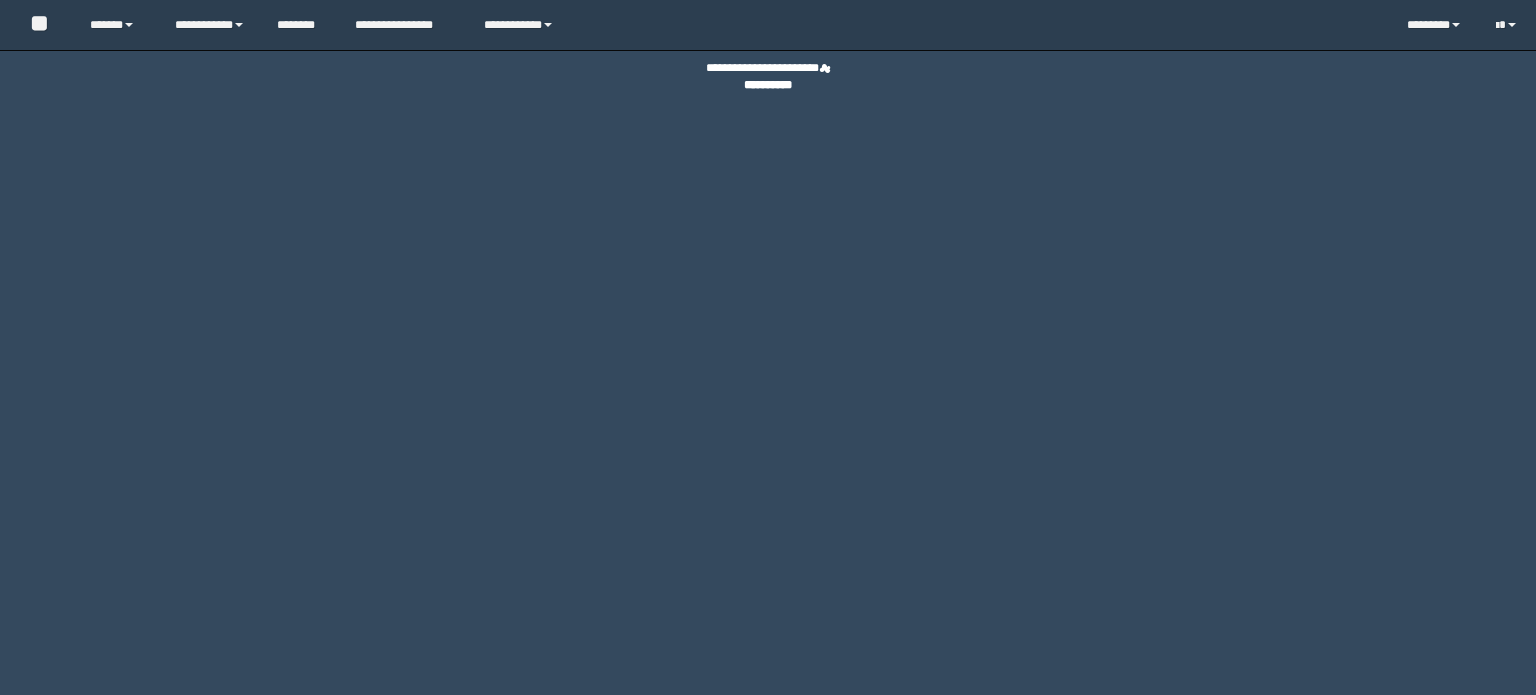 scroll, scrollTop: 0, scrollLeft: 0, axis: both 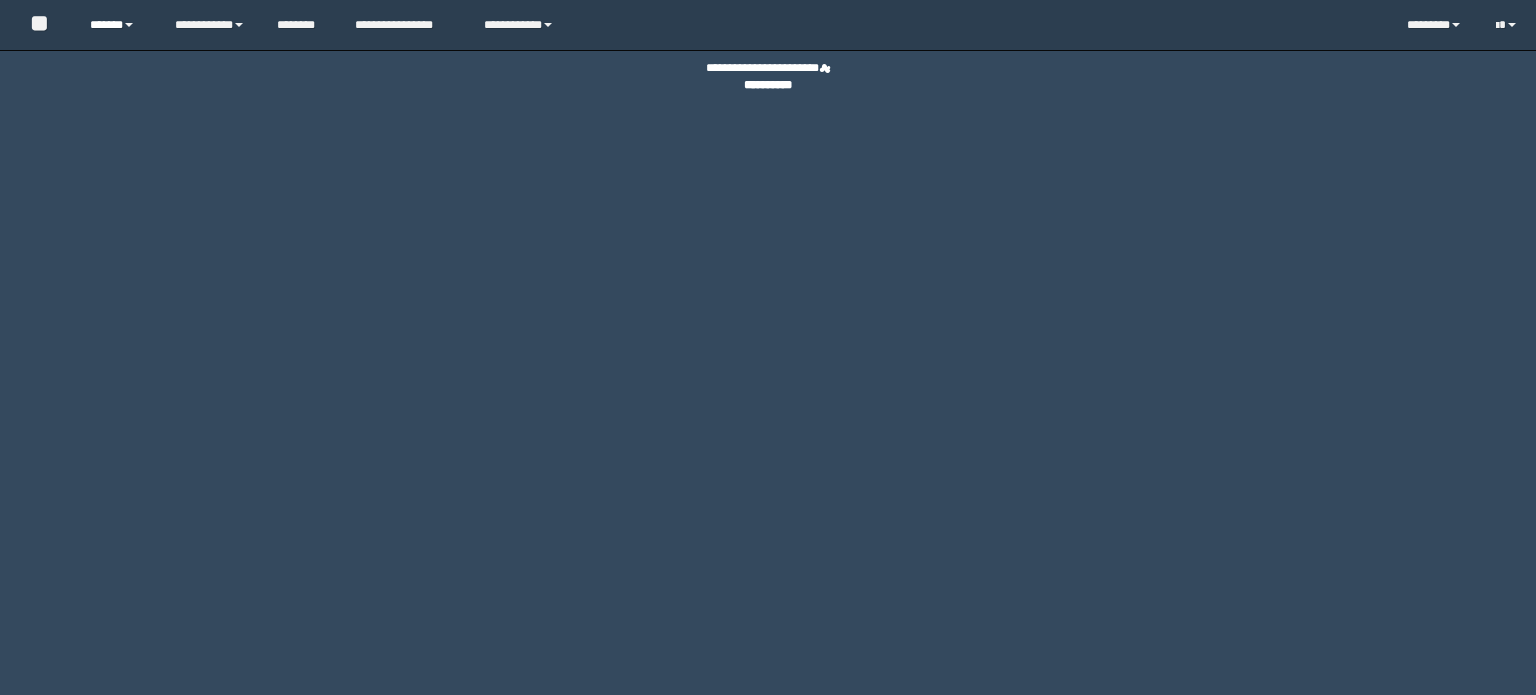 click on "******" at bounding box center [117, 25] 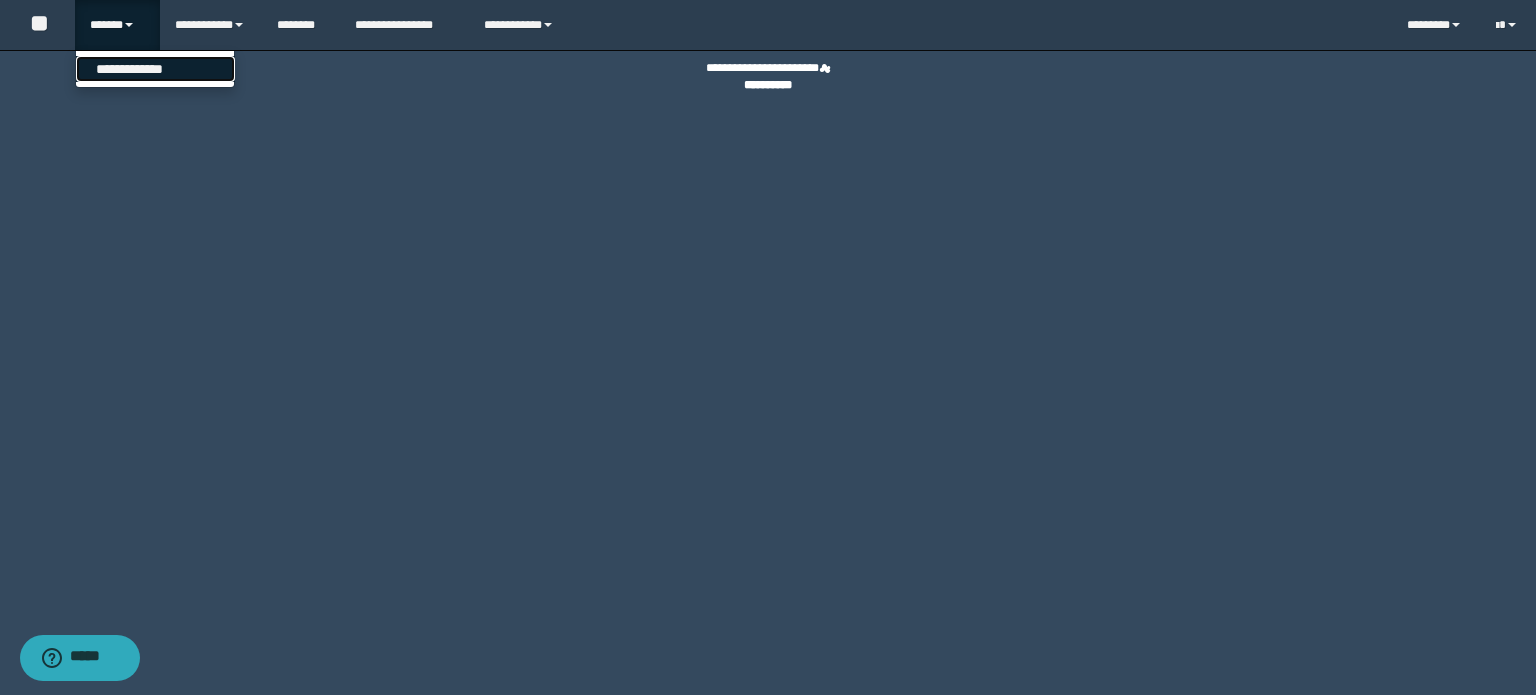 drag, startPoint x: 149, startPoint y: 62, endPoint x: 166, endPoint y: 75, distance: 21.400934 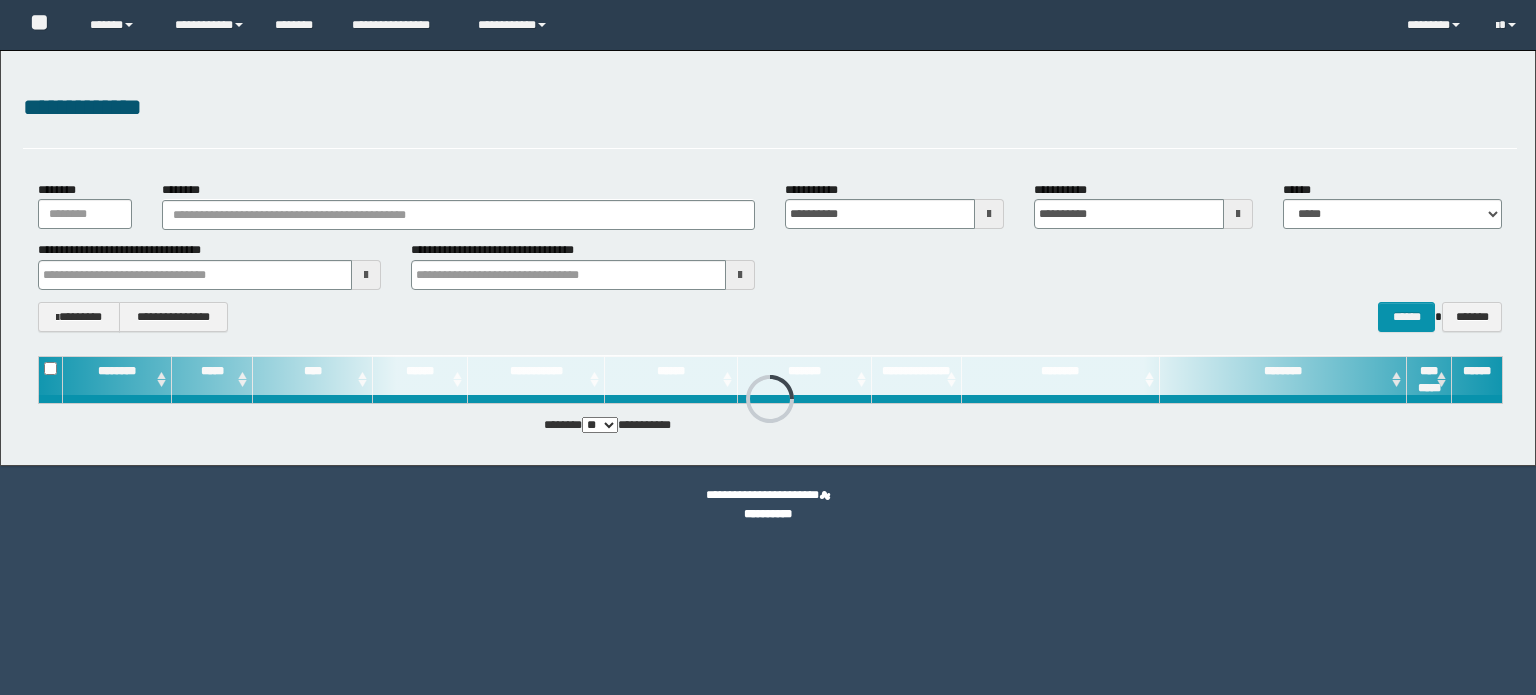 scroll, scrollTop: 0, scrollLeft: 0, axis: both 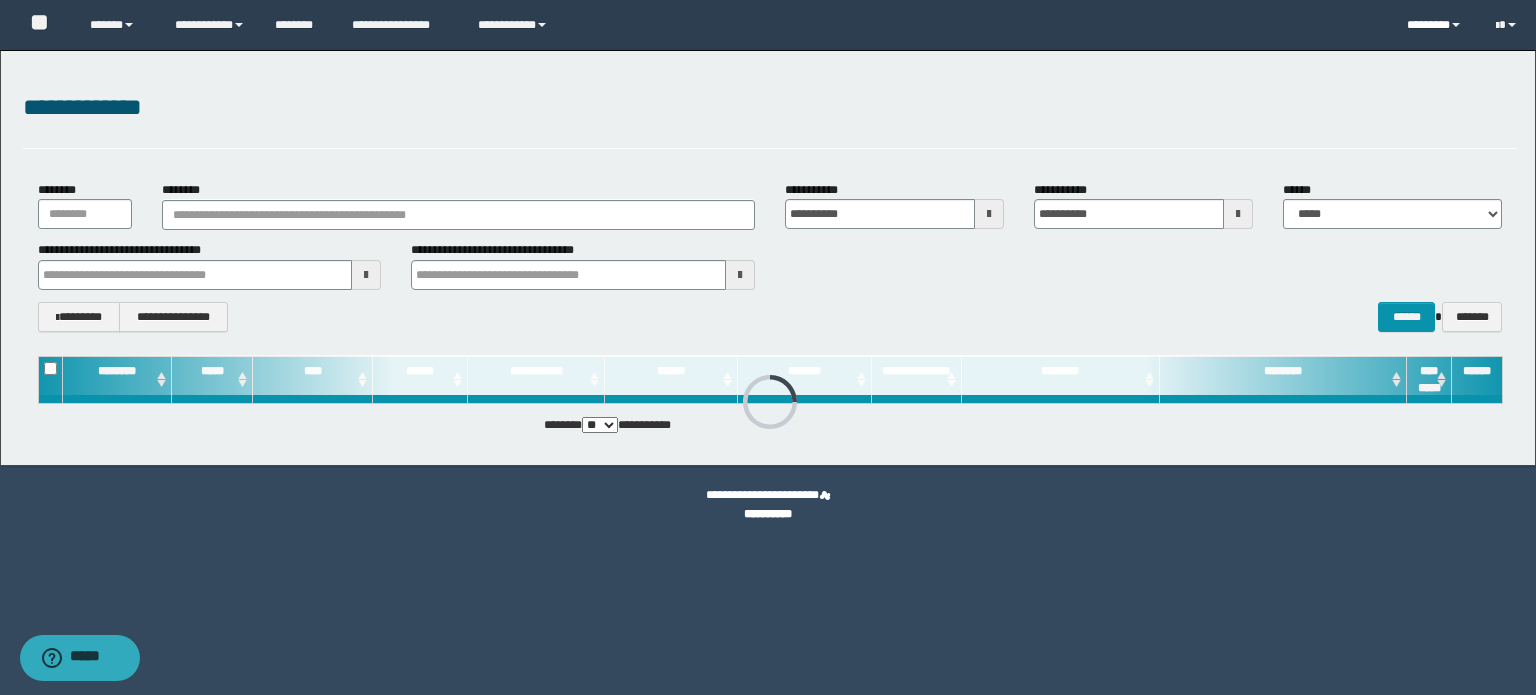 click on "********" at bounding box center [1436, 25] 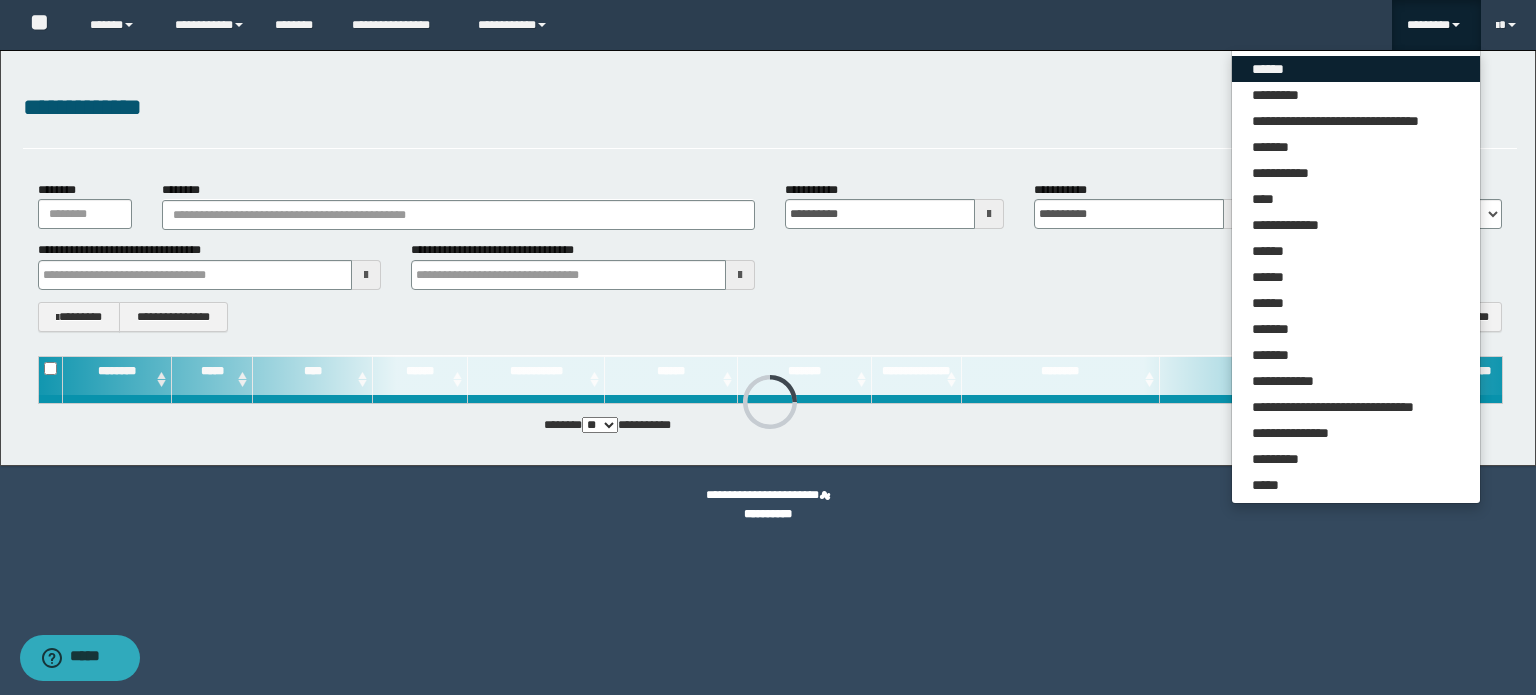 drag, startPoint x: 1320, startPoint y: 73, endPoint x: 1306, endPoint y: 79, distance: 15.231546 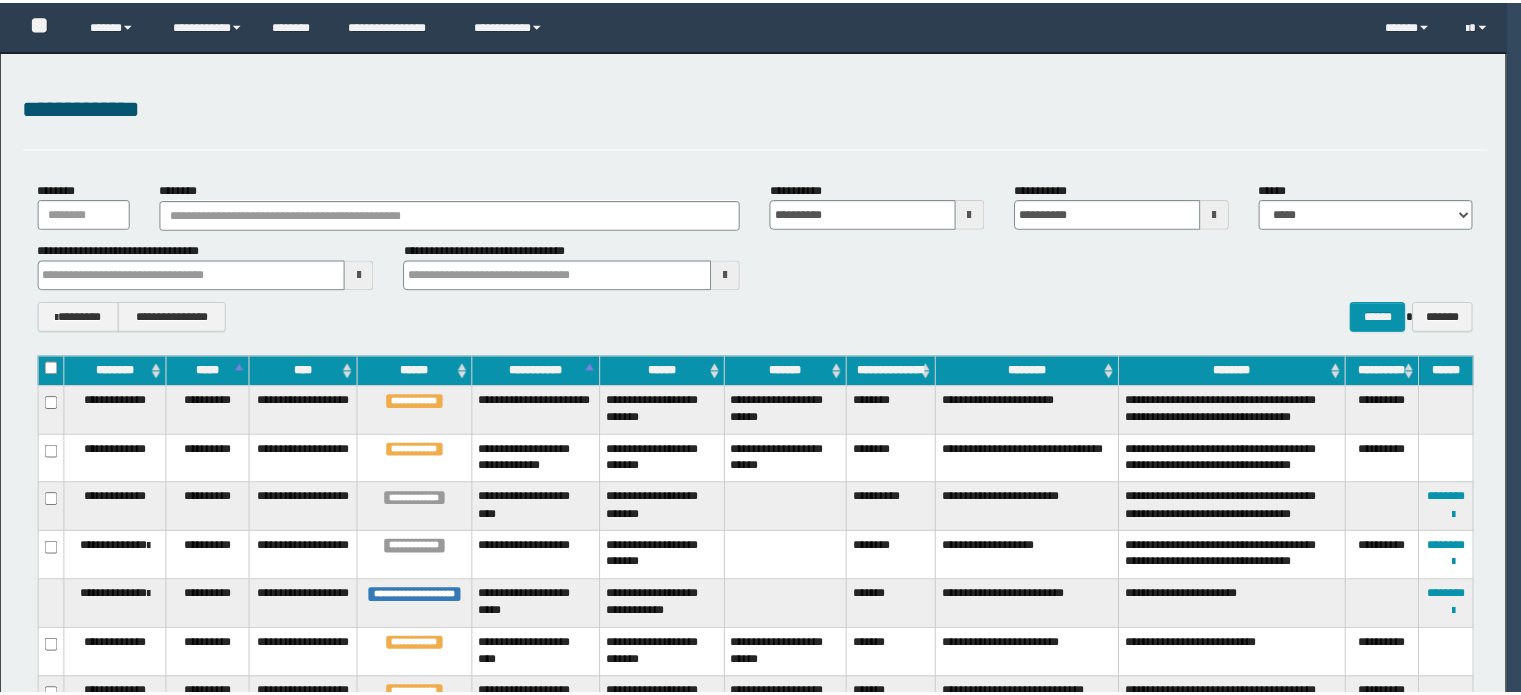 scroll, scrollTop: 0, scrollLeft: 0, axis: both 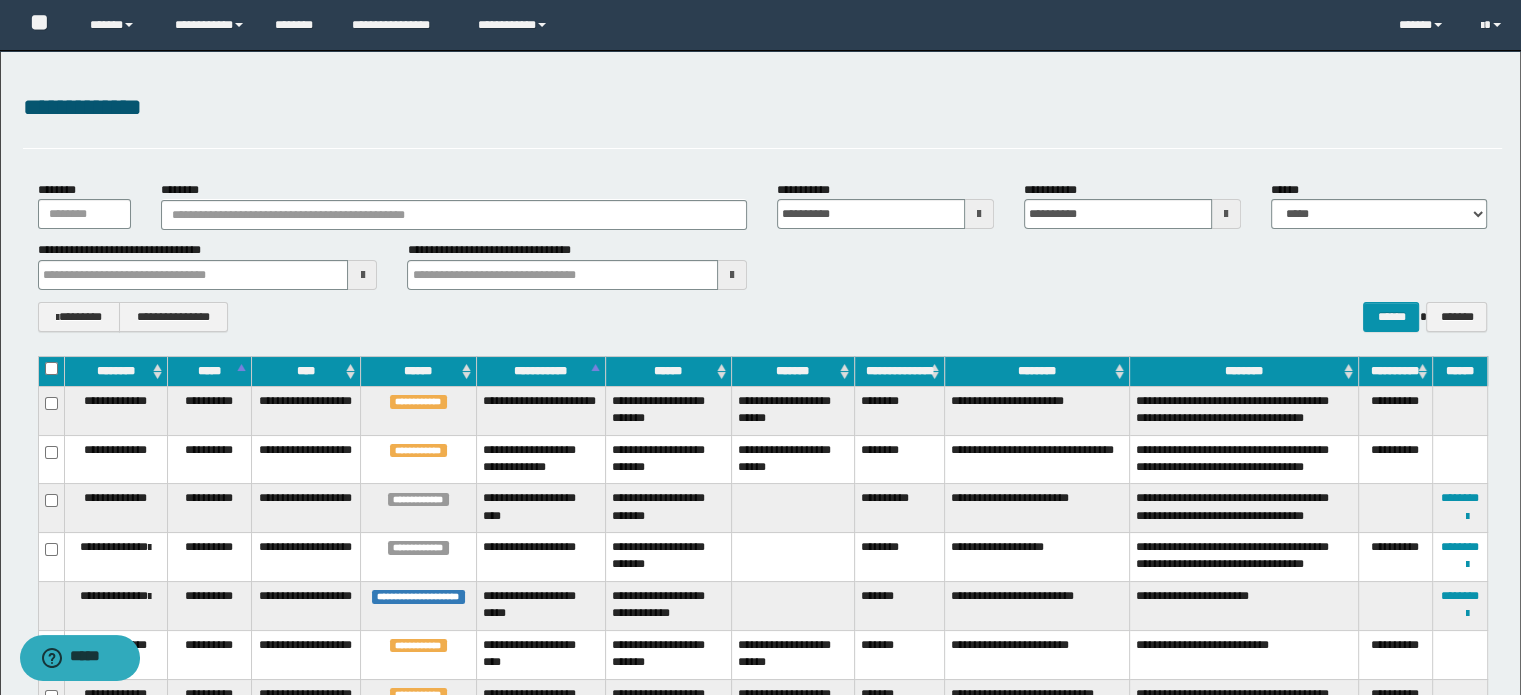 click on "********" at bounding box center [454, 205] 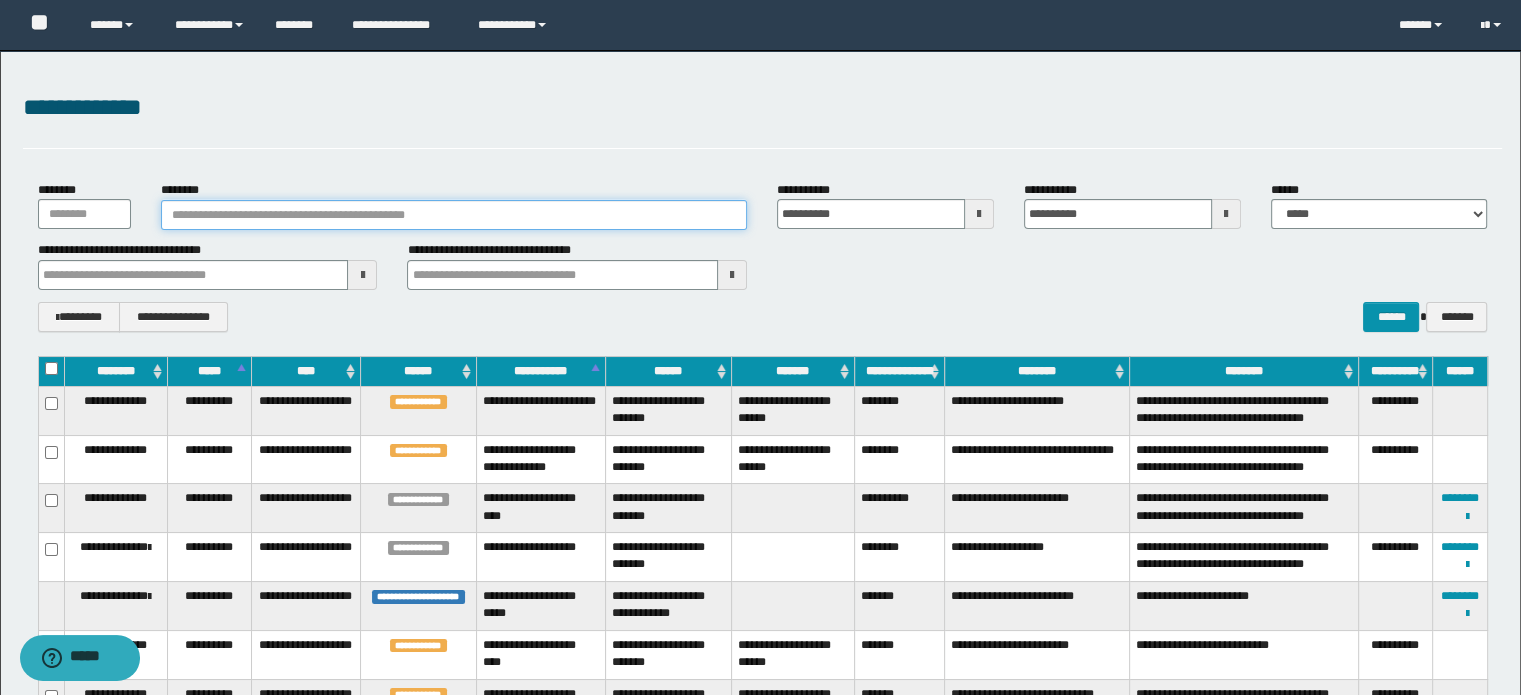 click on "********" at bounding box center (454, 215) 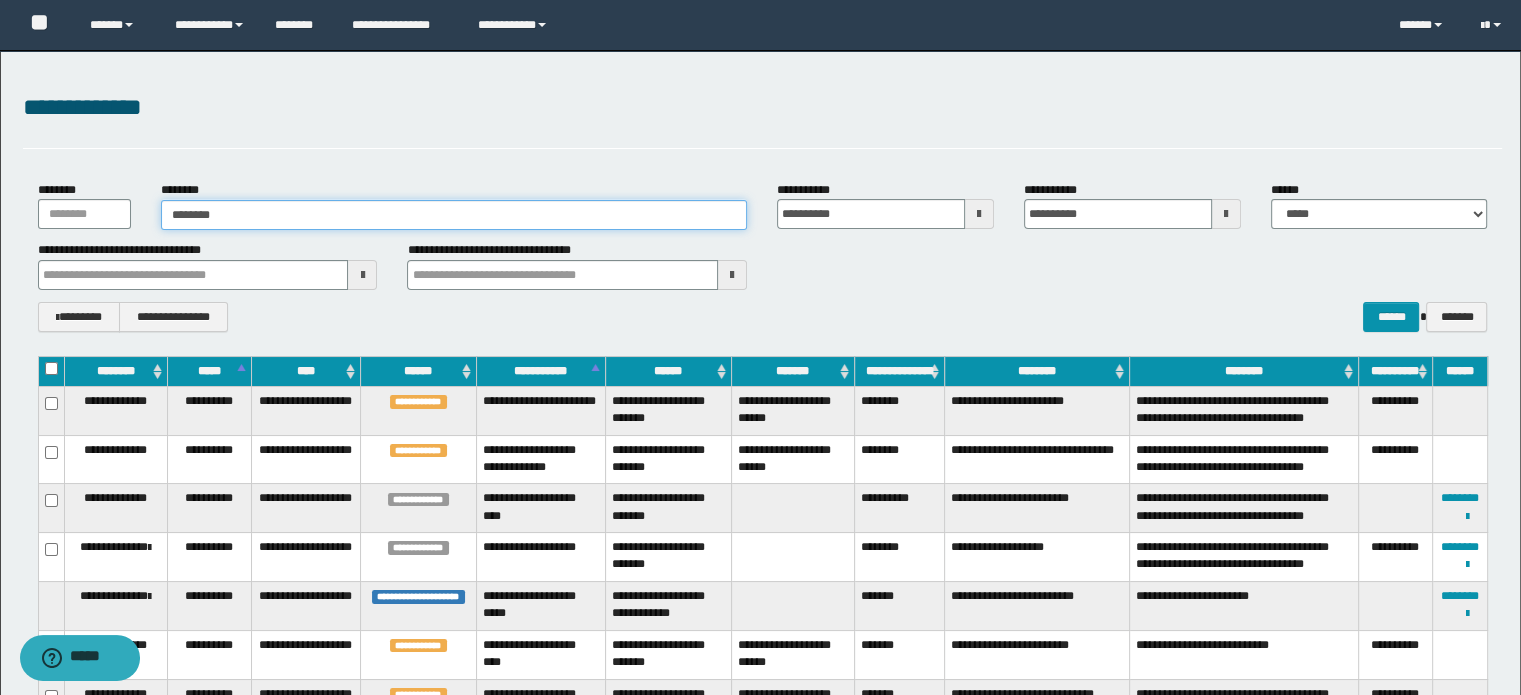 type on "********" 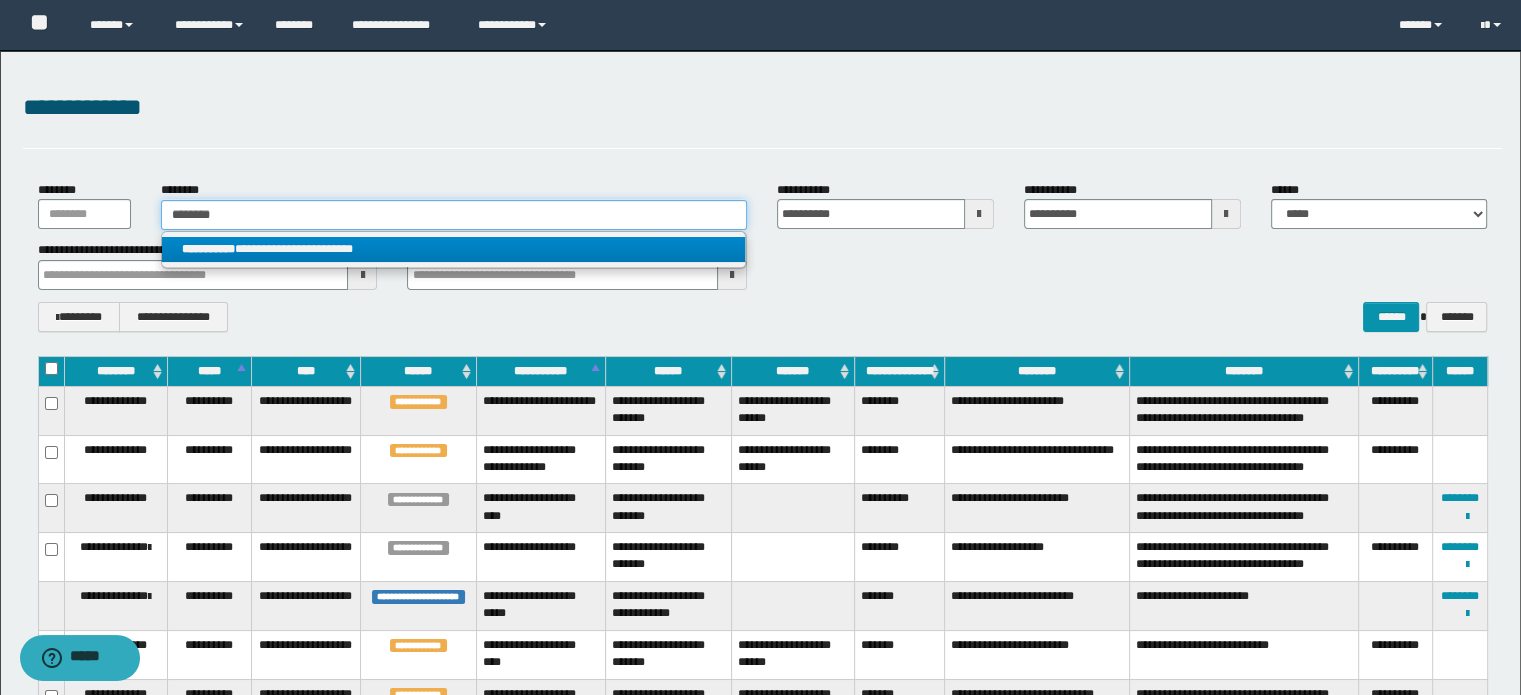 type on "********" 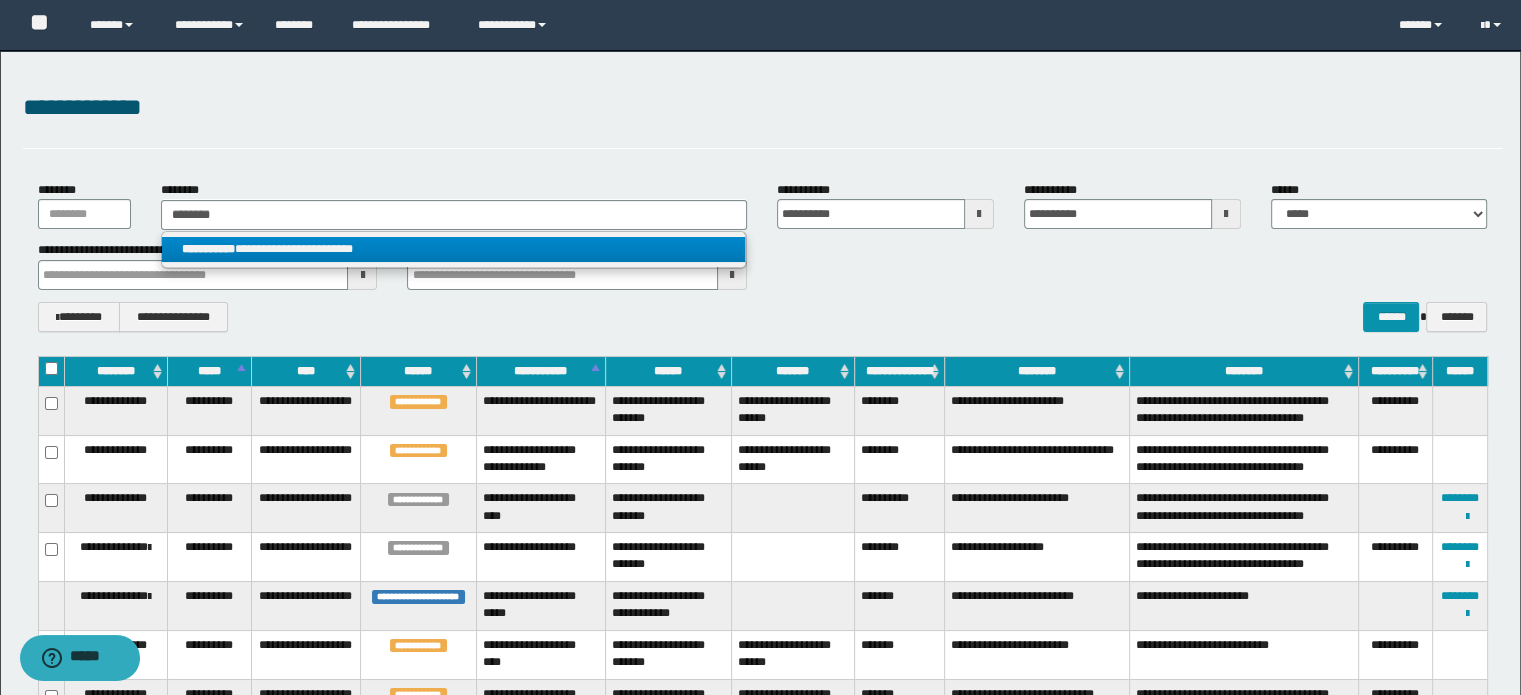 click on "**********" at bounding box center (454, 249) 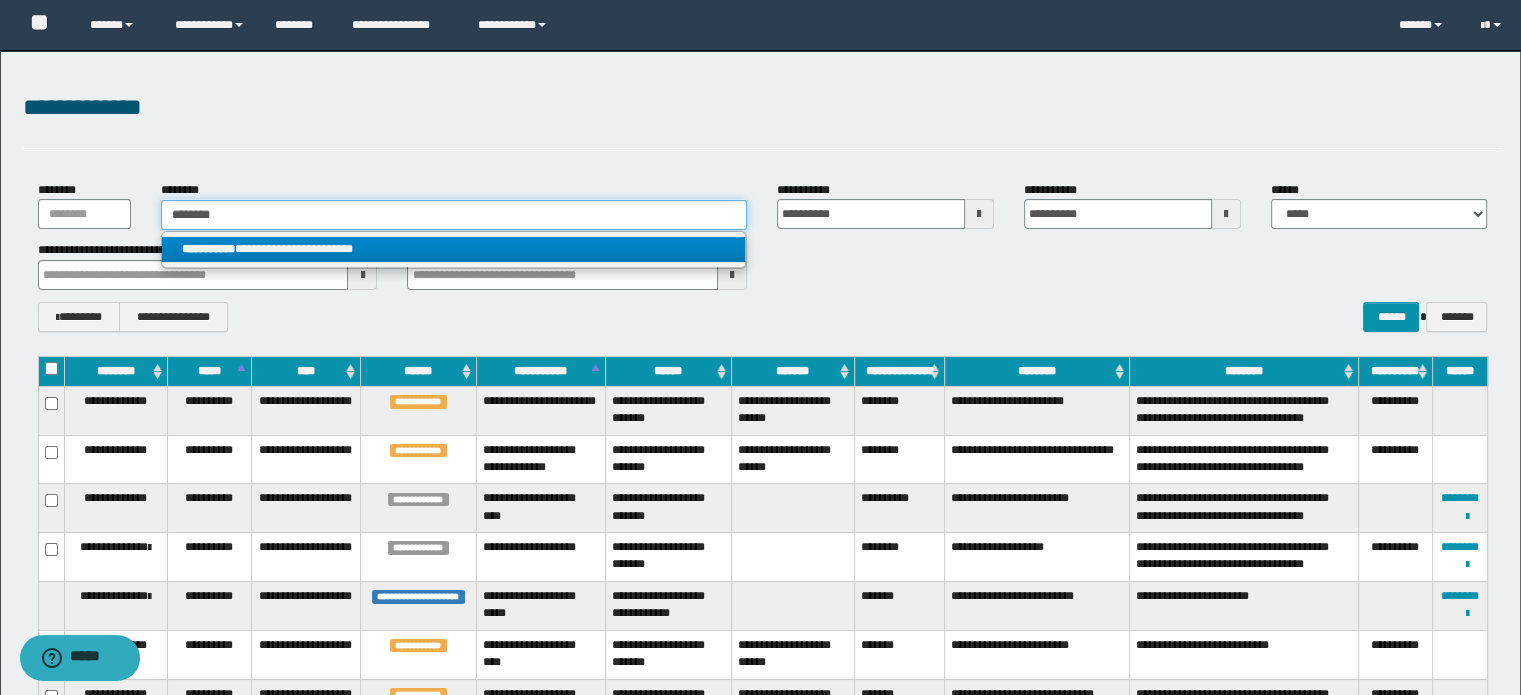 type 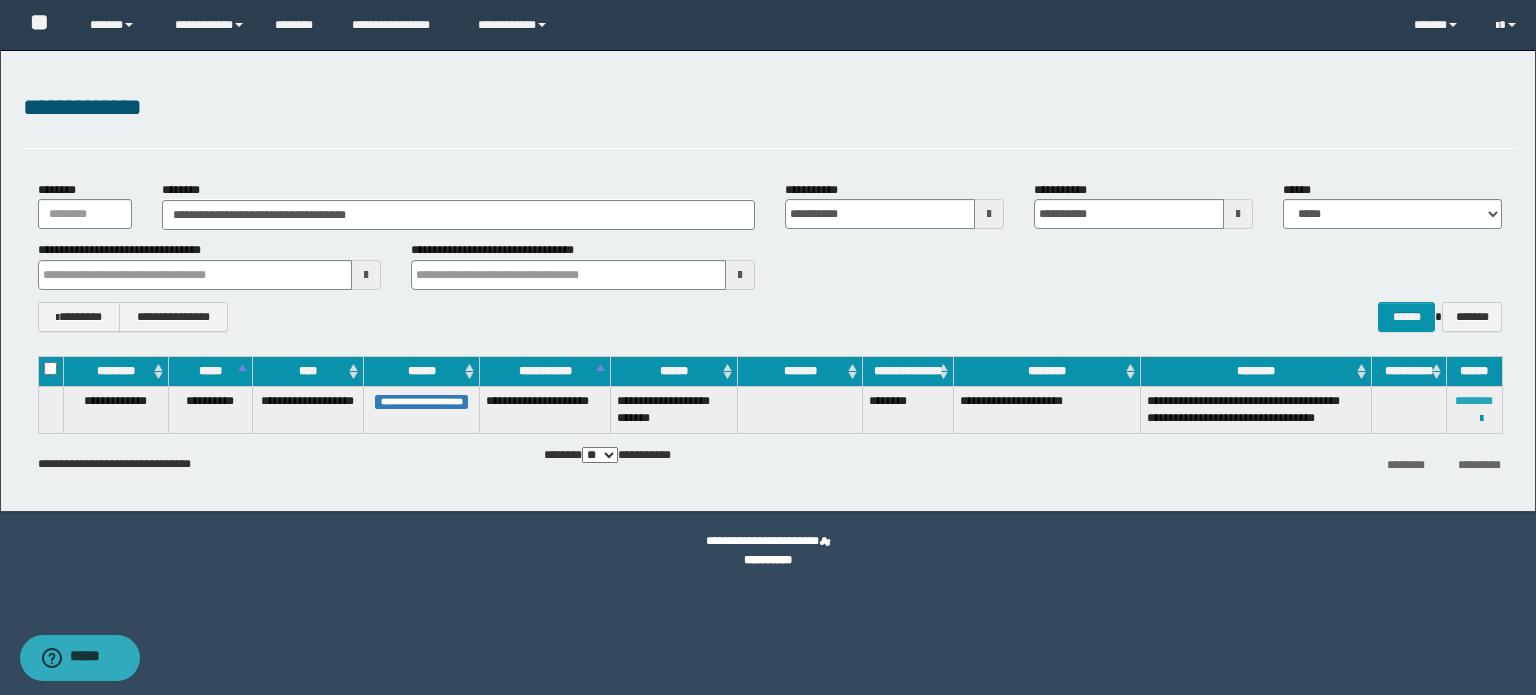 click on "********" at bounding box center [1474, 401] 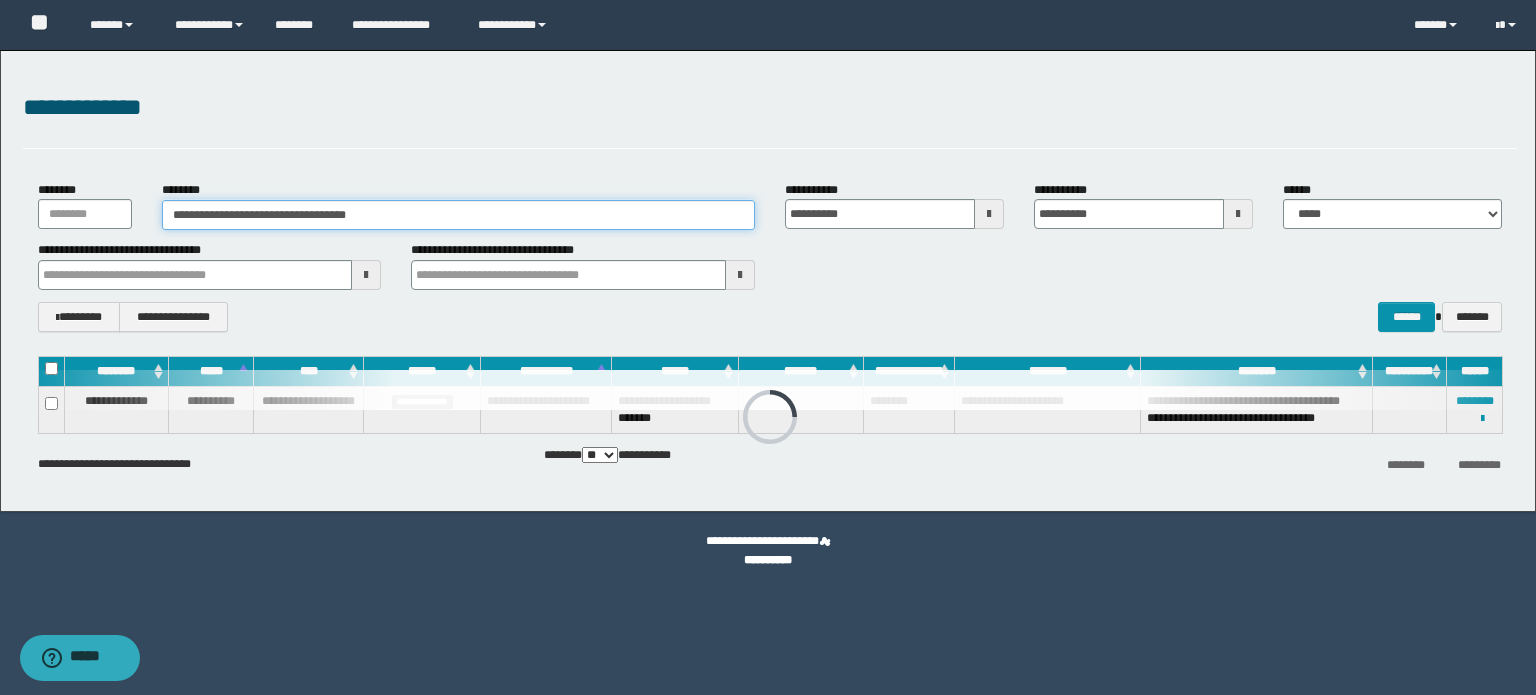 drag, startPoint x: 478, startPoint y: 227, endPoint x: 2, endPoint y: 202, distance: 476.65607 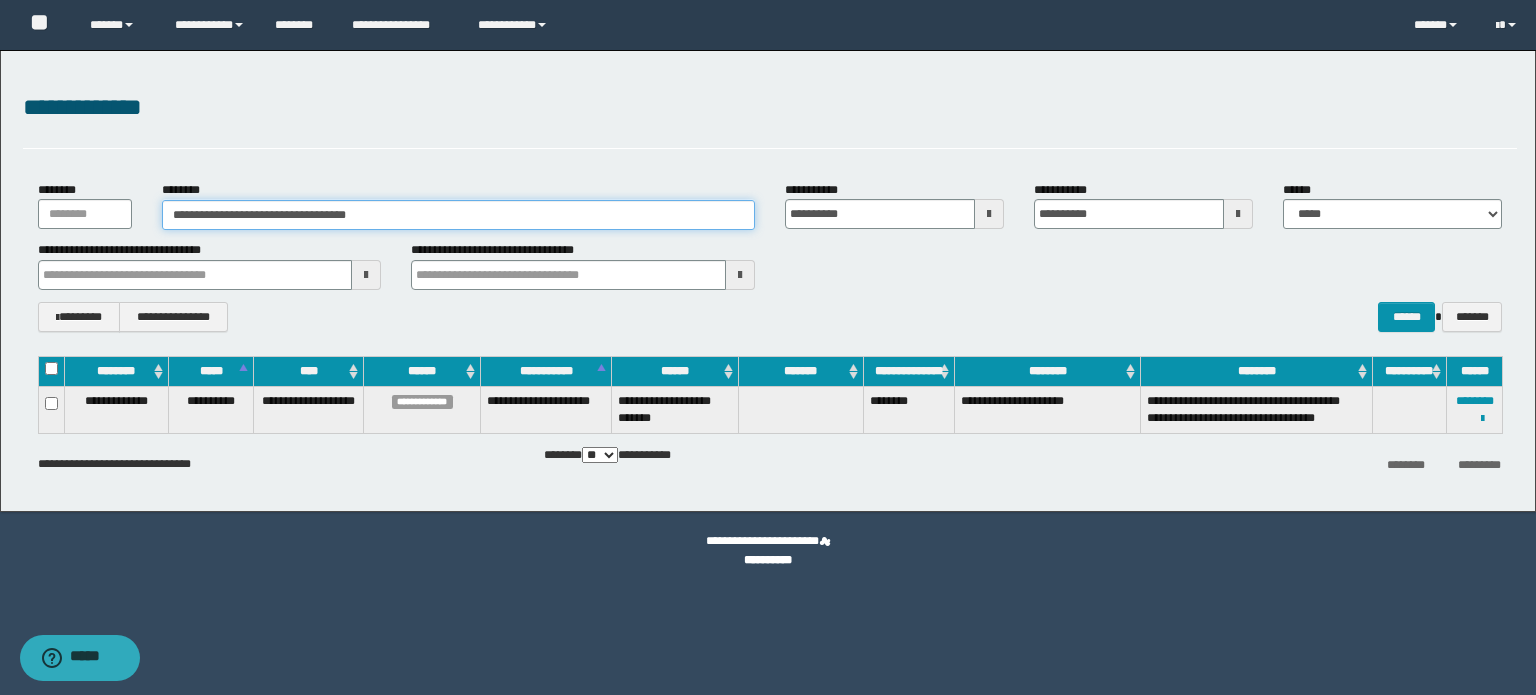 paste 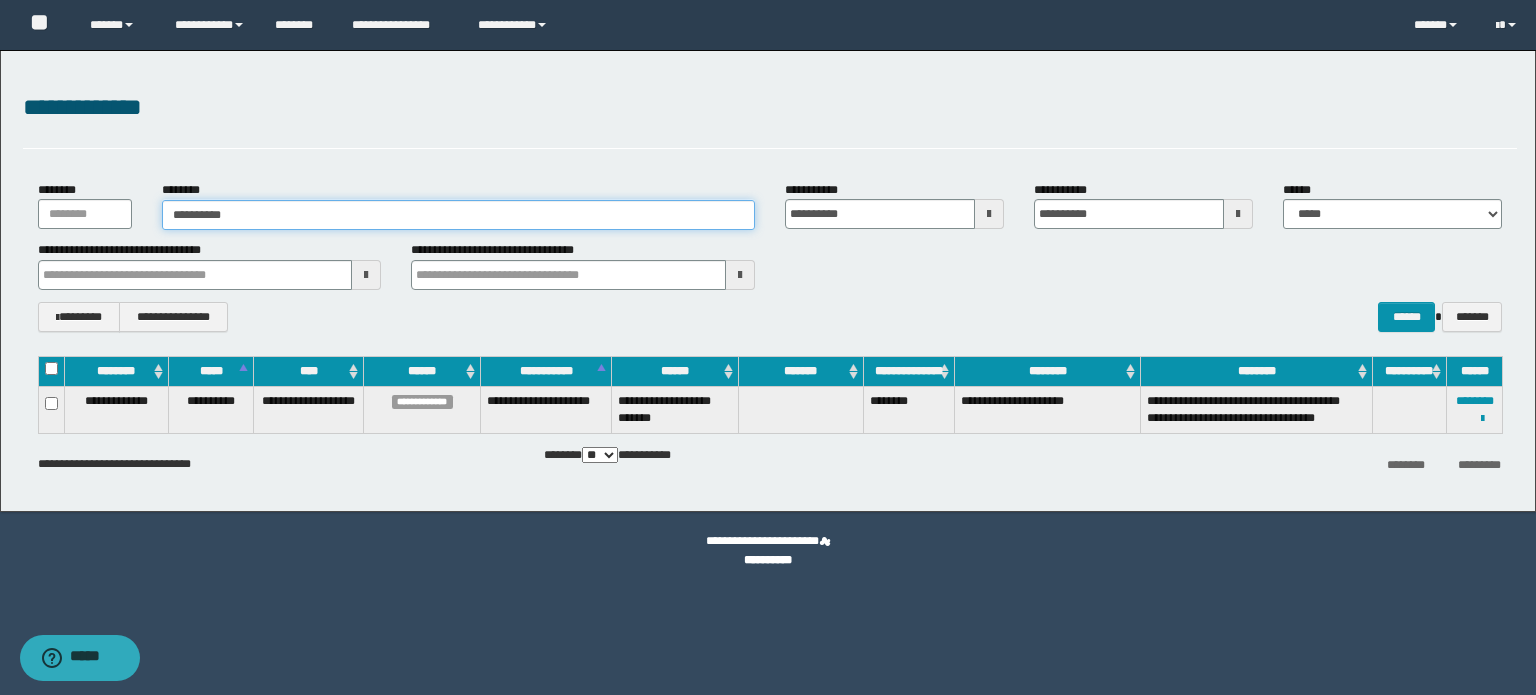 type on "**********" 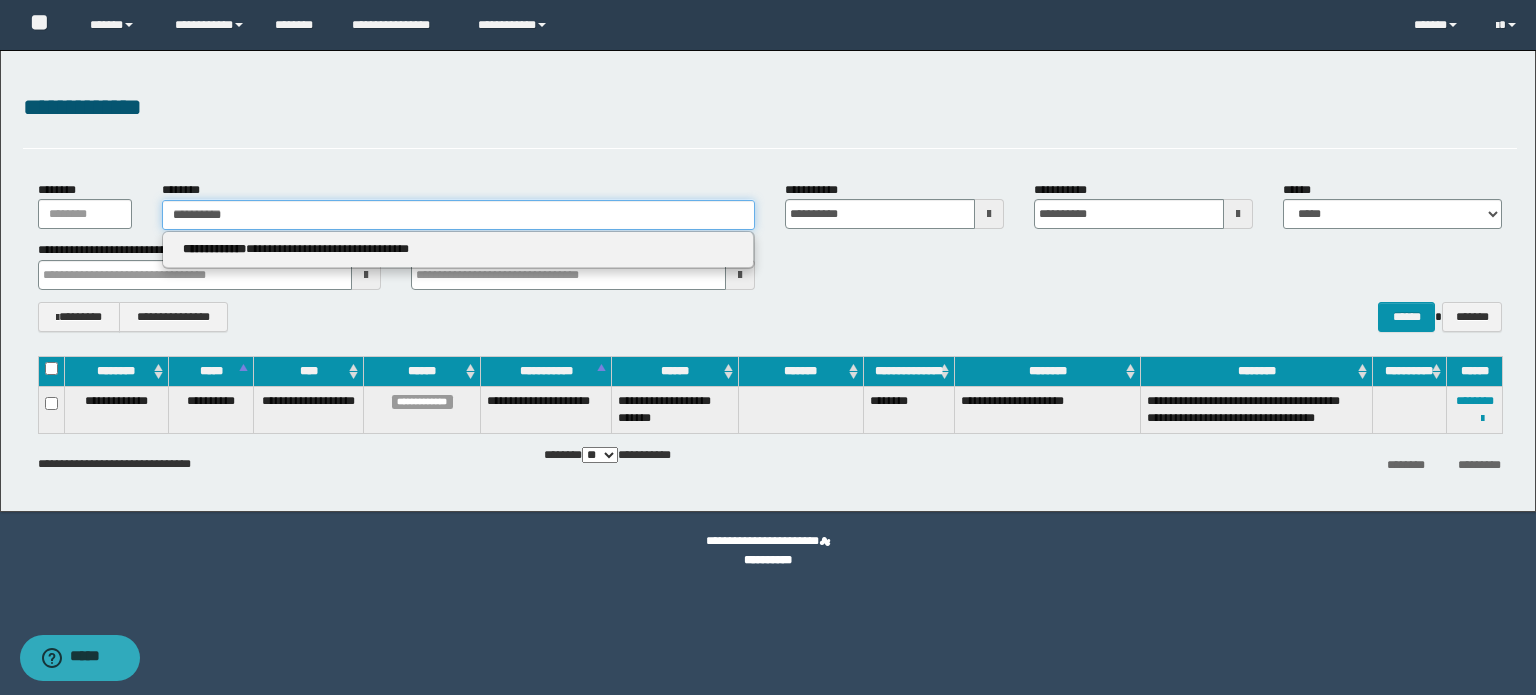 type on "**********" 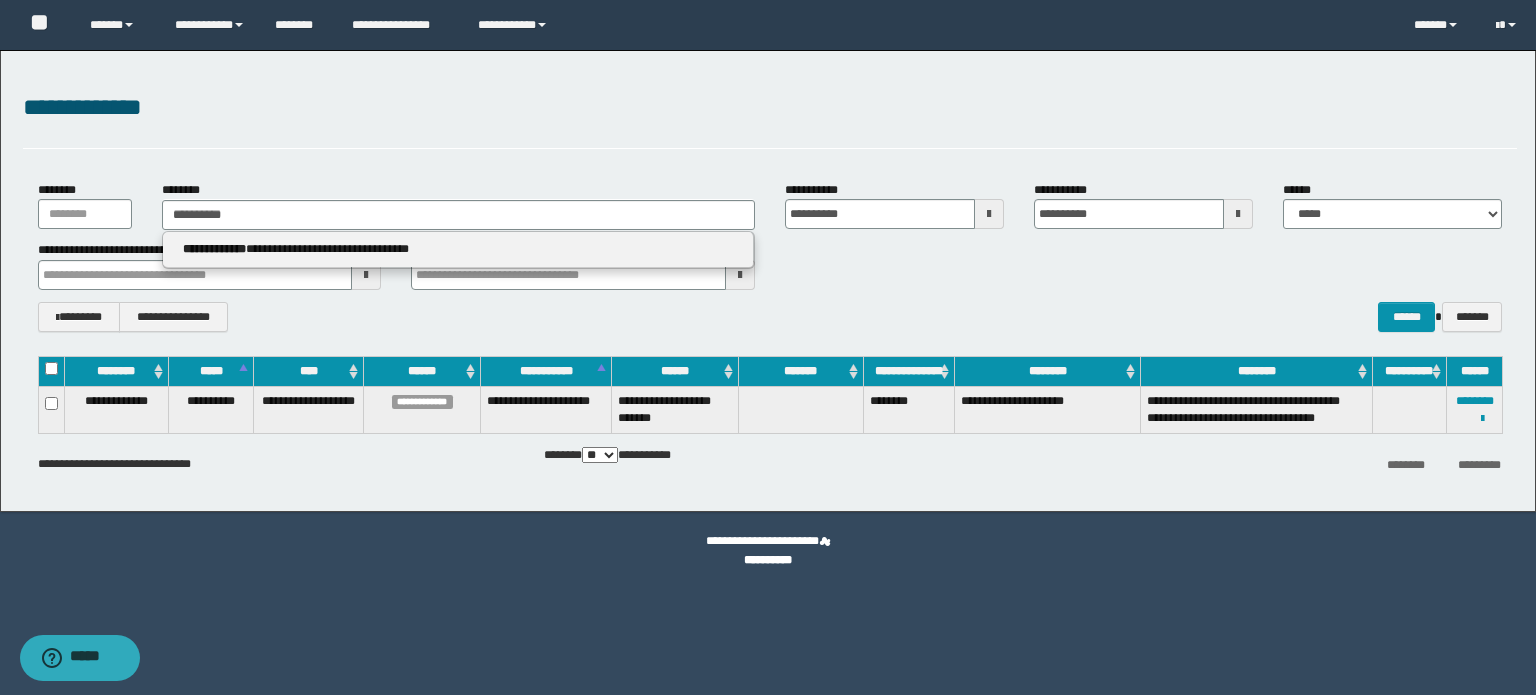 click on "**********" at bounding box center [458, 250] 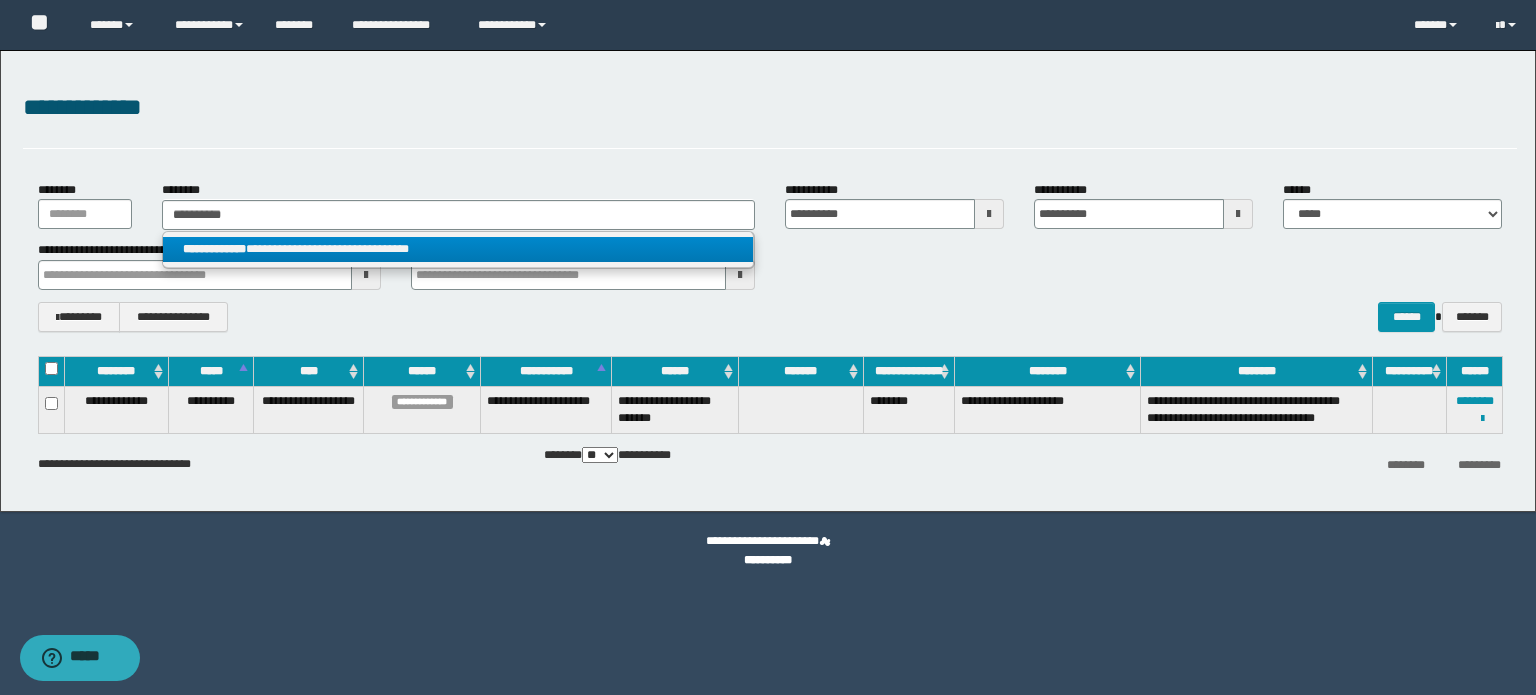 click on "**********" at bounding box center (214, 249) 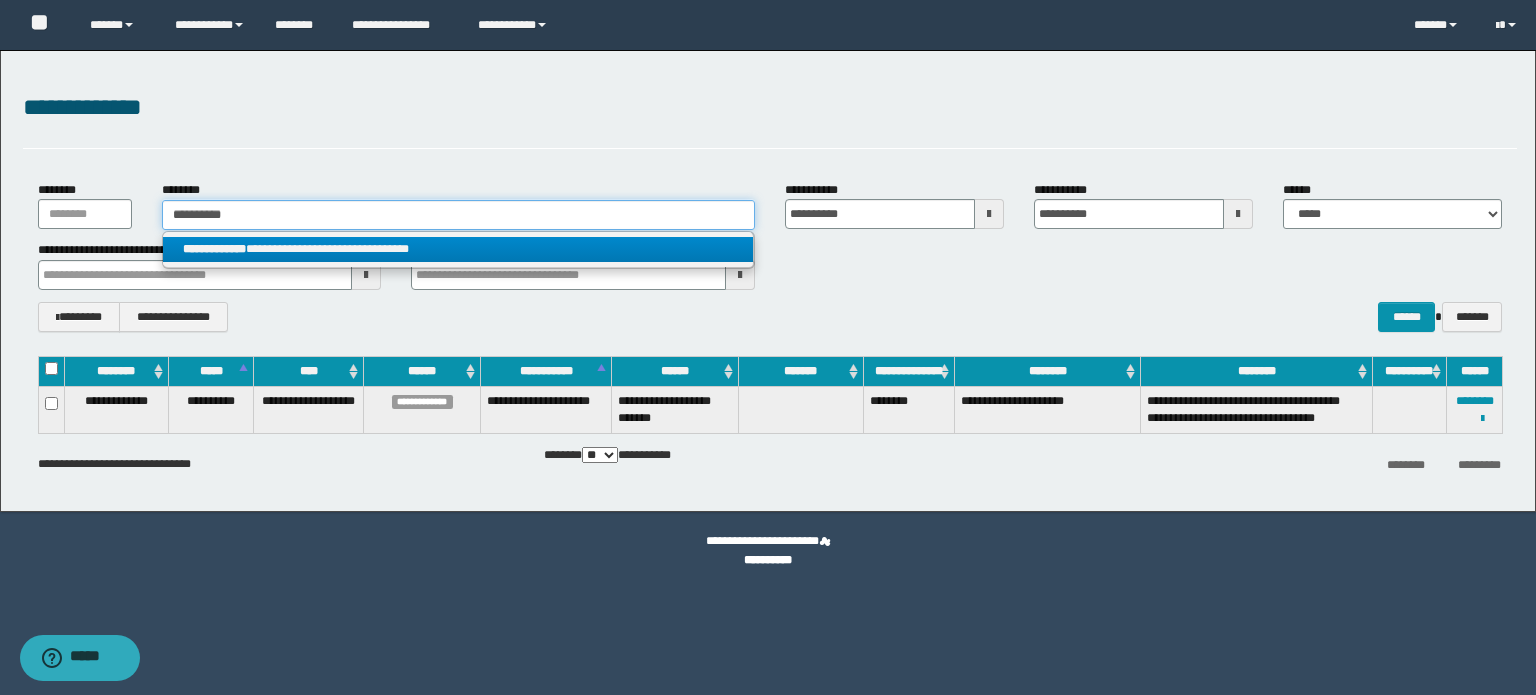 type 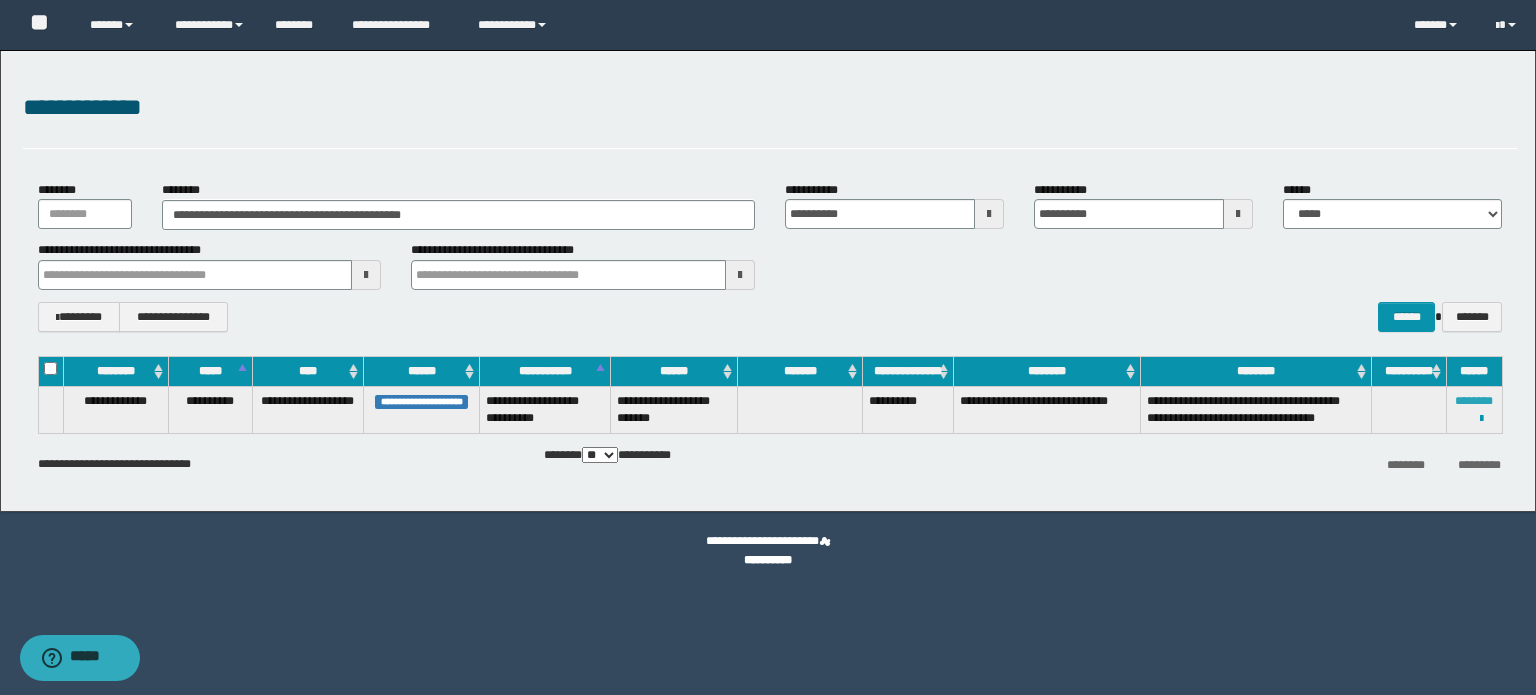 click on "********" at bounding box center (1474, 401) 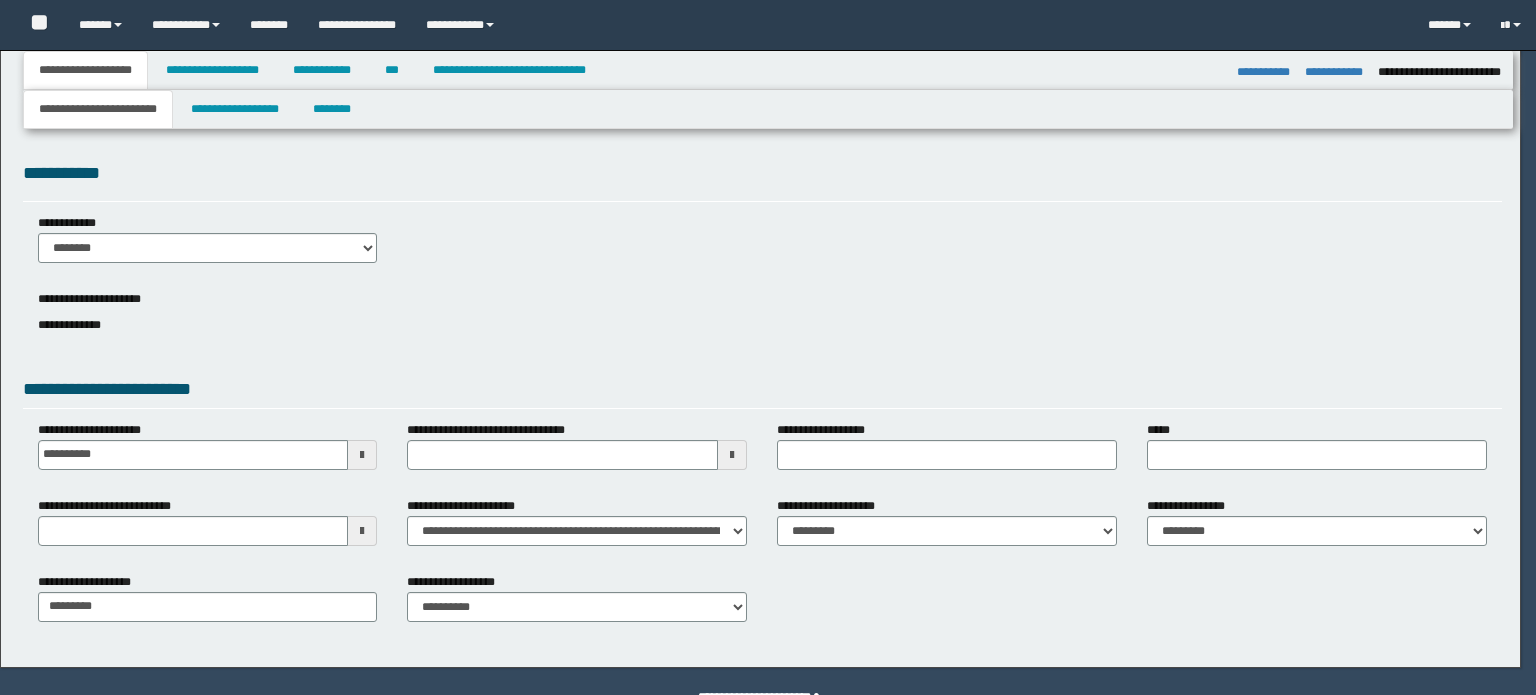 select on "*" 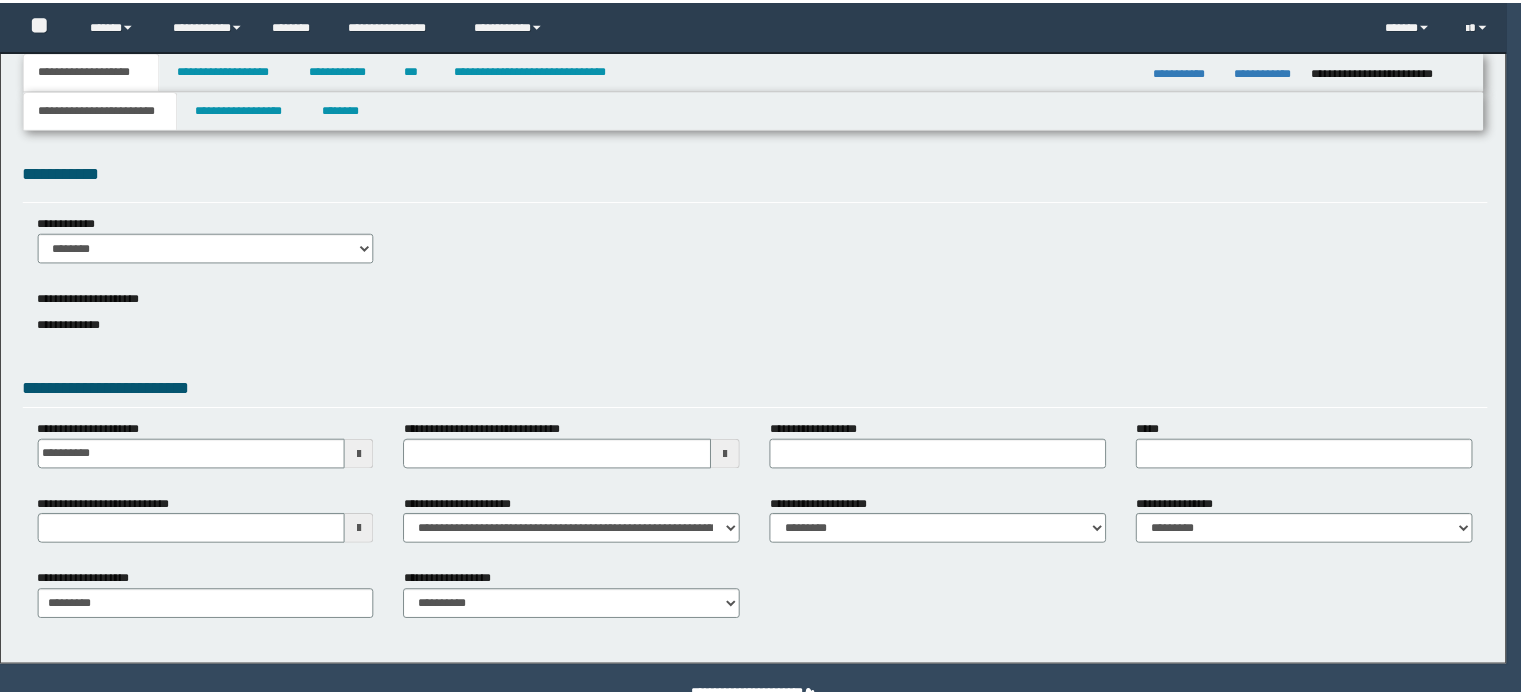 scroll, scrollTop: 0, scrollLeft: 0, axis: both 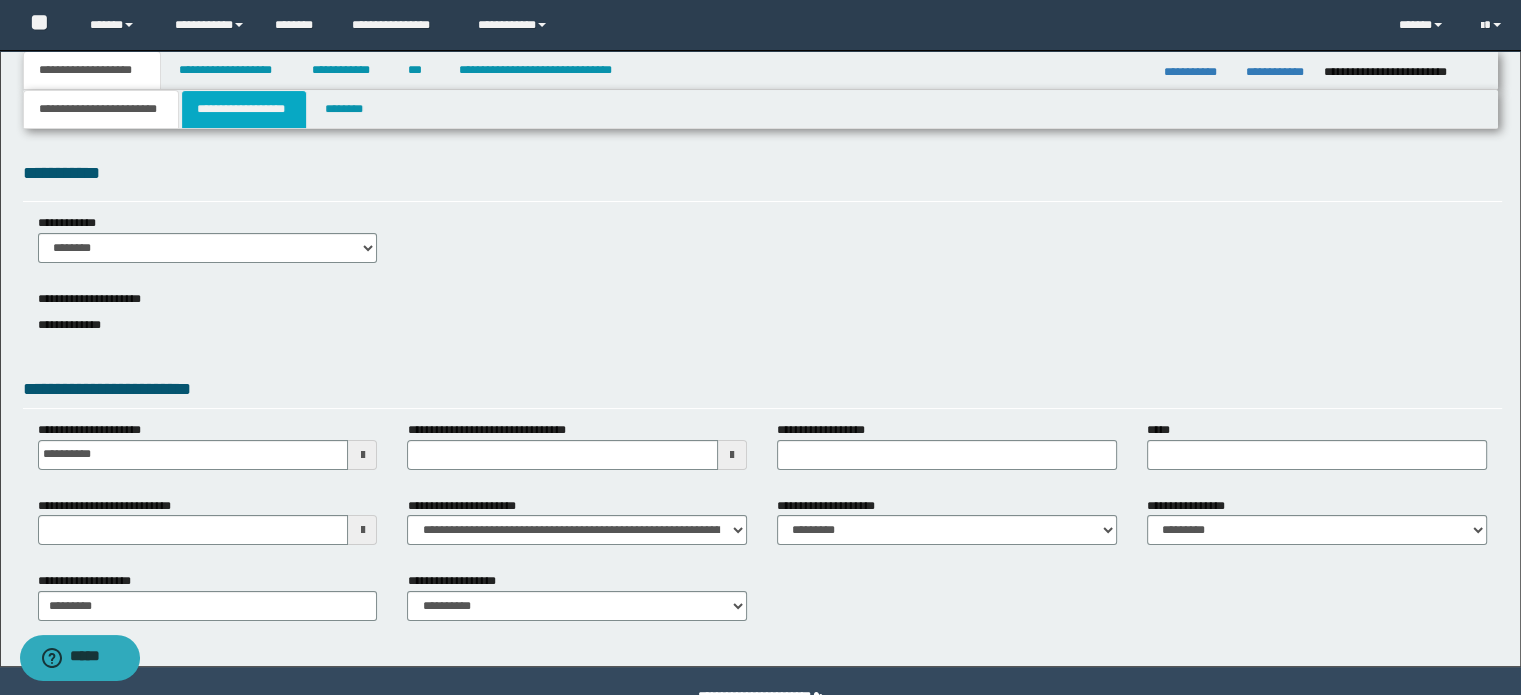 click on "**********" at bounding box center (244, 109) 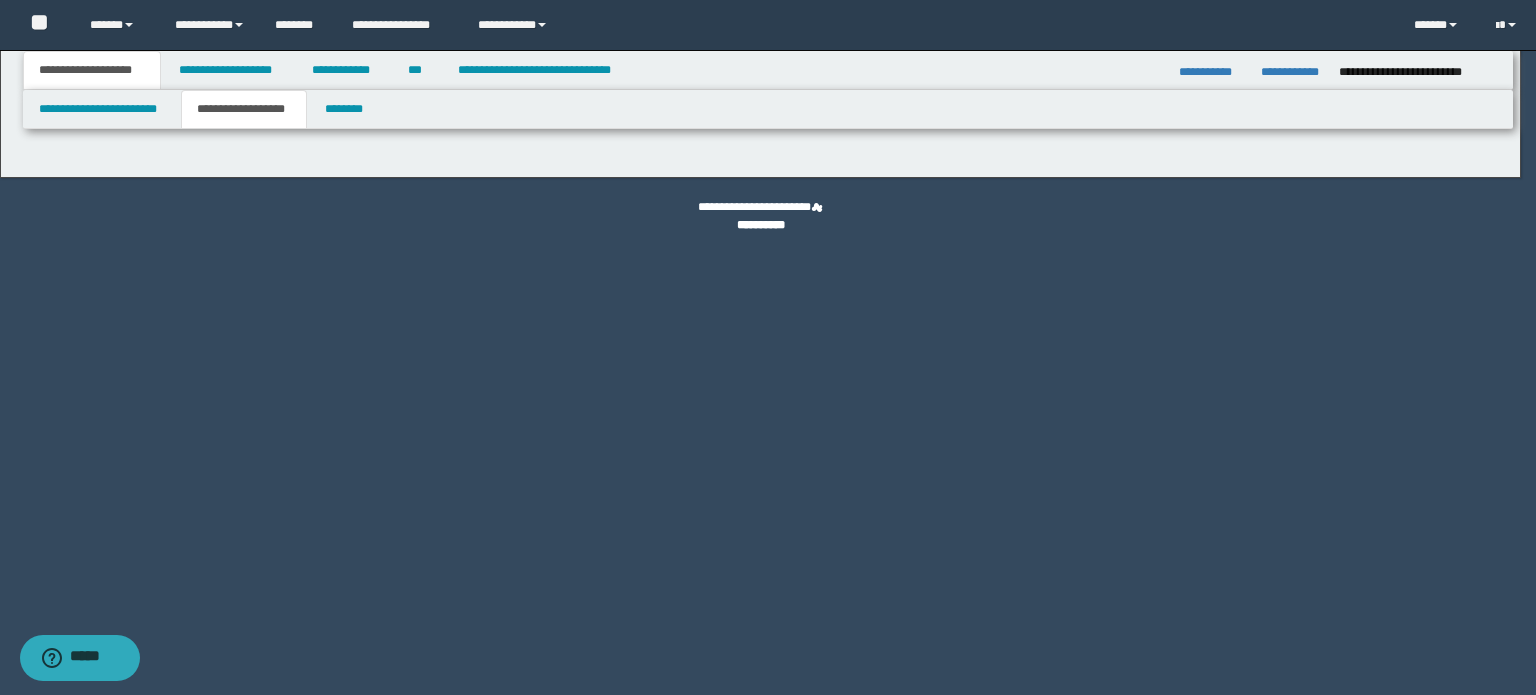 type on "********" 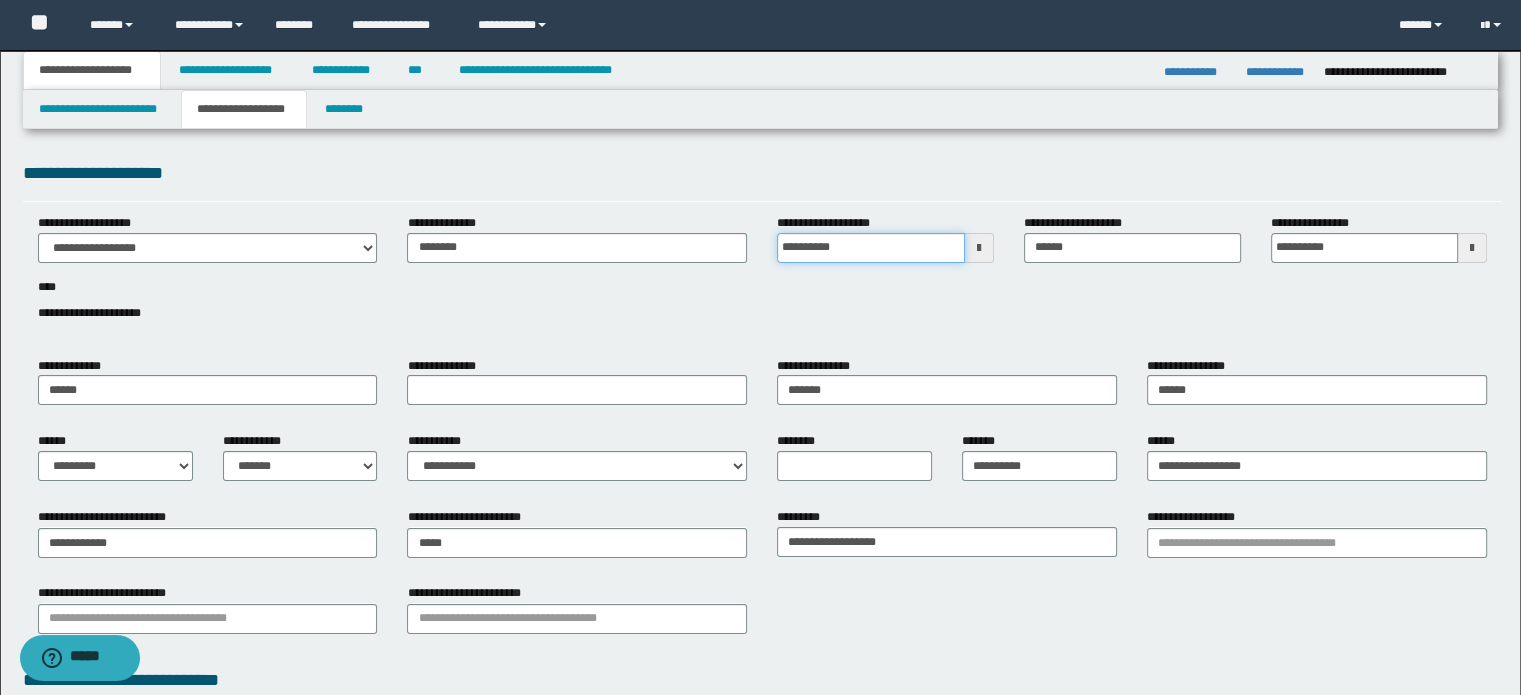 drag, startPoint x: 902, startPoint y: 243, endPoint x: 630, endPoint y: 249, distance: 272.06616 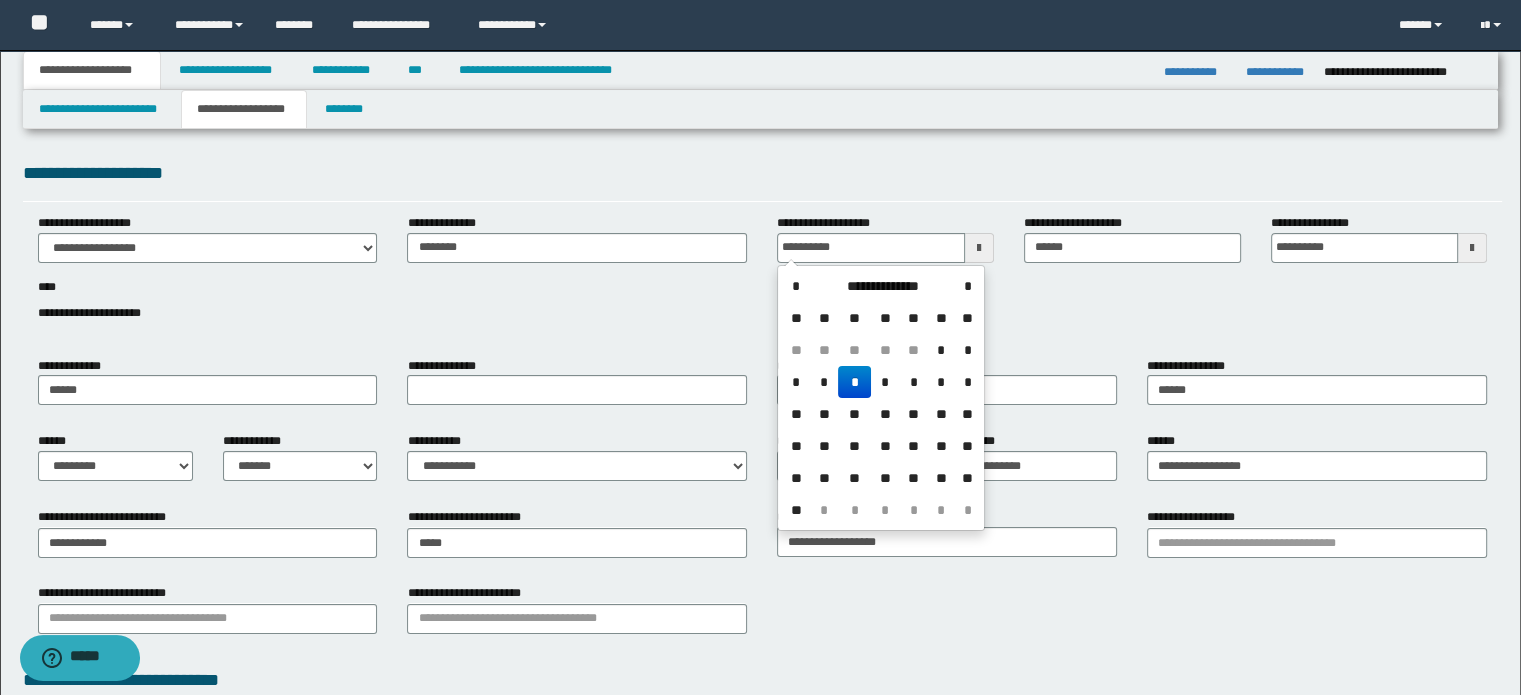 type on "**********" 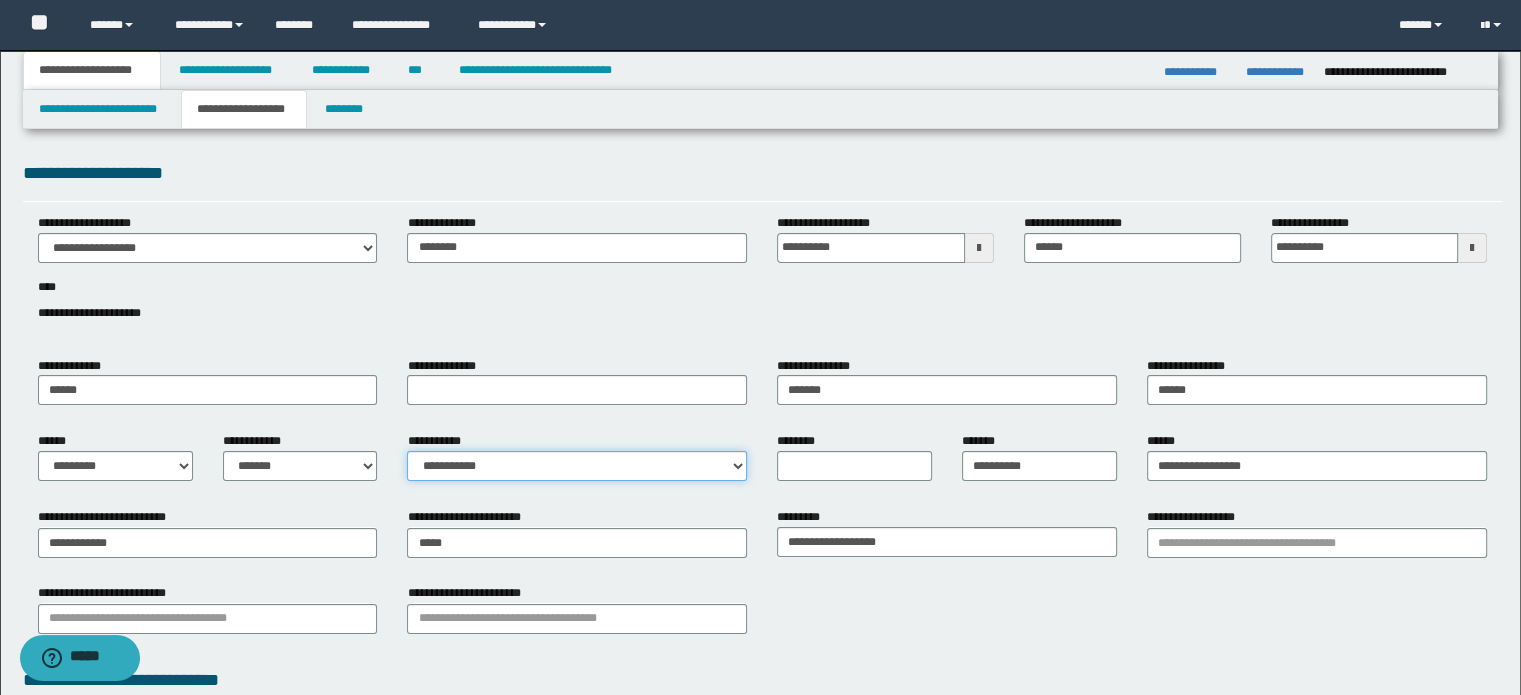 click on "**********" at bounding box center (577, 466) 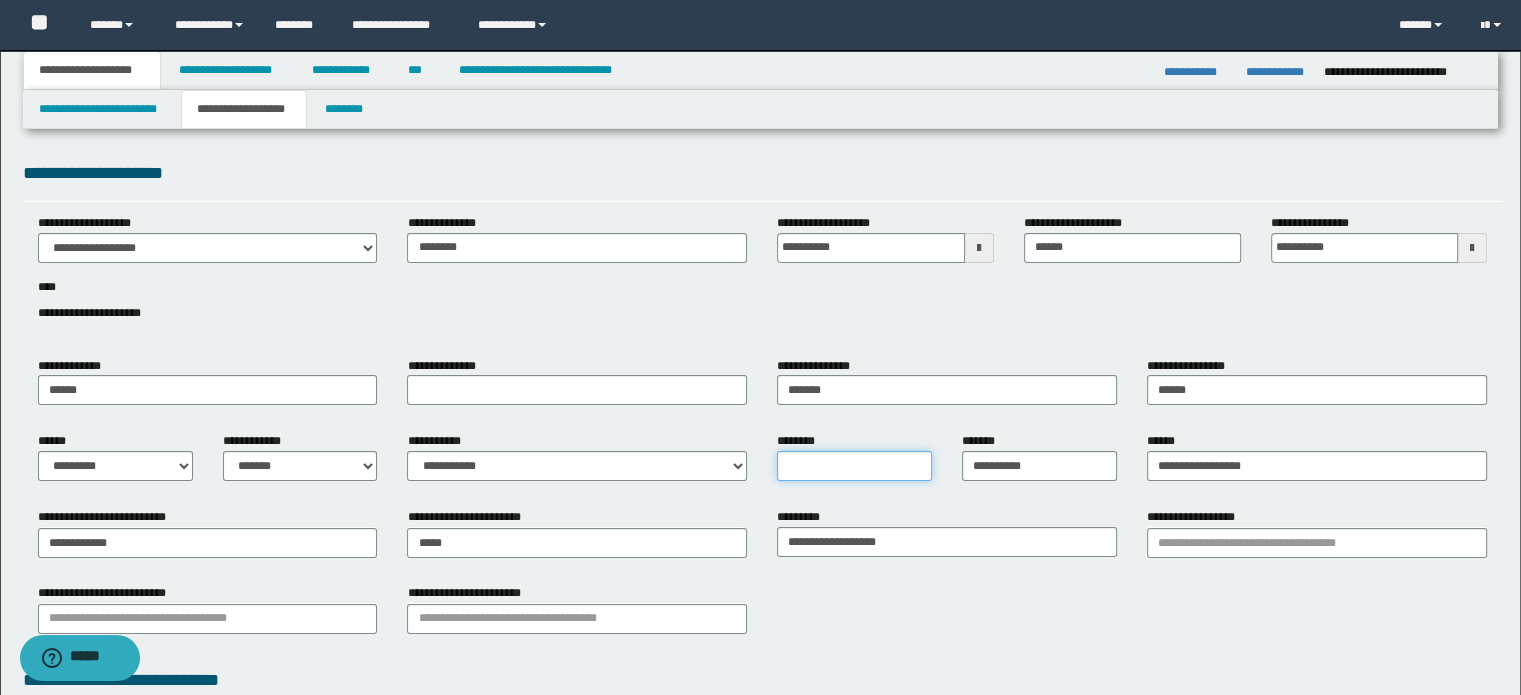 drag, startPoint x: 922, startPoint y: 466, endPoint x: 940, endPoint y: 469, distance: 18.248287 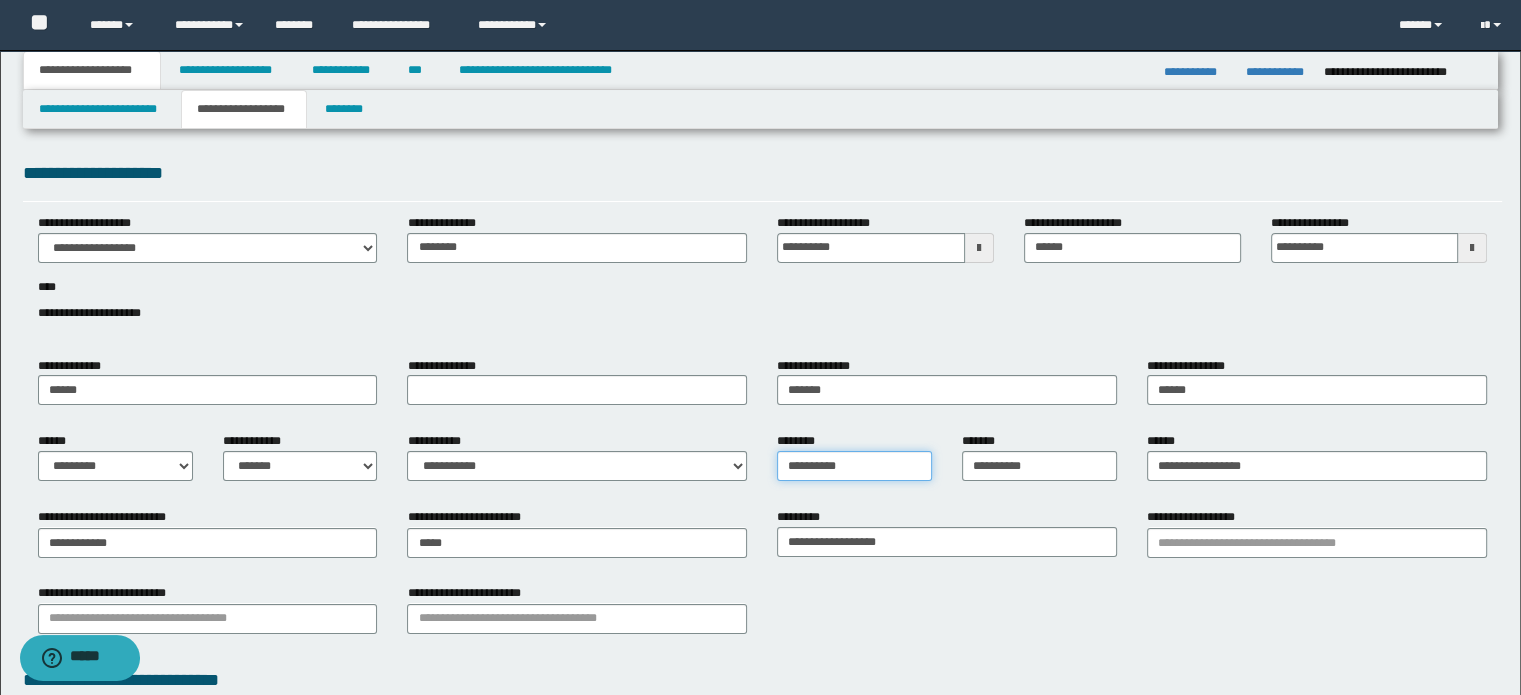 type on "**********" 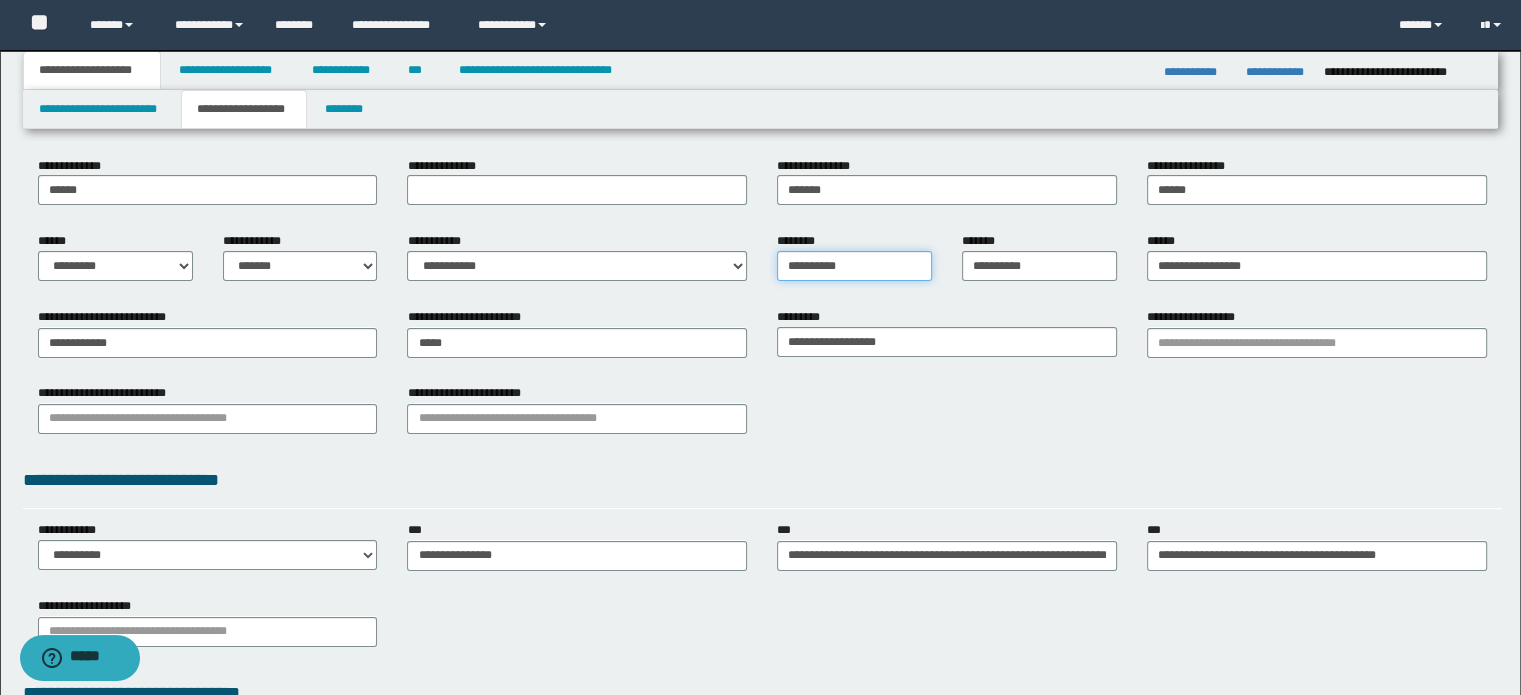 scroll, scrollTop: 0, scrollLeft: 0, axis: both 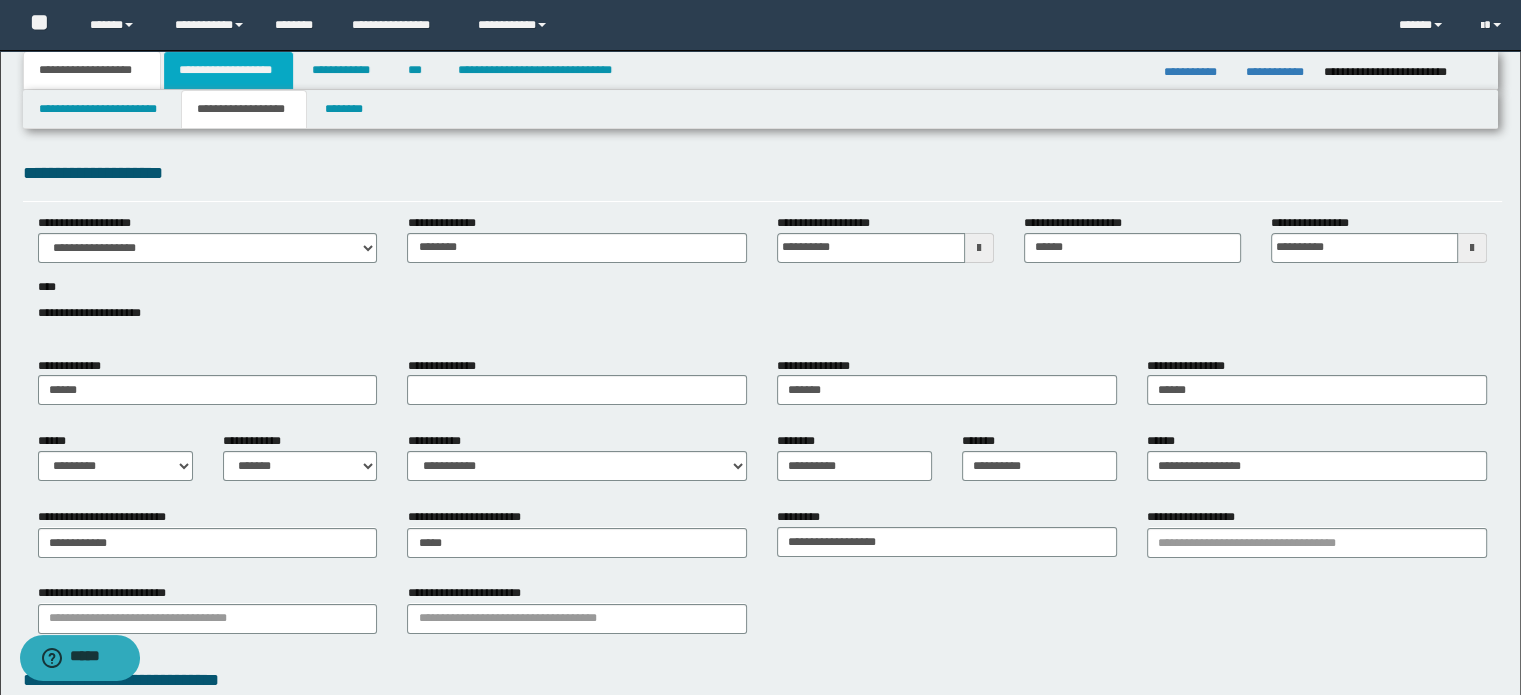 click on "**********" at bounding box center [228, 70] 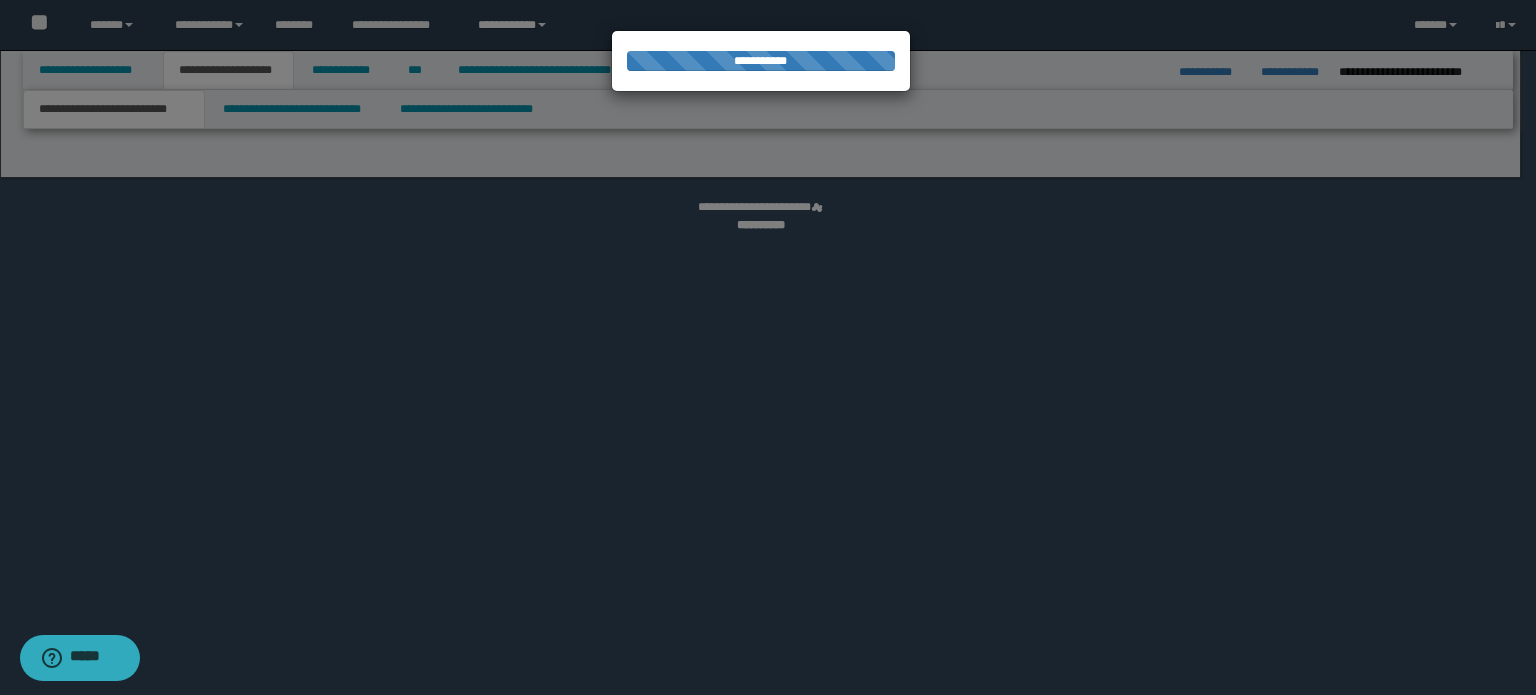 select on "*" 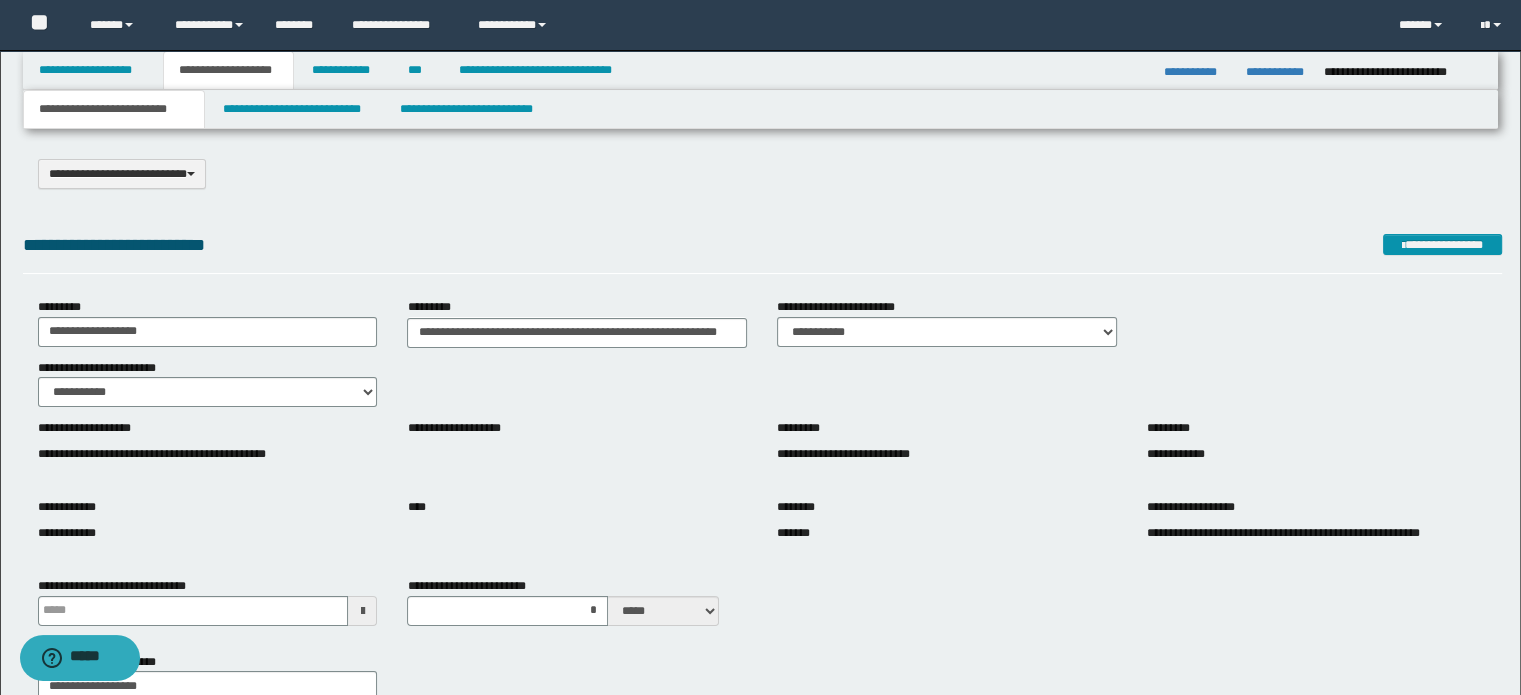 scroll, scrollTop: 200, scrollLeft: 0, axis: vertical 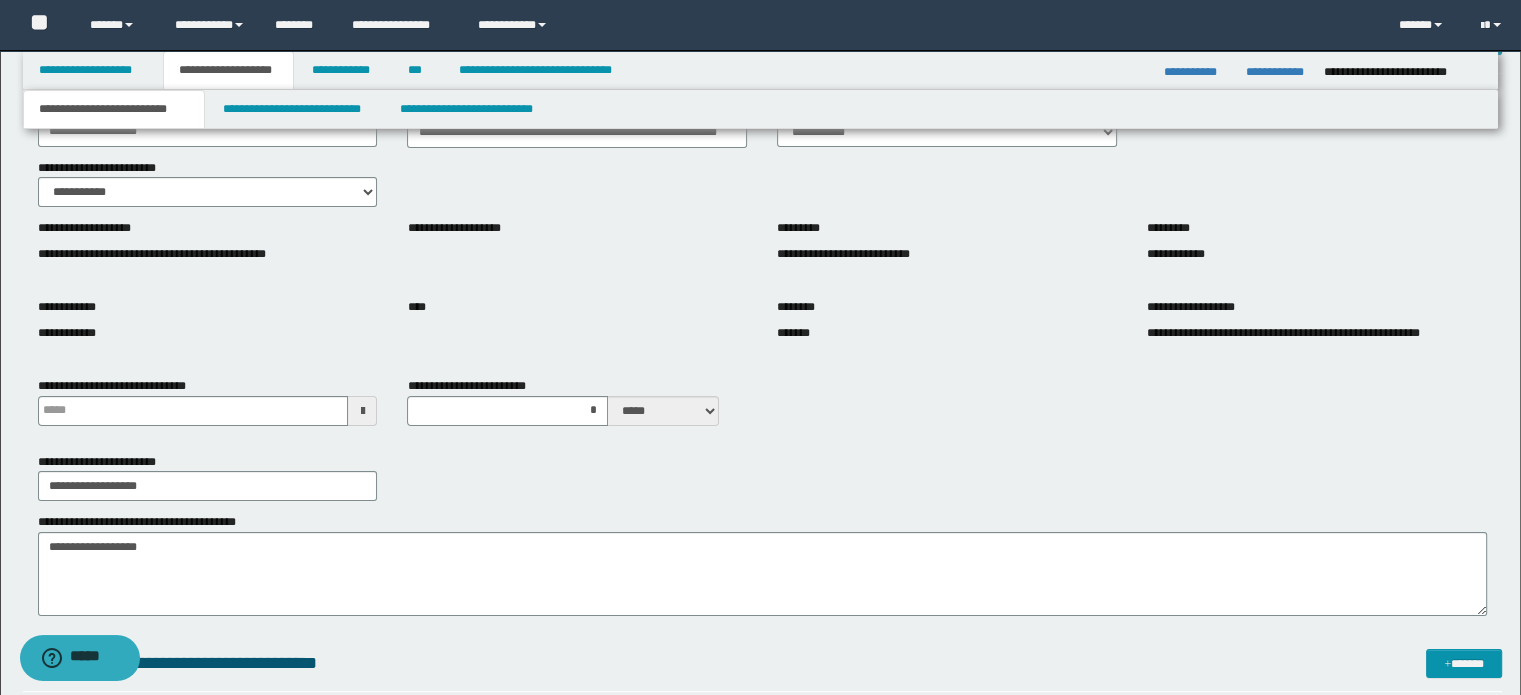 type 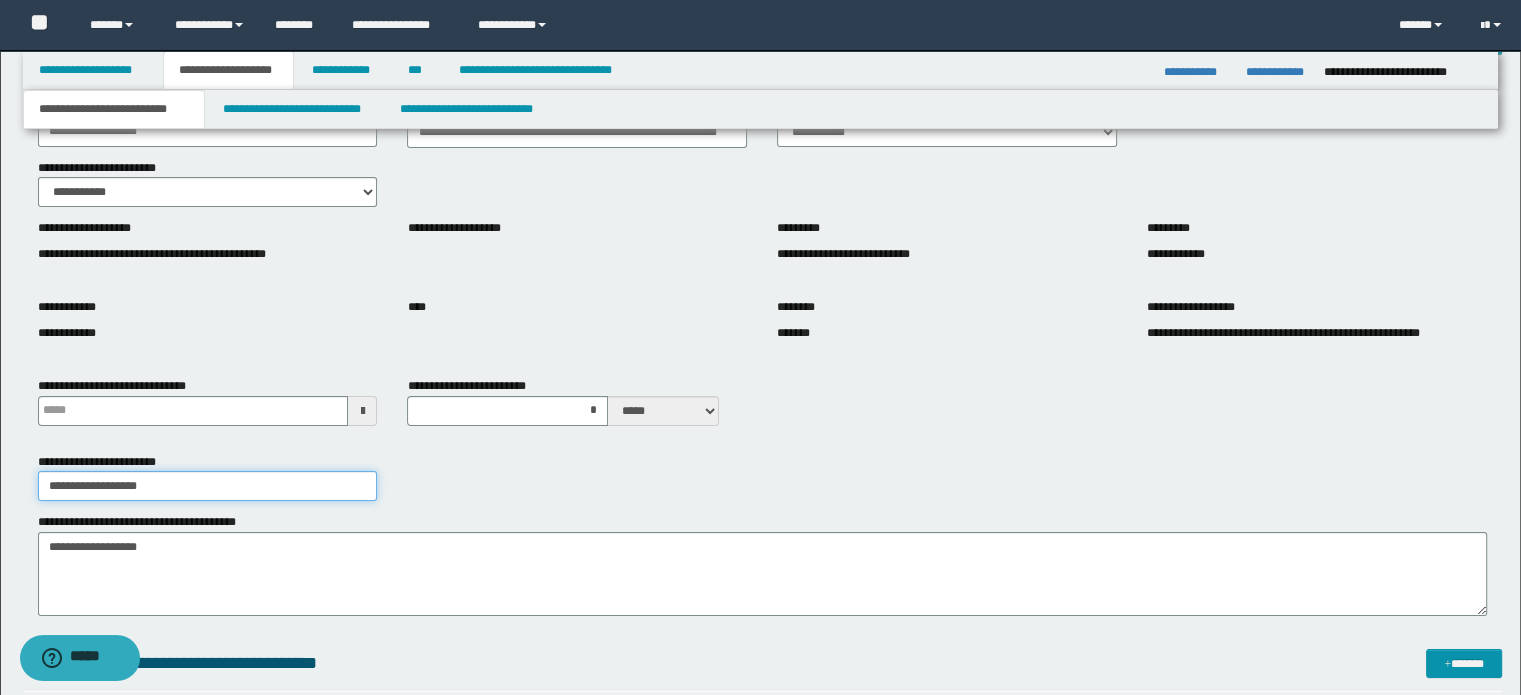 drag, startPoint x: 168, startPoint y: 494, endPoint x: 0, endPoint y: 498, distance: 168.0476 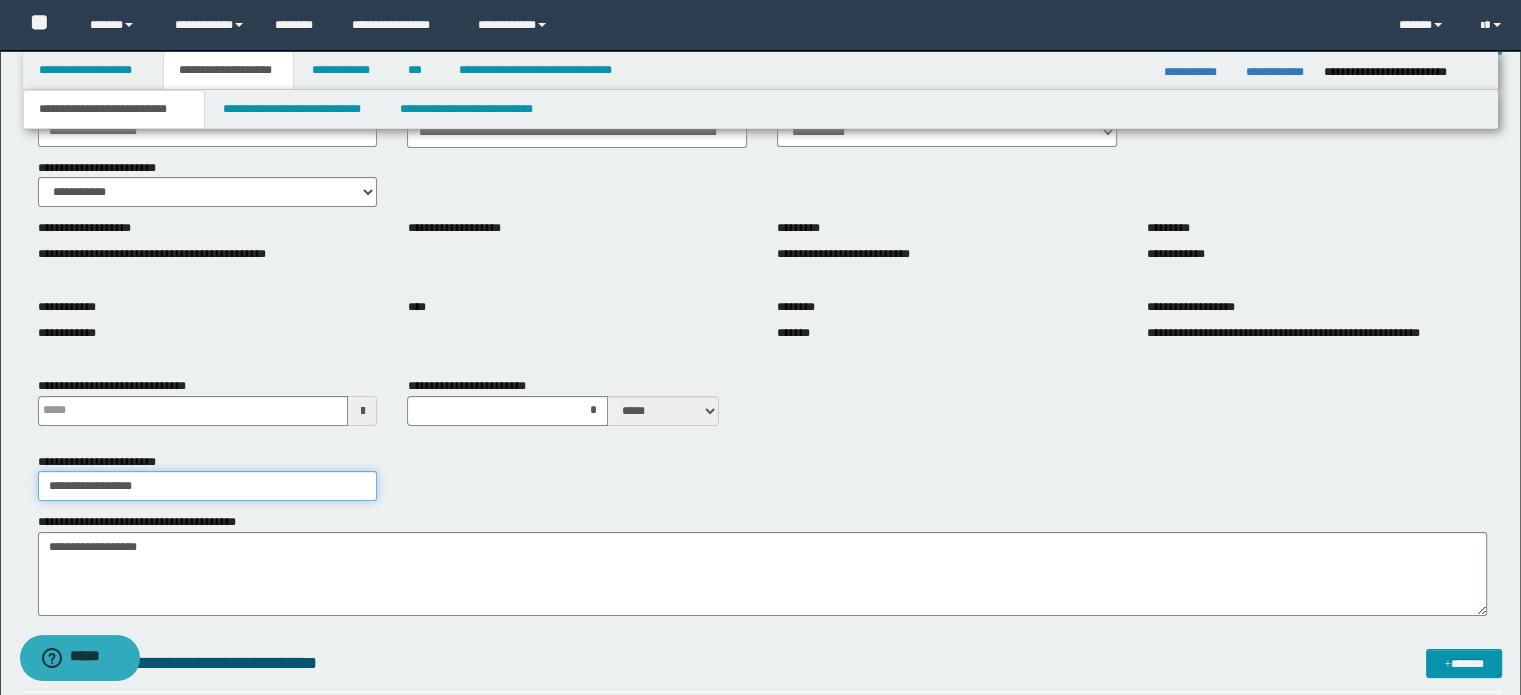 type on "**********" 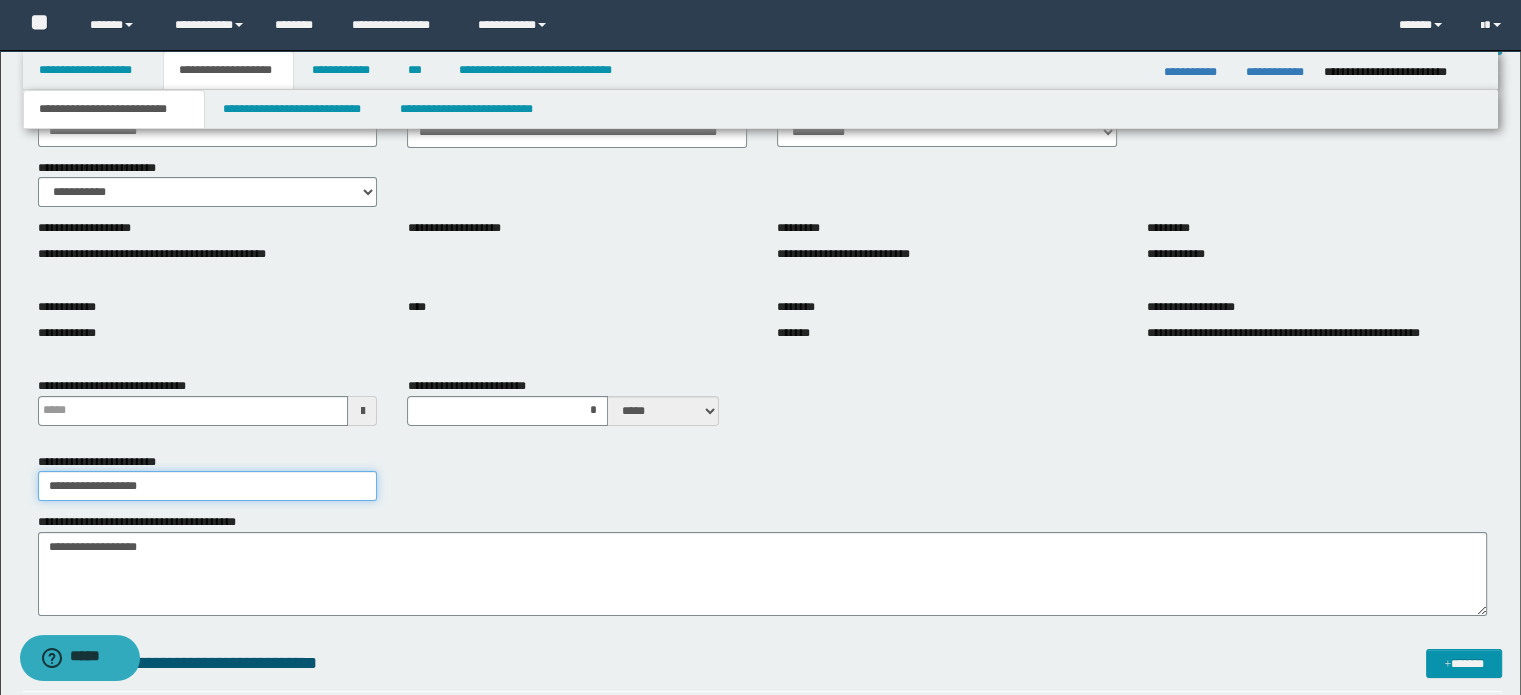 type 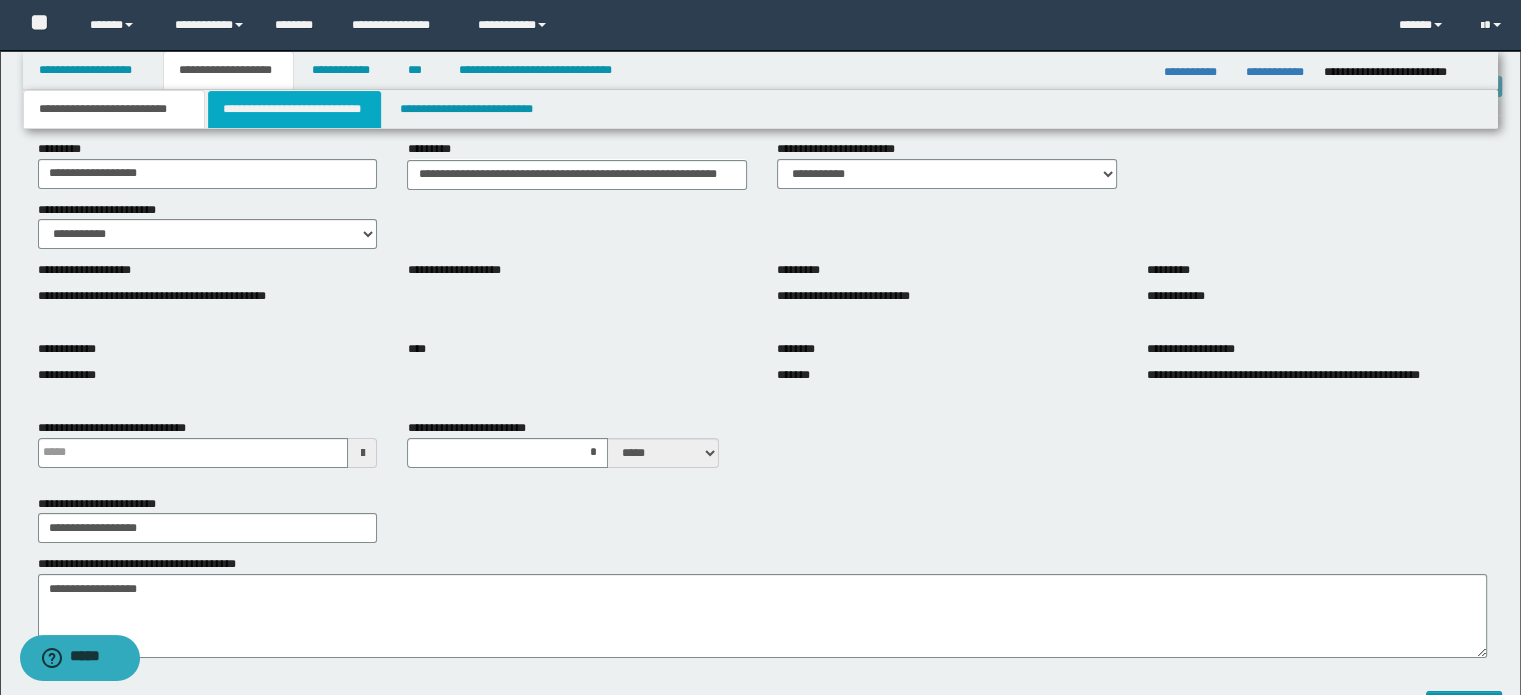 click on "**********" at bounding box center (294, 109) 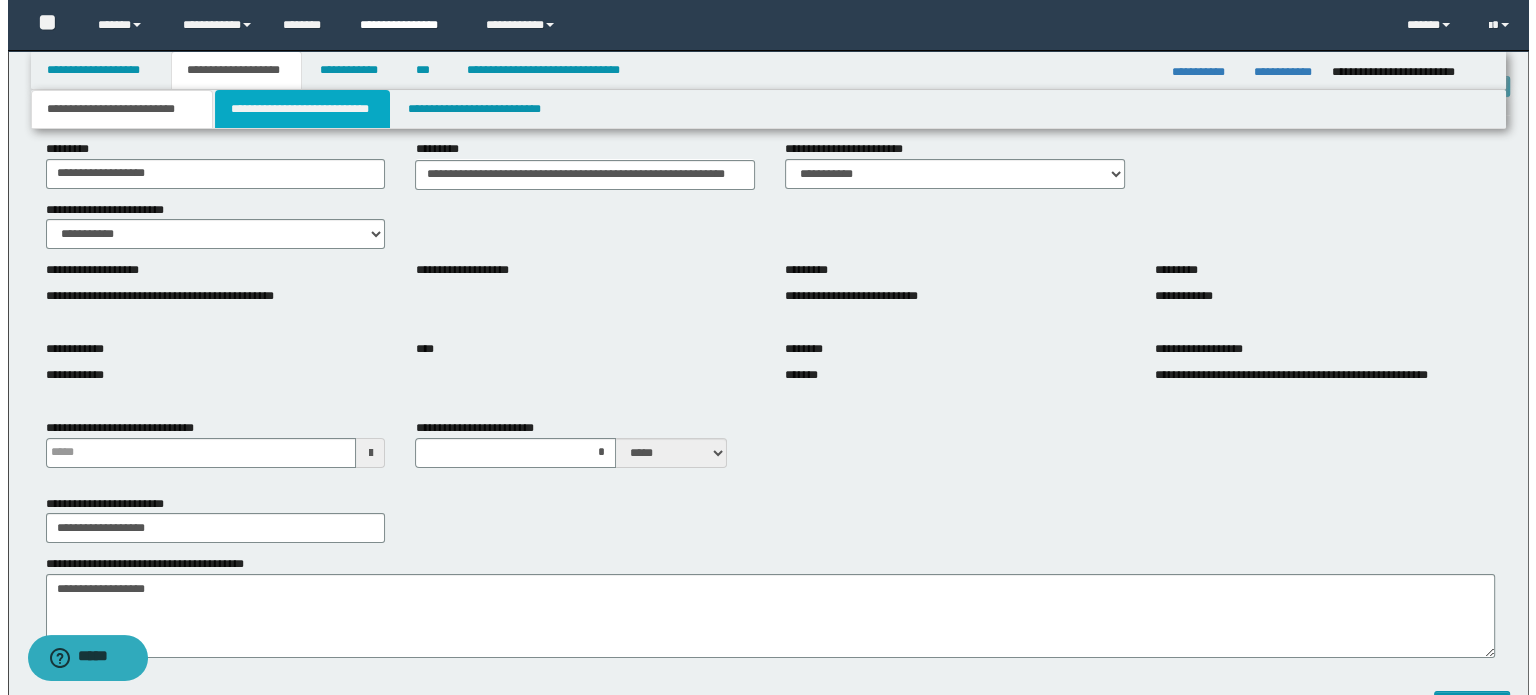 scroll, scrollTop: 0, scrollLeft: 0, axis: both 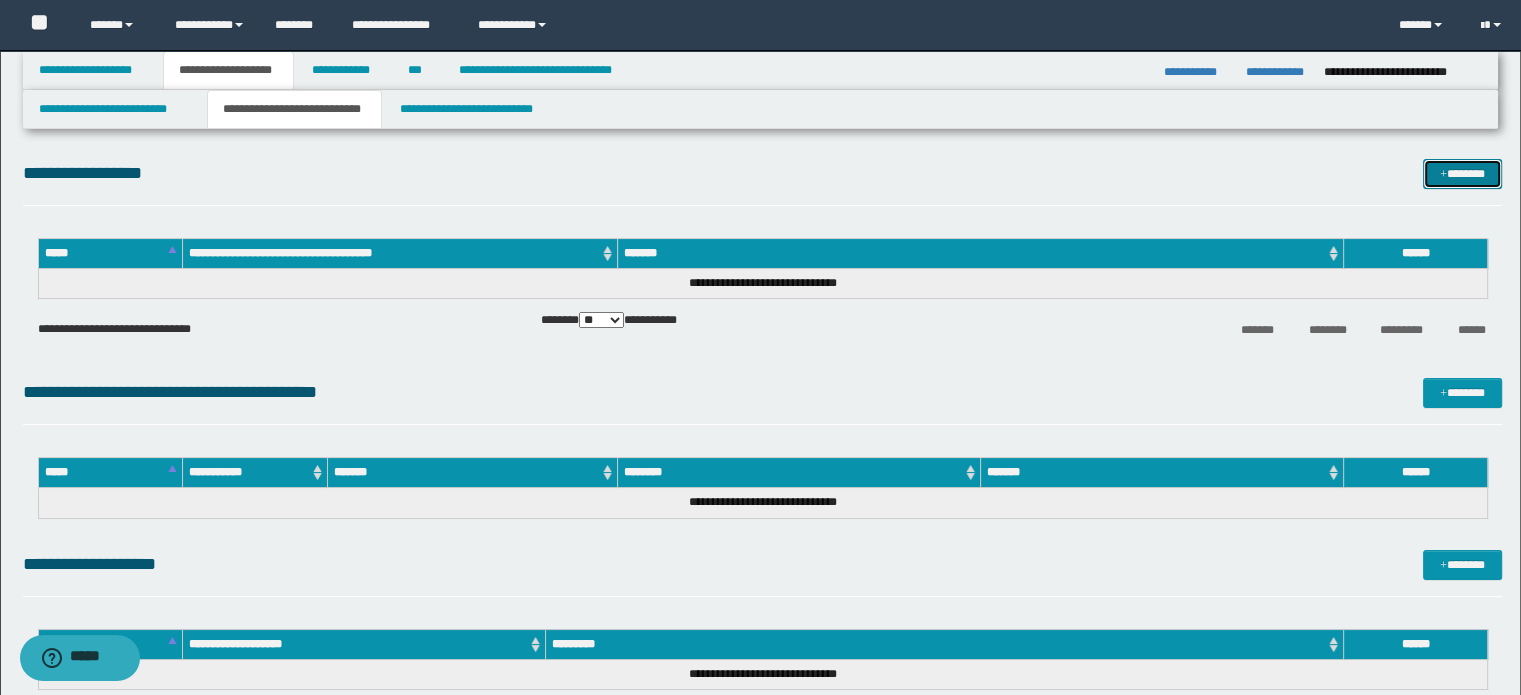 click on "*******" at bounding box center (1462, 174) 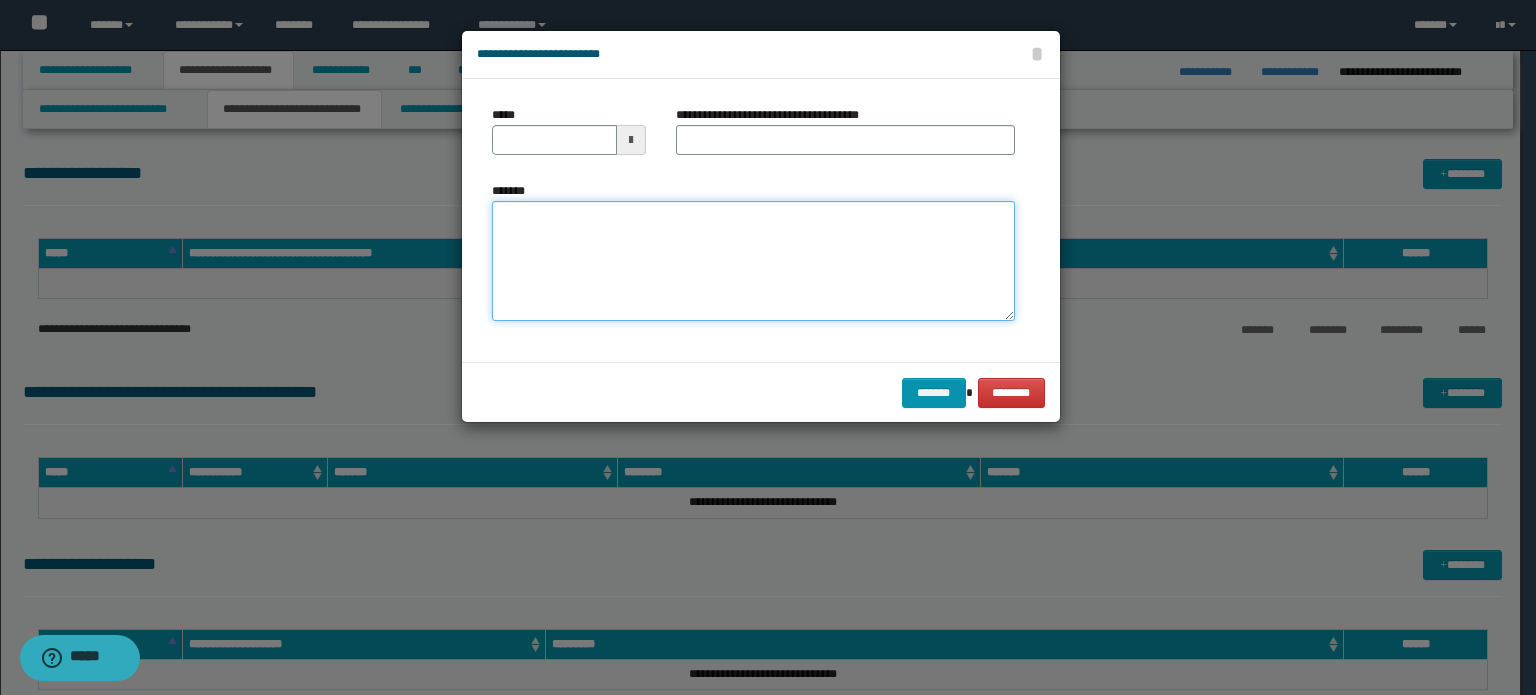 click on "*******" at bounding box center [753, 261] 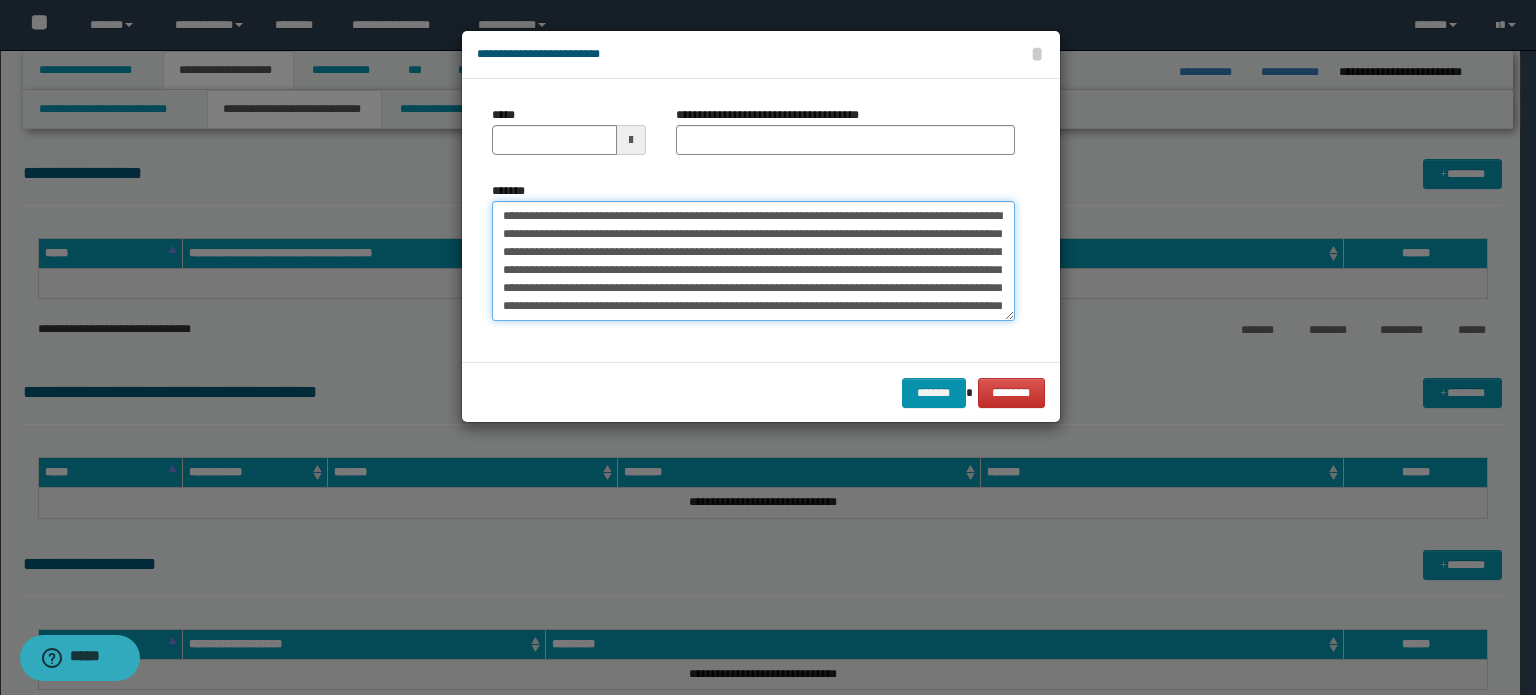 scroll, scrollTop: 228, scrollLeft: 0, axis: vertical 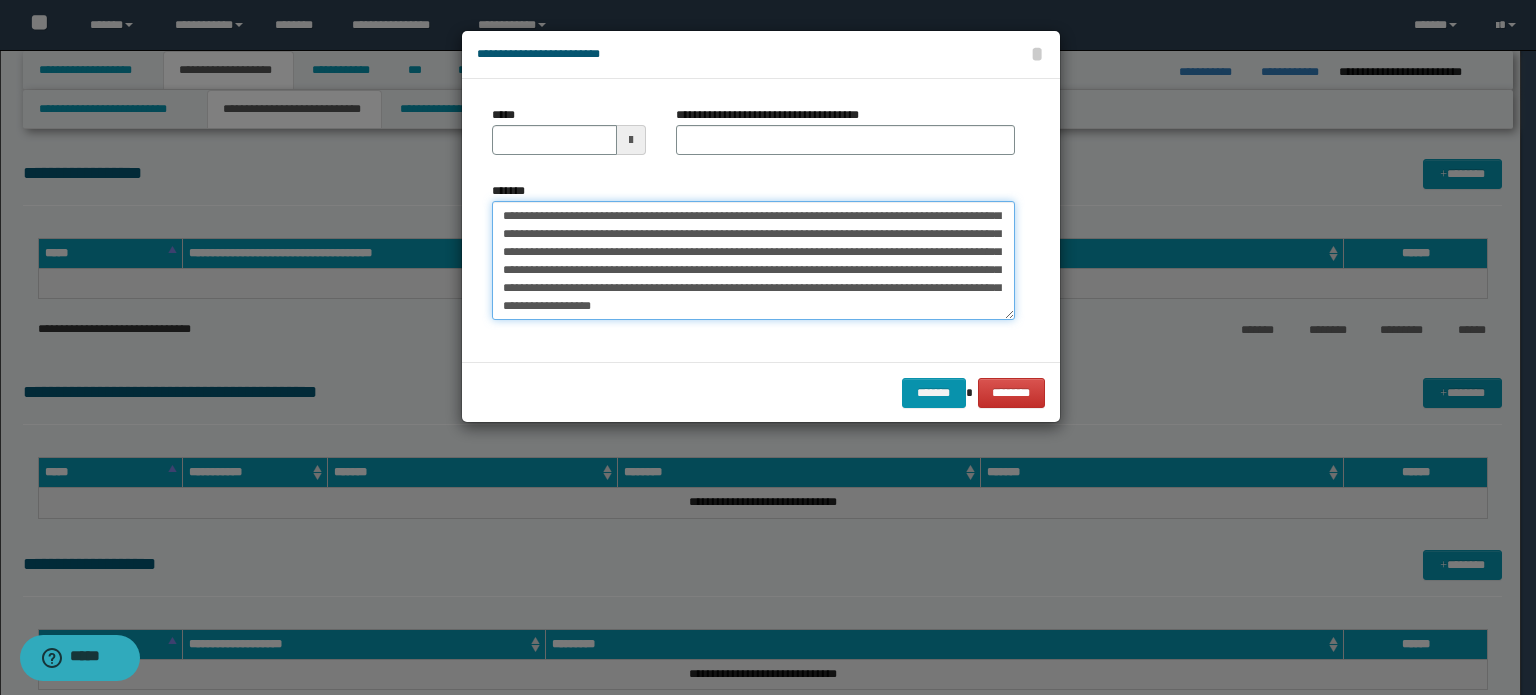type on "**********" 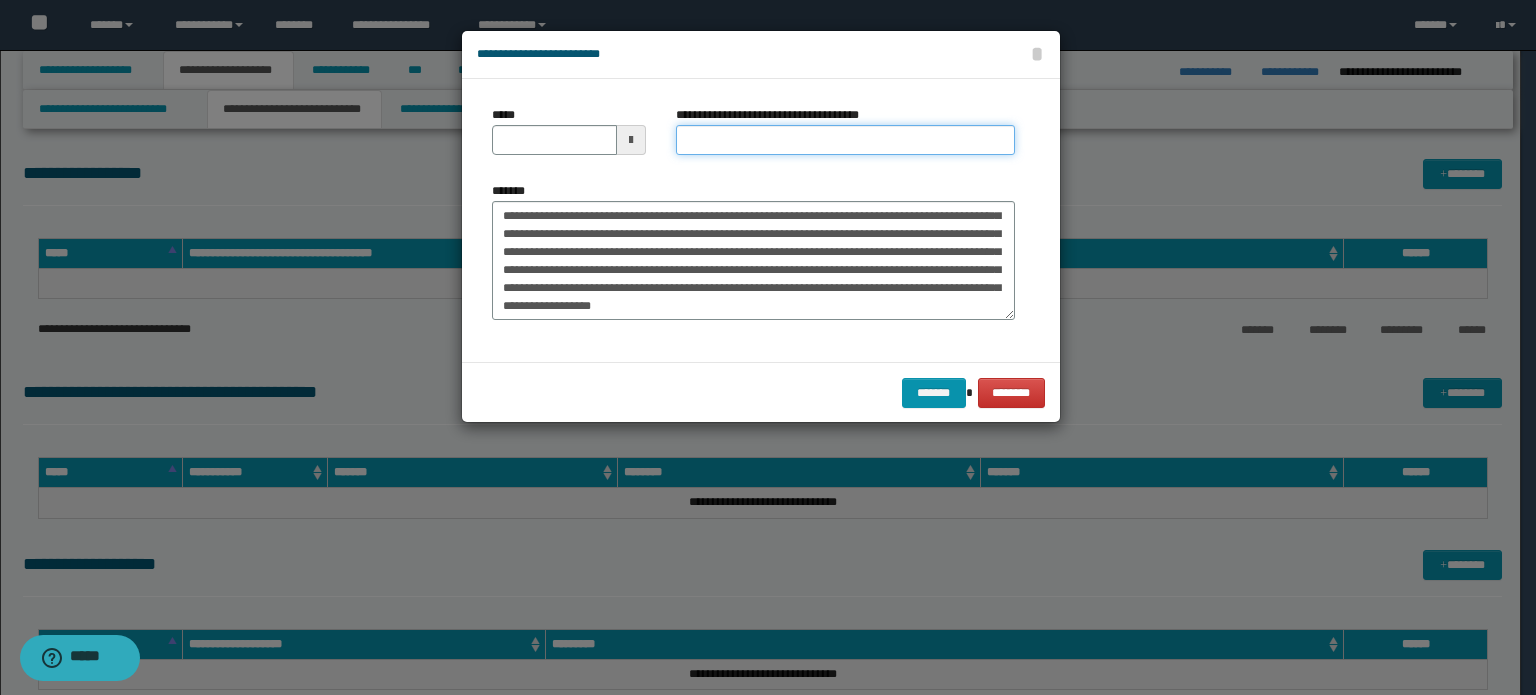 click on "**********" at bounding box center [845, 140] 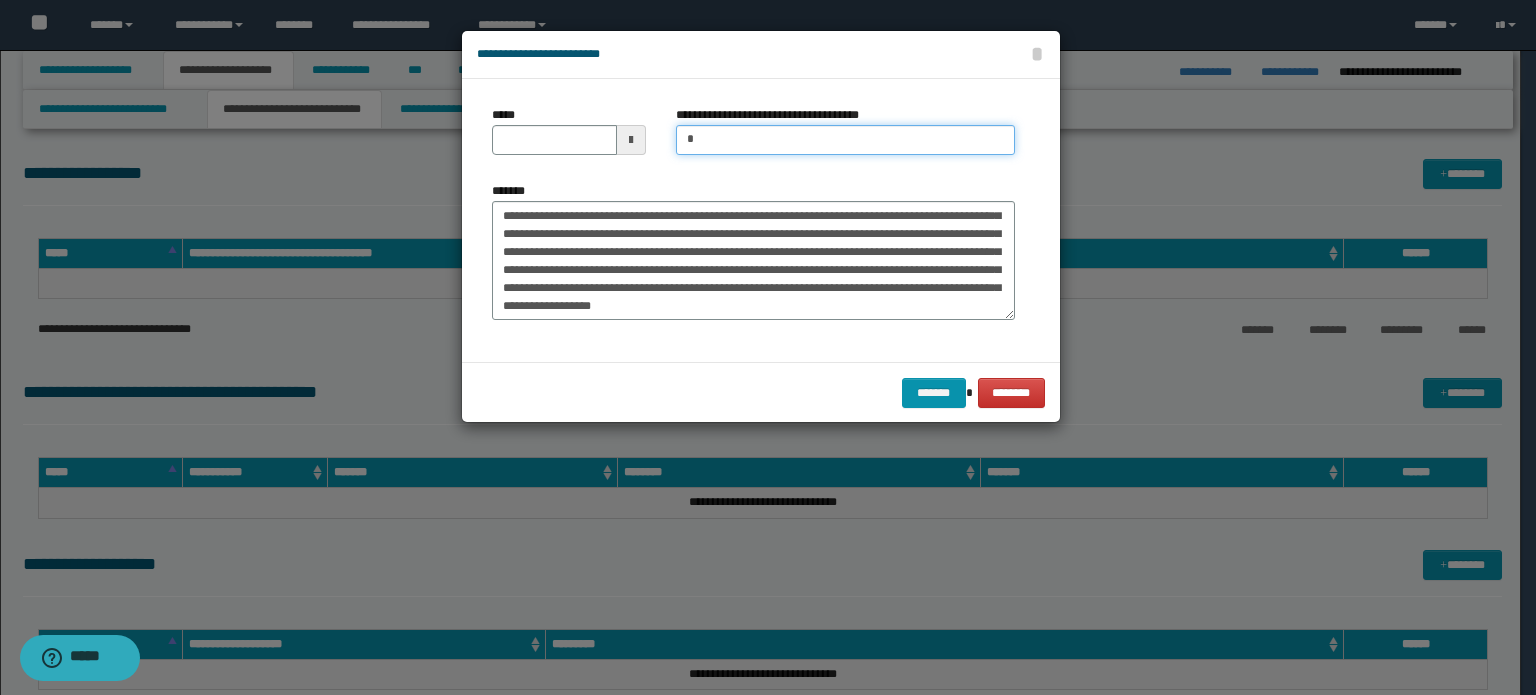 type on "**********" 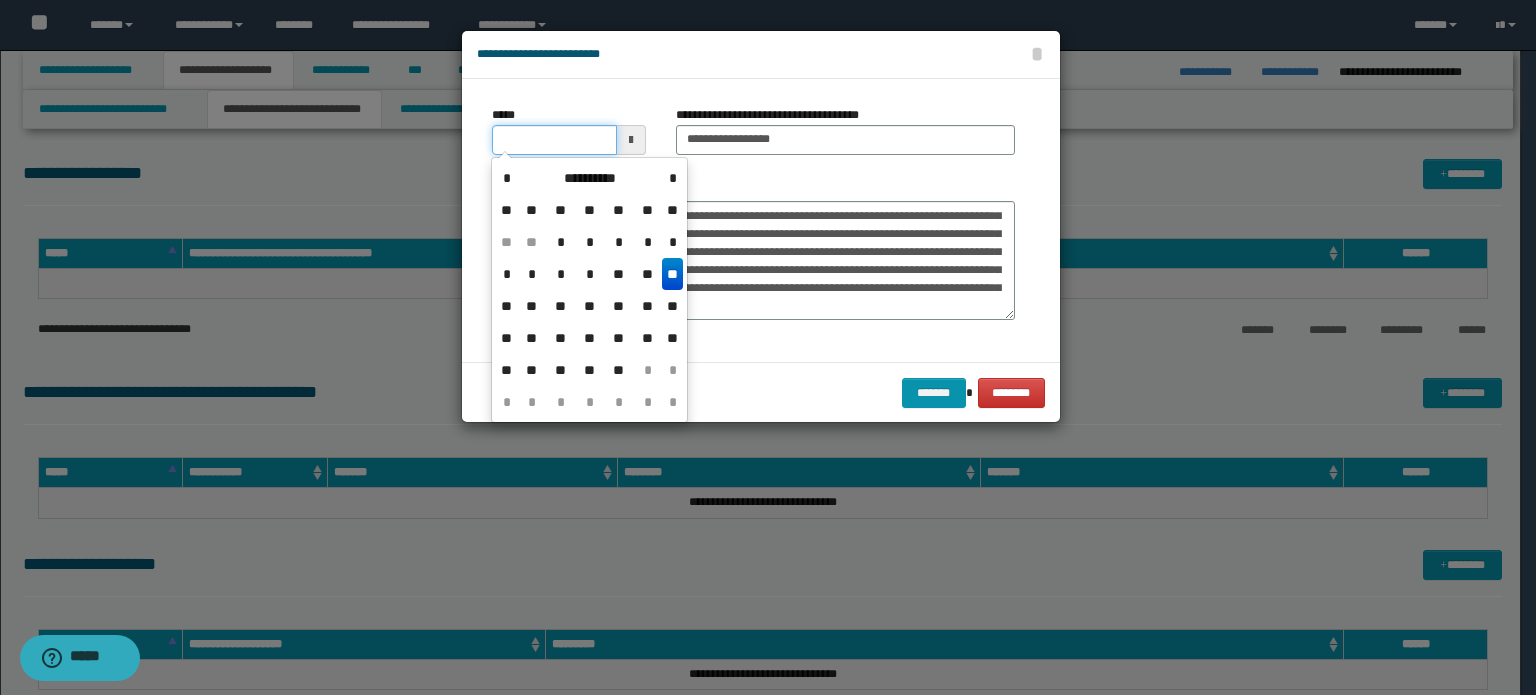 click on "*****" at bounding box center [554, 140] 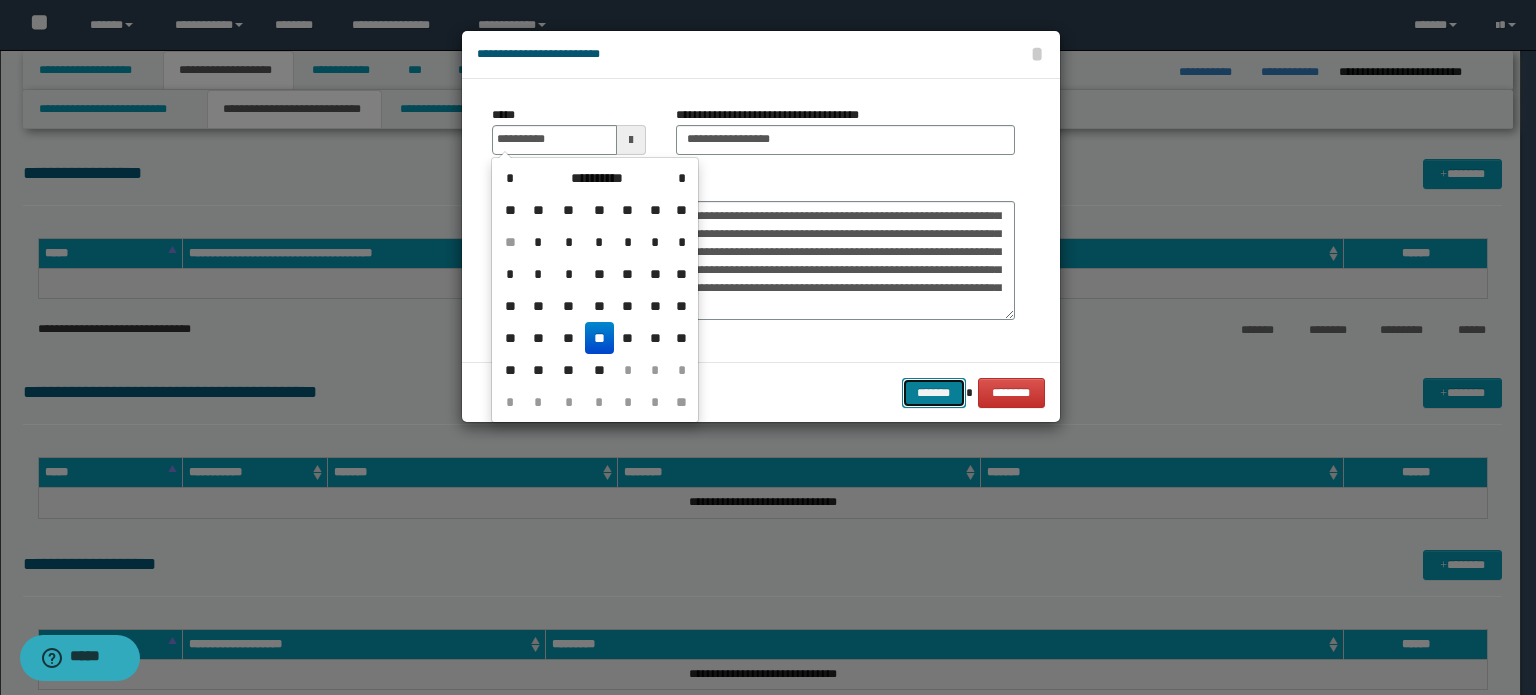 type on "**********" 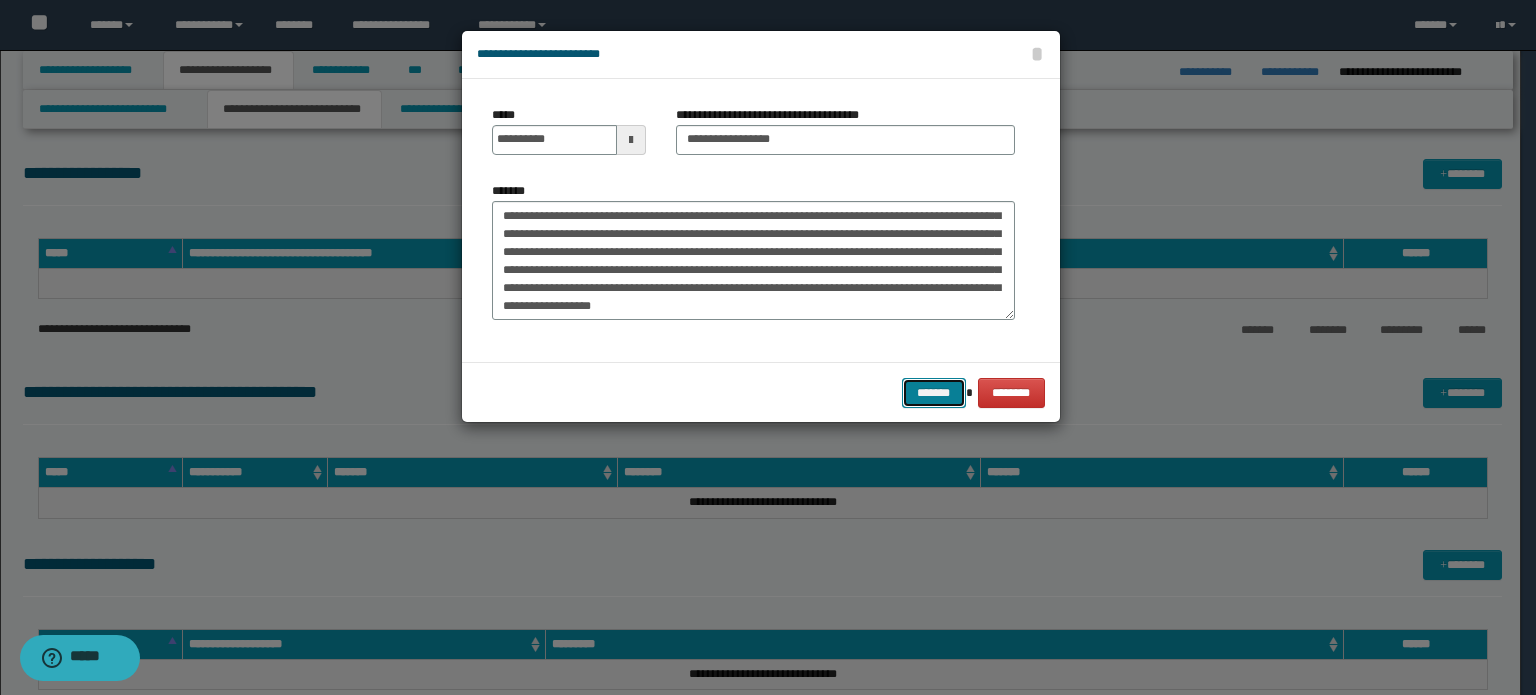 click on "*******" at bounding box center (934, 393) 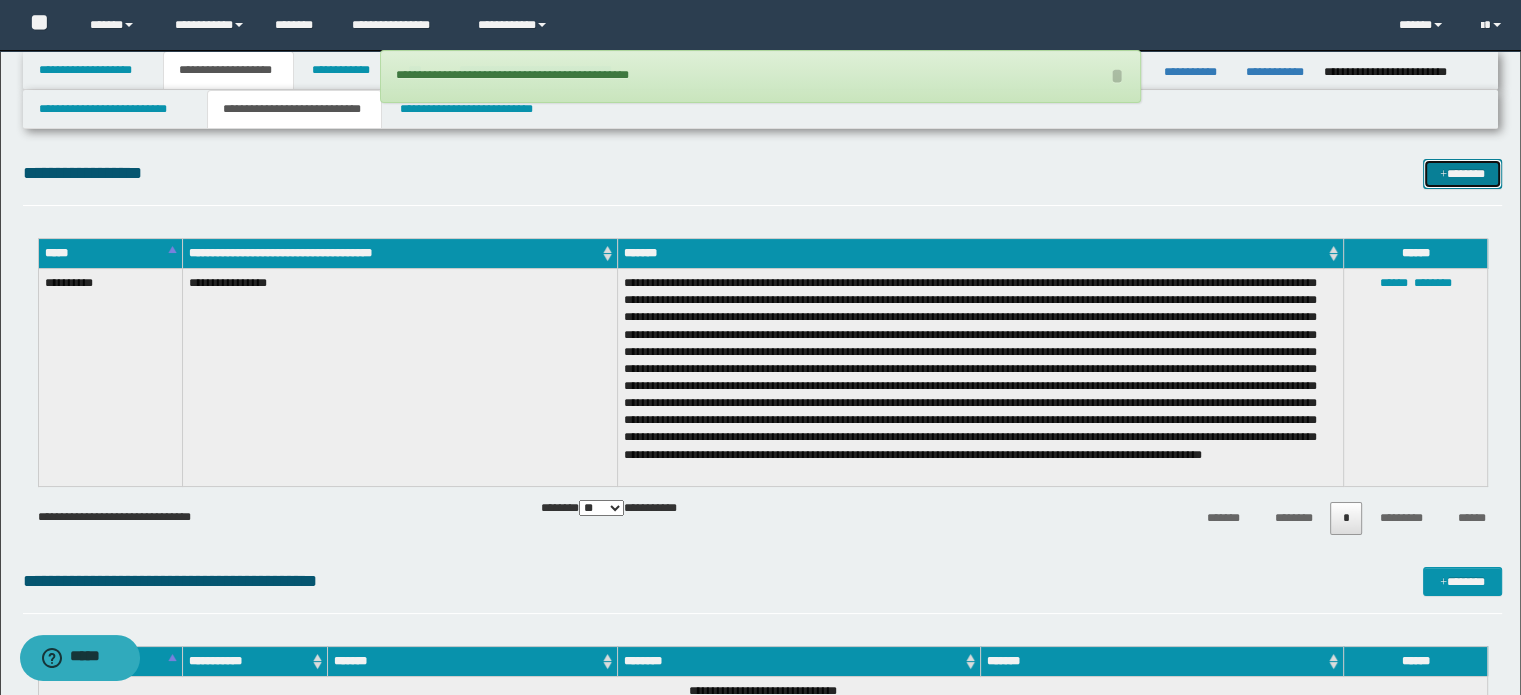 click on "*******" at bounding box center [1462, 174] 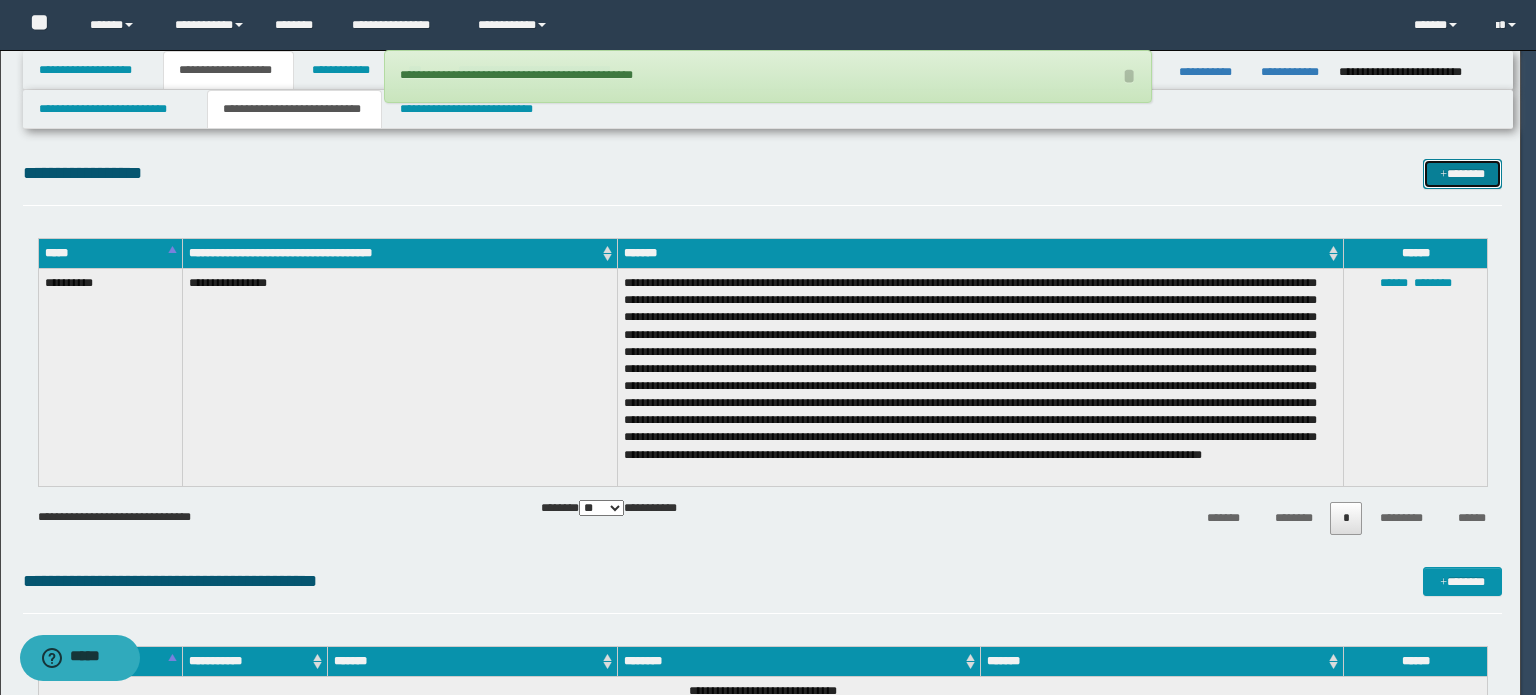 scroll, scrollTop: 0, scrollLeft: 0, axis: both 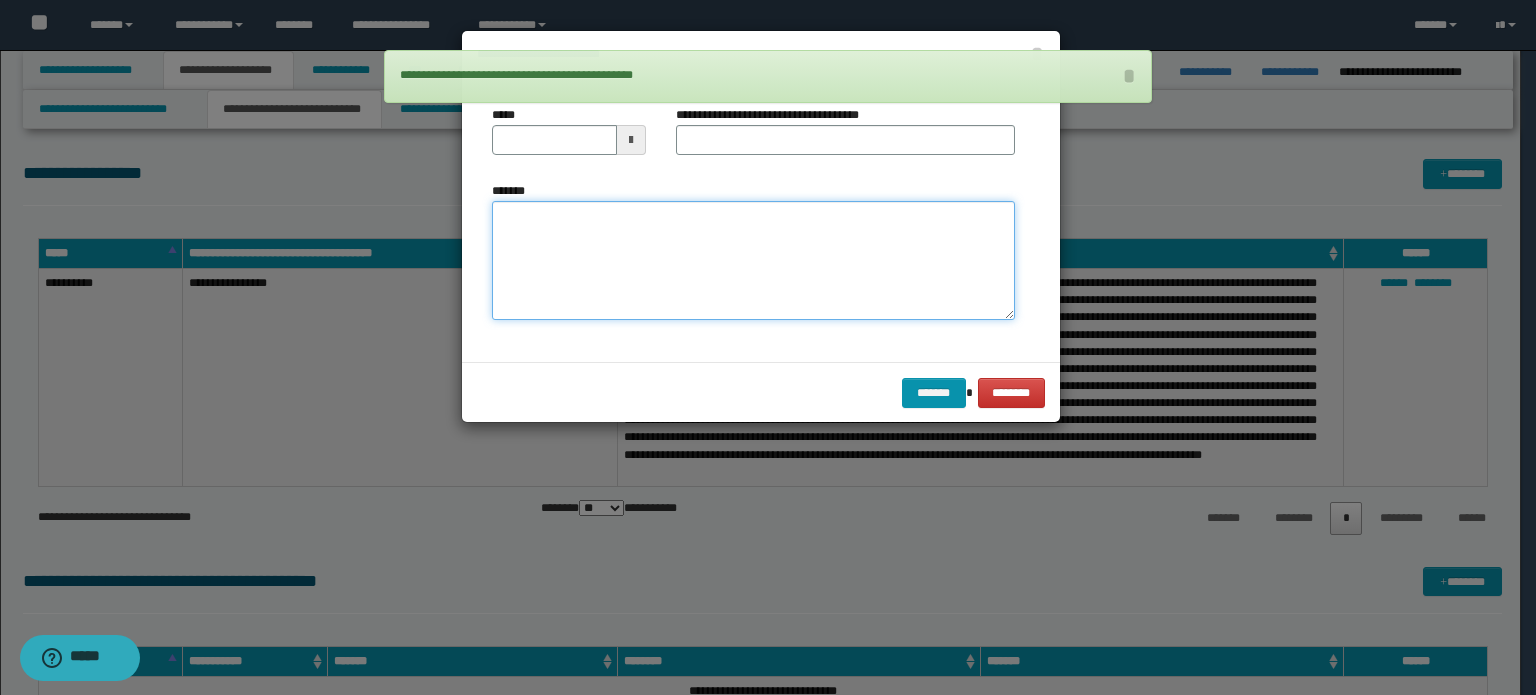 drag, startPoint x: 829, startPoint y: 259, endPoint x: 840, endPoint y: 211, distance: 49.24429 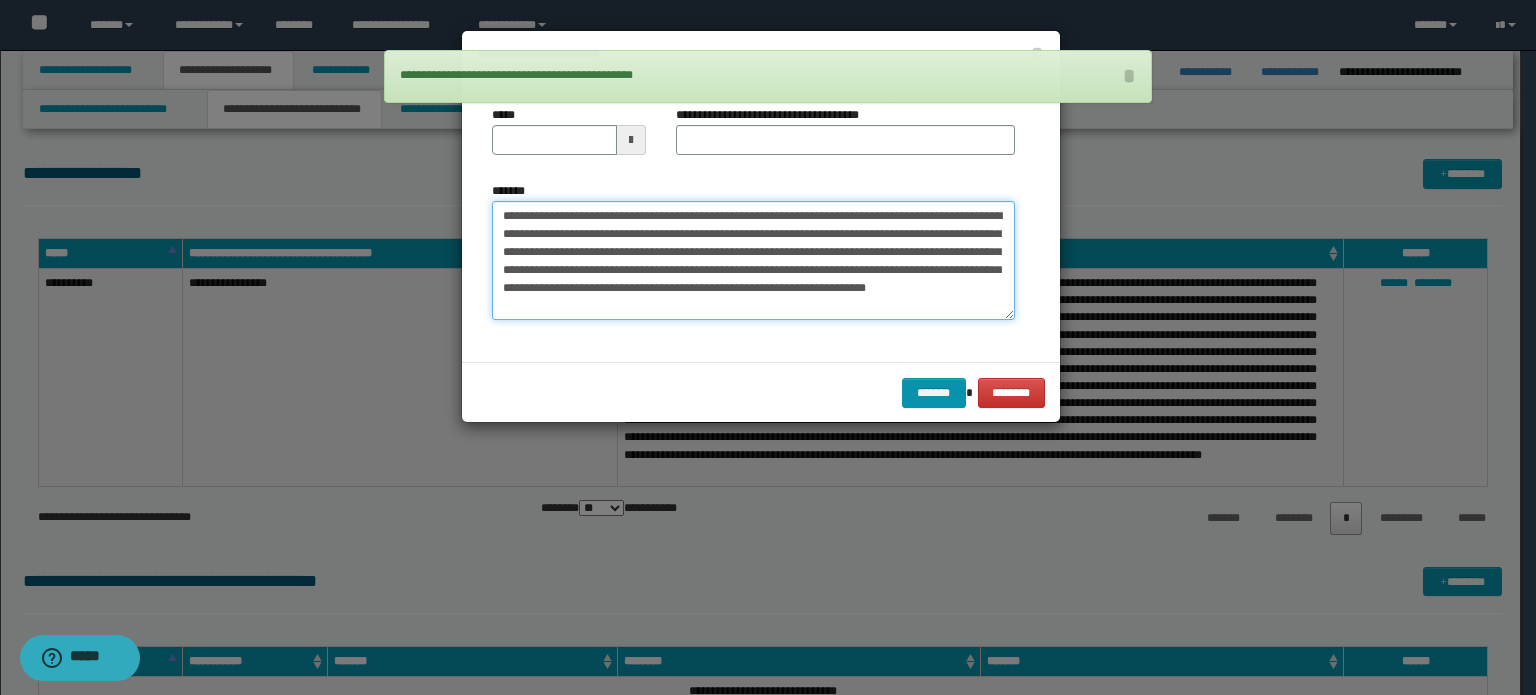 scroll, scrollTop: 12, scrollLeft: 0, axis: vertical 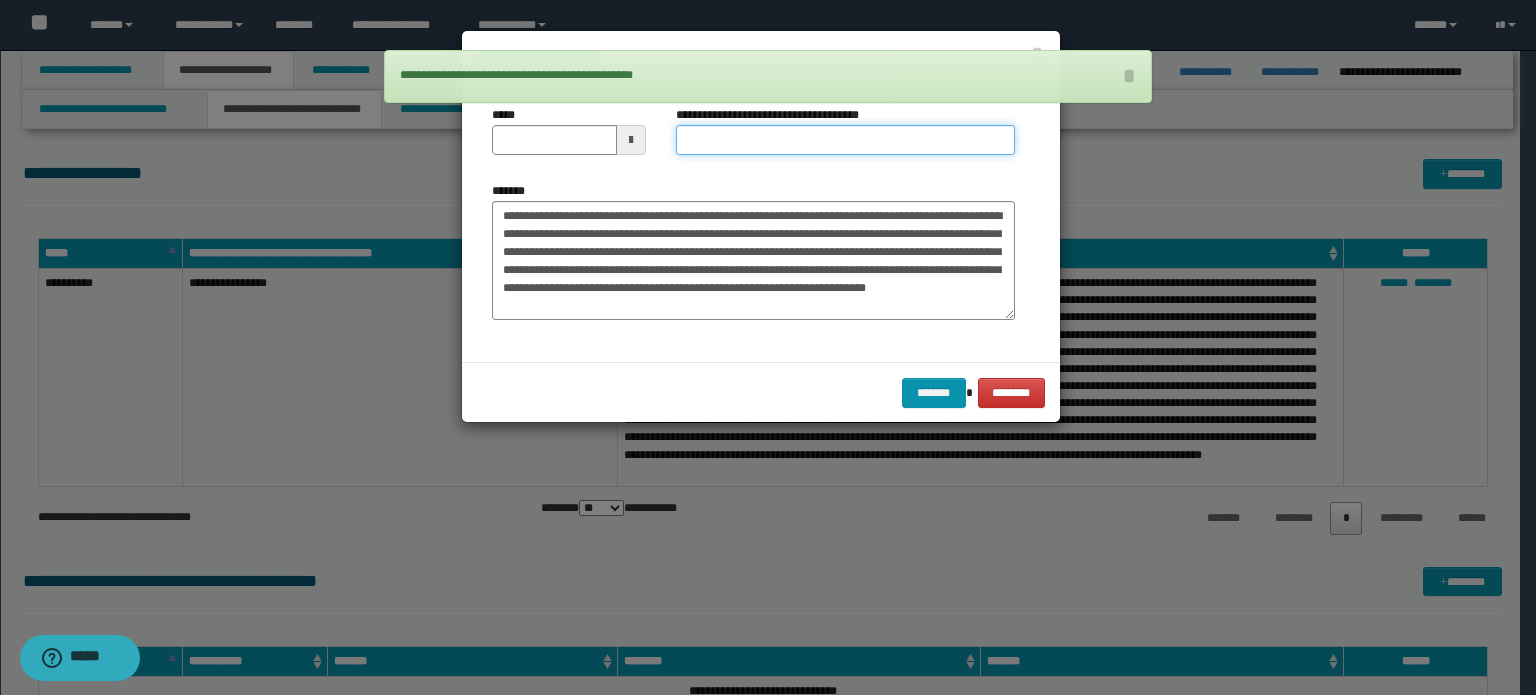 click on "**********" at bounding box center [845, 140] 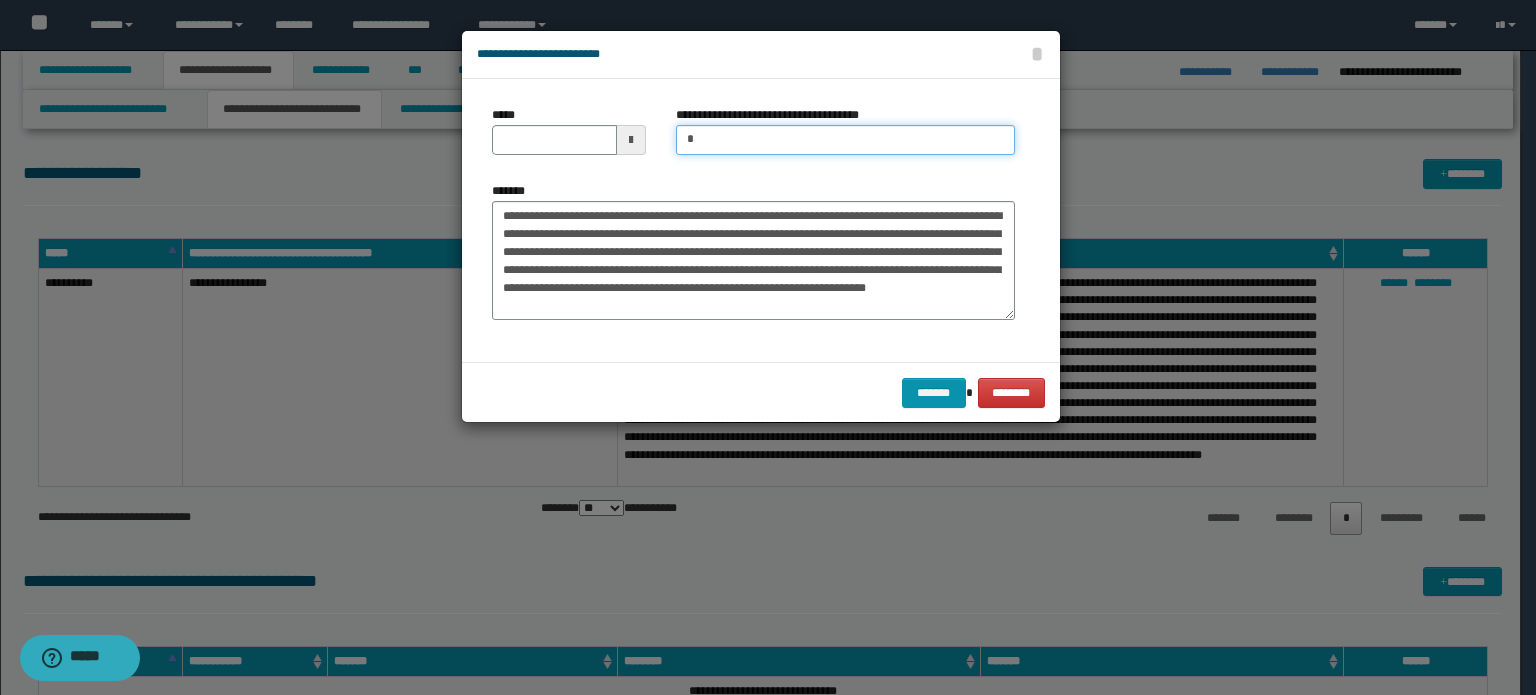 type on "**********" 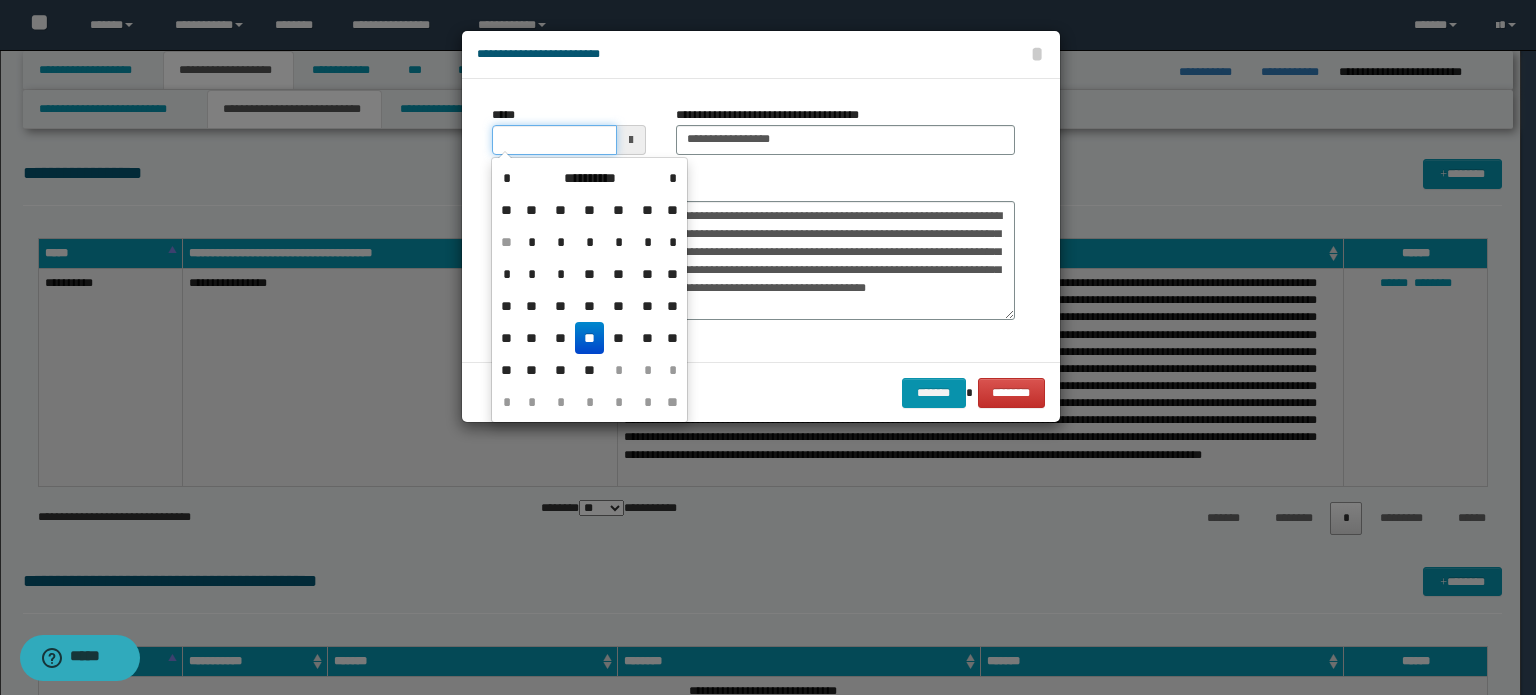 click on "*****" at bounding box center [554, 140] 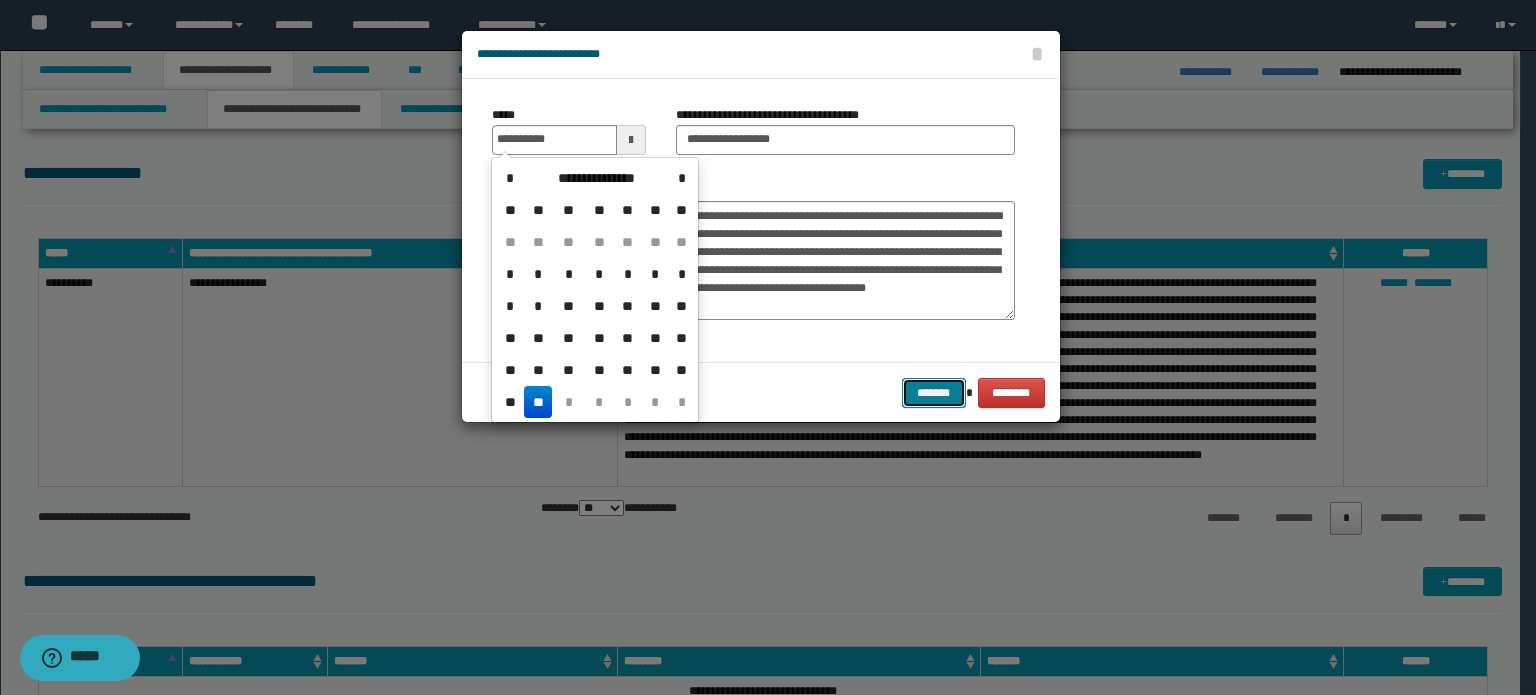 type on "**********" 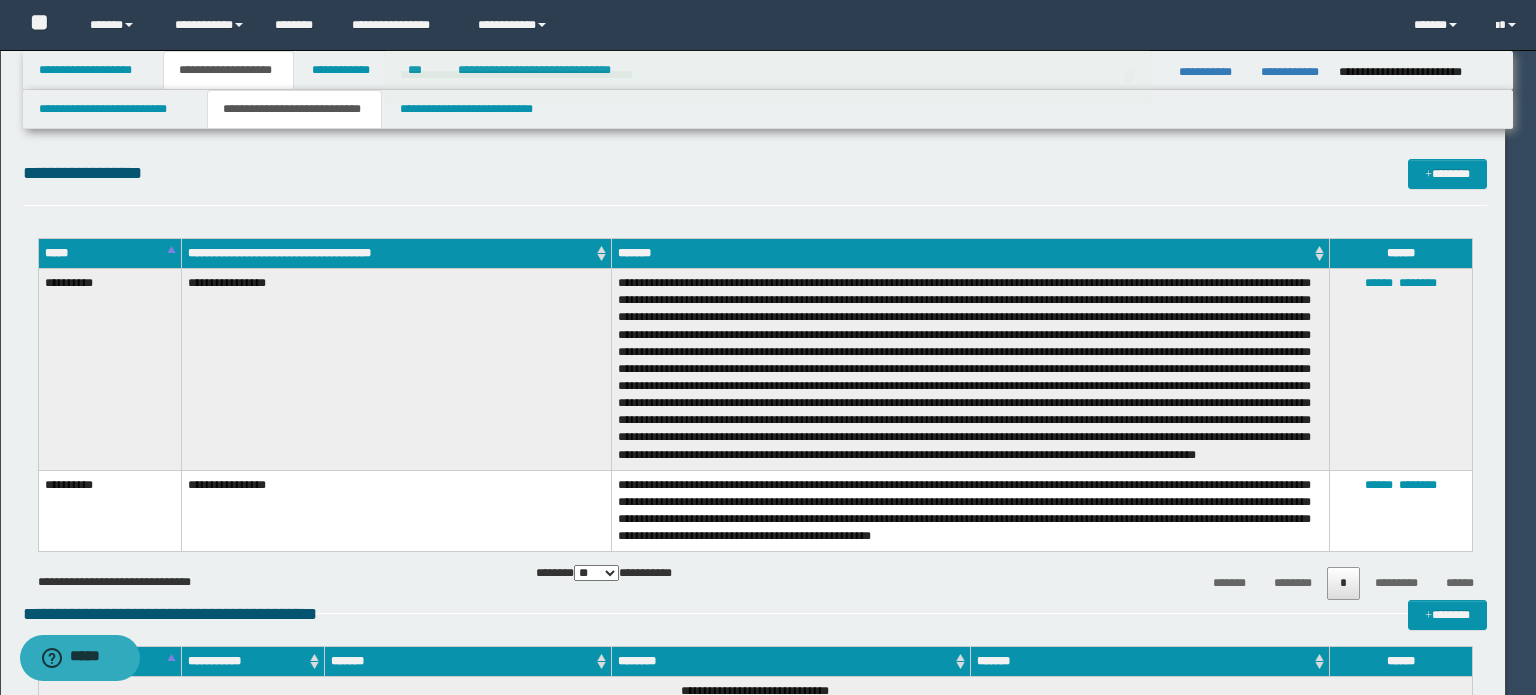 type 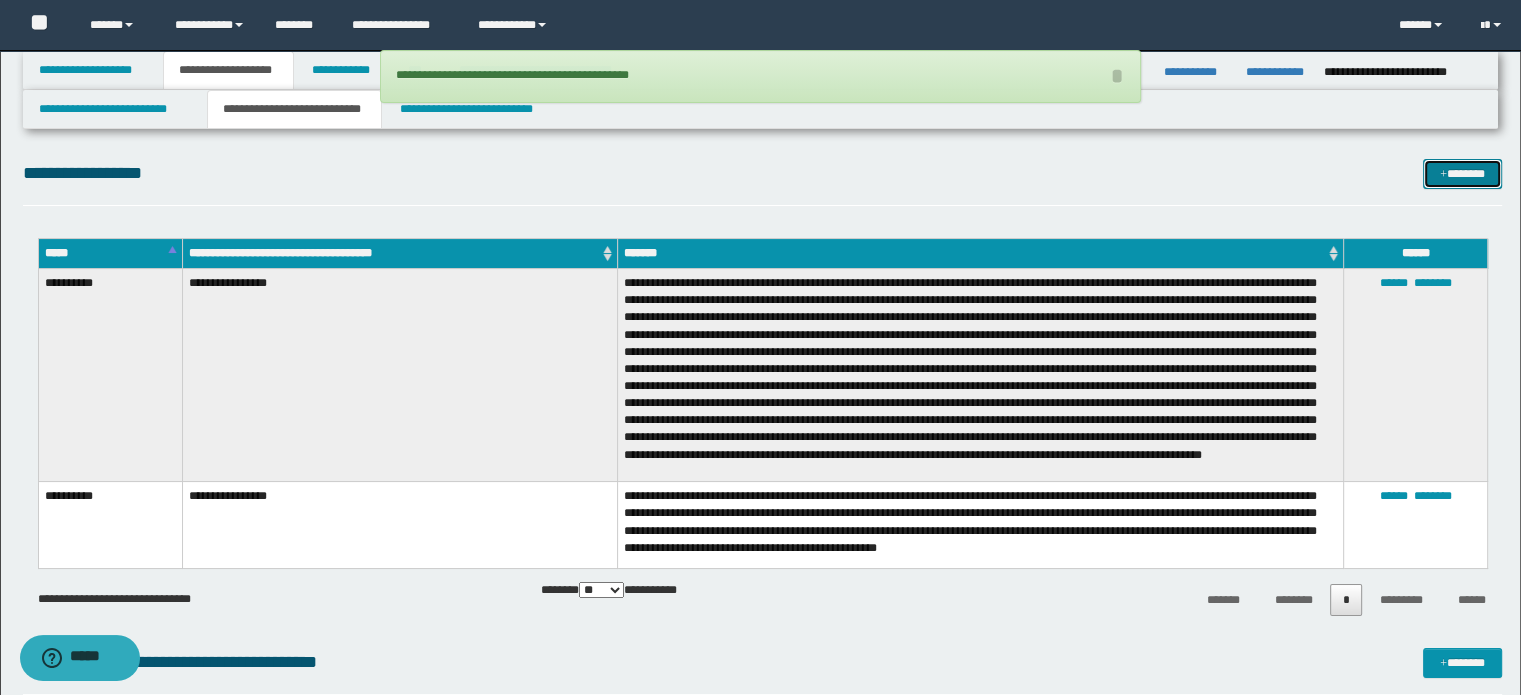 click on "*******" at bounding box center [1462, 174] 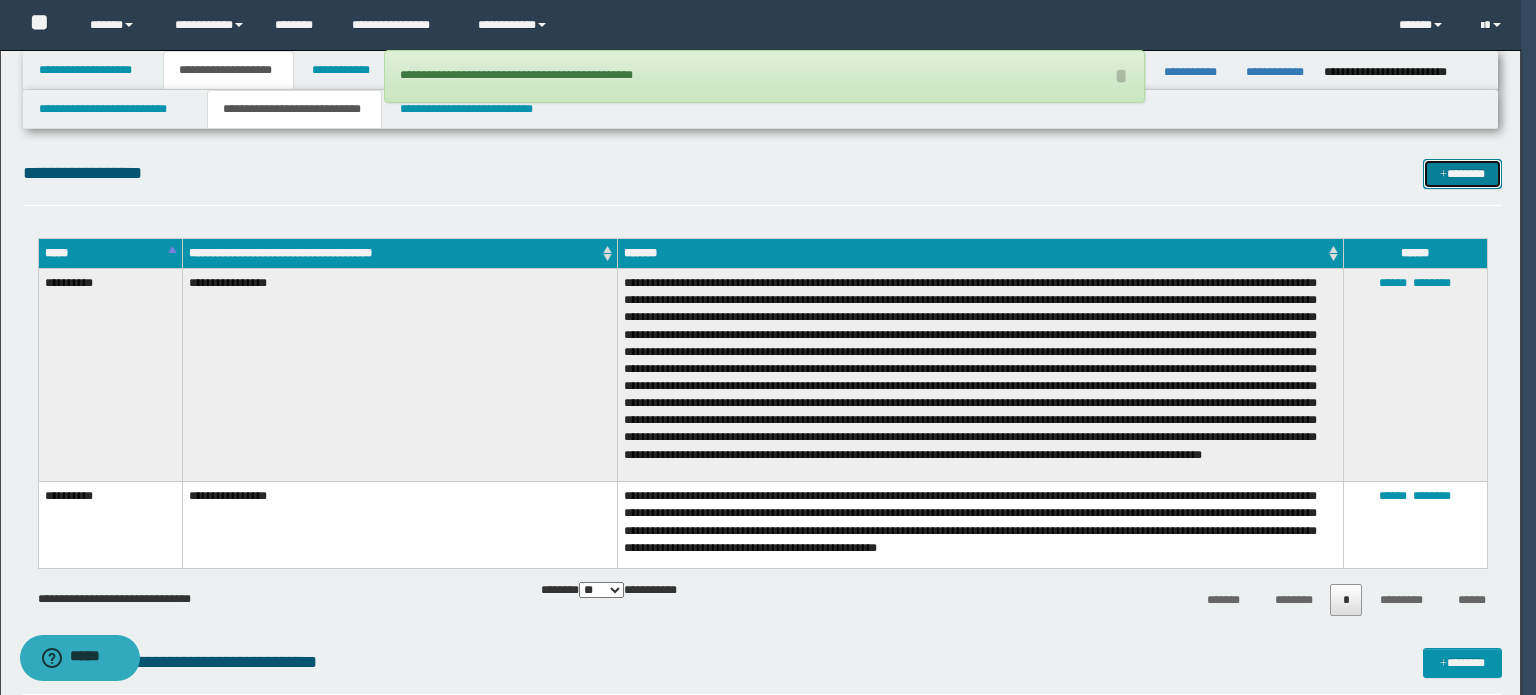 scroll, scrollTop: 0, scrollLeft: 0, axis: both 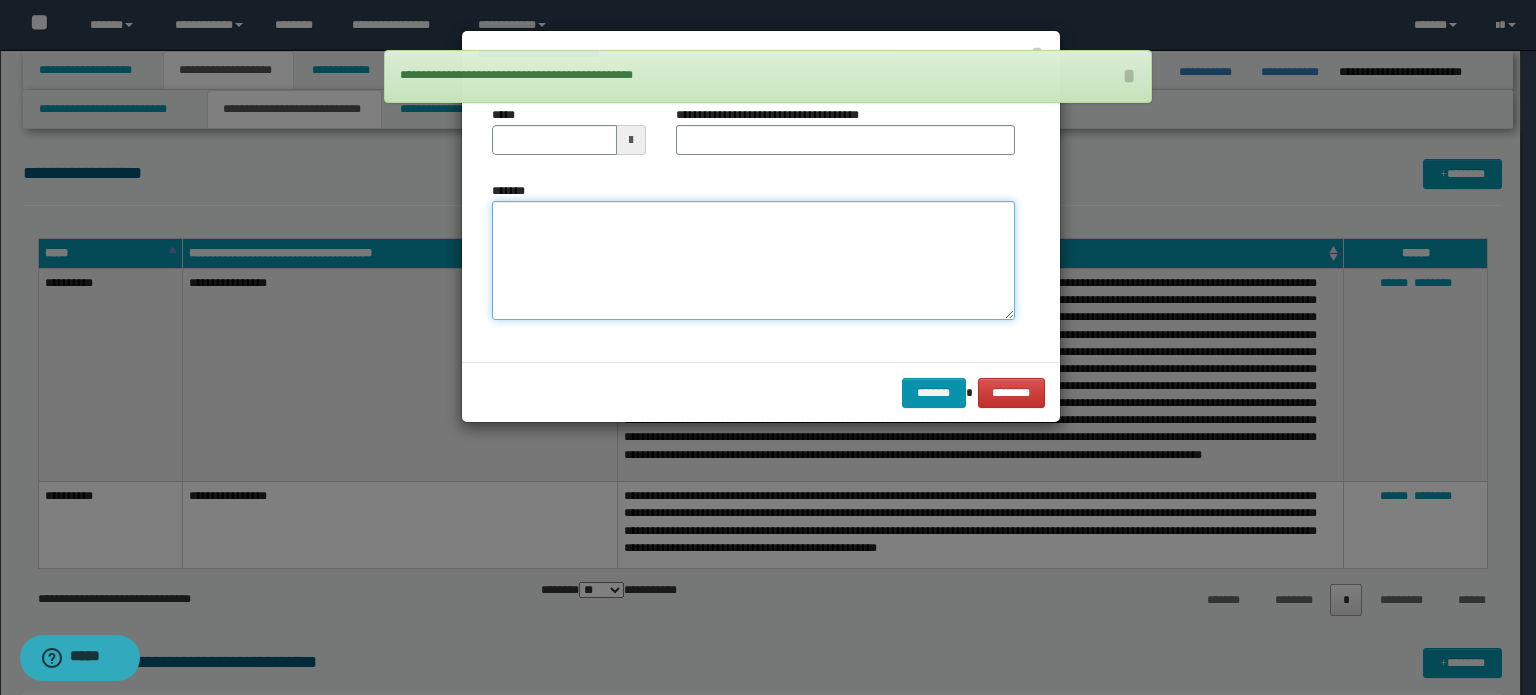drag, startPoint x: 801, startPoint y: 279, endPoint x: 791, endPoint y: 203, distance: 76.655075 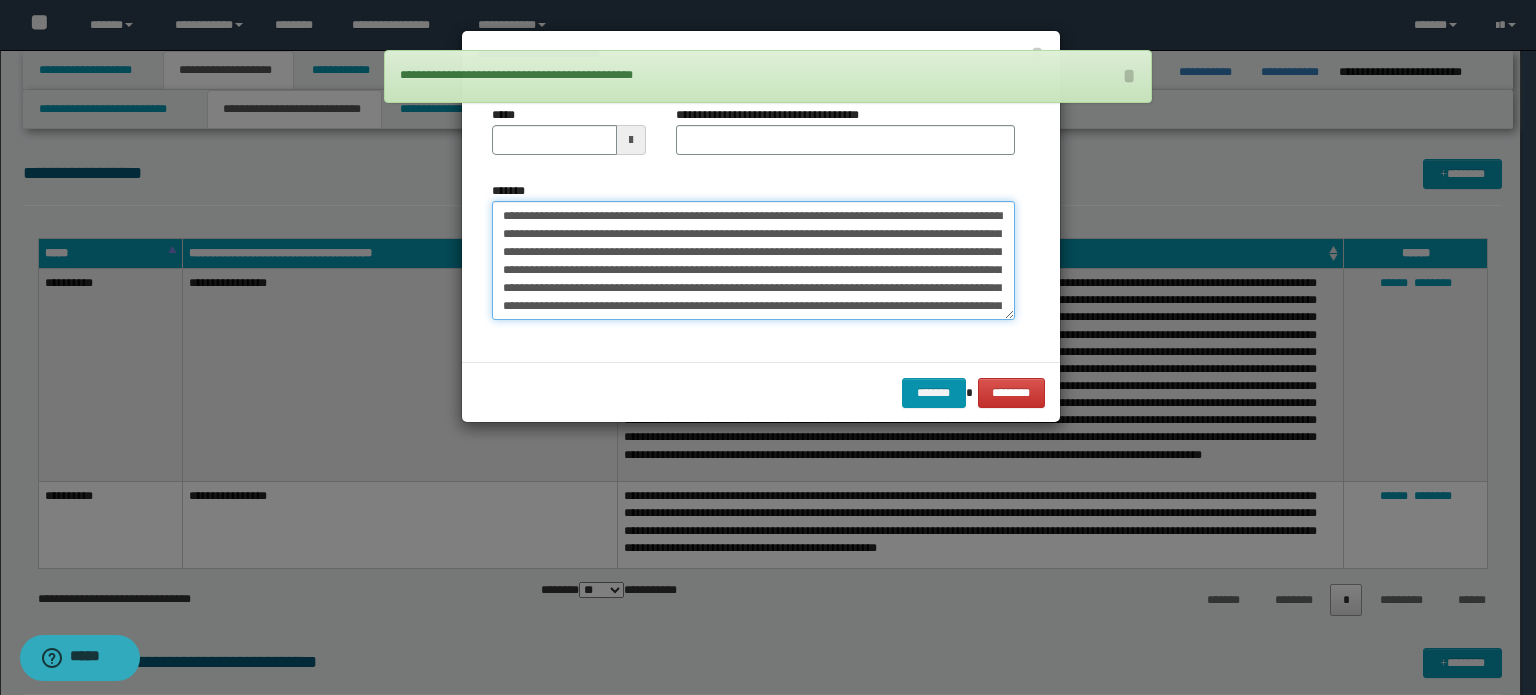scroll, scrollTop: 48, scrollLeft: 0, axis: vertical 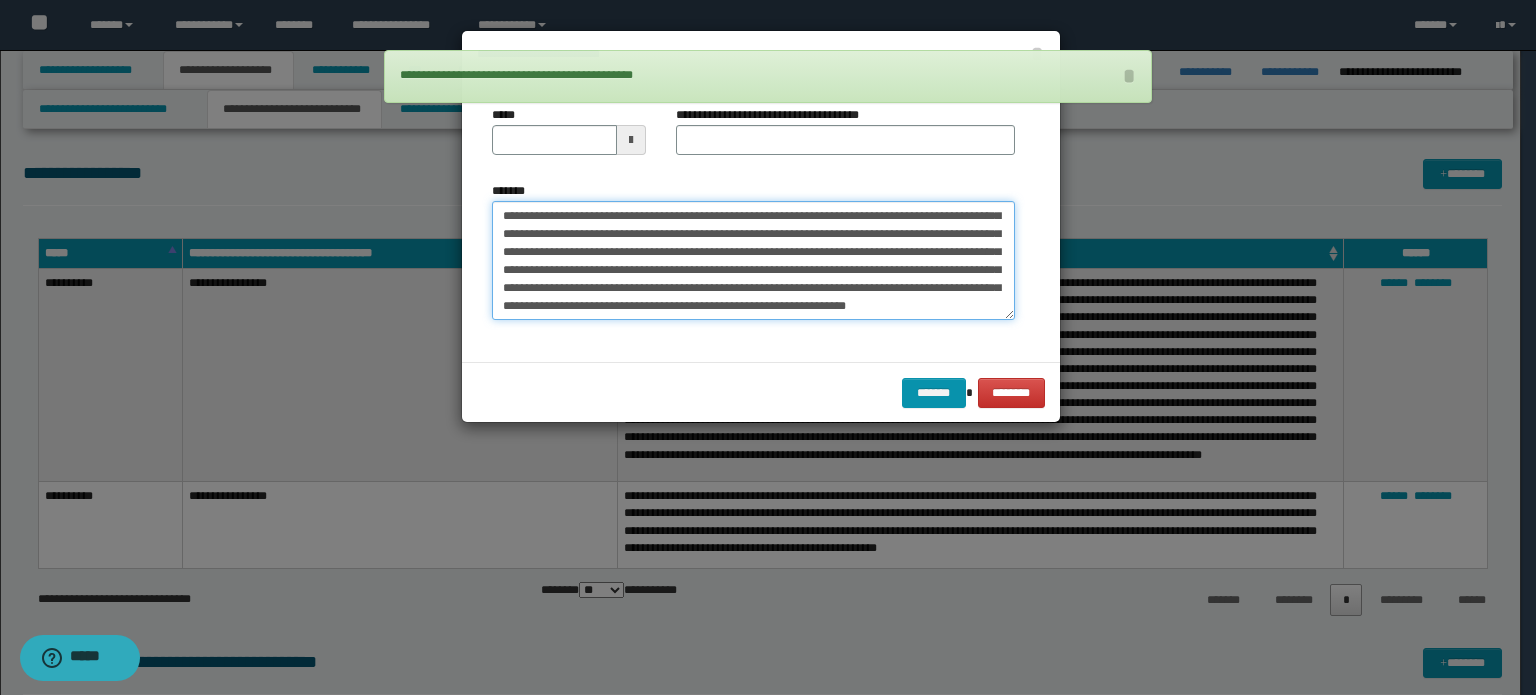 type on "**********" 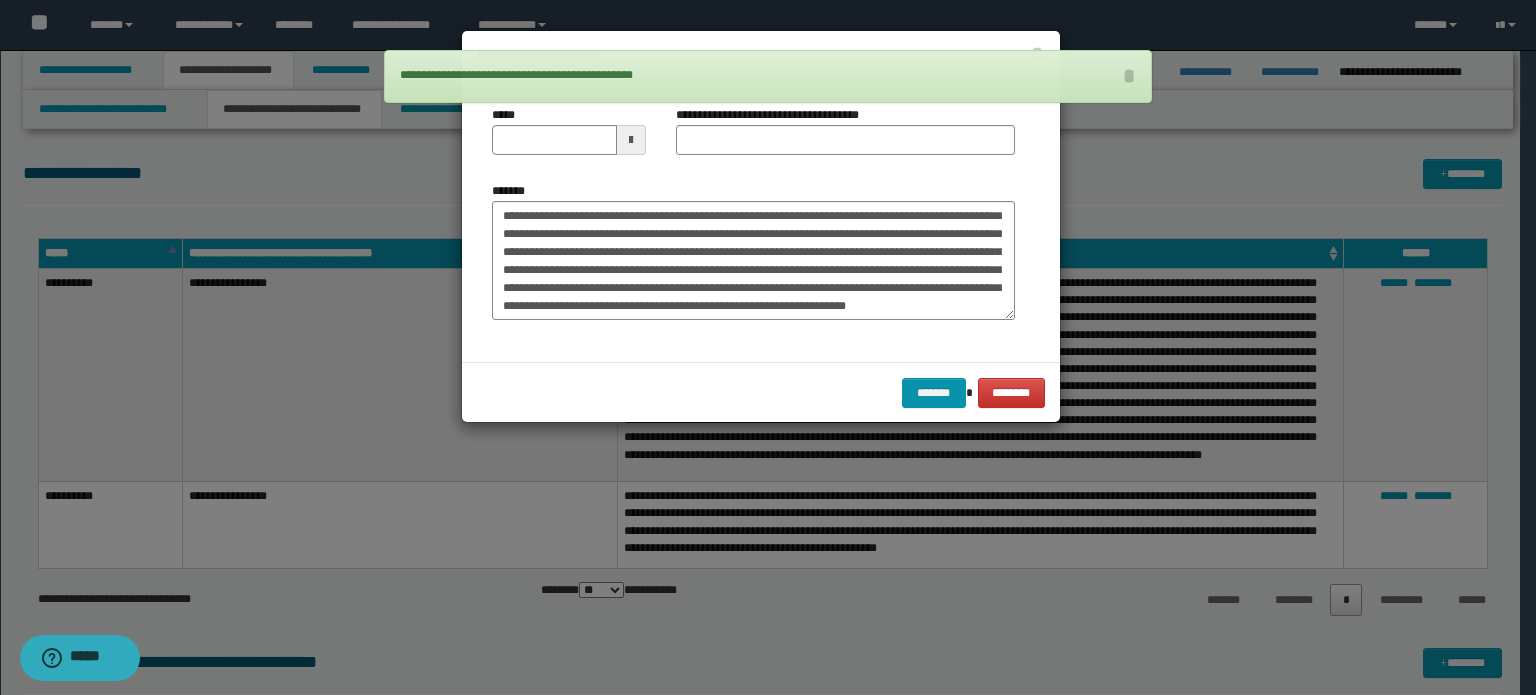 click on "**********" at bounding box center [845, 138] 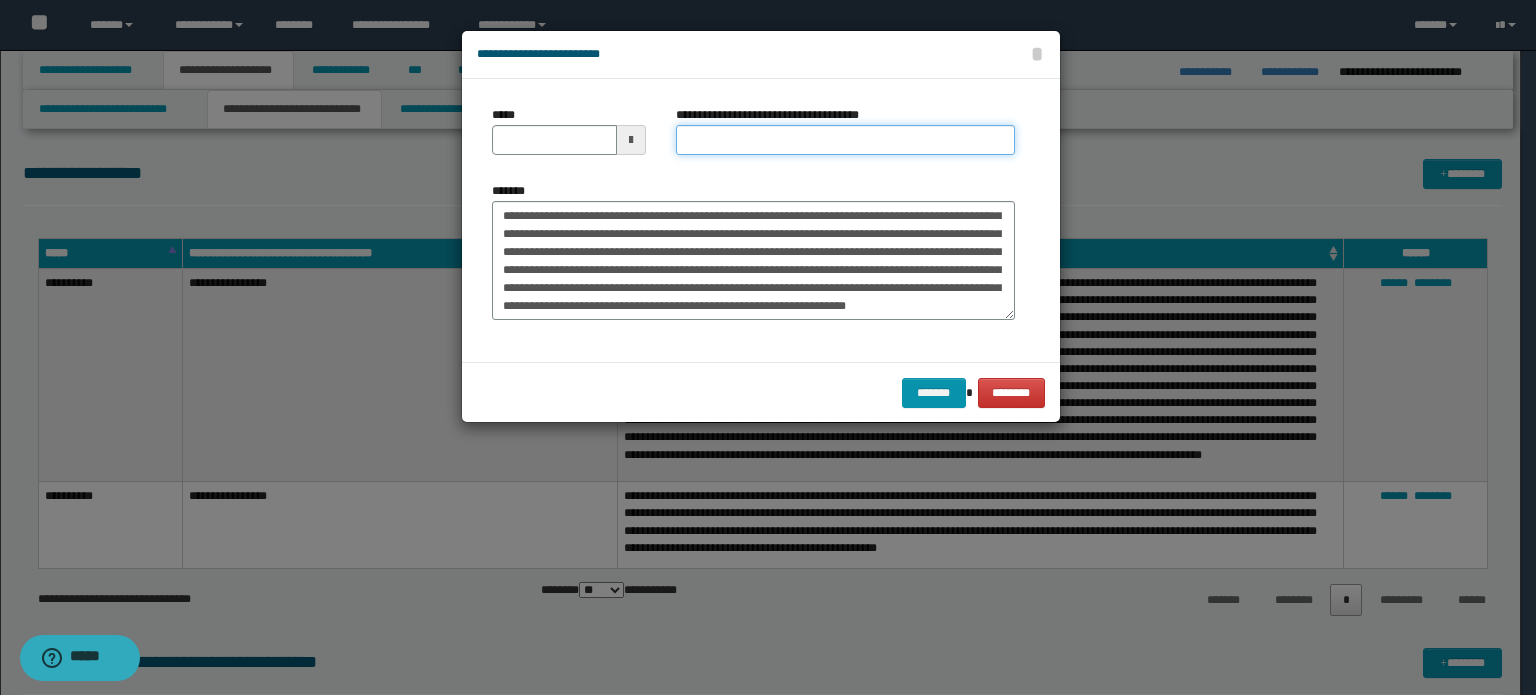 click on "**********" at bounding box center (845, 140) 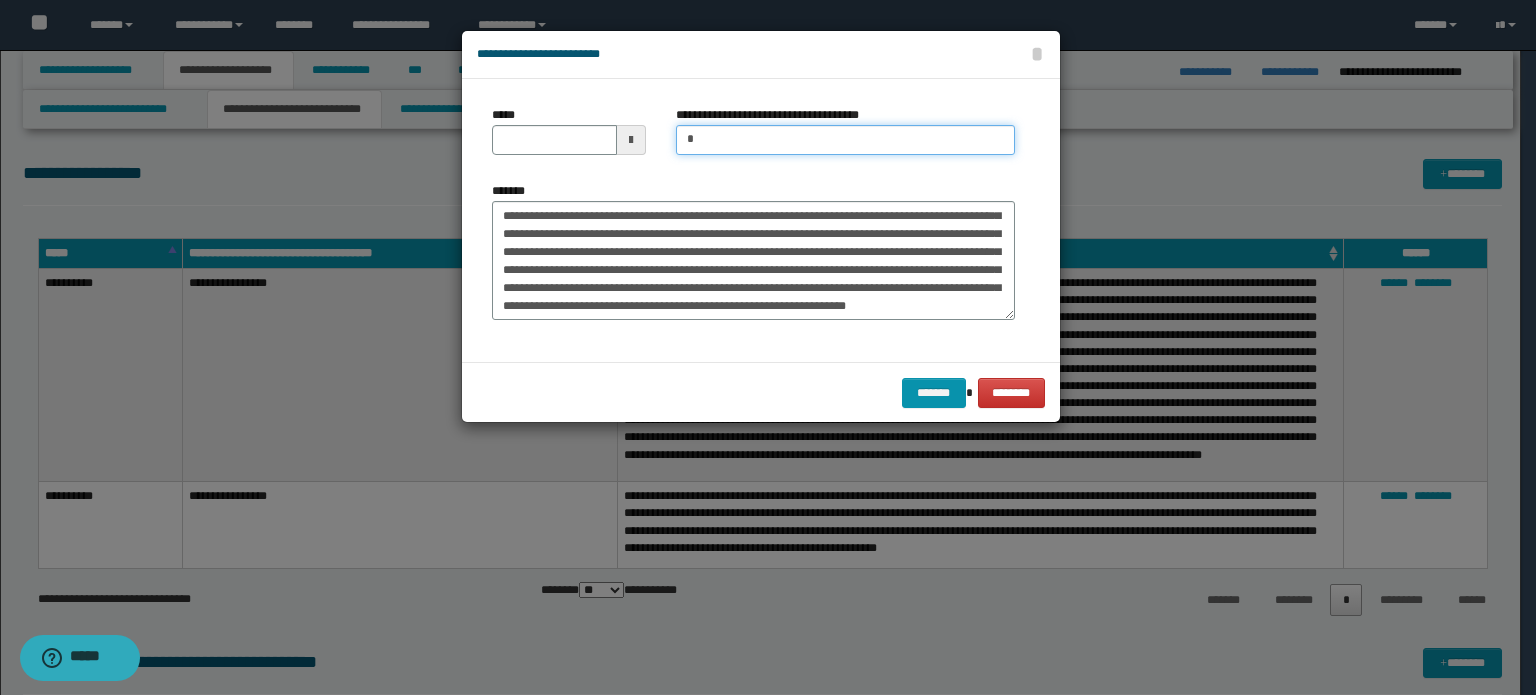 type on "**********" 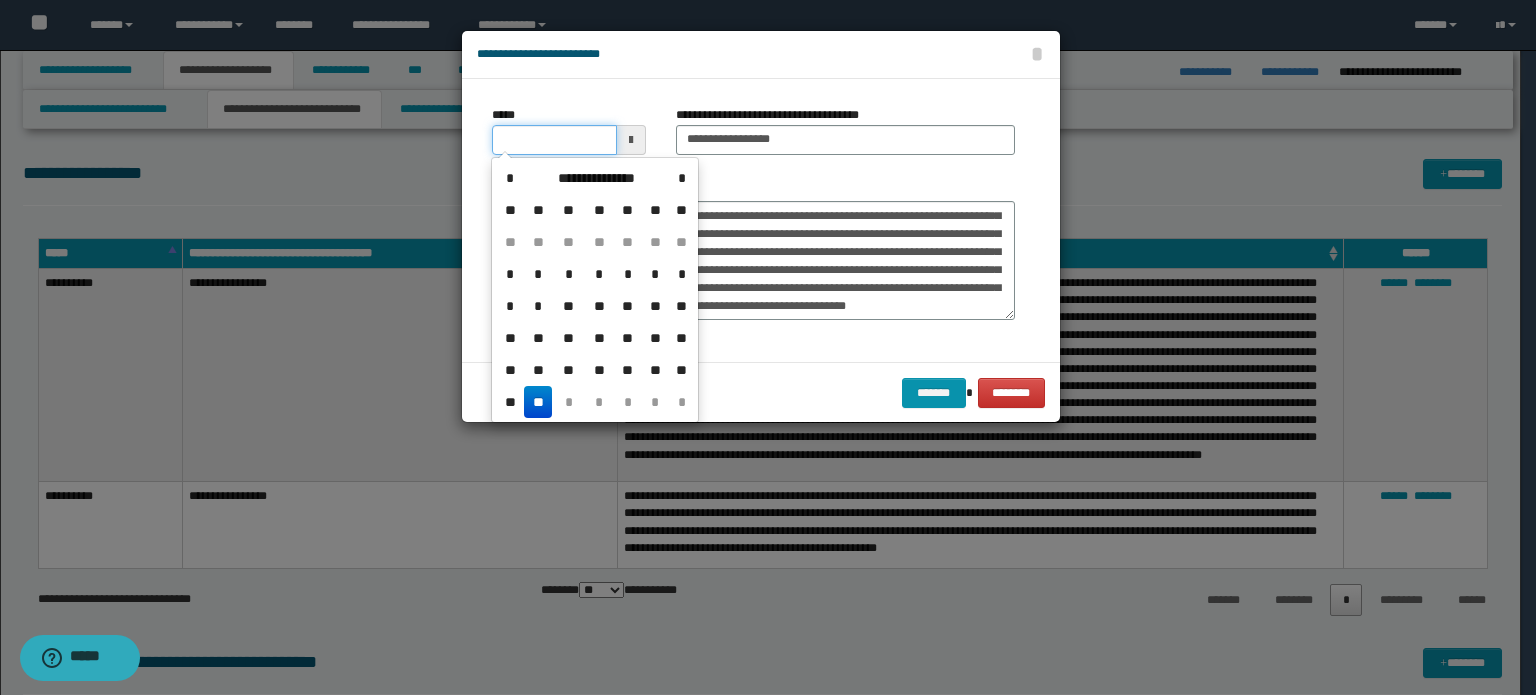 click on "*****" at bounding box center [554, 140] 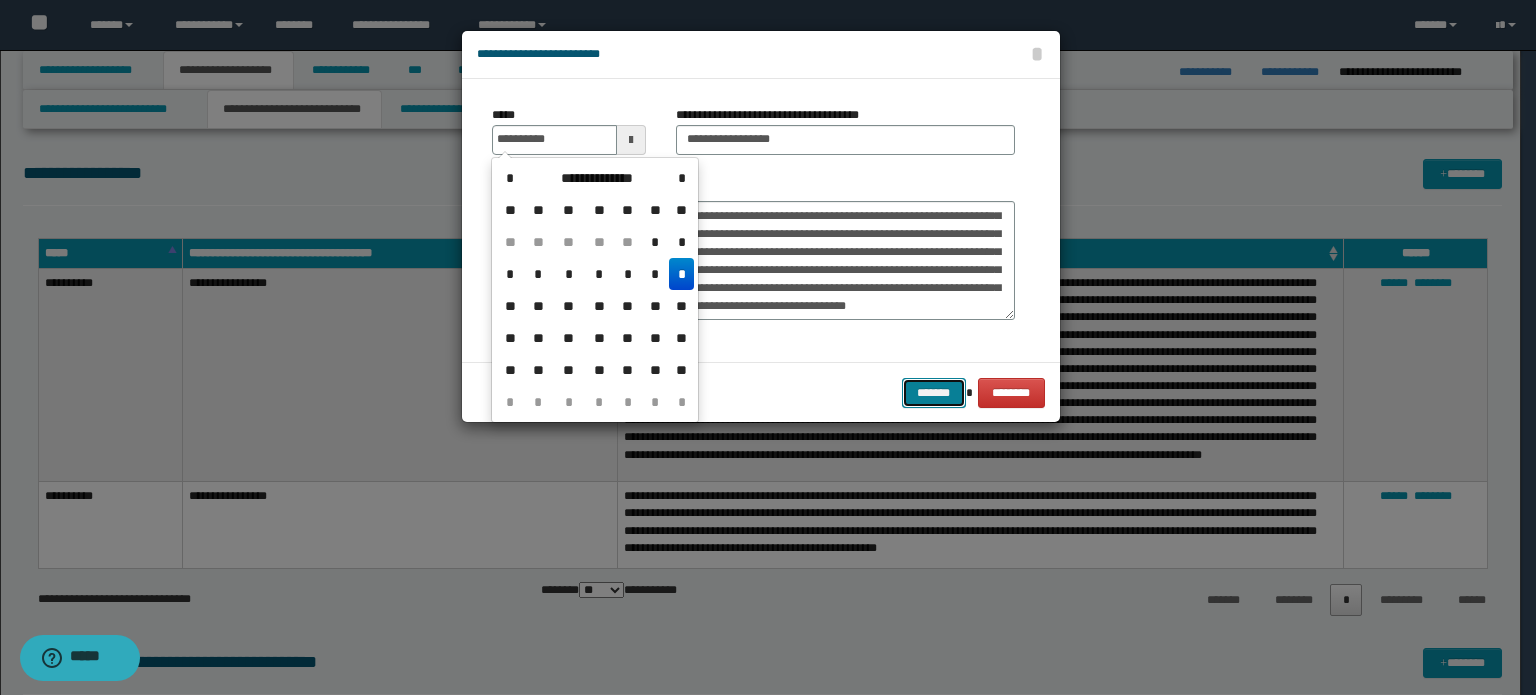 type on "**********" 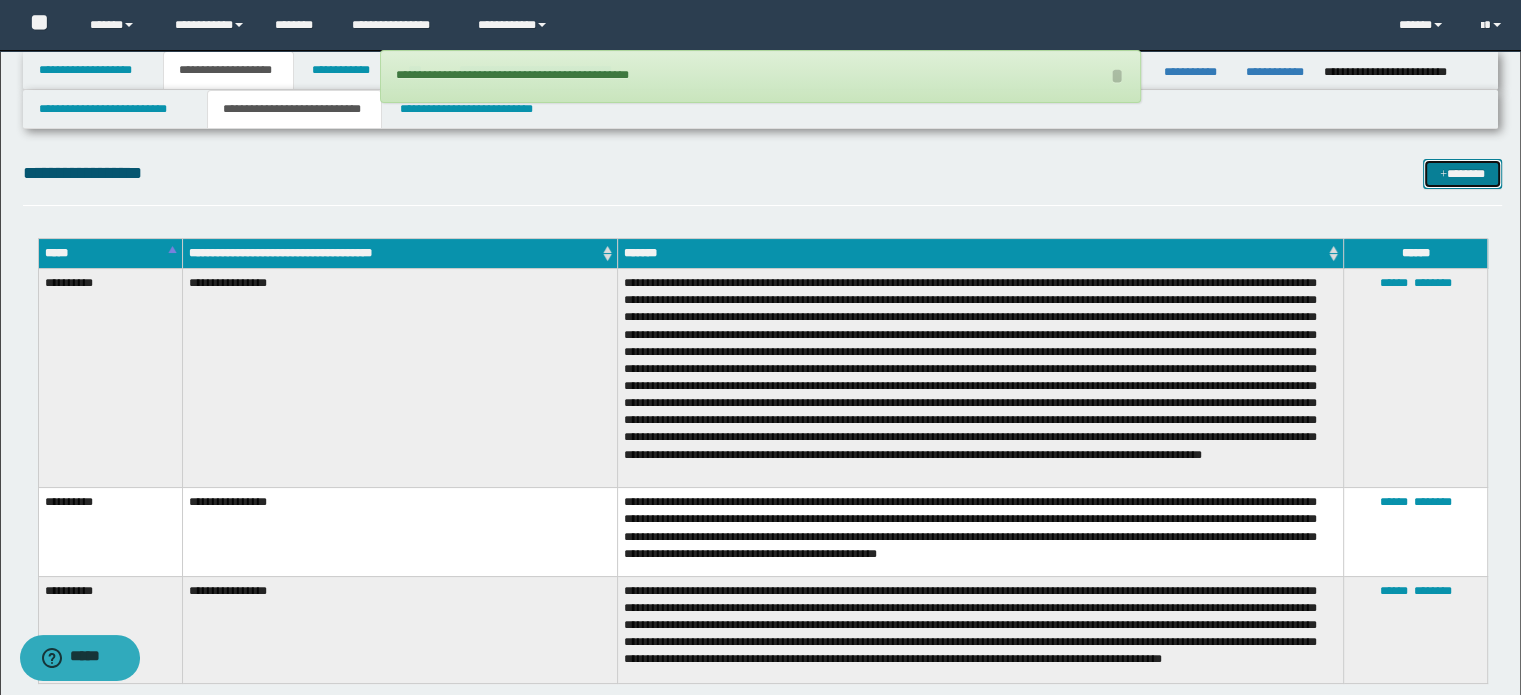 click on "*******" at bounding box center [1462, 174] 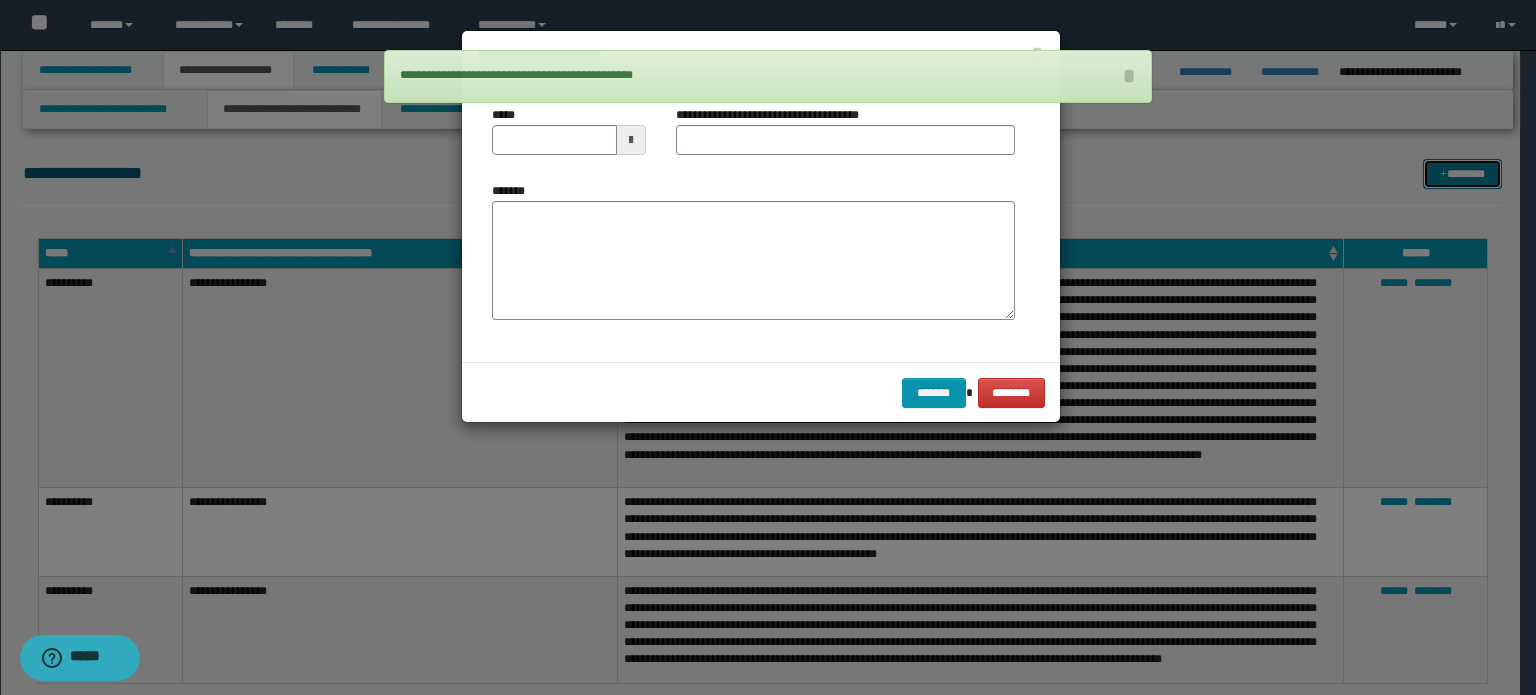 scroll, scrollTop: 0, scrollLeft: 0, axis: both 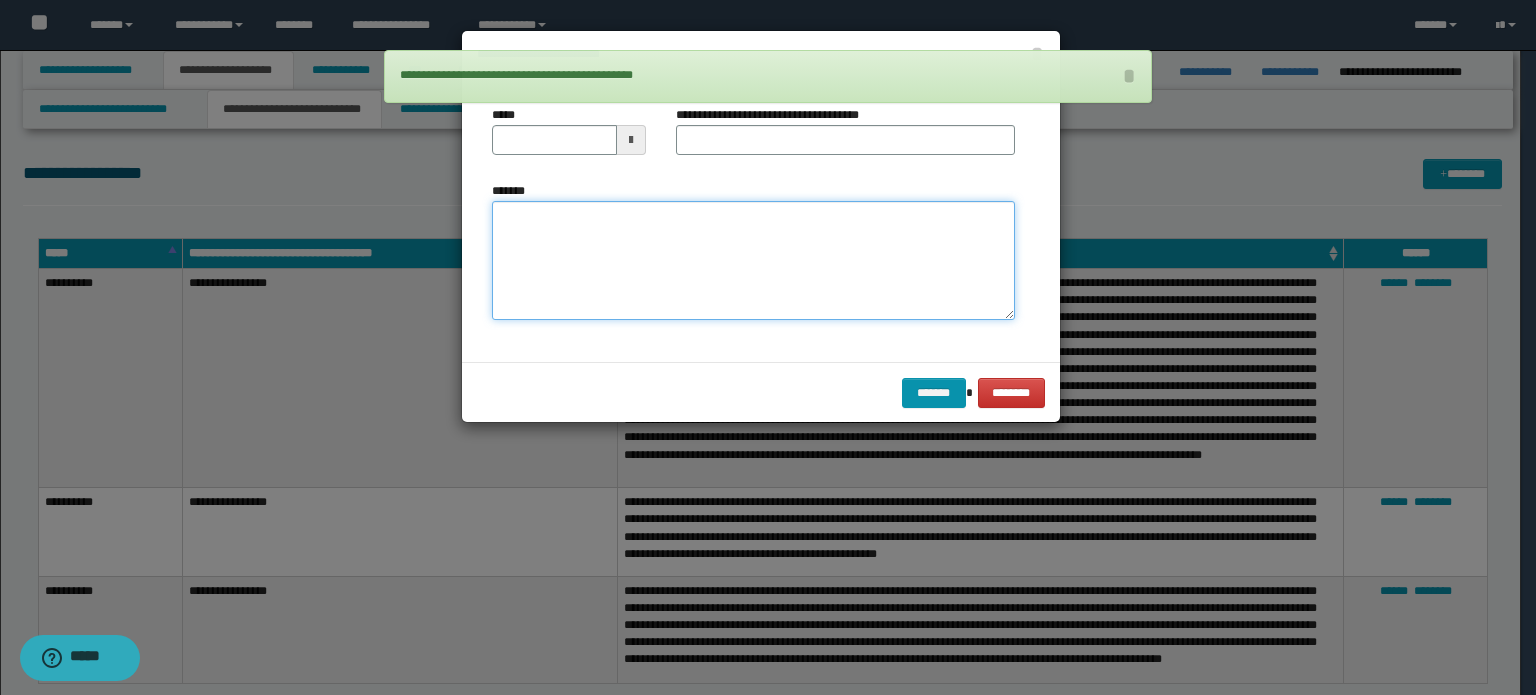 click on "*******" at bounding box center (753, 261) 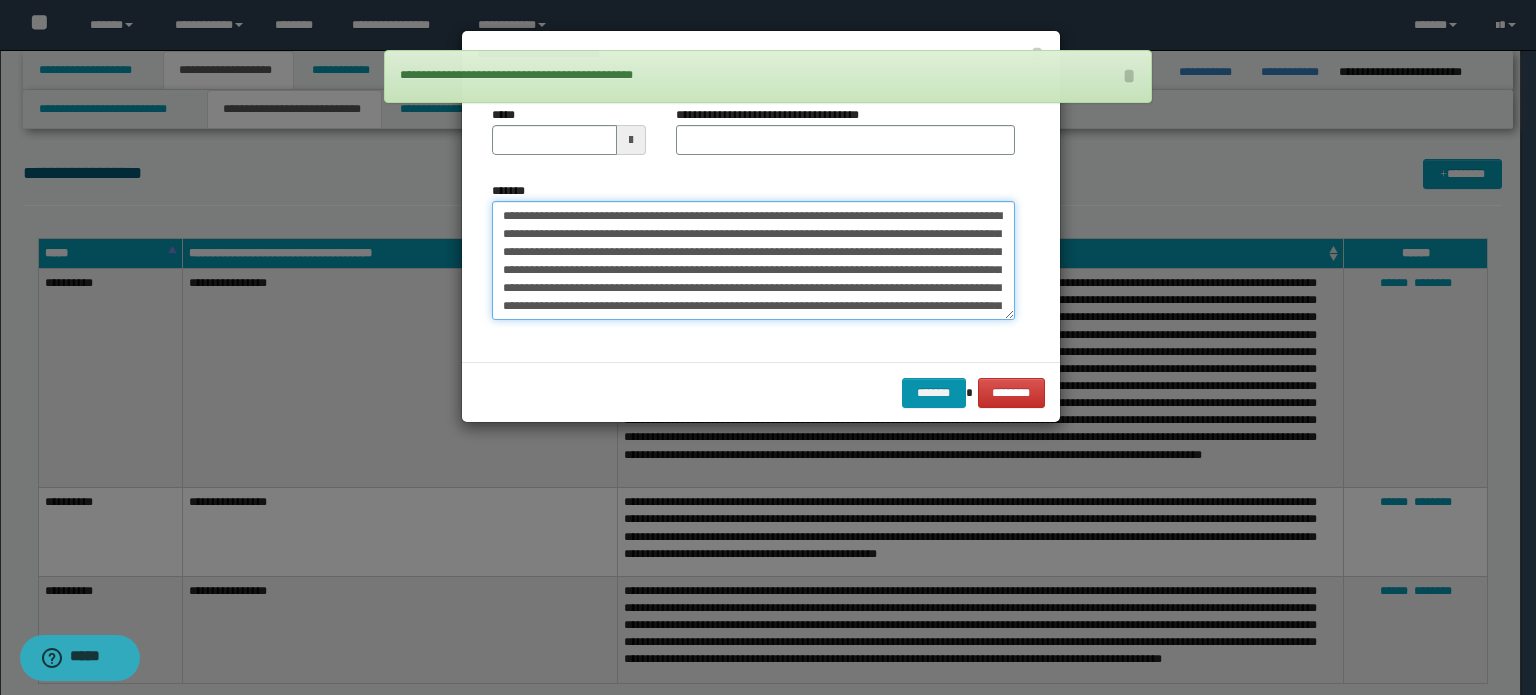 scroll, scrollTop: 282, scrollLeft: 0, axis: vertical 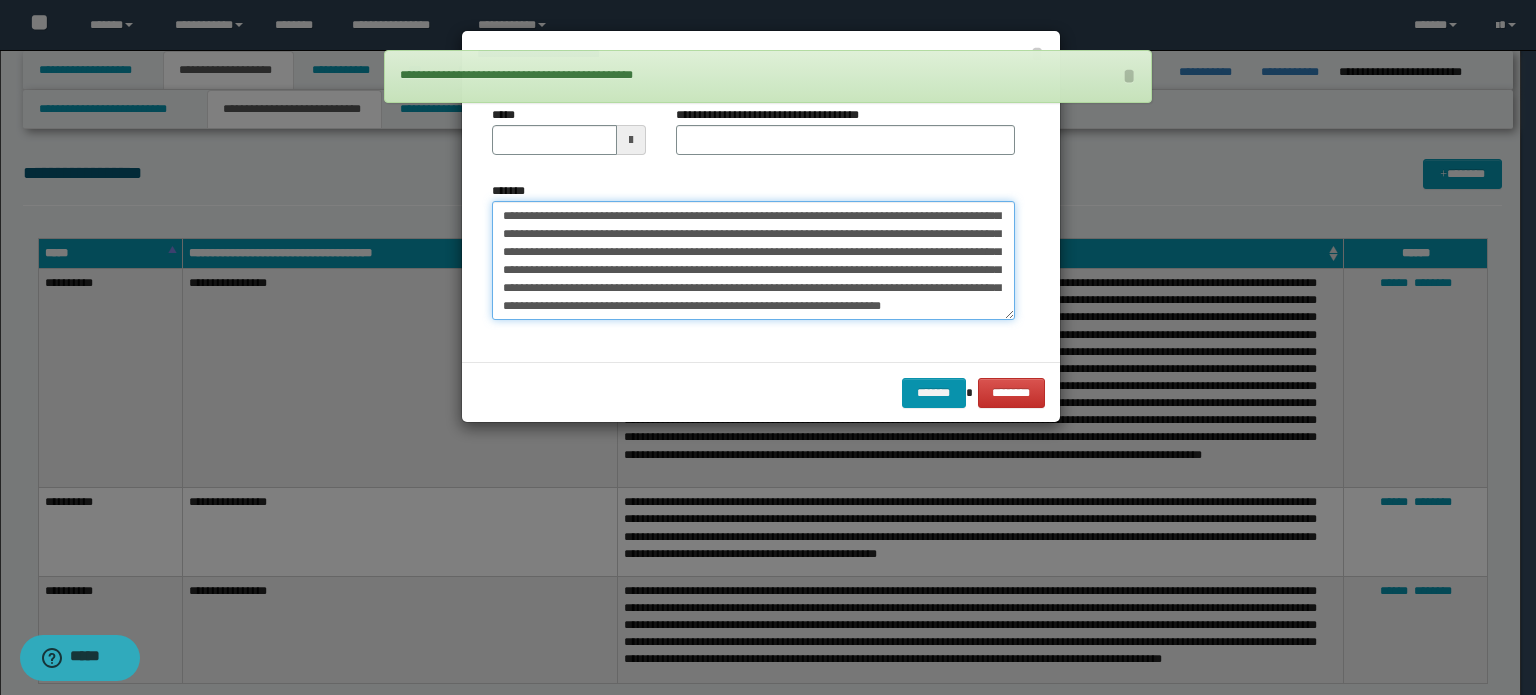 type on "**********" 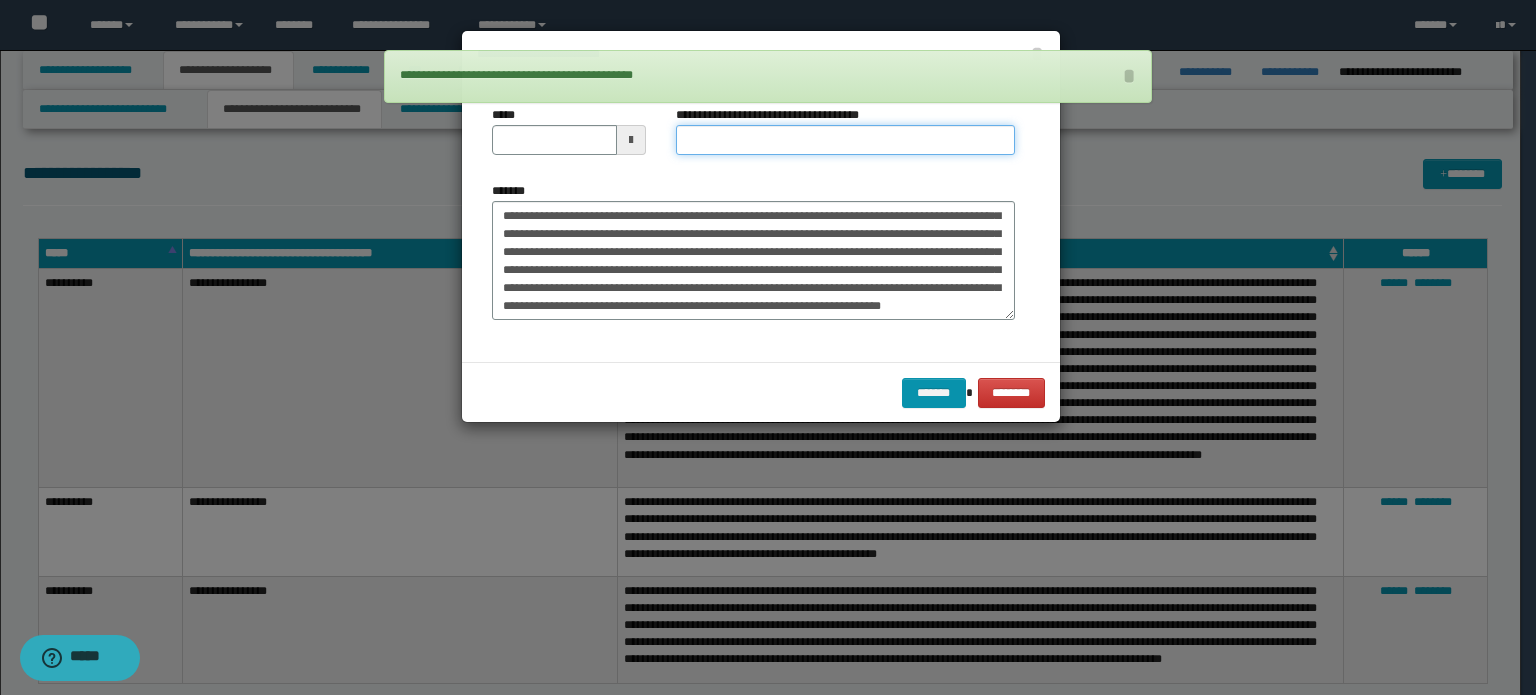 click on "**********" at bounding box center (845, 140) 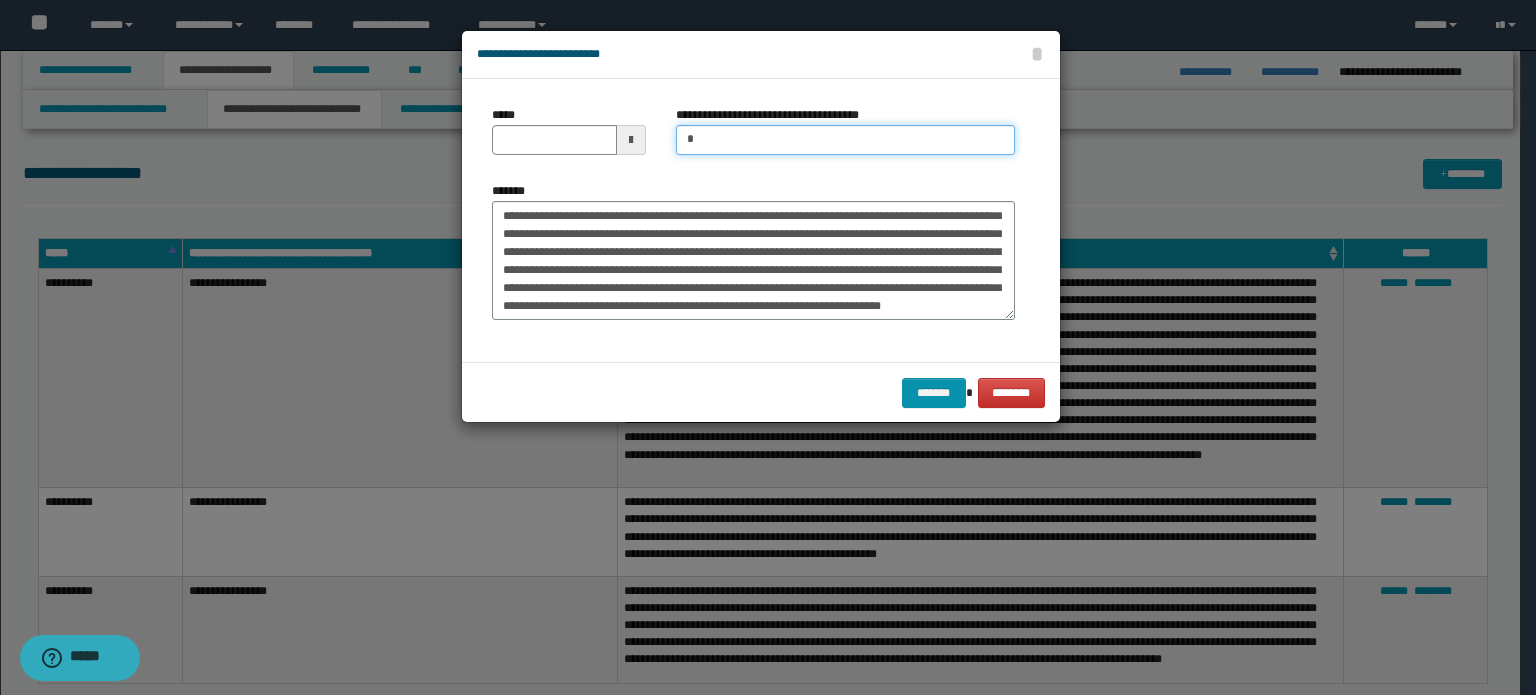 type on "**********" 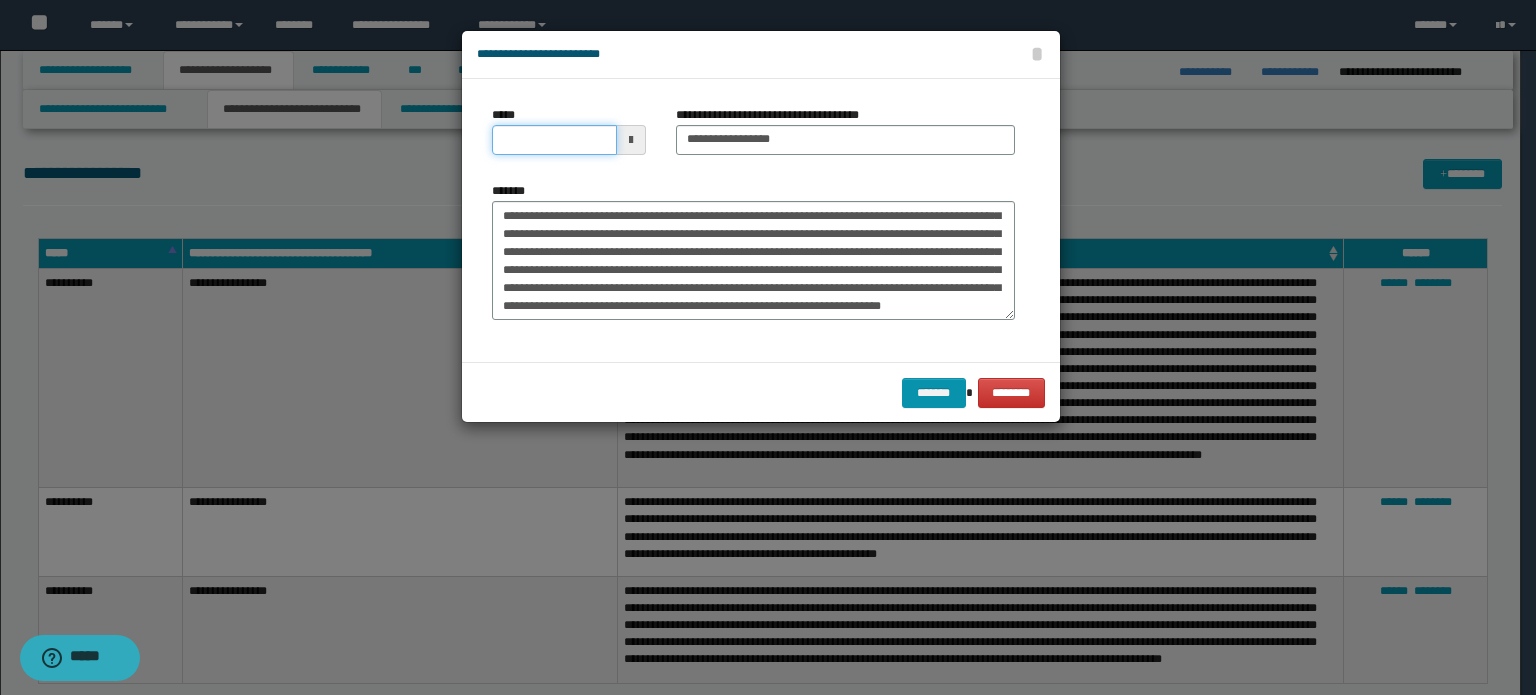 drag, startPoint x: 556, startPoint y: 145, endPoint x: 584, endPoint y: 147, distance: 28.071337 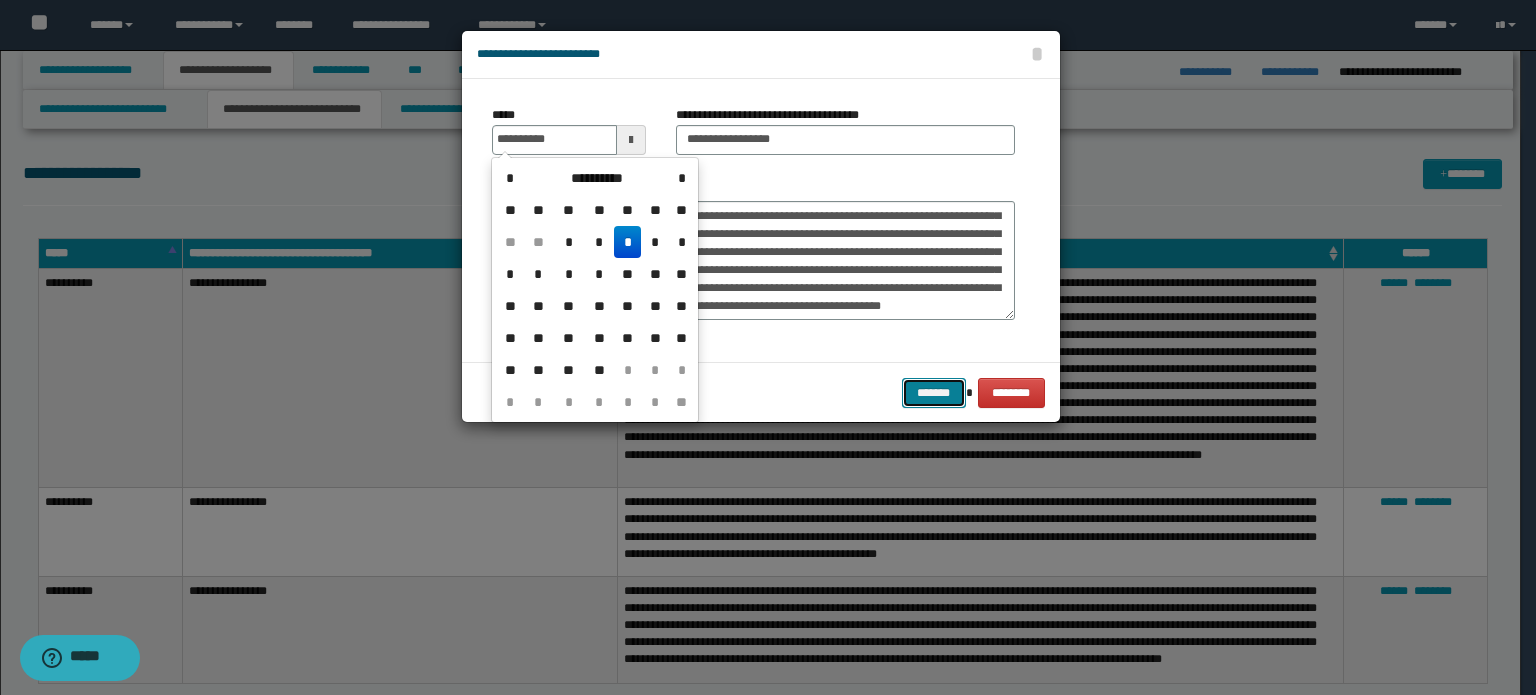 type on "**********" 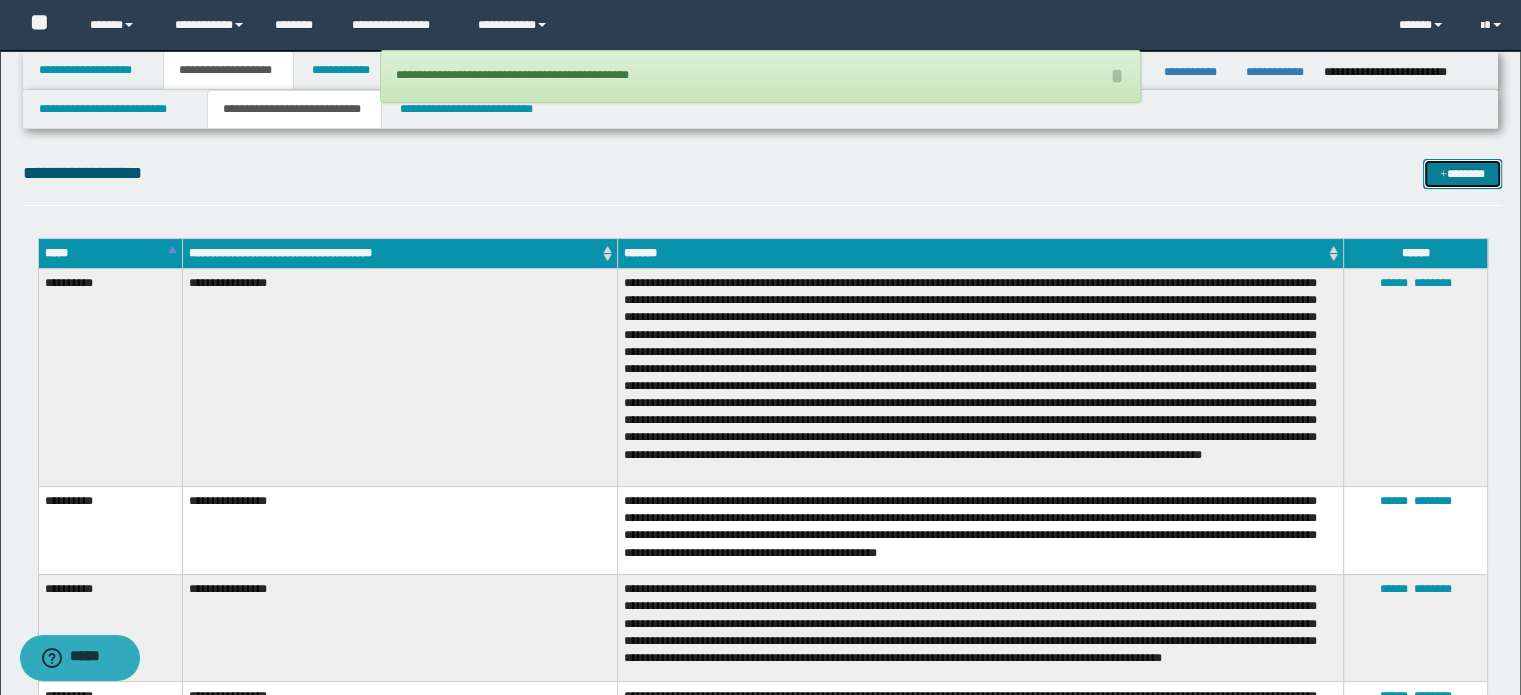 click on "*******" at bounding box center (1462, 174) 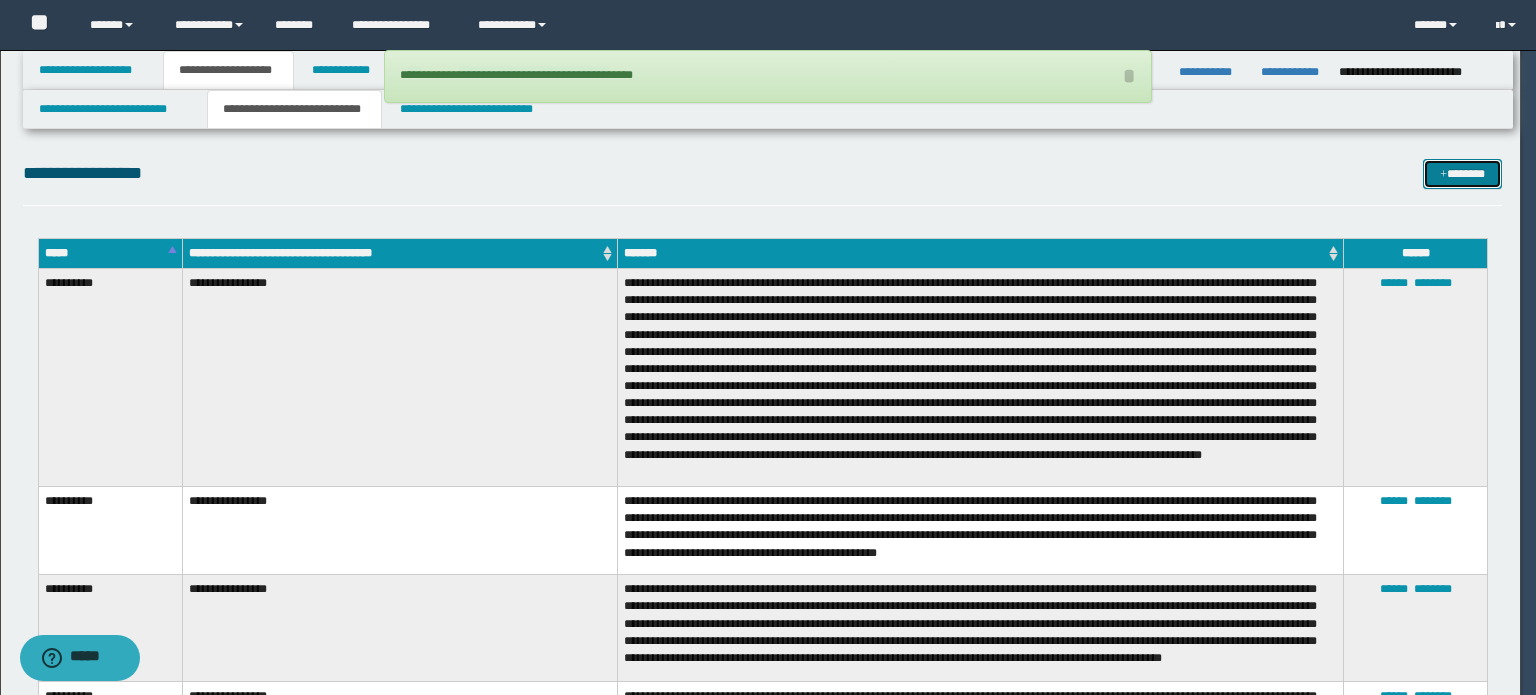 scroll, scrollTop: 0, scrollLeft: 0, axis: both 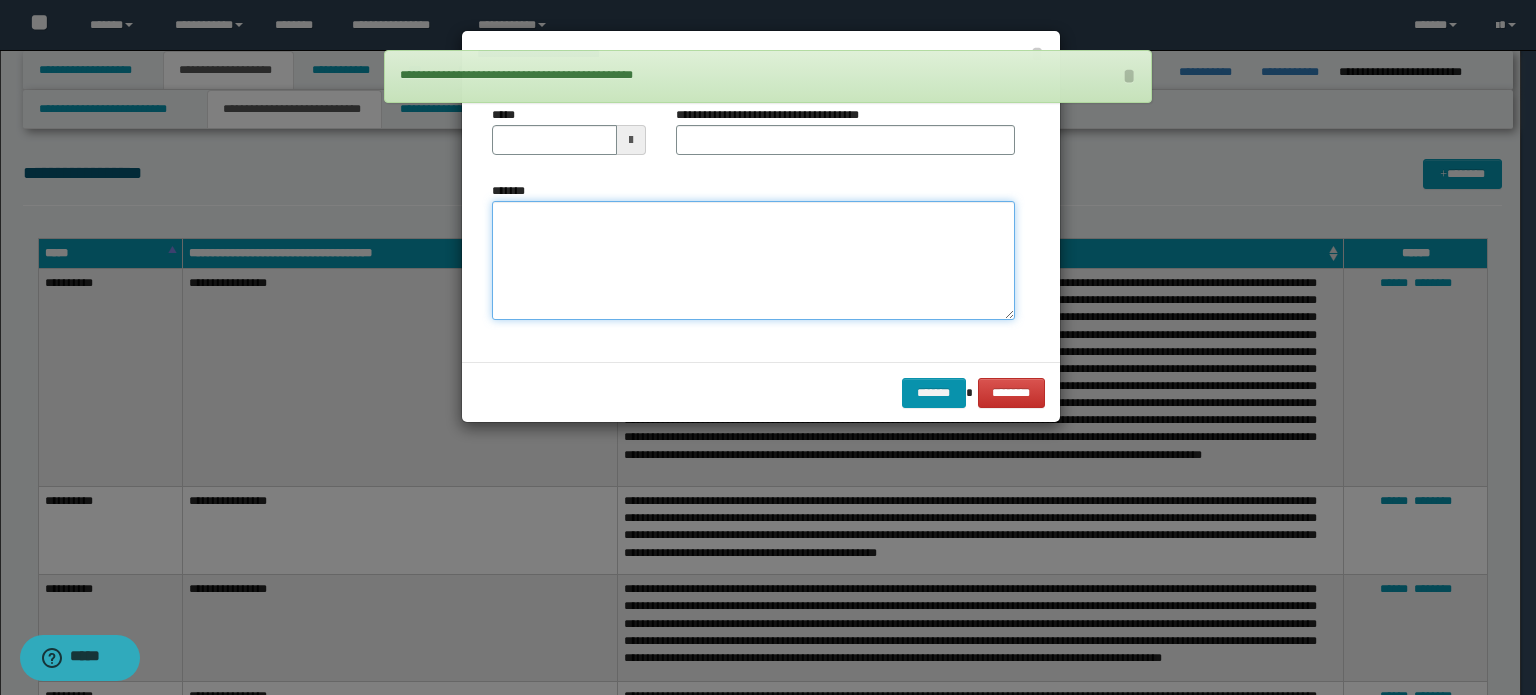 click on "*******" at bounding box center [753, 261] 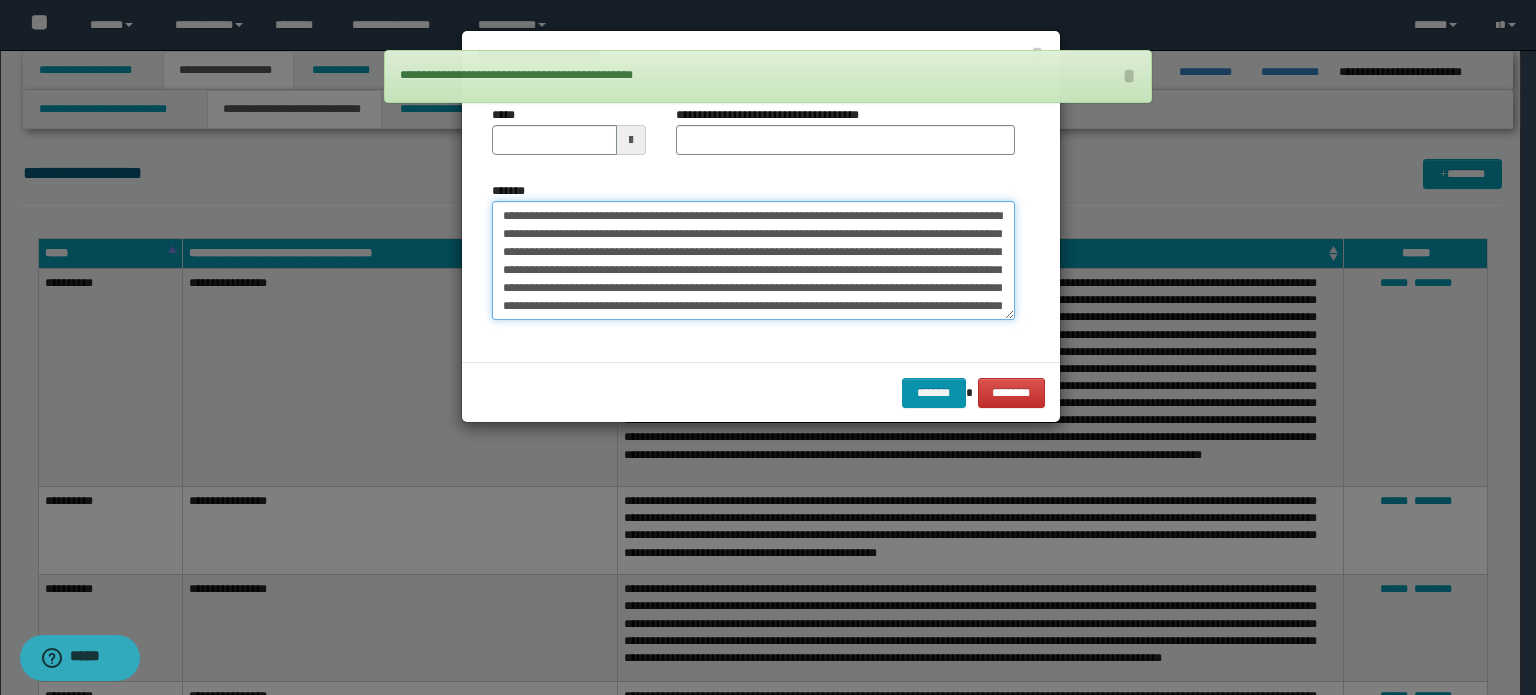 type on "**********" 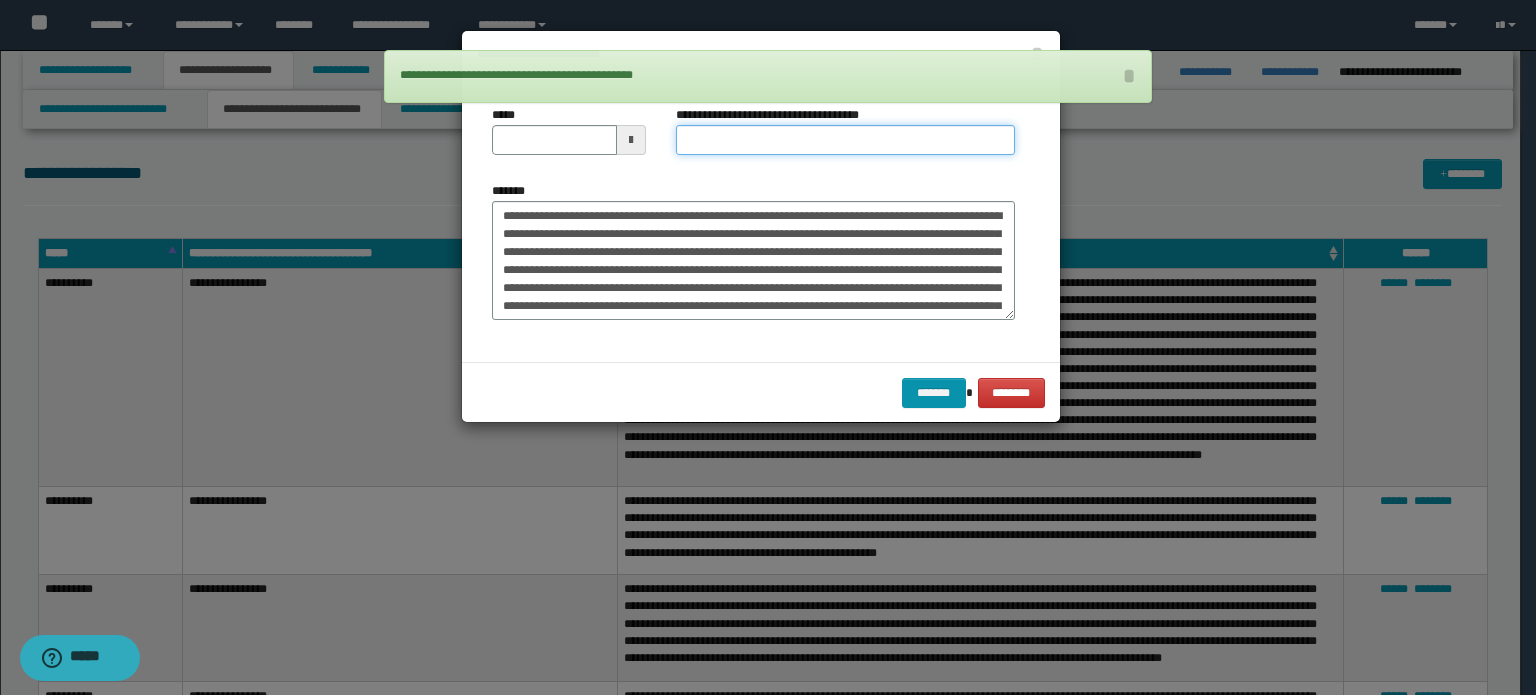 scroll, scrollTop: 282, scrollLeft: 0, axis: vertical 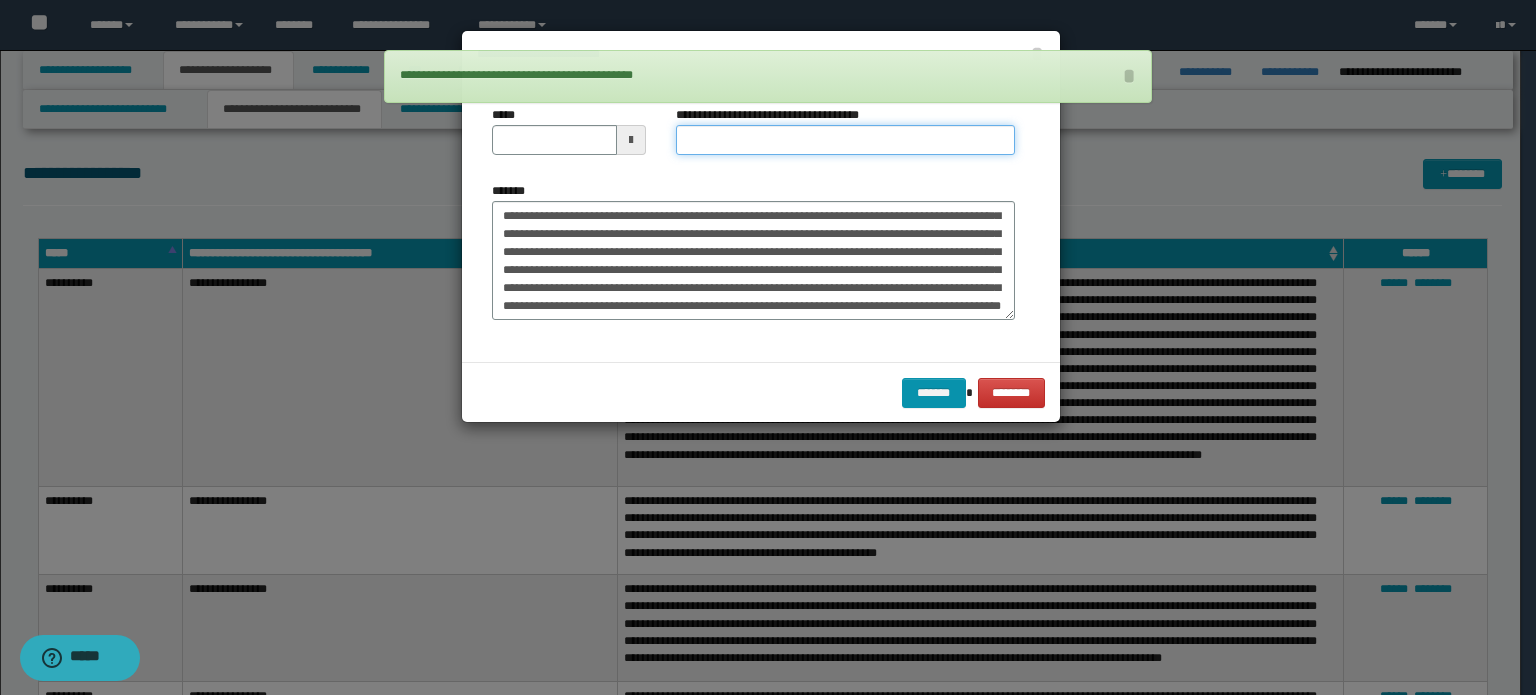 click on "**********" at bounding box center [845, 140] 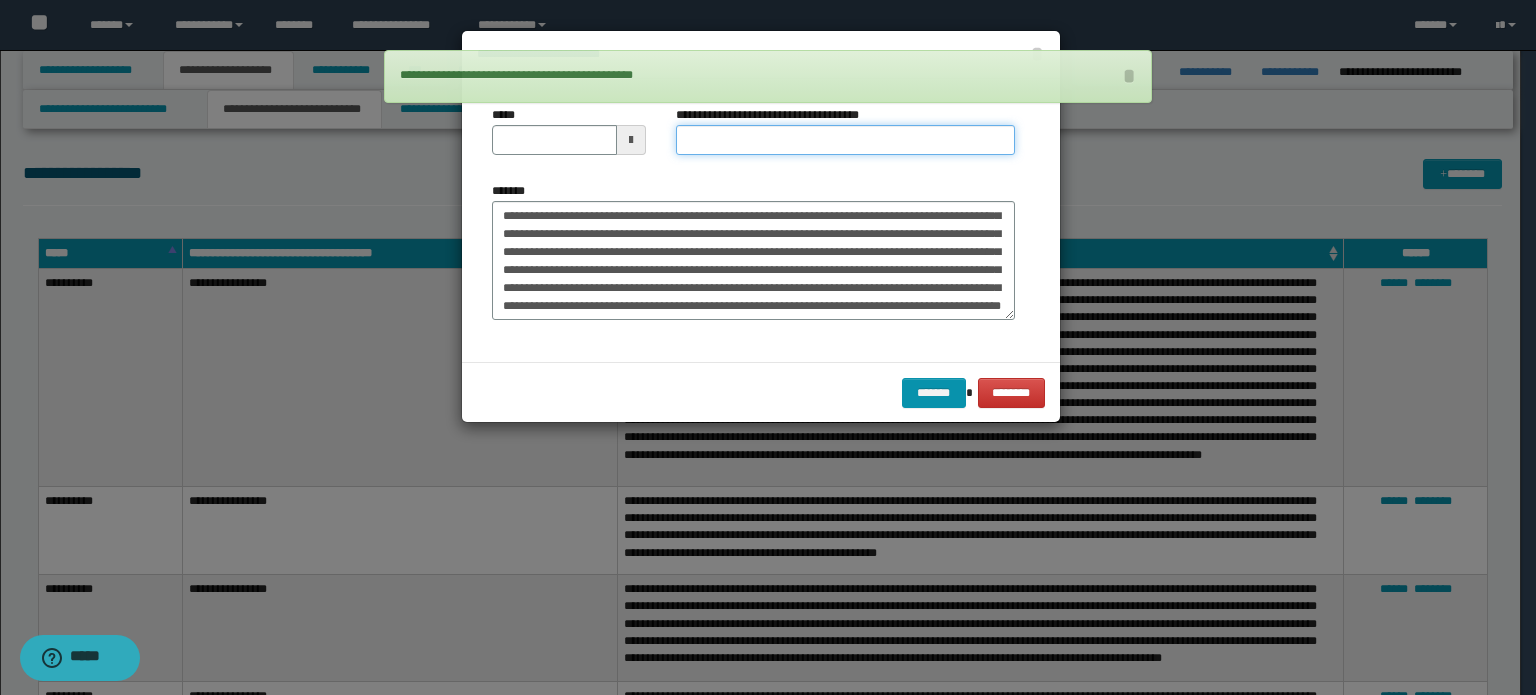 type on "*********" 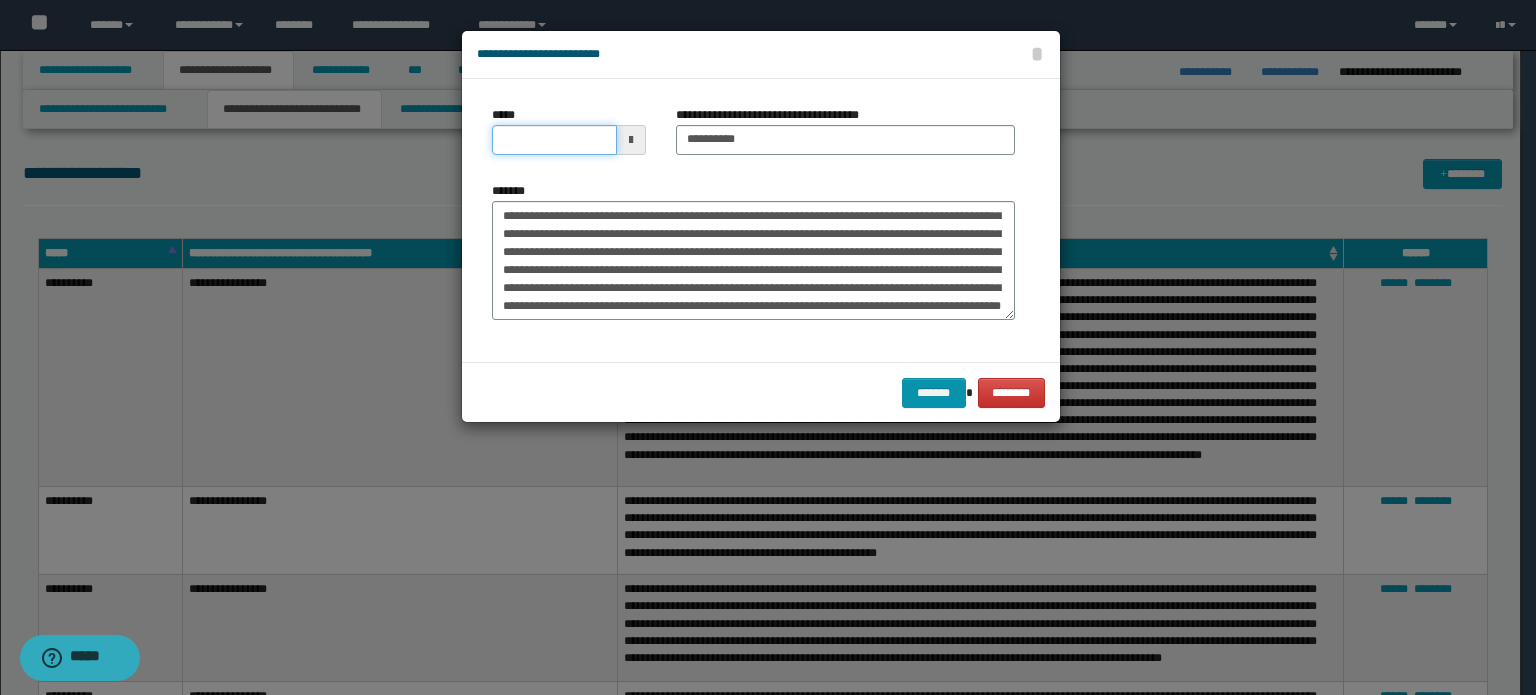 click on "*****" at bounding box center [554, 140] 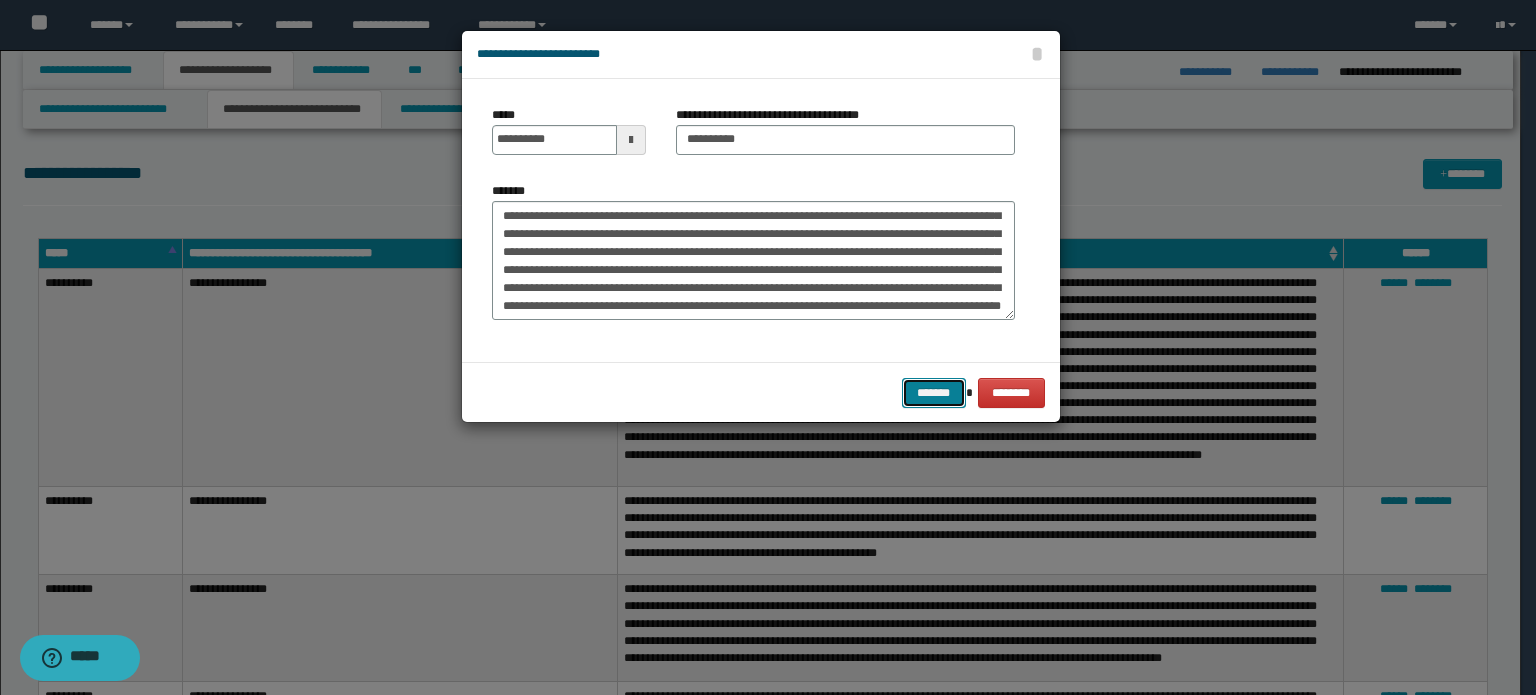 type on "**********" 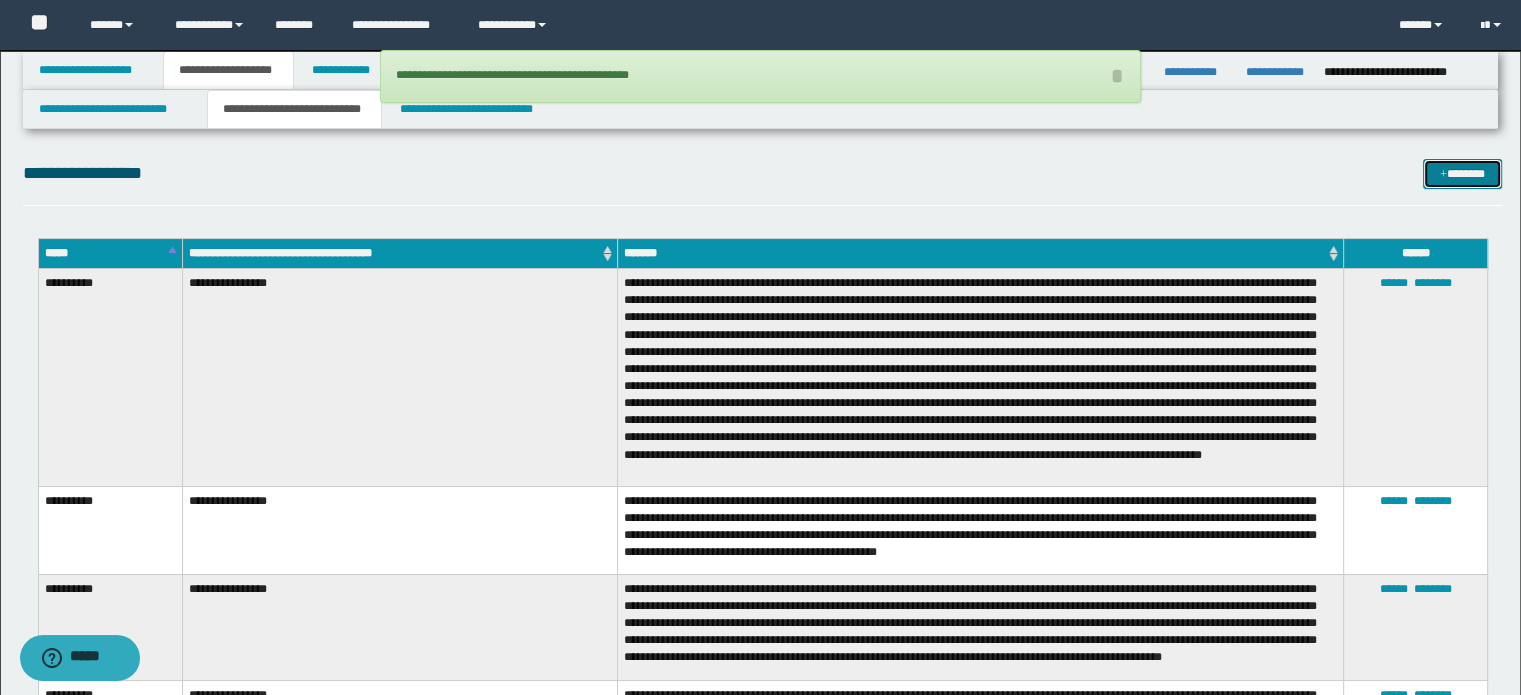click on "*******" at bounding box center (1462, 174) 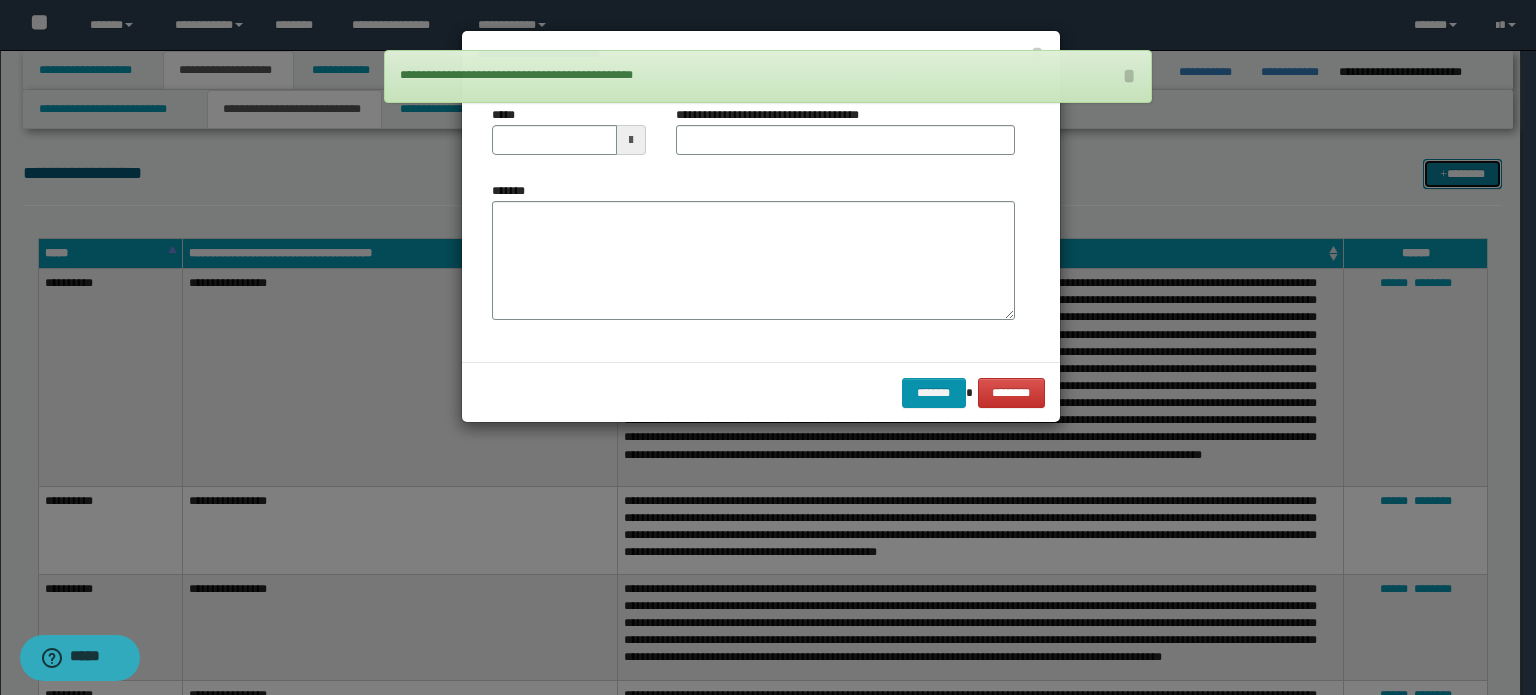 scroll, scrollTop: 0, scrollLeft: 0, axis: both 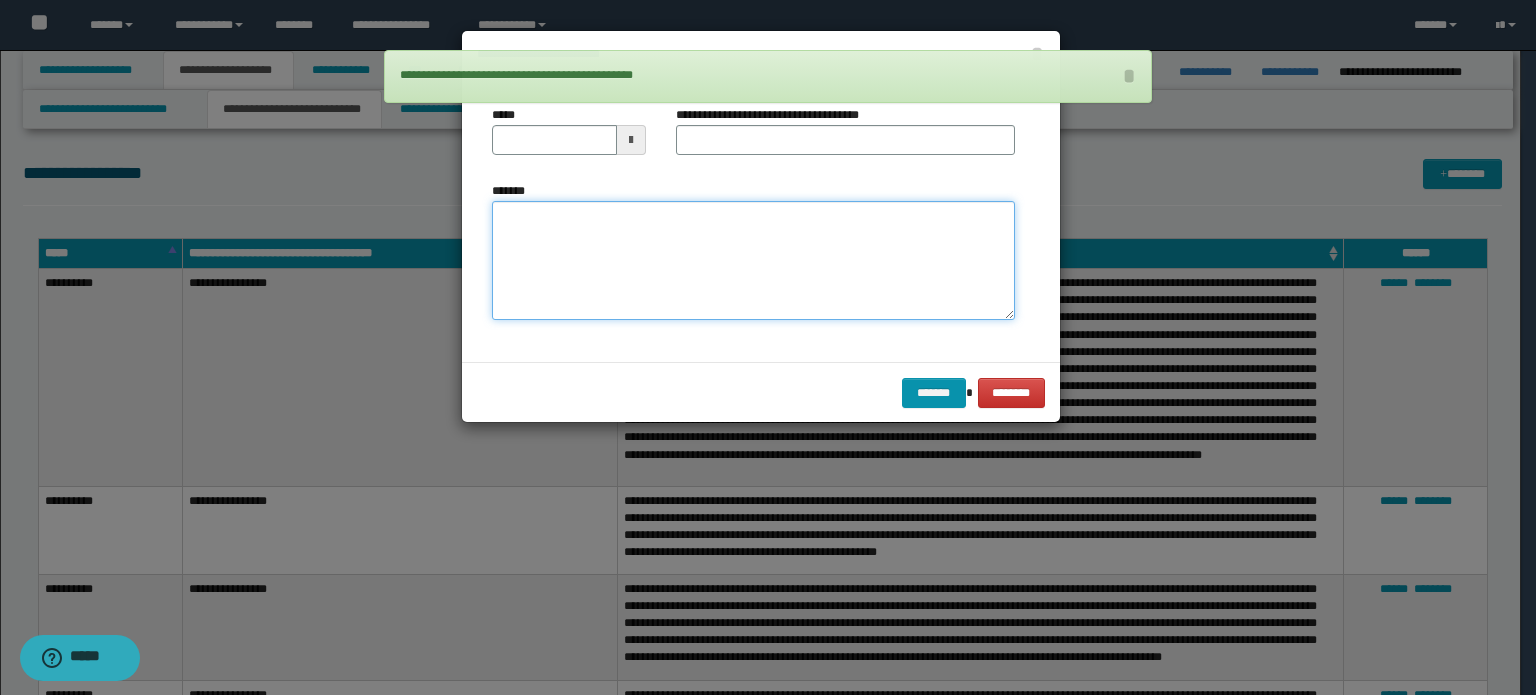 click on "*******" at bounding box center [753, 261] 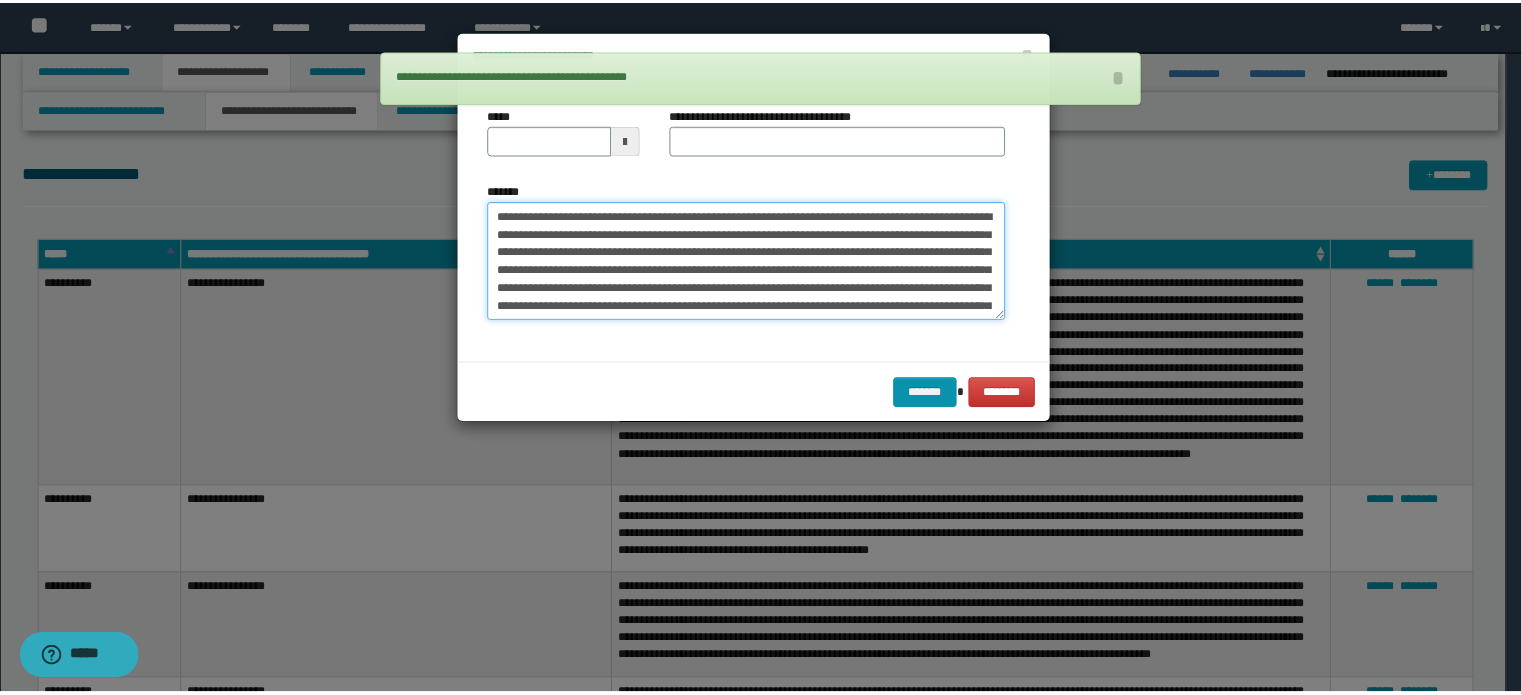 scroll, scrollTop: 372, scrollLeft: 0, axis: vertical 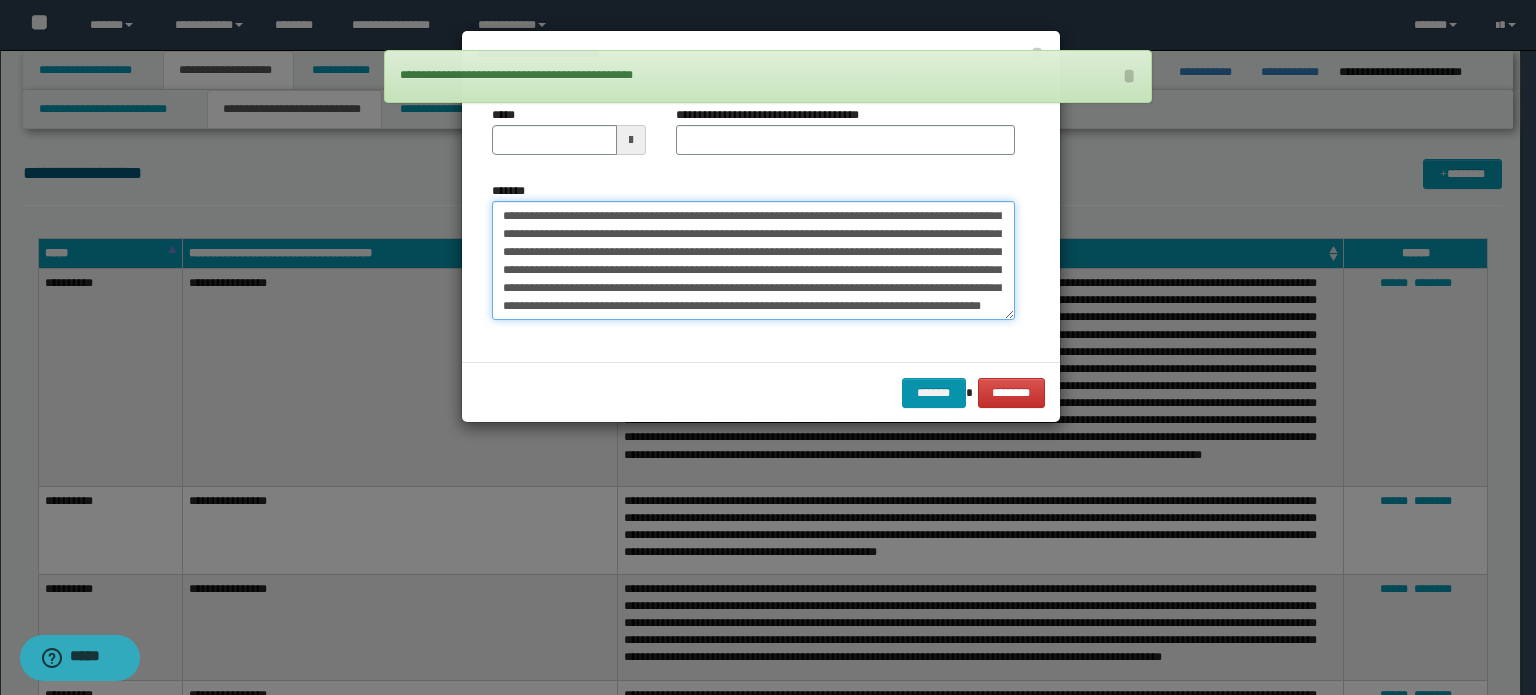 type on "**********" 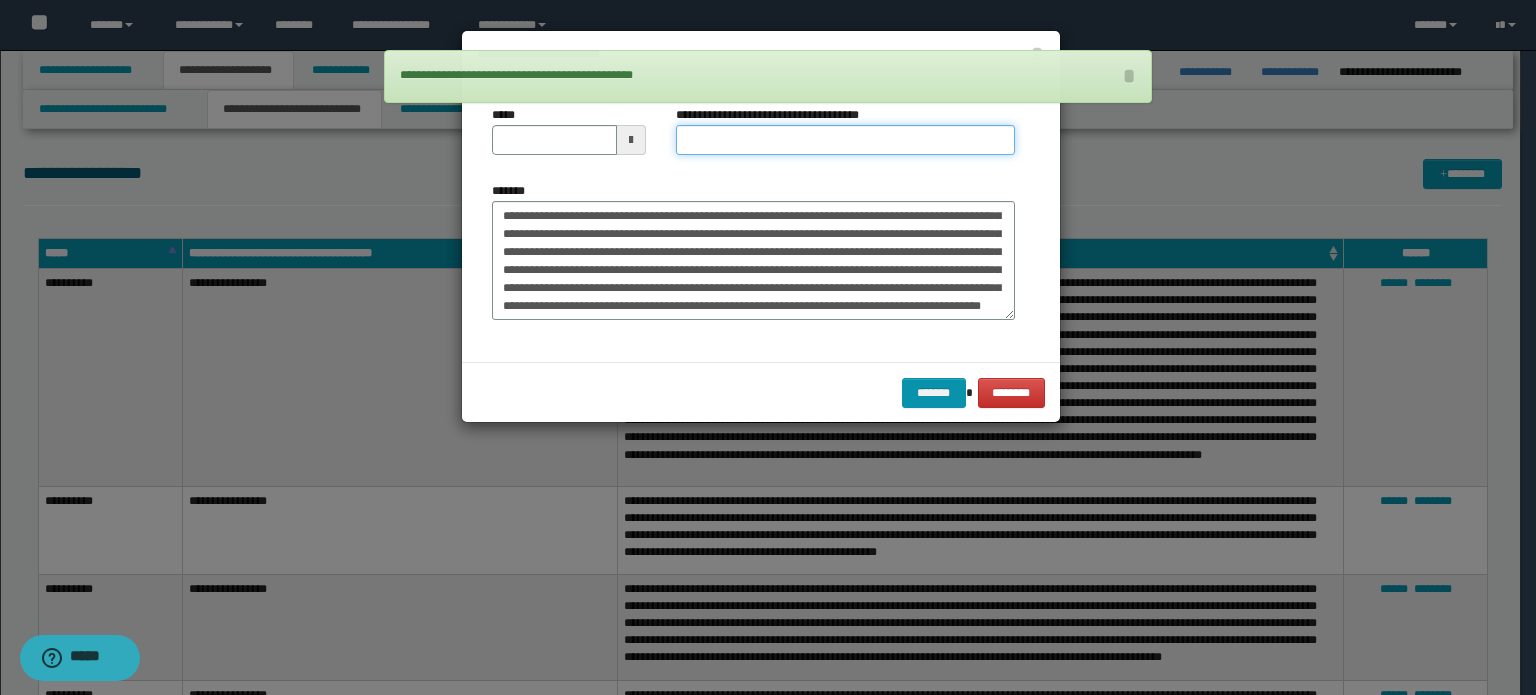 click on "**********" at bounding box center [845, 140] 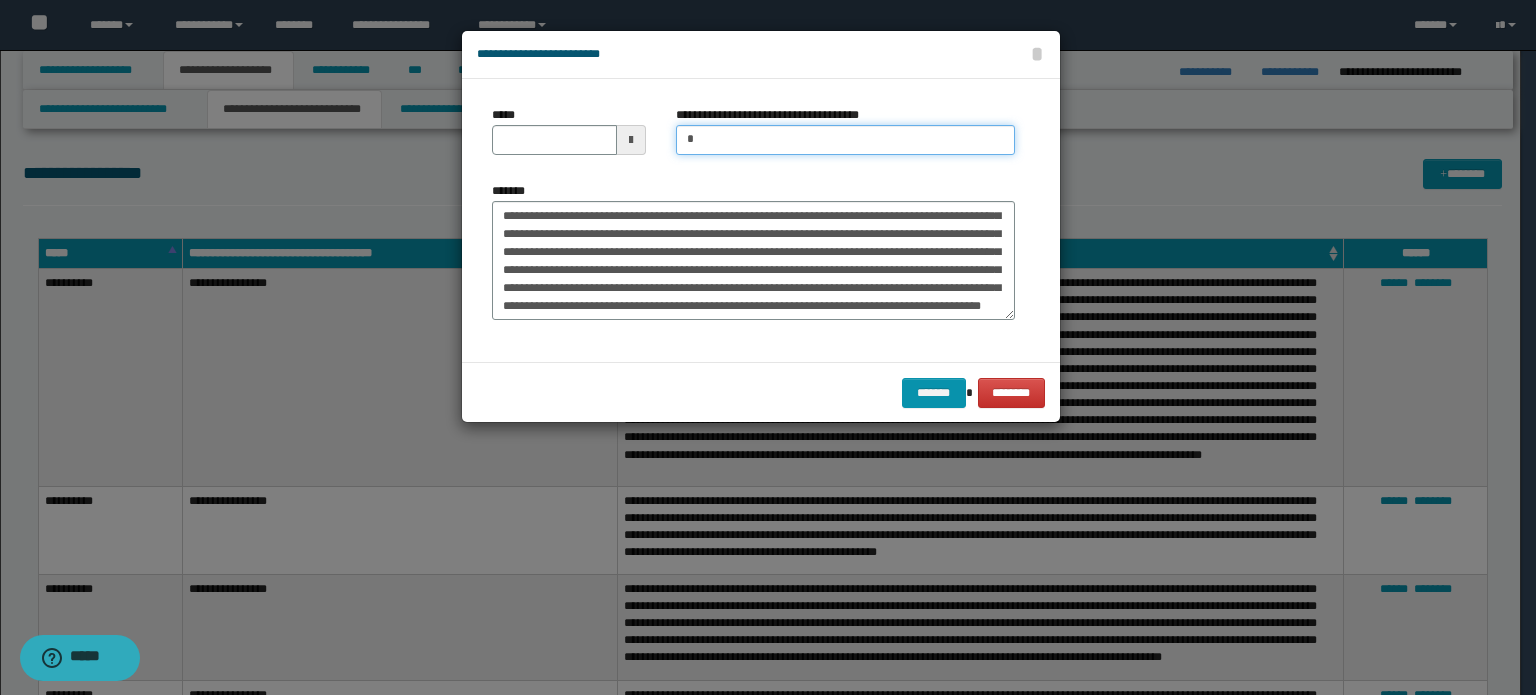 type on "**********" 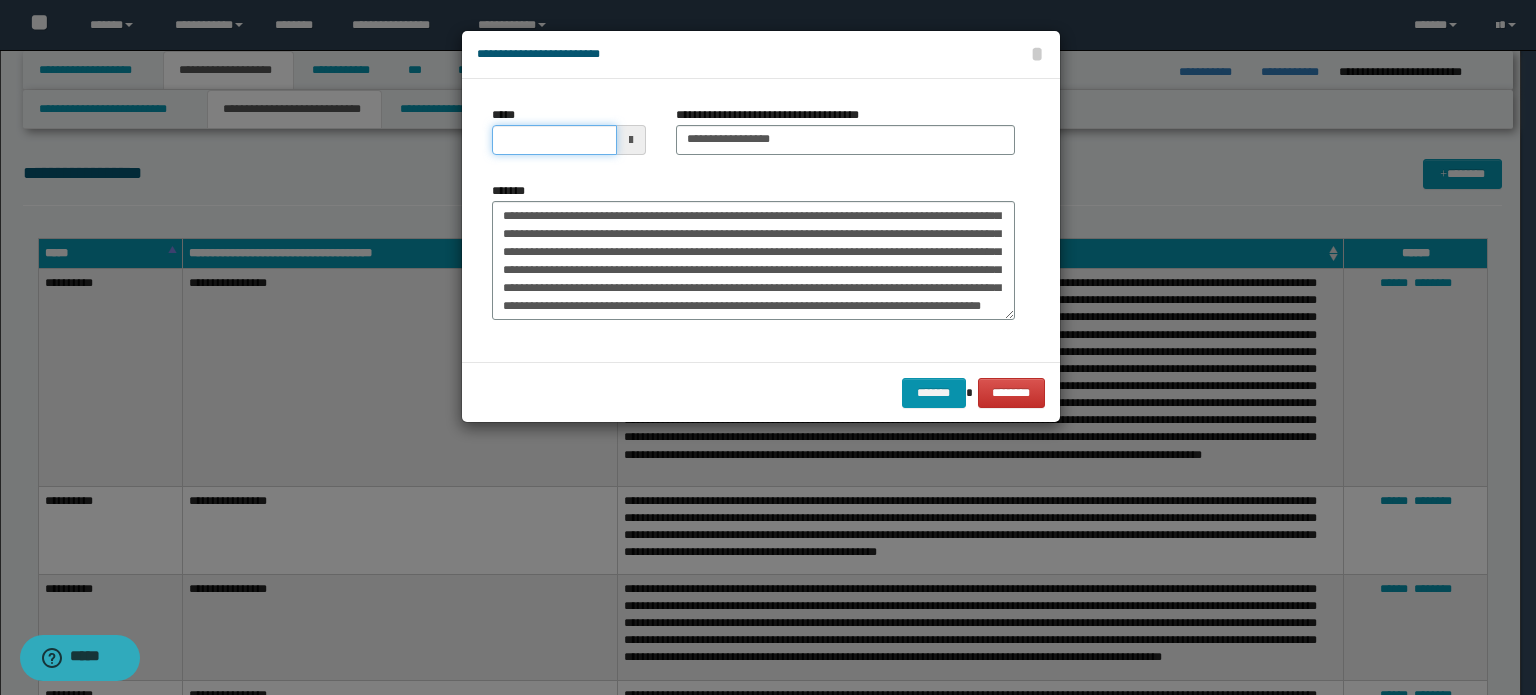 drag, startPoint x: 584, startPoint y: 148, endPoint x: 790, endPoint y: 299, distance: 255.41534 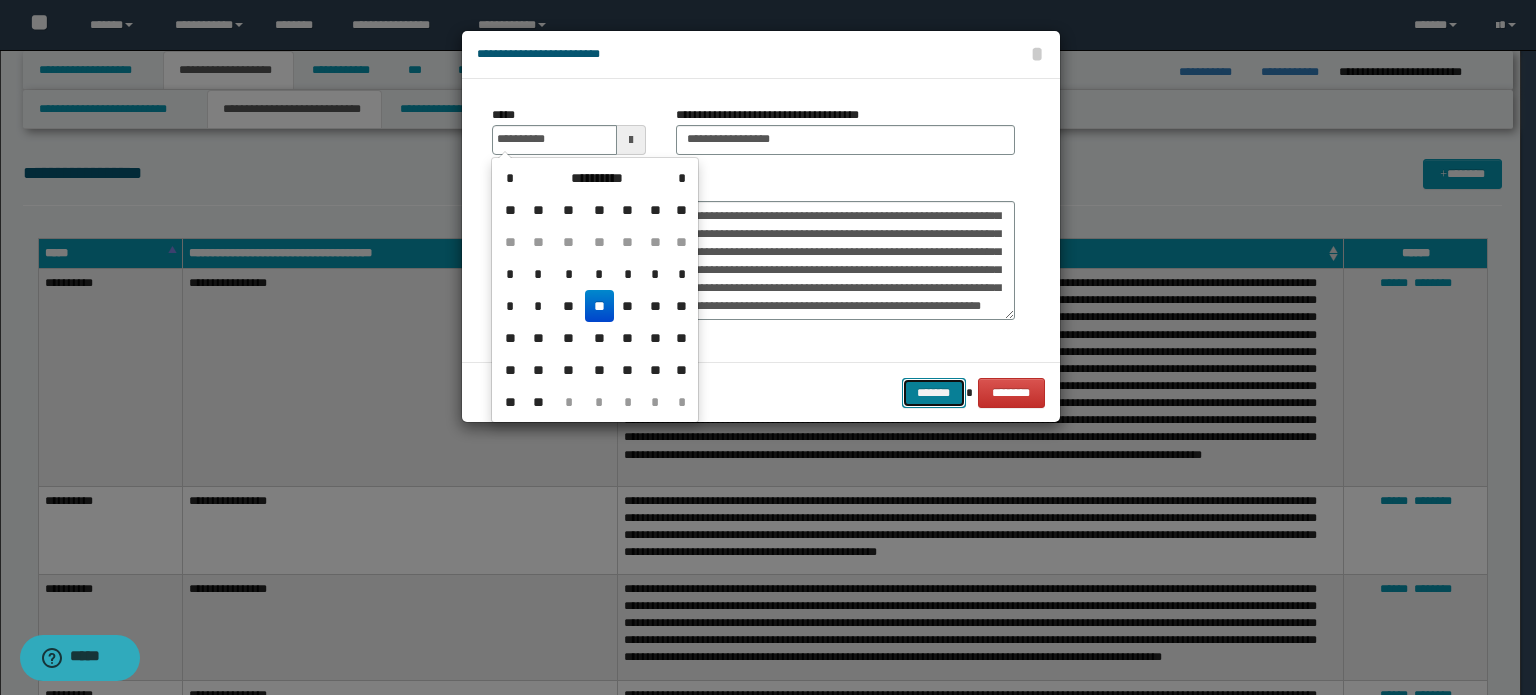 type on "**********" 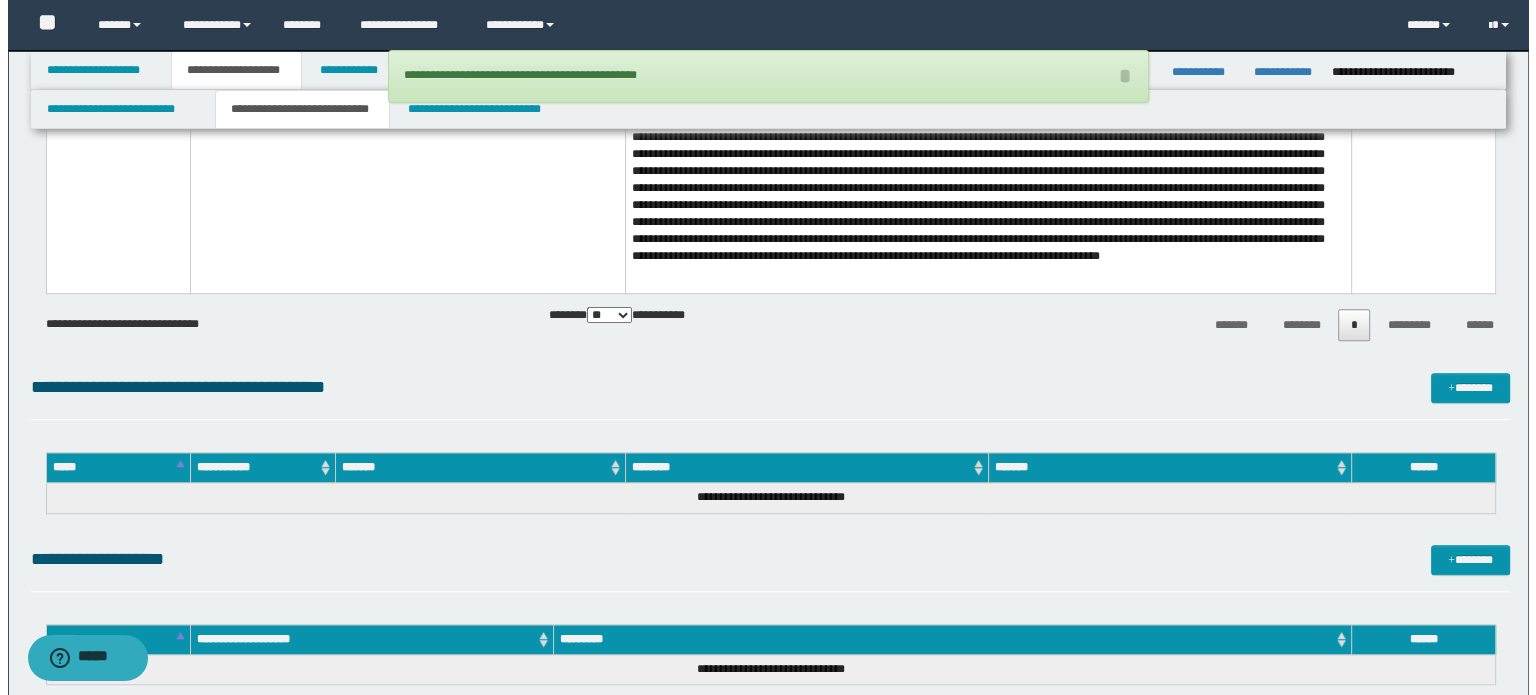 scroll, scrollTop: 1300, scrollLeft: 0, axis: vertical 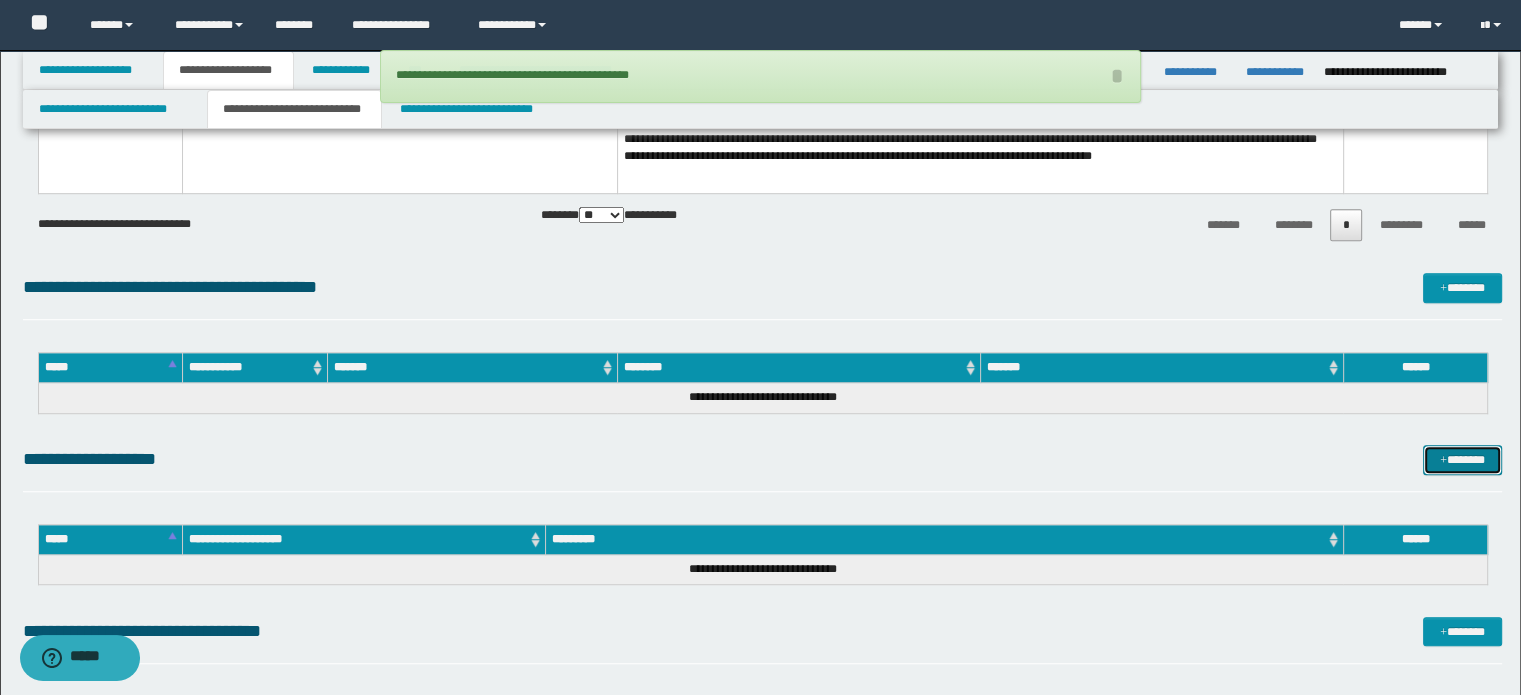 click on "*******" at bounding box center (1462, 460) 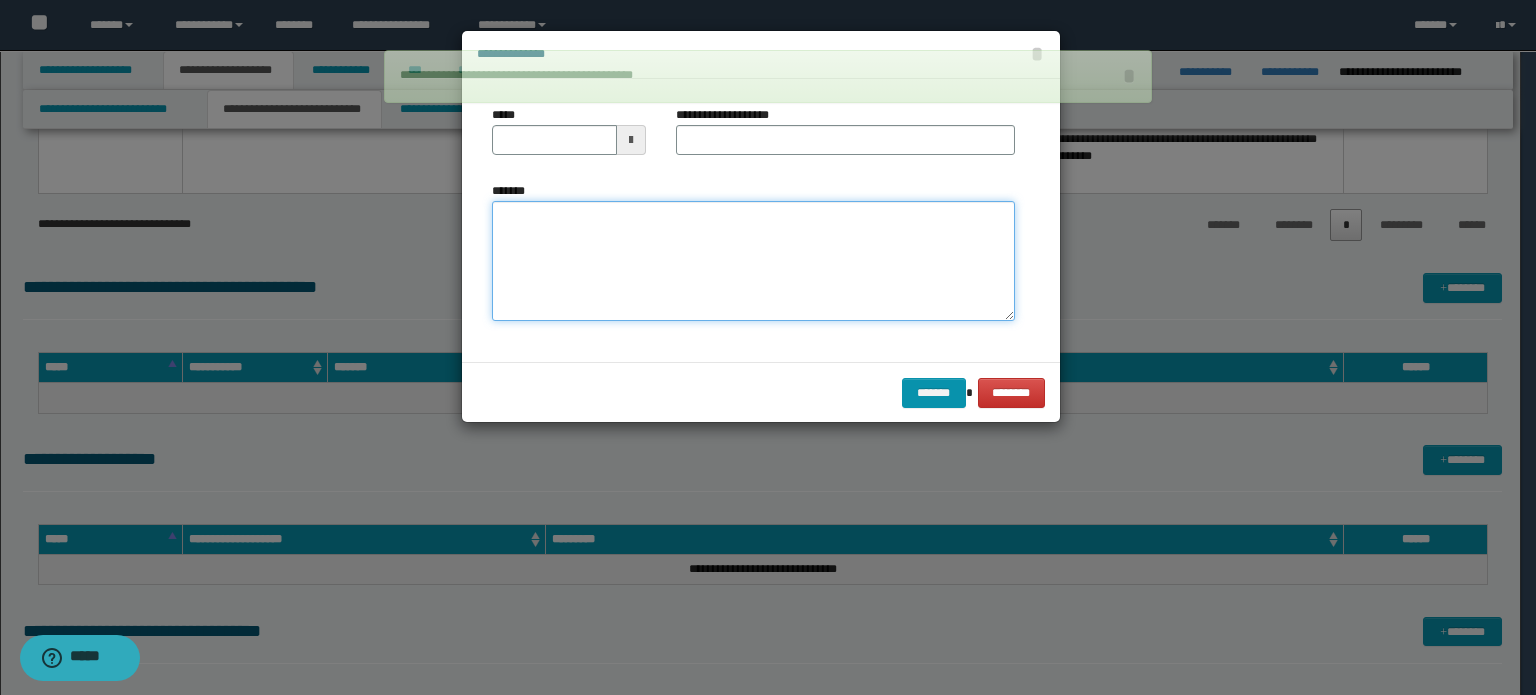 click on "*******" at bounding box center (753, 261) 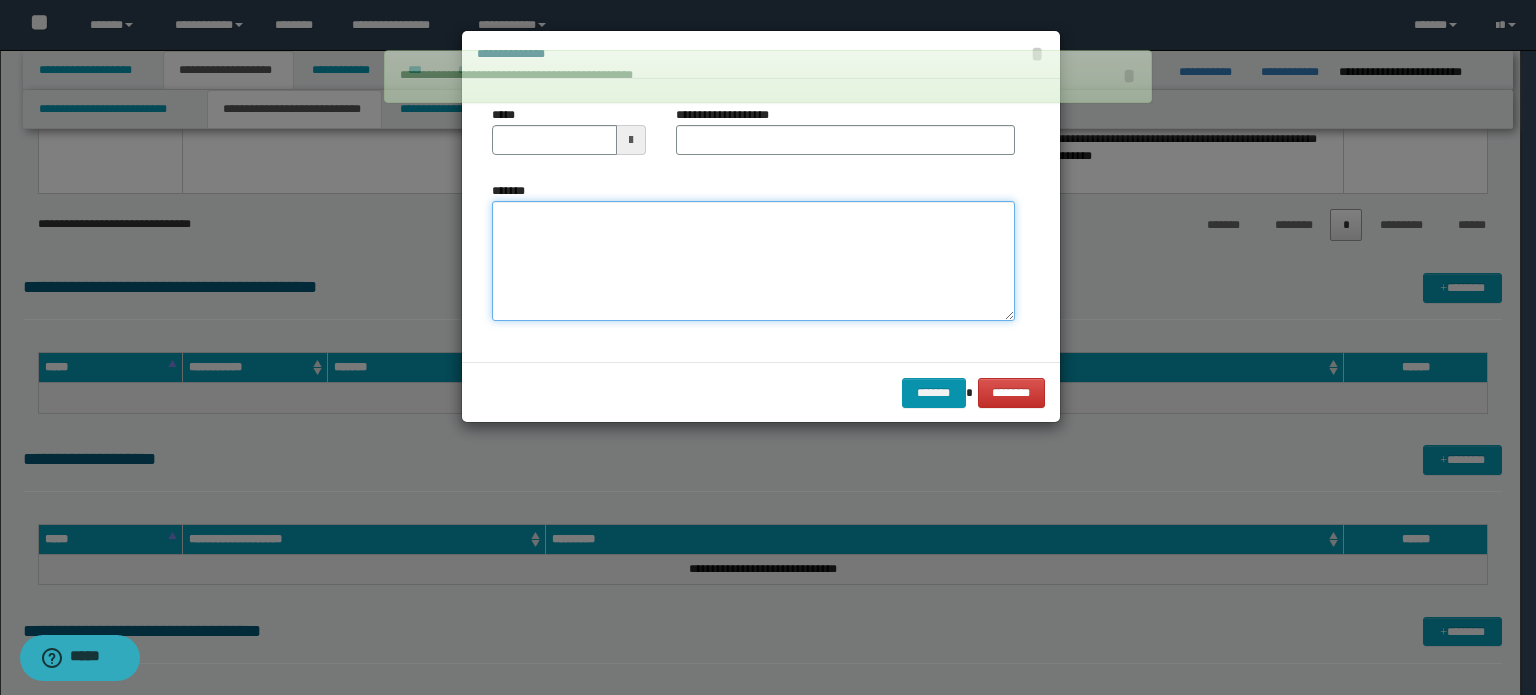 paste on "**********" 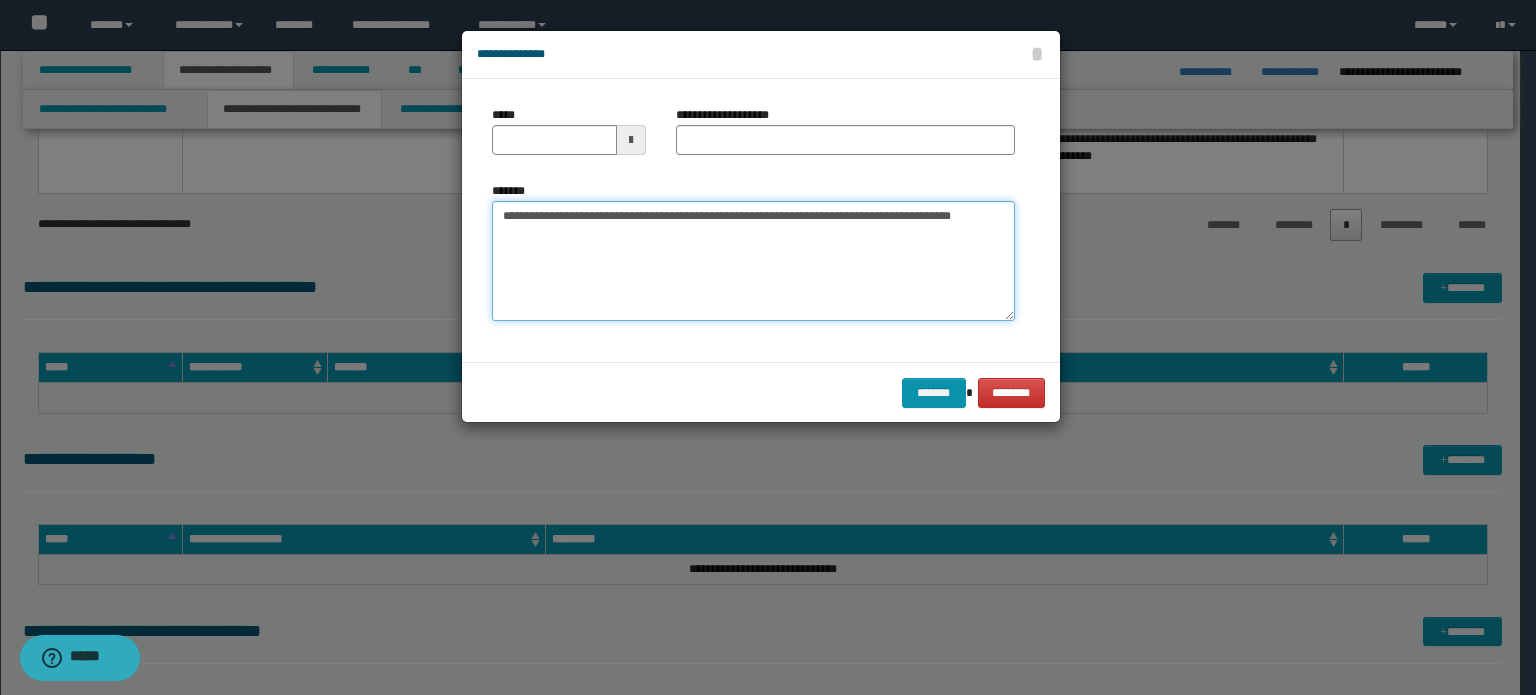 type on "**********" 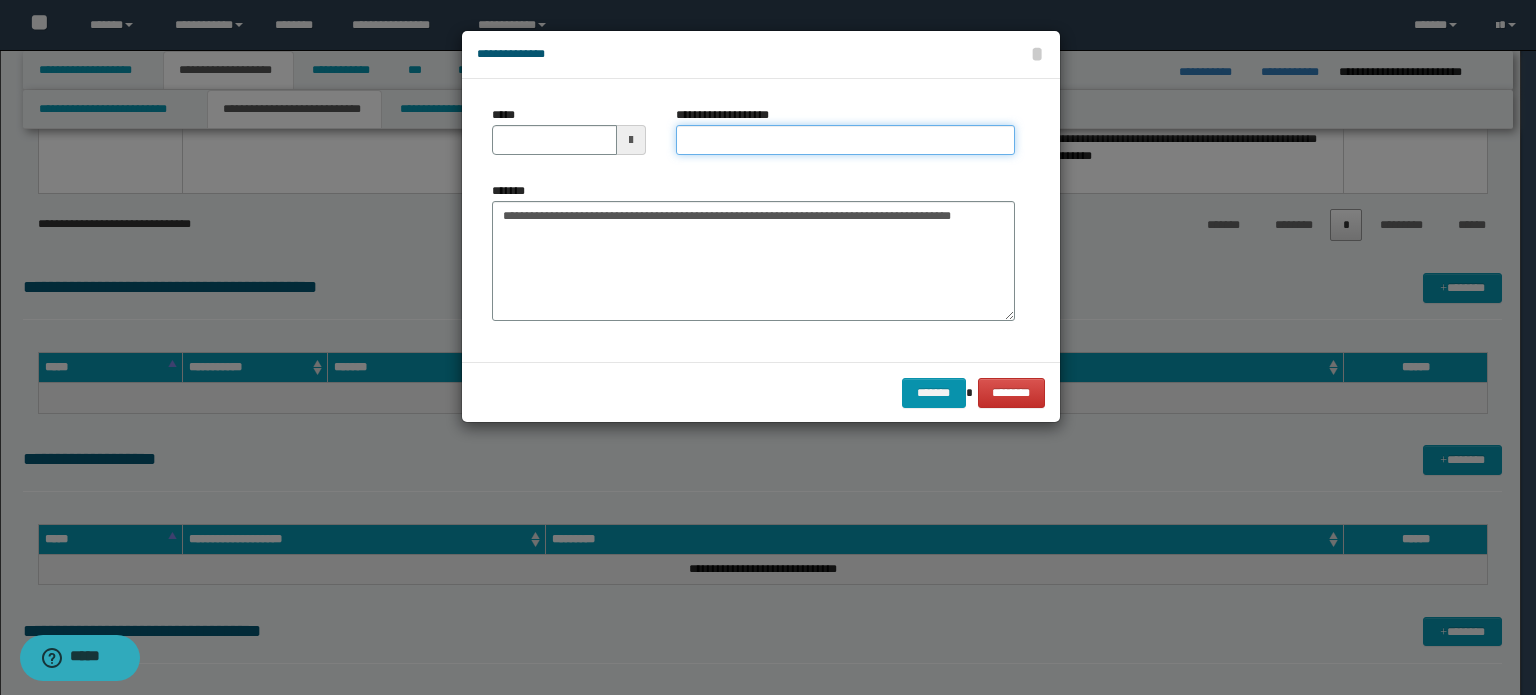 click on "**********" at bounding box center (845, 140) 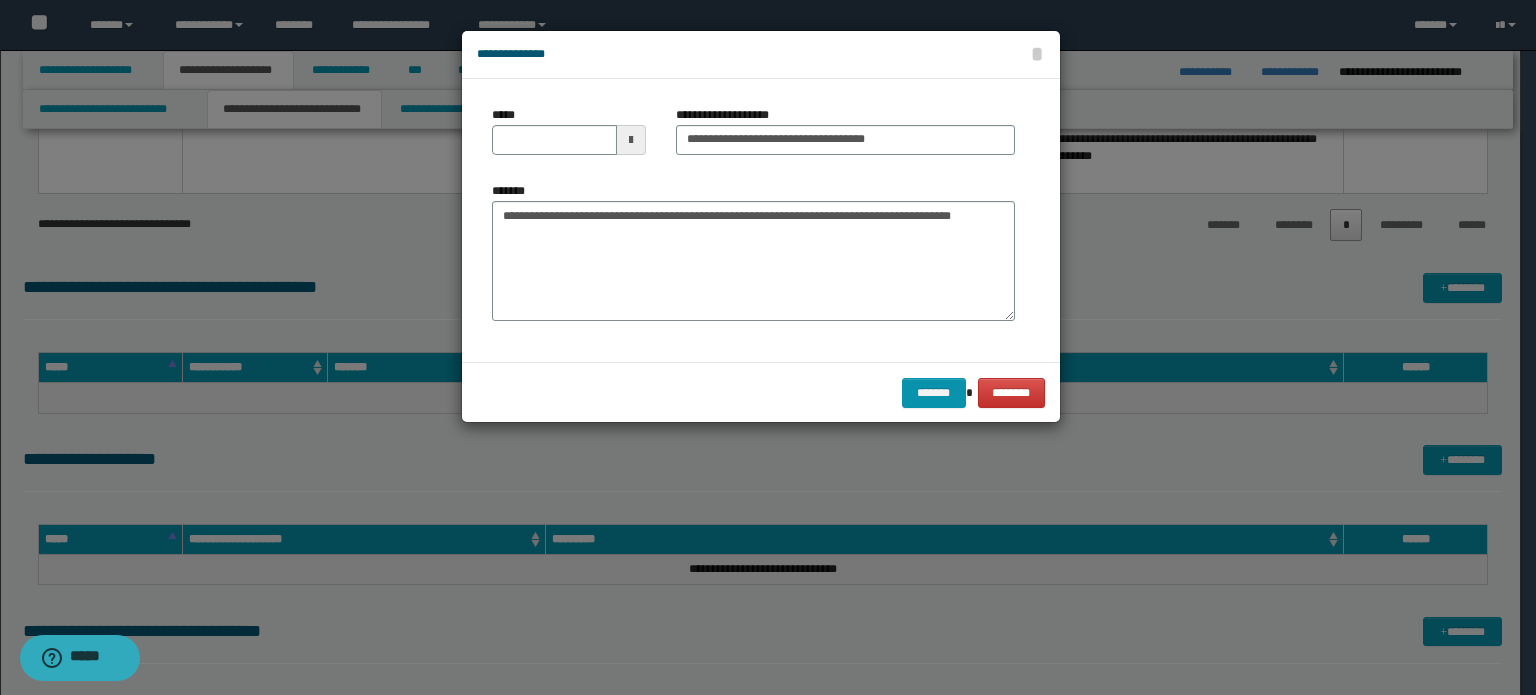 drag, startPoint x: 923, startPoint y: 160, endPoint x: 909, endPoint y: 143, distance: 22.022715 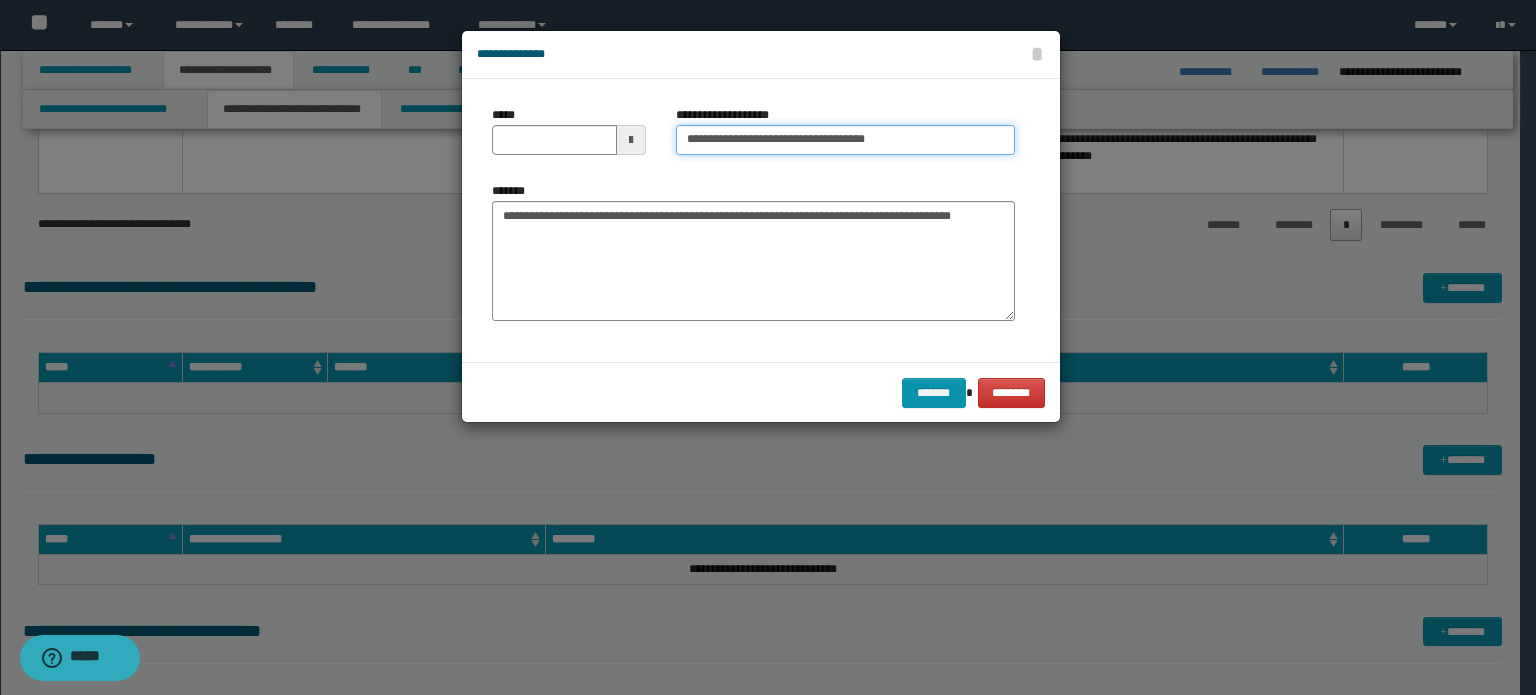 drag, startPoint x: 909, startPoint y: 143, endPoint x: 851, endPoint y: 143, distance: 58 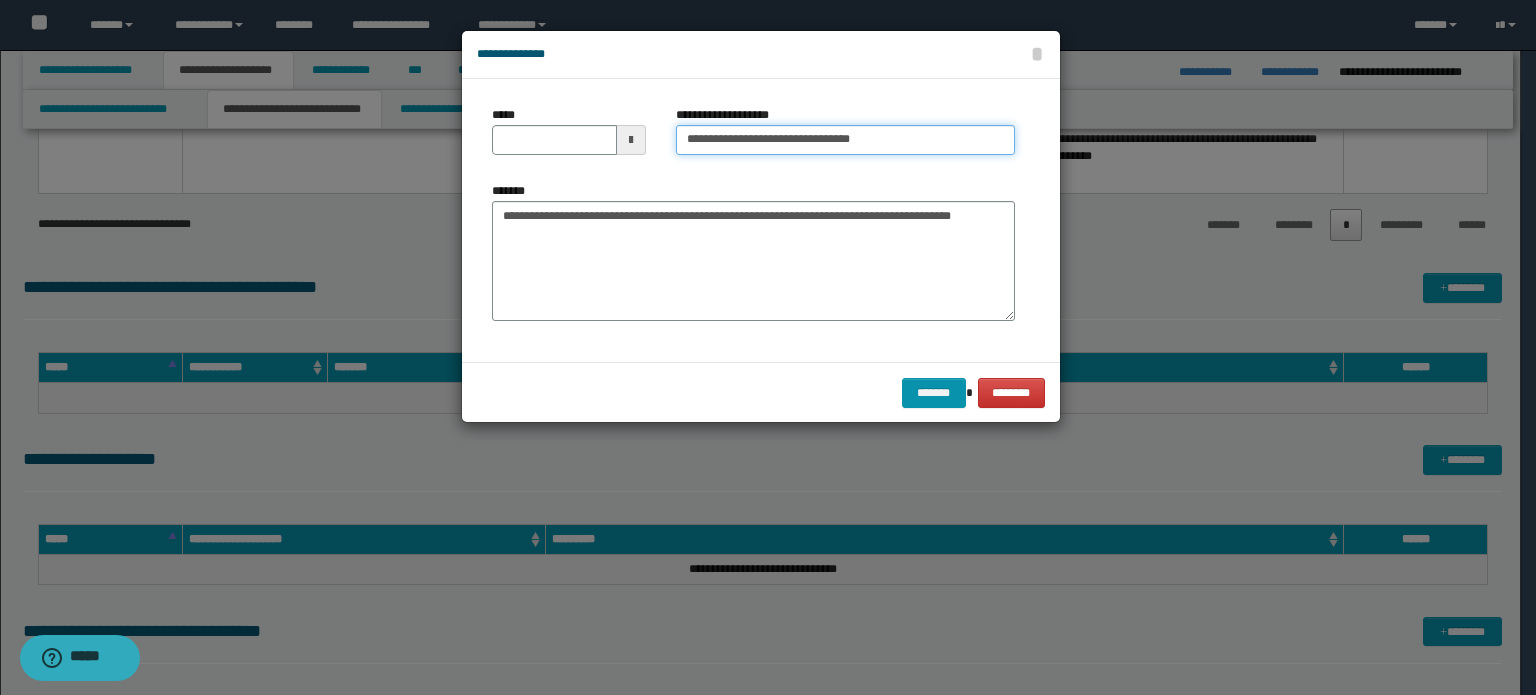 type on "**********" 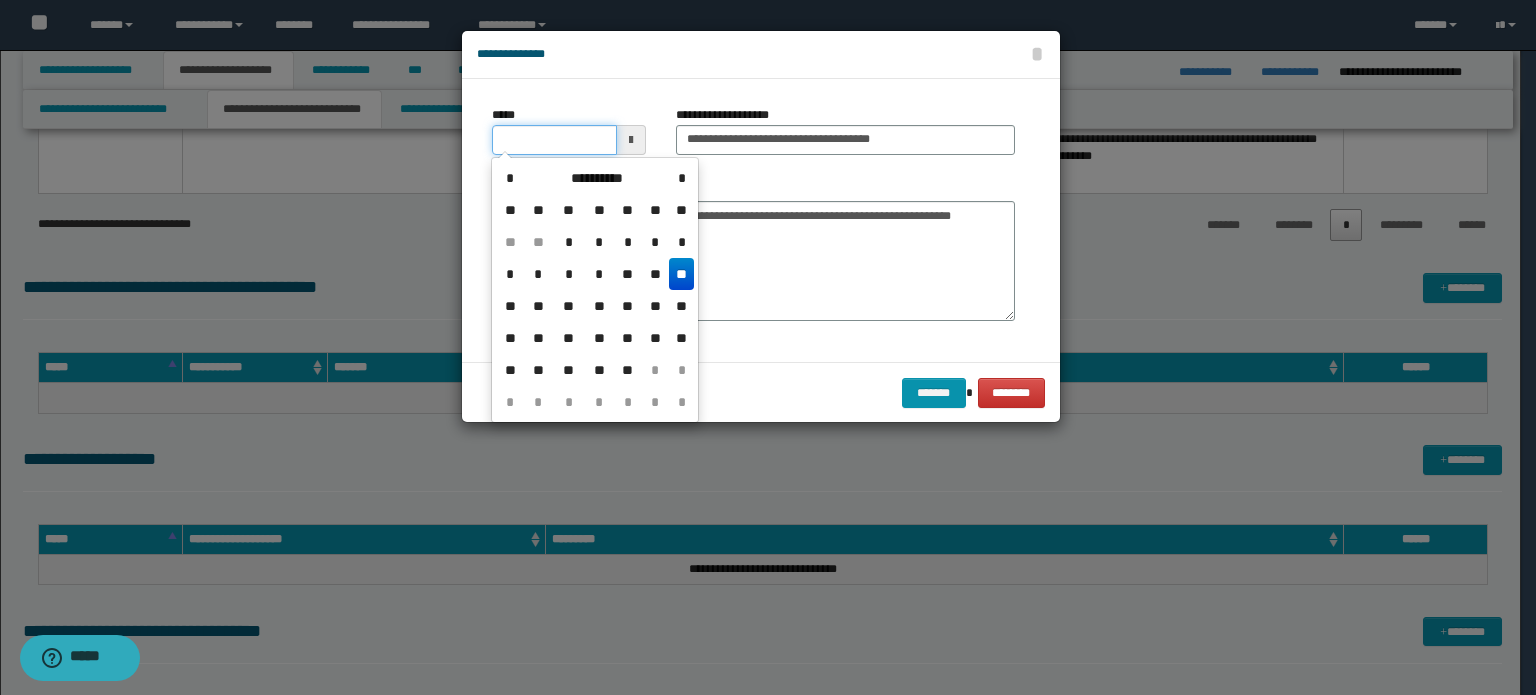 drag, startPoint x: 578, startPoint y: 125, endPoint x: 782, endPoint y: 291, distance: 263.0057 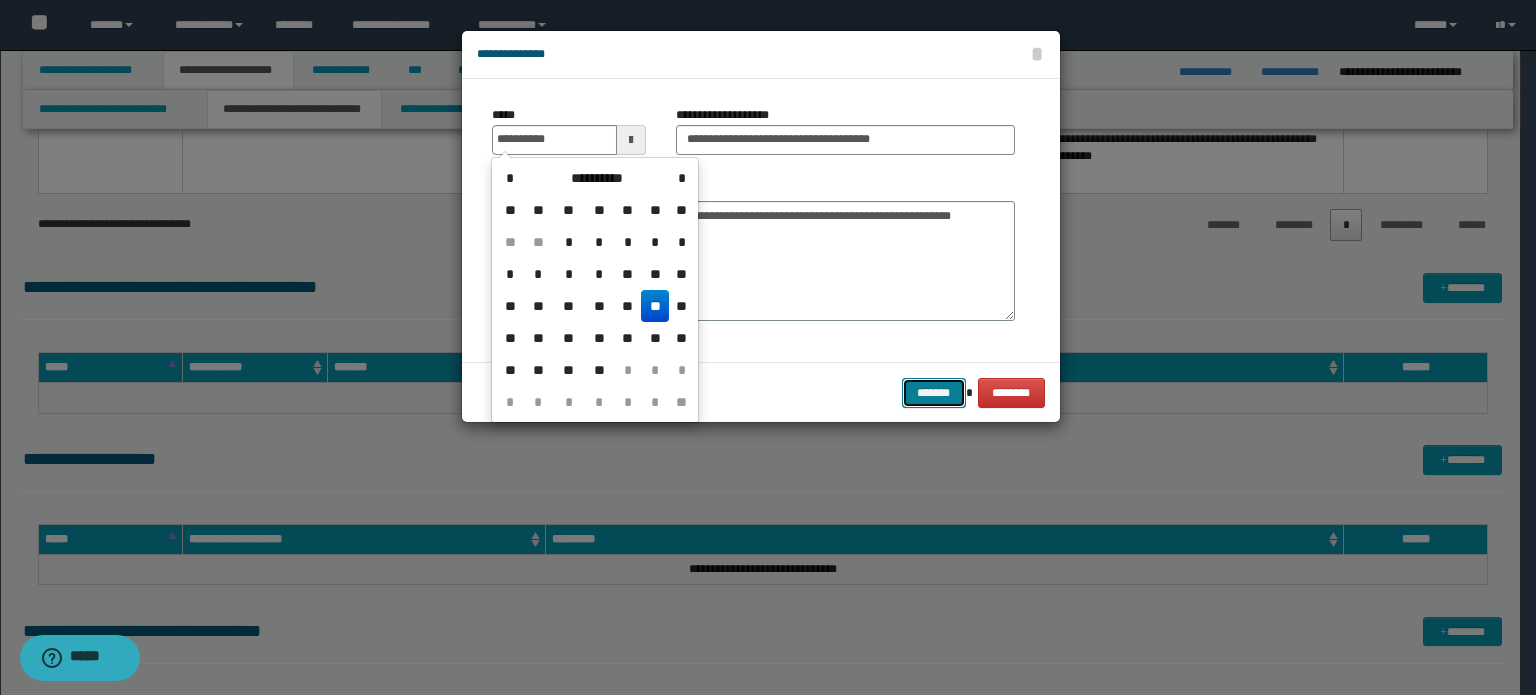 type on "**********" 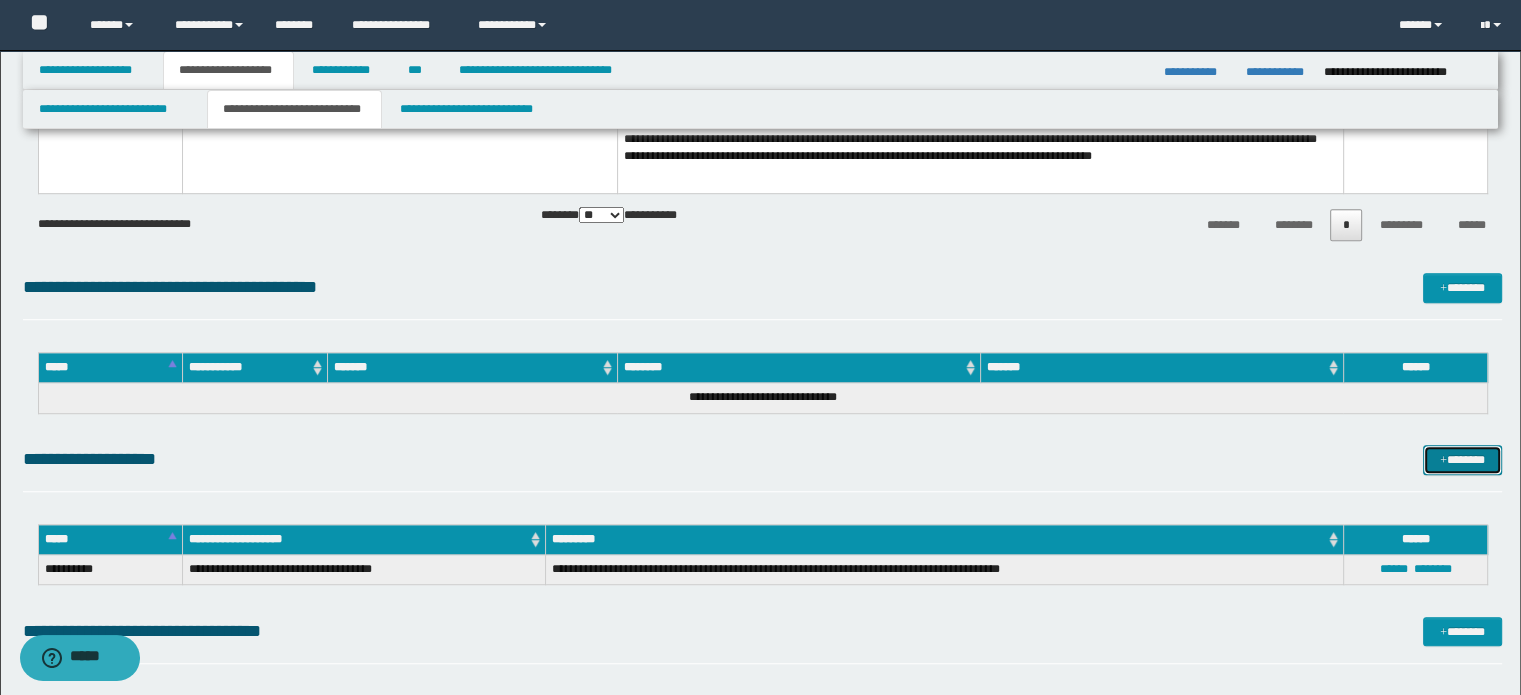 click on "*******" at bounding box center (1462, 460) 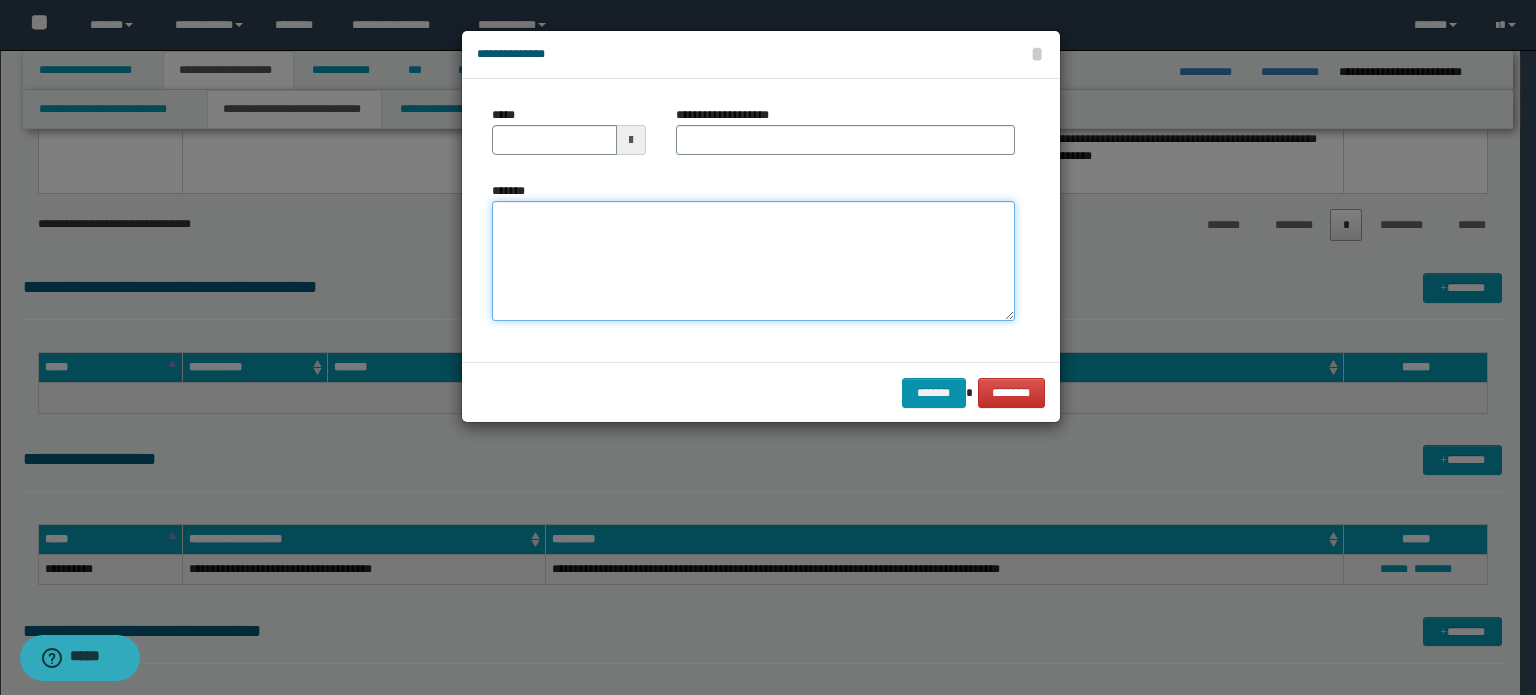 click on "*******" at bounding box center (753, 261) 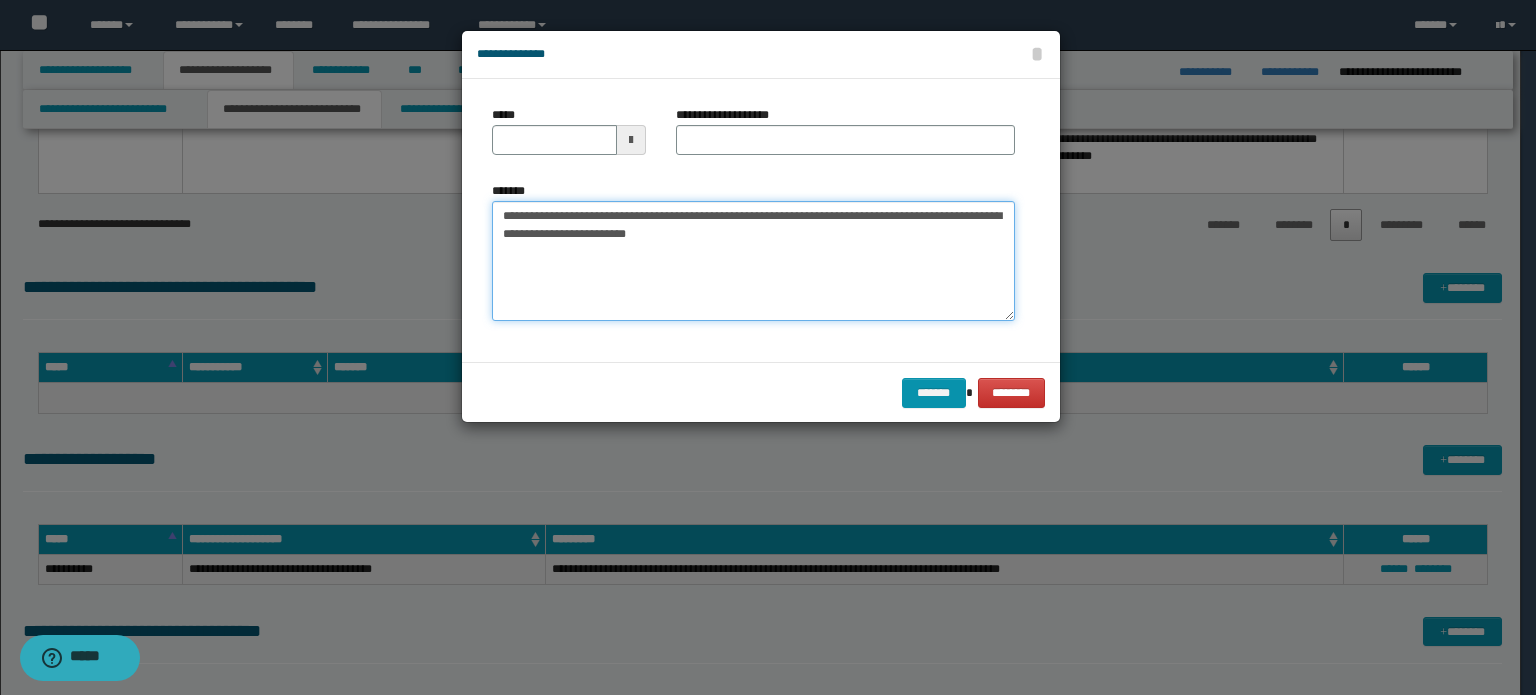 type on "**********" 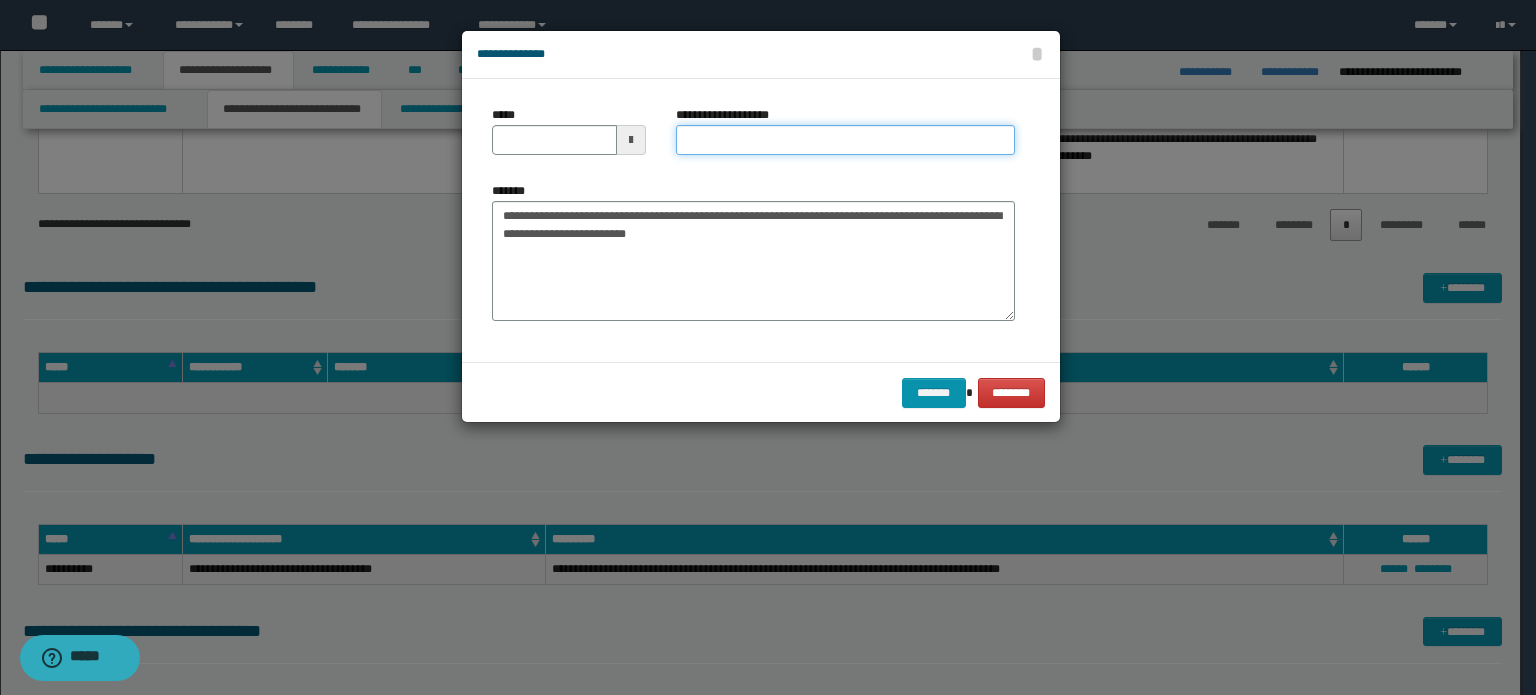 click on "**********" at bounding box center [845, 140] 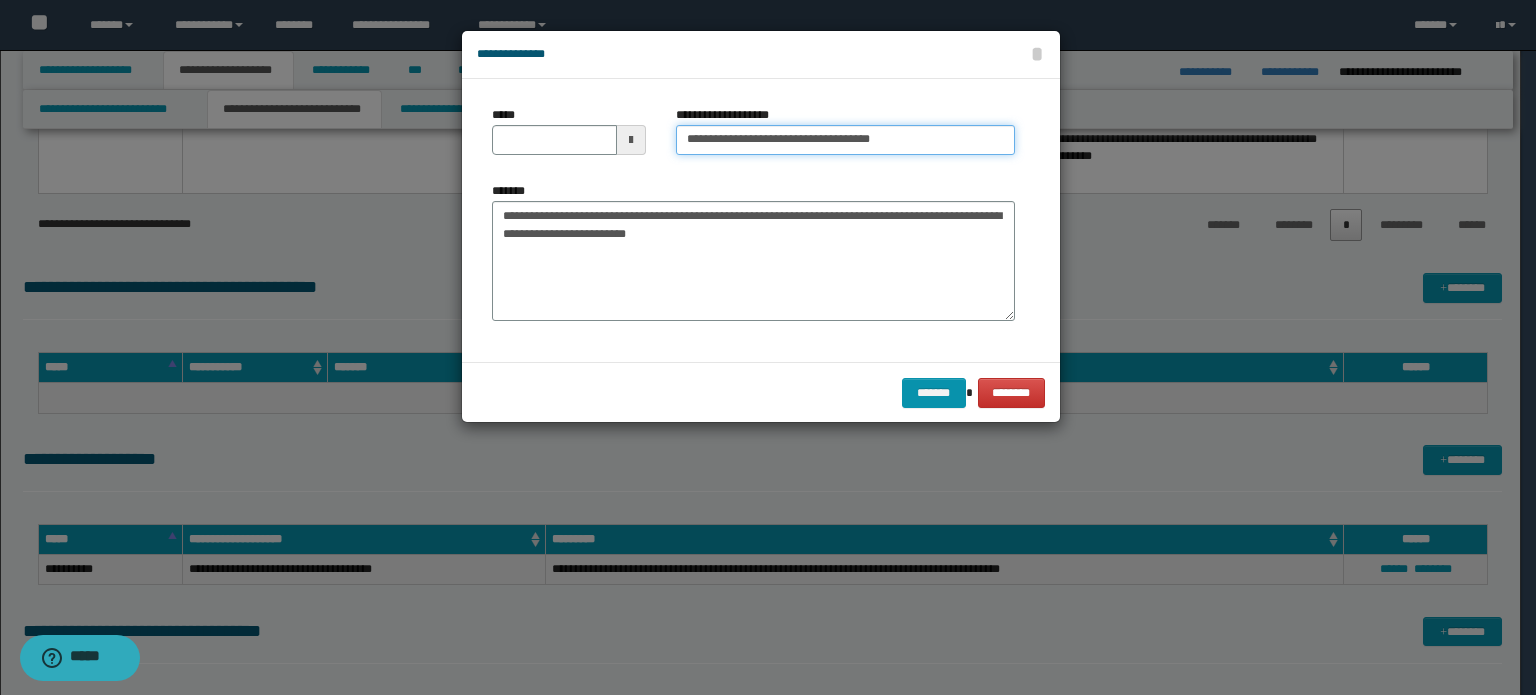 drag, startPoint x: 915, startPoint y: 126, endPoint x: 951, endPoint y: 63, distance: 72.56032 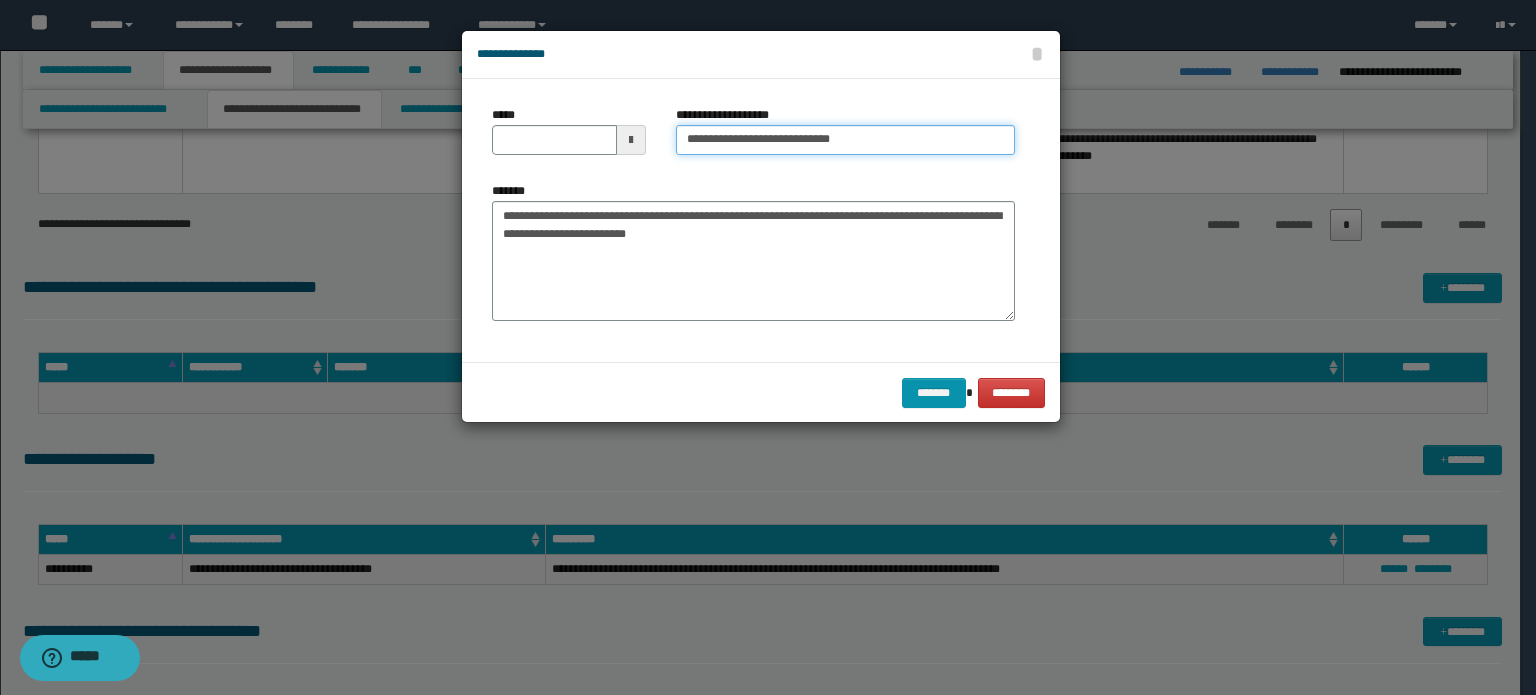 type on "**********" 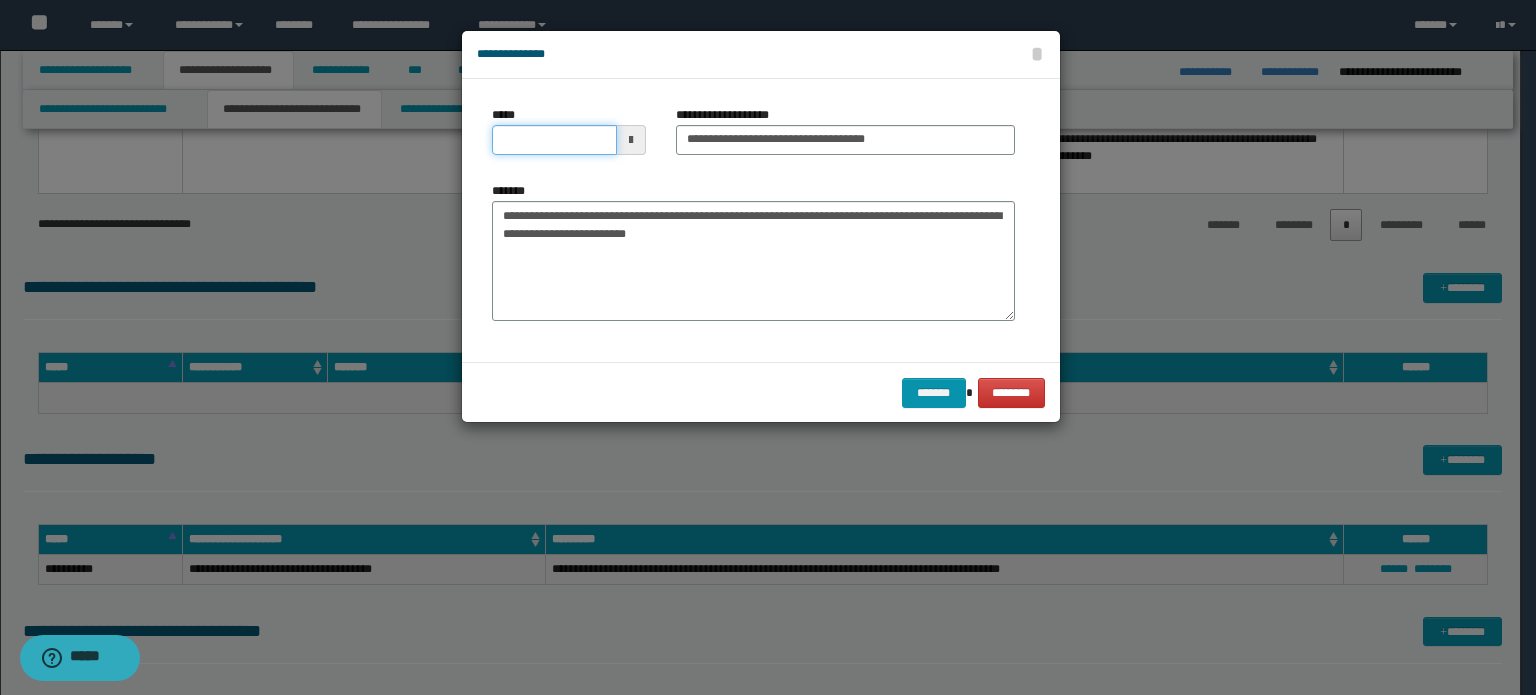 click on "*****" at bounding box center [554, 140] 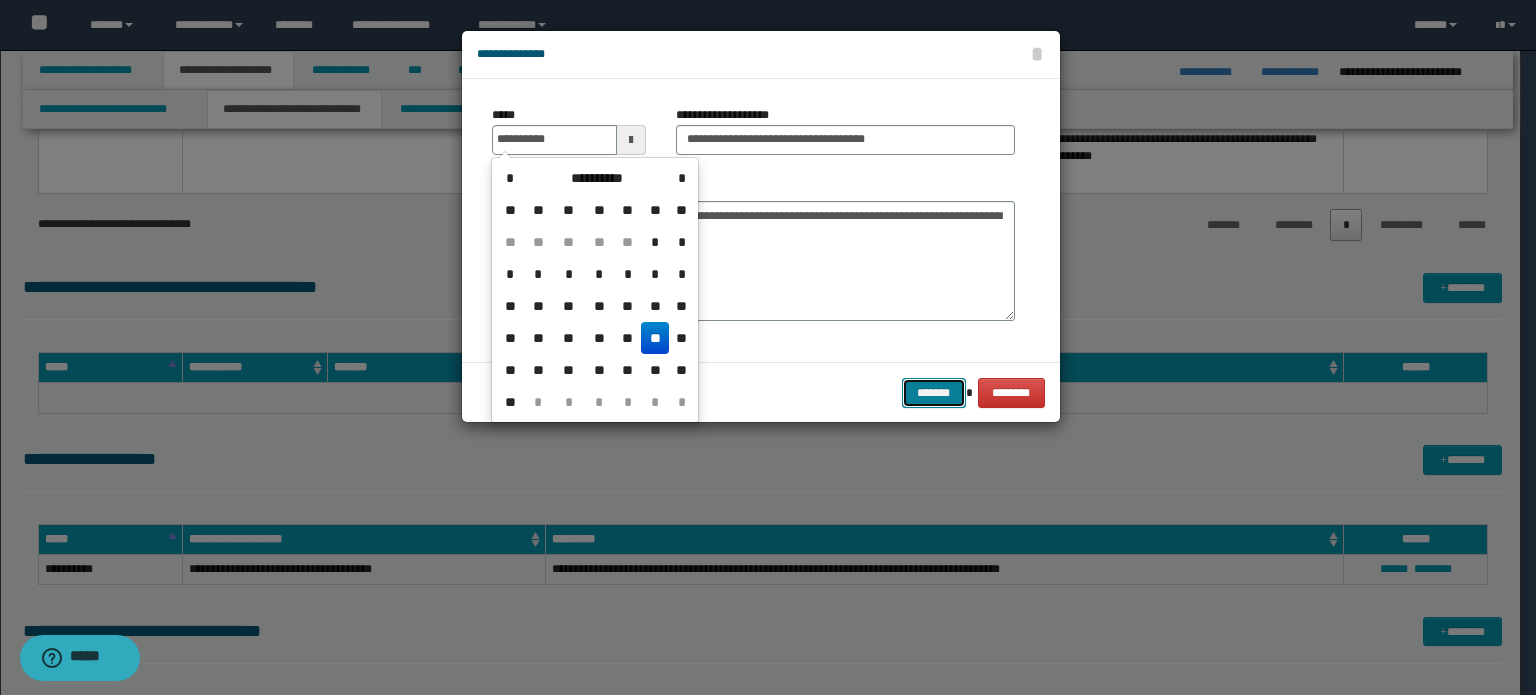 type on "**********" 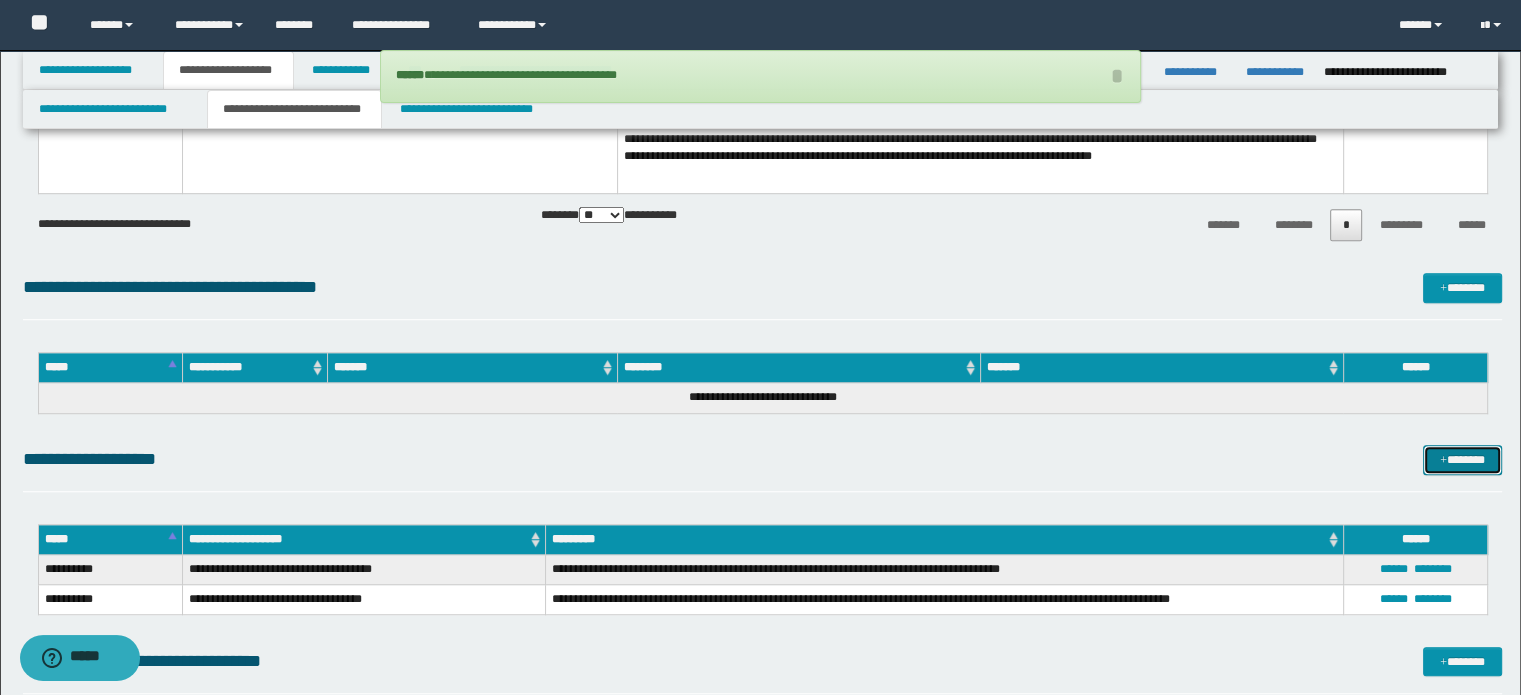 click on "*******" at bounding box center (1462, 460) 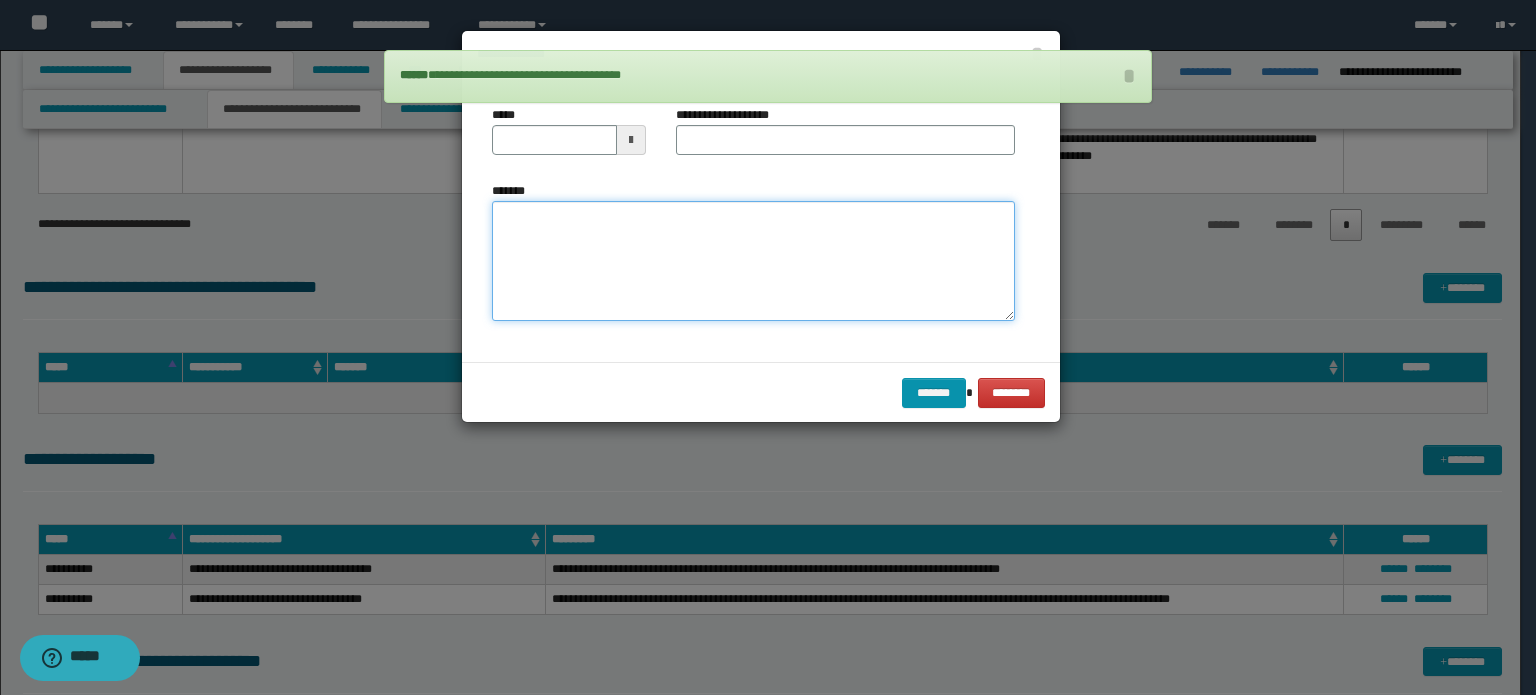 drag, startPoint x: 835, startPoint y: 255, endPoint x: 782, endPoint y: 196, distance: 79.30952 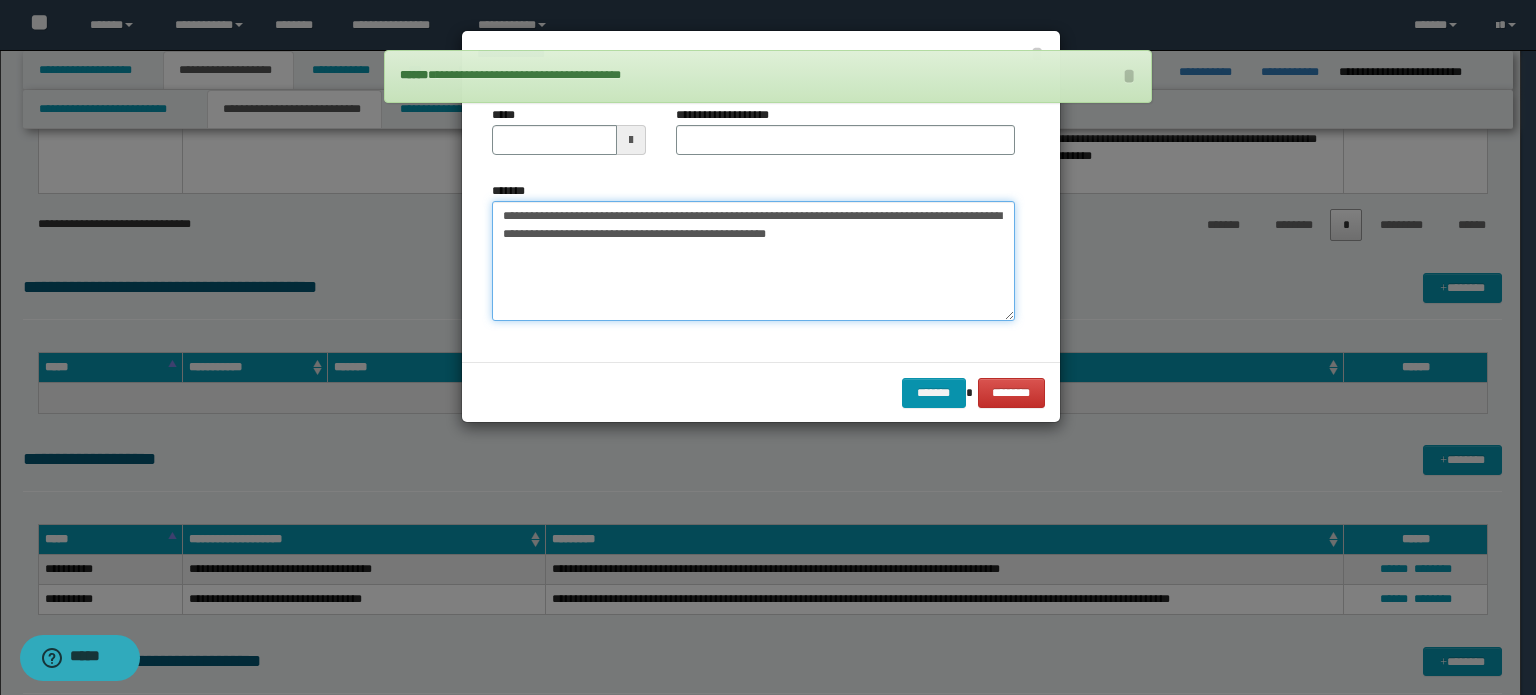 type on "**********" 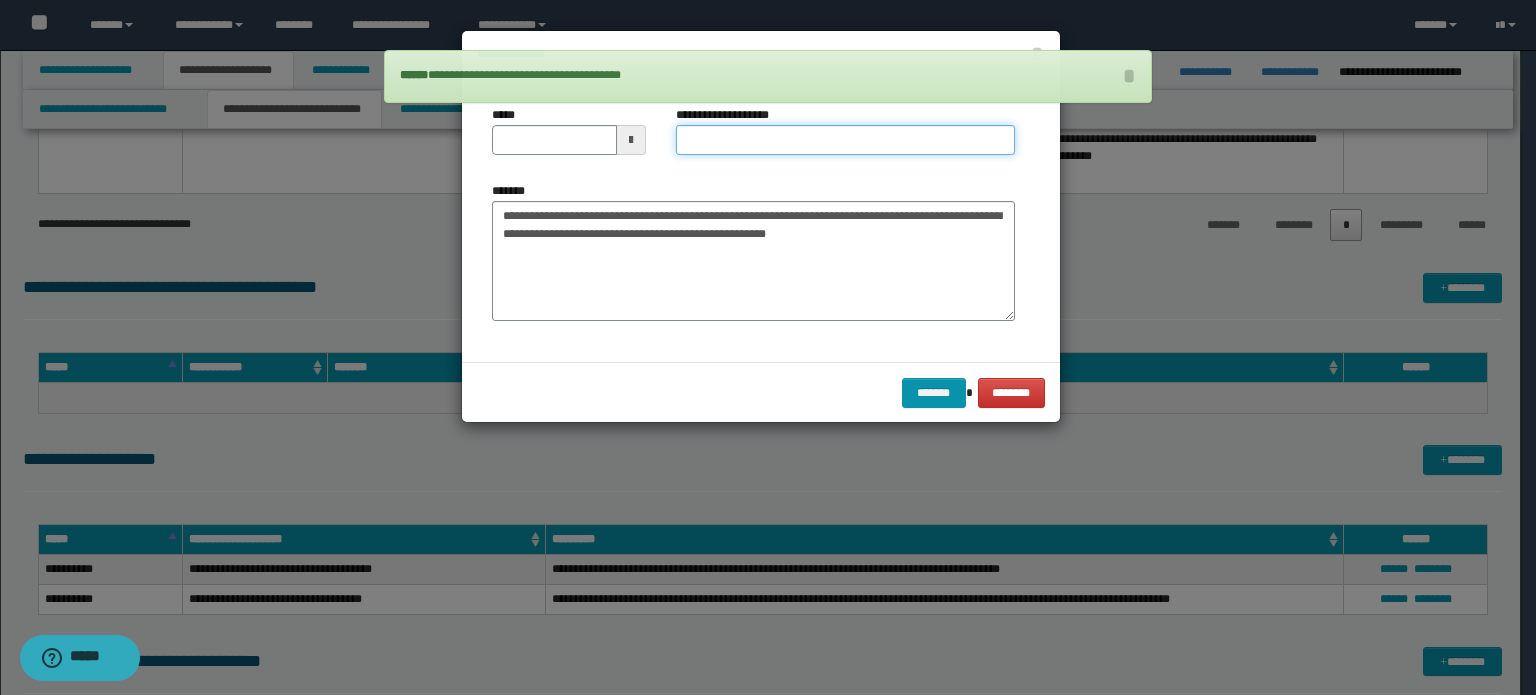 click on "**********" at bounding box center [845, 140] 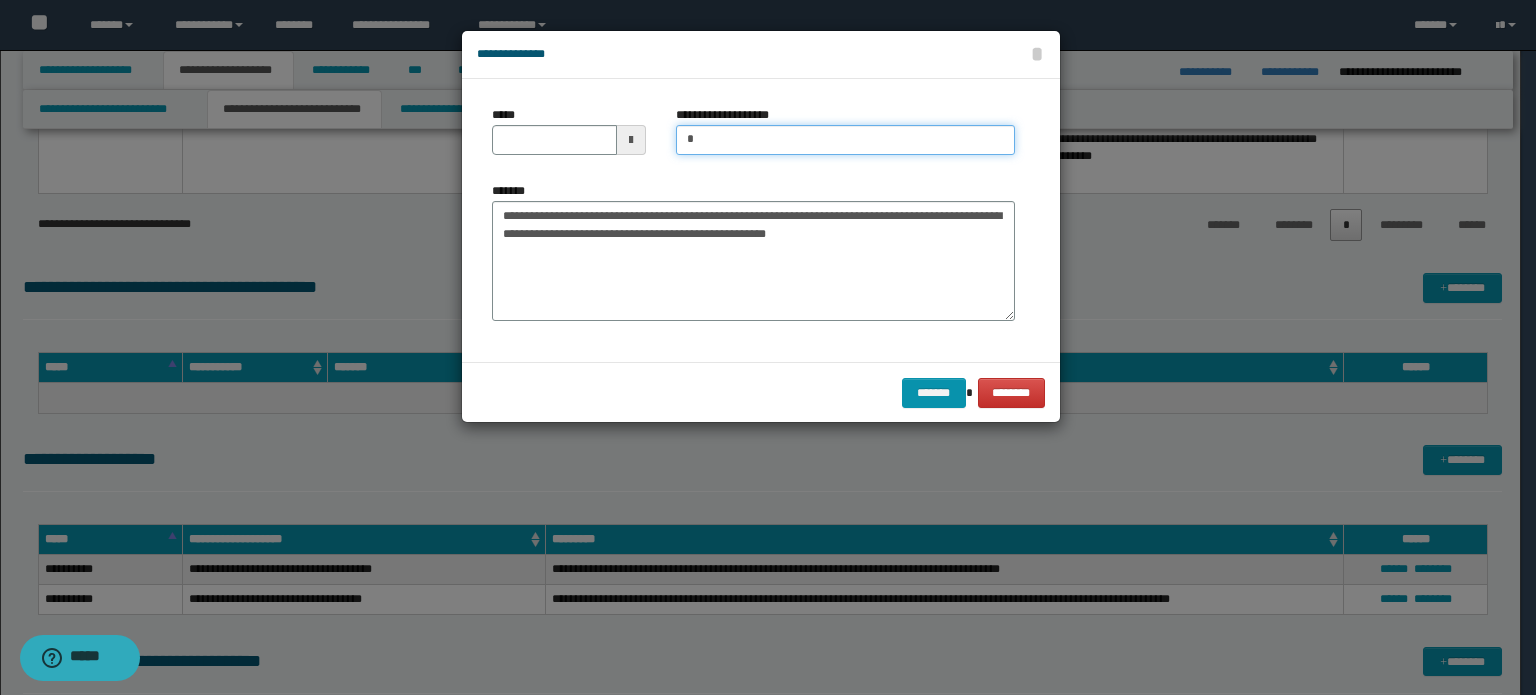type on "**********" 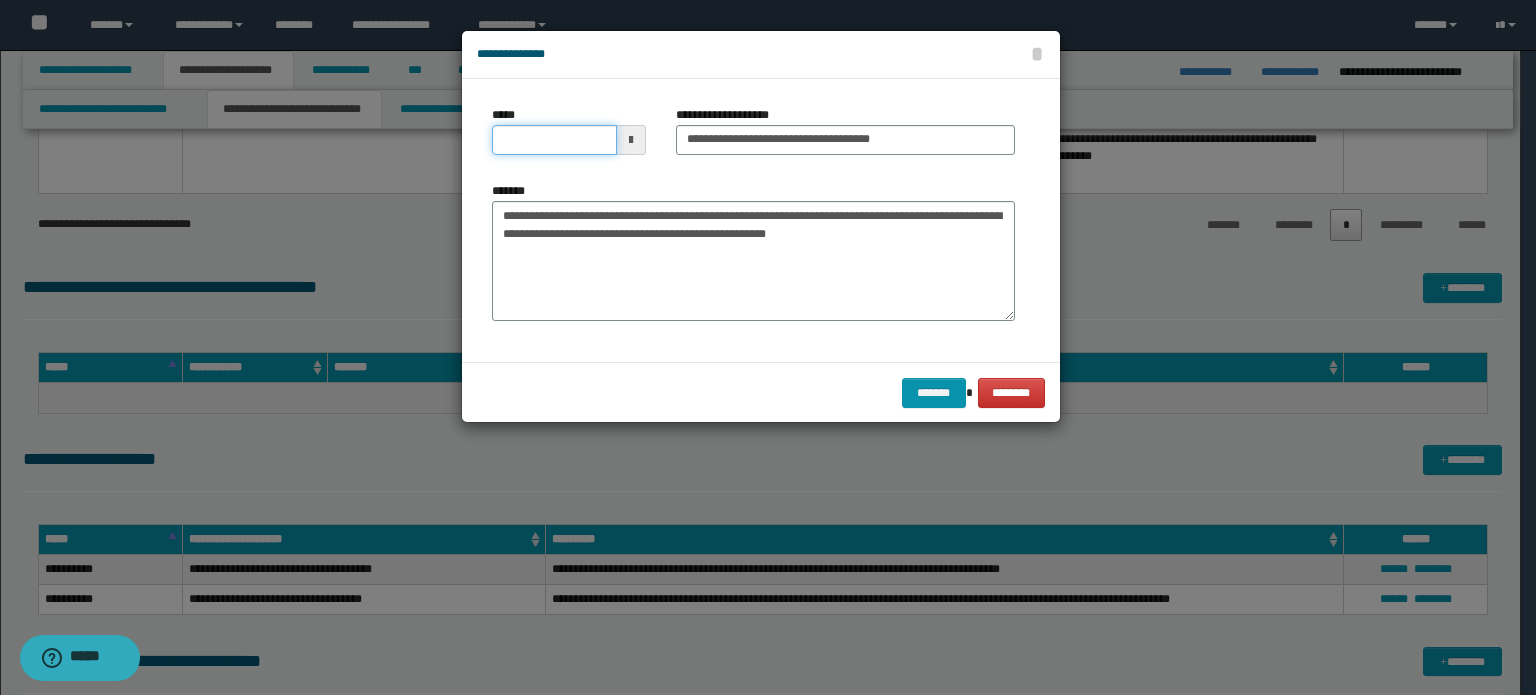 click on "*****" at bounding box center (554, 140) 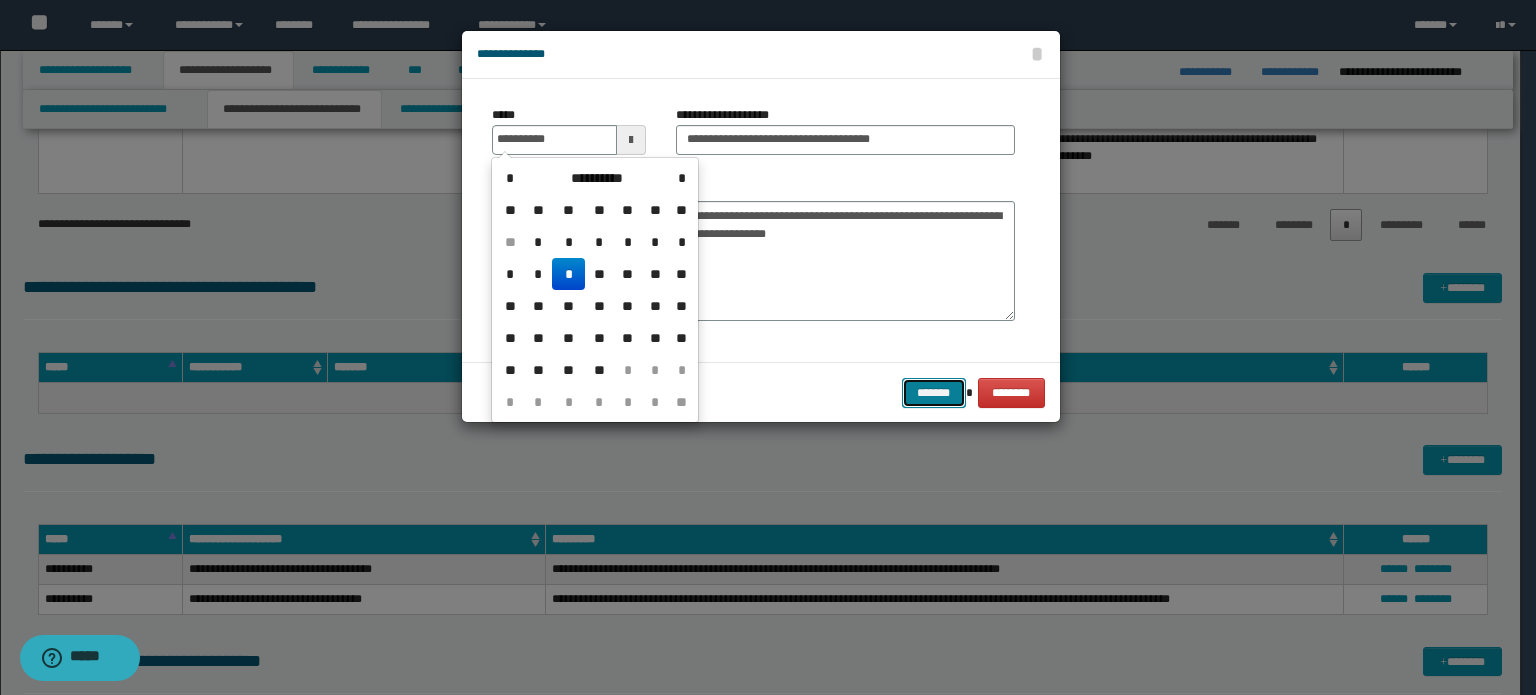 type on "**********" 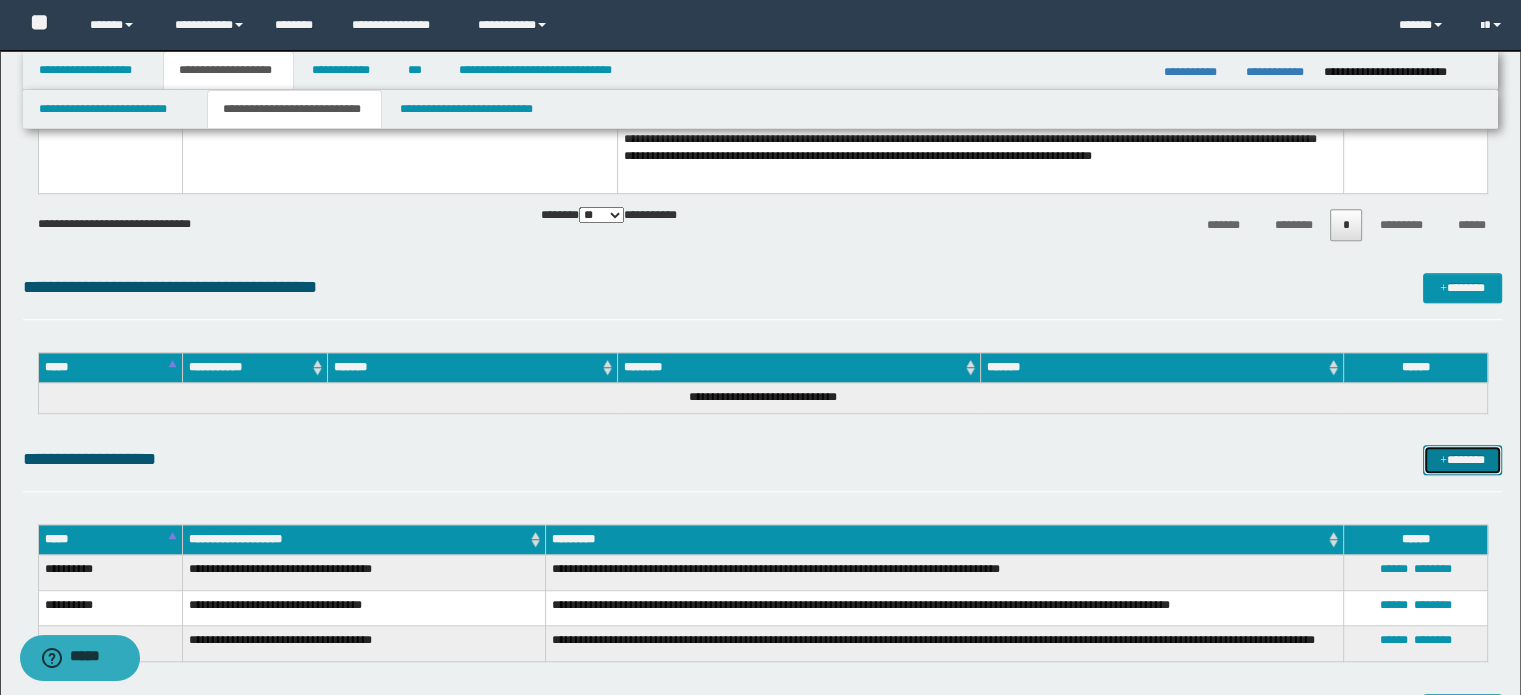 click at bounding box center (1443, 461) 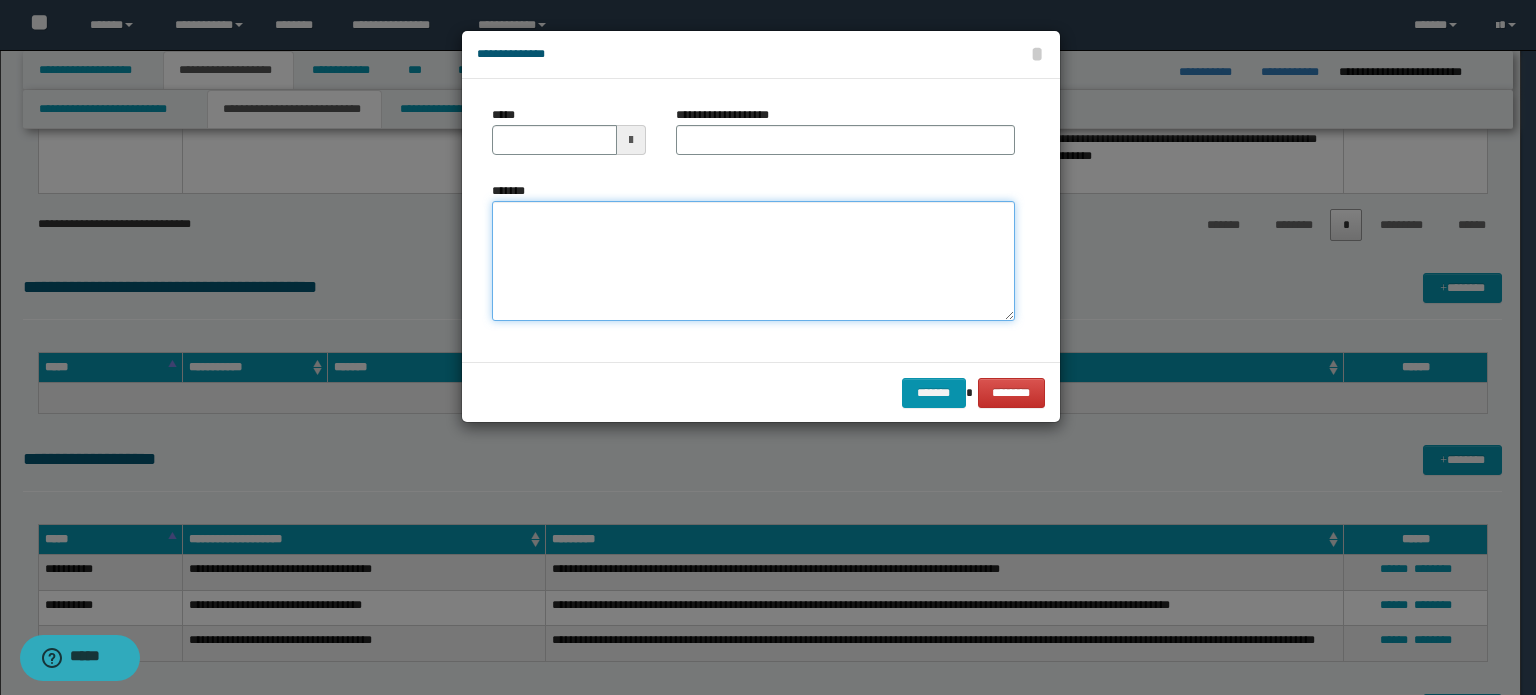 click on "*******" at bounding box center (753, 261) 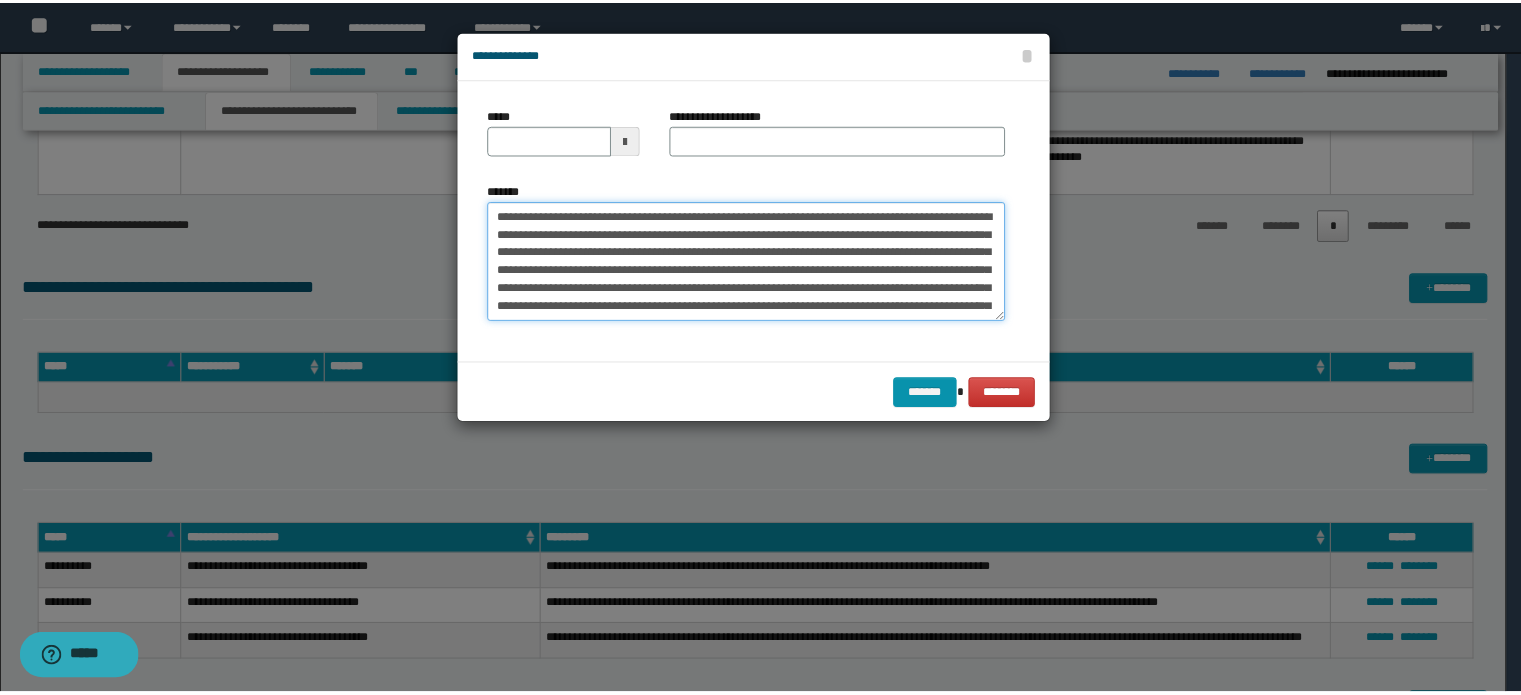 scroll, scrollTop: 48, scrollLeft: 0, axis: vertical 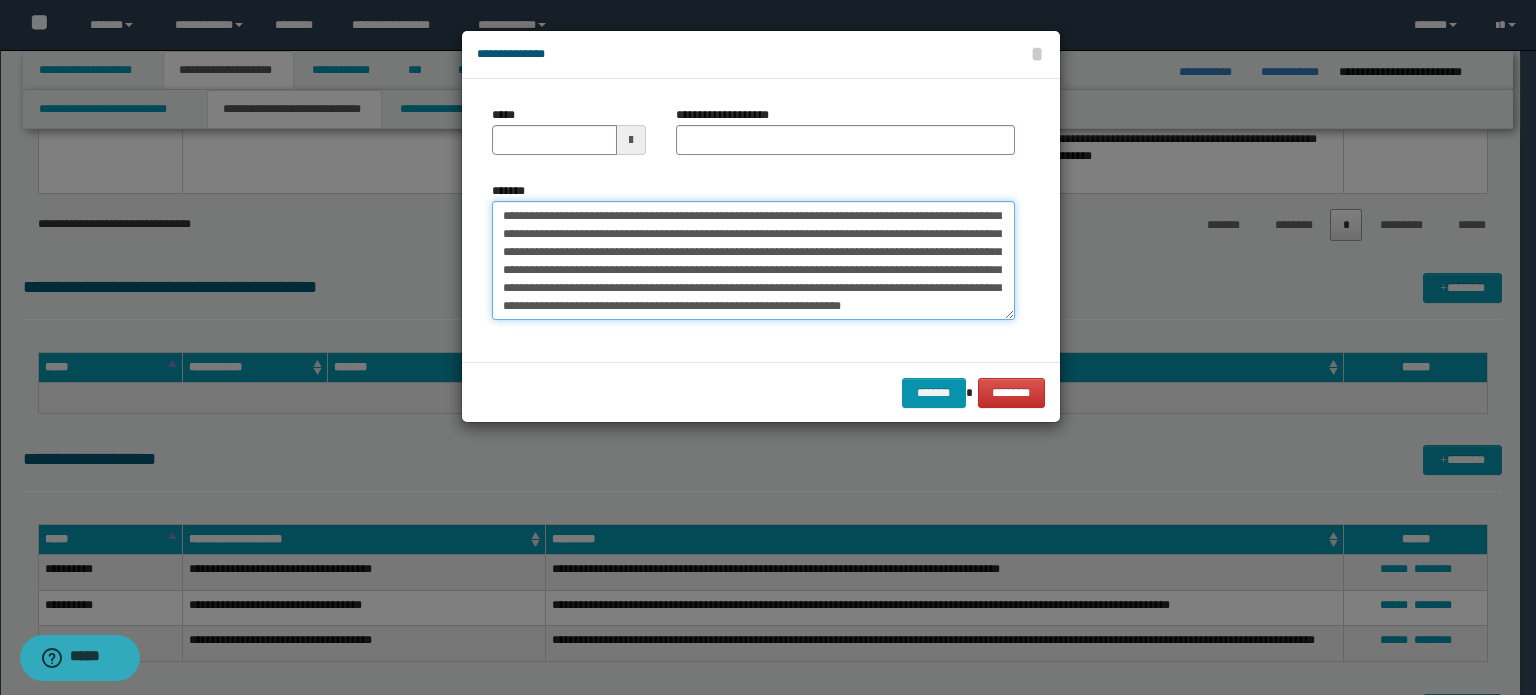 type on "**********" 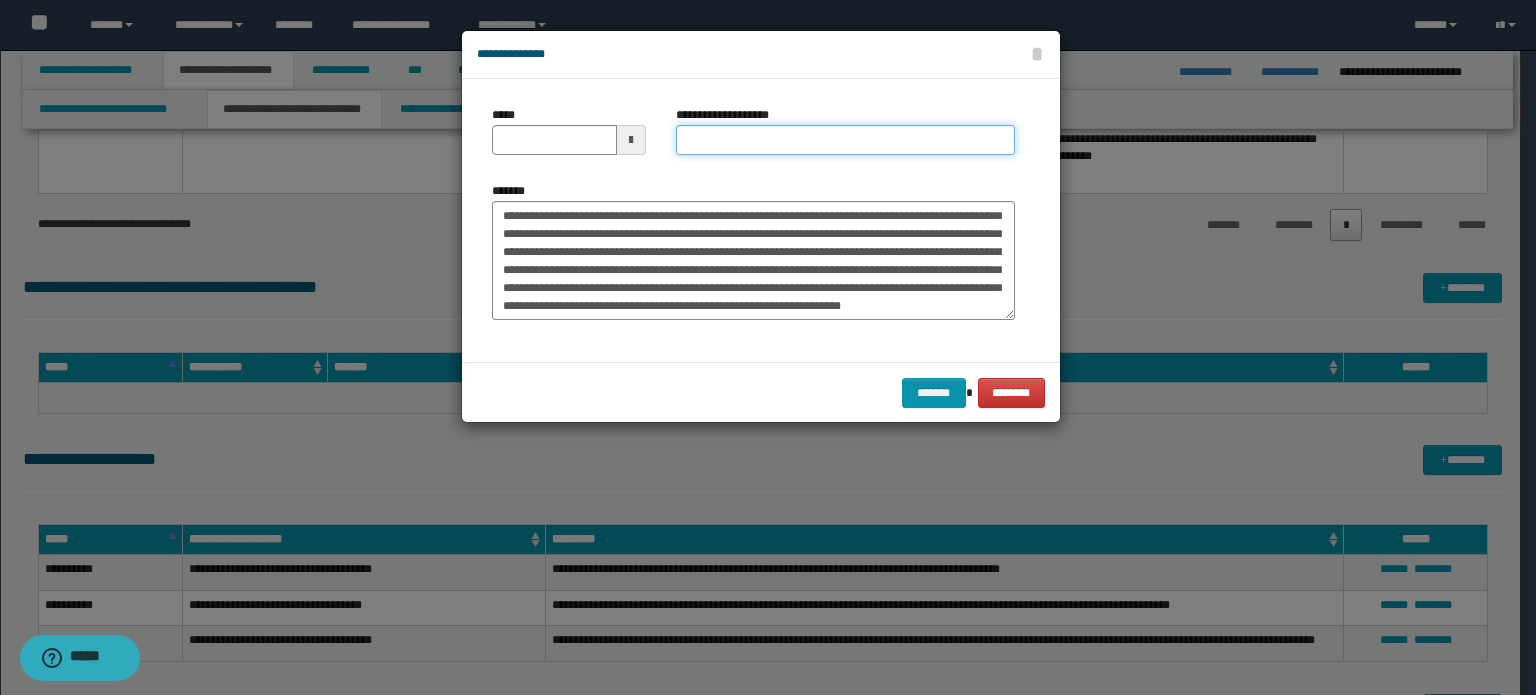 click on "**********" at bounding box center (845, 140) 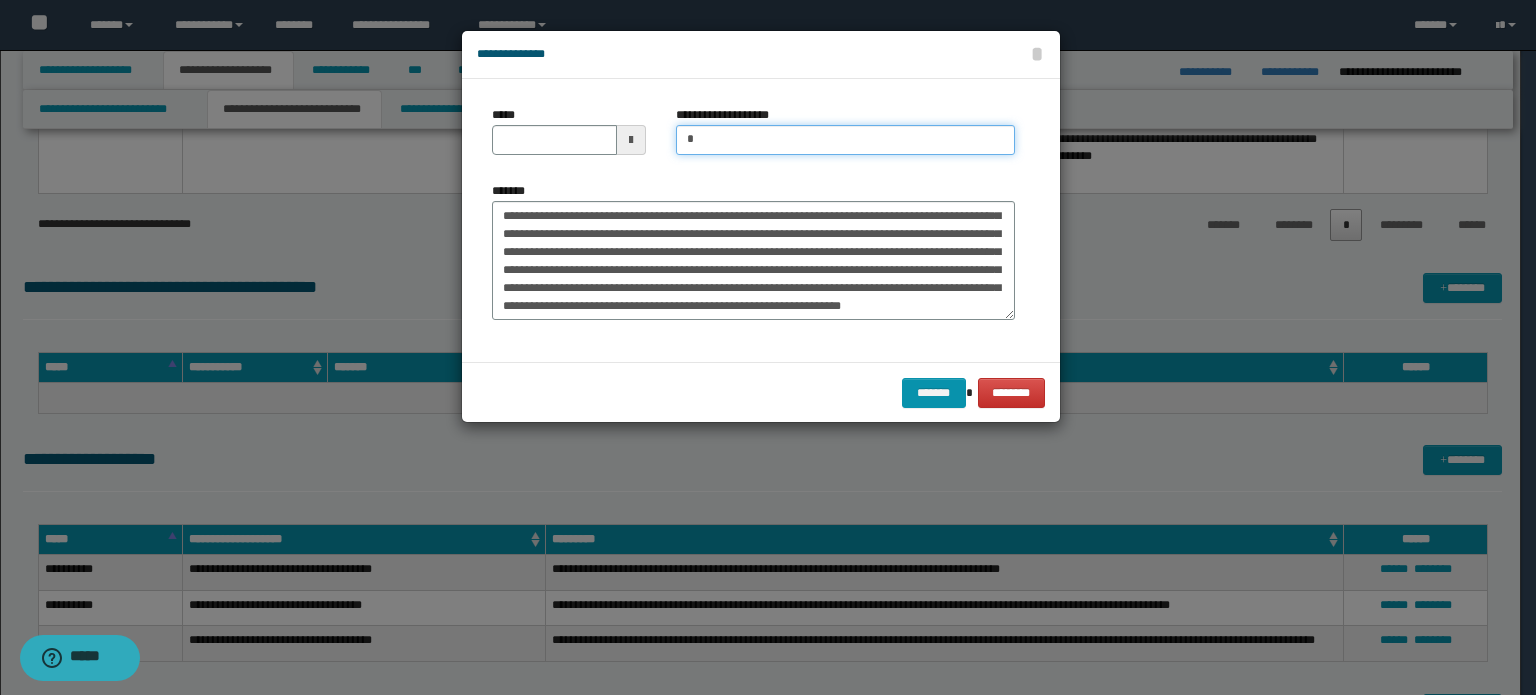 type on "**********" 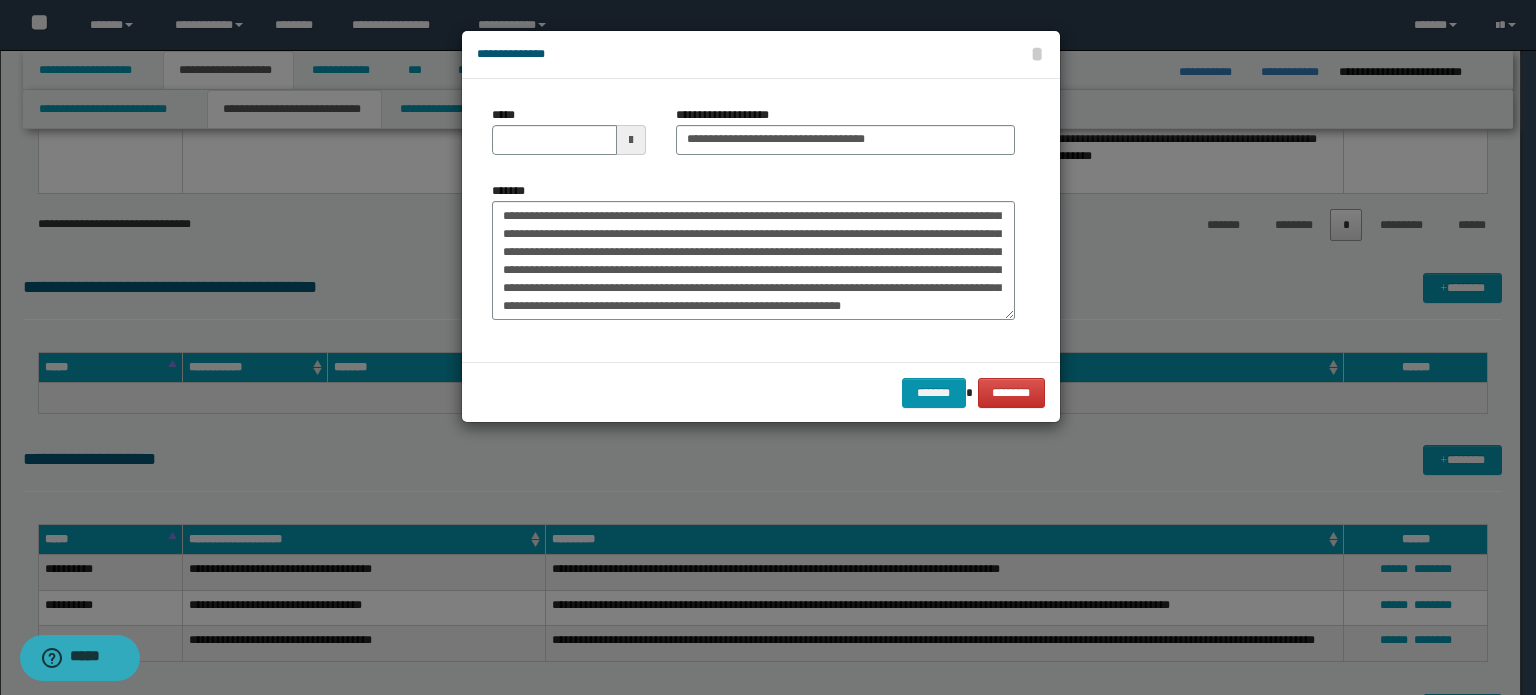 drag, startPoint x: 532, startPoint y: 159, endPoint x: 556, endPoint y: 155, distance: 24.33105 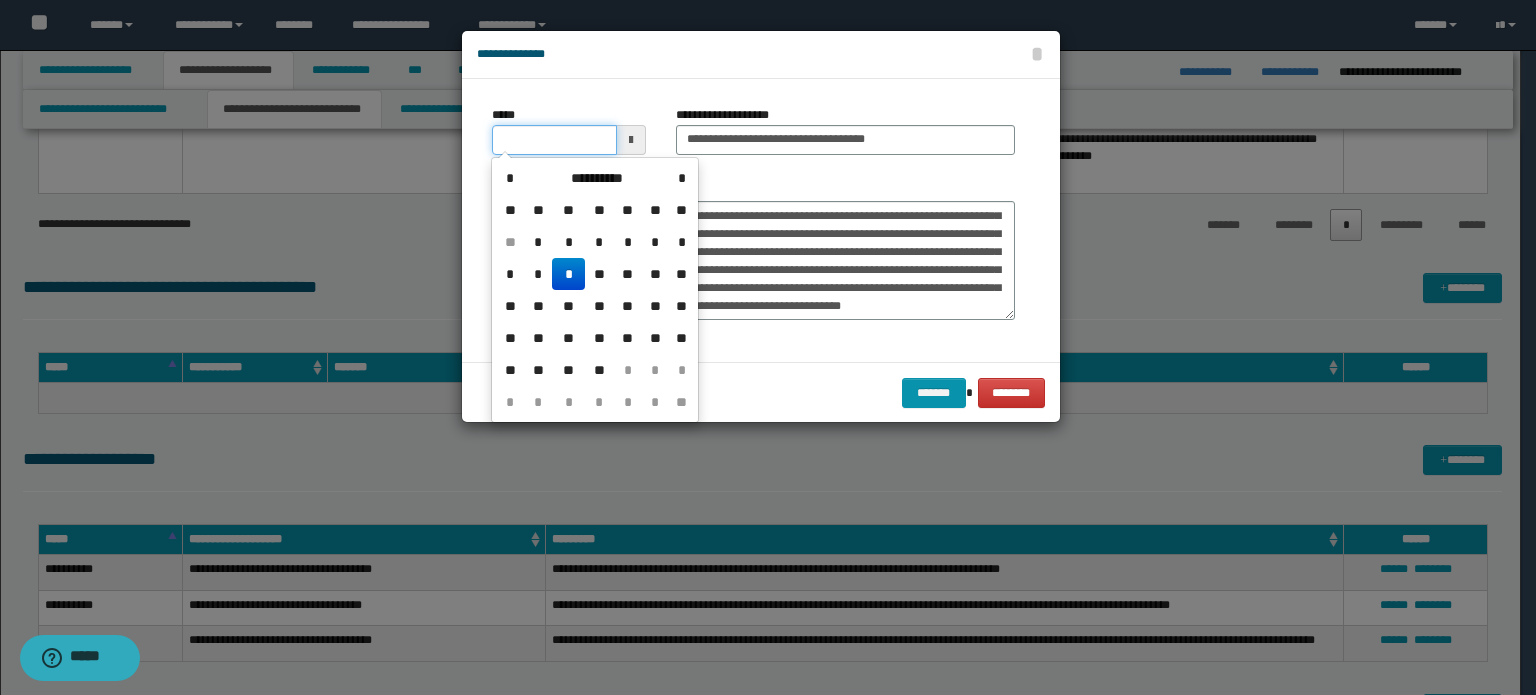 click on "*****" at bounding box center [554, 140] 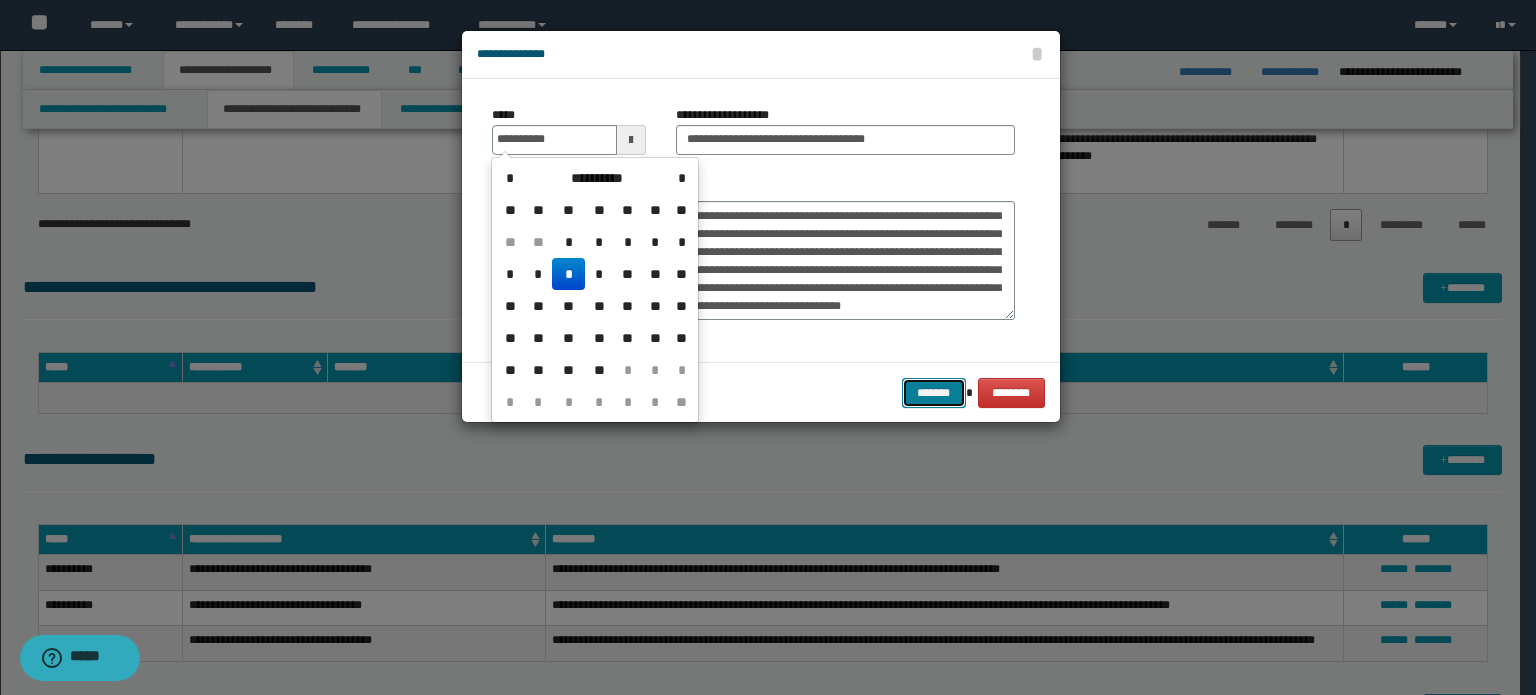 type on "**********" 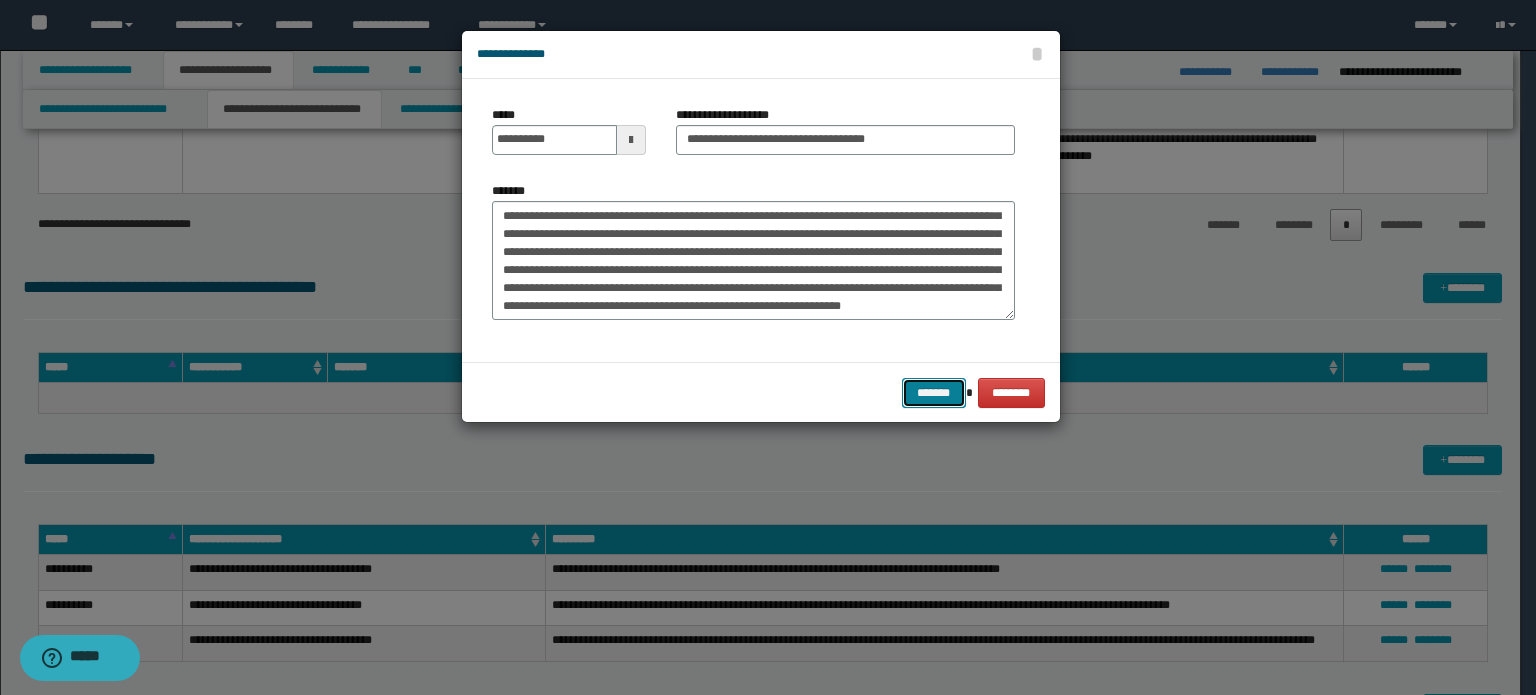 click on "*******" at bounding box center [934, 393] 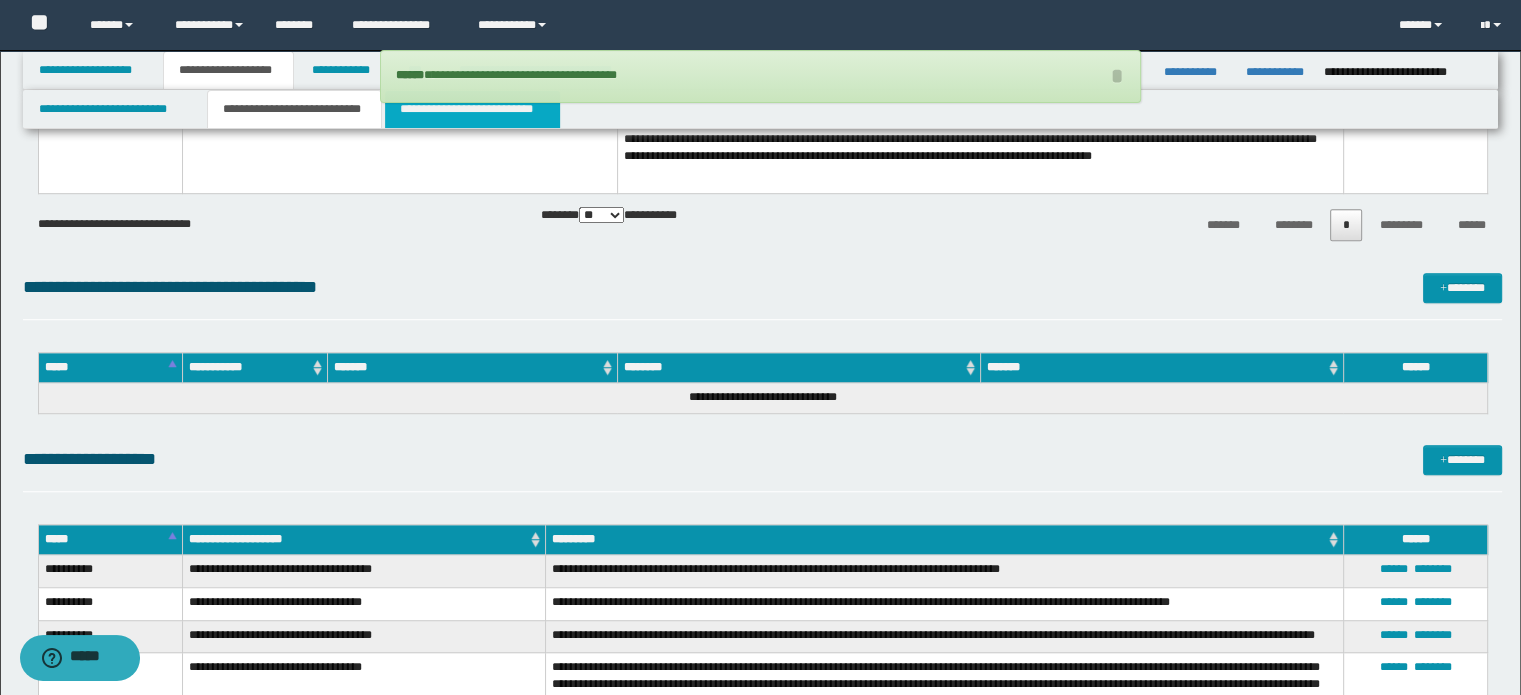 click on "**********" at bounding box center [472, 109] 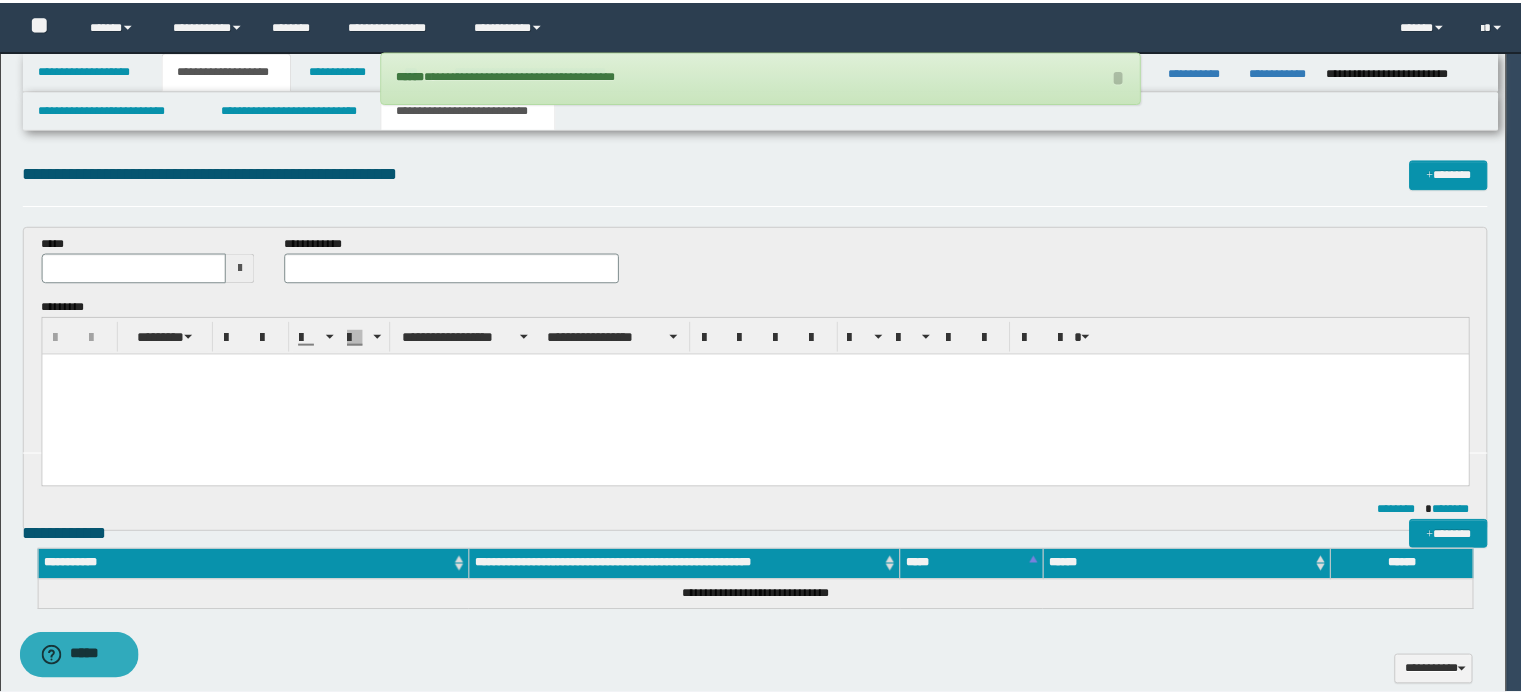 scroll, scrollTop: 0, scrollLeft: 0, axis: both 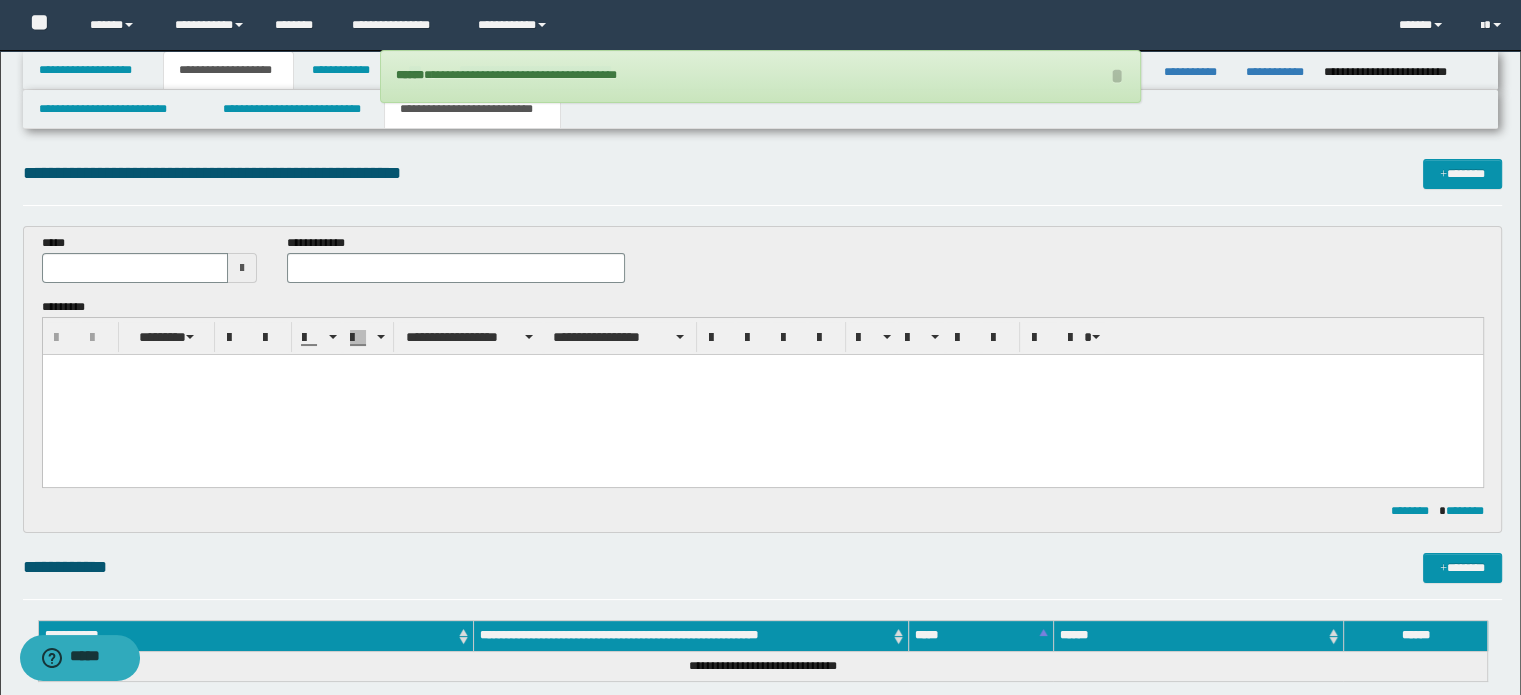 click at bounding box center (762, 369) 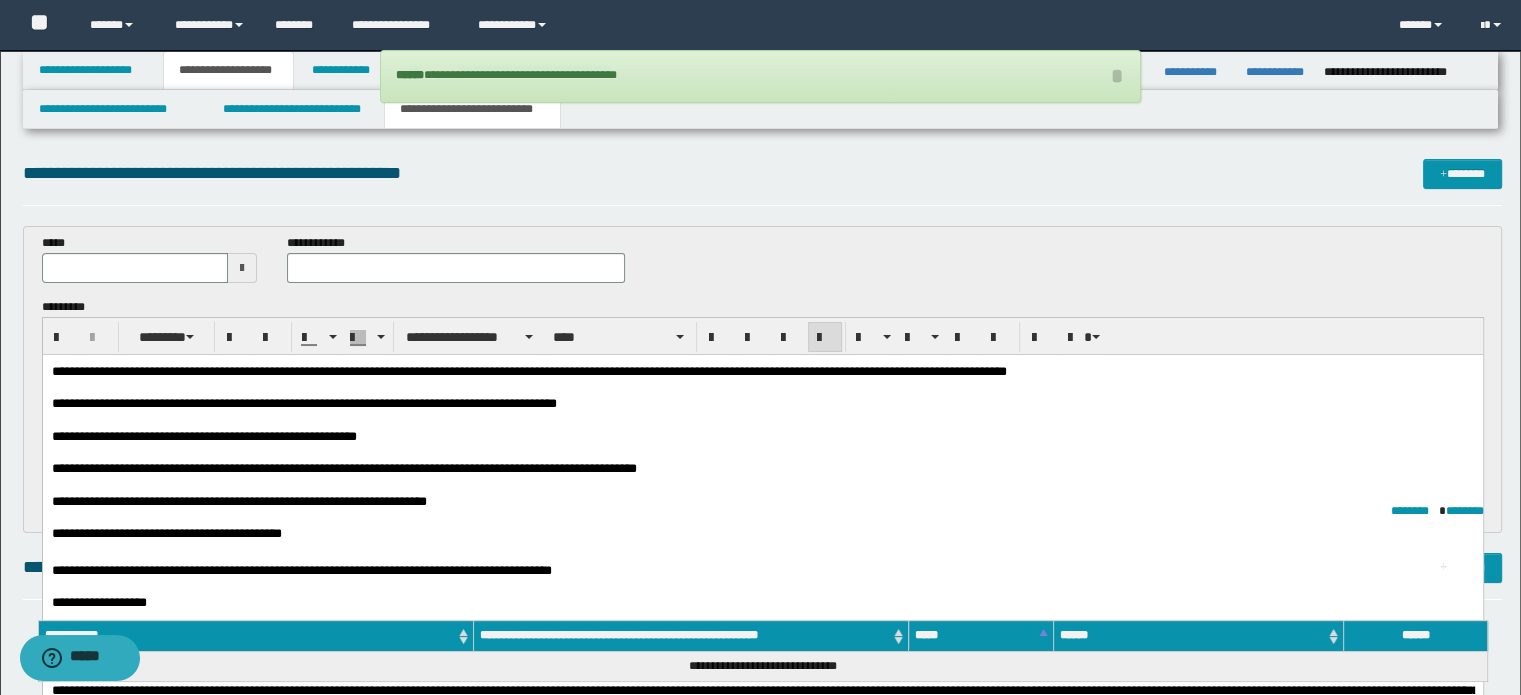 click on "**********" at bounding box center (456, 266) 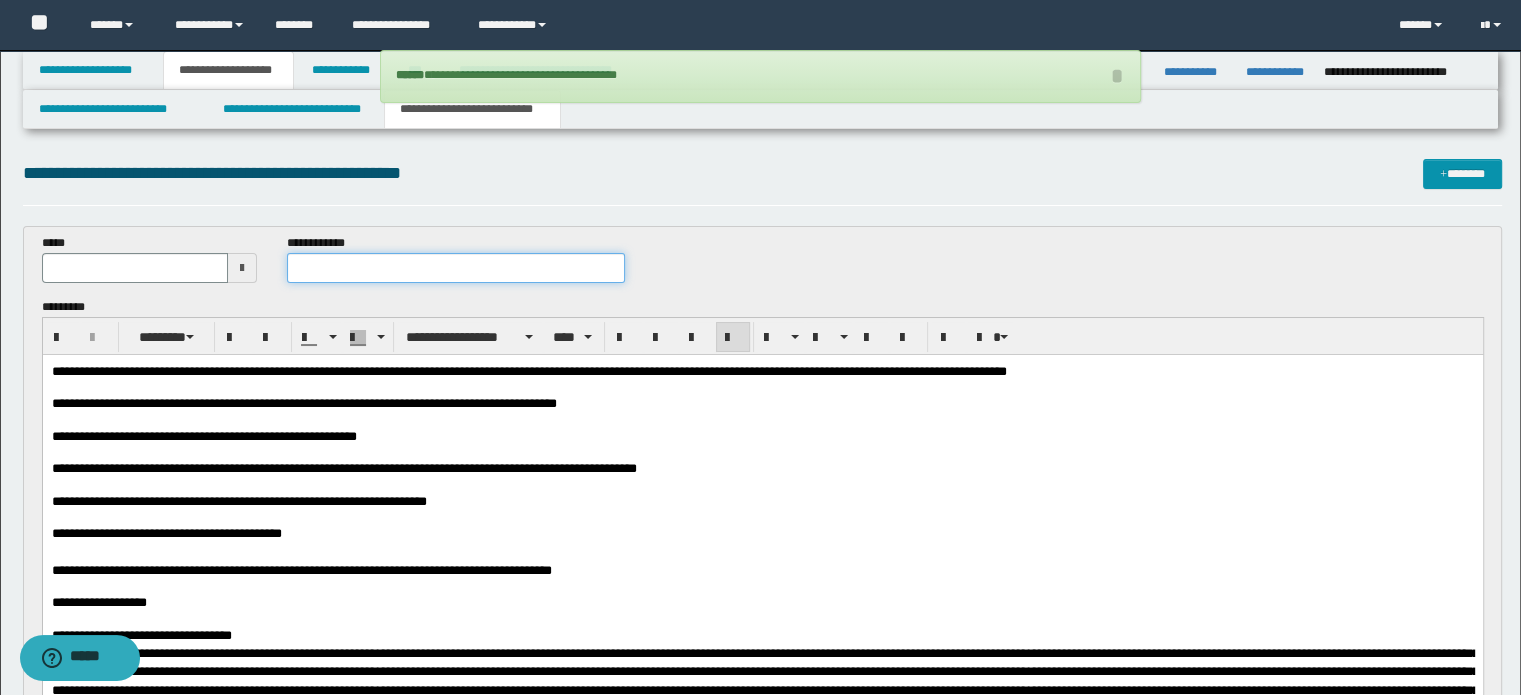 drag, startPoint x: 388, startPoint y: 277, endPoint x: 544, endPoint y: 202, distance: 173.09247 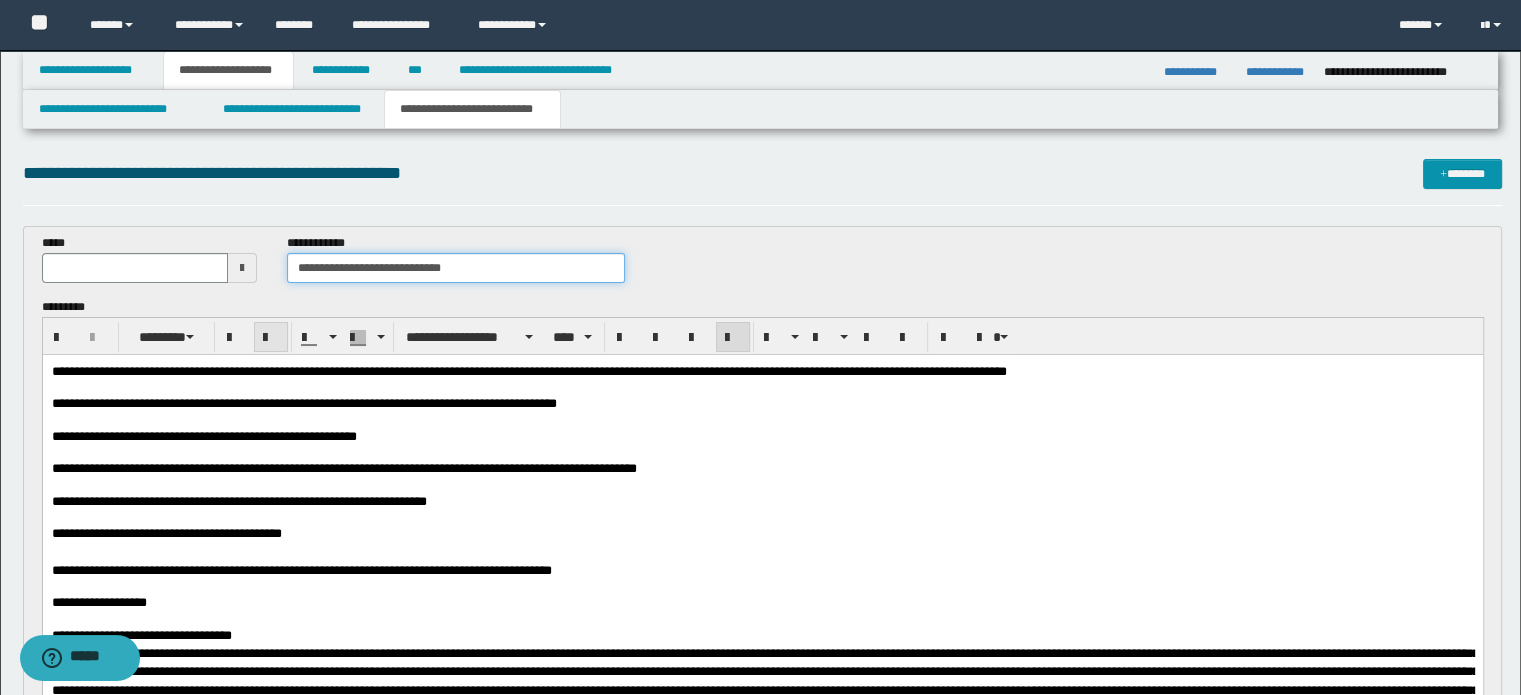 type on "**********" 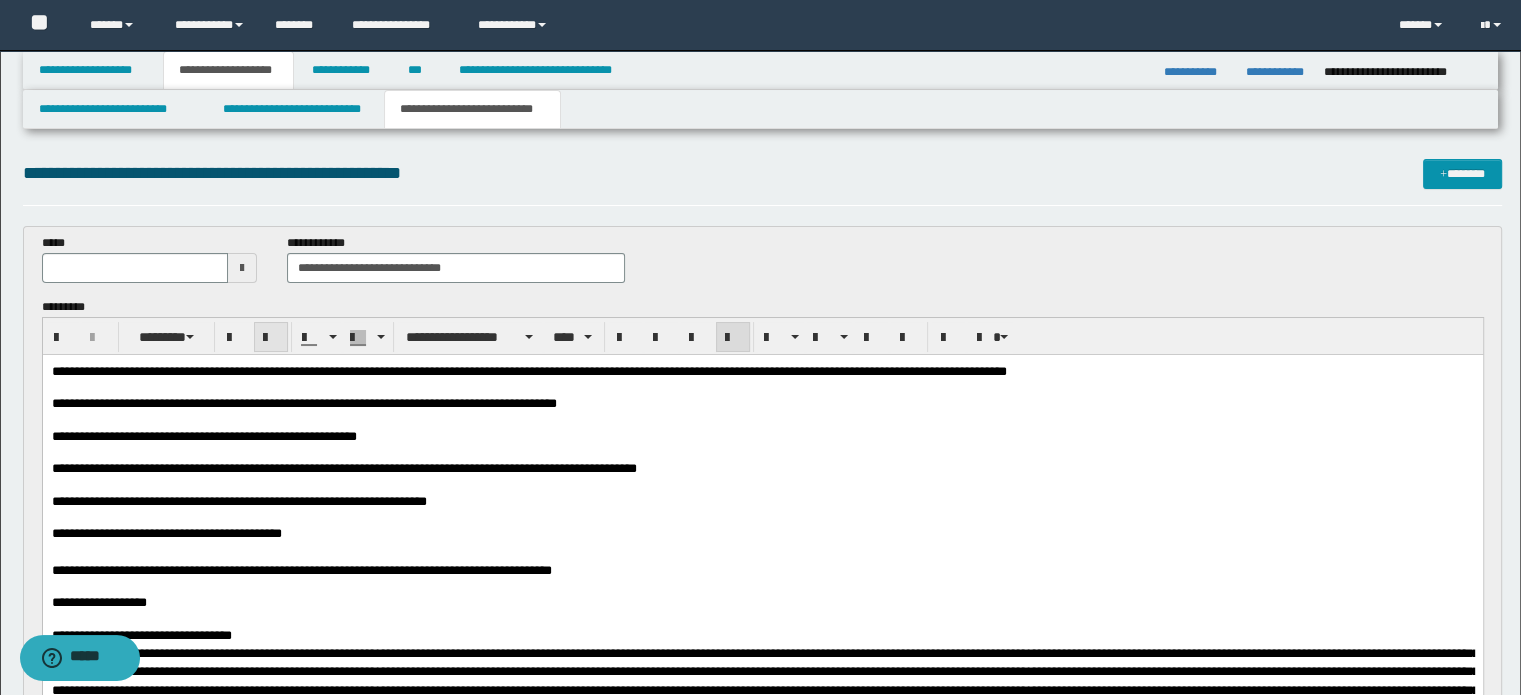 click at bounding box center [242, 268] 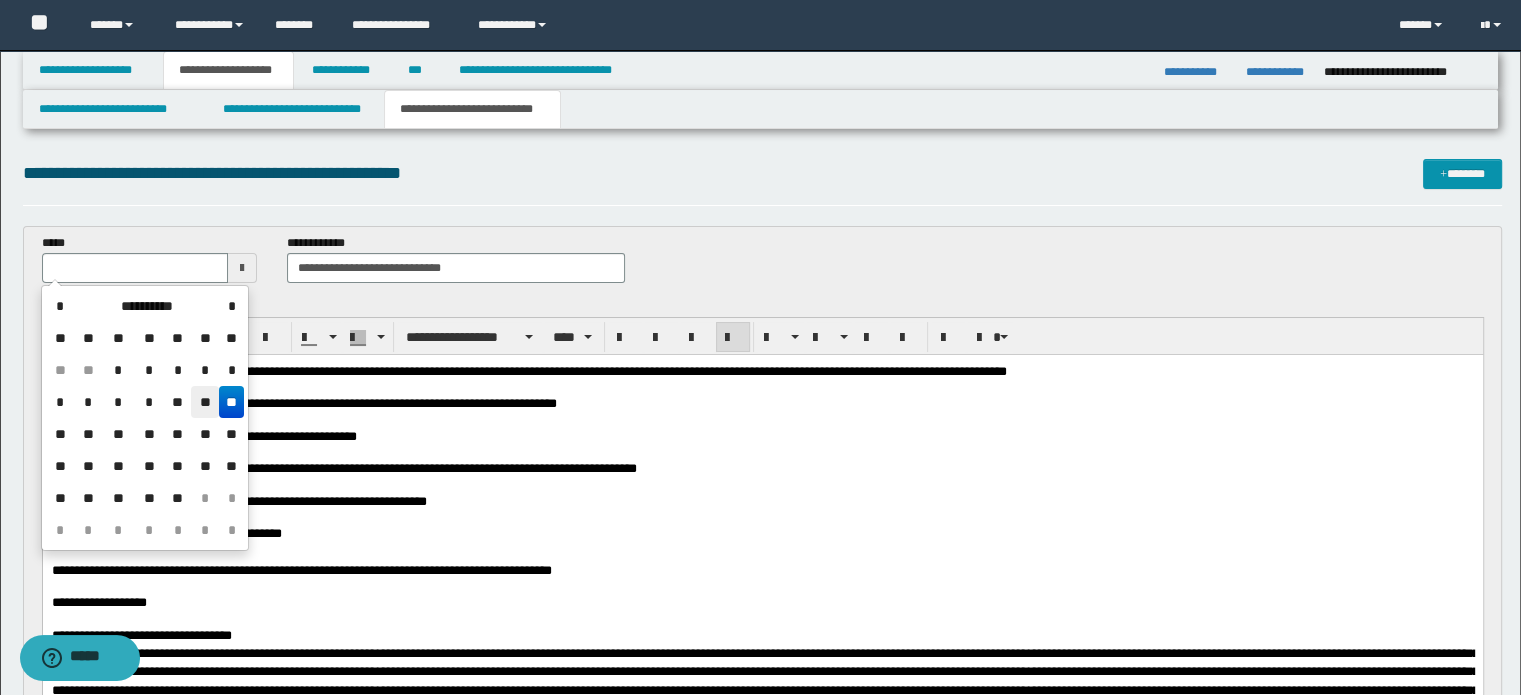 click on "**" at bounding box center (205, 402) 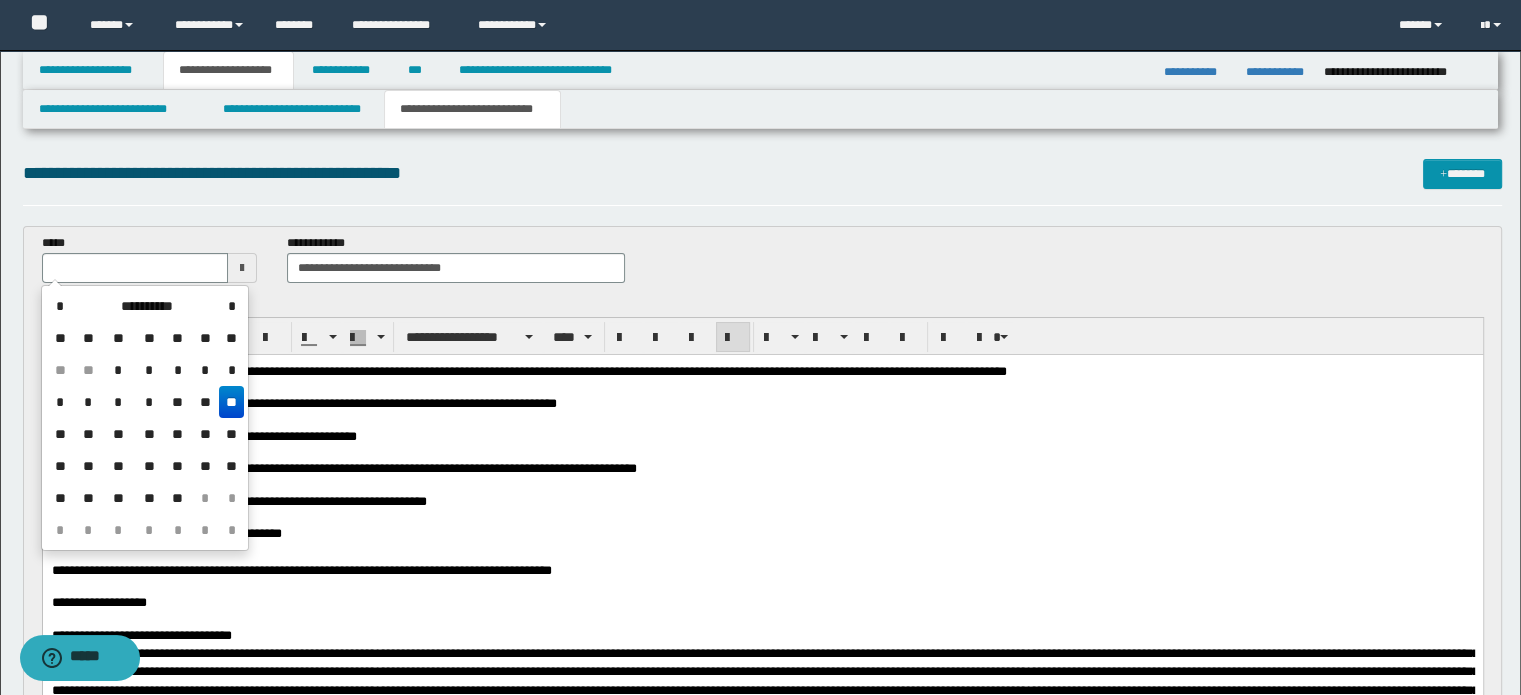 type on "**********" 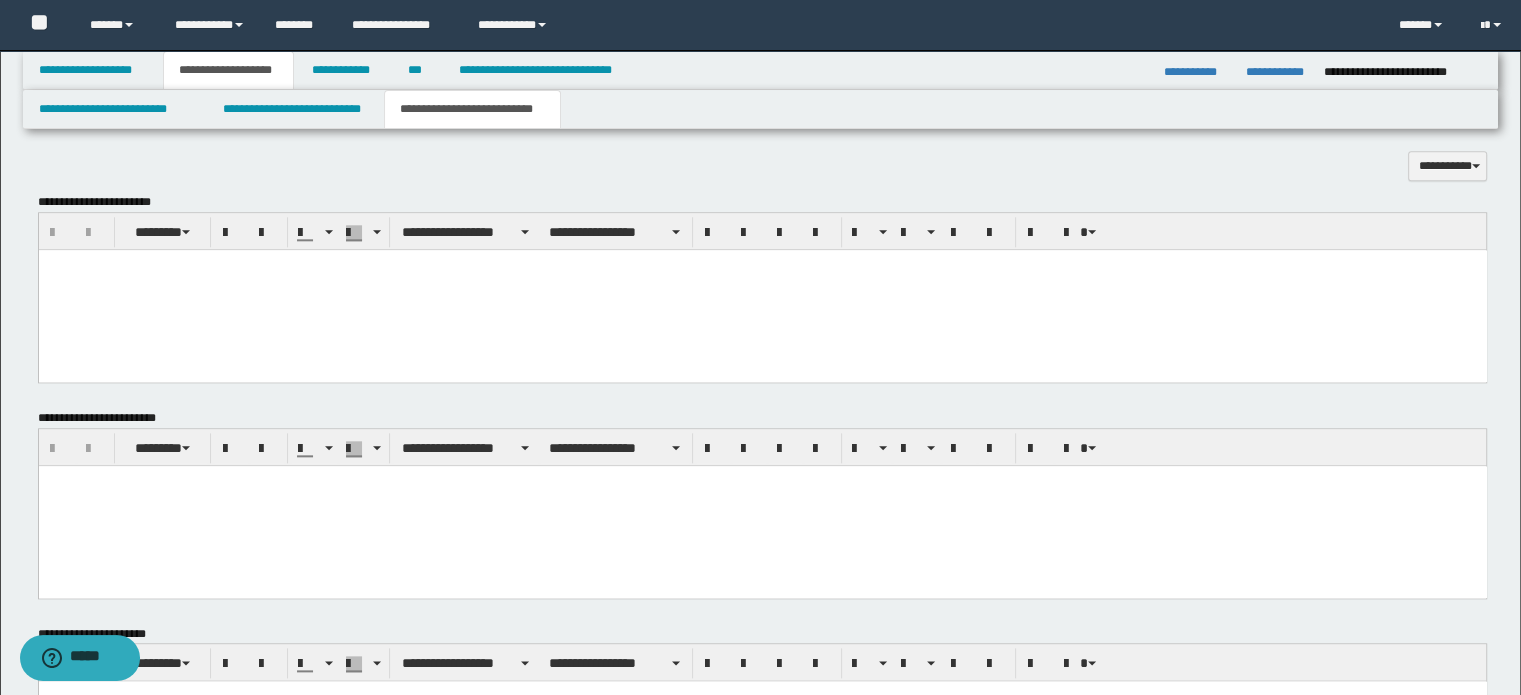 scroll, scrollTop: 2459, scrollLeft: 0, axis: vertical 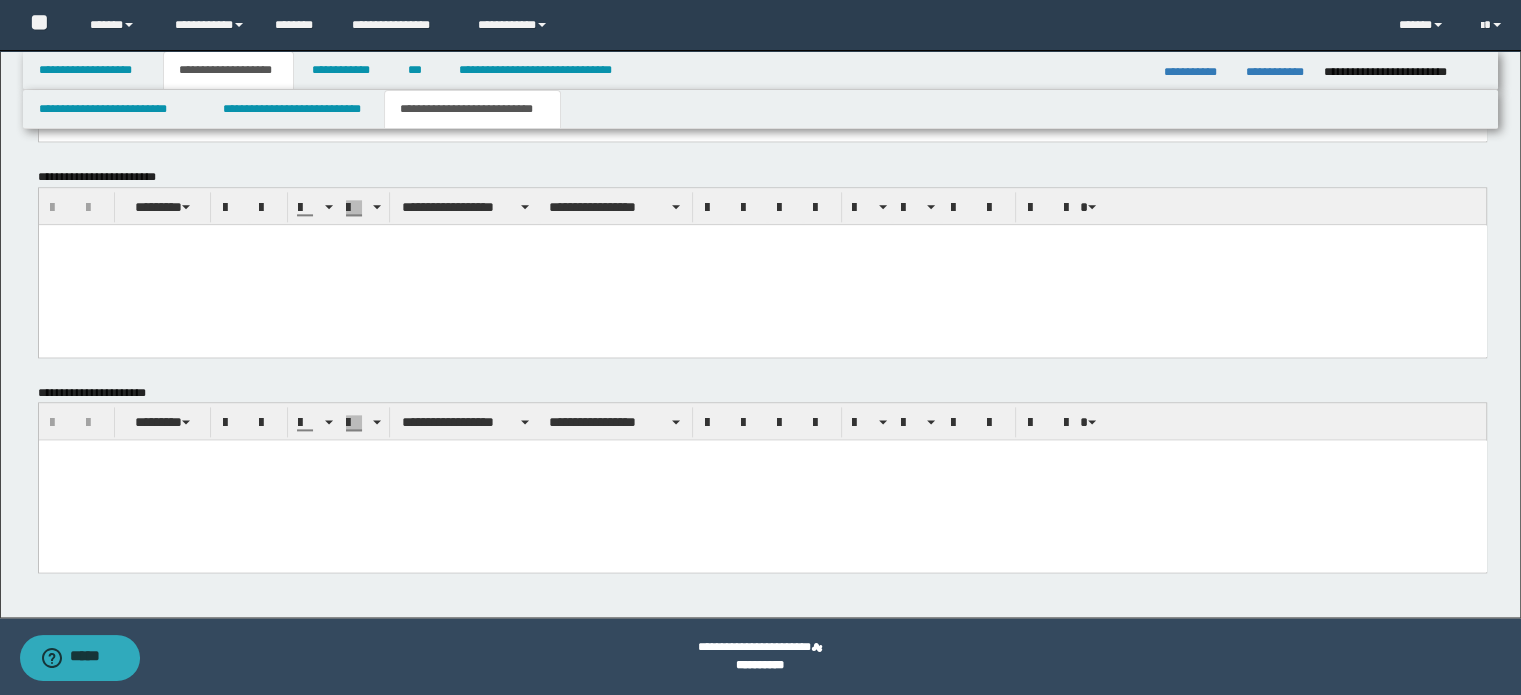 click at bounding box center (762, 480) 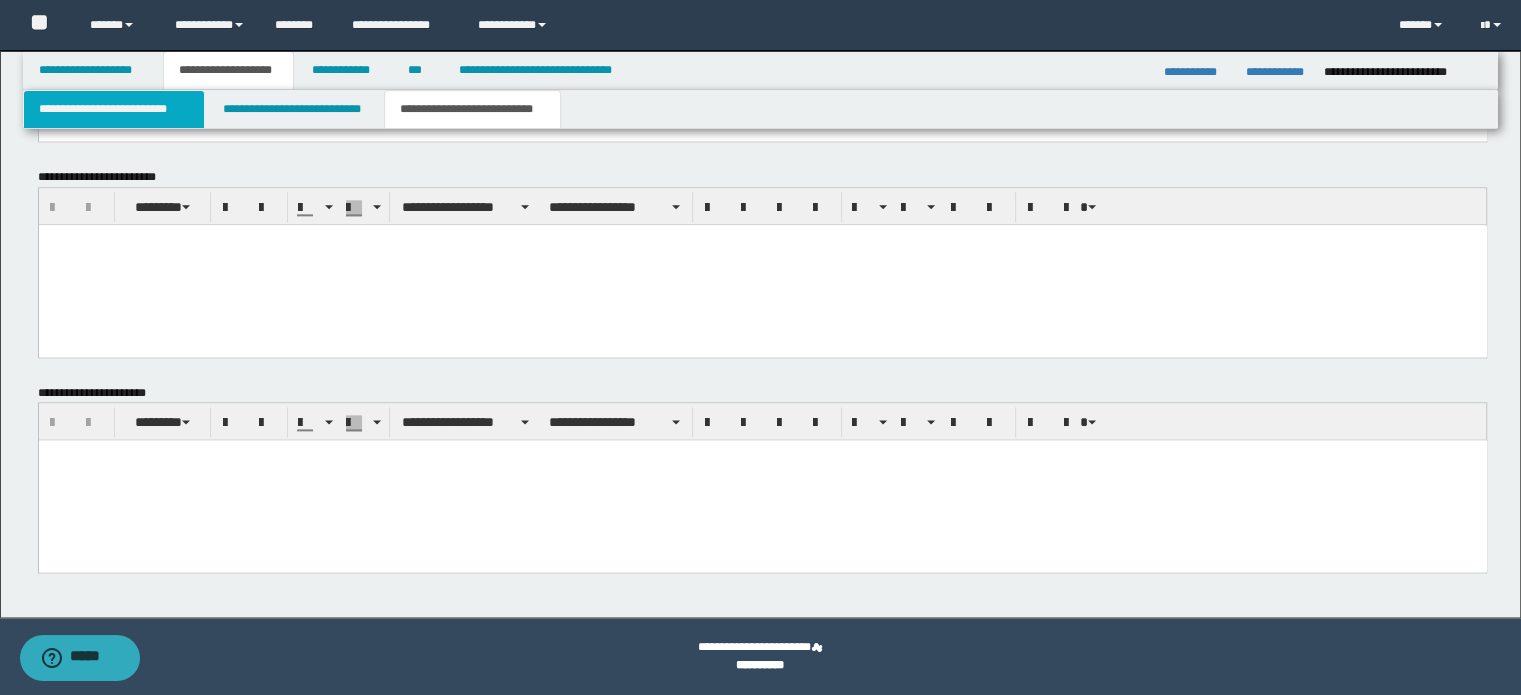 paste 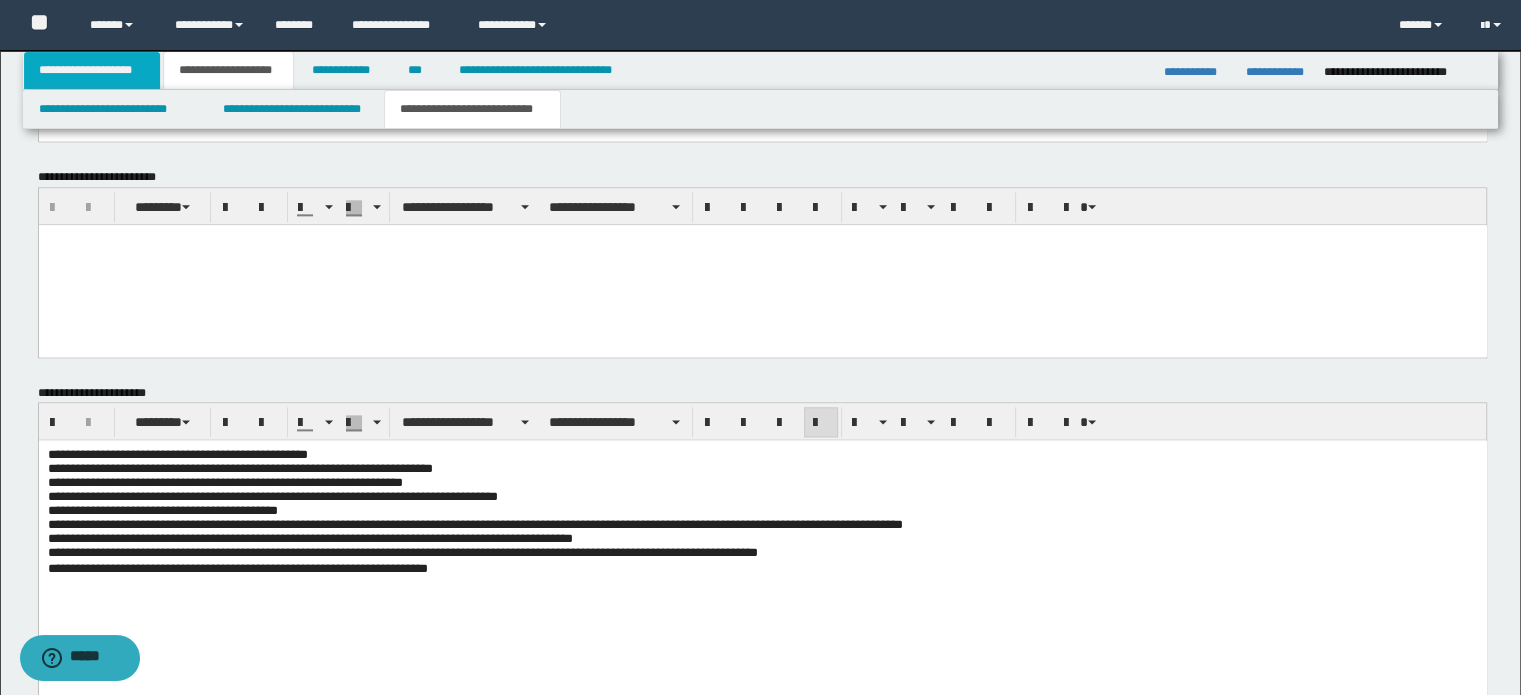 click on "**********" at bounding box center (92, 70) 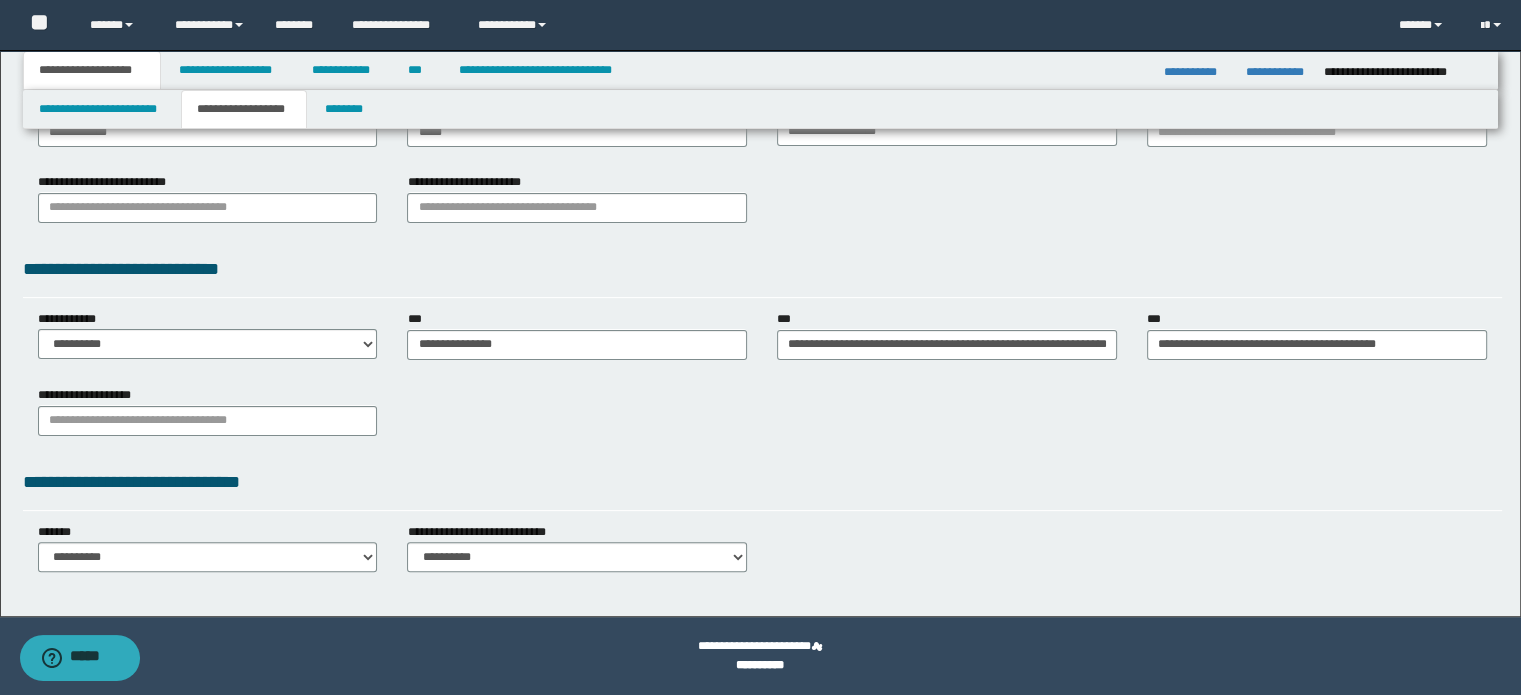 scroll, scrollTop: 411, scrollLeft: 0, axis: vertical 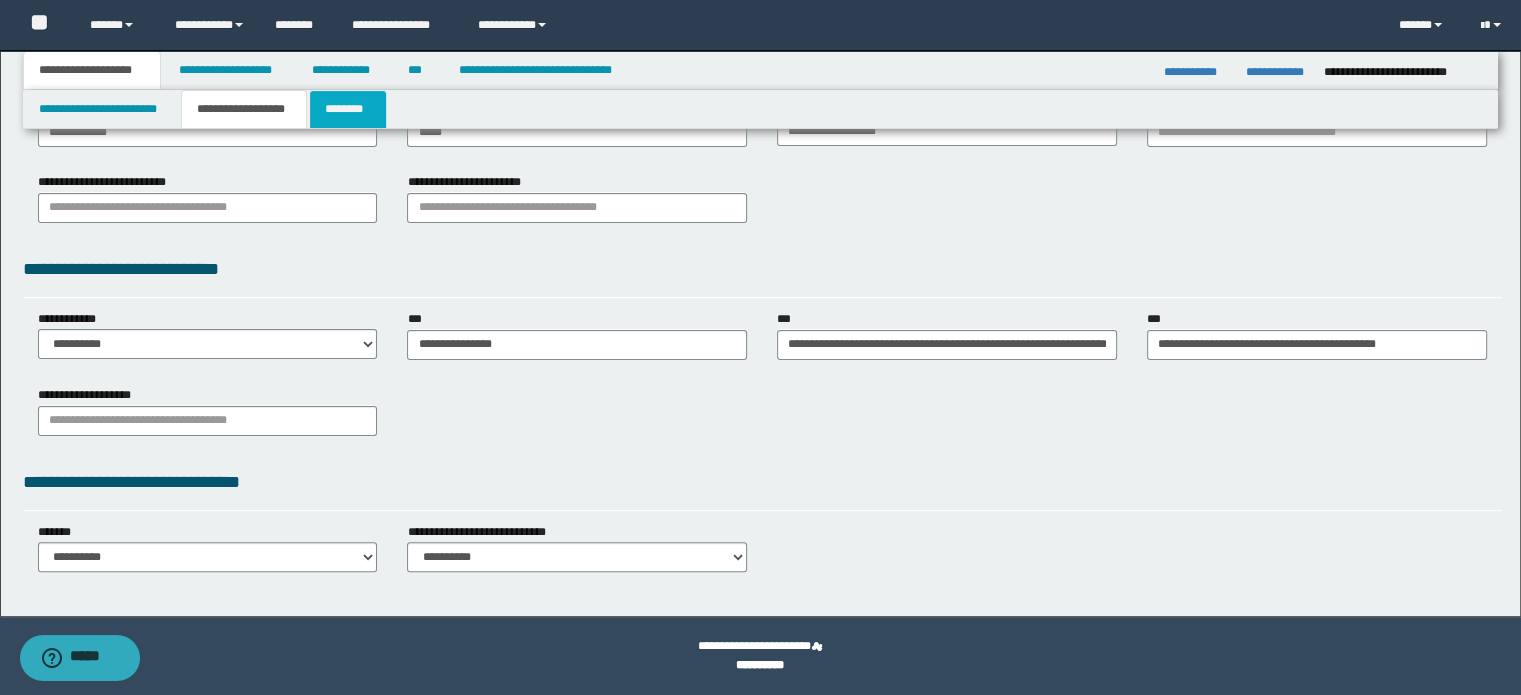 click on "********" at bounding box center [348, 109] 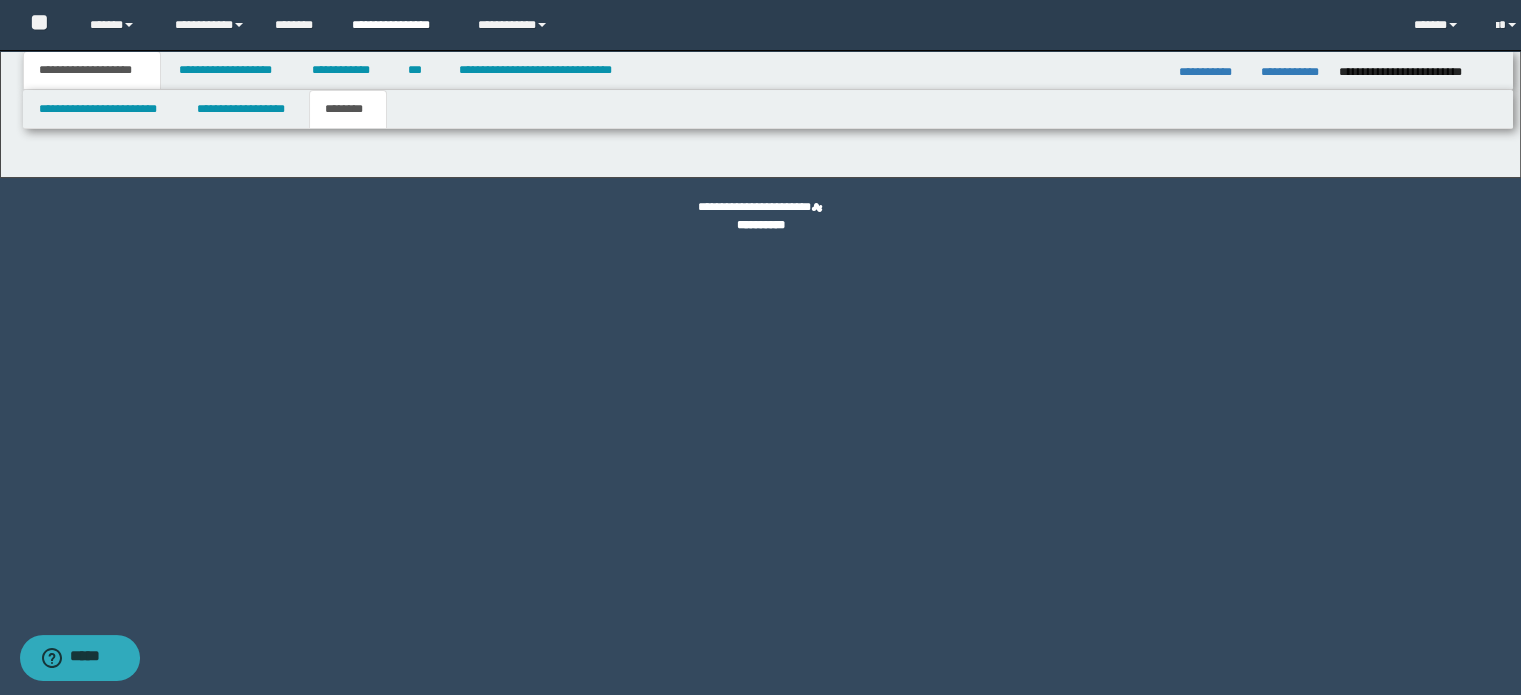 scroll, scrollTop: 0, scrollLeft: 0, axis: both 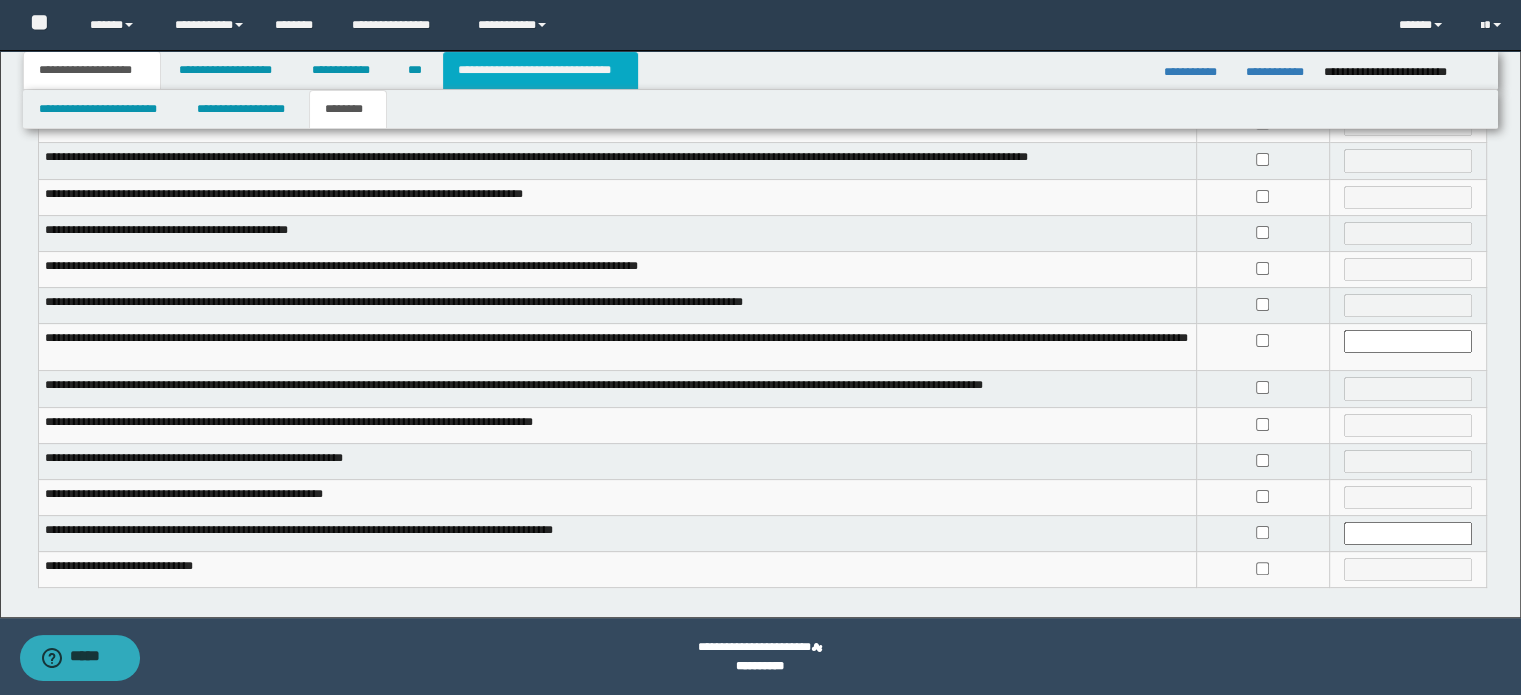 click on "**********" at bounding box center (540, 70) 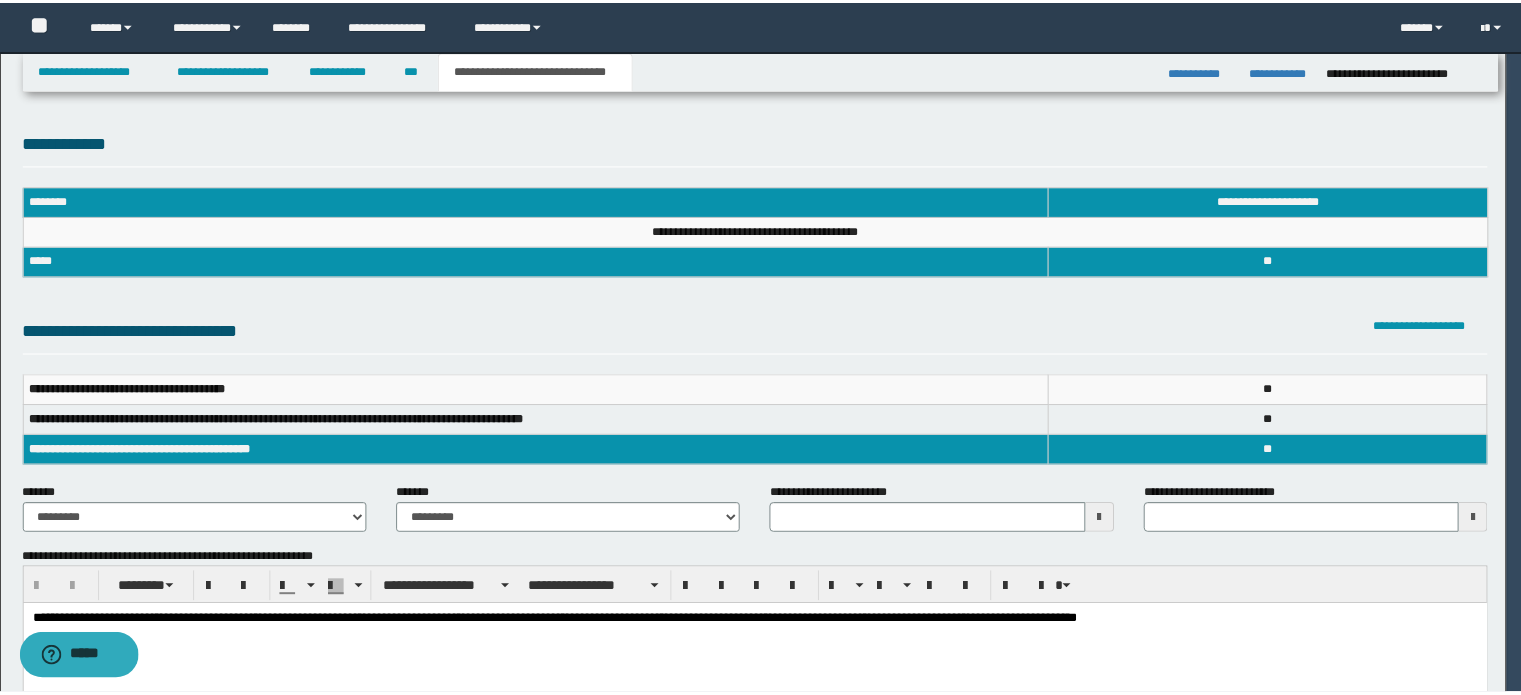 scroll, scrollTop: 0, scrollLeft: 0, axis: both 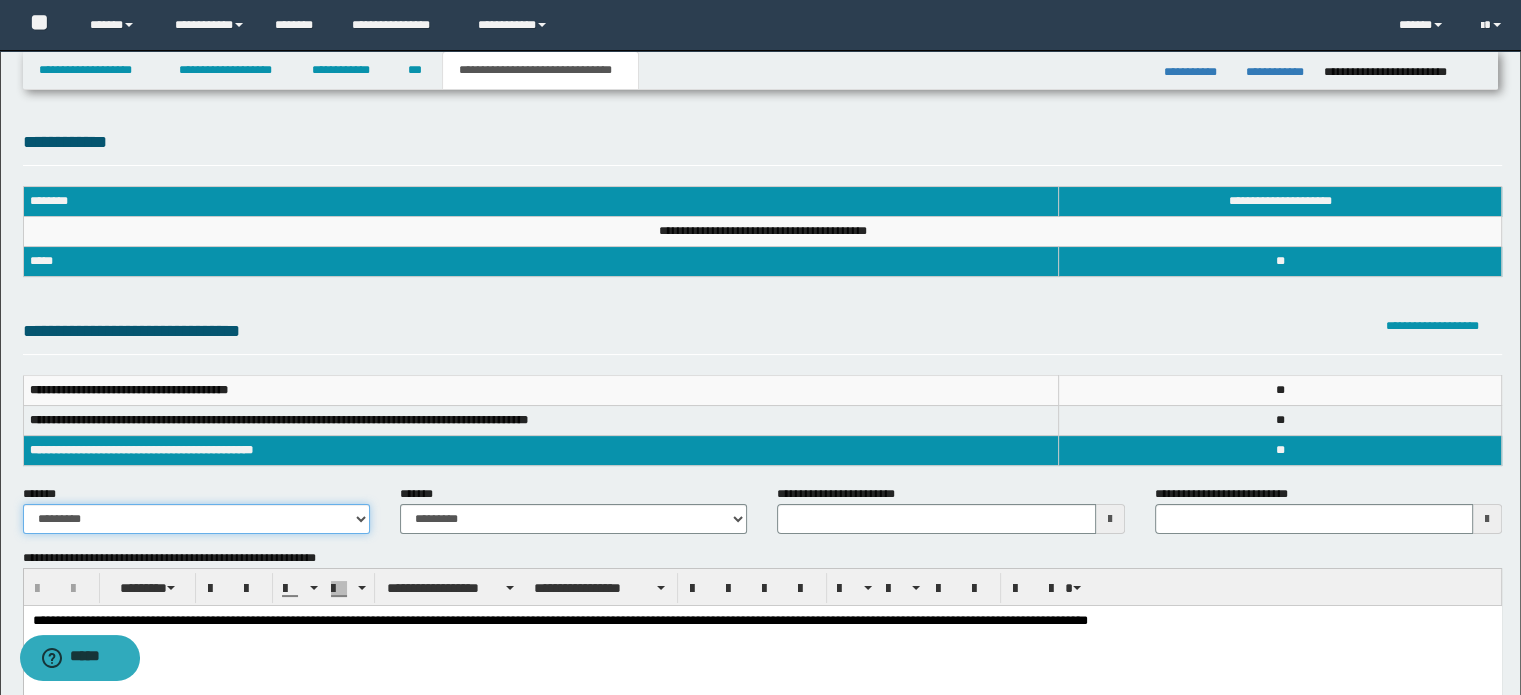 click on "**********" at bounding box center [196, 519] 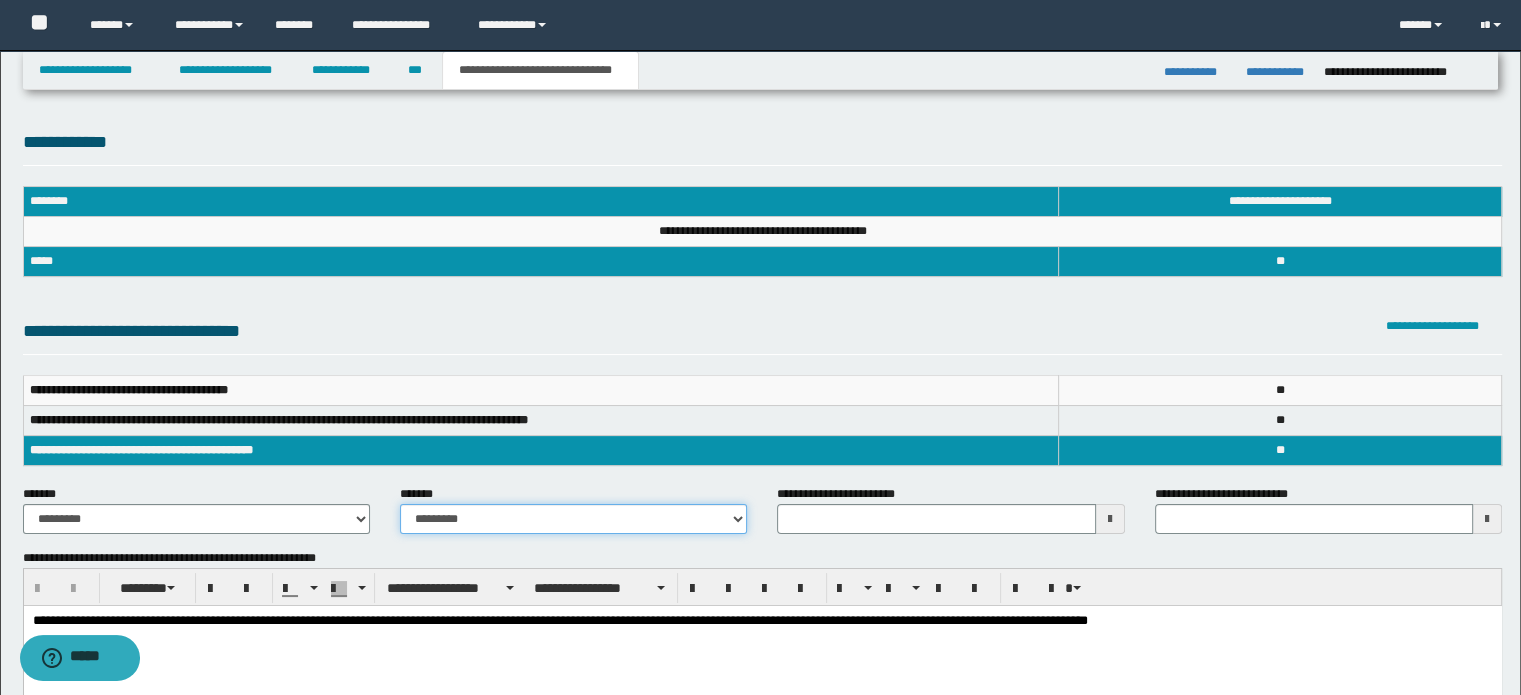 click on "**********" at bounding box center (573, 519) 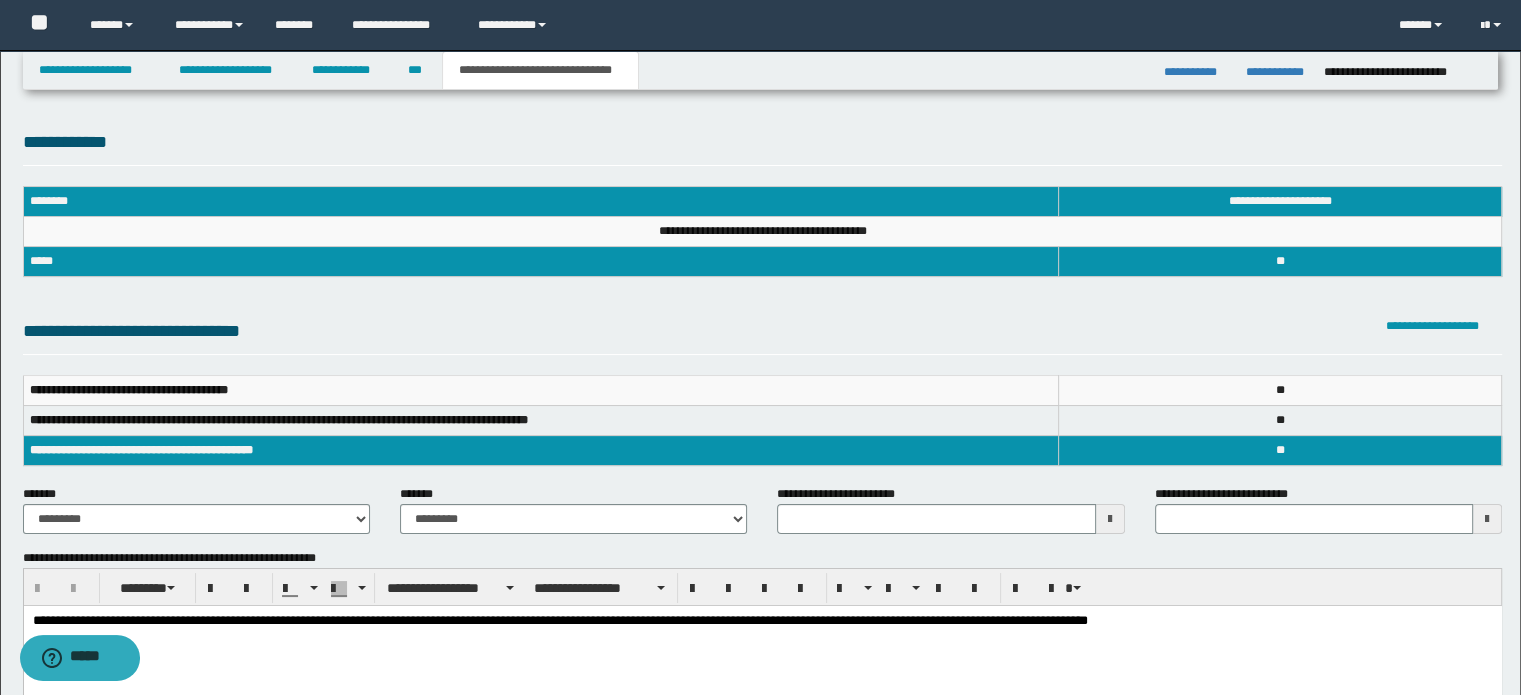 click at bounding box center [1110, 519] 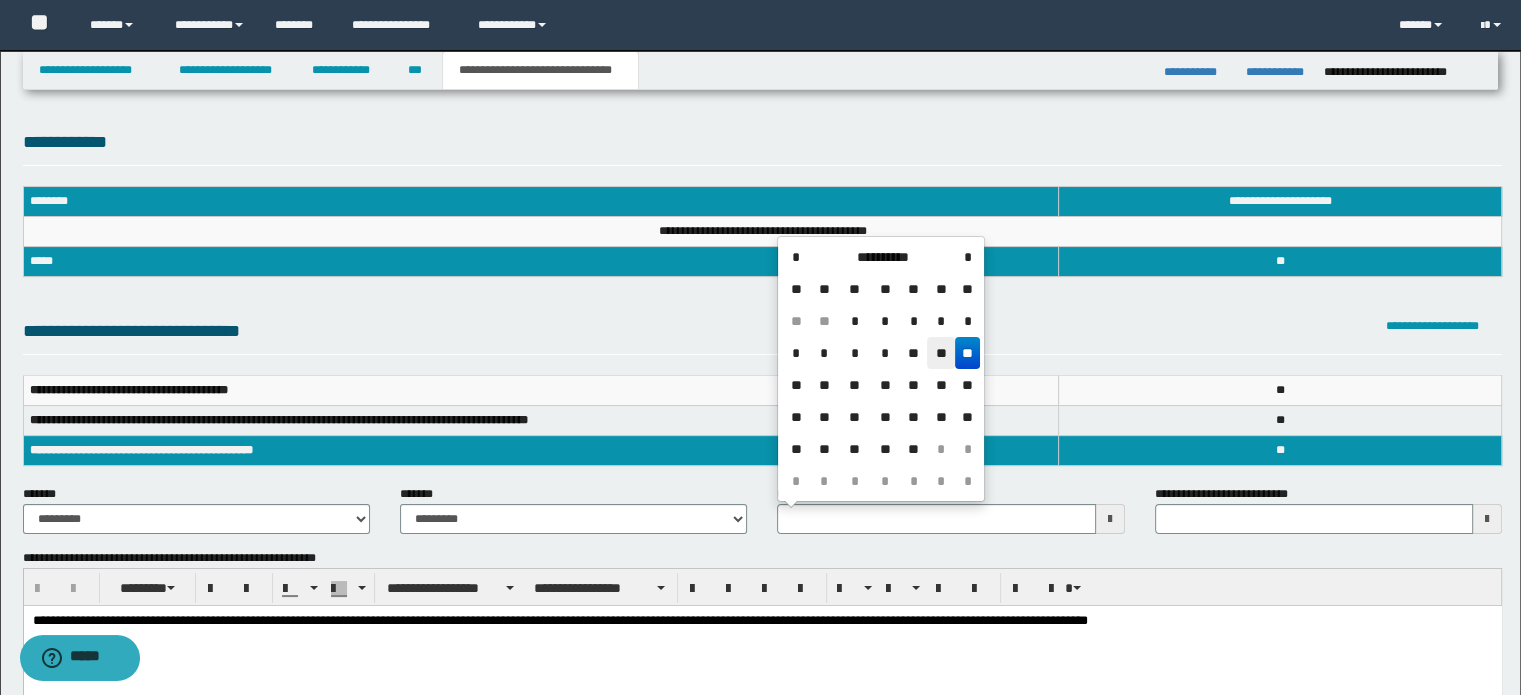 click on "**" at bounding box center (941, 353) 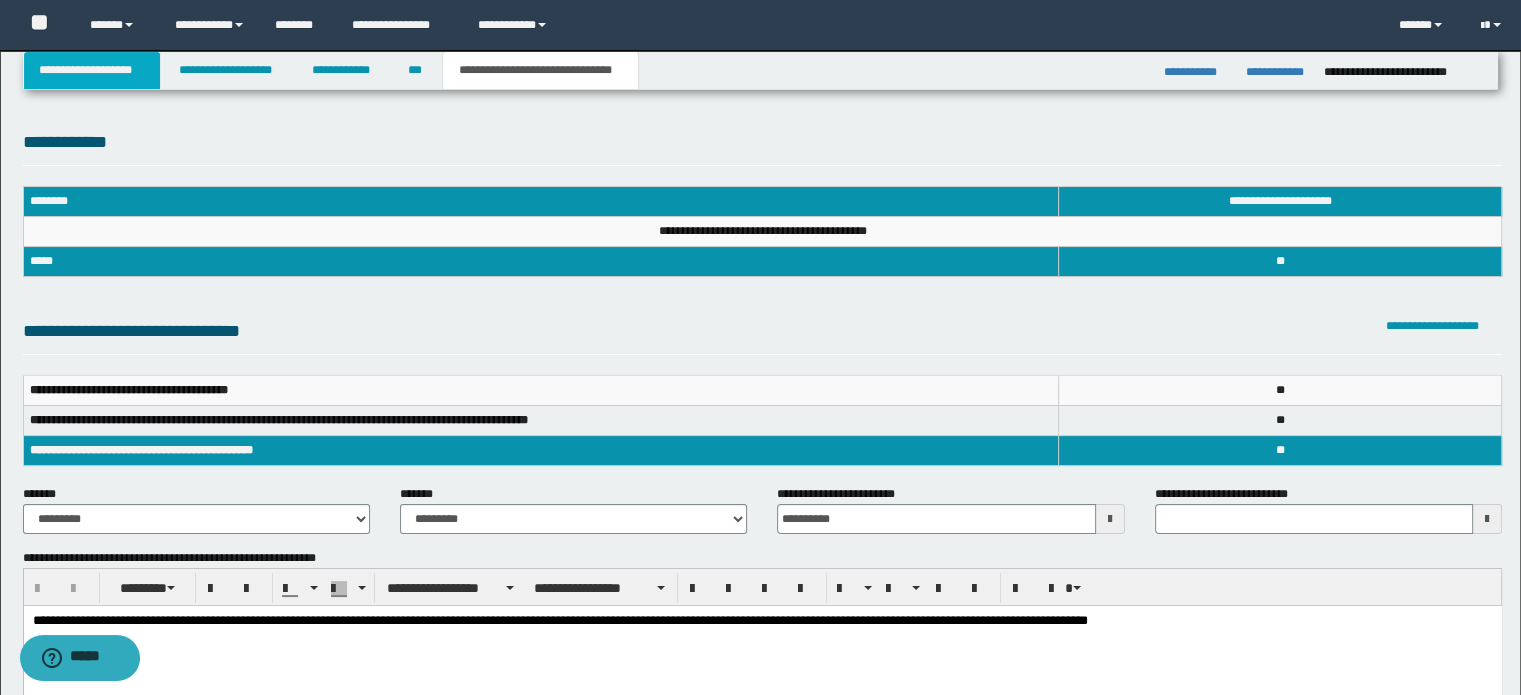click on "**********" at bounding box center (92, 70) 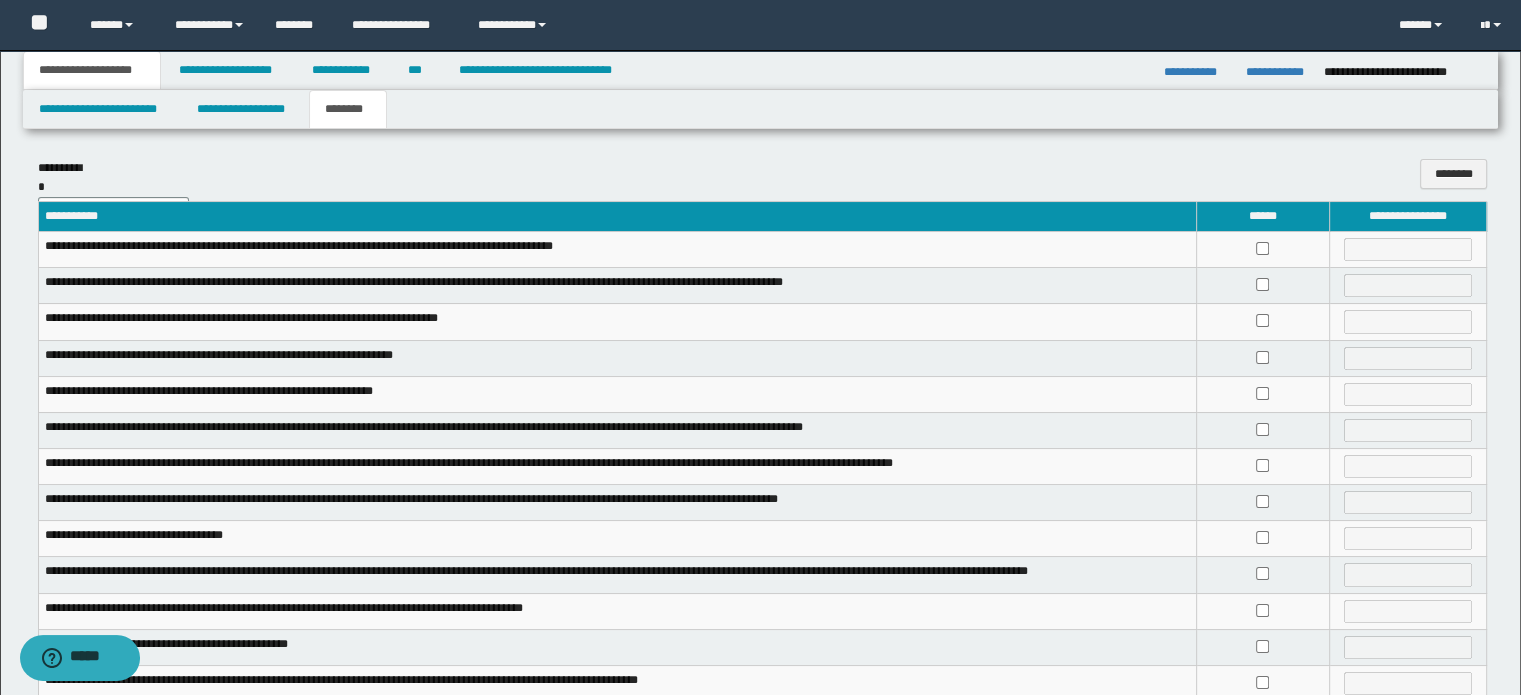 click on "**********" at bounding box center (760, 109) 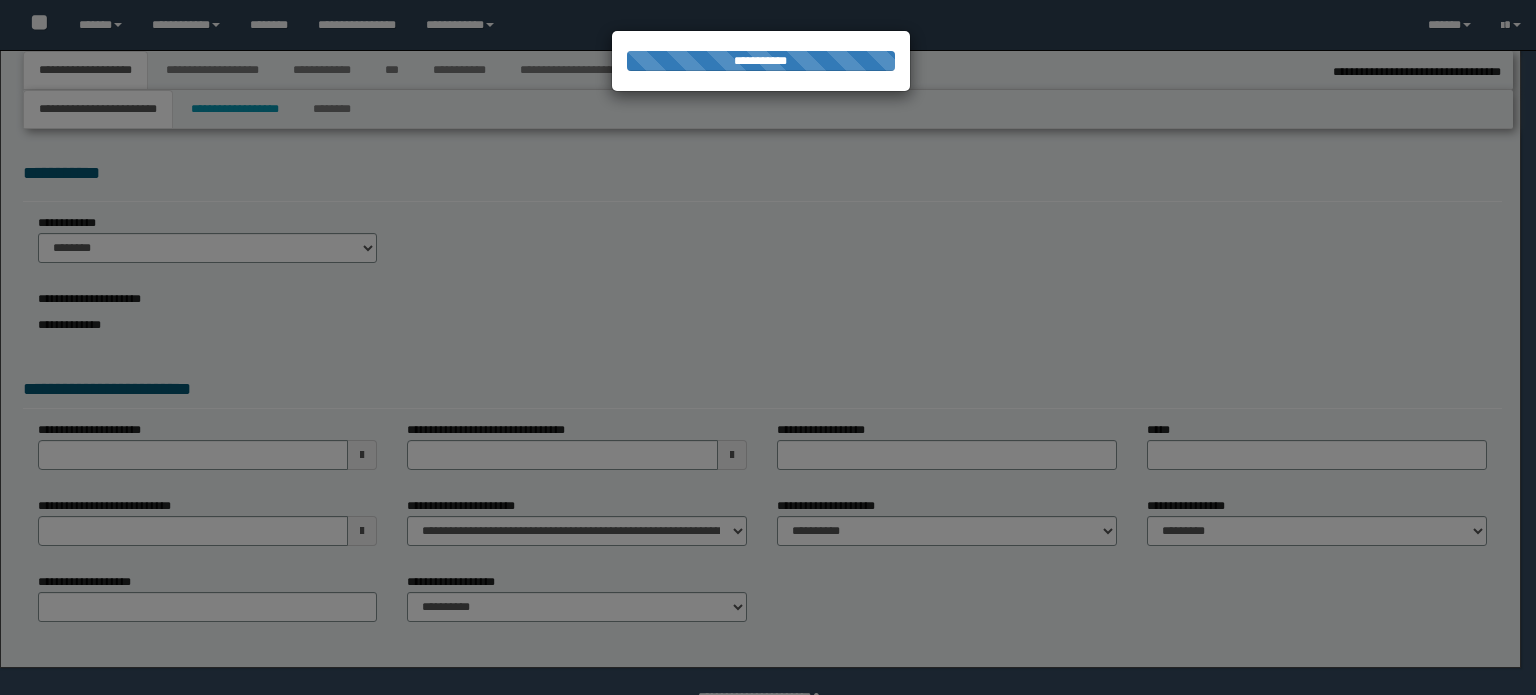 select on "*" 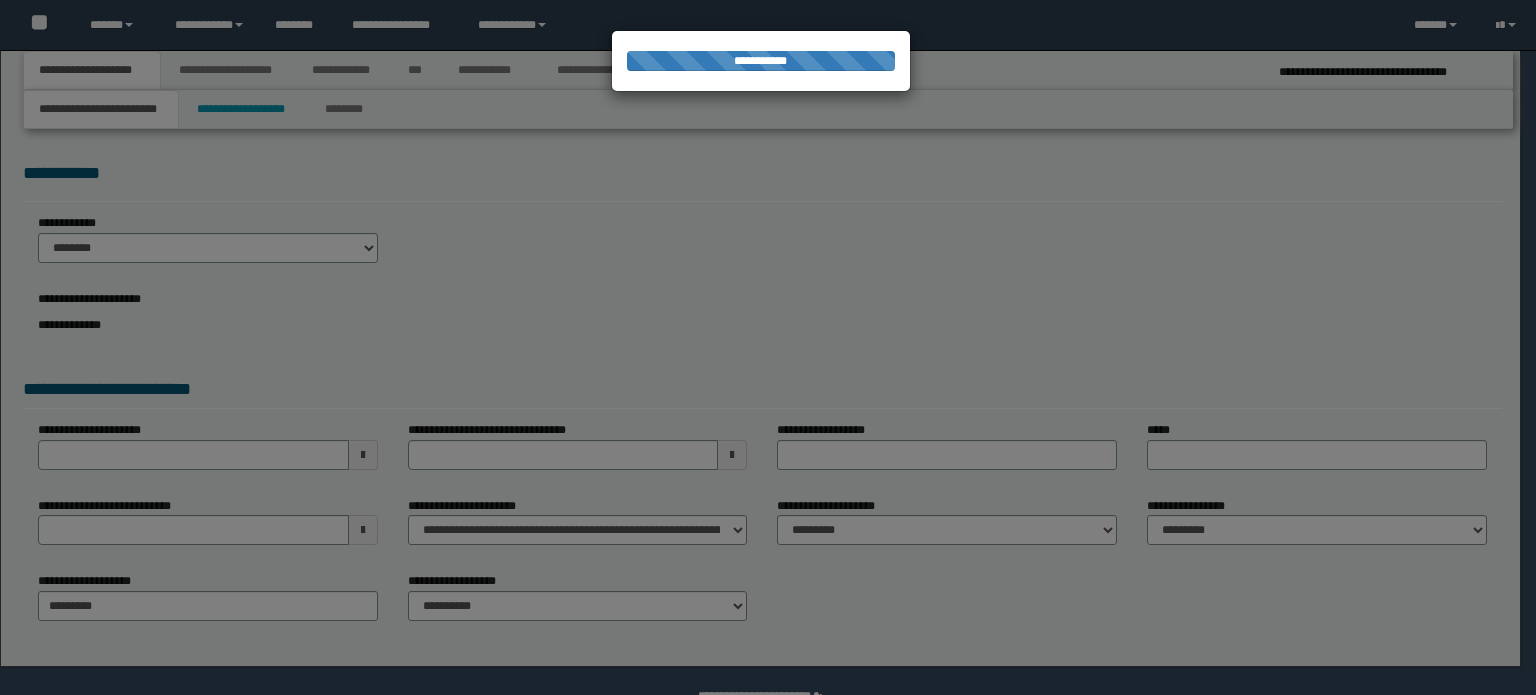 scroll, scrollTop: 0, scrollLeft: 0, axis: both 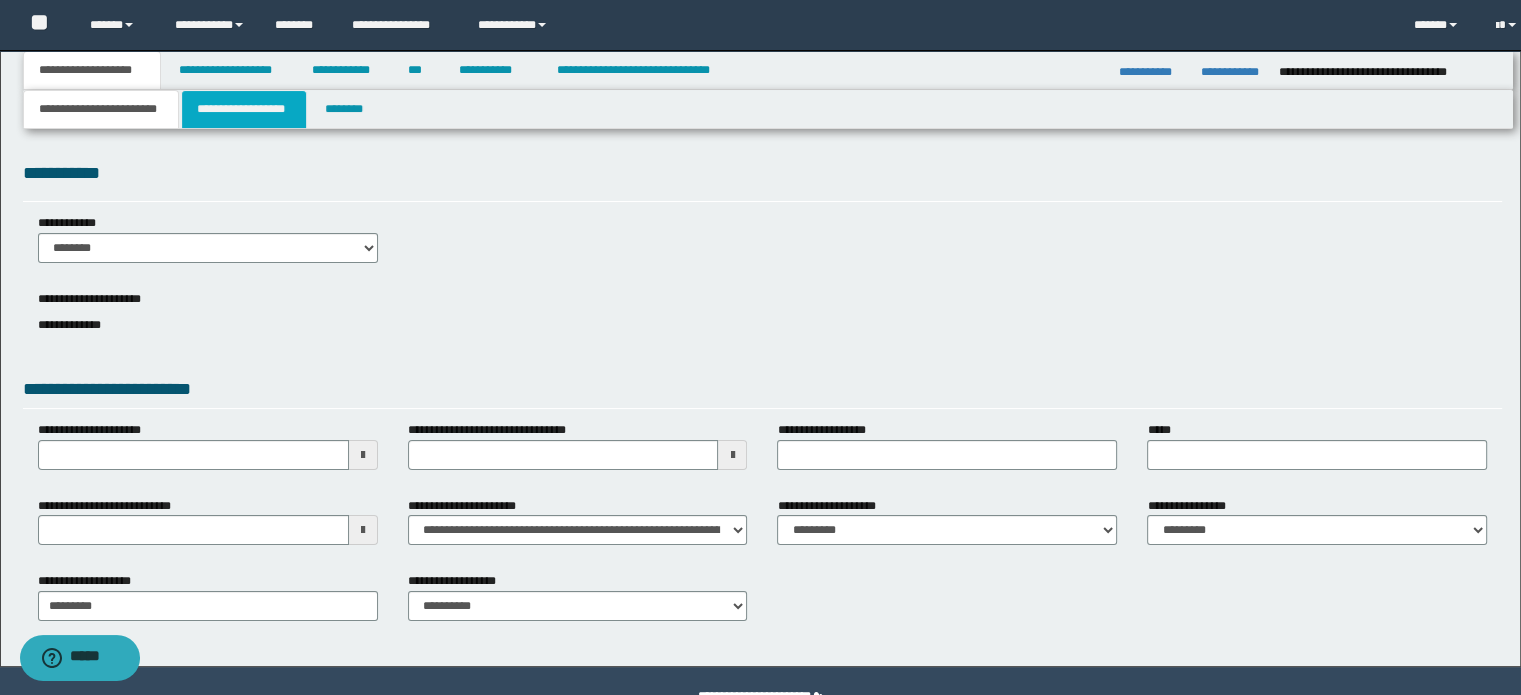 click on "**********" at bounding box center [244, 109] 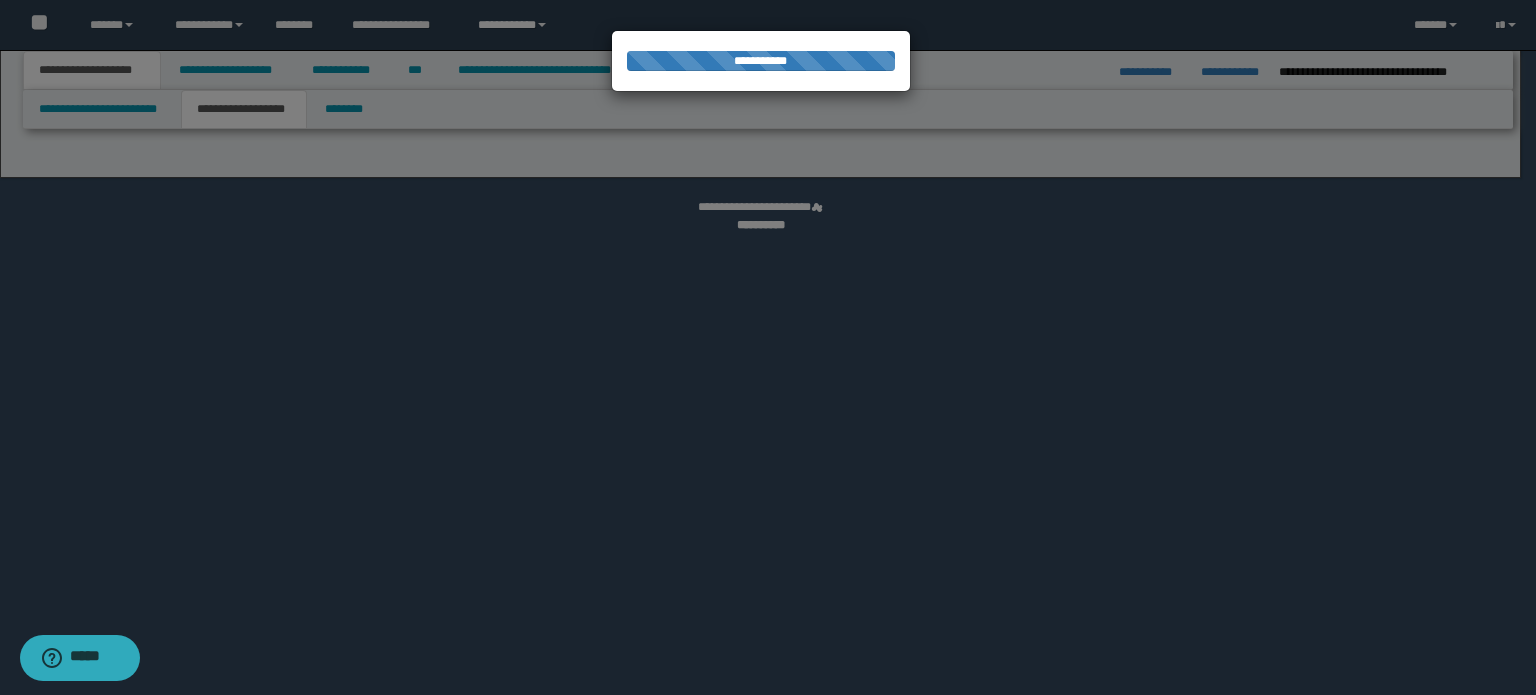 select on "*" 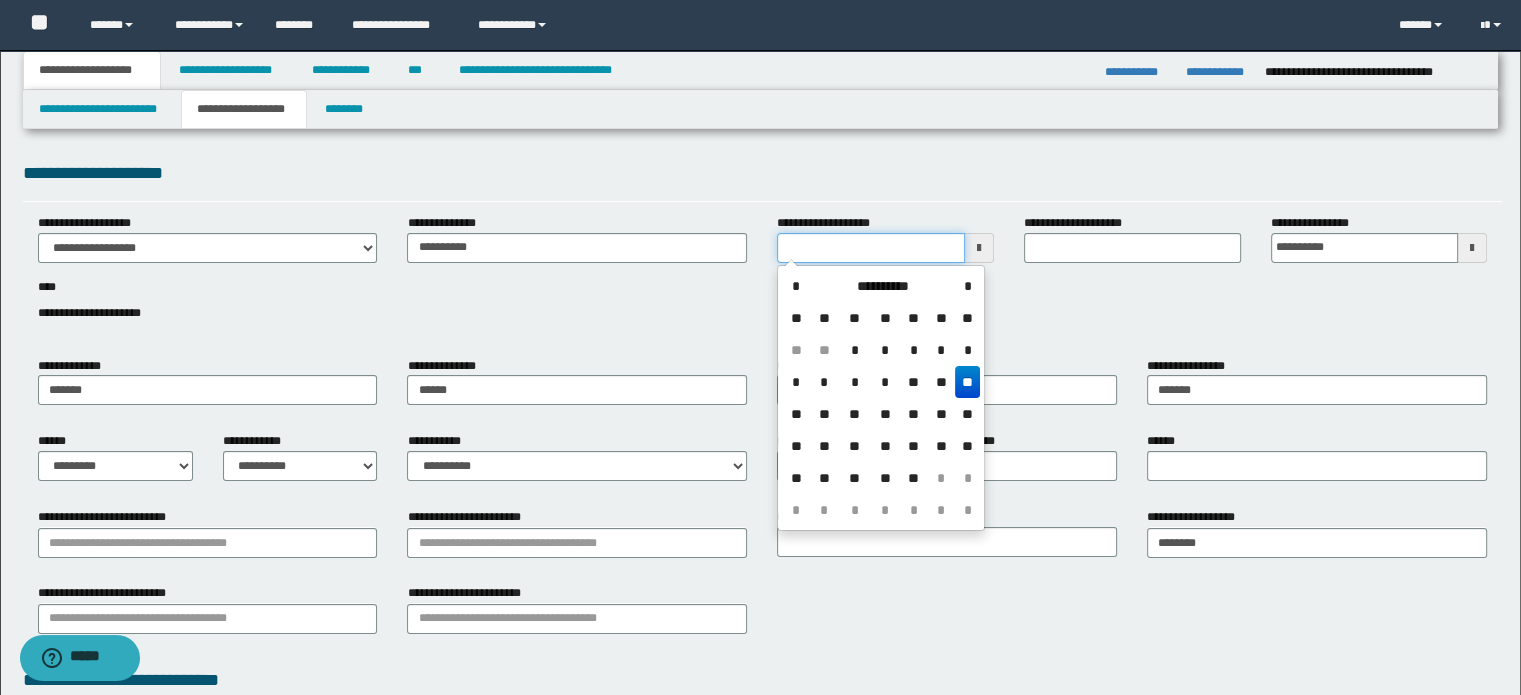 drag, startPoint x: 872, startPoint y: 248, endPoint x: 1098, endPoint y: 256, distance: 226.14156 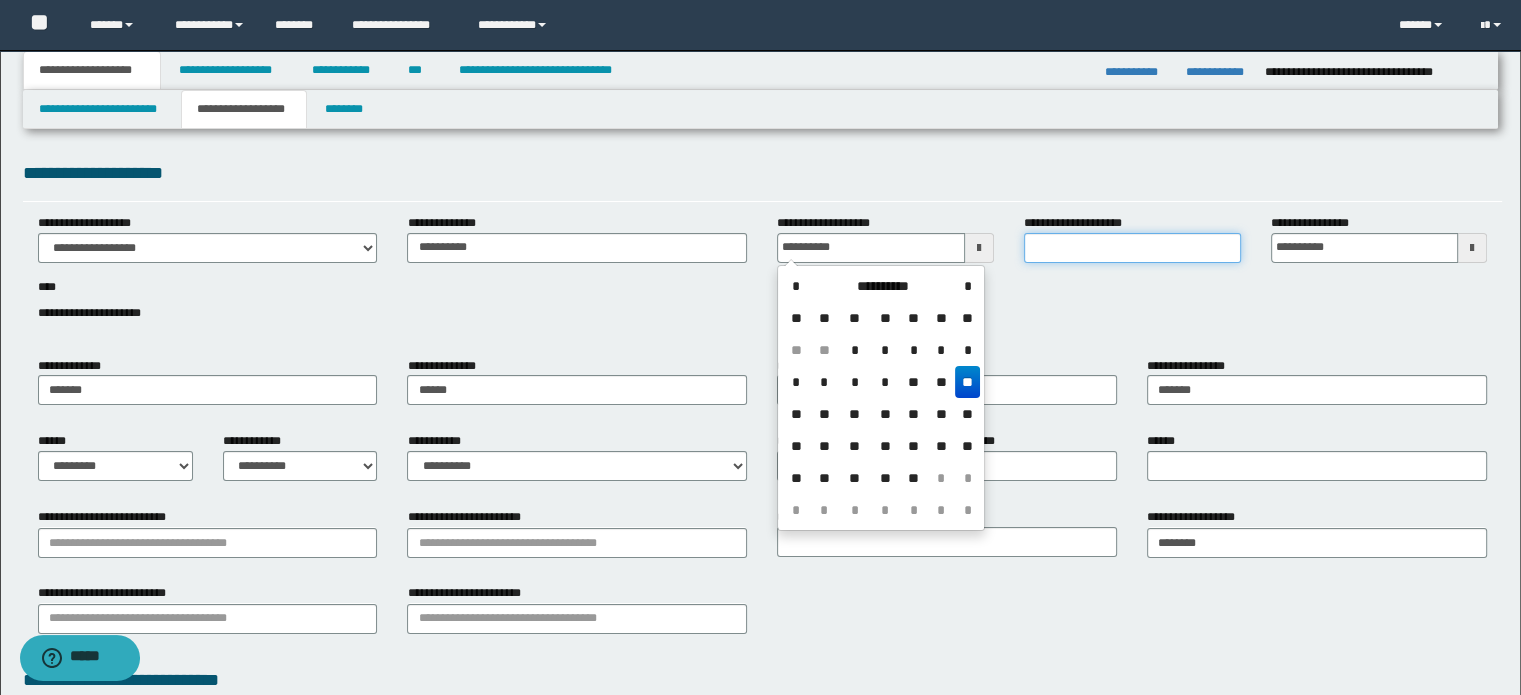 type on "**********" 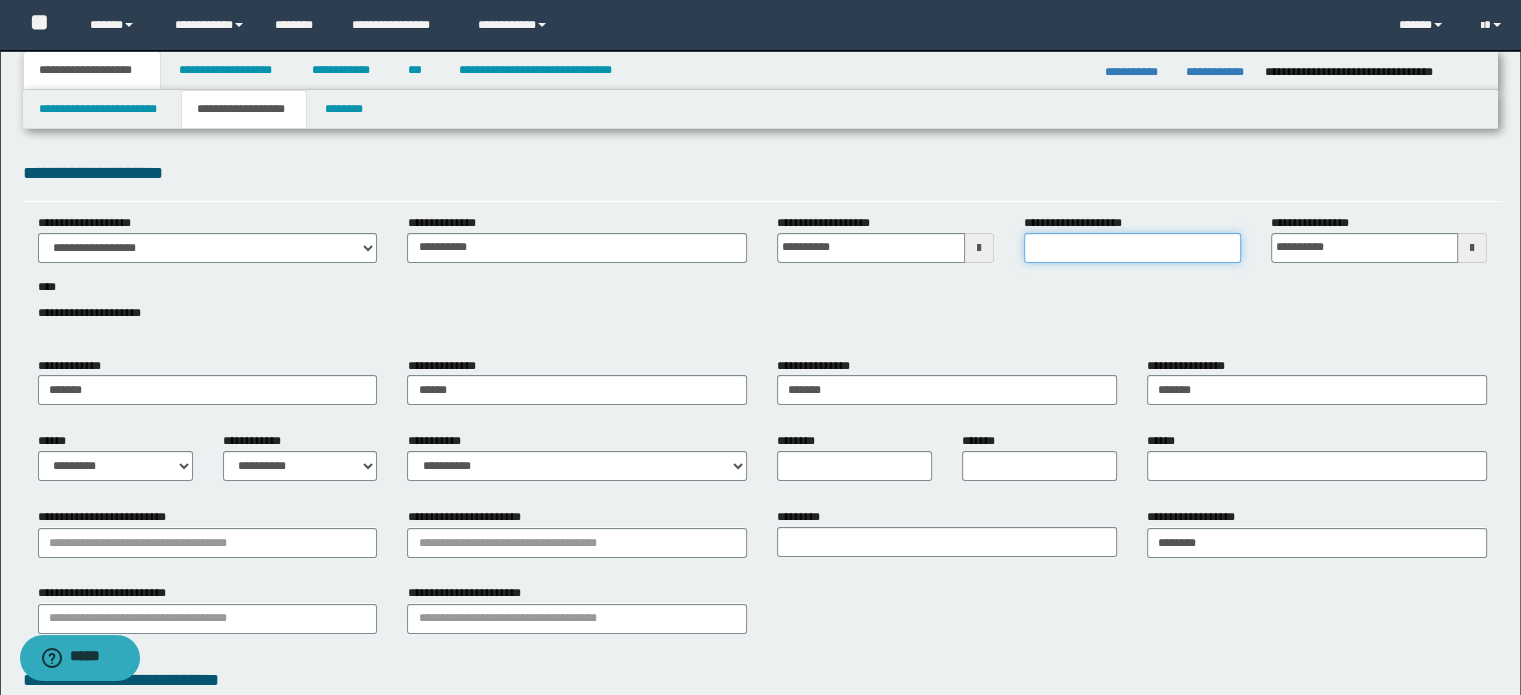drag, startPoint x: 1100, startPoint y: 255, endPoint x: 1111, endPoint y: 258, distance: 11.401754 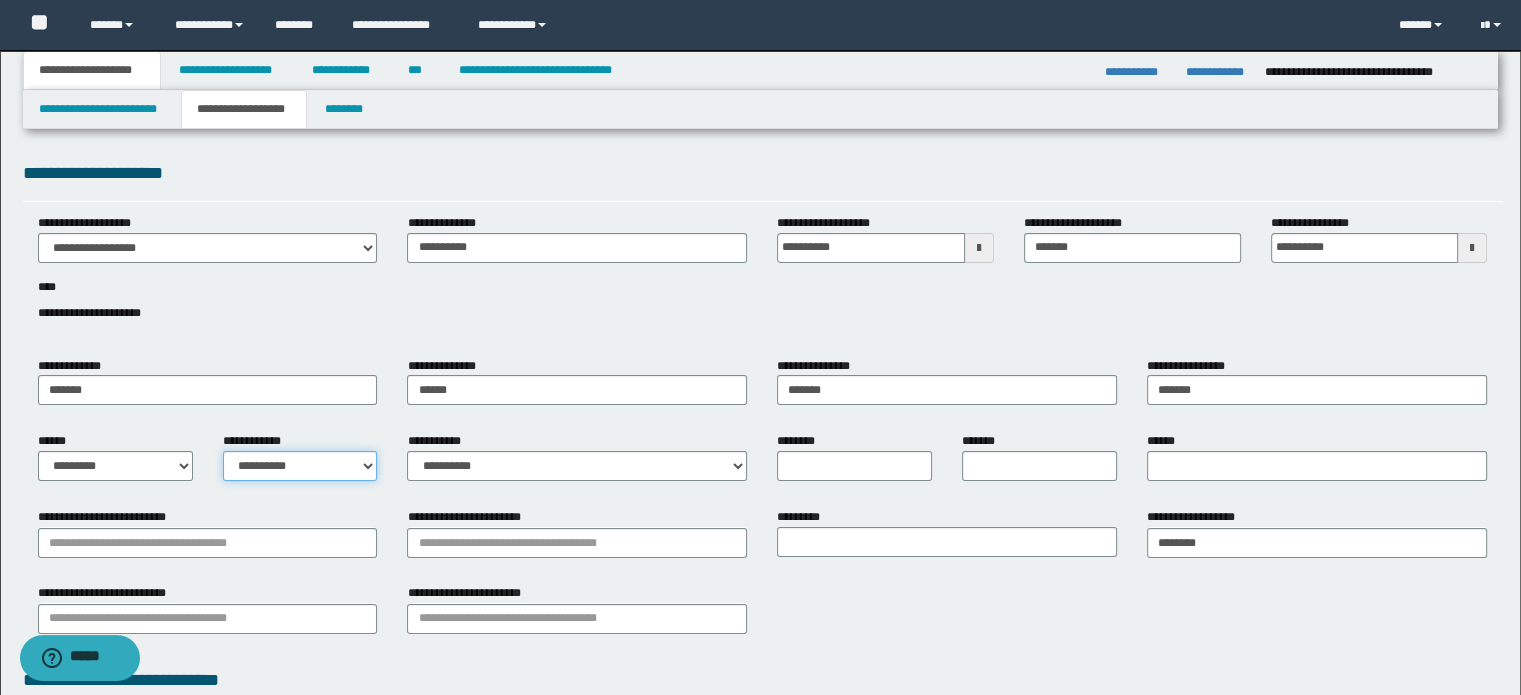 drag, startPoint x: 273, startPoint y: 466, endPoint x: 276, endPoint y: 479, distance: 13.341664 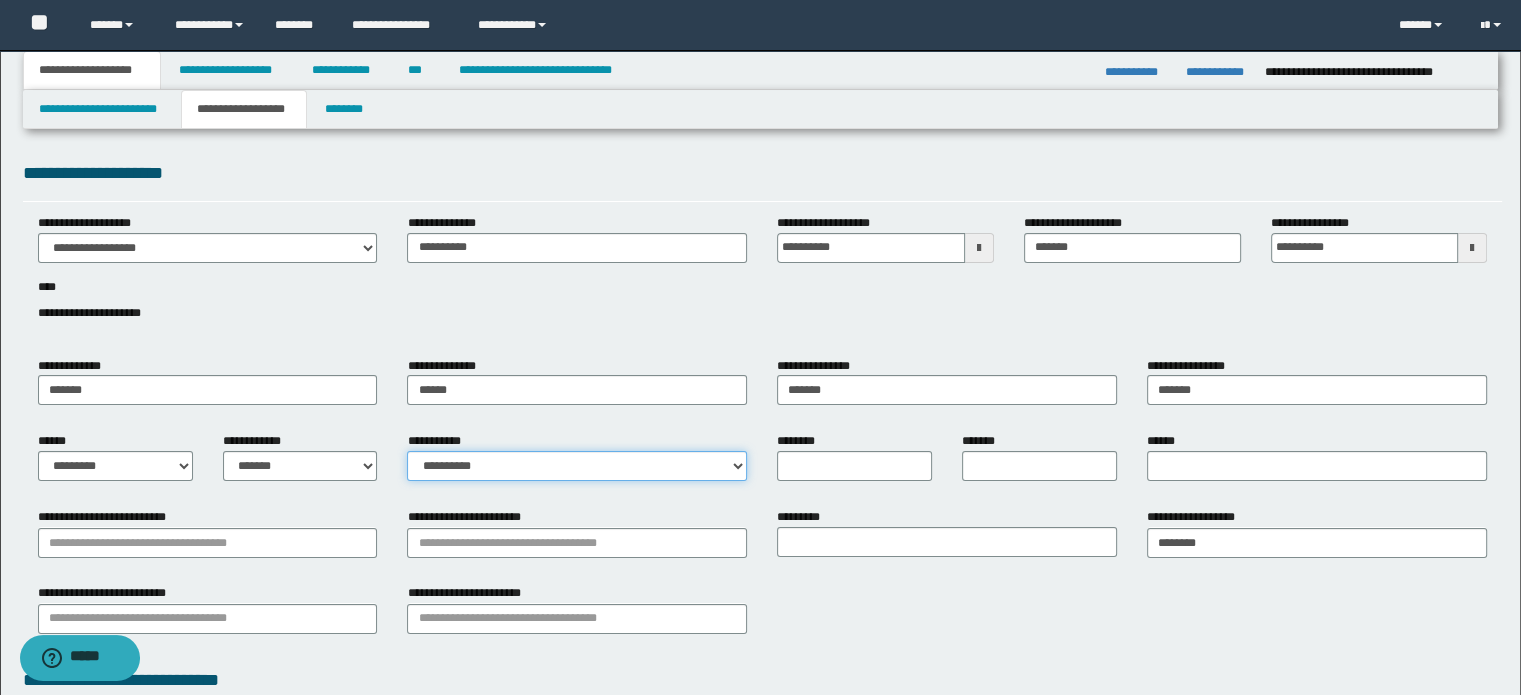 drag, startPoint x: 470, startPoint y: 471, endPoint x: 471, endPoint y: 453, distance: 18.027756 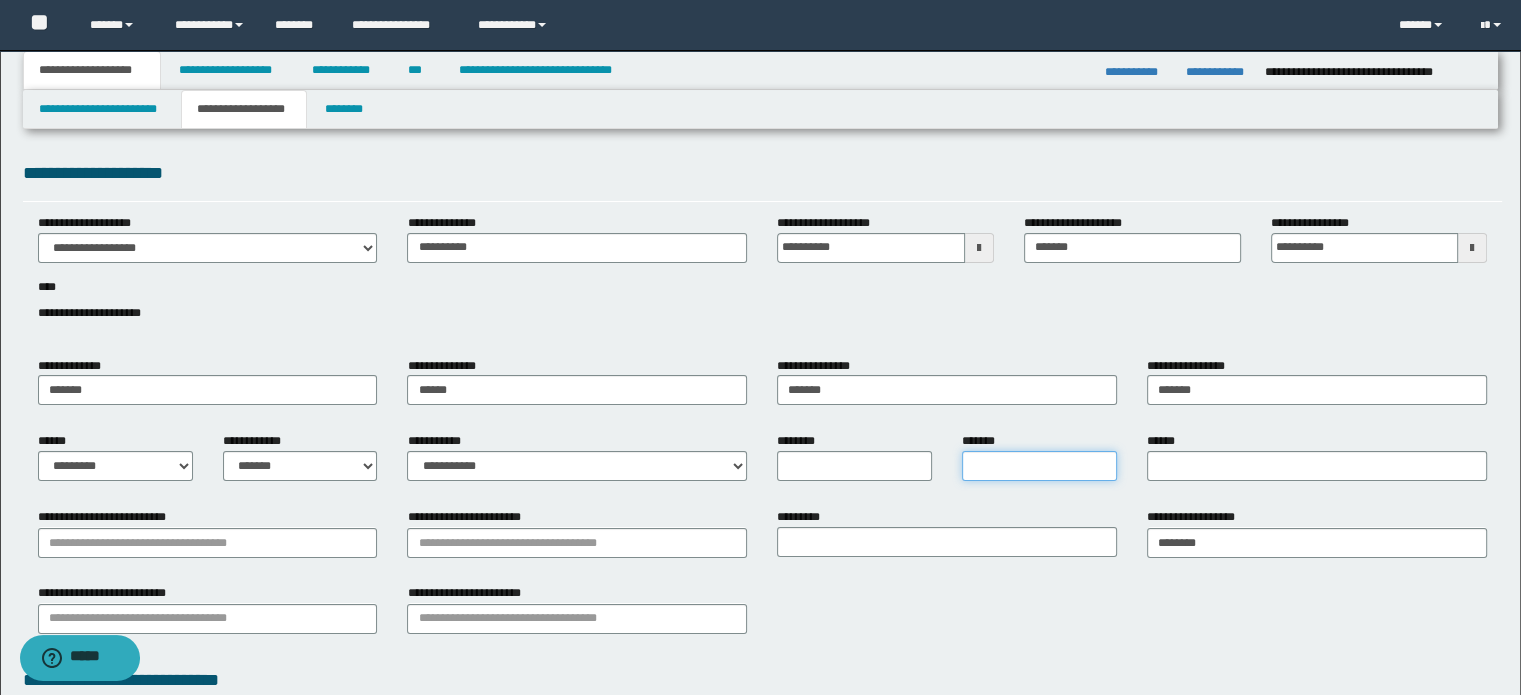 drag, startPoint x: 990, startPoint y: 460, endPoint x: 856, endPoint y: 469, distance: 134.3019 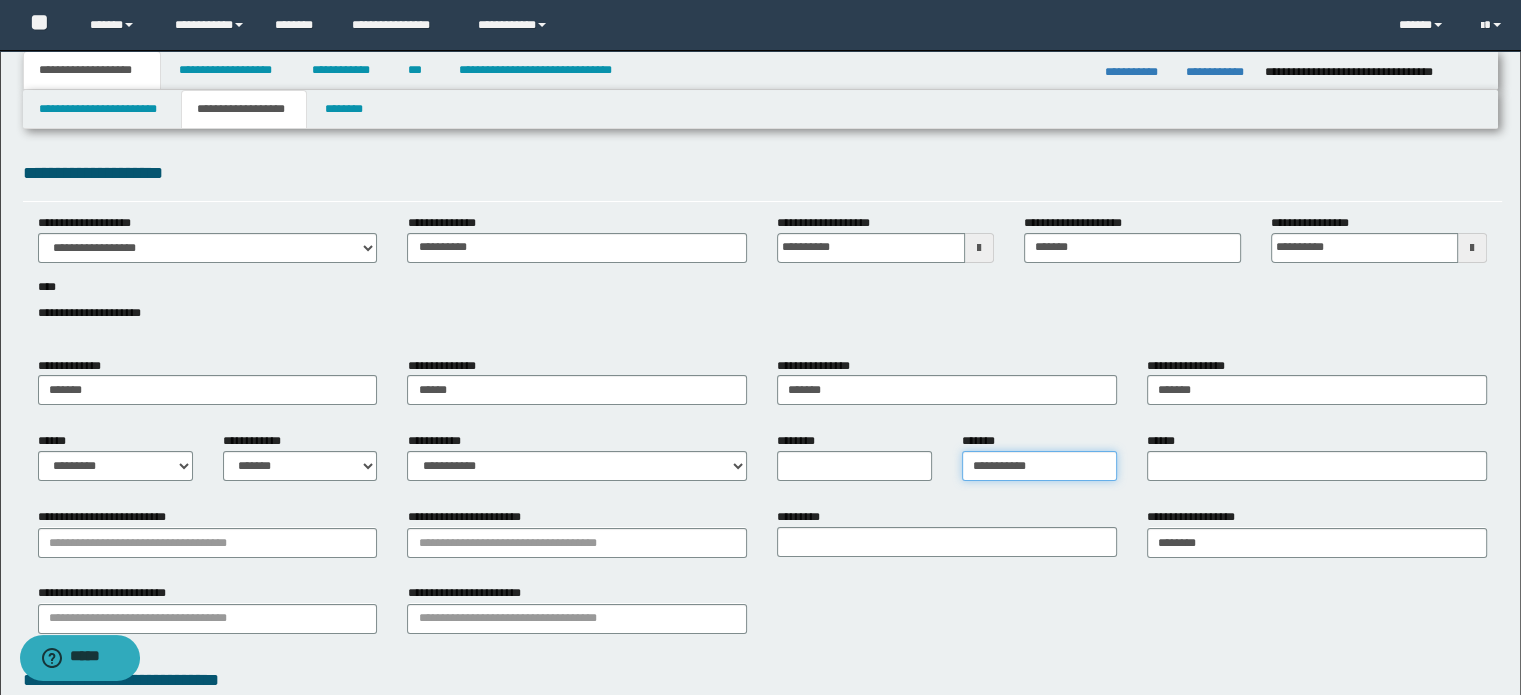 type on "**********" 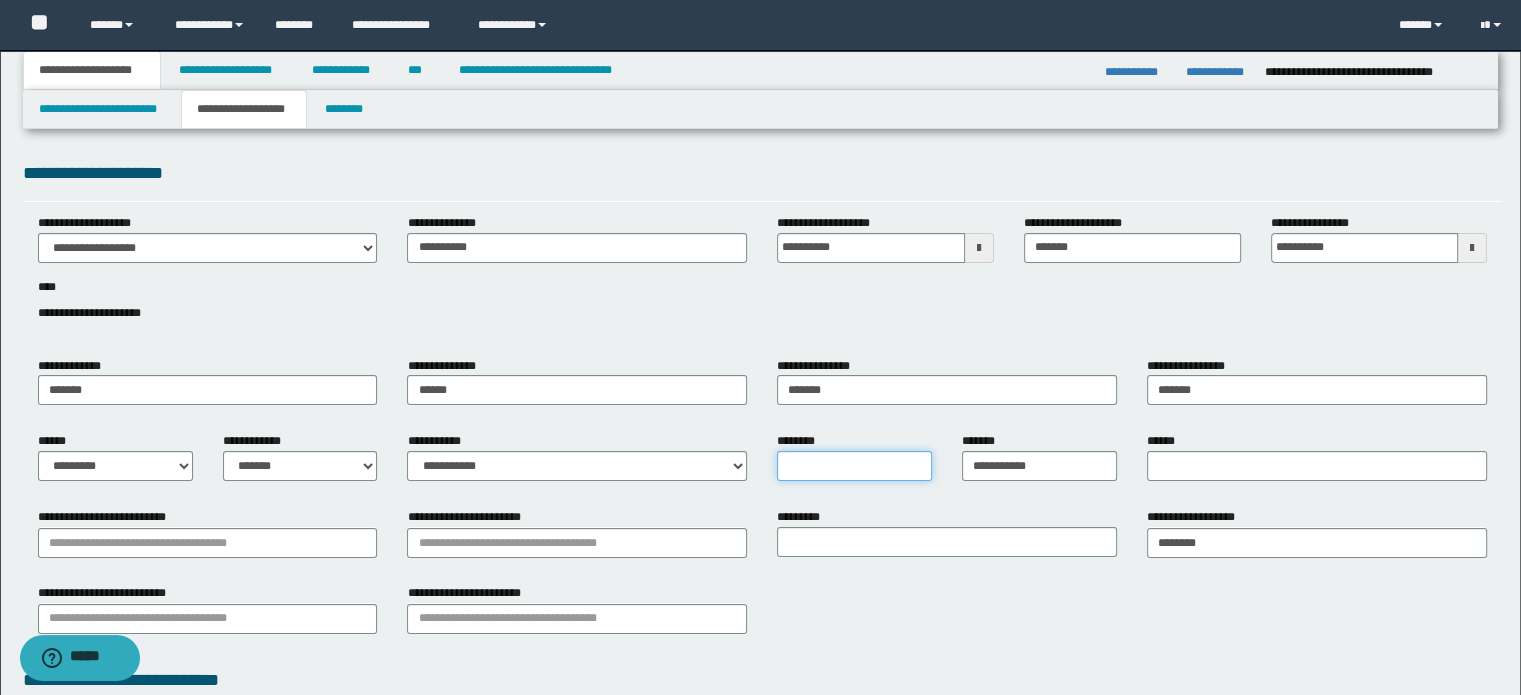 drag, startPoint x: 852, startPoint y: 469, endPoint x: 780, endPoint y: 266, distance: 215.39035 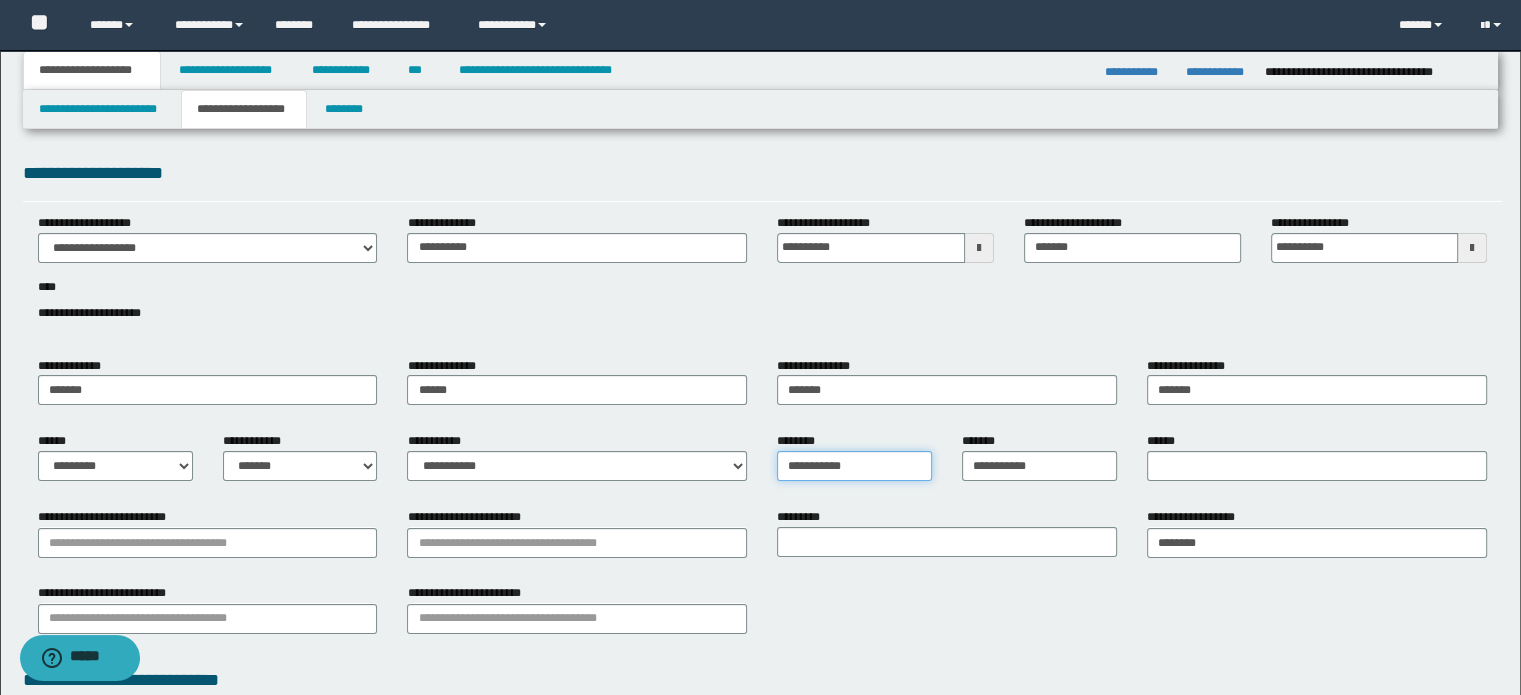 type on "**********" 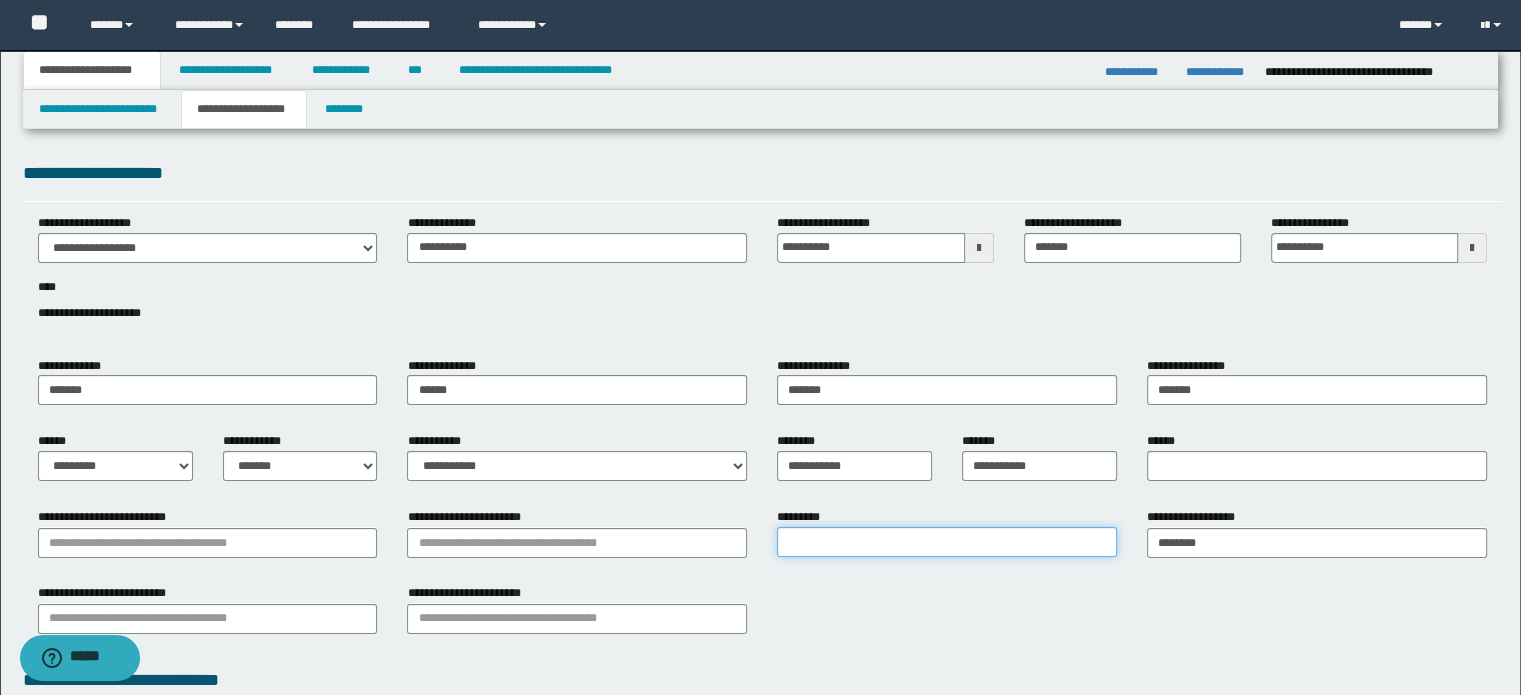 drag, startPoint x: 844, startPoint y: 547, endPoint x: 897, endPoint y: 546, distance: 53.009434 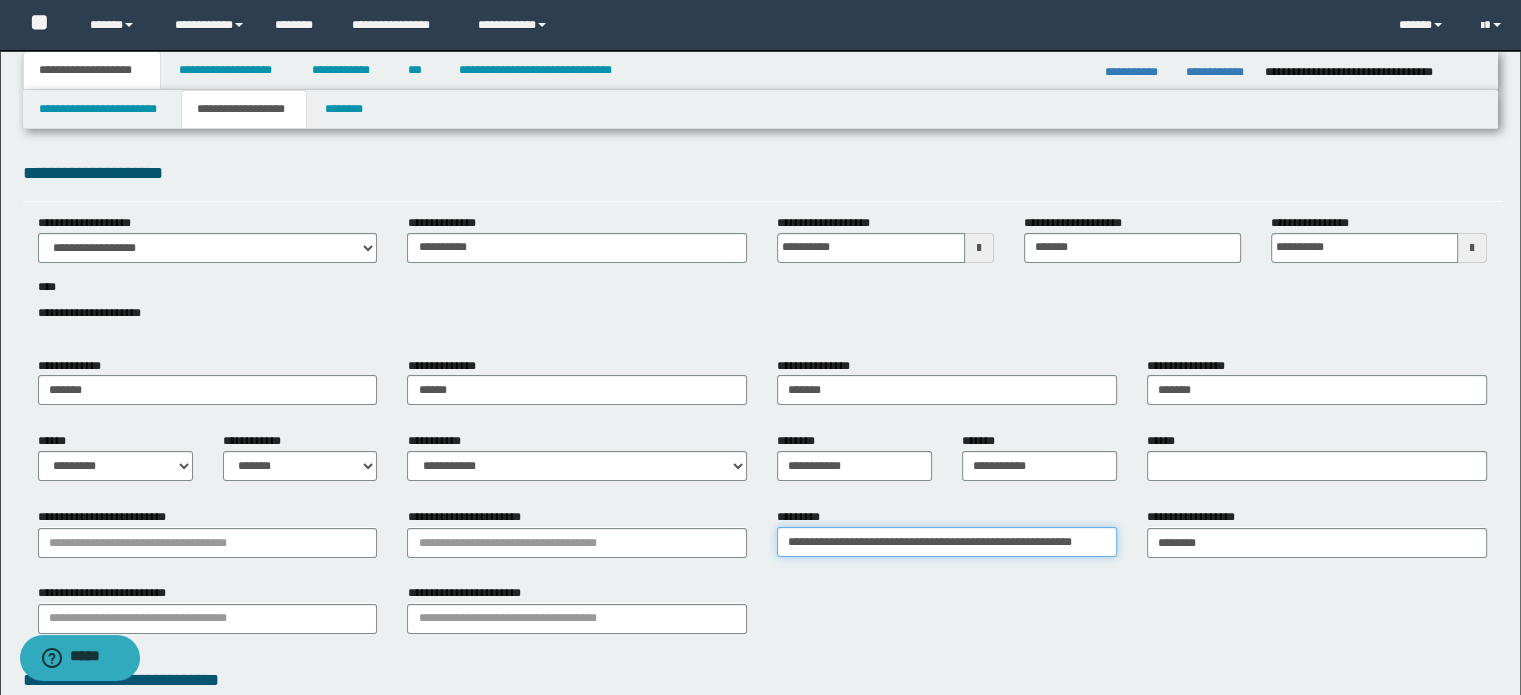 drag, startPoint x: 954, startPoint y: 551, endPoint x: 1176, endPoint y: 543, distance: 222.1441 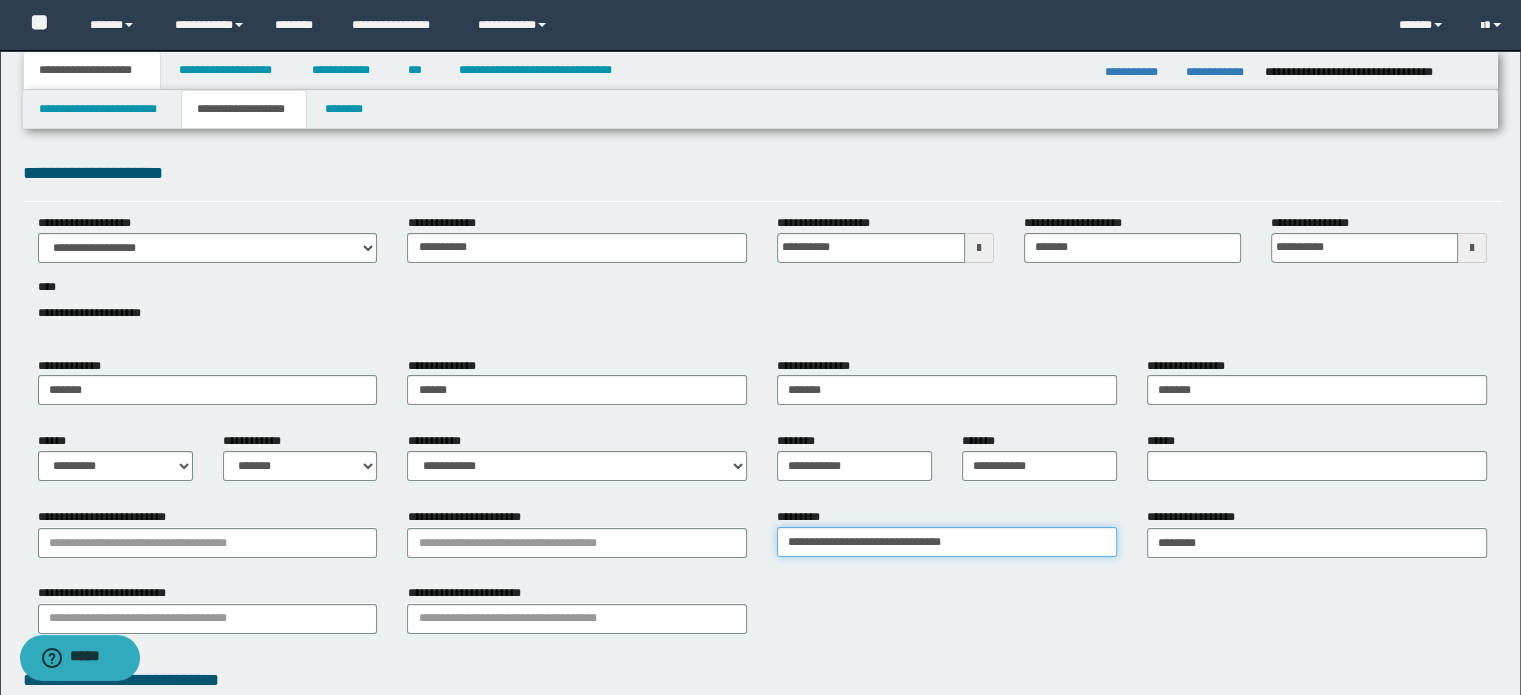 type on "**********" 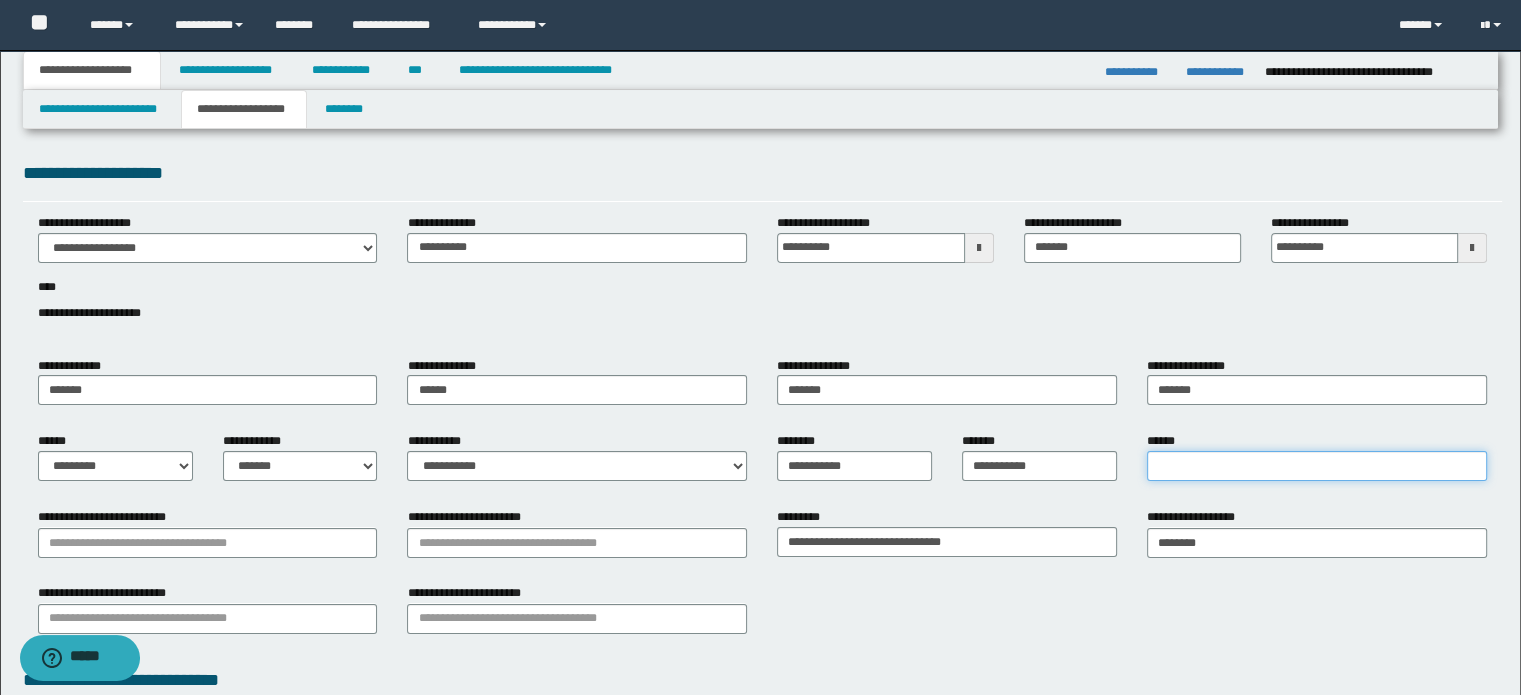 drag, startPoint x: 1192, startPoint y: 460, endPoint x: 724, endPoint y: 591, distance: 485.98868 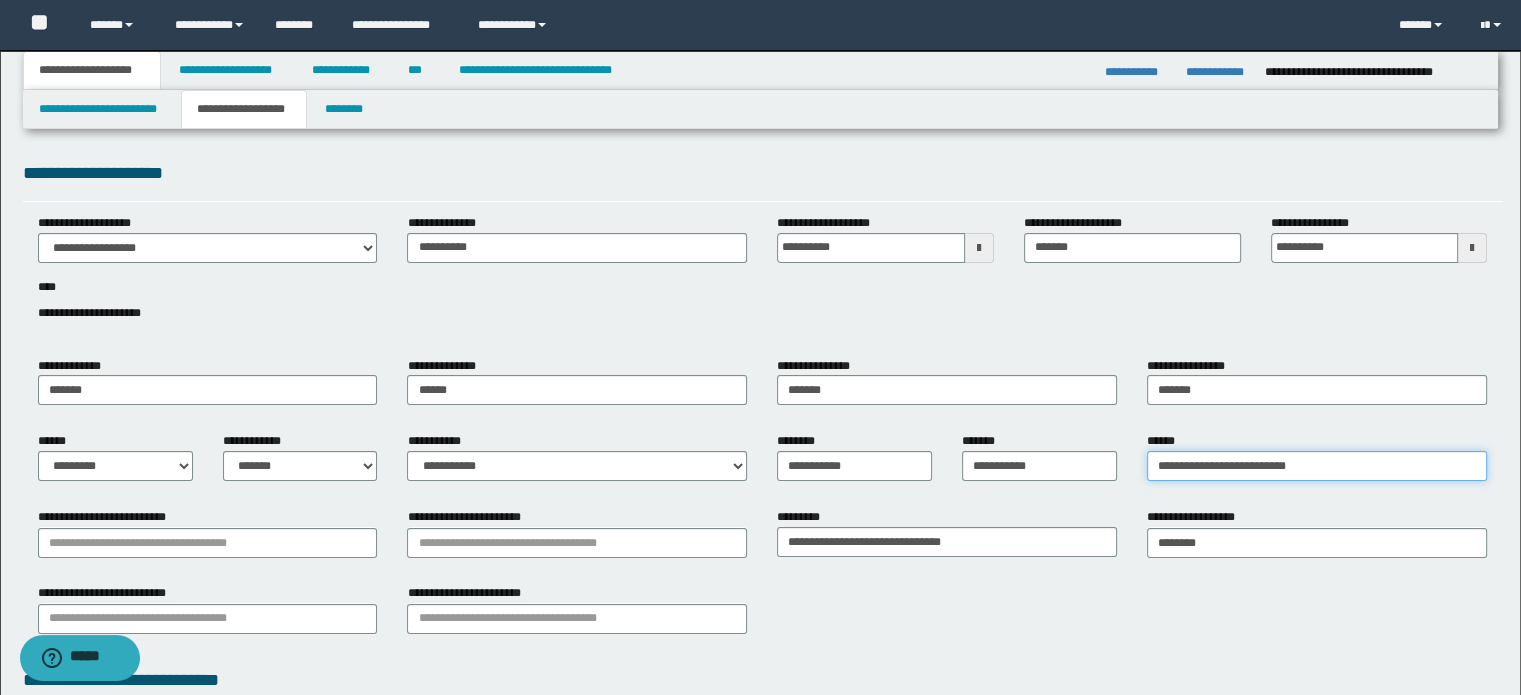 type on "**********" 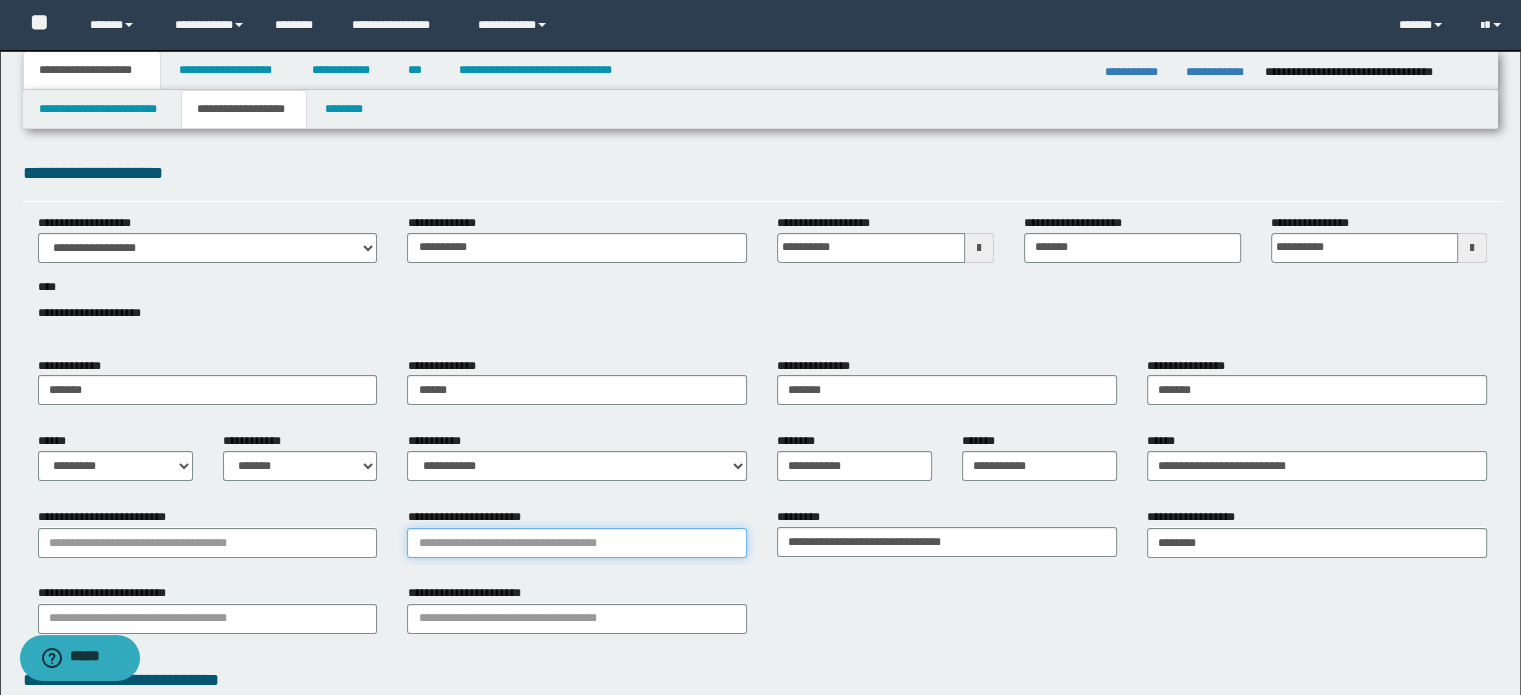 click on "**********" at bounding box center [577, 543] 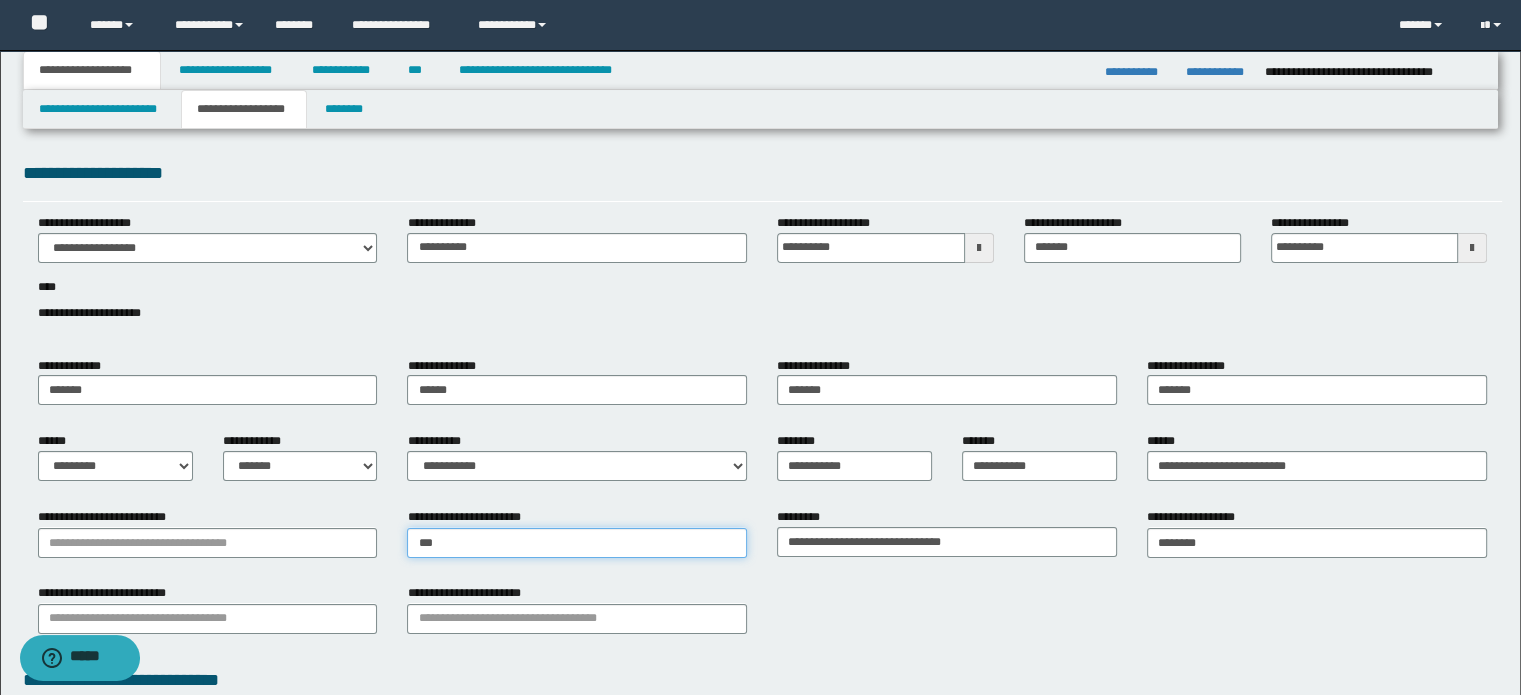 type on "****" 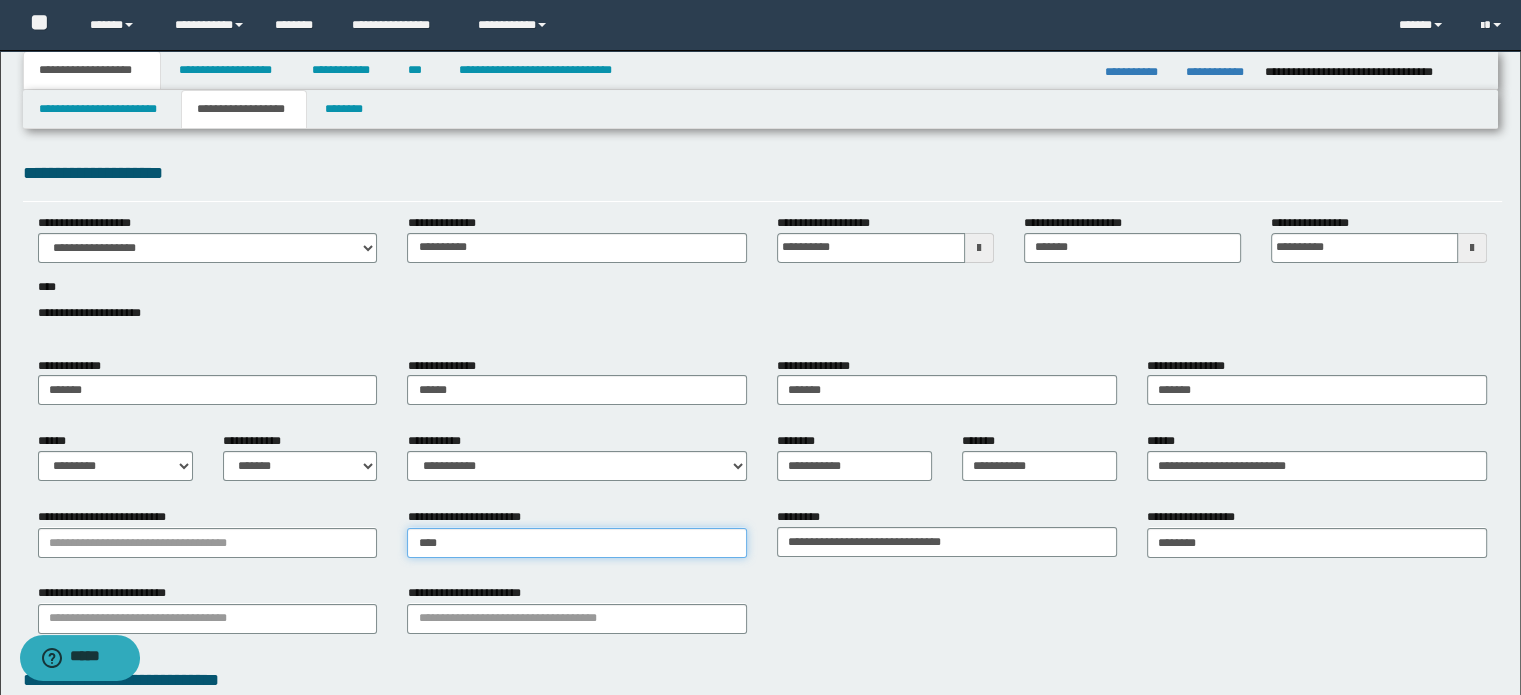type on "******" 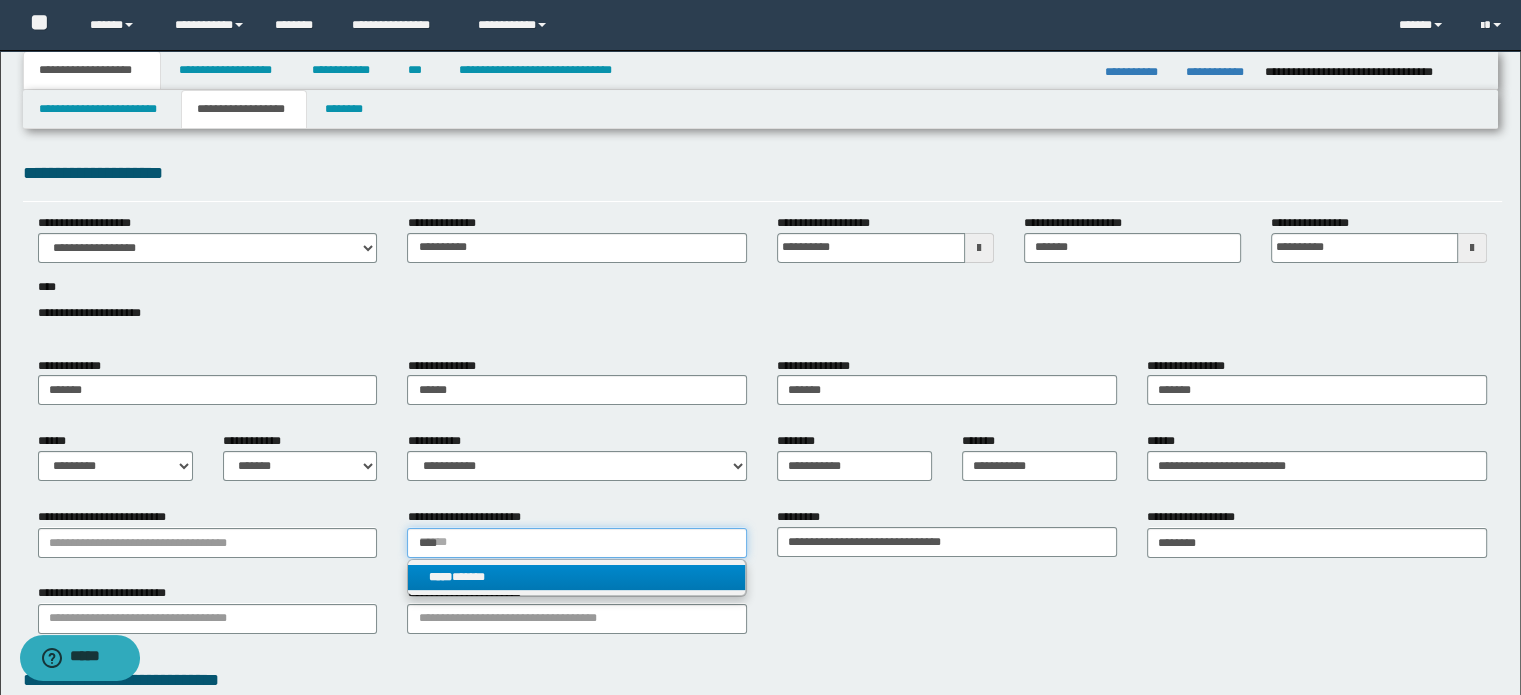 type on "****" 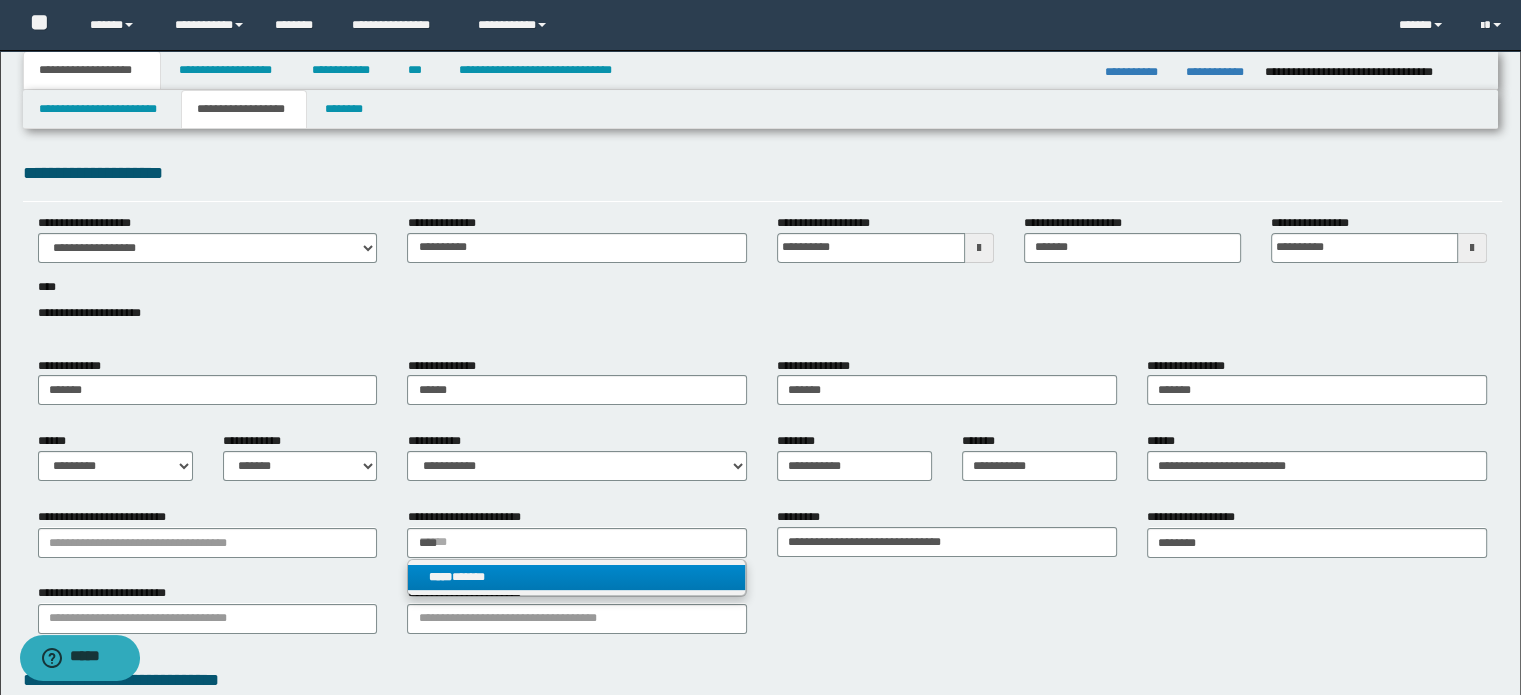 type 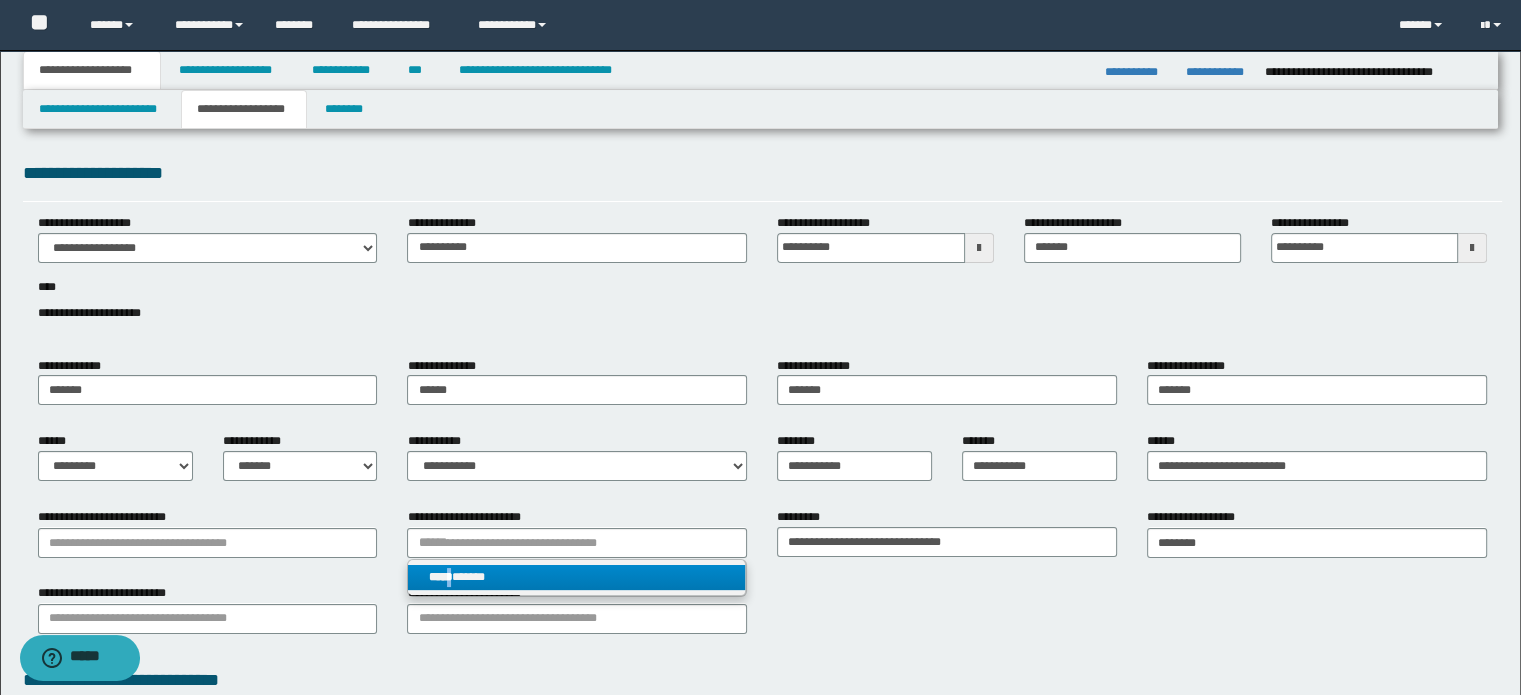 drag, startPoint x: 458, startPoint y: 564, endPoint x: 299, endPoint y: 575, distance: 159.38005 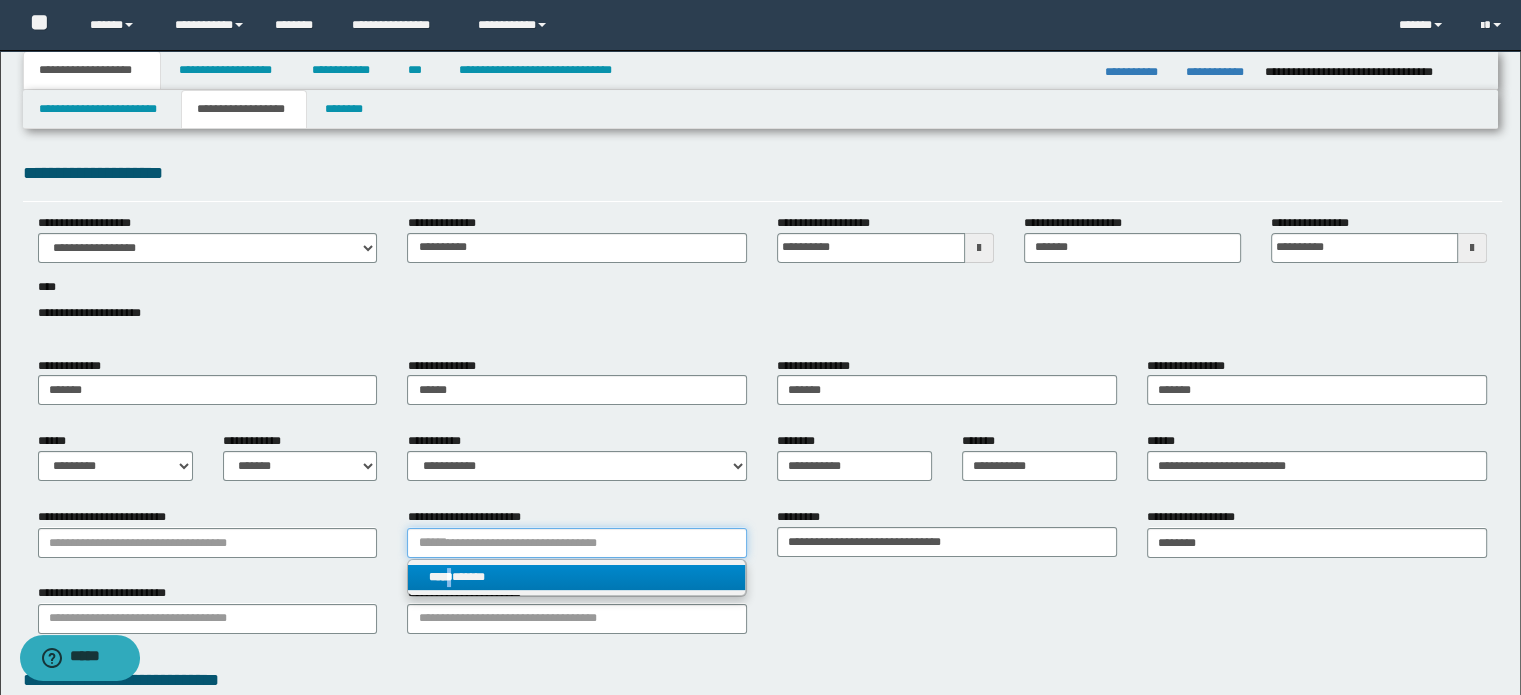 type 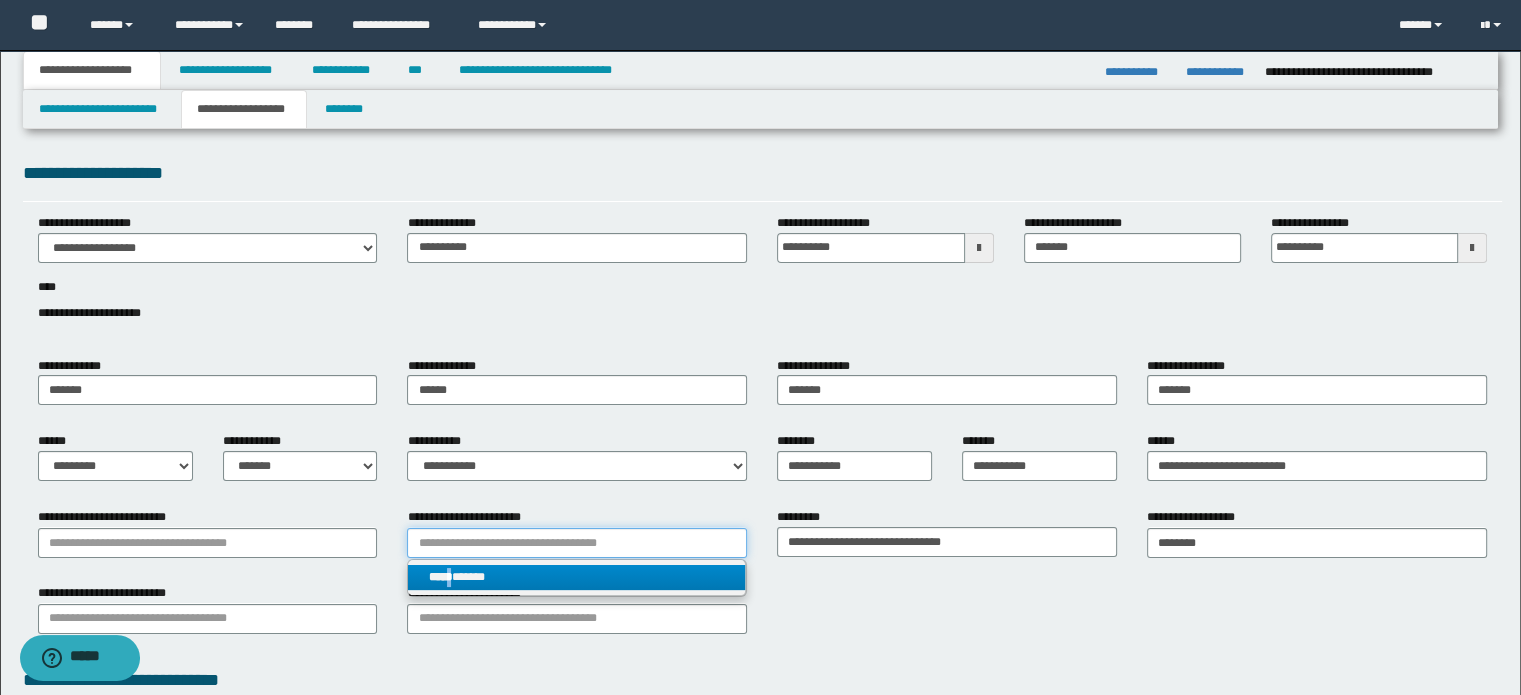 type on "******" 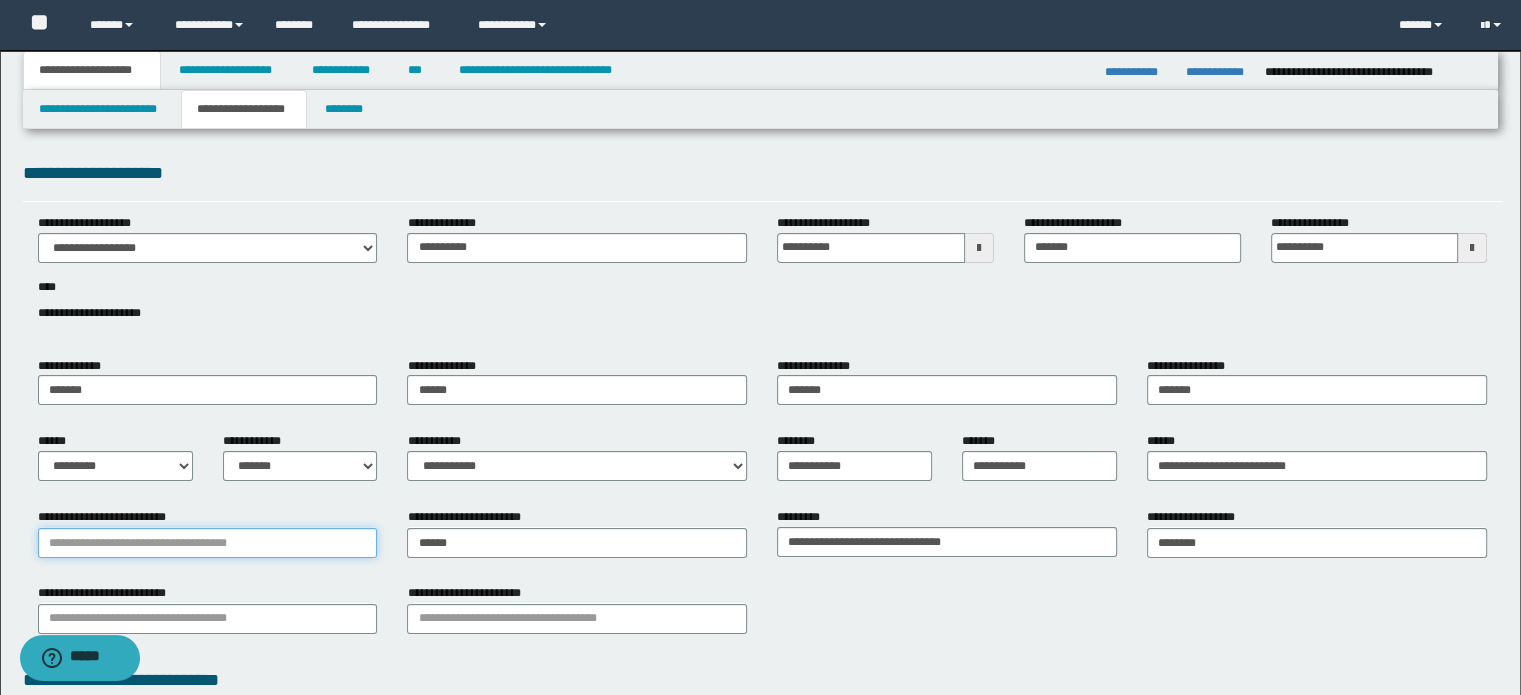 drag, startPoint x: 291, startPoint y: 547, endPoint x: 322, endPoint y: 515, distance: 44.553337 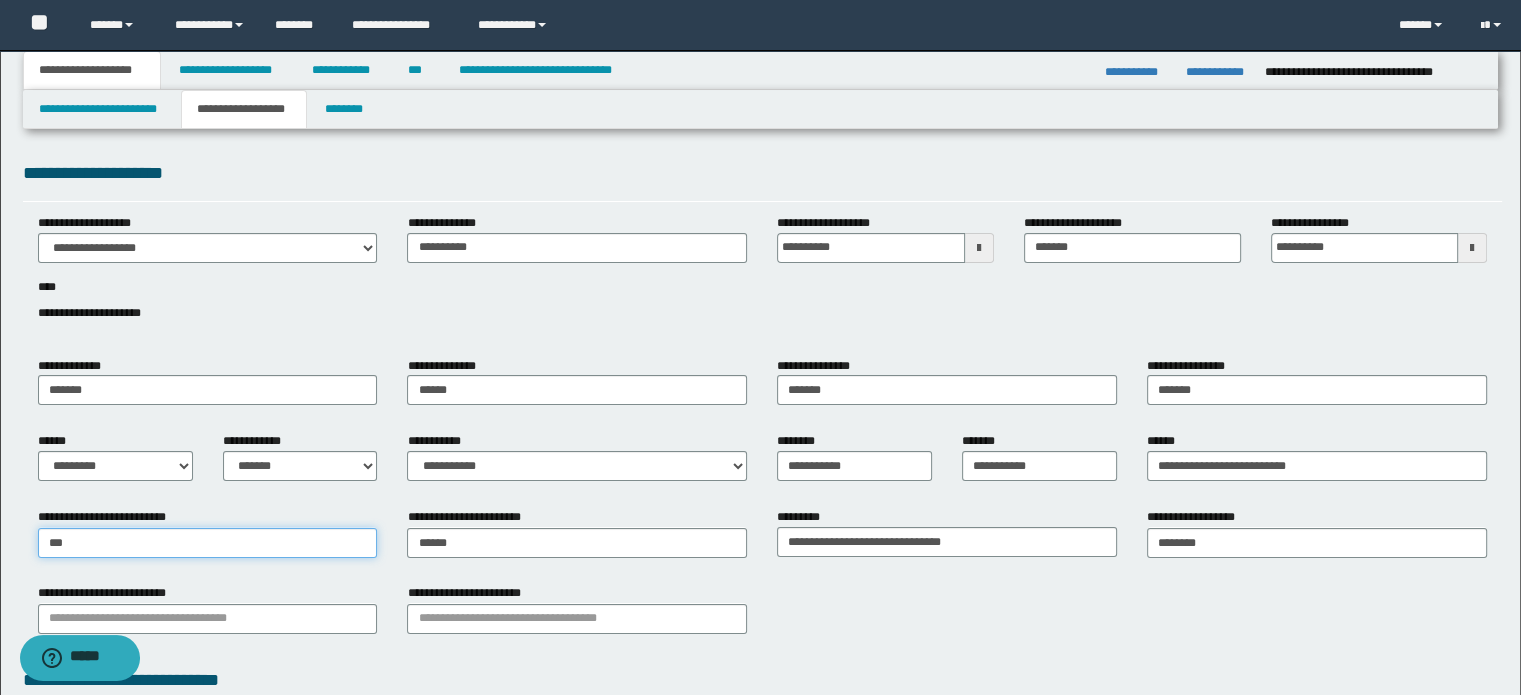 type on "****" 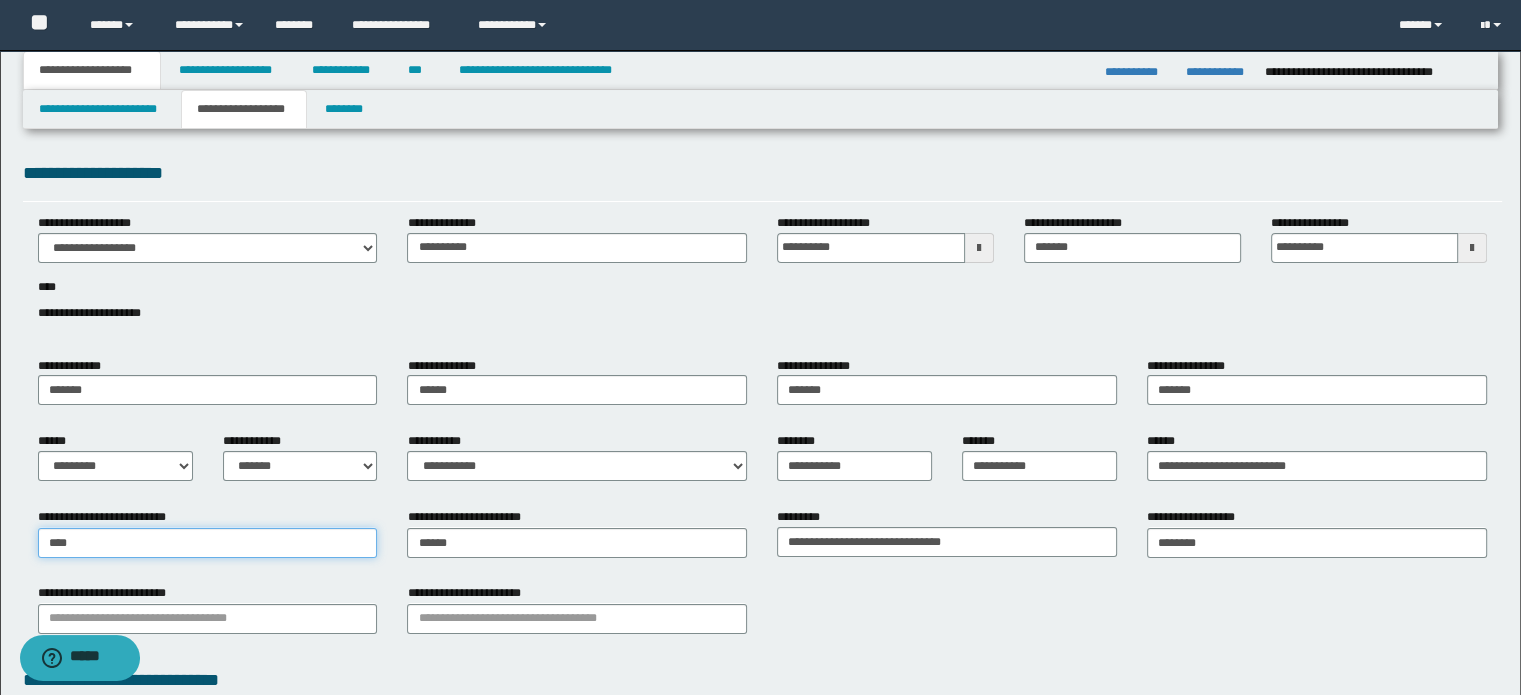 type on "**********" 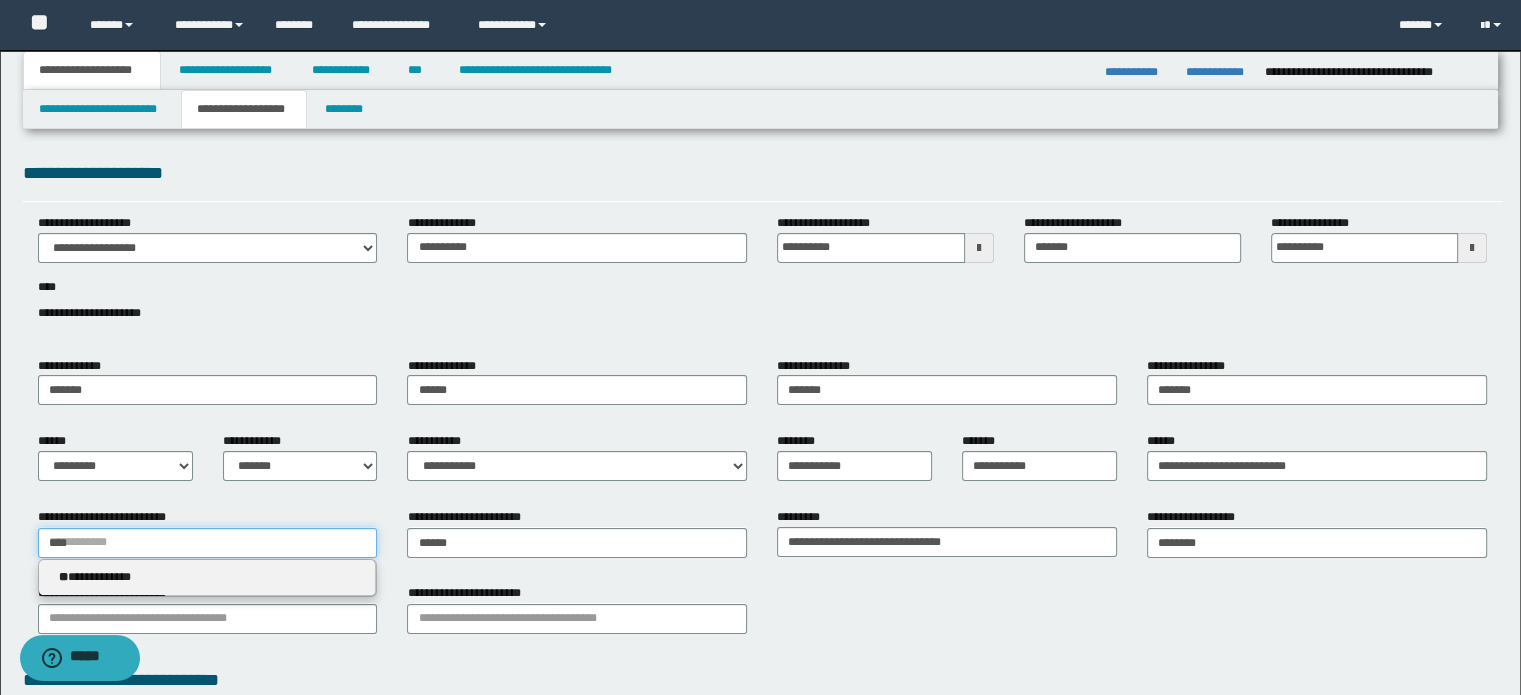 type on "****" 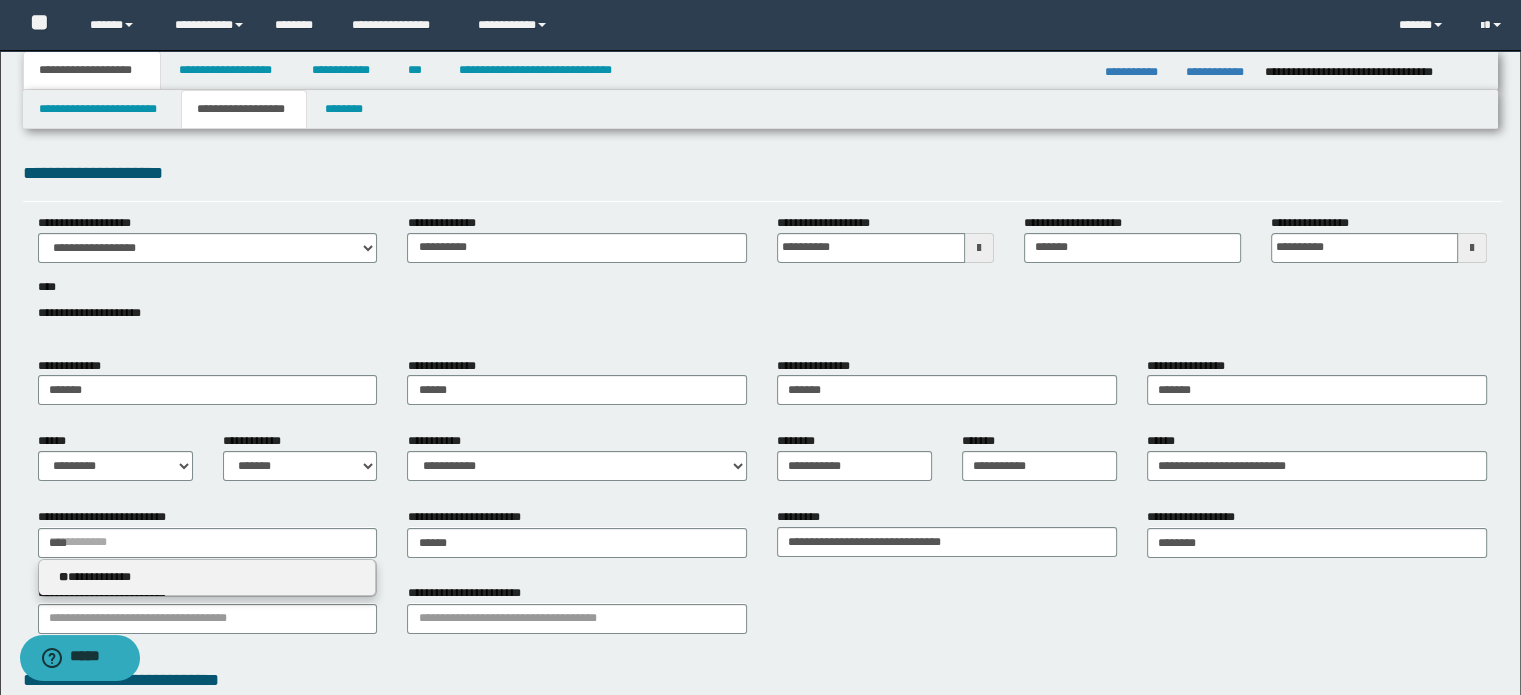 type 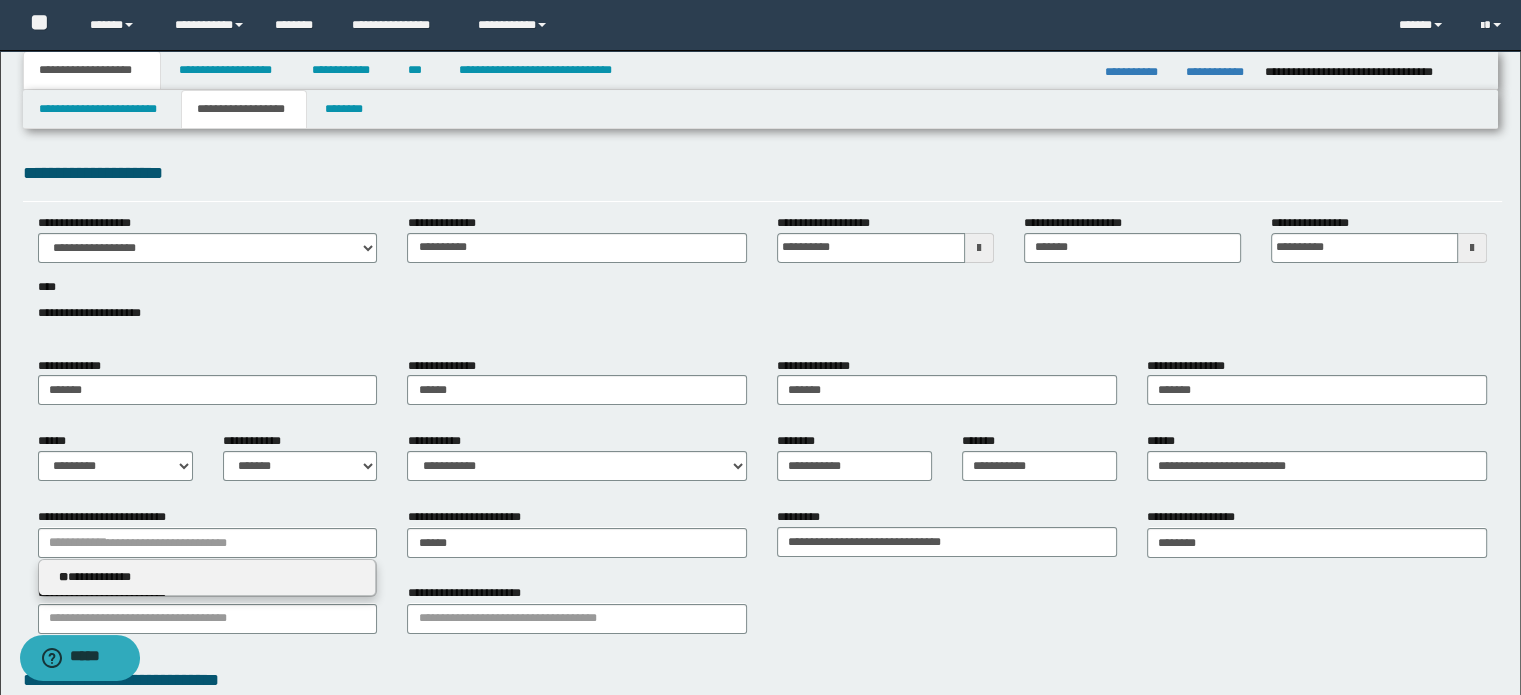 click on "**********" at bounding box center (208, 578) 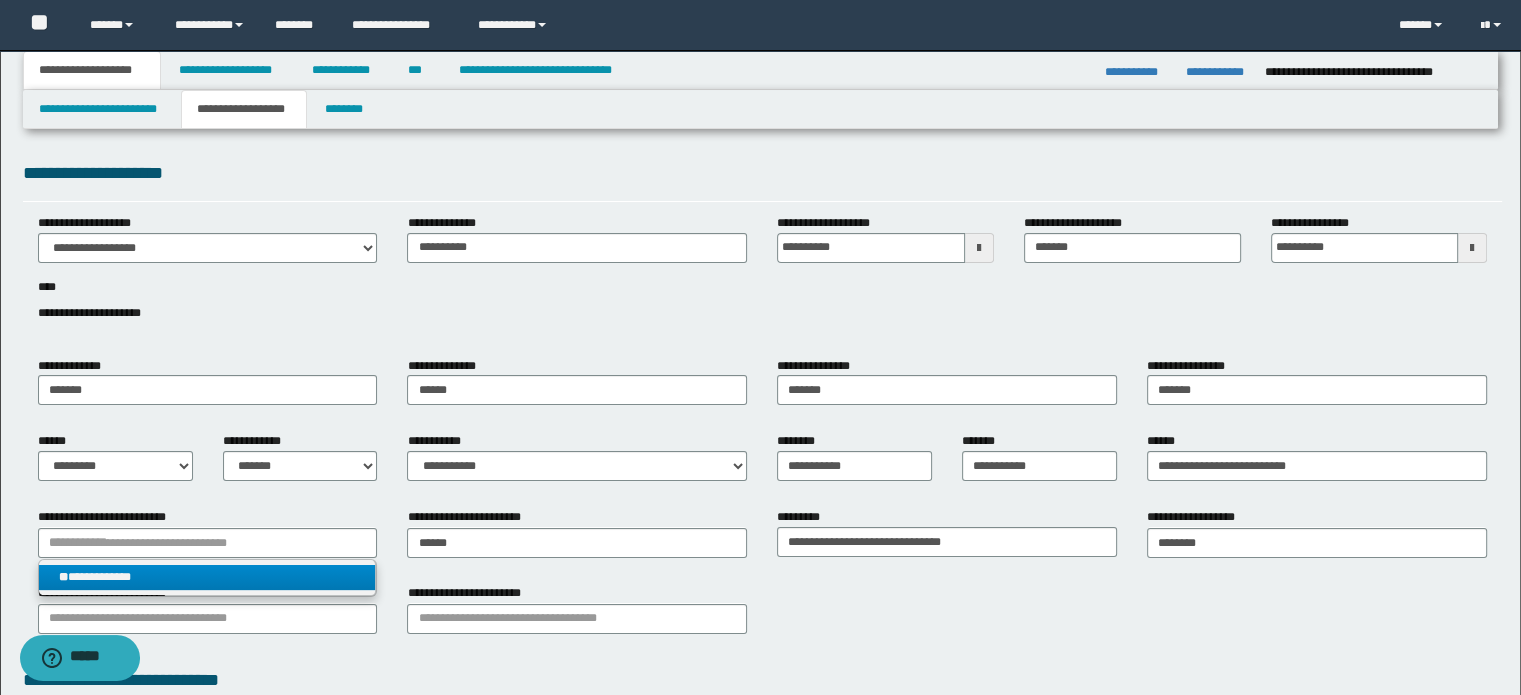 click on "**********" at bounding box center (208, 577) 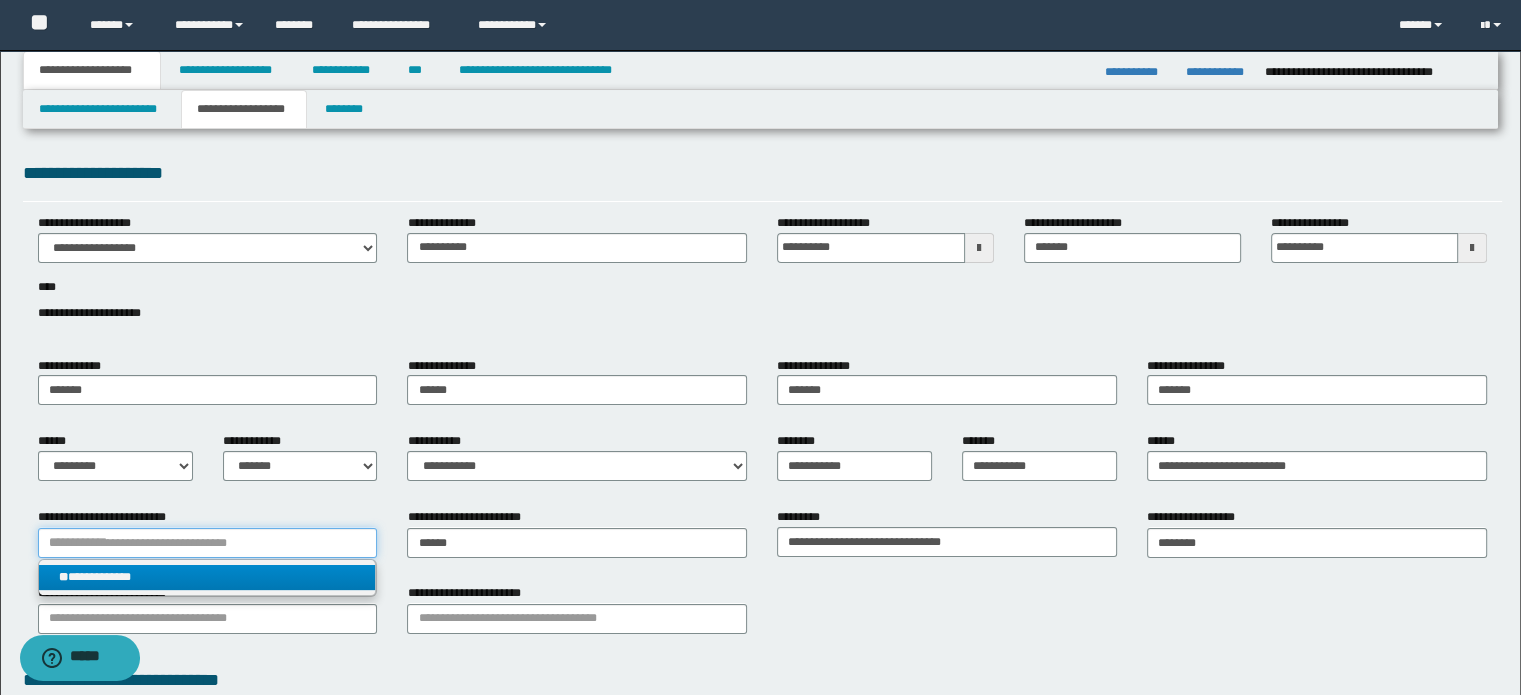 type 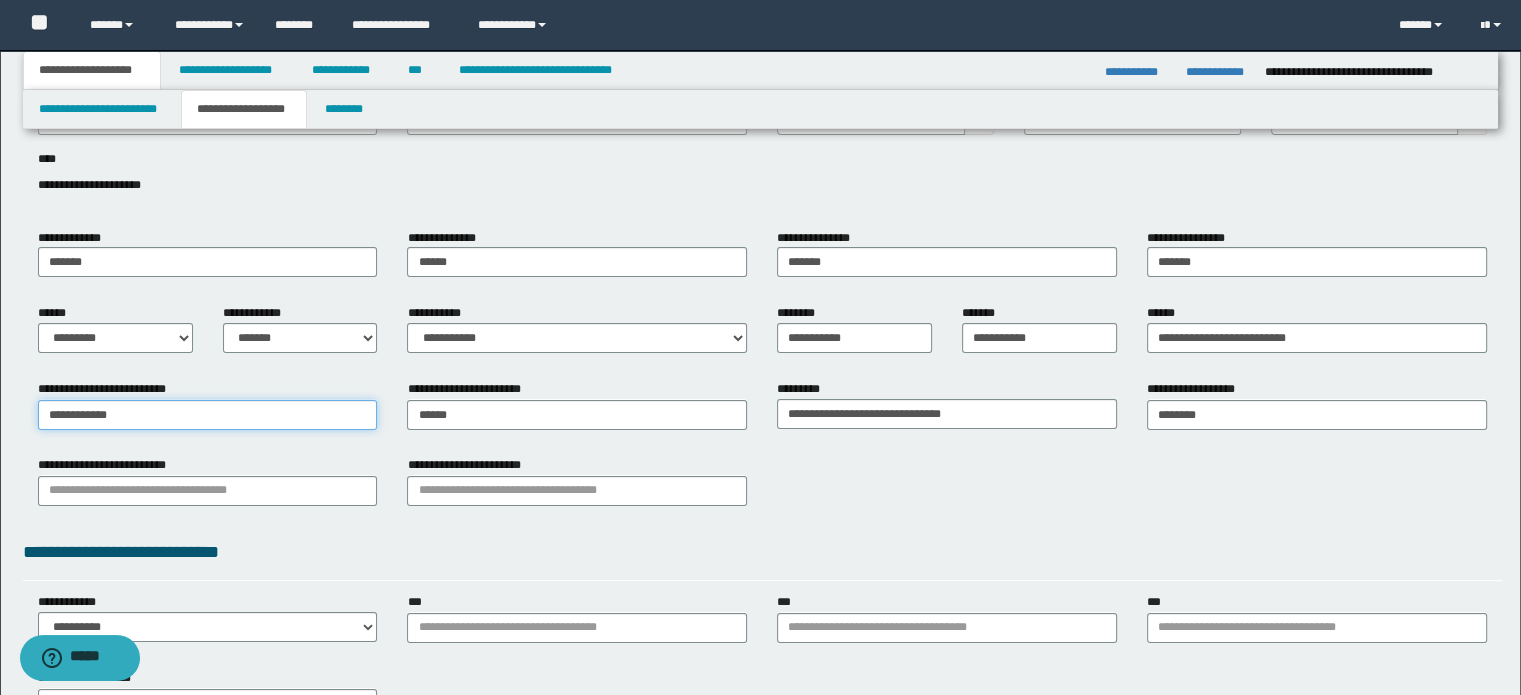 scroll, scrollTop: 130, scrollLeft: 0, axis: vertical 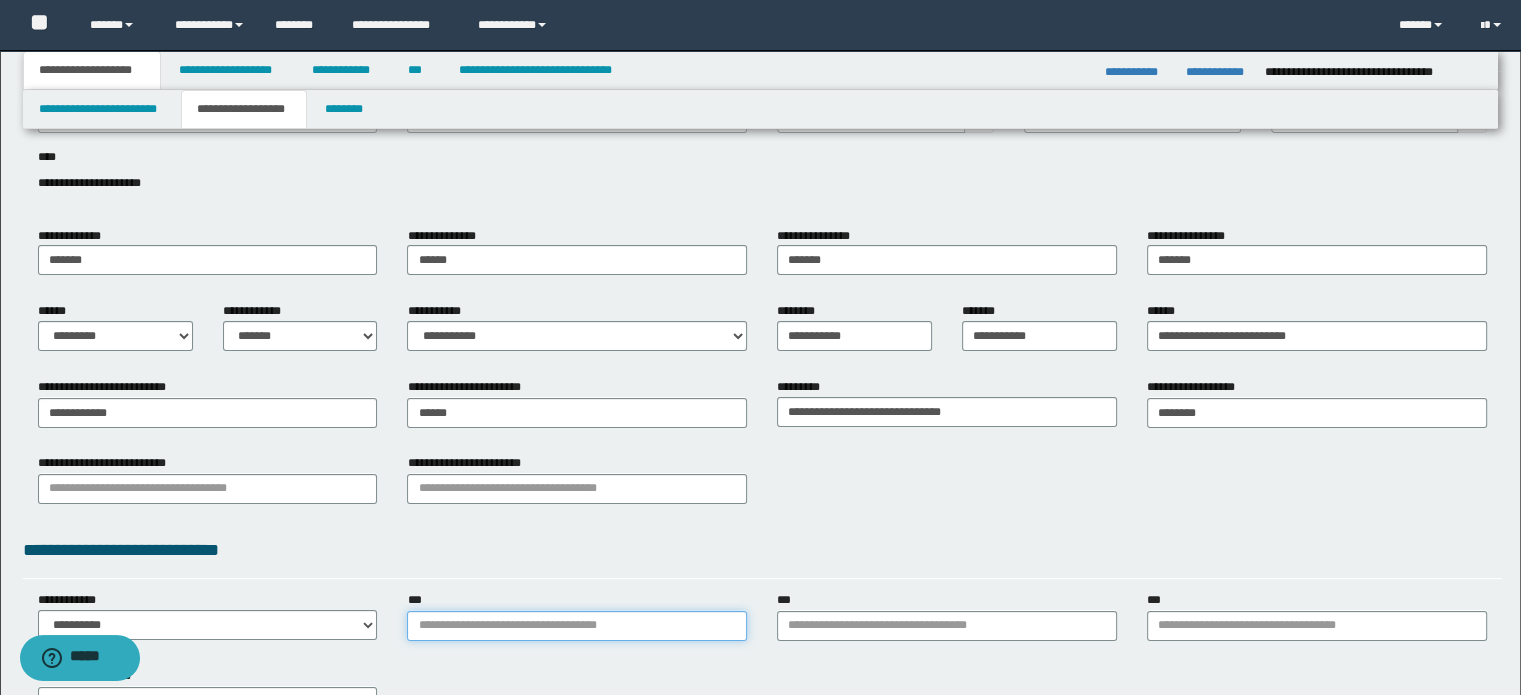 click on "***" at bounding box center (577, 626) 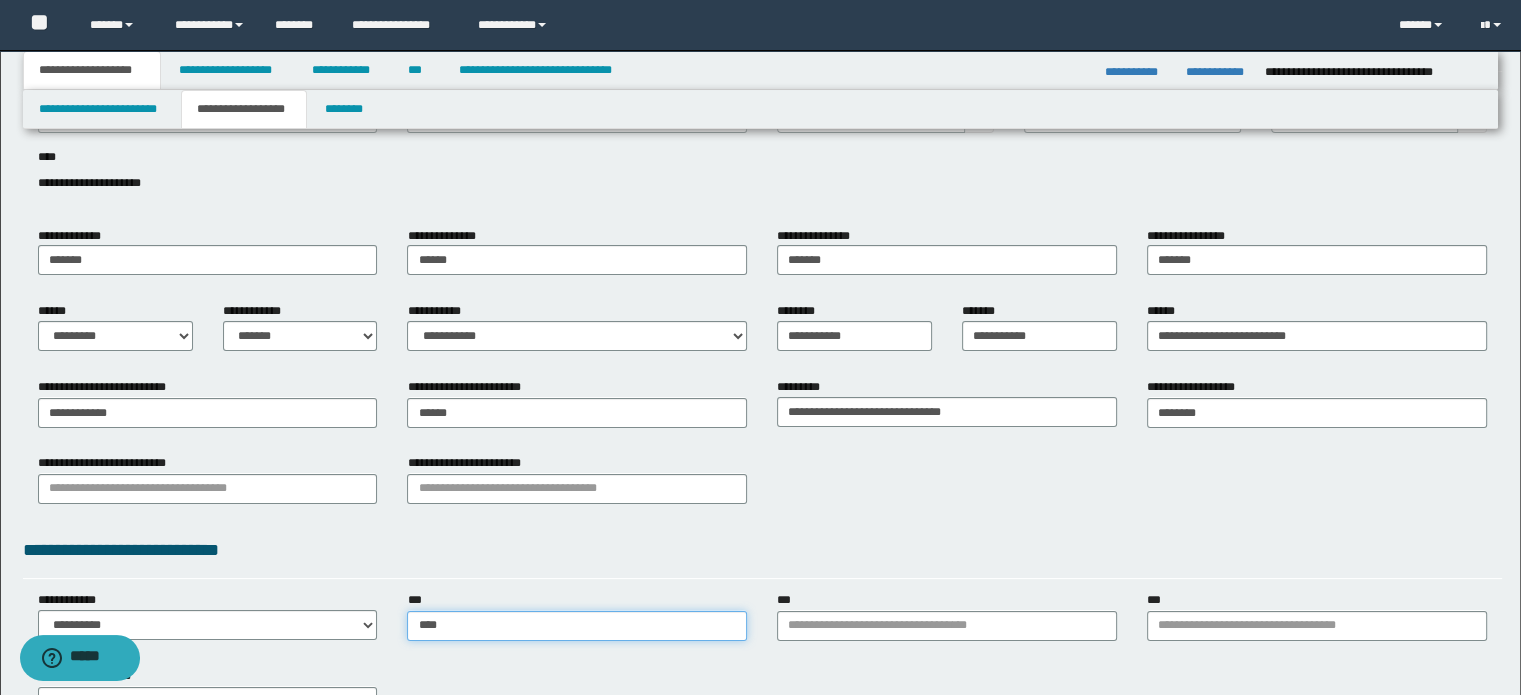 type on "*****" 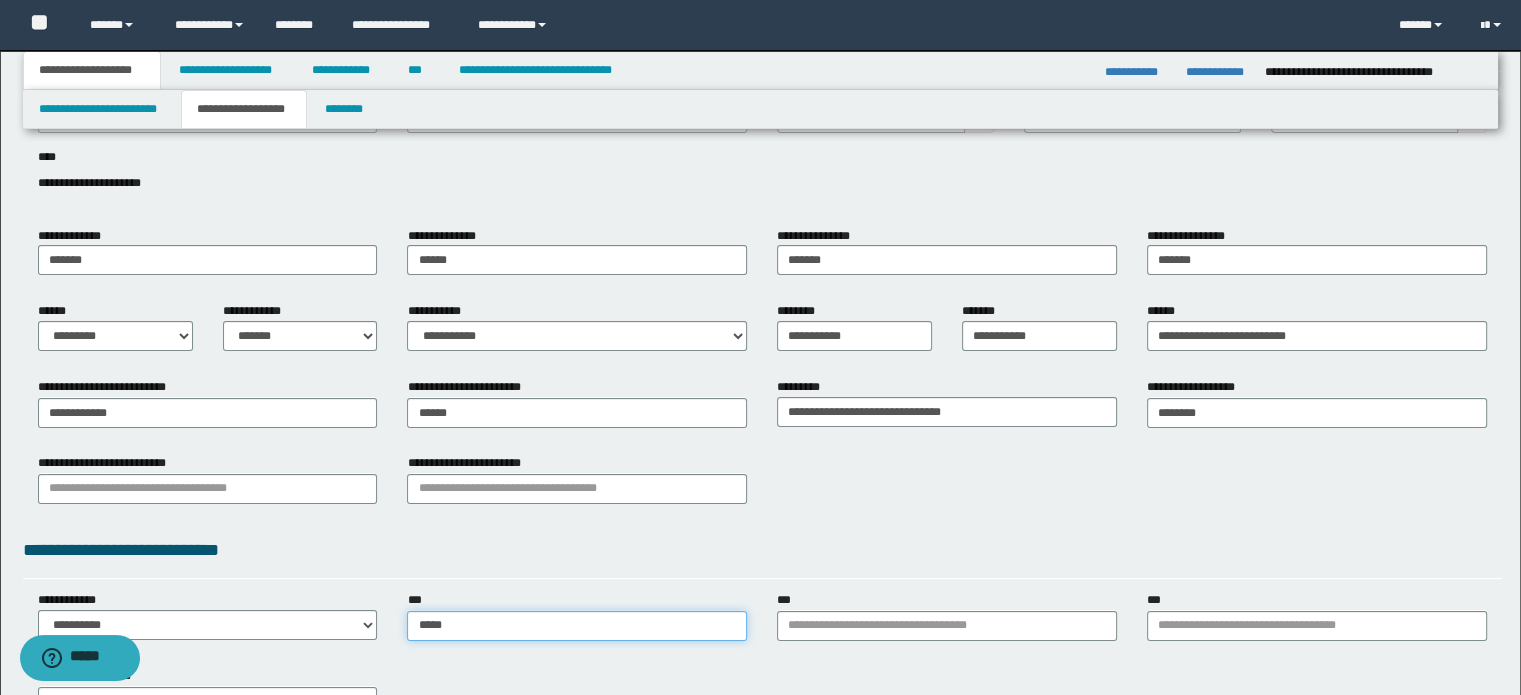 type on "*****" 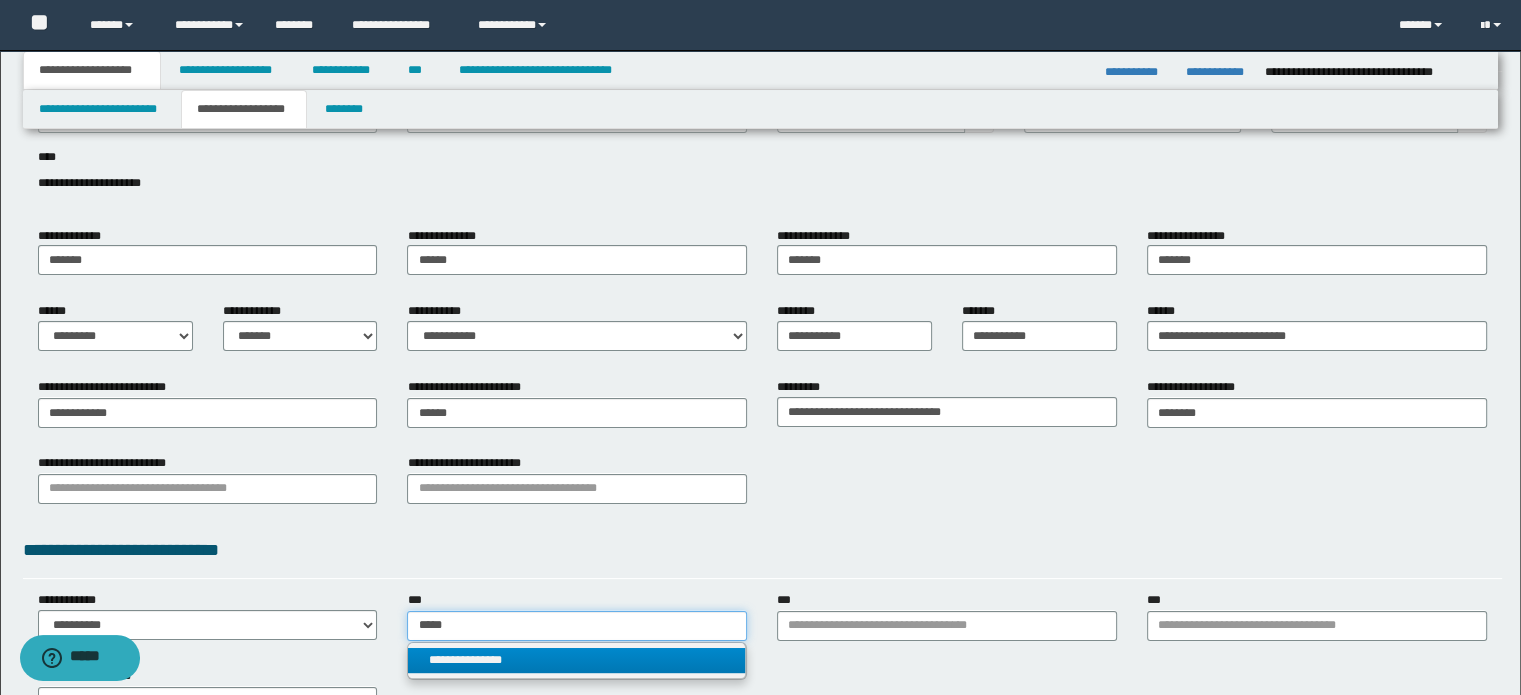 type on "*****" 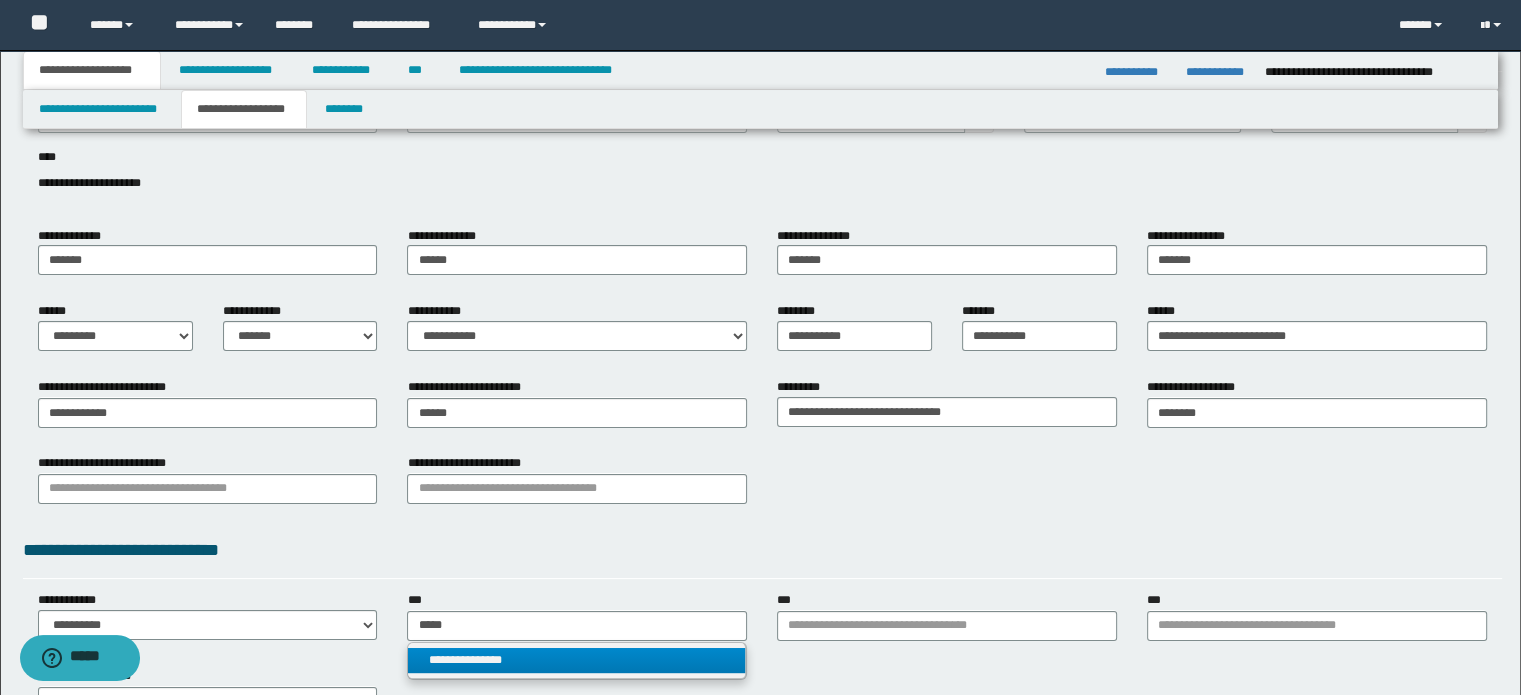 type 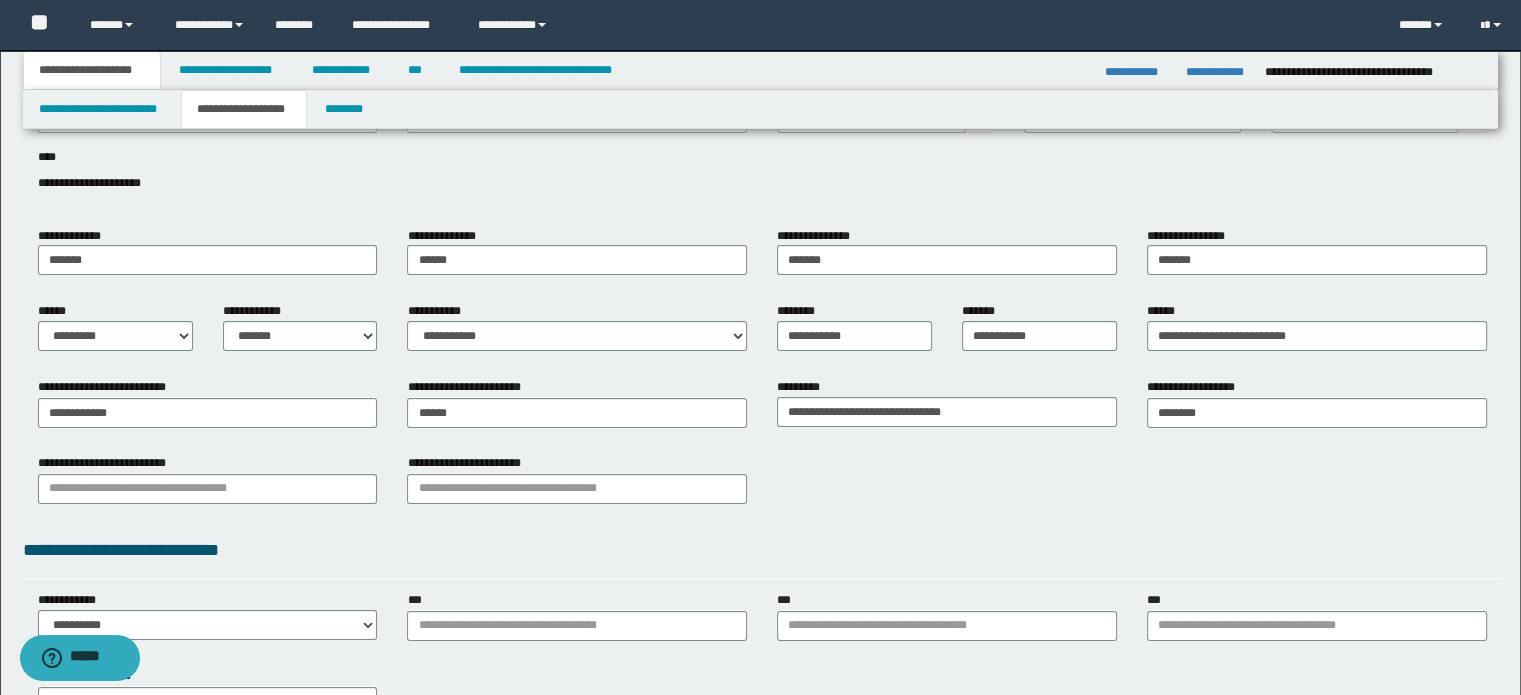 click on "**********" at bounding box center [763, 699] 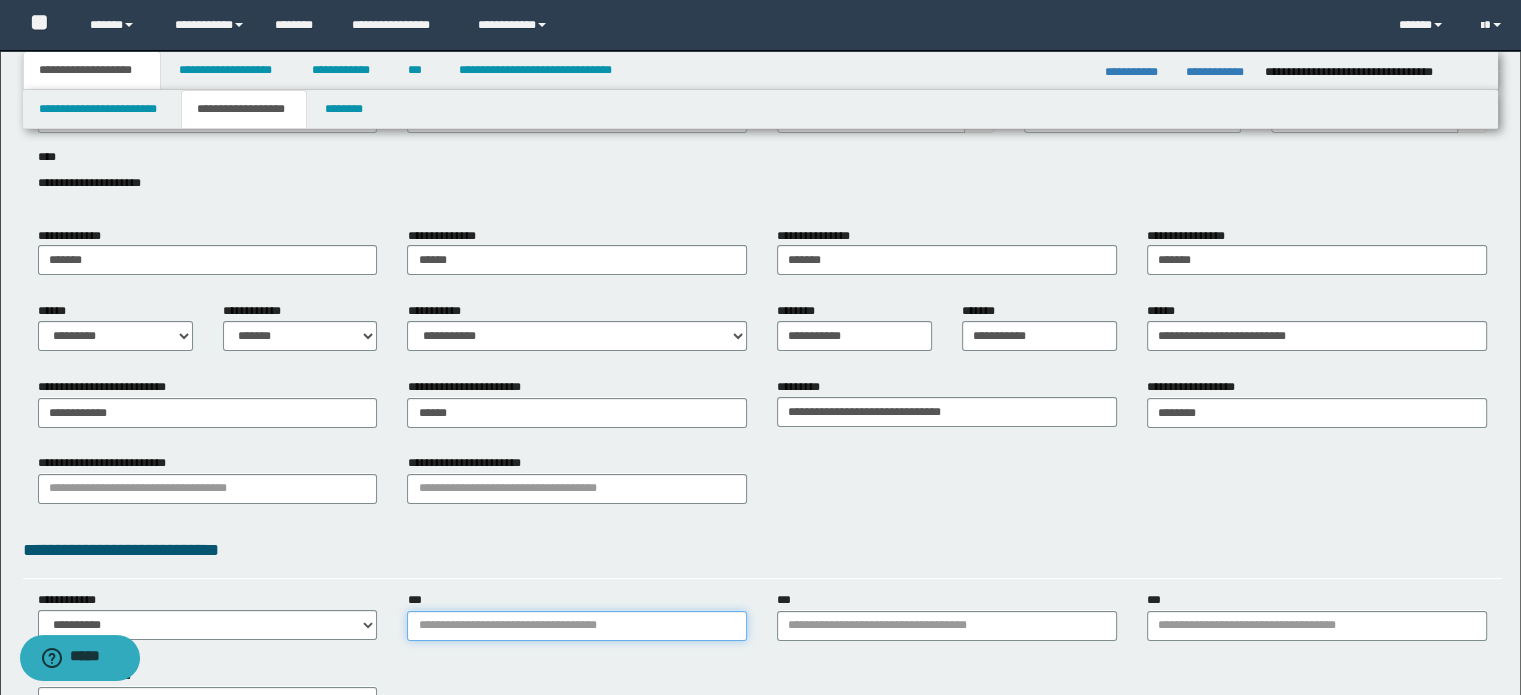 type on "**********" 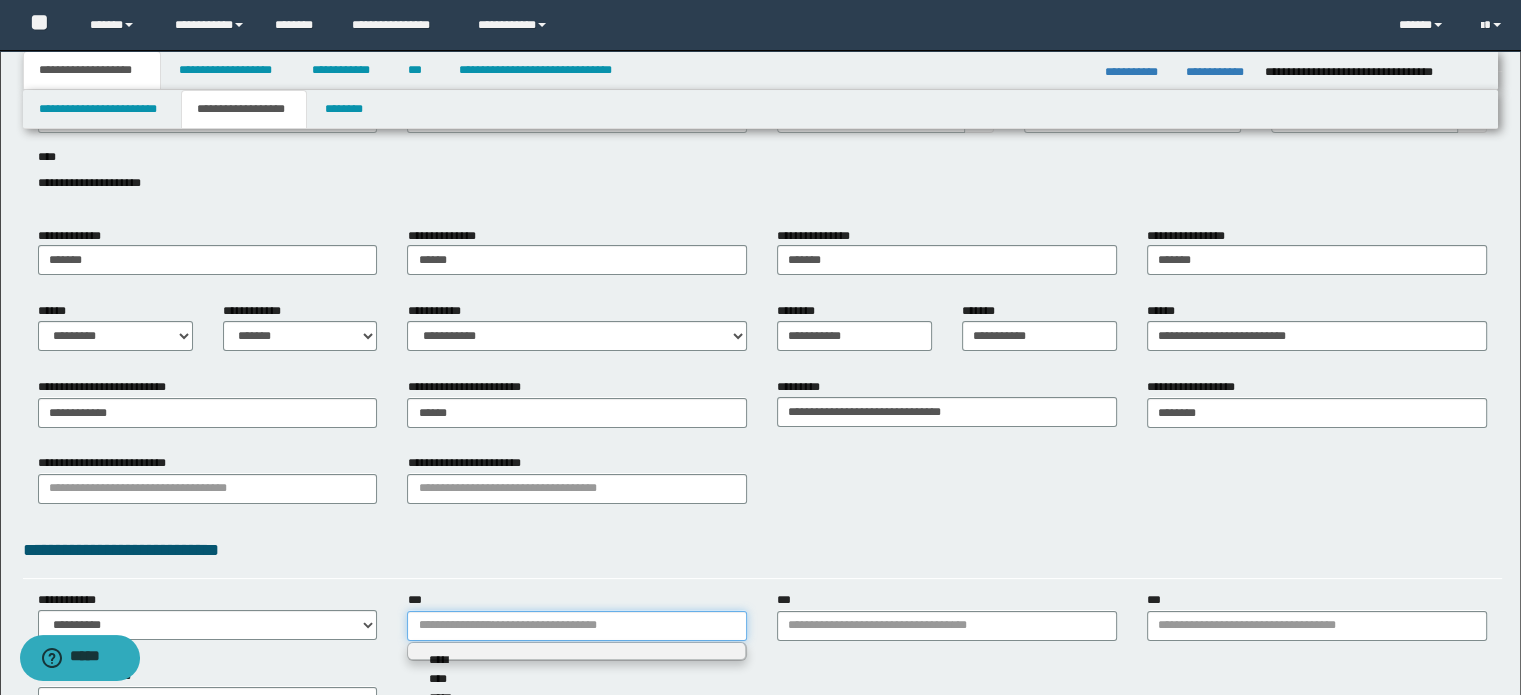 click on "***" at bounding box center (577, 626) 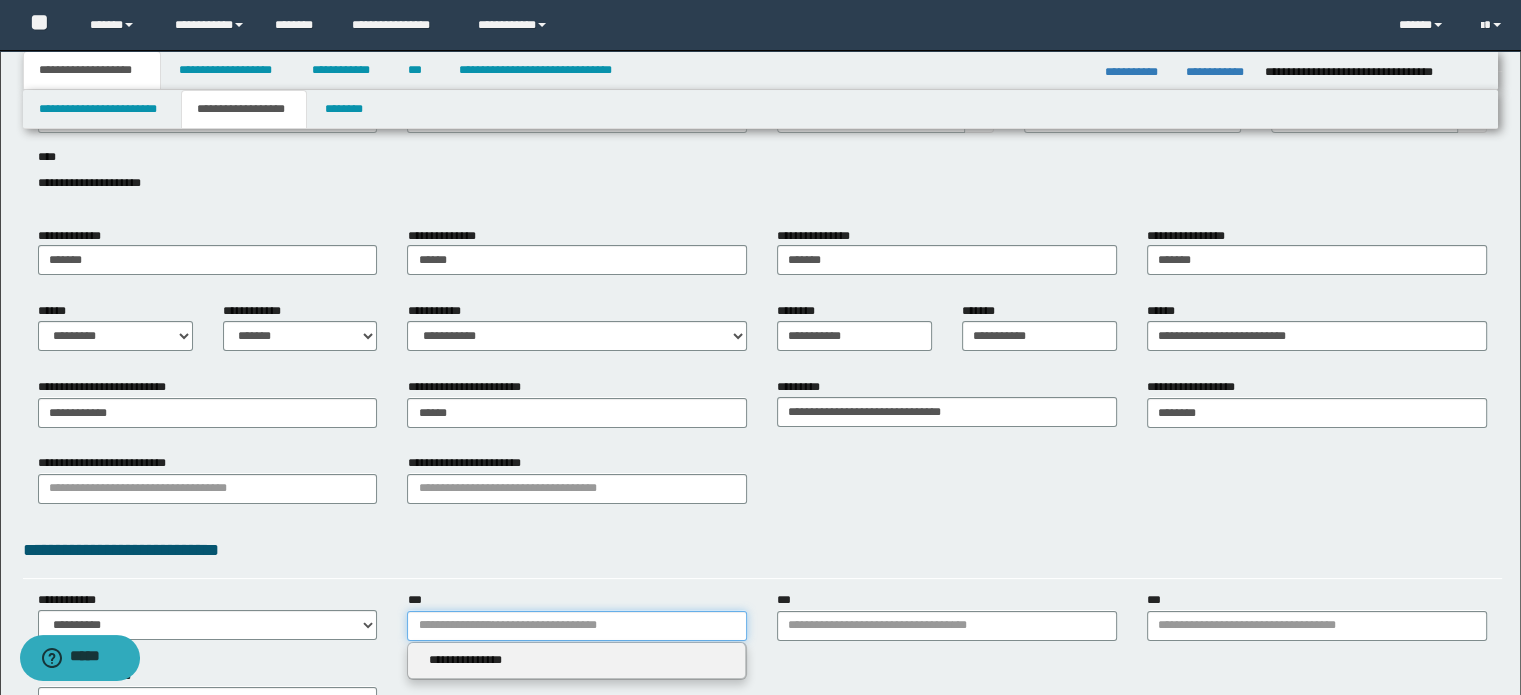 type 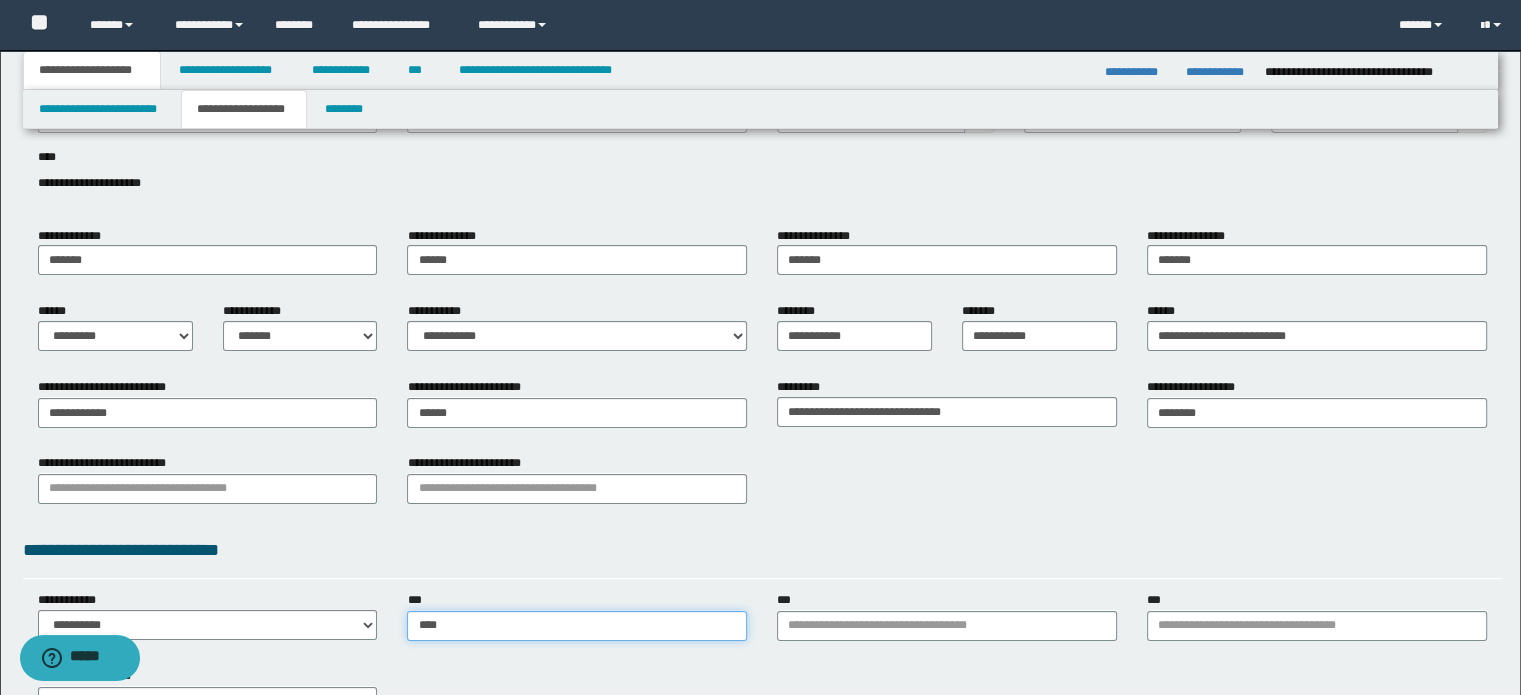 type on "*****" 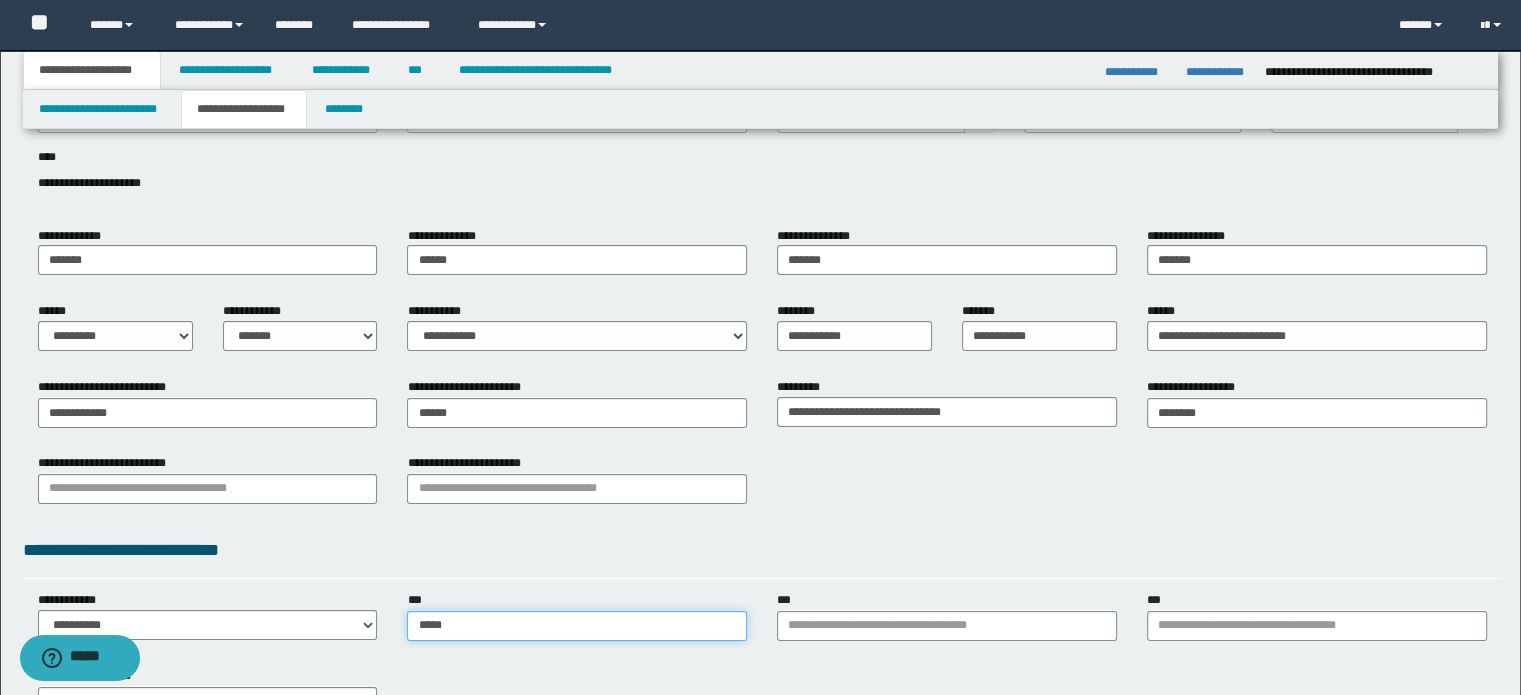 type on "*****" 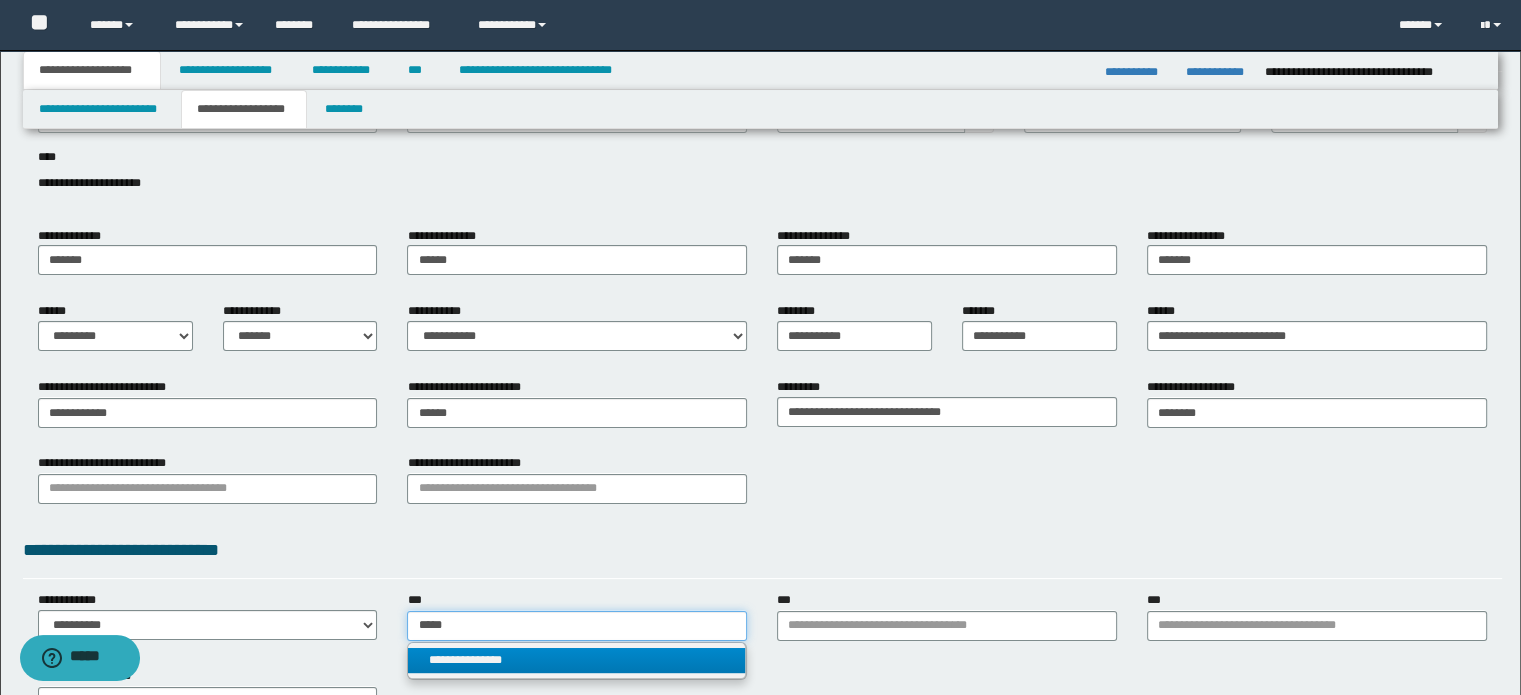 type on "*****" 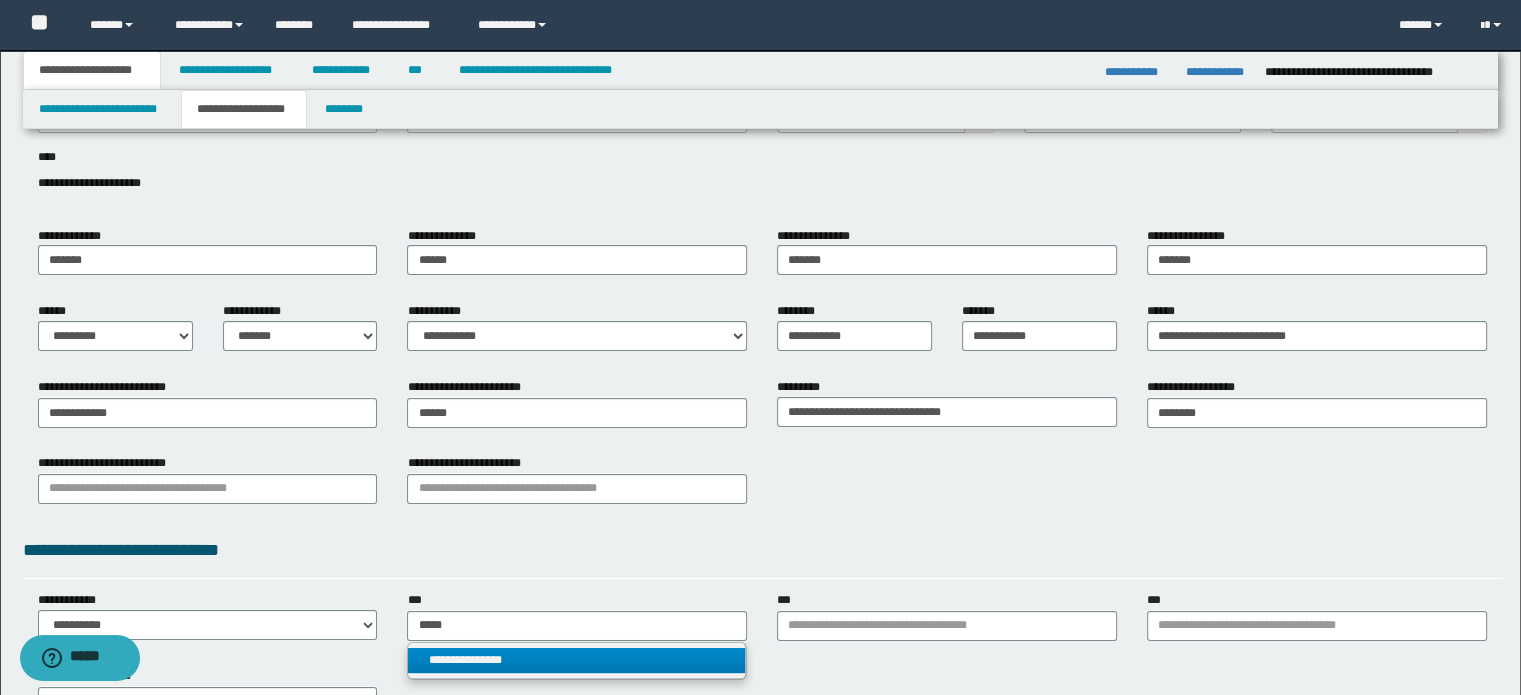 type 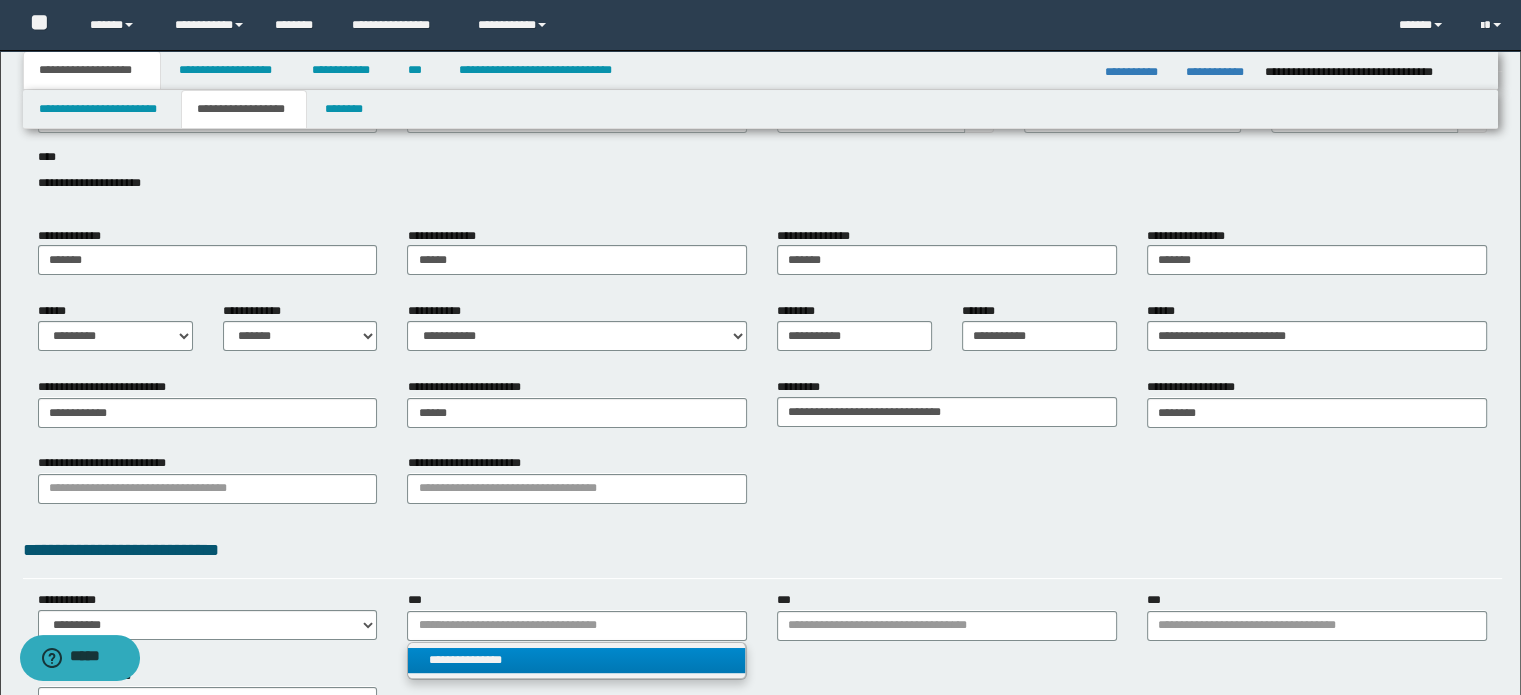 click on "**********" at bounding box center [577, 660] 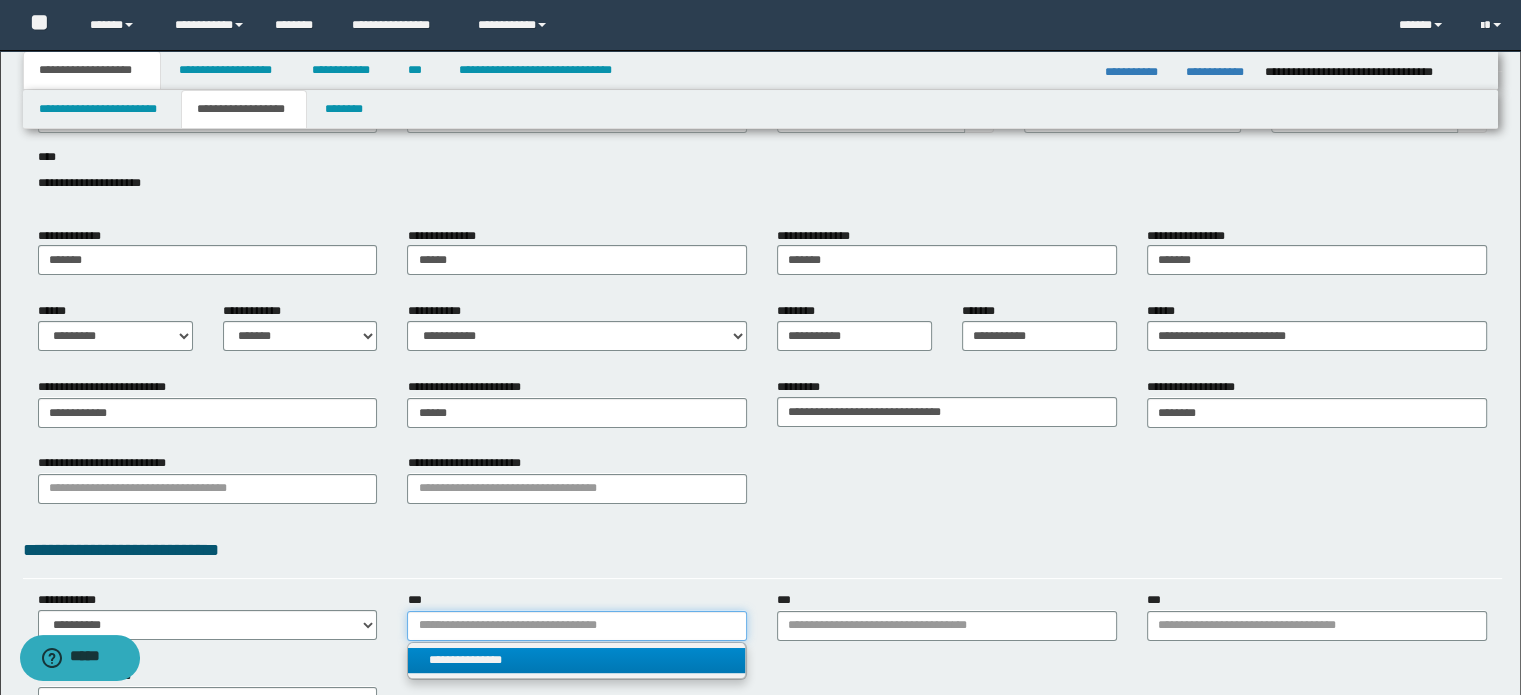 type 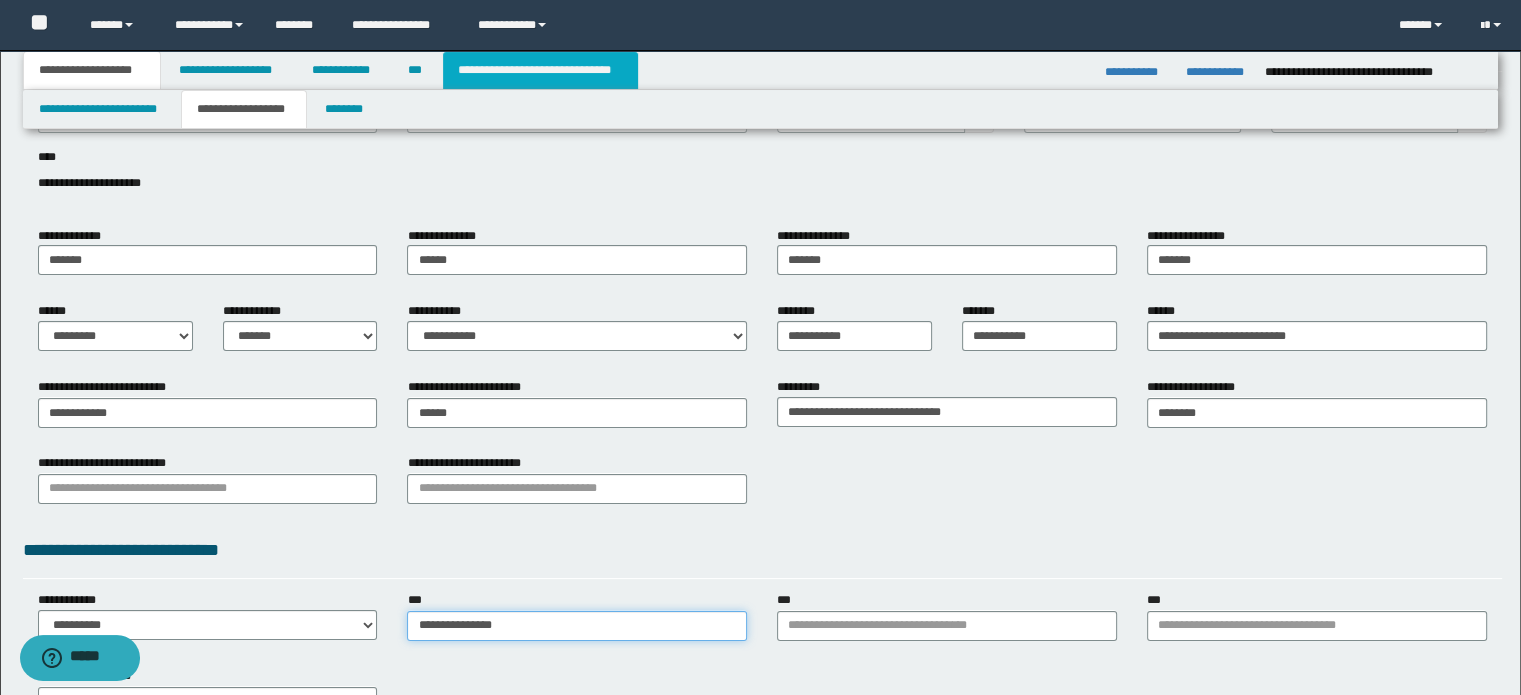 type on "**********" 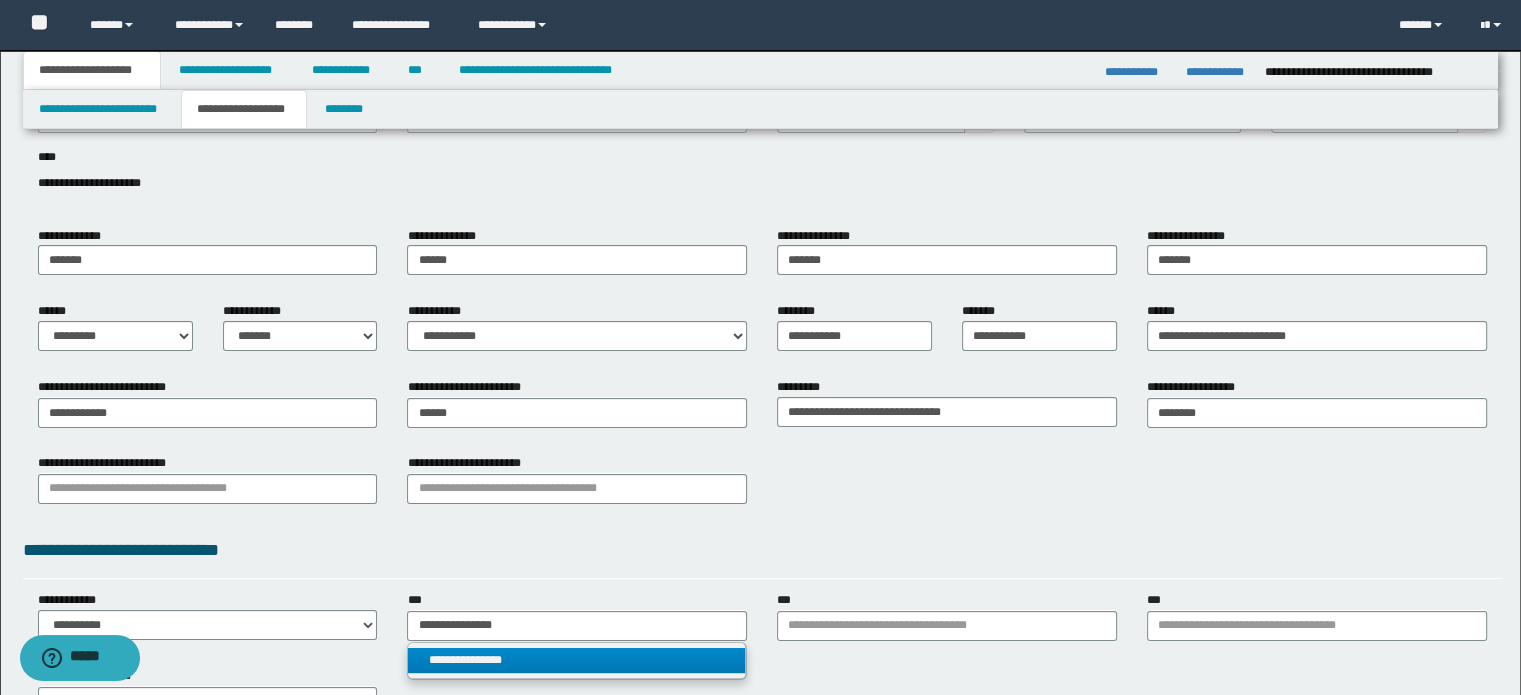 drag, startPoint x: 657, startPoint y: 664, endPoint x: 792, endPoint y: 655, distance: 135.29967 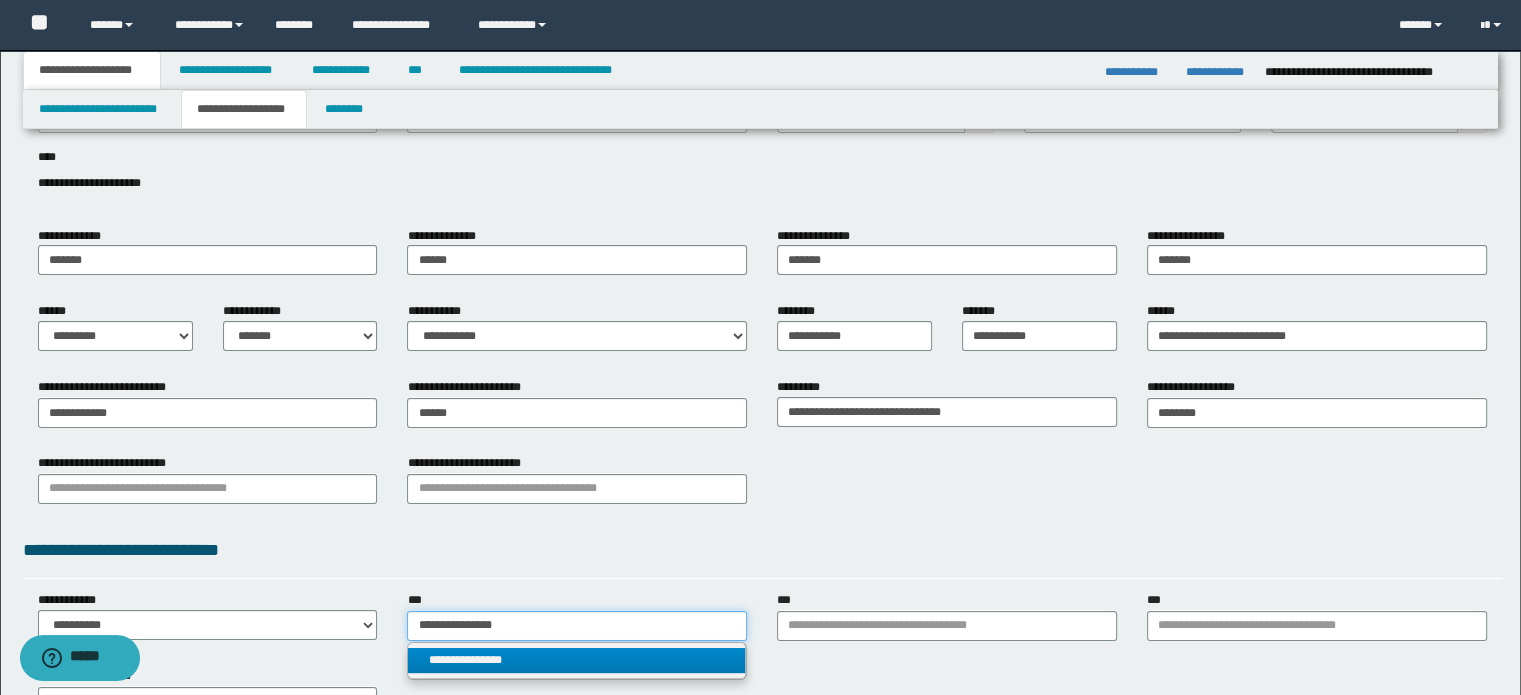 type 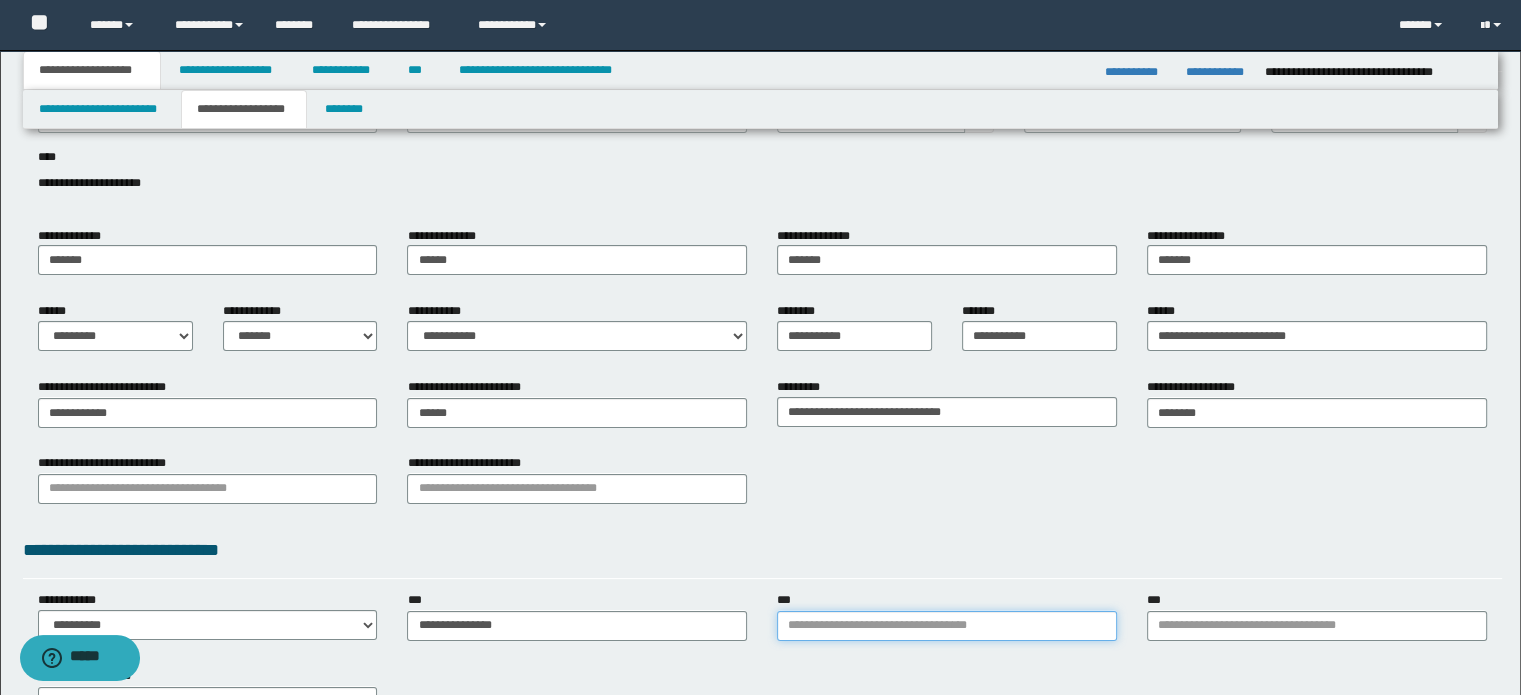 drag, startPoint x: 861, startPoint y: 636, endPoint x: 880, endPoint y: 623, distance: 23.021729 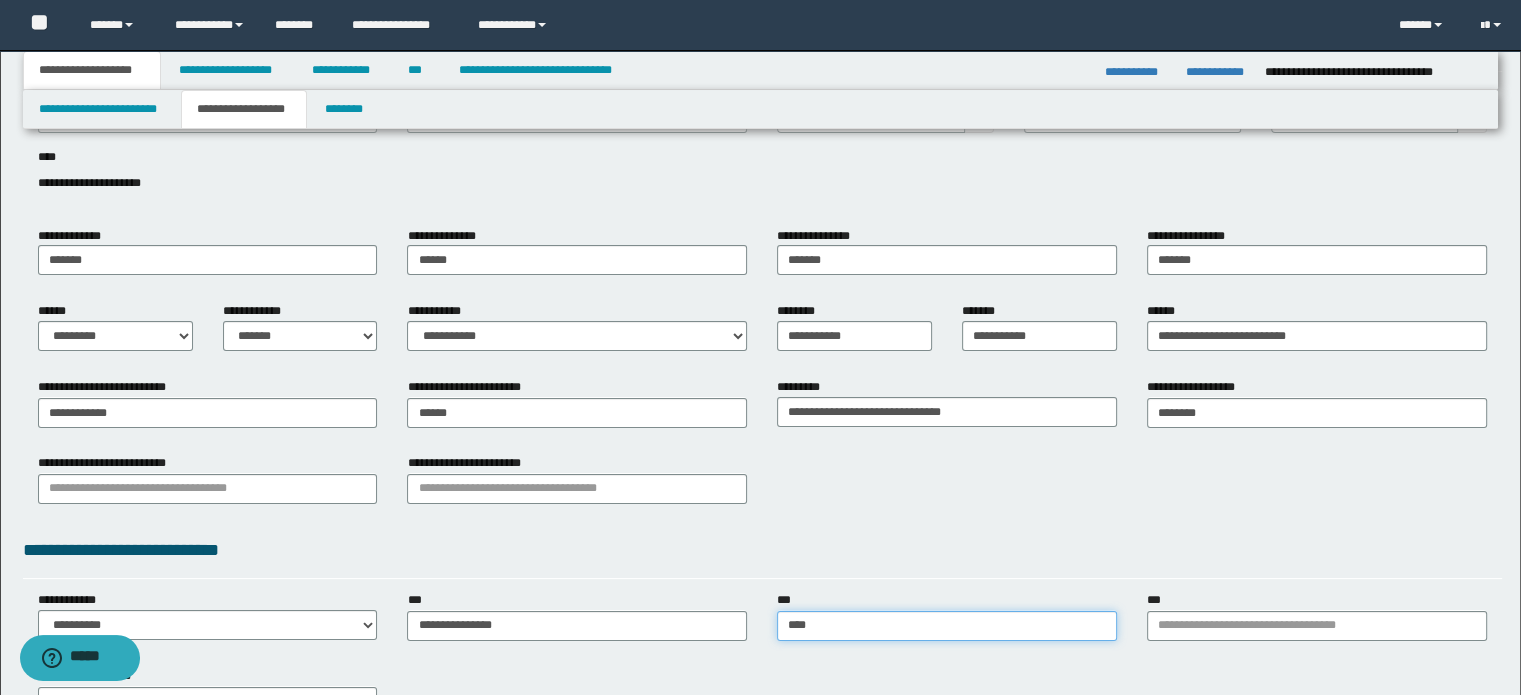 type on "*****" 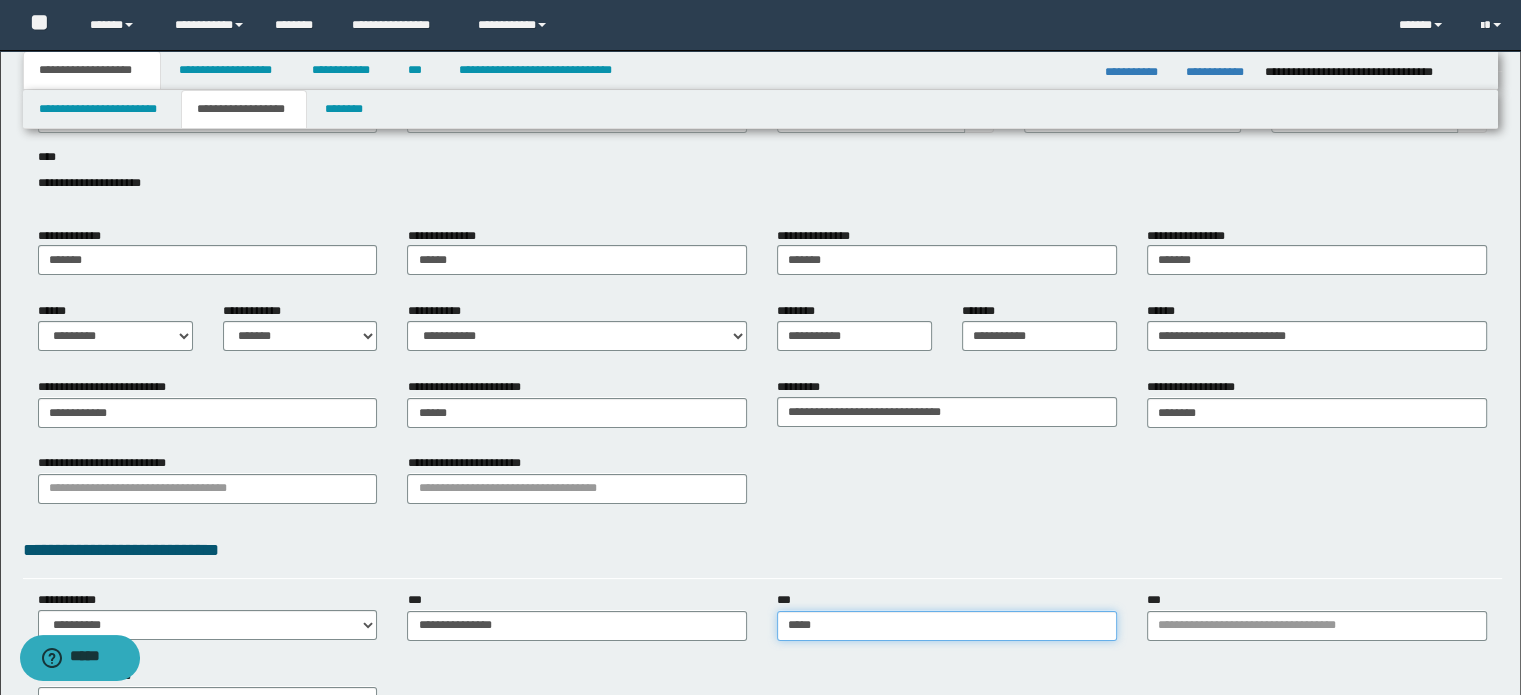 type on "*****" 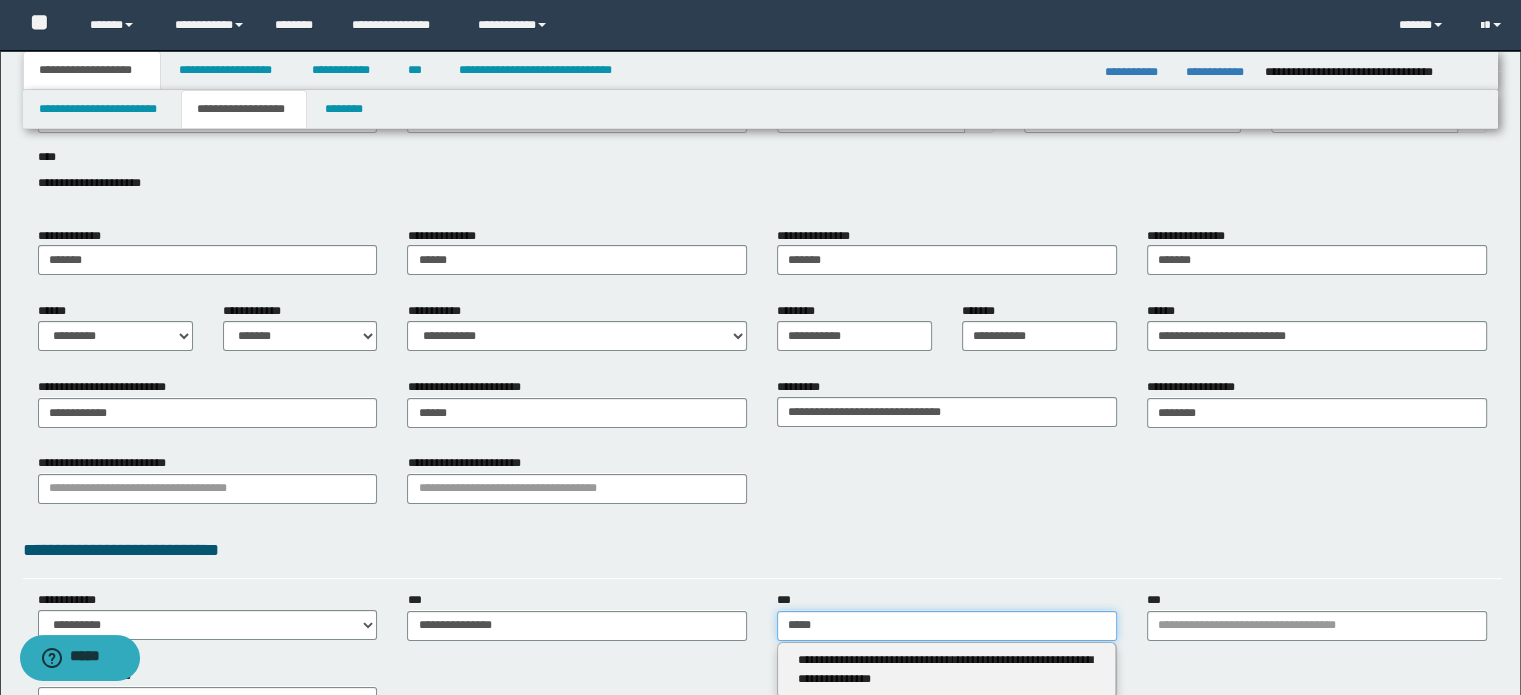 type on "*****" 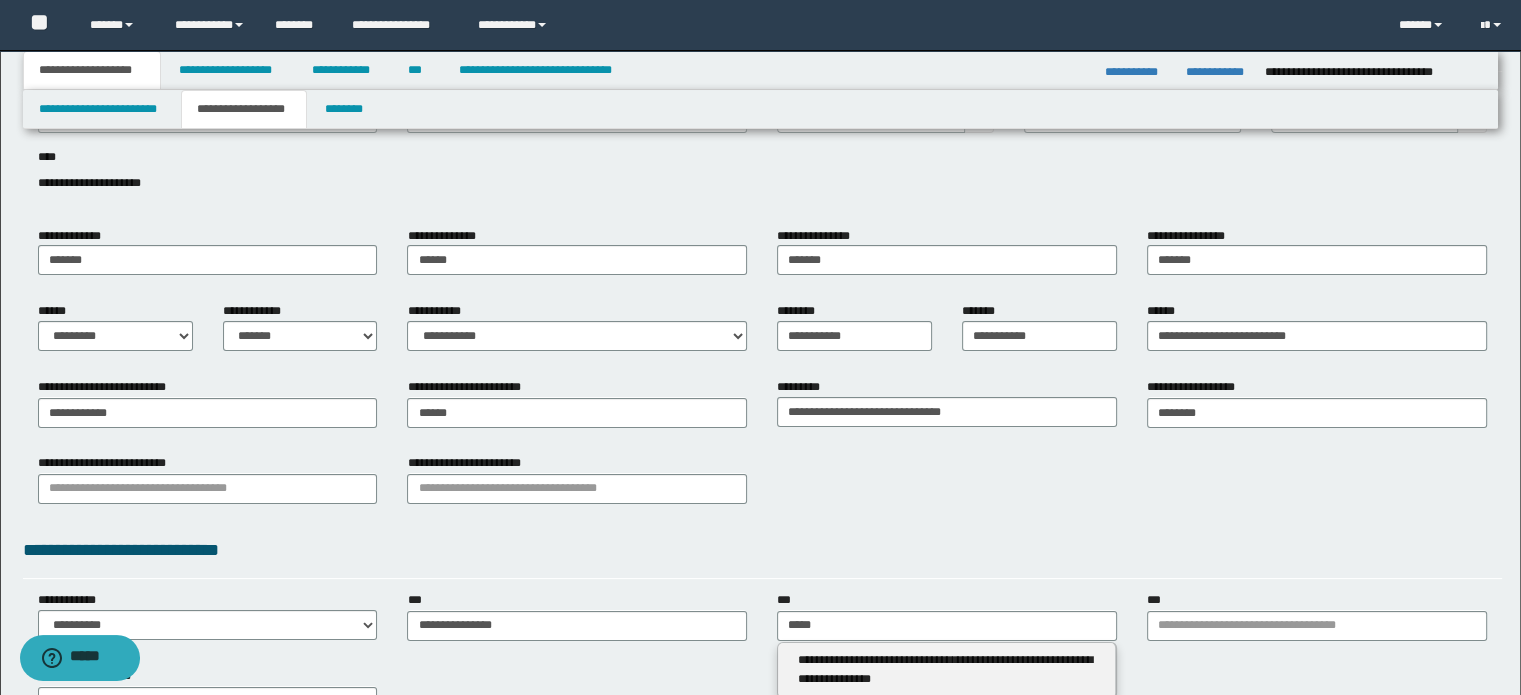 type 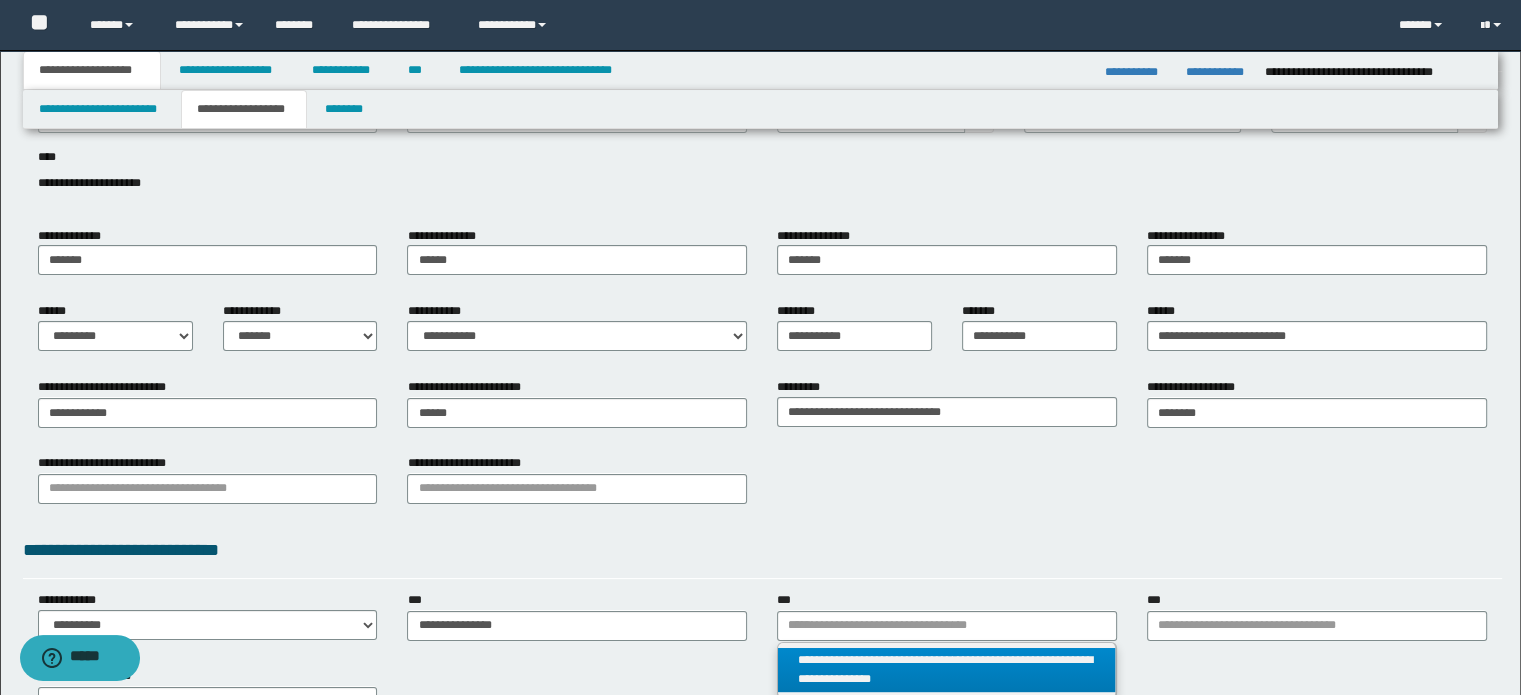 click on "**********" at bounding box center (947, 670) 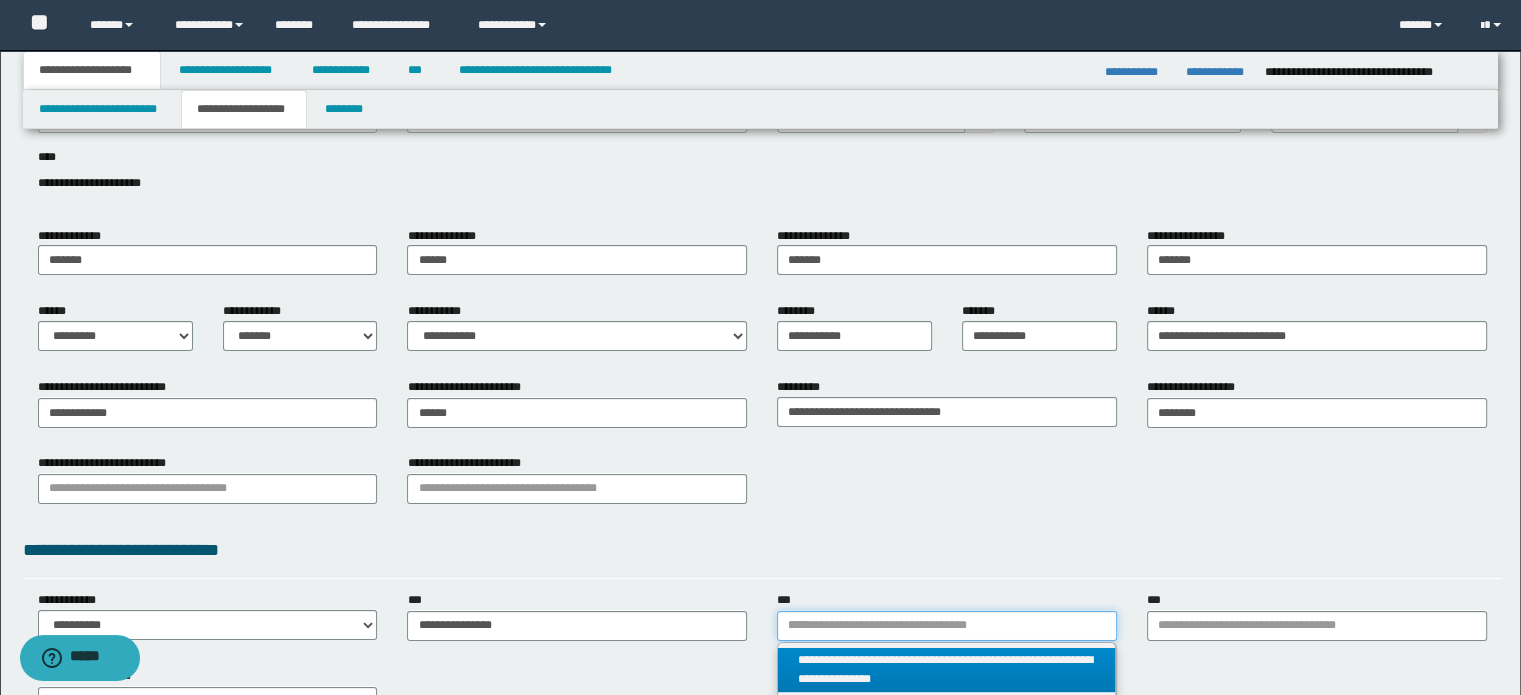 type 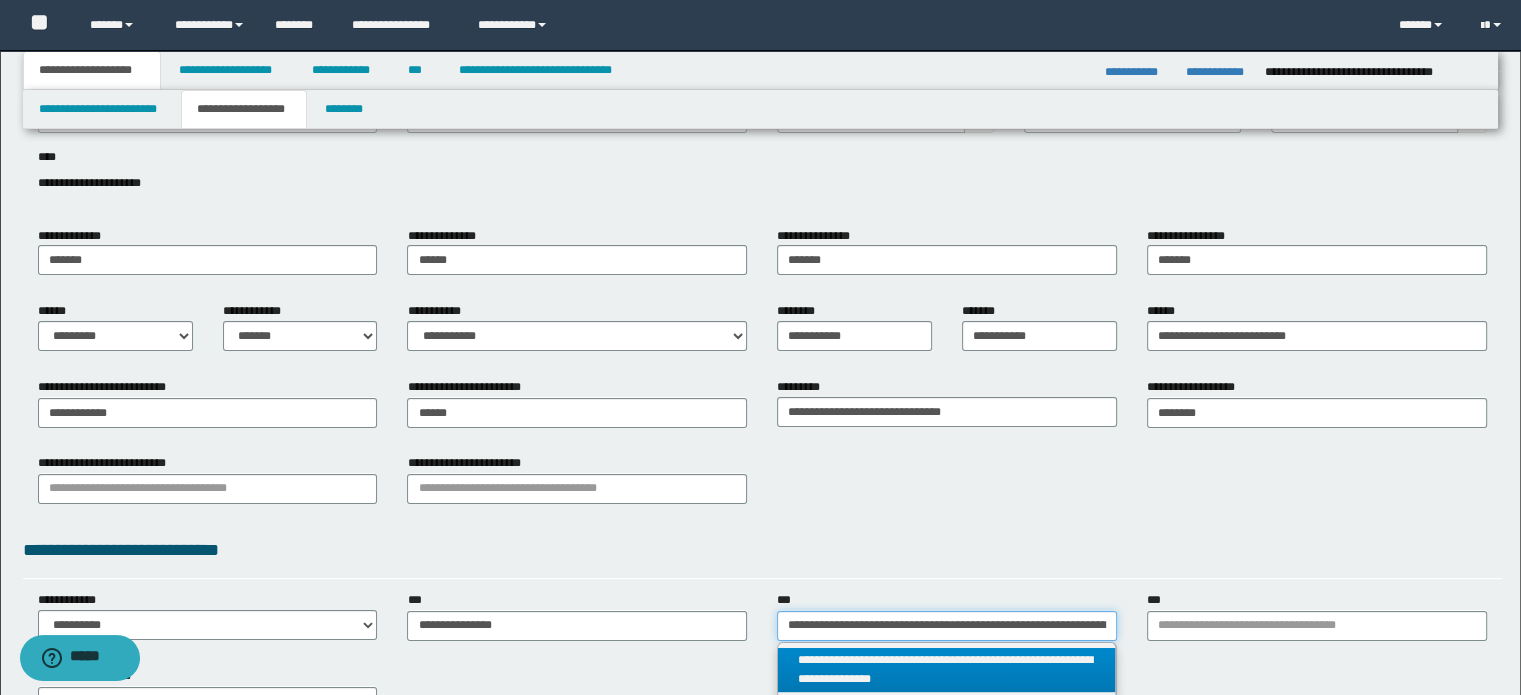 scroll, scrollTop: 0, scrollLeft: 172, axis: horizontal 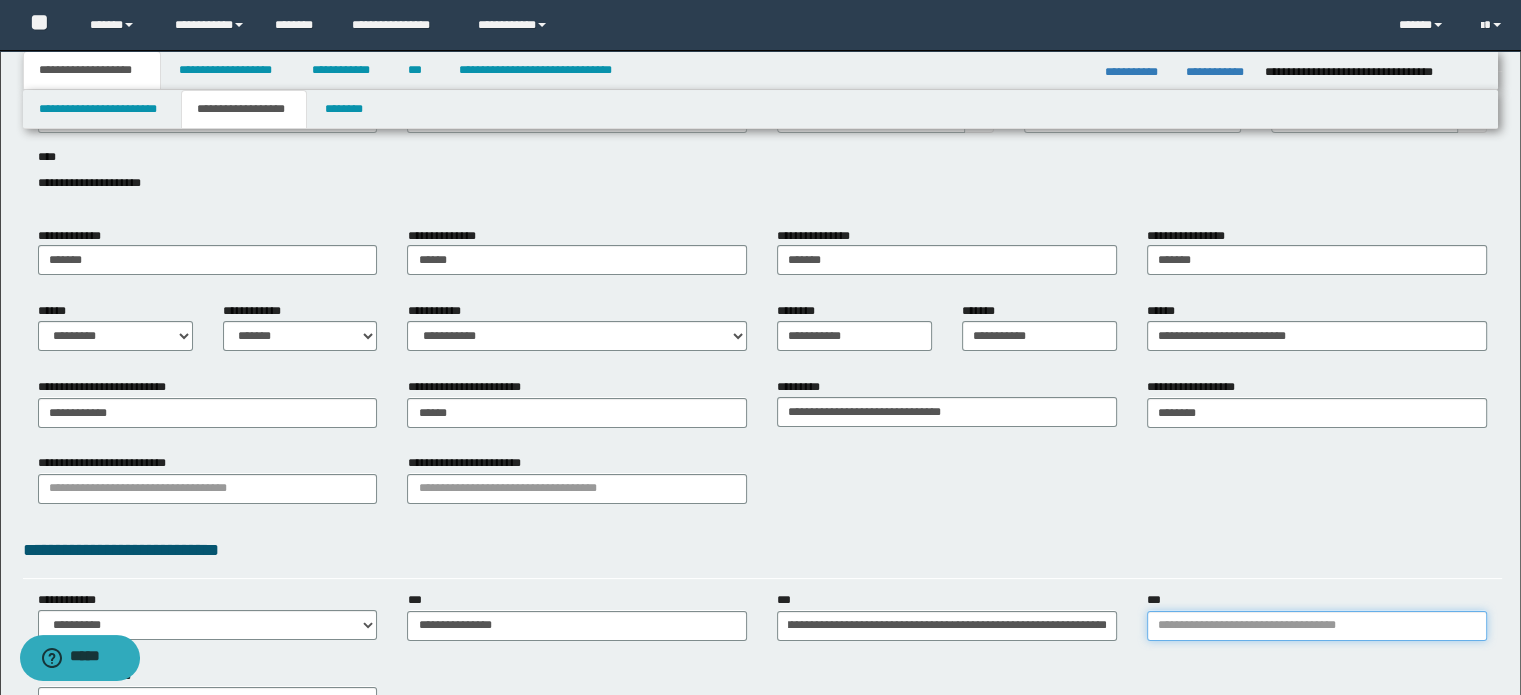 click on "***" at bounding box center [1317, 626] 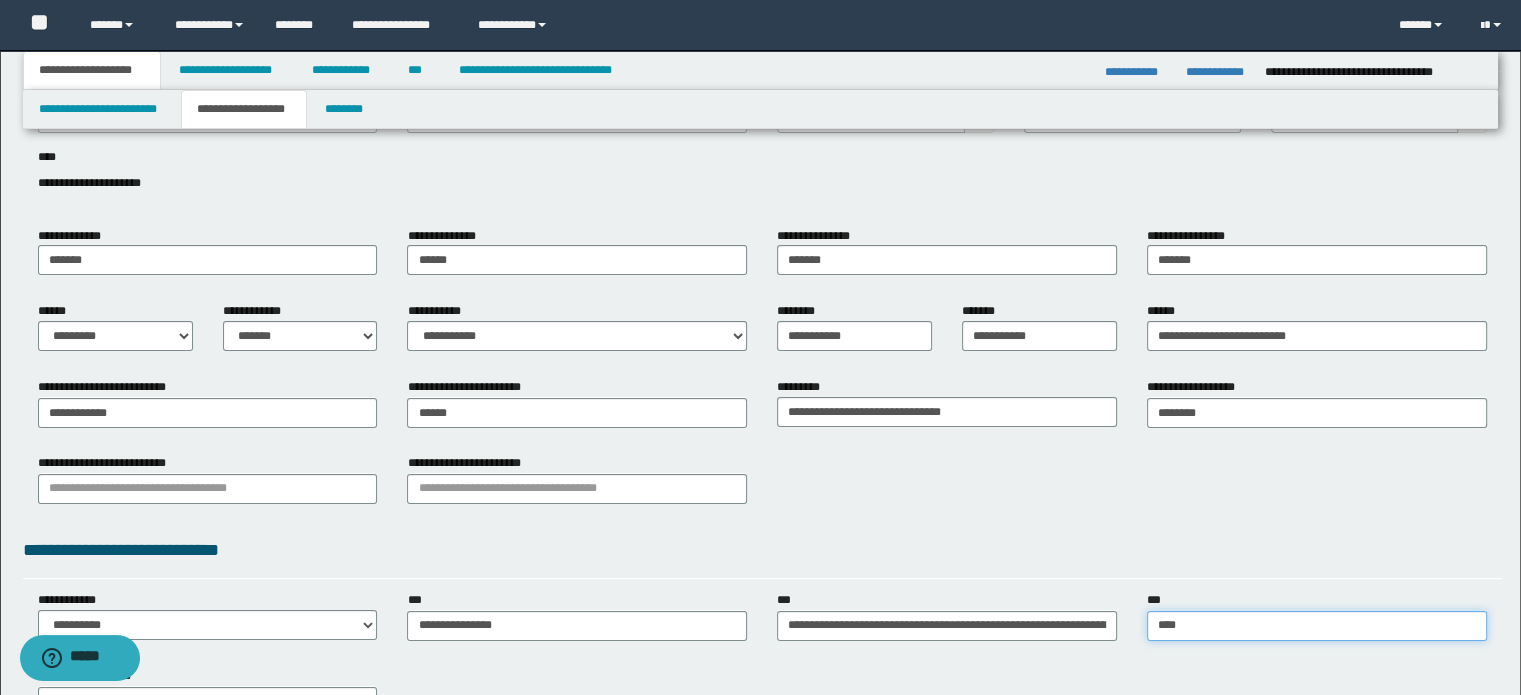 type on "*****" 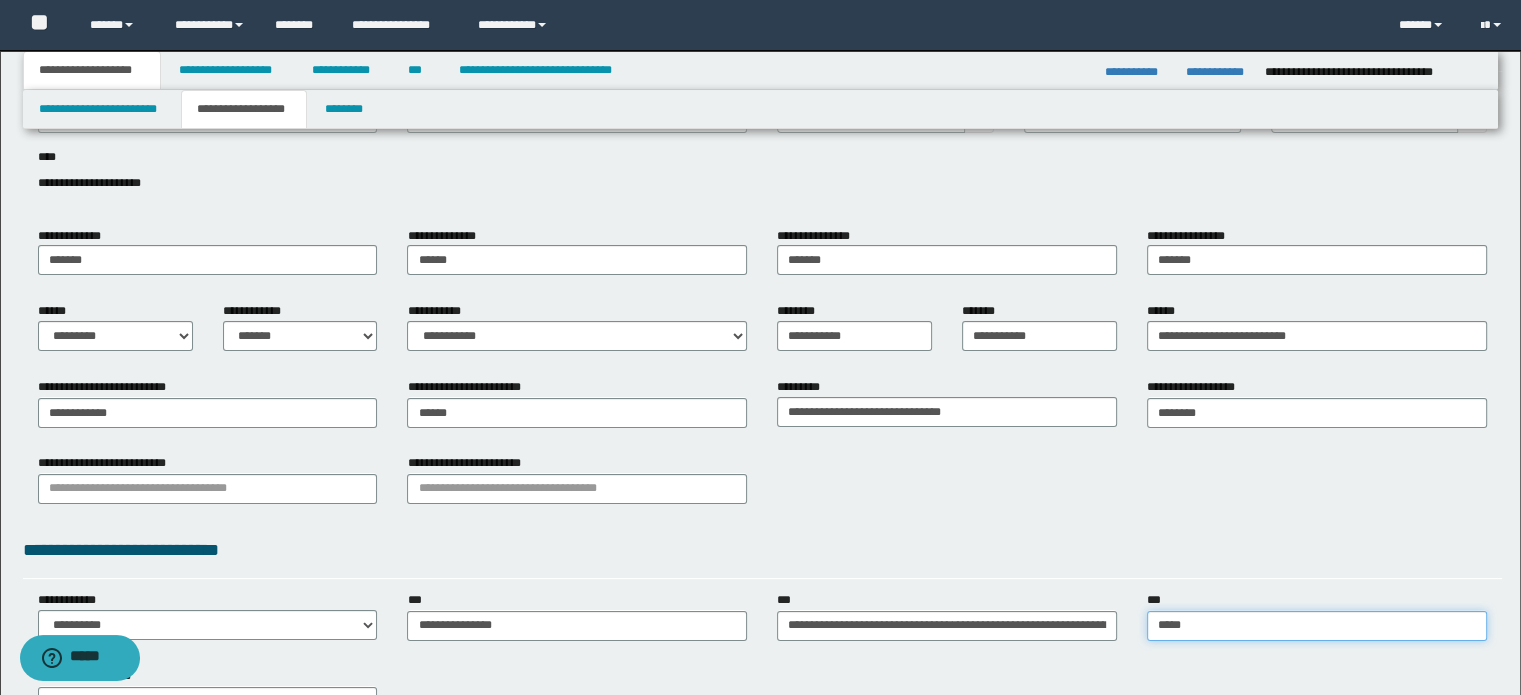 type on "*****" 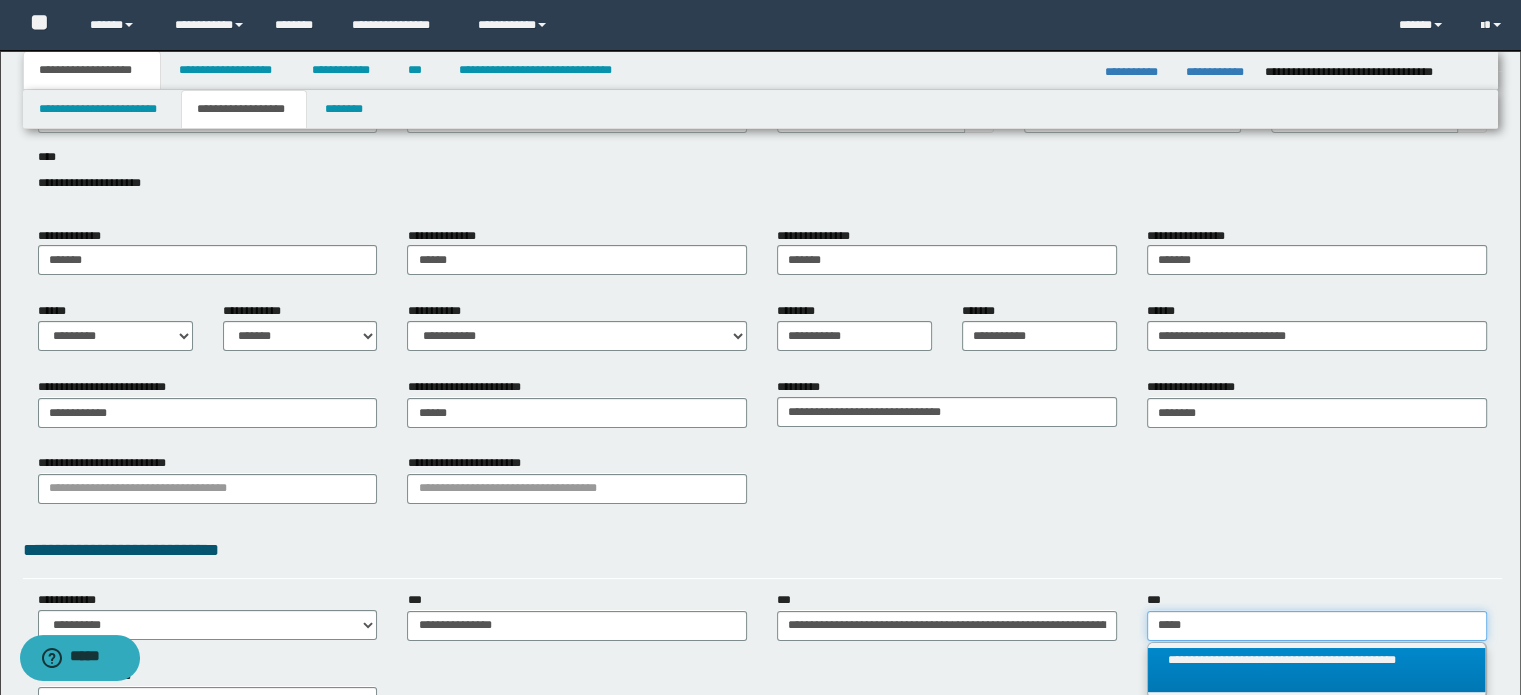 type on "*****" 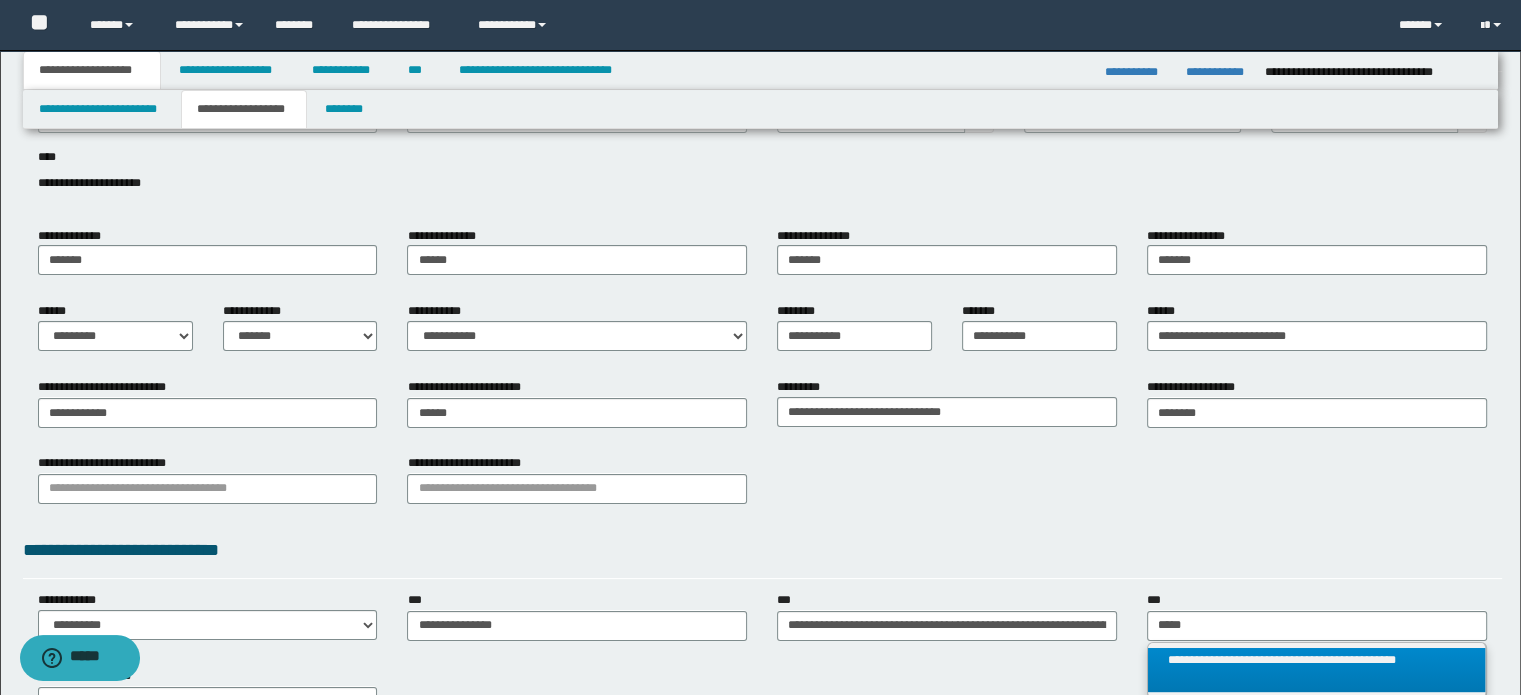 type 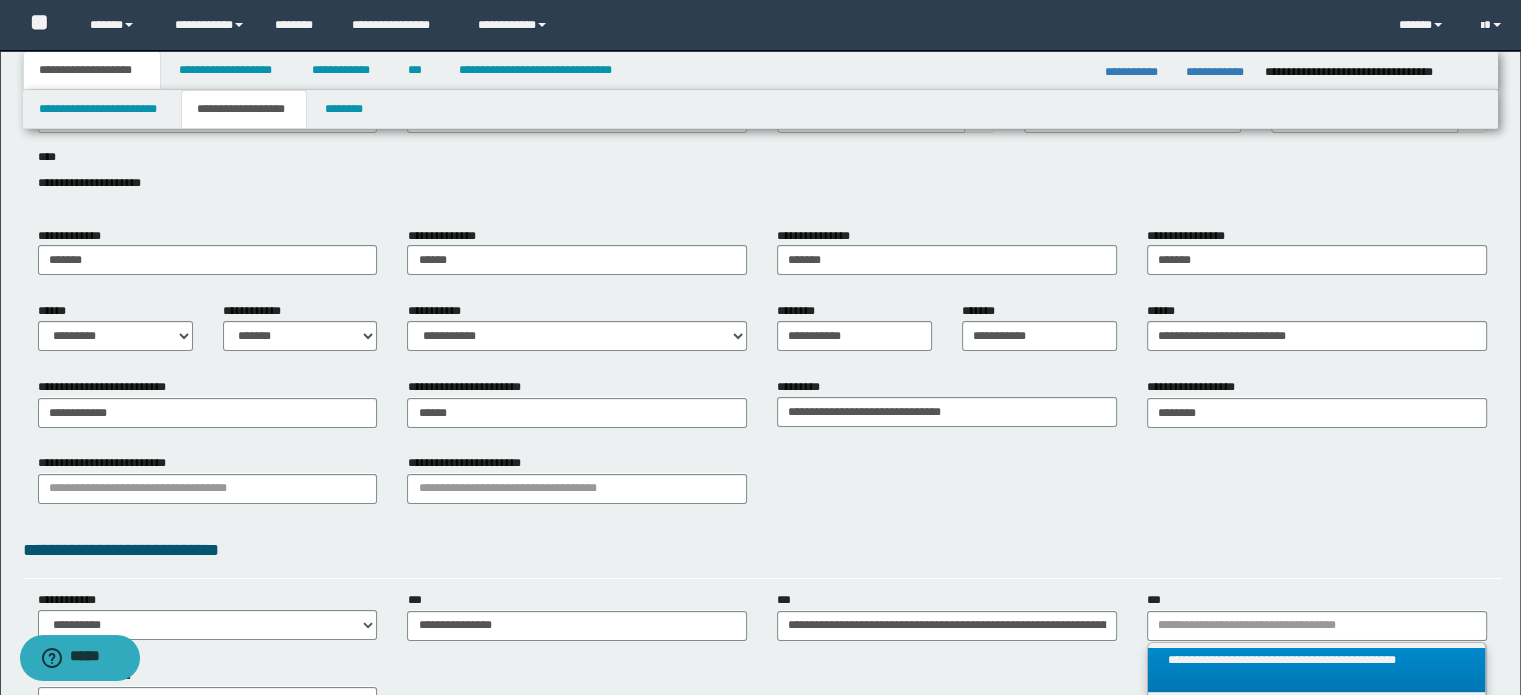 click on "**********" at bounding box center (1317, 670) 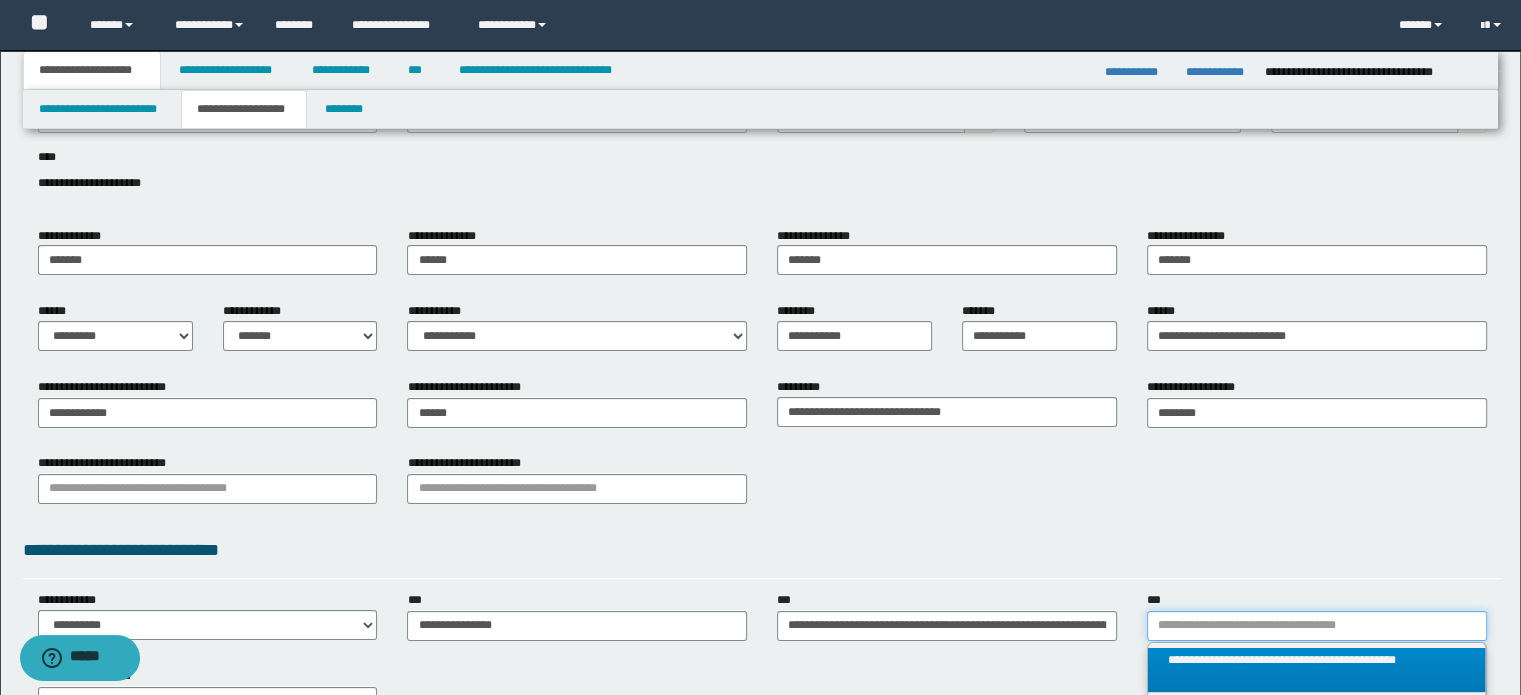 type 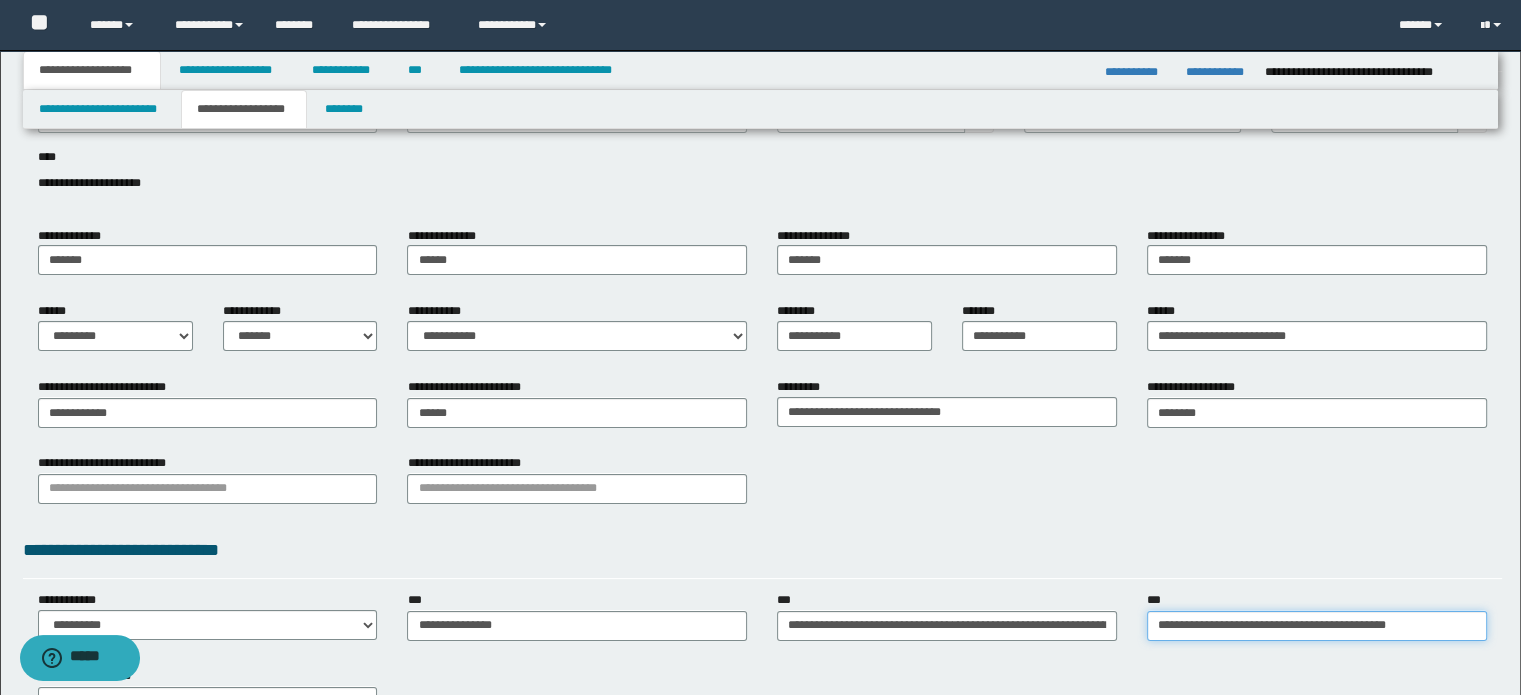 scroll, scrollTop: 0, scrollLeft: 0, axis: both 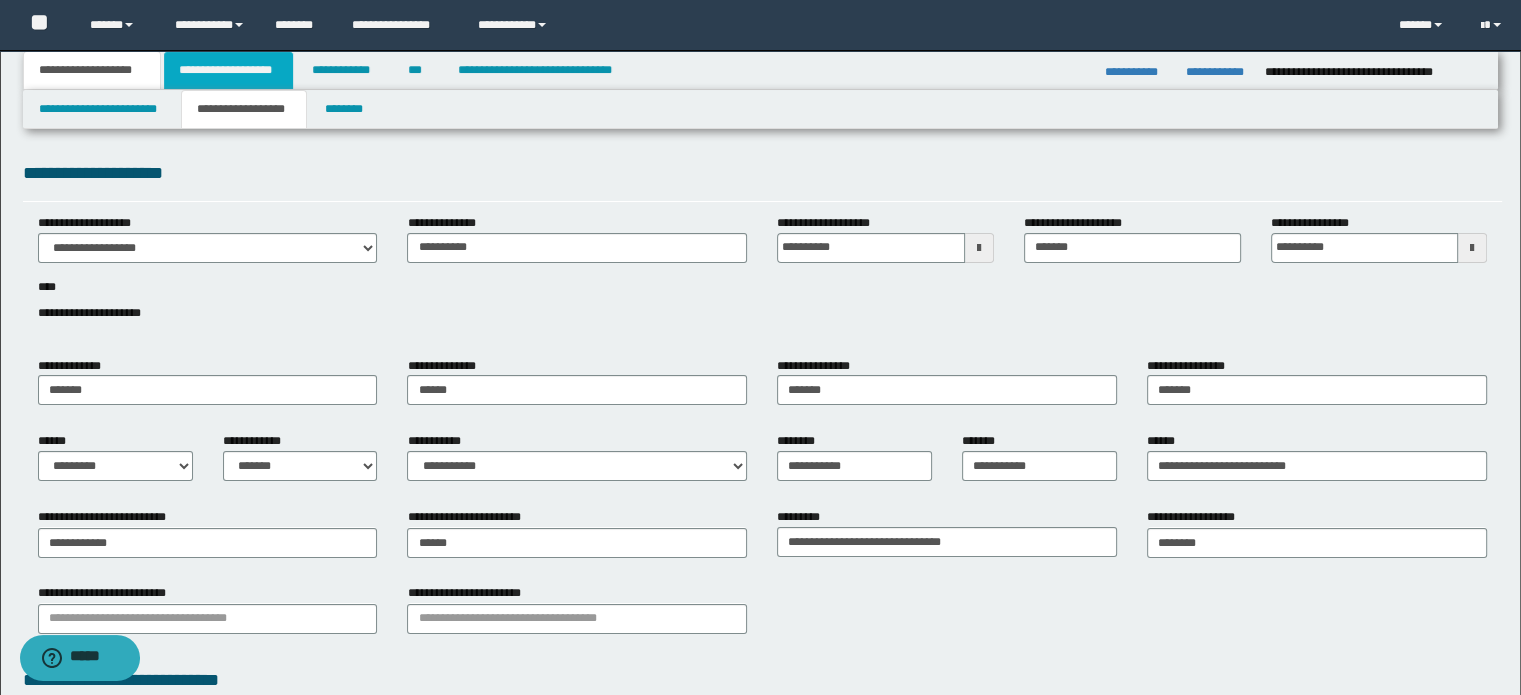 click on "**********" at bounding box center (228, 70) 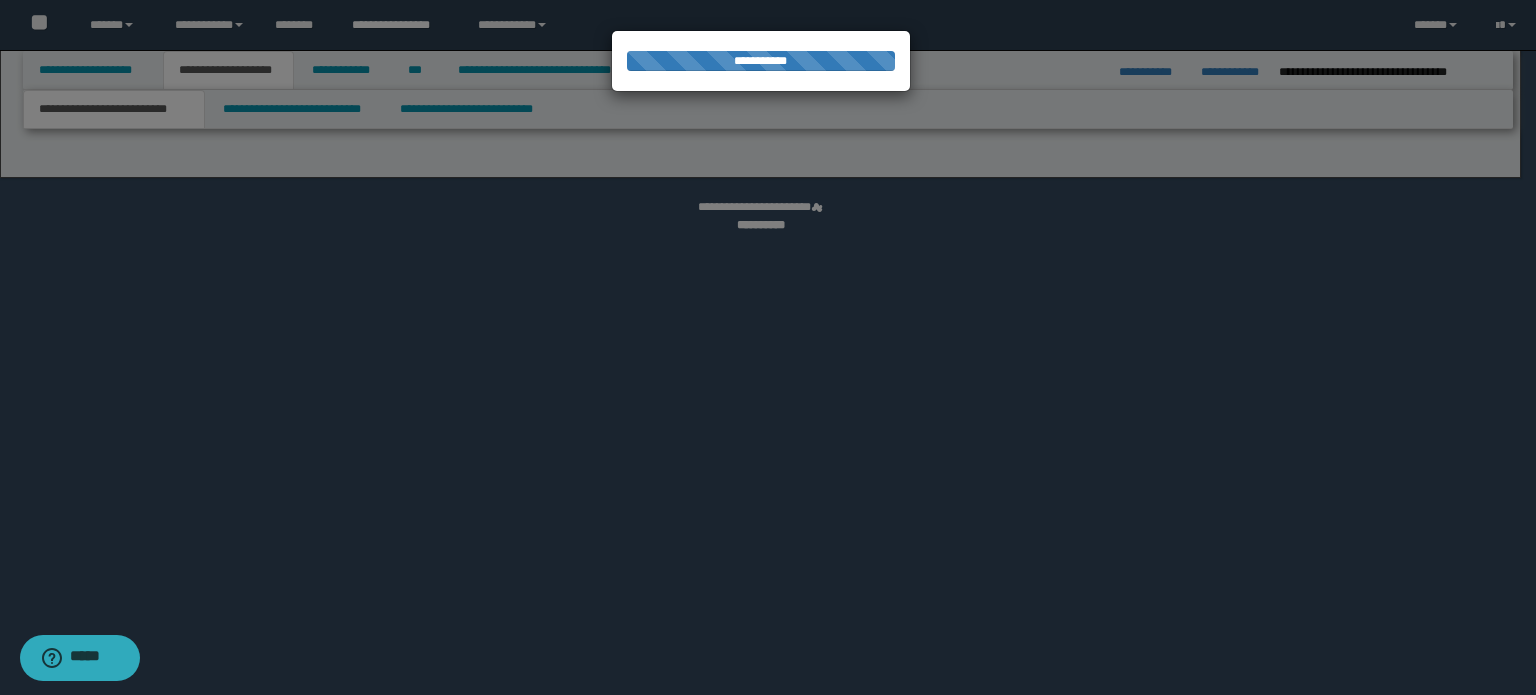 select on "*" 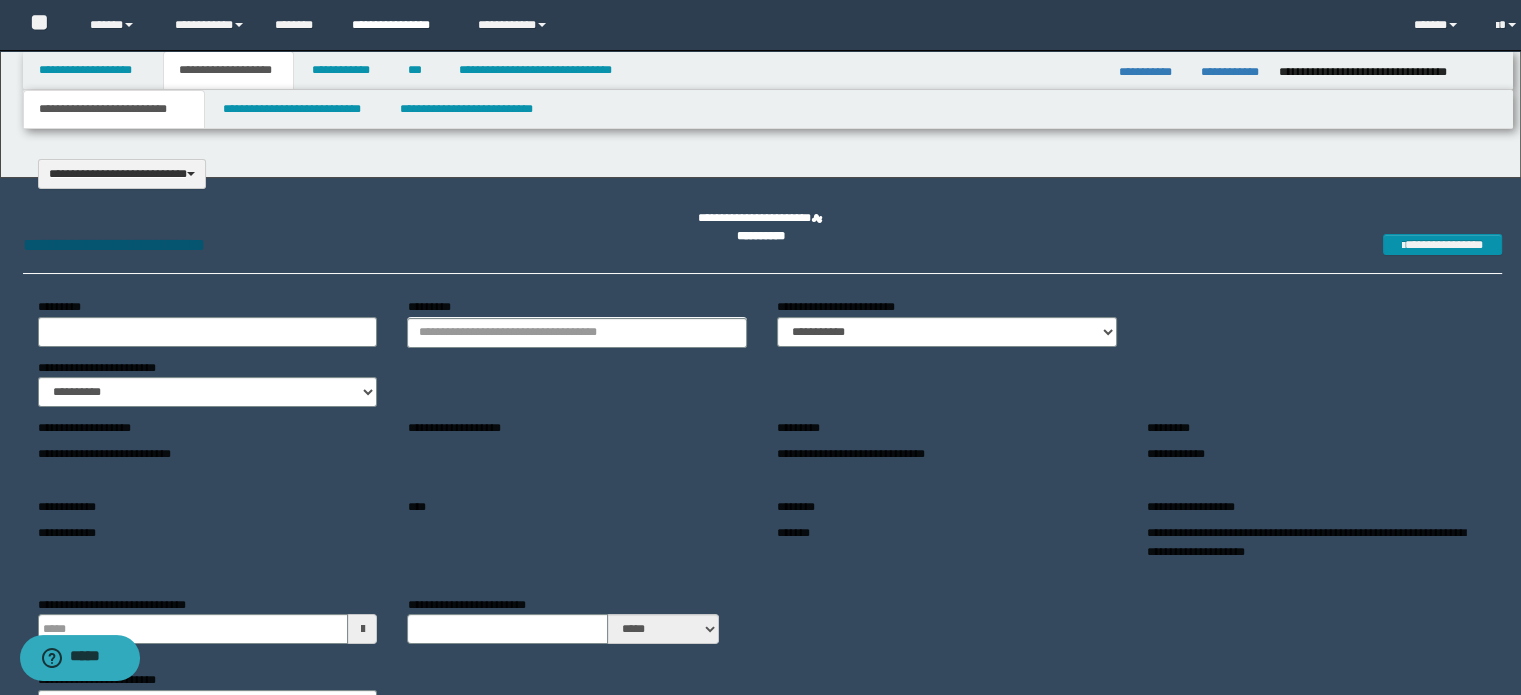 scroll, scrollTop: 0, scrollLeft: 0, axis: both 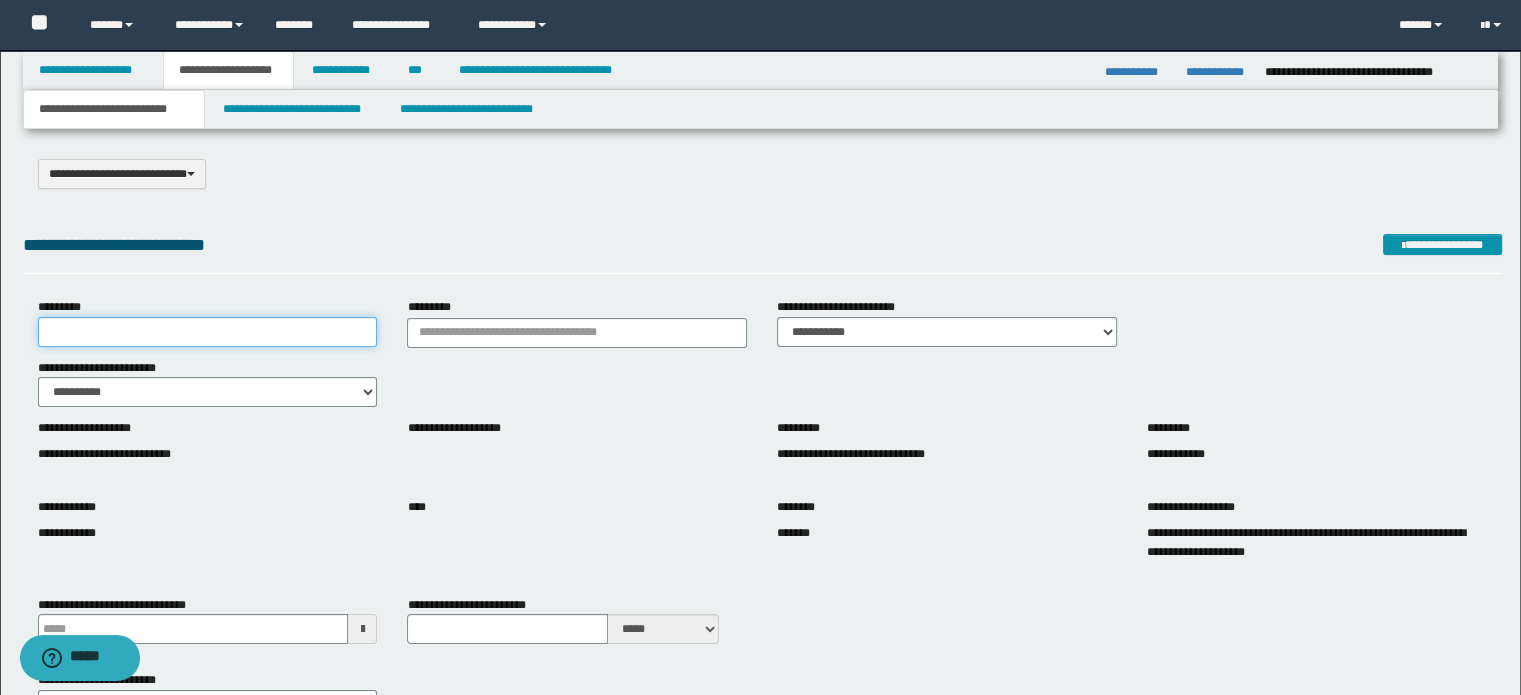 drag, startPoint x: 280, startPoint y: 318, endPoint x: 156, endPoint y: 337, distance: 125.4472 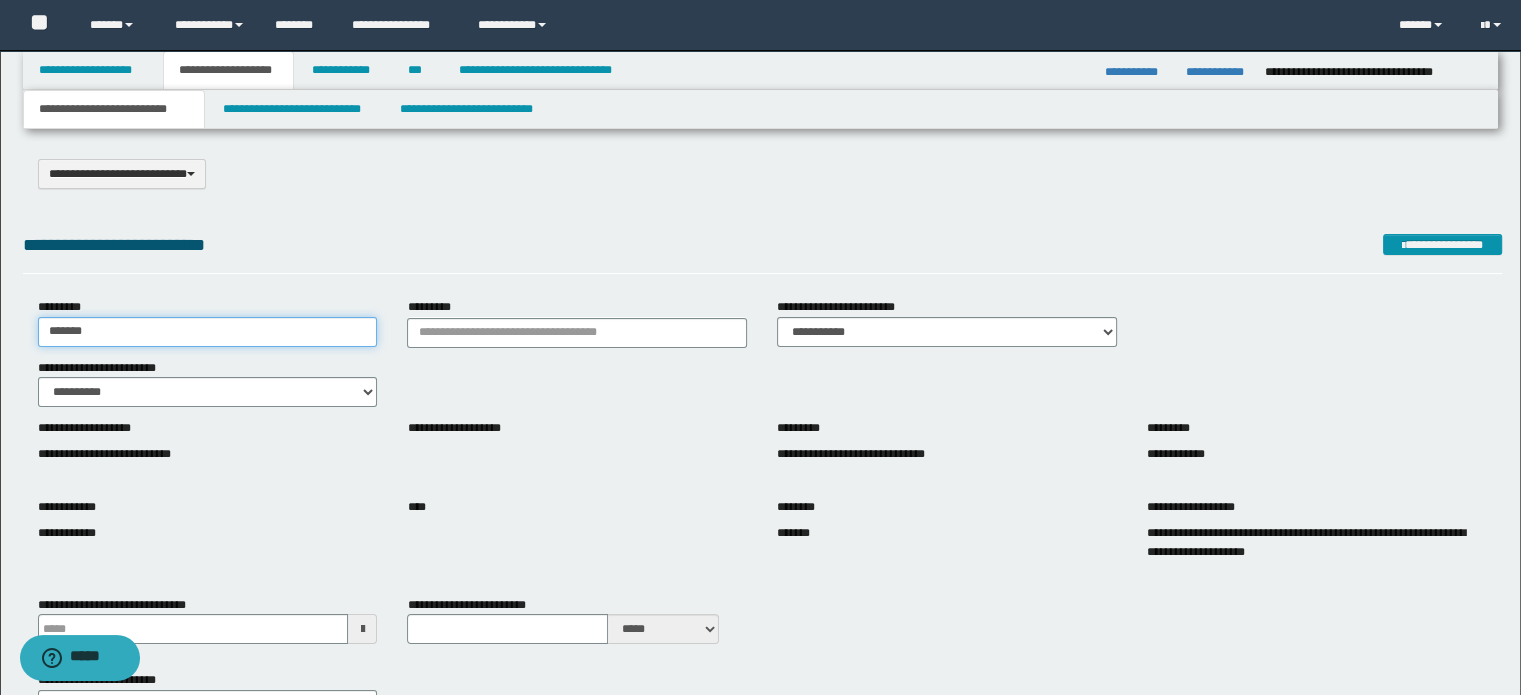 type on "*******" 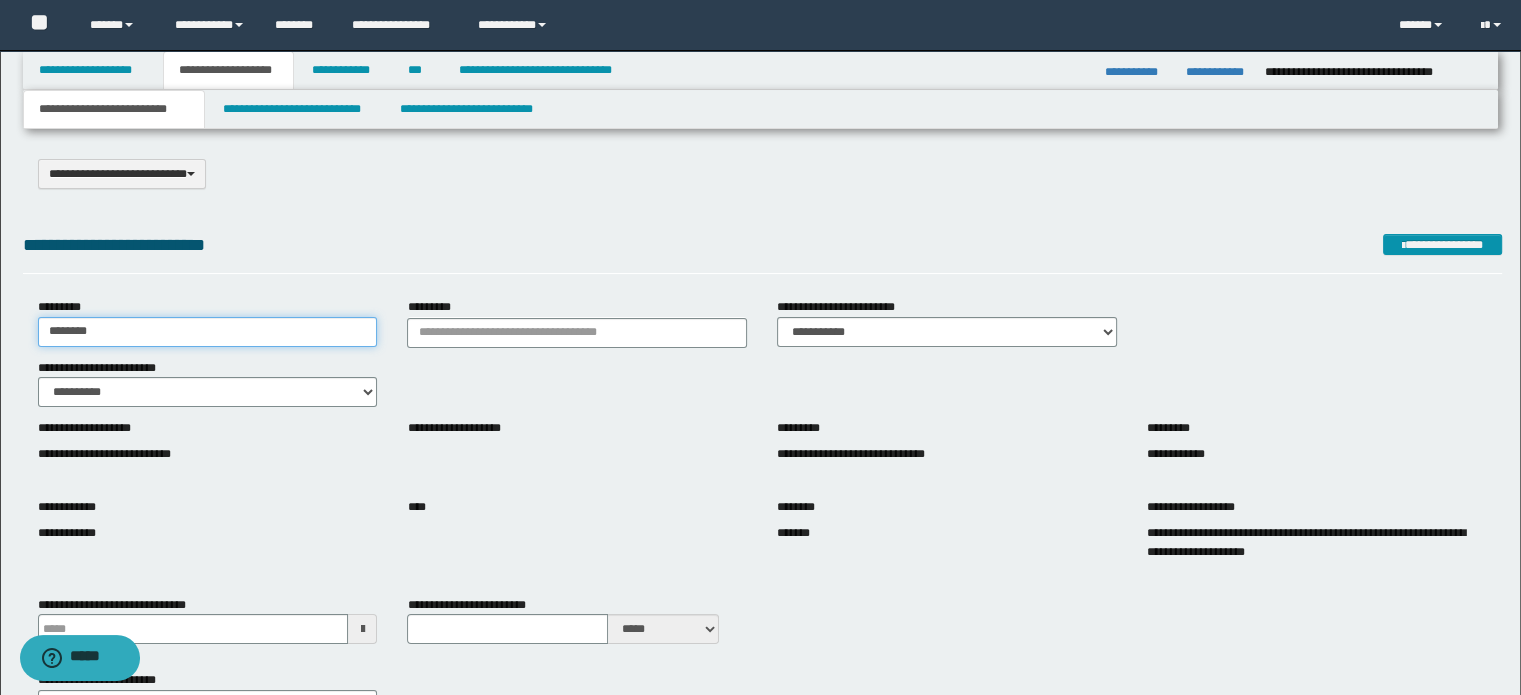 drag, startPoint x: 149, startPoint y: 326, endPoint x: 7, endPoint y: 324, distance: 142.01408 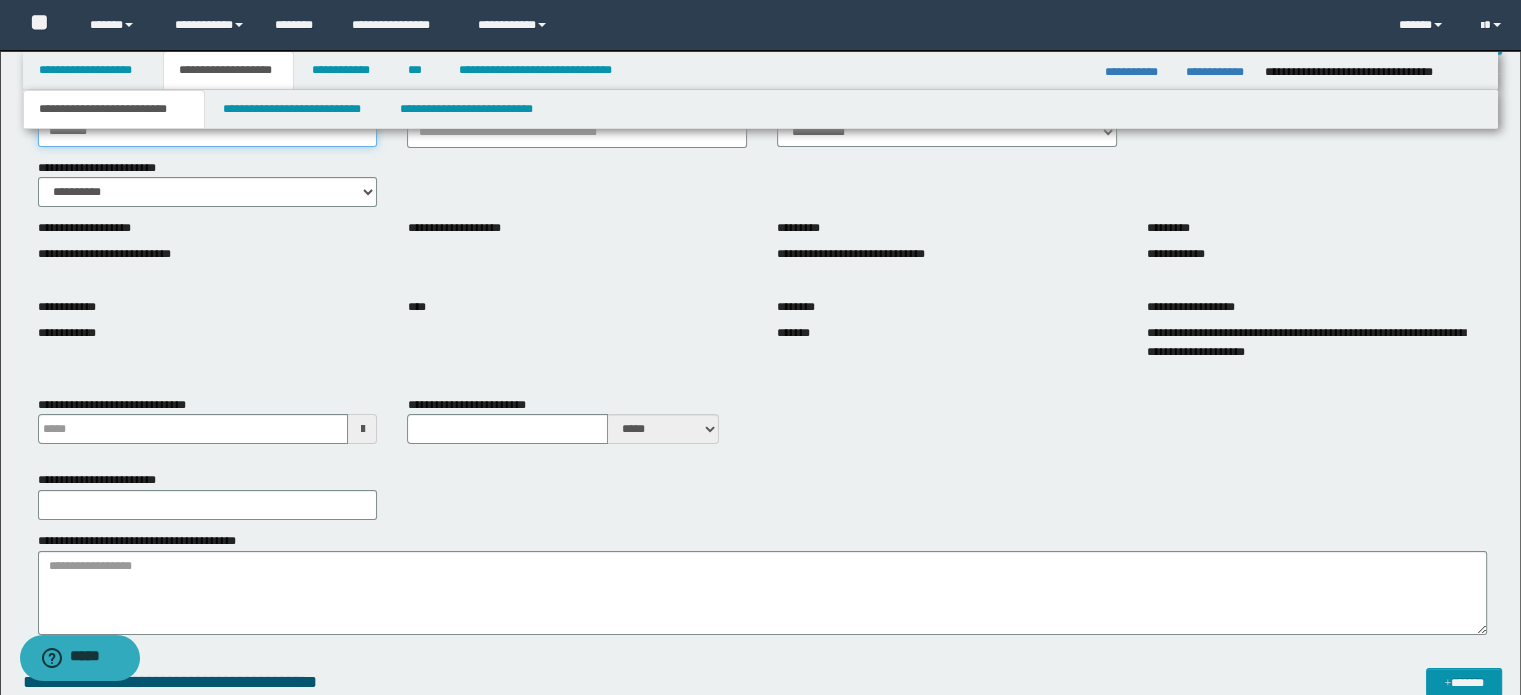 type 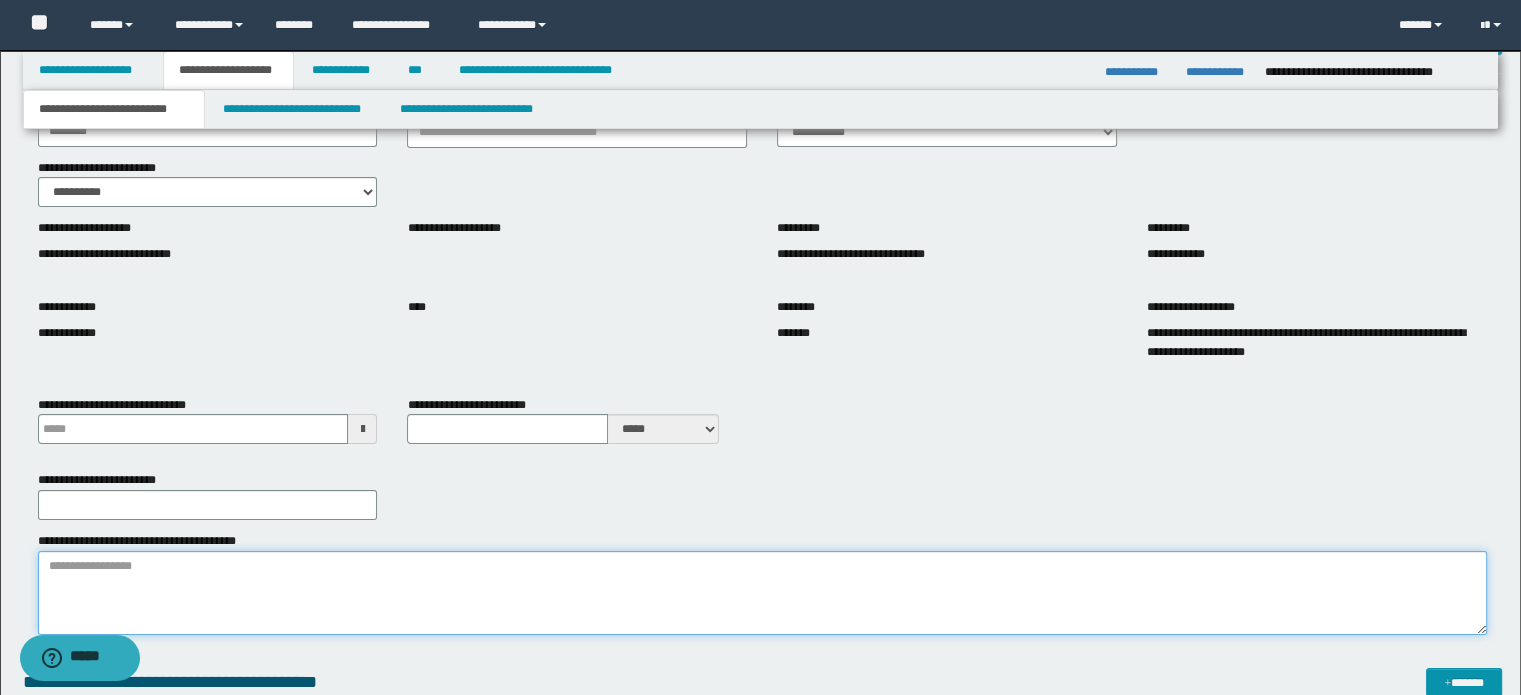 click on "**********" at bounding box center (763, 593) 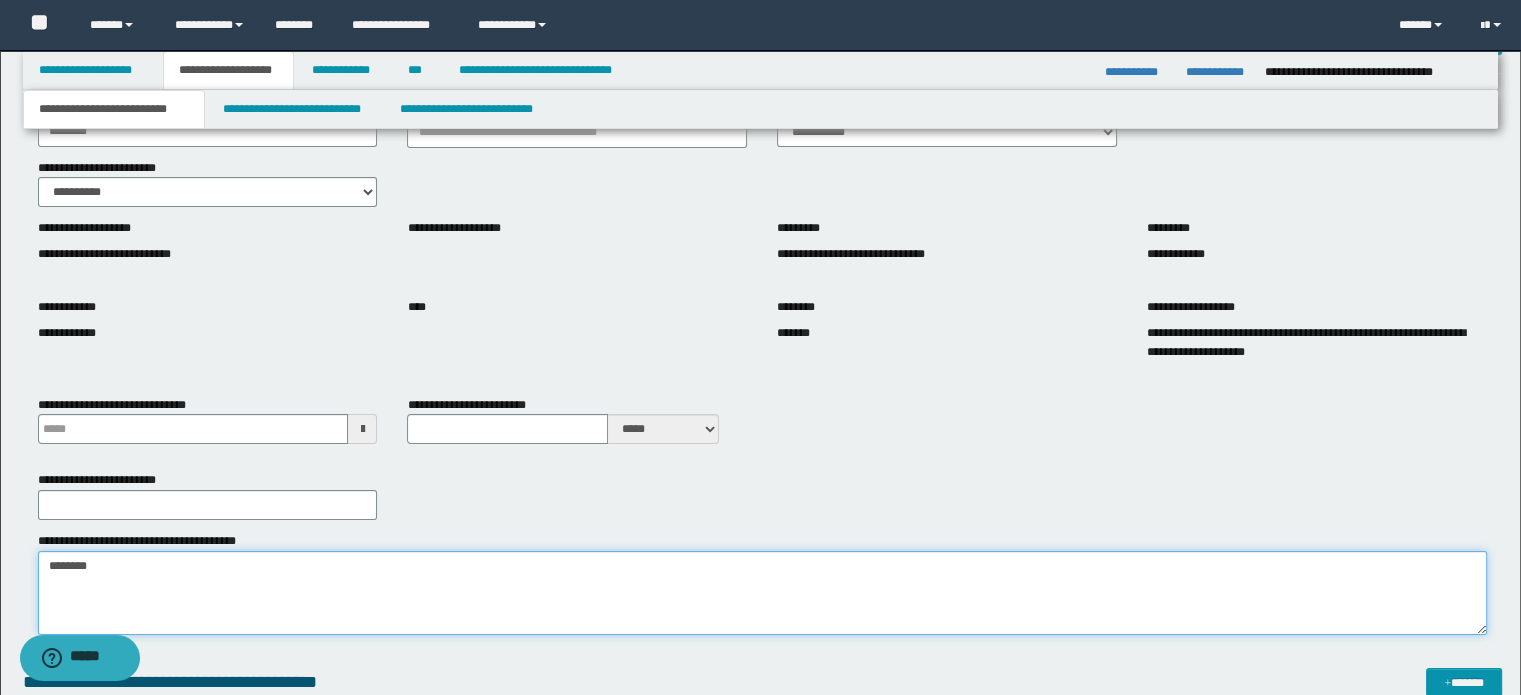 type on "*******" 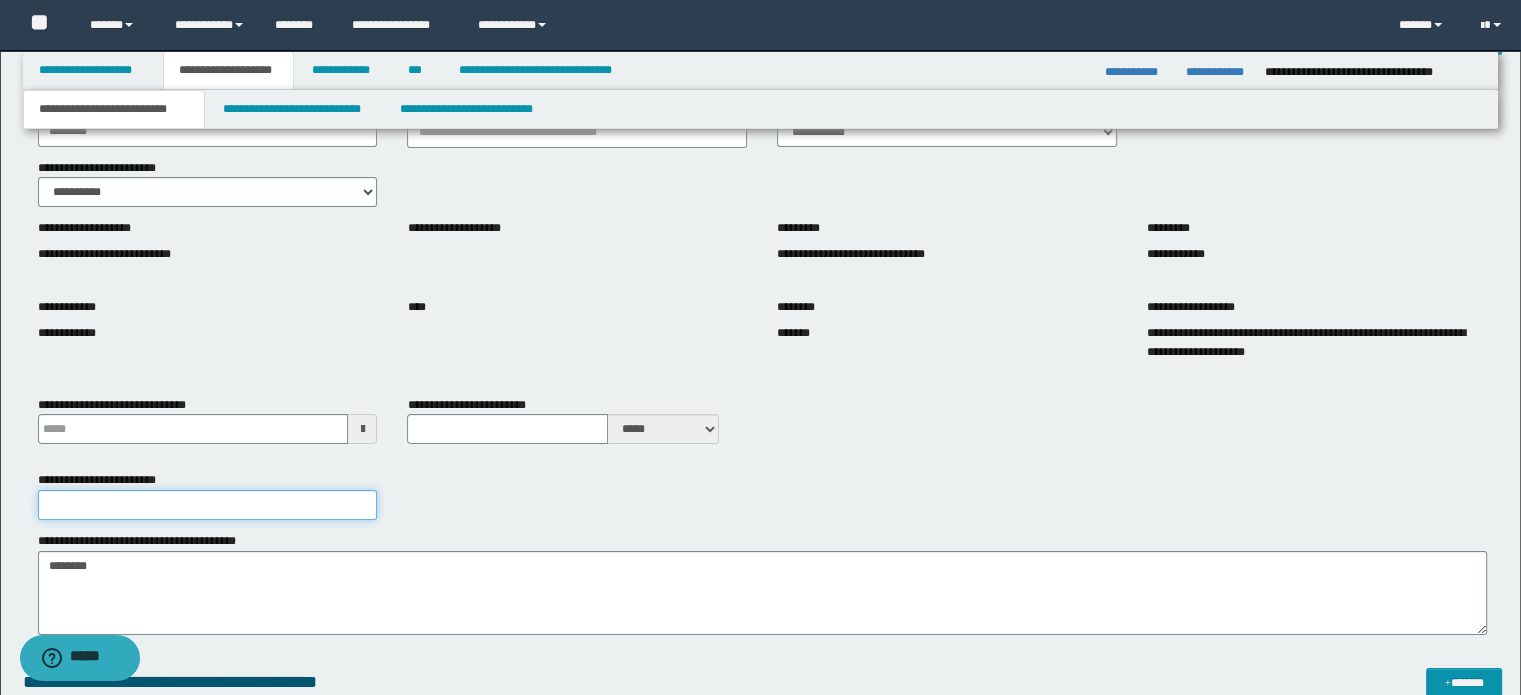 click on "**********" at bounding box center [208, 505] 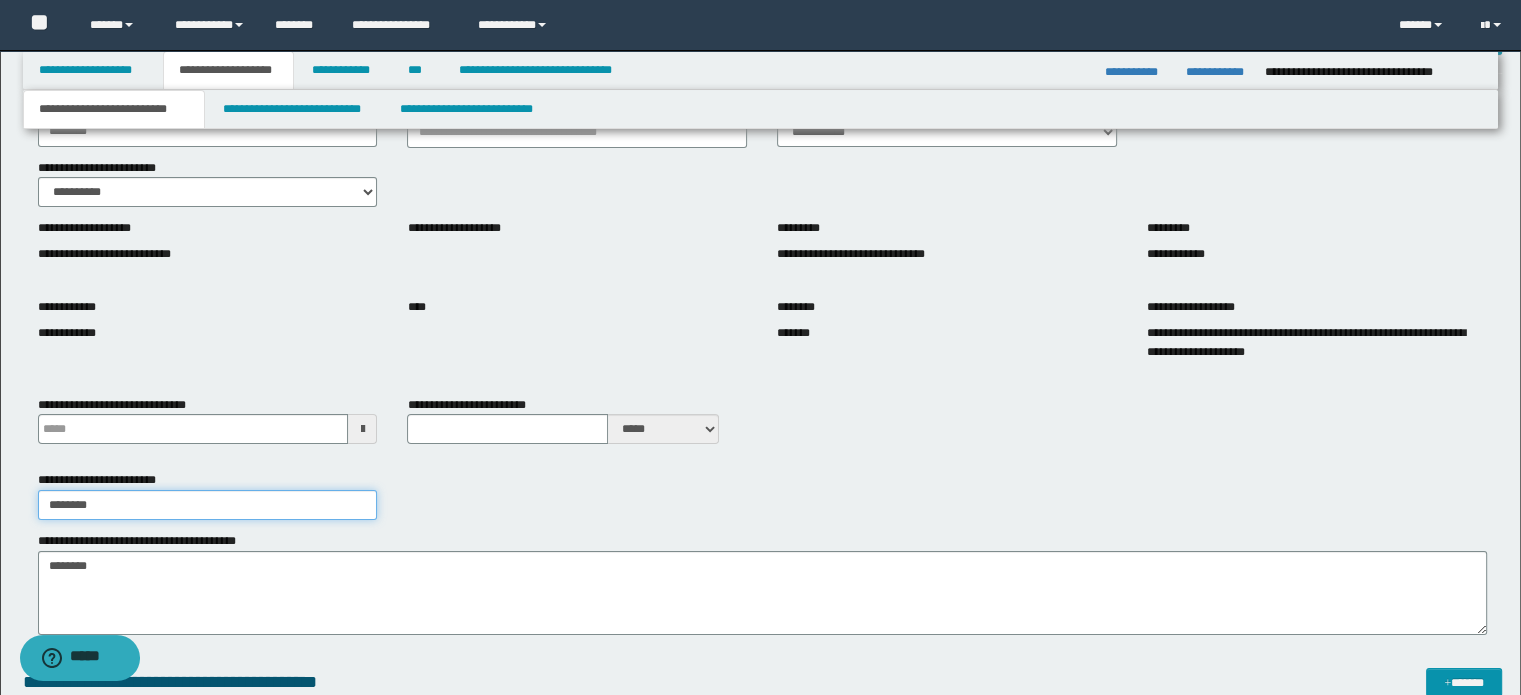 type on "*******" 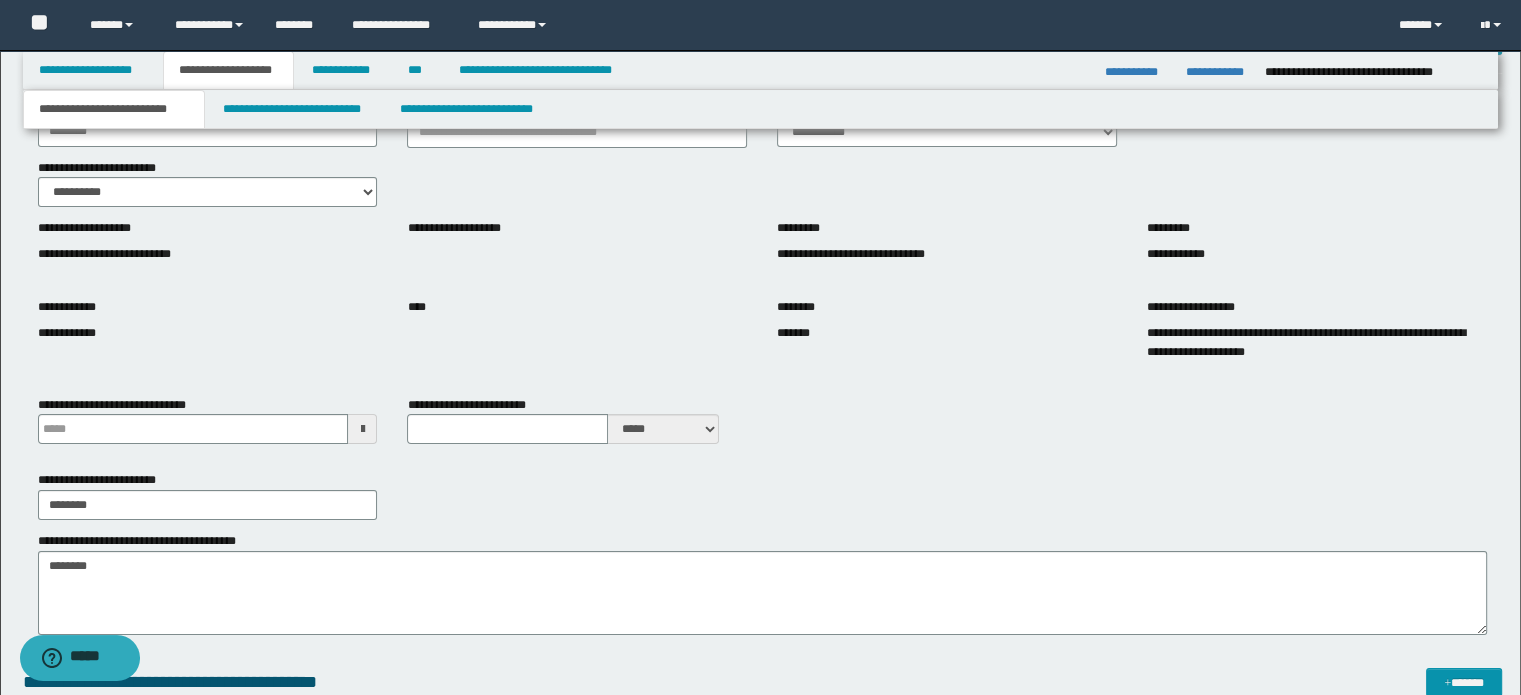 click on "**********" at bounding box center [476, 405] 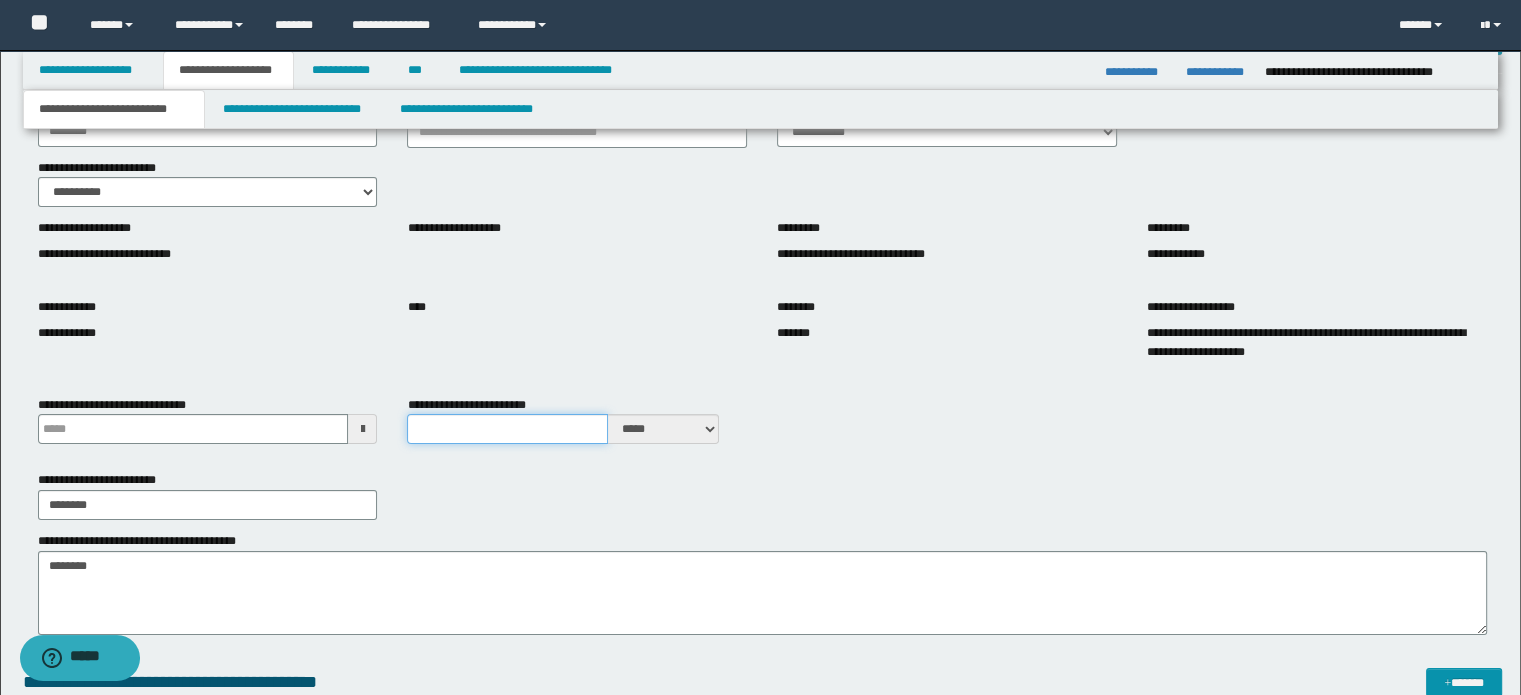 click on "**********" at bounding box center [507, 429] 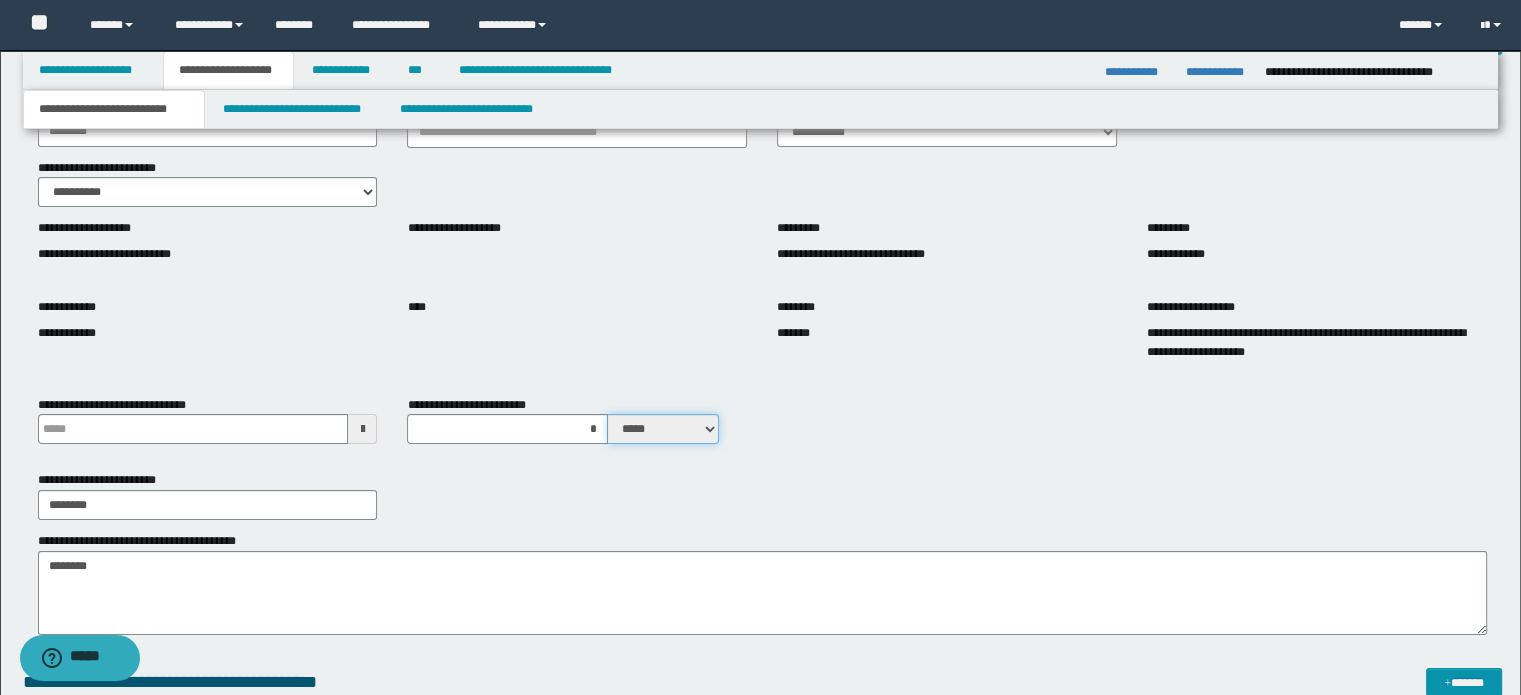 click on "*****
****" at bounding box center (663, 429) 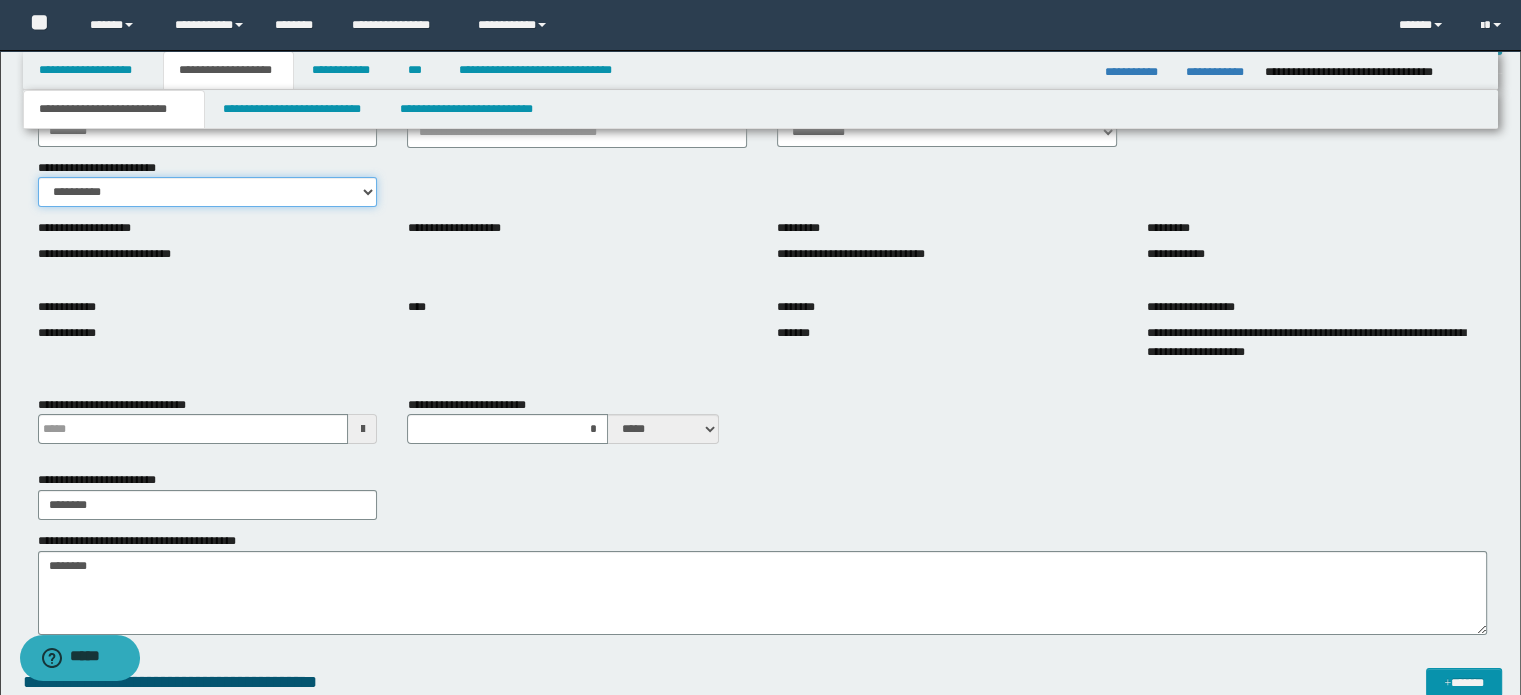 click on "**********" at bounding box center [208, 192] 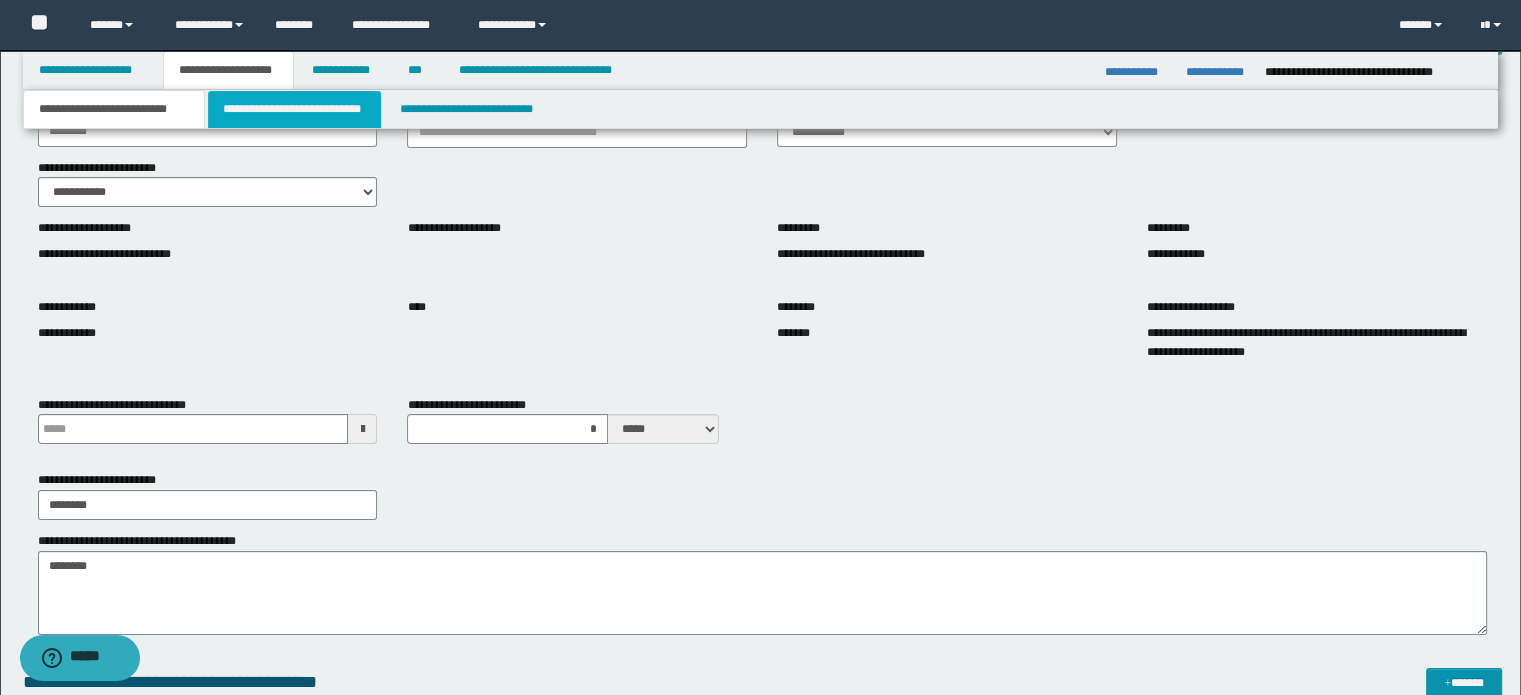 click on "**********" at bounding box center [294, 109] 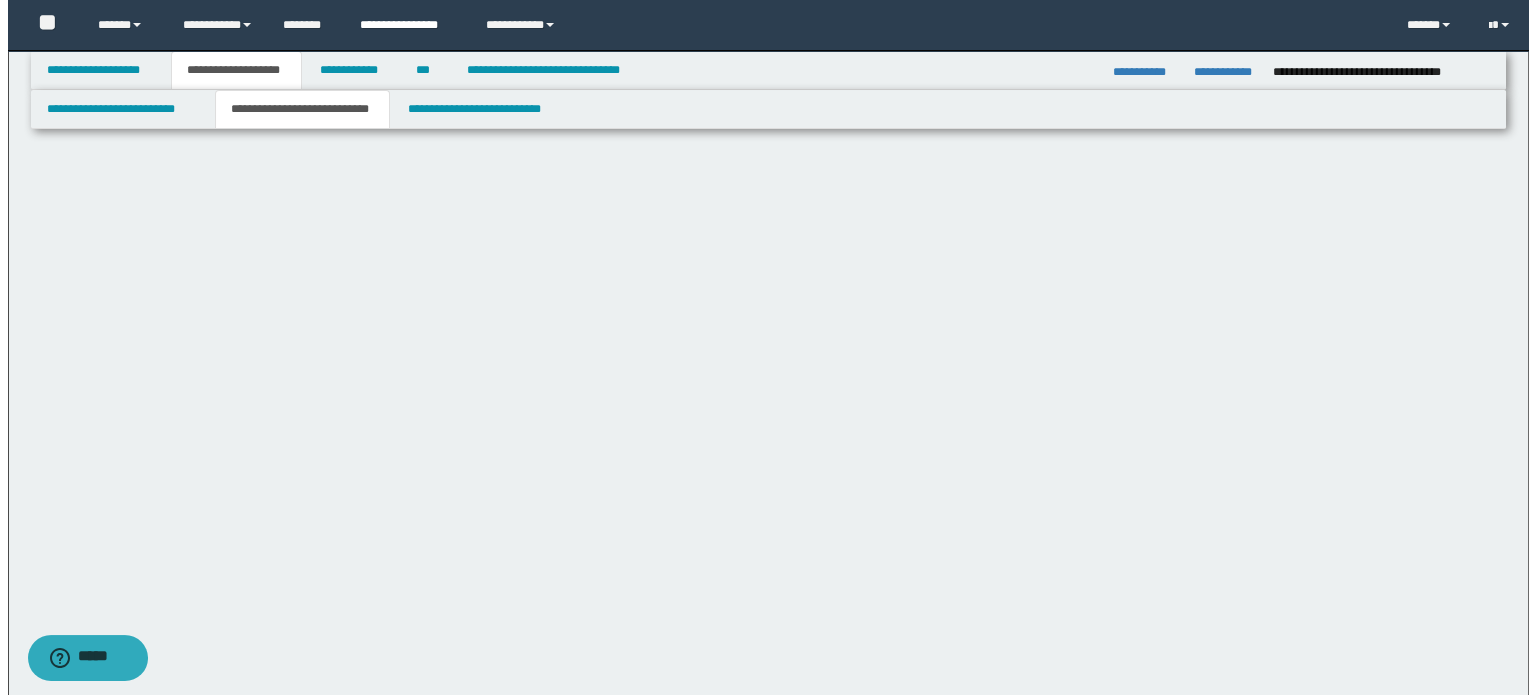 scroll, scrollTop: 0, scrollLeft: 0, axis: both 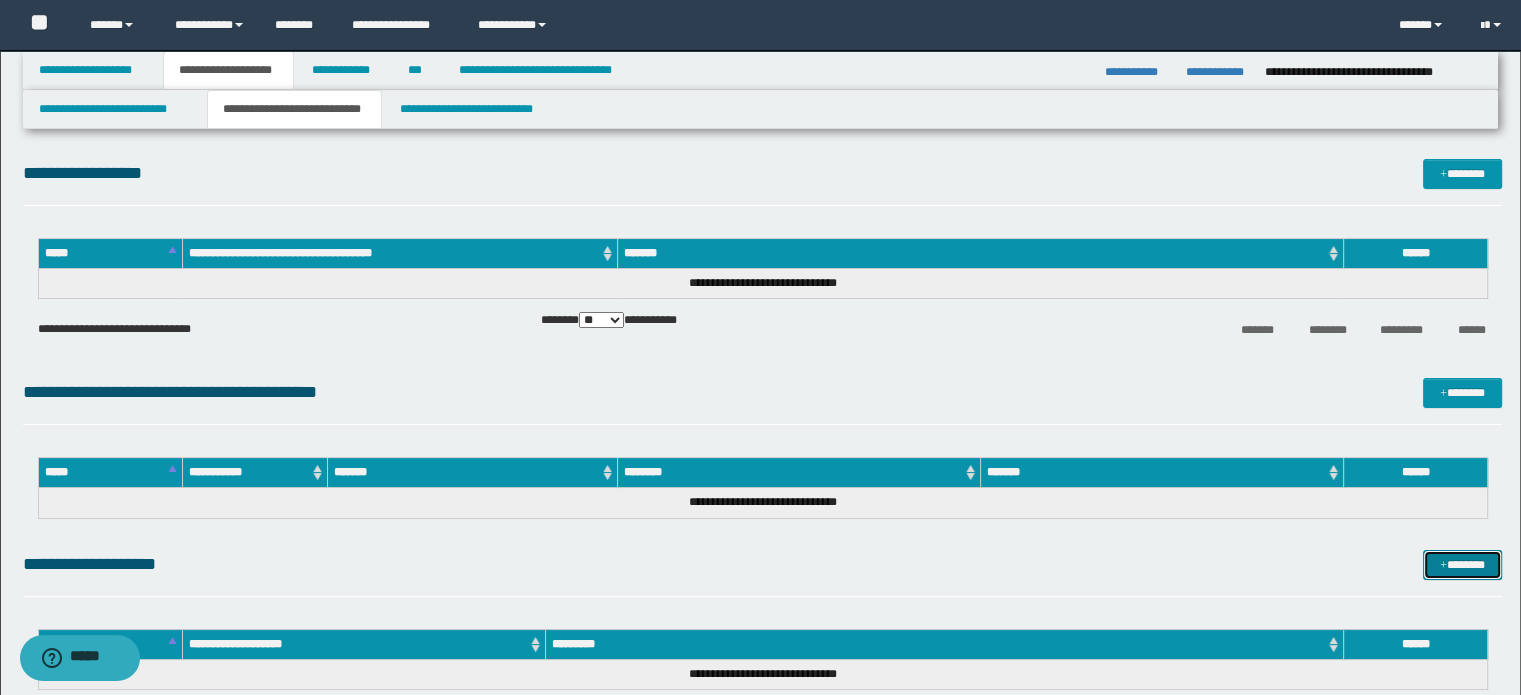 click on "*******" at bounding box center (1462, 565) 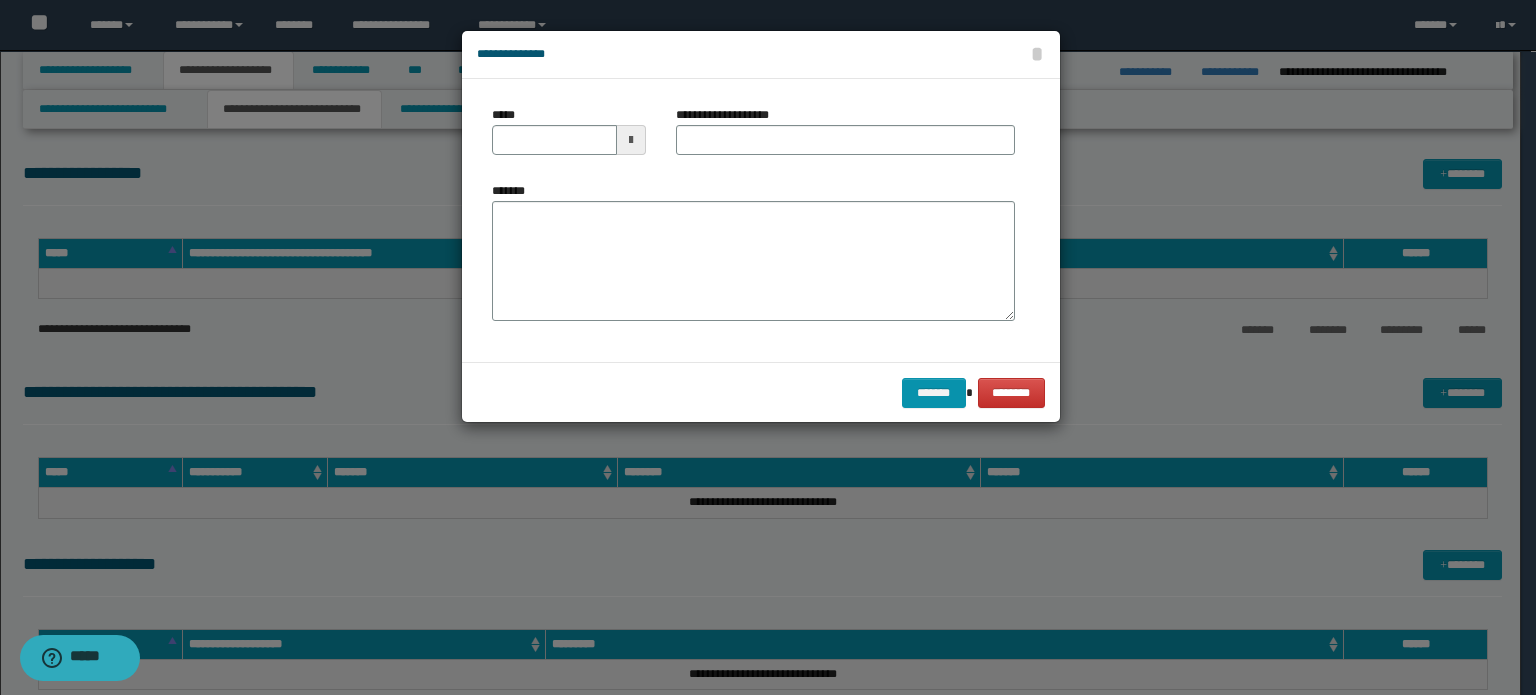 click on "*******" at bounding box center [753, 251] 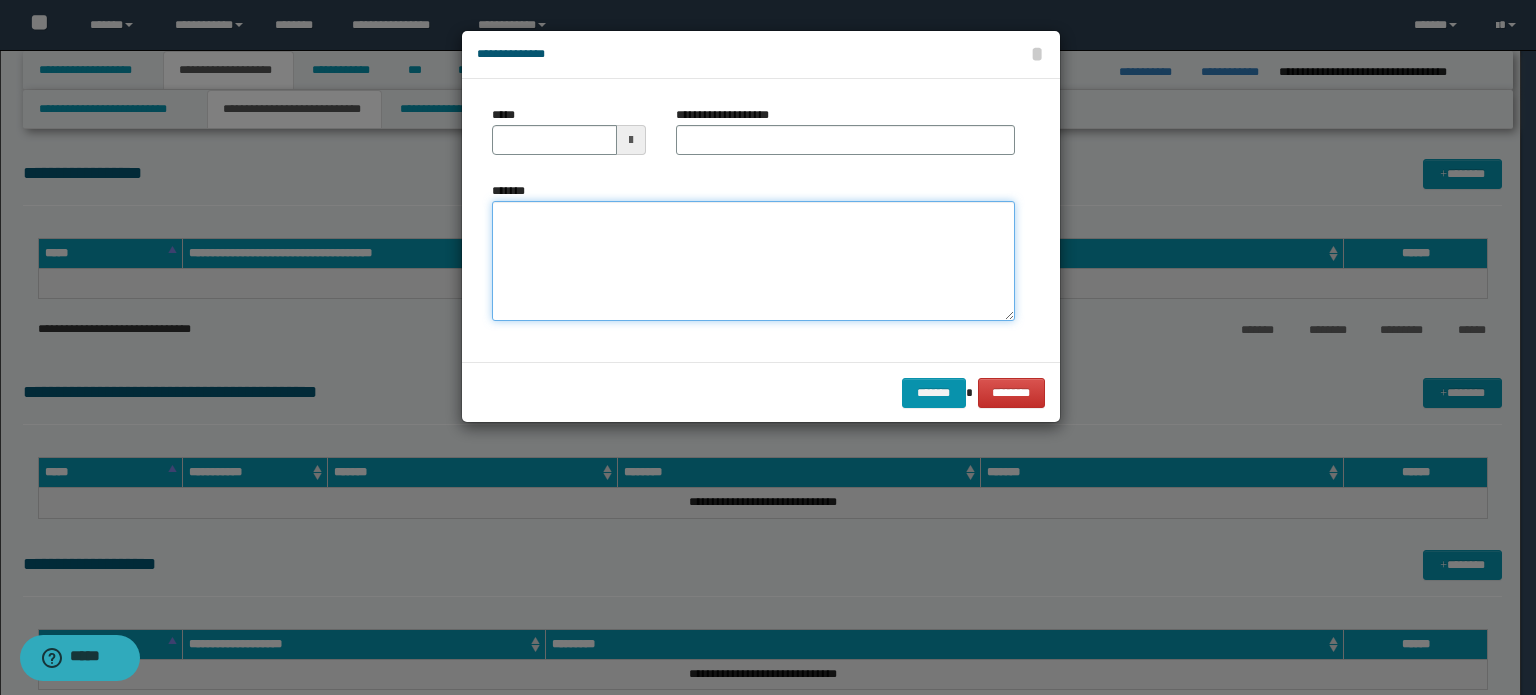 click on "*******" at bounding box center (753, 261) 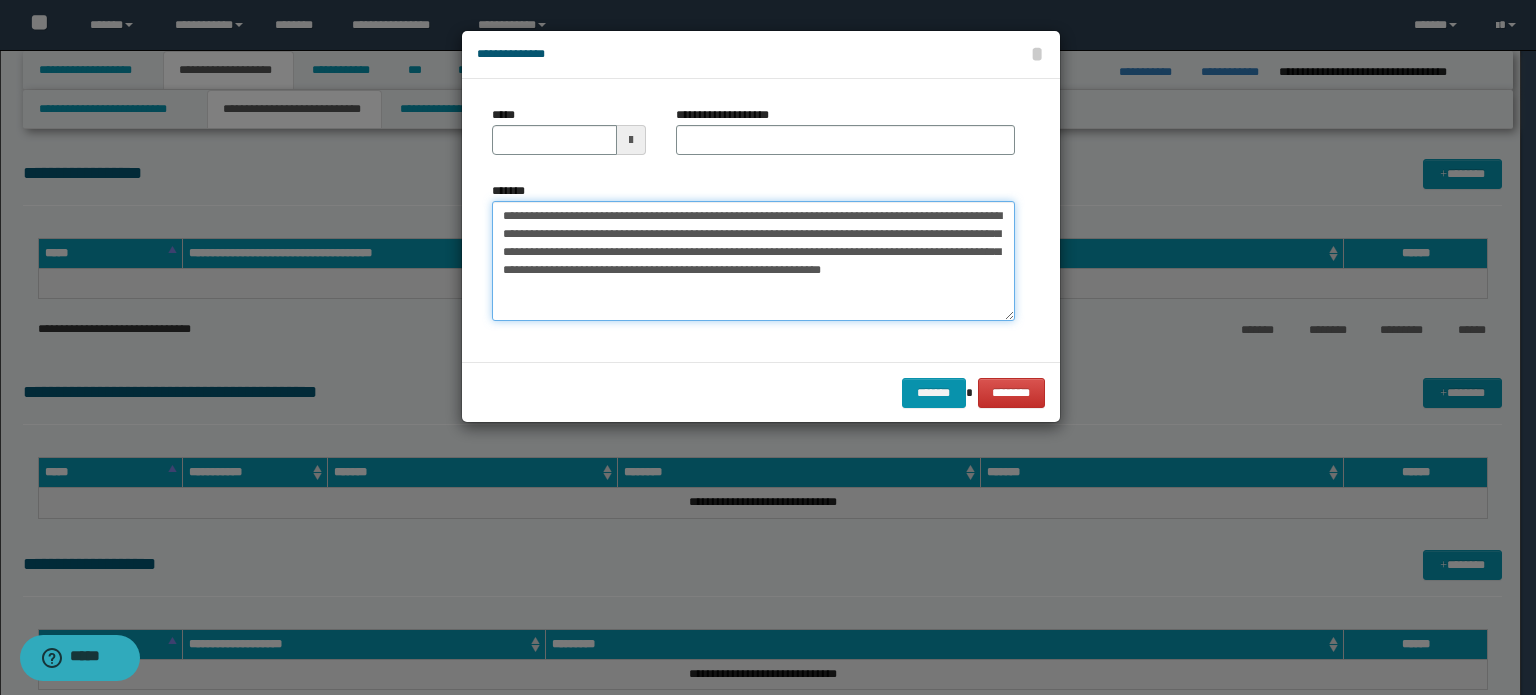 type on "**********" 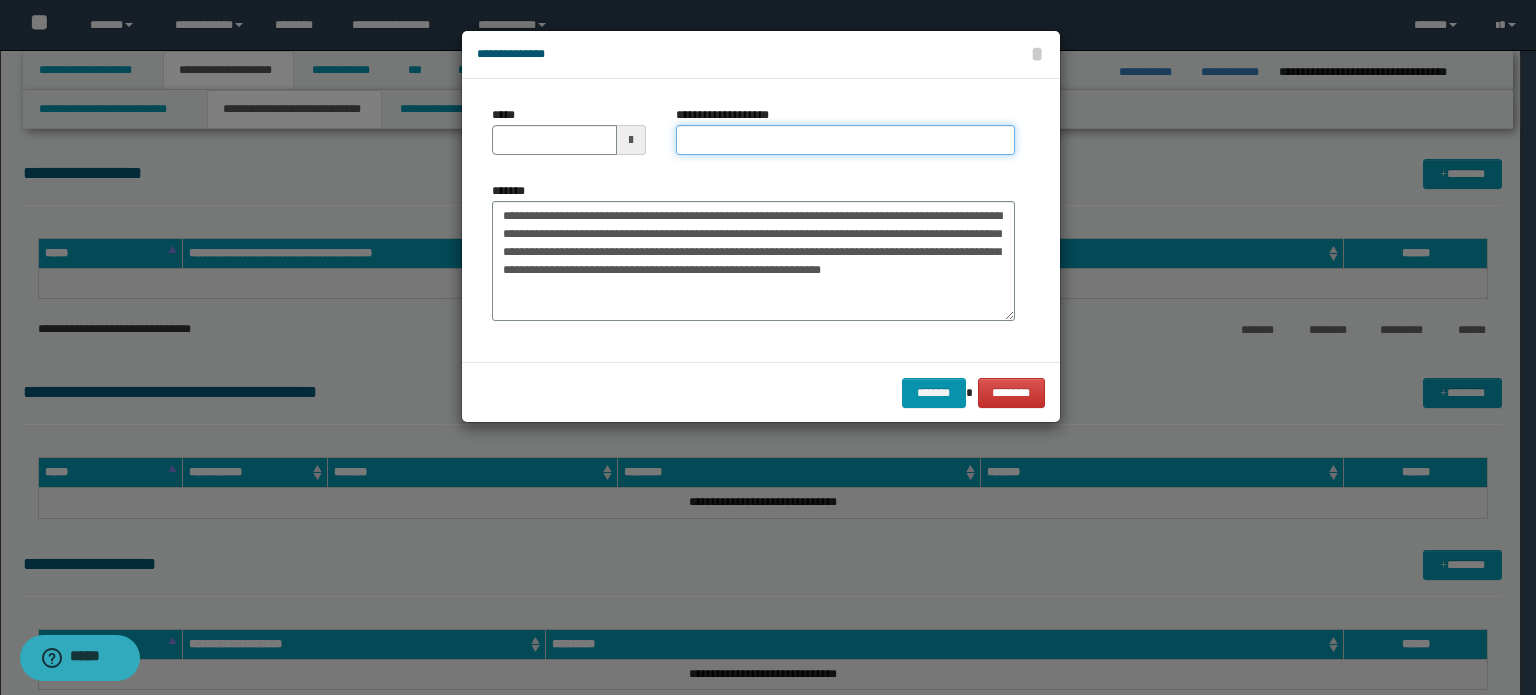 drag, startPoint x: 713, startPoint y: 133, endPoint x: 692, endPoint y: 136, distance: 21.213203 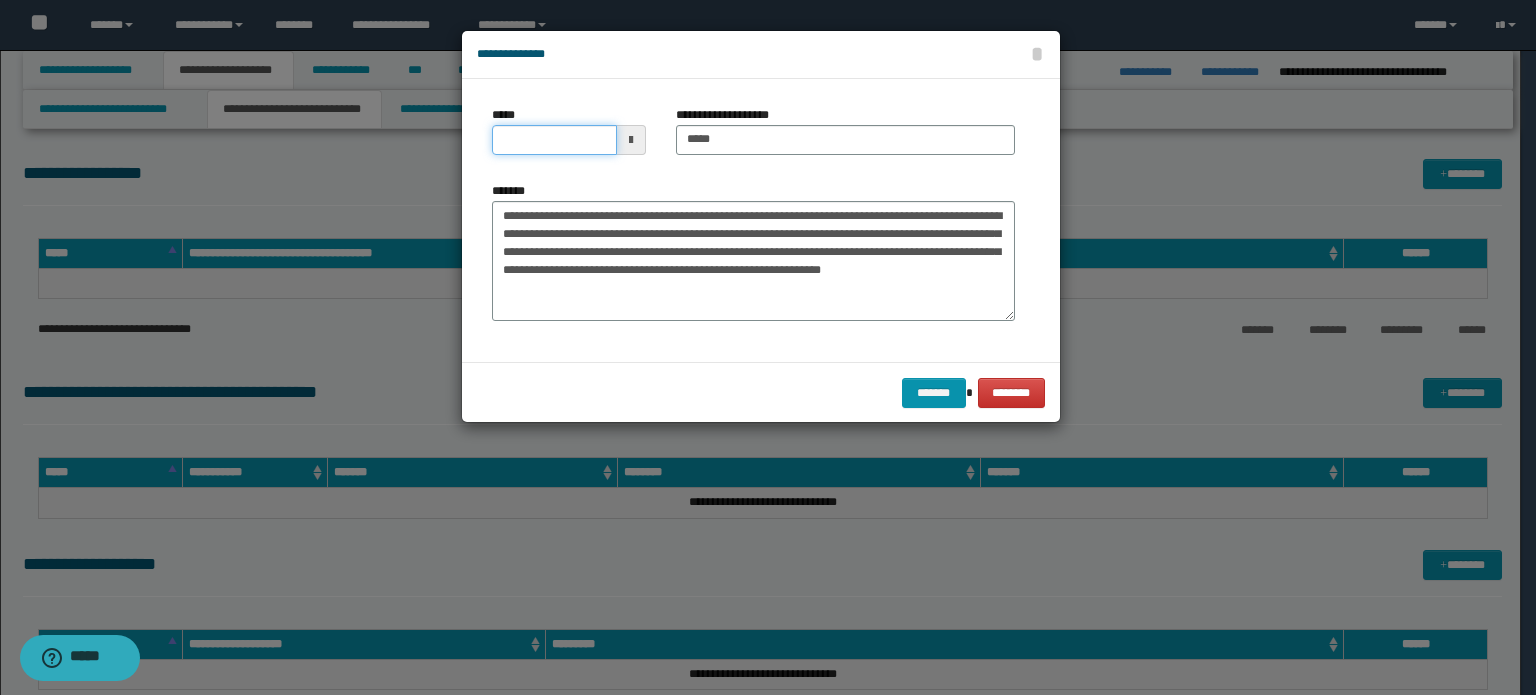 click on "*****" at bounding box center [554, 140] 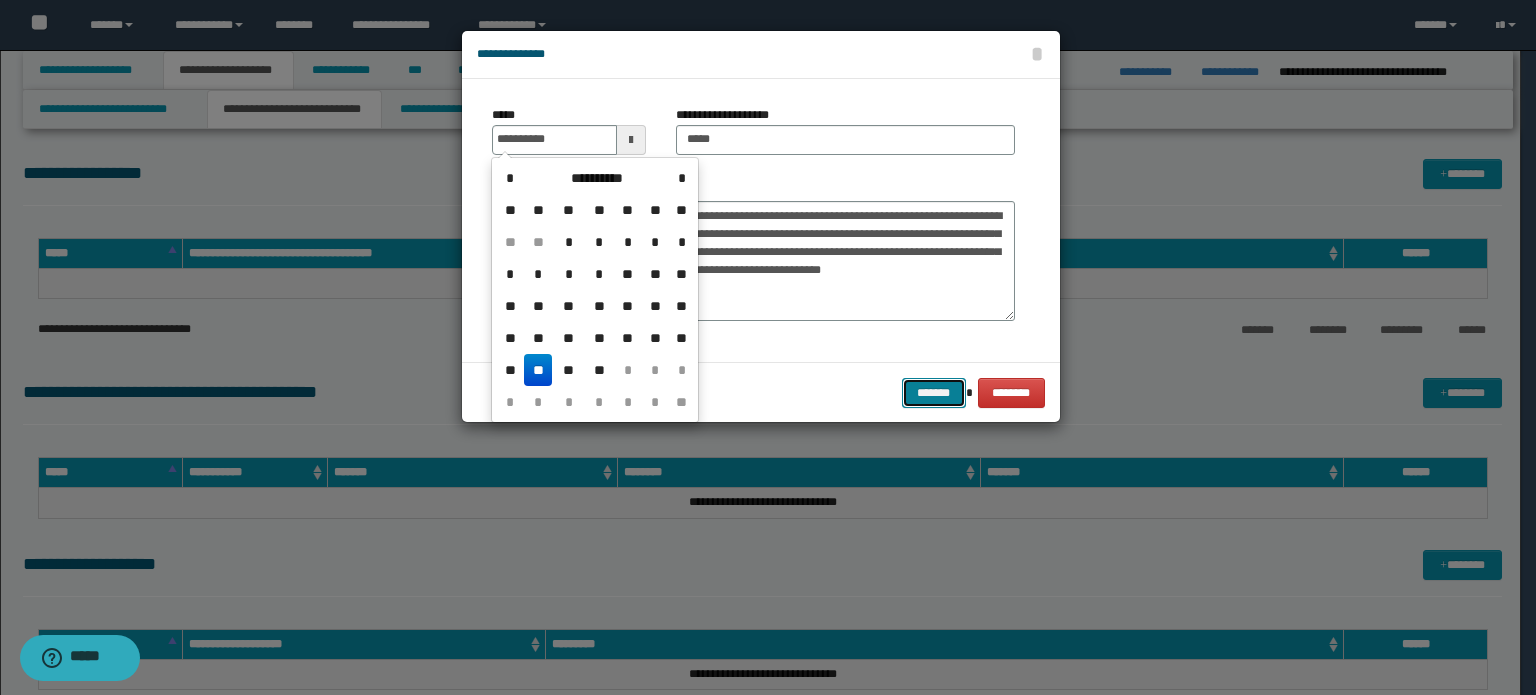 type on "**********" 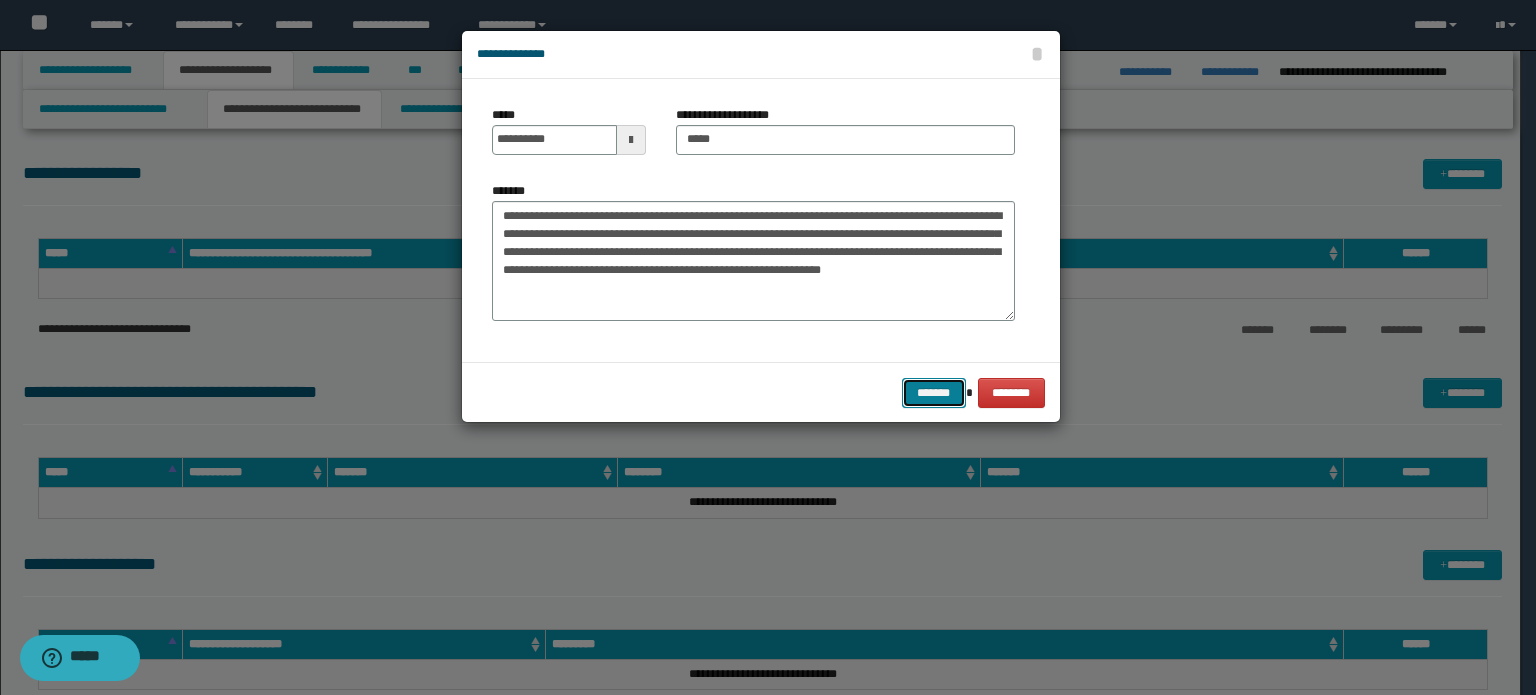 click on "*******" at bounding box center [934, 393] 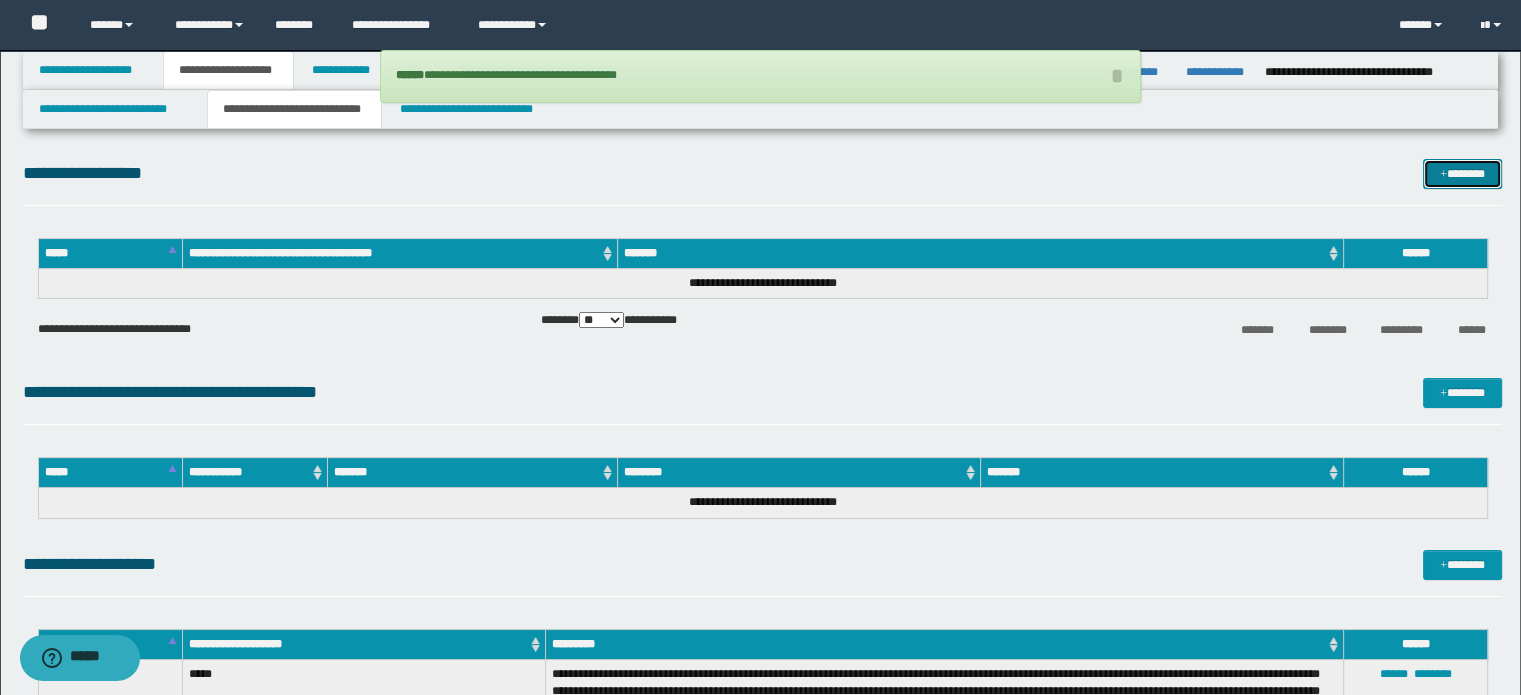 click at bounding box center [1443, 175] 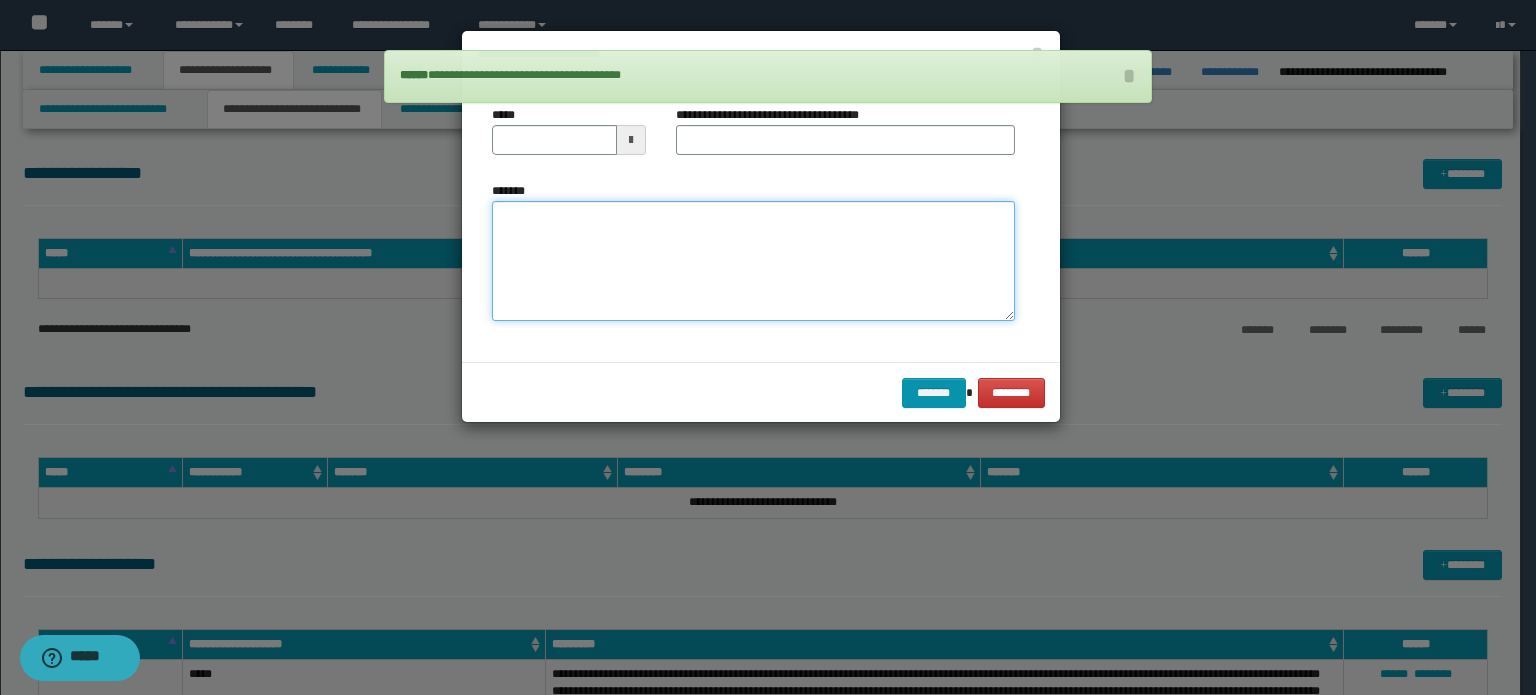click on "*******" at bounding box center [753, 261] 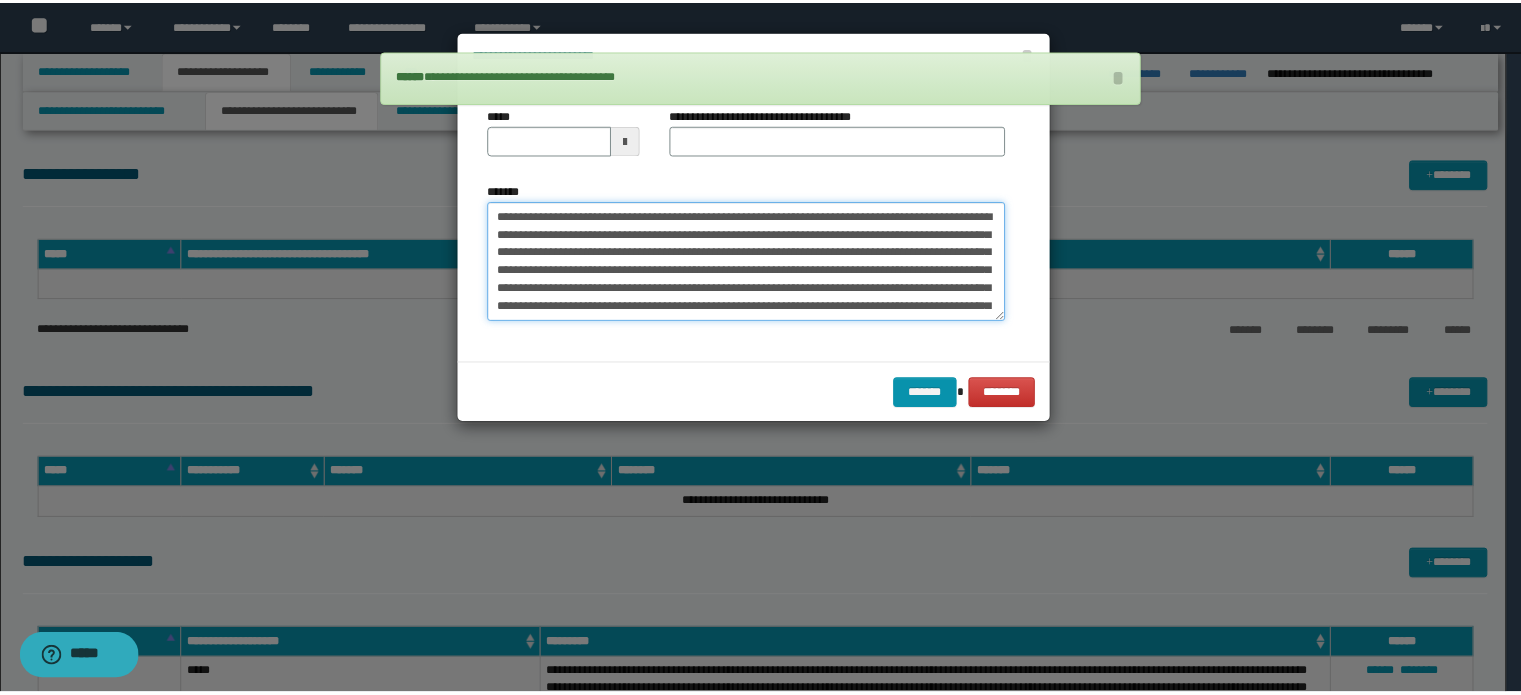 scroll, scrollTop: 390, scrollLeft: 0, axis: vertical 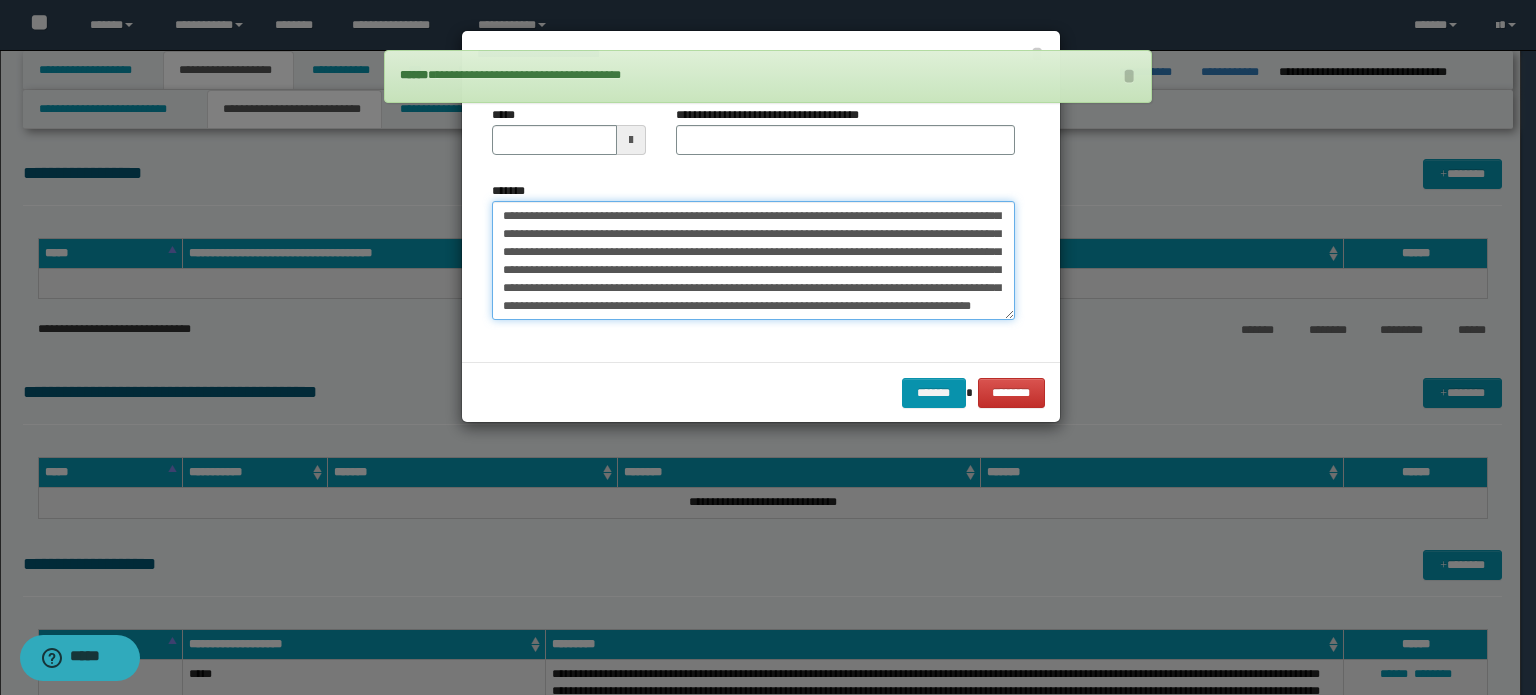 type on "**********" 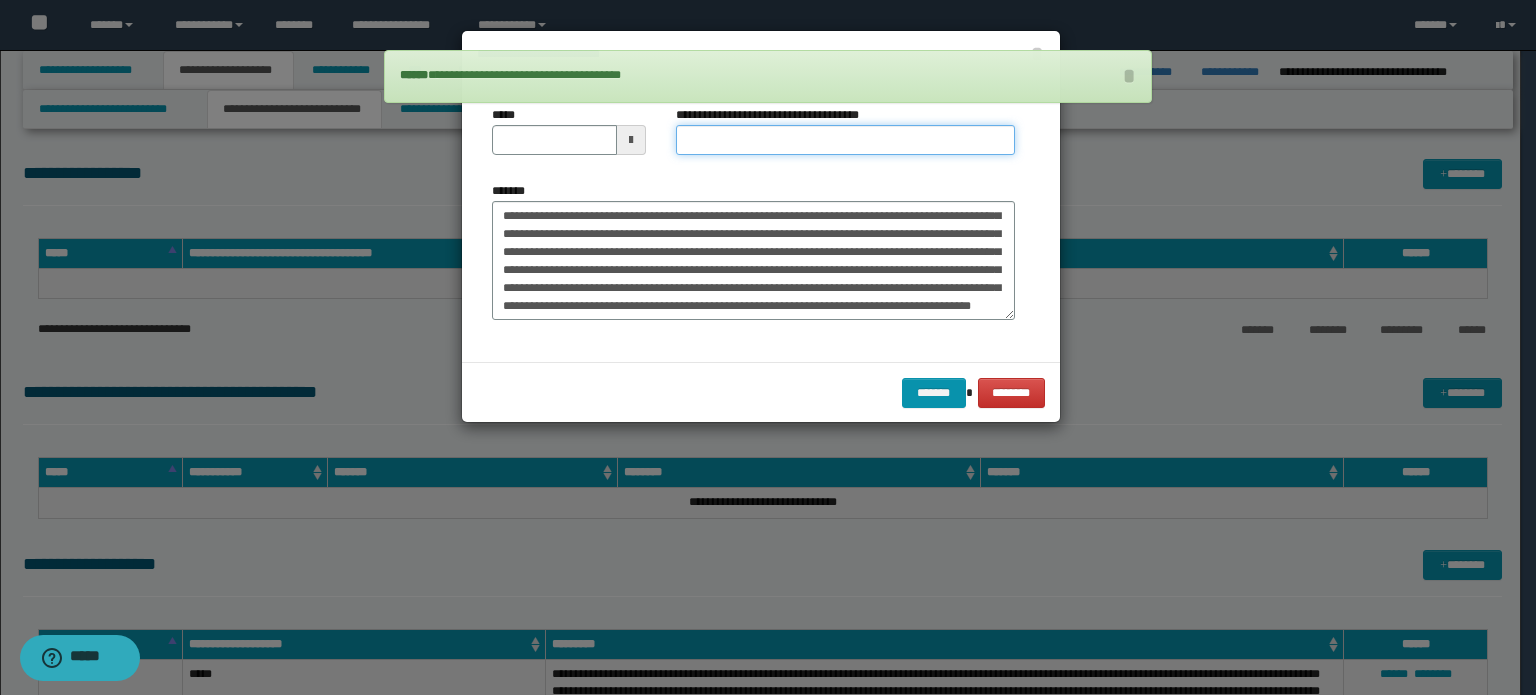 click on "**********" at bounding box center [845, 140] 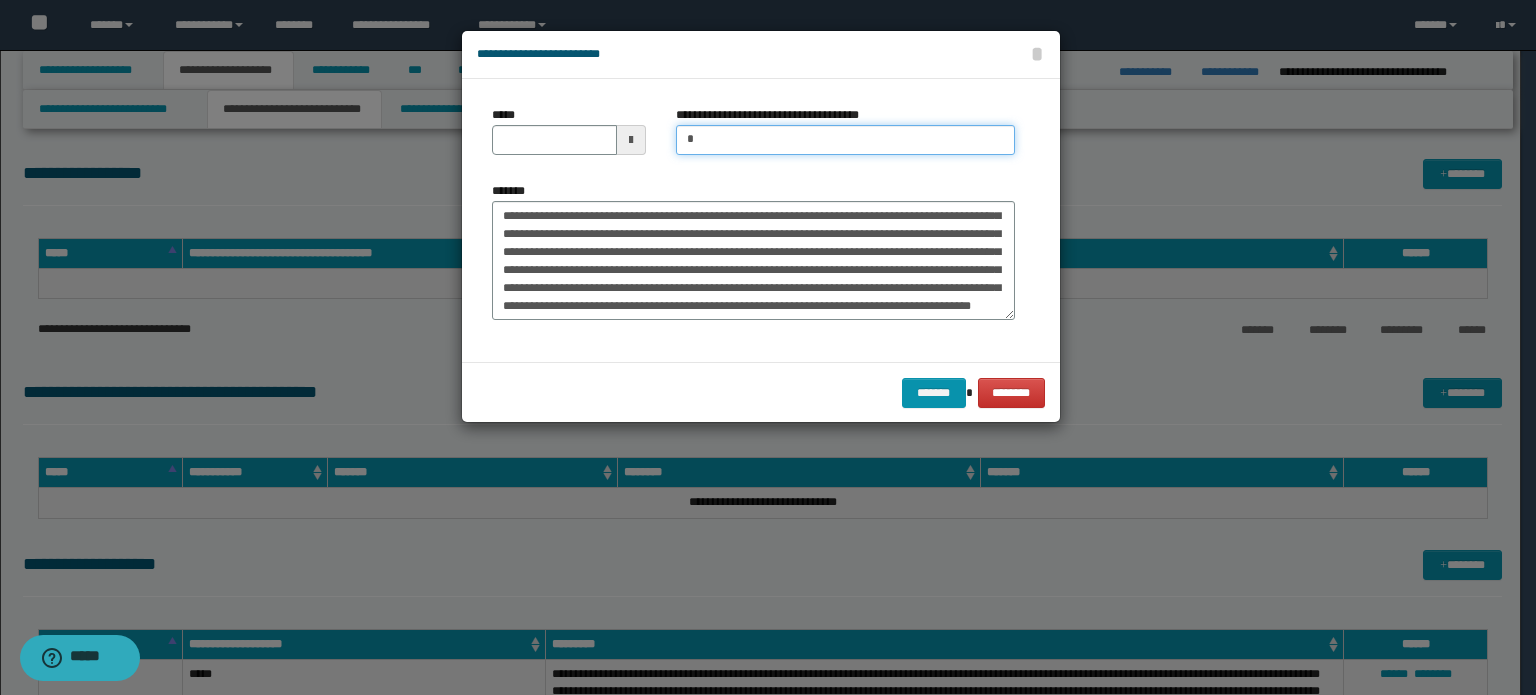 type on "**********" 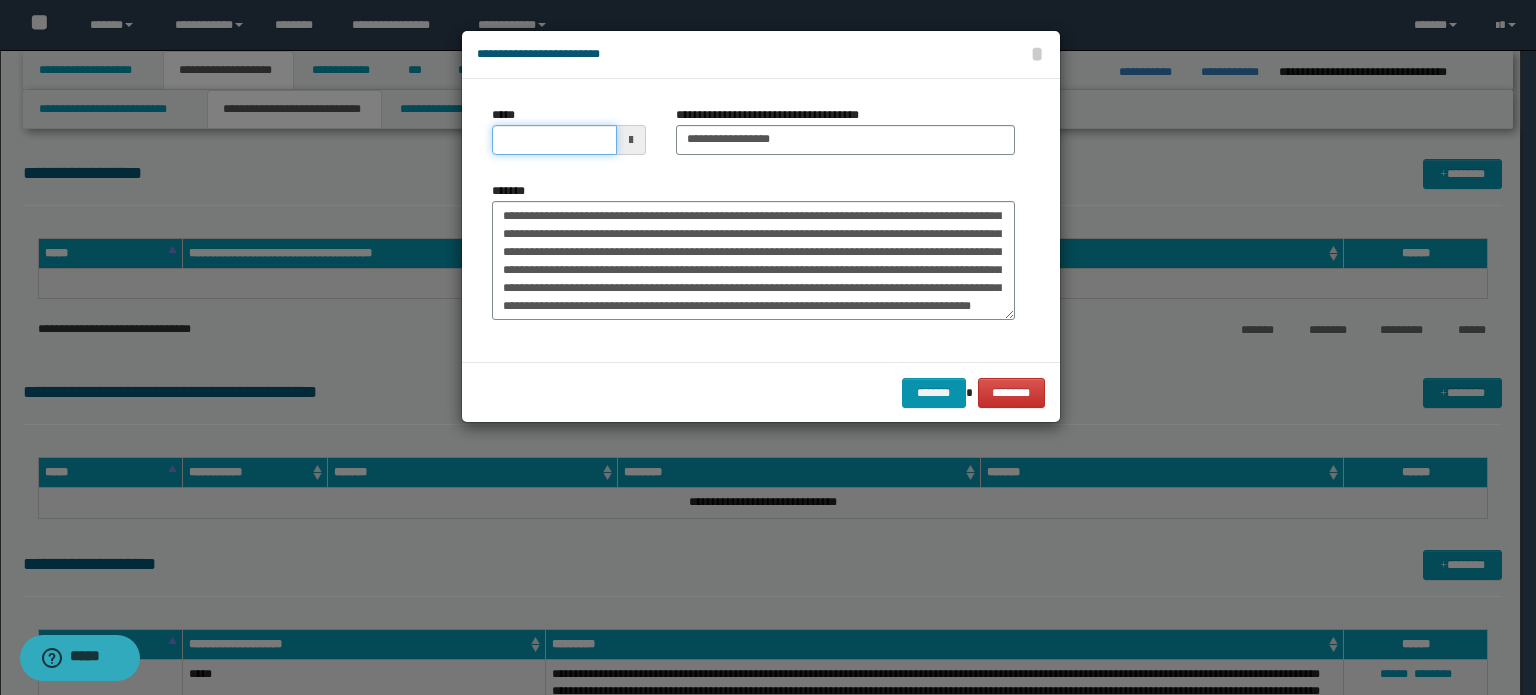 drag, startPoint x: 600, startPoint y: 149, endPoint x: 888, endPoint y: 359, distance: 356.4323 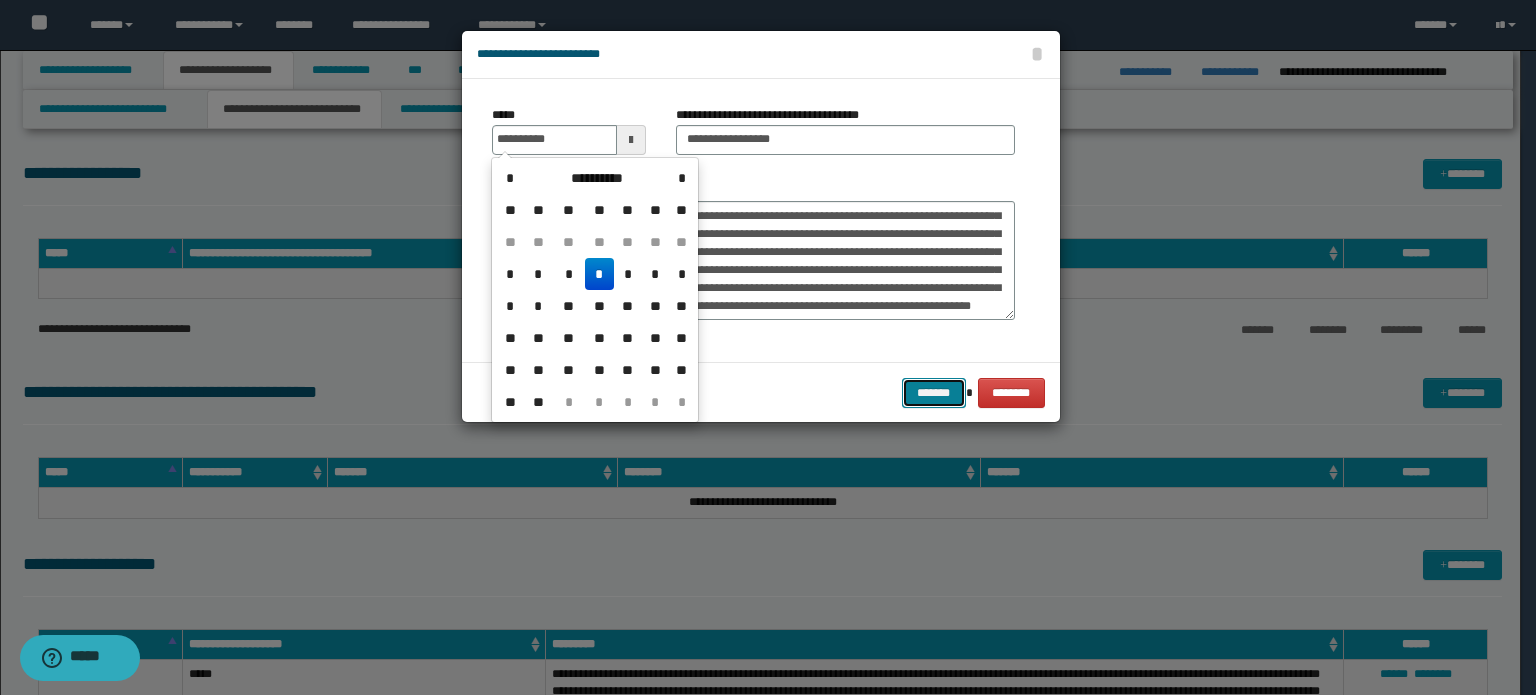 type on "**********" 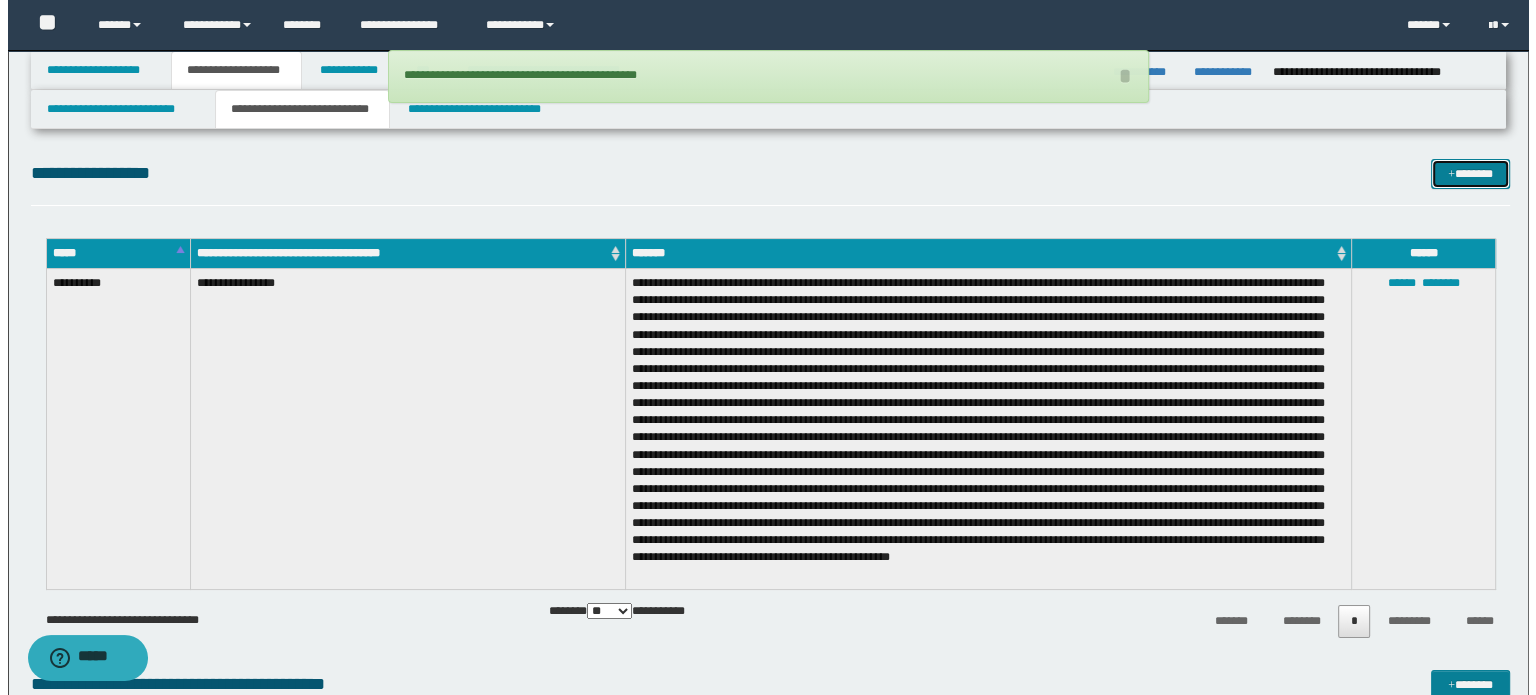 scroll, scrollTop: 300, scrollLeft: 0, axis: vertical 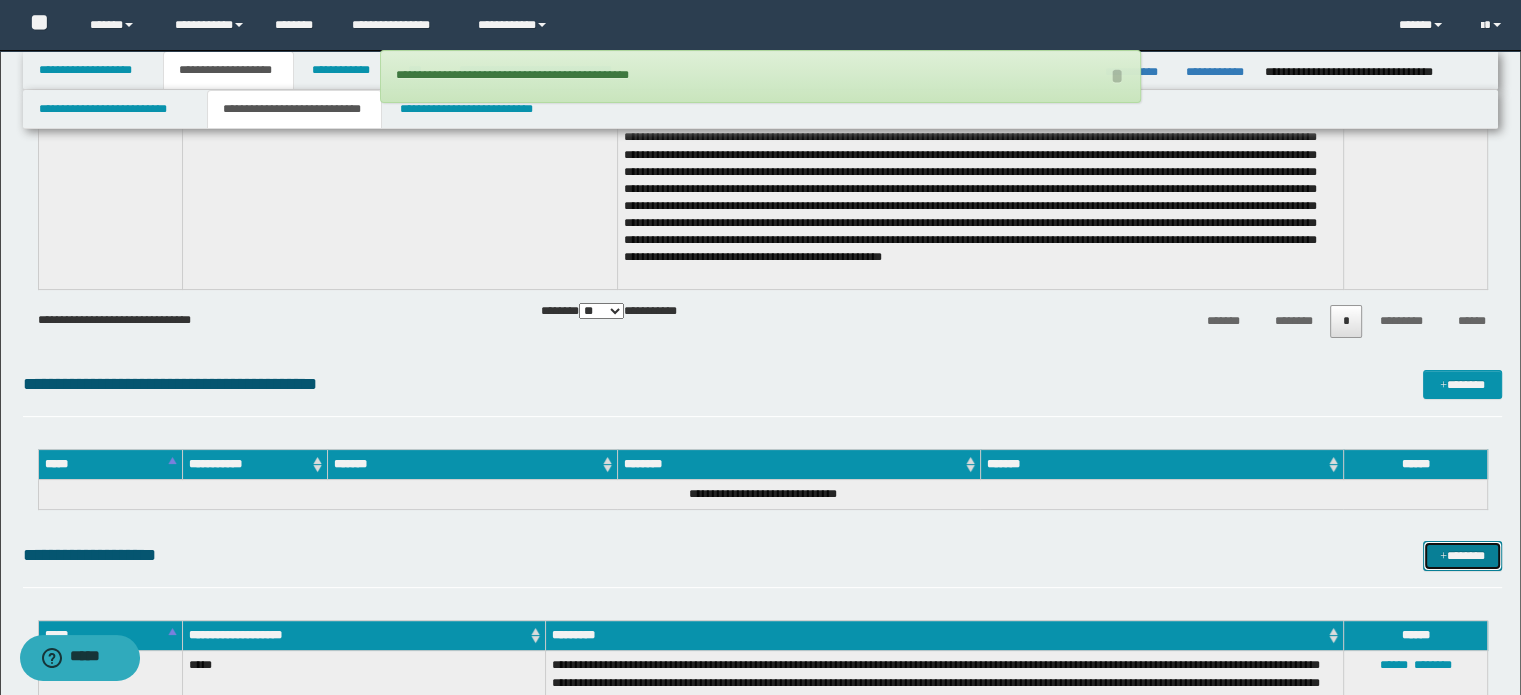 click on "*******" at bounding box center (1462, 556) 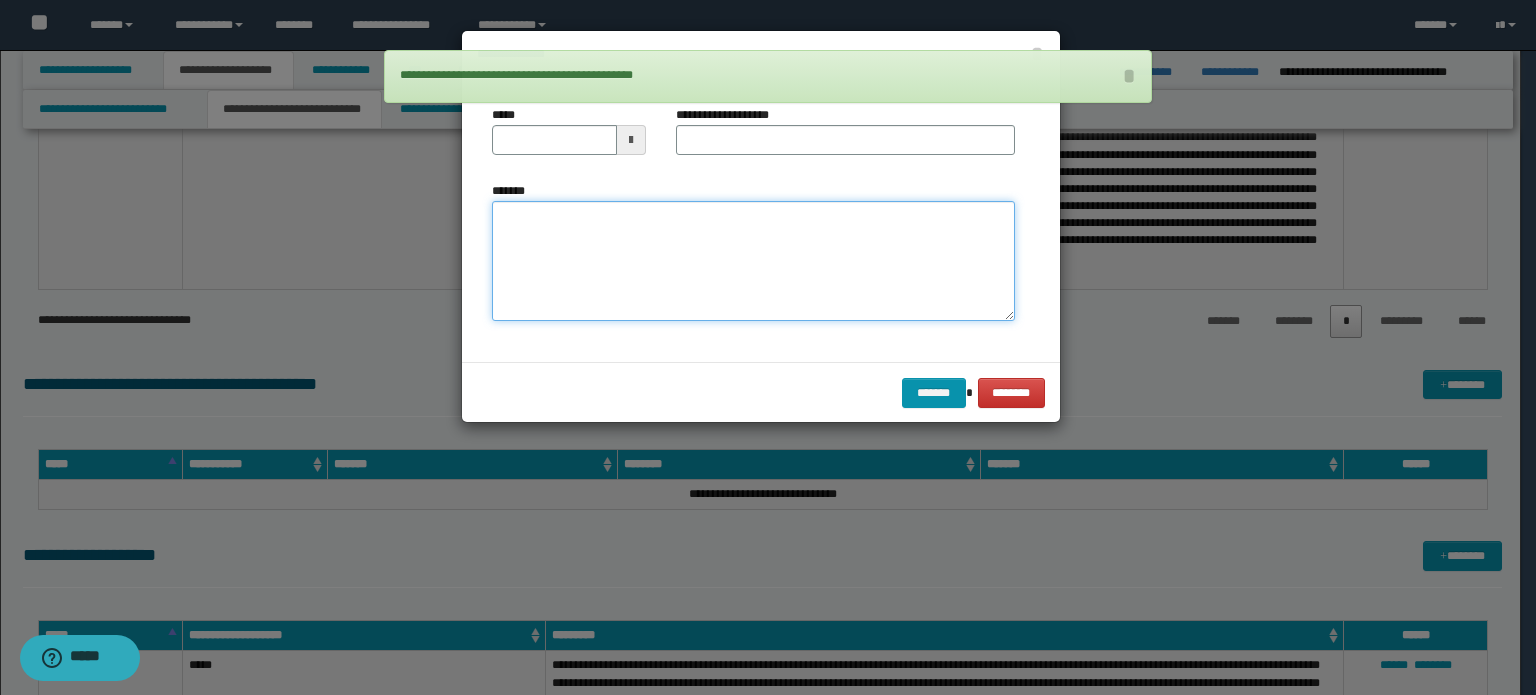 click on "*******" at bounding box center [753, 261] 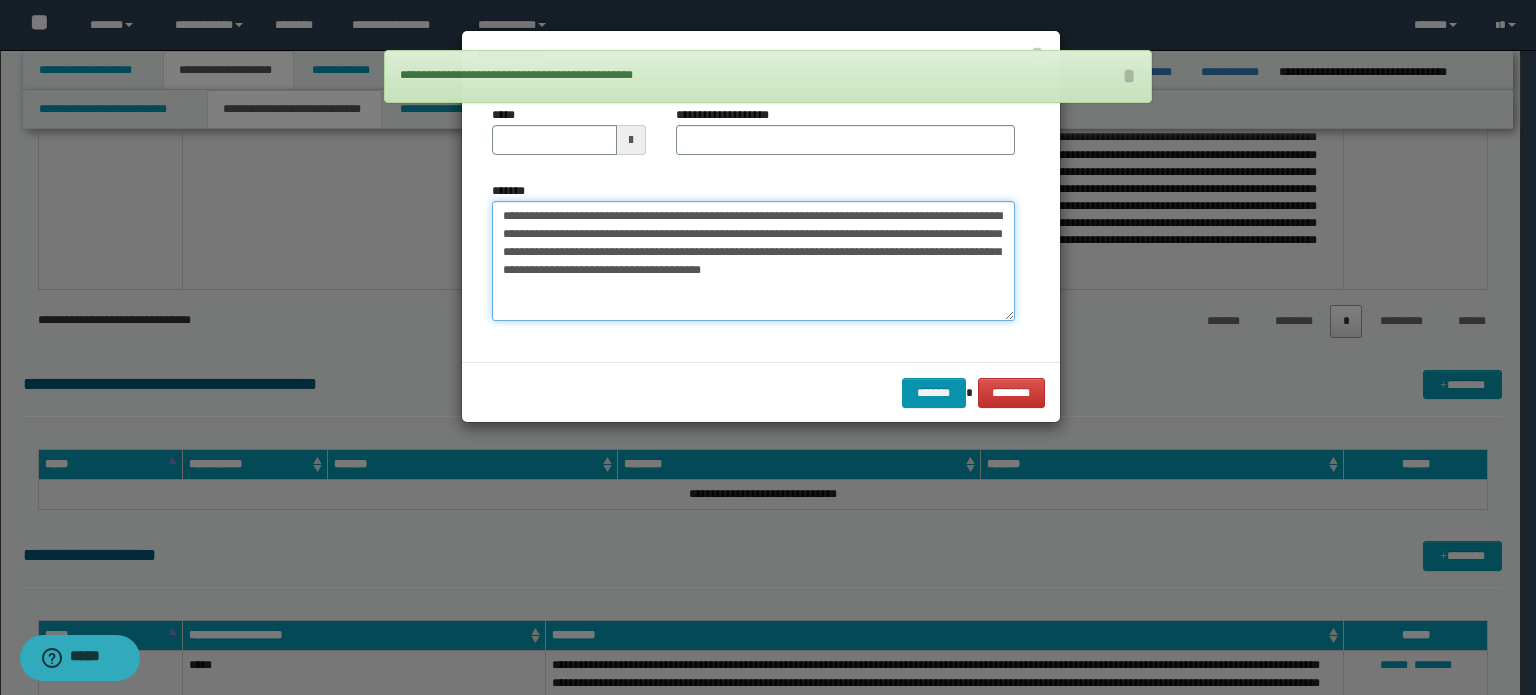 type on "**********" 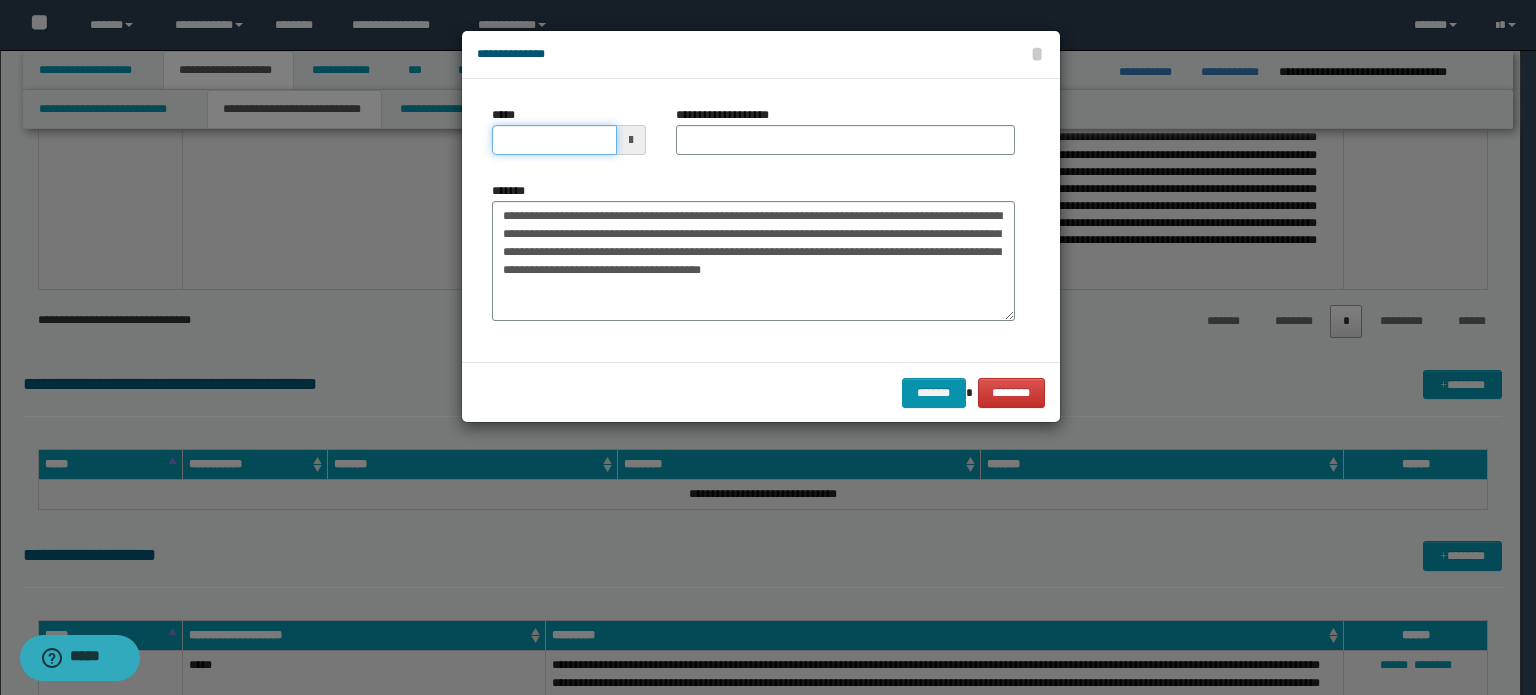 click on "*****" at bounding box center (554, 140) 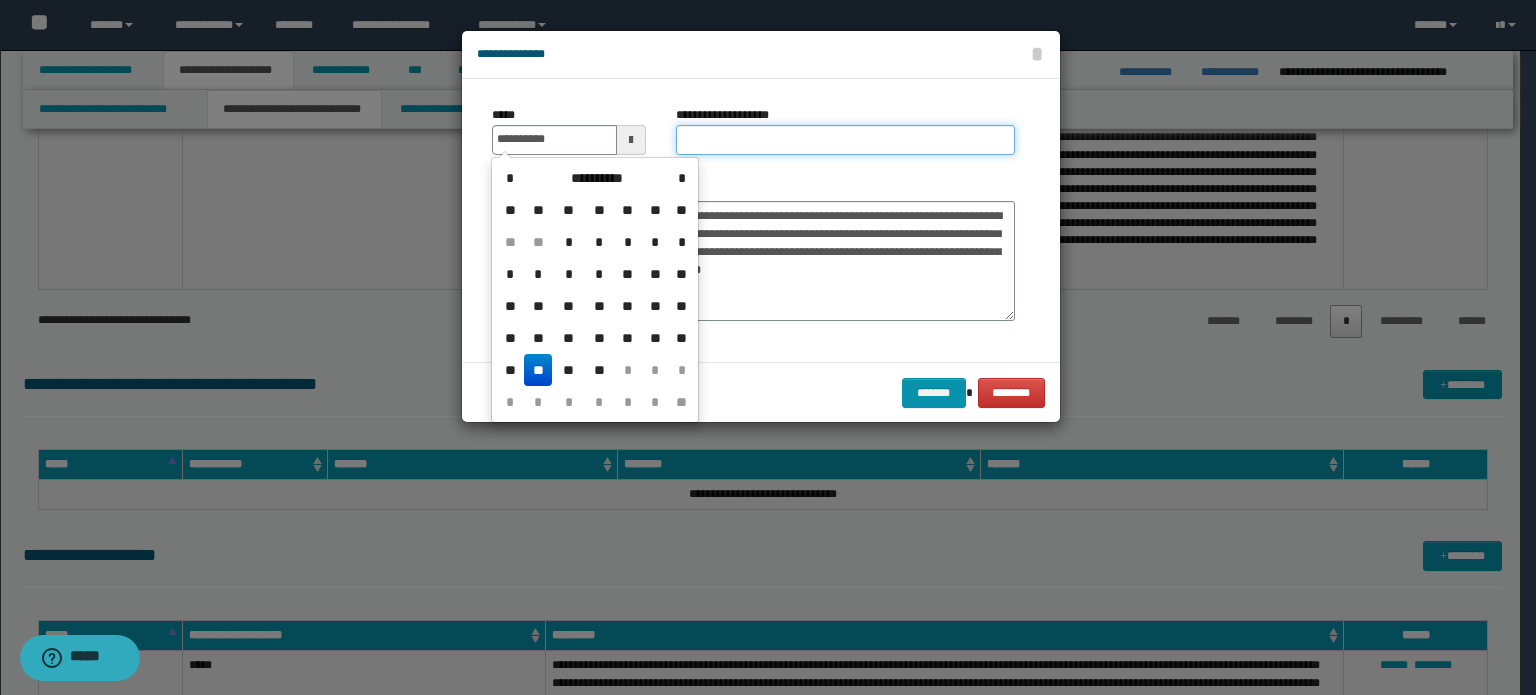 type on "**********" 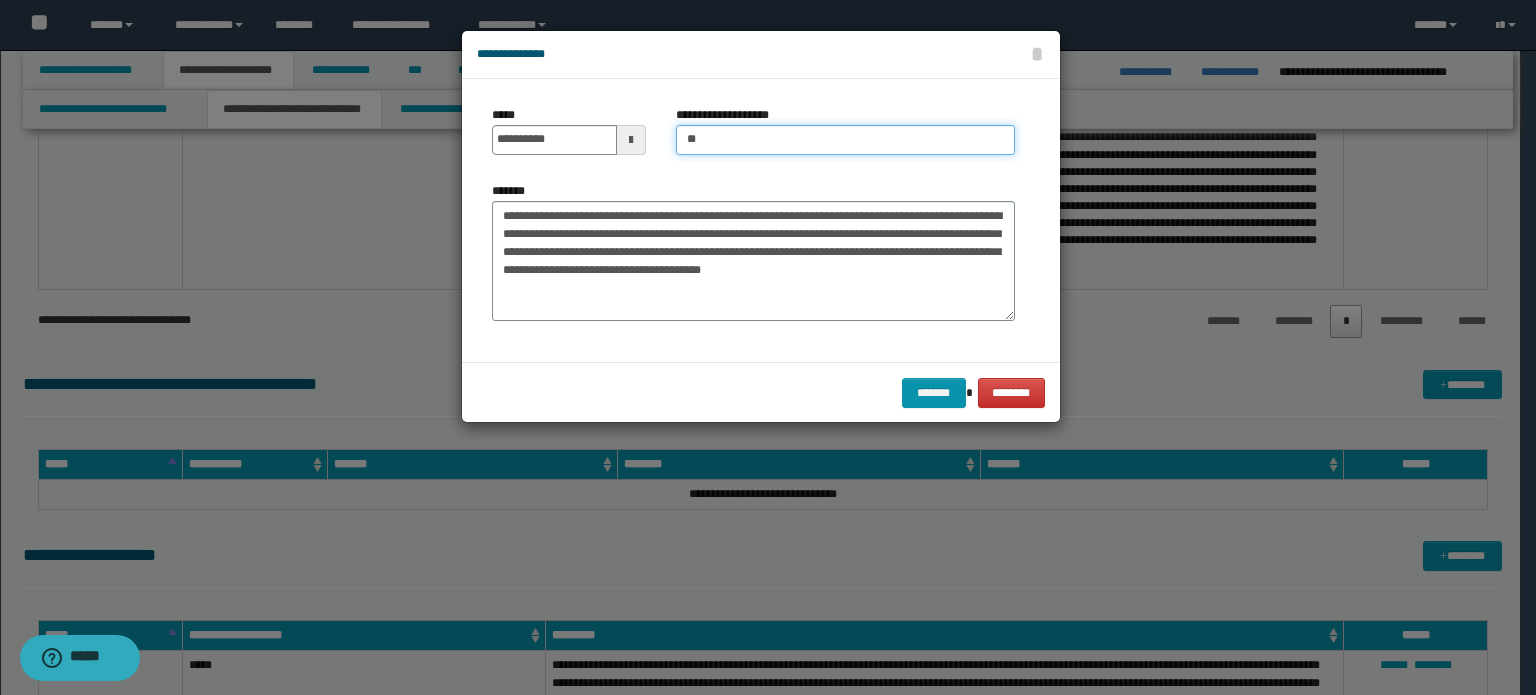 drag, startPoint x: 786, startPoint y: 151, endPoint x: 586, endPoint y: 152, distance: 200.0025 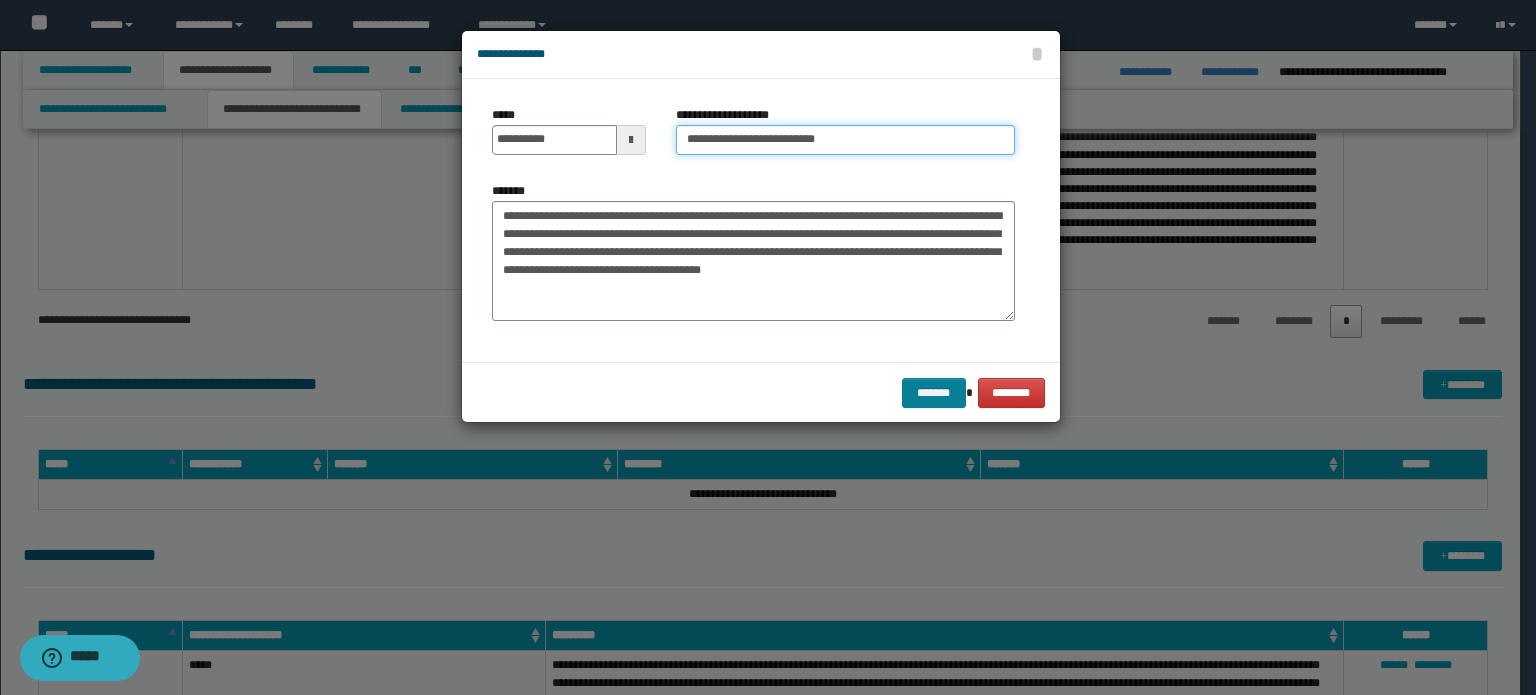 type on "**********" 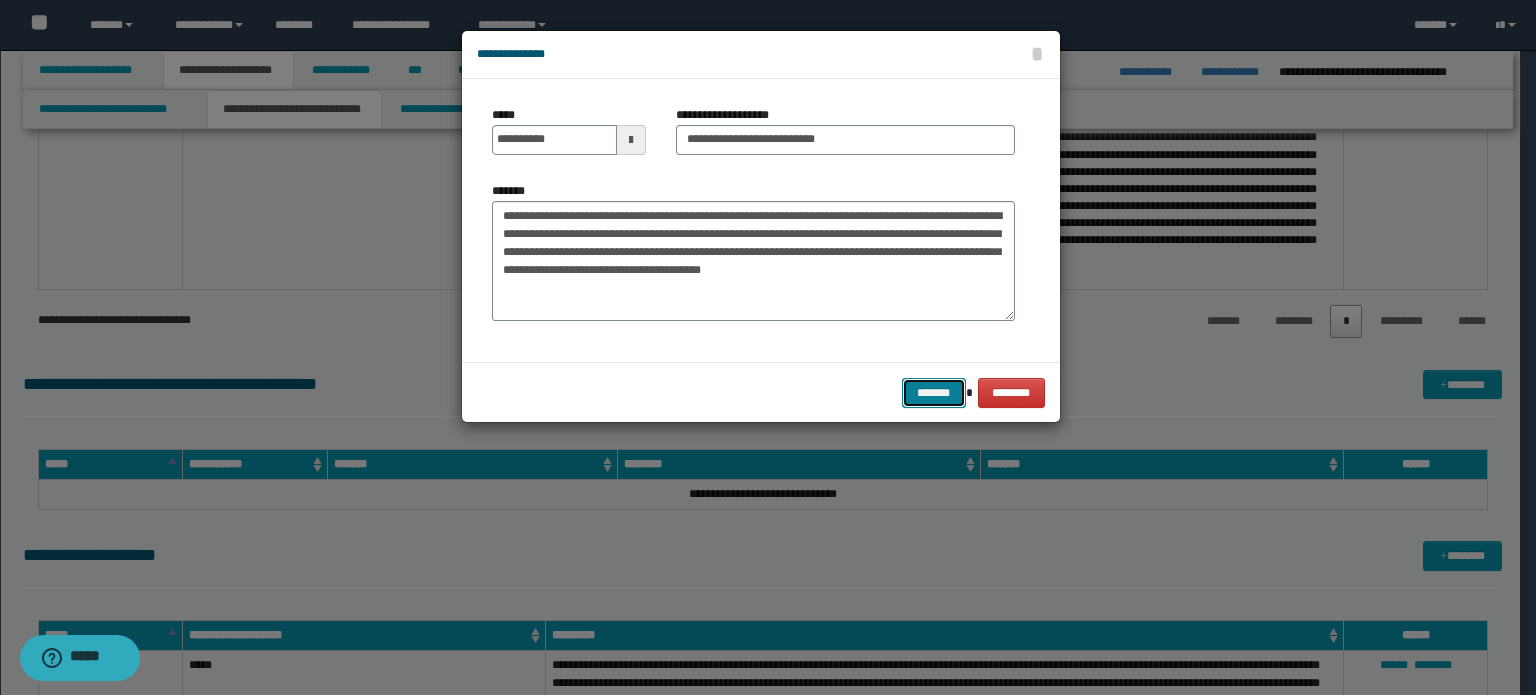 click on "*******" at bounding box center [934, 393] 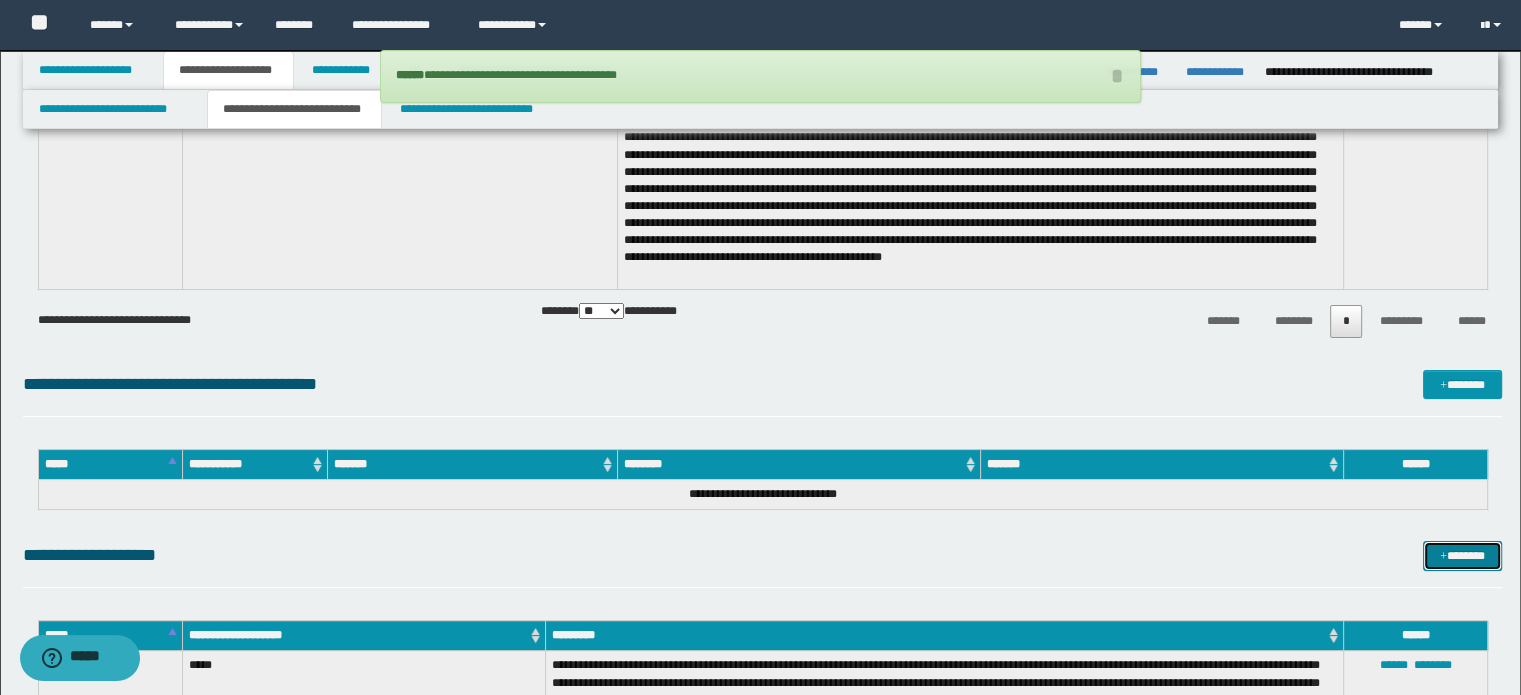 click on "*******" at bounding box center [1462, 556] 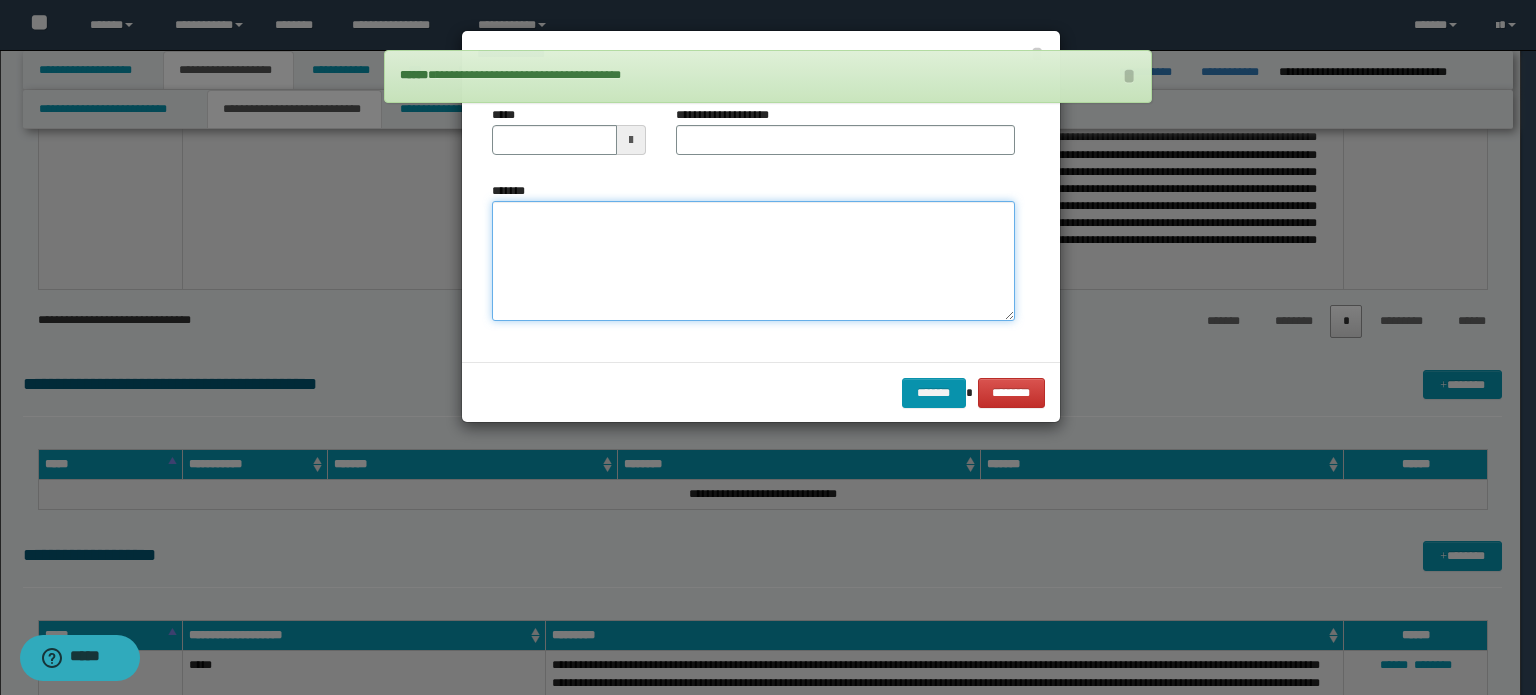 click on "*******" at bounding box center [753, 261] 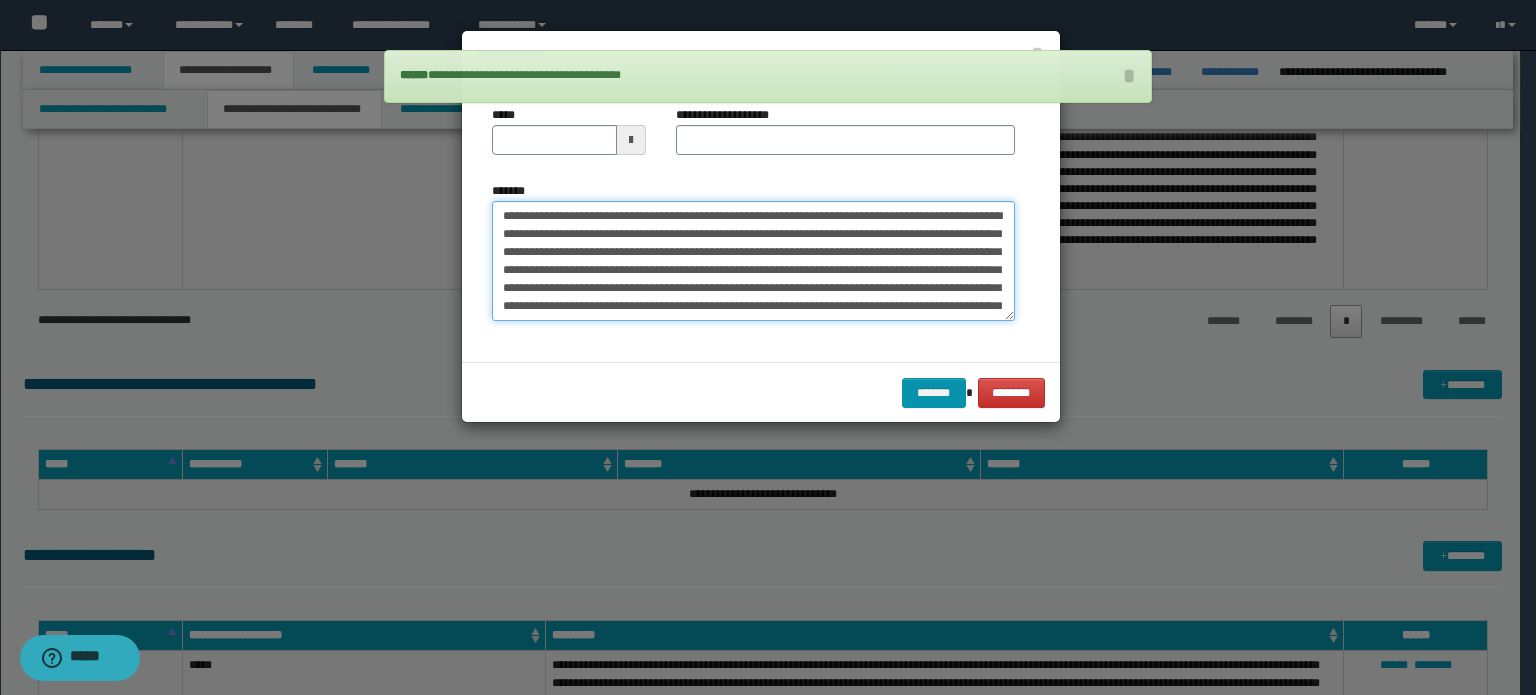 scroll, scrollTop: 120, scrollLeft: 0, axis: vertical 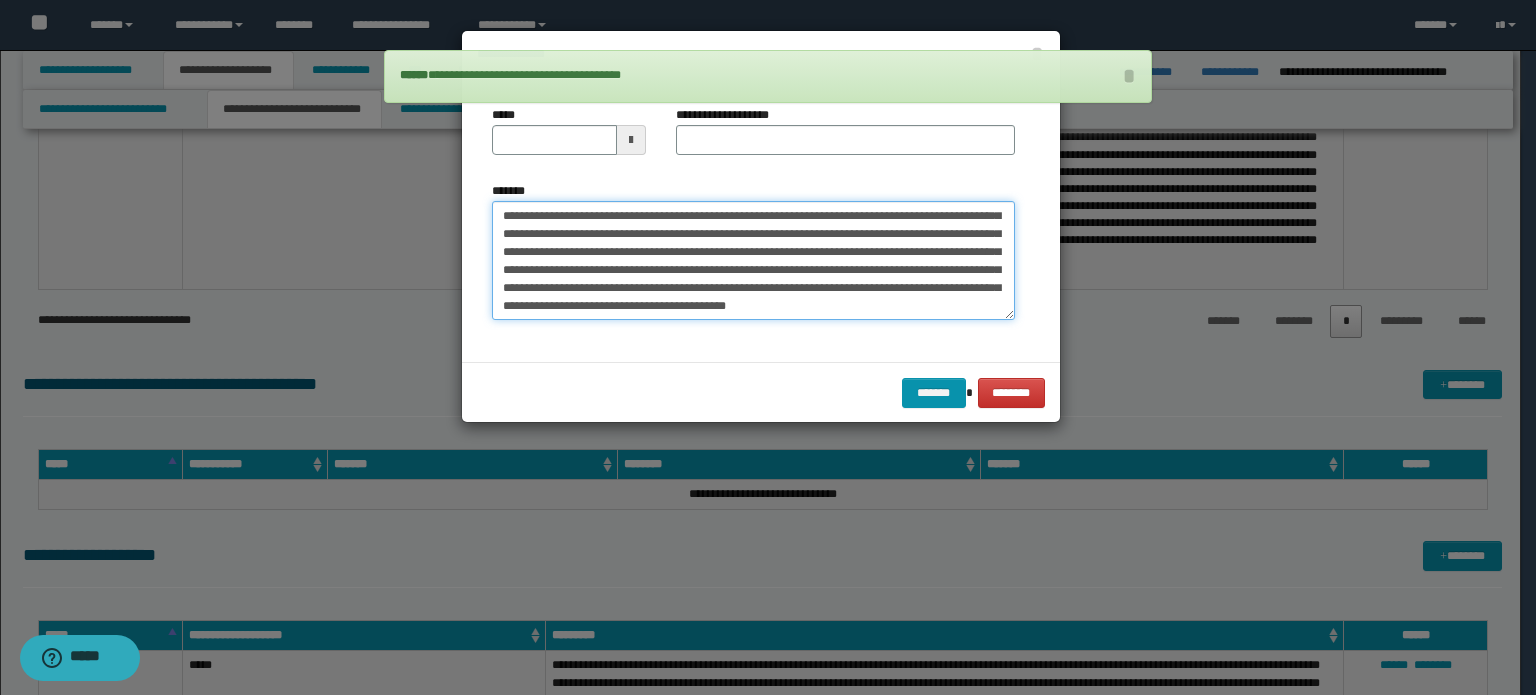 type on "**********" 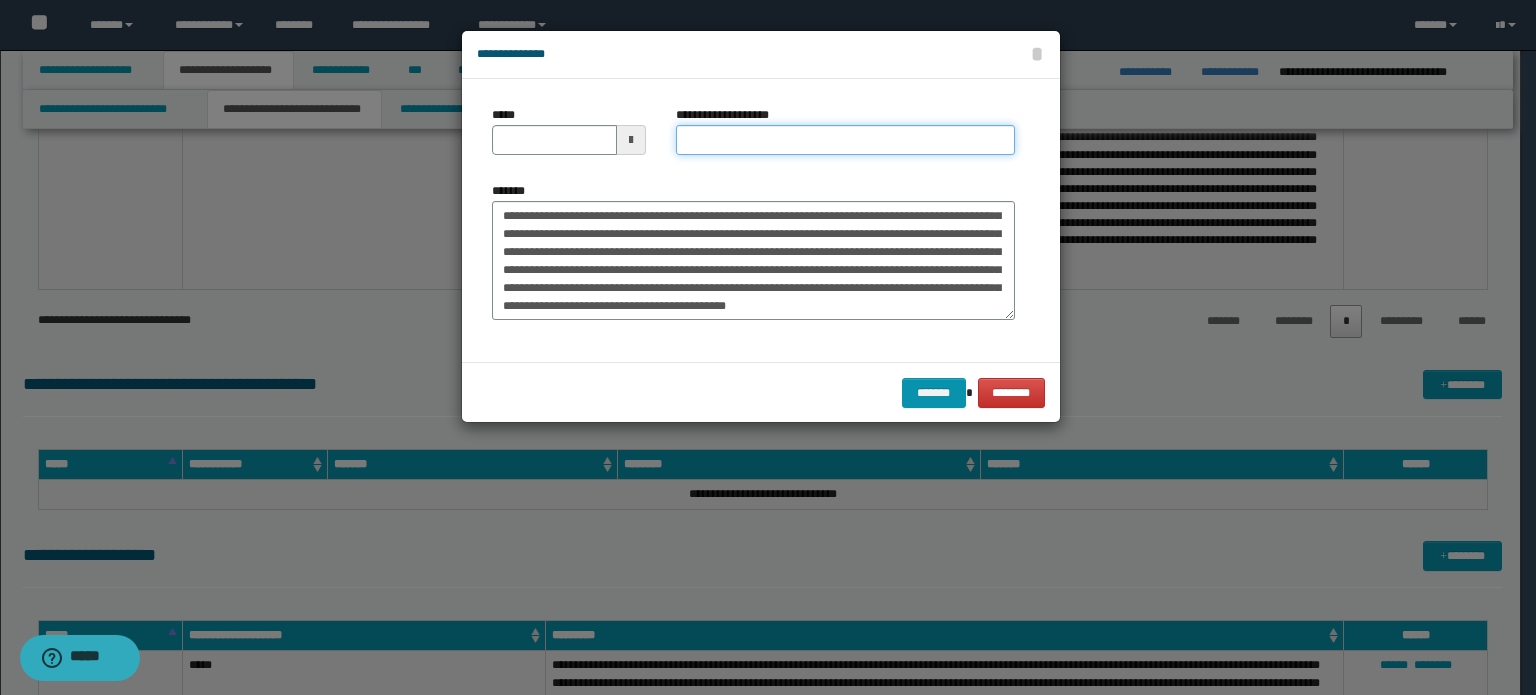 click on "**********" at bounding box center (845, 140) 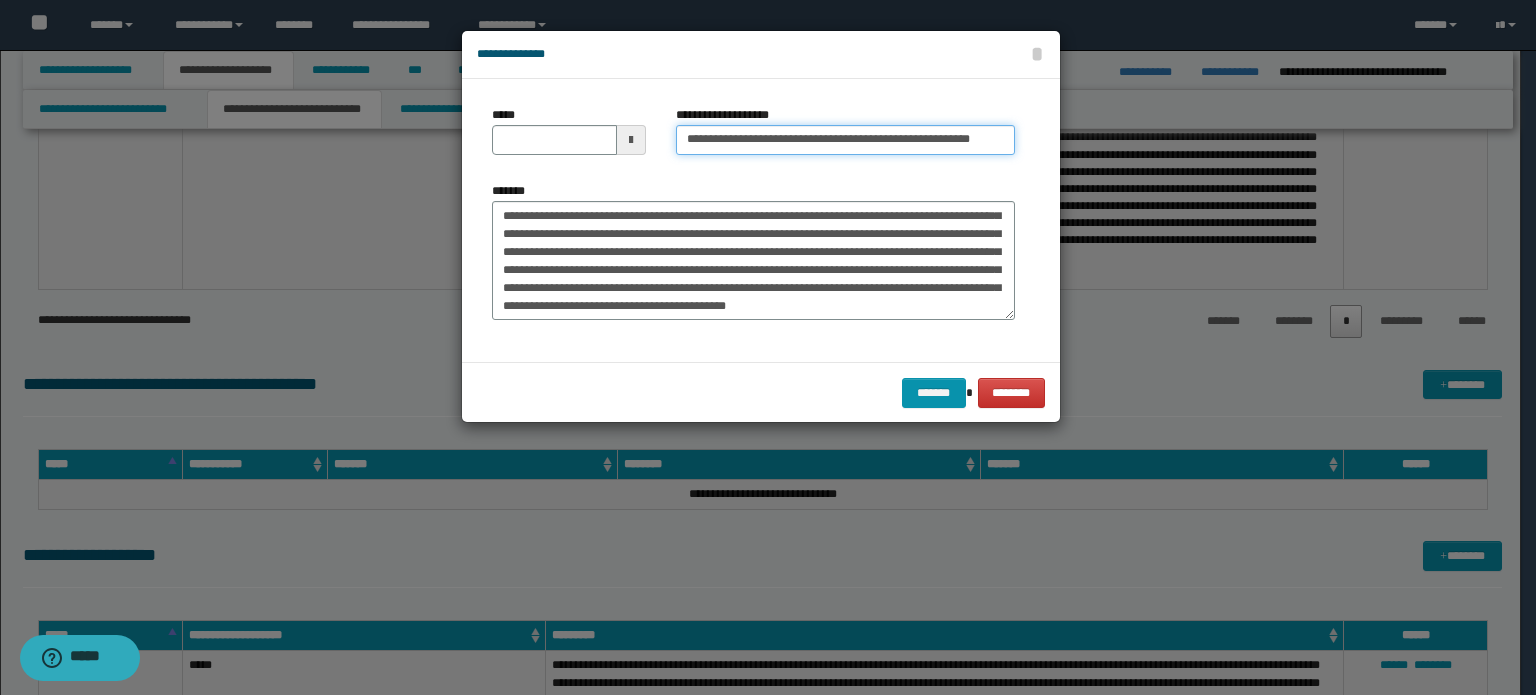 type on "**********" 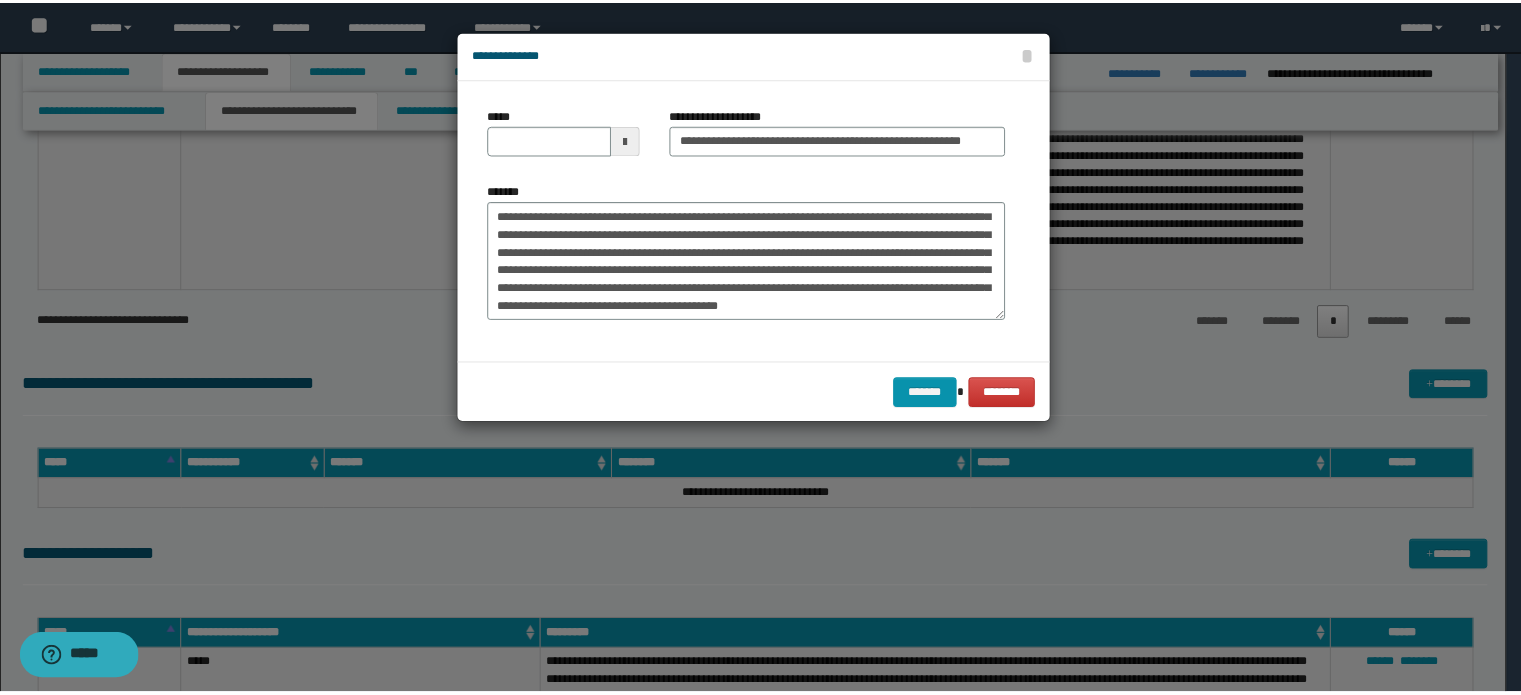 scroll, scrollTop: 0, scrollLeft: 0, axis: both 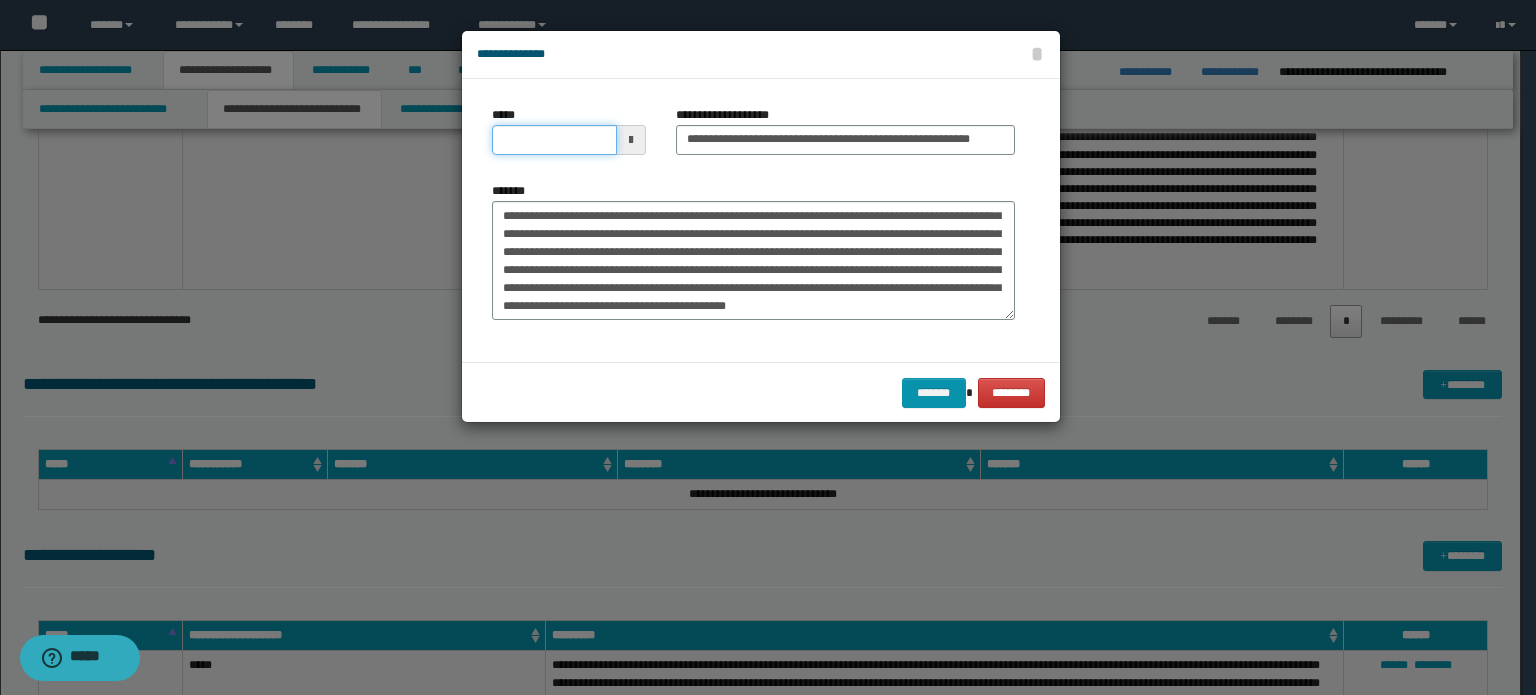 drag, startPoint x: 569, startPoint y: 141, endPoint x: 853, endPoint y: 356, distance: 356.20358 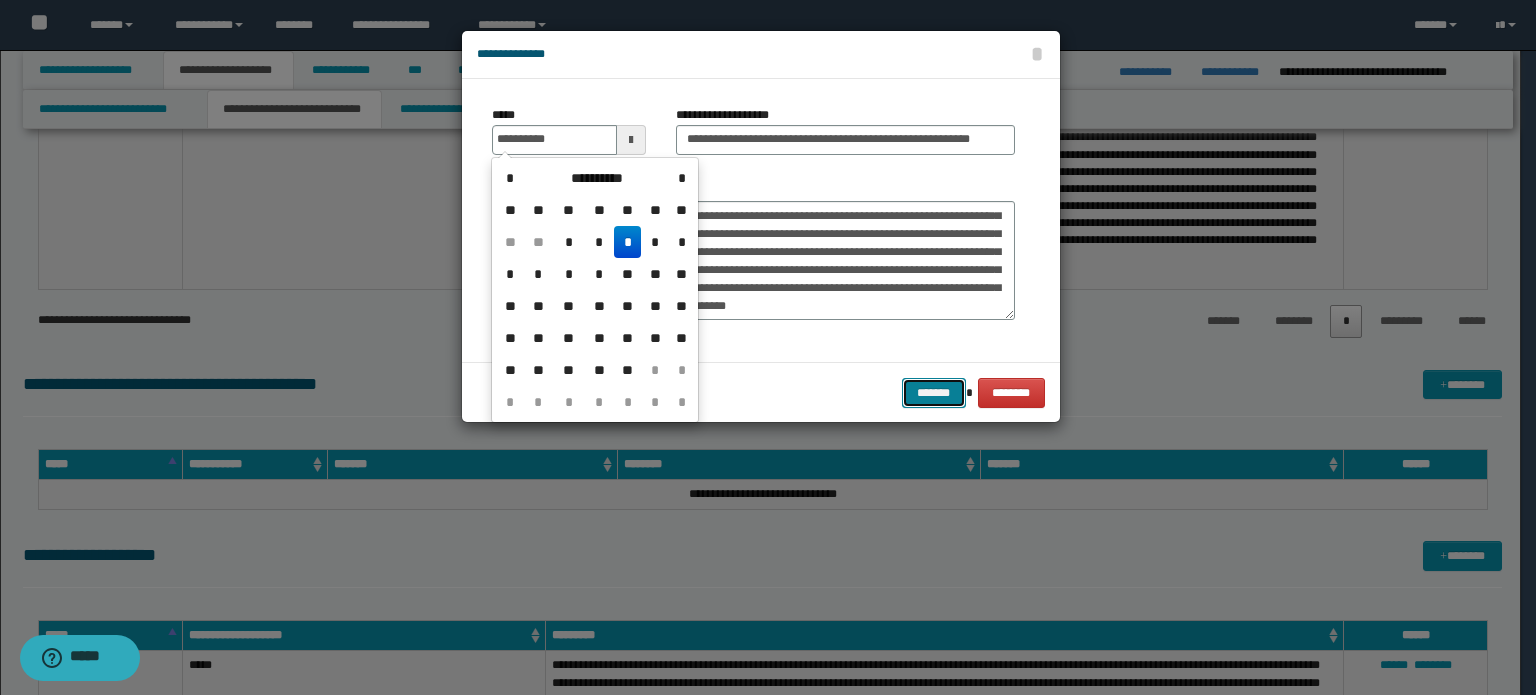 type on "**********" 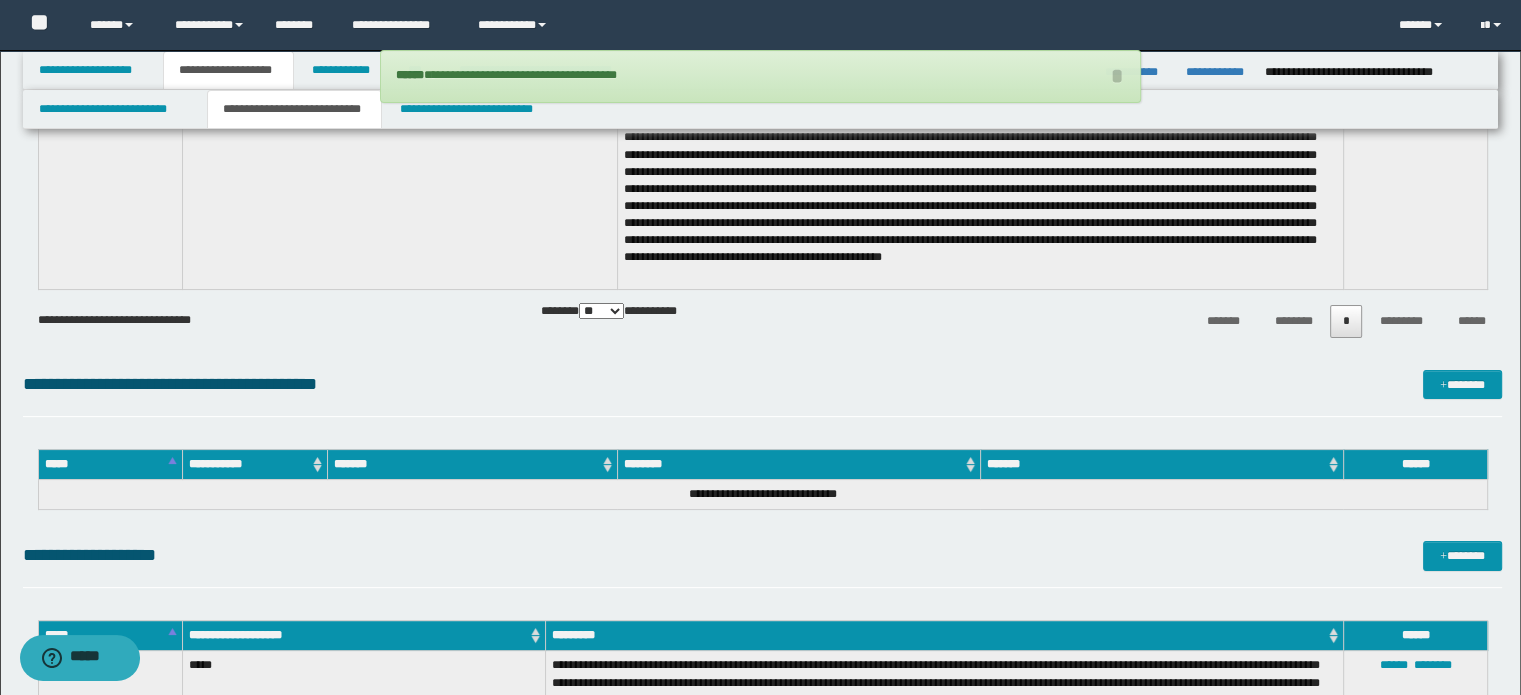click on "**********" at bounding box center (760, 109) 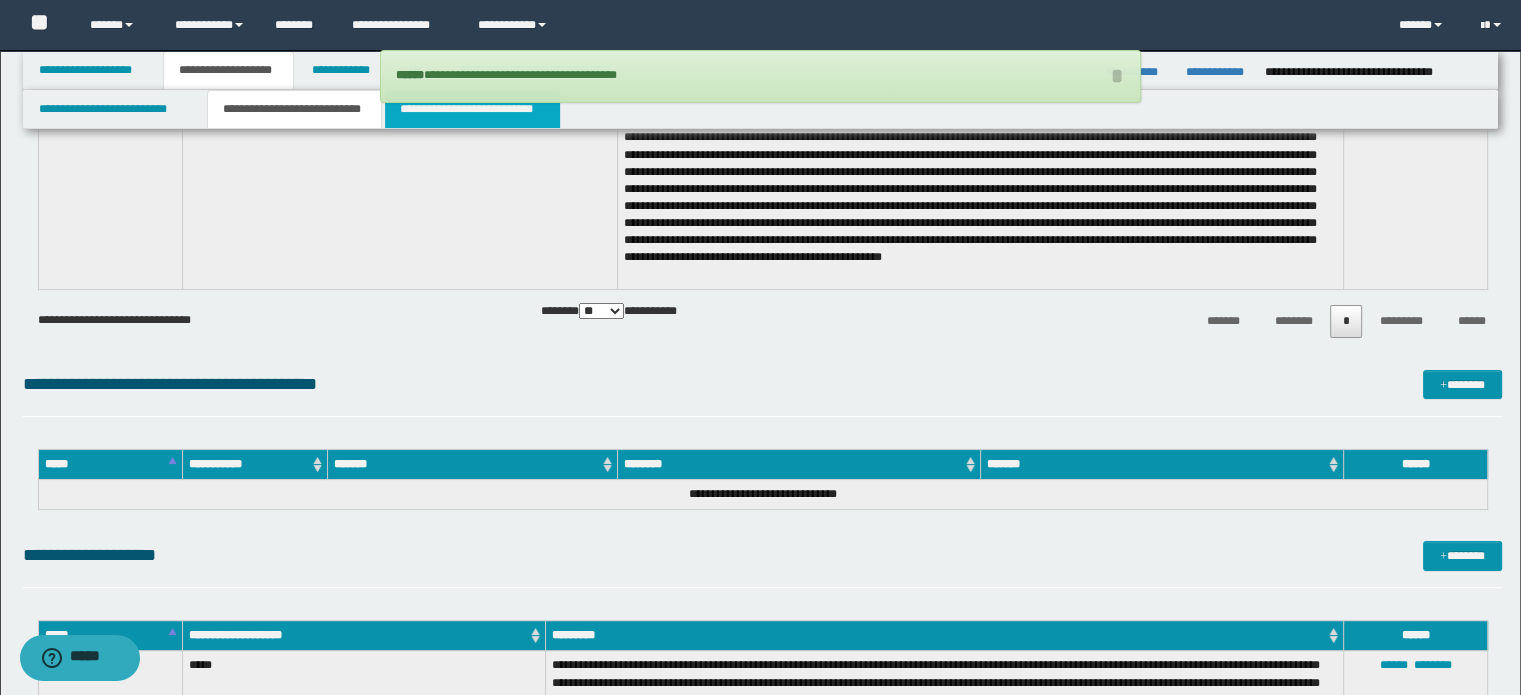 click on "**********" at bounding box center (472, 109) 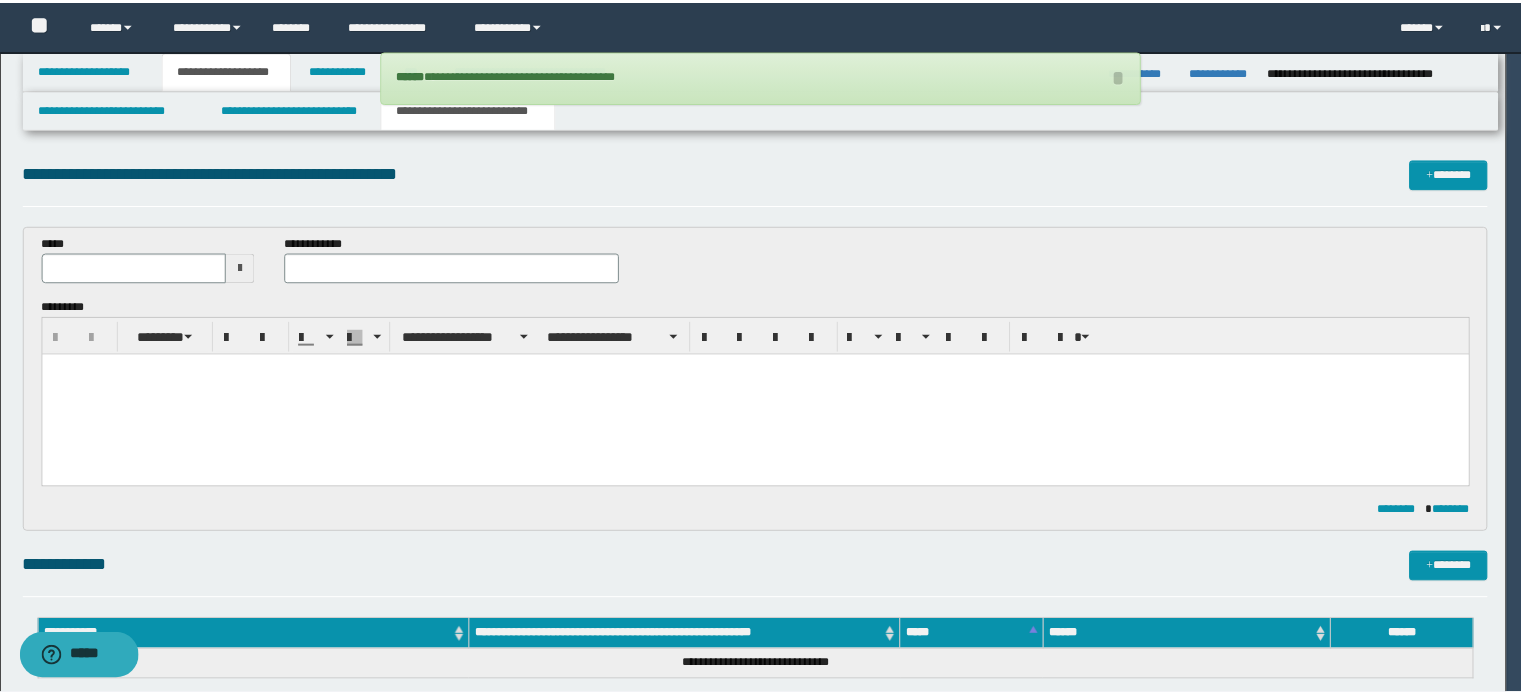 scroll, scrollTop: 0, scrollLeft: 0, axis: both 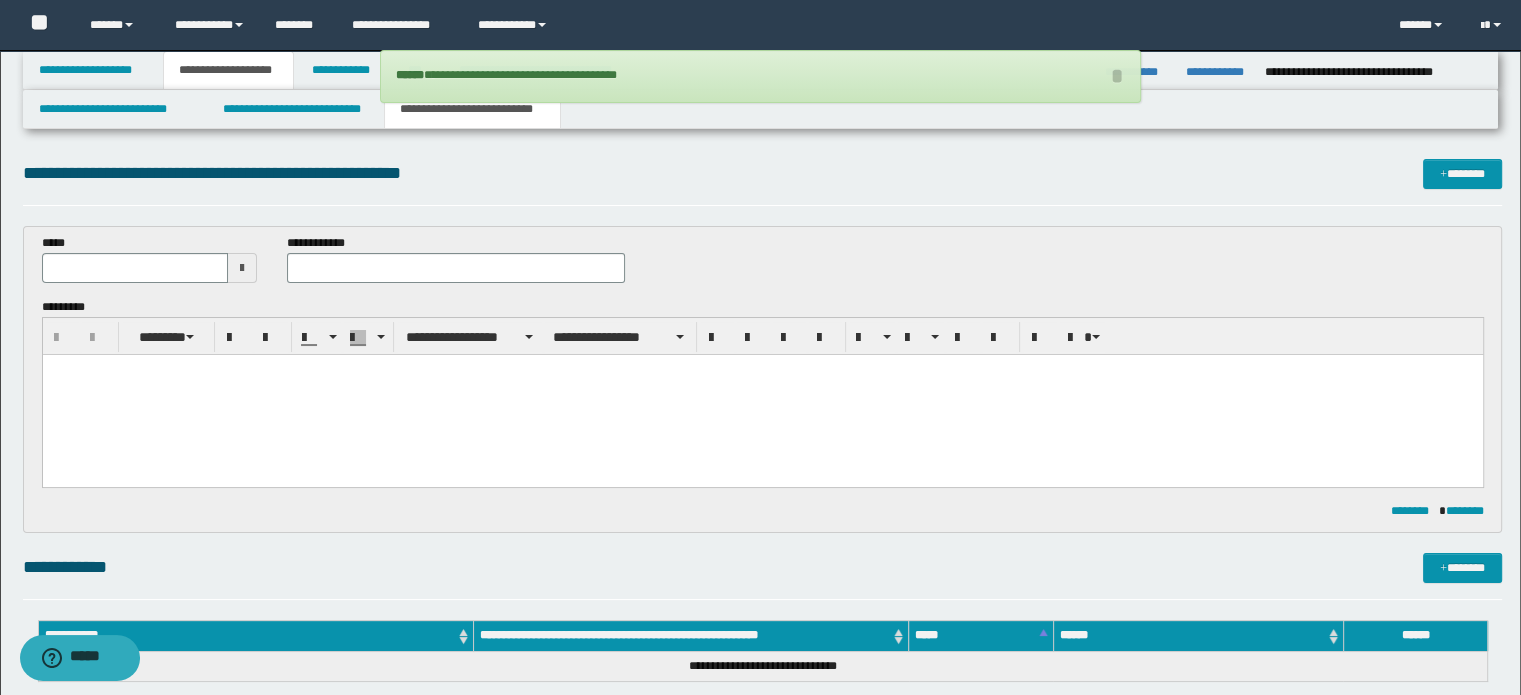 click at bounding box center [762, 394] 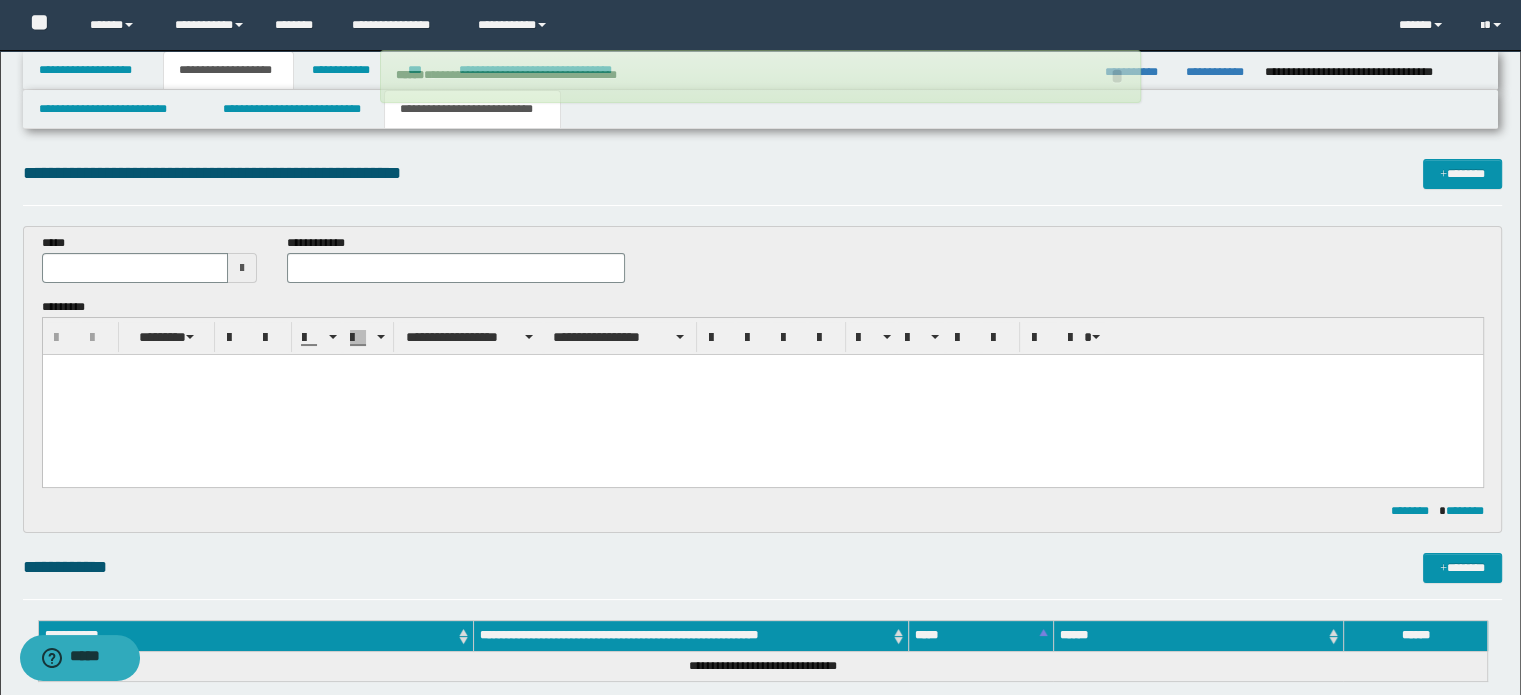paste 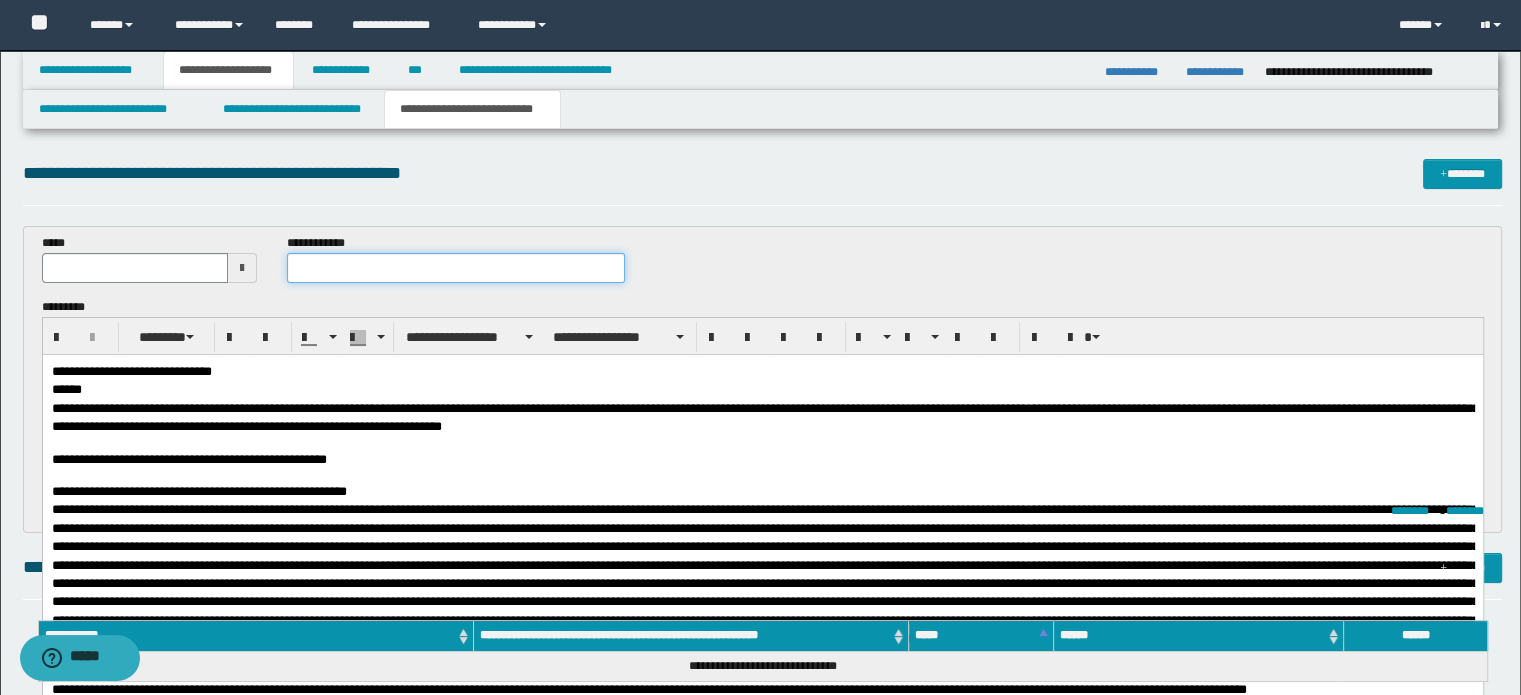 click at bounding box center (456, 268) 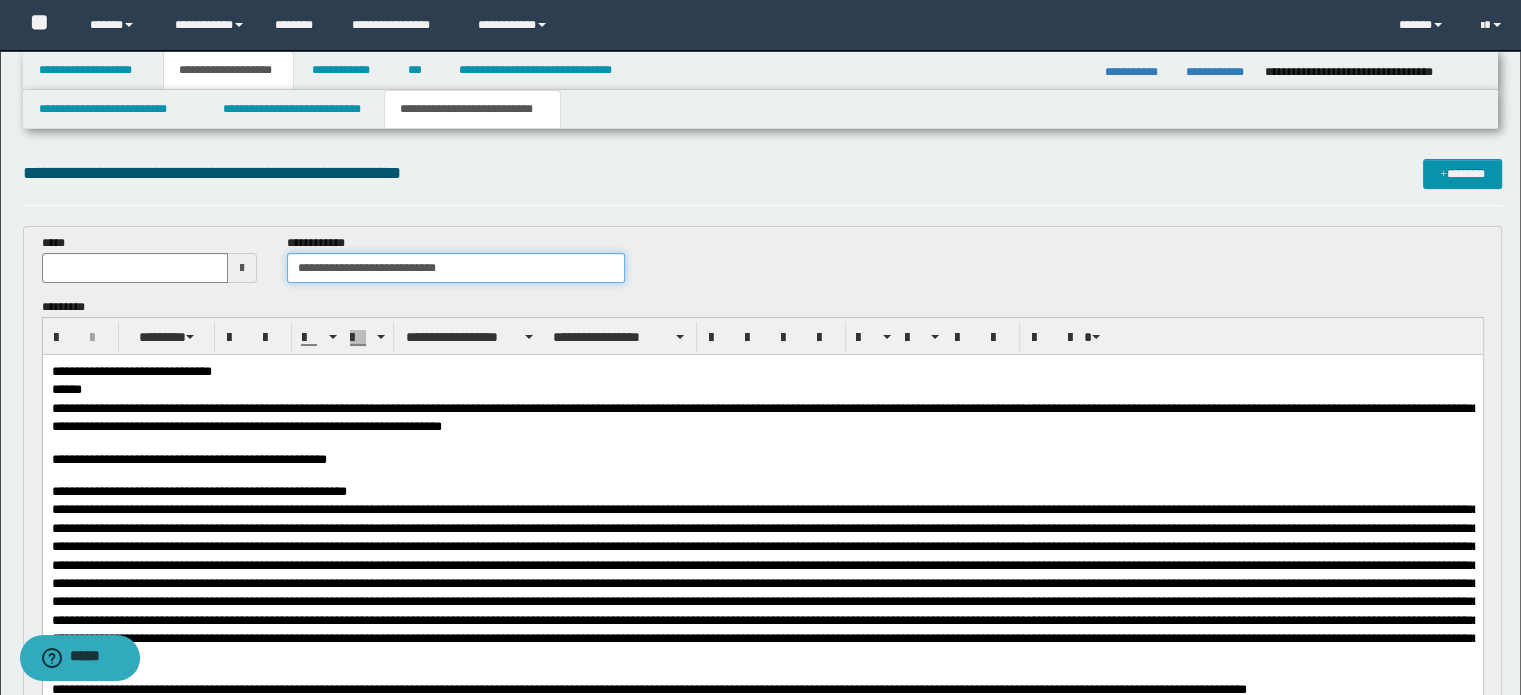 type on "**********" 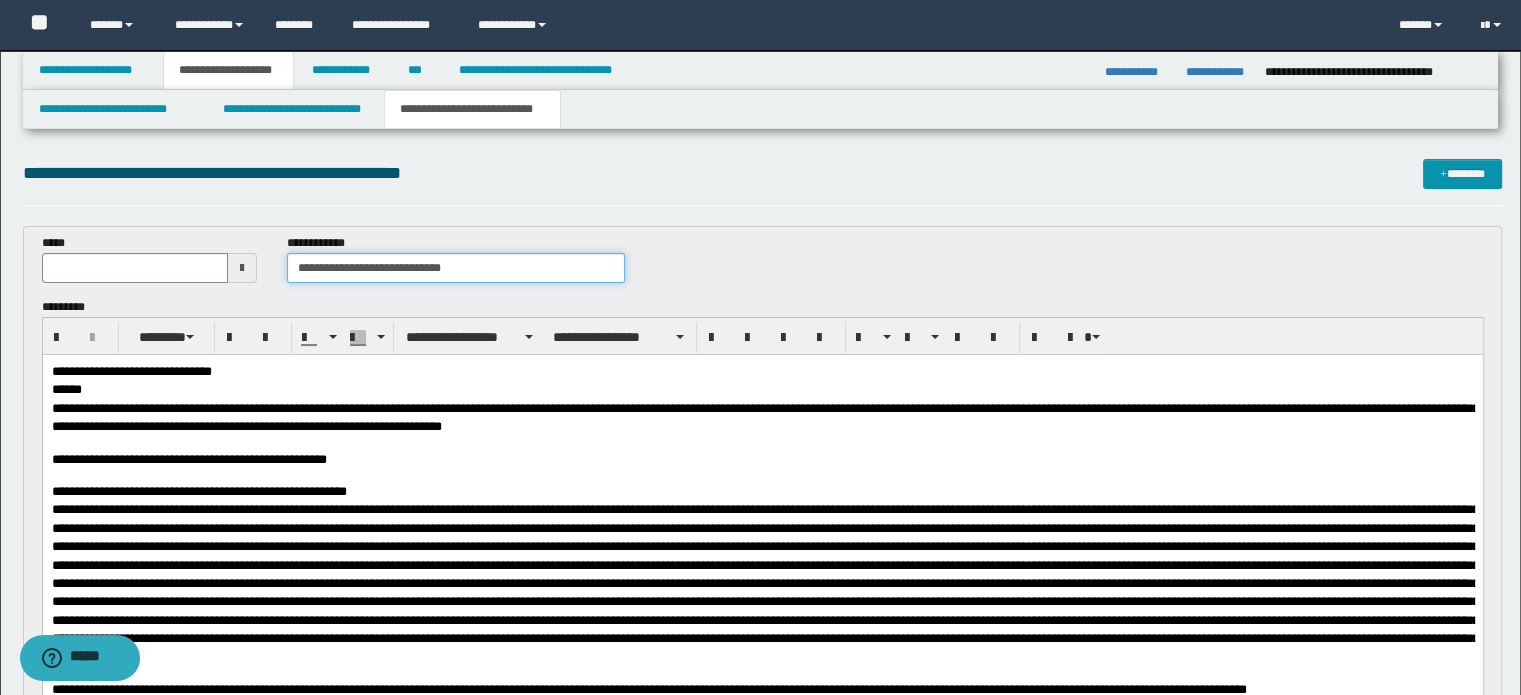 type 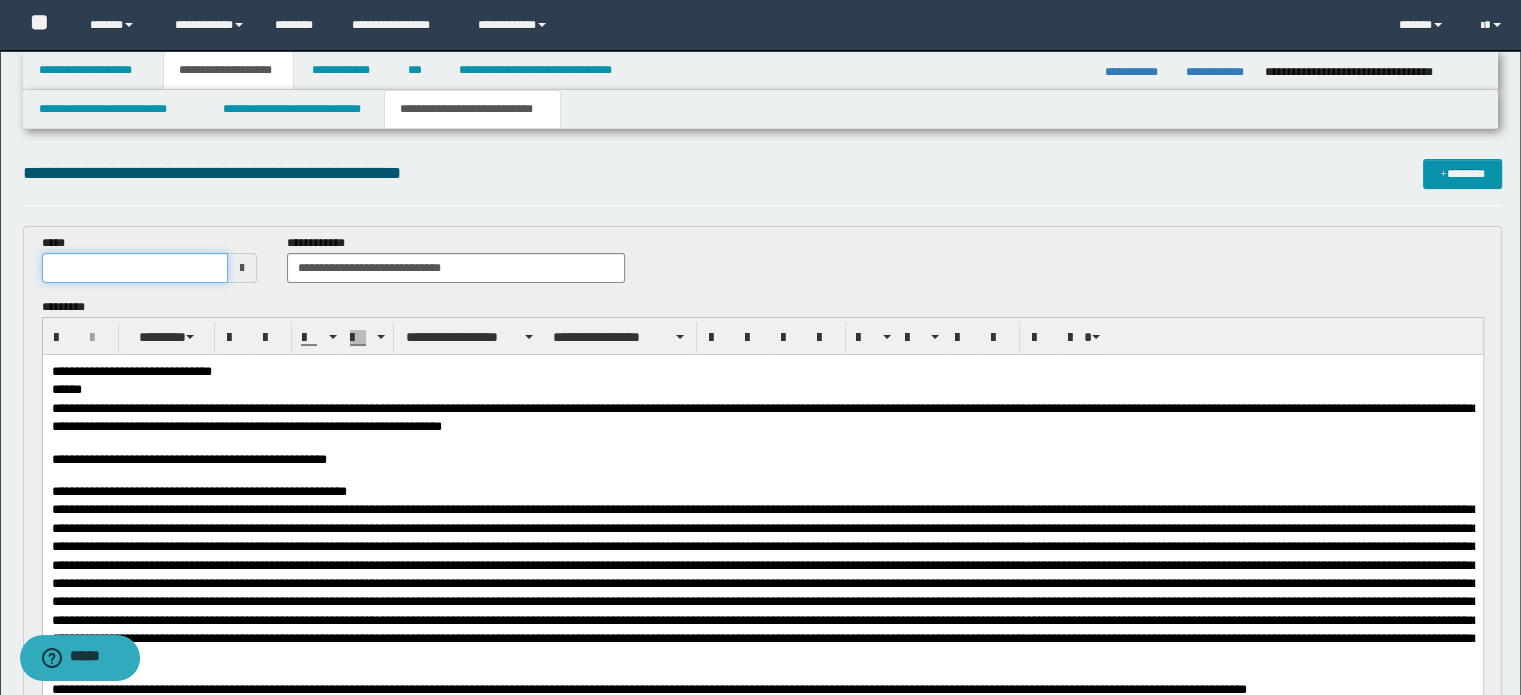click at bounding box center (149, 268) 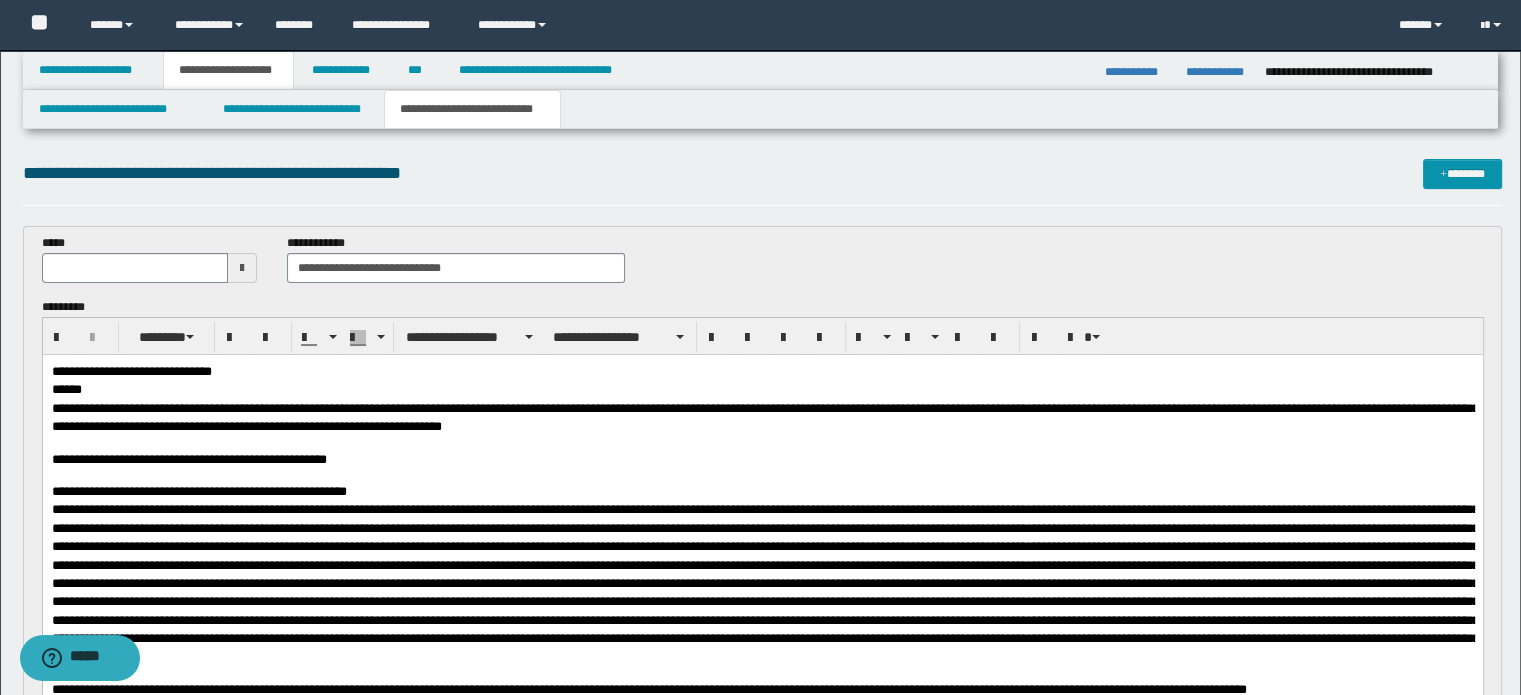click at bounding box center [242, 268] 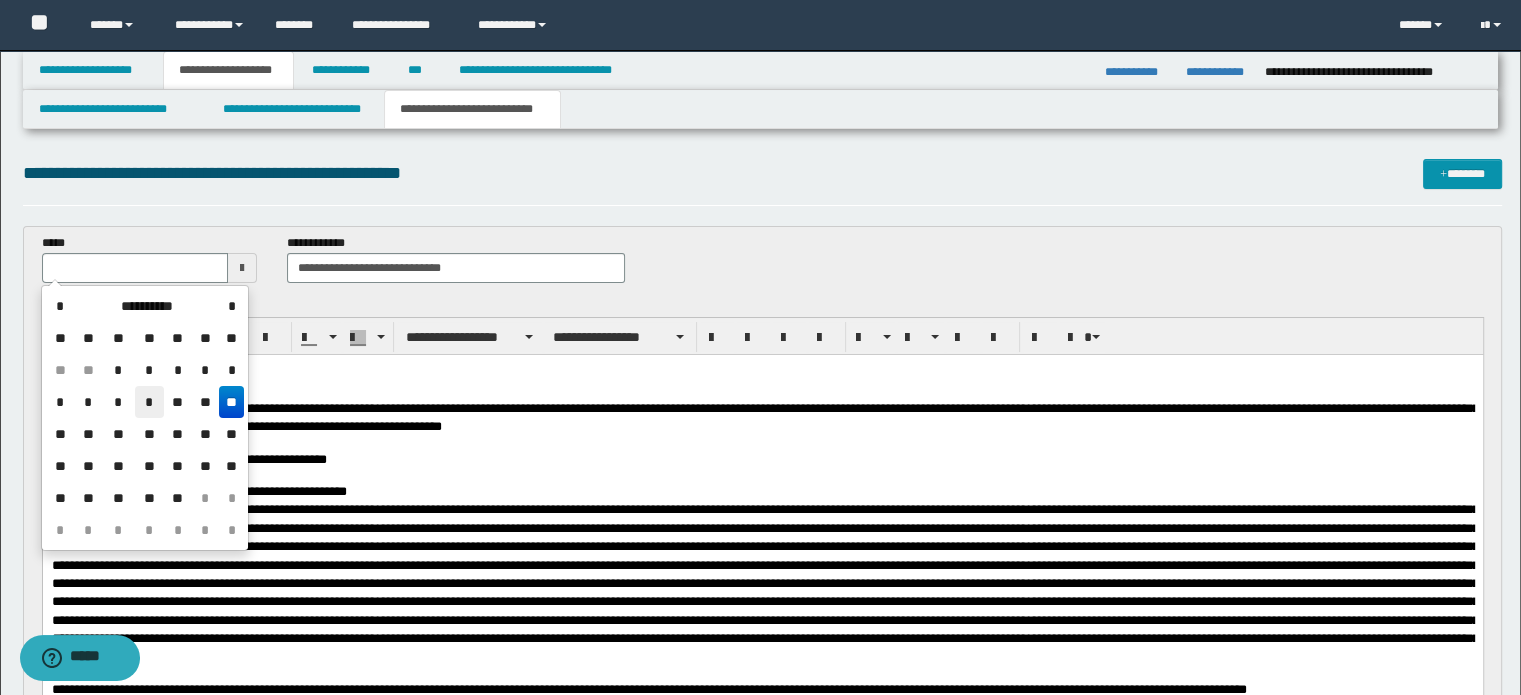 drag, startPoint x: 156, startPoint y: 410, endPoint x: 124, endPoint y: 10, distance: 401.27795 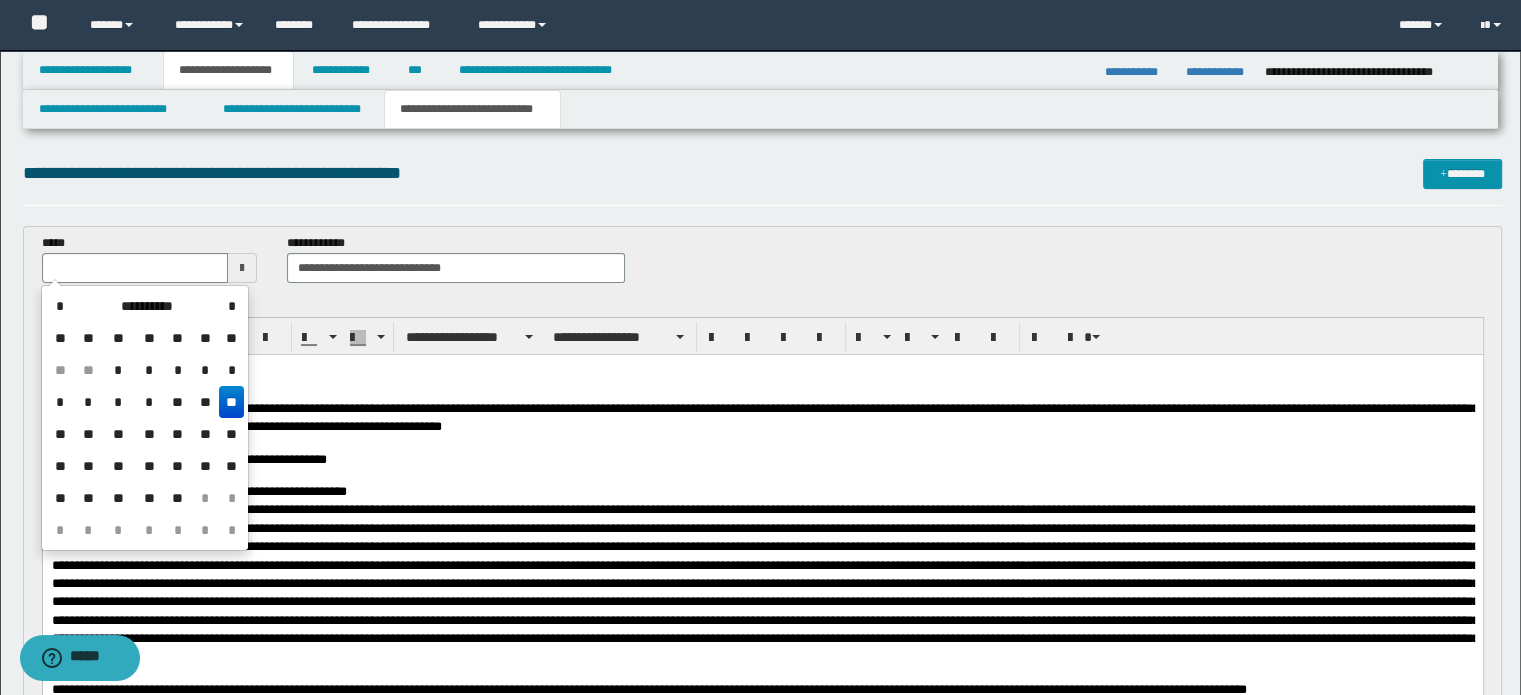type on "**********" 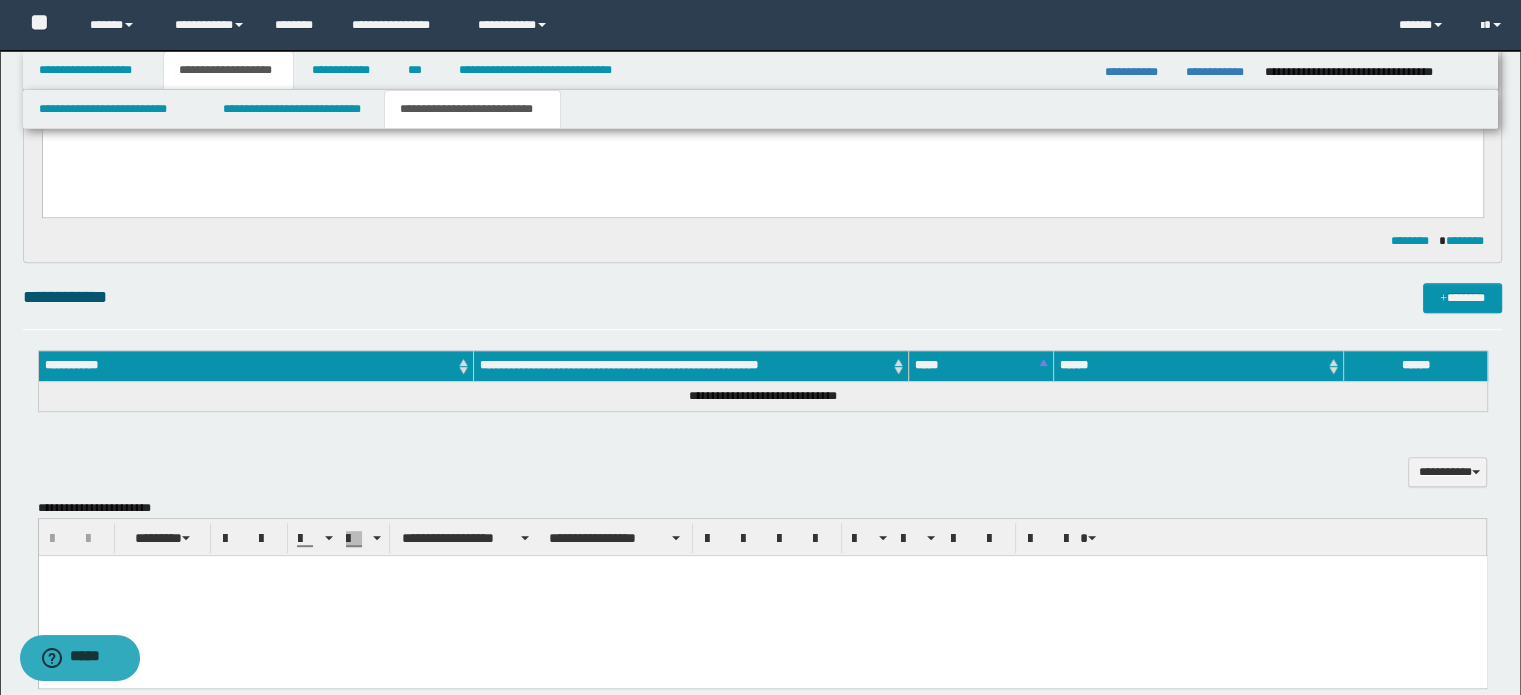 scroll, scrollTop: 1496, scrollLeft: 0, axis: vertical 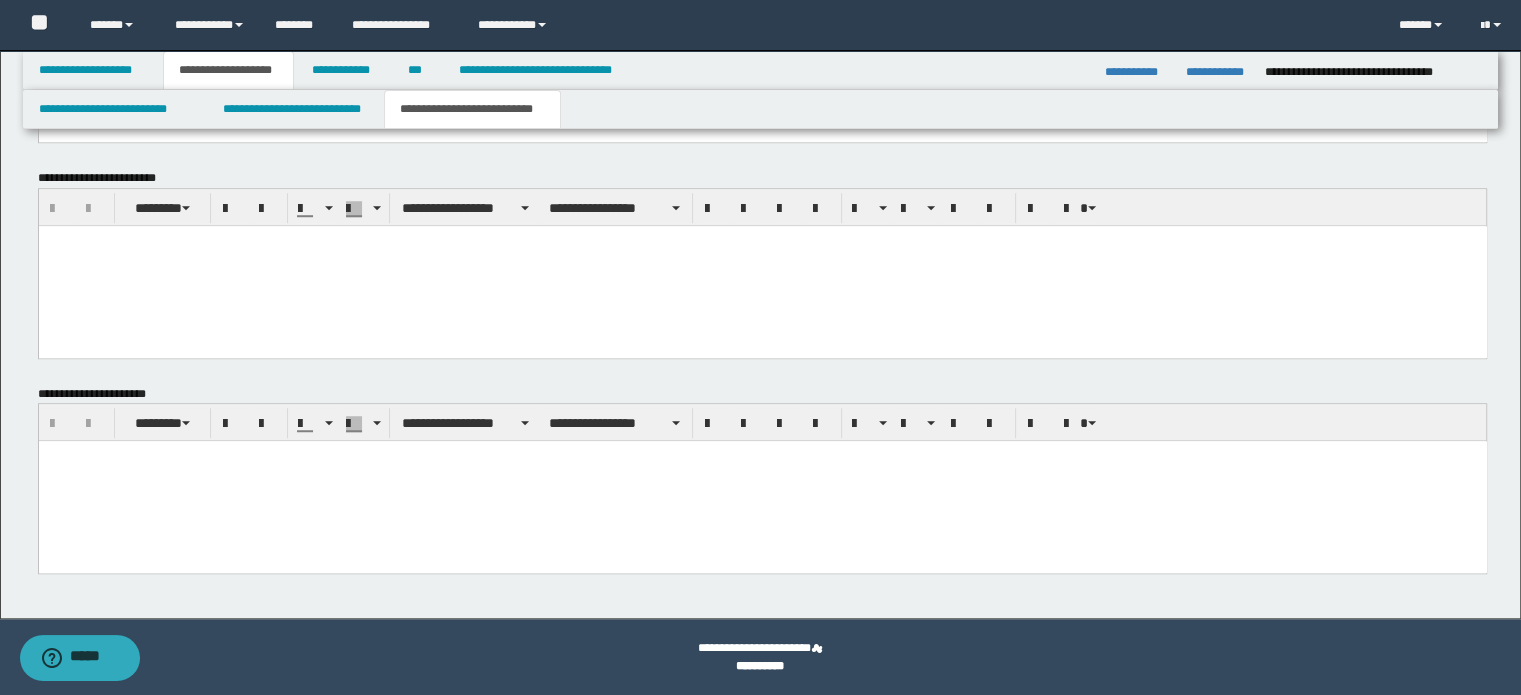 click at bounding box center (762, 481) 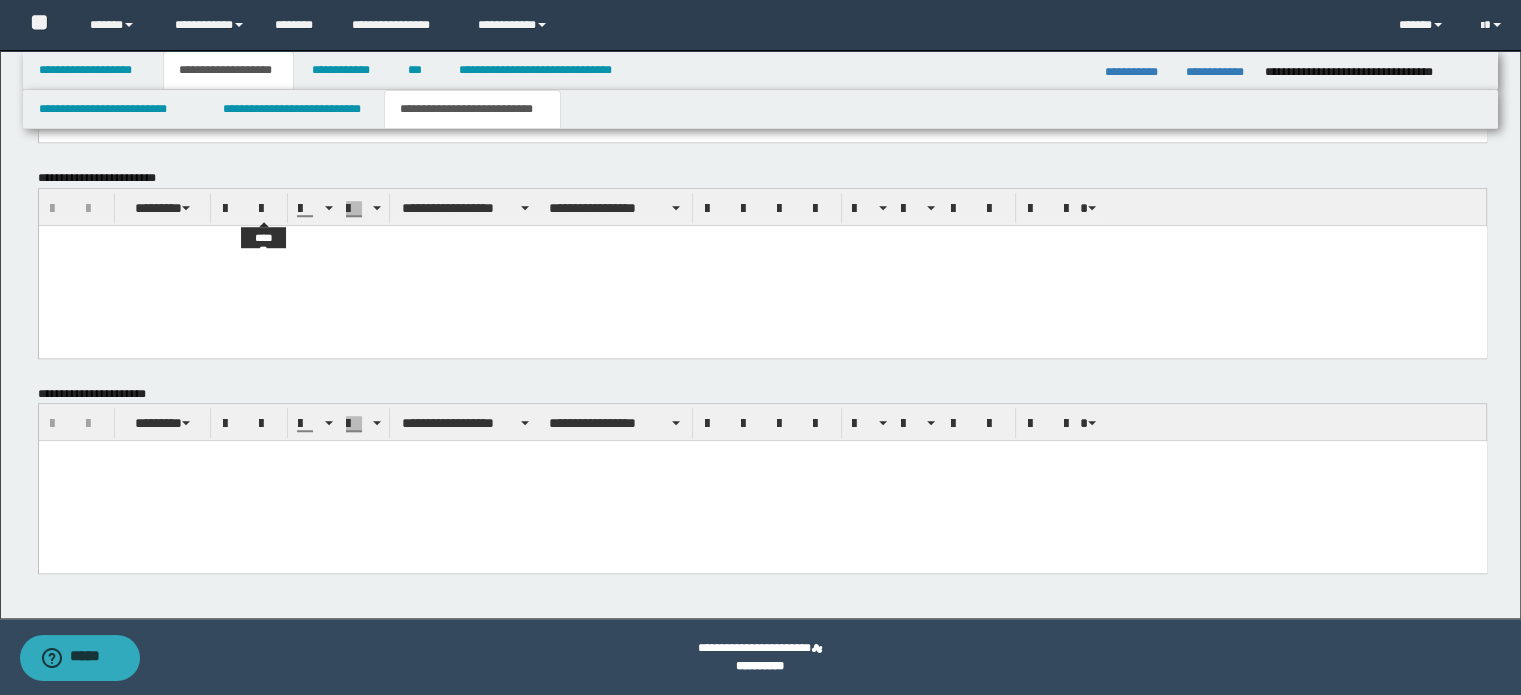 paste 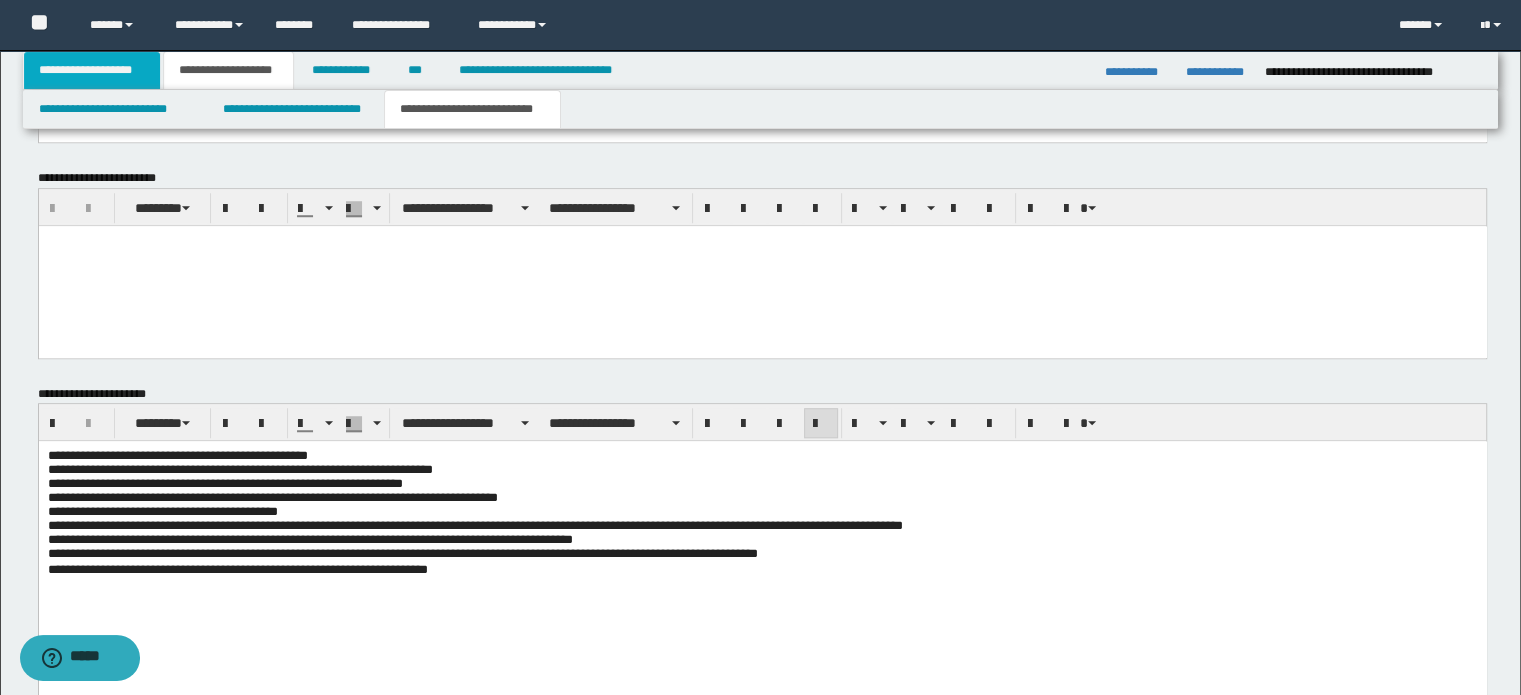 click on "**********" at bounding box center (92, 70) 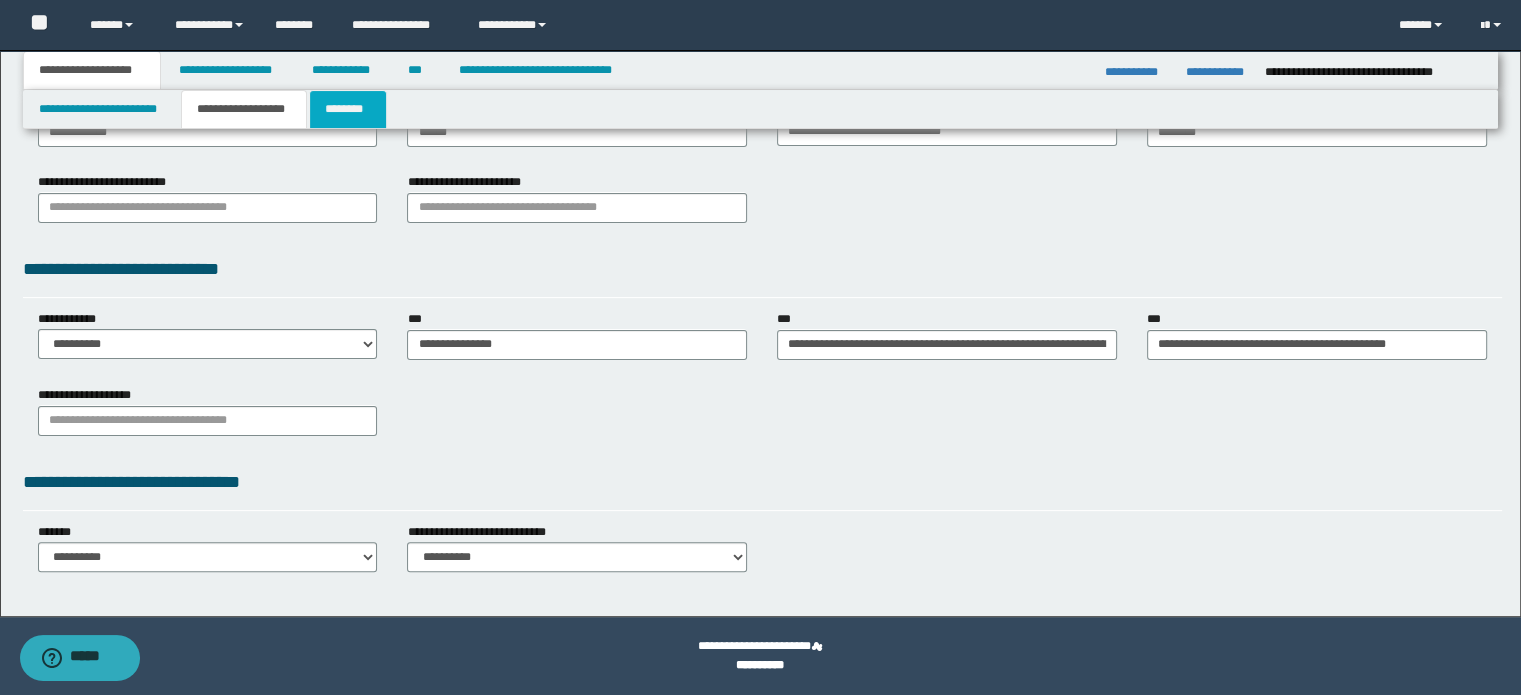 scroll, scrollTop: 411, scrollLeft: 0, axis: vertical 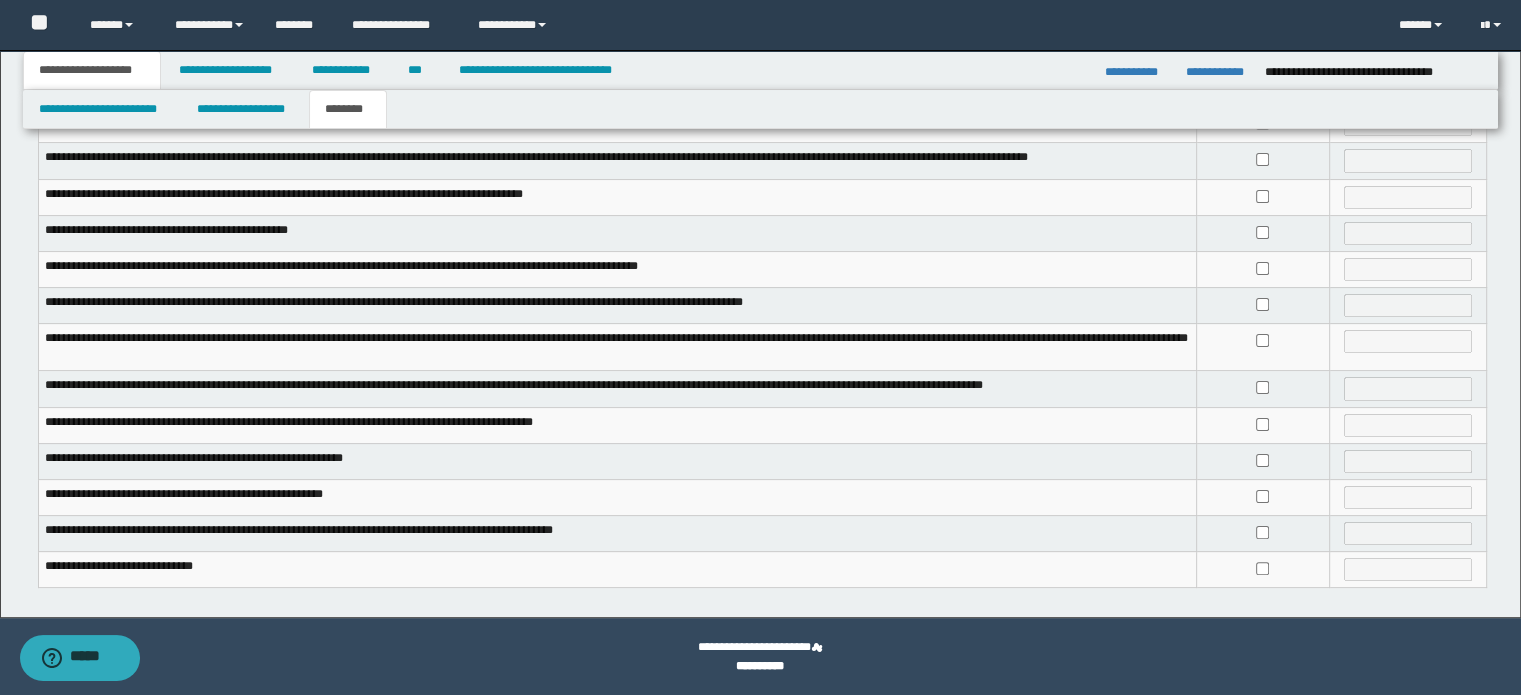 drag, startPoint x: 1264, startPoint y: 316, endPoint x: 1259, endPoint y: 387, distance: 71.17584 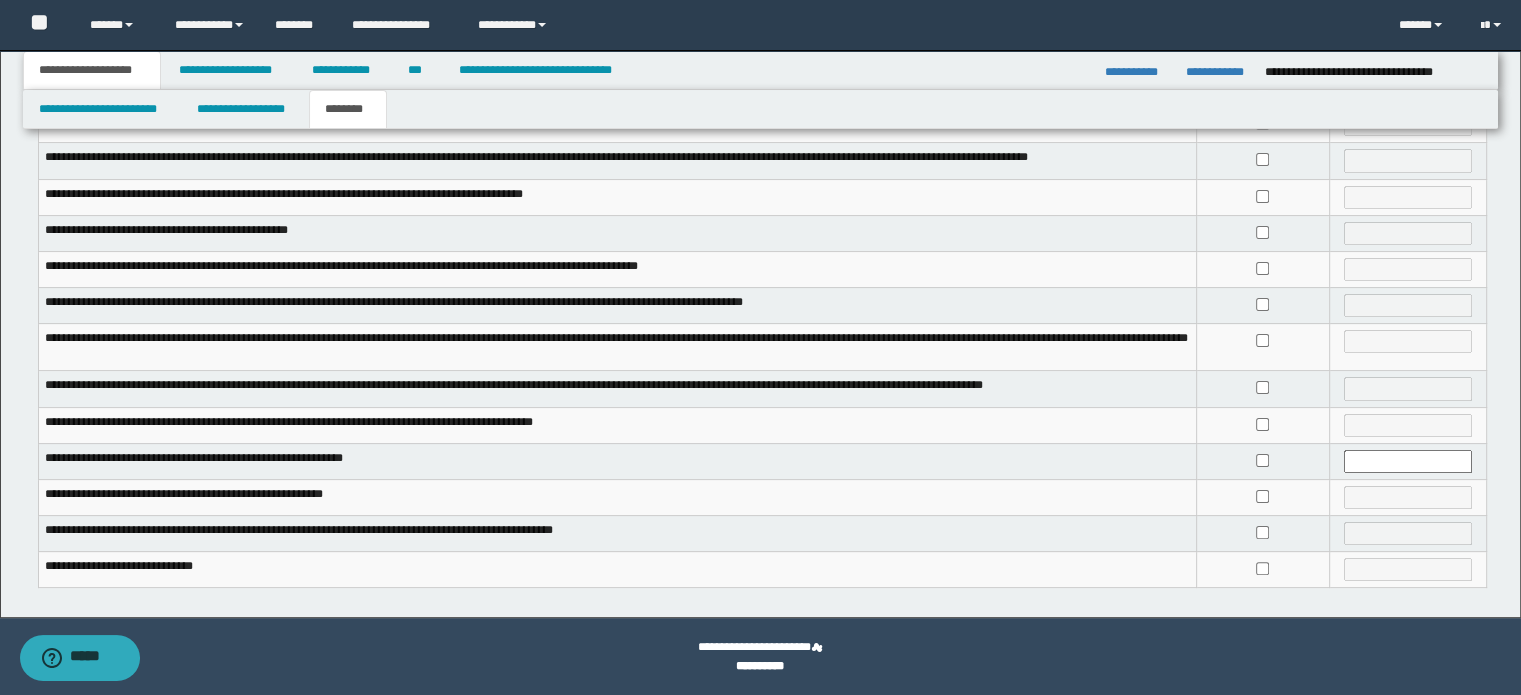 click at bounding box center [1262, 347] 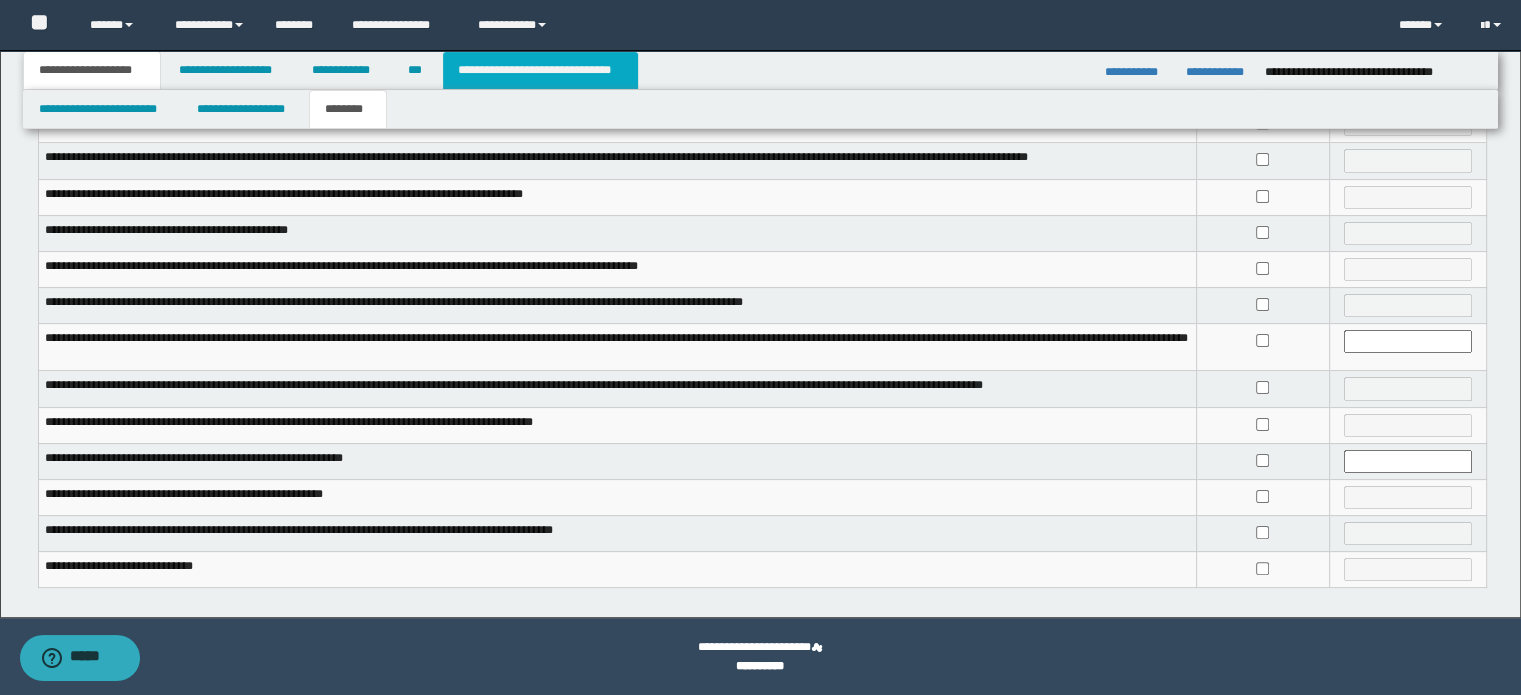 click on "**********" at bounding box center [540, 70] 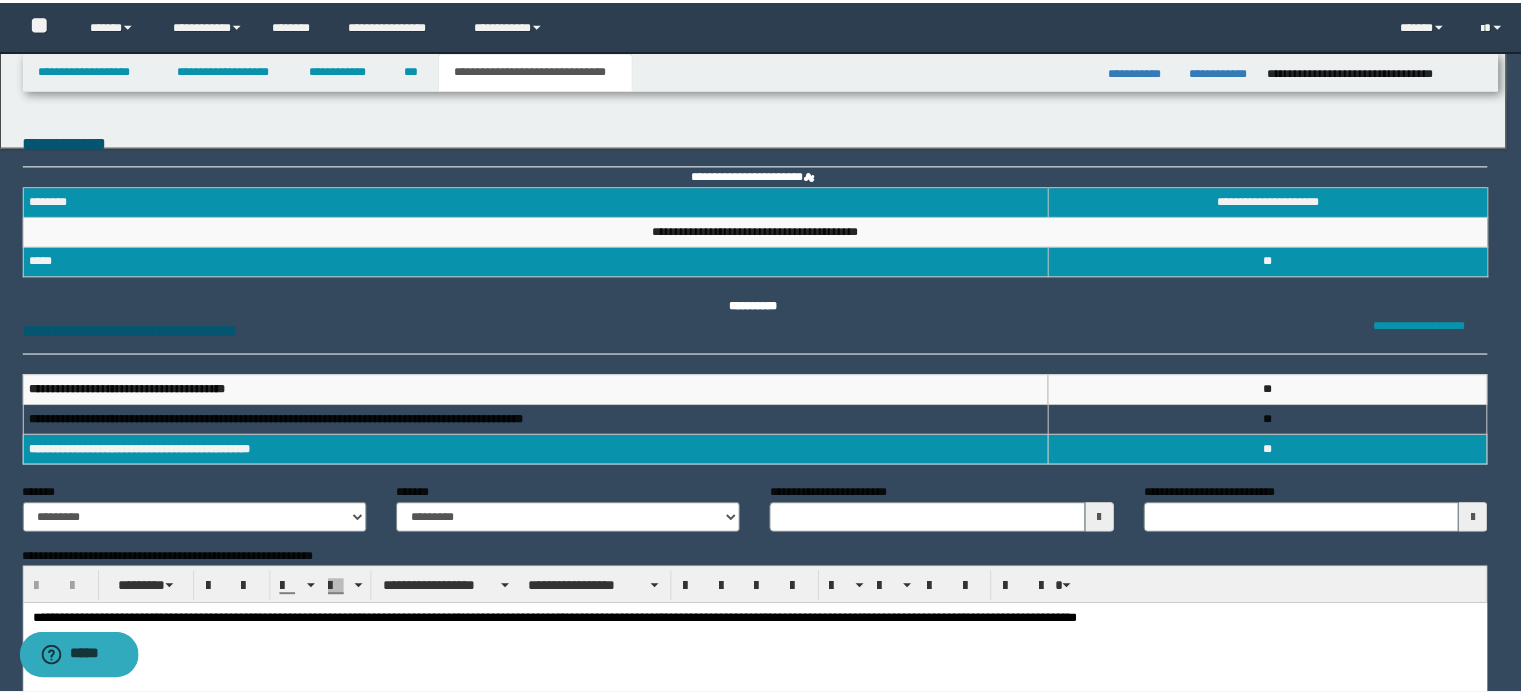 scroll, scrollTop: 0, scrollLeft: 0, axis: both 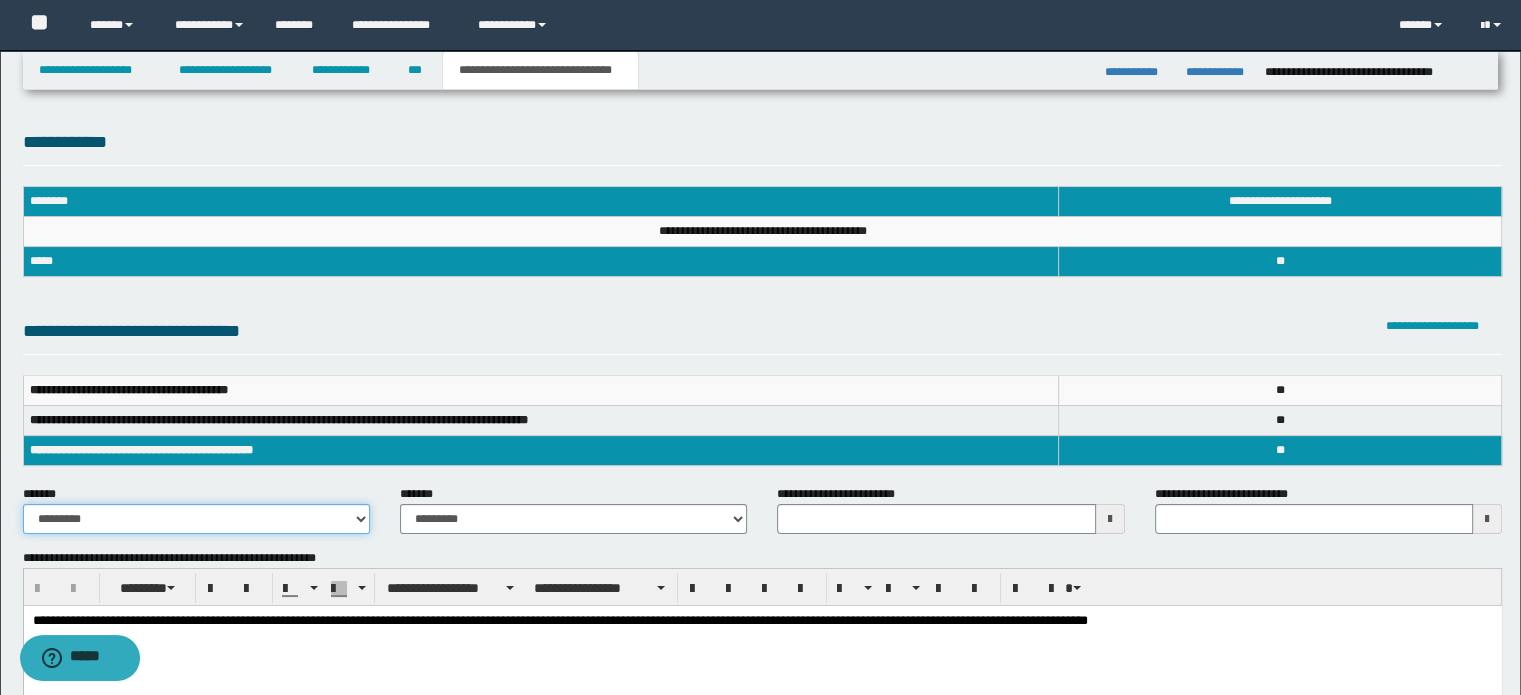 click on "**********" at bounding box center (196, 519) 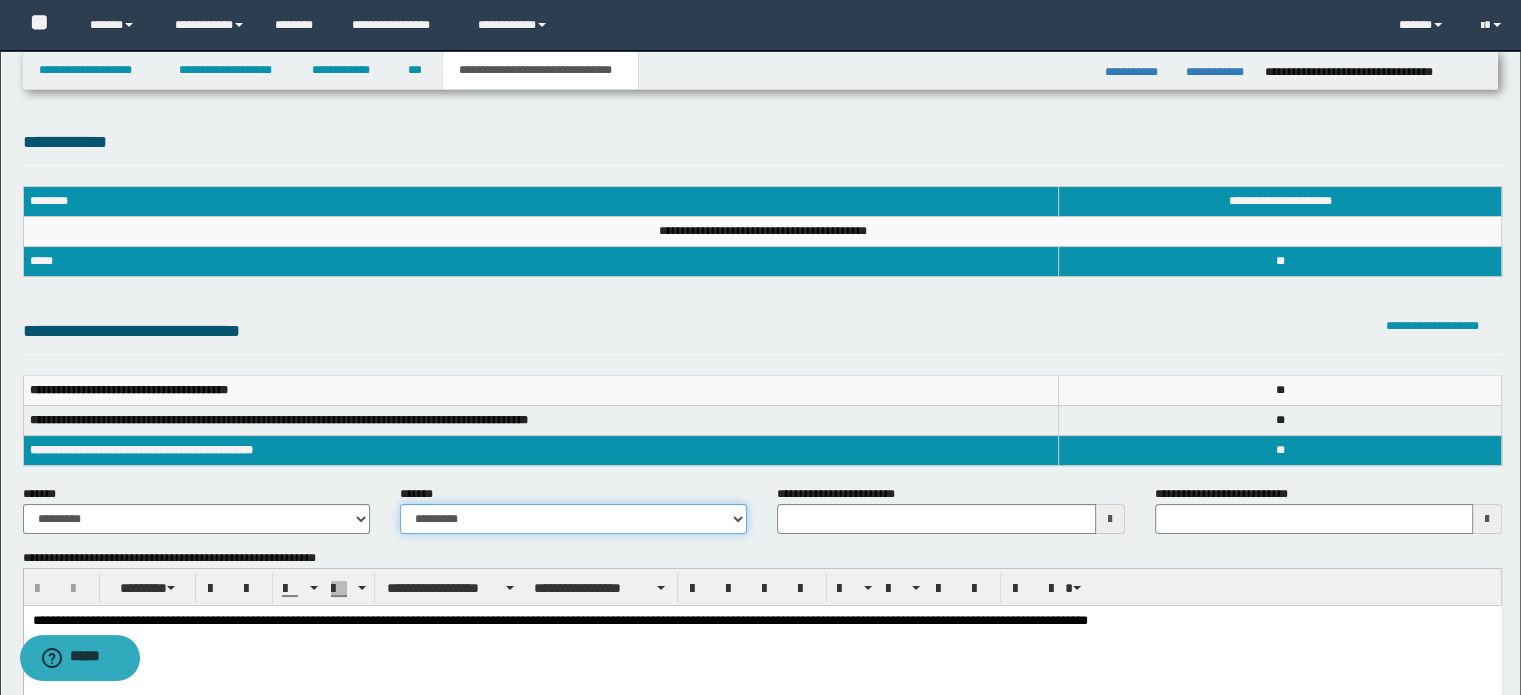 drag, startPoint x: 421, startPoint y: 518, endPoint x: 430, endPoint y: 511, distance: 11.401754 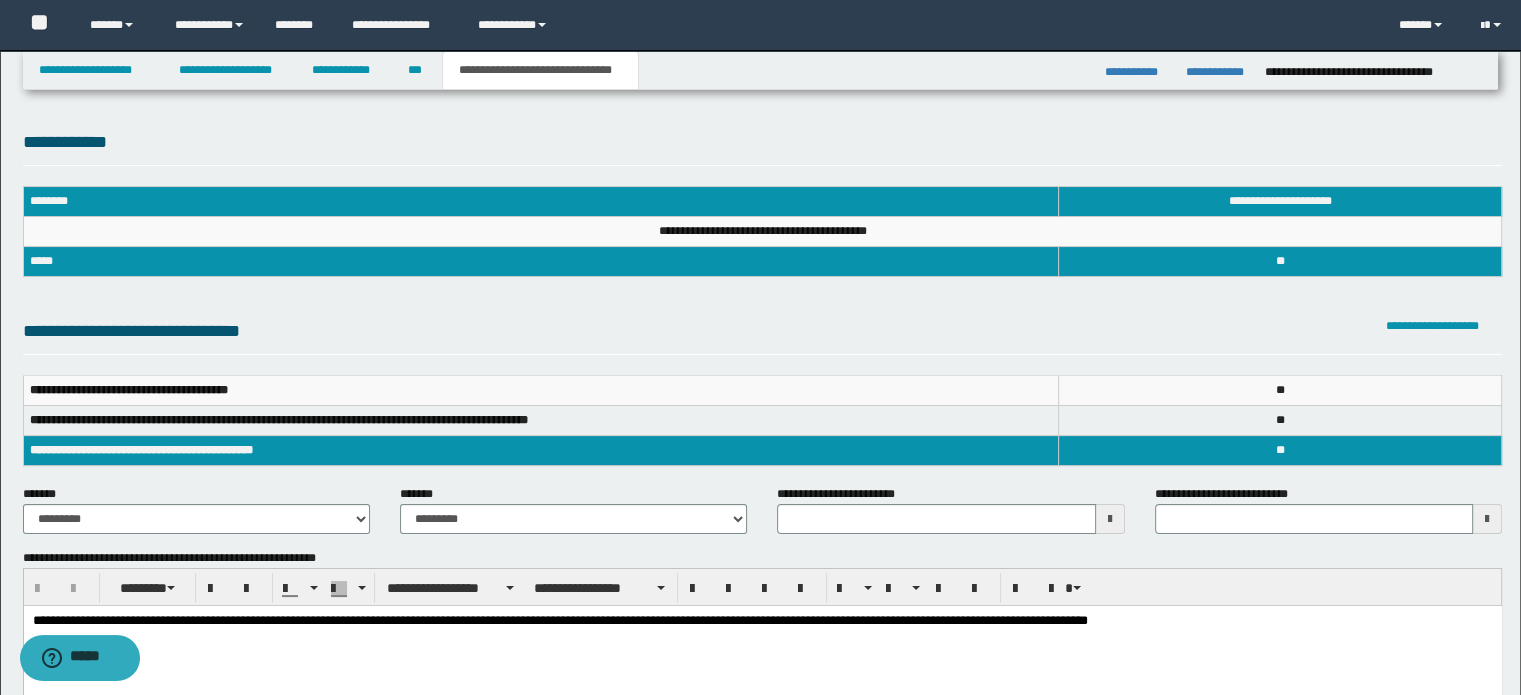 click at bounding box center (1110, 519) 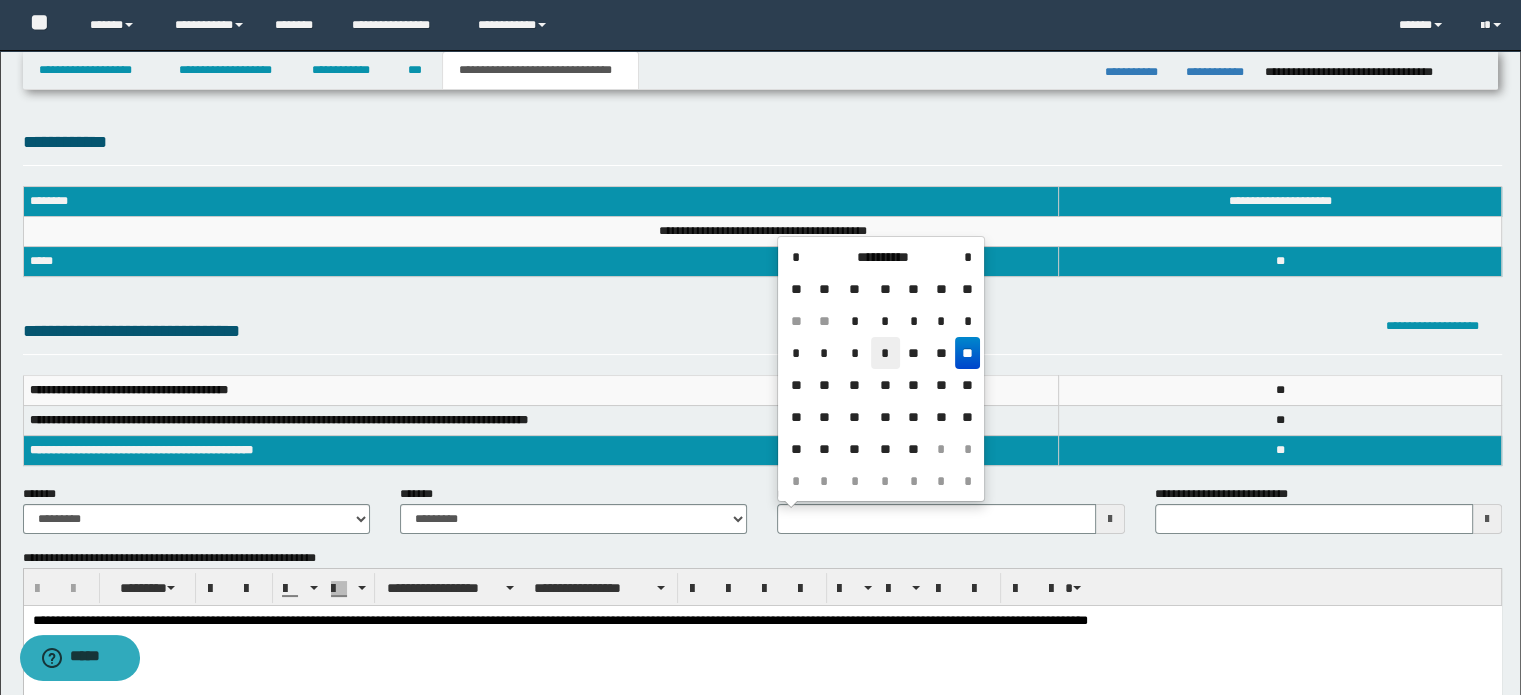 click on "*" at bounding box center (885, 353) 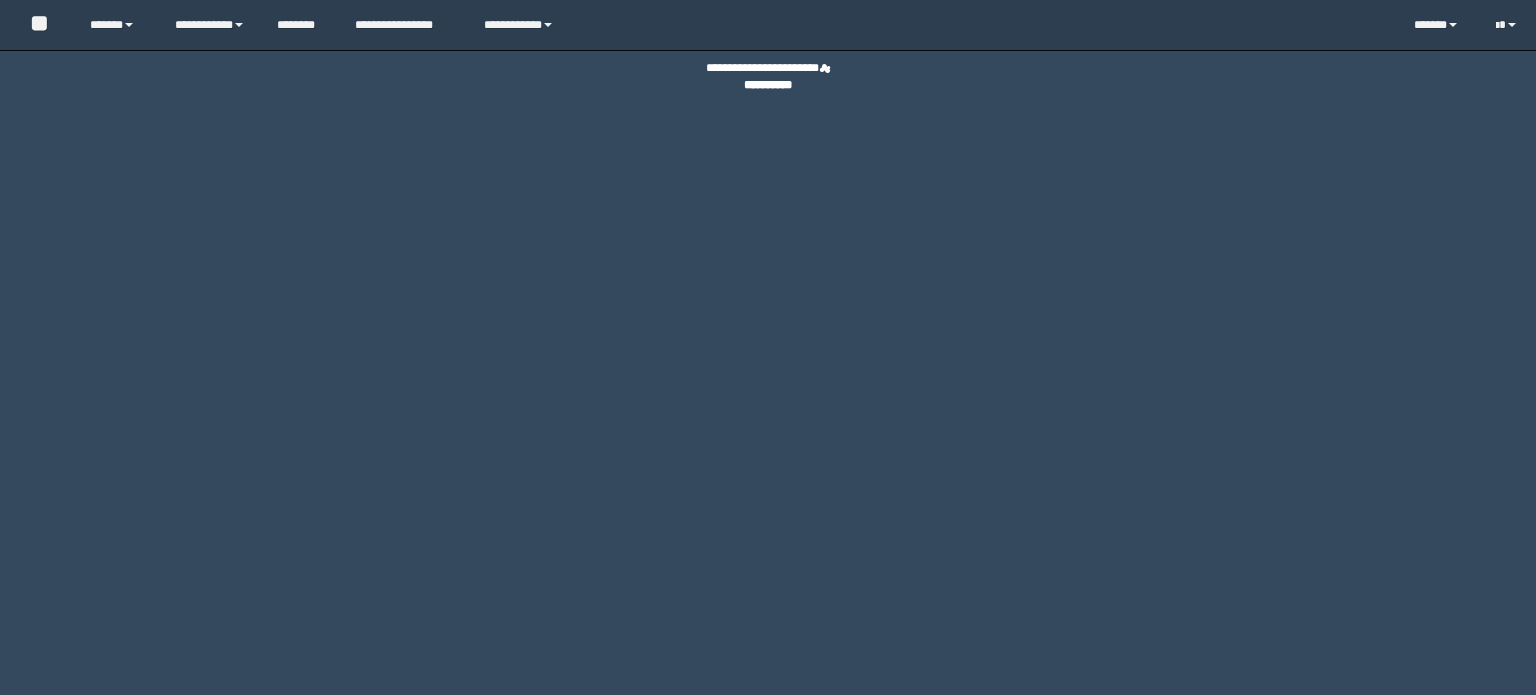 scroll, scrollTop: 0, scrollLeft: 0, axis: both 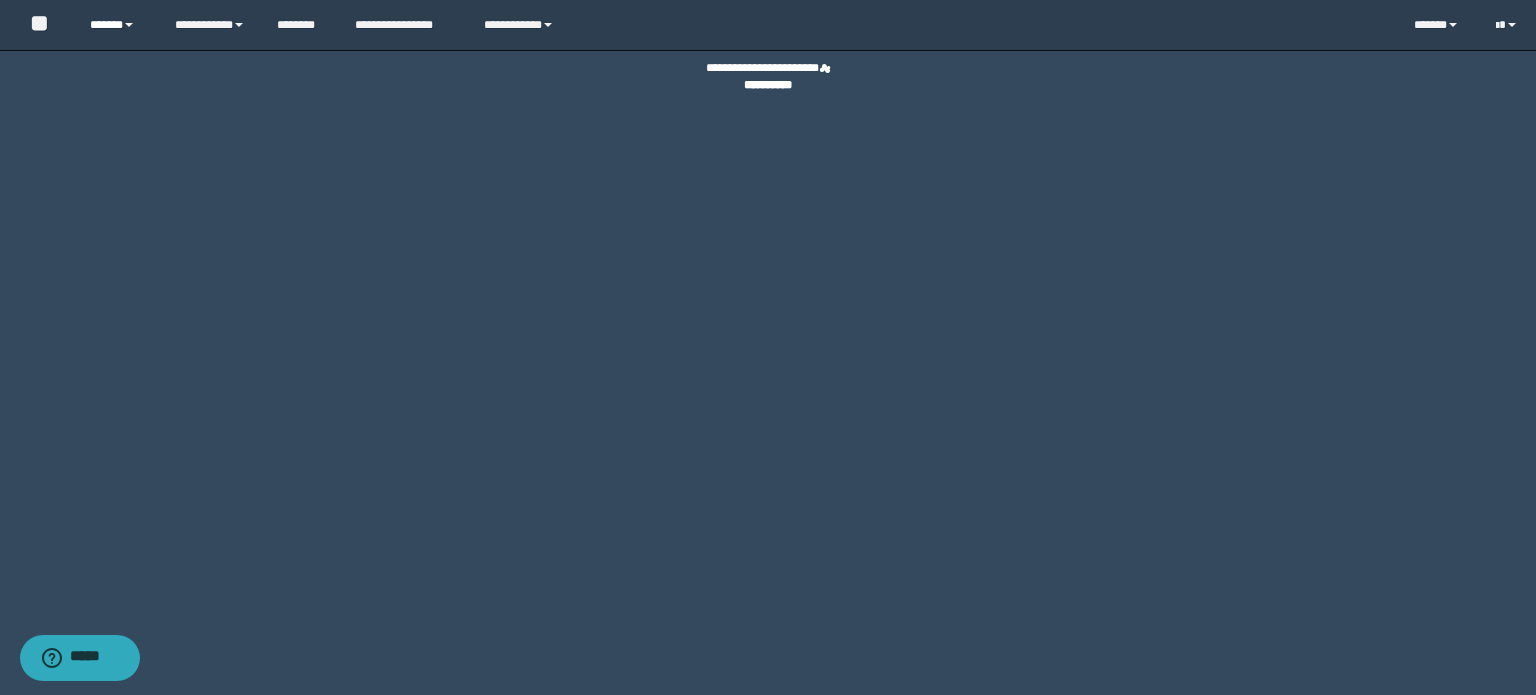 drag, startPoint x: 136, startPoint y: 43, endPoint x: 154, endPoint y: 35, distance: 19.697716 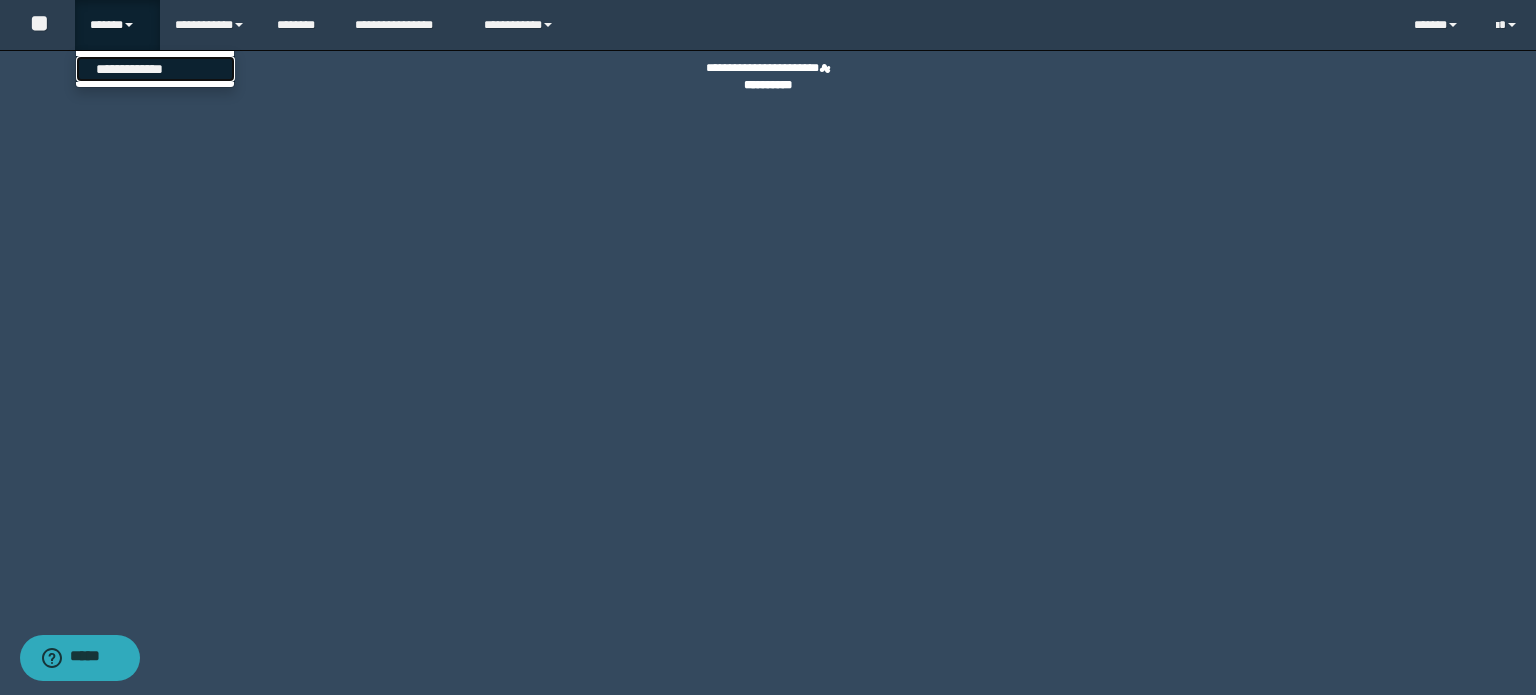 click on "**********" at bounding box center (155, 69) 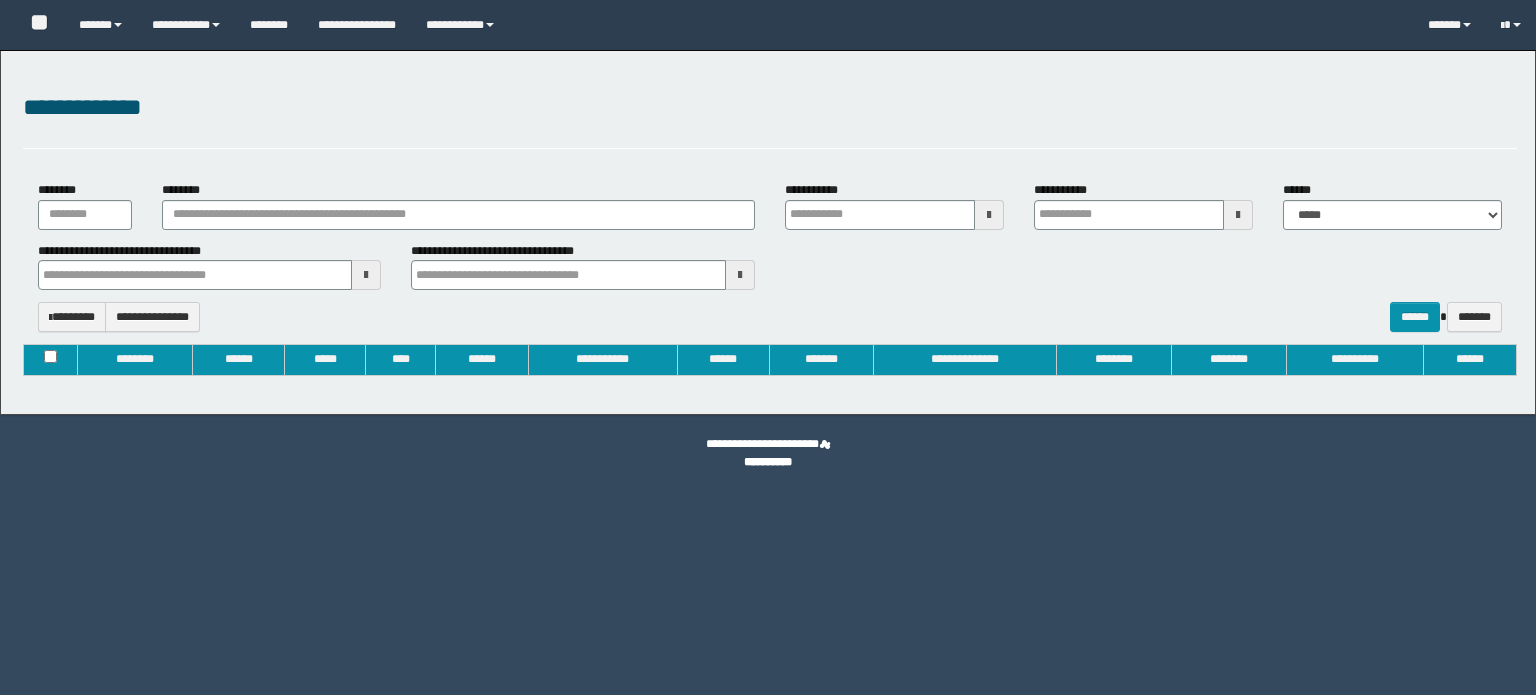 type on "**********" 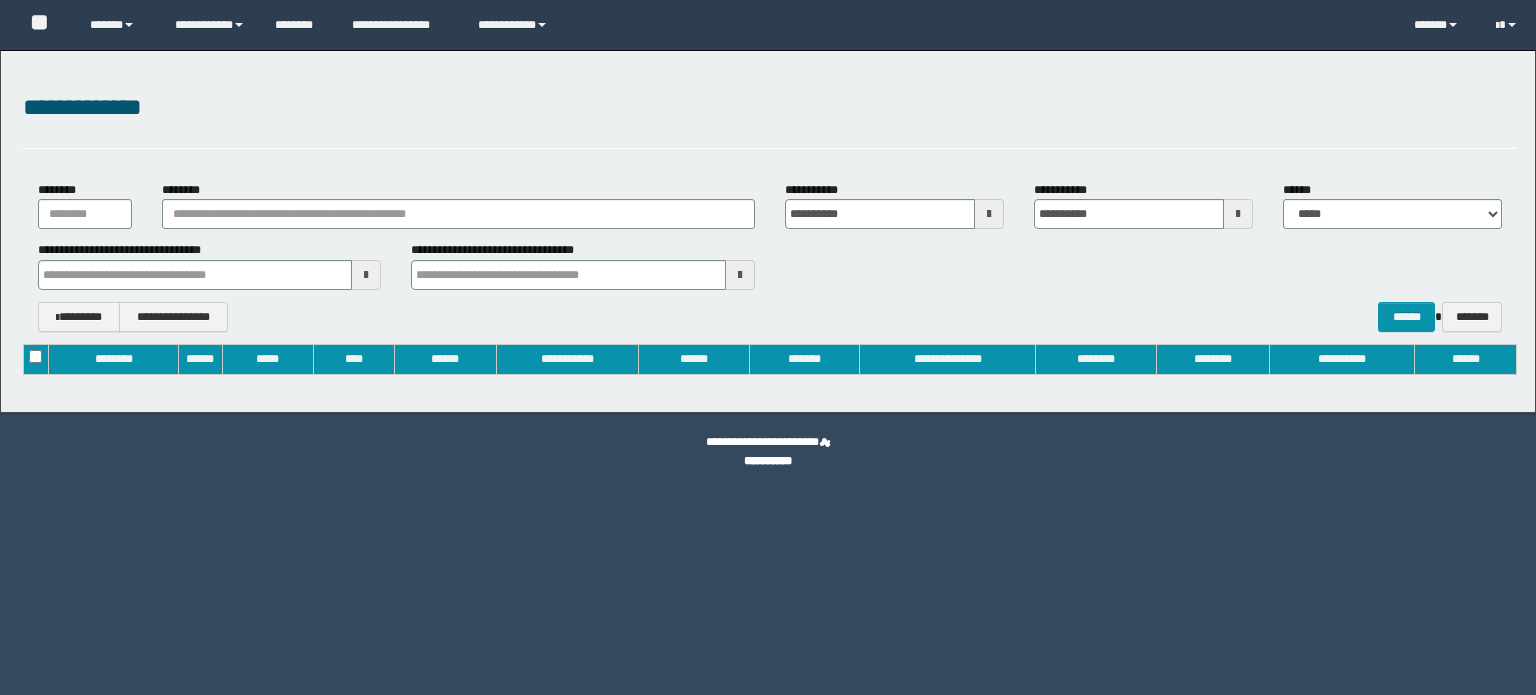 scroll, scrollTop: 0, scrollLeft: 0, axis: both 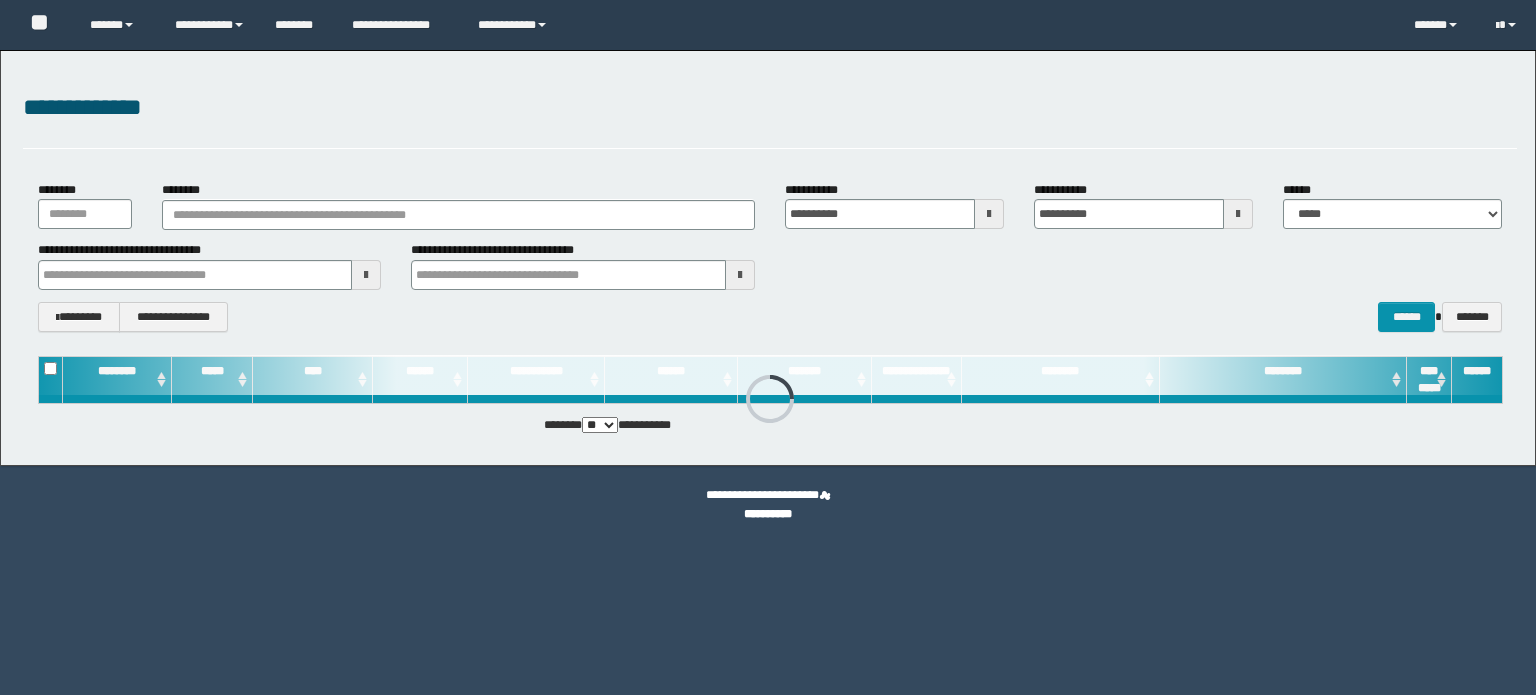 click on "********" at bounding box center [458, 215] 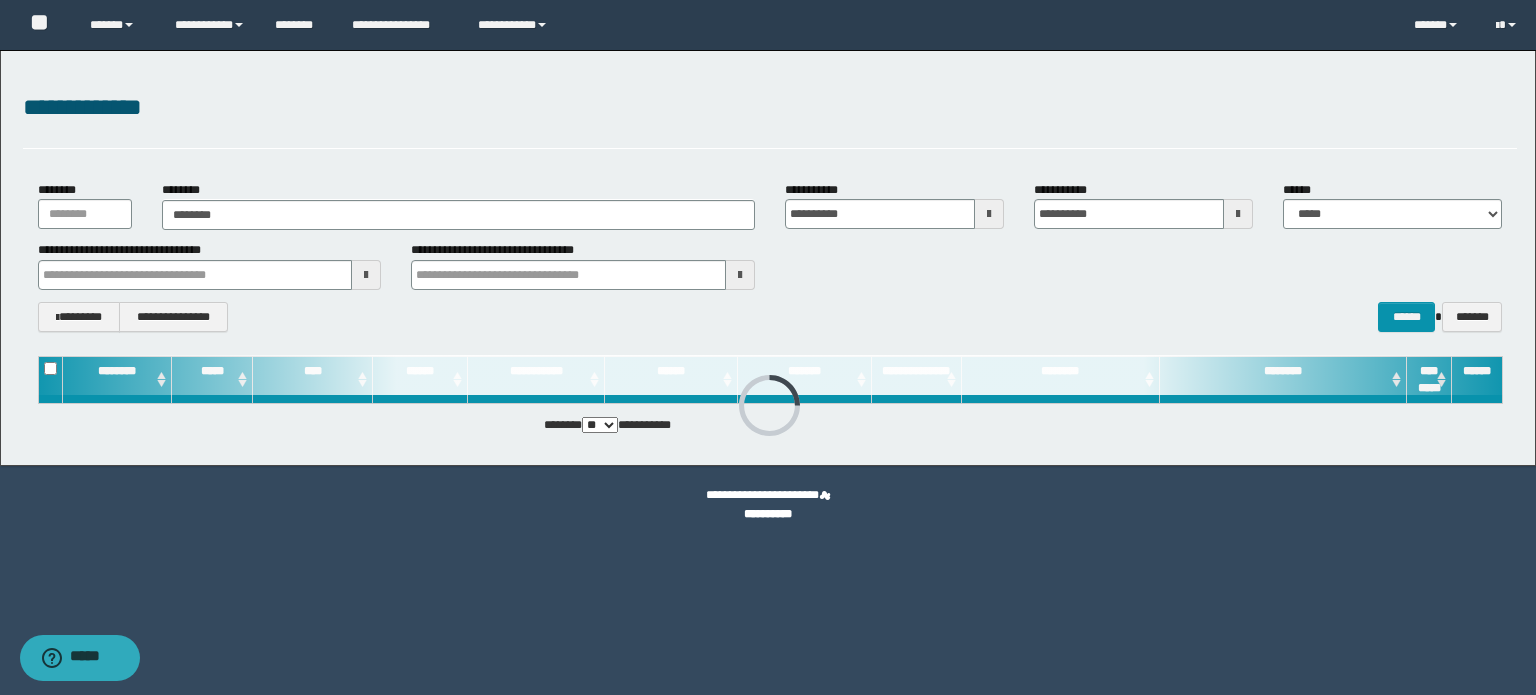 type on "********" 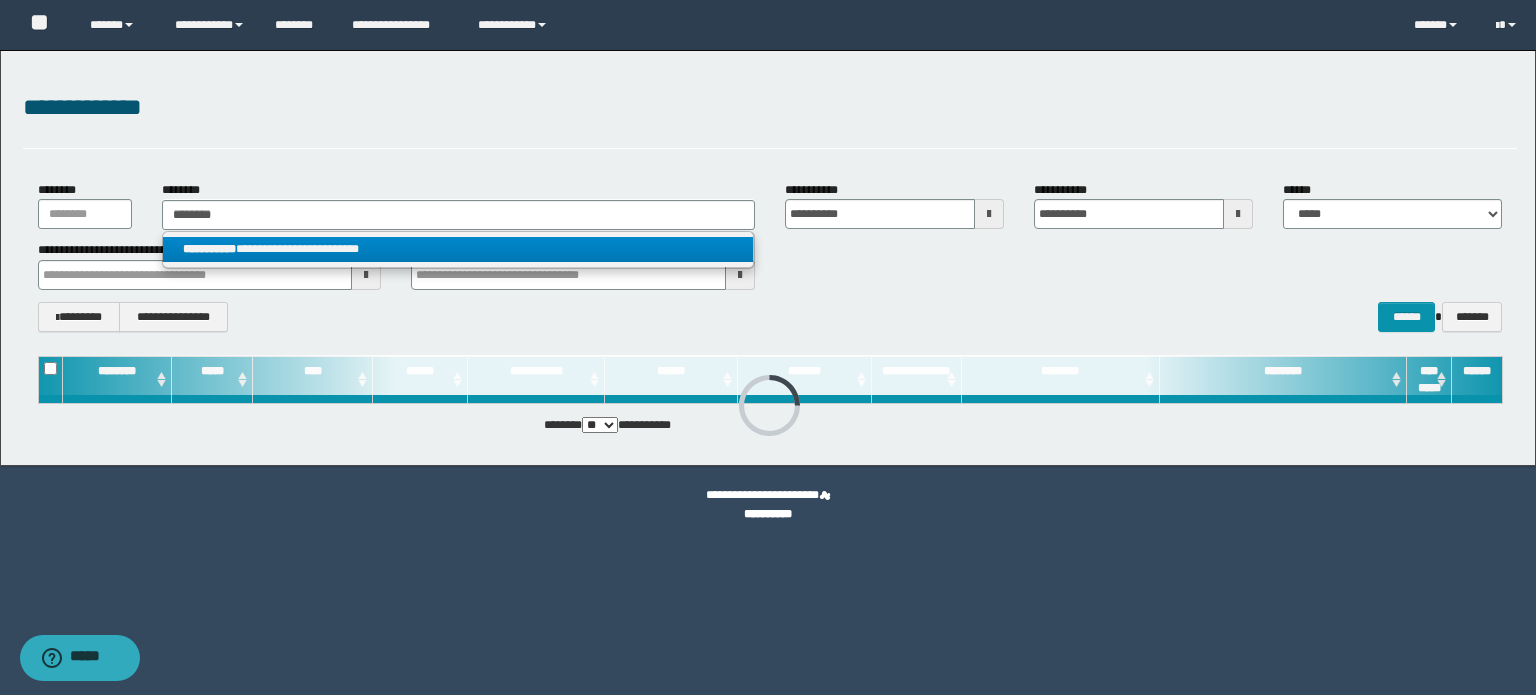 type on "********" 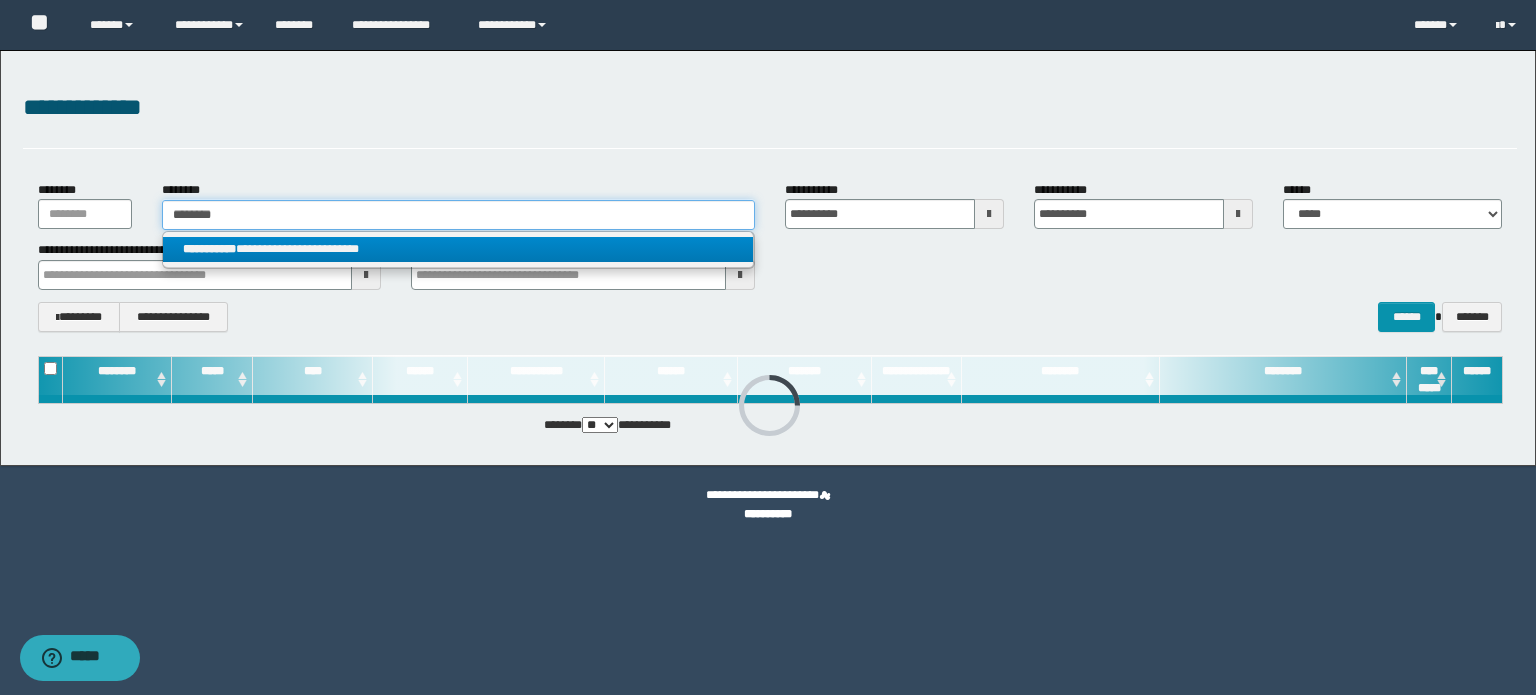 type 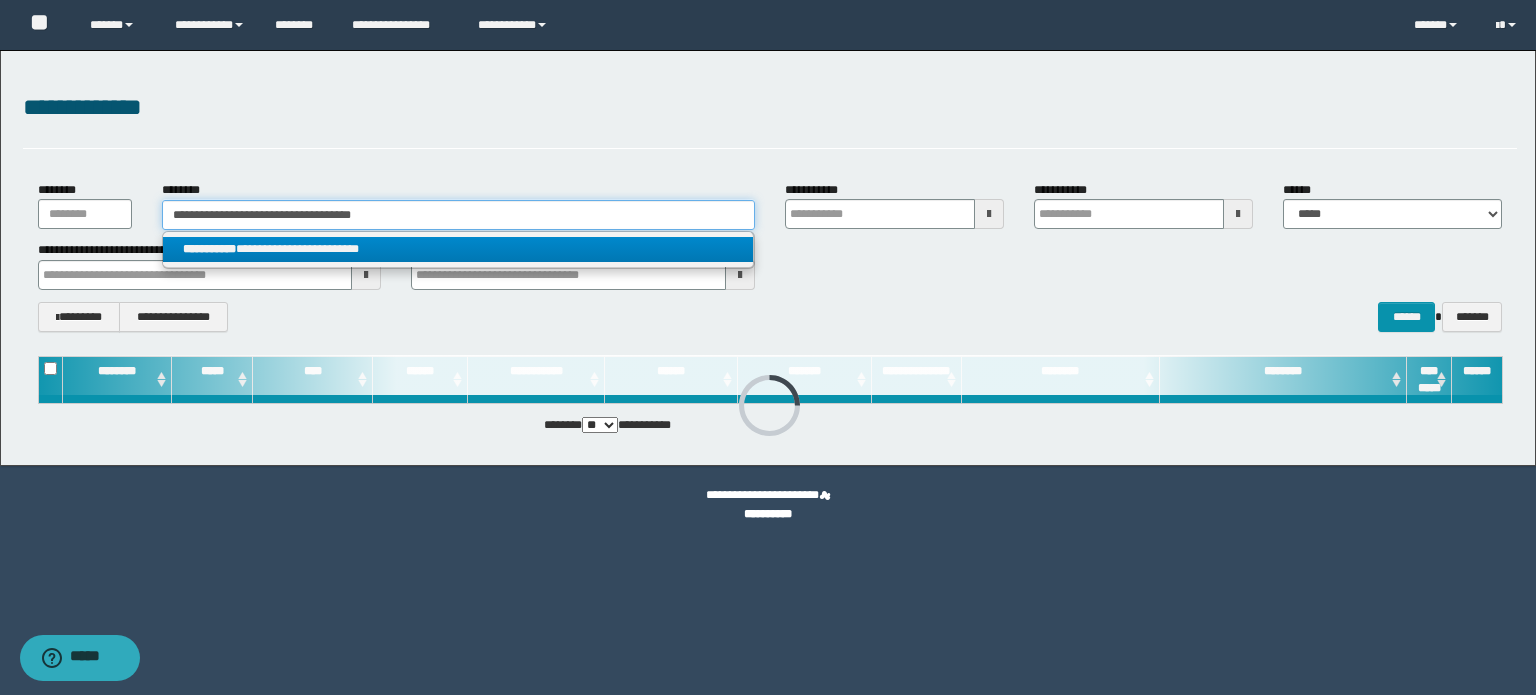 type 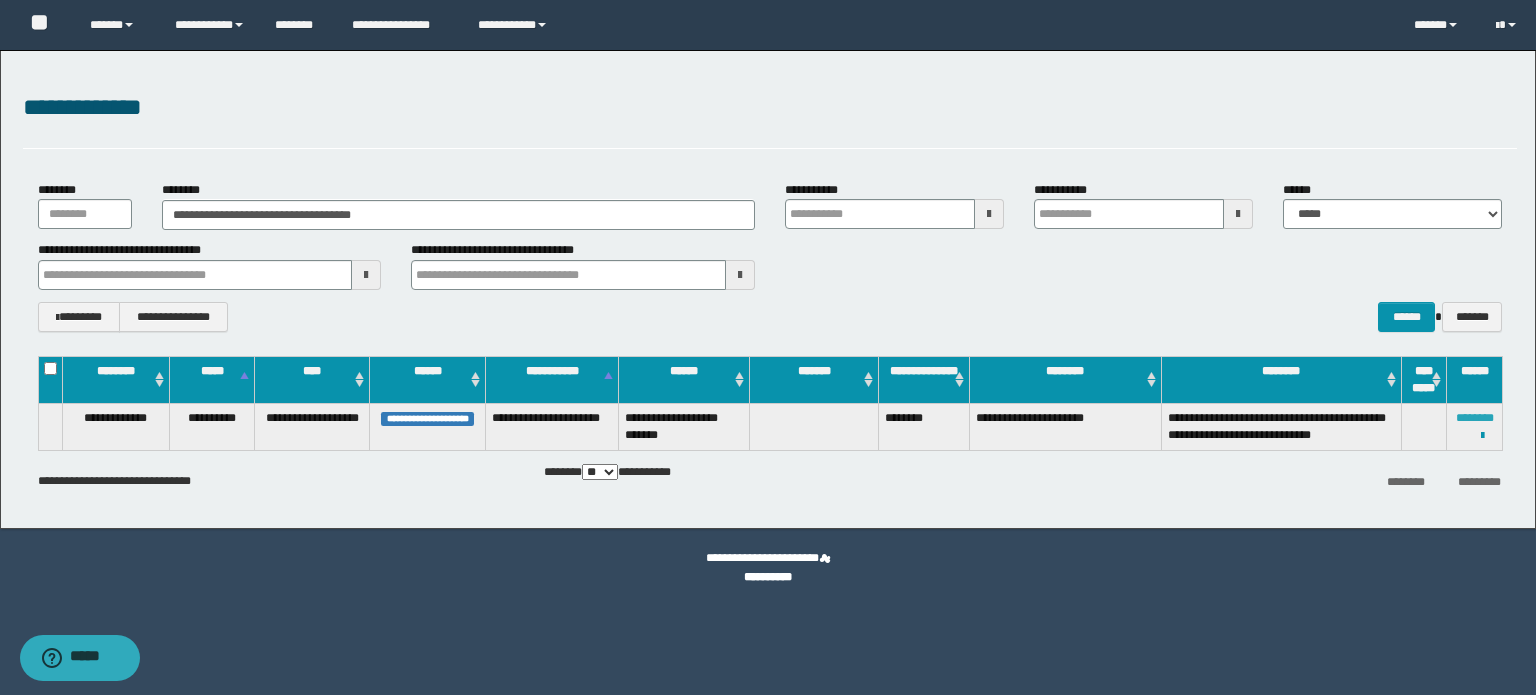 click on "********" at bounding box center [1475, 418] 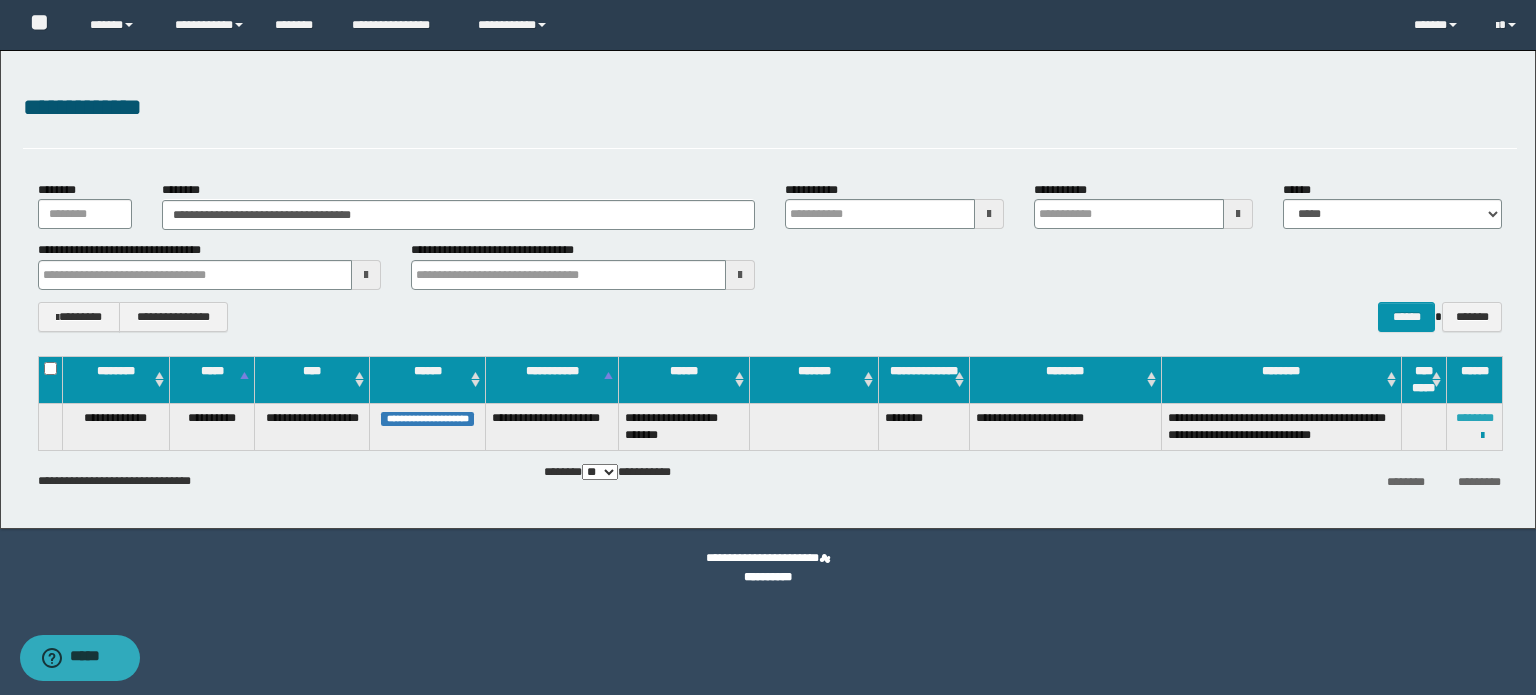 type 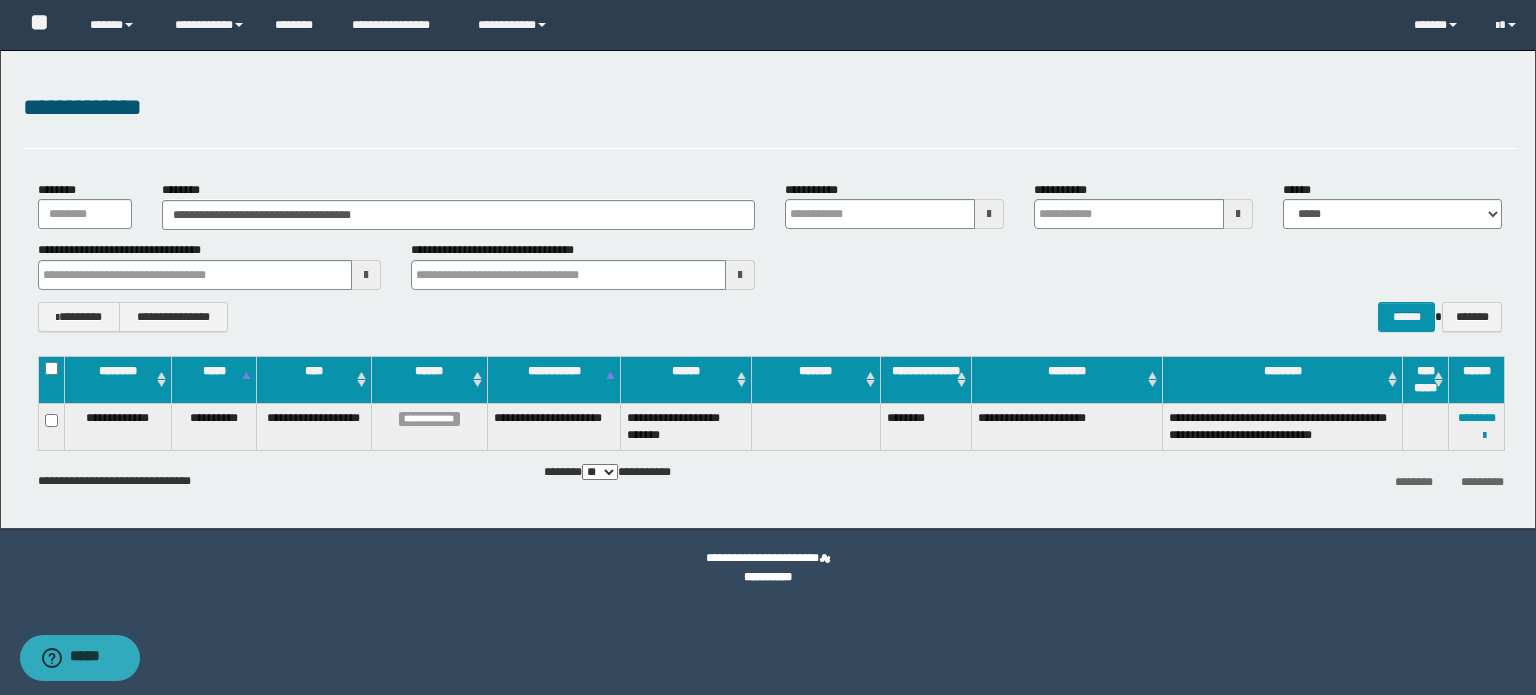 type 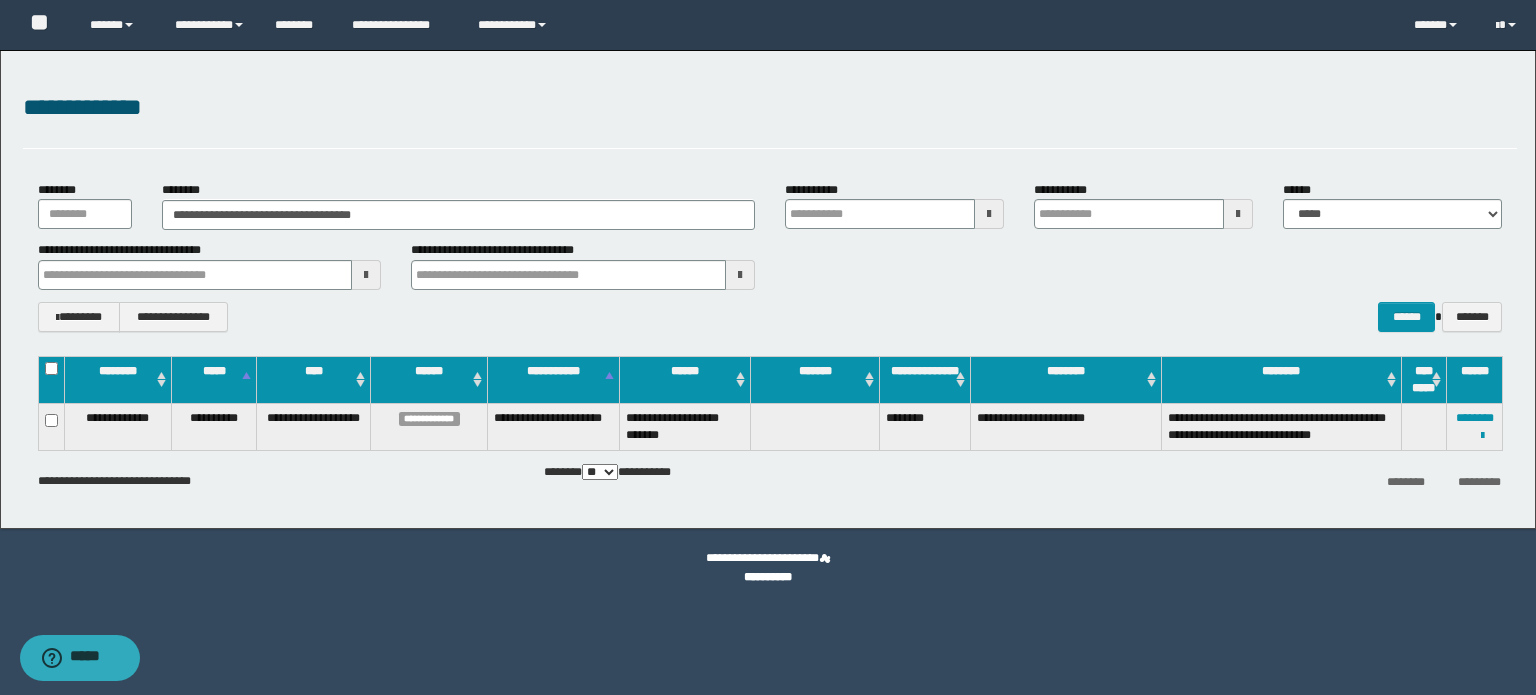 type 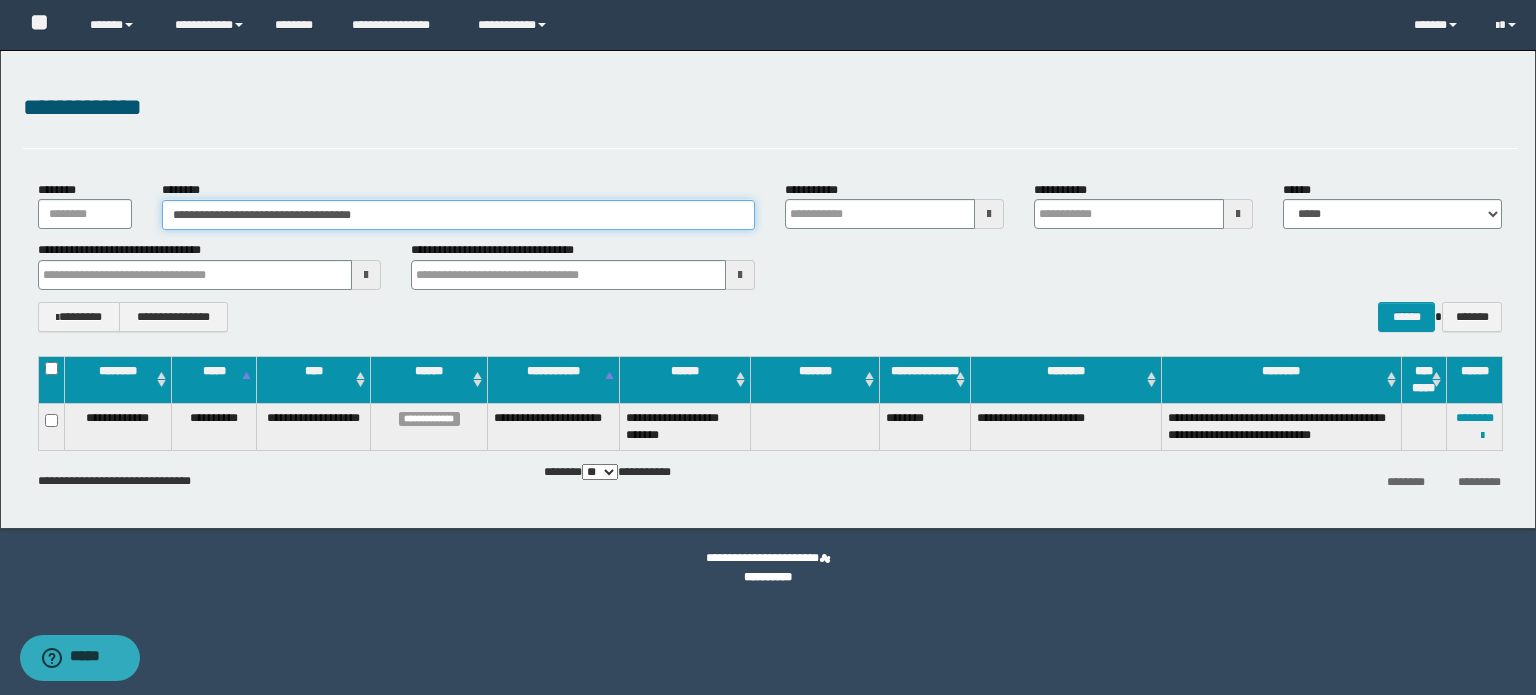 drag, startPoint x: 436, startPoint y: 214, endPoint x: 0, endPoint y: 200, distance: 436.2247 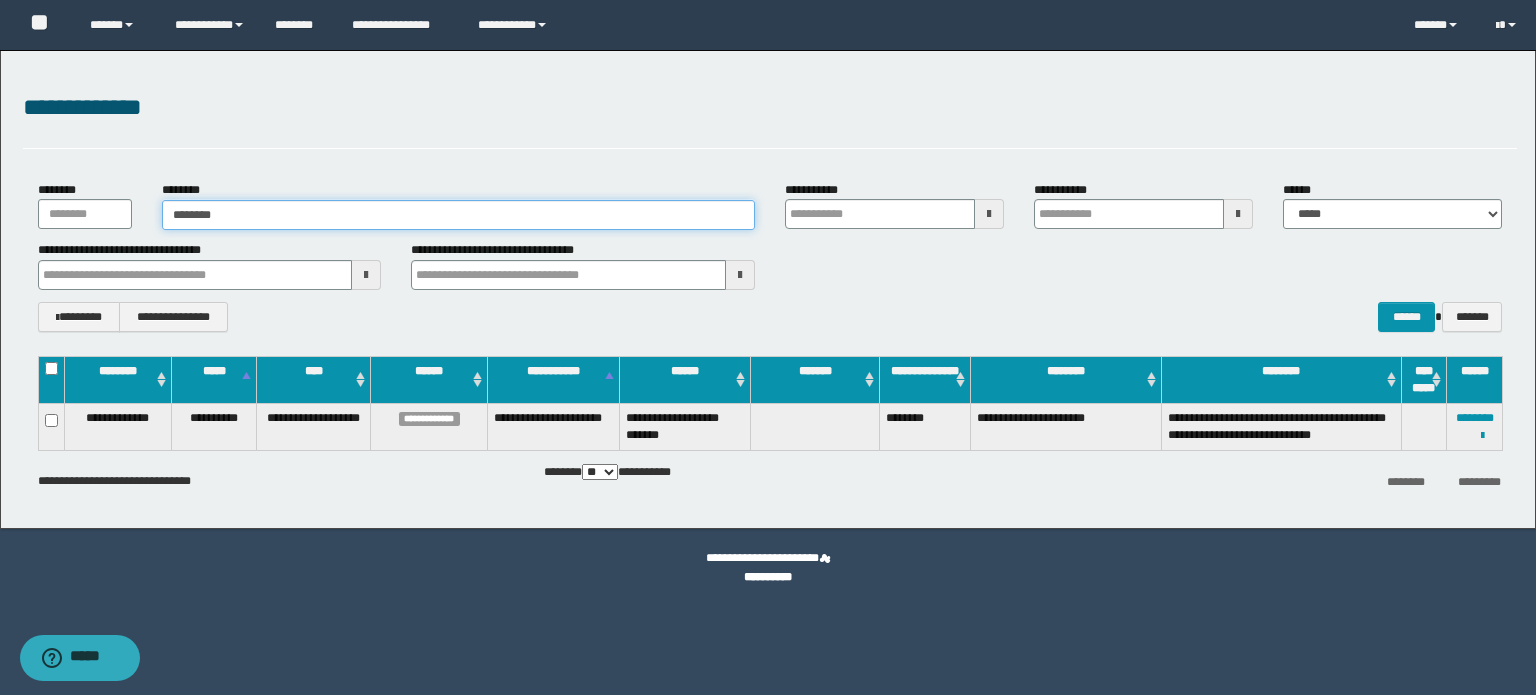 type 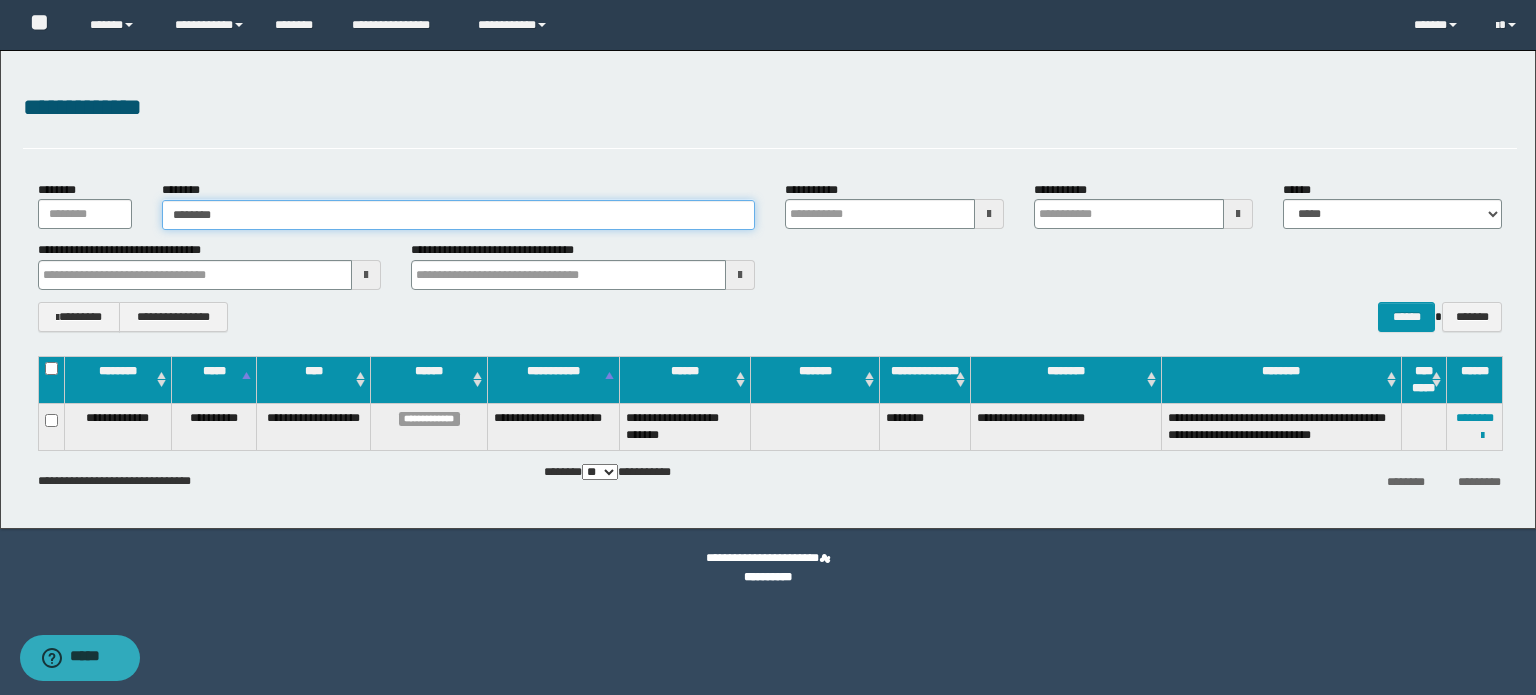 type on "********" 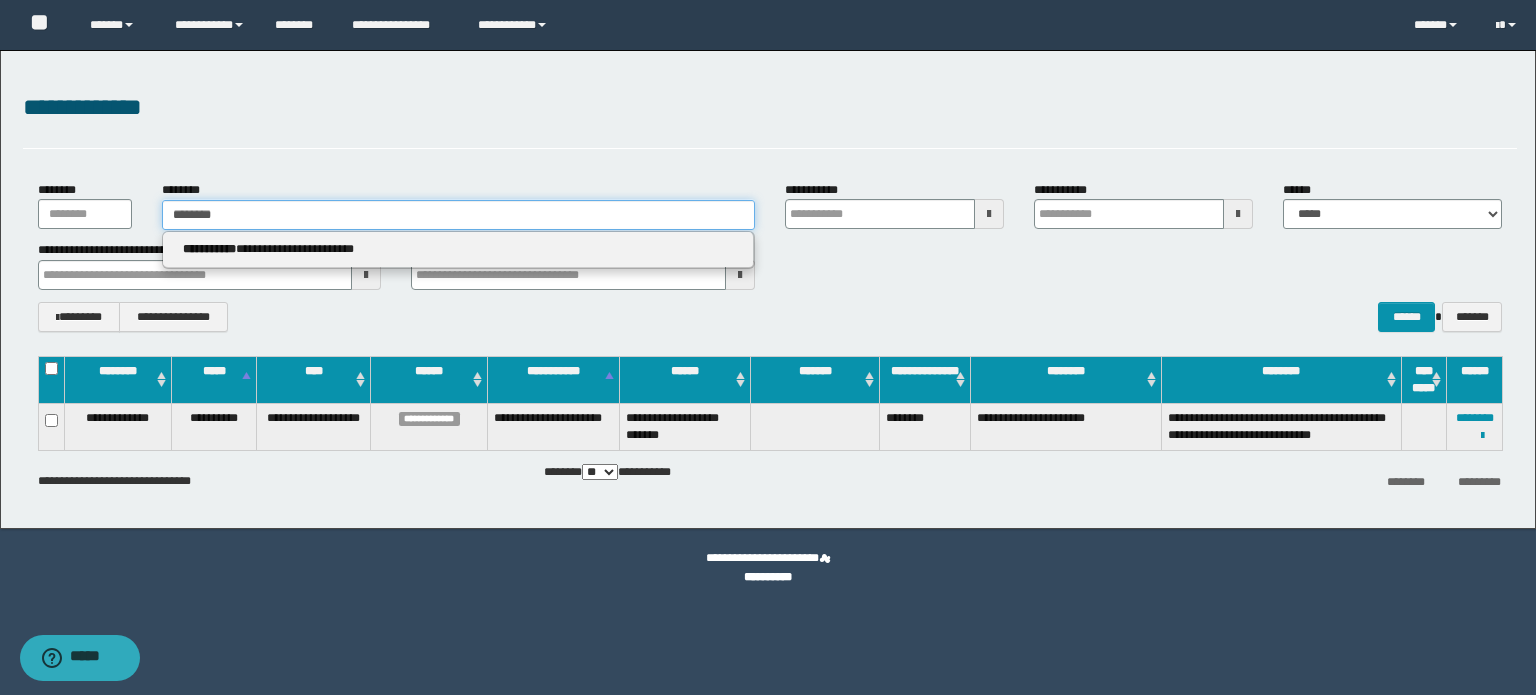type 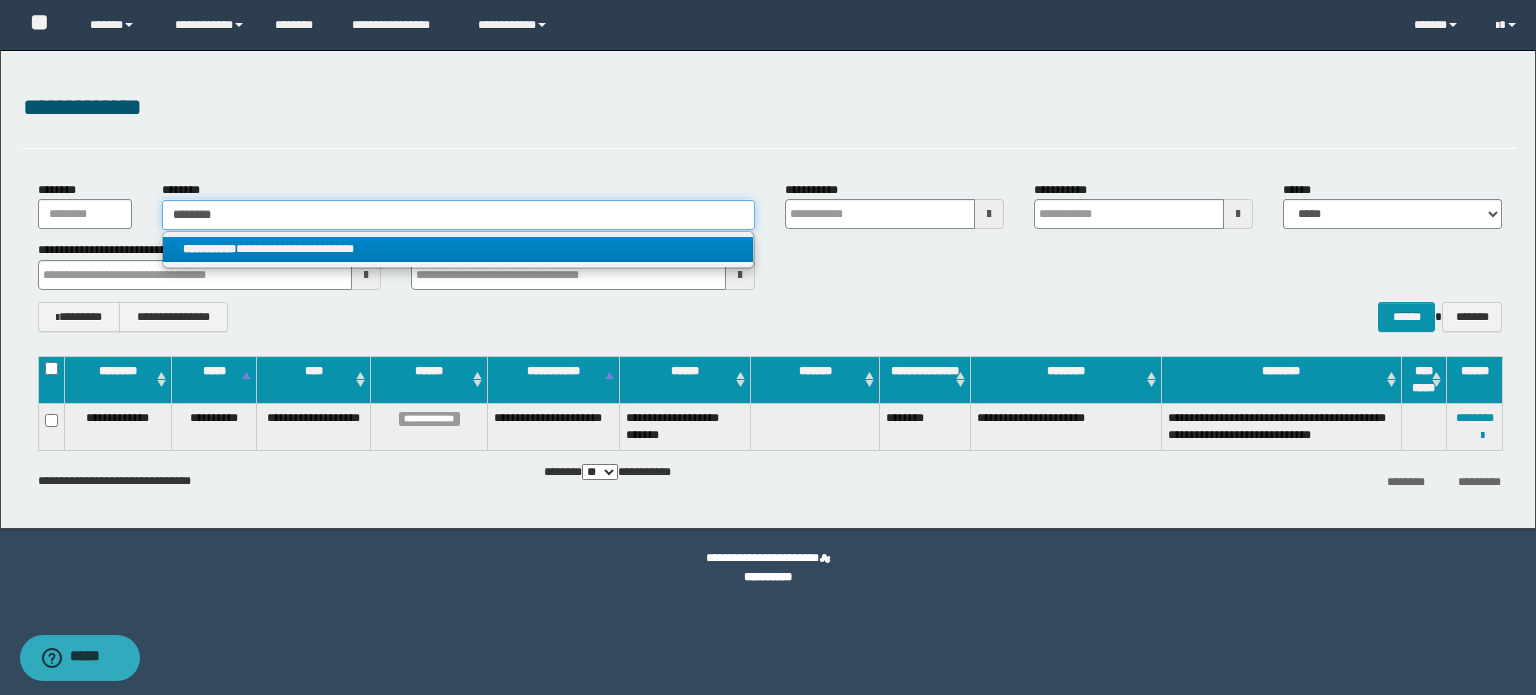 type on "********" 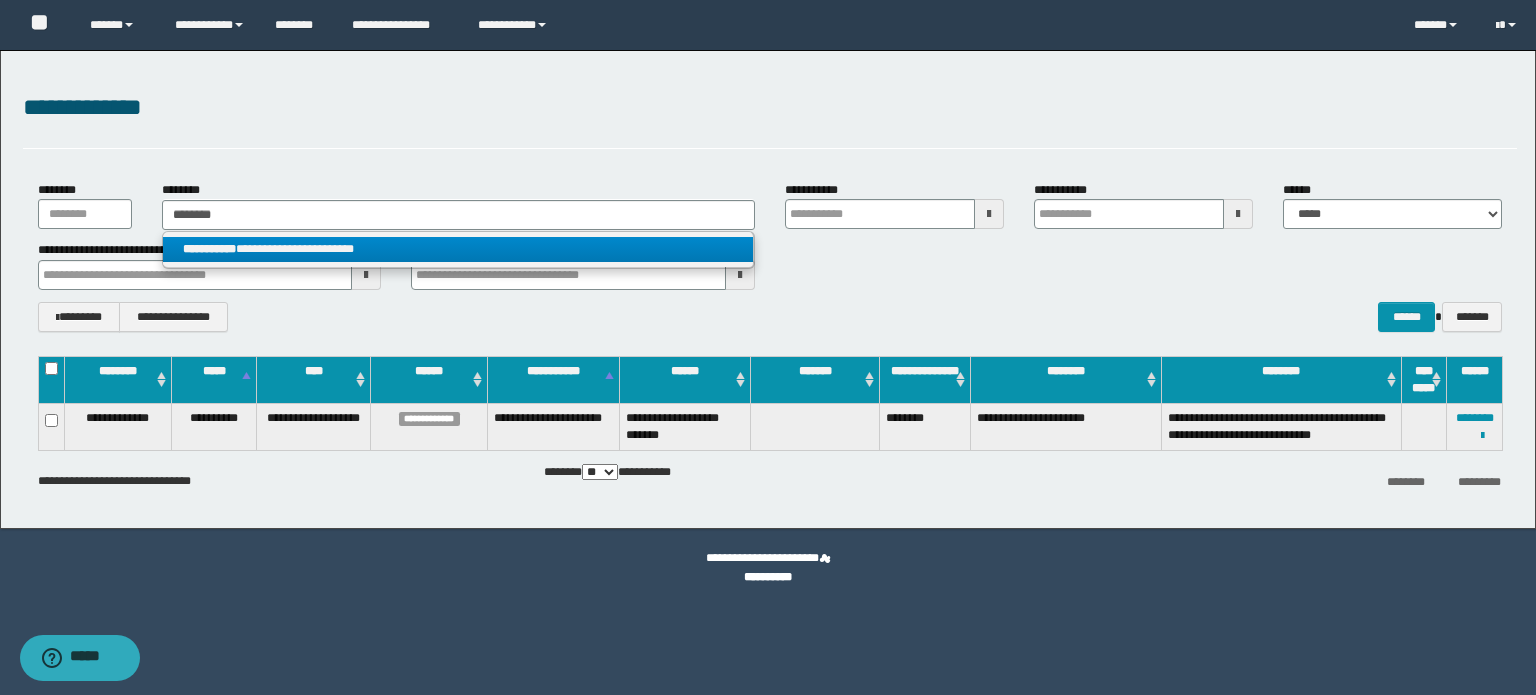 click on "**********" at bounding box center (458, 249) 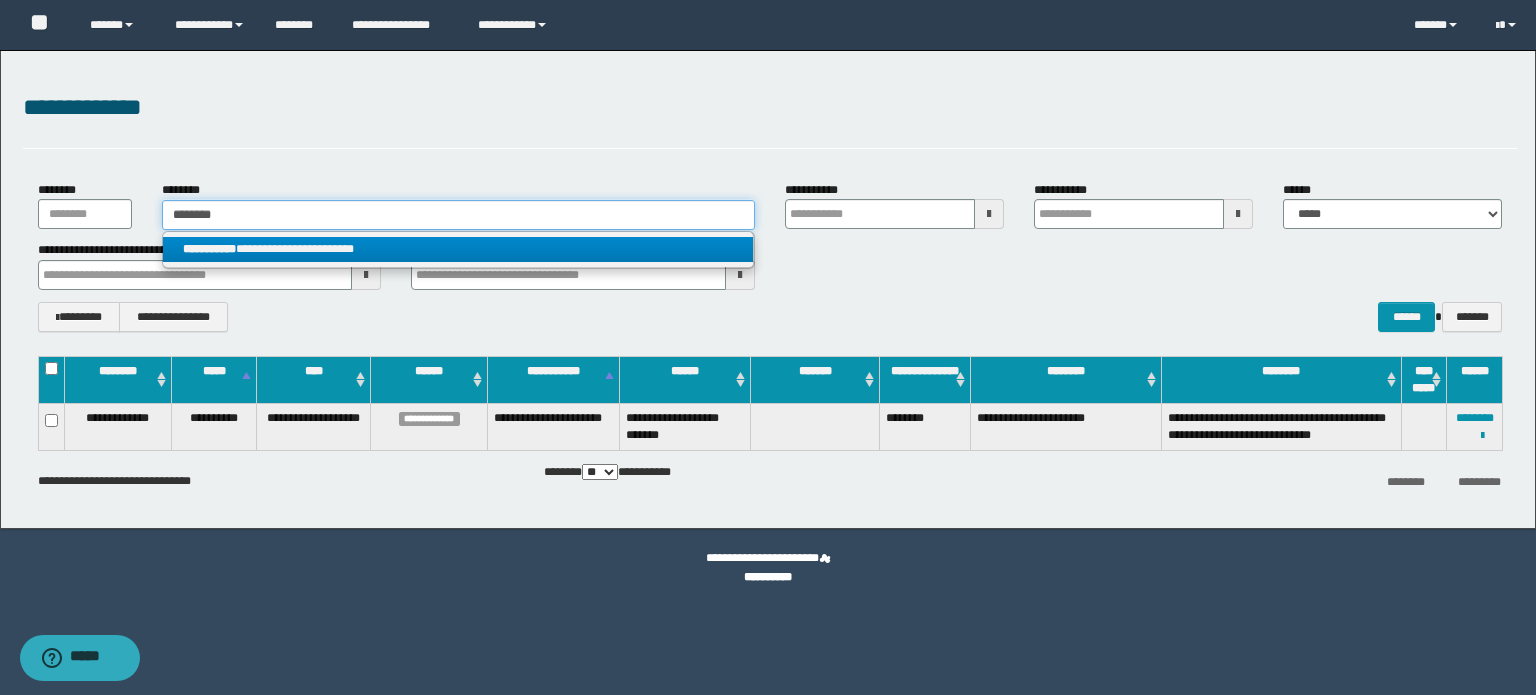 type 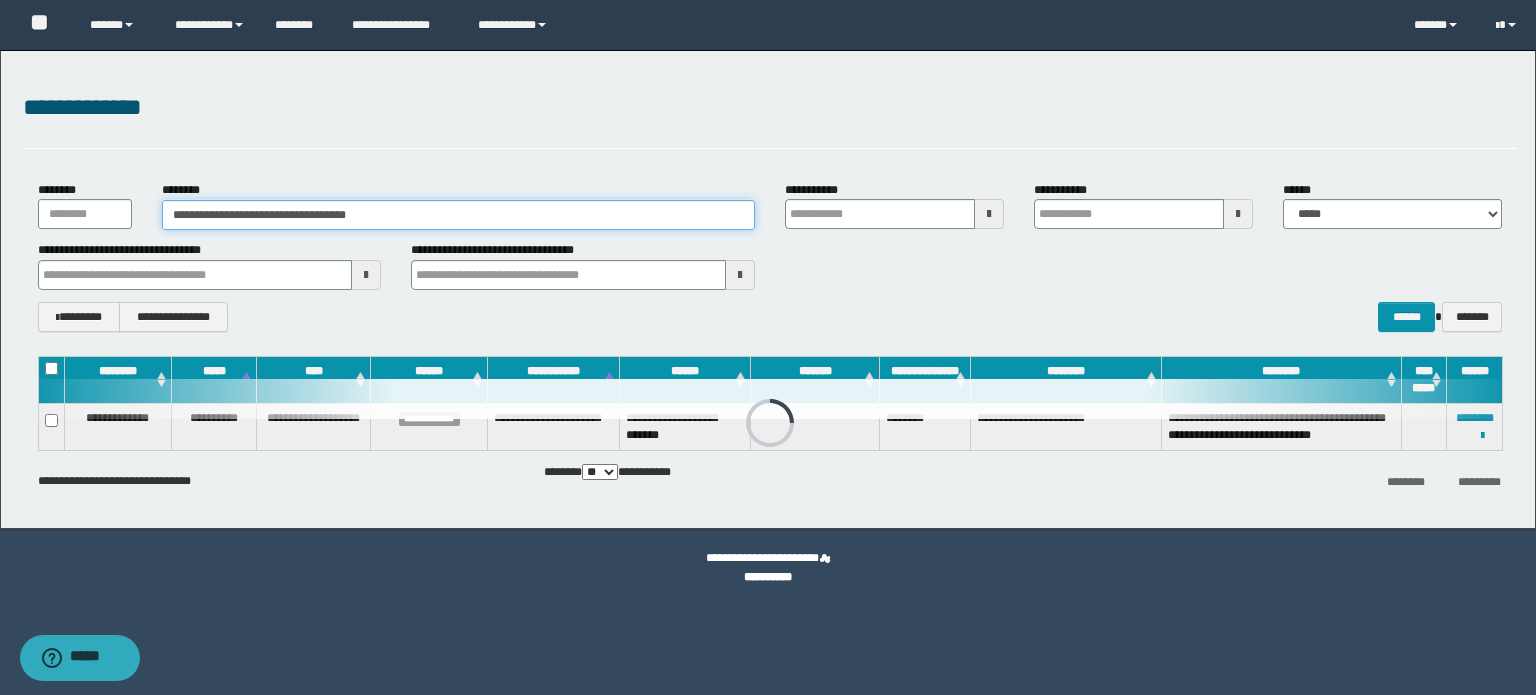 type 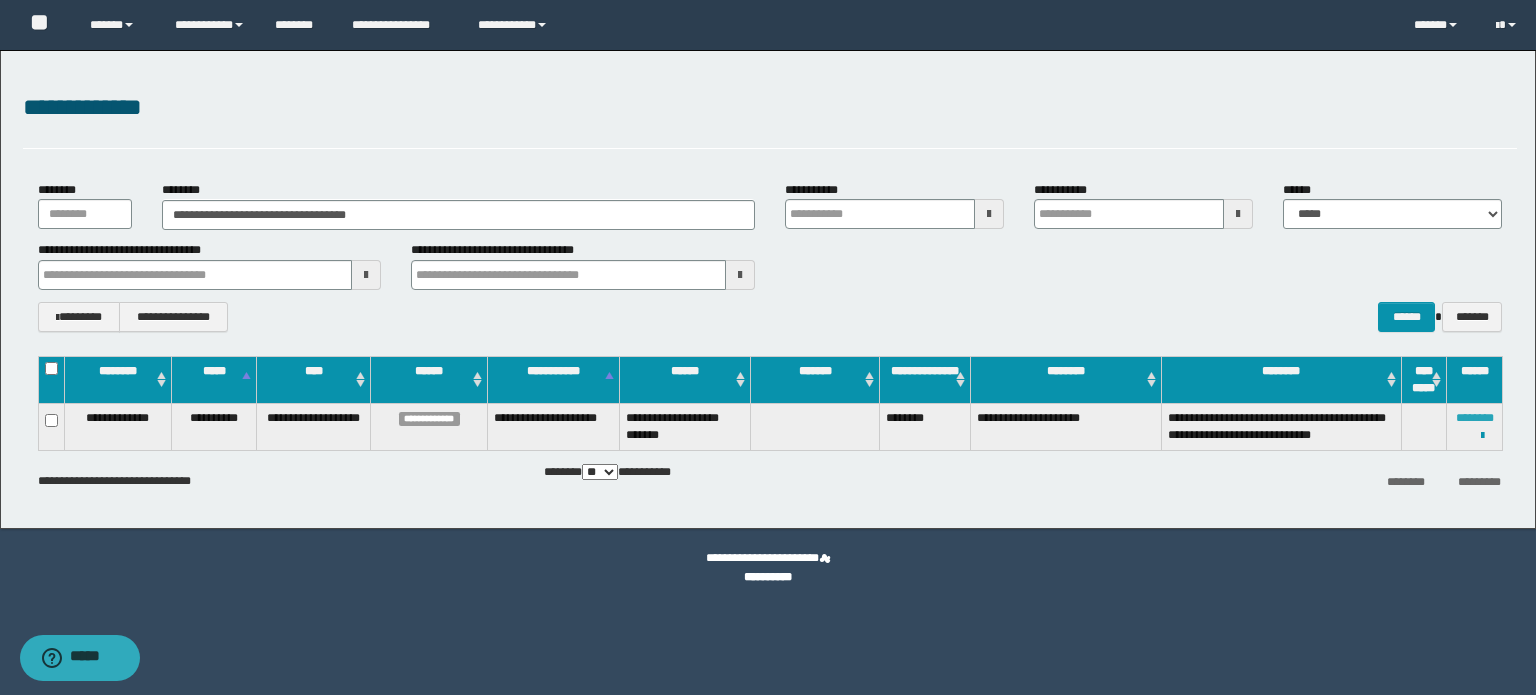 click on "********" at bounding box center [1475, 418] 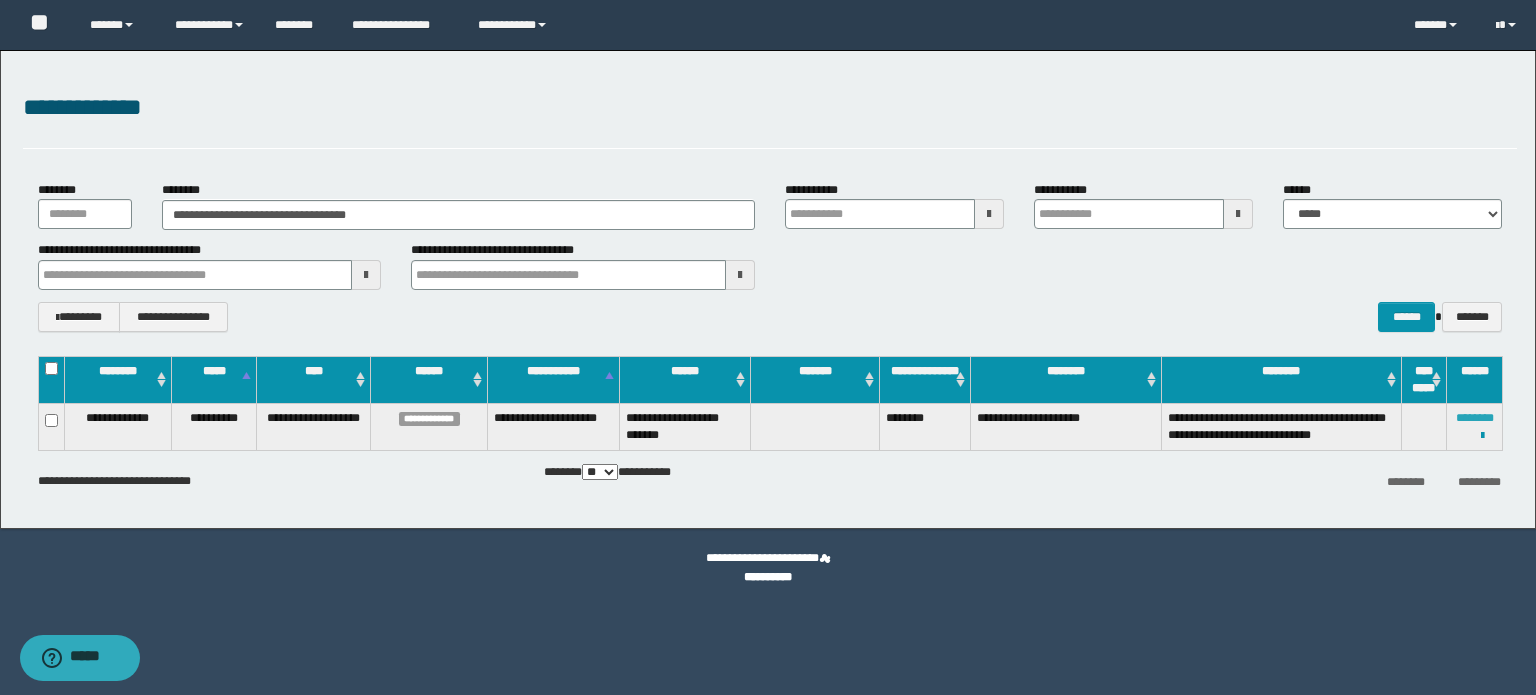 type 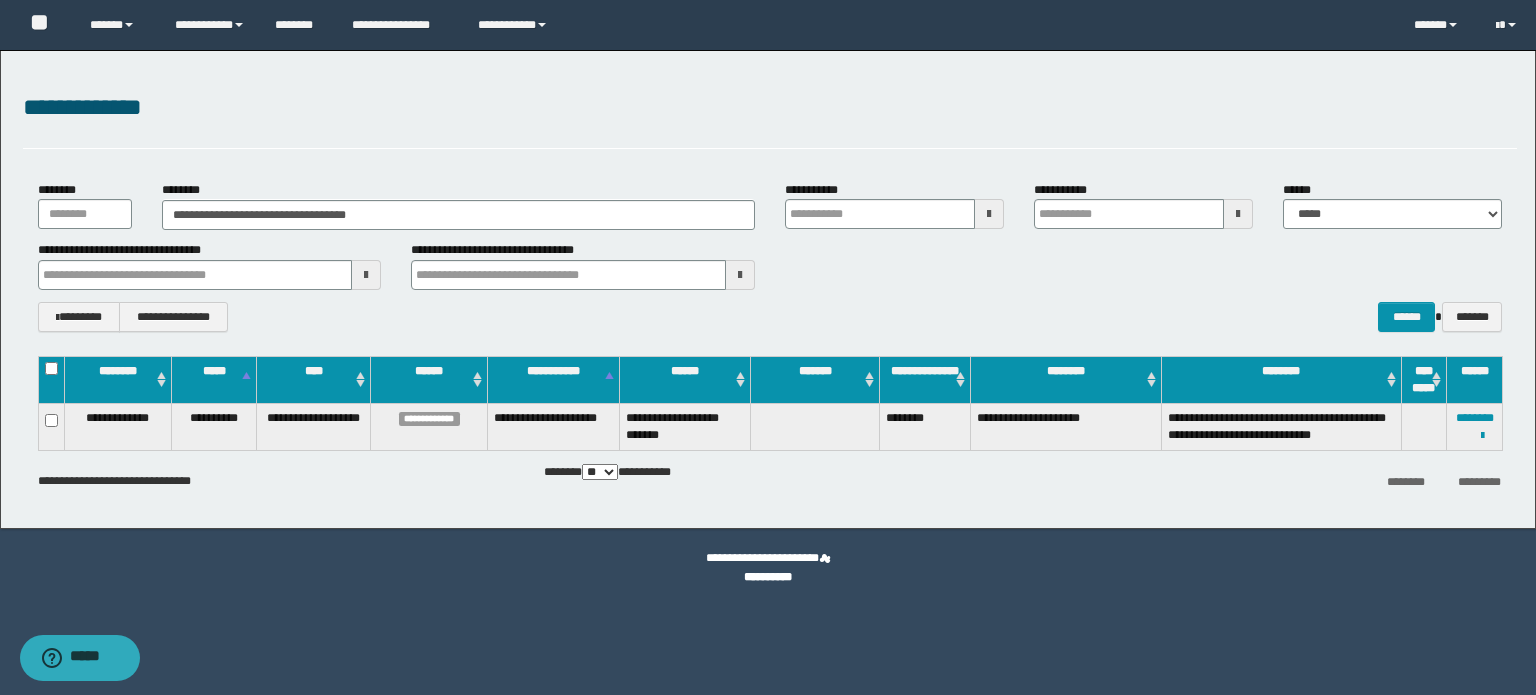 type 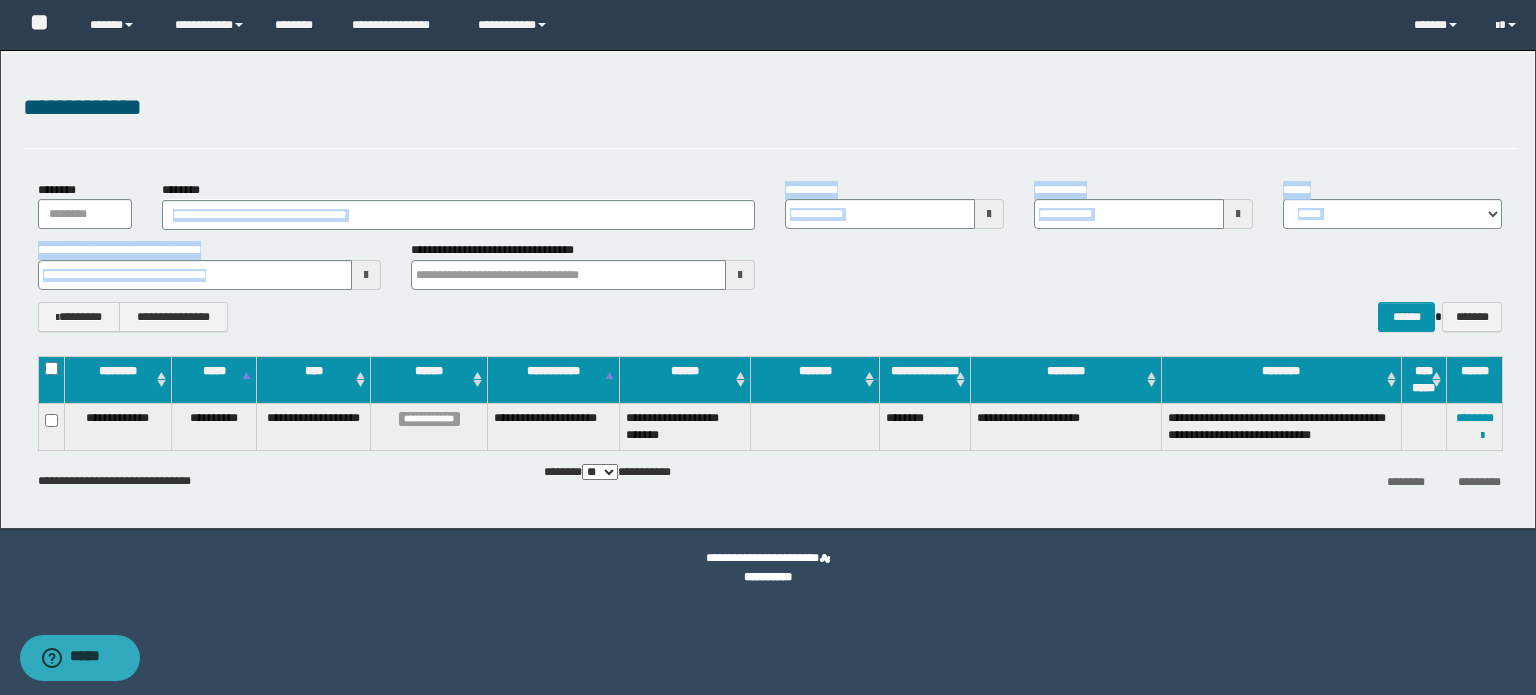drag, startPoint x: 436, startPoint y: 232, endPoint x: 396, endPoint y: 218, distance: 42.379242 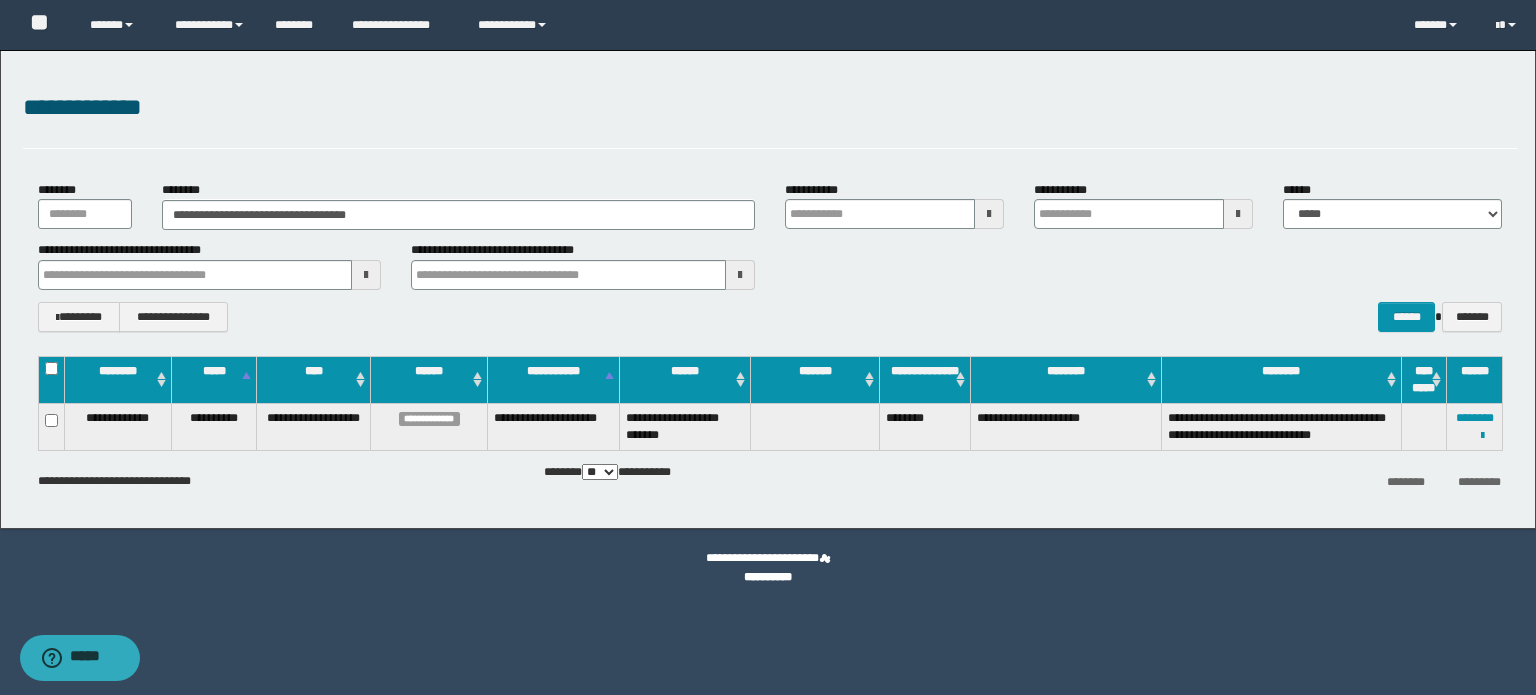 click on "**********" at bounding box center (768, 289) 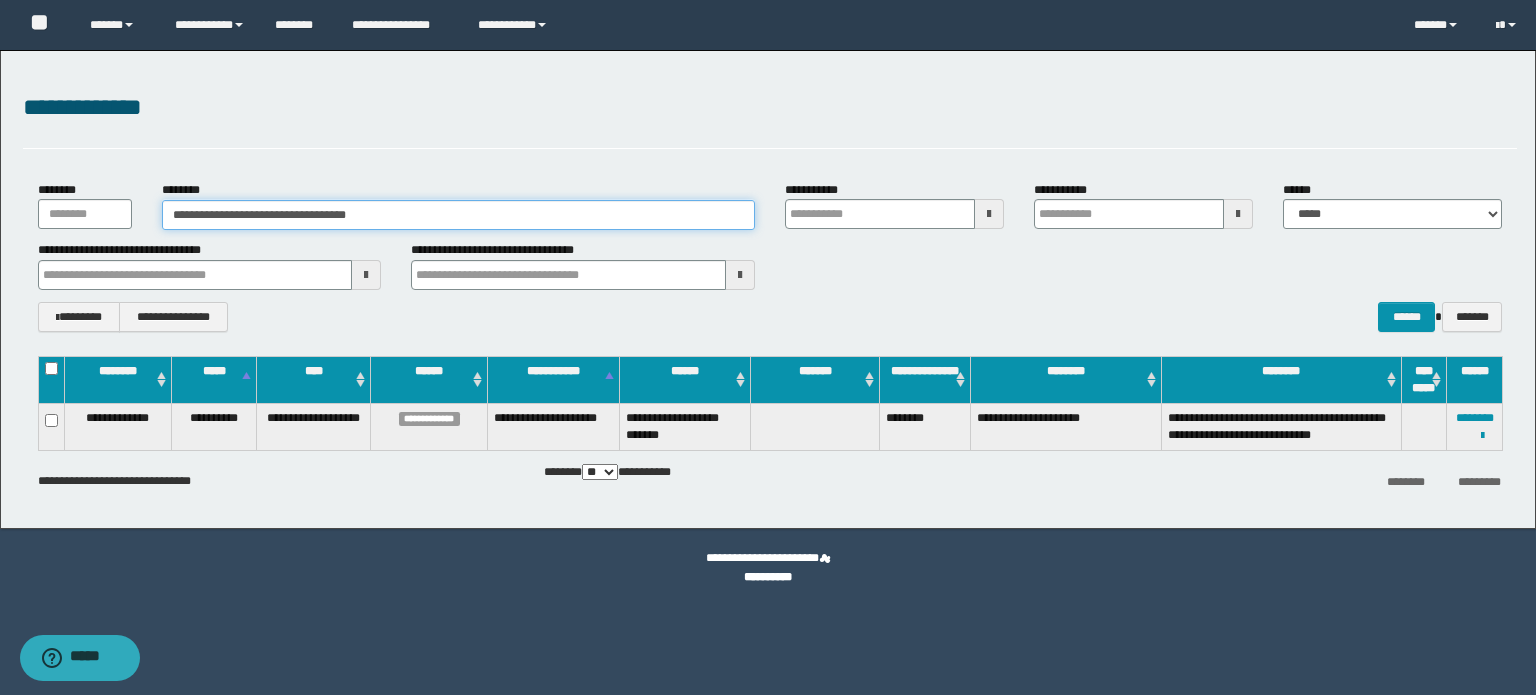 drag, startPoint x: 425, startPoint y: 203, endPoint x: 184, endPoint y: 209, distance: 241.07468 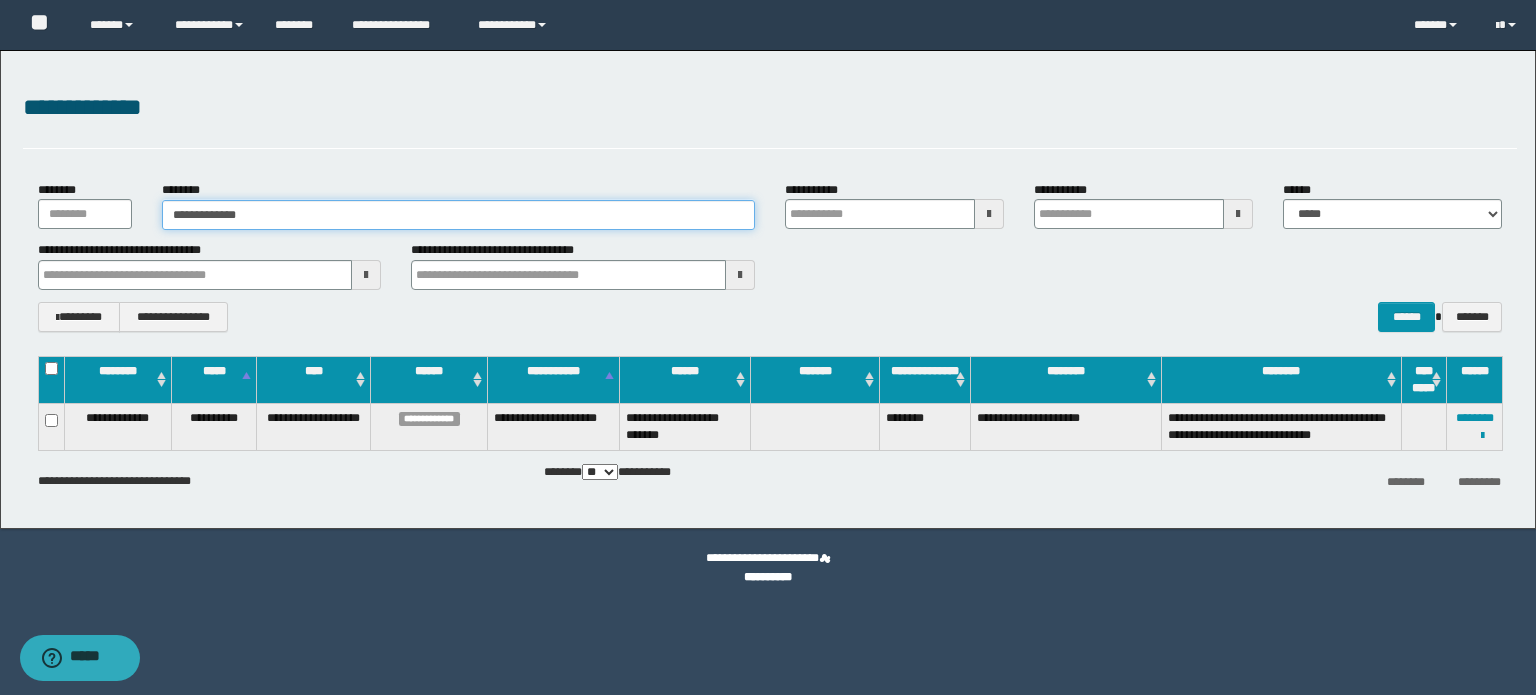drag, startPoint x: 282, startPoint y: 225, endPoint x: 92, endPoint y: 203, distance: 191.26944 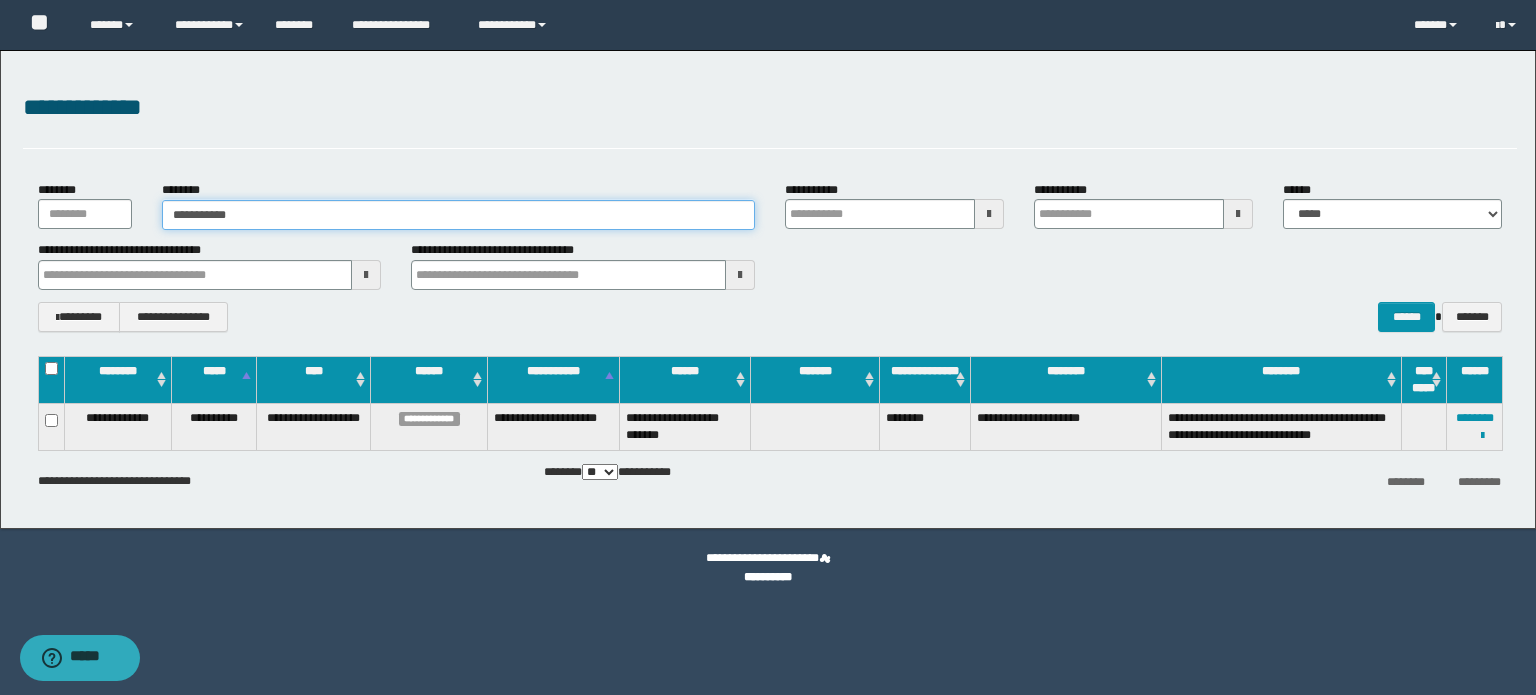 type on "**********" 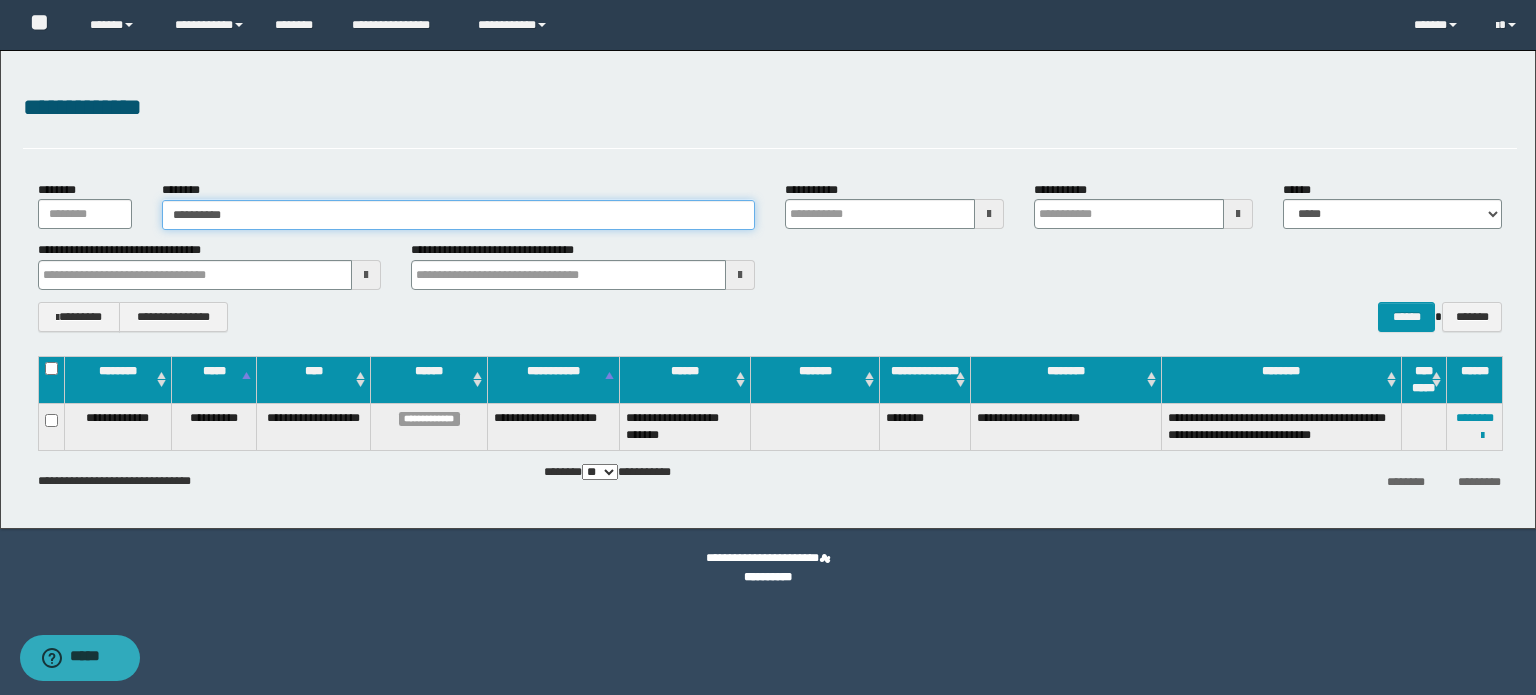 type on "**********" 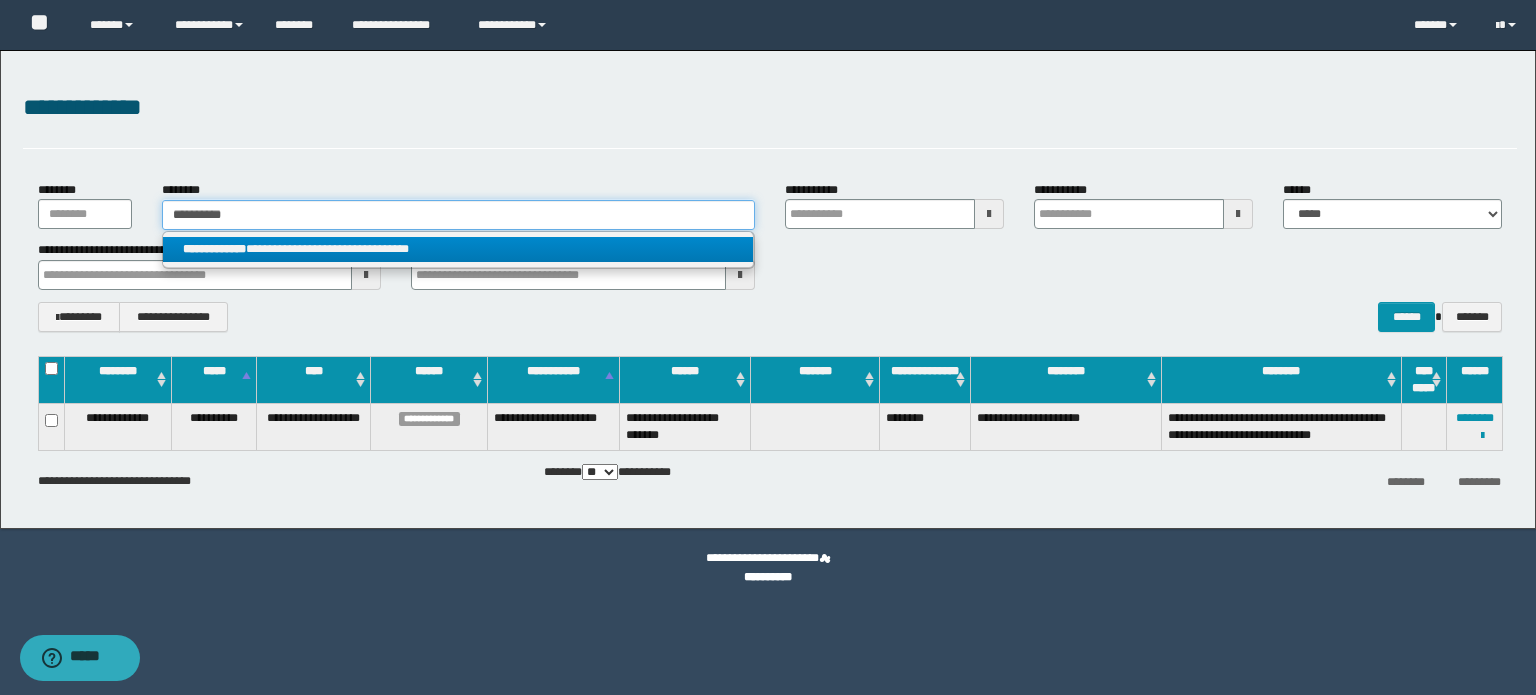 type on "**********" 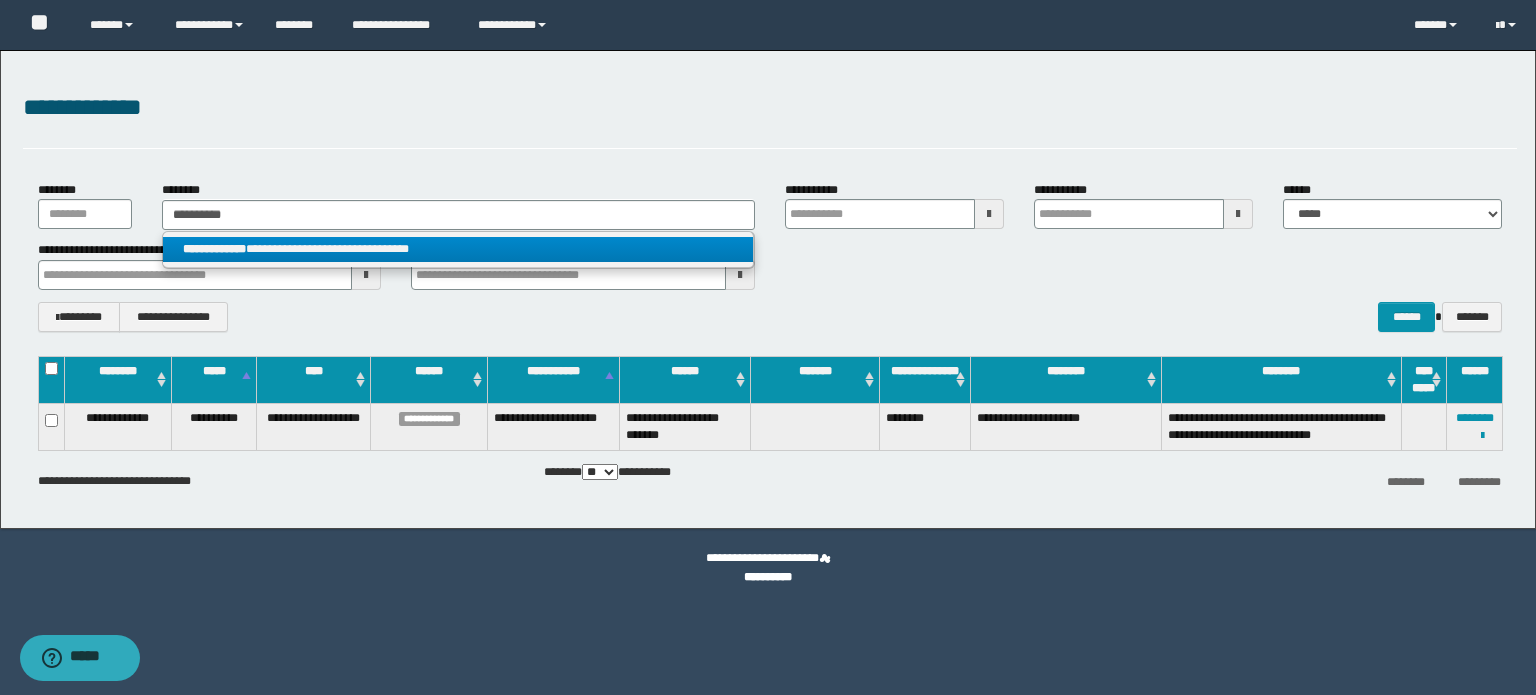 click on "**********" at bounding box center [458, 249] 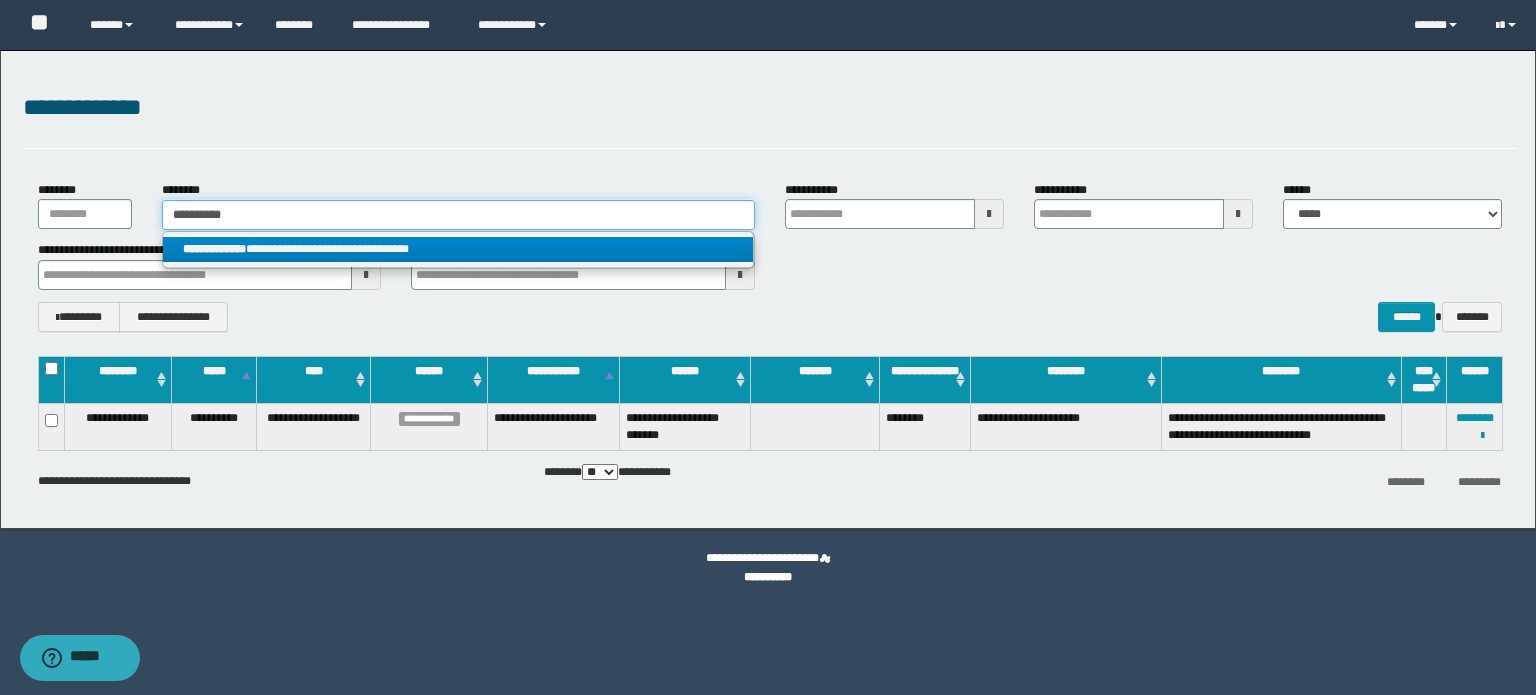 type 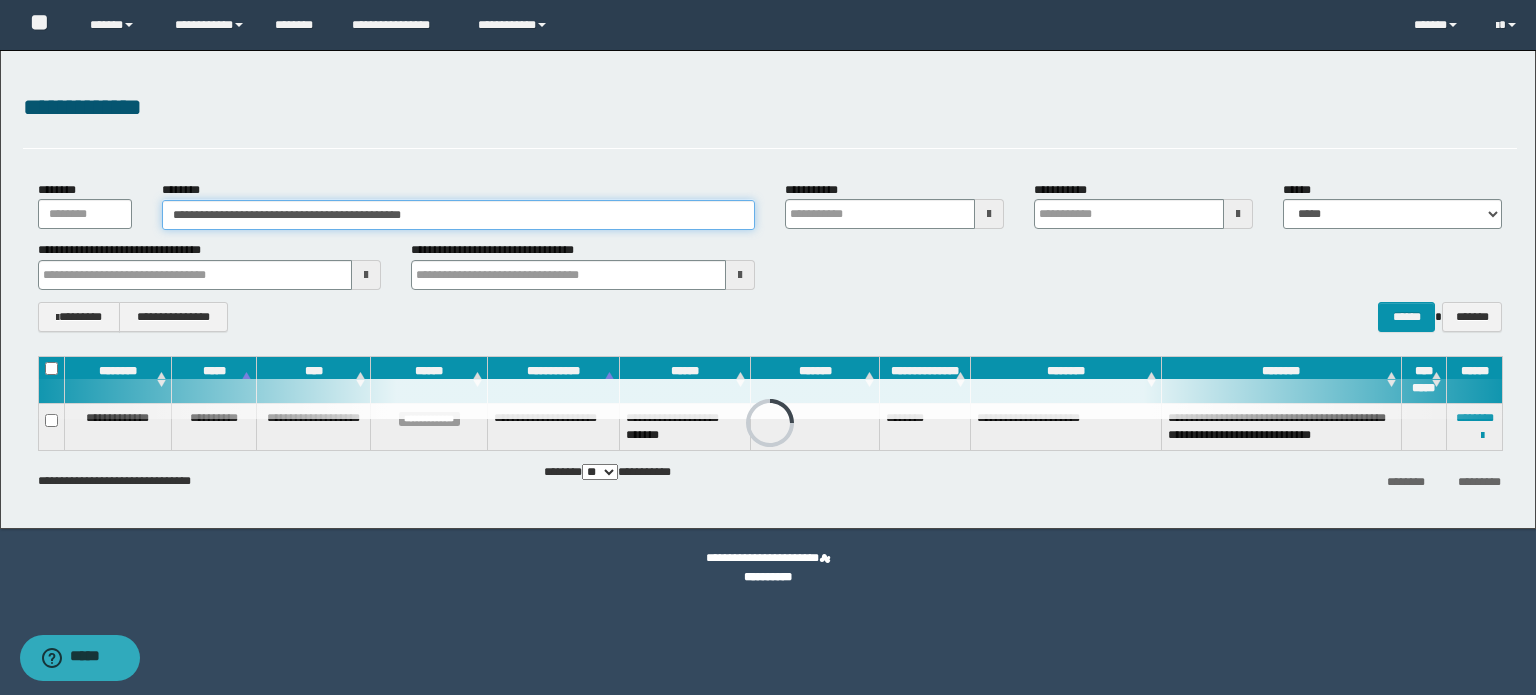 type 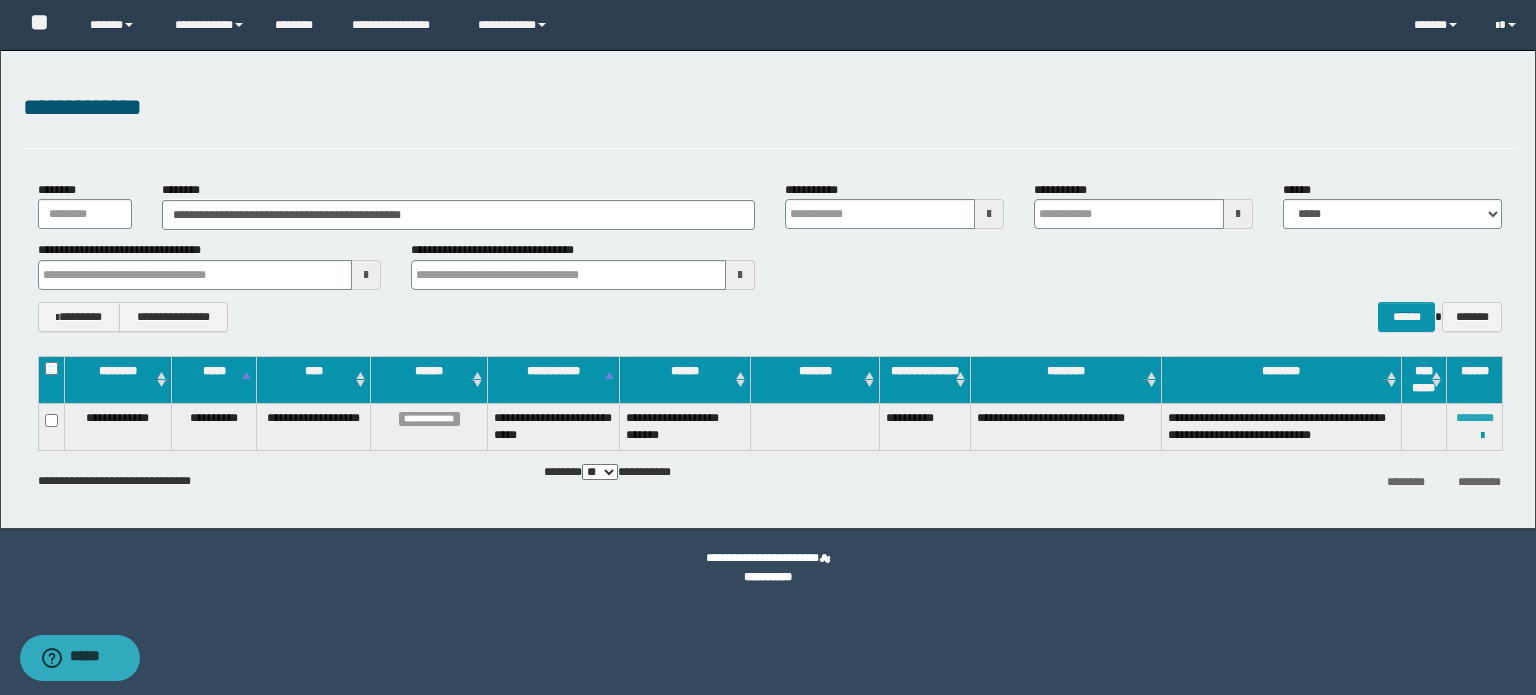 click on "********" at bounding box center (1475, 418) 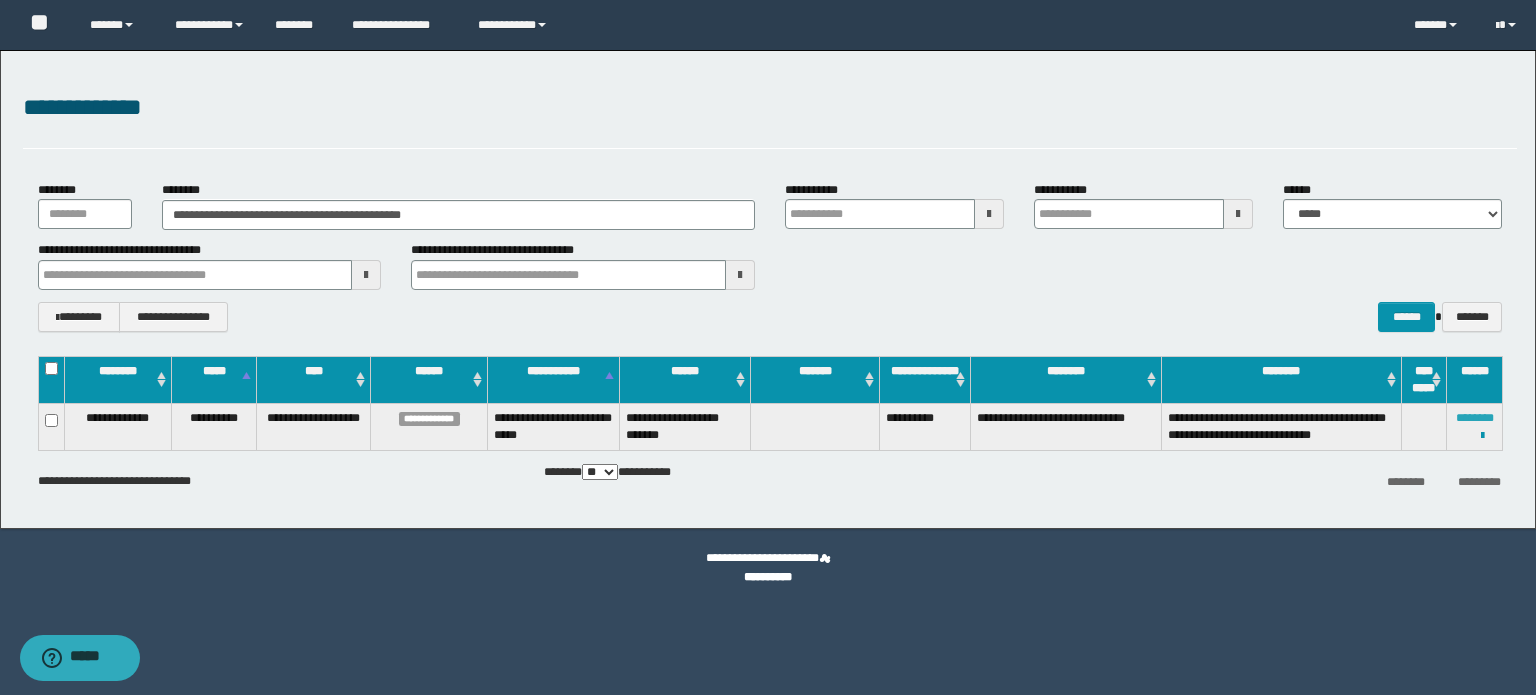 type 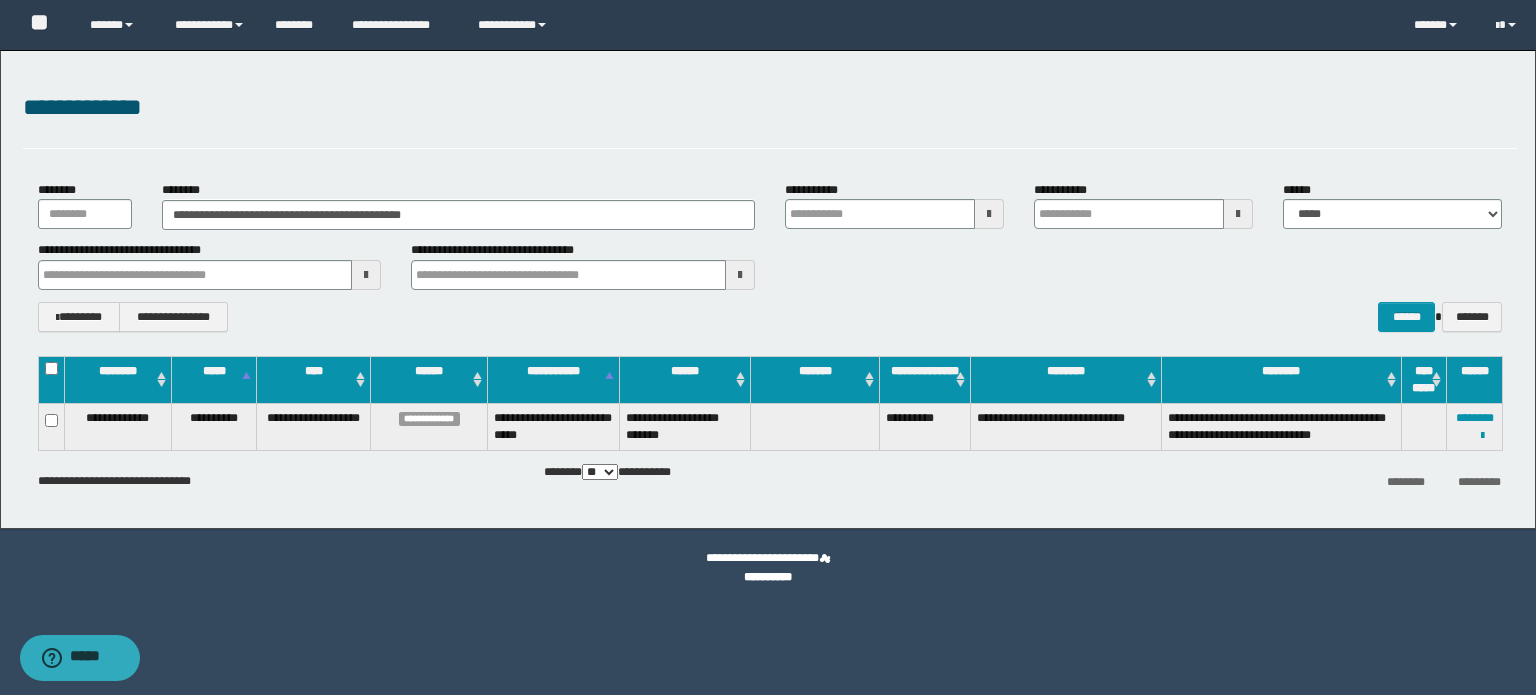 type 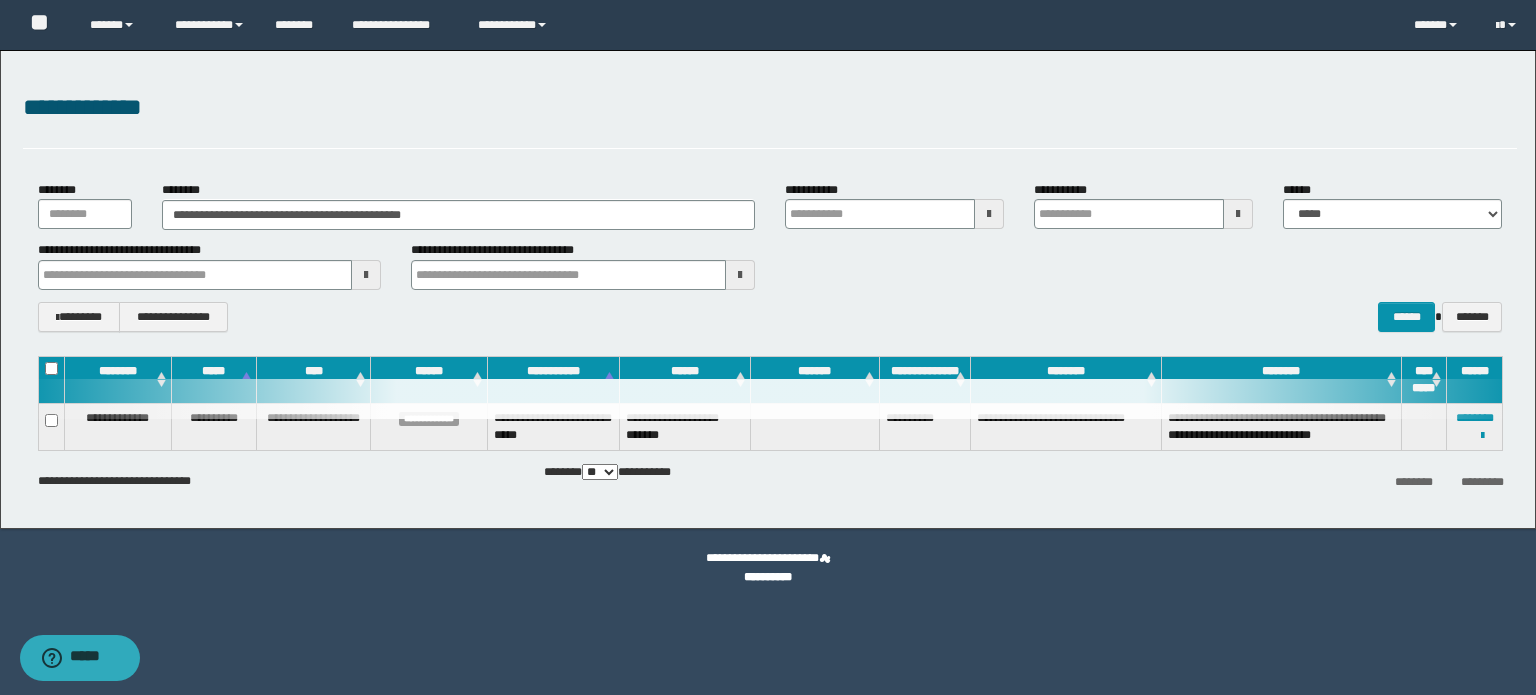 type 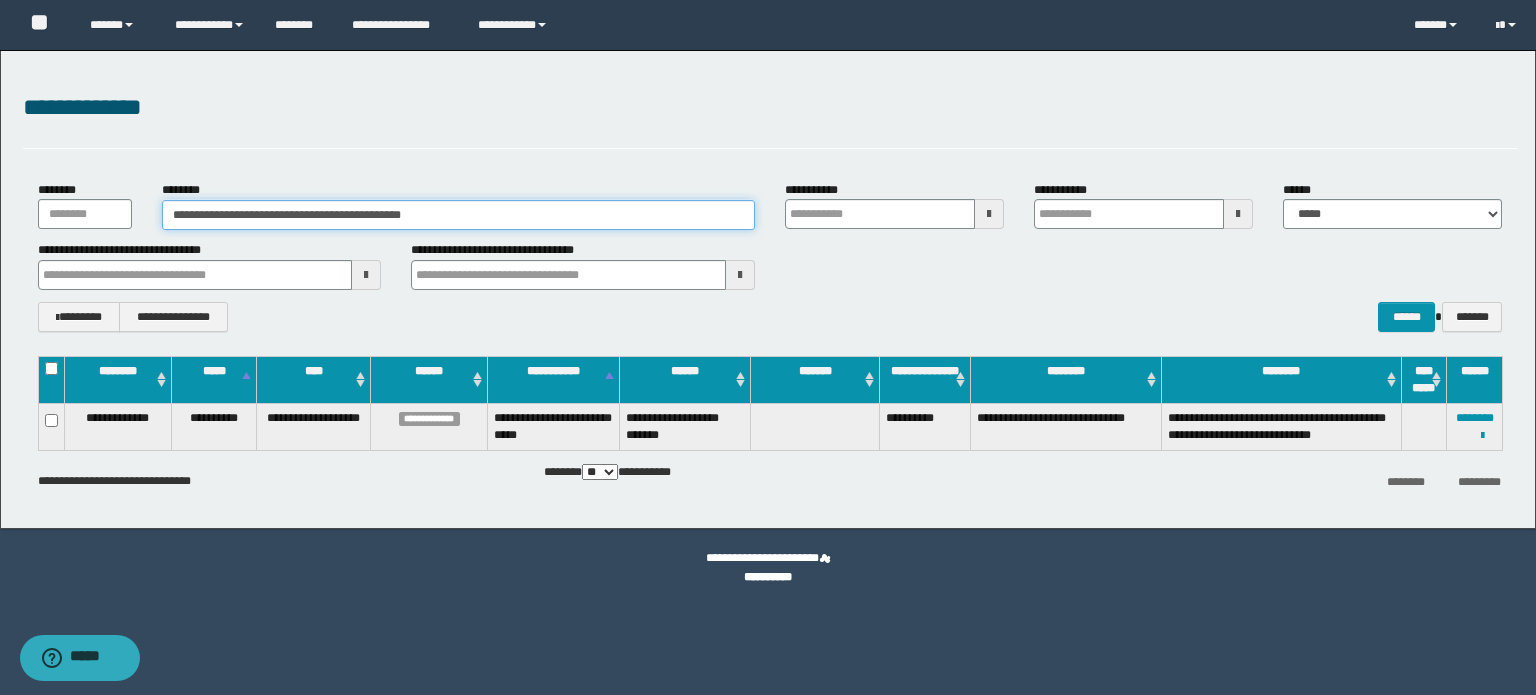 drag, startPoint x: 108, startPoint y: 201, endPoint x: 0, endPoint y: 195, distance: 108.16654 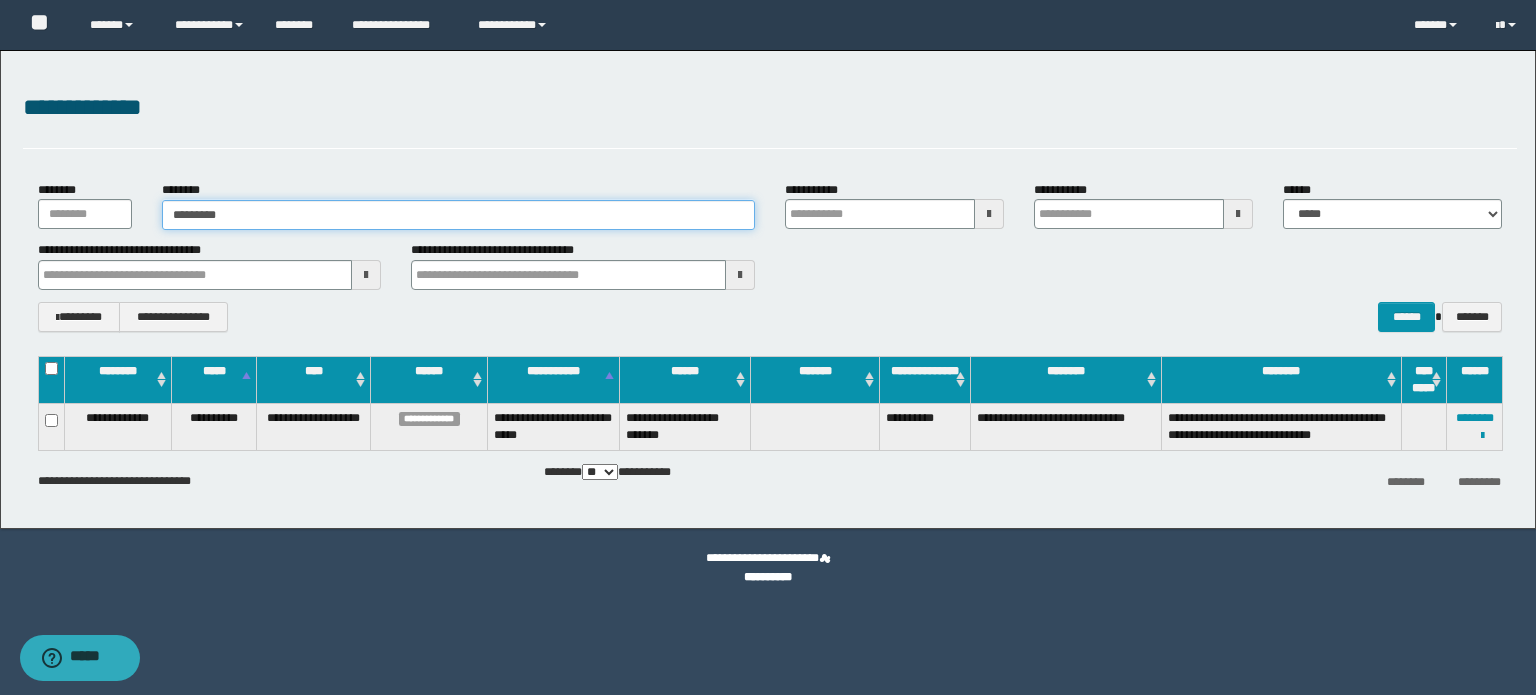 type on "*********" 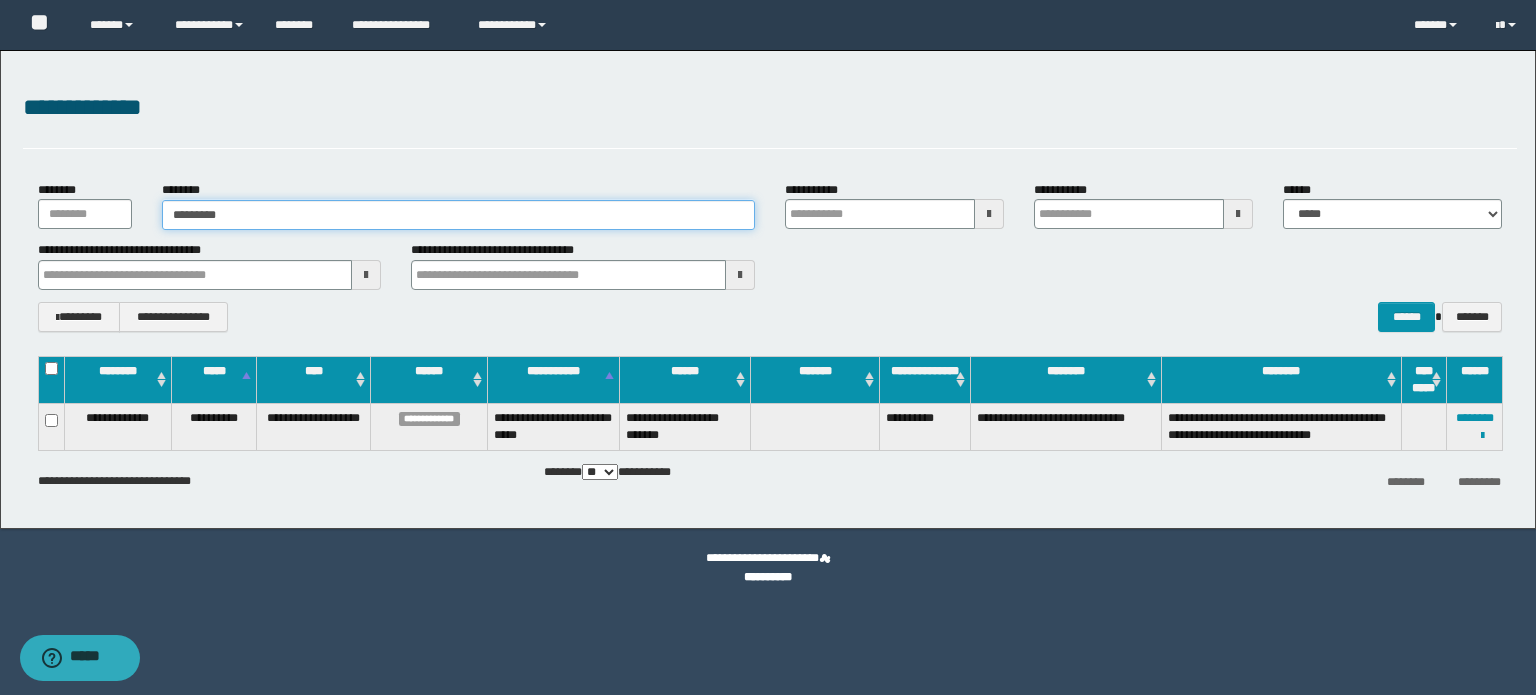 type 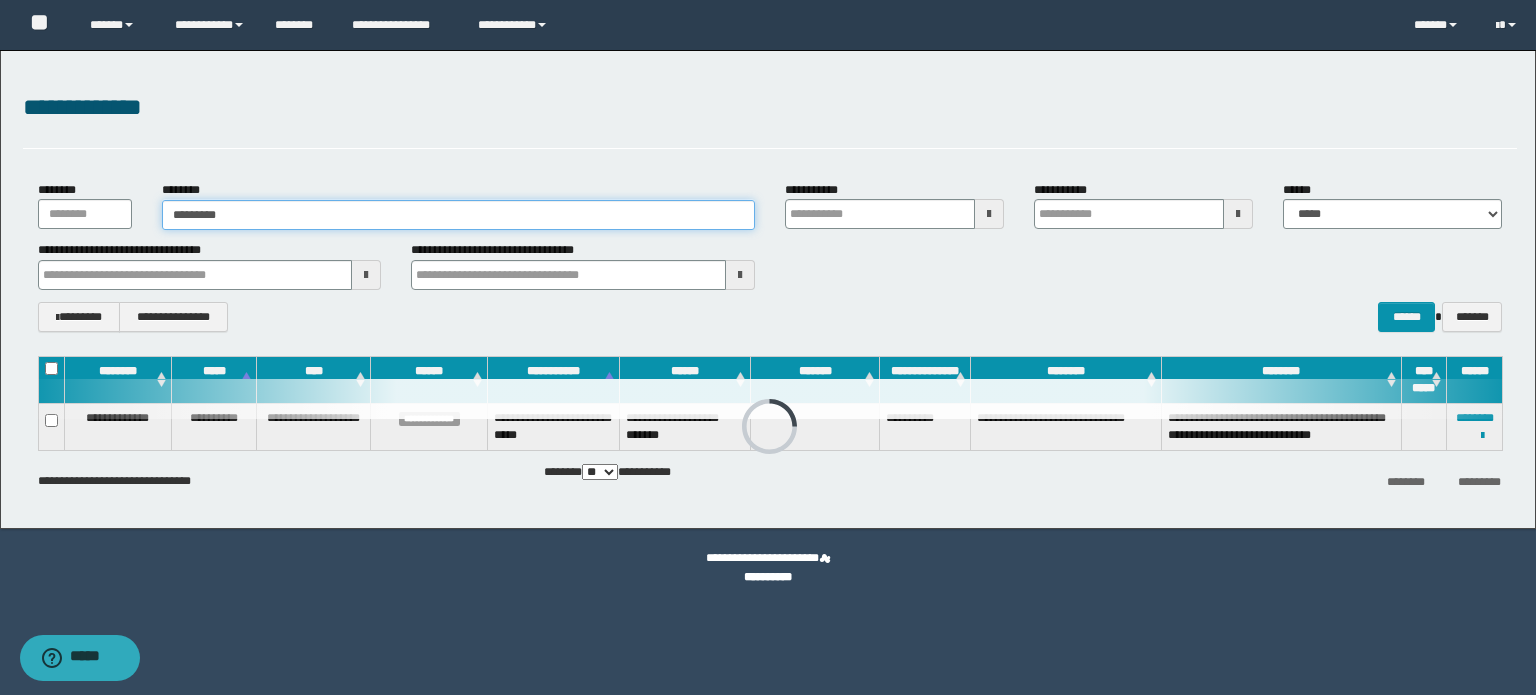 drag, startPoint x: 350, startPoint y: 220, endPoint x: 23, endPoint y: 198, distance: 327.73923 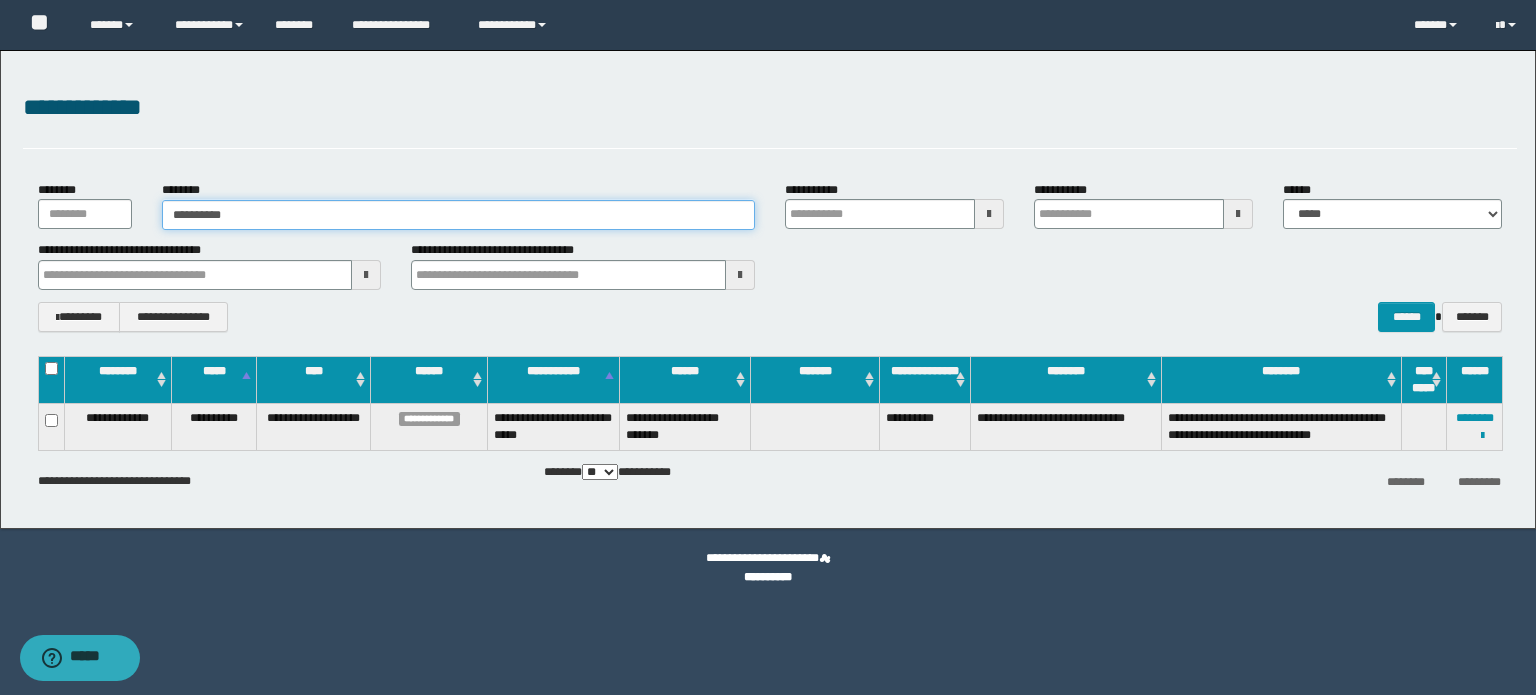 type on "**********" 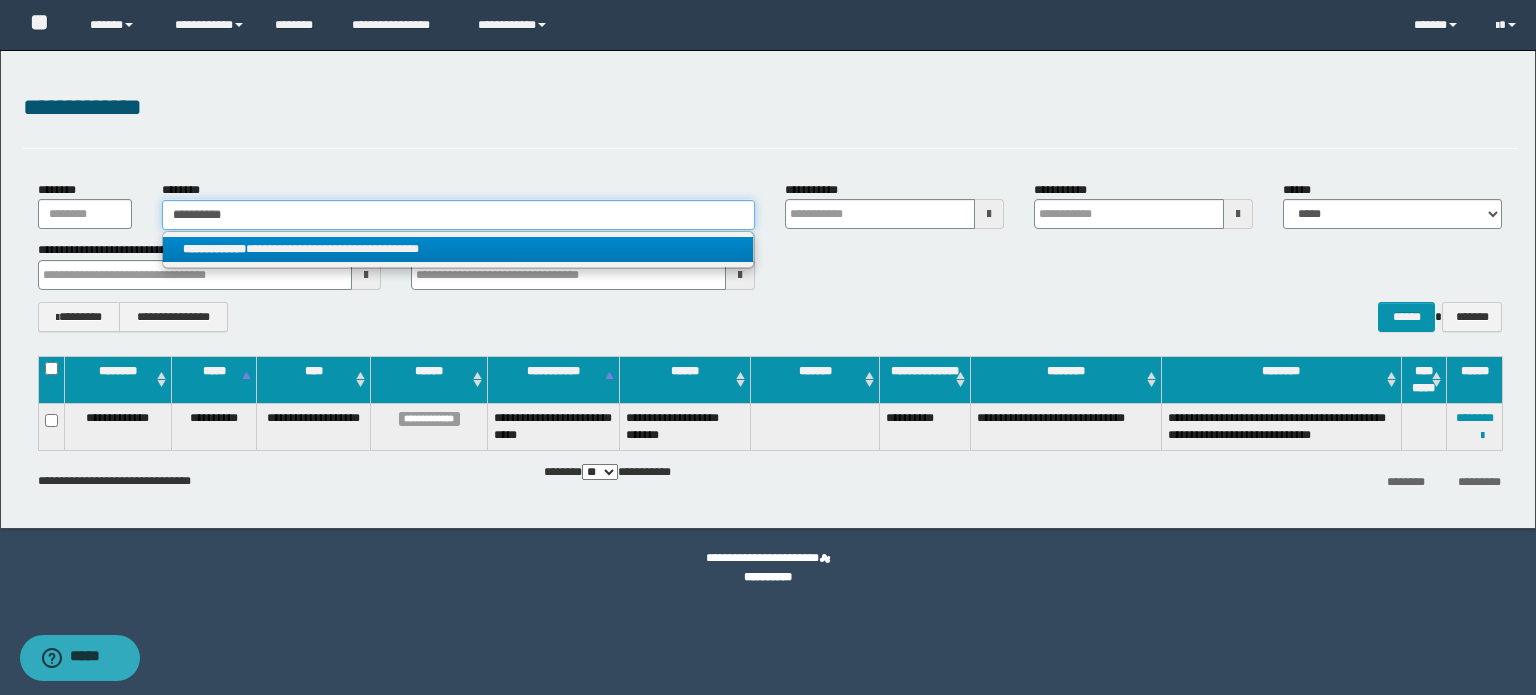 type on "**********" 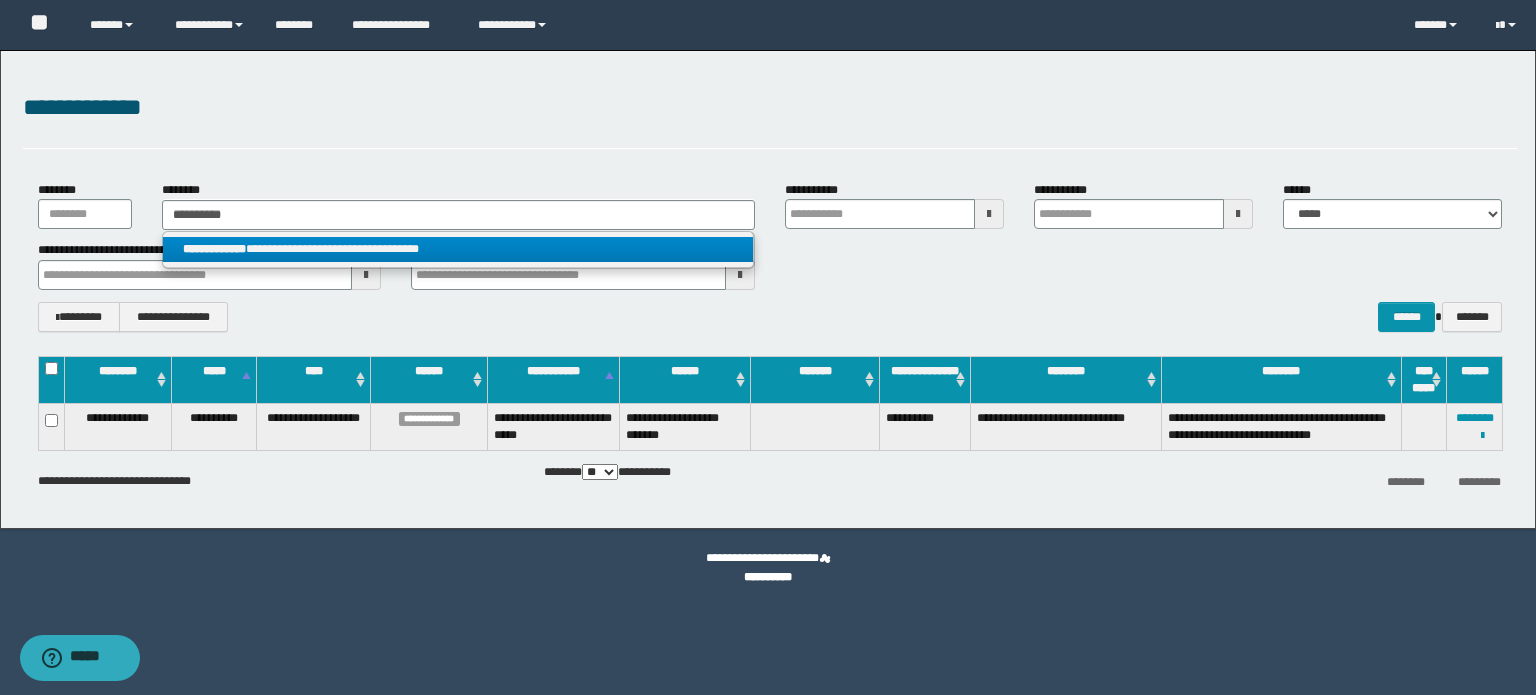 click on "**********" at bounding box center (458, 249) 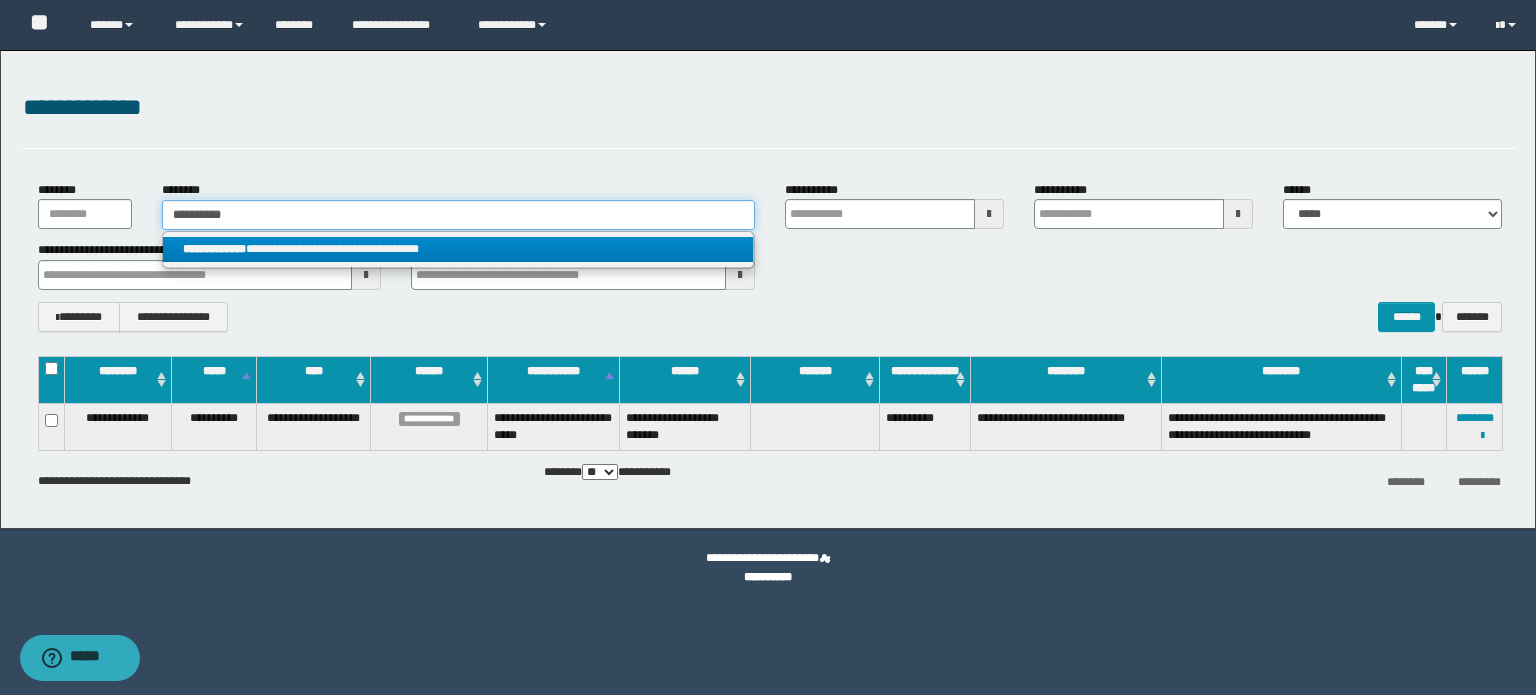type 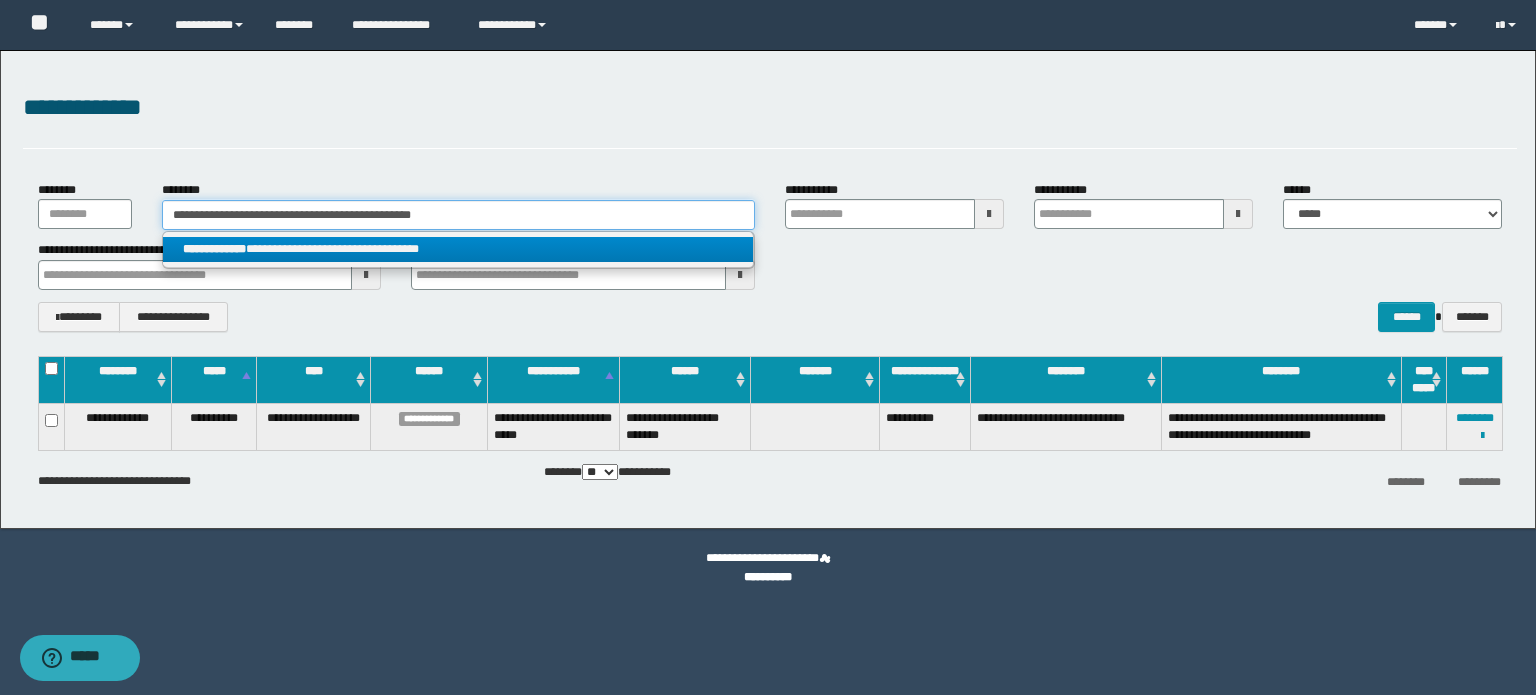 type 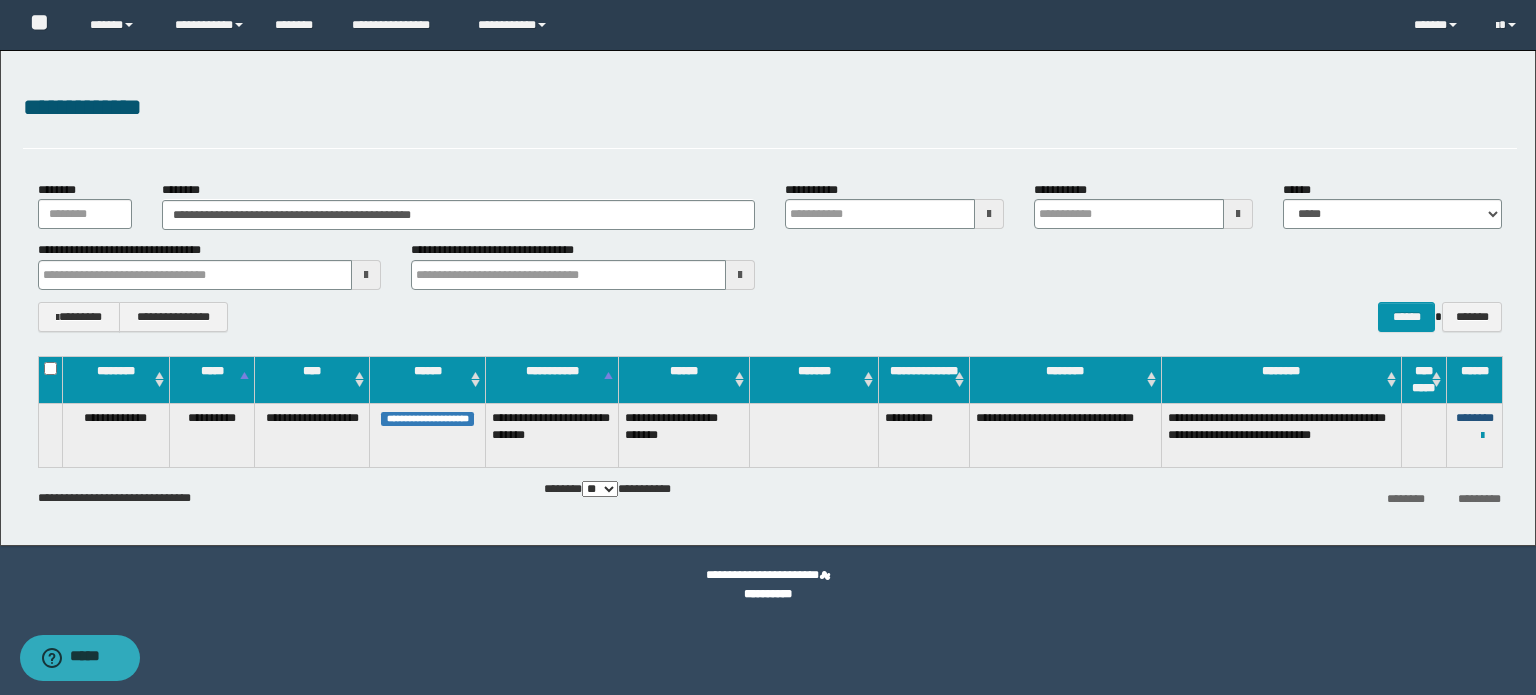 click on "********" at bounding box center [1475, 418] 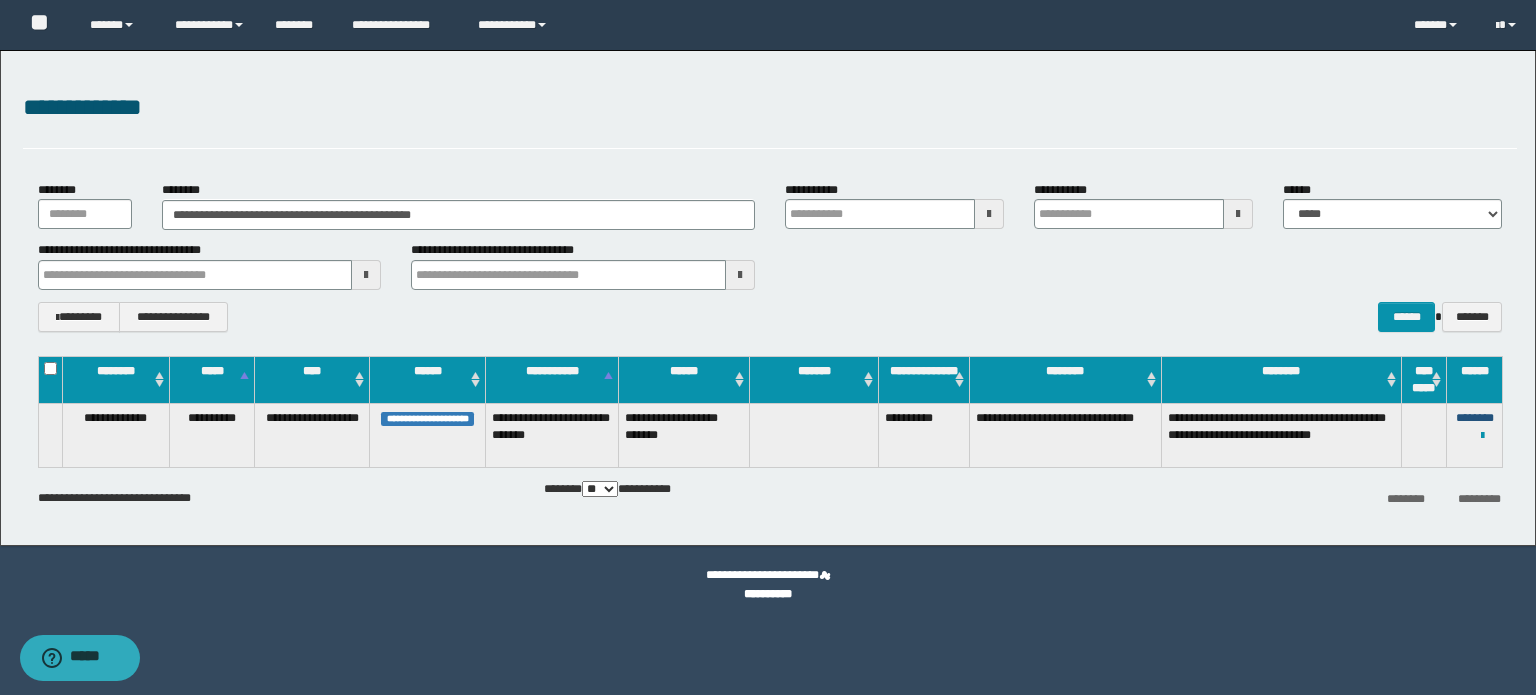 type 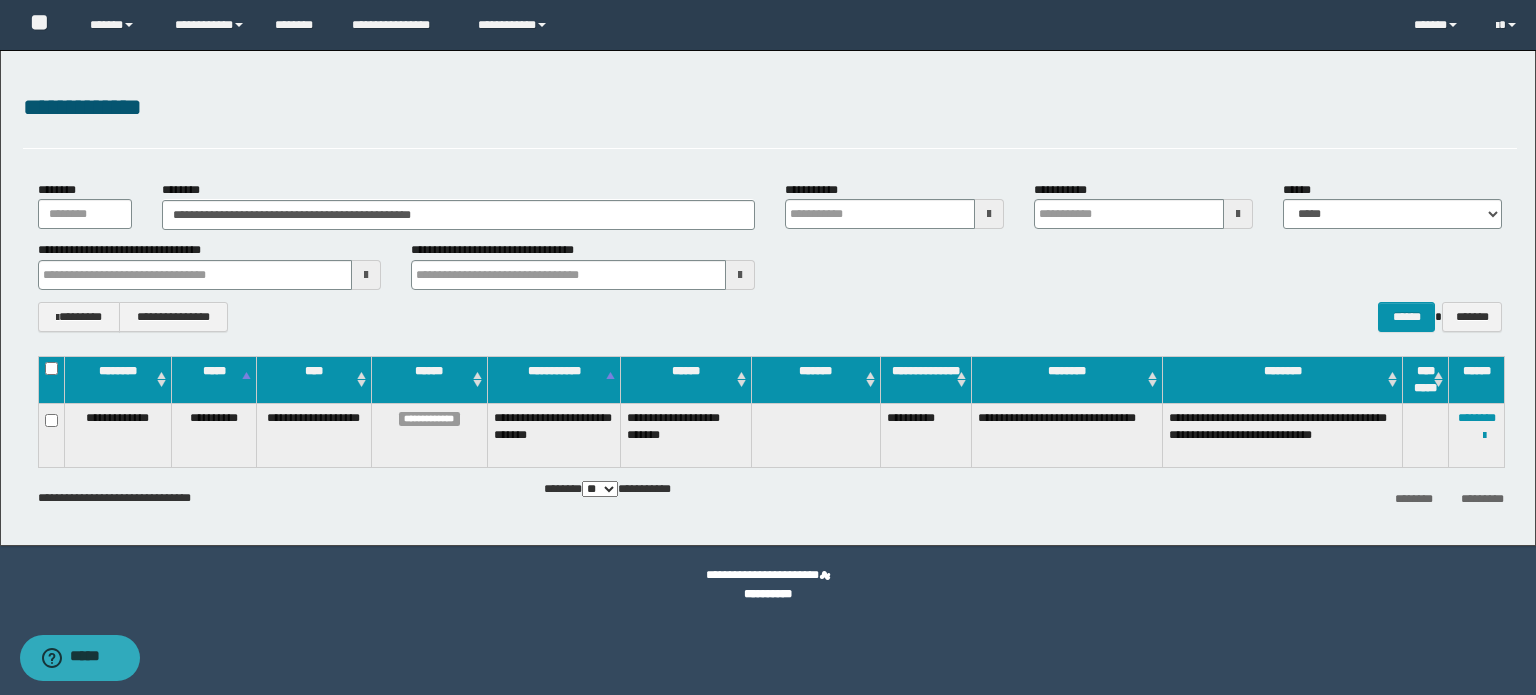 type 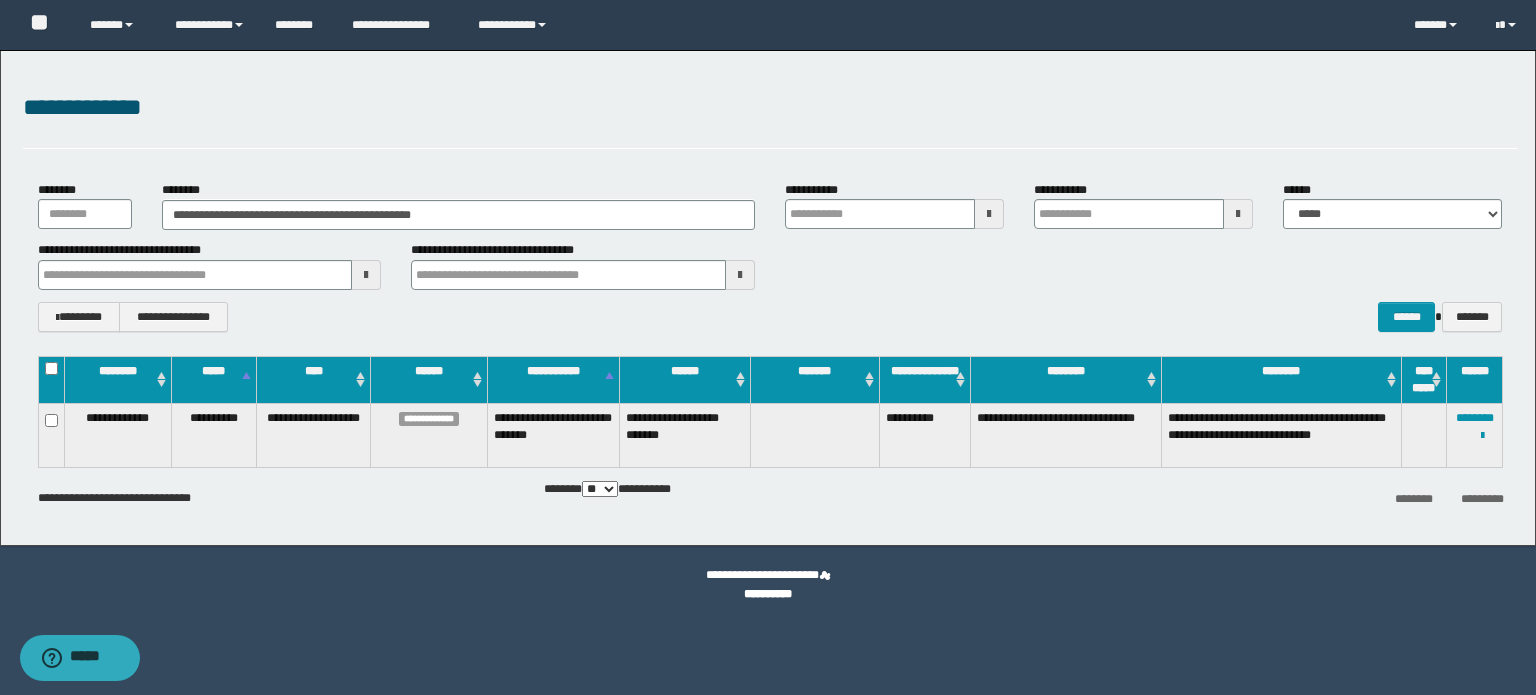 type 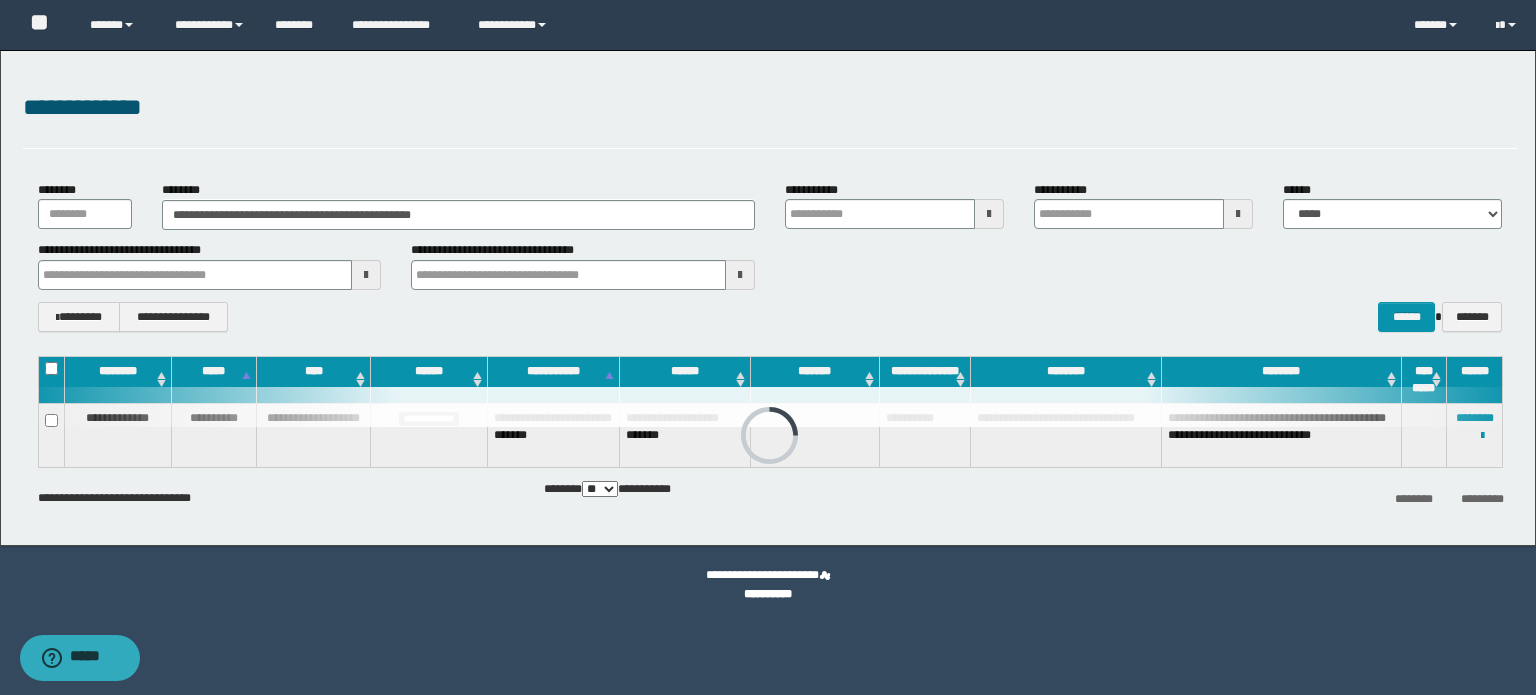 type 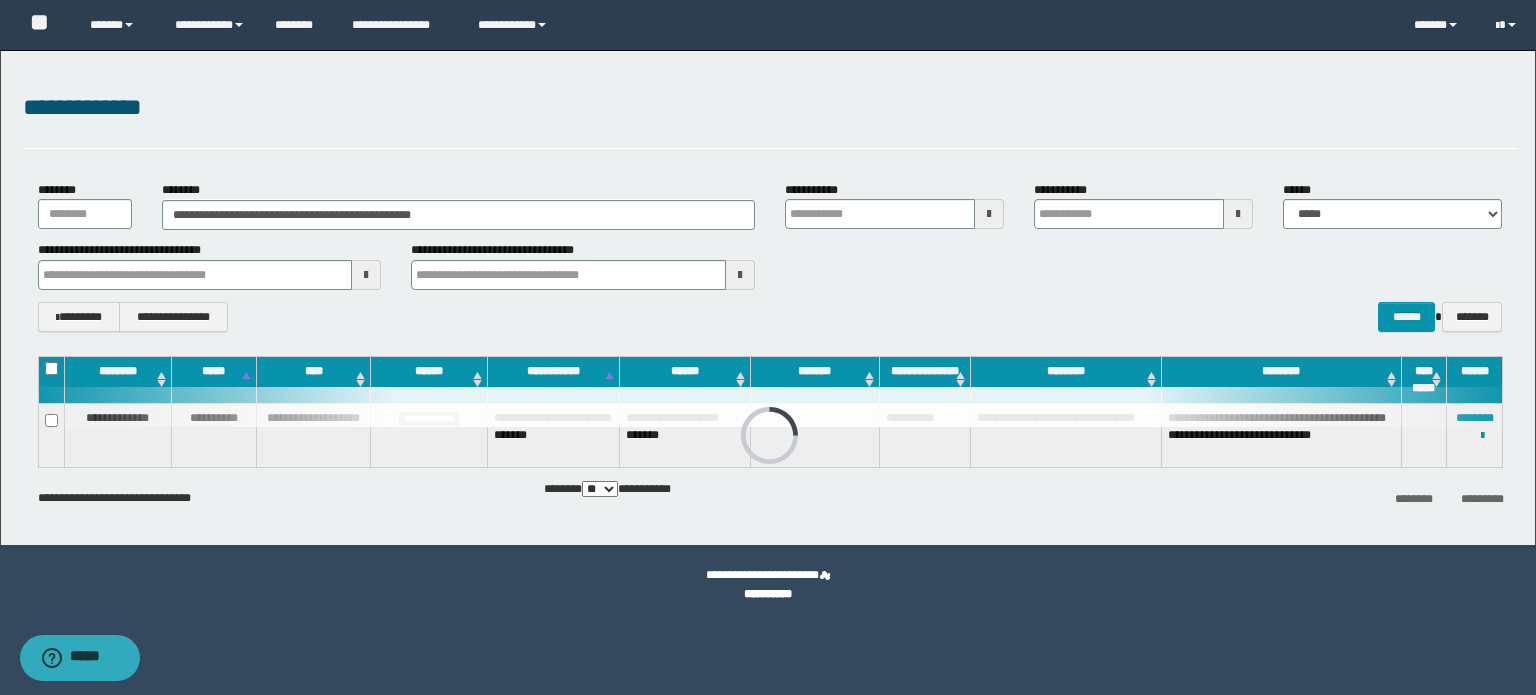 type 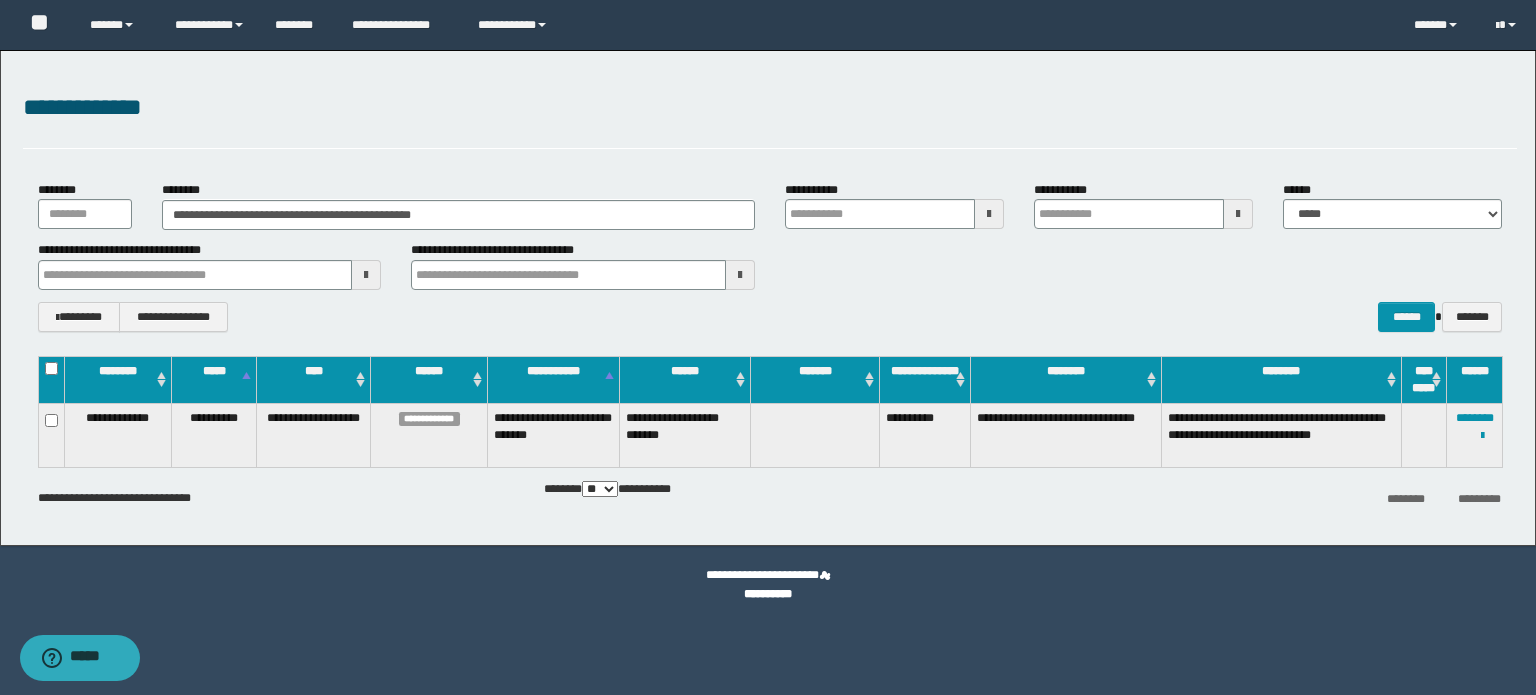 type 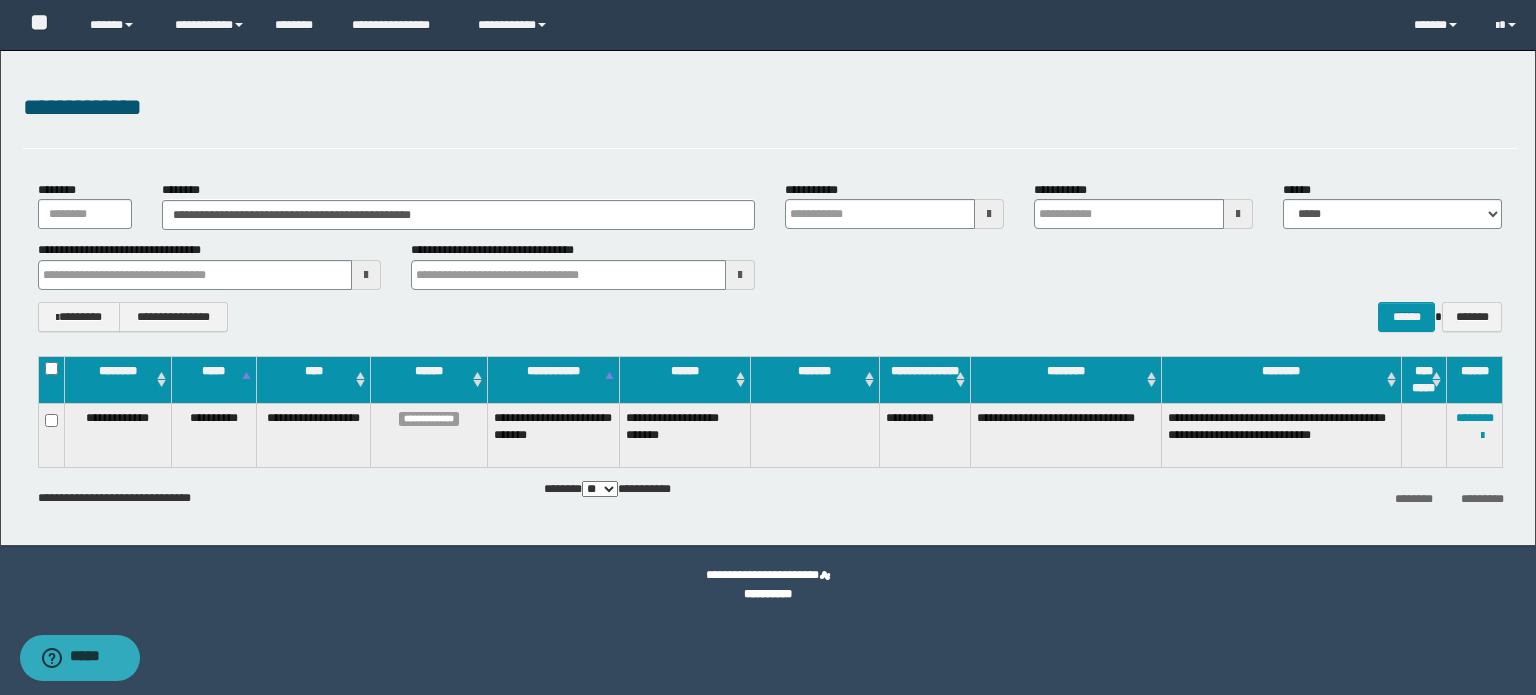 type 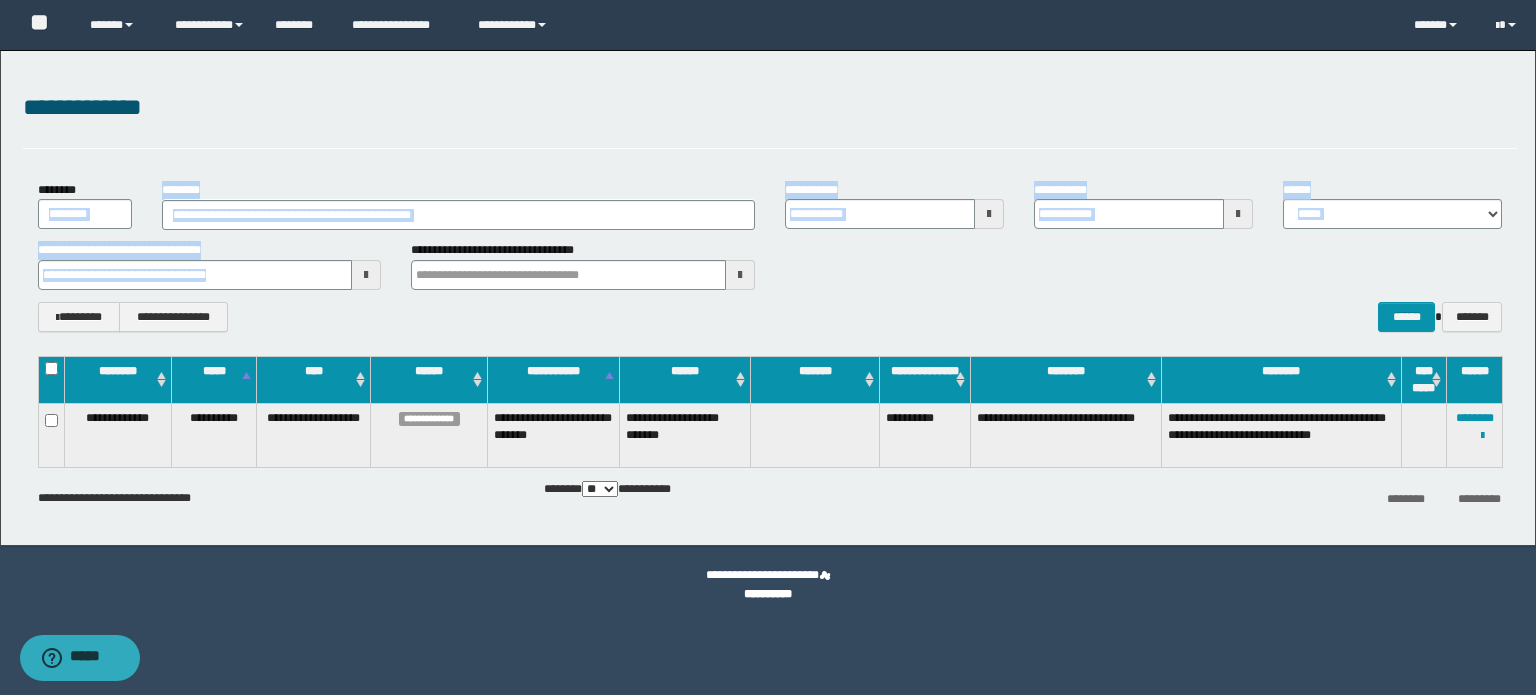 drag, startPoint x: 531, startPoint y: 232, endPoint x: 224, endPoint y: 207, distance: 308.01624 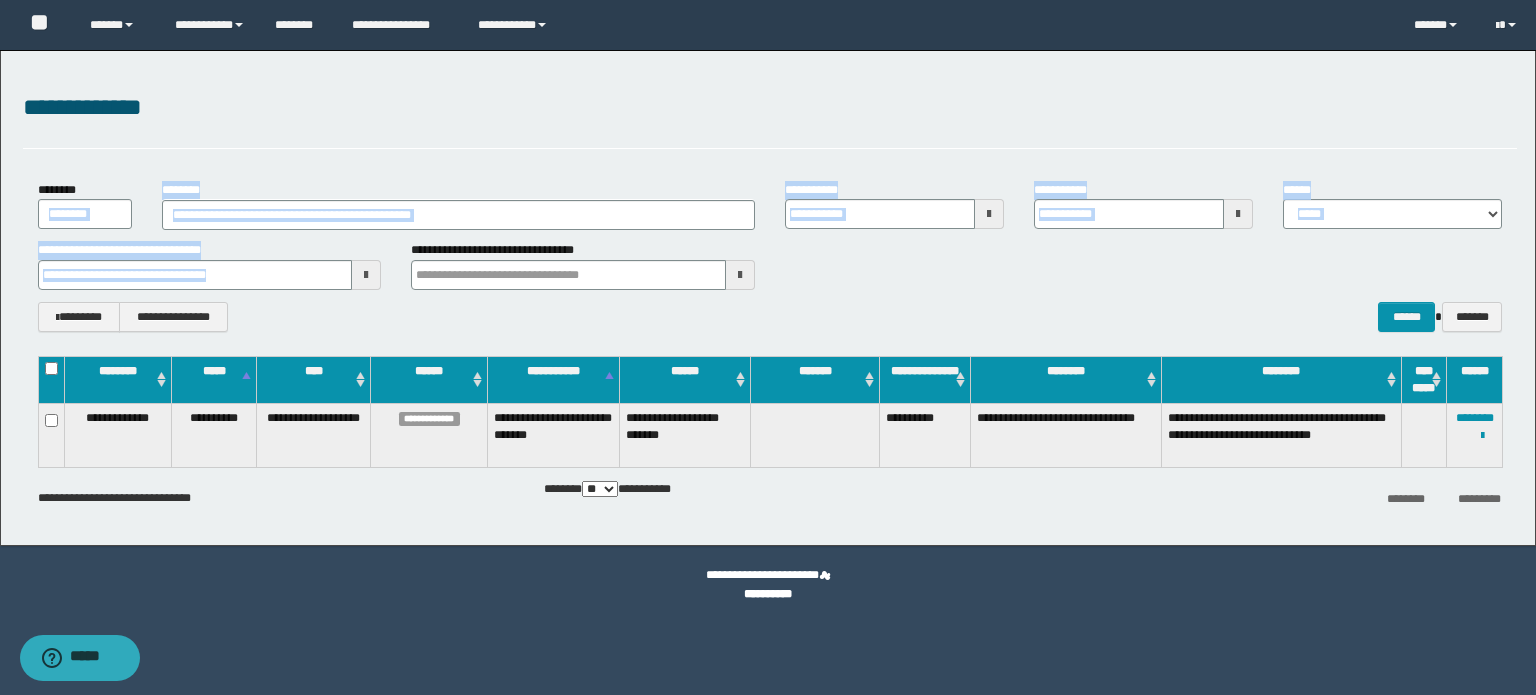 drag, startPoint x: 527, startPoint y: 181, endPoint x: 528, endPoint y: 213, distance: 32.01562 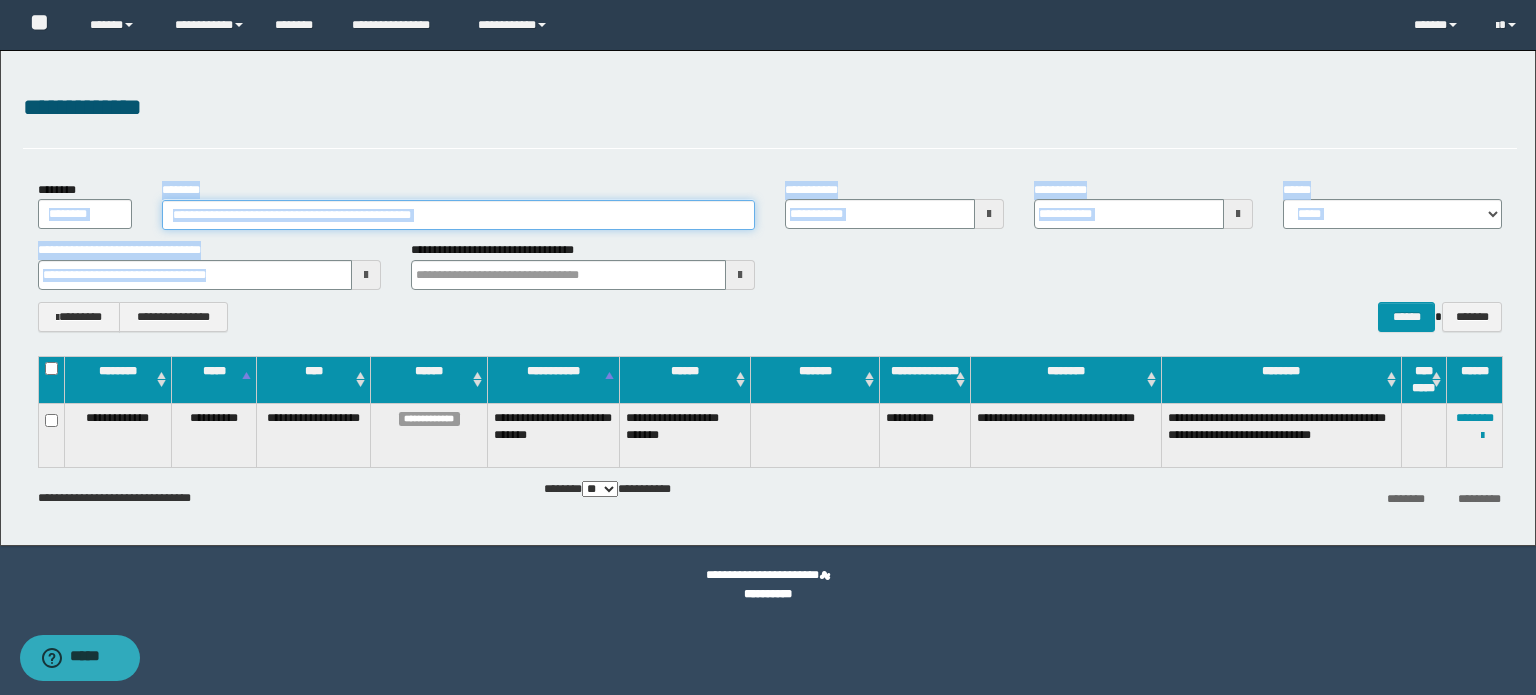 click on "**********" at bounding box center [458, 215] 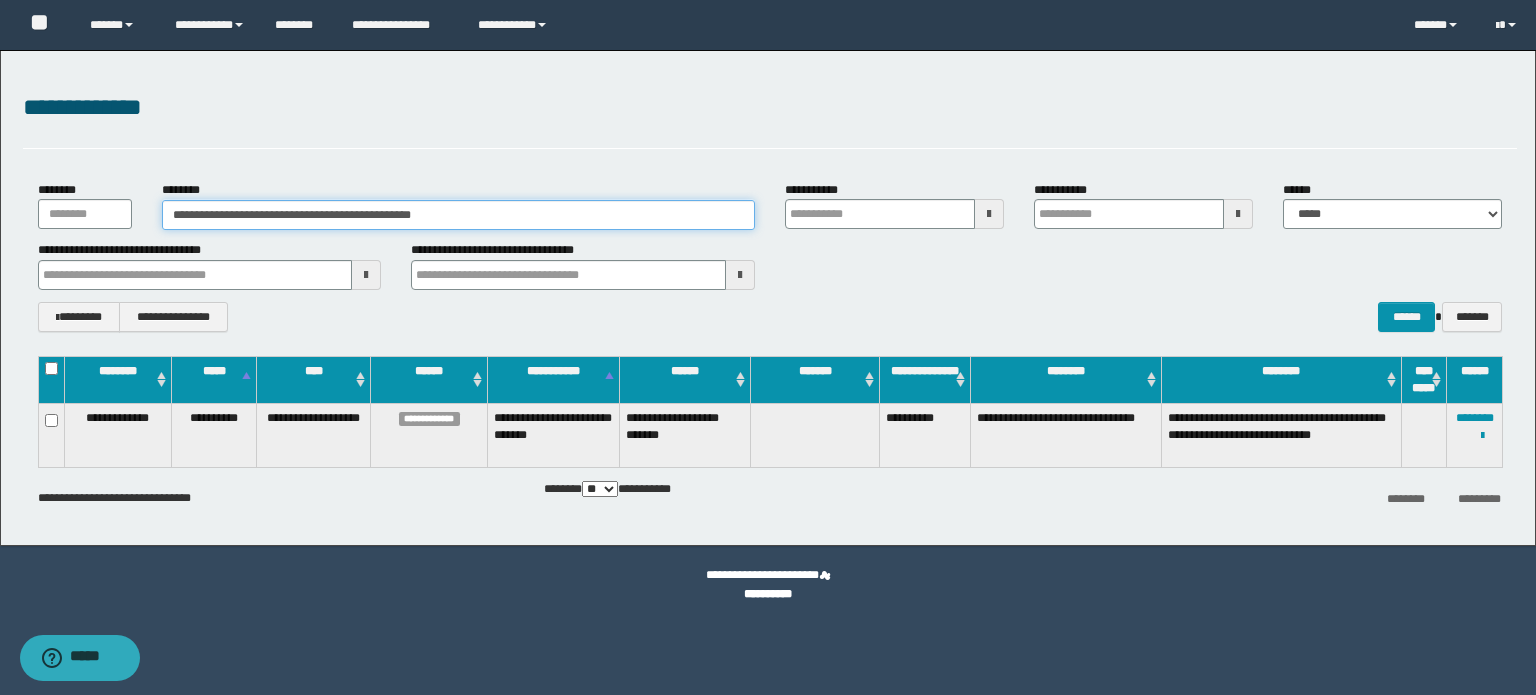 drag, startPoint x: 497, startPoint y: 215, endPoint x: 78, endPoint y: 216, distance: 419.0012 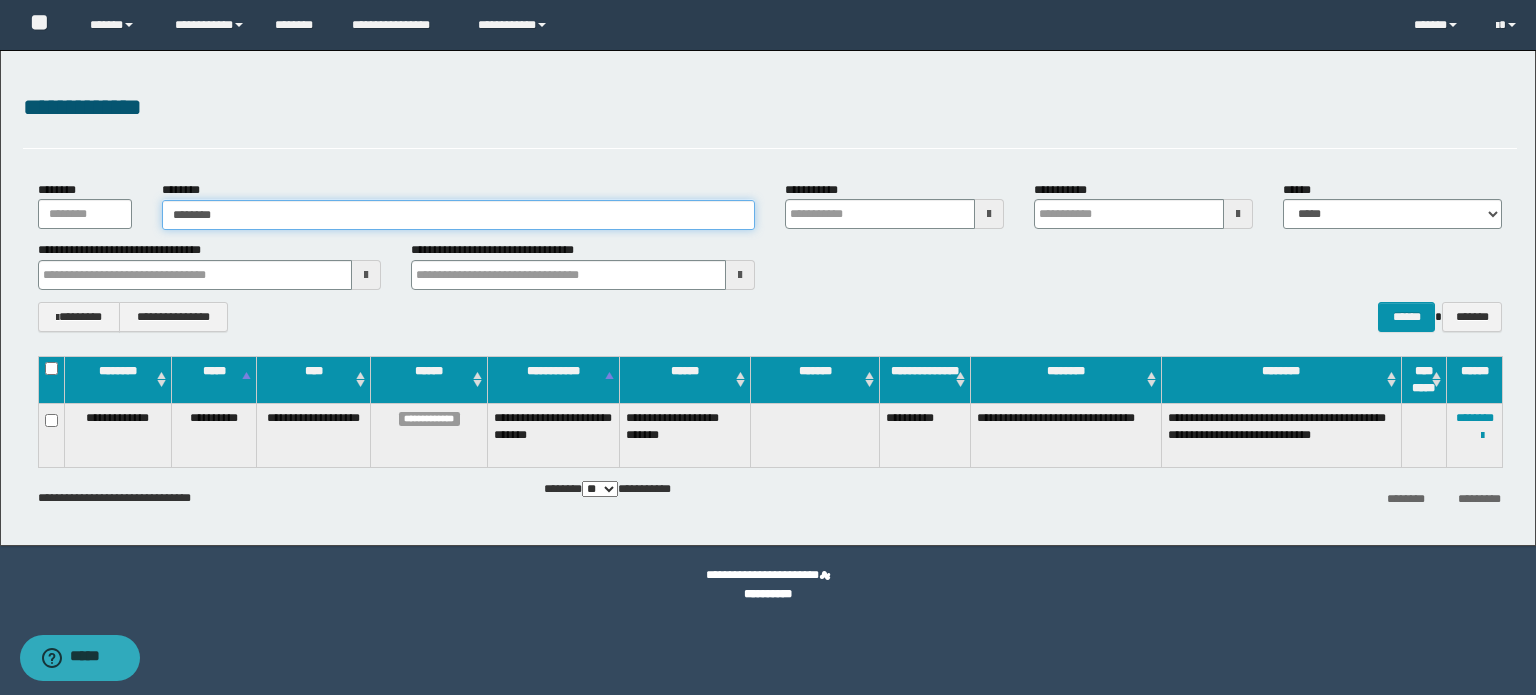 type on "*******" 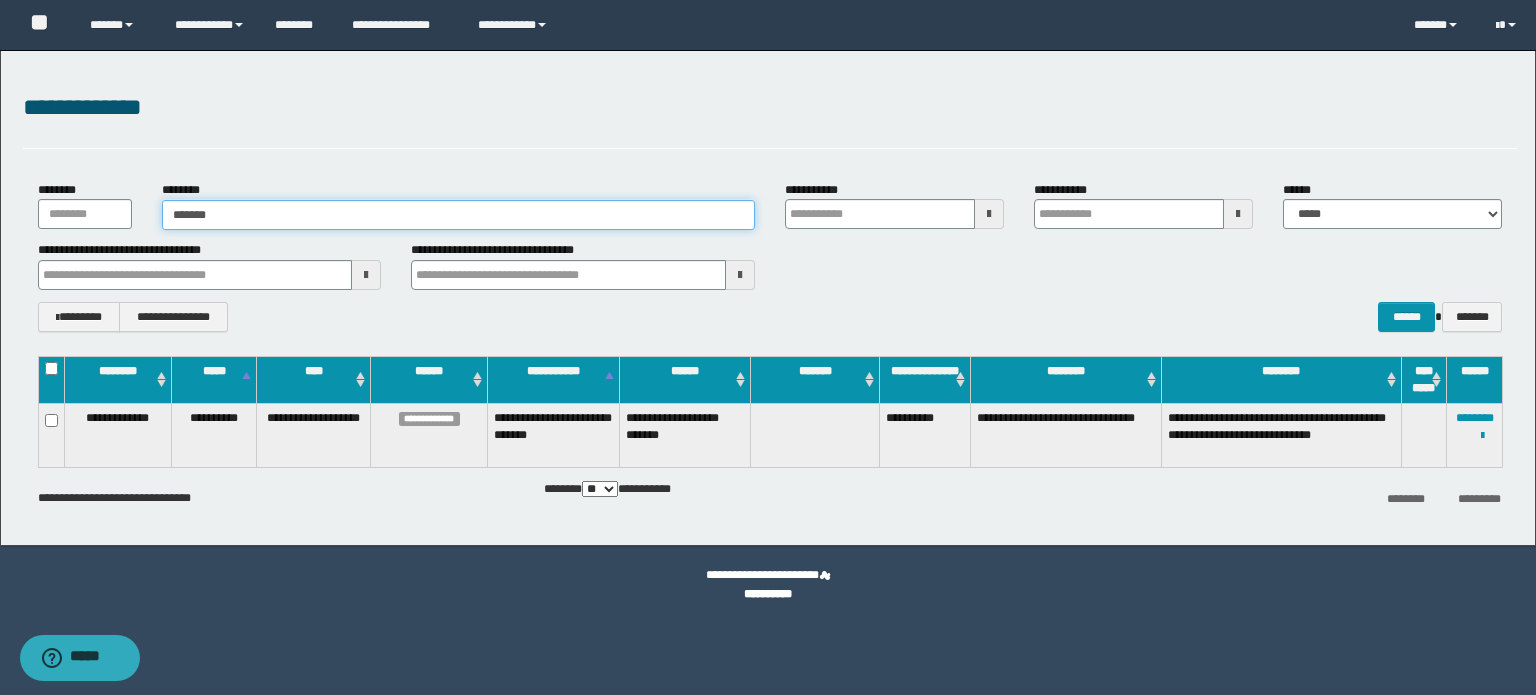 type on "*******" 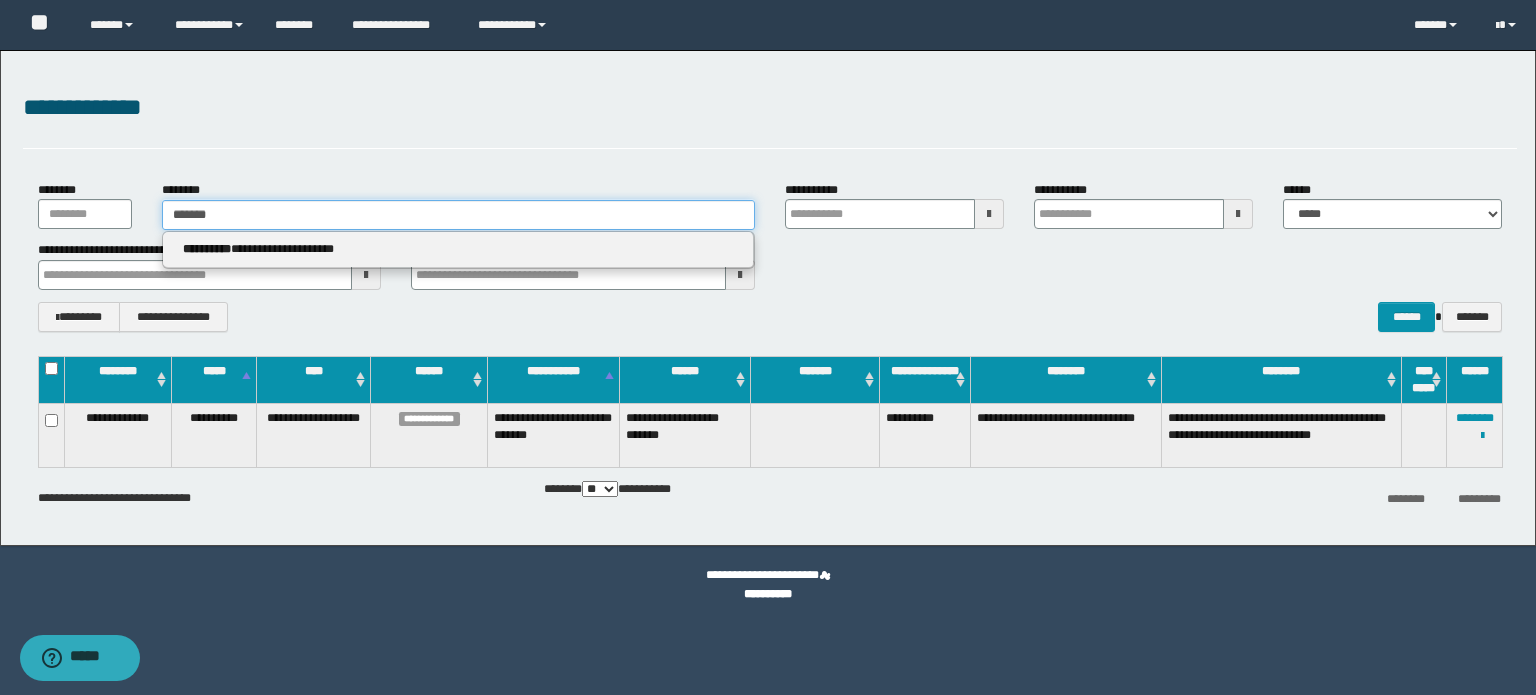 type on "*******" 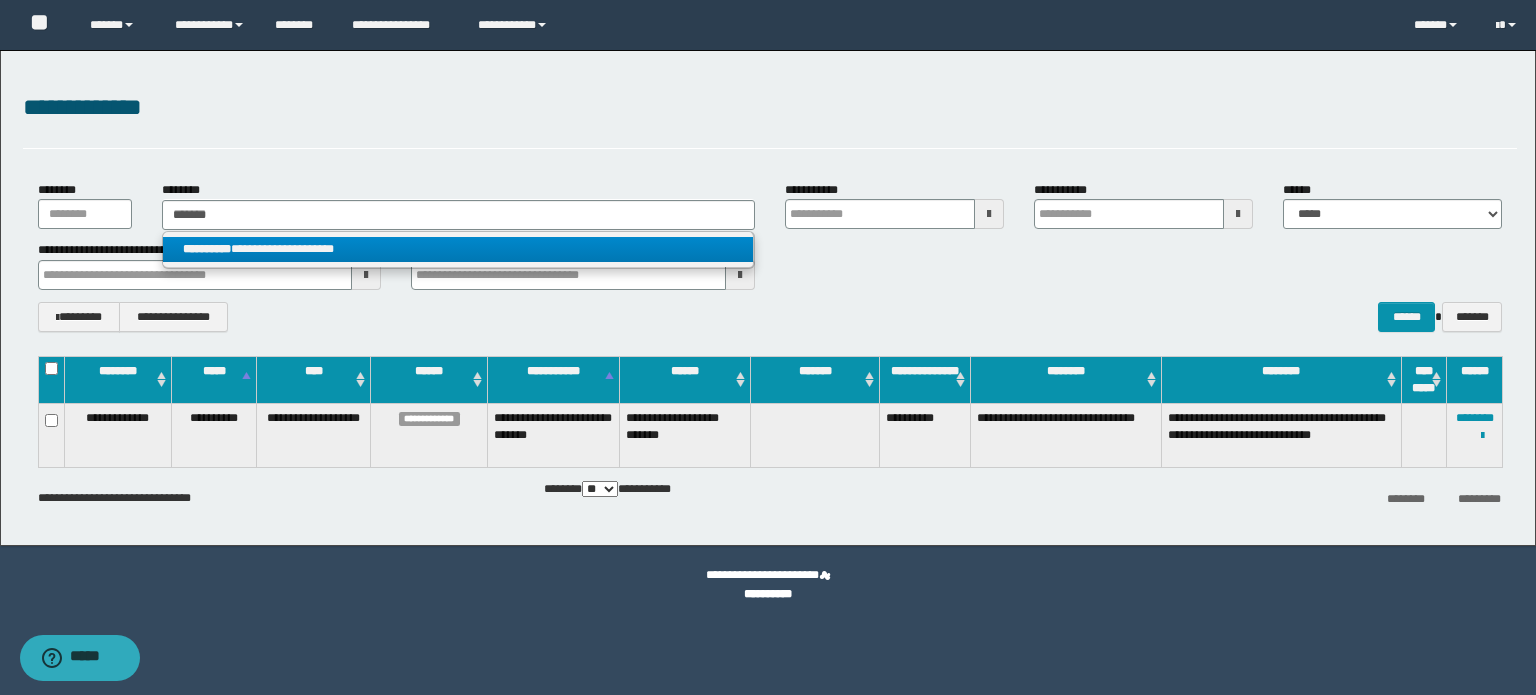 click on "**********" at bounding box center [458, 249] 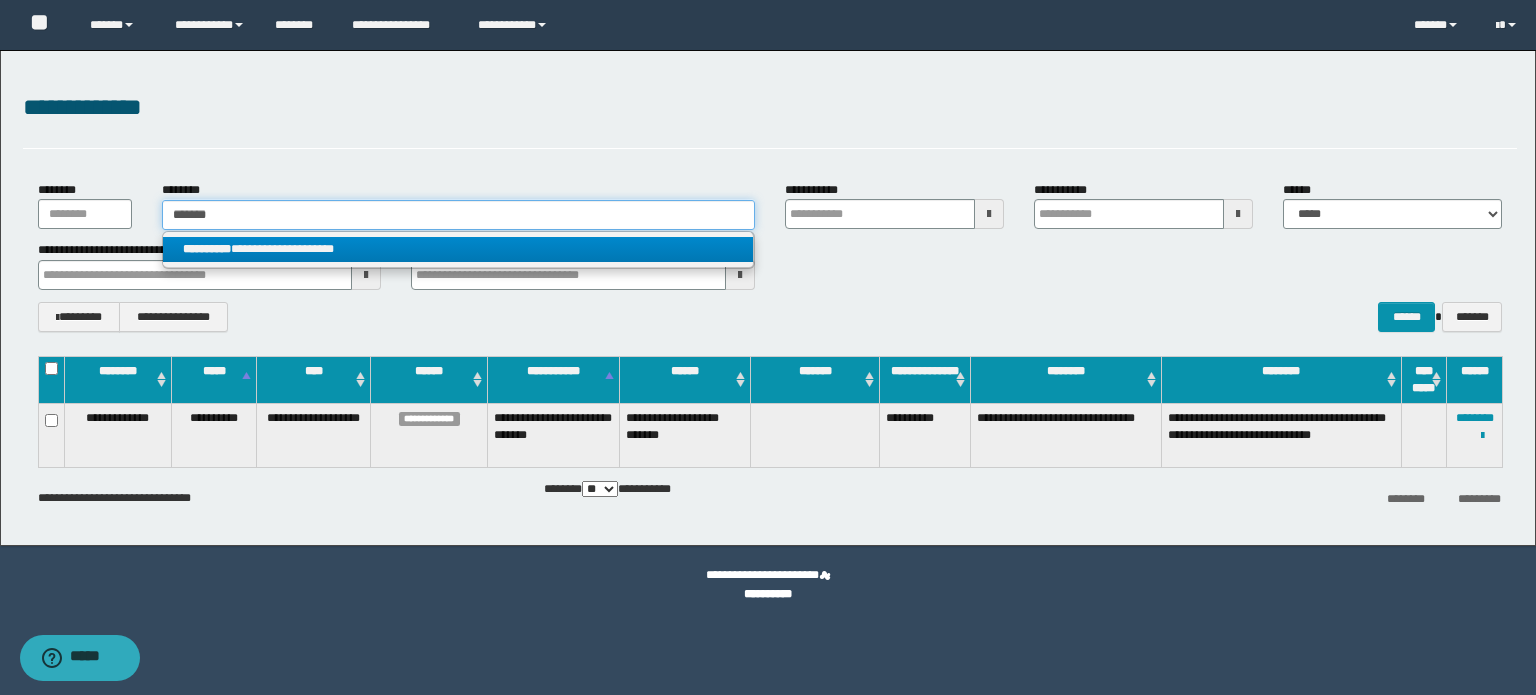 type 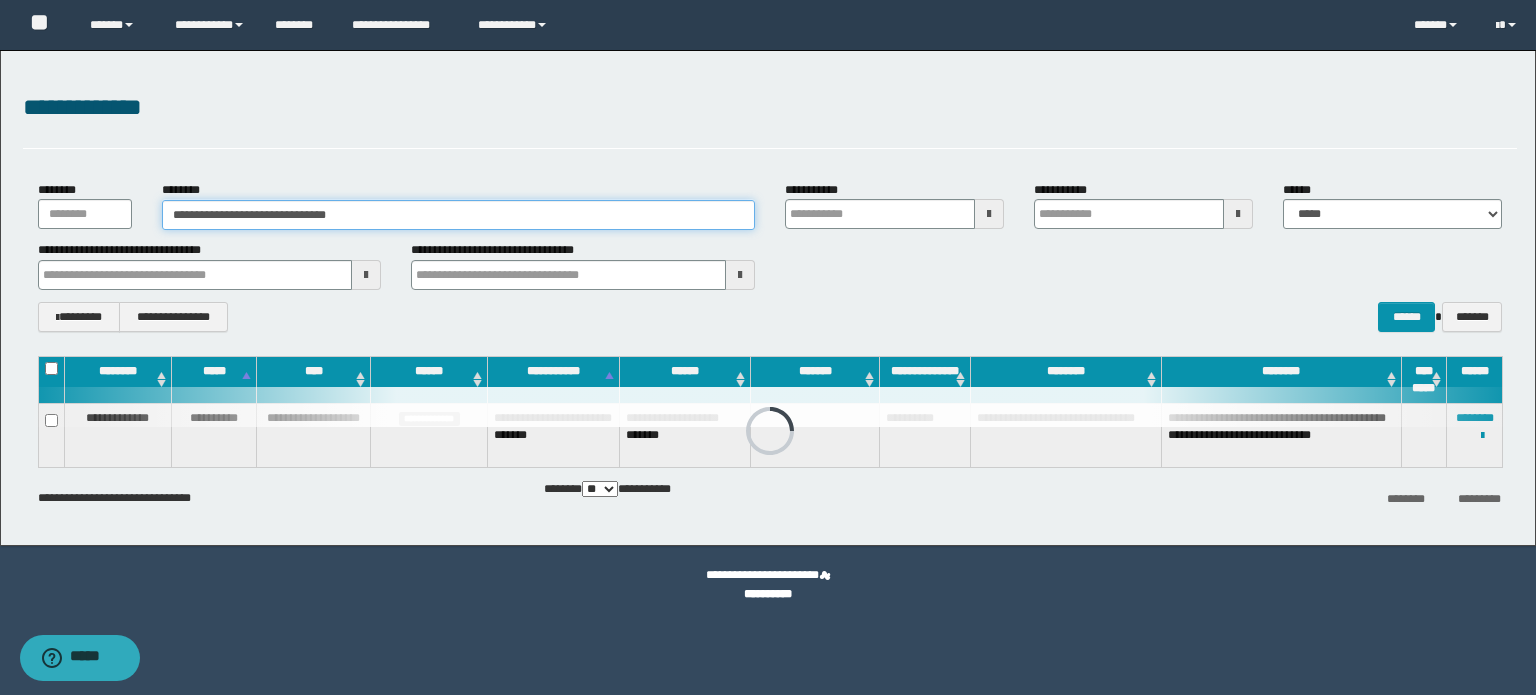 type 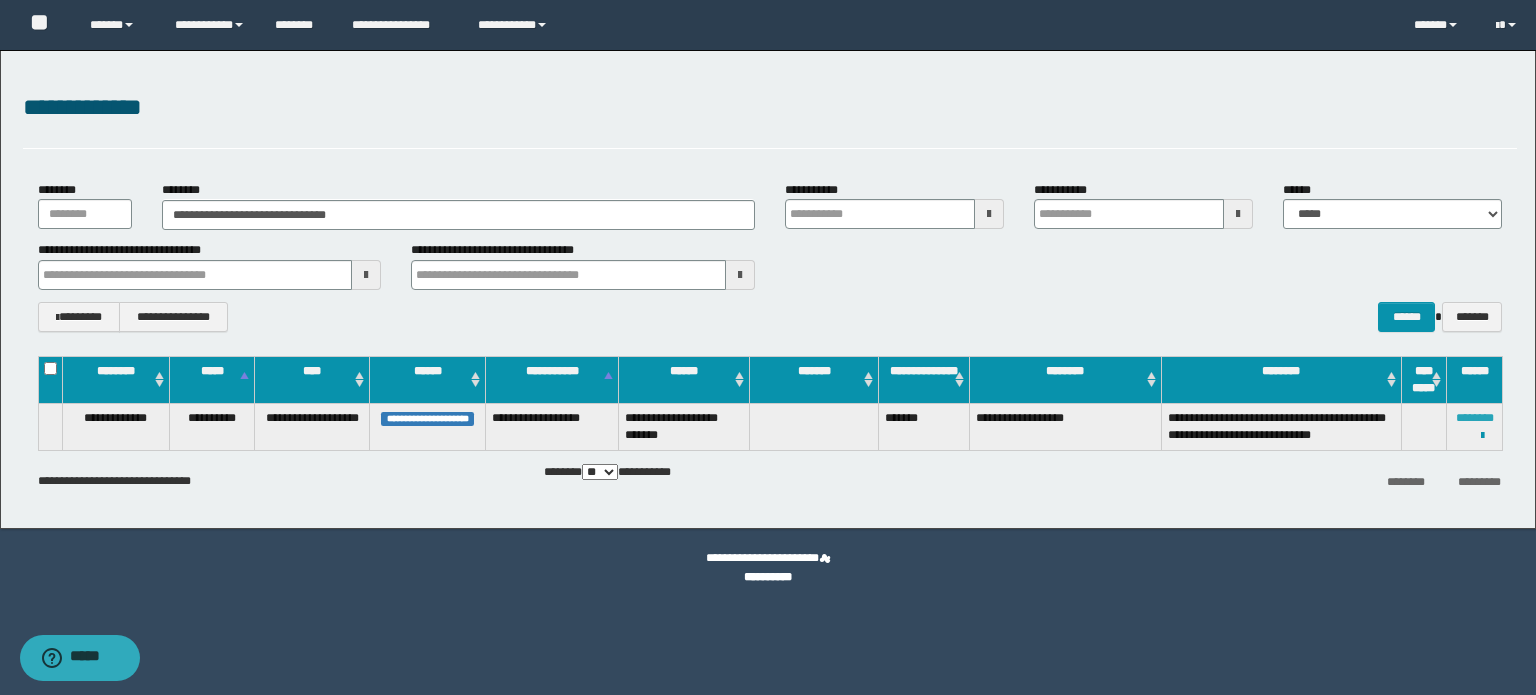 click on "********" at bounding box center (1475, 418) 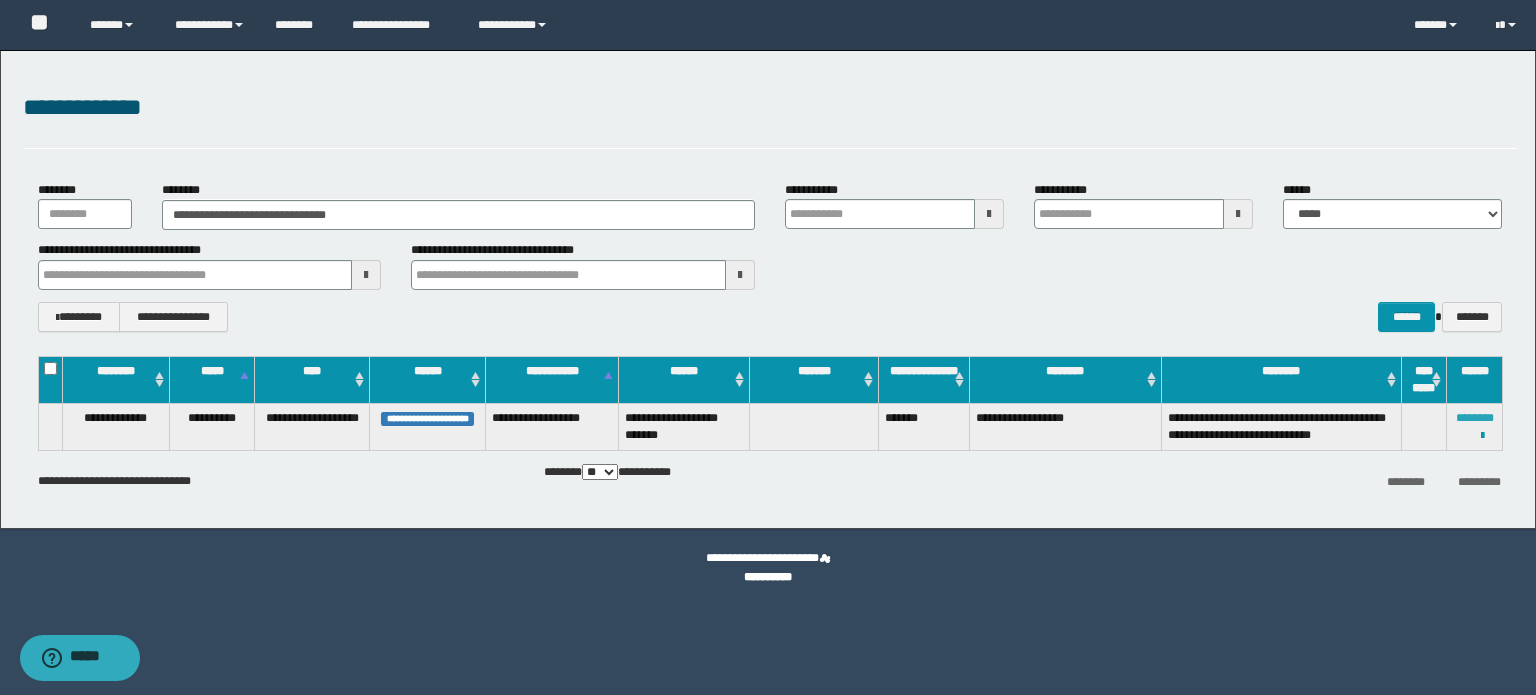 type 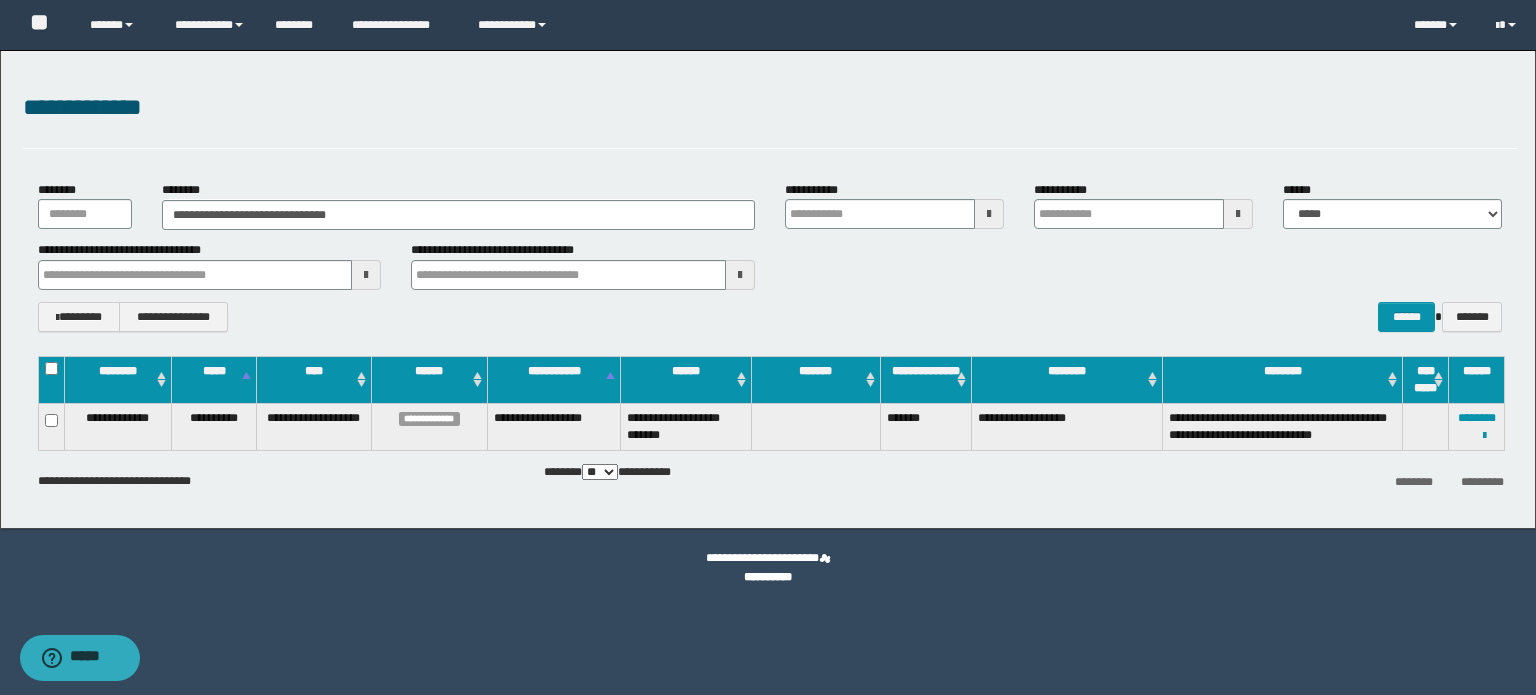 type 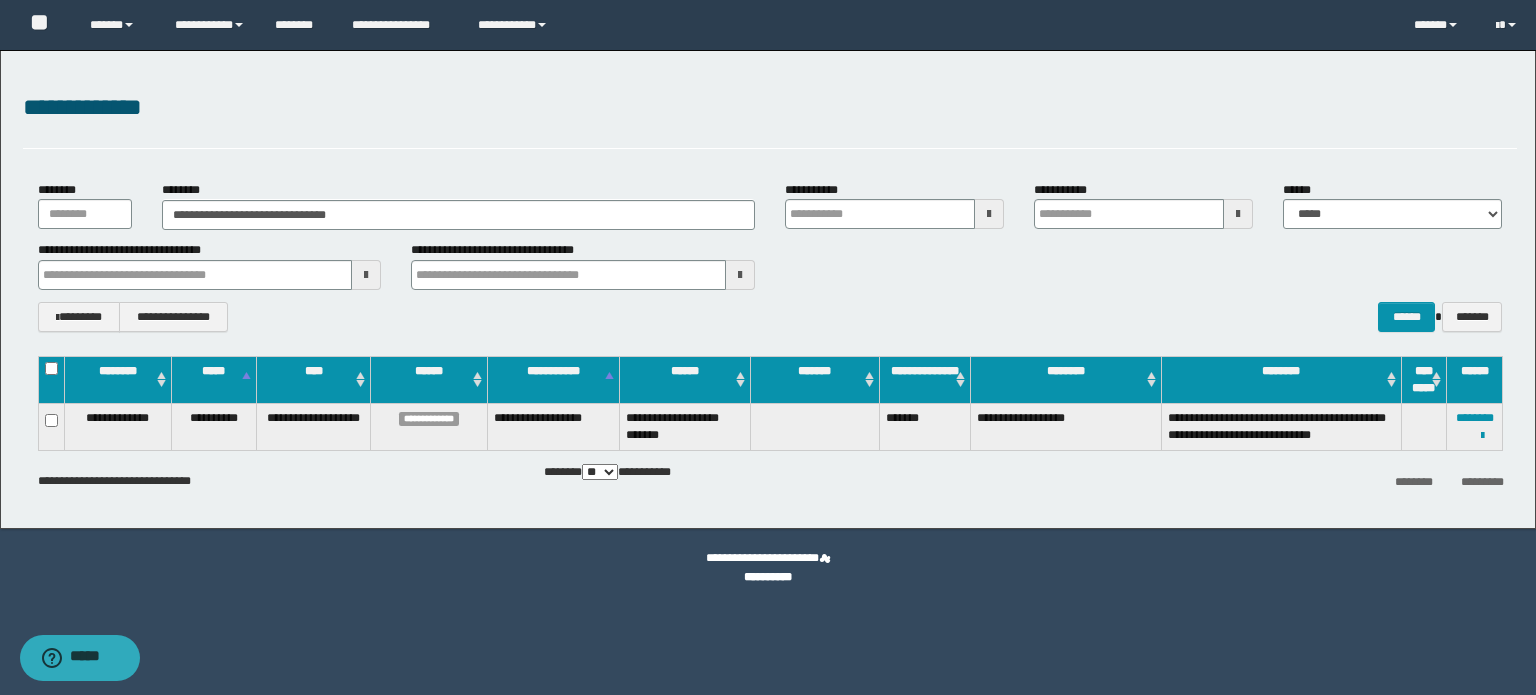 type 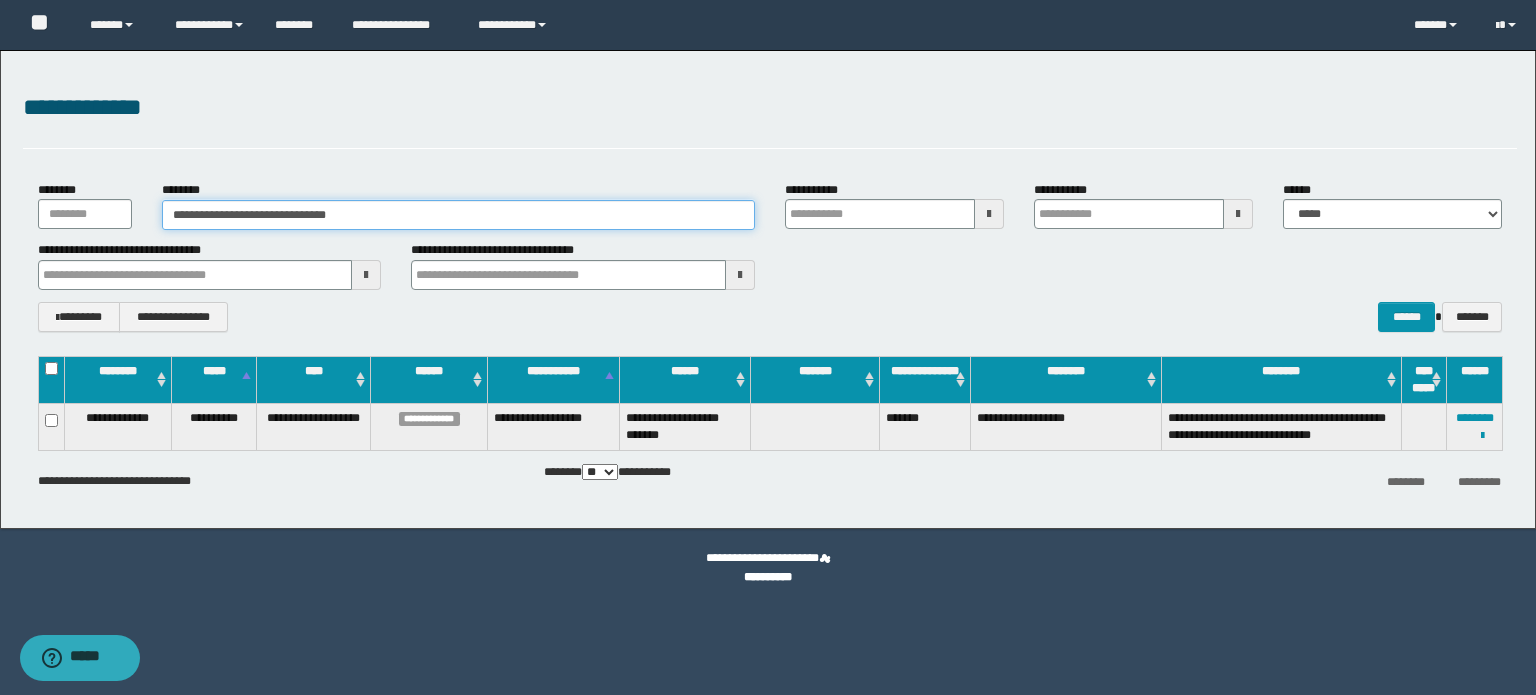 drag, startPoint x: 379, startPoint y: 208, endPoint x: 135, endPoint y: 211, distance: 244.01845 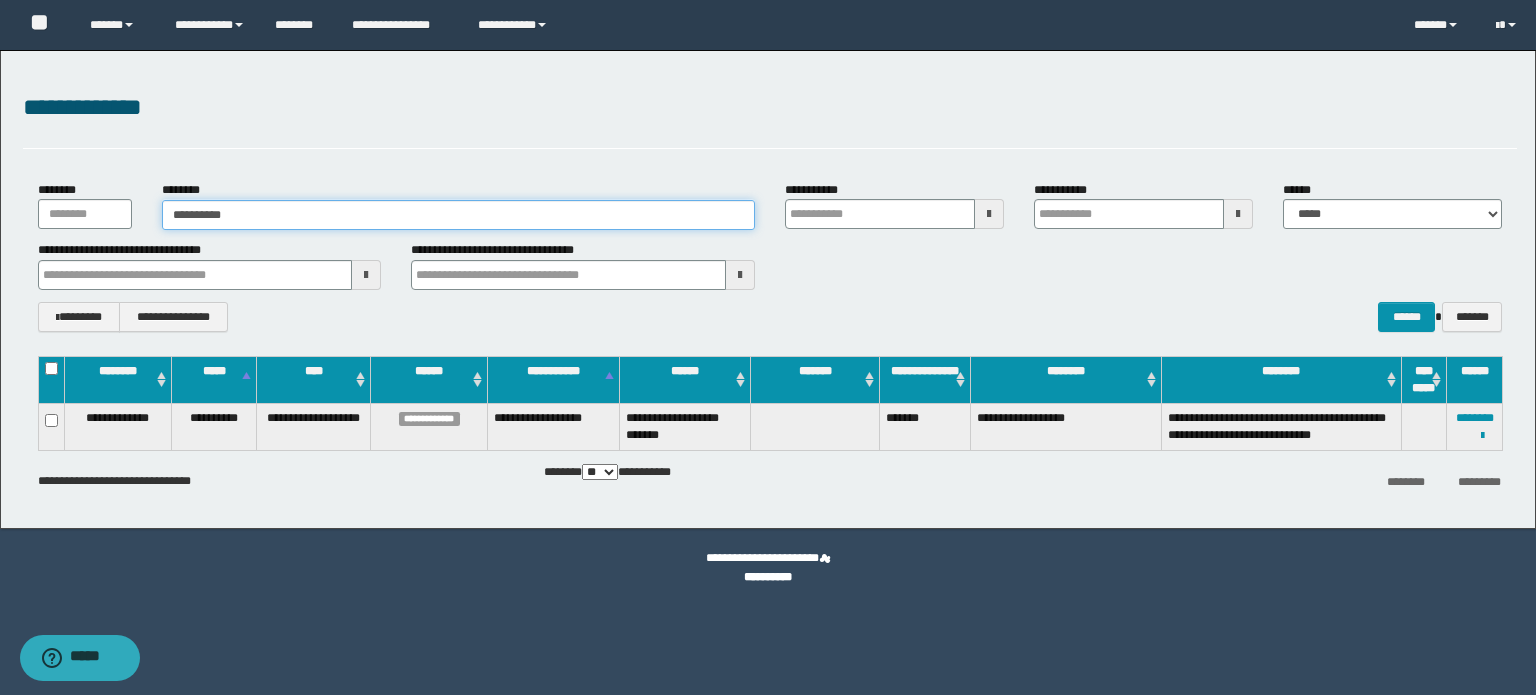 type on "**********" 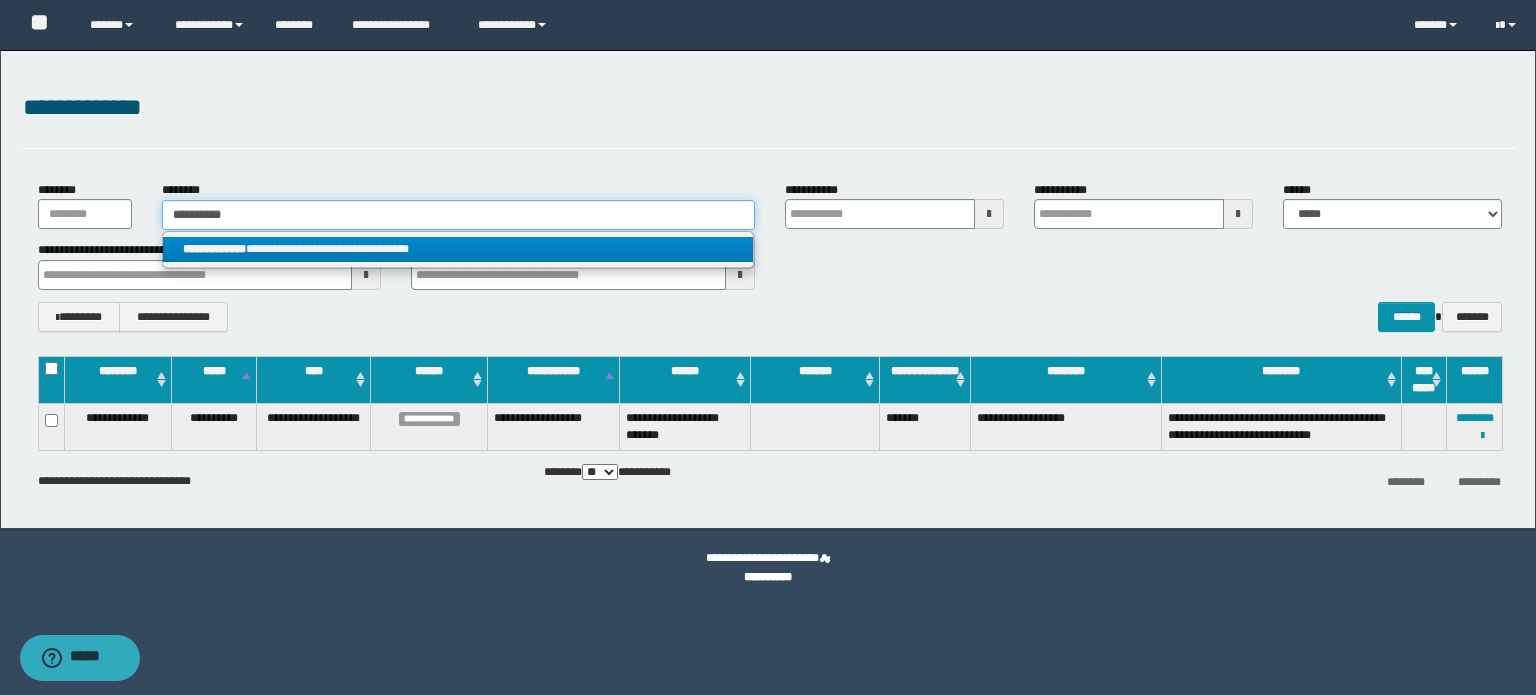 type on "**********" 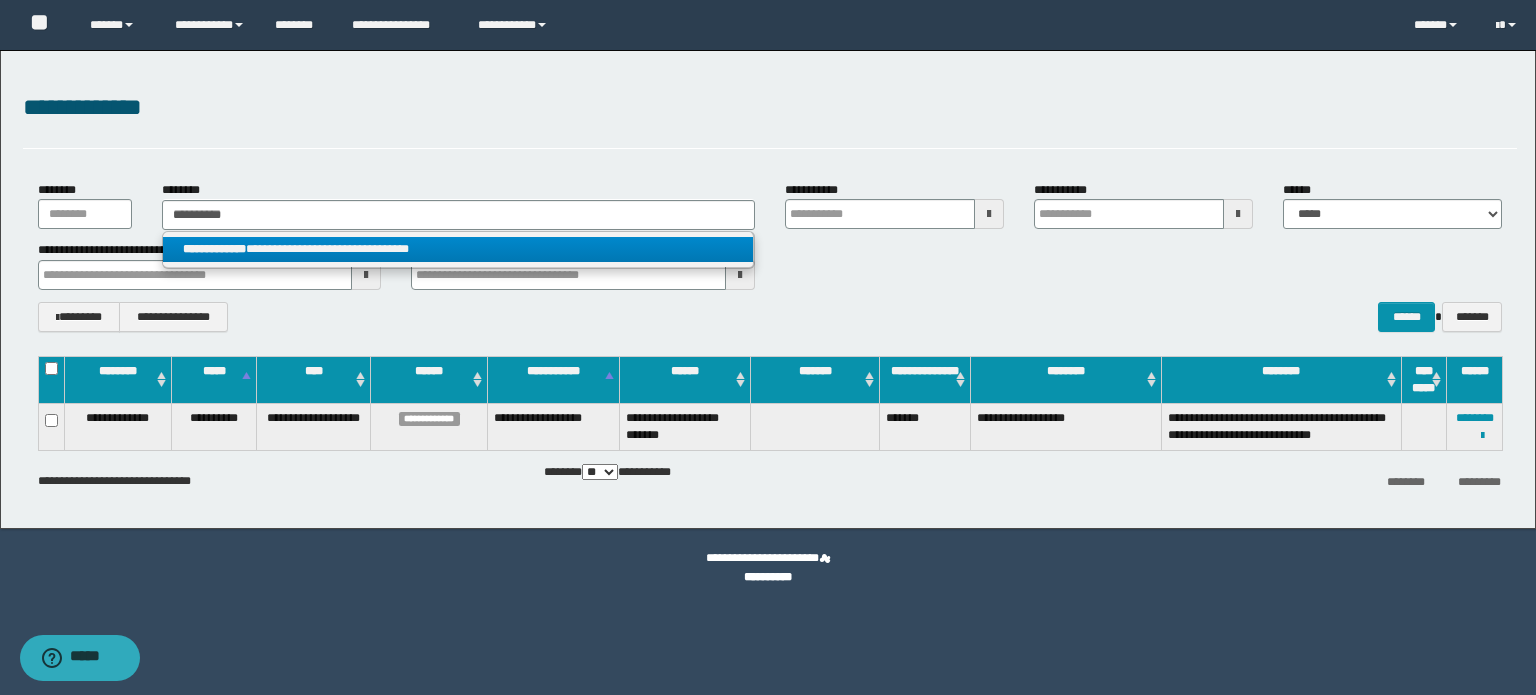 drag, startPoint x: 280, startPoint y: 236, endPoint x: 976, endPoint y: 312, distance: 700.13715 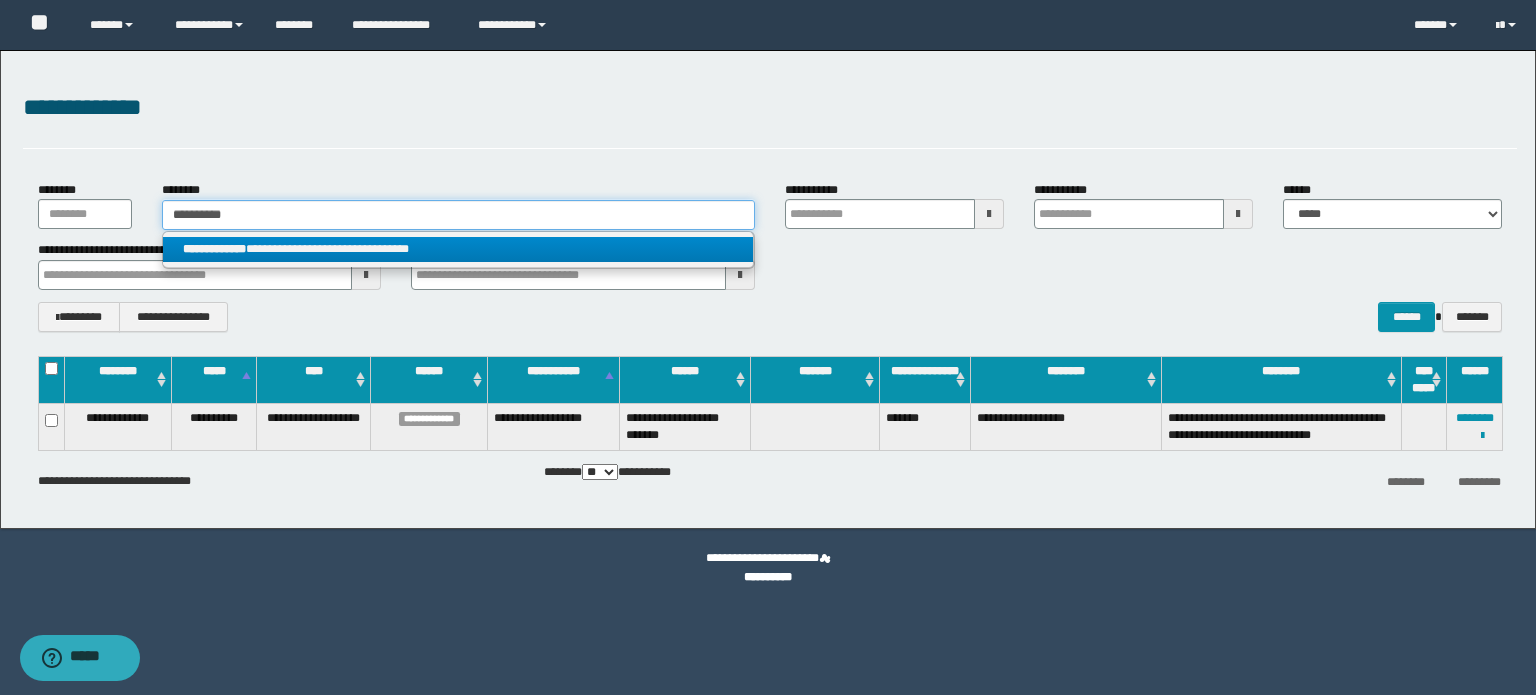 type 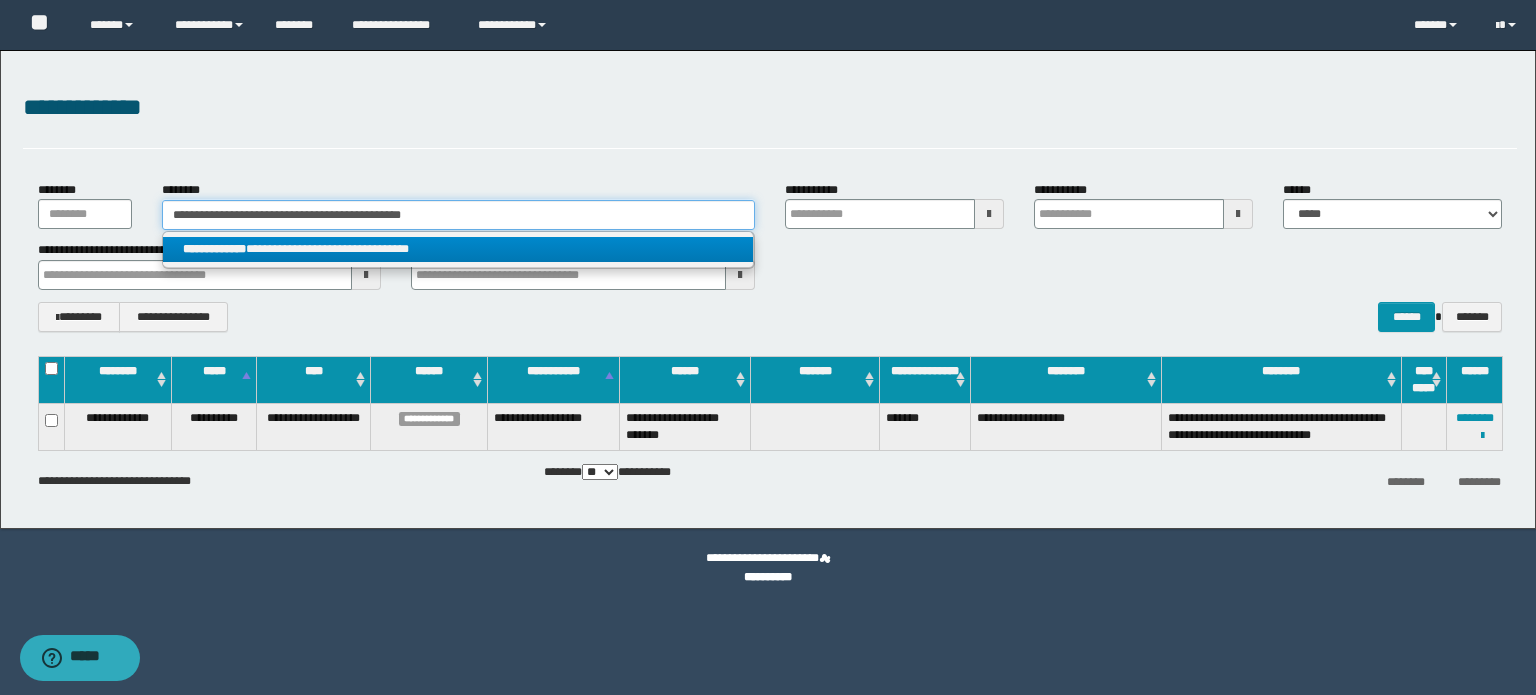 type 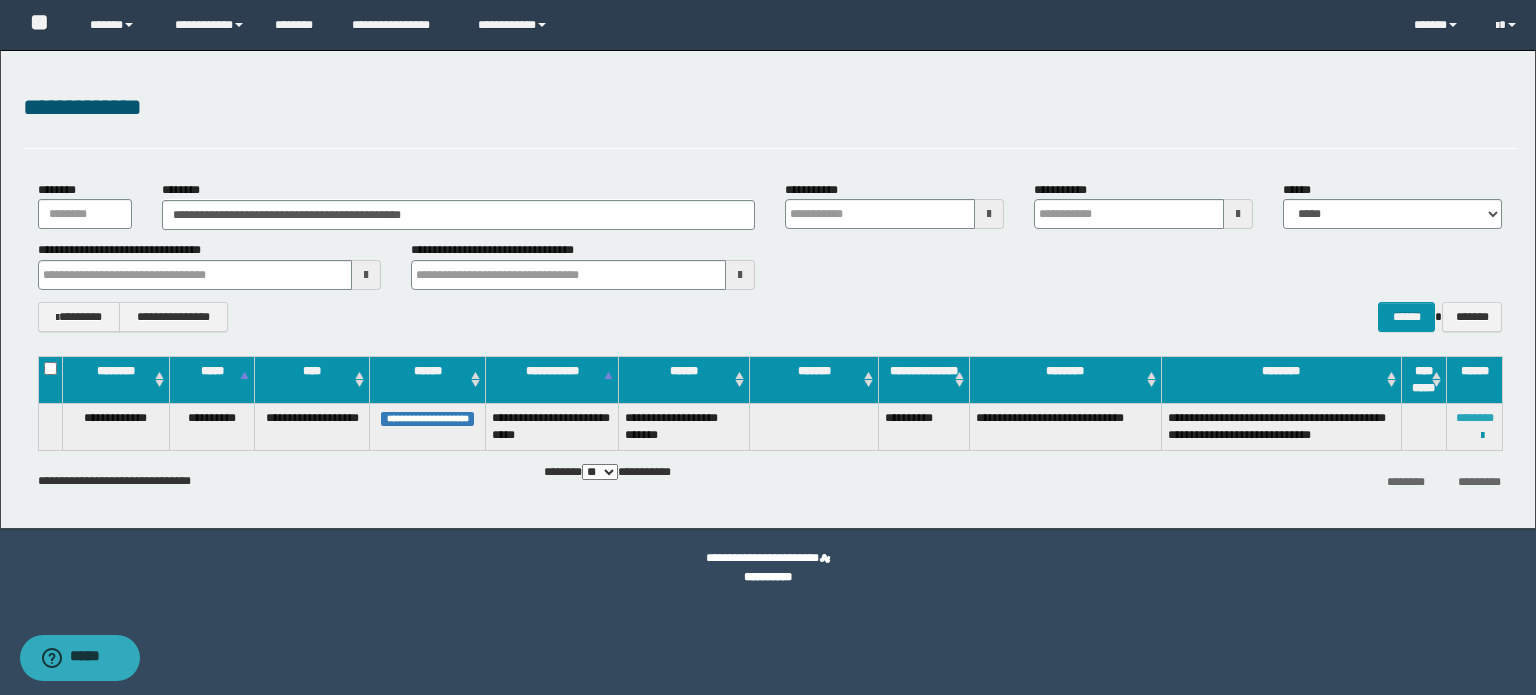 click on "********" at bounding box center [1475, 418] 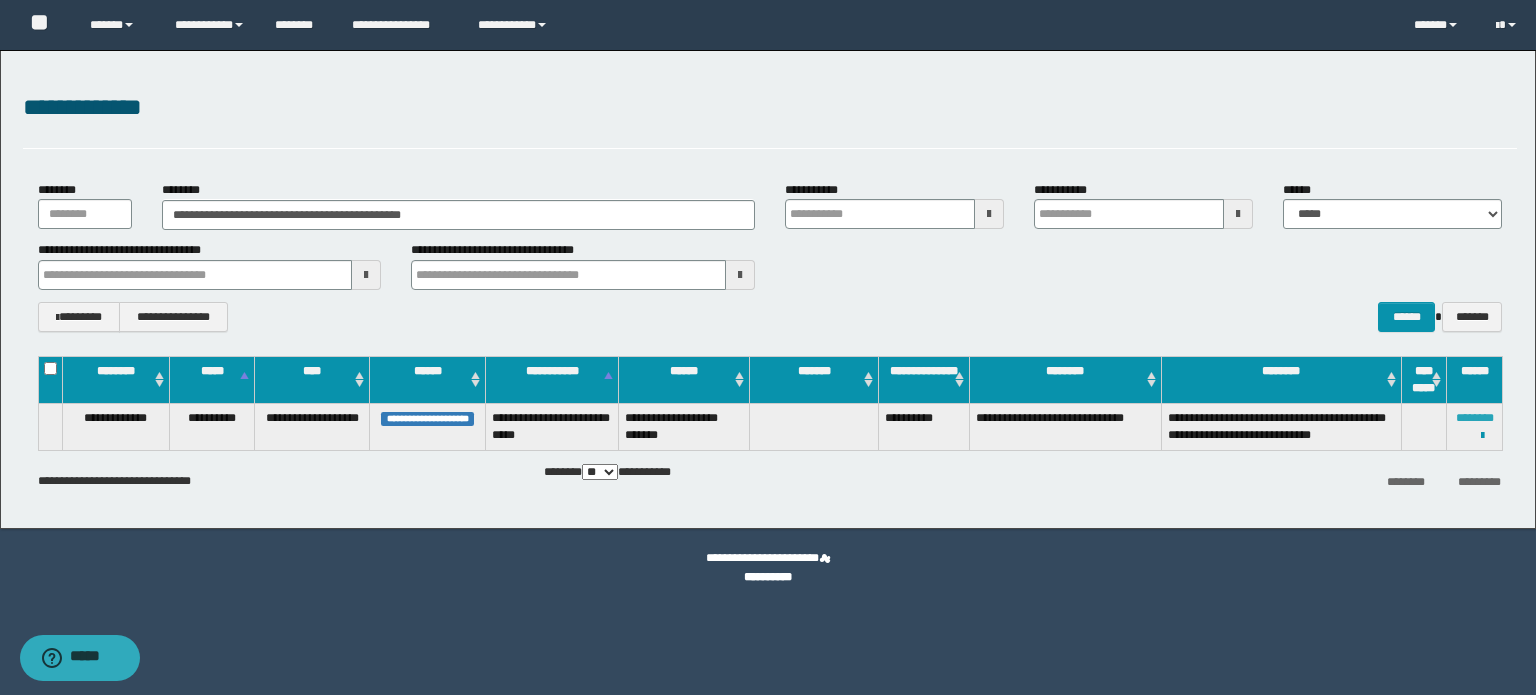 type 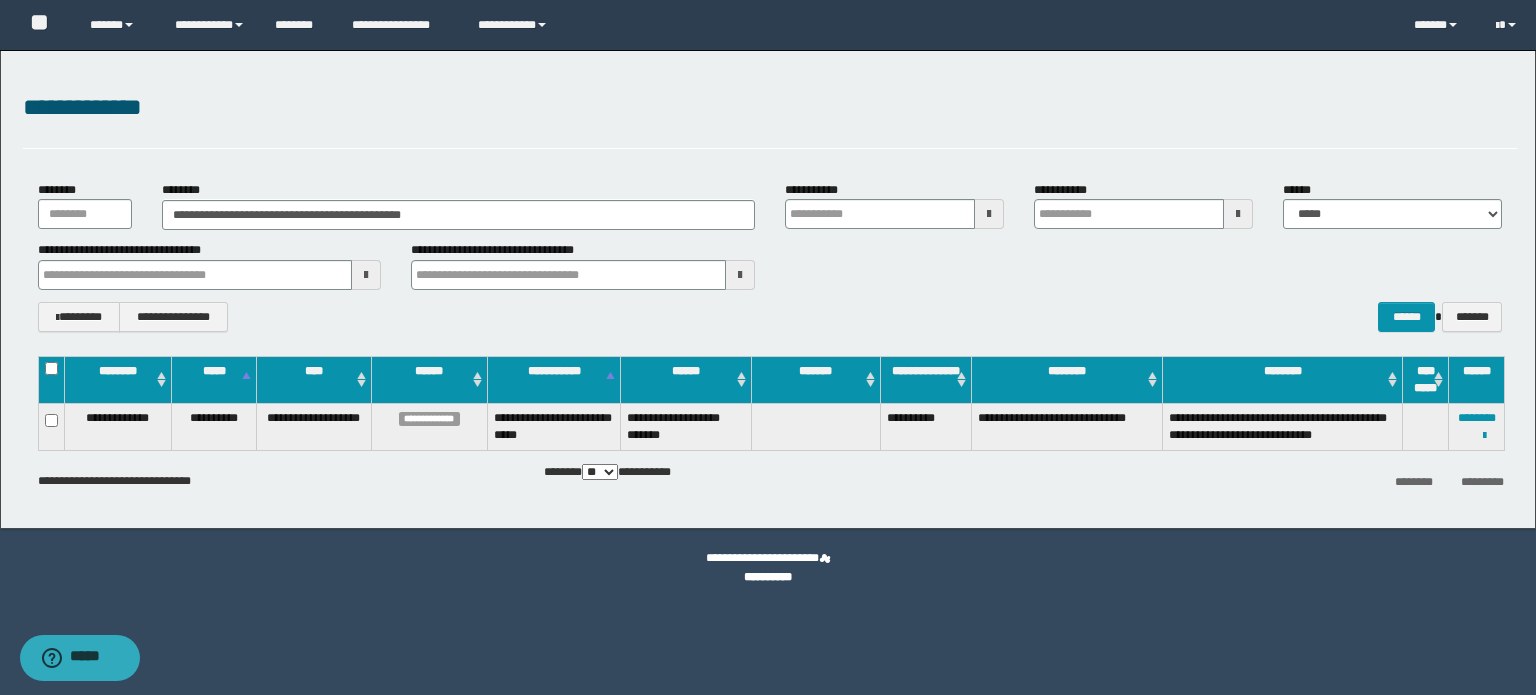 type 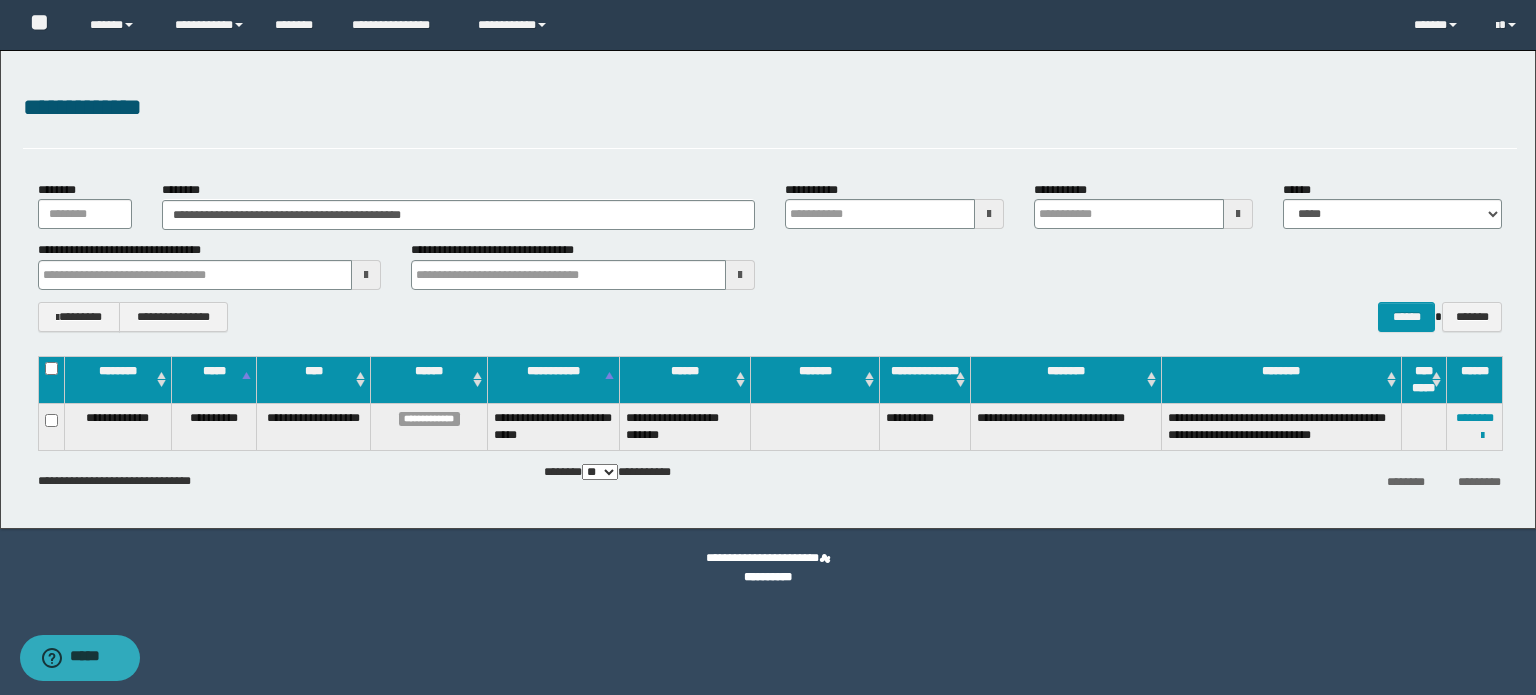 type 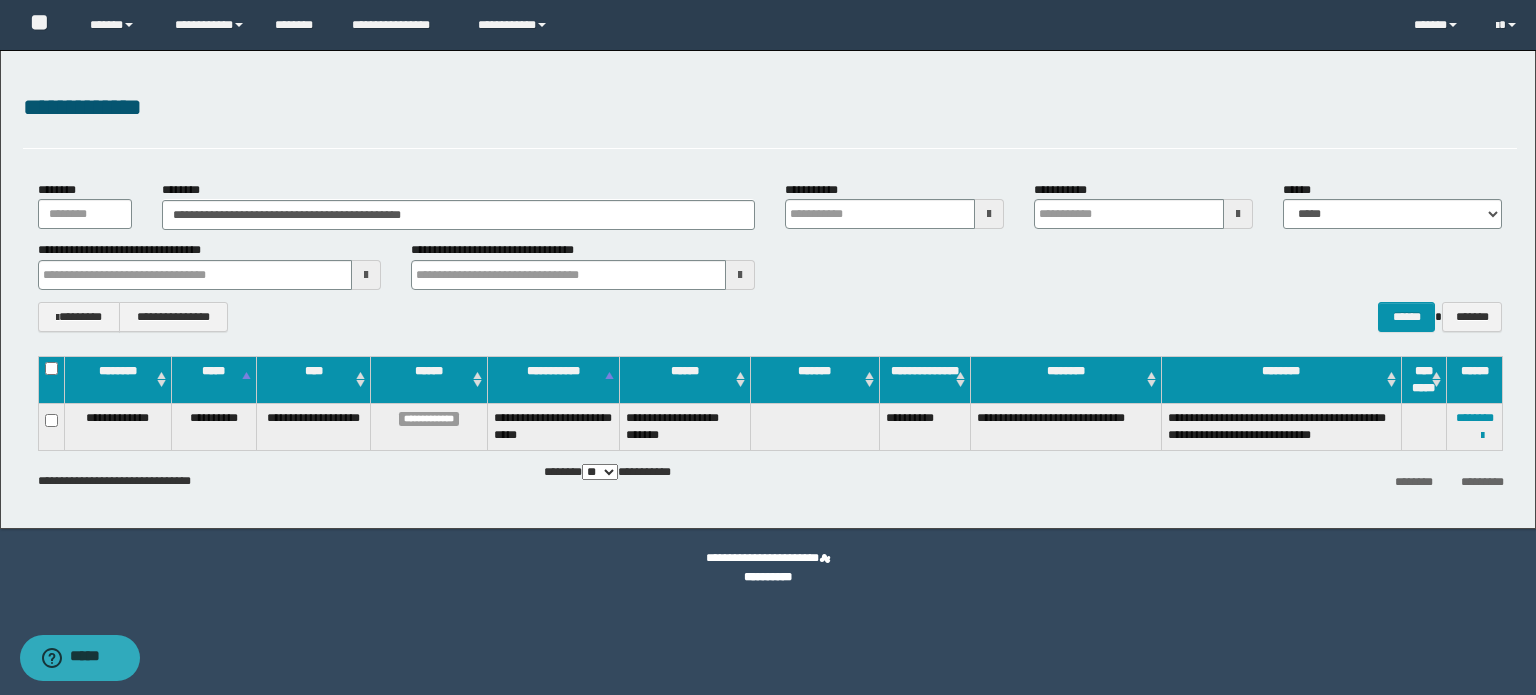 type 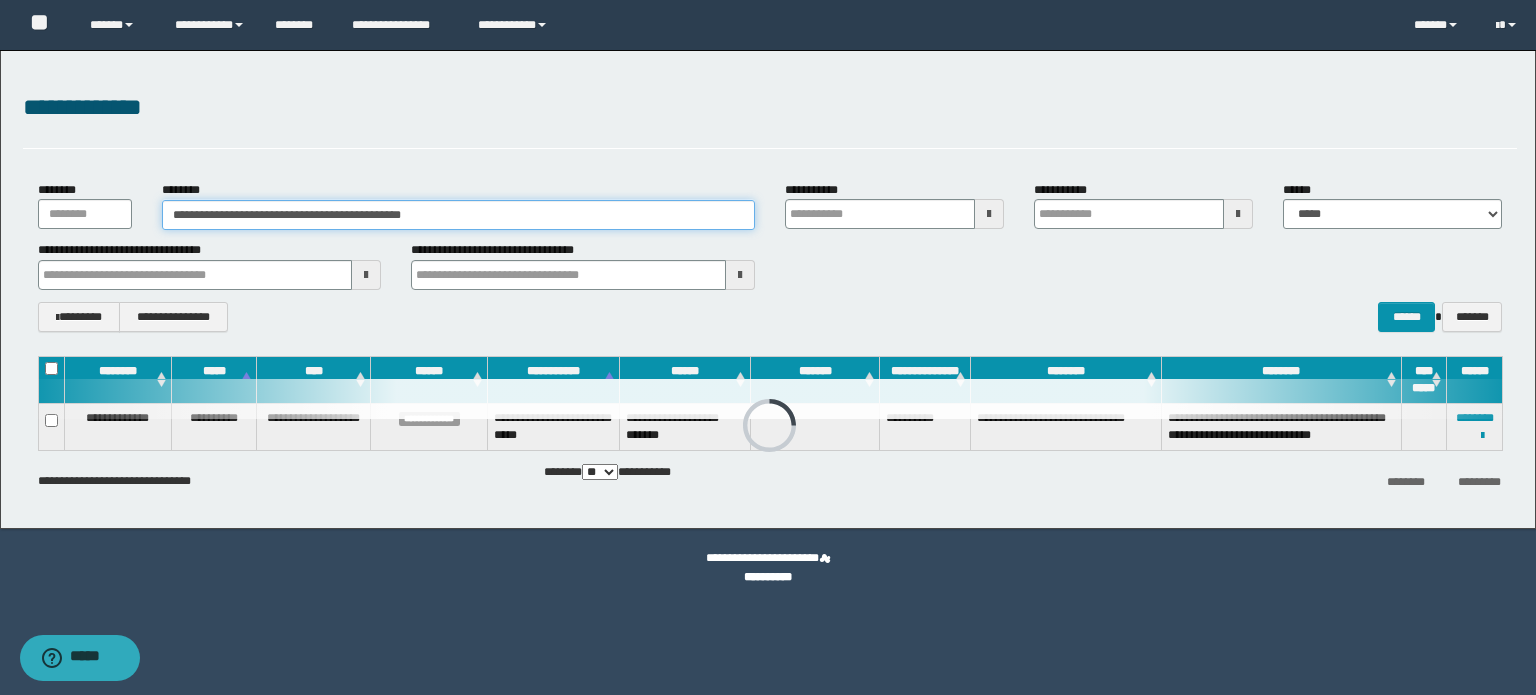 drag, startPoint x: 336, startPoint y: 220, endPoint x: 3, endPoint y: 203, distance: 333.43365 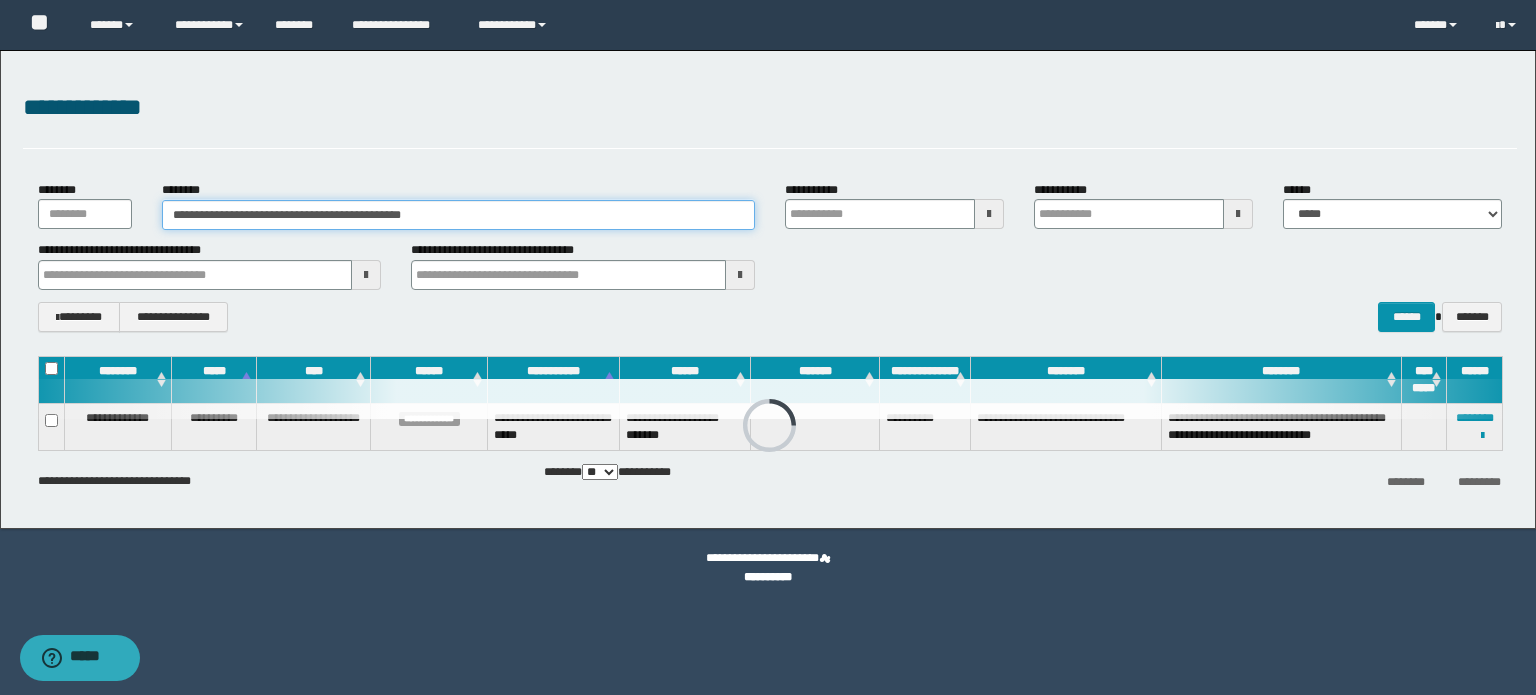 click on "**********" at bounding box center (768, 289) 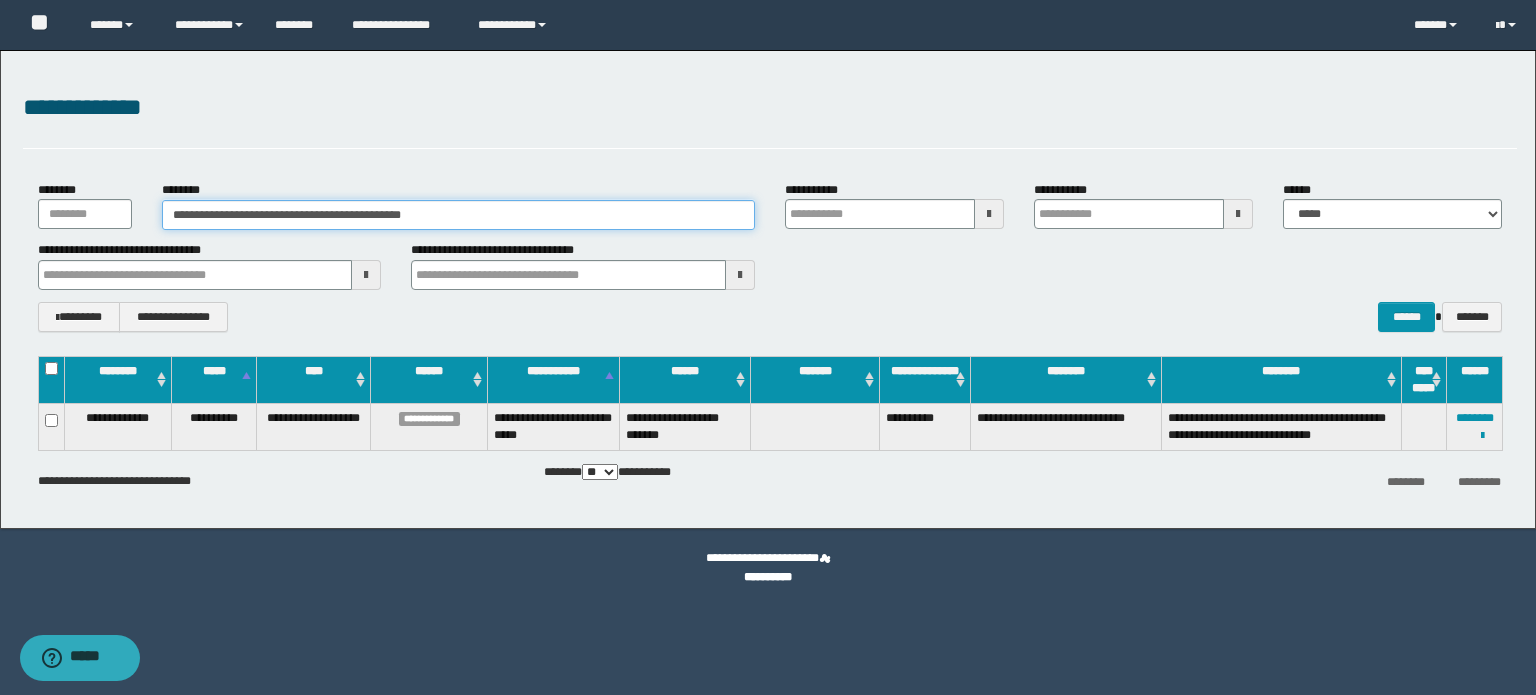 paste 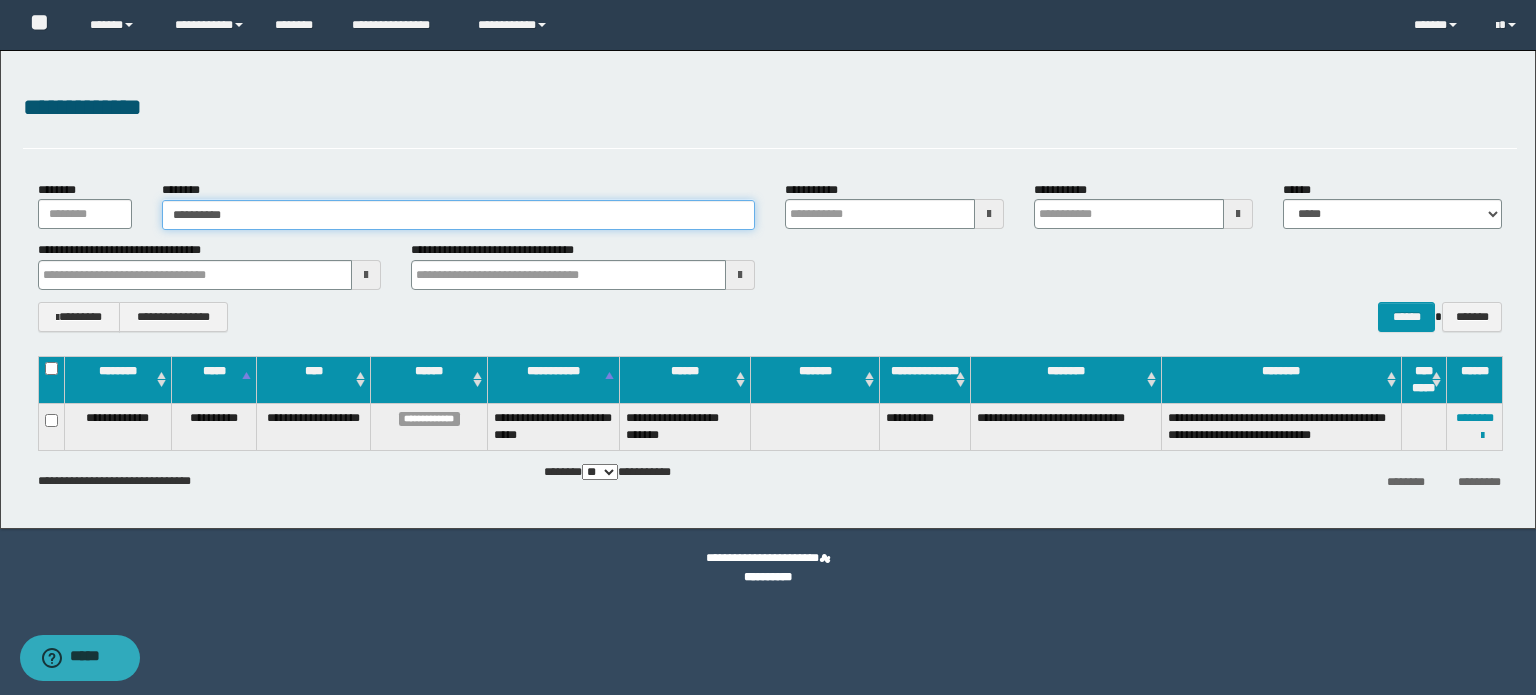 type on "**********" 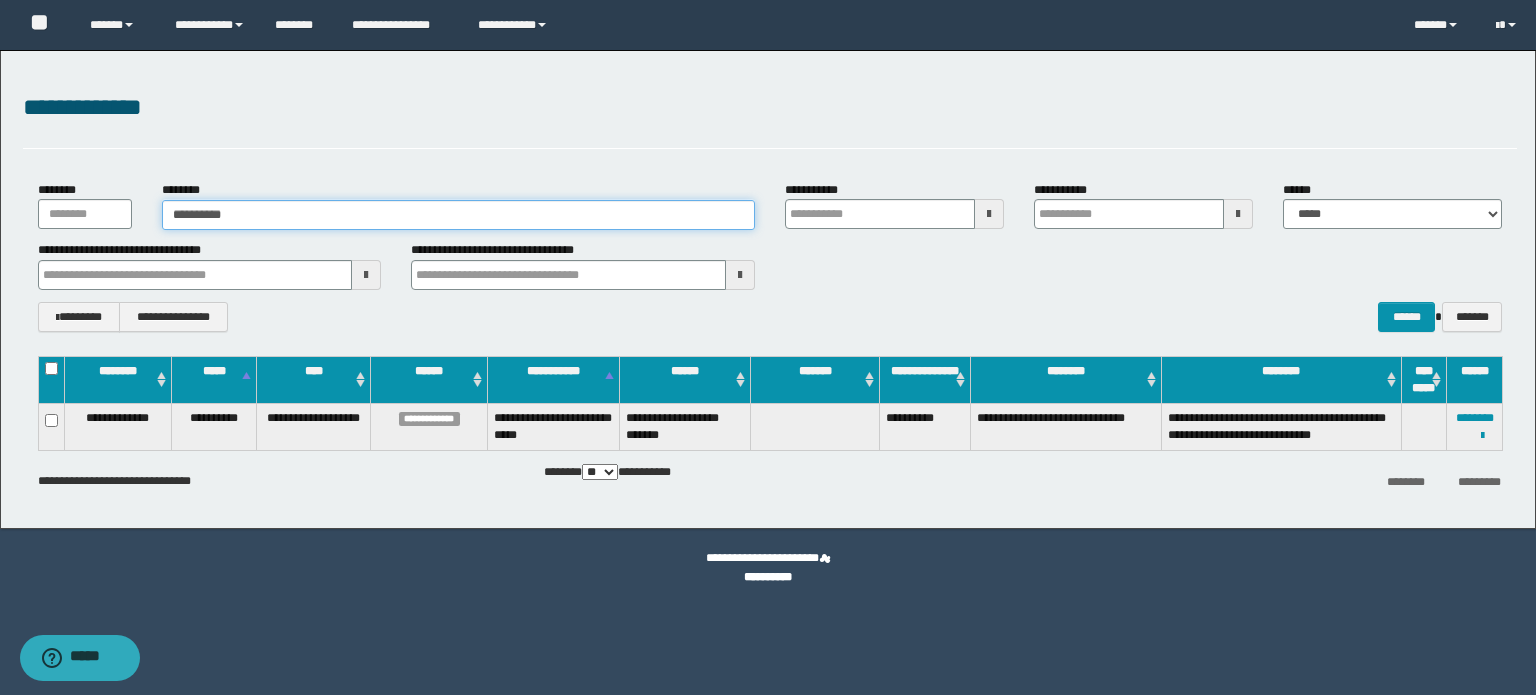 type on "**********" 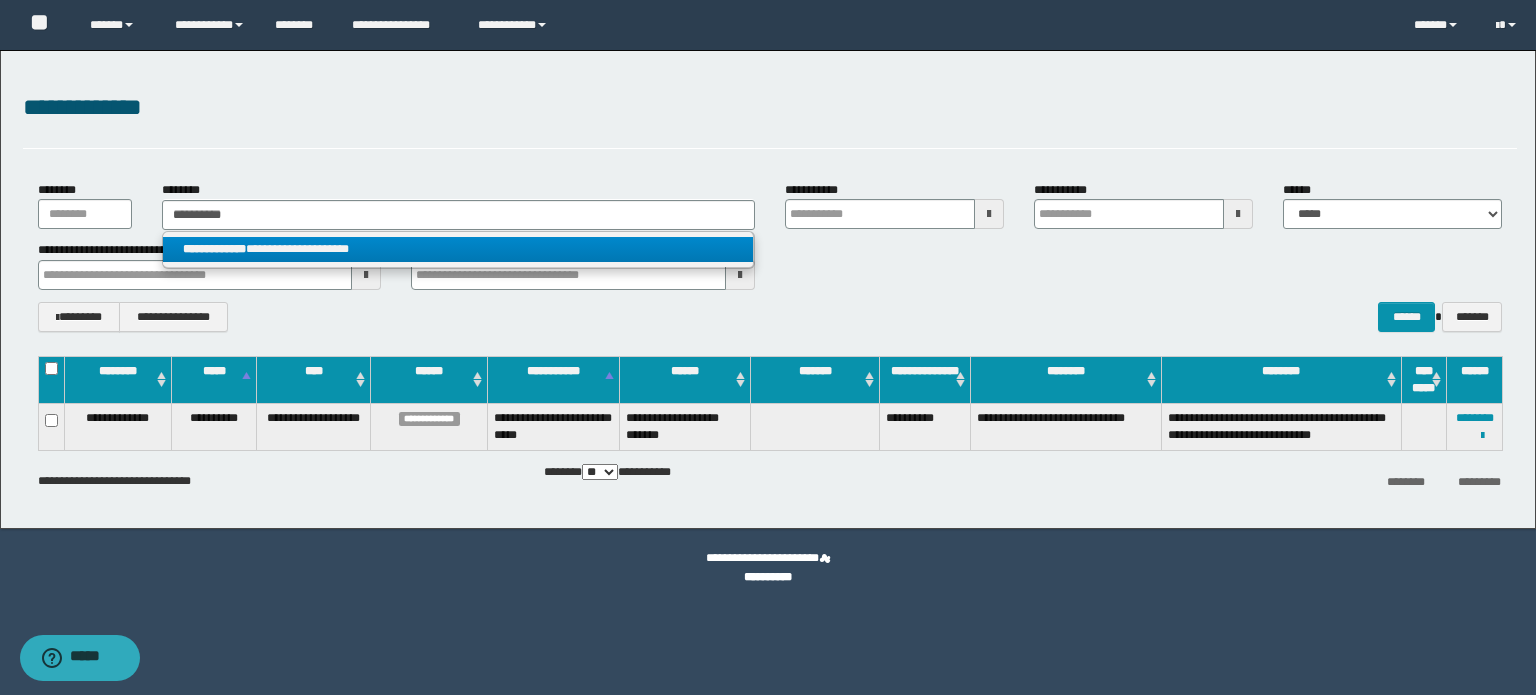 click on "**********" at bounding box center [458, 249] 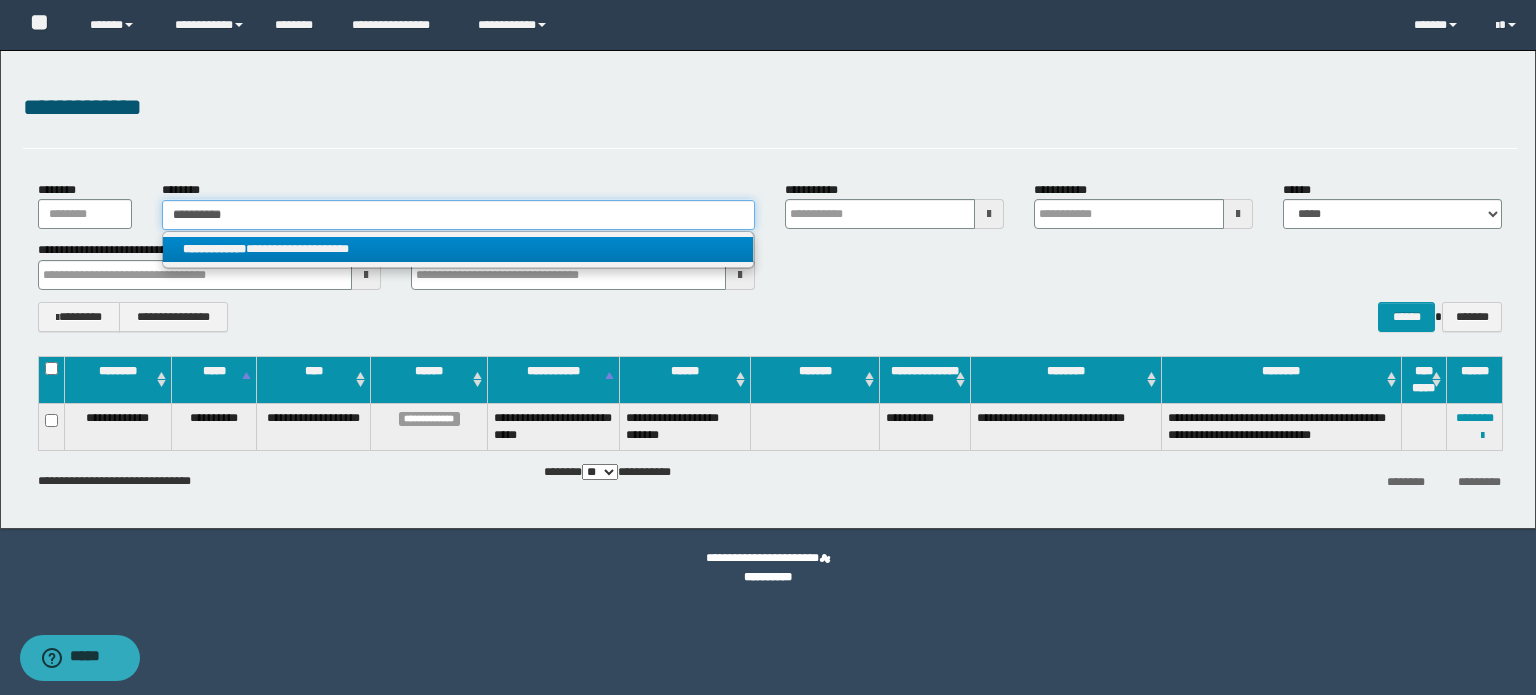 type 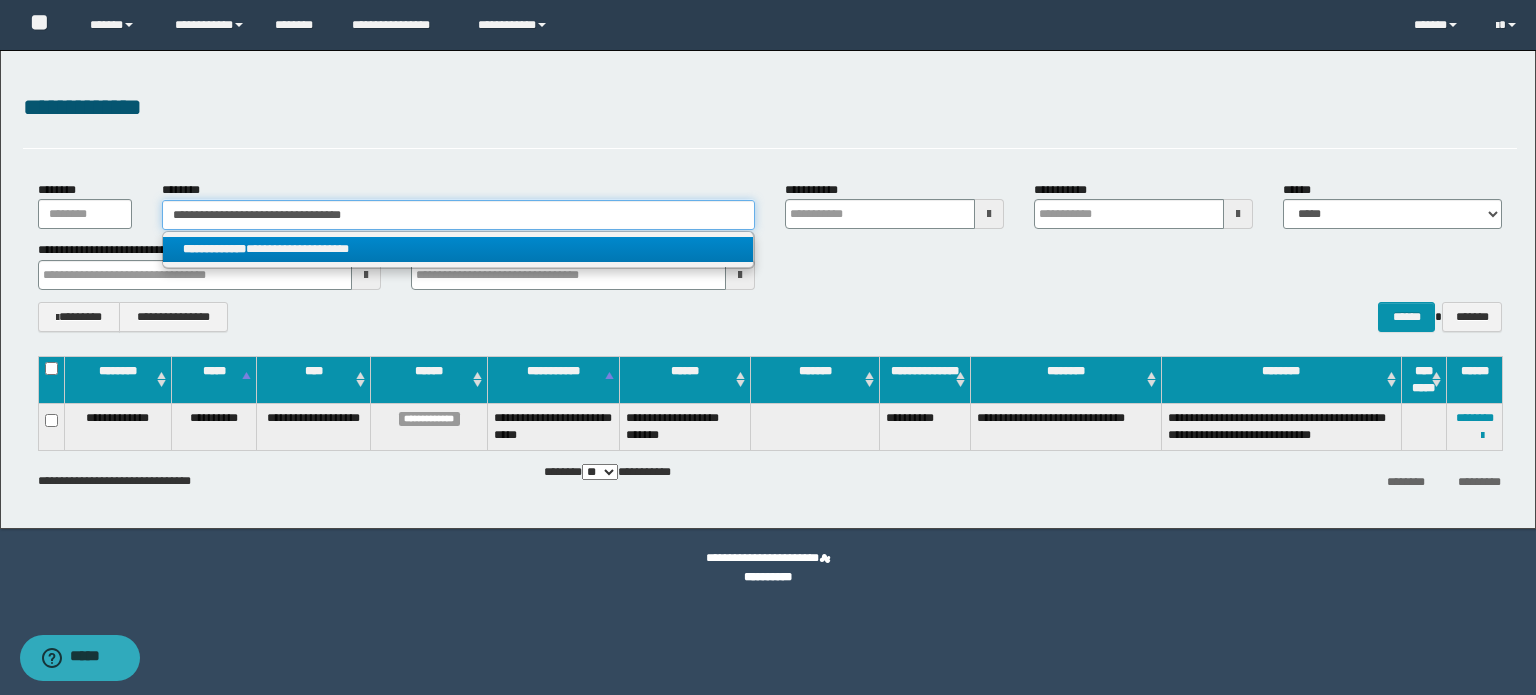 type 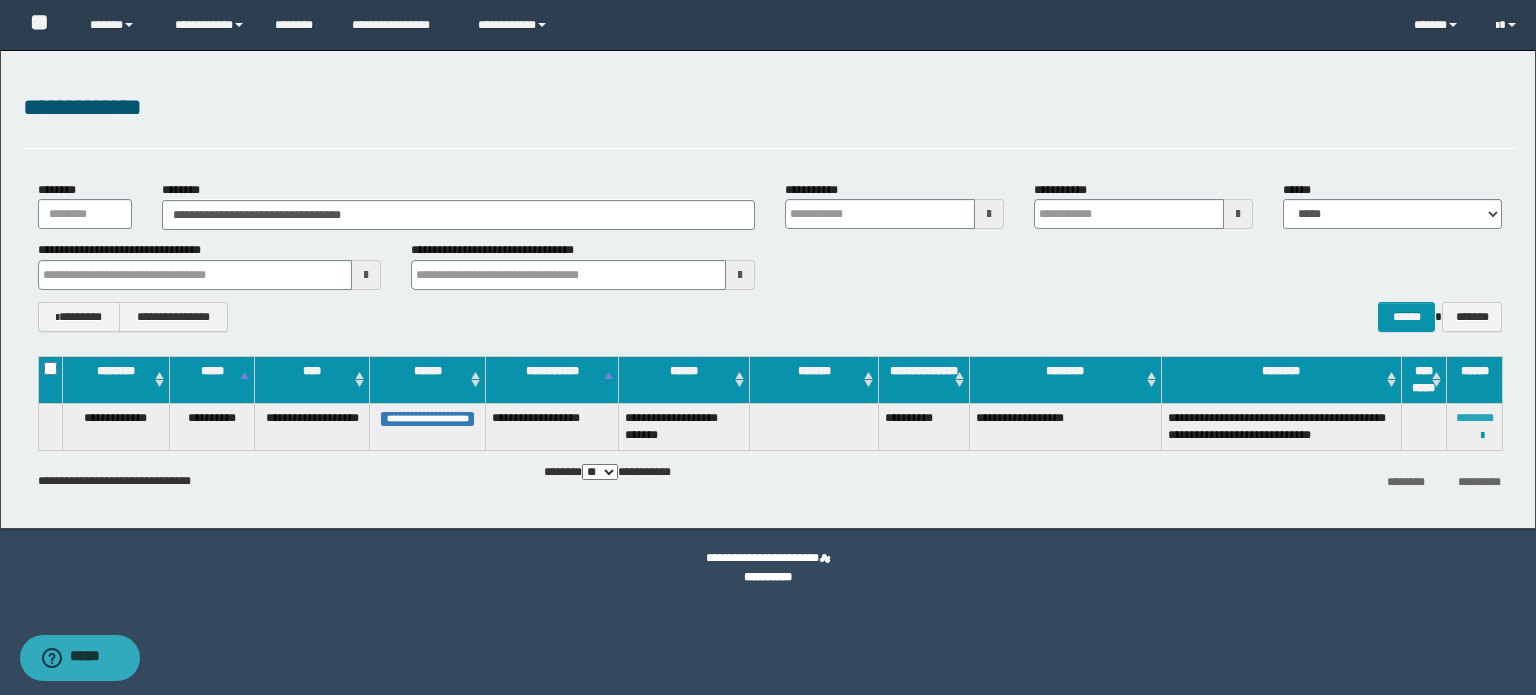 click on "********" at bounding box center [1475, 418] 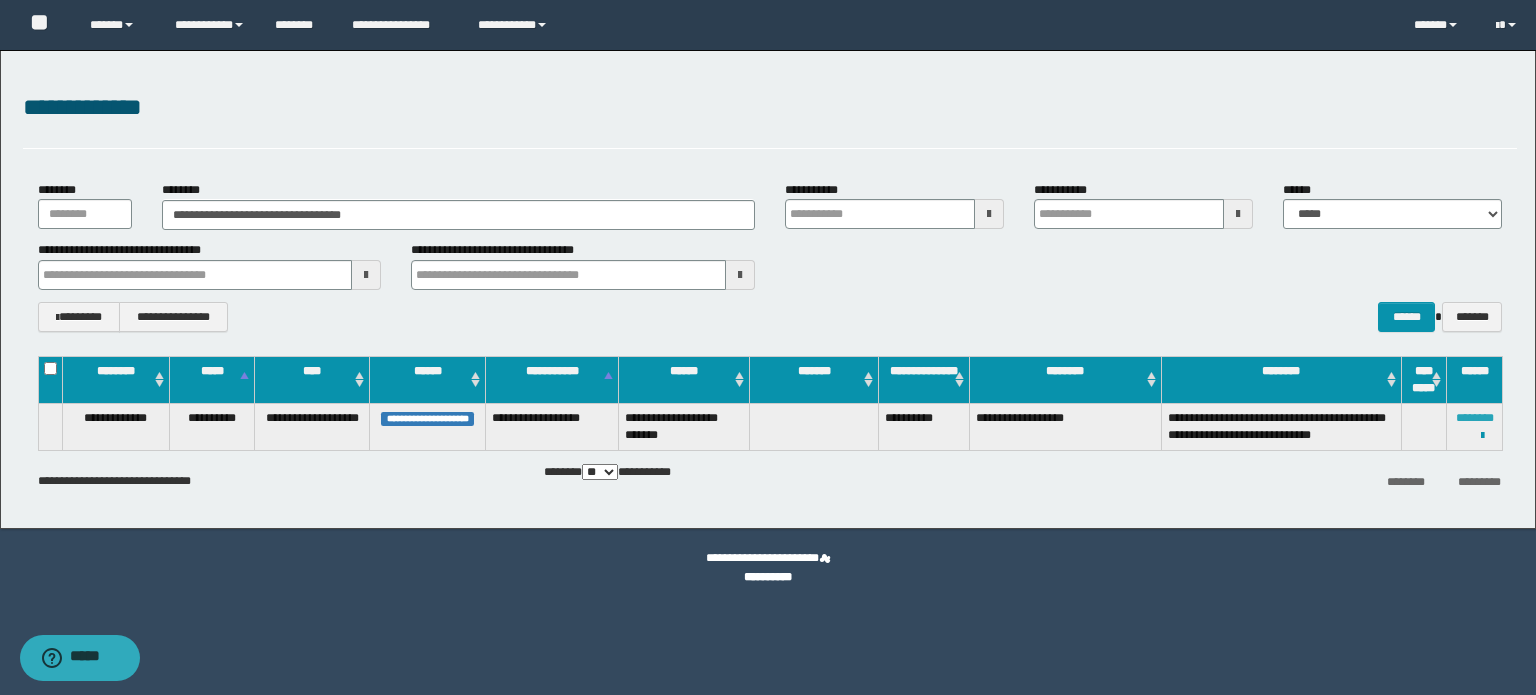type 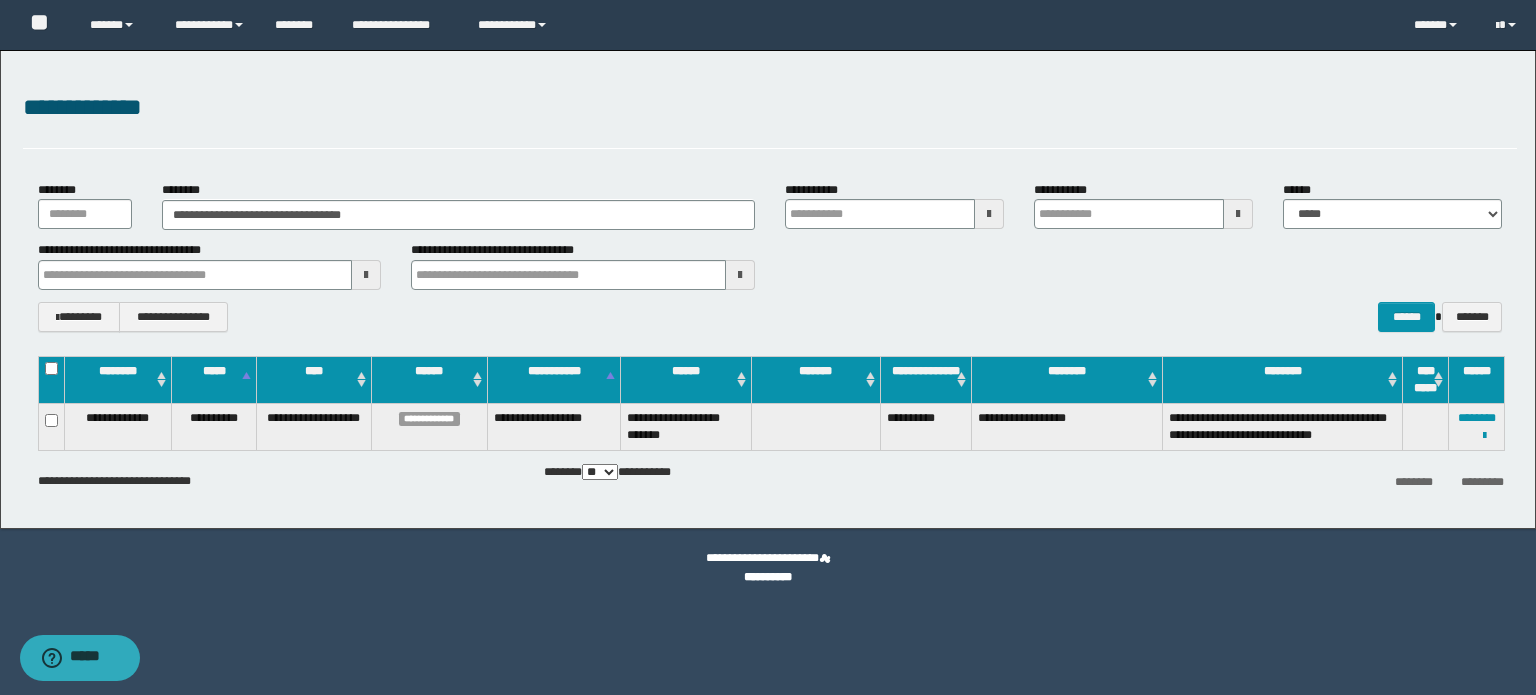 type 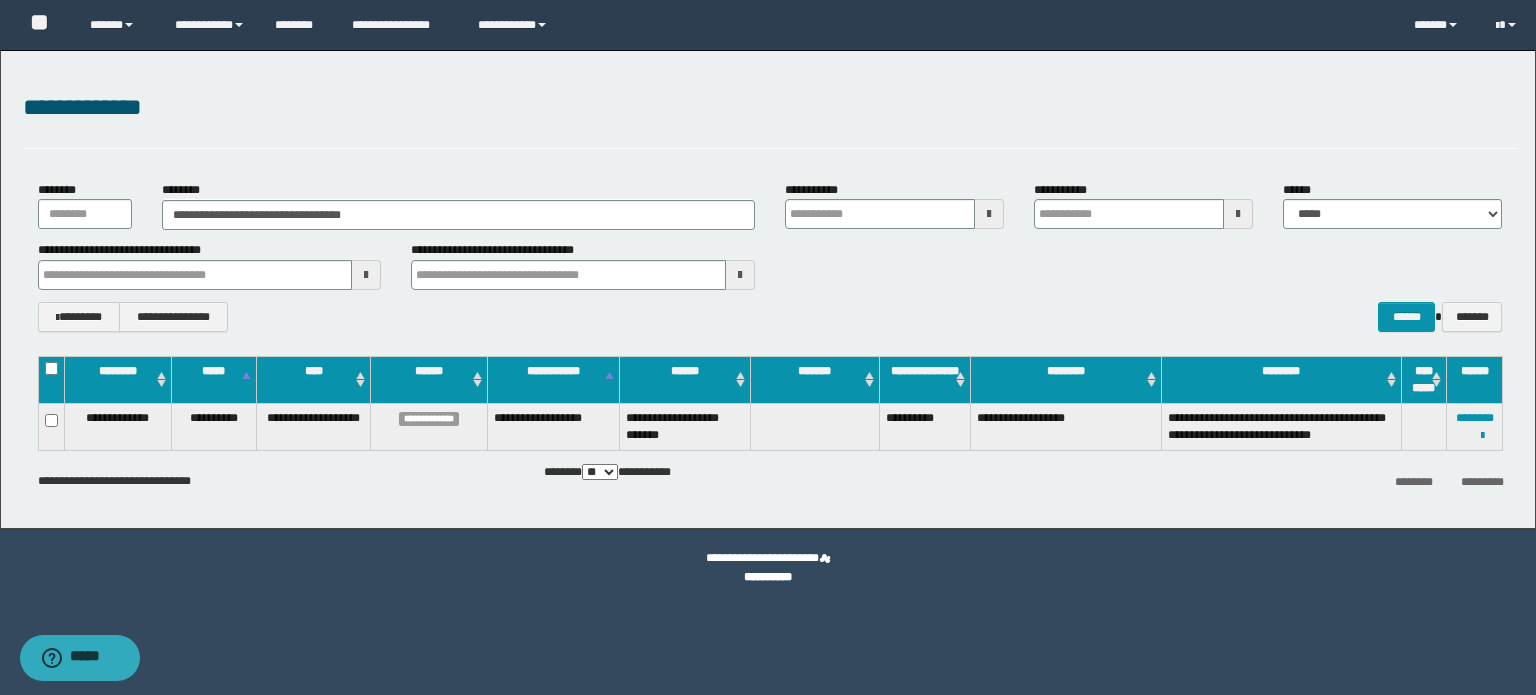 type 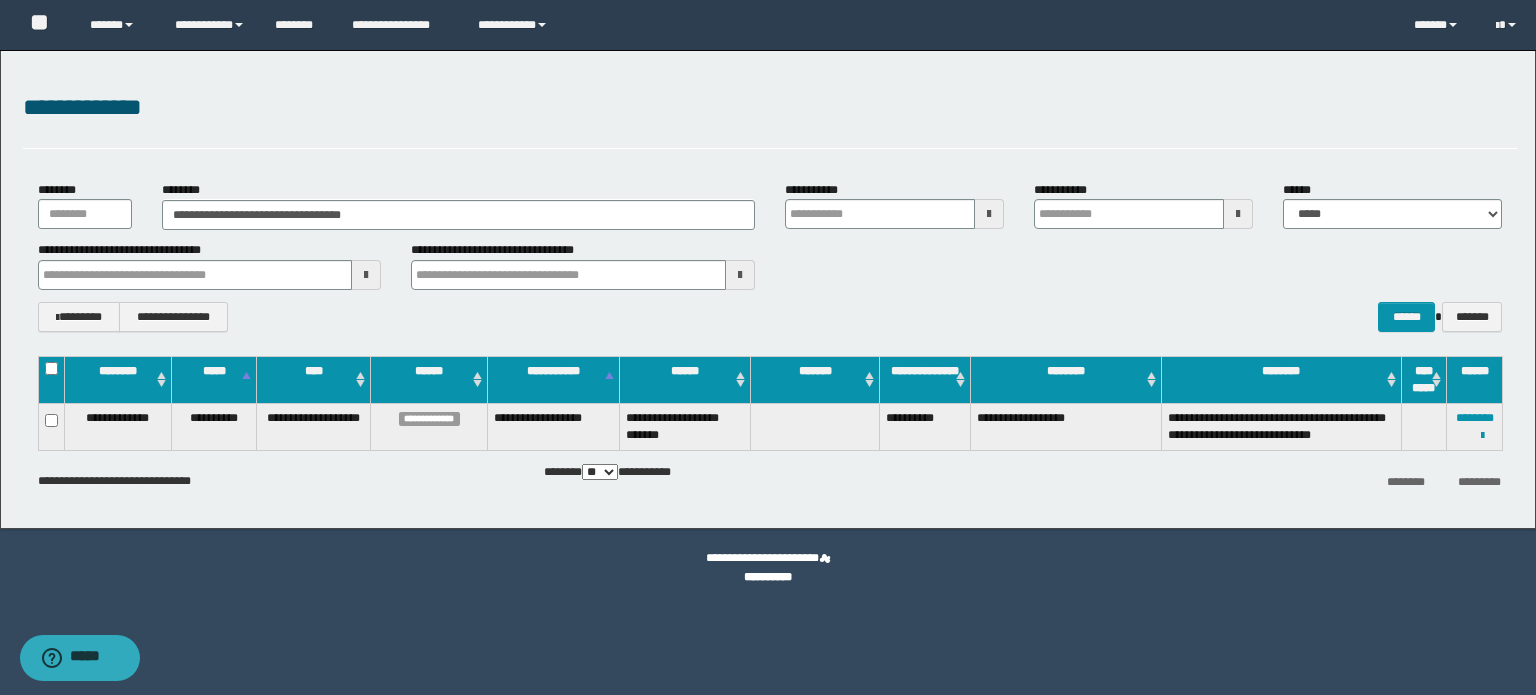 type 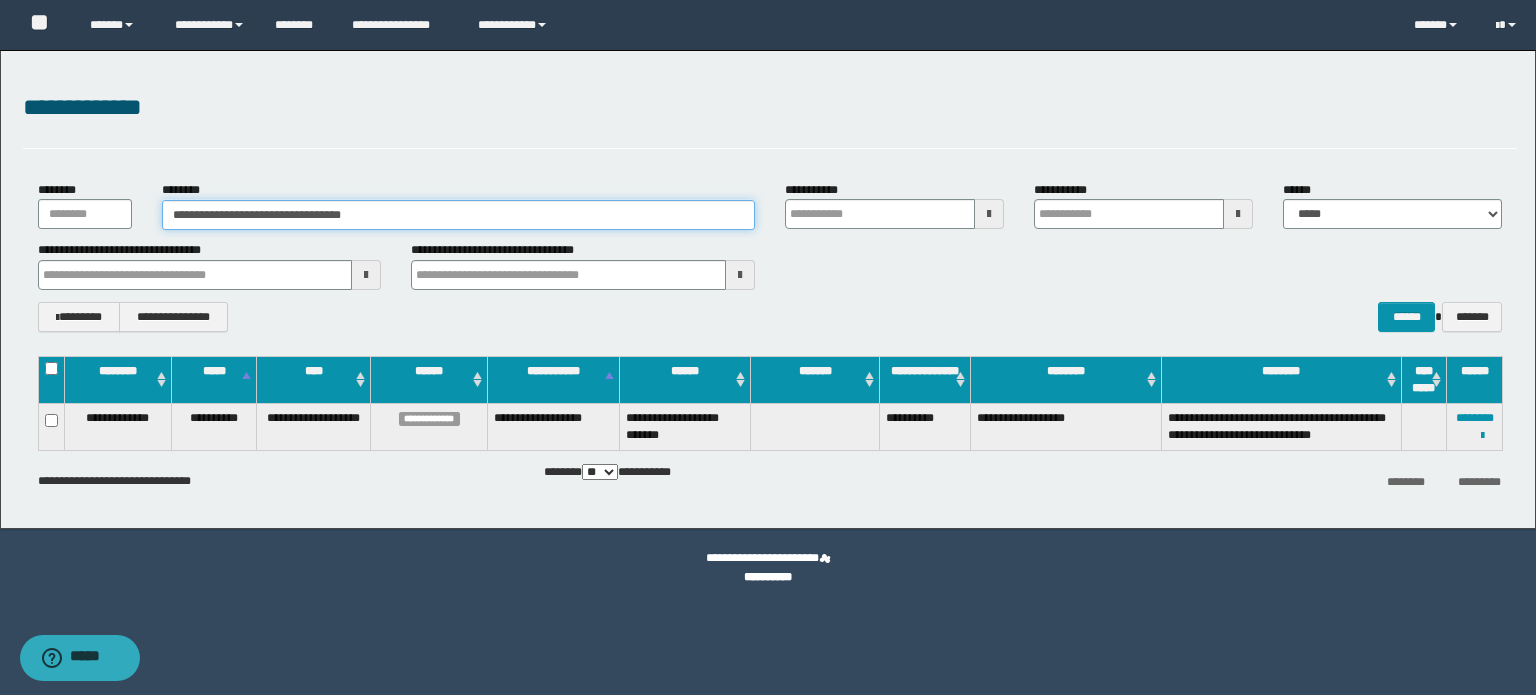 drag, startPoint x: 344, startPoint y: 211, endPoint x: 6, endPoint y: 207, distance: 338.02368 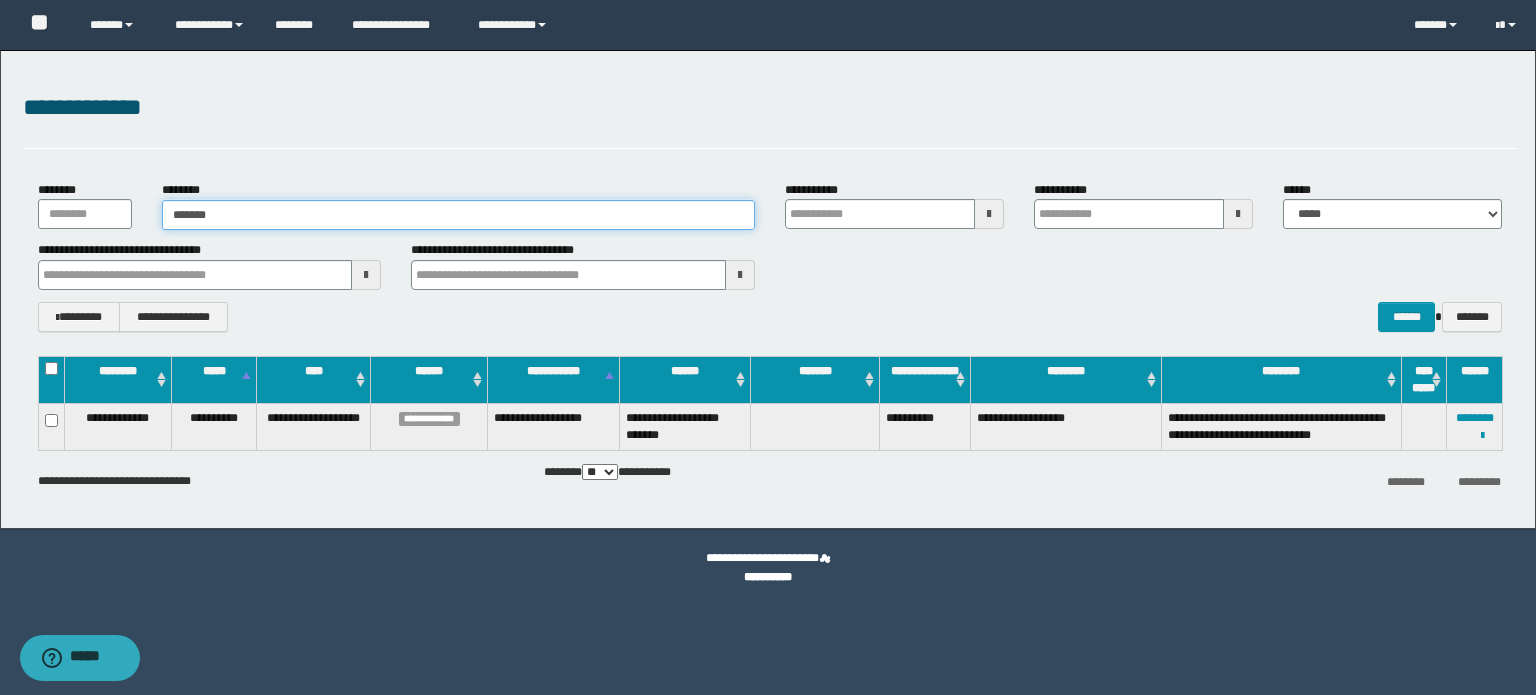 type on "*******" 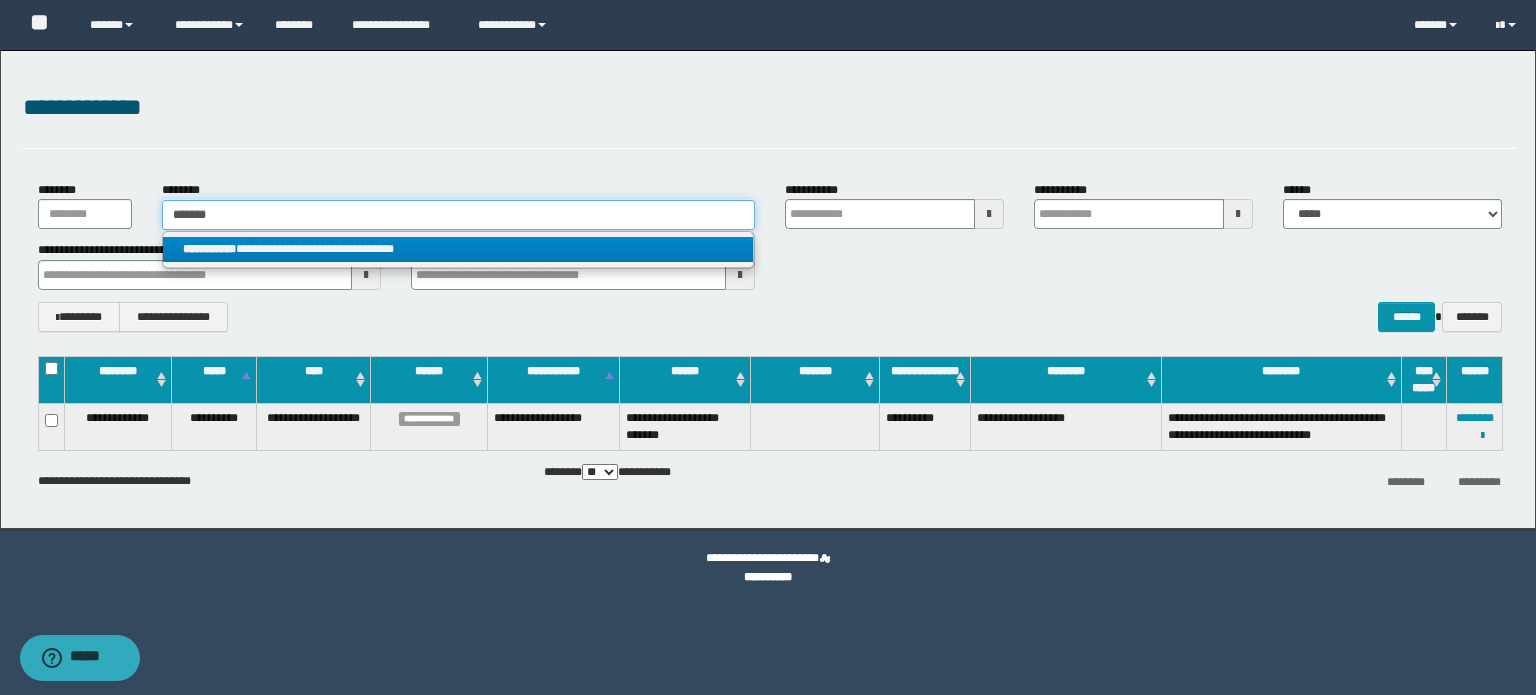 type on "*******" 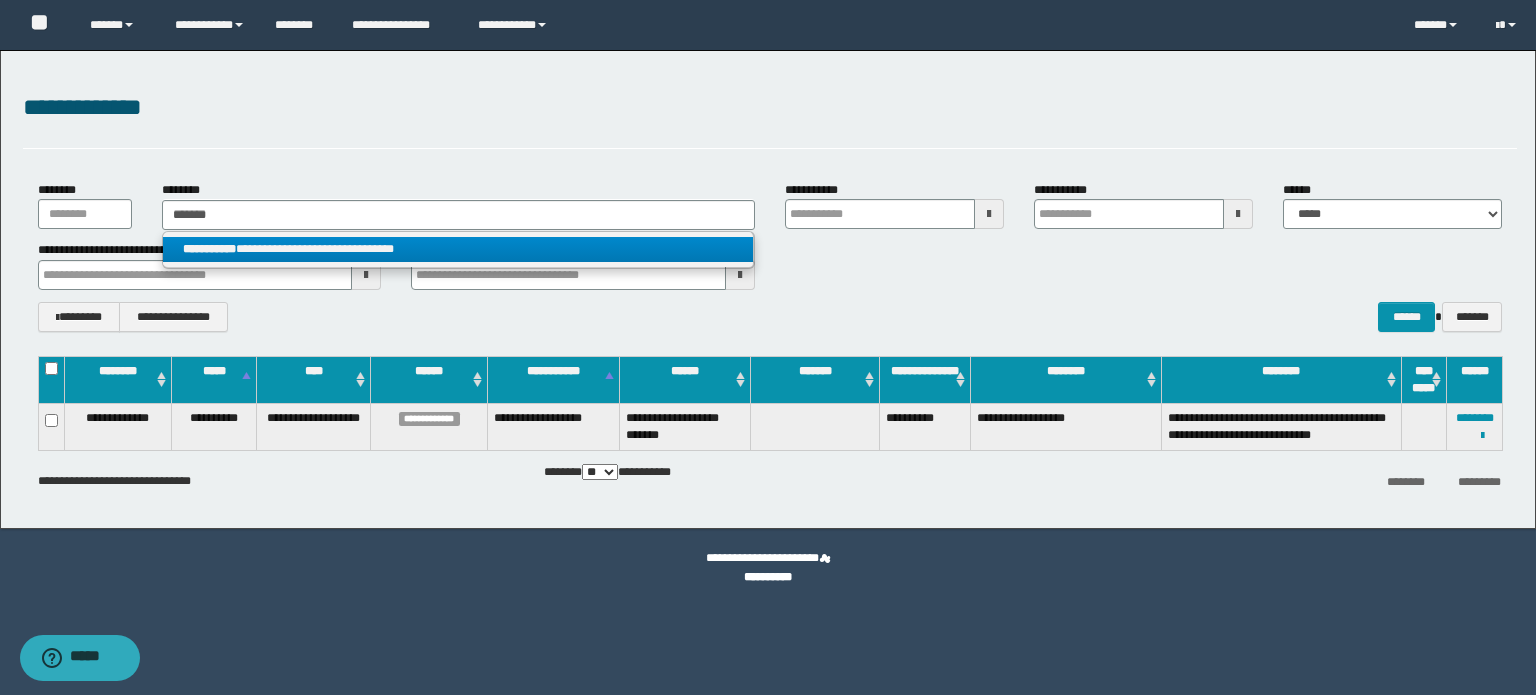 drag, startPoint x: 235, startPoint y: 235, endPoint x: 264, endPoint y: 247, distance: 31.38471 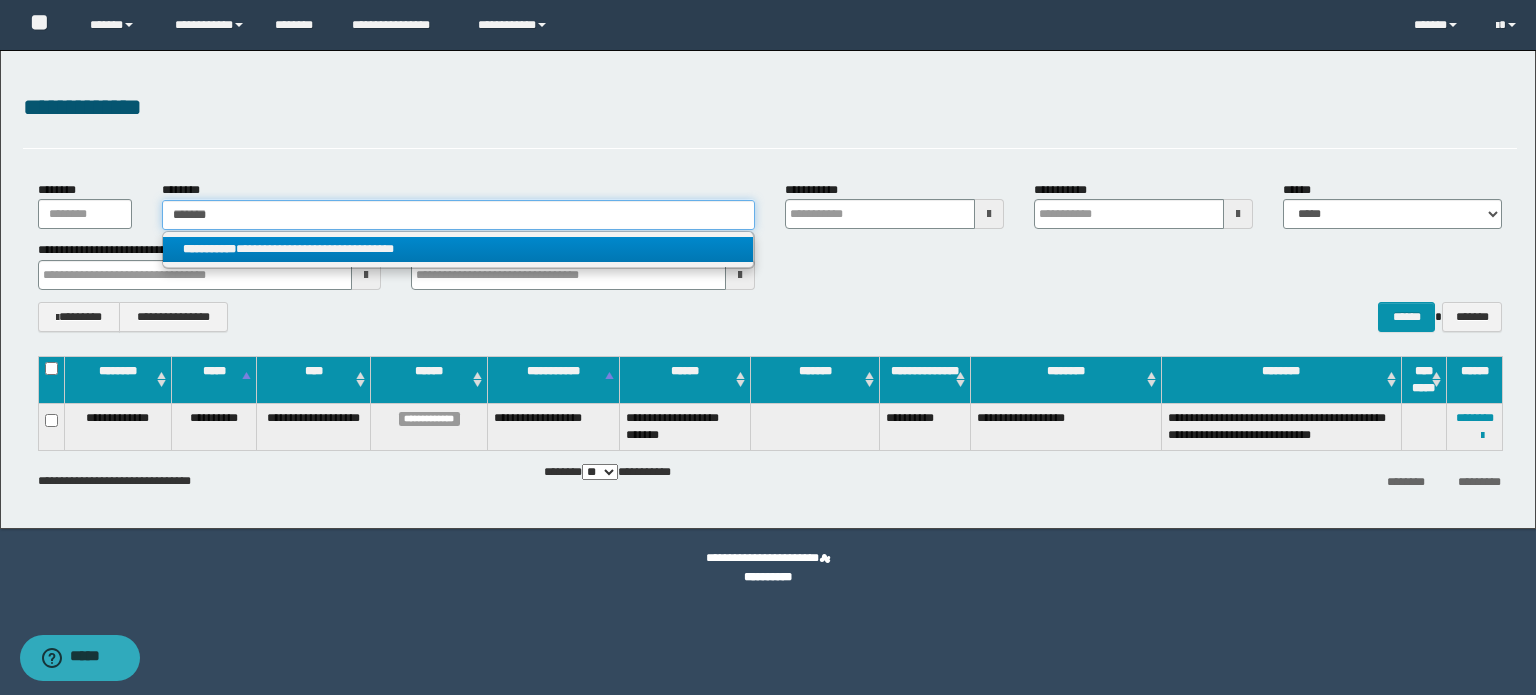 type 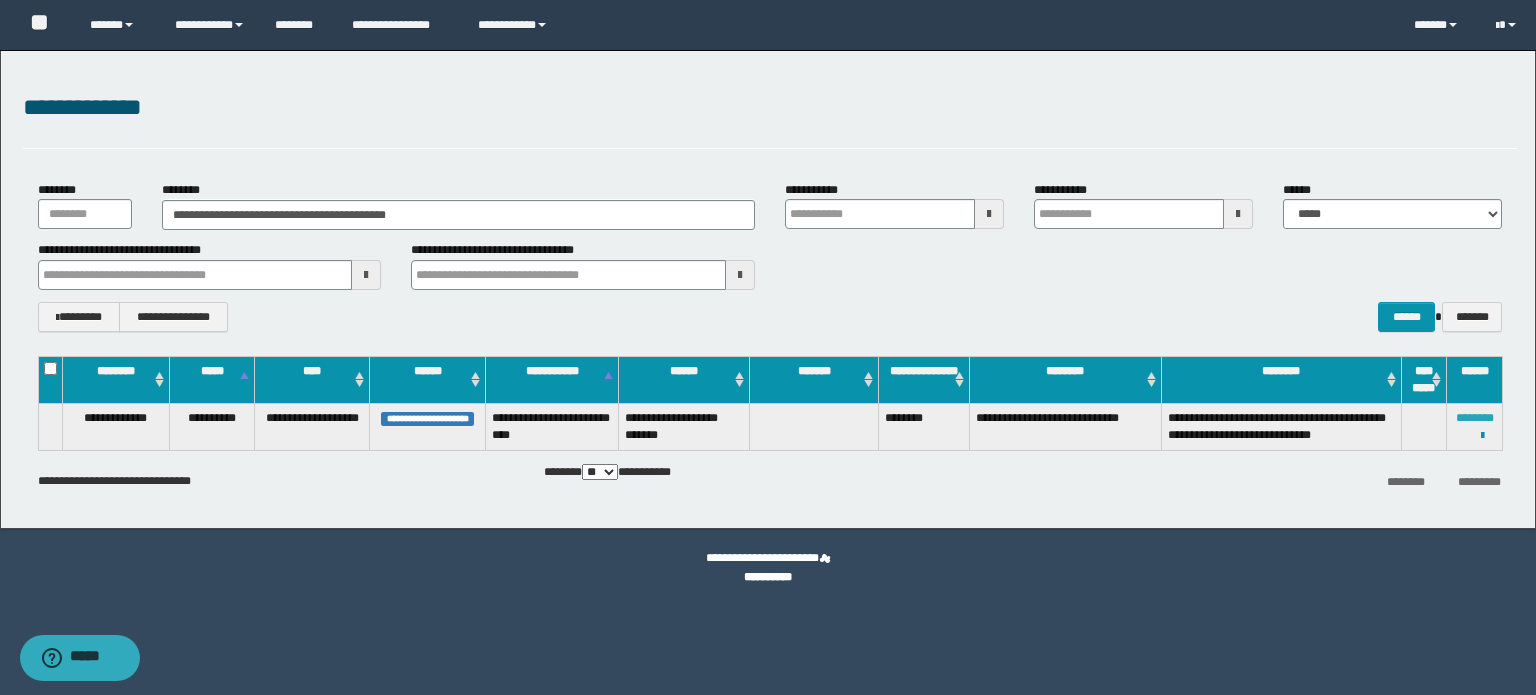 click on "********" at bounding box center [1475, 418] 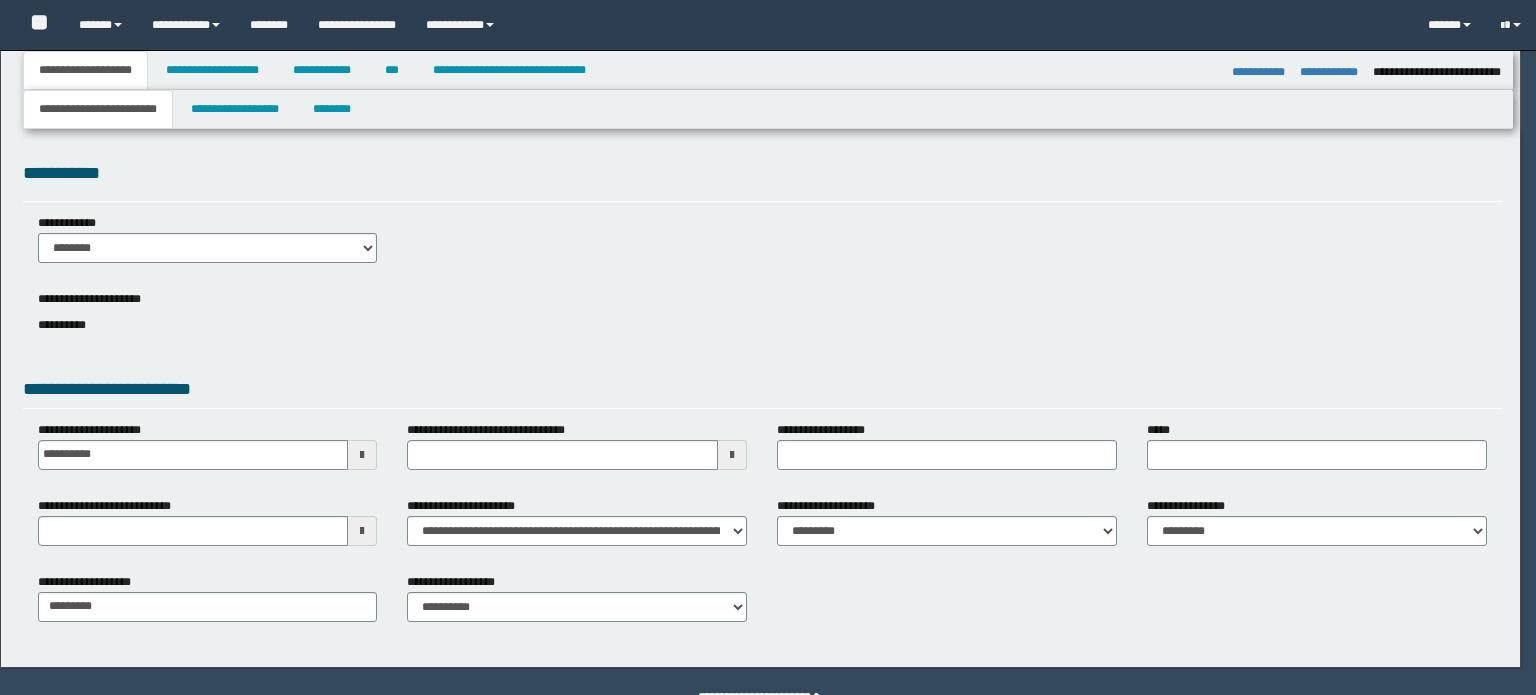 select on "*" 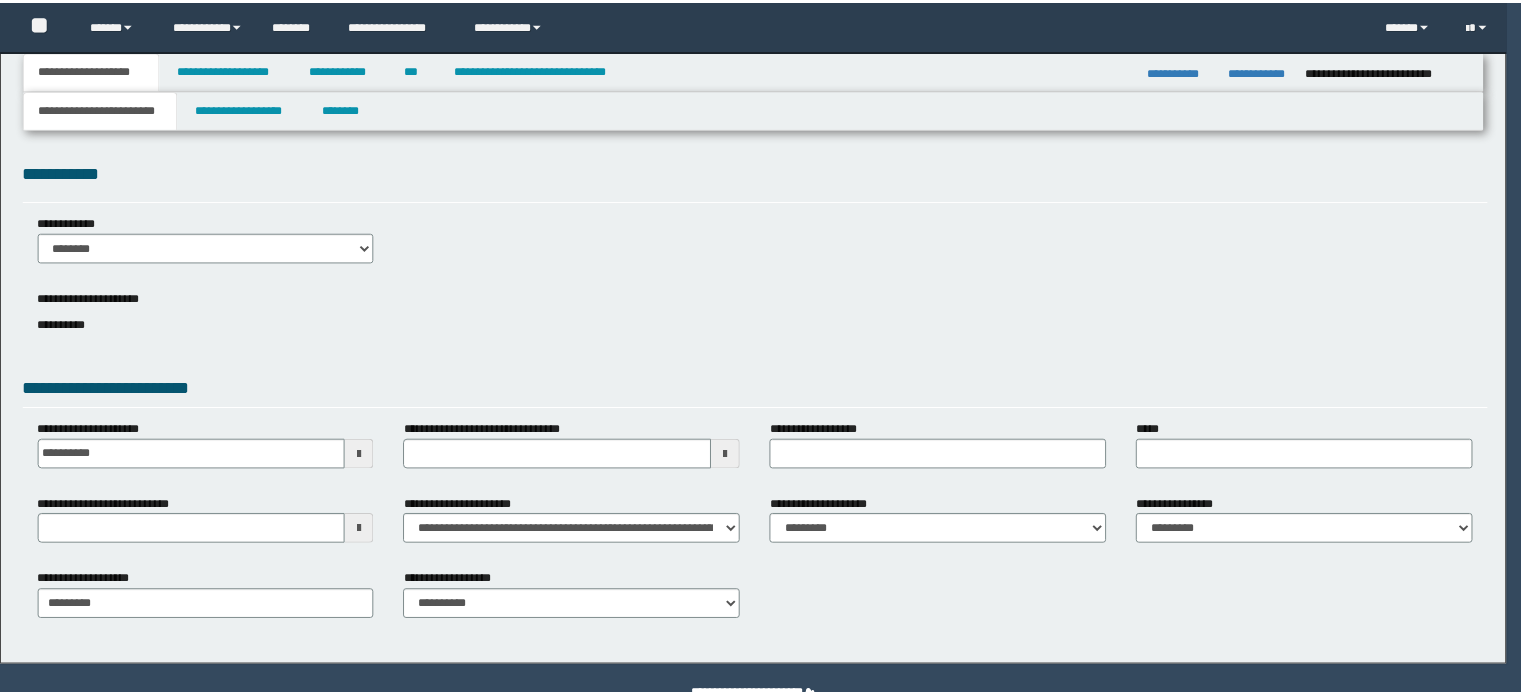 scroll, scrollTop: 0, scrollLeft: 0, axis: both 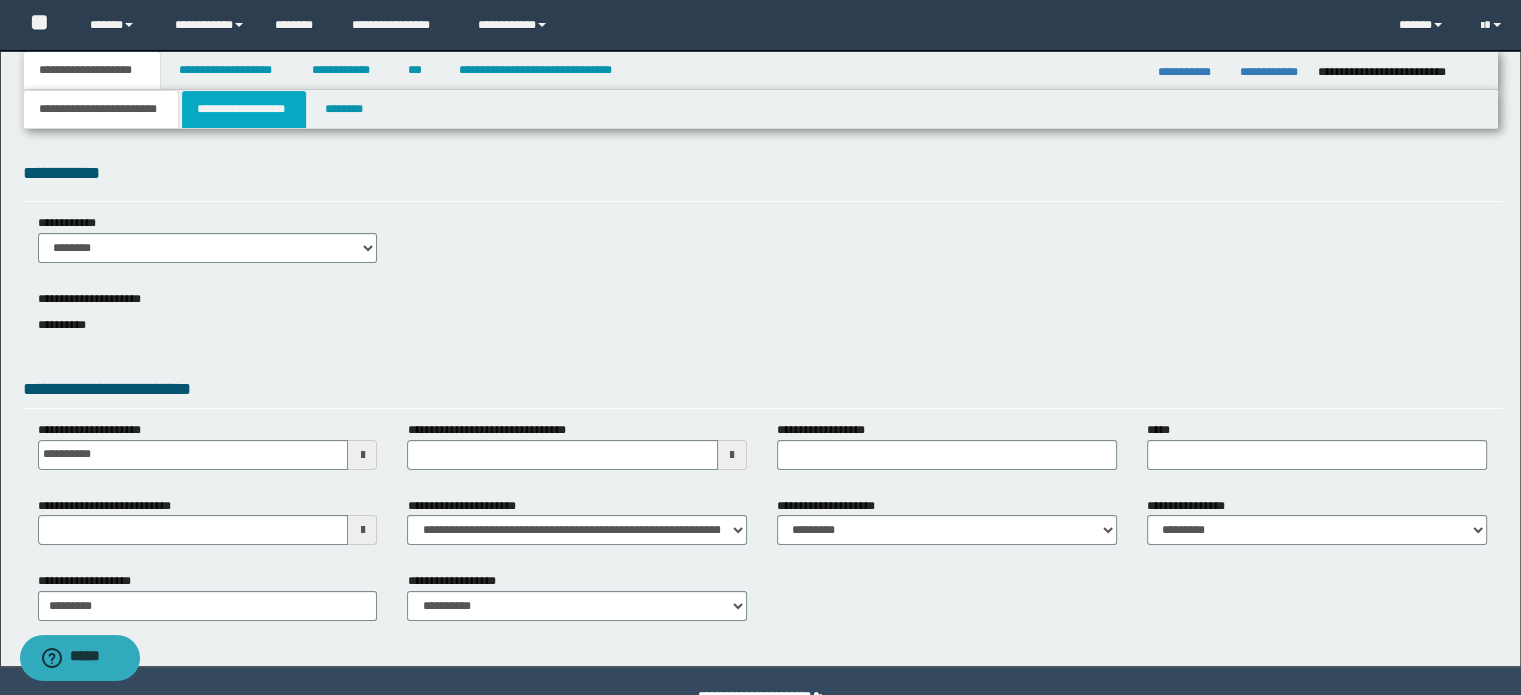 click on "**********" at bounding box center [244, 109] 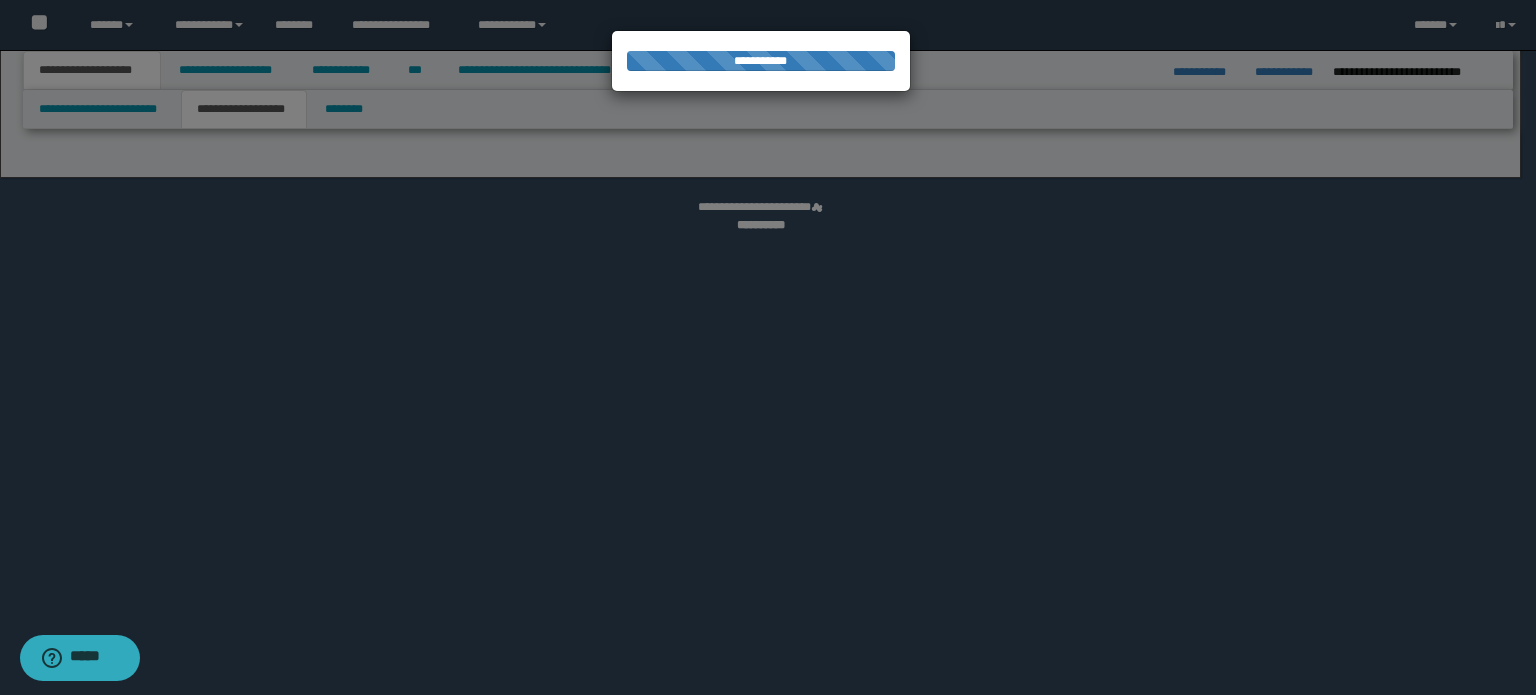 select on "*" 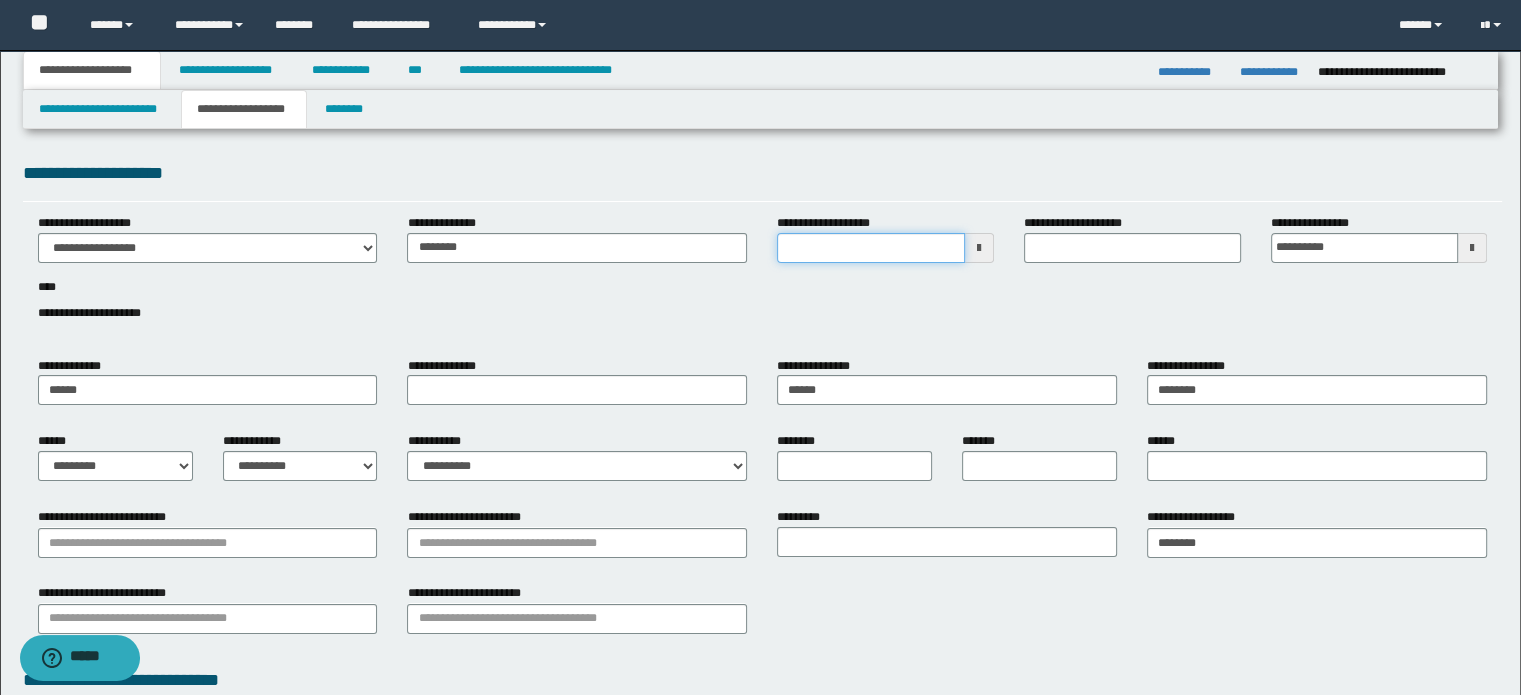 drag, startPoint x: 828, startPoint y: 251, endPoint x: 1061, endPoint y: 274, distance: 234.13245 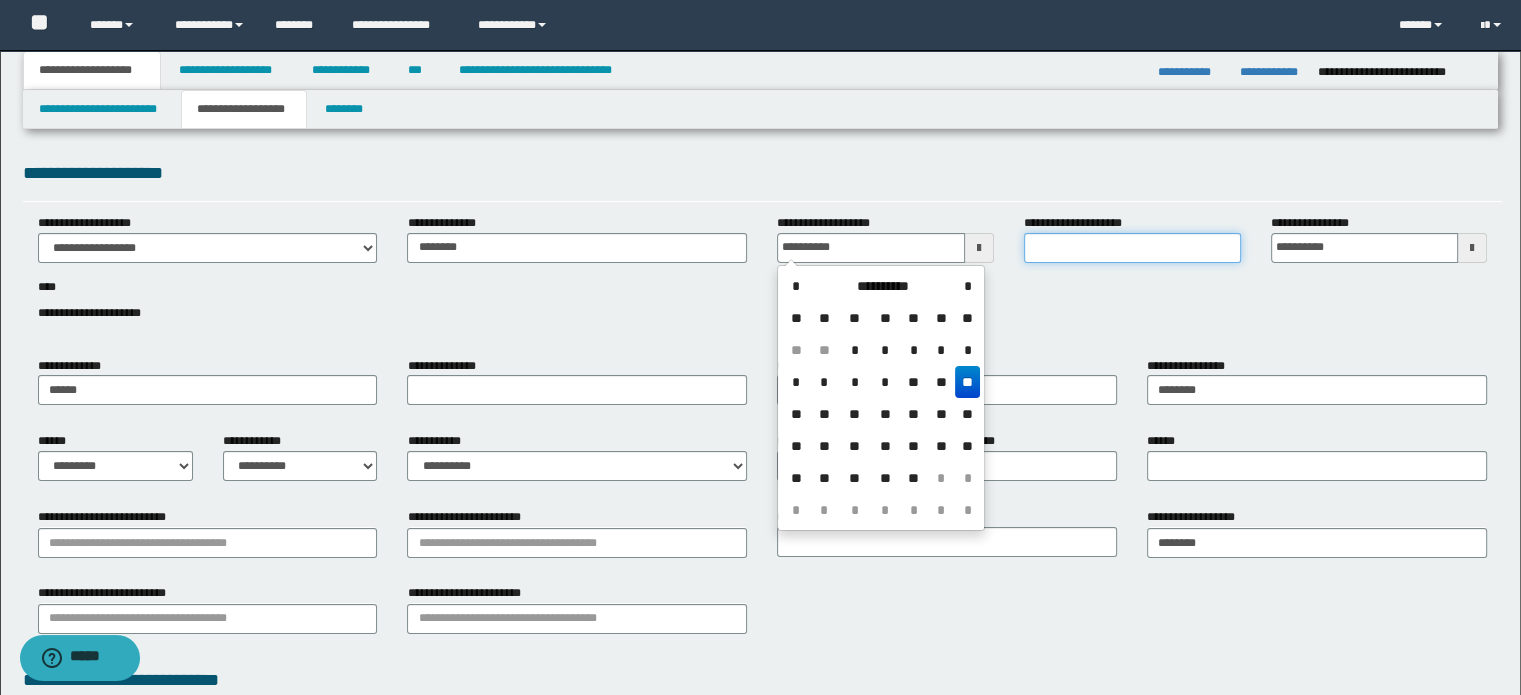 type on "**********" 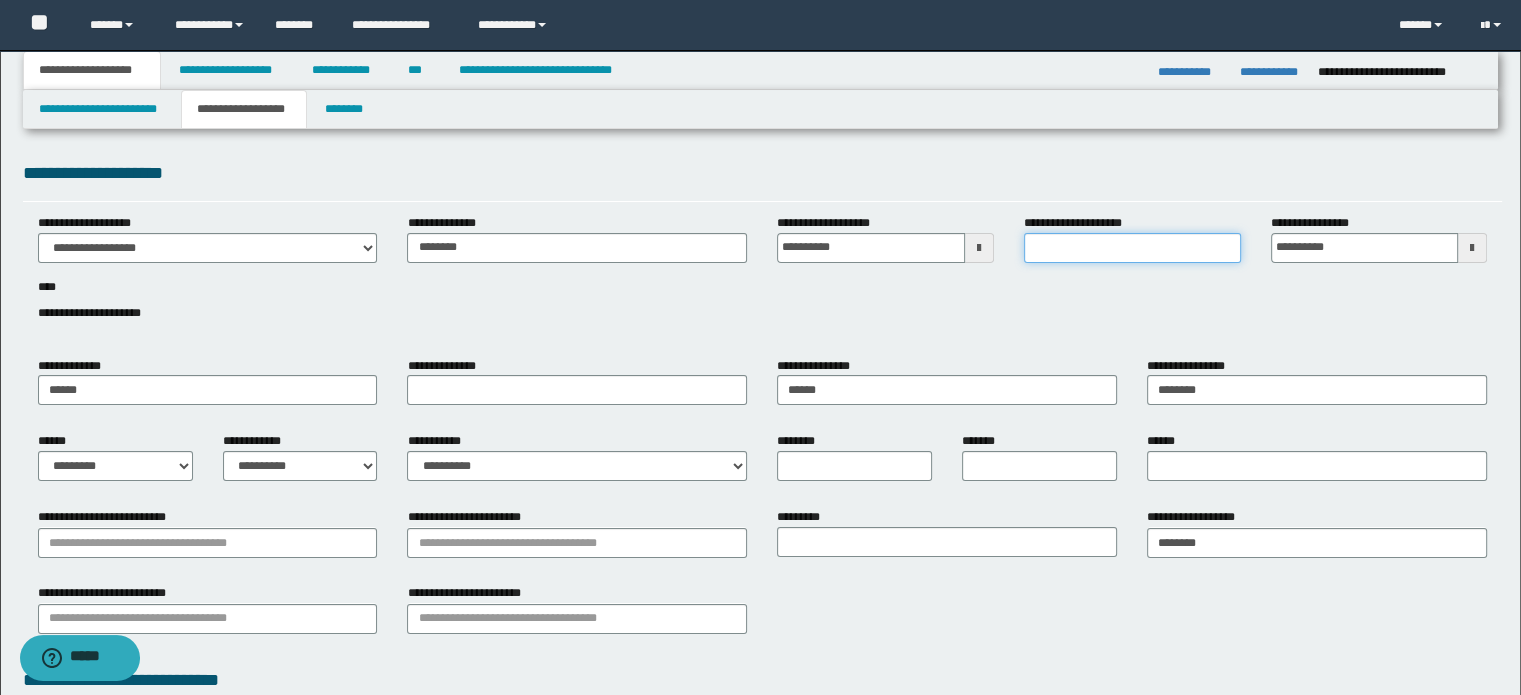 drag, startPoint x: 1163, startPoint y: 249, endPoint x: 1169, endPoint y: 263, distance: 15.231546 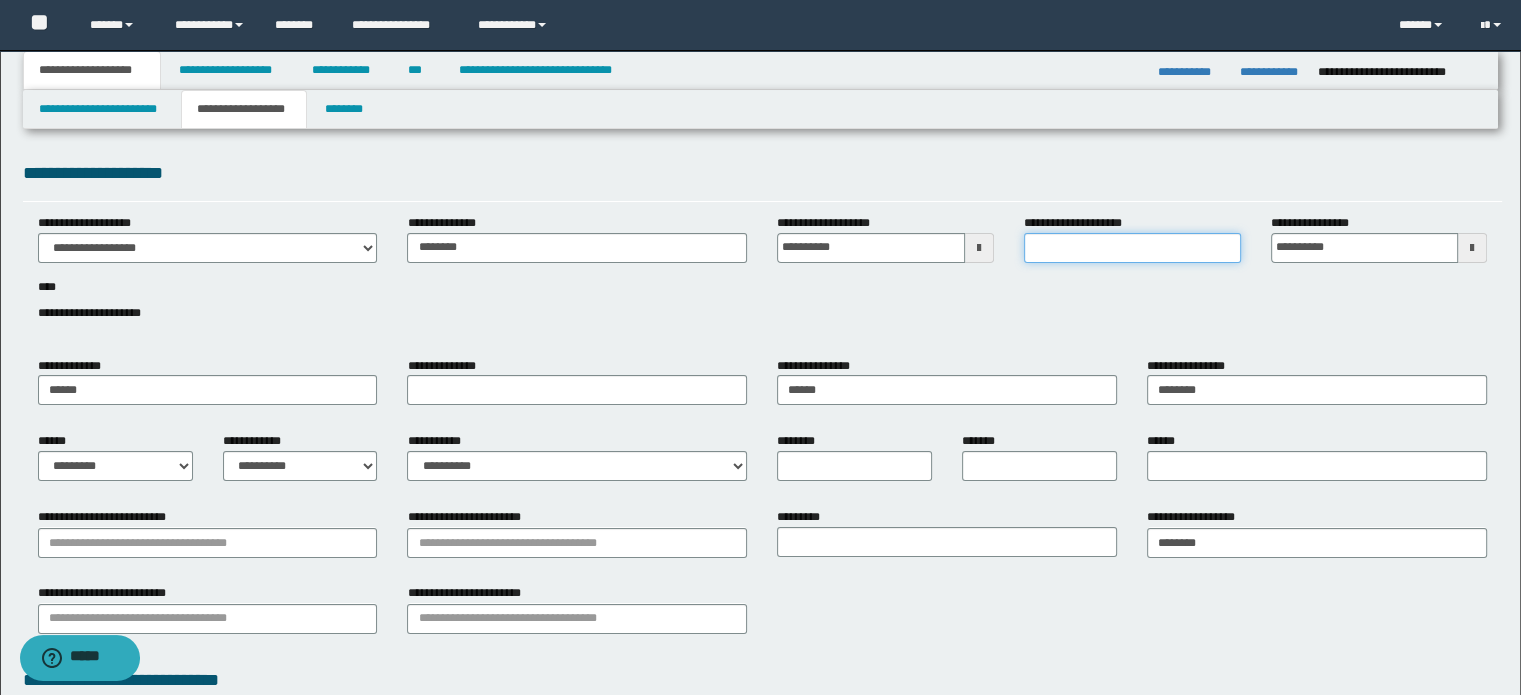 click on "**********" at bounding box center [1132, 248] 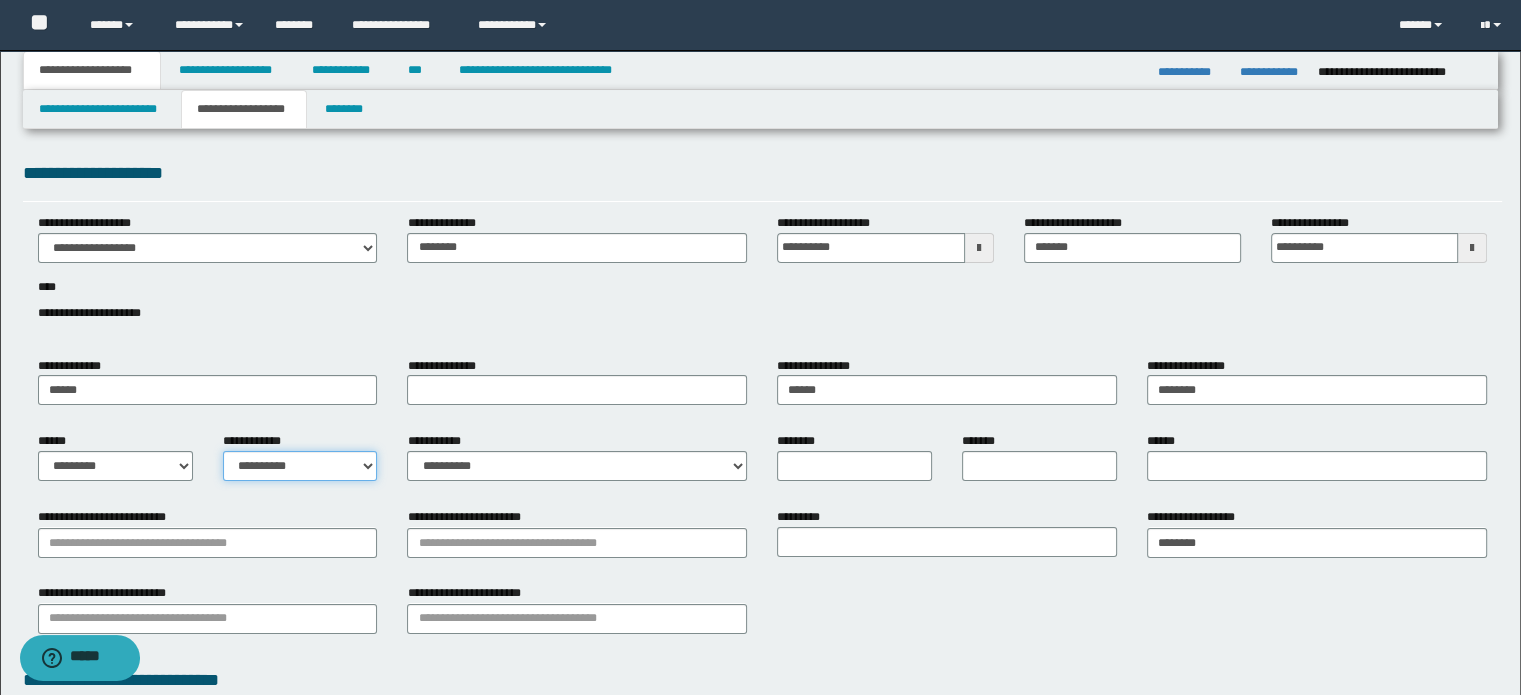 drag, startPoint x: 340, startPoint y: 463, endPoint x: 317, endPoint y: 478, distance: 27.45906 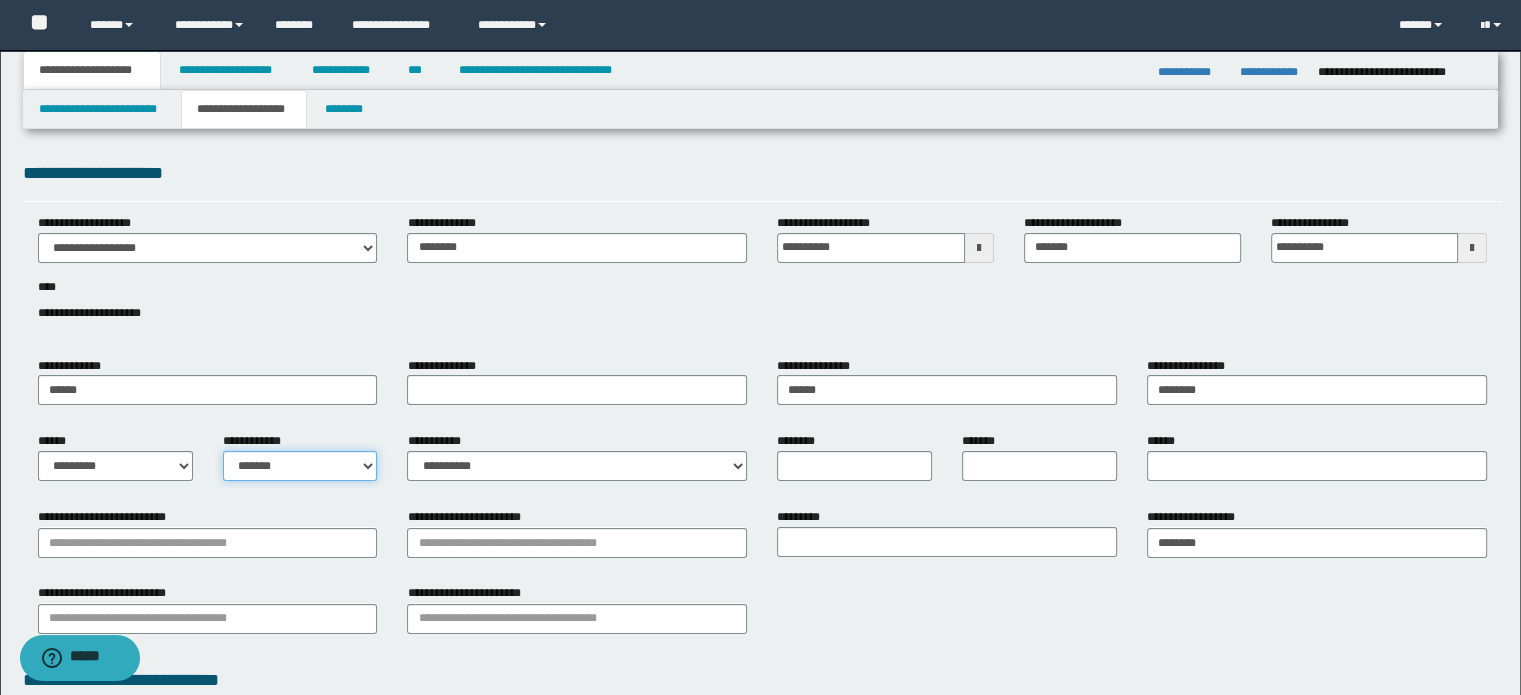 click on "**********" at bounding box center [300, 466] 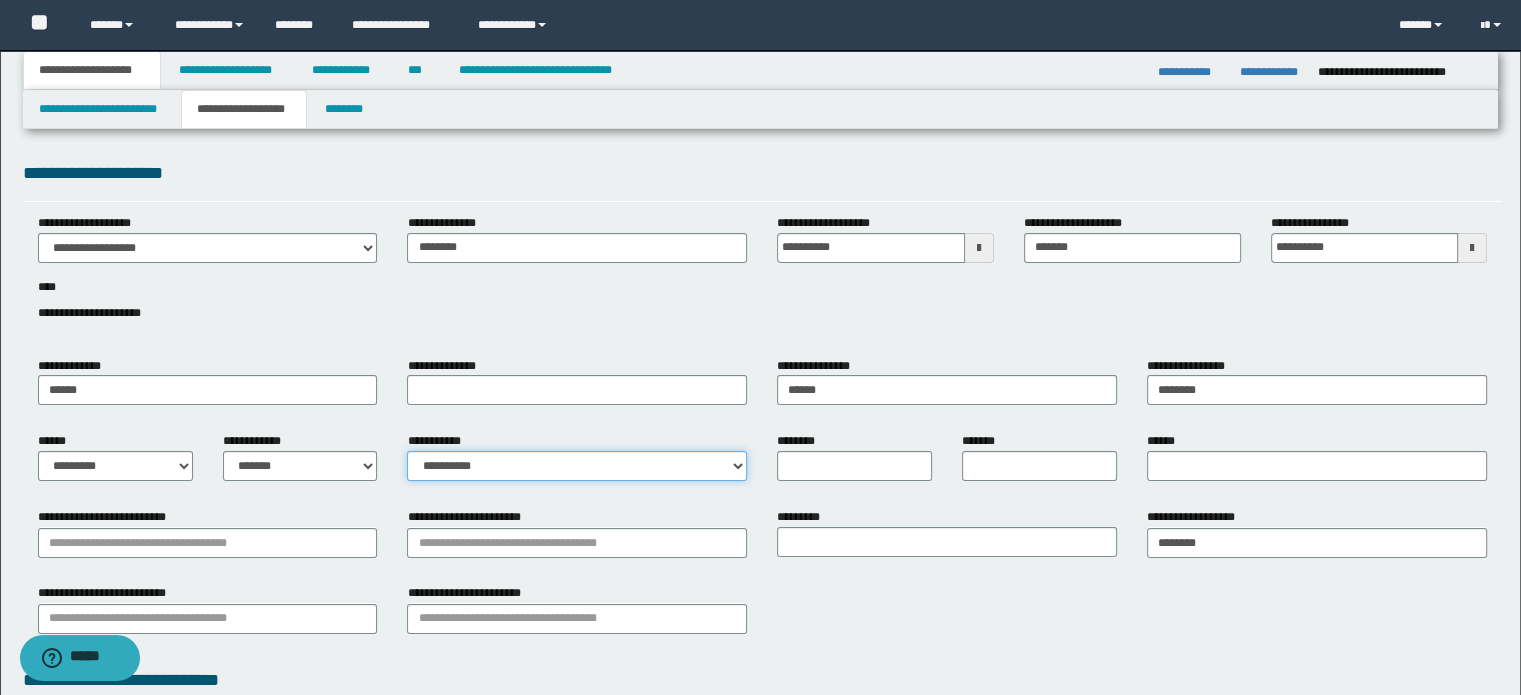 drag, startPoint x: 476, startPoint y: 468, endPoint x: 477, endPoint y: 453, distance: 15.033297 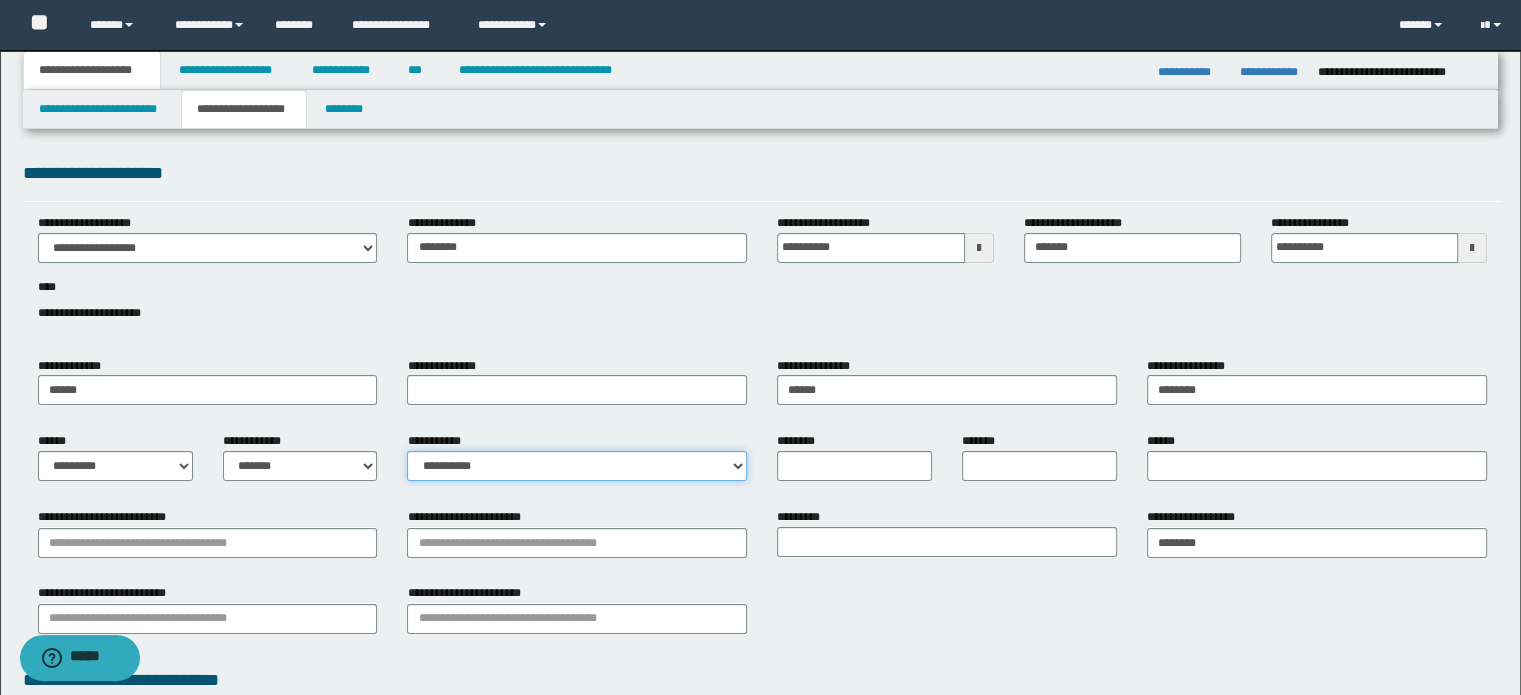 select on "*" 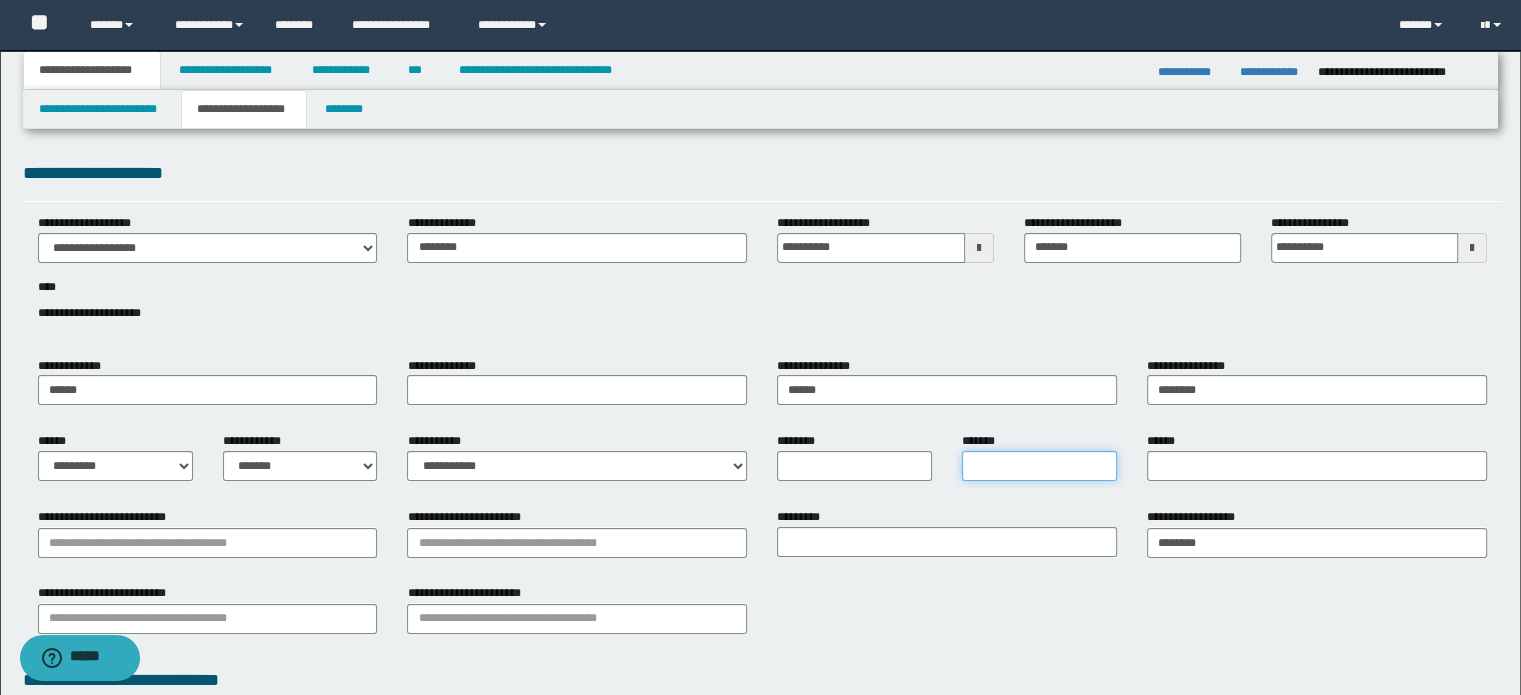 click on "*******" at bounding box center (1039, 466) 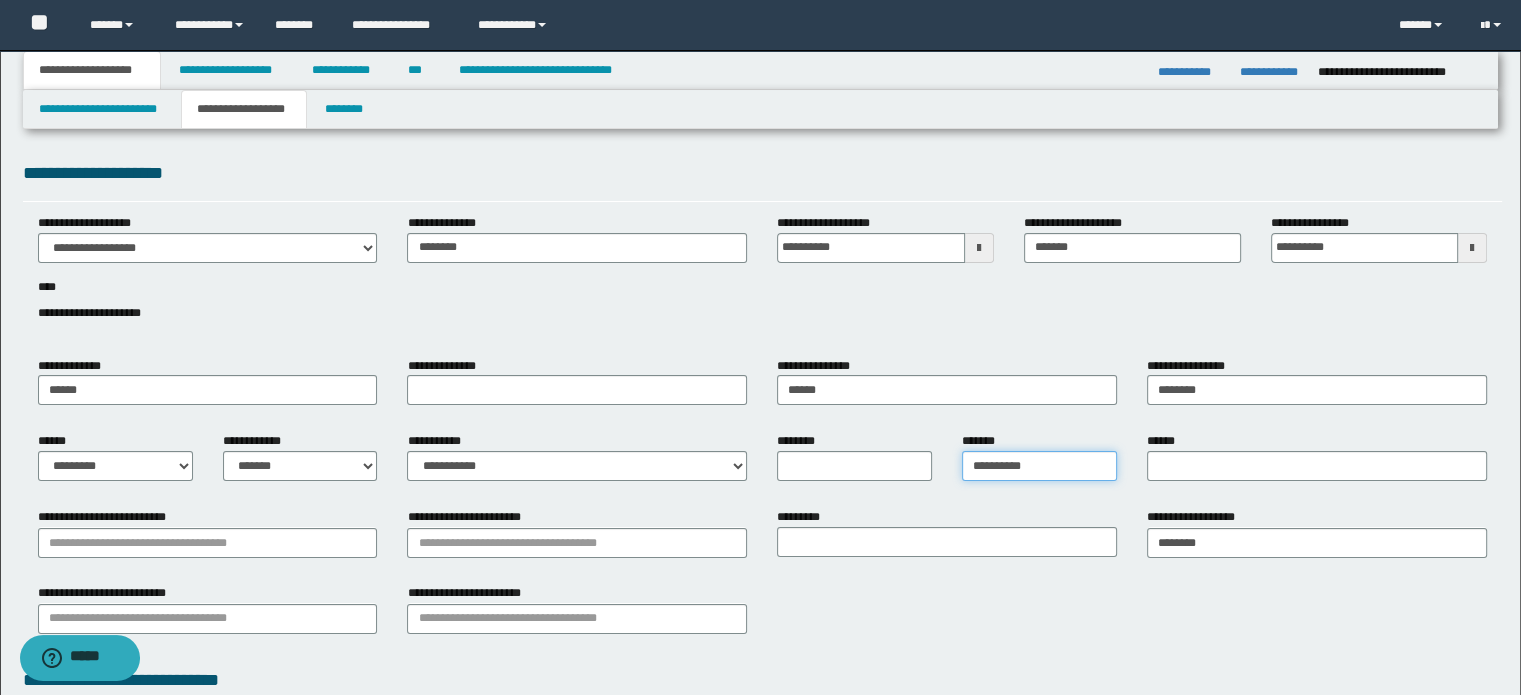 type on "*********" 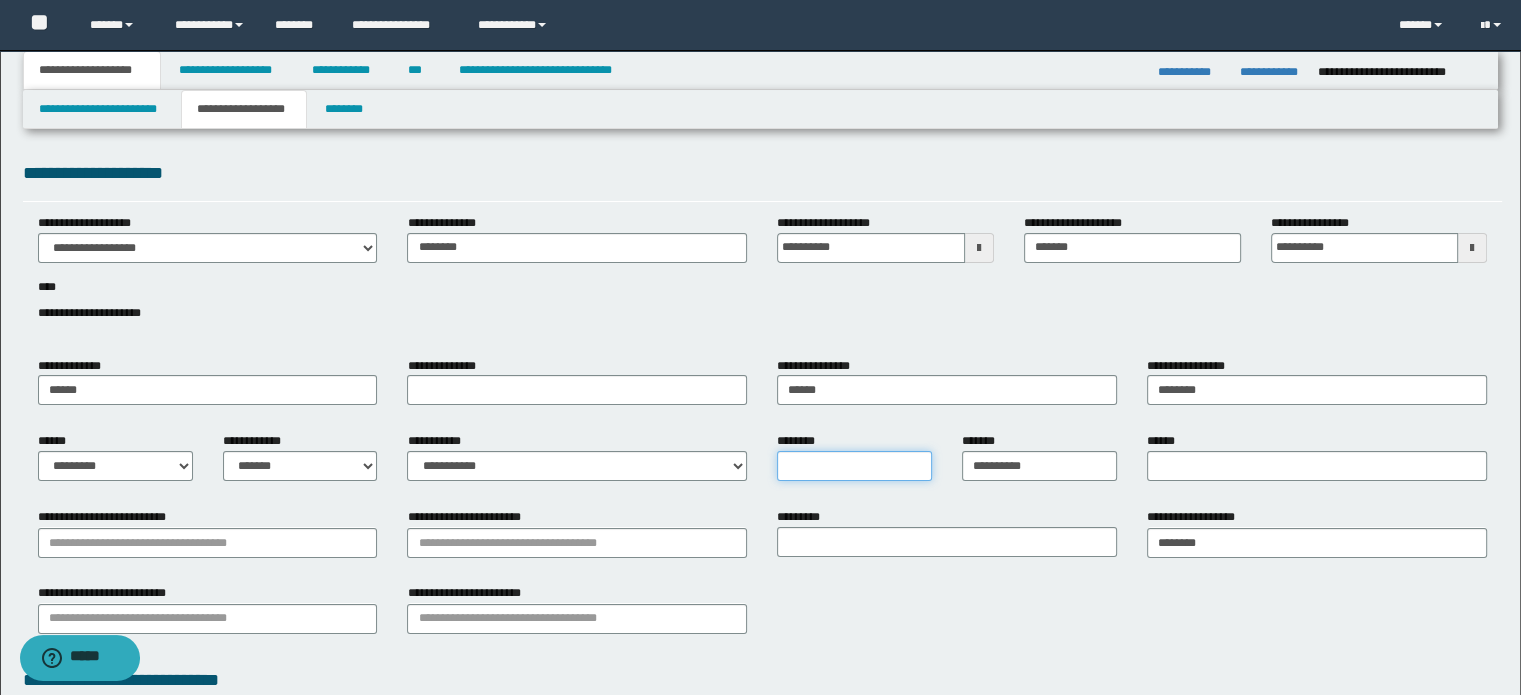 click on "********" at bounding box center [854, 466] 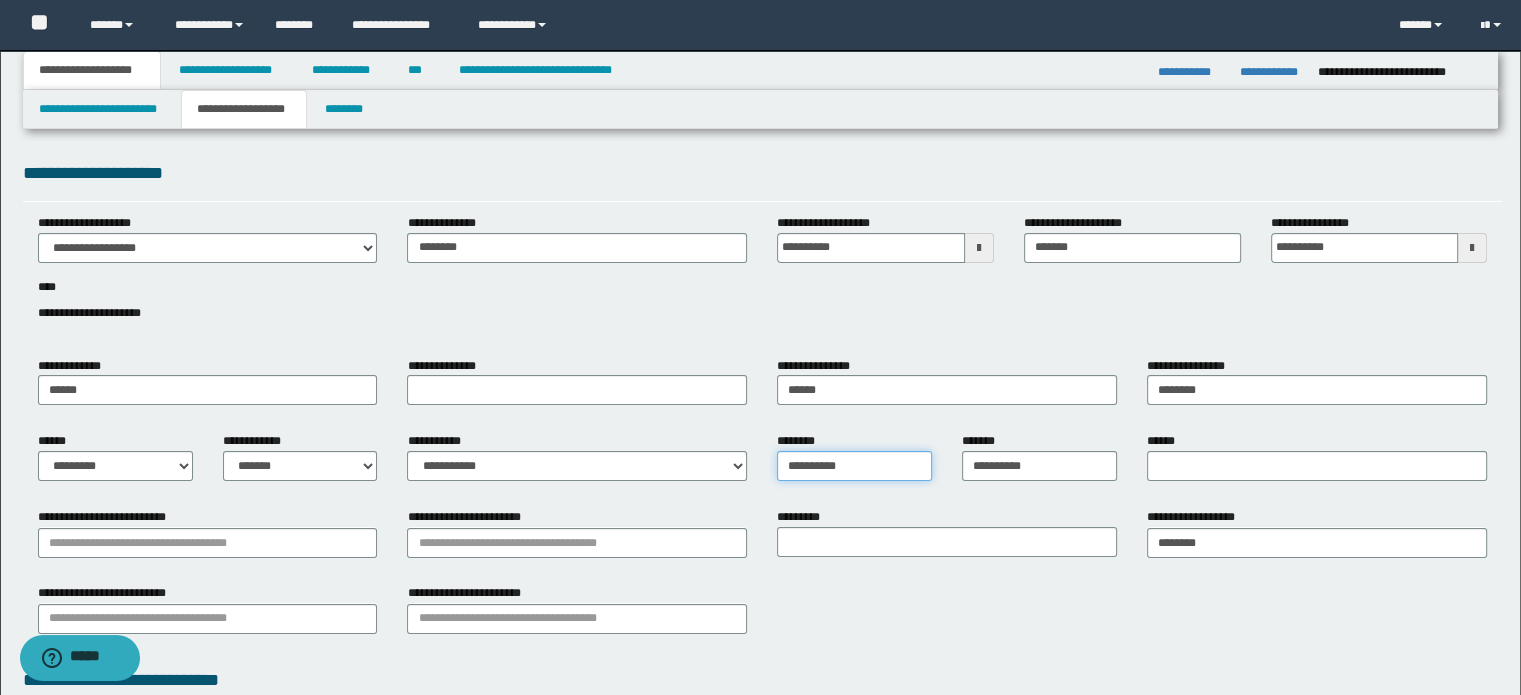 type on "*********" 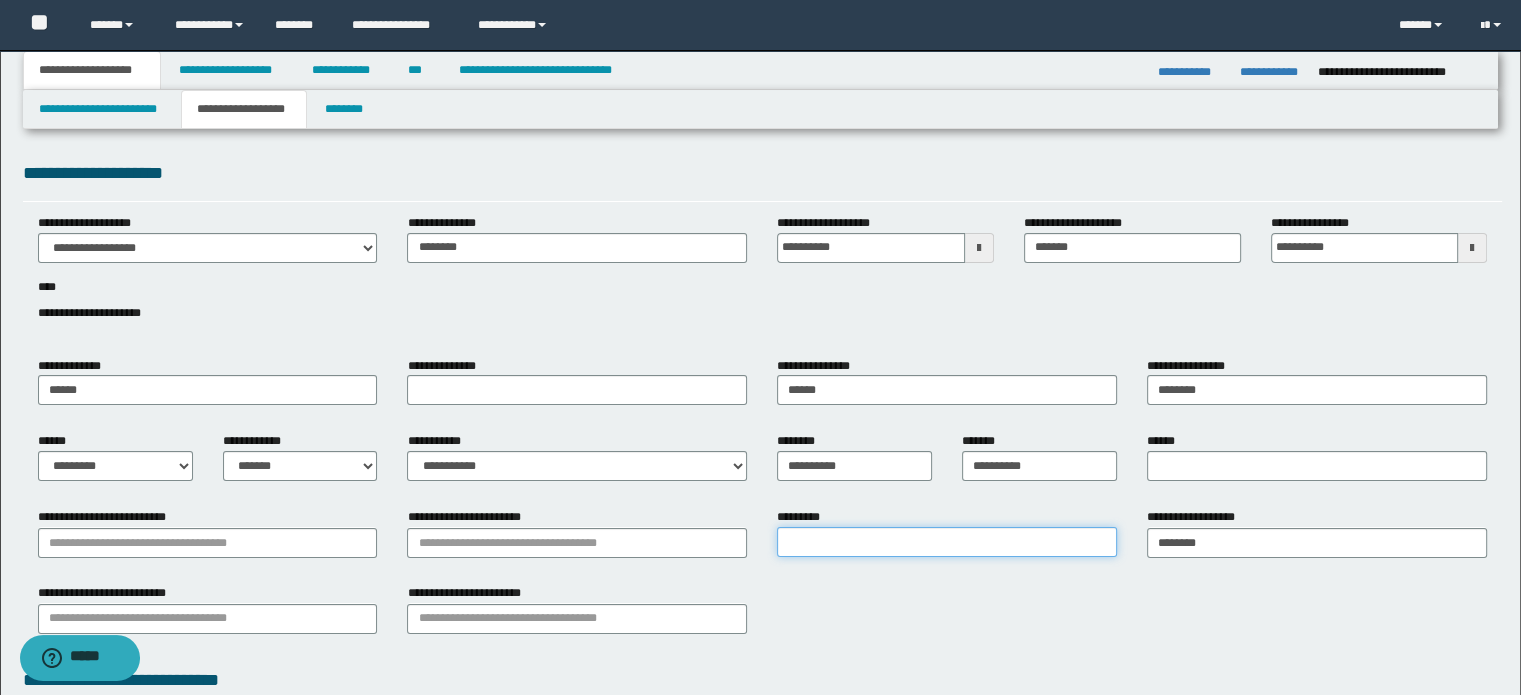 click on "*********" at bounding box center (947, 542) 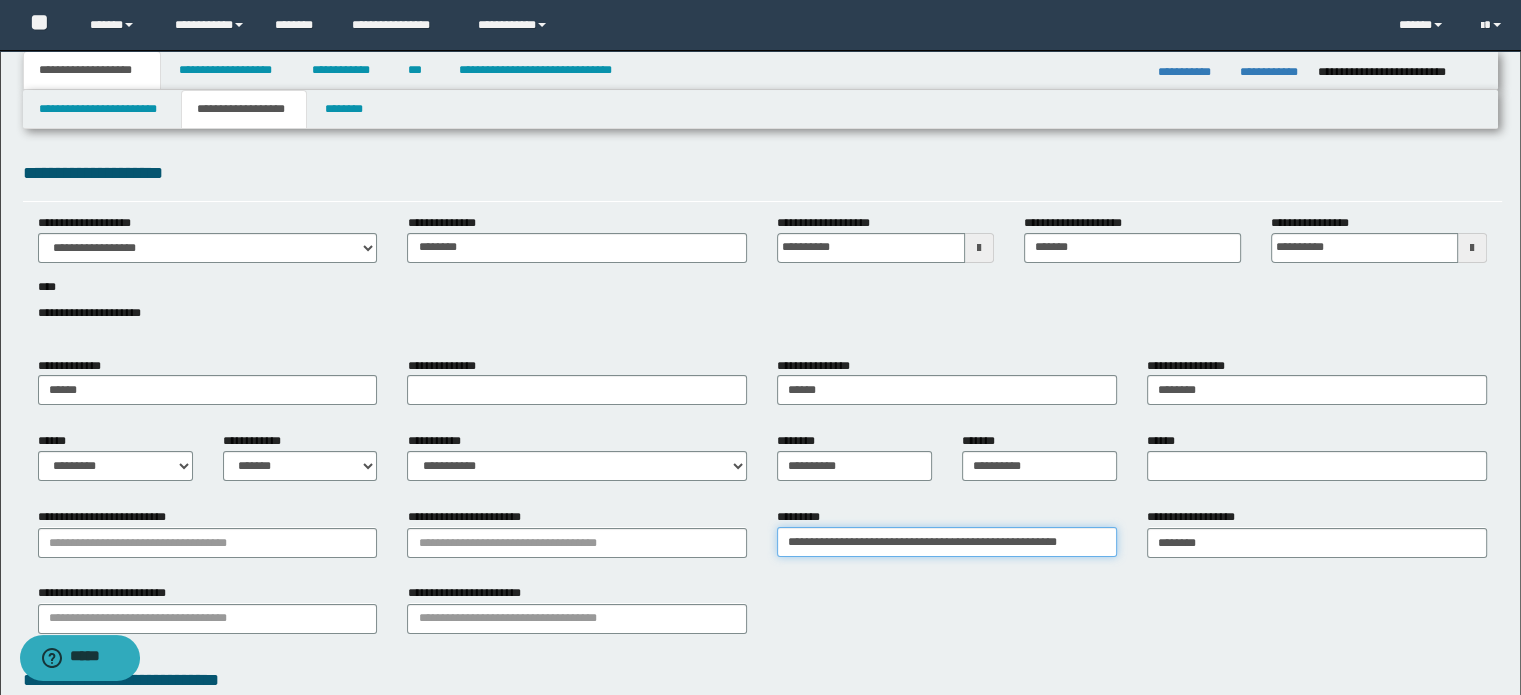 drag, startPoint x: 1074, startPoint y: 537, endPoint x: 940, endPoint y: 548, distance: 134.45073 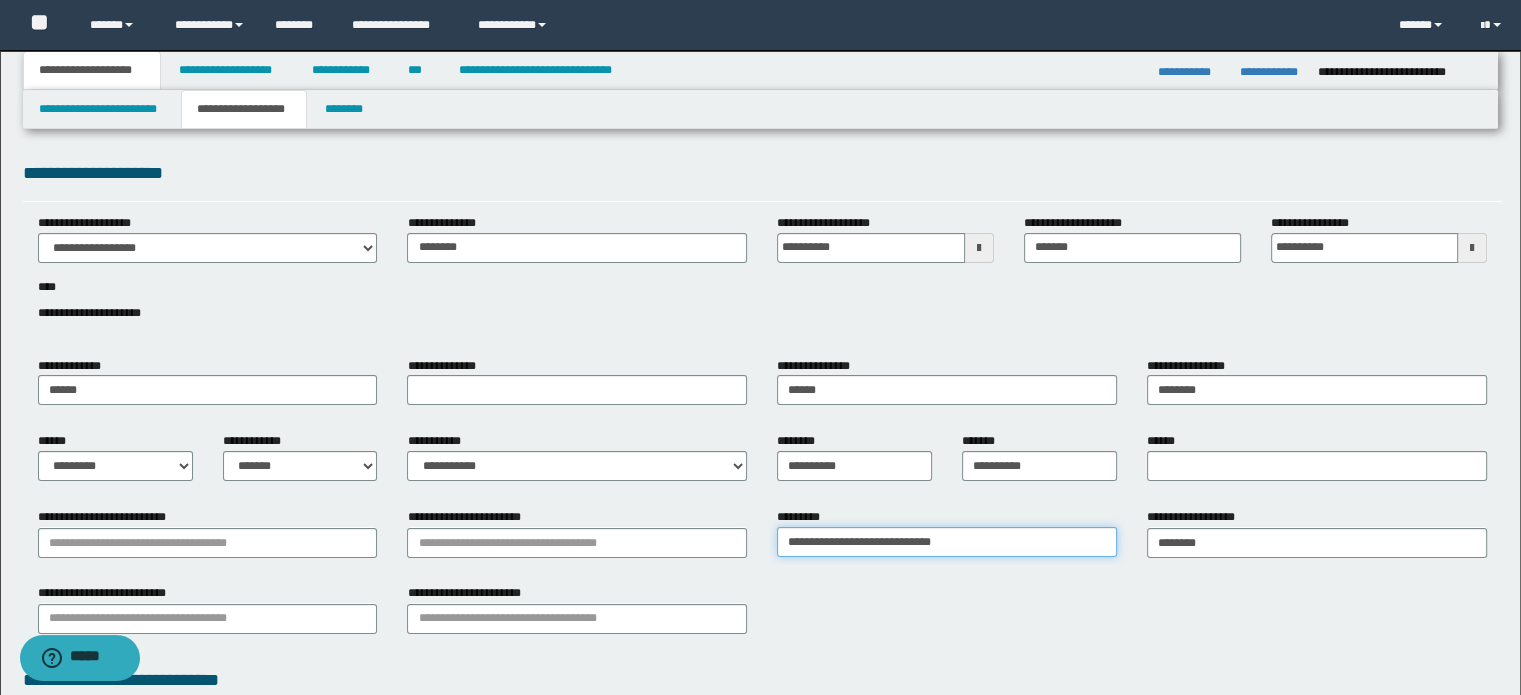 type on "**********" 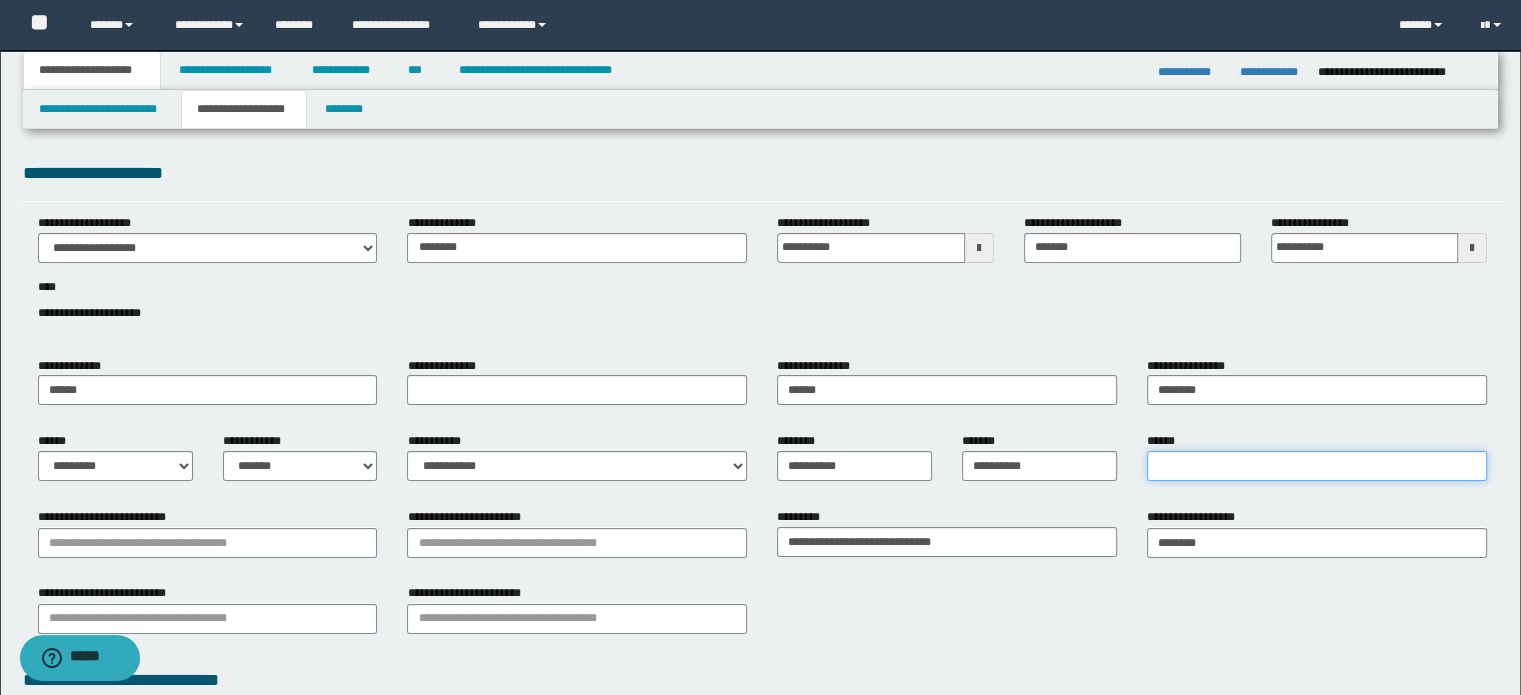 drag, startPoint x: 1160, startPoint y: 473, endPoint x: 865, endPoint y: 515, distance: 297.97482 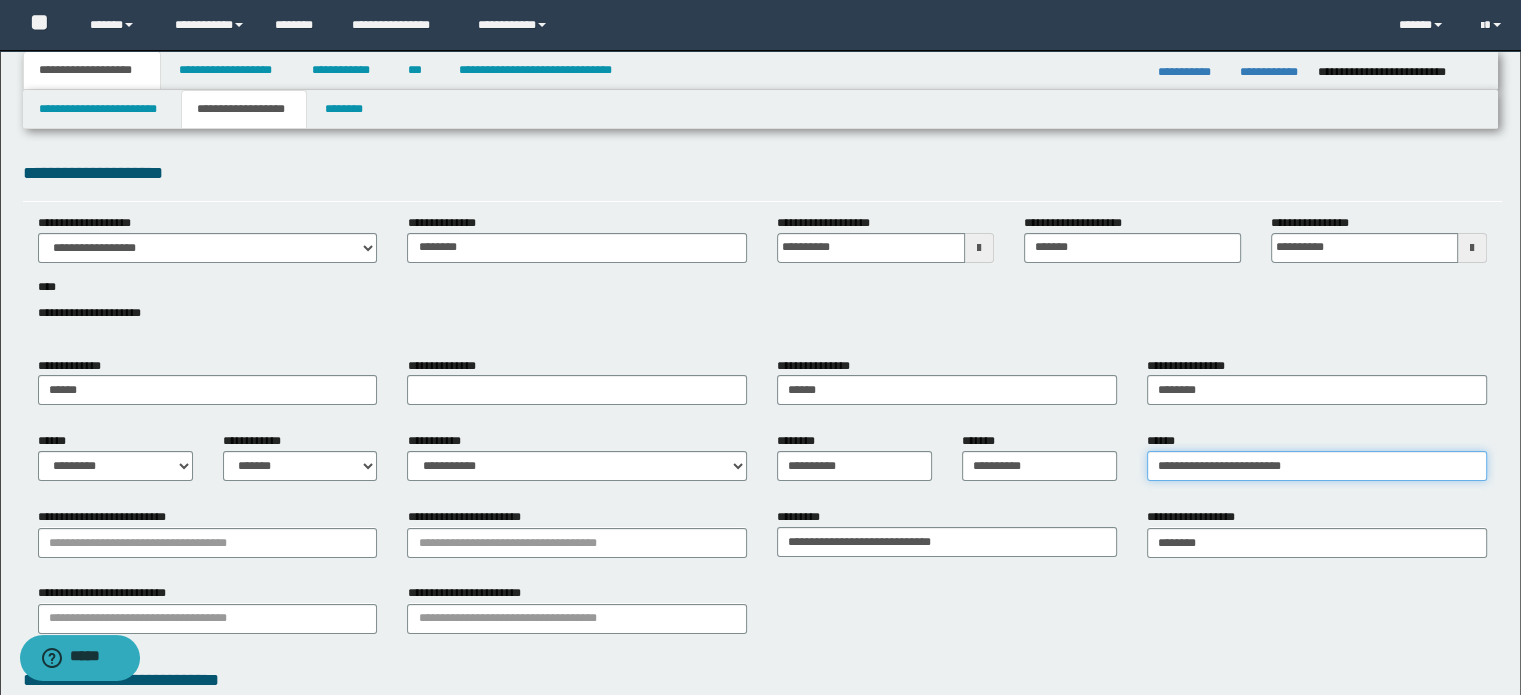 type on "**********" 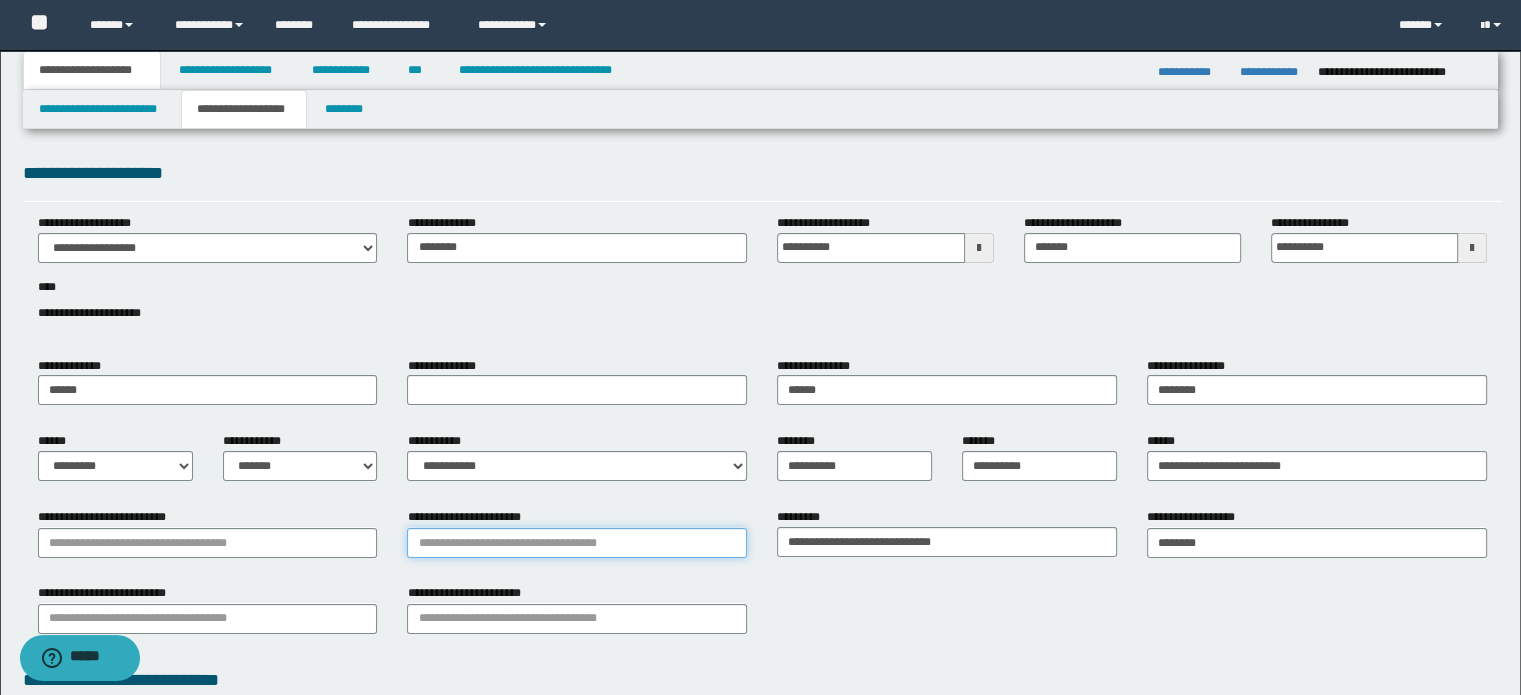 click on "**********" at bounding box center (577, 543) 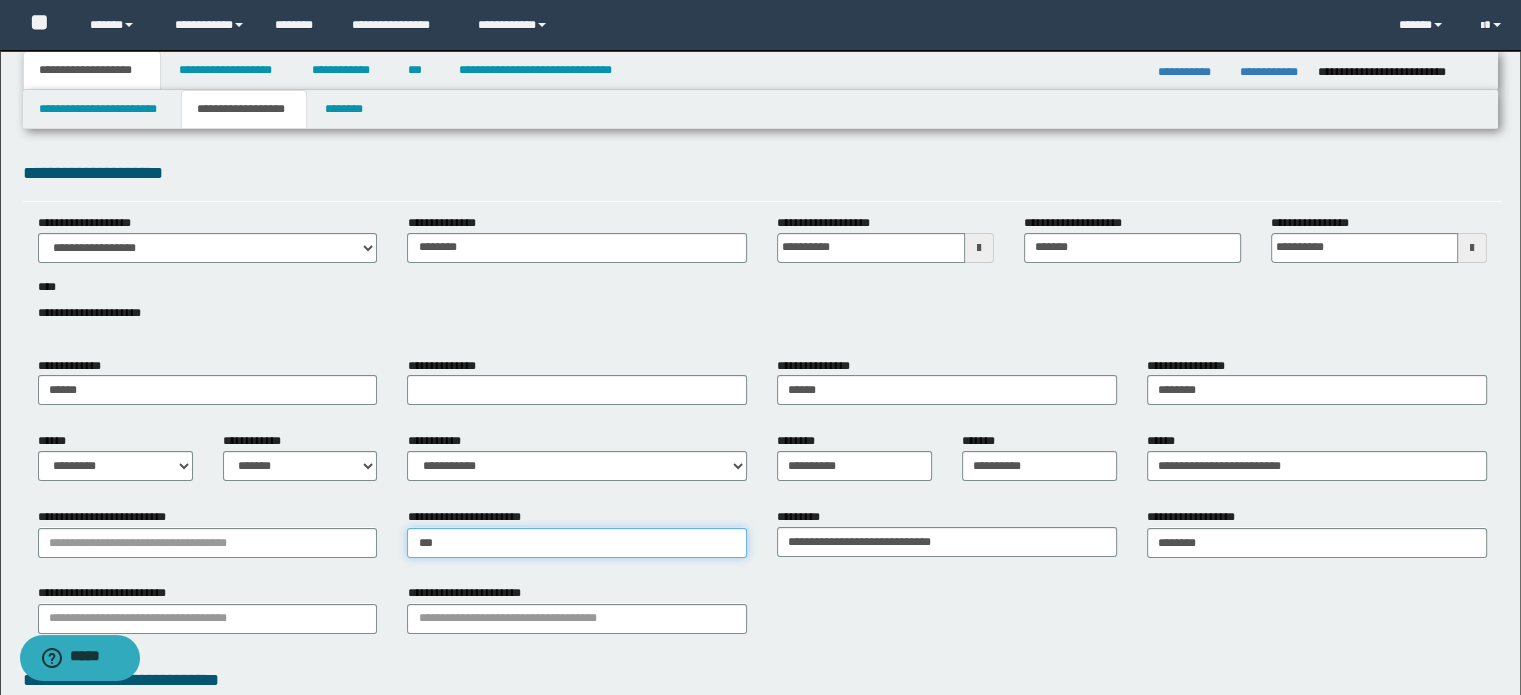 type on "****" 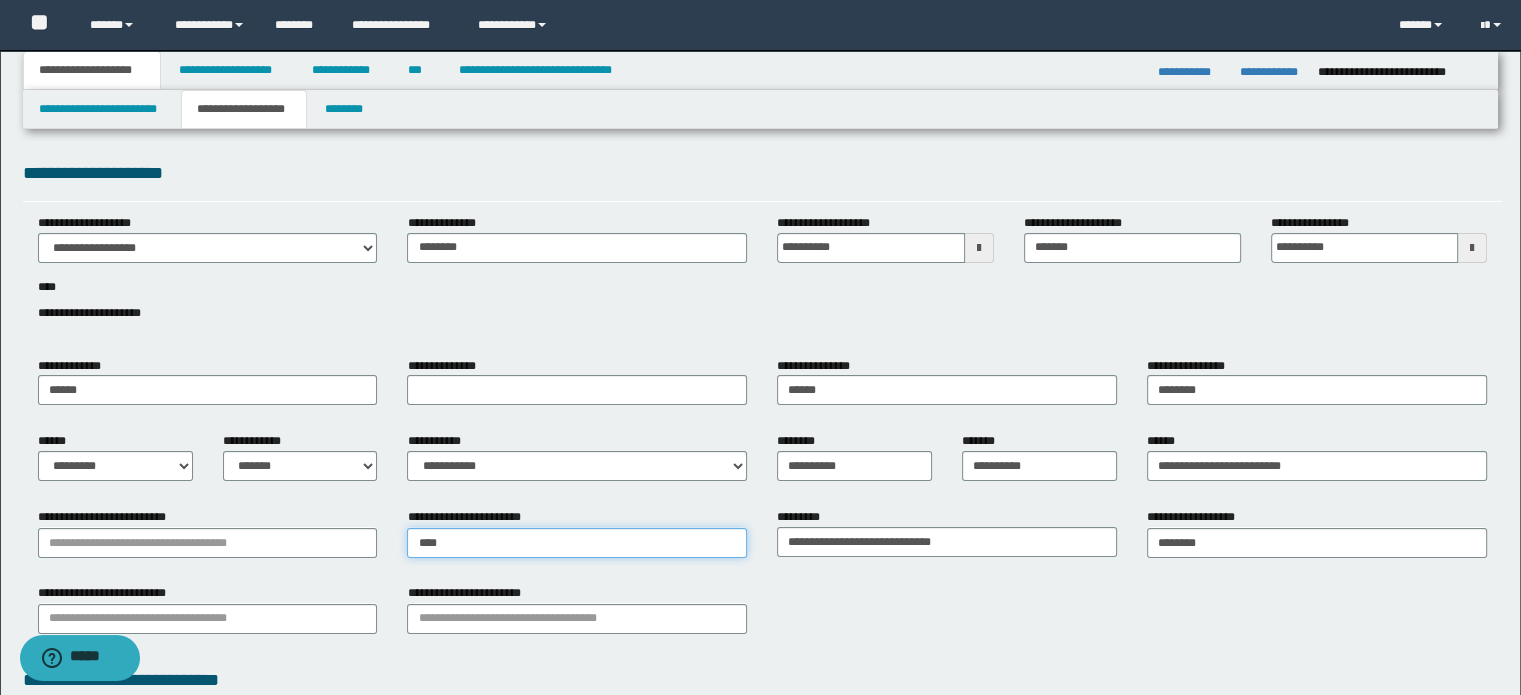 type on "**********" 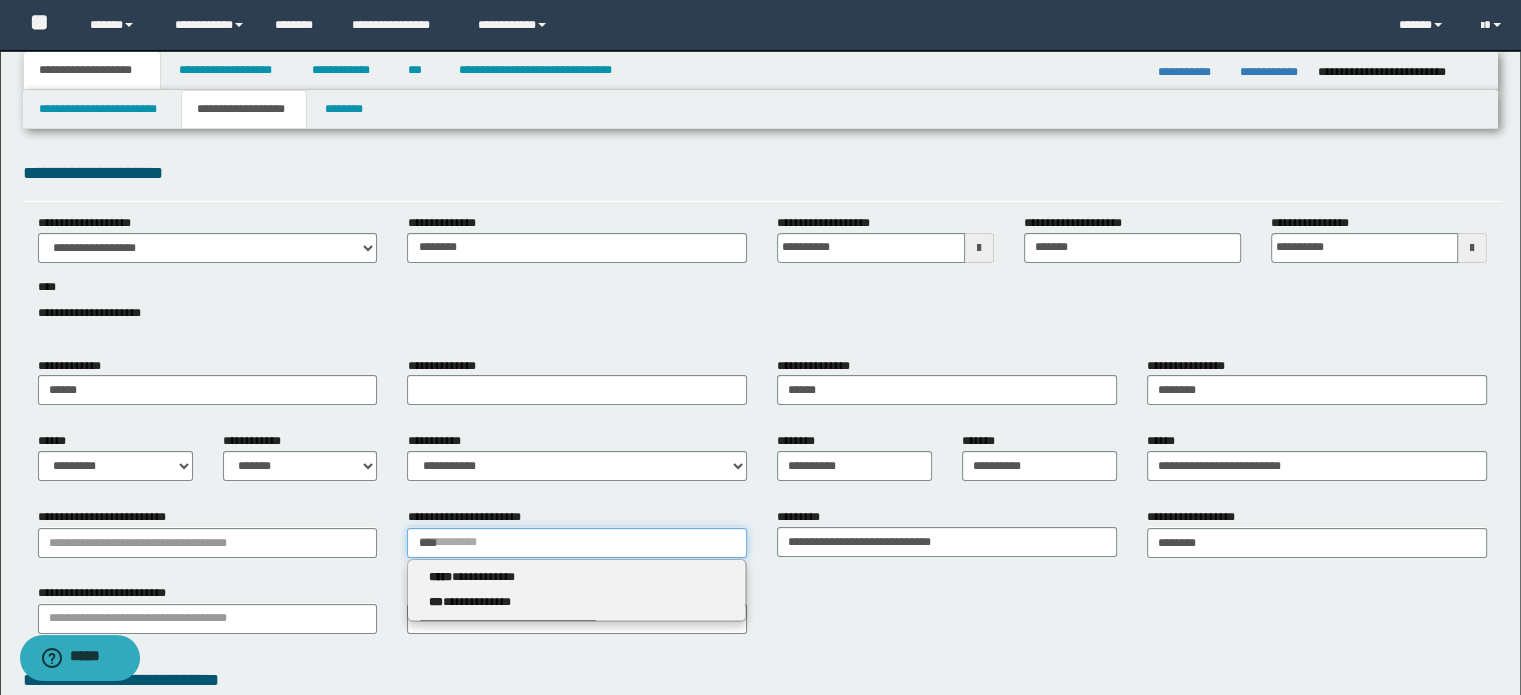 type on "****" 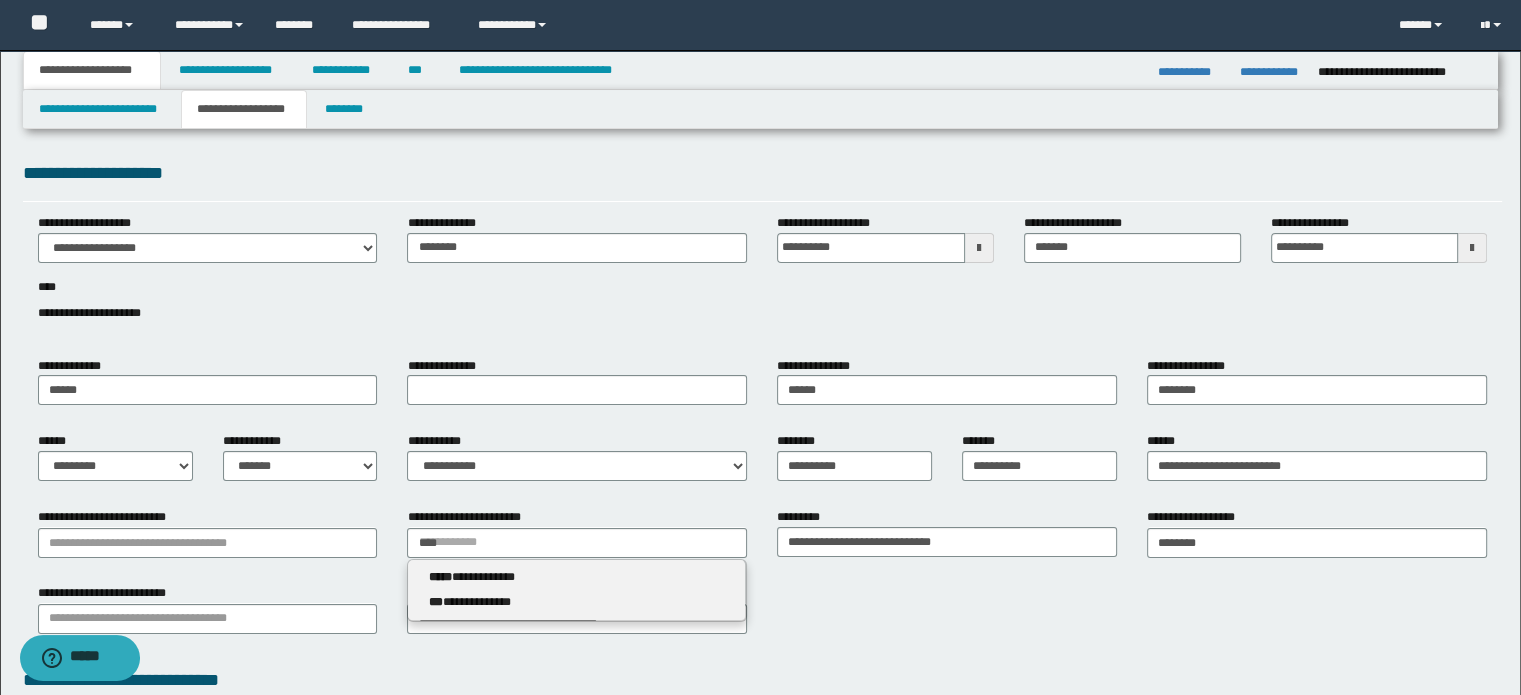 type 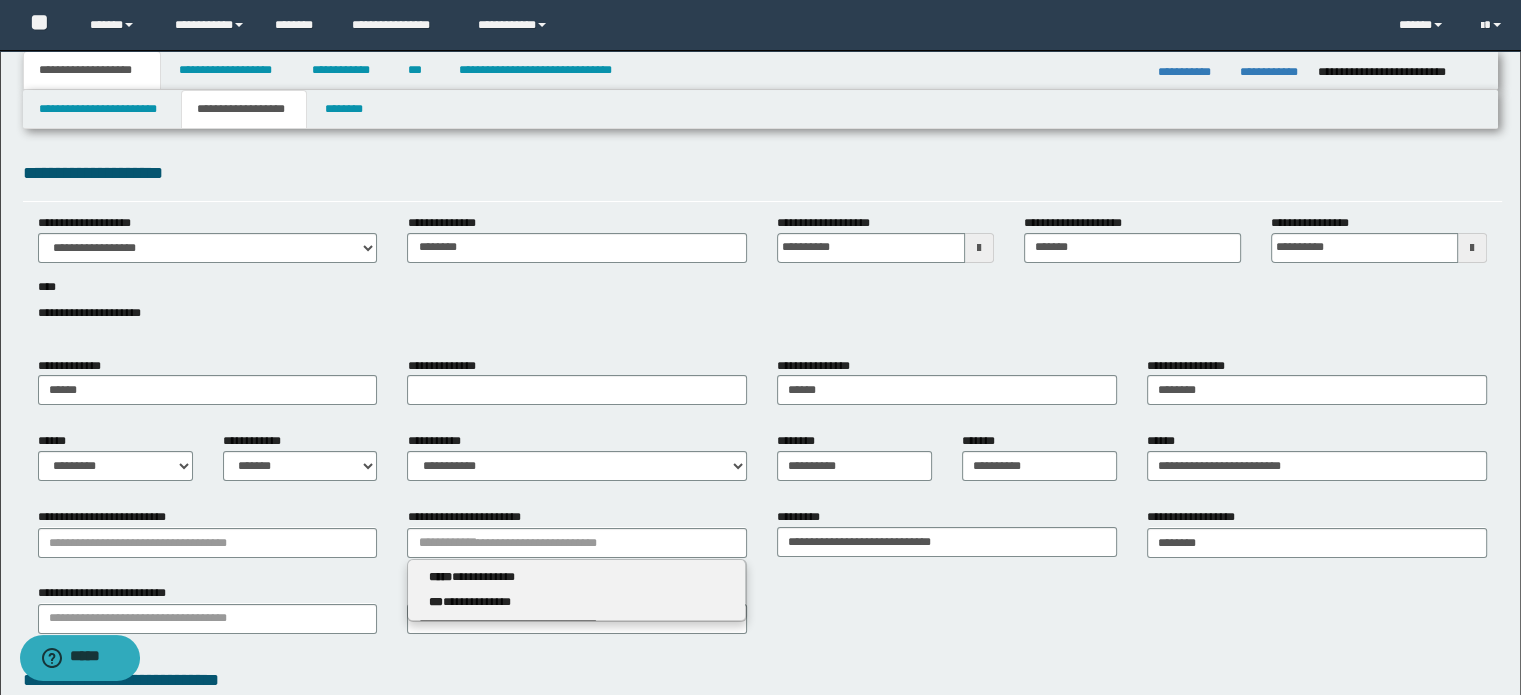 click on "**********" at bounding box center (577, 577) 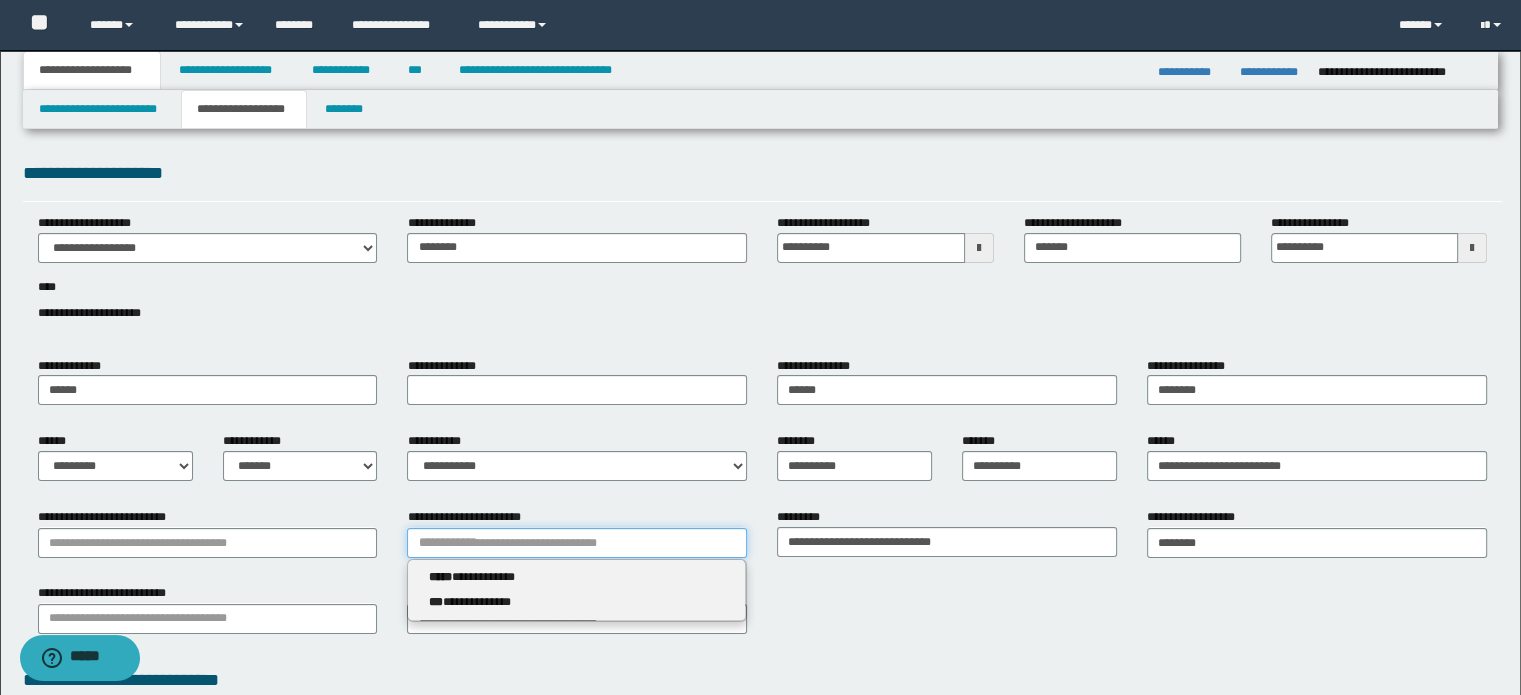 type 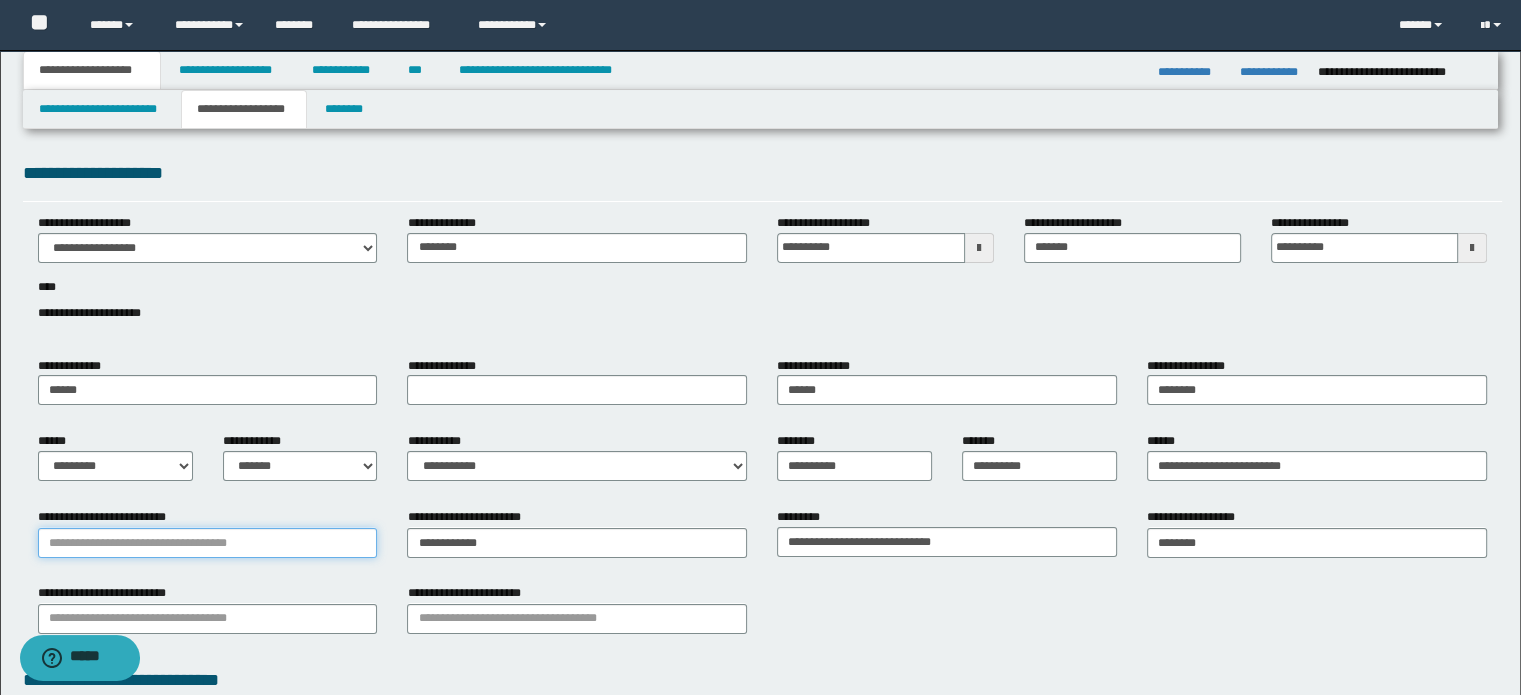 click on "**********" at bounding box center (208, 543) 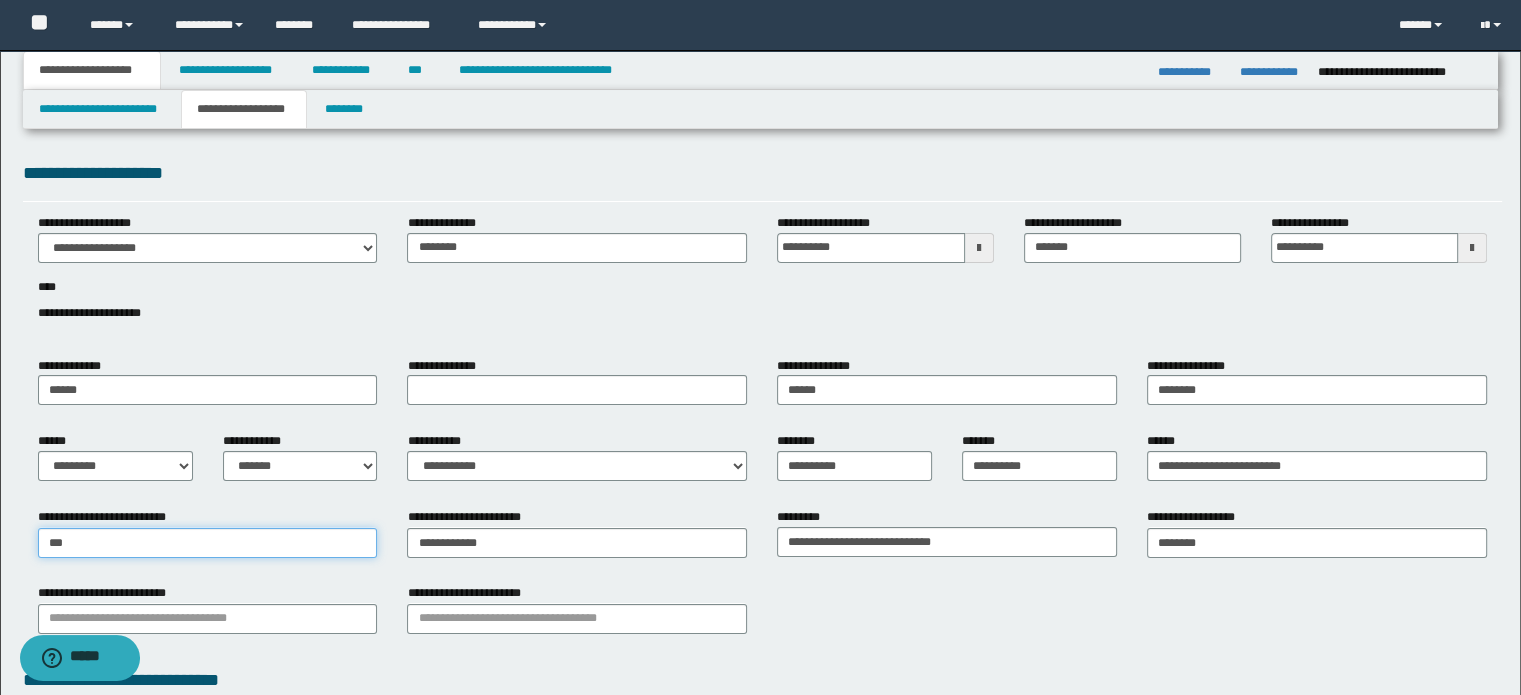 type on "****" 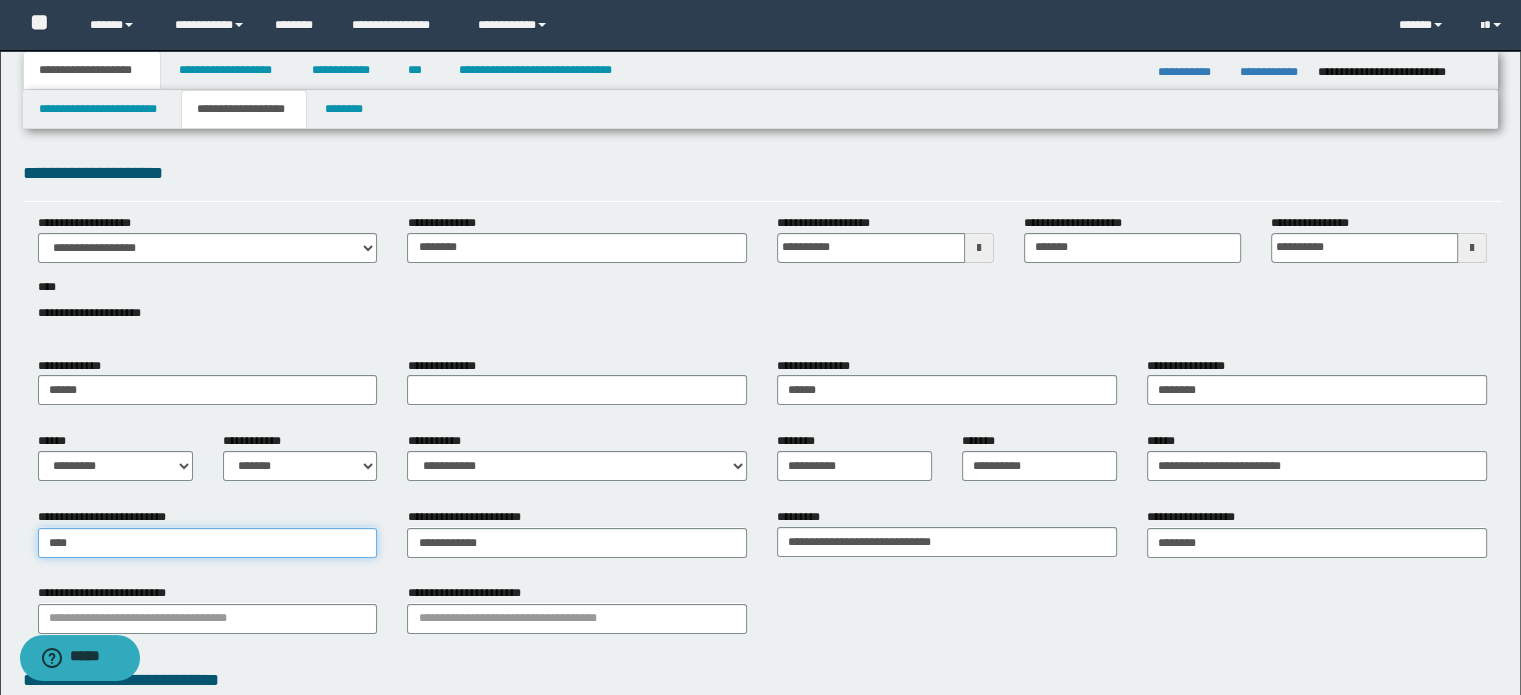 type on "**********" 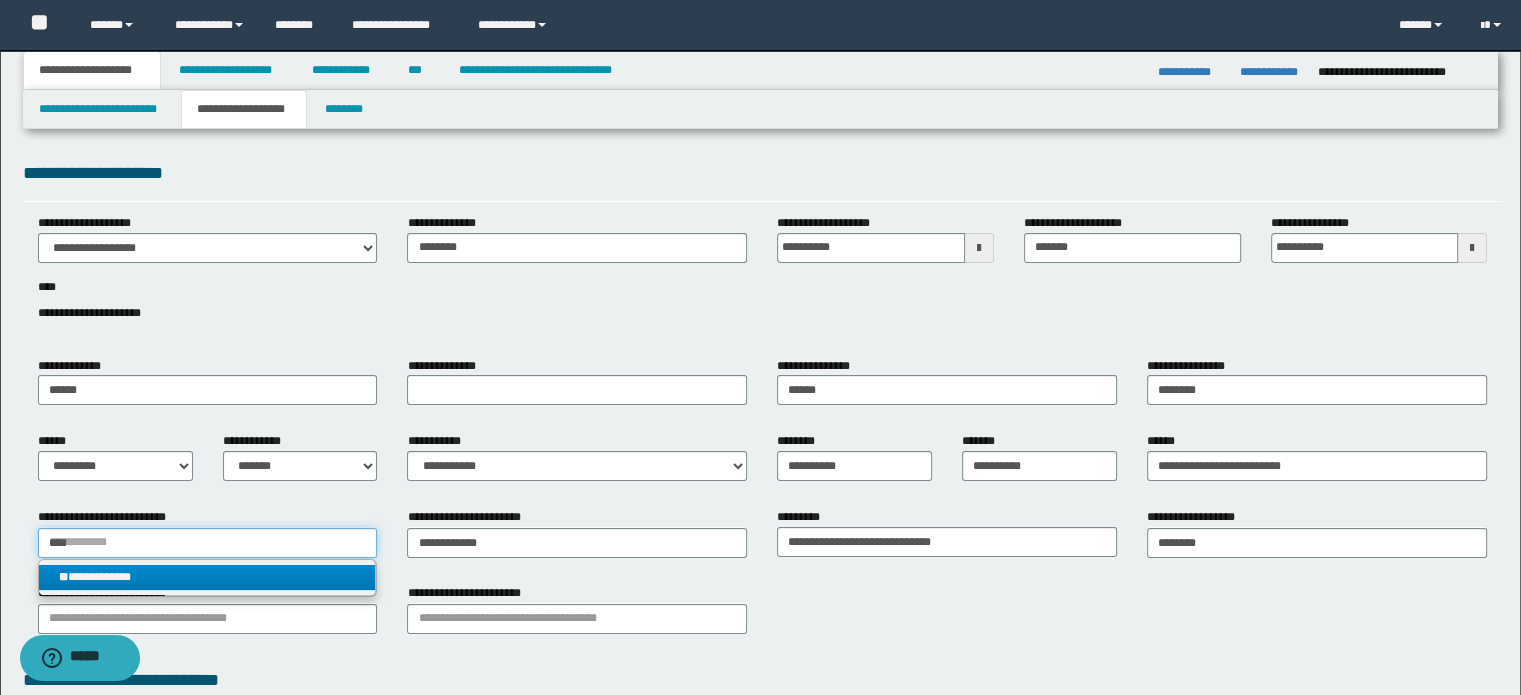 type on "****" 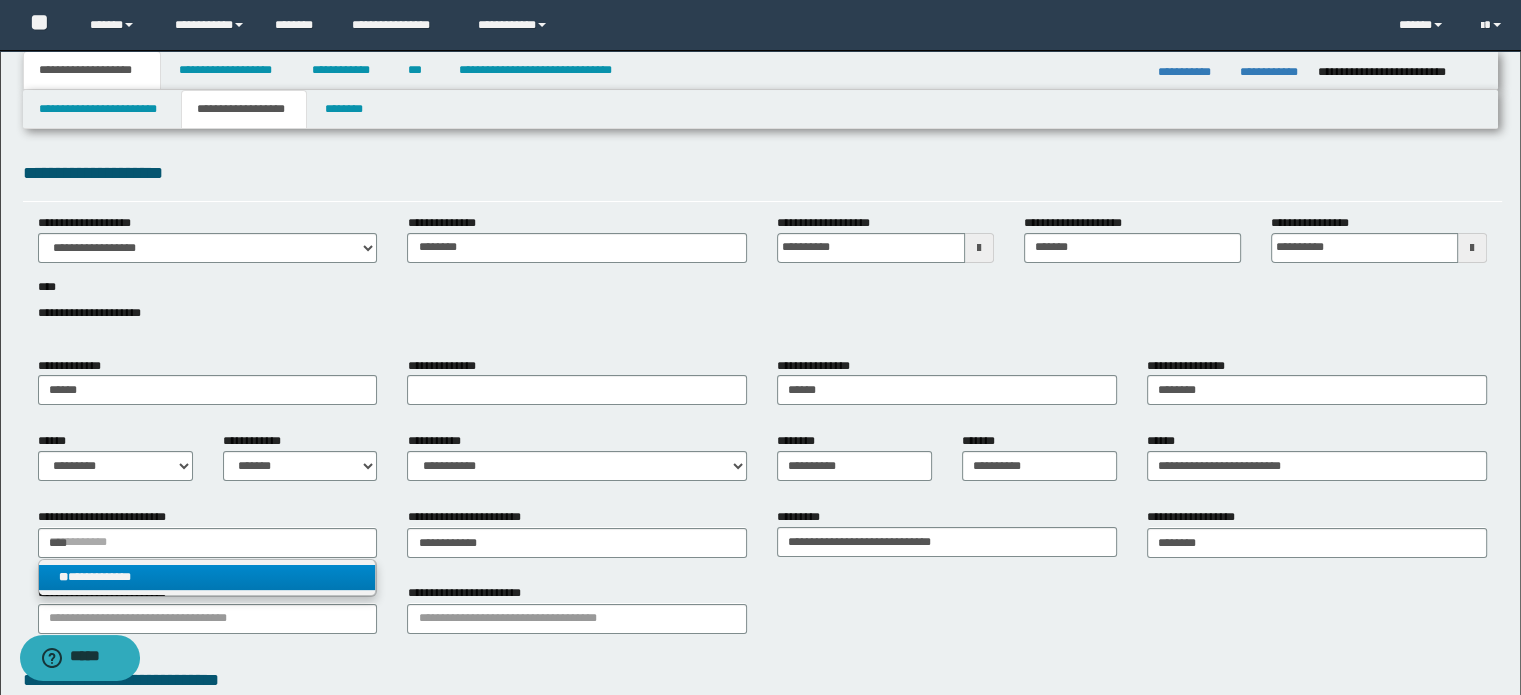 type 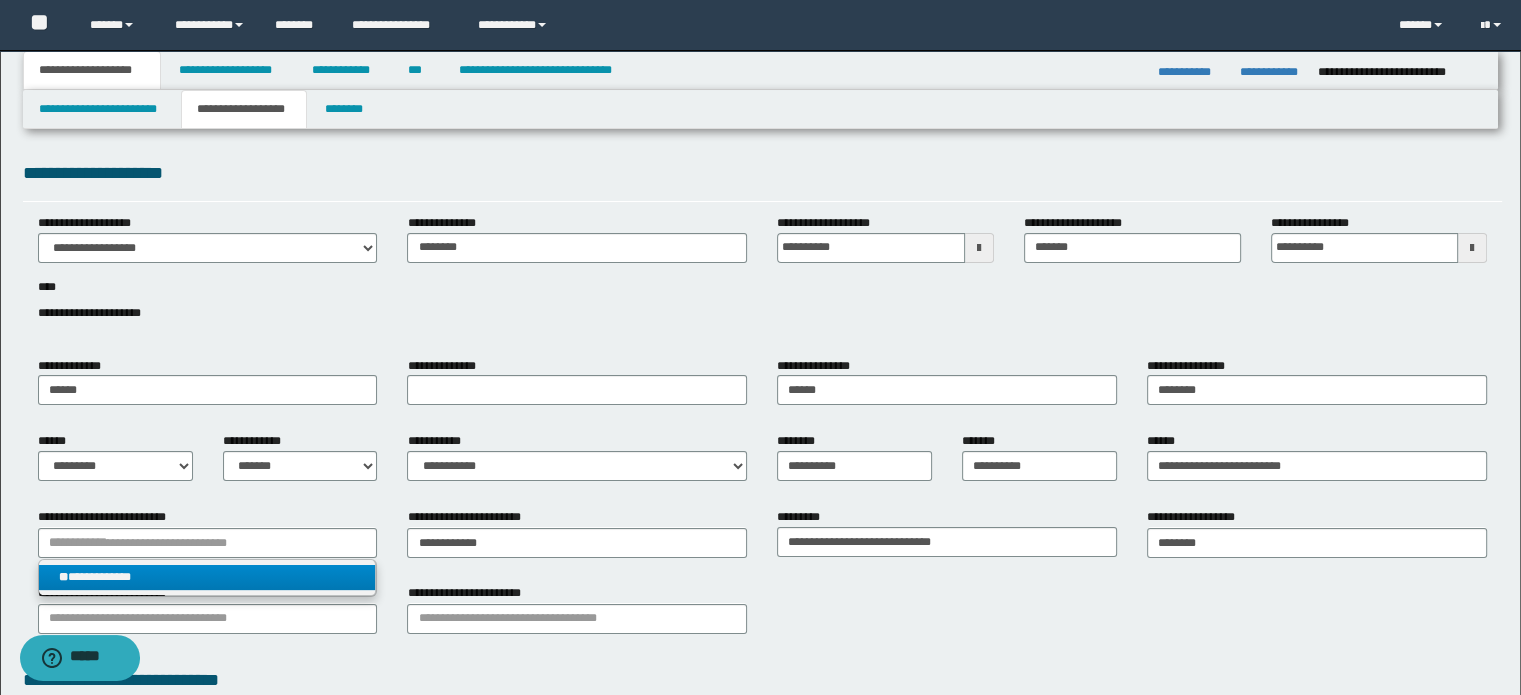 click on "**********" at bounding box center [208, 577] 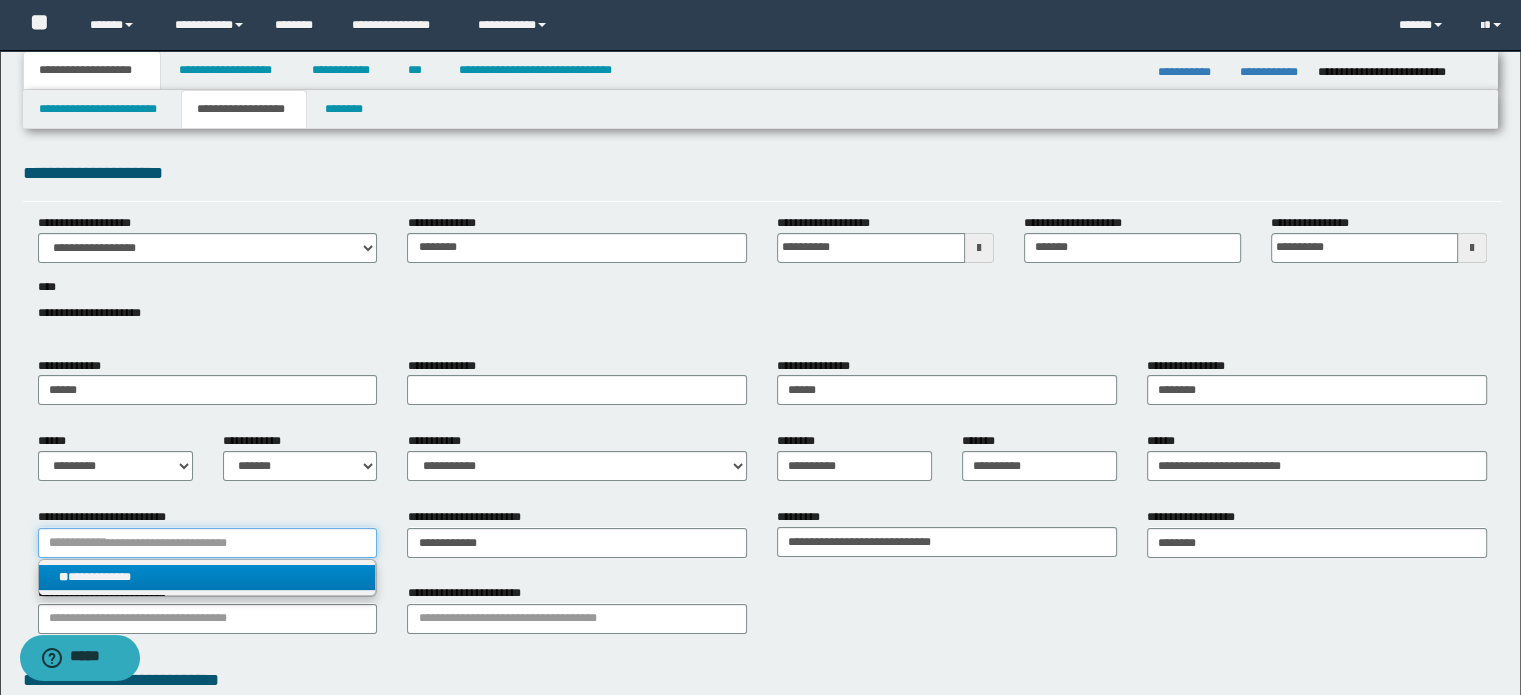 type 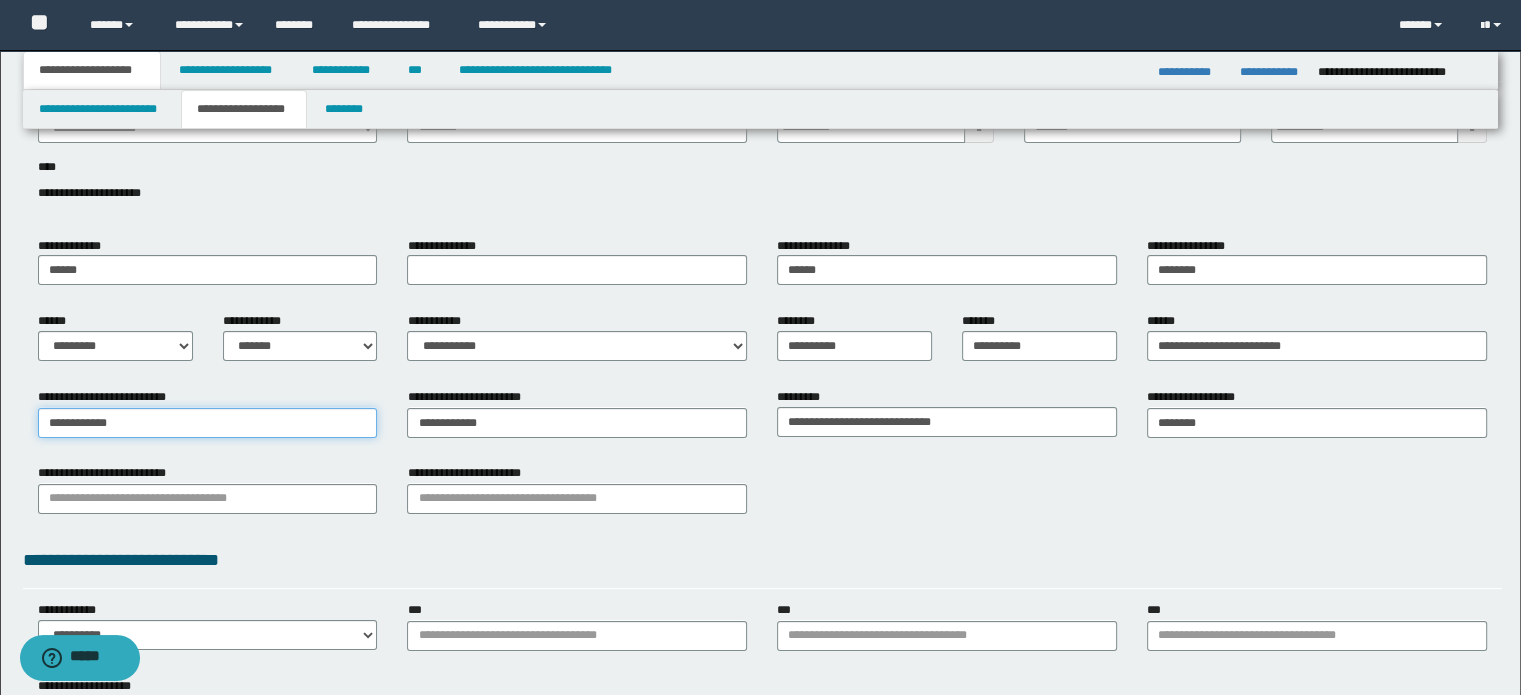 scroll, scrollTop: 122, scrollLeft: 0, axis: vertical 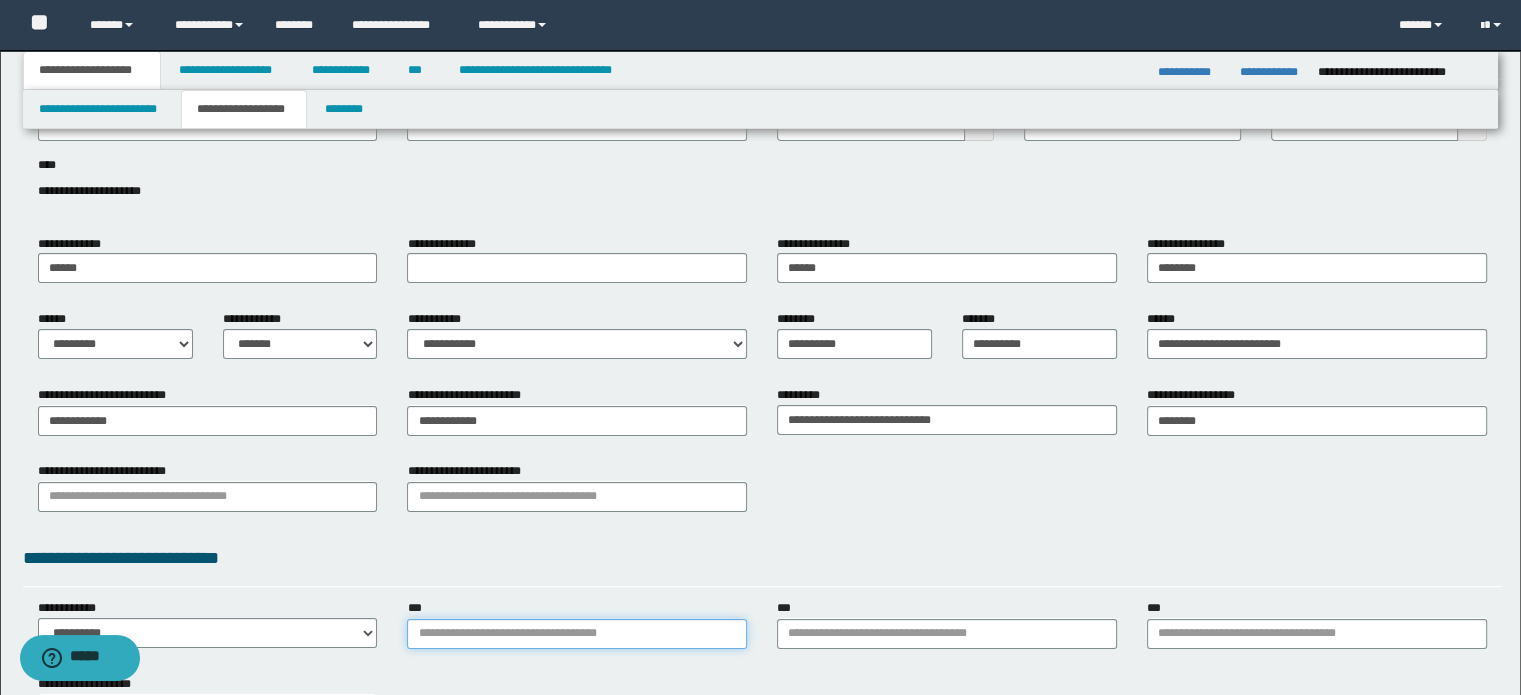 drag, startPoint x: 552, startPoint y: 633, endPoint x: 572, endPoint y: 629, distance: 20.396078 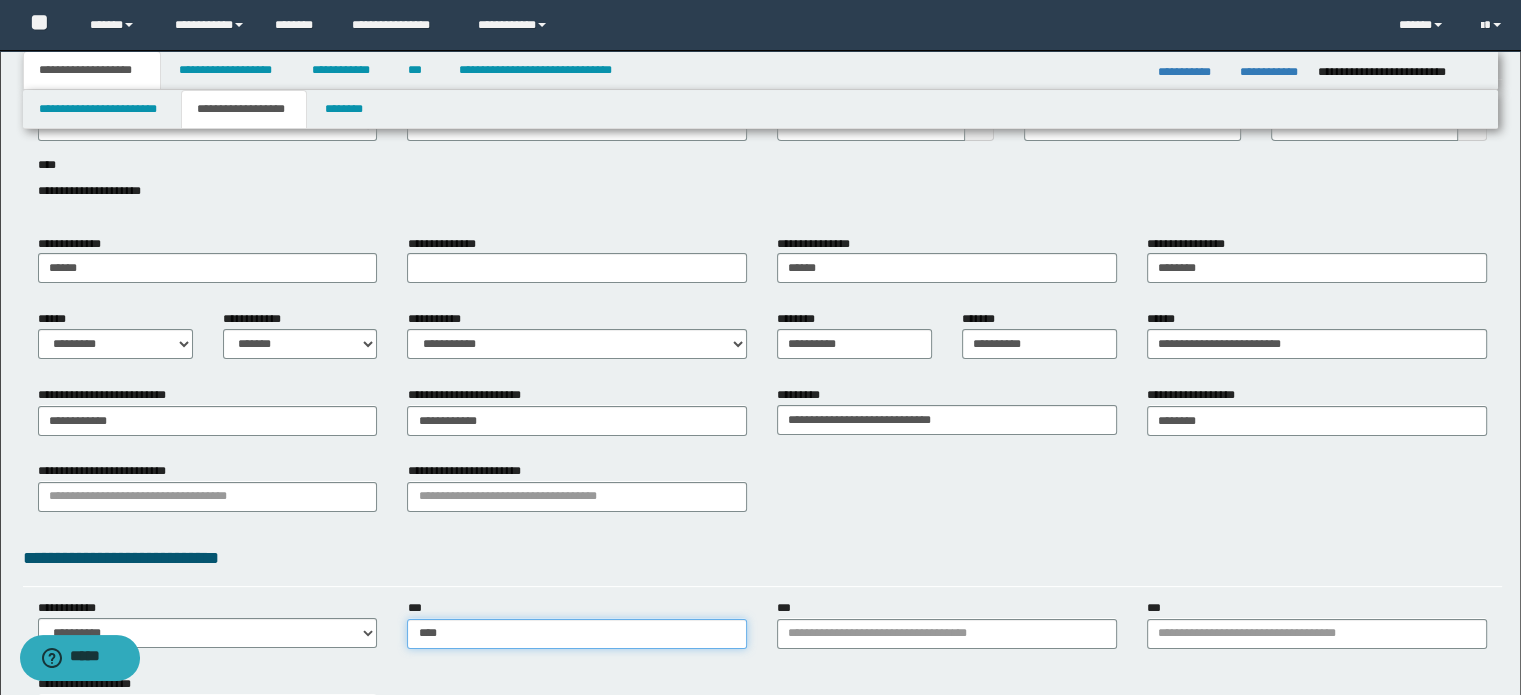 type on "*****" 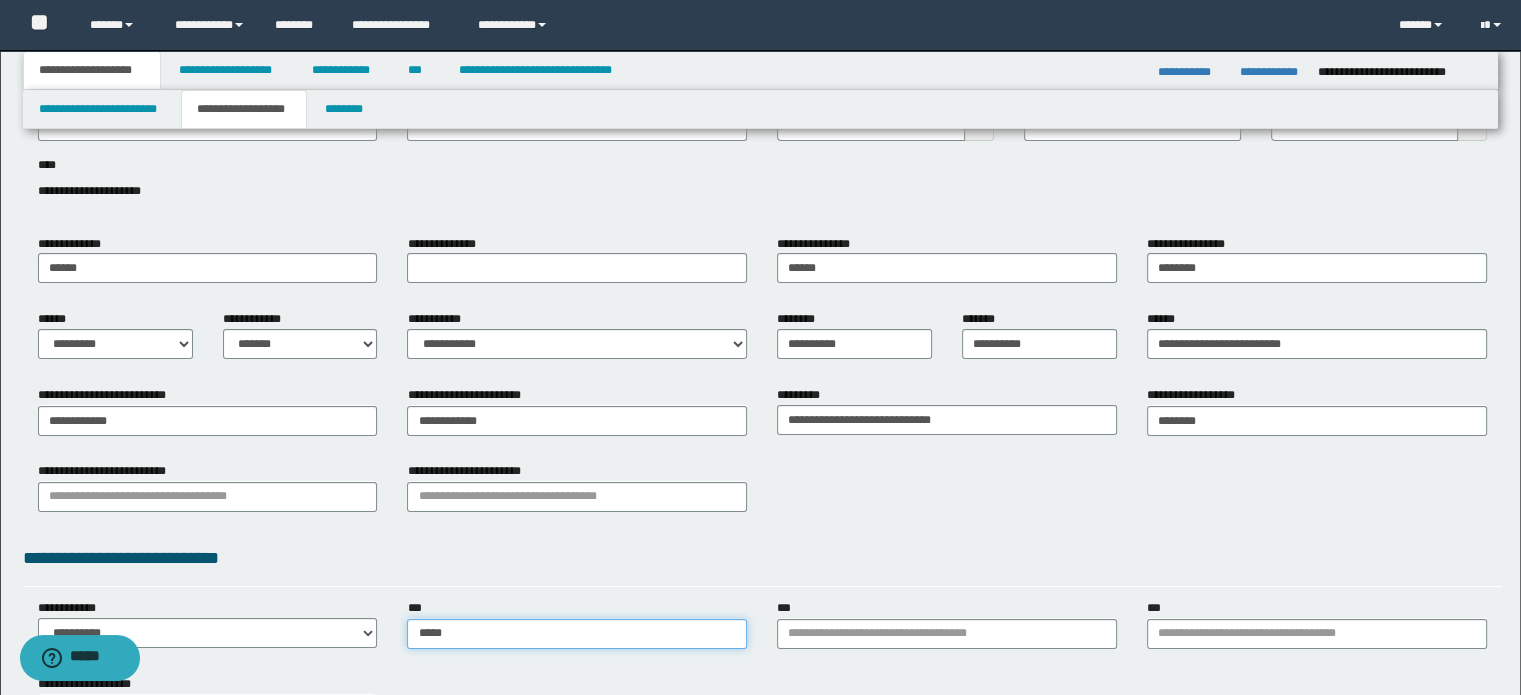 type on "*****" 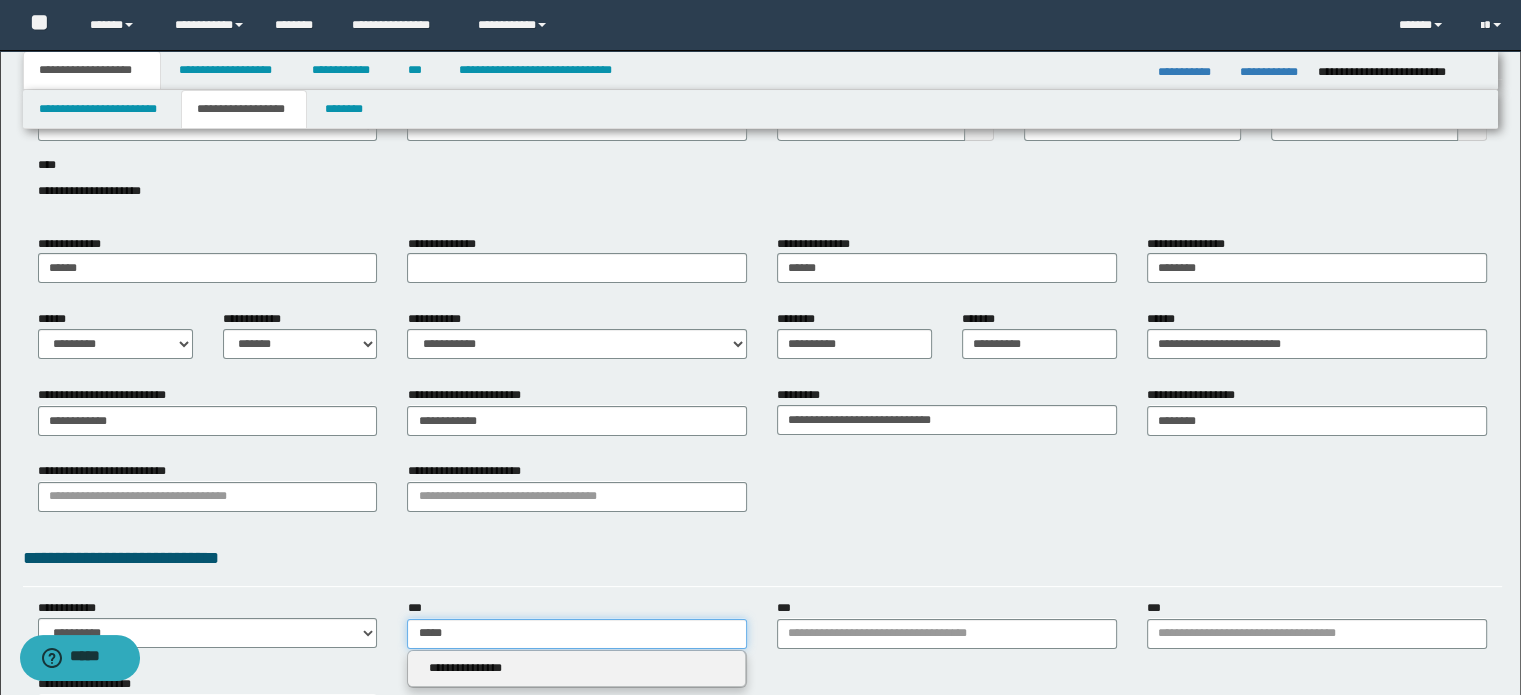 type on "*****" 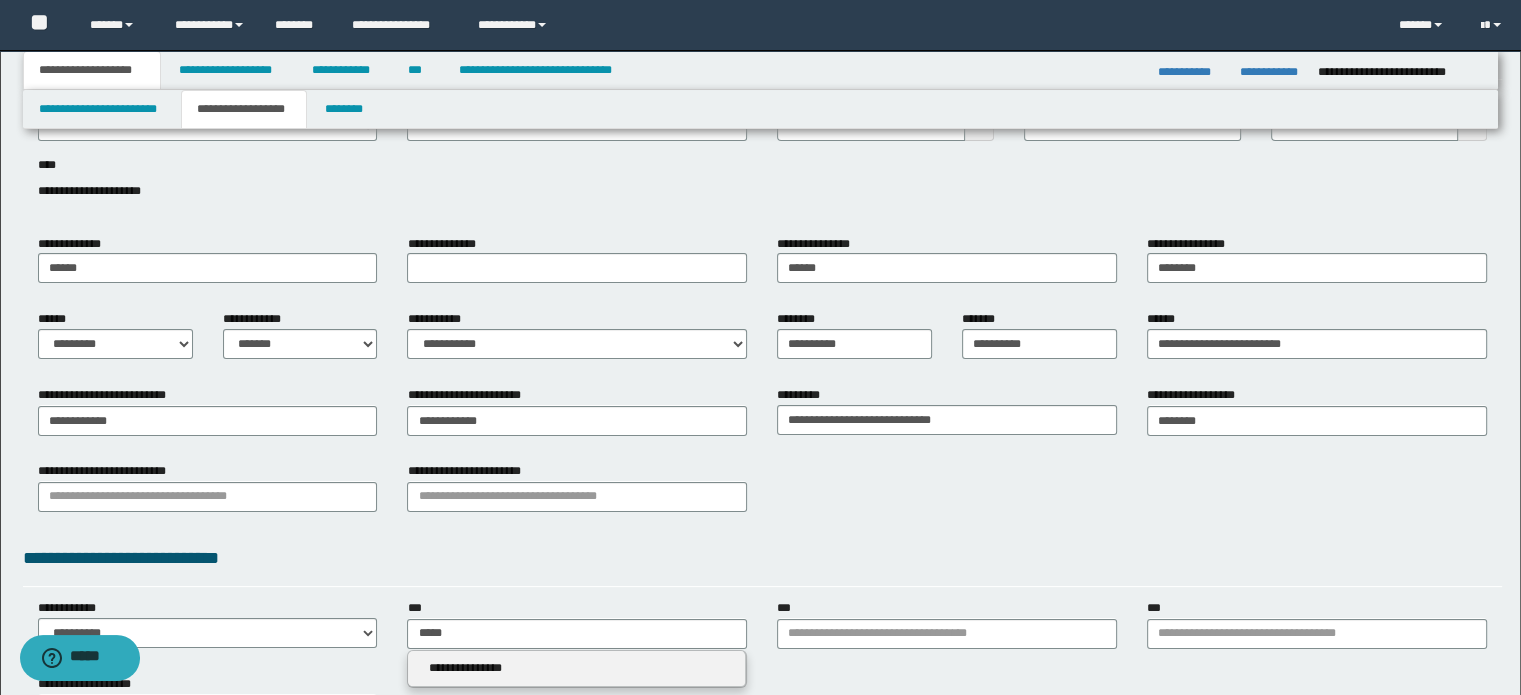 type 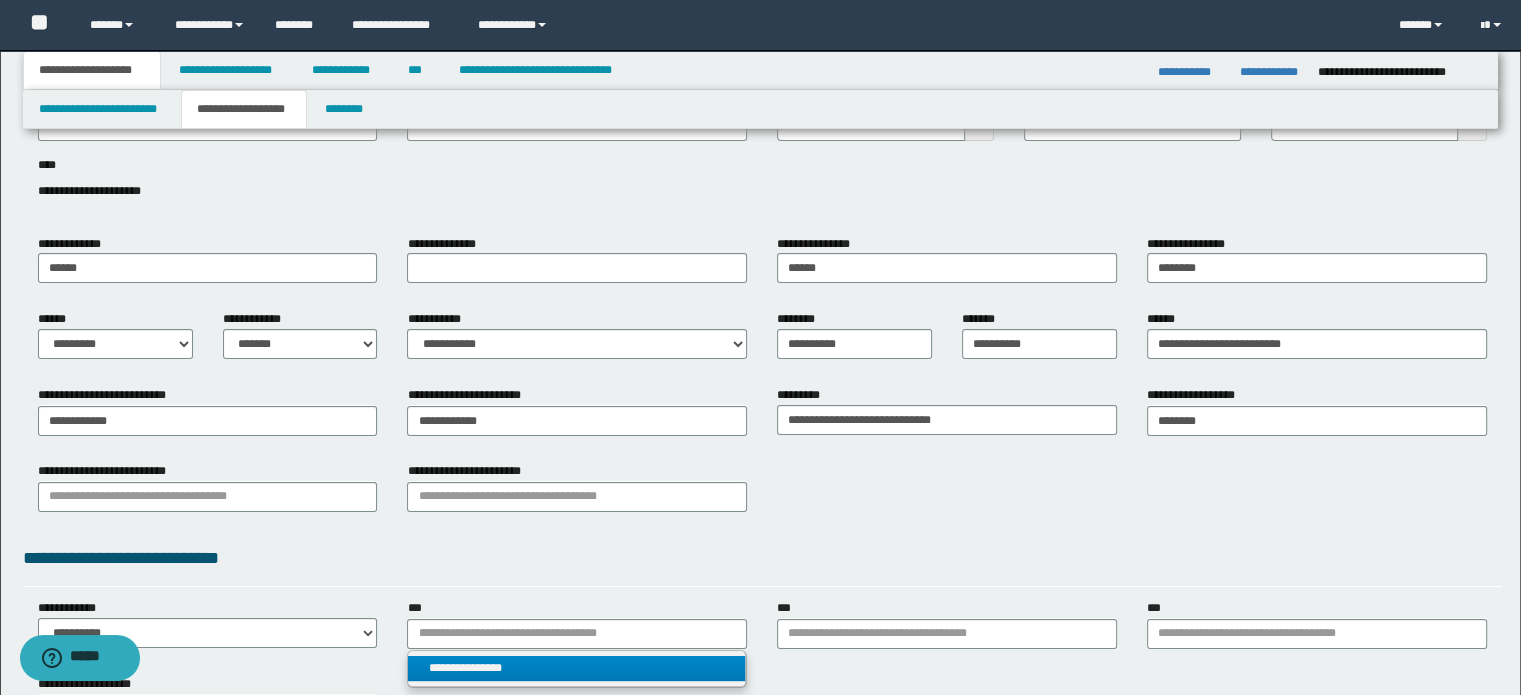 click on "**********" at bounding box center (577, 668) 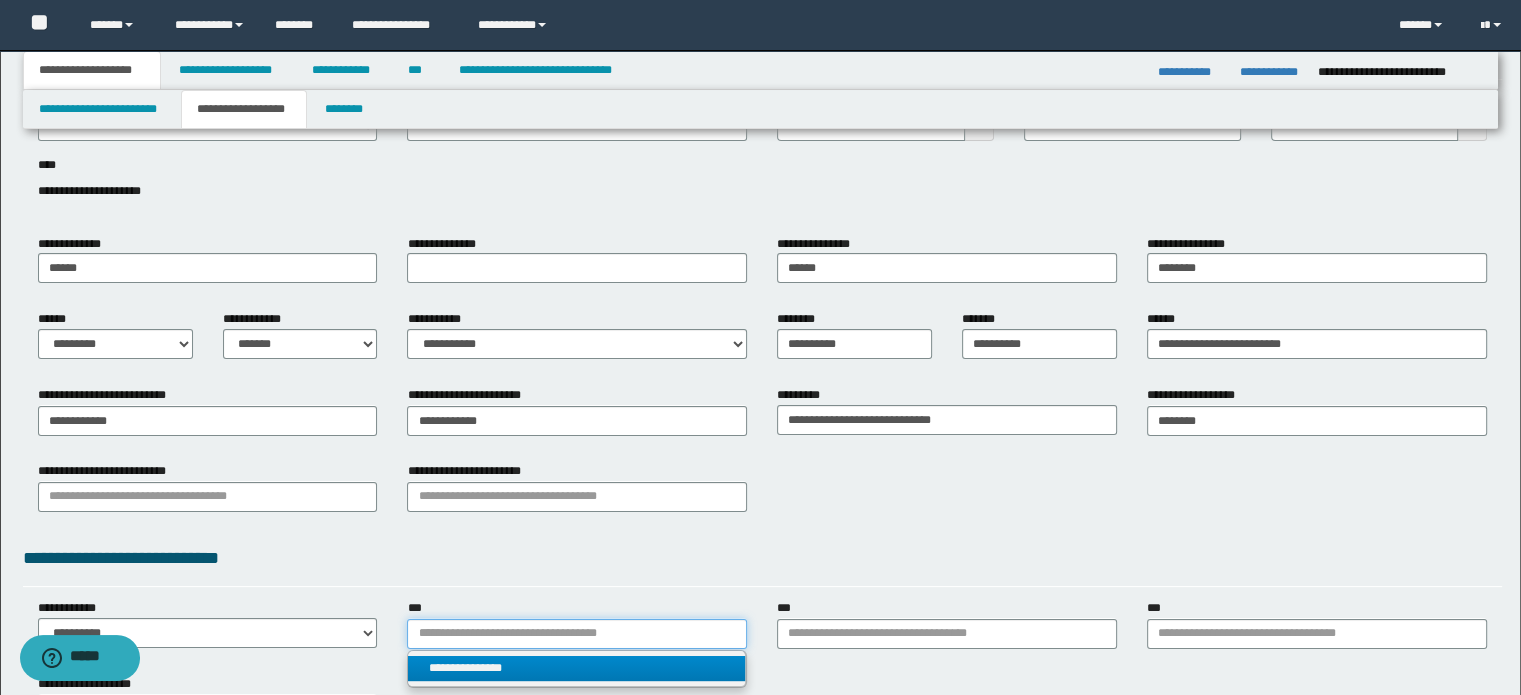 type 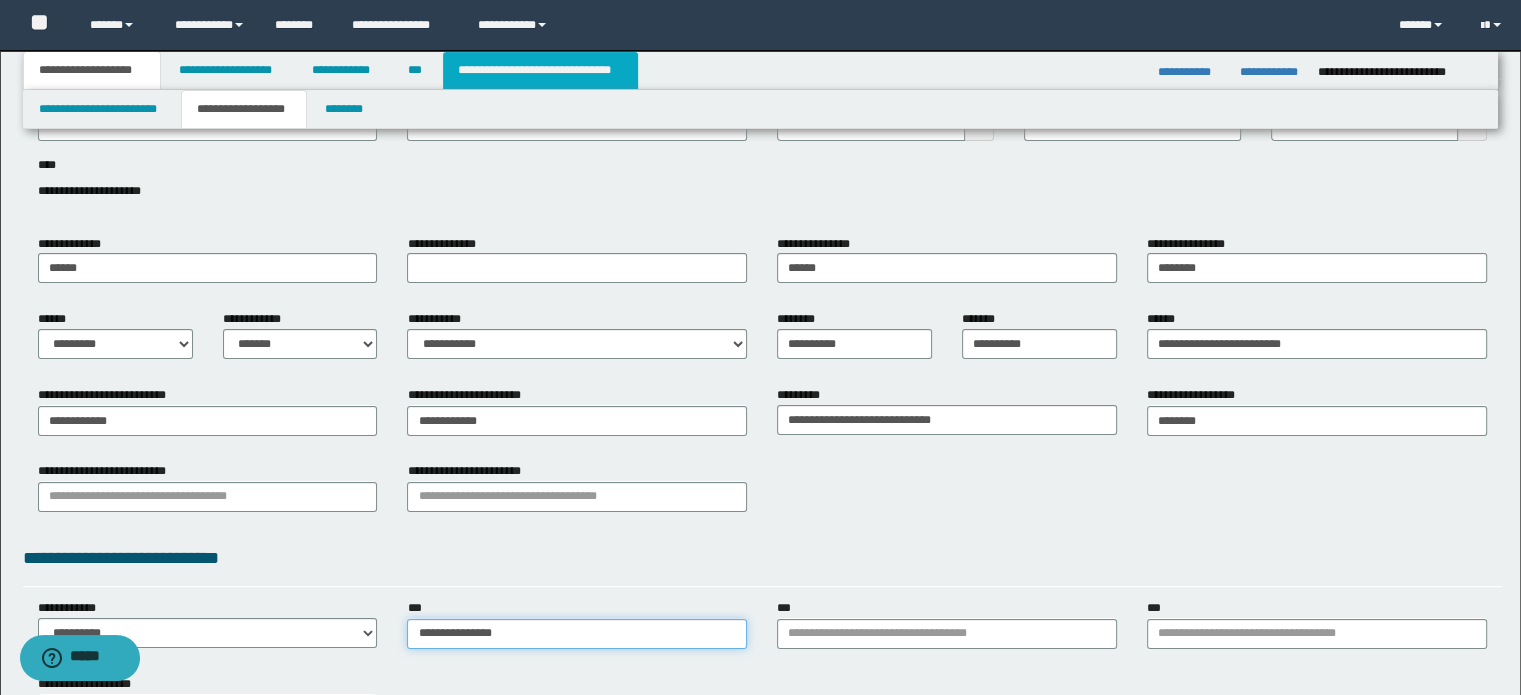 type on "**********" 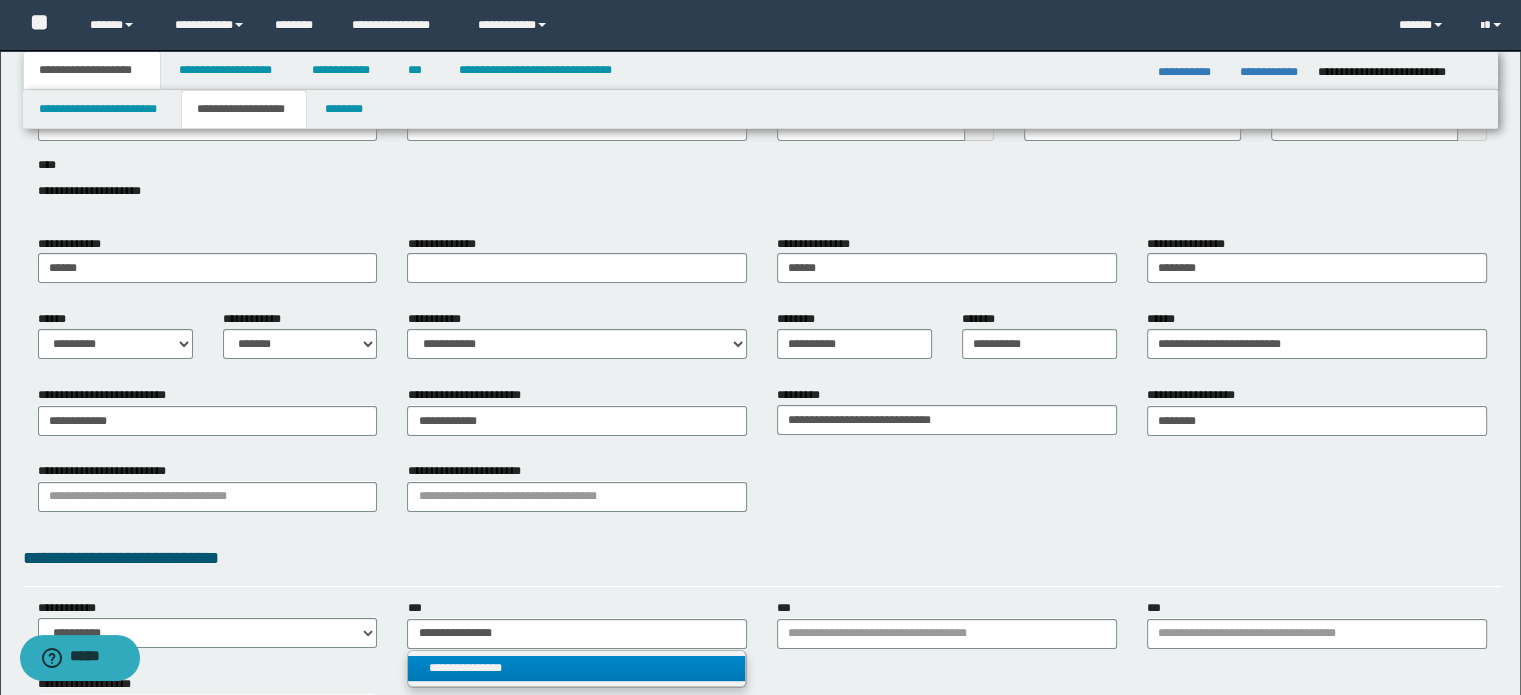 drag, startPoint x: 627, startPoint y: 682, endPoint x: 803, endPoint y: 619, distance: 186.93582 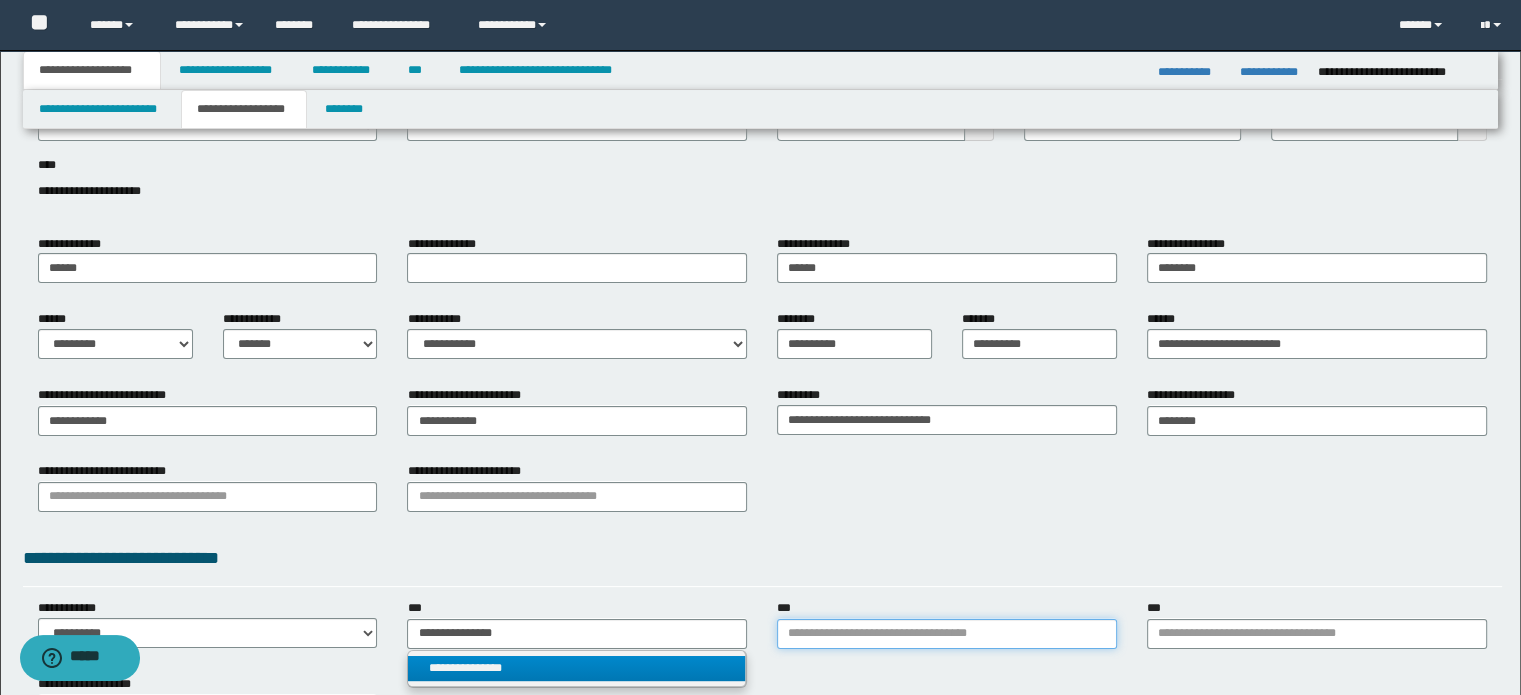 click on "***" at bounding box center (947, 634) 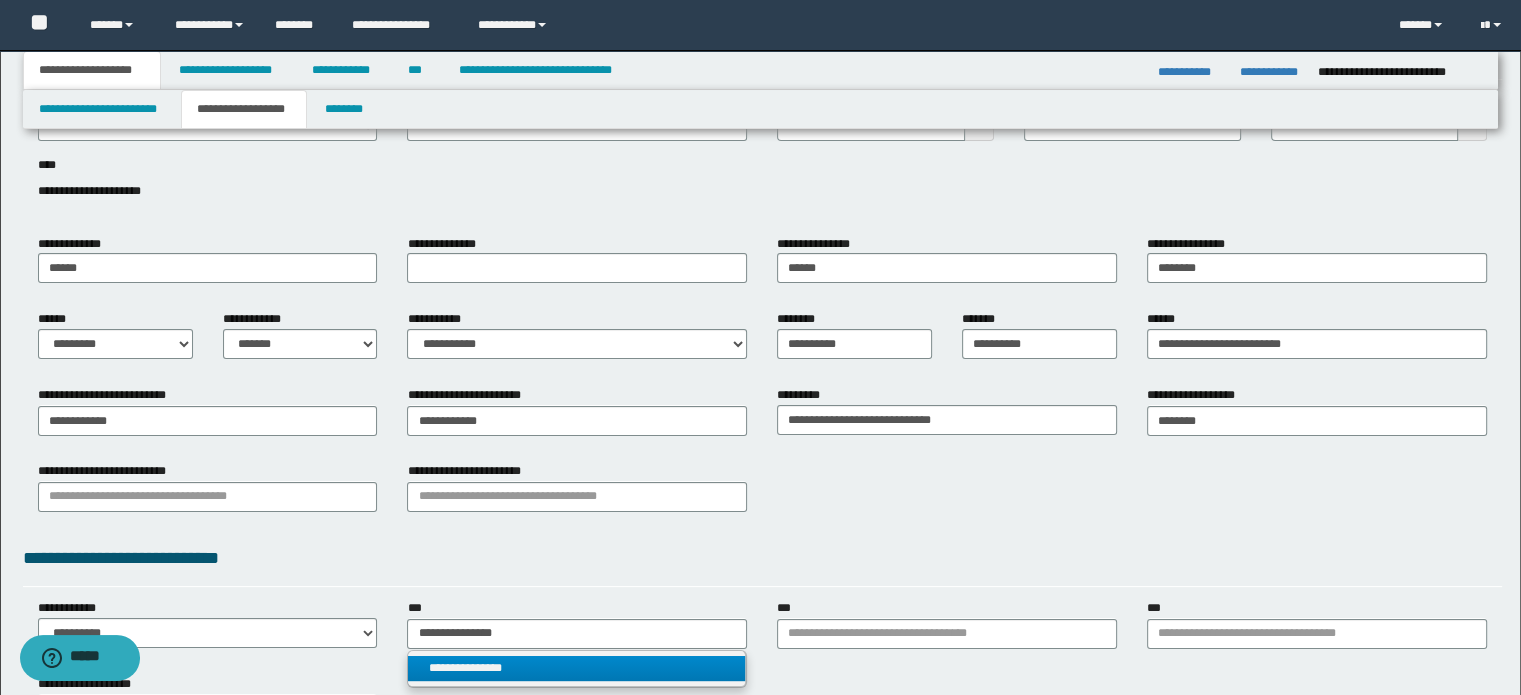 click on "**********" at bounding box center [577, 669] 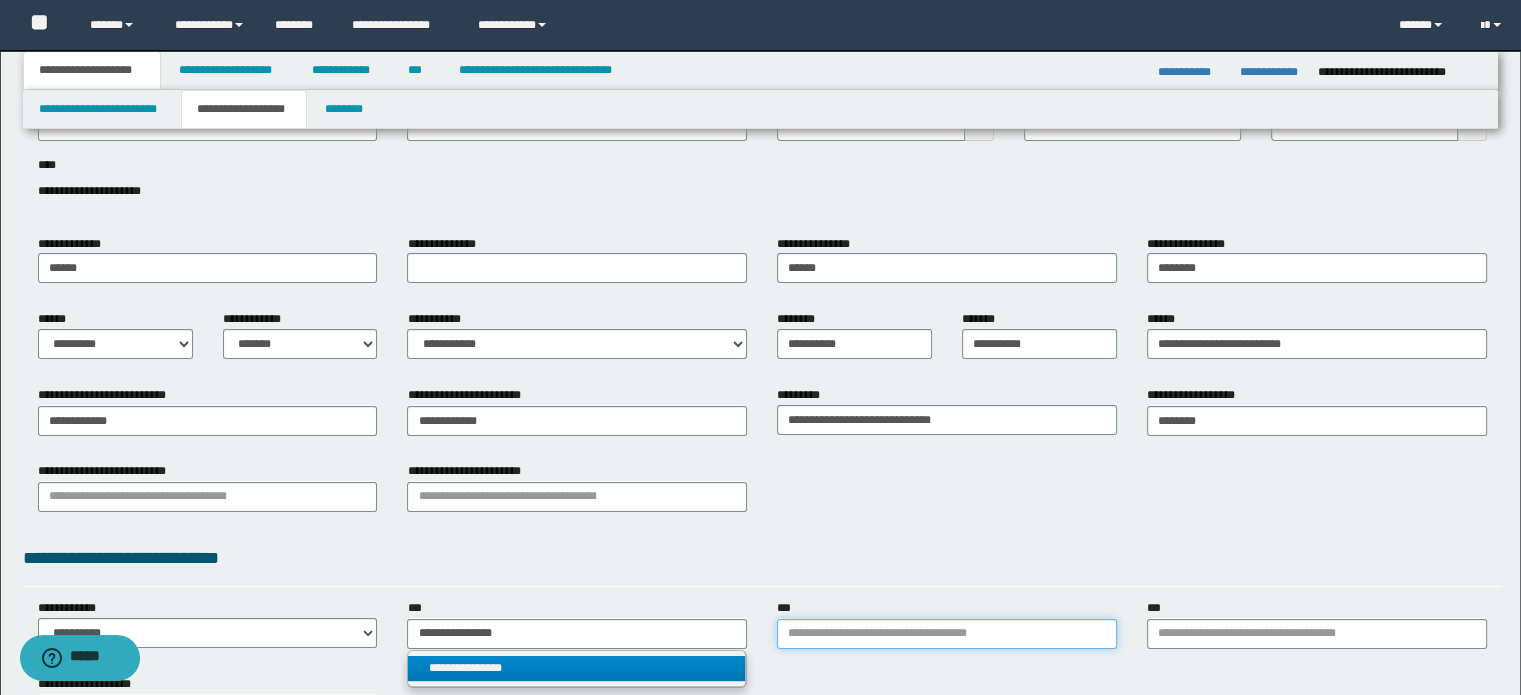 click on "***" at bounding box center (947, 634) 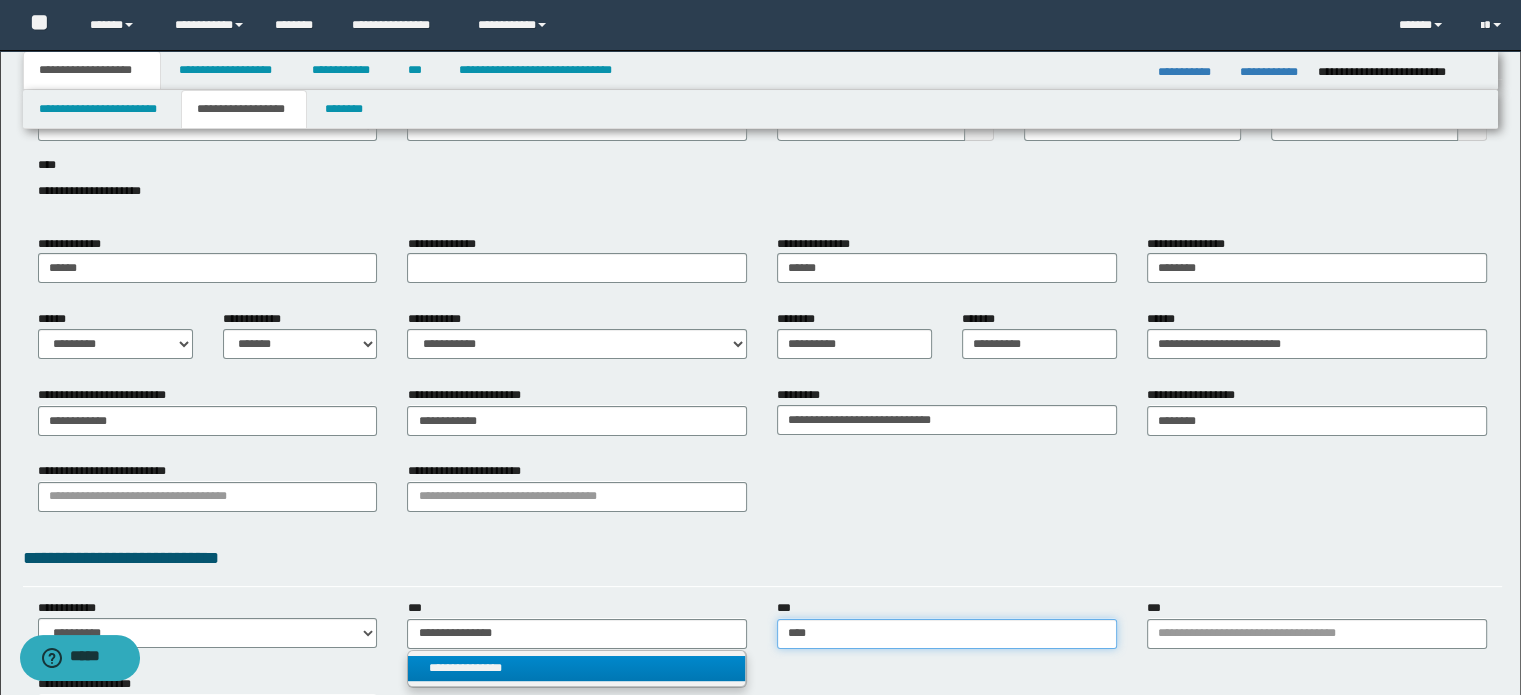type on "*****" 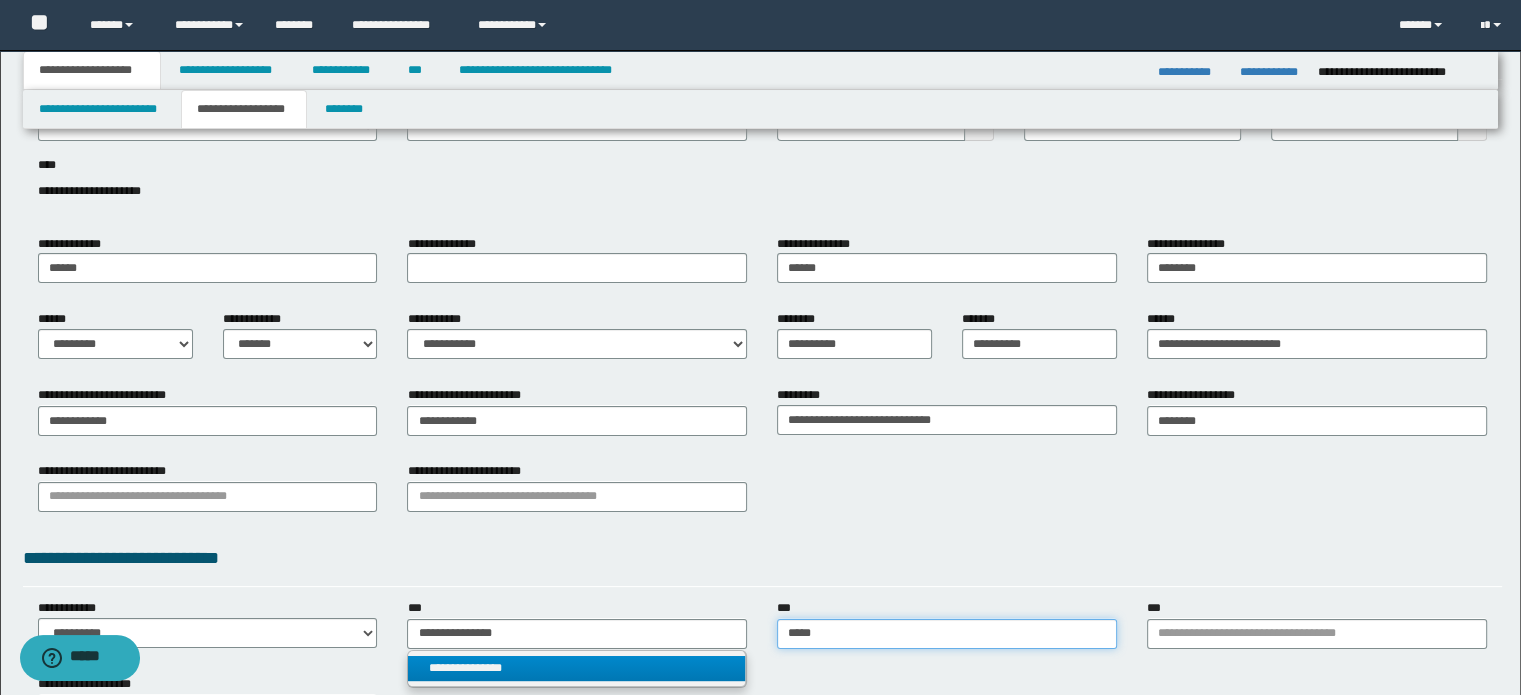 type on "*****" 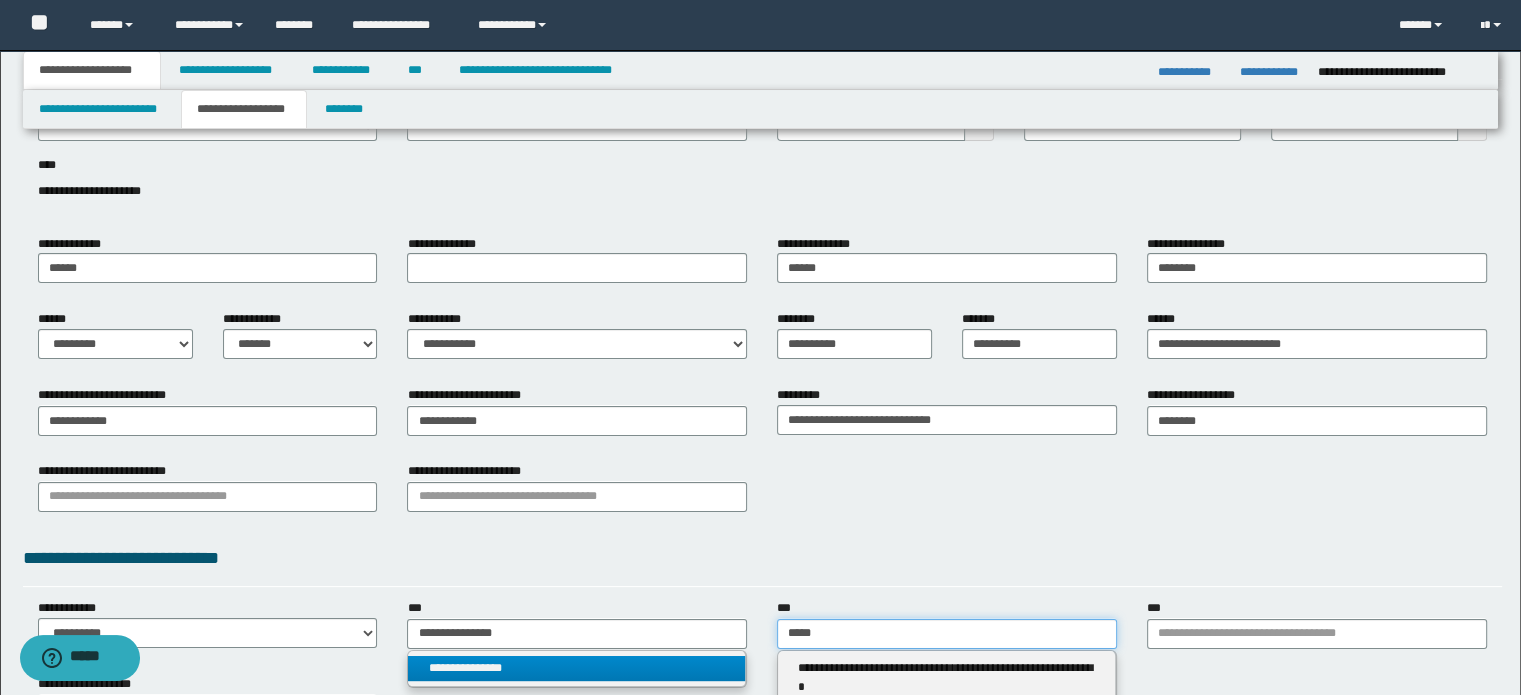 type on "*****" 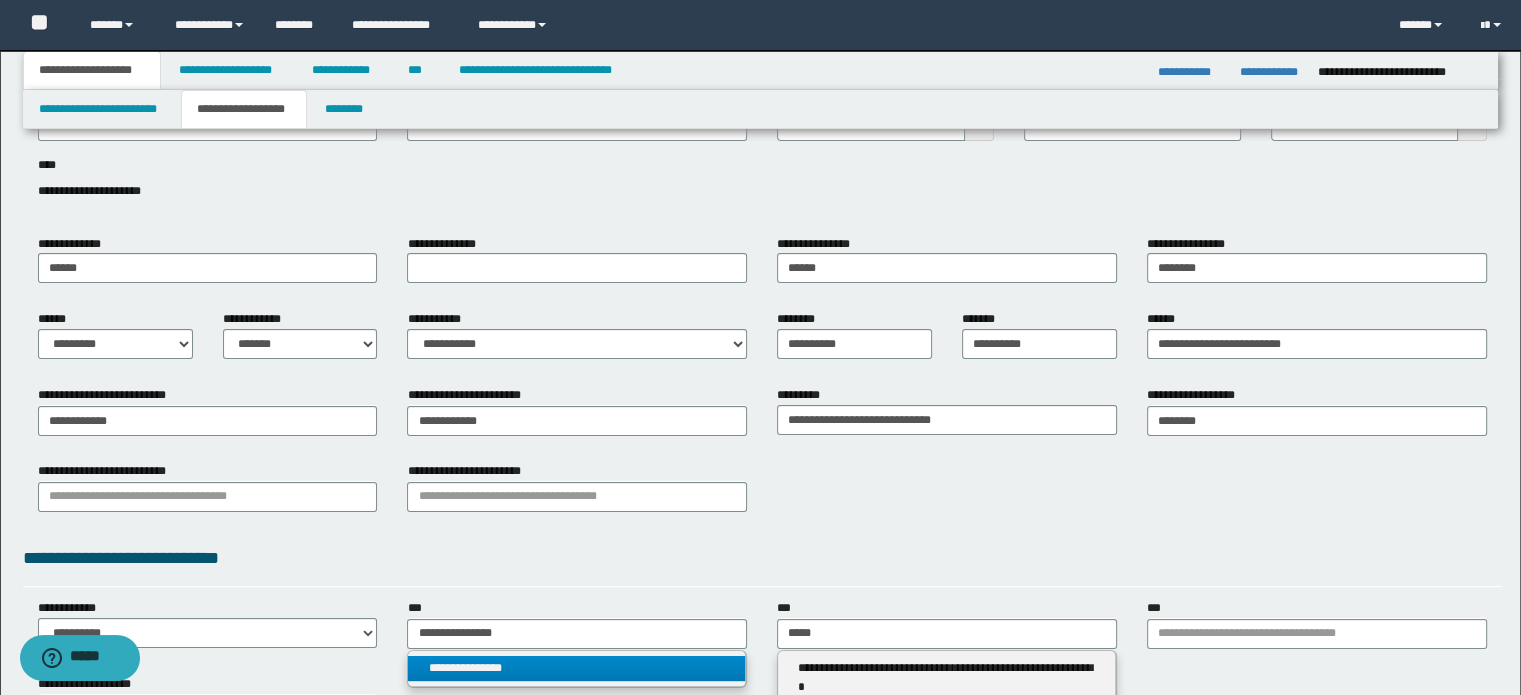 type 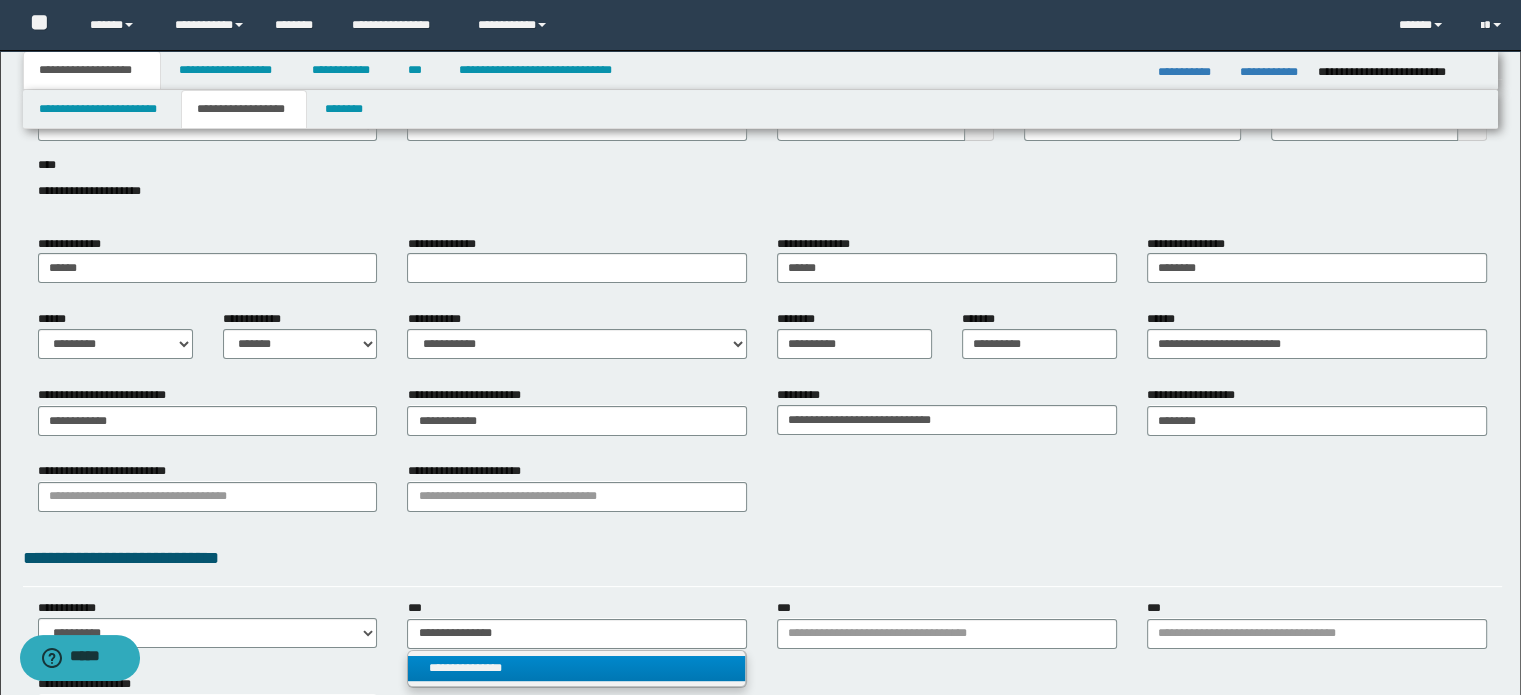 drag, startPoint x: 632, startPoint y: 682, endPoint x: 727, endPoint y: 674, distance: 95.33625 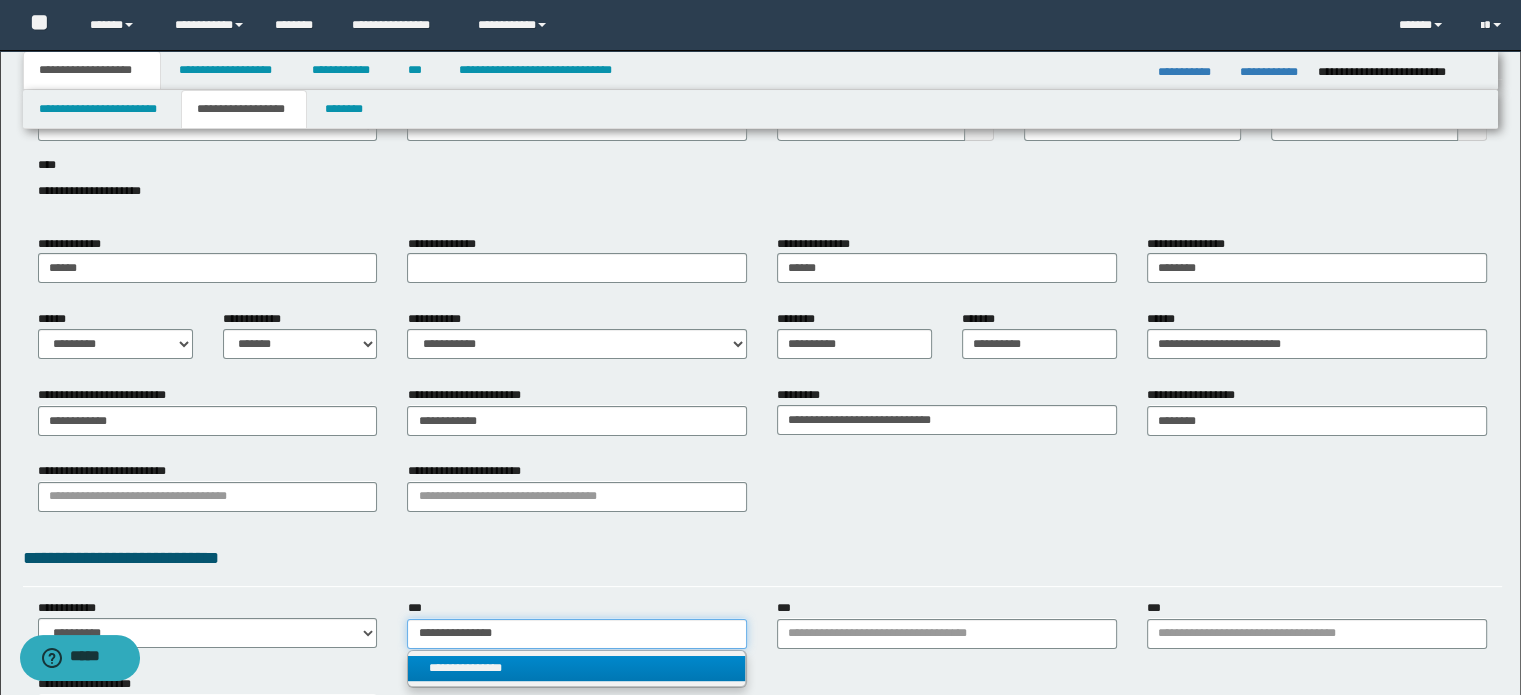 type 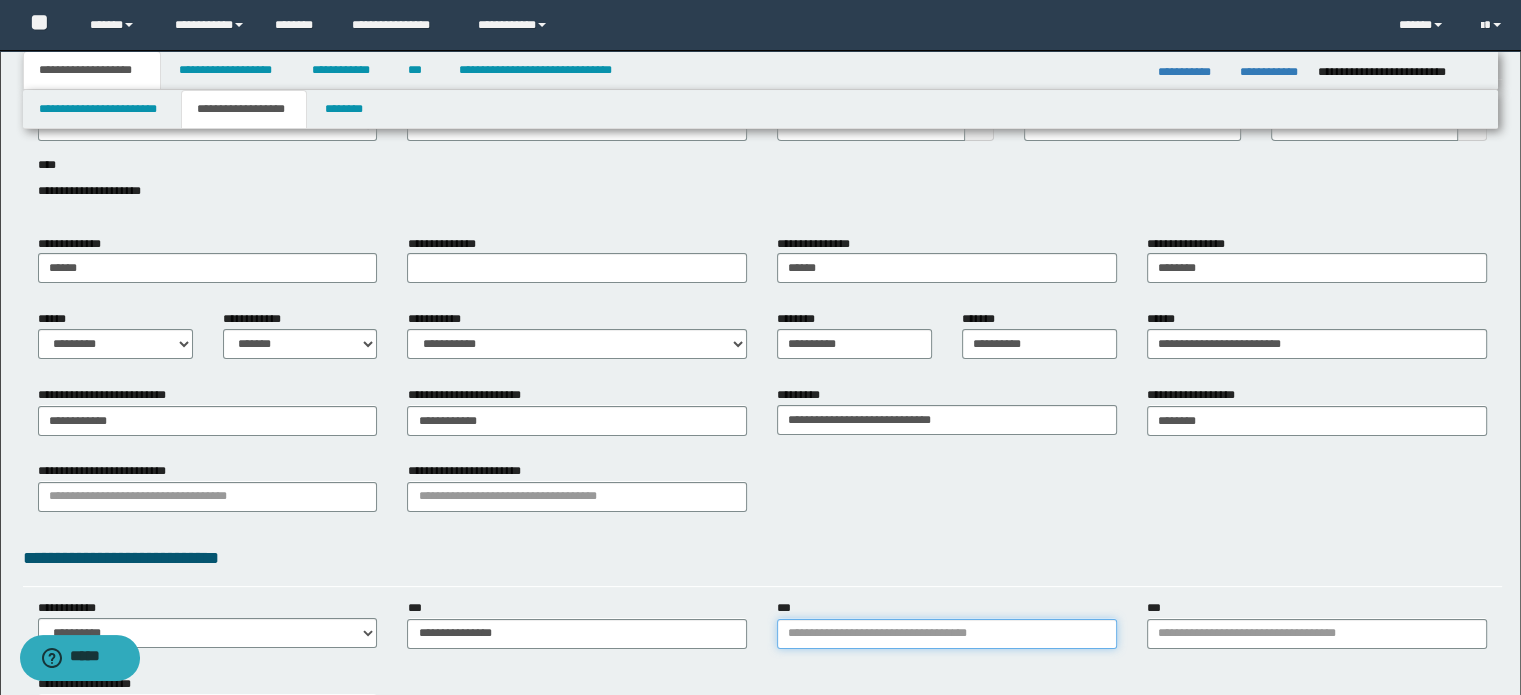 type on "**********" 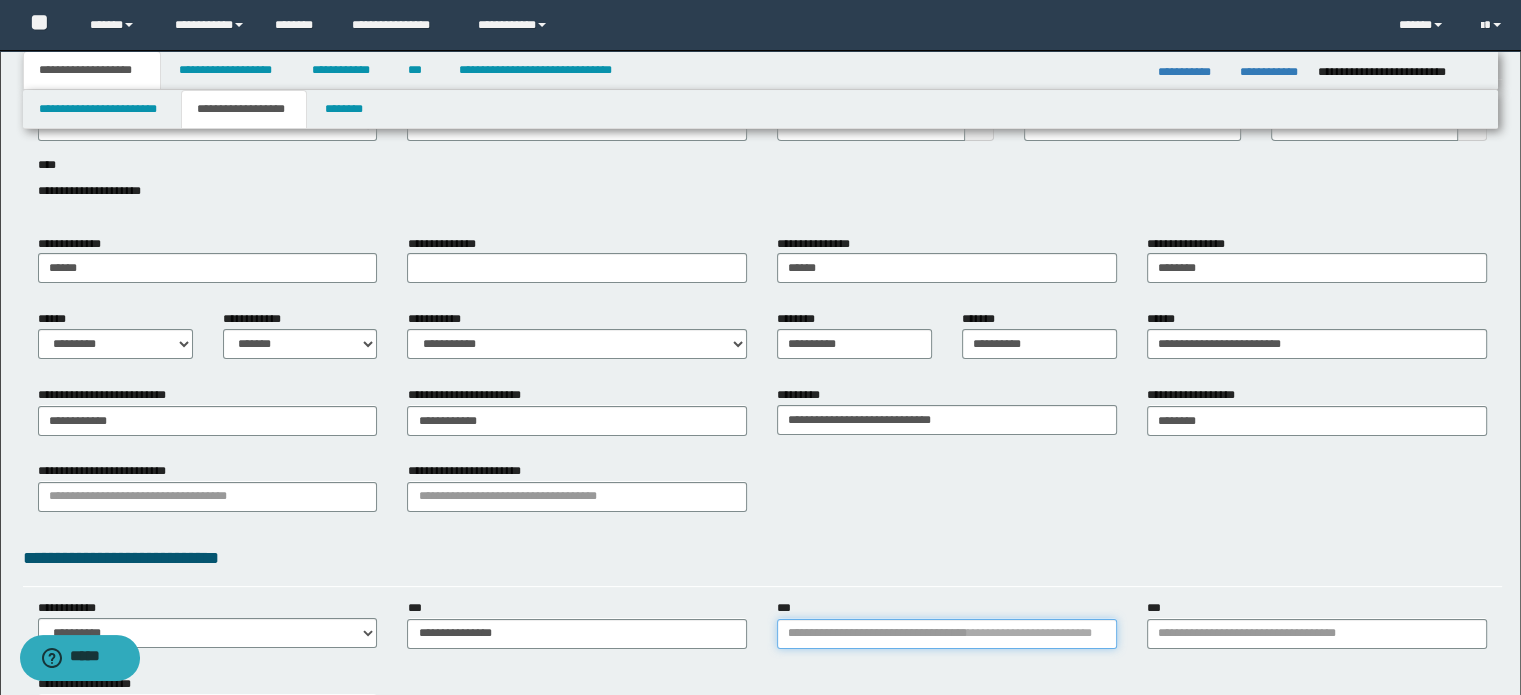 click on "***" at bounding box center (947, 634) 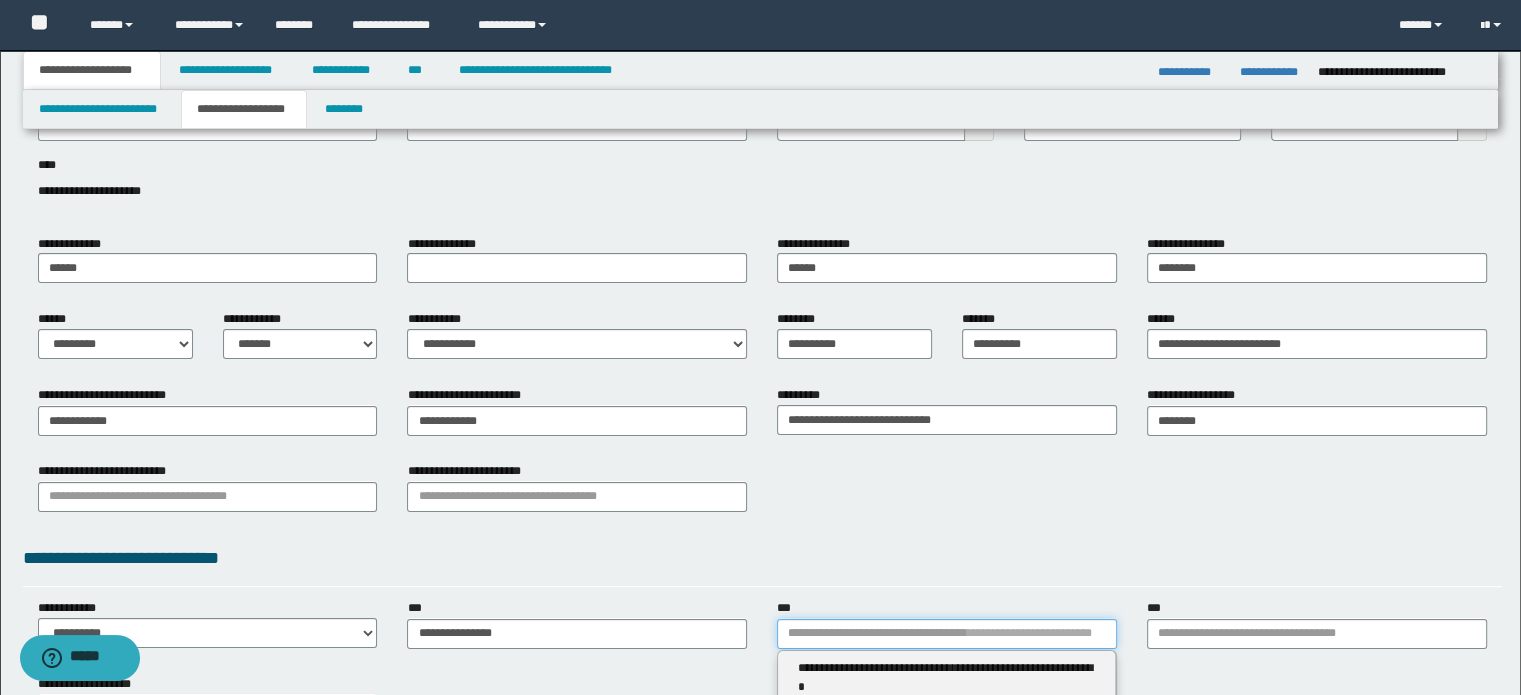 type 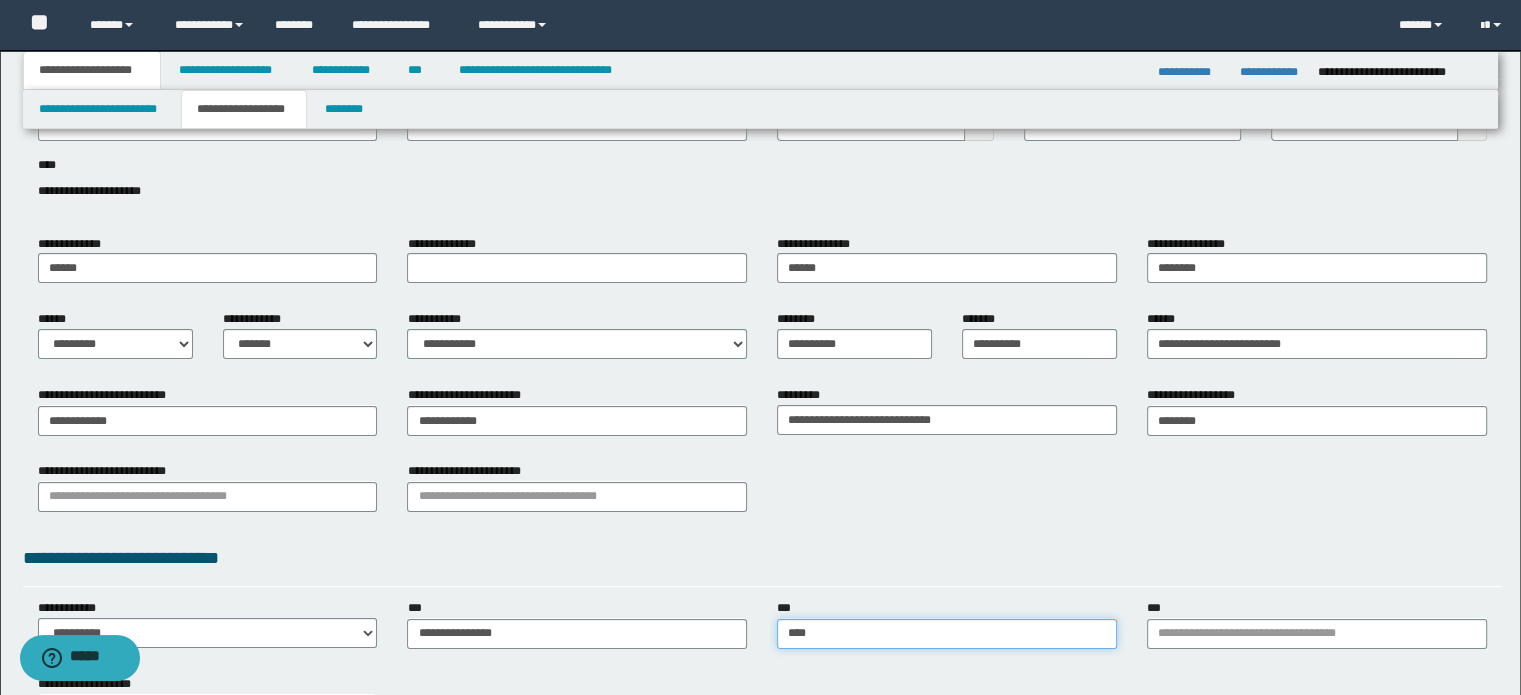 type on "*****" 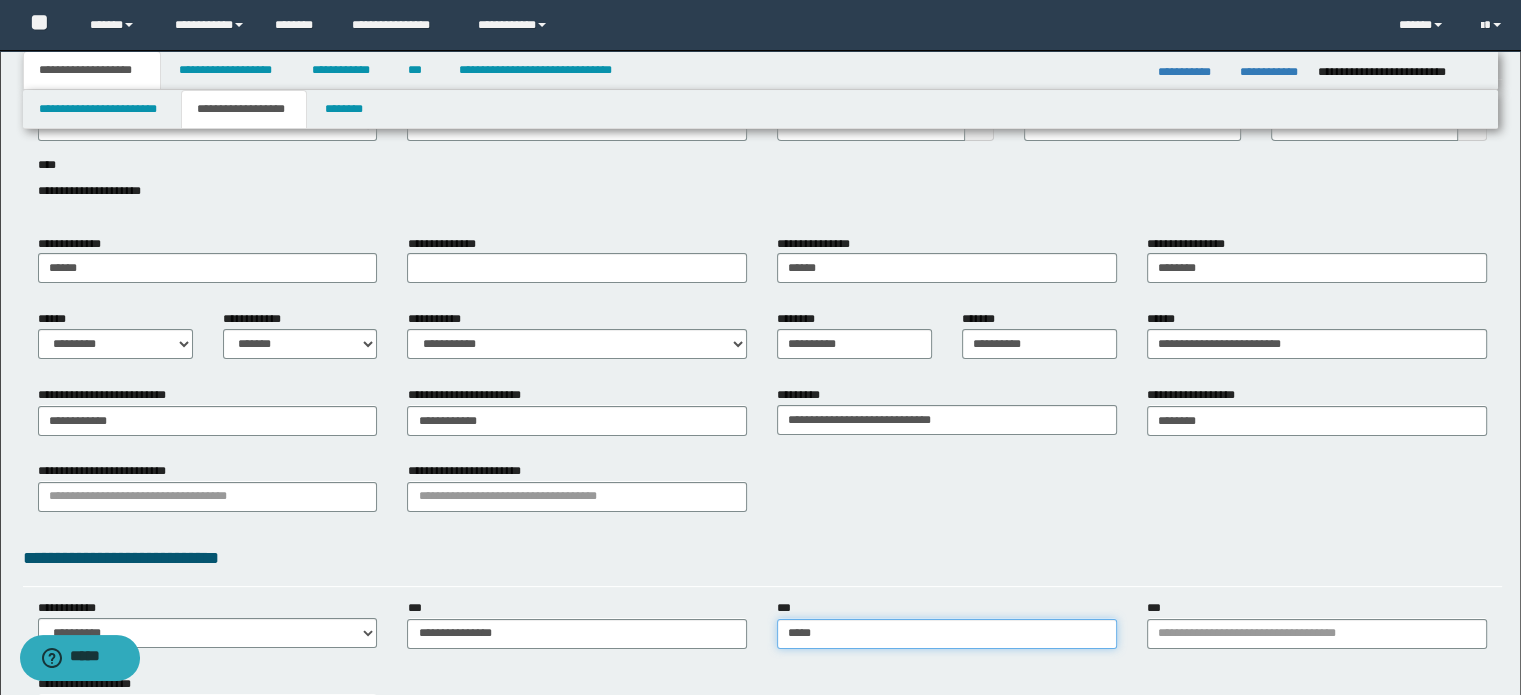 type on "*****" 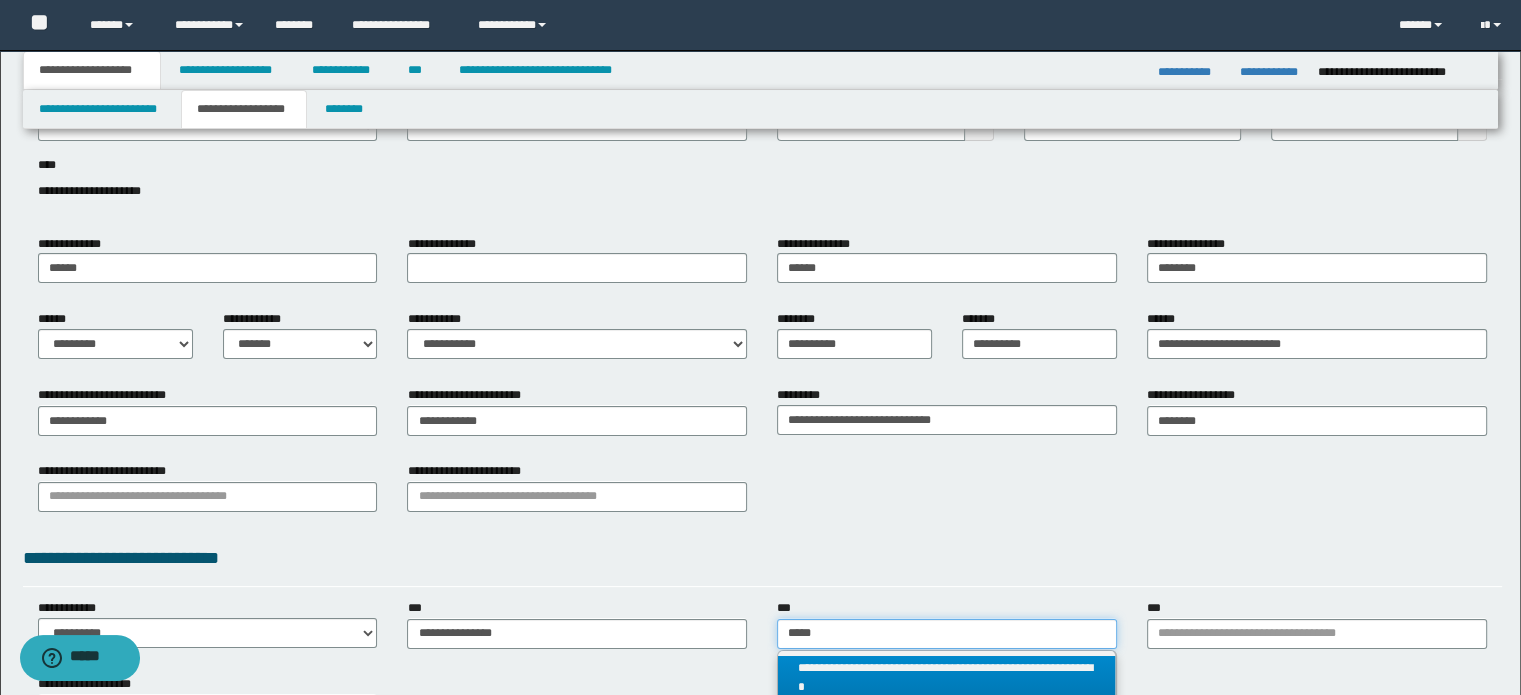 type on "*****" 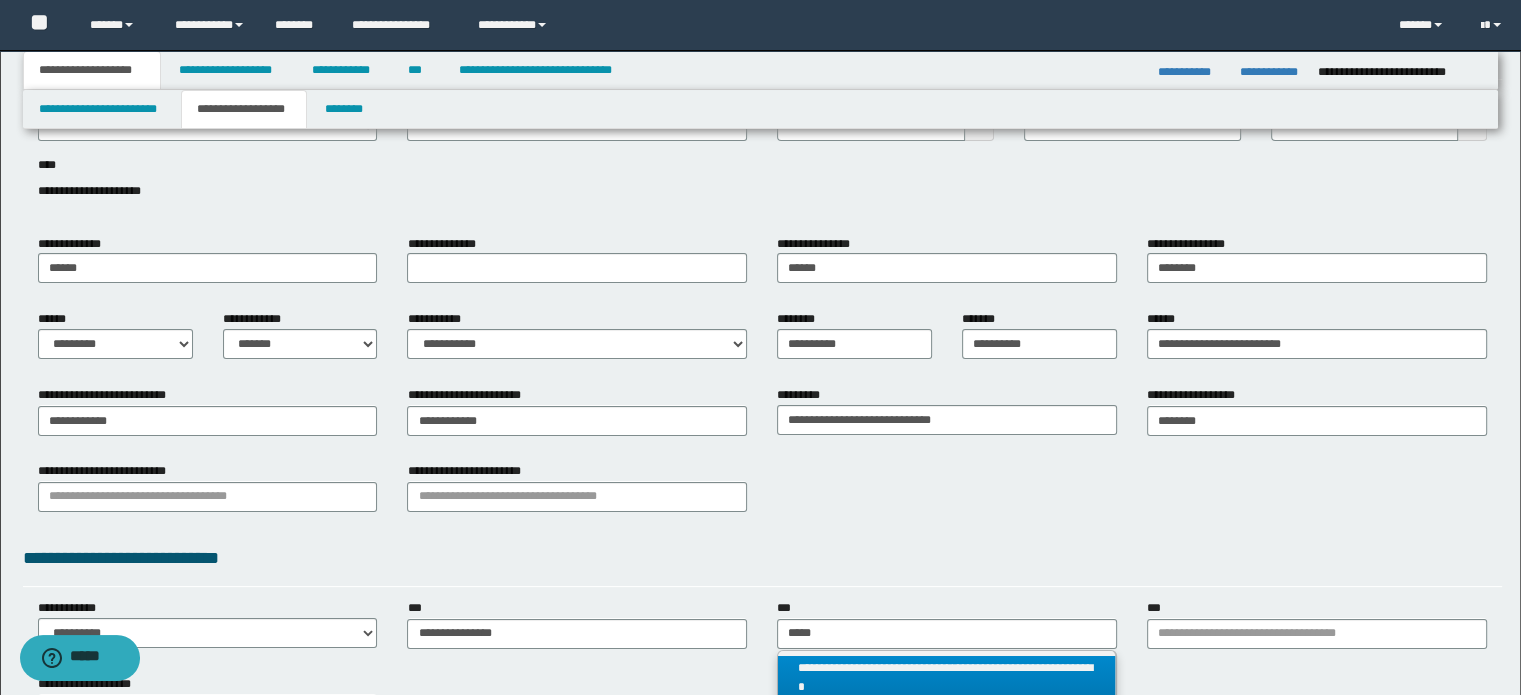 type 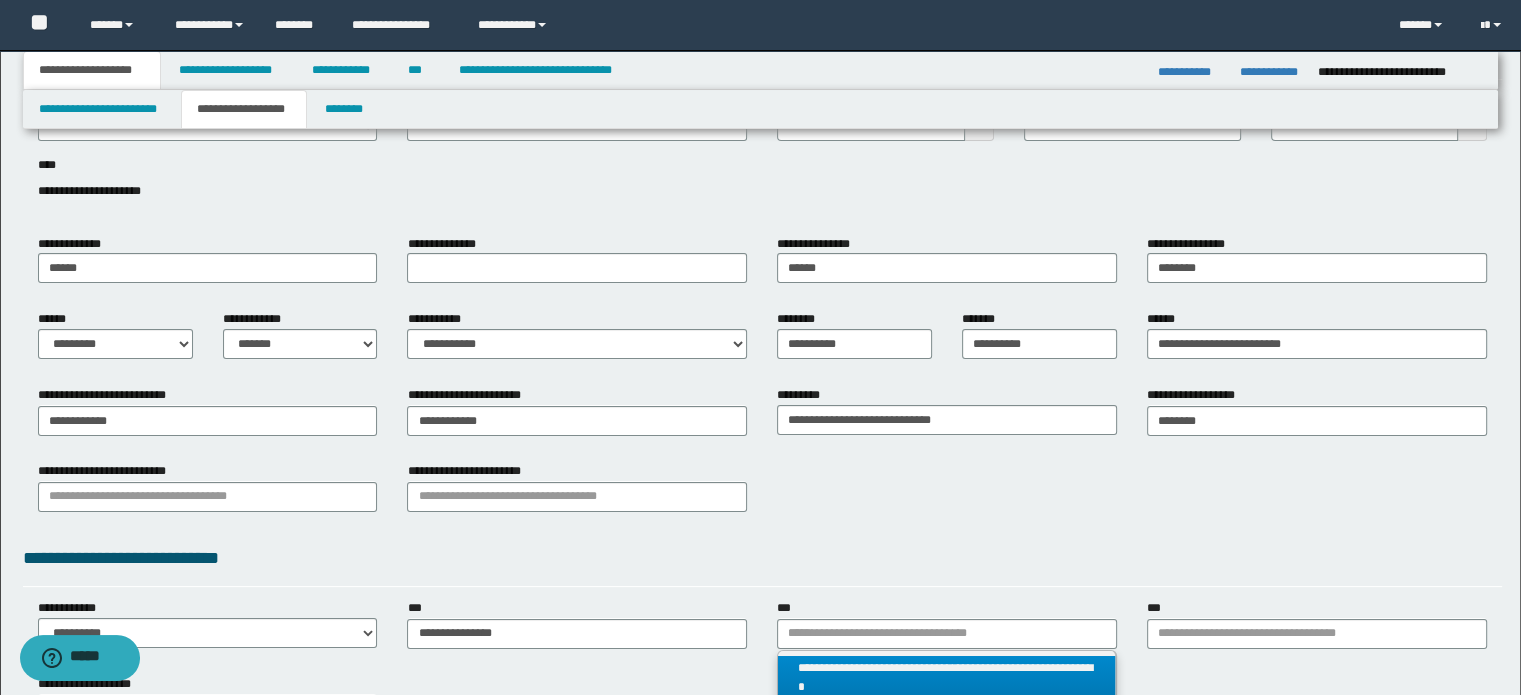 drag, startPoint x: 832, startPoint y: 689, endPoint x: 856, endPoint y: 681, distance: 25.298222 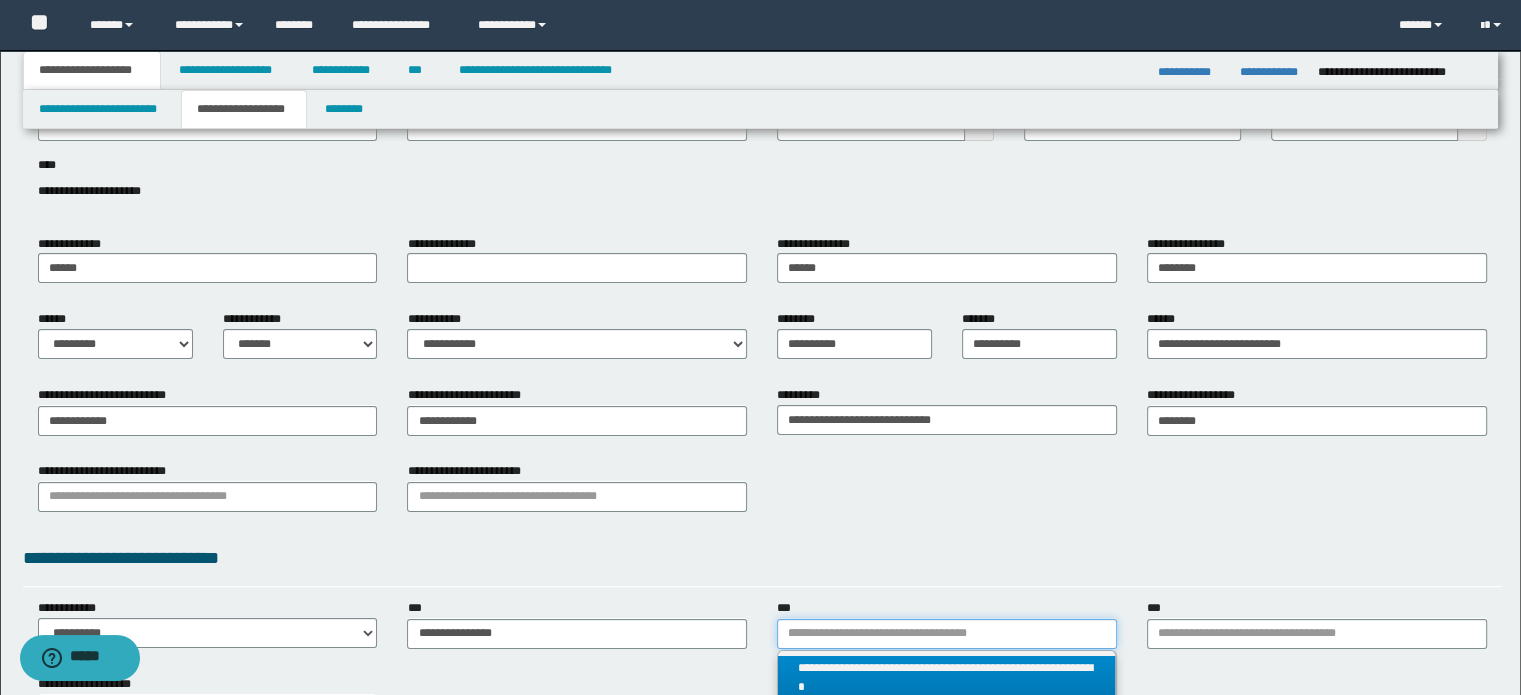 type 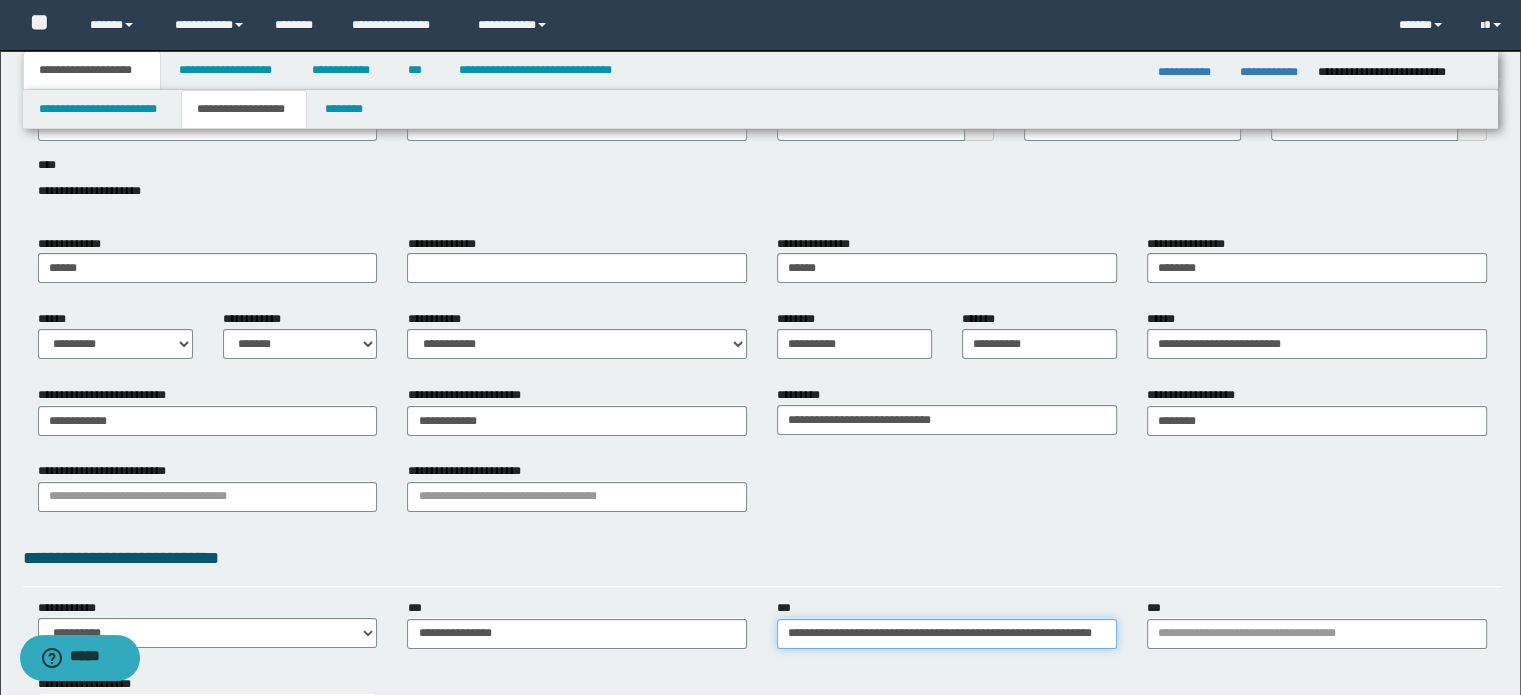 scroll, scrollTop: 0, scrollLeft: 96, axis: horizontal 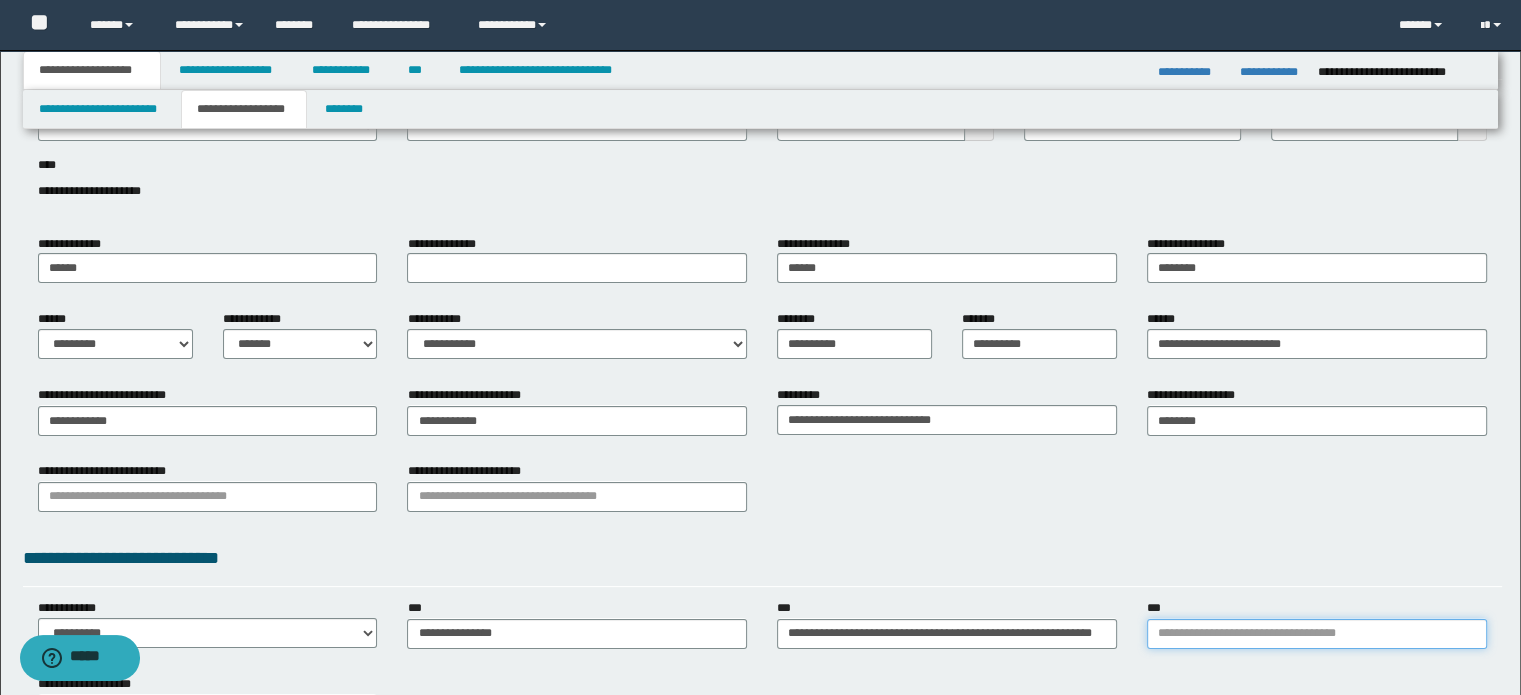 click on "***" at bounding box center (1317, 634) 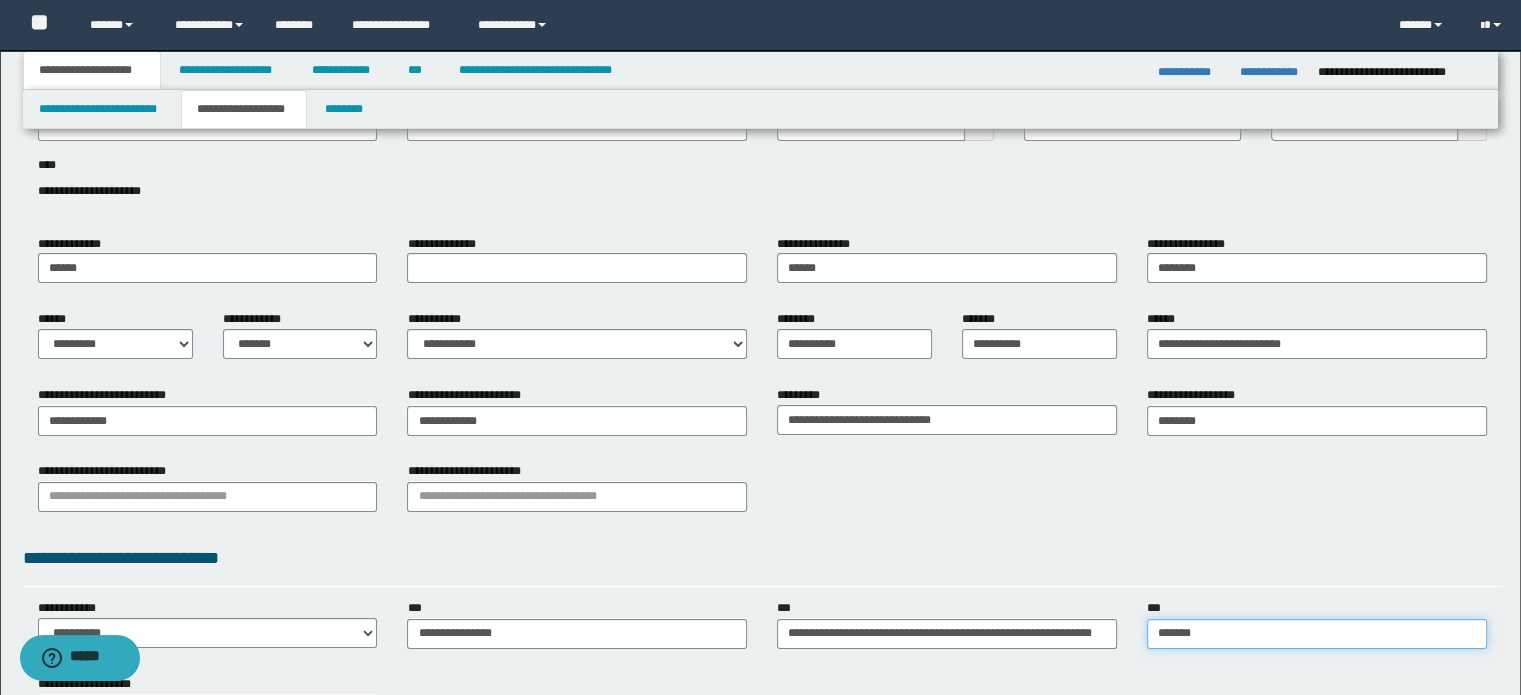 type on "********" 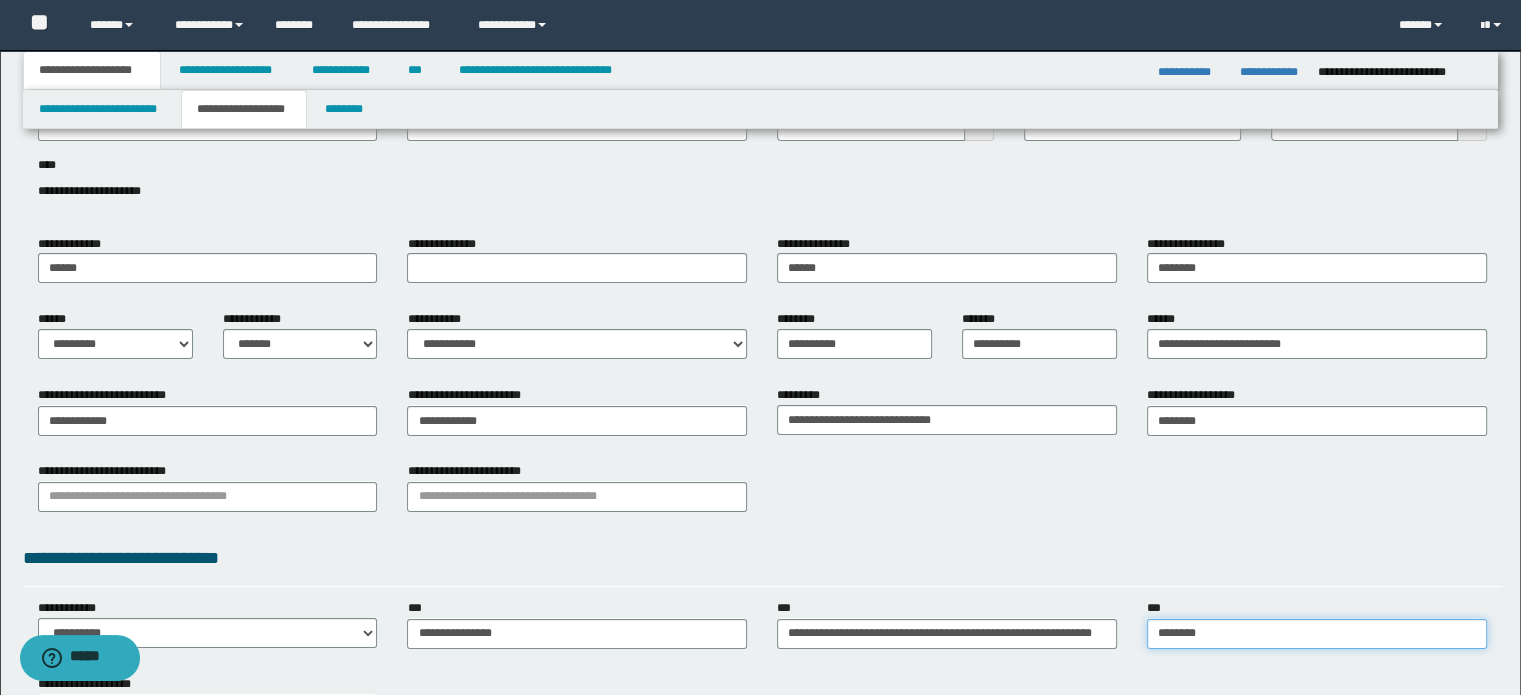 type on "********" 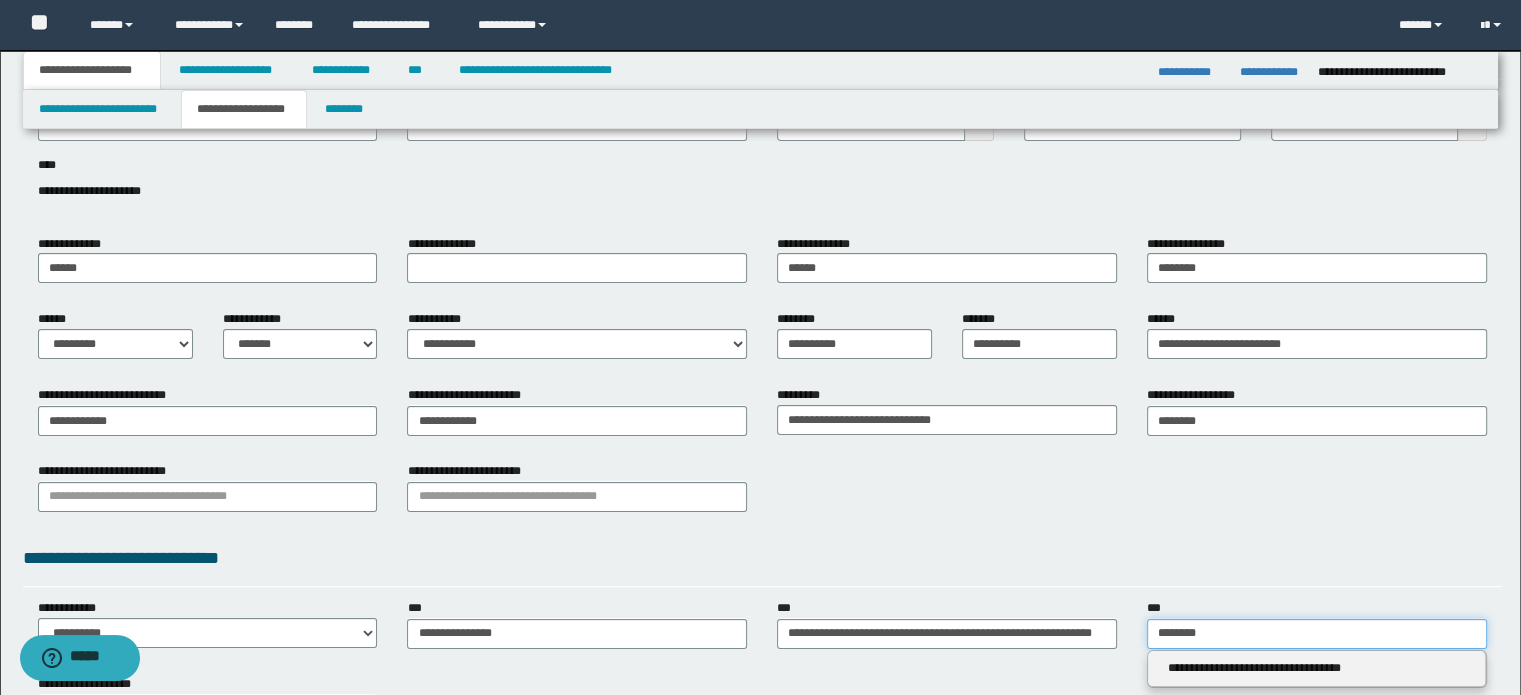 type on "********" 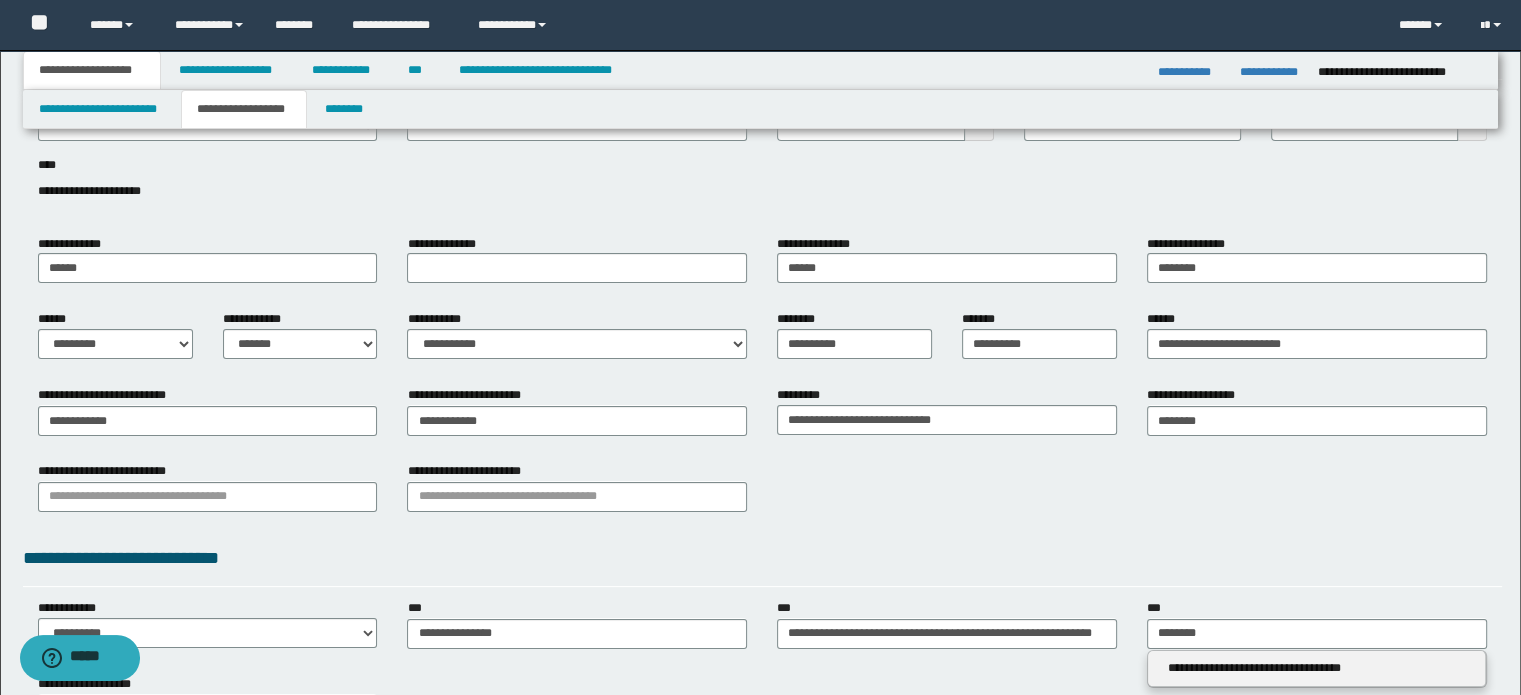 type 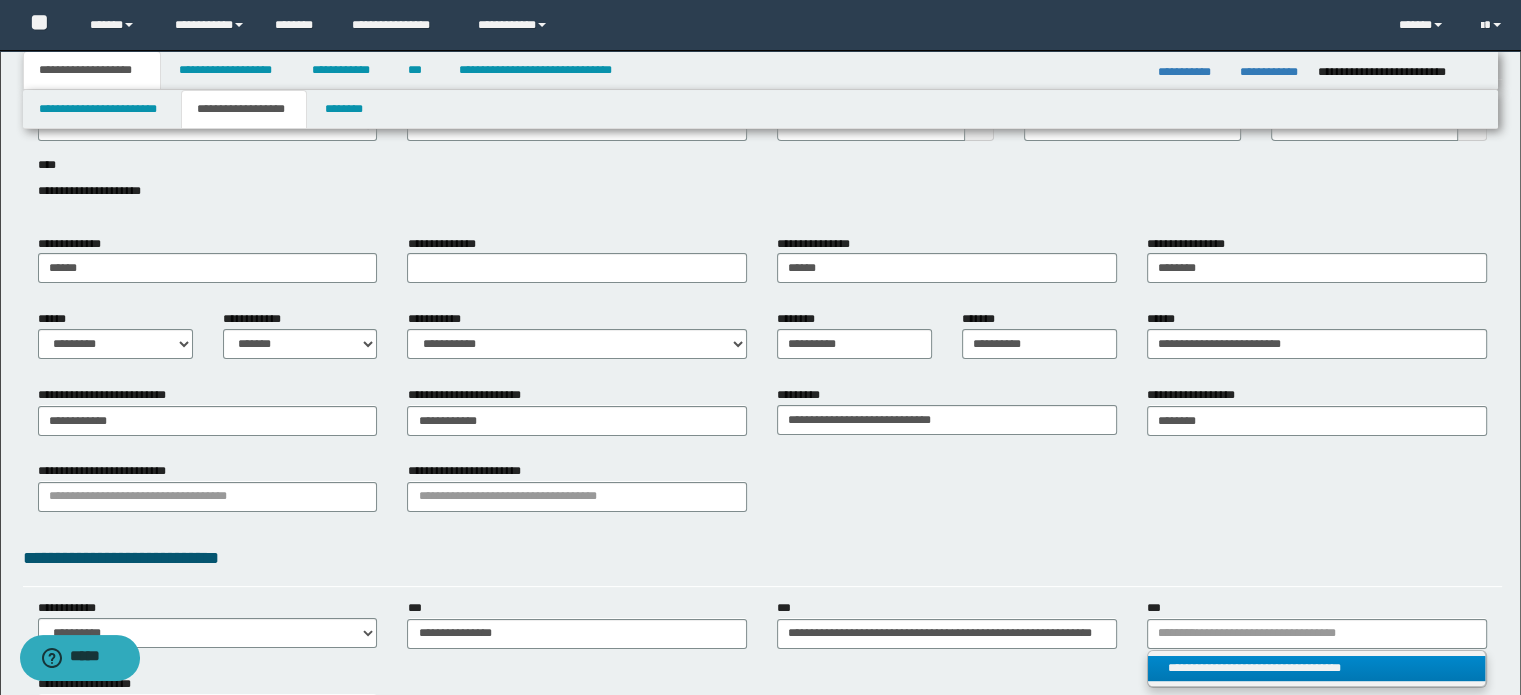 click on "**********" at bounding box center (1317, 668) 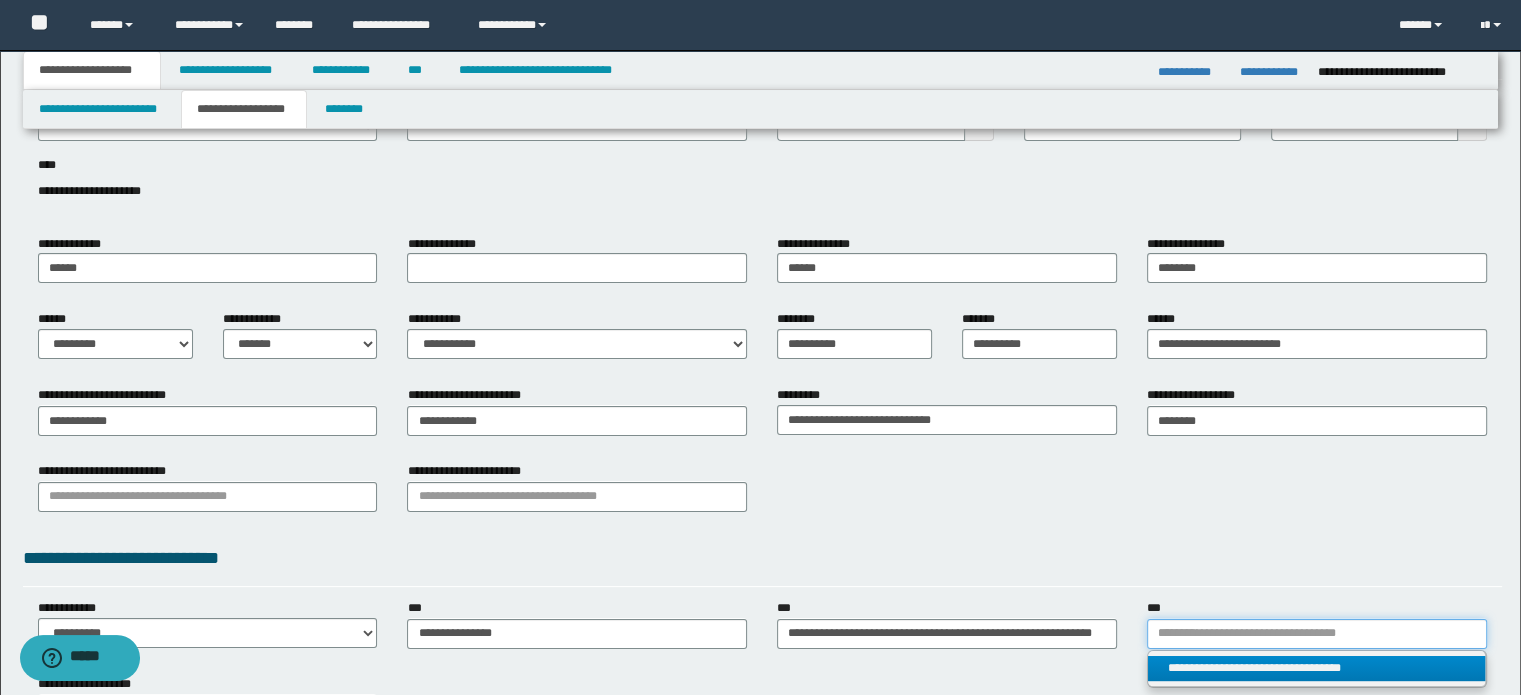 type 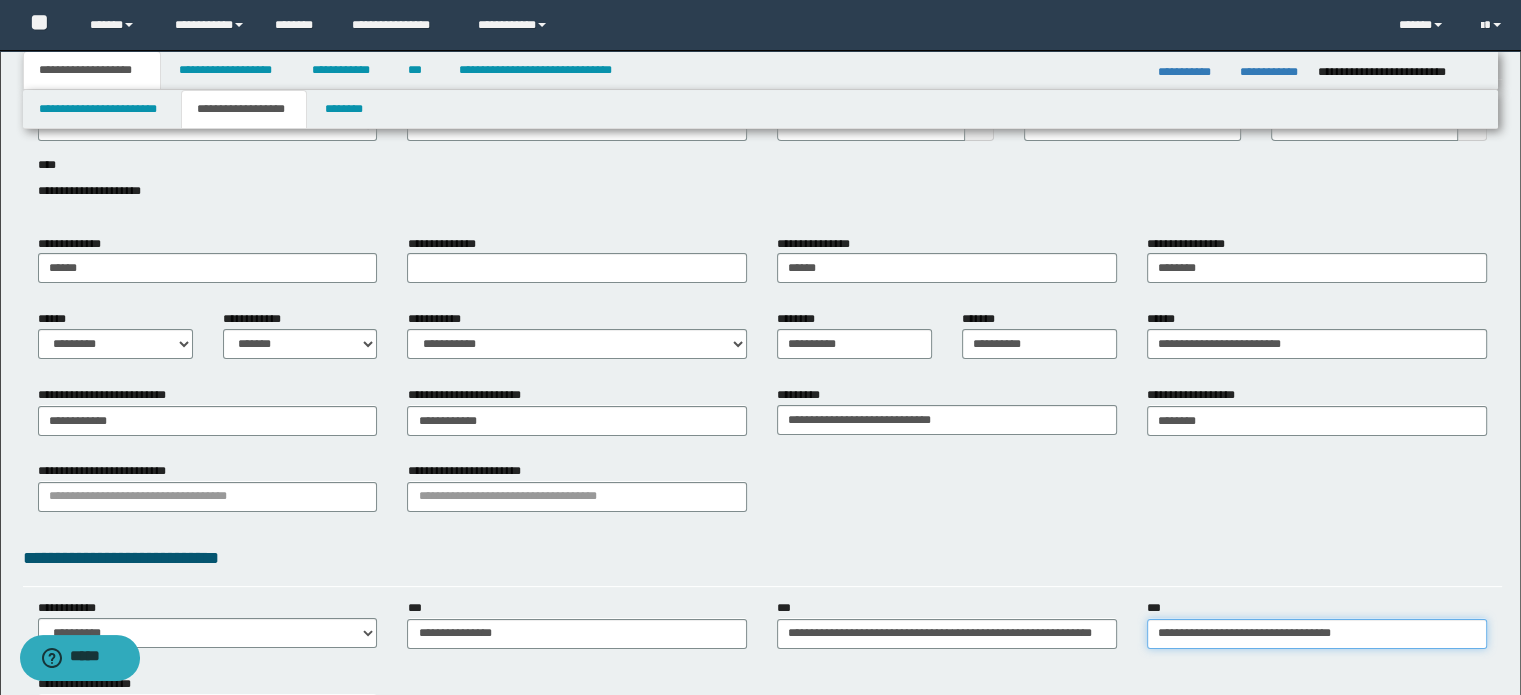 scroll, scrollTop: 0, scrollLeft: 0, axis: both 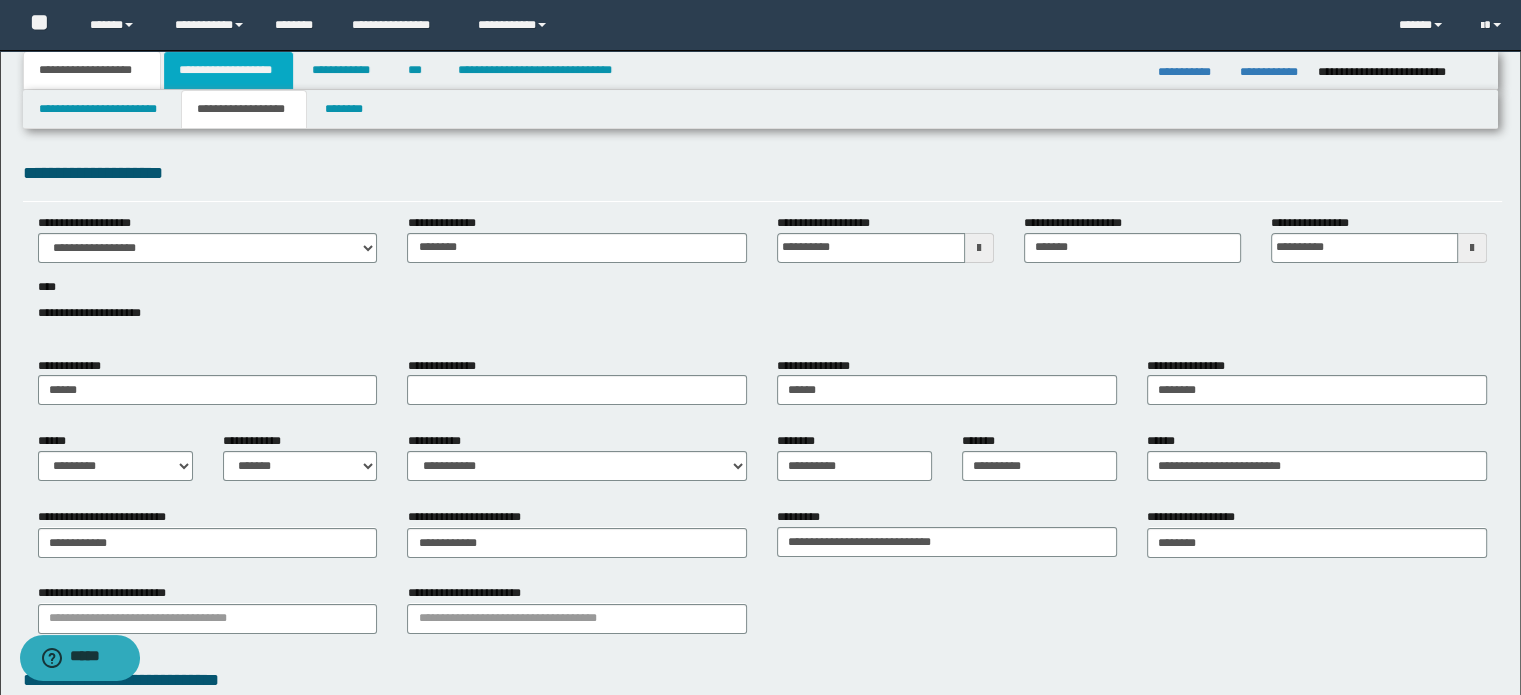 click on "**********" at bounding box center [228, 70] 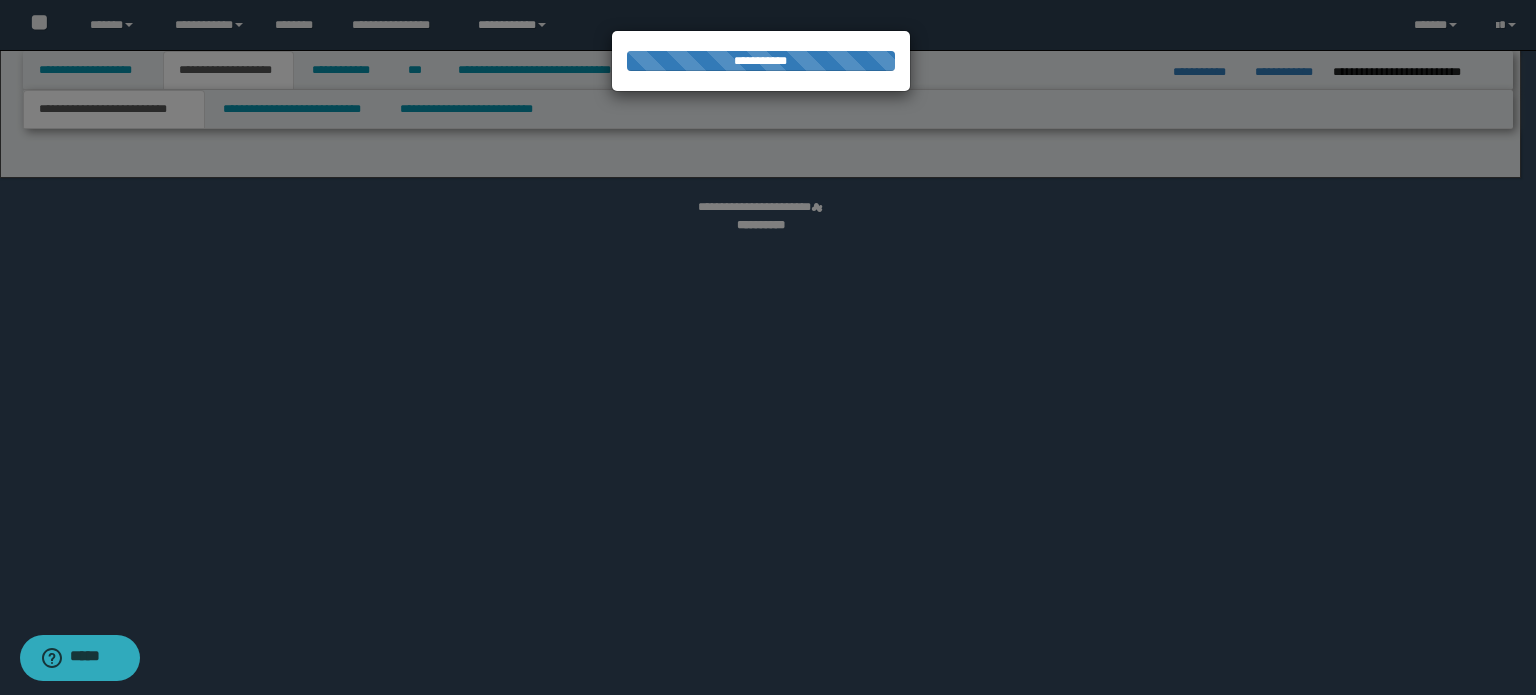 select on "*" 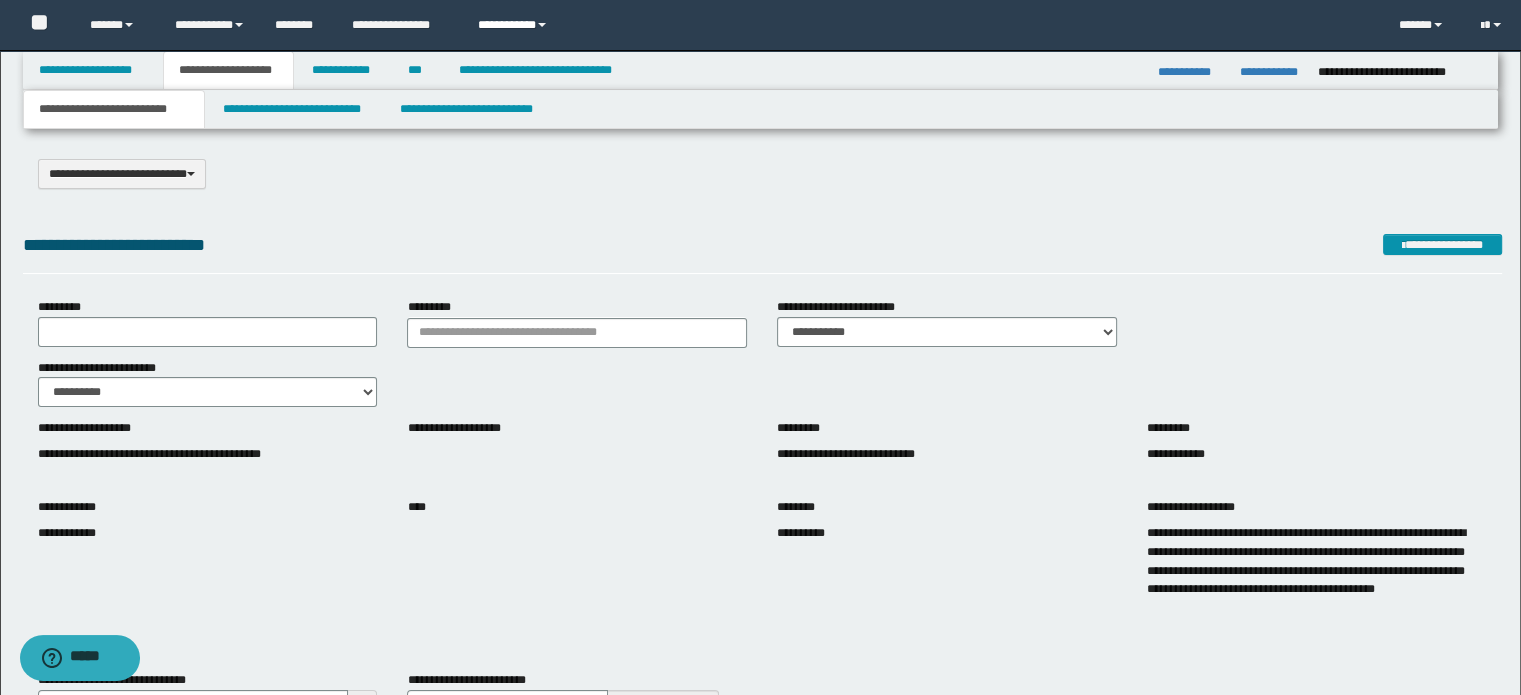 scroll, scrollTop: 0, scrollLeft: 0, axis: both 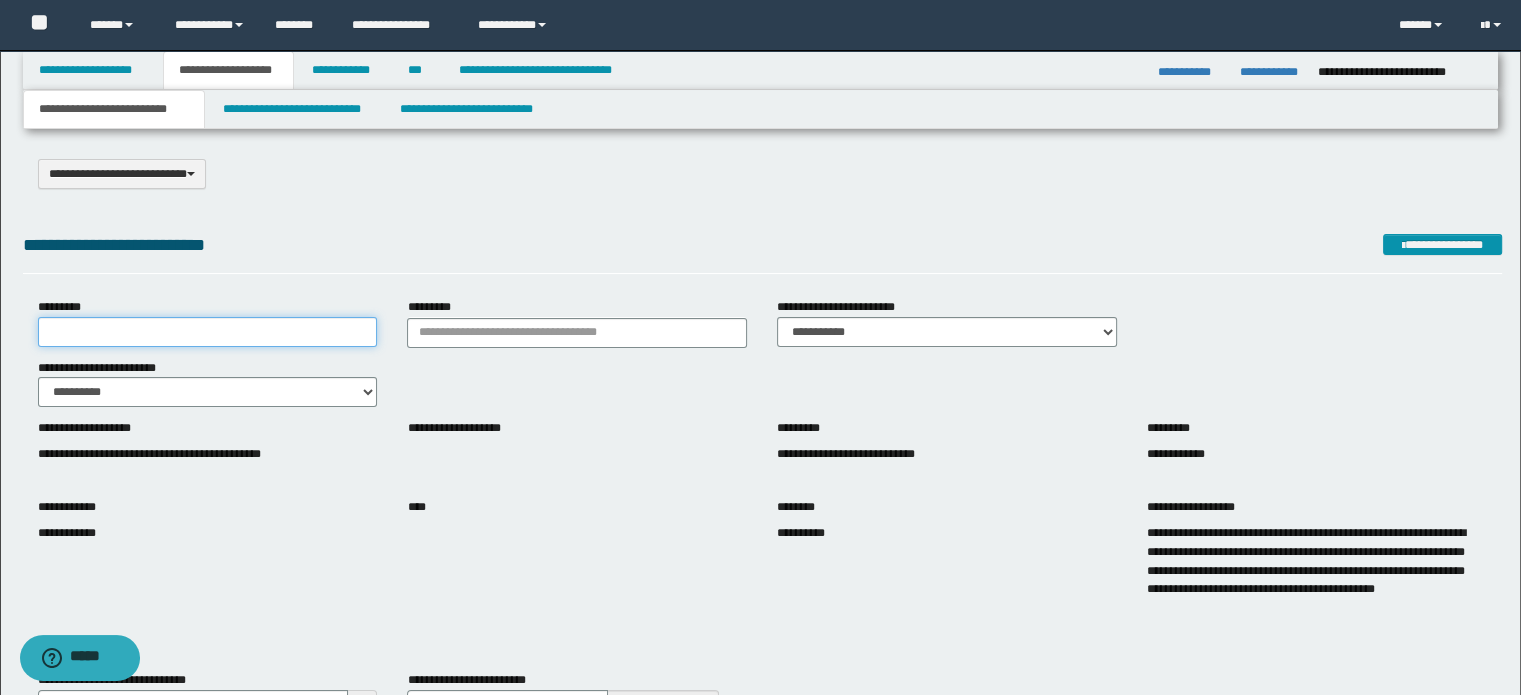 drag, startPoint x: 208, startPoint y: 329, endPoint x: 189, endPoint y: 329, distance: 19 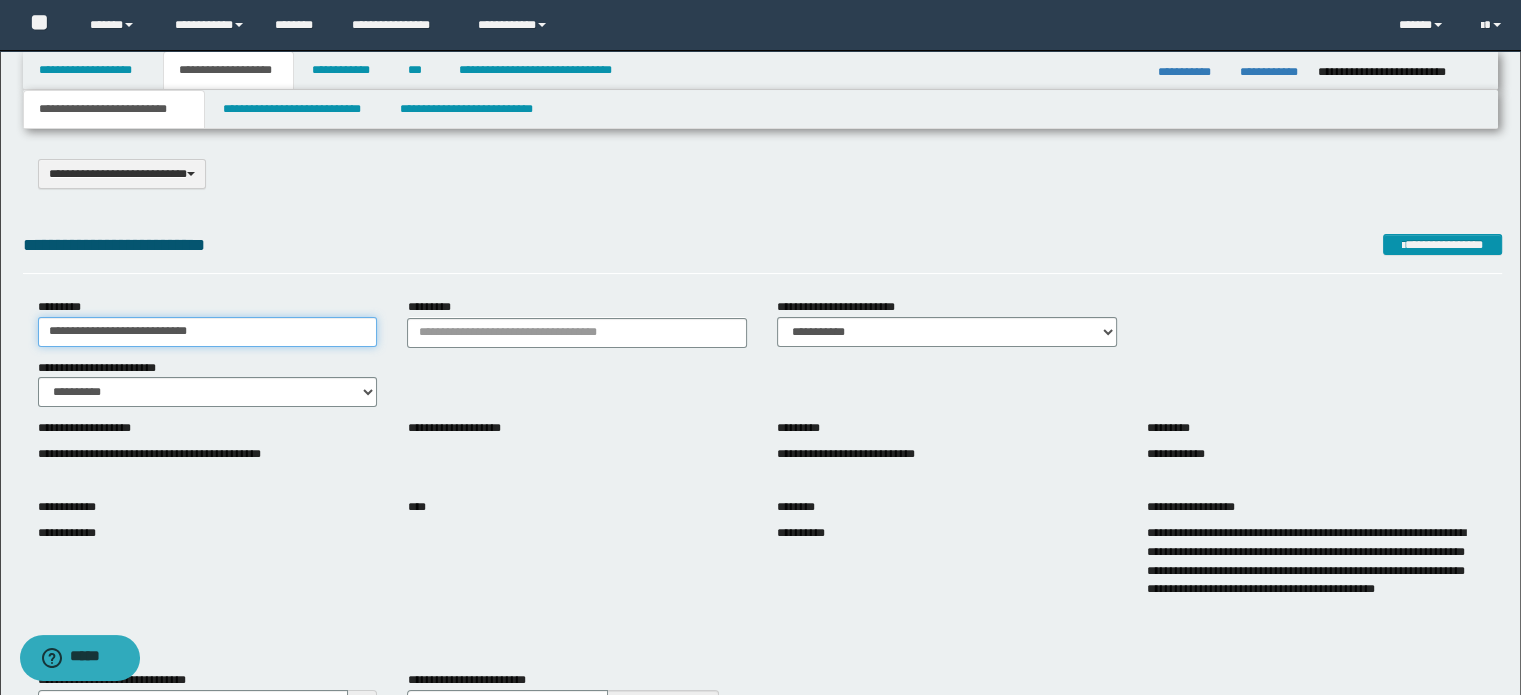 click on "**********" at bounding box center [208, 332] 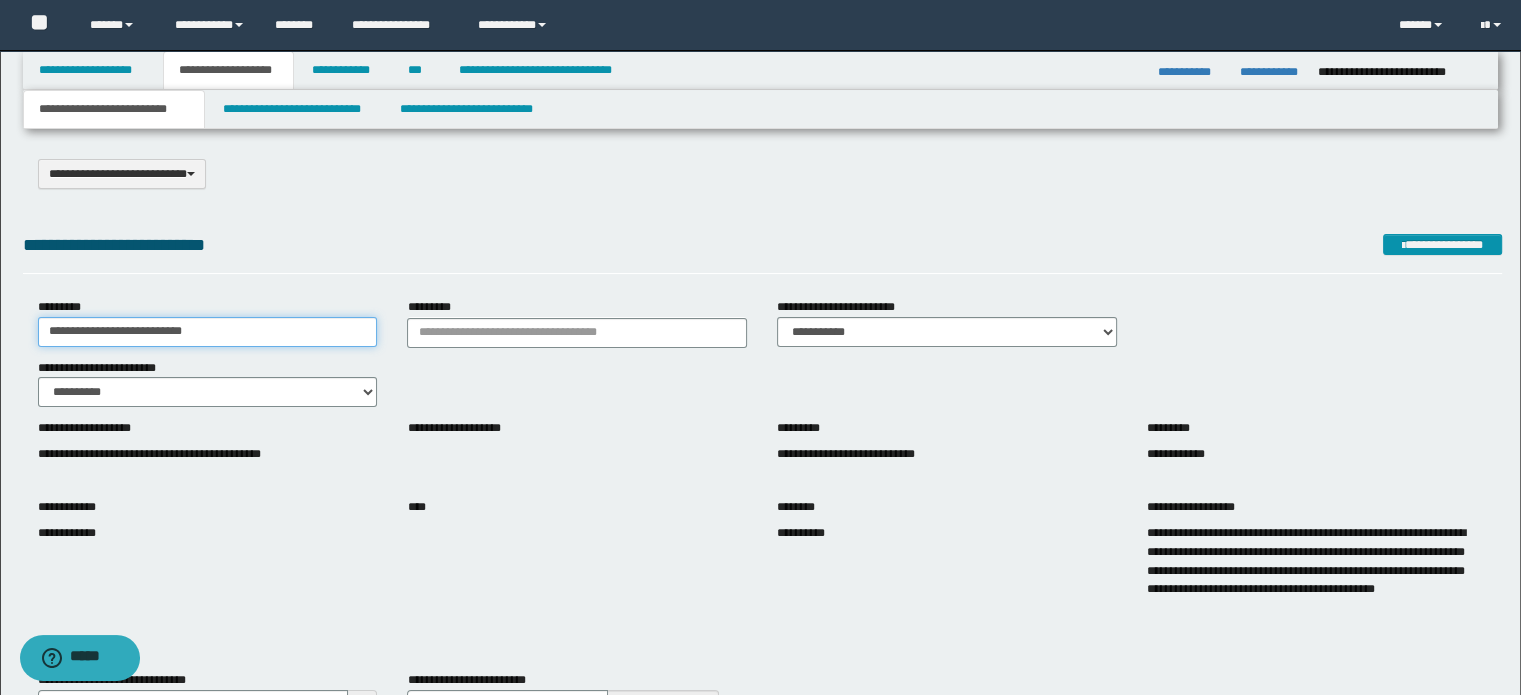type on "**********" 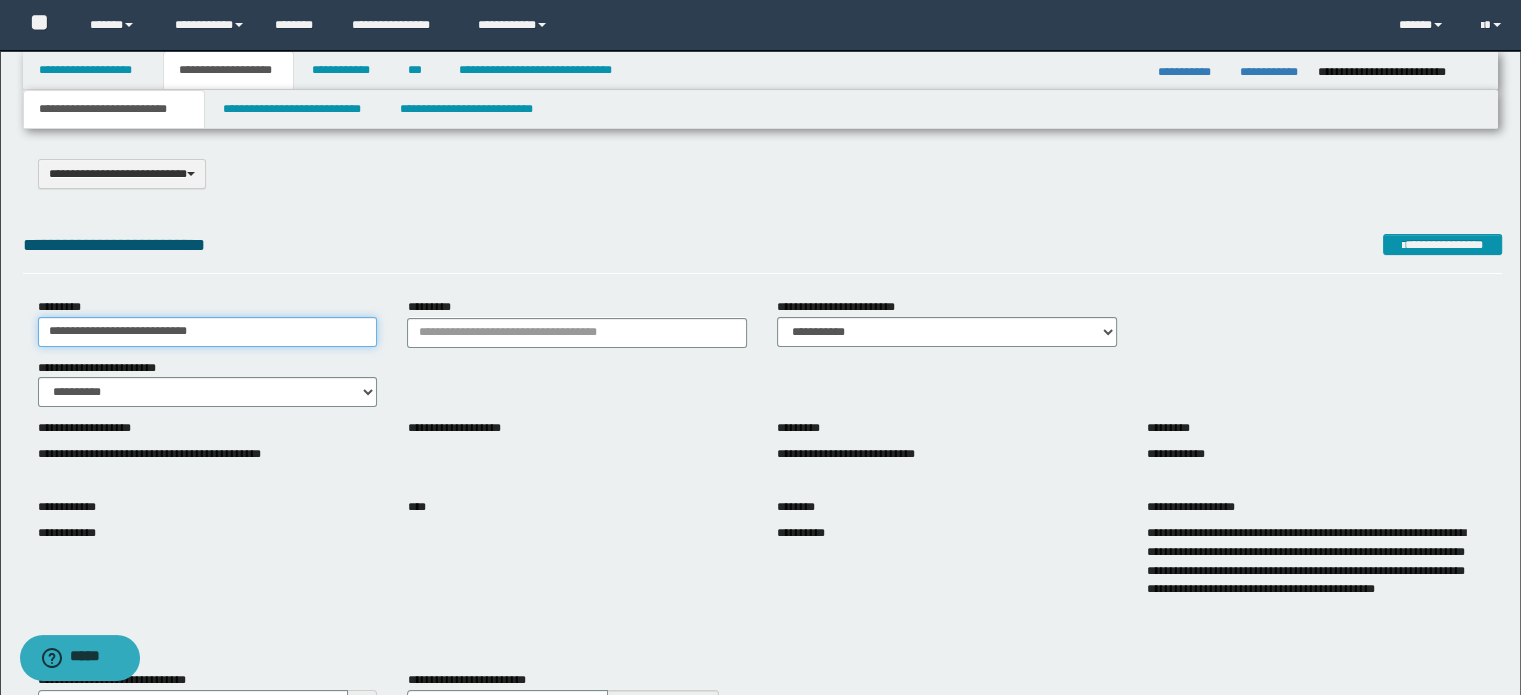 drag, startPoint x: 200, startPoint y: 323, endPoint x: 0, endPoint y: 339, distance: 200.63898 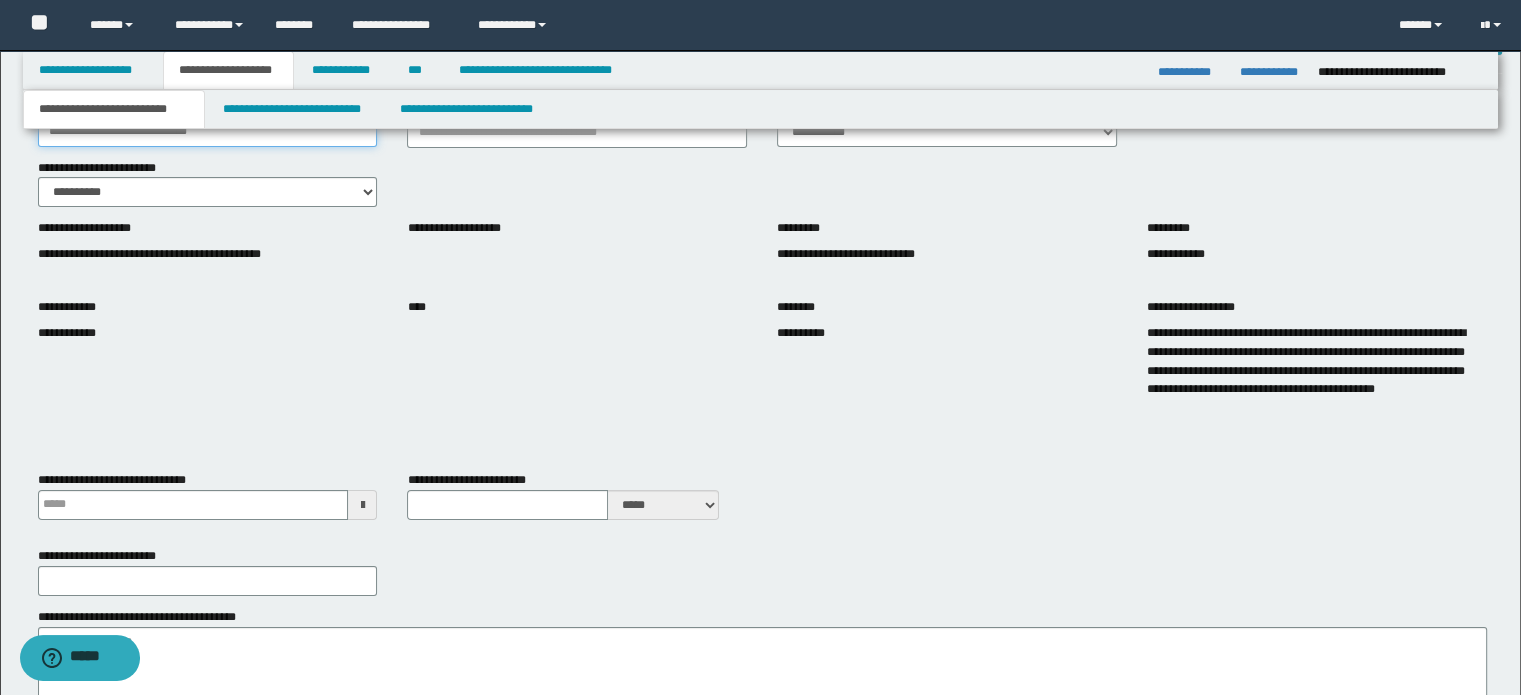 type 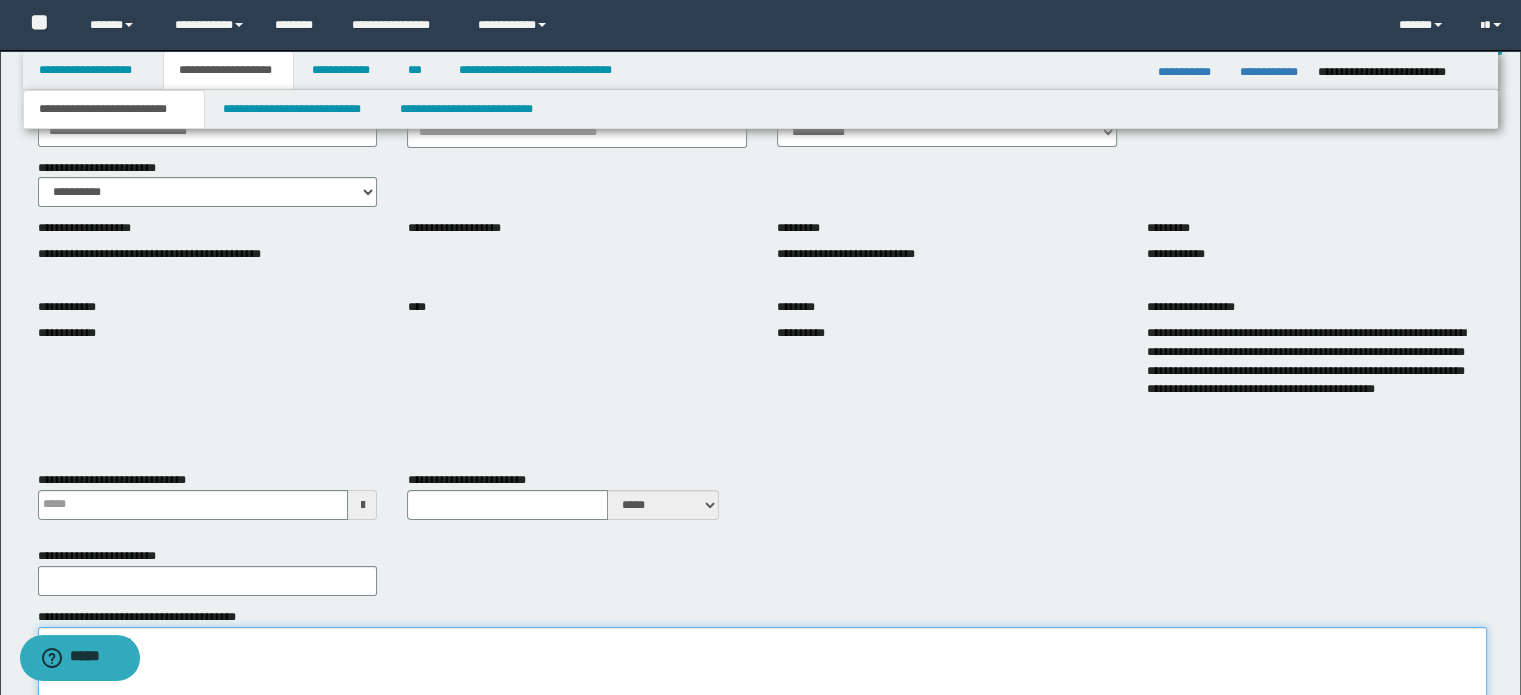 drag, startPoint x: 305, startPoint y: 640, endPoint x: 301, endPoint y: 579, distance: 61.13101 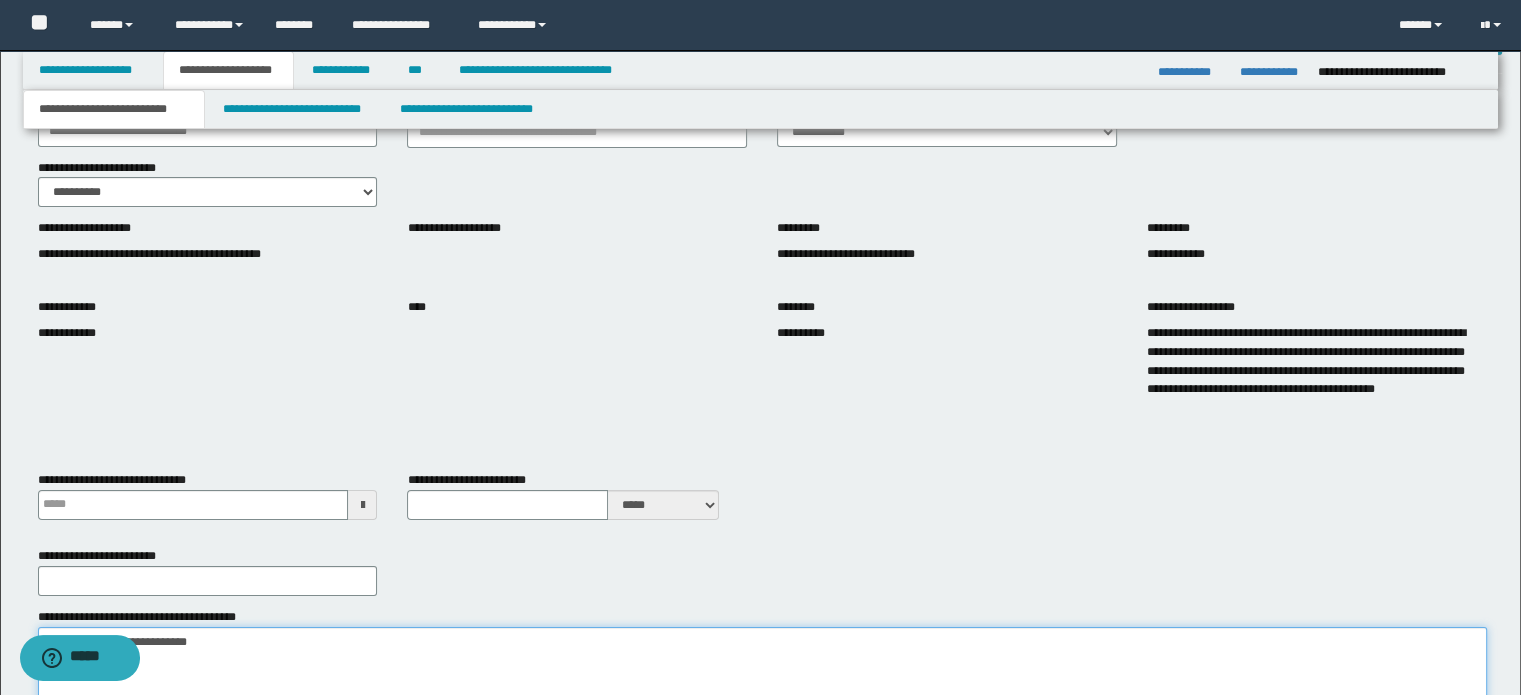 type on "**********" 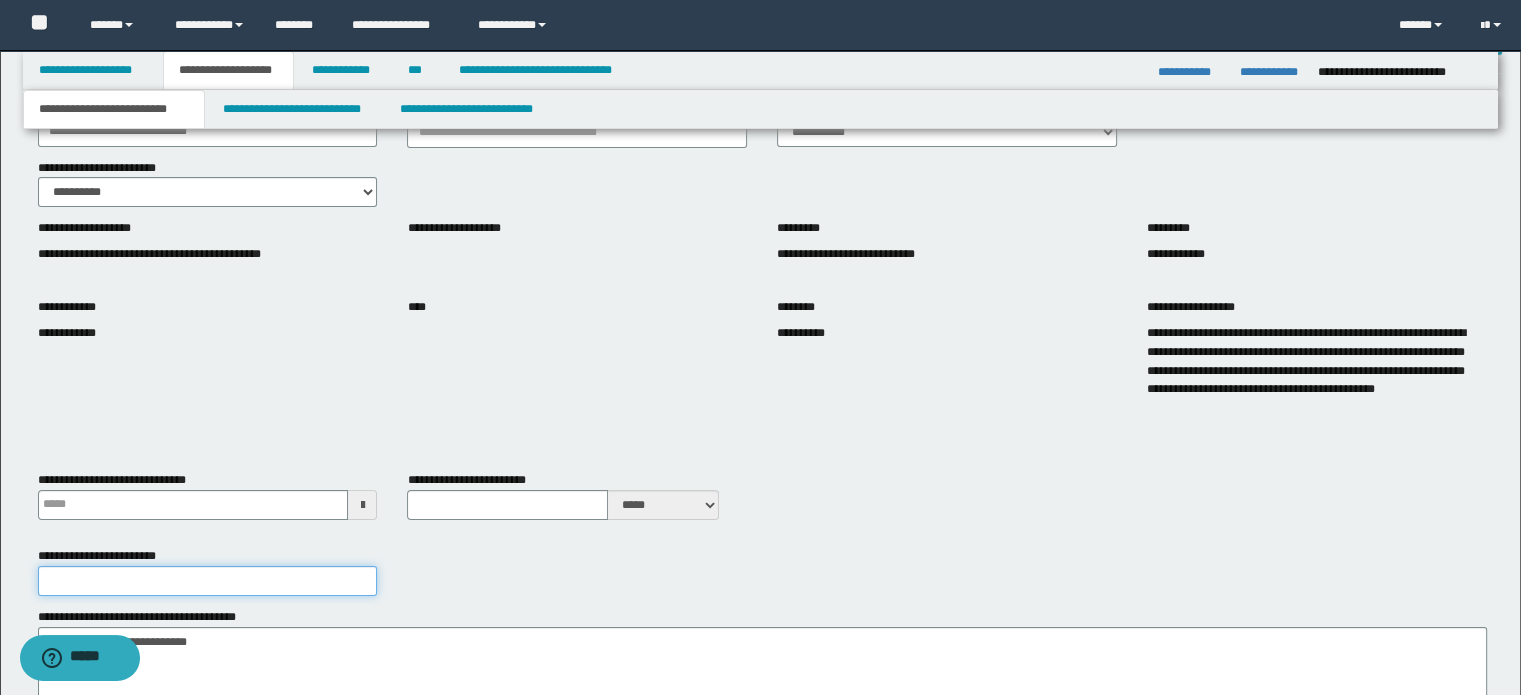 click on "**********" at bounding box center (208, 581) 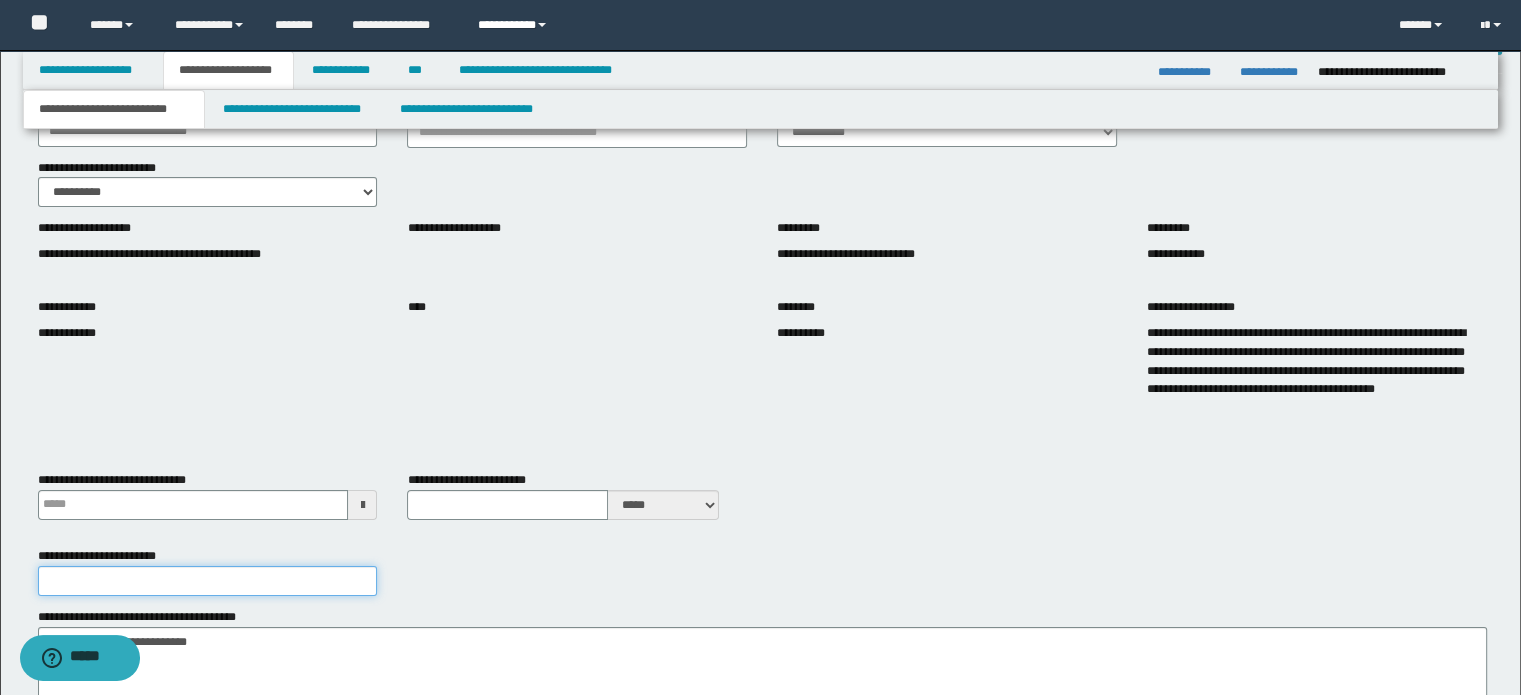 paste on "**********" 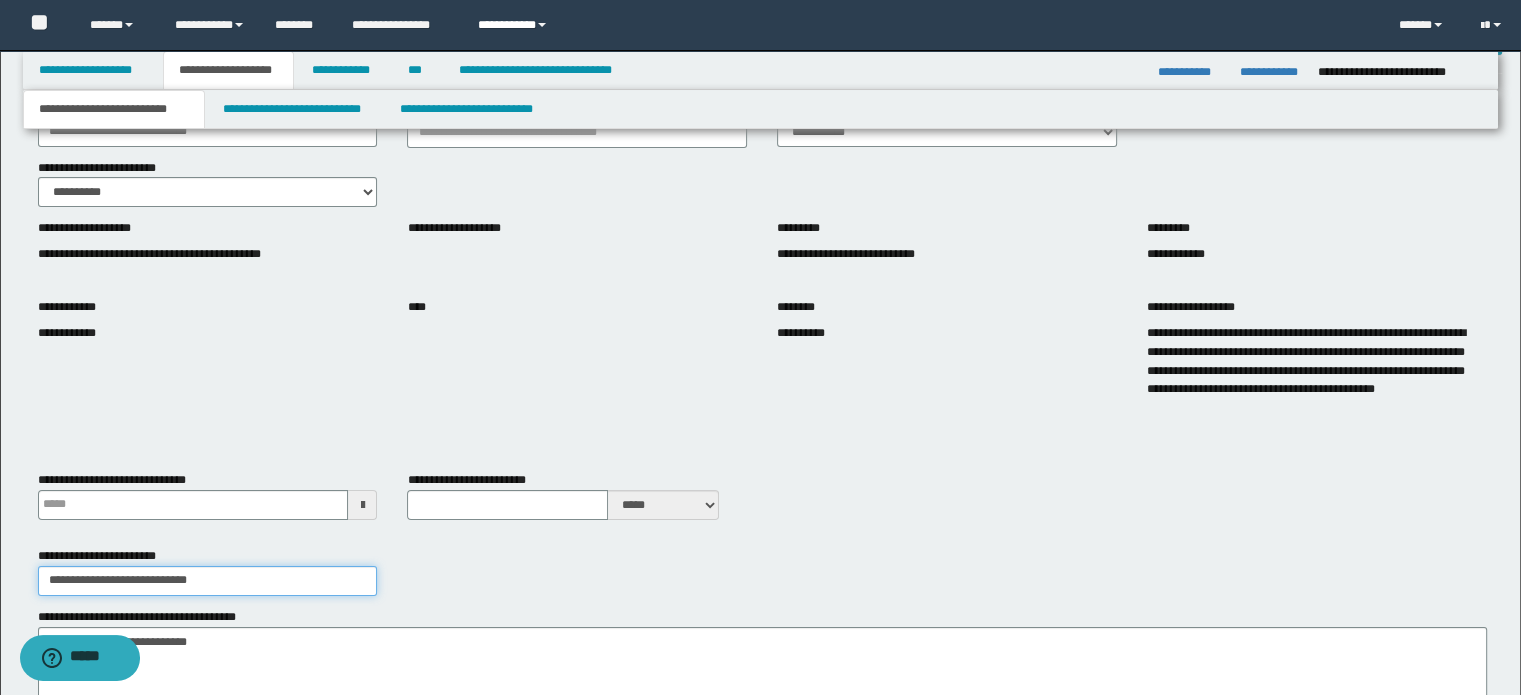 type on "**********" 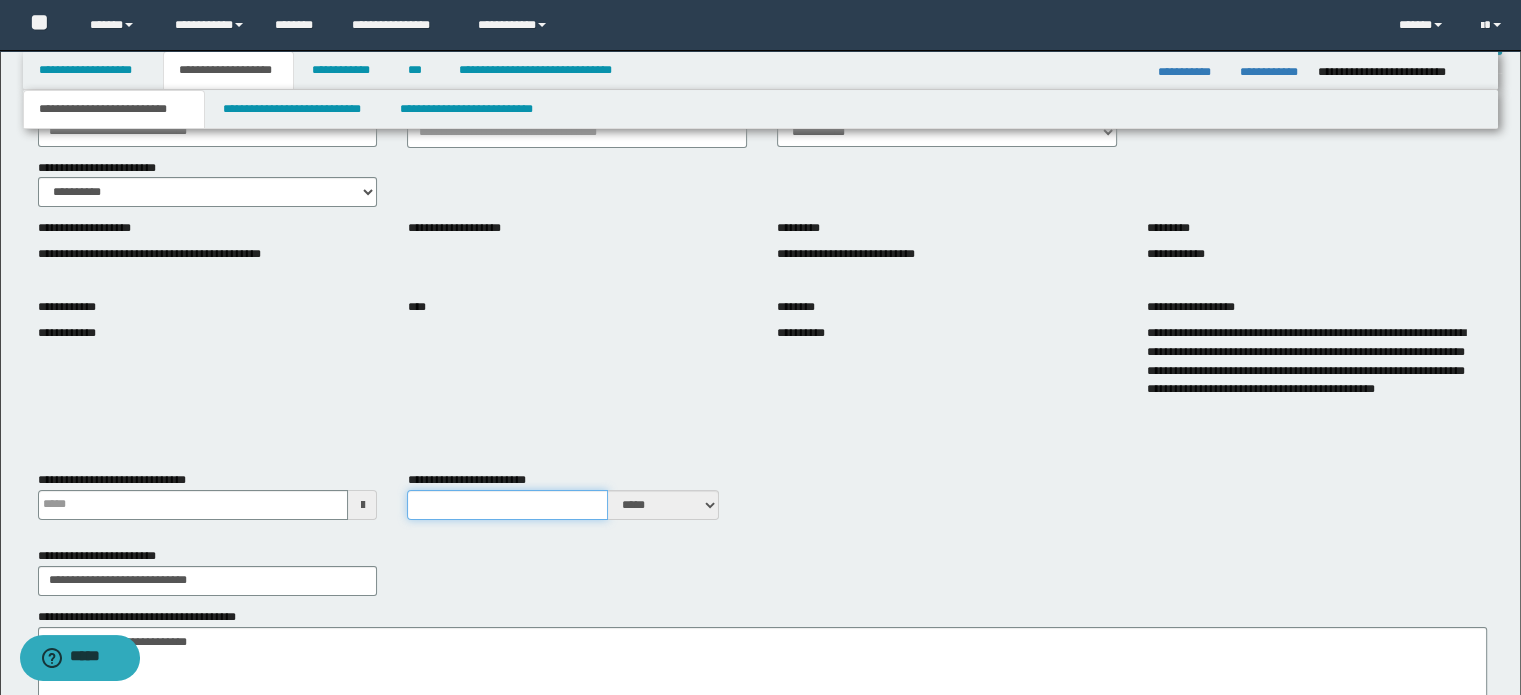 click on "**********" at bounding box center [507, 505] 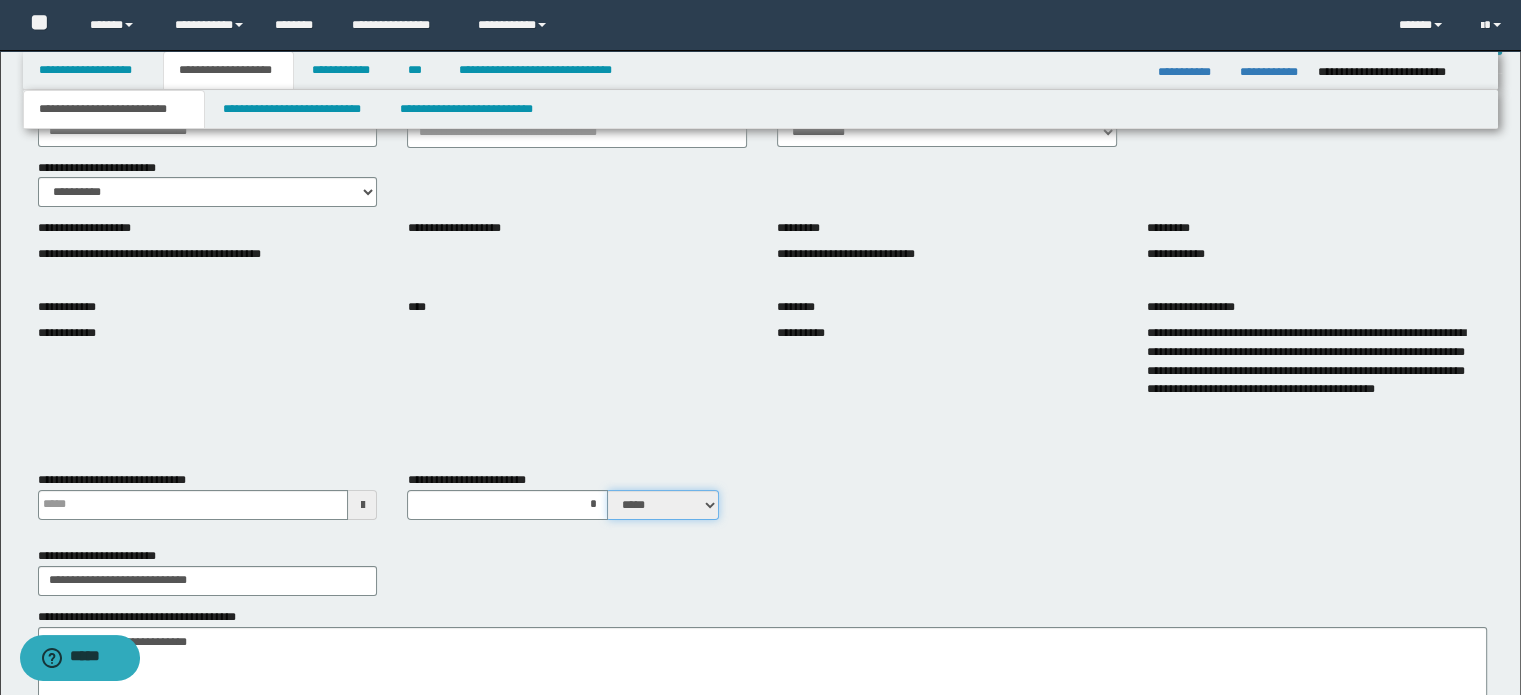 click on "*****
****" at bounding box center (663, 505) 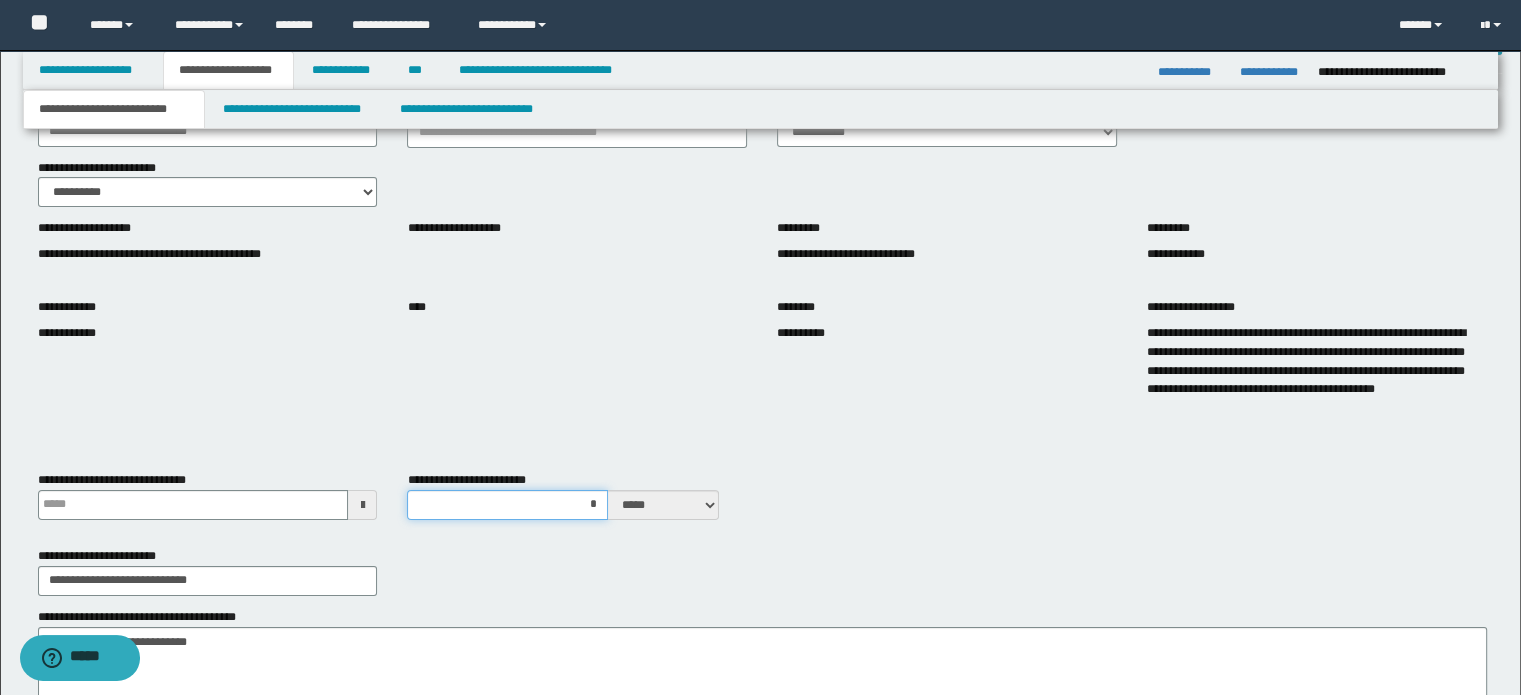 drag, startPoint x: 603, startPoint y: 501, endPoint x: 516, endPoint y: 499, distance: 87.02299 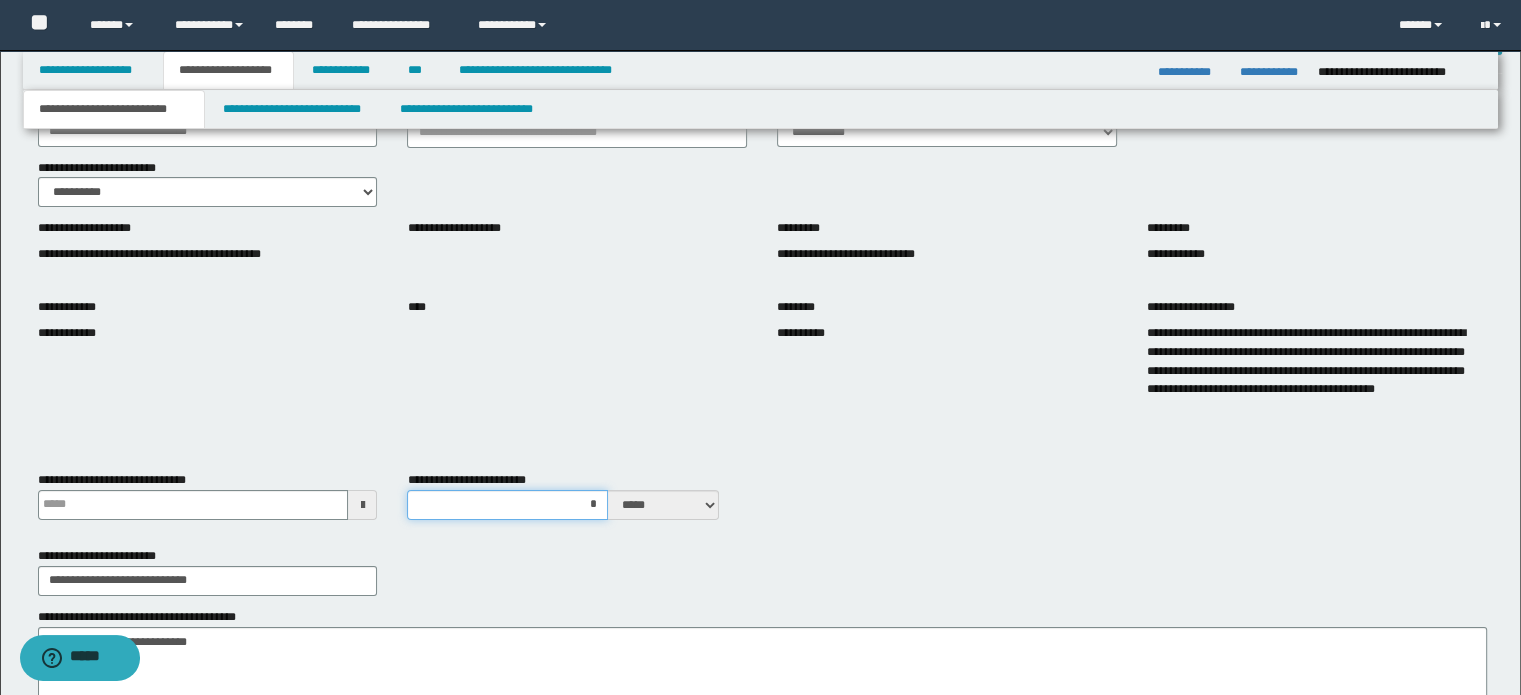 type on "*" 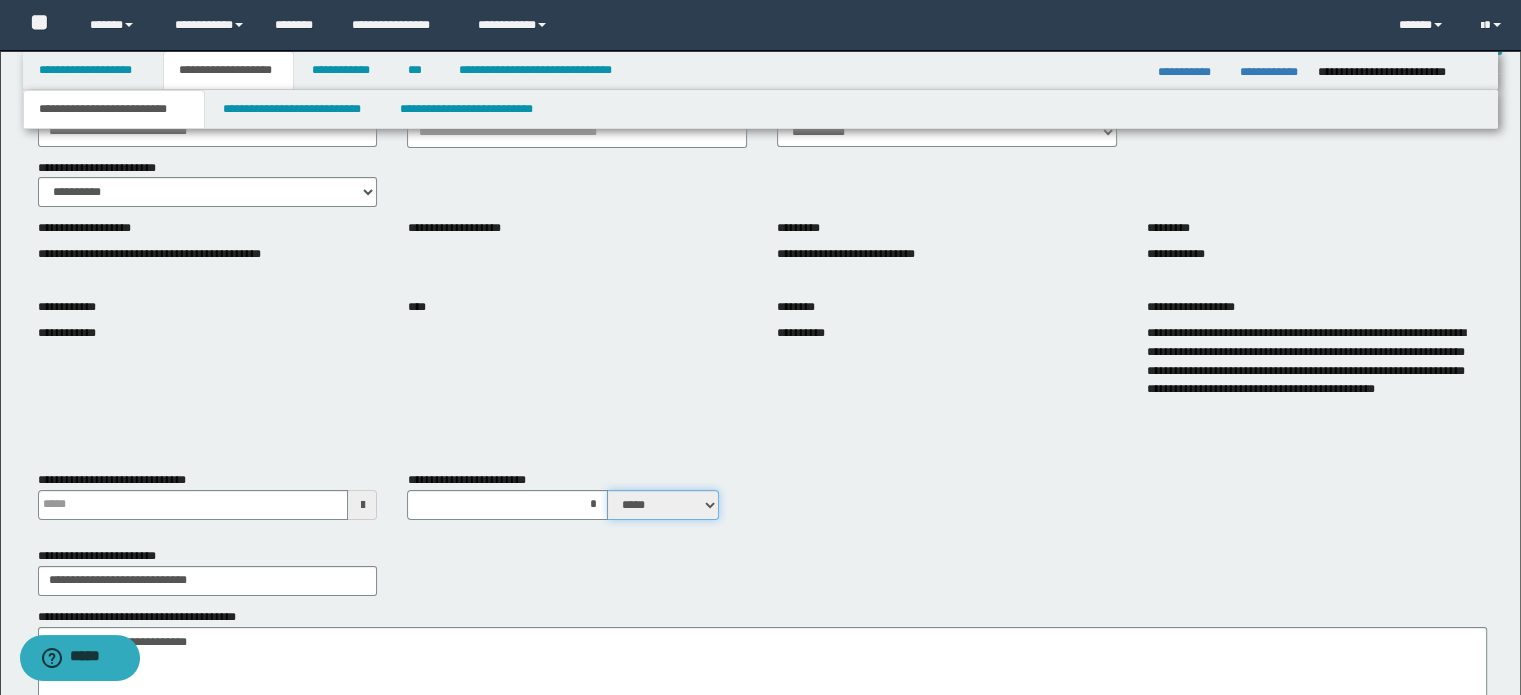 click on "*****
****" at bounding box center (663, 505) 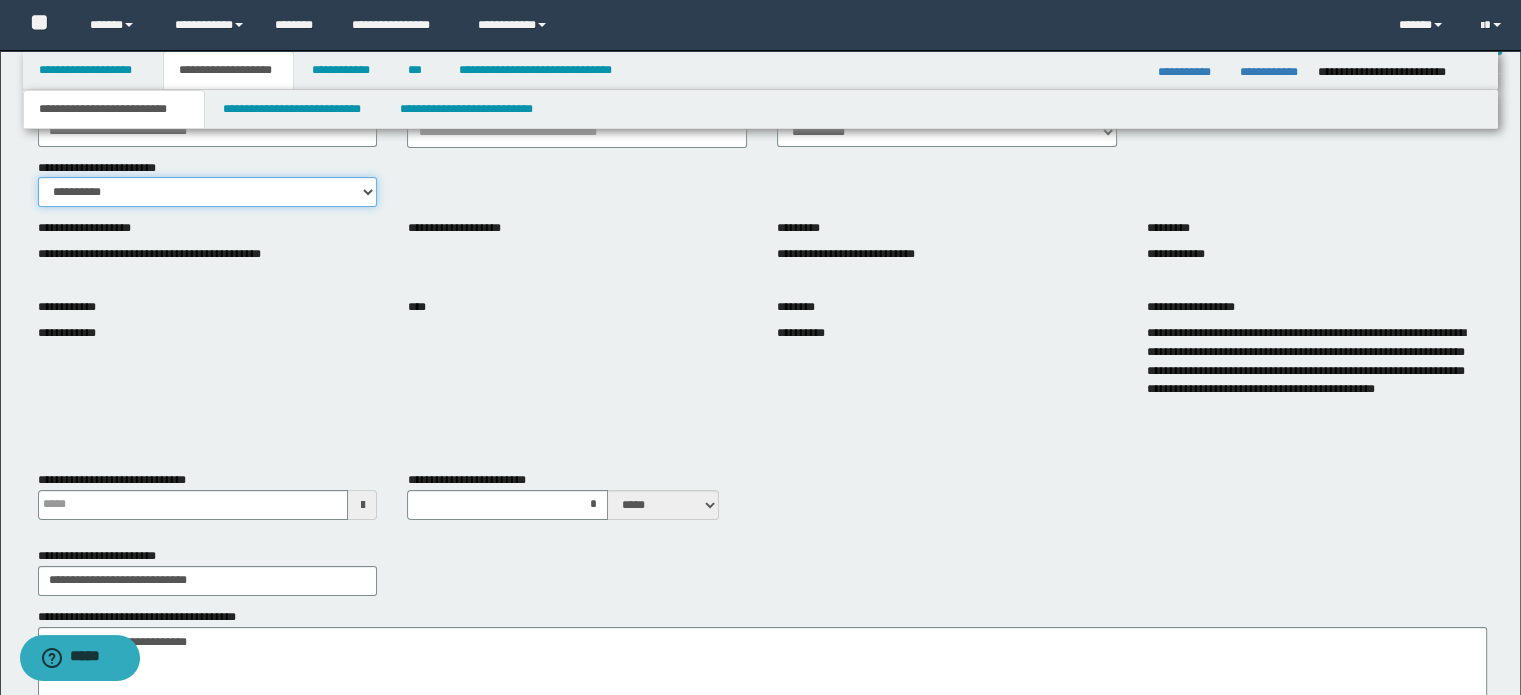 click on "**********" at bounding box center [208, 192] 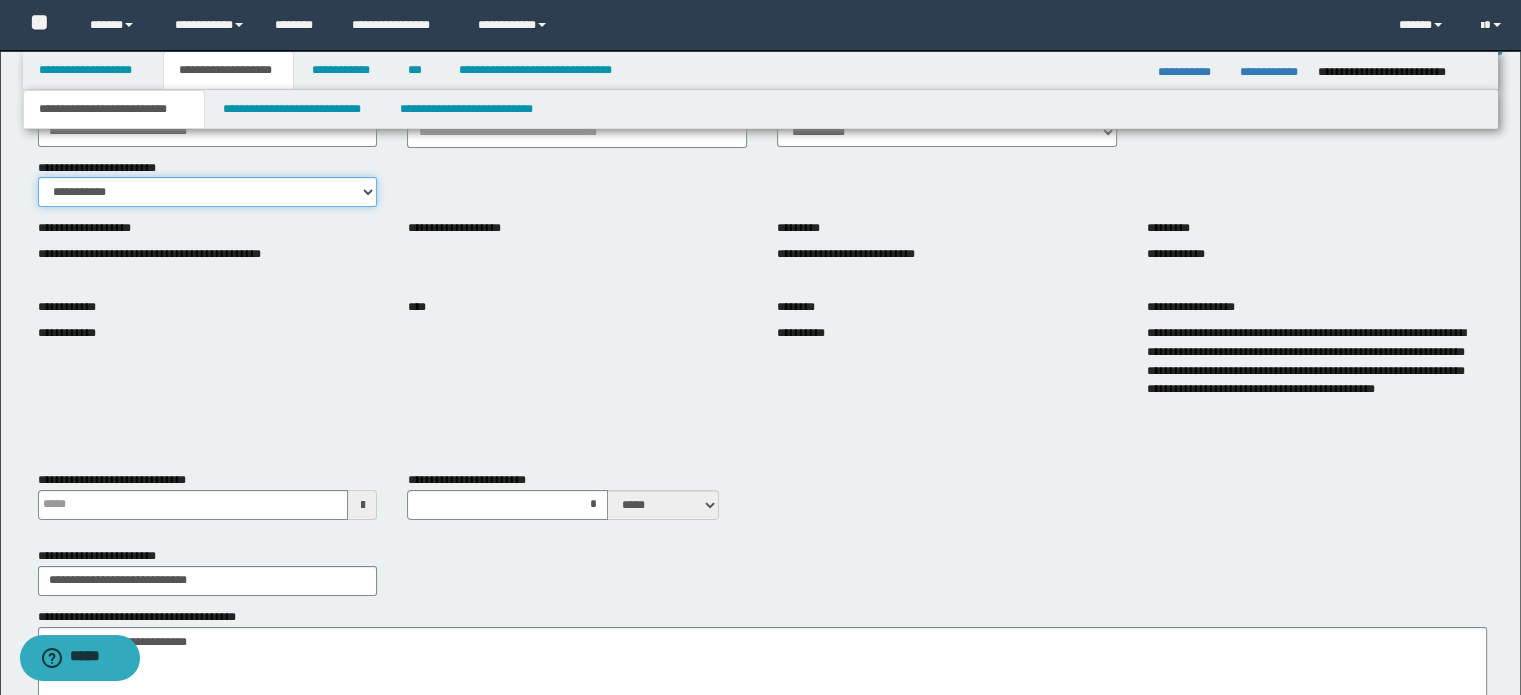 click on "**********" at bounding box center (208, 192) 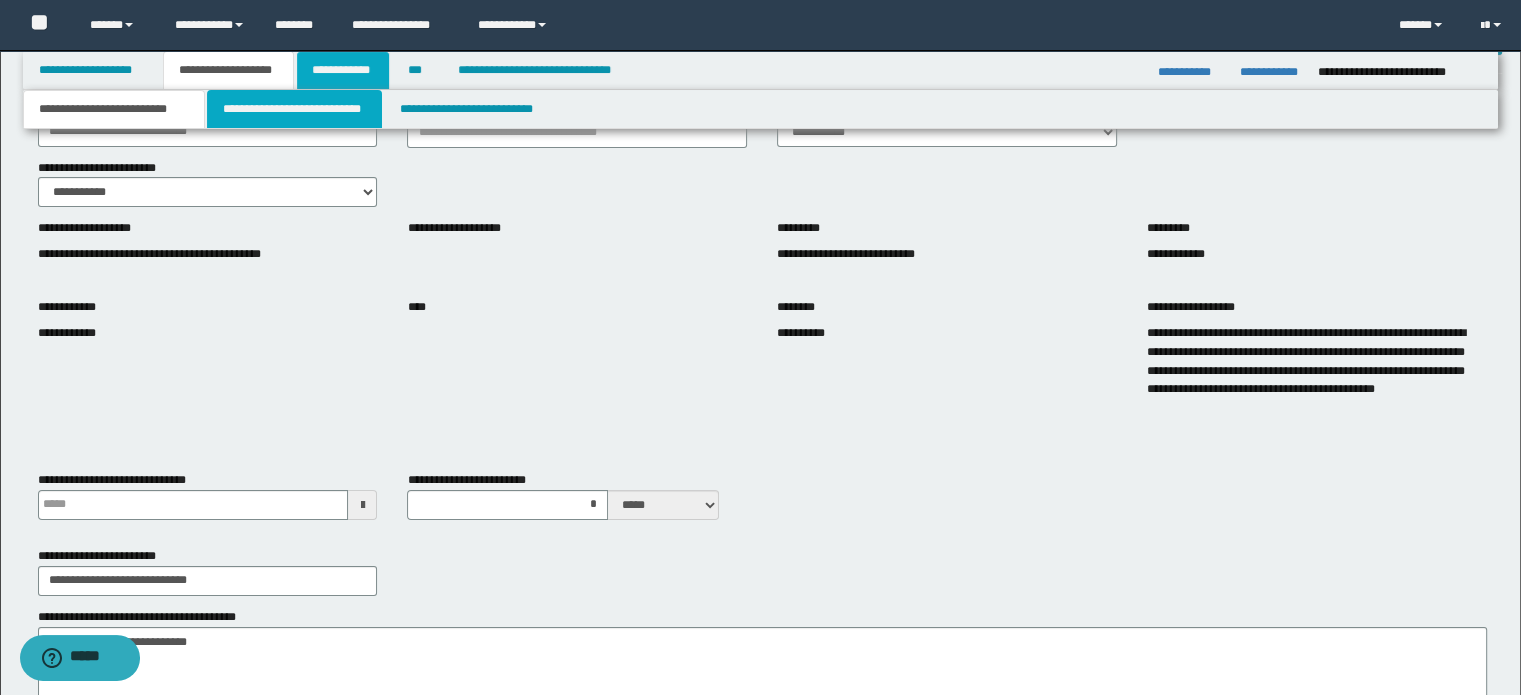 click on "**********" at bounding box center [294, 109] 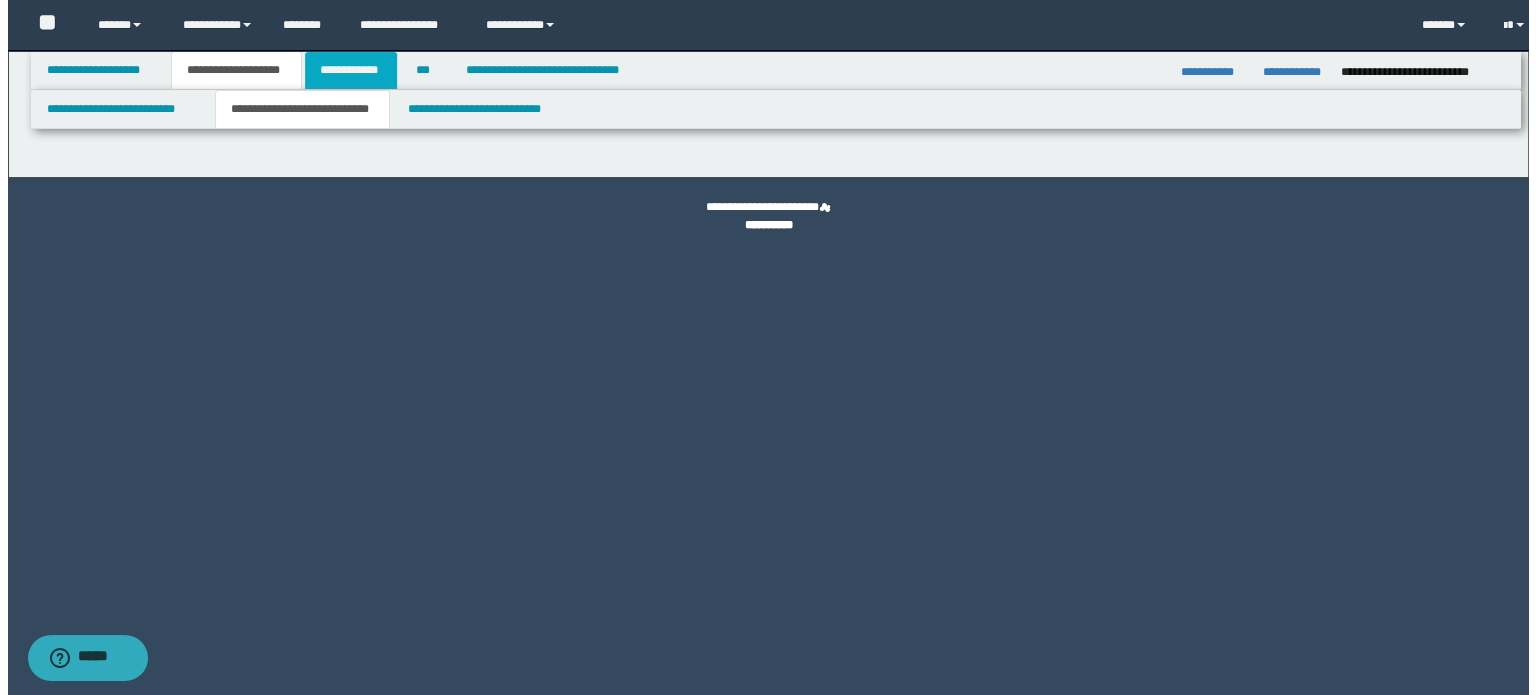 scroll, scrollTop: 0, scrollLeft: 0, axis: both 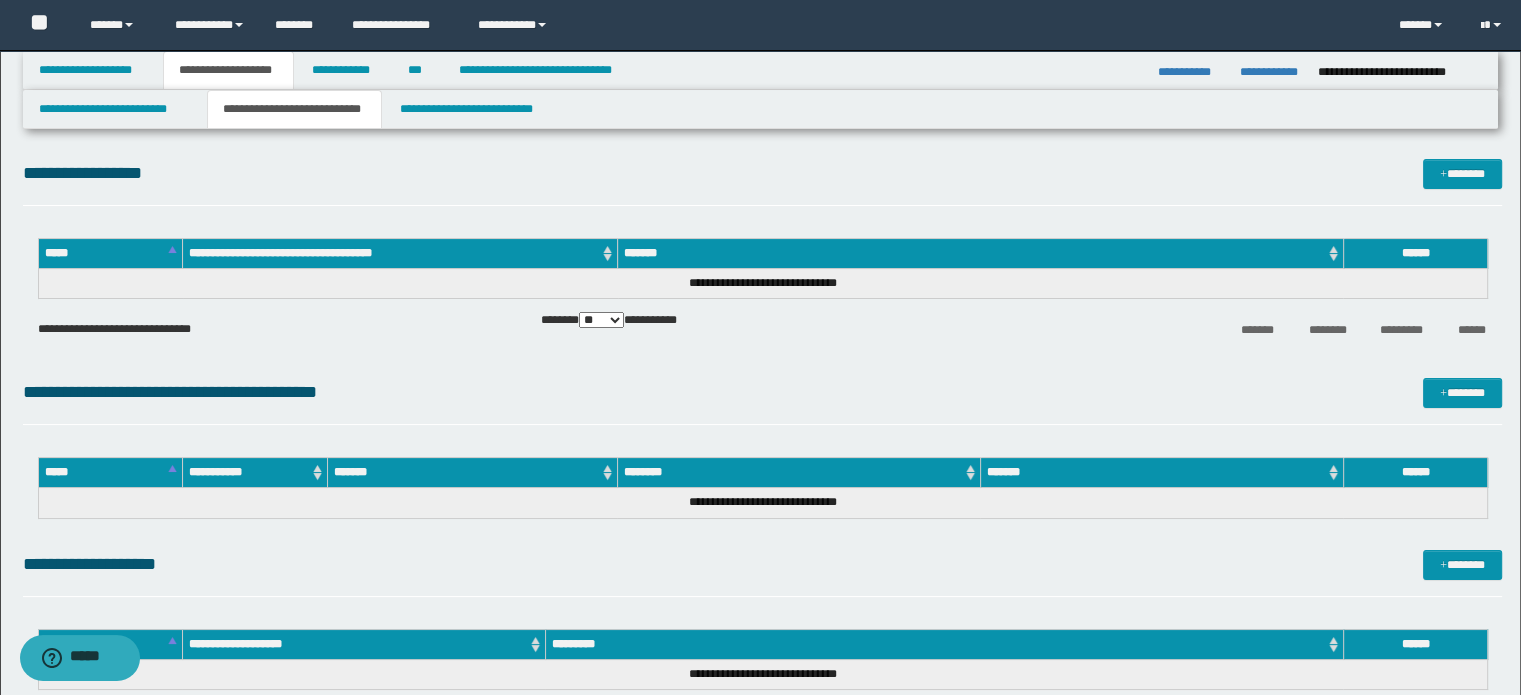click on "**********" at bounding box center (760, 602) 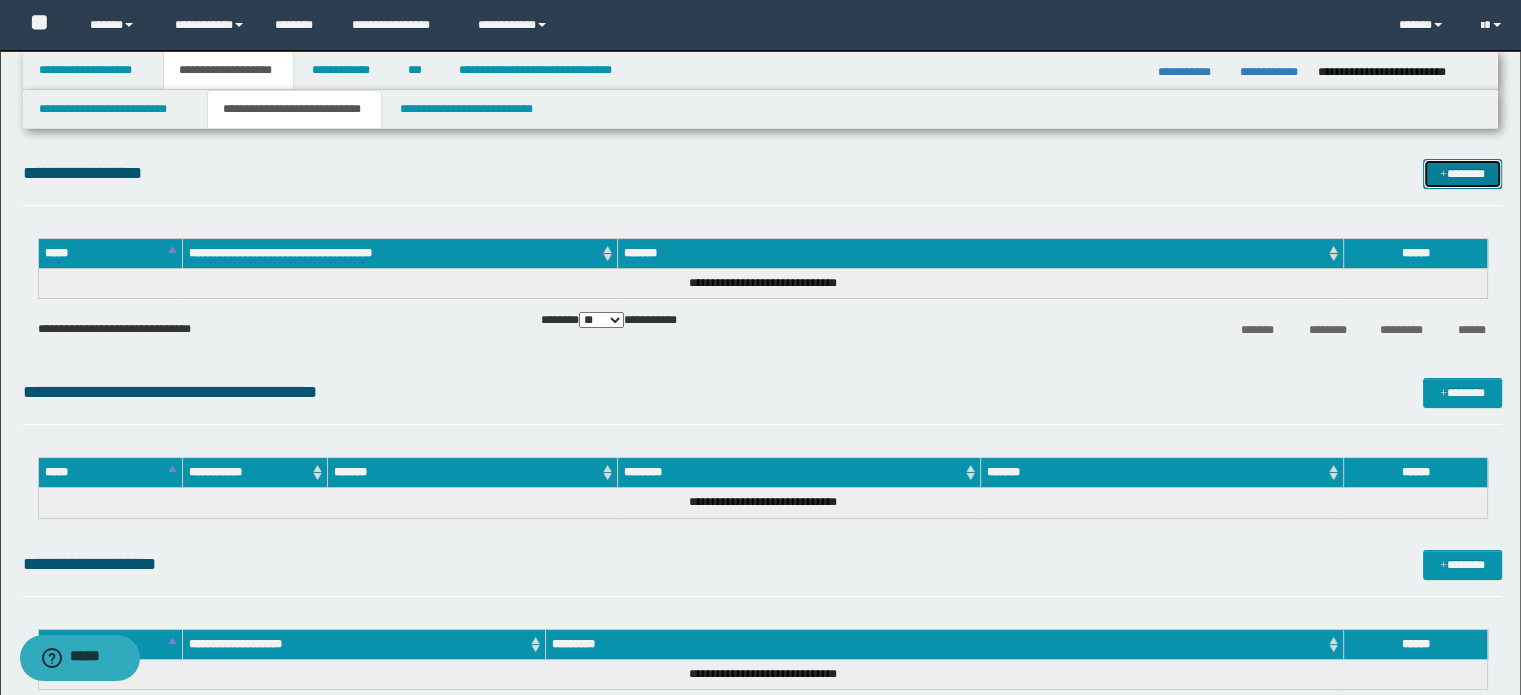 click on "*******" at bounding box center (1462, 174) 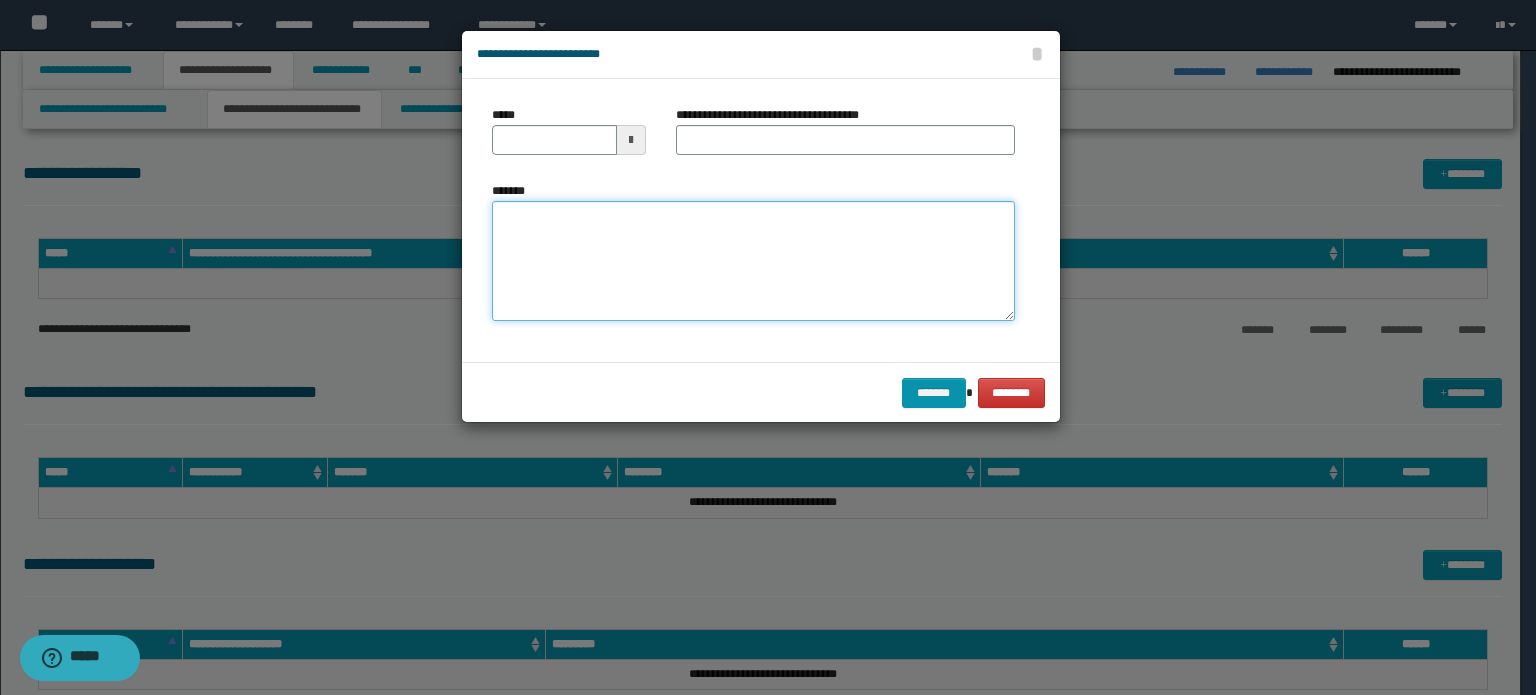 click on "*******" at bounding box center [753, 261] 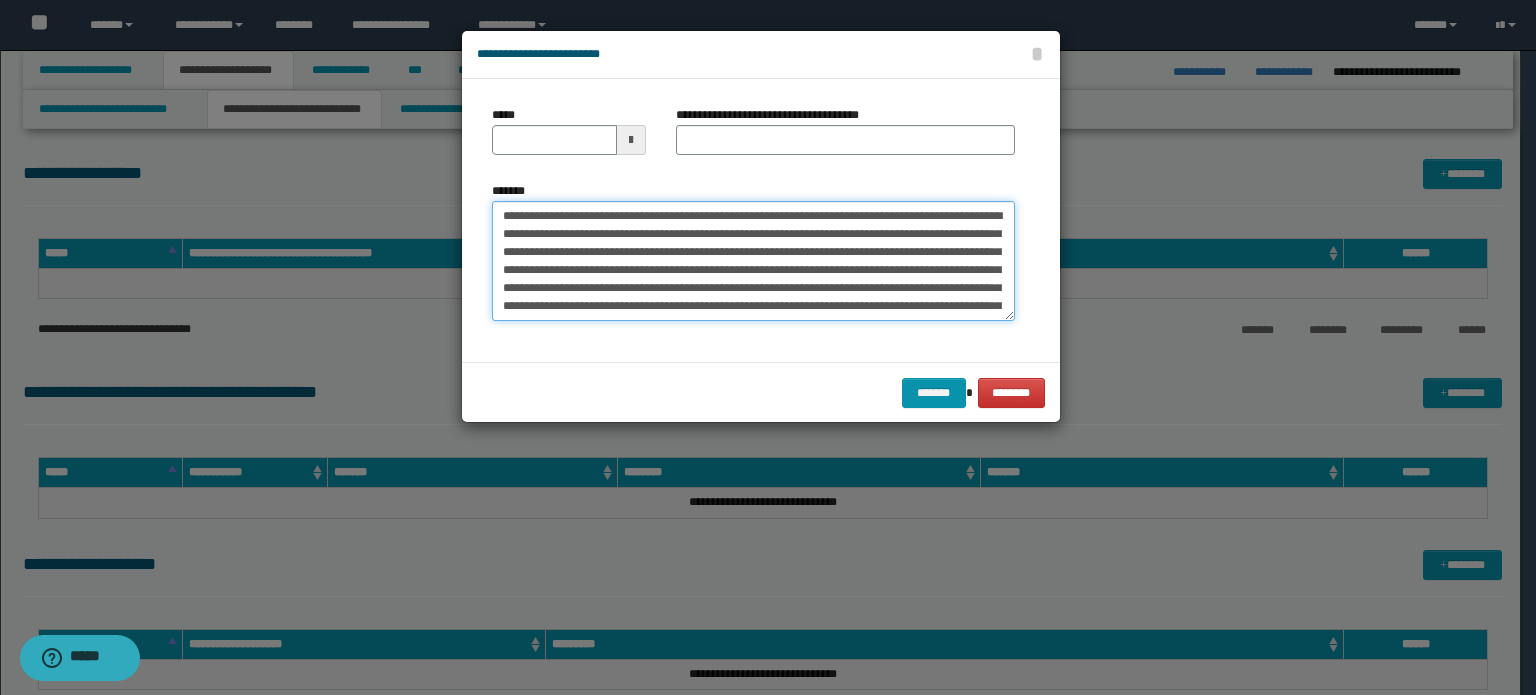 scroll, scrollTop: 192, scrollLeft: 0, axis: vertical 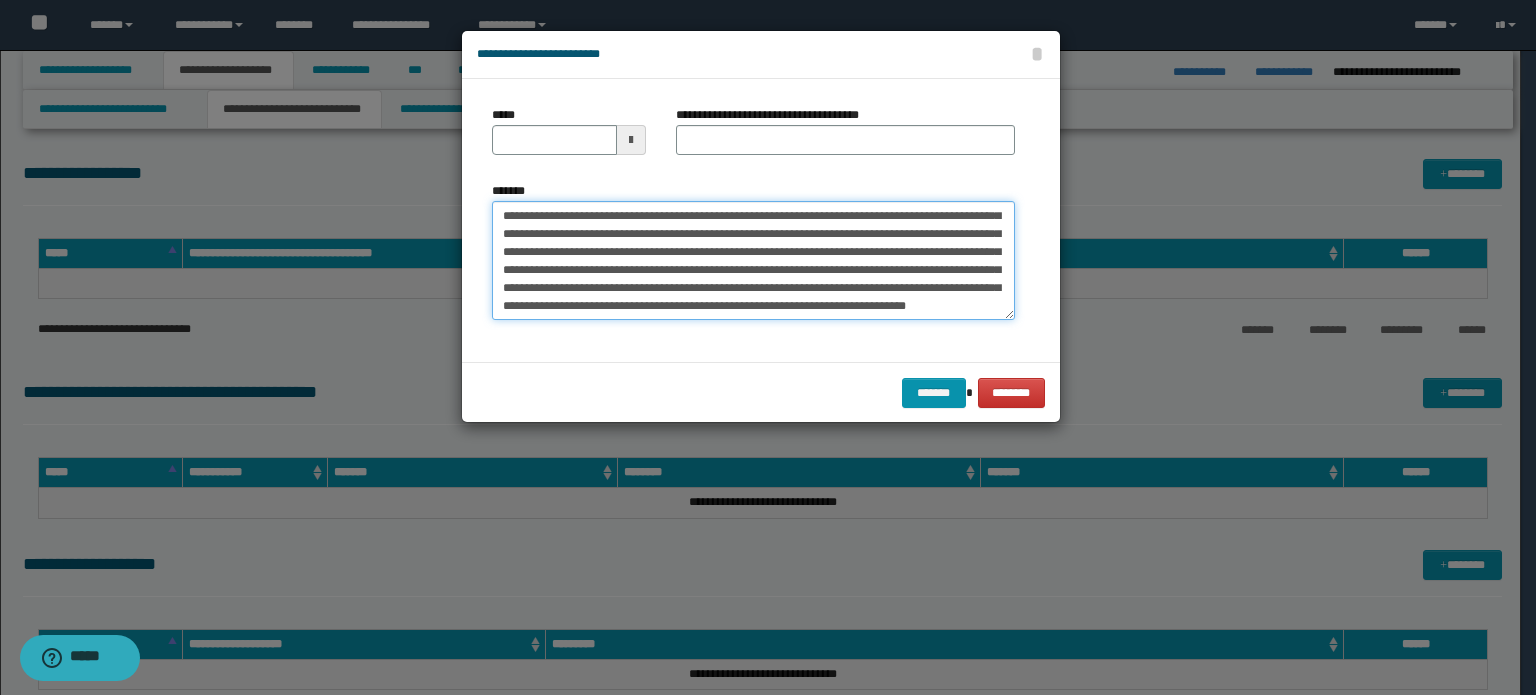 type on "**********" 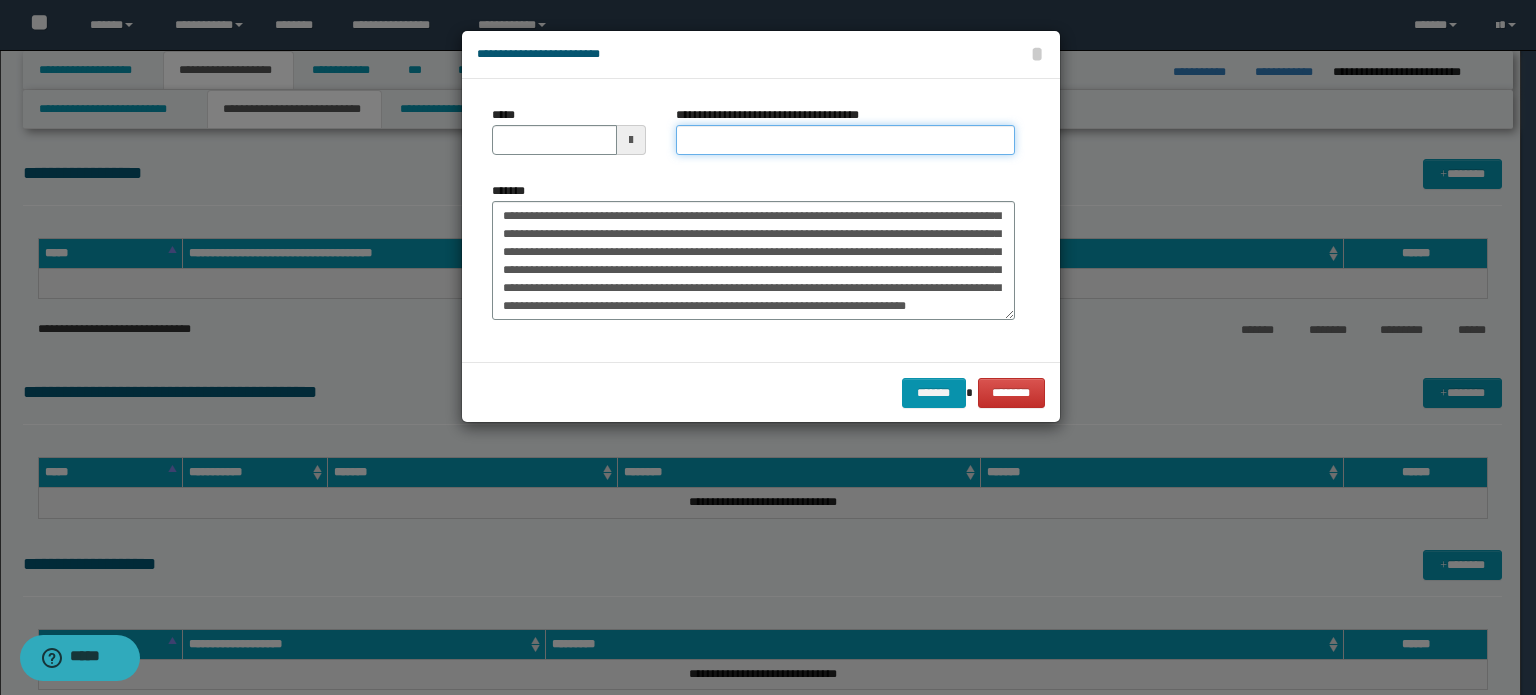 click on "**********" at bounding box center [845, 140] 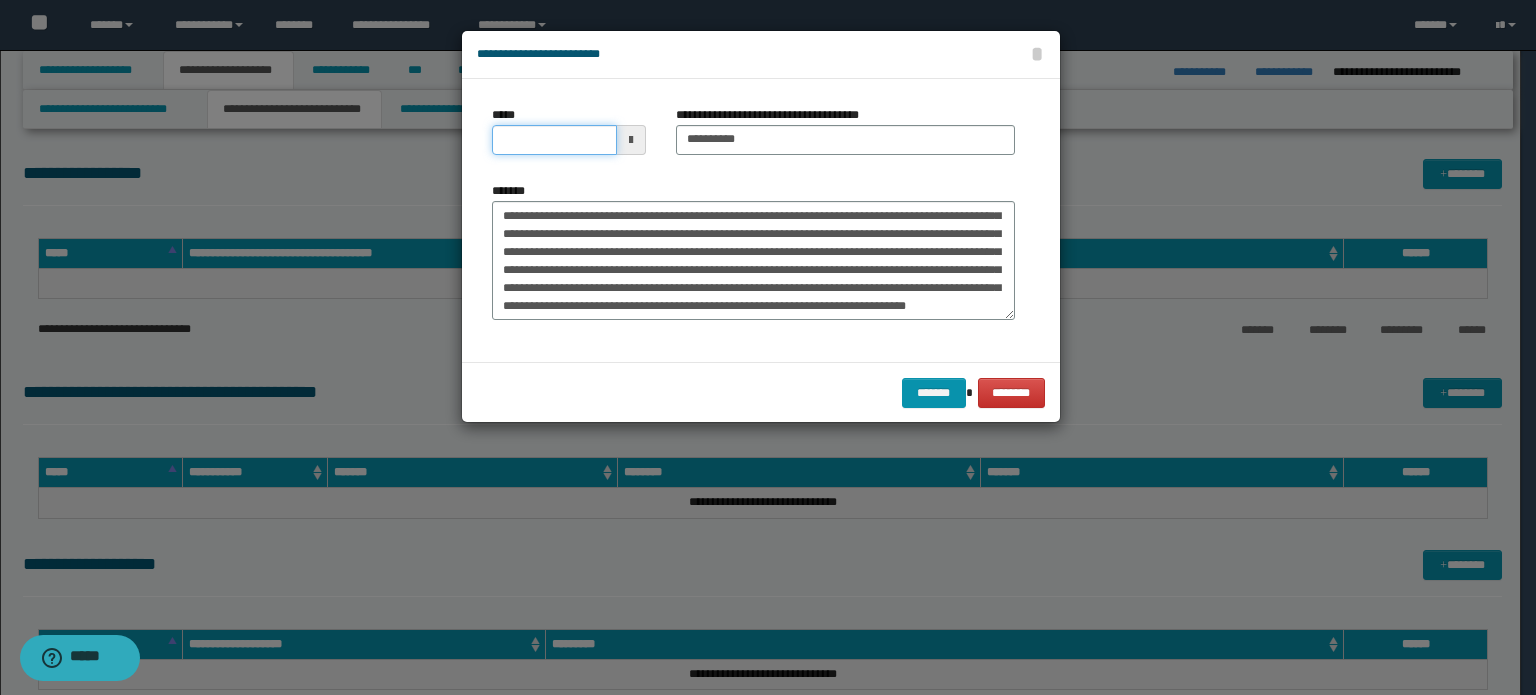 click on "*****" at bounding box center [554, 140] 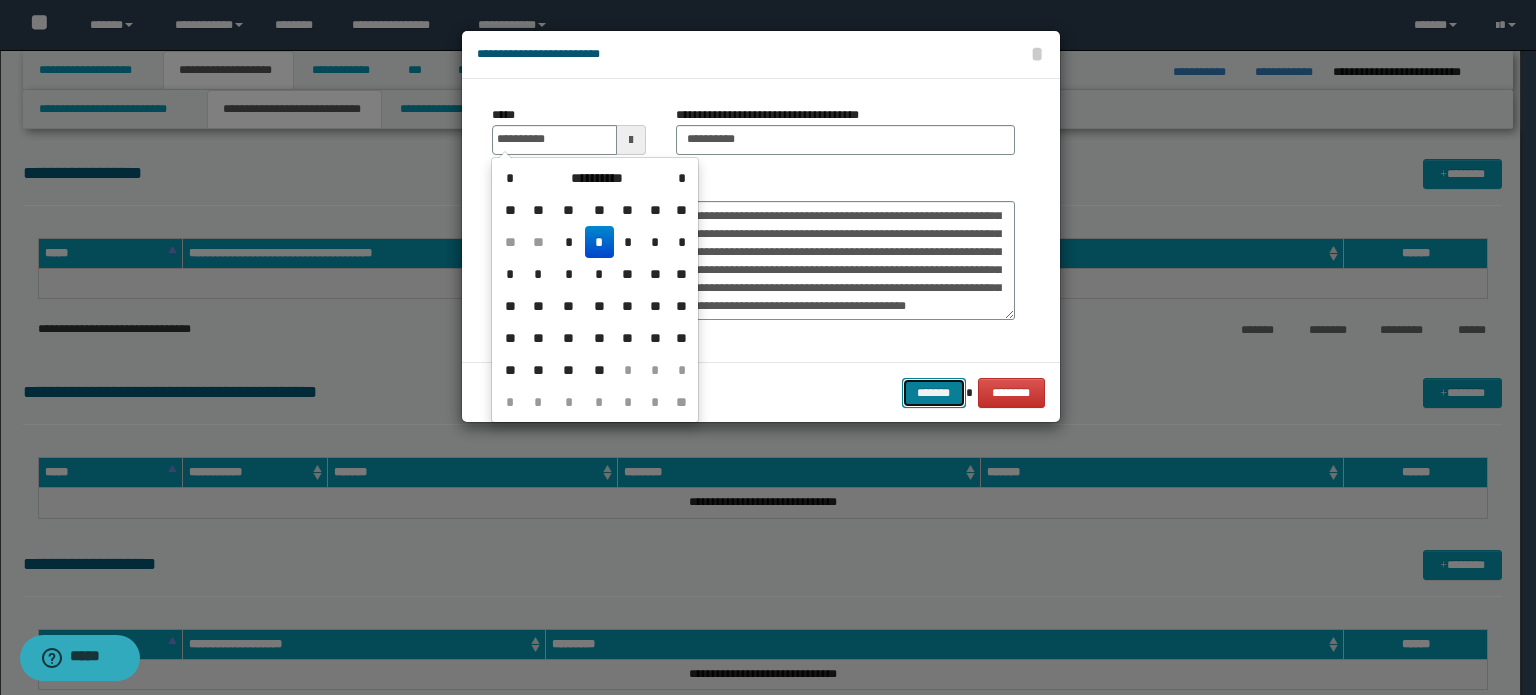 type on "**********" 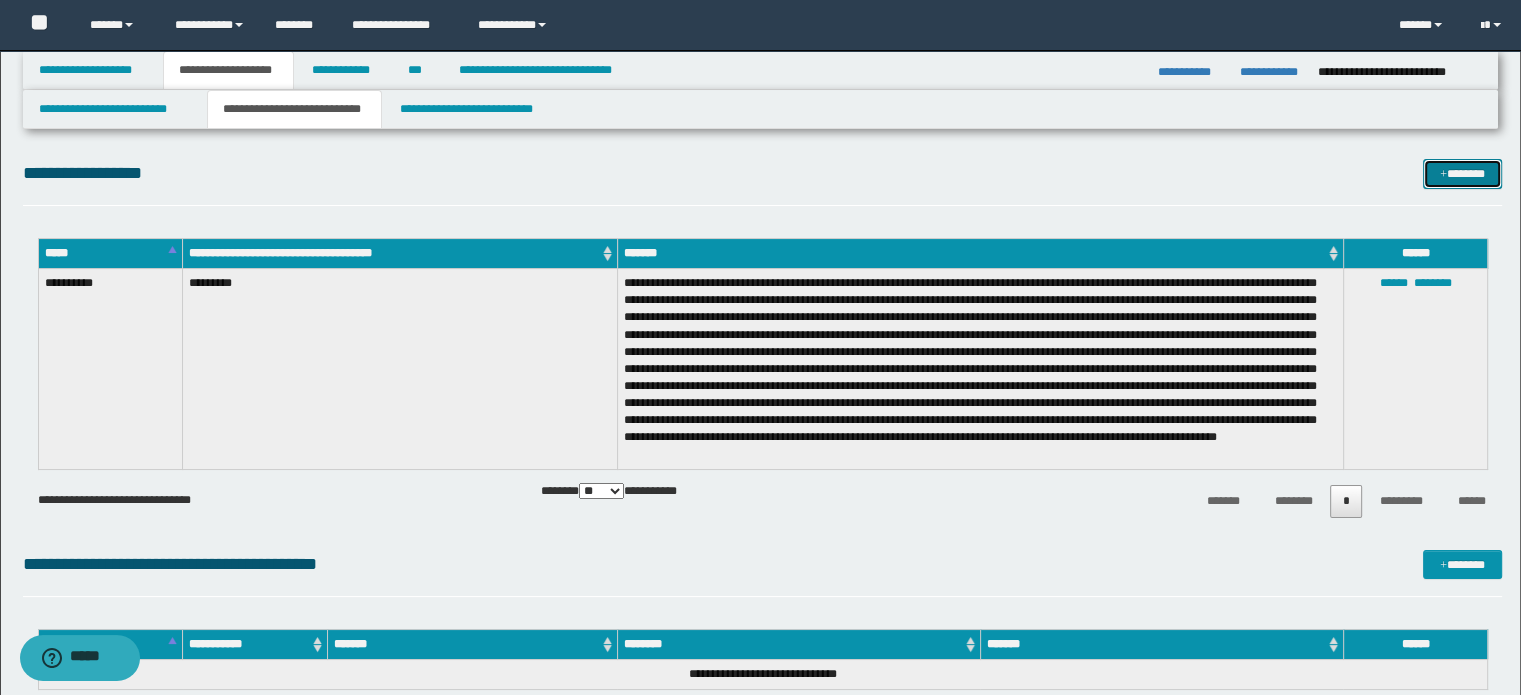 drag, startPoint x: 1440, startPoint y: 168, endPoint x: 1189, endPoint y: 147, distance: 251.87695 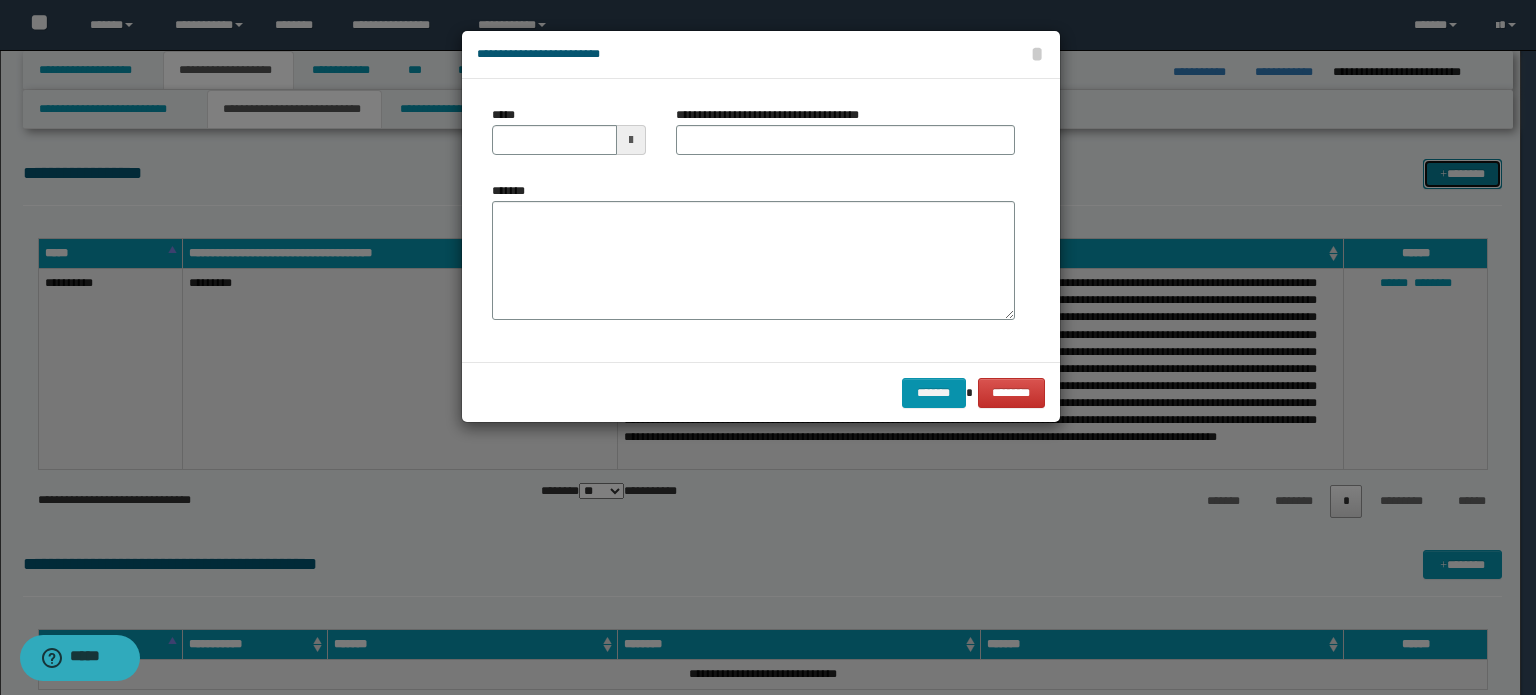 scroll, scrollTop: 0, scrollLeft: 0, axis: both 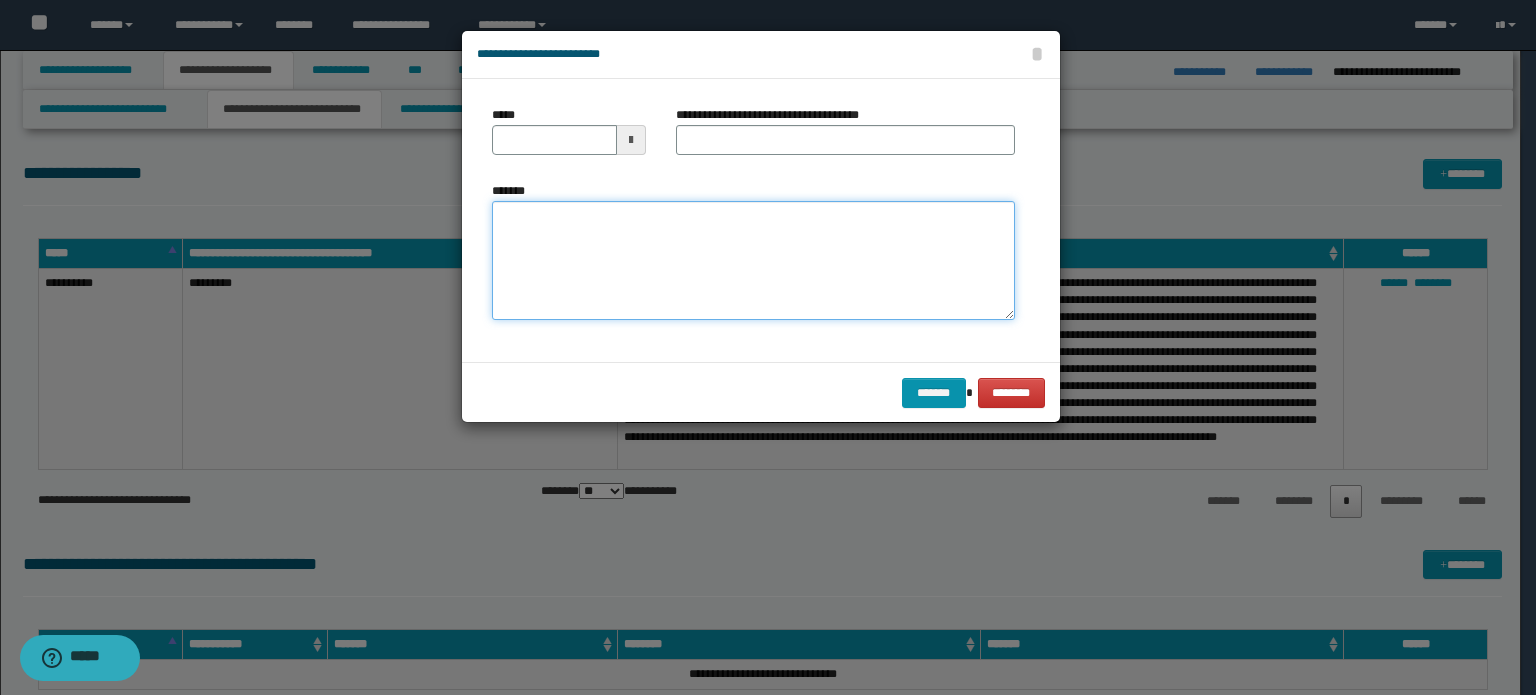 click on "*******" at bounding box center [753, 261] 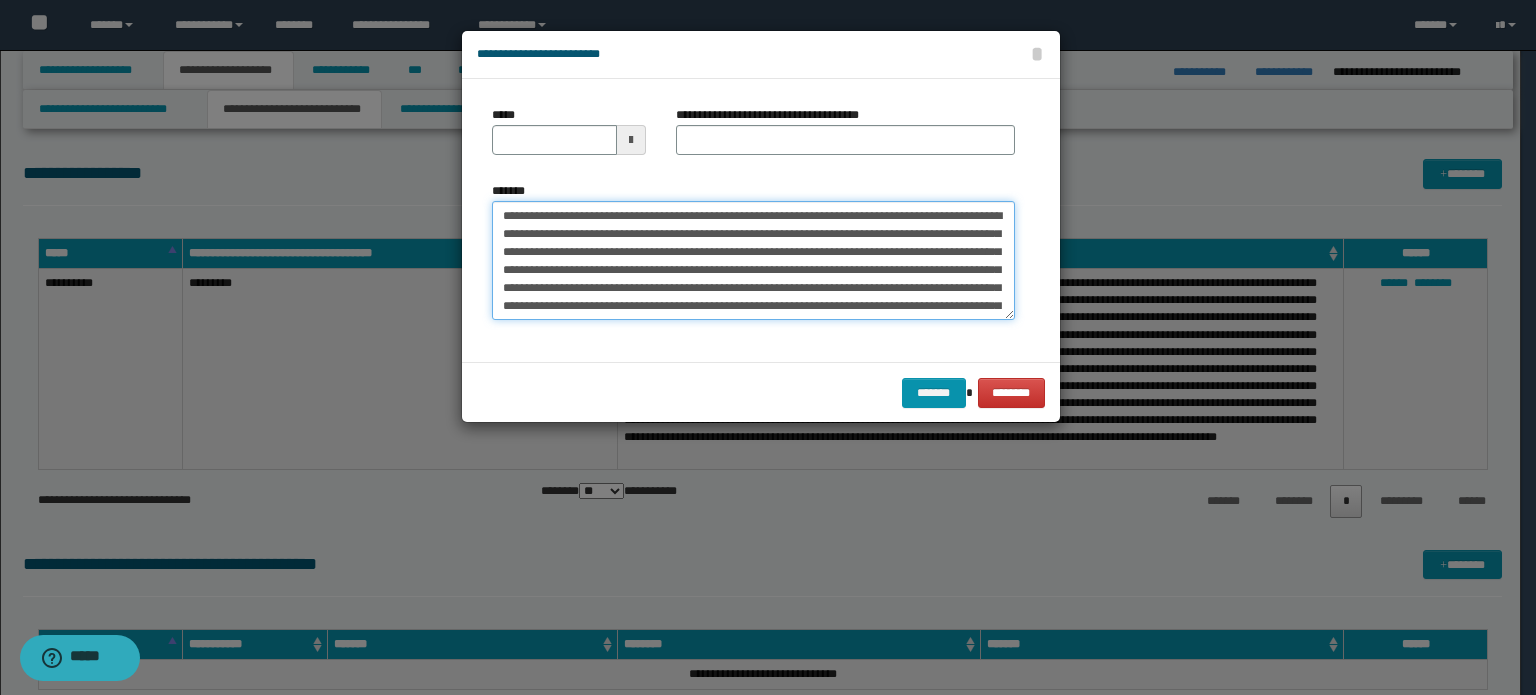 type on "**********" 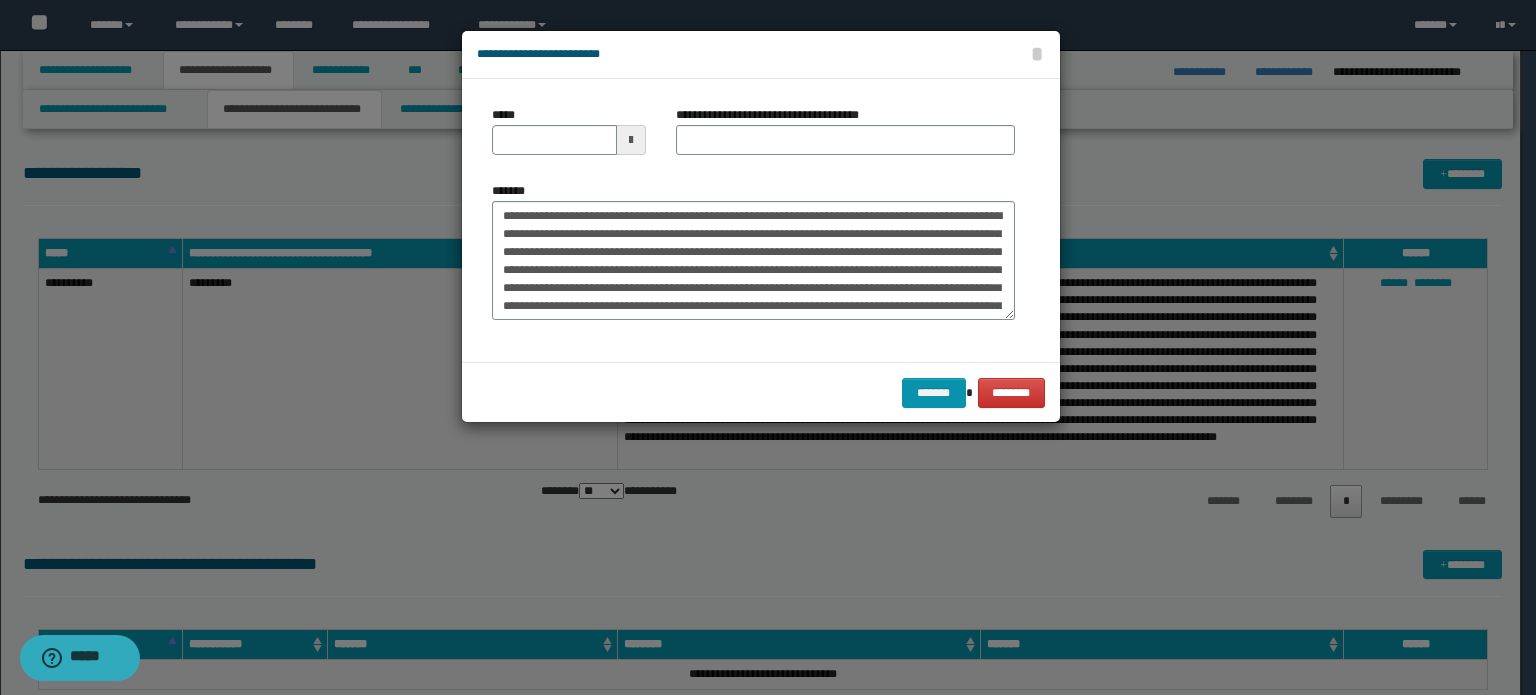 scroll, scrollTop: 264, scrollLeft: 0, axis: vertical 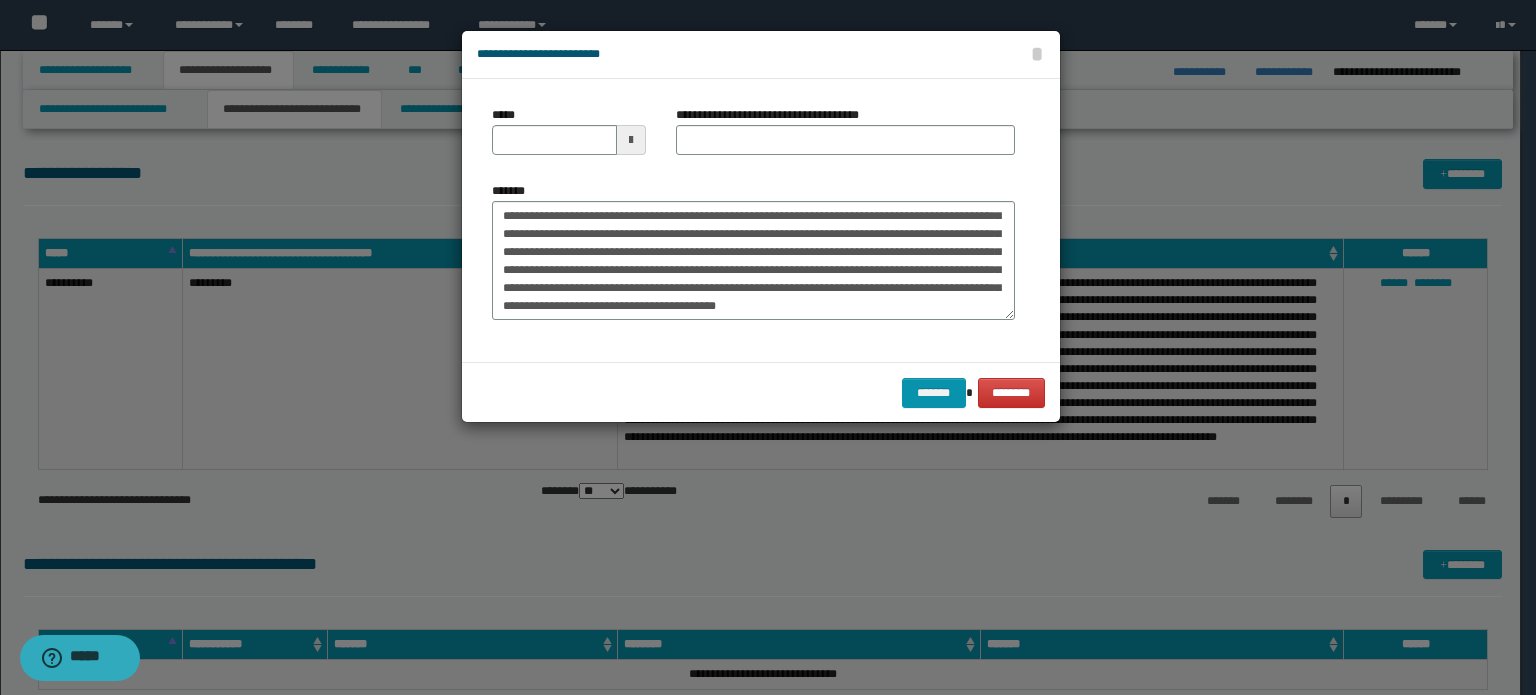 drag, startPoint x: 744, startPoint y: 119, endPoint x: 745, endPoint y: 132, distance: 13.038404 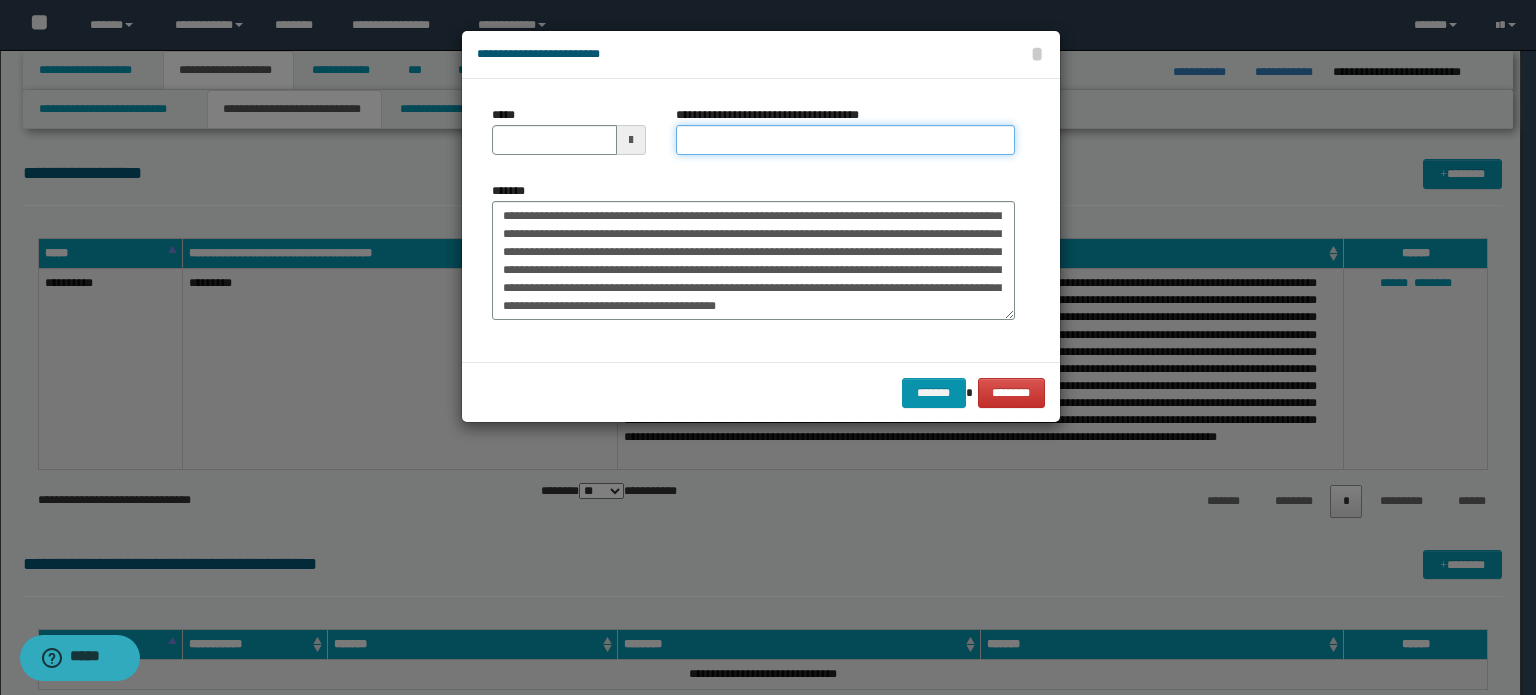 click on "**********" at bounding box center (845, 140) 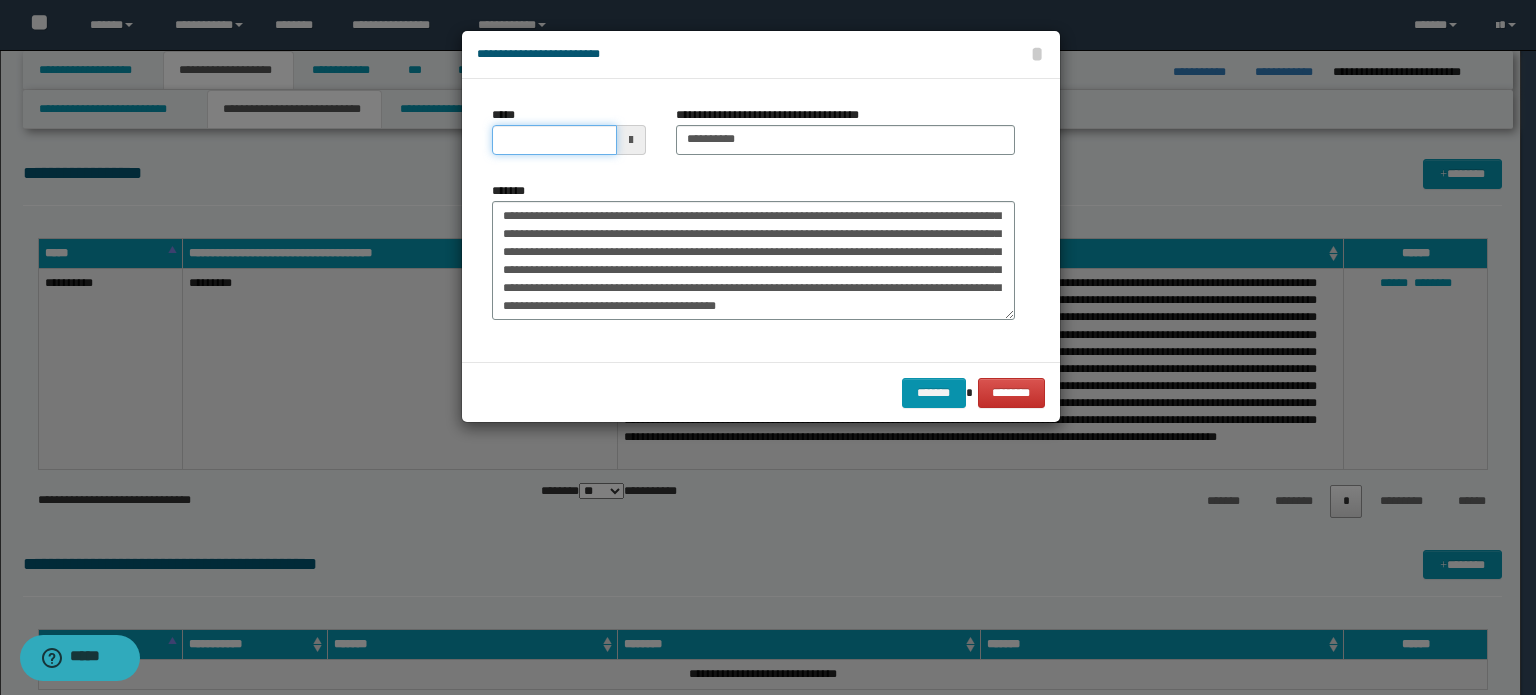 click on "*****" at bounding box center (554, 140) 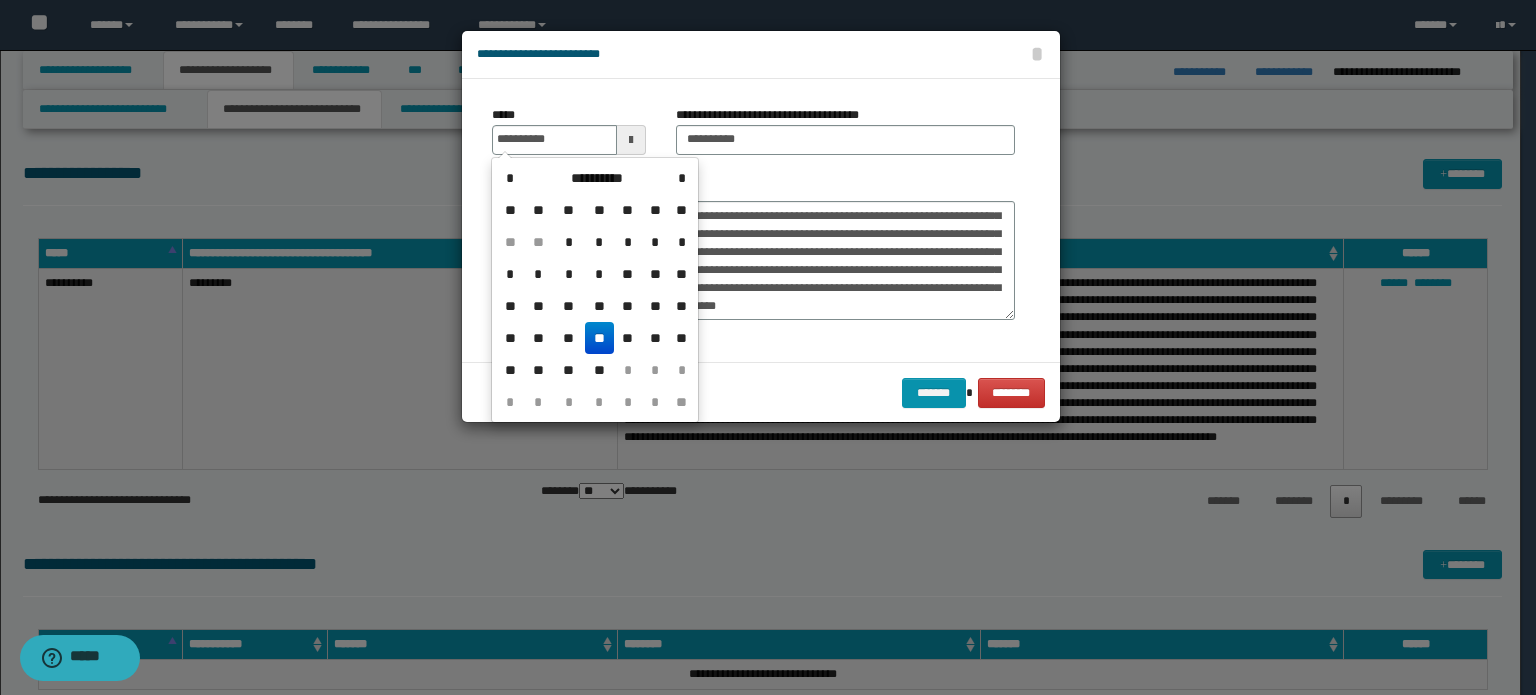 type on "**********" 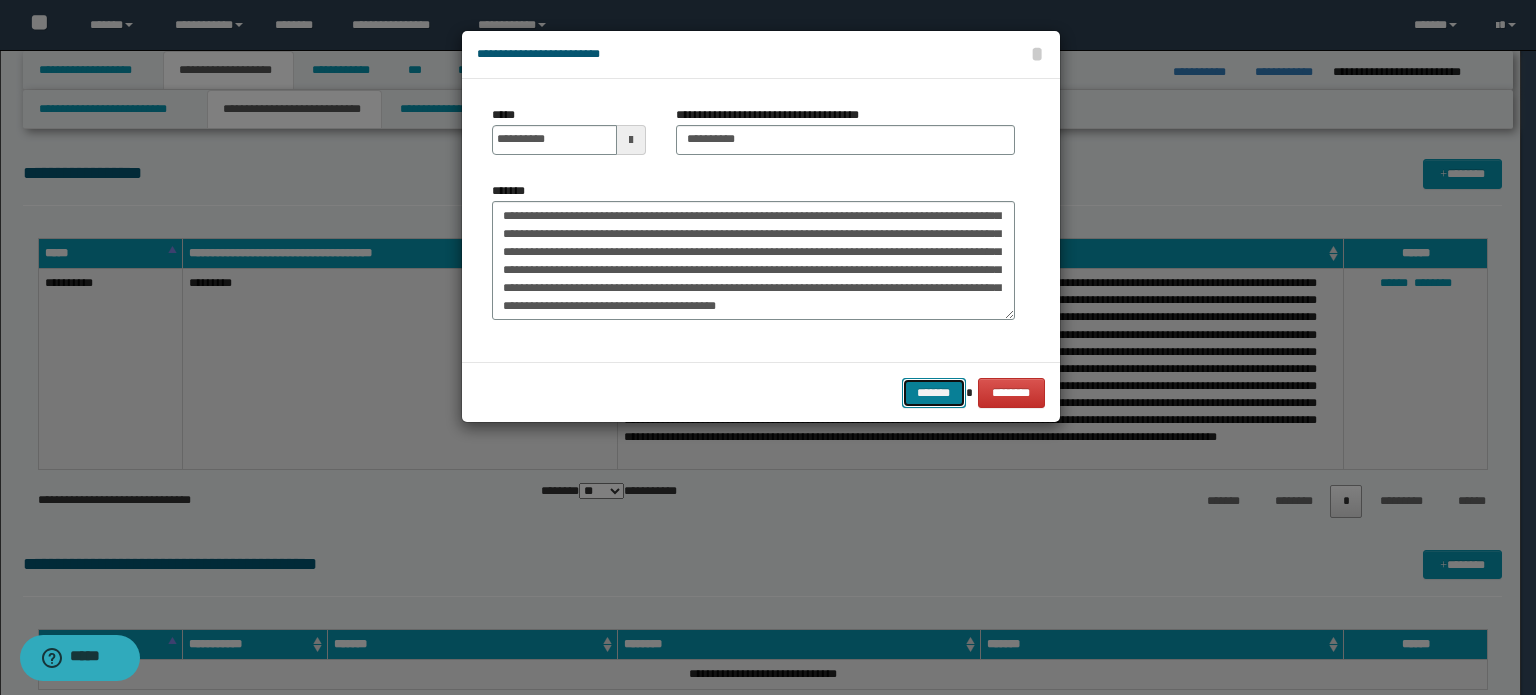 click on "*******" at bounding box center (934, 393) 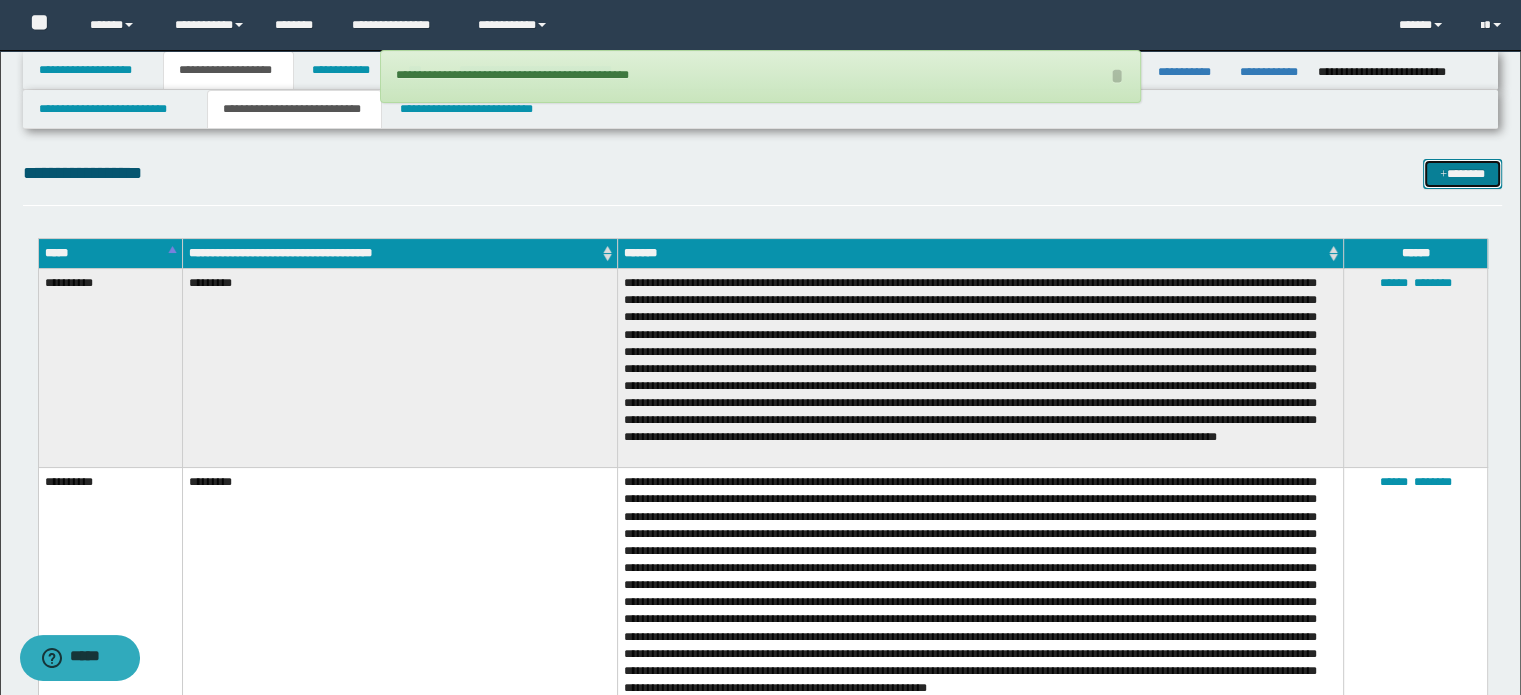 click on "*******" at bounding box center (1462, 174) 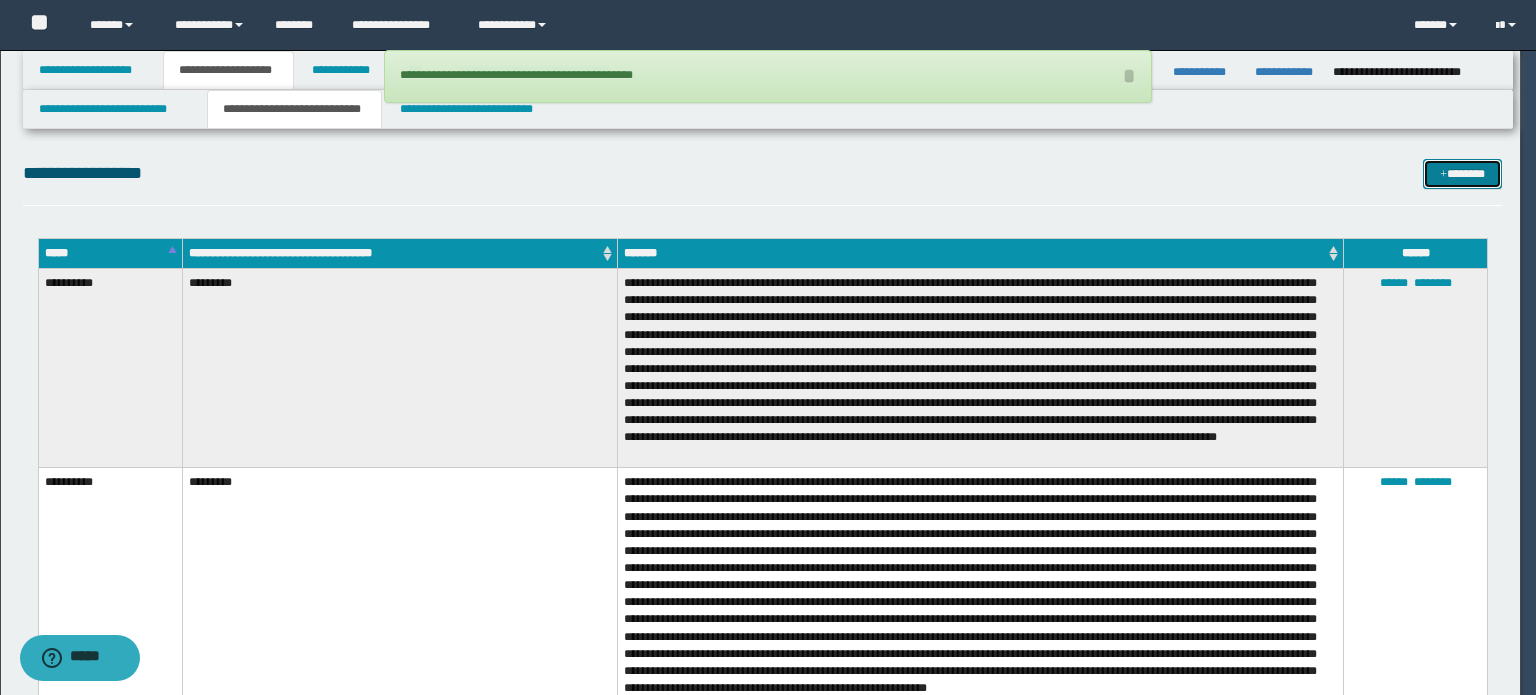 scroll, scrollTop: 0, scrollLeft: 0, axis: both 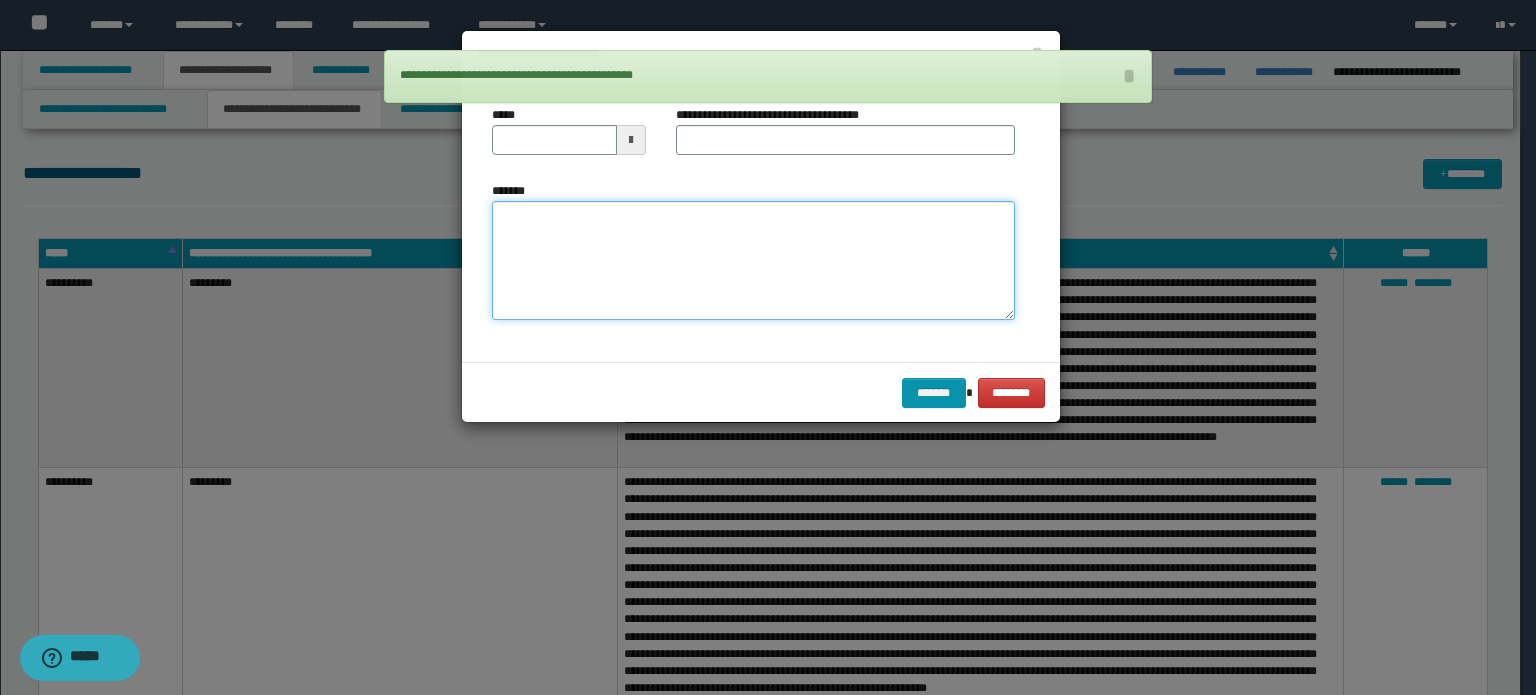 drag, startPoint x: 724, startPoint y: 242, endPoint x: 717, endPoint y: 170, distance: 72.33948 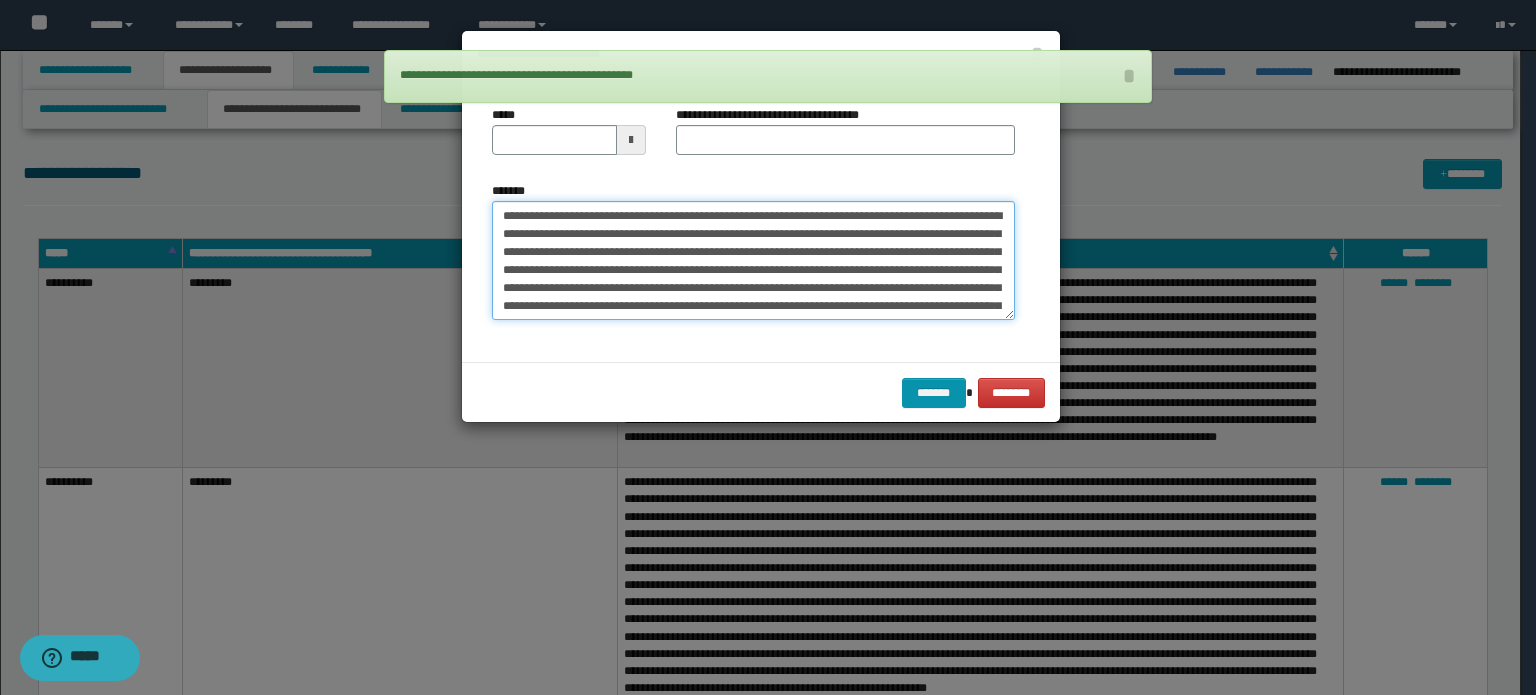 scroll, scrollTop: 372, scrollLeft: 0, axis: vertical 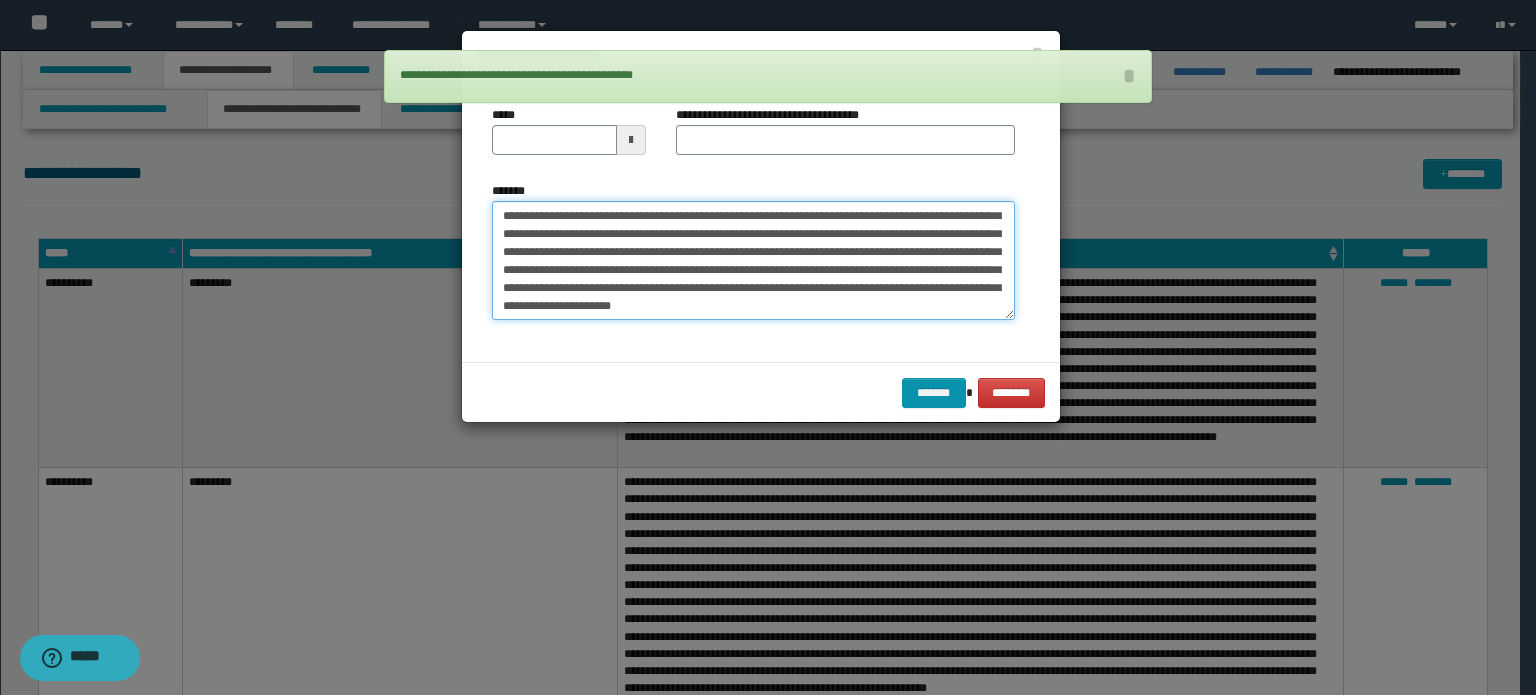 type on "**********" 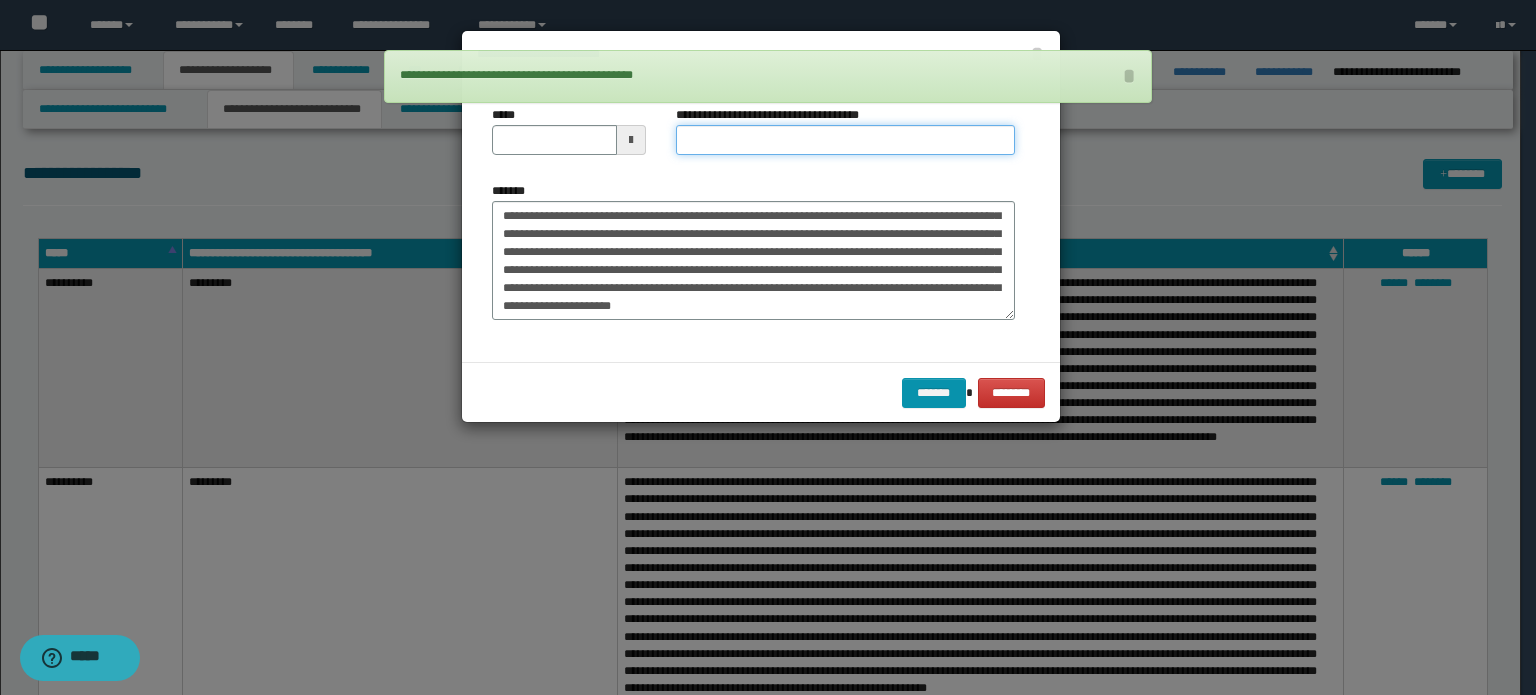 click on "**********" at bounding box center (845, 140) 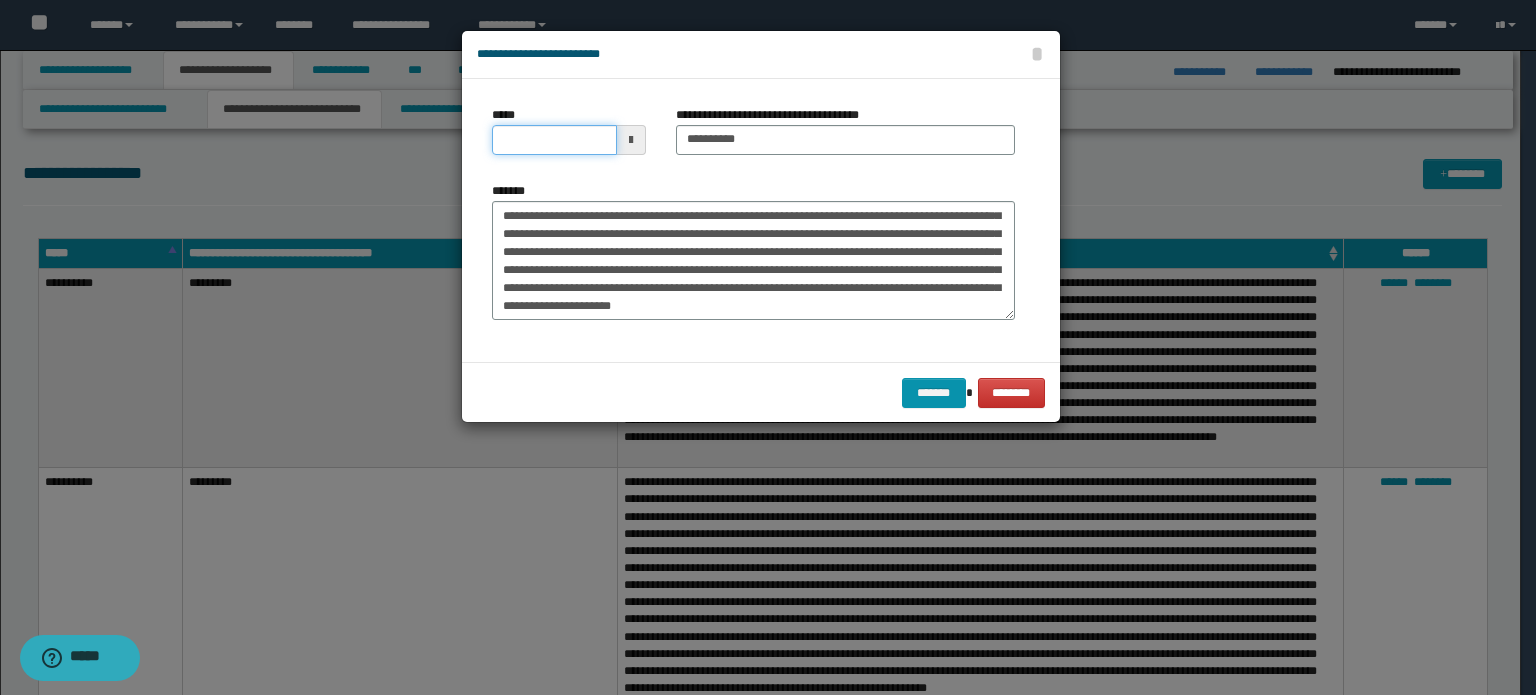 click on "*****" at bounding box center [554, 140] 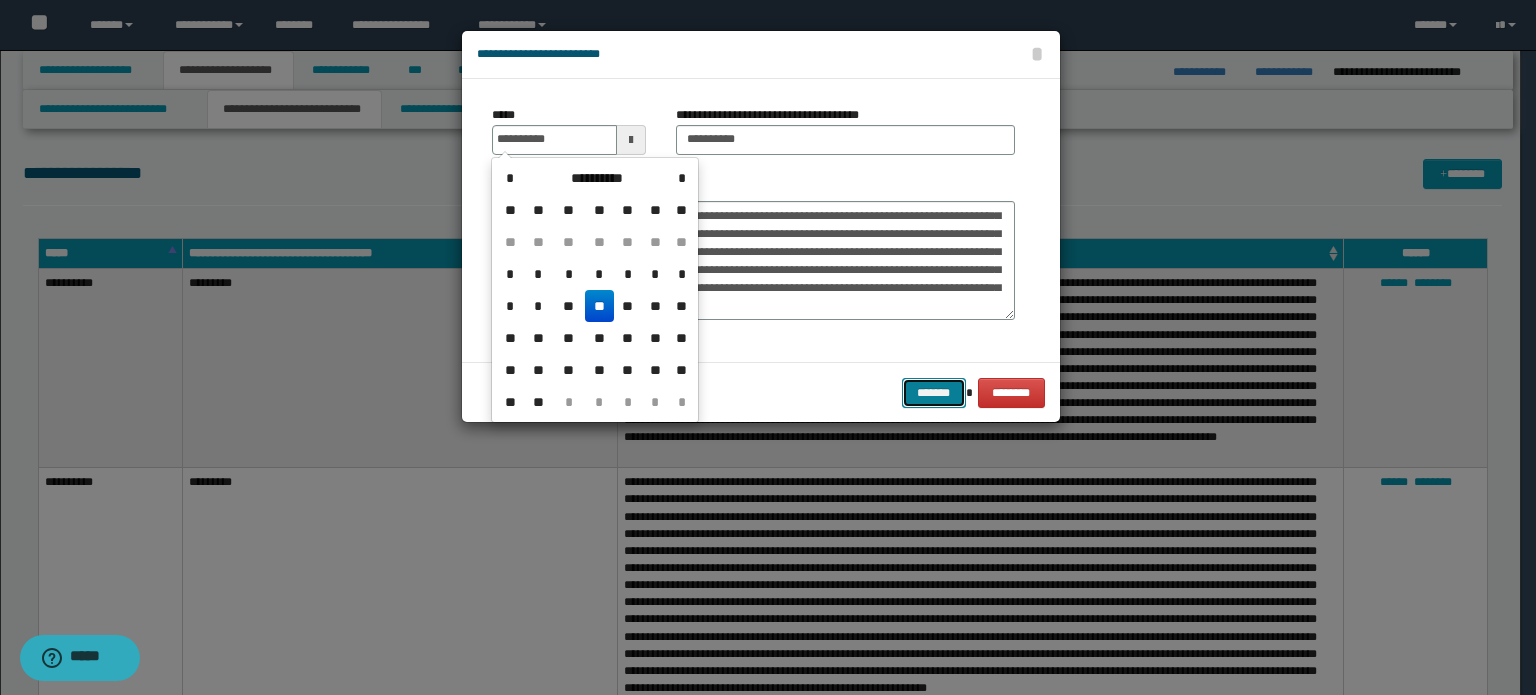 type on "**********" 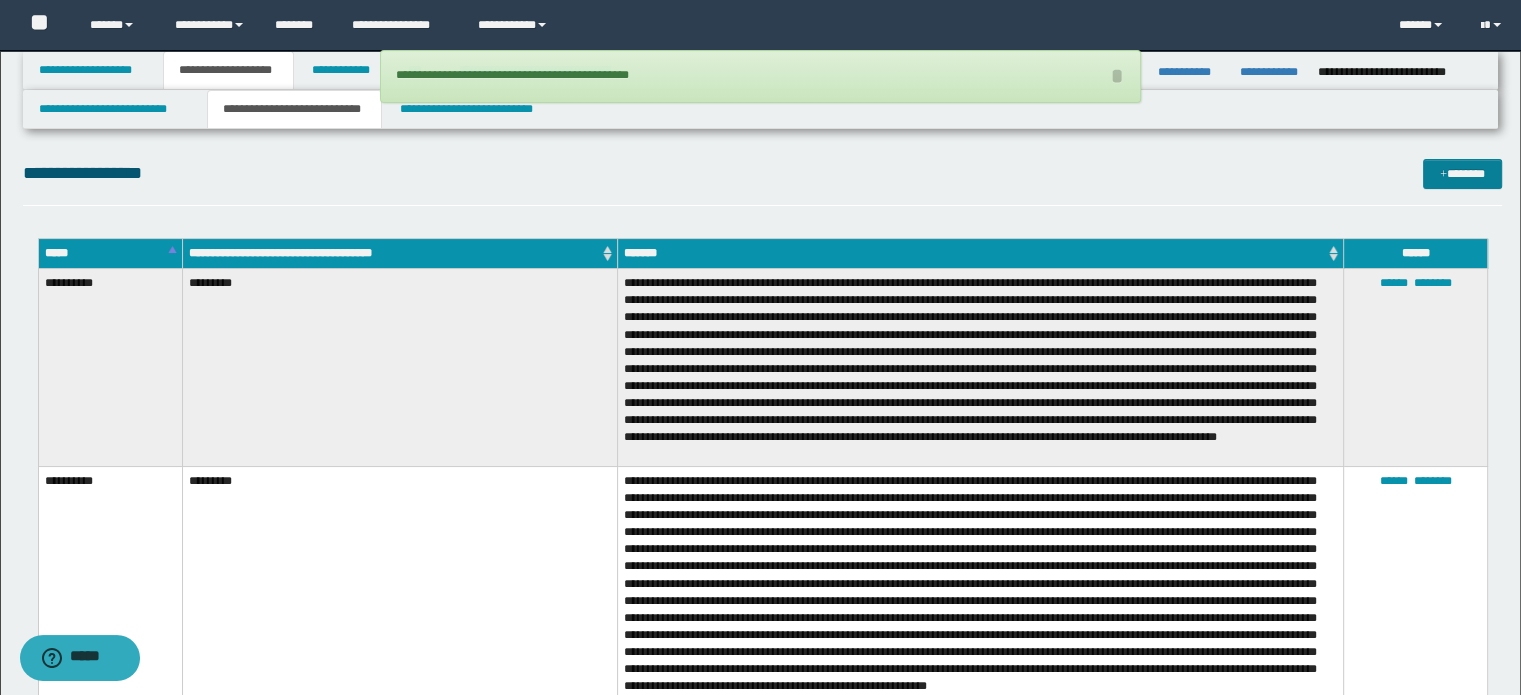 click on "**********" at bounding box center (760, 966) 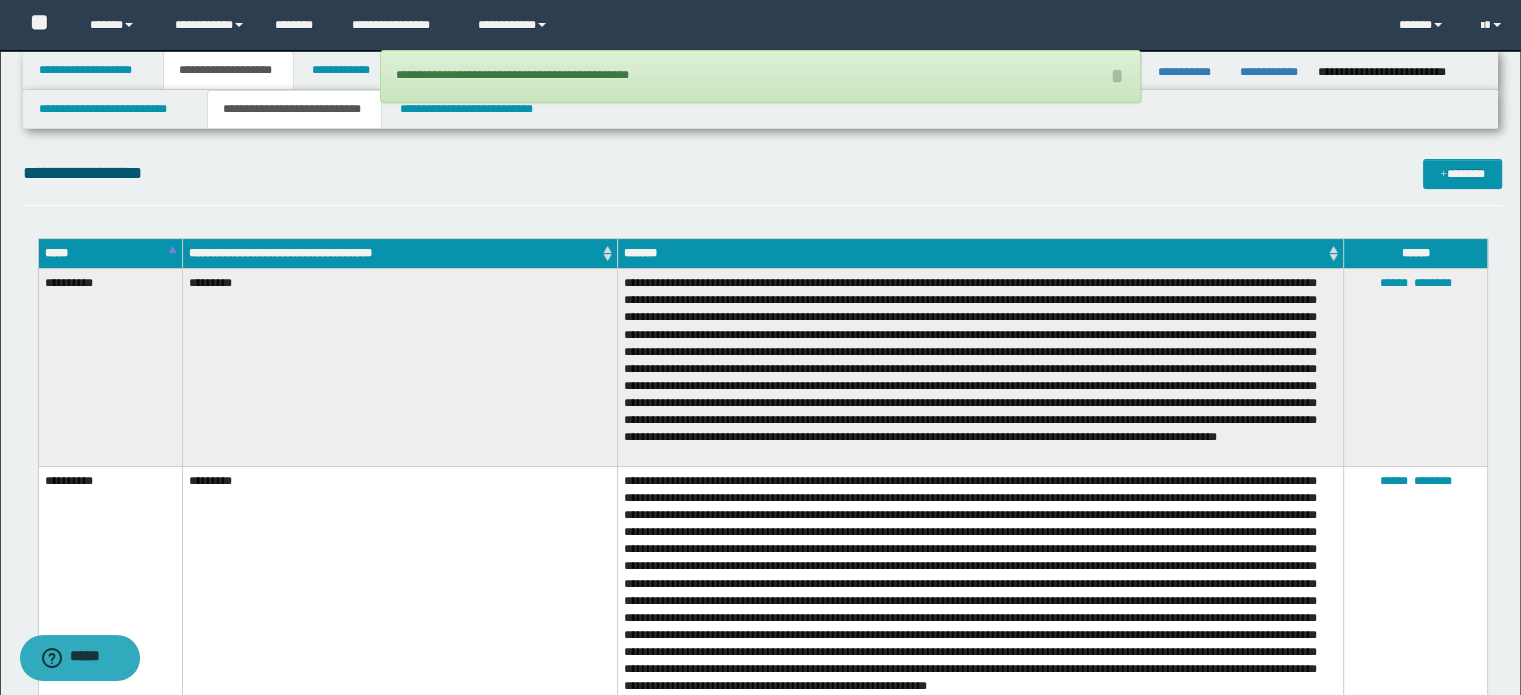 click on "**********" at bounding box center [763, 182] 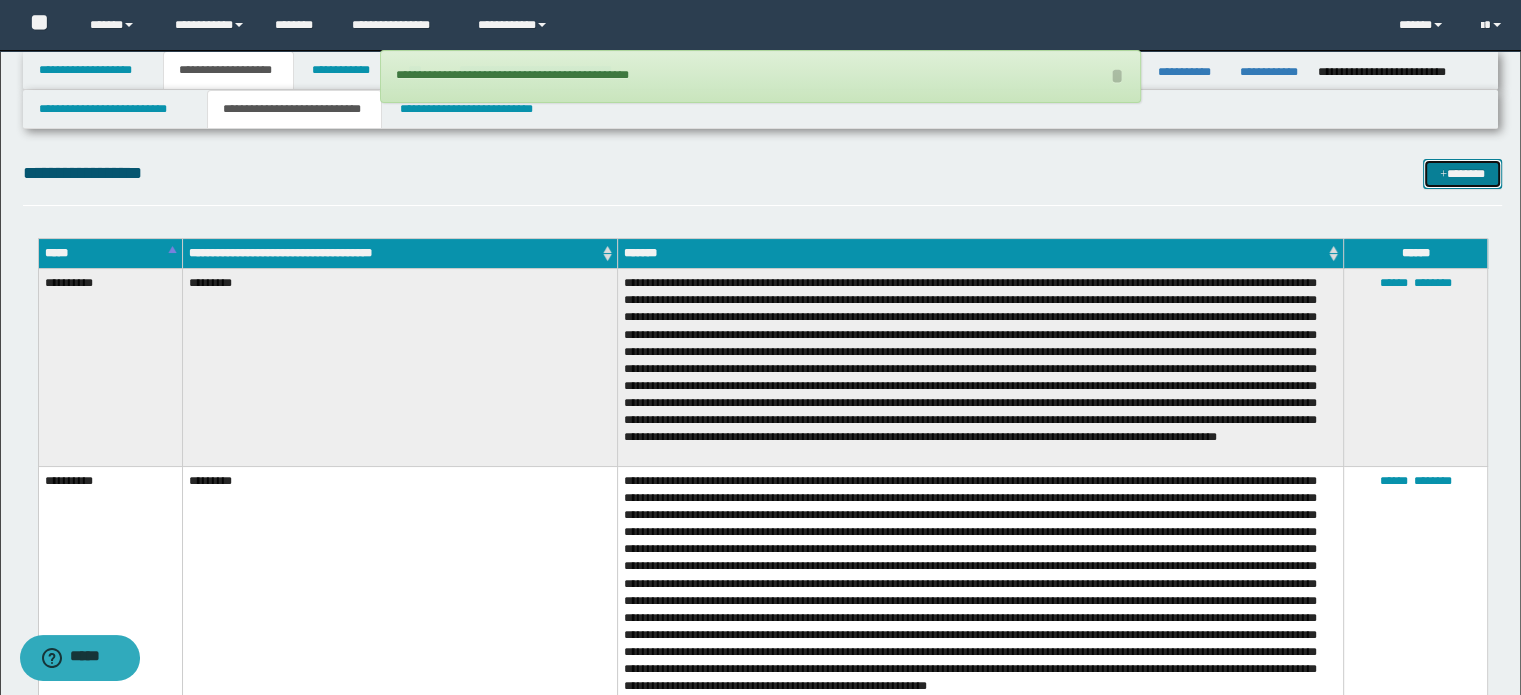 click on "*******" at bounding box center (1462, 174) 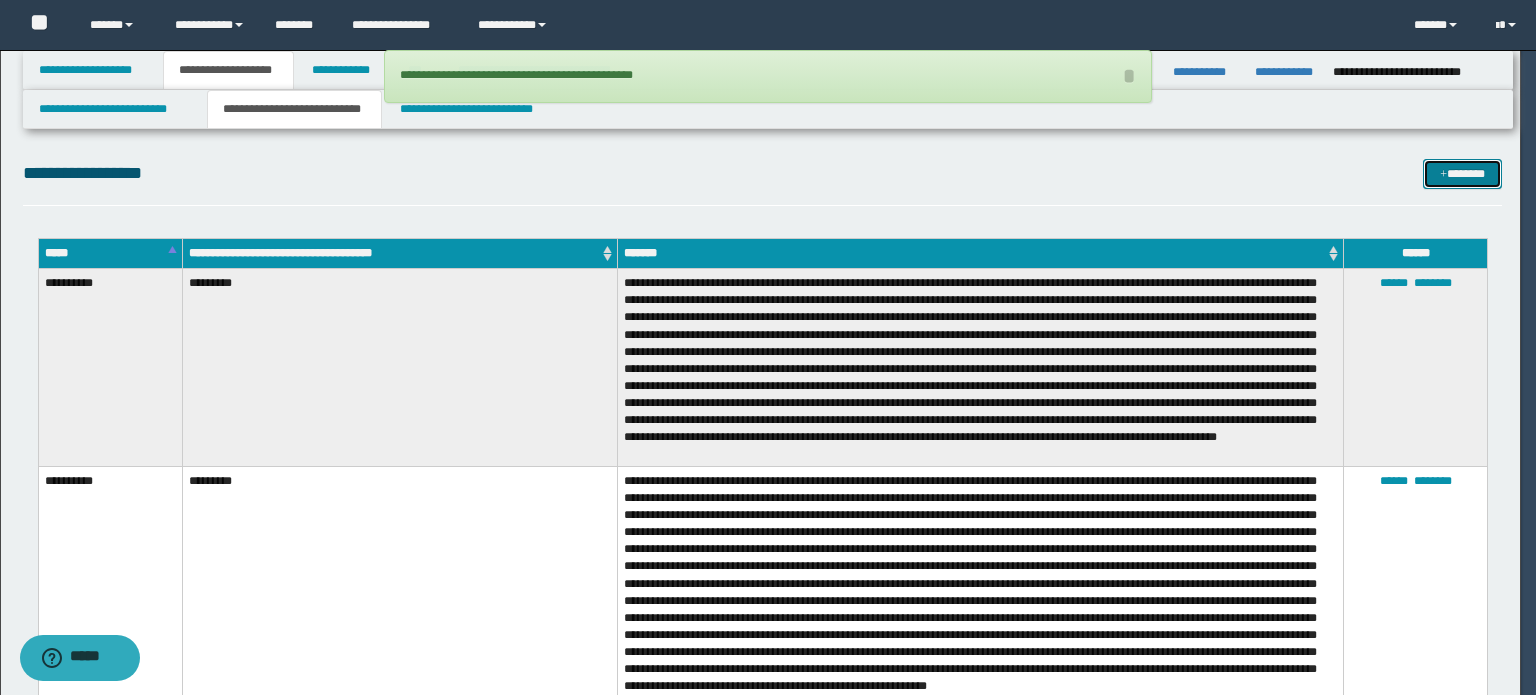 scroll, scrollTop: 0, scrollLeft: 0, axis: both 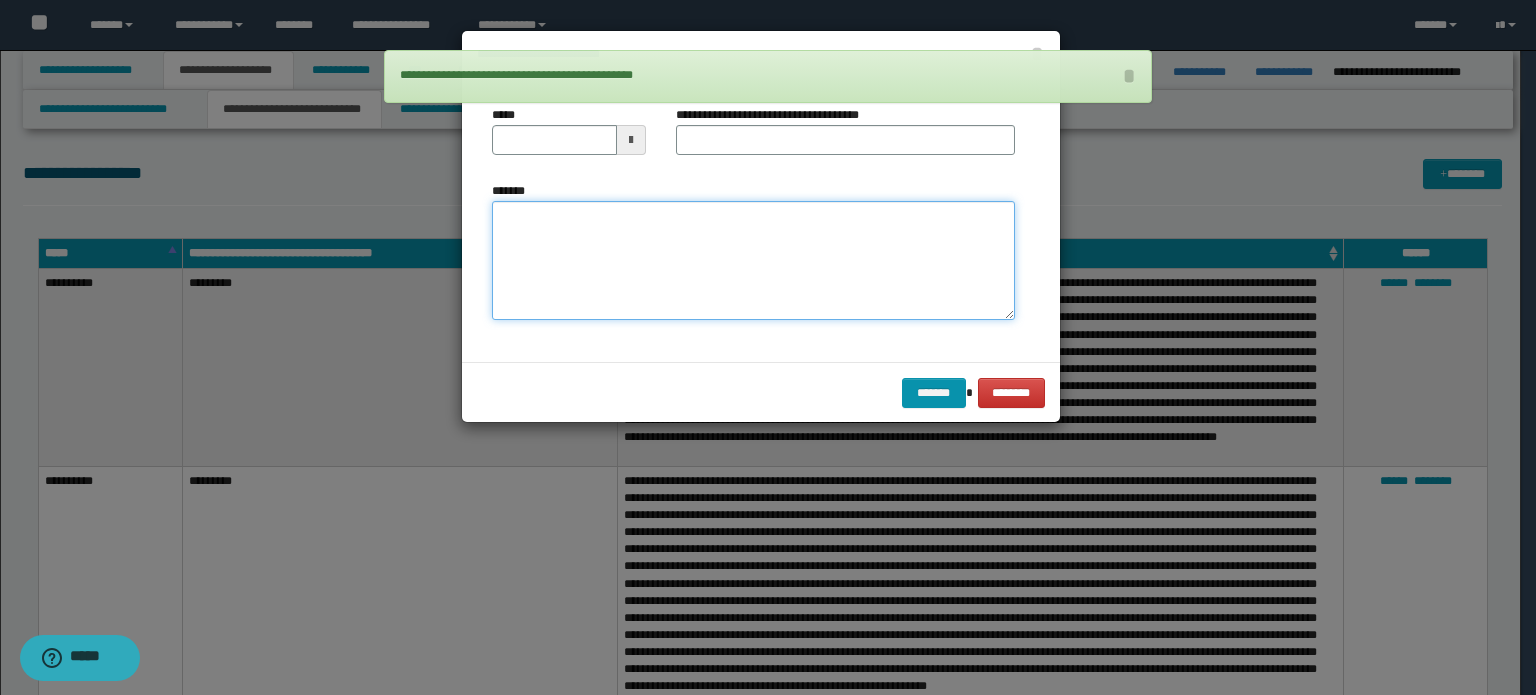 click on "*******" at bounding box center (753, 261) 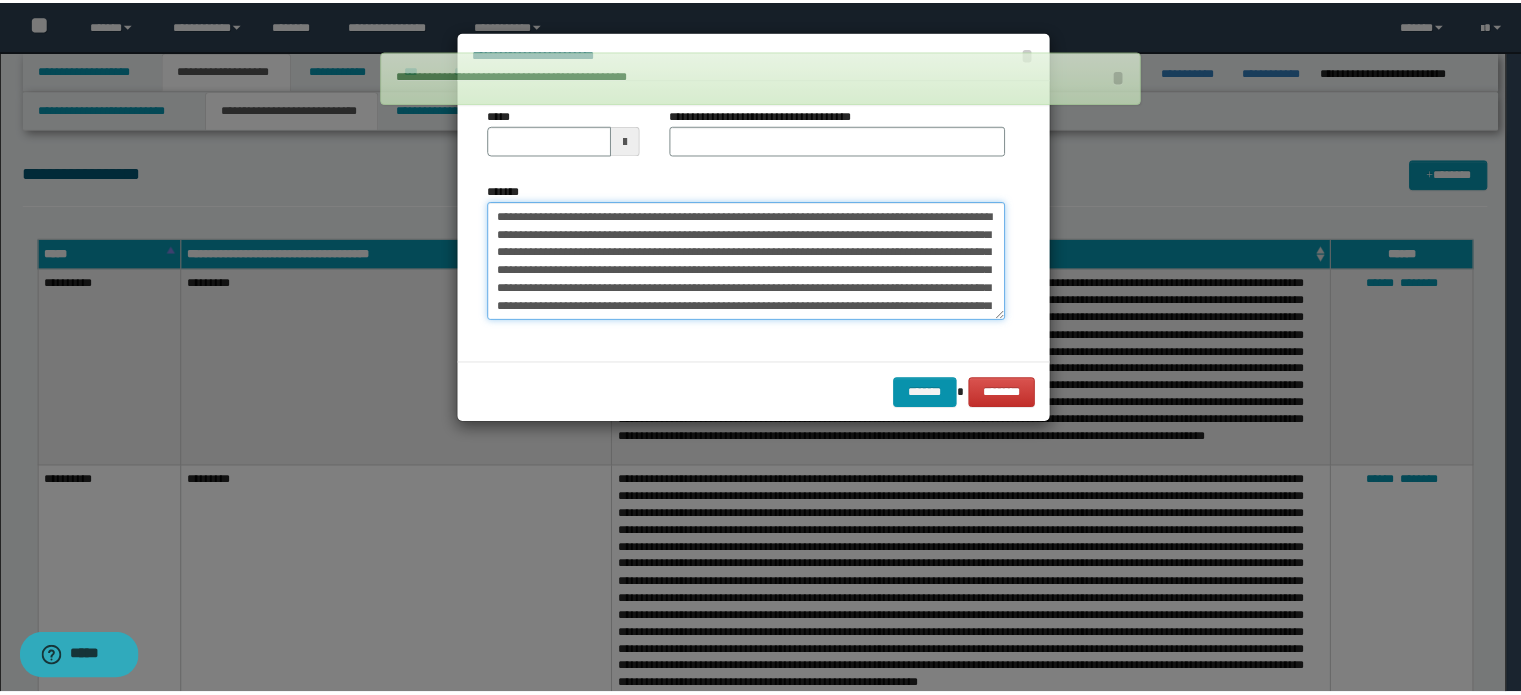 scroll, scrollTop: 264, scrollLeft: 0, axis: vertical 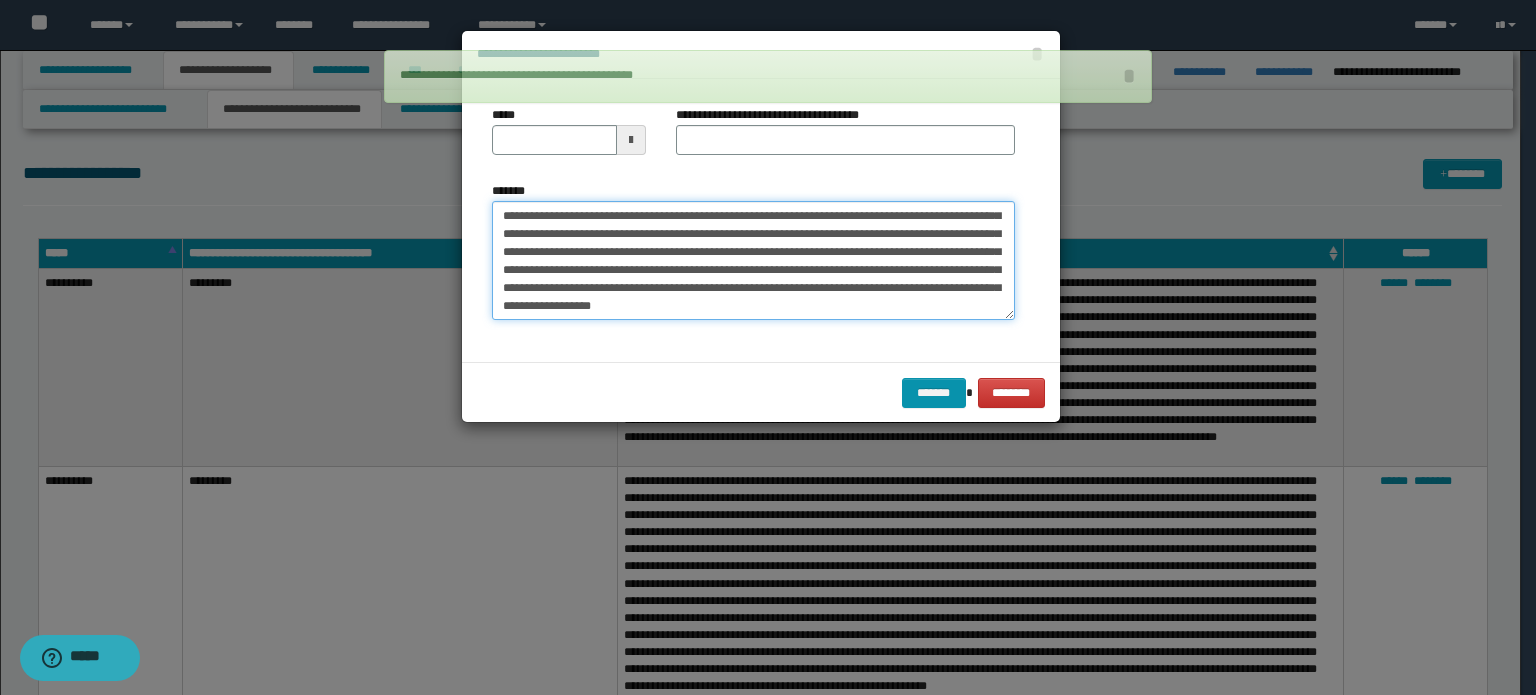 type on "**********" 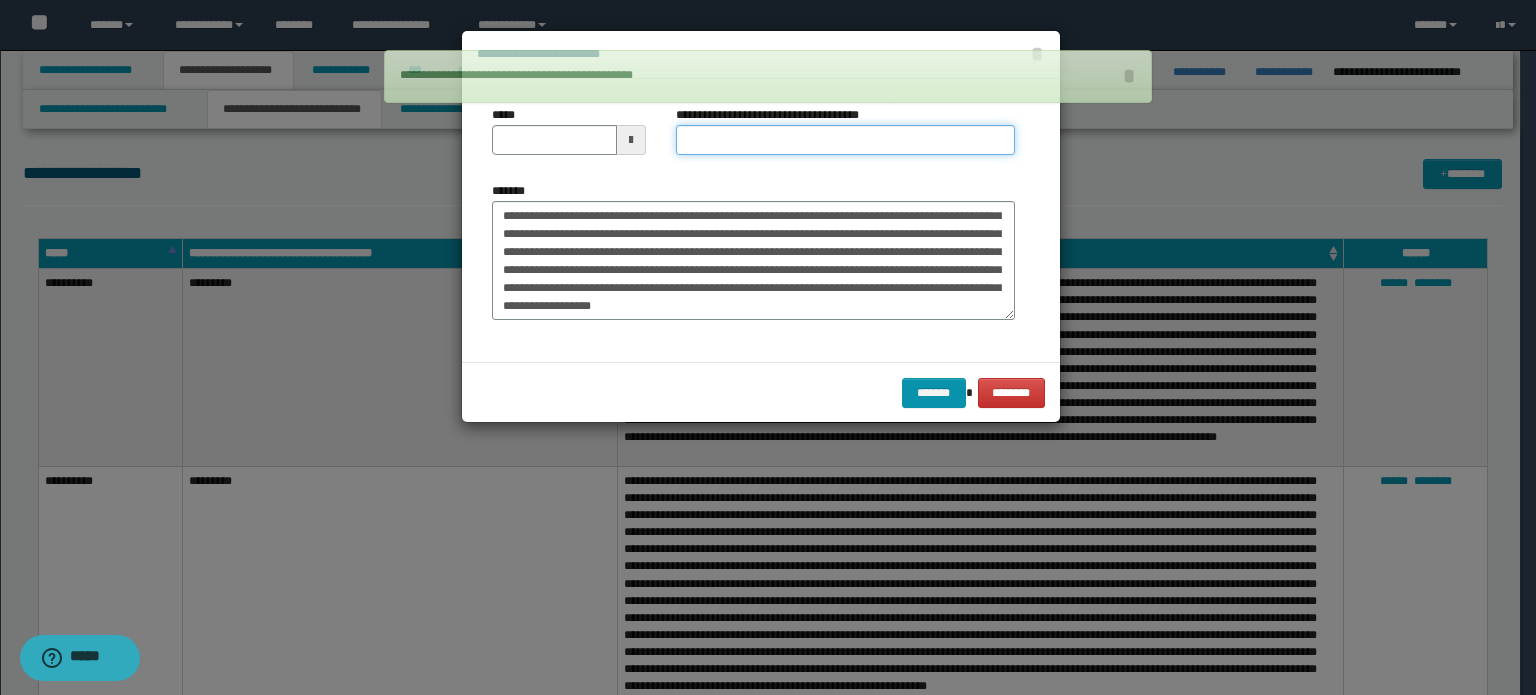 click on "**********" at bounding box center [845, 140] 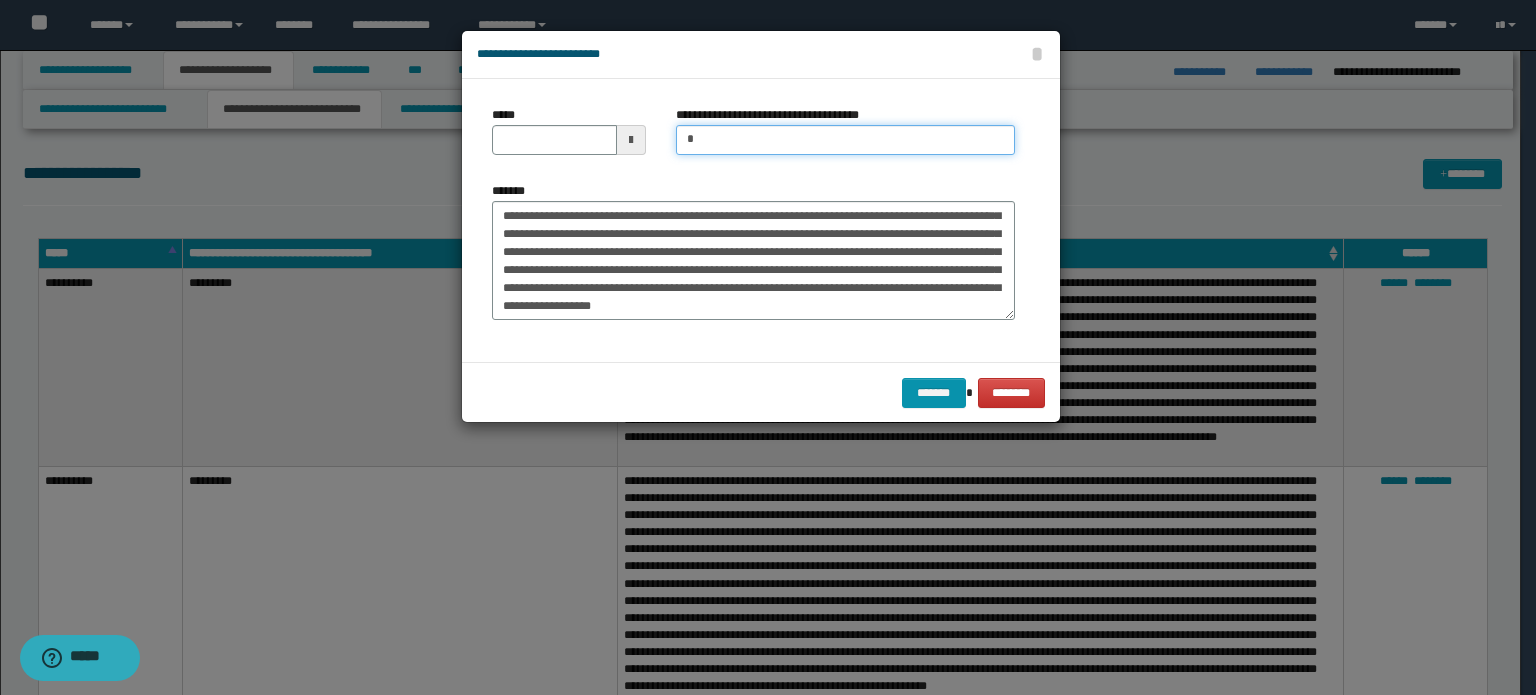 type on "**********" 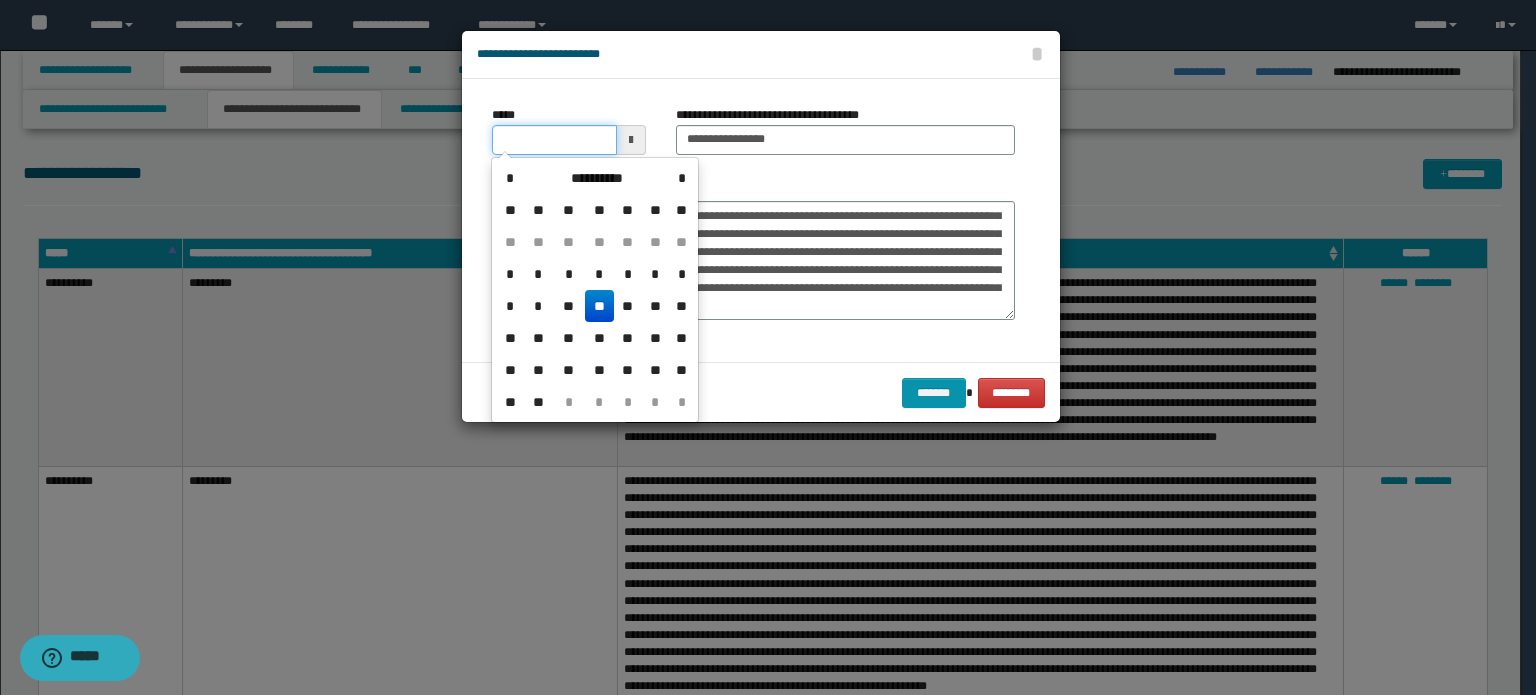 drag, startPoint x: 574, startPoint y: 136, endPoint x: 744, endPoint y: 300, distance: 236.21178 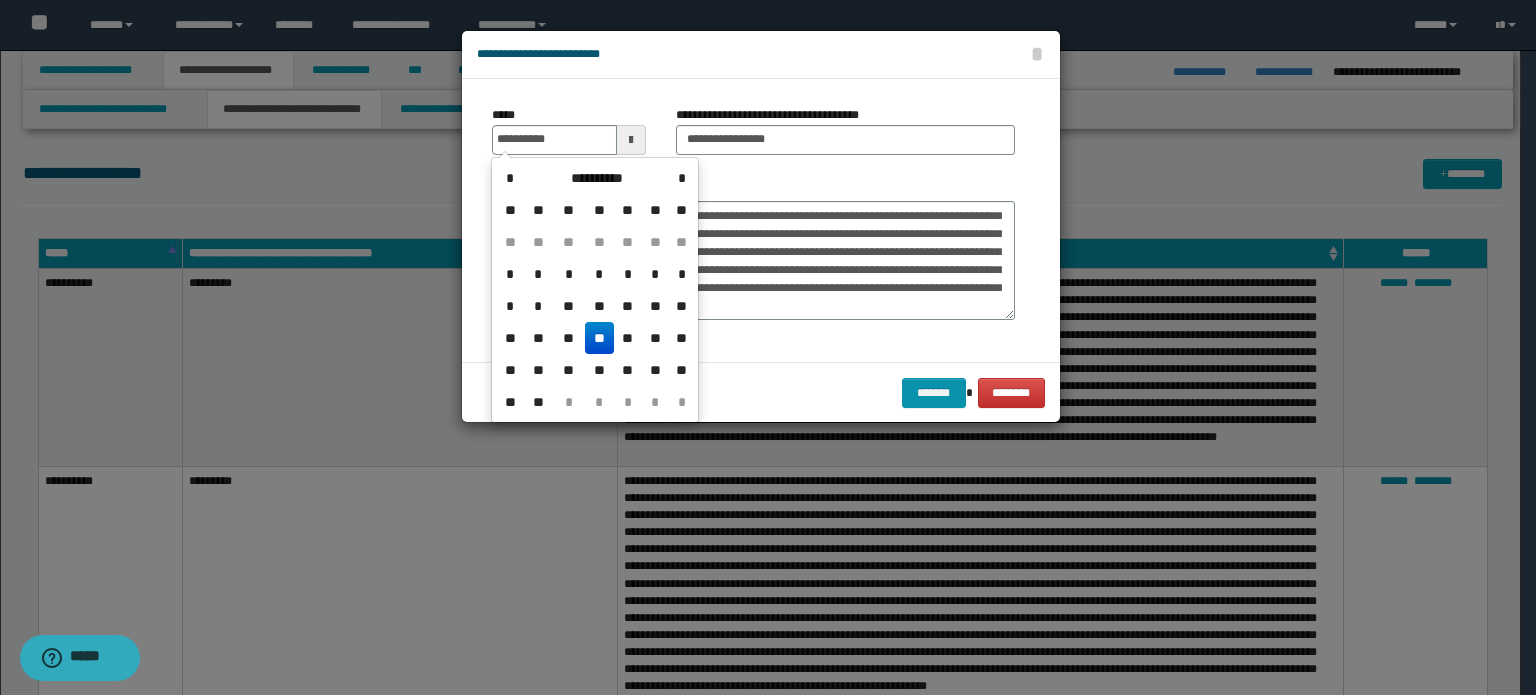 type on "**********" 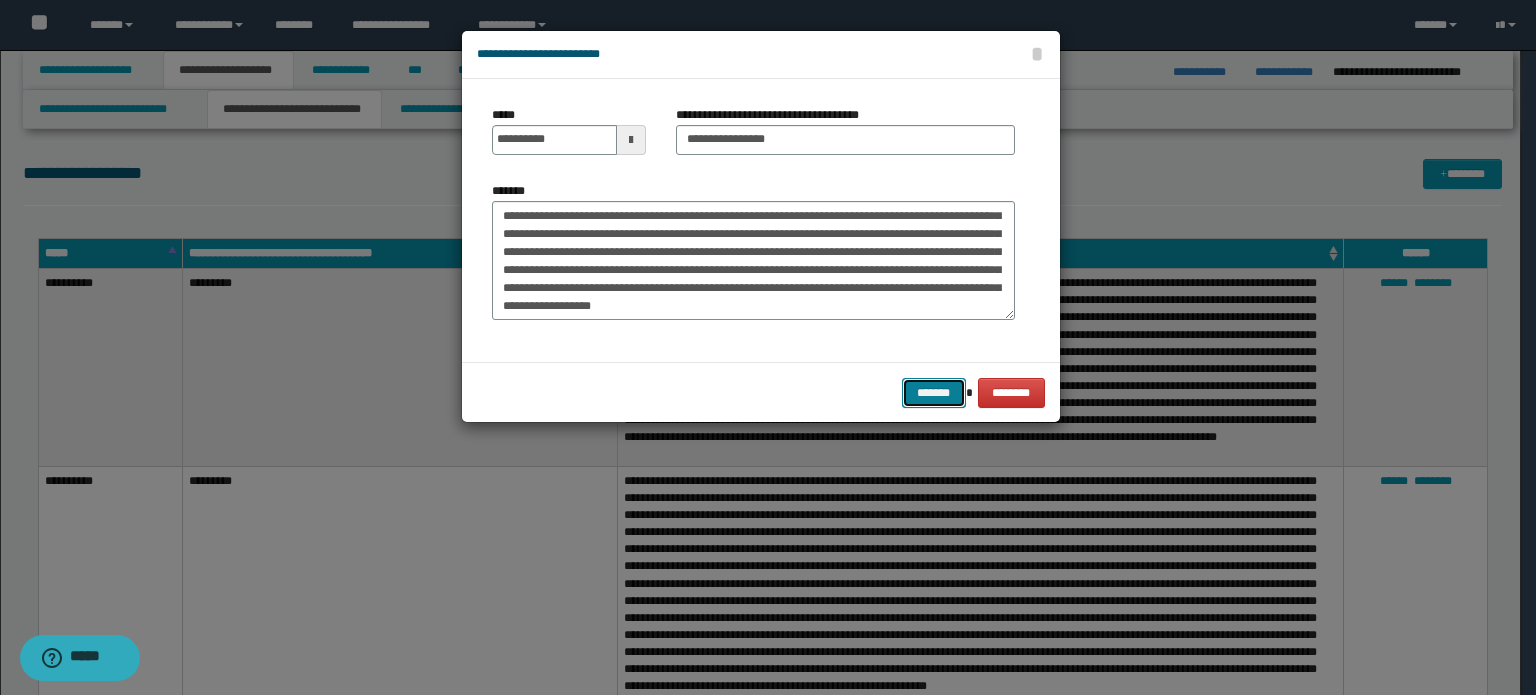 click on "*******" at bounding box center (934, 393) 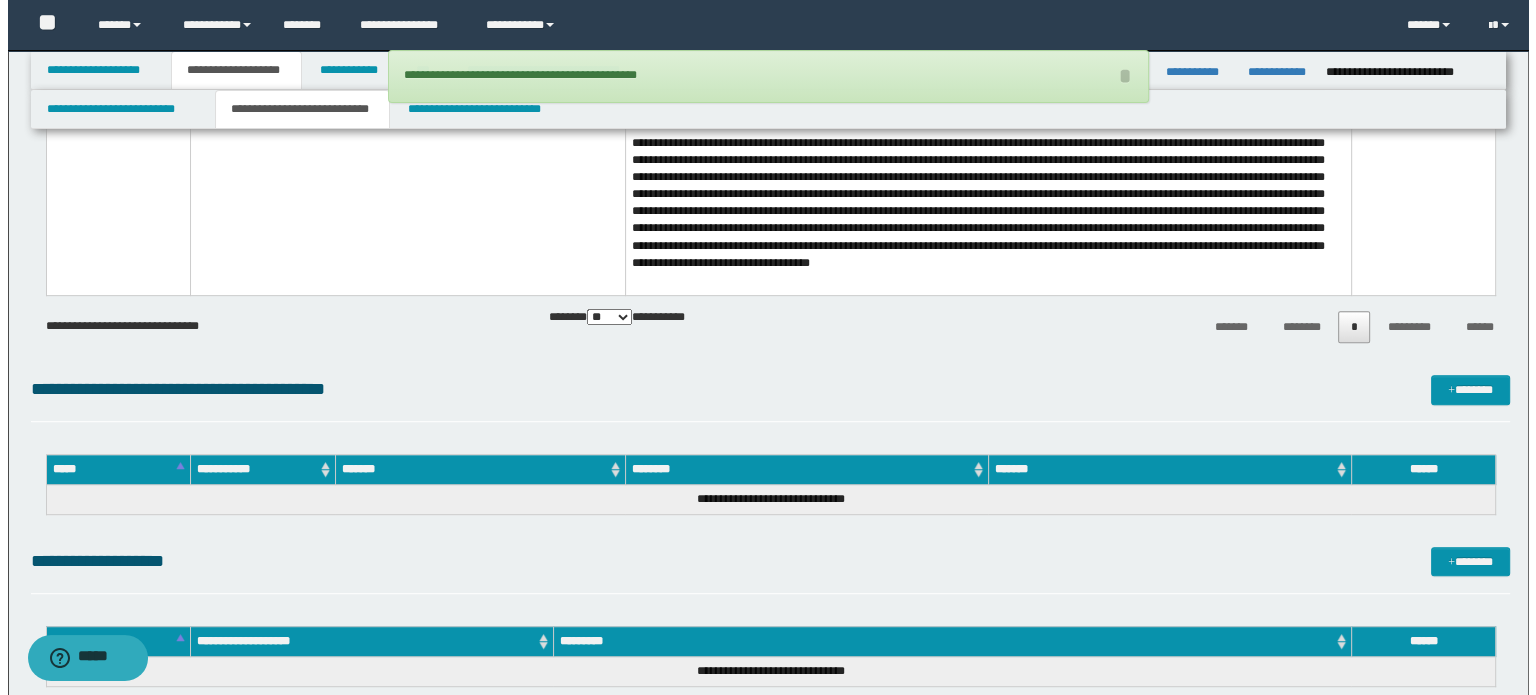 scroll, scrollTop: 984, scrollLeft: 0, axis: vertical 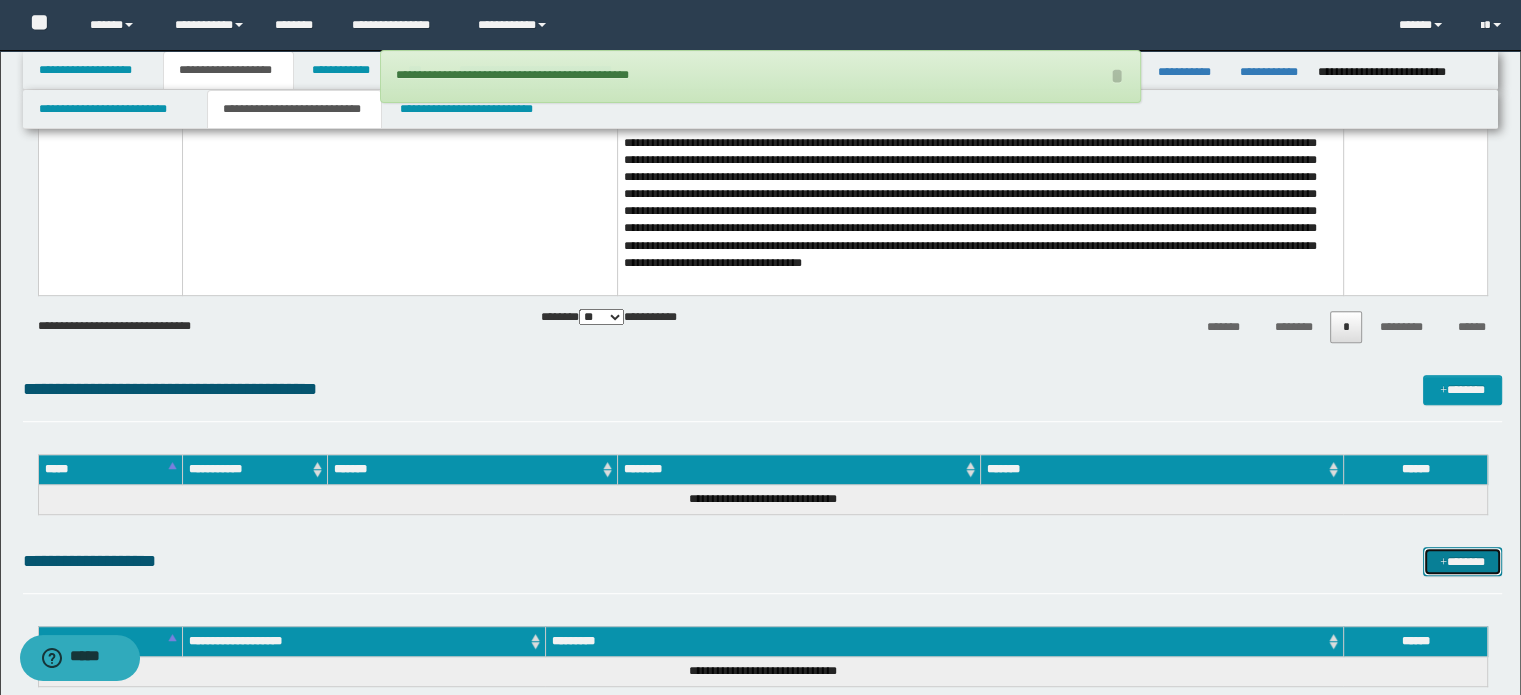 click on "*******" at bounding box center (1462, 562) 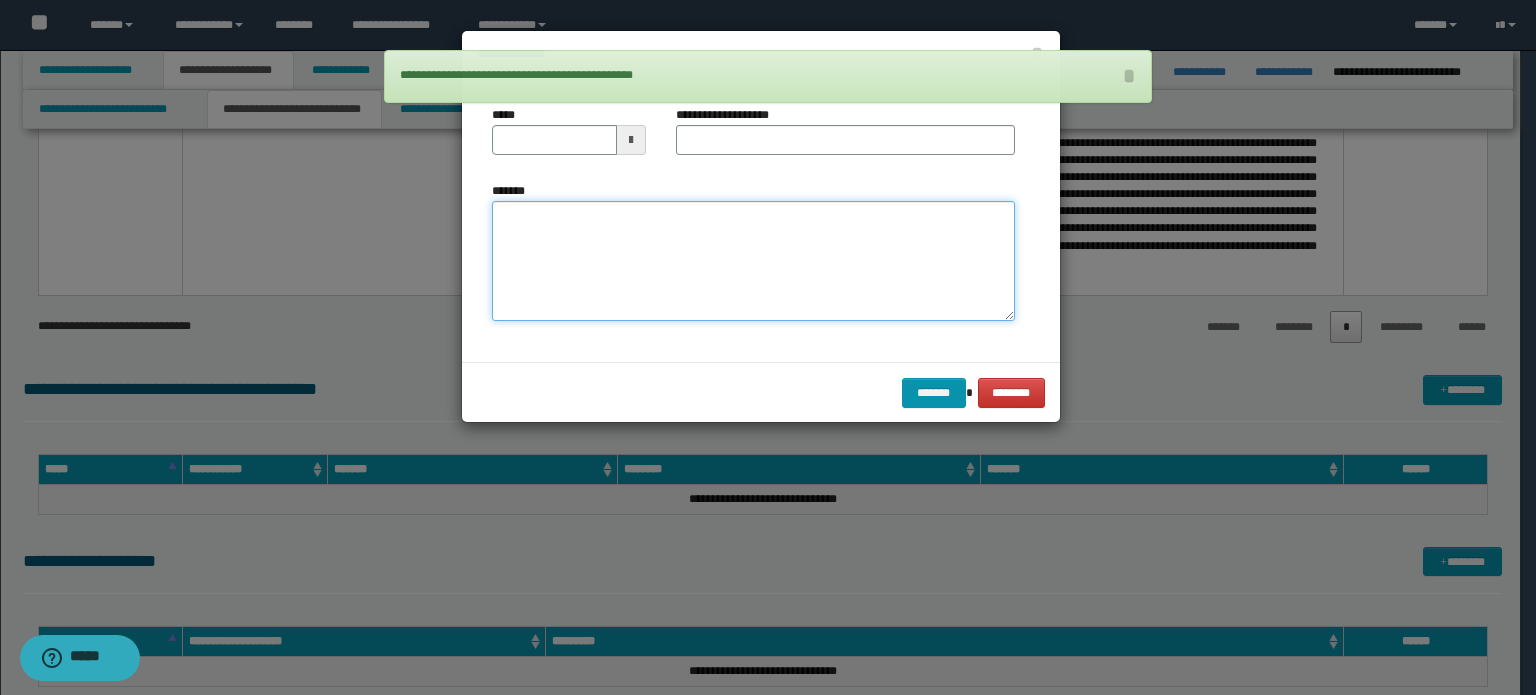 drag, startPoint x: 832, startPoint y: 277, endPoint x: 652, endPoint y: 3, distance: 327.83533 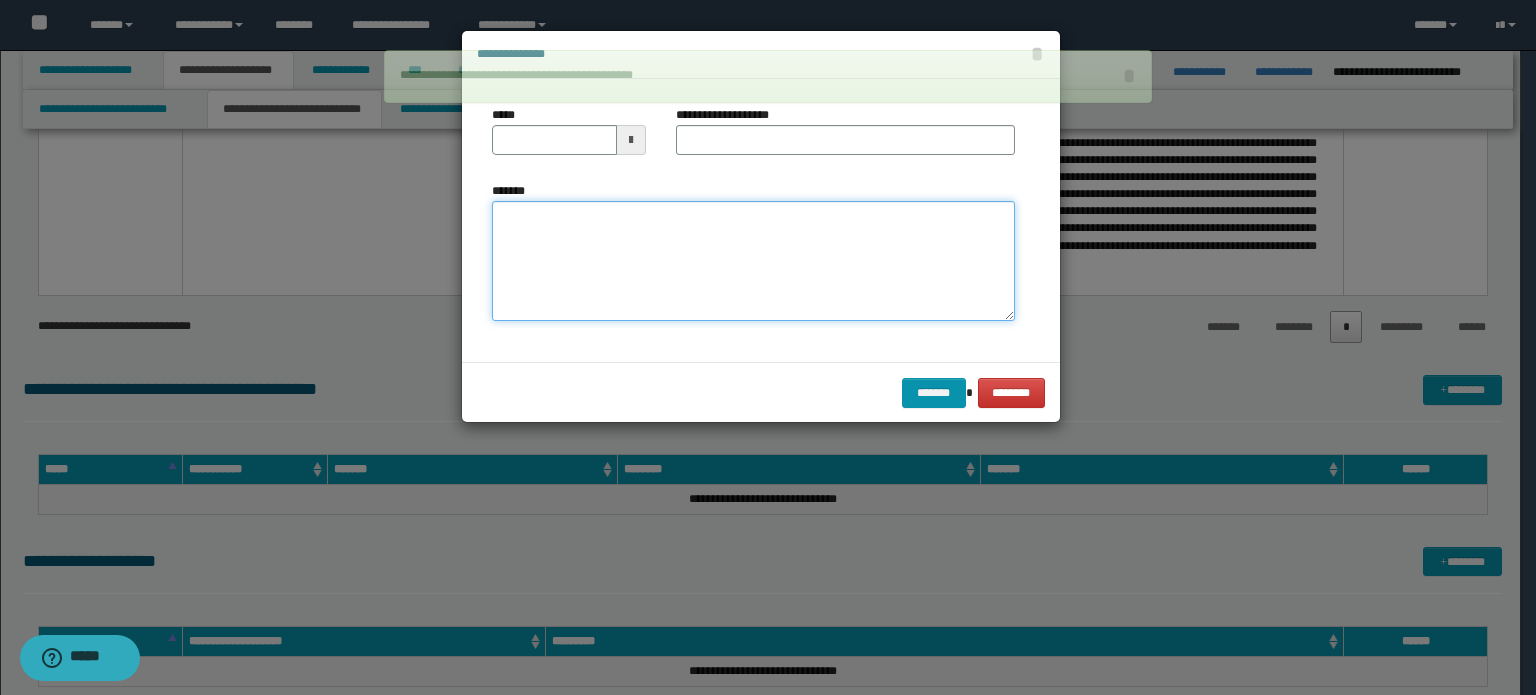 paste on "**********" 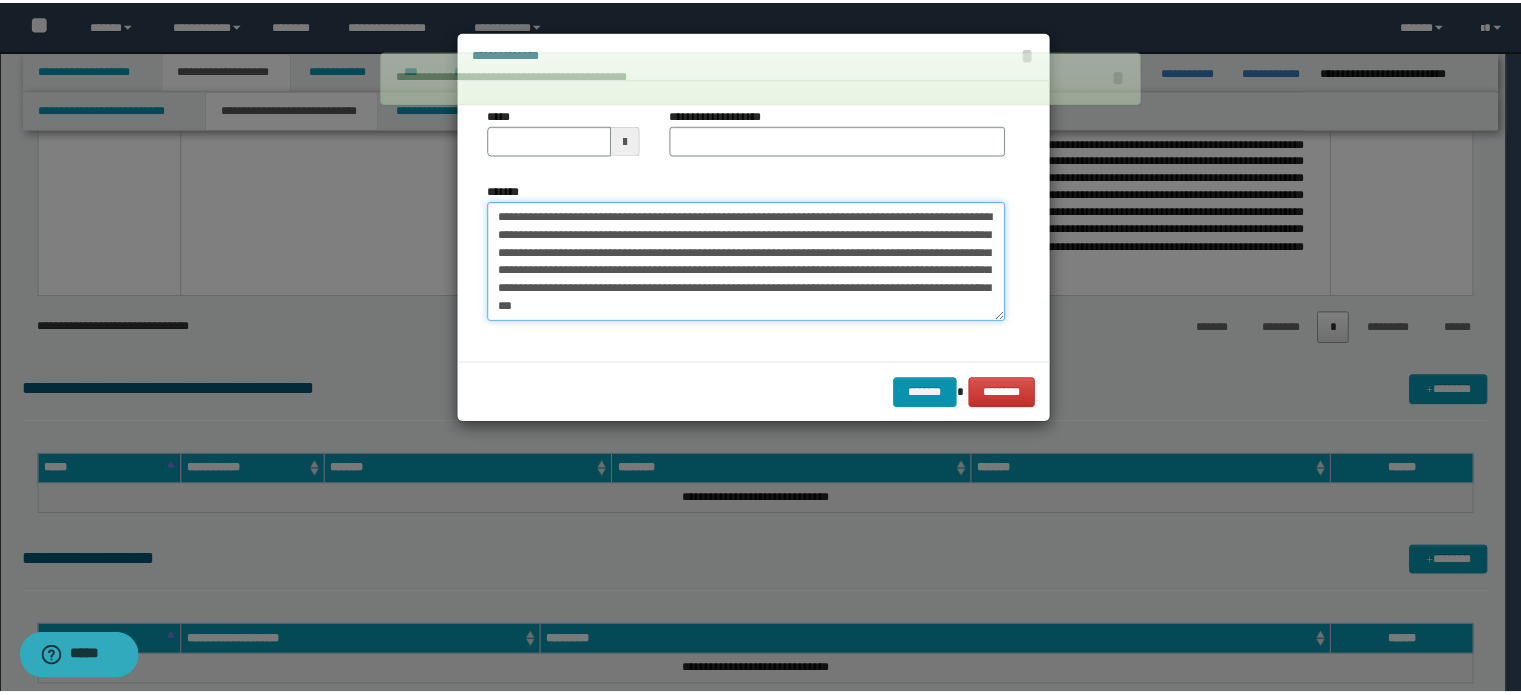 scroll, scrollTop: 12, scrollLeft: 0, axis: vertical 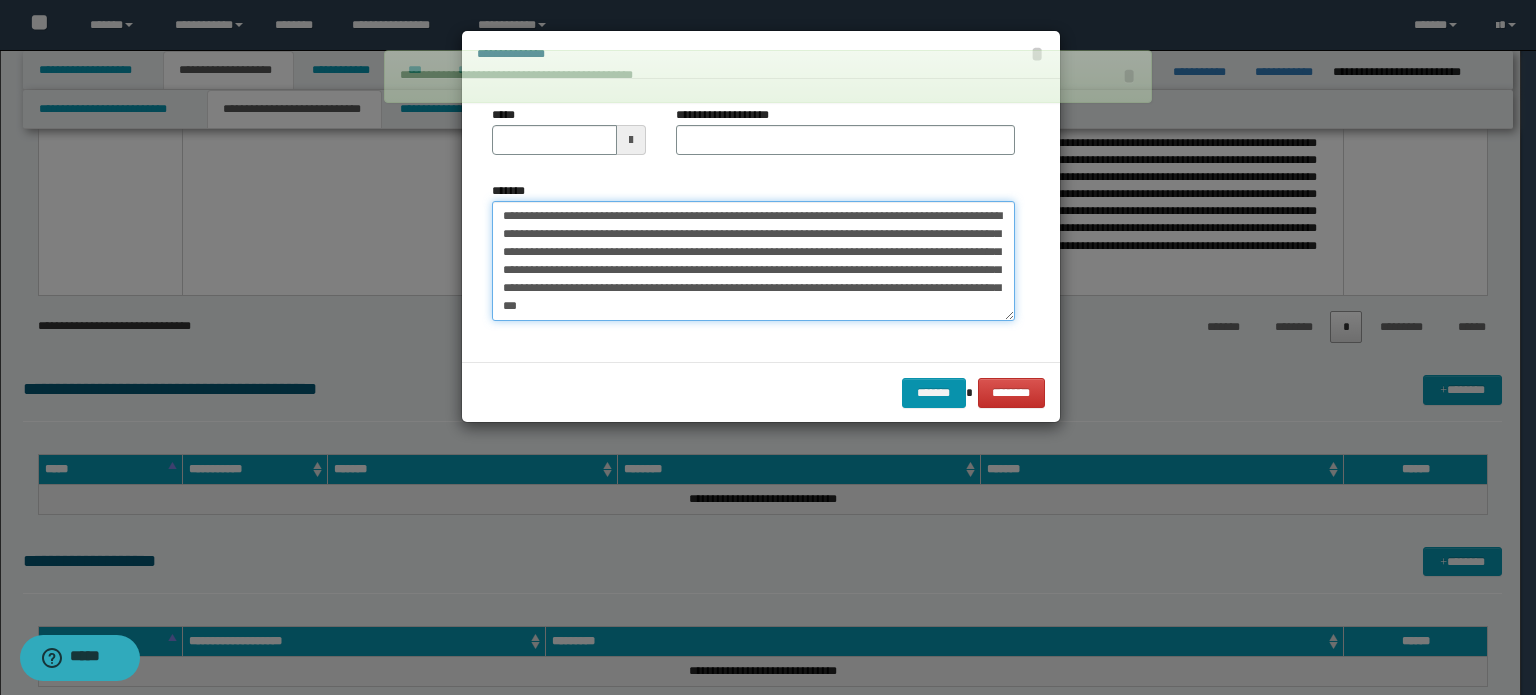 type on "**********" 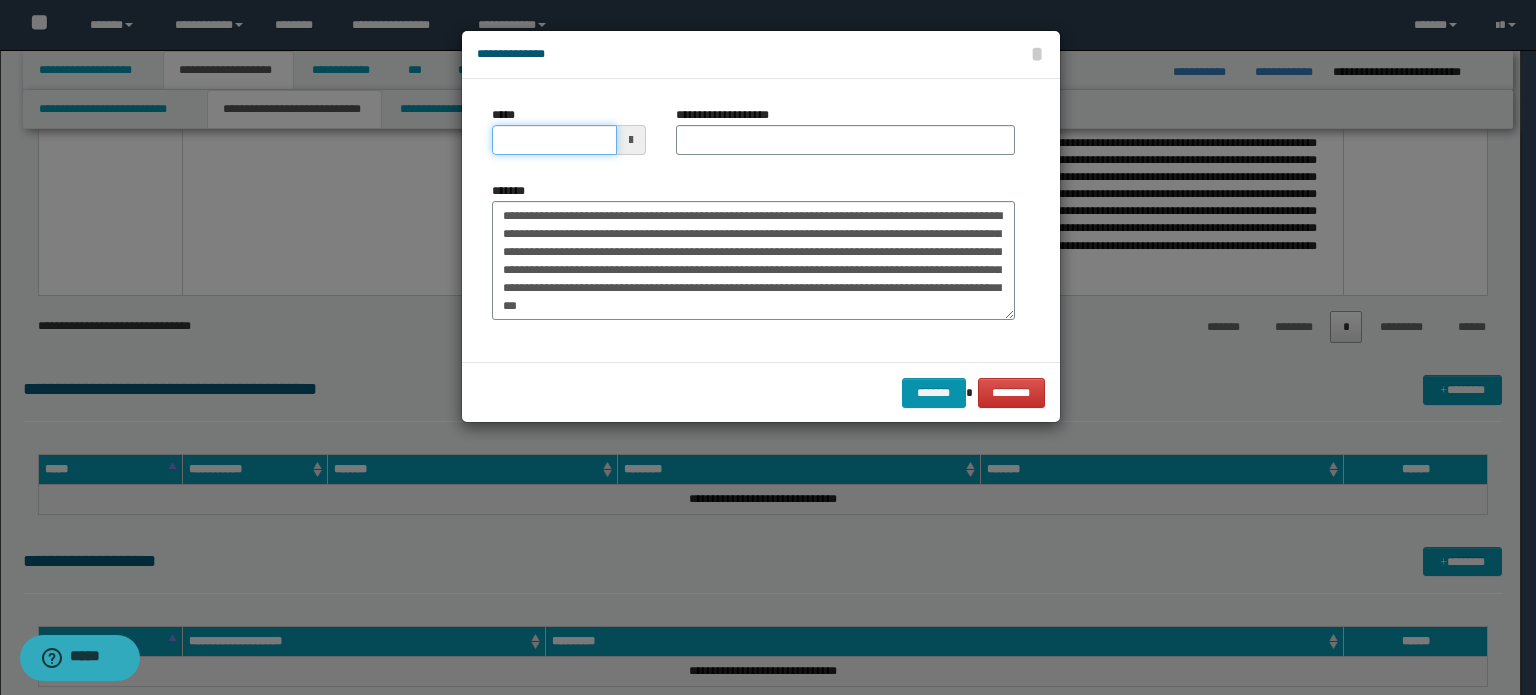 click on "*****" at bounding box center (554, 140) 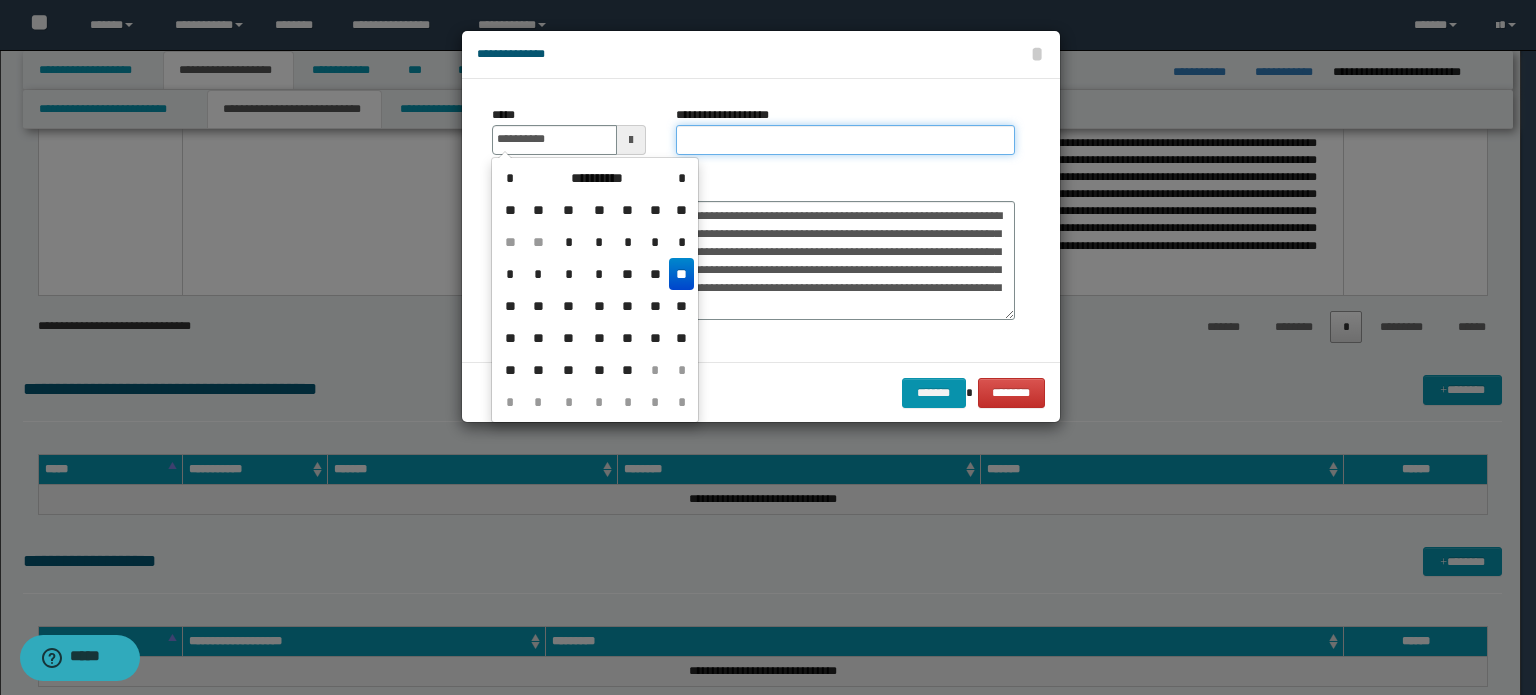 type on "**********" 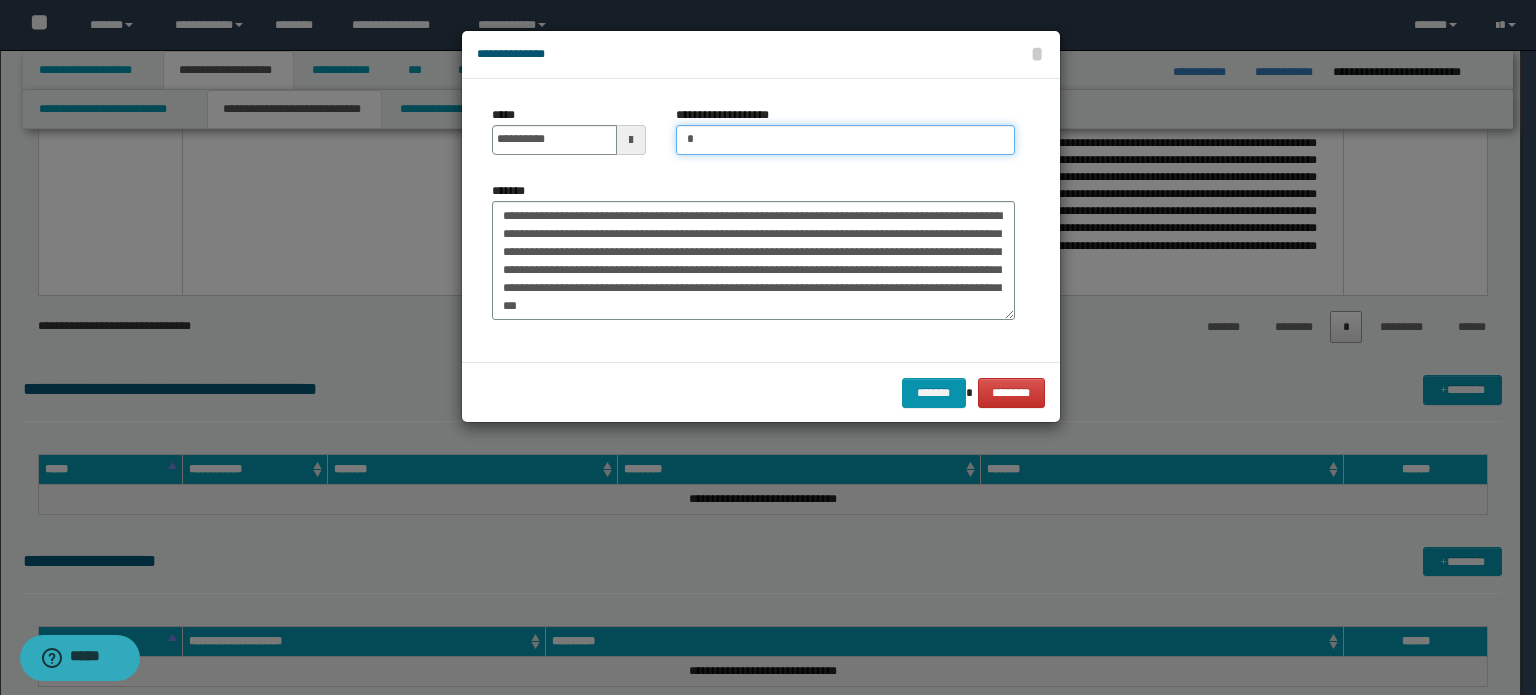 type on "**********" 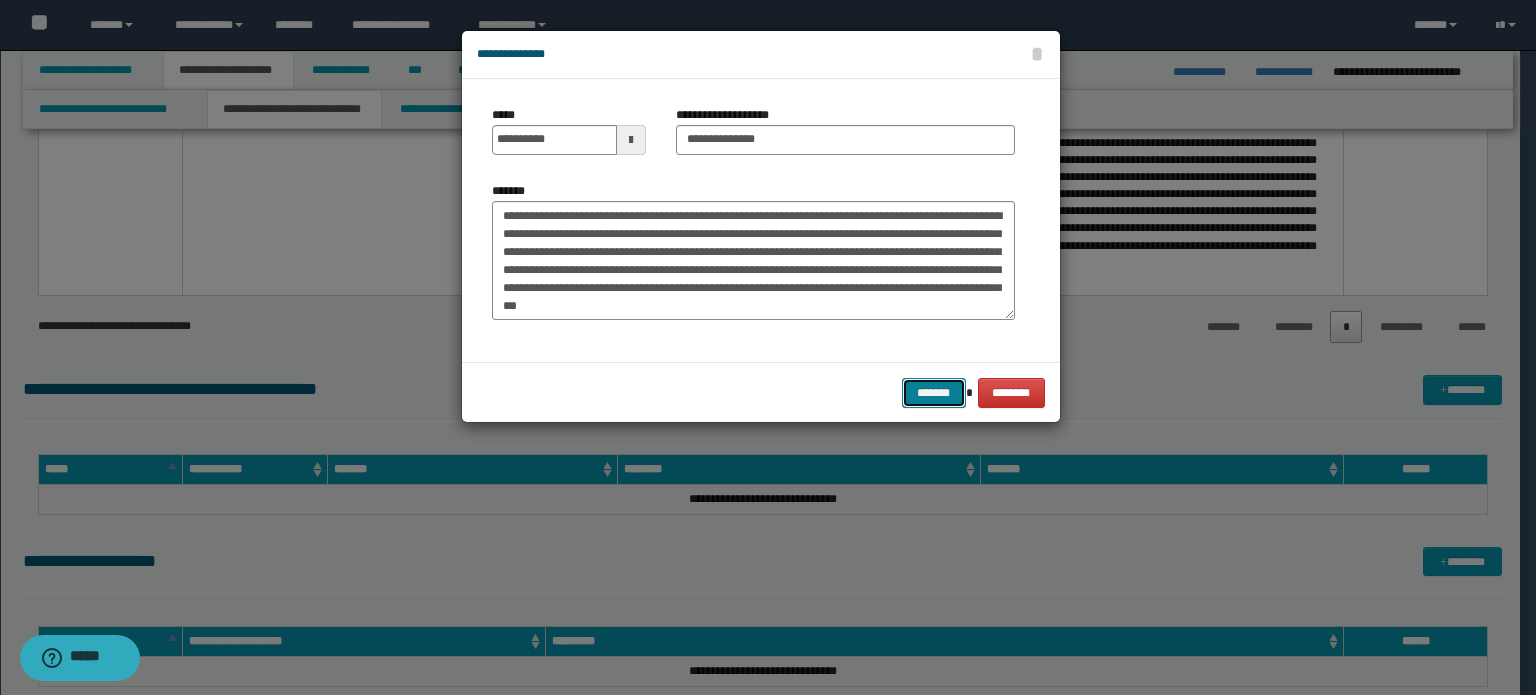 click on "*******" at bounding box center [934, 393] 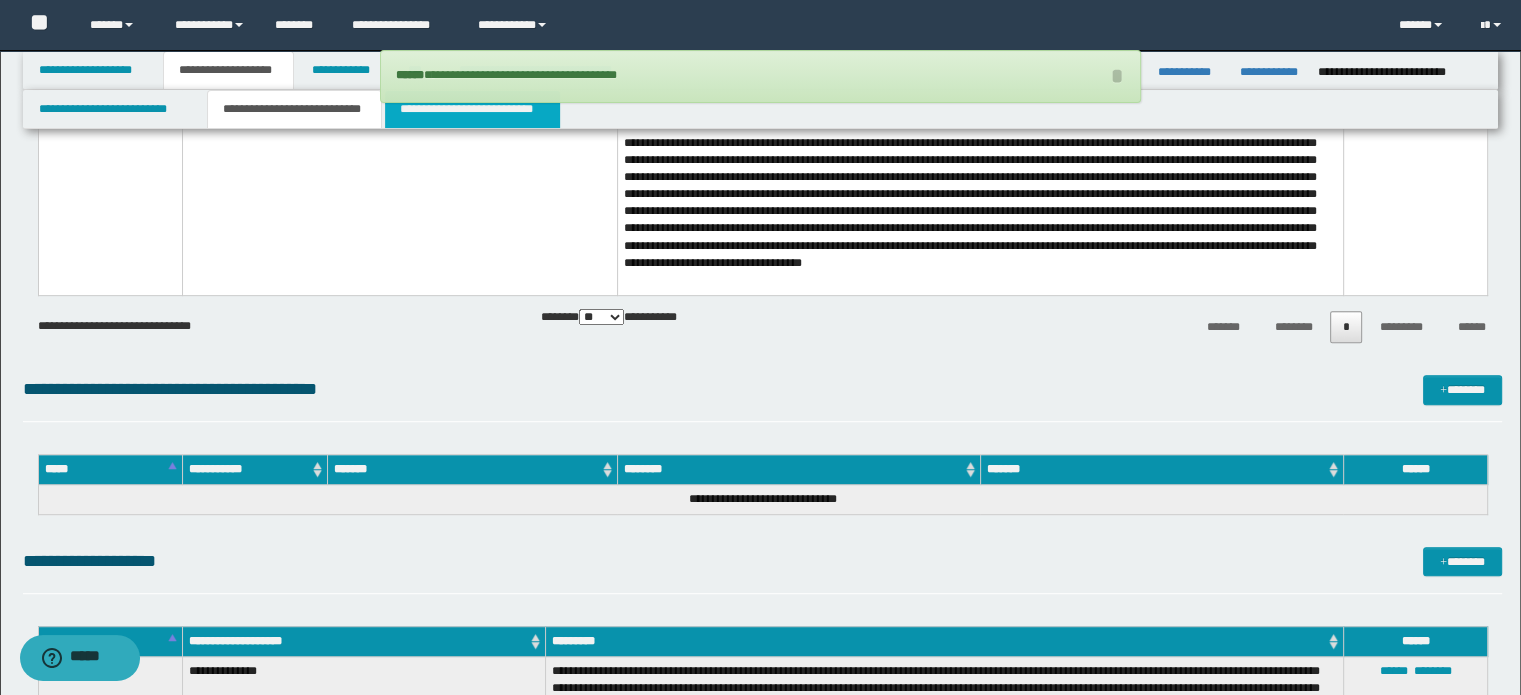 click on "**********" at bounding box center [472, 109] 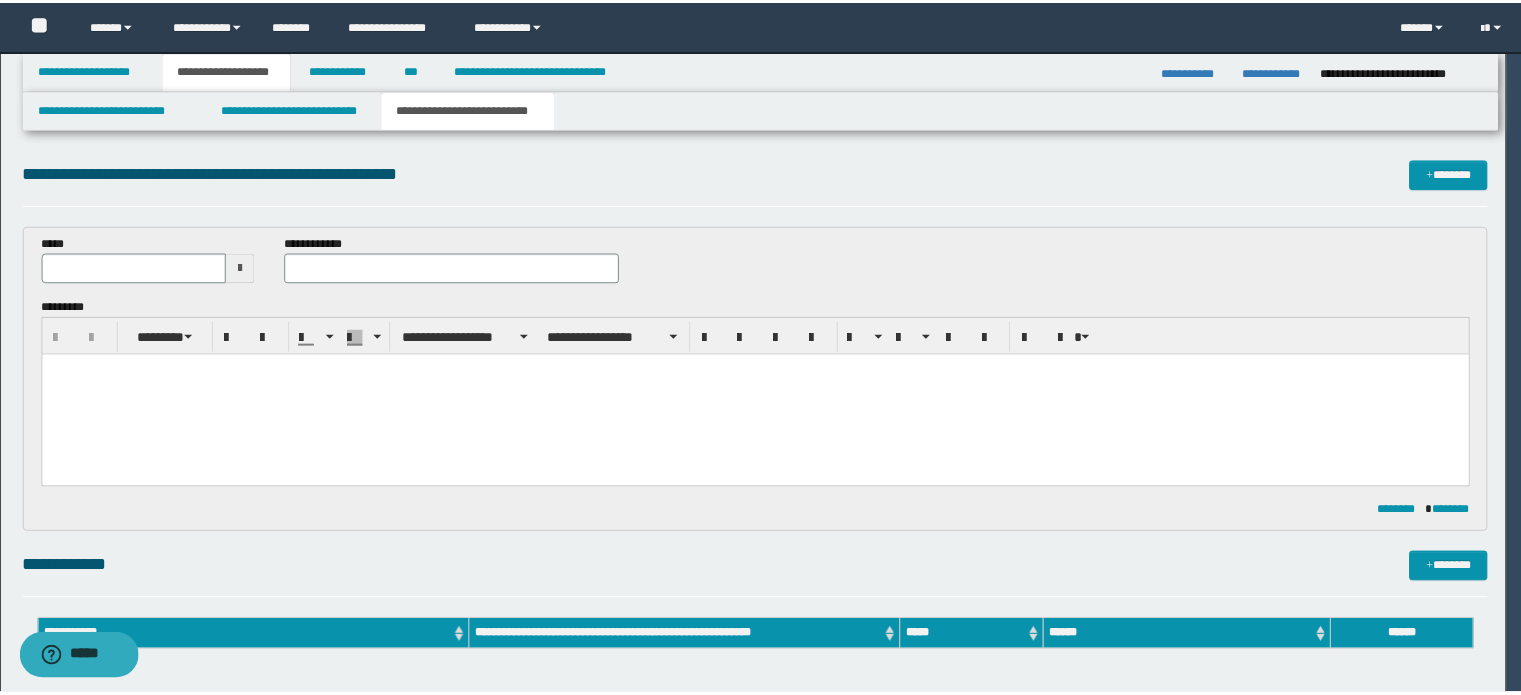 scroll, scrollTop: 0, scrollLeft: 0, axis: both 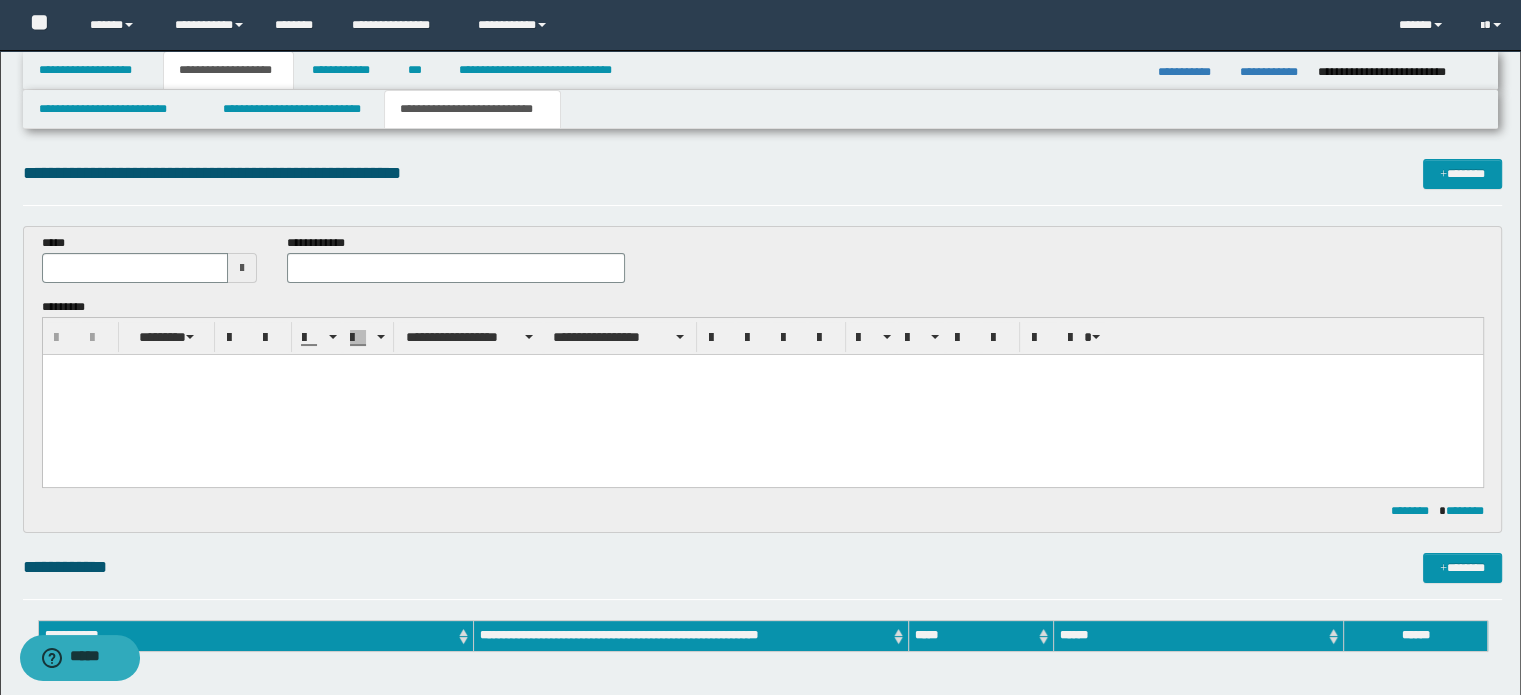 click at bounding box center (762, 394) 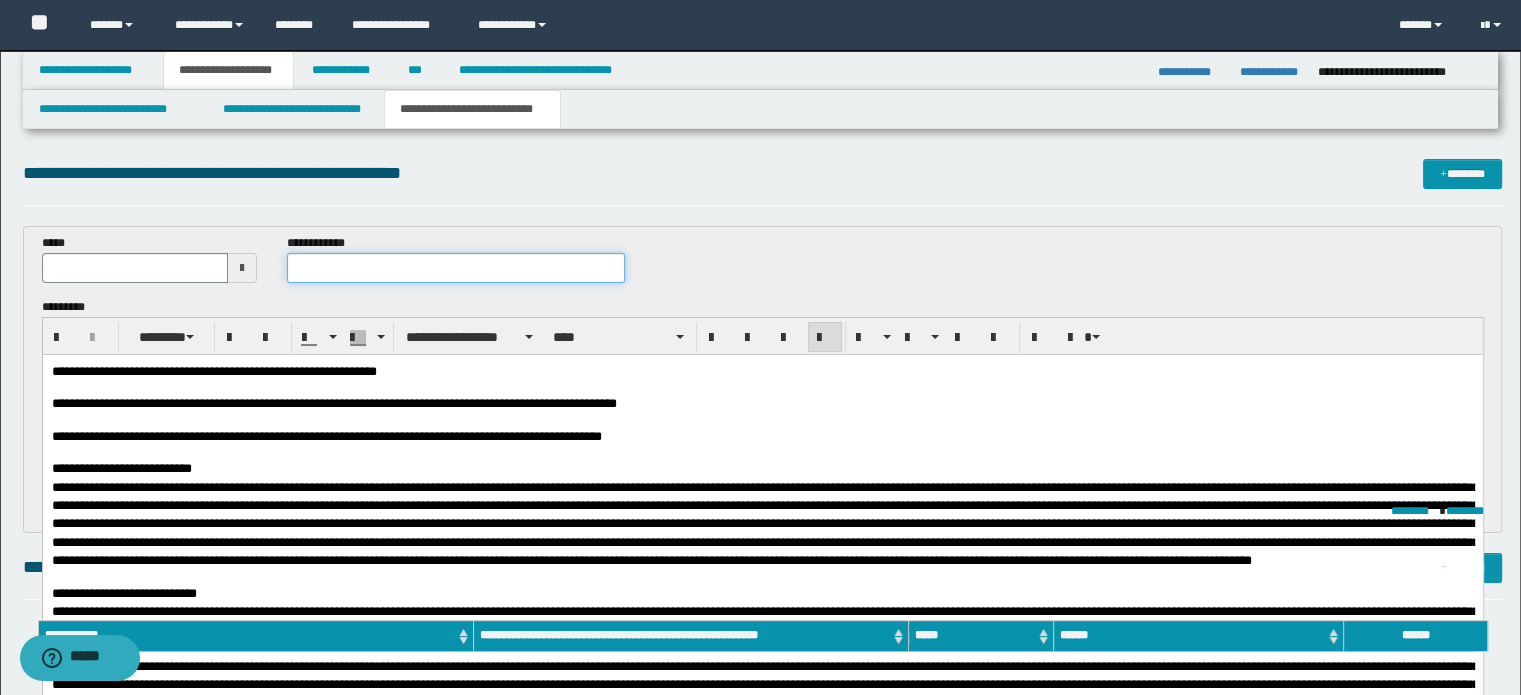 click at bounding box center [456, 268] 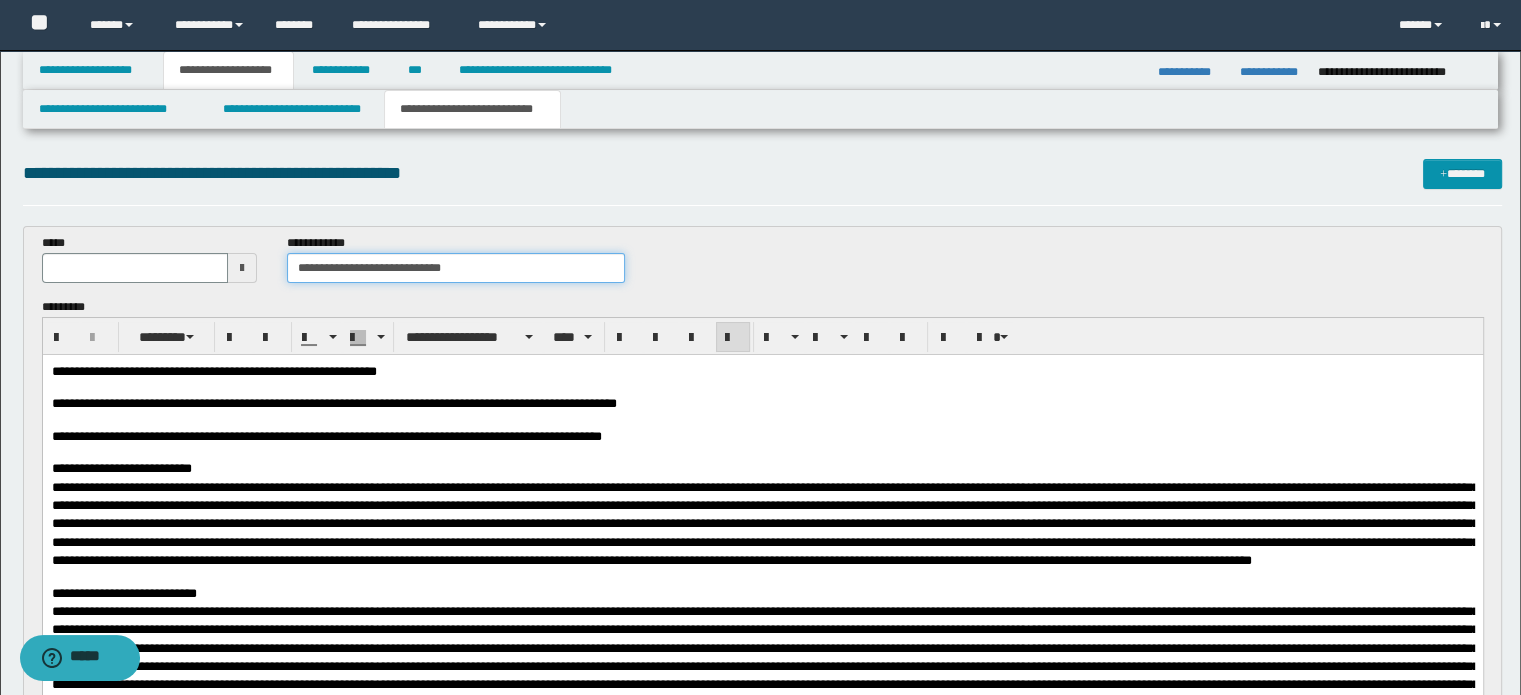 type on "**********" 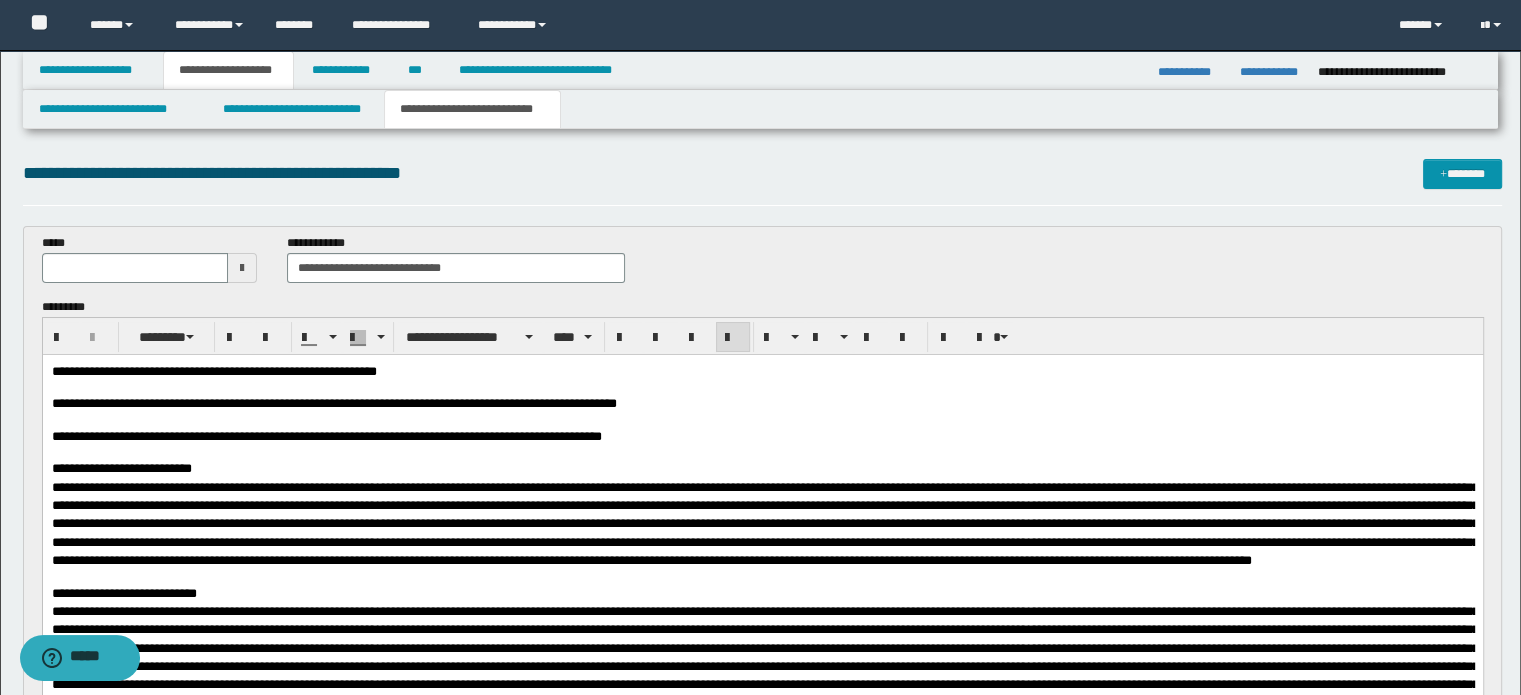 click at bounding box center (242, 268) 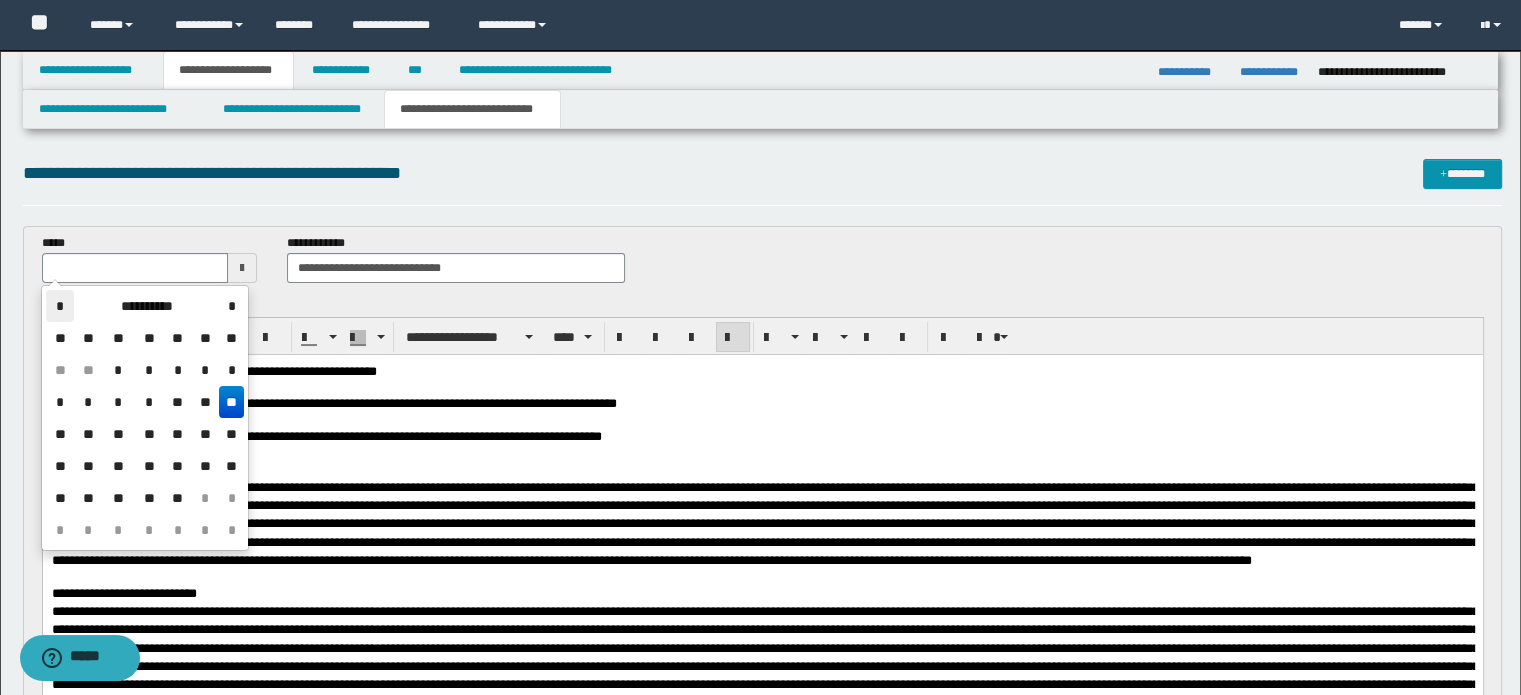 click on "*" at bounding box center [60, 306] 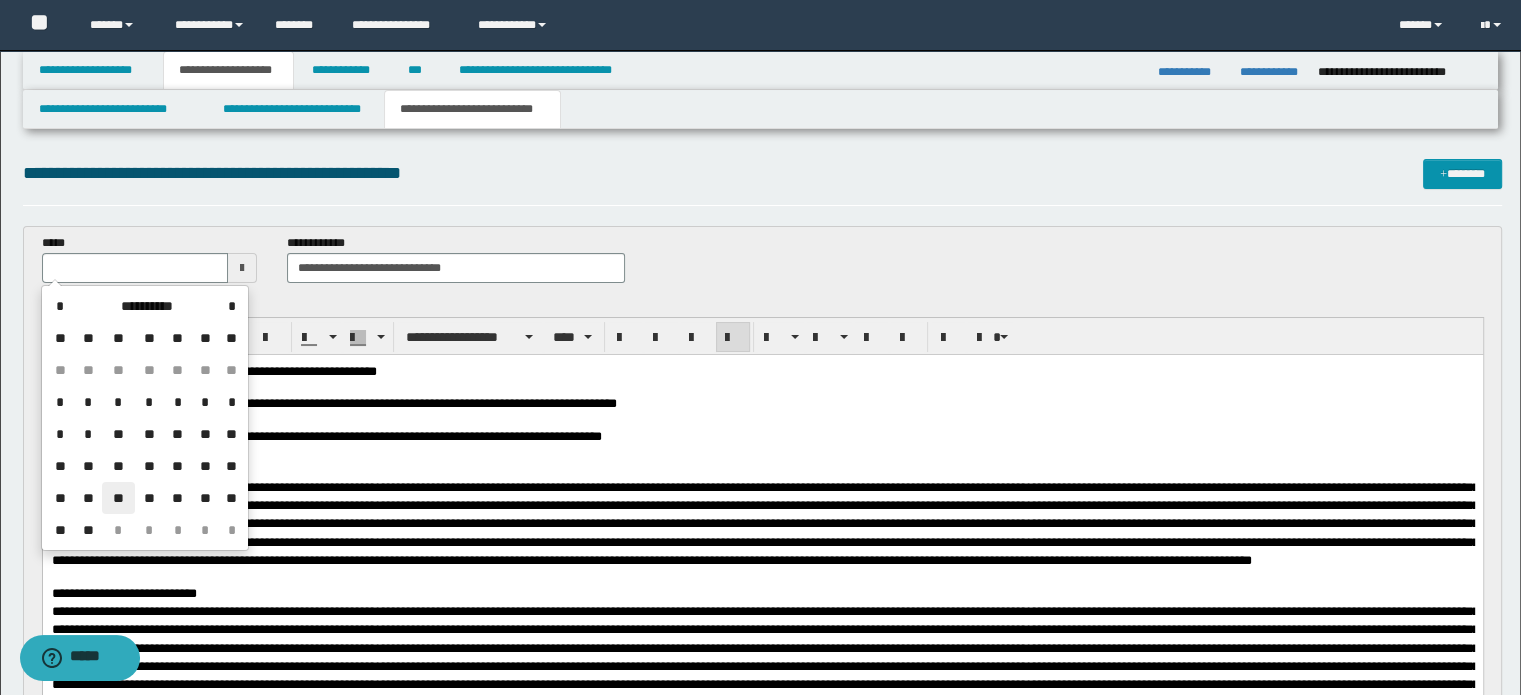 drag, startPoint x: 116, startPoint y: 503, endPoint x: 117, endPoint y: 14, distance: 489.00104 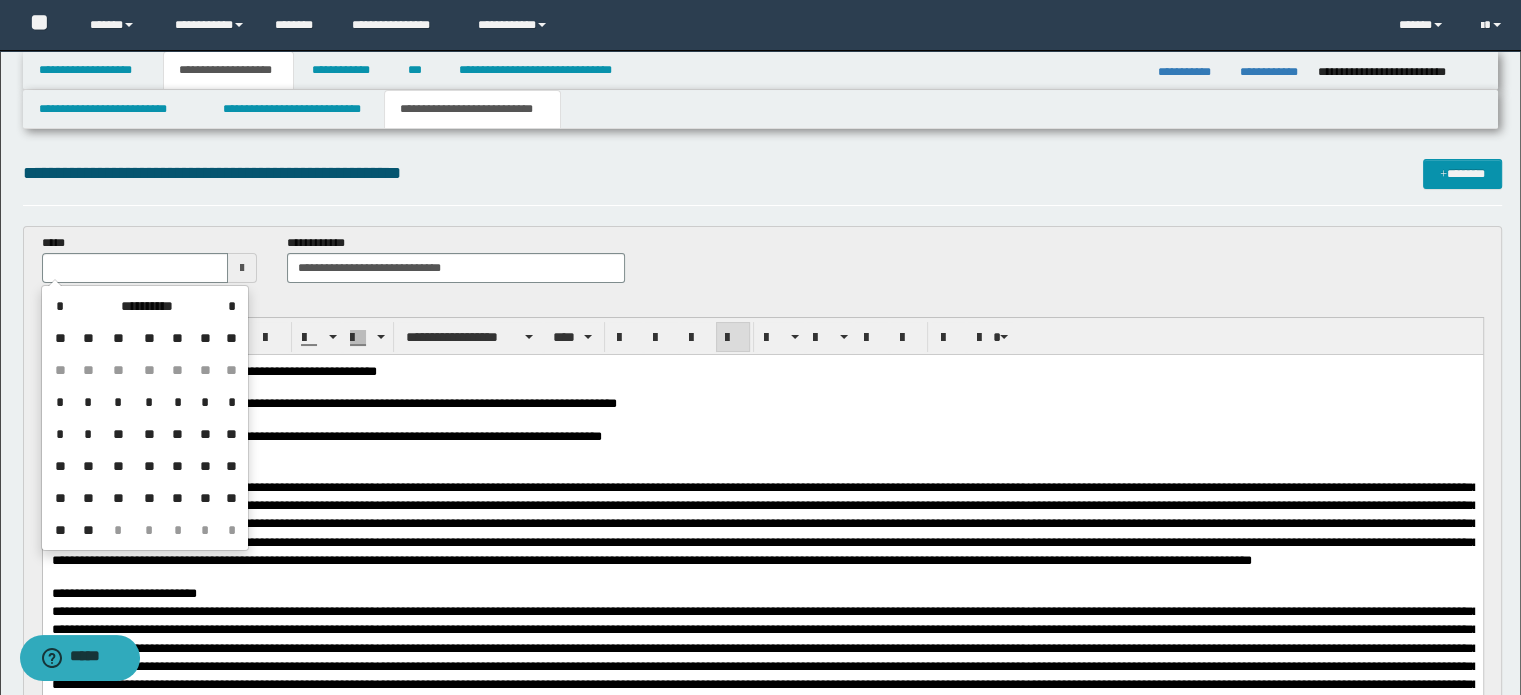 type on "**********" 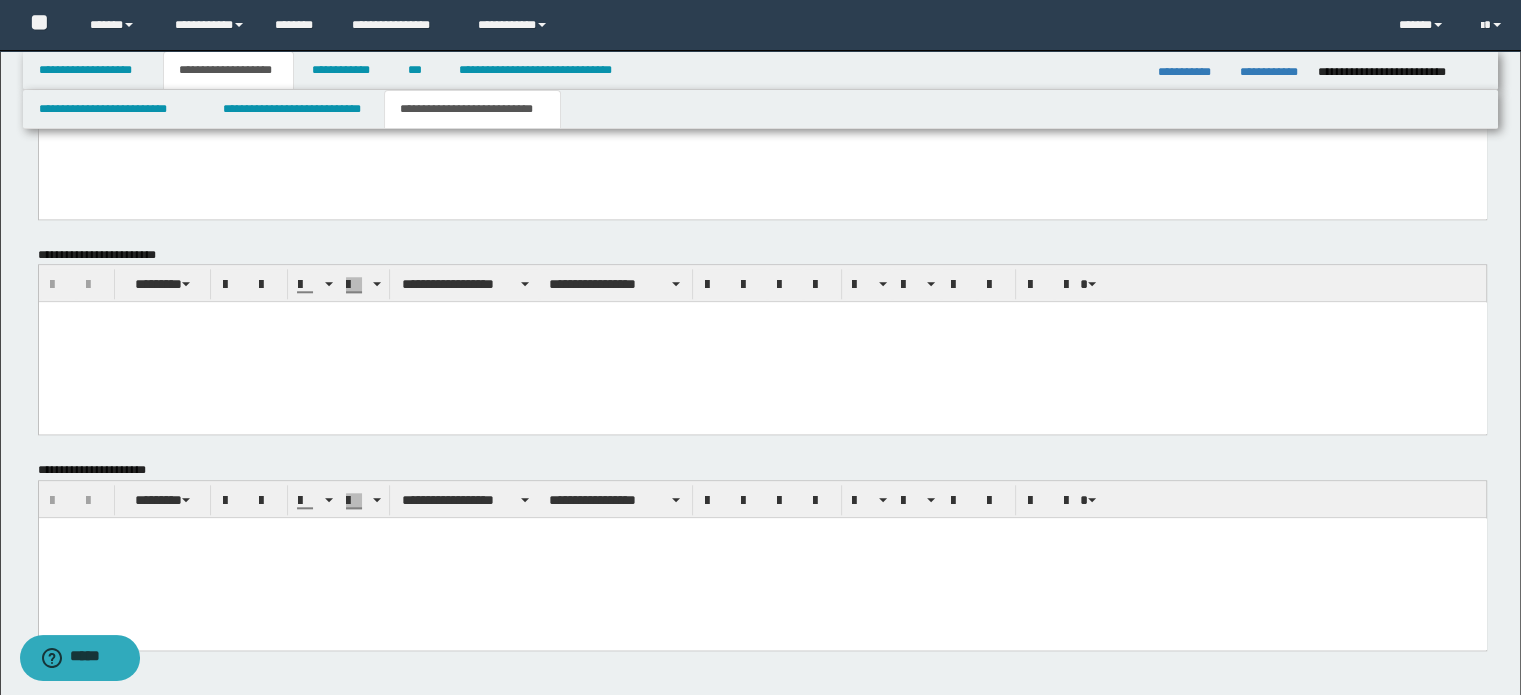 scroll, scrollTop: 2012, scrollLeft: 0, axis: vertical 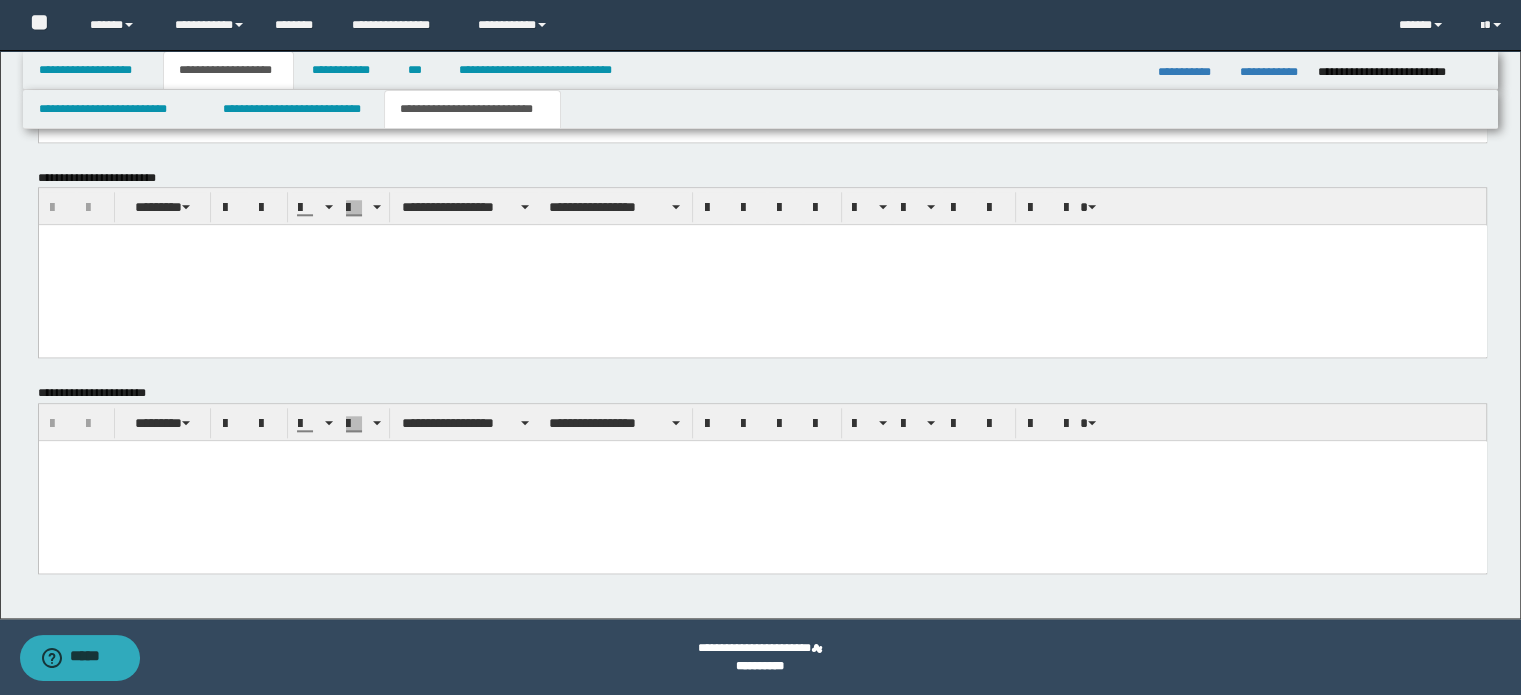 click at bounding box center [762, 481] 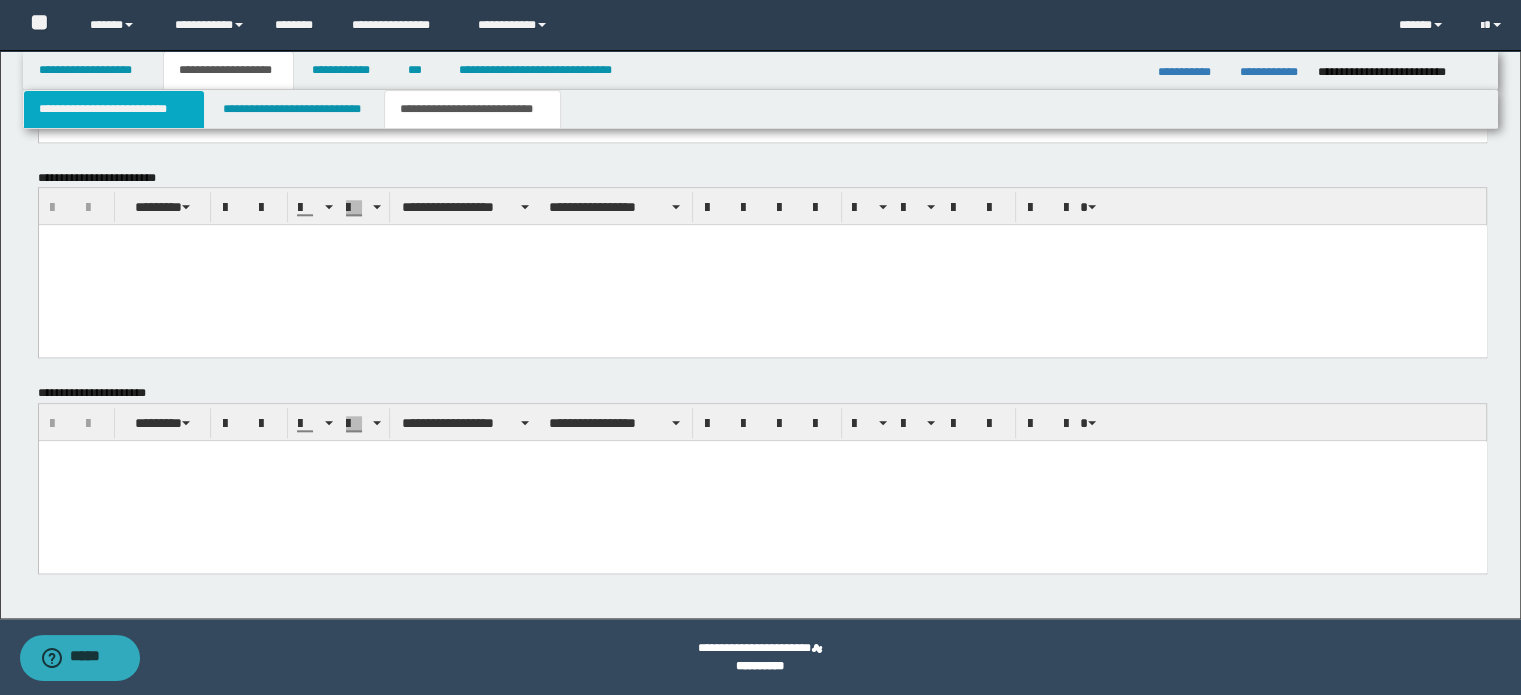 paste 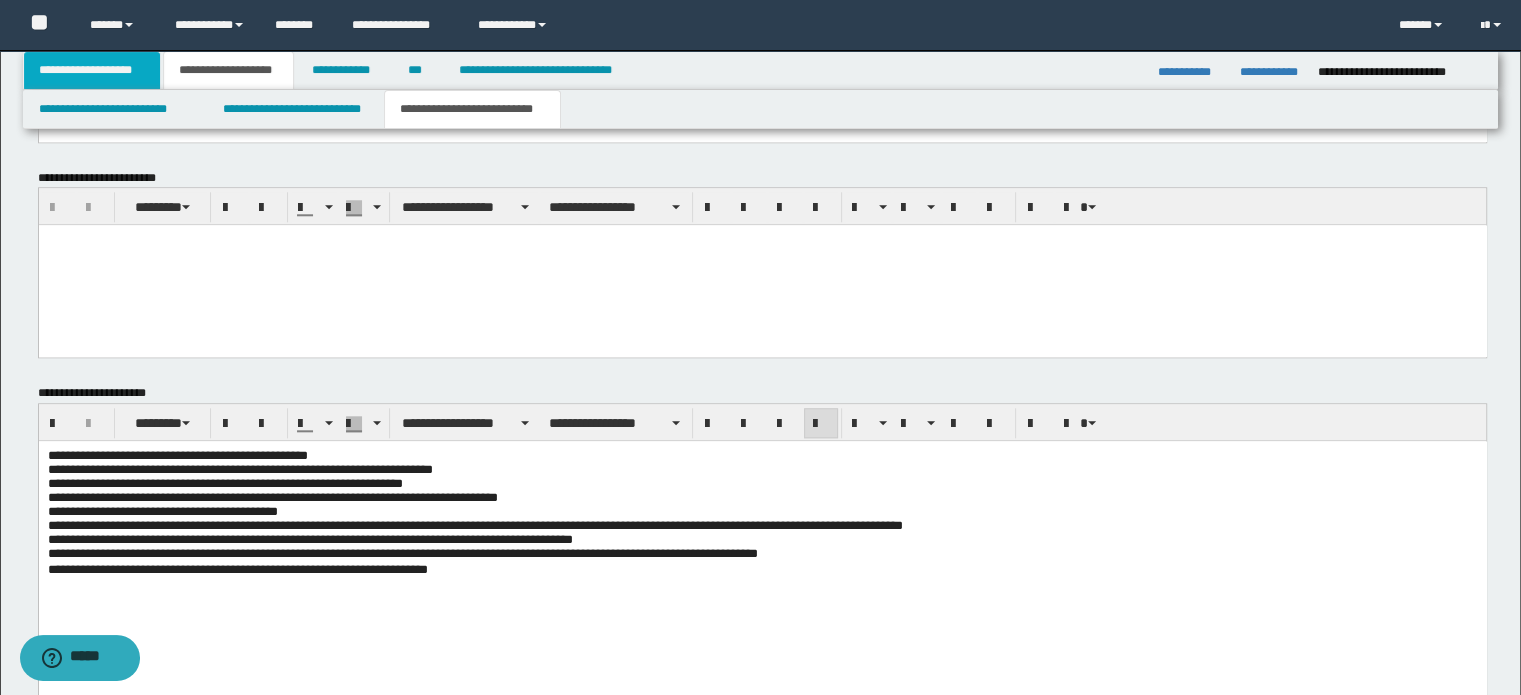 drag, startPoint x: 101, startPoint y: 71, endPoint x: 274, endPoint y: 99, distance: 175.25125 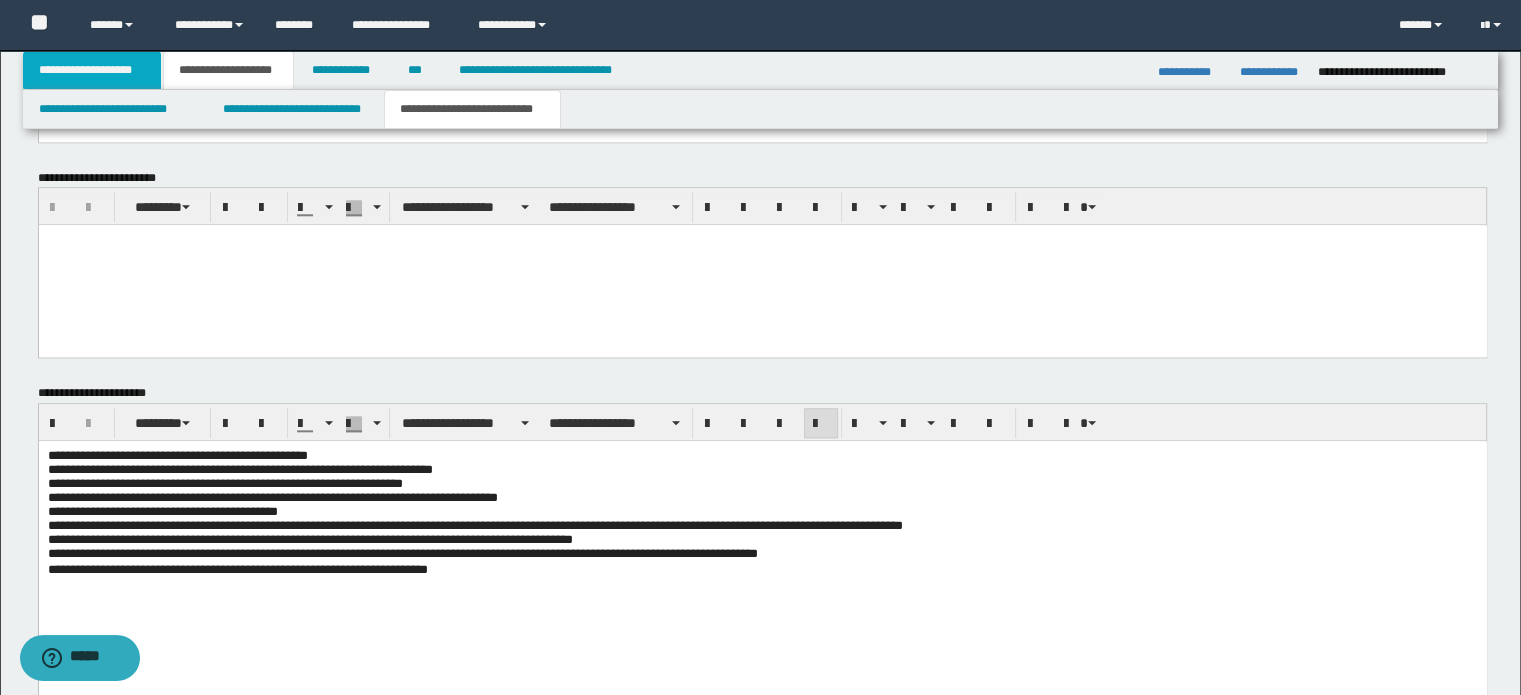 click on "**********" at bounding box center [92, 70] 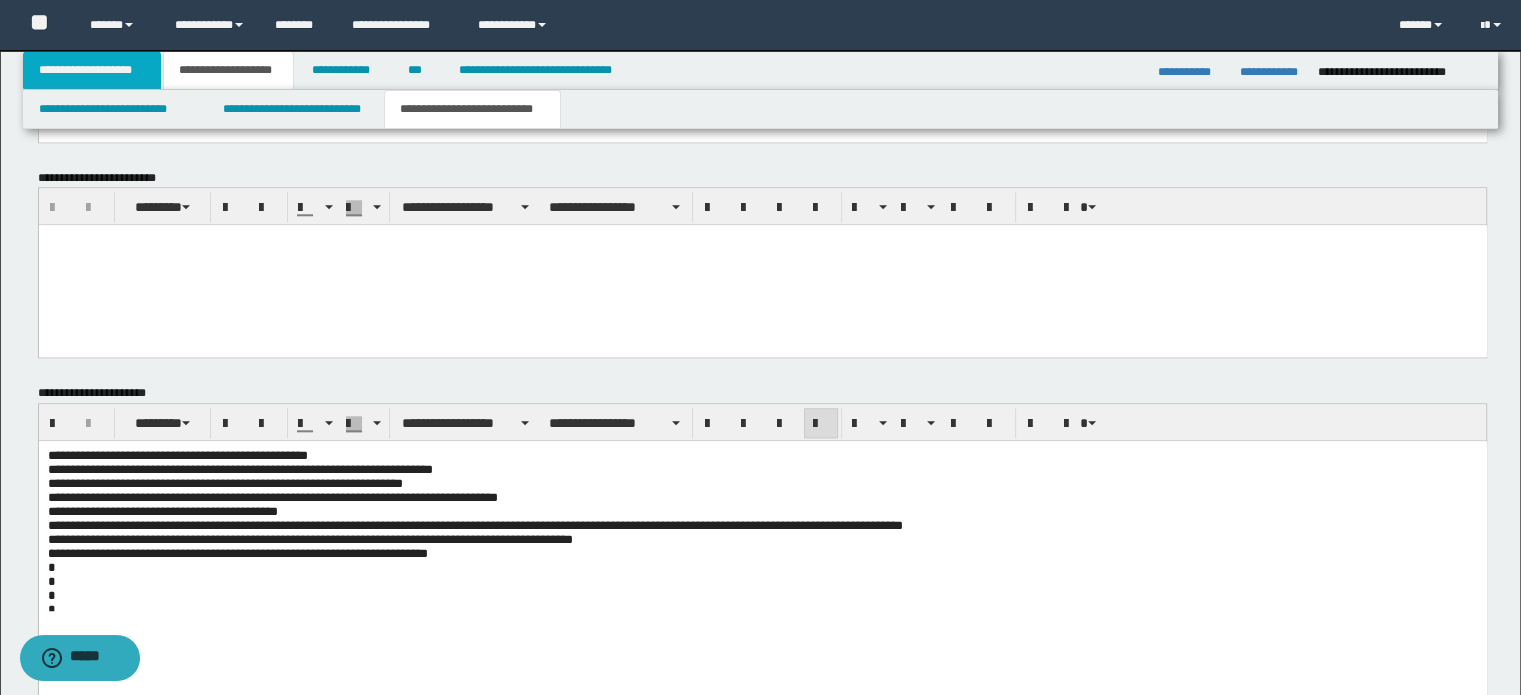 scroll, scrollTop: 411, scrollLeft: 0, axis: vertical 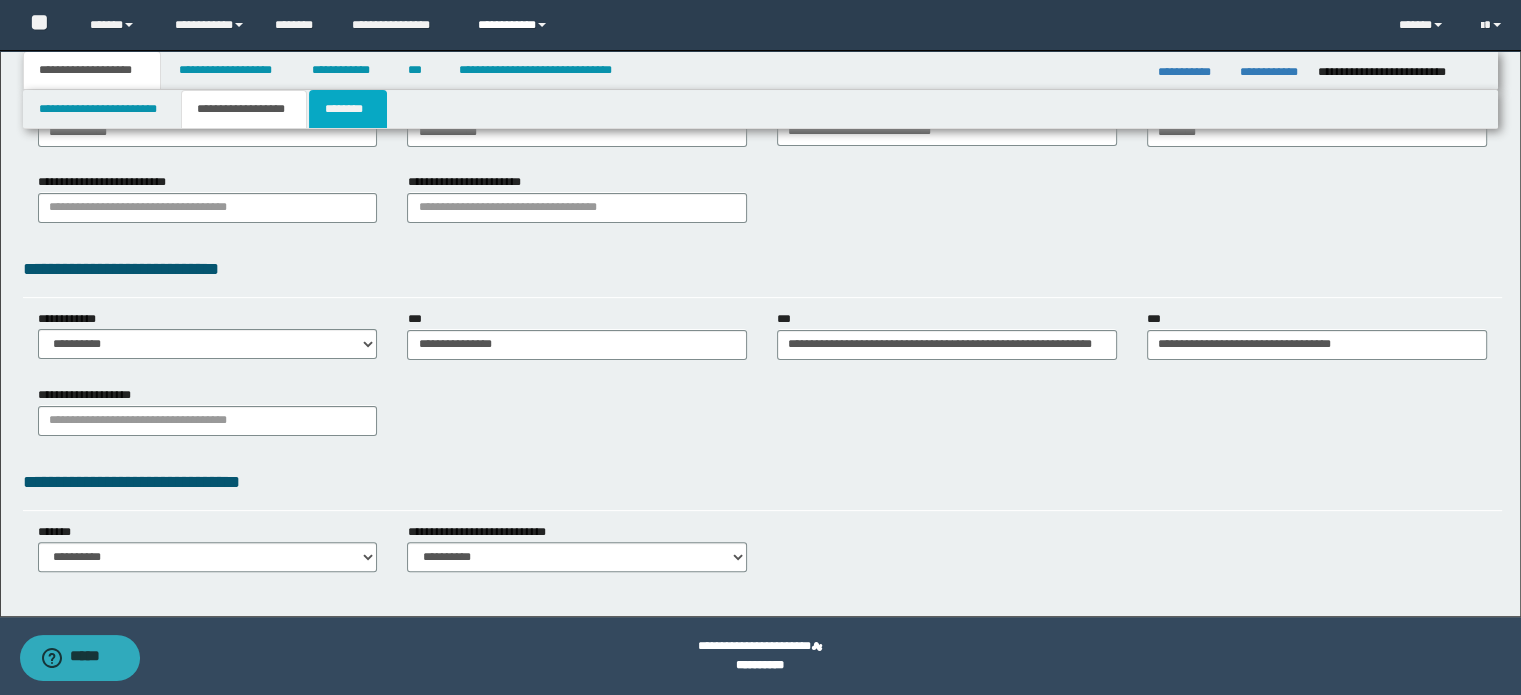 drag, startPoint x: 316, startPoint y: 109, endPoint x: 474, endPoint y: 1, distance: 191.38443 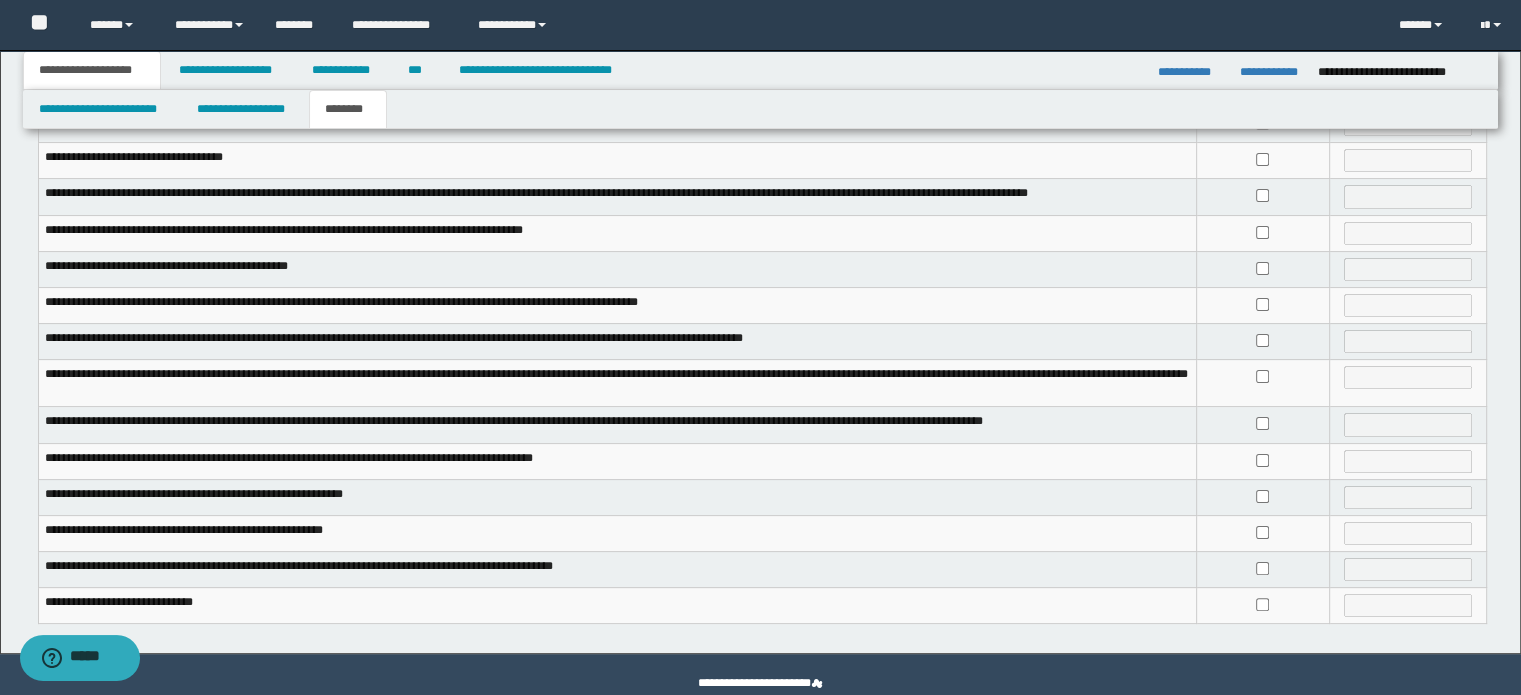 scroll, scrollTop: 414, scrollLeft: 0, axis: vertical 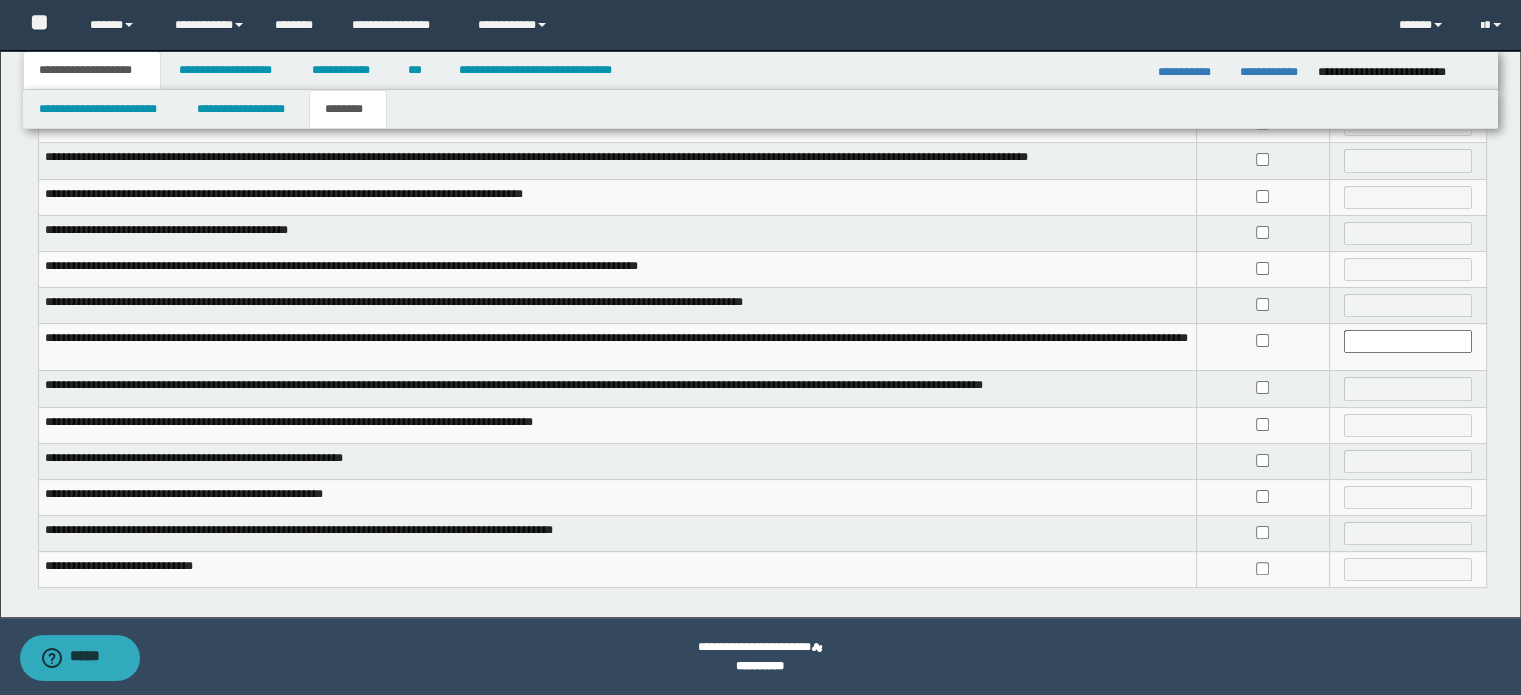 click at bounding box center (1262, 533) 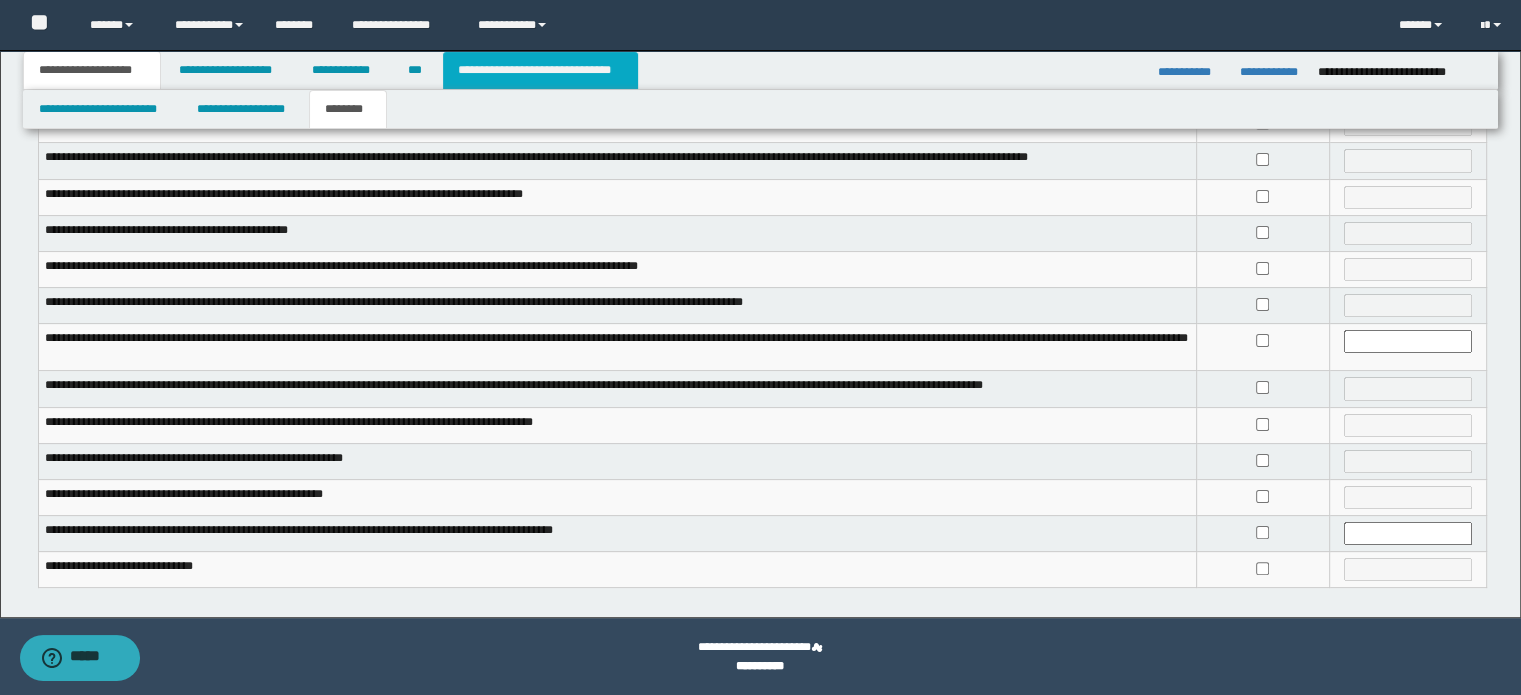 click on "**********" at bounding box center (540, 70) 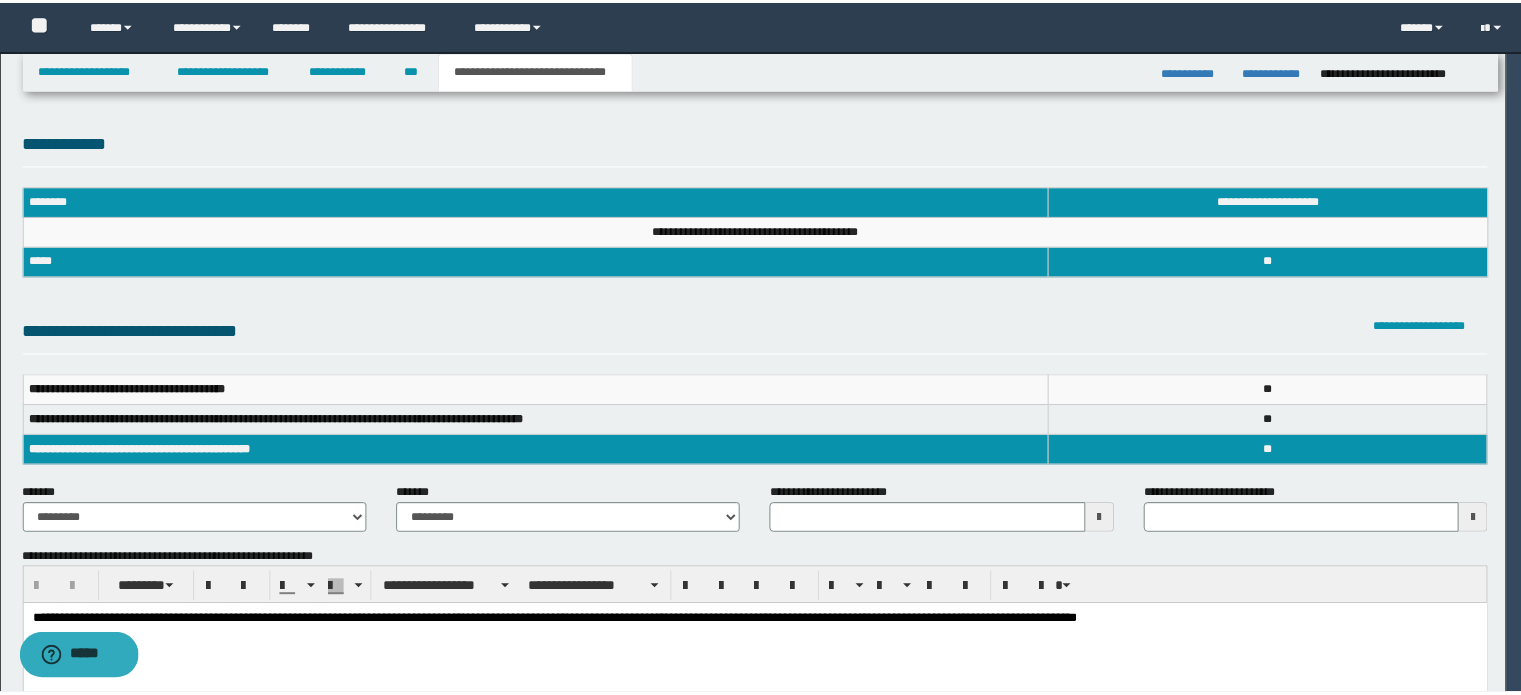 scroll, scrollTop: 0, scrollLeft: 0, axis: both 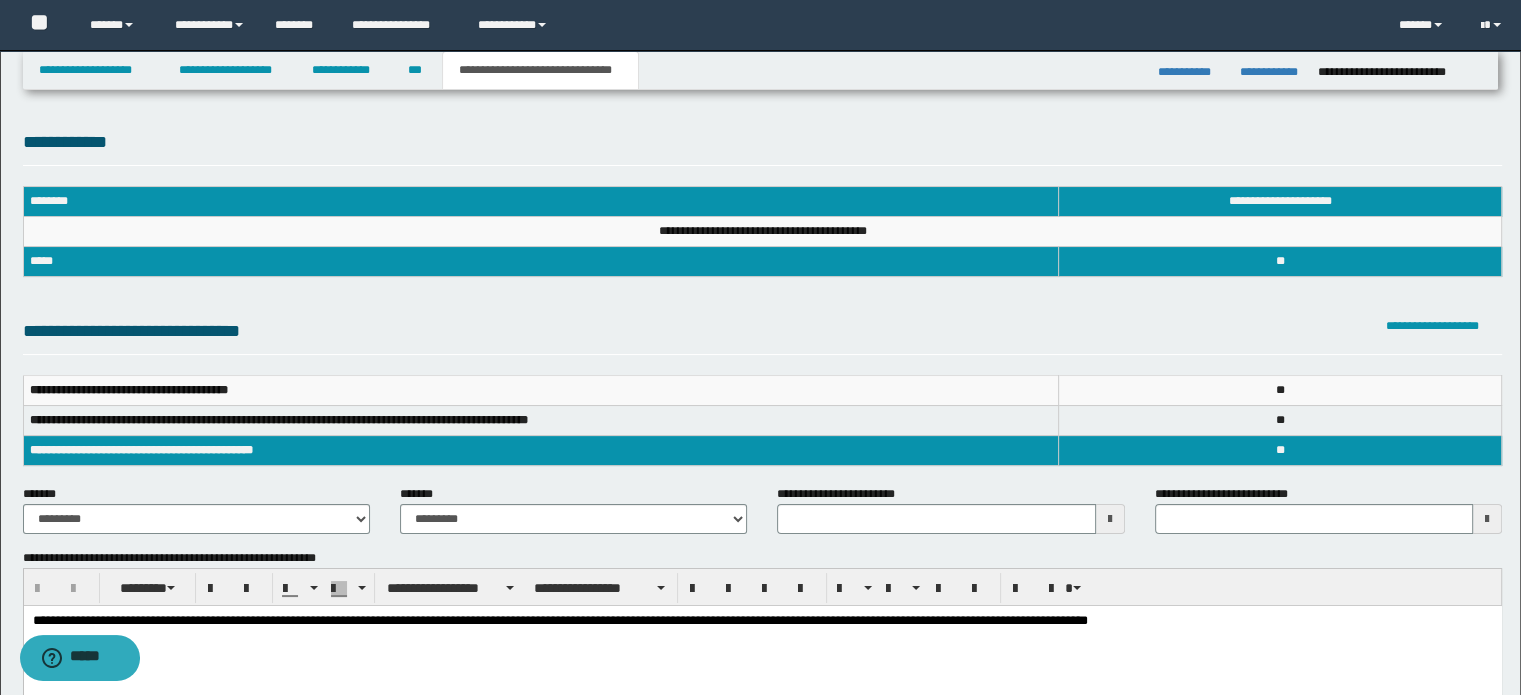 click on "**********" at bounding box center [196, 517] 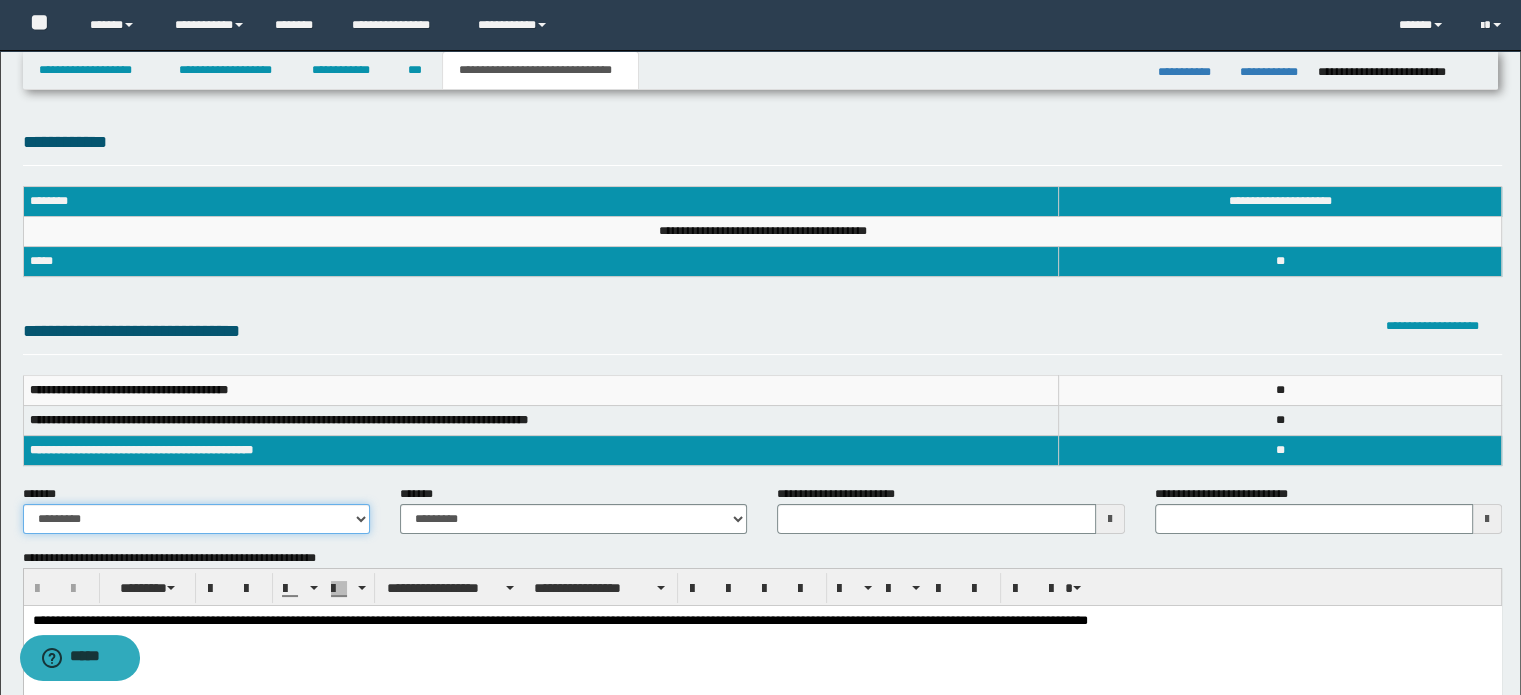 click on "**********" at bounding box center [196, 519] 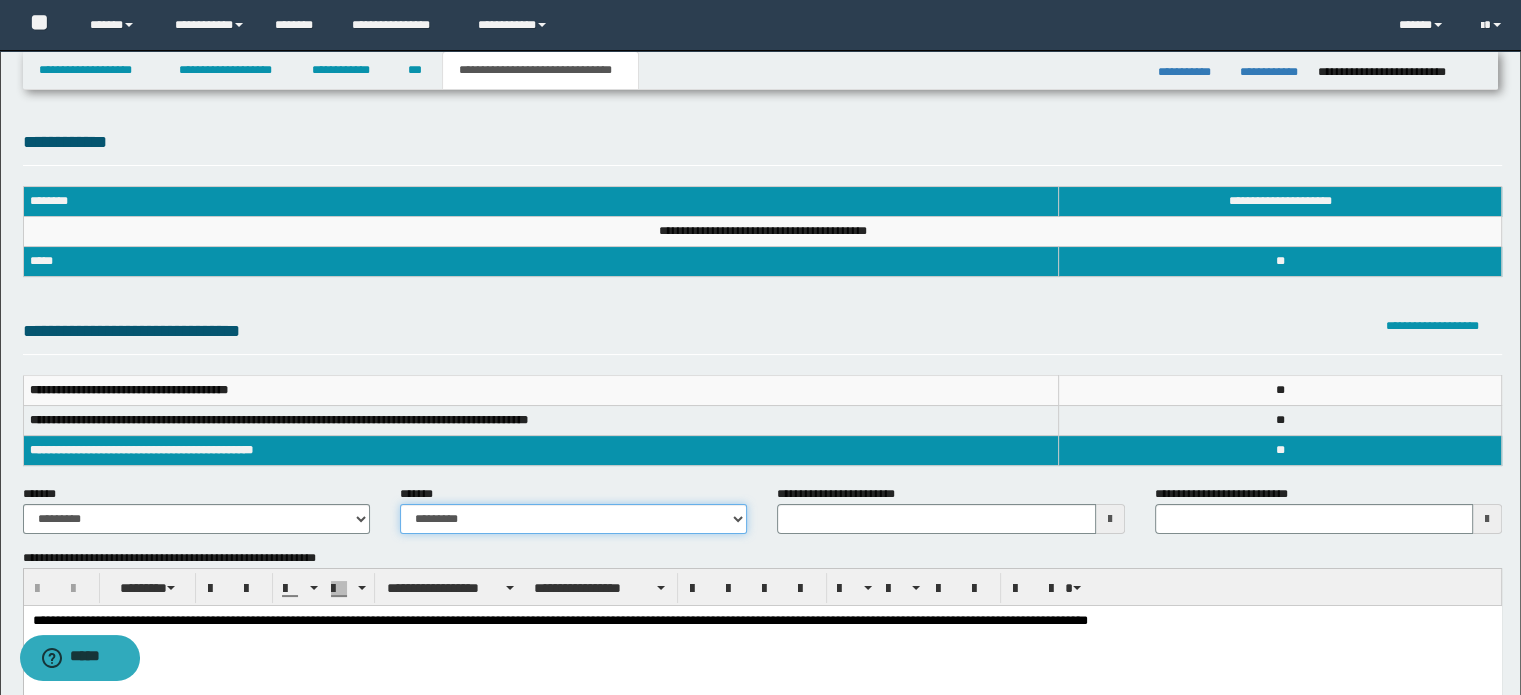 click on "**********" at bounding box center (573, 519) 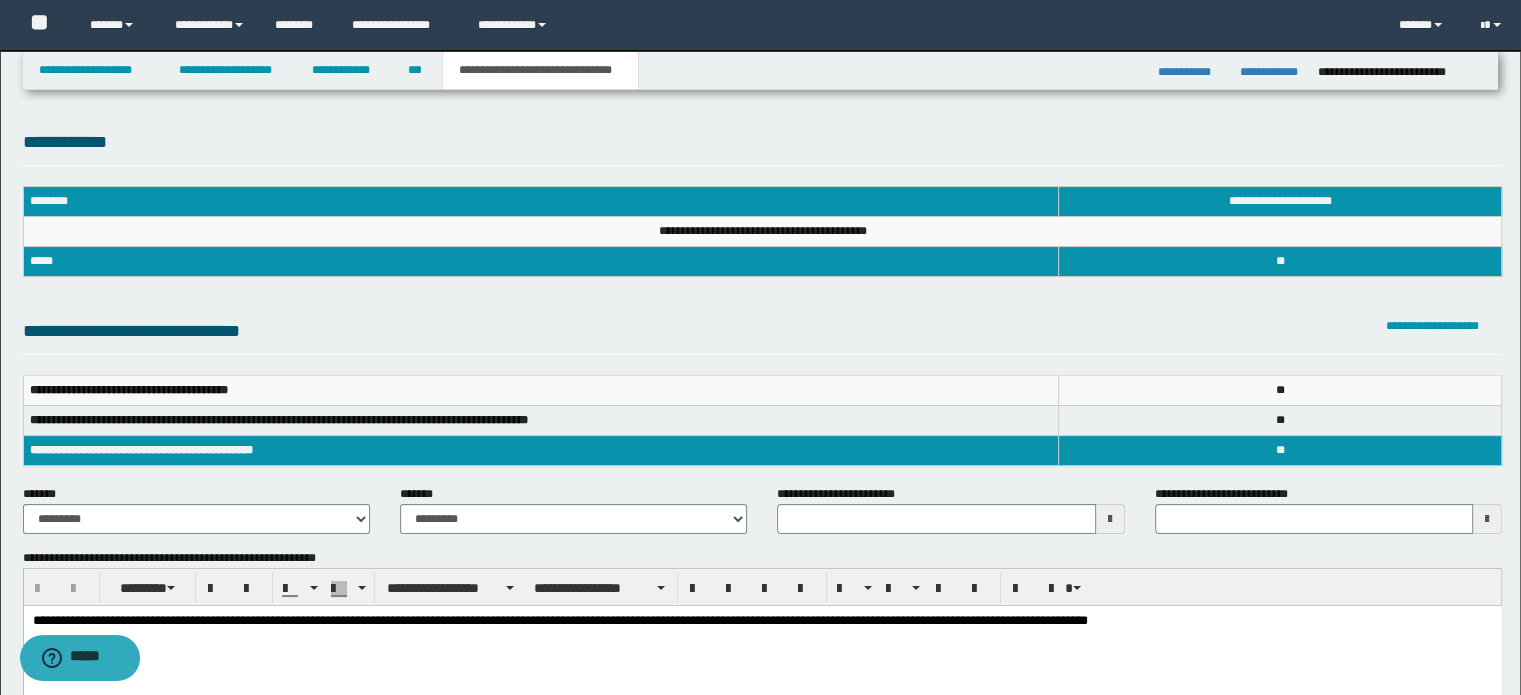click at bounding box center (1110, 519) 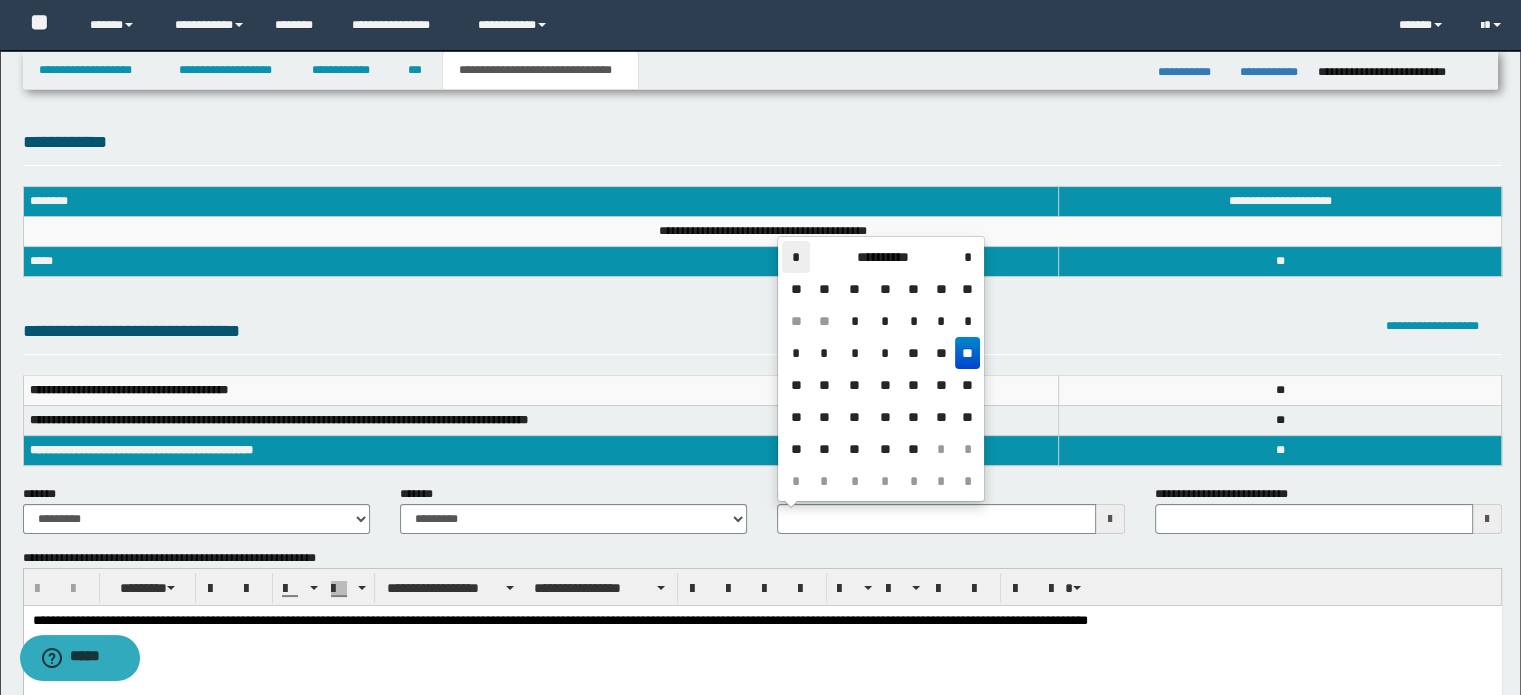 click on "*" at bounding box center [796, 257] 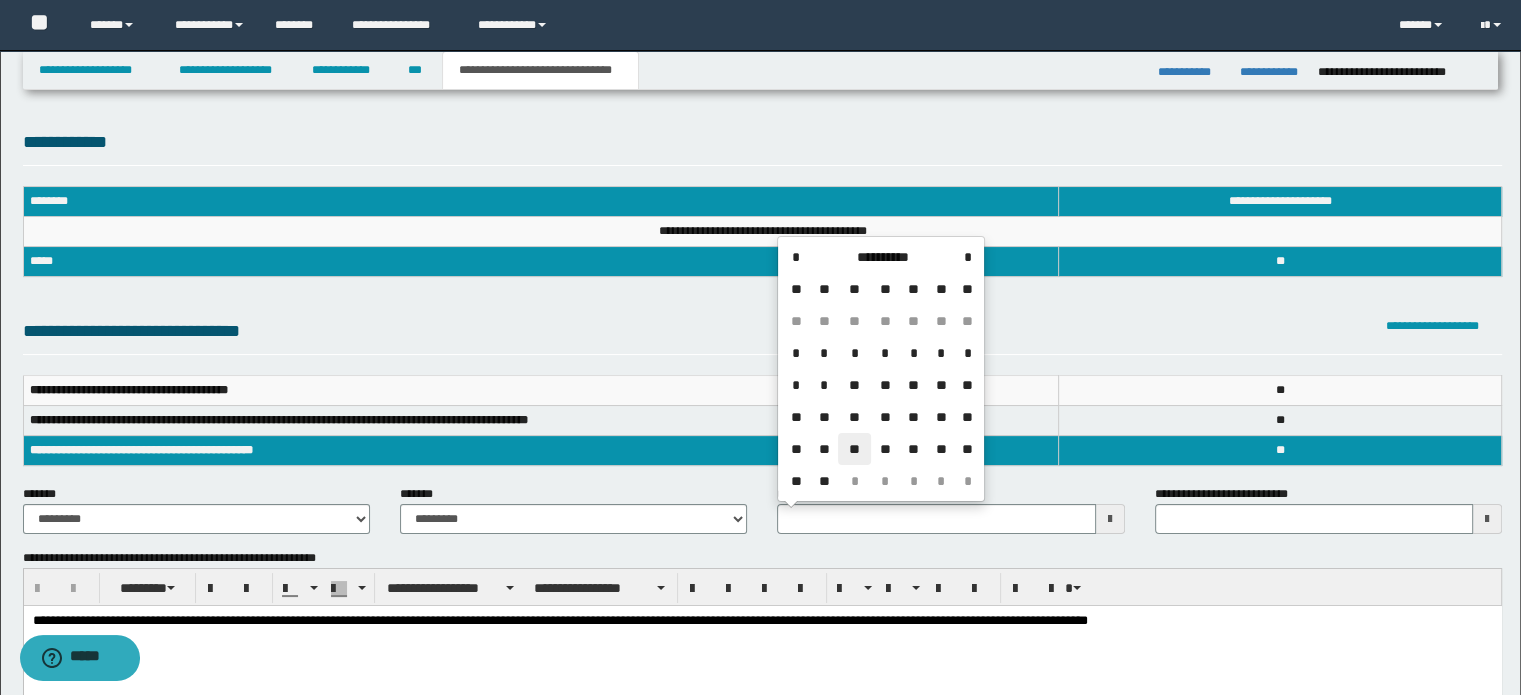 click on "**" at bounding box center (854, 449) 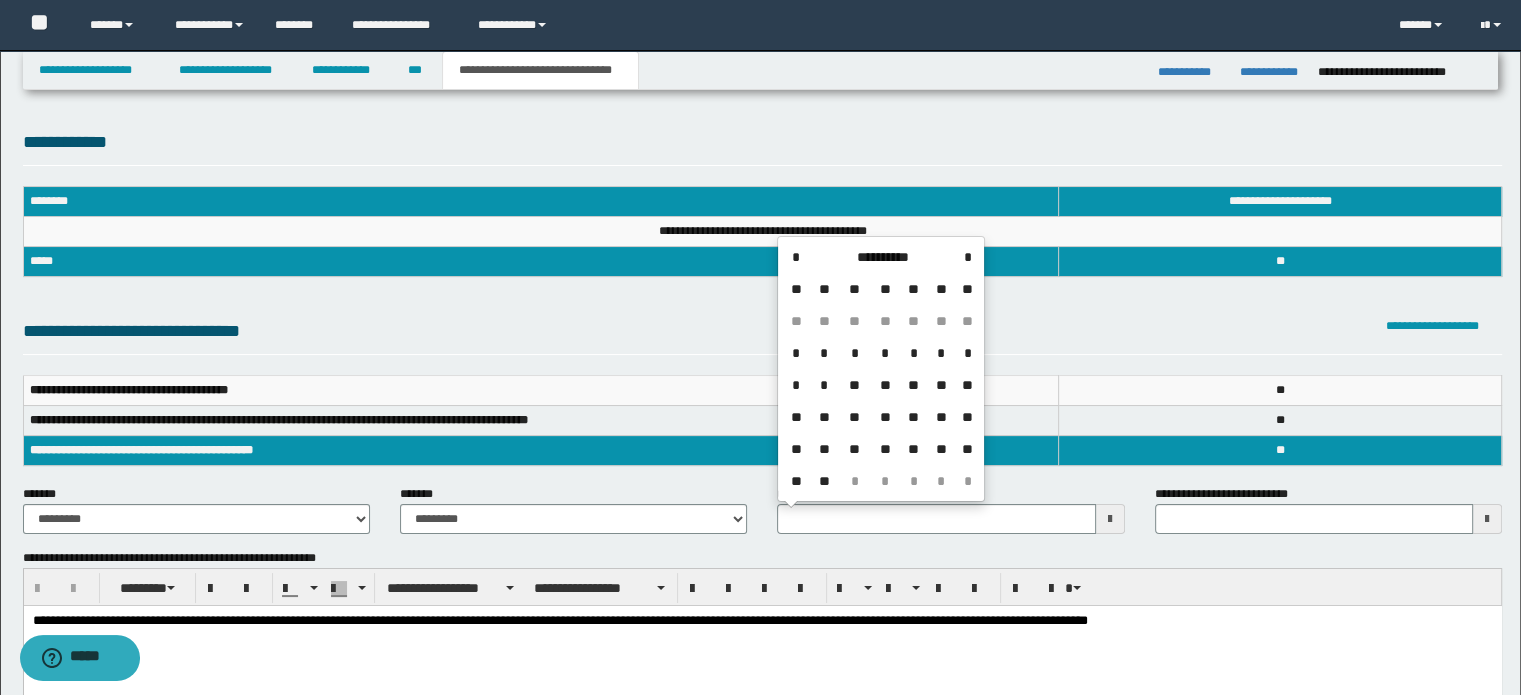 type on "**********" 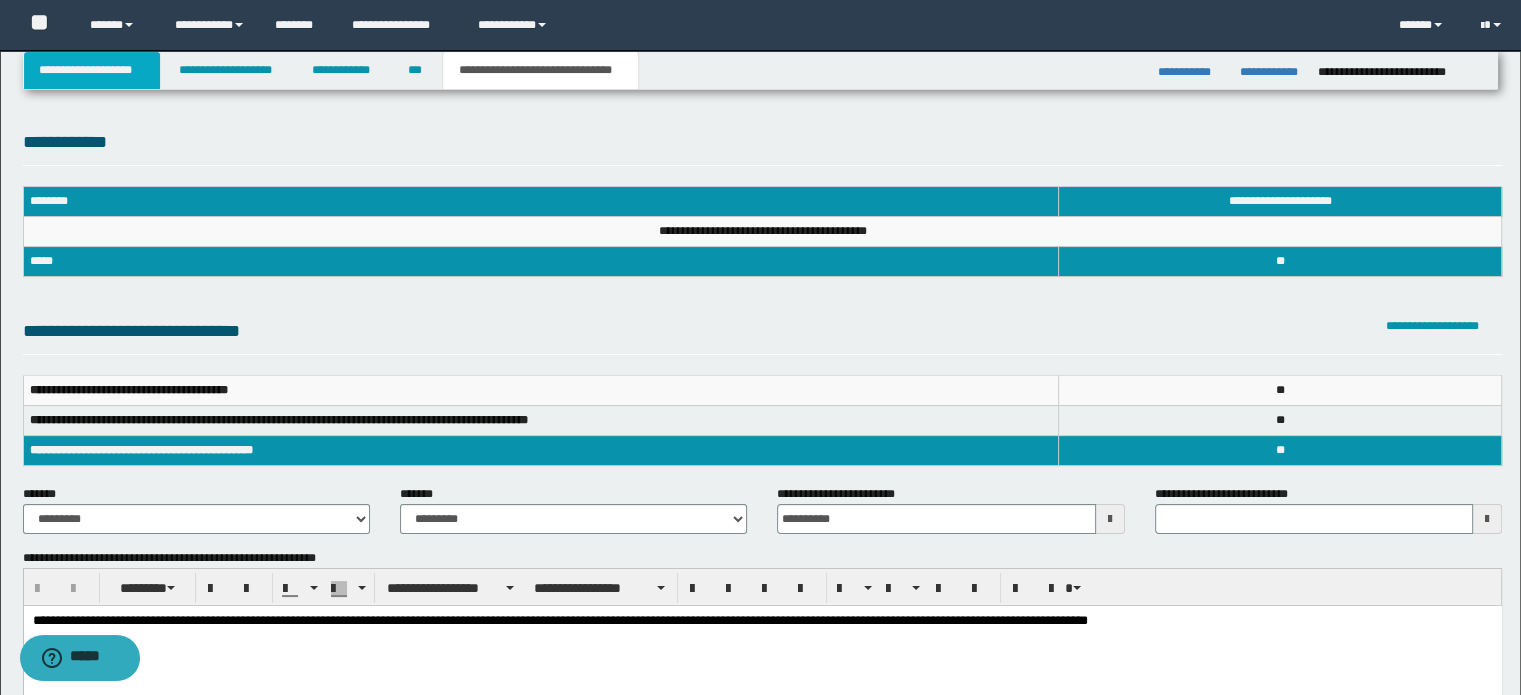 click on "**********" at bounding box center (92, 70) 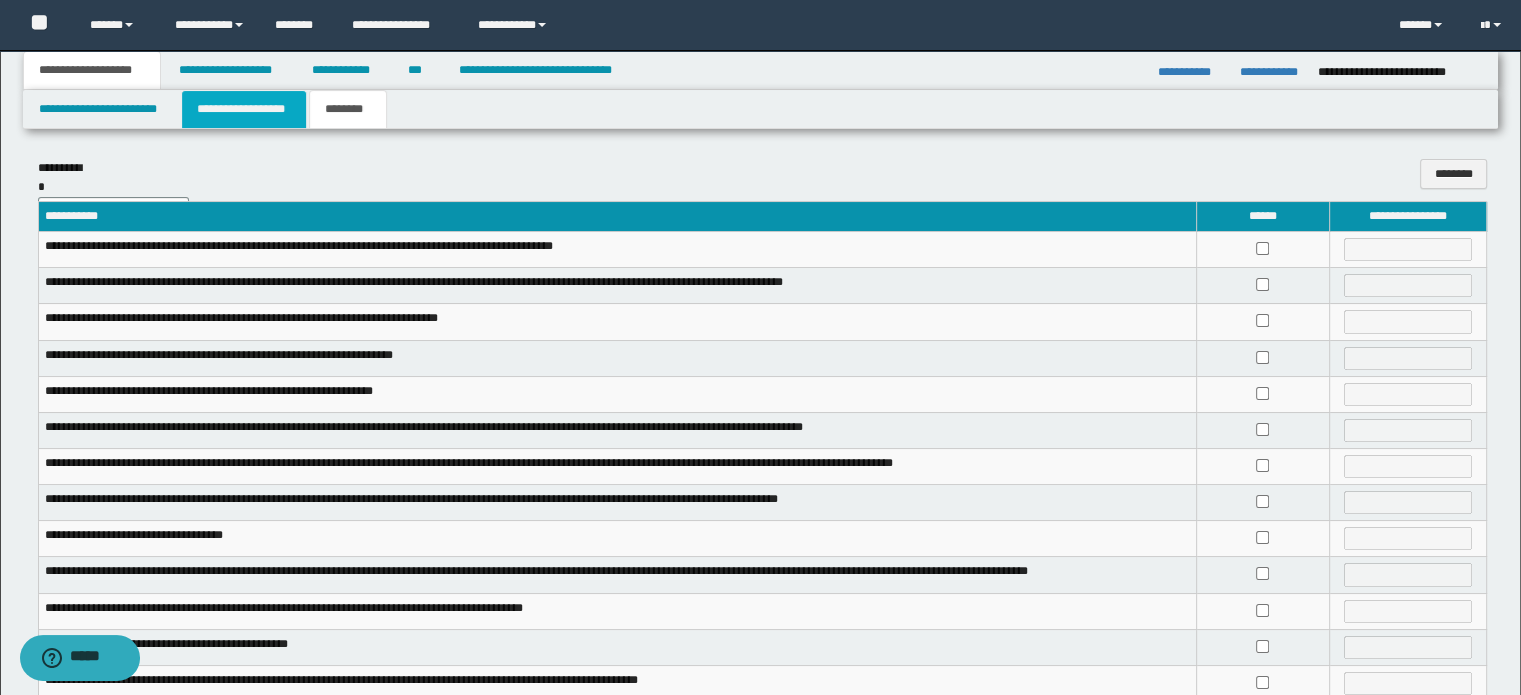 click on "**********" at bounding box center (244, 109) 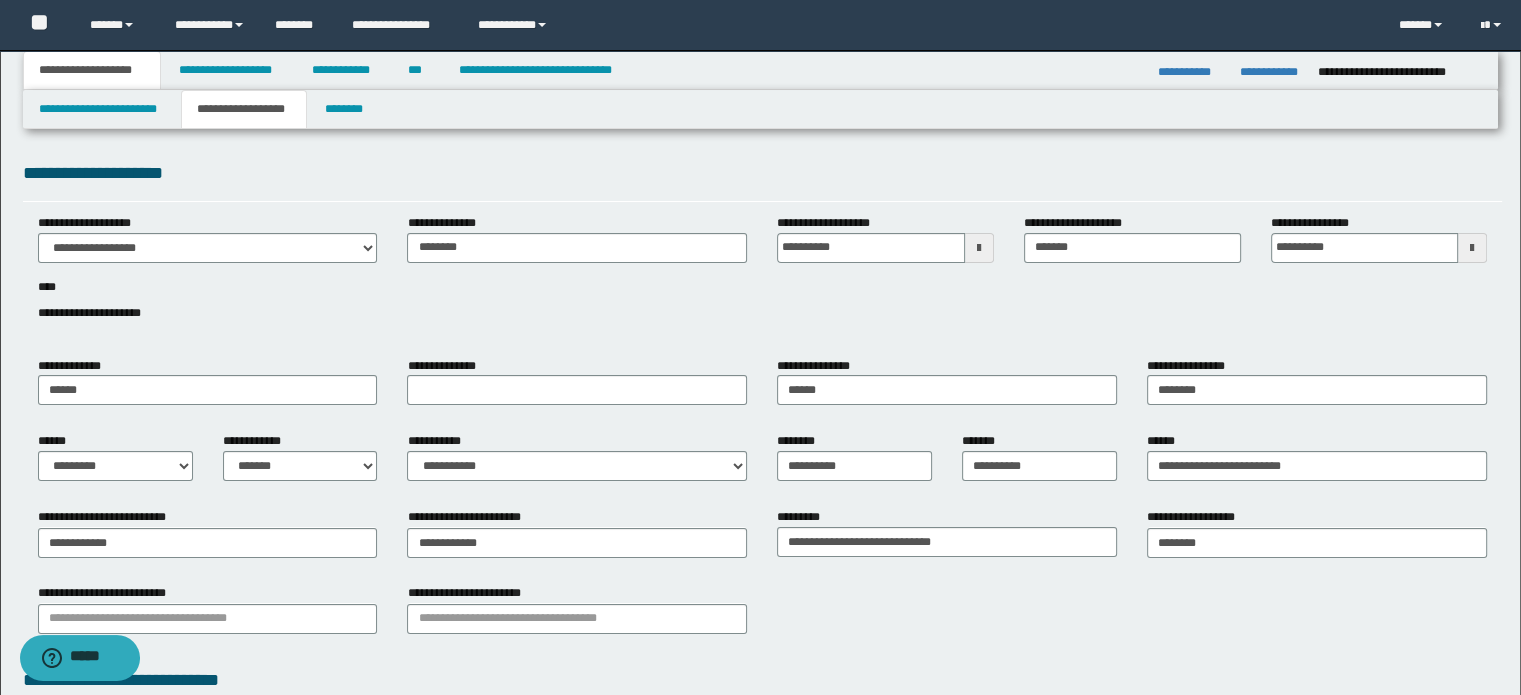 scroll, scrollTop: 200, scrollLeft: 0, axis: vertical 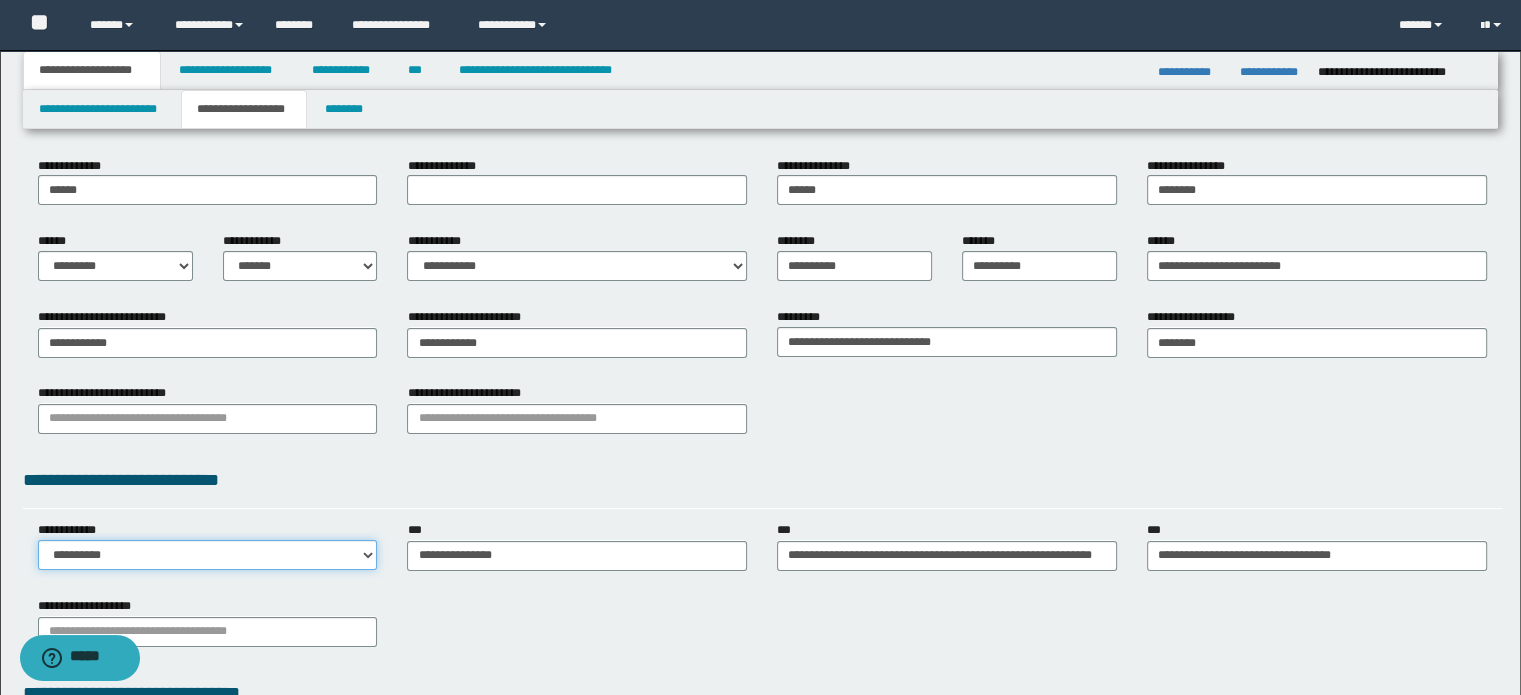 click on "**********" at bounding box center [208, 555] 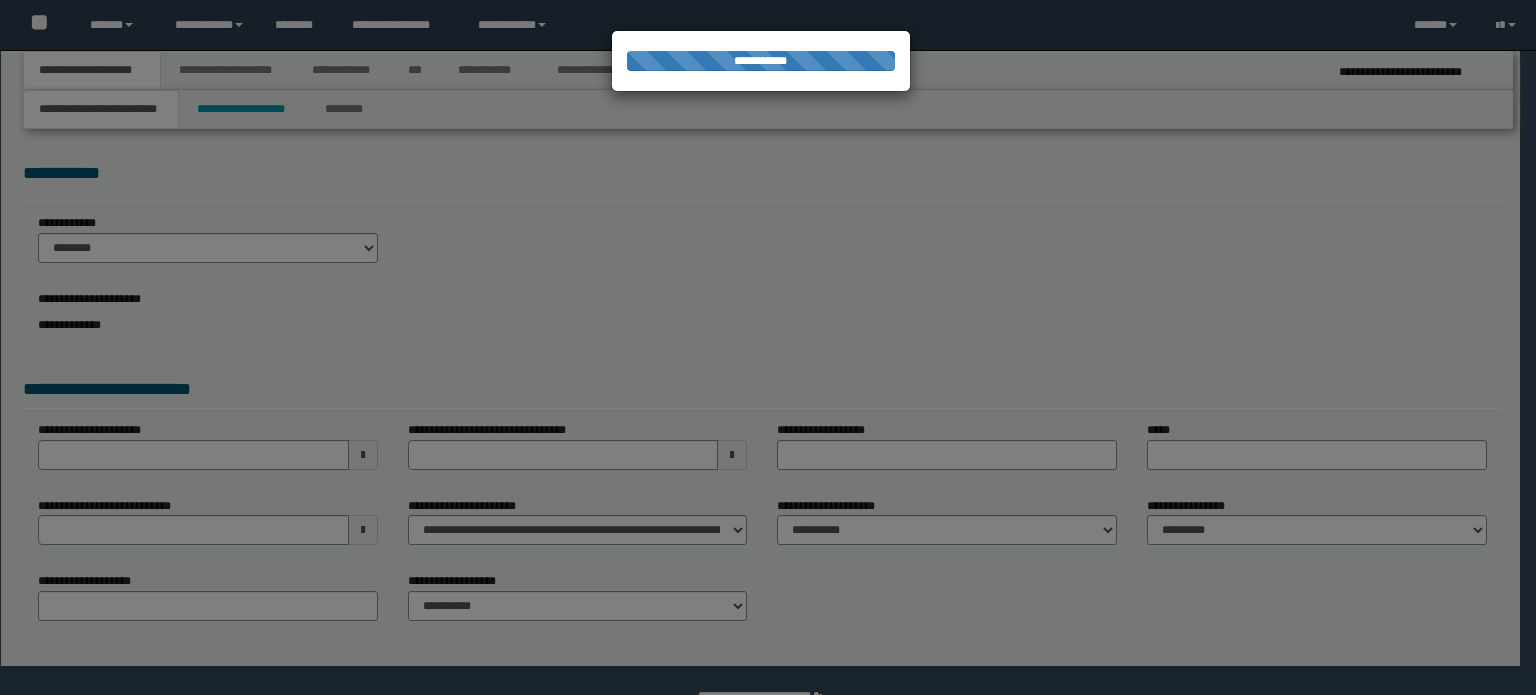 scroll, scrollTop: 0, scrollLeft: 0, axis: both 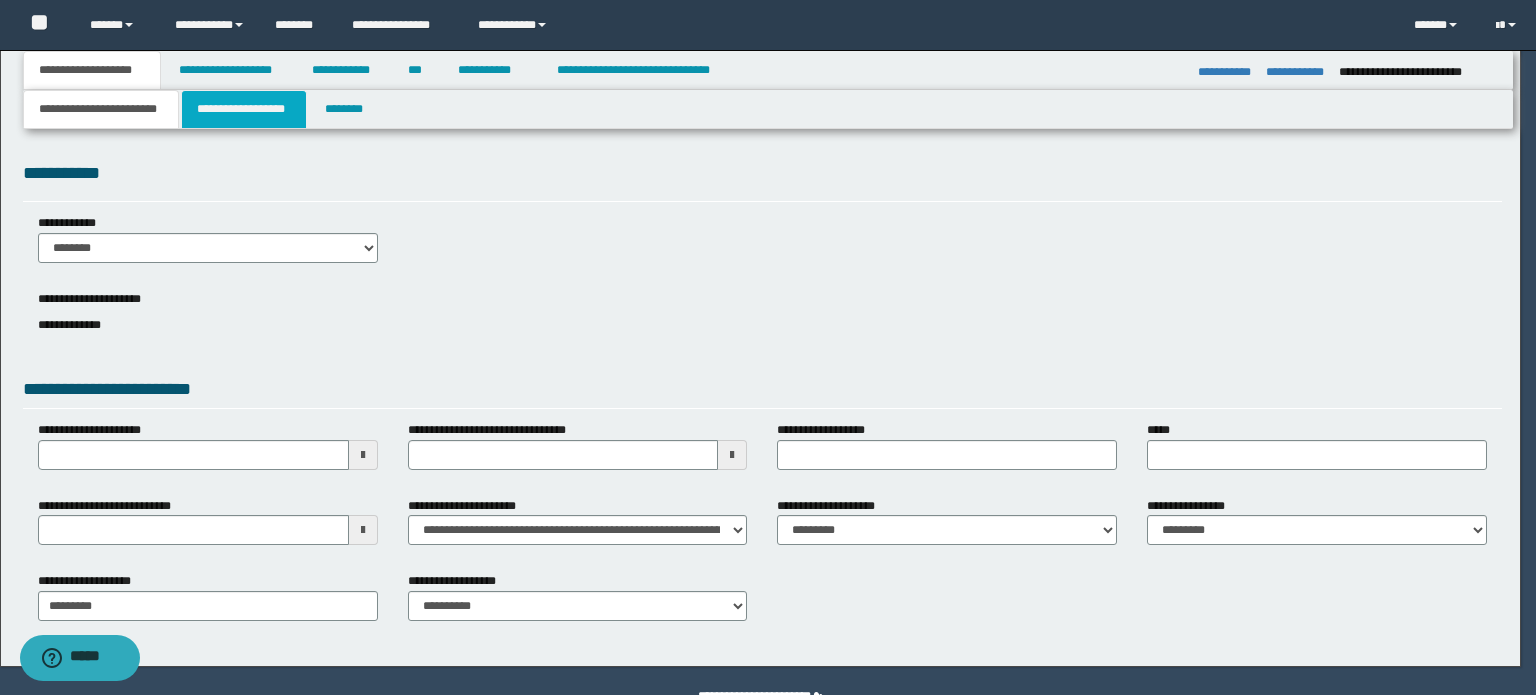 click on "**********" at bounding box center [768, 347] 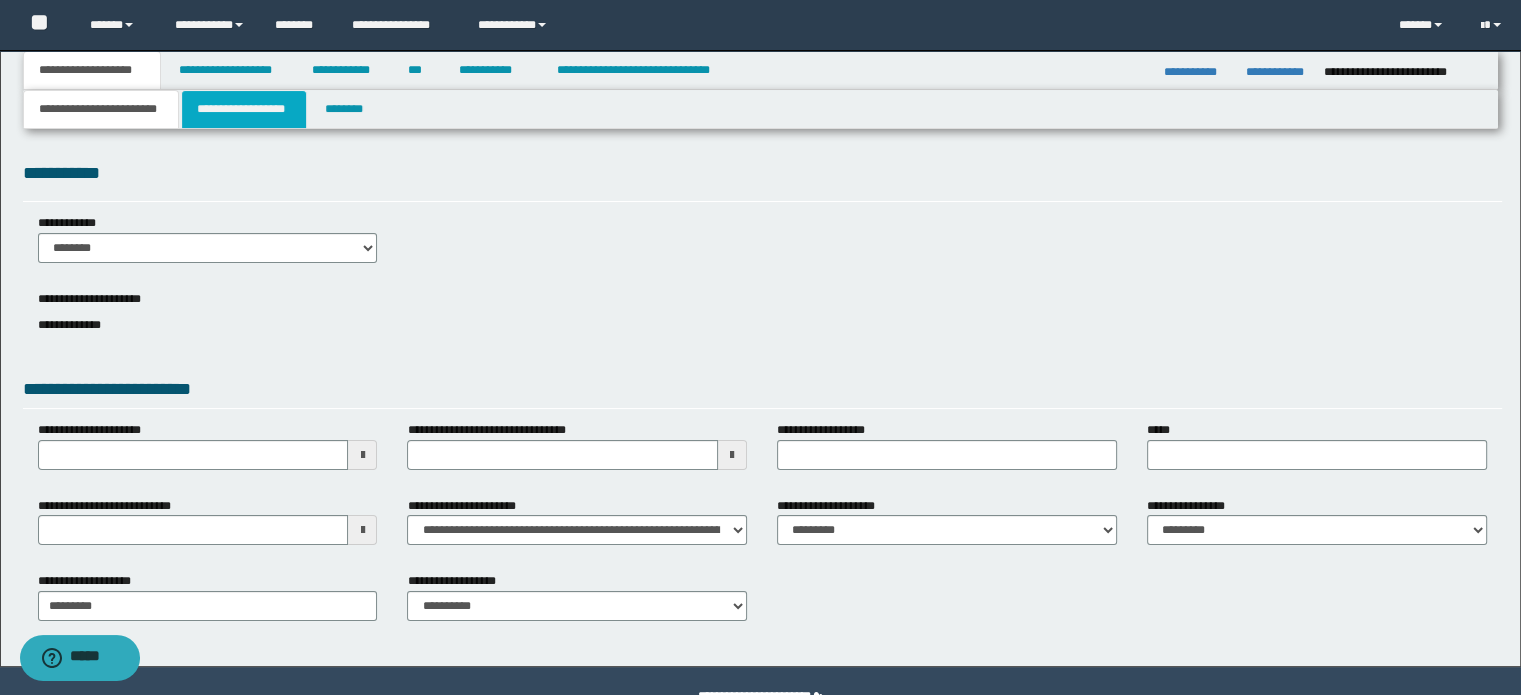 click on "**********" at bounding box center [244, 109] 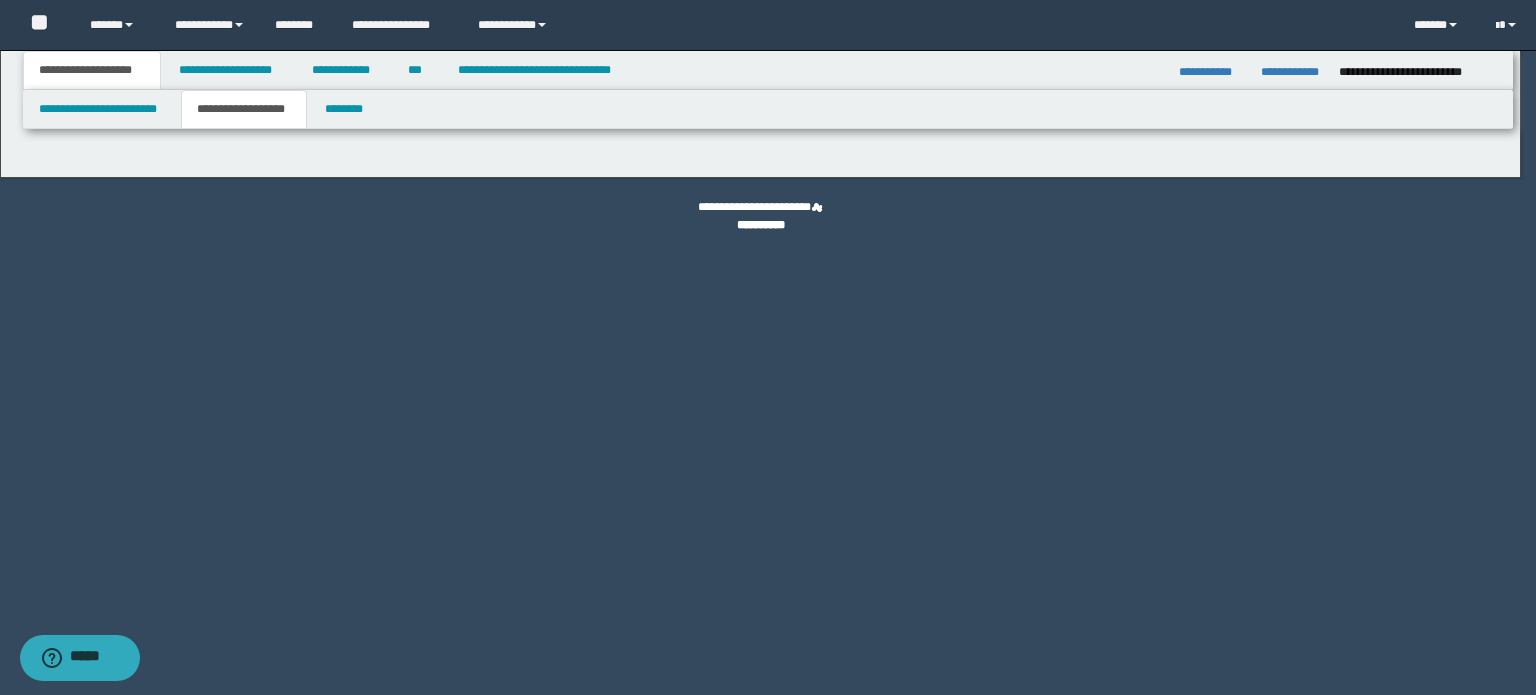 type on "********" 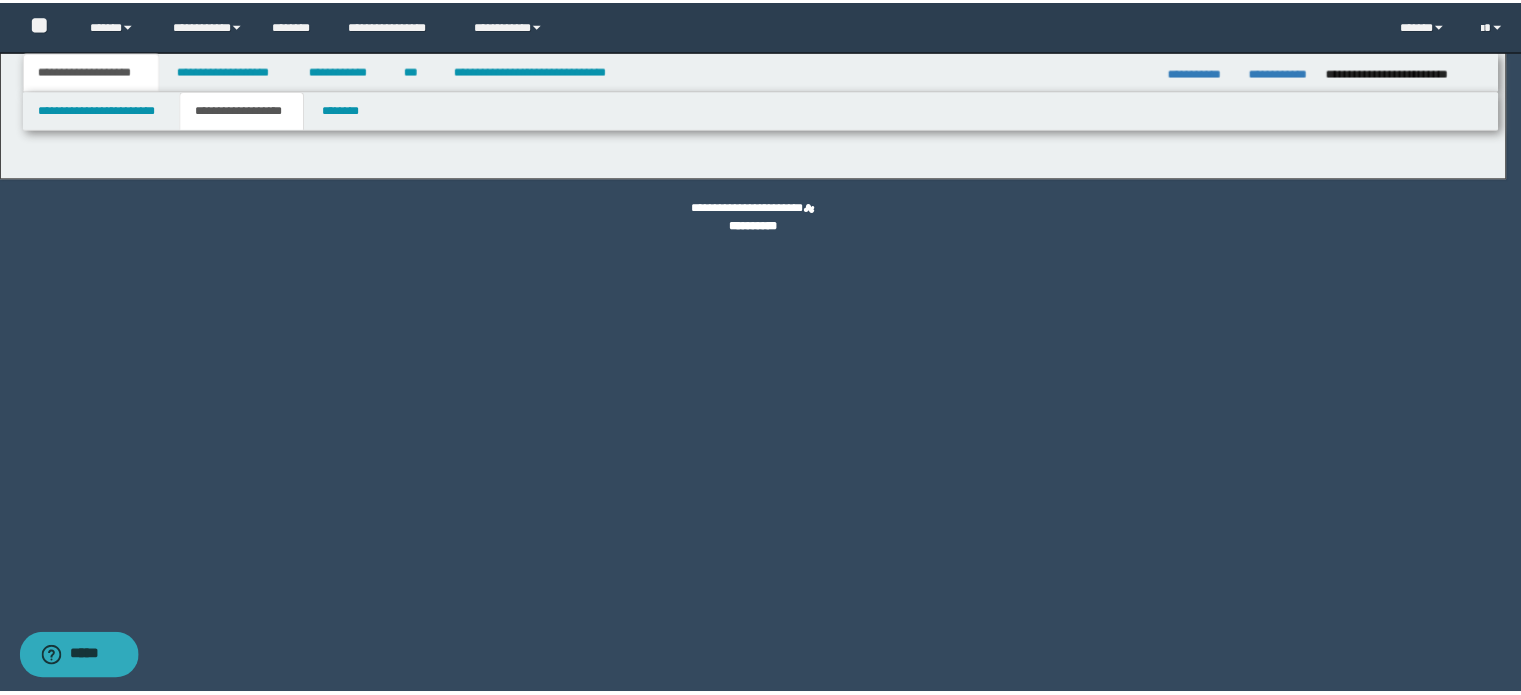 scroll, scrollTop: 400, scrollLeft: 0, axis: vertical 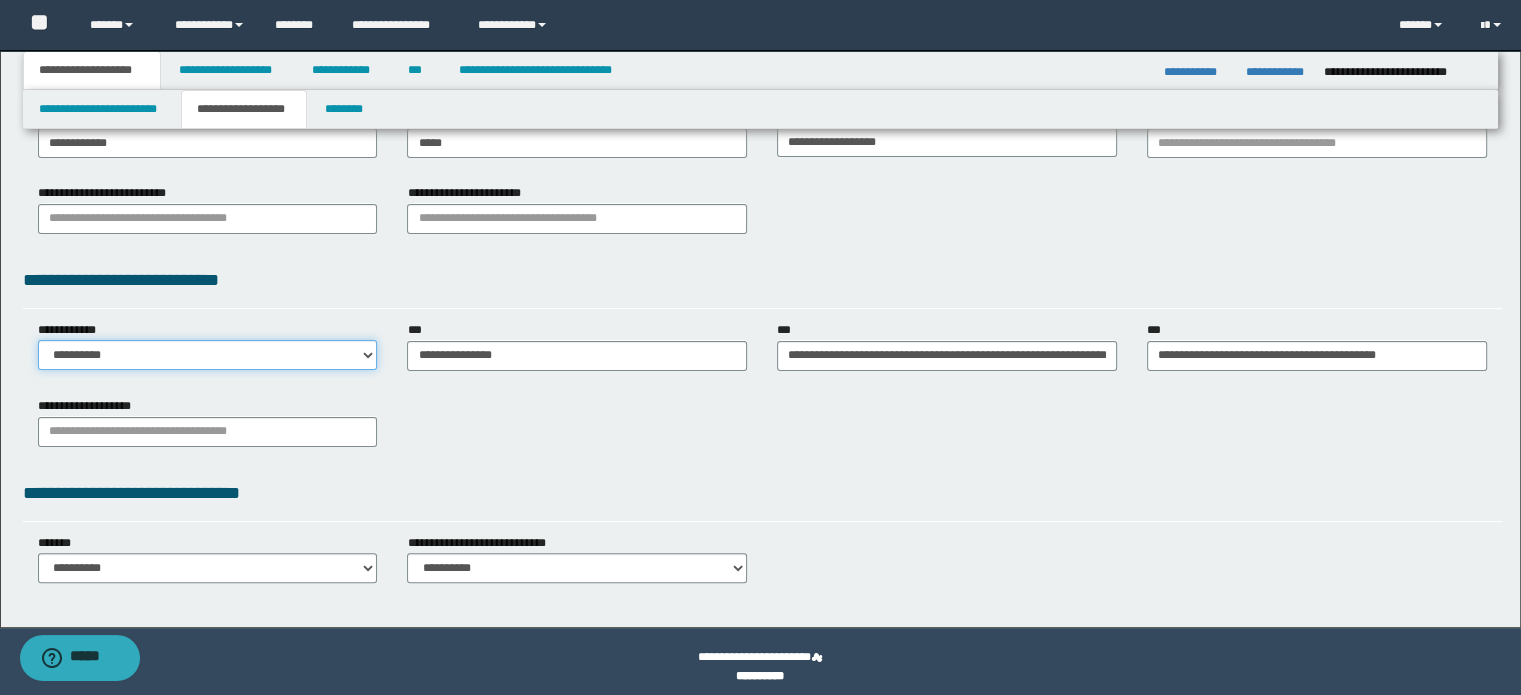 click on "**********" at bounding box center [208, 355] 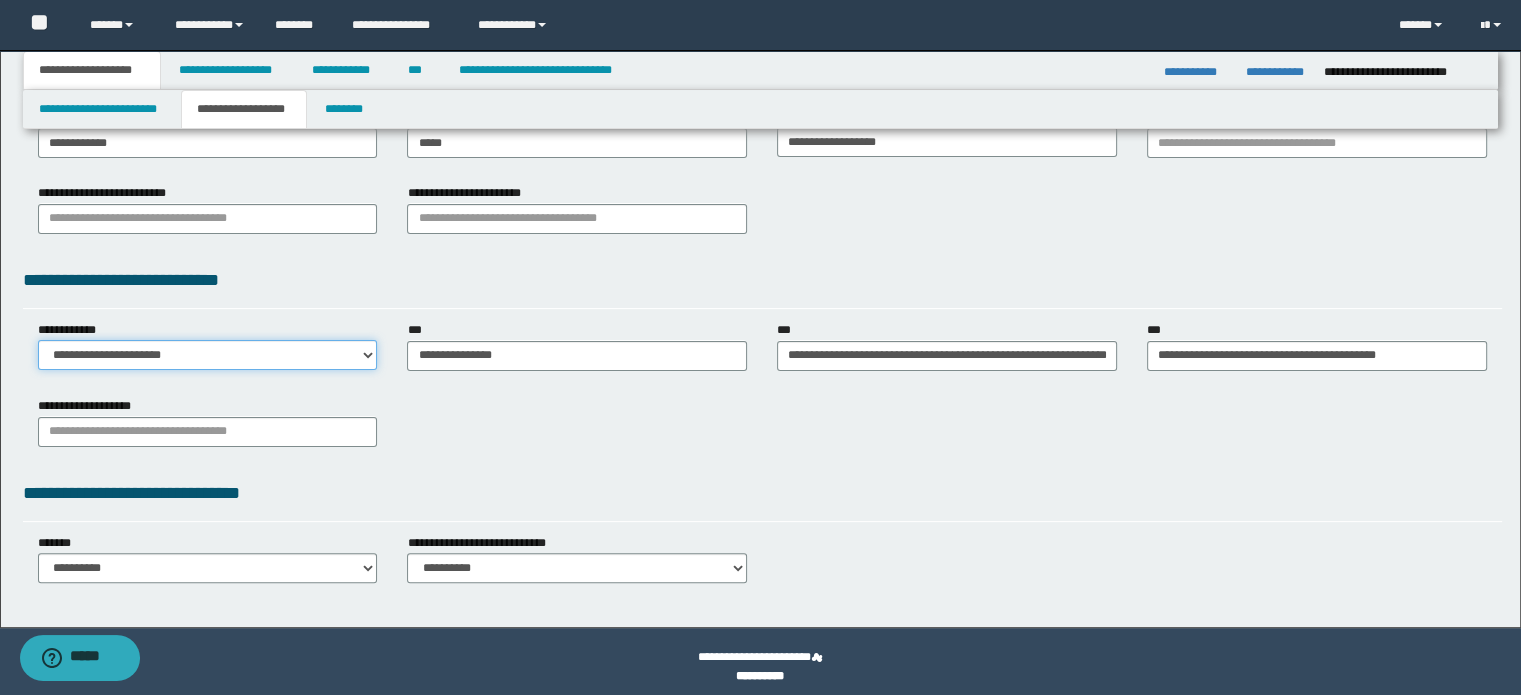 click on "**********" at bounding box center (208, 355) 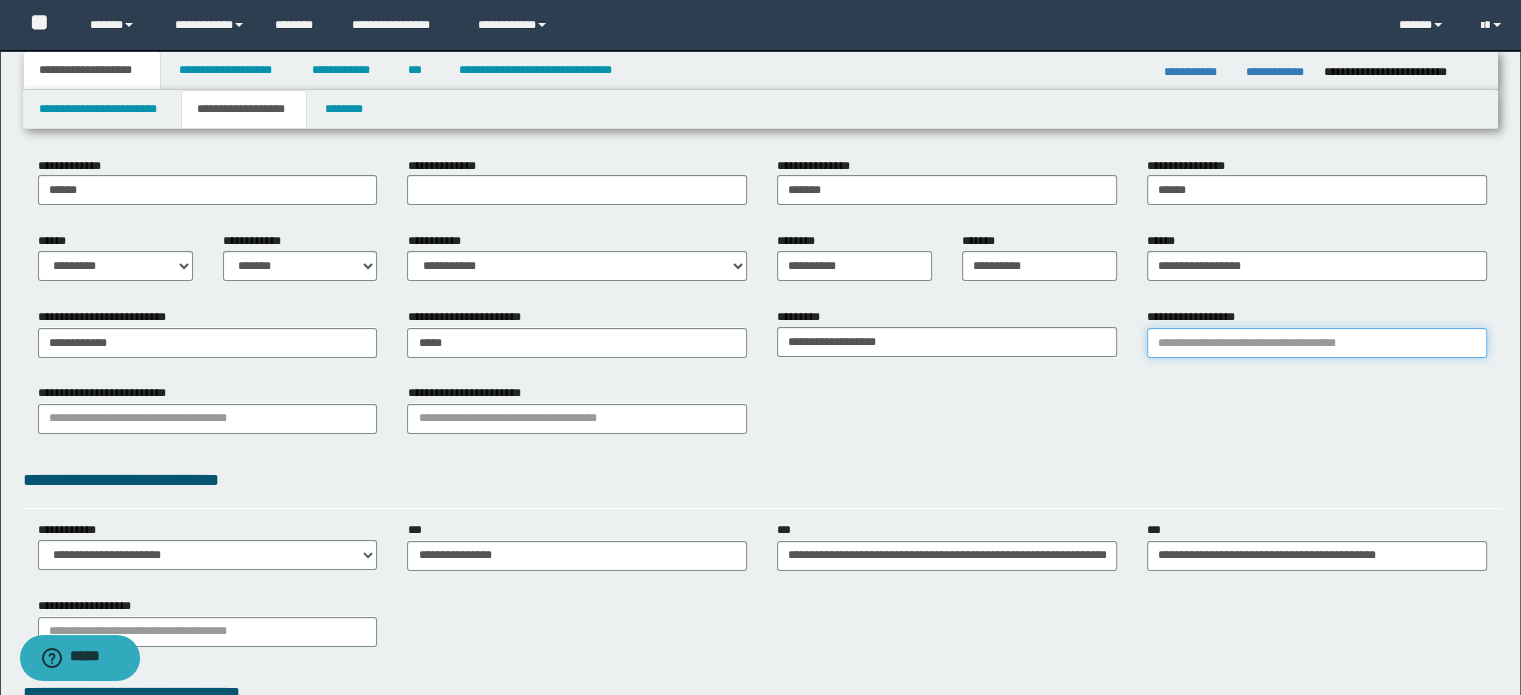 click on "**********" at bounding box center (1317, 343) 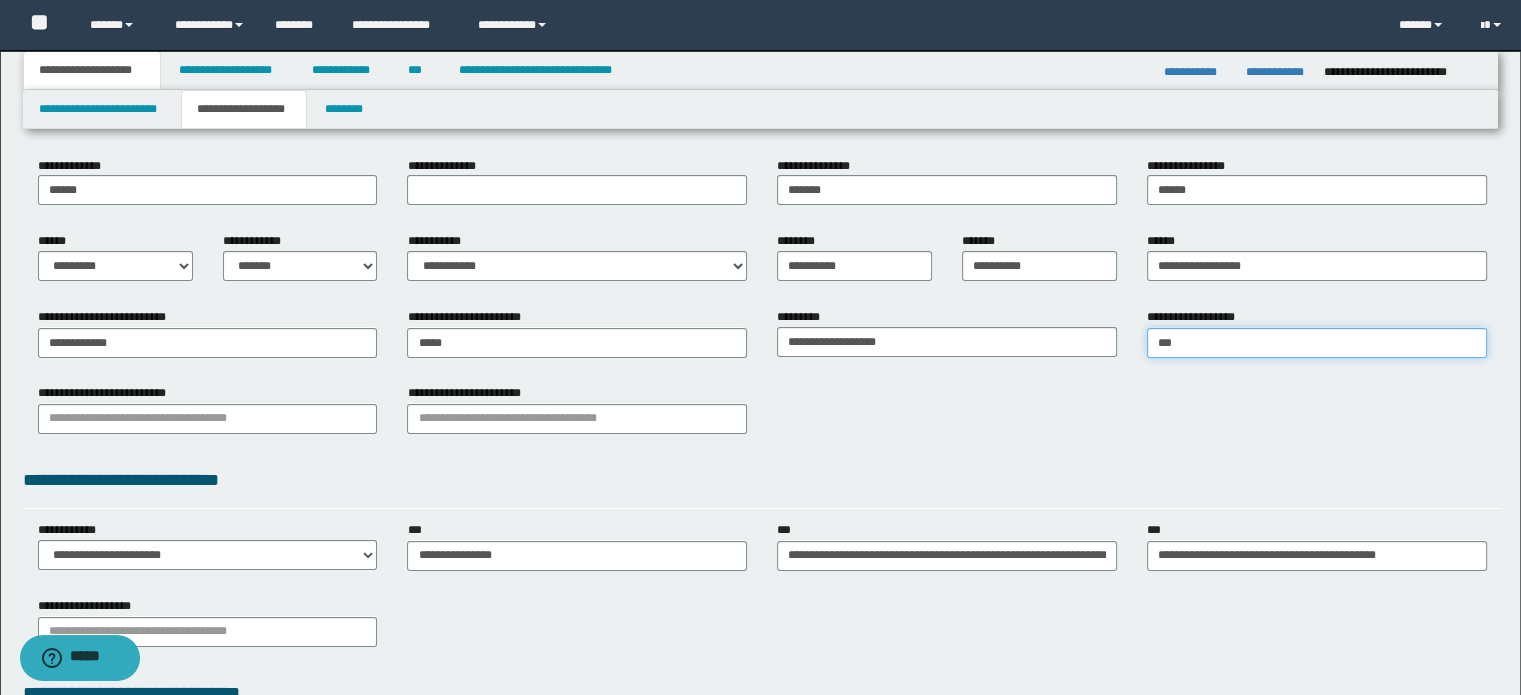type on "****" 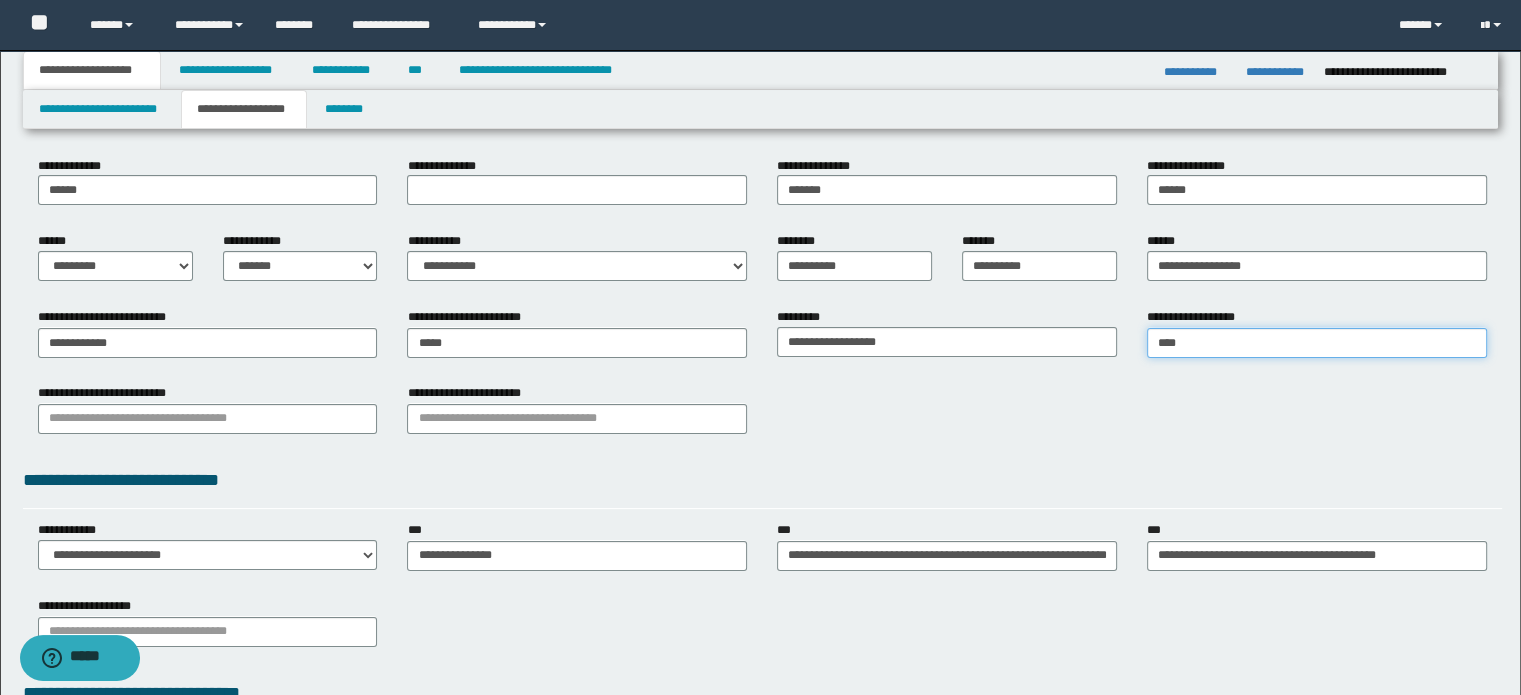 type on "********" 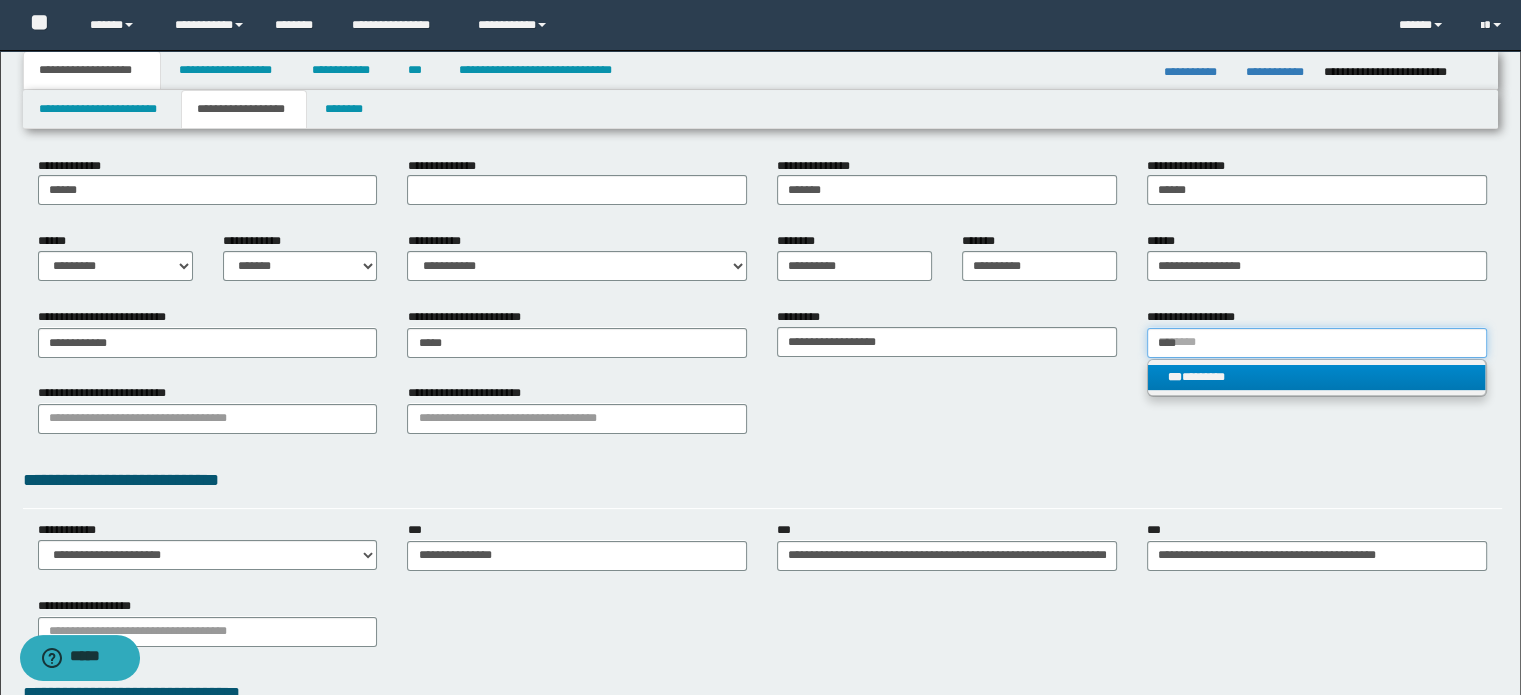 type on "****" 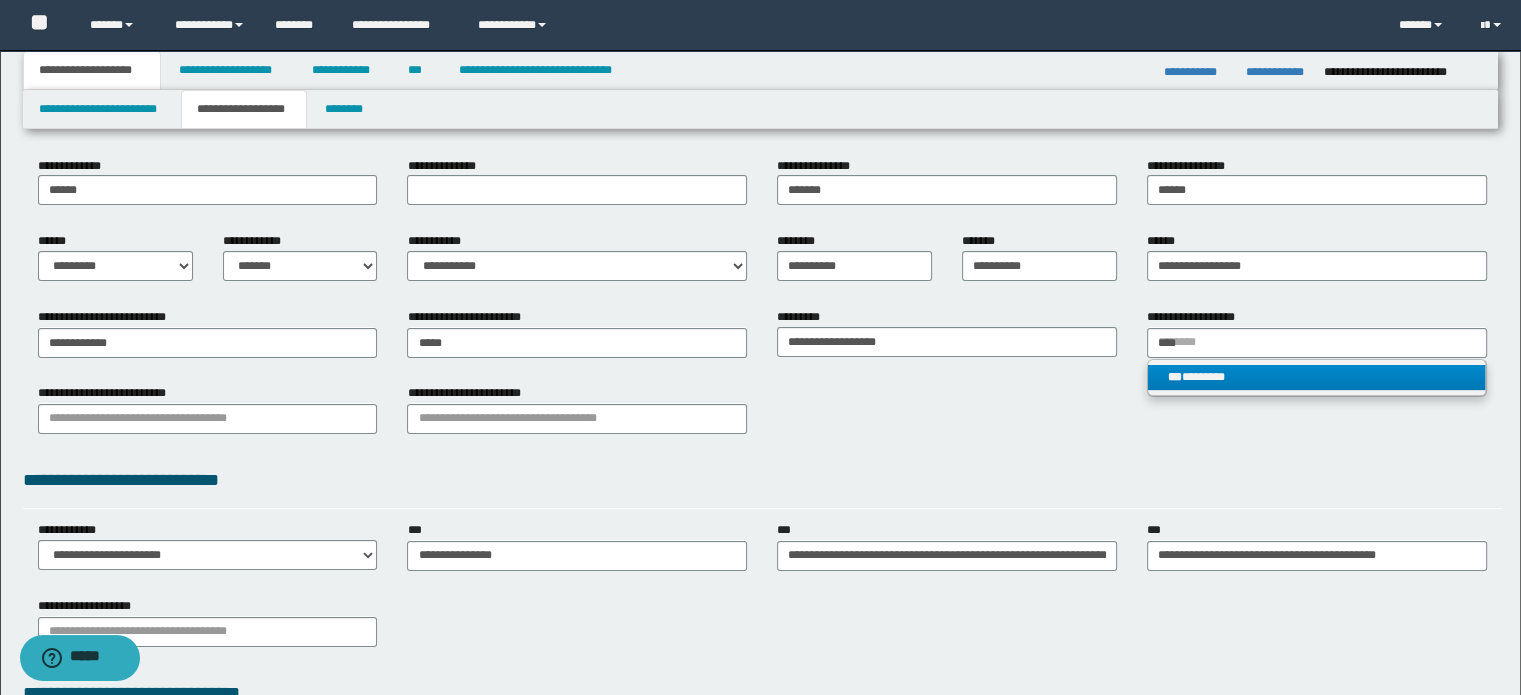 type 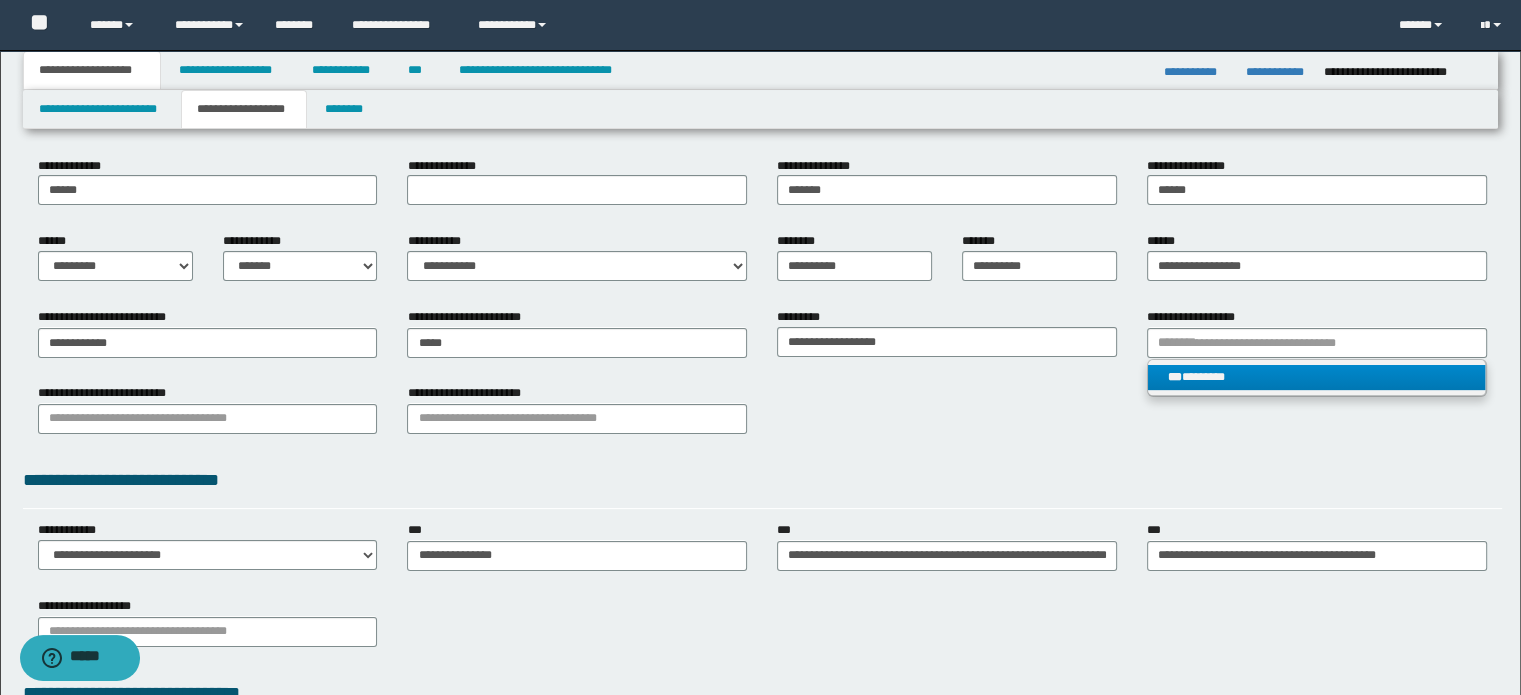 click on "***" at bounding box center [1175, 377] 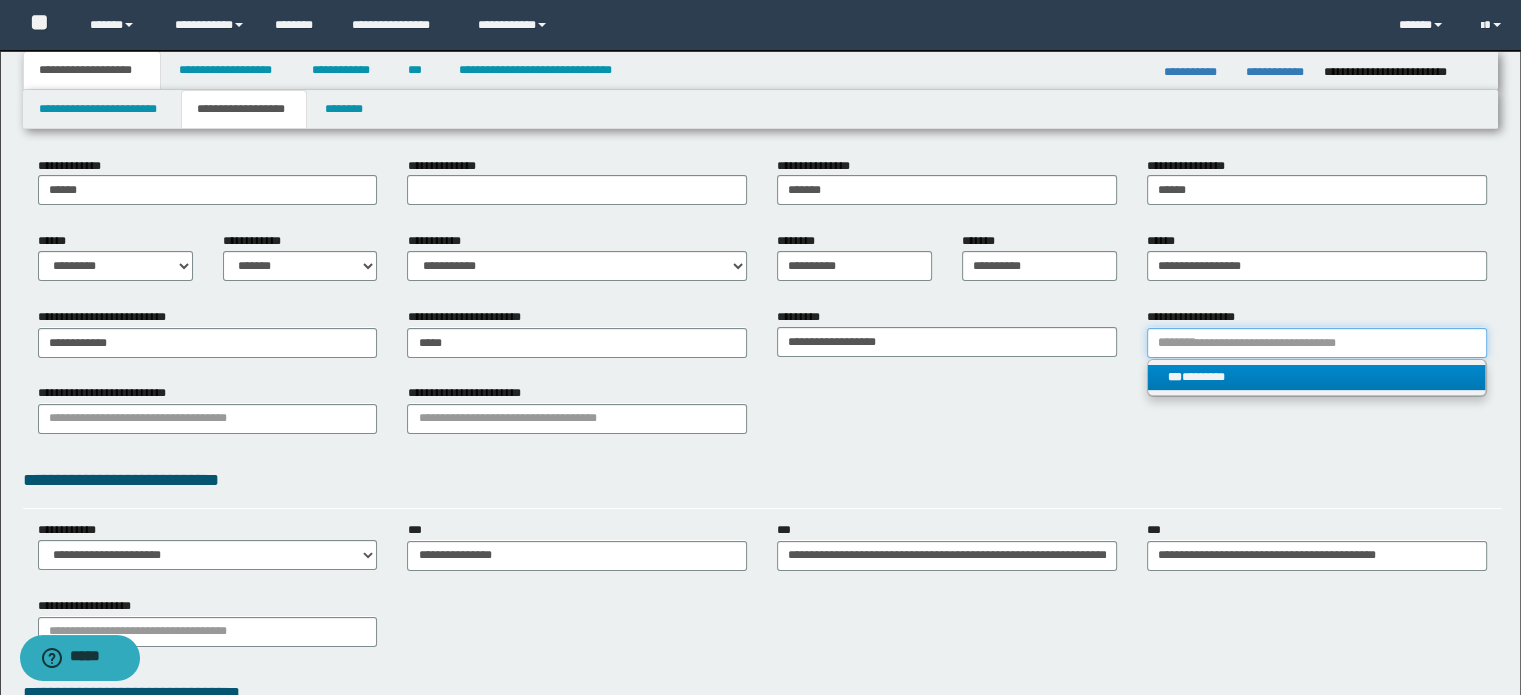type 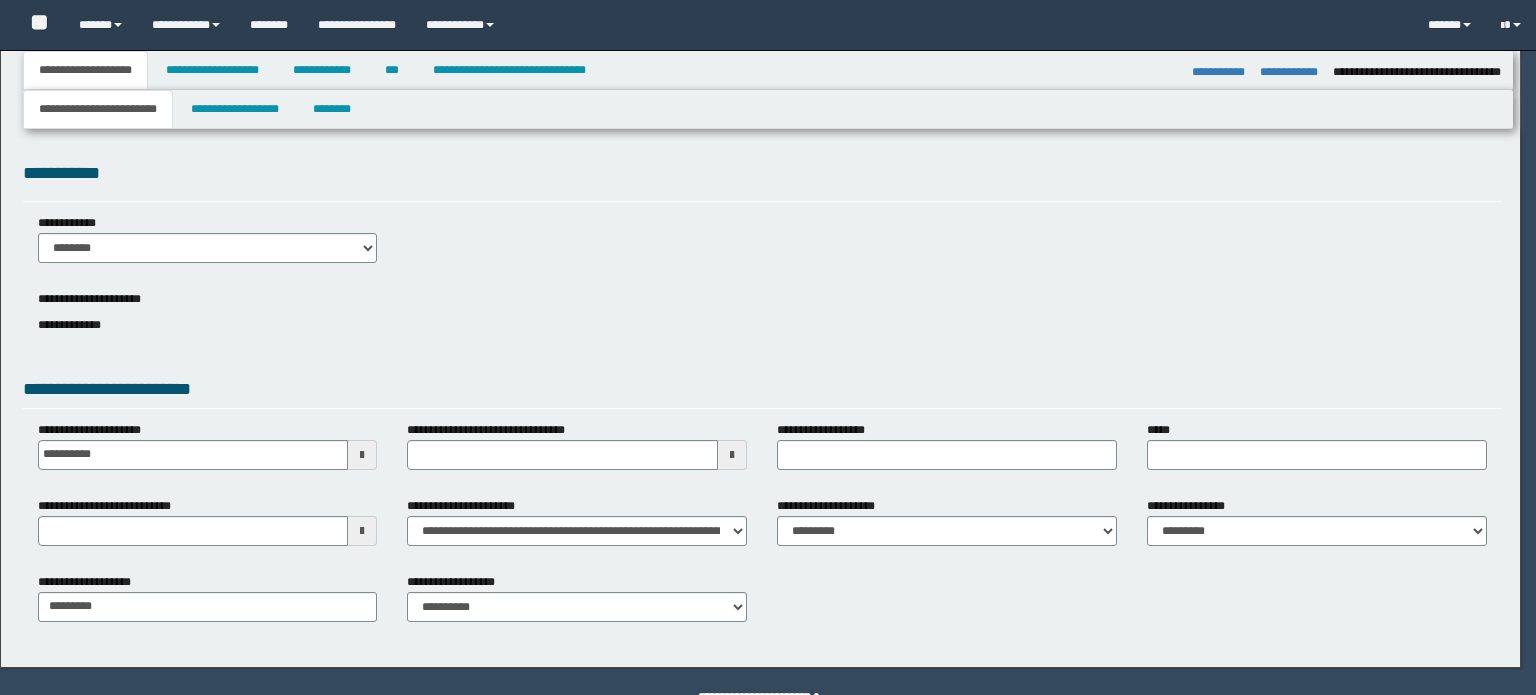 select on "*" 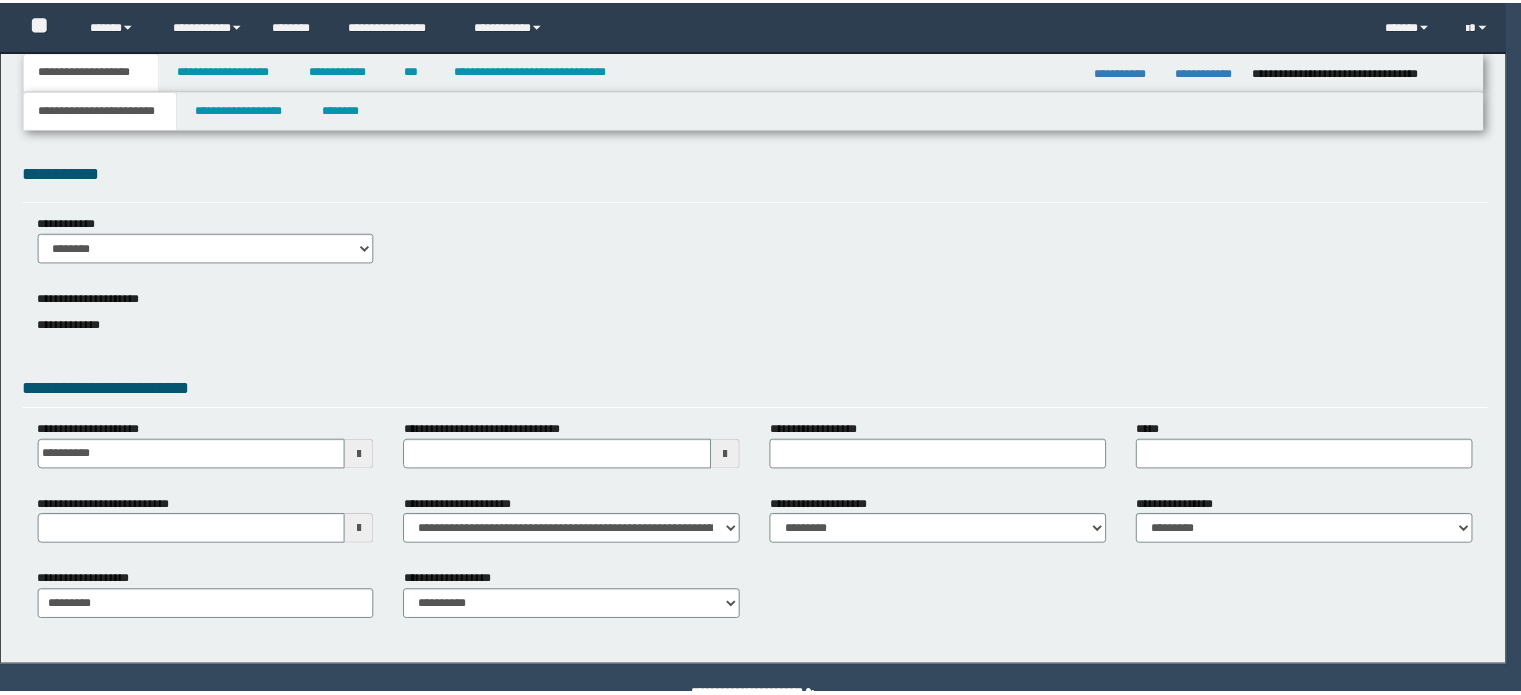 scroll, scrollTop: 0, scrollLeft: 0, axis: both 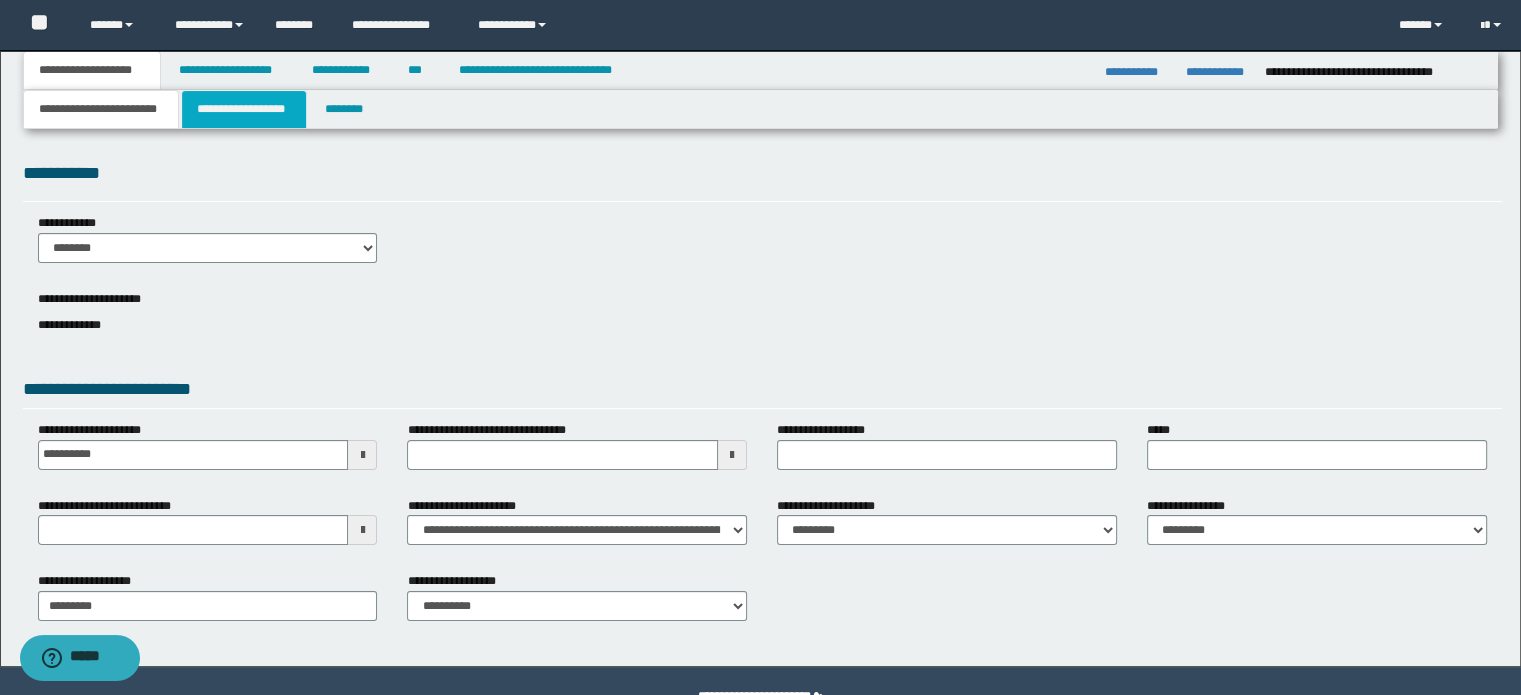 click on "**********" at bounding box center [244, 109] 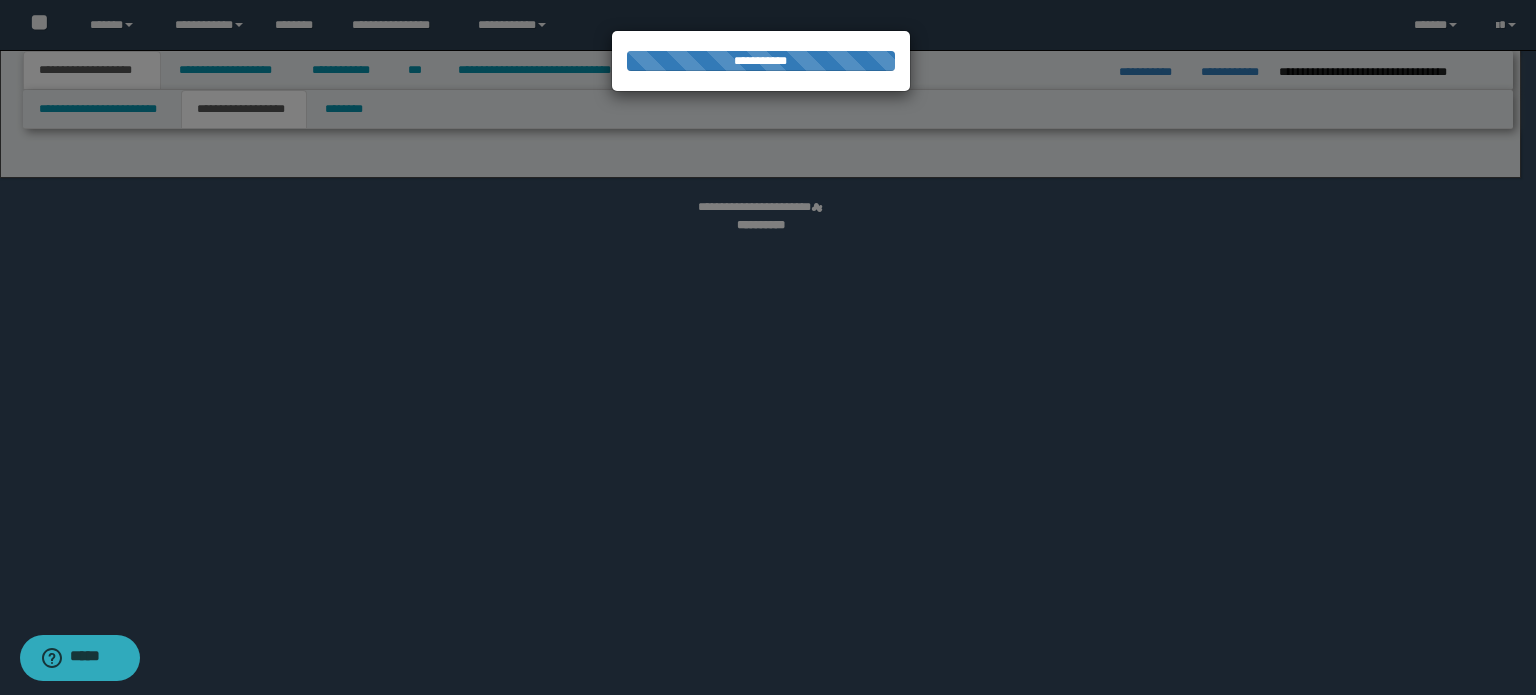 select on "*" 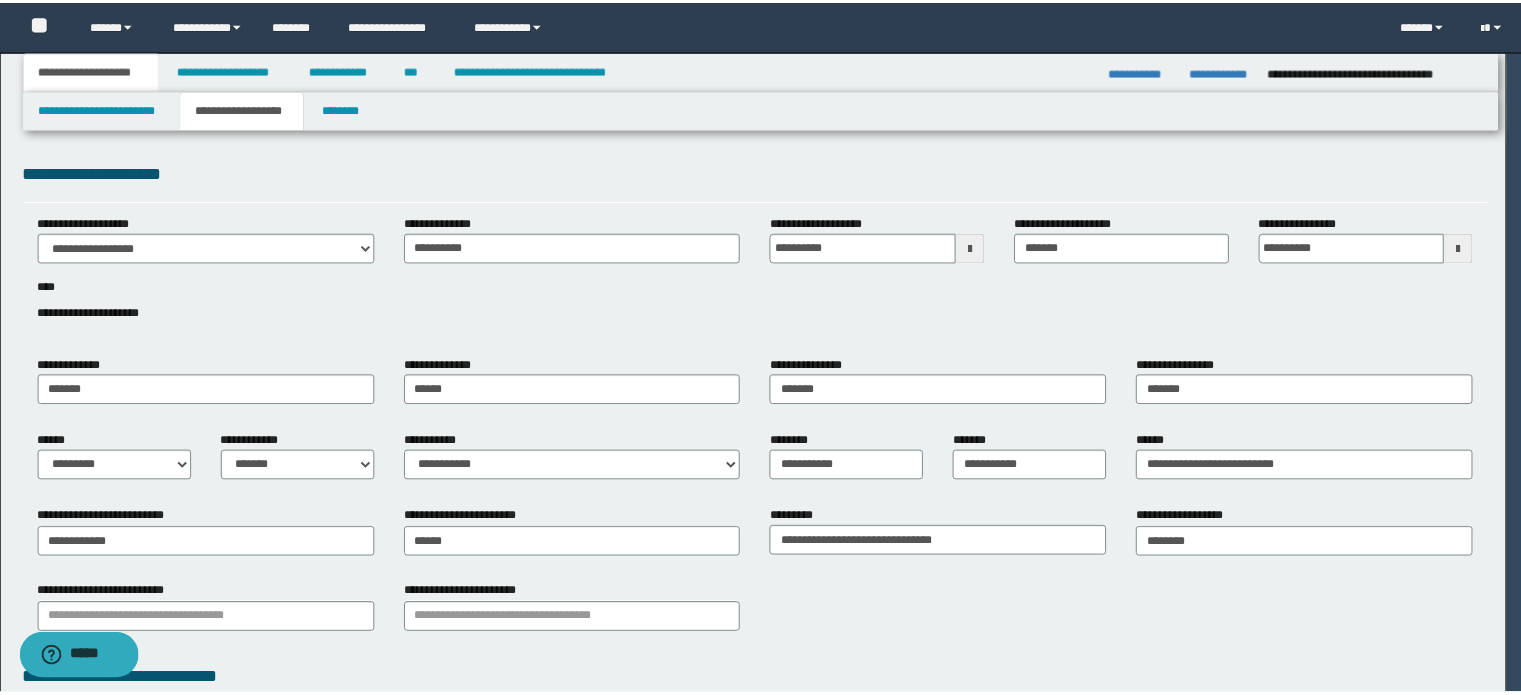 scroll, scrollTop: 200, scrollLeft: 0, axis: vertical 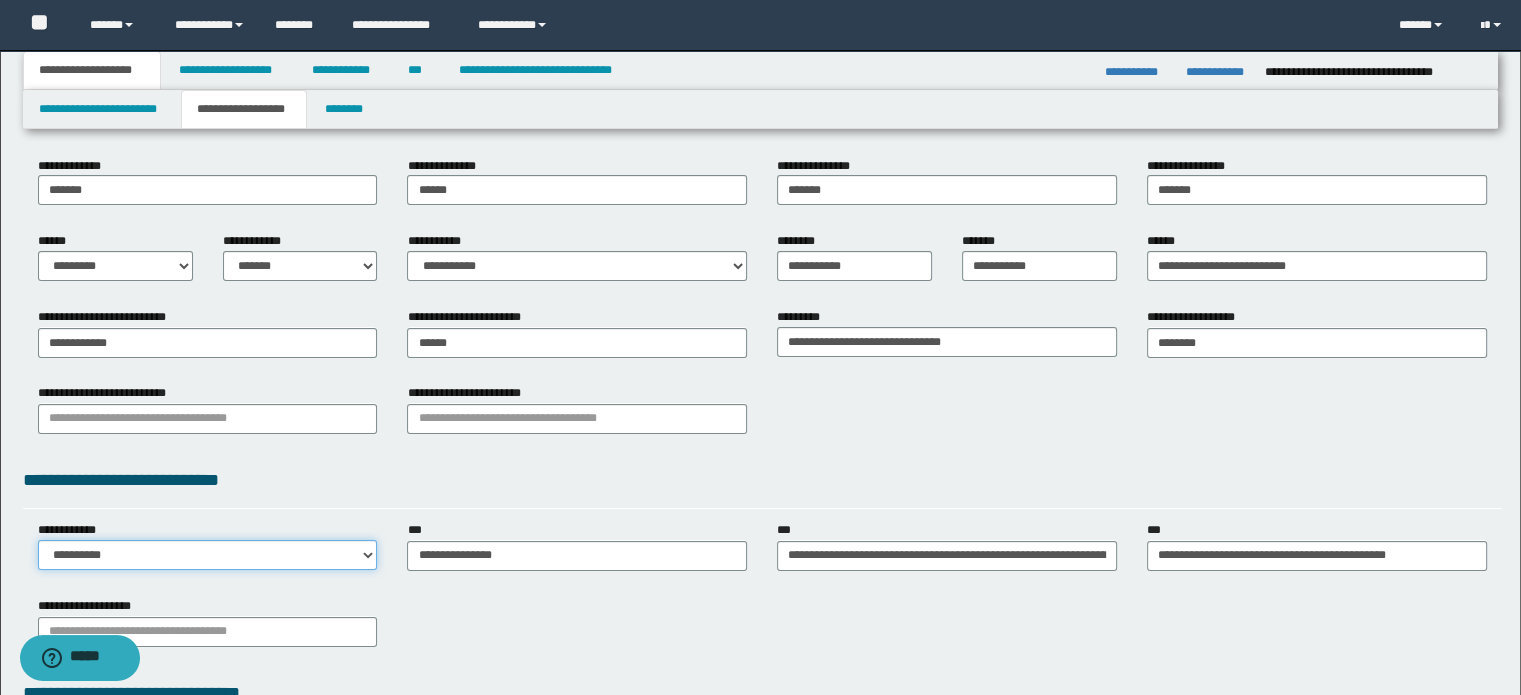 click on "**********" at bounding box center [208, 555] 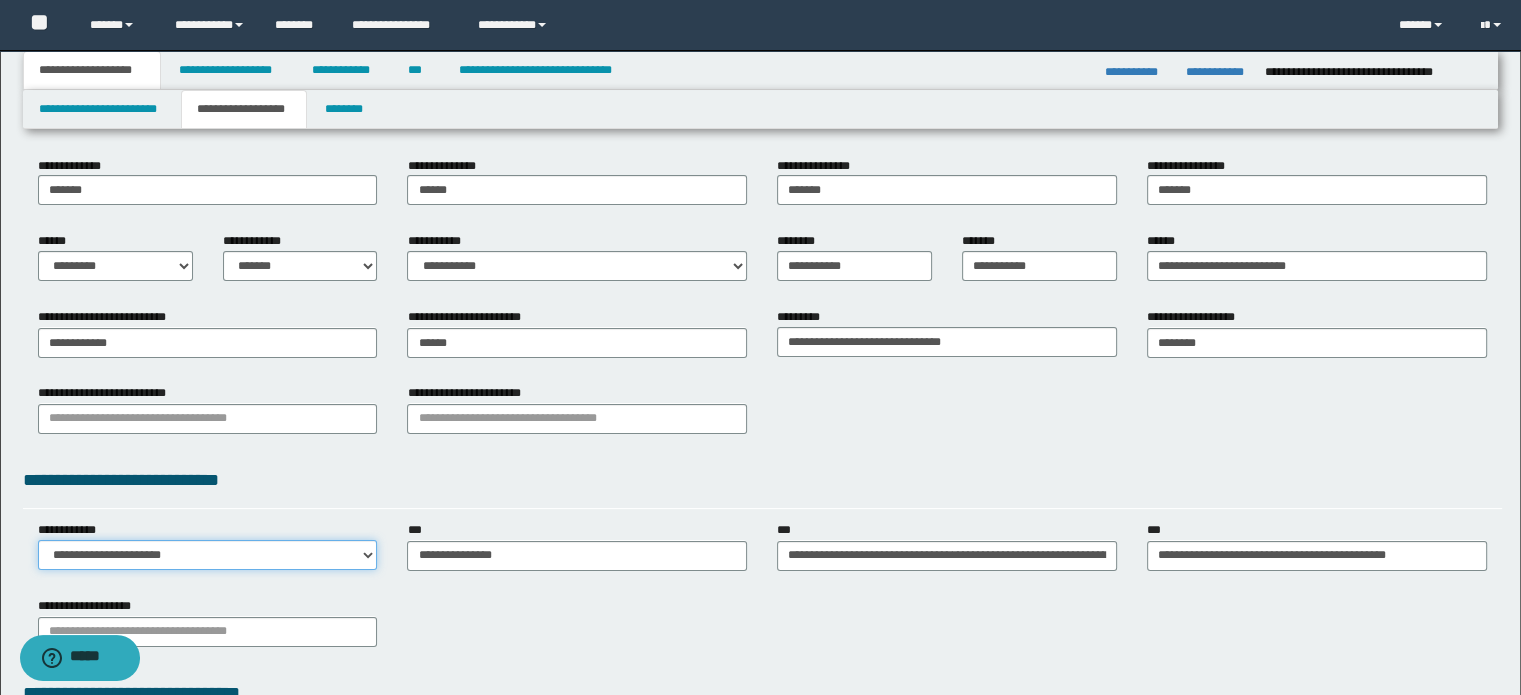 click on "**********" at bounding box center (208, 555) 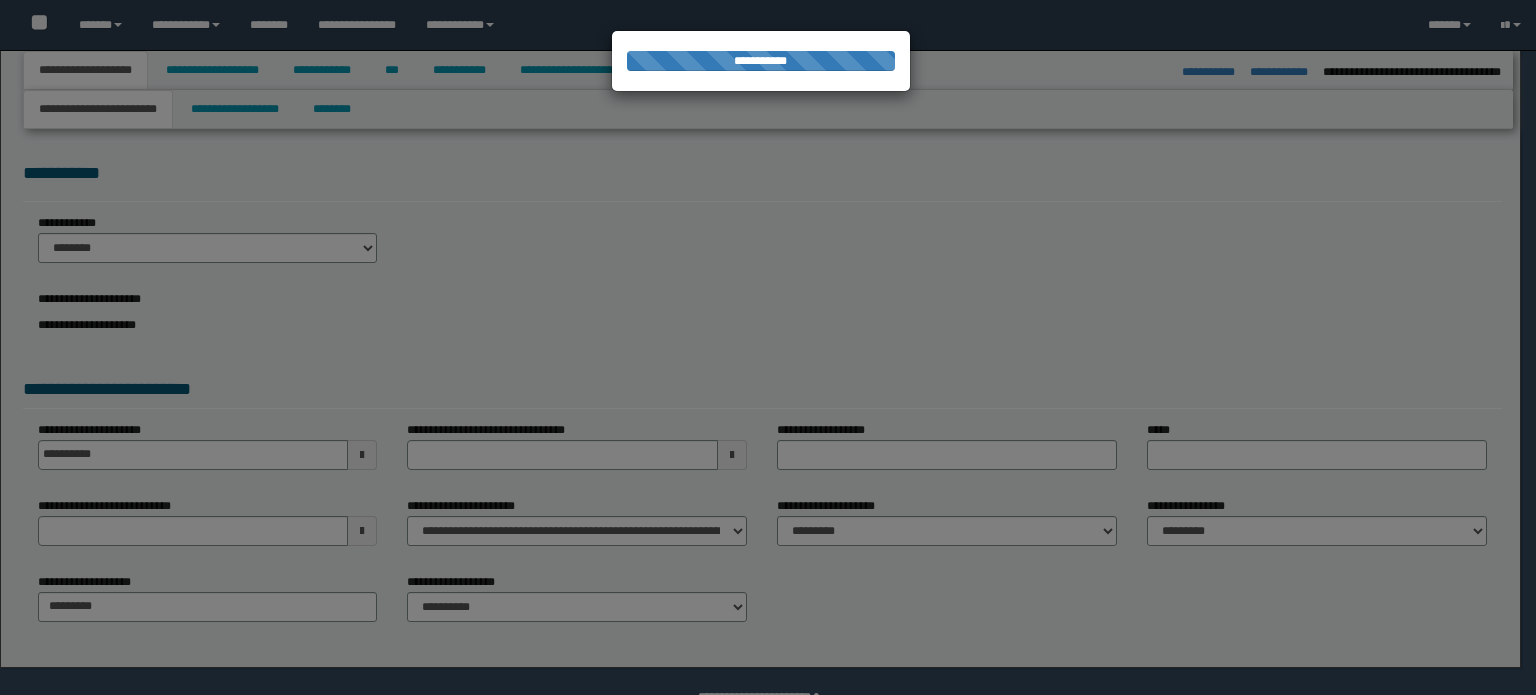 select on "*" 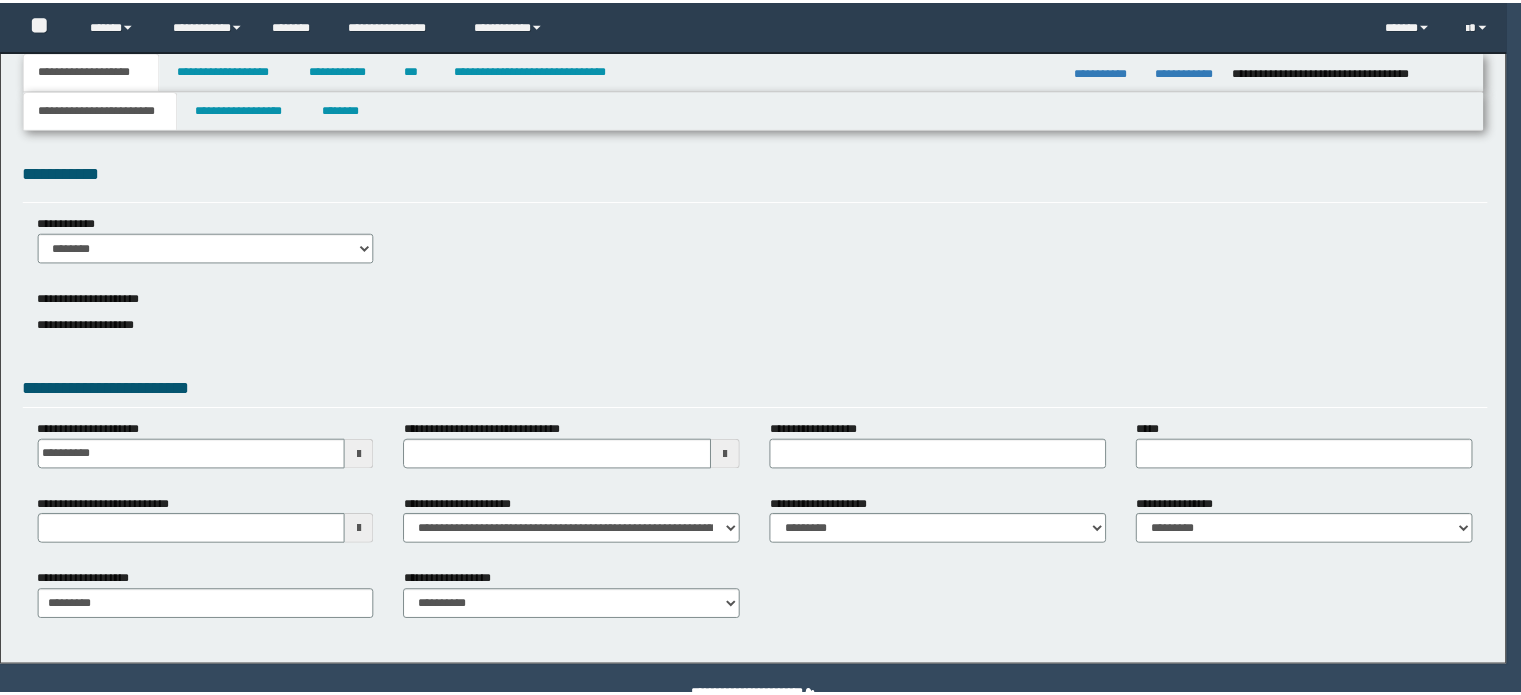 scroll, scrollTop: 0, scrollLeft: 0, axis: both 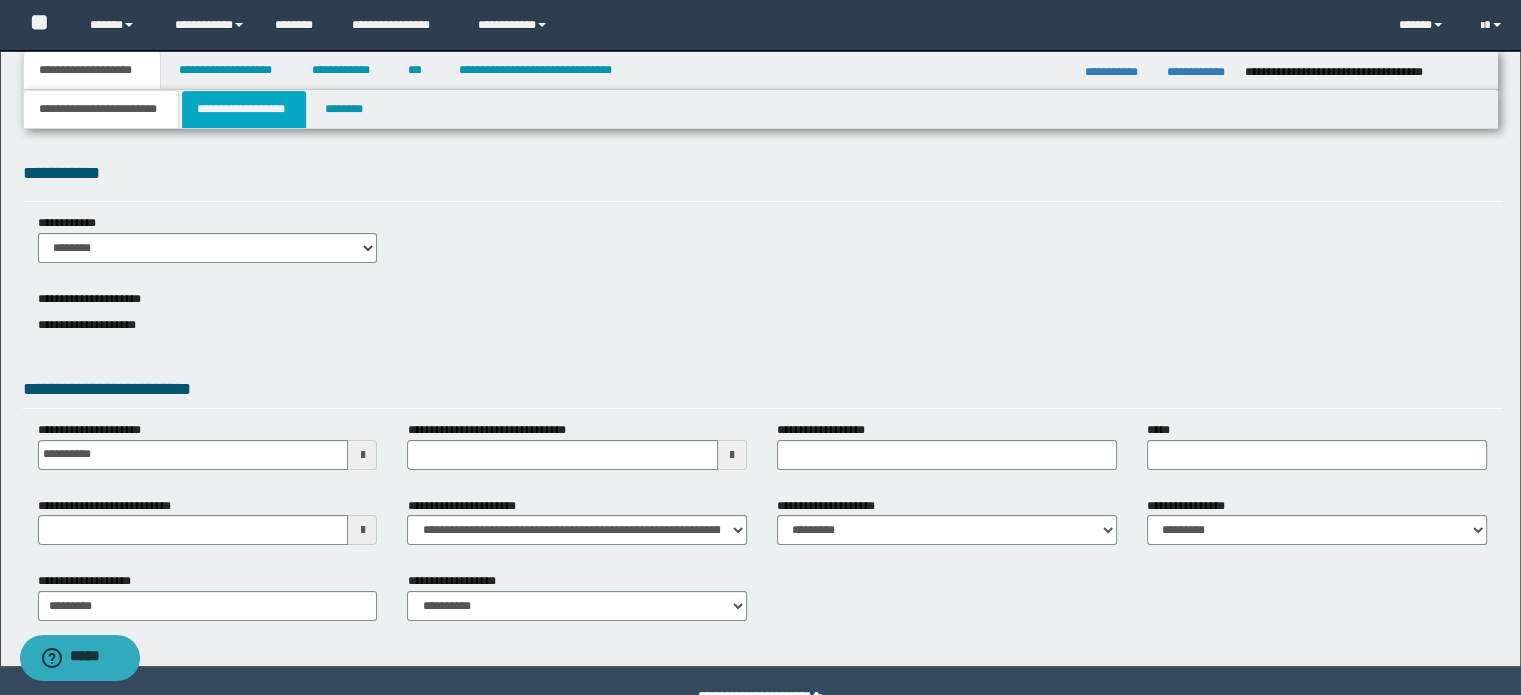 click on "**********" at bounding box center [244, 109] 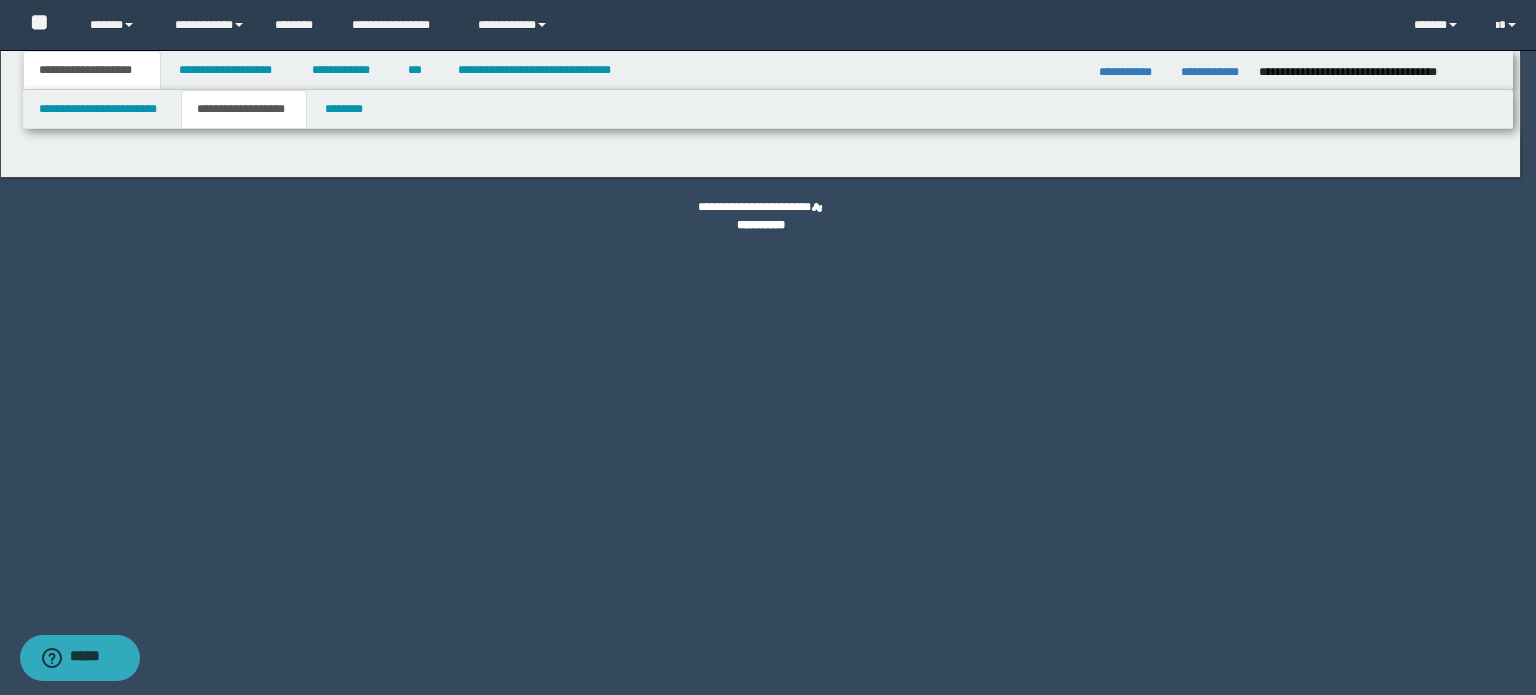 type on "**********" 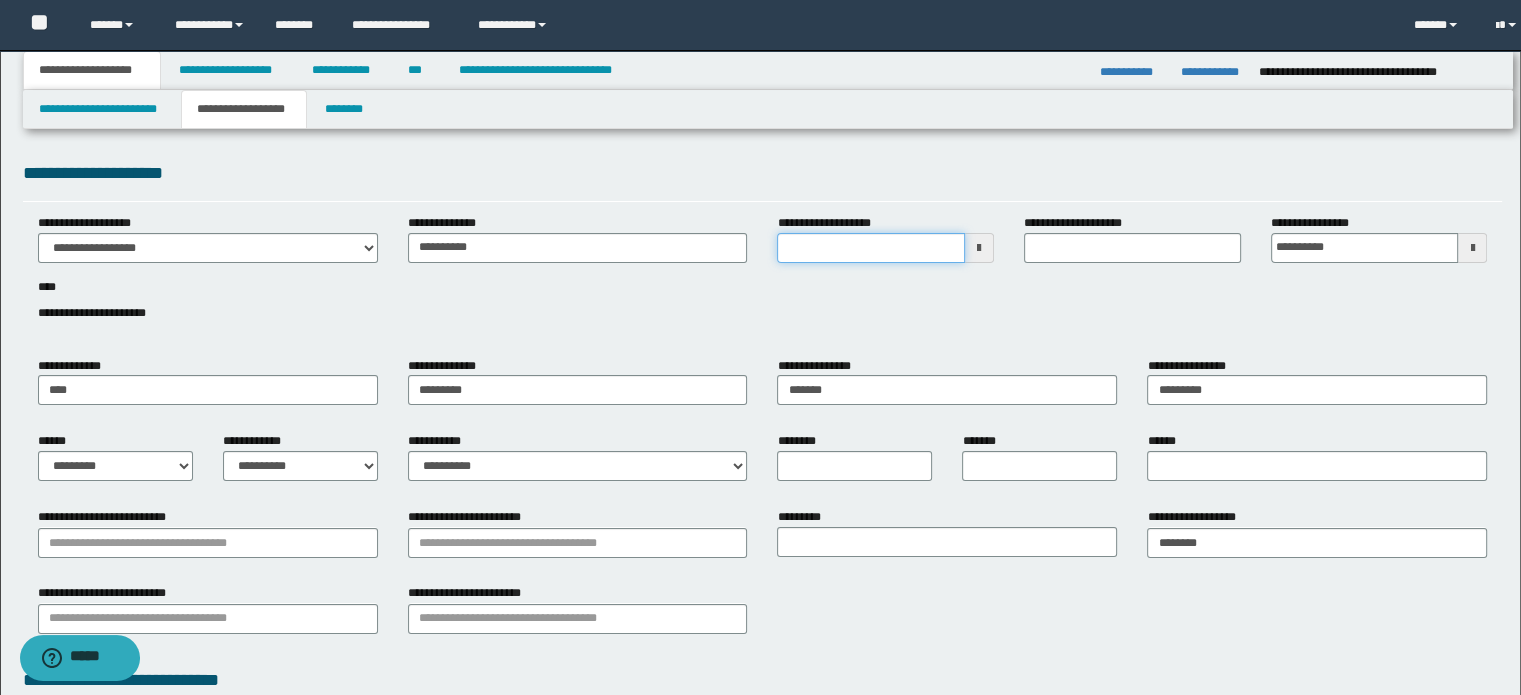 drag, startPoint x: 850, startPoint y: 255, endPoint x: 872, endPoint y: 253, distance: 22.090721 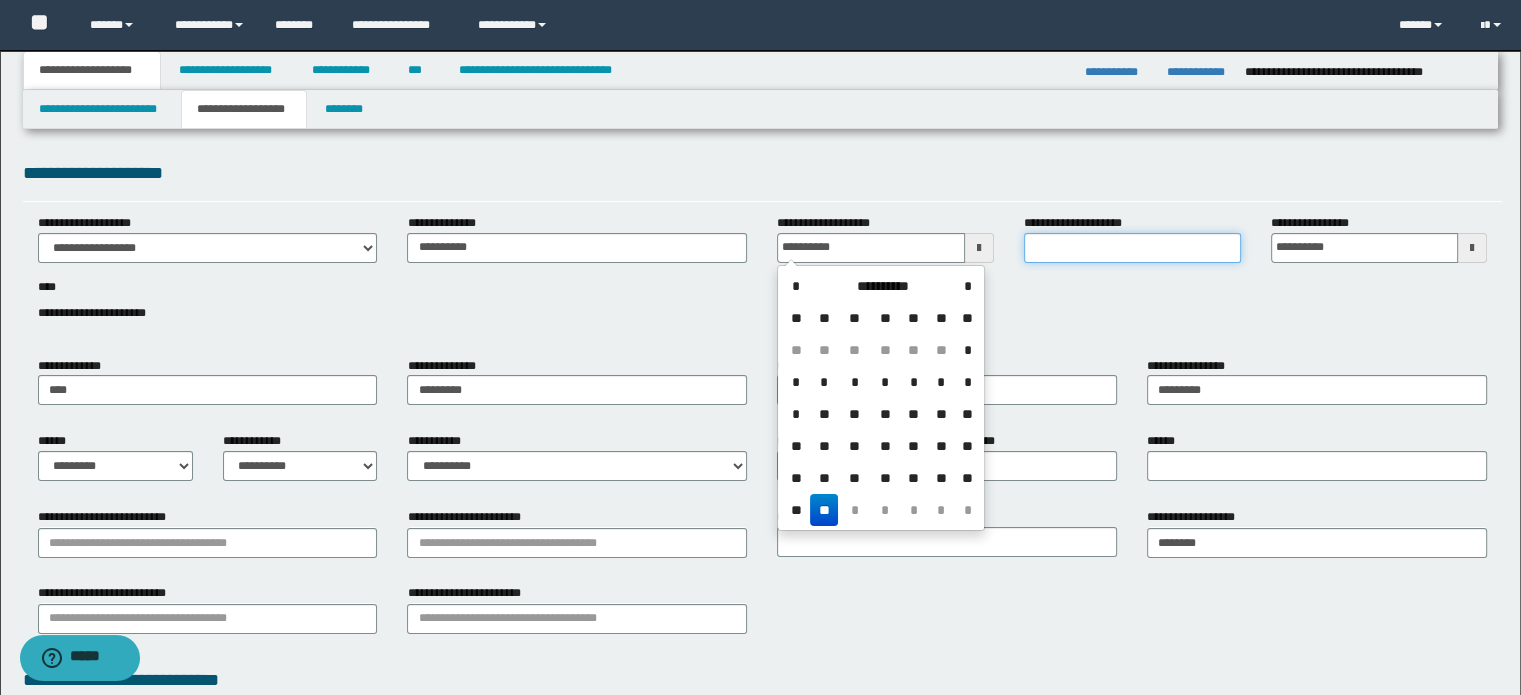 type on "**********" 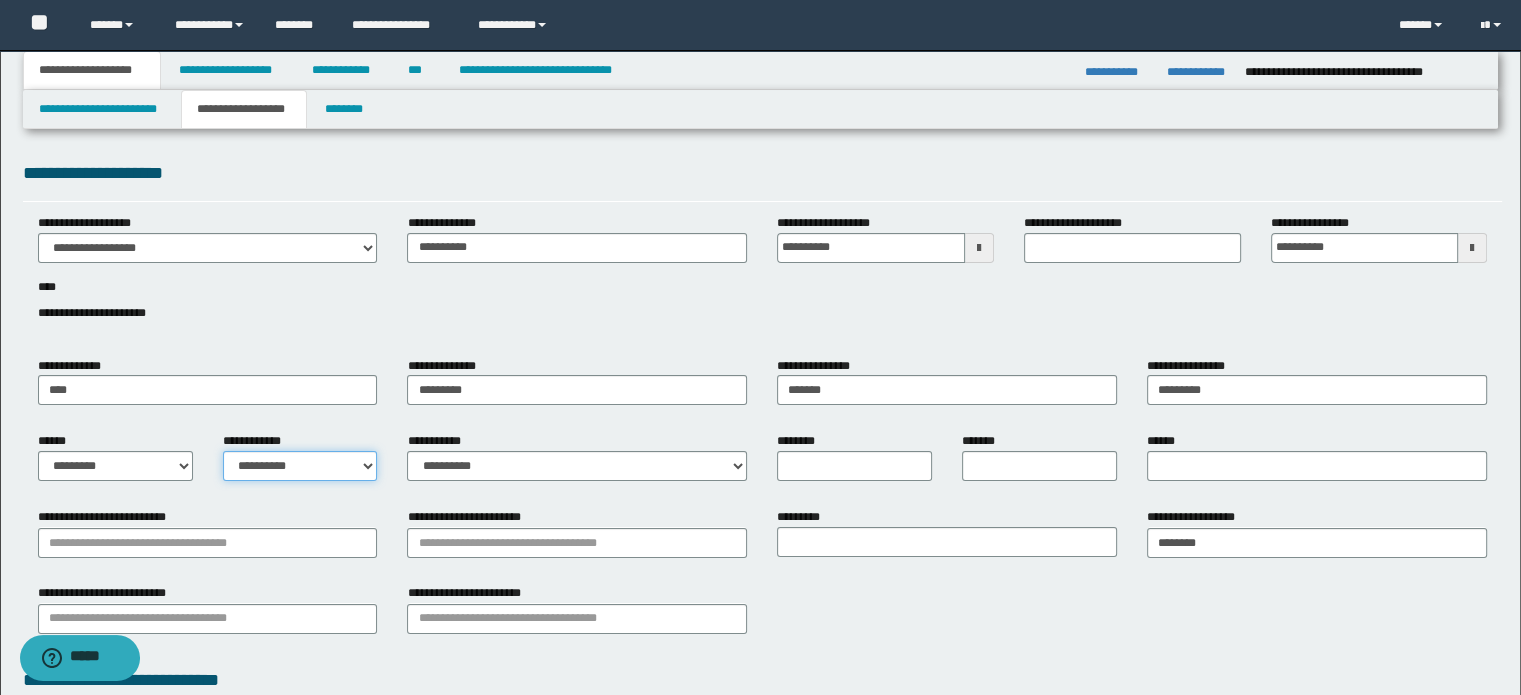 drag, startPoint x: 334, startPoint y: 467, endPoint x: 296, endPoint y: 478, distance: 39.56008 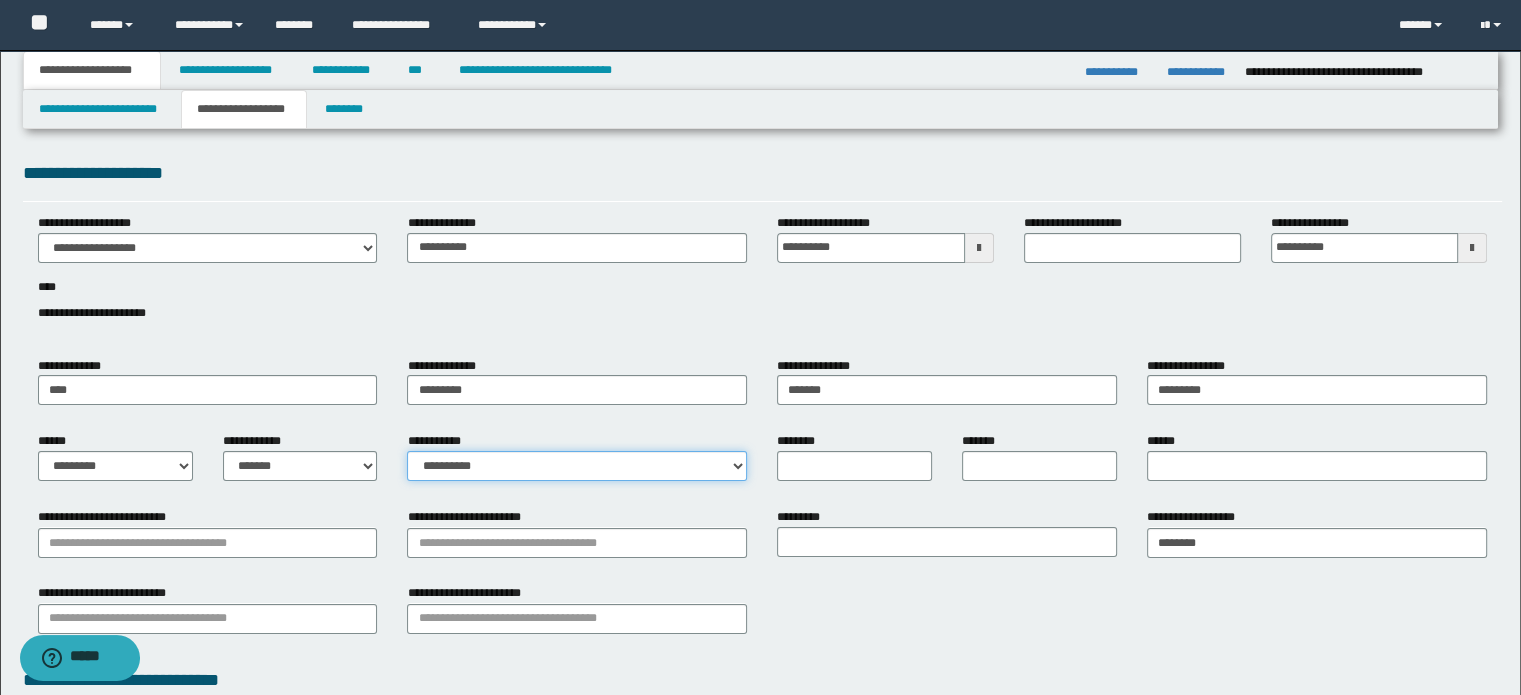 click on "**********" at bounding box center [577, 466] 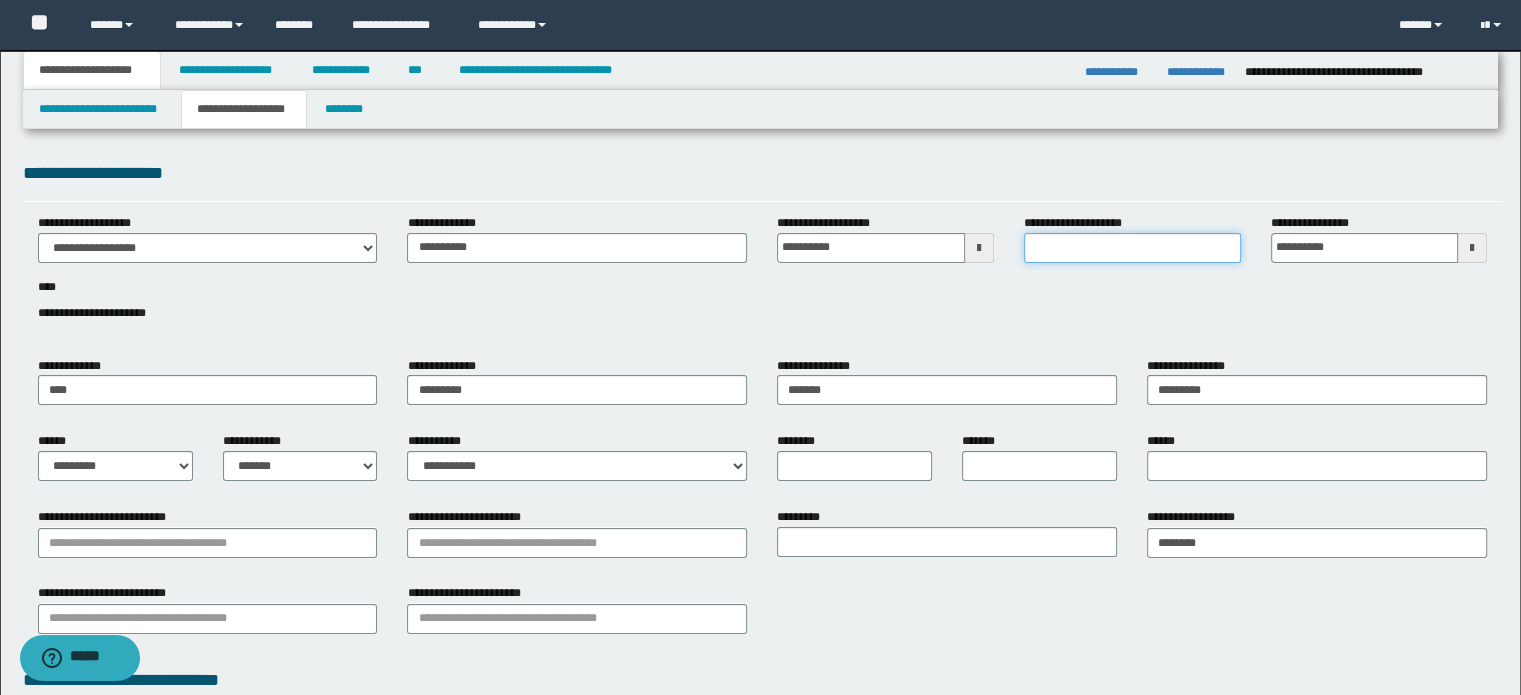 click on "**********" at bounding box center [1132, 248] 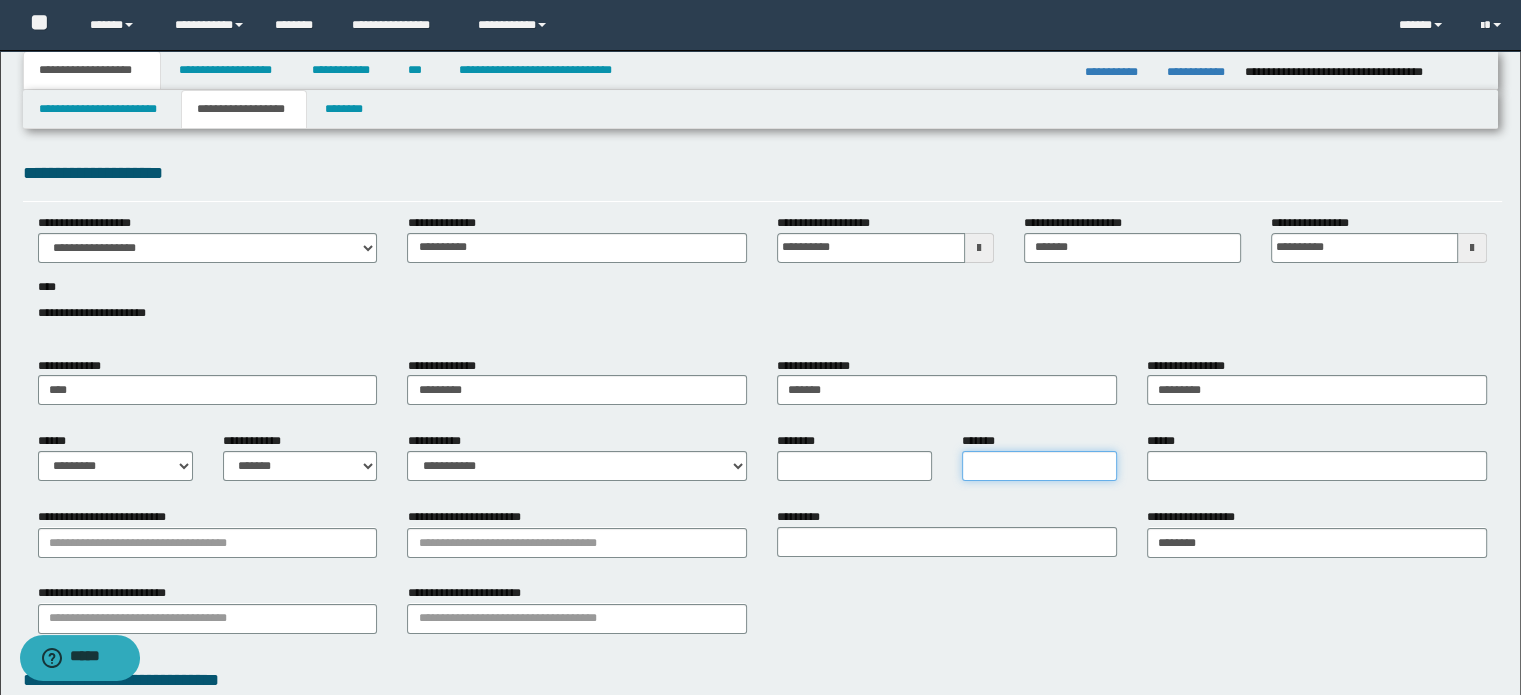 drag, startPoint x: 1000, startPoint y: 466, endPoint x: 932, endPoint y: 470, distance: 68.117546 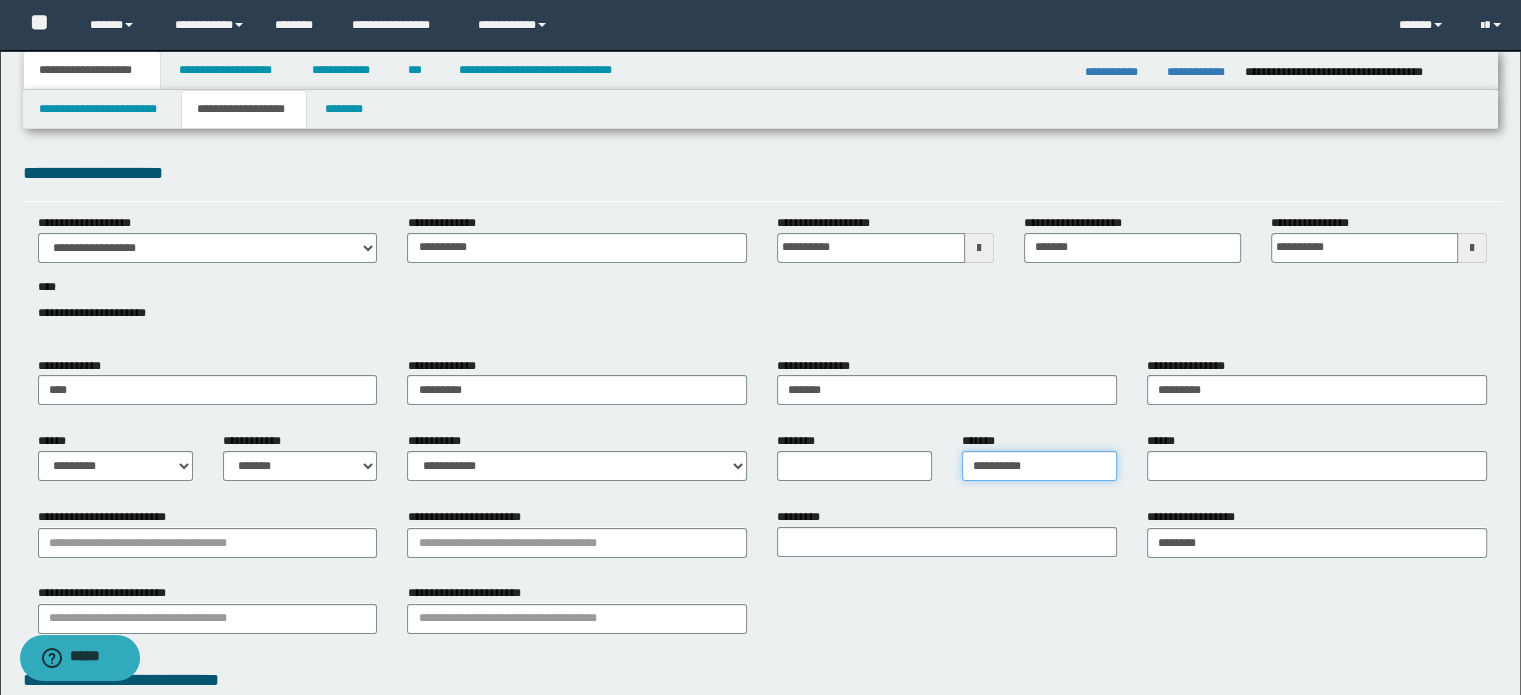 type on "**********" 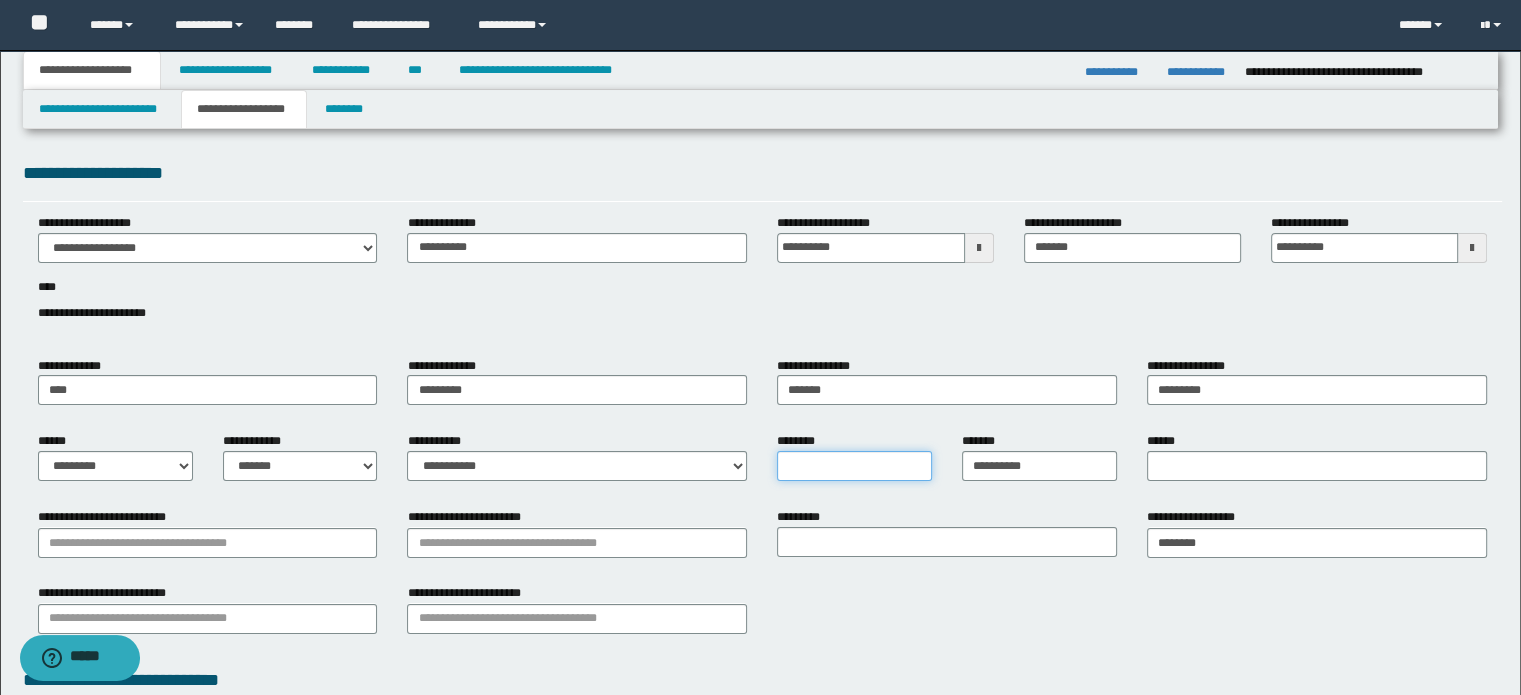 click on "********" at bounding box center [854, 466] 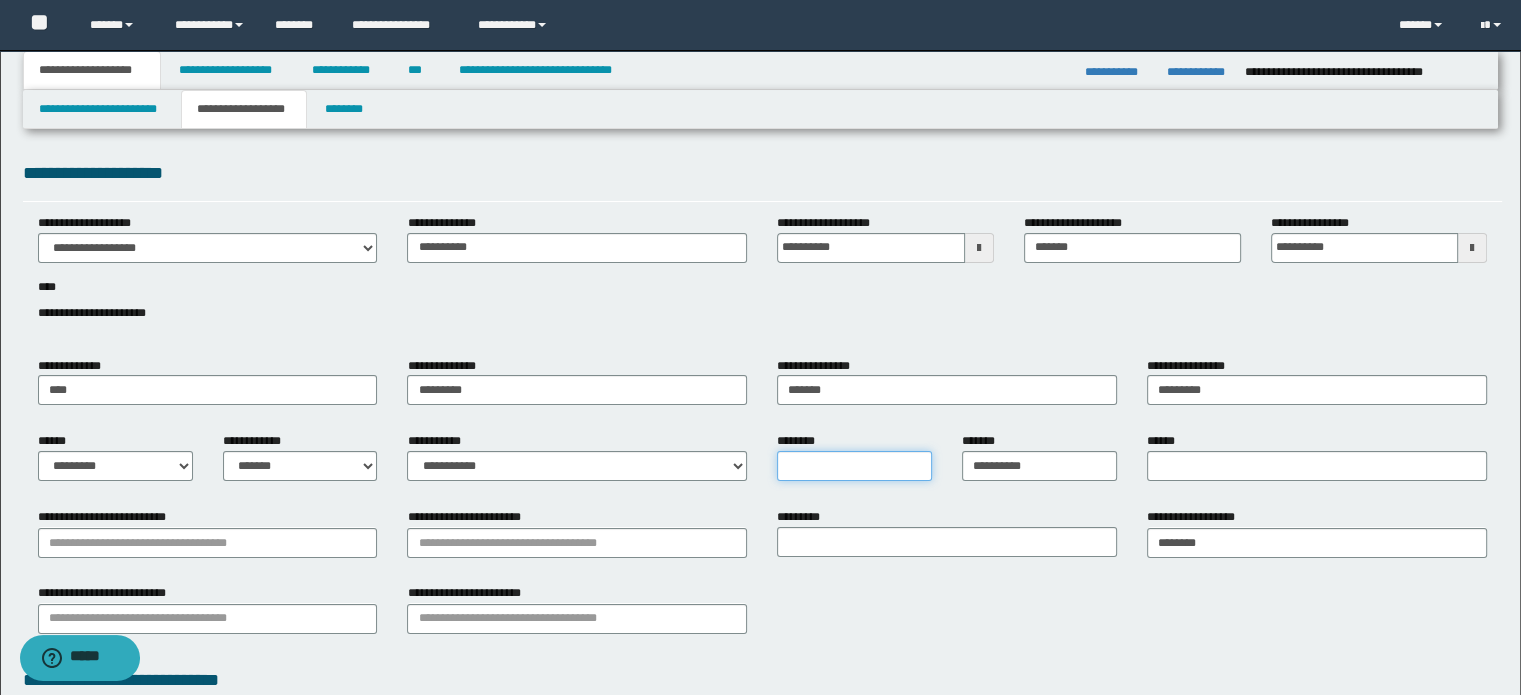 paste on "**********" 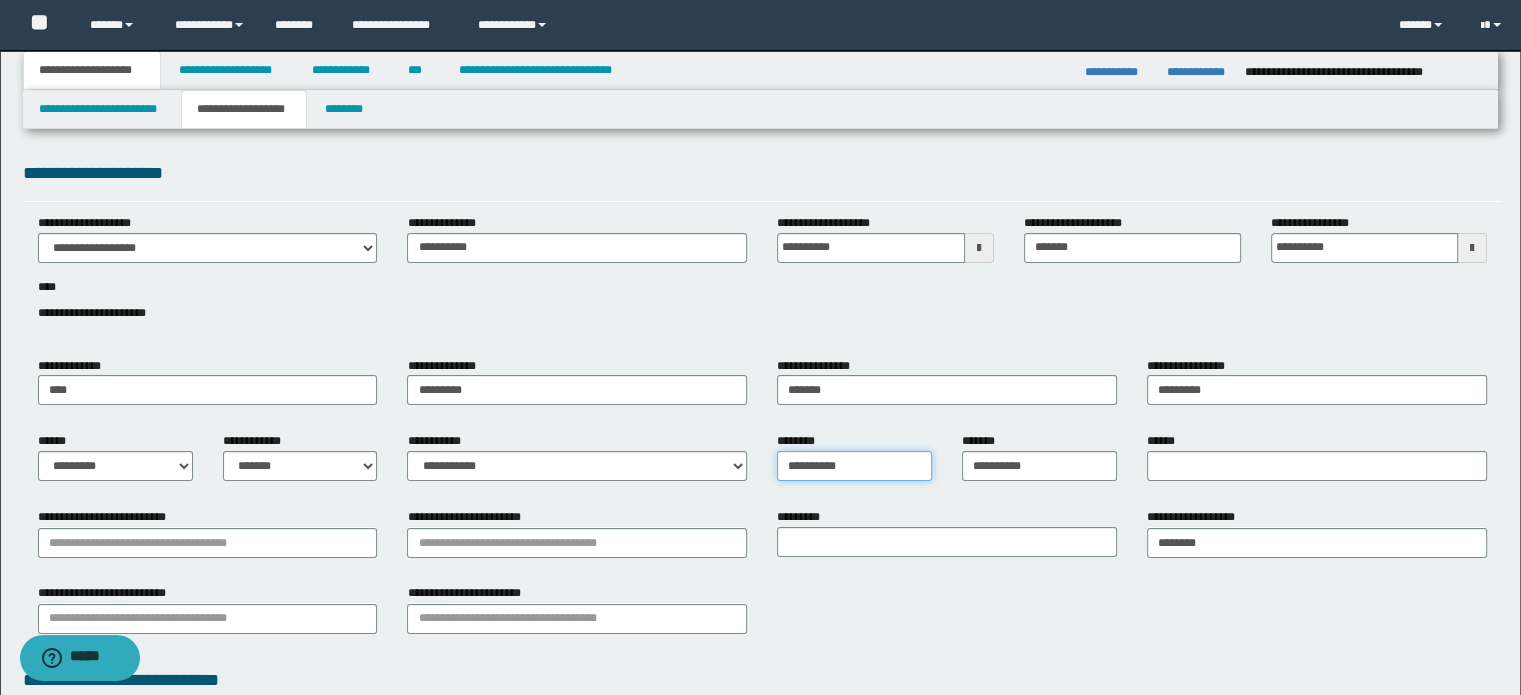type on "**********" 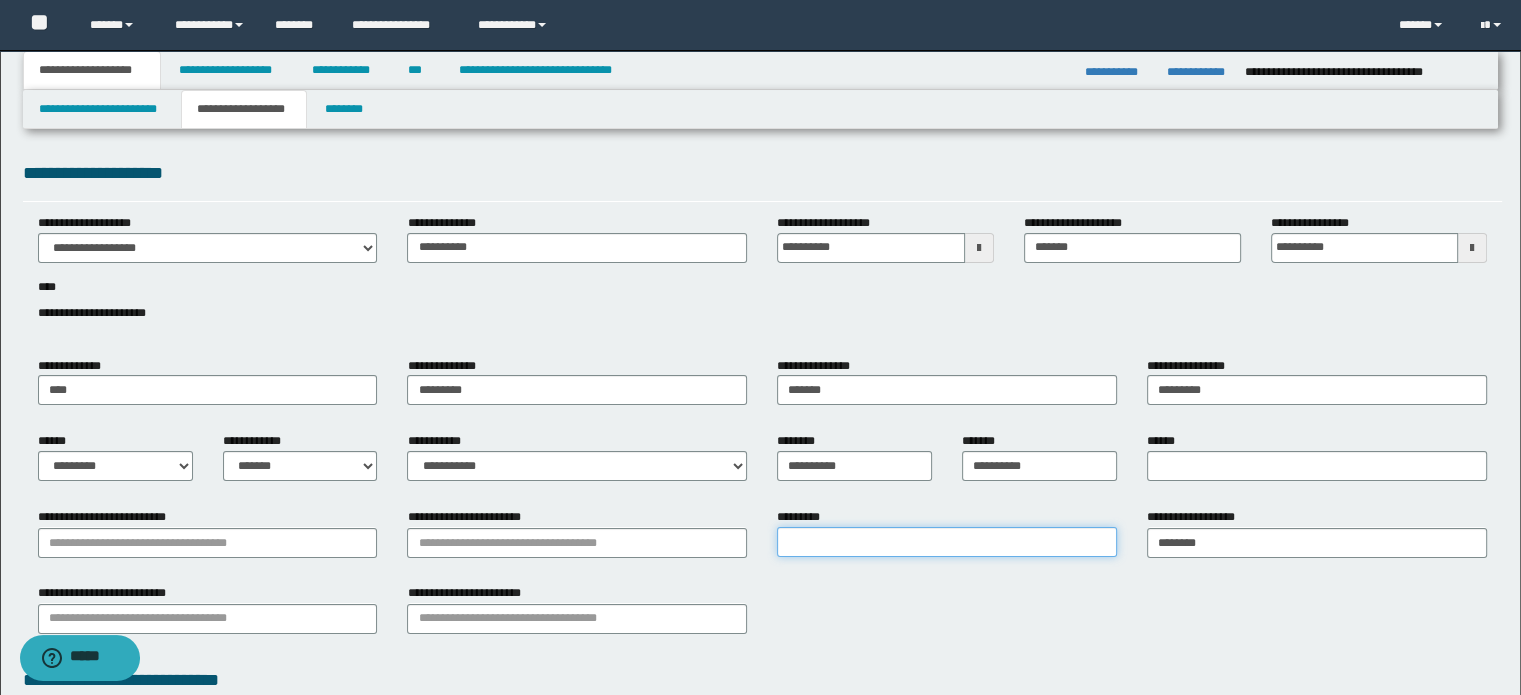 click on "*********" at bounding box center [947, 542] 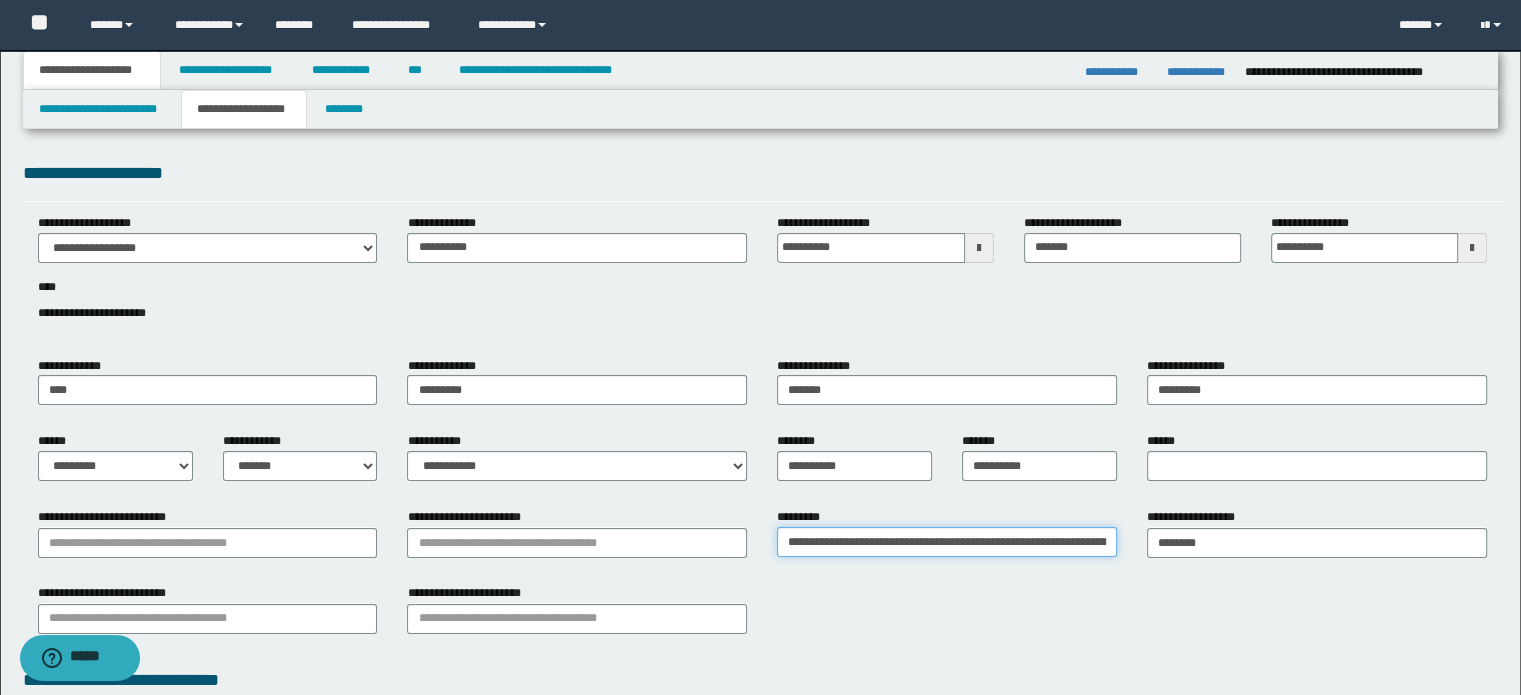 scroll, scrollTop: 0, scrollLeft: 180, axis: horizontal 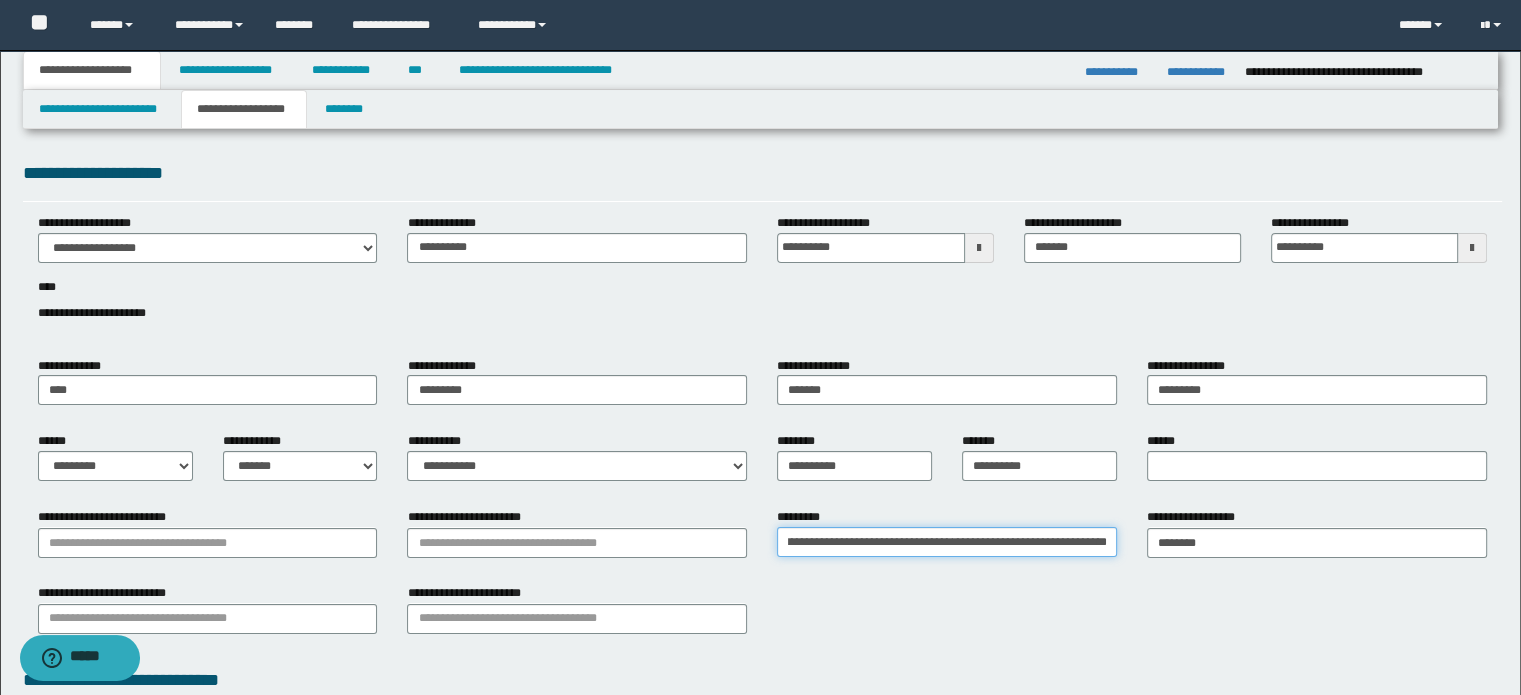 drag, startPoint x: 810, startPoint y: 542, endPoint x: 1281, endPoint y: 542, distance: 471 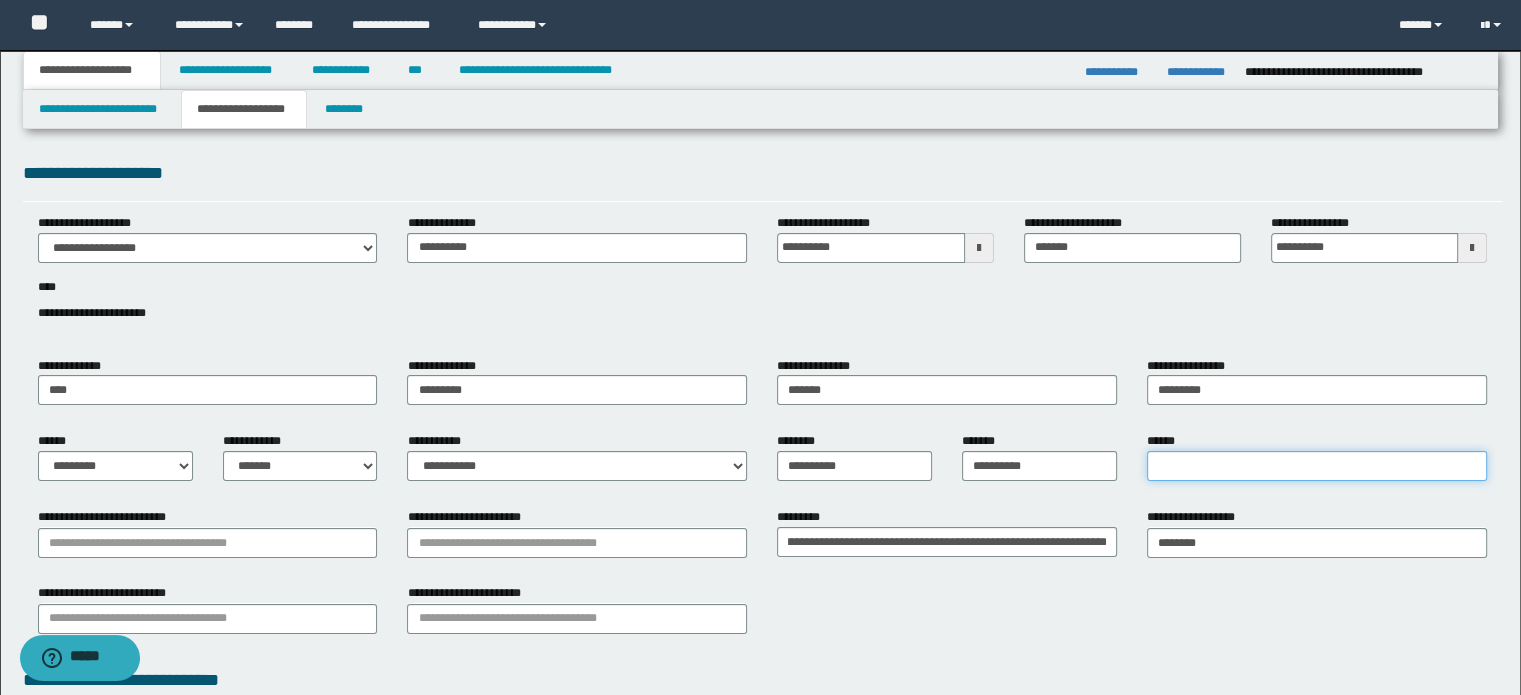 scroll, scrollTop: 0, scrollLeft: 0, axis: both 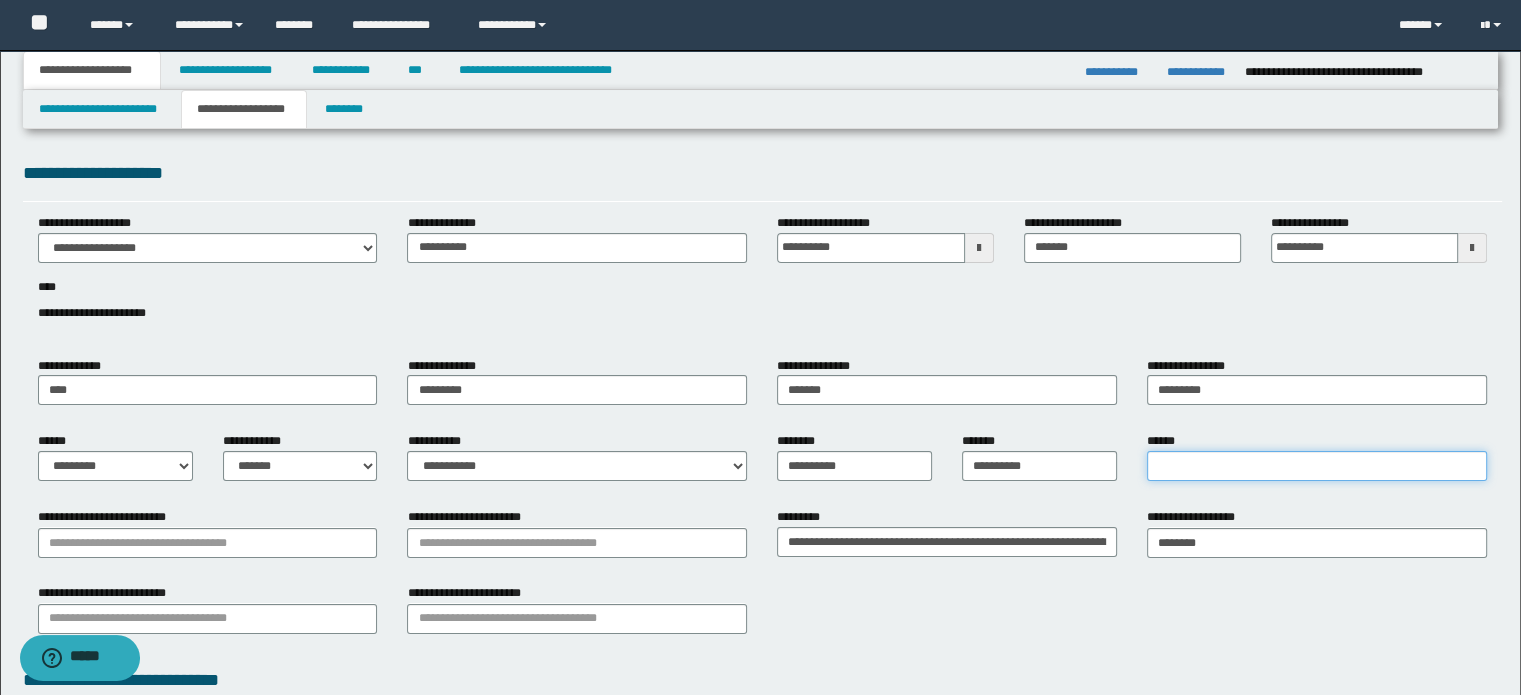 drag, startPoint x: 1216, startPoint y: 473, endPoint x: 903, endPoint y: 543, distance: 320.73196 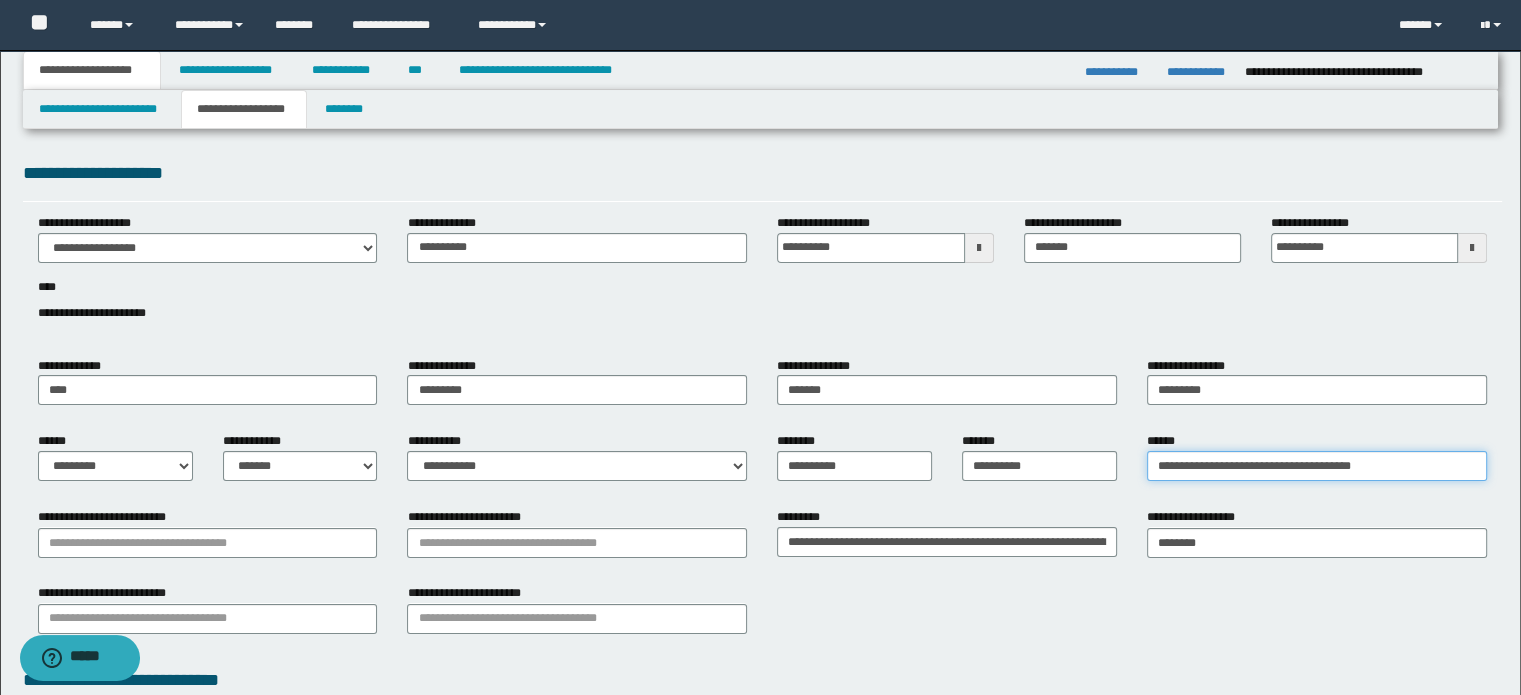 type on "**********" 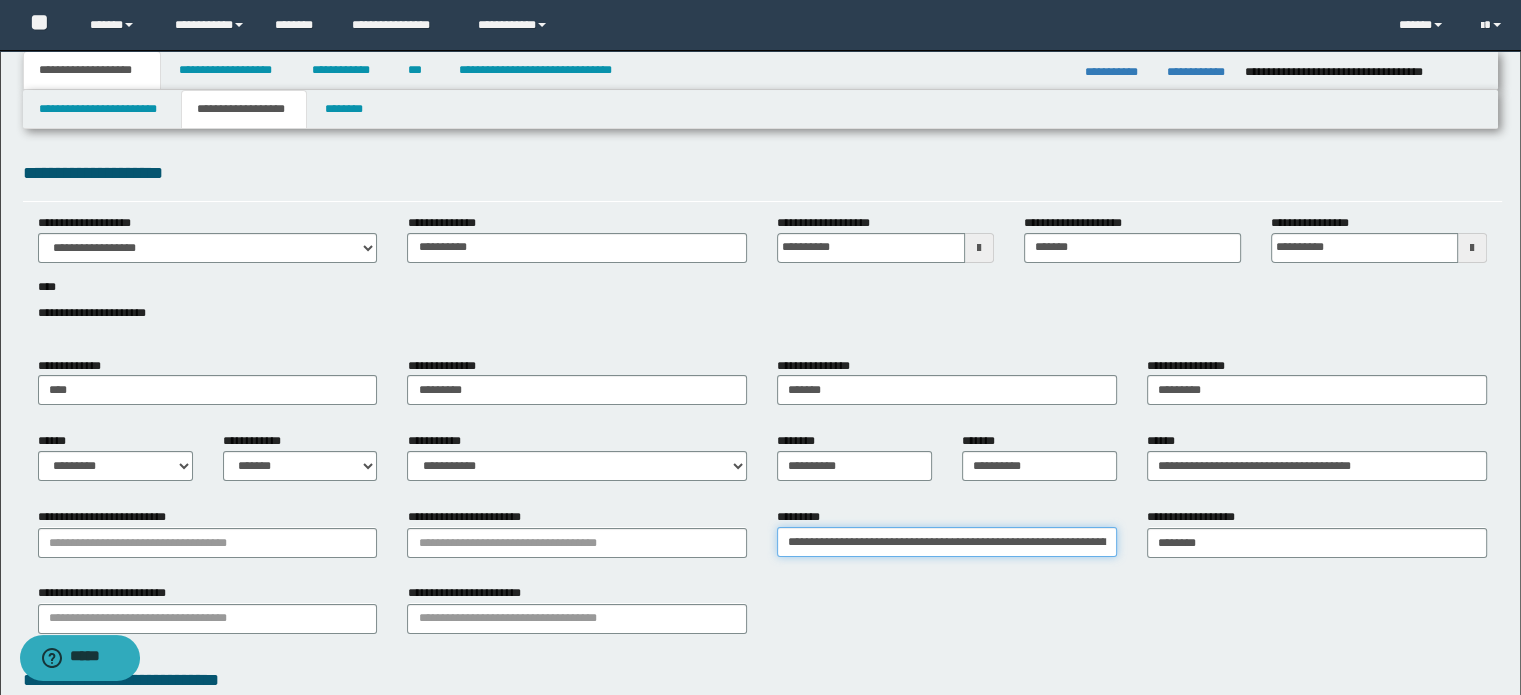 scroll, scrollTop: 0, scrollLeft: 180, axis: horizontal 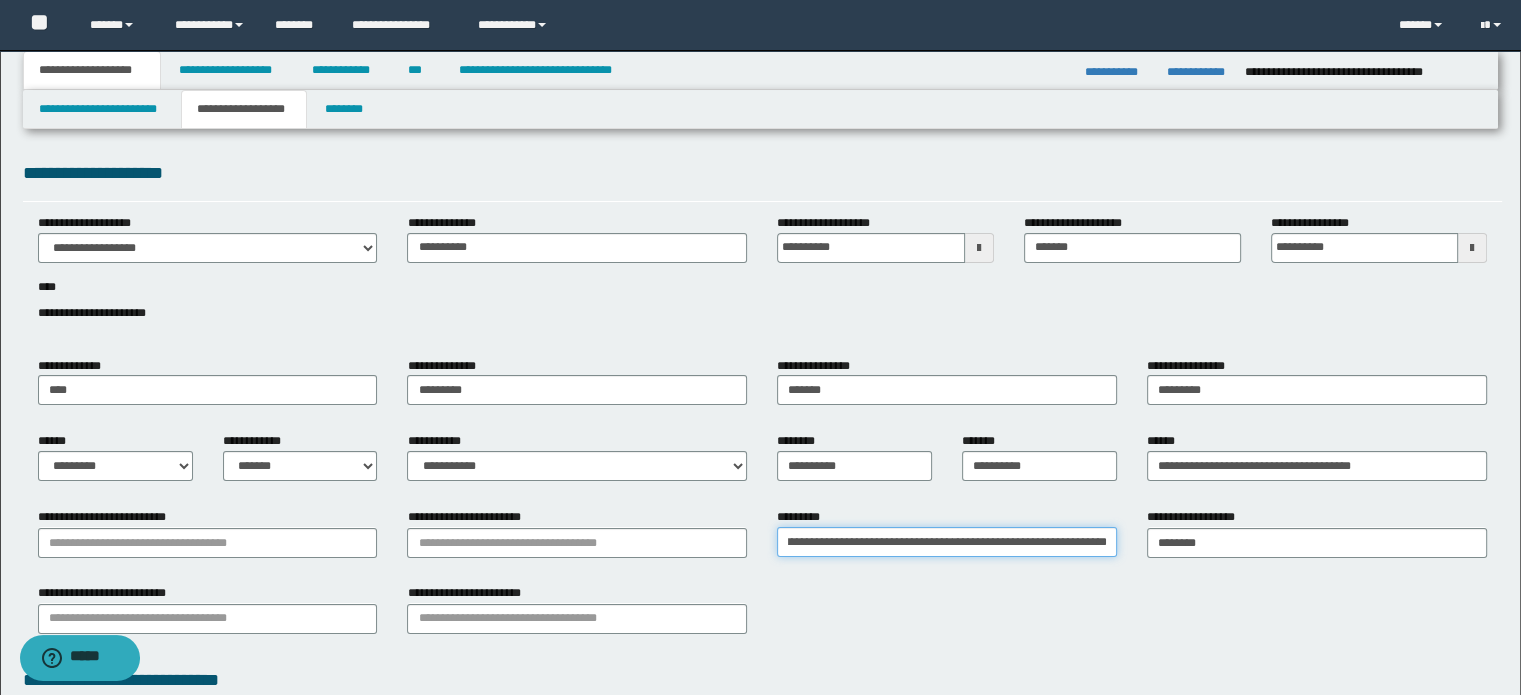 drag, startPoint x: 992, startPoint y: 543, endPoint x: 1270, endPoint y: 561, distance: 278.58212 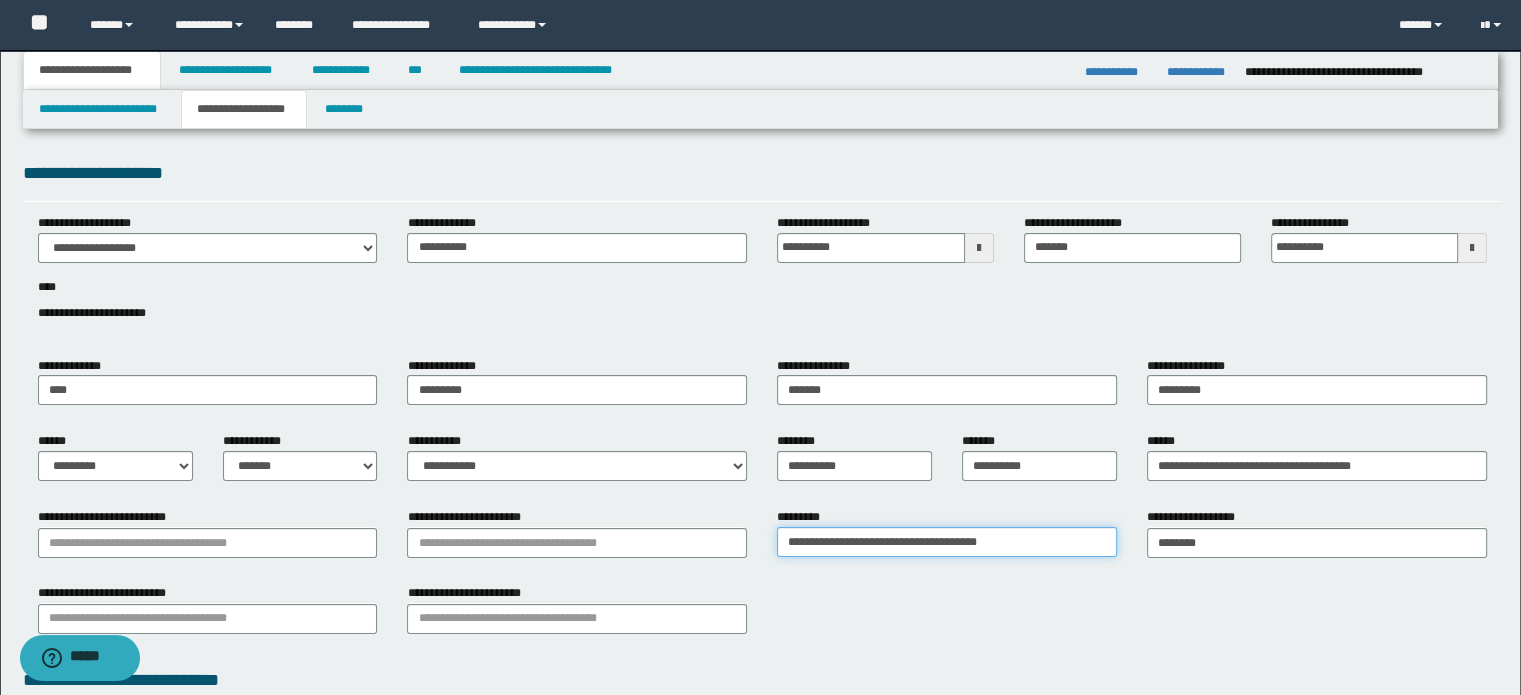 scroll, scrollTop: 0, scrollLeft: 0, axis: both 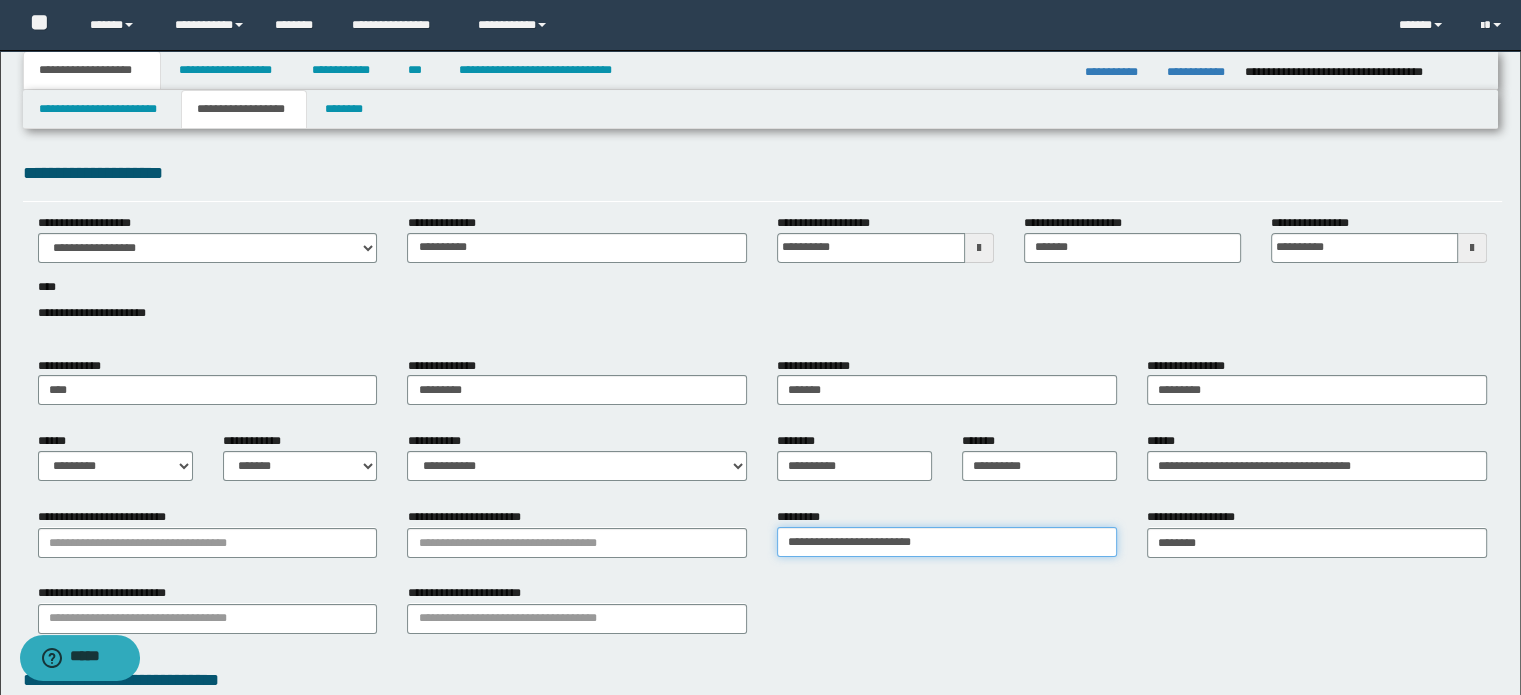 type on "**********" 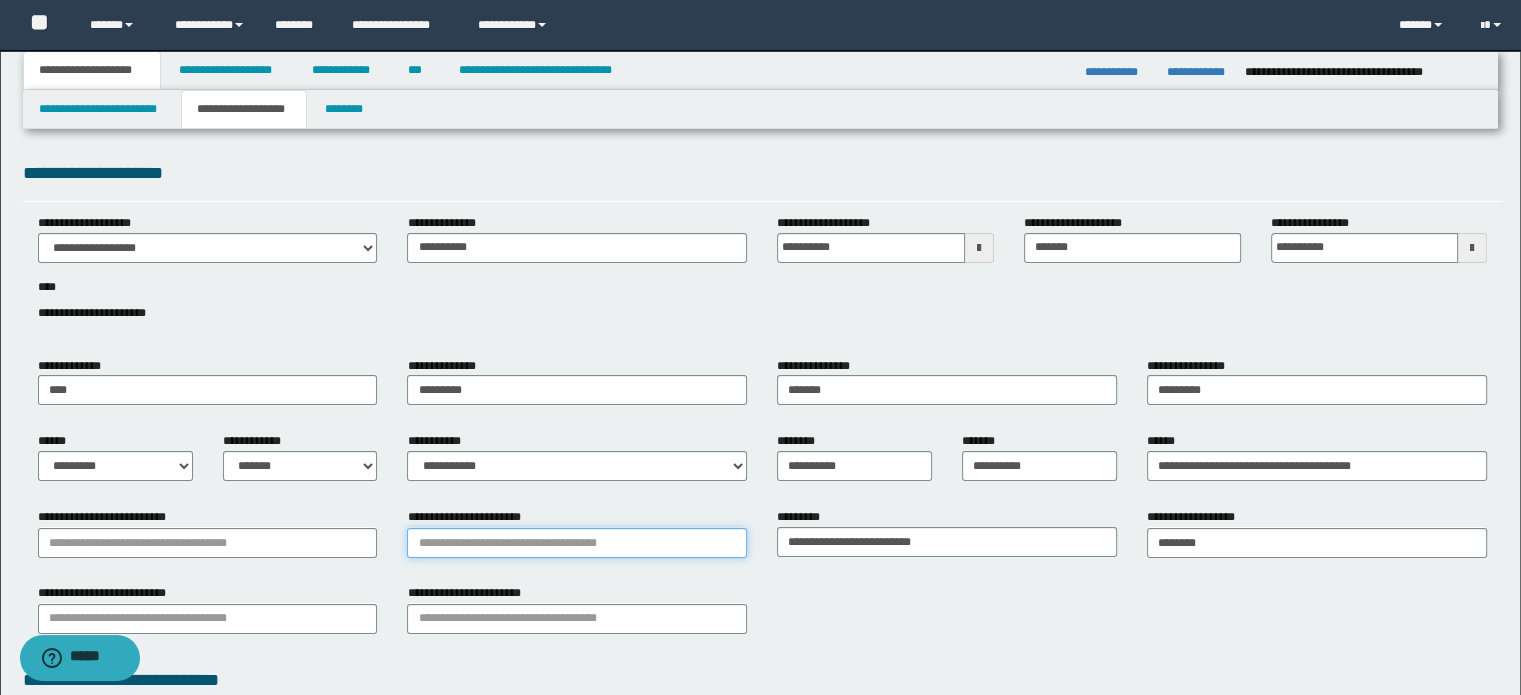 click on "**********" at bounding box center [577, 543] 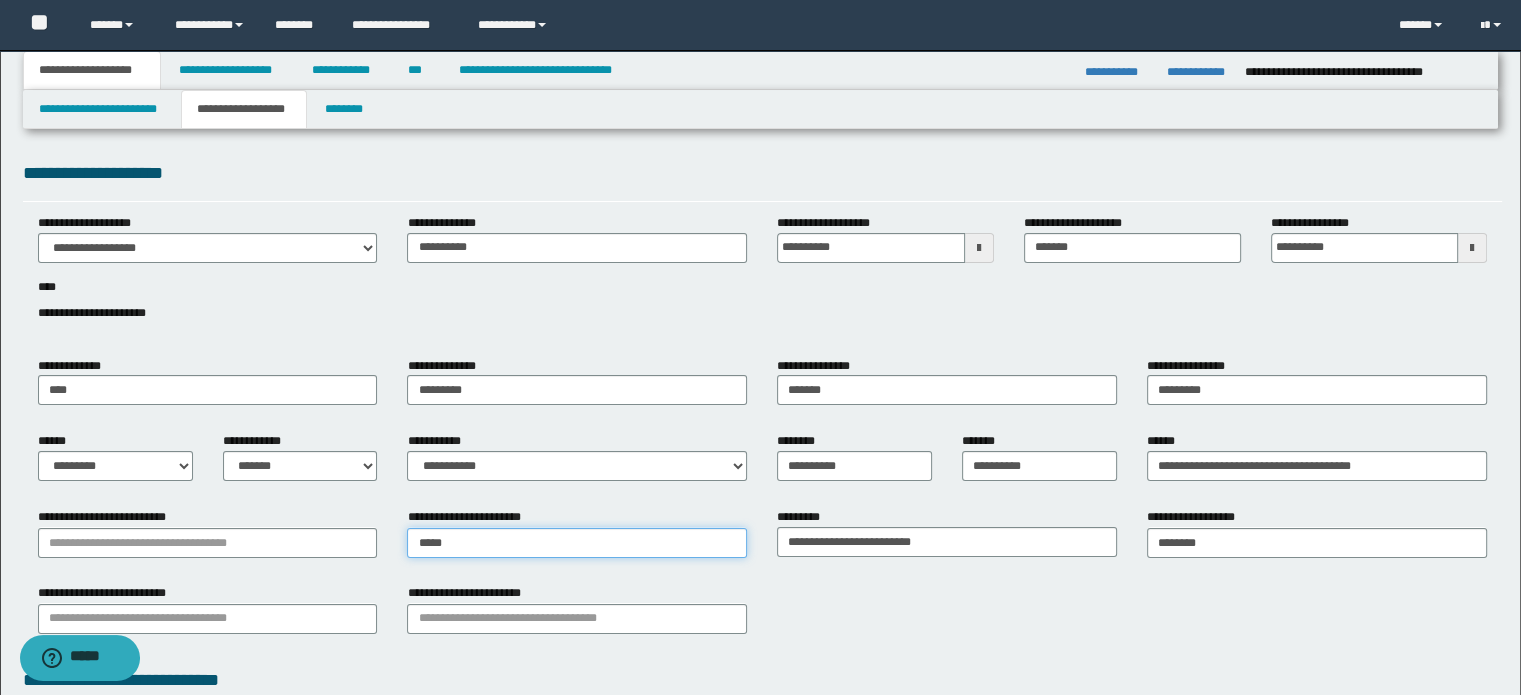 type on "******" 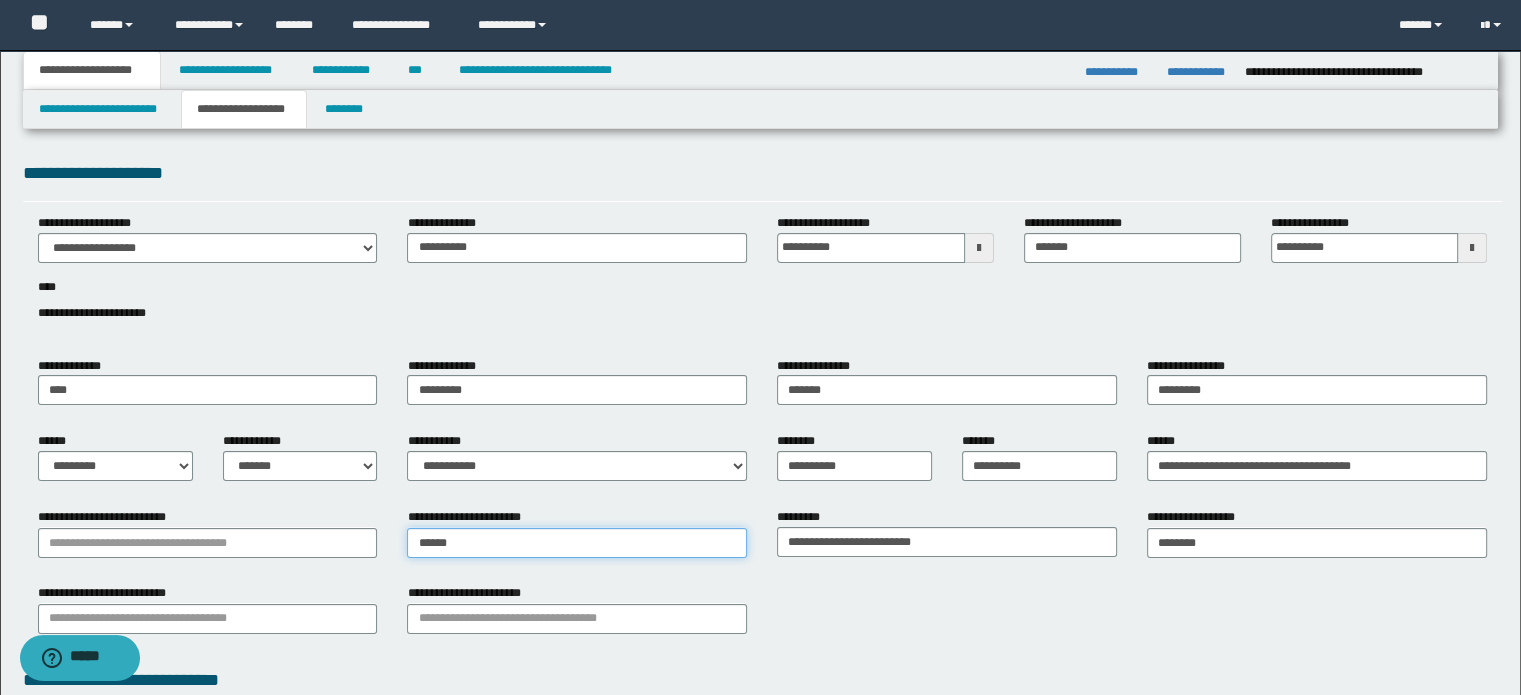 type on "******" 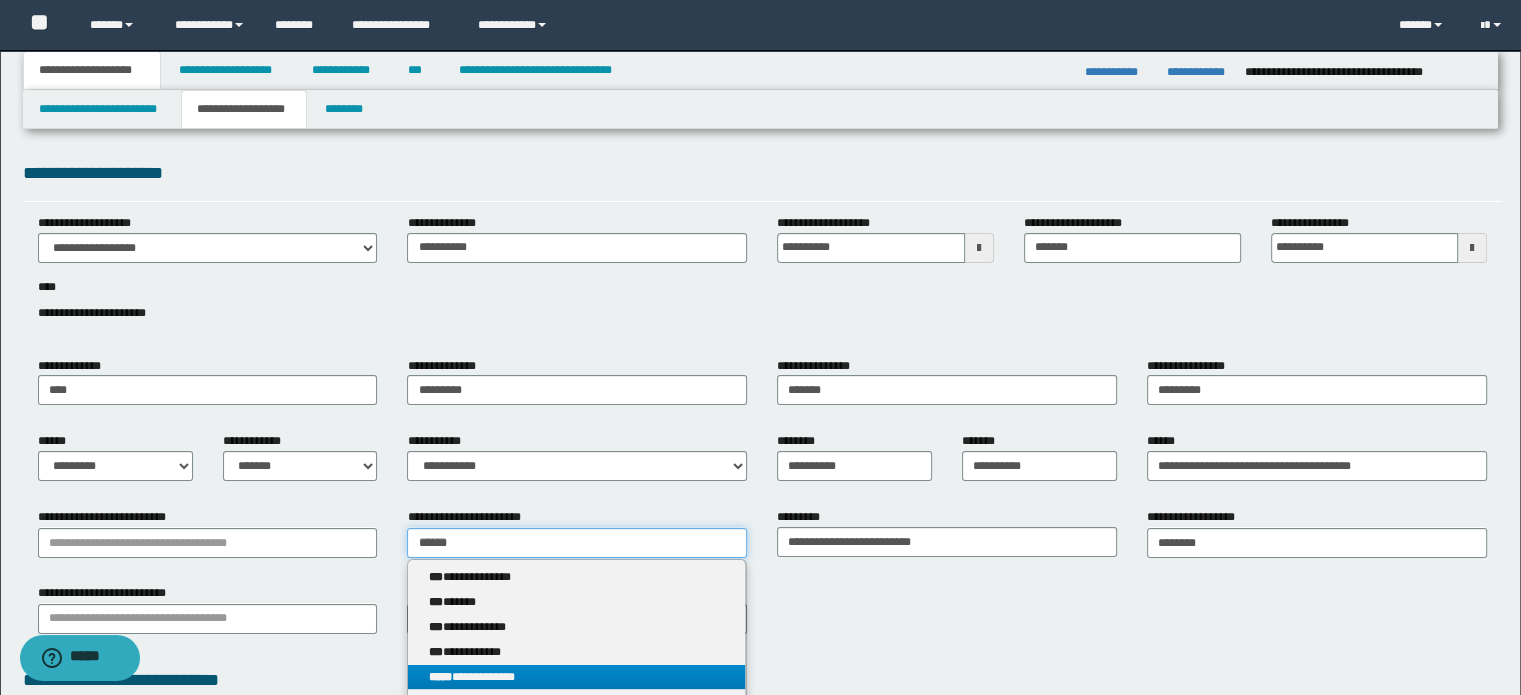 type on "******" 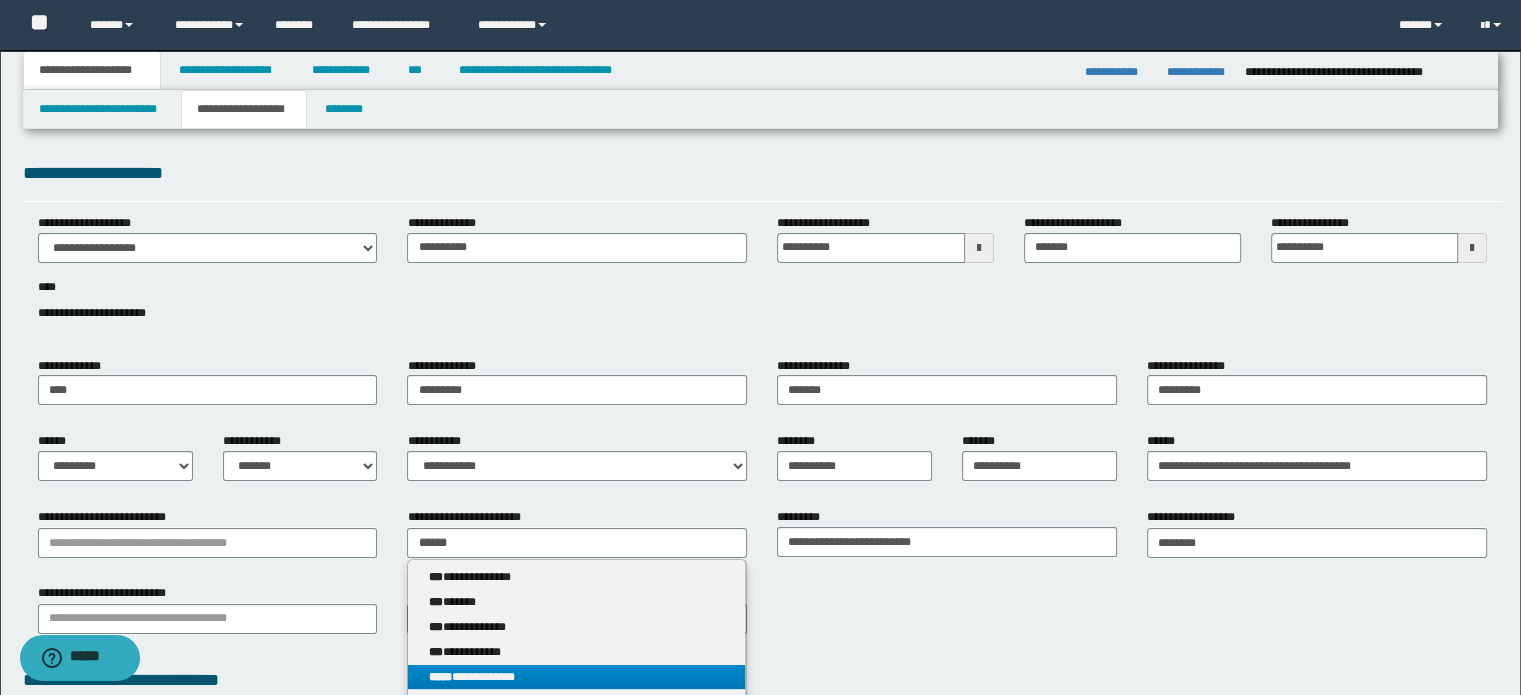 type 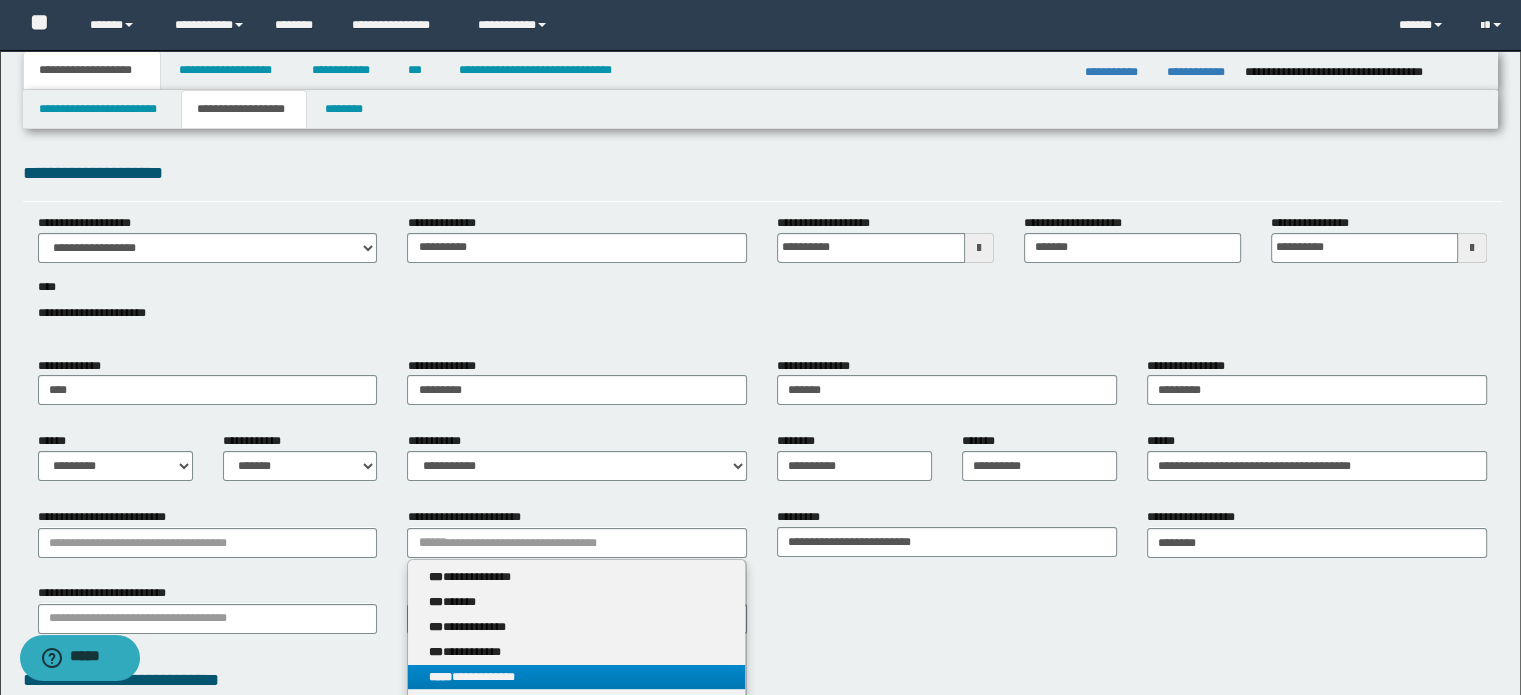 drag, startPoint x: 544, startPoint y: 676, endPoint x: 376, endPoint y: 577, distance: 195 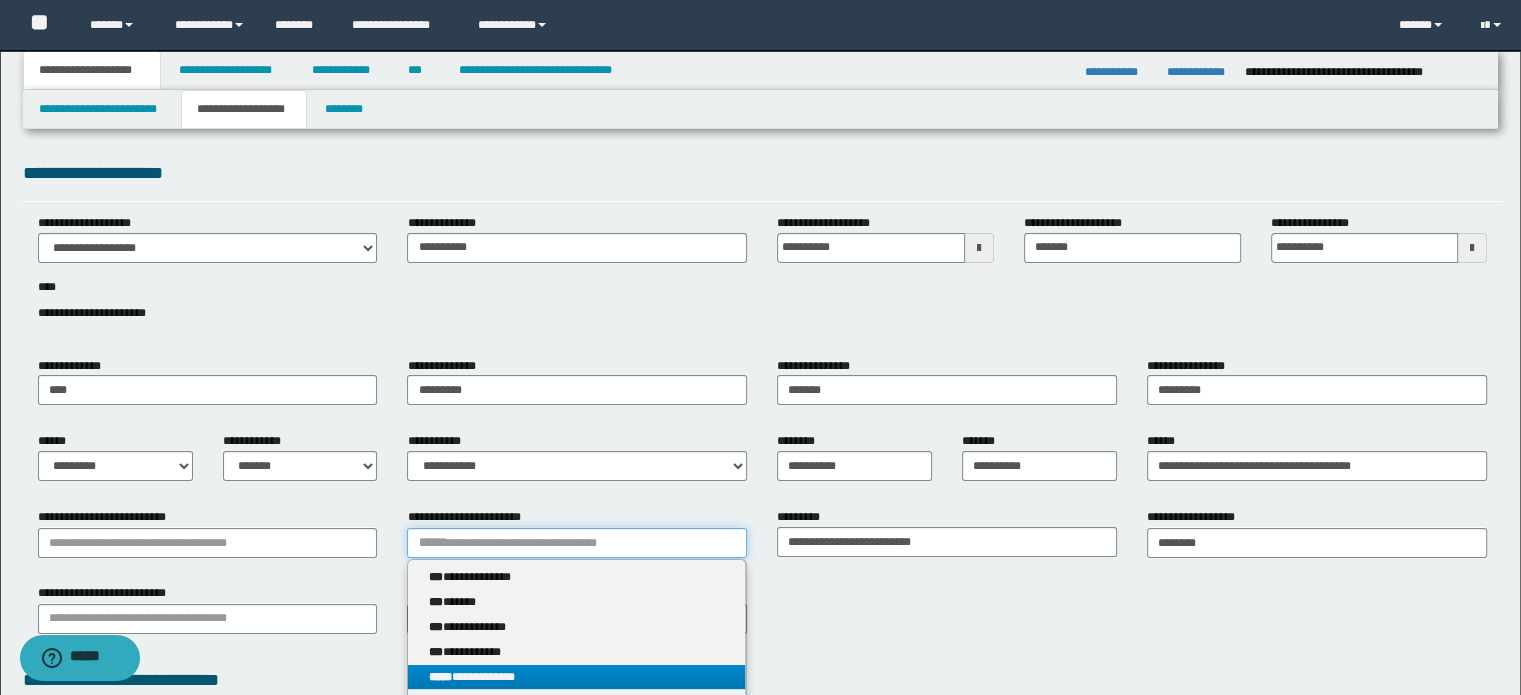 type 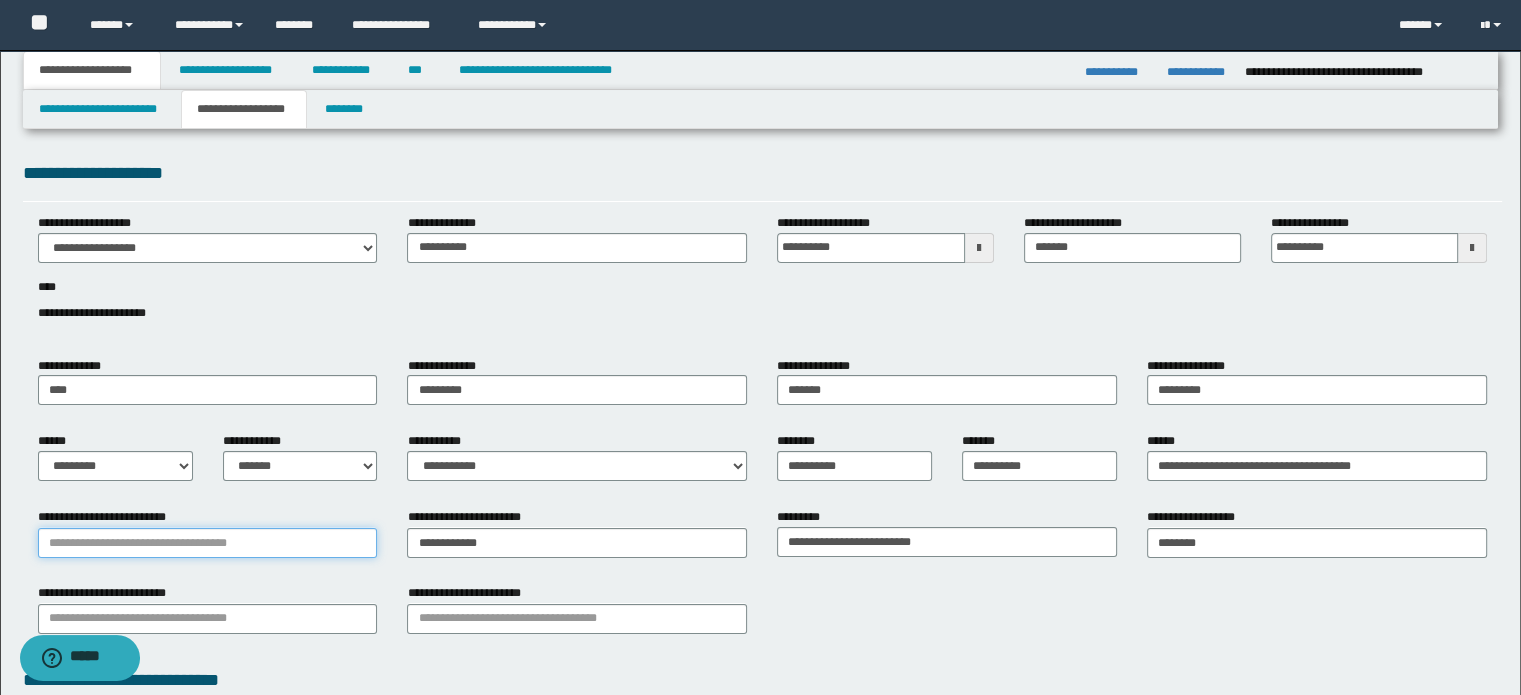 click on "**********" at bounding box center (208, 543) 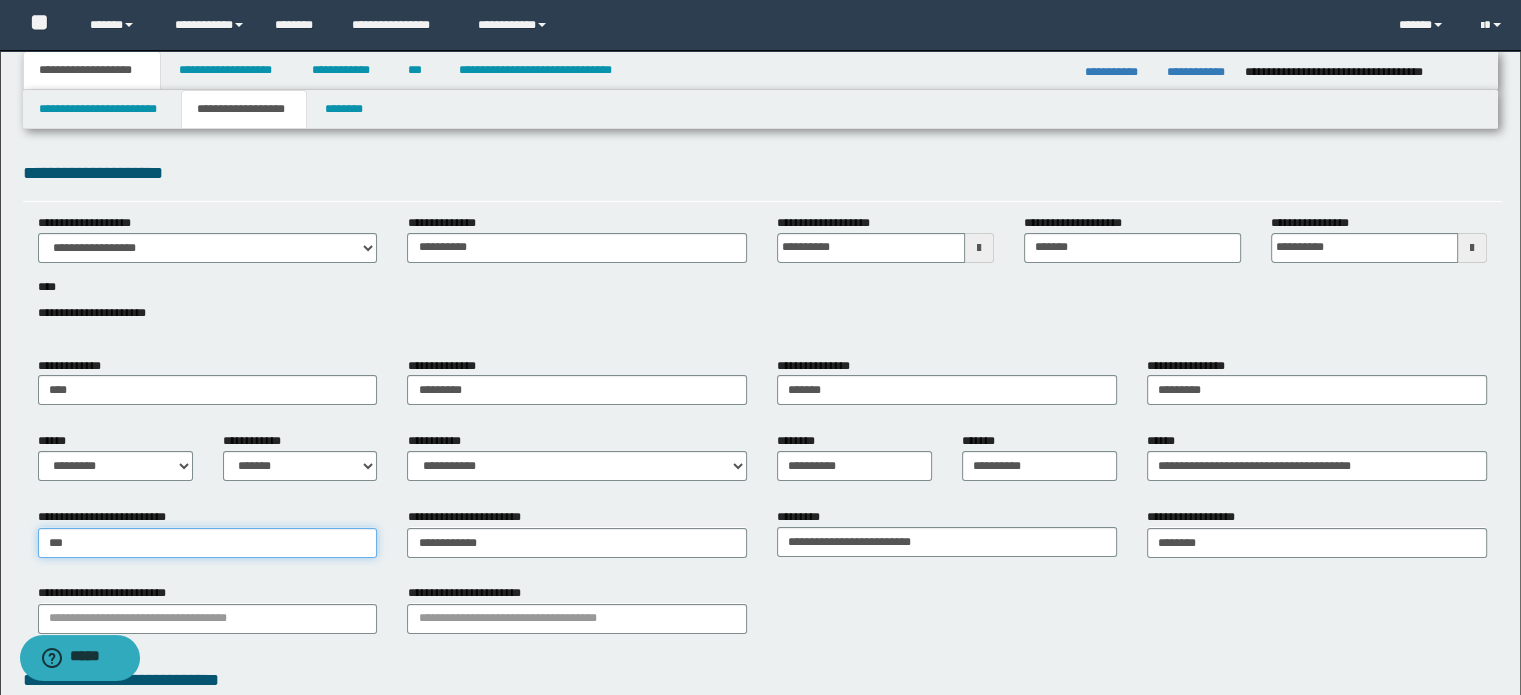 type on "****" 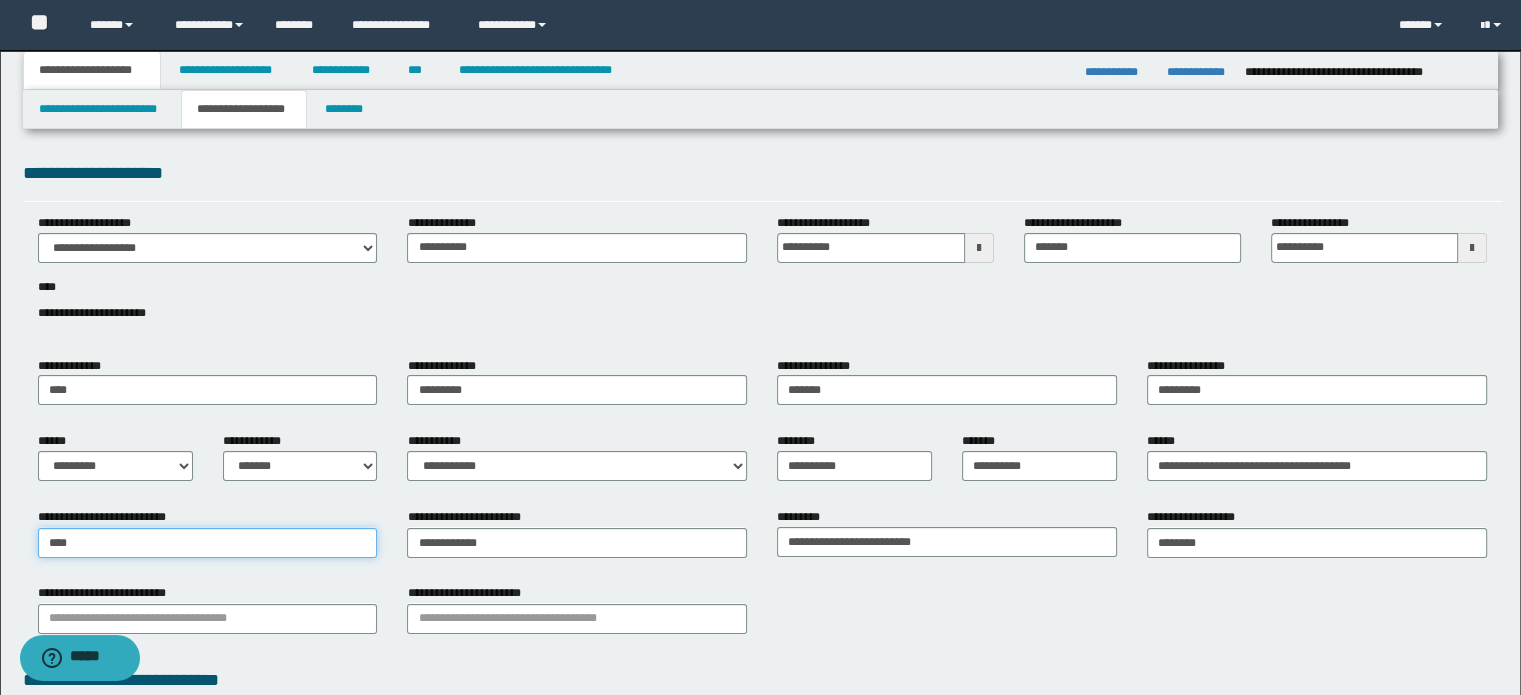 type on "******" 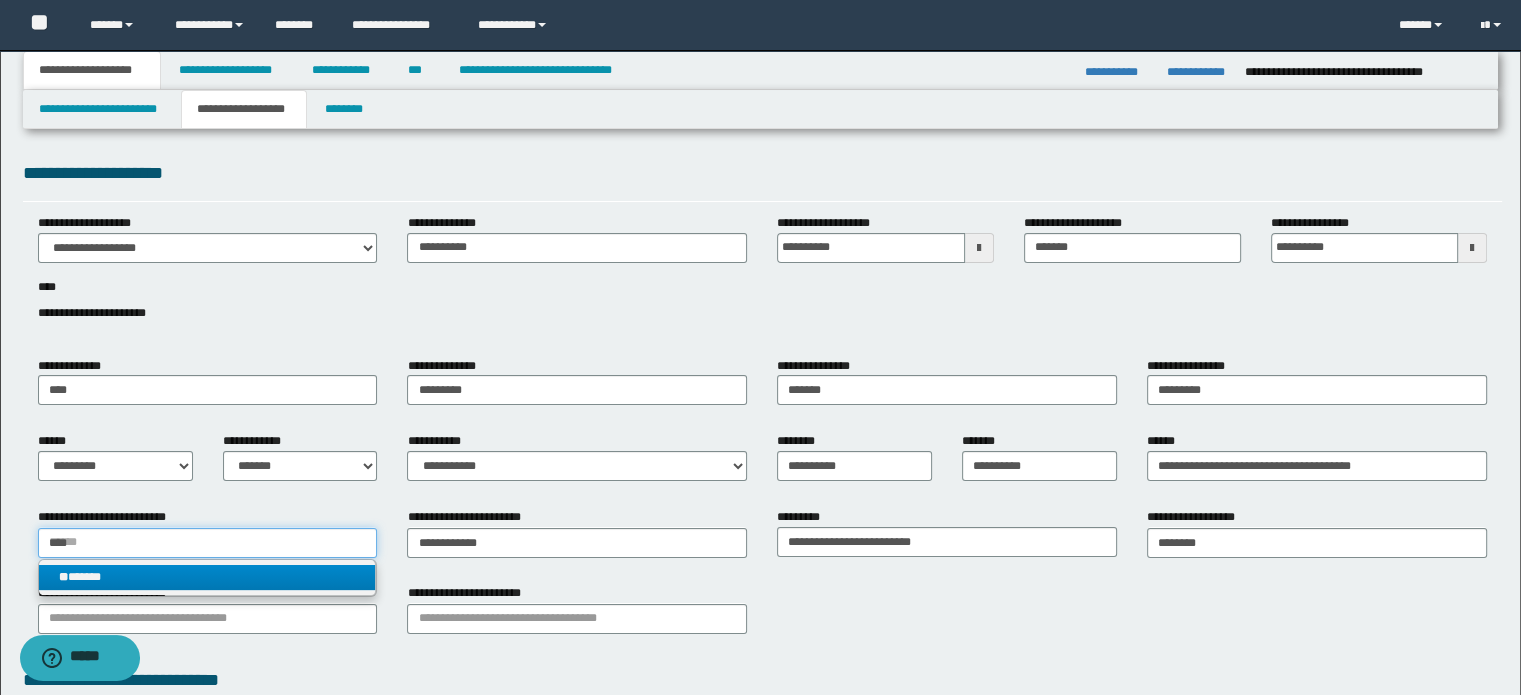 type on "****" 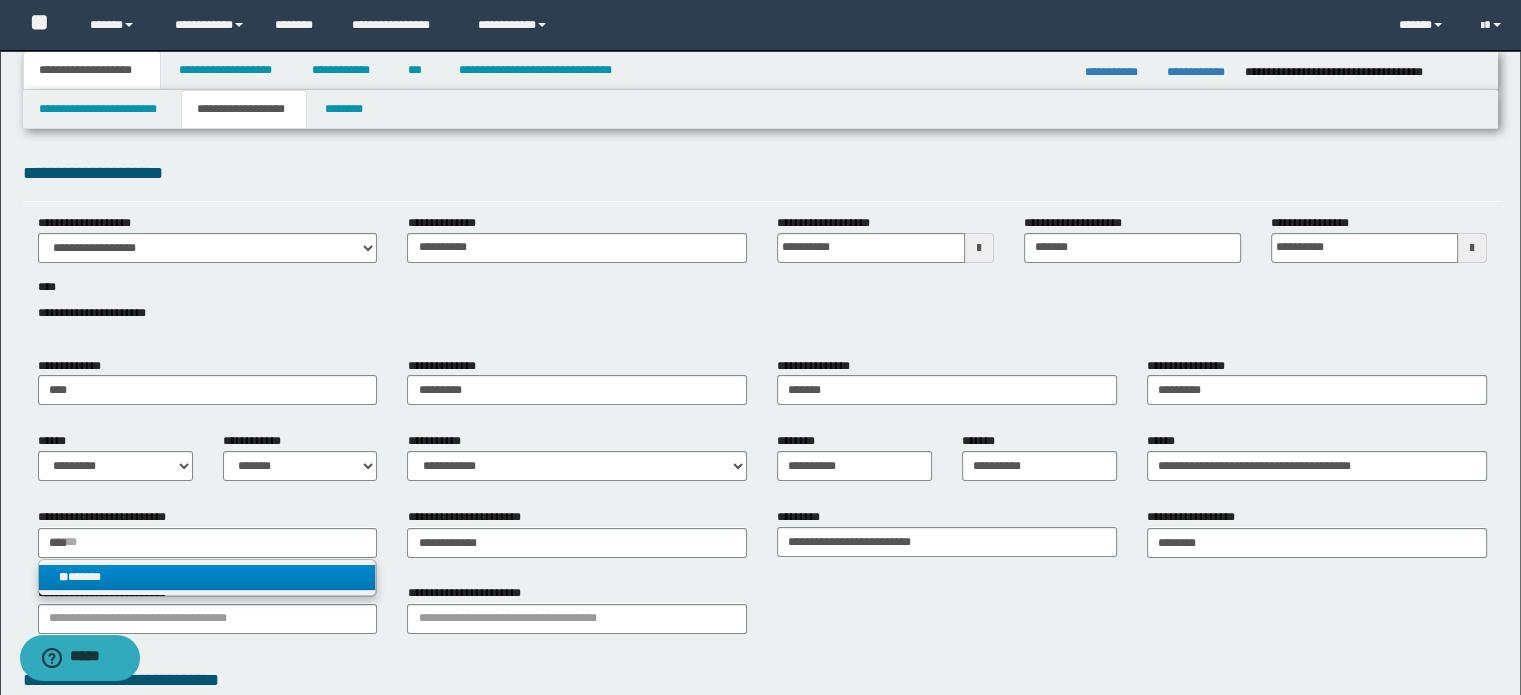 type 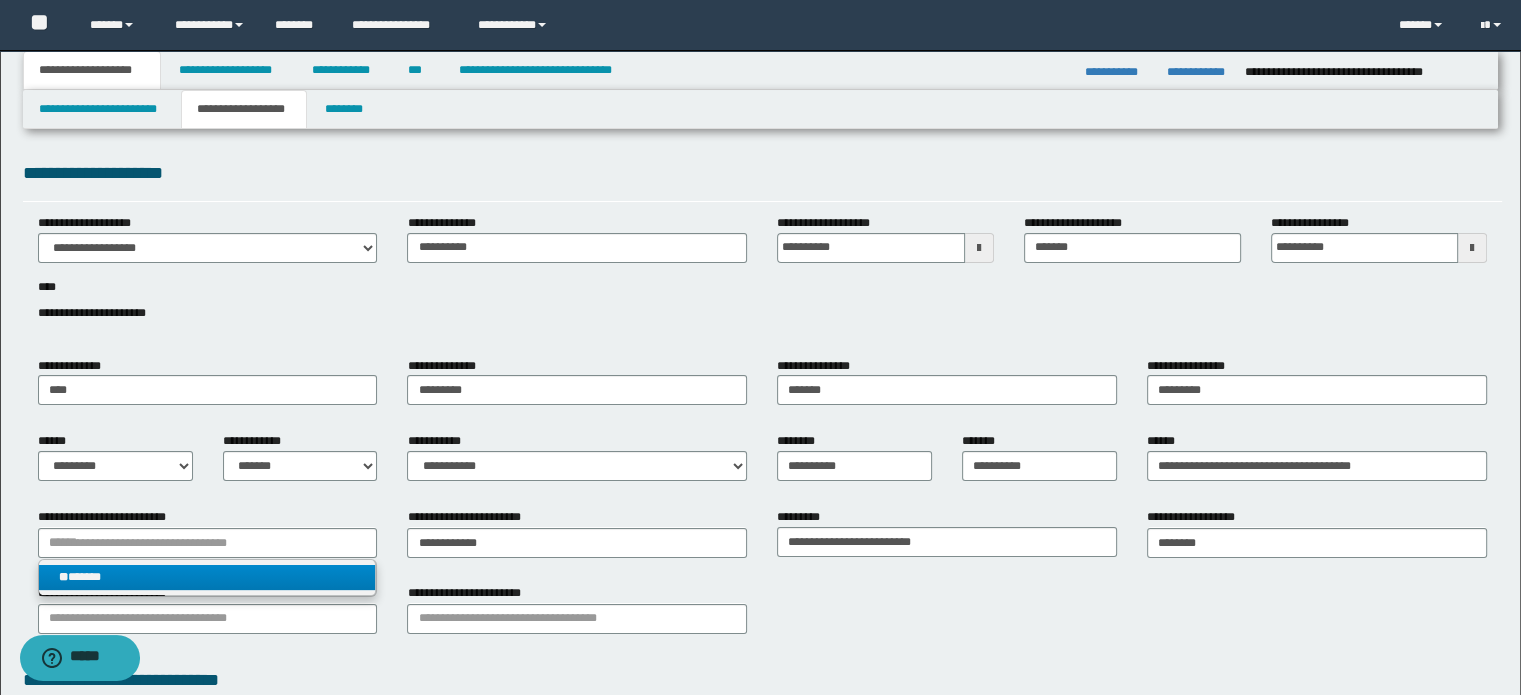 click on "** ******" at bounding box center (207, 577) 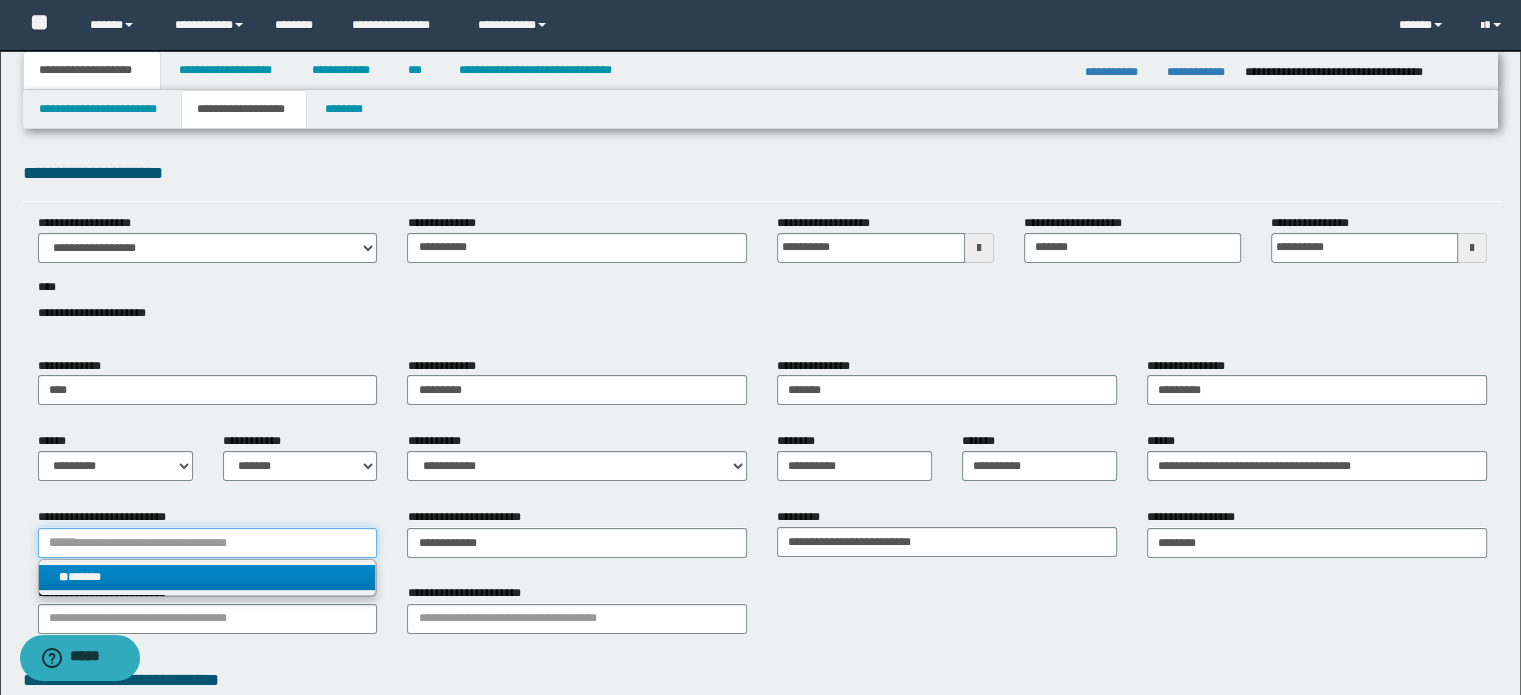 type 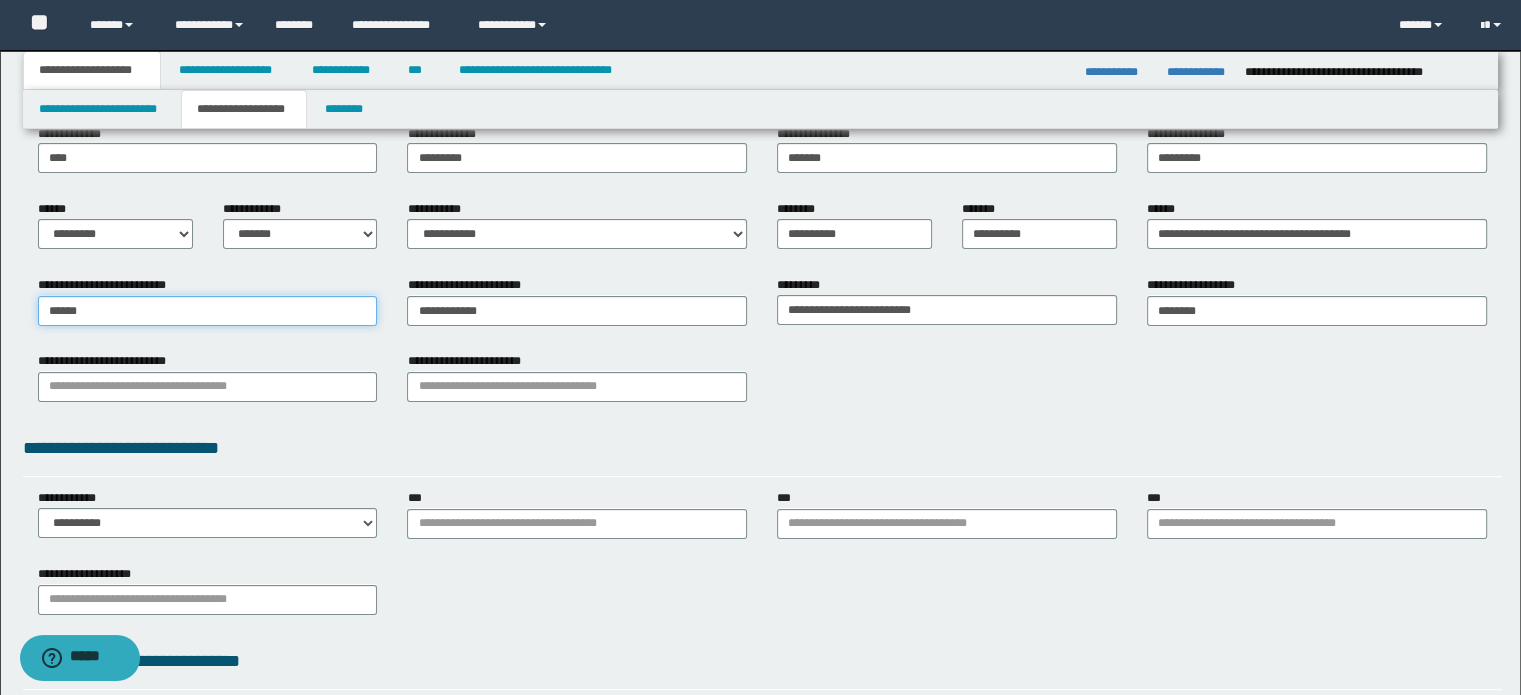 scroll, scrollTop: 236, scrollLeft: 0, axis: vertical 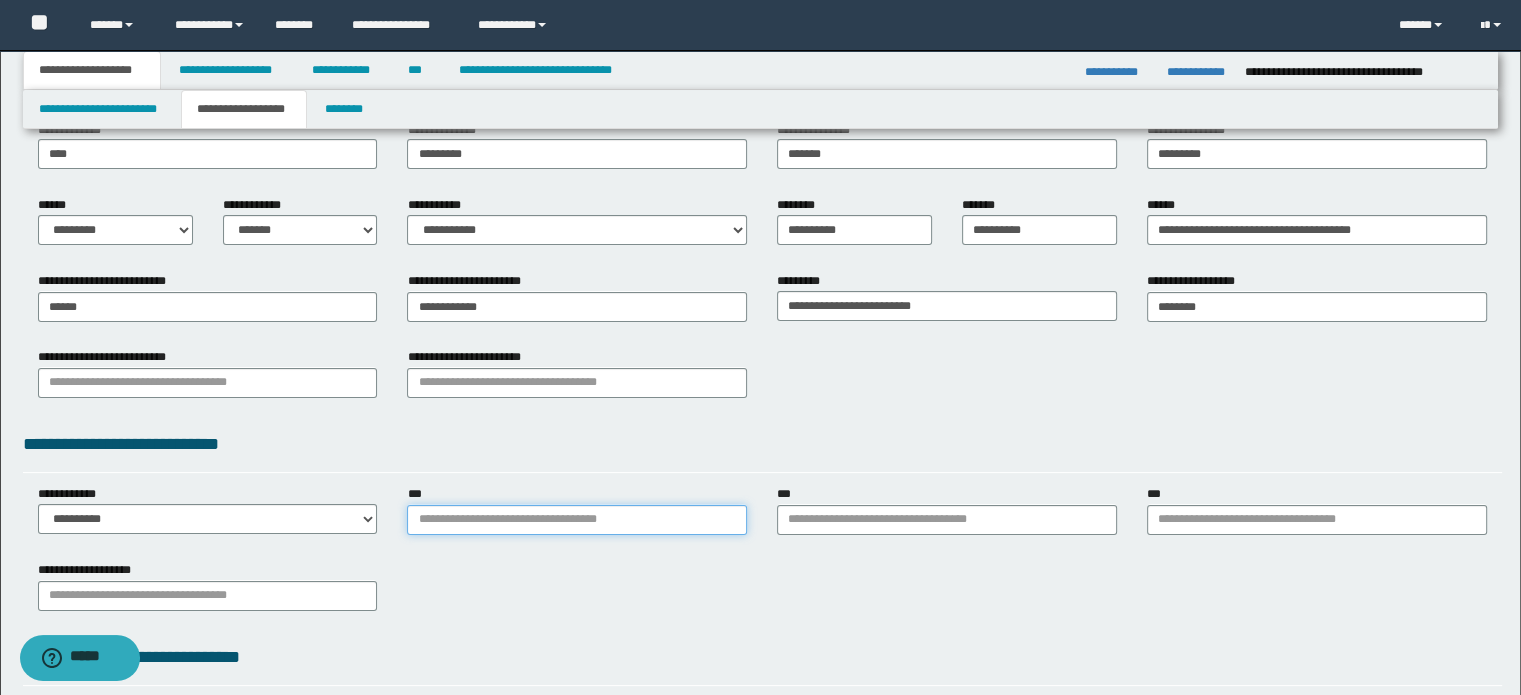 click on "***" at bounding box center [577, 520] 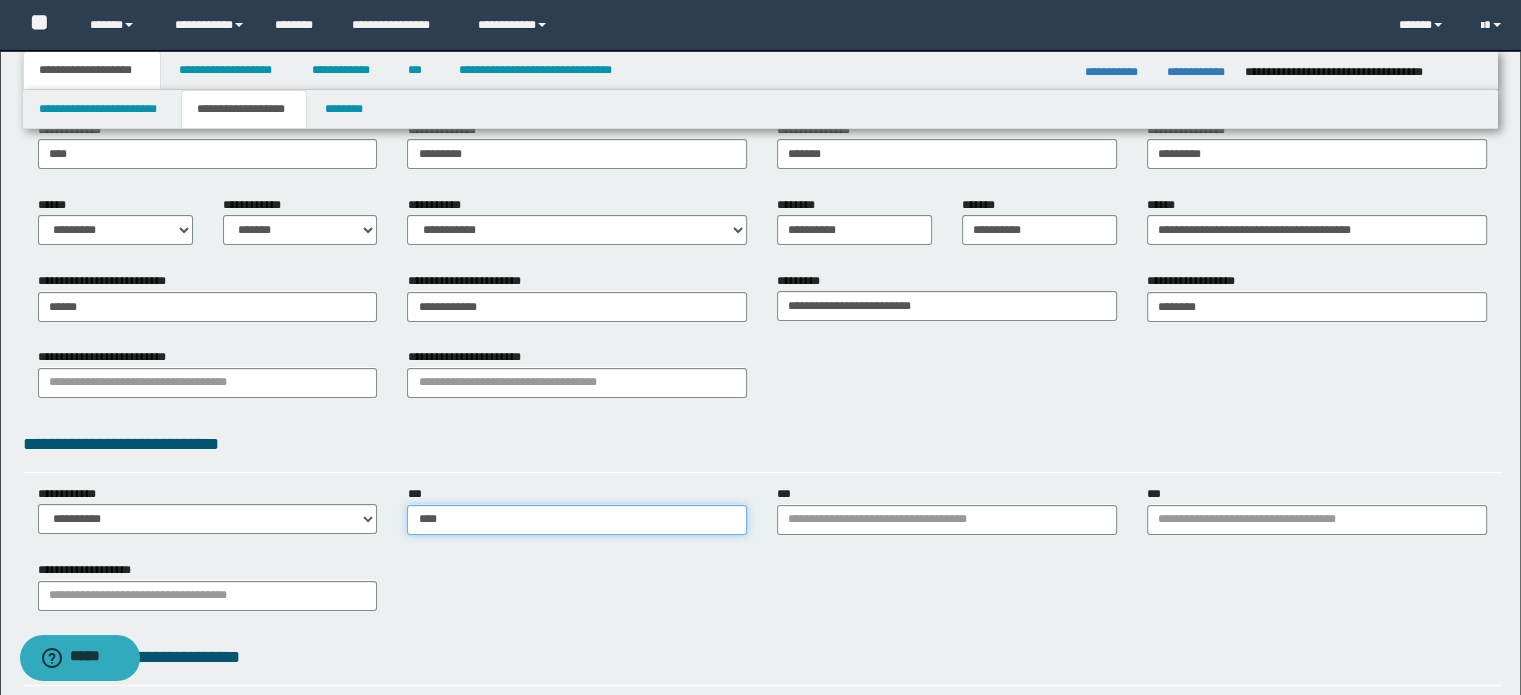 type on "*****" 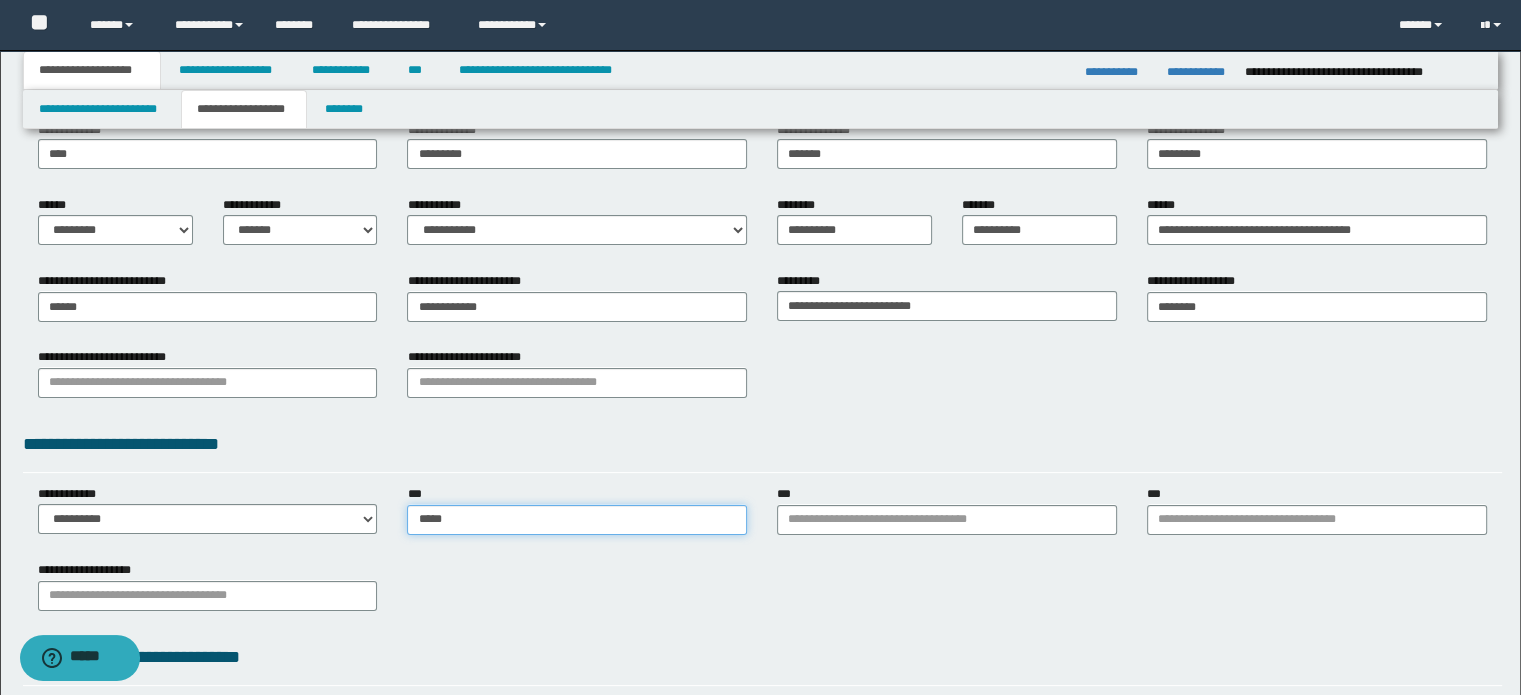 type on "*****" 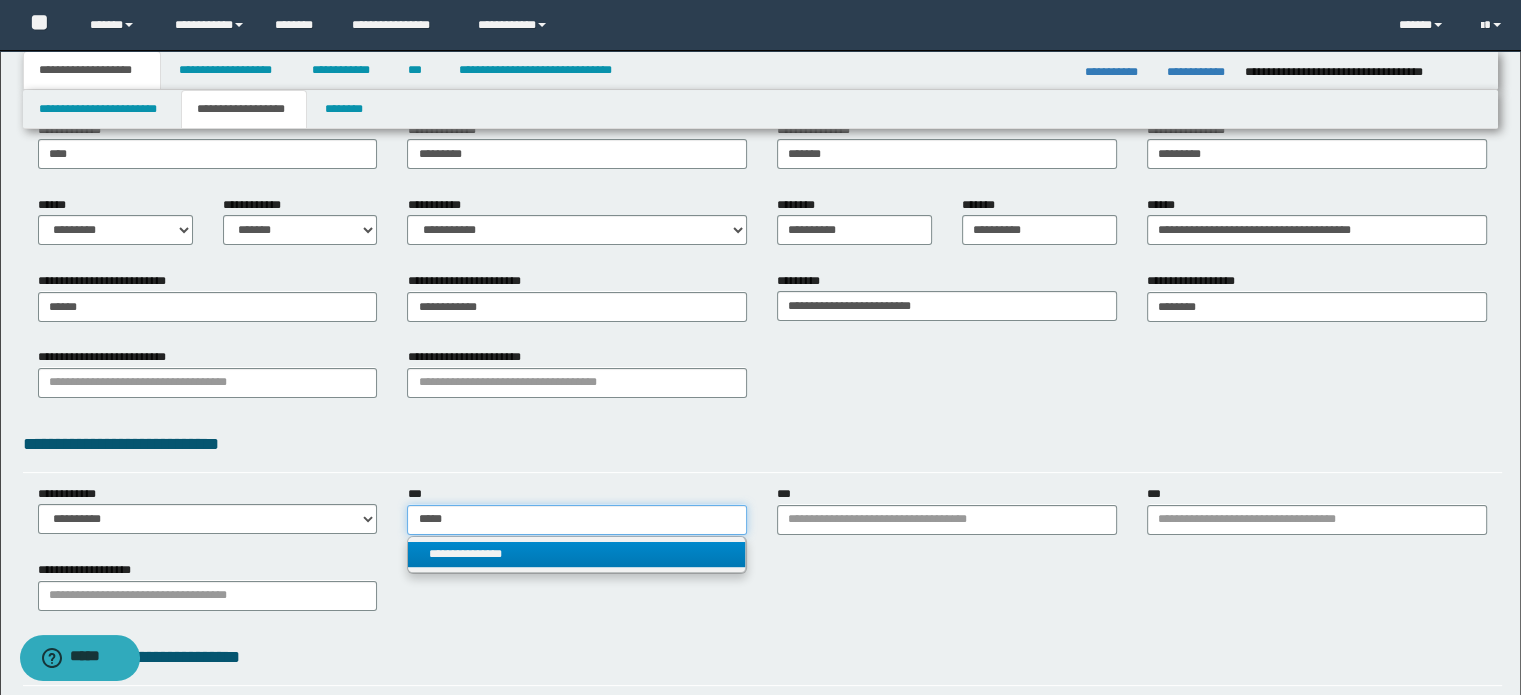 type on "*****" 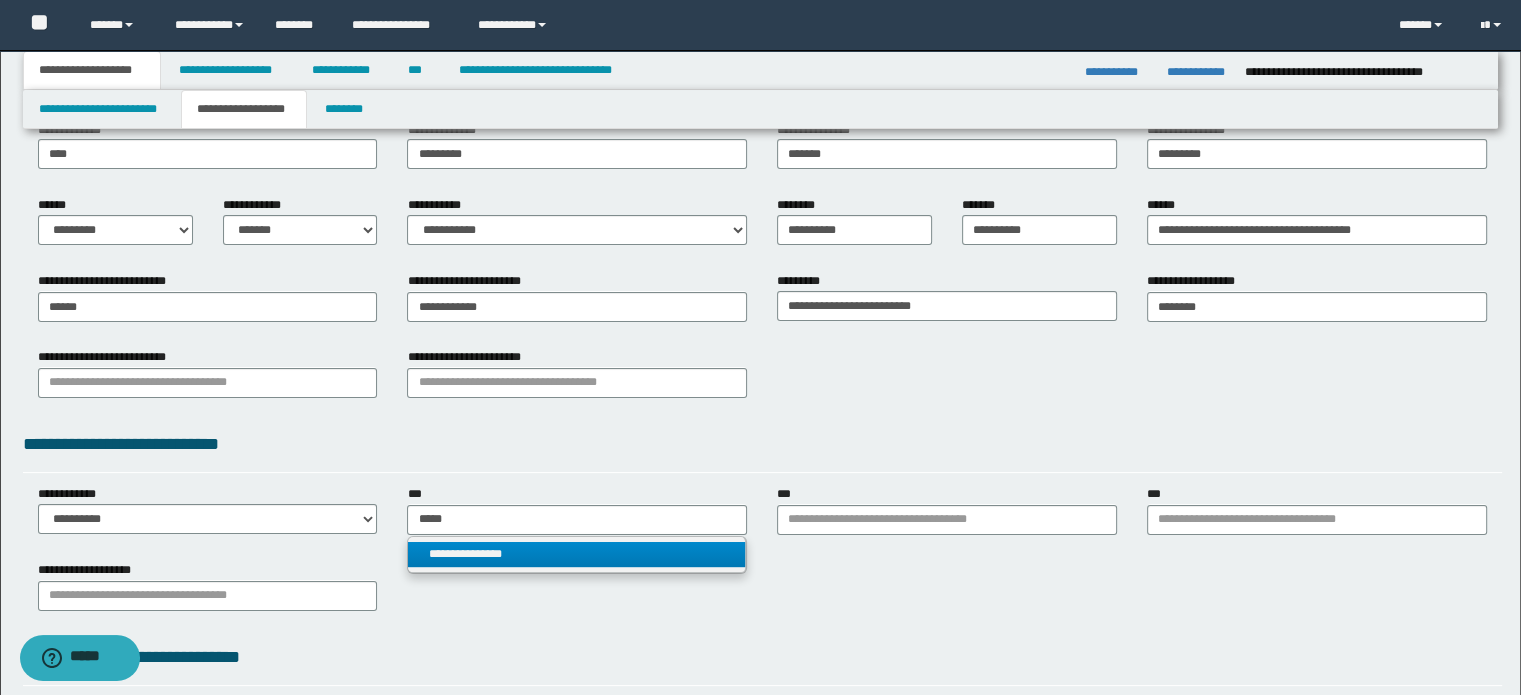 type 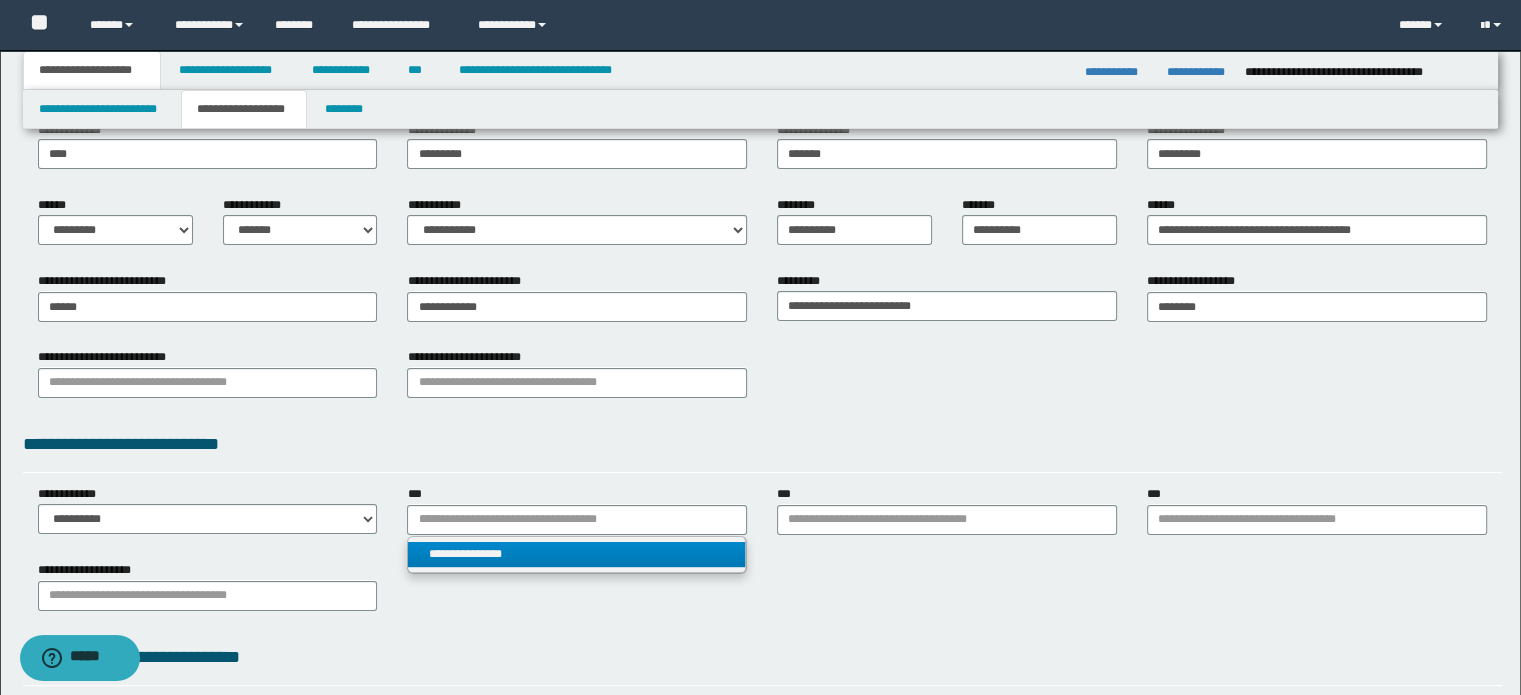 click on "**********" at bounding box center (577, 554) 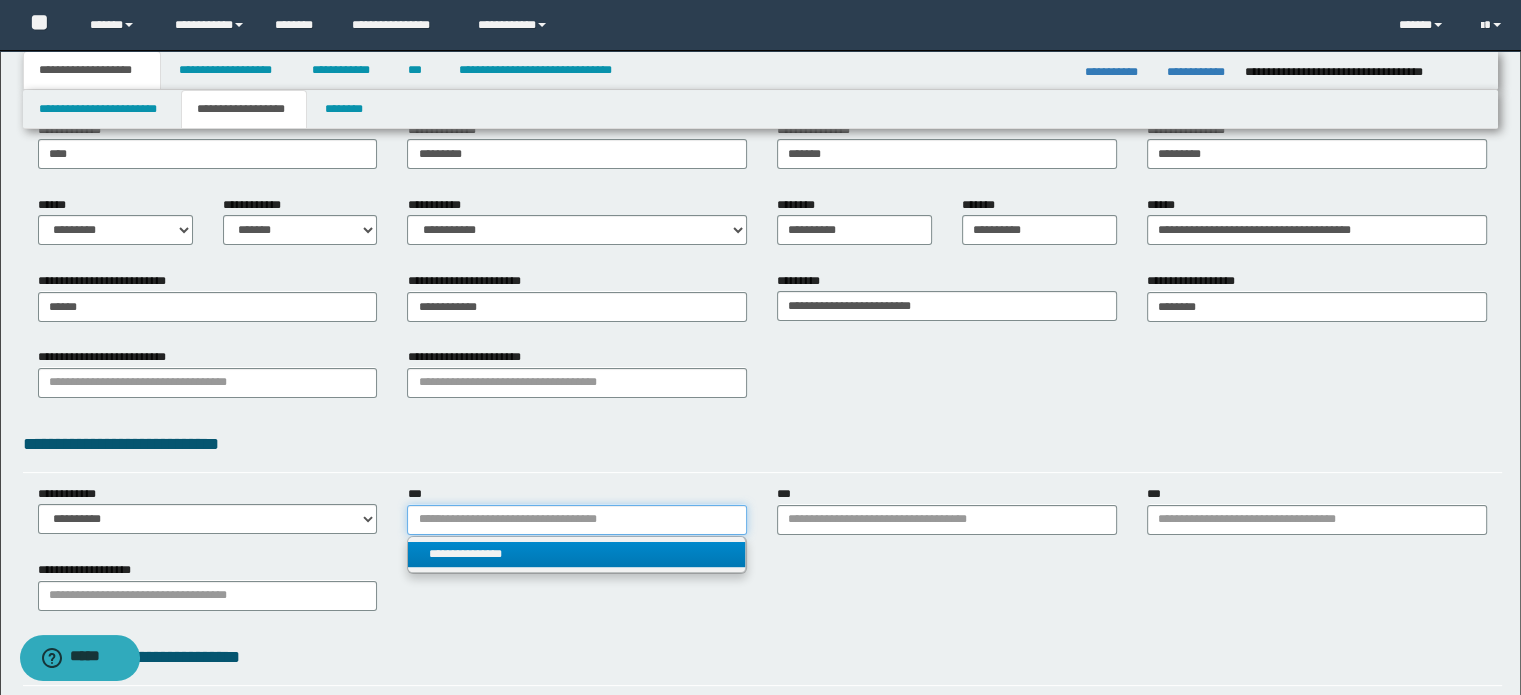 type 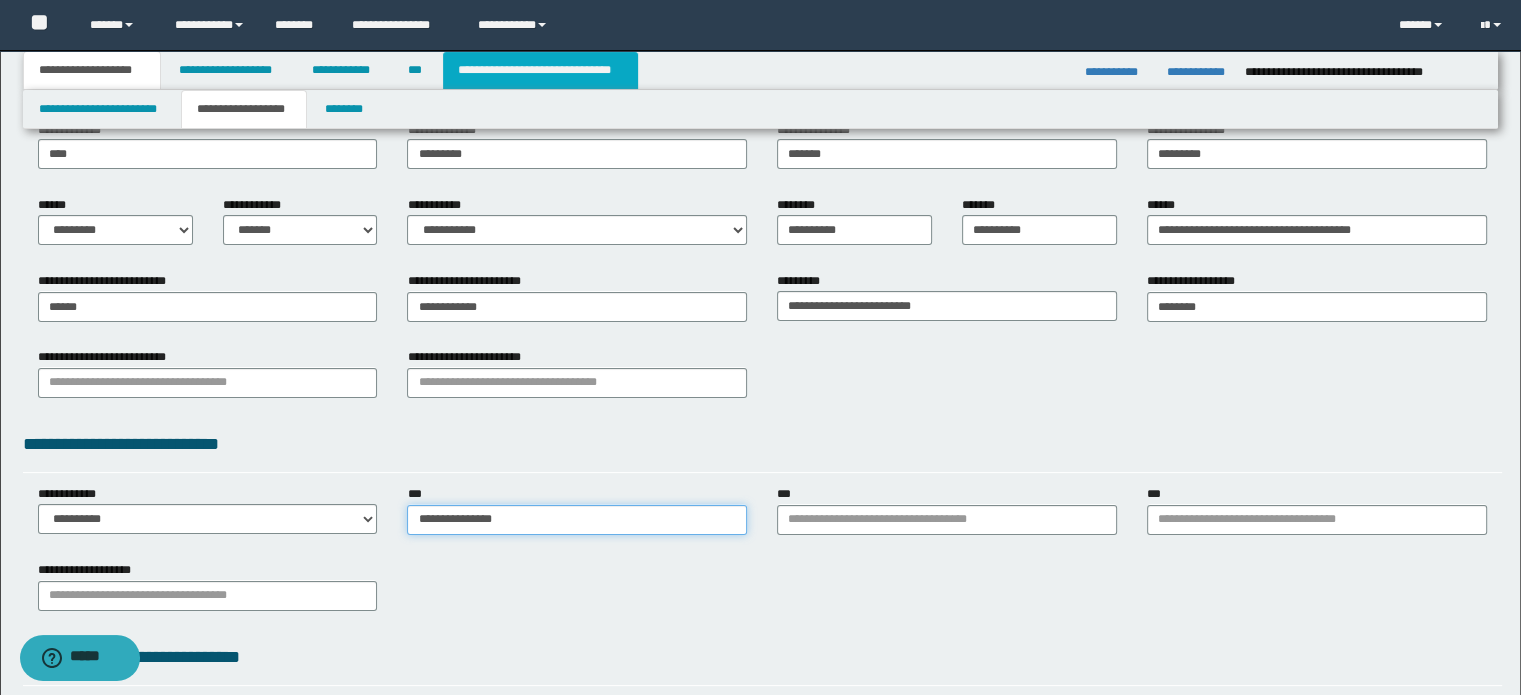 type on "**********" 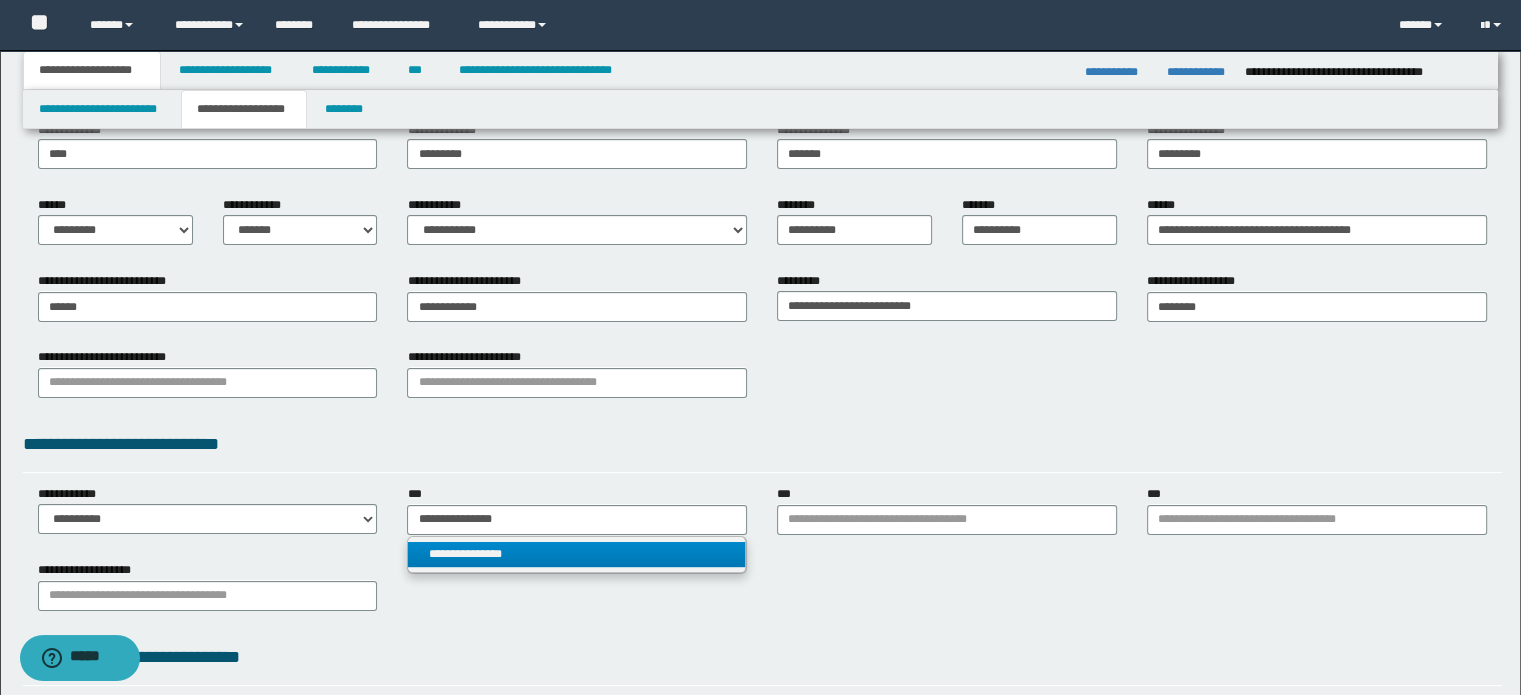 click on "**********" at bounding box center [577, 554] 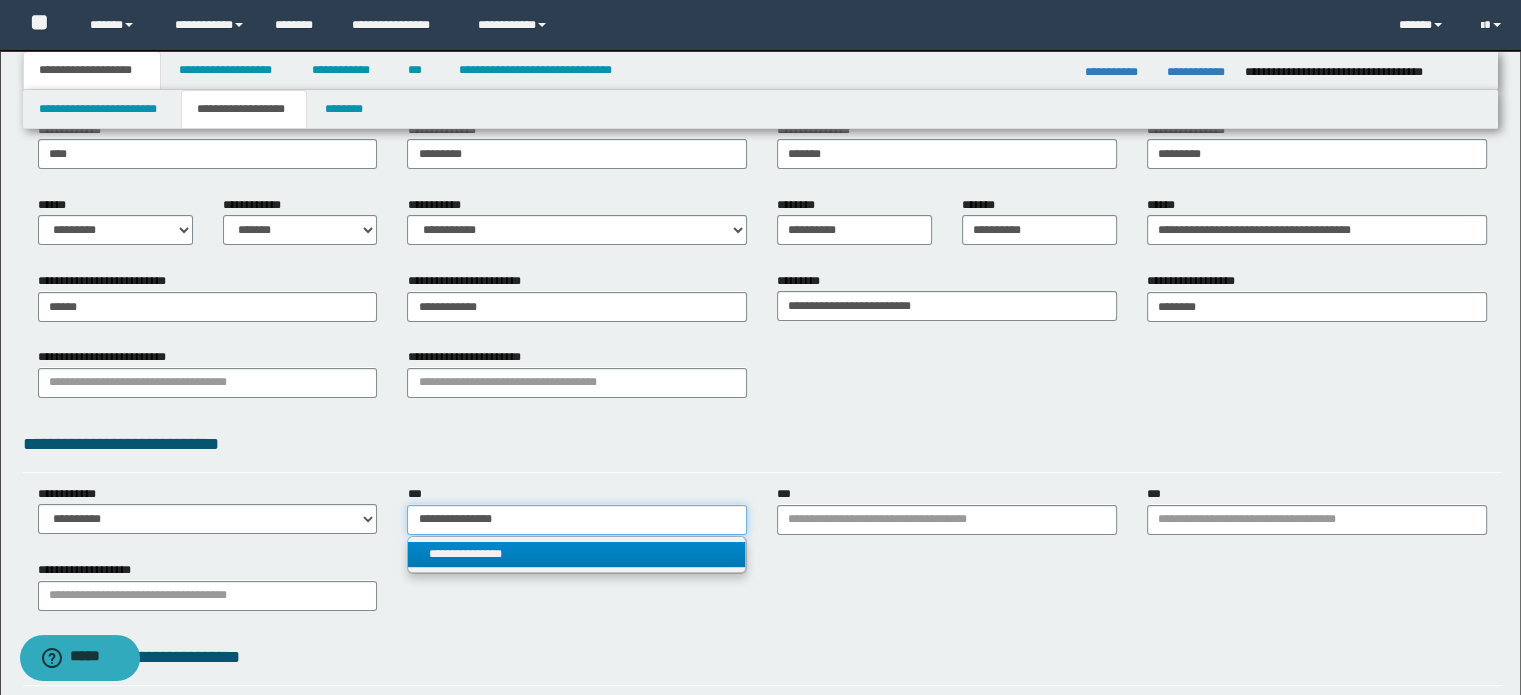 type 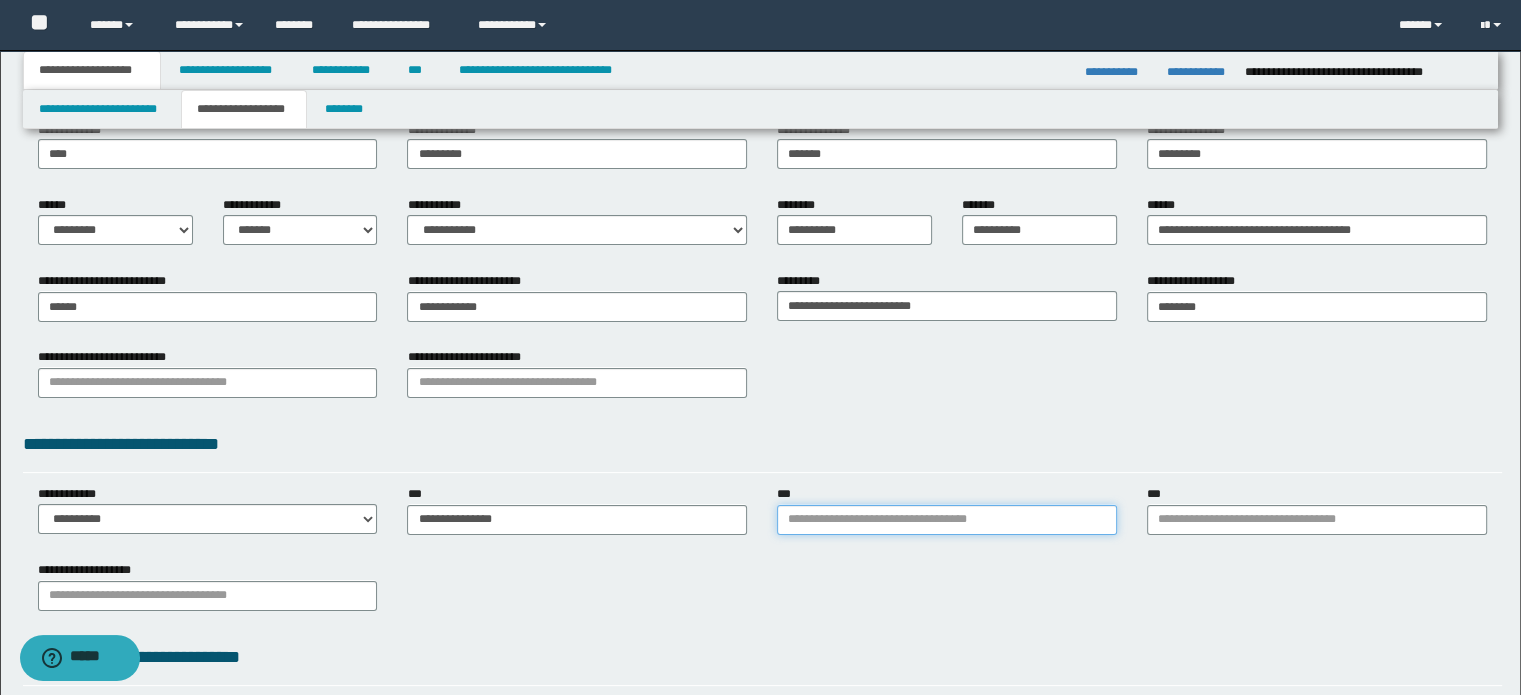 click on "***" at bounding box center (947, 520) 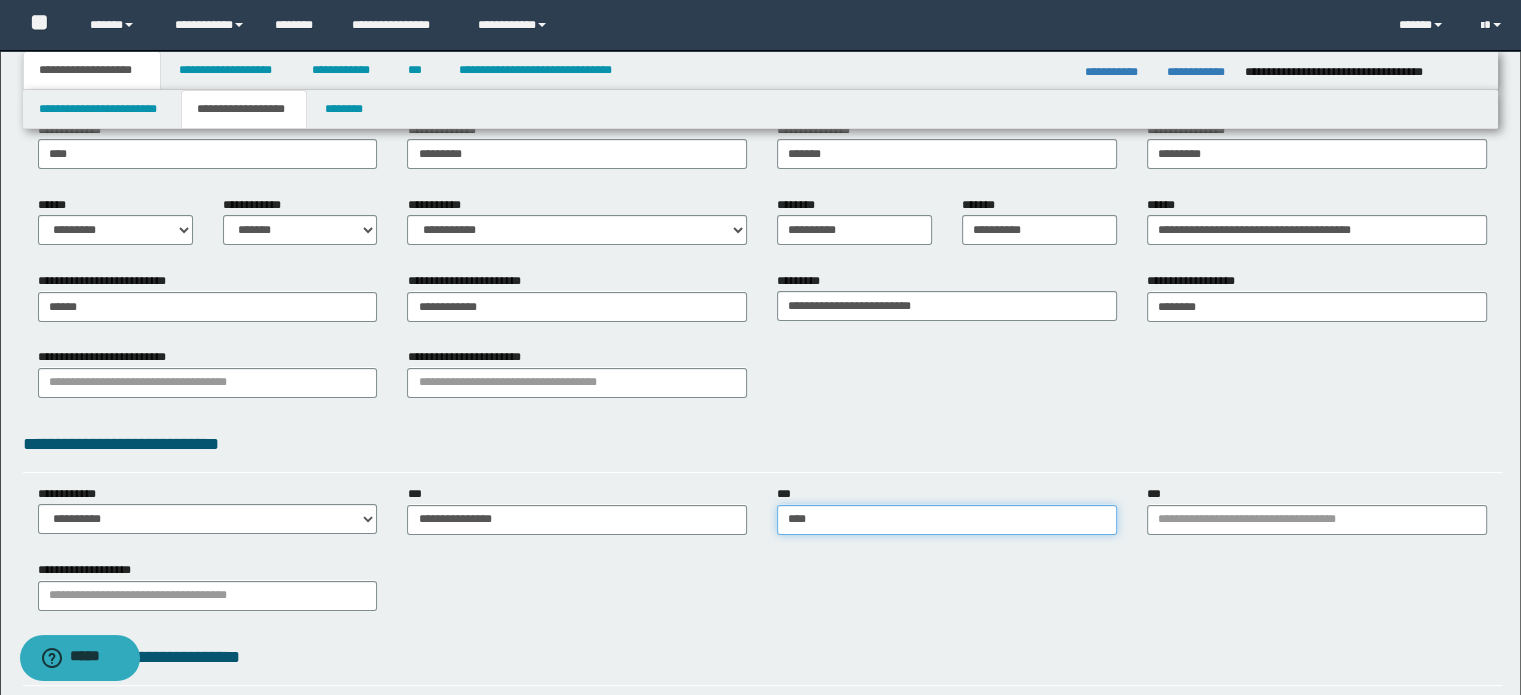 type on "*****" 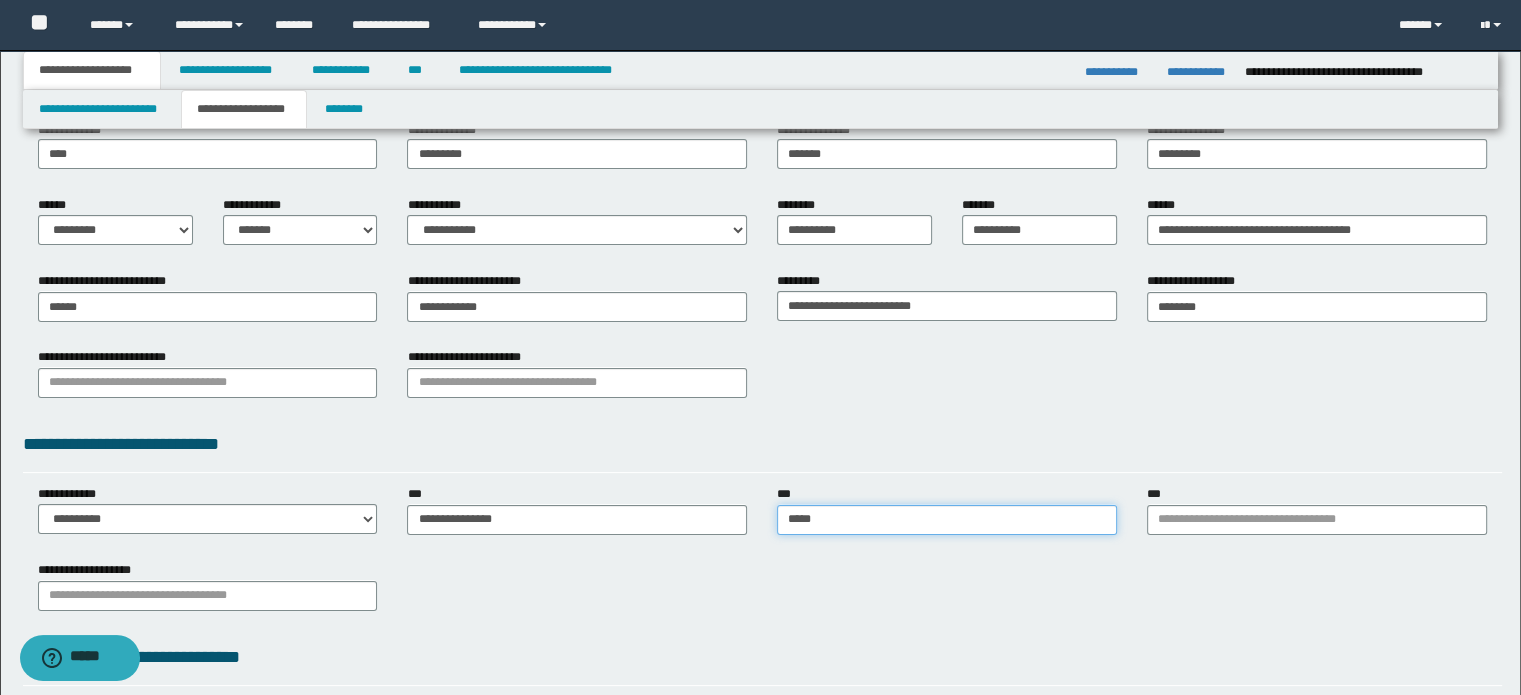 type on "*****" 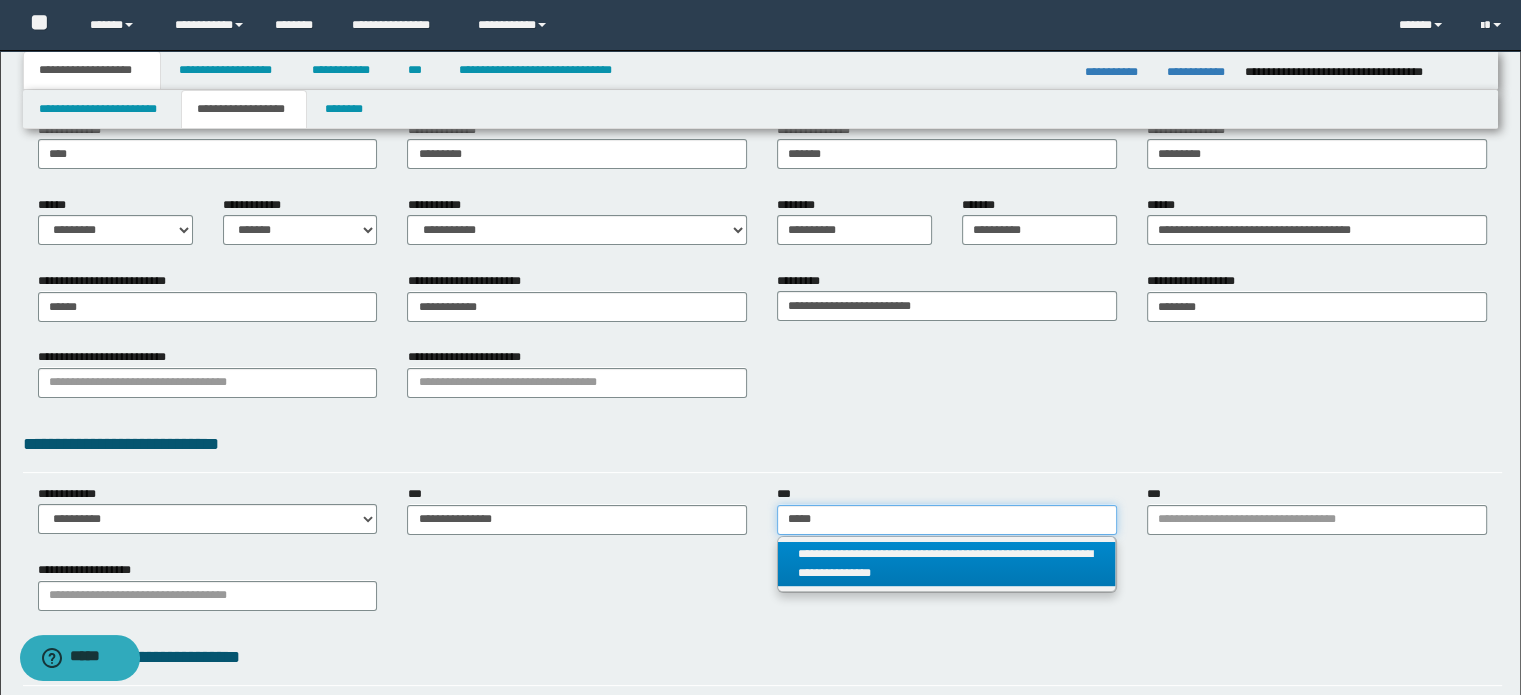 type on "*****" 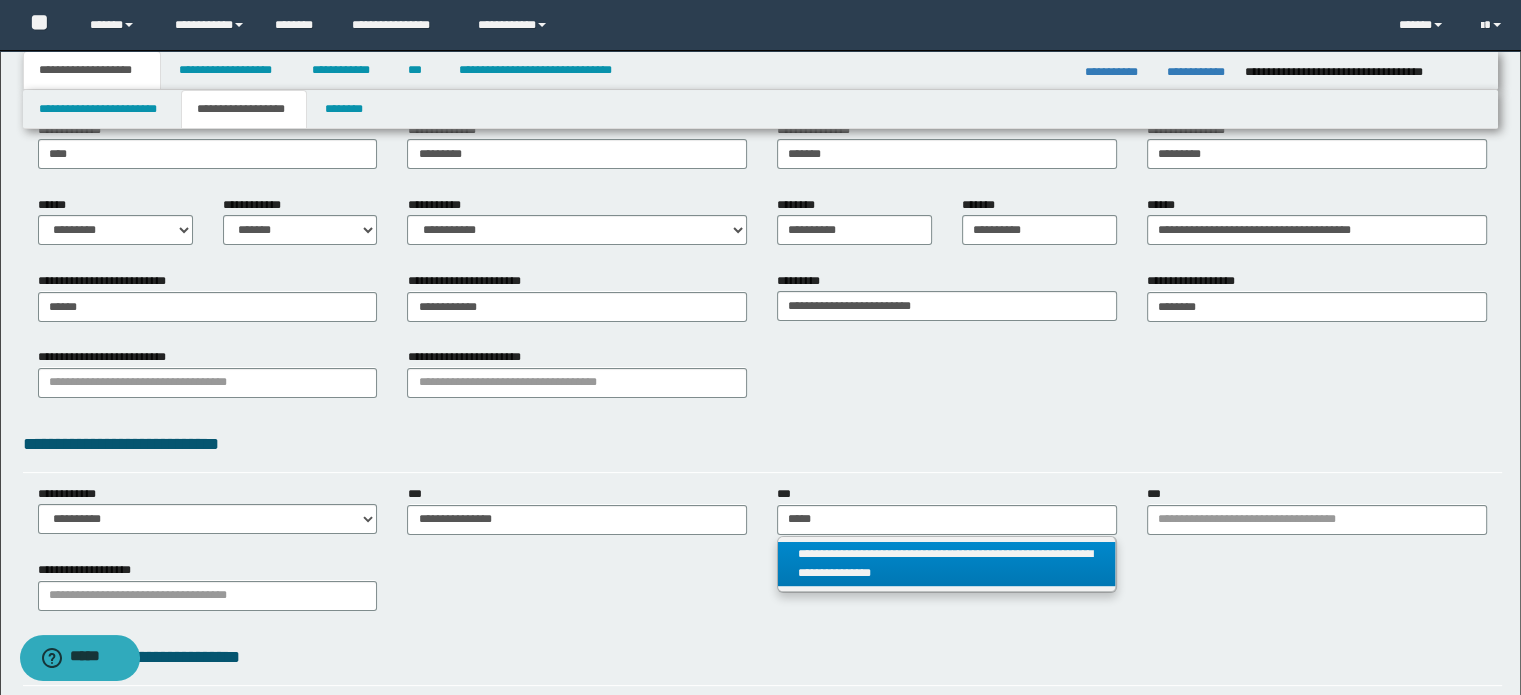 type 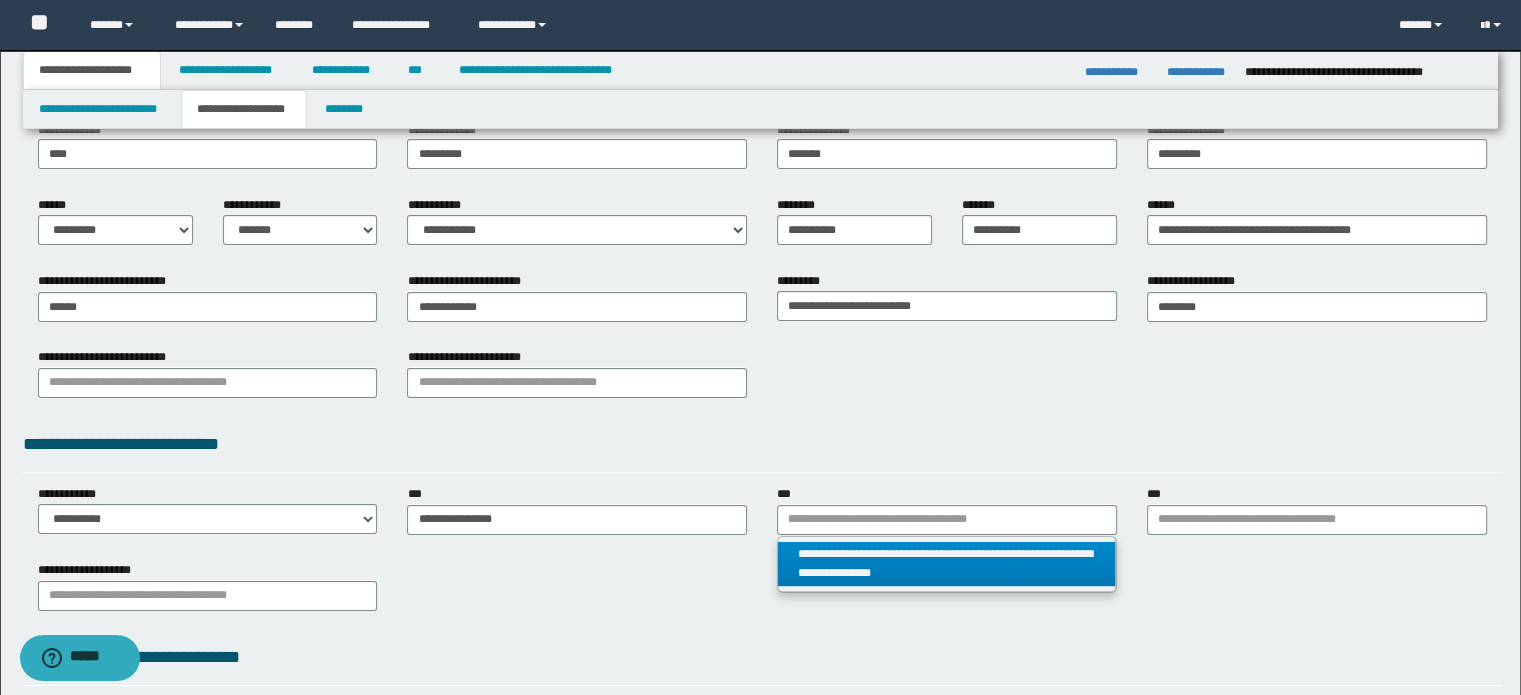 click on "**********" at bounding box center [947, 564] 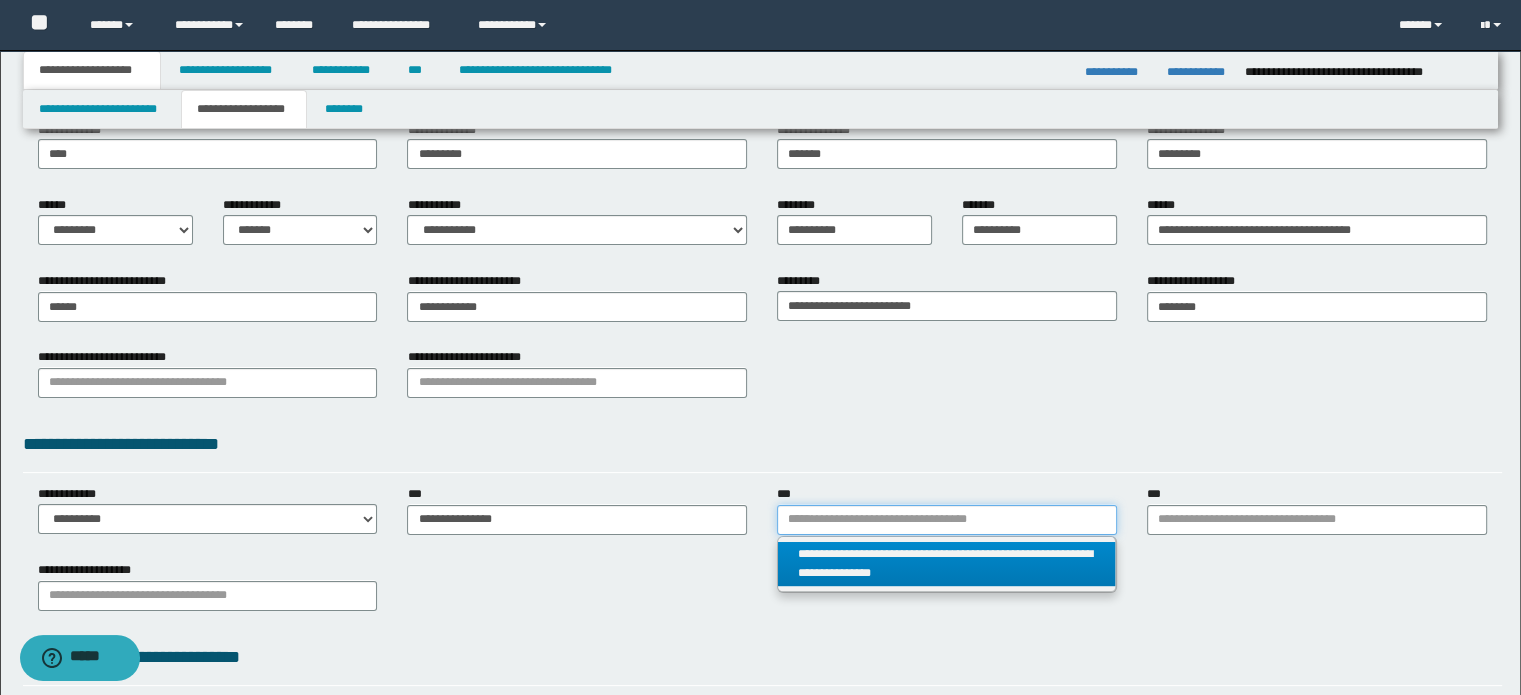 type 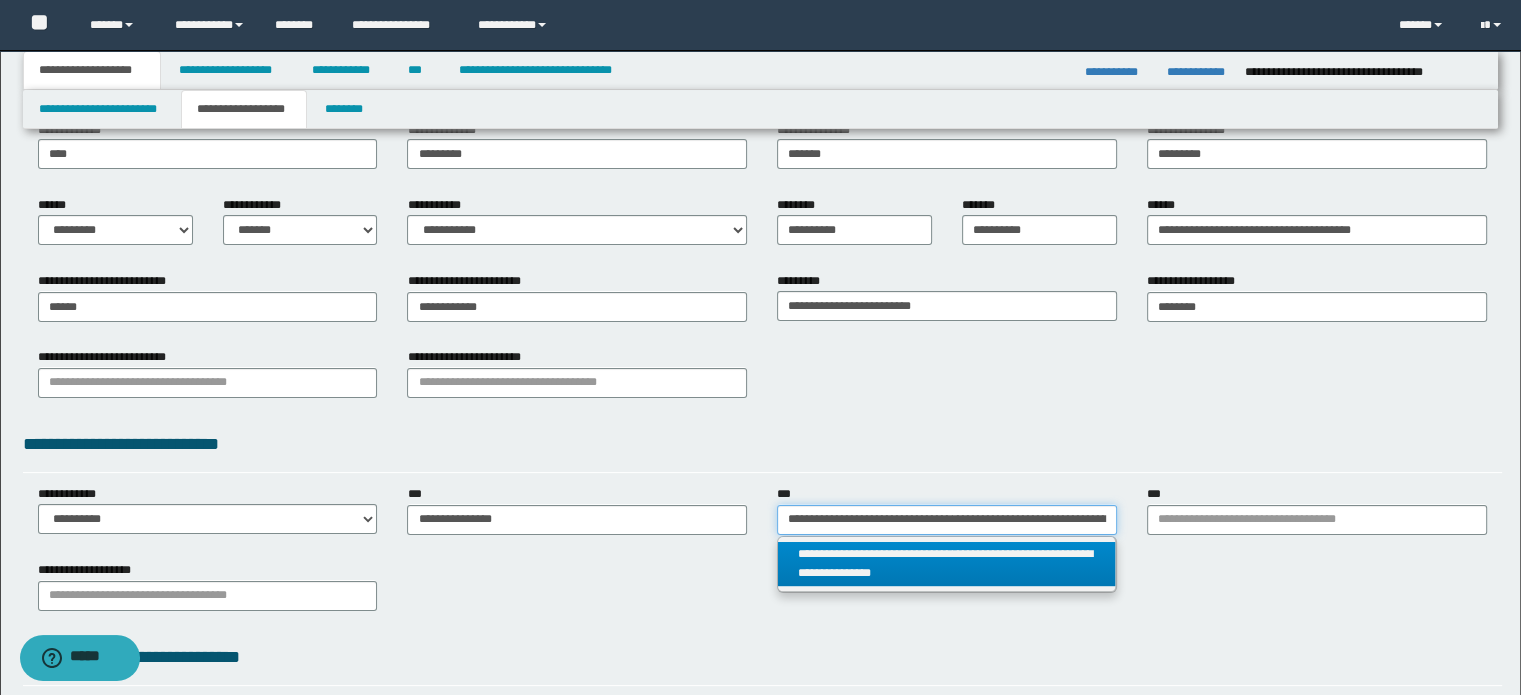 scroll, scrollTop: 0, scrollLeft: 172, axis: horizontal 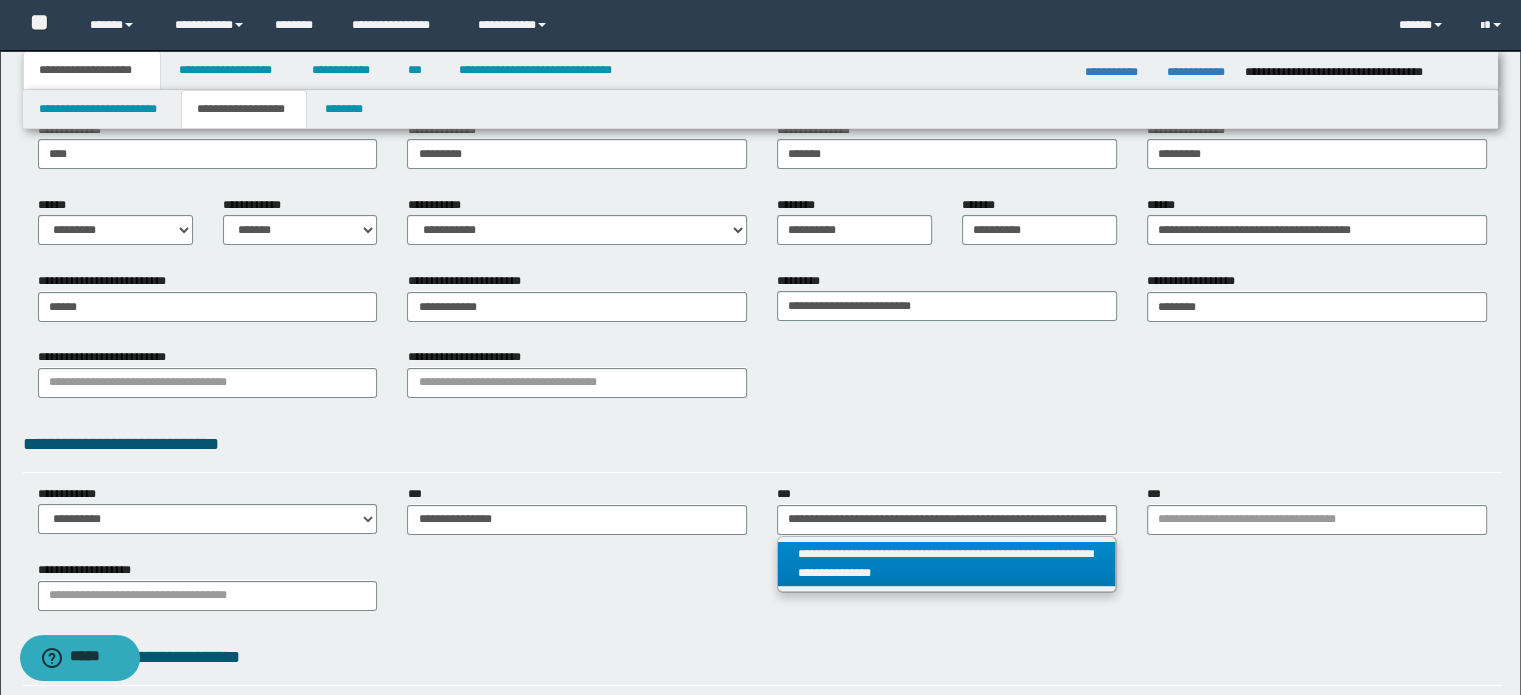 click on "**********" at bounding box center (947, 564) 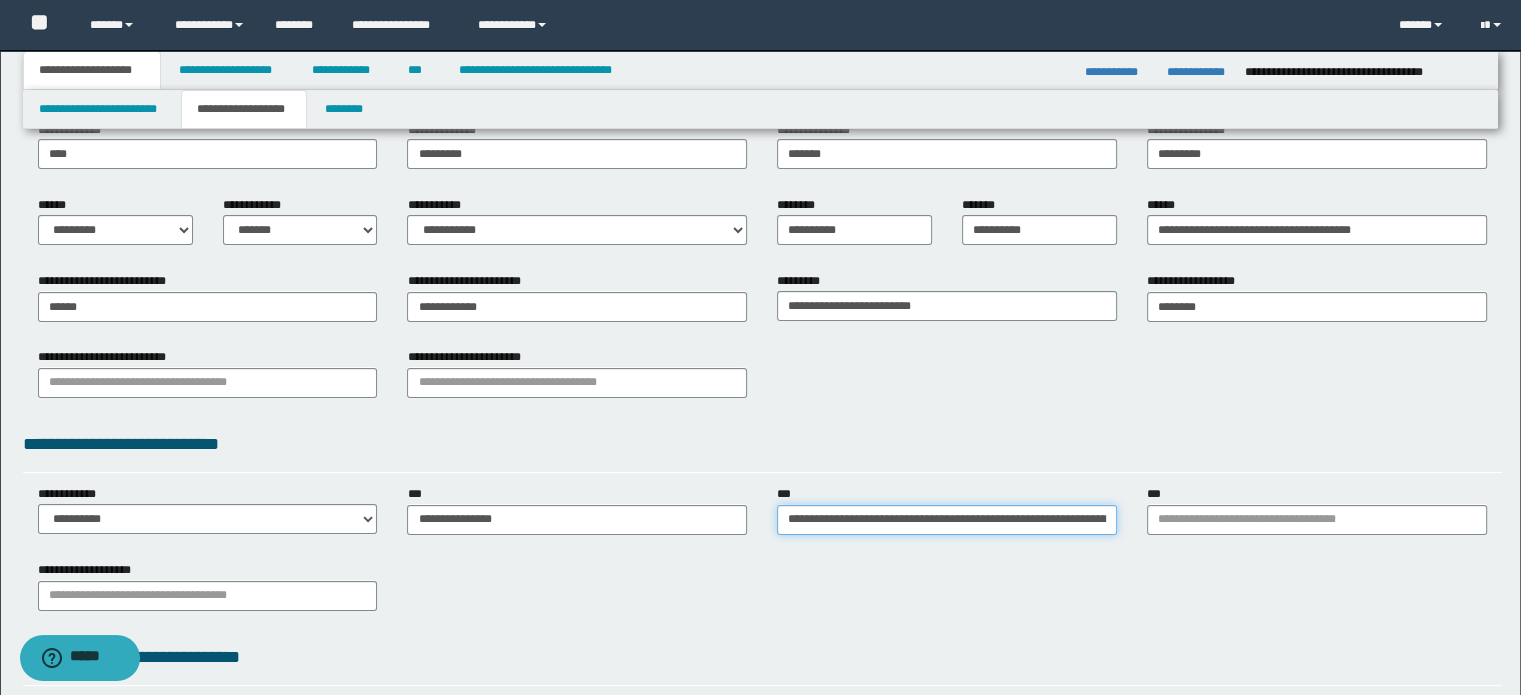 scroll, scrollTop: 0, scrollLeft: 172, axis: horizontal 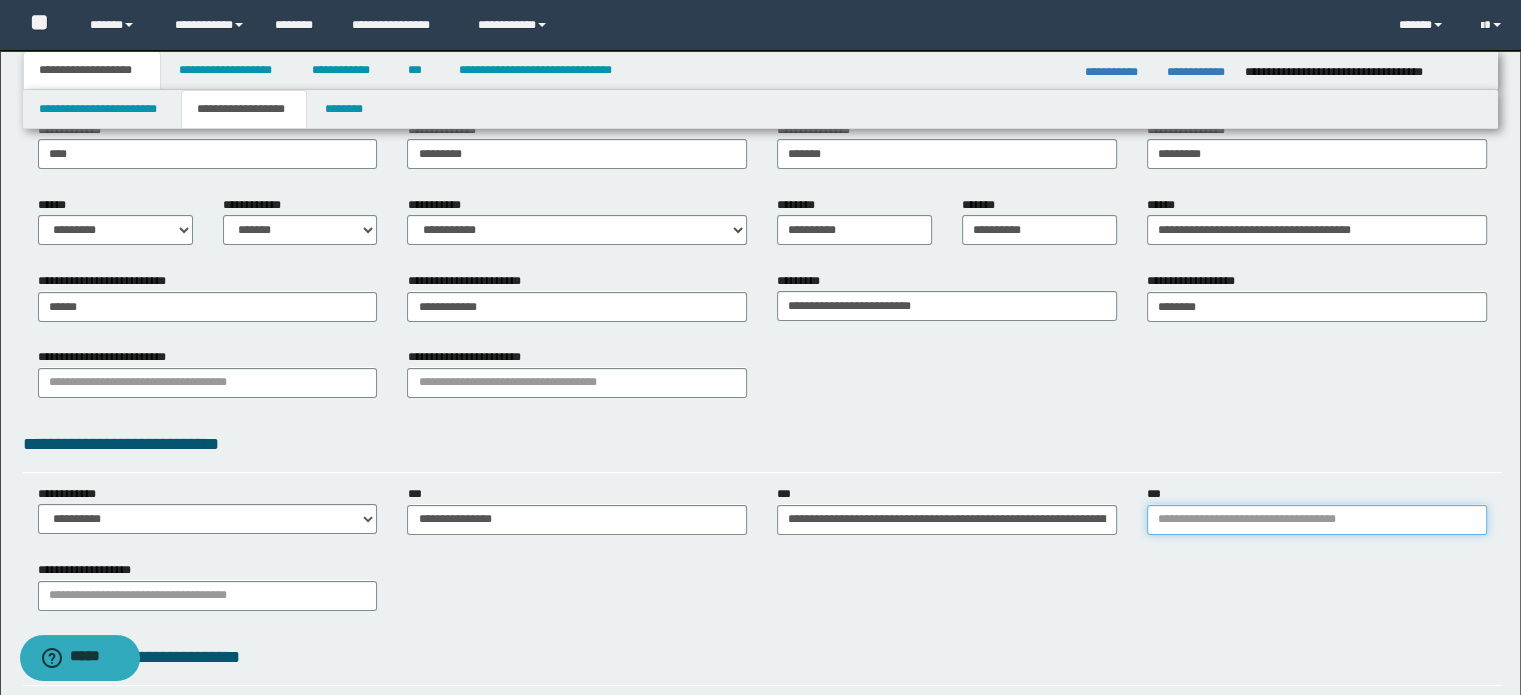 drag, startPoint x: 1164, startPoint y: 531, endPoint x: 1169, endPoint y: 511, distance: 20.615528 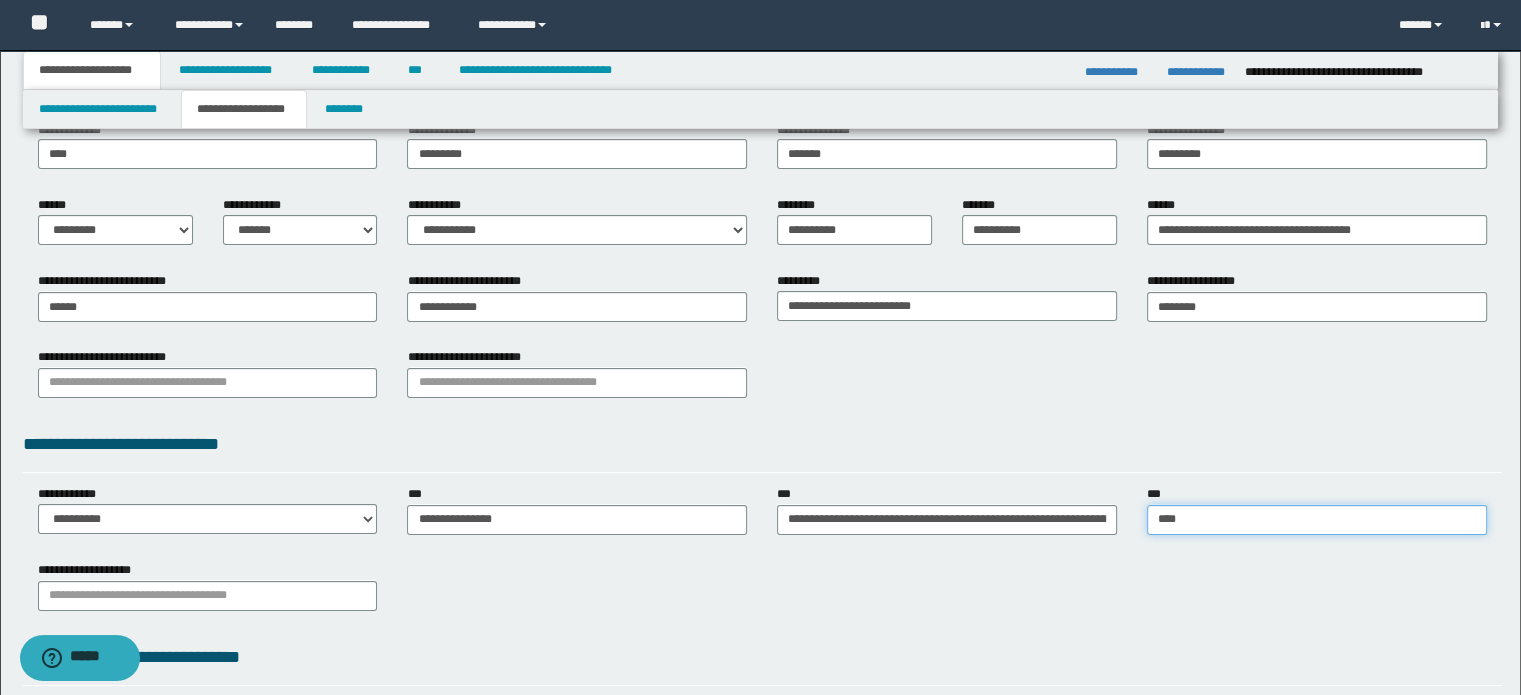 type on "*****" 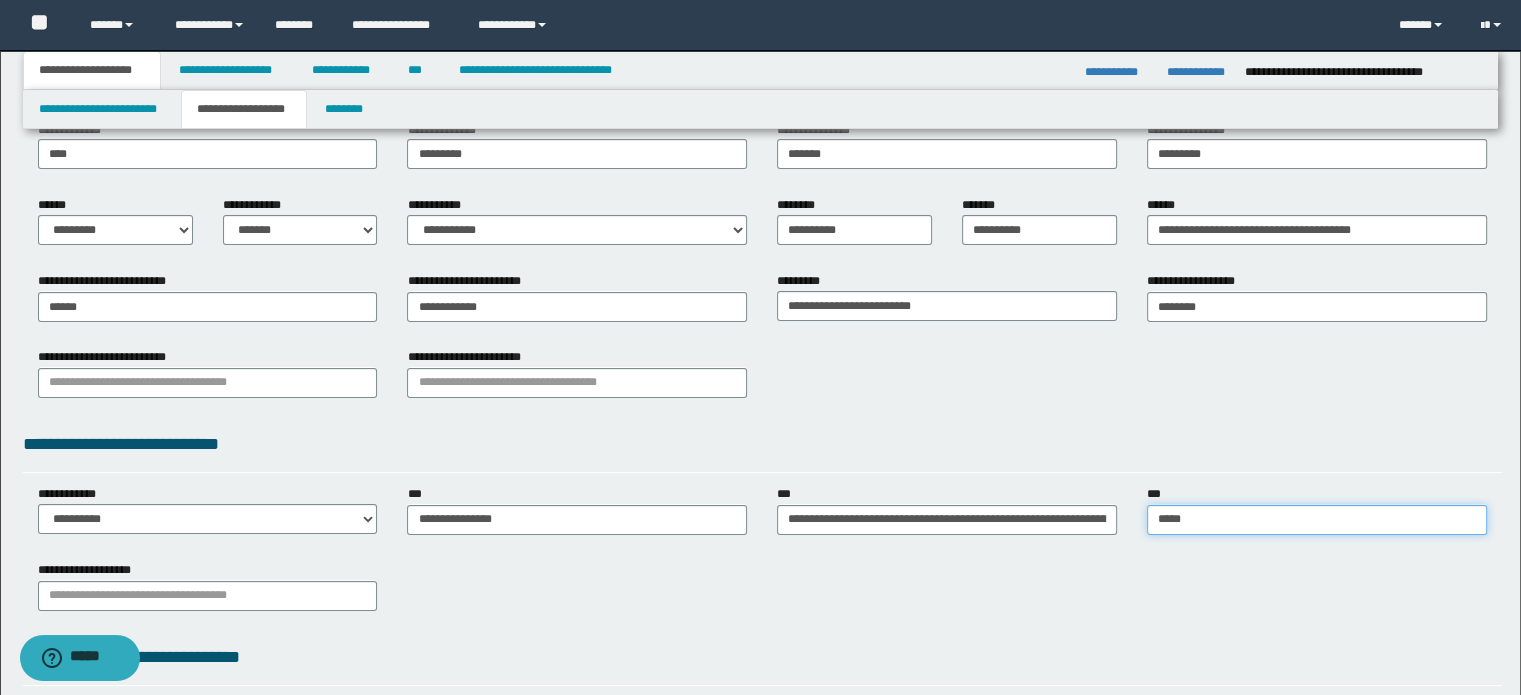 type on "*****" 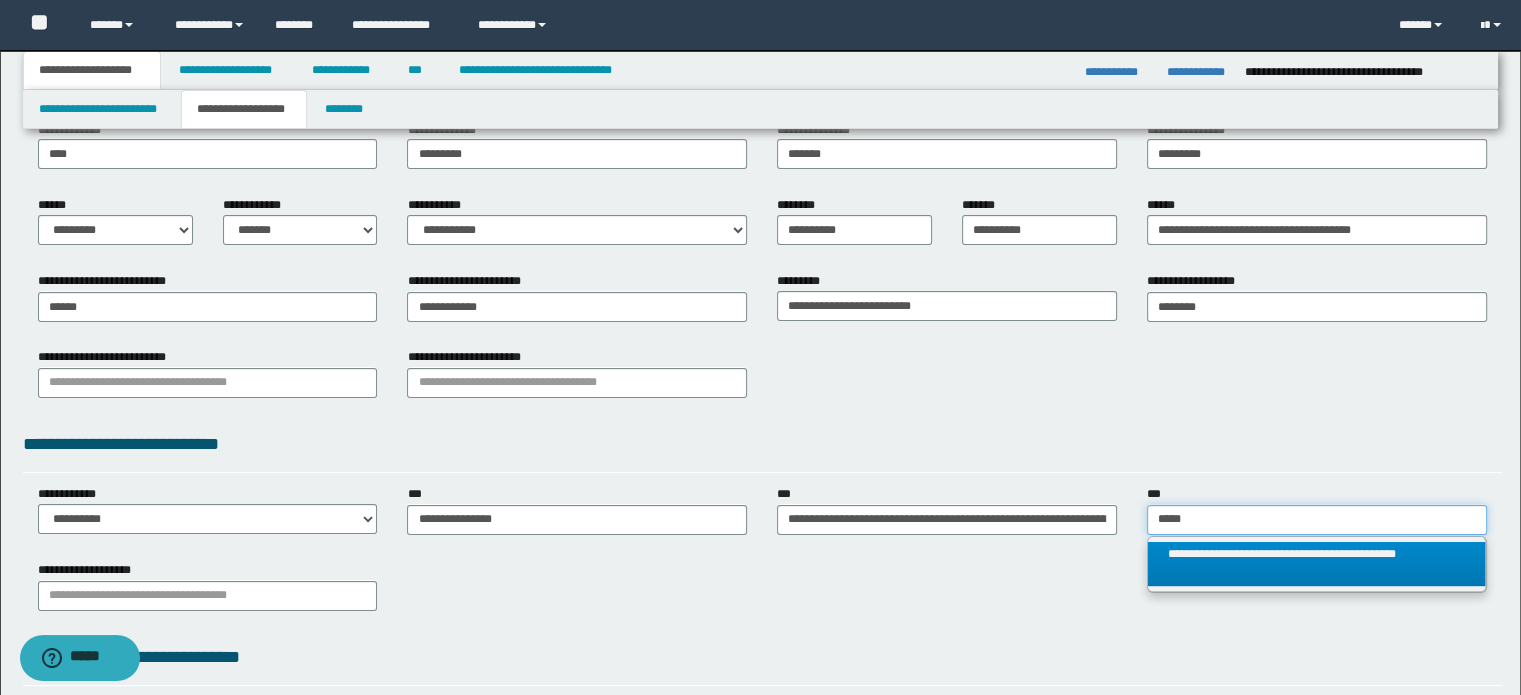type on "*****" 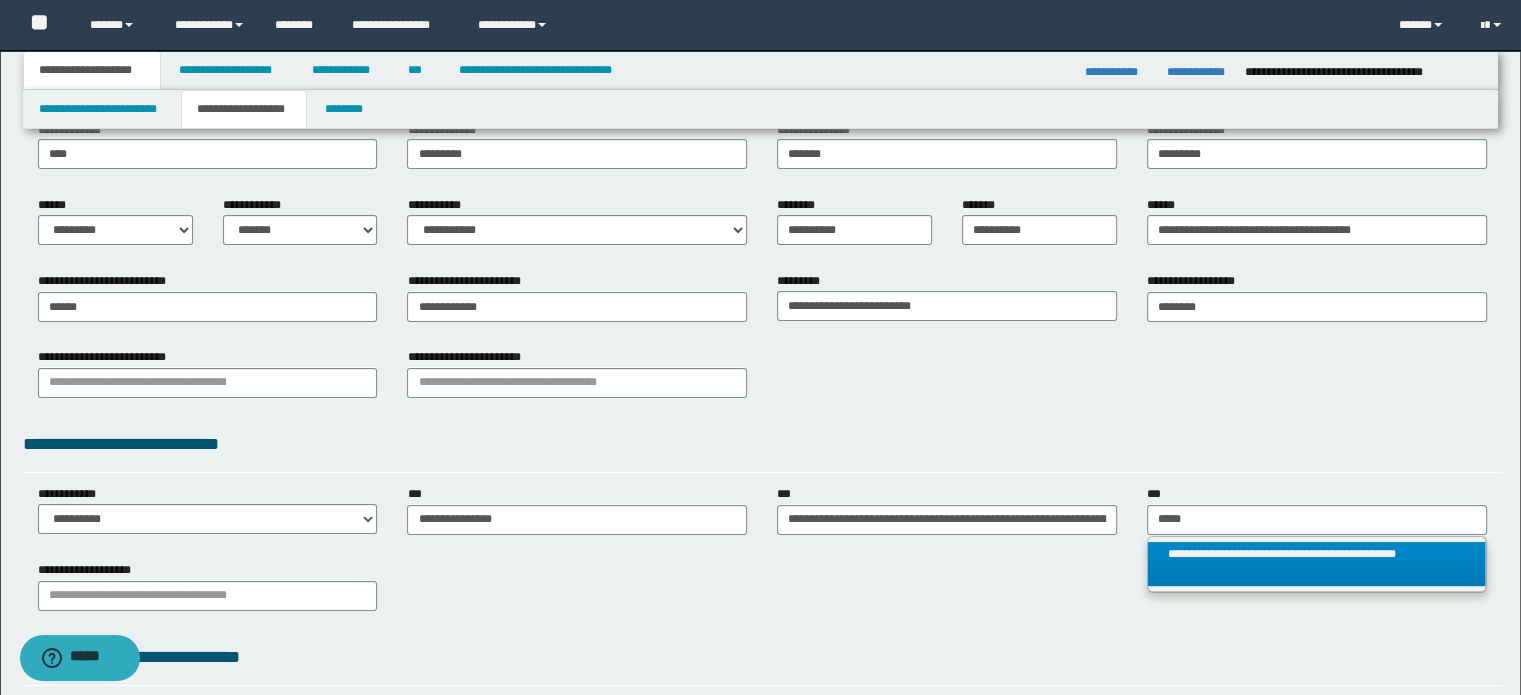 type 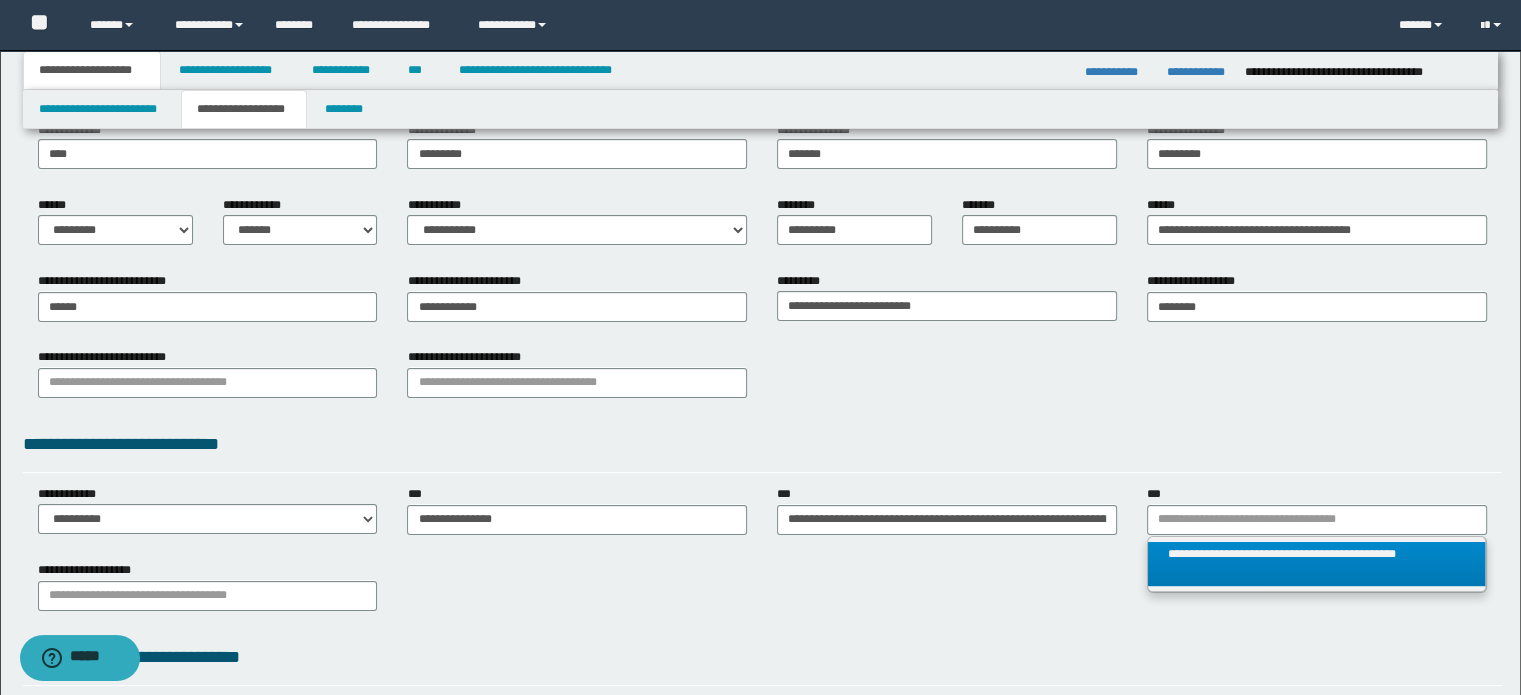 click on "**********" at bounding box center (1317, 564) 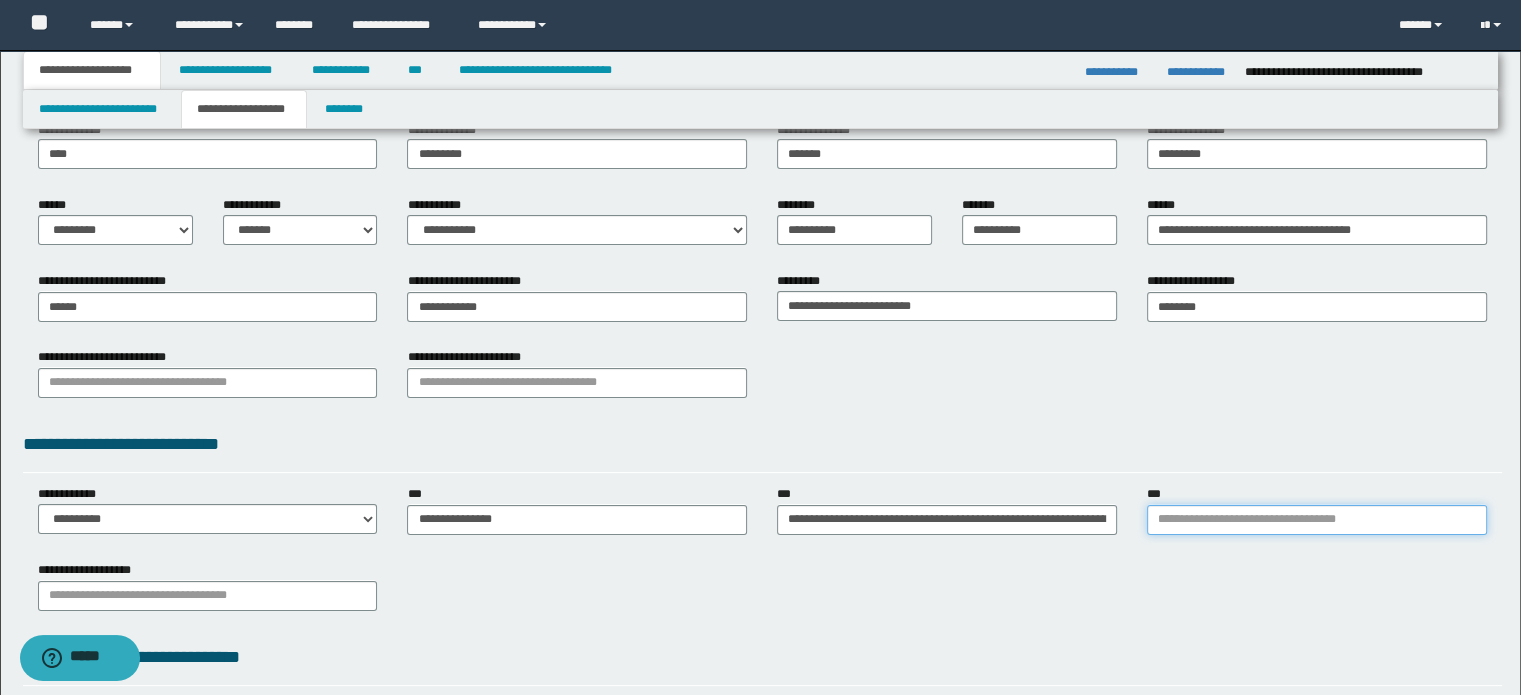 type 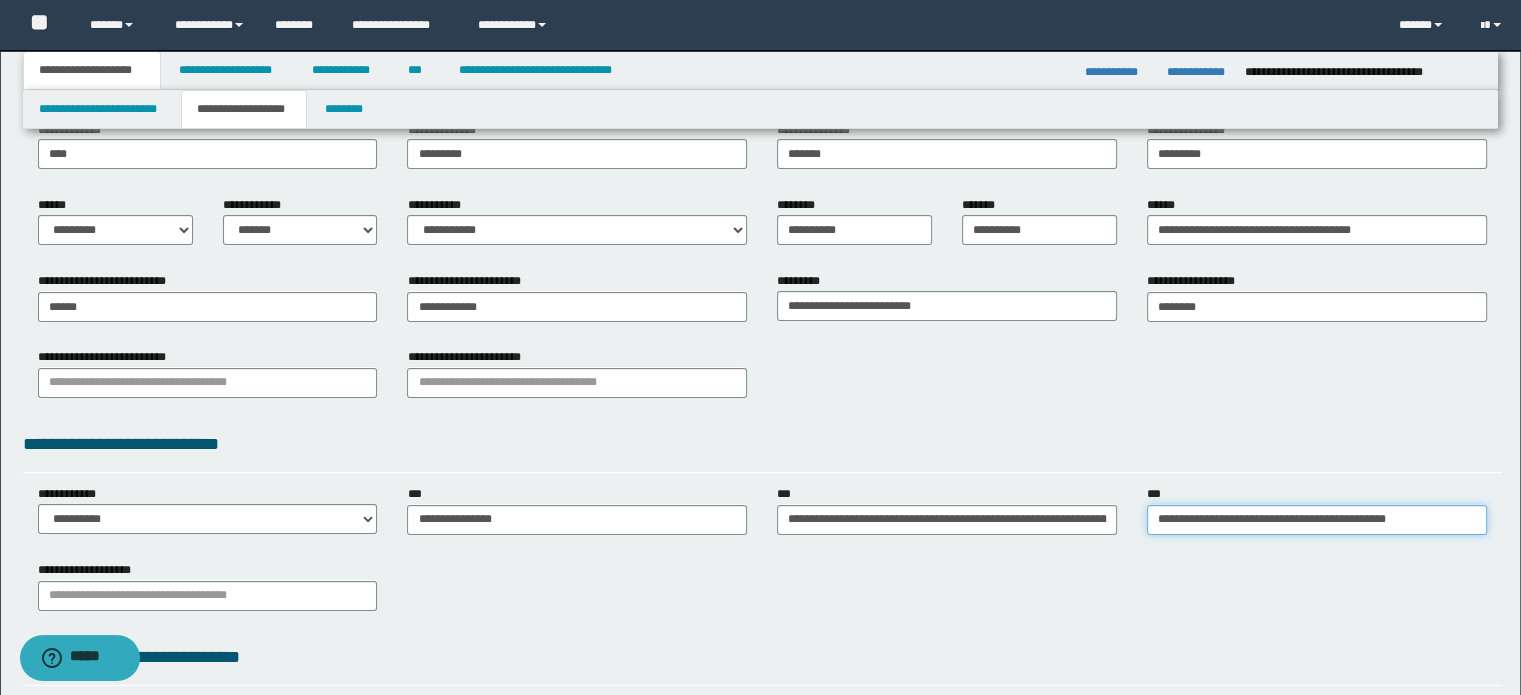 scroll, scrollTop: 0, scrollLeft: 0, axis: both 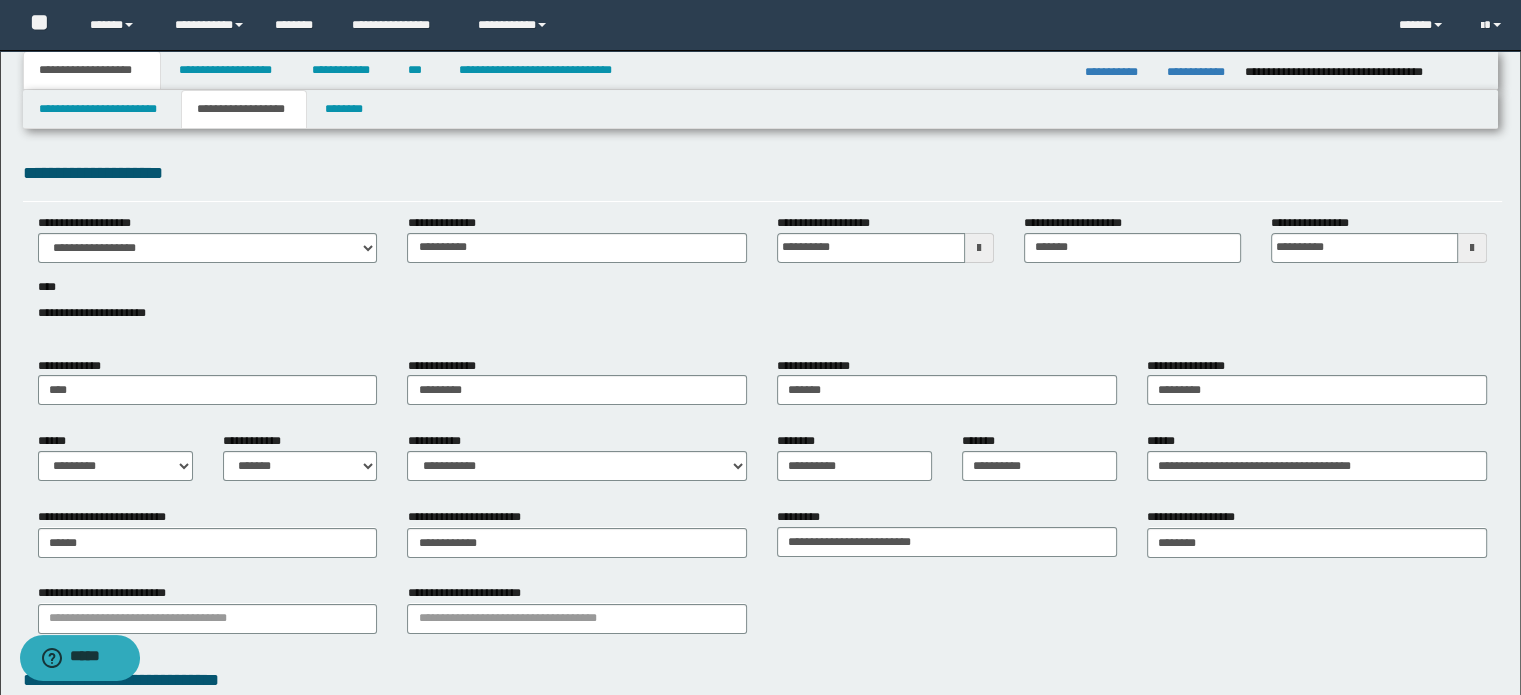 type on "**********" 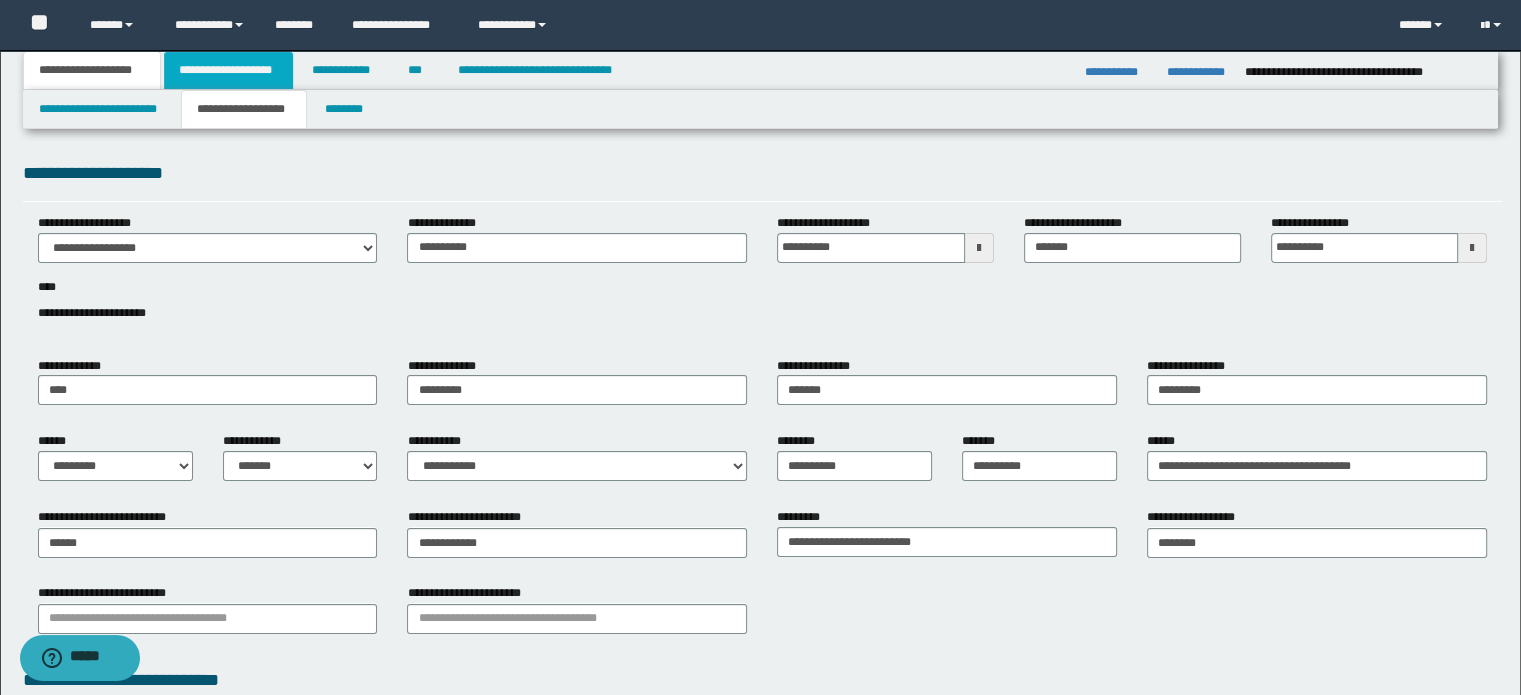 type 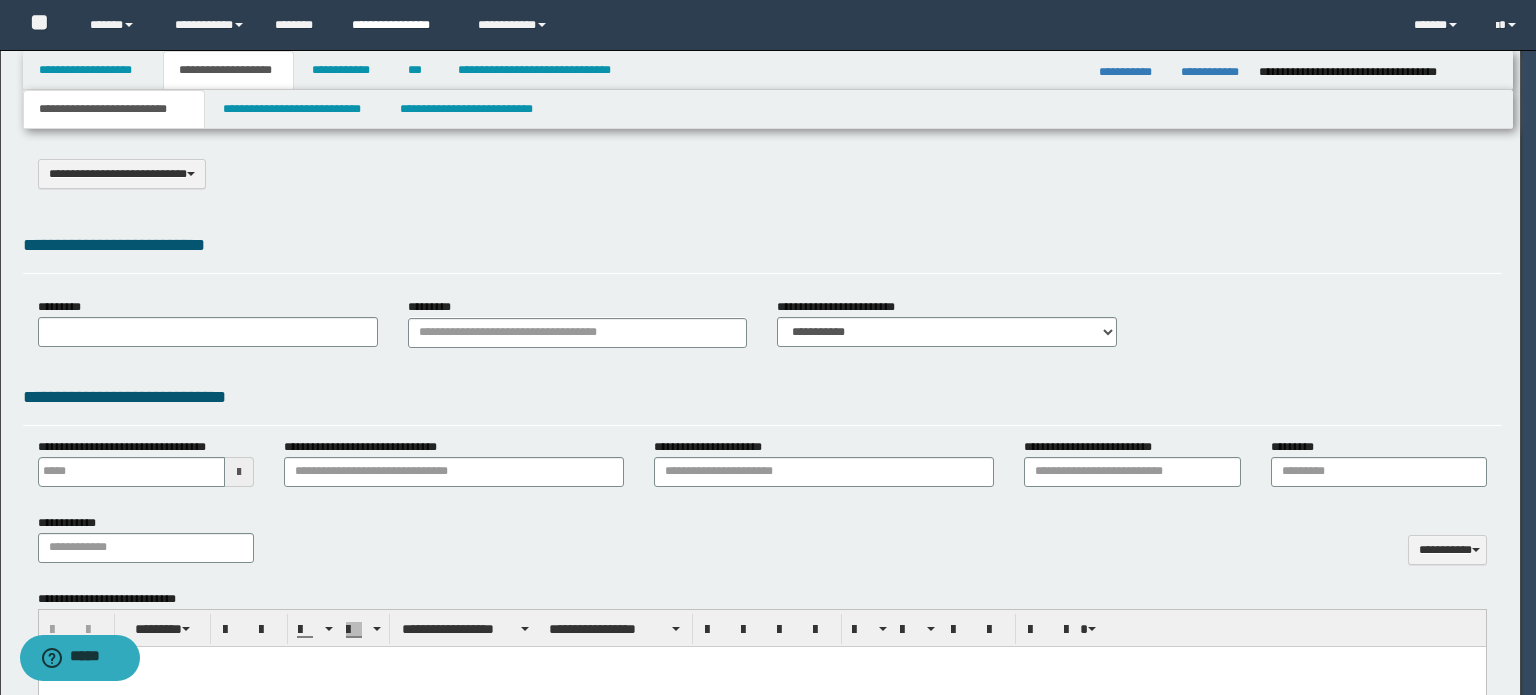 select on "*" 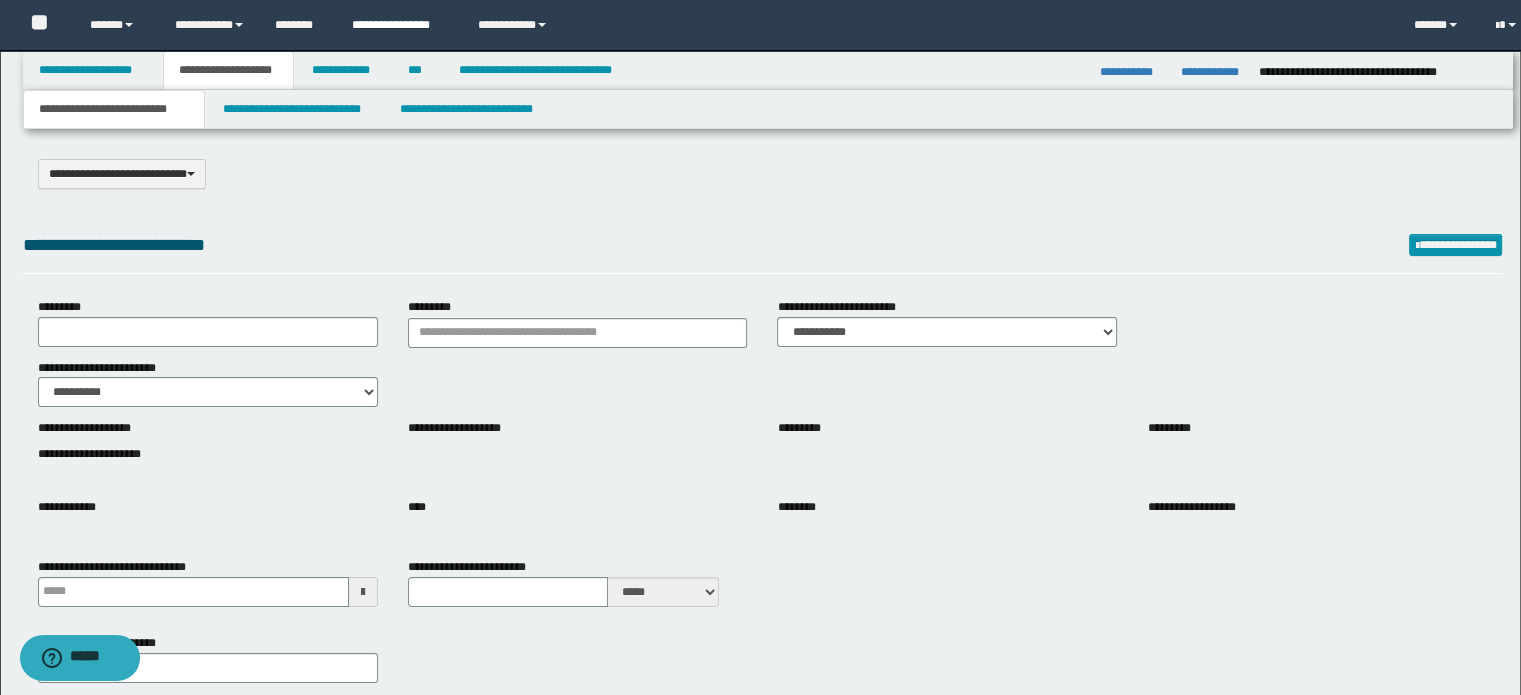 scroll, scrollTop: 0, scrollLeft: 0, axis: both 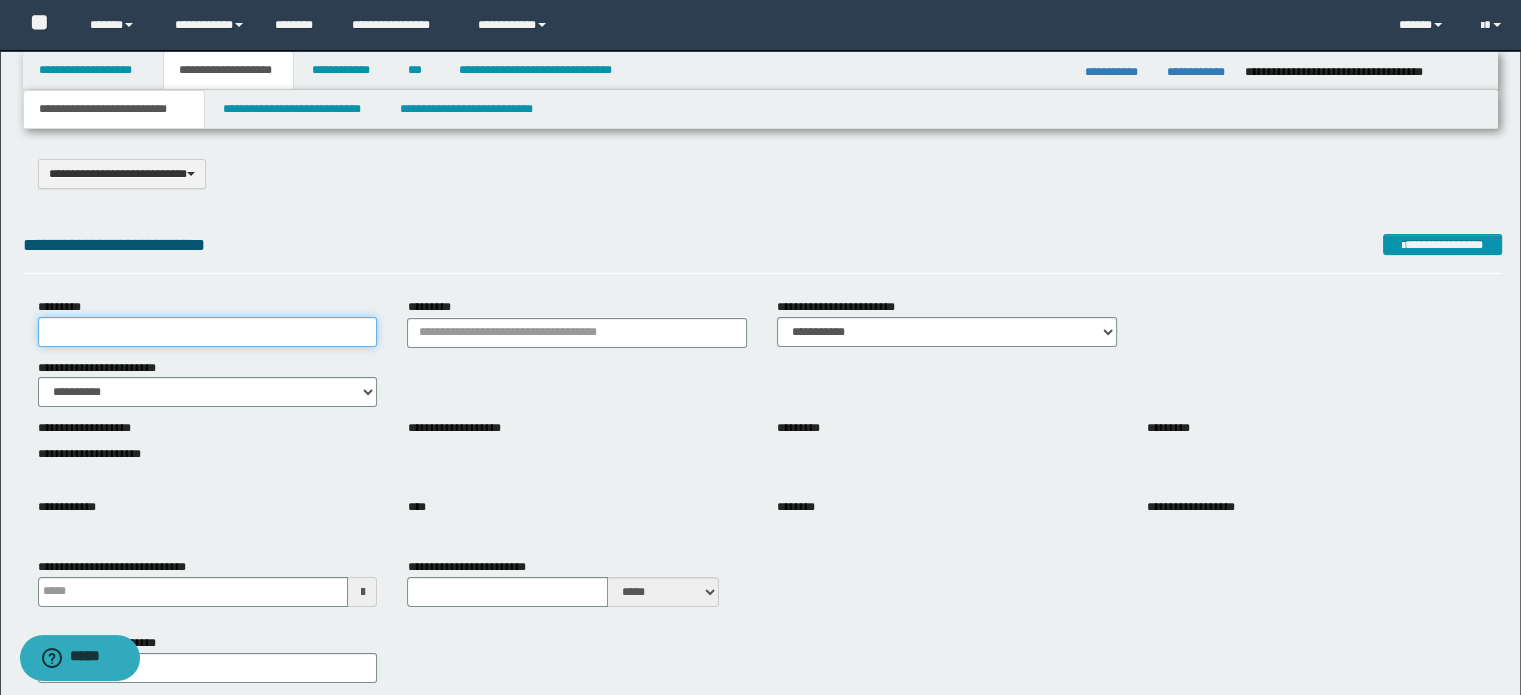 drag, startPoint x: 133, startPoint y: 329, endPoint x: 52, endPoint y: 348, distance: 83.198555 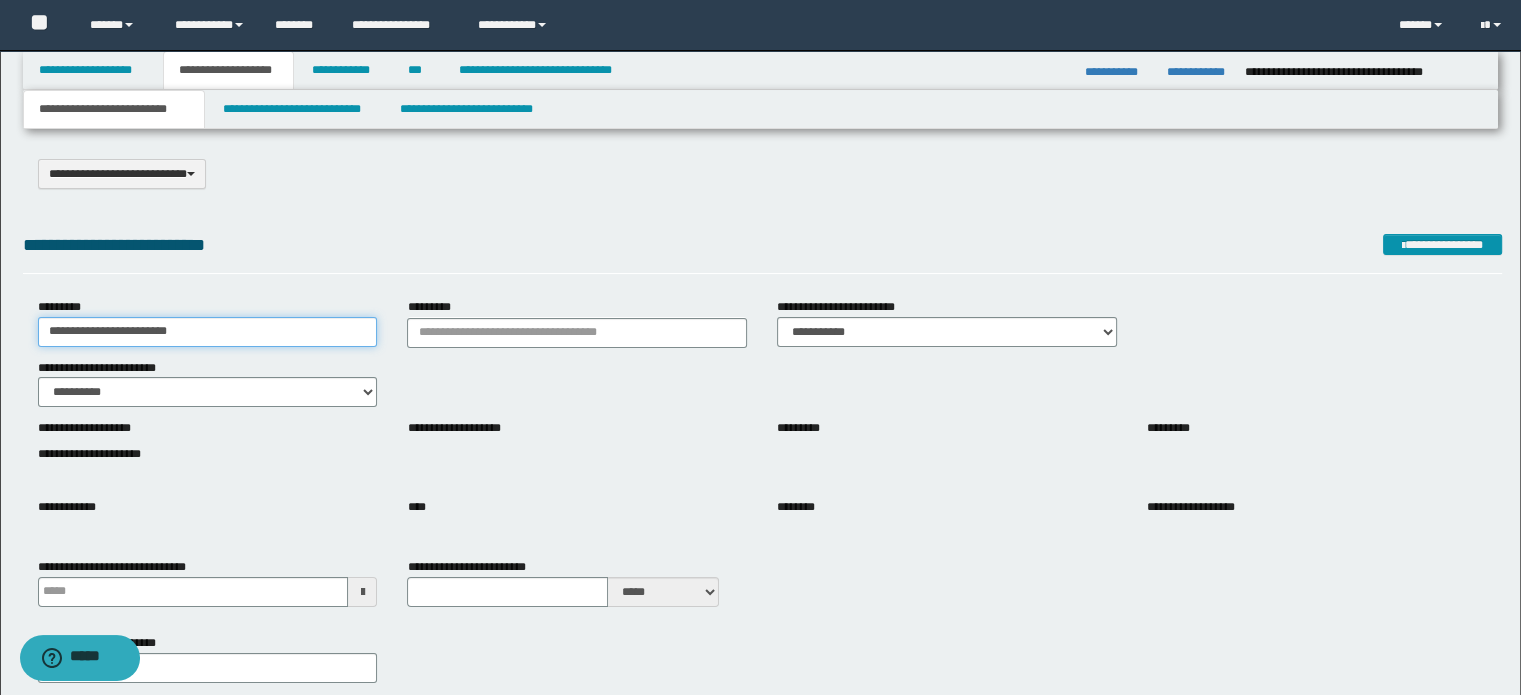 click on "**********" at bounding box center (208, 332) 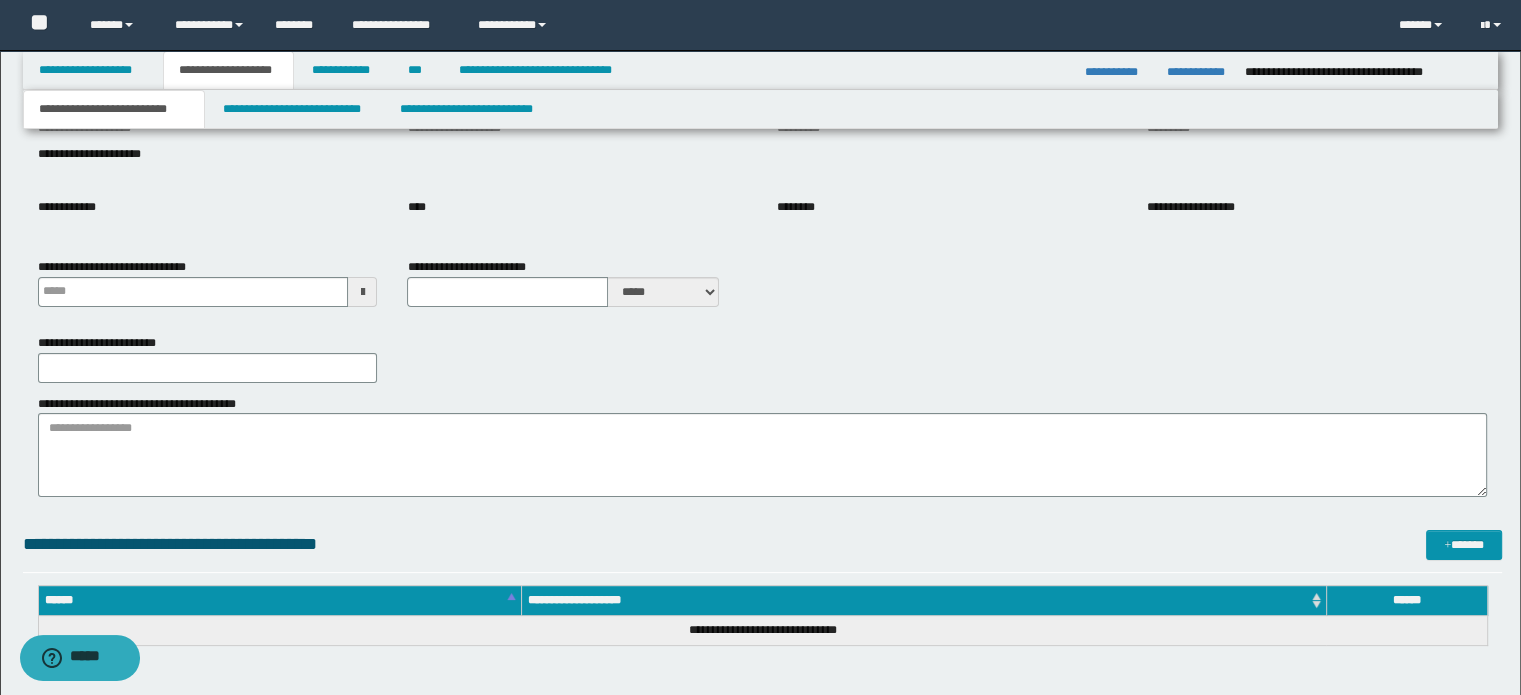 type on "**********" 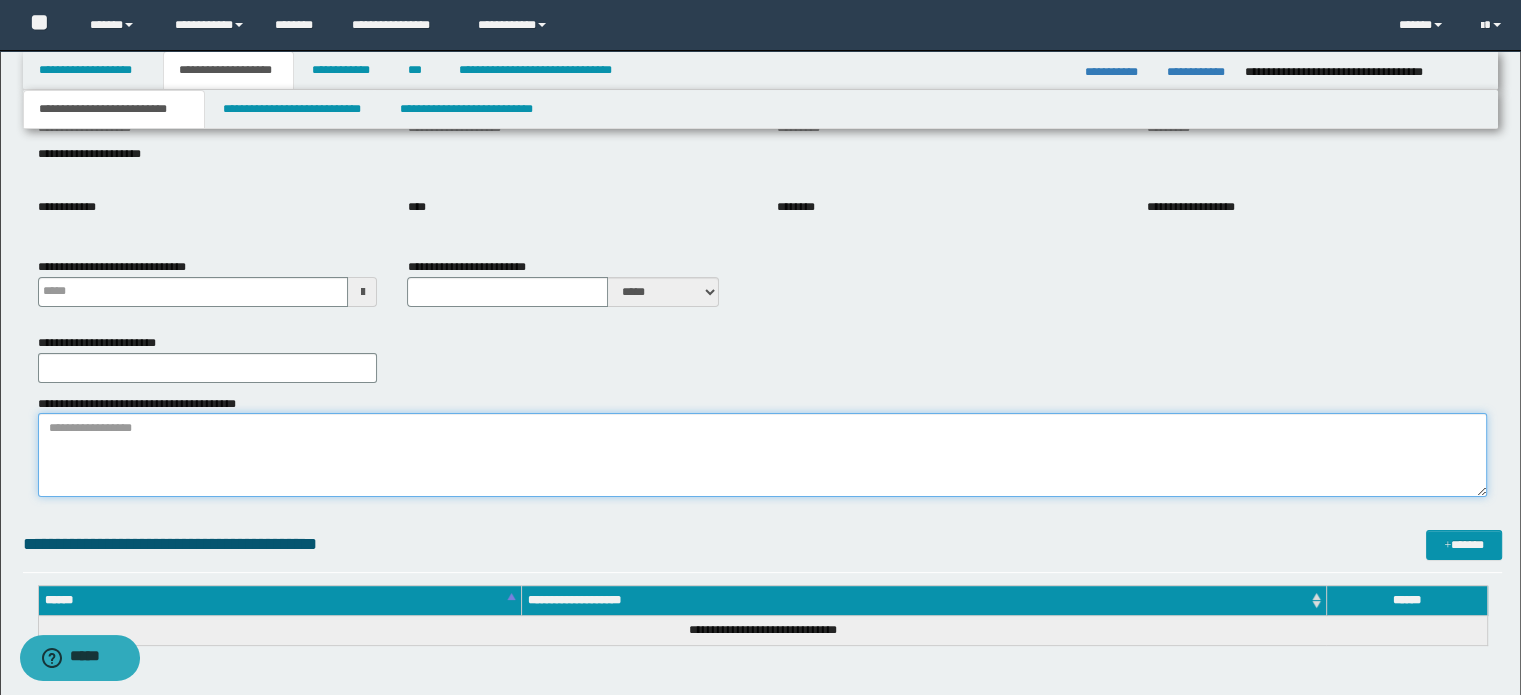 click on "**********" at bounding box center [763, 455] 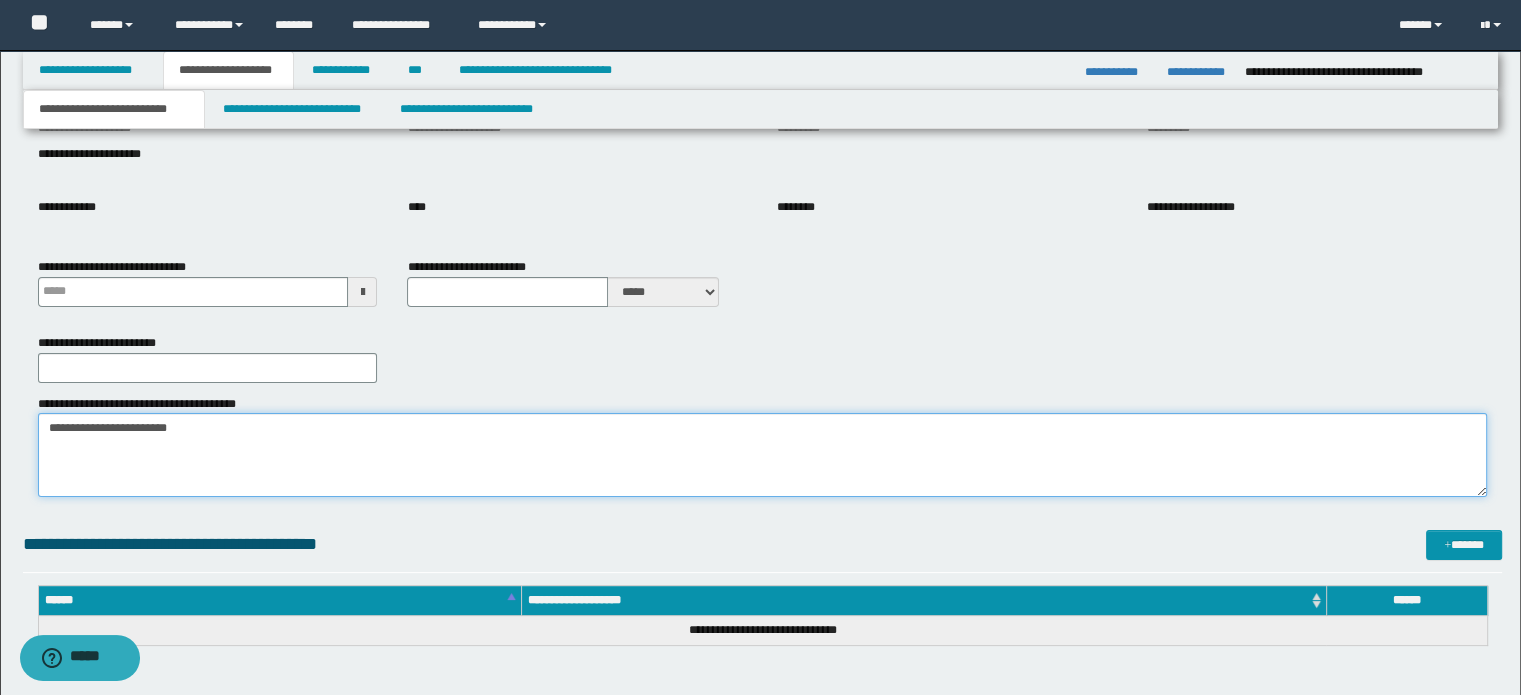 type on "**********" 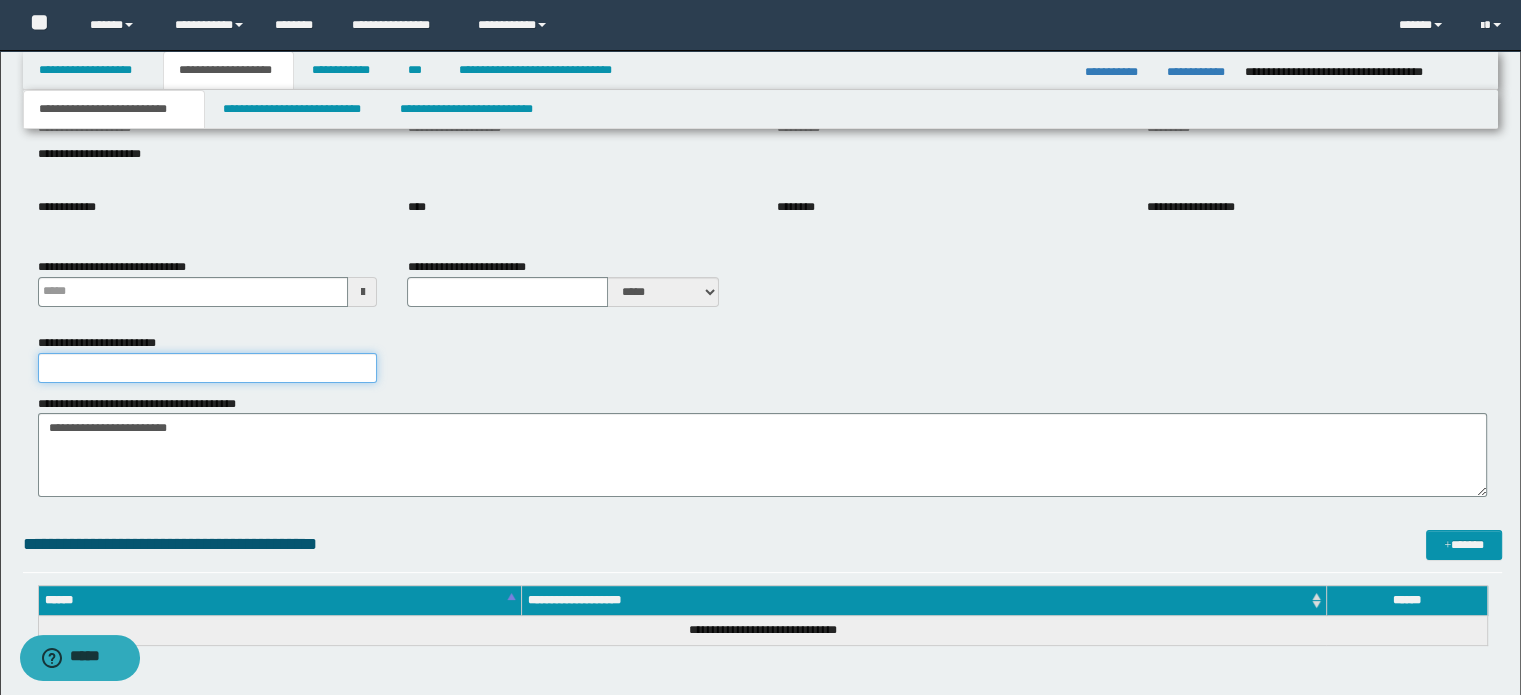 click on "**********" at bounding box center (208, 368) 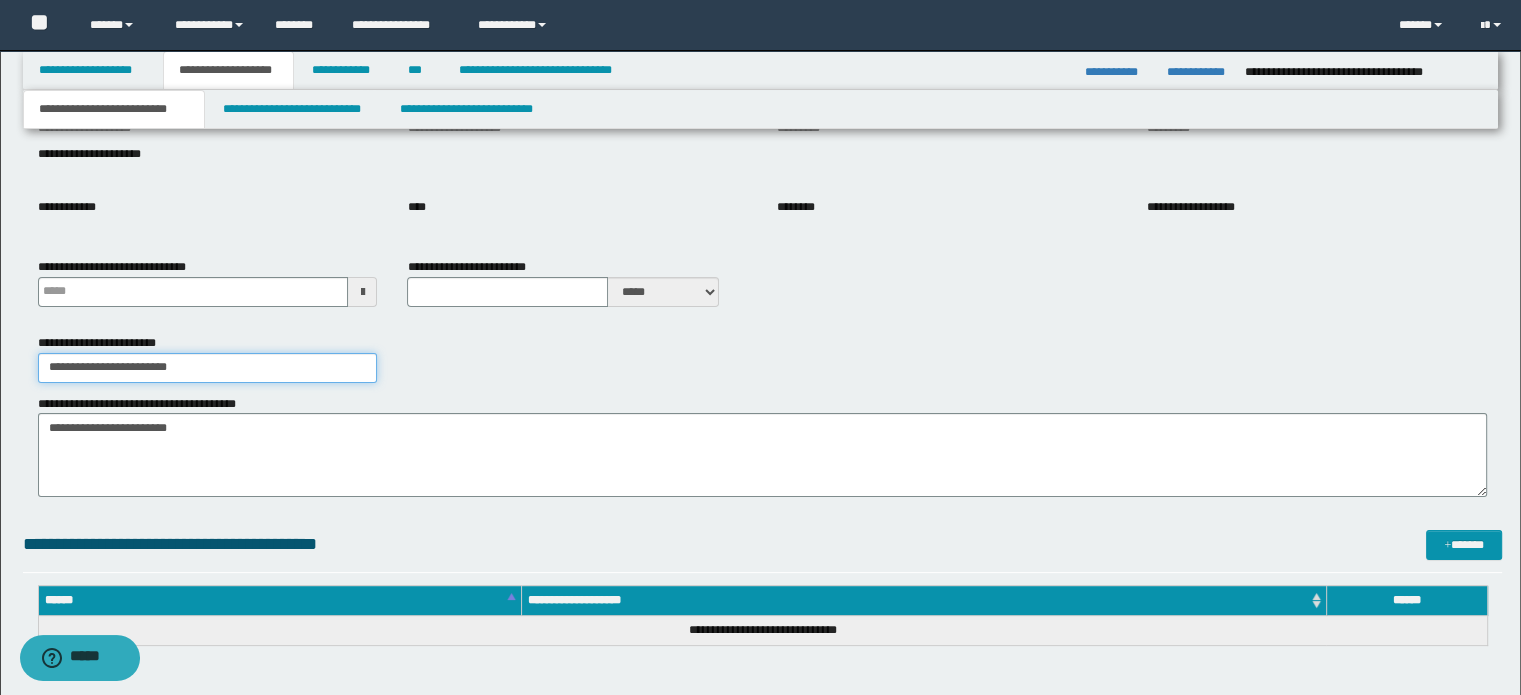 type on "**********" 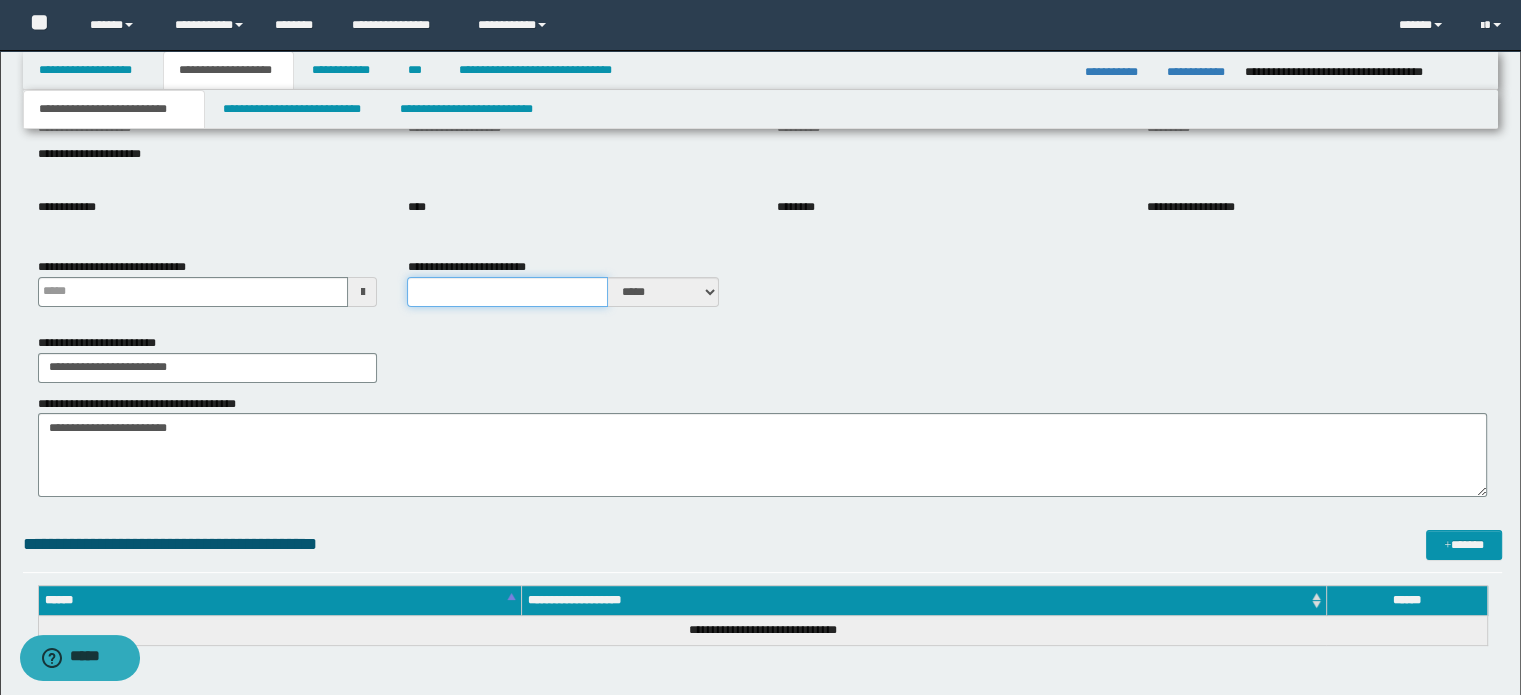 drag, startPoint x: 510, startPoint y: 285, endPoint x: 547, endPoint y: 243, distance: 55.97321 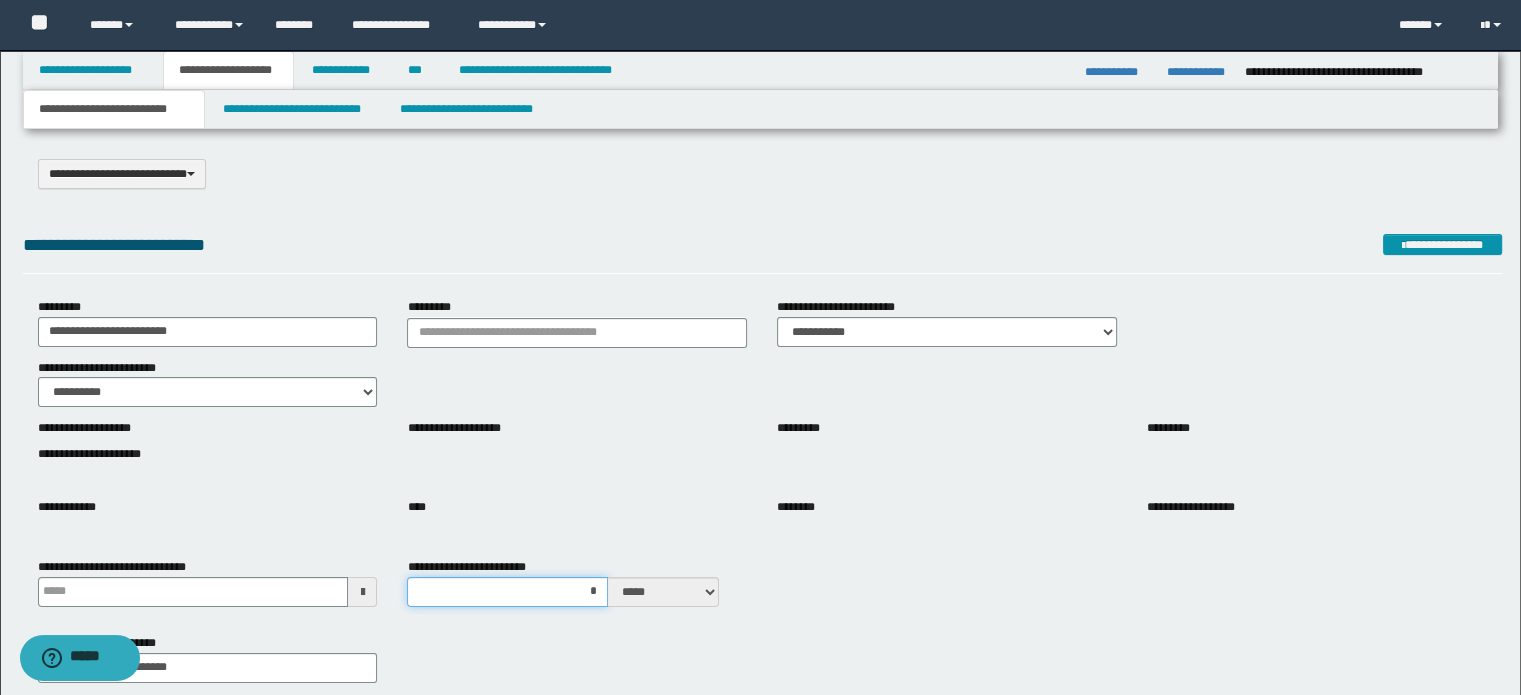 scroll, scrollTop: 0, scrollLeft: 0, axis: both 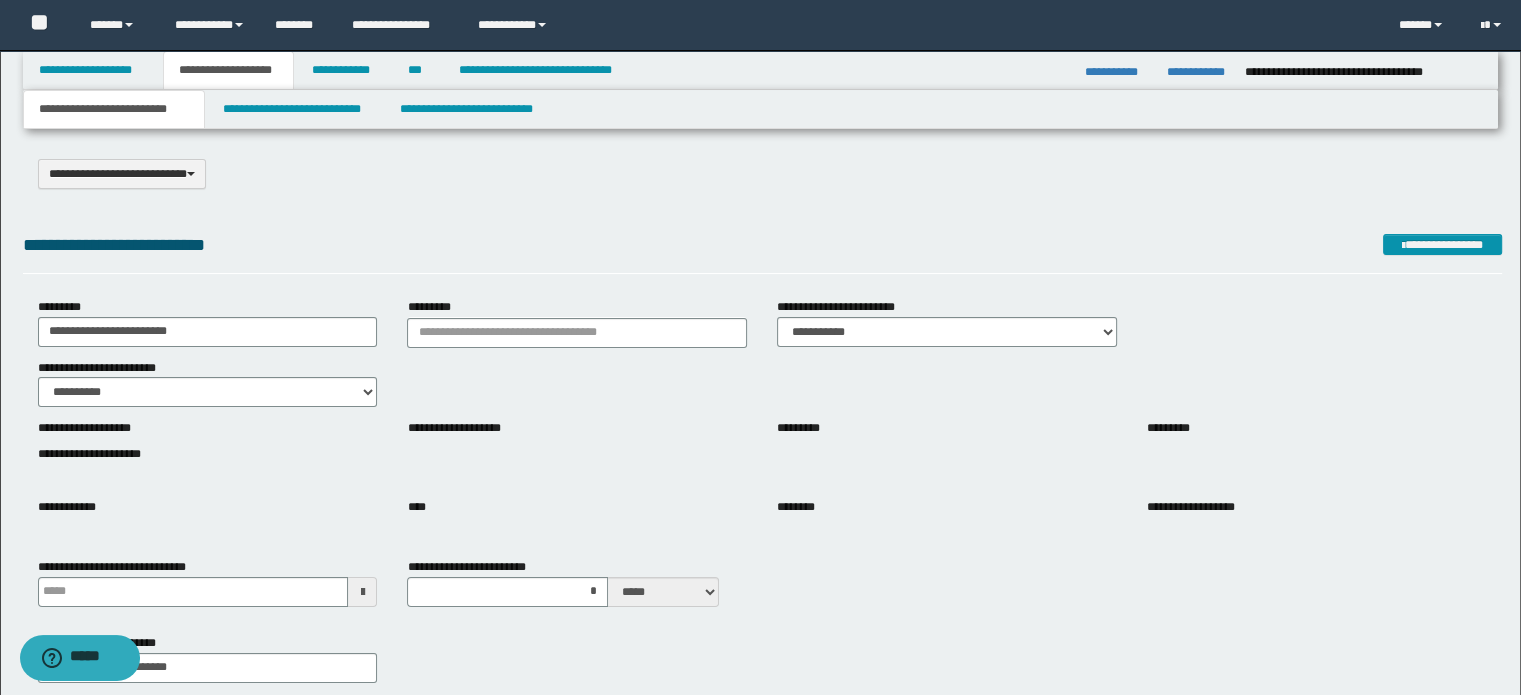 click on "**********" at bounding box center (208, 383) 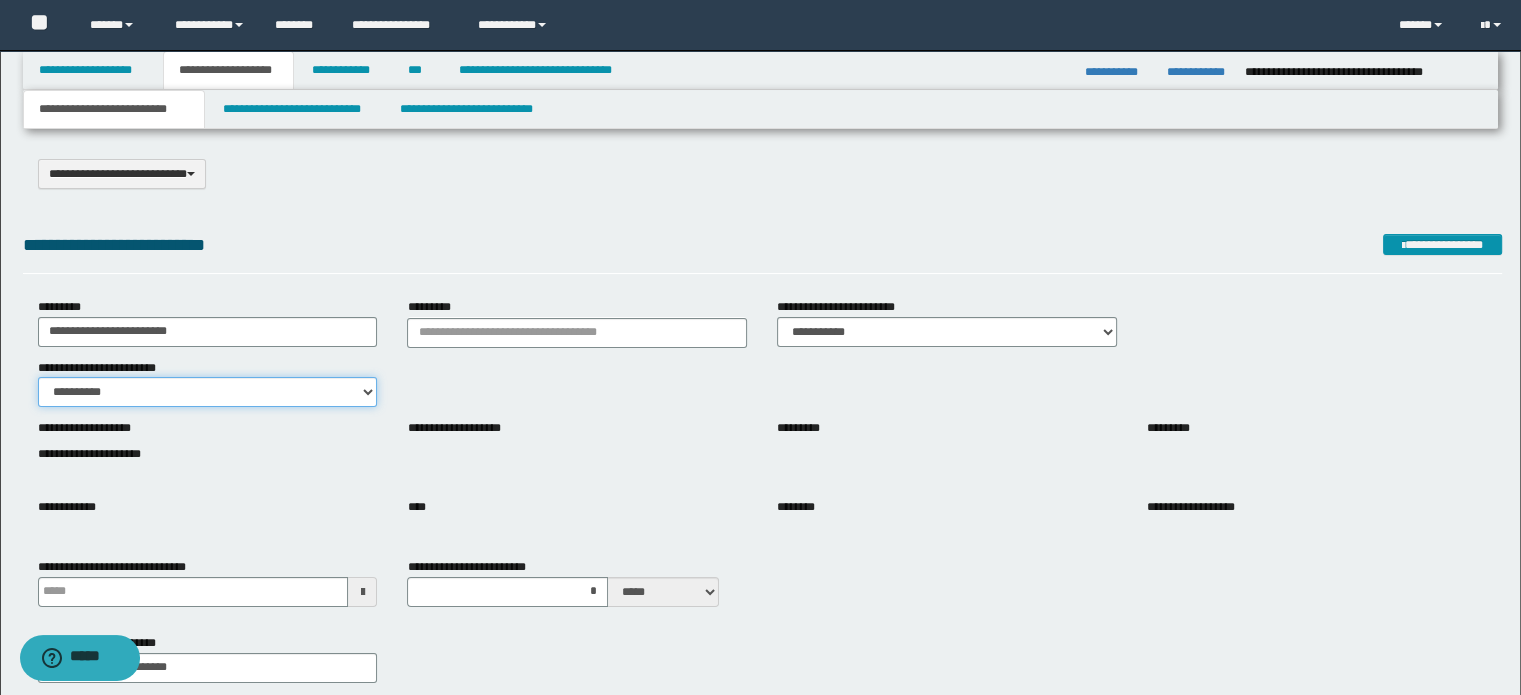 click on "**********" at bounding box center (208, 392) 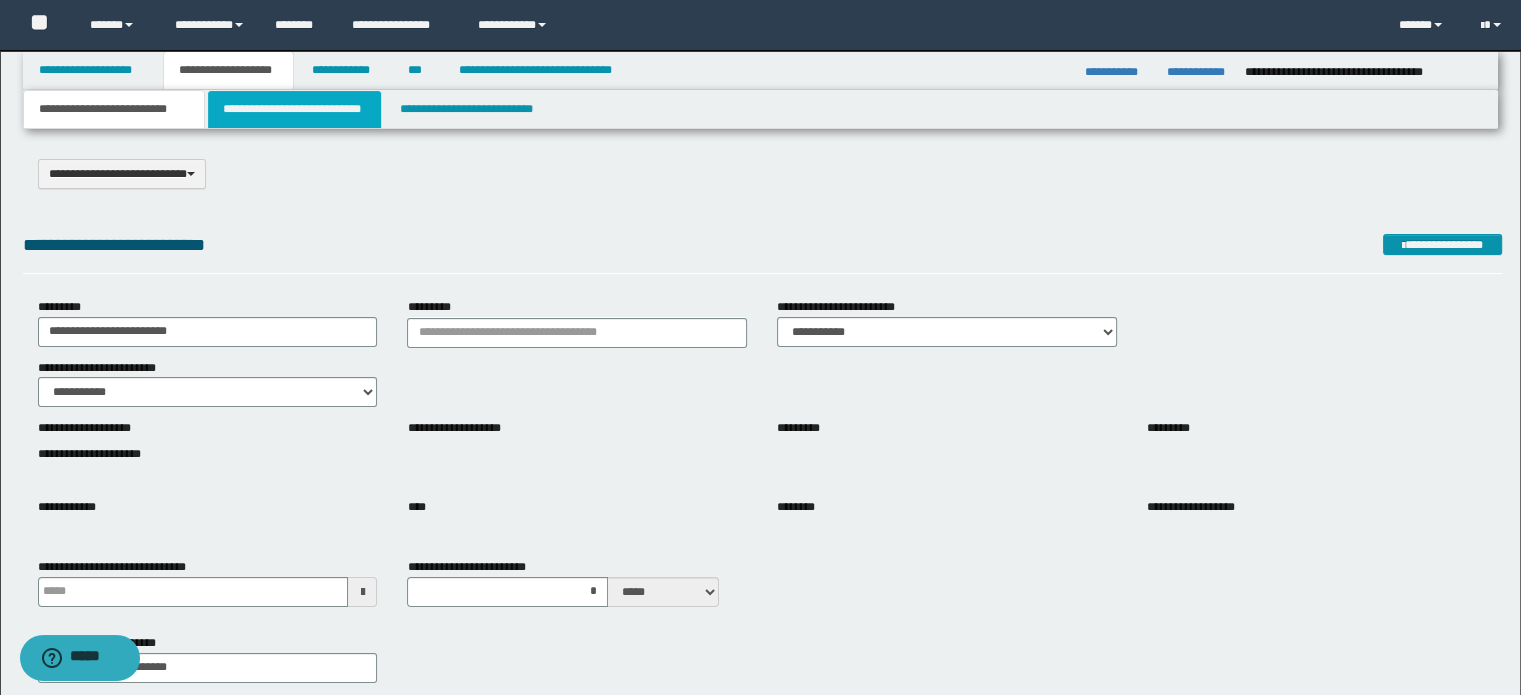 click on "**********" at bounding box center [294, 109] 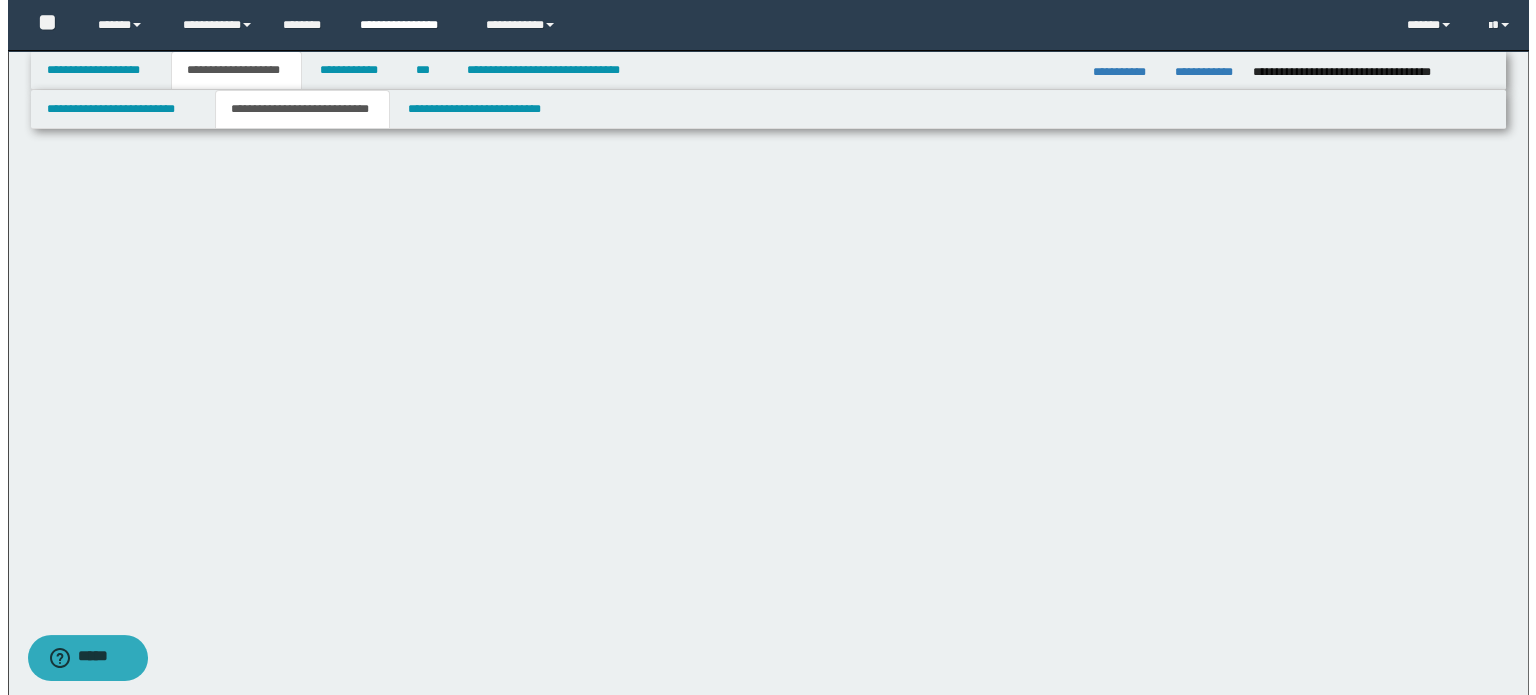 scroll, scrollTop: 0, scrollLeft: 0, axis: both 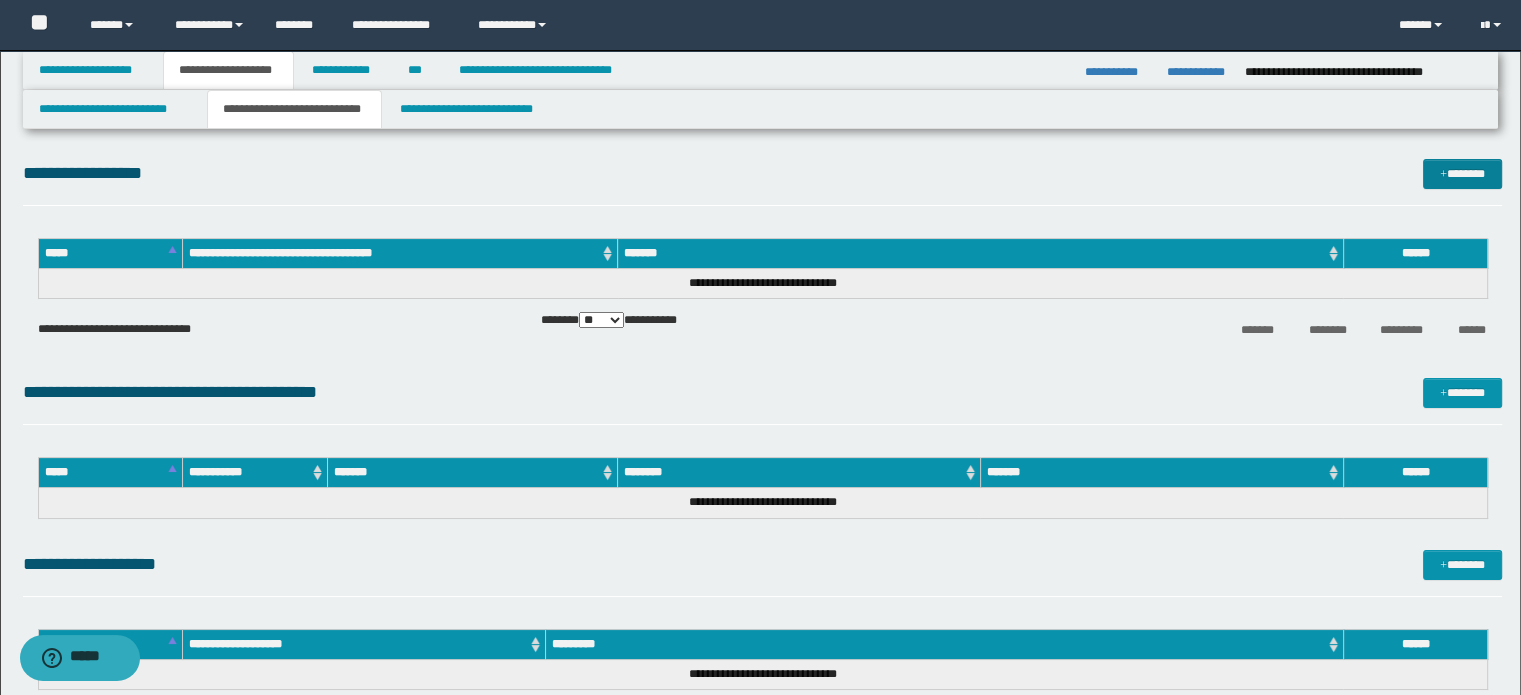 click on "**********" at bounding box center (763, 173) 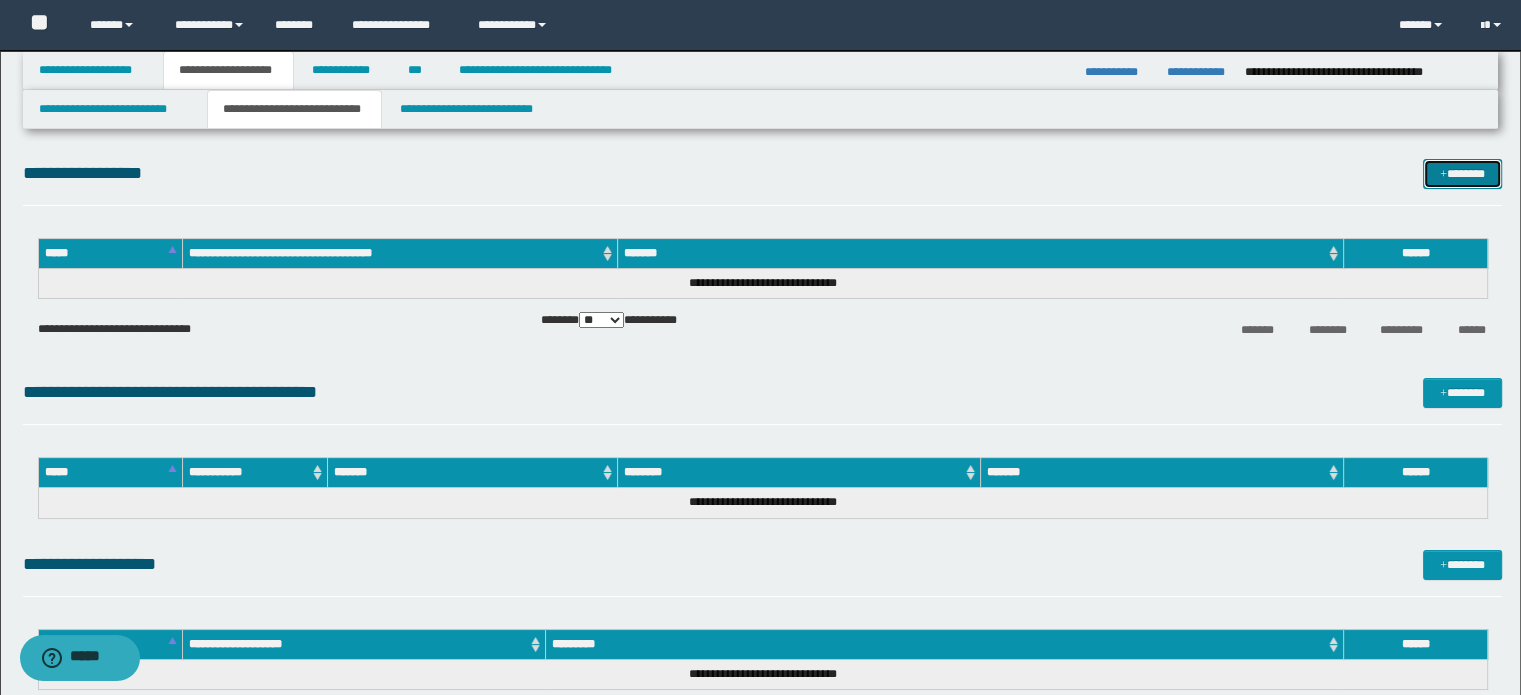 click on "*******" at bounding box center [1462, 174] 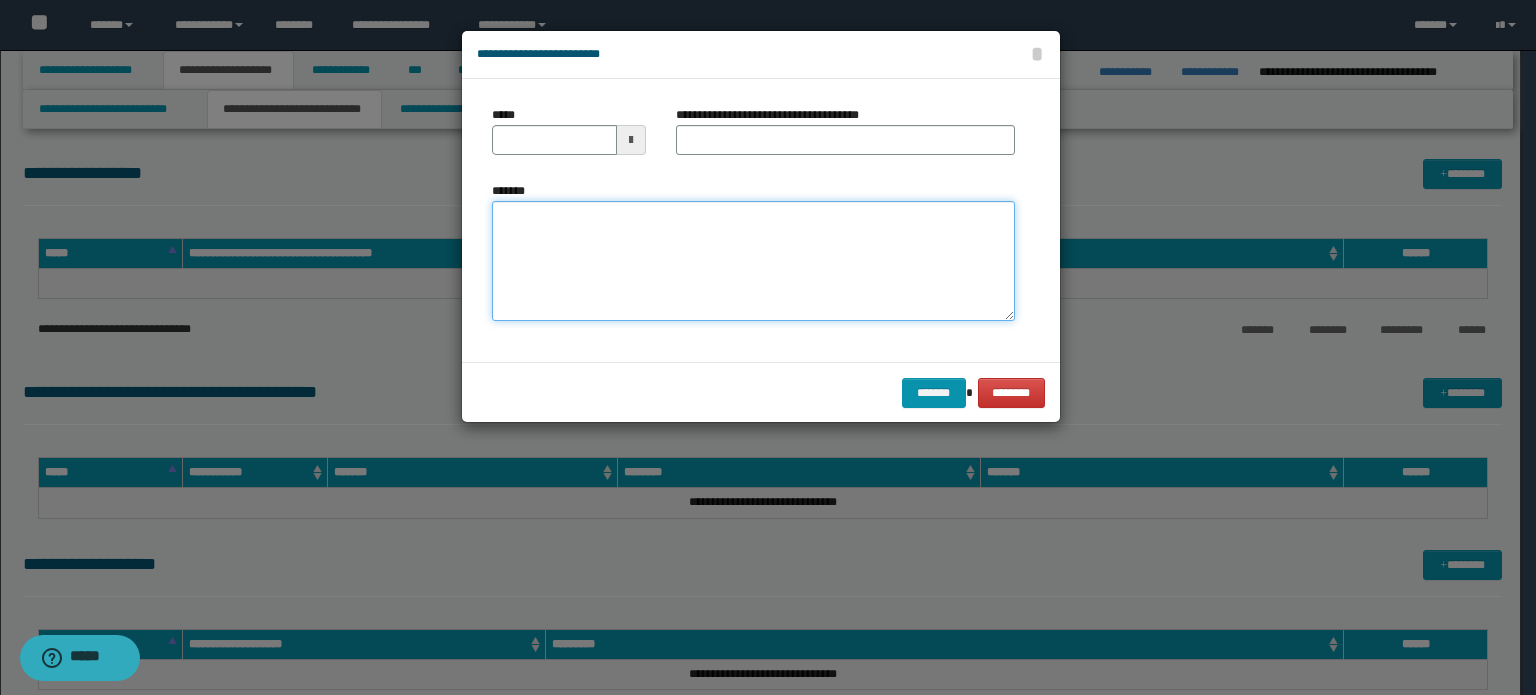 drag, startPoint x: 800, startPoint y: 285, endPoint x: 802, endPoint y: 219, distance: 66.0303 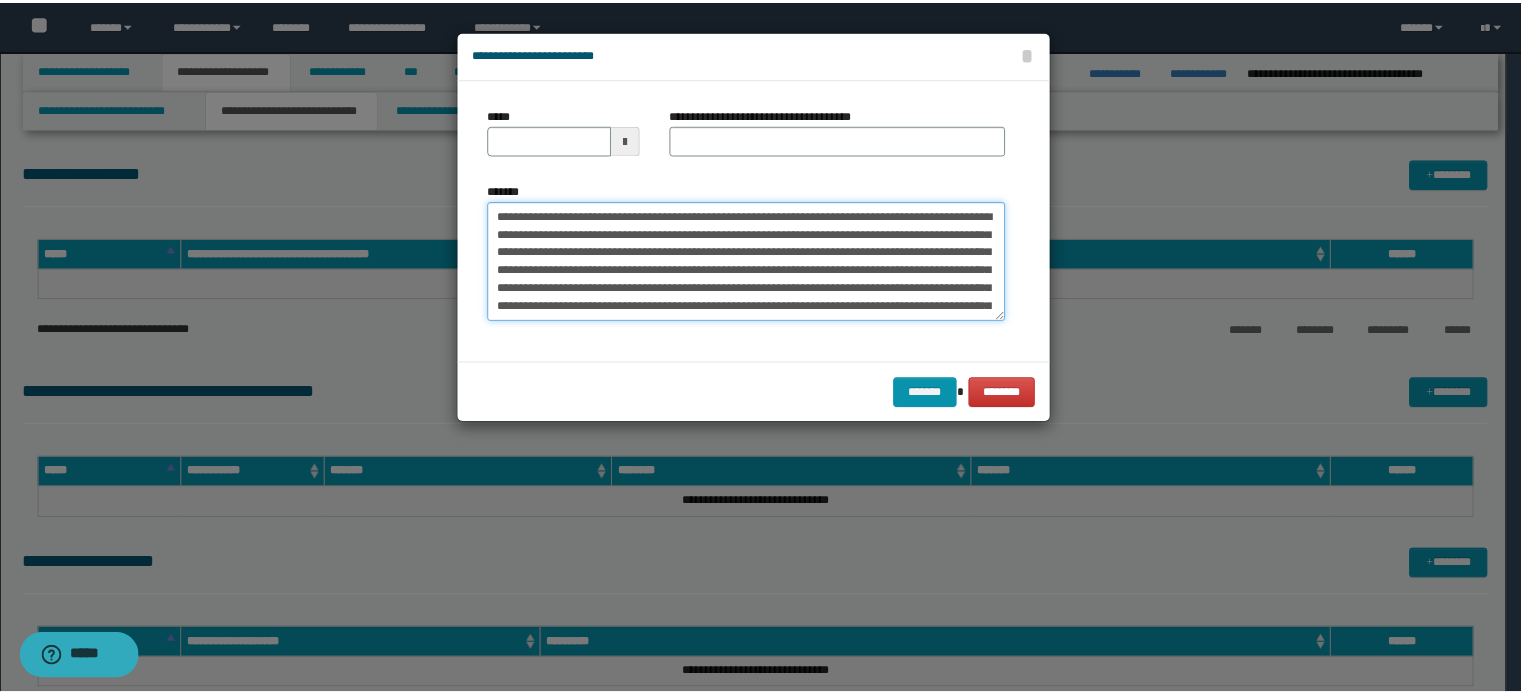 scroll, scrollTop: 156, scrollLeft: 0, axis: vertical 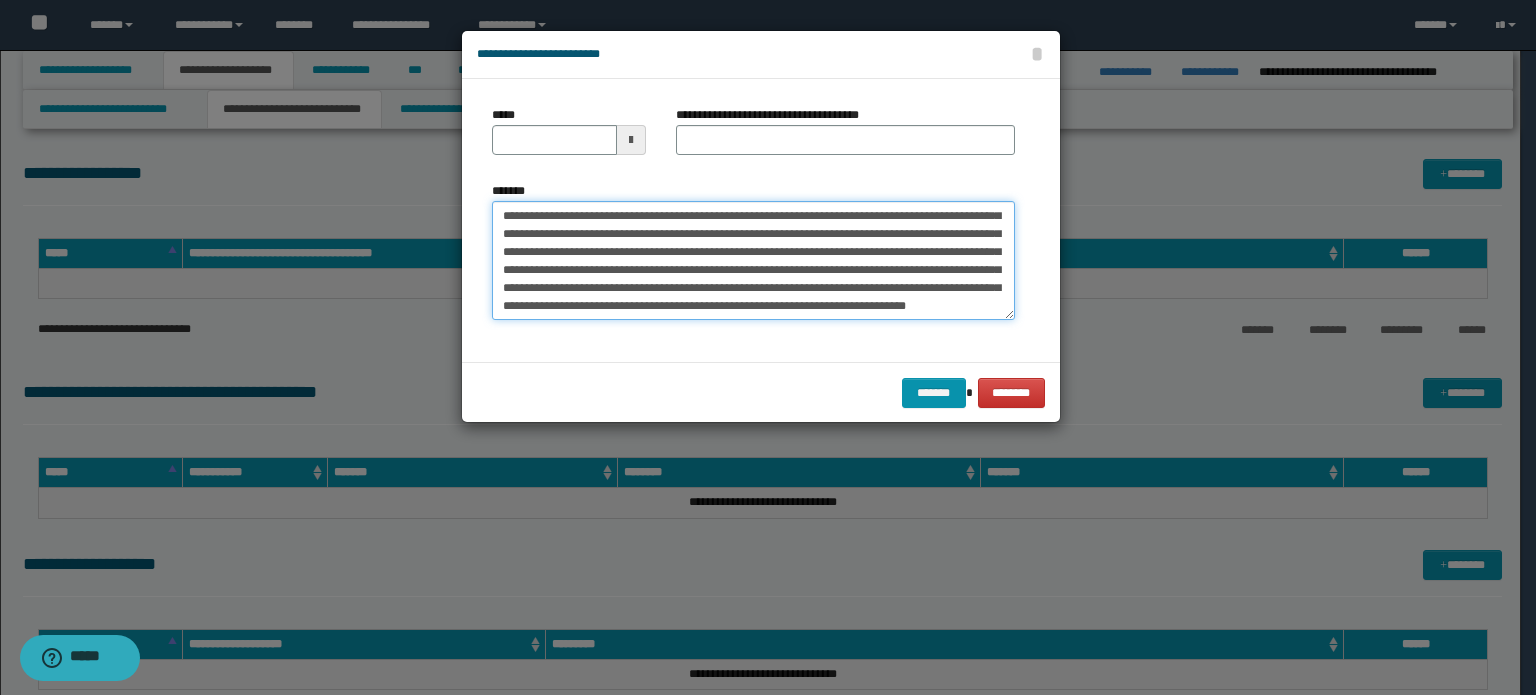 type on "**********" 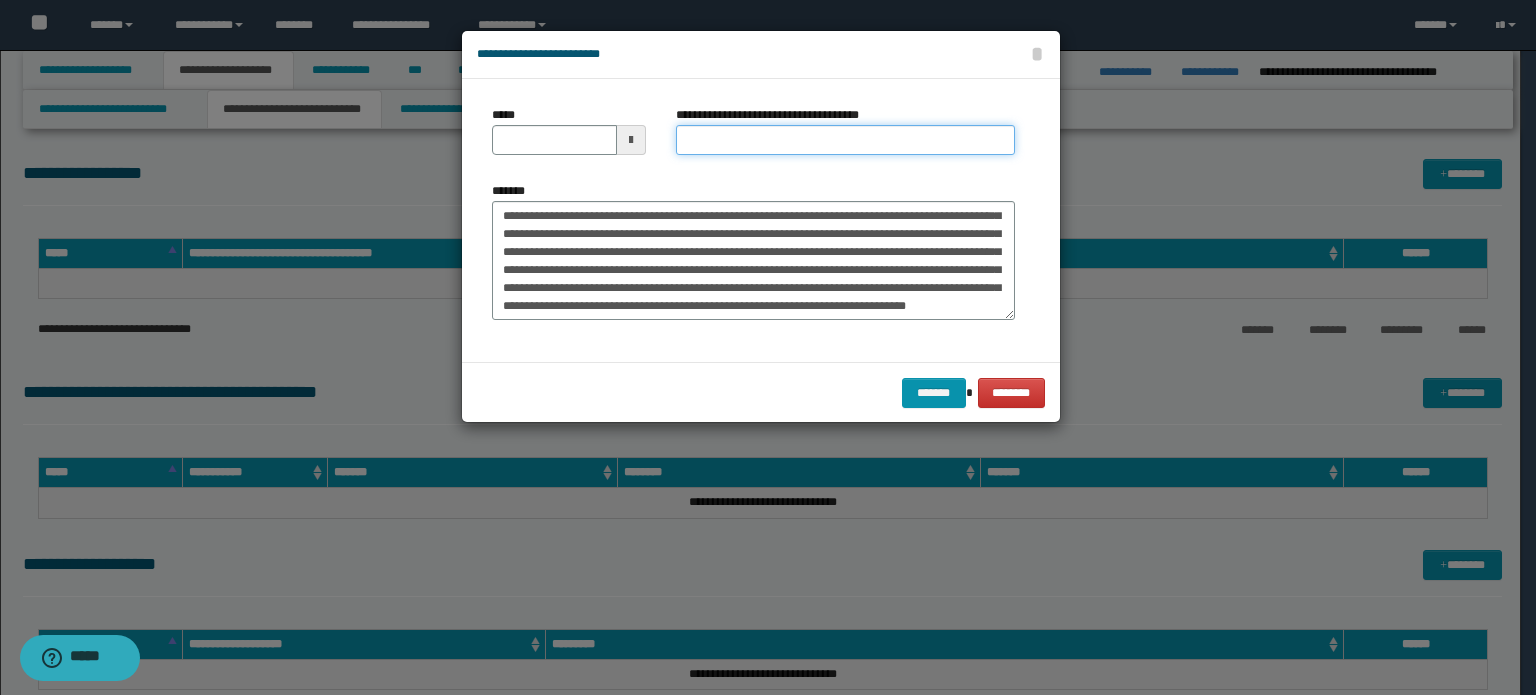 click on "**********" at bounding box center (845, 140) 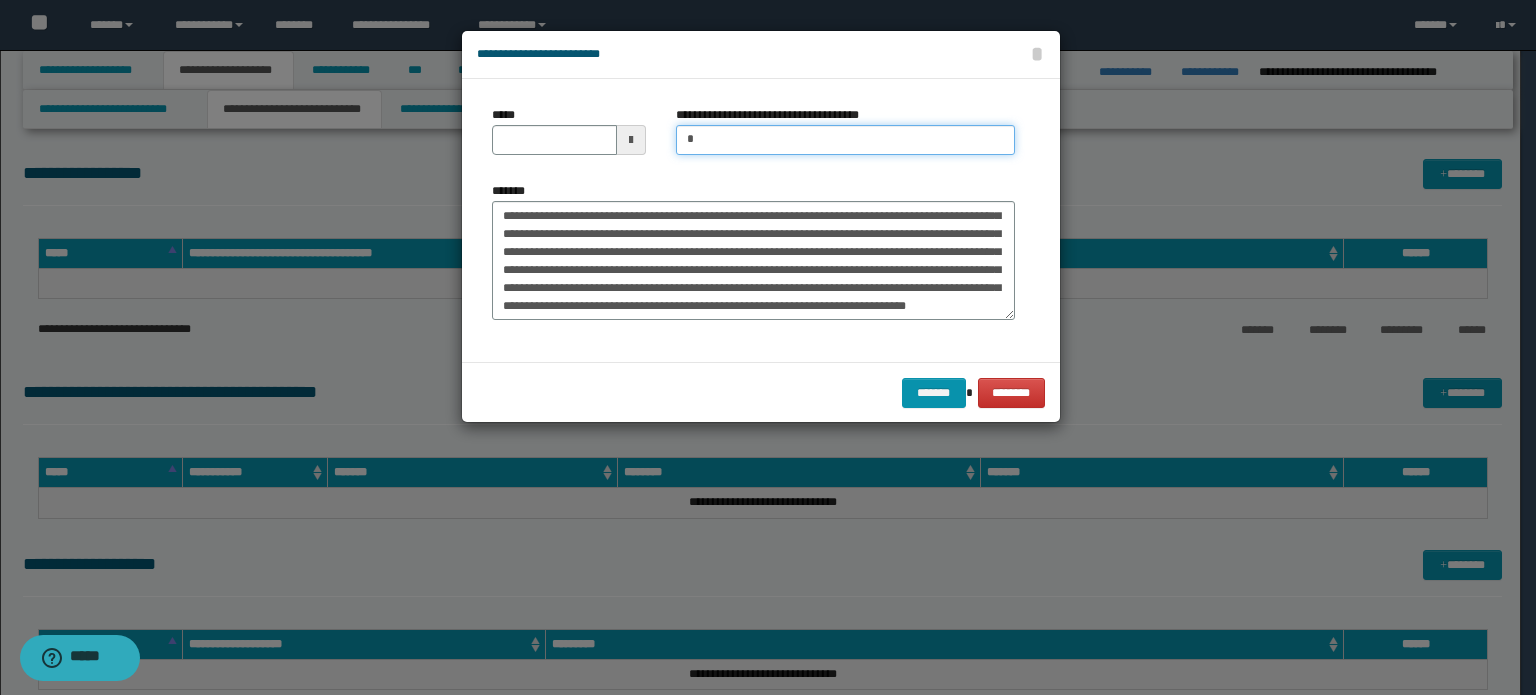 drag, startPoint x: 732, startPoint y: 140, endPoint x: 624, endPoint y: 135, distance: 108.11568 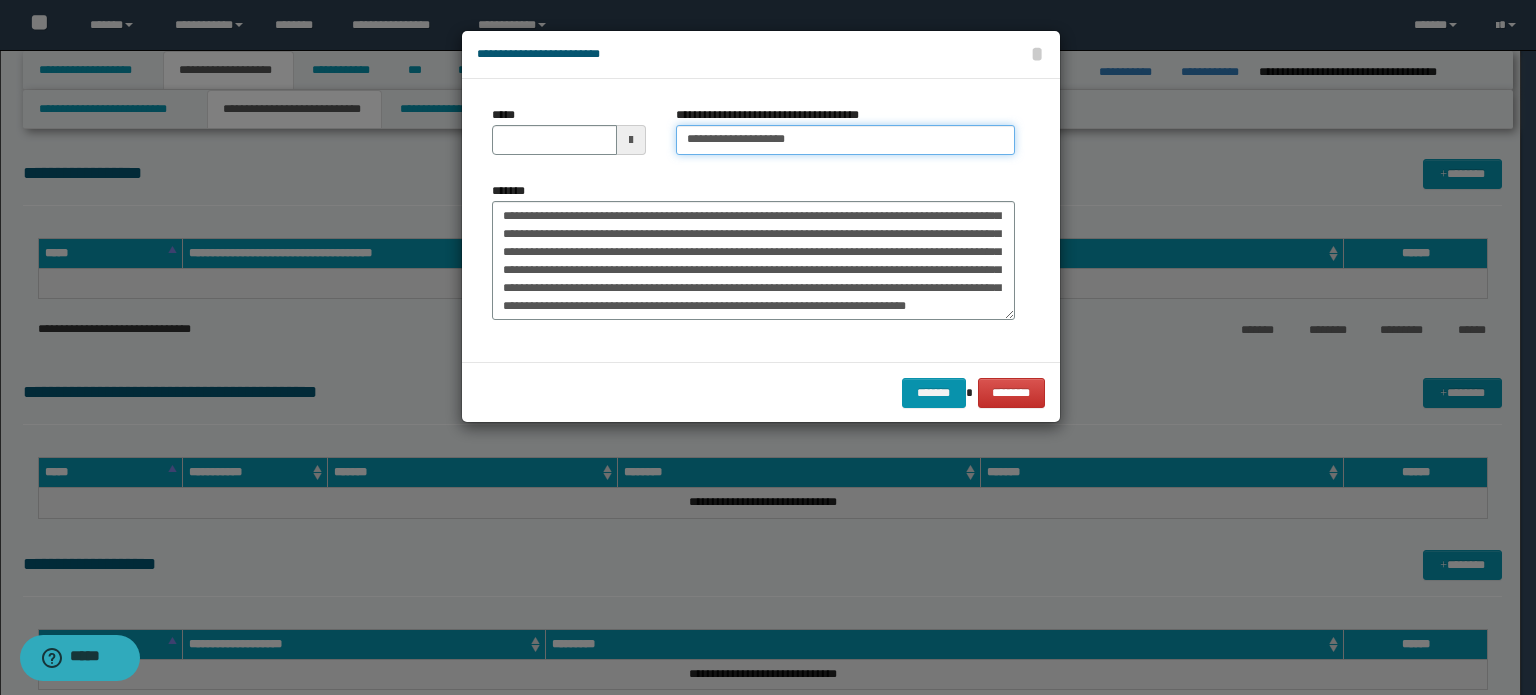 type on "**********" 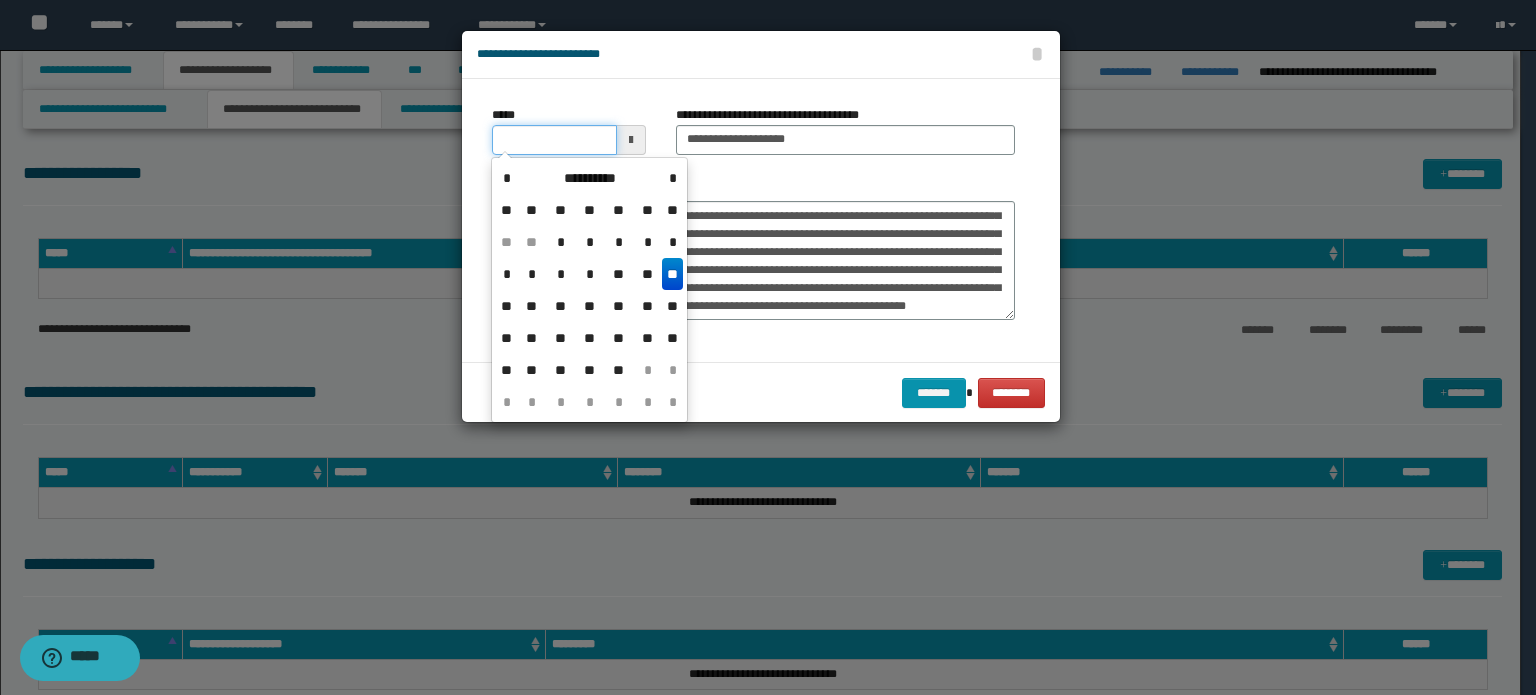 click on "*****" at bounding box center (554, 140) 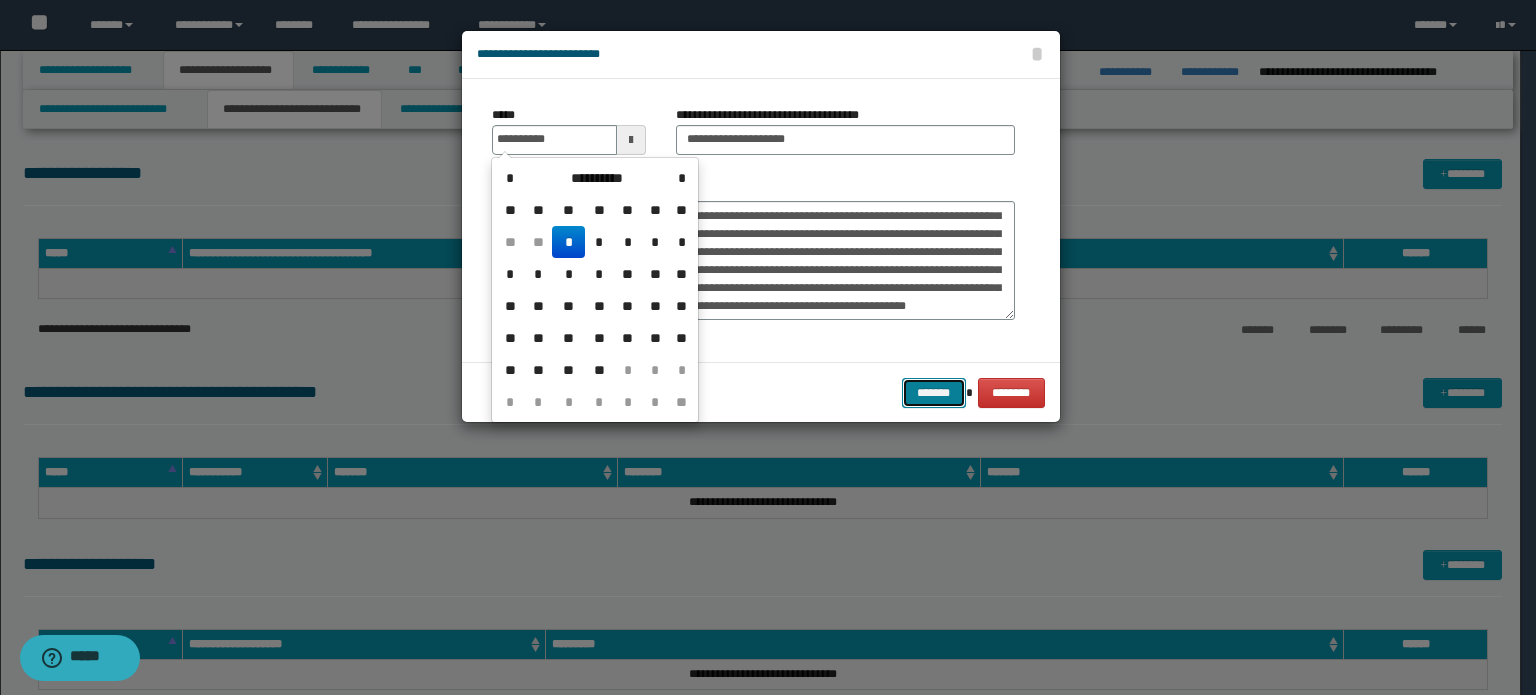 type on "**********" 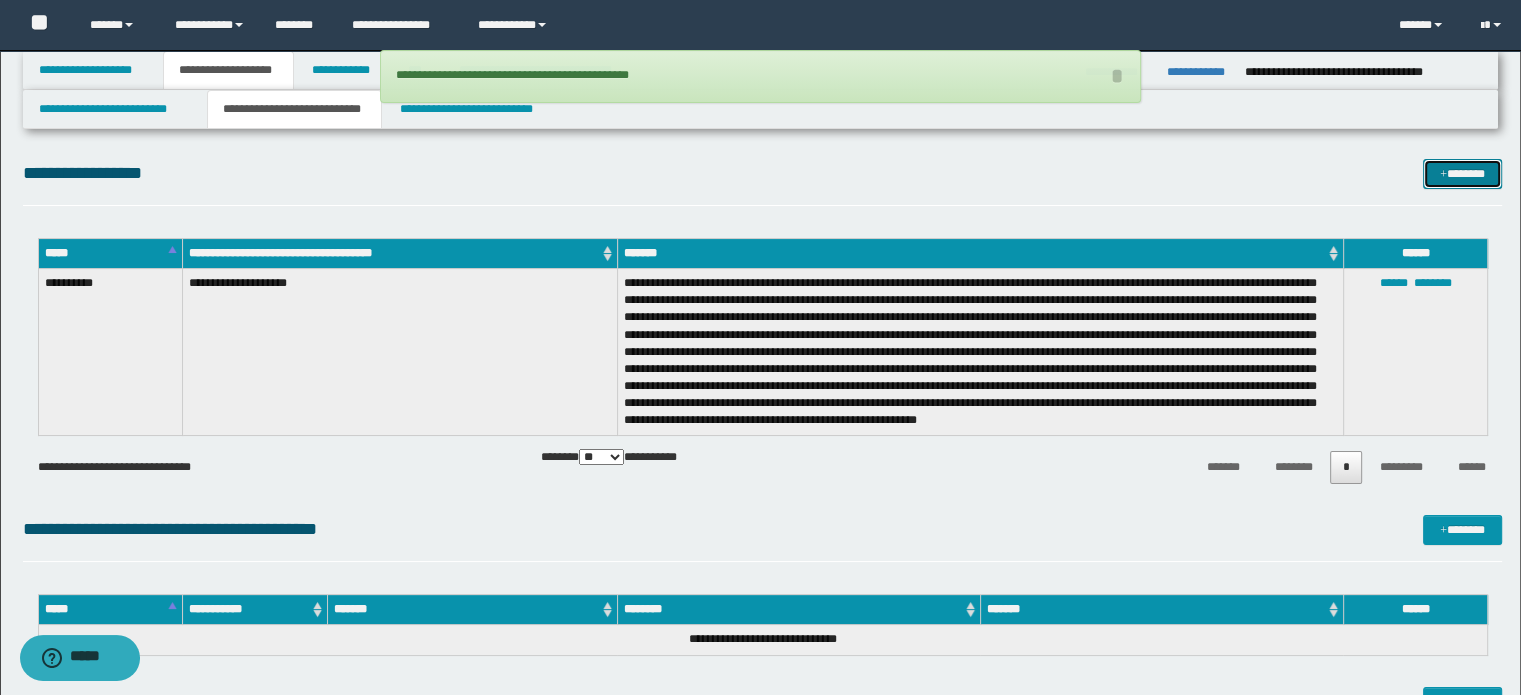 scroll, scrollTop: 200, scrollLeft: 0, axis: vertical 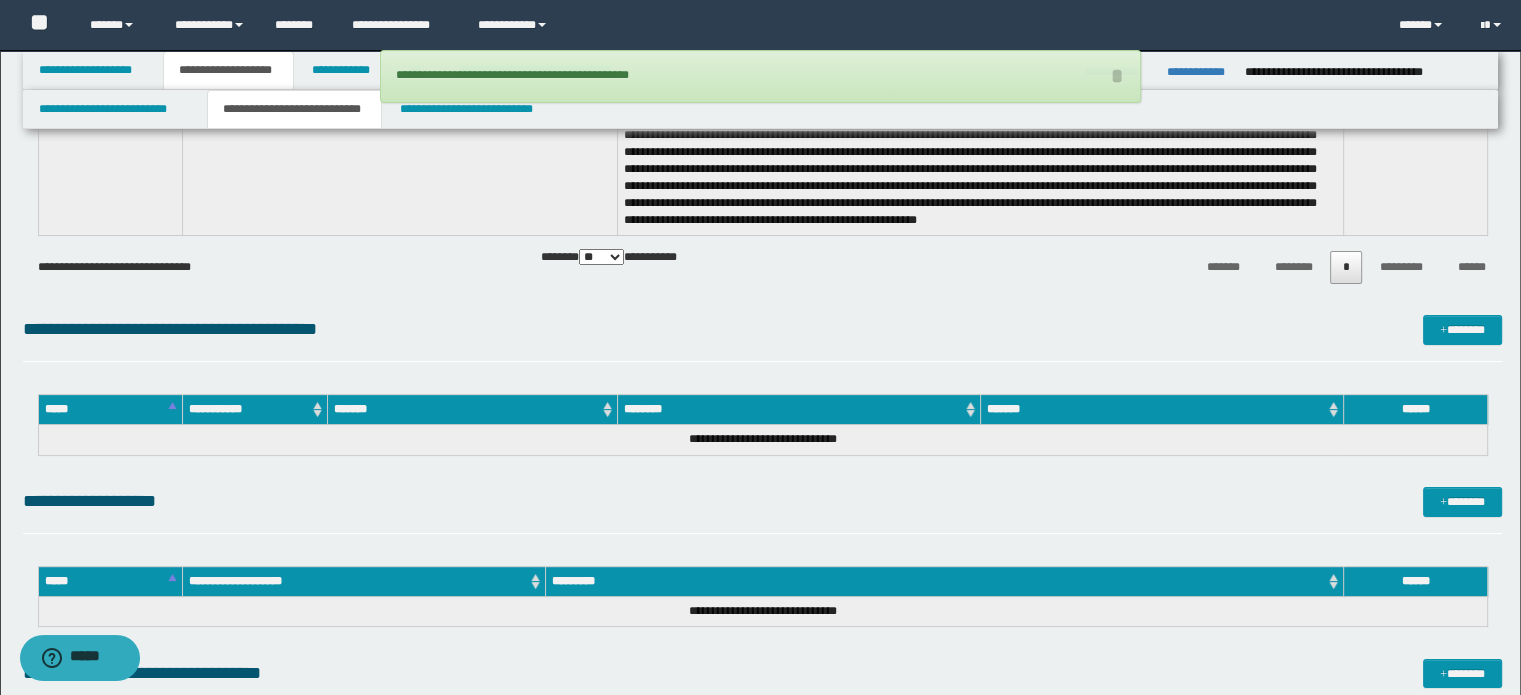 click on "**********" at bounding box center [763, 510] 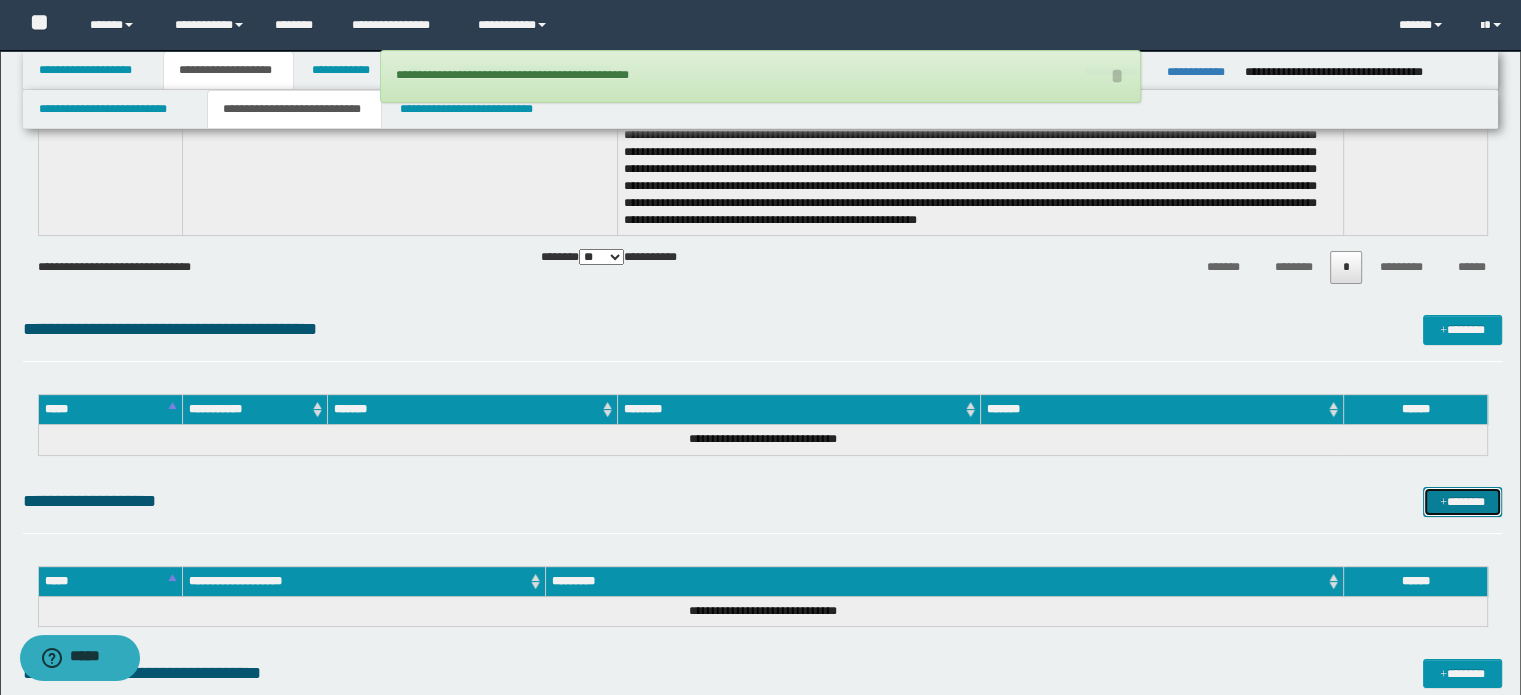 click on "*******" at bounding box center (1462, 502) 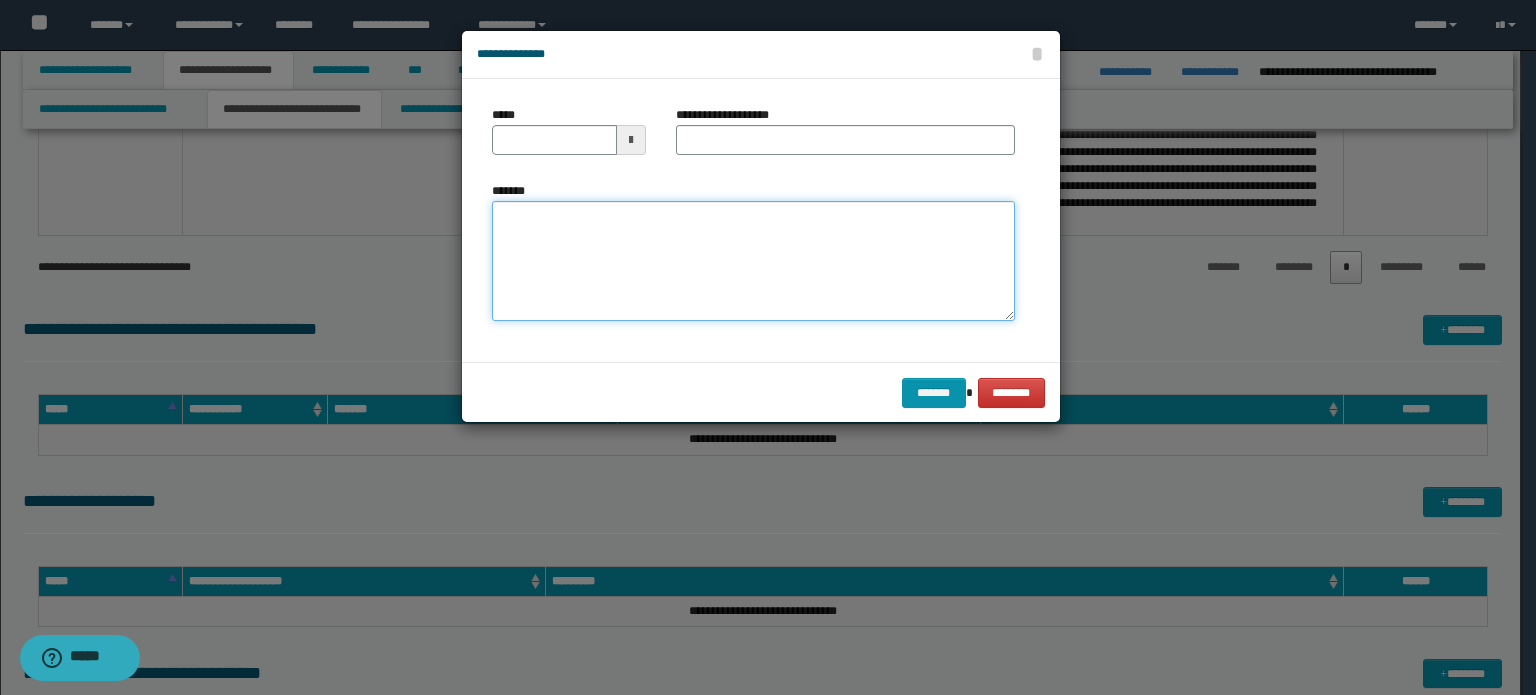 drag, startPoint x: 676, startPoint y: 252, endPoint x: 758, endPoint y: 133, distance: 144.51643 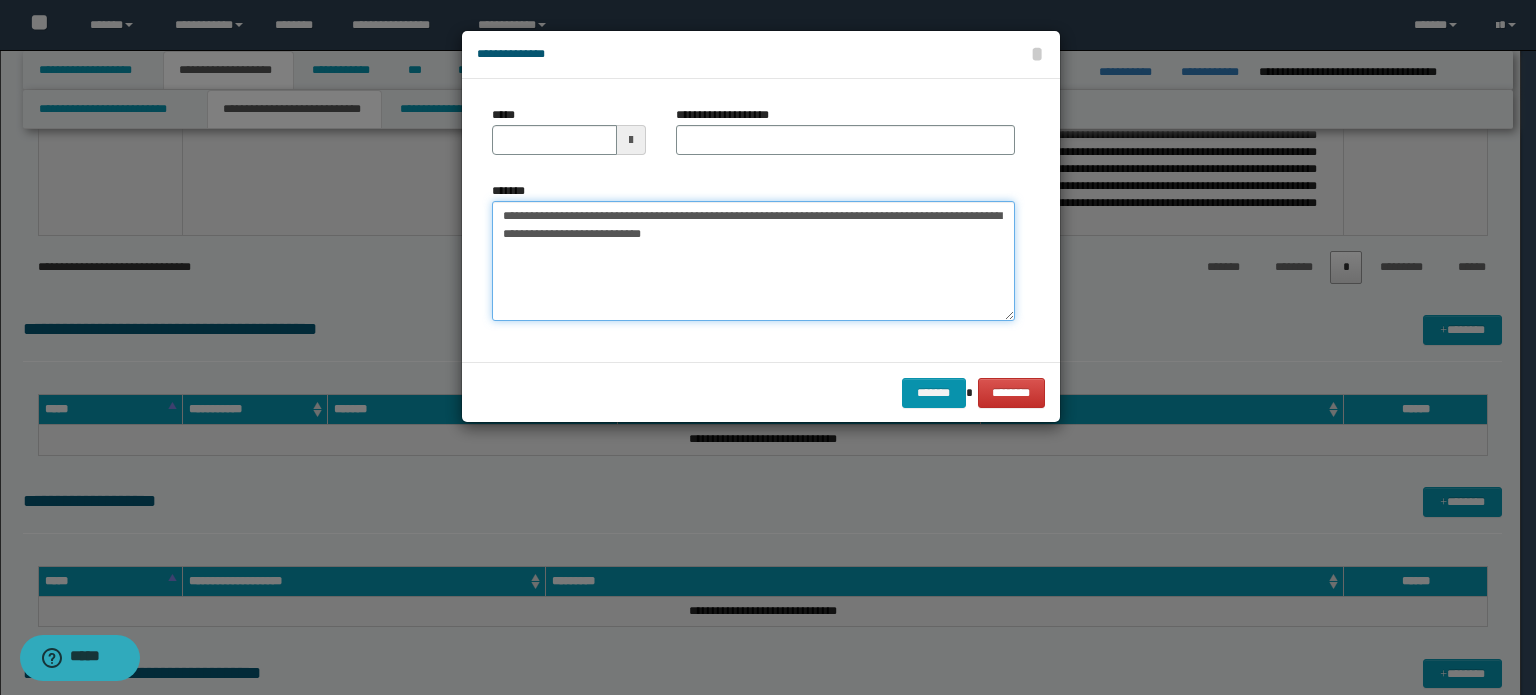 type on "**********" 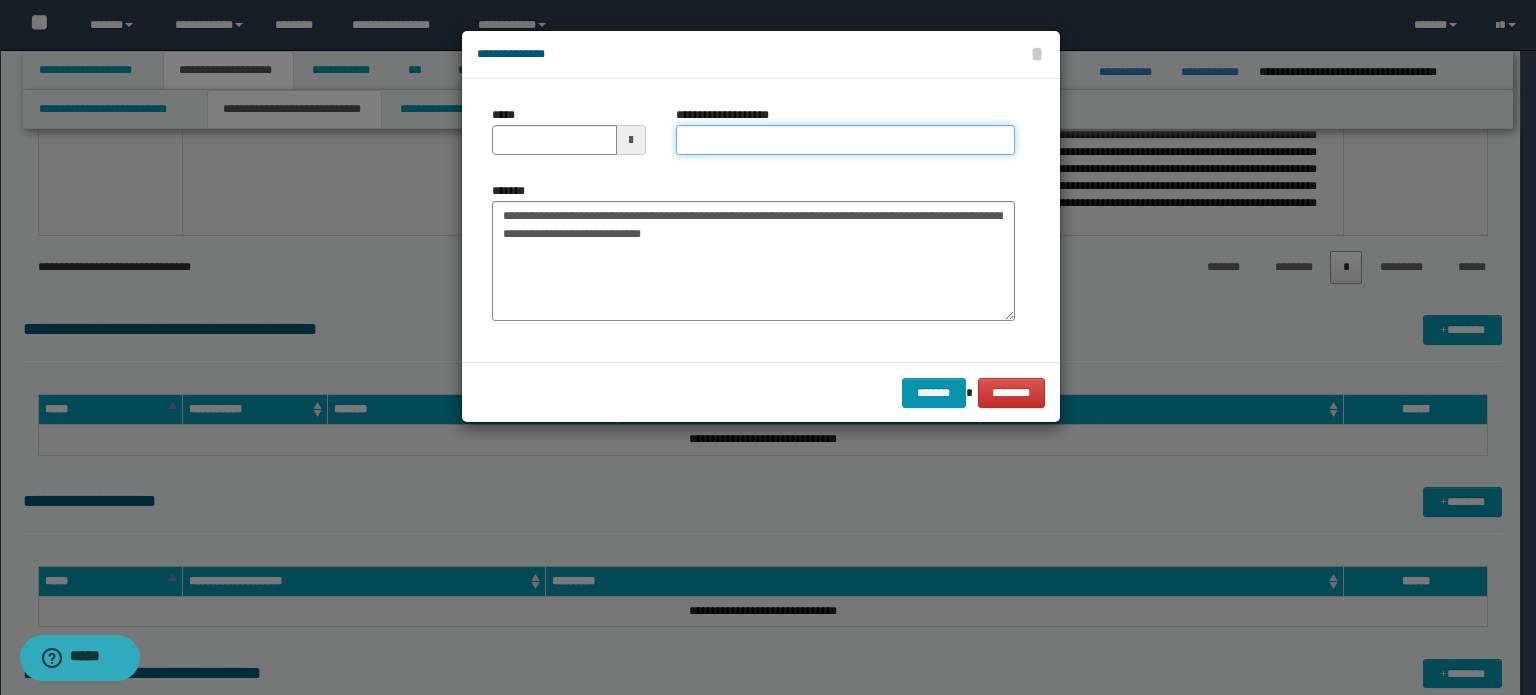 click on "**********" at bounding box center (845, 140) 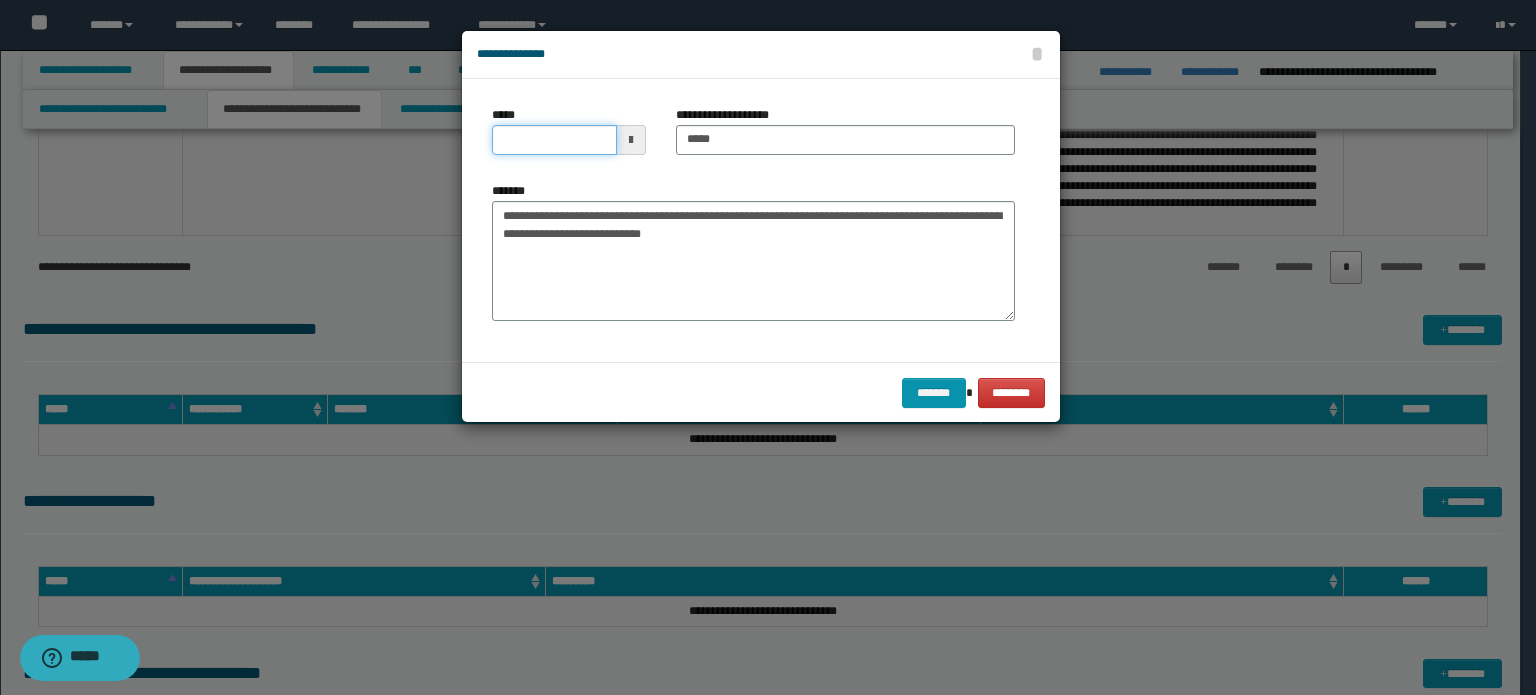 click on "*****" at bounding box center [554, 140] 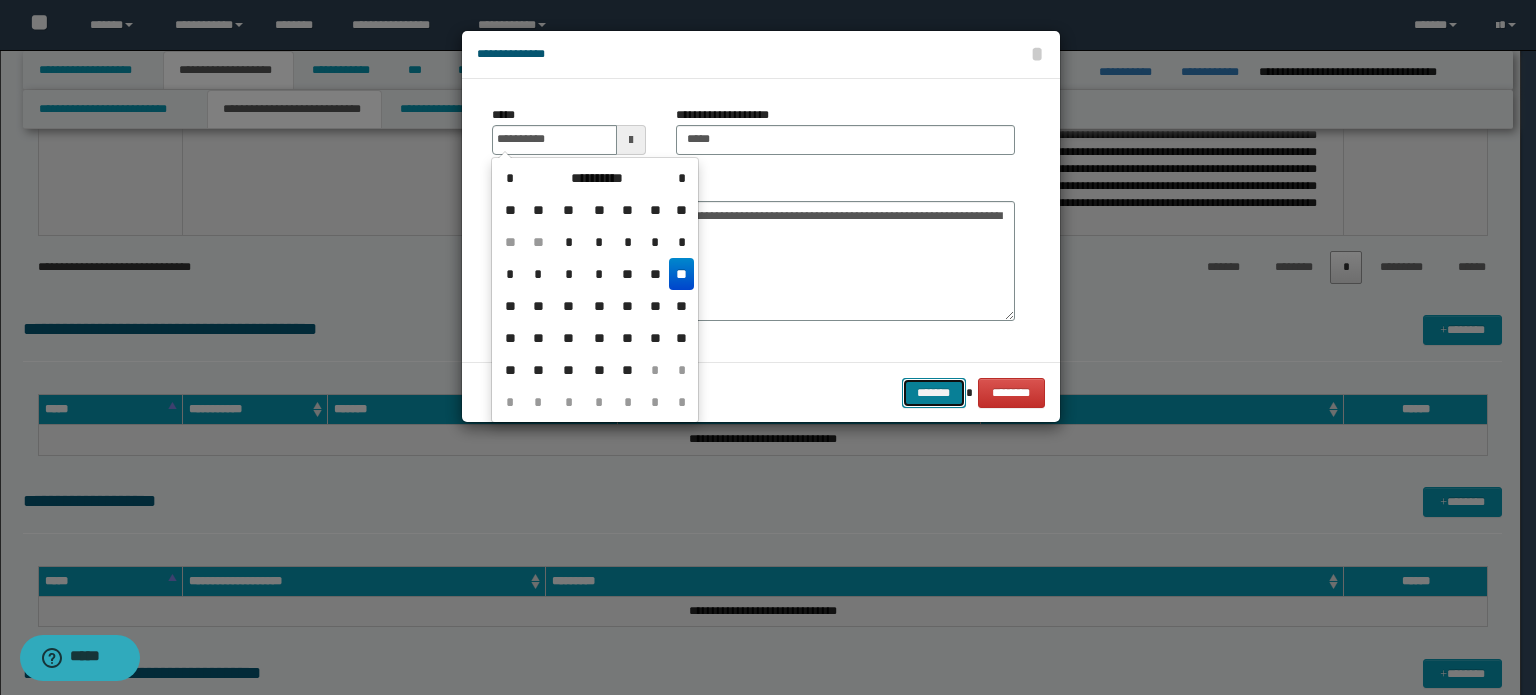 type on "**********" 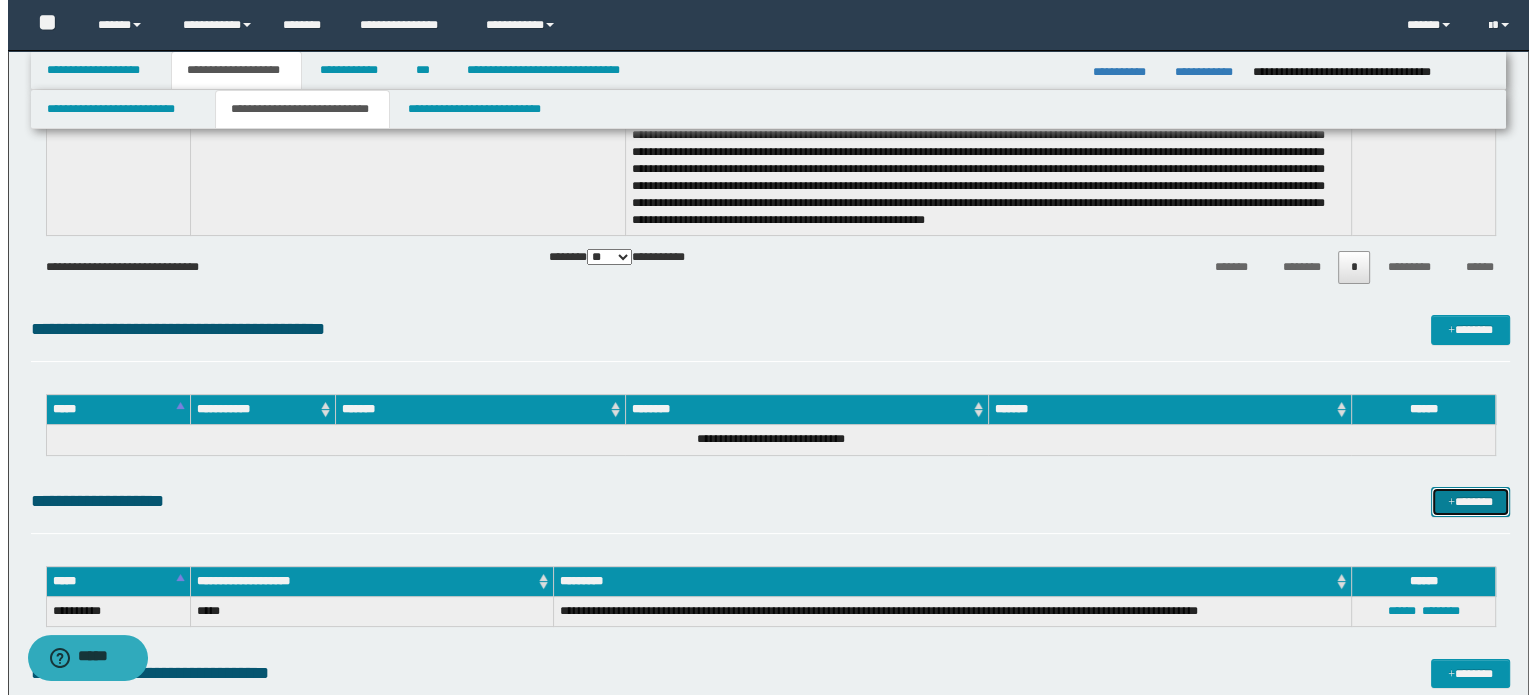scroll, scrollTop: 0, scrollLeft: 0, axis: both 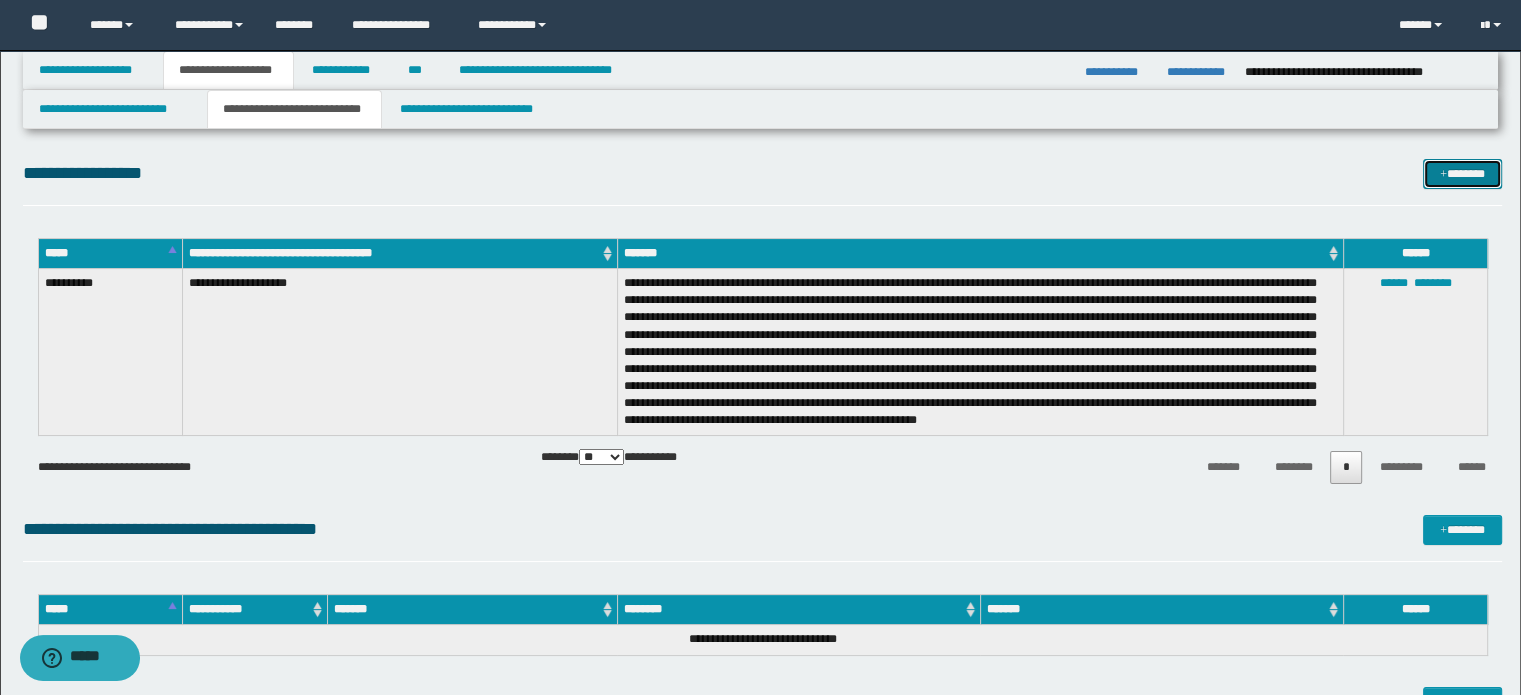 click on "*******" at bounding box center (1462, 174) 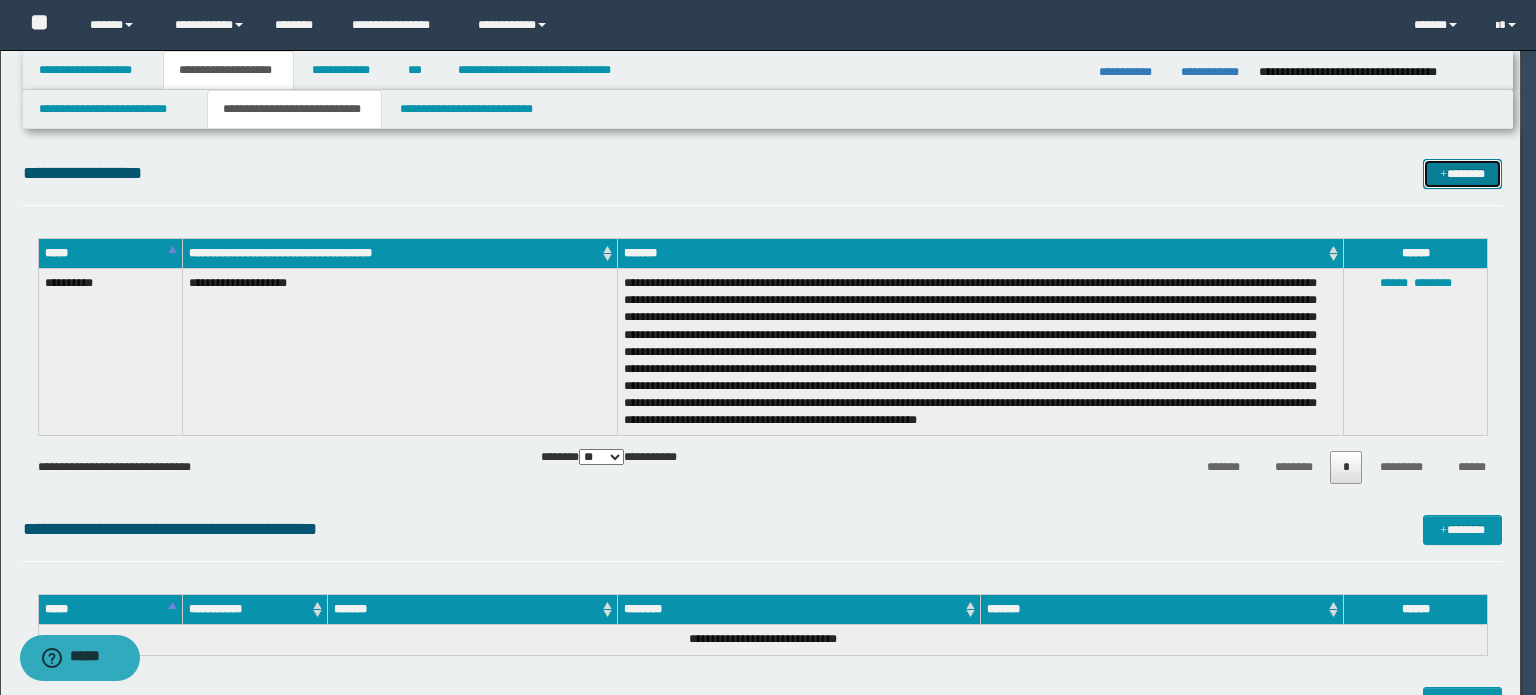 scroll, scrollTop: 0, scrollLeft: 0, axis: both 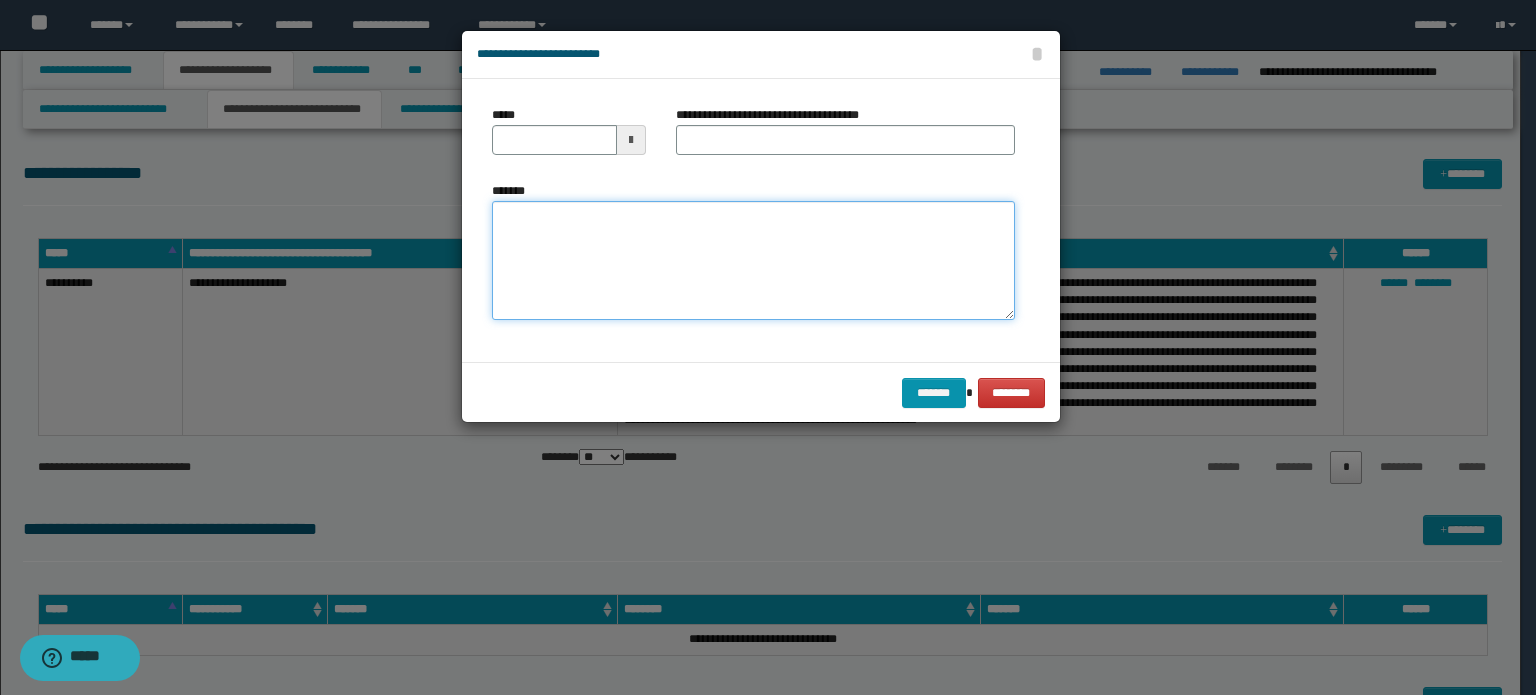 drag, startPoint x: 724, startPoint y: 240, endPoint x: 729, endPoint y: 188, distance: 52.23983 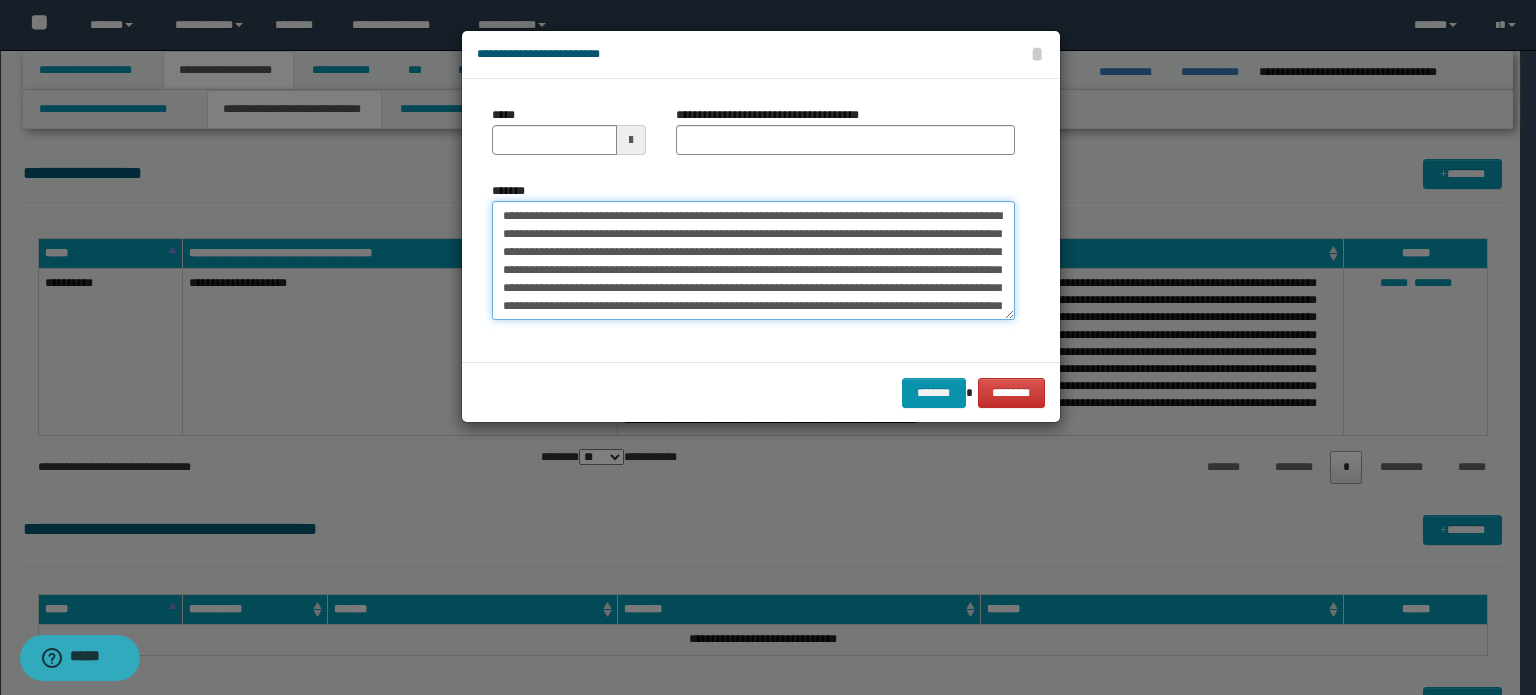 scroll, scrollTop: 48, scrollLeft: 0, axis: vertical 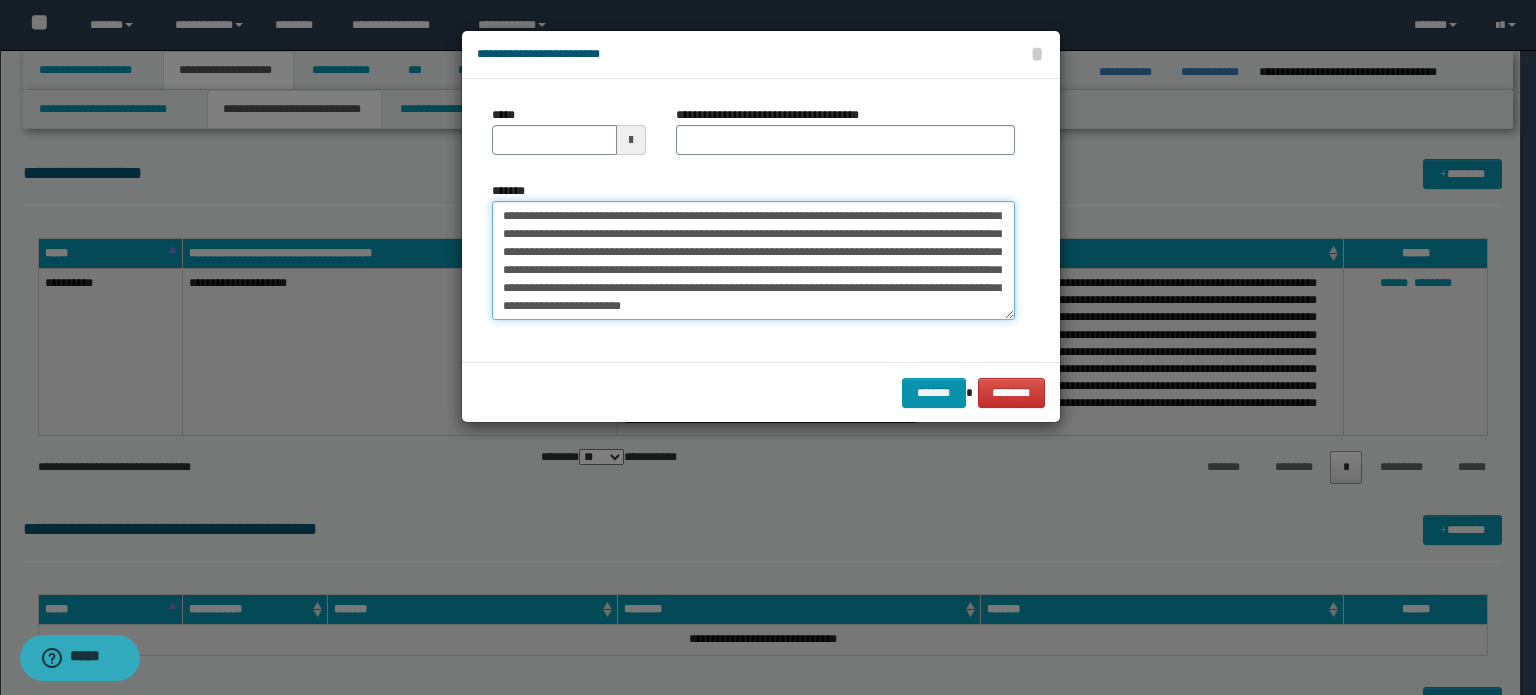 type on "**********" 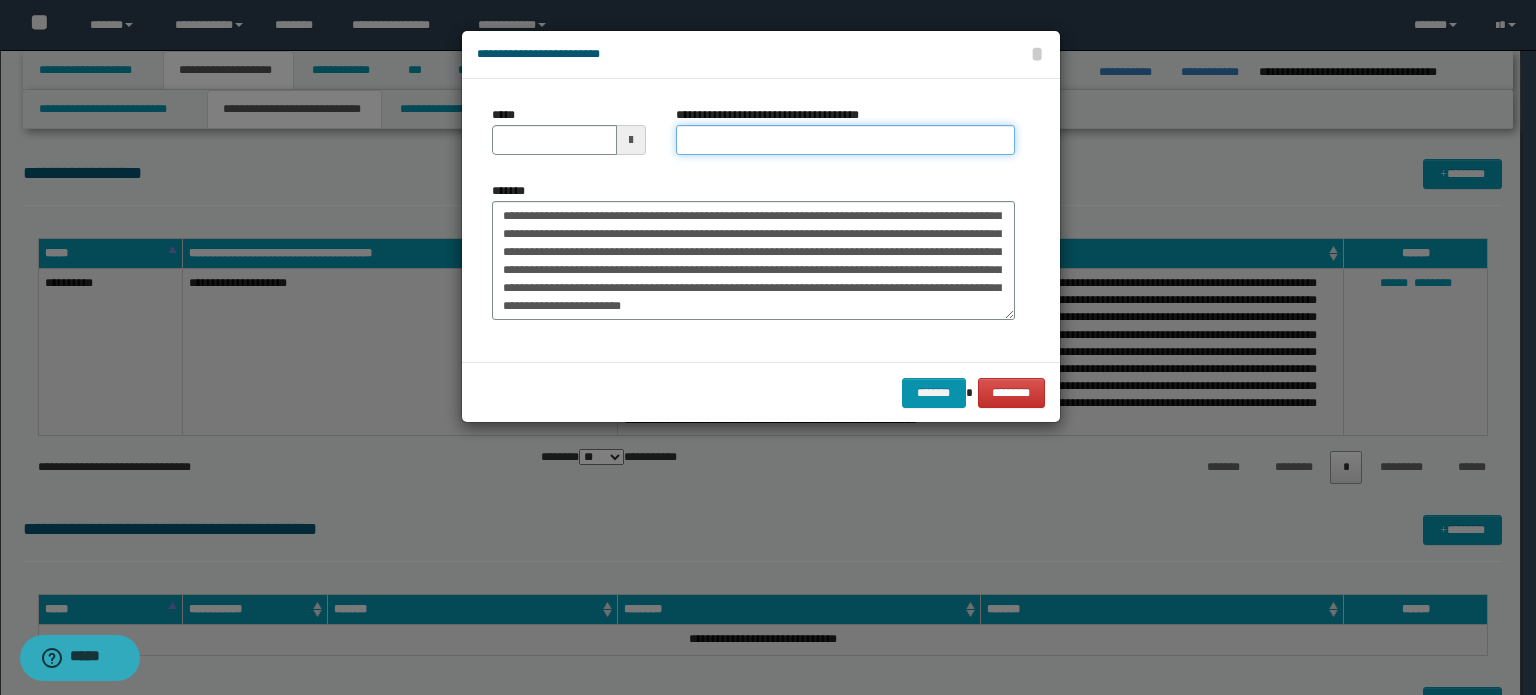 click on "**********" at bounding box center [845, 140] 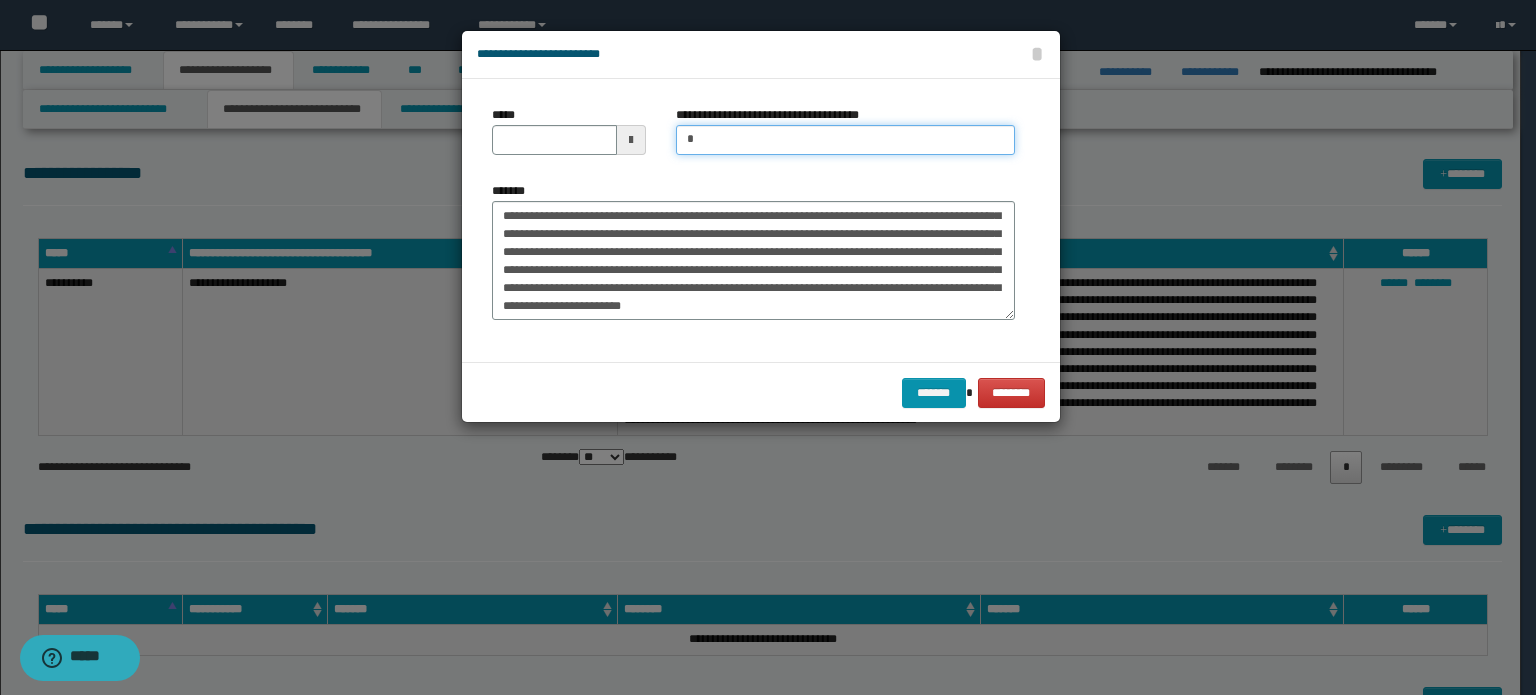 type on "**********" 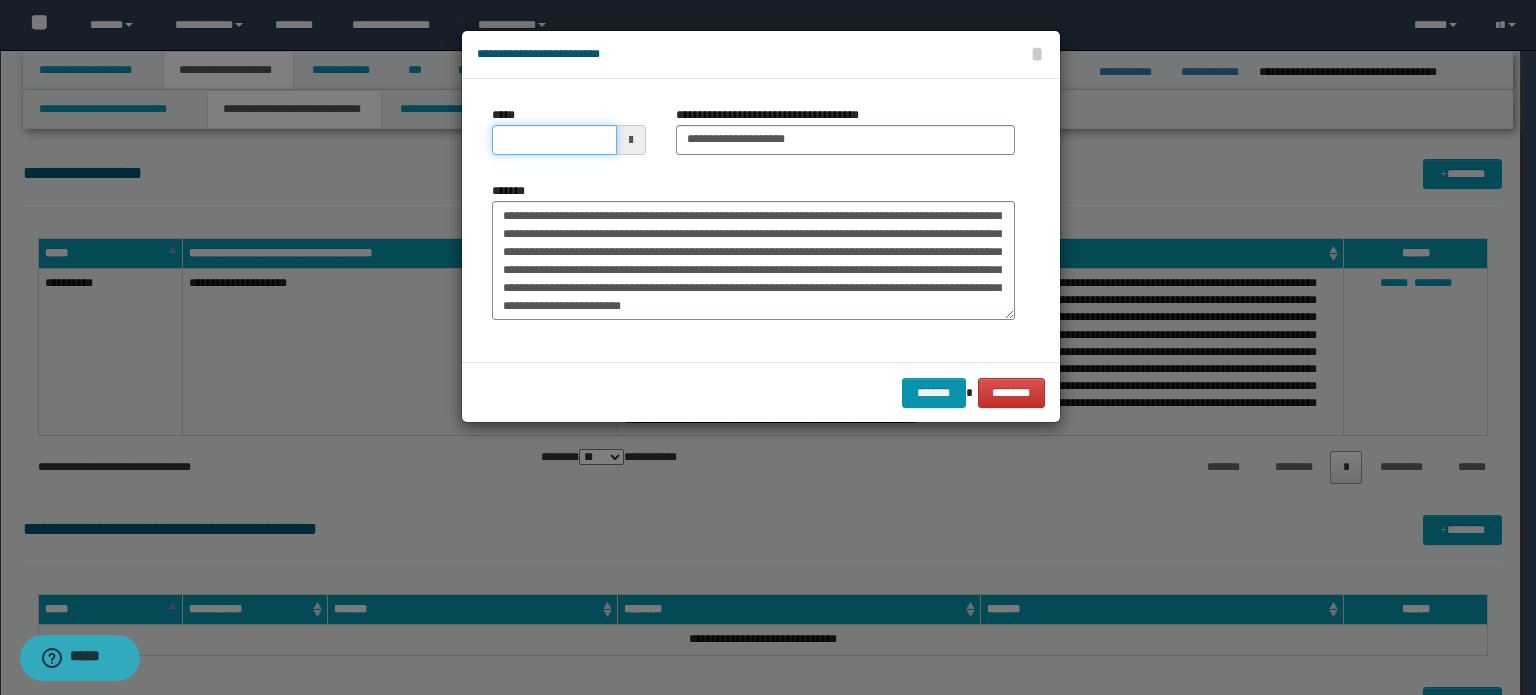 click on "*****" at bounding box center (554, 140) 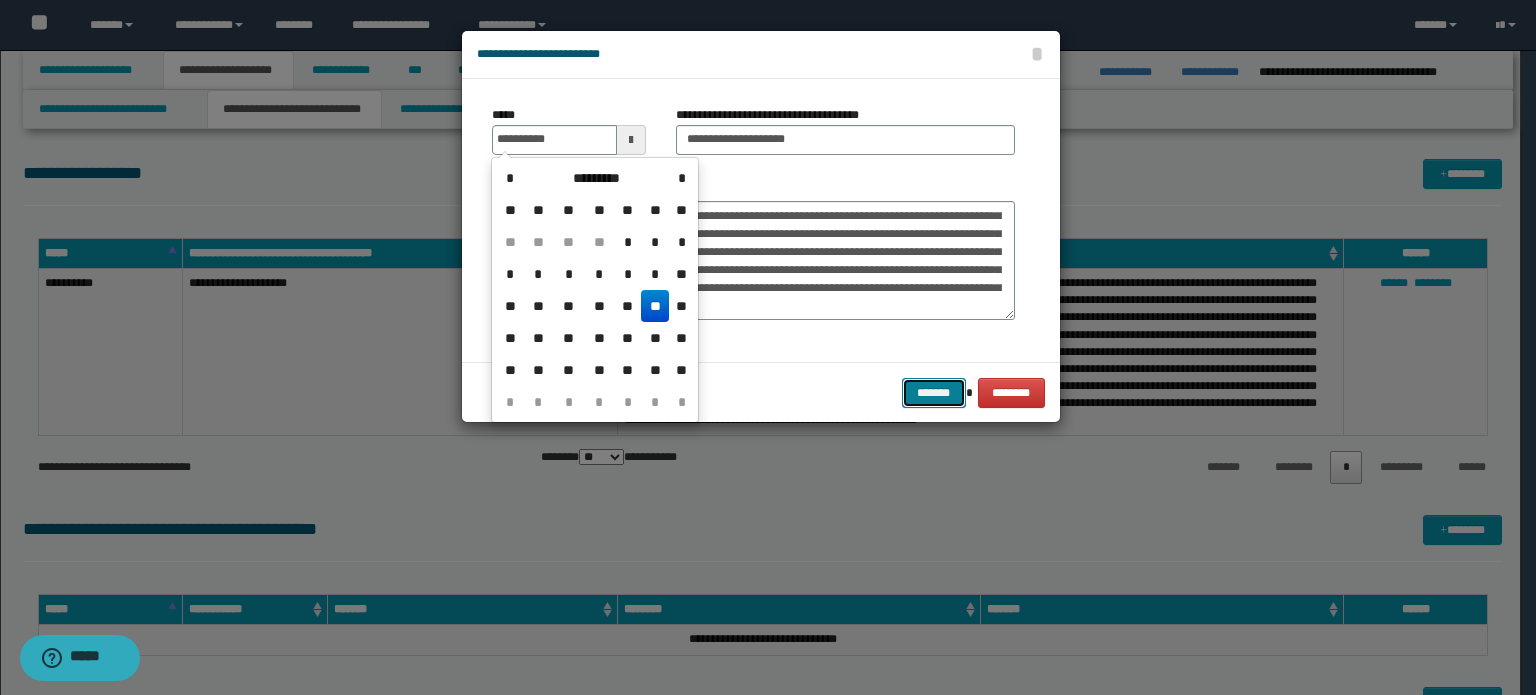 type on "**********" 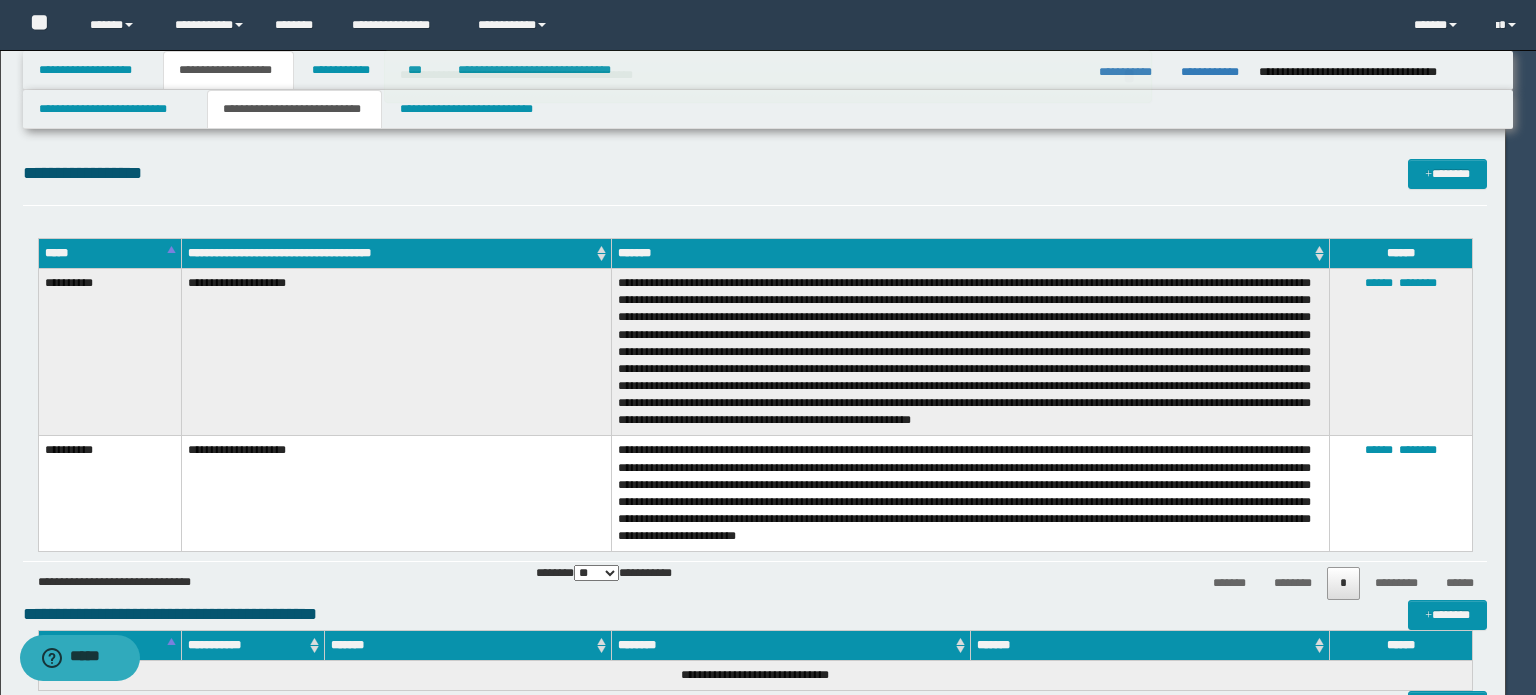 type 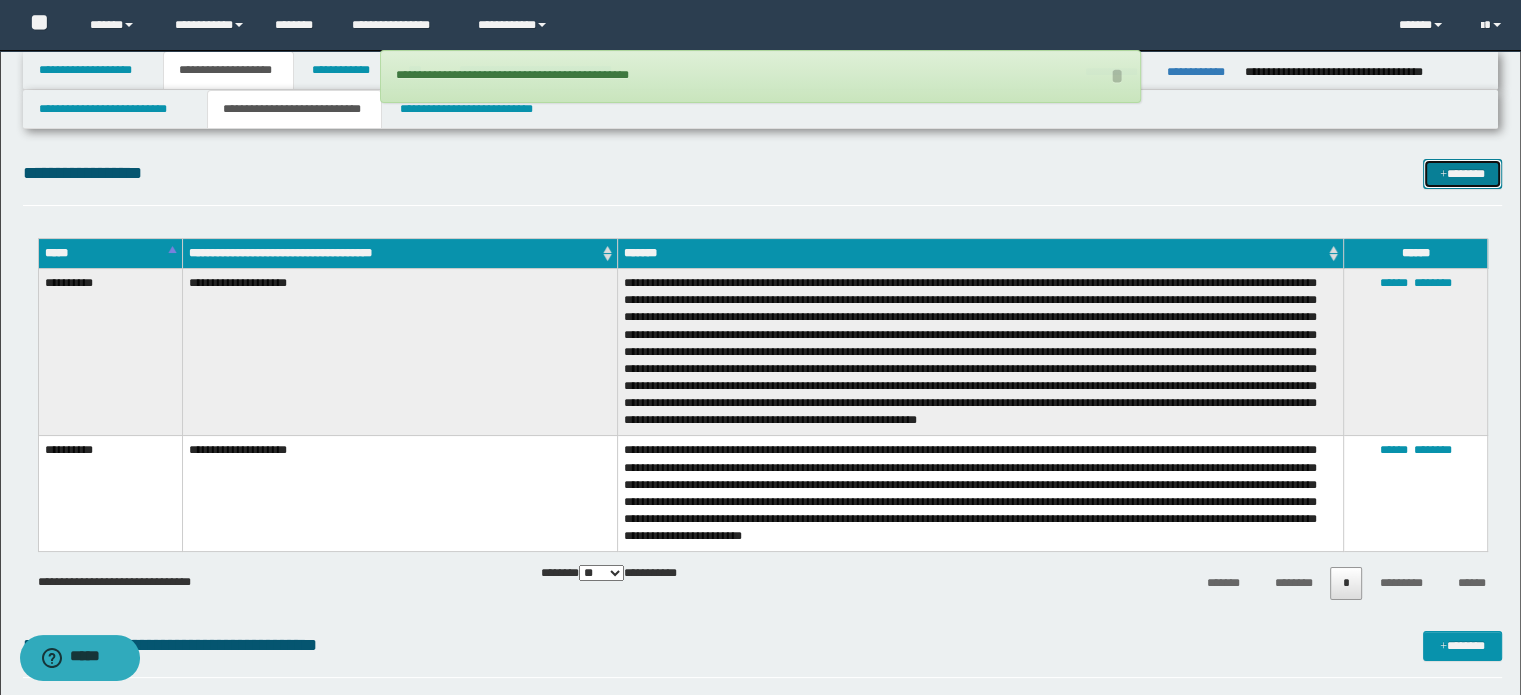 click on "*******" at bounding box center (1462, 174) 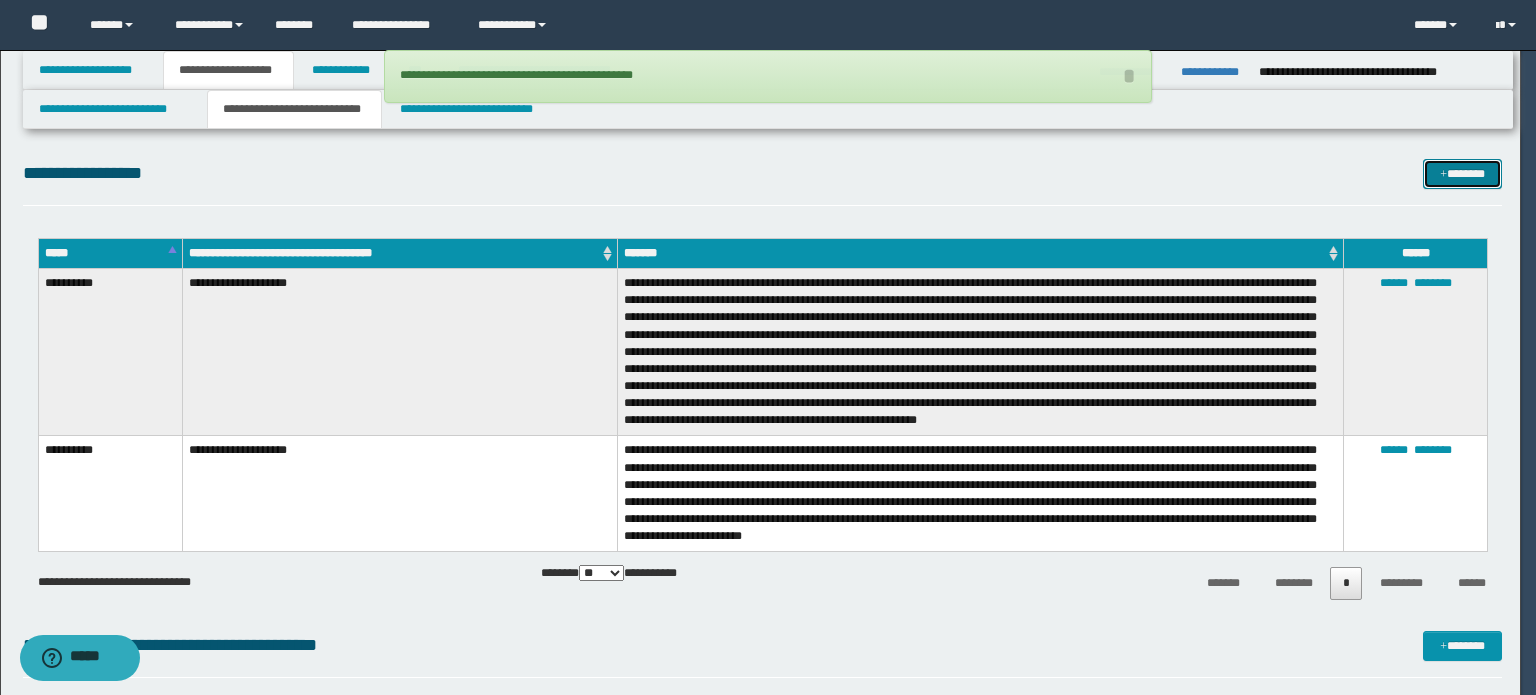 scroll, scrollTop: 0, scrollLeft: 0, axis: both 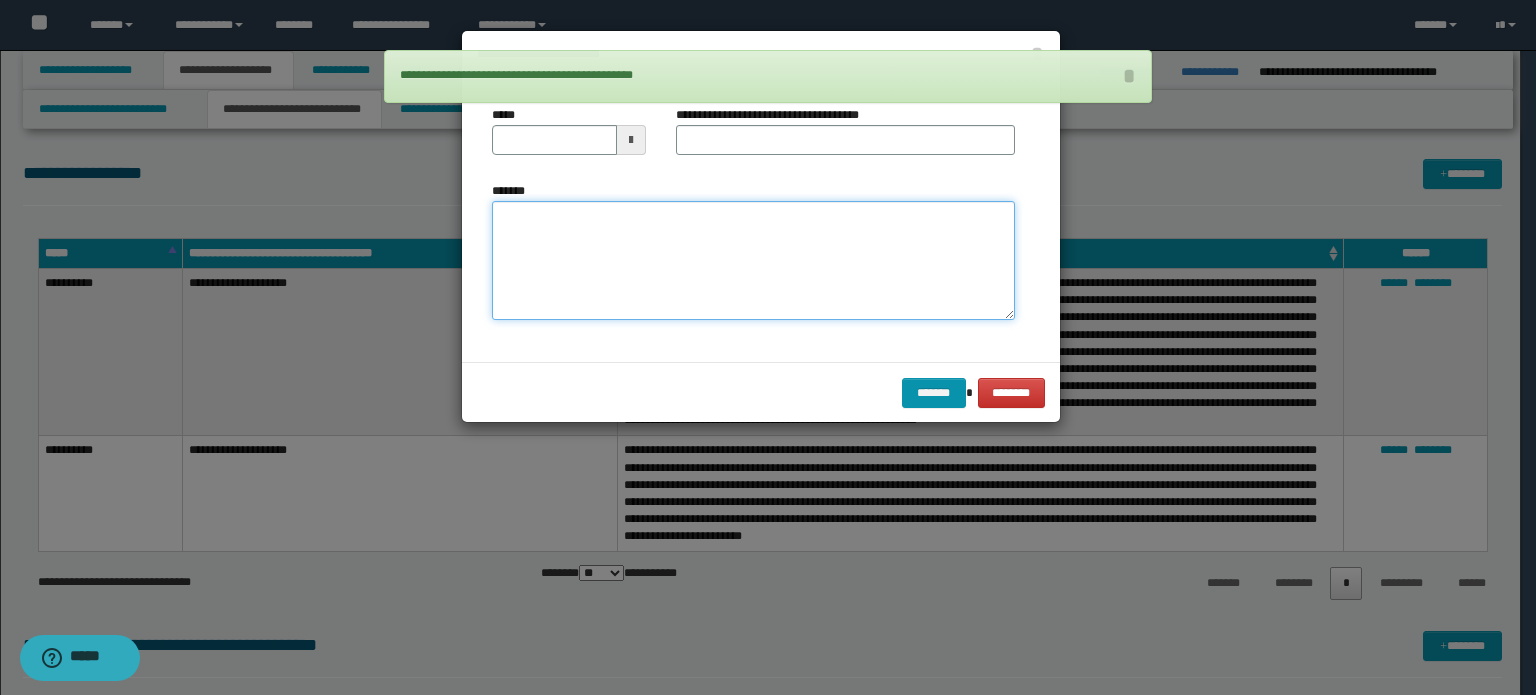 click on "*******" at bounding box center (753, 261) 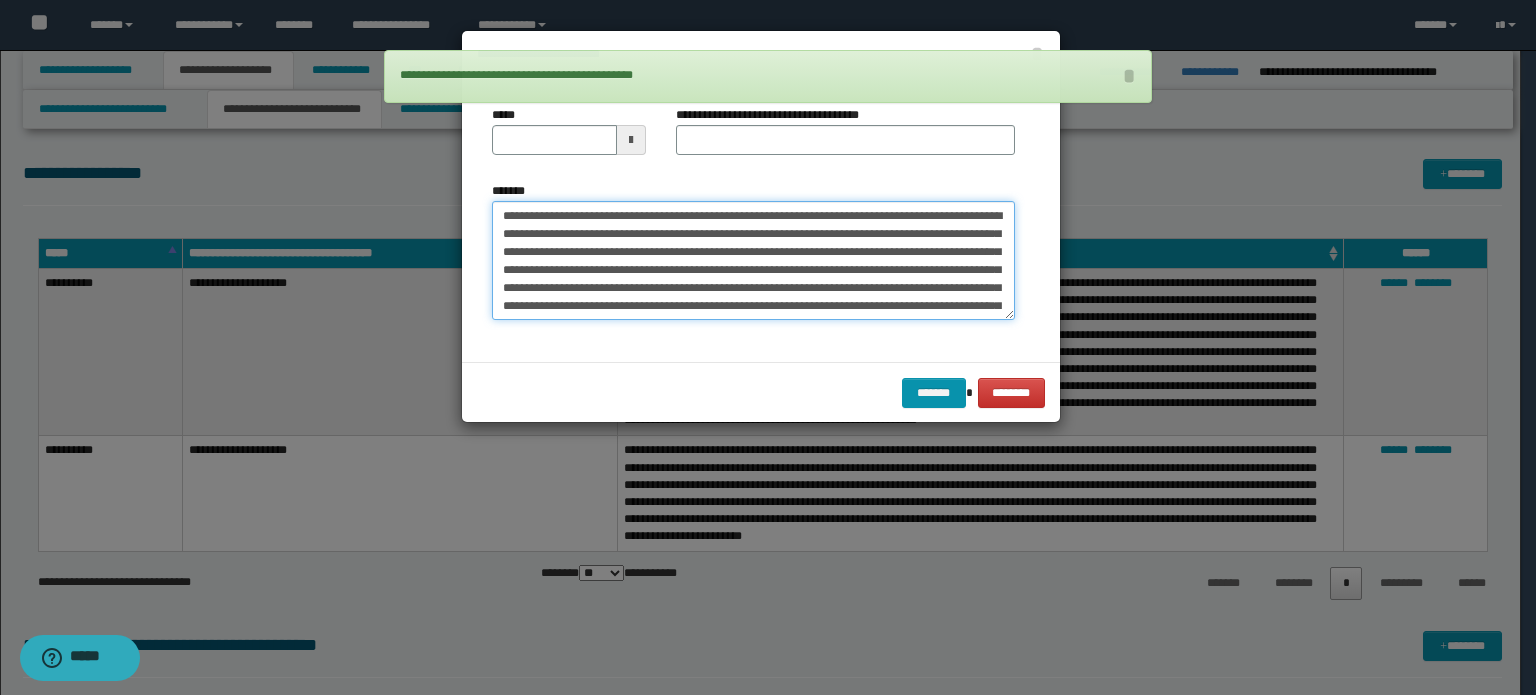 scroll, scrollTop: 228, scrollLeft: 0, axis: vertical 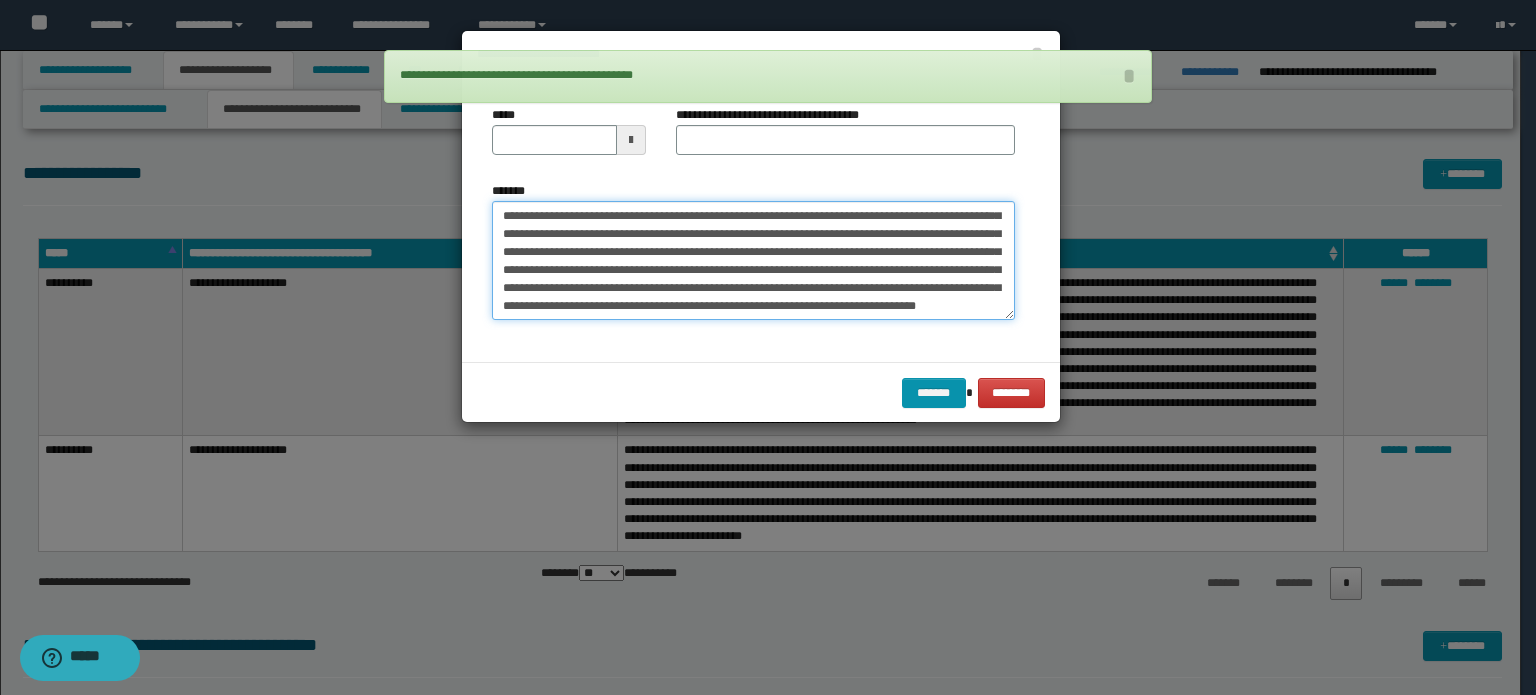 type on "**********" 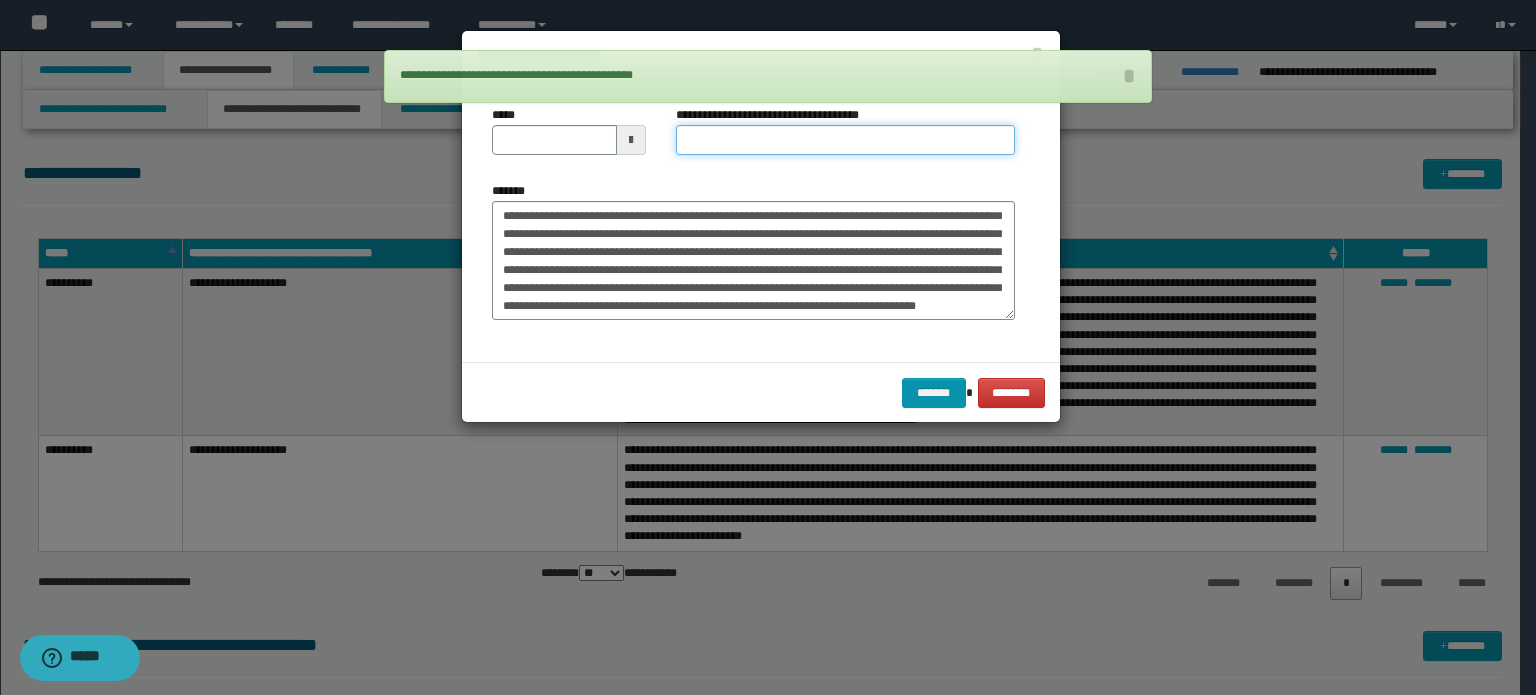 click on "**********" at bounding box center [845, 140] 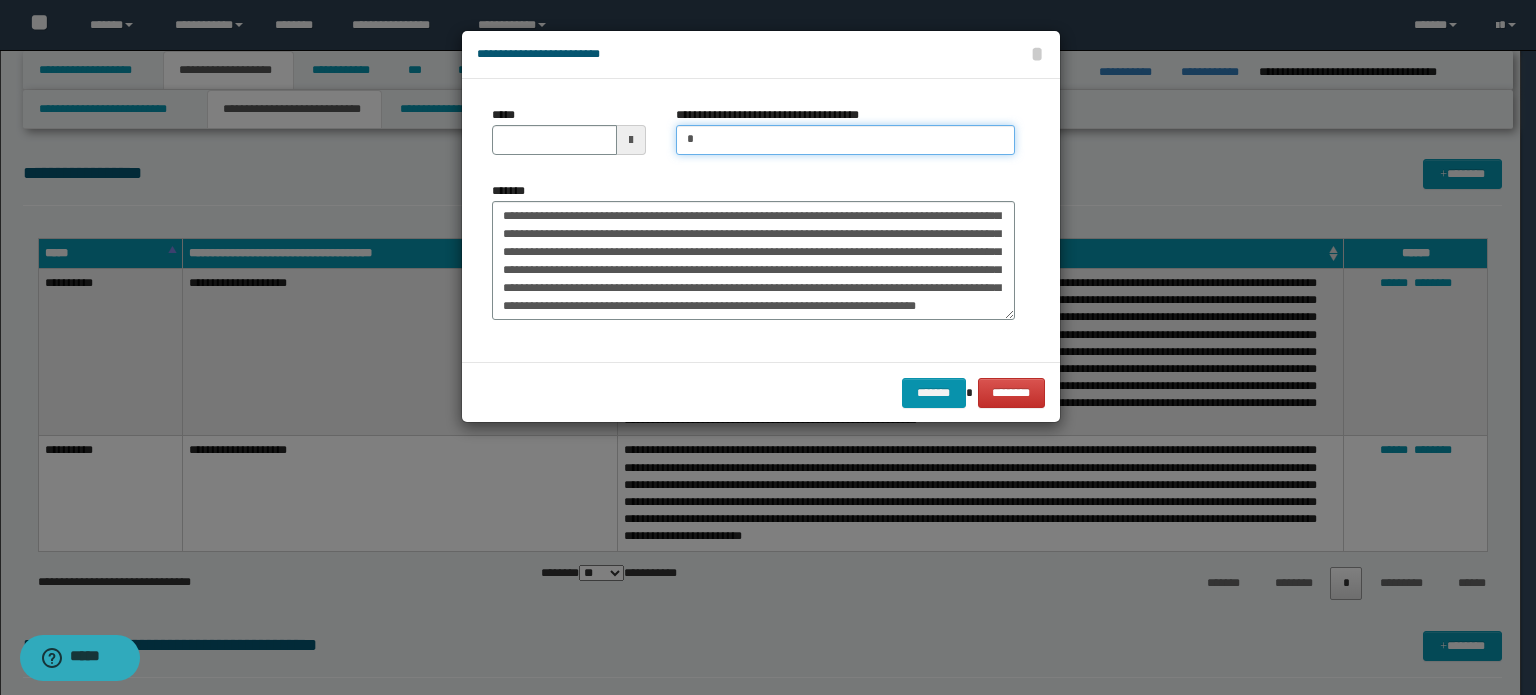 type on "**********" 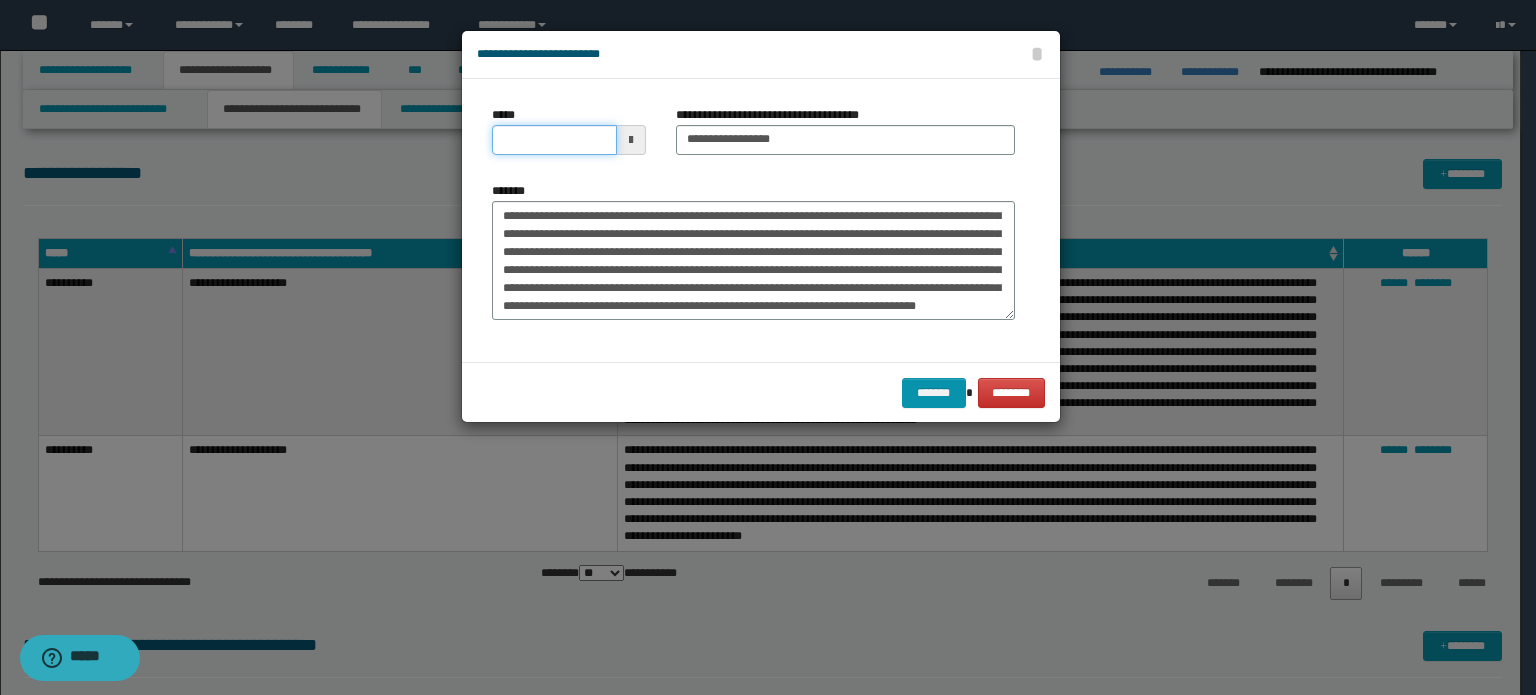 drag, startPoint x: 571, startPoint y: 139, endPoint x: 601, endPoint y: 155, distance: 34 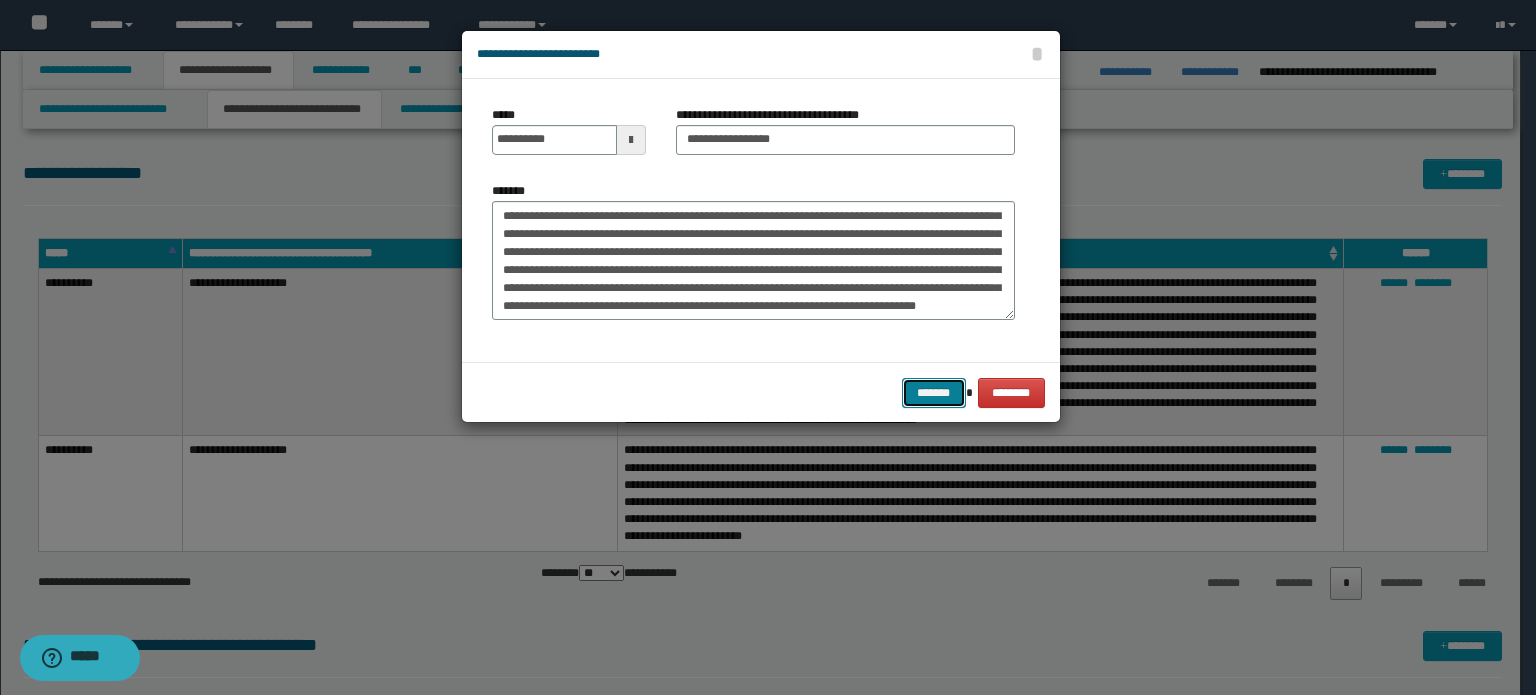 type on "**********" 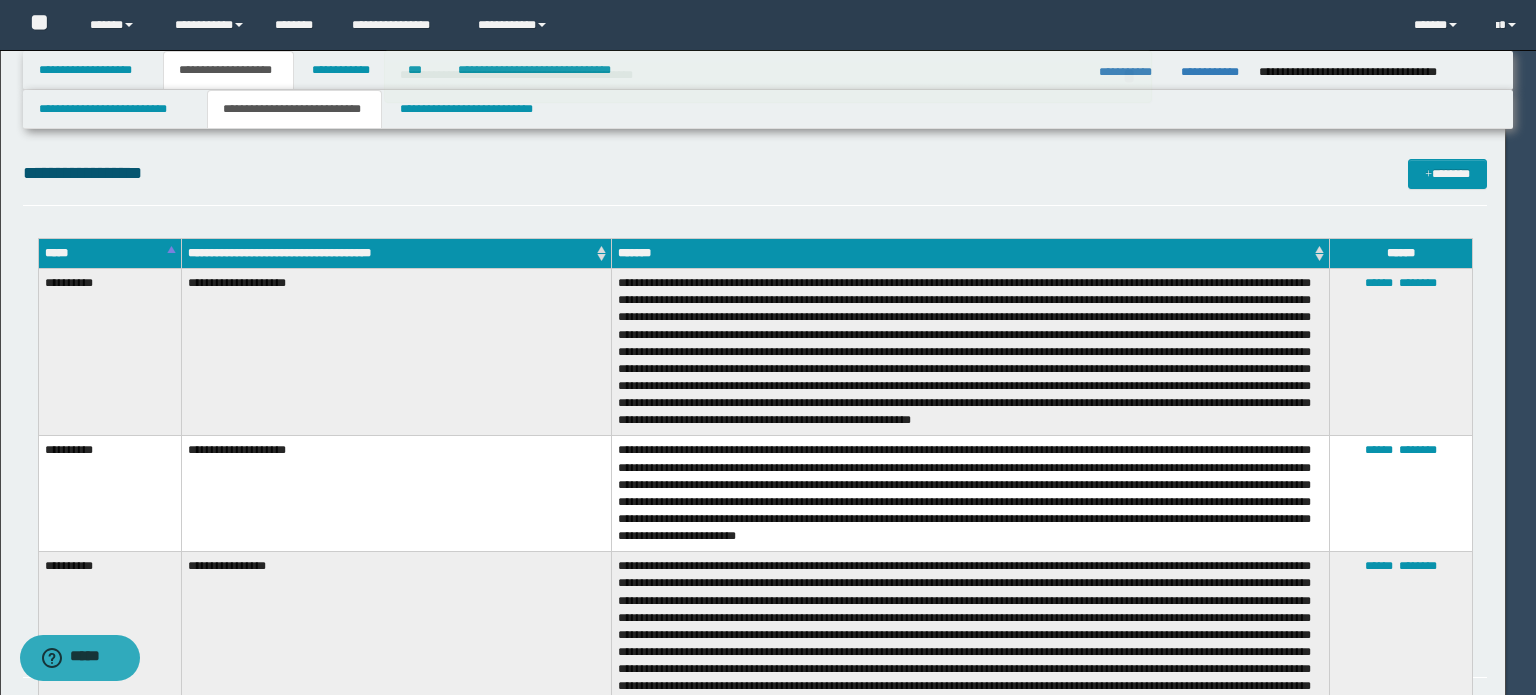 type 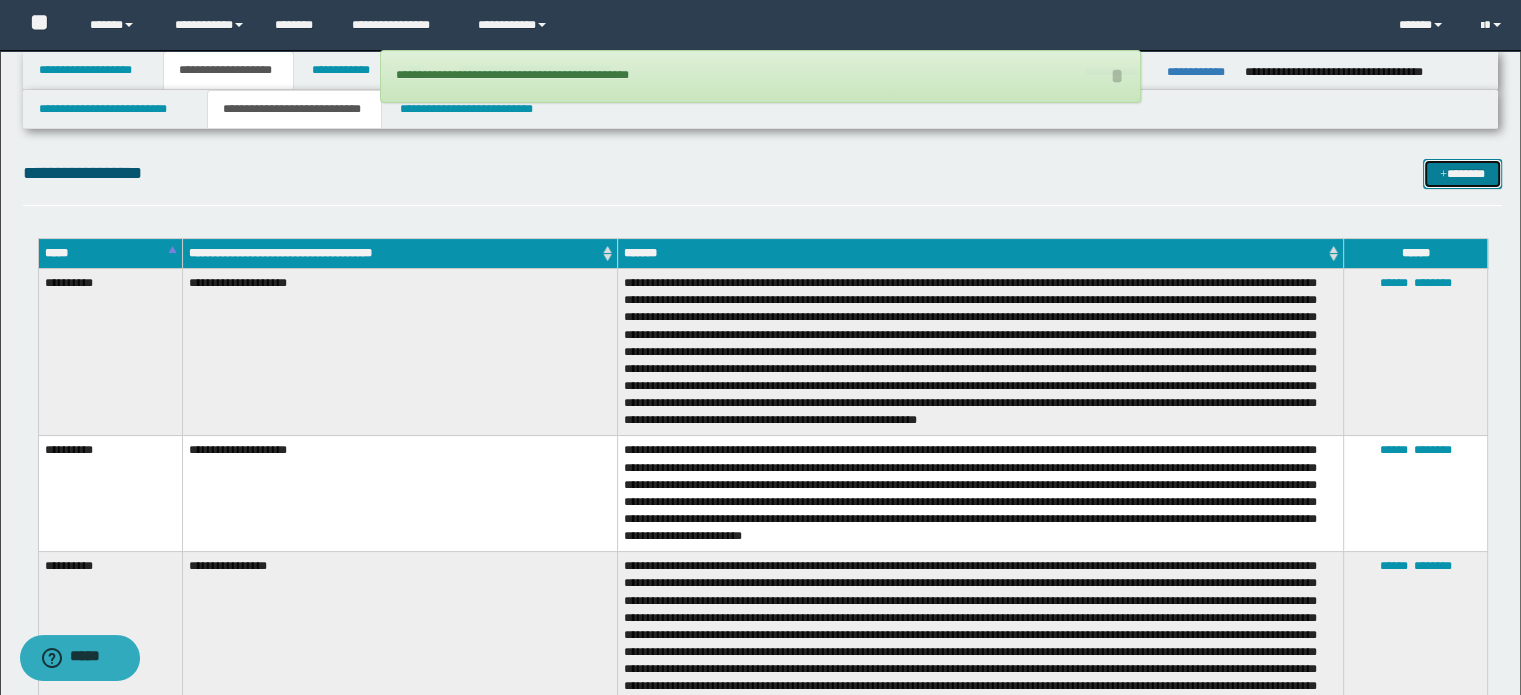click on "*******" at bounding box center [1462, 174] 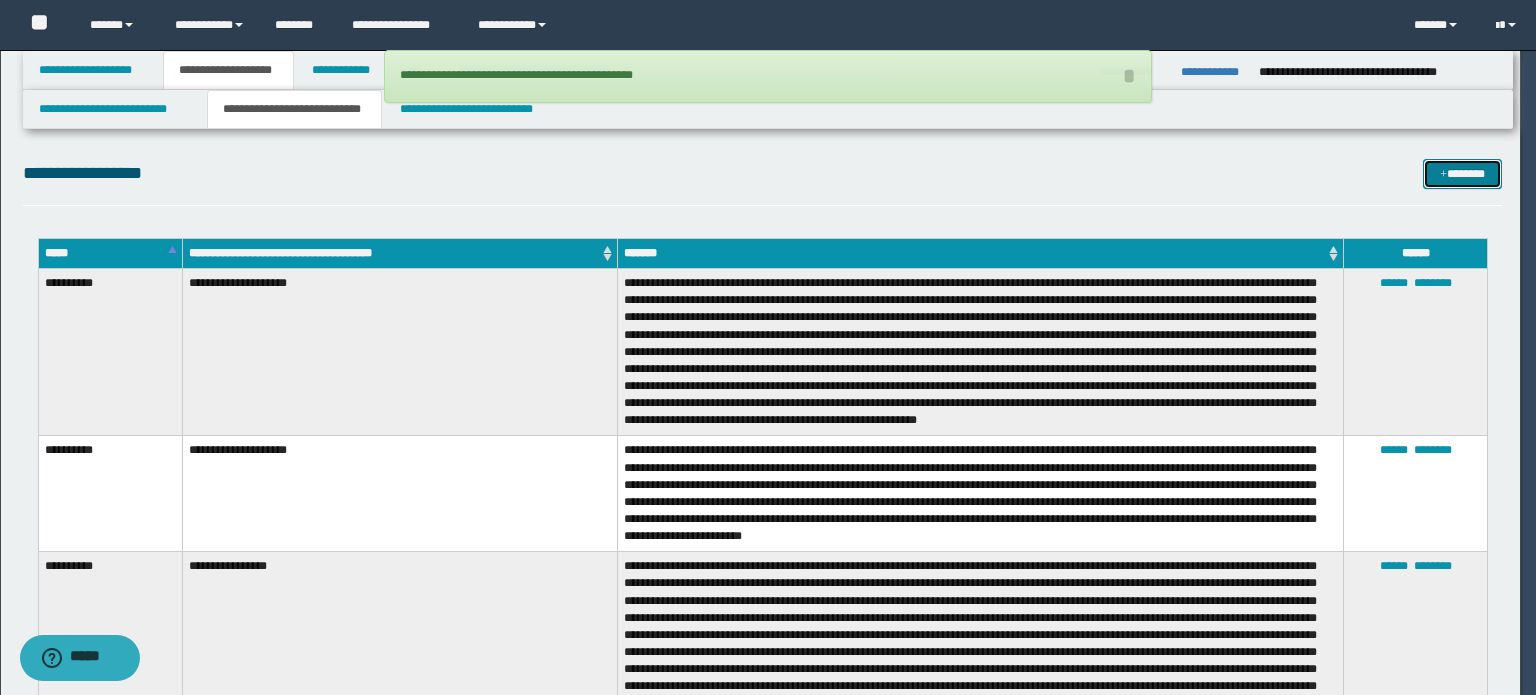 scroll, scrollTop: 0, scrollLeft: 0, axis: both 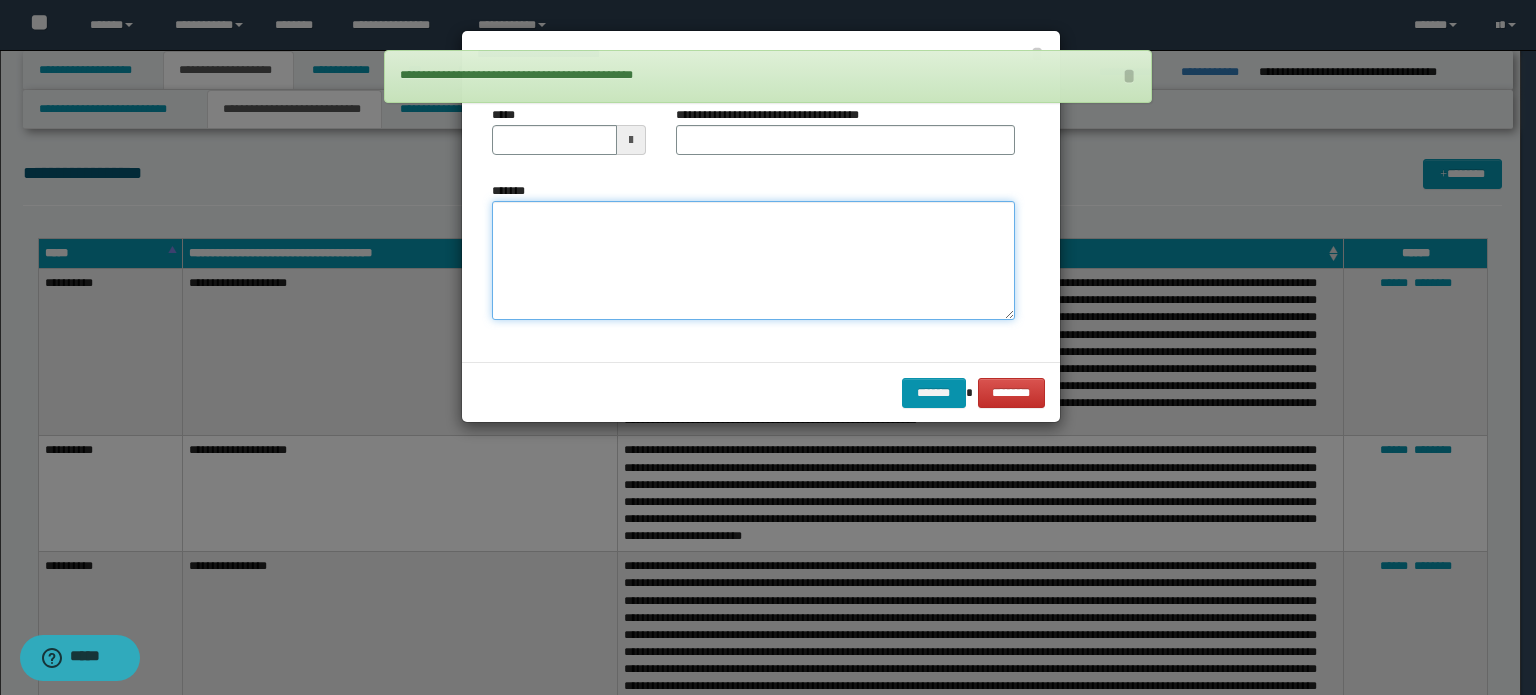 drag, startPoint x: 713, startPoint y: 264, endPoint x: 724, endPoint y: 232, distance: 33.83785 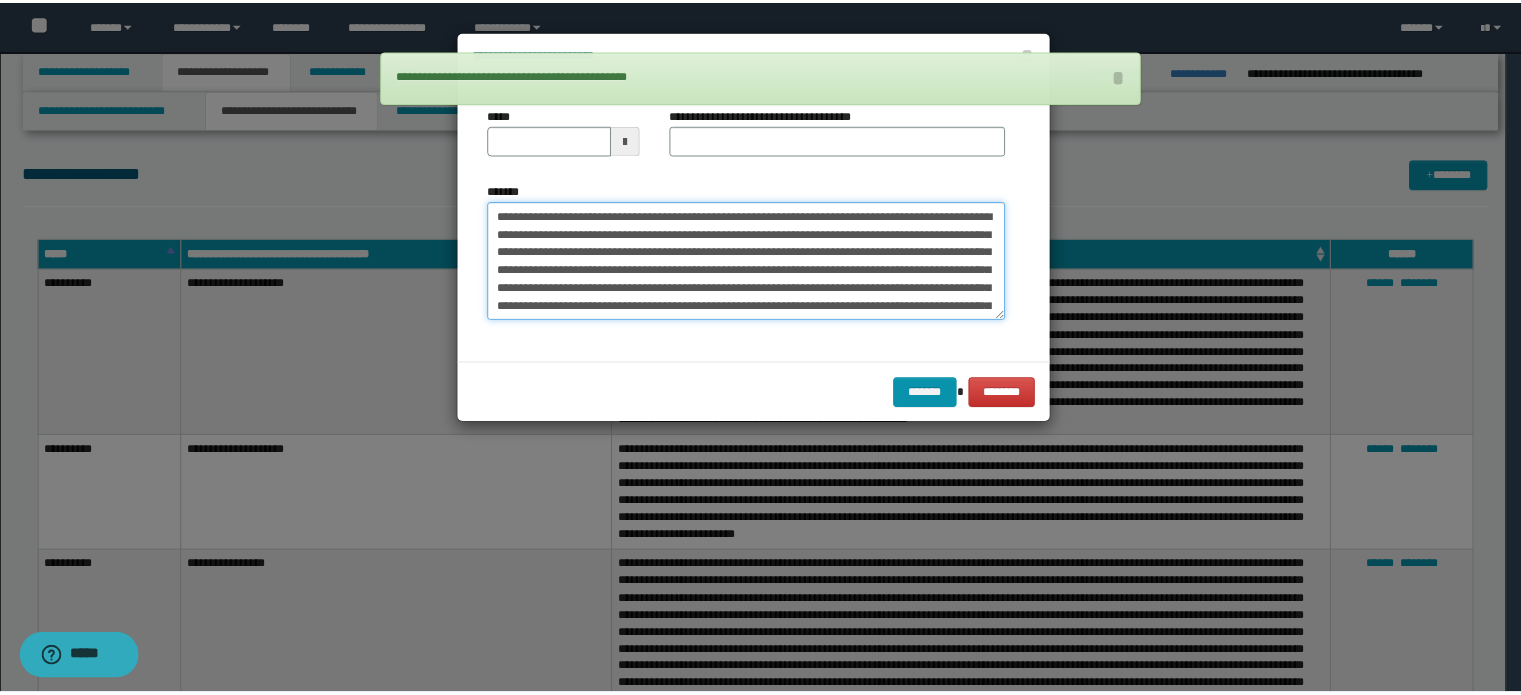 scroll, scrollTop: 138, scrollLeft: 0, axis: vertical 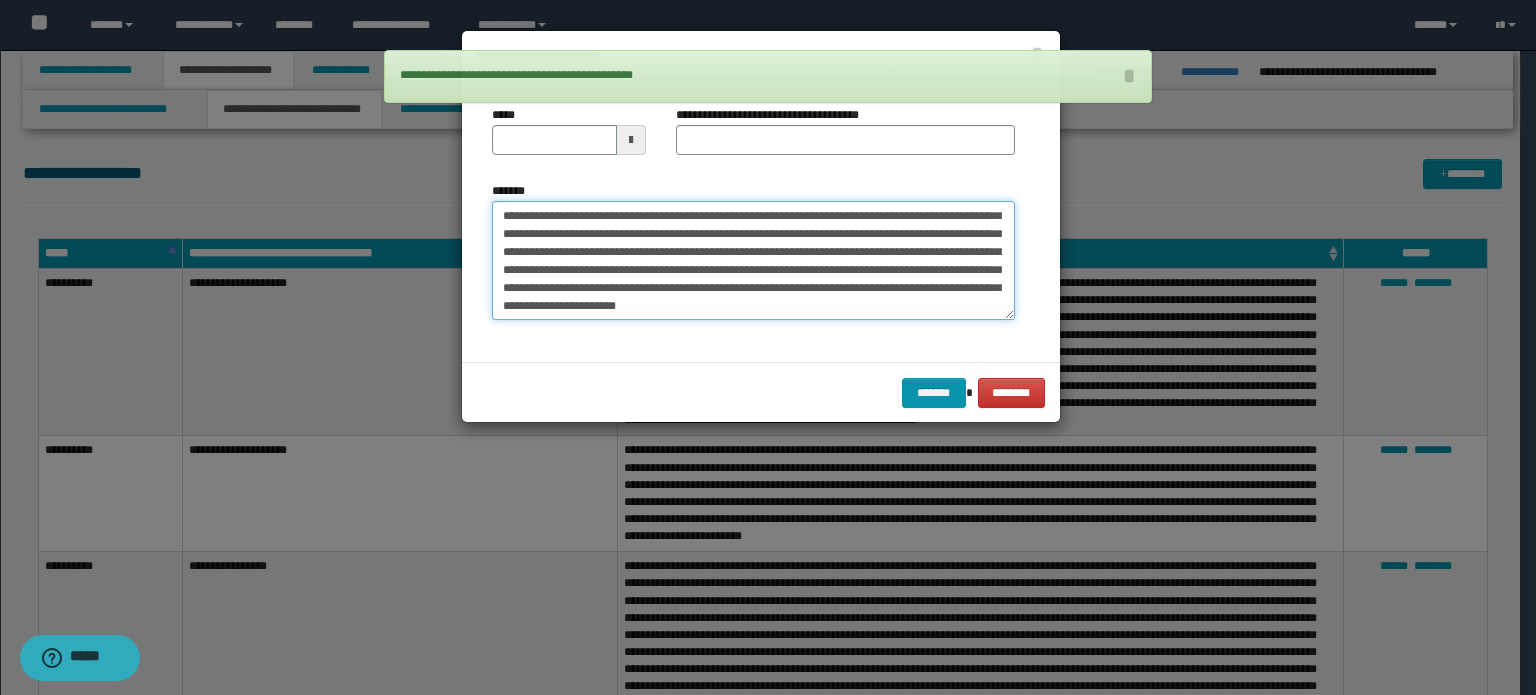 type on "**********" 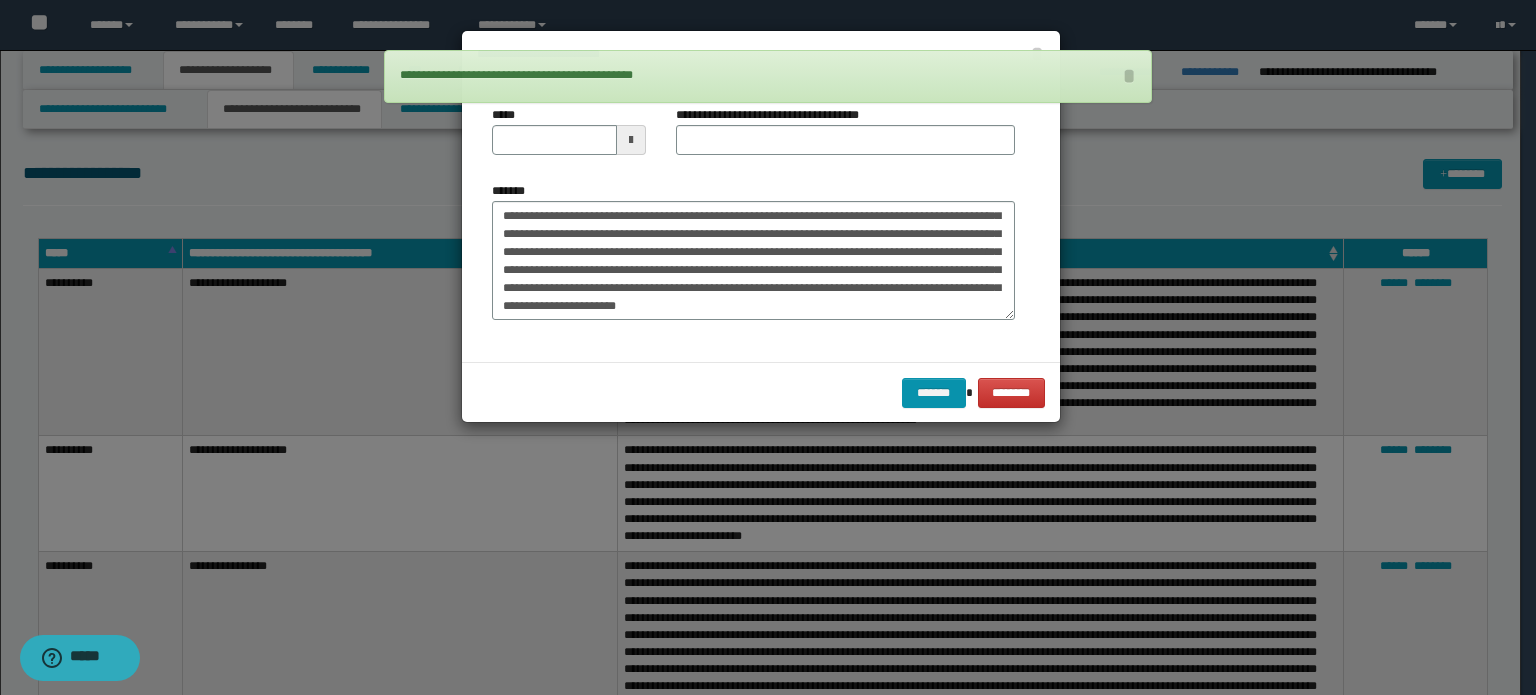 click on "**********" at bounding box center (775, 115) 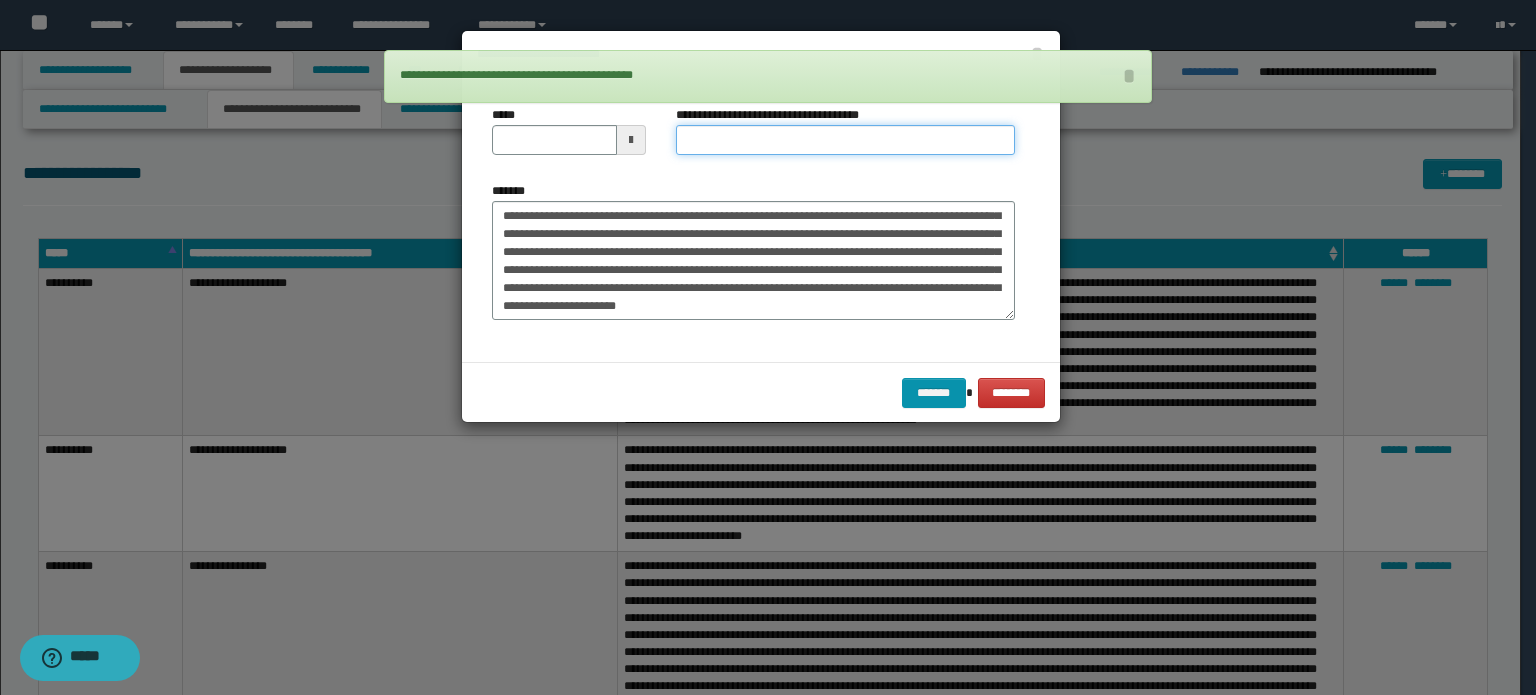 click on "**********" at bounding box center (845, 140) 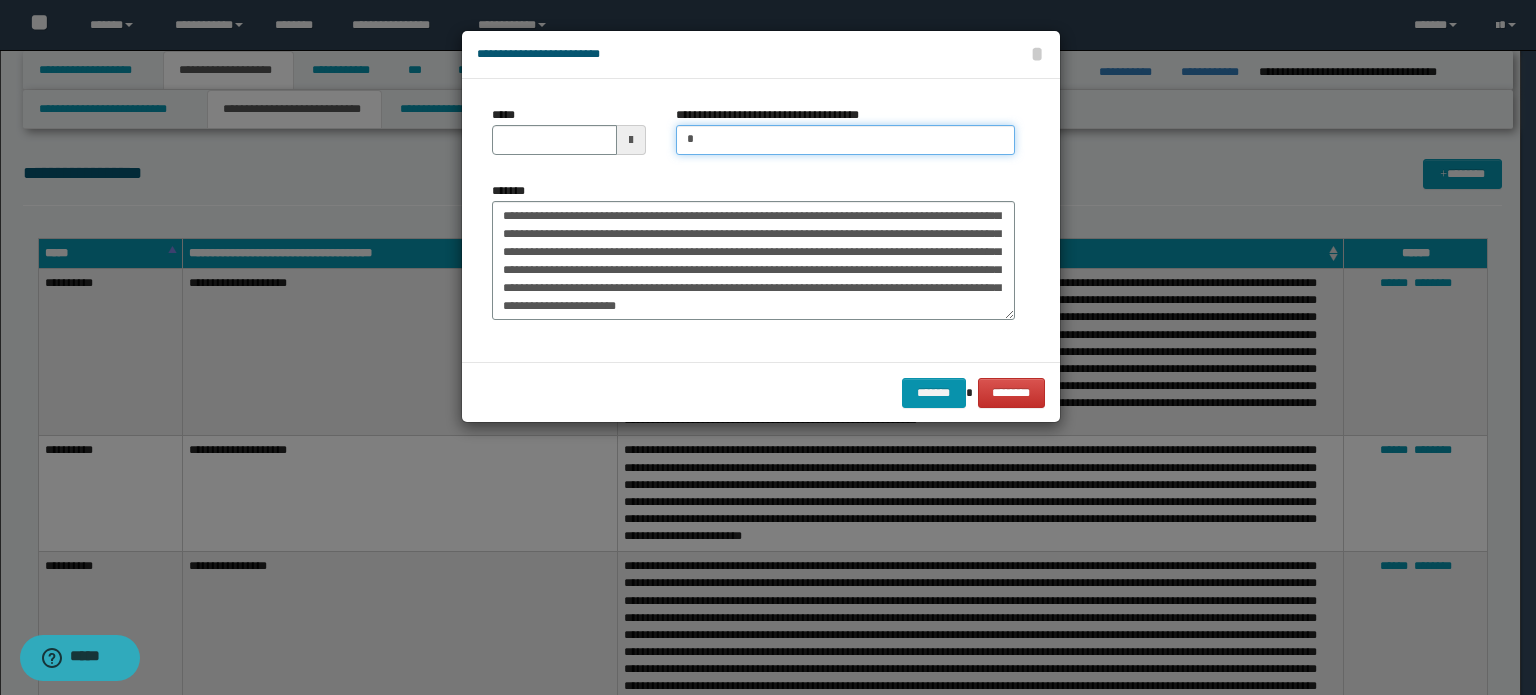 type on "**********" 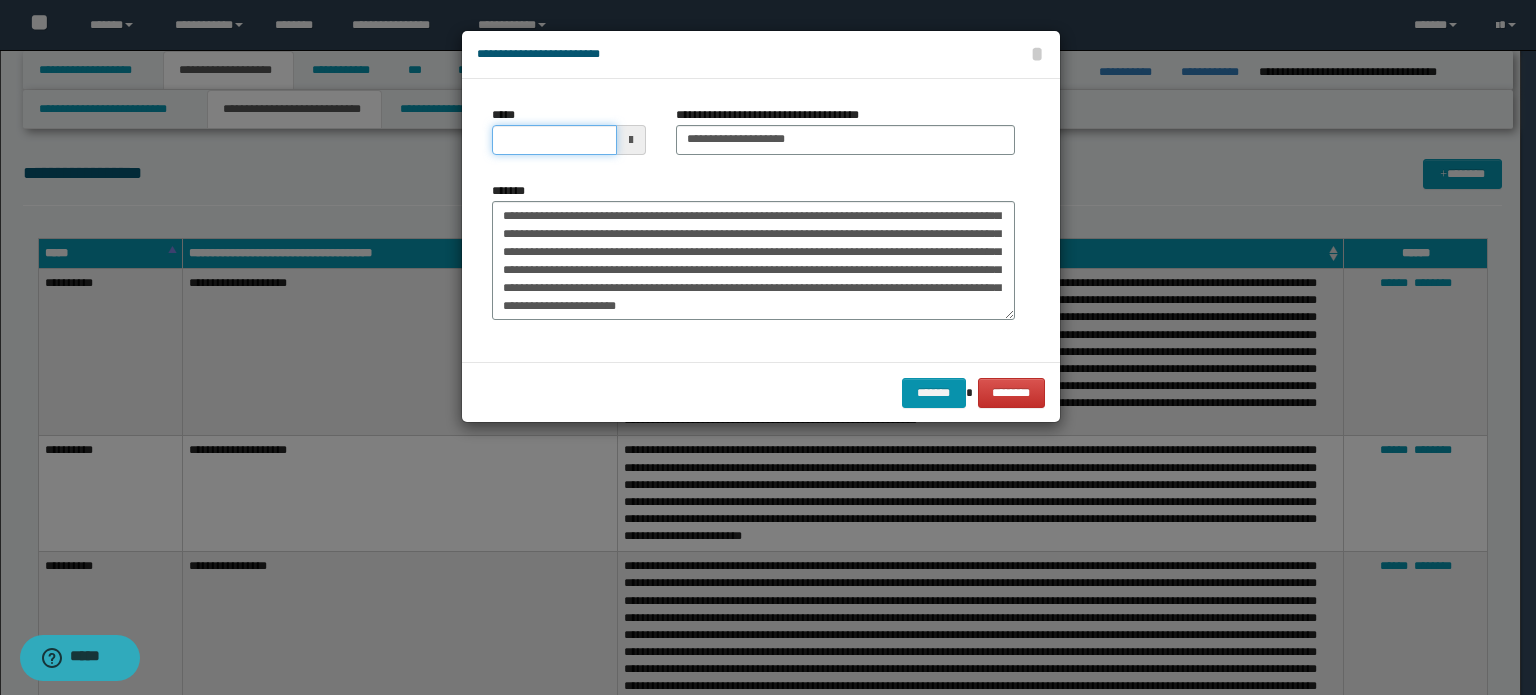 drag, startPoint x: 553, startPoint y: 129, endPoint x: 705, endPoint y: 255, distance: 197.43353 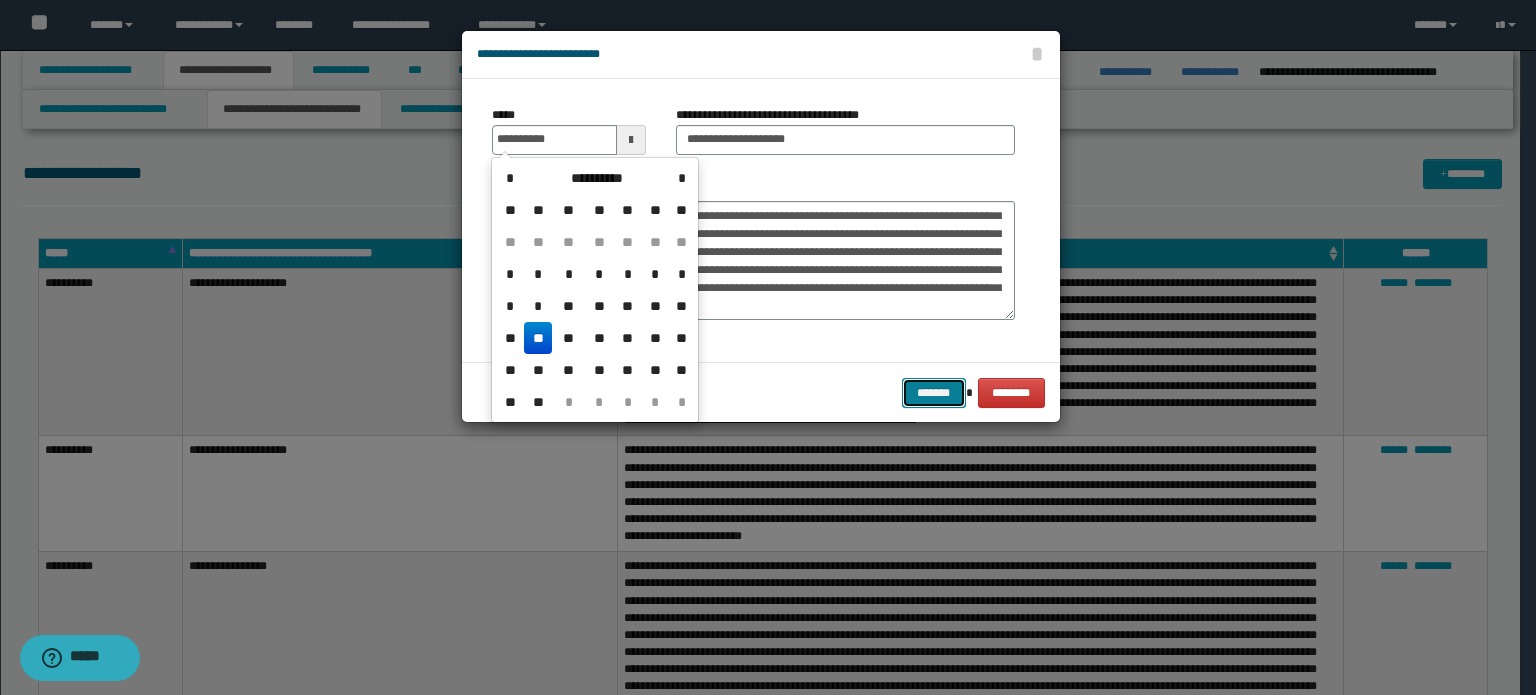 type on "**********" 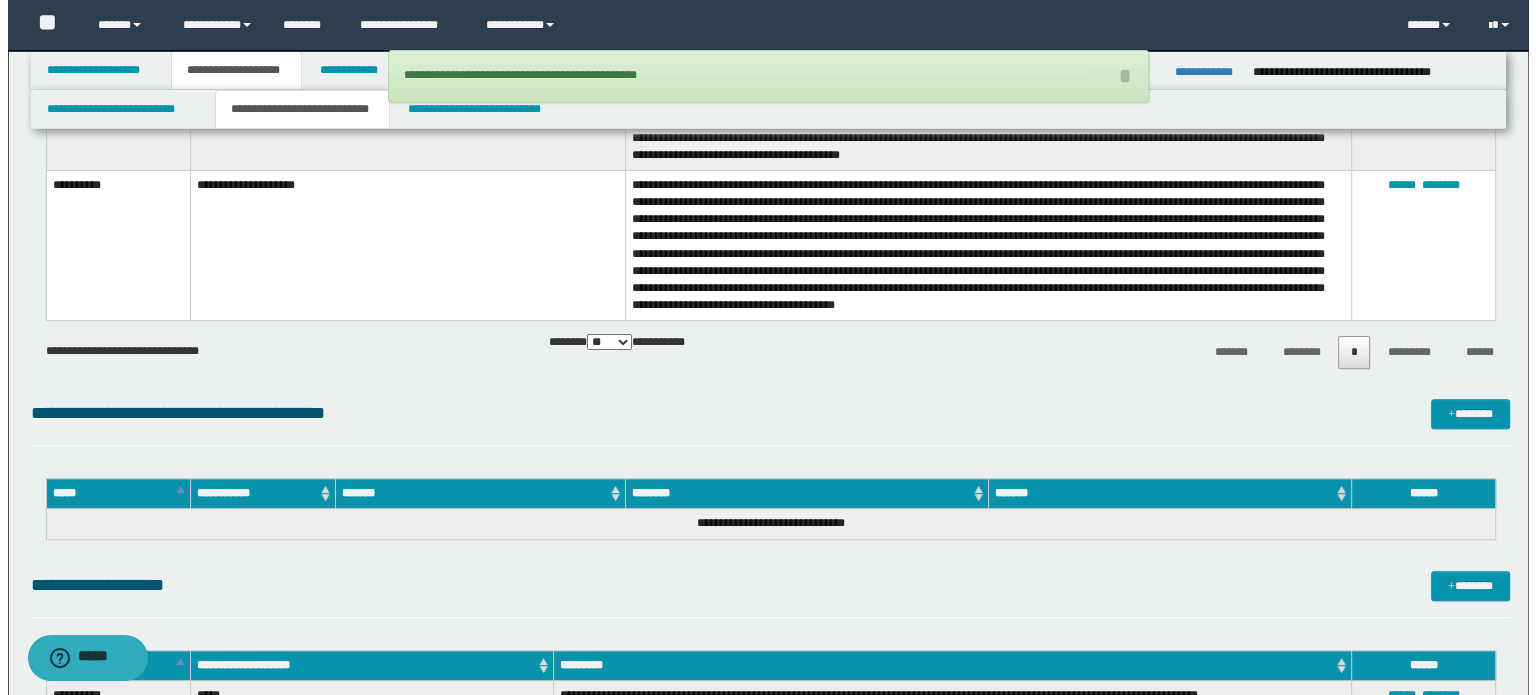 scroll, scrollTop: 700, scrollLeft: 0, axis: vertical 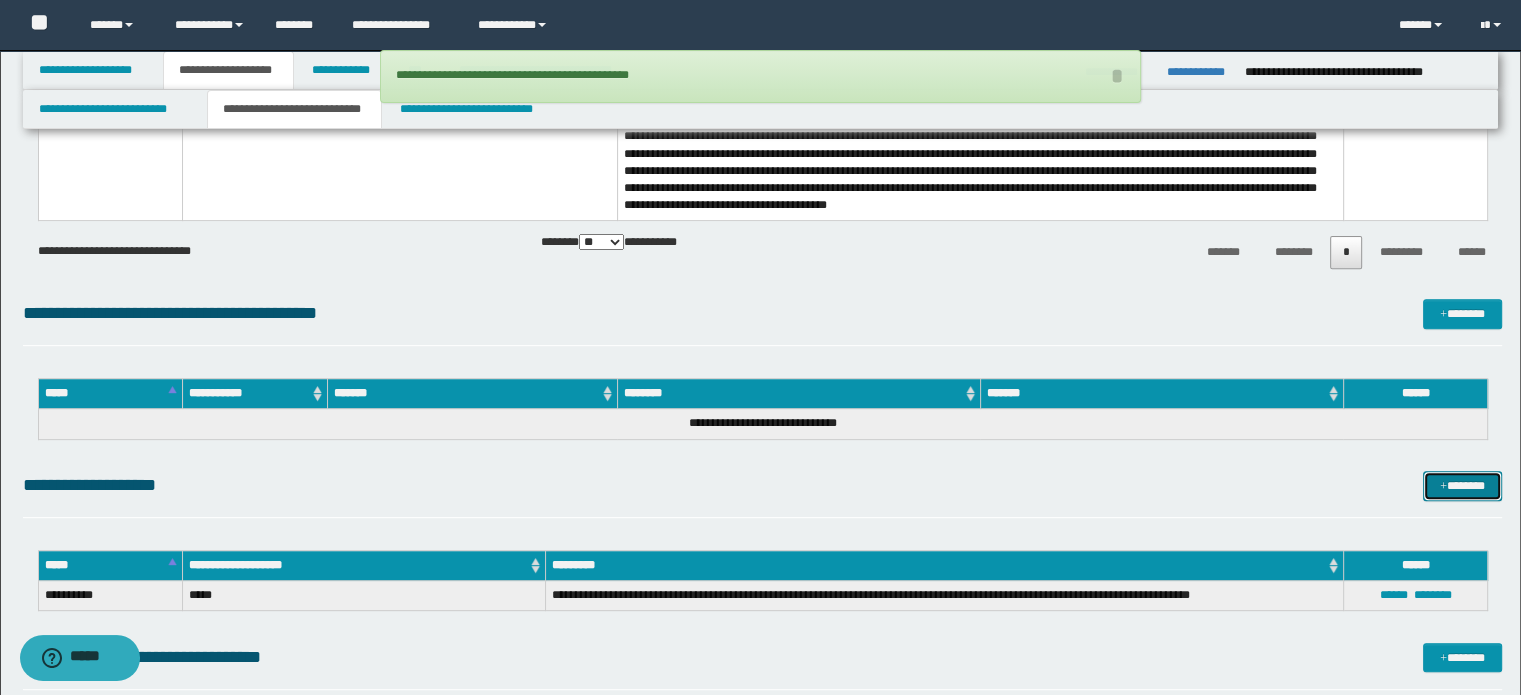 click on "*******" at bounding box center (1462, 486) 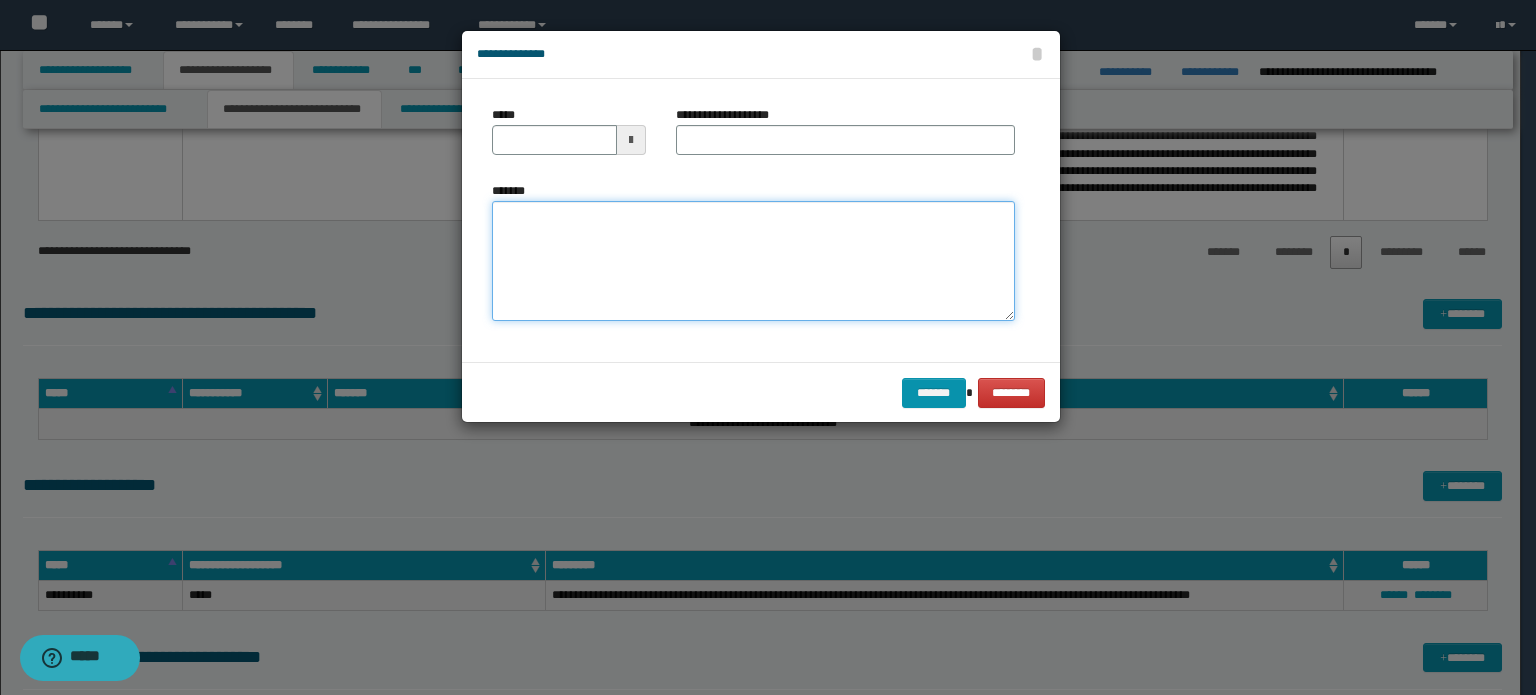 click on "*******" at bounding box center [753, 261] 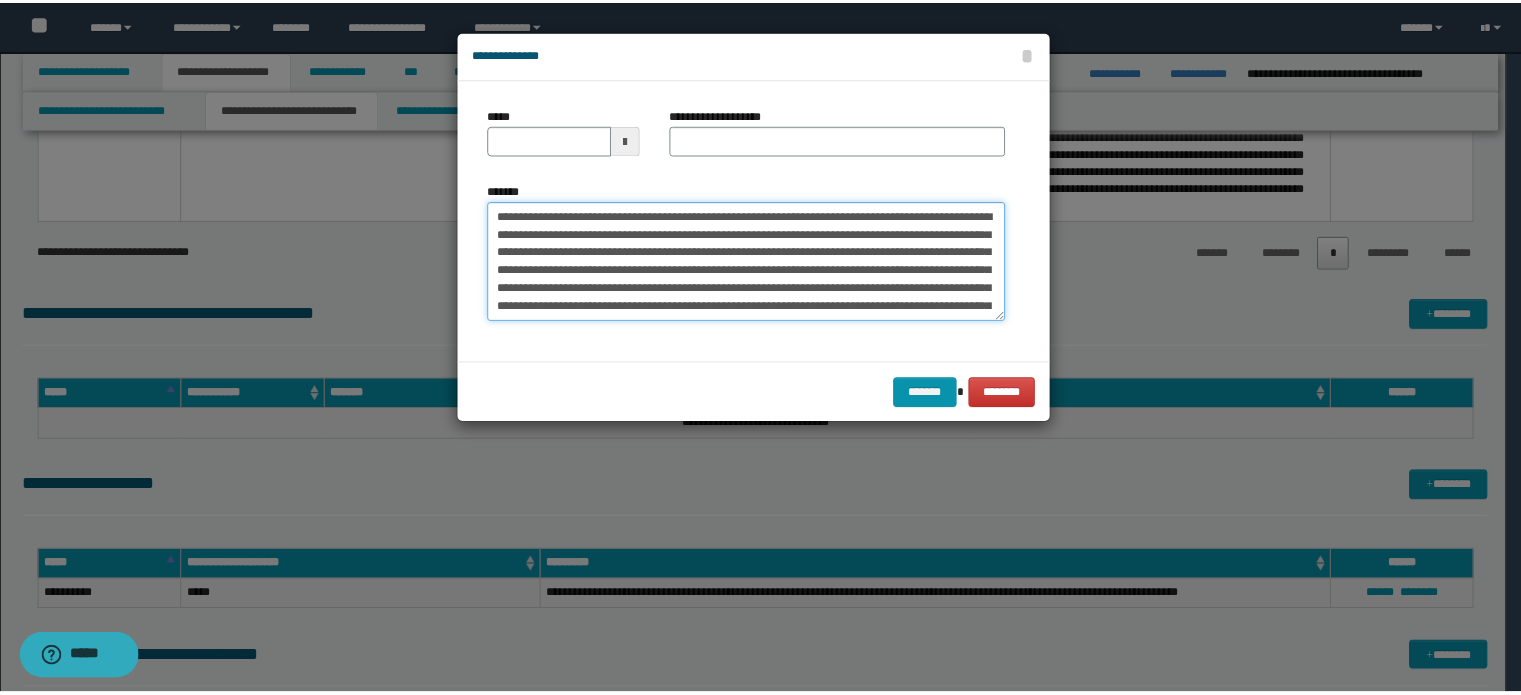 scroll, scrollTop: 210, scrollLeft: 0, axis: vertical 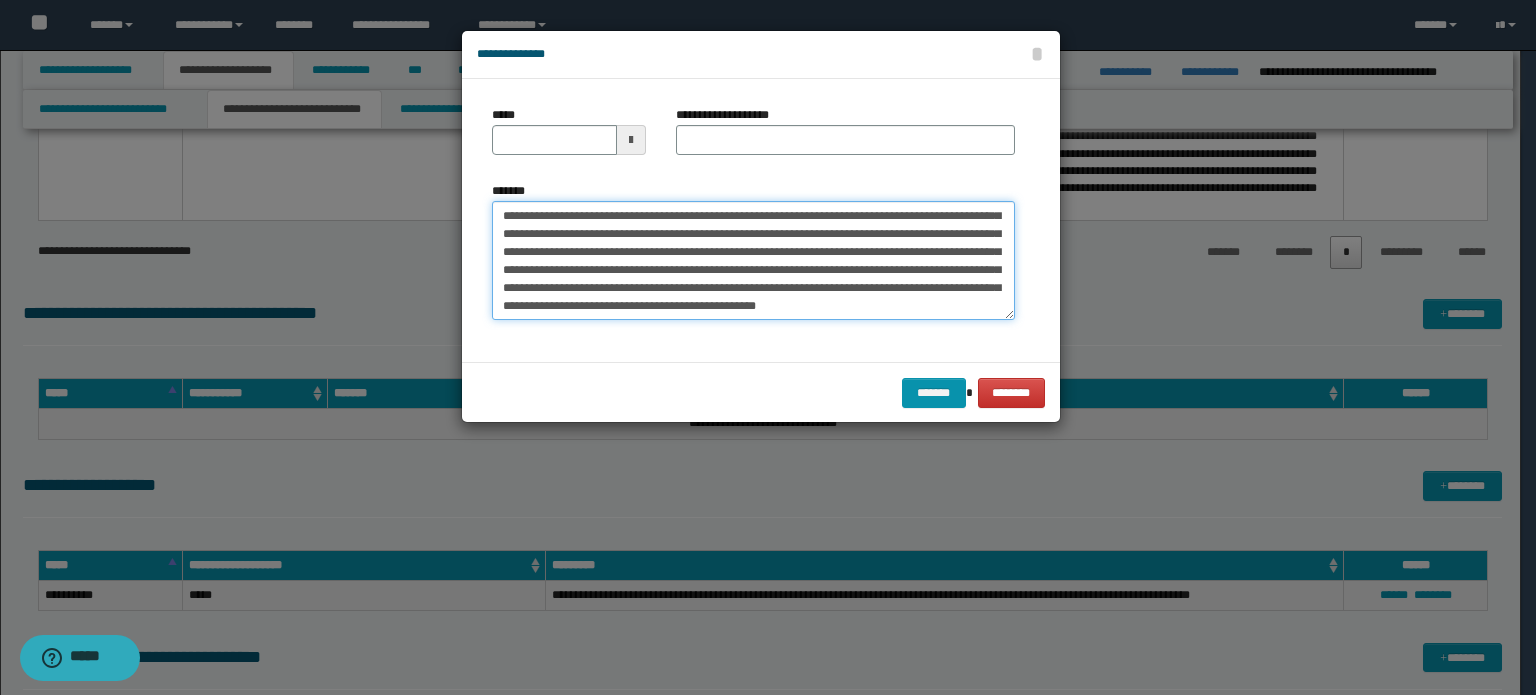 type on "**********" 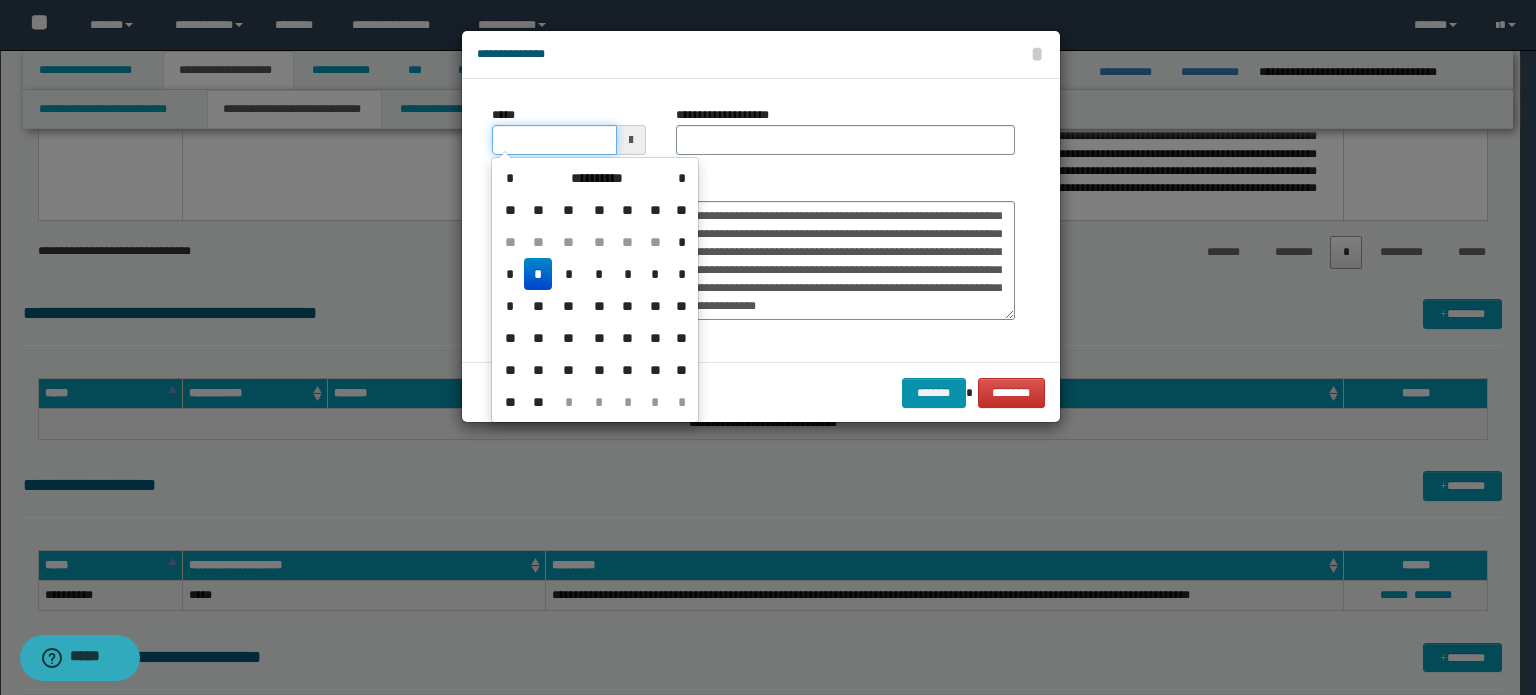click on "*****" at bounding box center [554, 140] 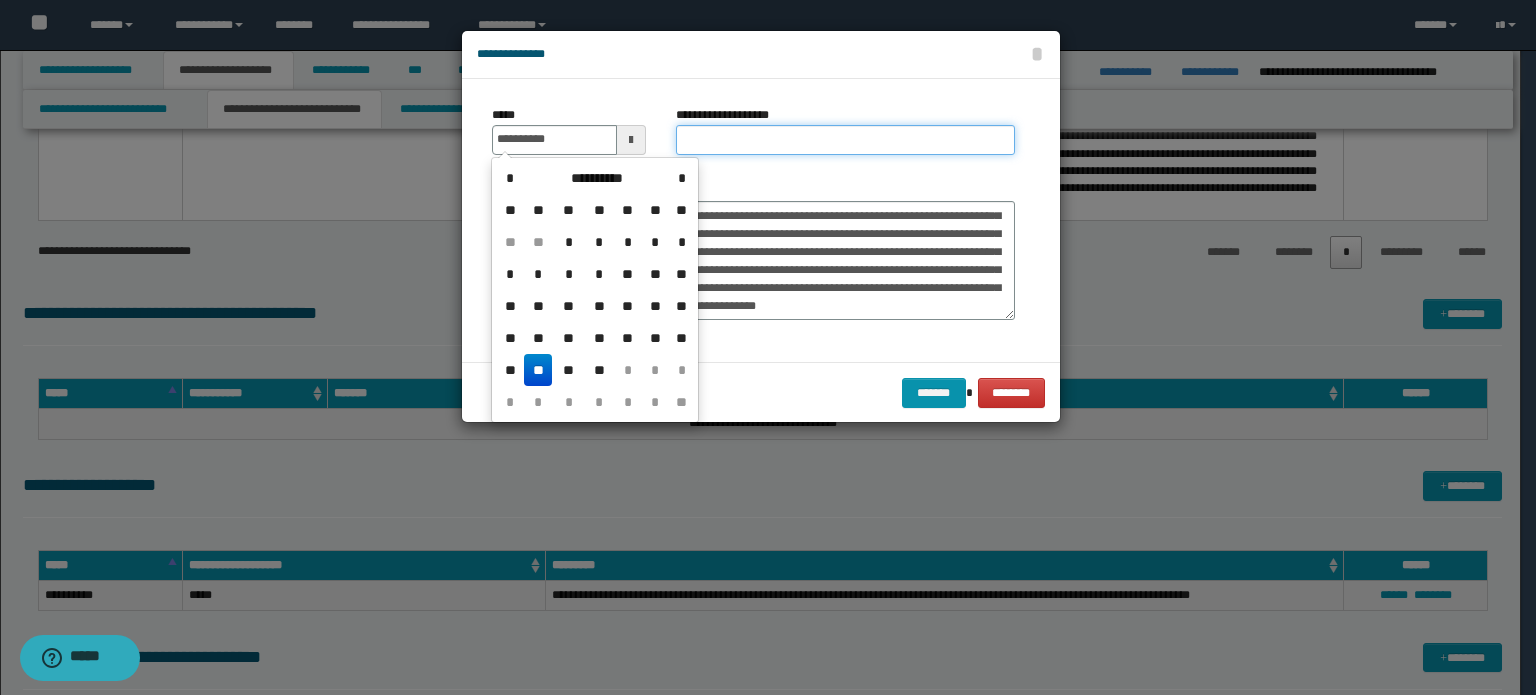 type on "**********" 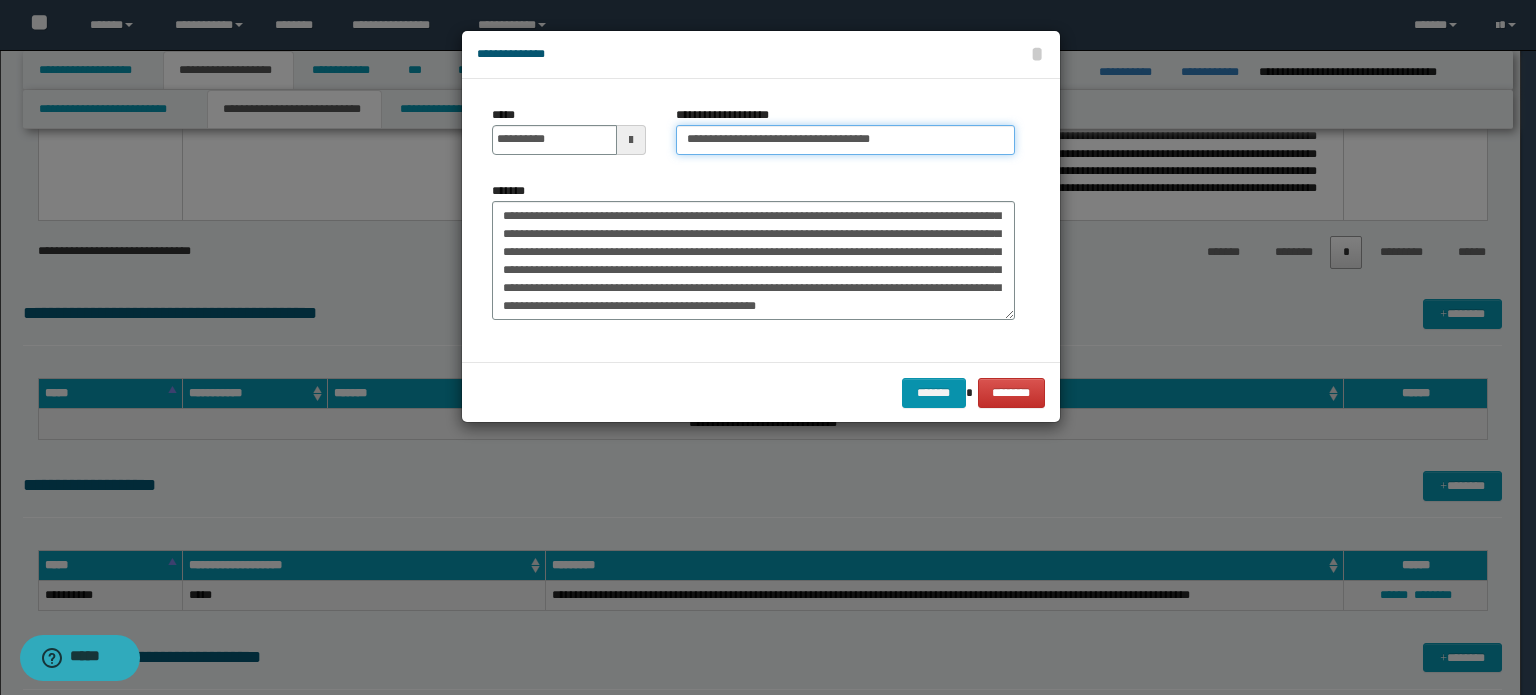 drag, startPoint x: 896, startPoint y: 134, endPoint x: 939, endPoint y: 115, distance: 47.010635 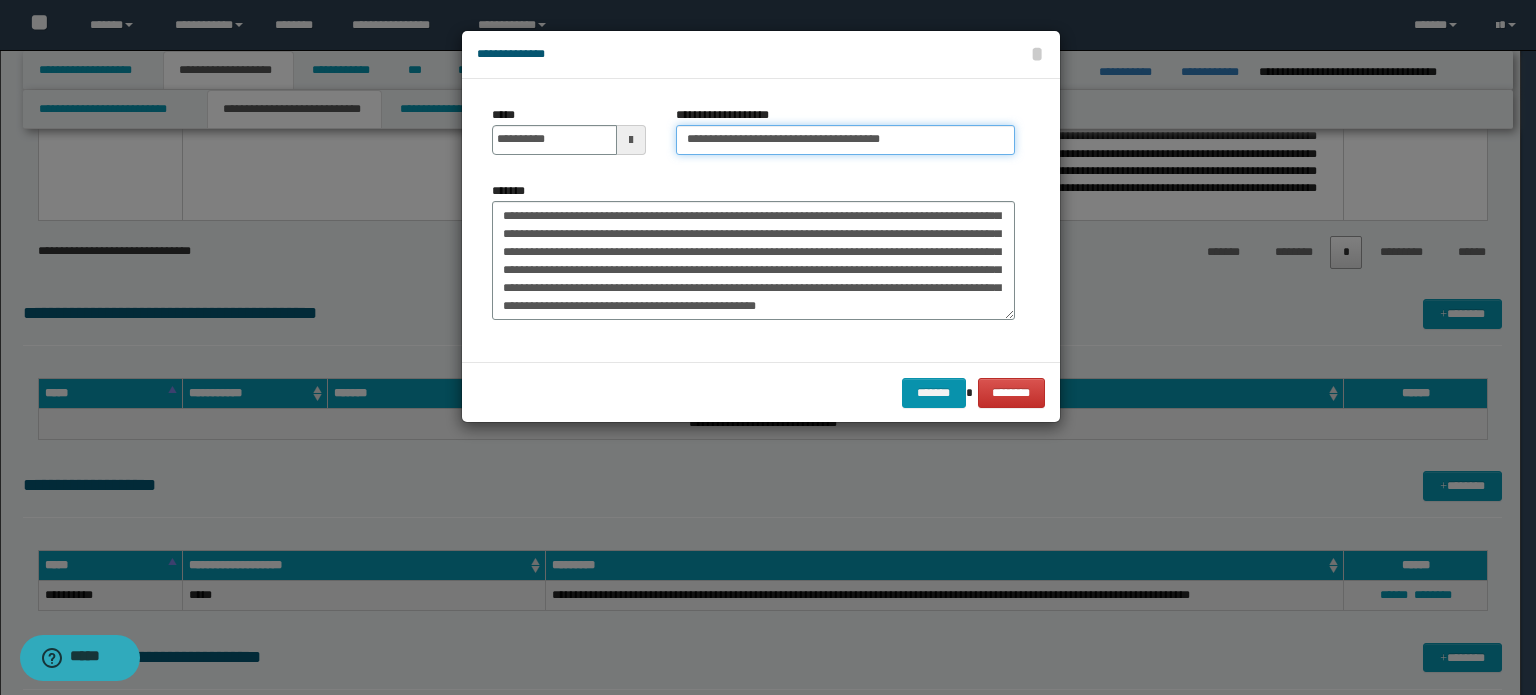 type on "**********" 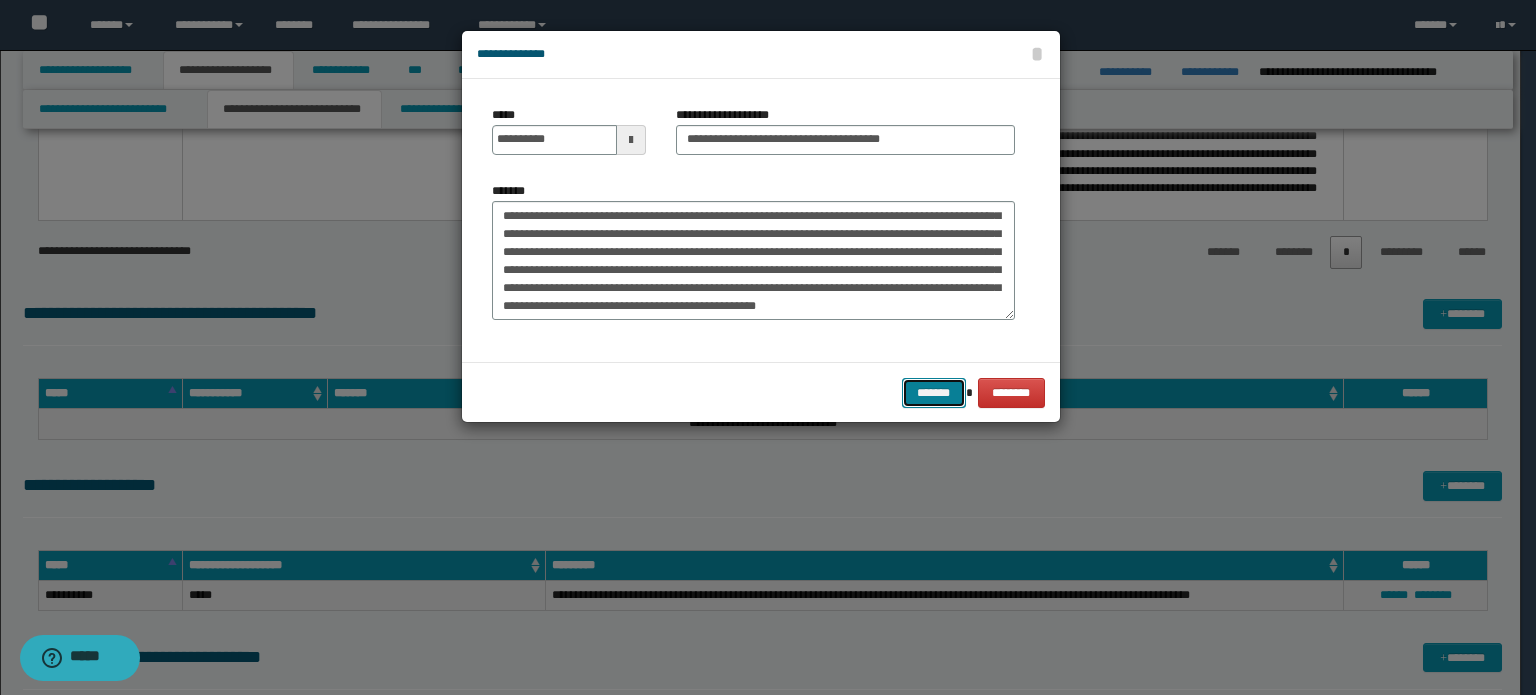 drag, startPoint x: 935, startPoint y: 398, endPoint x: 944, endPoint y: 250, distance: 148.27339 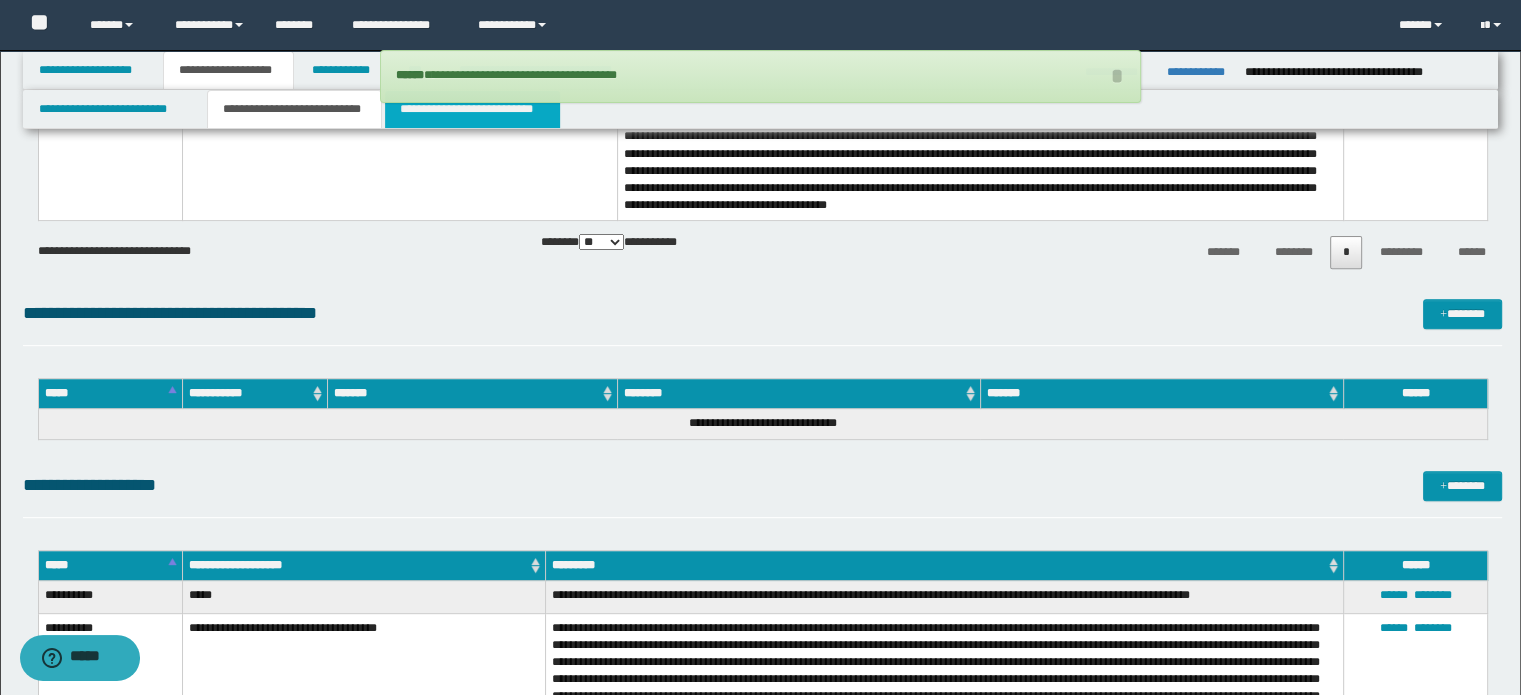 click on "**********" at bounding box center (472, 109) 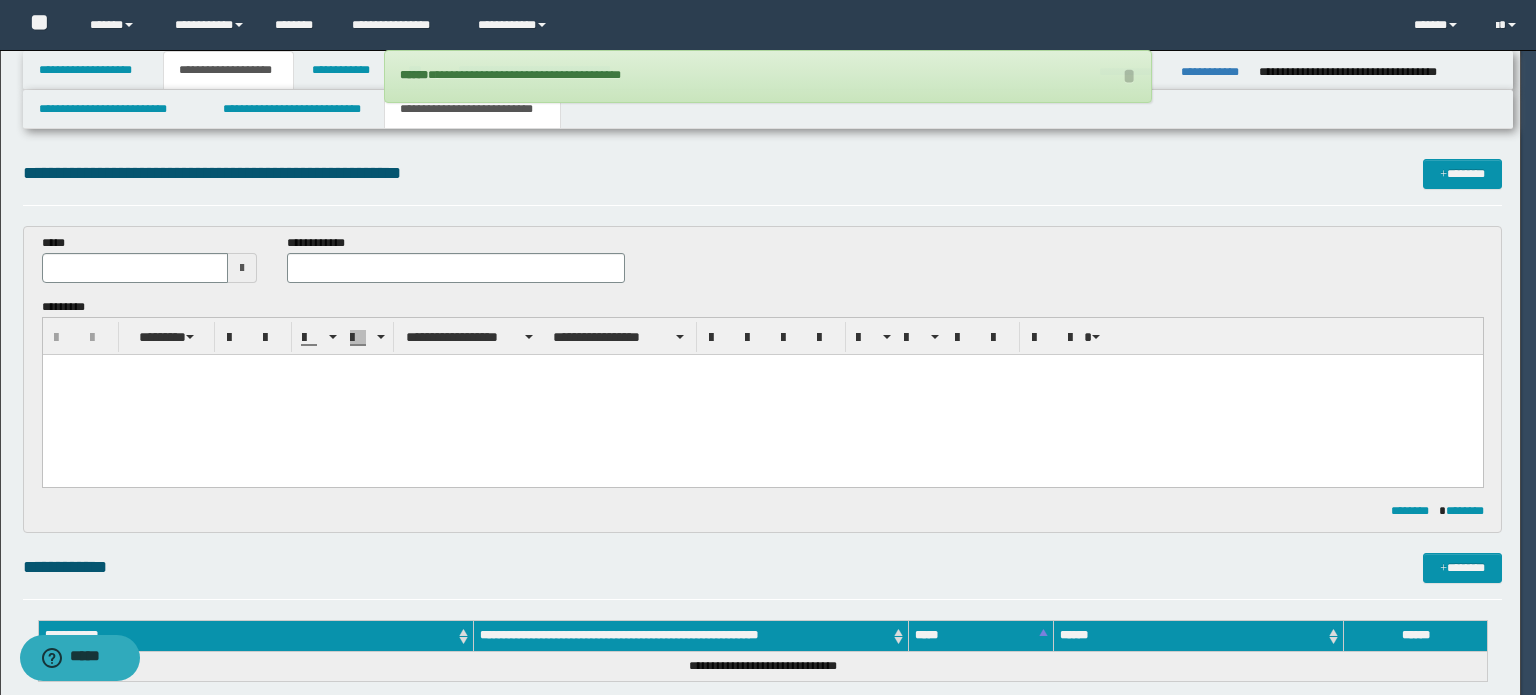 scroll, scrollTop: 0, scrollLeft: 0, axis: both 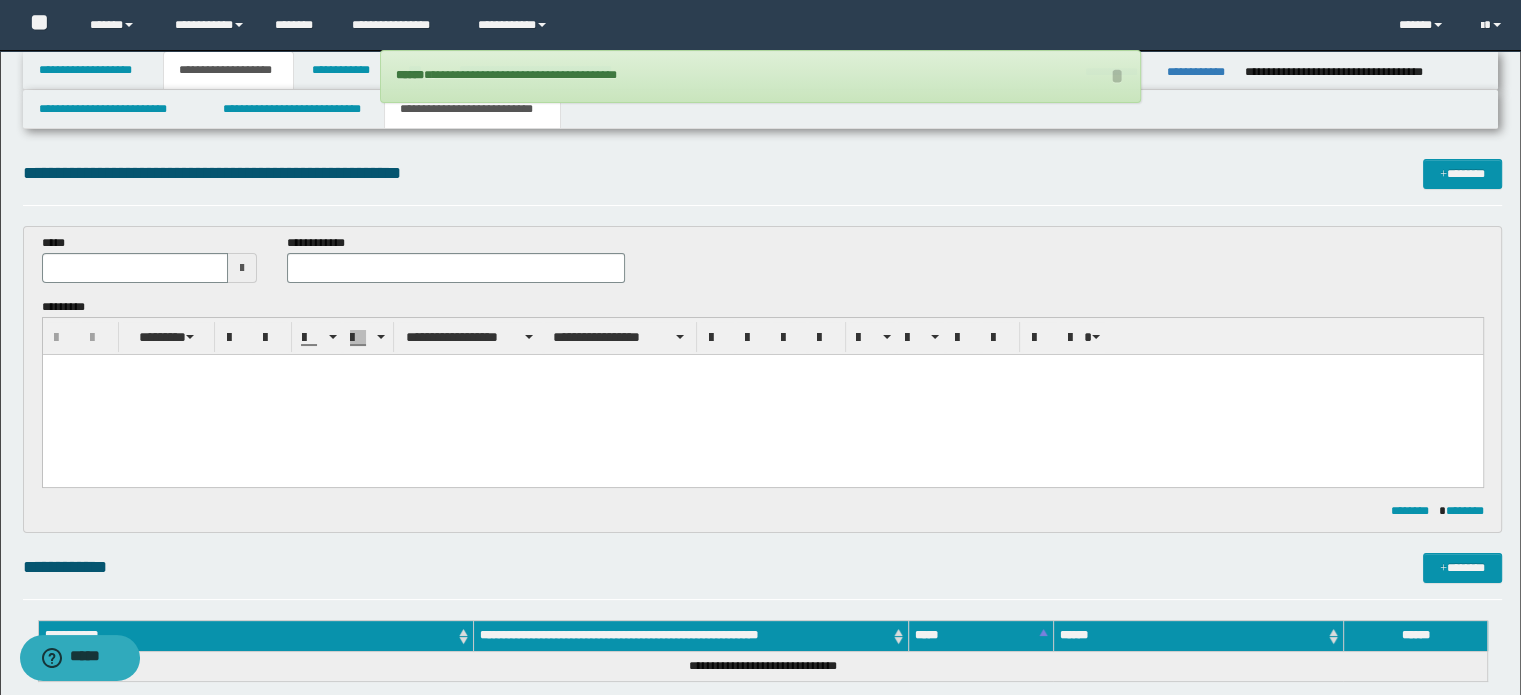 drag, startPoint x: 421, startPoint y: 430, endPoint x: 434, endPoint y: 671, distance: 241.35037 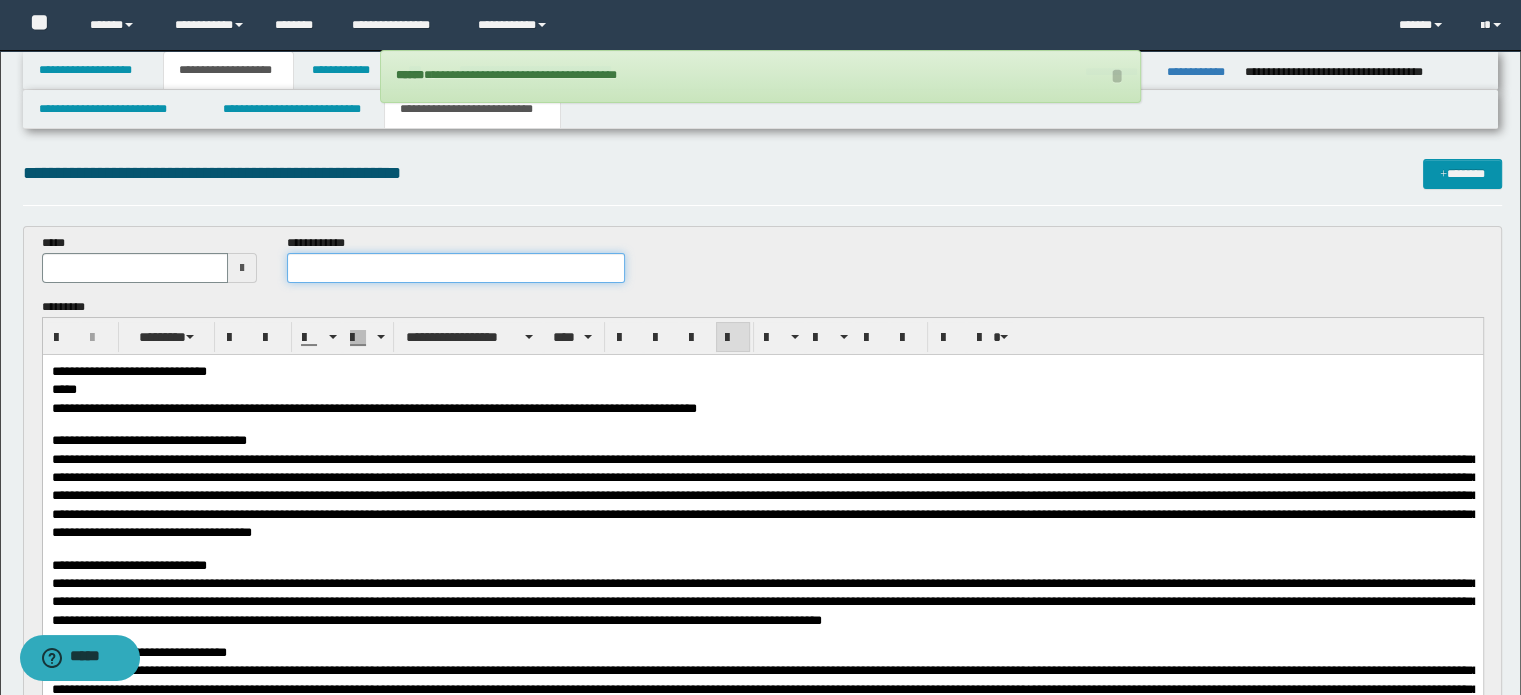 click at bounding box center [456, 268] 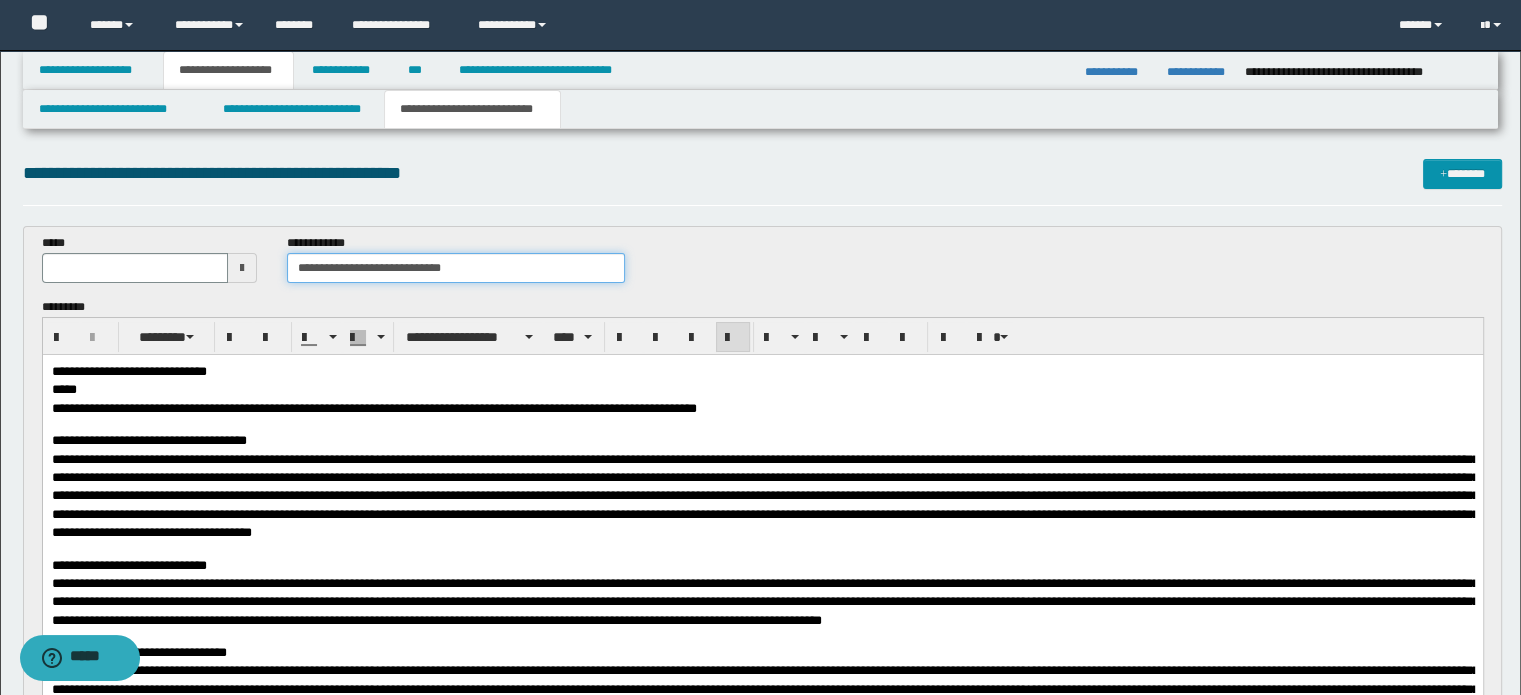 type on "**********" 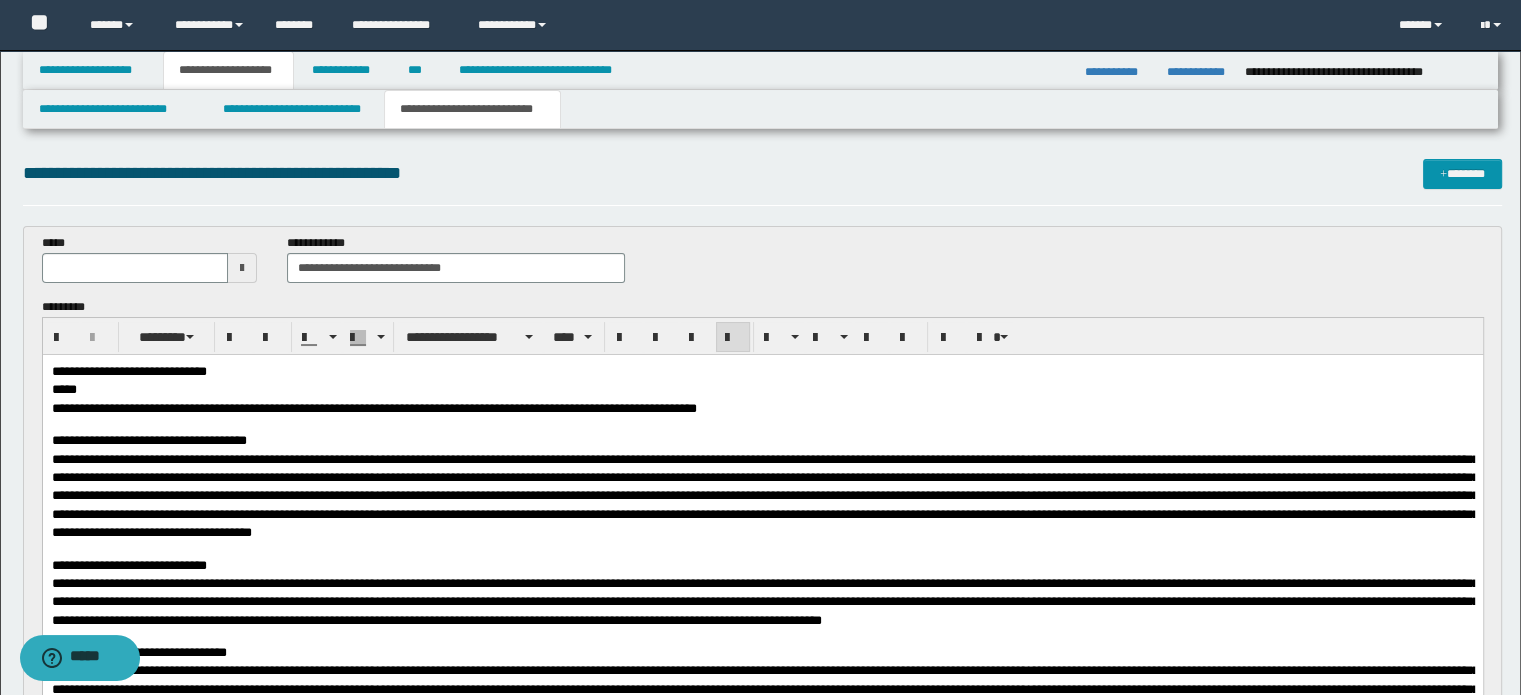 click at bounding box center (242, 268) 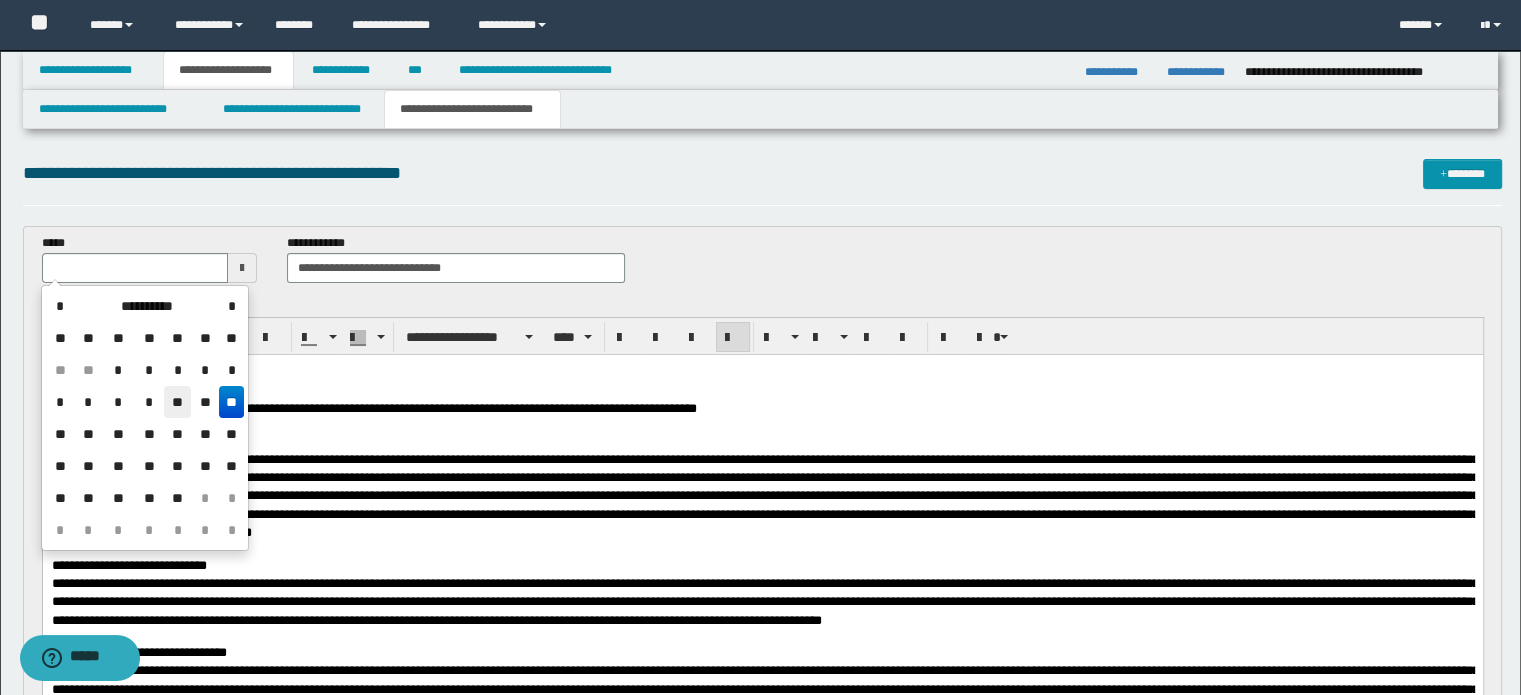 drag, startPoint x: 184, startPoint y: 404, endPoint x: 166, endPoint y: 0, distance: 404.4008 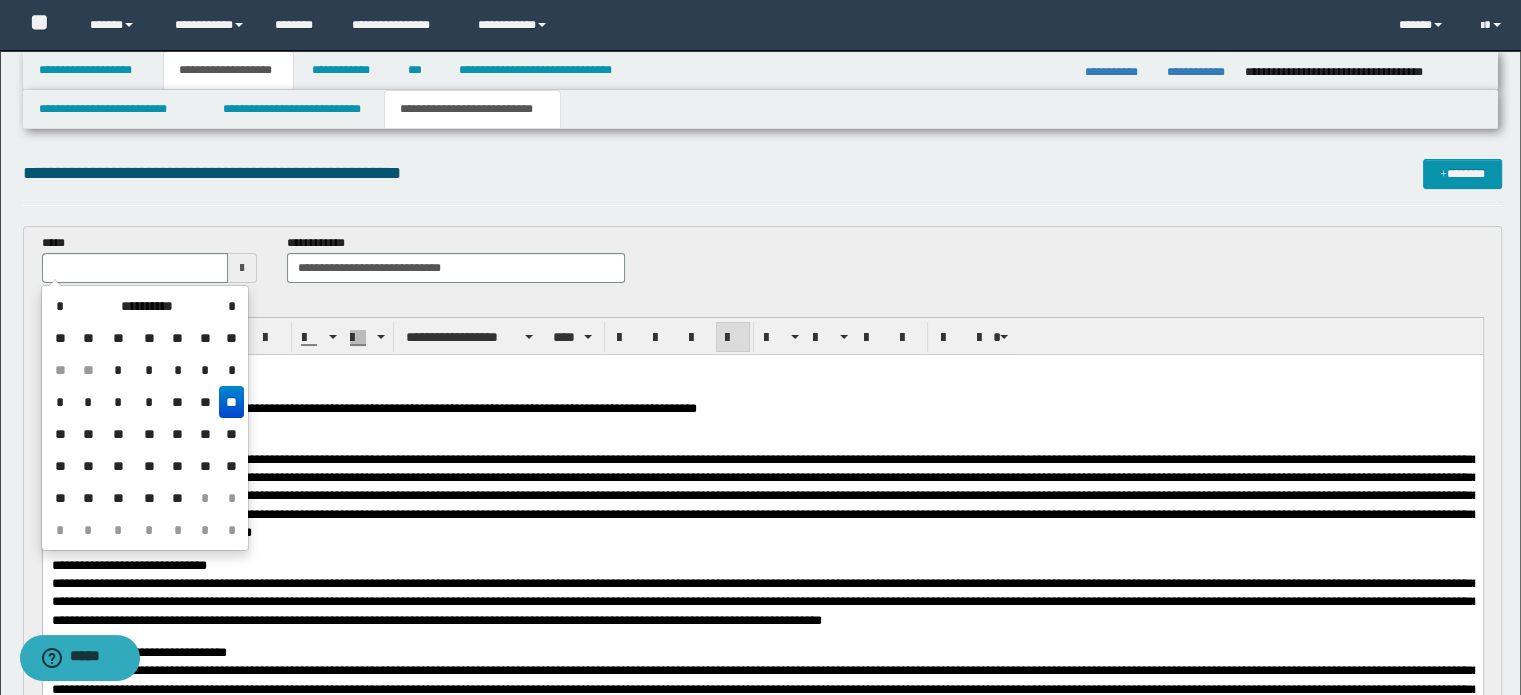 type on "**********" 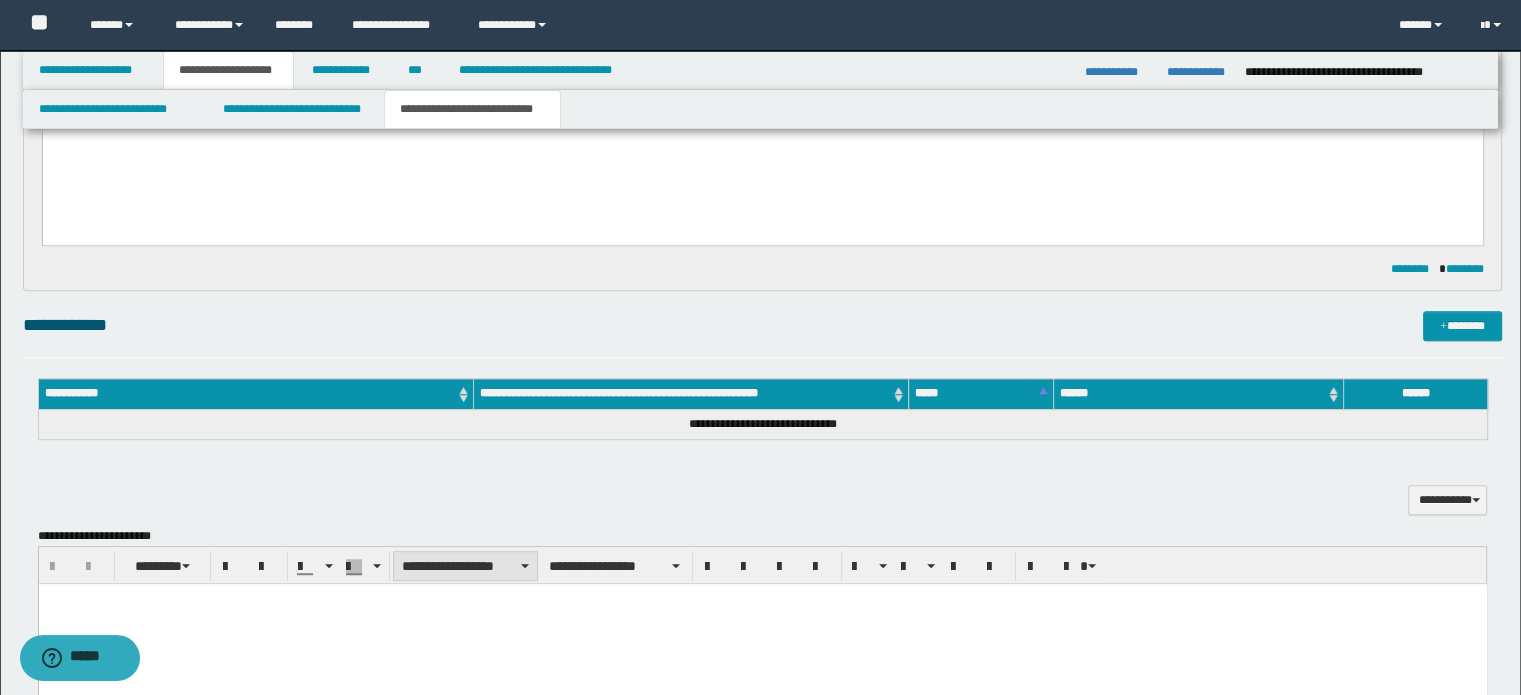scroll, scrollTop: 1699, scrollLeft: 0, axis: vertical 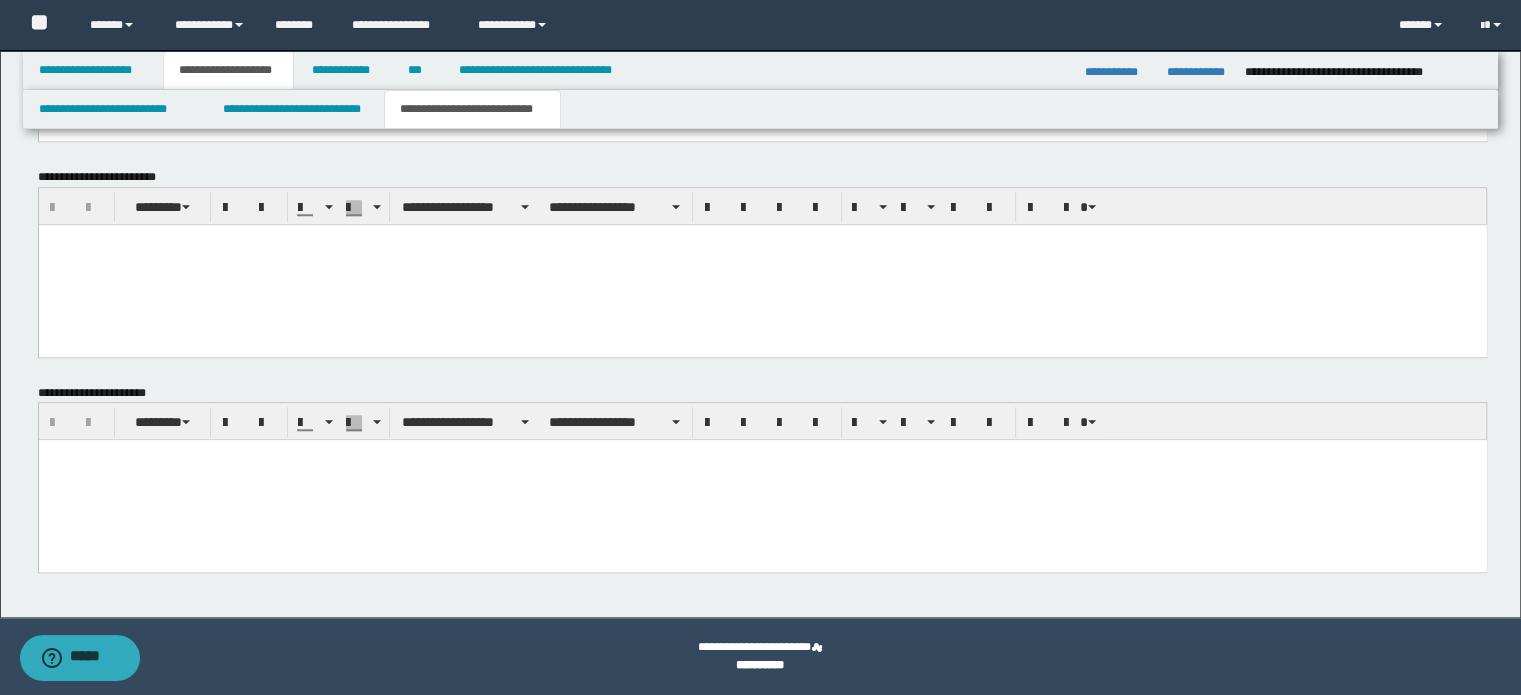 click at bounding box center [762, 480] 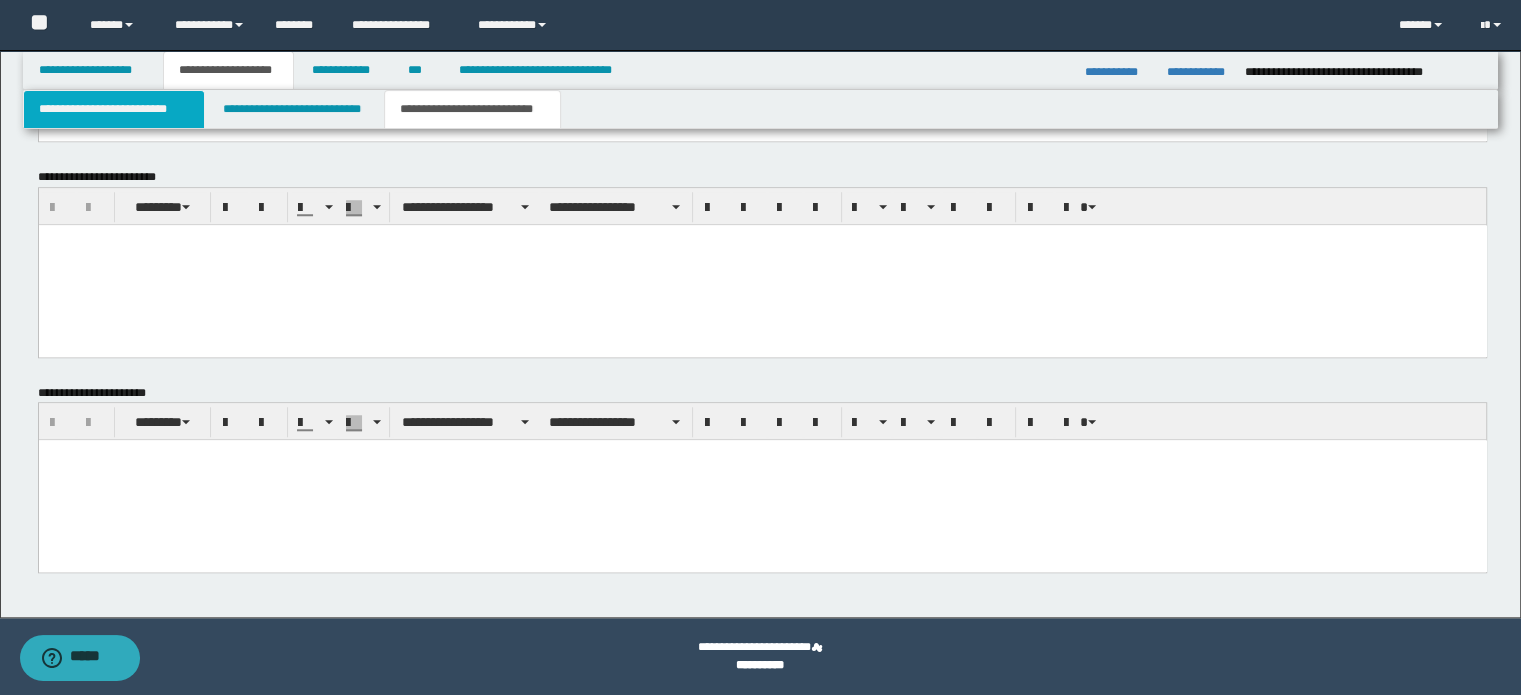 paste 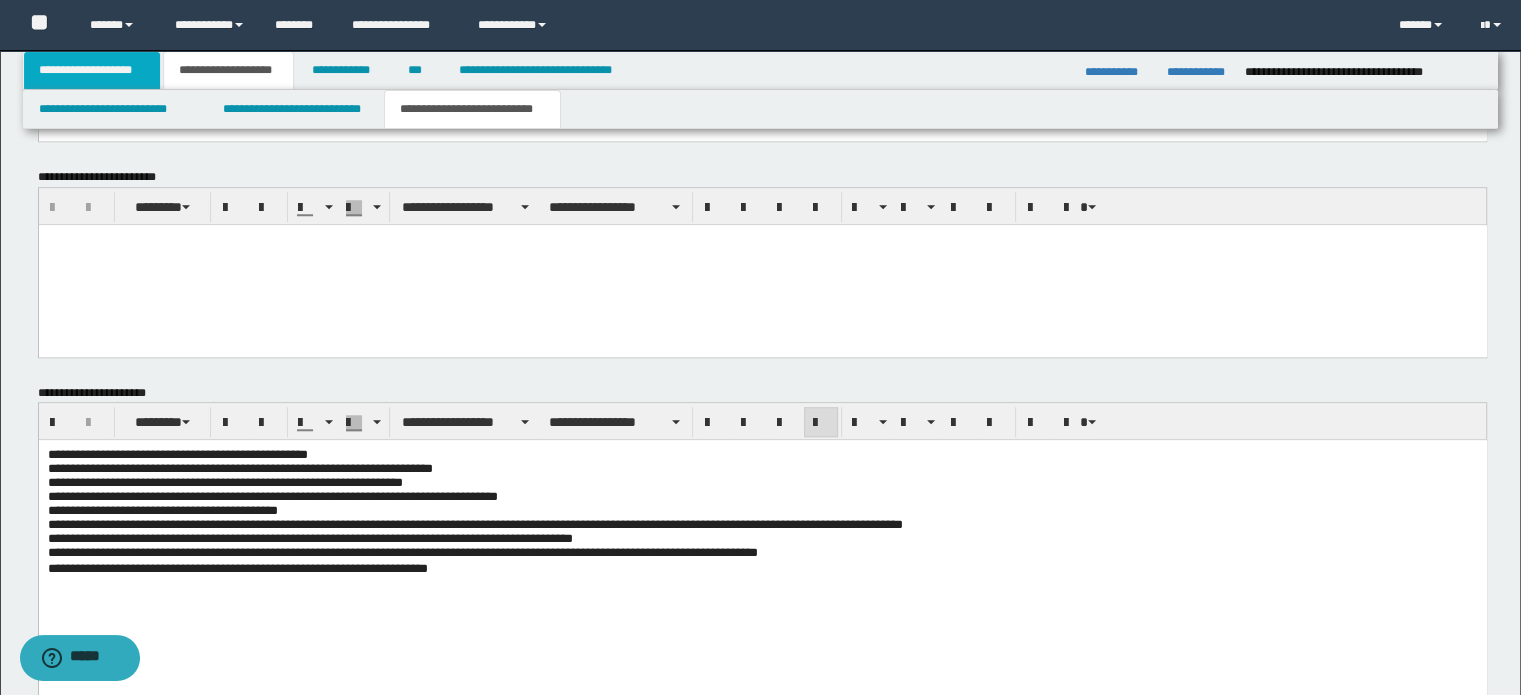 click on "**********" at bounding box center (92, 70) 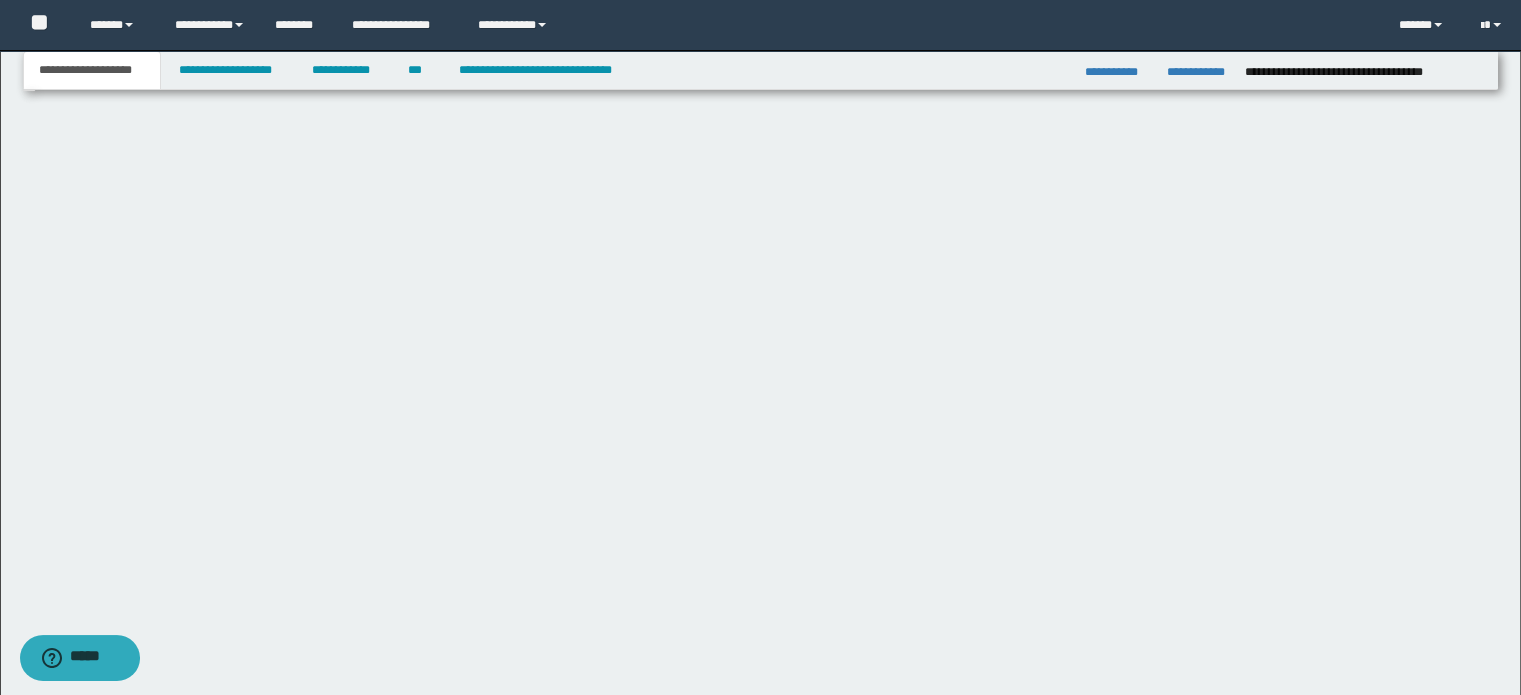 scroll, scrollTop: 411, scrollLeft: 0, axis: vertical 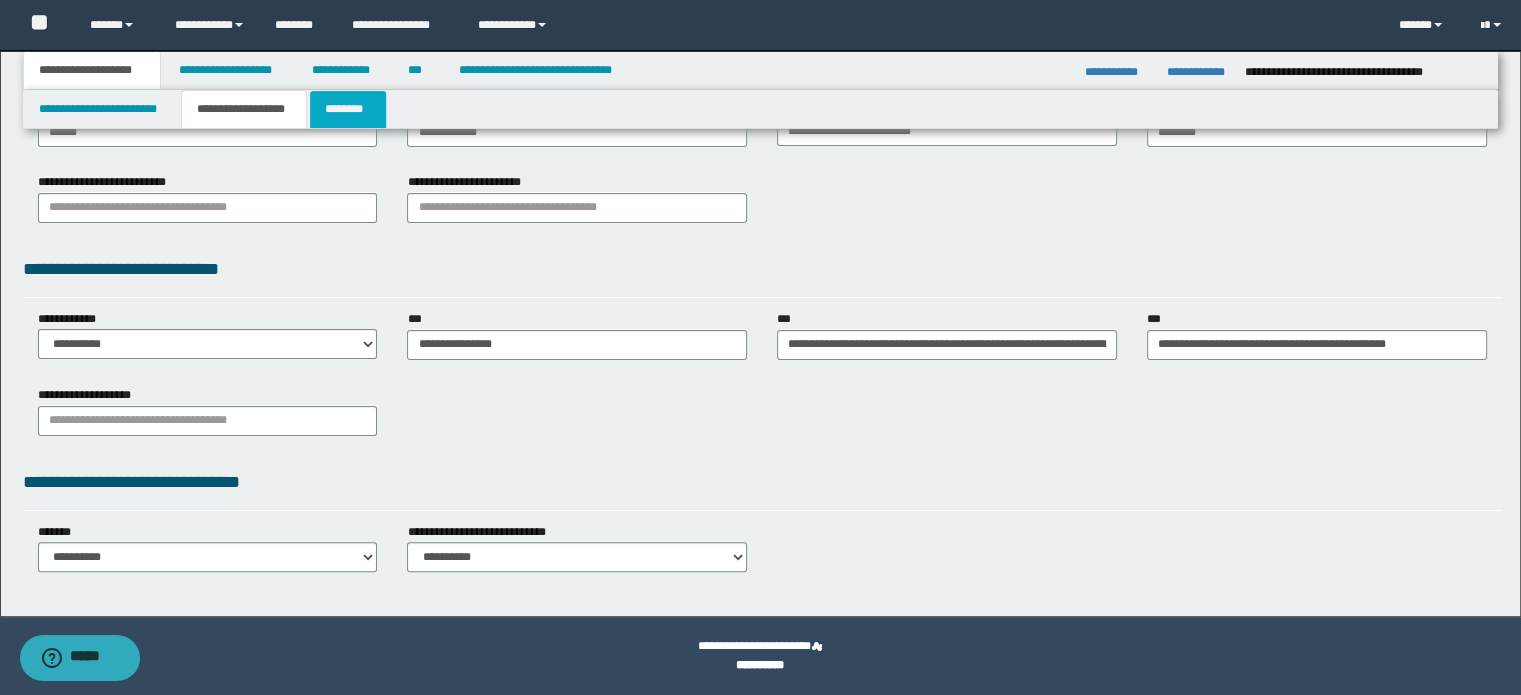 click on "********" at bounding box center [348, 109] 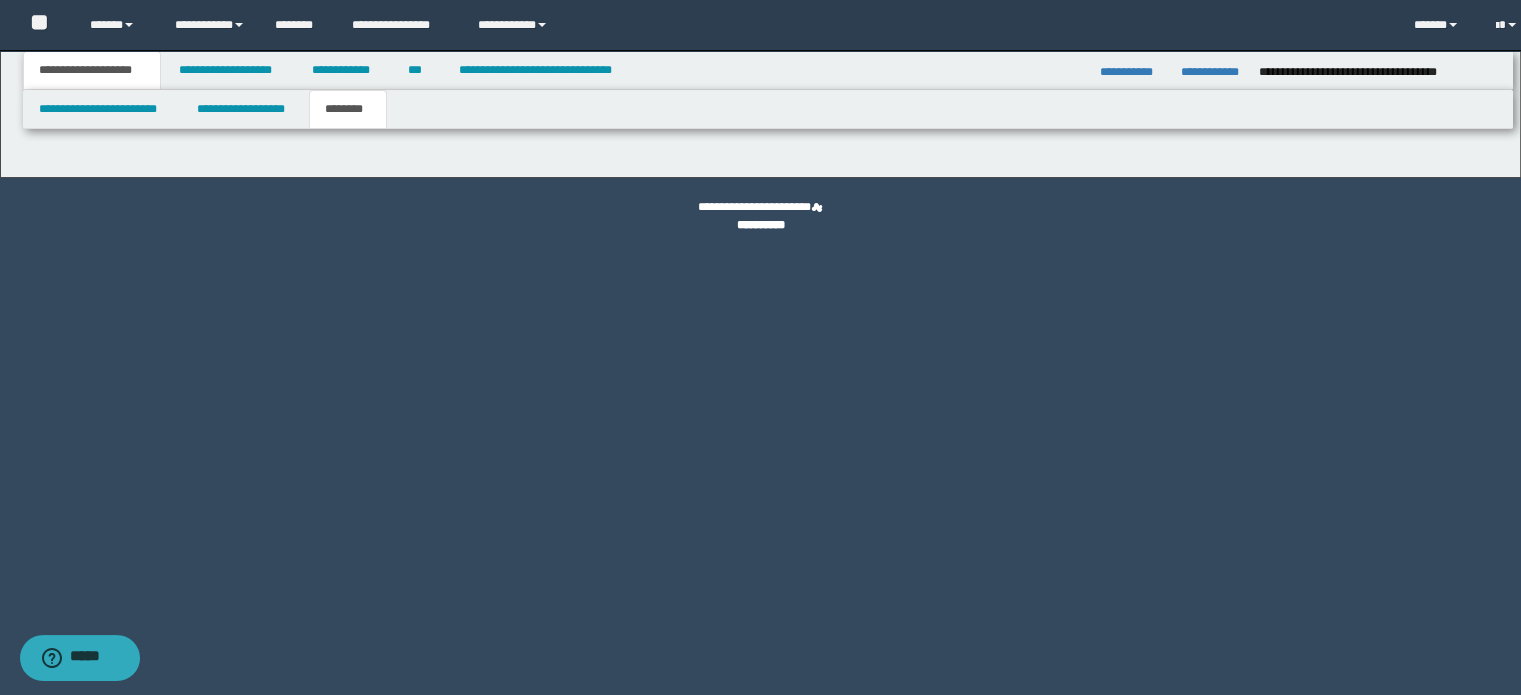 scroll, scrollTop: 0, scrollLeft: 0, axis: both 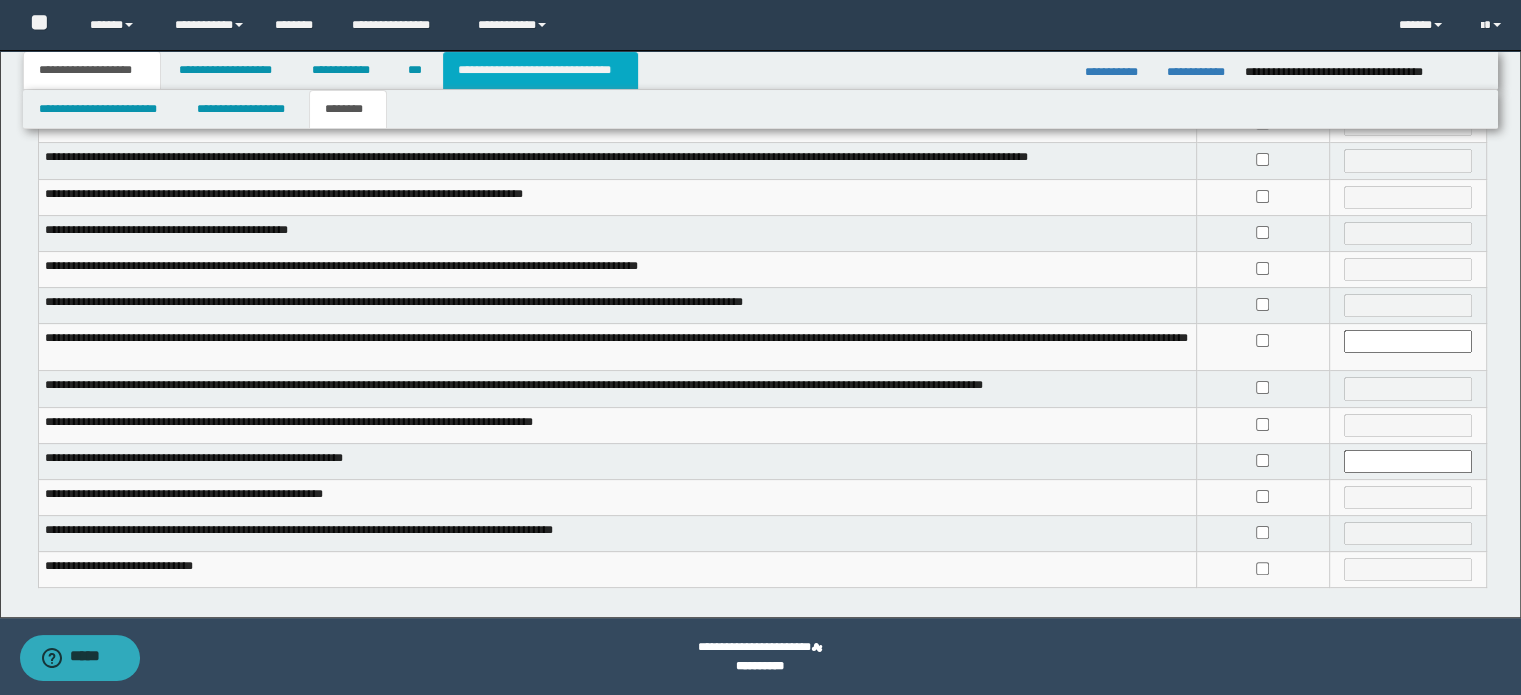 click on "**********" at bounding box center (540, 70) 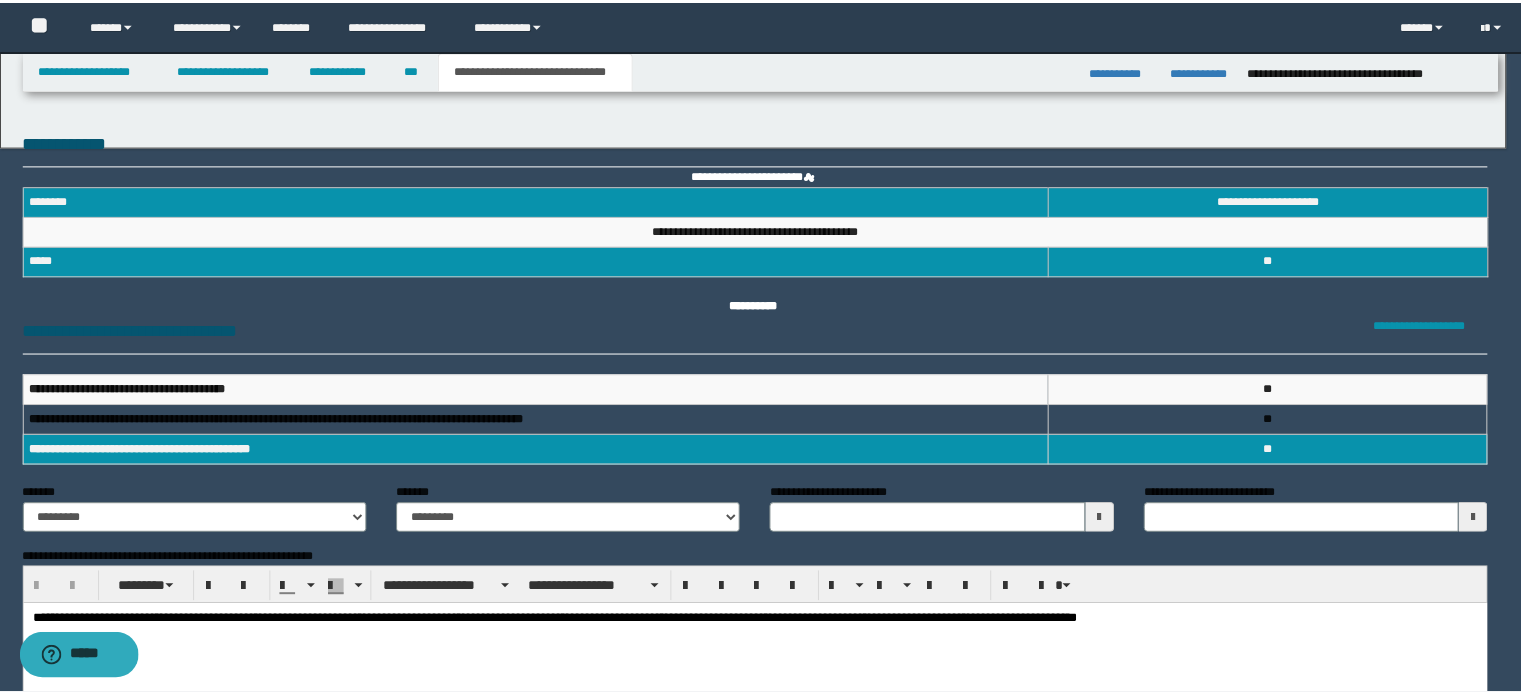 scroll, scrollTop: 0, scrollLeft: 0, axis: both 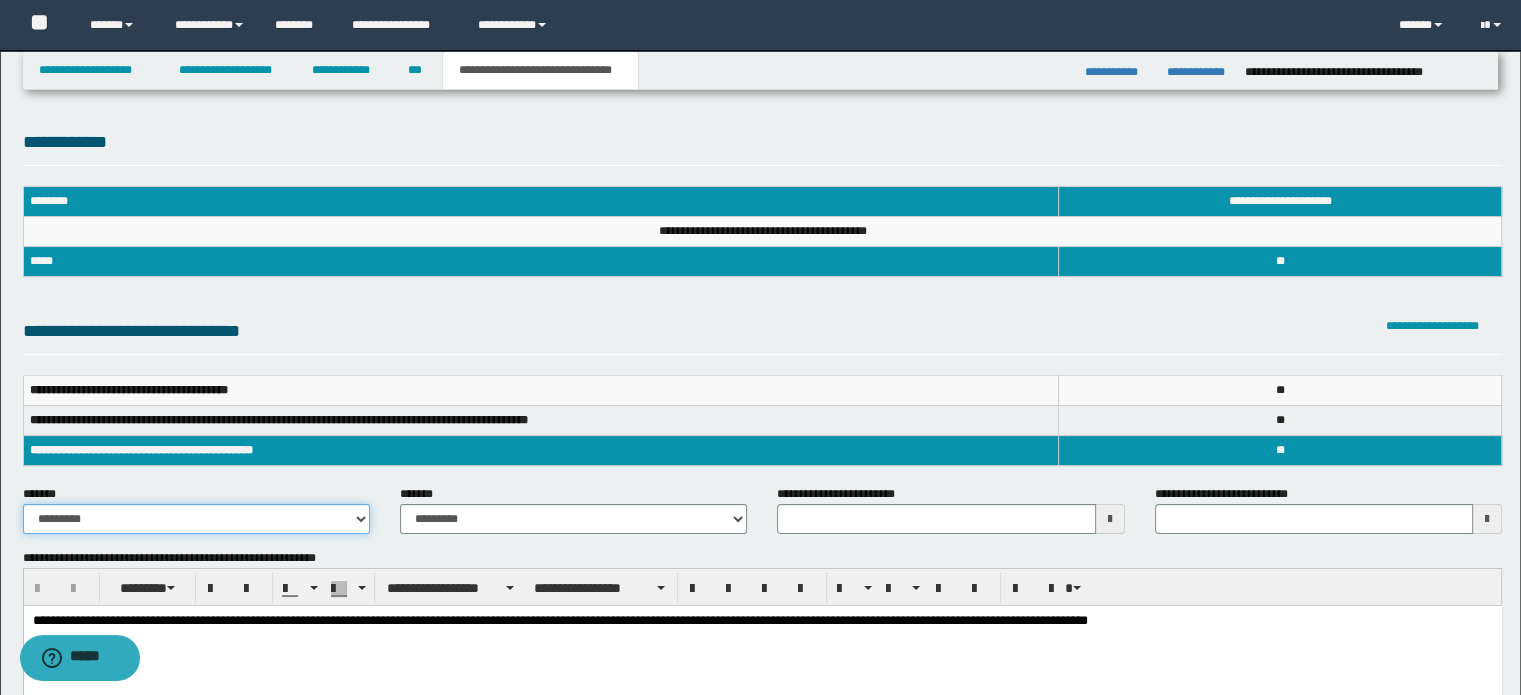 drag, startPoint x: 208, startPoint y: 522, endPoint x: 203, endPoint y: 532, distance: 11.18034 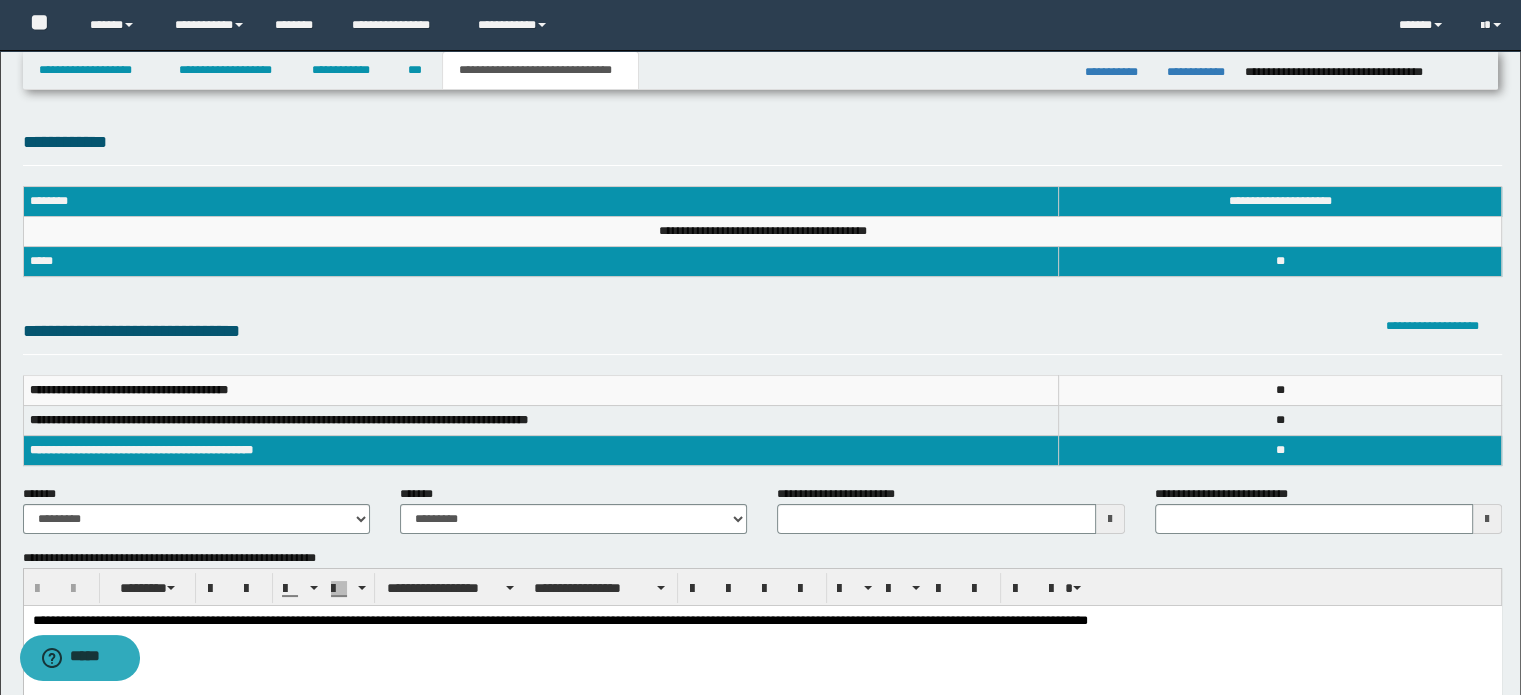 click on "**********" at bounding box center [573, 517] 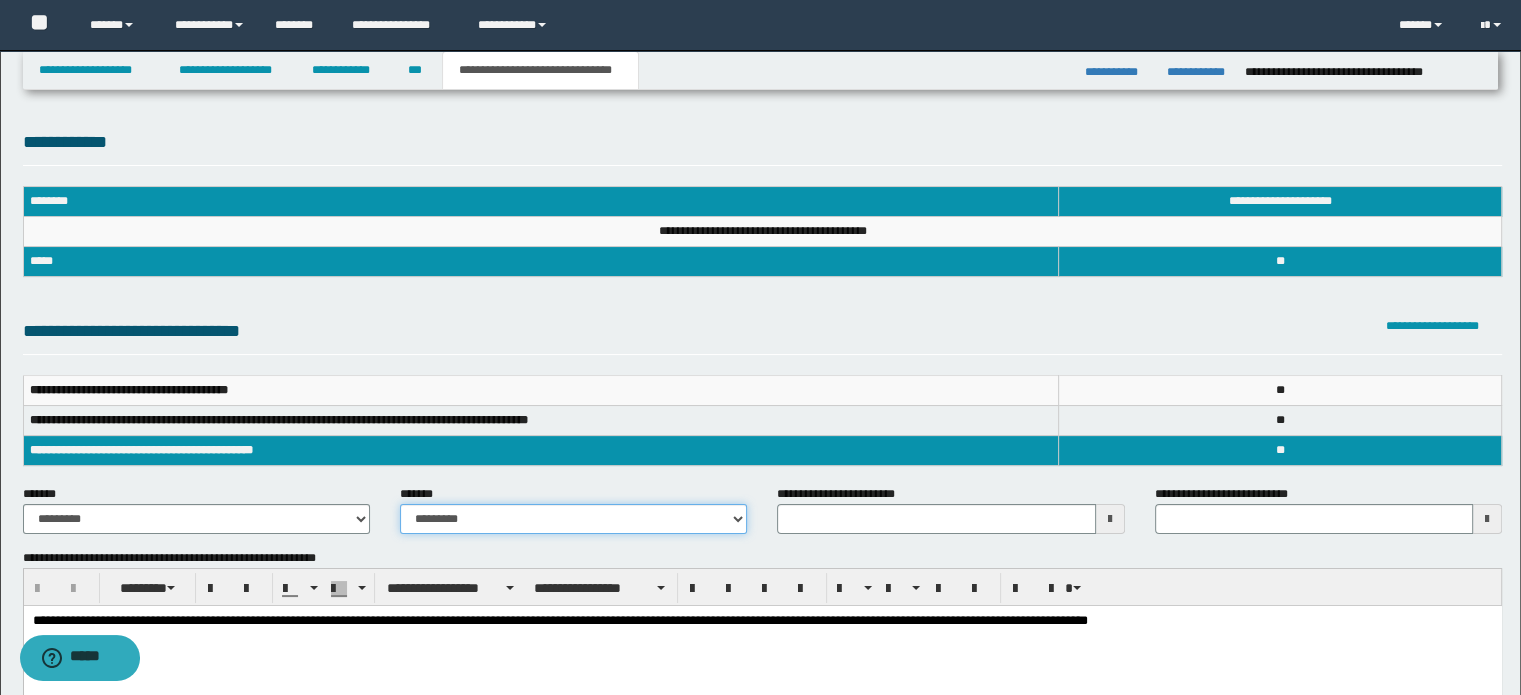 drag, startPoint x: 514, startPoint y: 522, endPoint x: 511, endPoint y: 504, distance: 18.248287 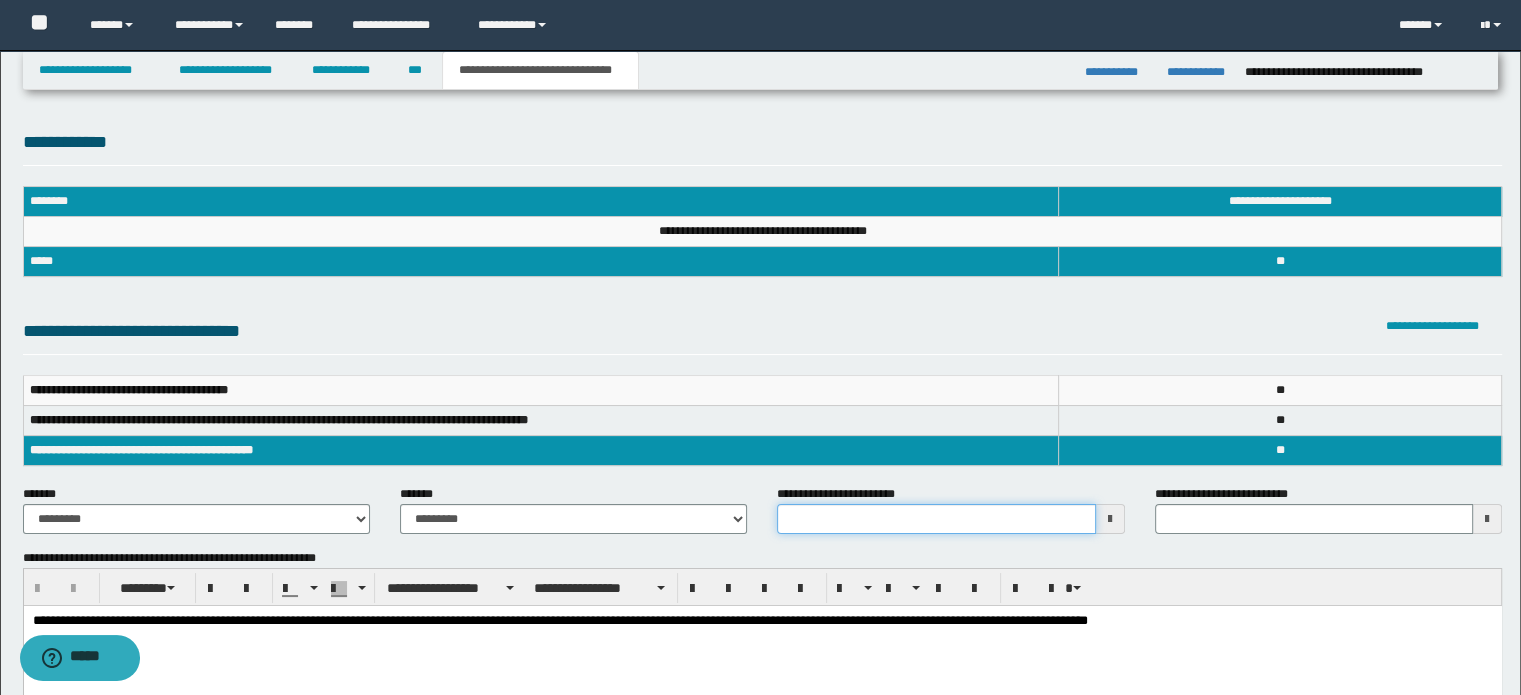 drag, startPoint x: 1079, startPoint y: 531, endPoint x: 1100, endPoint y: 530, distance: 21.023796 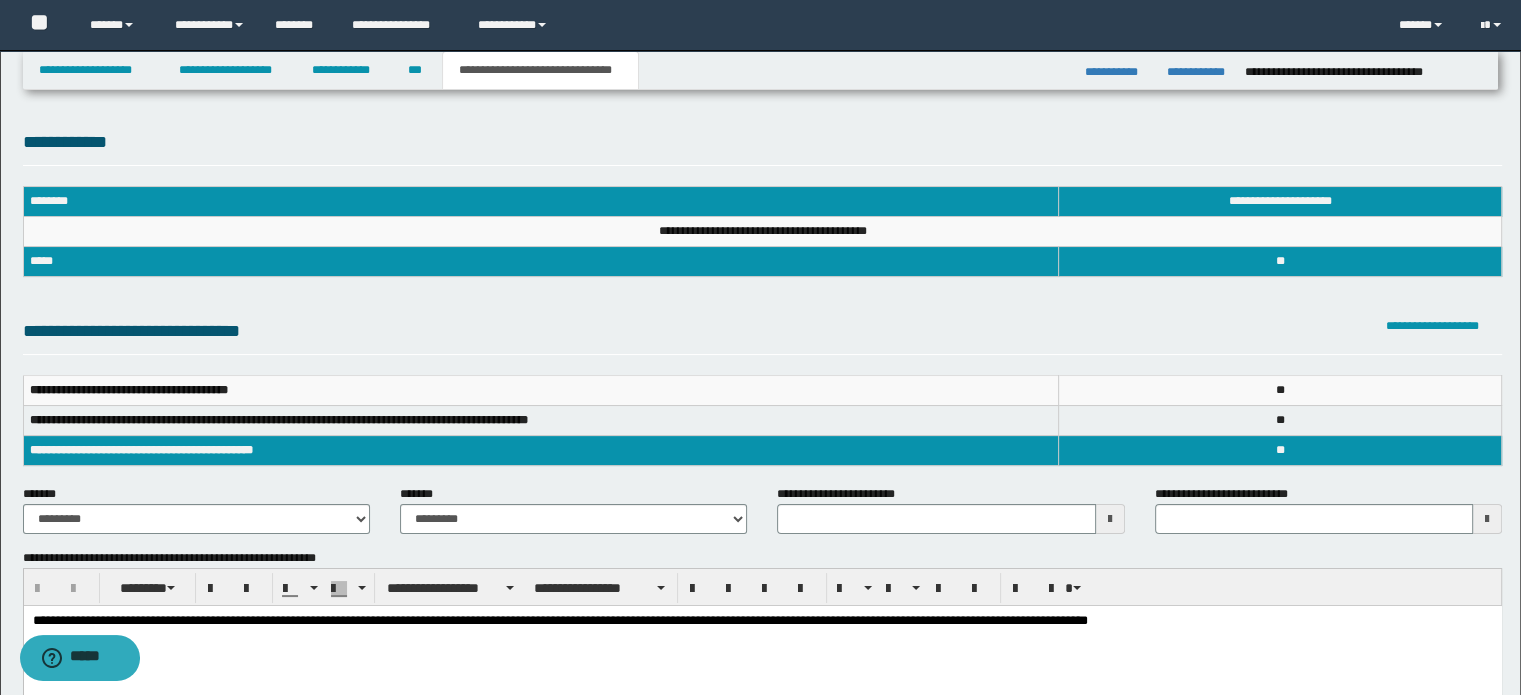 drag, startPoint x: 1100, startPoint y: 530, endPoint x: 1084, endPoint y: 543, distance: 20.615528 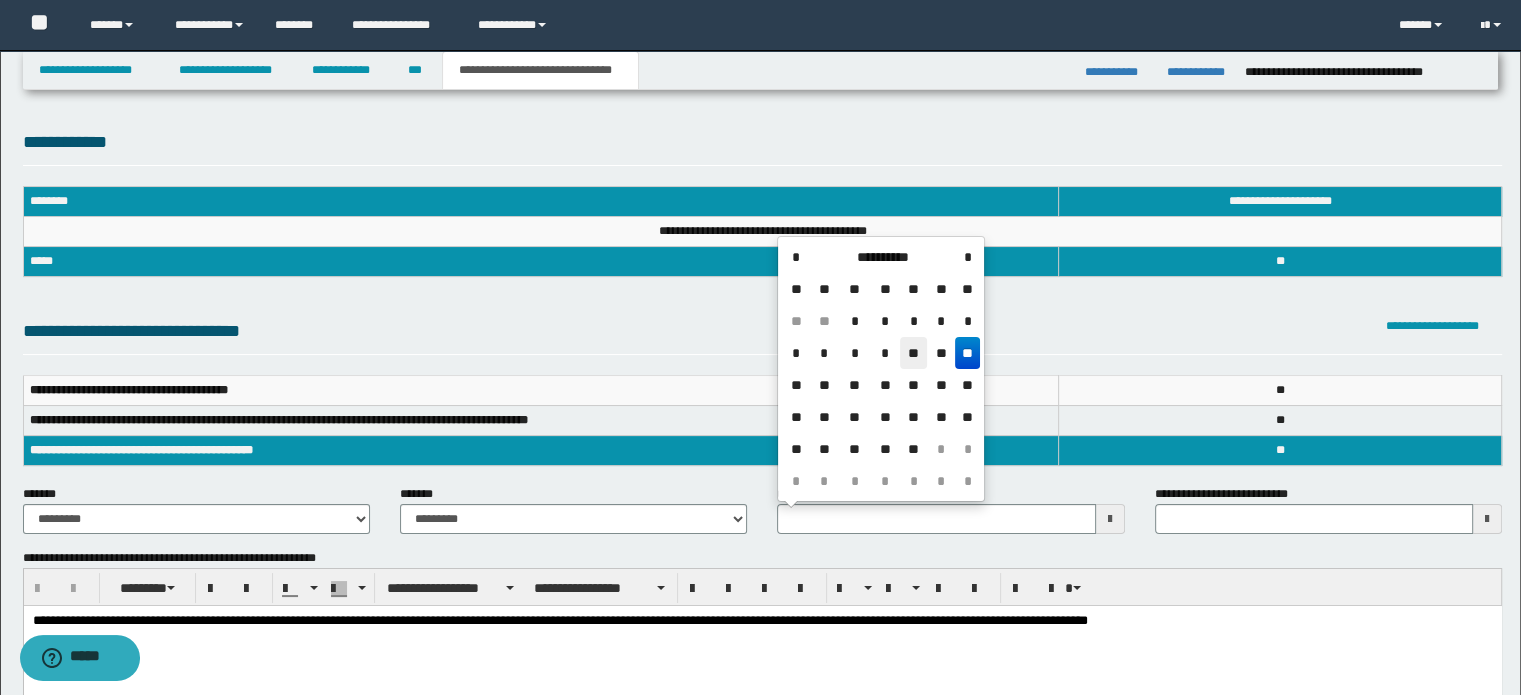 click on "**" at bounding box center [914, 353] 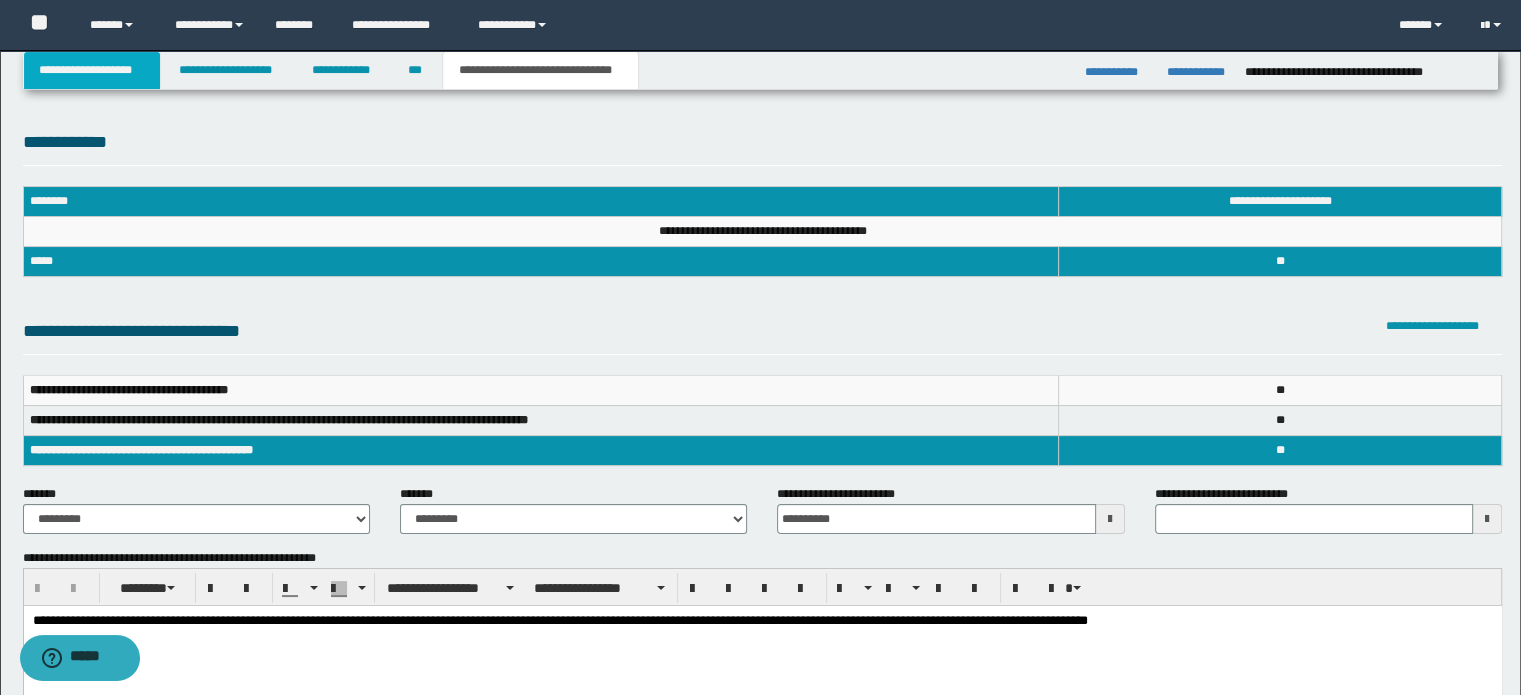 click on "**********" at bounding box center [92, 70] 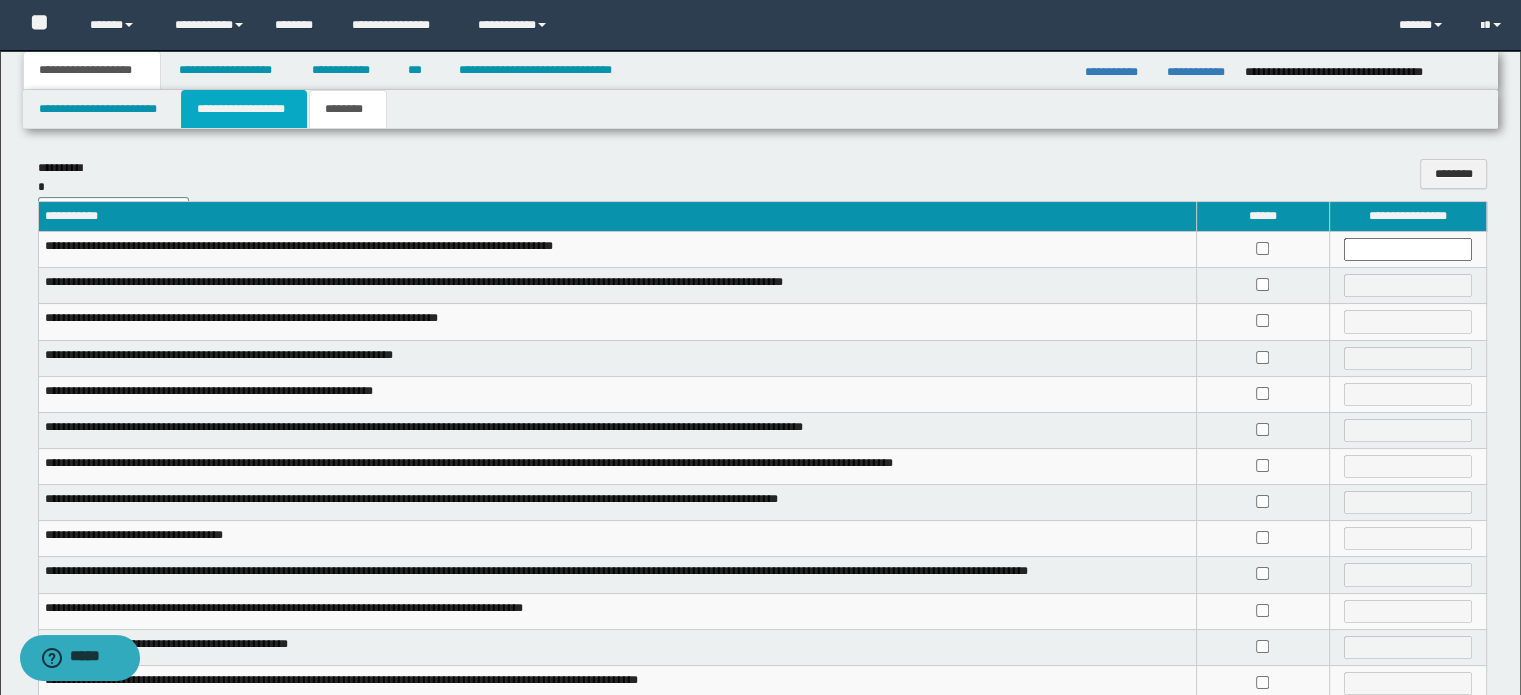 drag, startPoint x: 228, startPoint y: 115, endPoint x: 240, endPoint y: 148, distance: 35.1141 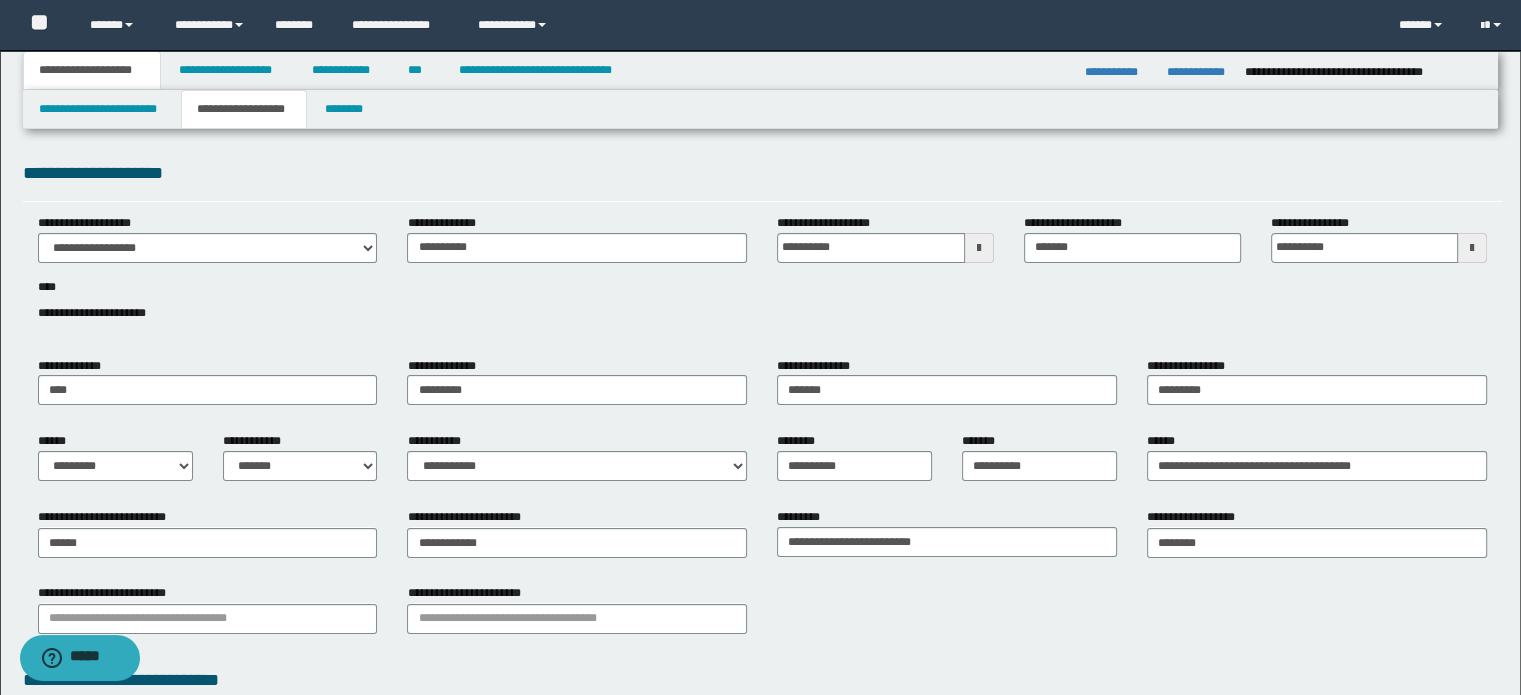 scroll, scrollTop: 200, scrollLeft: 0, axis: vertical 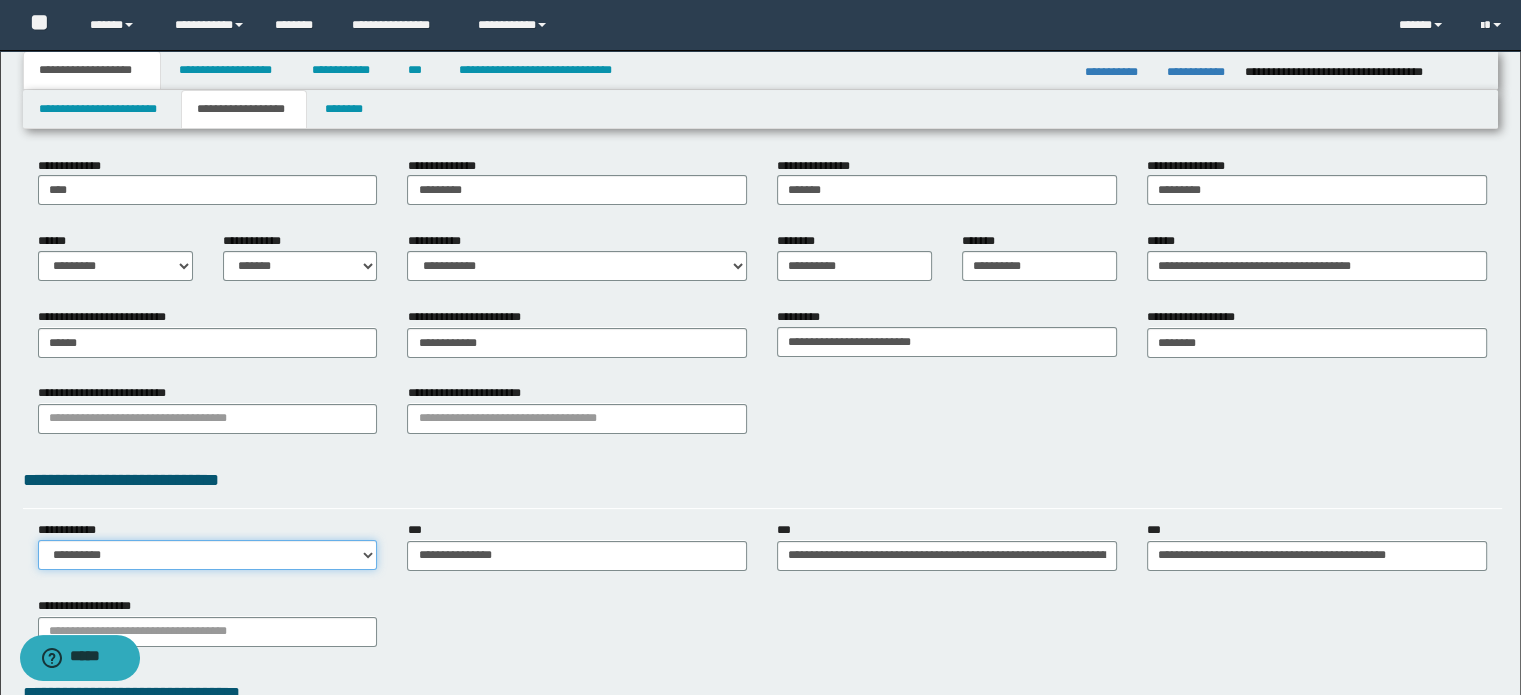 click on "**********" at bounding box center [208, 555] 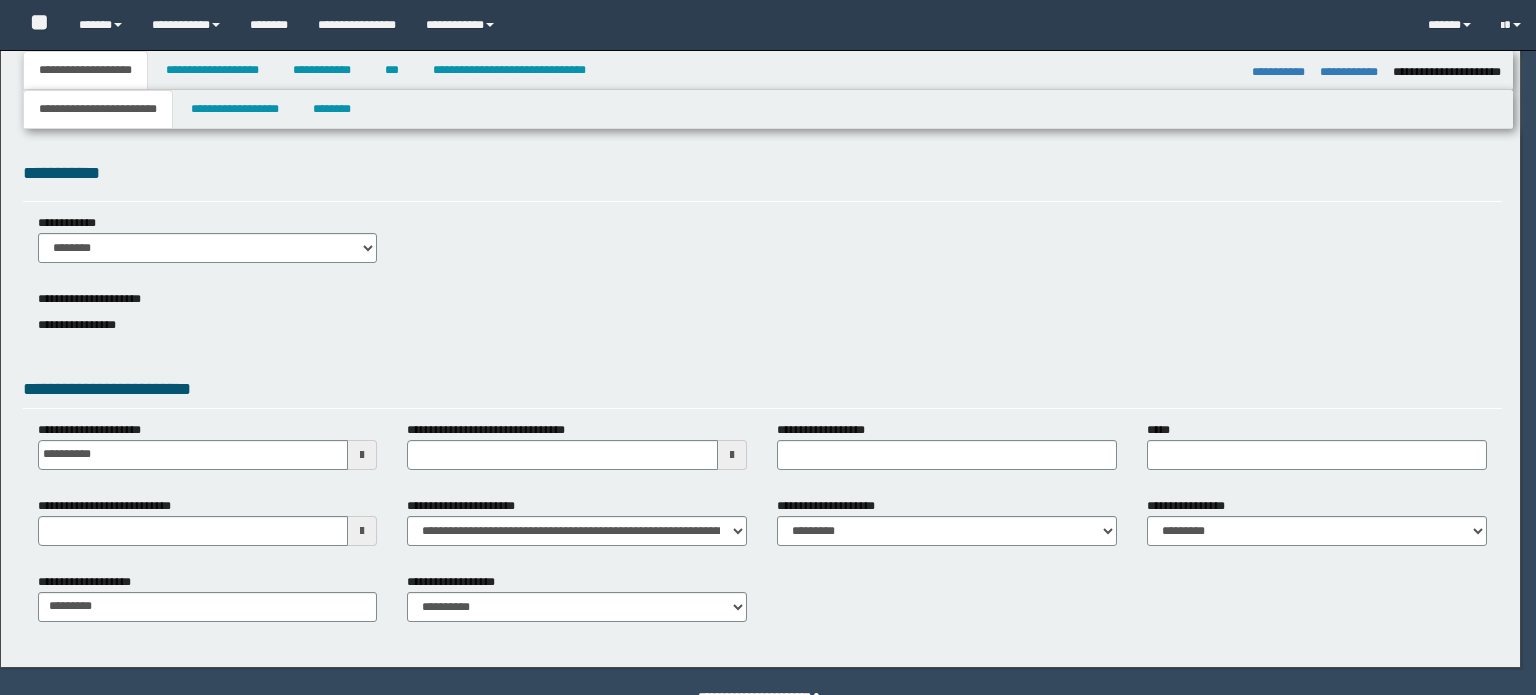 select on "*" 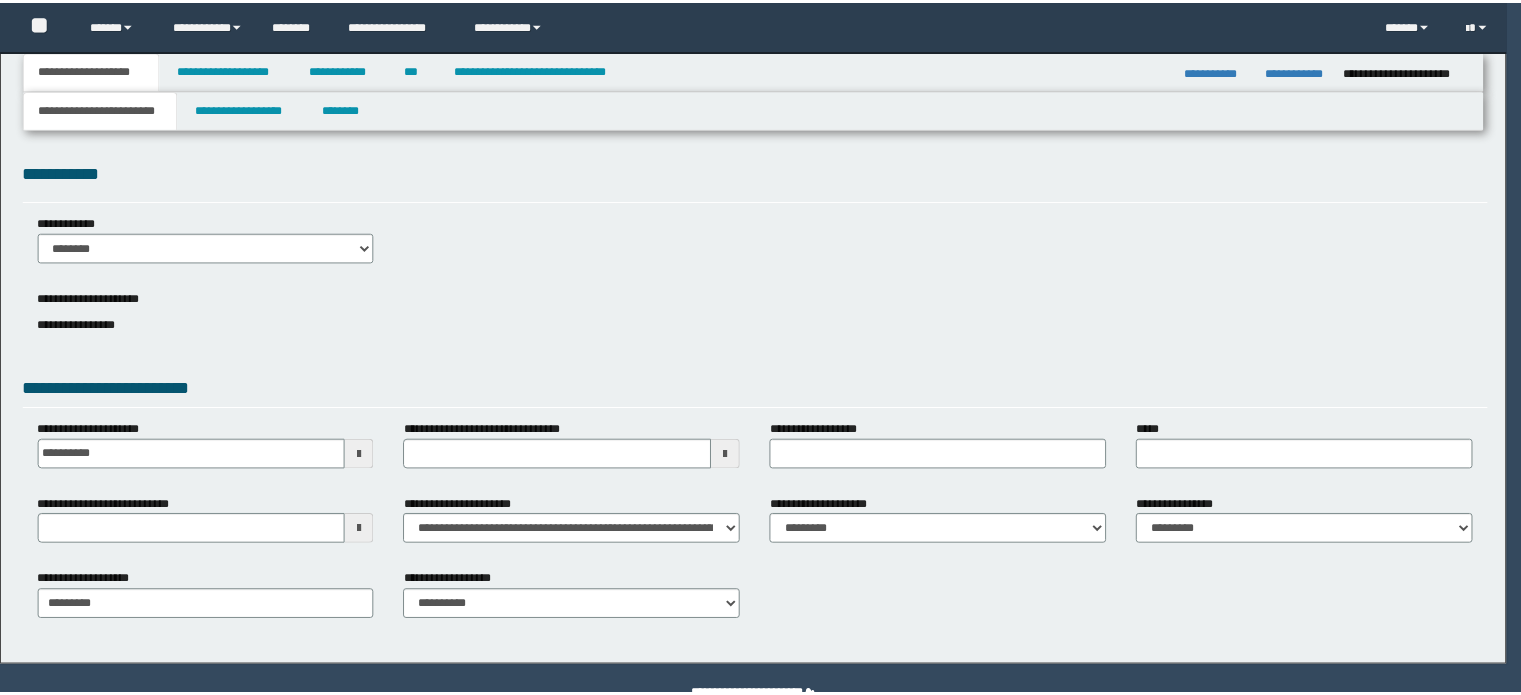 scroll, scrollTop: 0, scrollLeft: 0, axis: both 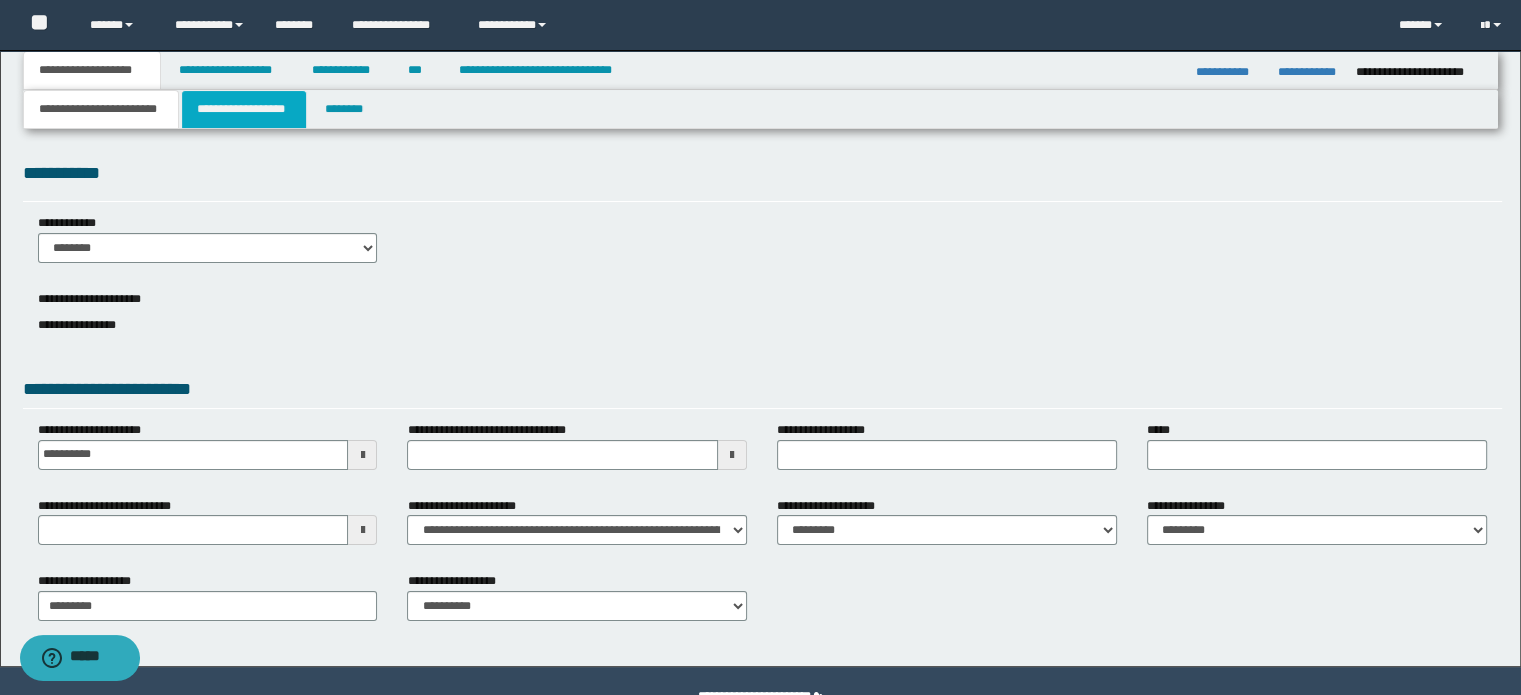 click on "**********" at bounding box center [244, 109] 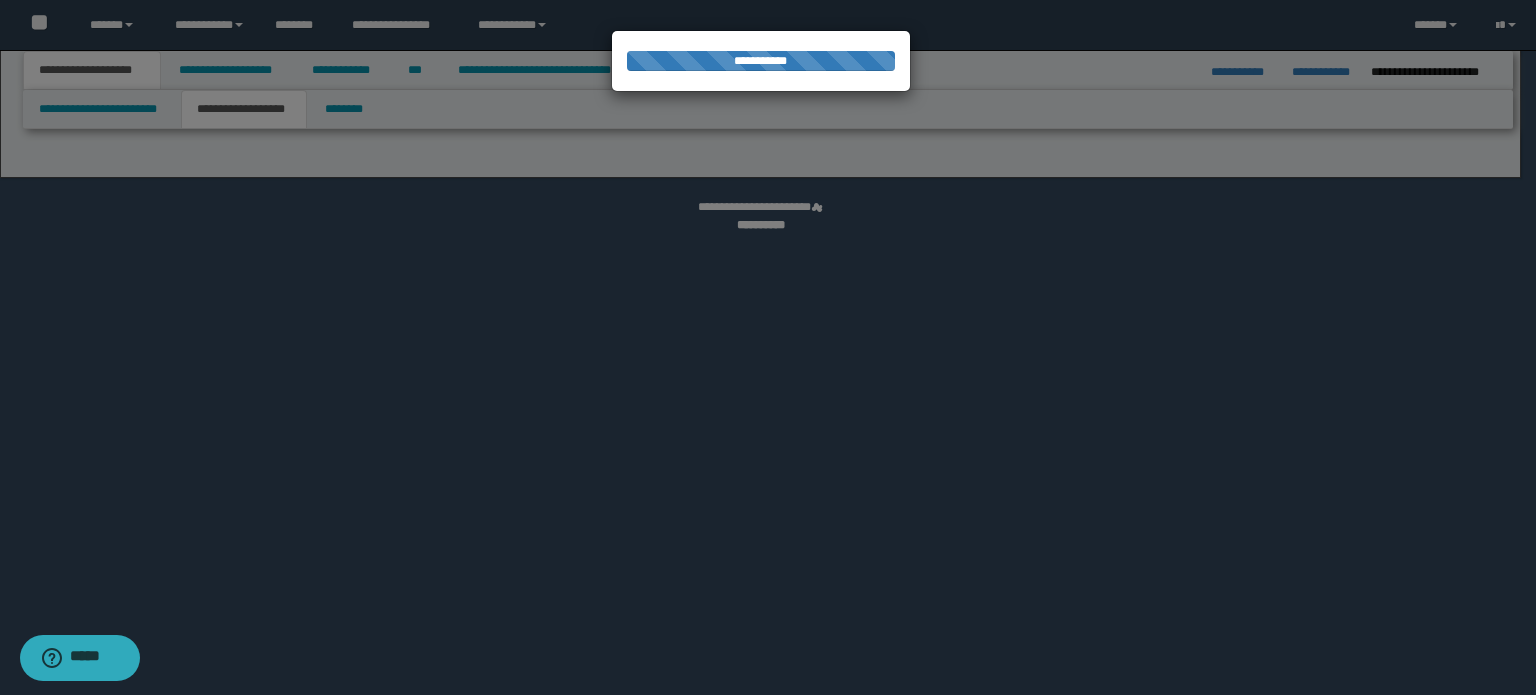 select on "*" 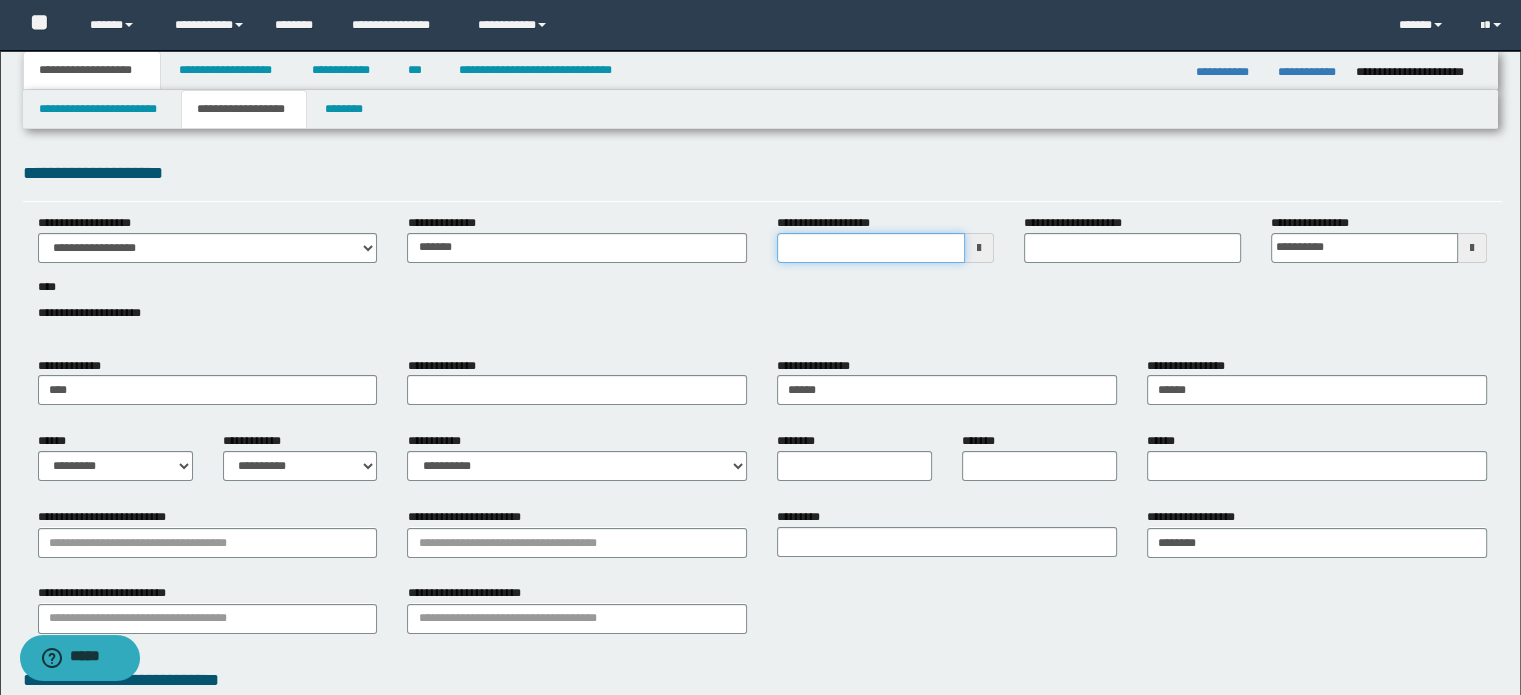 click on "**********" at bounding box center [871, 248] 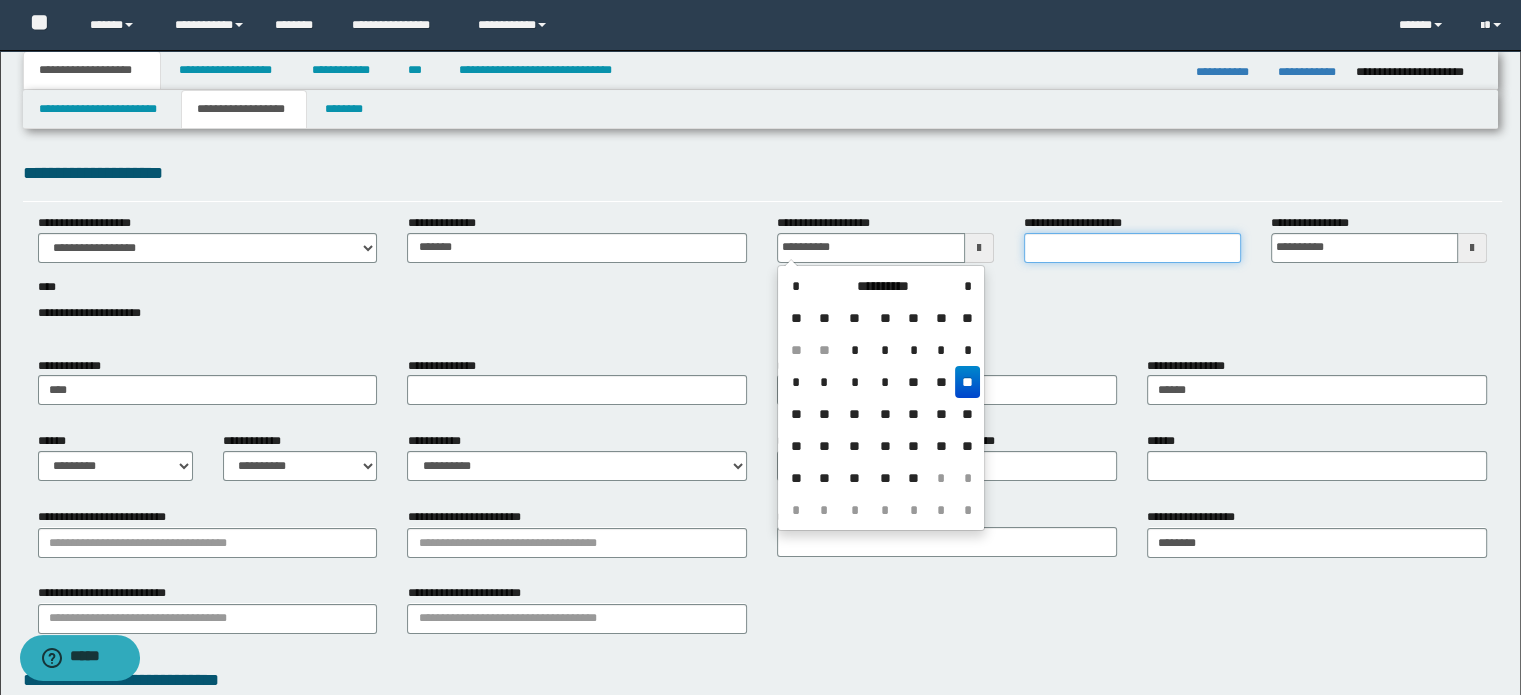 type on "**********" 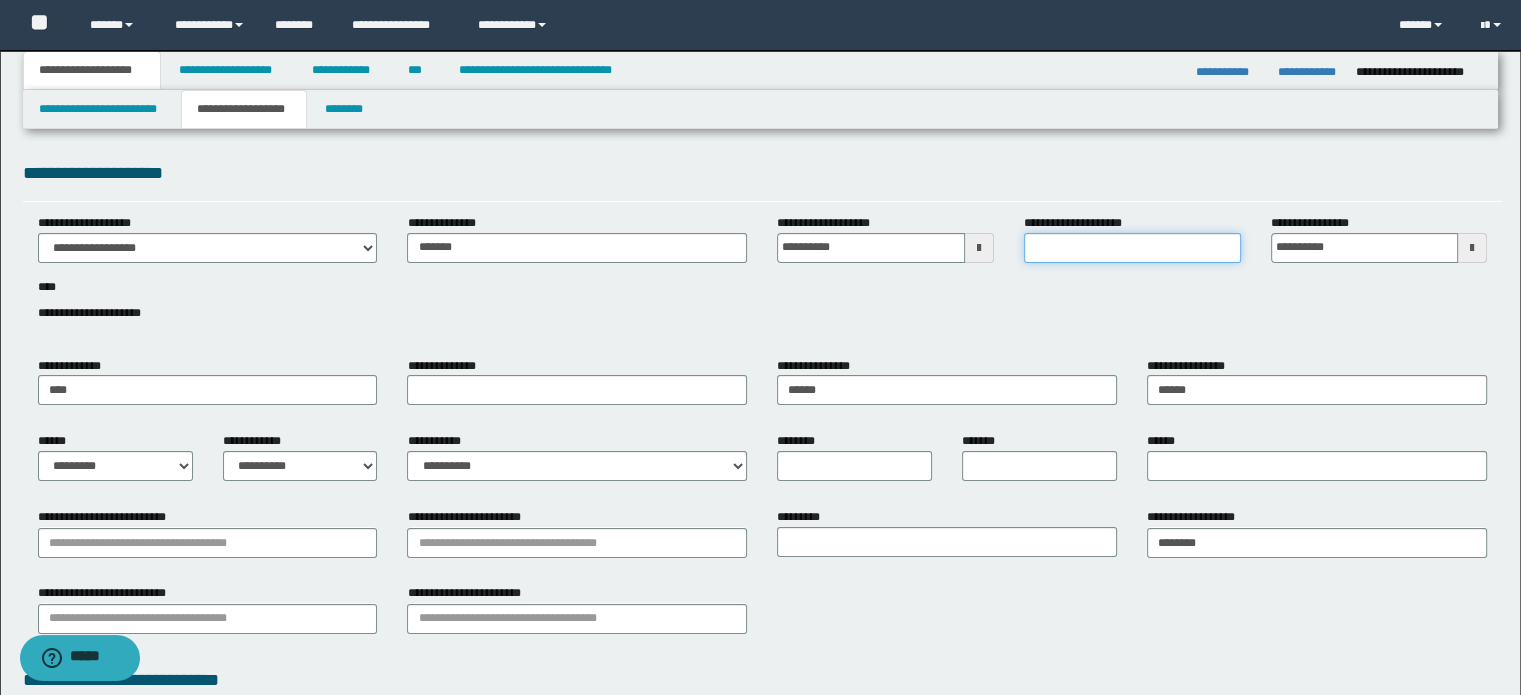 click on "**********" at bounding box center [1132, 248] 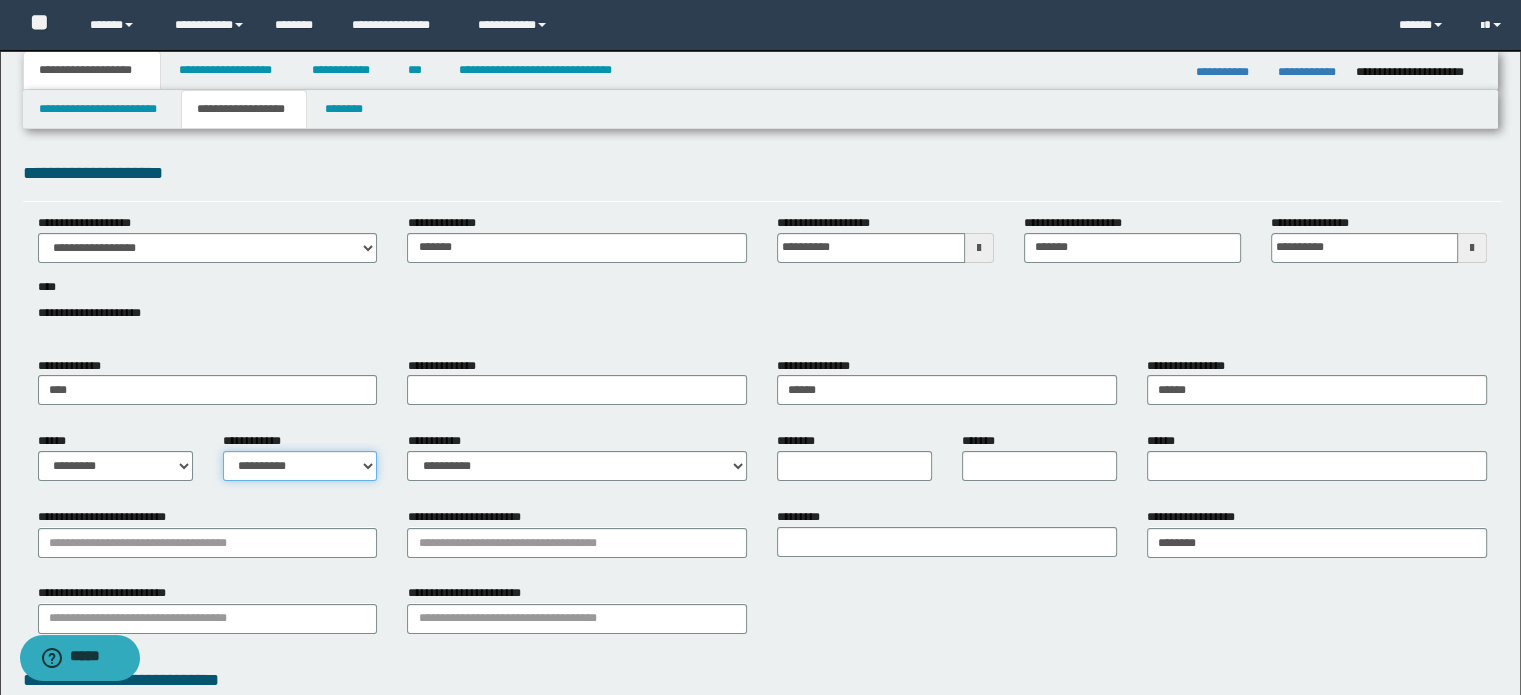 drag, startPoint x: 362, startPoint y: 471, endPoint x: 346, endPoint y: 467, distance: 16.492422 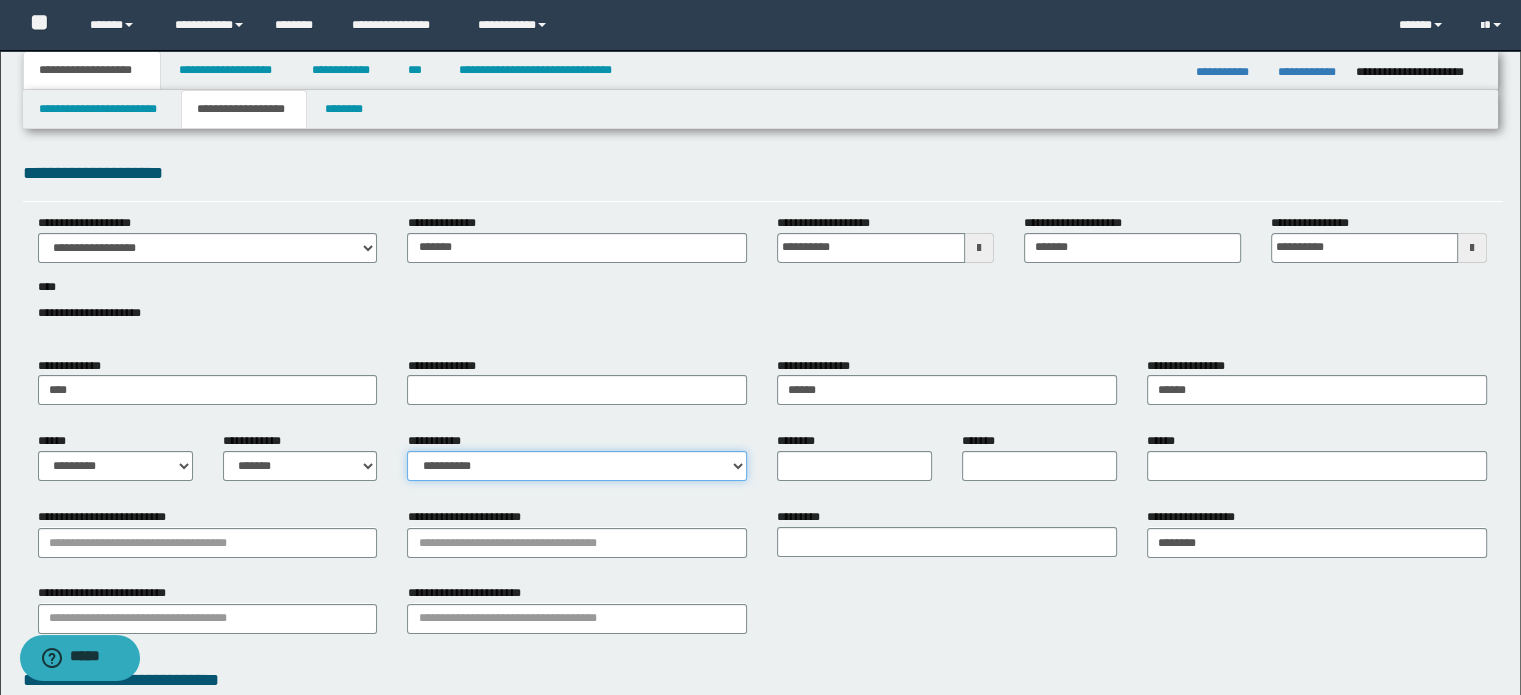 drag, startPoint x: 421, startPoint y: 467, endPoint x: 428, endPoint y: 457, distance: 12.206555 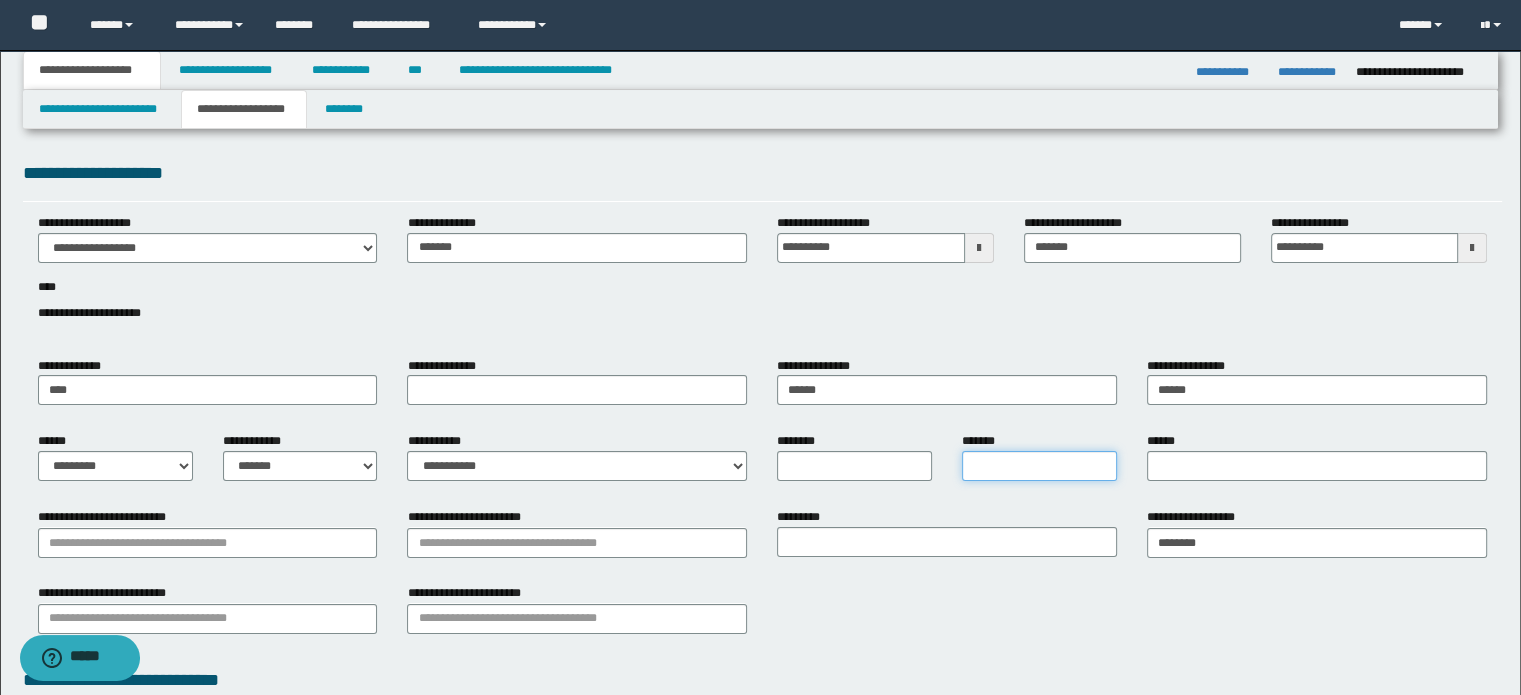 drag, startPoint x: 1017, startPoint y: 467, endPoint x: 986, endPoint y: 466, distance: 31.016125 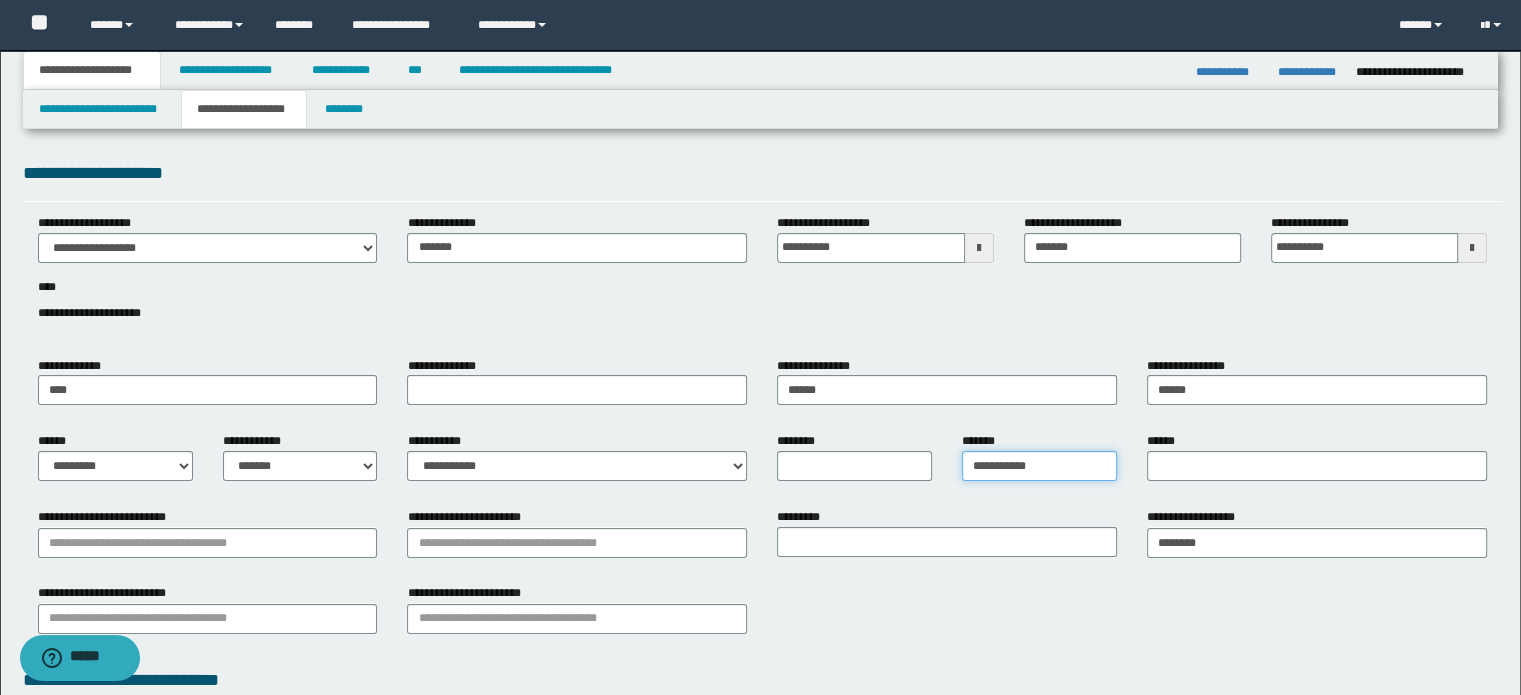 type on "**********" 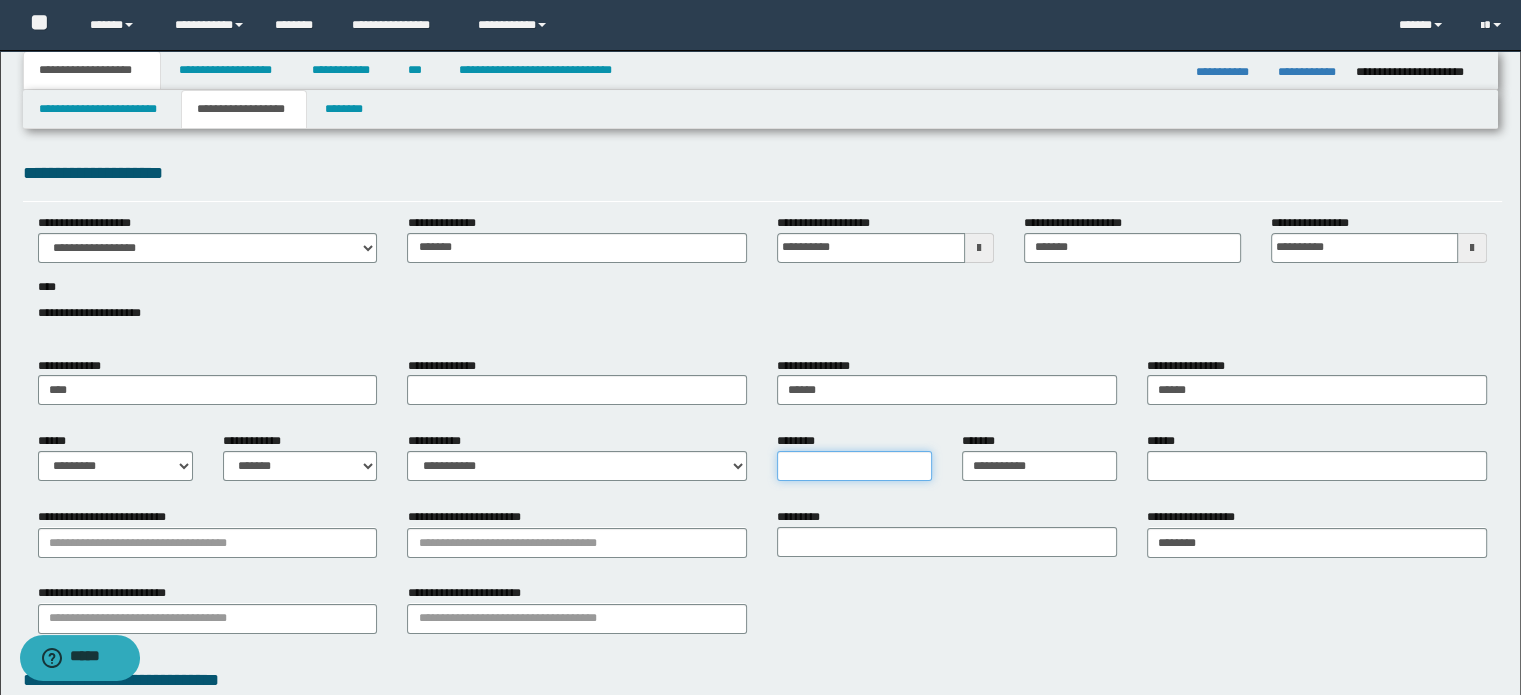 click on "********" at bounding box center (854, 466) 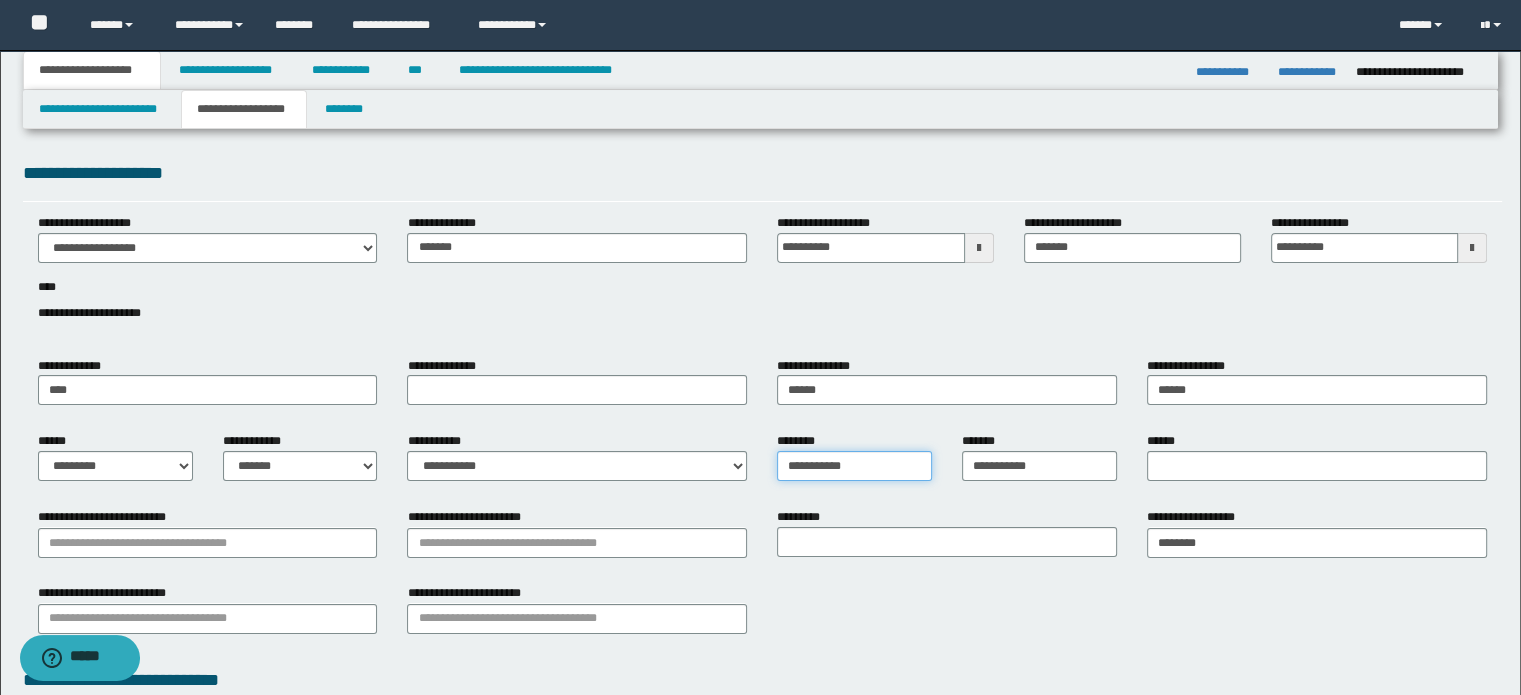 type on "**********" 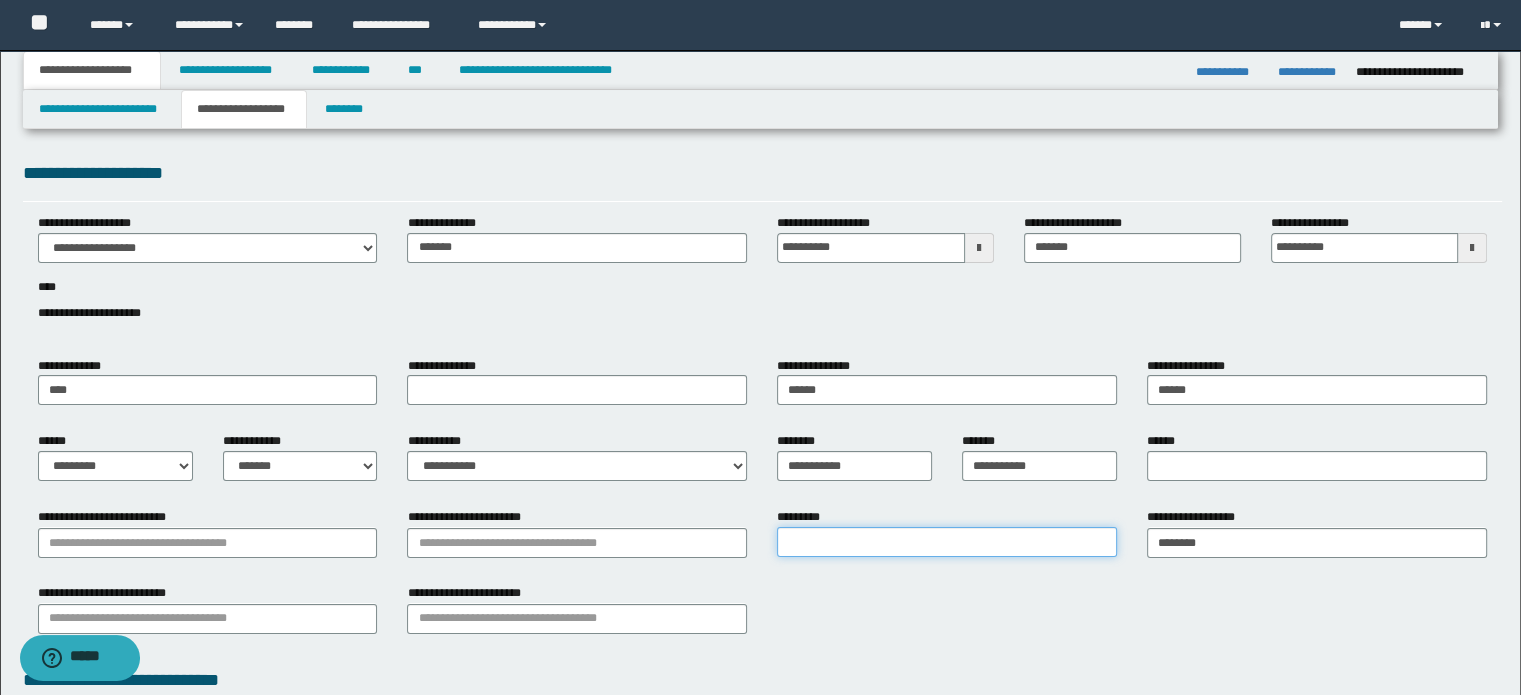 drag, startPoint x: 877, startPoint y: 543, endPoint x: 941, endPoint y: 555, distance: 65.11528 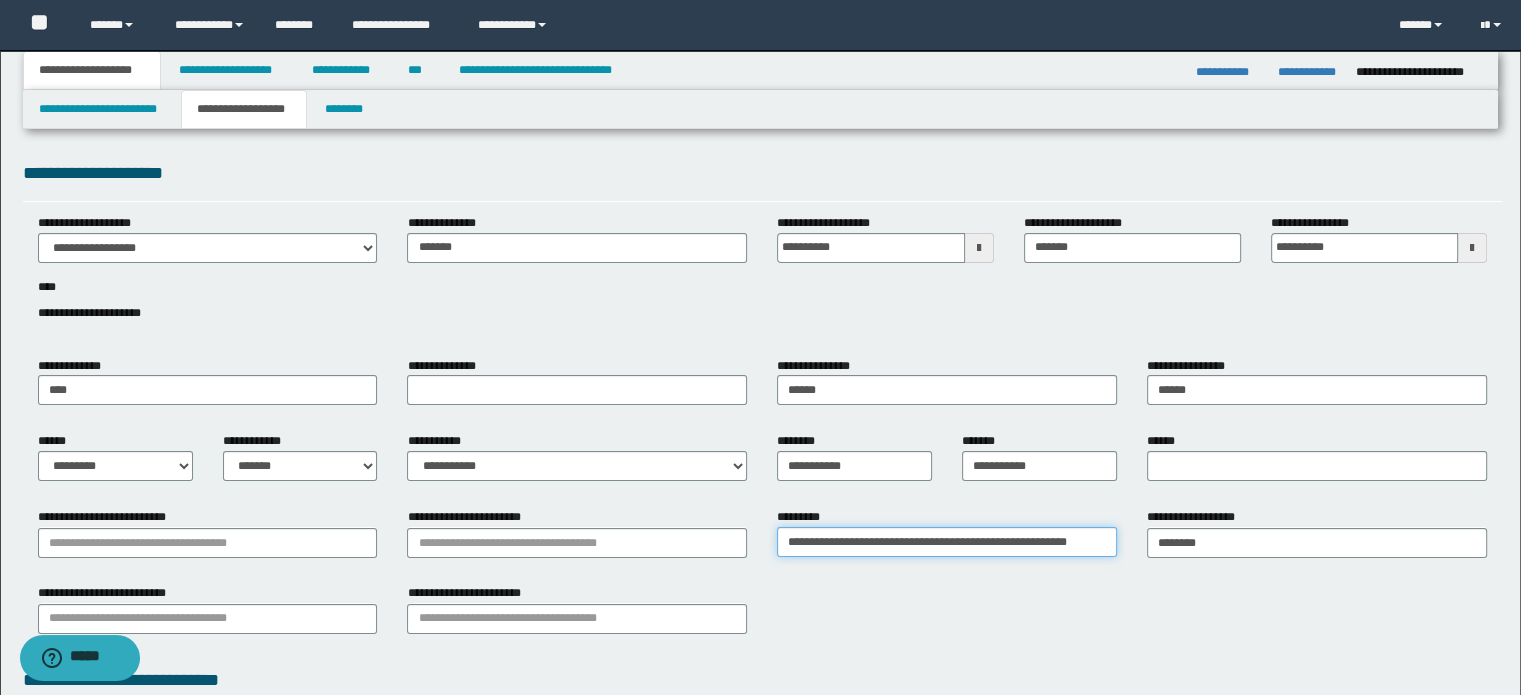 drag, startPoint x: 925, startPoint y: 546, endPoint x: 1200, endPoint y: 523, distance: 275.96014 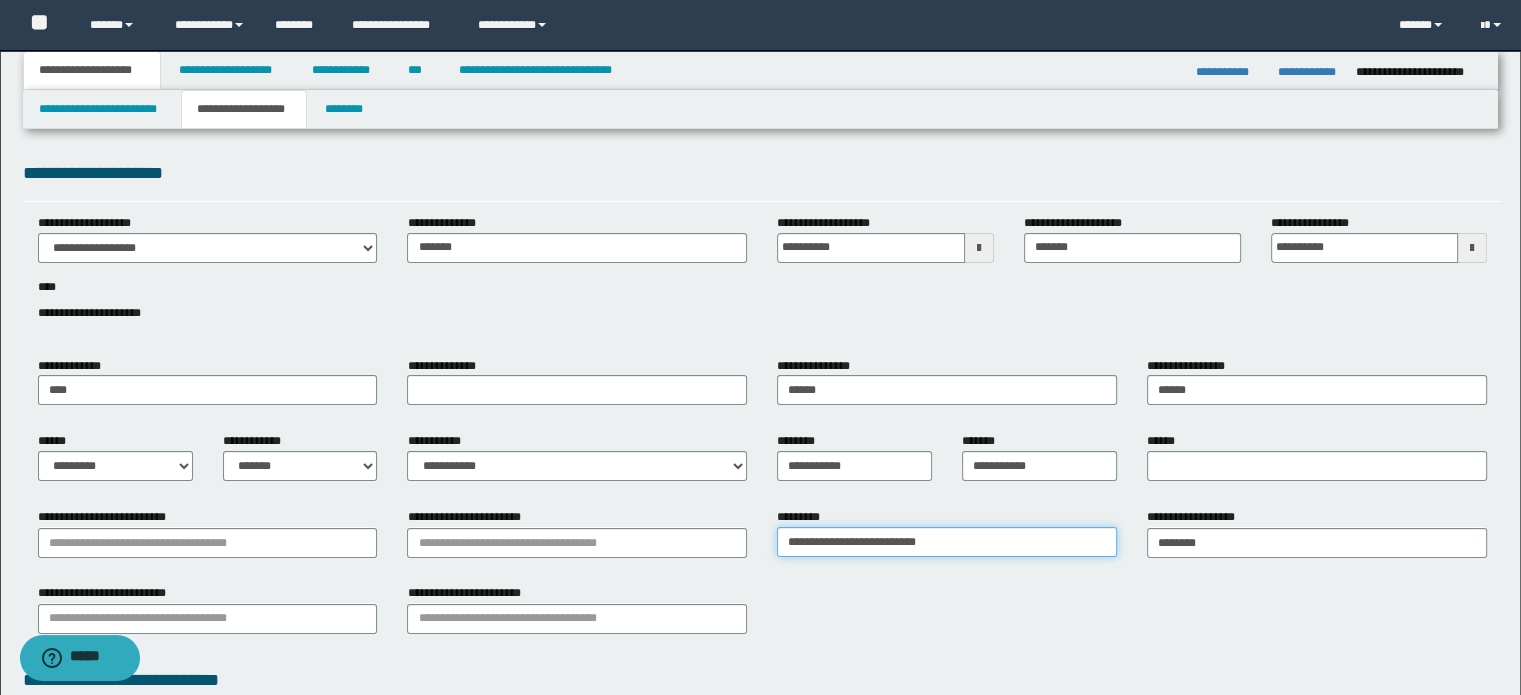 type on "**********" 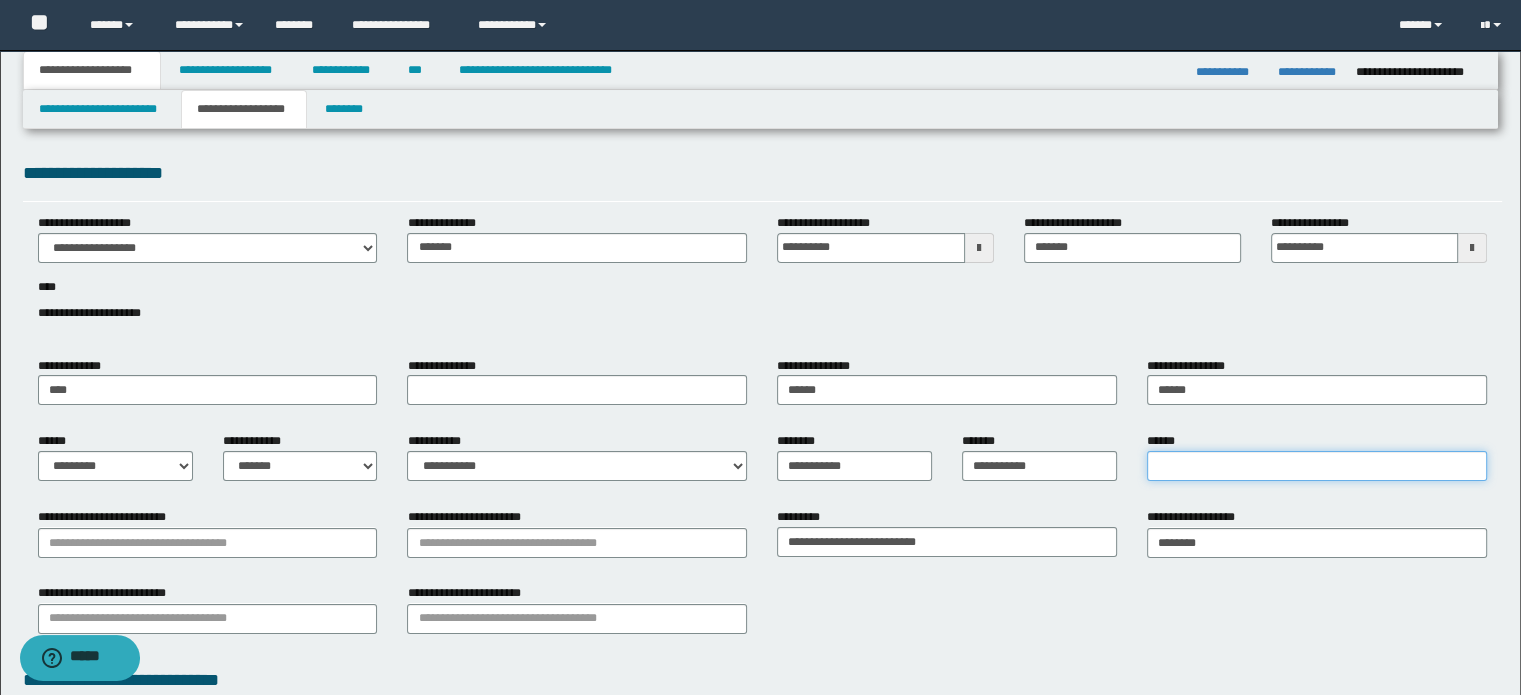 drag, startPoint x: 1186, startPoint y: 453, endPoint x: 908, endPoint y: 511, distance: 283.9859 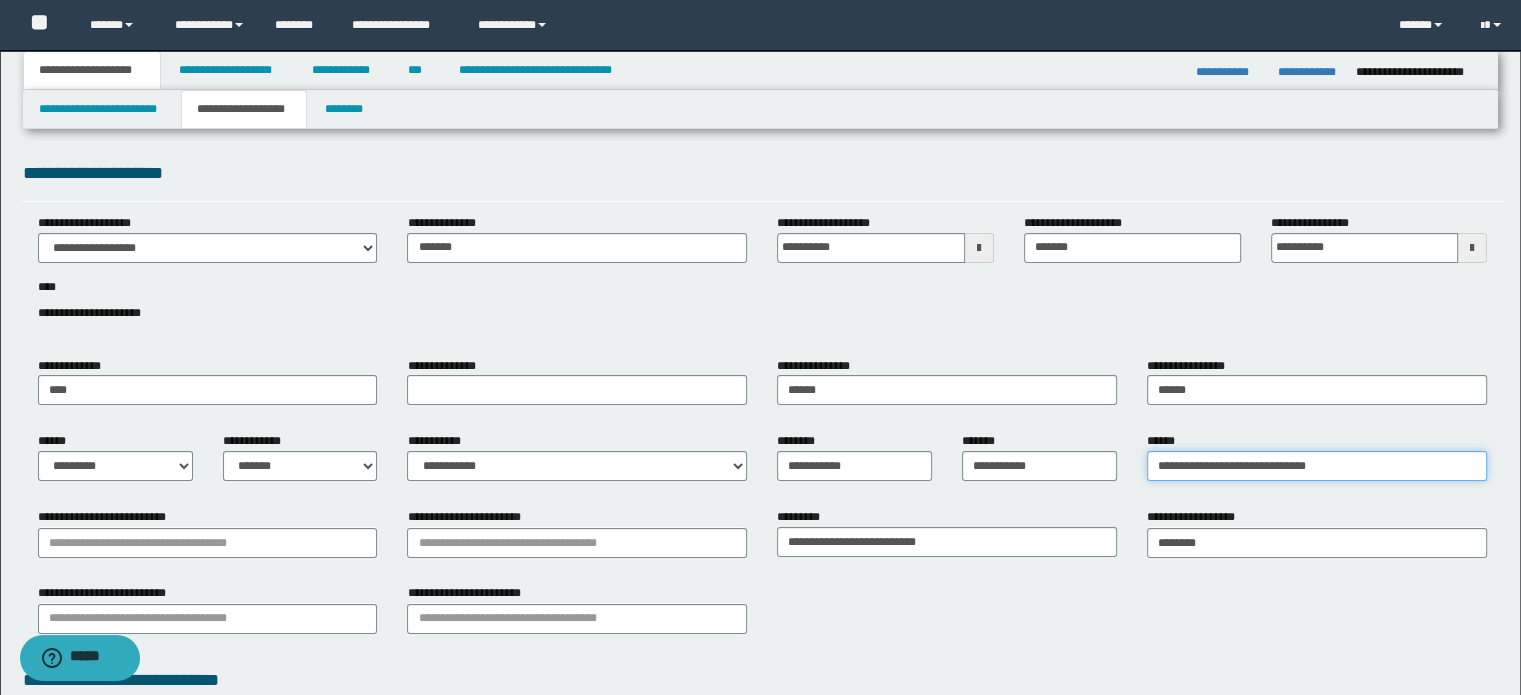 type on "**********" 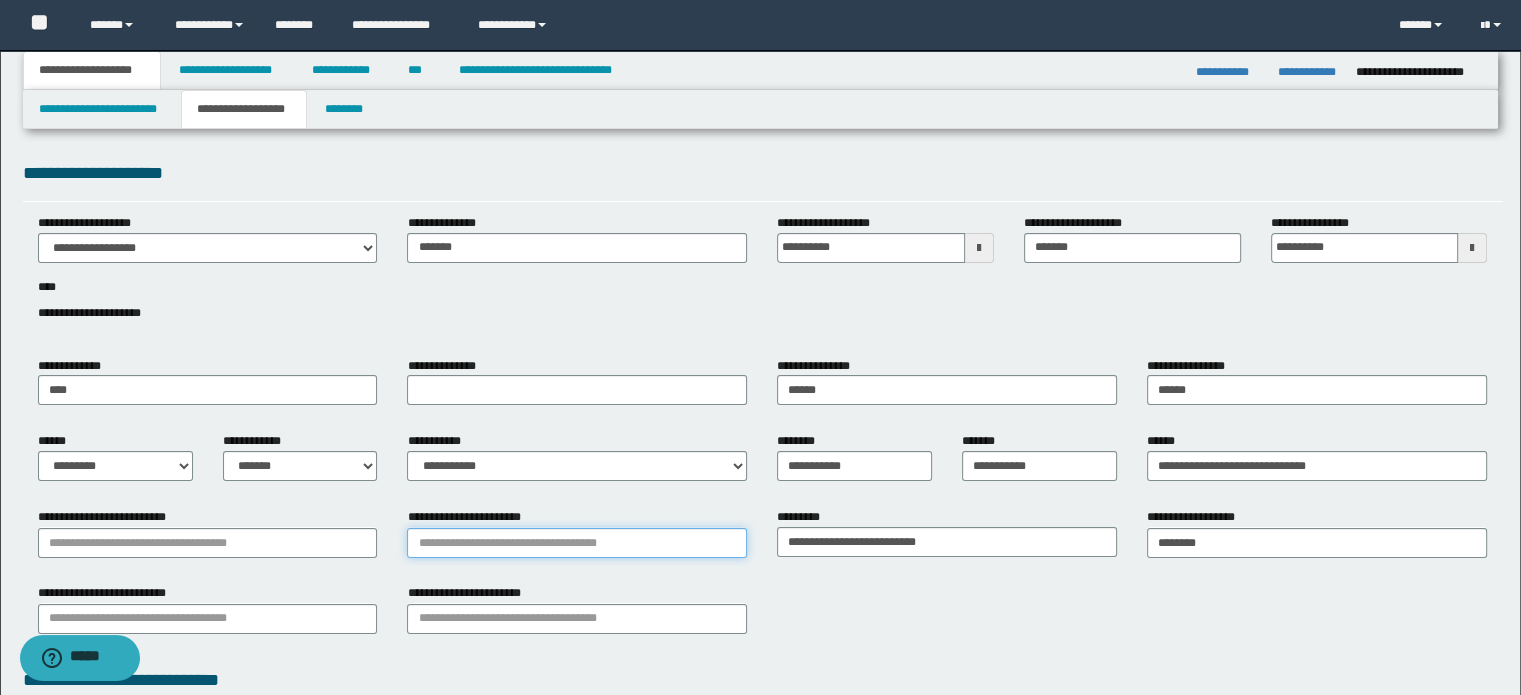 click on "**********" at bounding box center [577, 543] 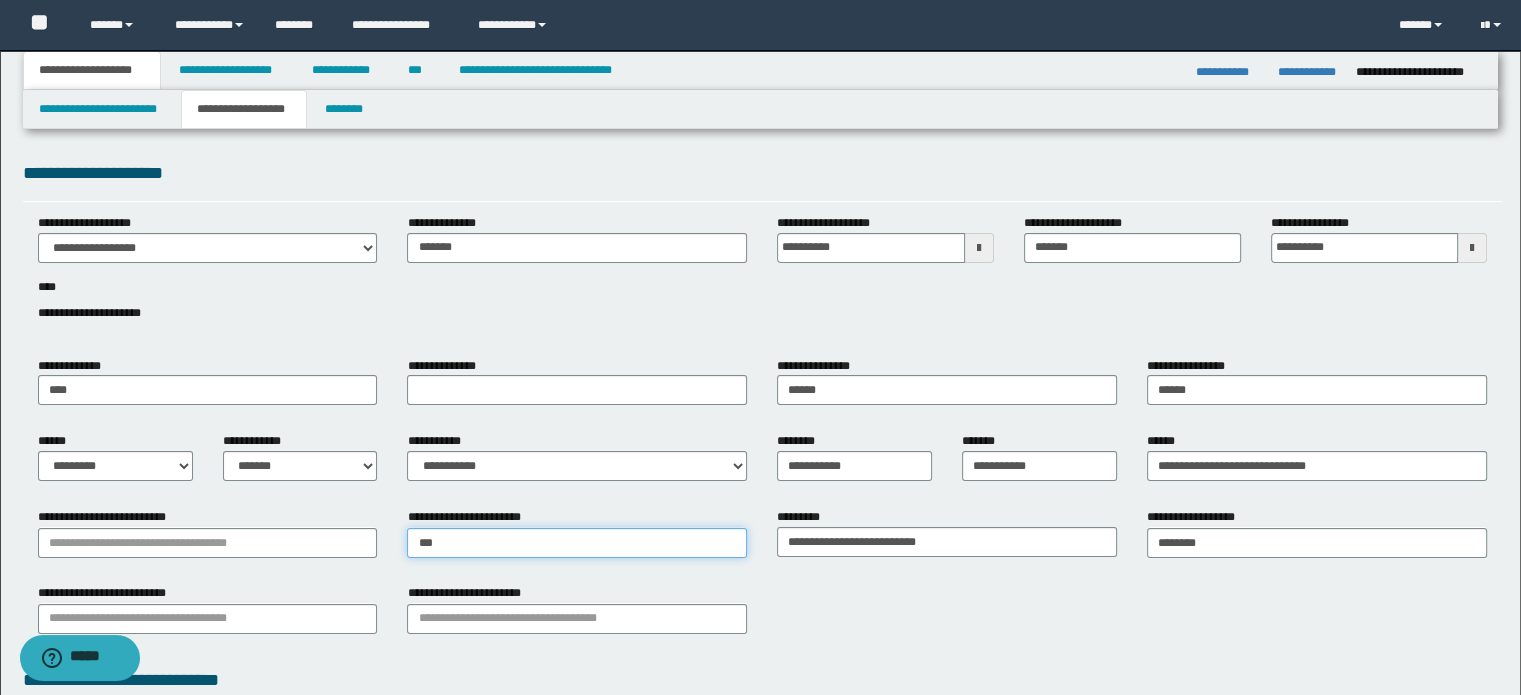 type on "****" 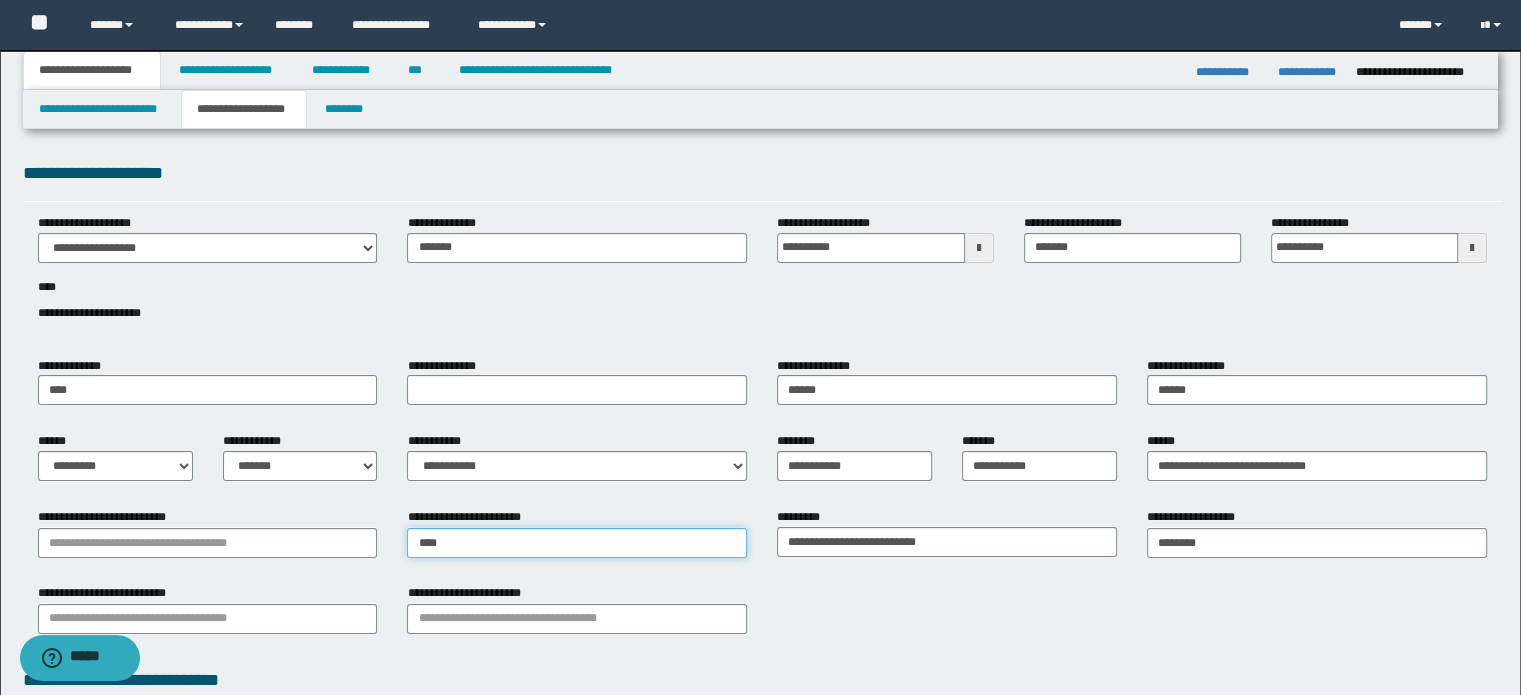 type on "**********" 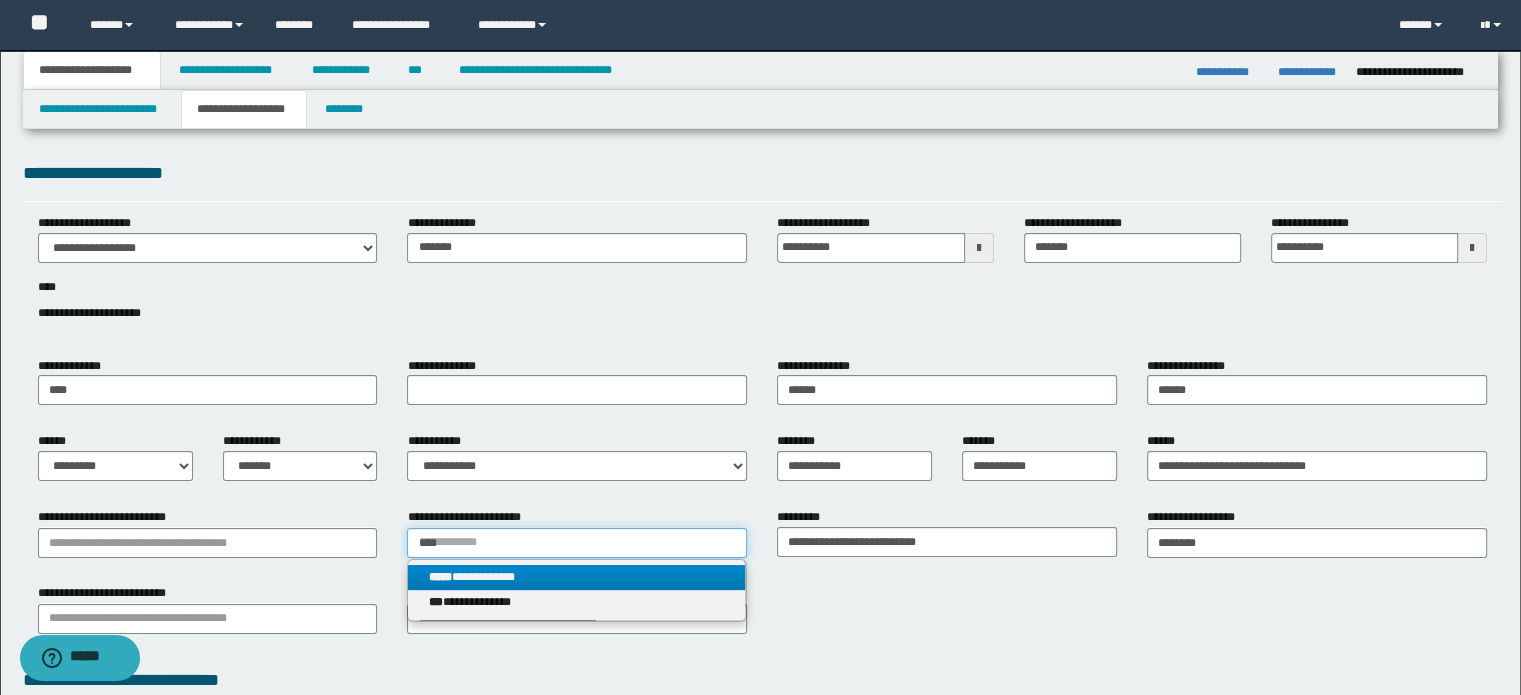 type on "****" 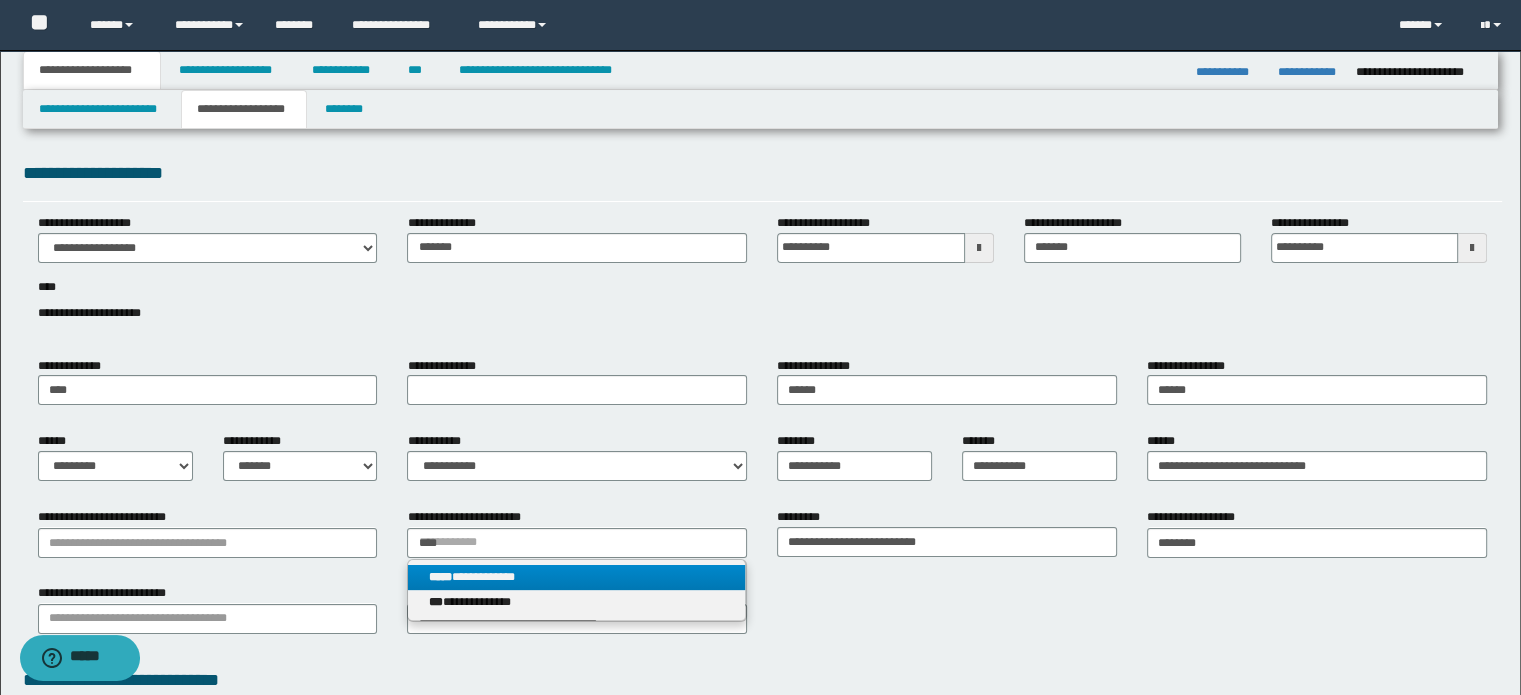 type 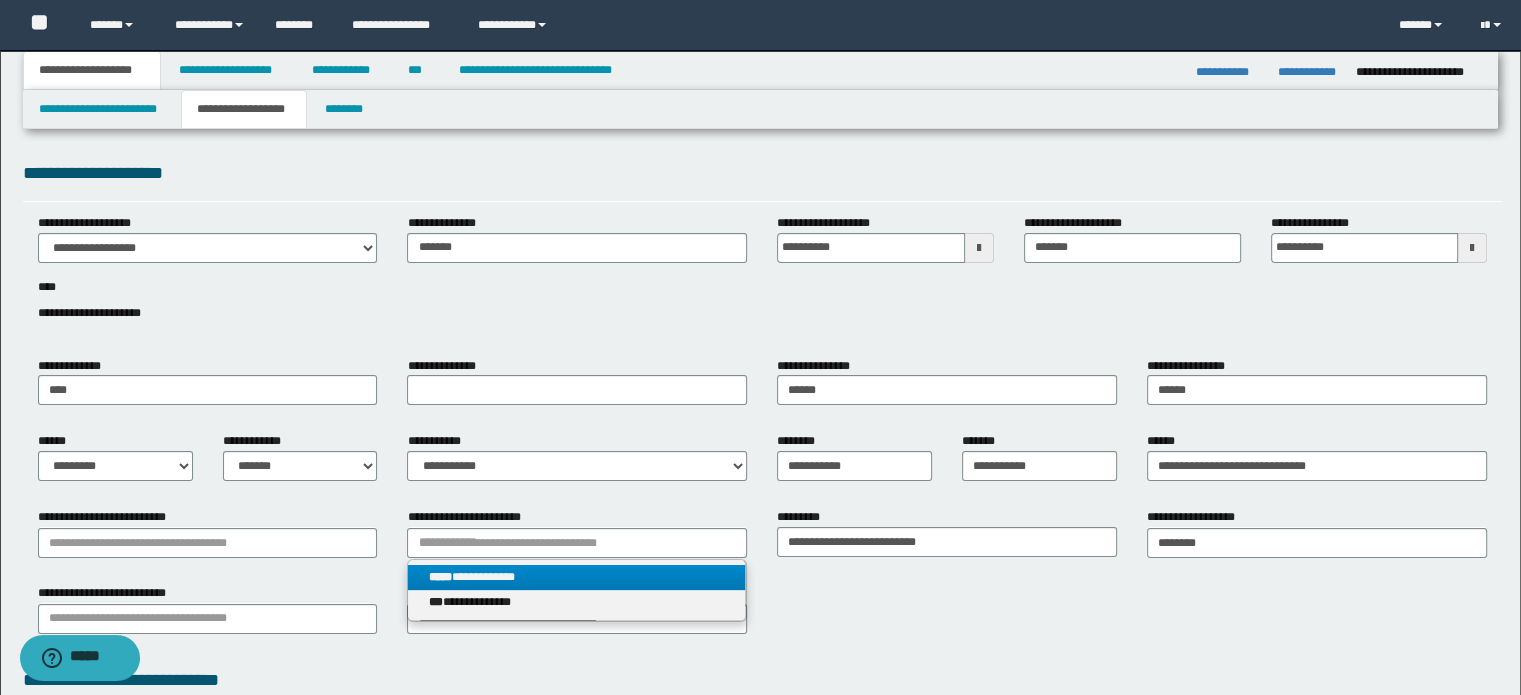 click on "**********" at bounding box center [577, 577] 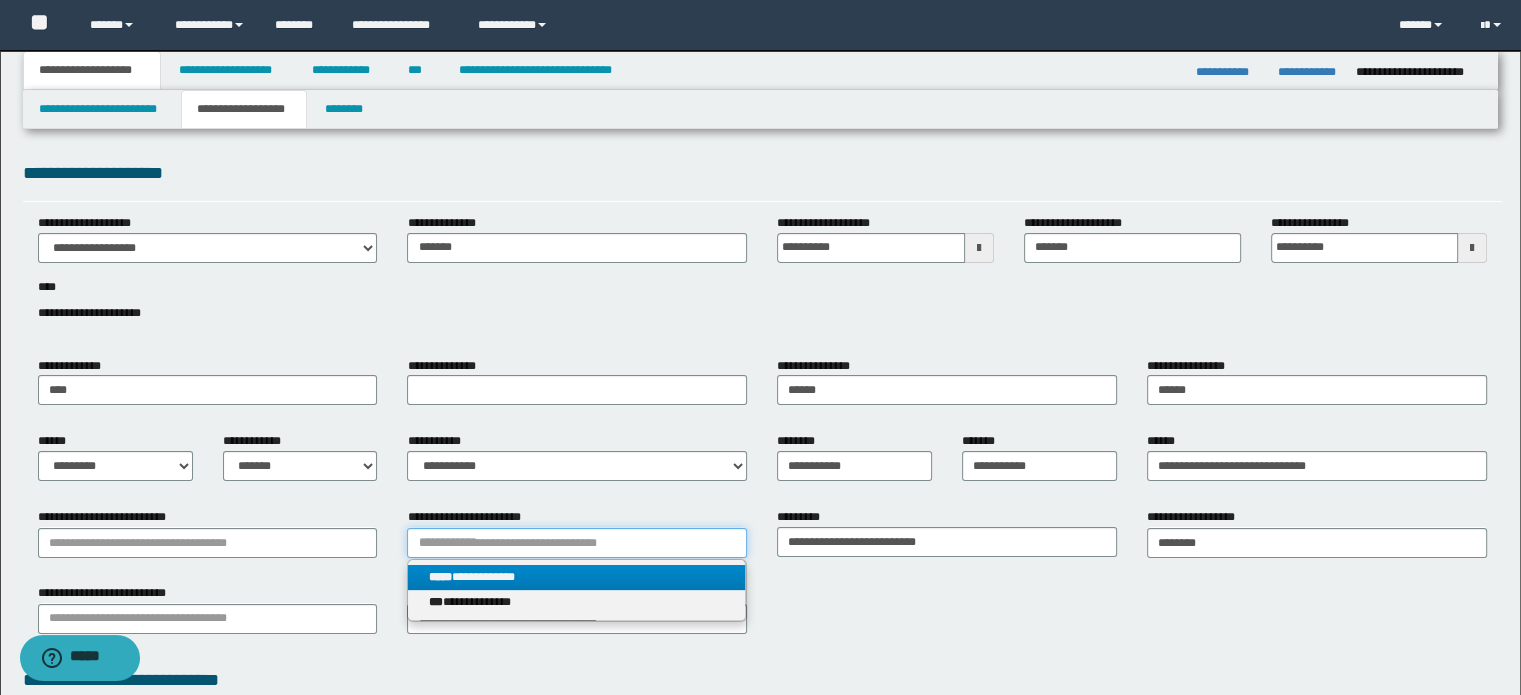 type 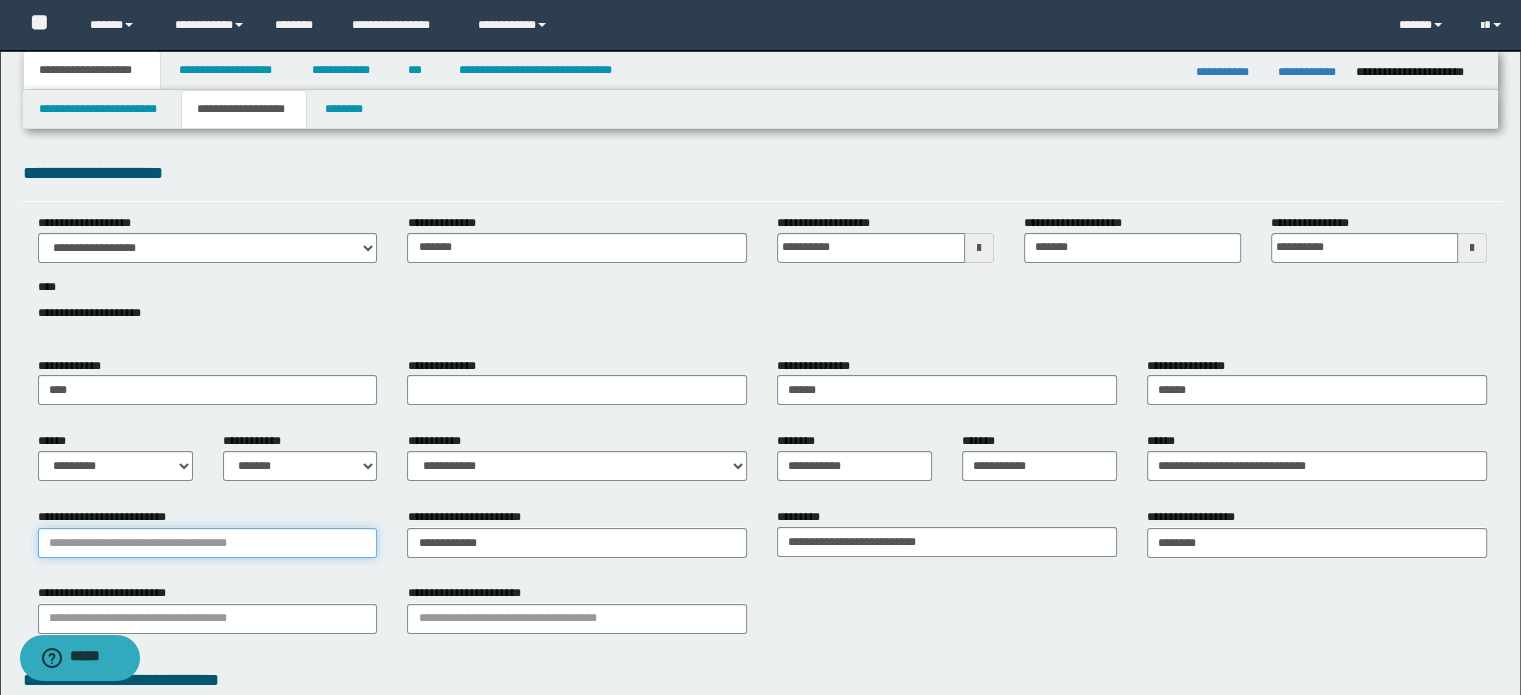 click on "**********" at bounding box center [208, 543] 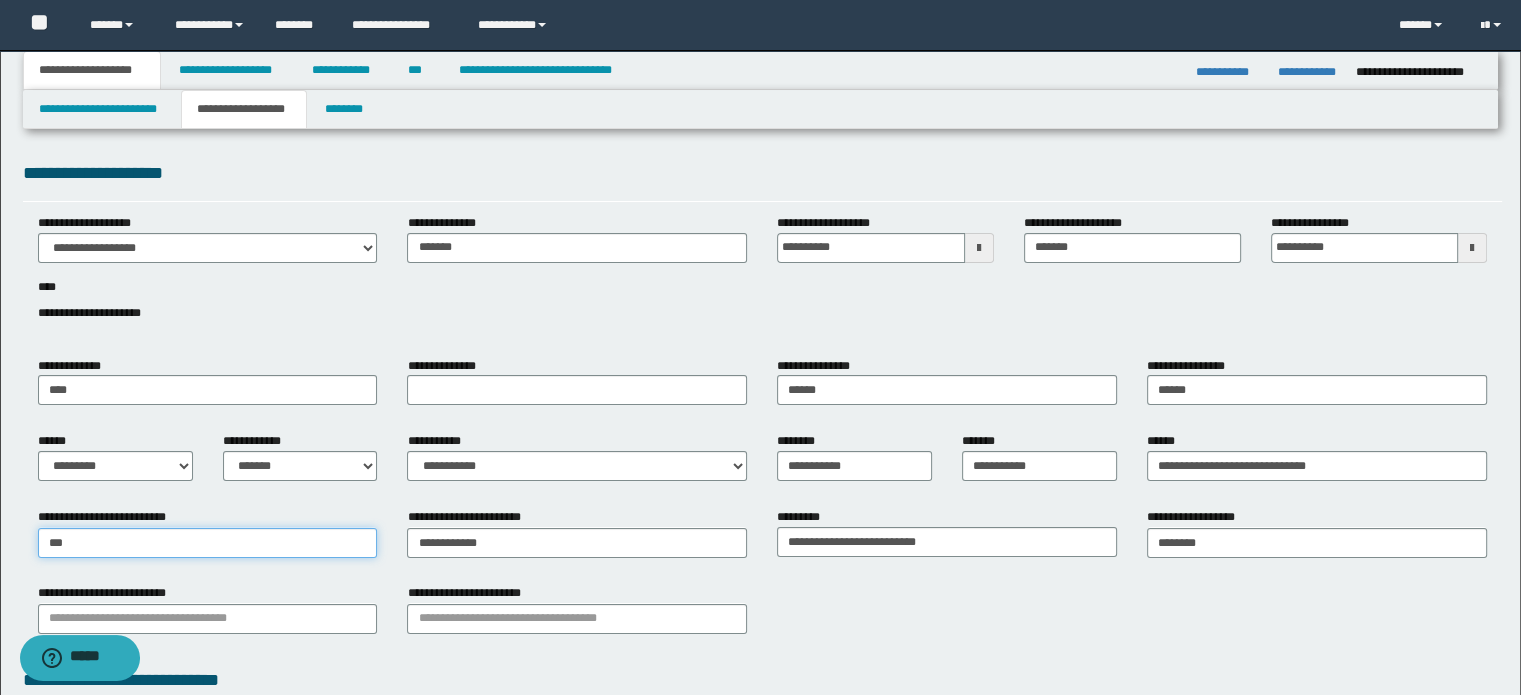 type on "****" 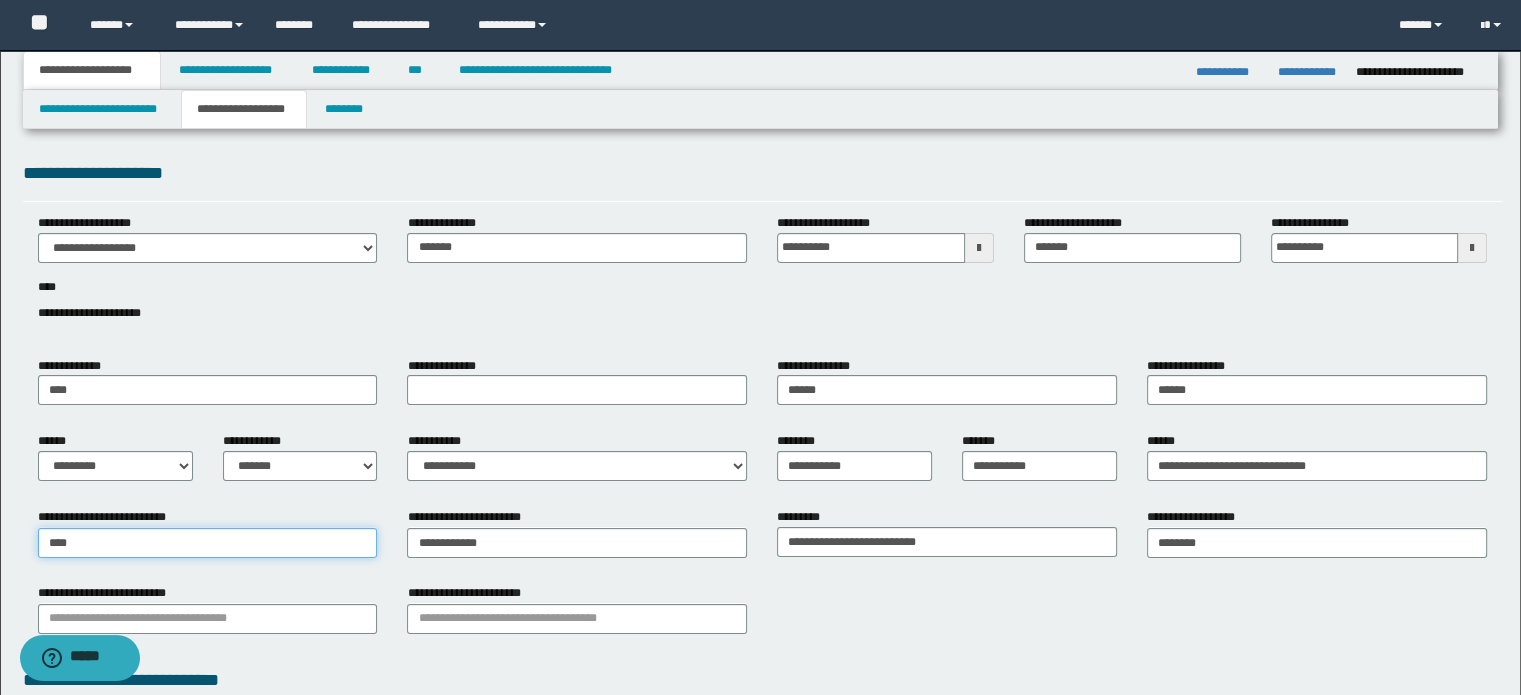 type on "**********" 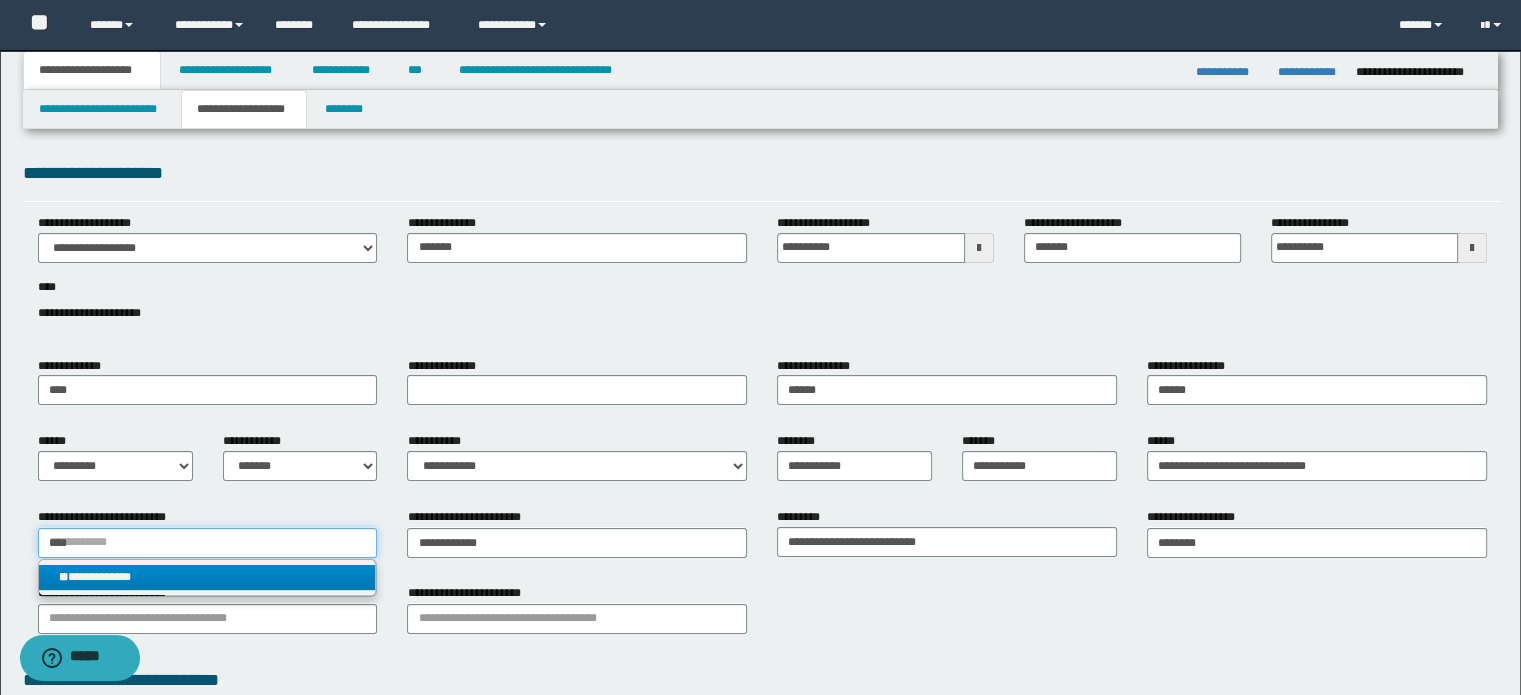 type on "****" 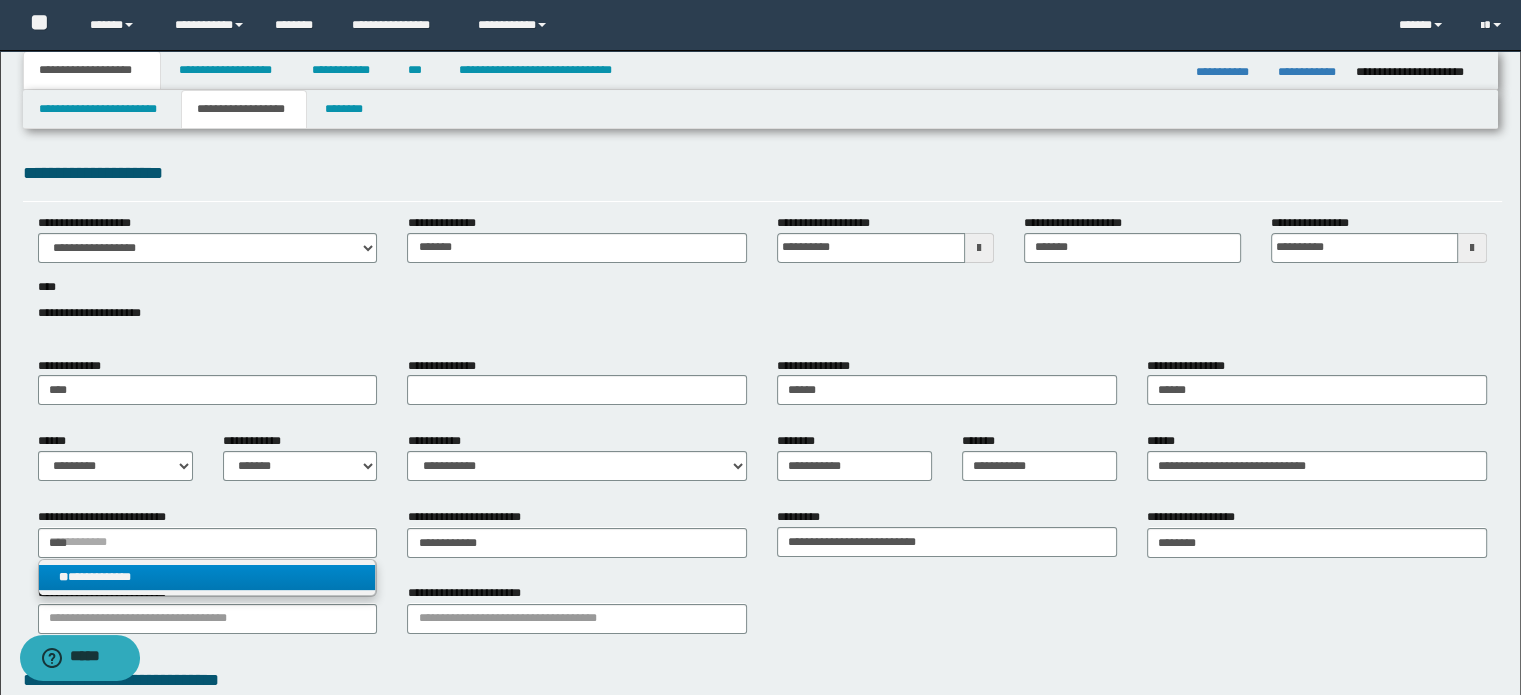 type 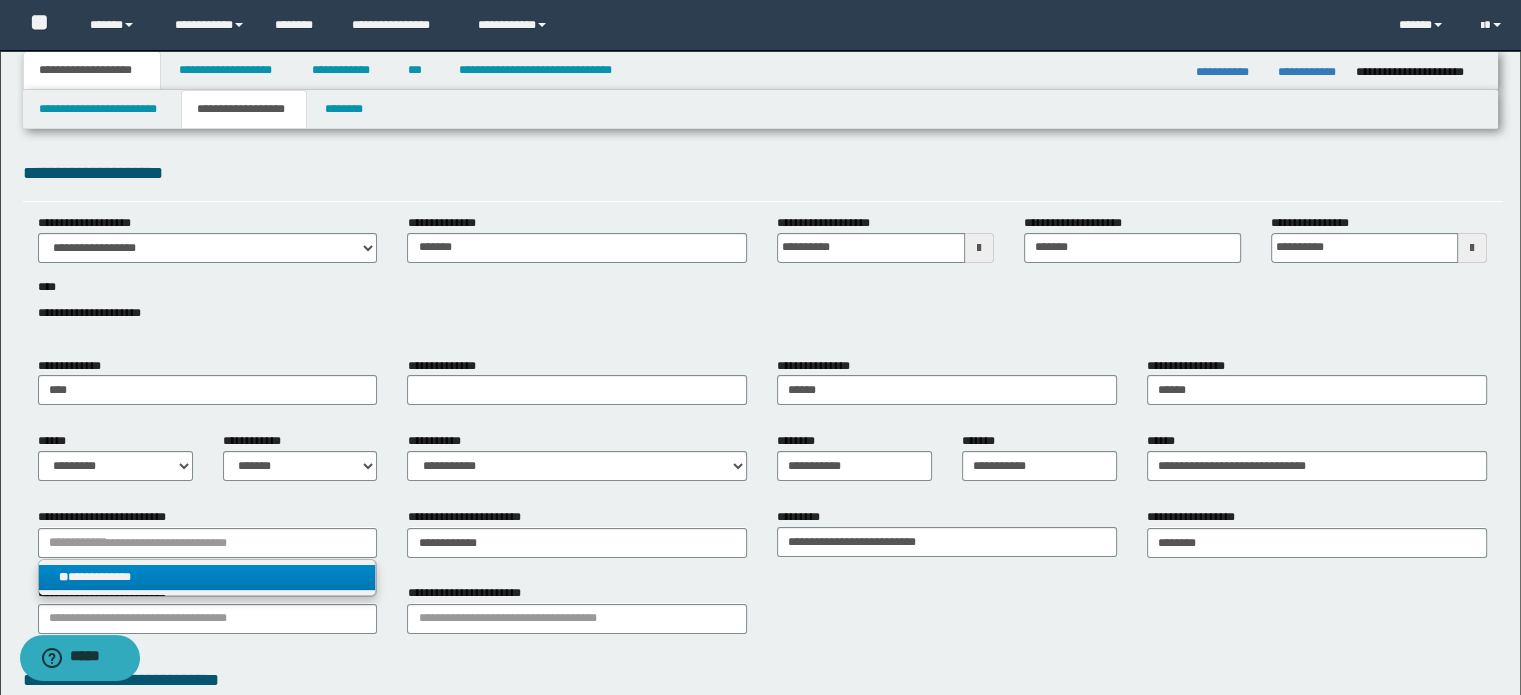 drag, startPoint x: 248, startPoint y: 579, endPoint x: 301, endPoint y: 571, distance: 53.600372 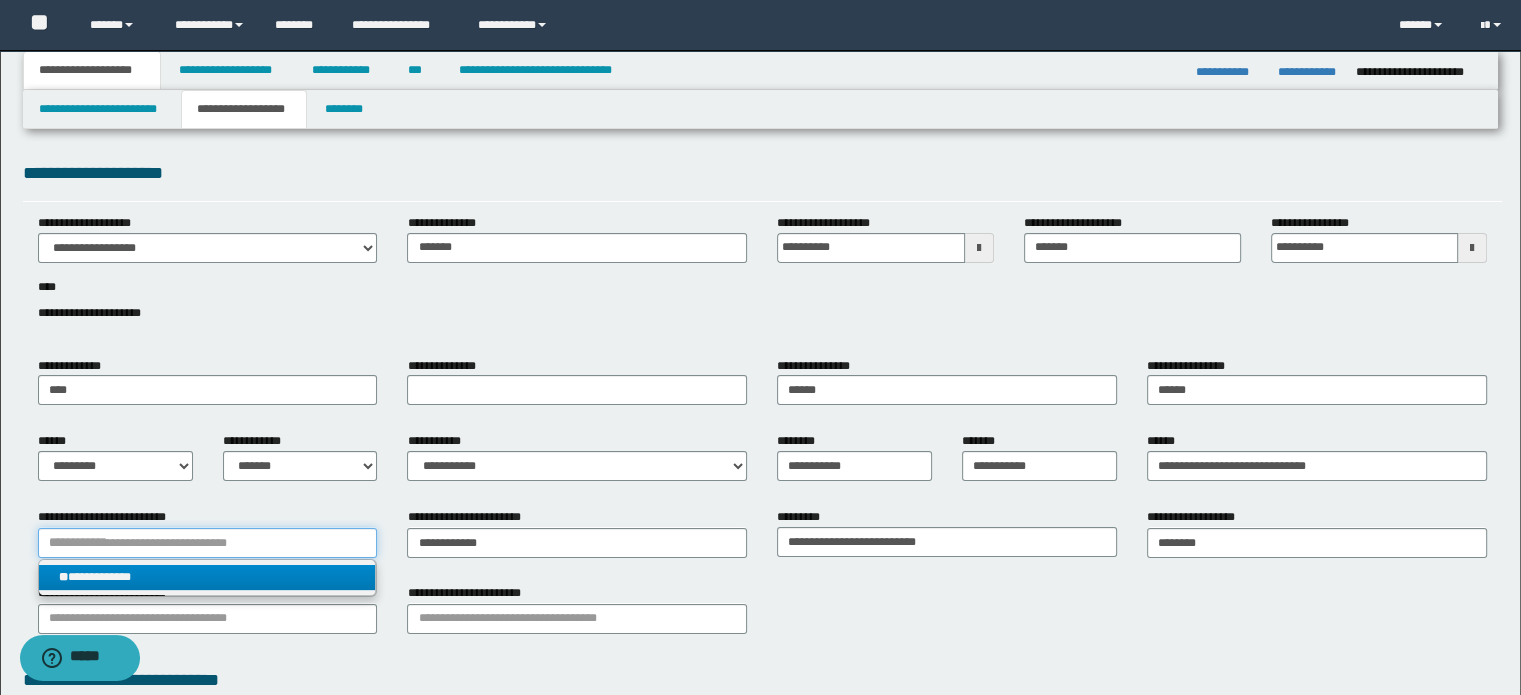 type 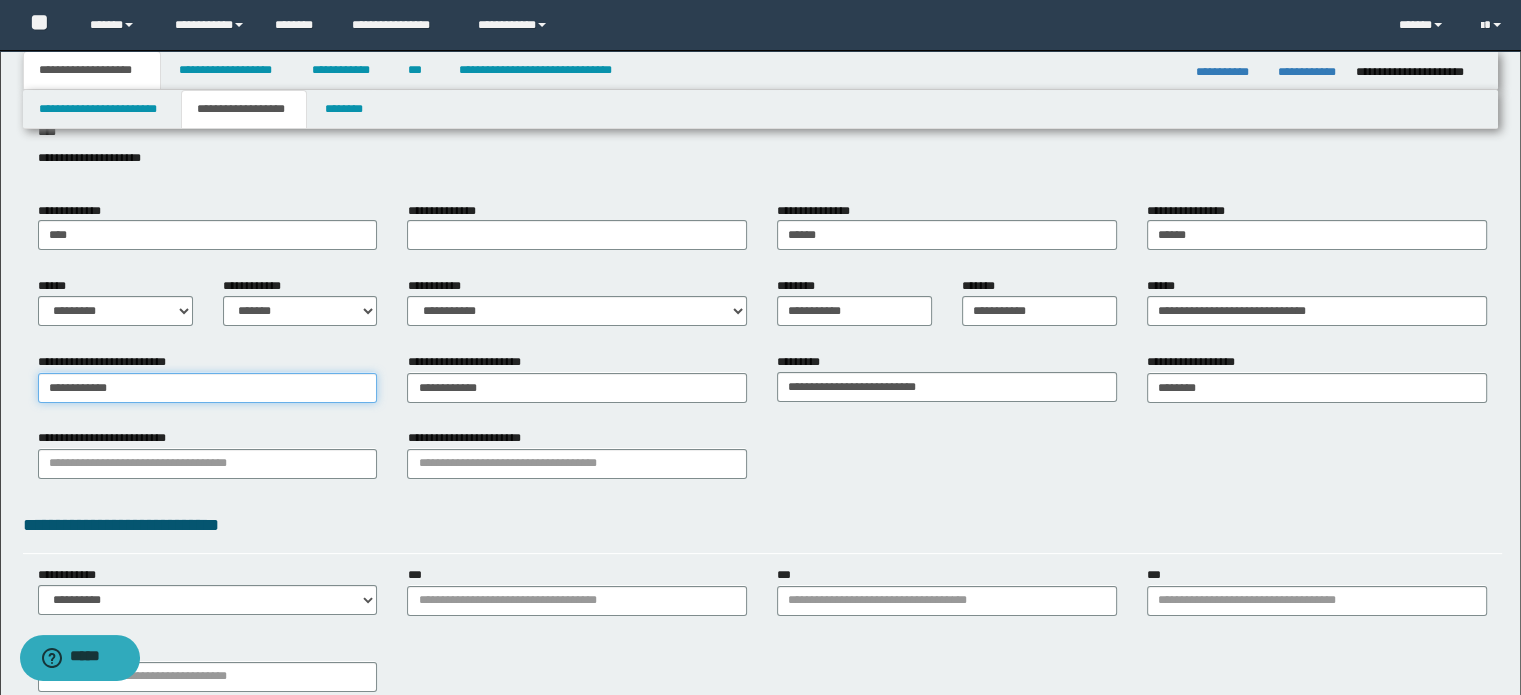 scroll, scrollTop: 156, scrollLeft: 0, axis: vertical 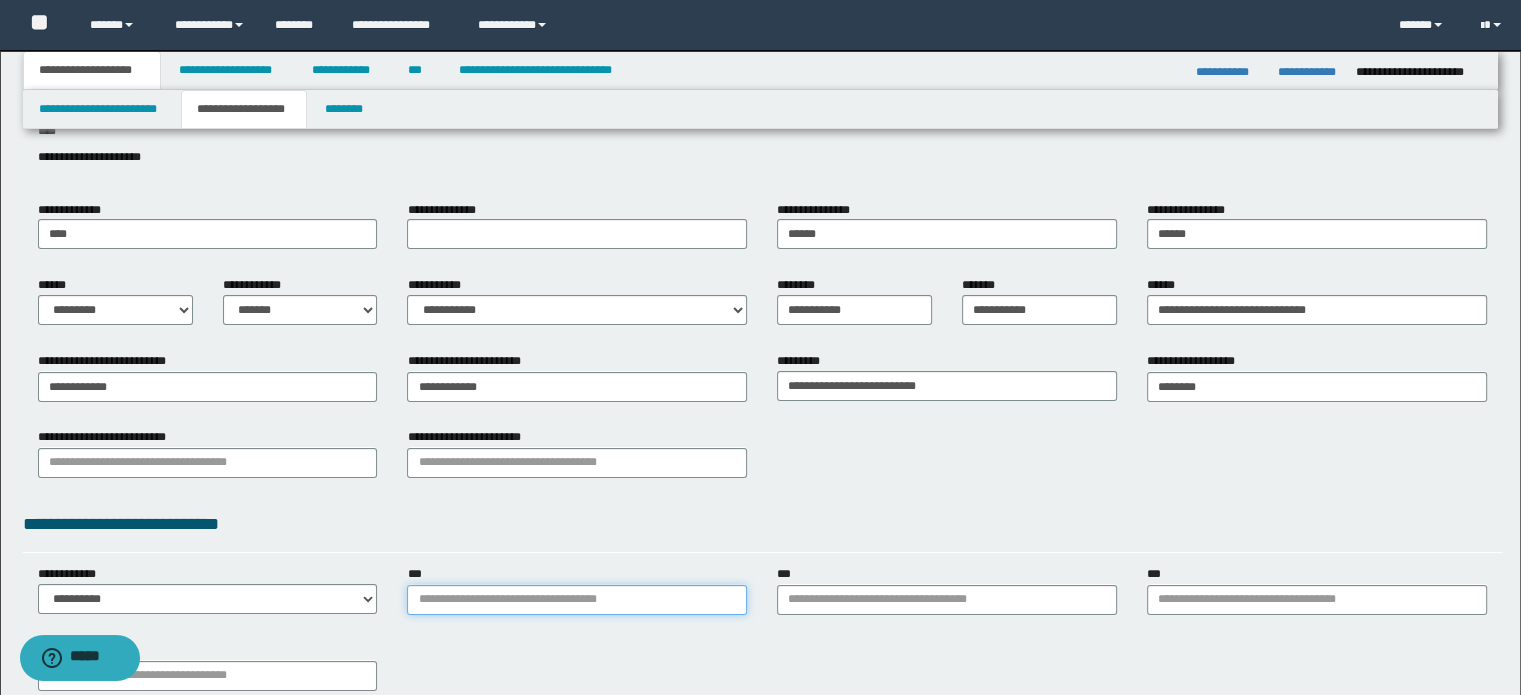 click on "***" at bounding box center (577, 600) 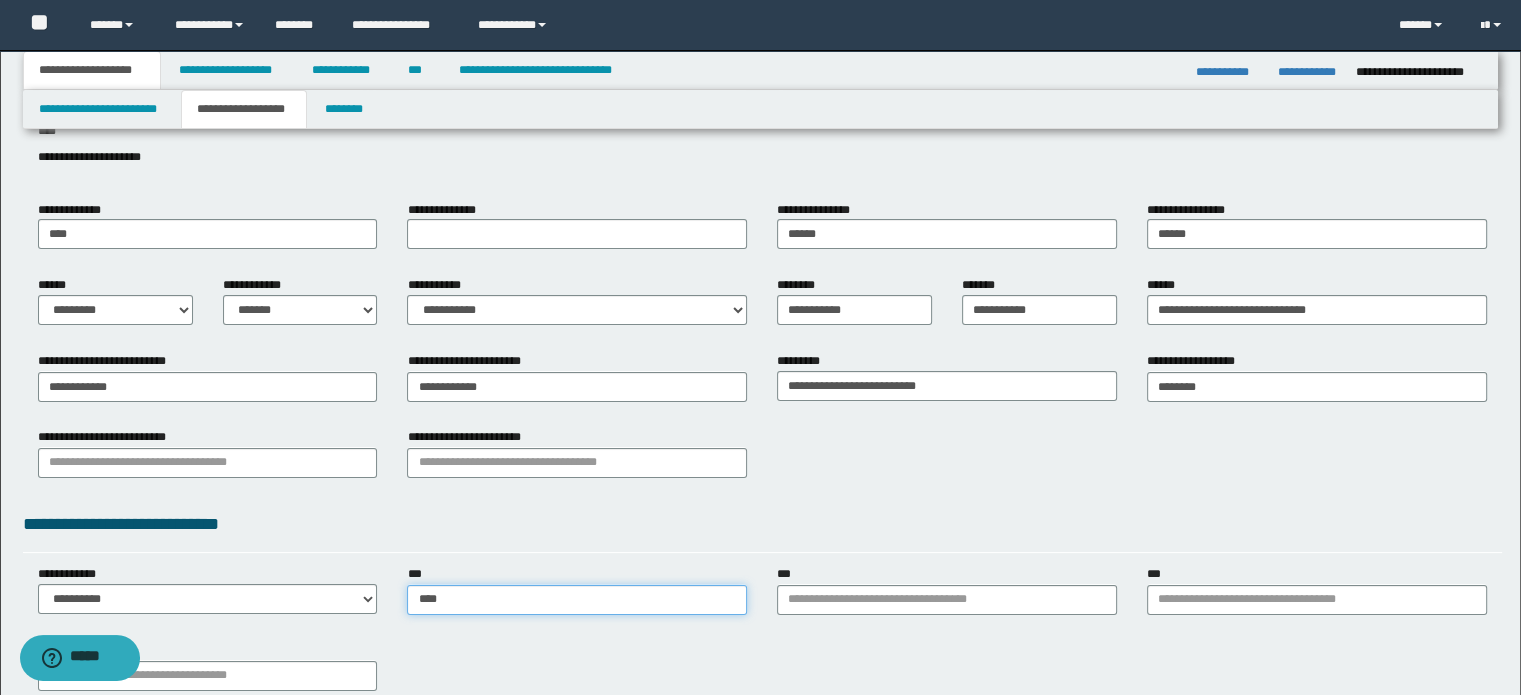 type on "*****" 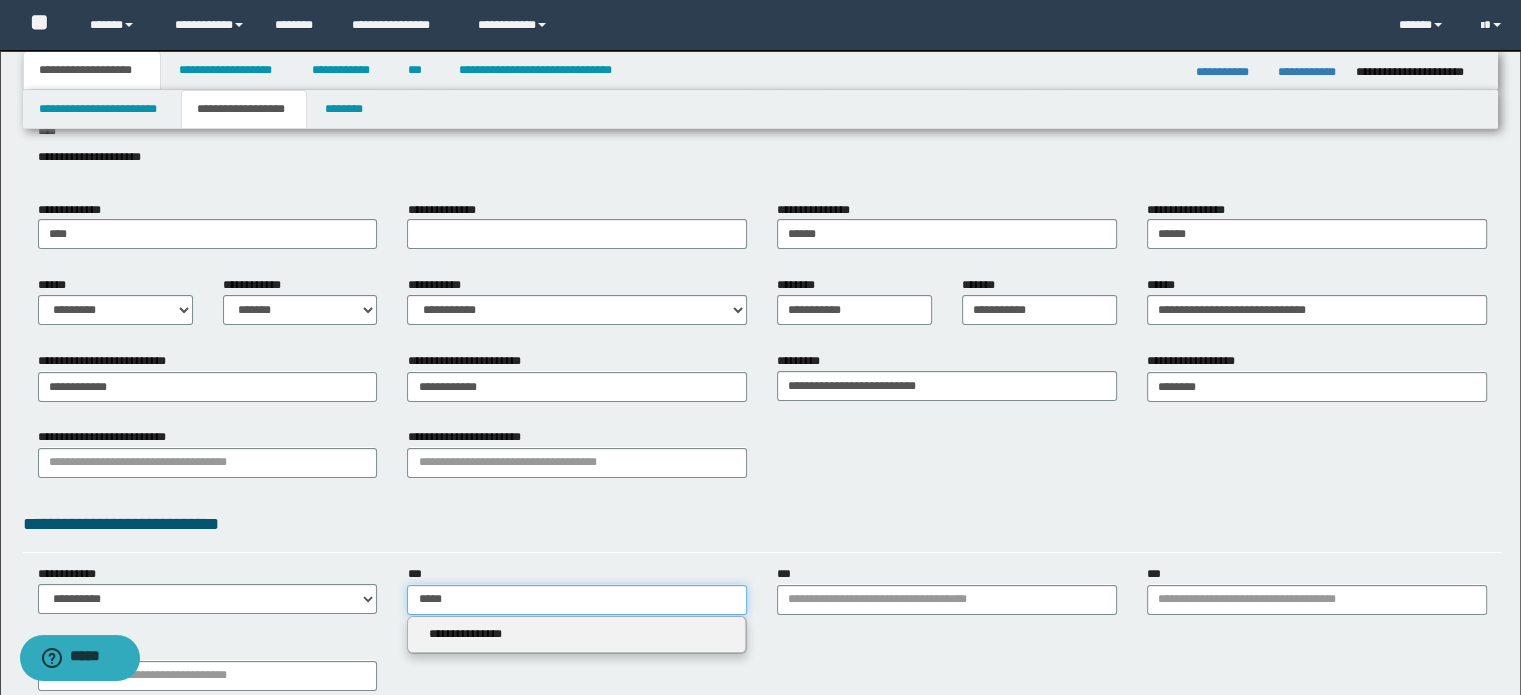 type on "*****" 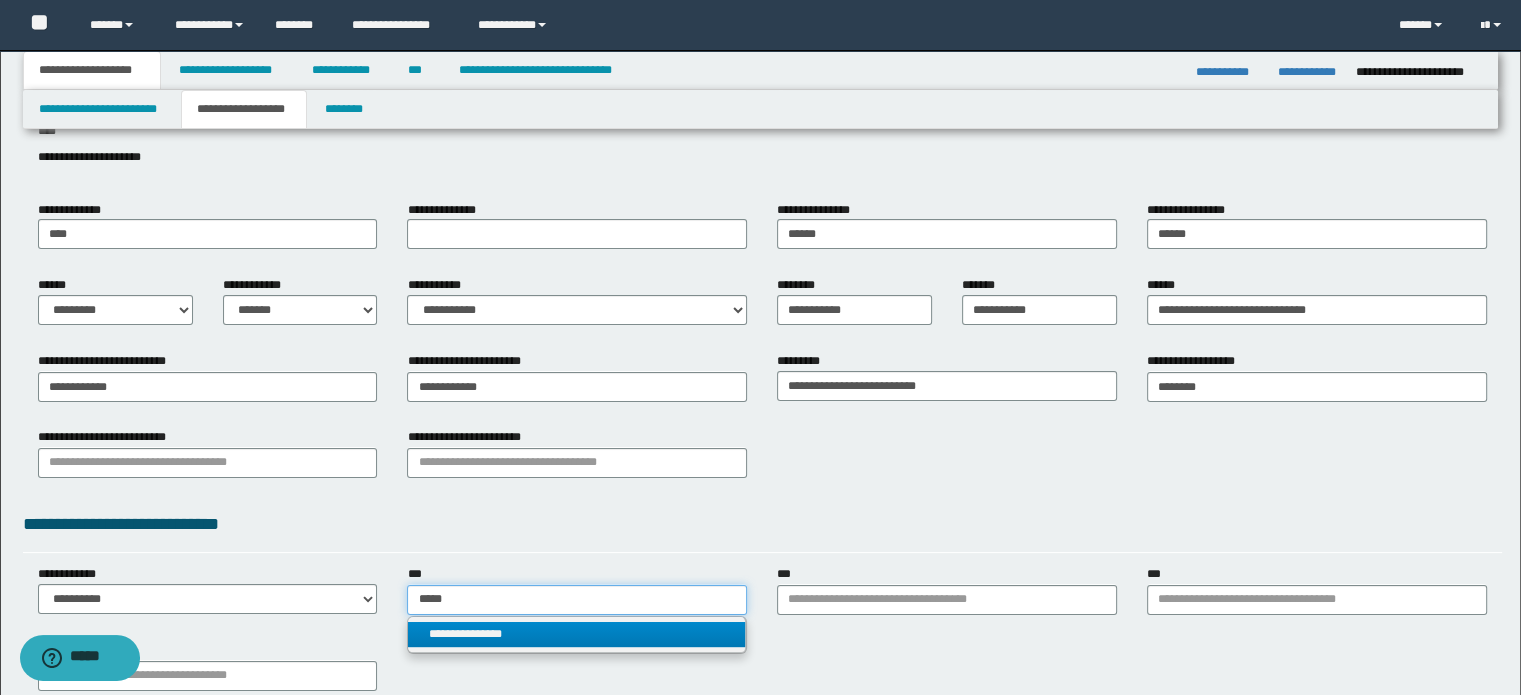 type on "*****" 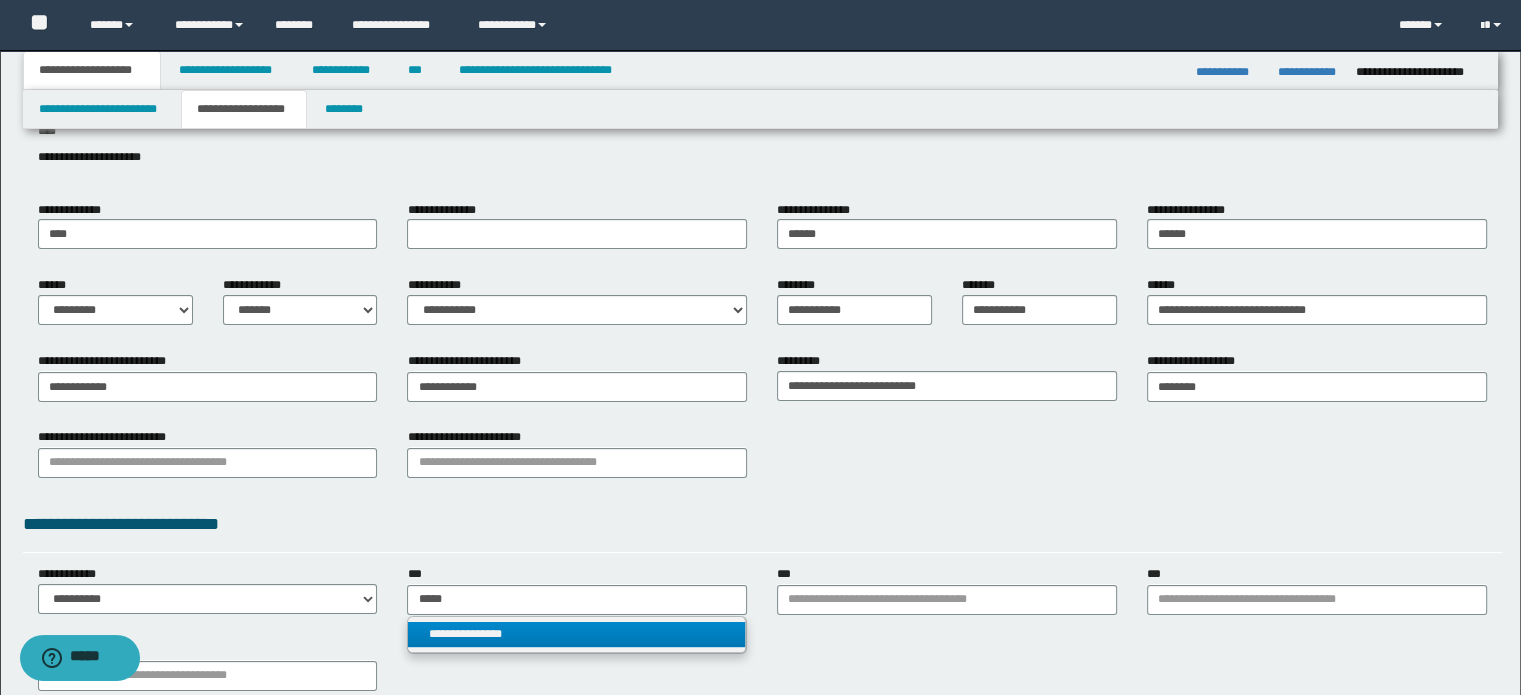 type 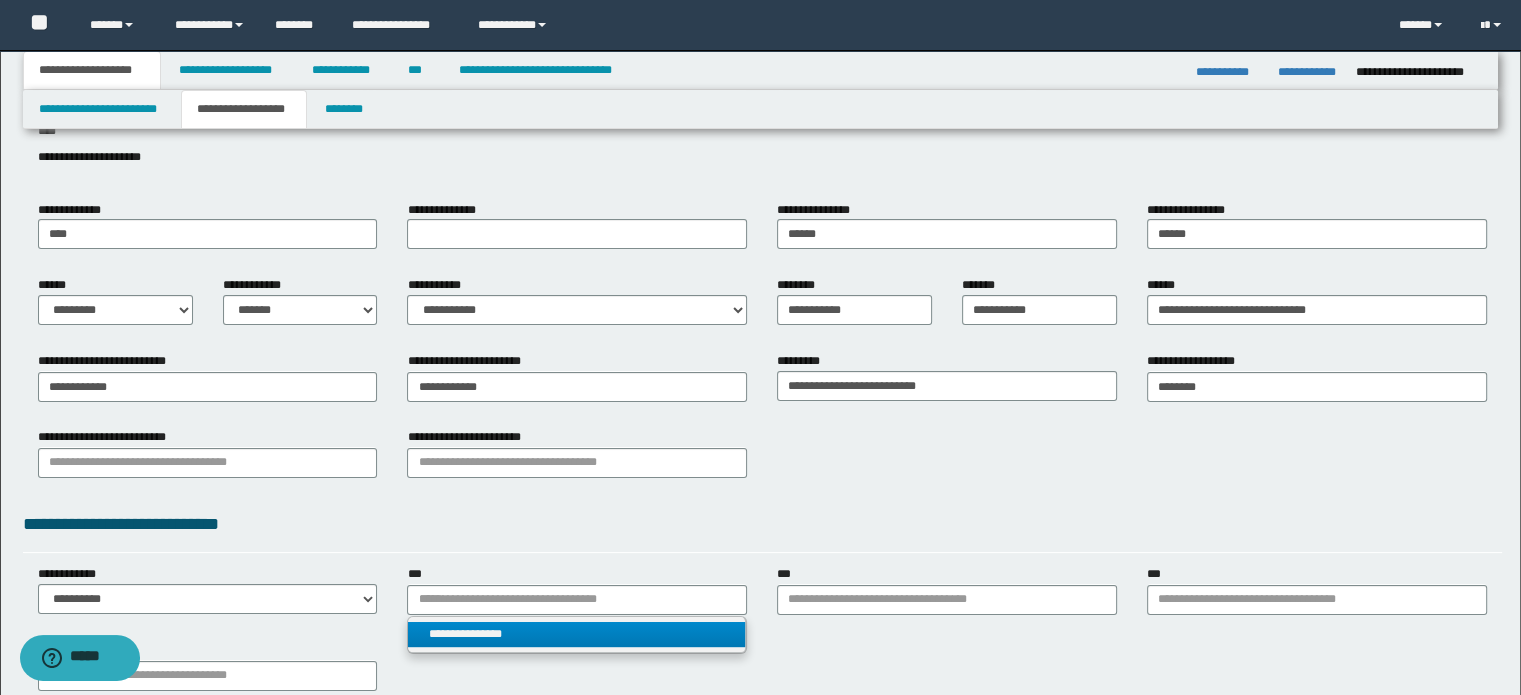click on "**********" at bounding box center [576, 634] 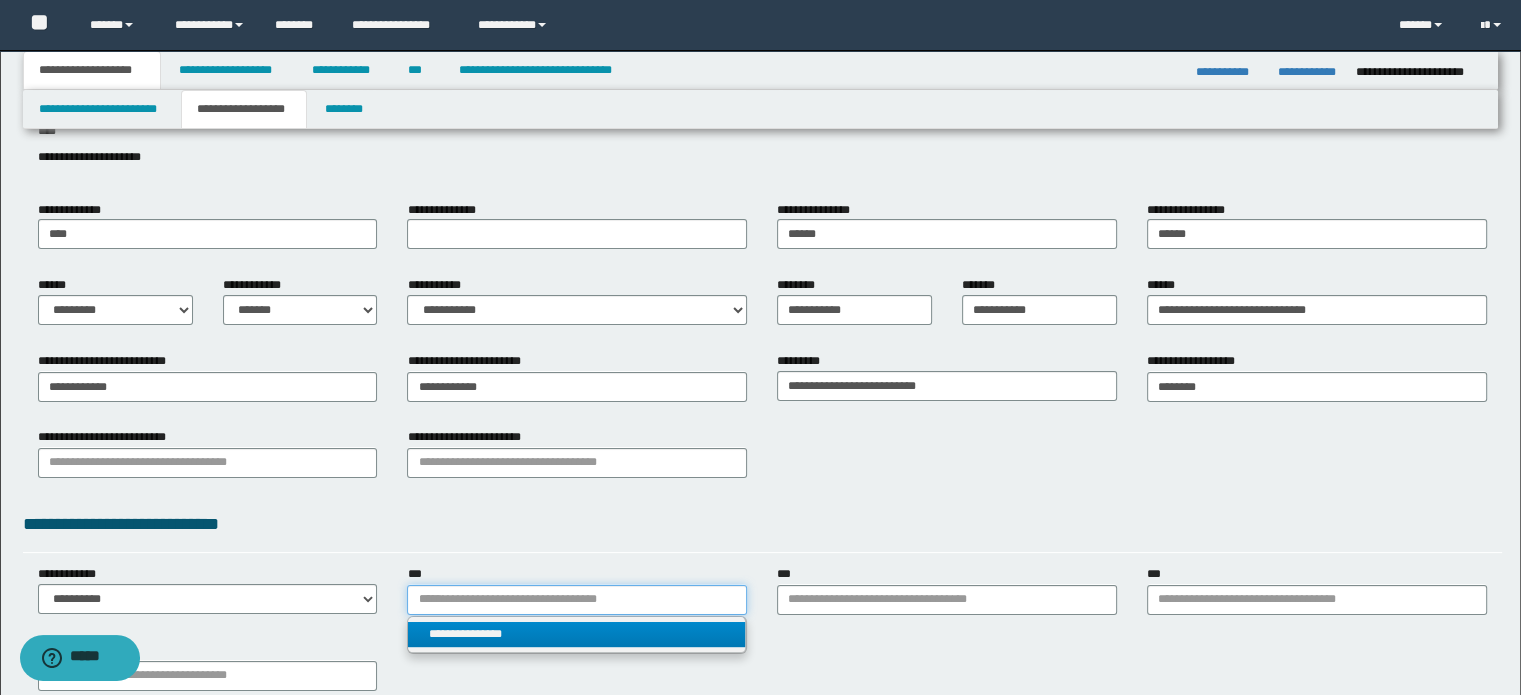 type 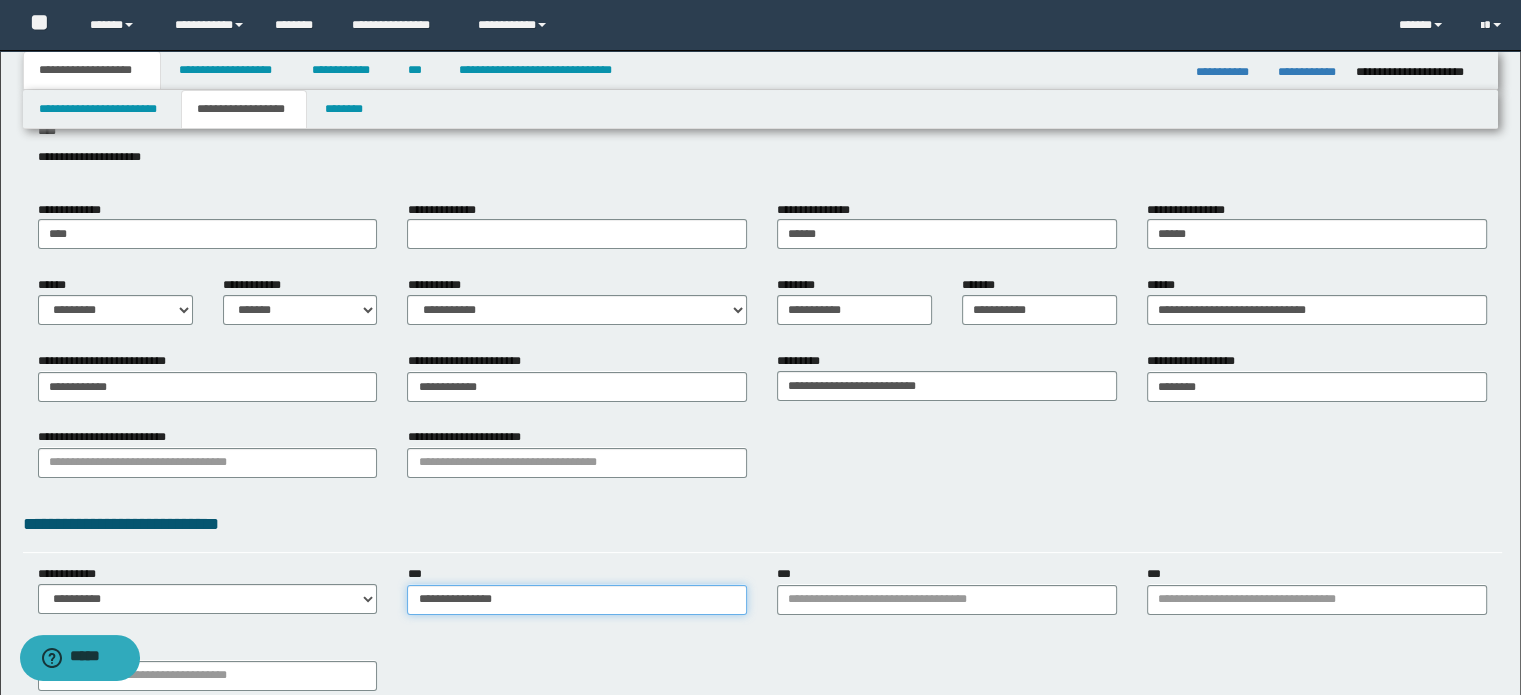 type on "**********" 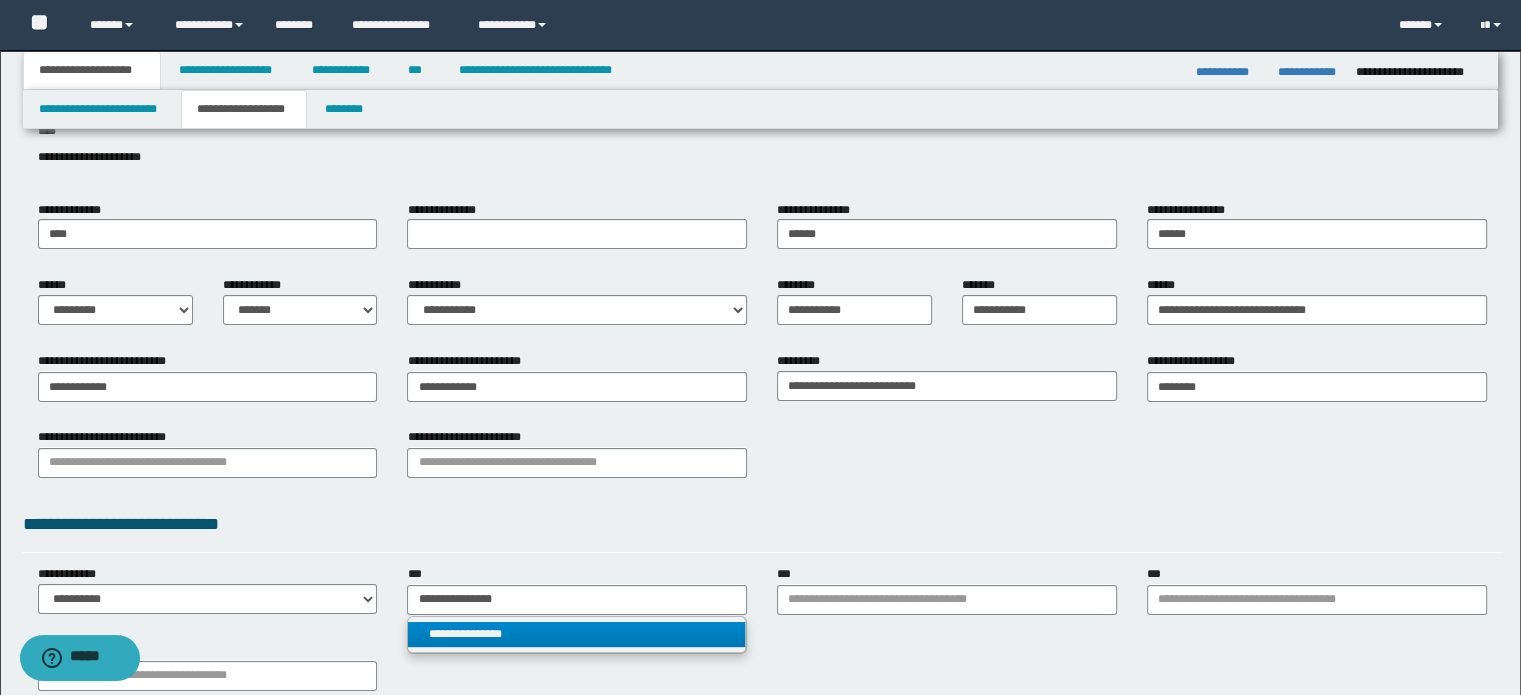 drag, startPoint x: 660, startPoint y: 628, endPoint x: 717, endPoint y: 623, distance: 57.21888 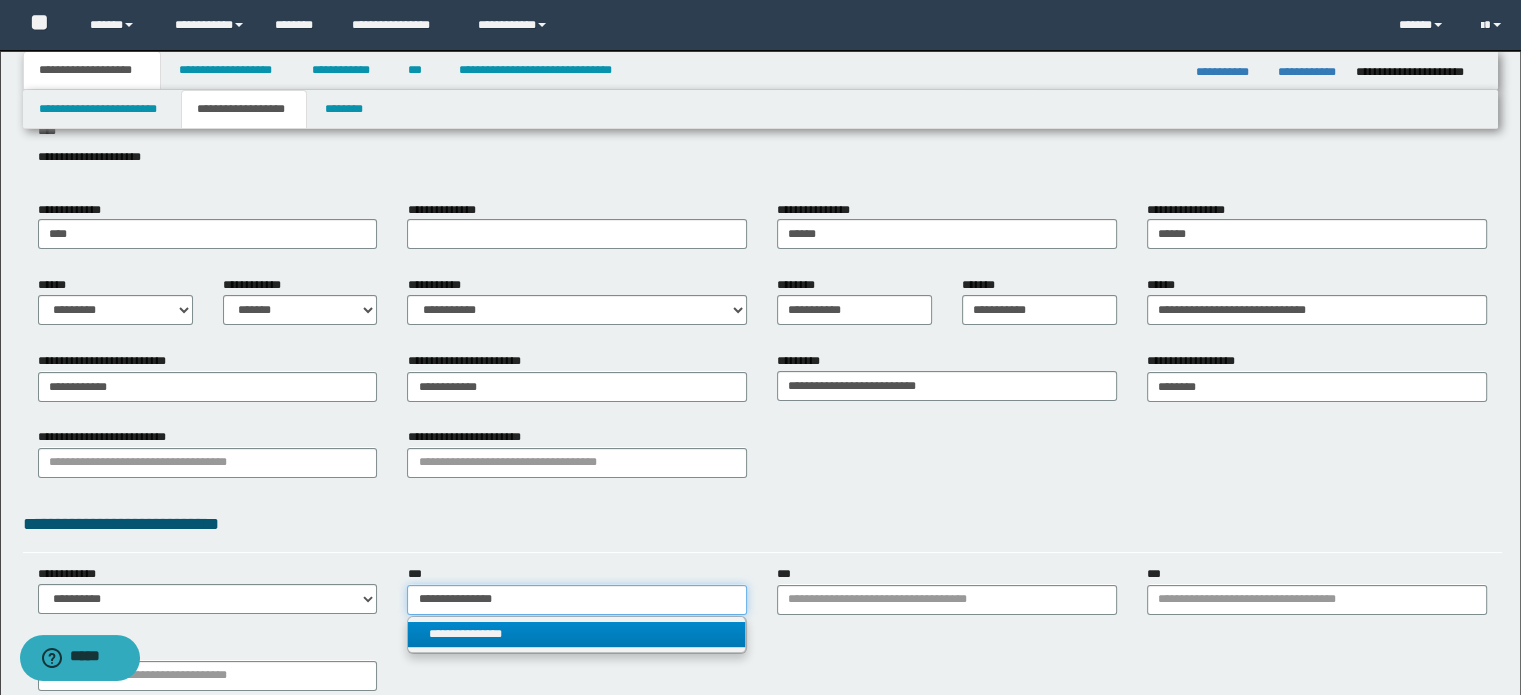type 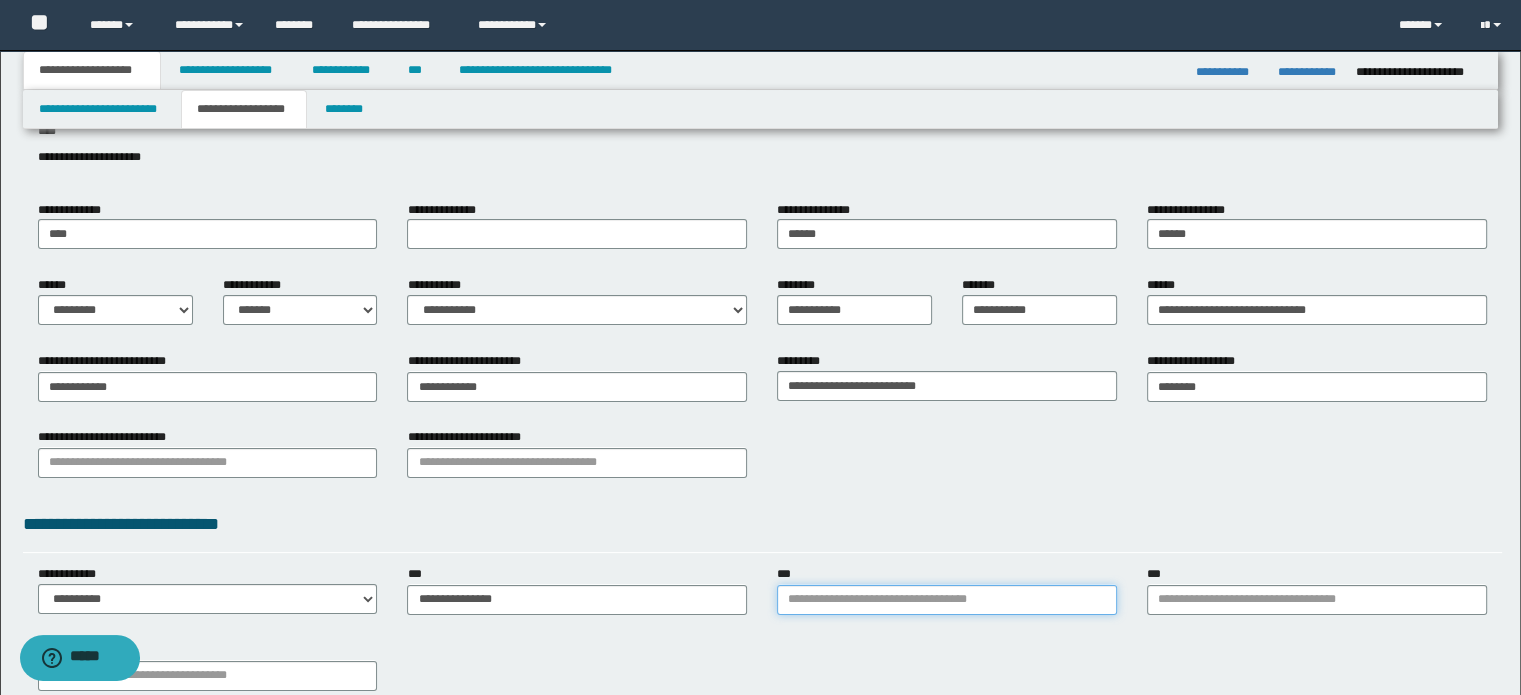click on "***" at bounding box center [947, 600] 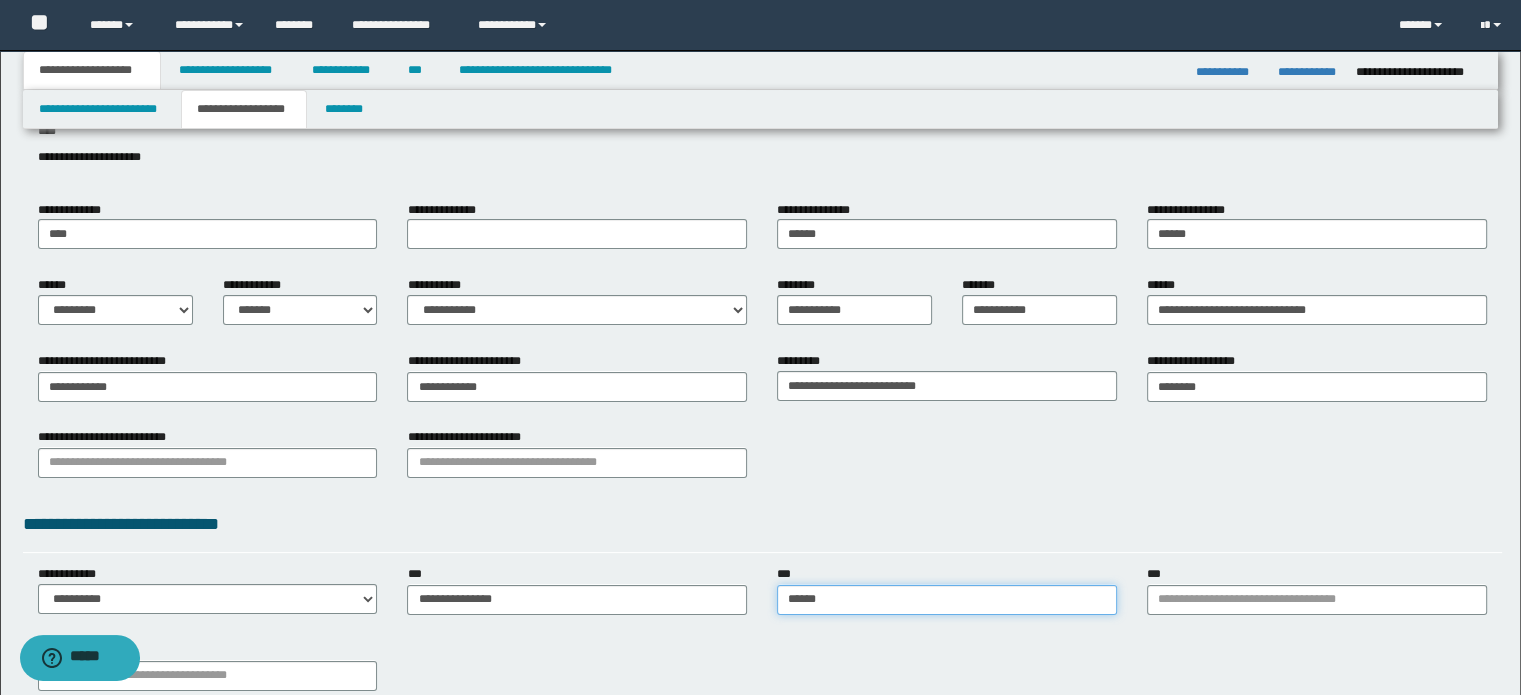 type on "*******" 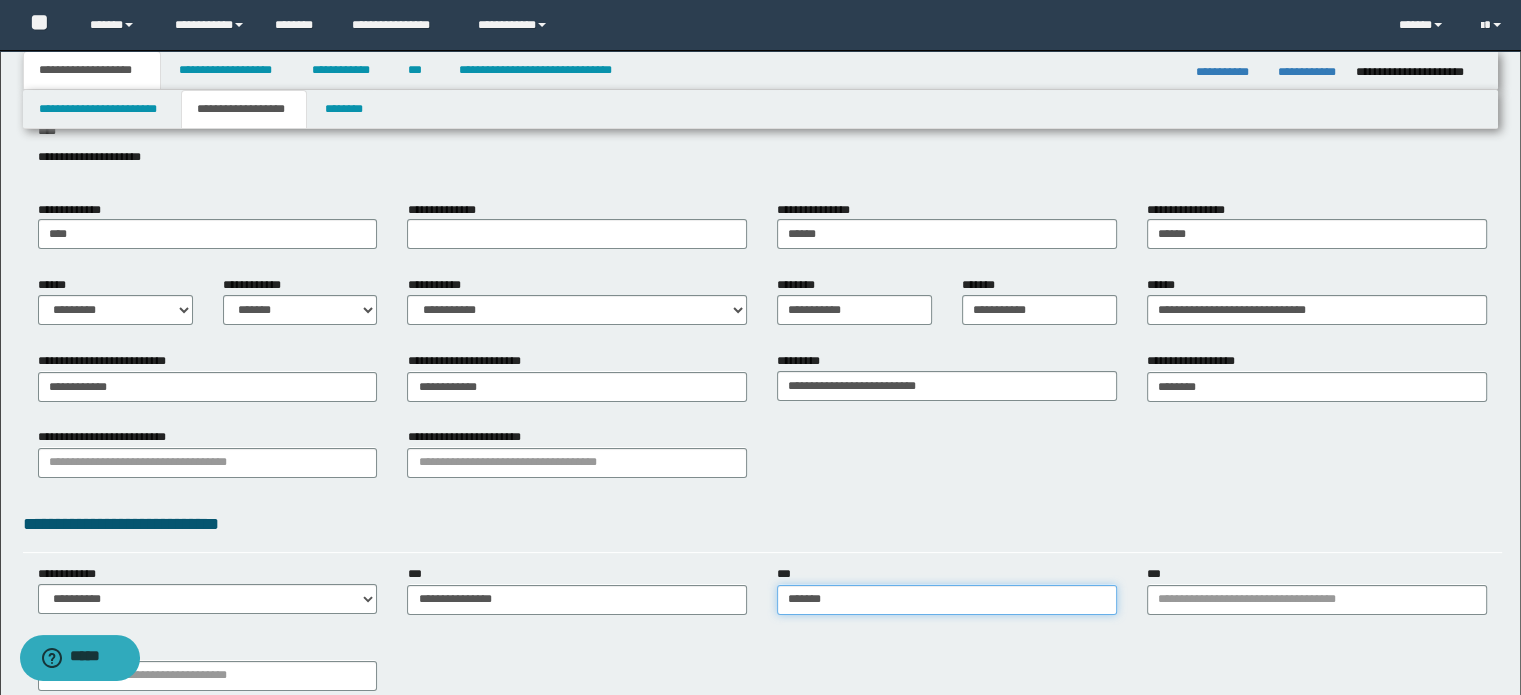 type on "*******" 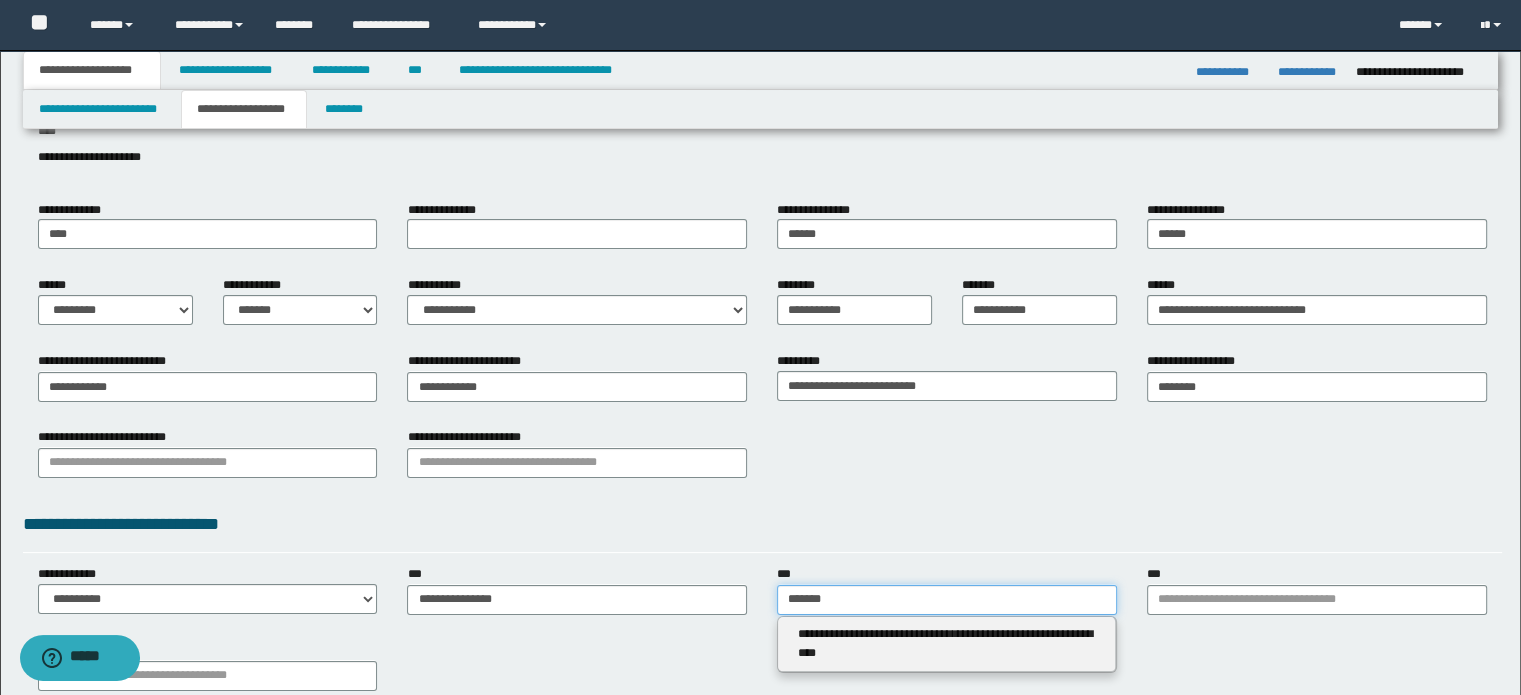 type on "*******" 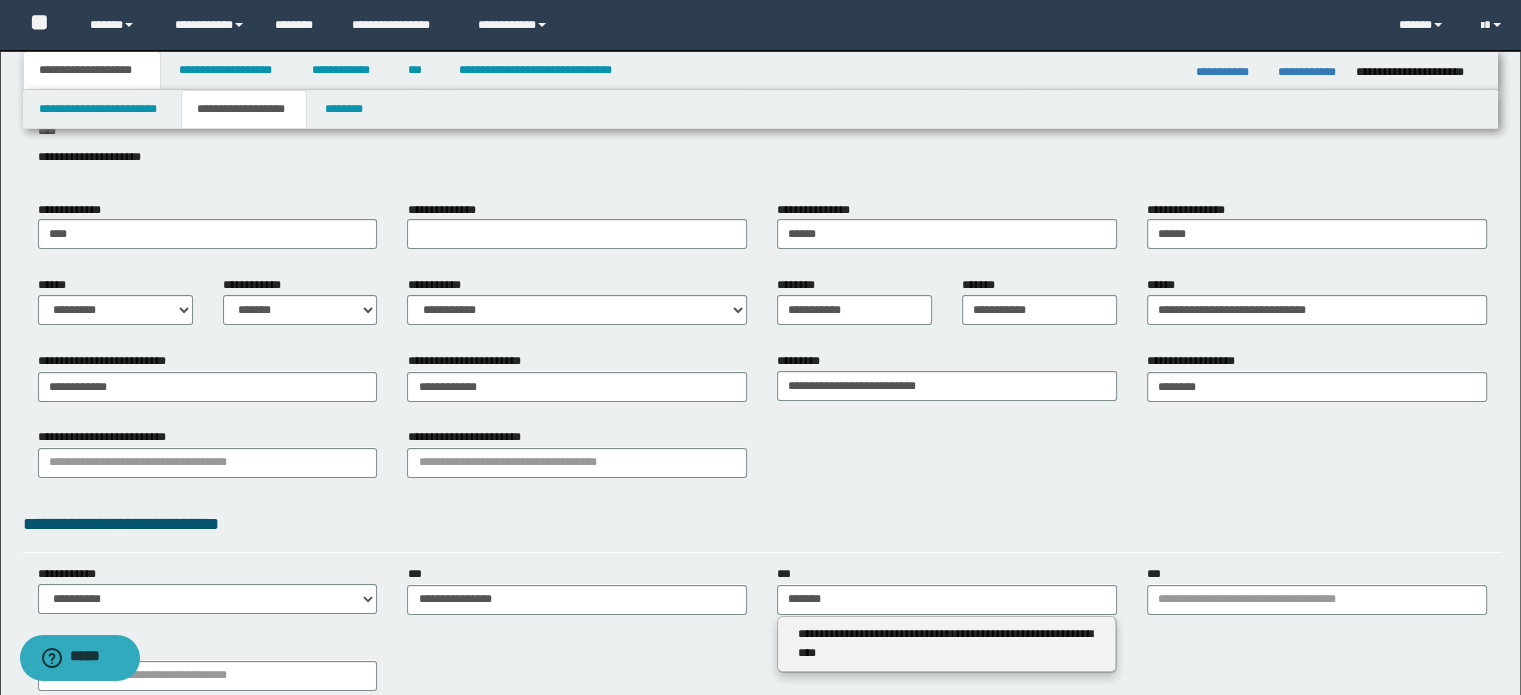 type 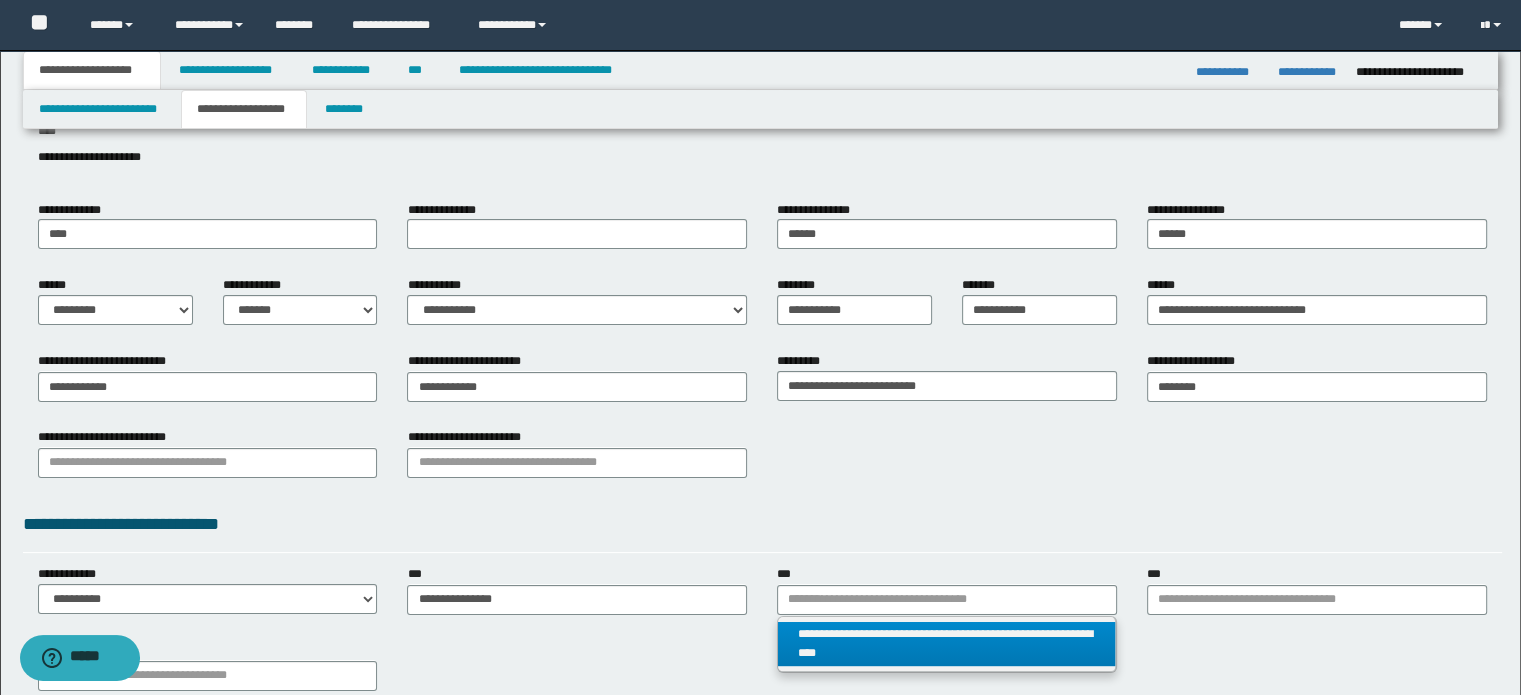 click on "**********" at bounding box center (946, 644) 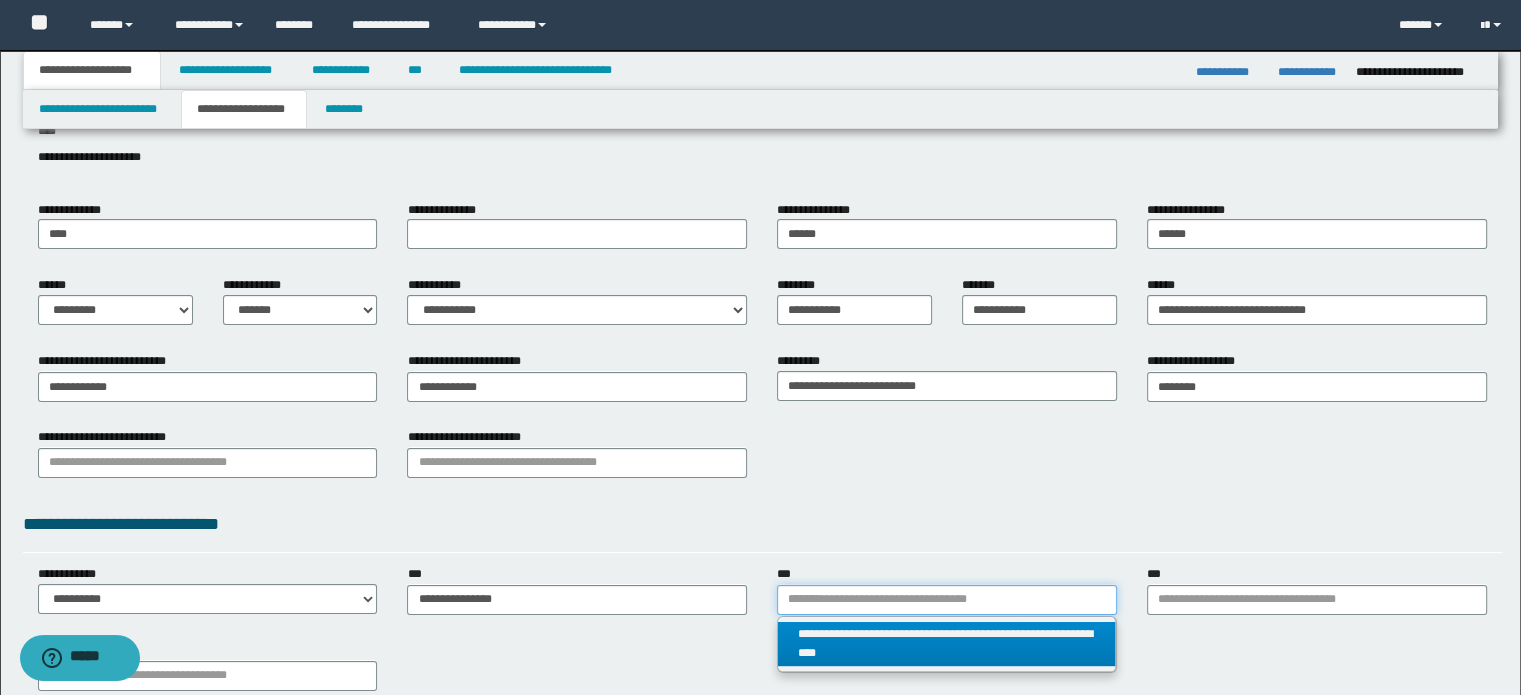 type 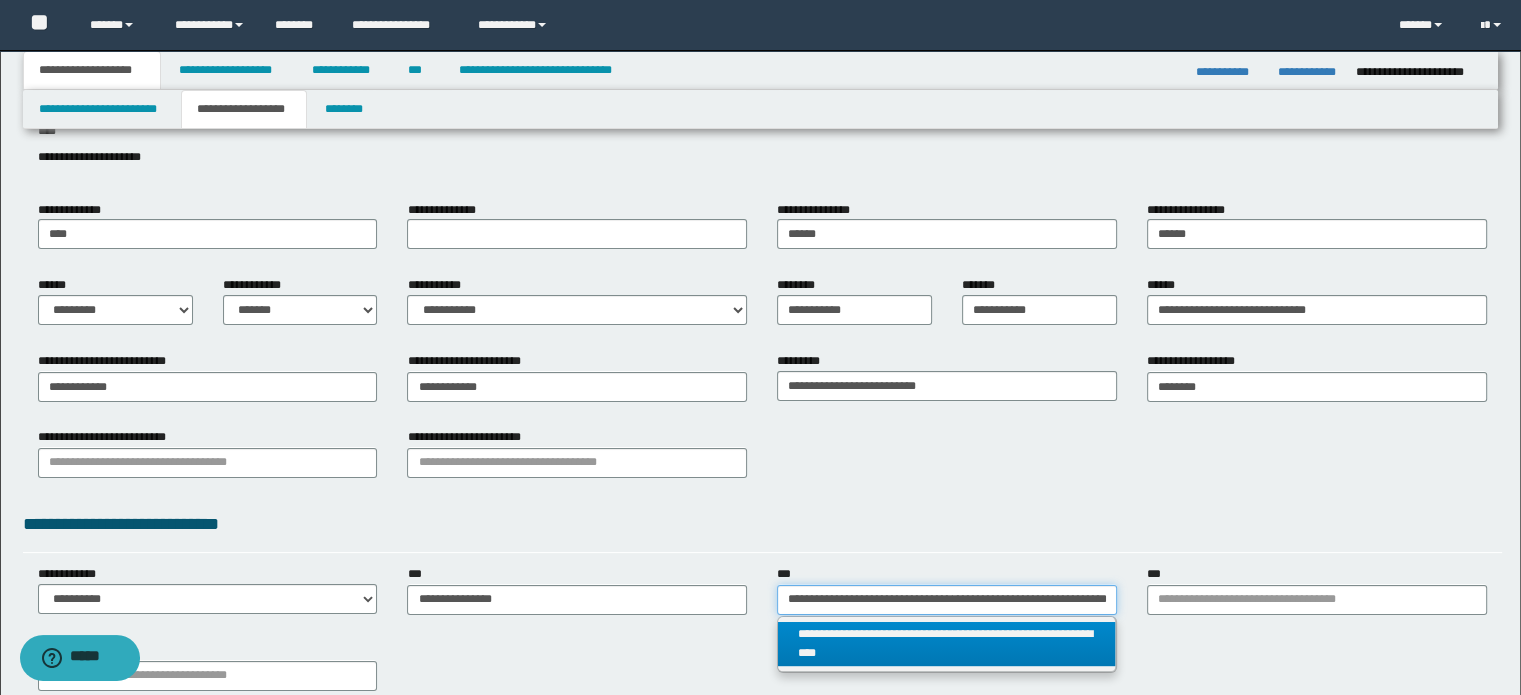 scroll, scrollTop: 0, scrollLeft: 109, axis: horizontal 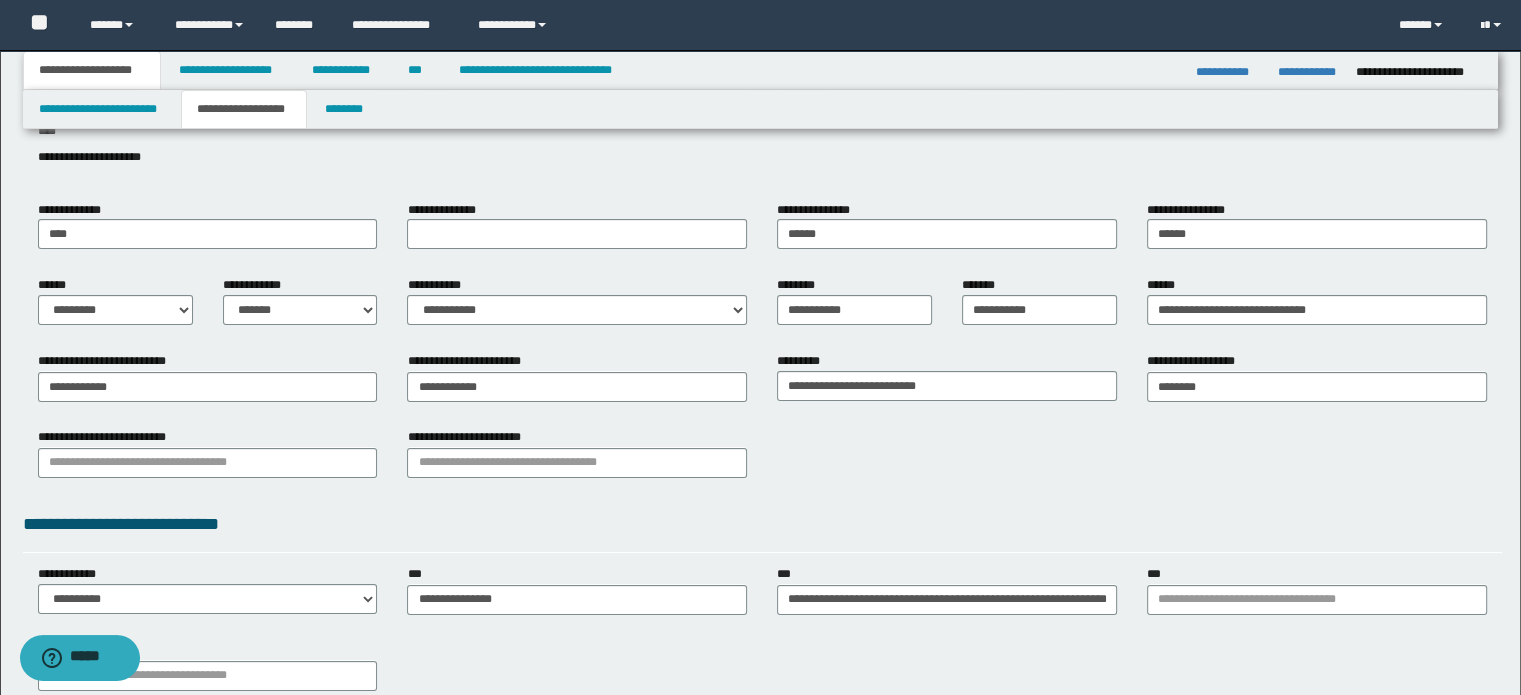 click on "**********" at bounding box center (947, 597) 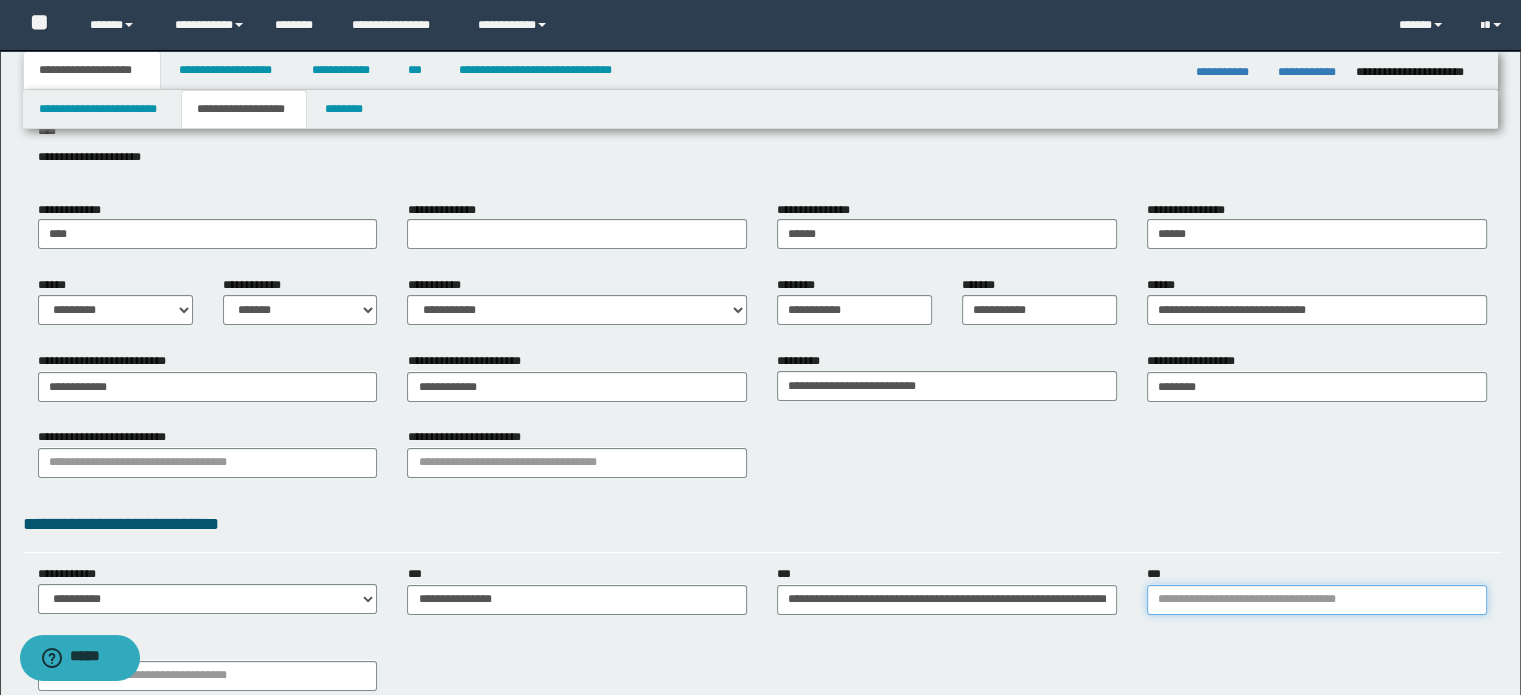 click on "***" at bounding box center [1317, 600] 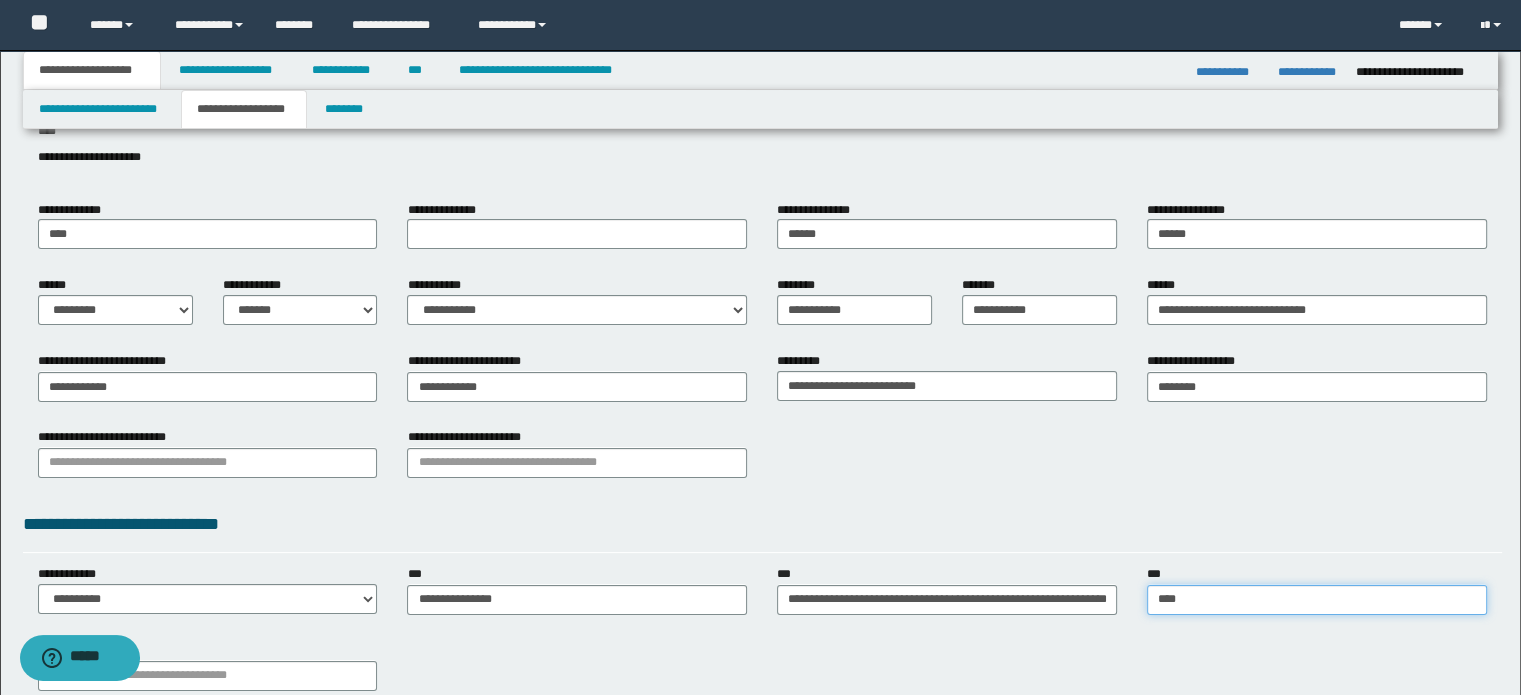 type on "*****" 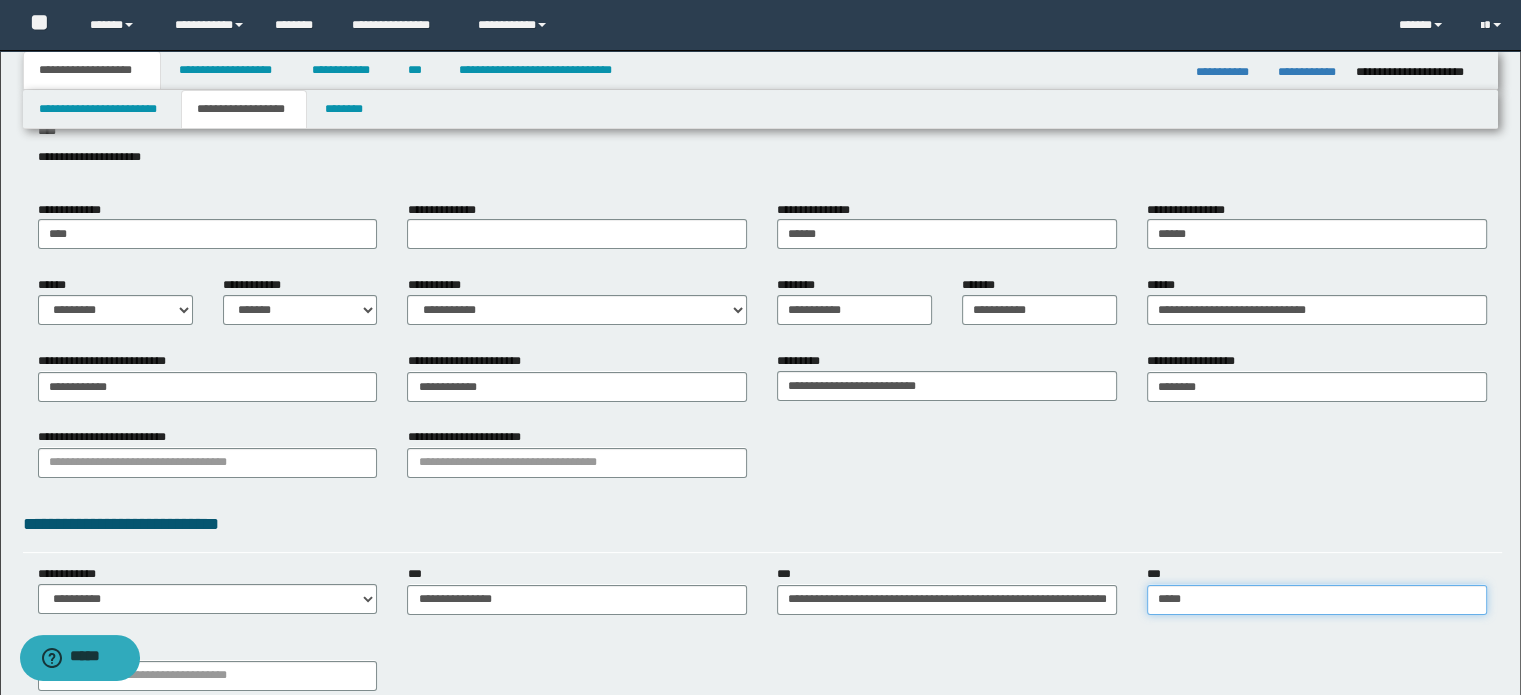 type on "*****" 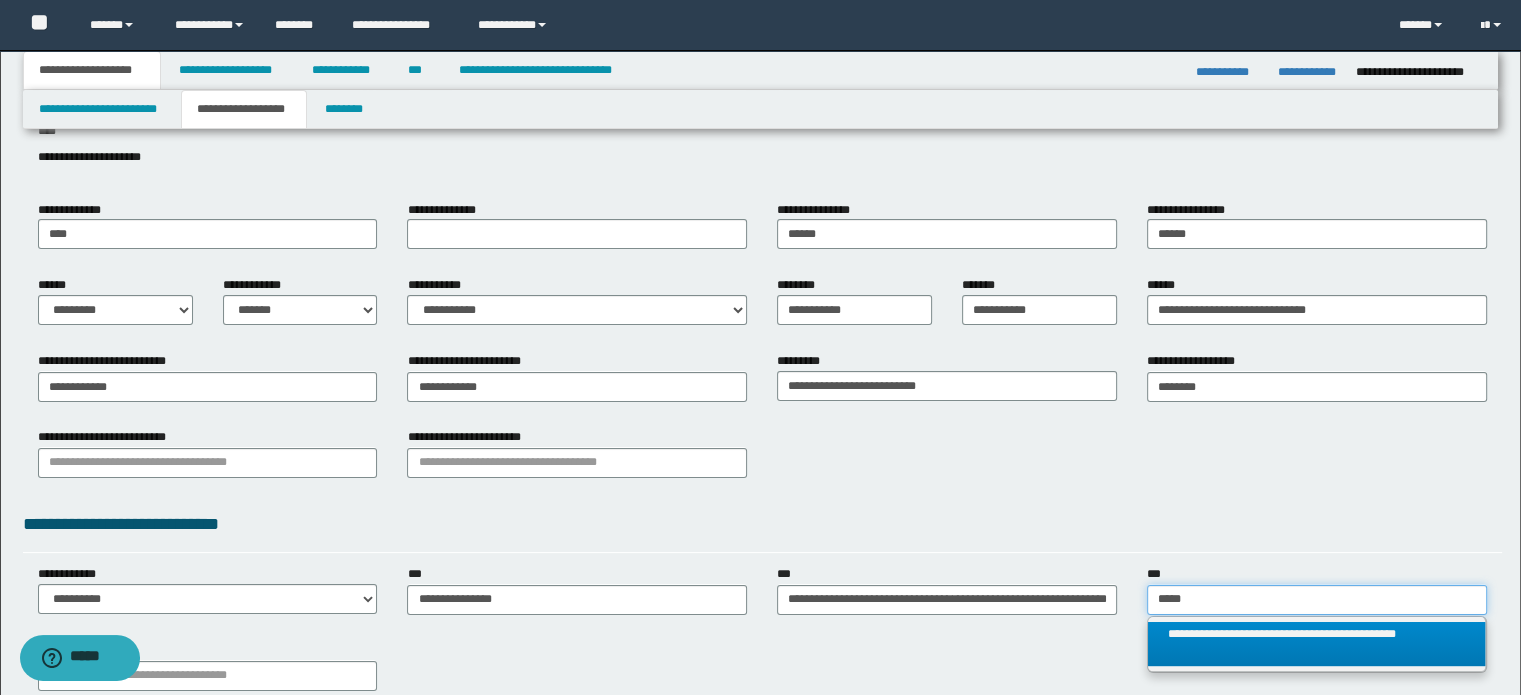 type on "*****" 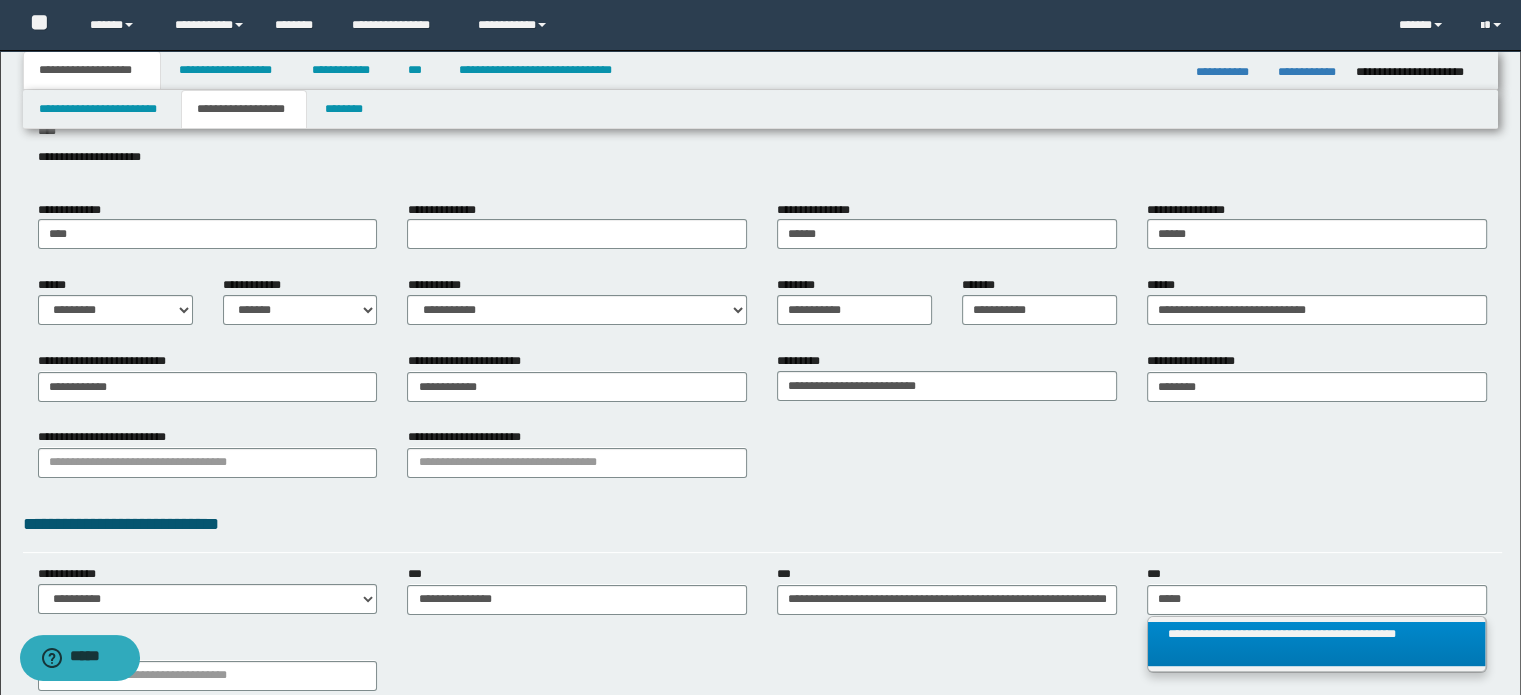 type 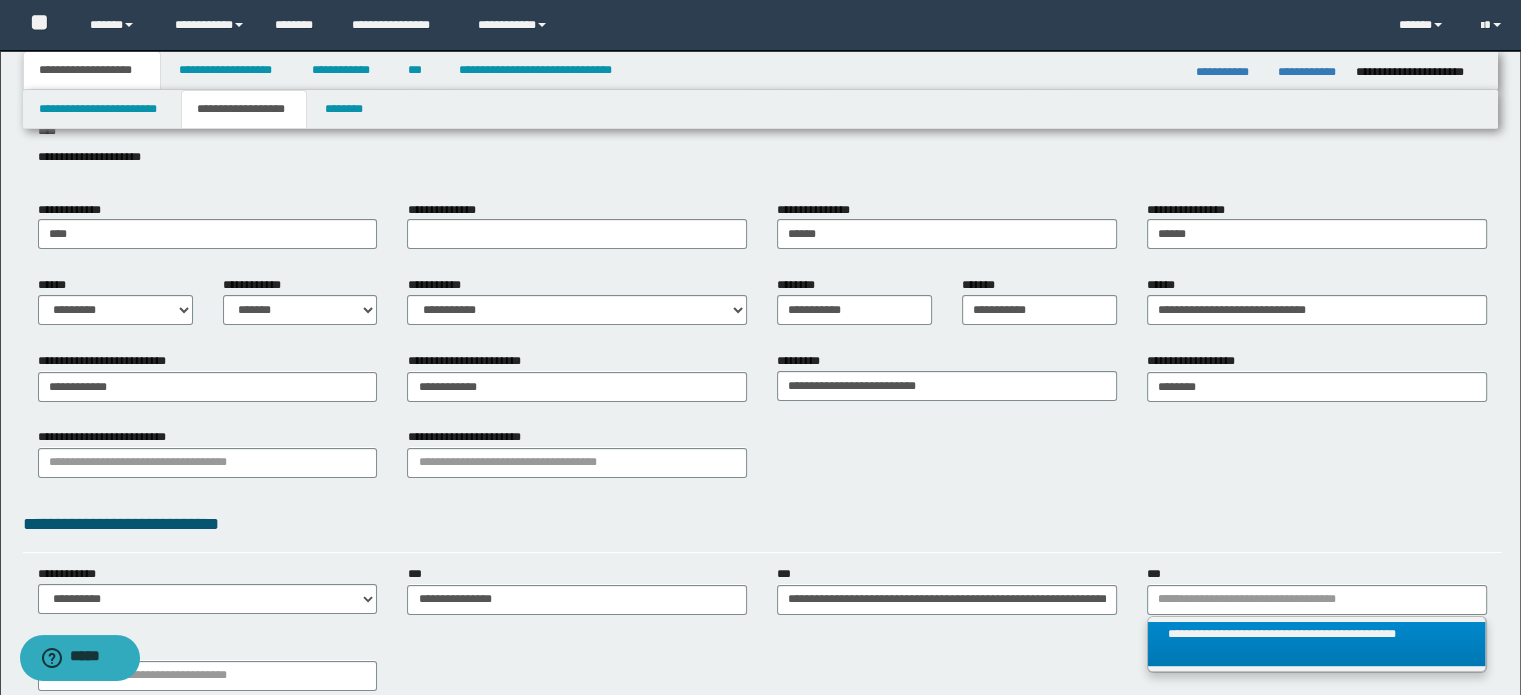 click on "**********" at bounding box center [1317, 644] 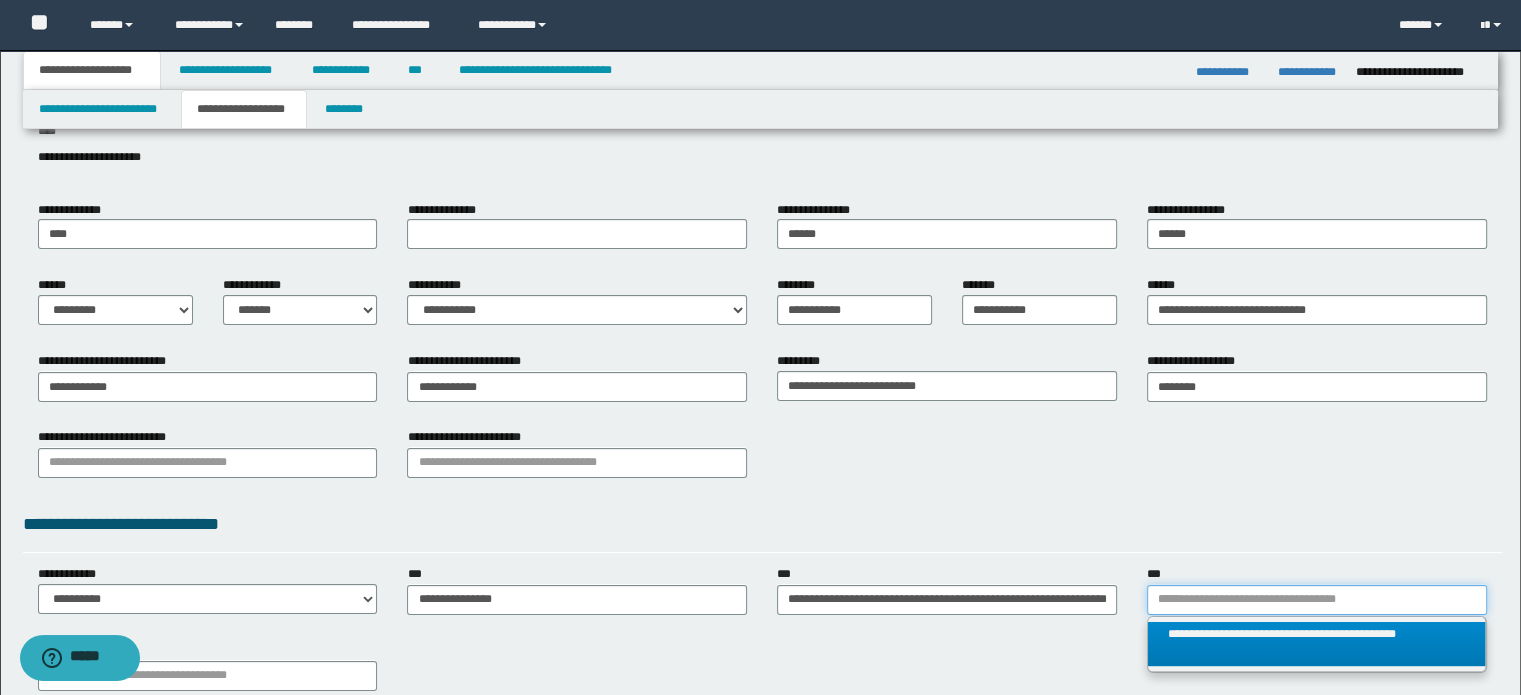 type 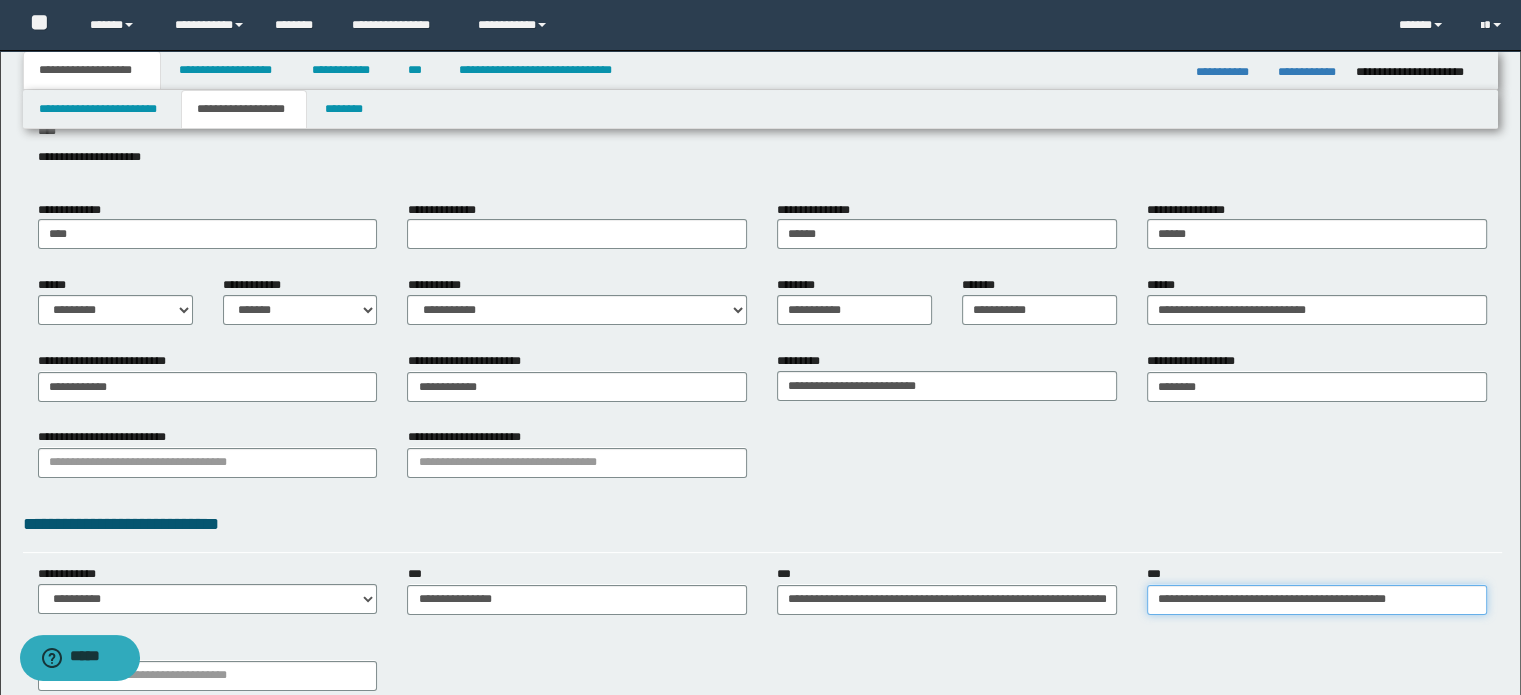 scroll, scrollTop: 0, scrollLeft: 0, axis: both 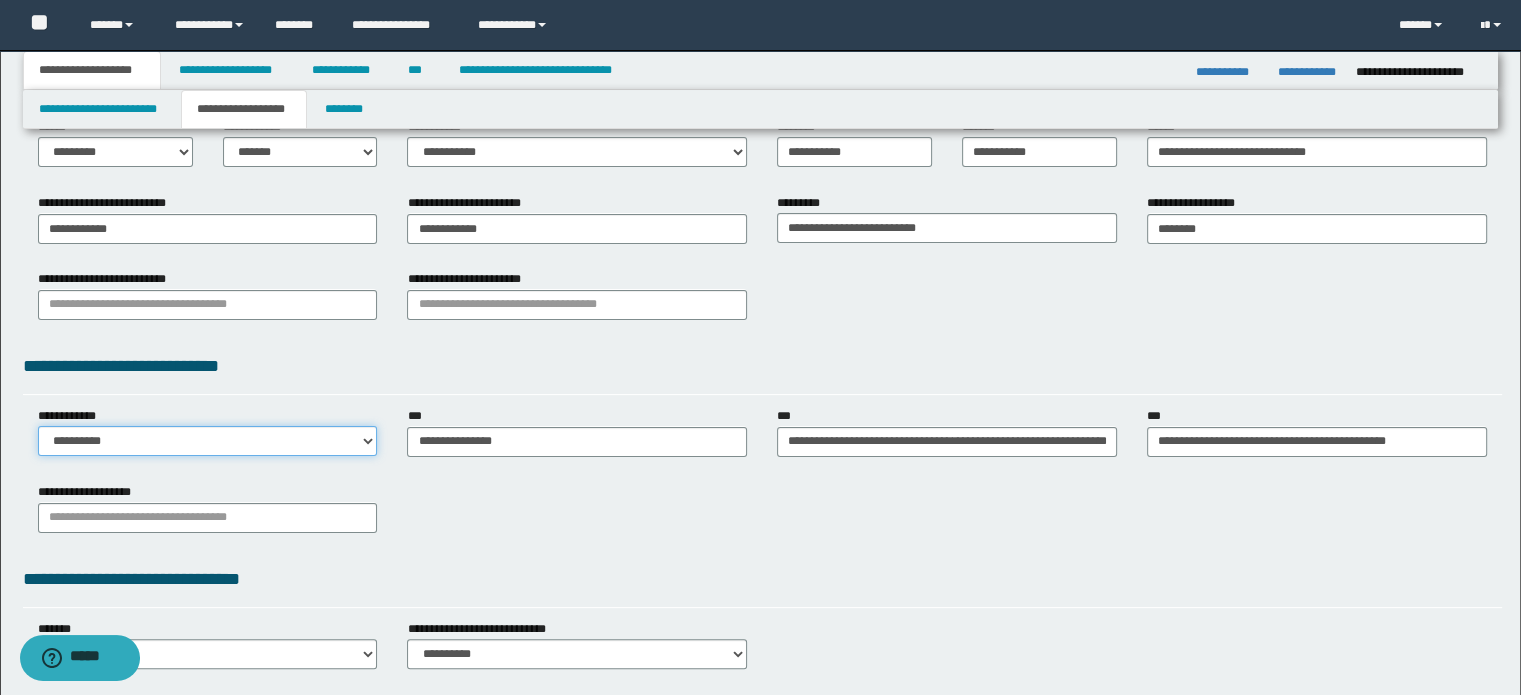 click on "**********" at bounding box center [208, 441] 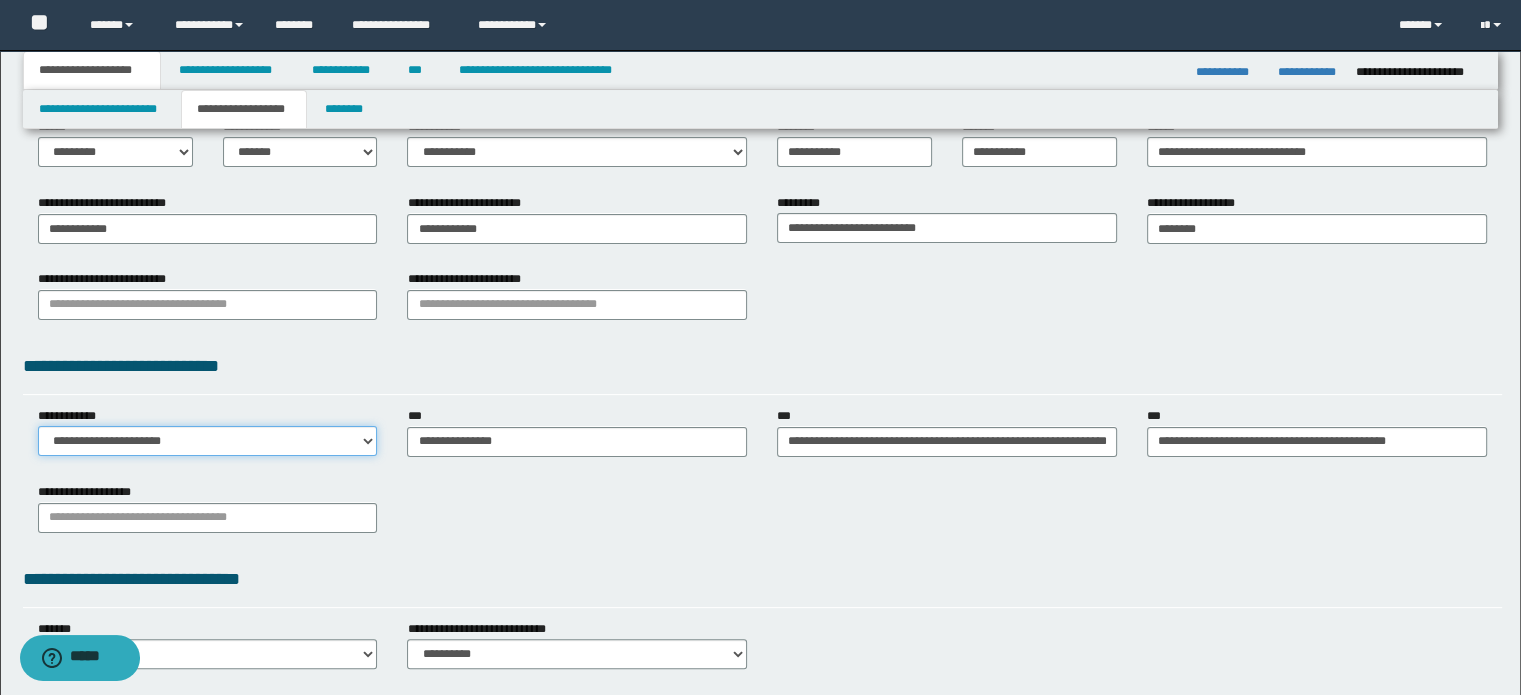 click on "**********" at bounding box center (208, 441) 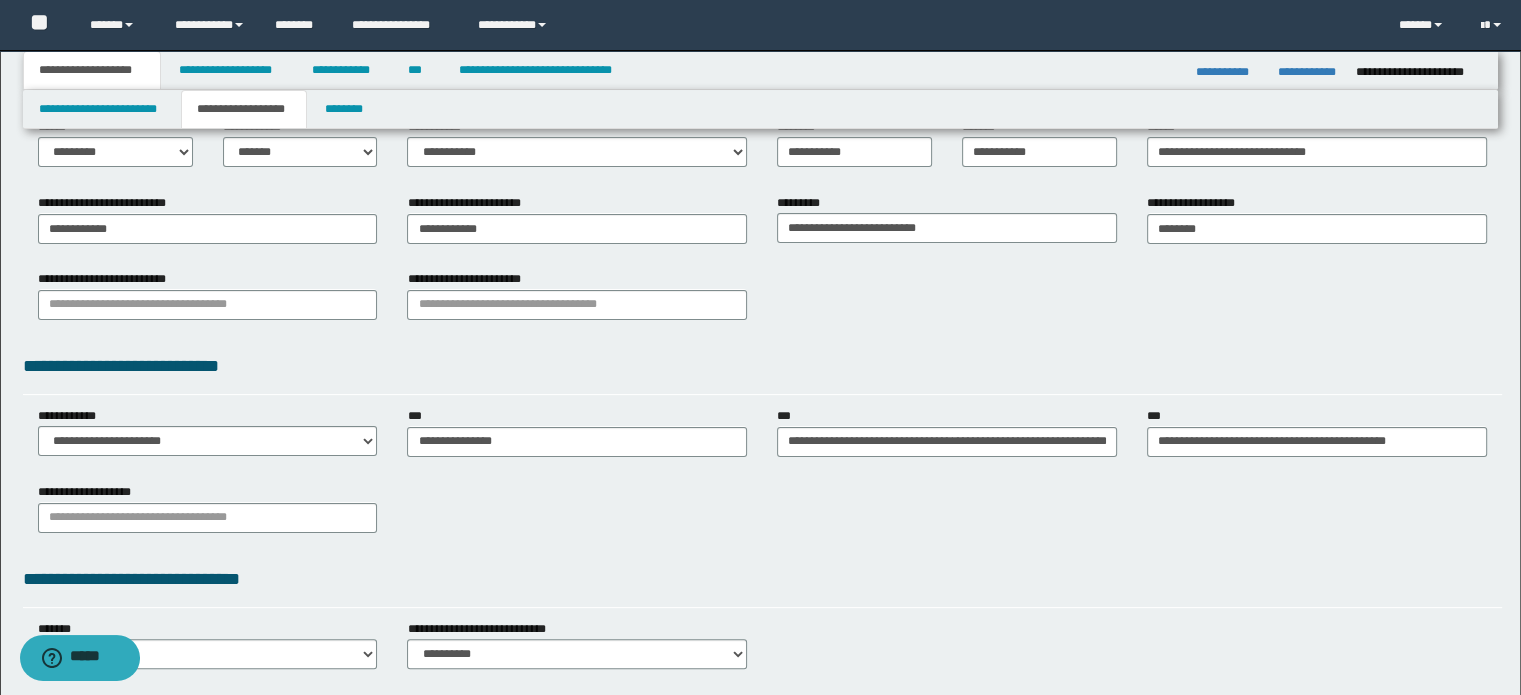 click on "**********" at bounding box center [244, 109] 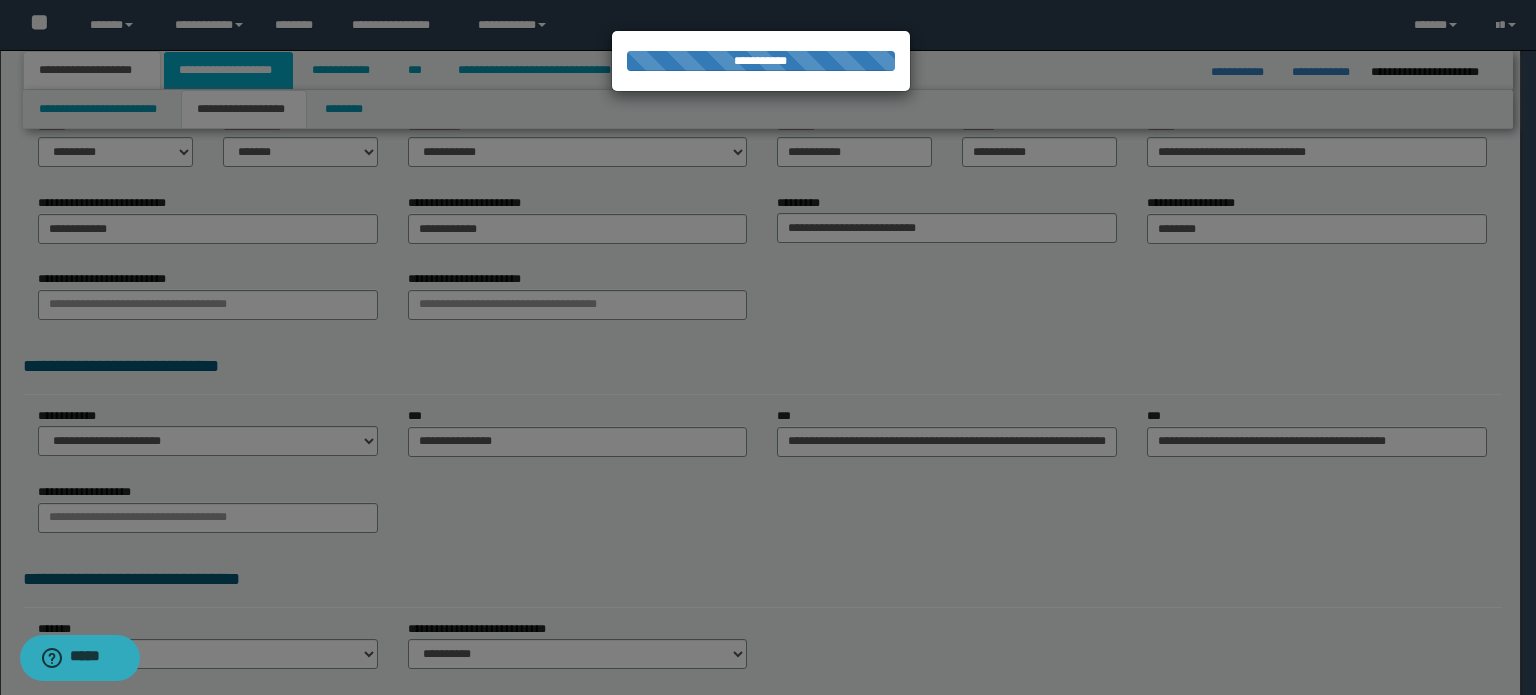 click at bounding box center (768, 347) 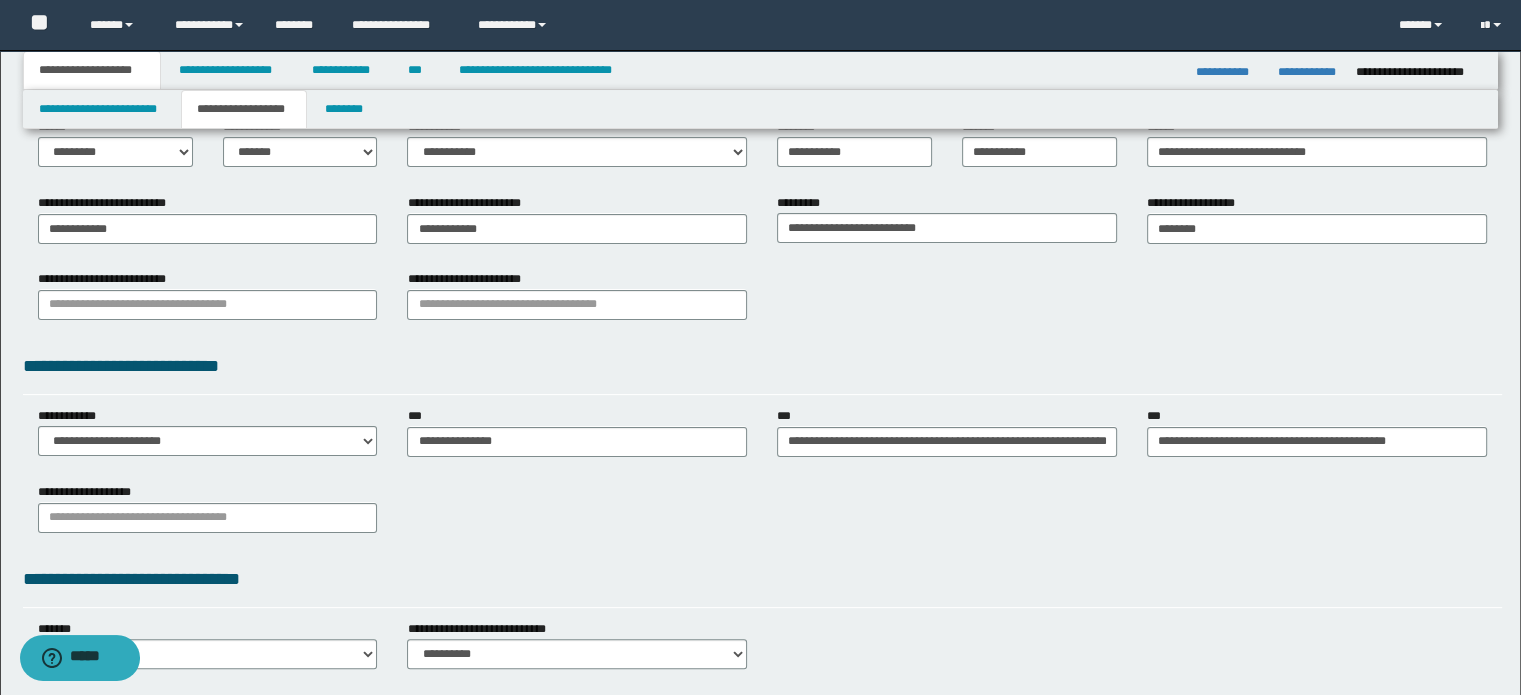 scroll, scrollTop: 114, scrollLeft: 0, axis: vertical 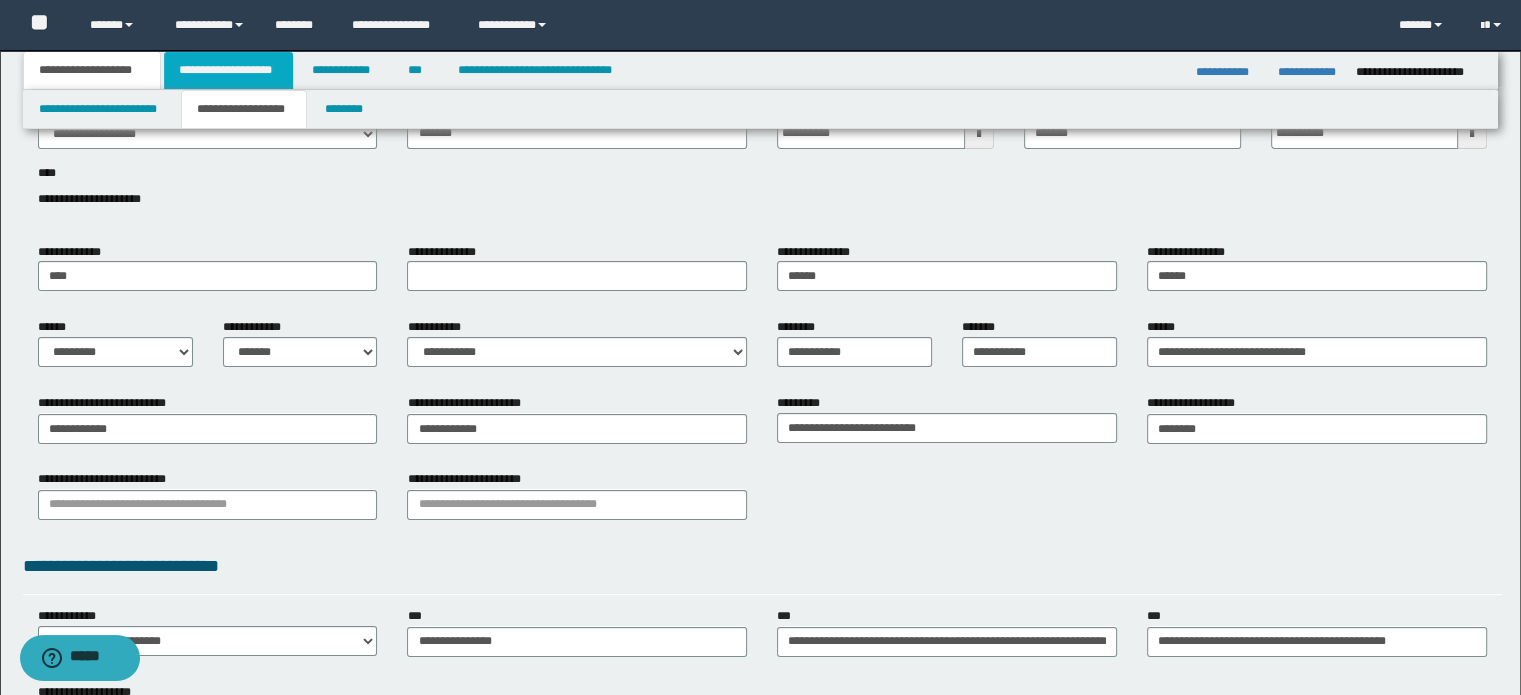 click on "**********" at bounding box center (228, 70) 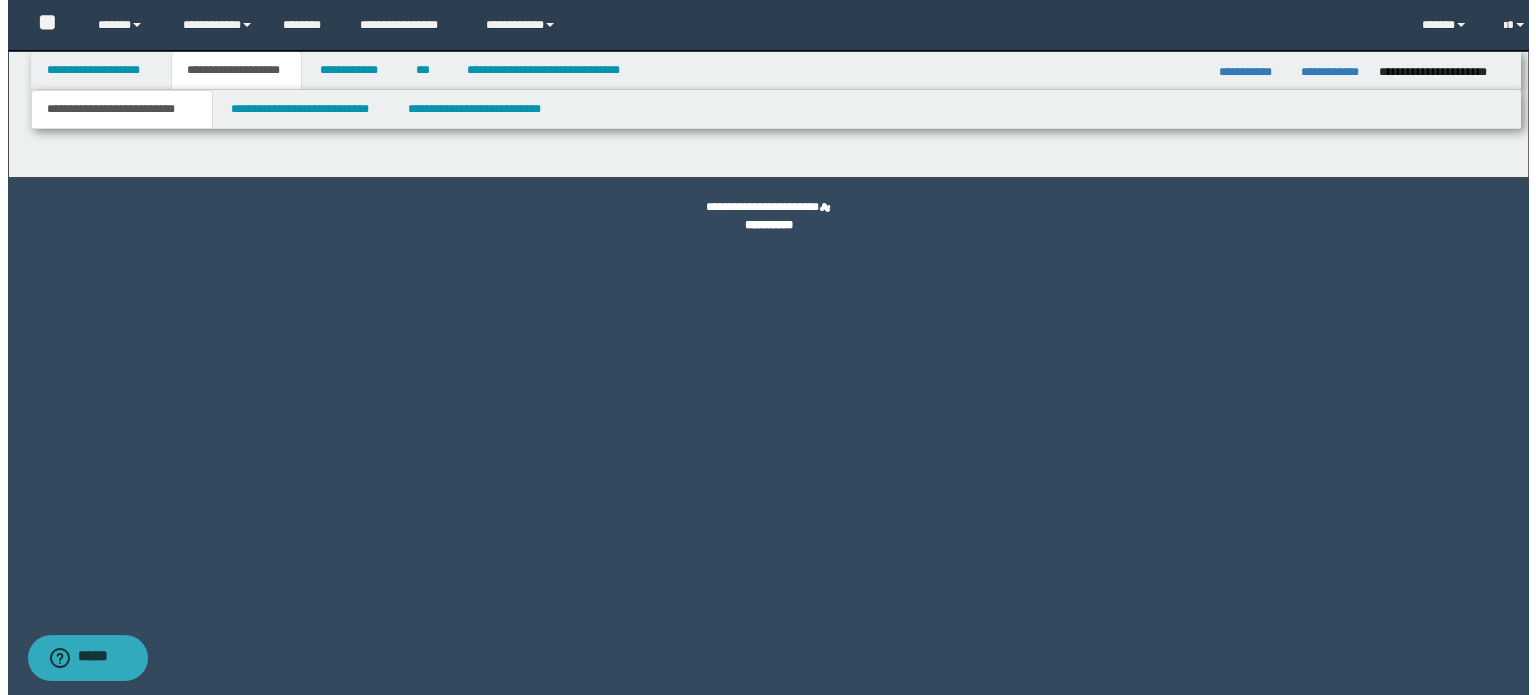scroll, scrollTop: 0, scrollLeft: 0, axis: both 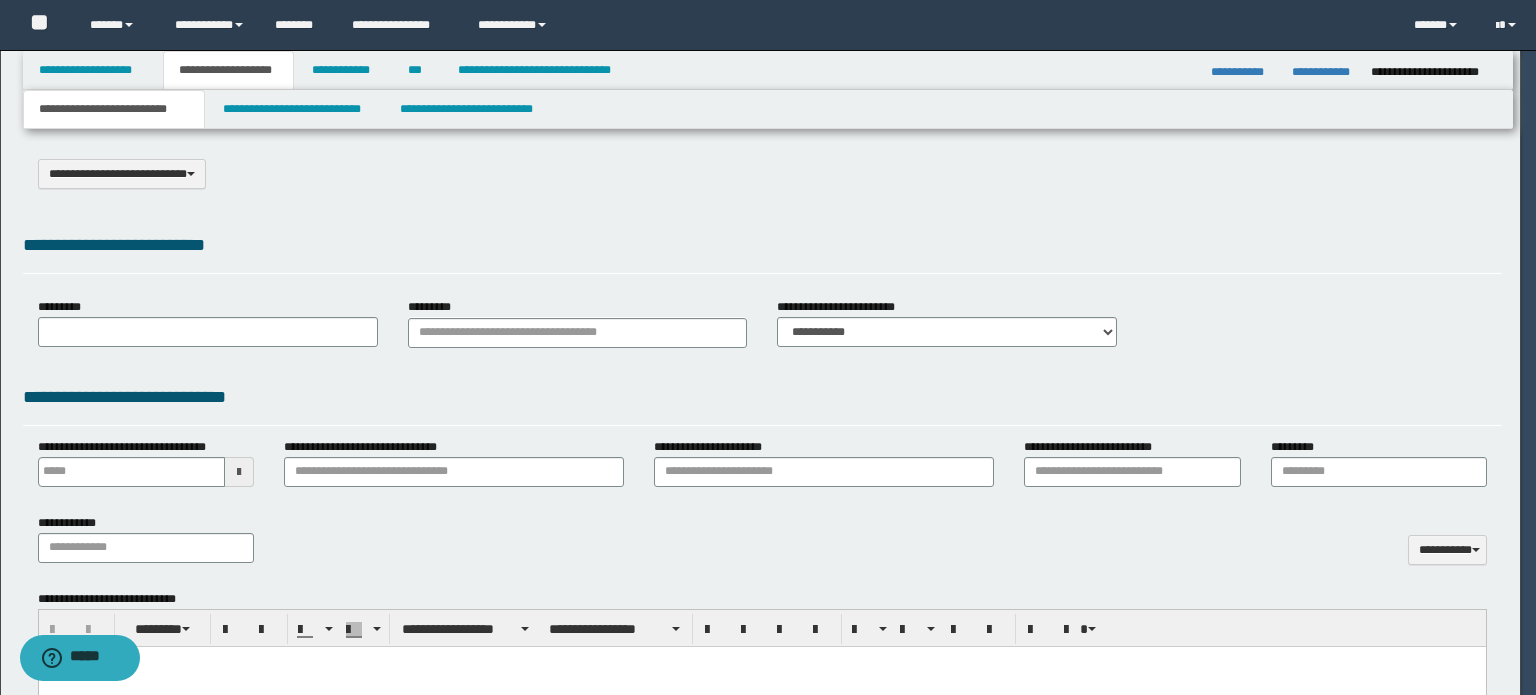 select on "*" 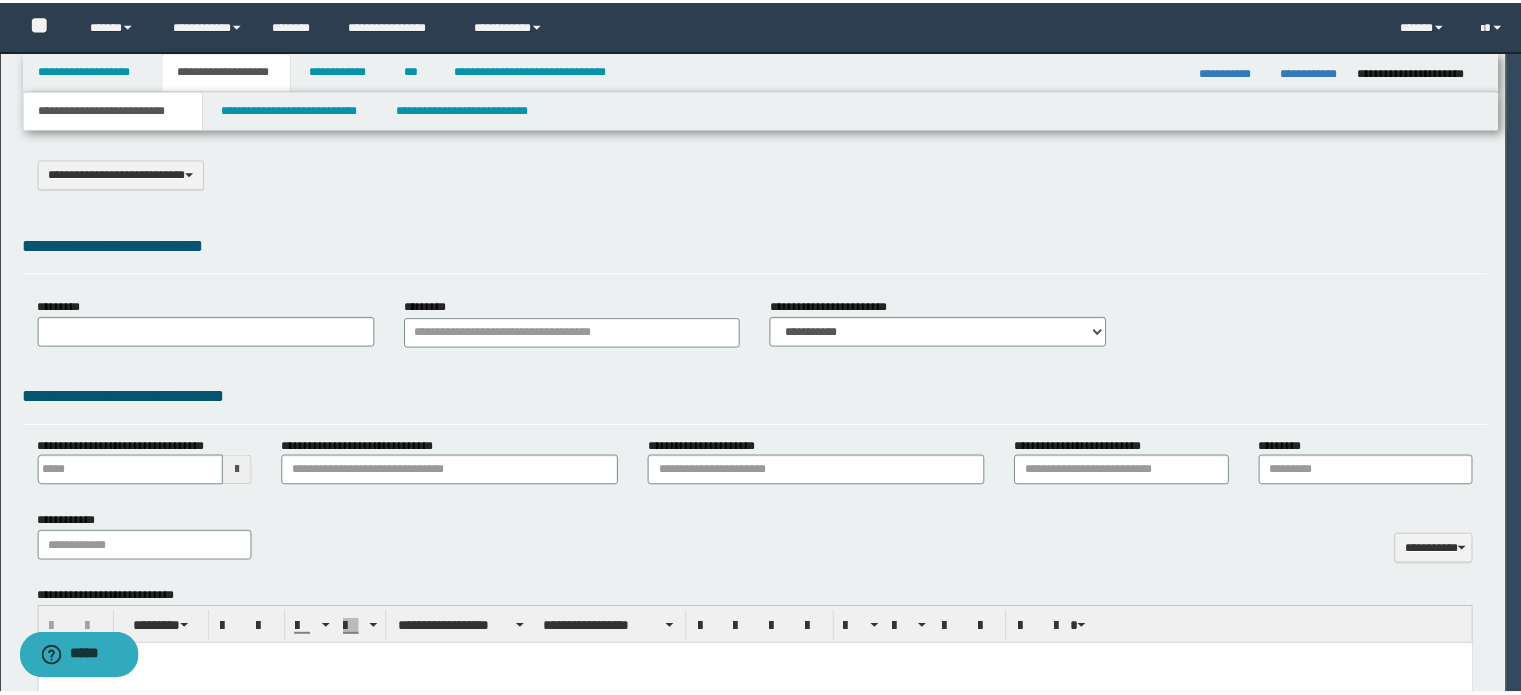 scroll, scrollTop: 0, scrollLeft: 0, axis: both 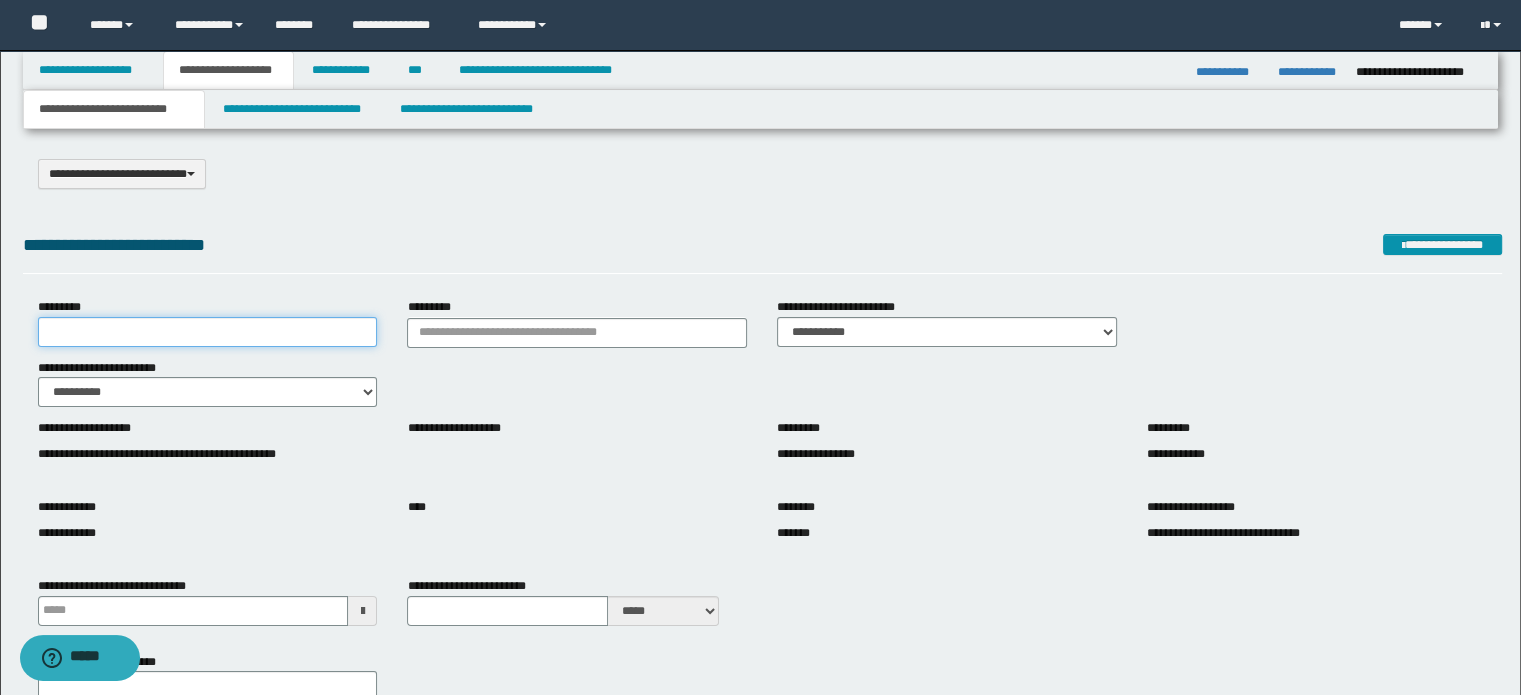 drag, startPoint x: 197, startPoint y: 323, endPoint x: 174, endPoint y: 333, distance: 25.079872 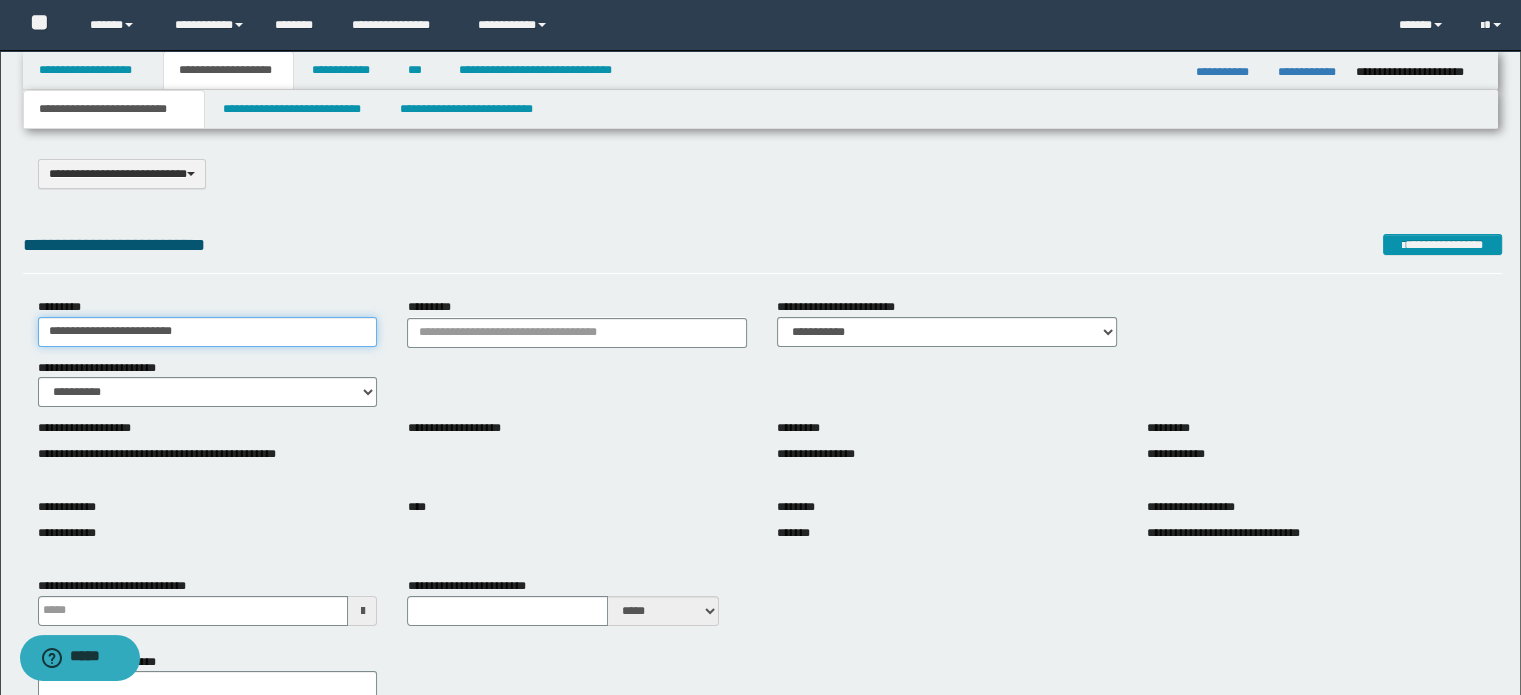 click on "**********" at bounding box center (208, 332) 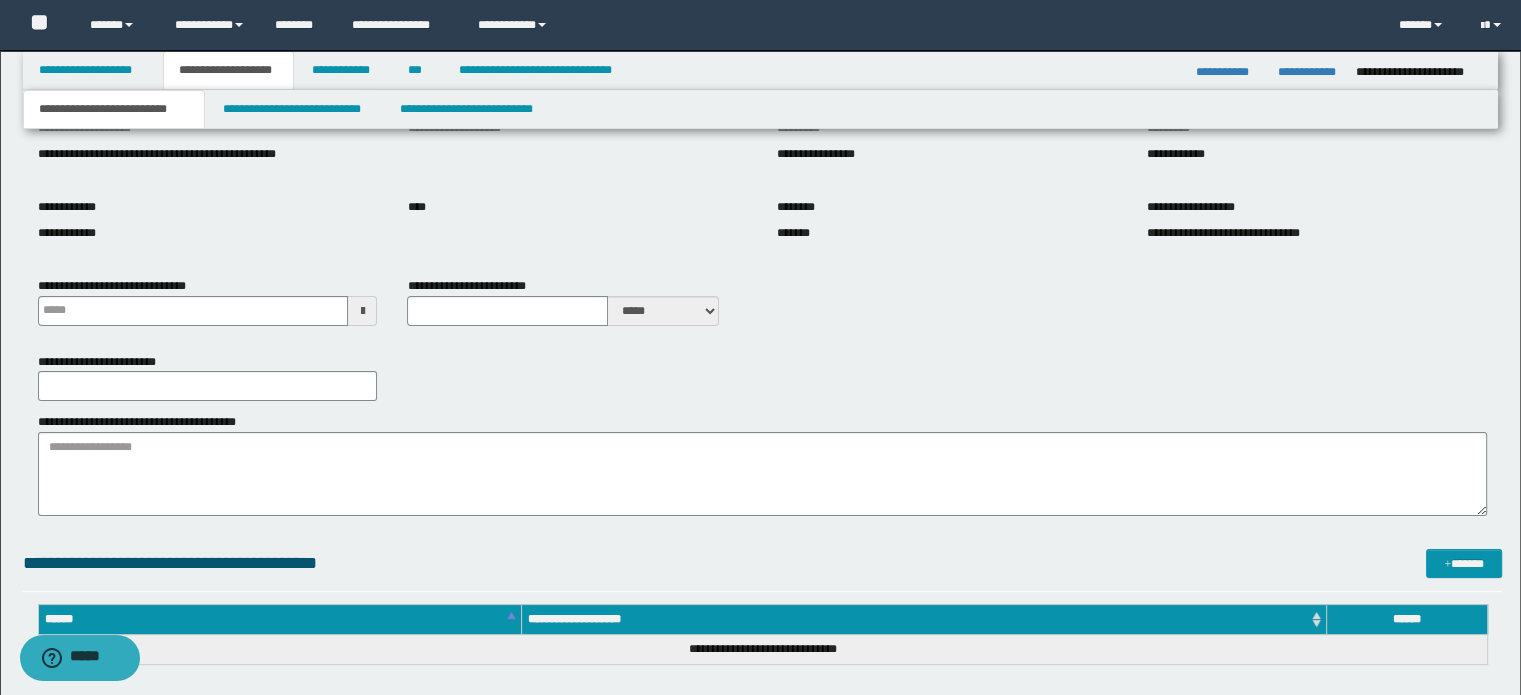 type on "**********" 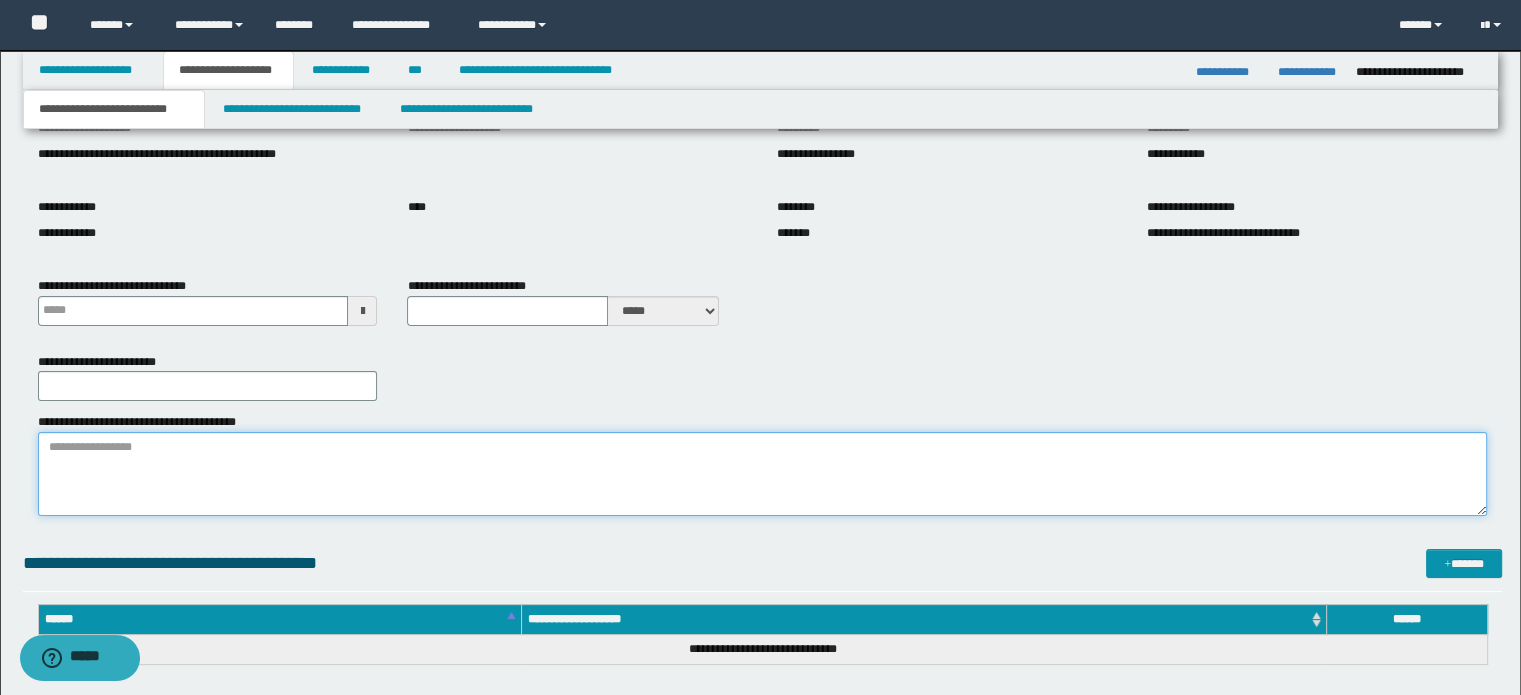 drag, startPoint x: 286, startPoint y: 487, endPoint x: 298, endPoint y: 392, distance: 95.7549 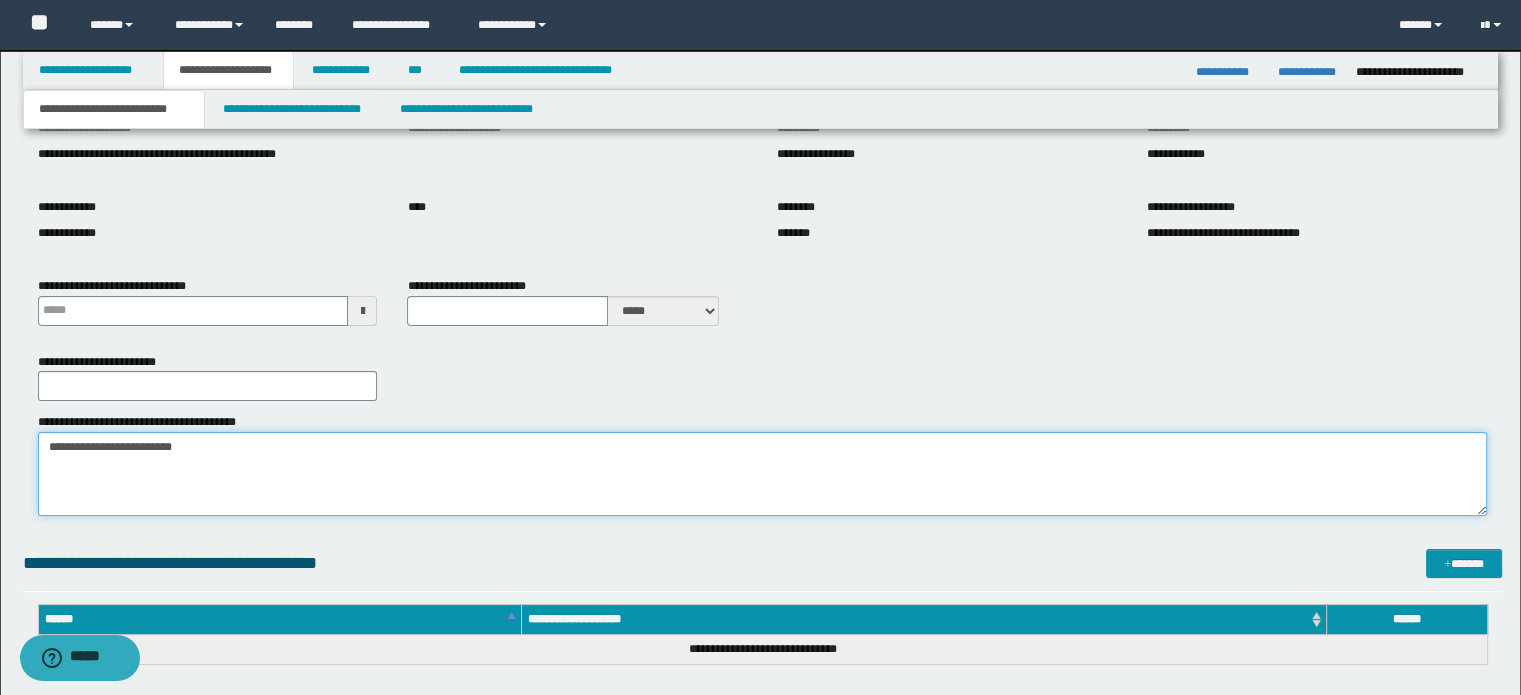 type on "**********" 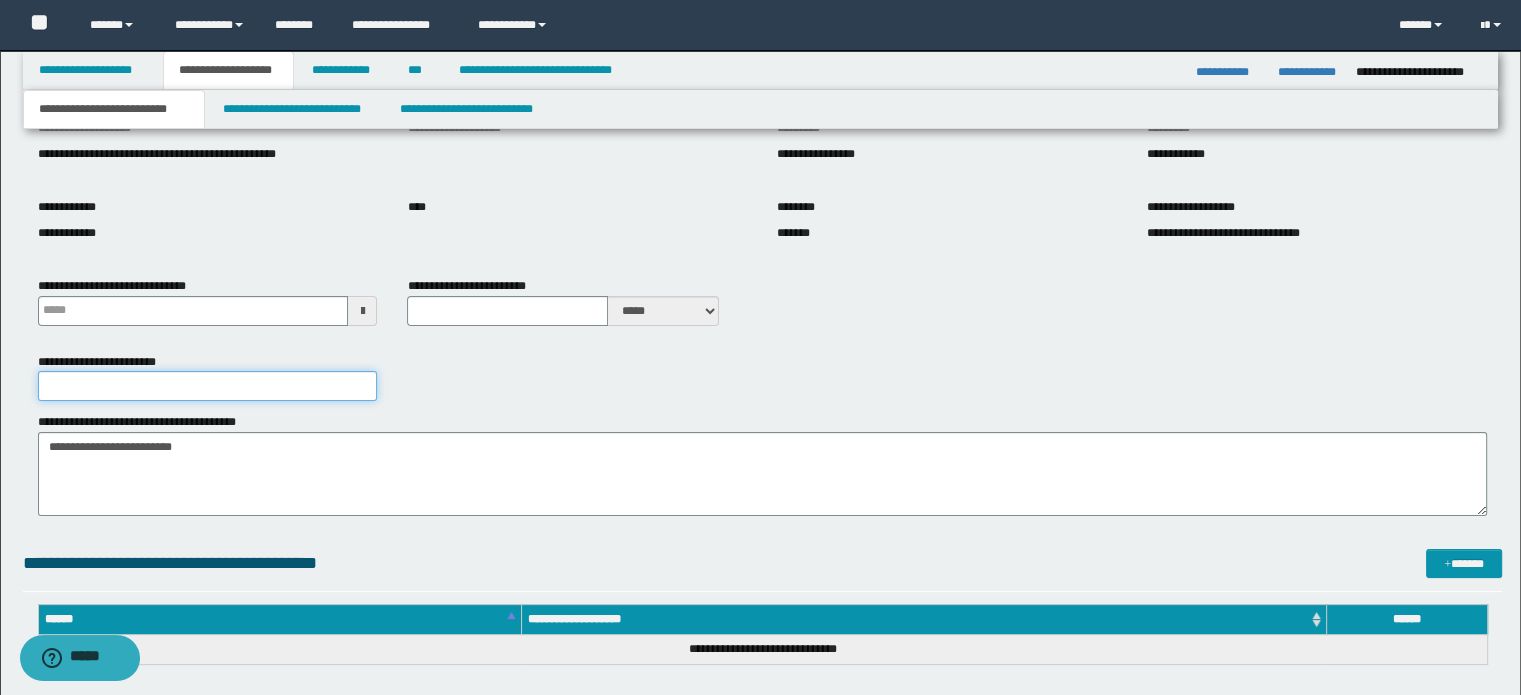 click on "**********" at bounding box center [208, 386] 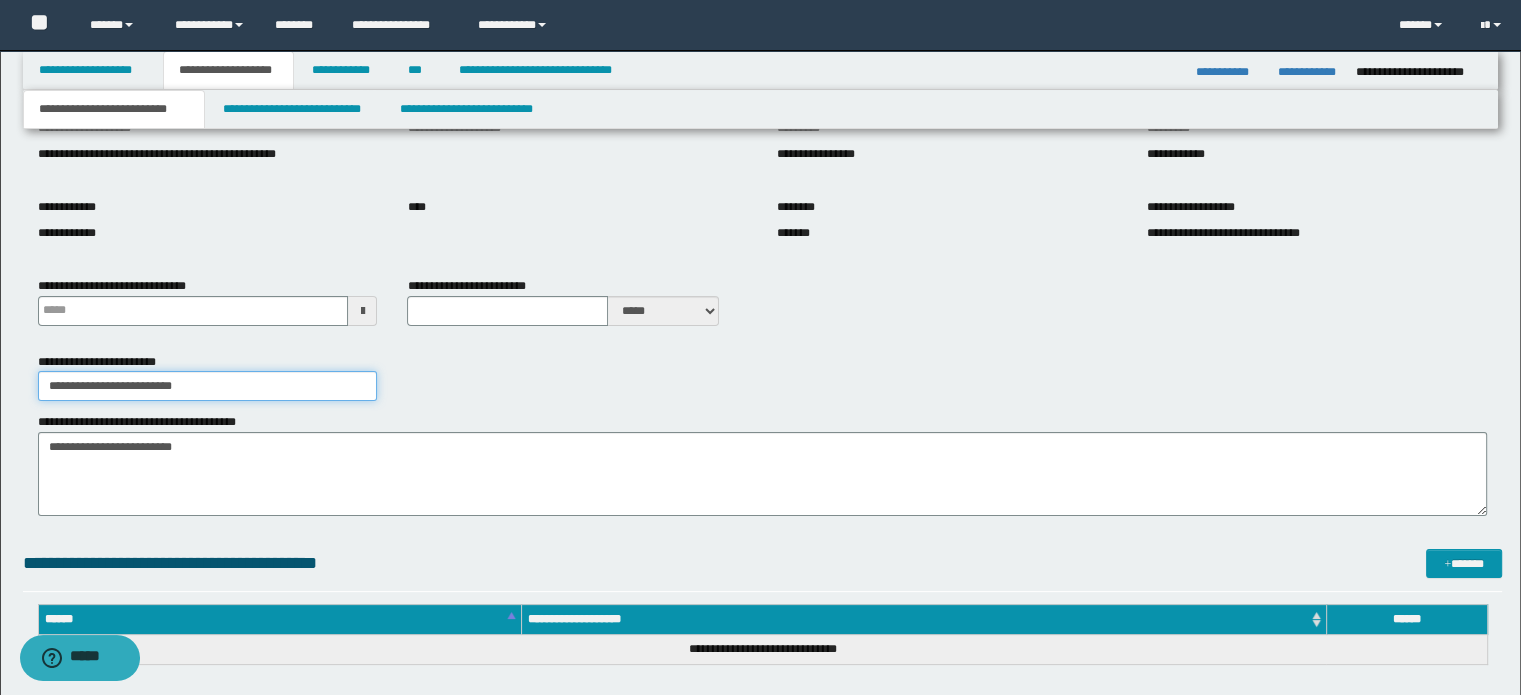 type on "**********" 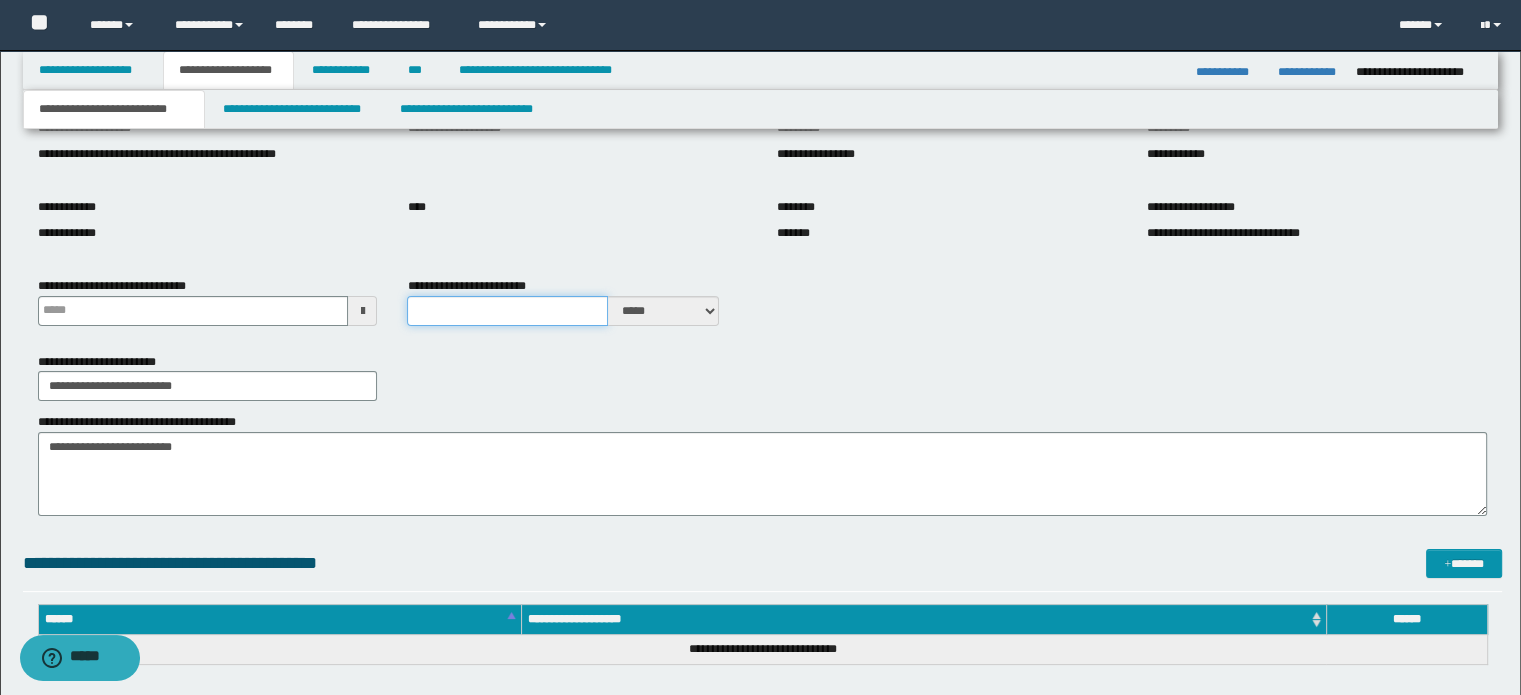 click on "**********" at bounding box center [507, 311] 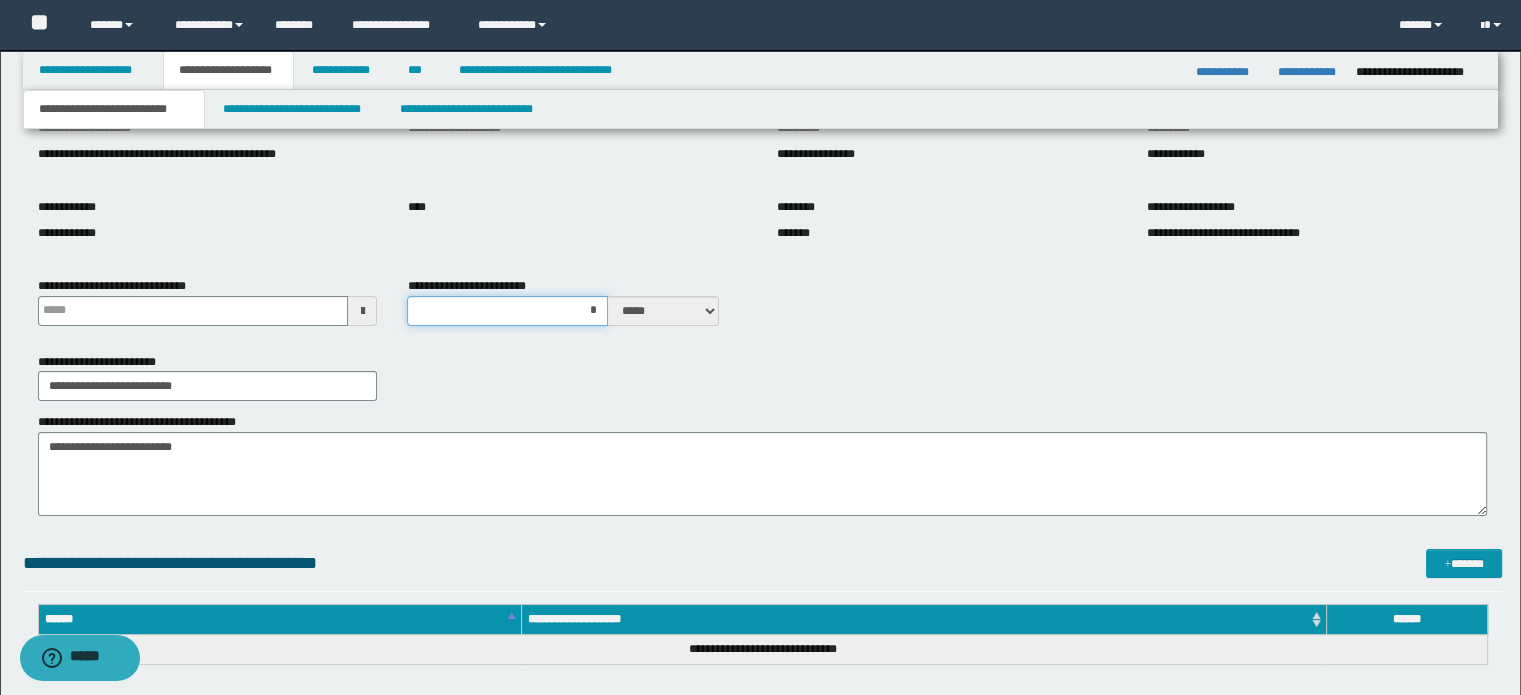 type on "**" 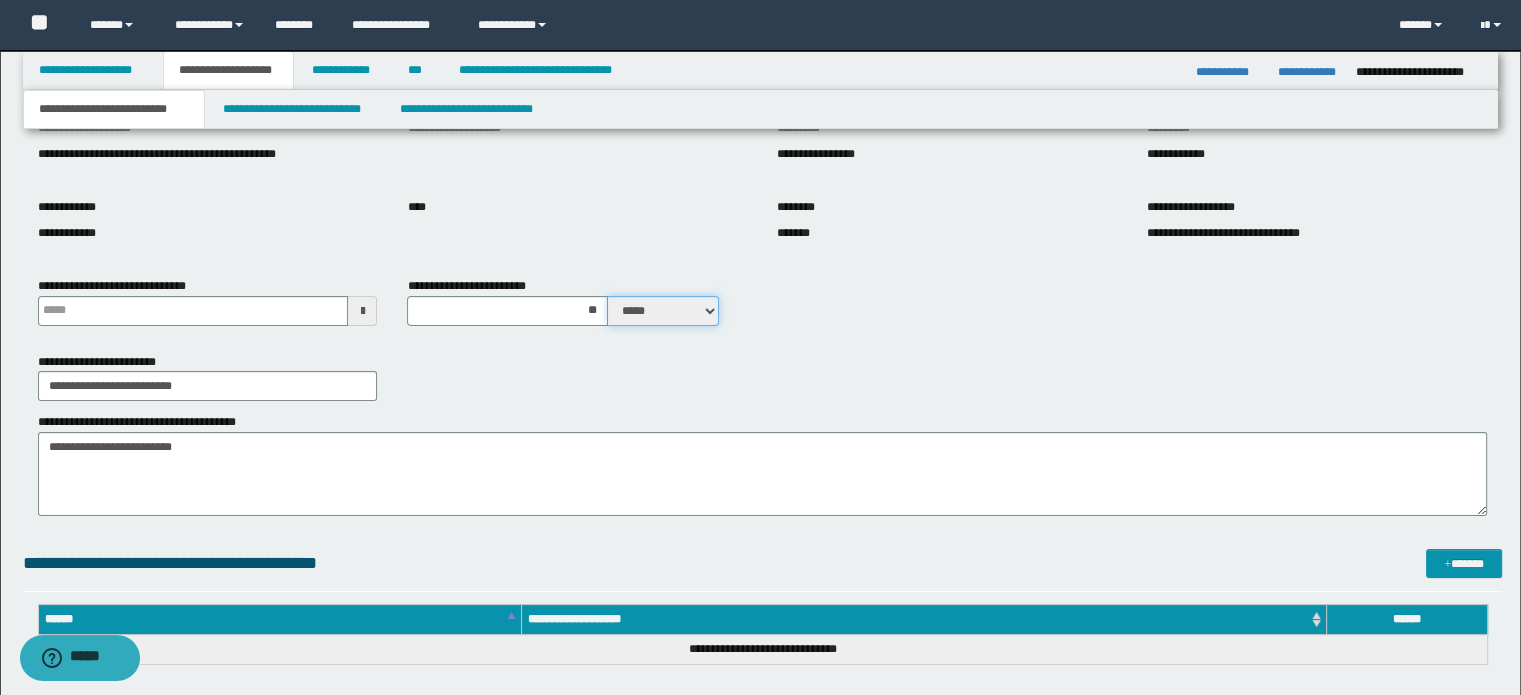 drag, startPoint x: 658, startPoint y: 309, endPoint x: 651, endPoint y: 323, distance: 15.652476 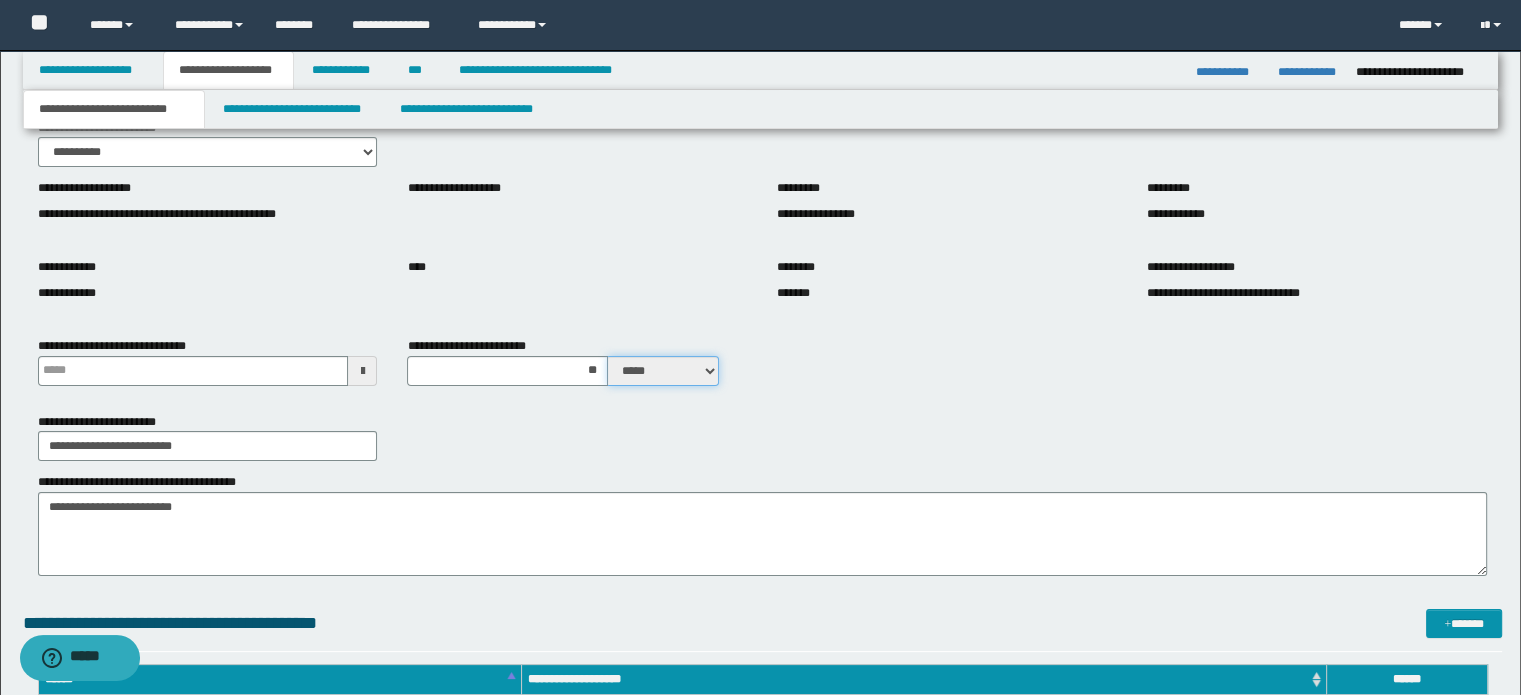 scroll, scrollTop: 239, scrollLeft: 0, axis: vertical 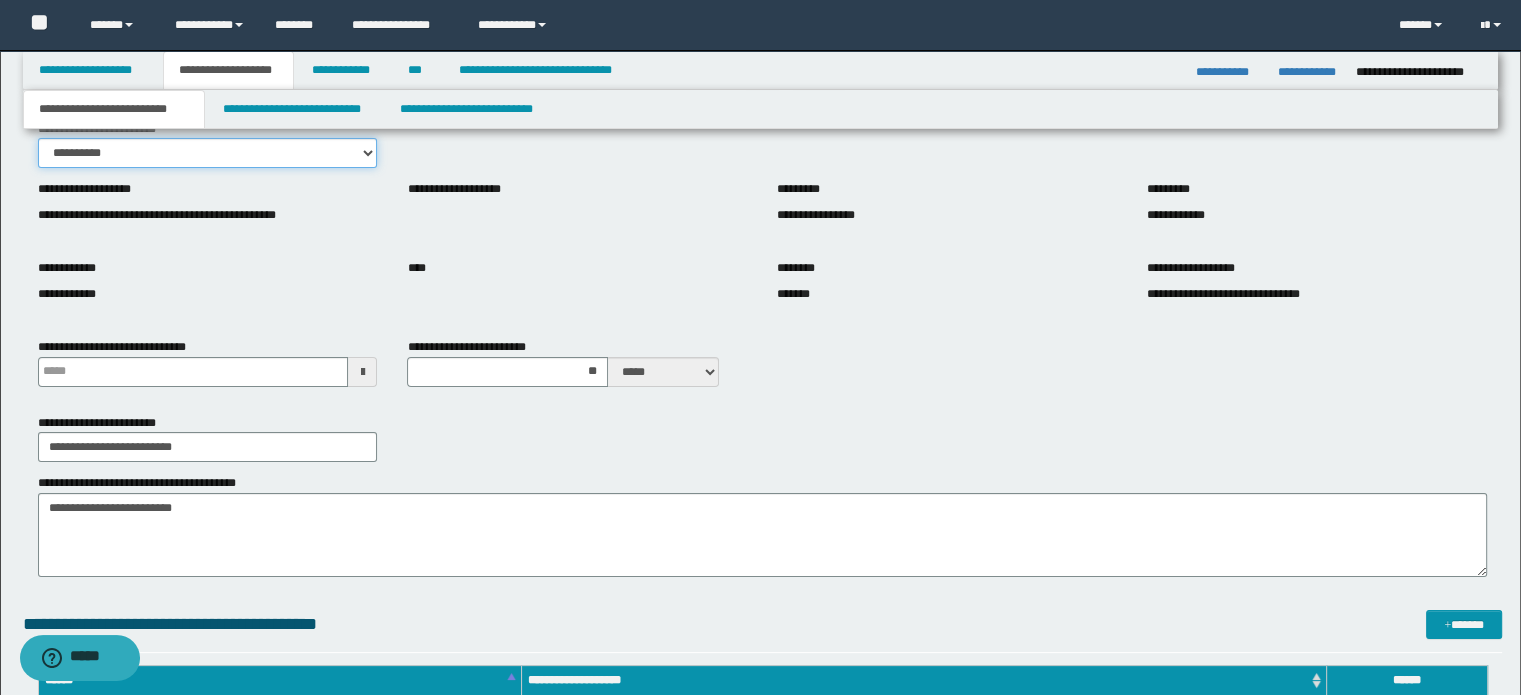 click on "**********" at bounding box center (208, 153) 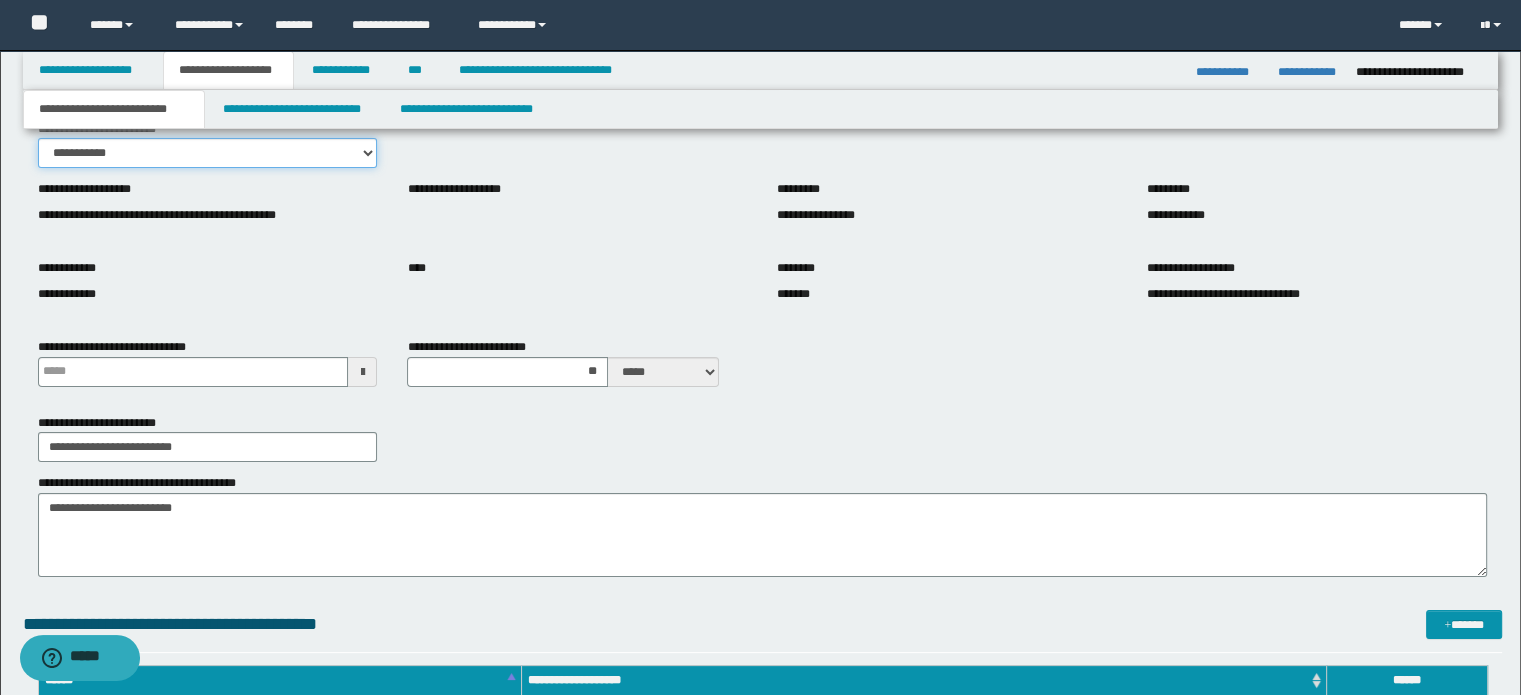 click on "**********" at bounding box center (208, 153) 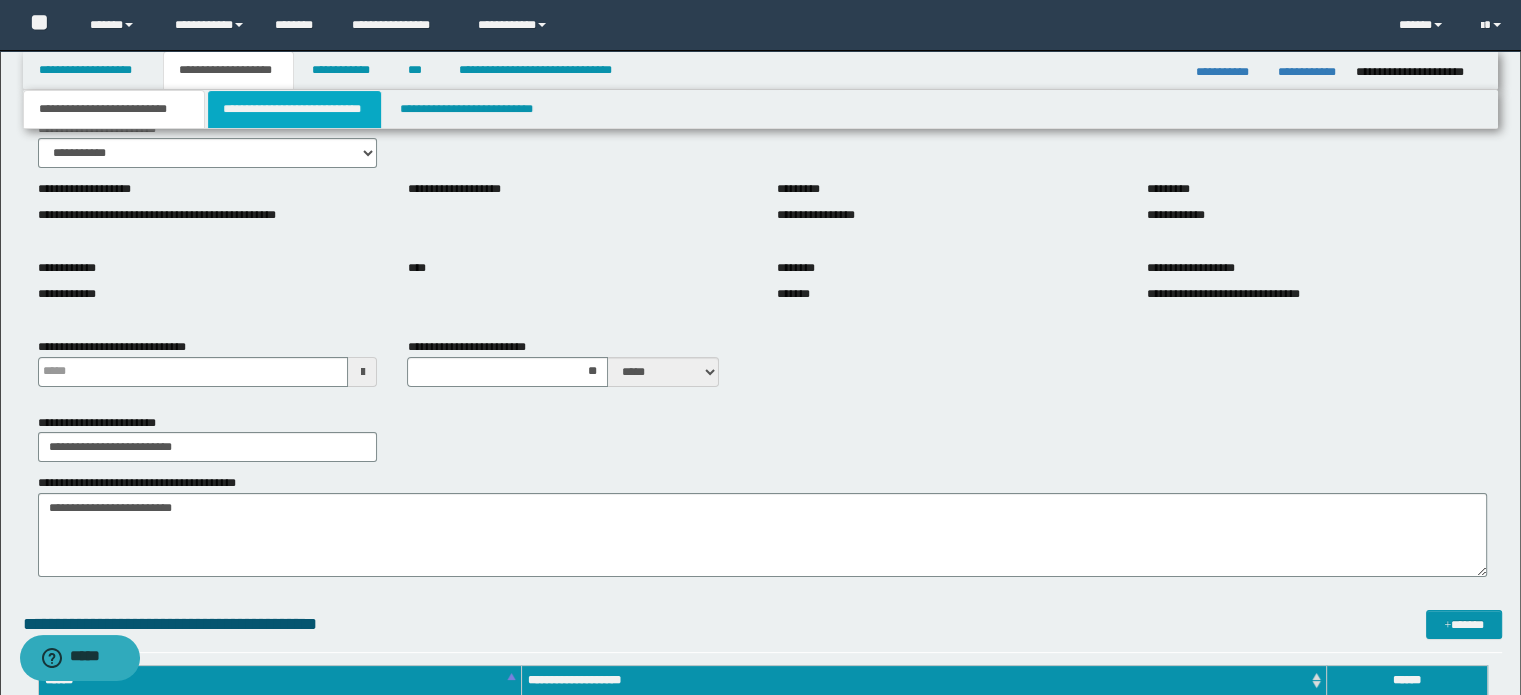 click on "**********" at bounding box center (294, 109) 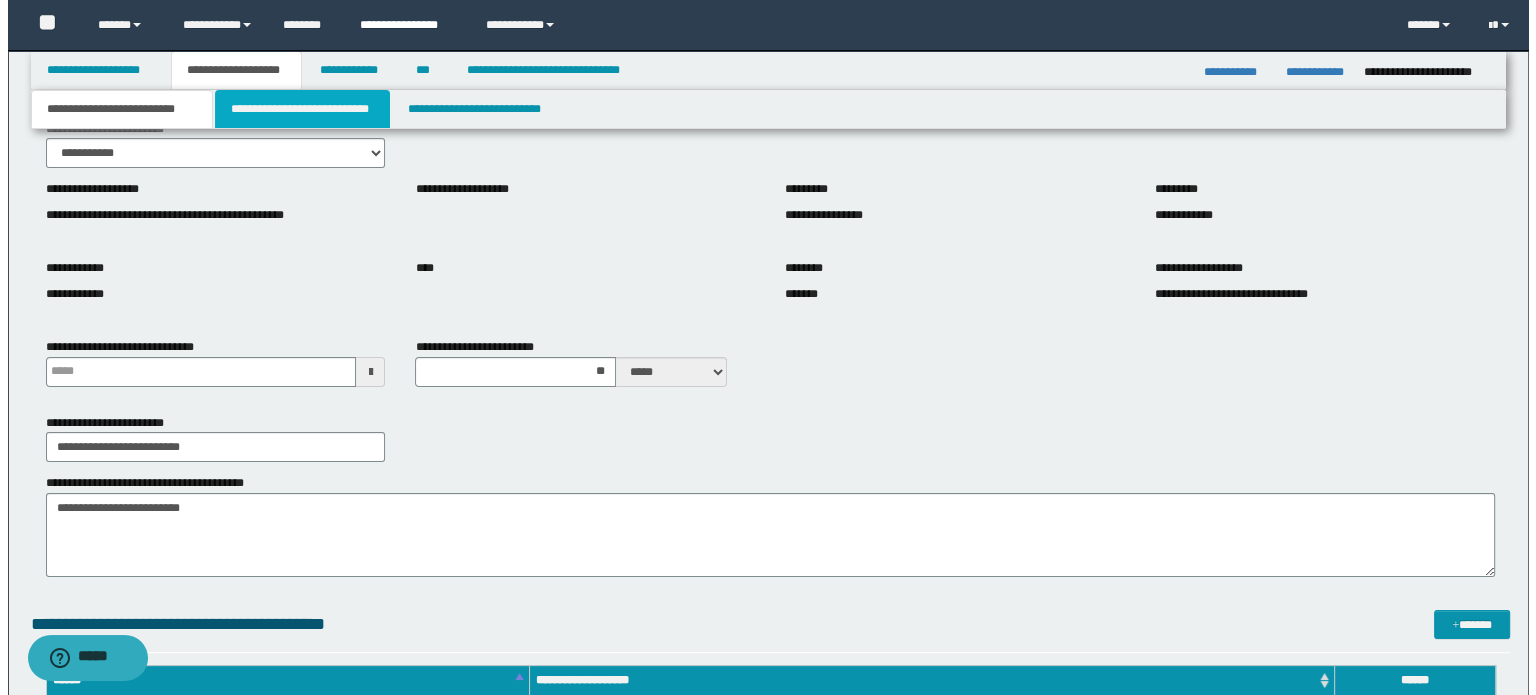 scroll, scrollTop: 0, scrollLeft: 0, axis: both 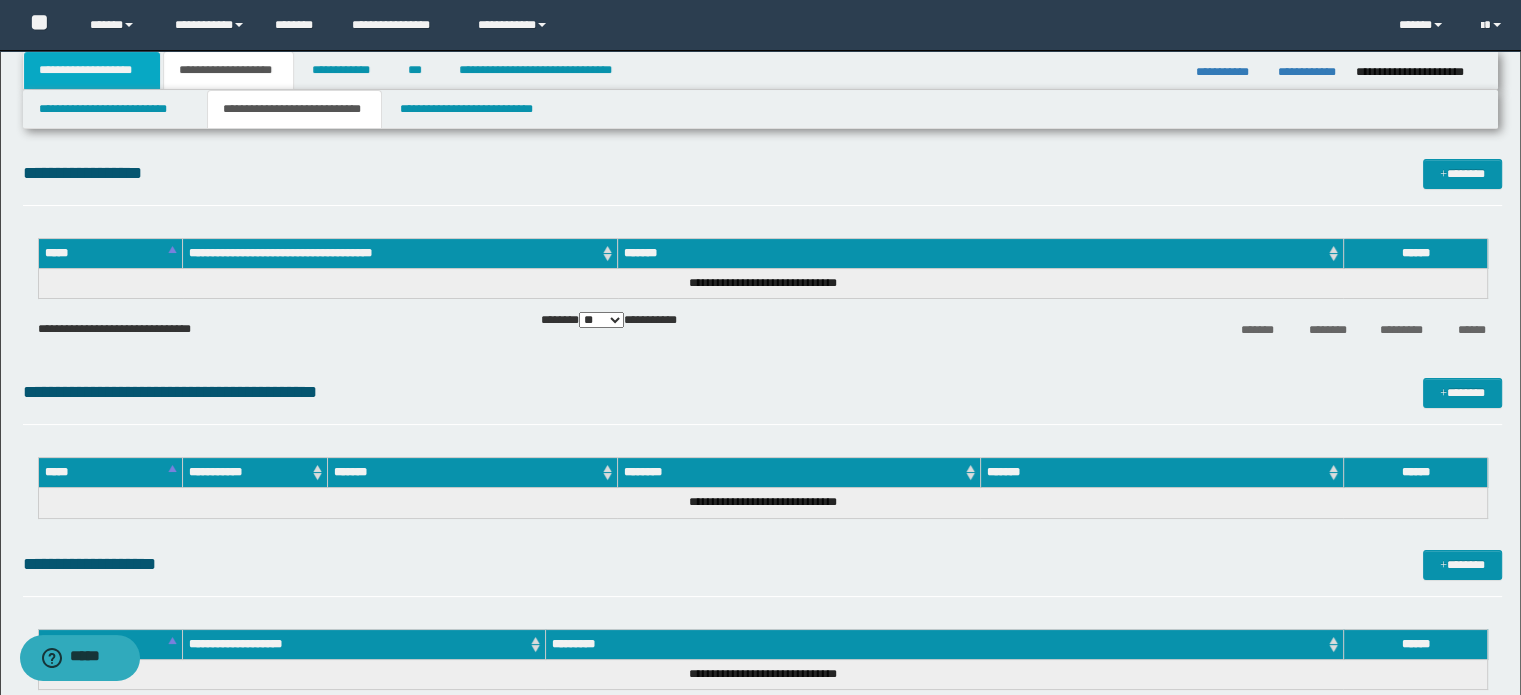 click on "**********" at bounding box center [92, 70] 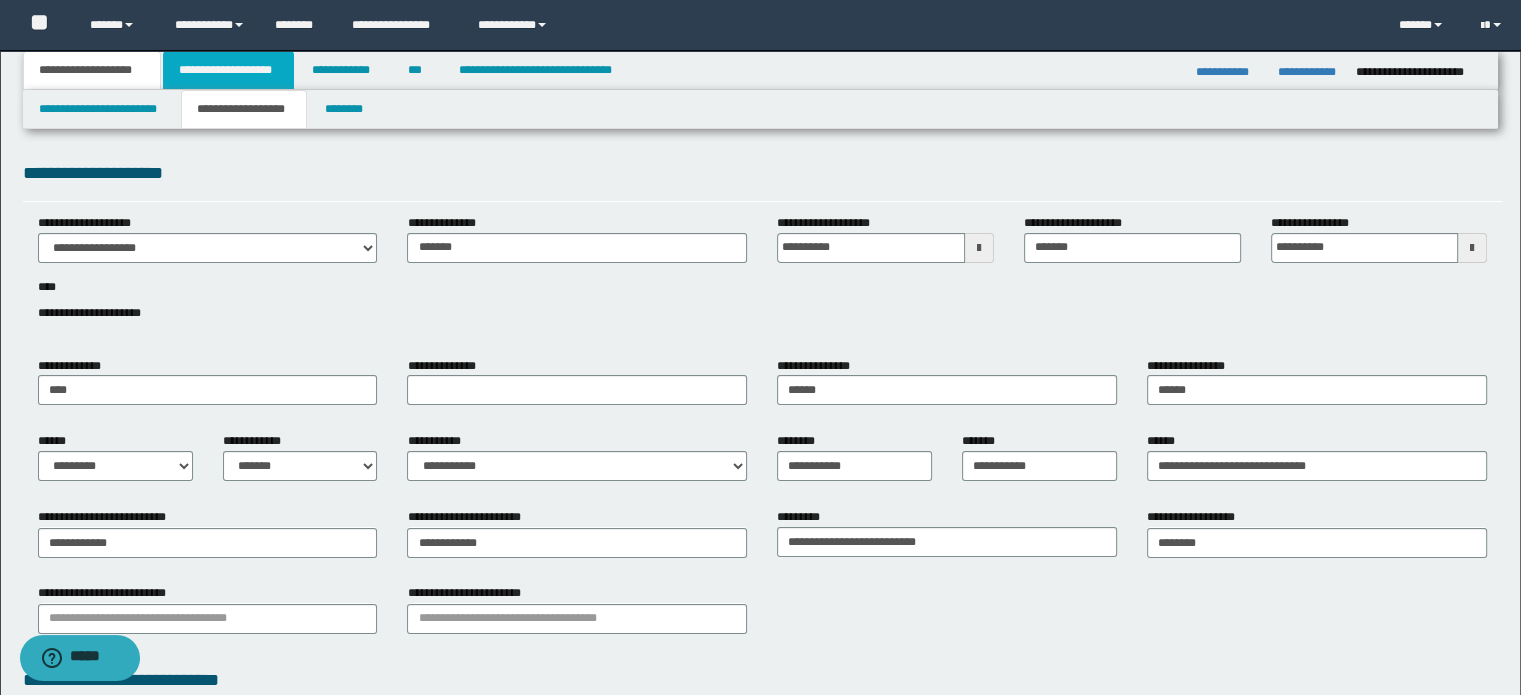 drag, startPoint x: 217, startPoint y: 87, endPoint x: 188, endPoint y: 106, distance: 34.669872 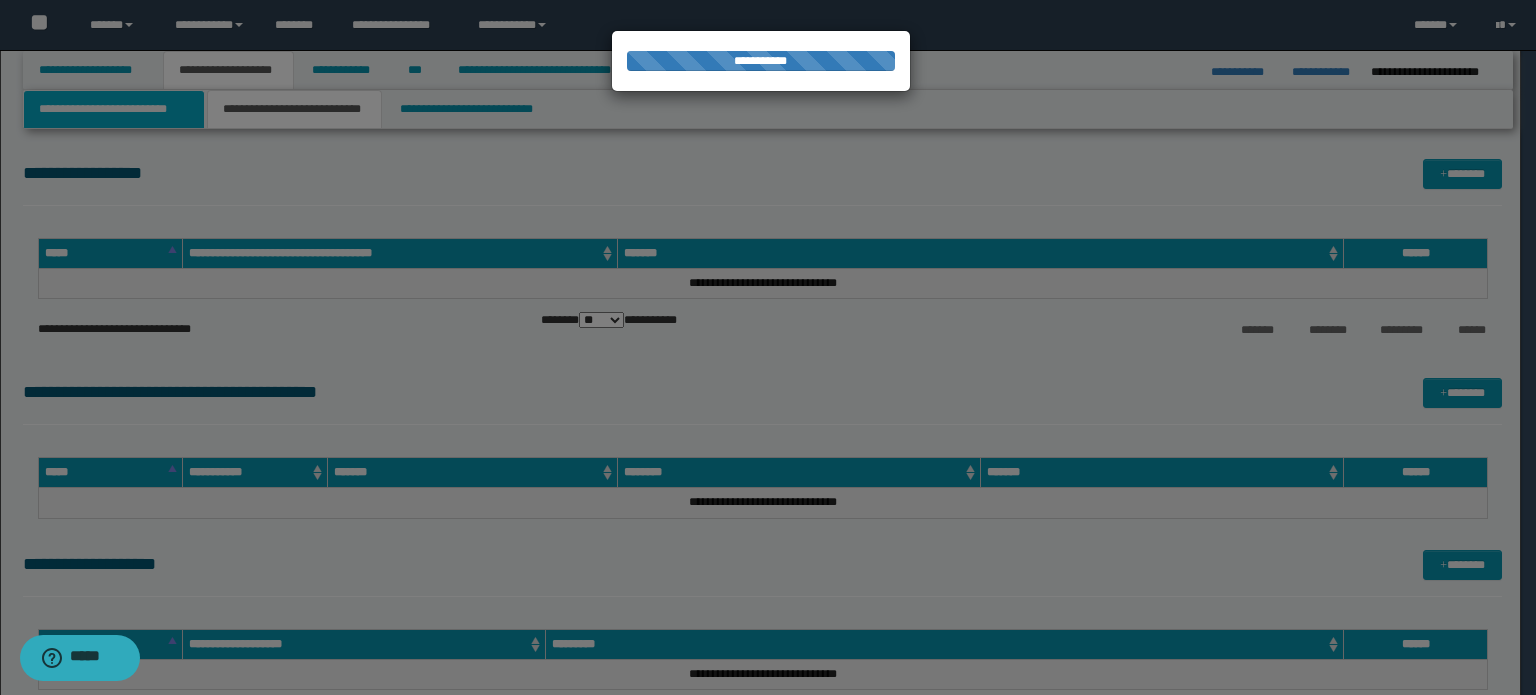 click on "**********" at bounding box center [114, 109] 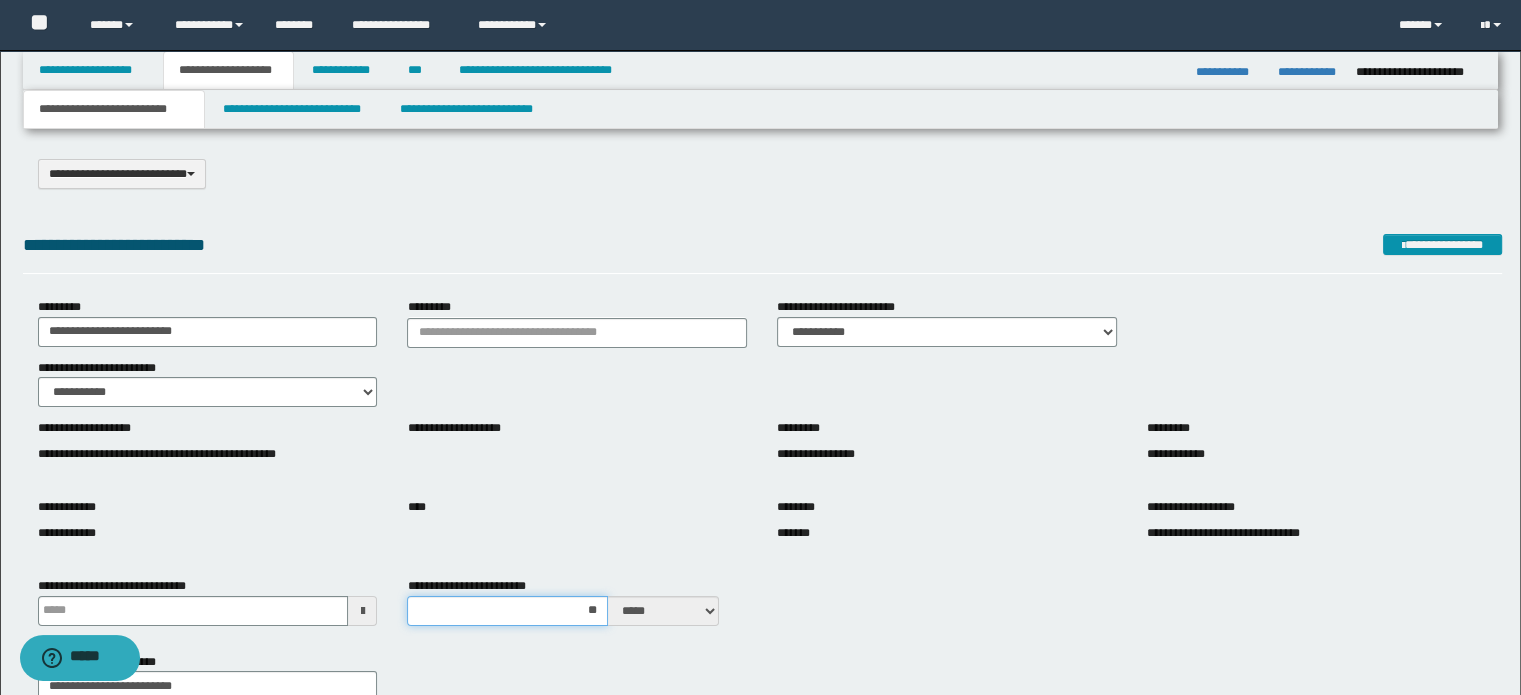 click on "**" at bounding box center (507, 611) 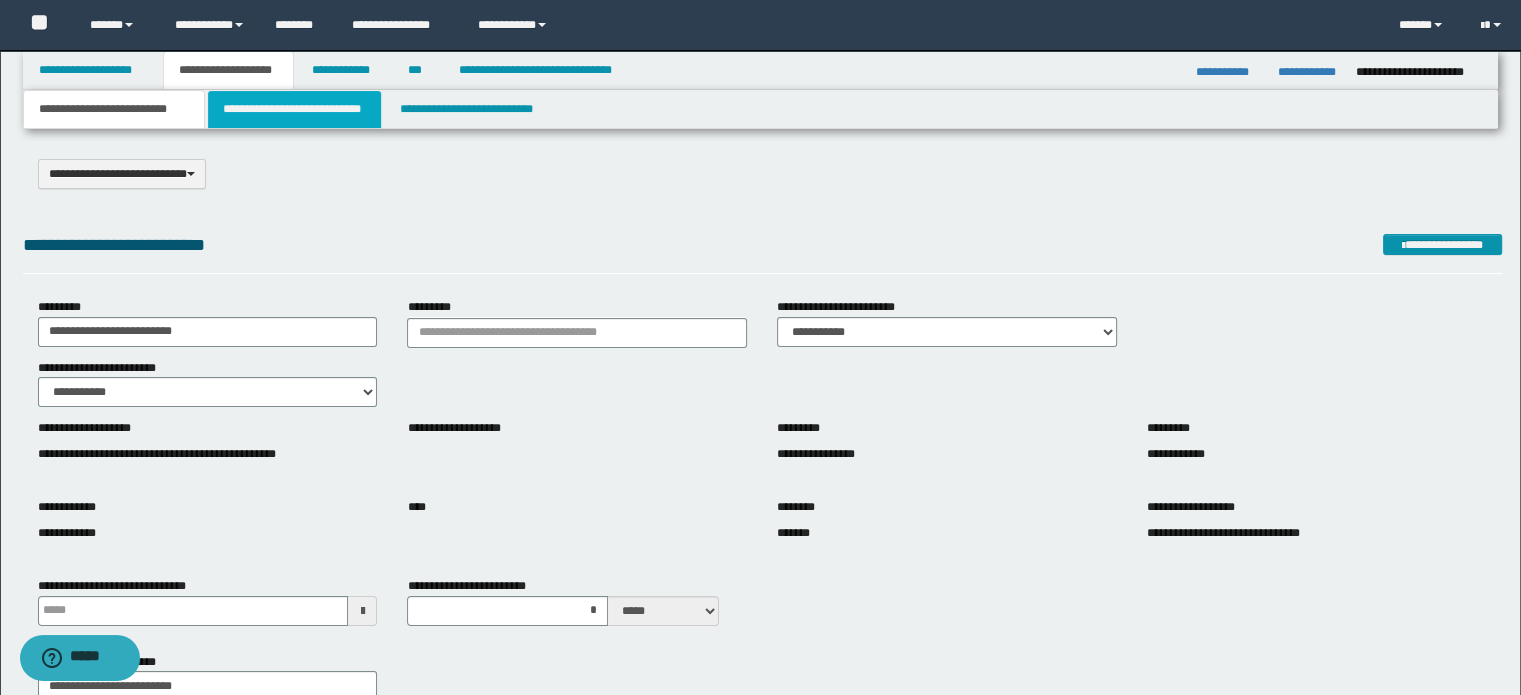 drag, startPoint x: 272, startPoint y: 123, endPoint x: 420, endPoint y: 43, distance: 168.23793 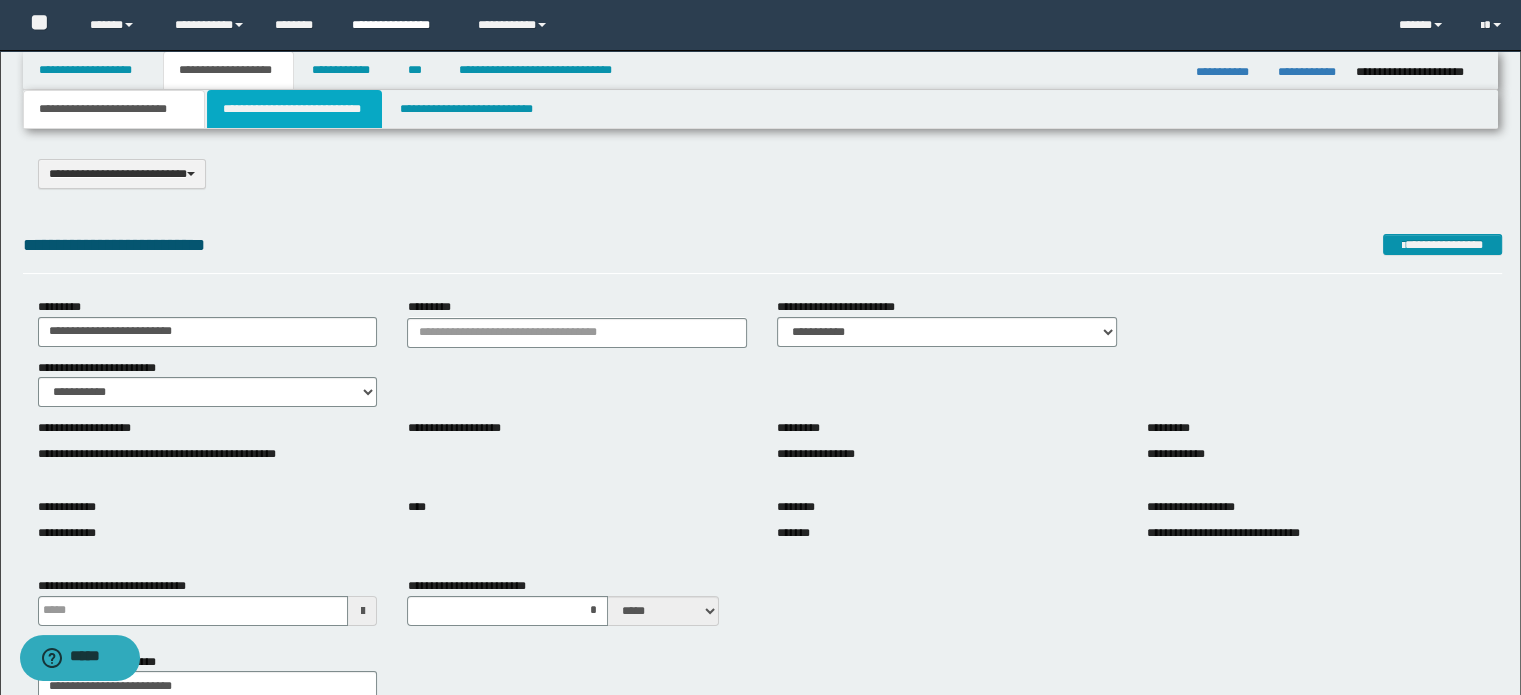click on "**********" at bounding box center (294, 109) 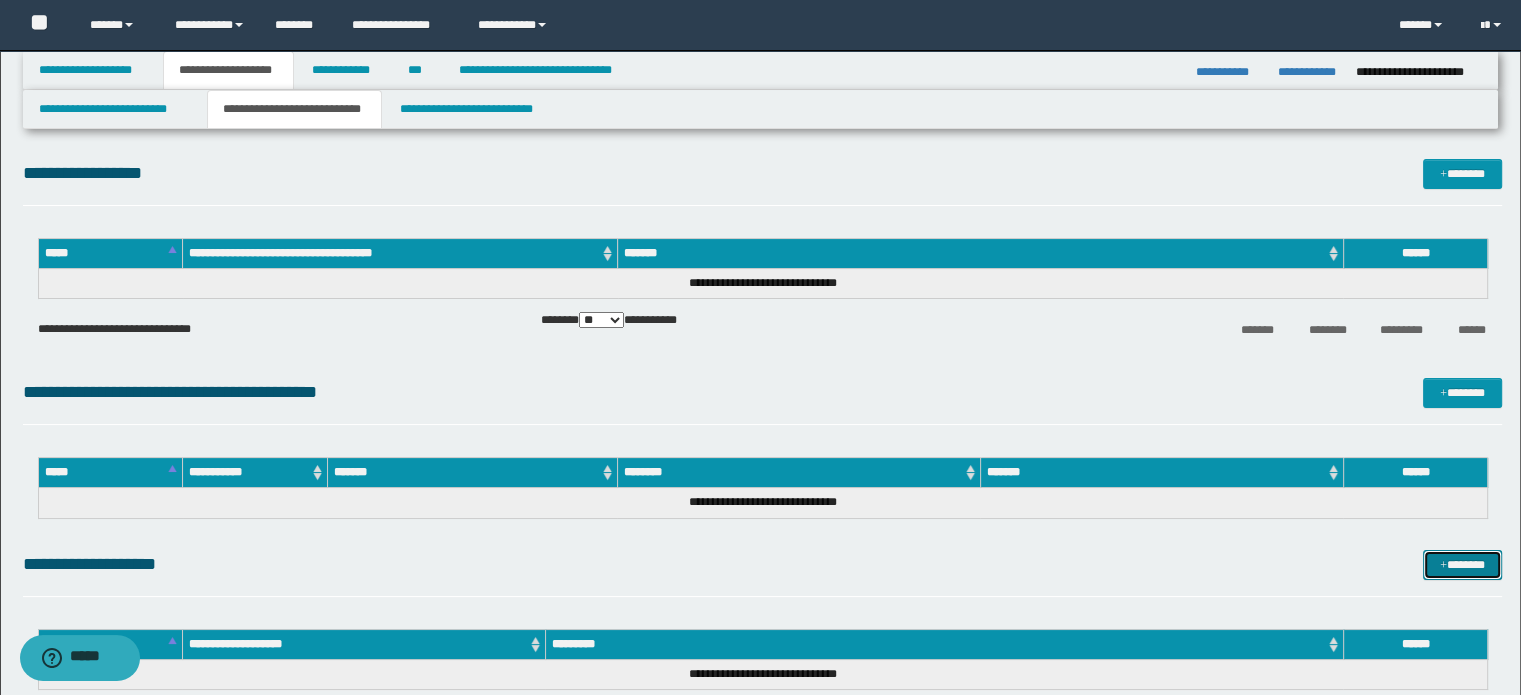click on "*******" at bounding box center (1462, 565) 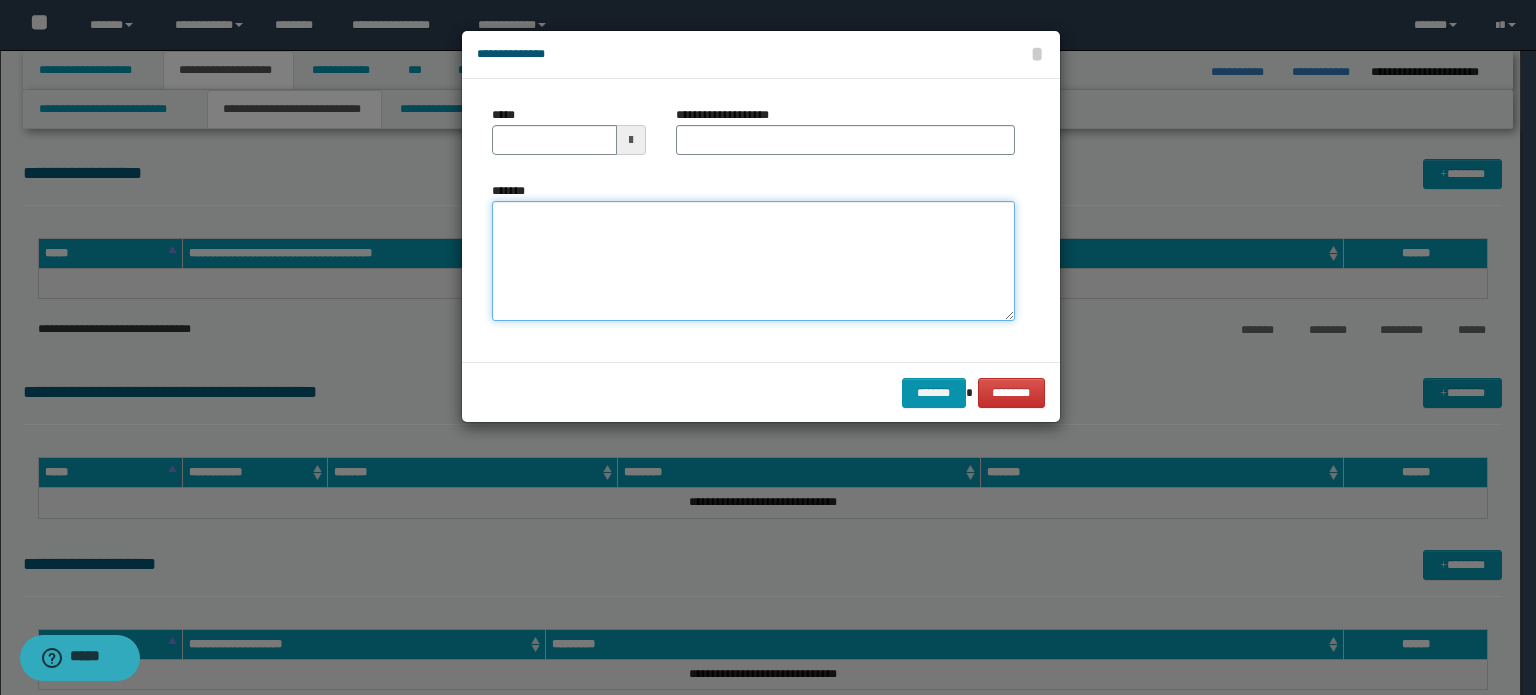 click on "*******" at bounding box center (753, 261) 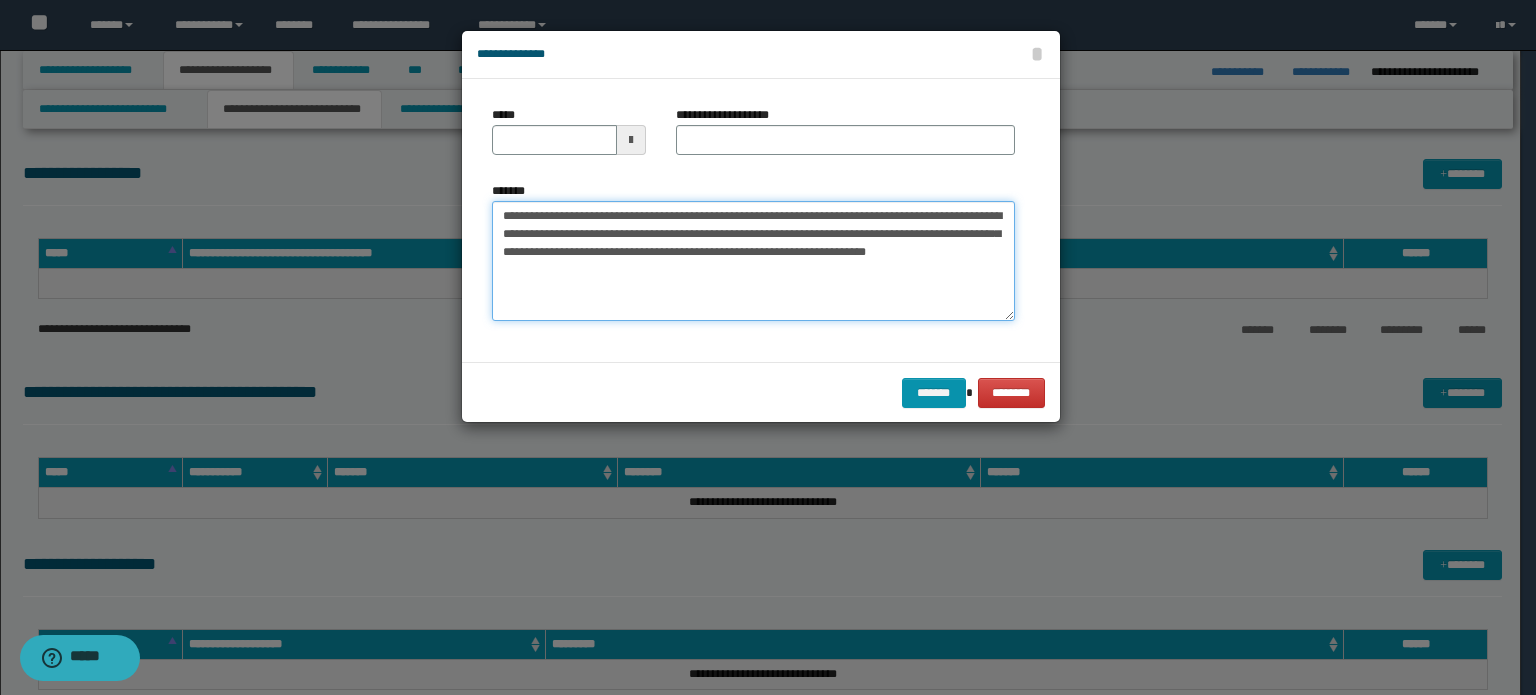 type on "**********" 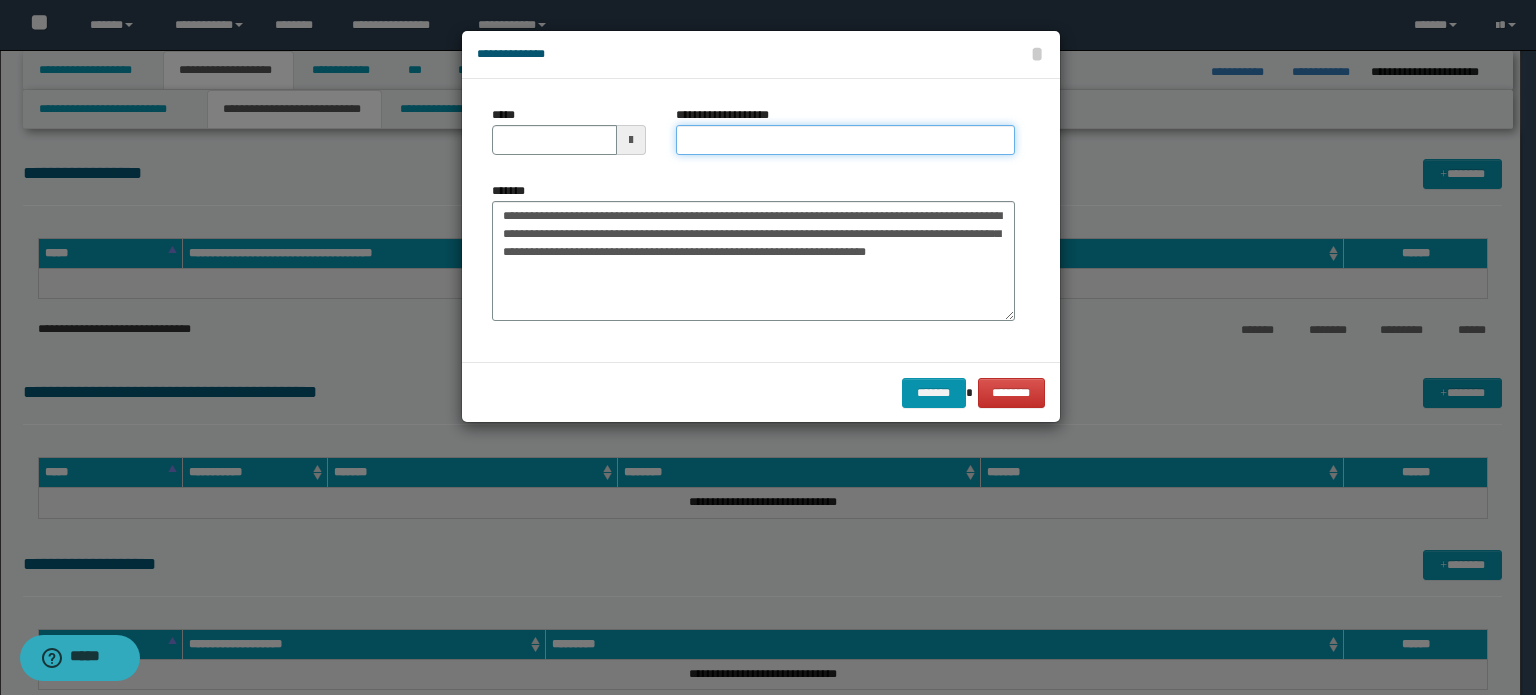 click on "**********" at bounding box center [845, 140] 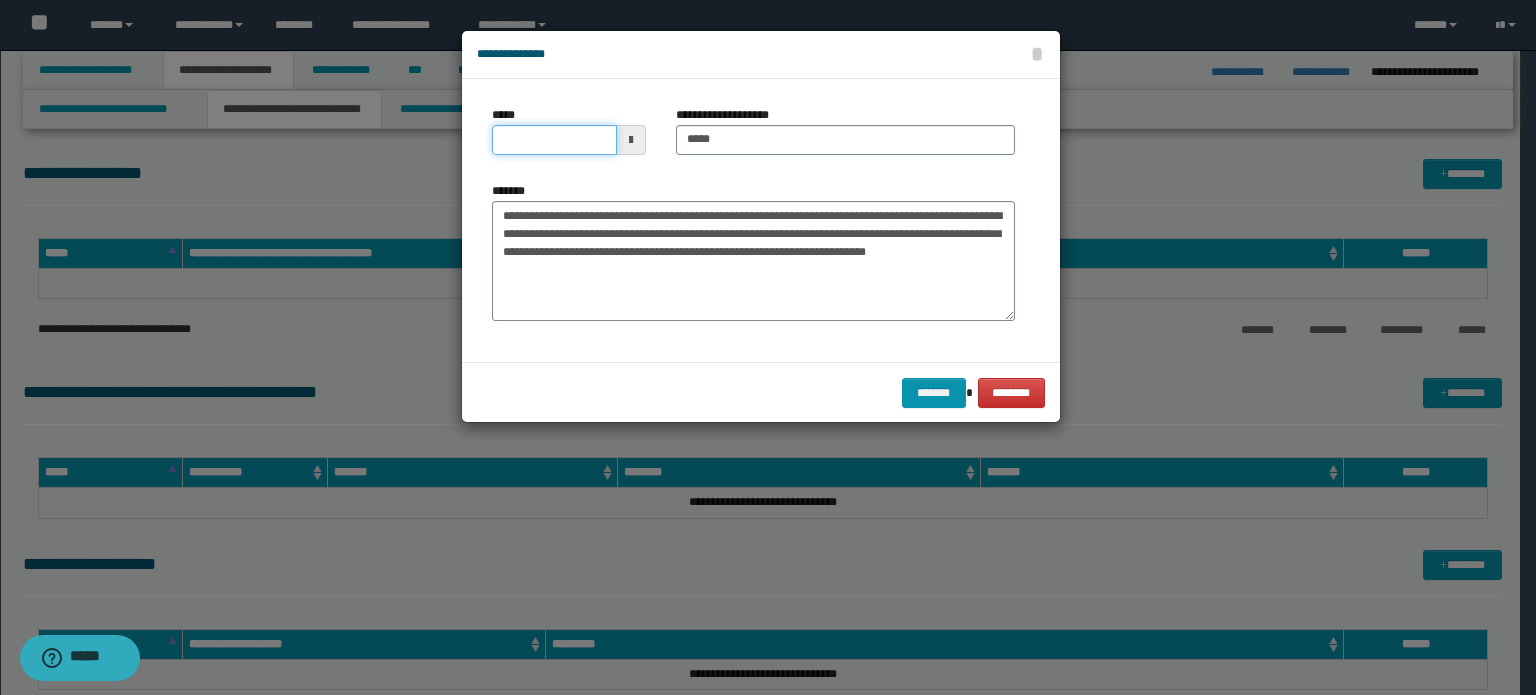 click on "*****" at bounding box center [554, 140] 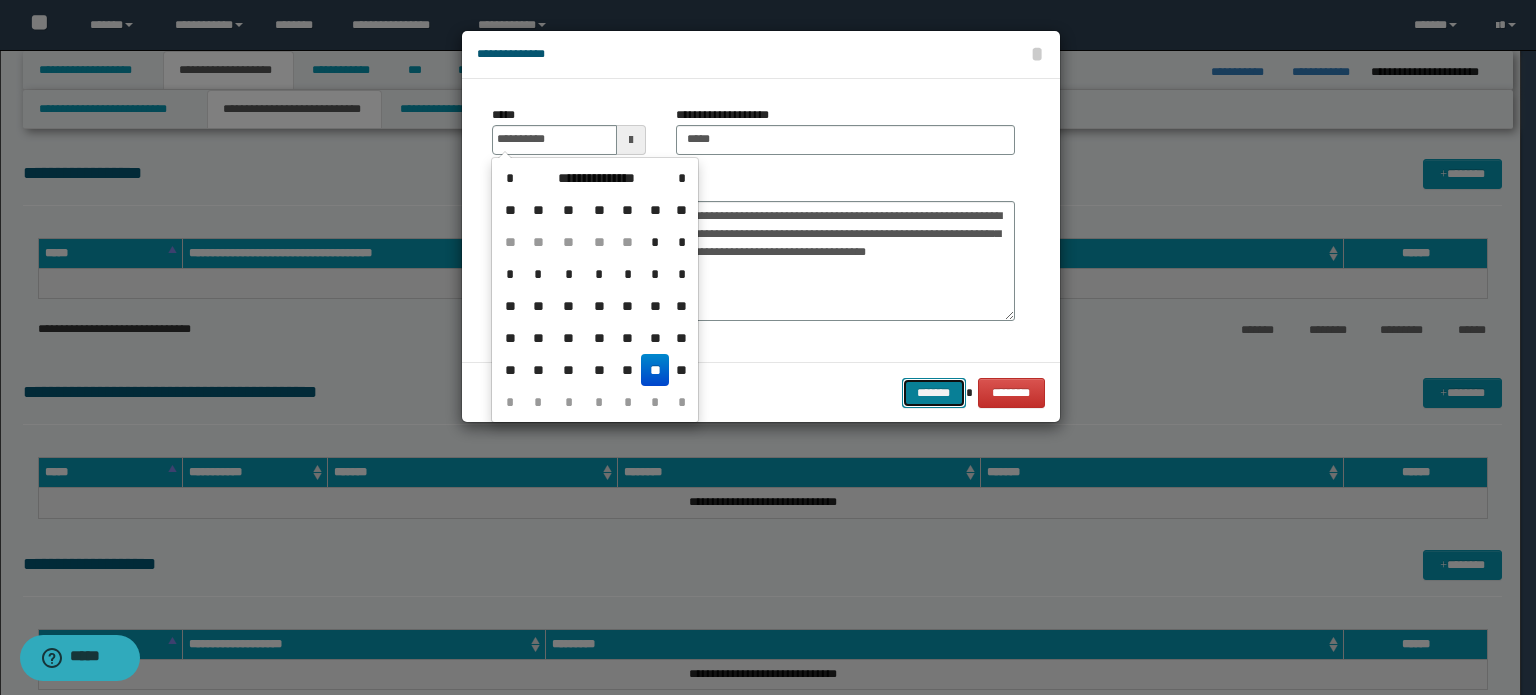 type on "**********" 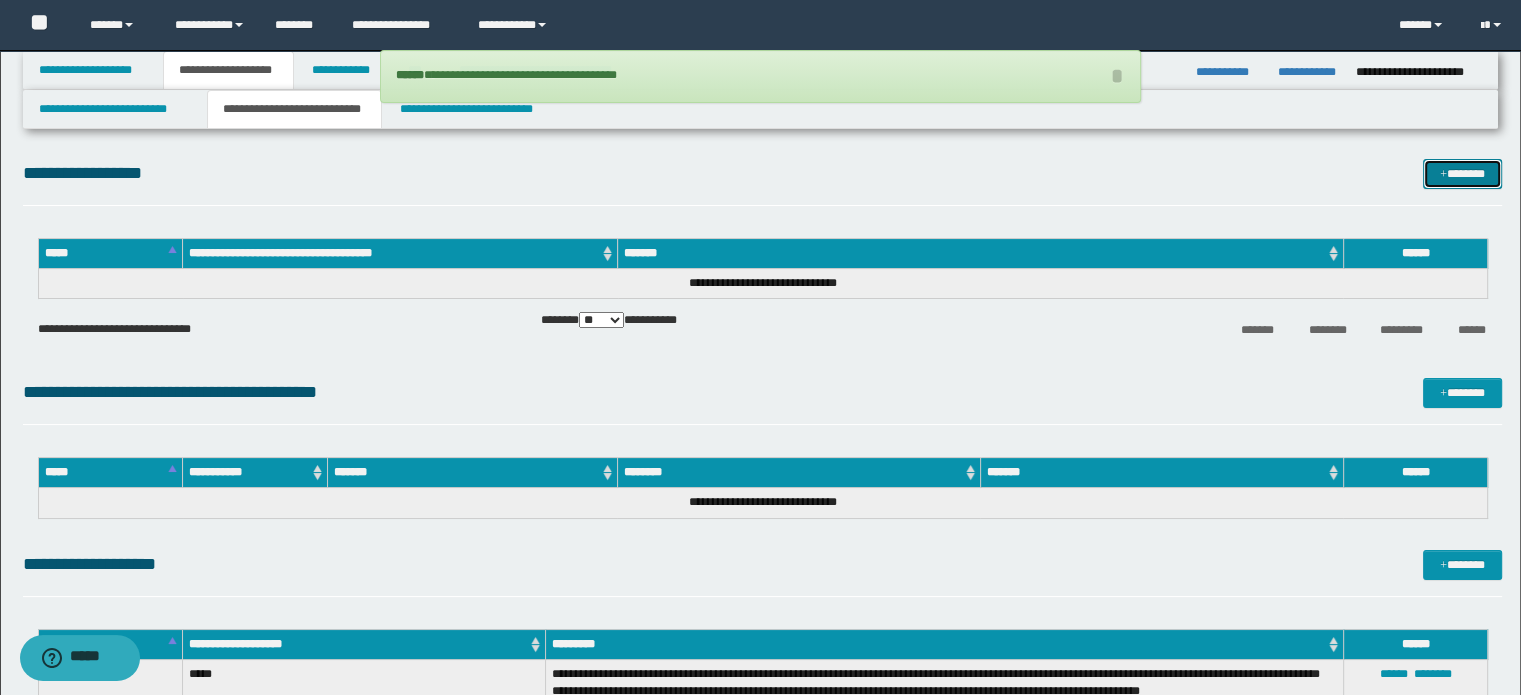 click on "*******" at bounding box center (1462, 174) 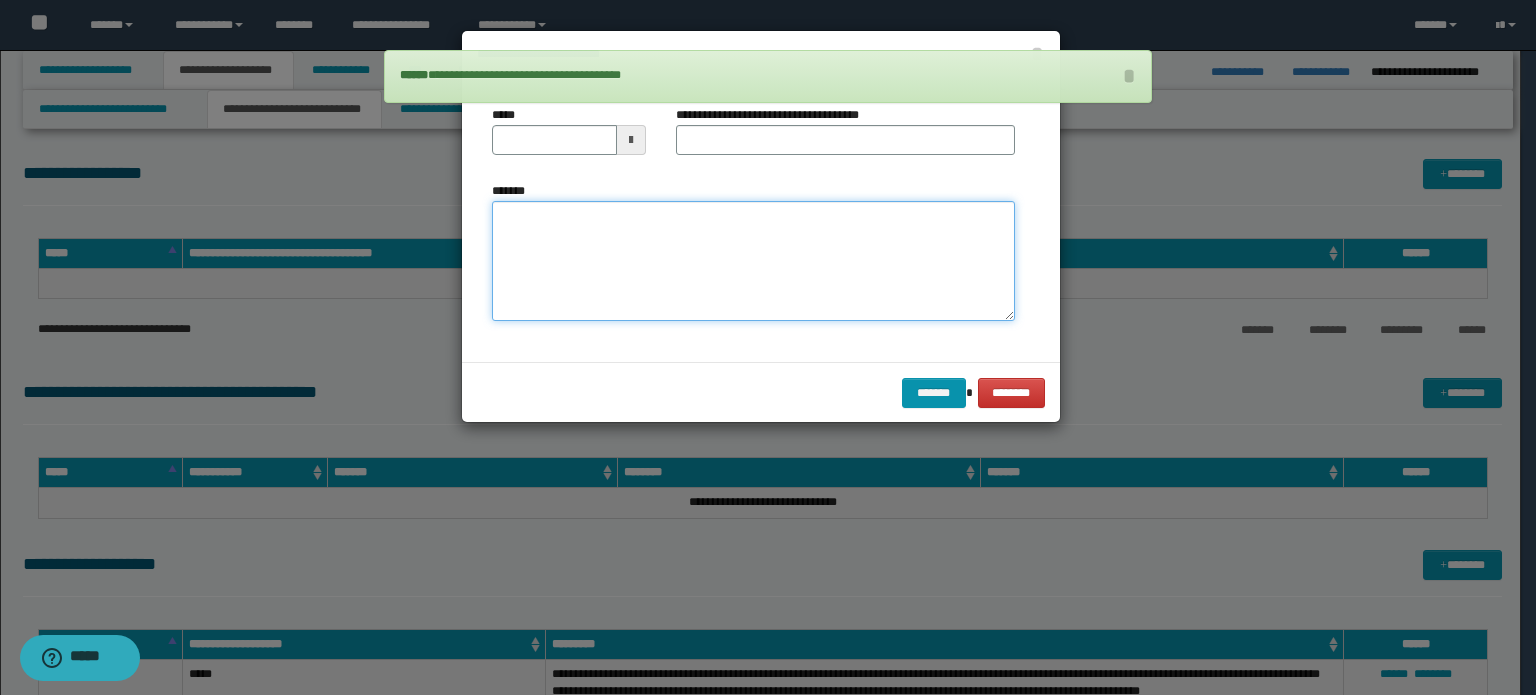 click on "*******" at bounding box center (753, 261) 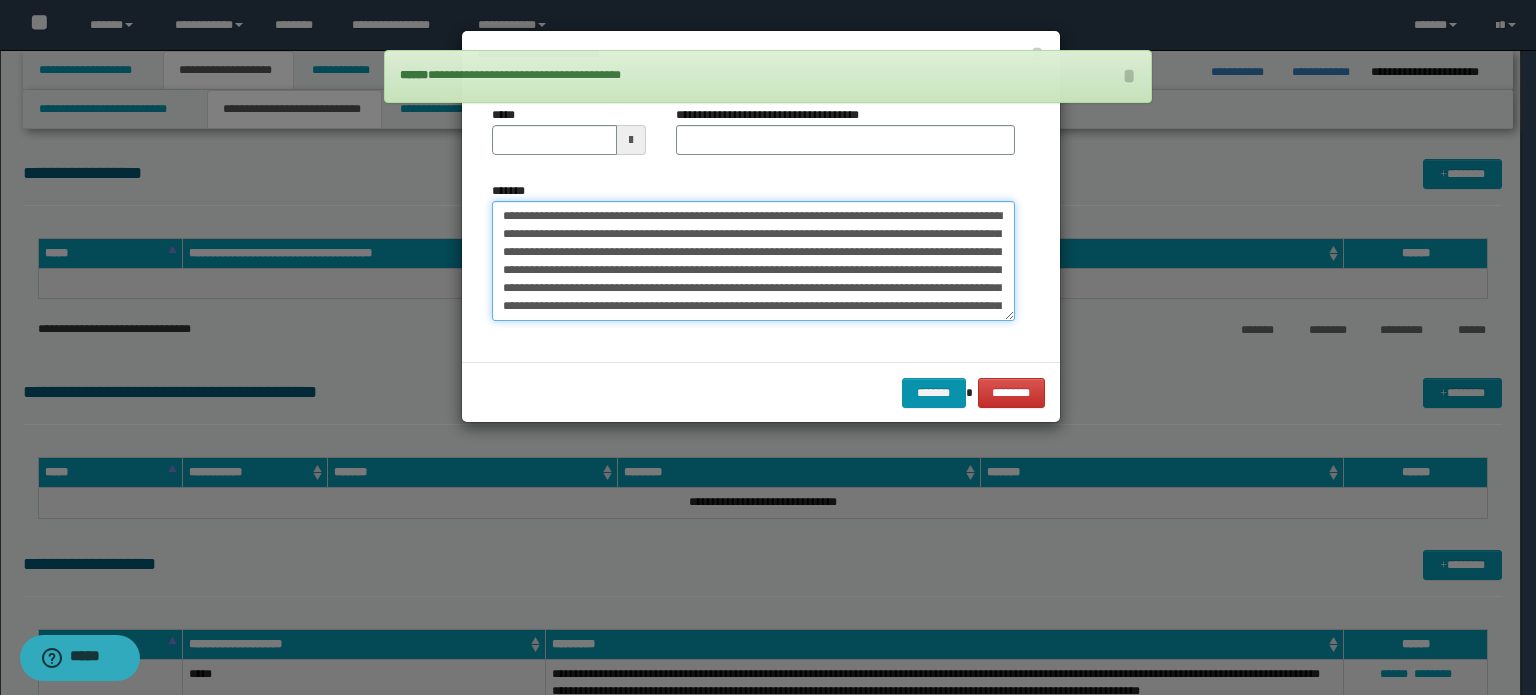 scroll, scrollTop: 156, scrollLeft: 0, axis: vertical 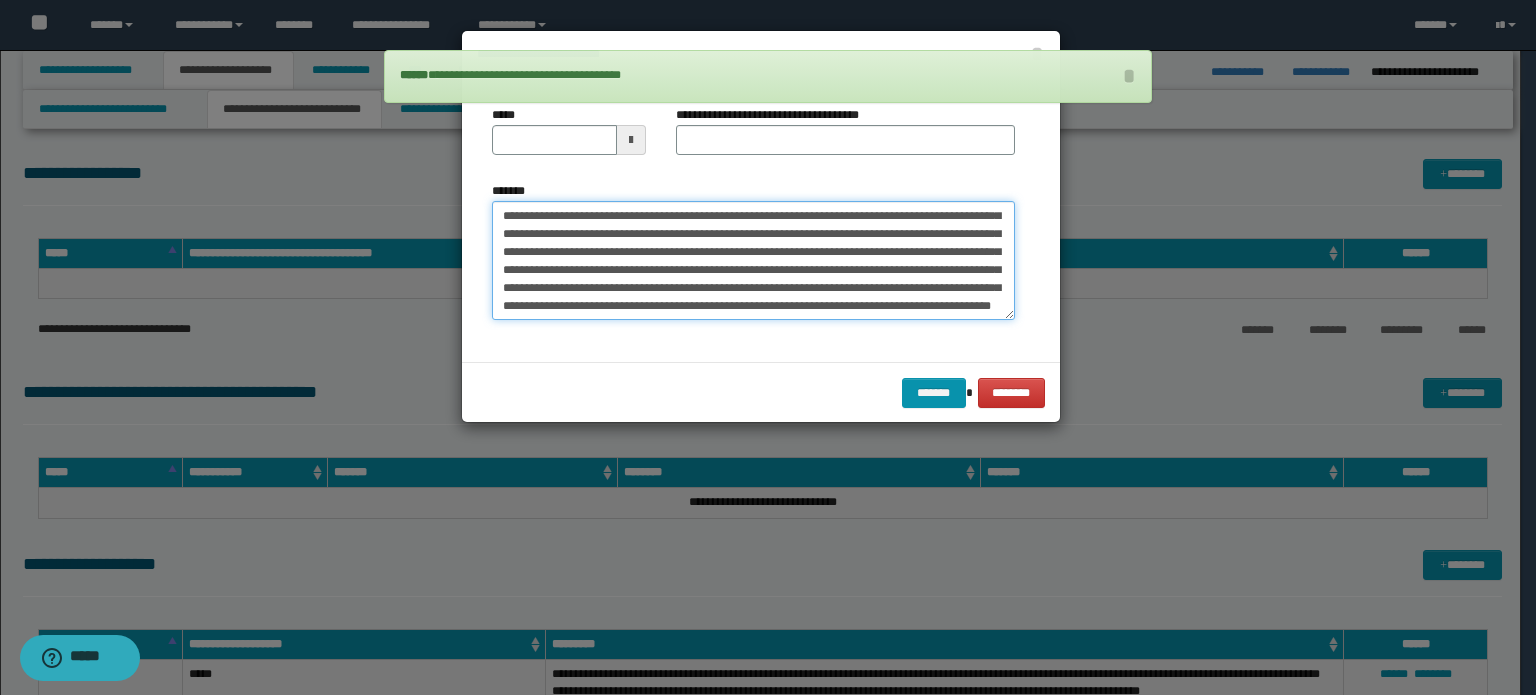 type on "**********" 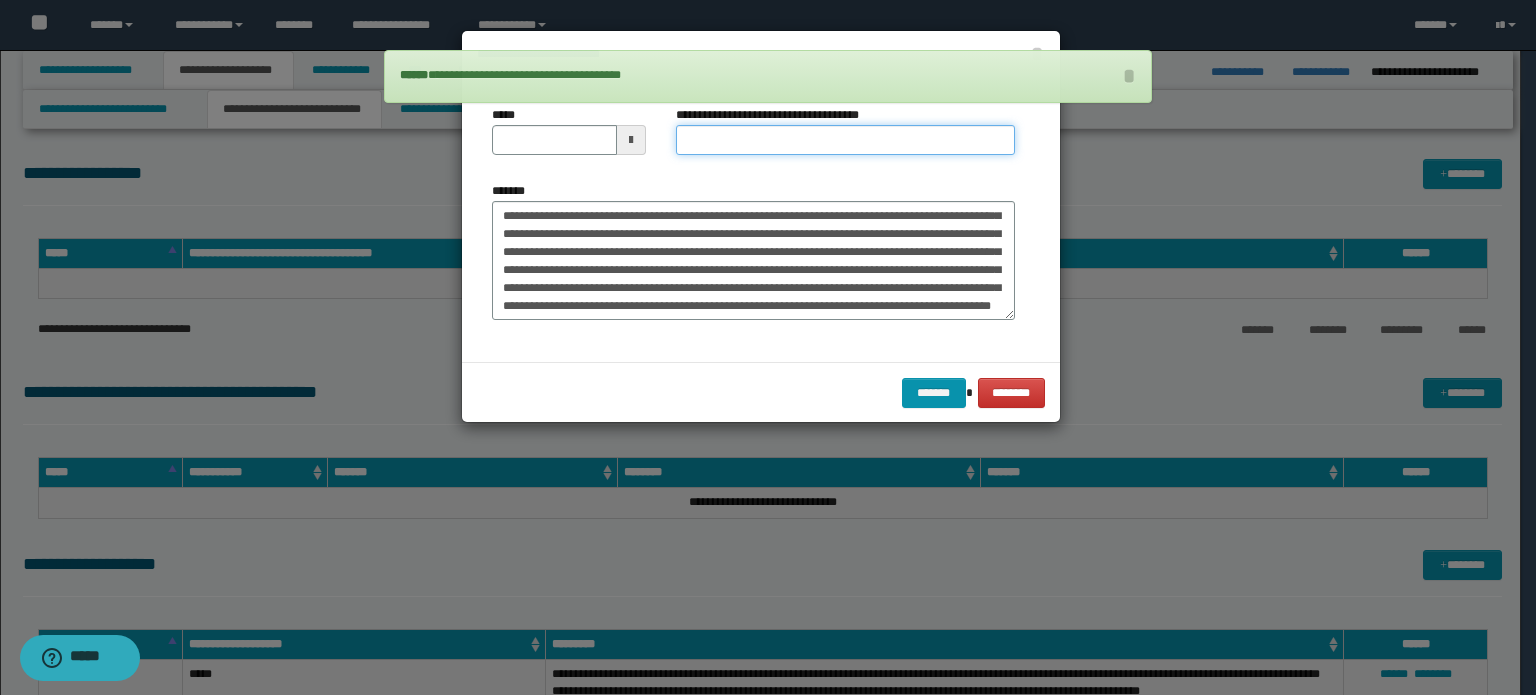 click on "**********" at bounding box center (845, 140) 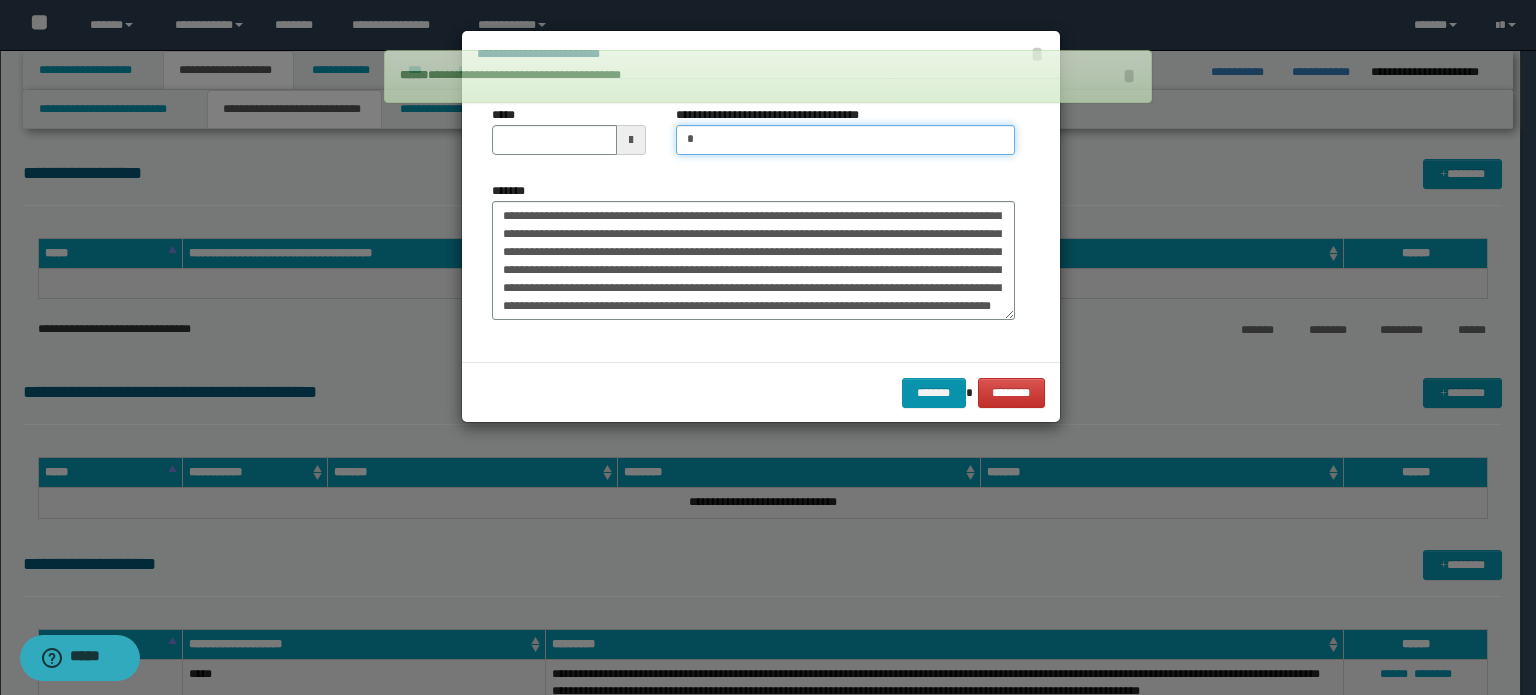 type on "**********" 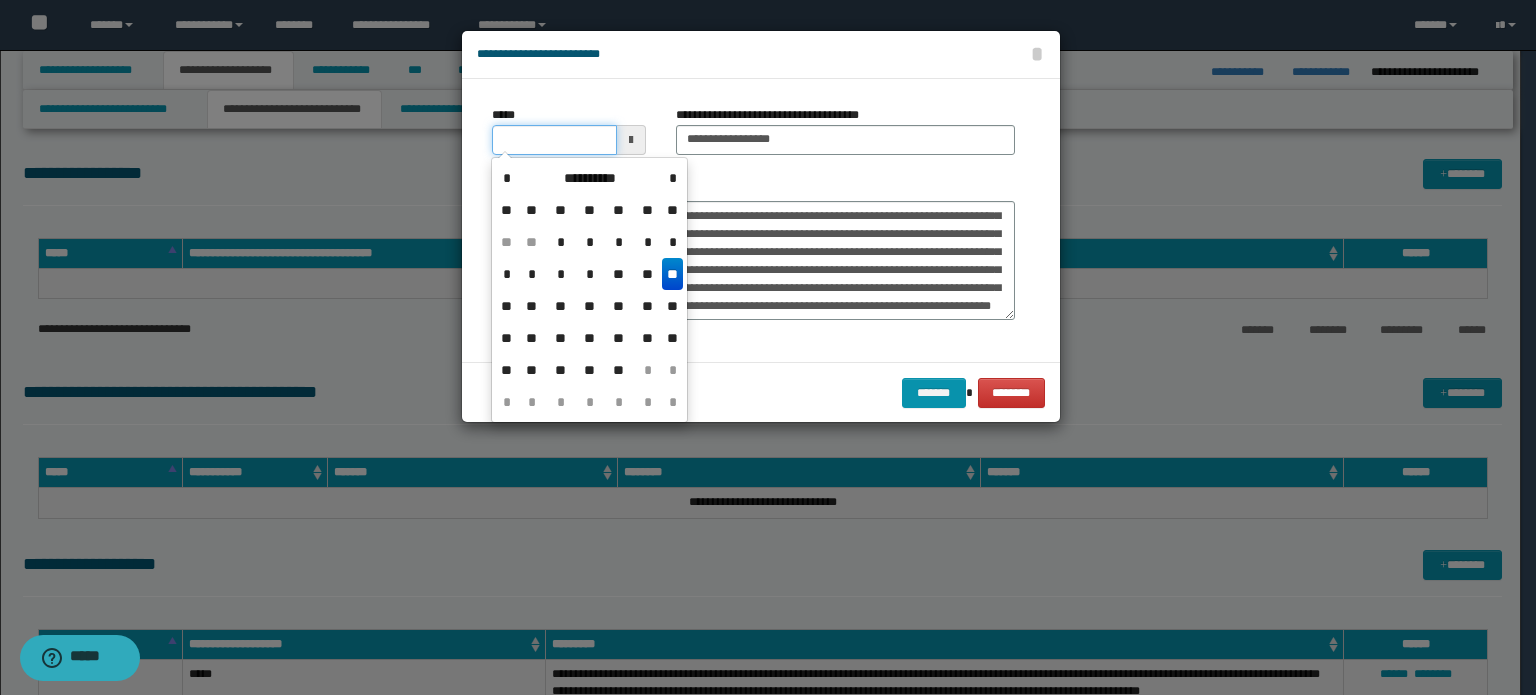 click on "*****" at bounding box center (554, 140) 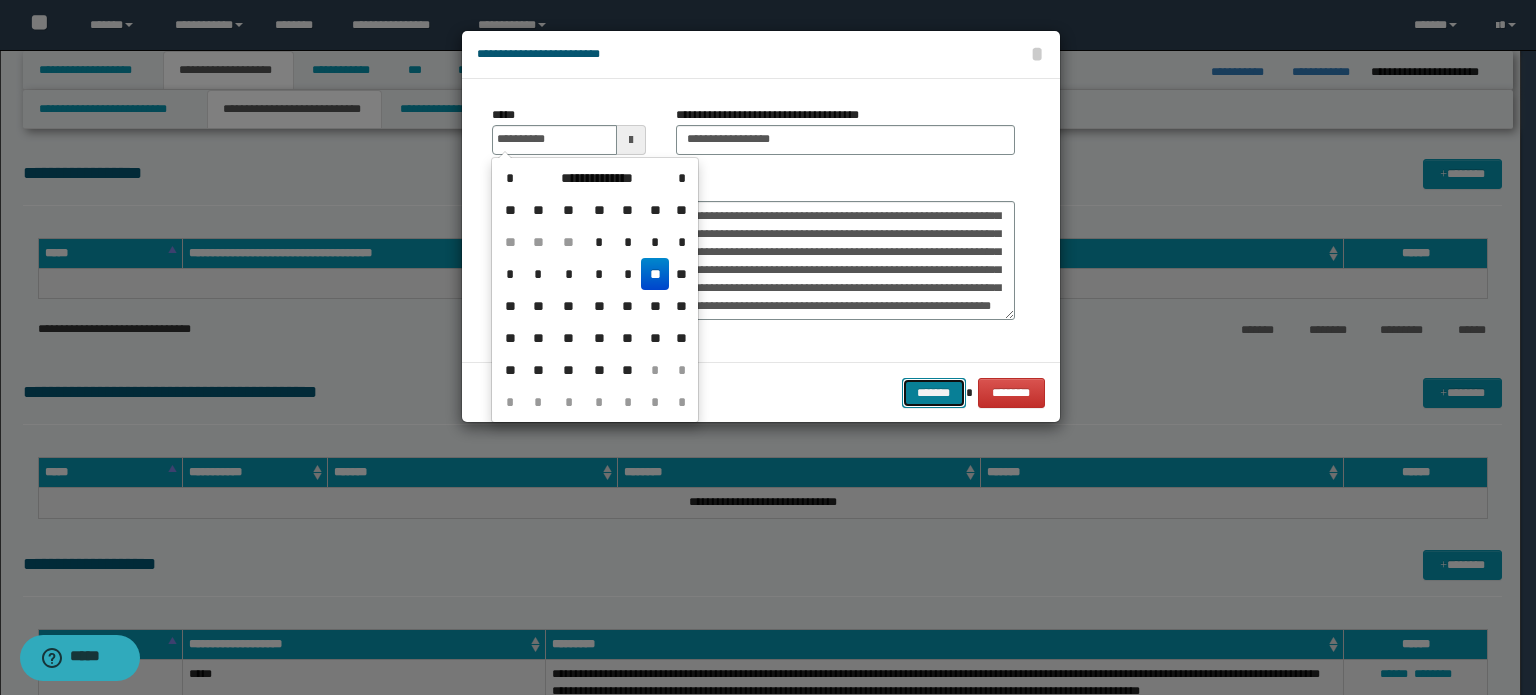 type on "**********" 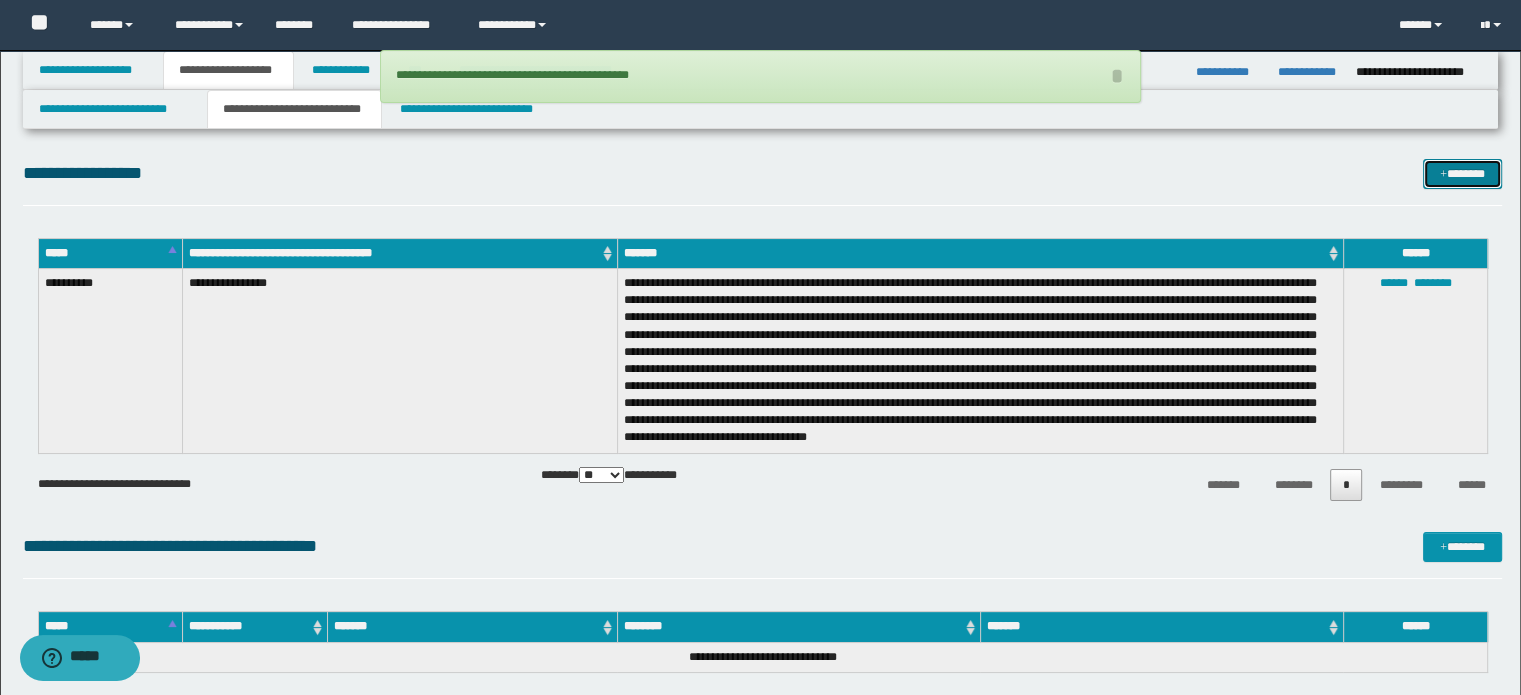 click on "*******" at bounding box center (1462, 174) 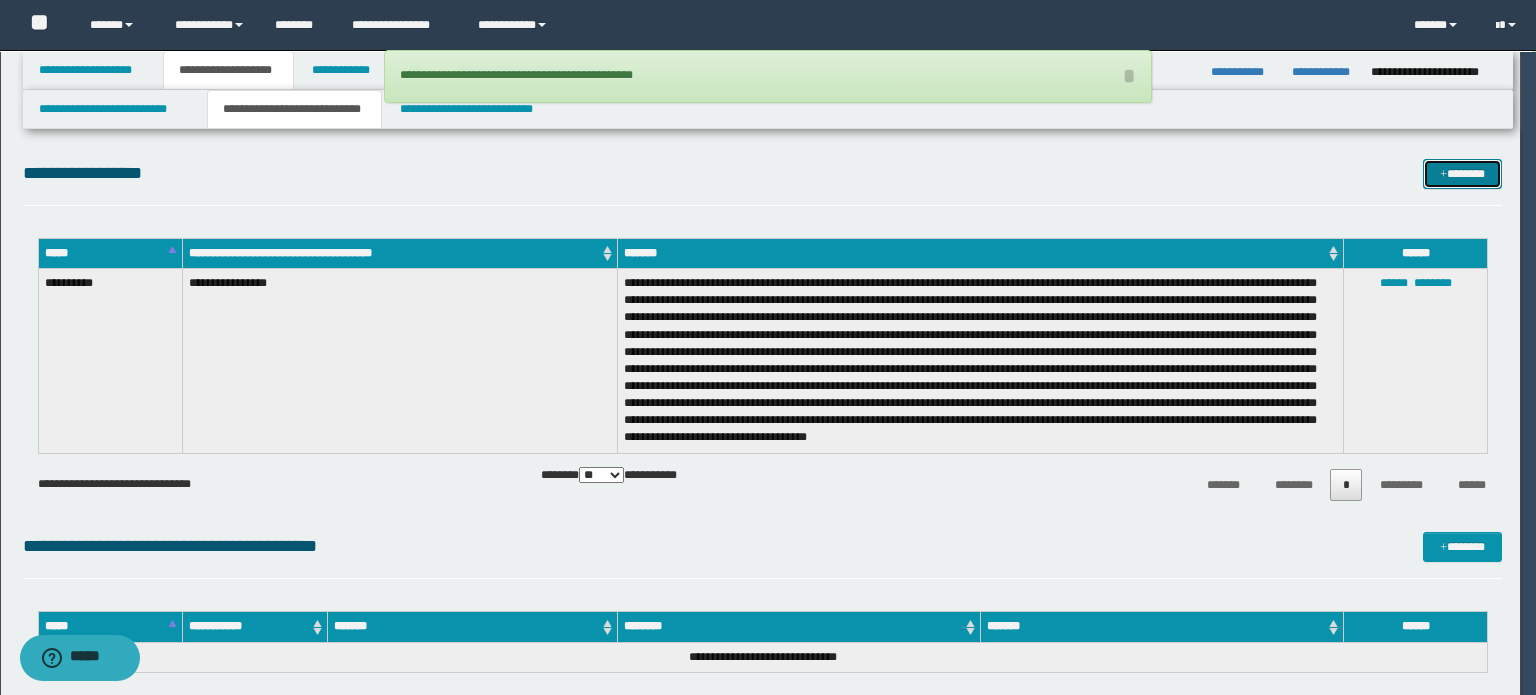 scroll, scrollTop: 0, scrollLeft: 0, axis: both 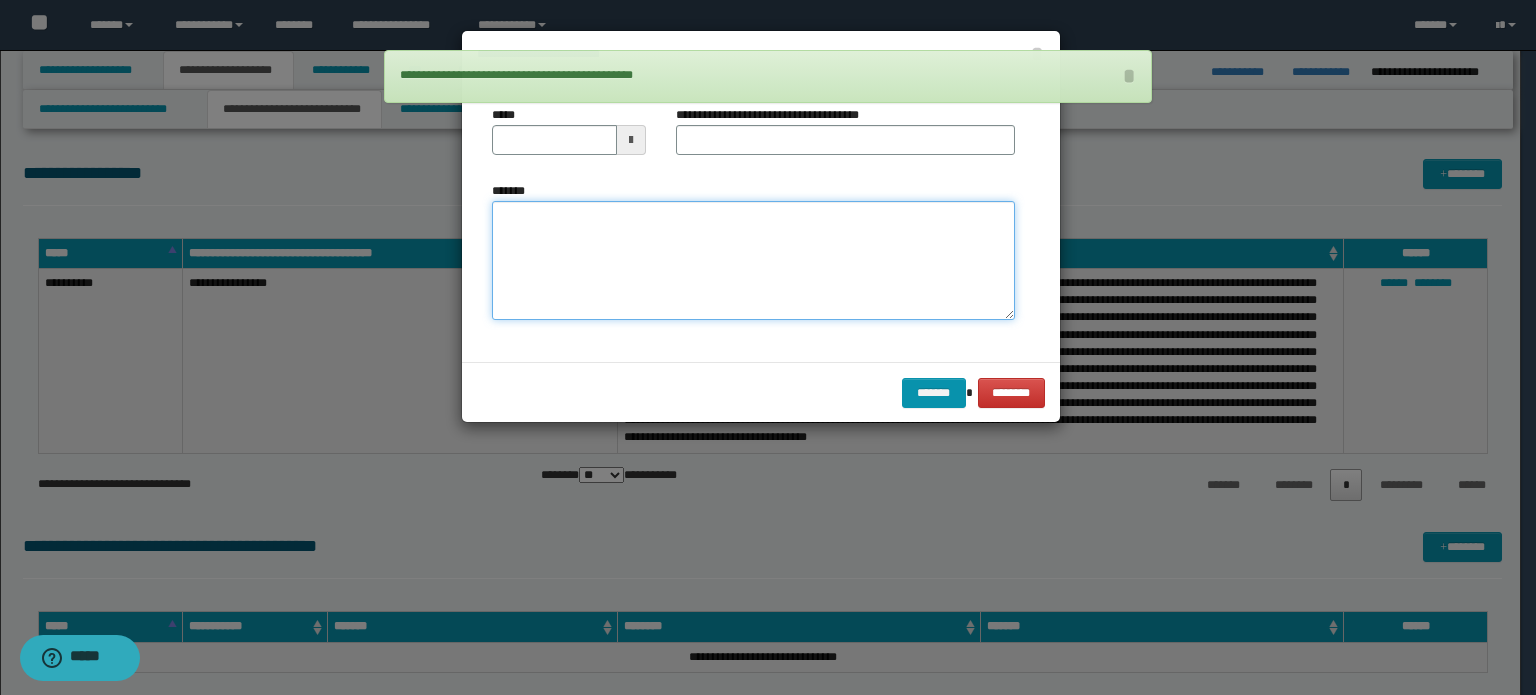 click on "*******" at bounding box center [753, 261] 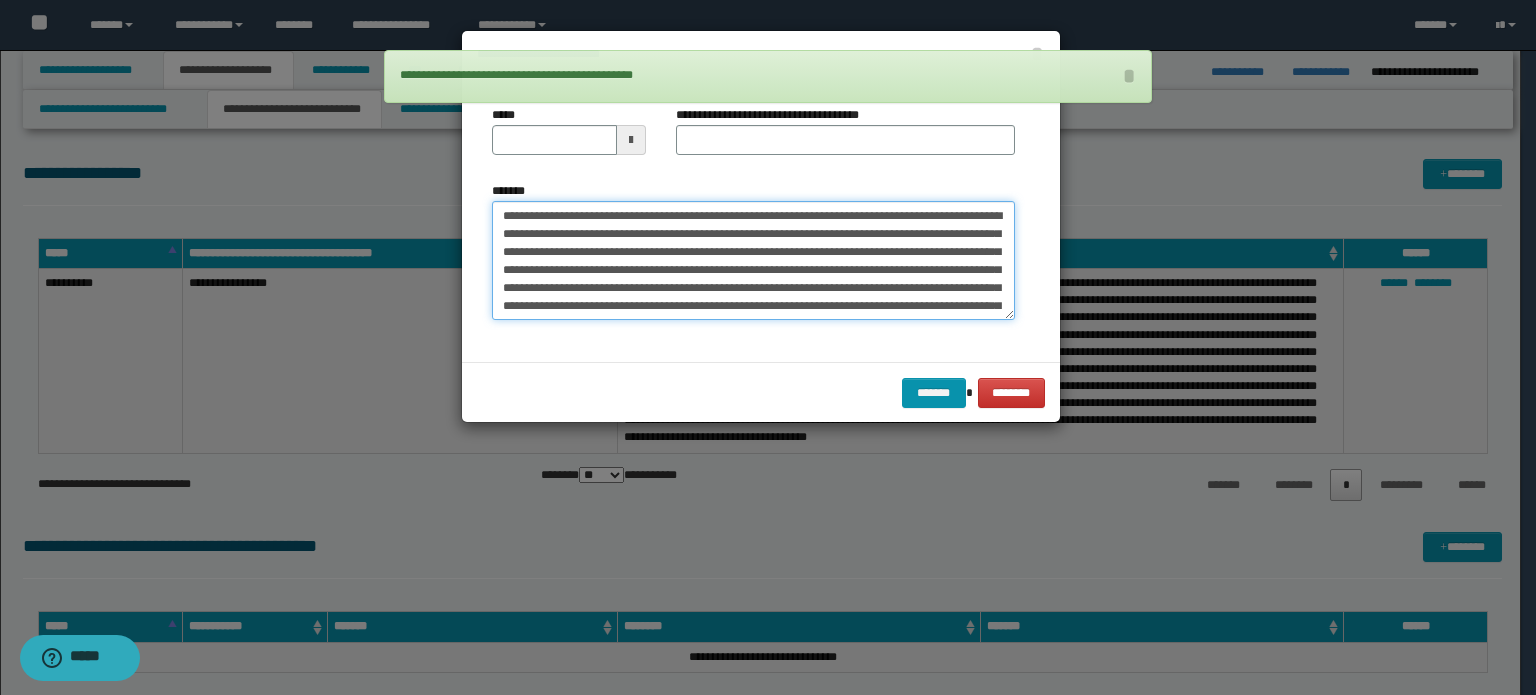 scroll, scrollTop: 120, scrollLeft: 0, axis: vertical 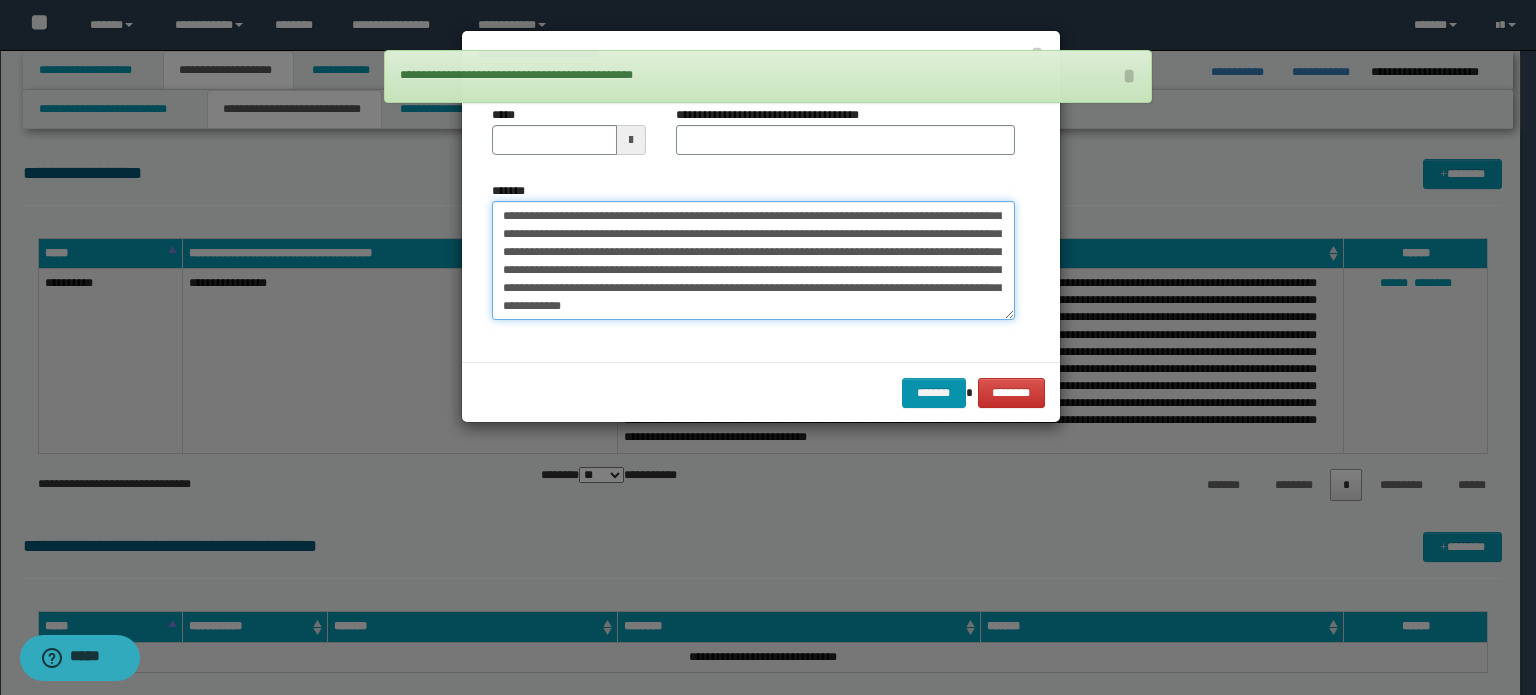 type on "**********" 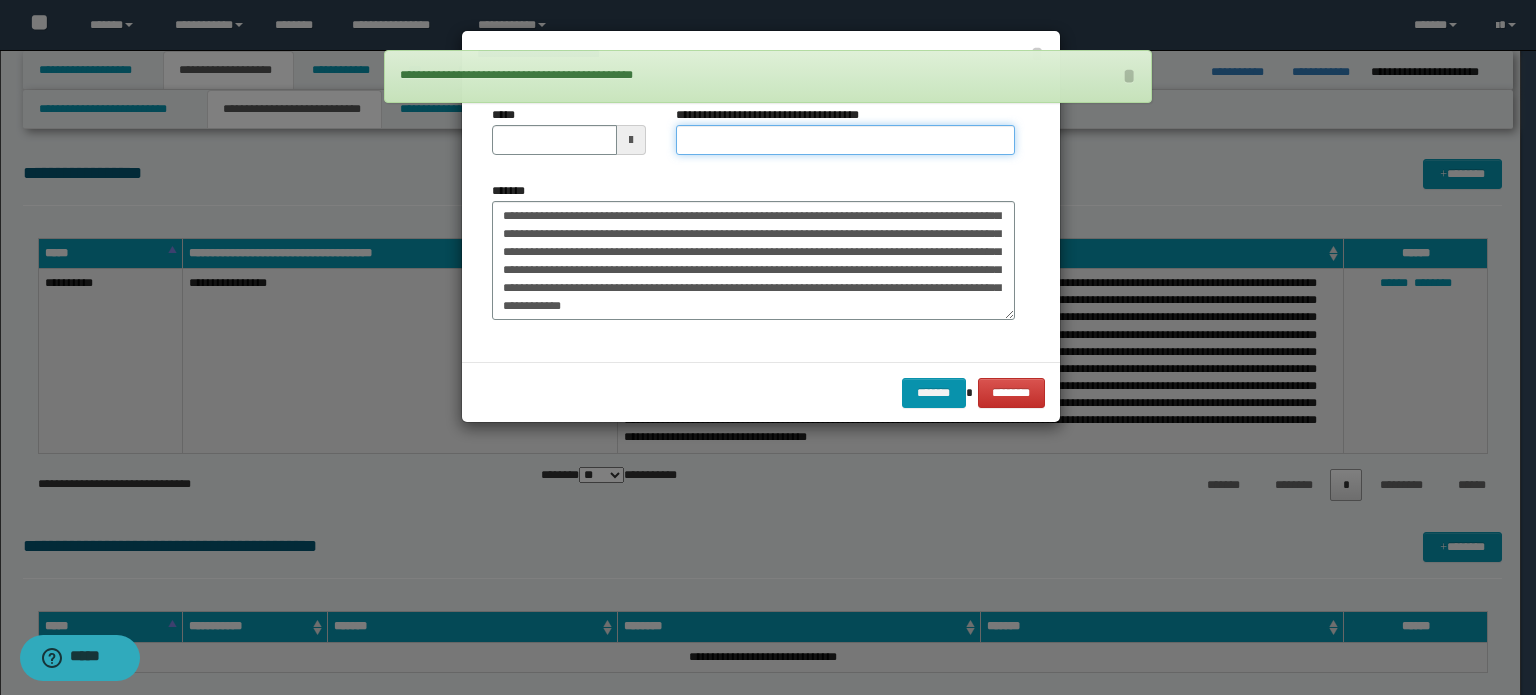 click on "**********" at bounding box center (845, 140) 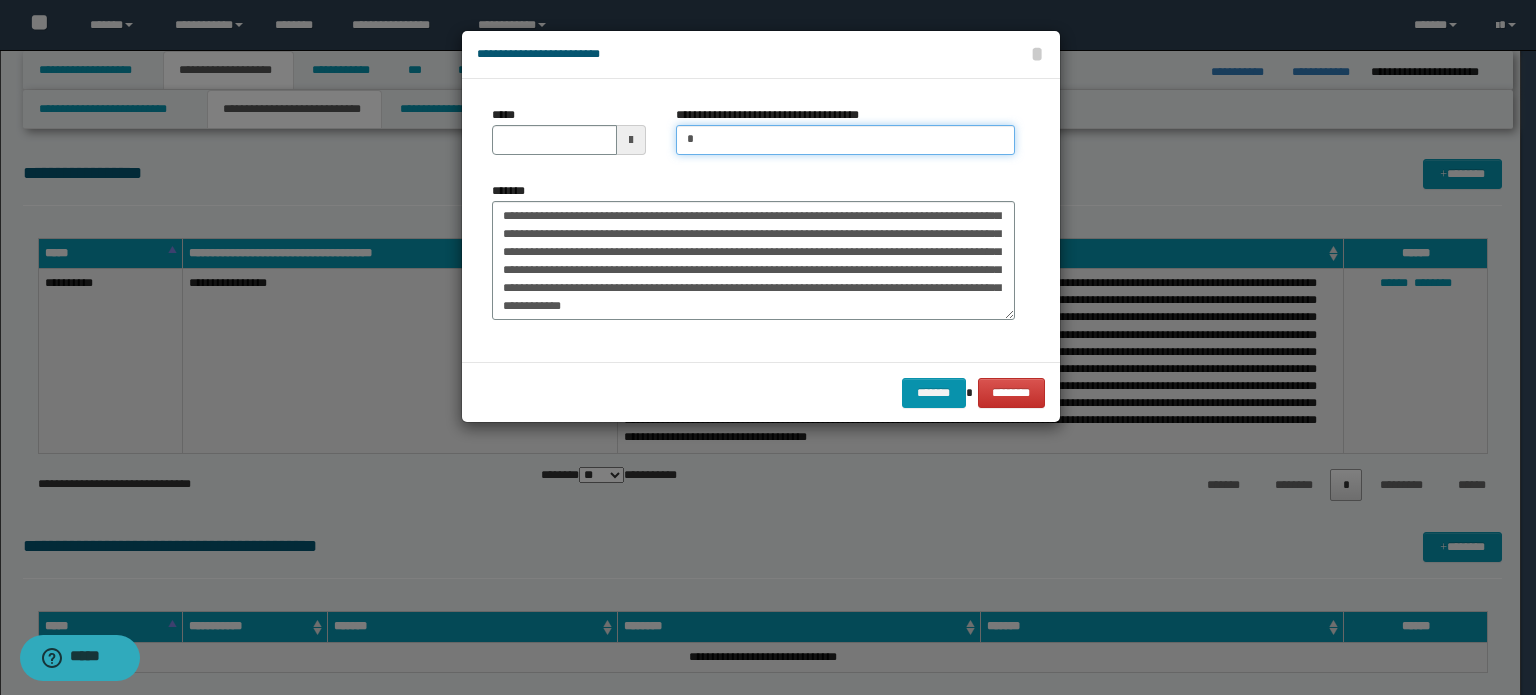 type on "**********" 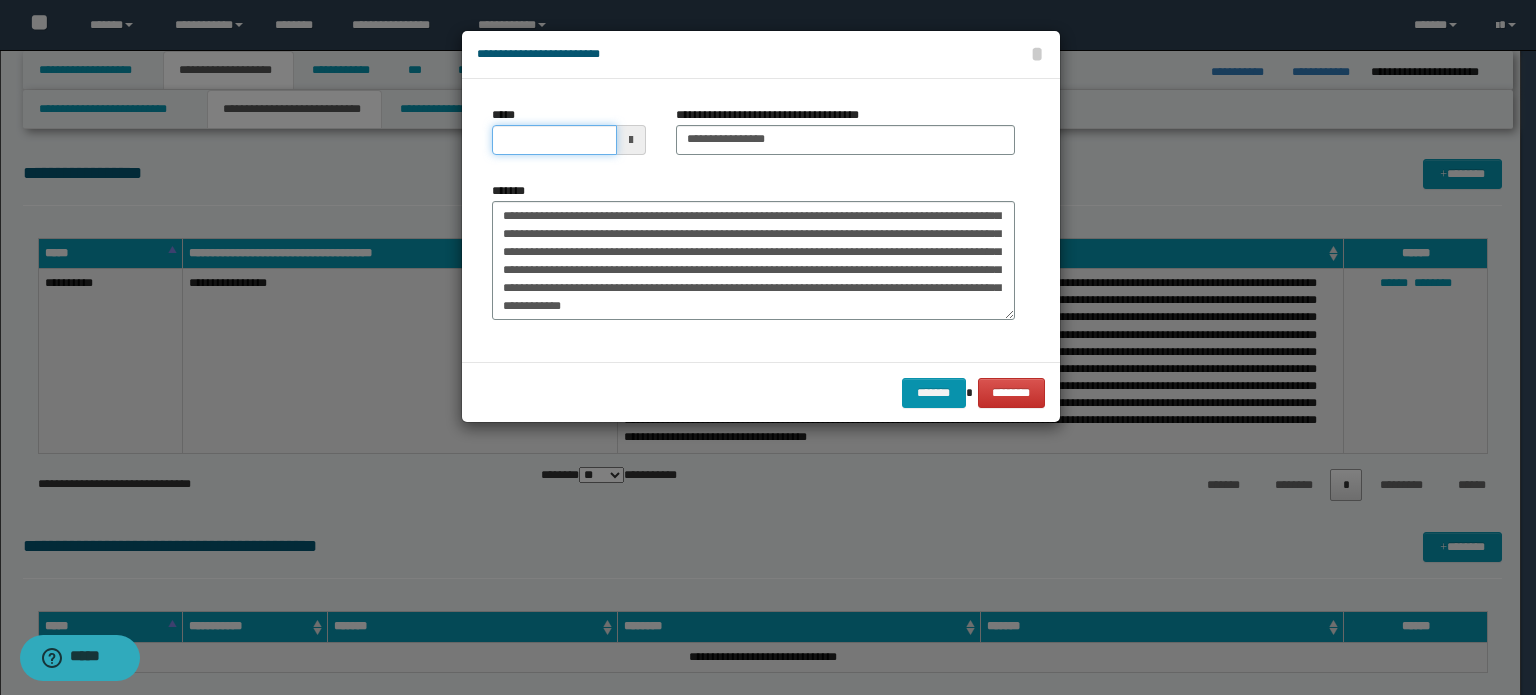 drag, startPoint x: 571, startPoint y: 147, endPoint x: 837, endPoint y: 292, distance: 302.9538 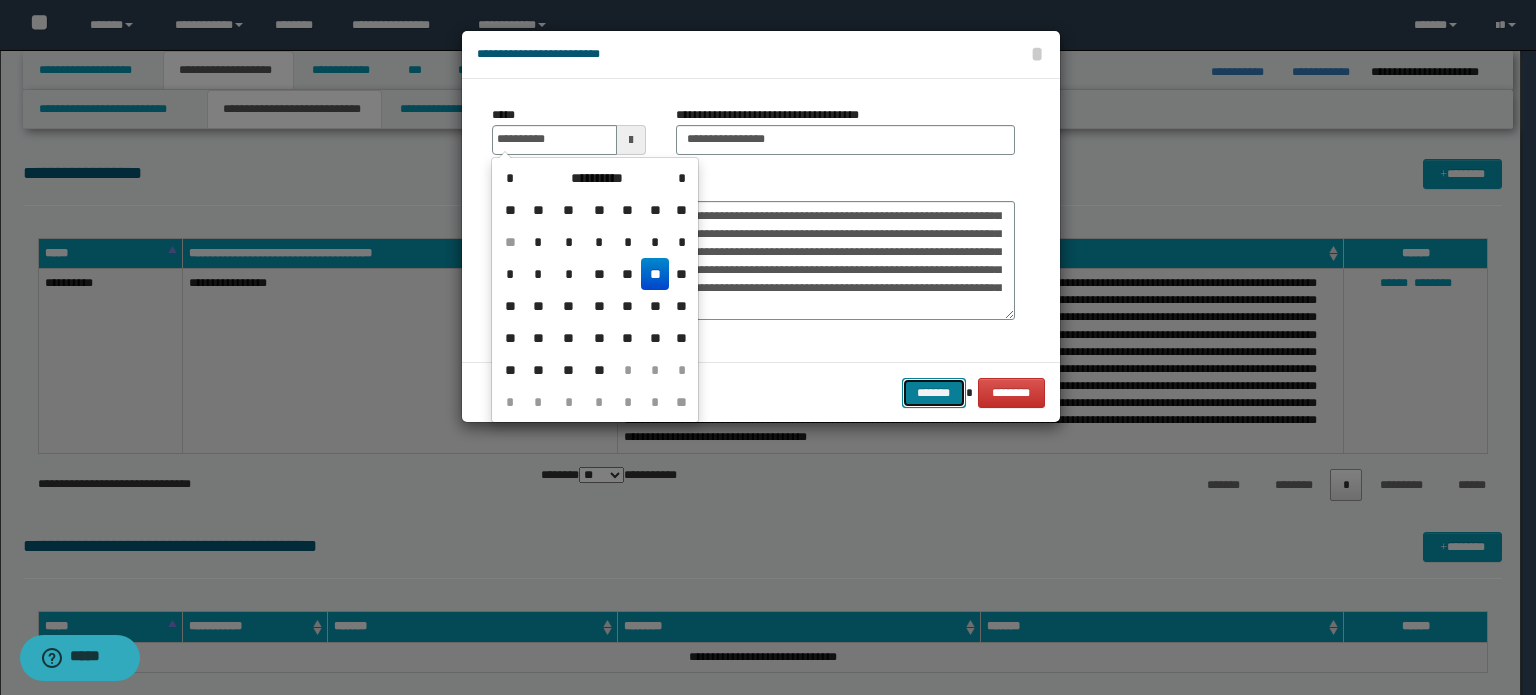 type on "**********" 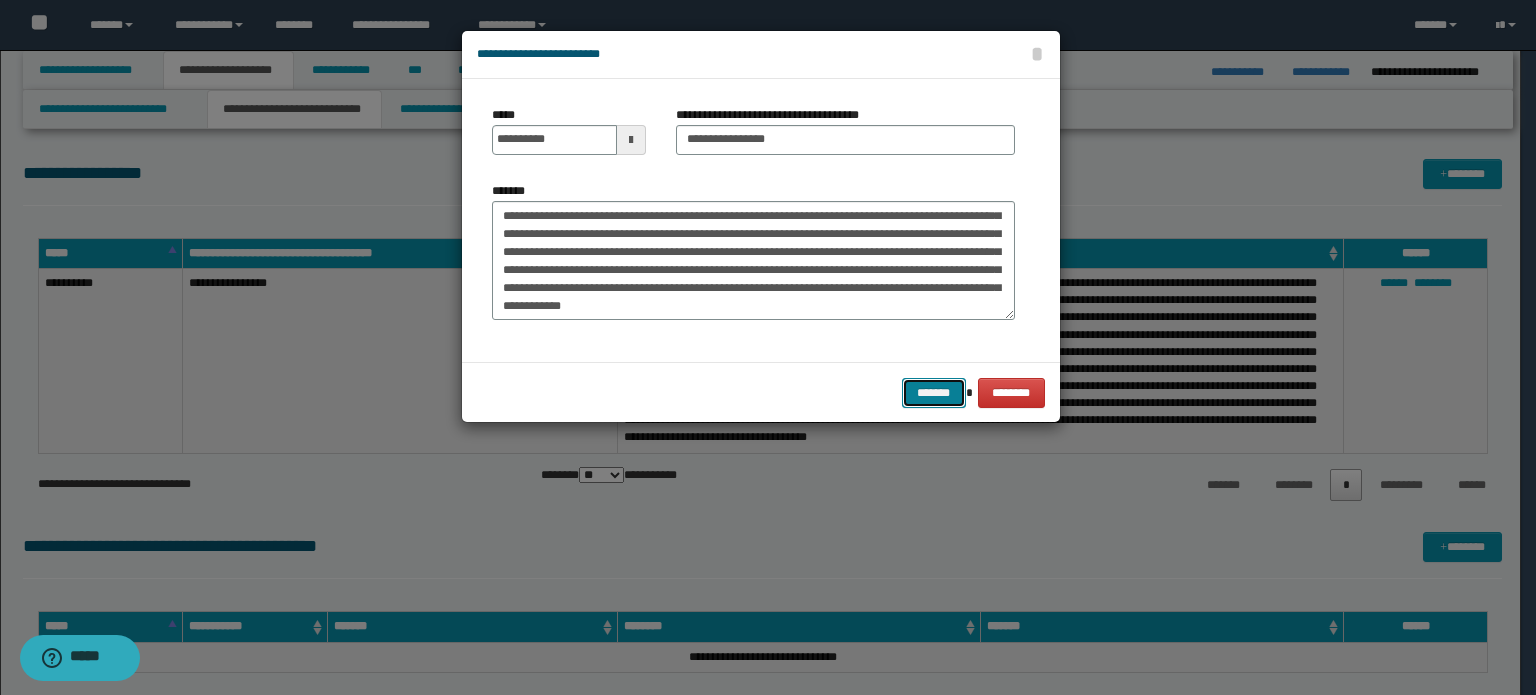 click on "*******" at bounding box center [934, 393] 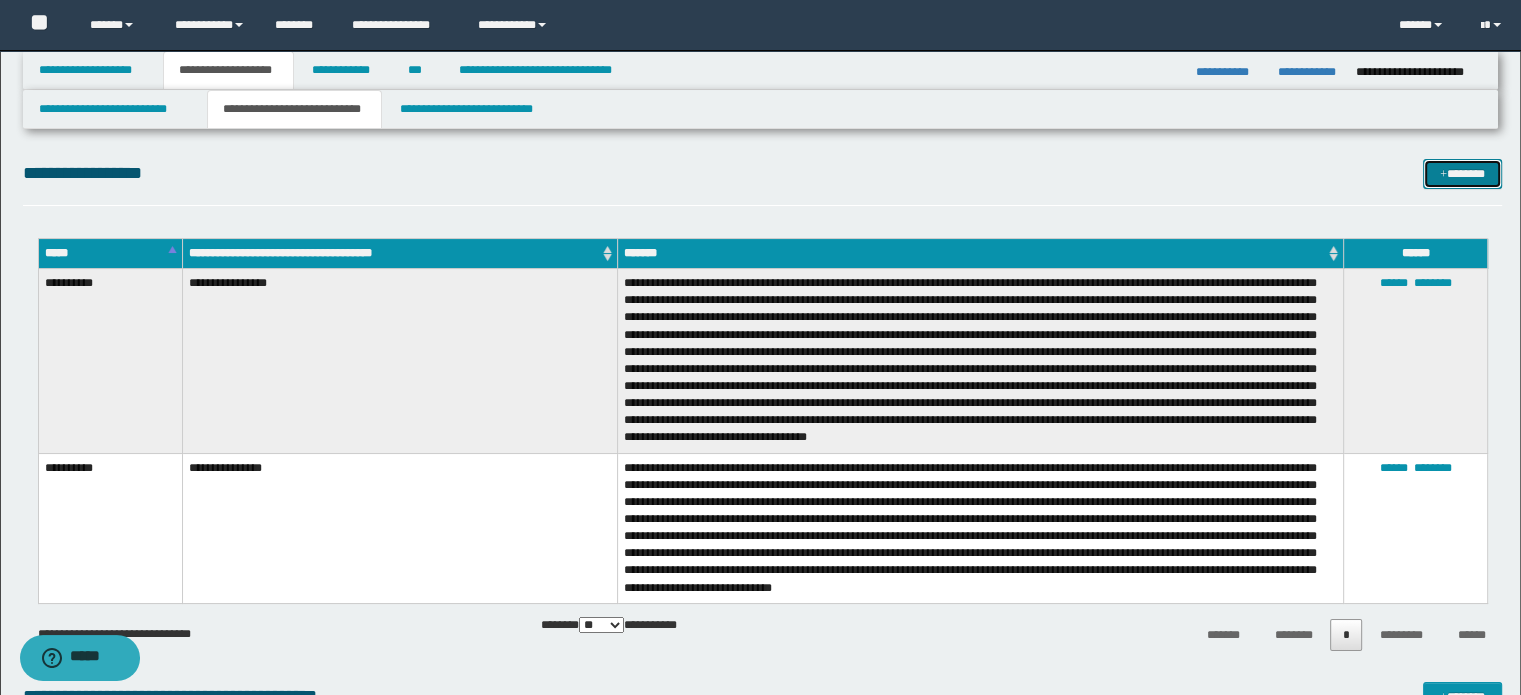 click on "*******" at bounding box center [1462, 174] 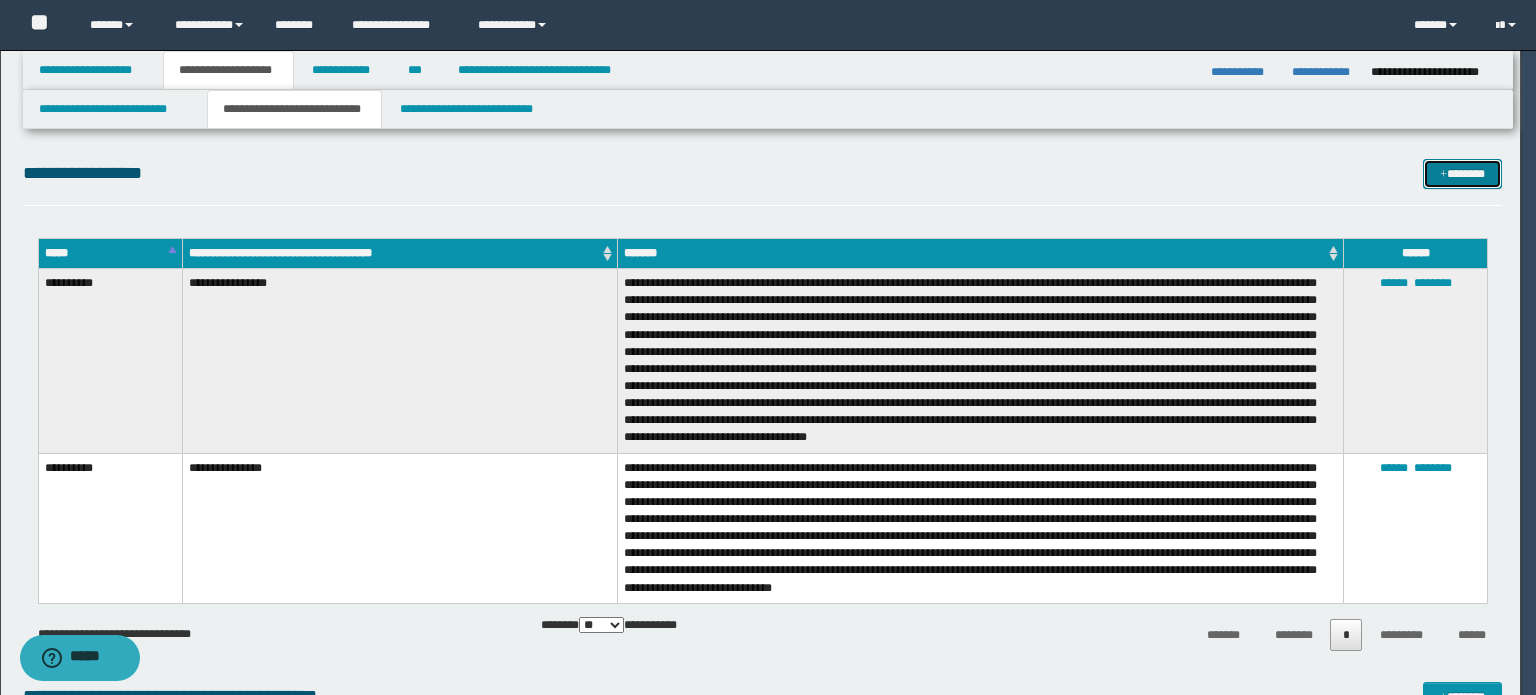 scroll, scrollTop: 0, scrollLeft: 0, axis: both 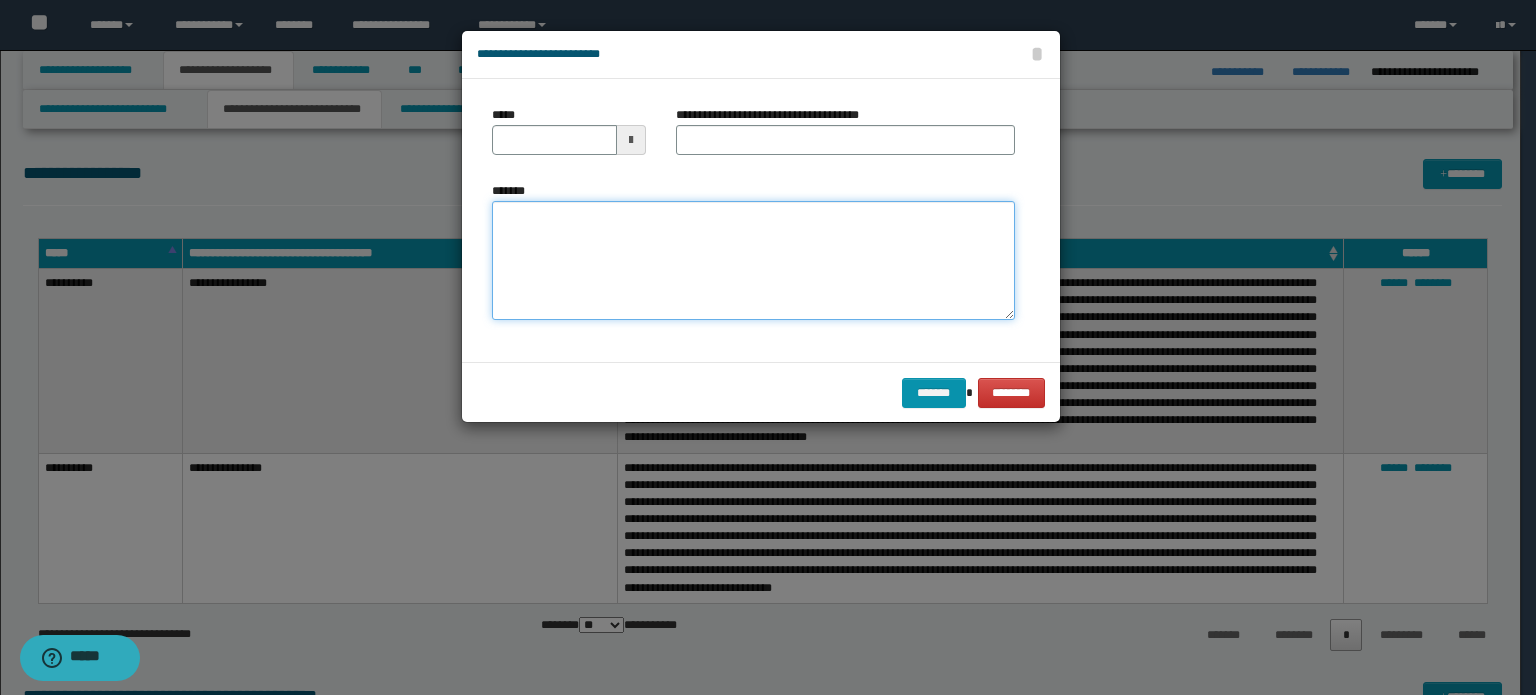 click on "*******" at bounding box center (753, 261) 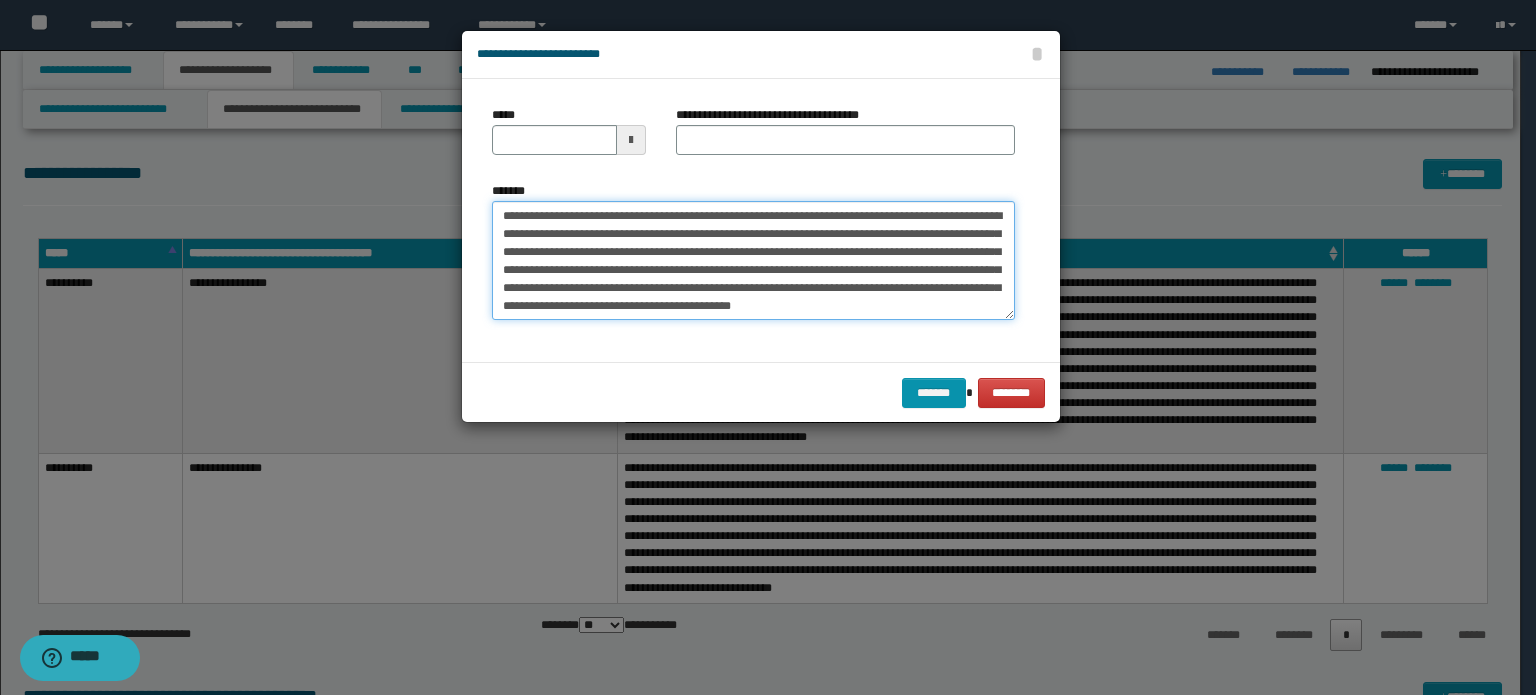 type on "**********" 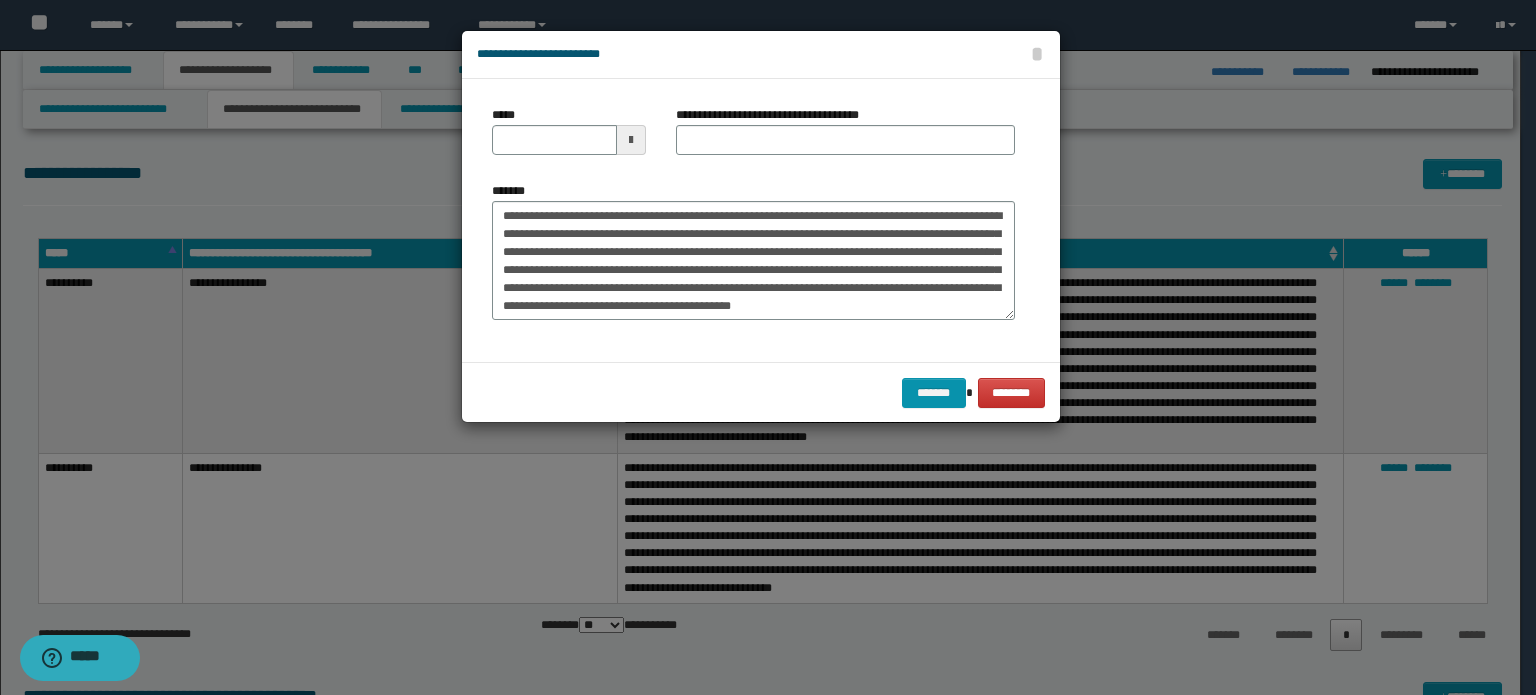 click on "**********" at bounding box center (845, 138) 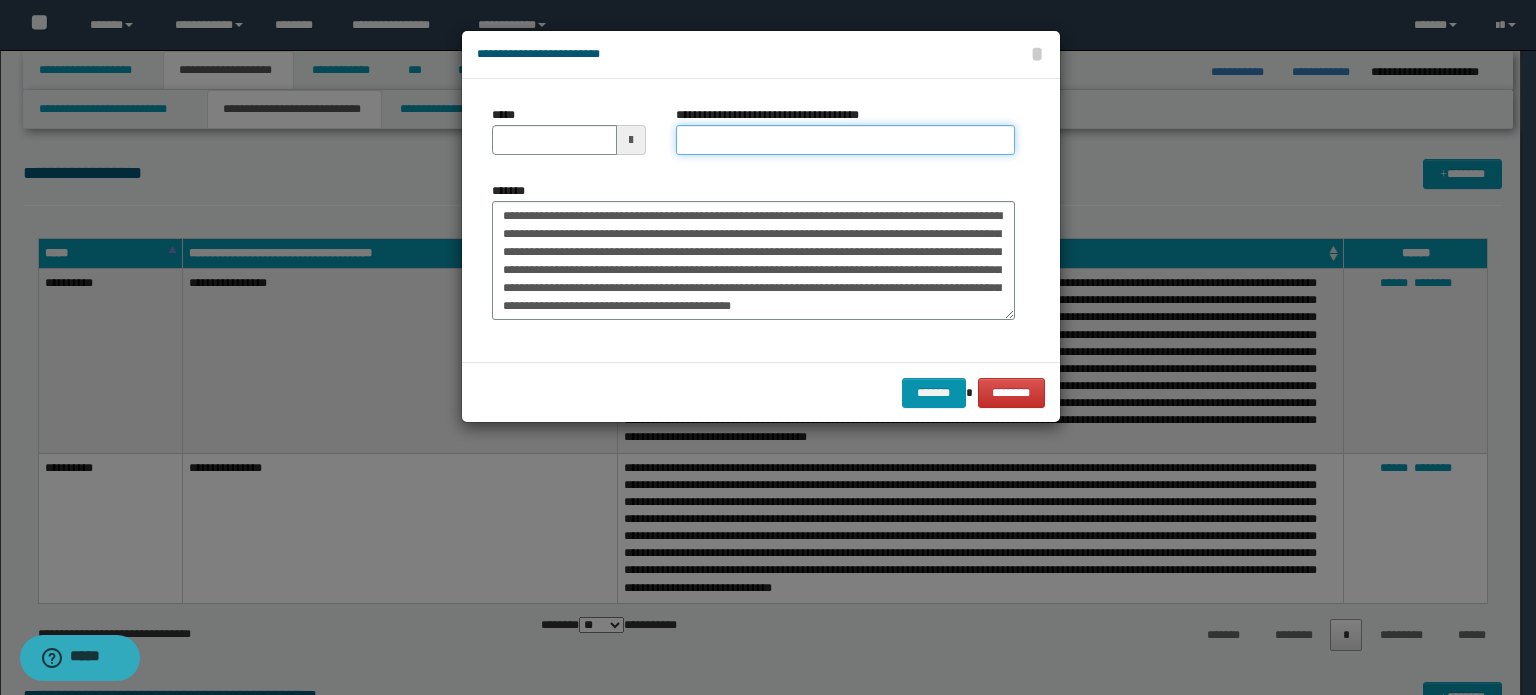 click on "**********" at bounding box center [845, 140] 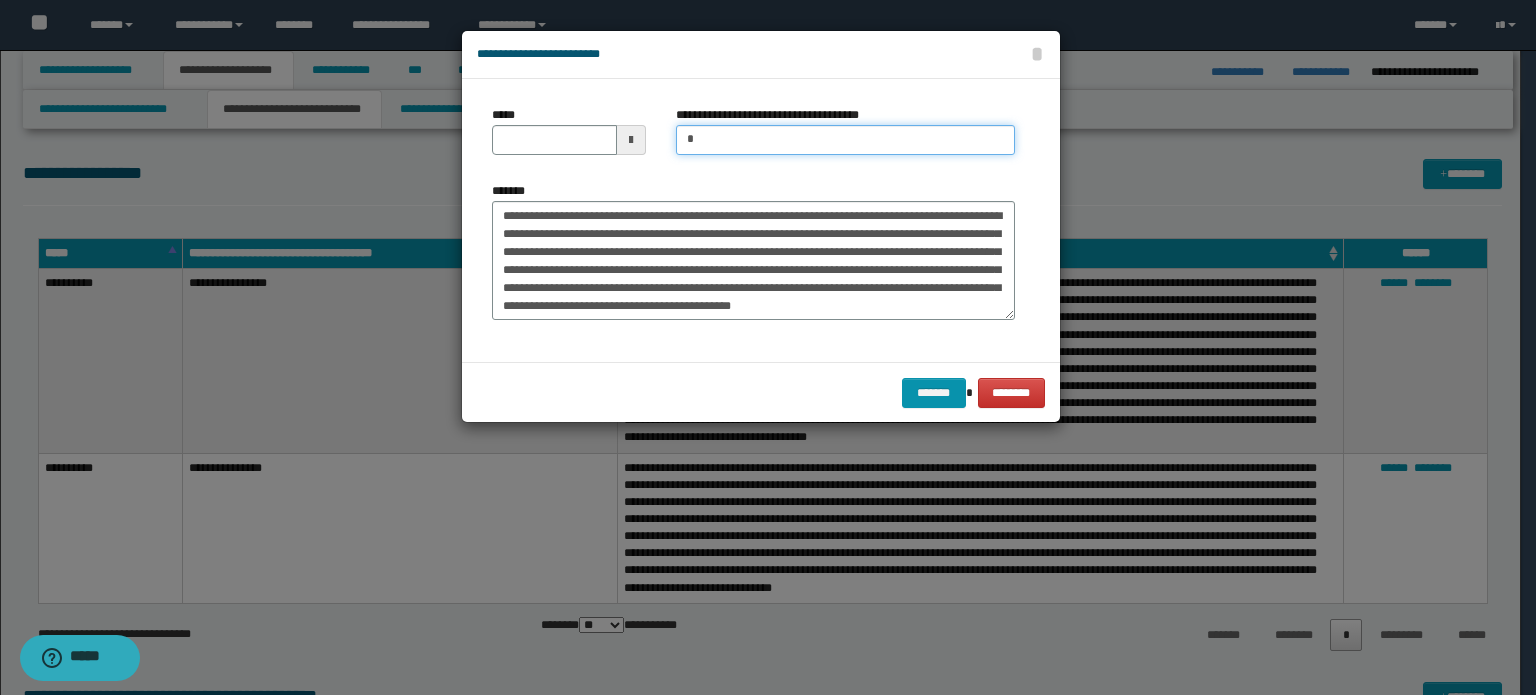 type on "**********" 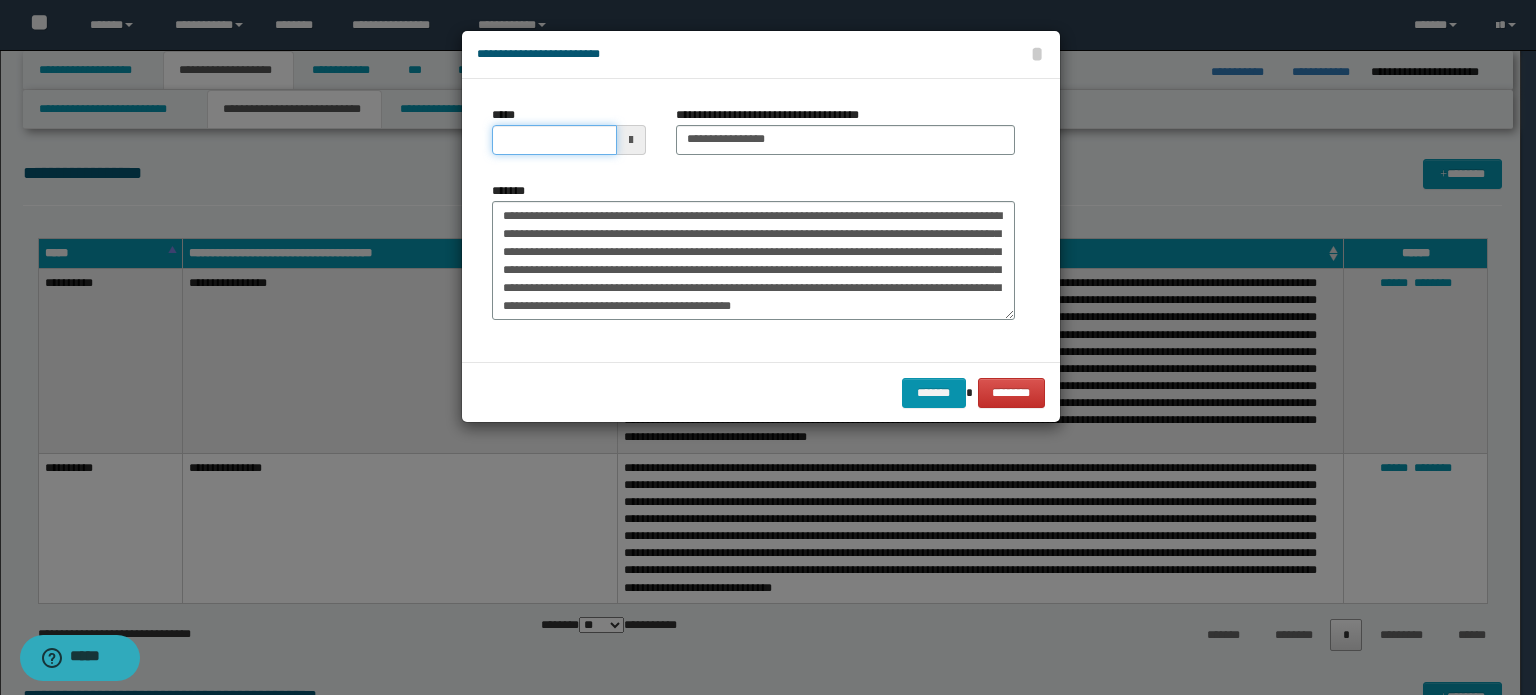 click on "*****" at bounding box center [554, 140] 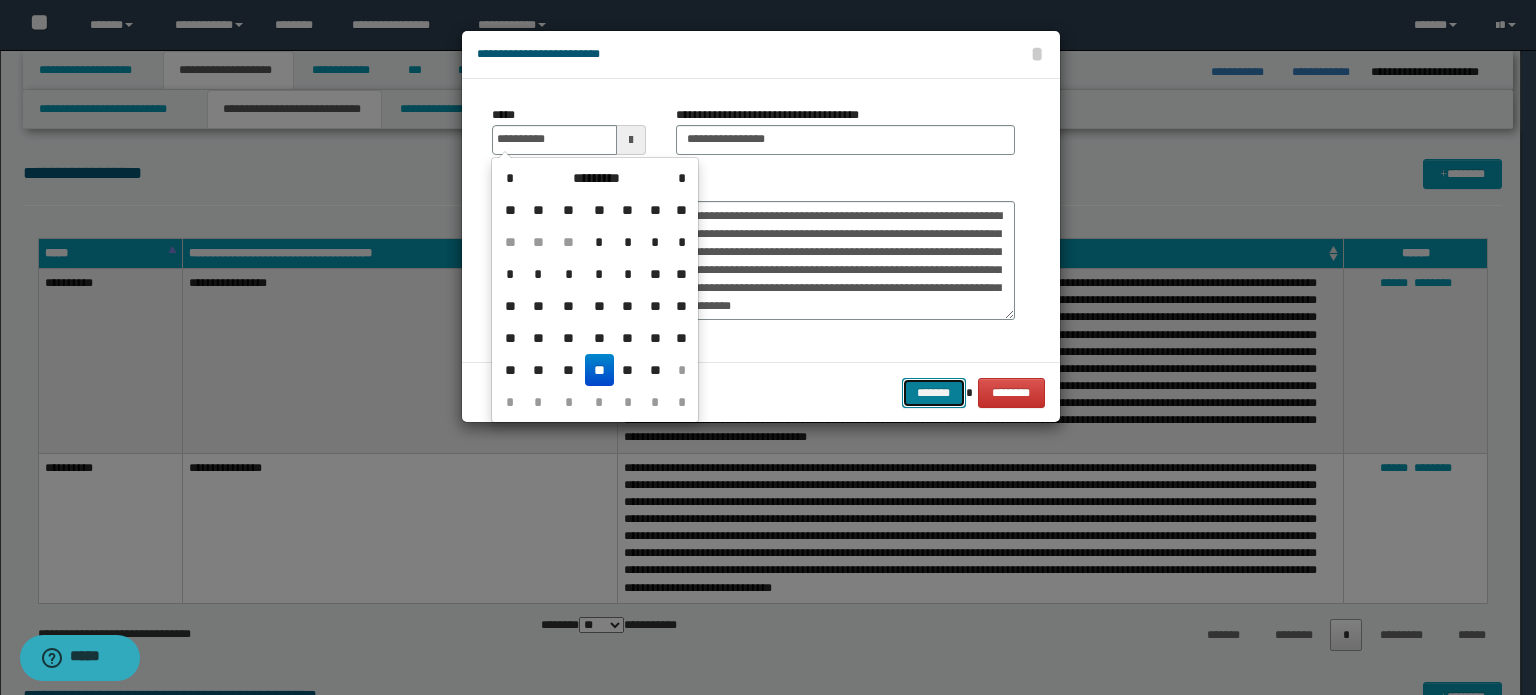 type on "**********" 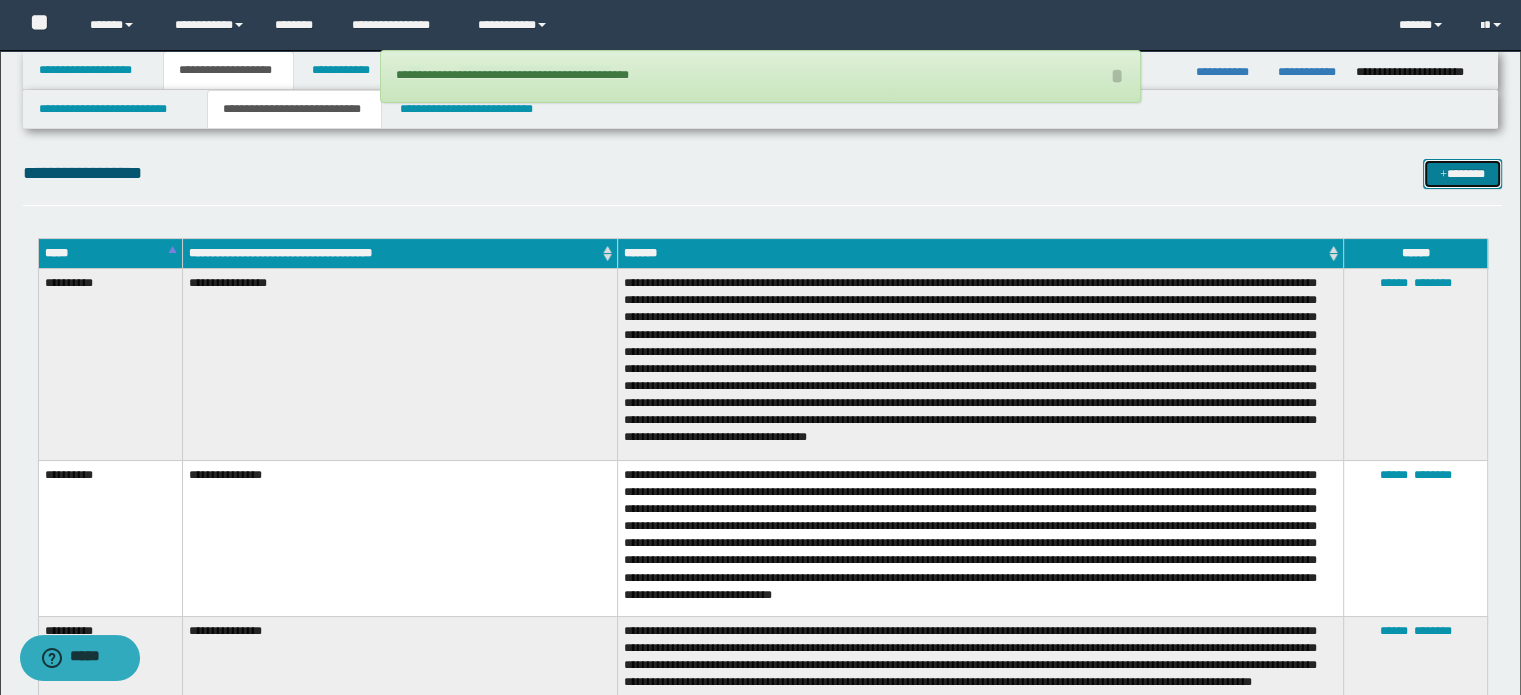 click on "*******" at bounding box center (1462, 174) 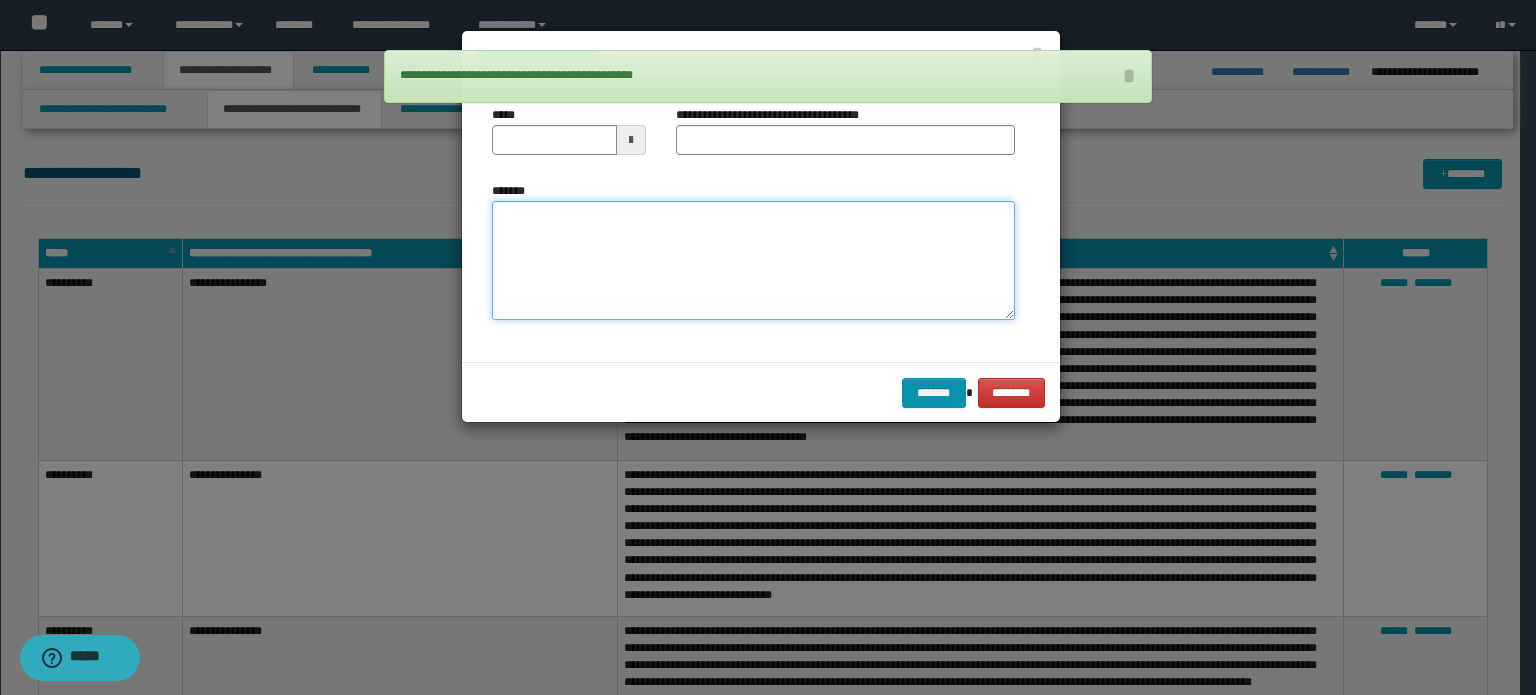 click on "*******" at bounding box center [753, 261] 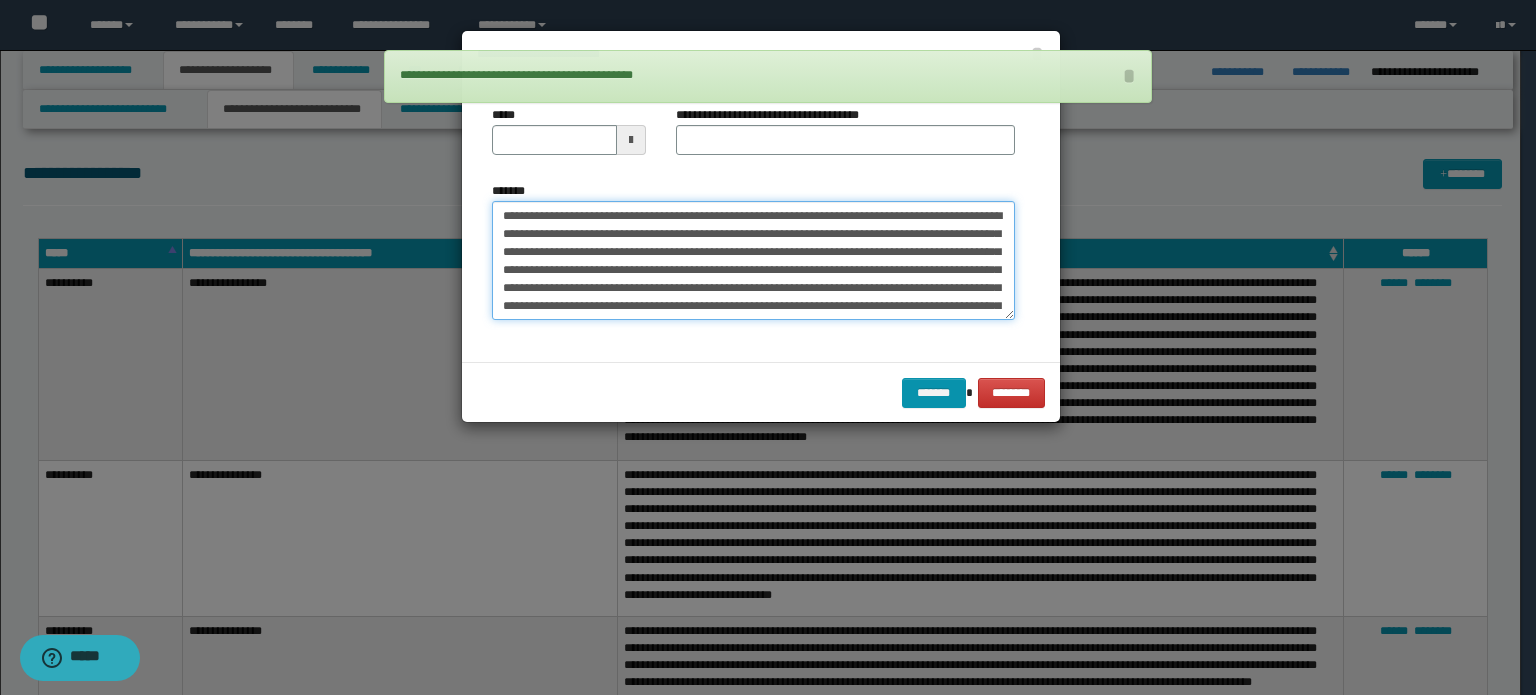 scroll, scrollTop: 66, scrollLeft: 0, axis: vertical 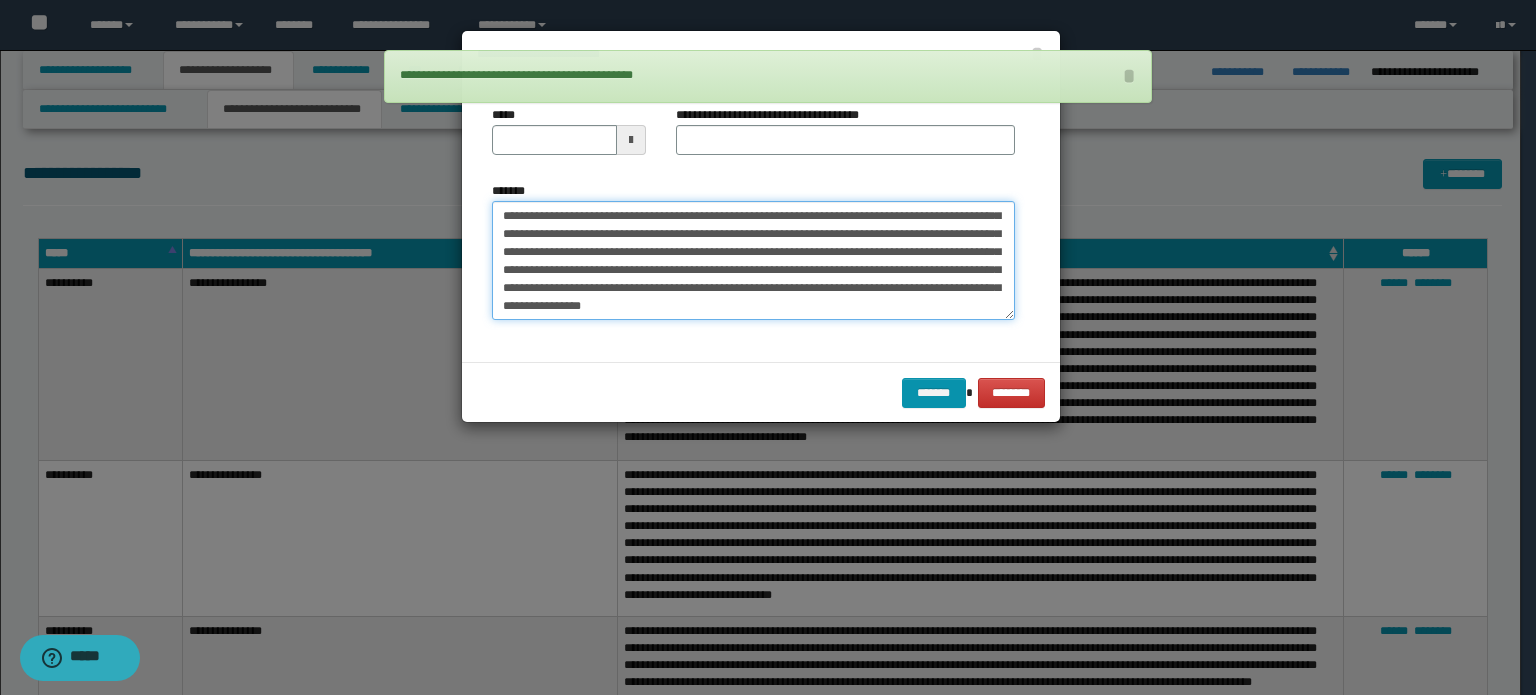 type on "**********" 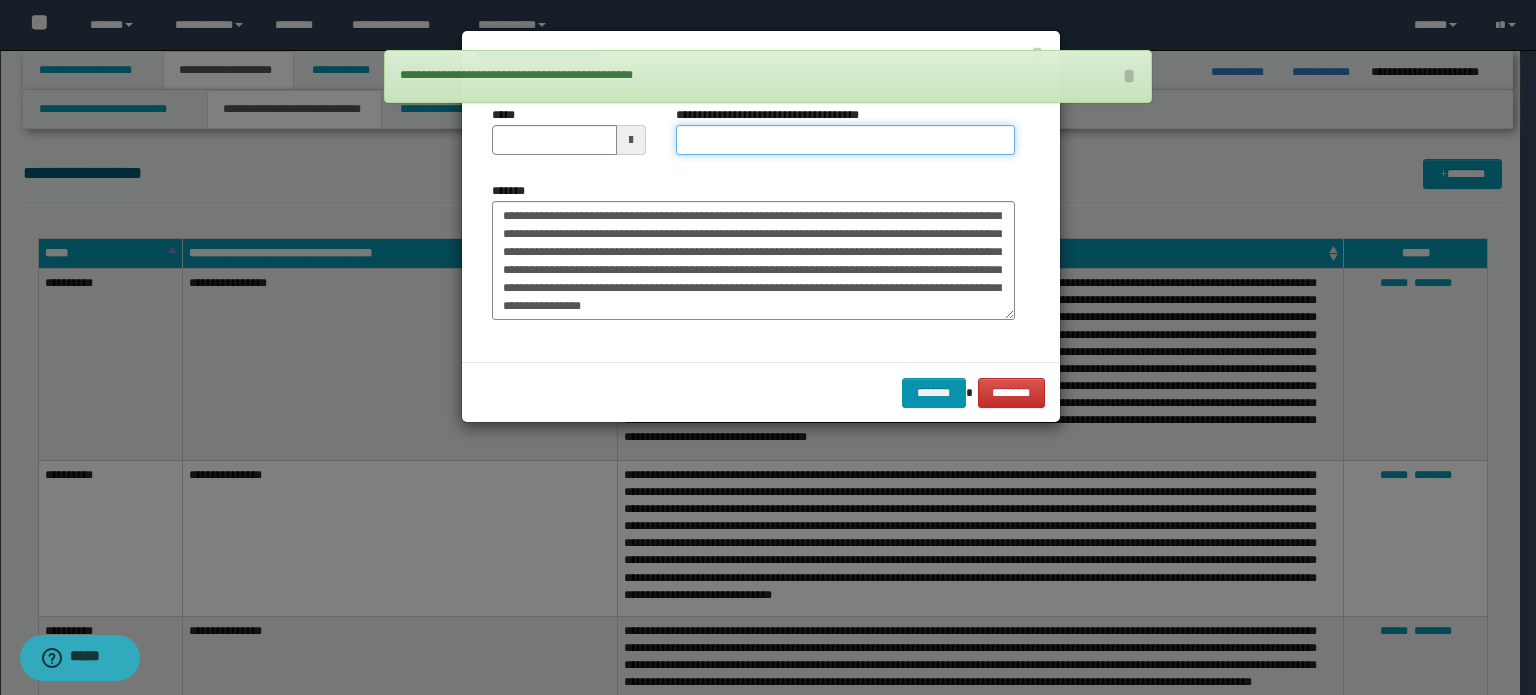 click on "**********" at bounding box center (845, 140) 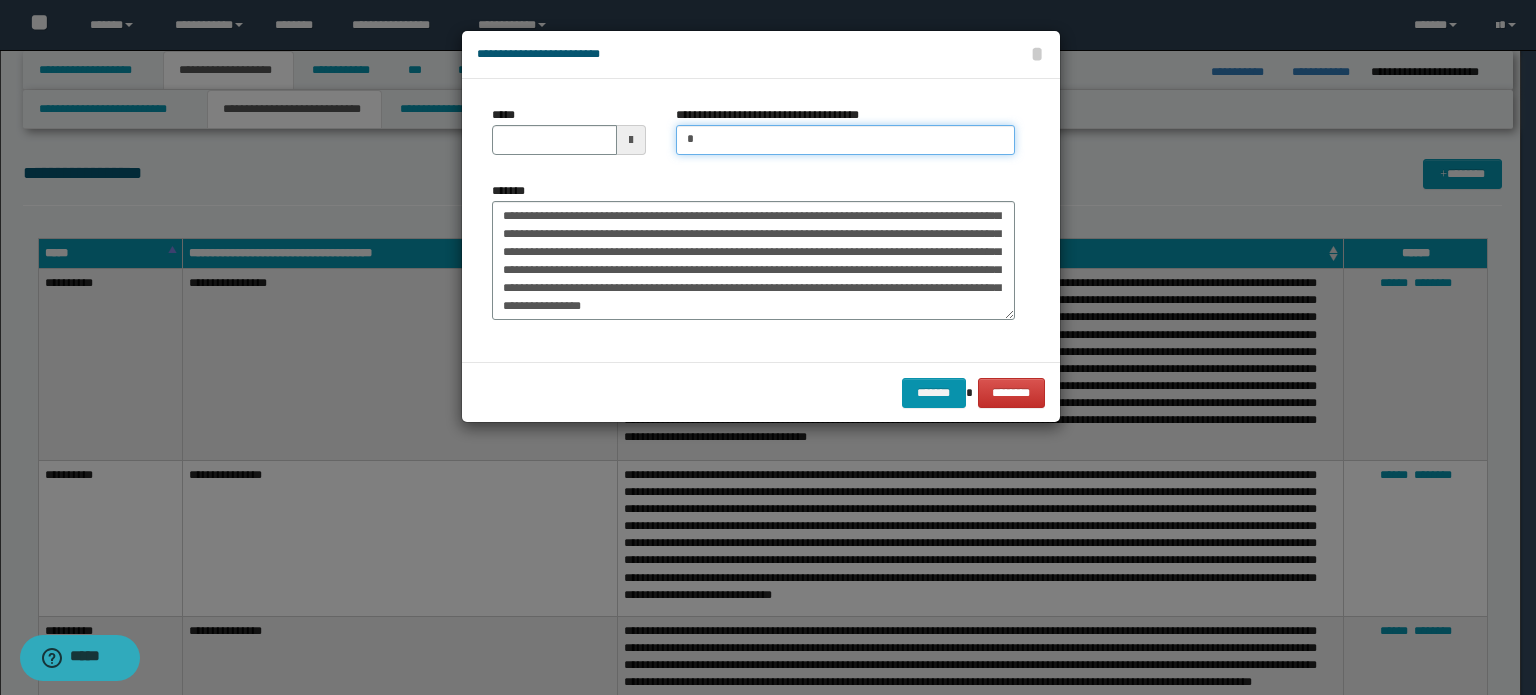type on "**********" 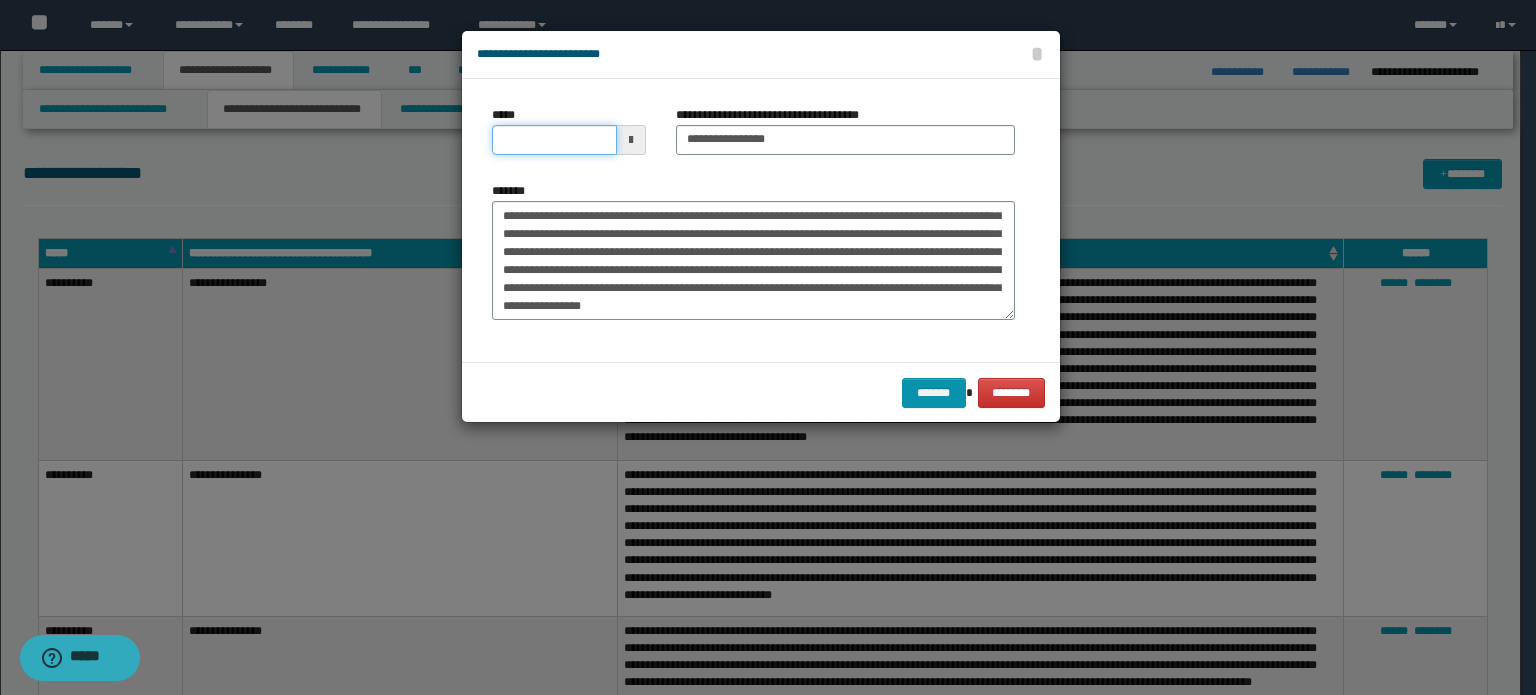 click on "*****" at bounding box center [554, 140] 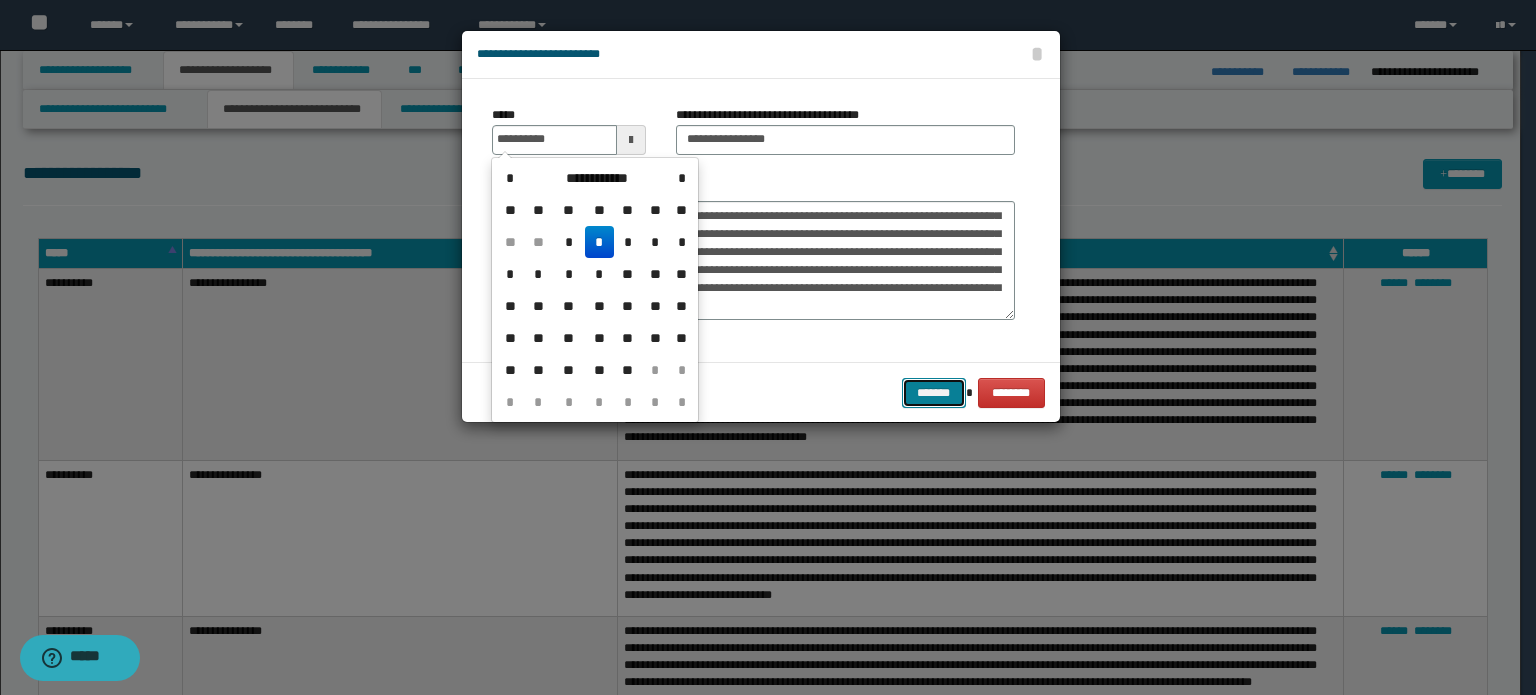 type on "**********" 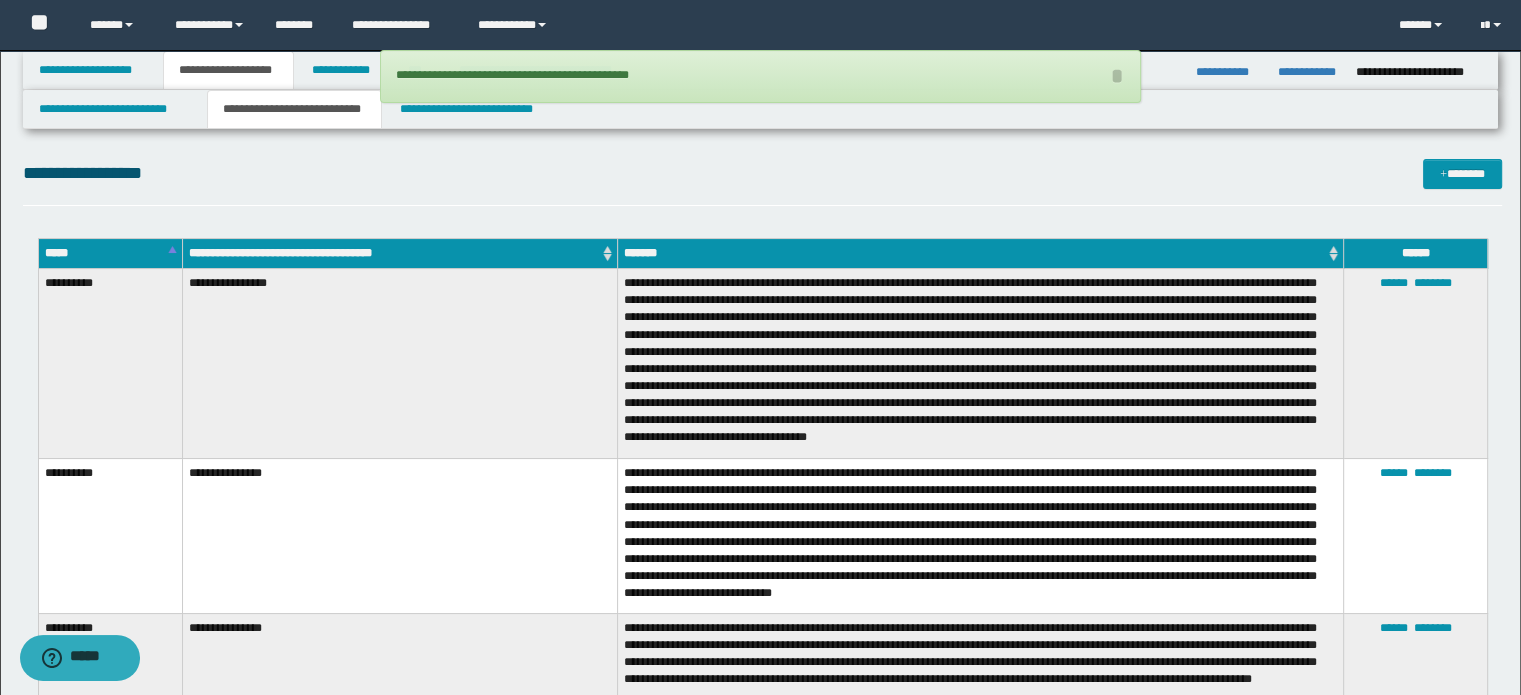 click on "**********" at bounding box center (763, 182) 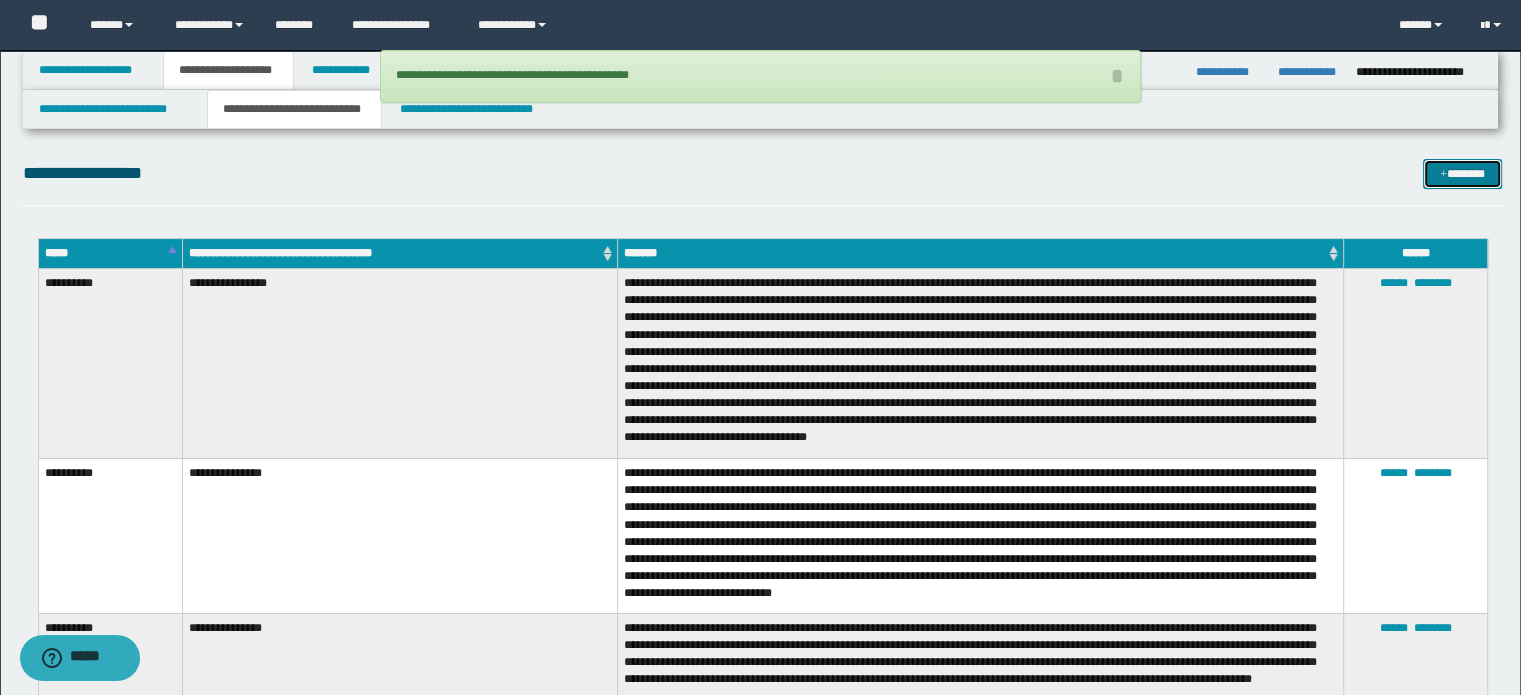 click on "*******" at bounding box center (1462, 174) 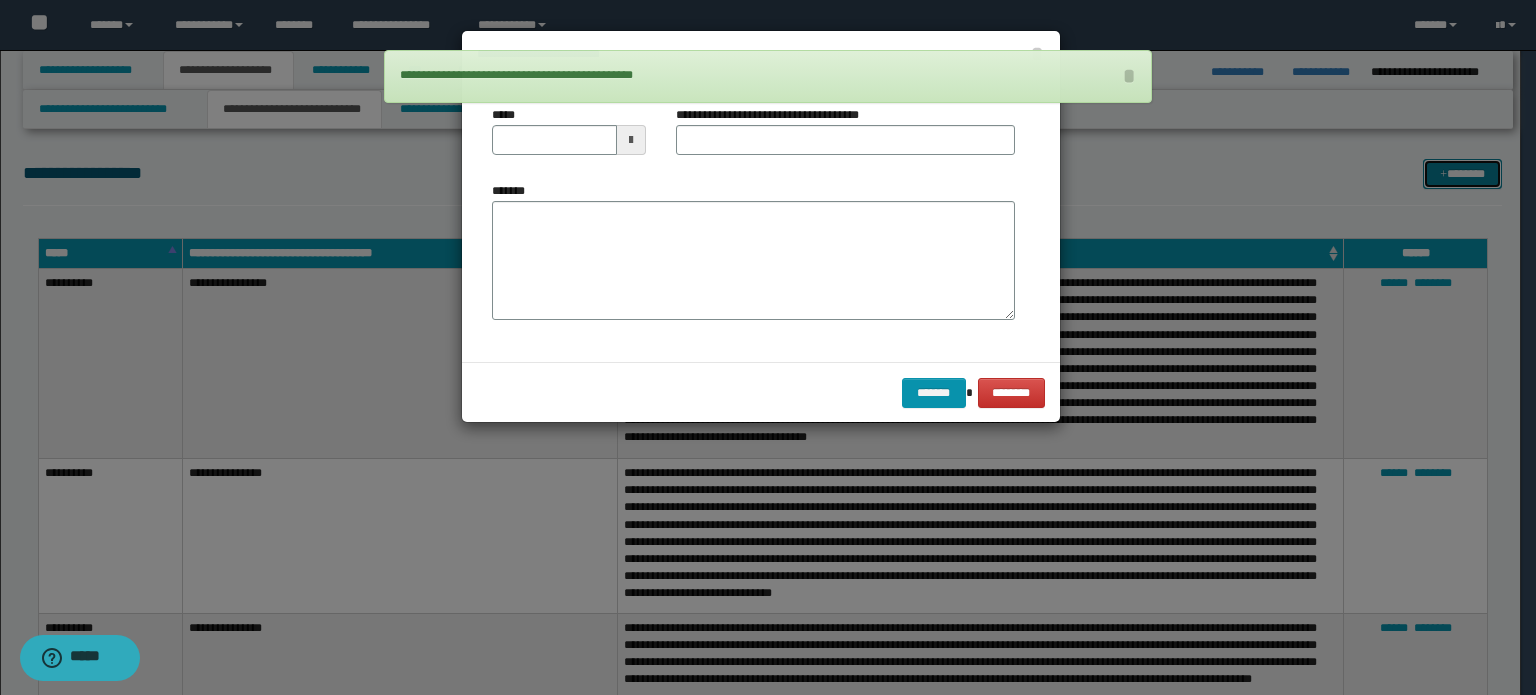 scroll, scrollTop: 0, scrollLeft: 0, axis: both 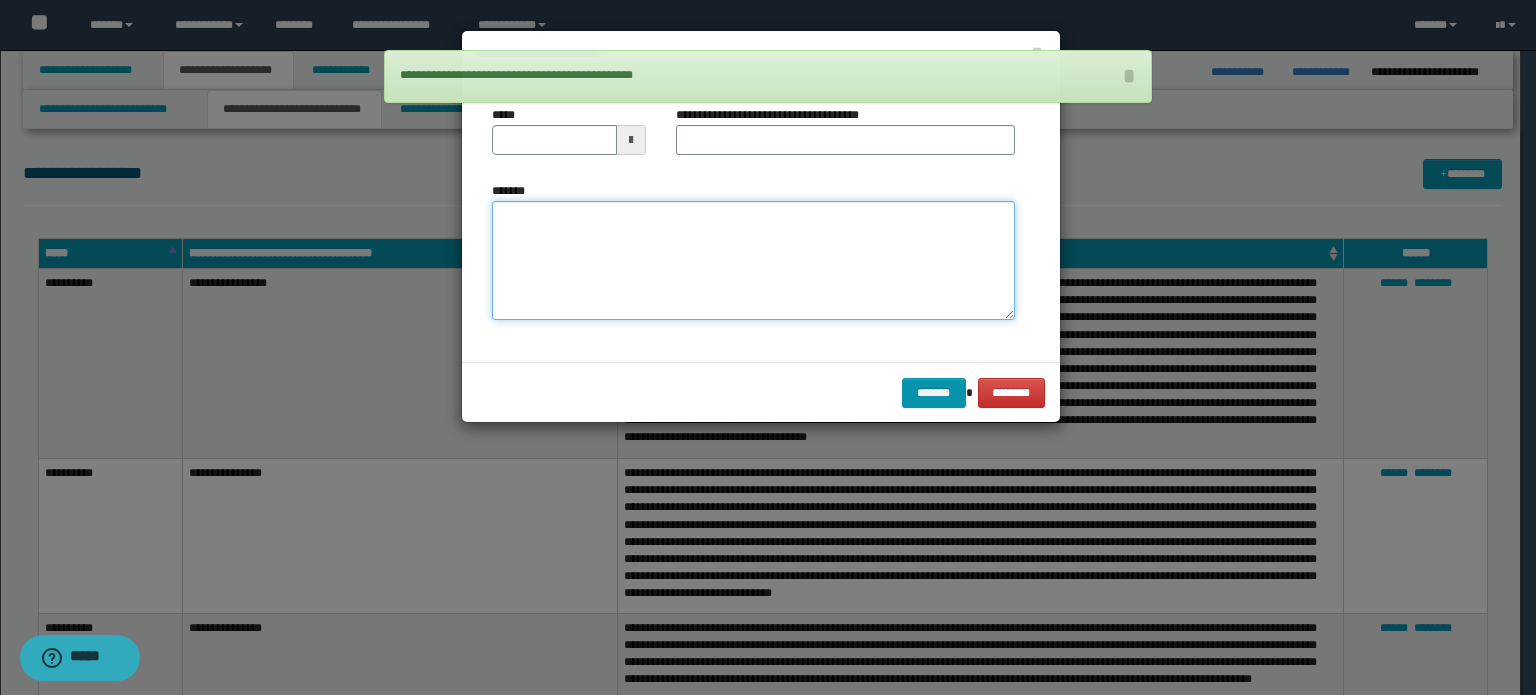 drag, startPoint x: 755, startPoint y: 247, endPoint x: 841, endPoint y: 177, distance: 110.88733 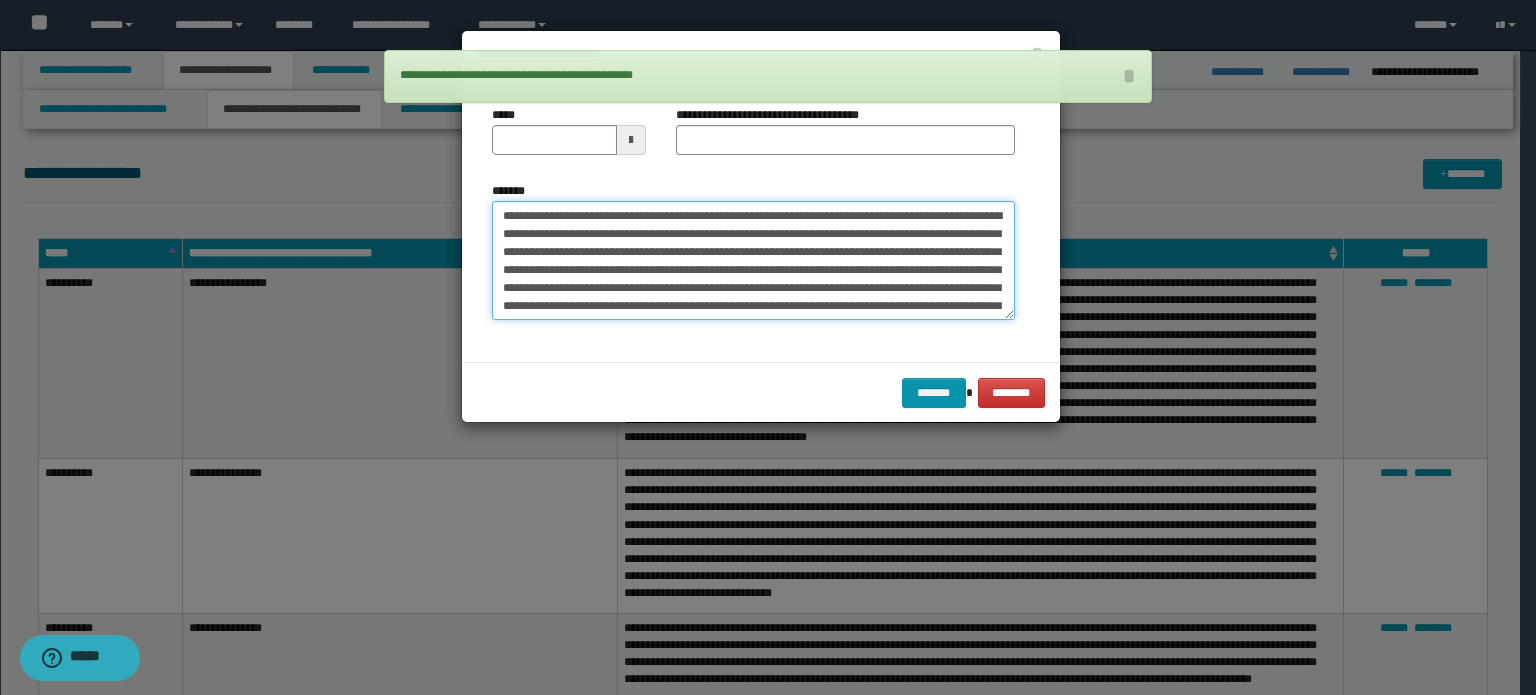 scroll, scrollTop: 30, scrollLeft: 0, axis: vertical 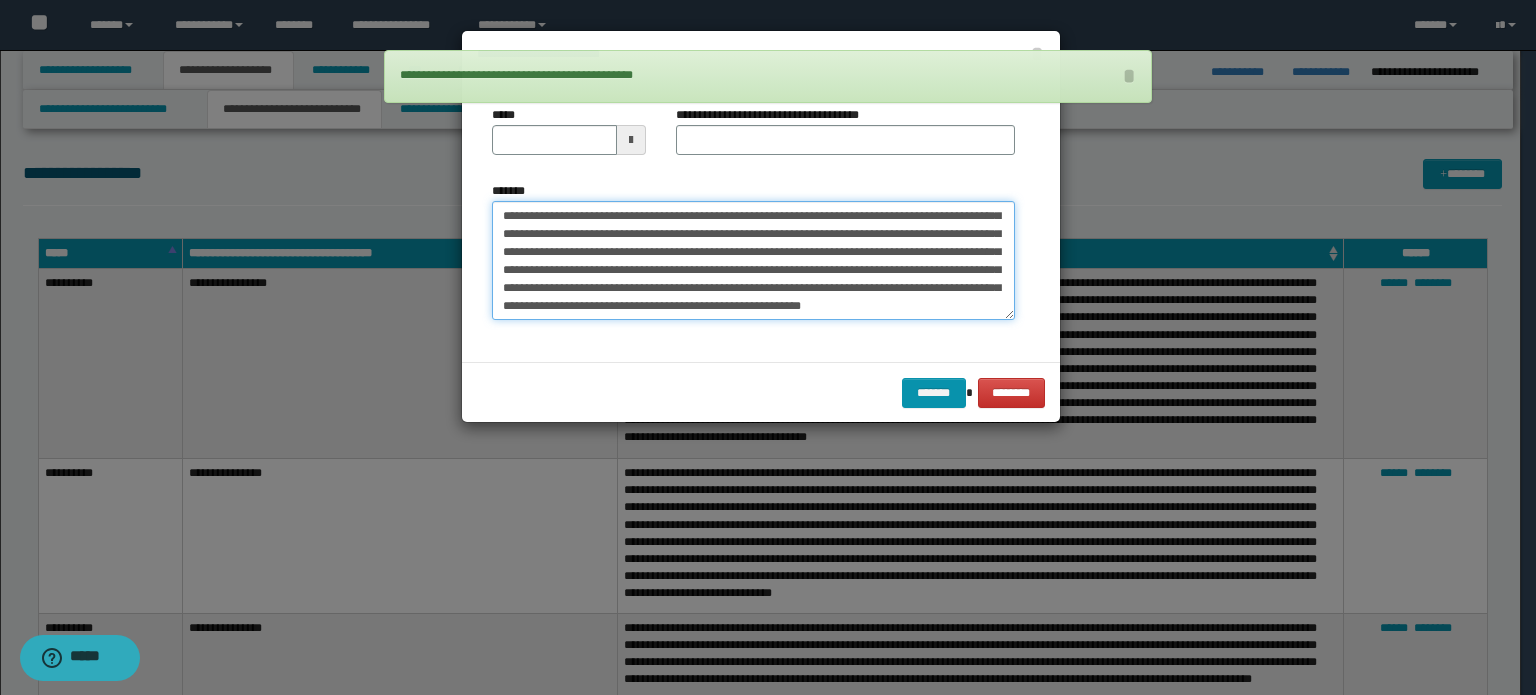 type on "**********" 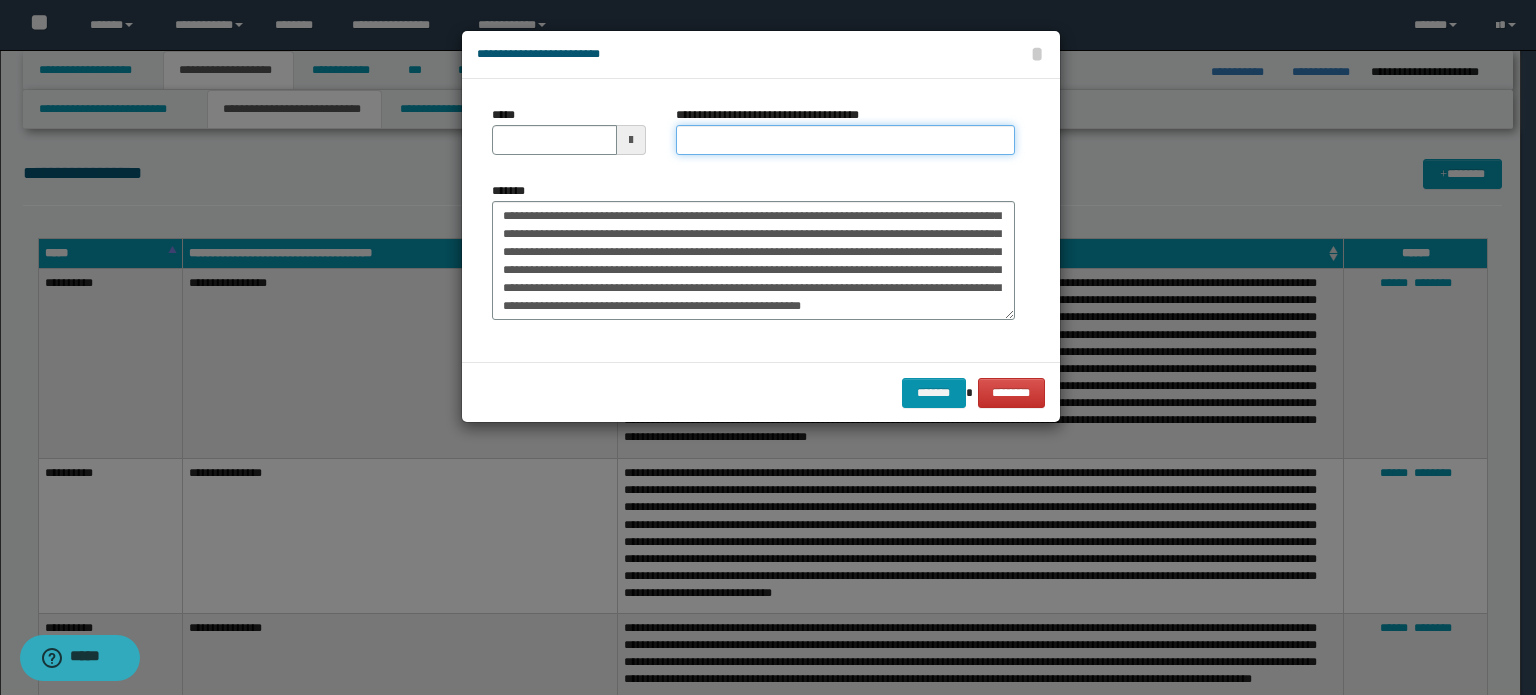 click on "**********" at bounding box center [845, 140] 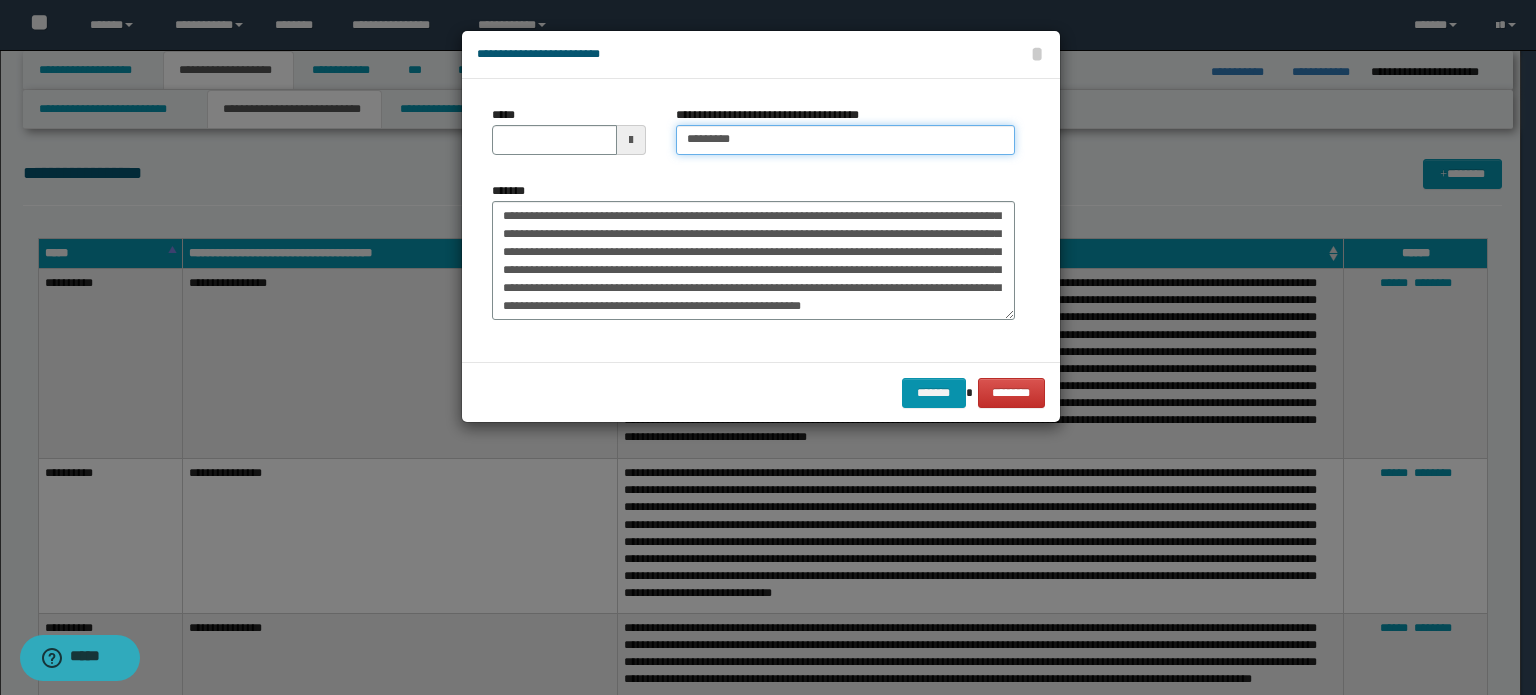 type on "********" 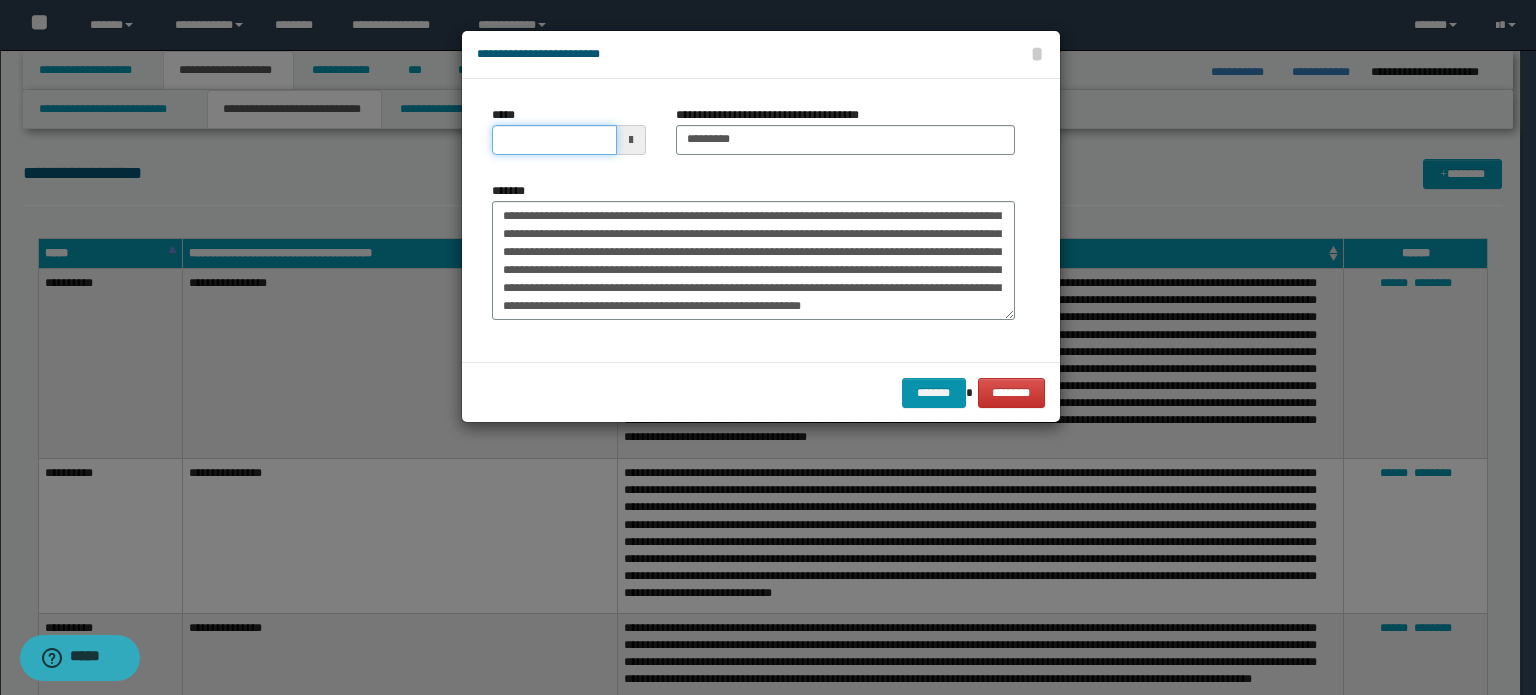 click on "*****" at bounding box center (554, 140) 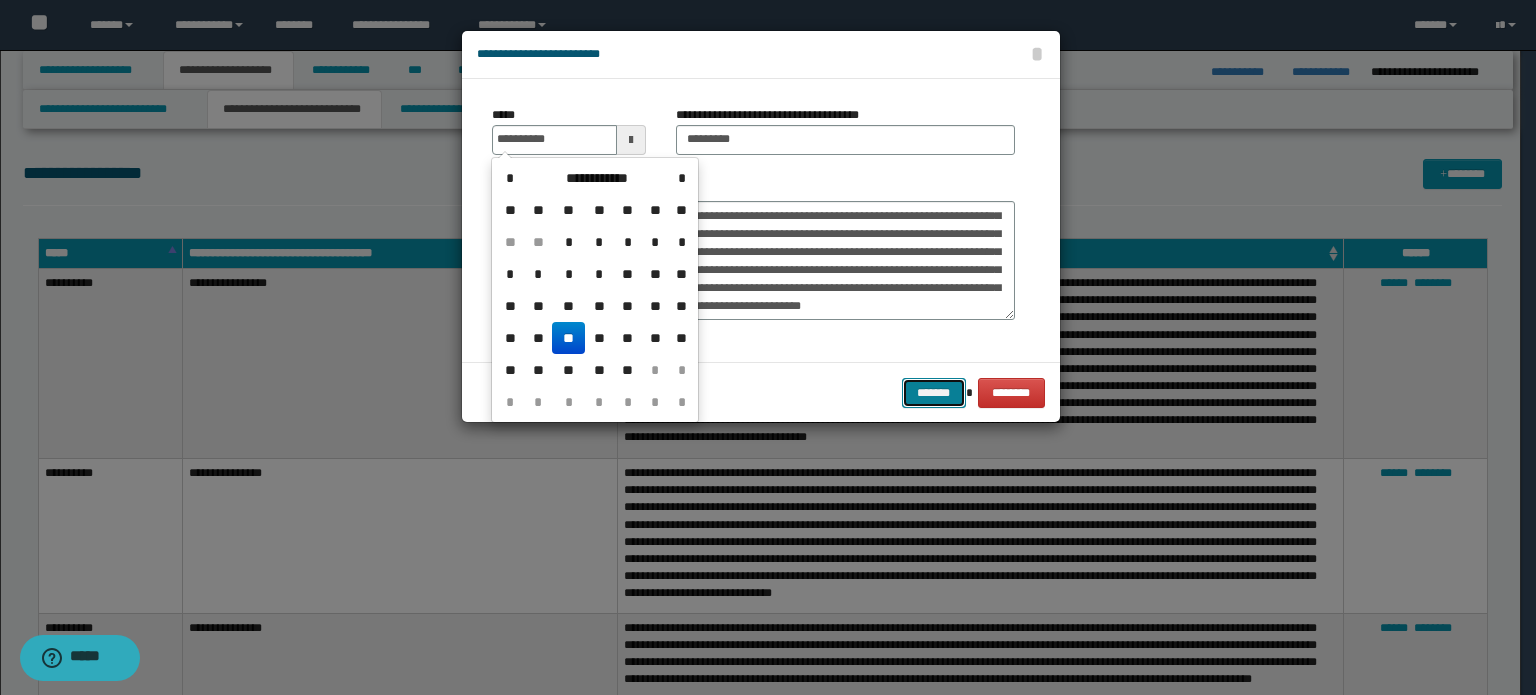type on "**********" 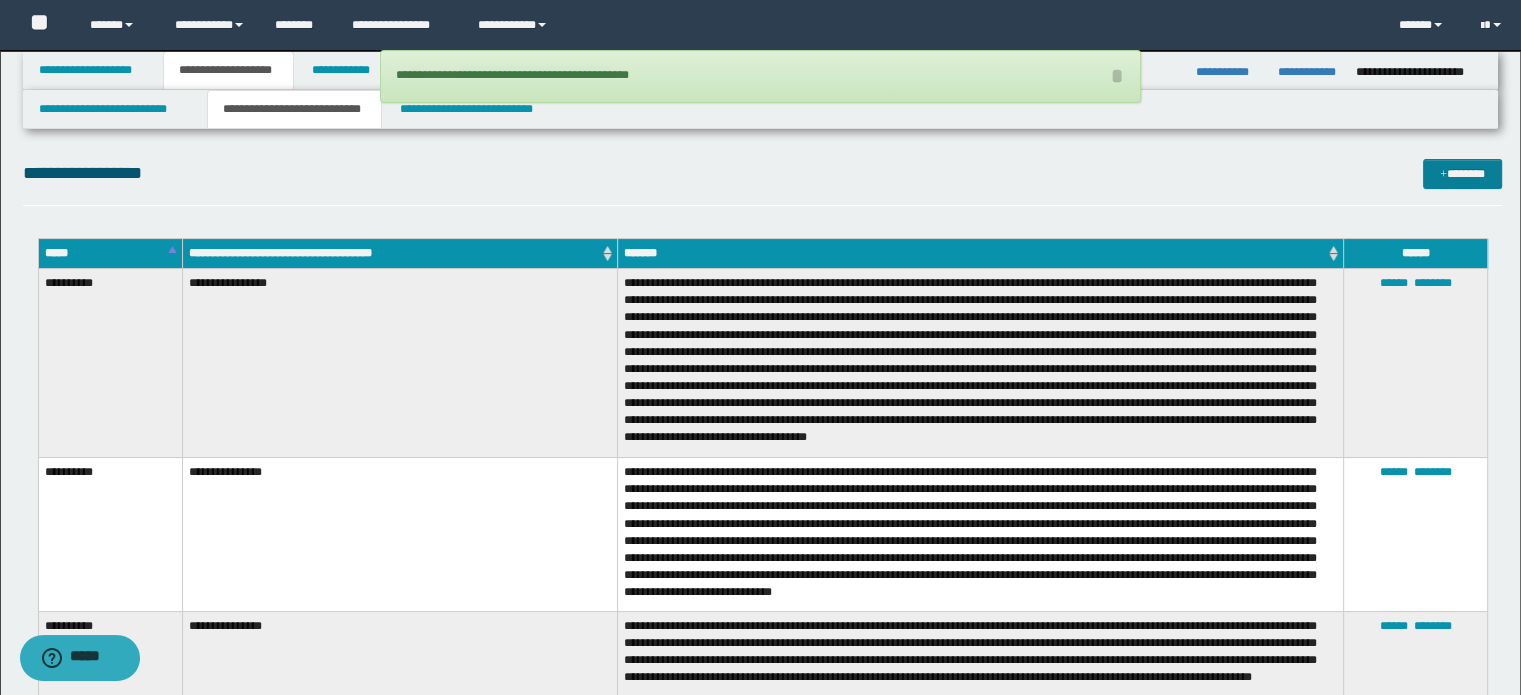 drag, startPoint x: 1420, startPoint y: 159, endPoint x: 1434, endPoint y: 165, distance: 15.231546 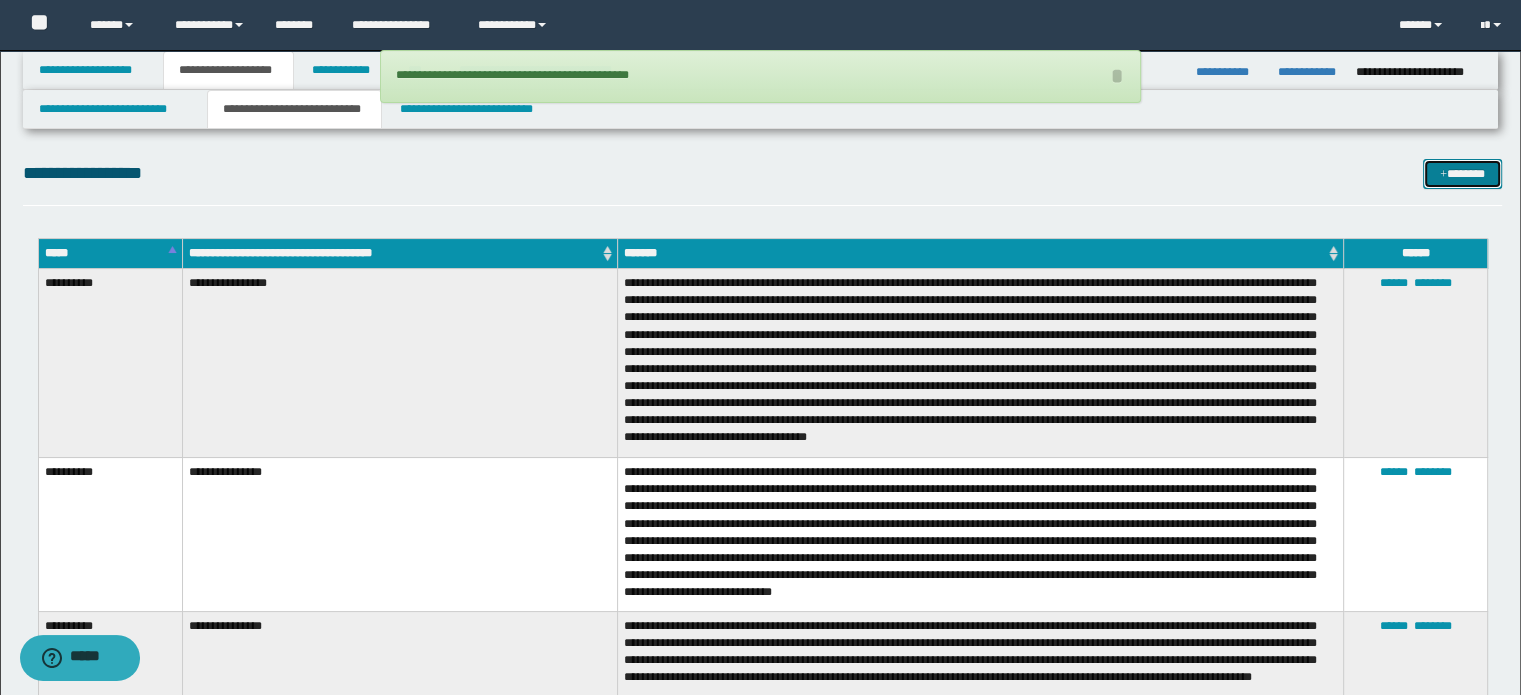 click on "*******" at bounding box center [1462, 174] 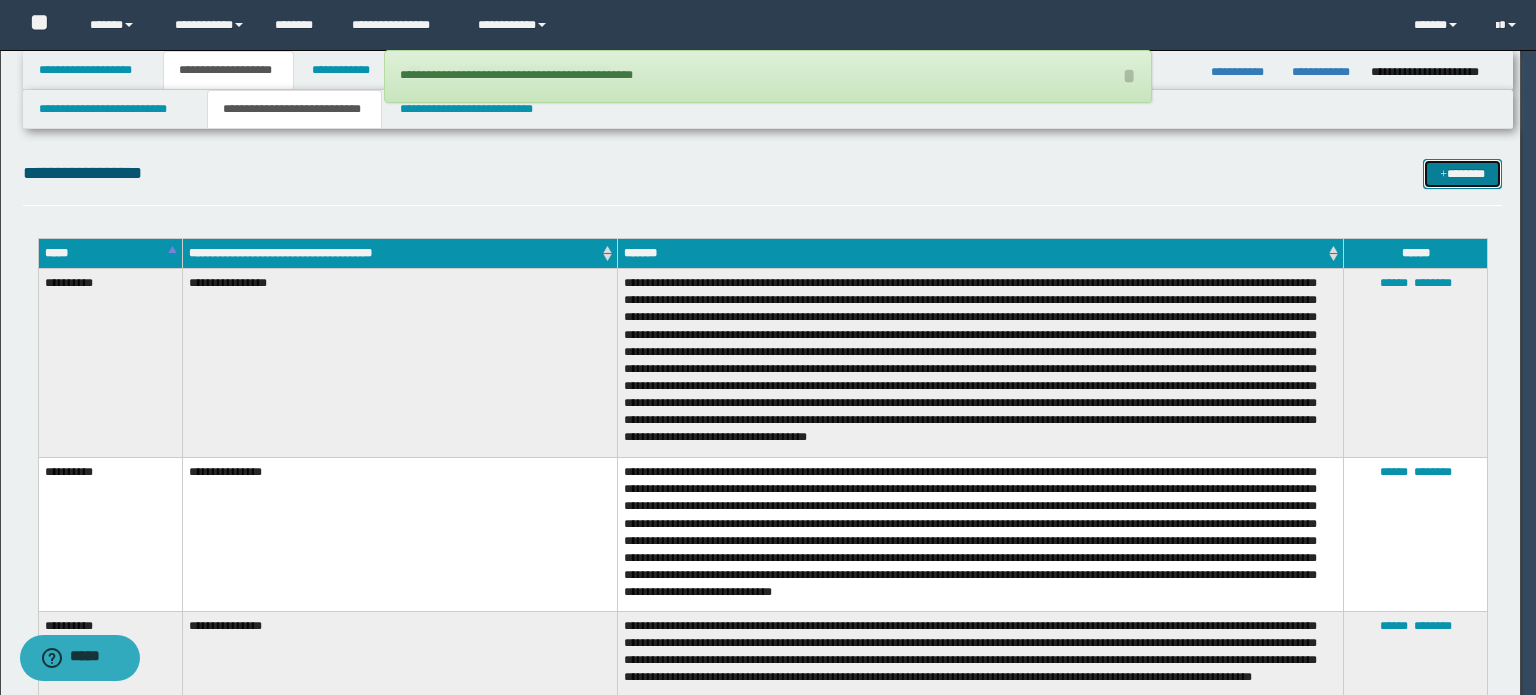 scroll, scrollTop: 0, scrollLeft: 0, axis: both 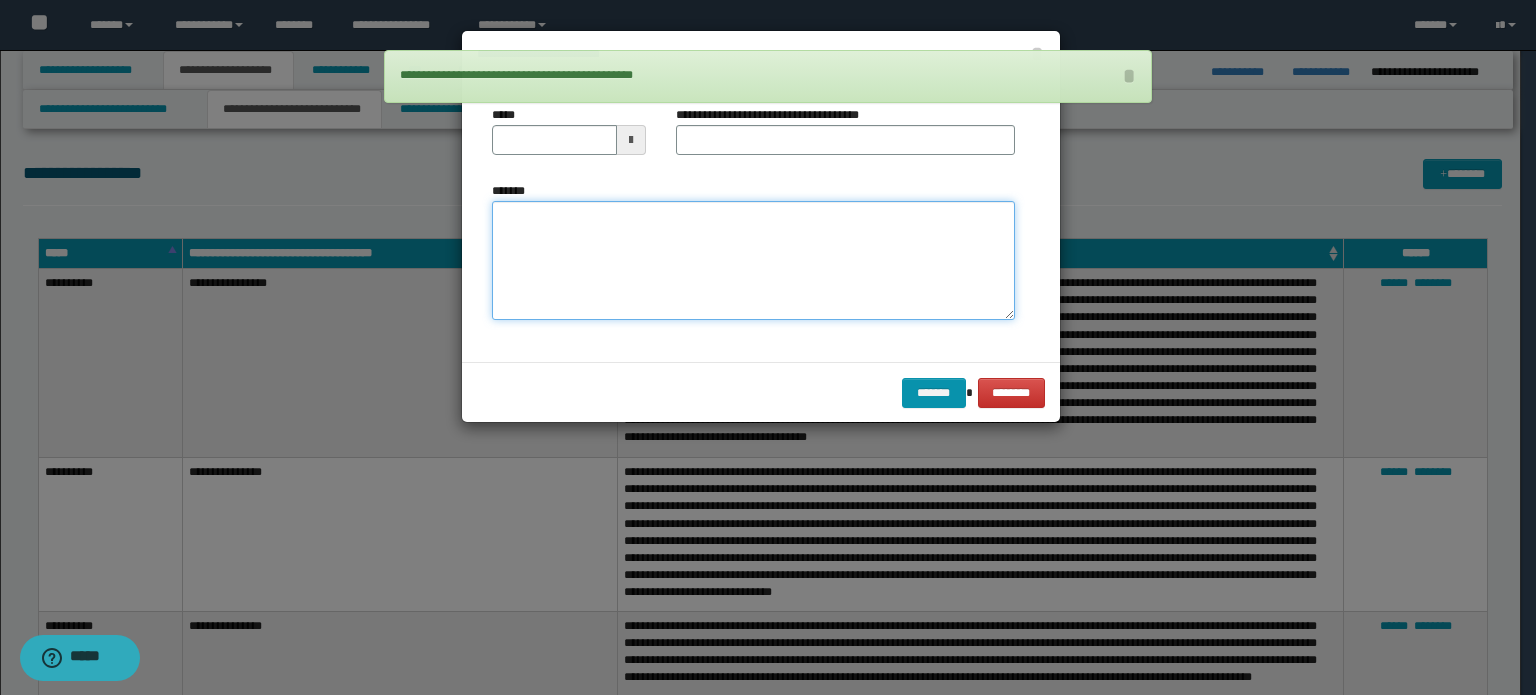 click on "*******" at bounding box center [753, 261] 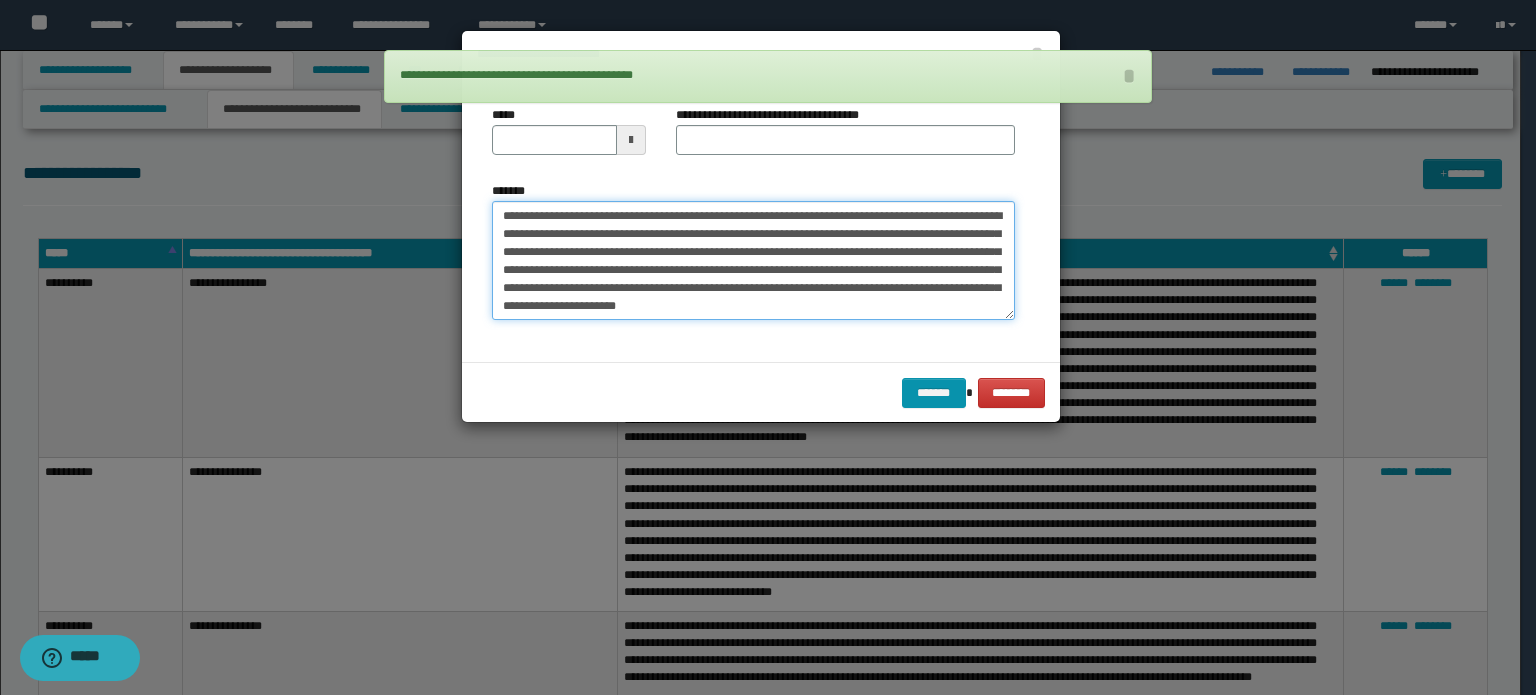 type on "**********" 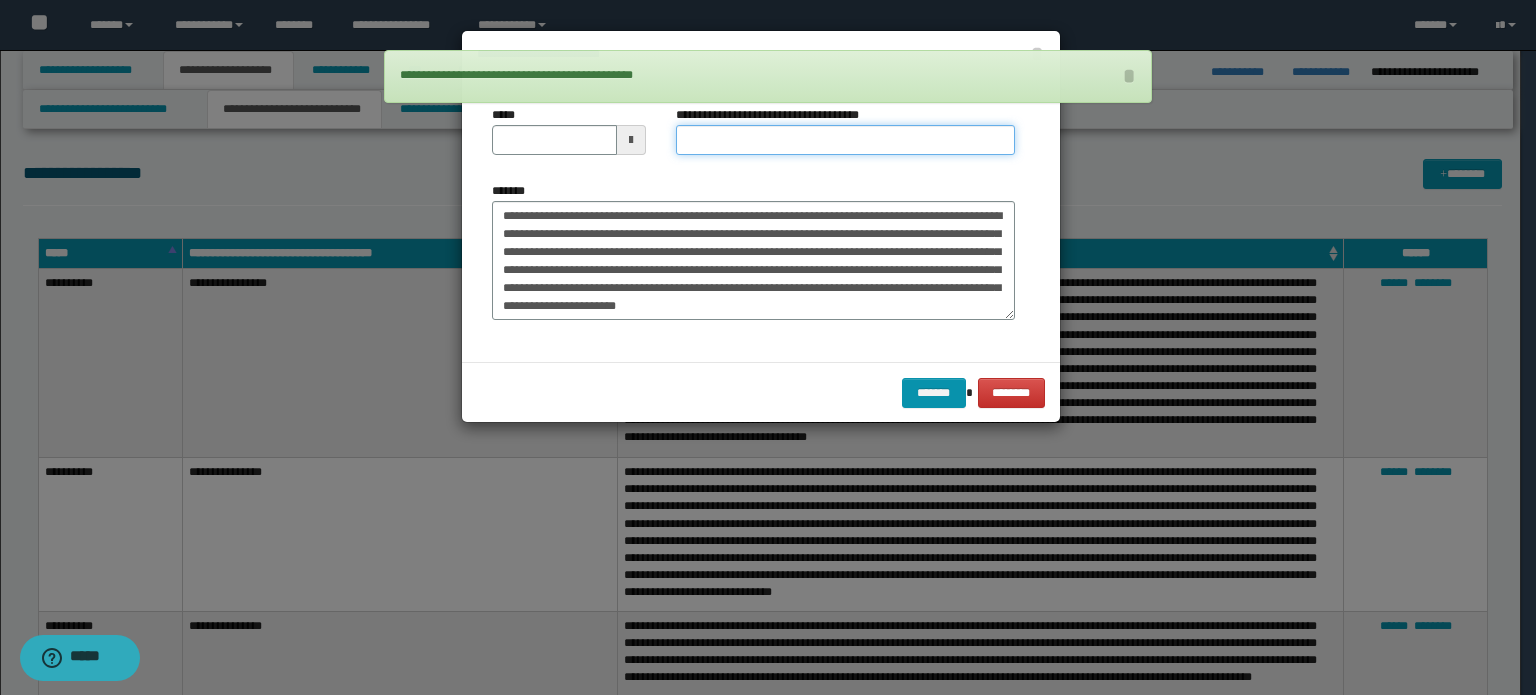drag, startPoint x: 732, startPoint y: 143, endPoint x: 731, endPoint y: 158, distance: 15.033297 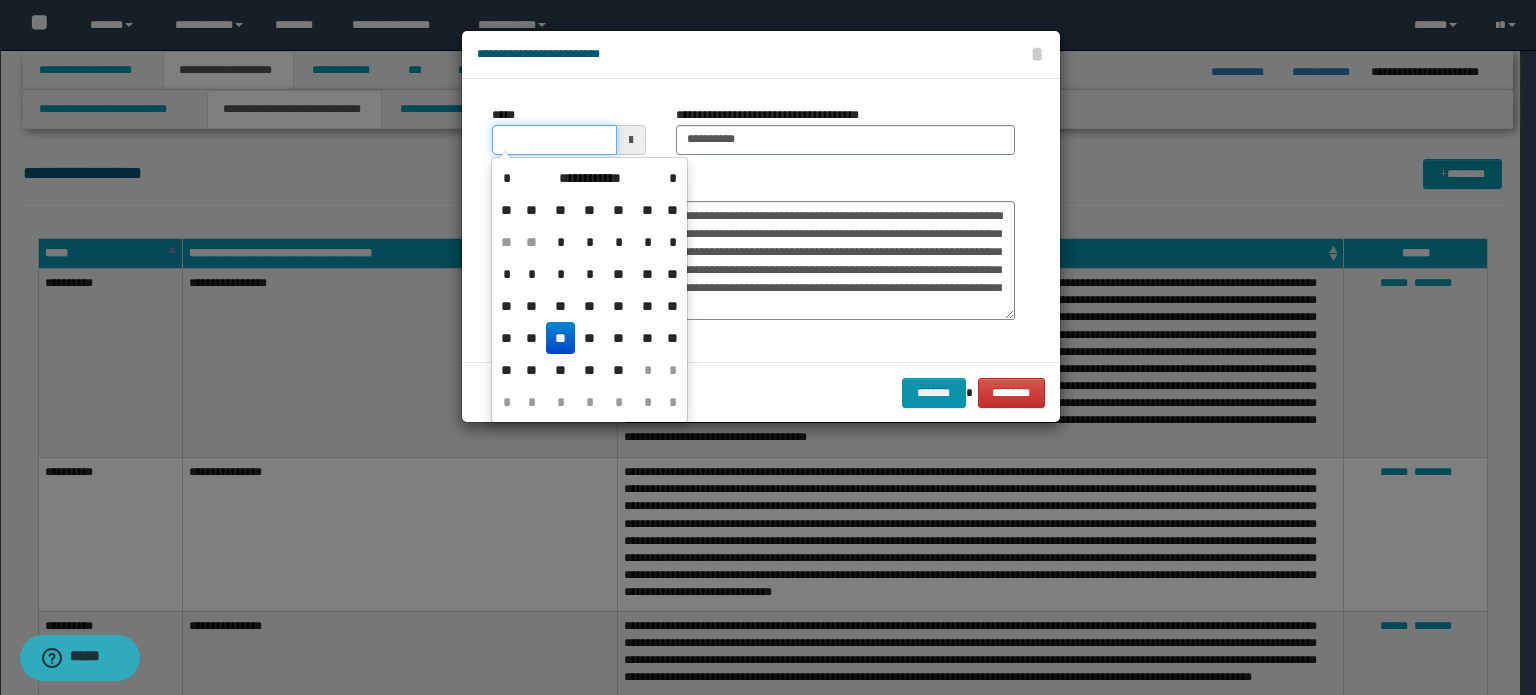 drag, startPoint x: 563, startPoint y: 145, endPoint x: 807, endPoint y: 299, distance: 288.53424 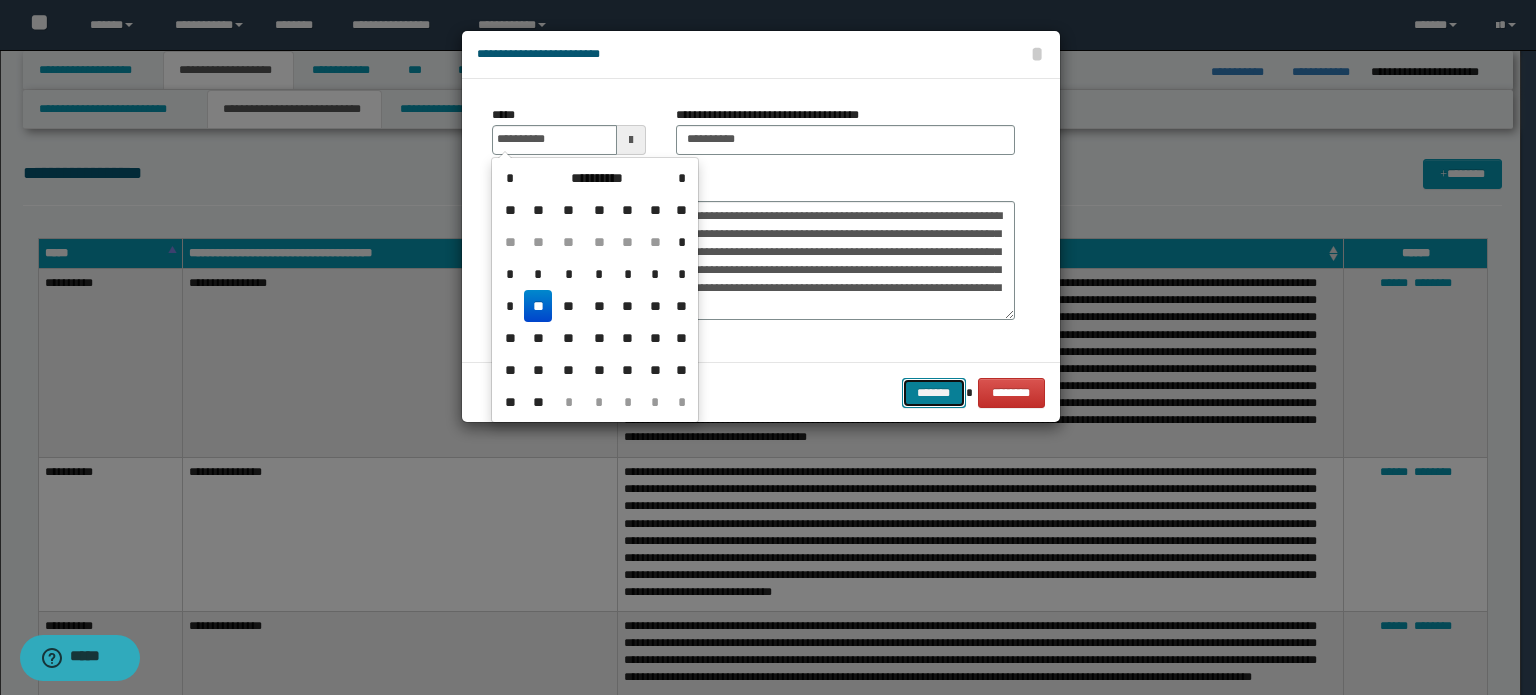 type on "**********" 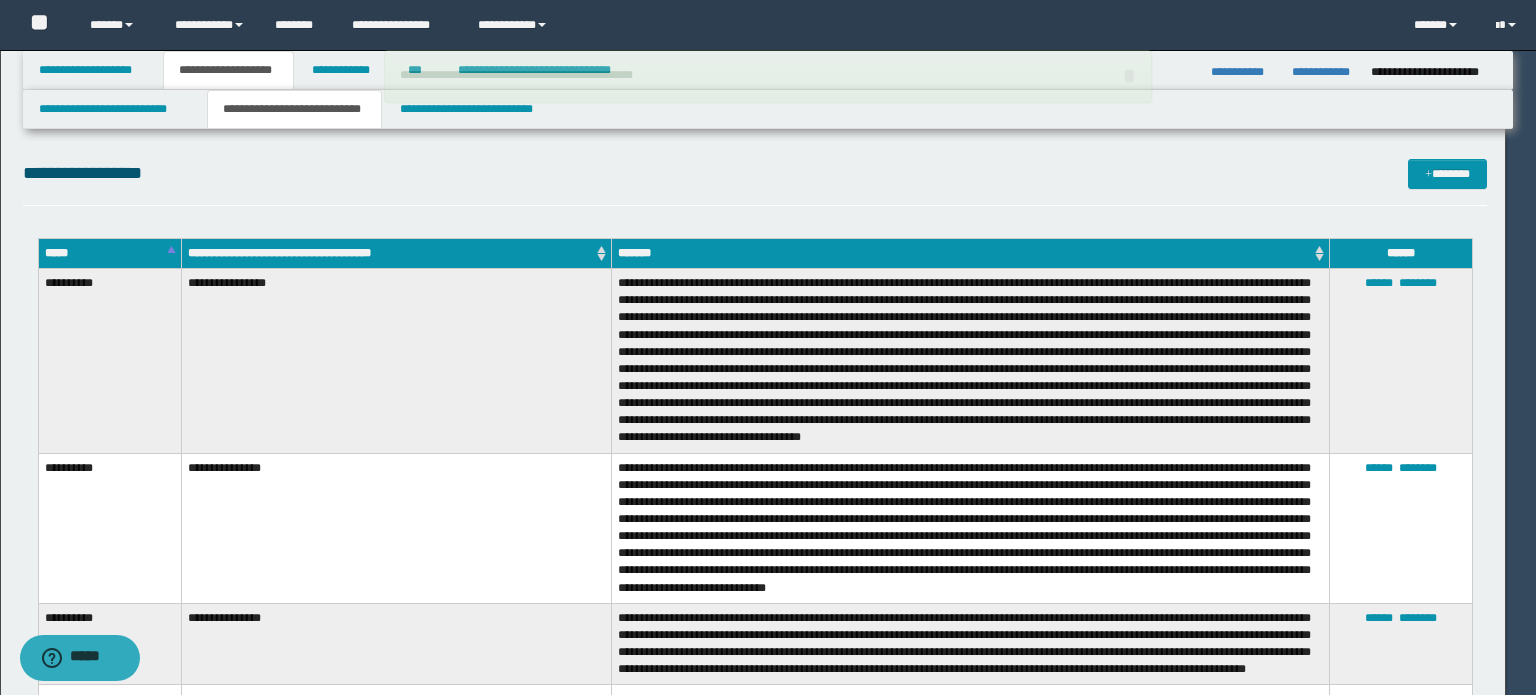 type 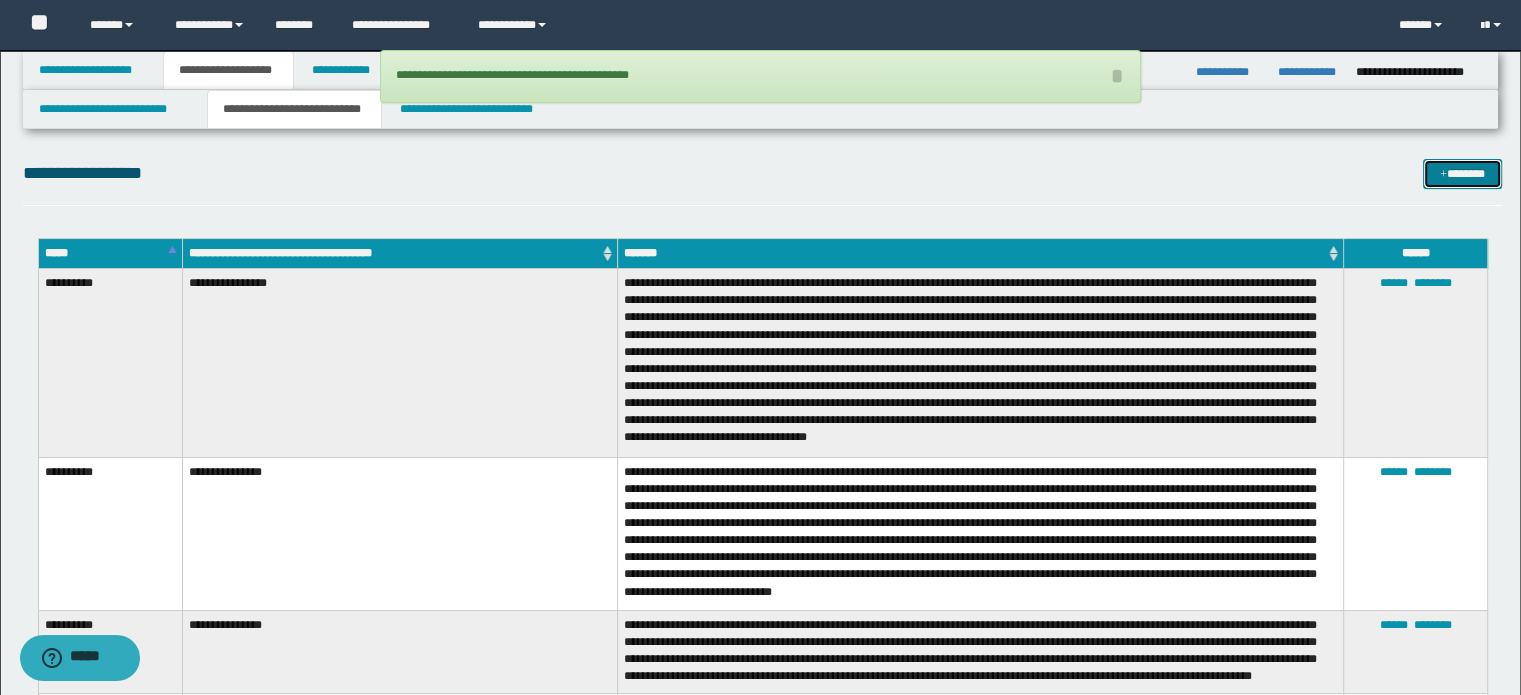 click on "*******" at bounding box center [1462, 174] 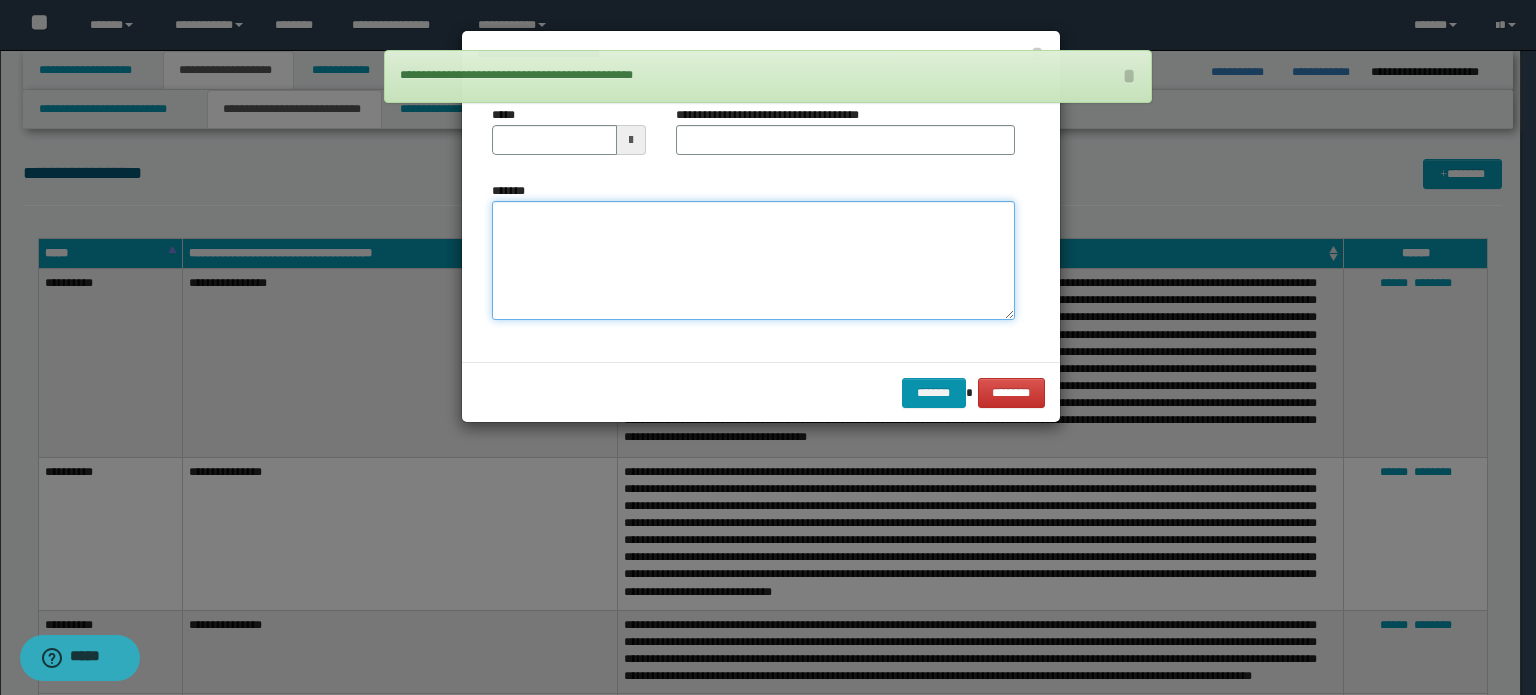 click on "*******" at bounding box center (753, 261) 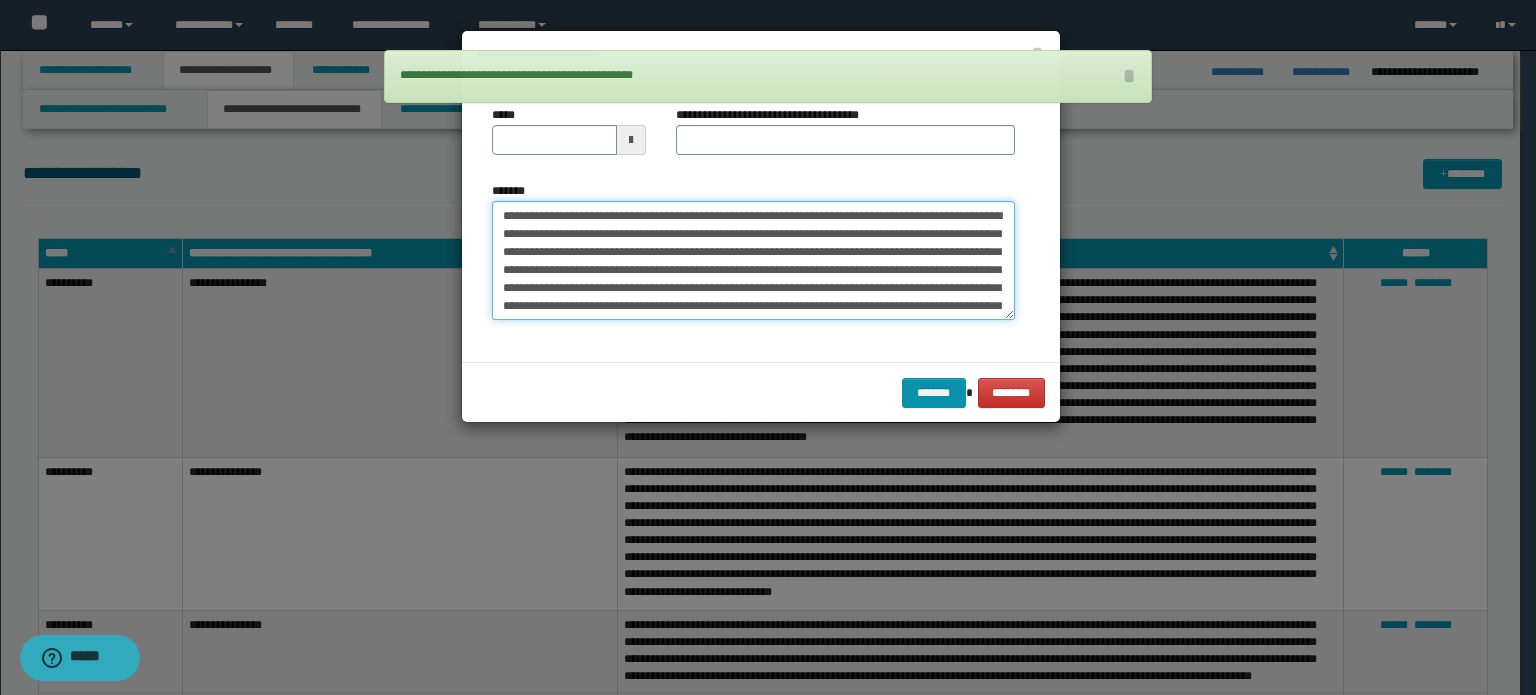 type on "**********" 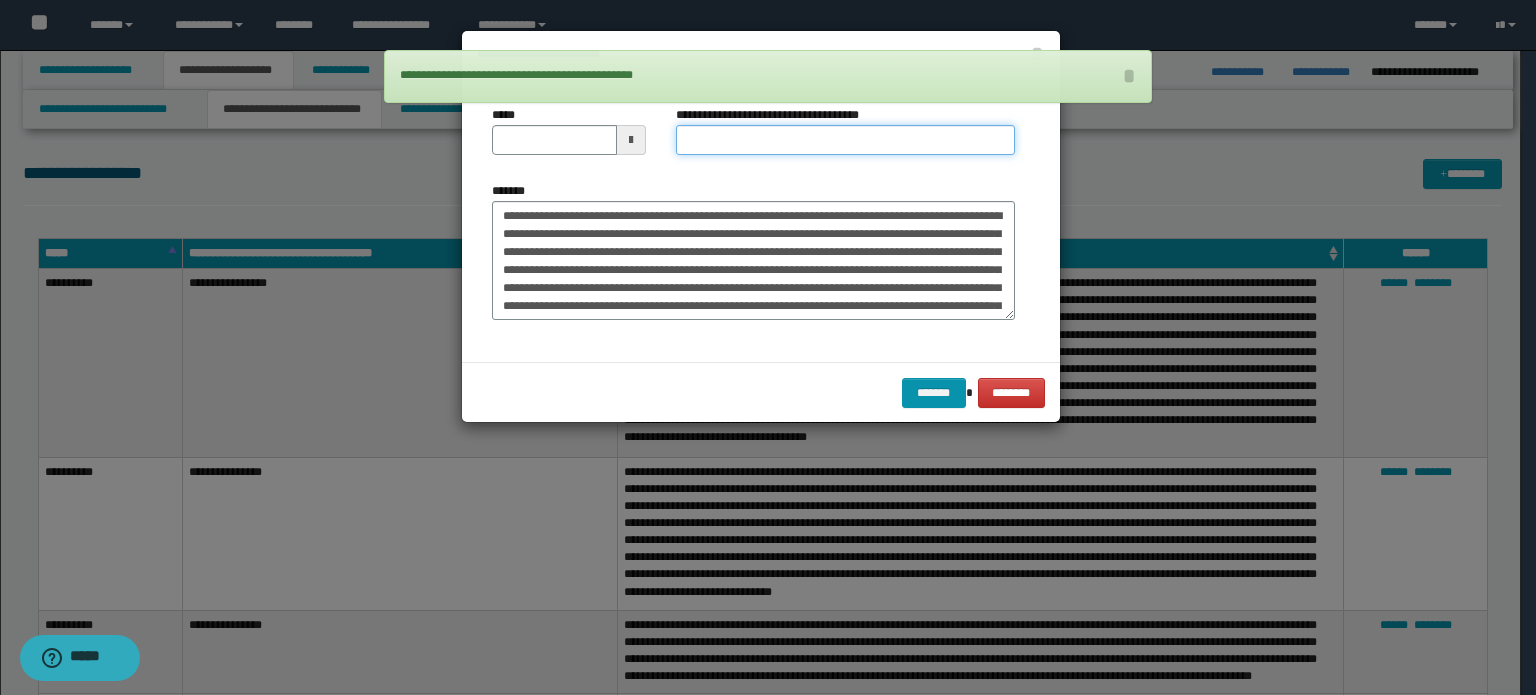 scroll, scrollTop: 210, scrollLeft: 0, axis: vertical 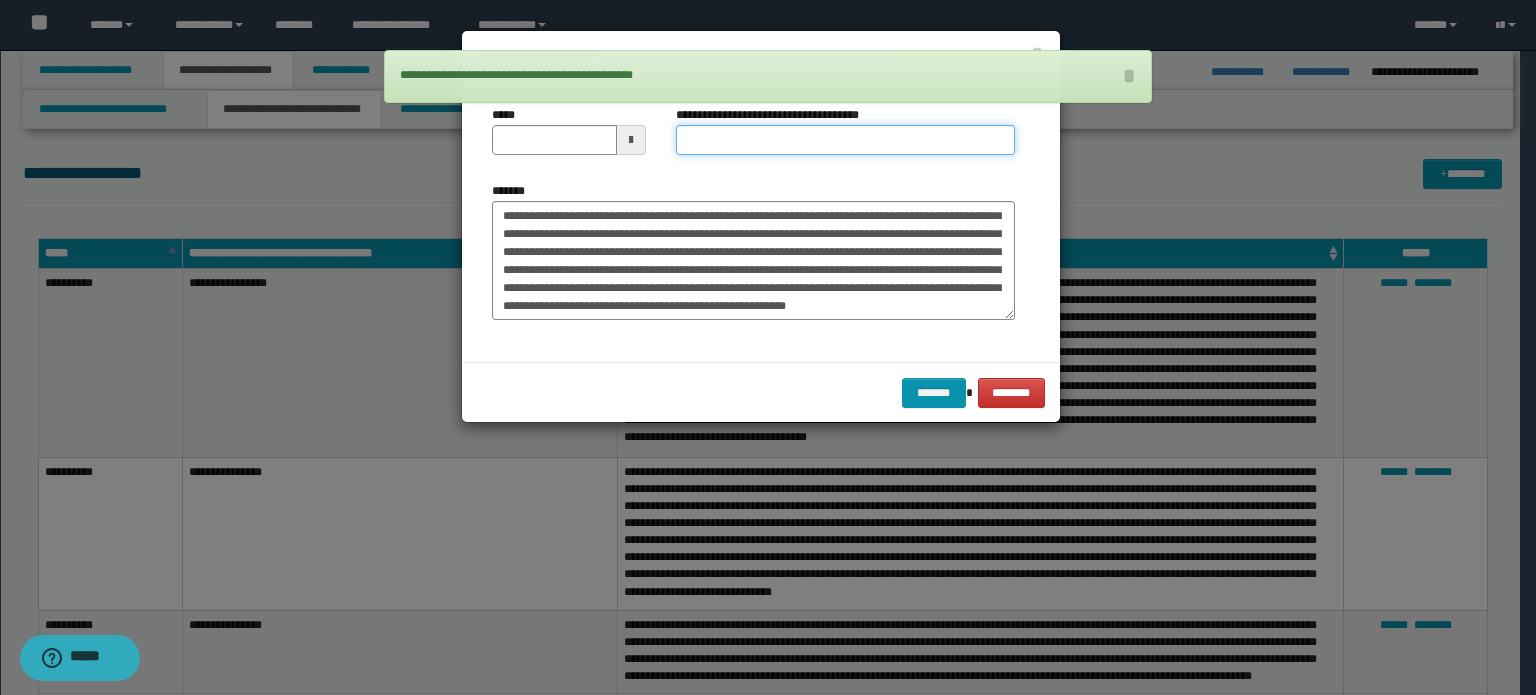 click on "**********" at bounding box center (845, 140) 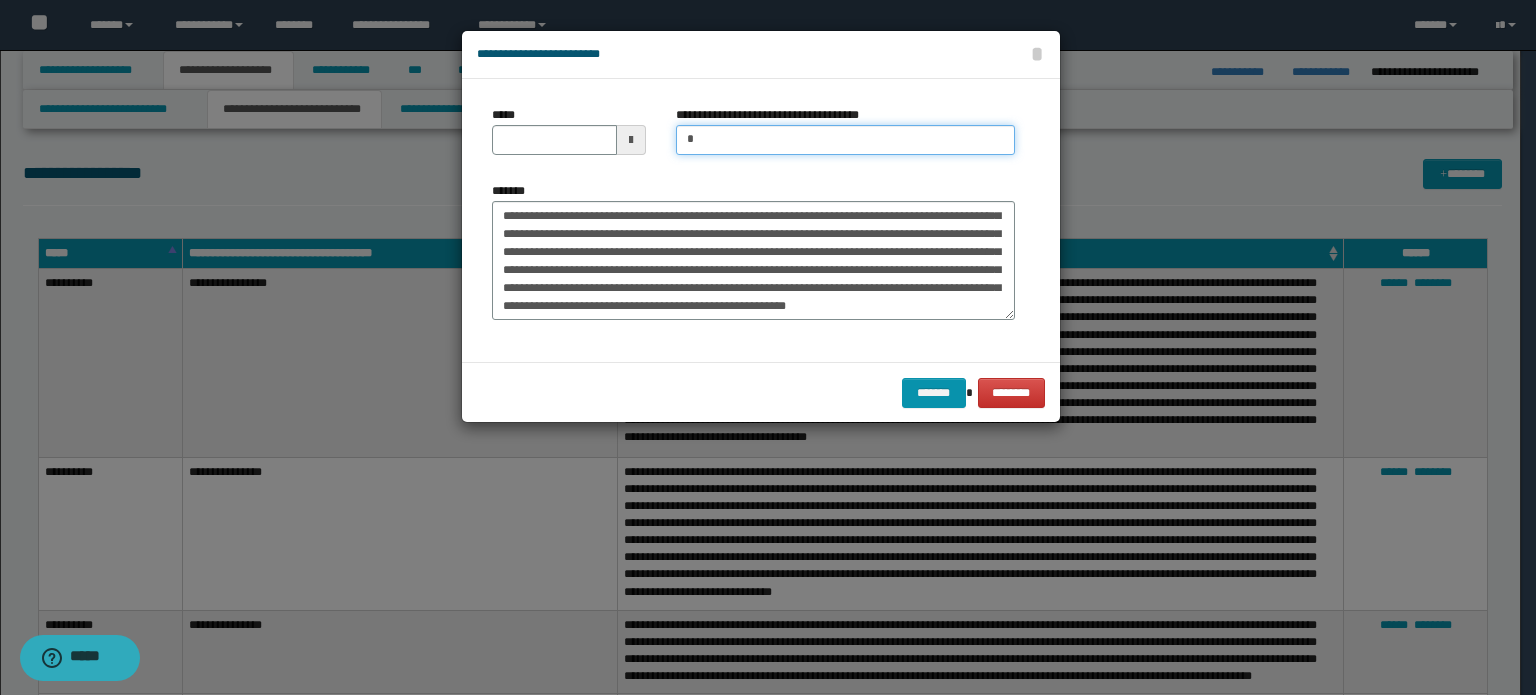 type on "**********" 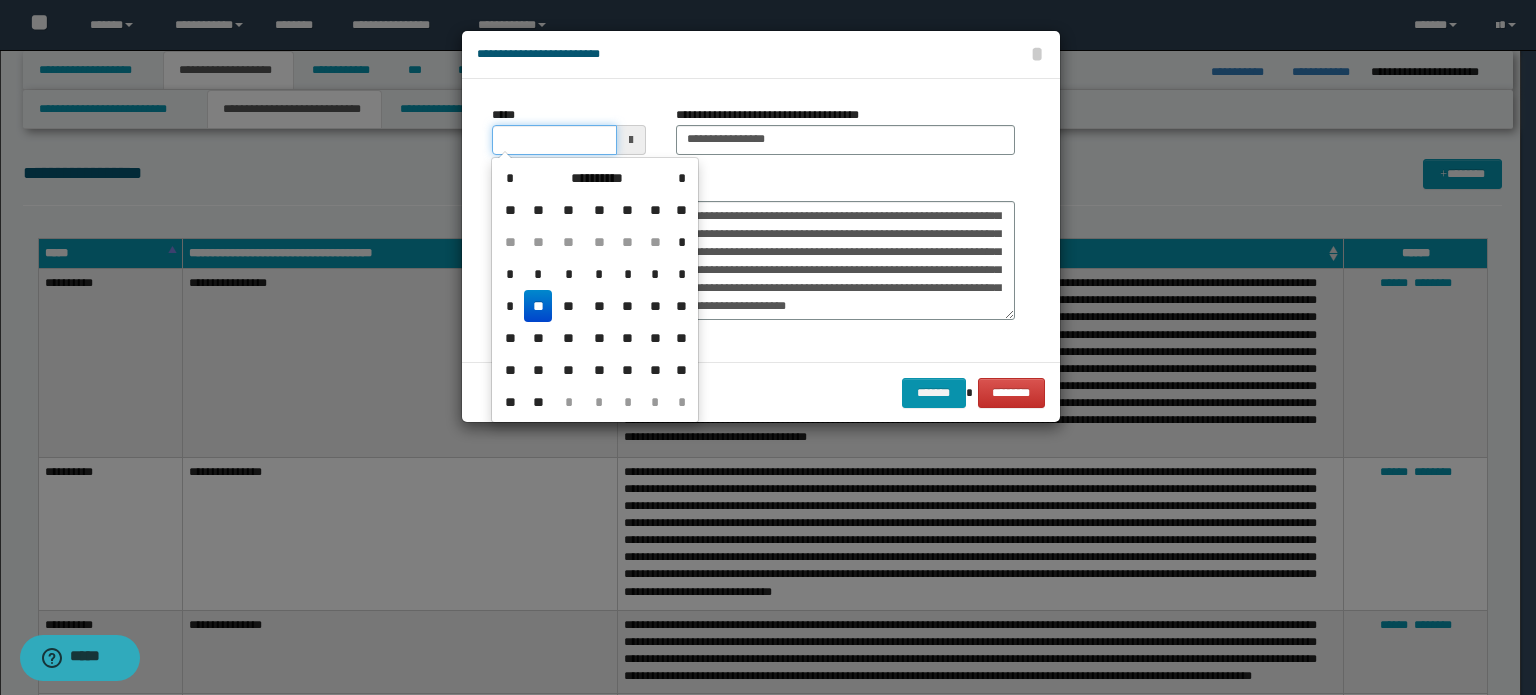 click on "*****" at bounding box center [554, 140] 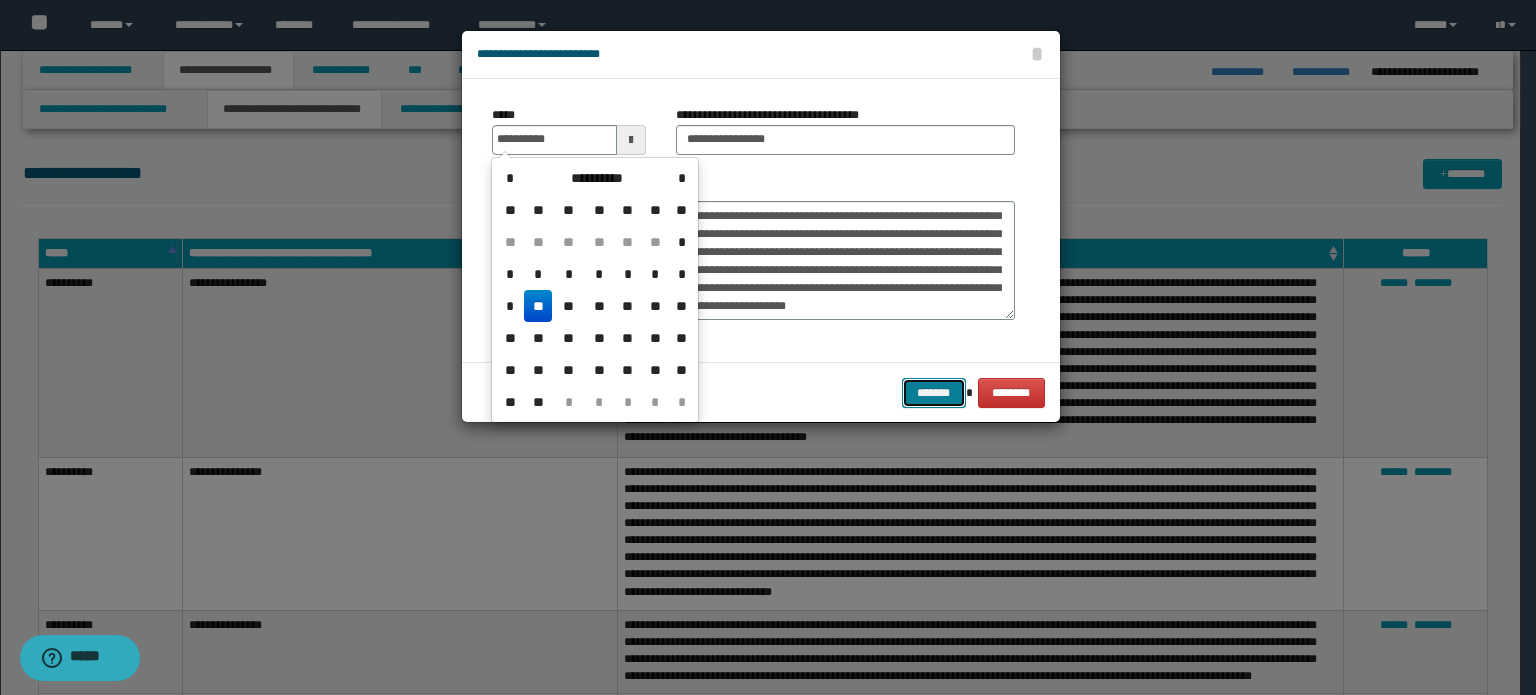 type on "**********" 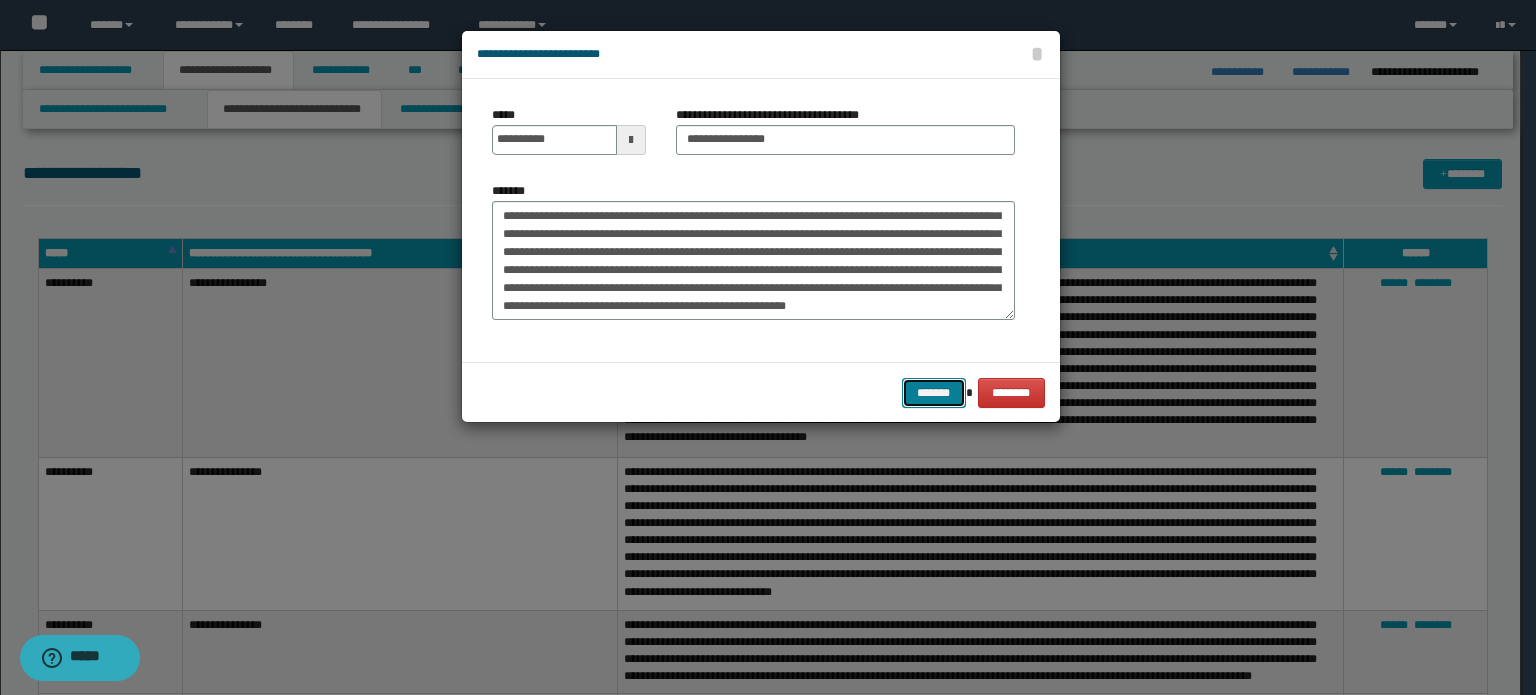 click on "*******" at bounding box center (934, 393) 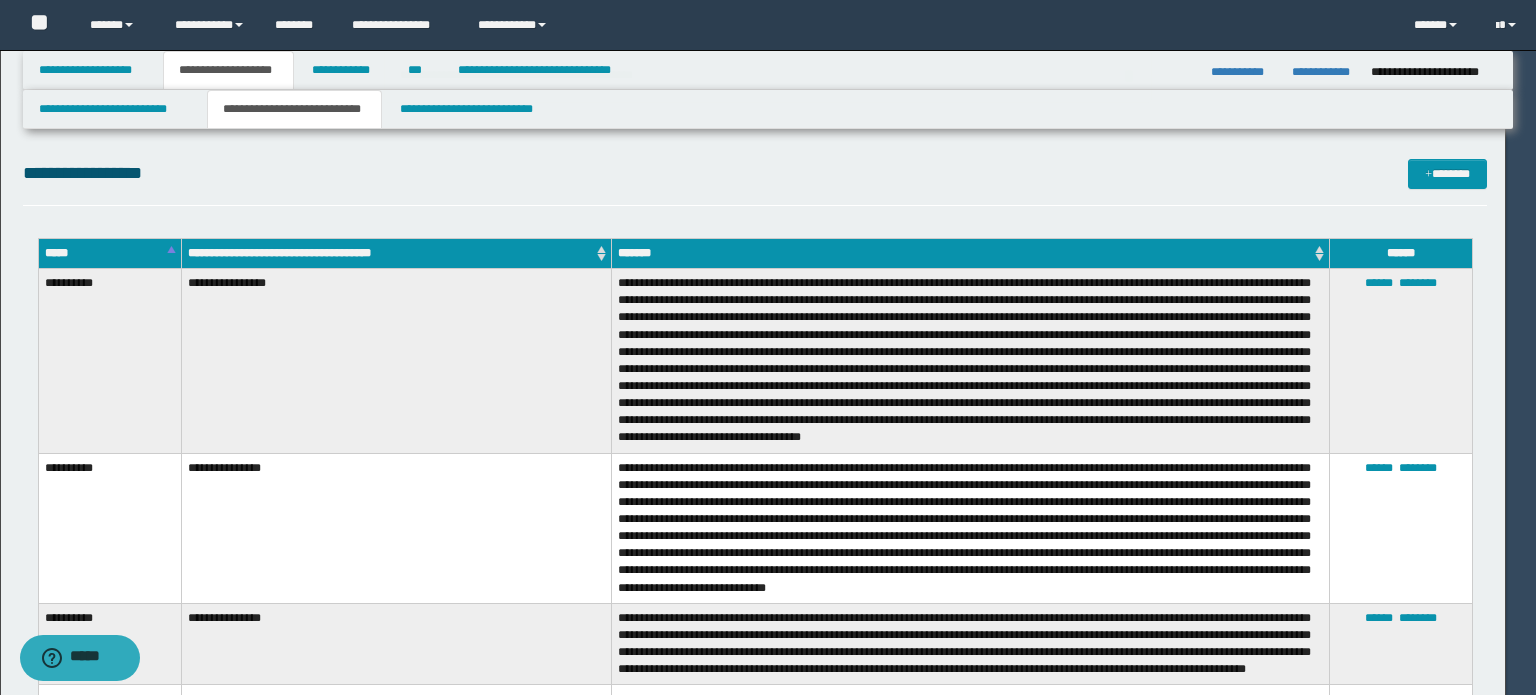 type 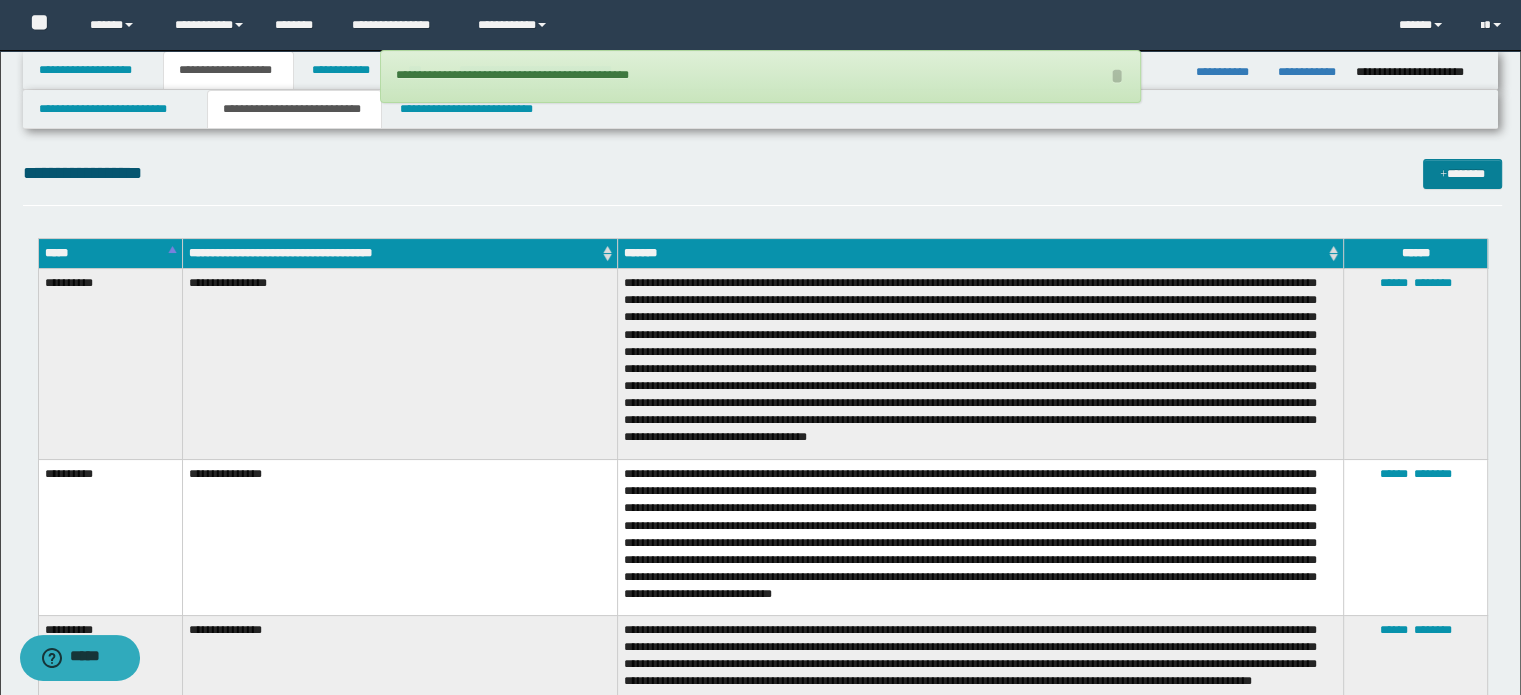 drag, startPoint x: 1486, startPoint y: 190, endPoint x: 1448, endPoint y: 159, distance: 49.0408 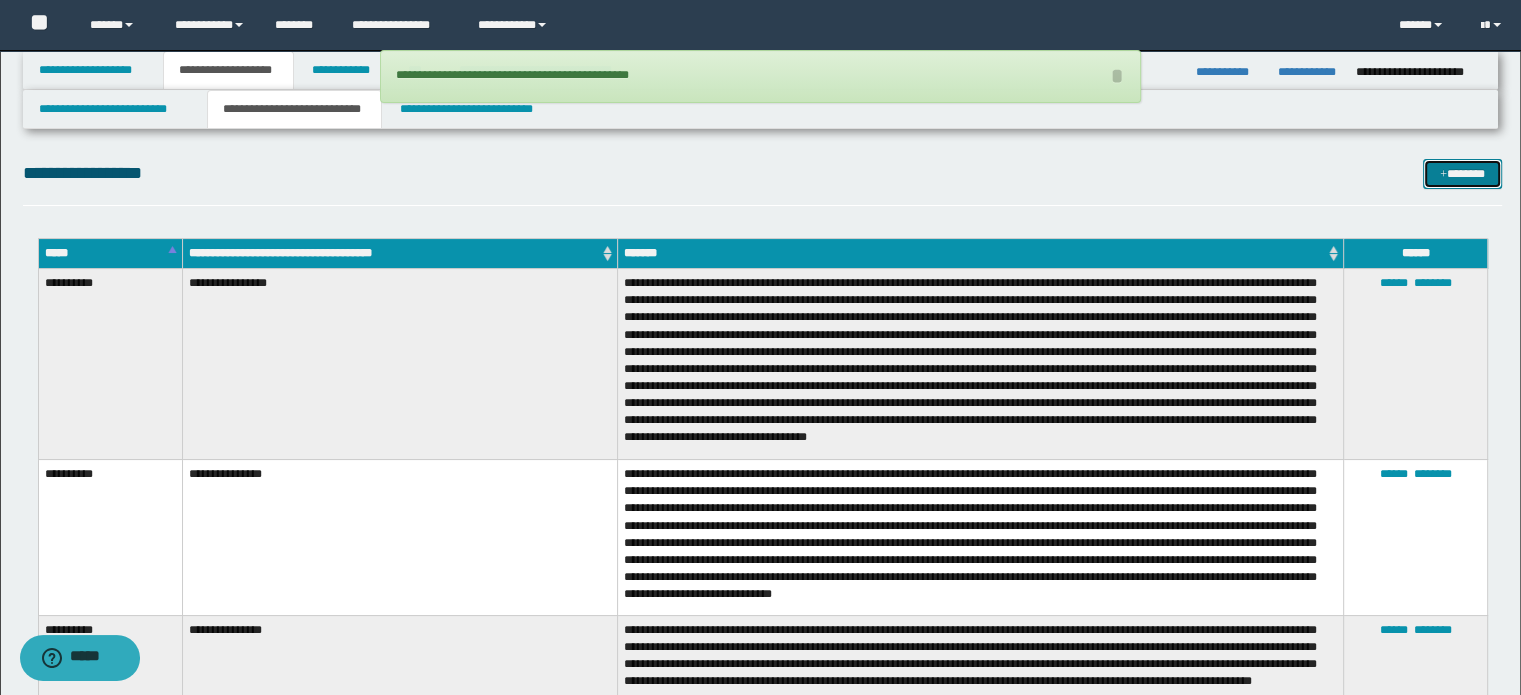 click on "*******" at bounding box center [1462, 174] 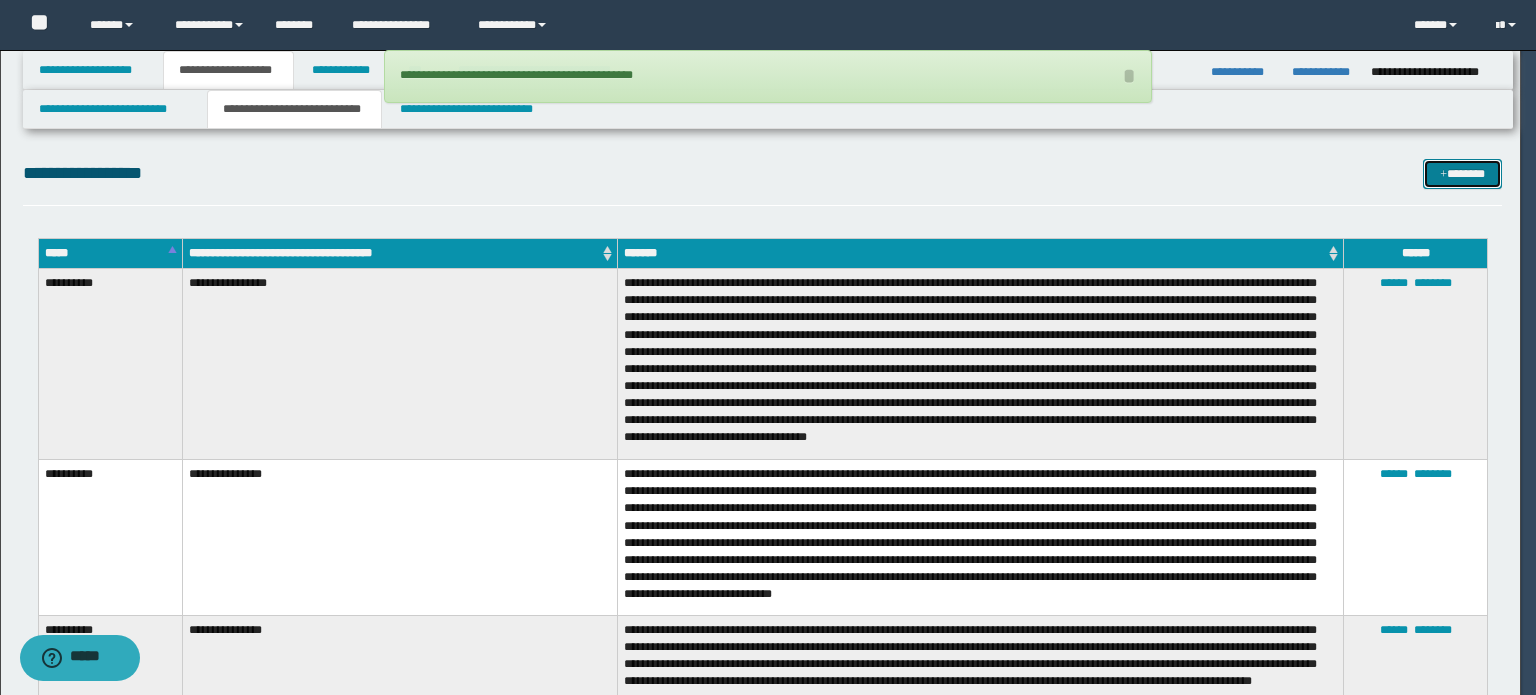 scroll, scrollTop: 0, scrollLeft: 0, axis: both 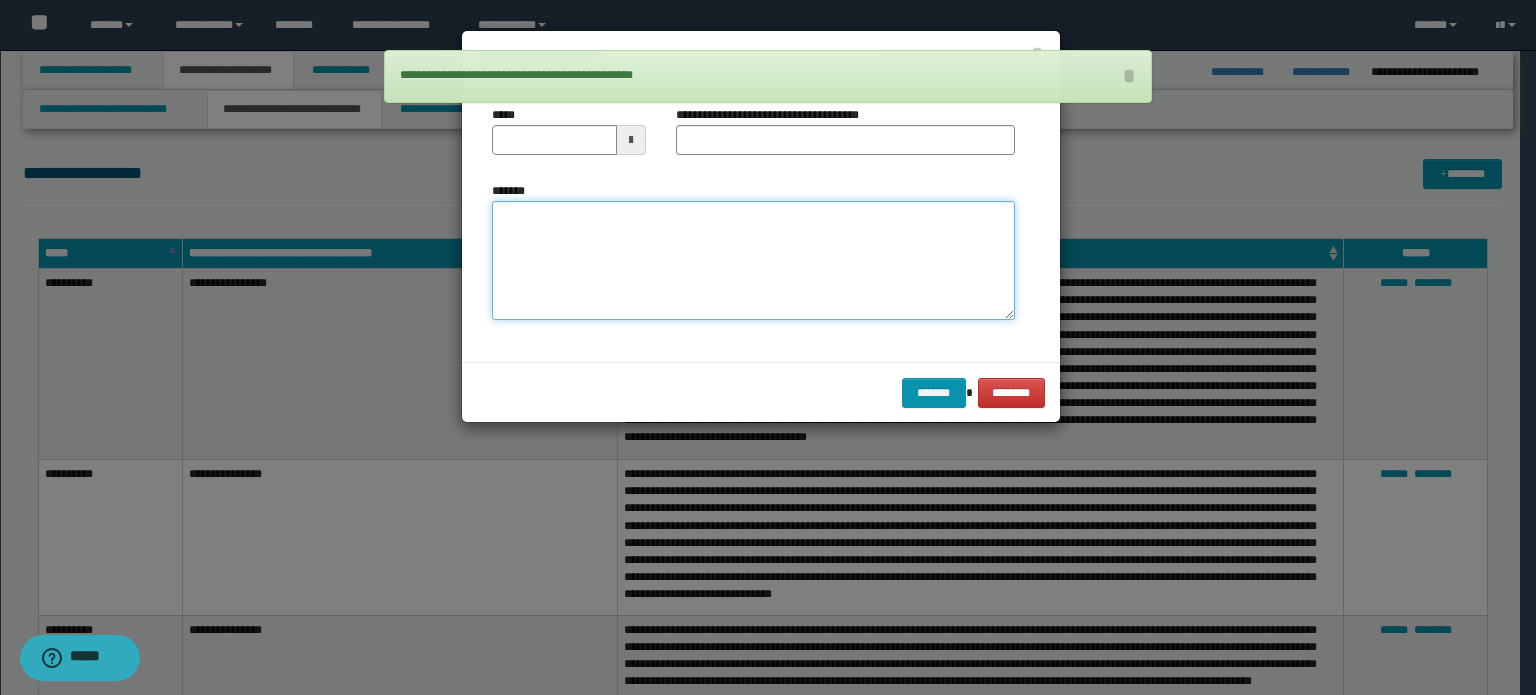 click on "*******" at bounding box center (753, 261) 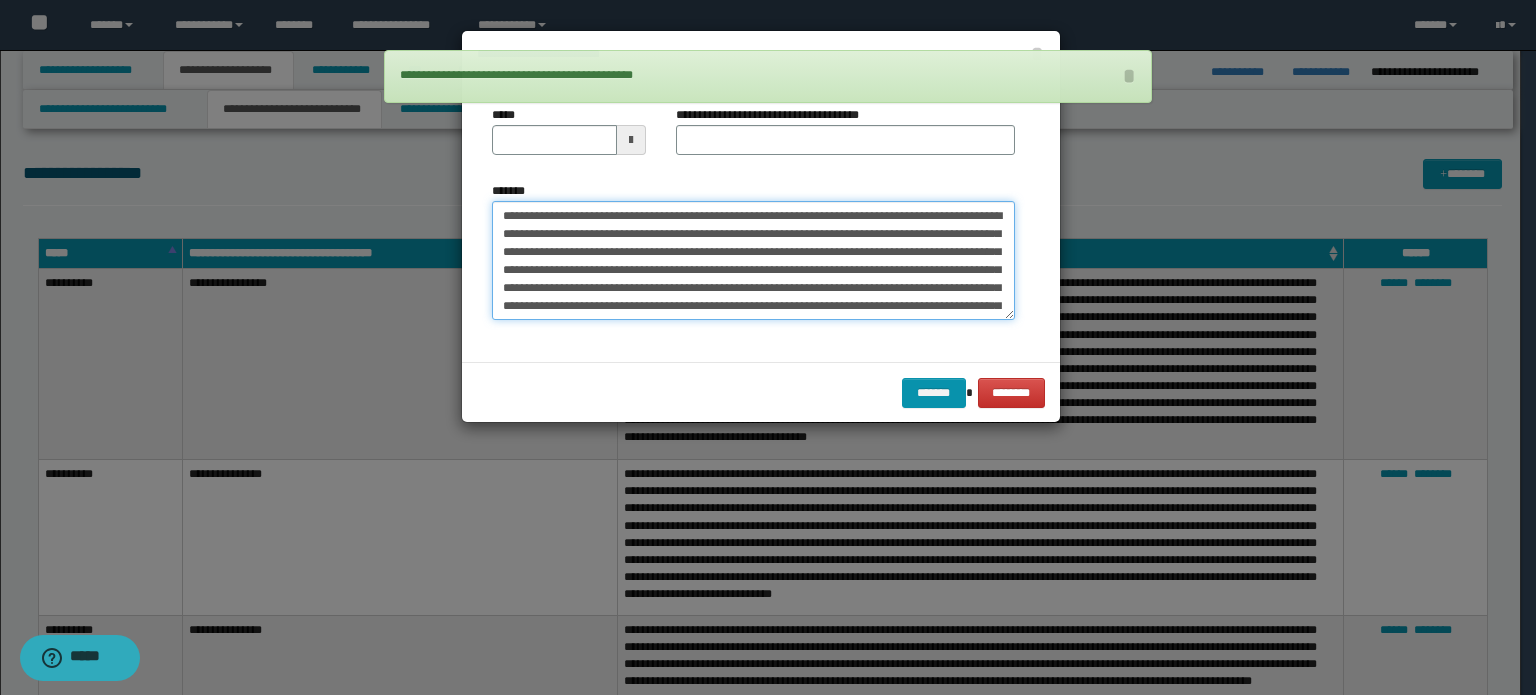 scroll, scrollTop: 372, scrollLeft: 0, axis: vertical 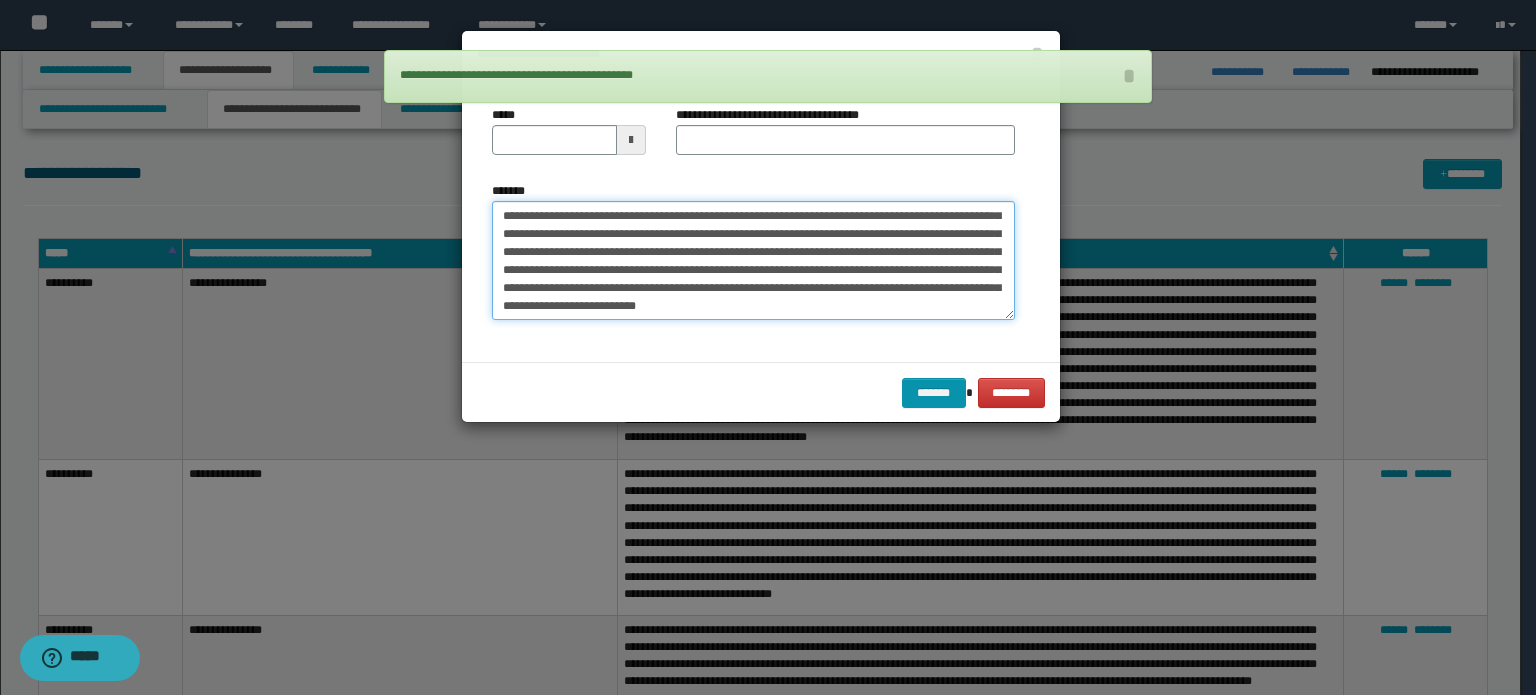 type on "**********" 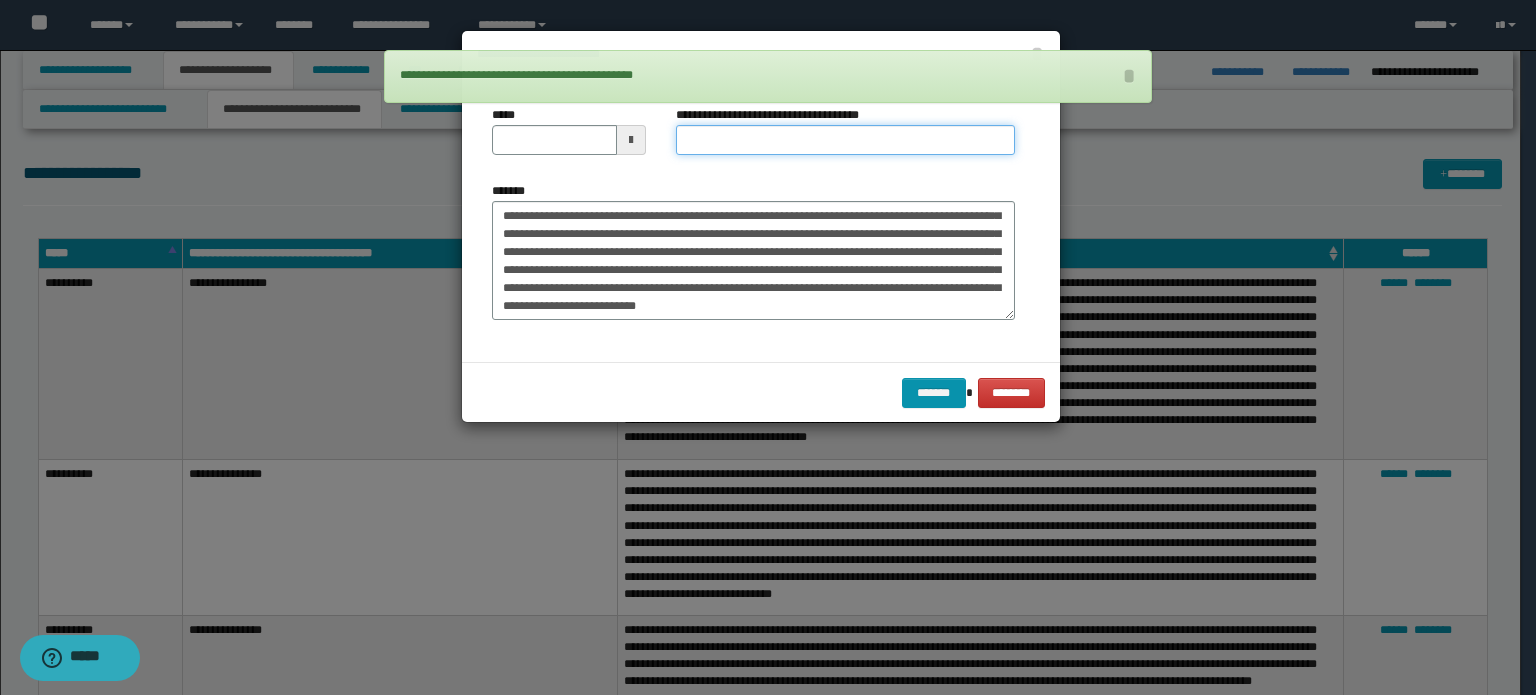 click on "**********" at bounding box center [845, 140] 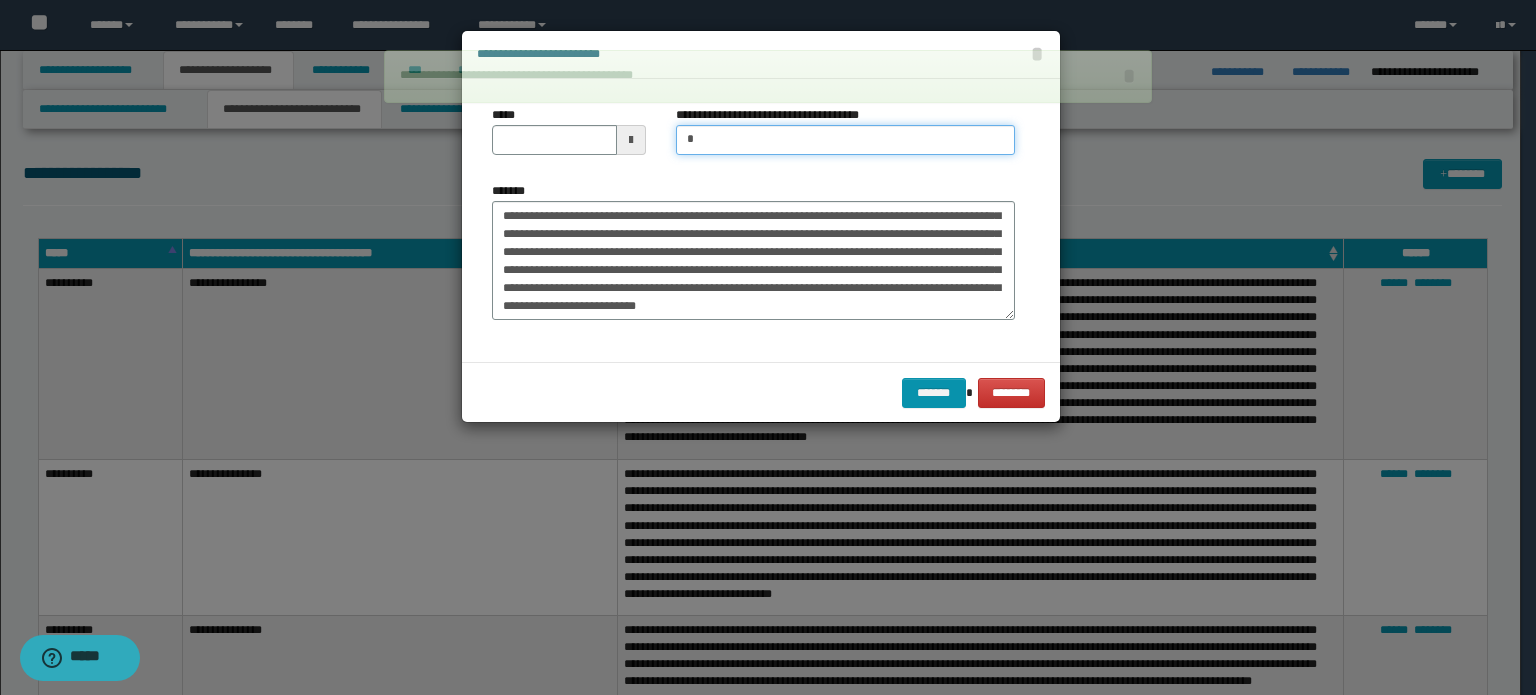 type on "**********" 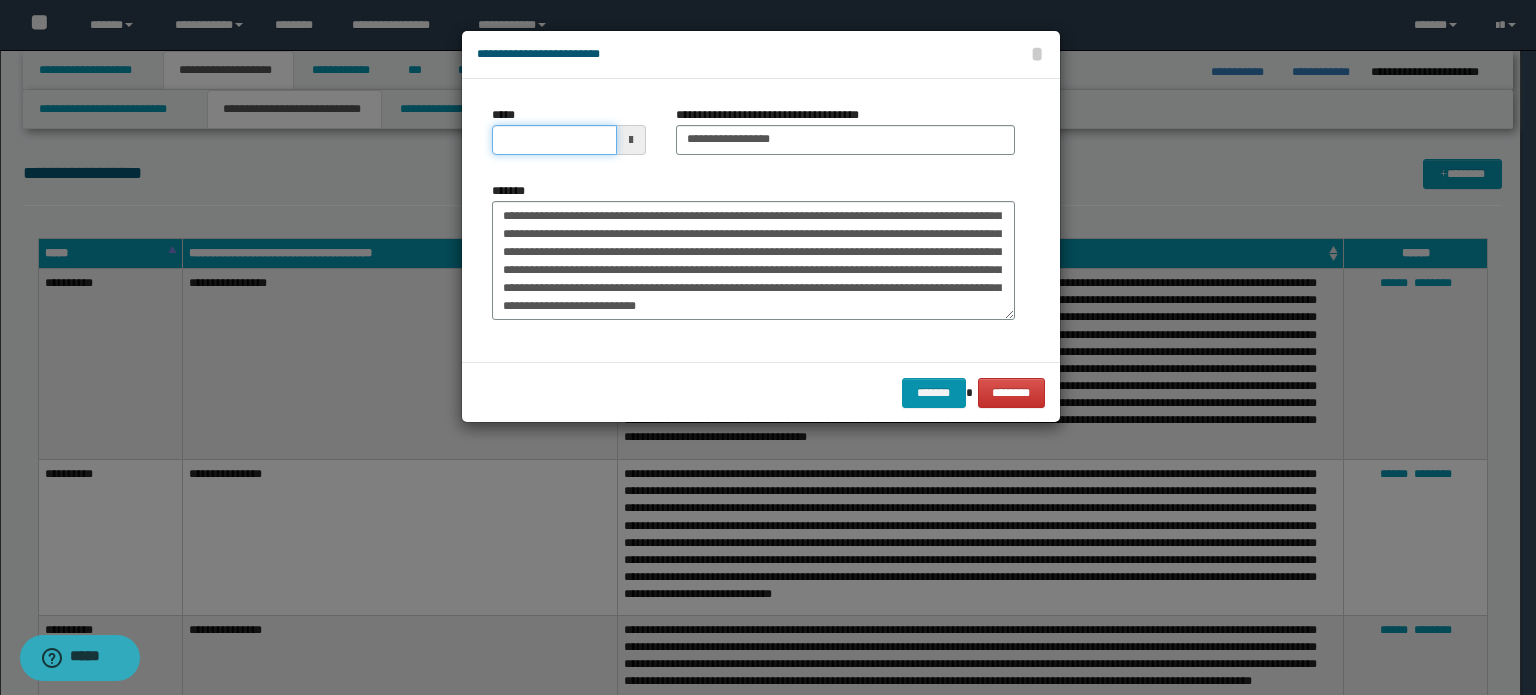 click on "*****" at bounding box center (554, 140) 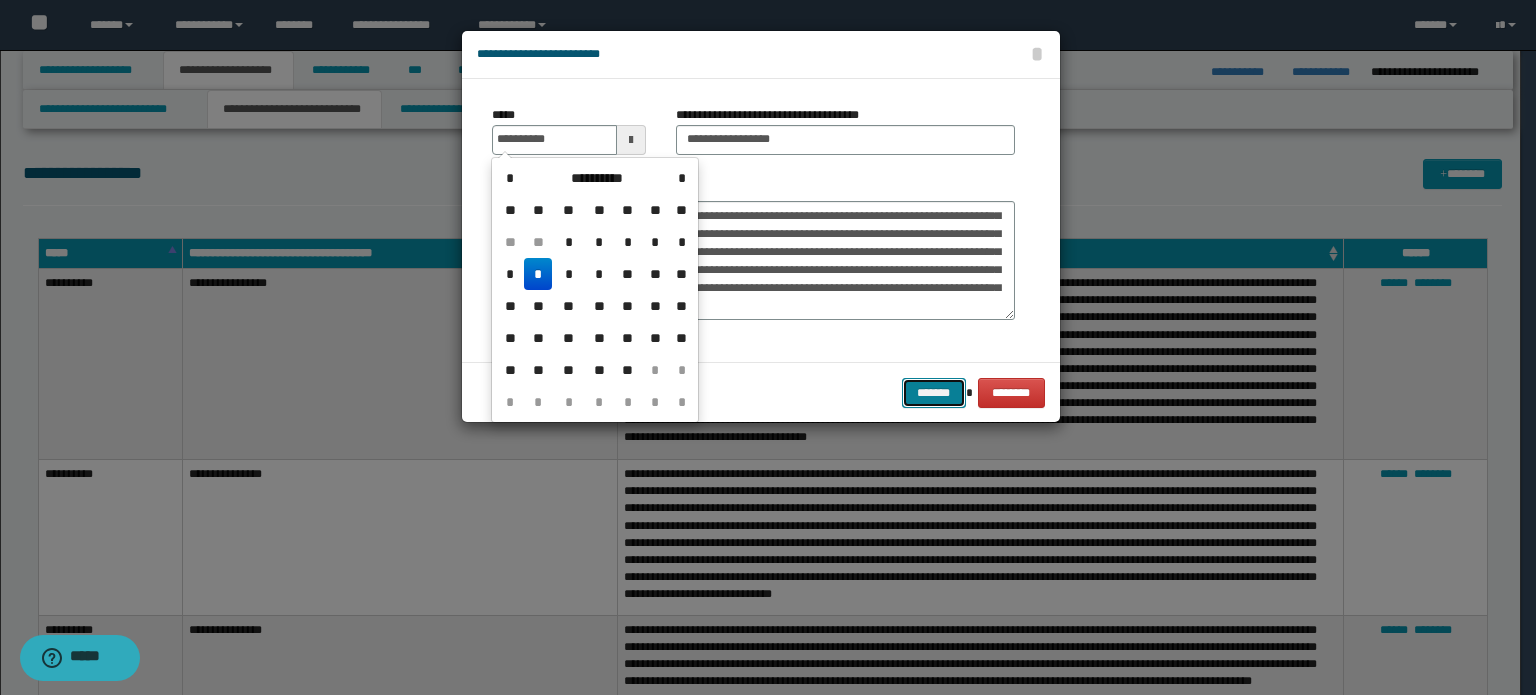 type on "**********" 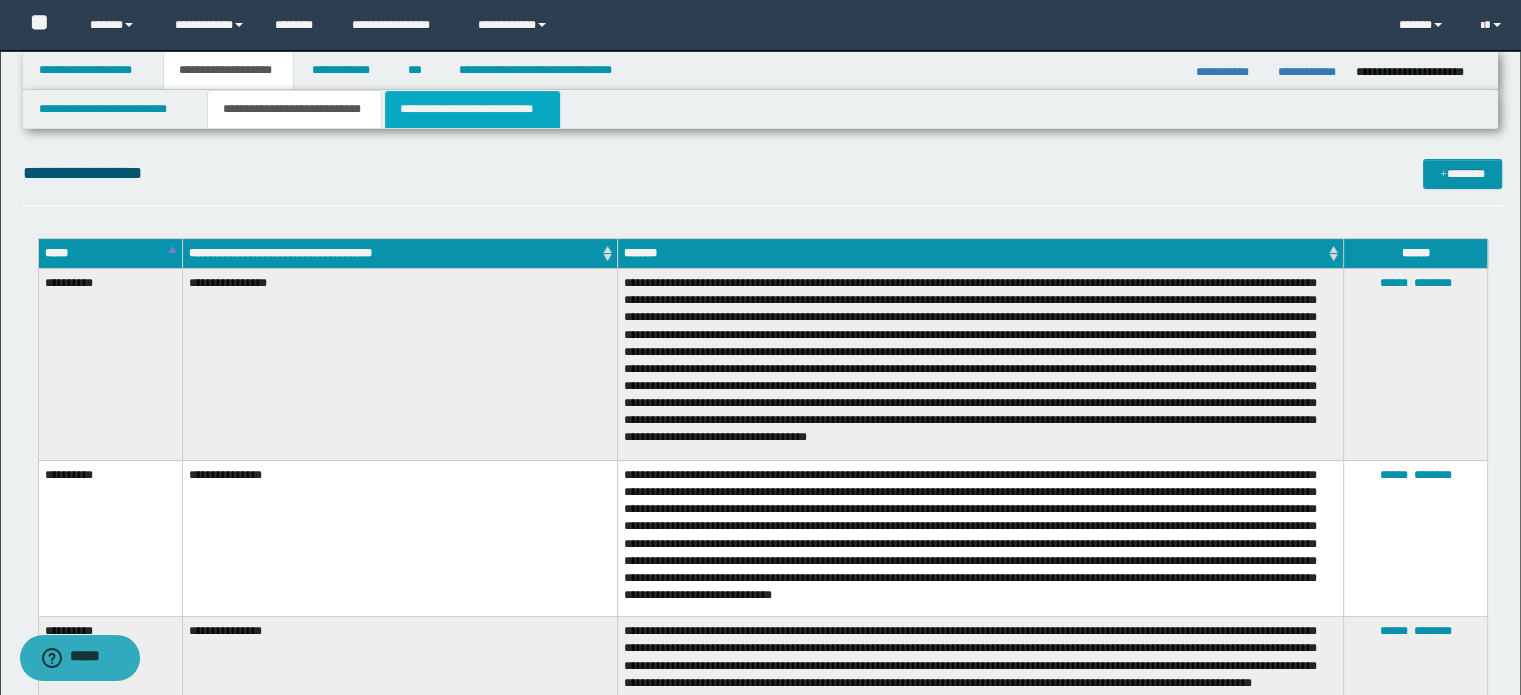 click on "**********" at bounding box center (472, 109) 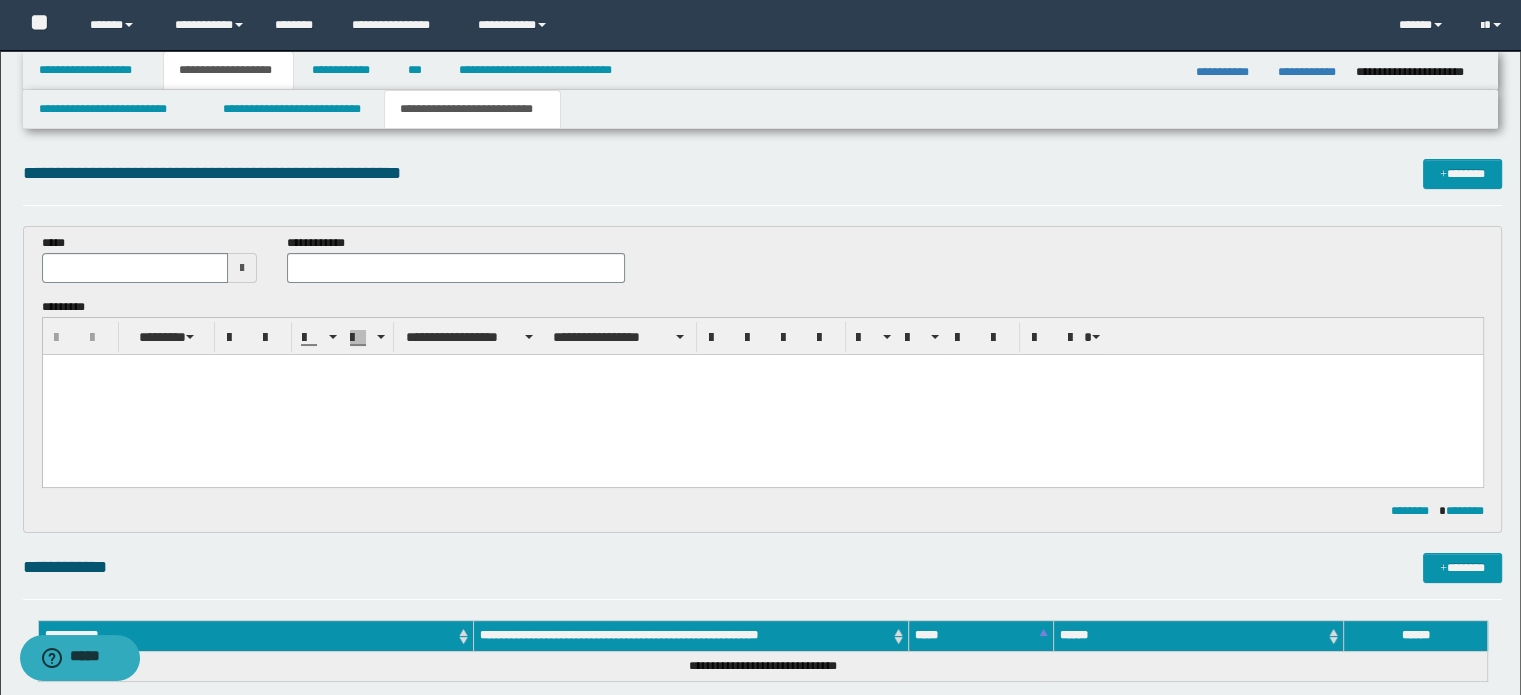 scroll, scrollTop: 0, scrollLeft: 0, axis: both 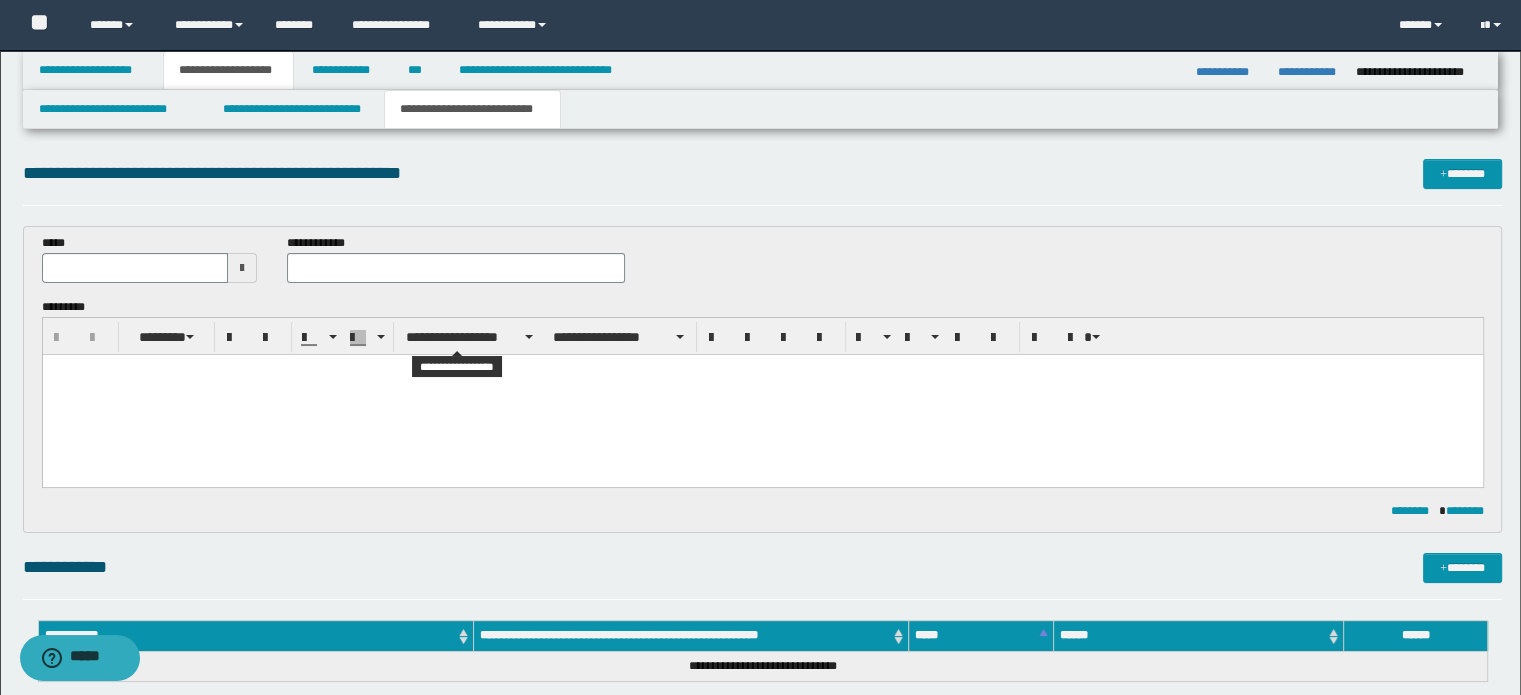 paste 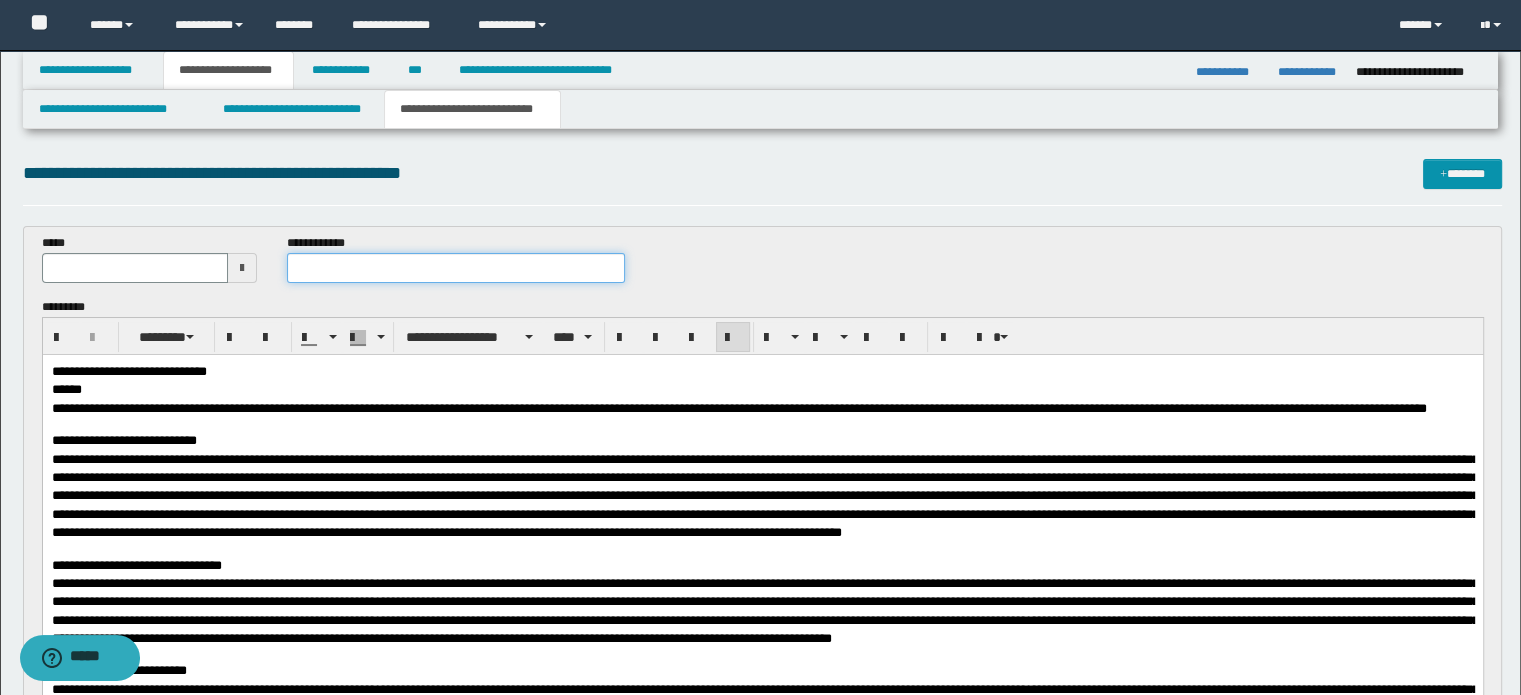 click at bounding box center (456, 268) 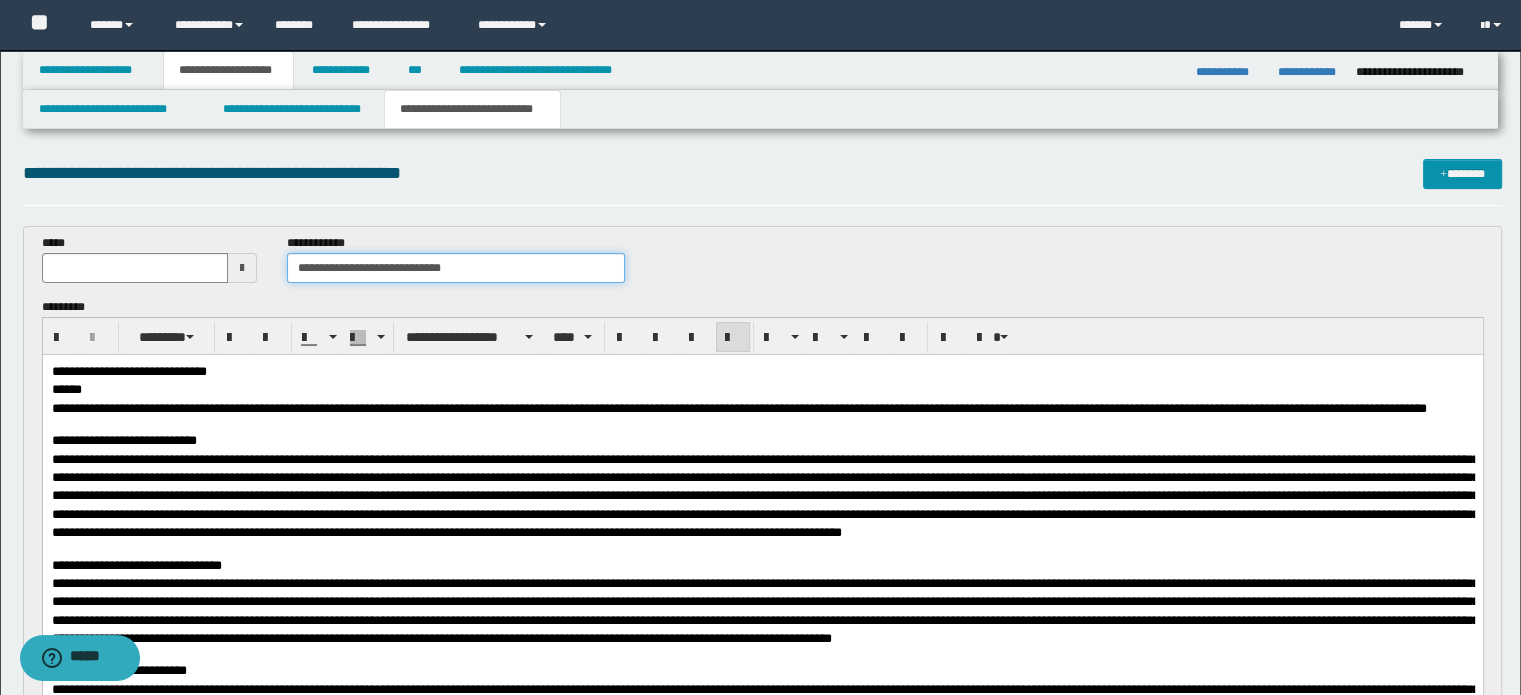 type on "**********" 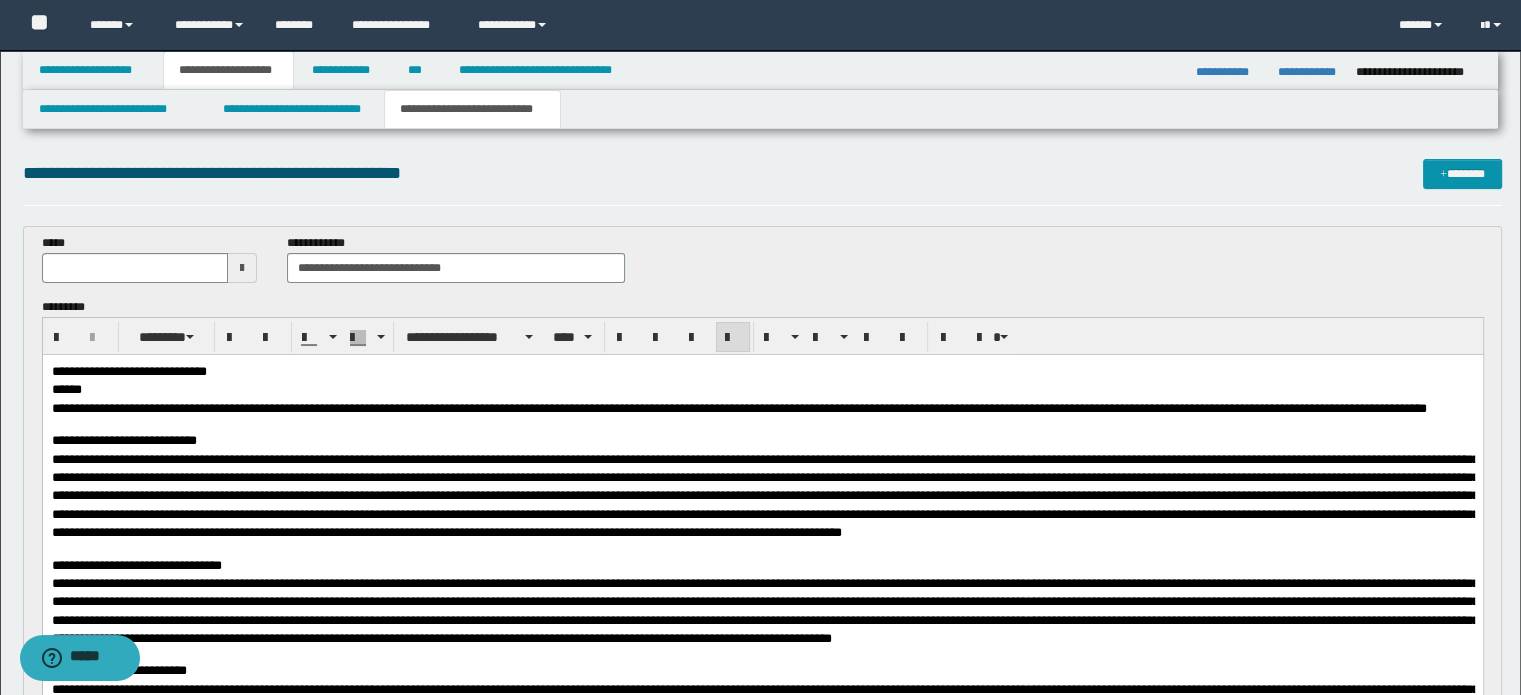 click at bounding box center [242, 268] 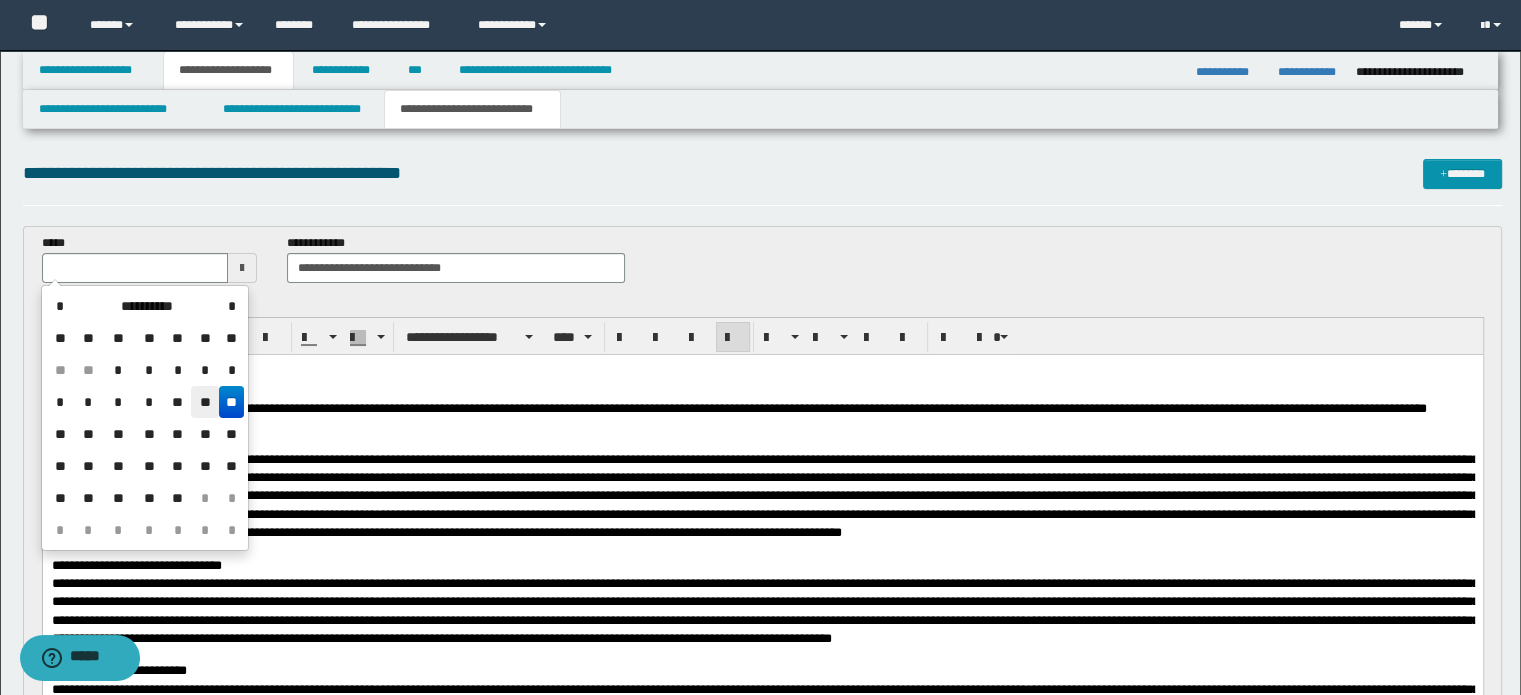 drag, startPoint x: 212, startPoint y: 409, endPoint x: 181, endPoint y: 14, distance: 396.2146 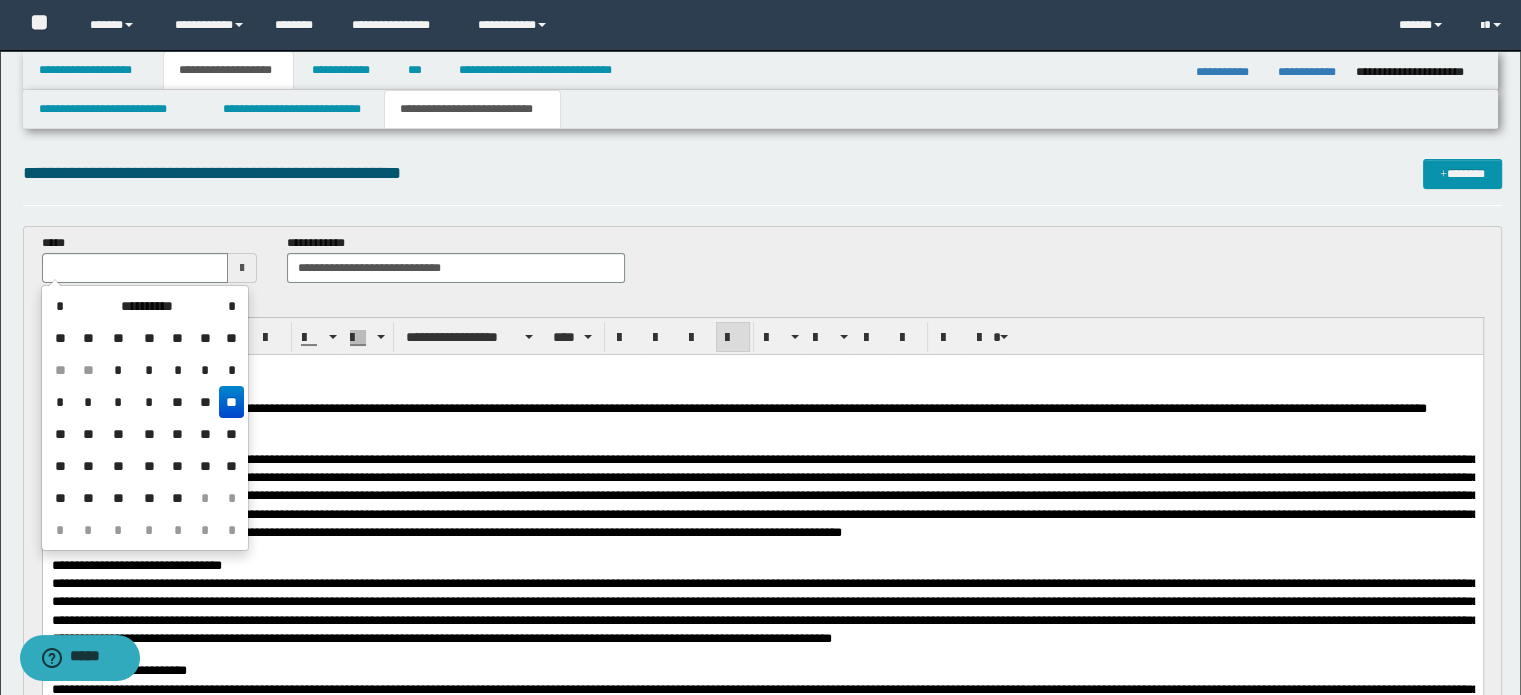 type on "**********" 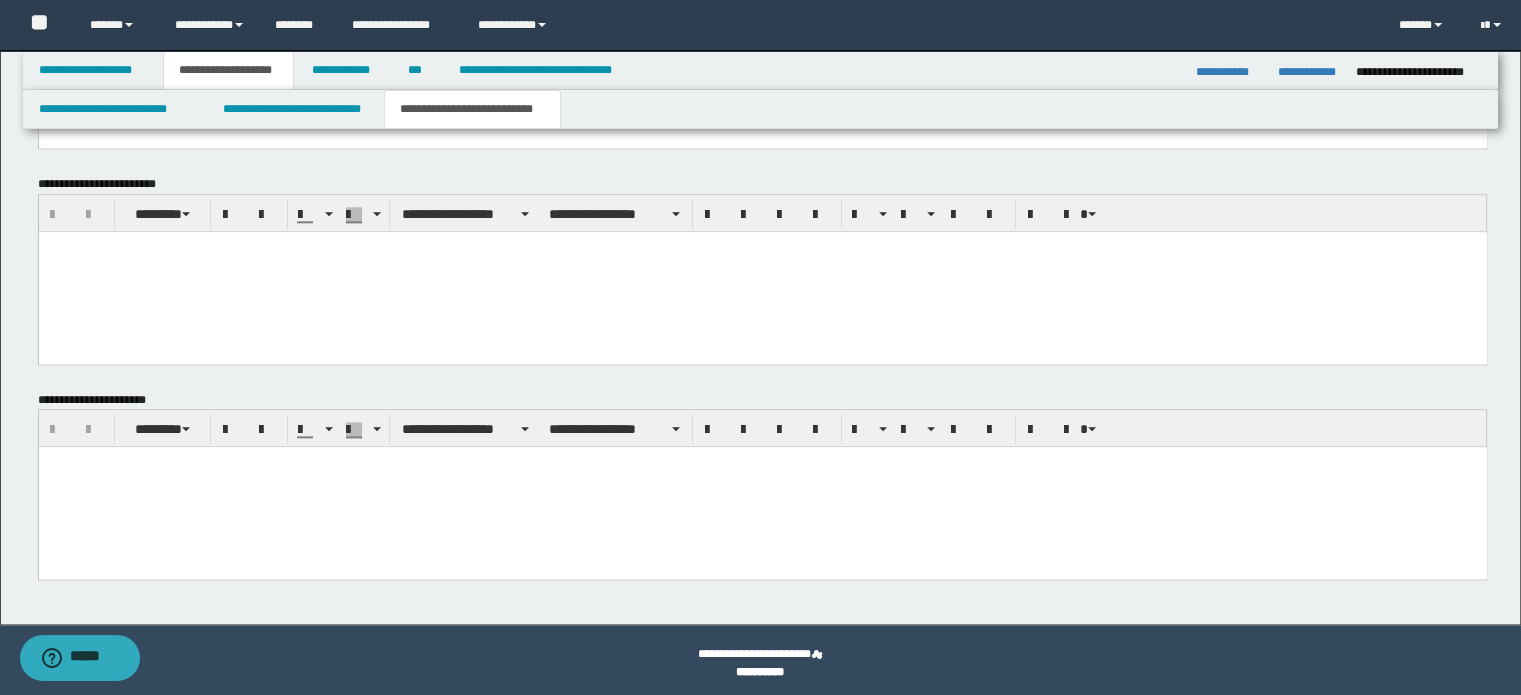 scroll, scrollTop: 2147, scrollLeft: 0, axis: vertical 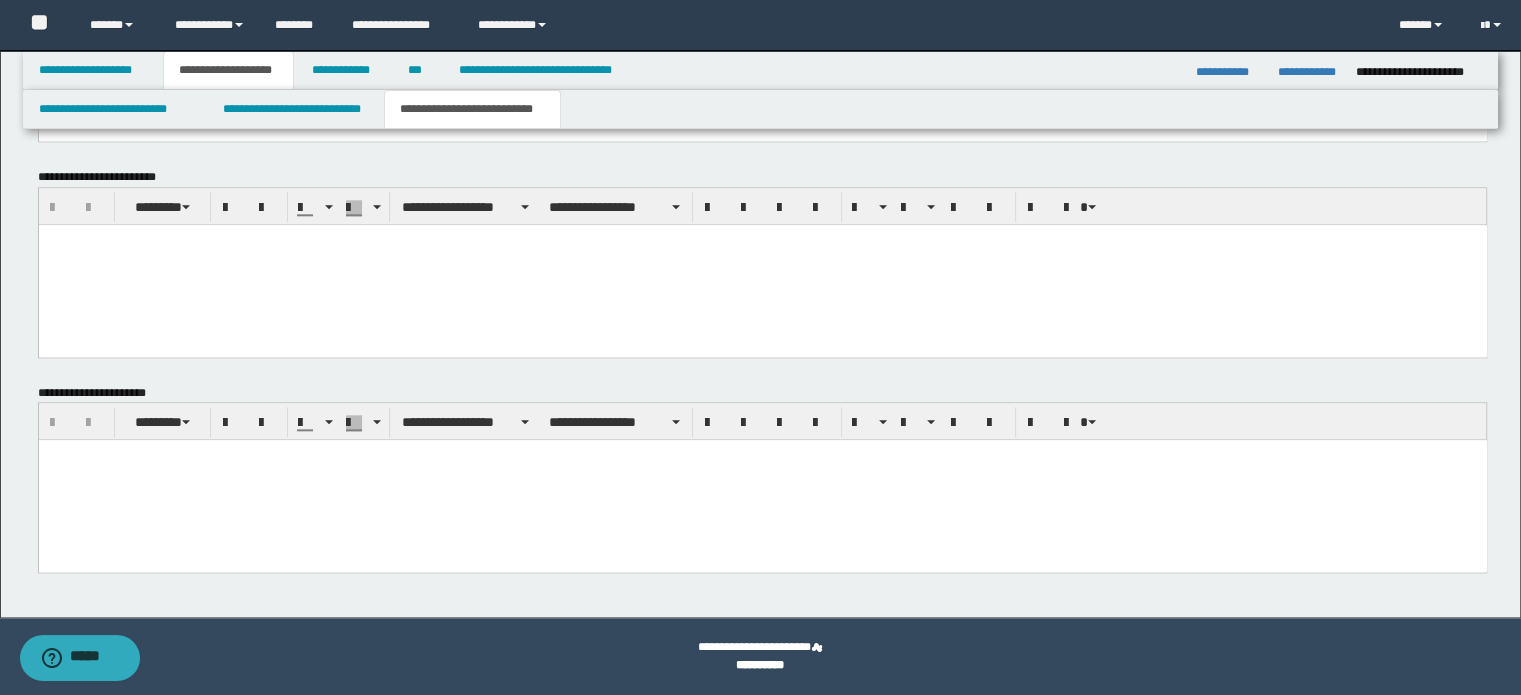 click at bounding box center [762, 480] 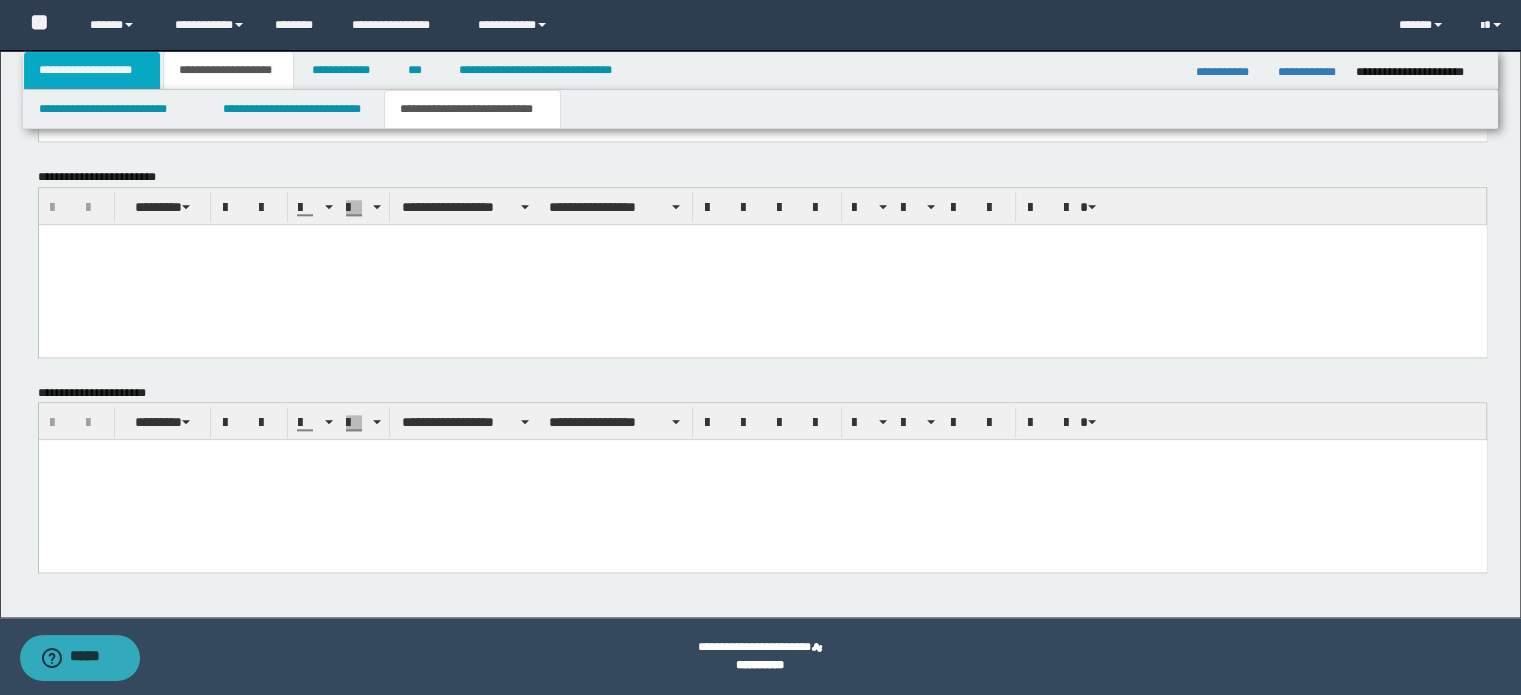 paste 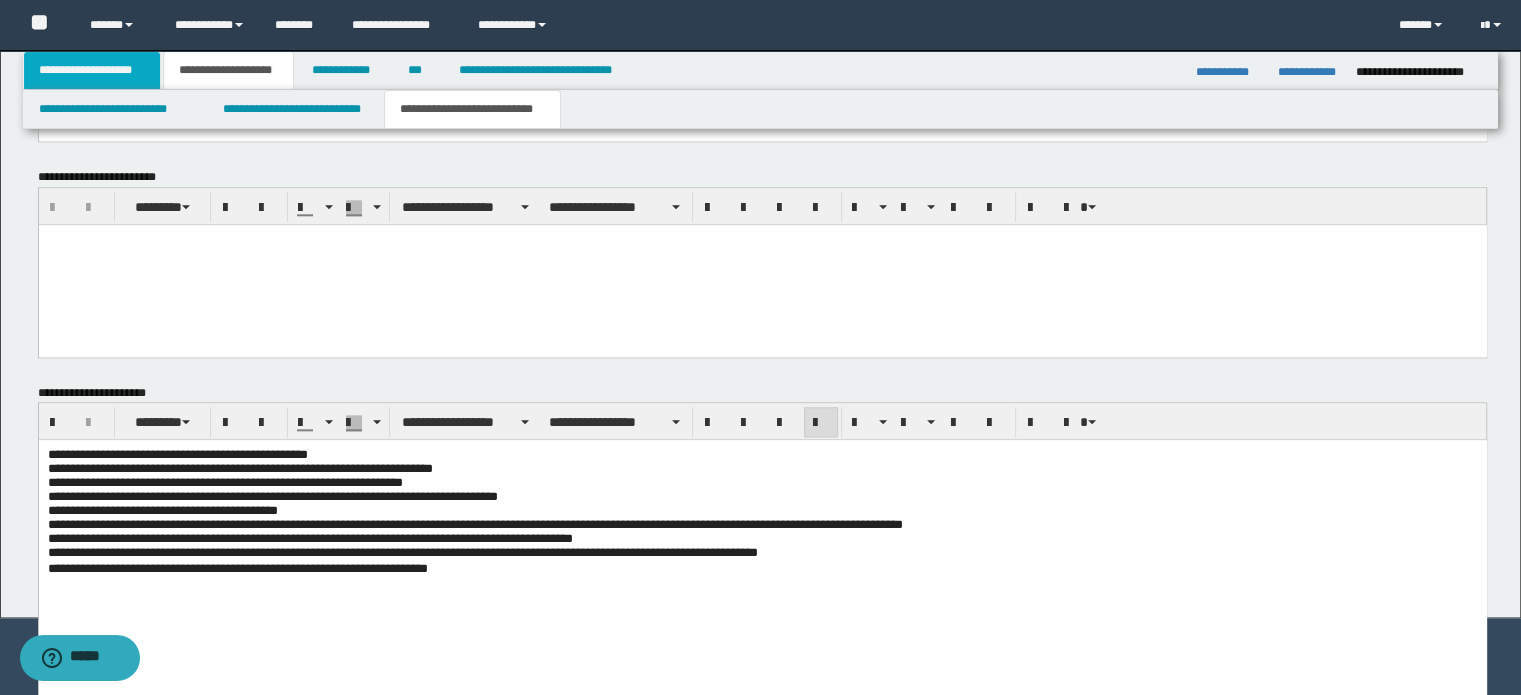 click on "**********" at bounding box center (92, 70) 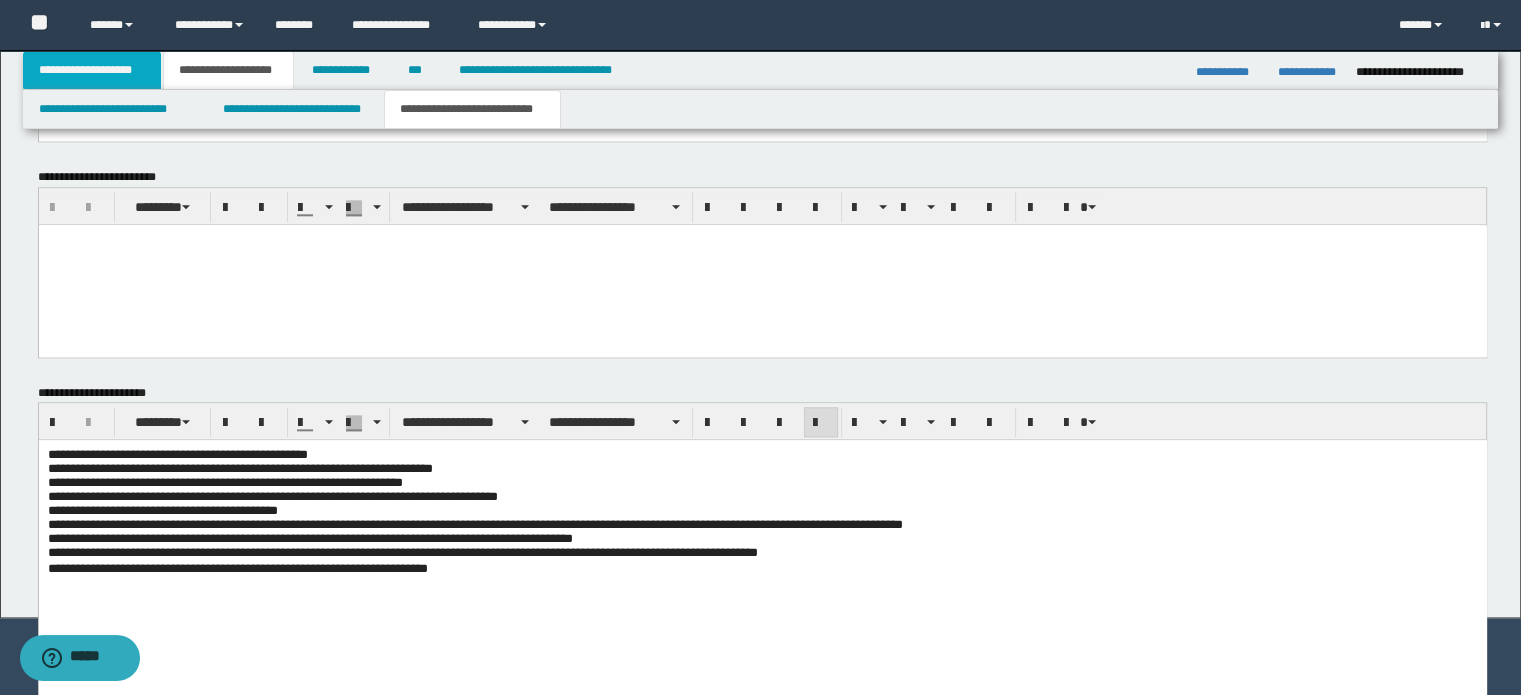 scroll, scrollTop: 411, scrollLeft: 0, axis: vertical 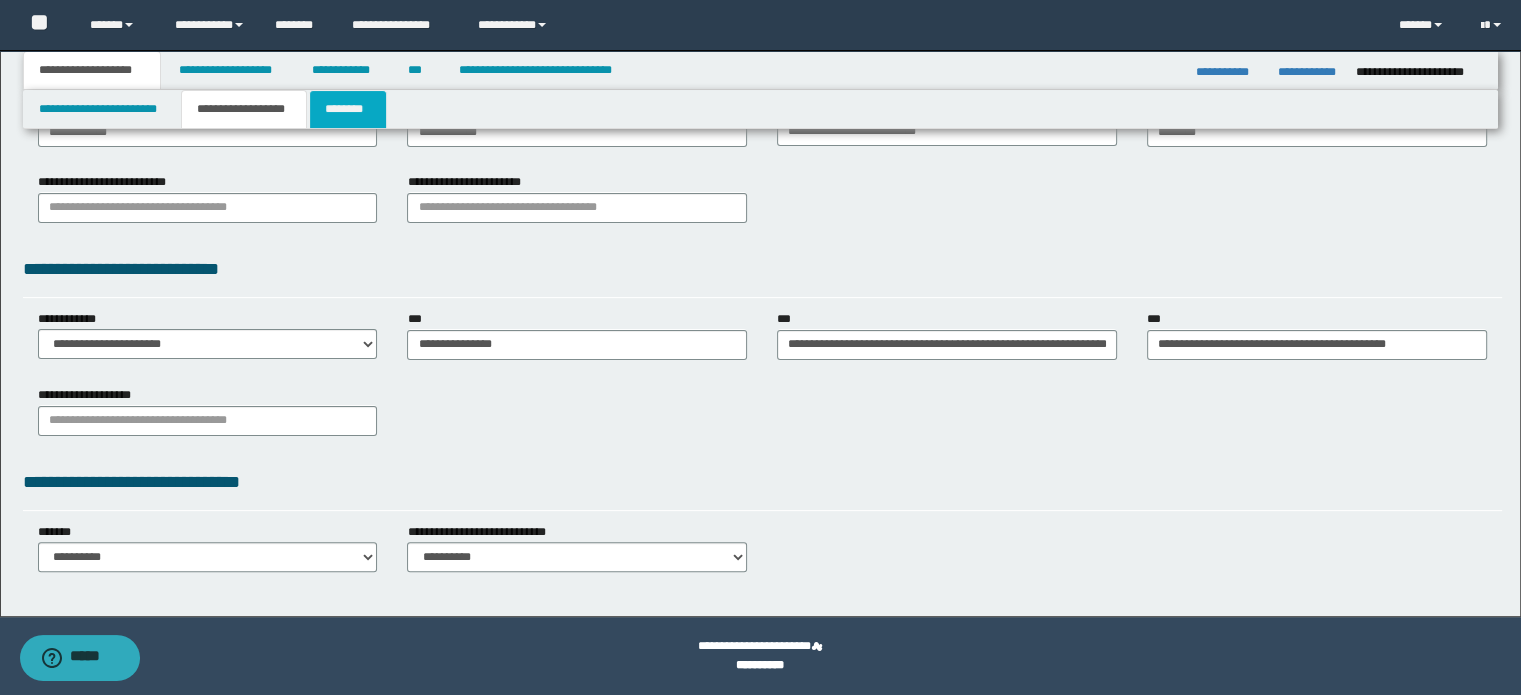 click on "********" at bounding box center (348, 109) 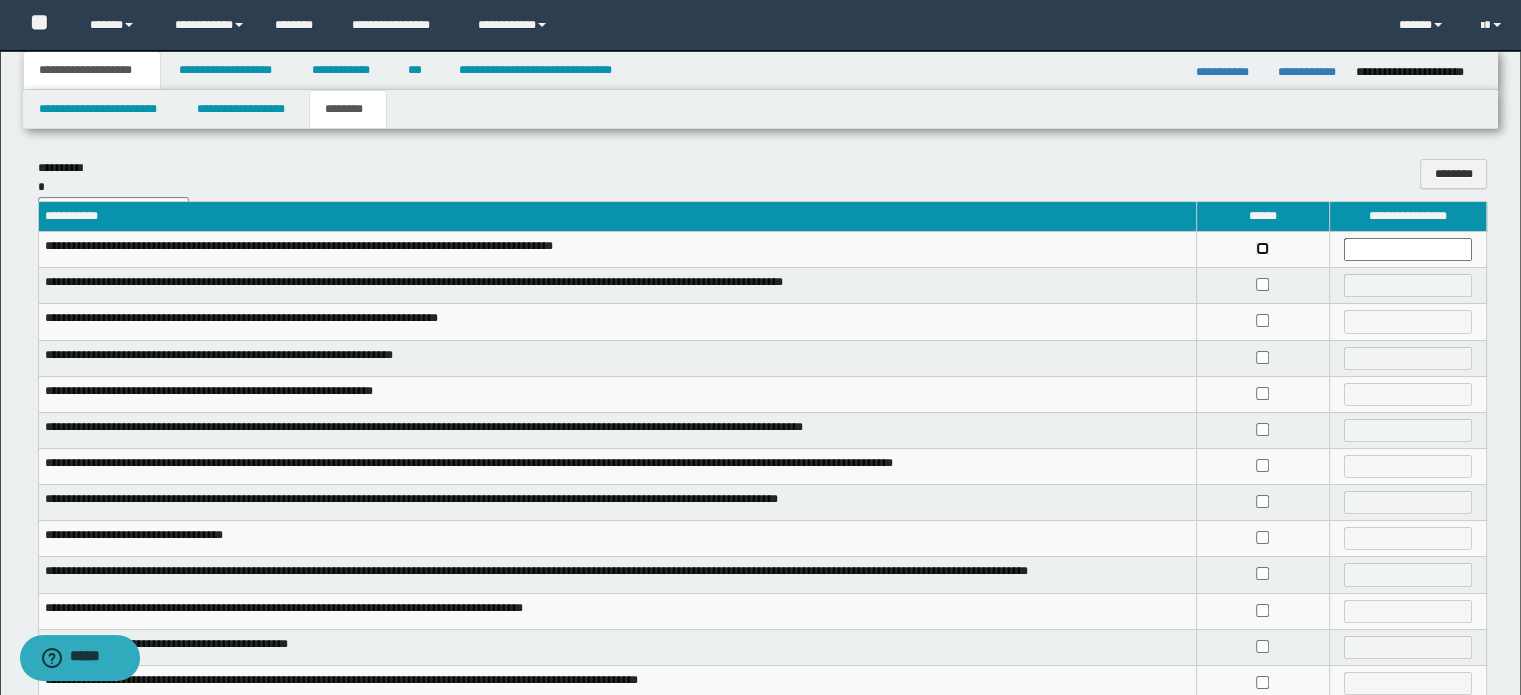 scroll, scrollTop: 414, scrollLeft: 0, axis: vertical 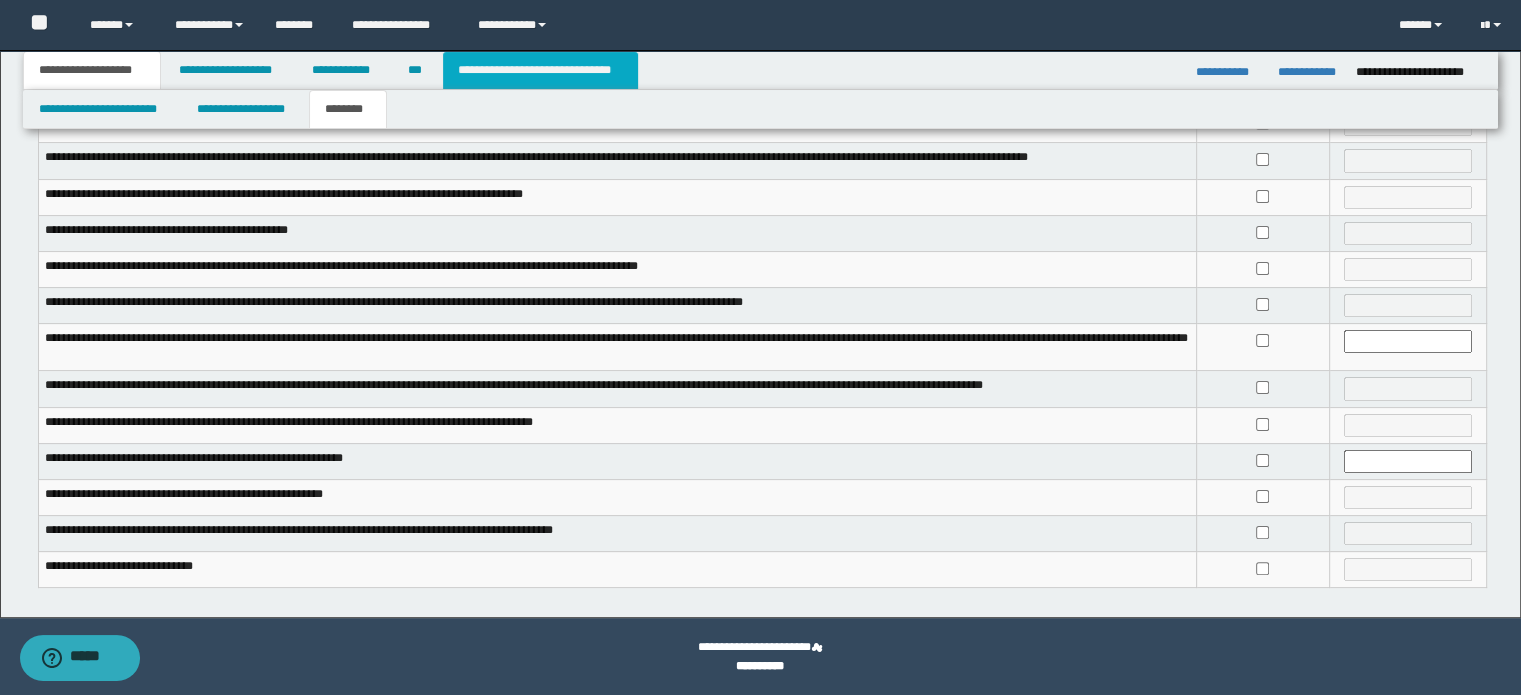 click on "**********" at bounding box center [540, 70] 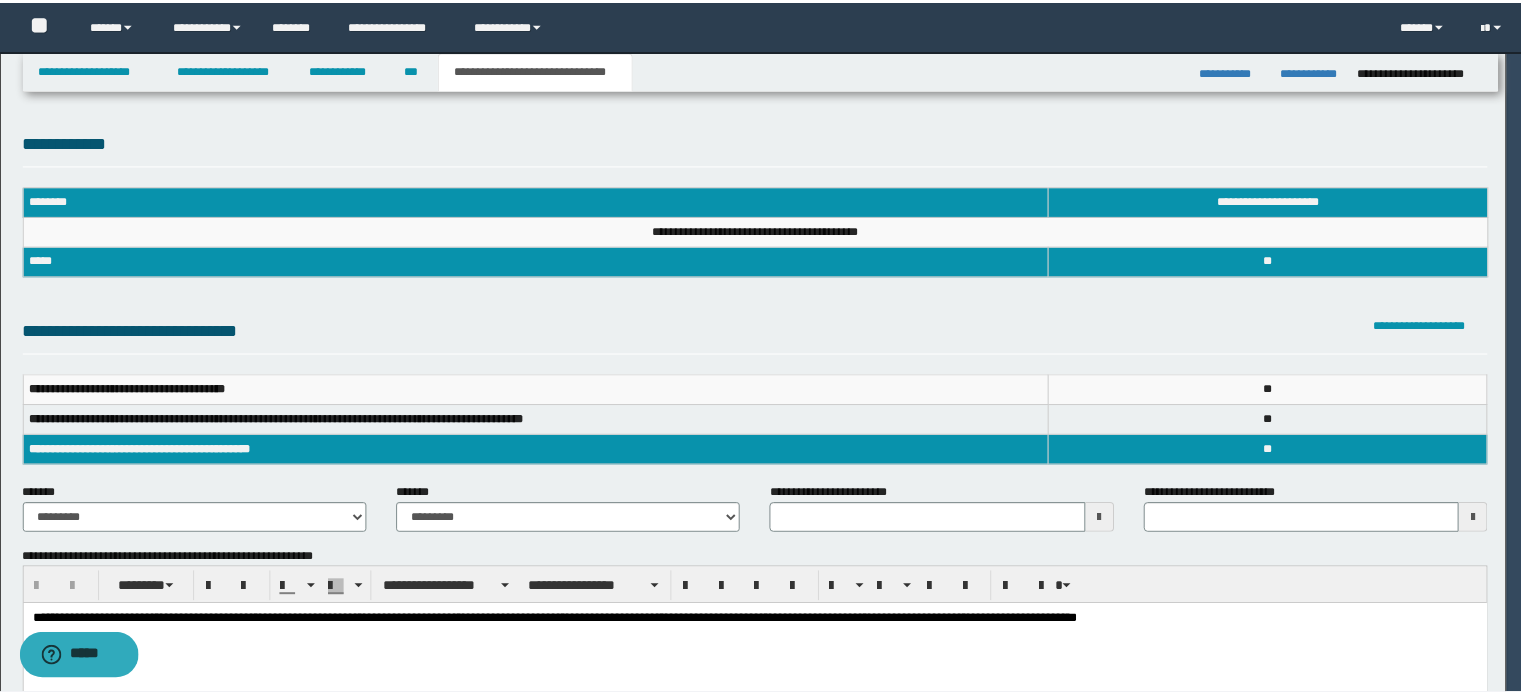 scroll, scrollTop: 0, scrollLeft: 0, axis: both 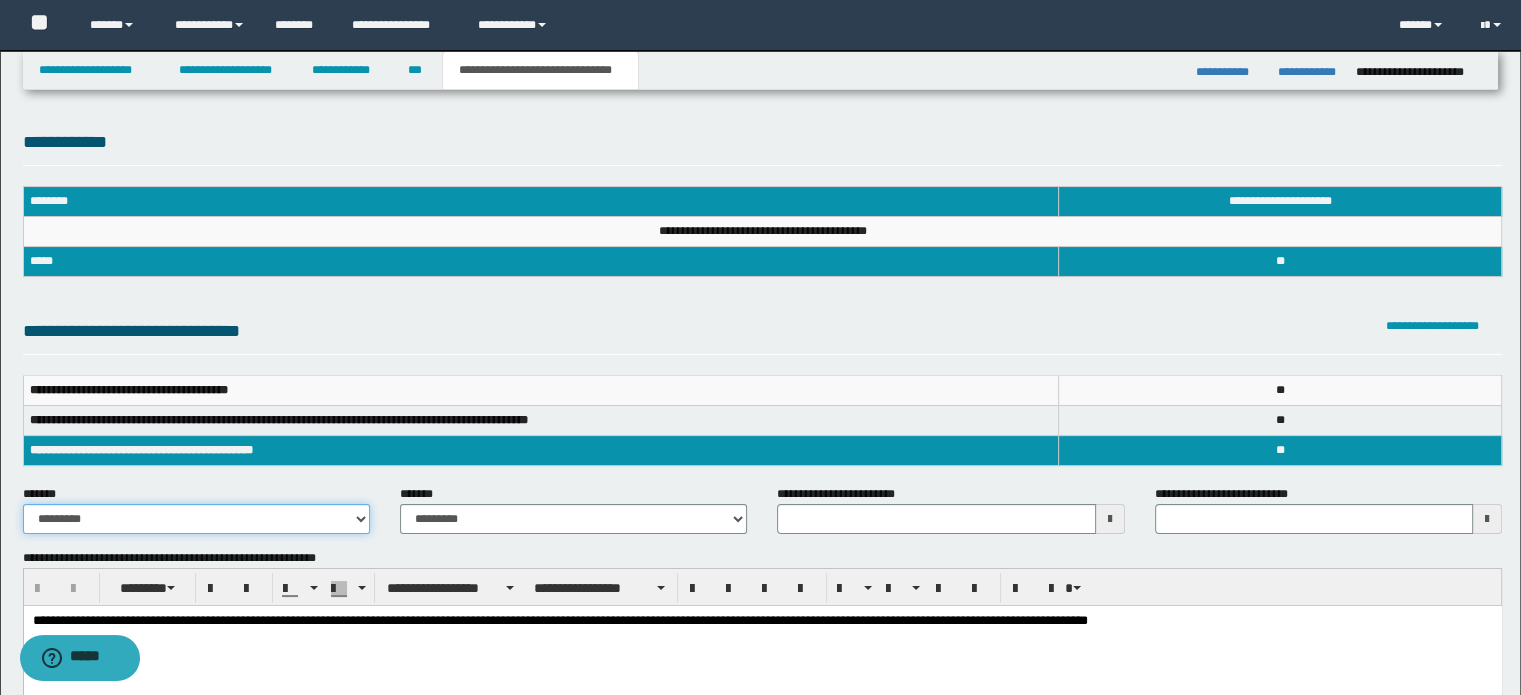 click on "**********" at bounding box center (196, 519) 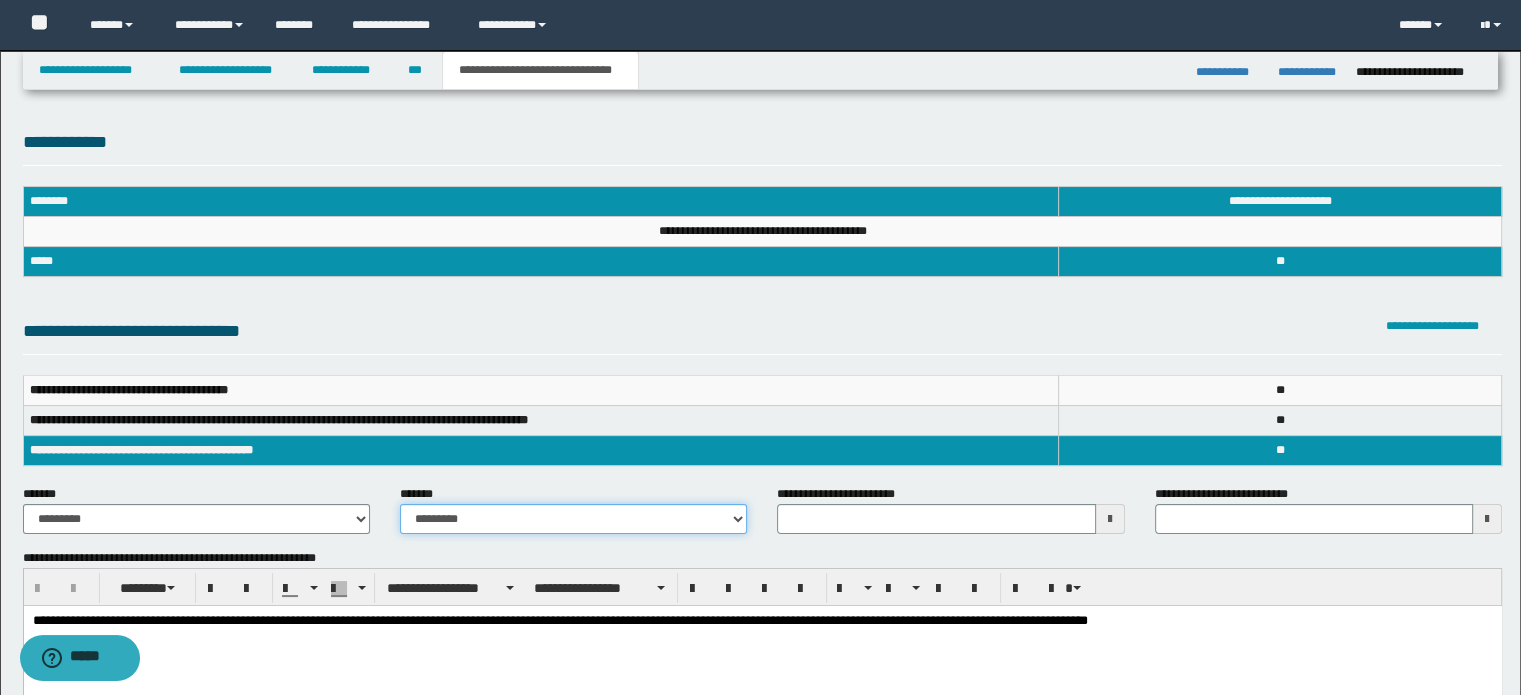 click on "**********" at bounding box center (573, 519) 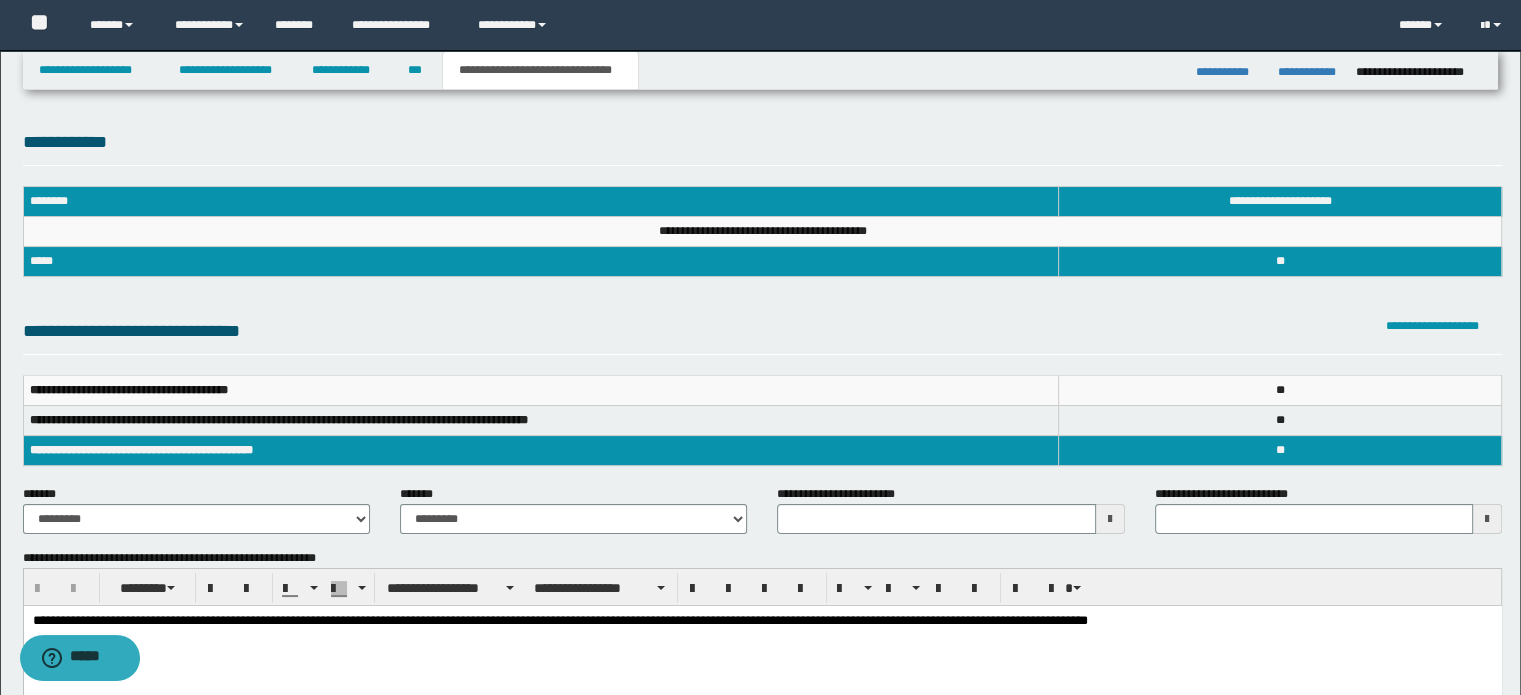 click at bounding box center (1110, 519) 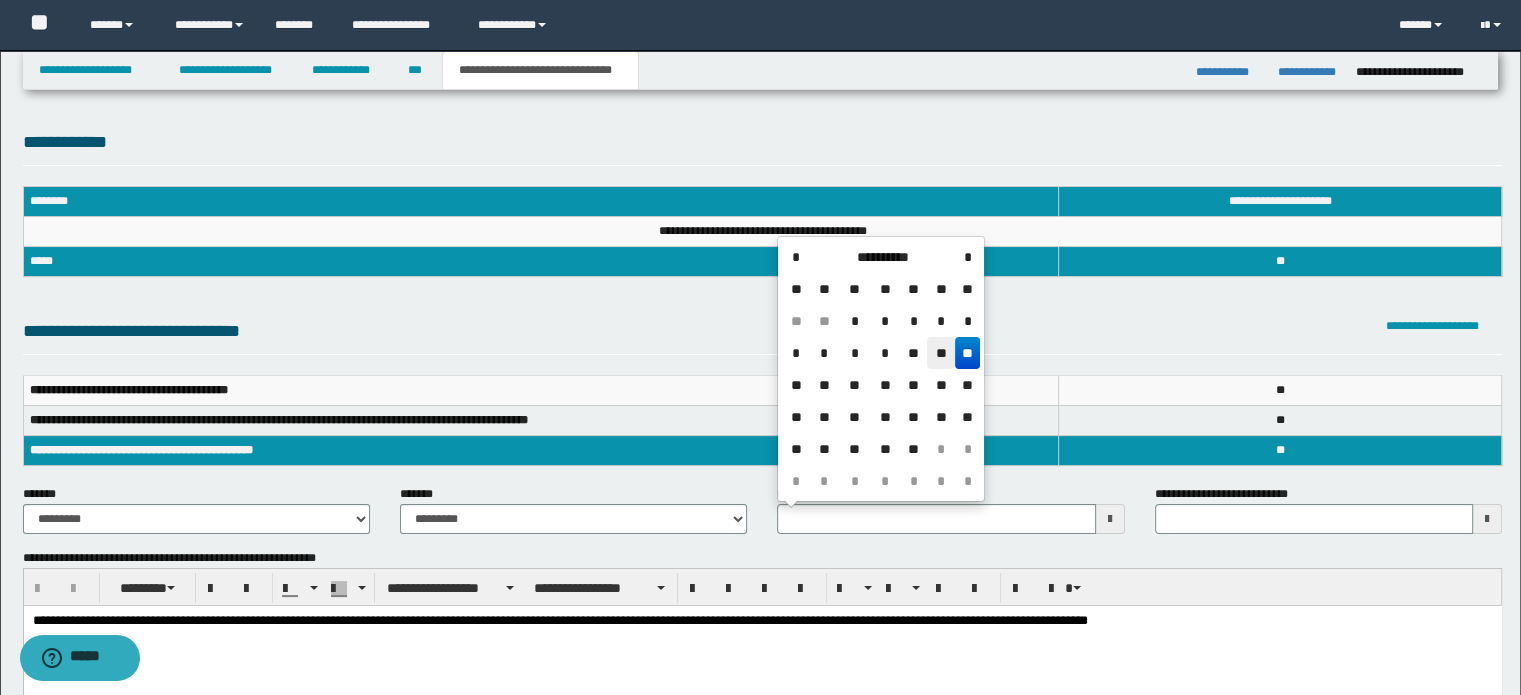 click on "**" at bounding box center [941, 353] 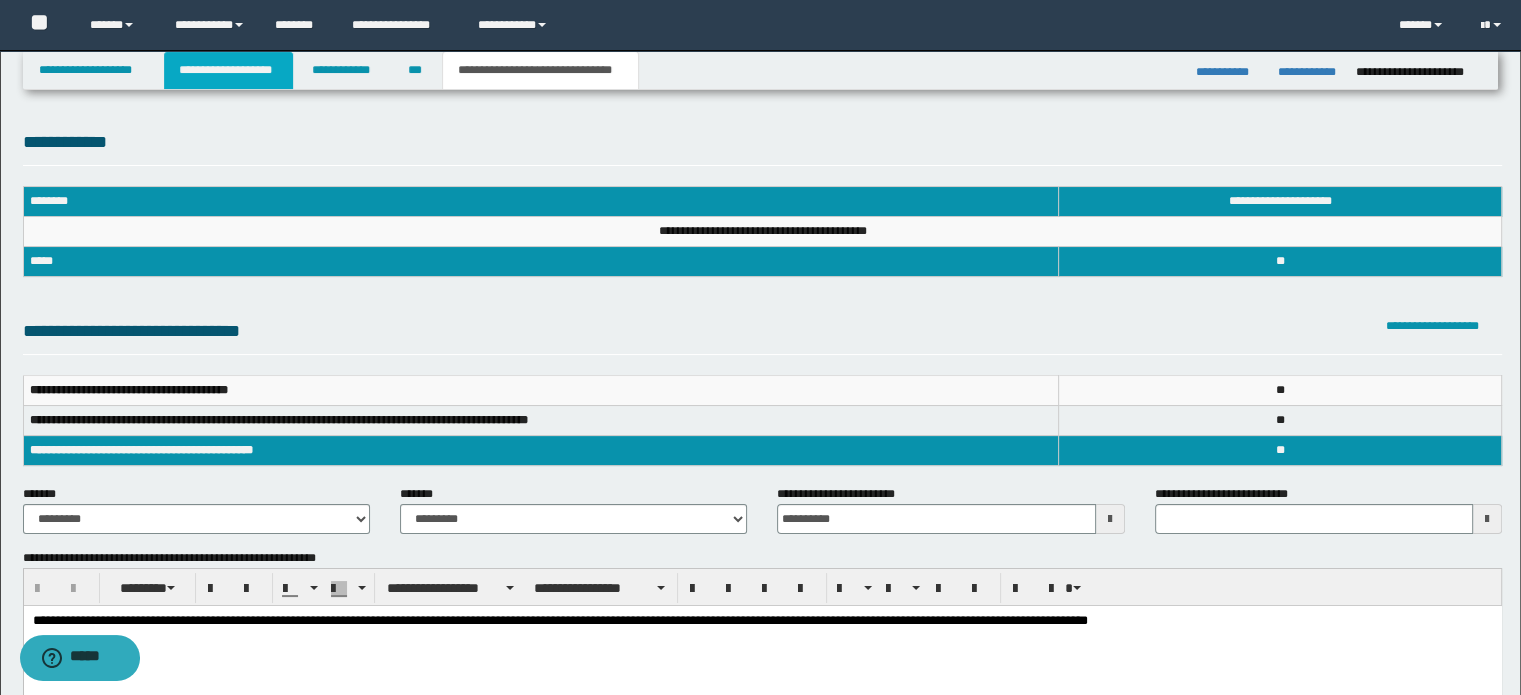 click on "**********" at bounding box center [228, 70] 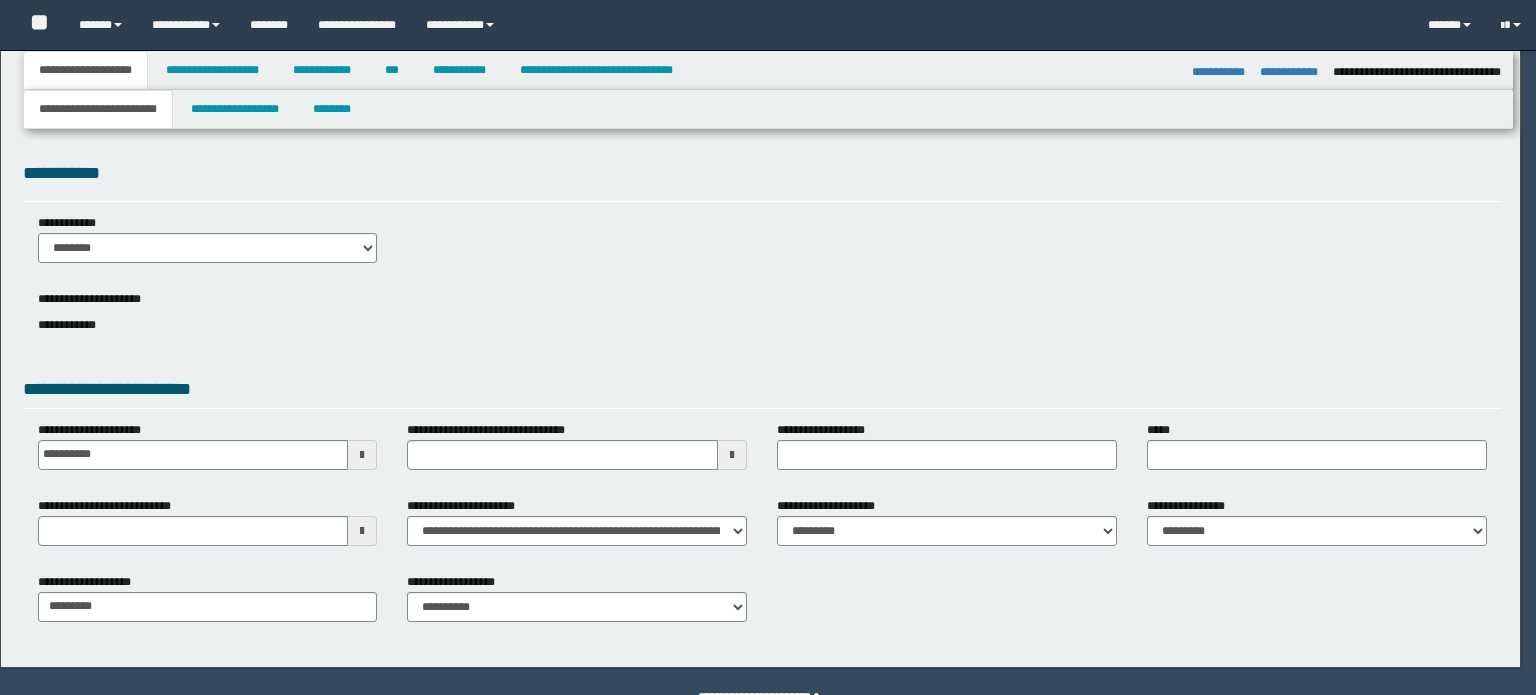 select on "*" 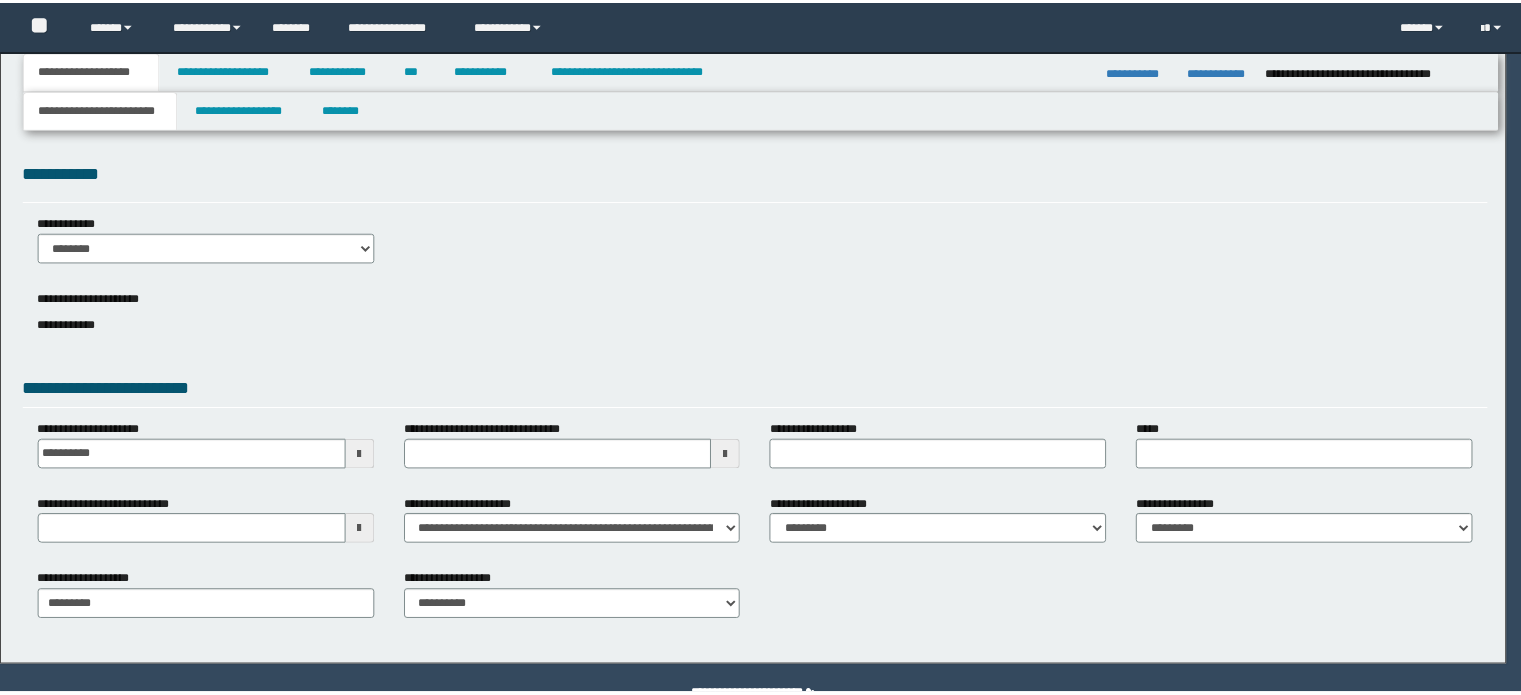 scroll, scrollTop: 0, scrollLeft: 0, axis: both 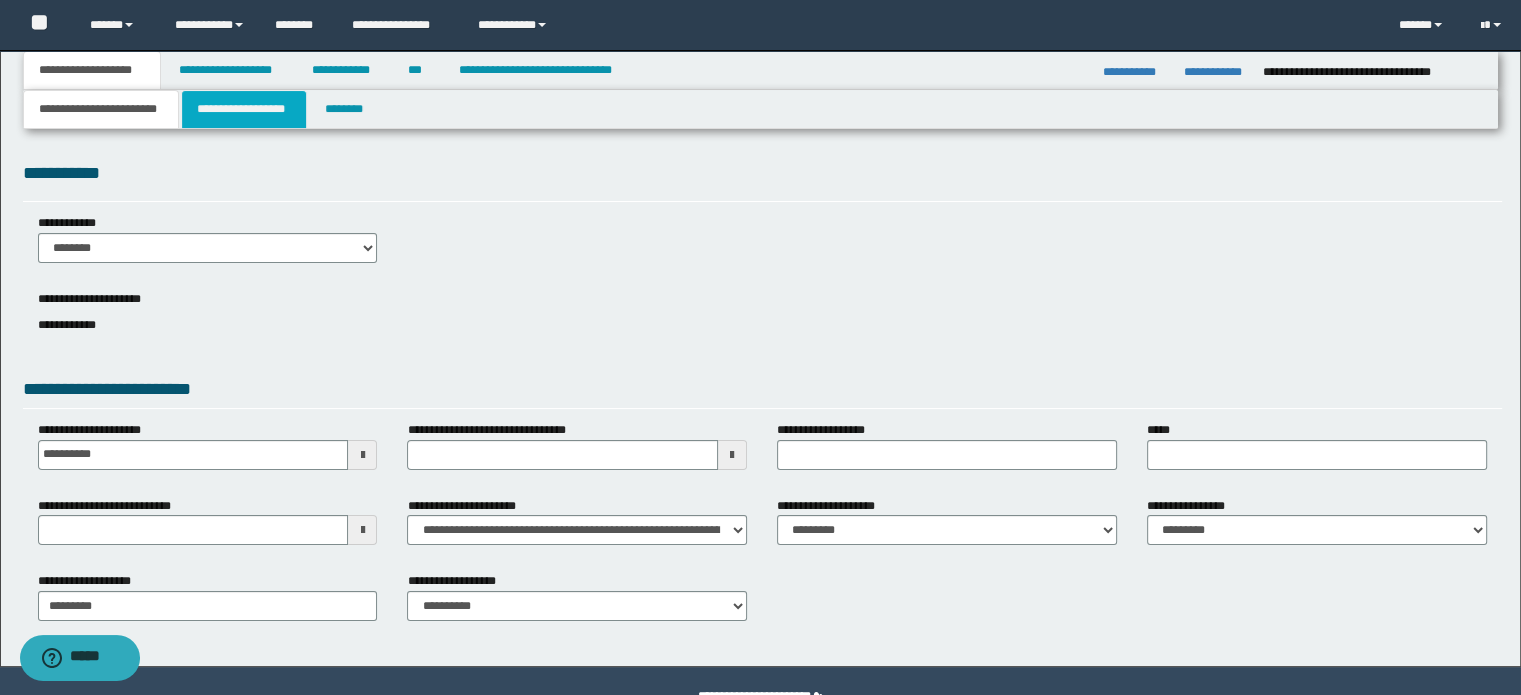 click on "**********" at bounding box center [244, 109] 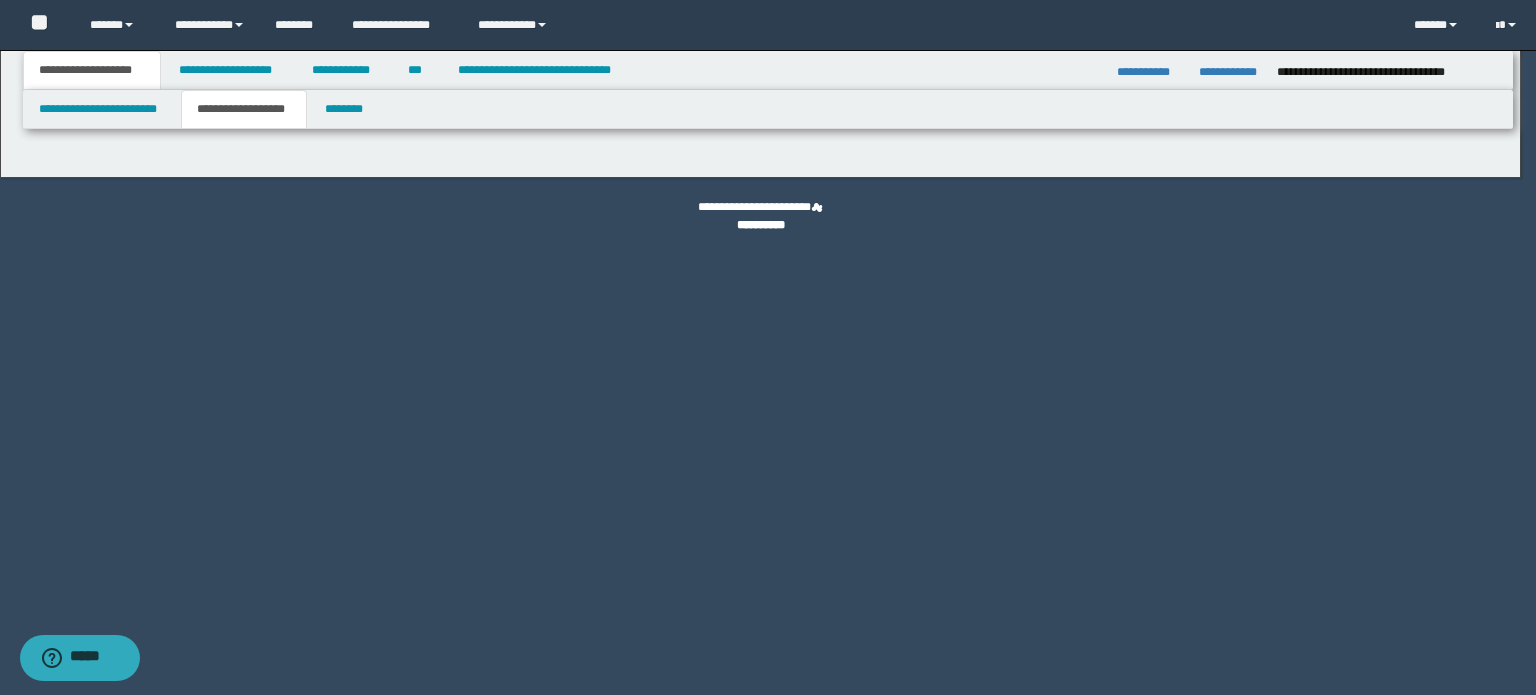 type on "**********" 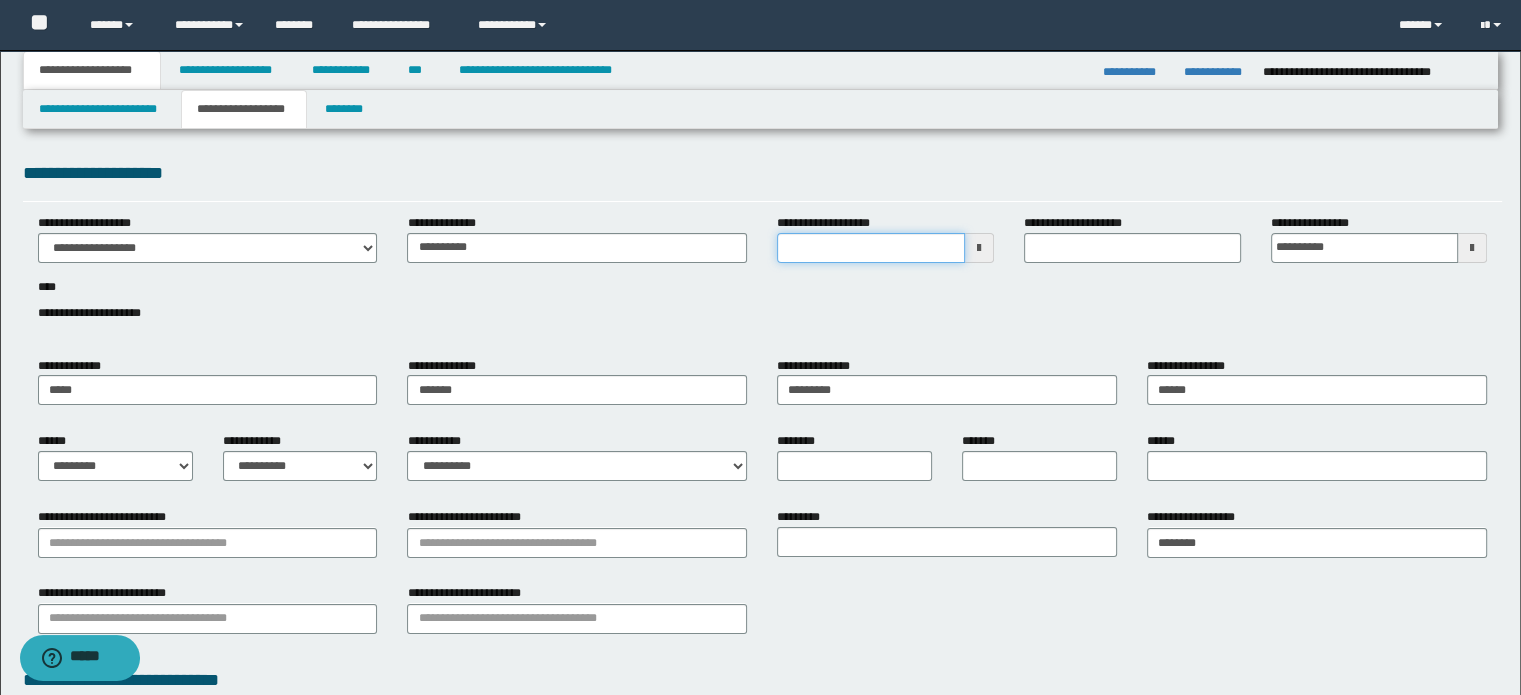 click on "**********" at bounding box center (871, 248) 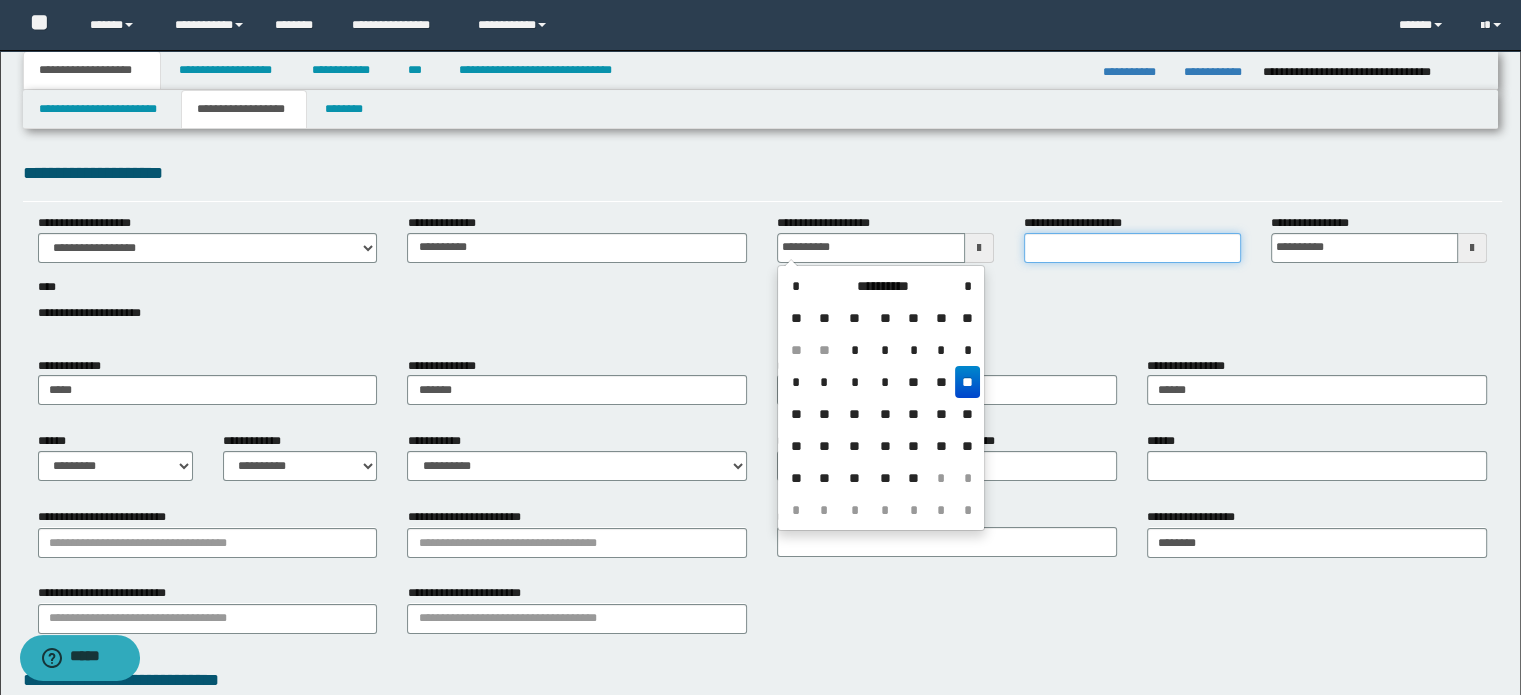 type on "**********" 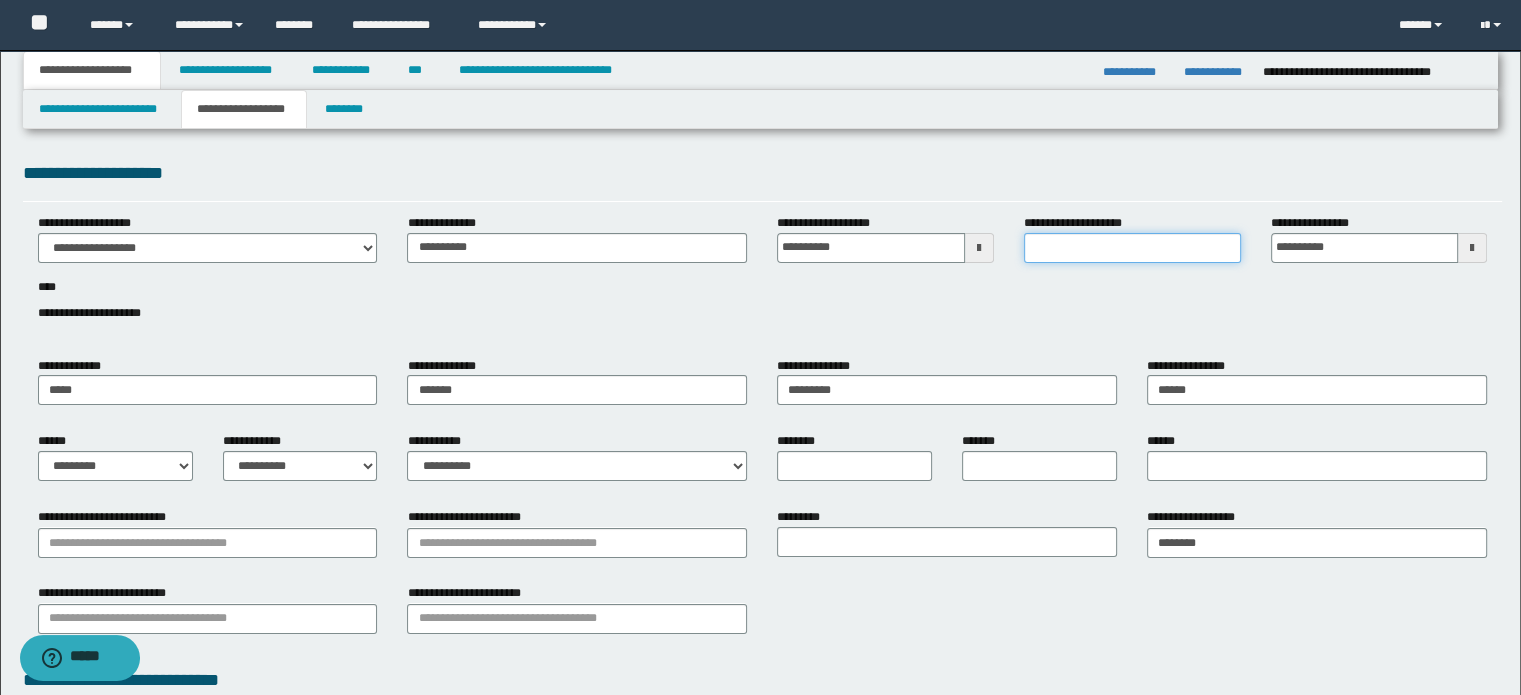 type on "******" 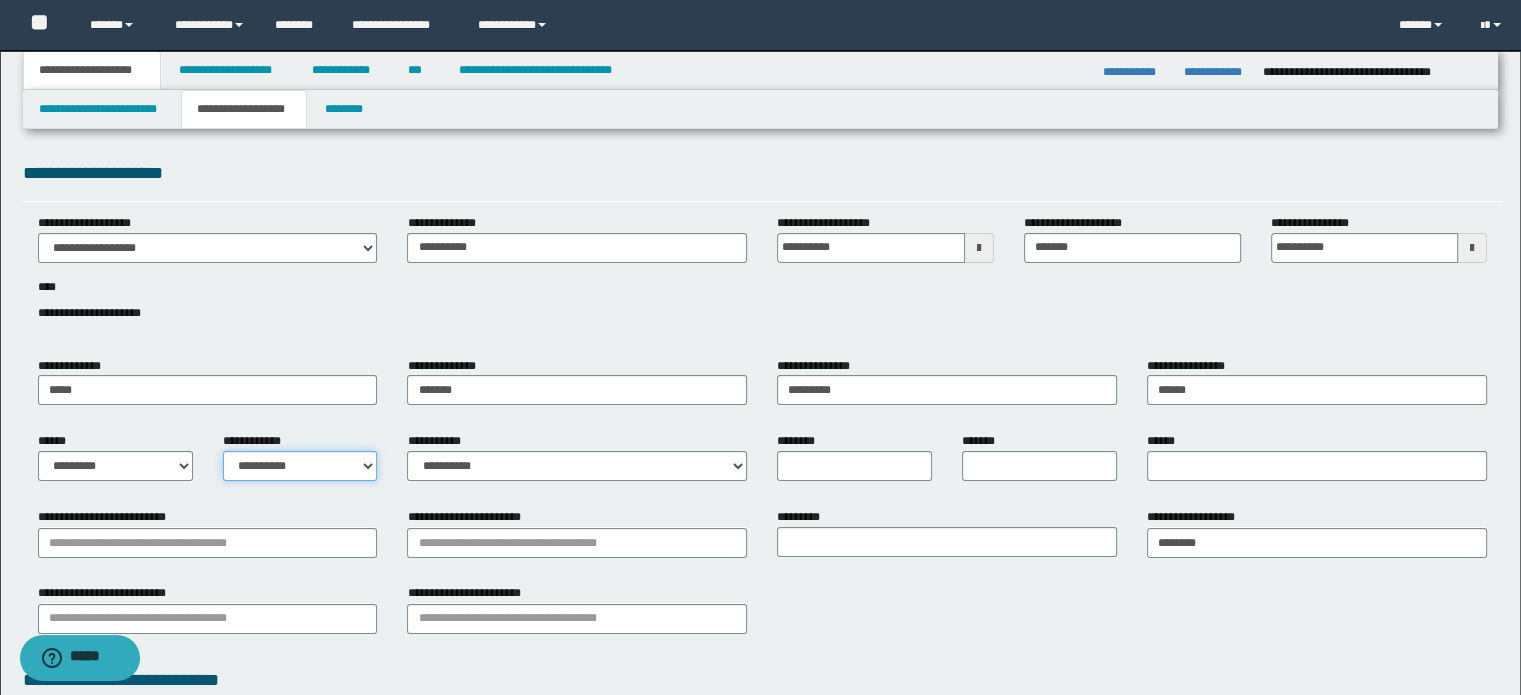 drag, startPoint x: 324, startPoint y: 465, endPoint x: 320, endPoint y: 476, distance: 11.7046995 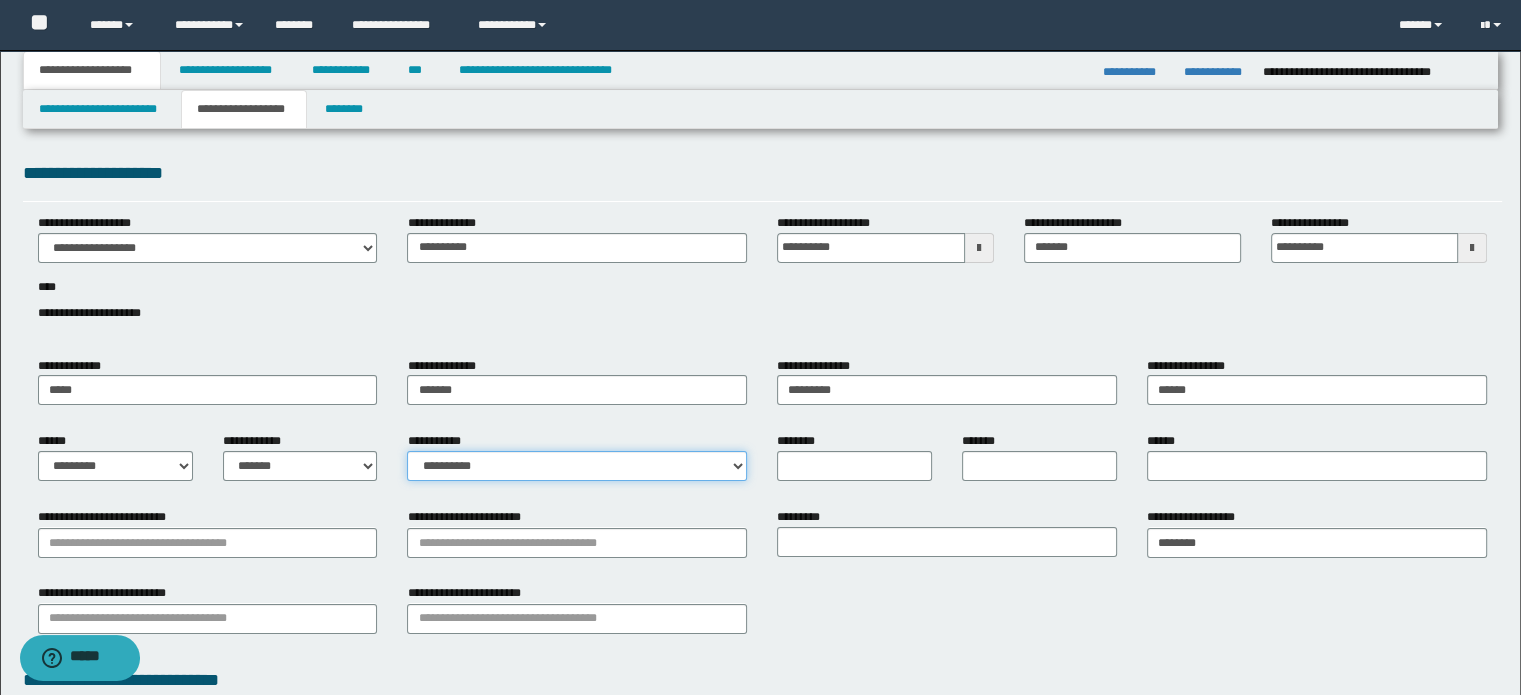 click on "**********" at bounding box center (577, 466) 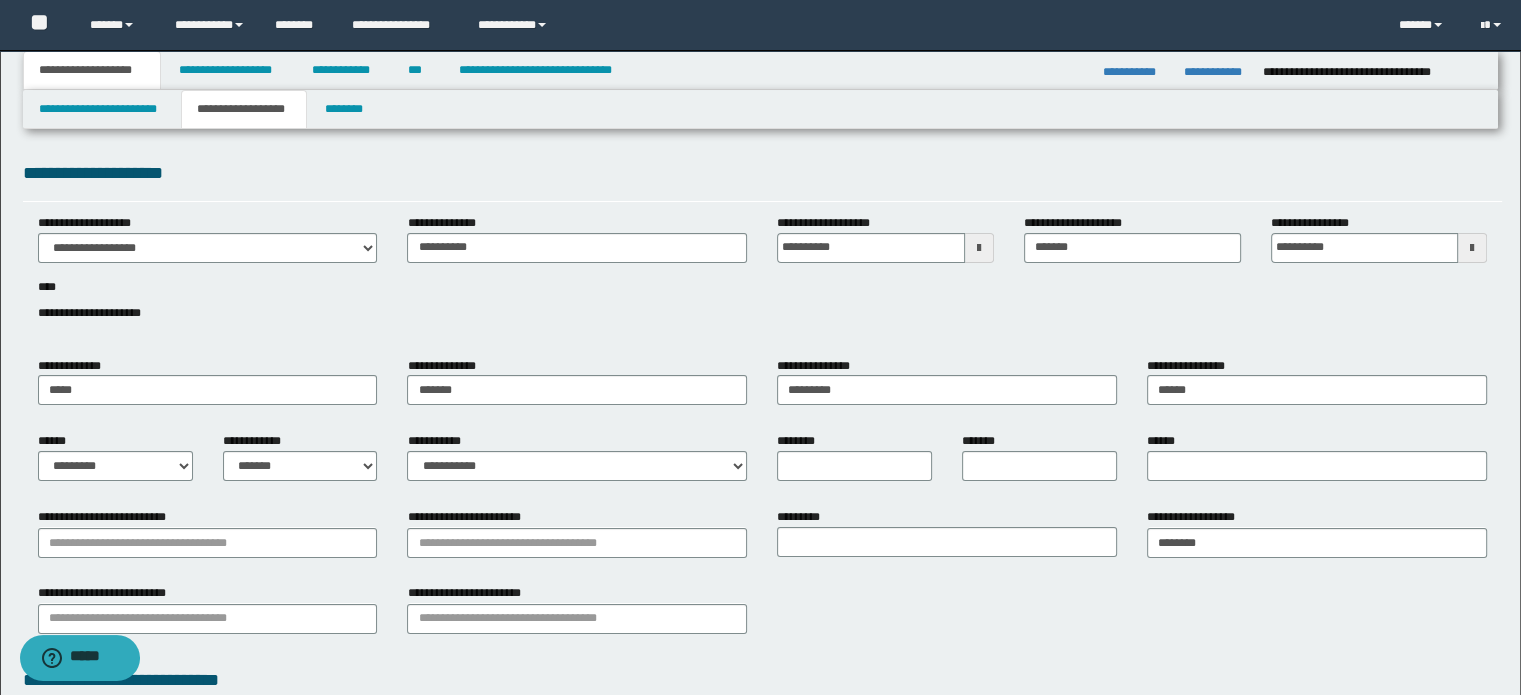 drag, startPoint x: 1040, startPoint y: 479, endPoint x: 1008, endPoint y: 469, distance: 33.526108 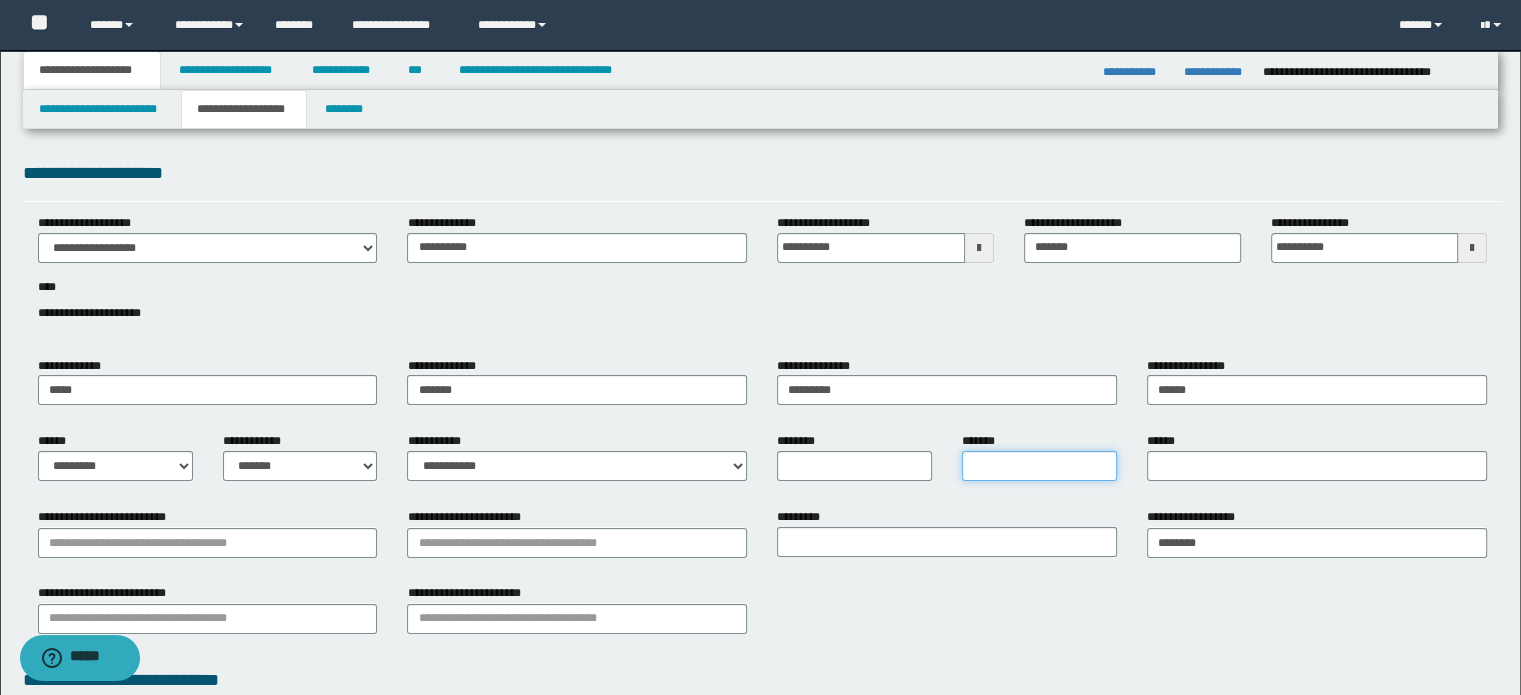 drag, startPoint x: 1008, startPoint y: 469, endPoint x: 853, endPoint y: 458, distance: 155.38983 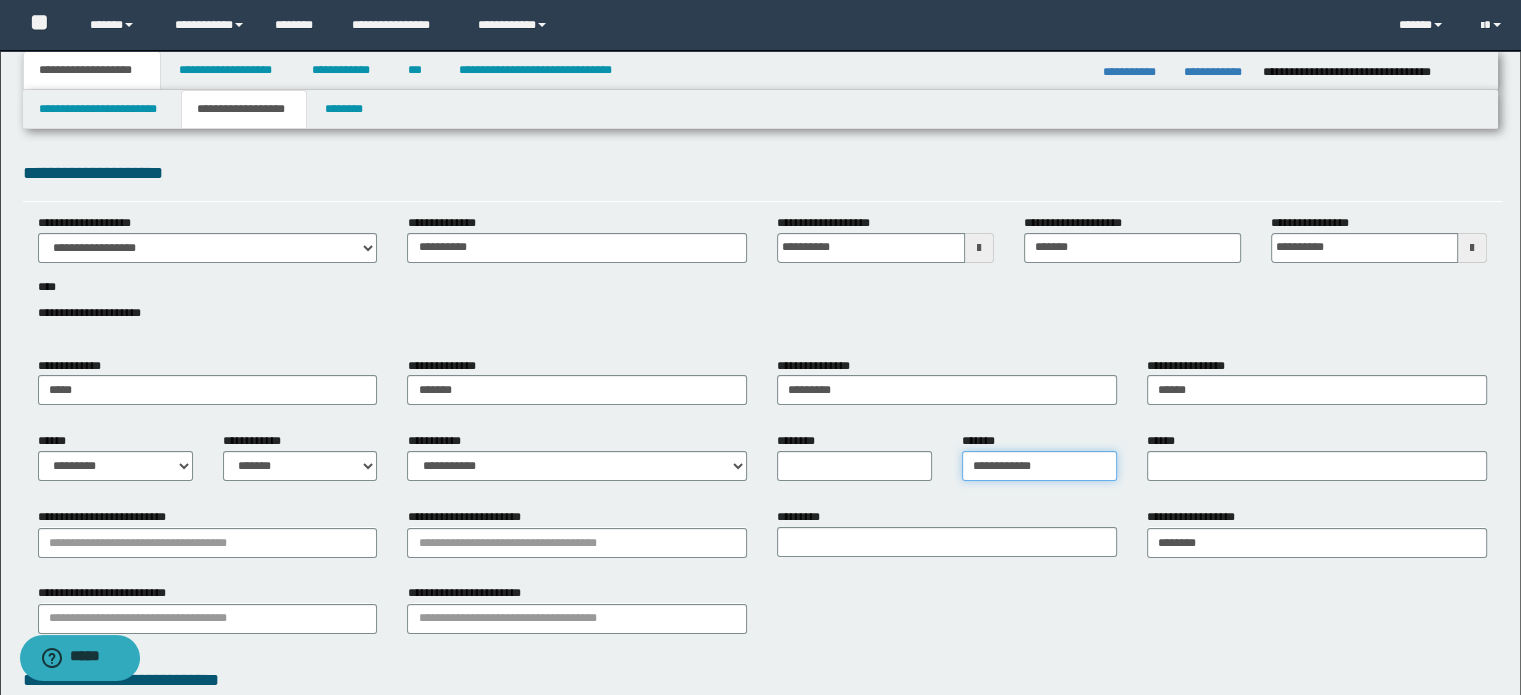 type on "**********" 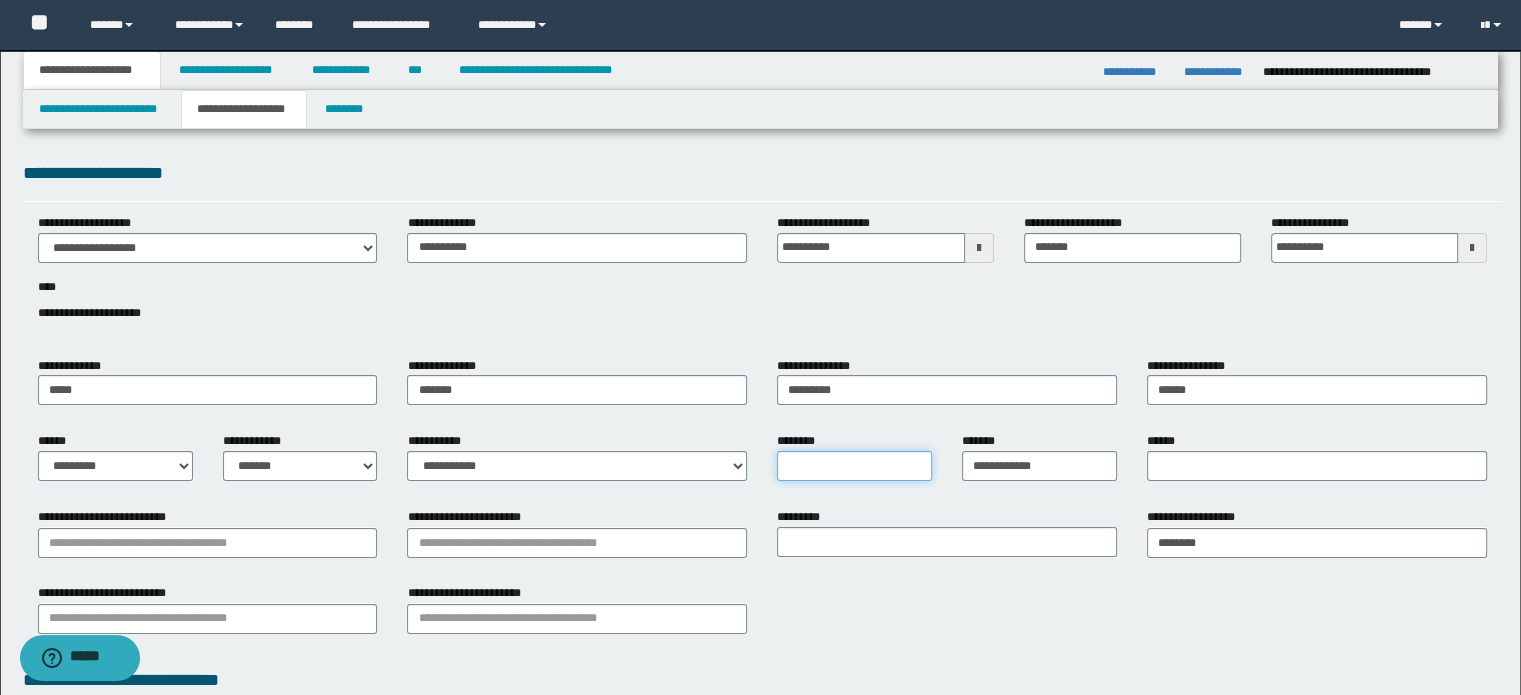click on "********" at bounding box center (854, 466) 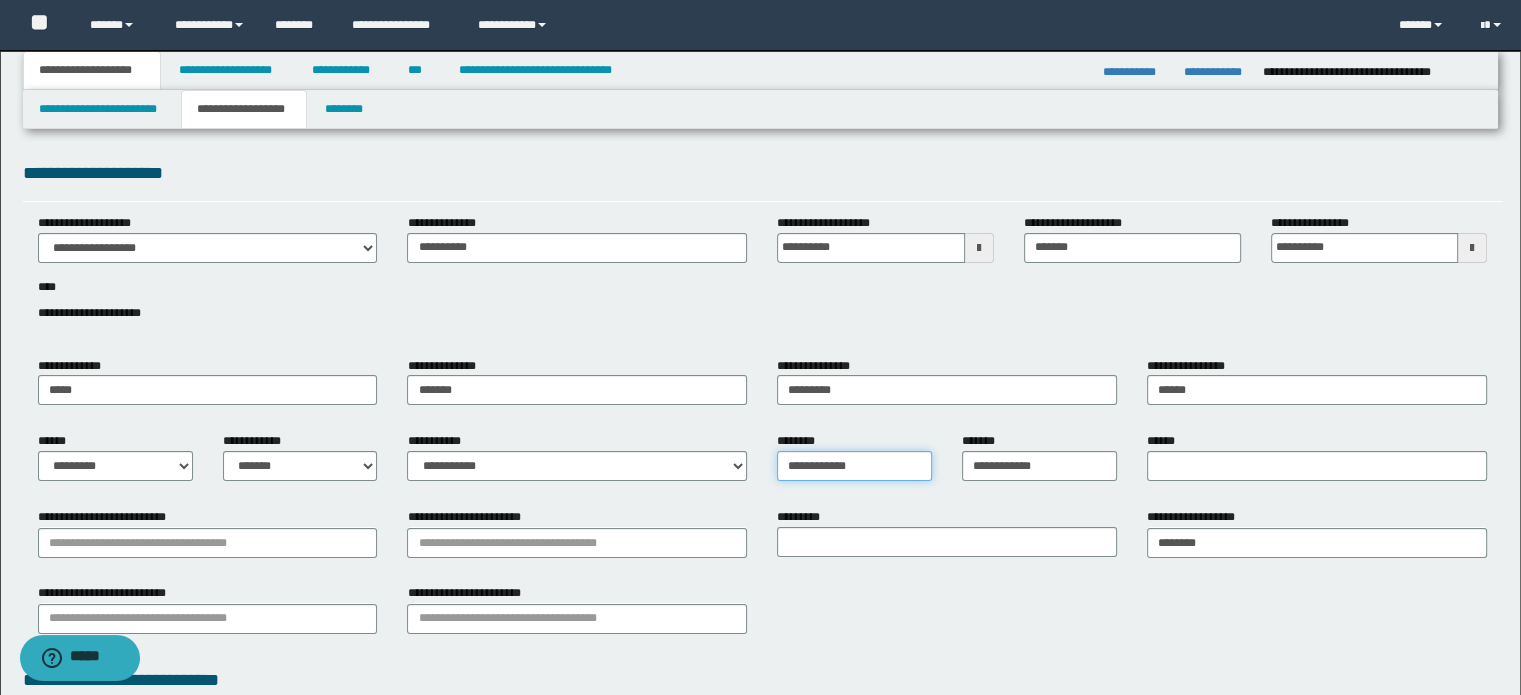 type on "**********" 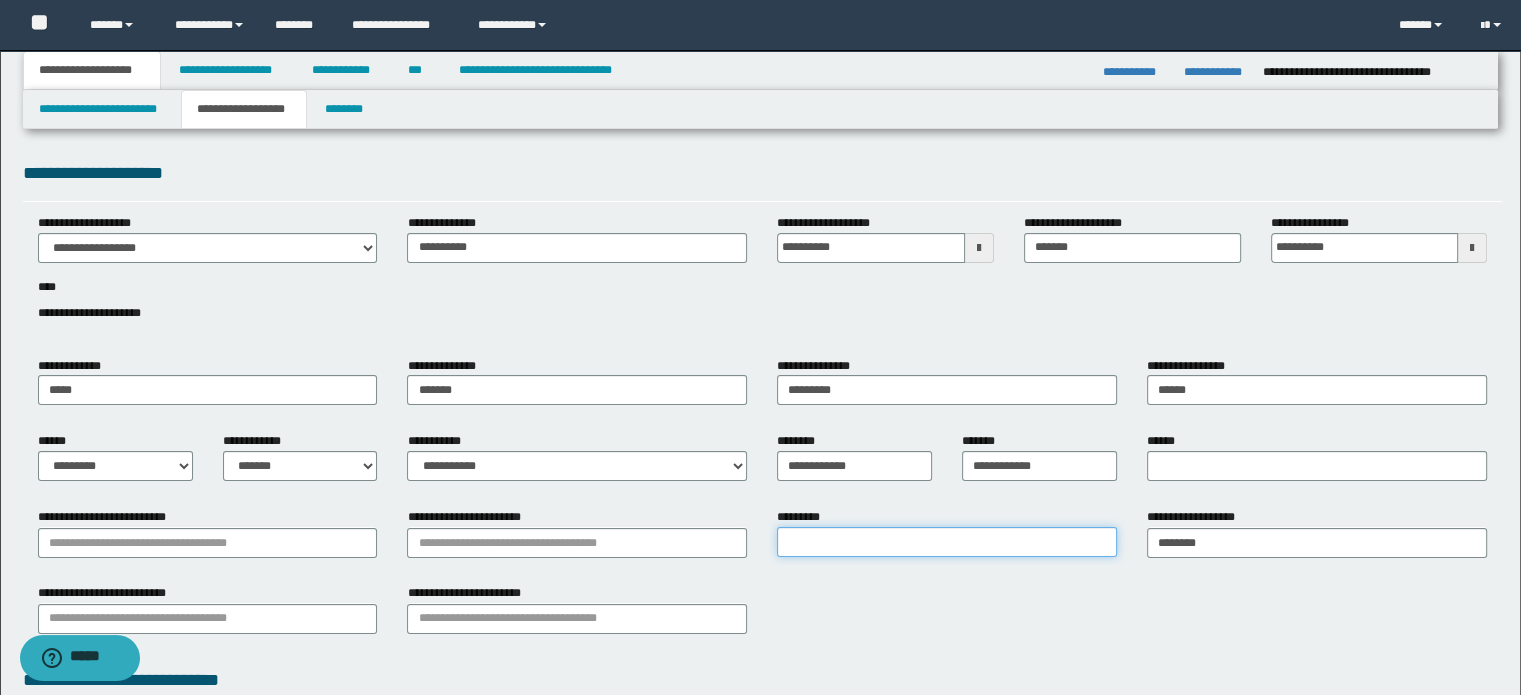 drag, startPoint x: 878, startPoint y: 548, endPoint x: 908, endPoint y: 555, distance: 30.805843 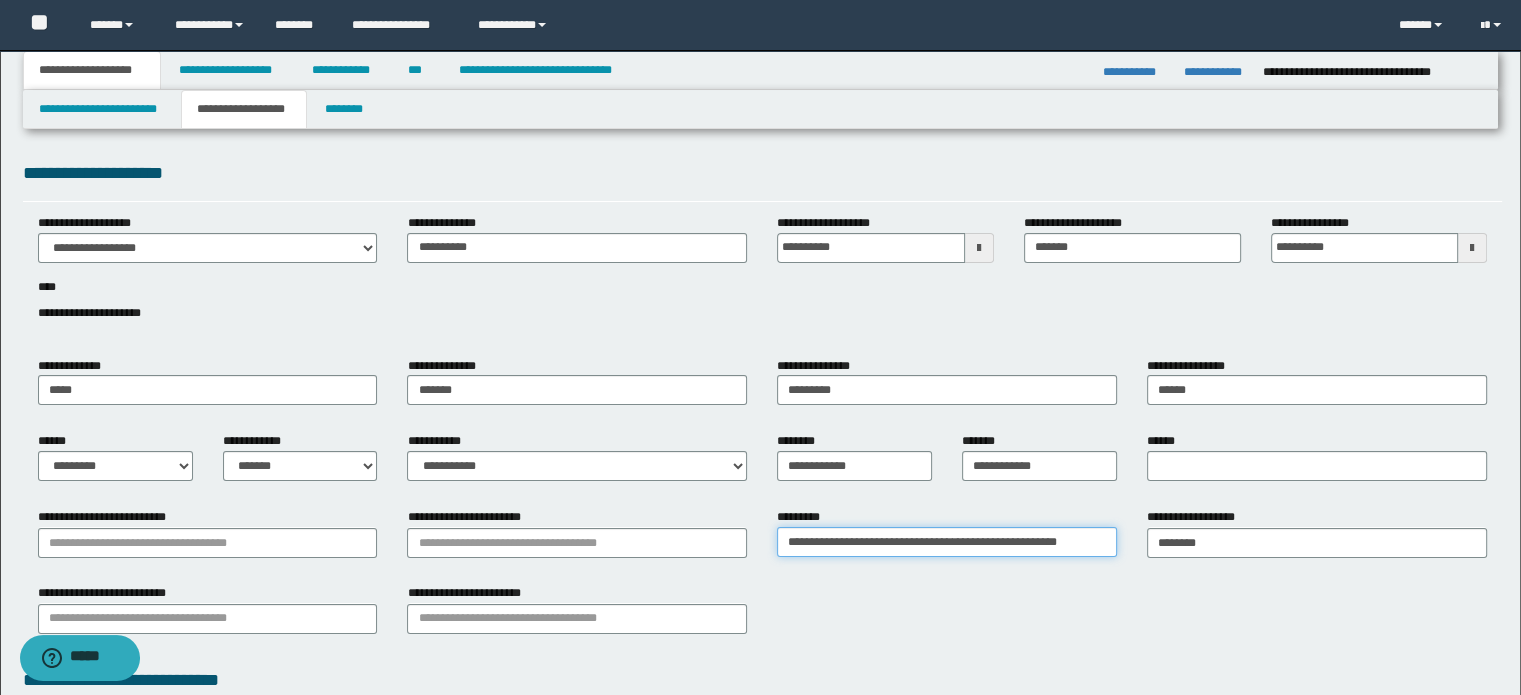 drag, startPoint x: 948, startPoint y: 543, endPoint x: 1202, endPoint y: 563, distance: 254.78618 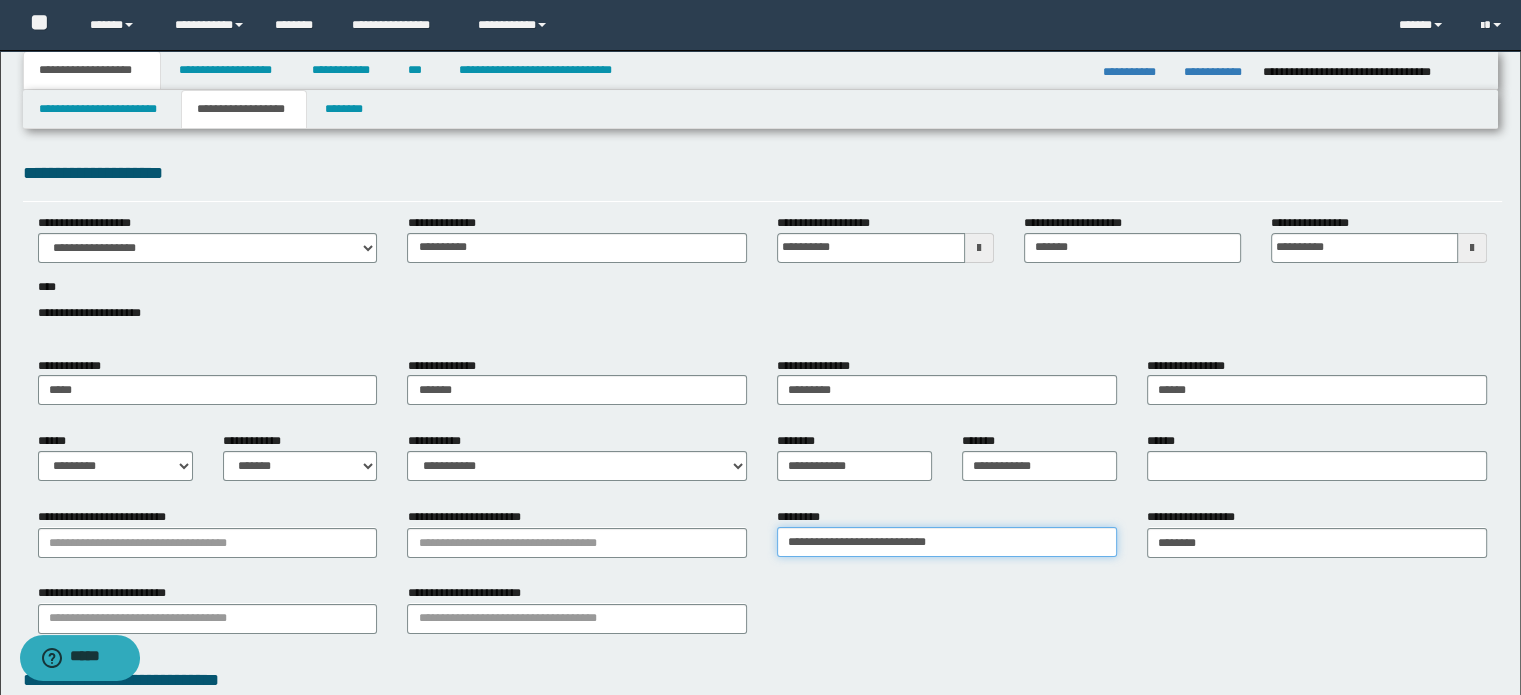 type on "**********" 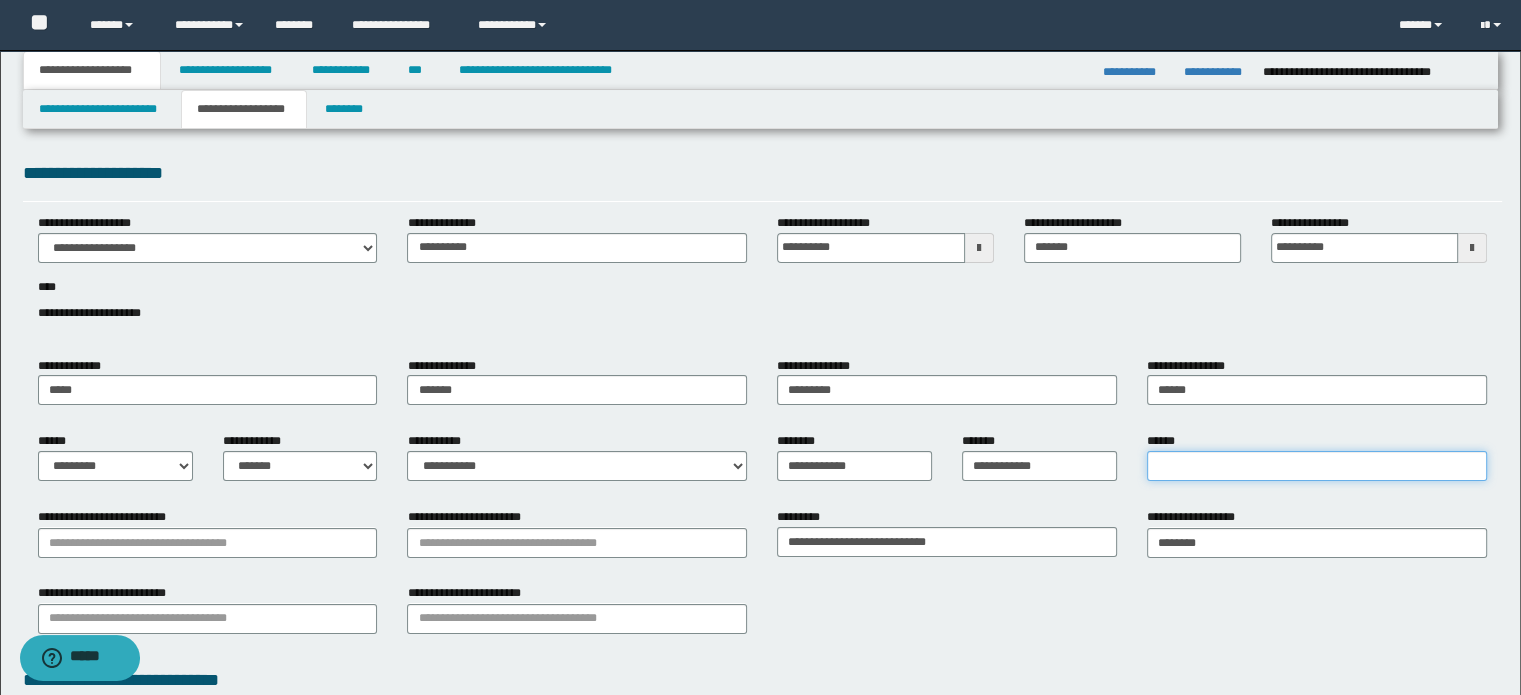 click on "******" at bounding box center (1317, 466) 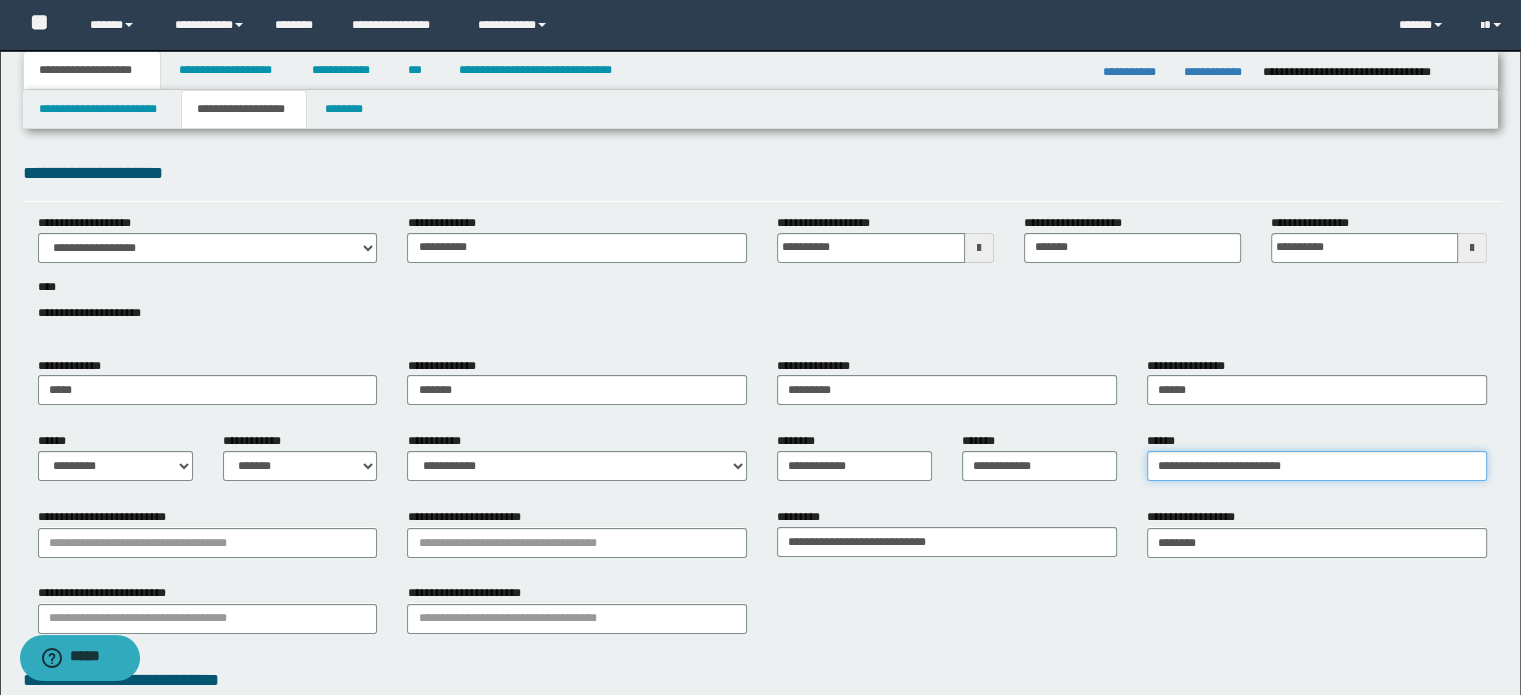 type on "**********" 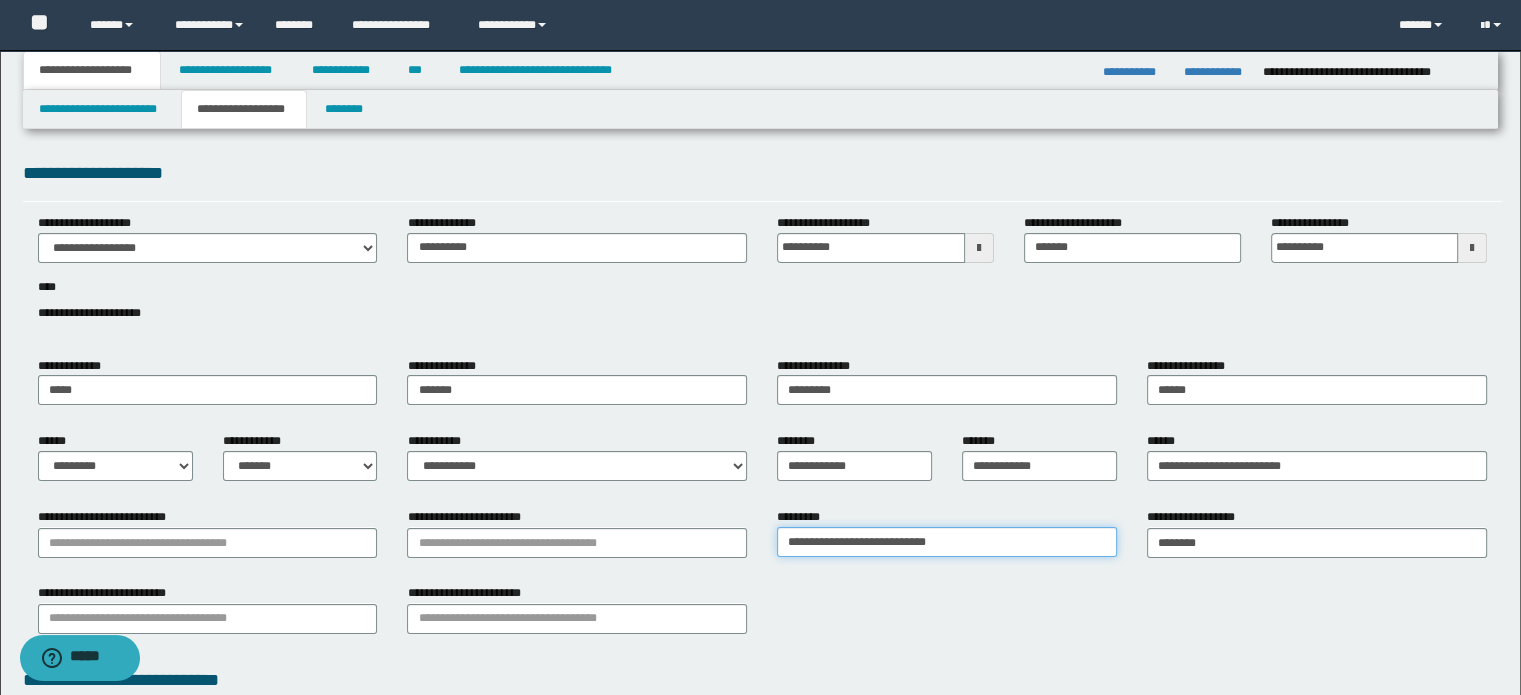 drag, startPoint x: 1003, startPoint y: 537, endPoint x: 935, endPoint y: 537, distance: 68 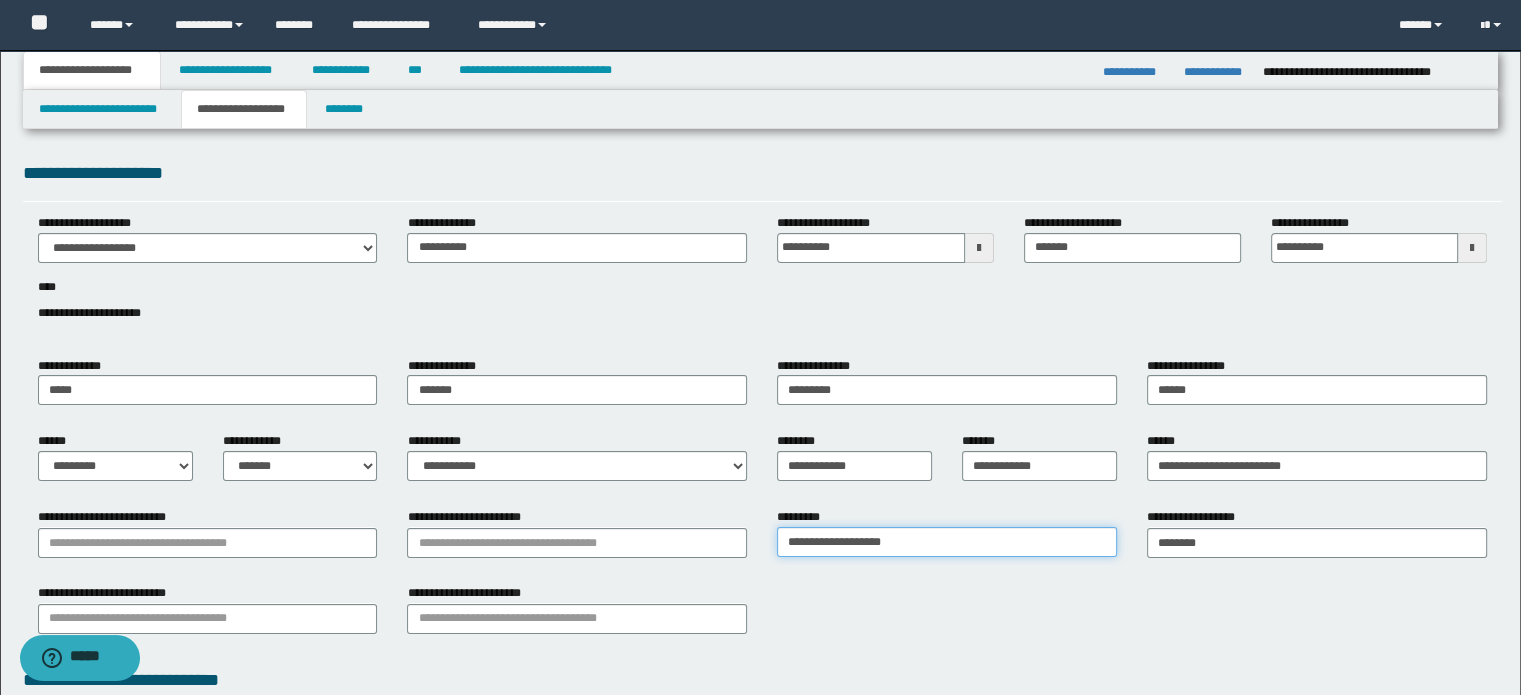 type on "**********" 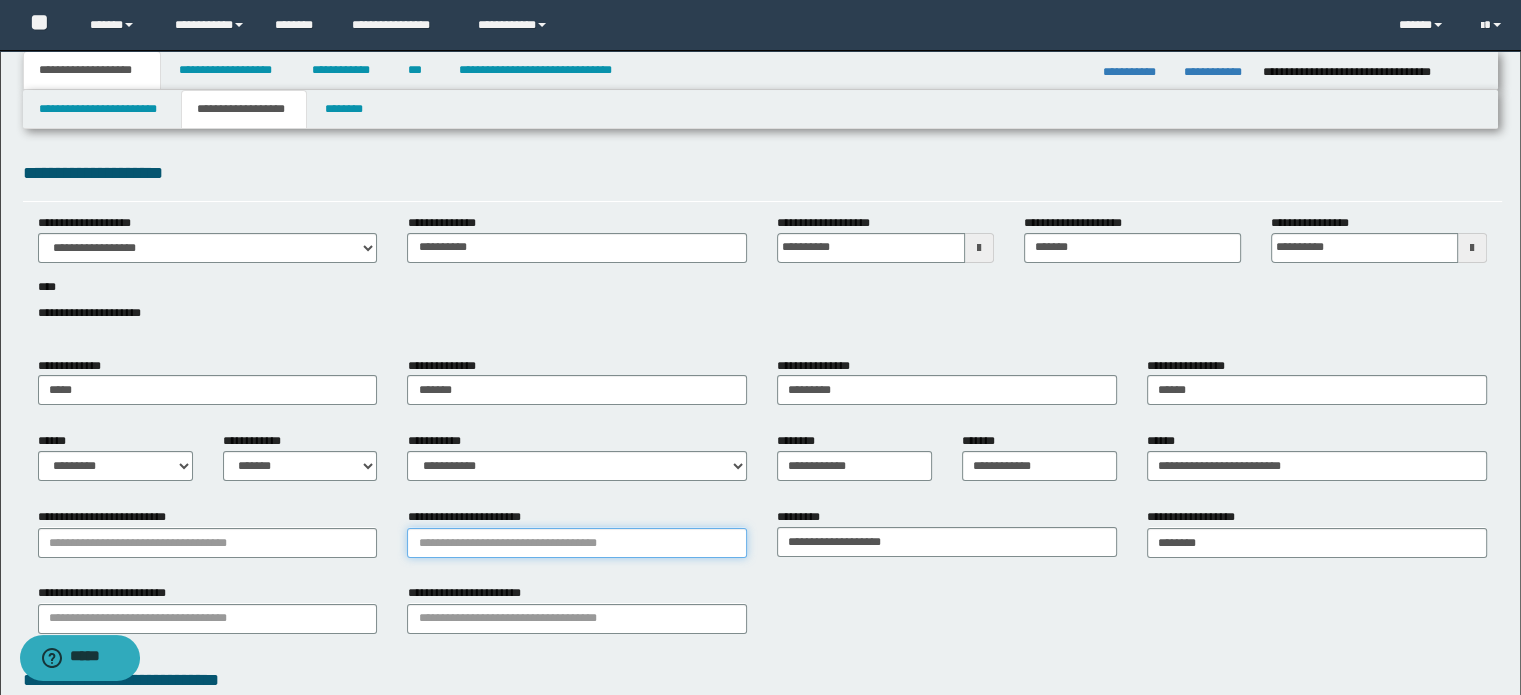 click on "**********" at bounding box center [577, 543] 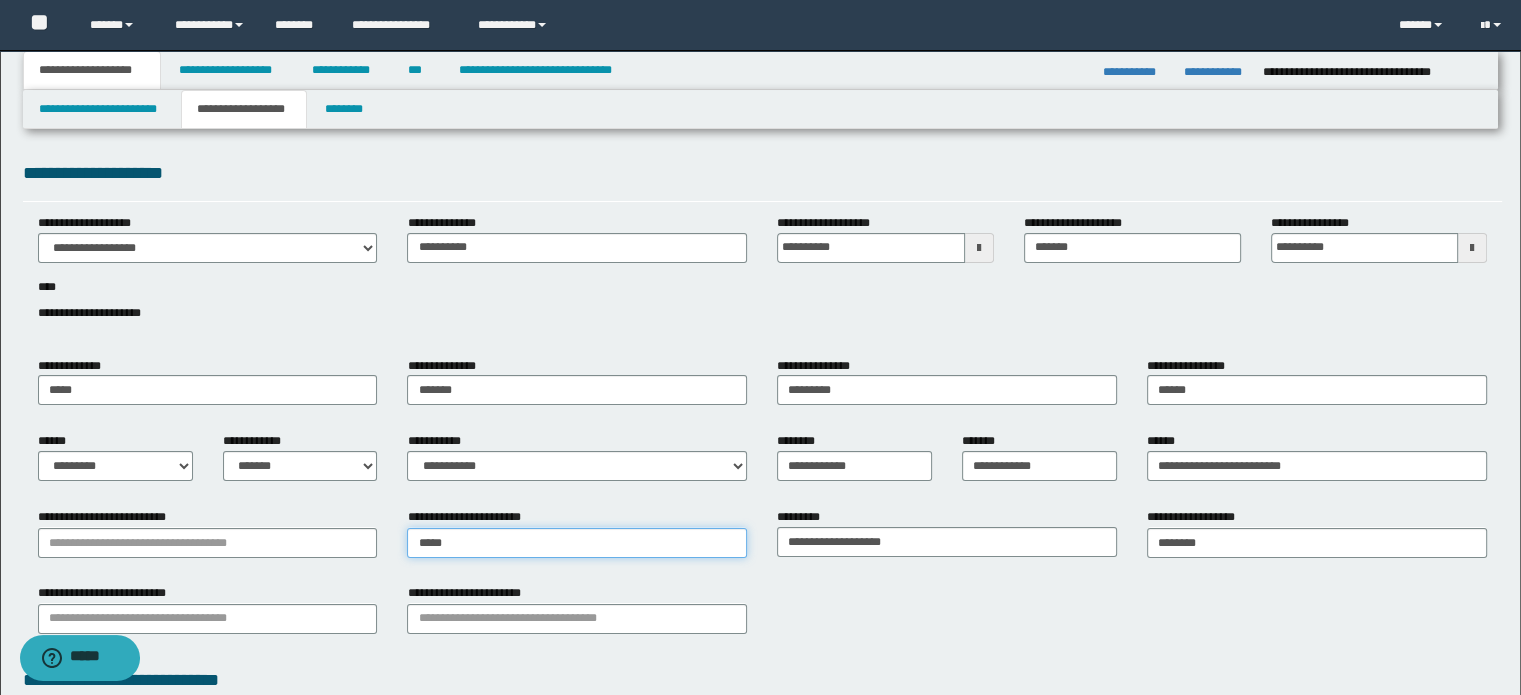 type on "******" 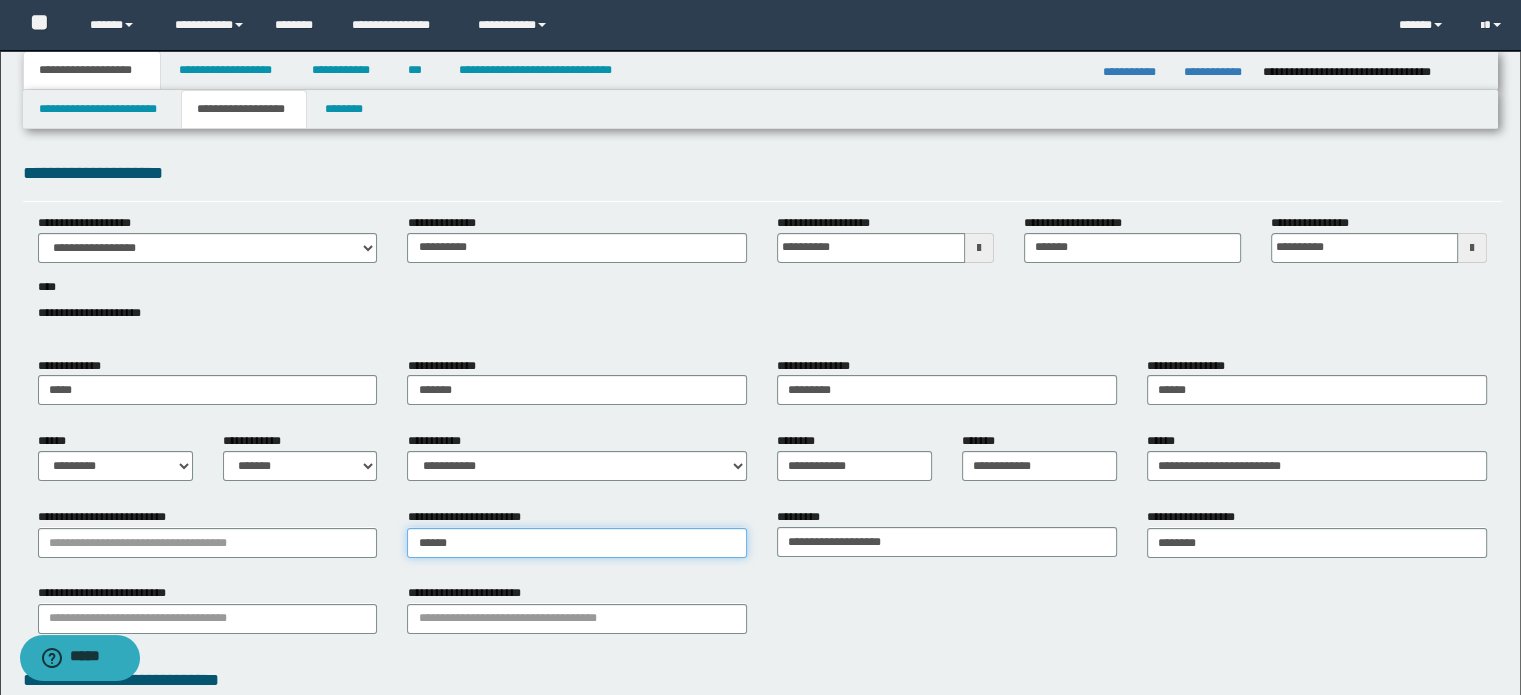 type on "********" 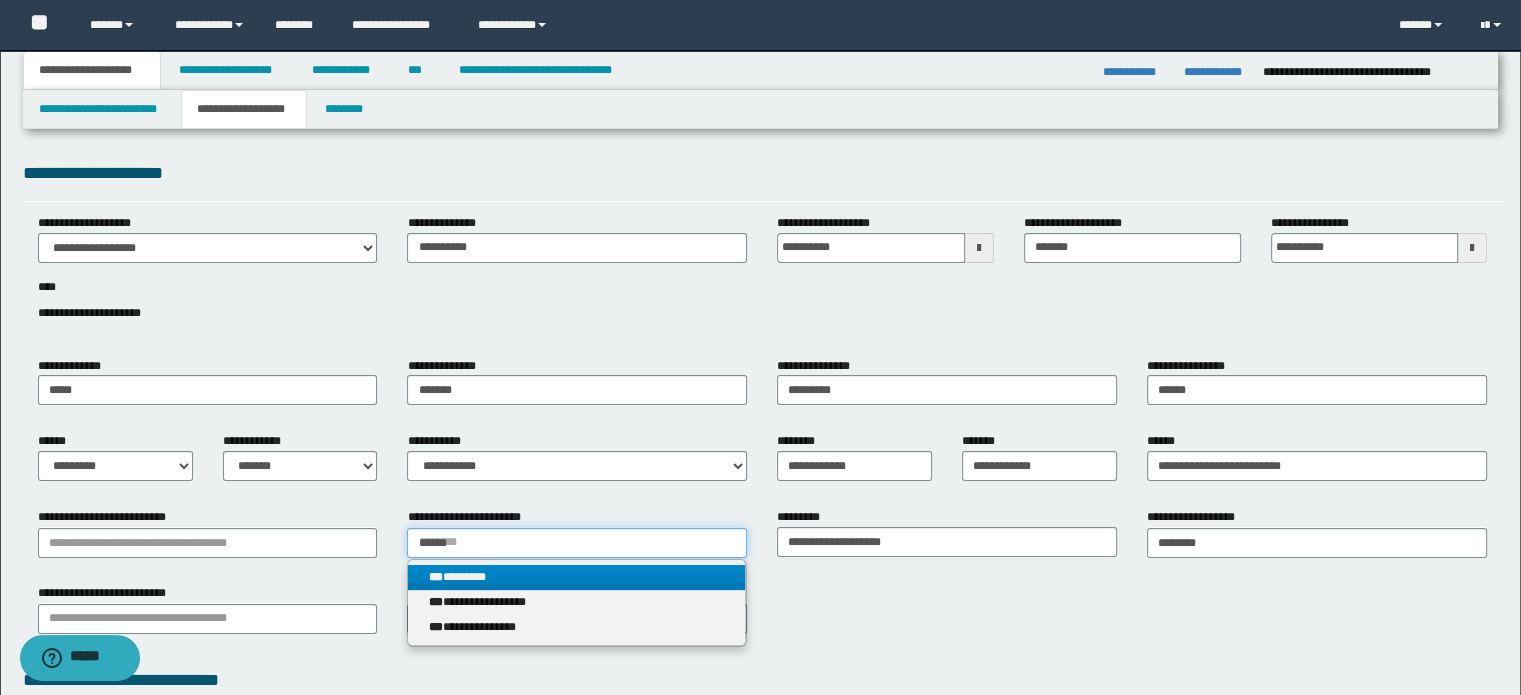 type on "******" 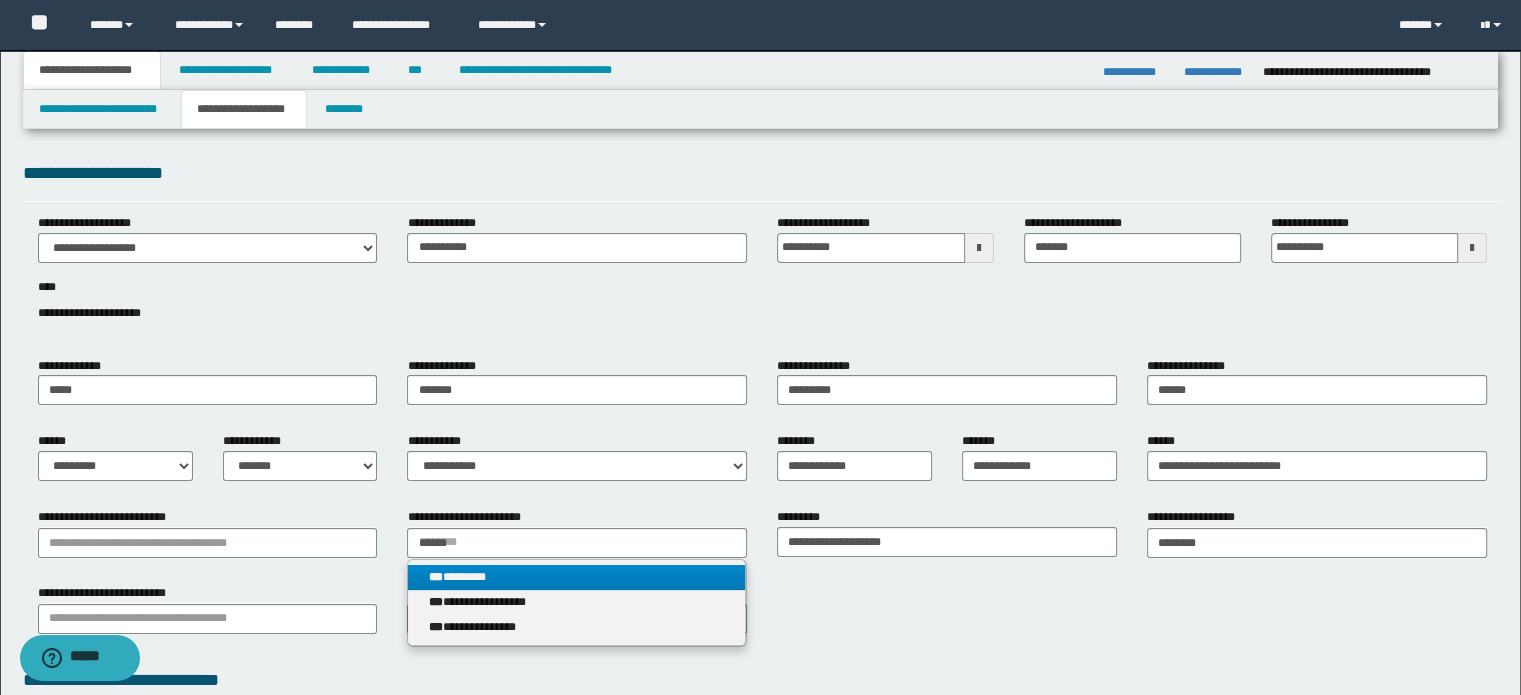 type 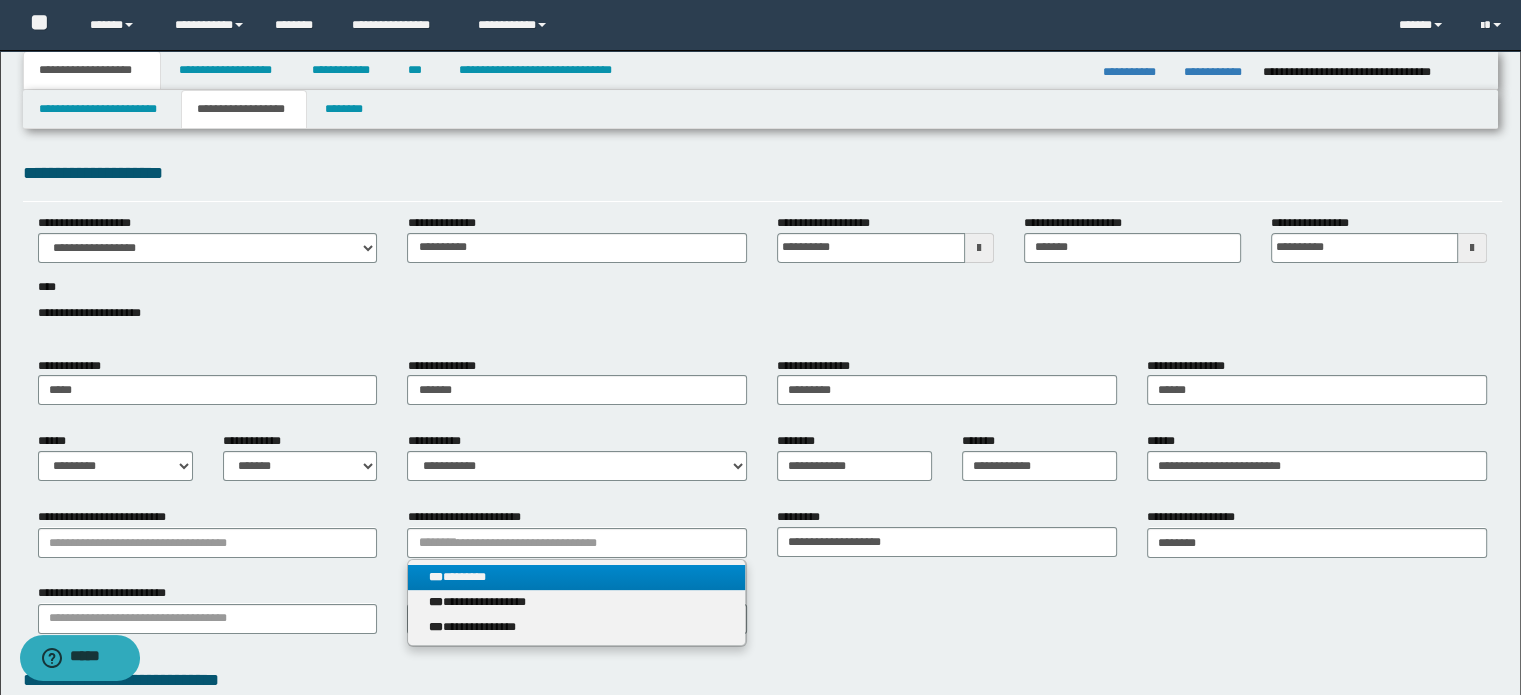 click on "*** ********" at bounding box center (577, 577) 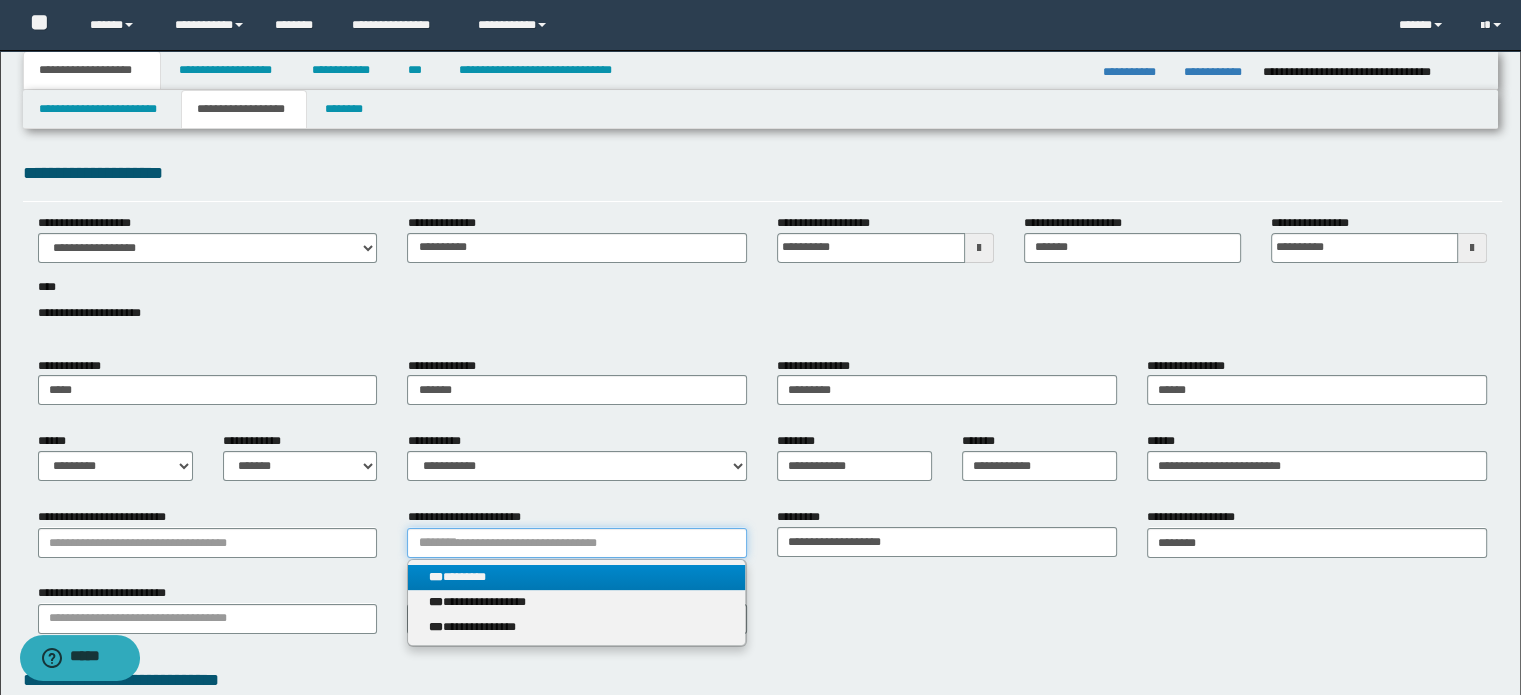 type 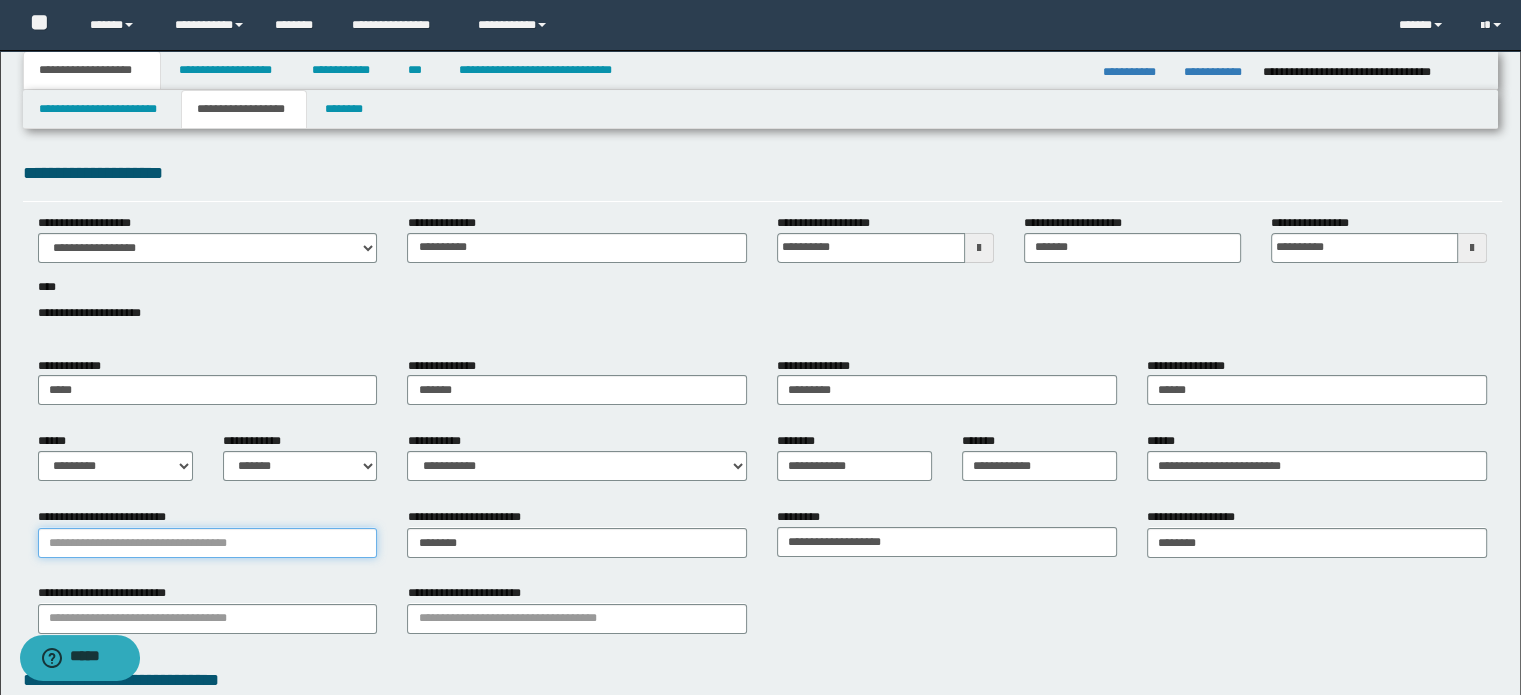drag, startPoint x: 326, startPoint y: 542, endPoint x: 352, endPoint y: 528, distance: 29.529646 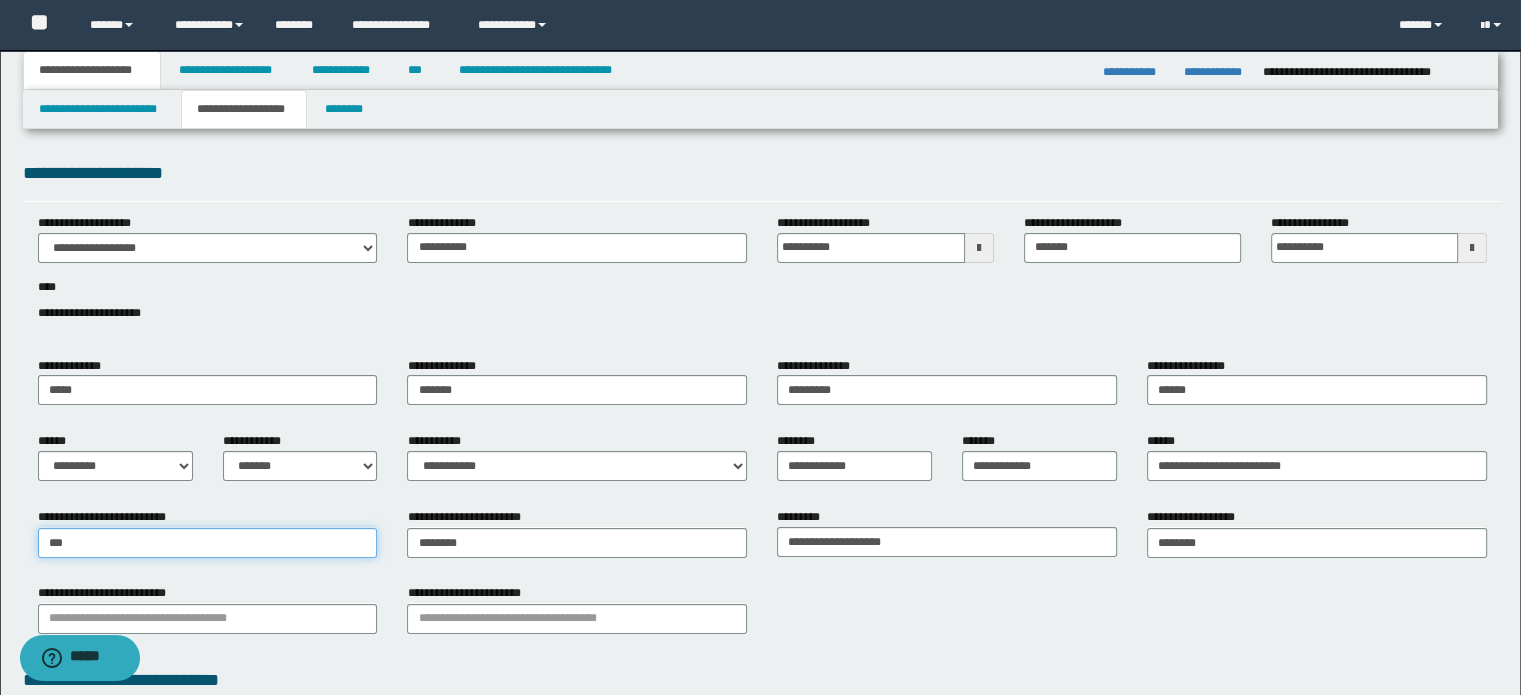 type on "****" 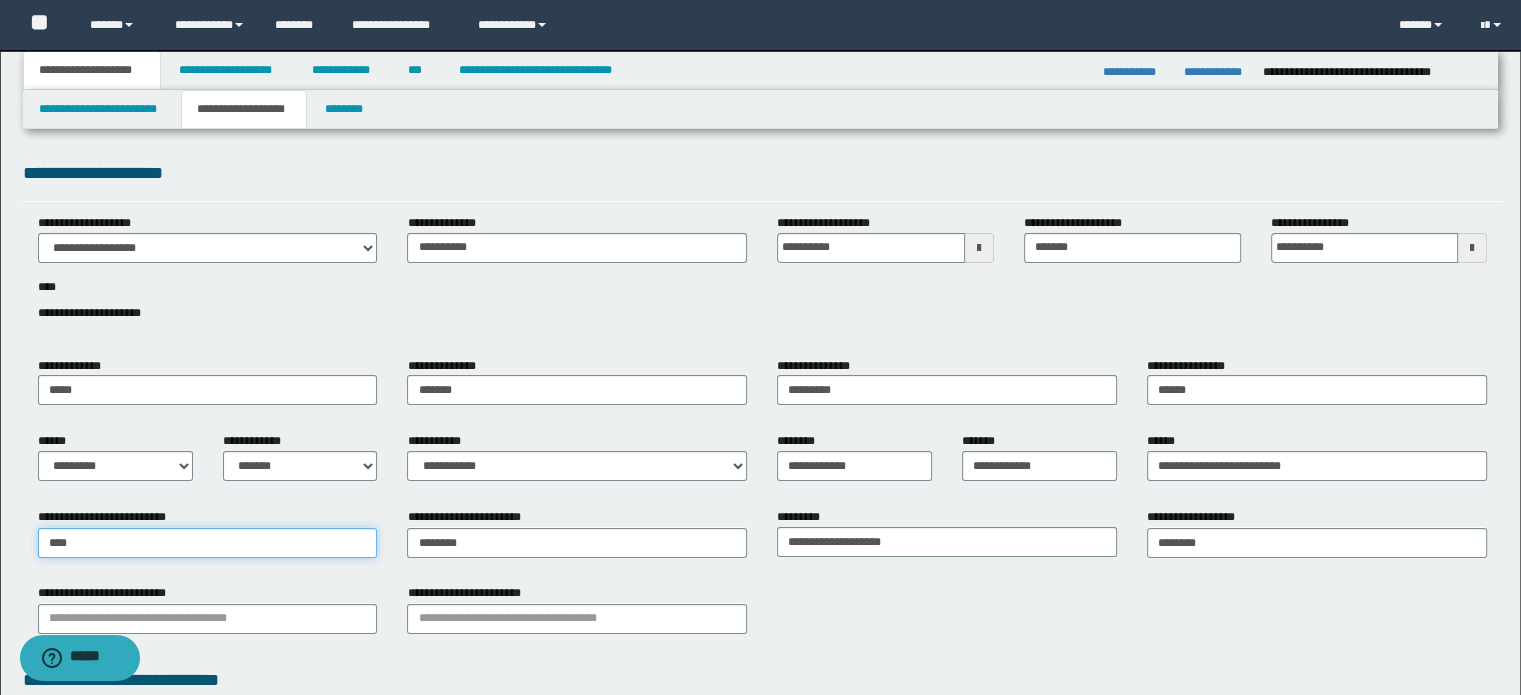 type on "**********" 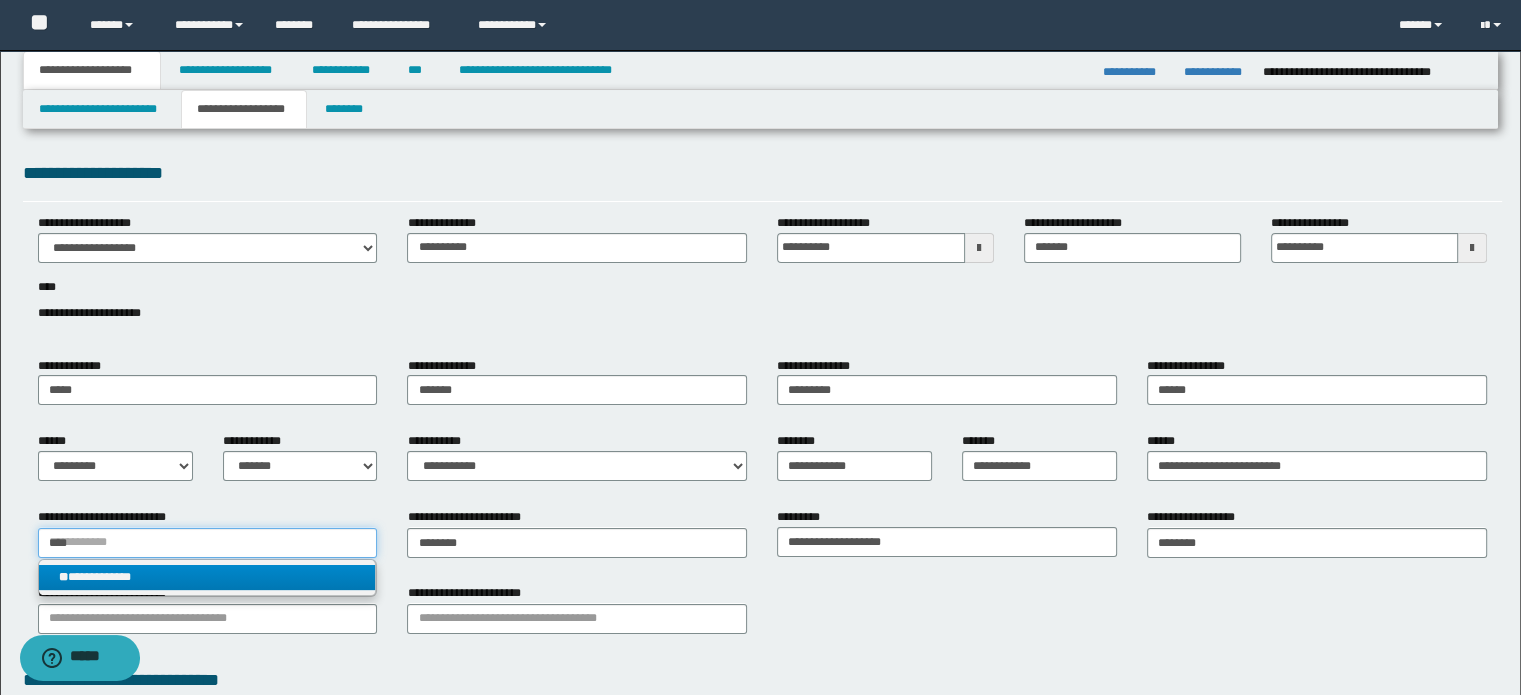 type on "****" 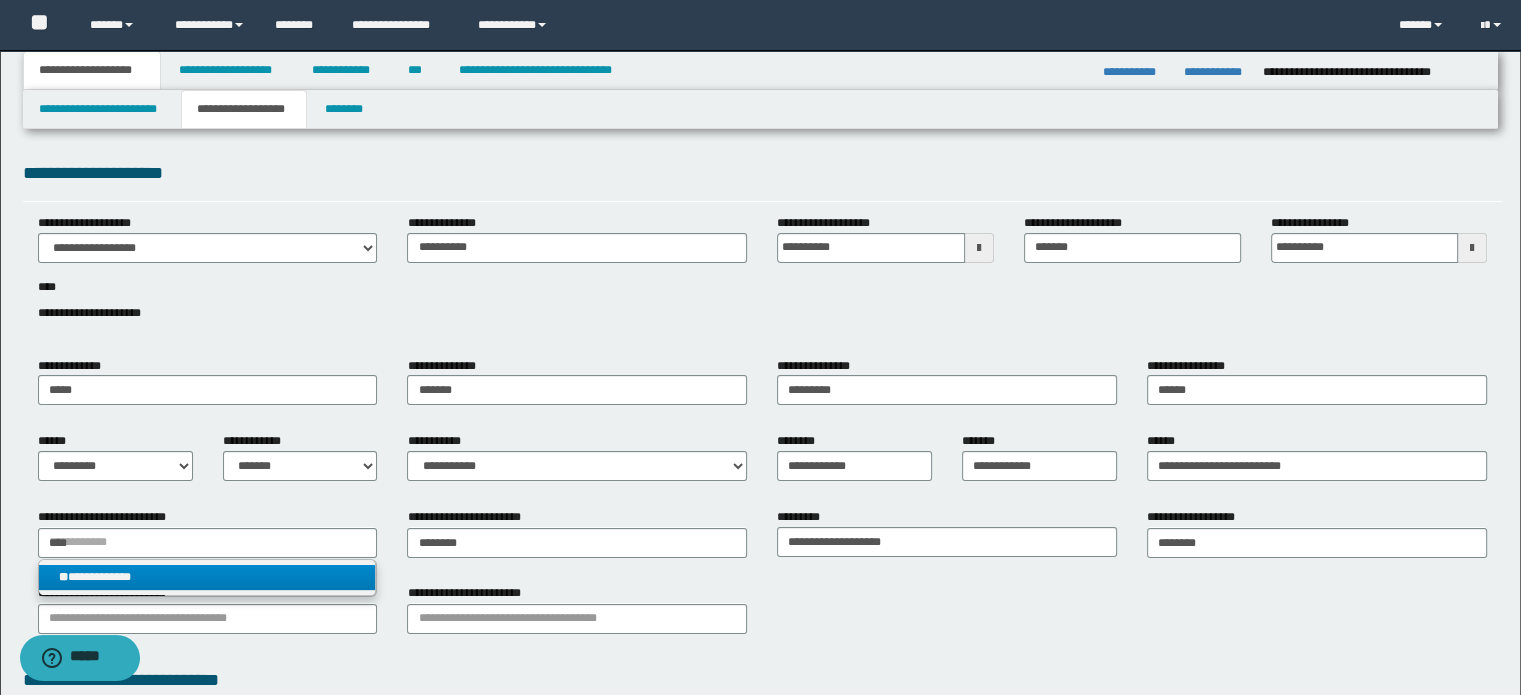type 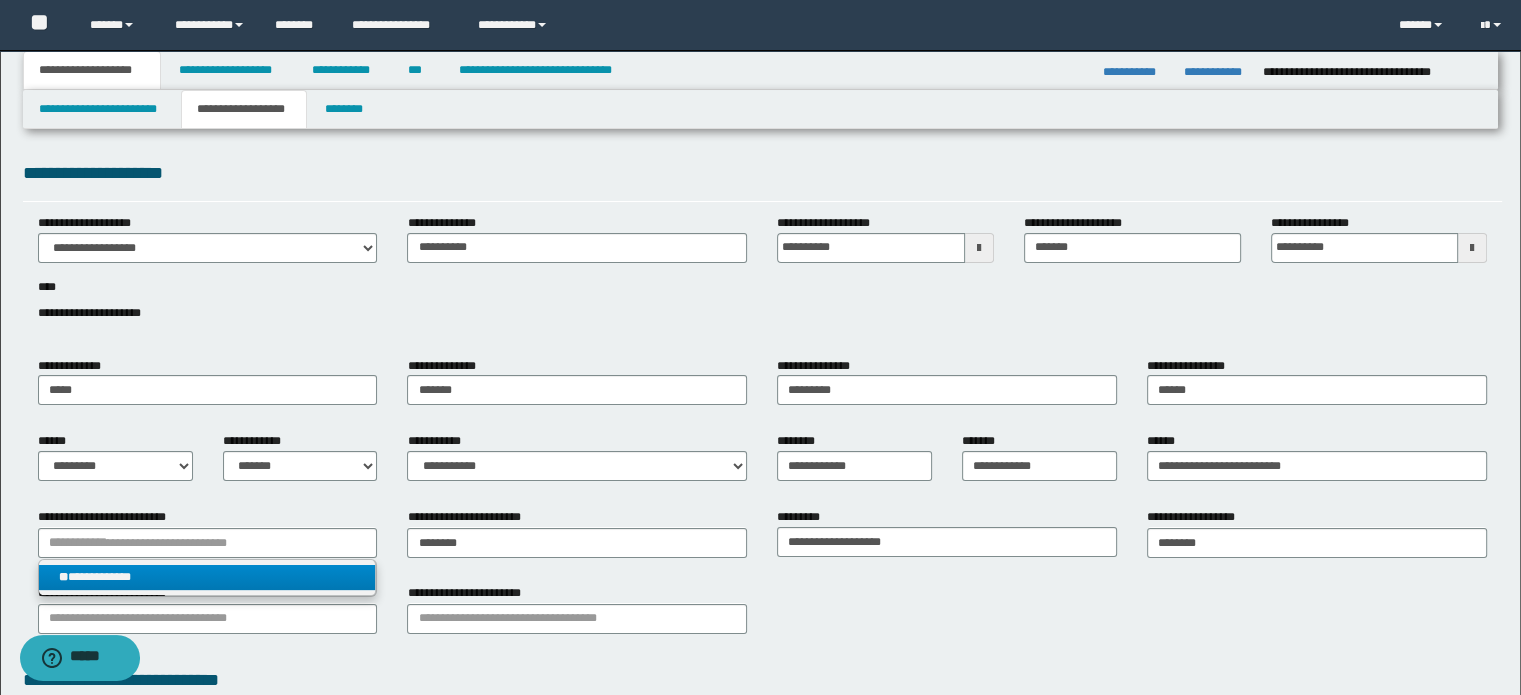 click on "**********" at bounding box center [208, 577] 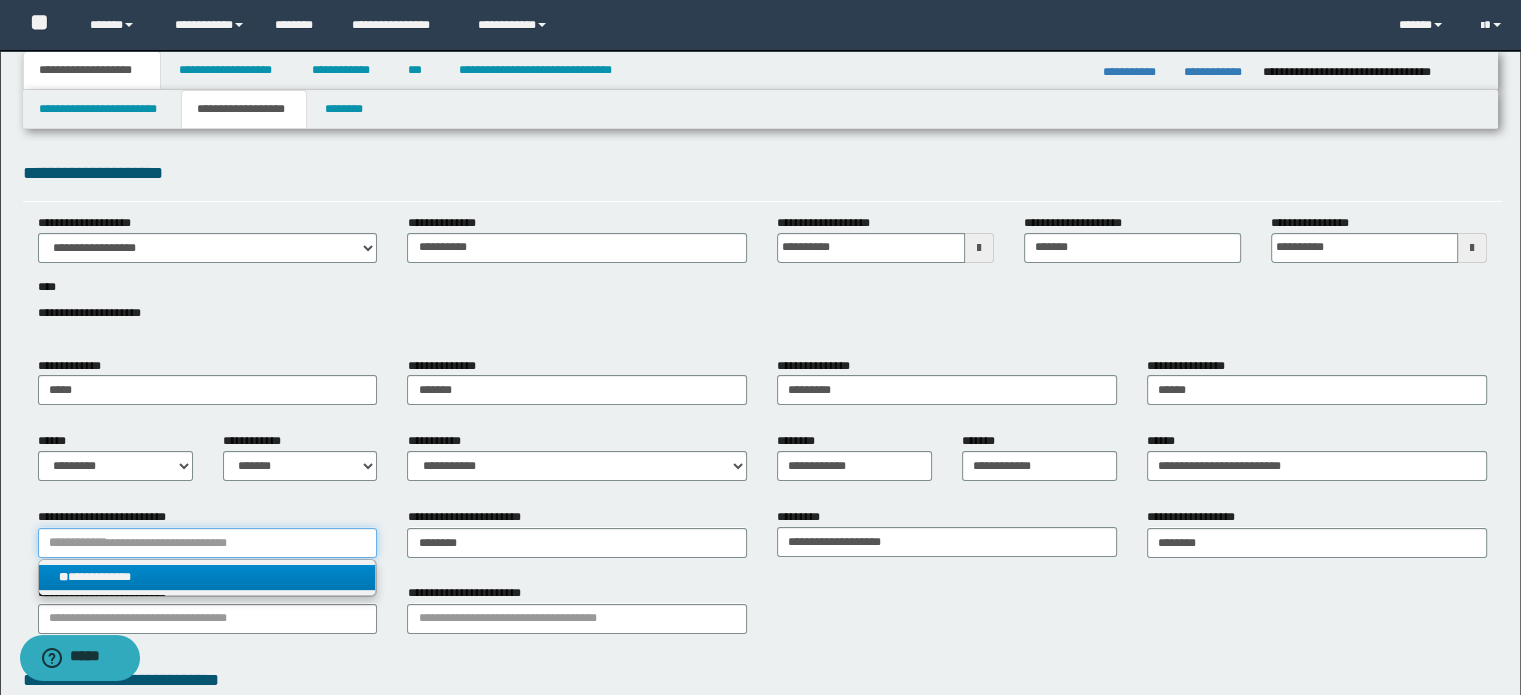 type 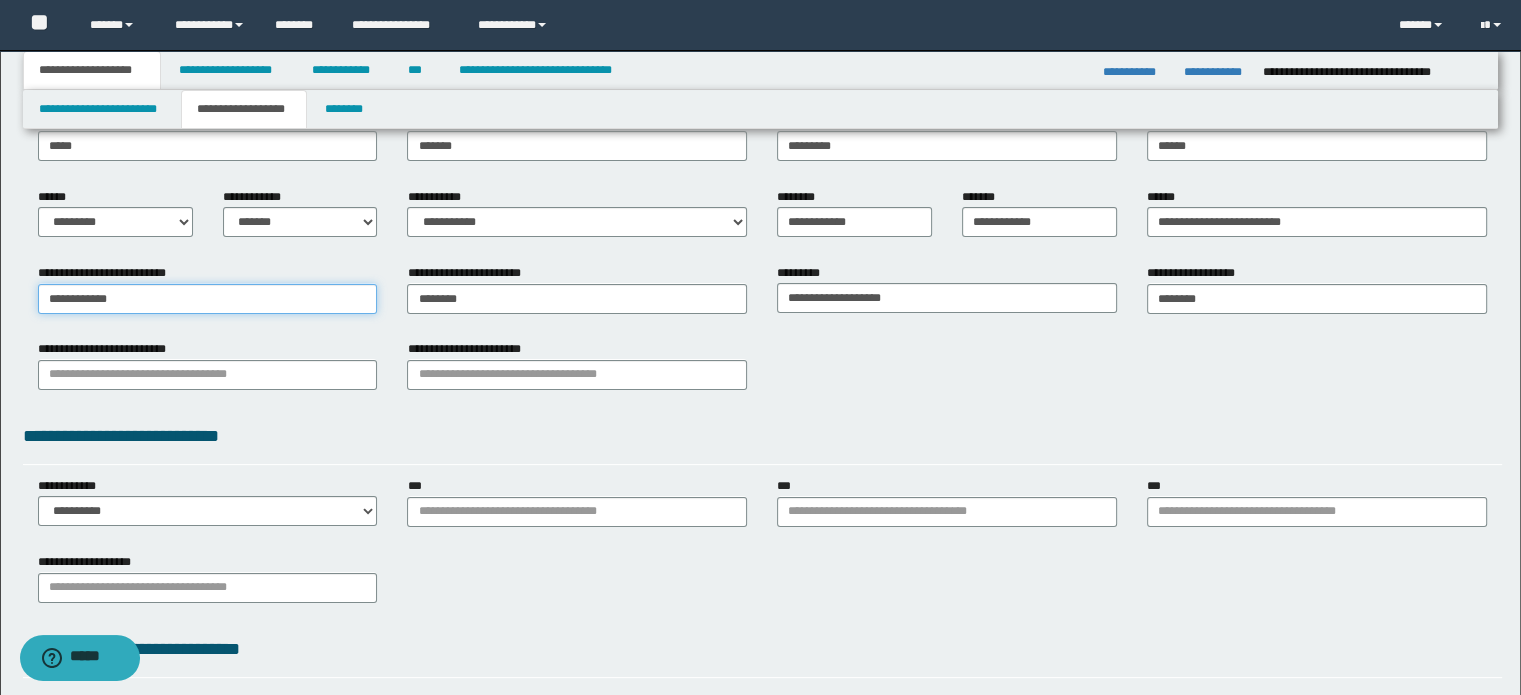 scroll, scrollTop: 248, scrollLeft: 0, axis: vertical 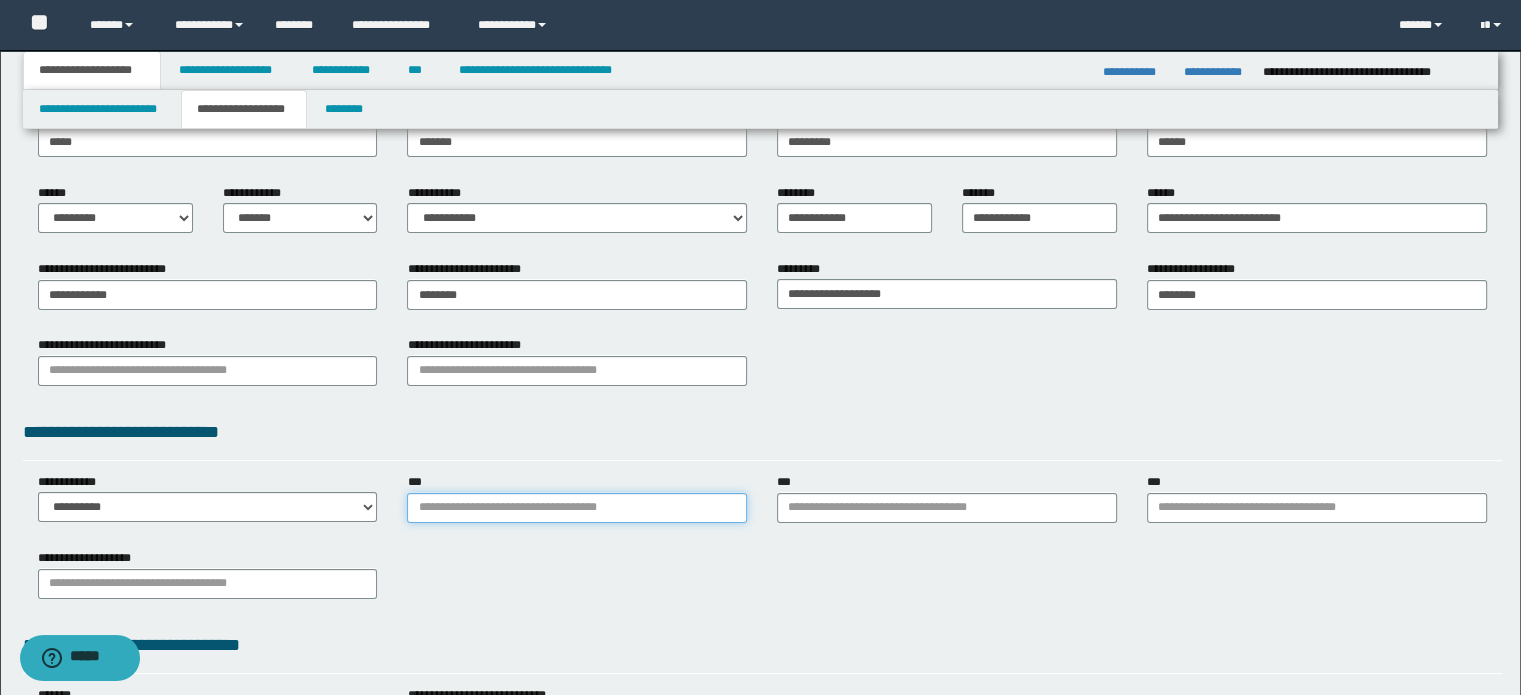 drag, startPoint x: 491, startPoint y: 515, endPoint x: 508, endPoint y: 502, distance: 21.400934 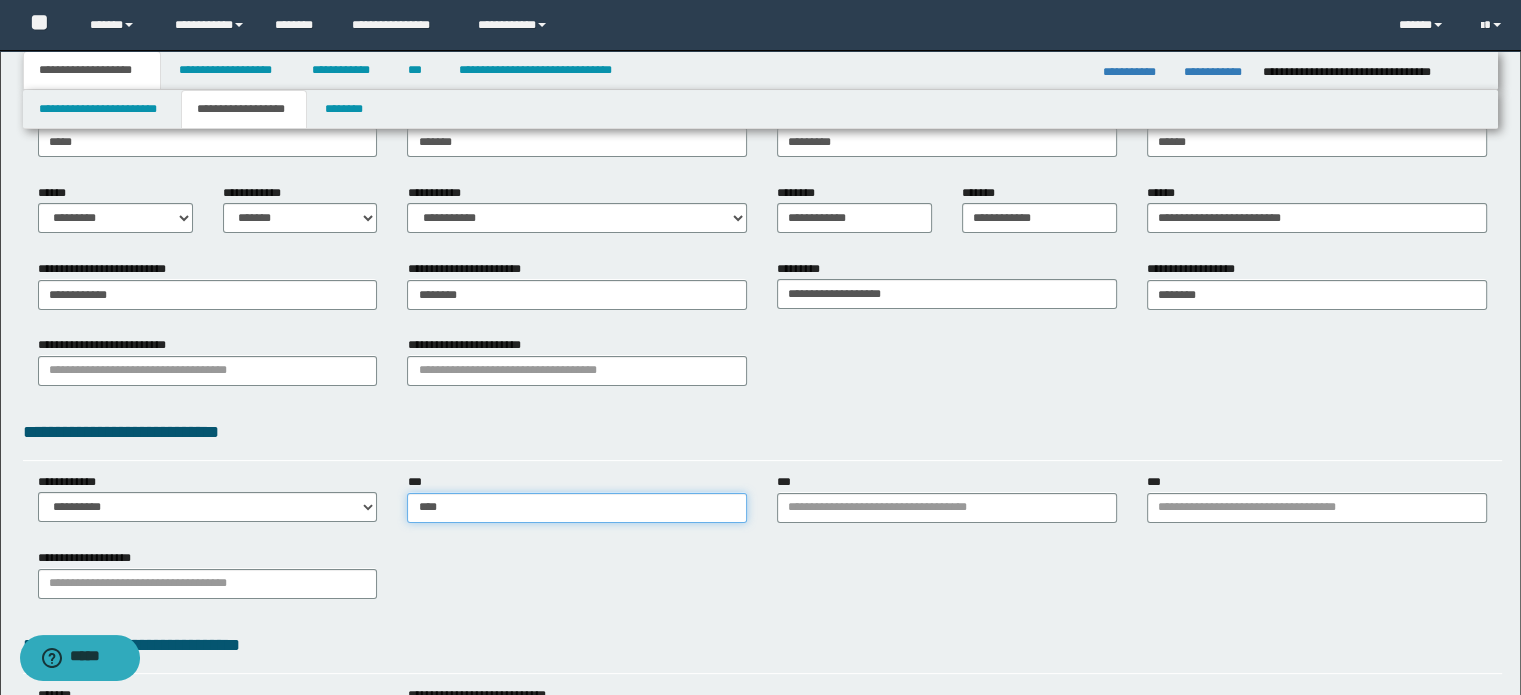 type on "*****" 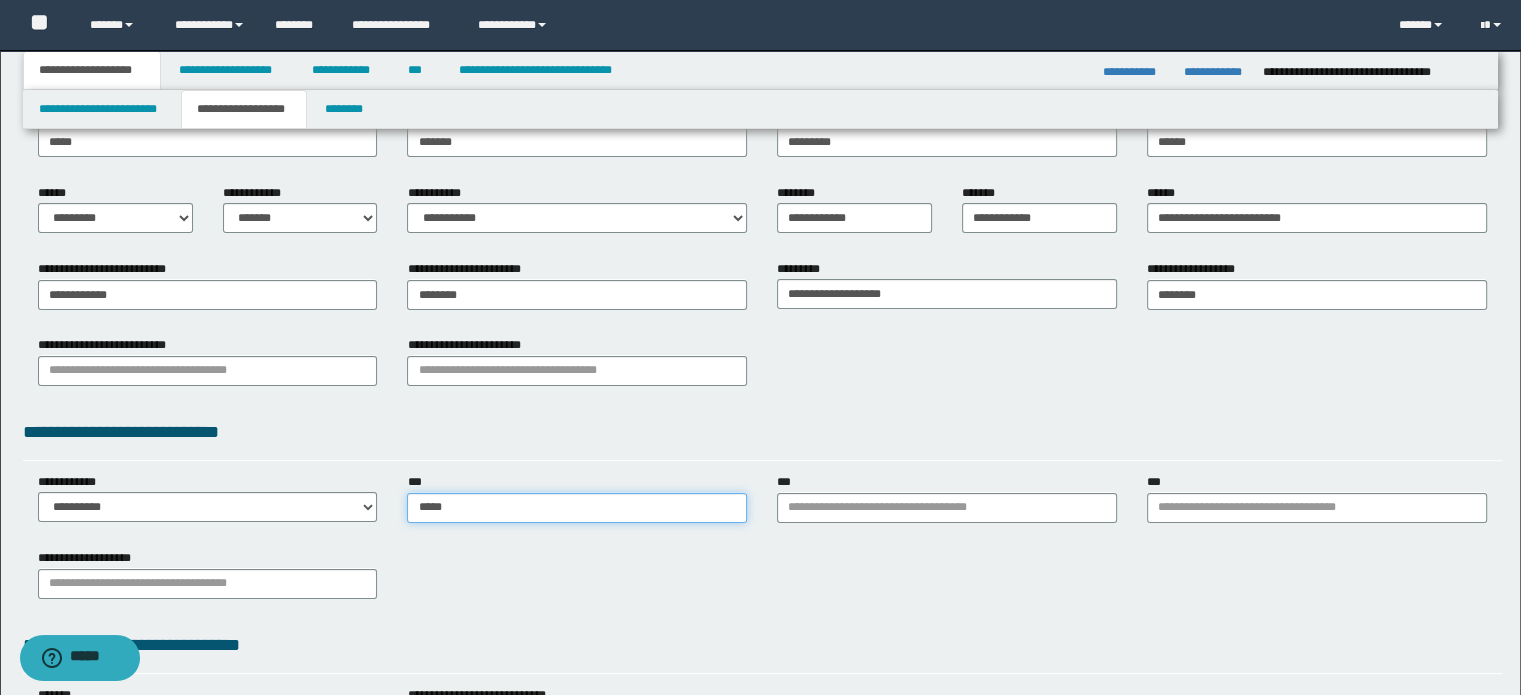 type on "*****" 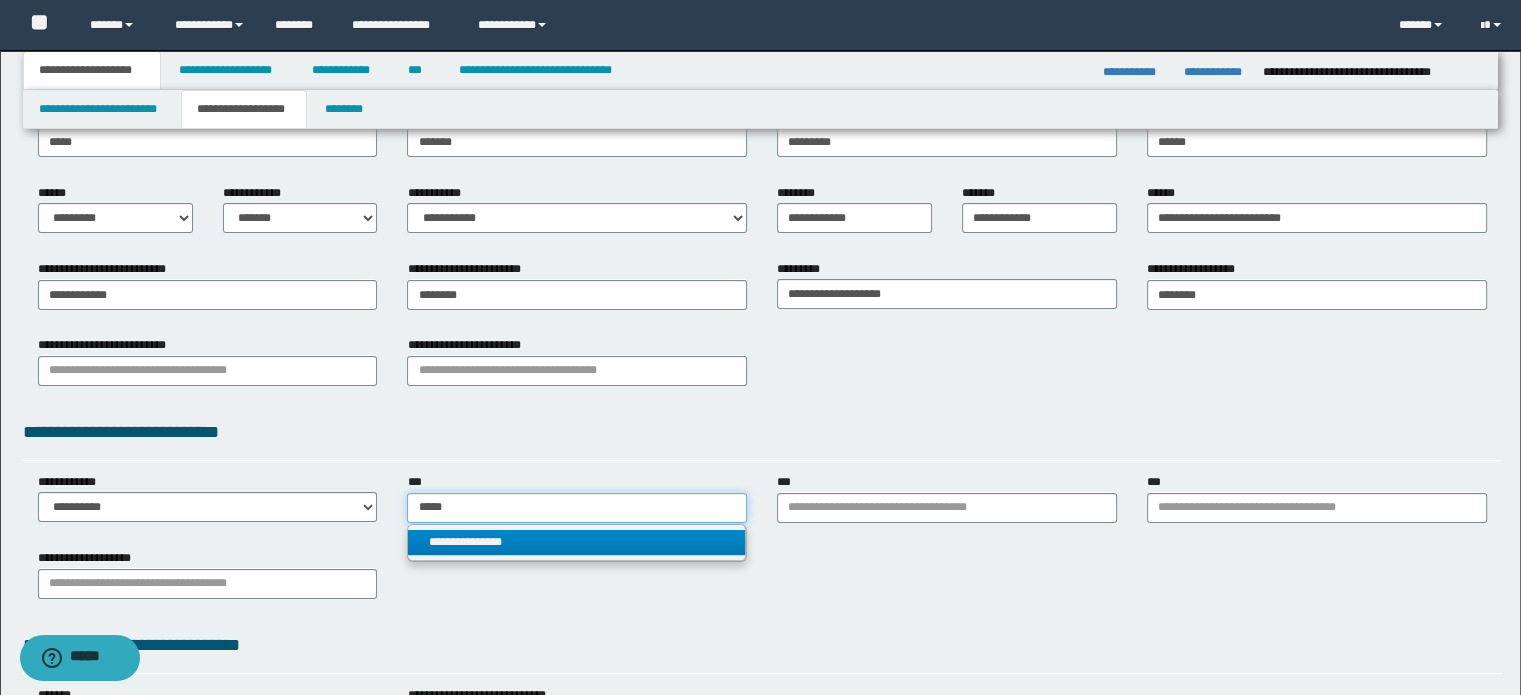 type on "*****" 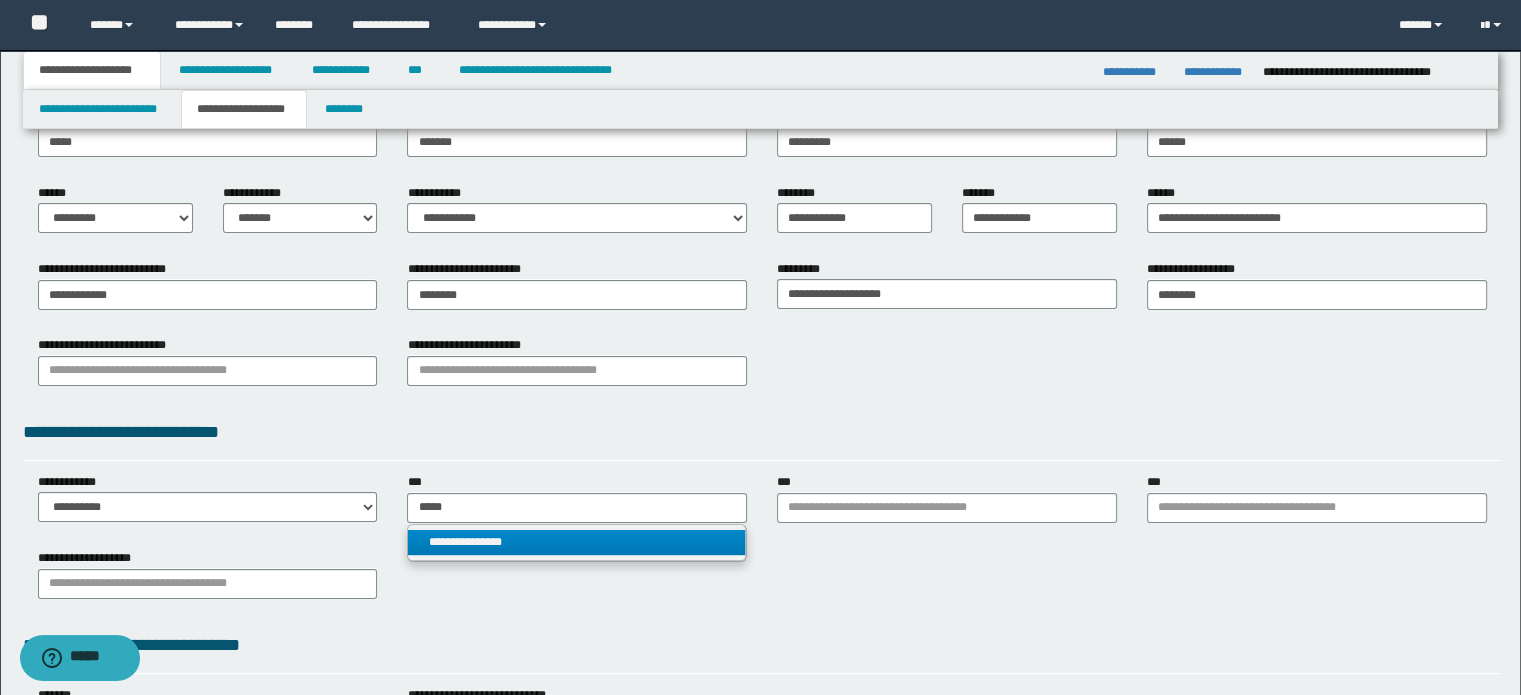 type 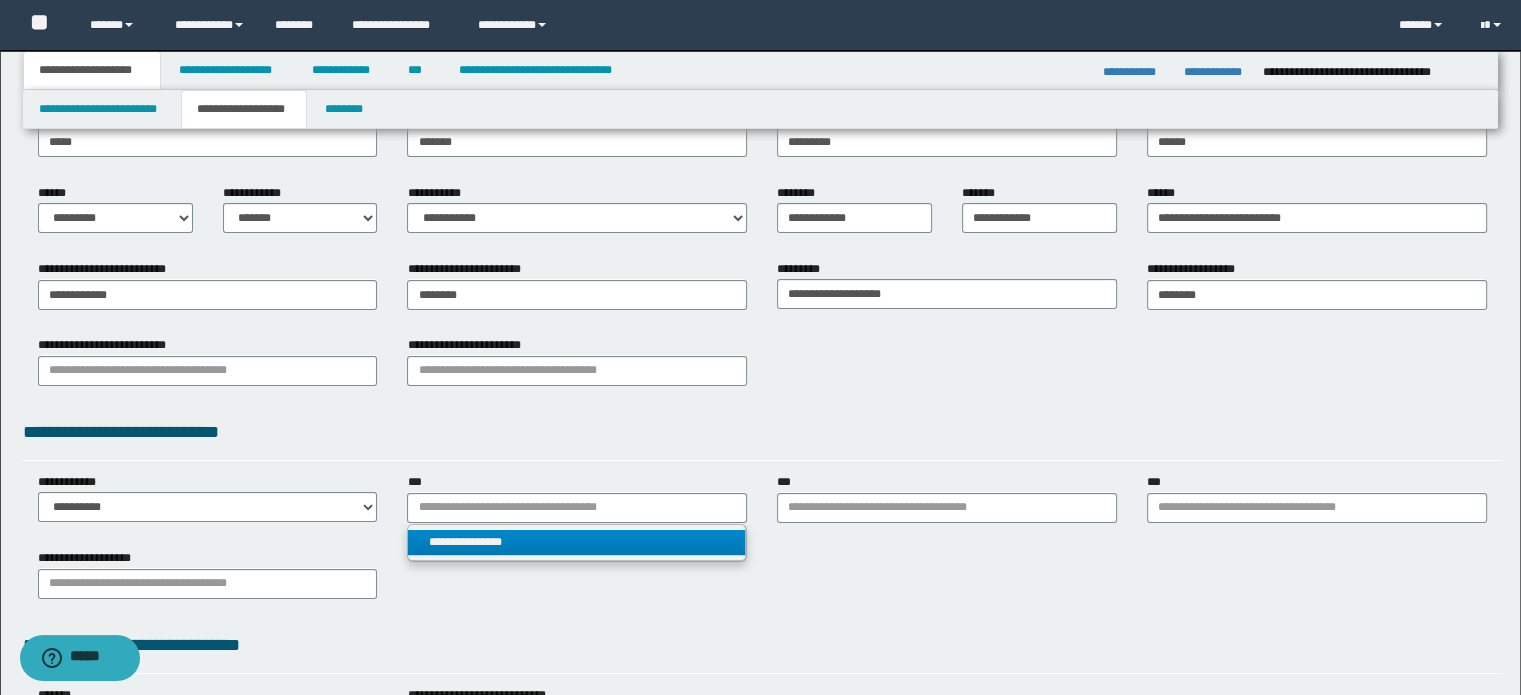 click on "**********" at bounding box center [577, 542] 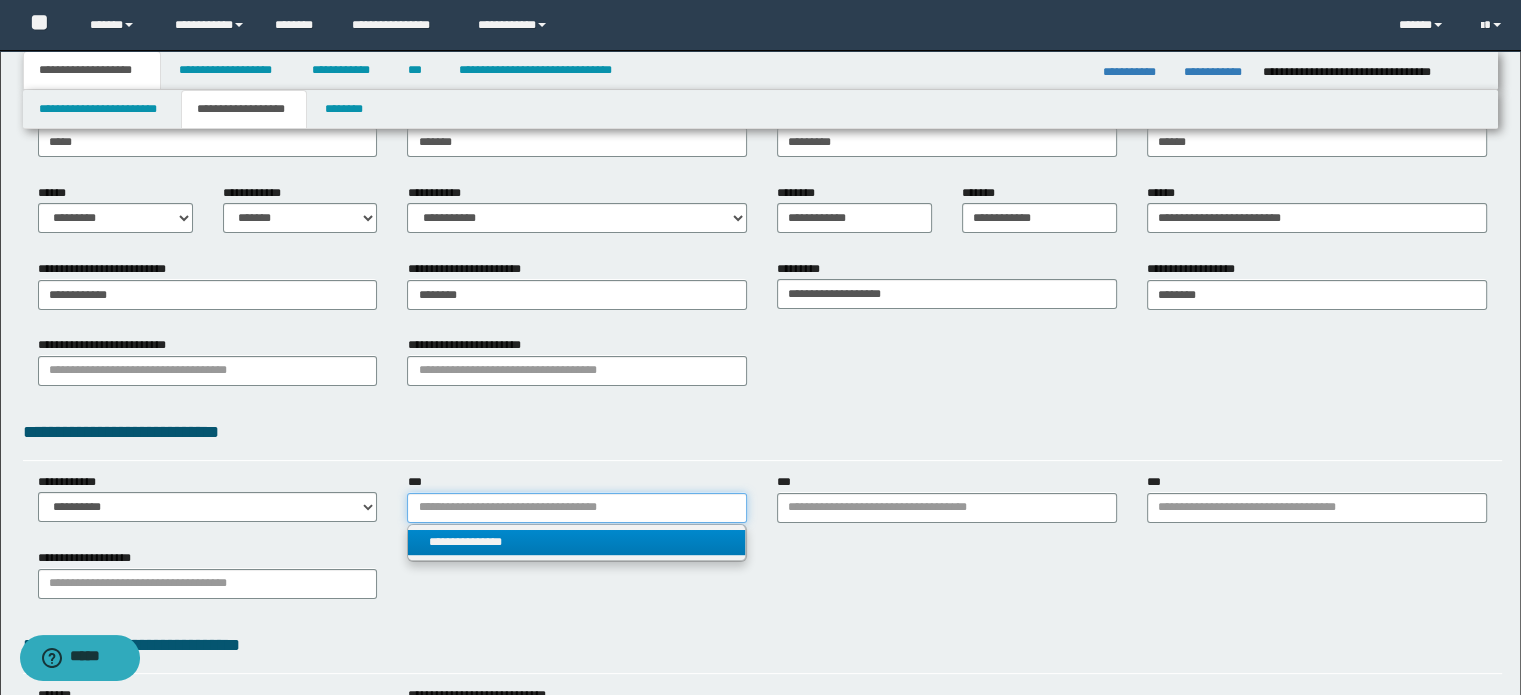 type 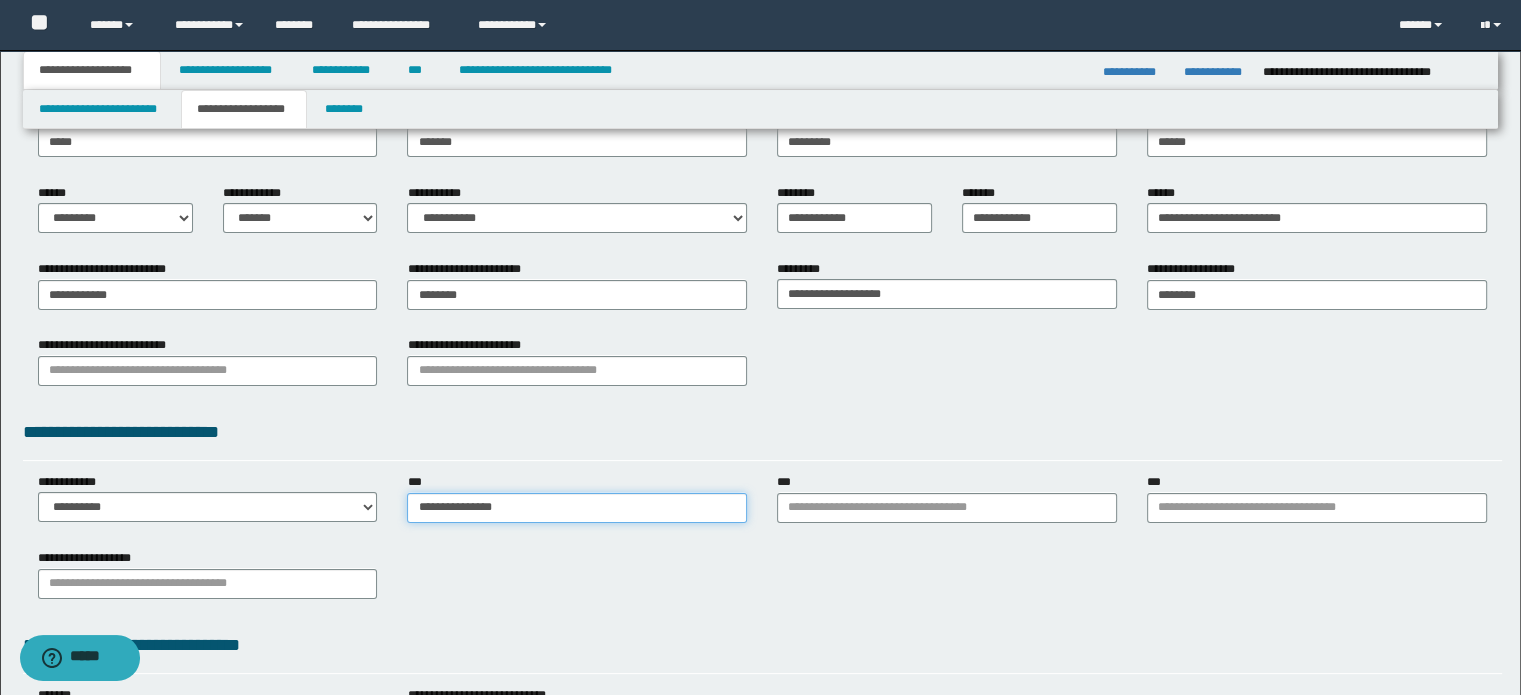 type on "**********" 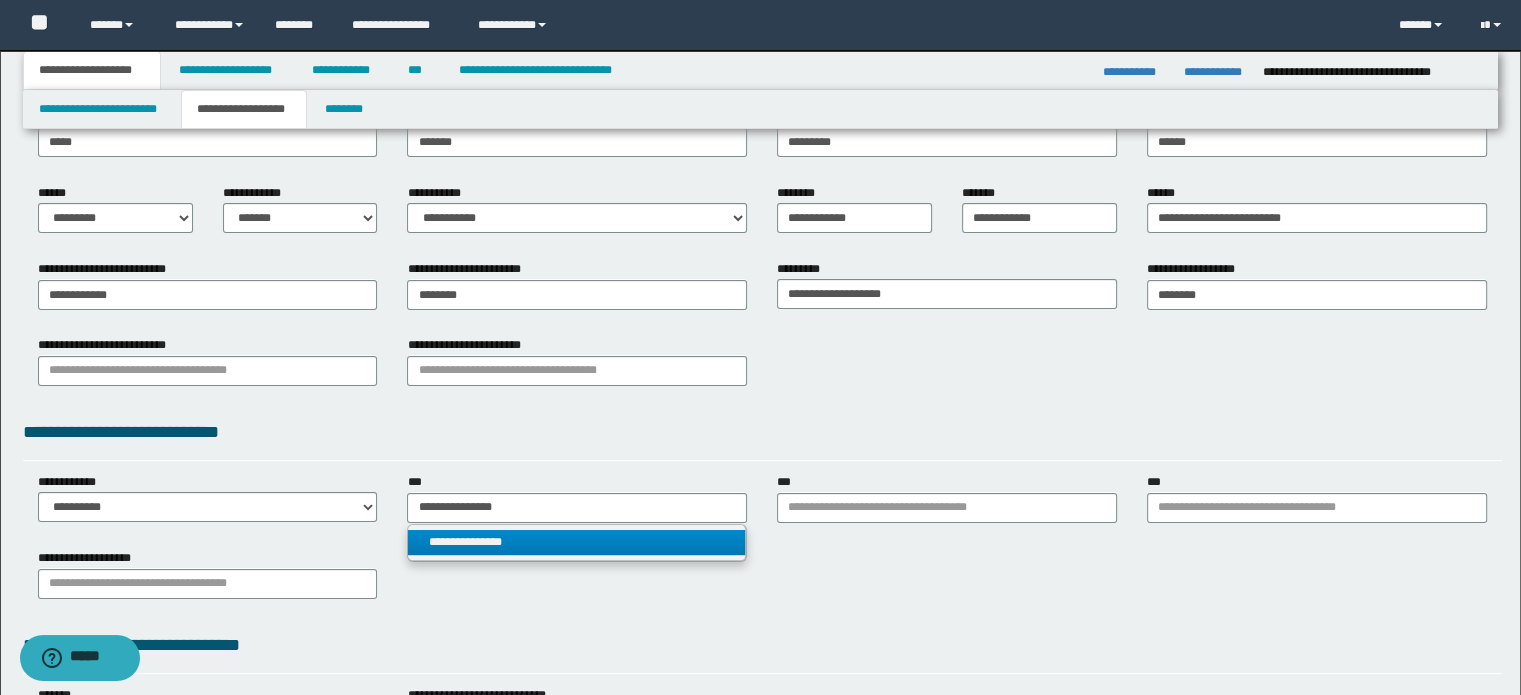 click on "**********" at bounding box center [577, 543] 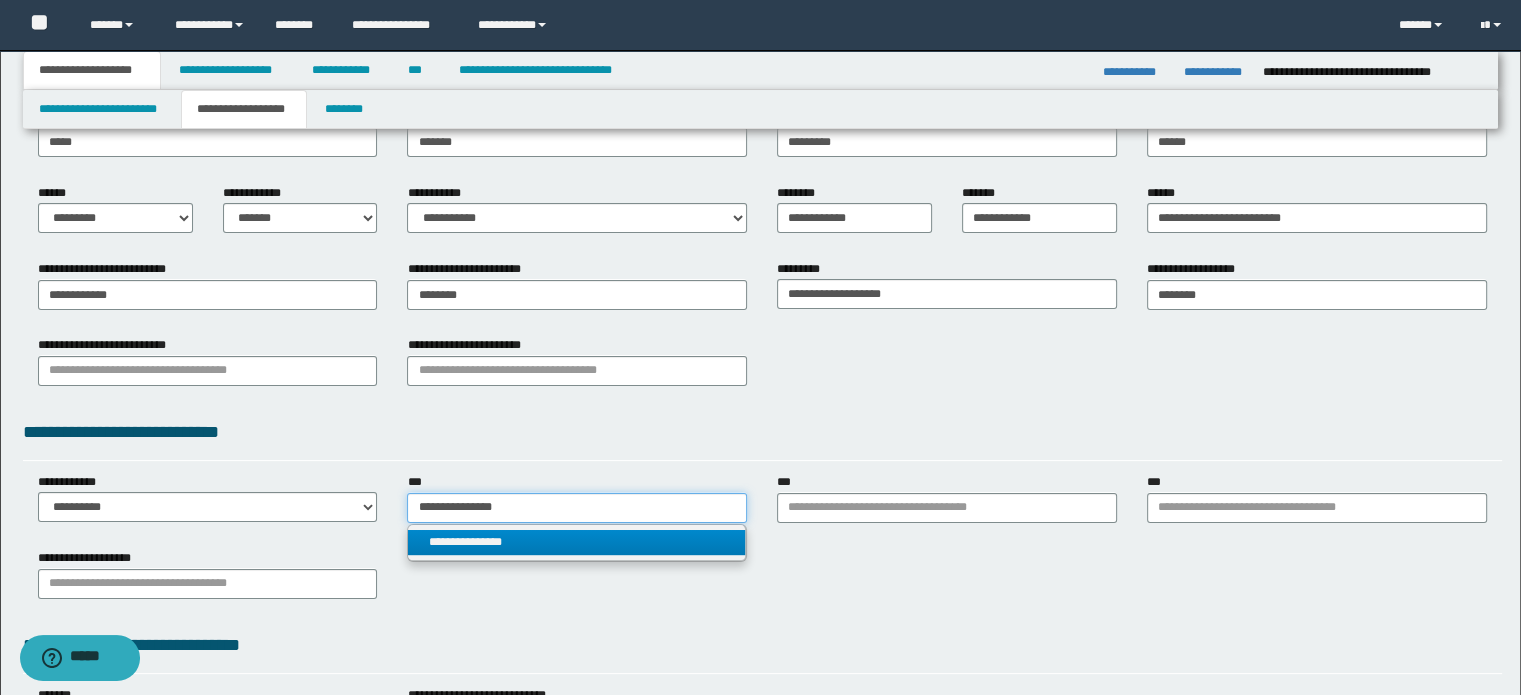 type 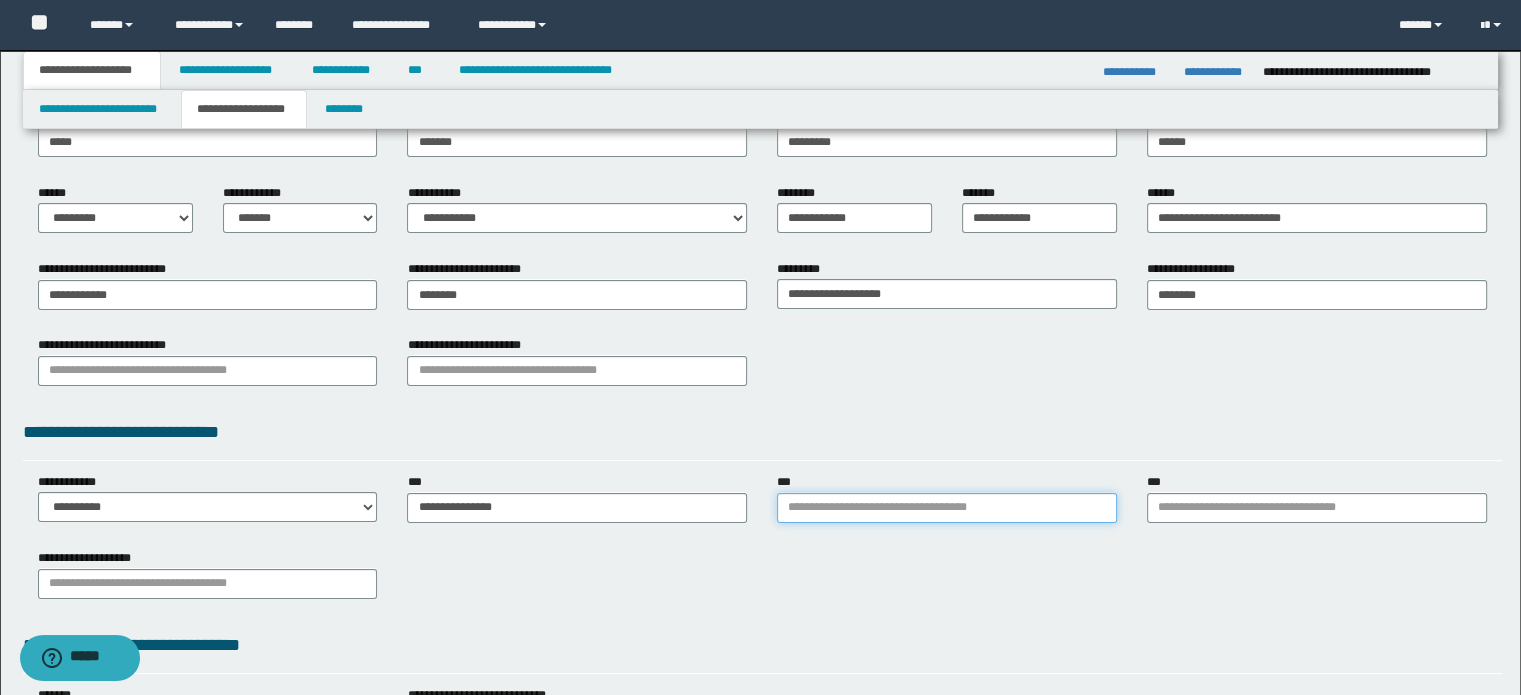click on "***" at bounding box center [947, 508] 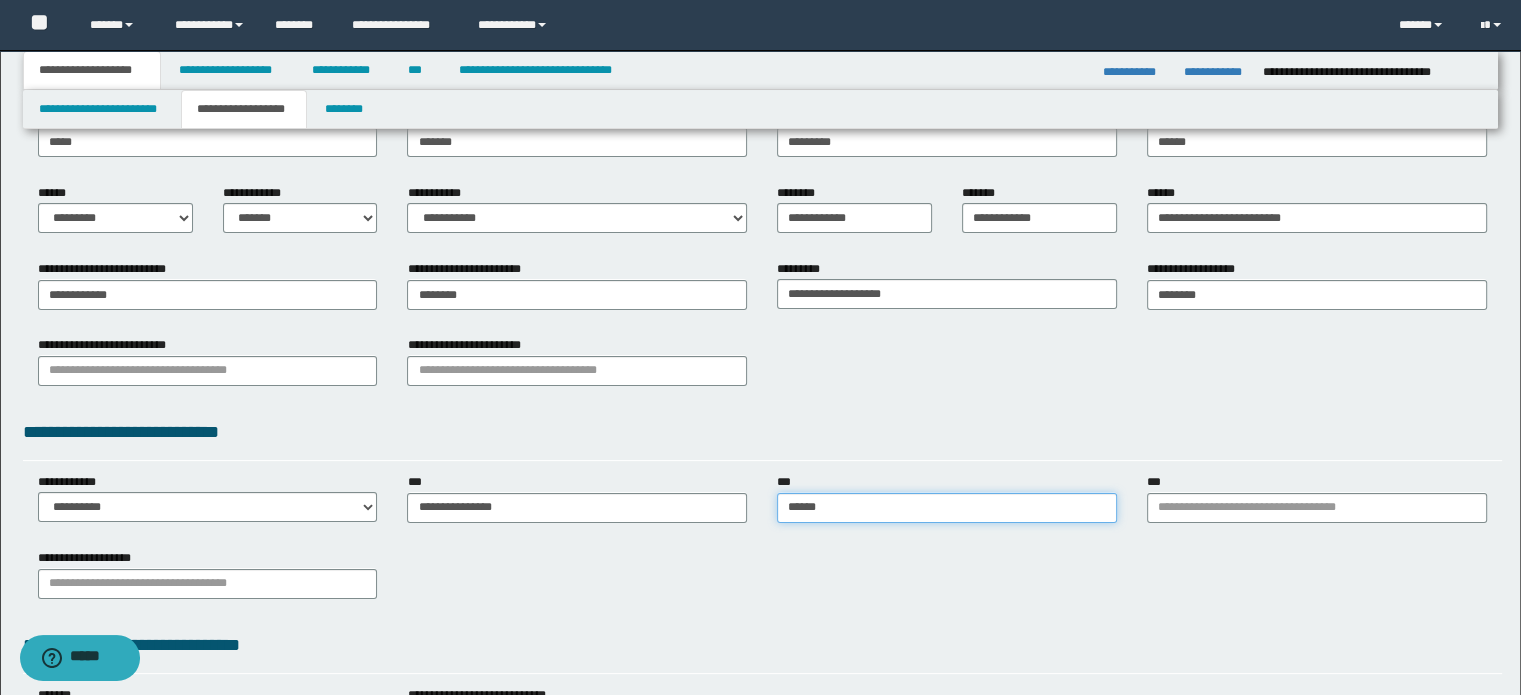 type on "*******" 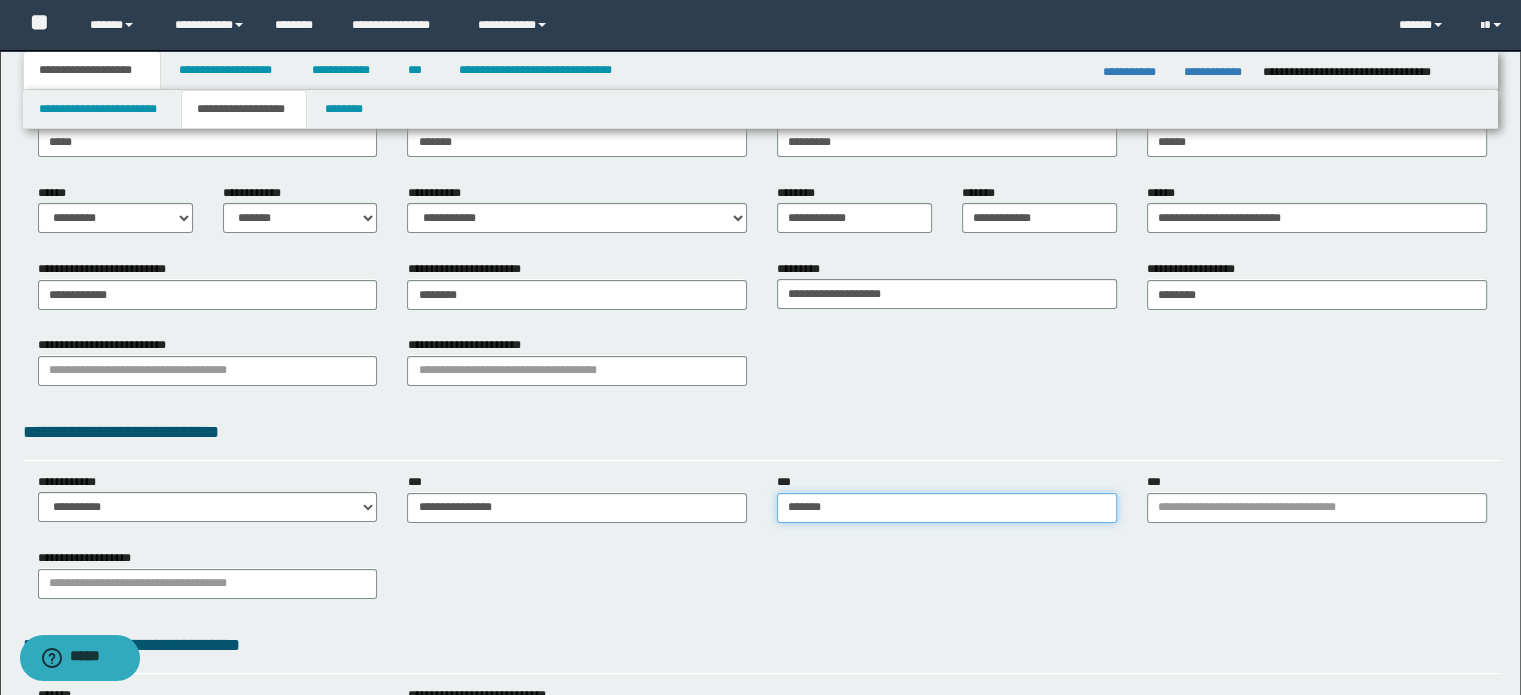 type on "*******" 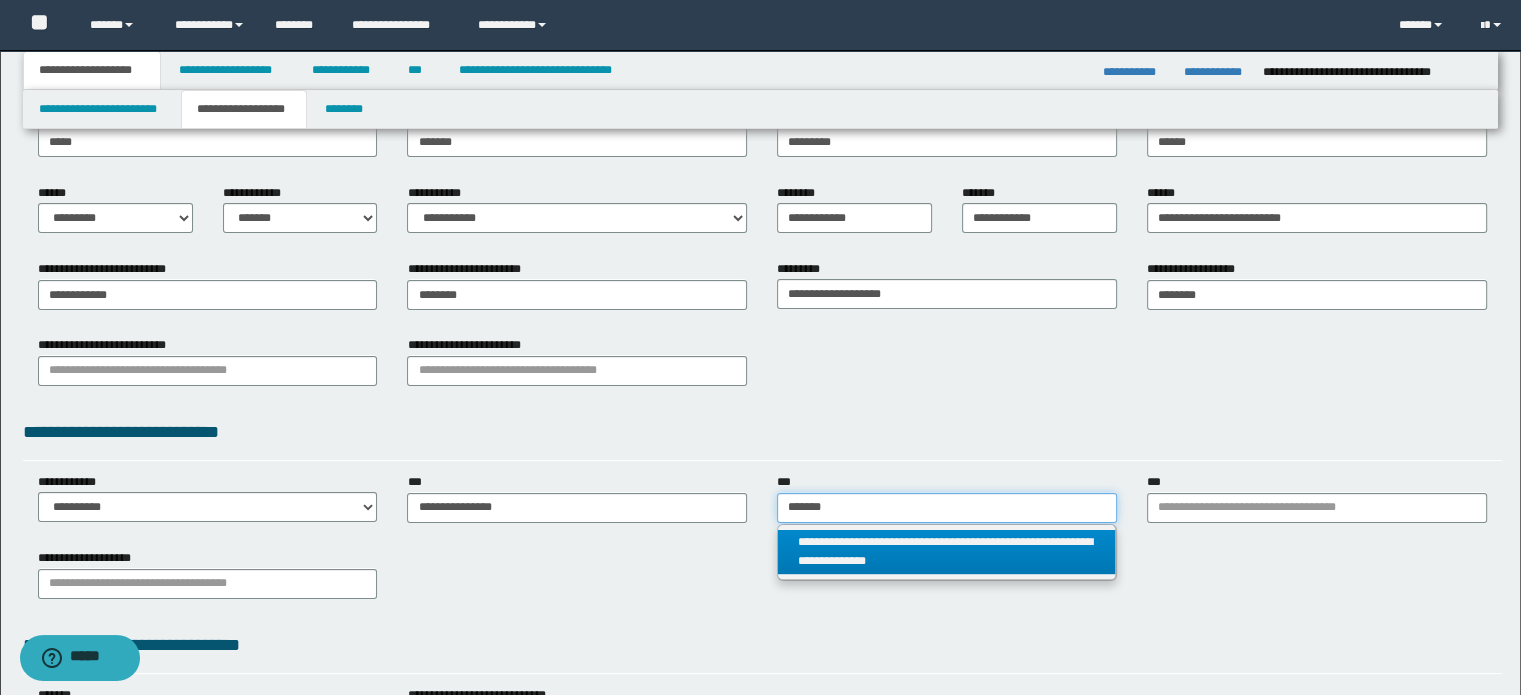 type on "*******" 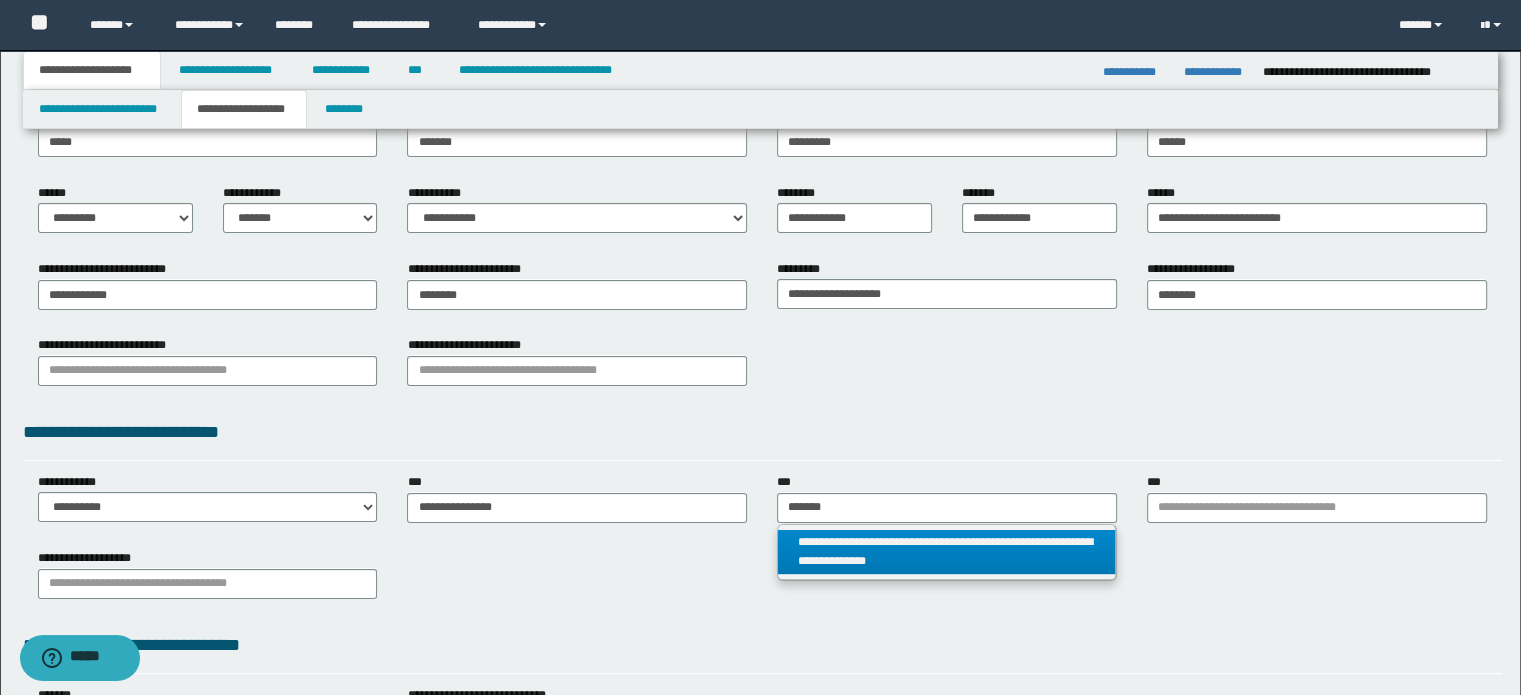 type 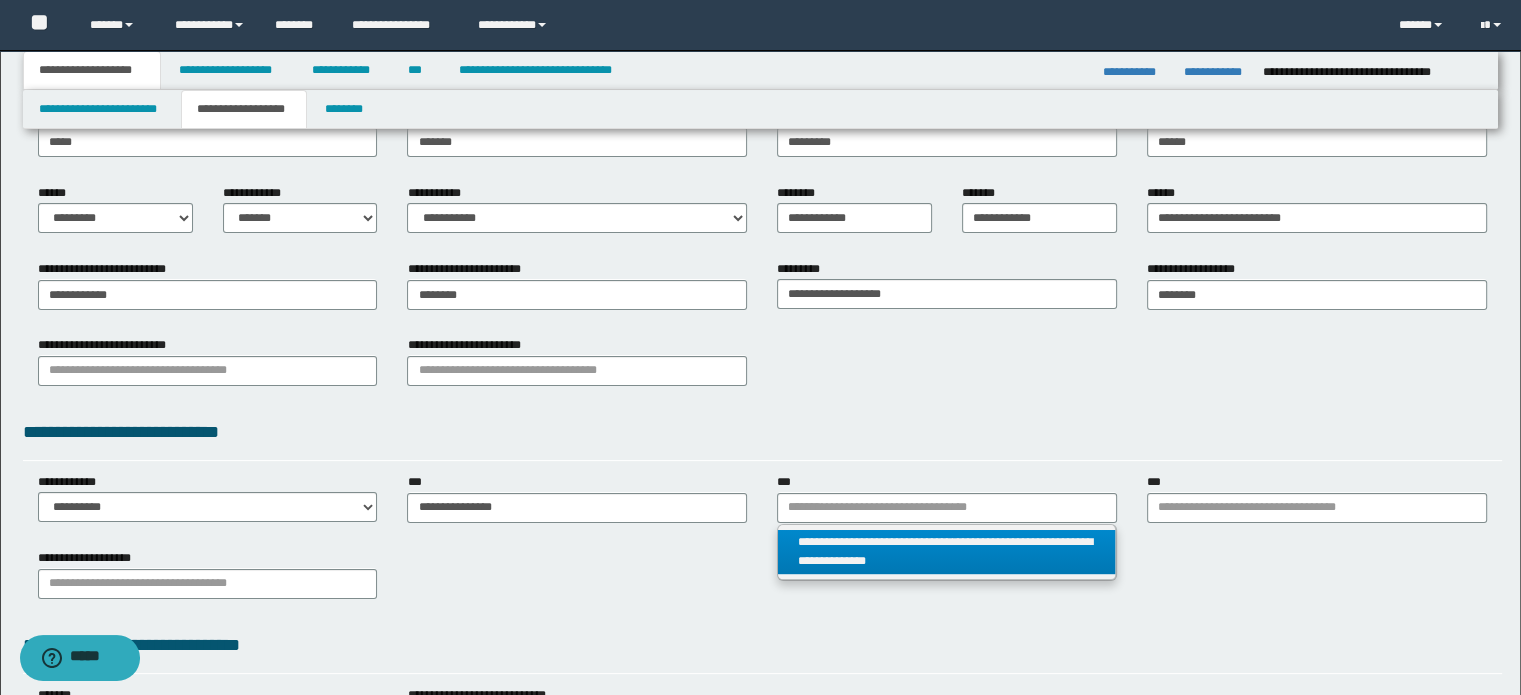 click on "**********" at bounding box center [947, 552] 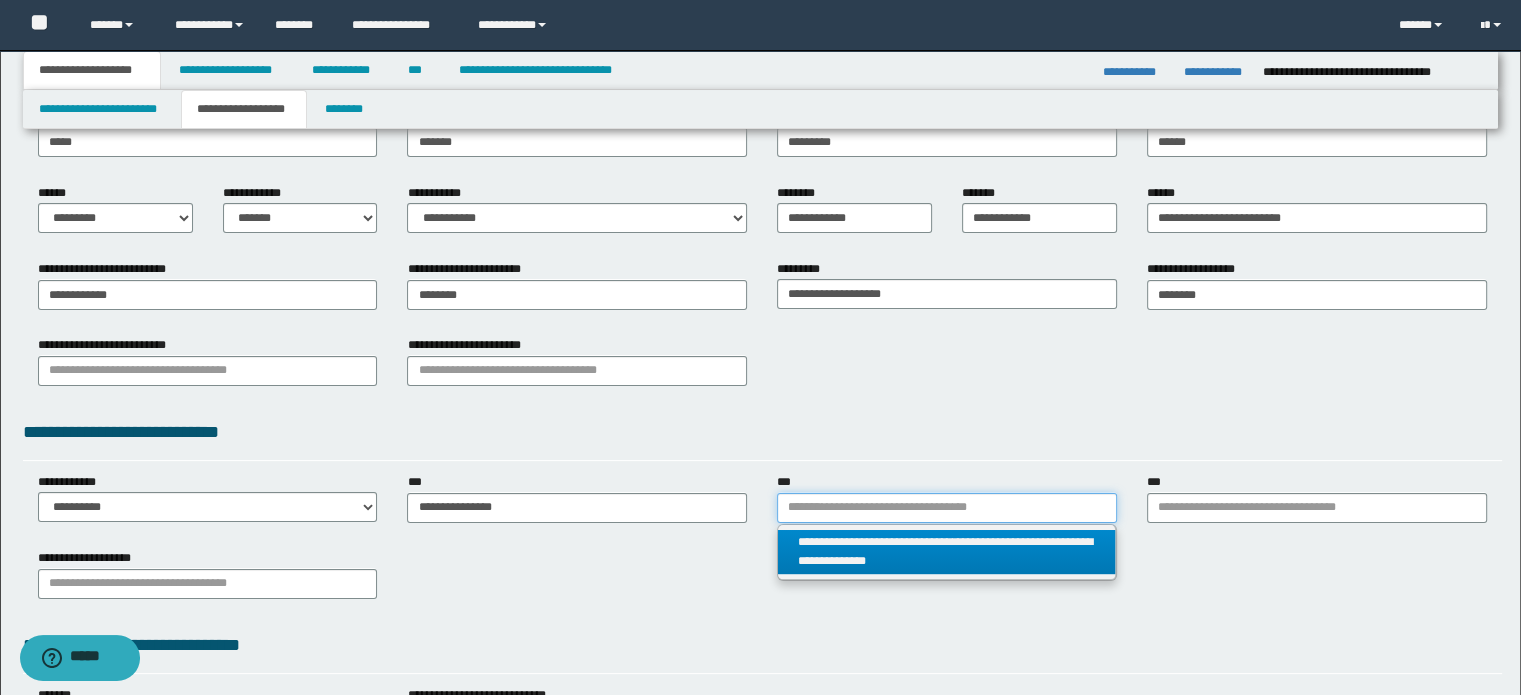 type 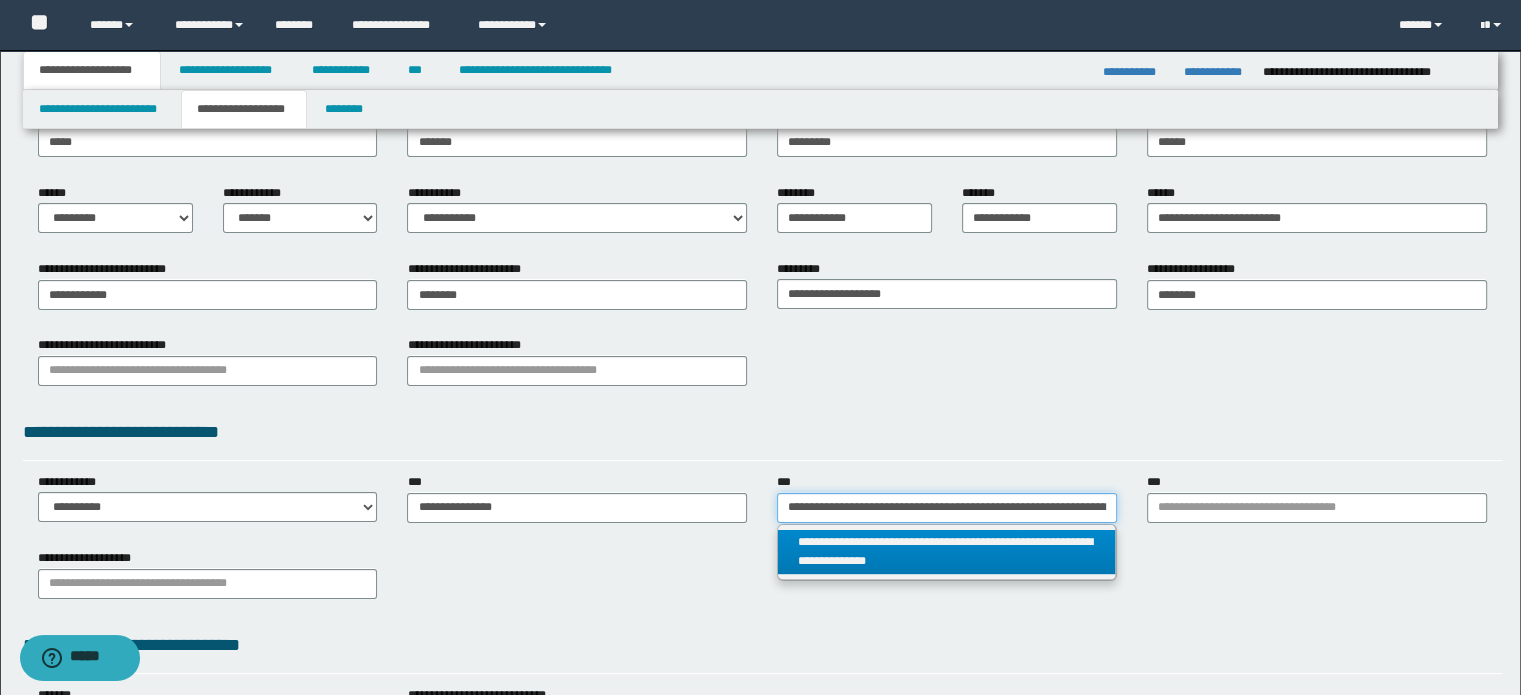 scroll, scrollTop: 0, scrollLeft: 169, axis: horizontal 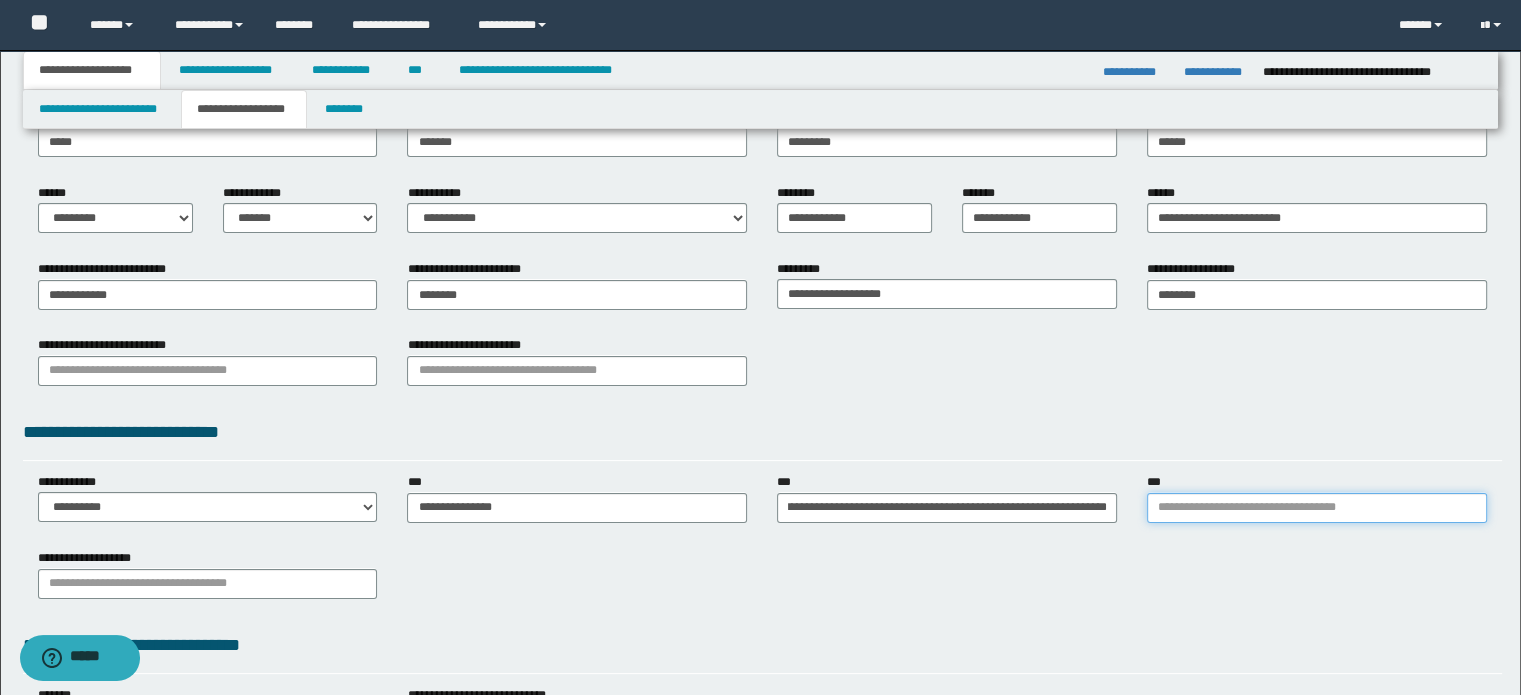 drag, startPoint x: 1175, startPoint y: 506, endPoint x: 1199, endPoint y: 496, distance: 26 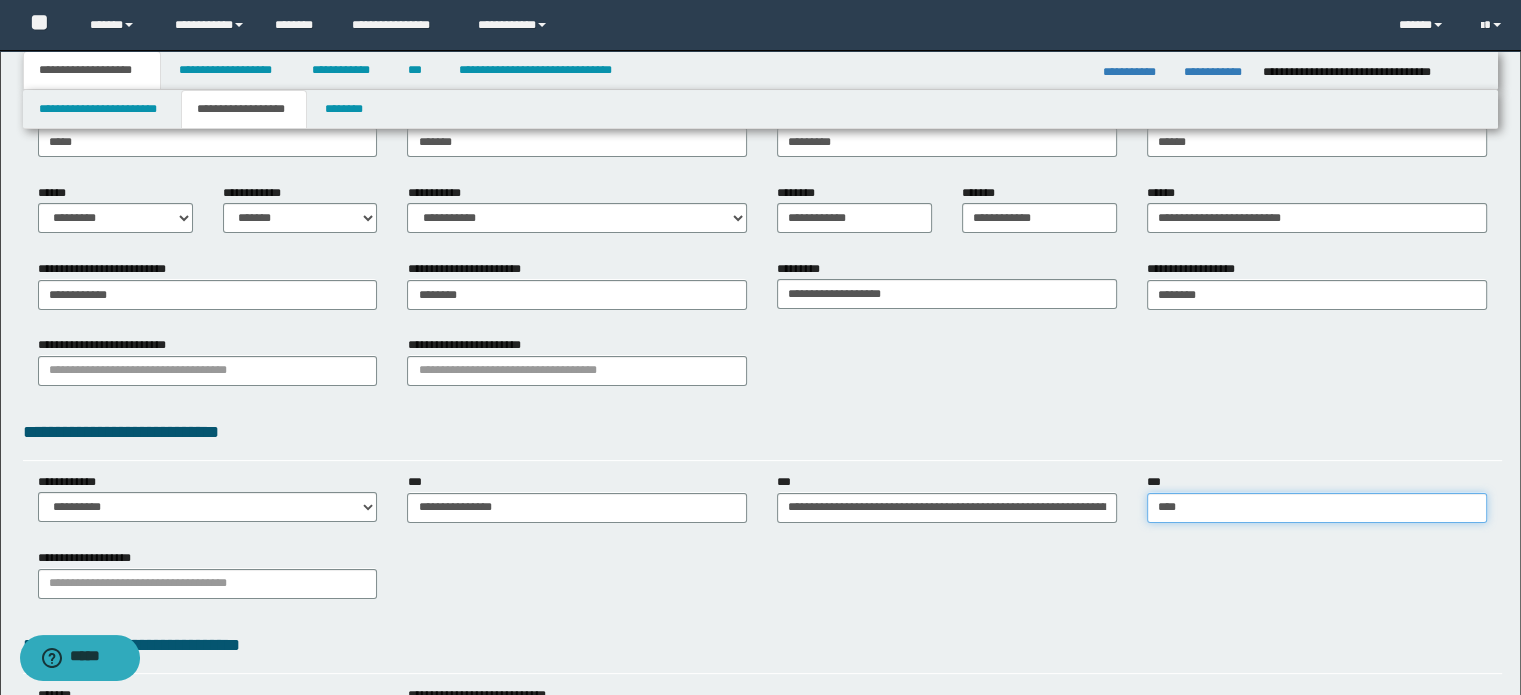 type on "*****" 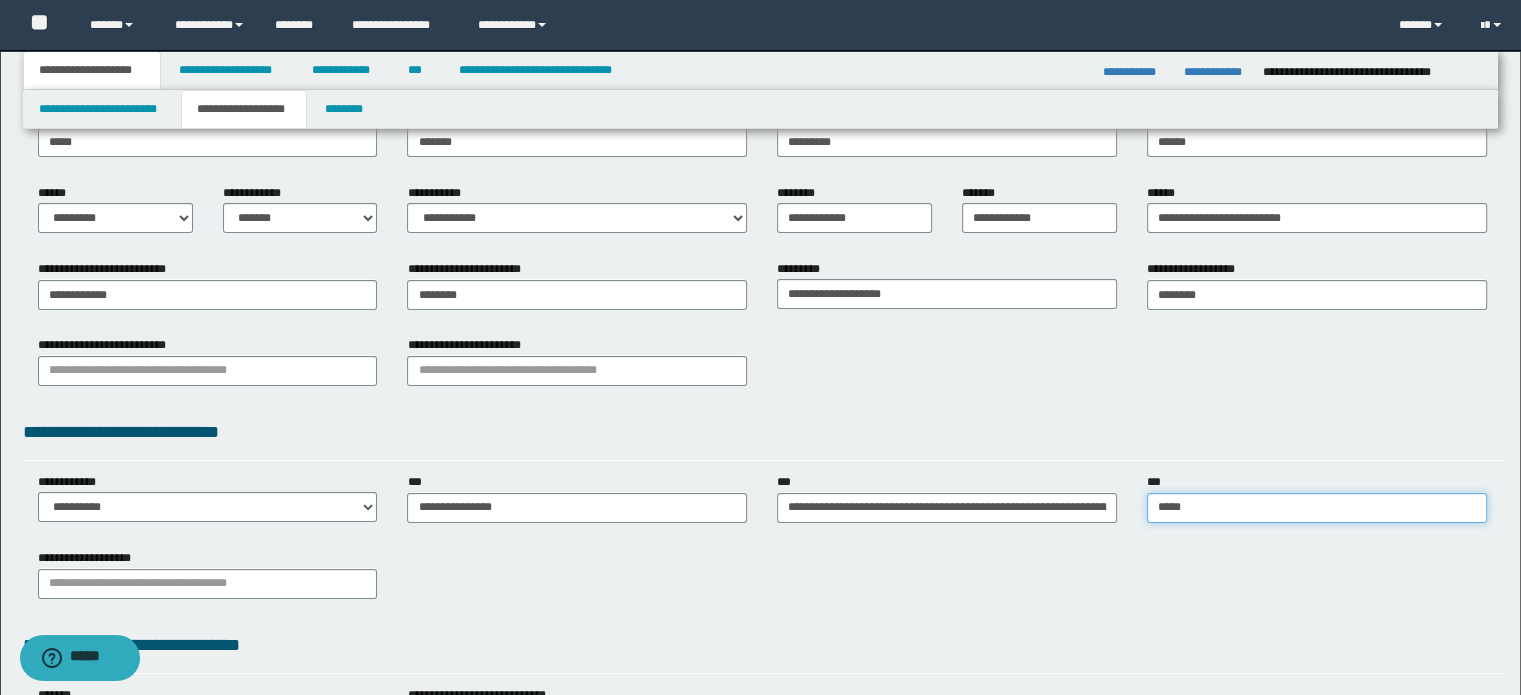 type on "*****" 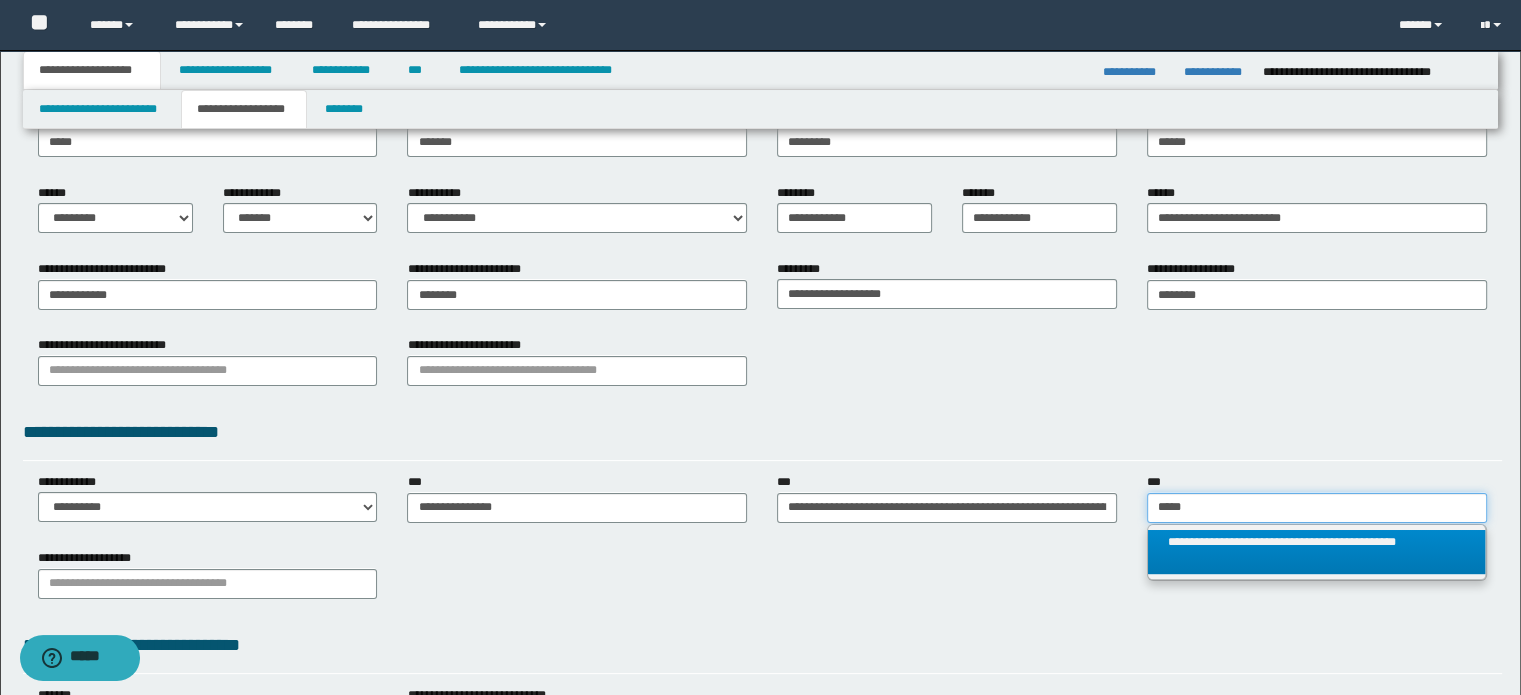 type on "*****" 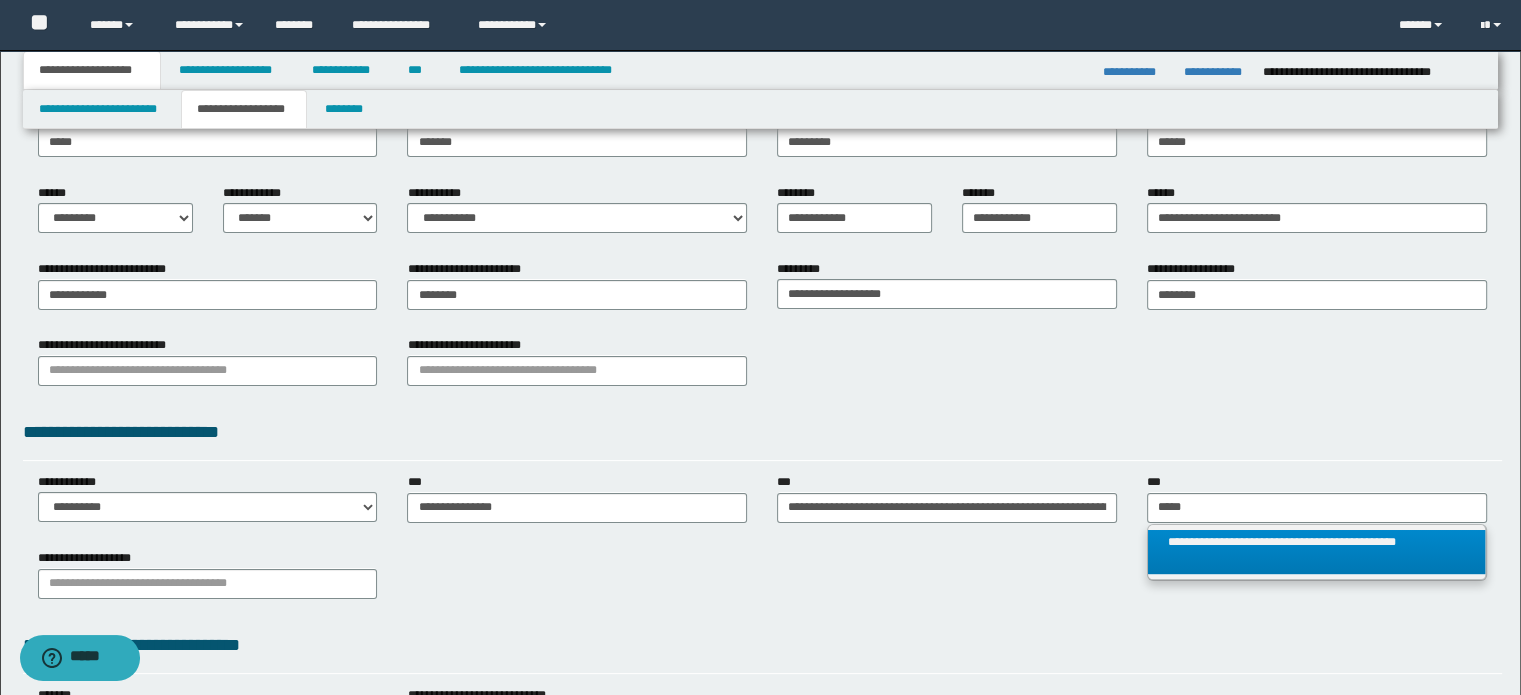 type 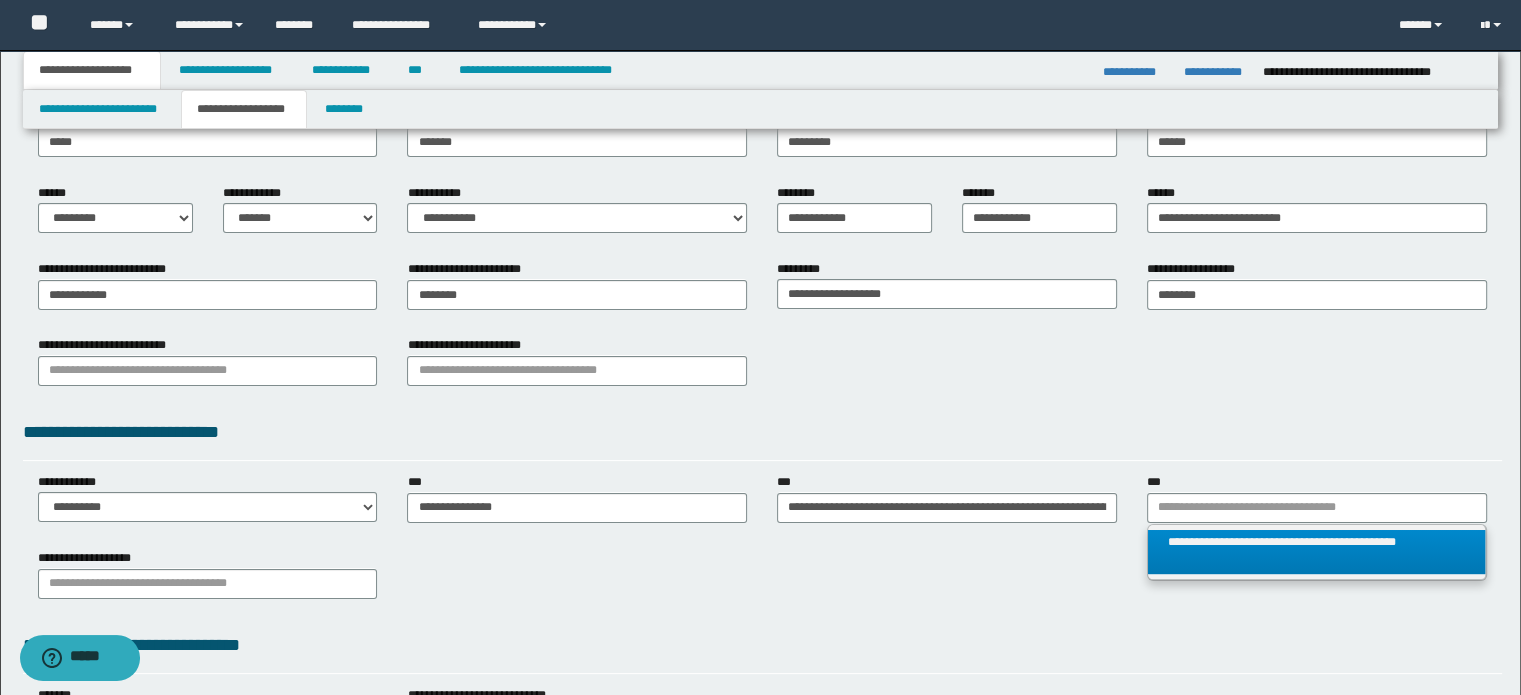 click on "**********" at bounding box center (1317, 552) 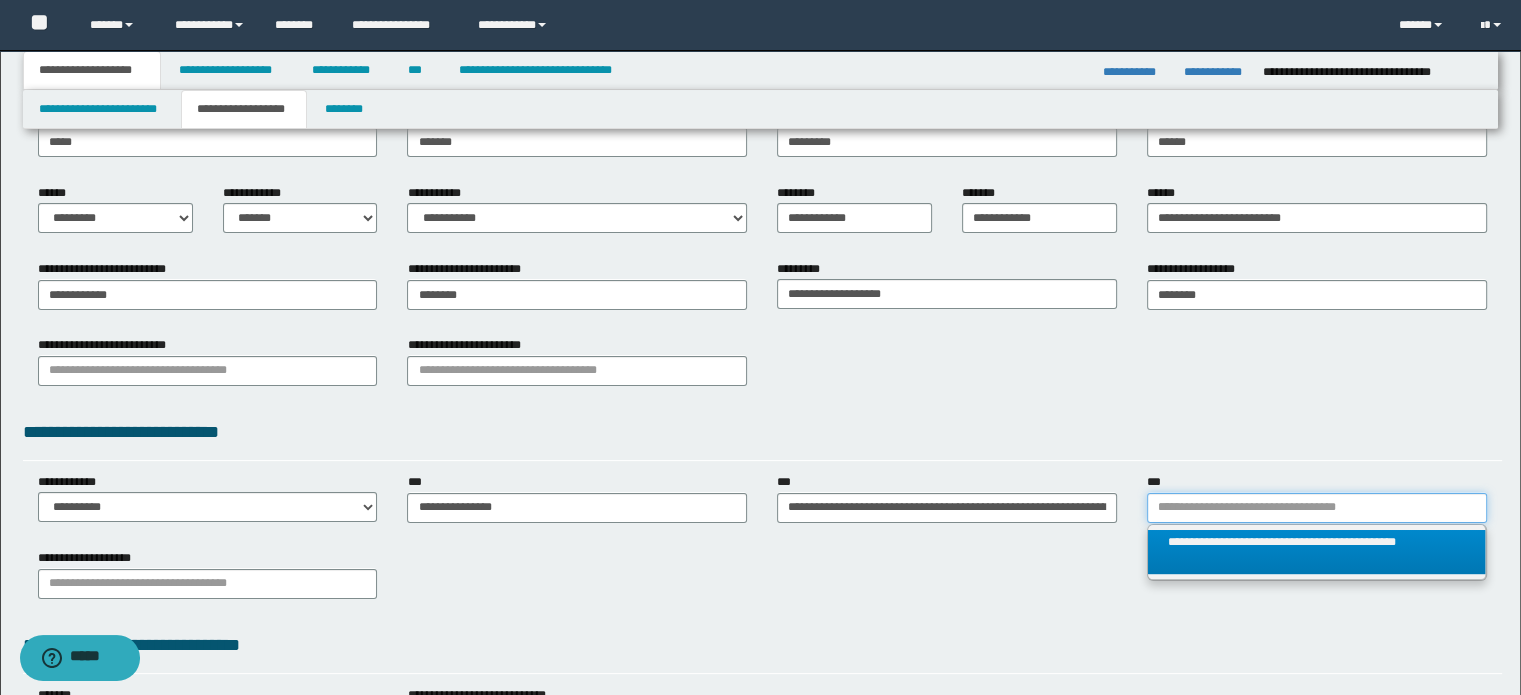type 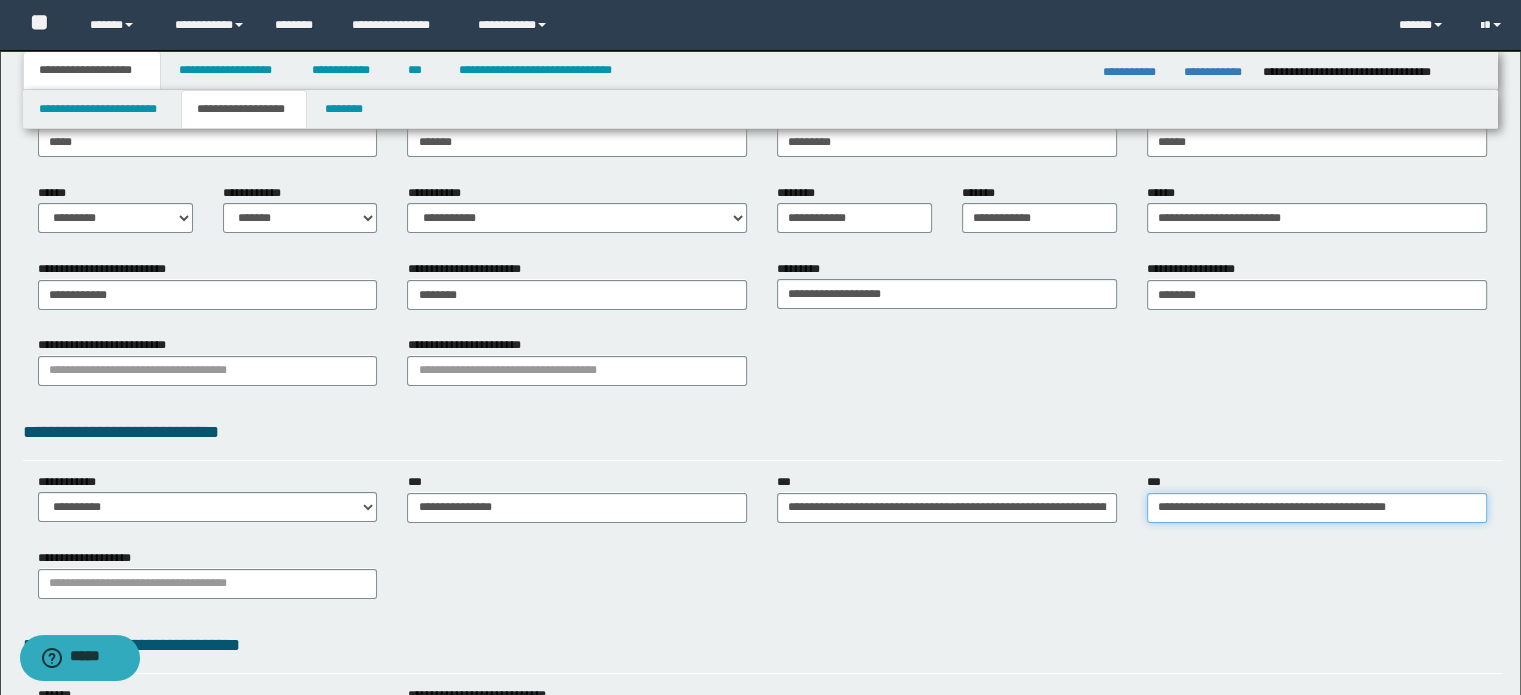 scroll, scrollTop: 0, scrollLeft: 0, axis: both 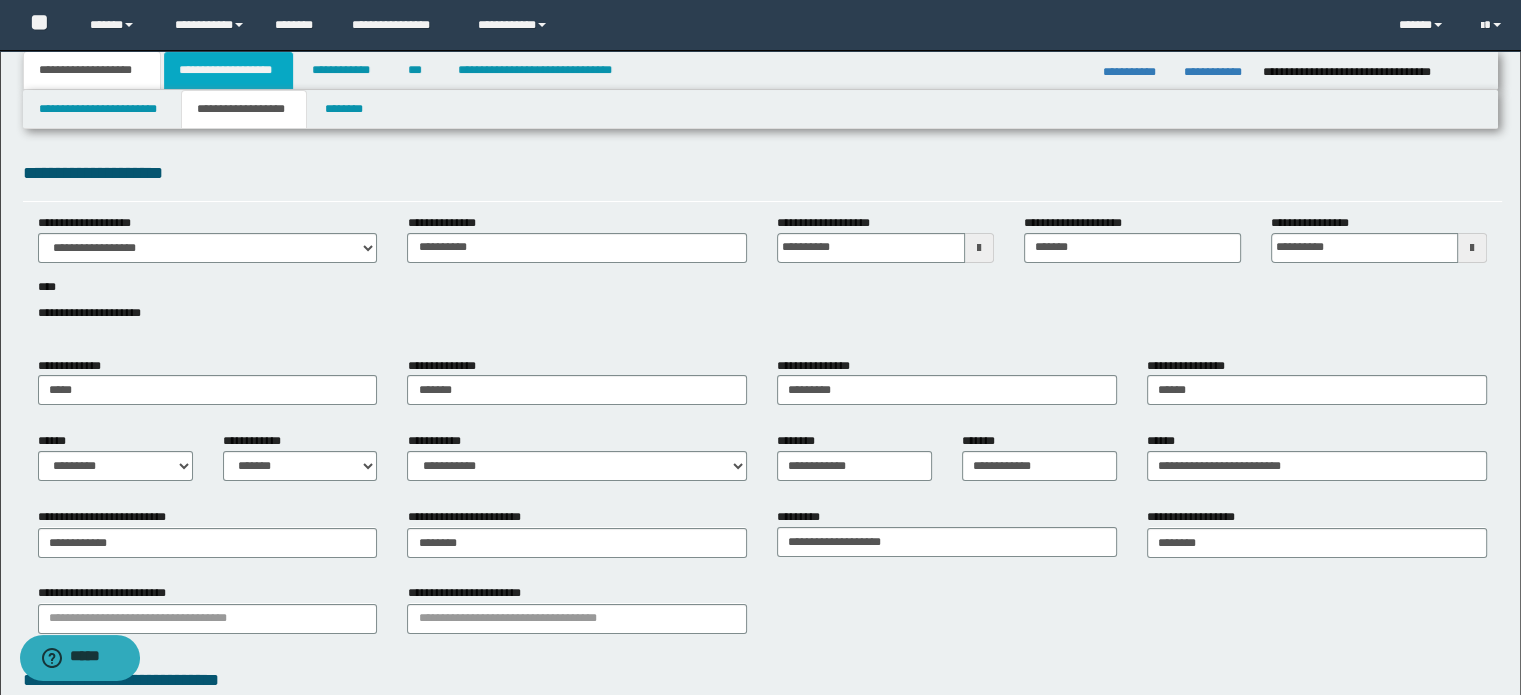 click on "**********" at bounding box center [228, 70] 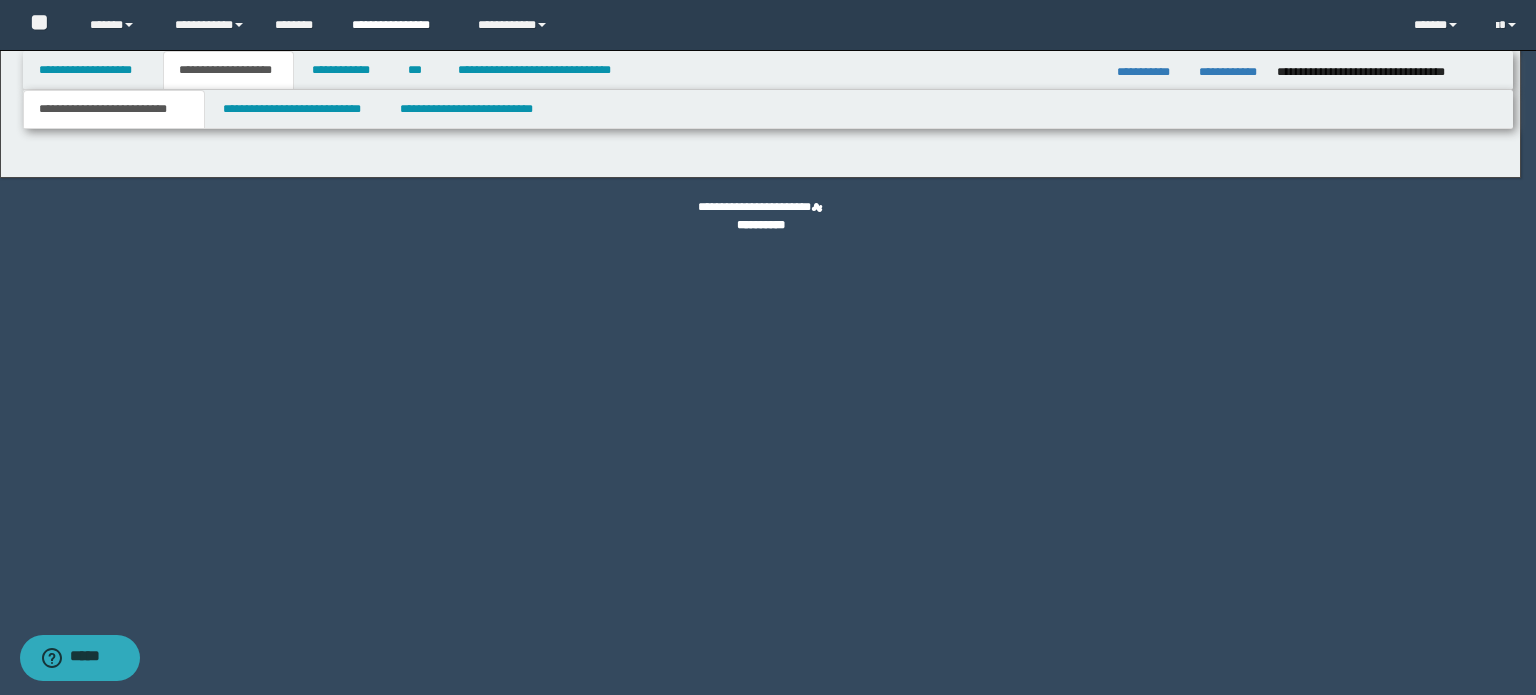 select on "*" 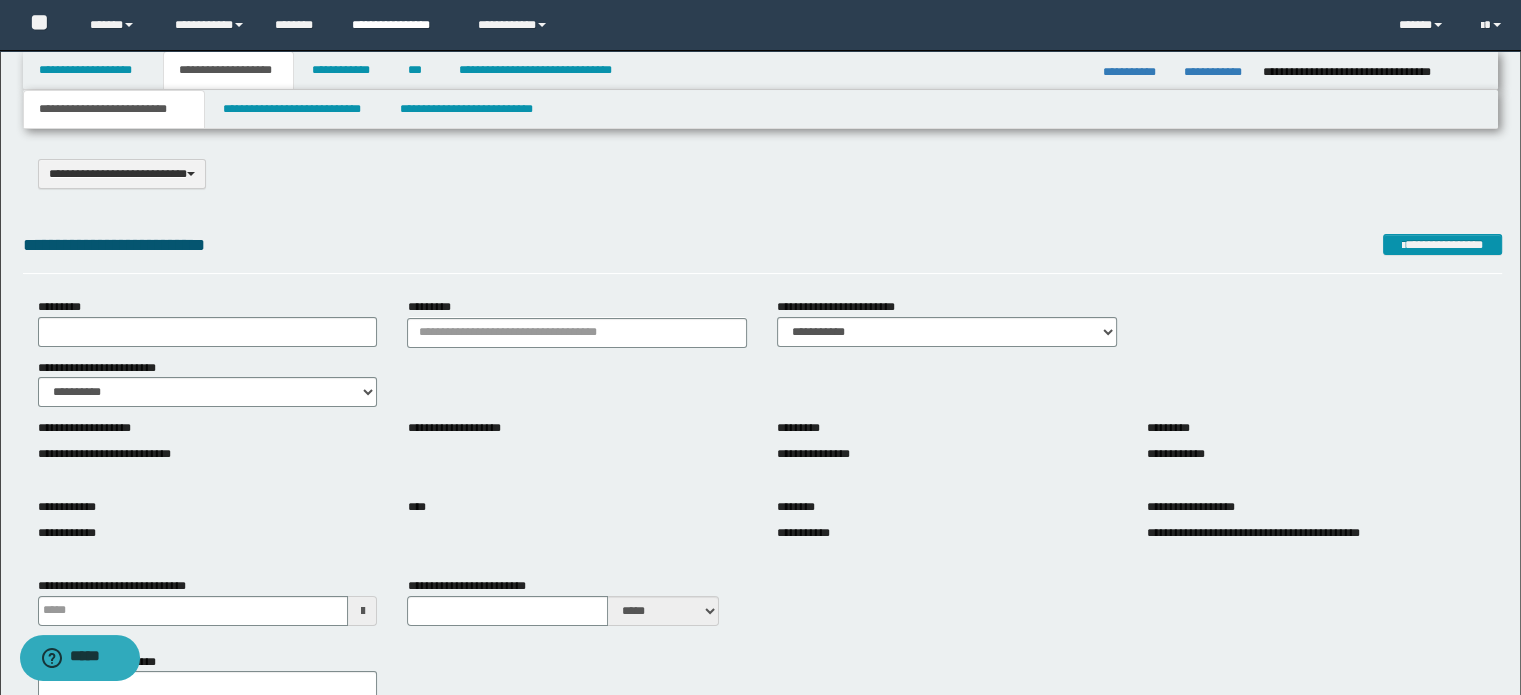 scroll, scrollTop: 0, scrollLeft: 0, axis: both 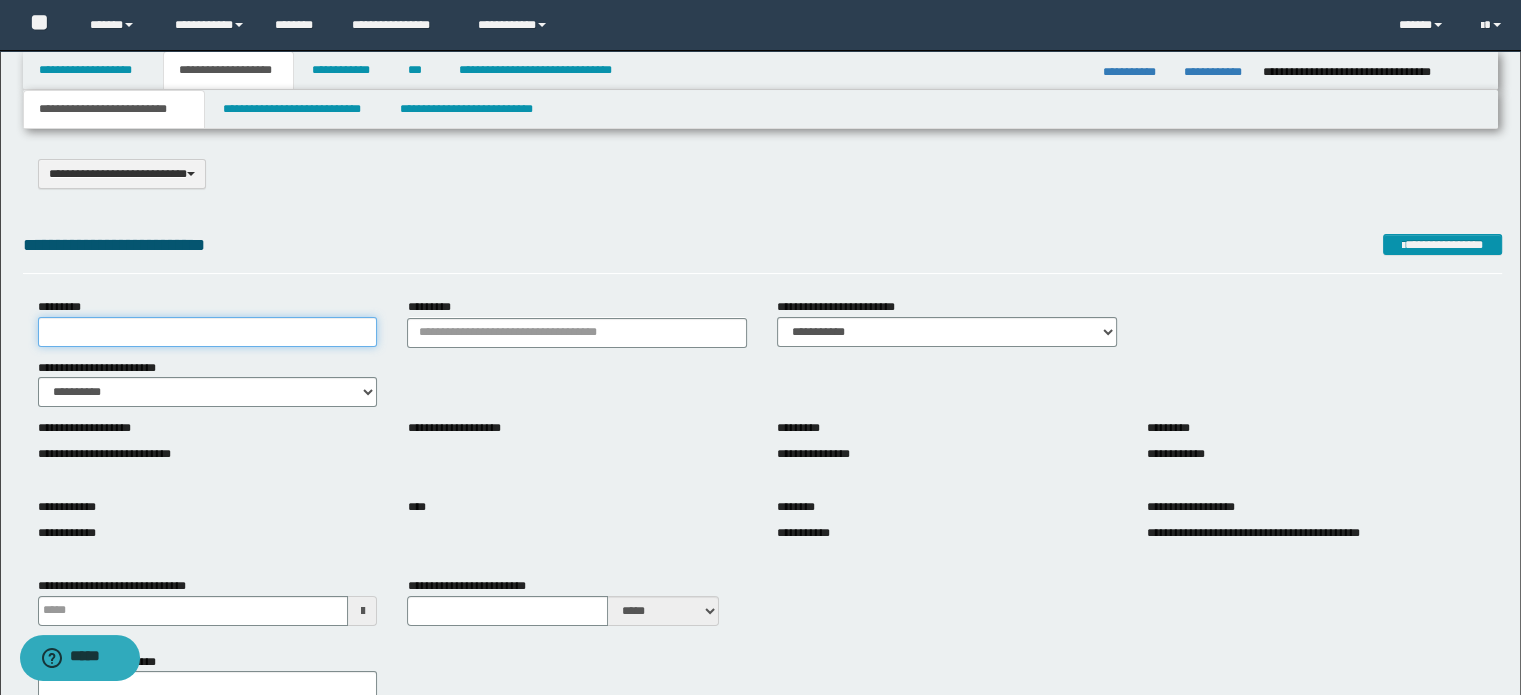 click on "*********" at bounding box center (208, 332) 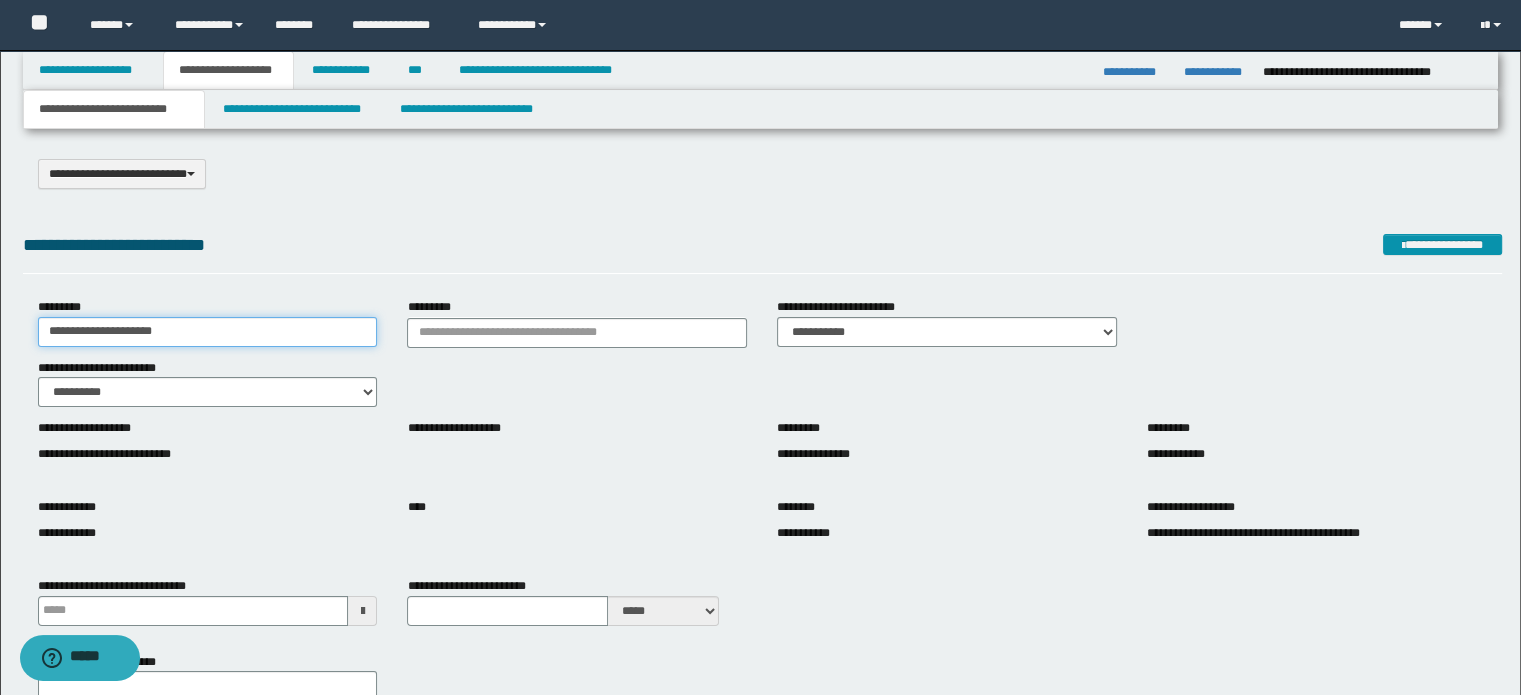 click on "**********" at bounding box center (208, 332) 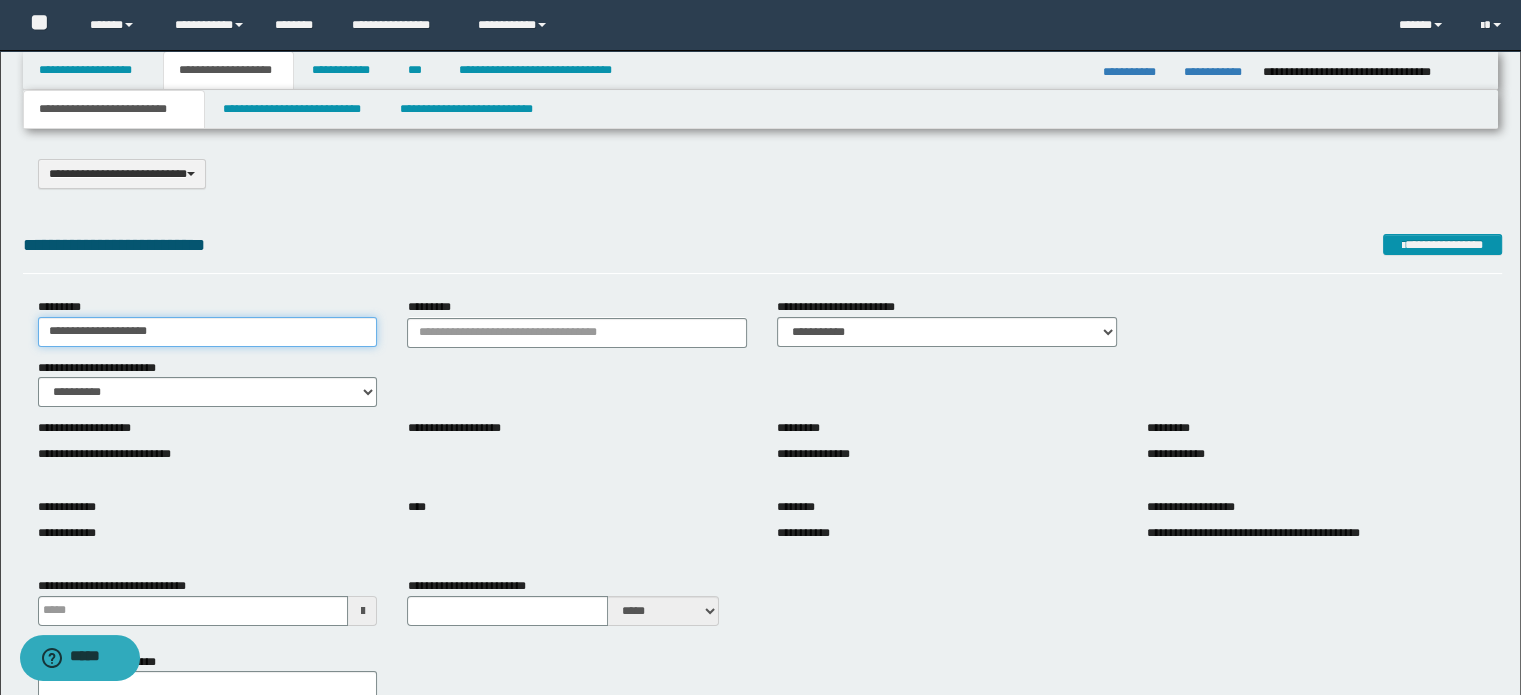 type on "**********" 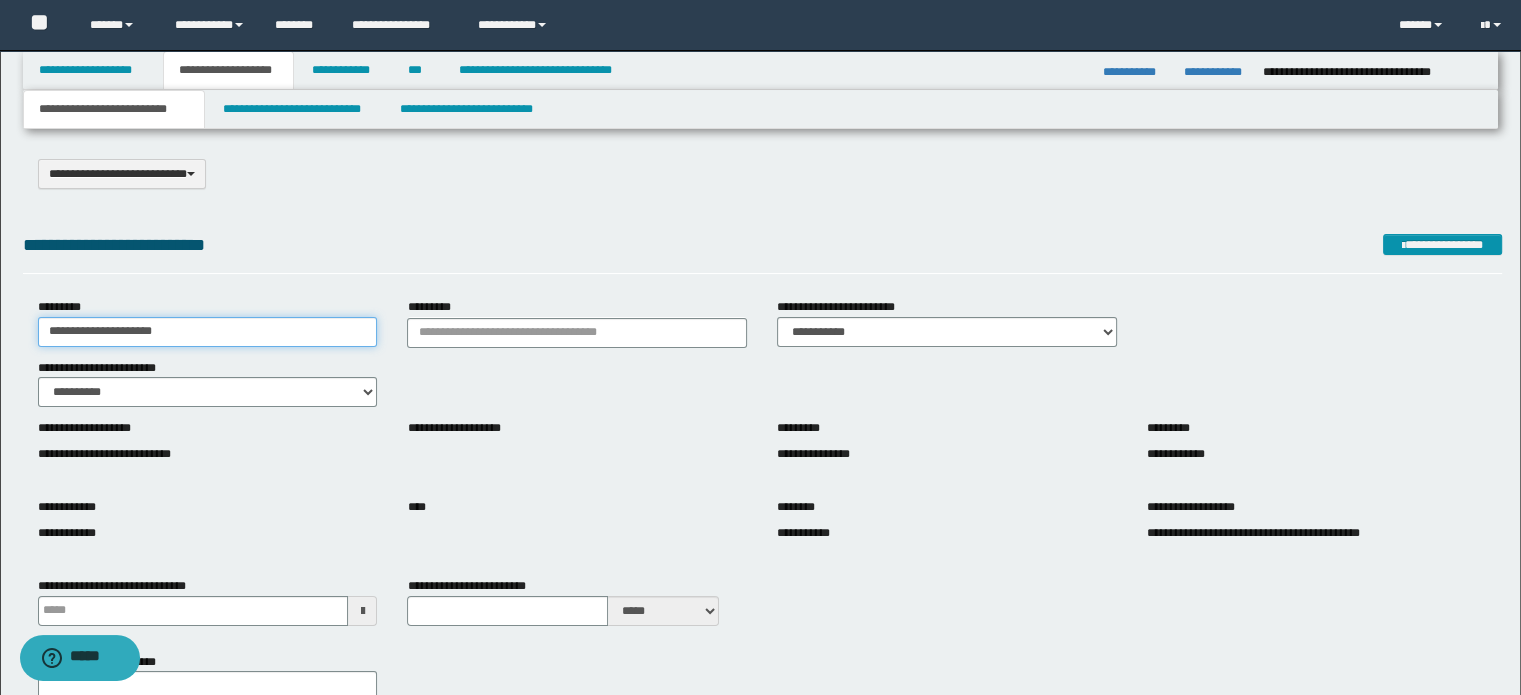 drag, startPoint x: 88, startPoint y: 324, endPoint x: 8, endPoint y: 303, distance: 82.710335 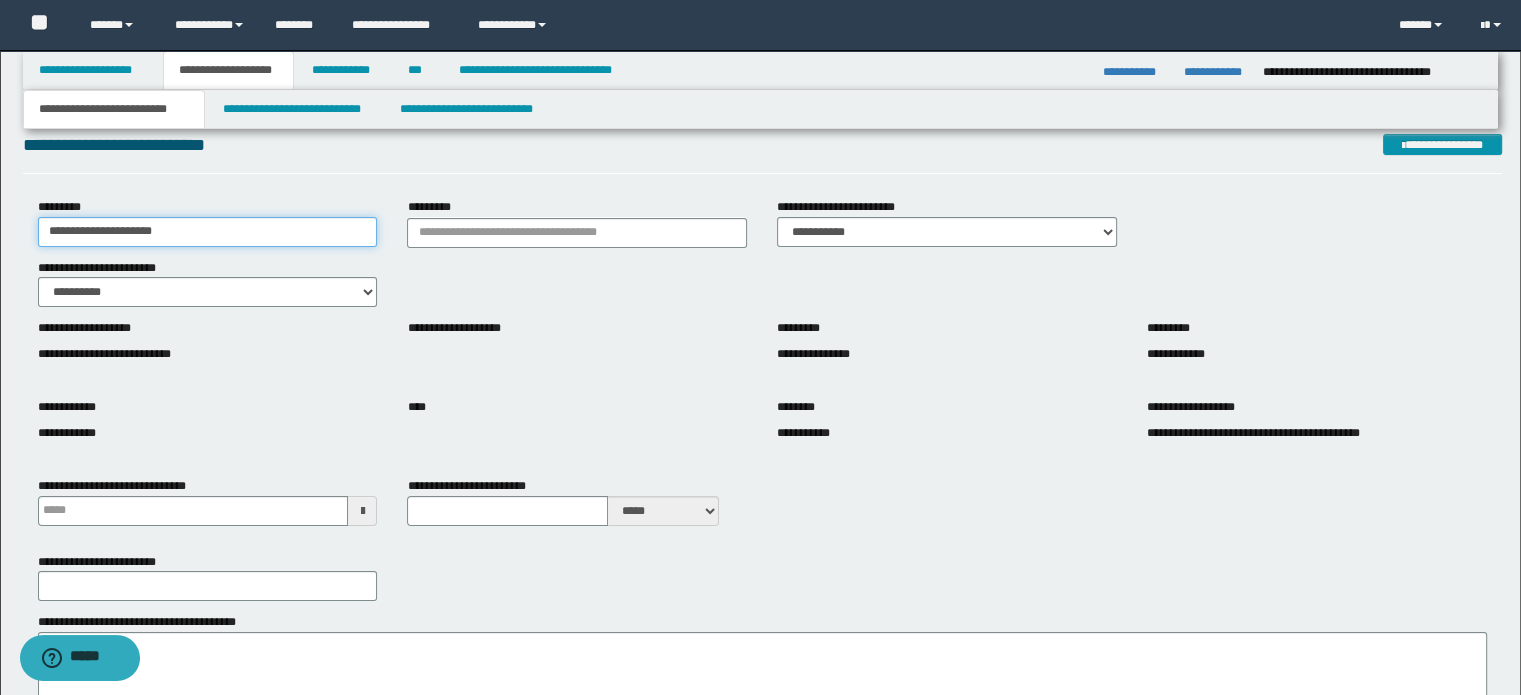 type on "**********" 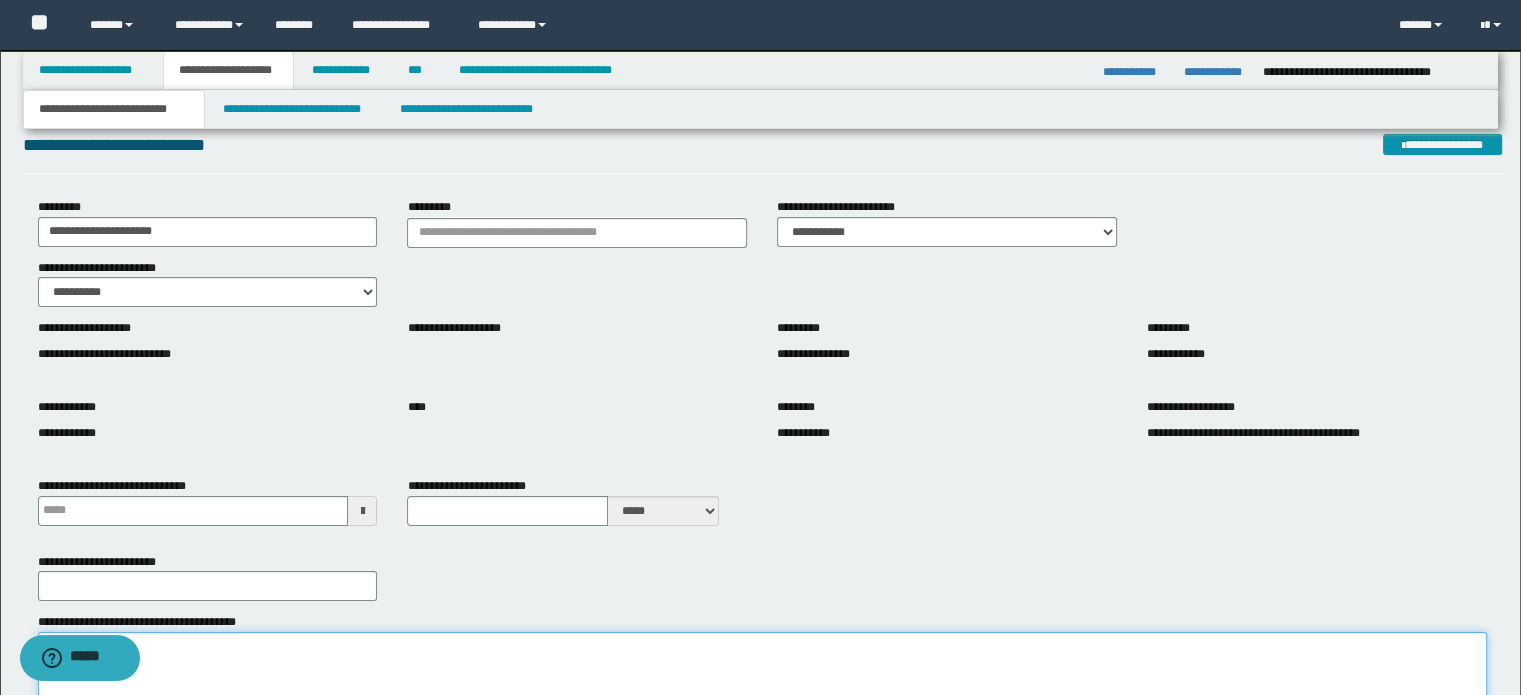 click on "**********" at bounding box center [763, 674] 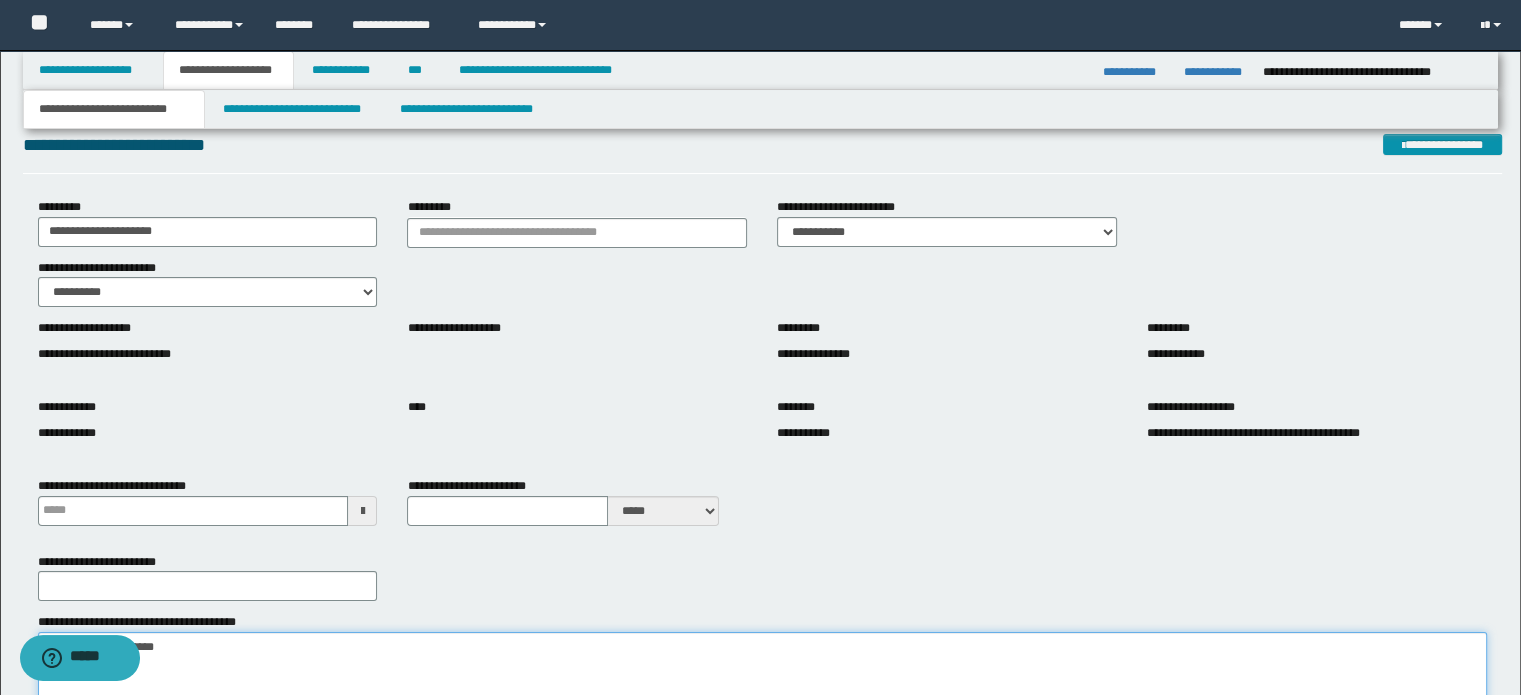 type on "**********" 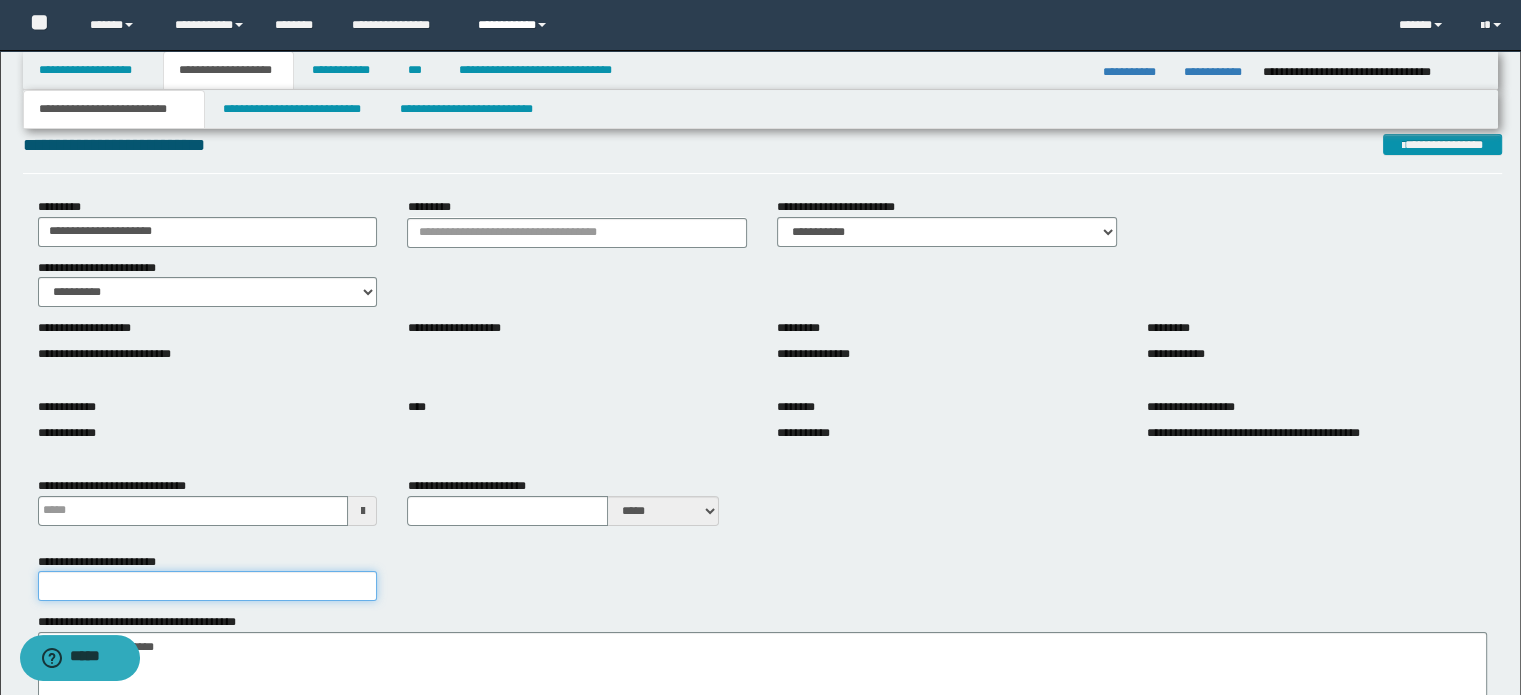 drag, startPoint x: 322, startPoint y: 577, endPoint x: 560, endPoint y: 23, distance: 602.95935 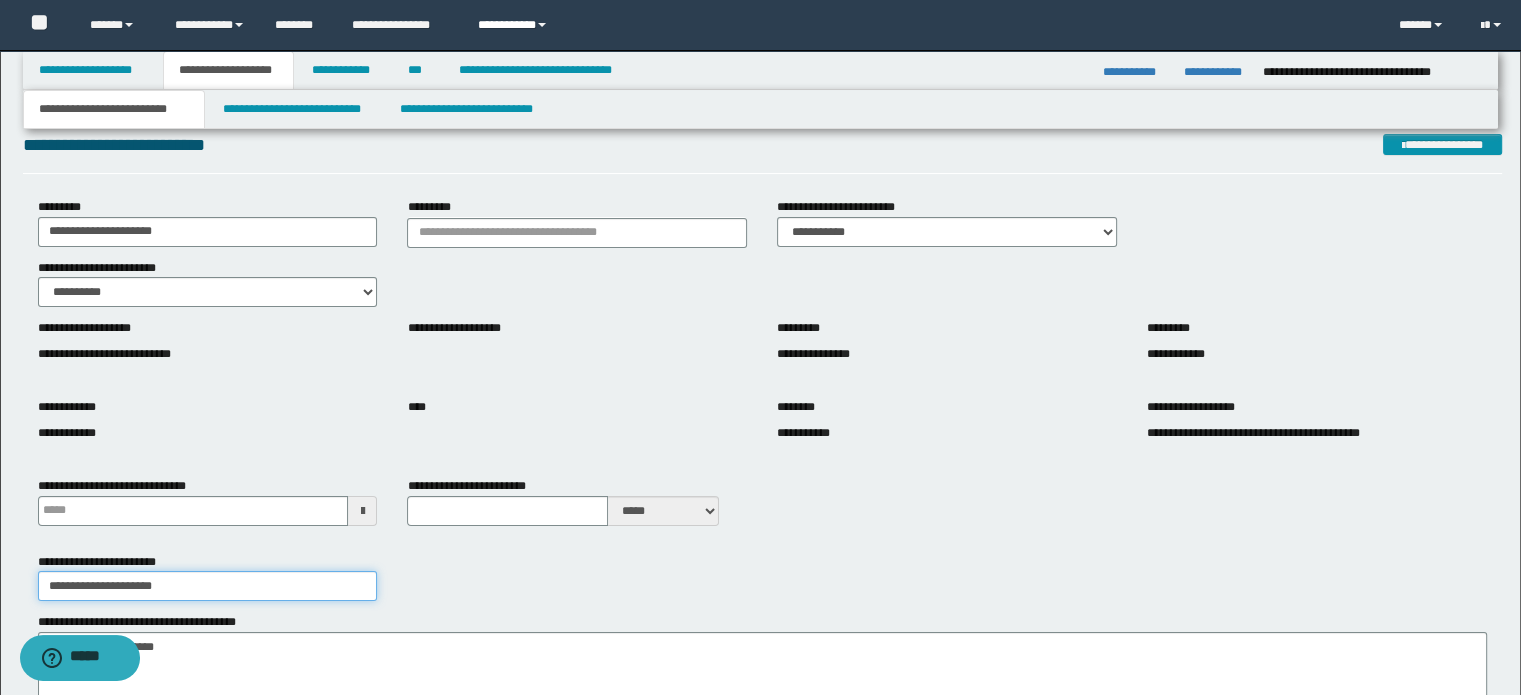 type on "**********" 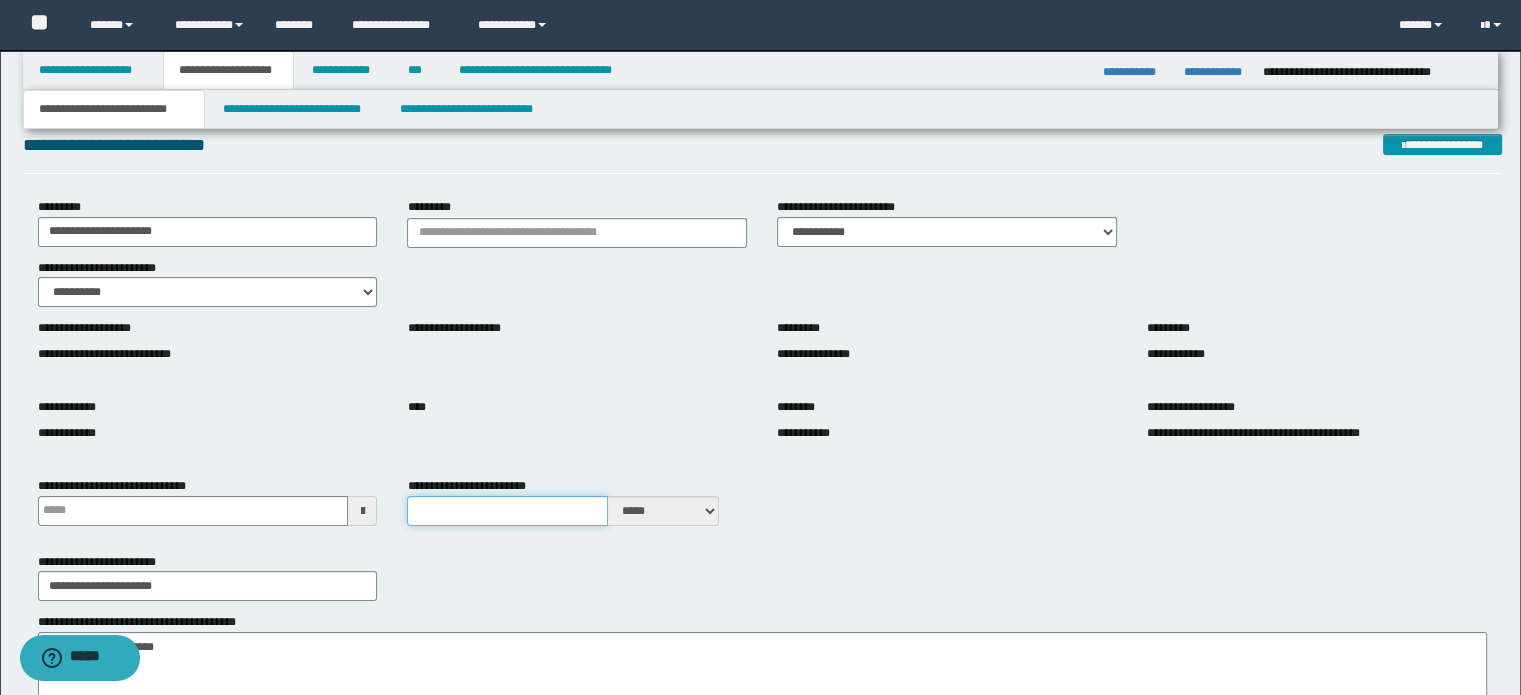 drag, startPoint x: 586, startPoint y: 523, endPoint x: 688, endPoint y: 539, distance: 103.24728 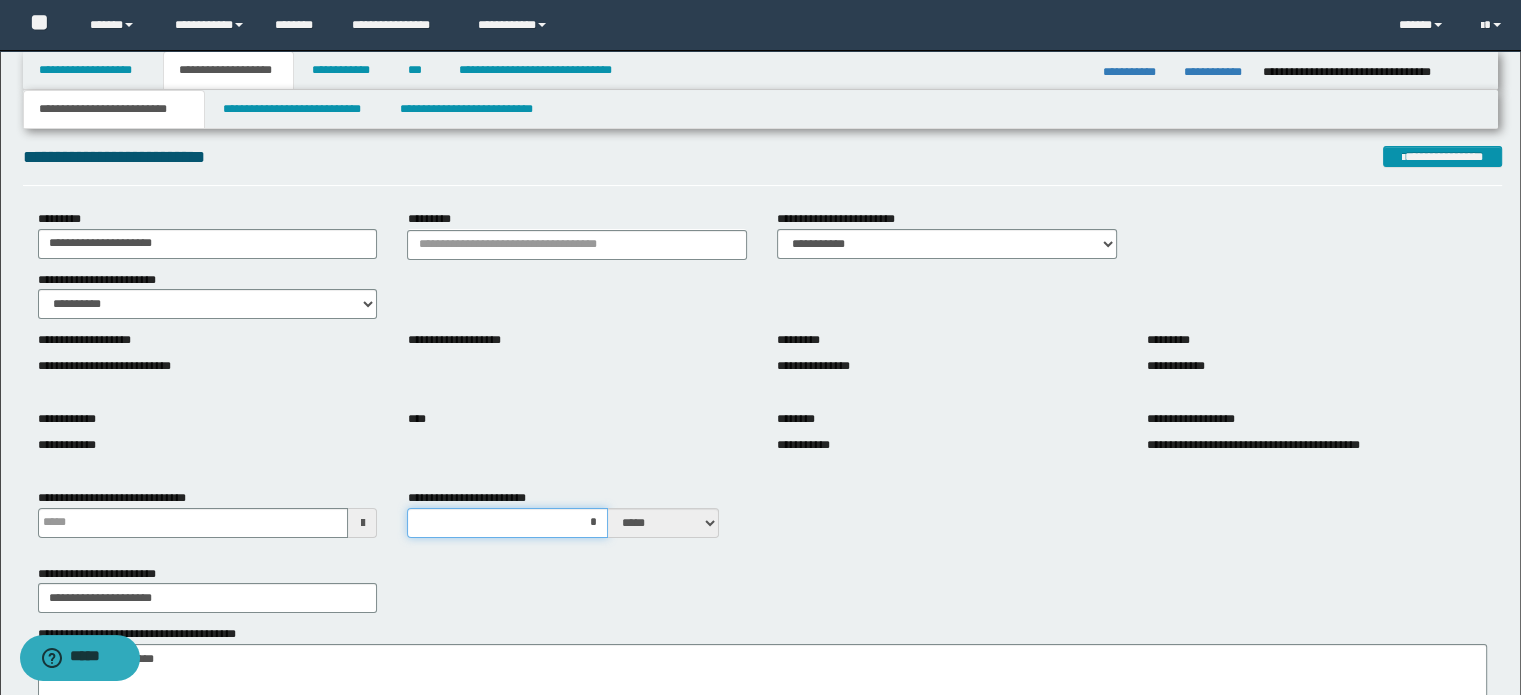 scroll, scrollTop: 88, scrollLeft: 0, axis: vertical 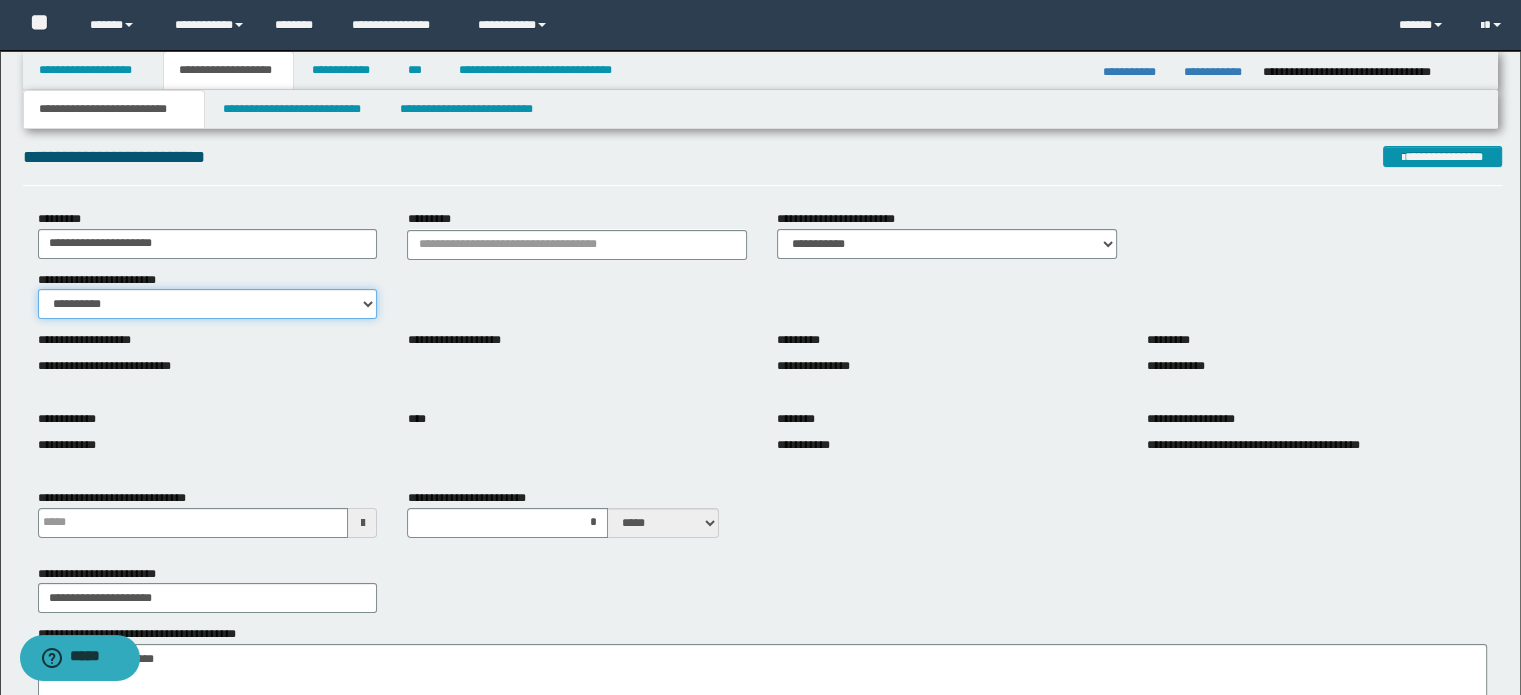 drag, startPoint x: 169, startPoint y: 310, endPoint x: 158, endPoint y: 318, distance: 13.601471 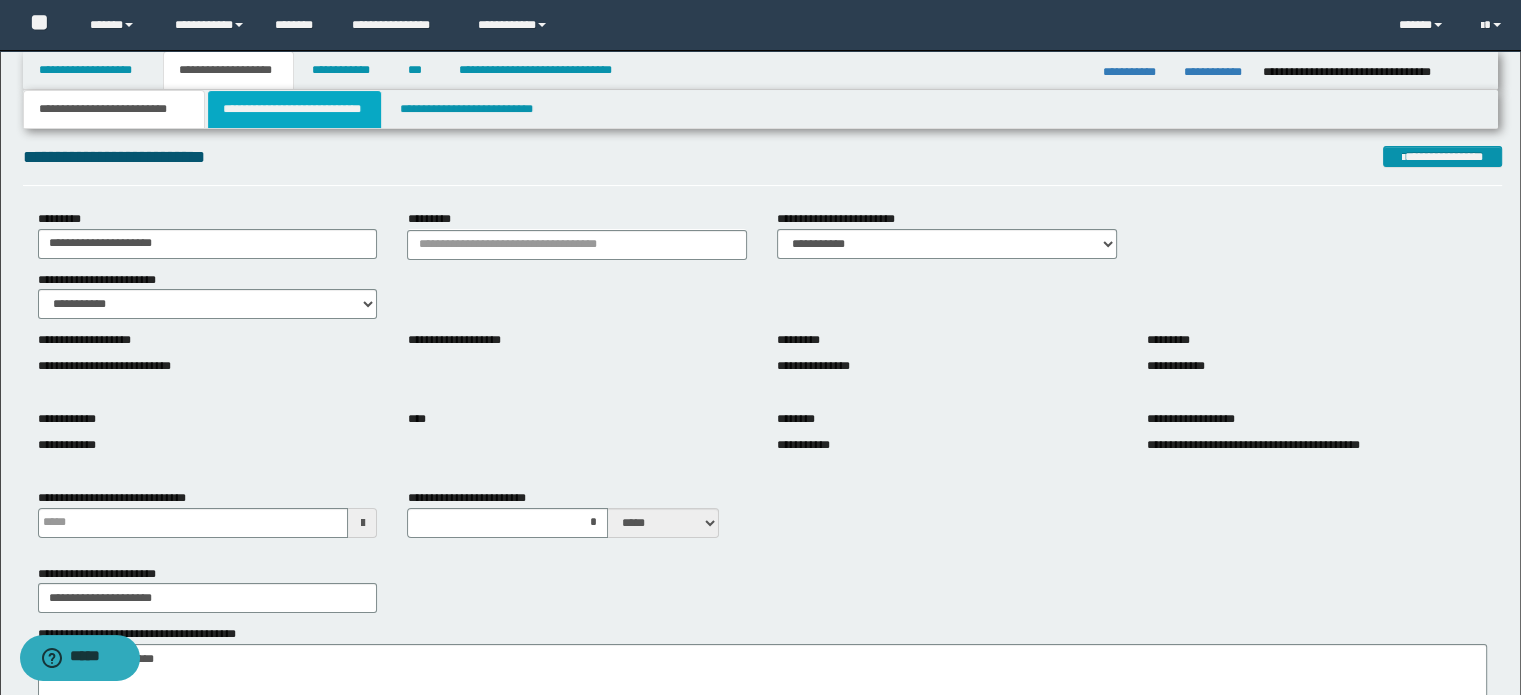 click on "**********" at bounding box center [760, 109] 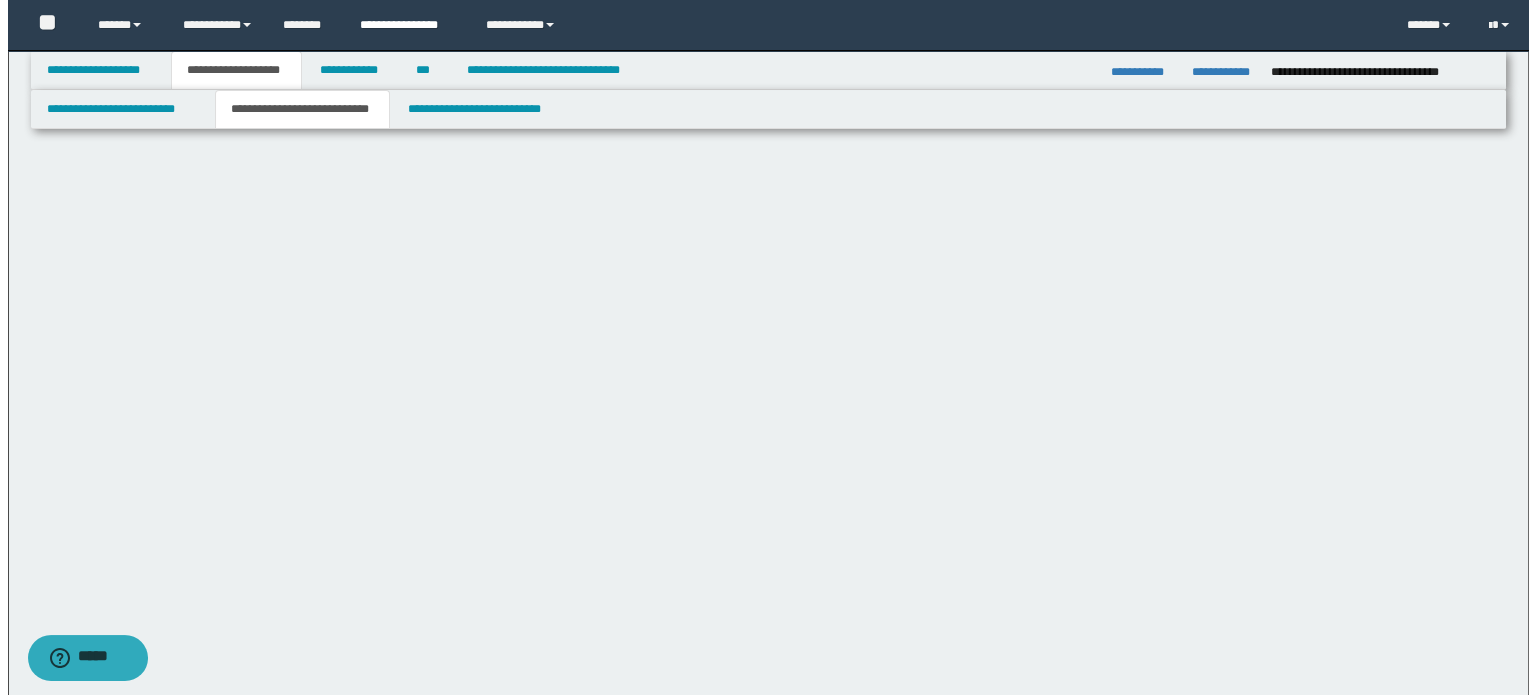 scroll, scrollTop: 0, scrollLeft: 0, axis: both 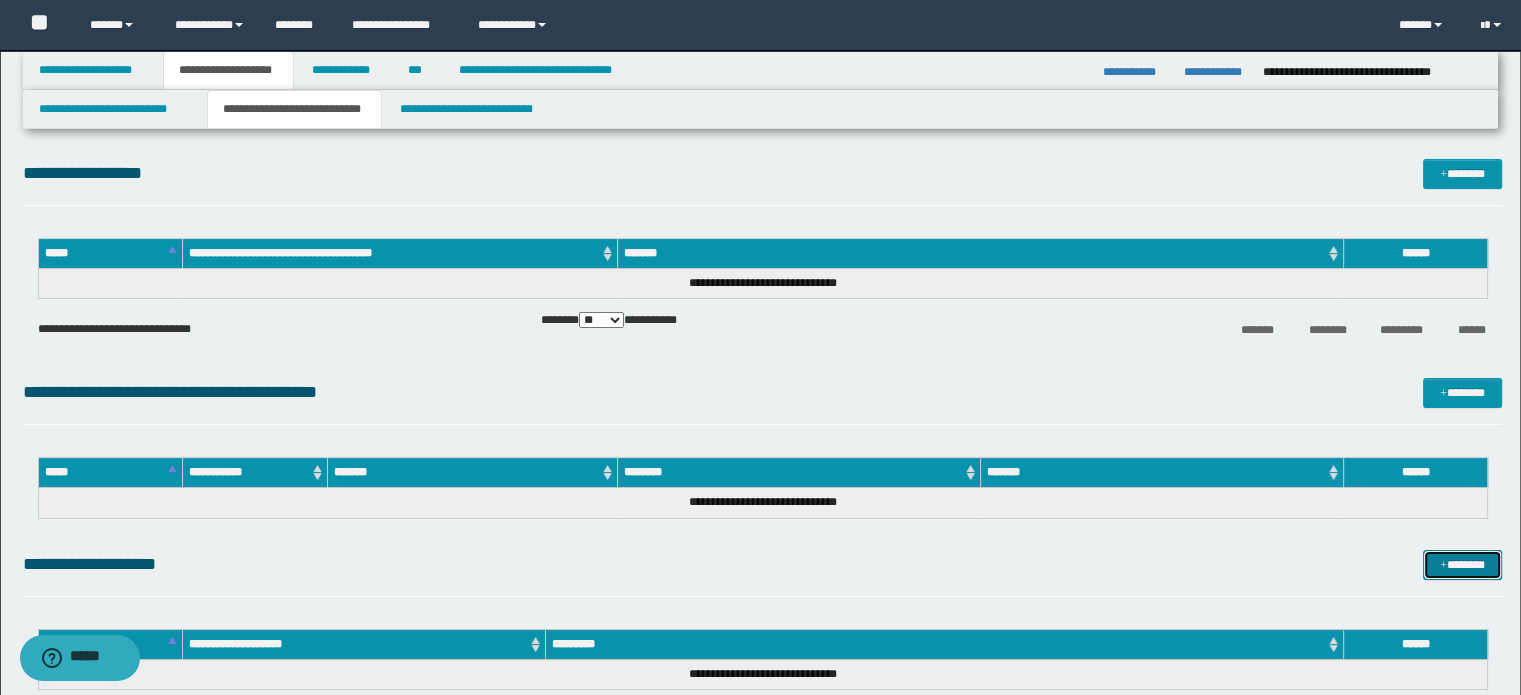 click at bounding box center (1443, 566) 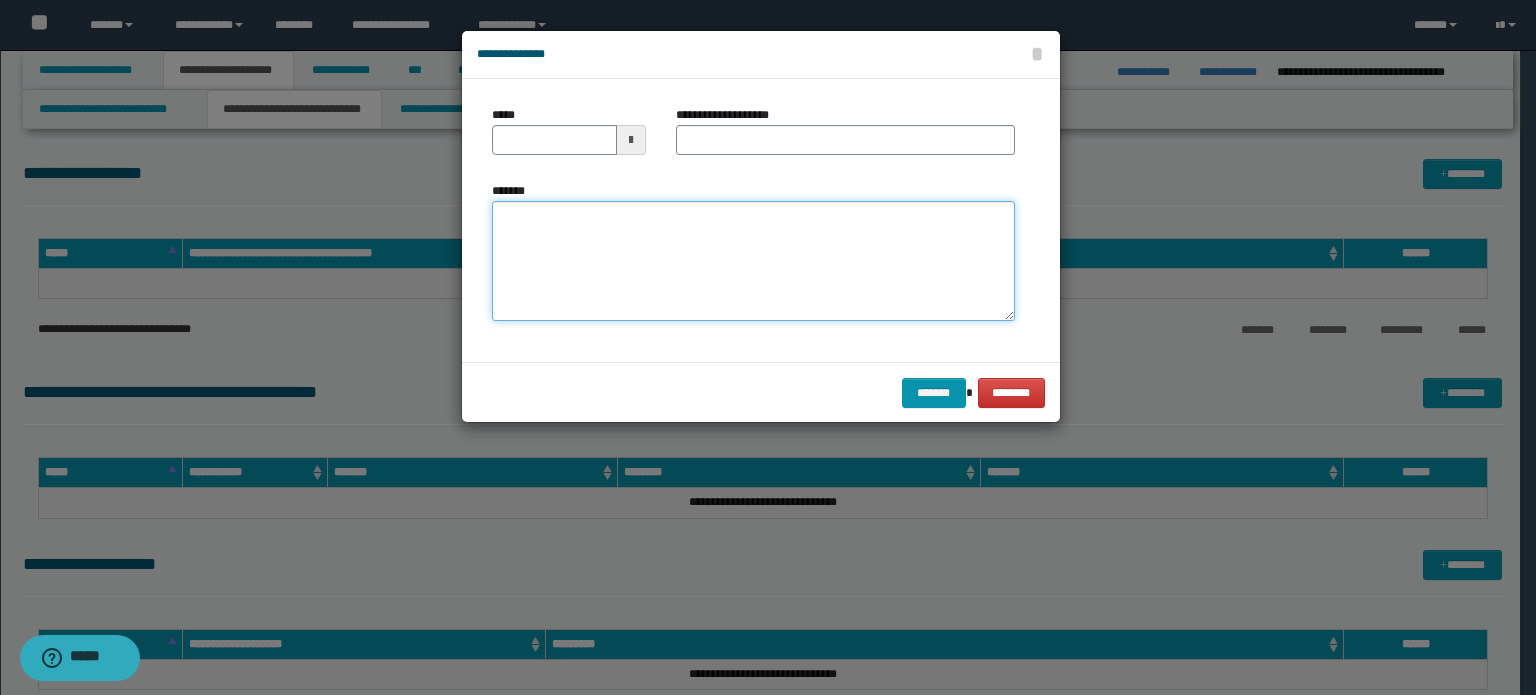 drag, startPoint x: 765, startPoint y: 244, endPoint x: 748, endPoint y: 209, distance: 38.910152 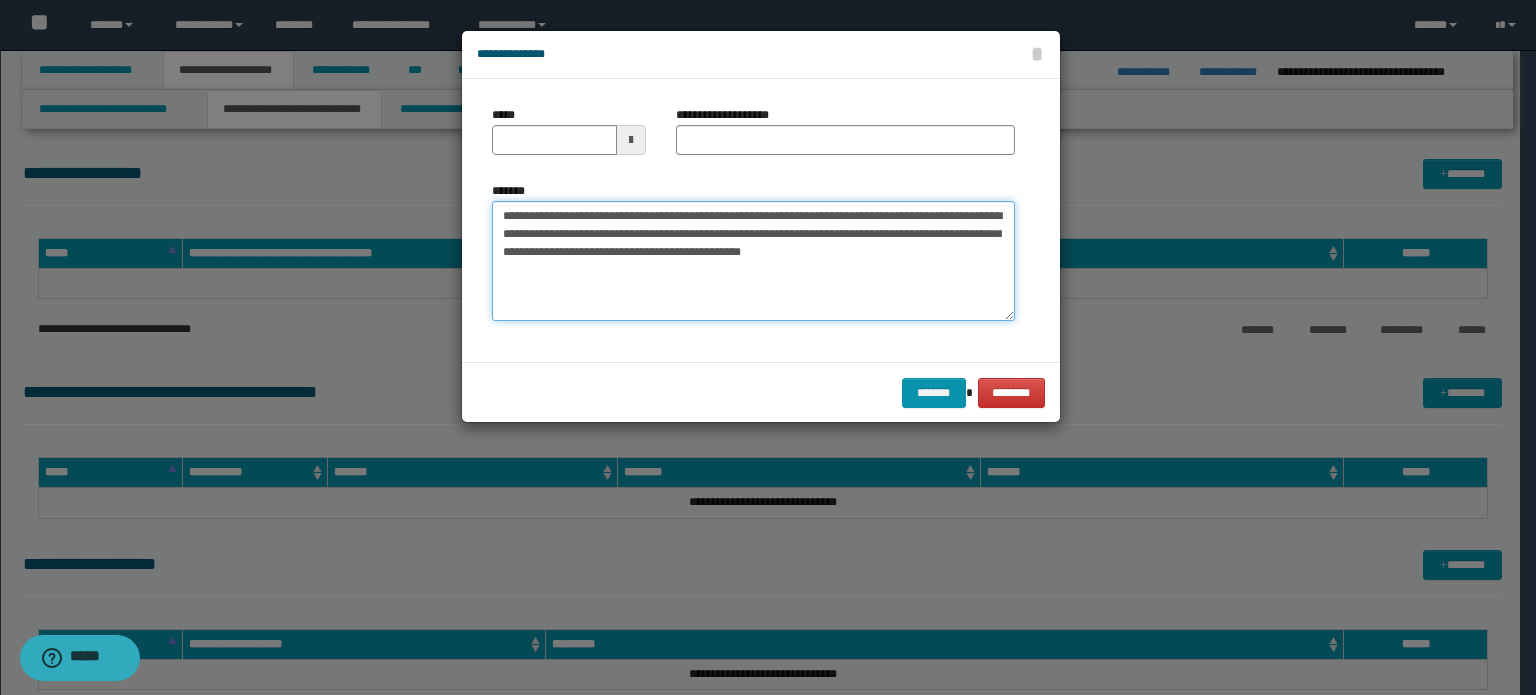 type on "**********" 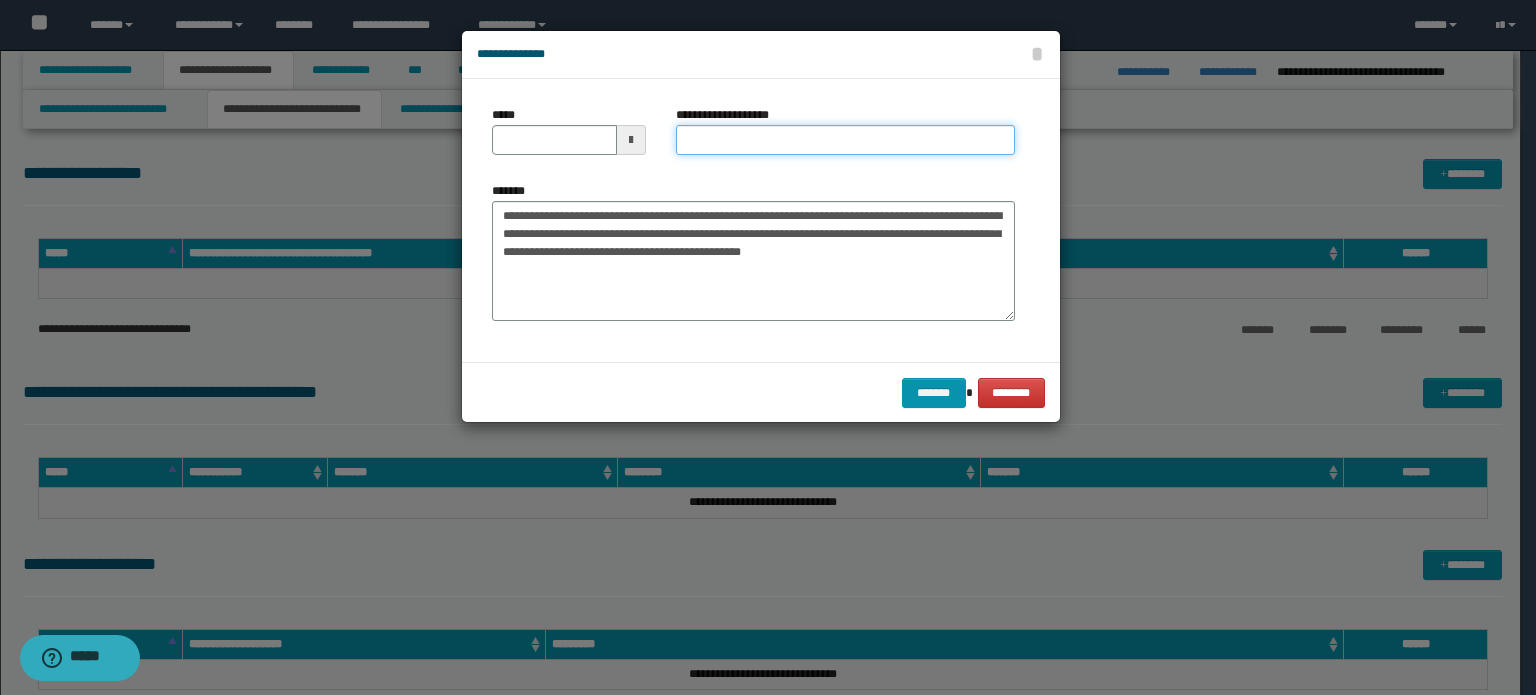 drag, startPoint x: 716, startPoint y: 139, endPoint x: 766, endPoint y: 163, distance: 55.461697 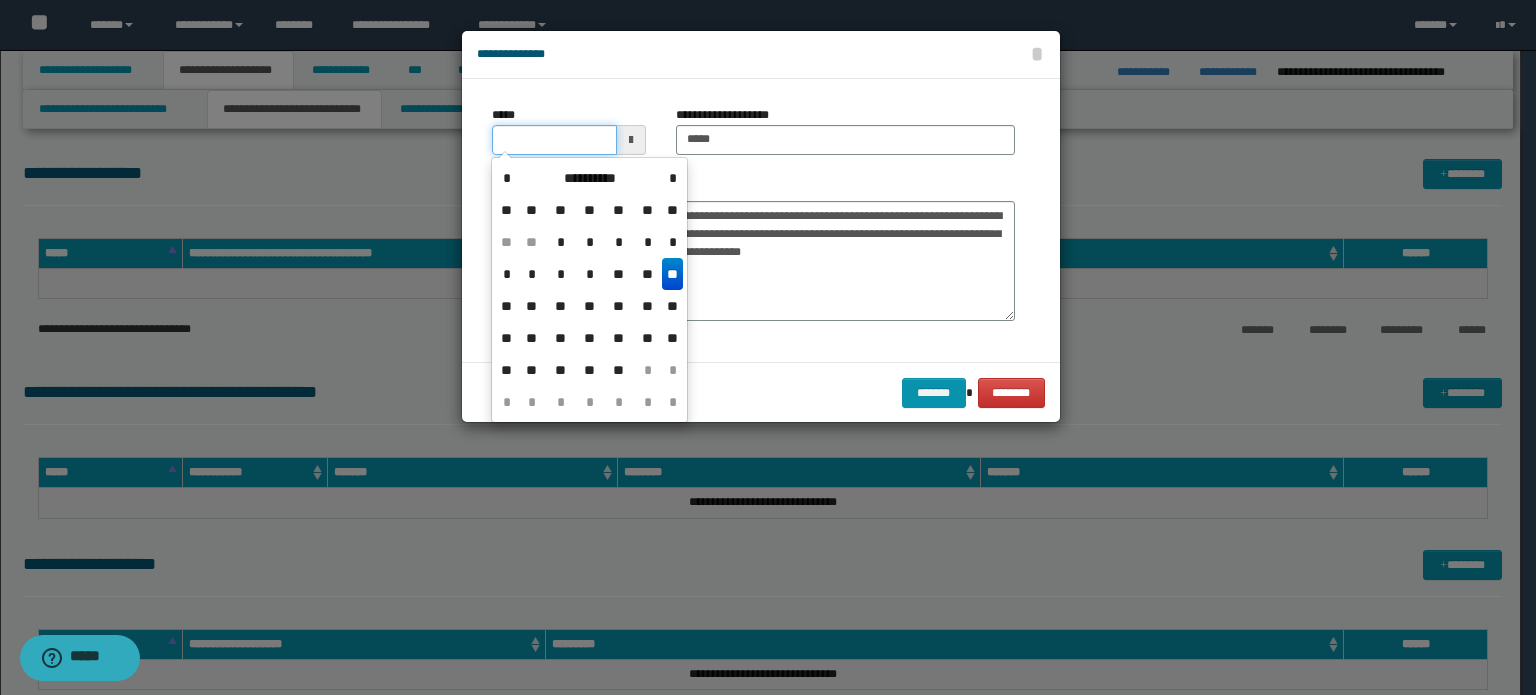 click on "*****" at bounding box center (554, 140) 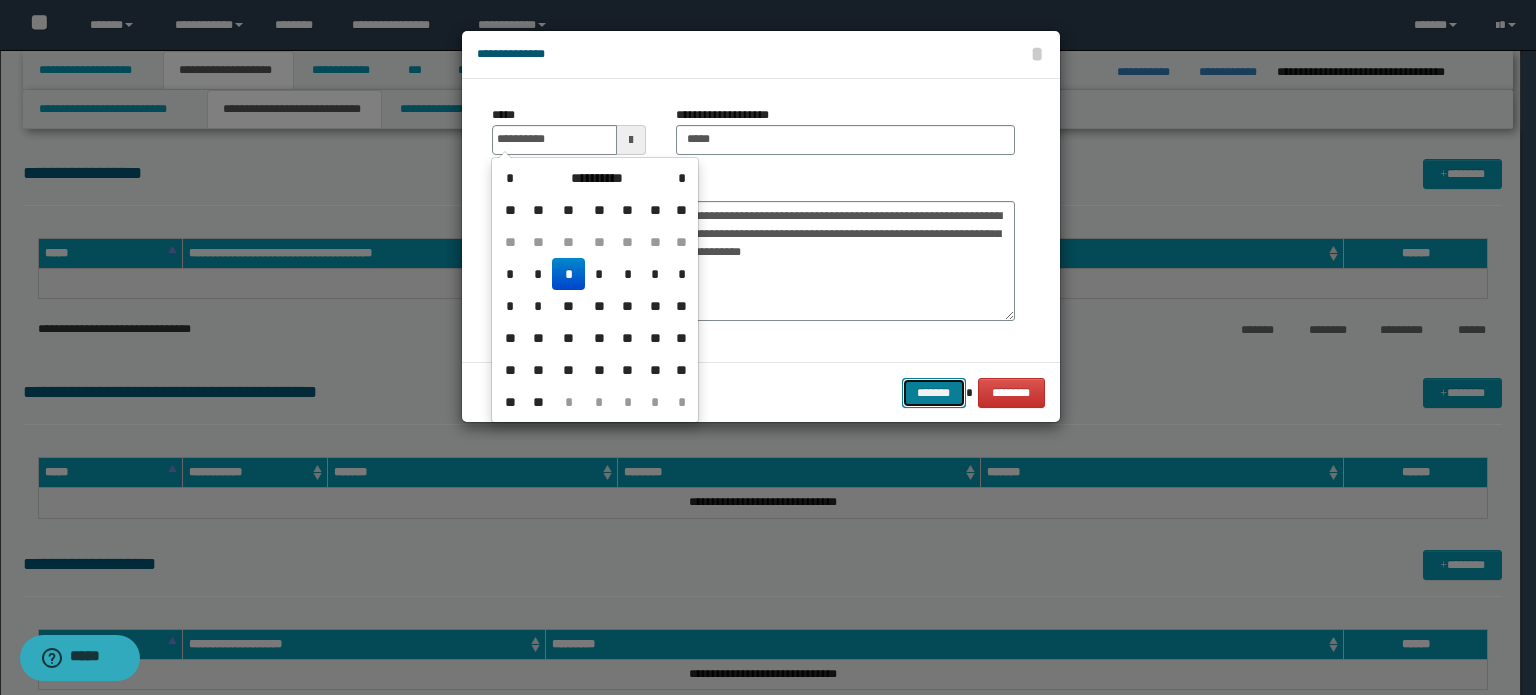 type on "**********" 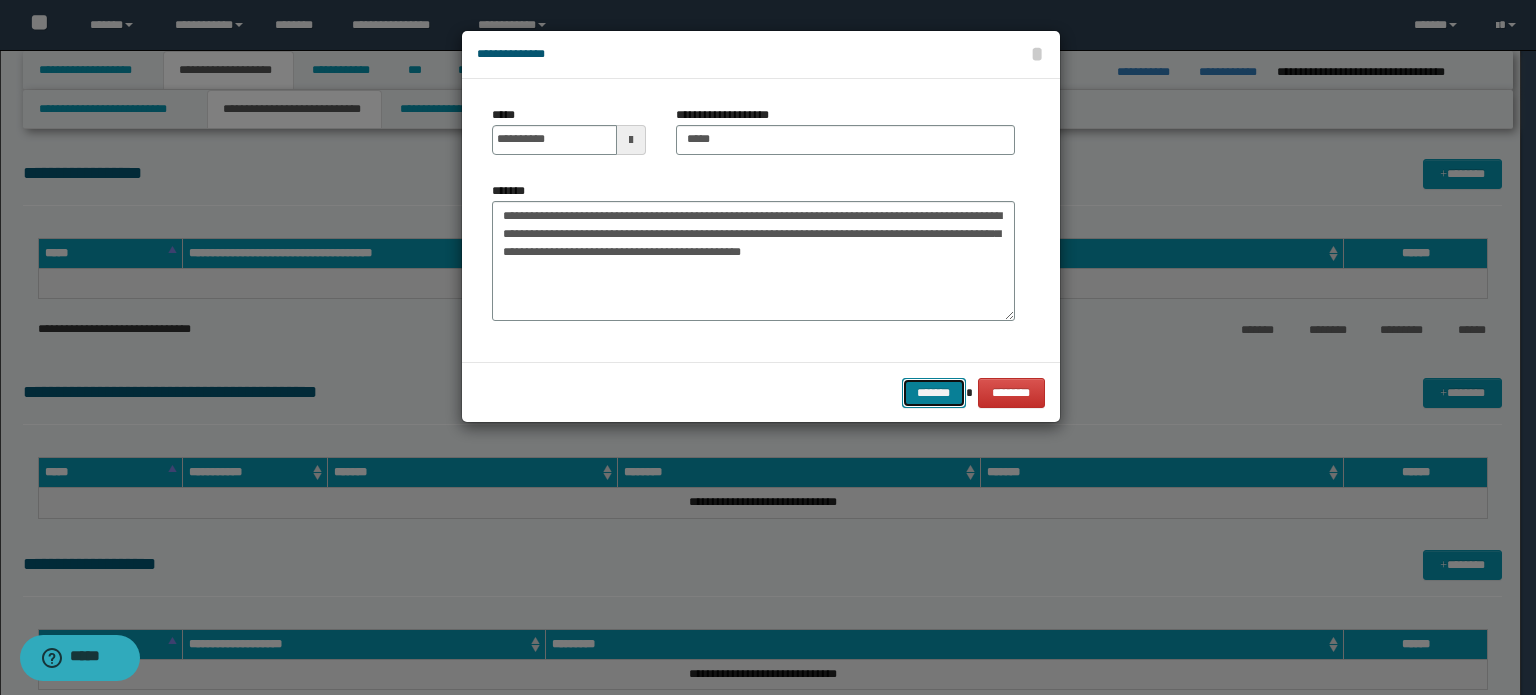click on "*******" at bounding box center [934, 393] 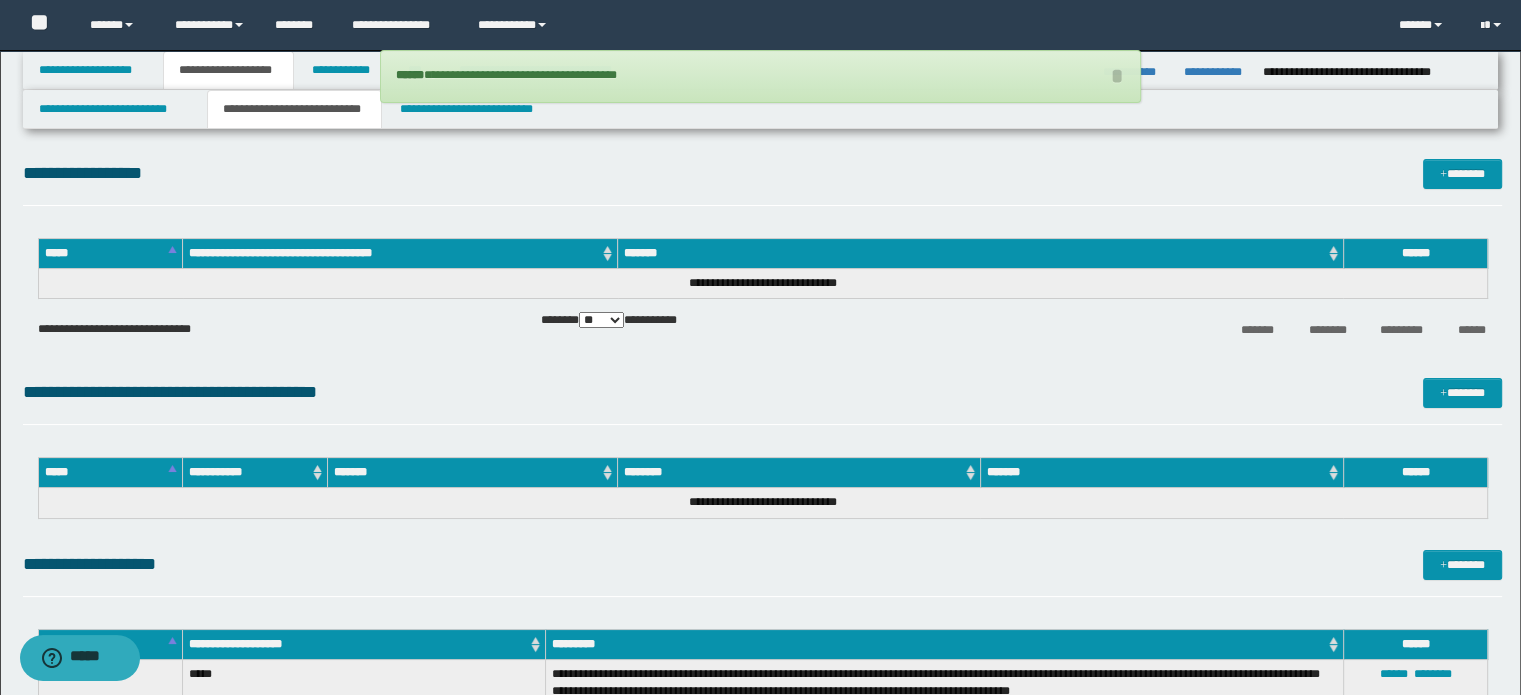 click on "**********" at bounding box center (763, 173) 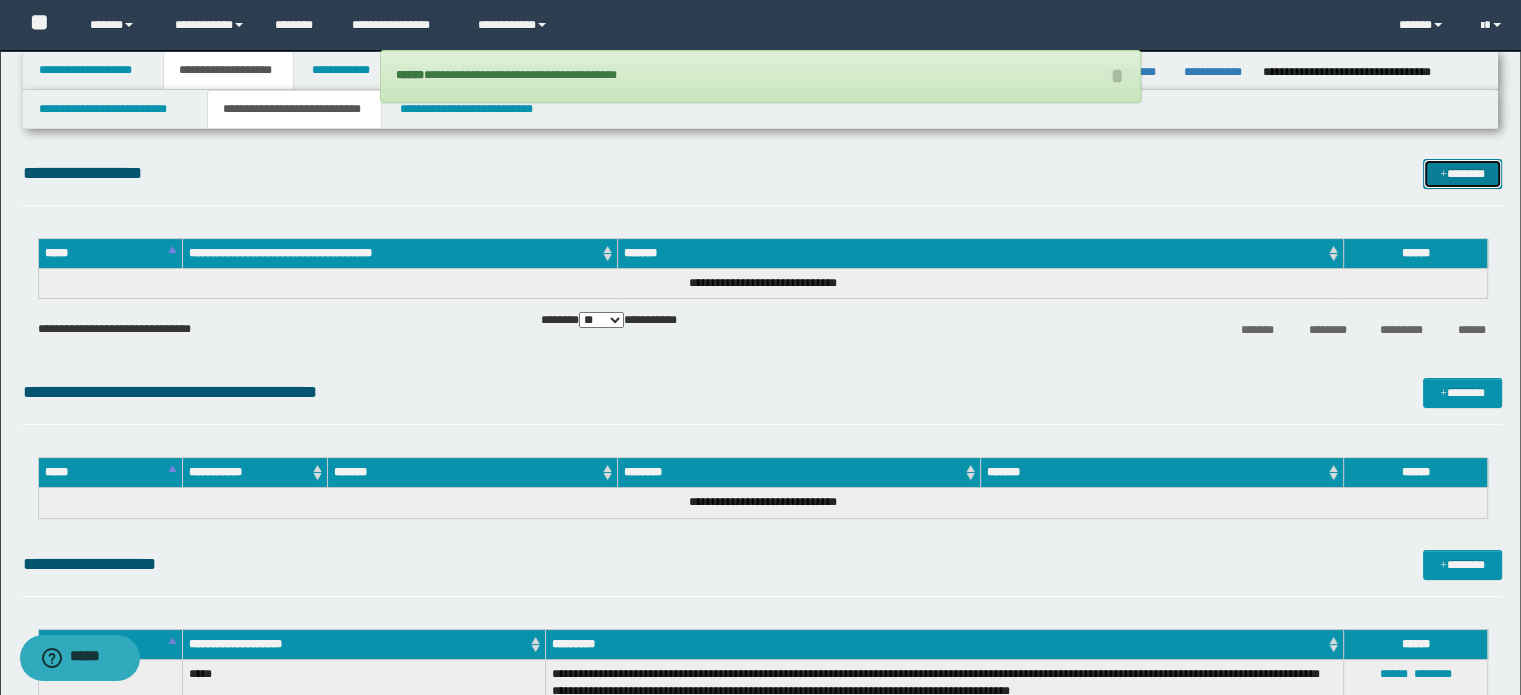 click at bounding box center (1443, 175) 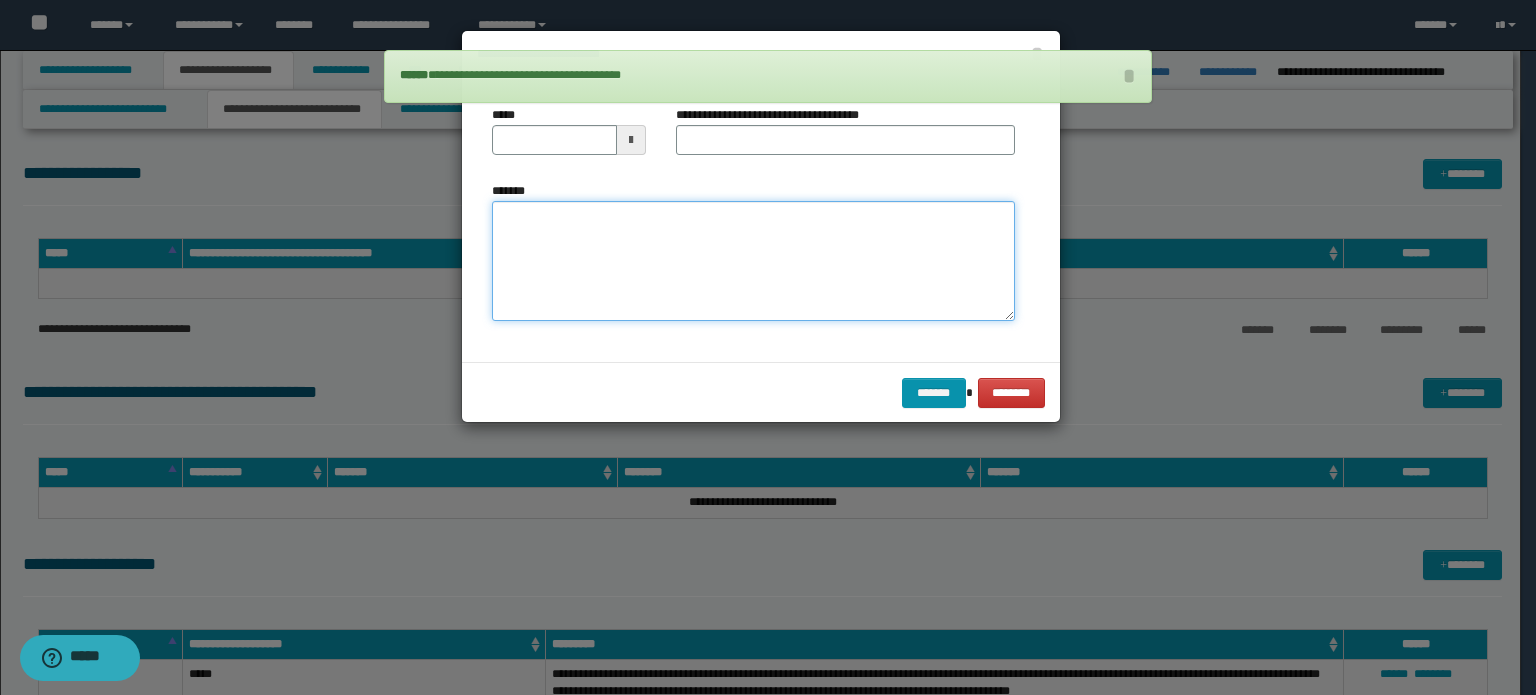 click on "*******" at bounding box center (753, 261) 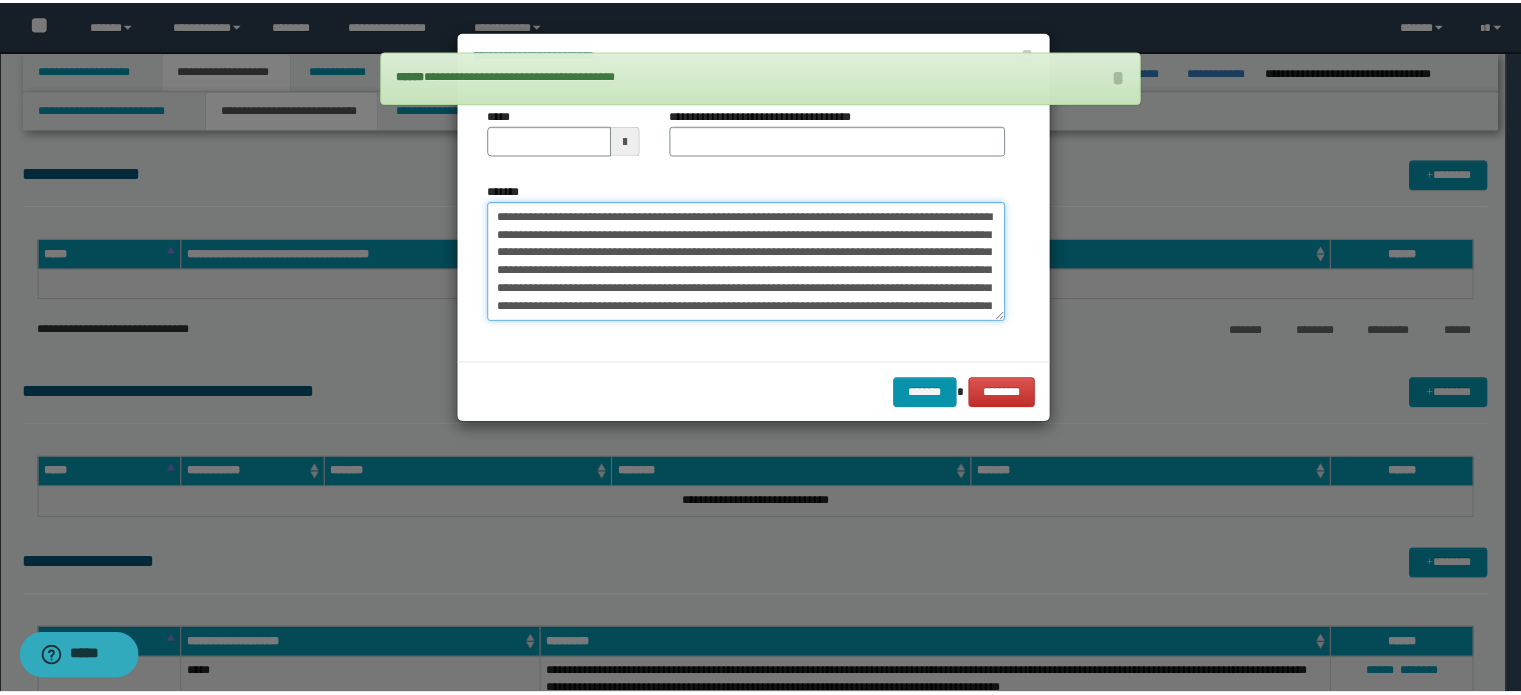 scroll, scrollTop: 228, scrollLeft: 0, axis: vertical 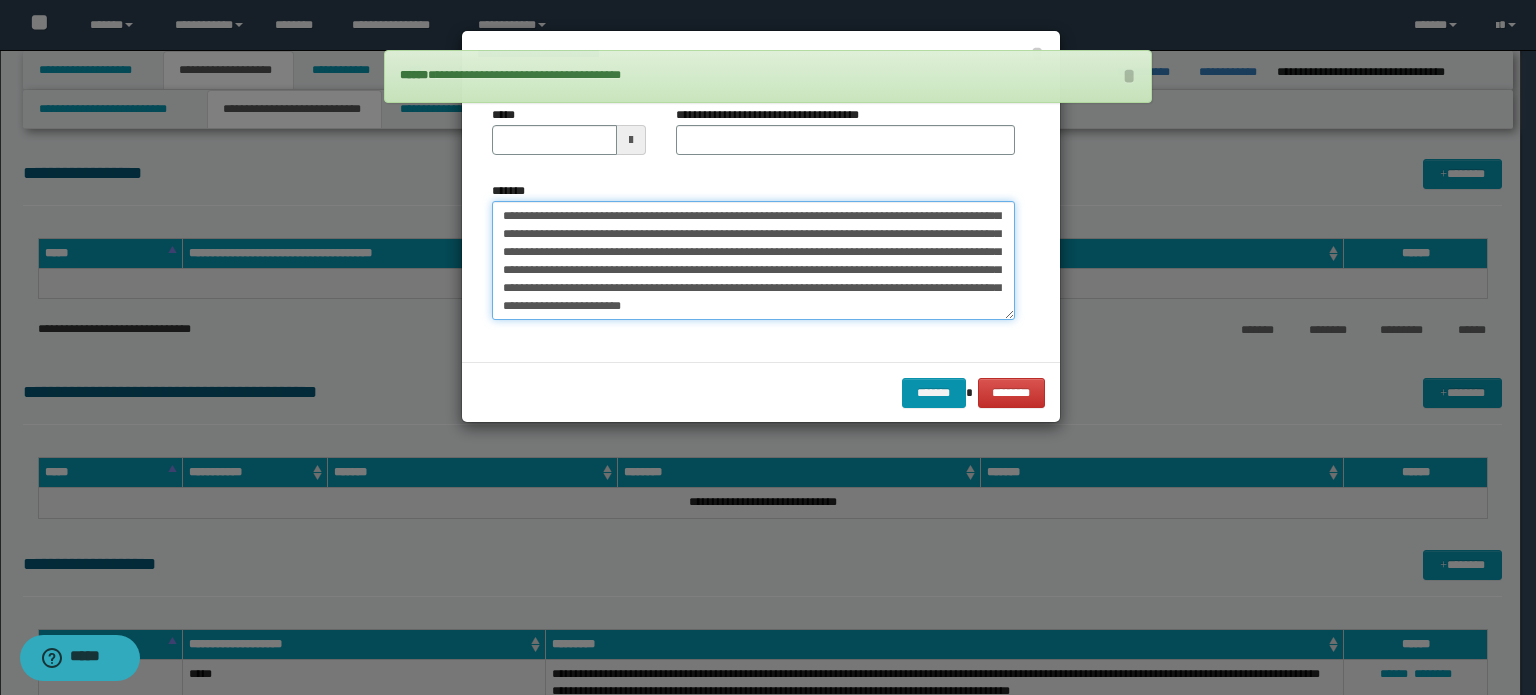 type on "**********" 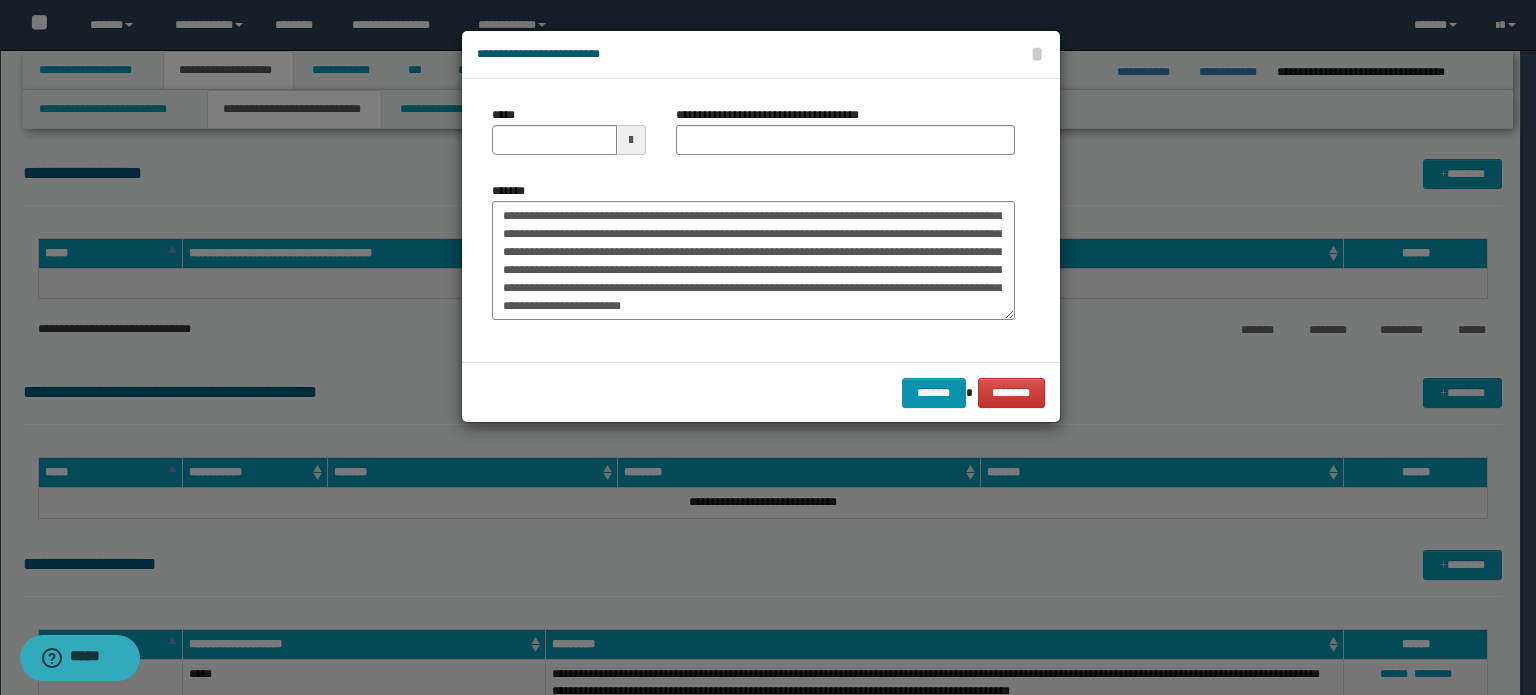 click on "**********" at bounding box center (845, 138) 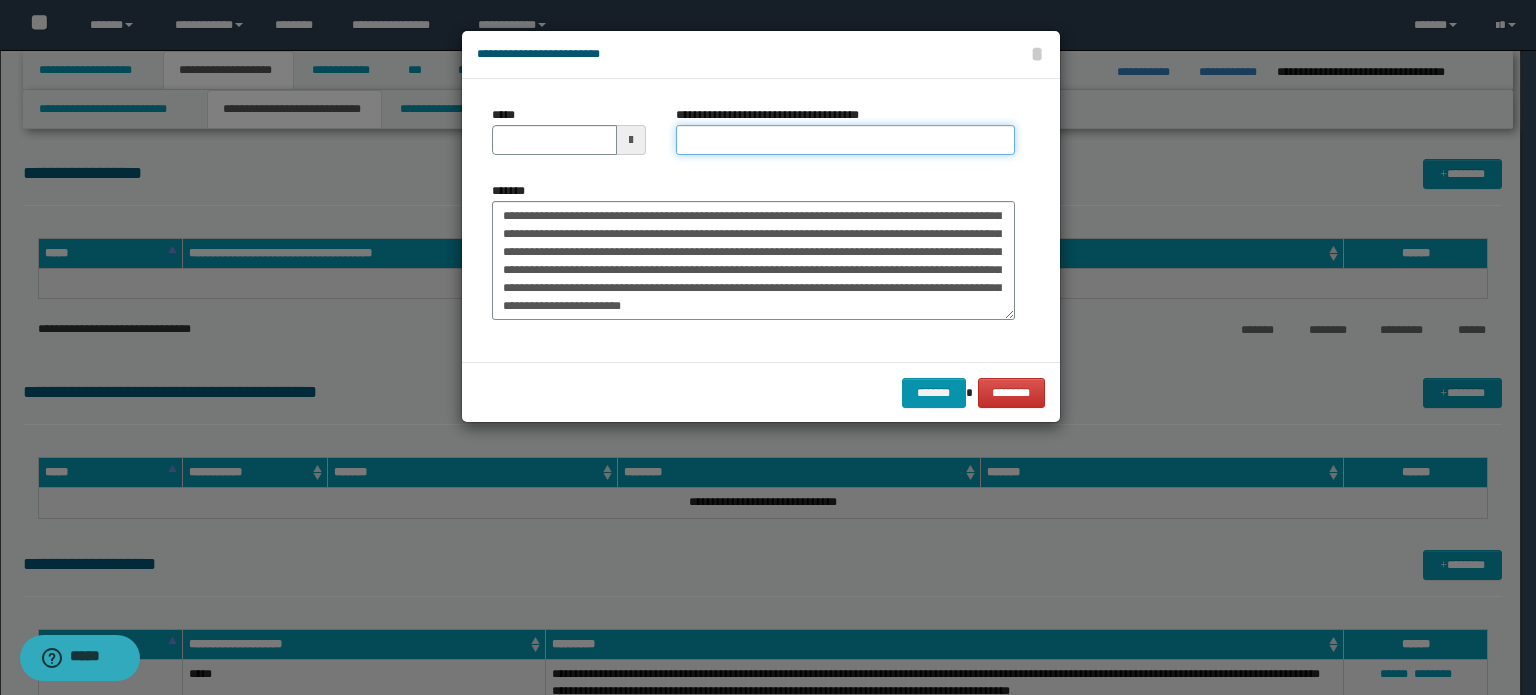 click on "**********" at bounding box center [845, 140] 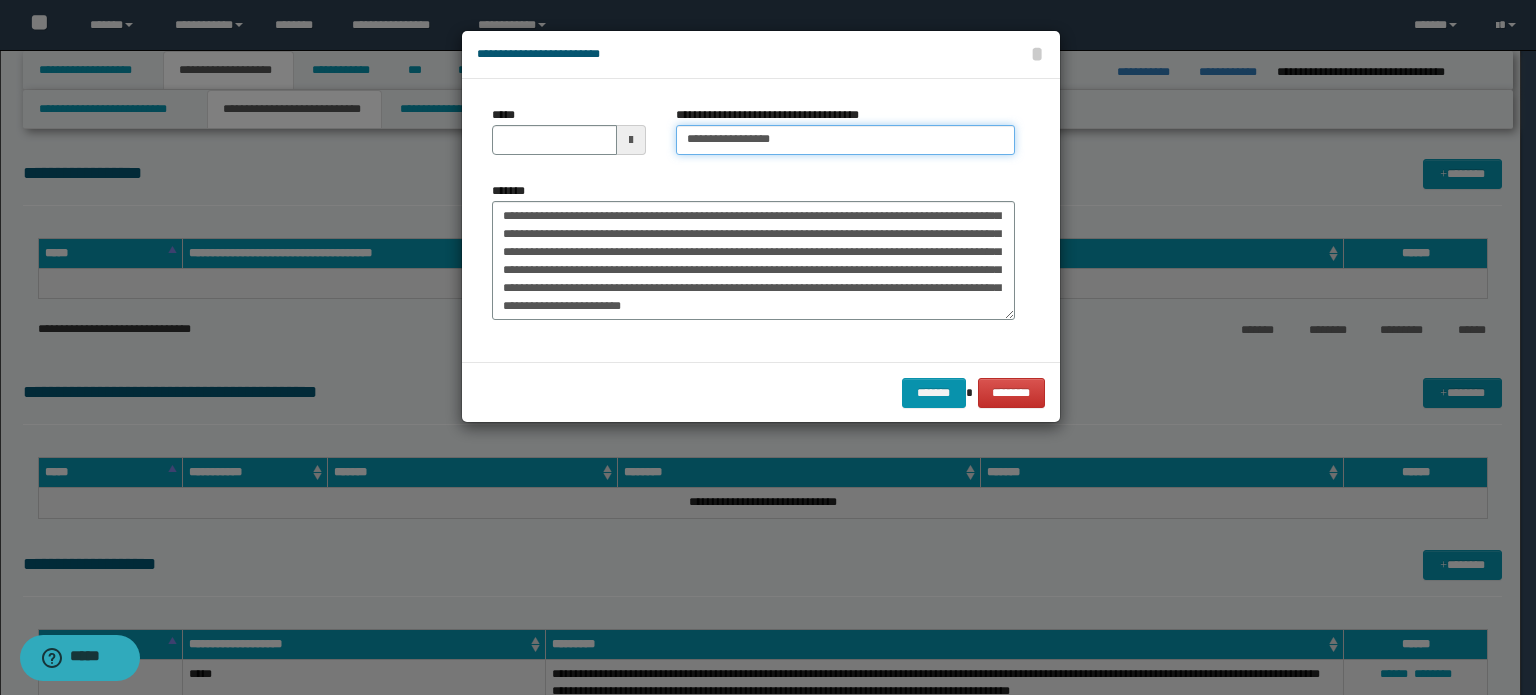 type on "**********" 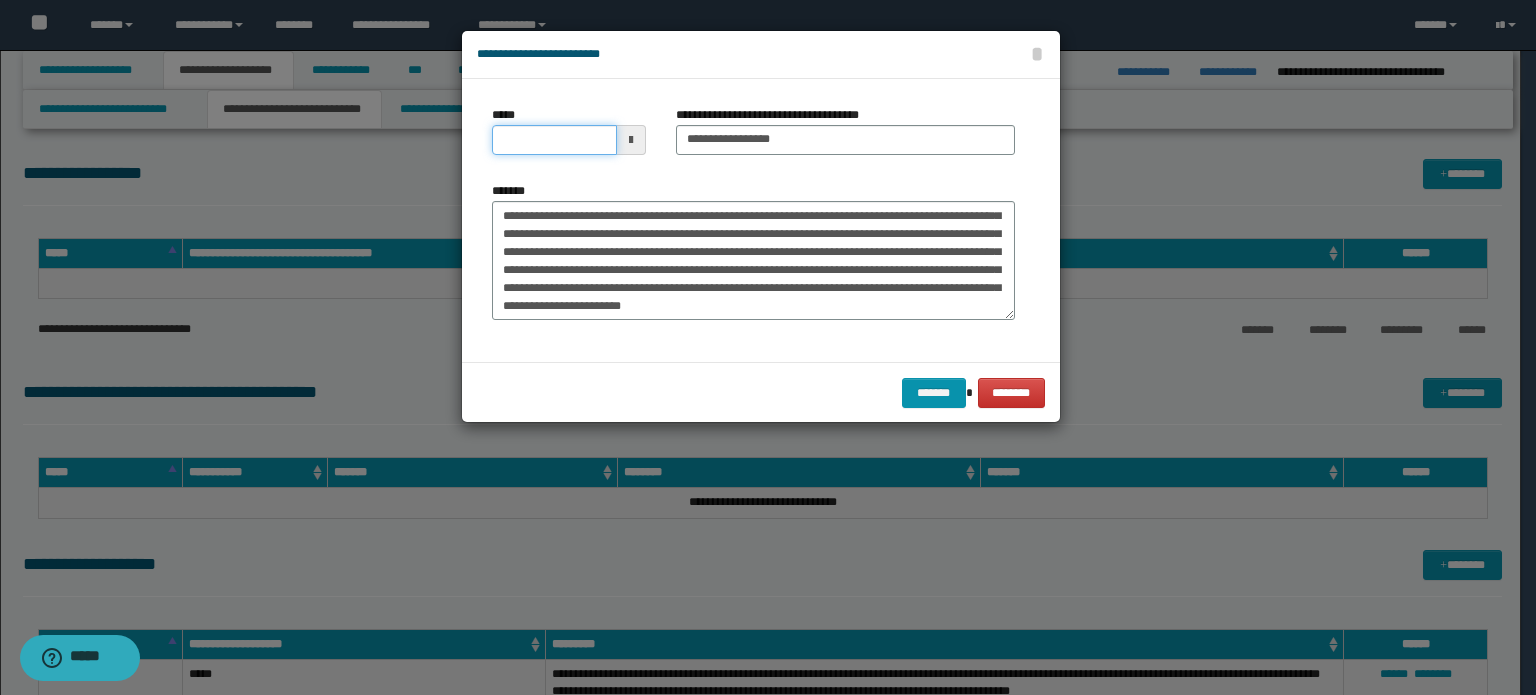 drag, startPoint x: 516, startPoint y: 155, endPoint x: 528, endPoint y: 155, distance: 12 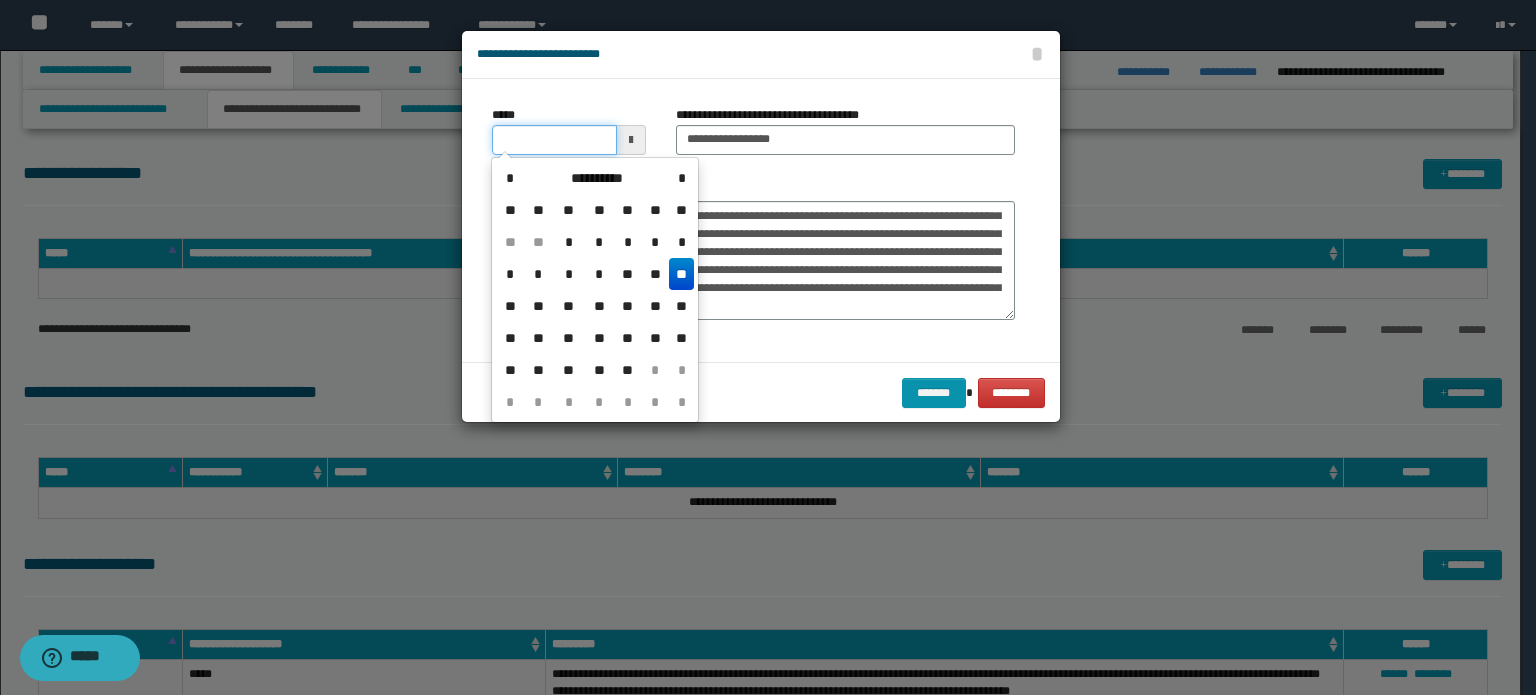 click on "*****" at bounding box center (554, 140) 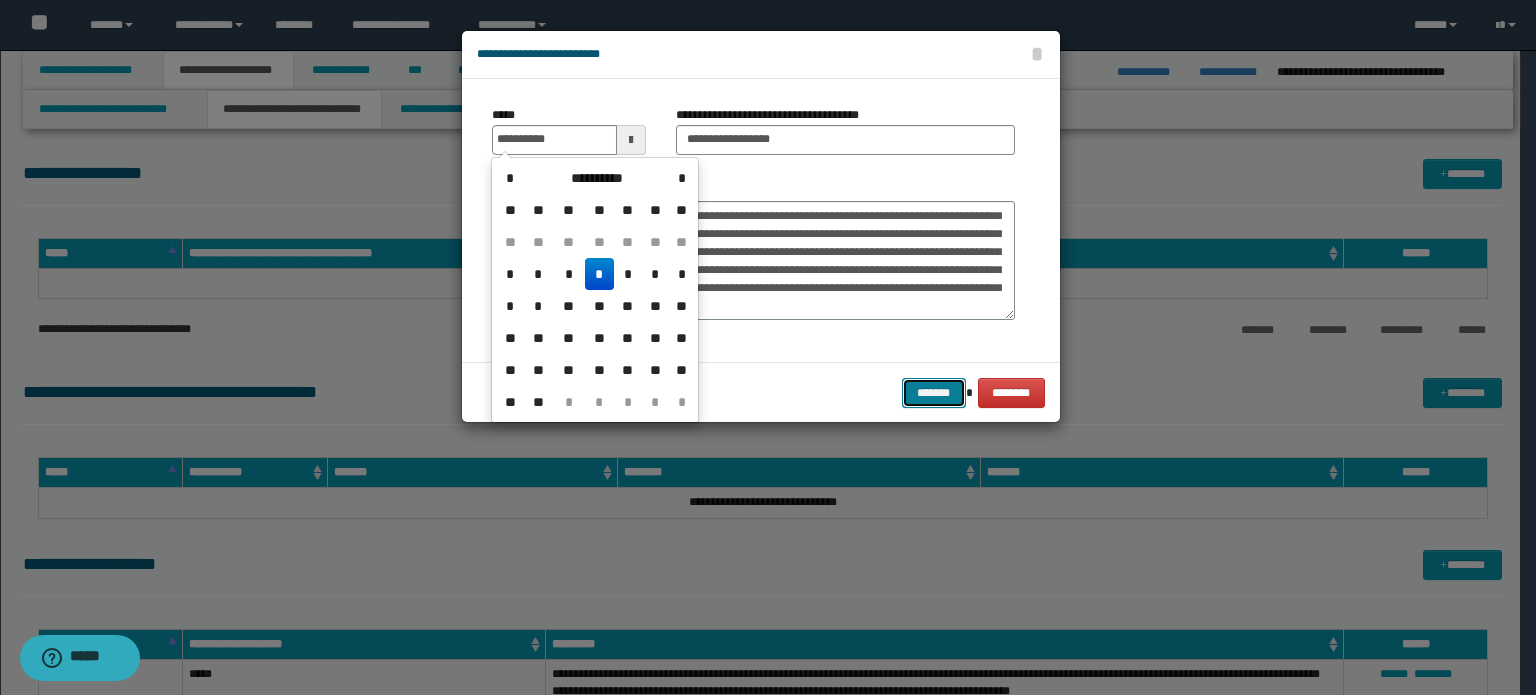 type on "**********" 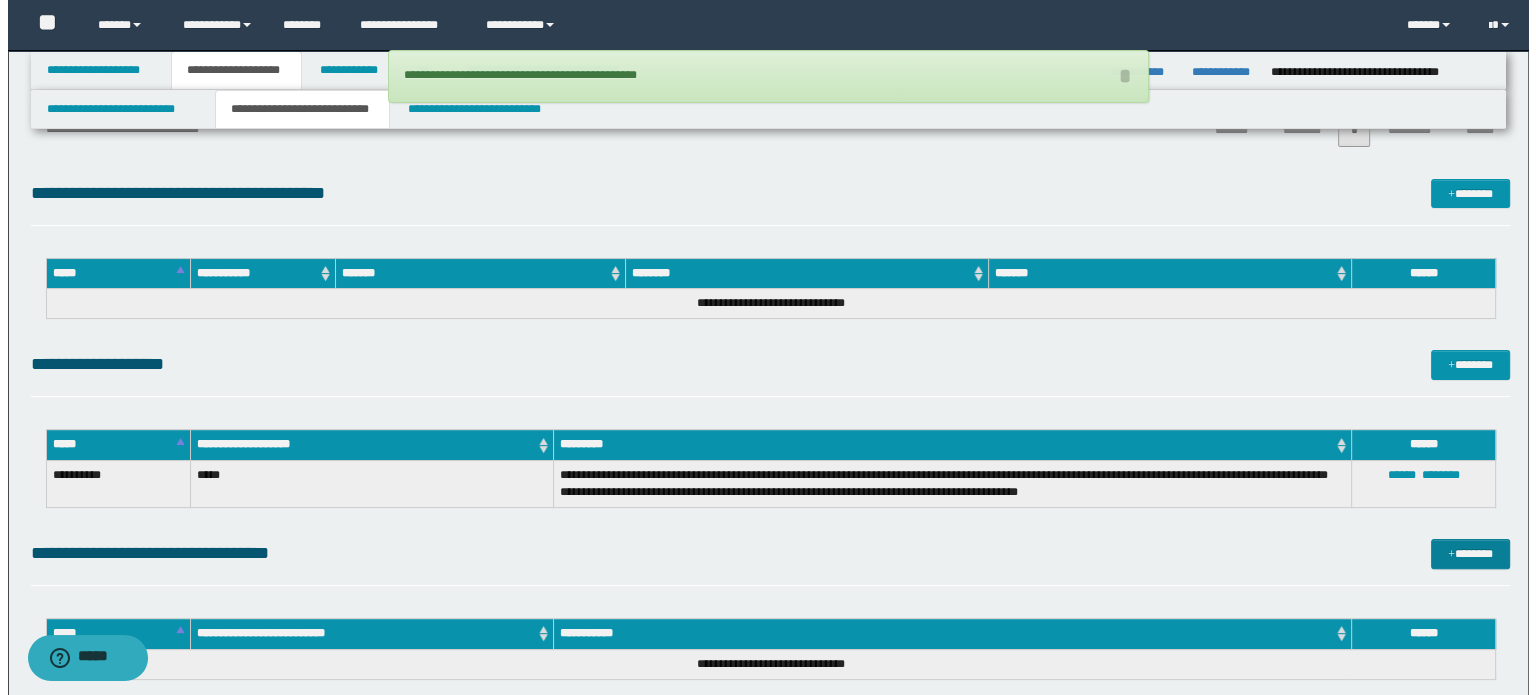 scroll, scrollTop: 390, scrollLeft: 0, axis: vertical 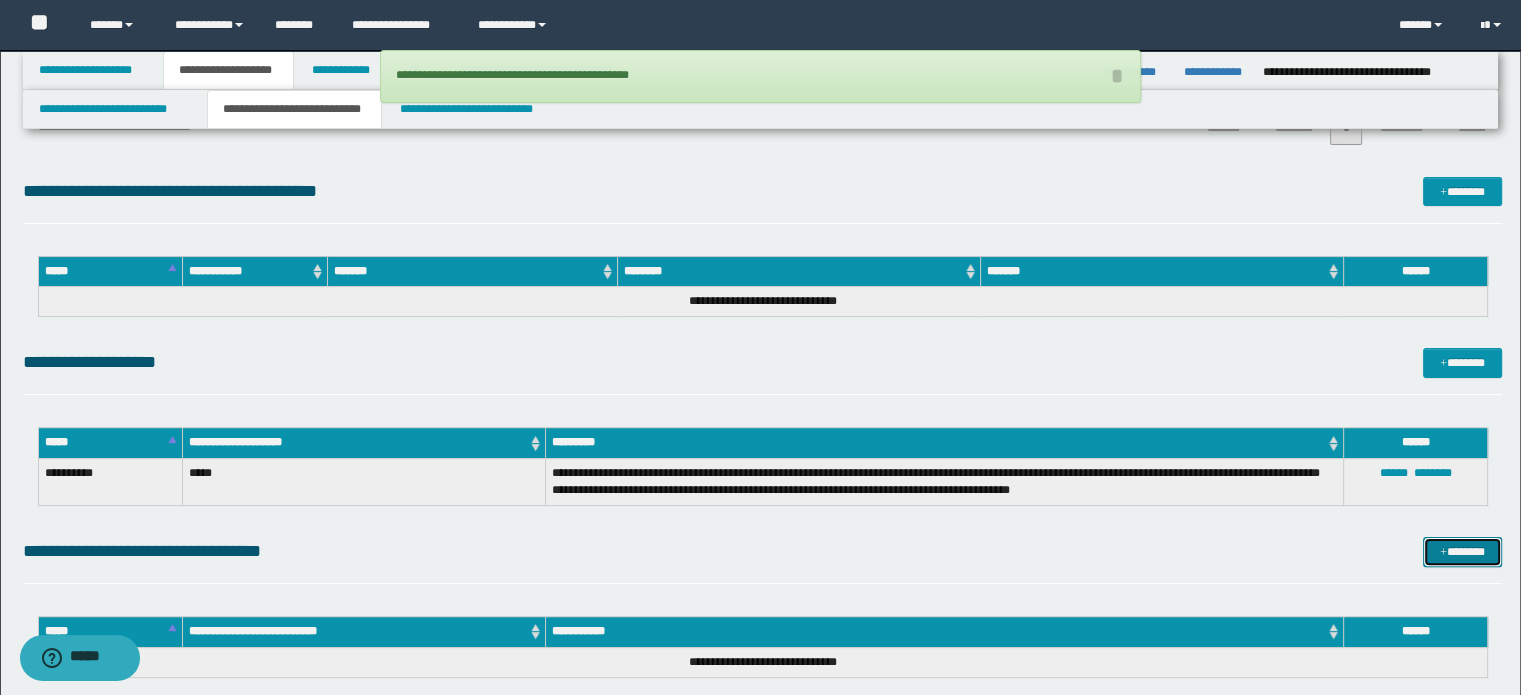 click on "*******" at bounding box center (1462, 552) 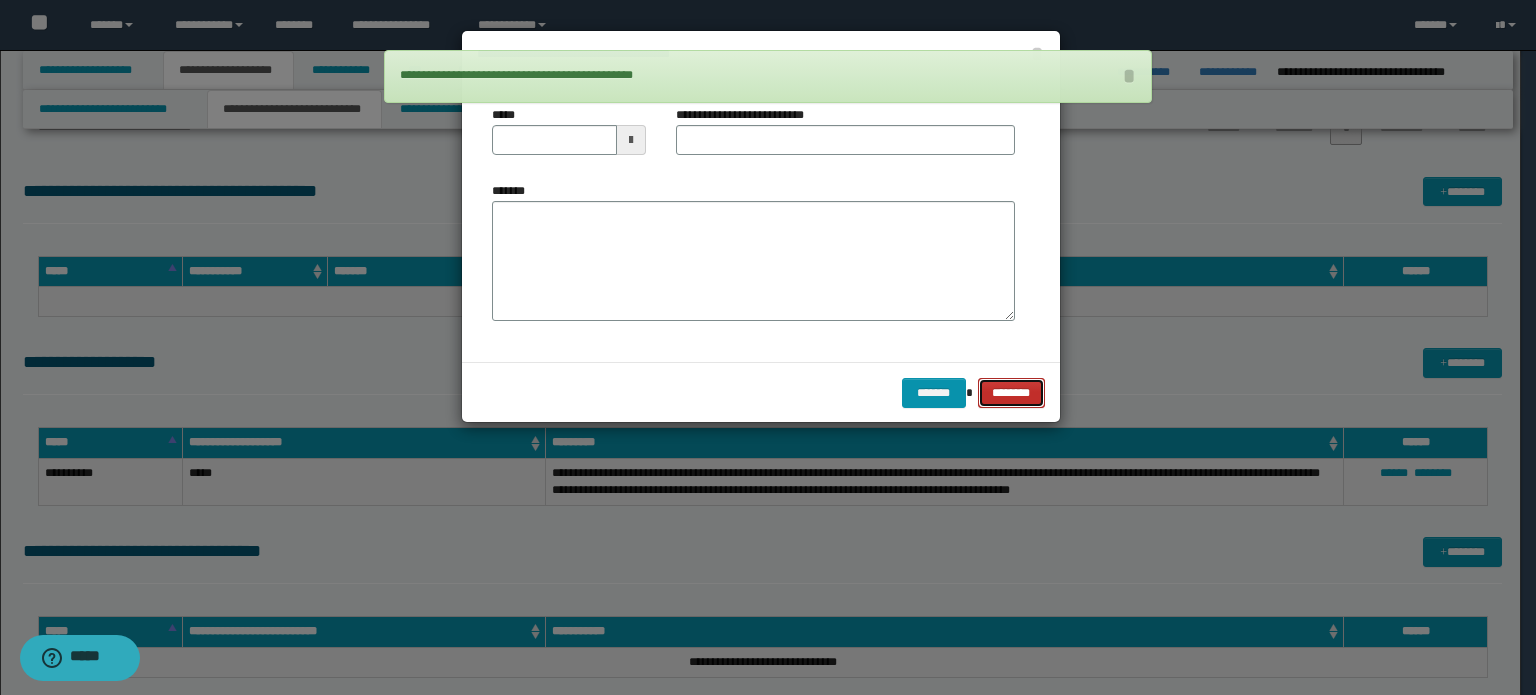 drag, startPoint x: 1019, startPoint y: 390, endPoint x: 1447, endPoint y: 379, distance: 428.14133 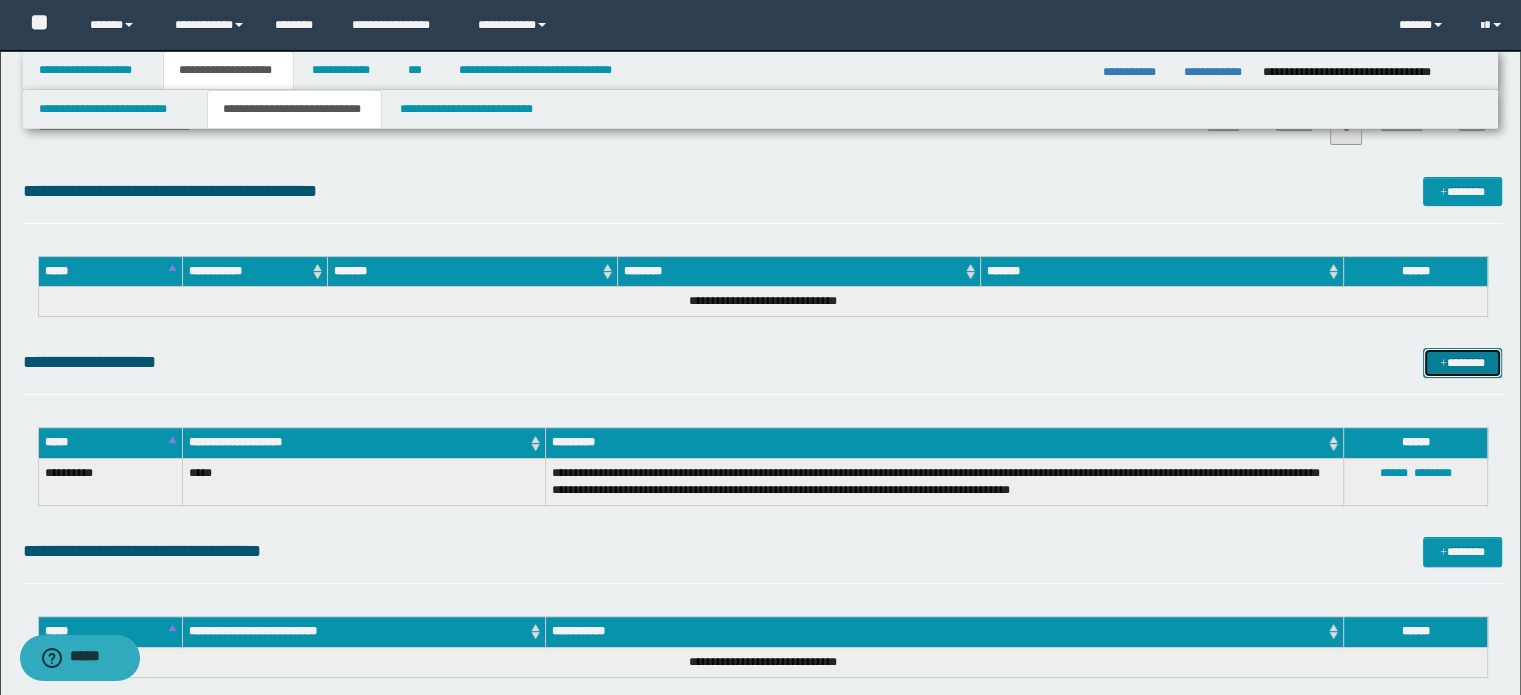 click on "*******" at bounding box center (1462, 363) 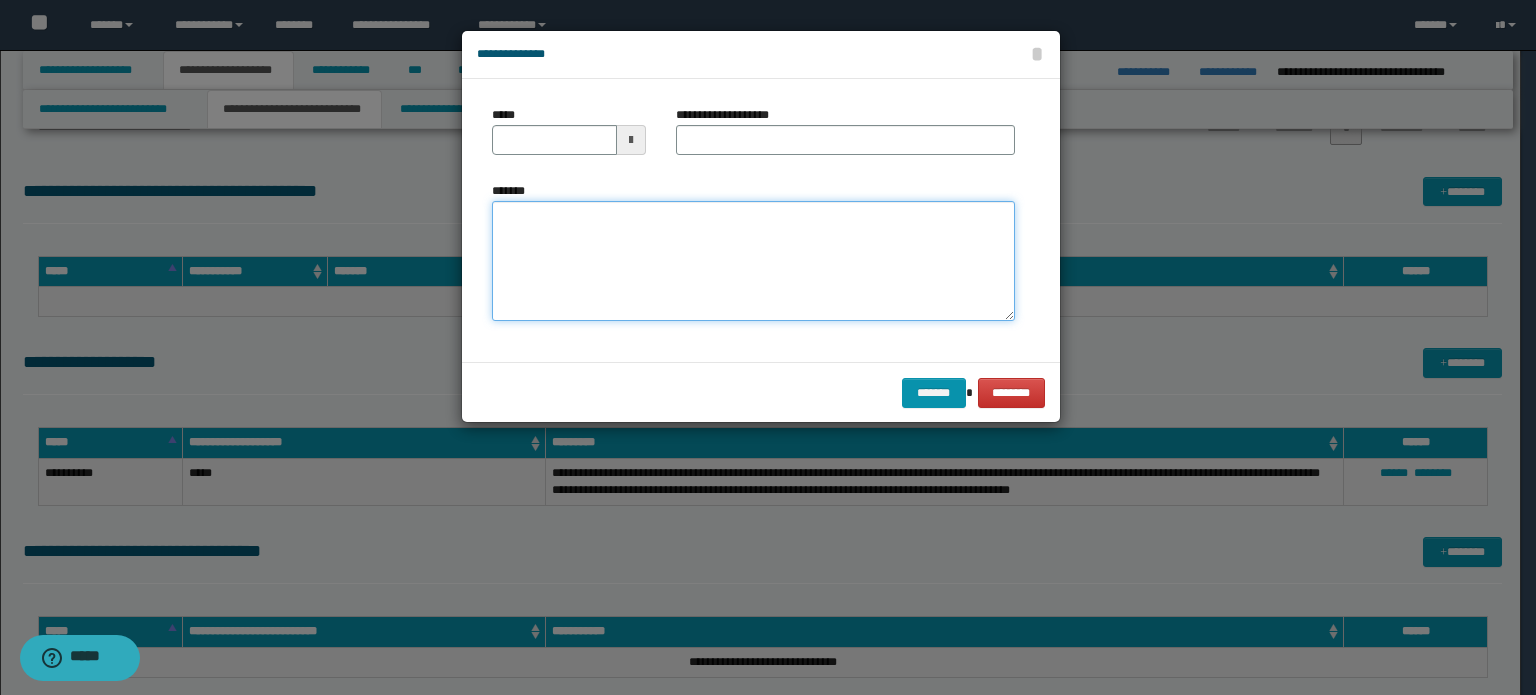 drag, startPoint x: 744, startPoint y: 235, endPoint x: 726, endPoint y: 198, distance: 41.14608 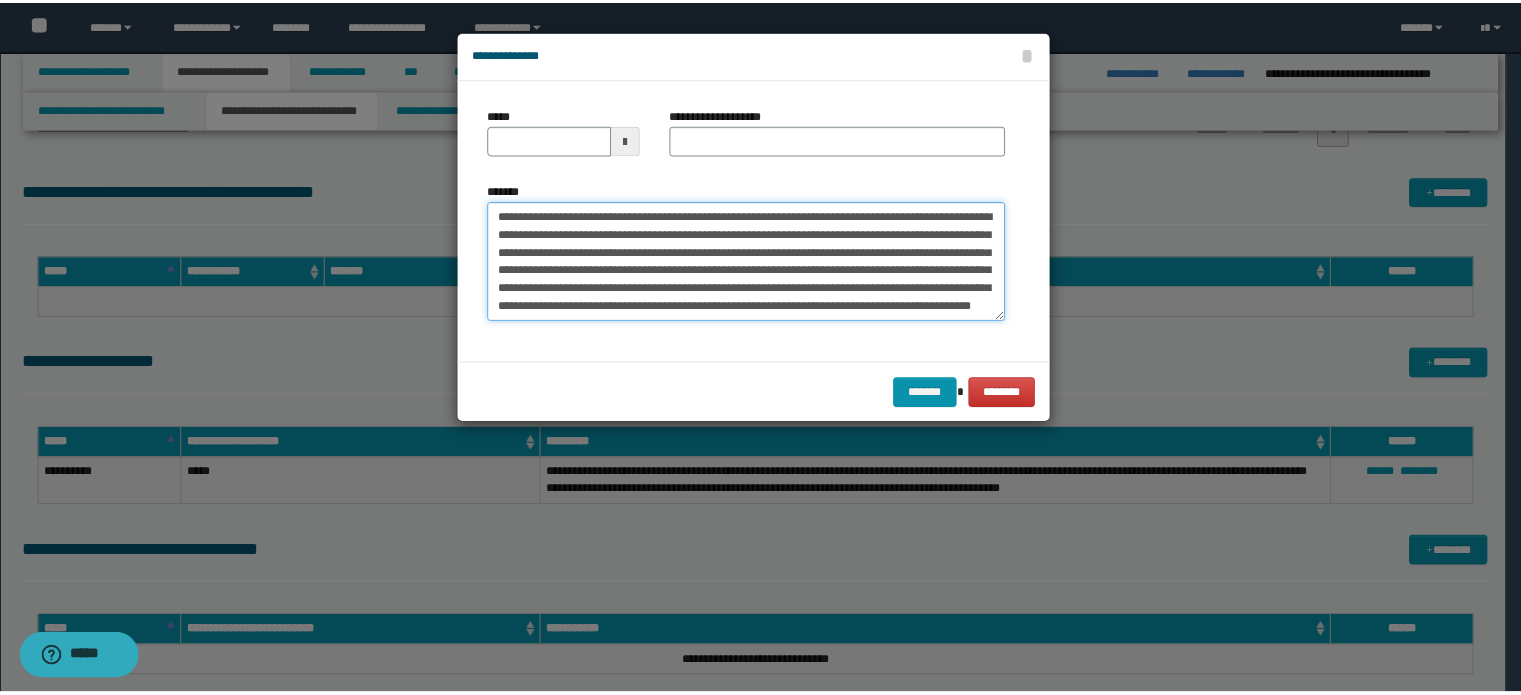 scroll, scrollTop: 30, scrollLeft: 0, axis: vertical 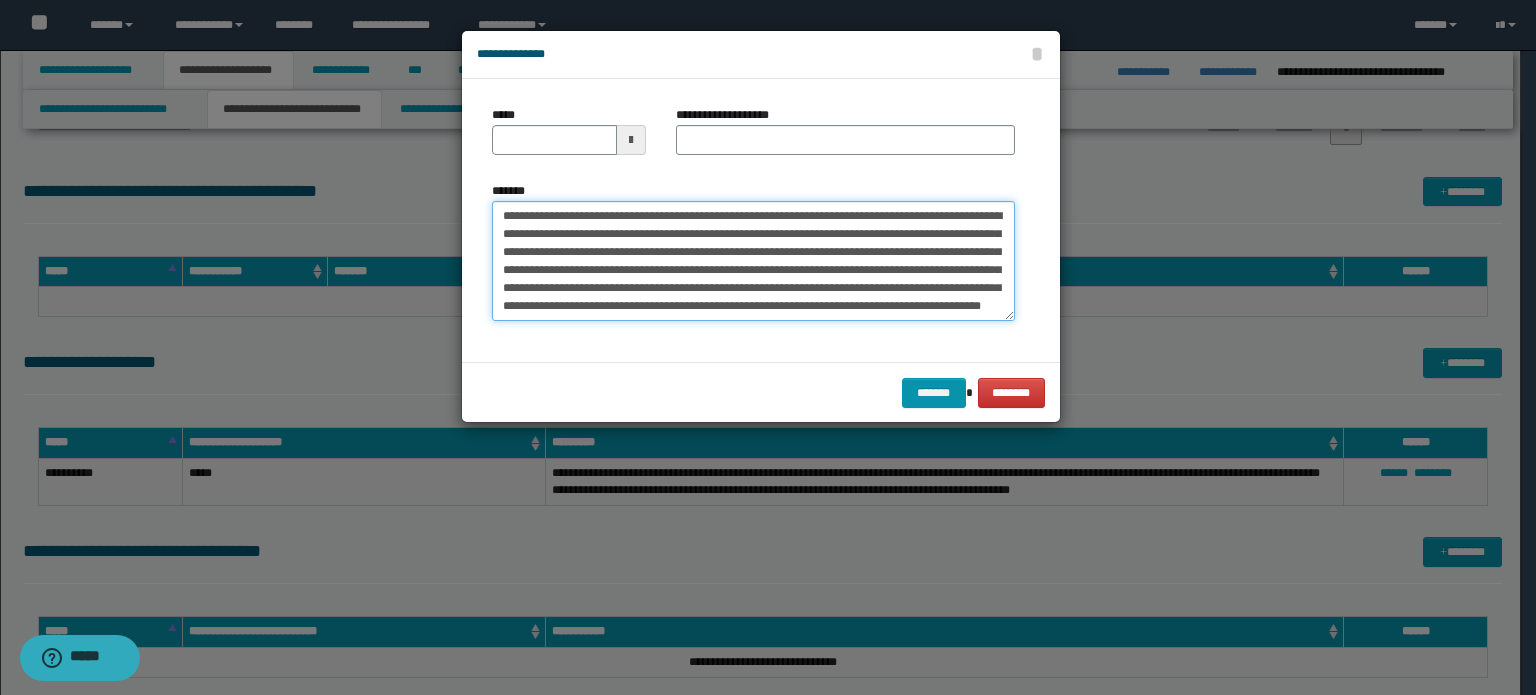 type on "**********" 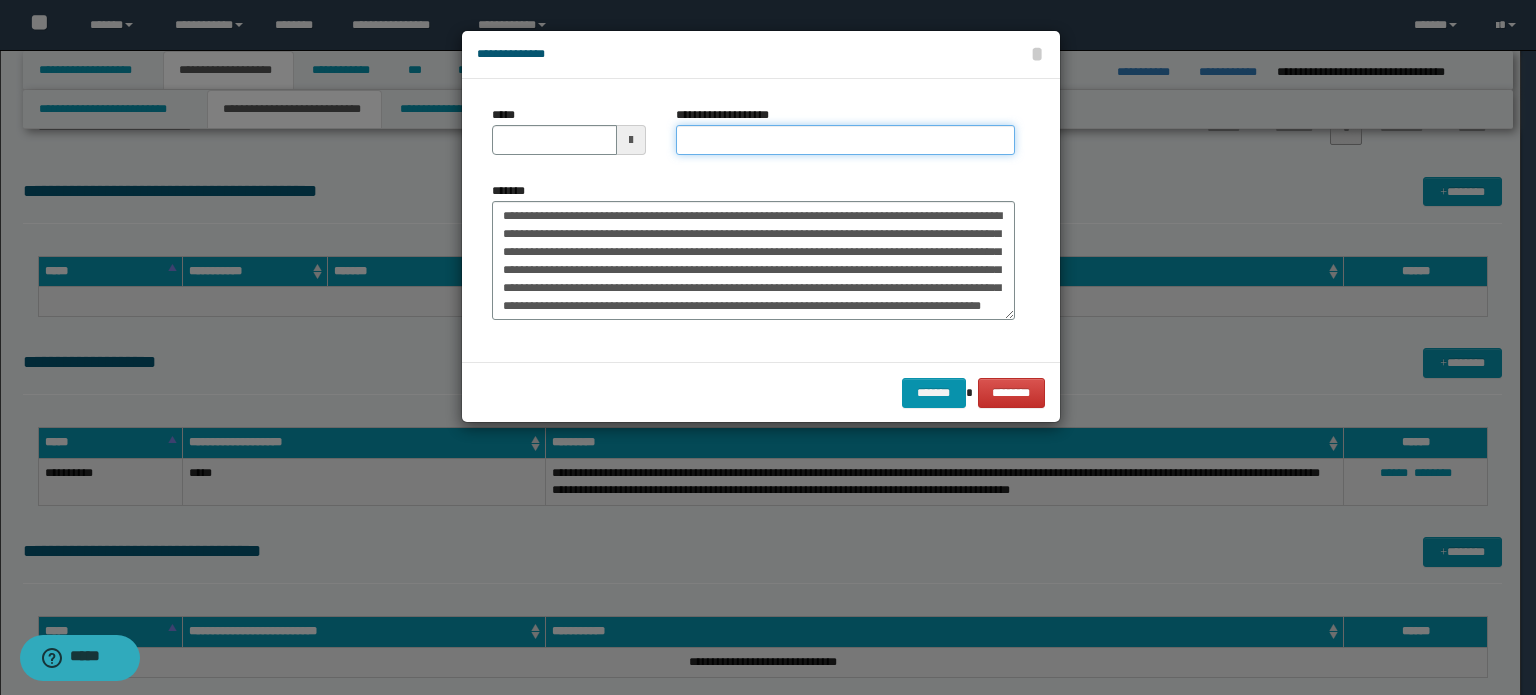drag, startPoint x: 816, startPoint y: 143, endPoint x: 723, endPoint y: 3, distance: 168.07439 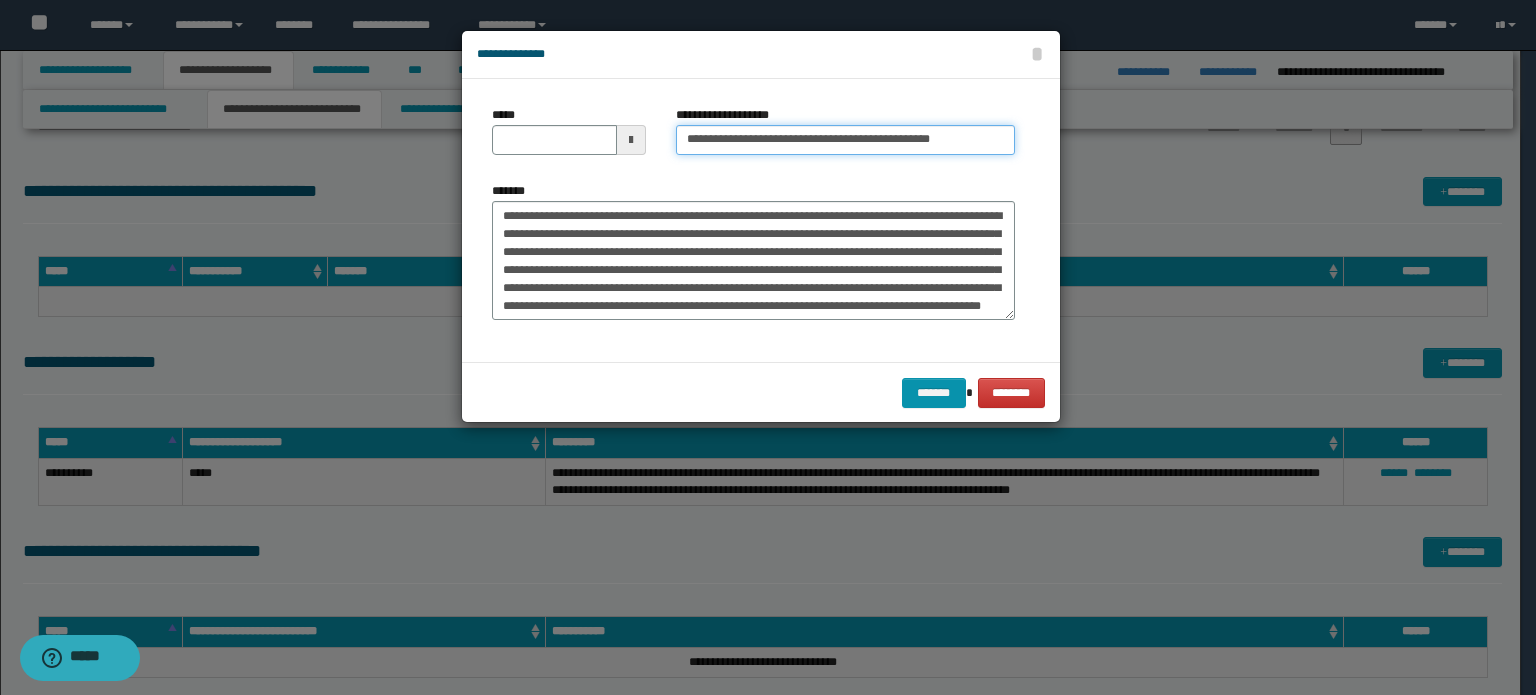 type on "**********" 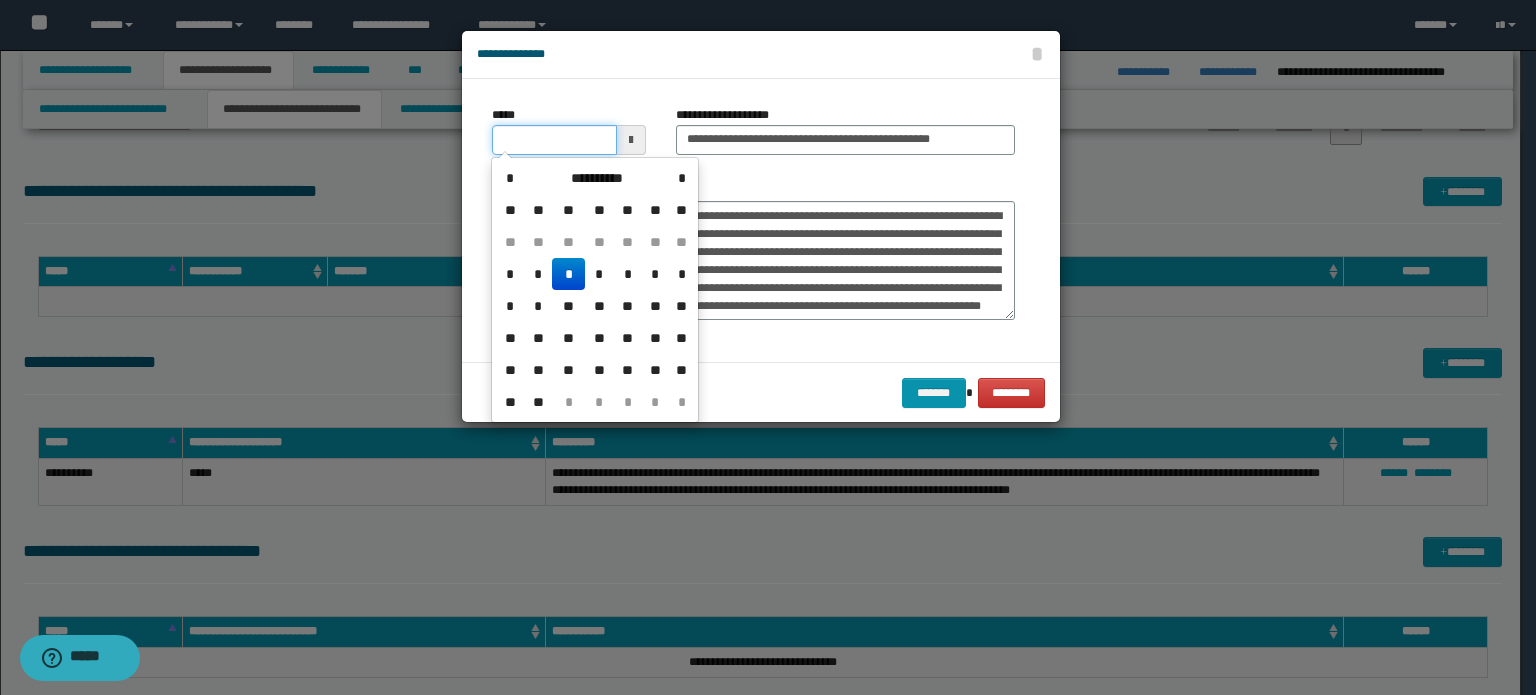 click on "*****" at bounding box center (554, 140) 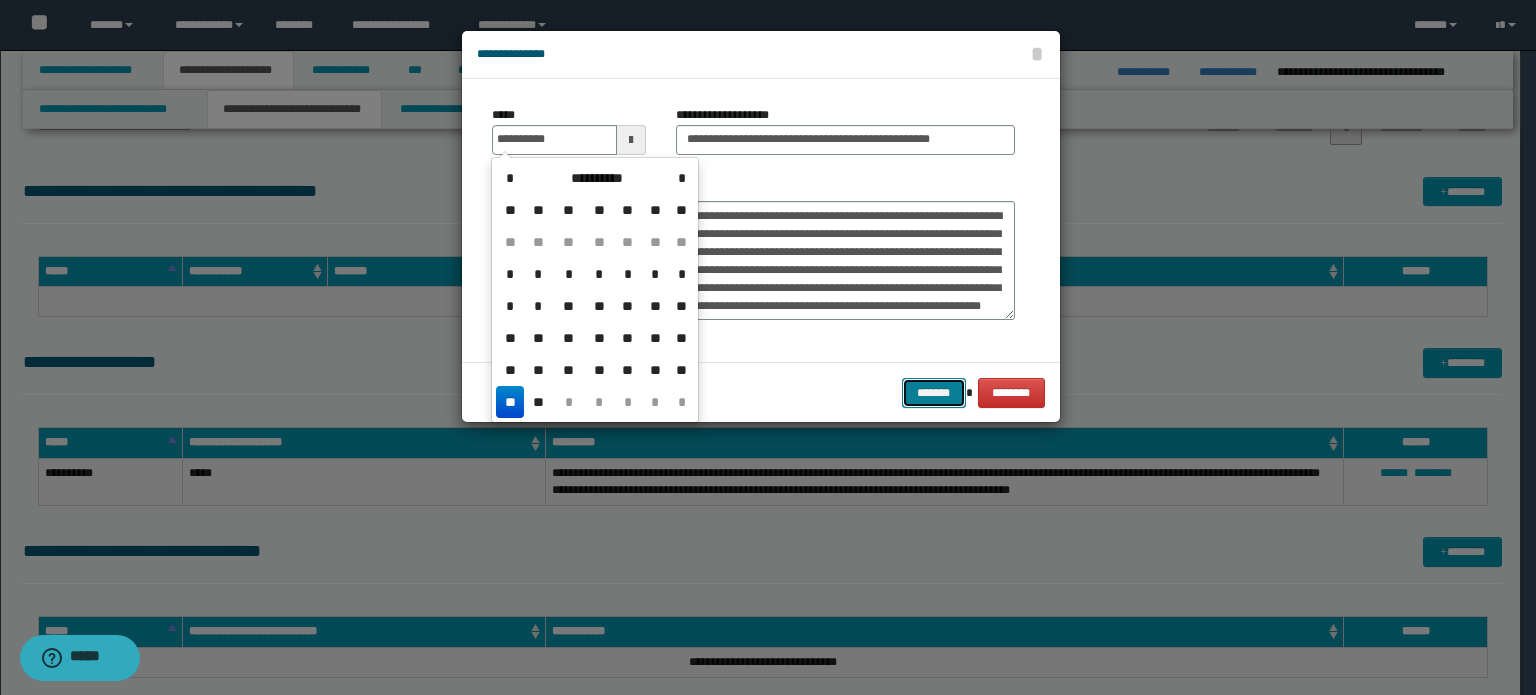 type on "**********" 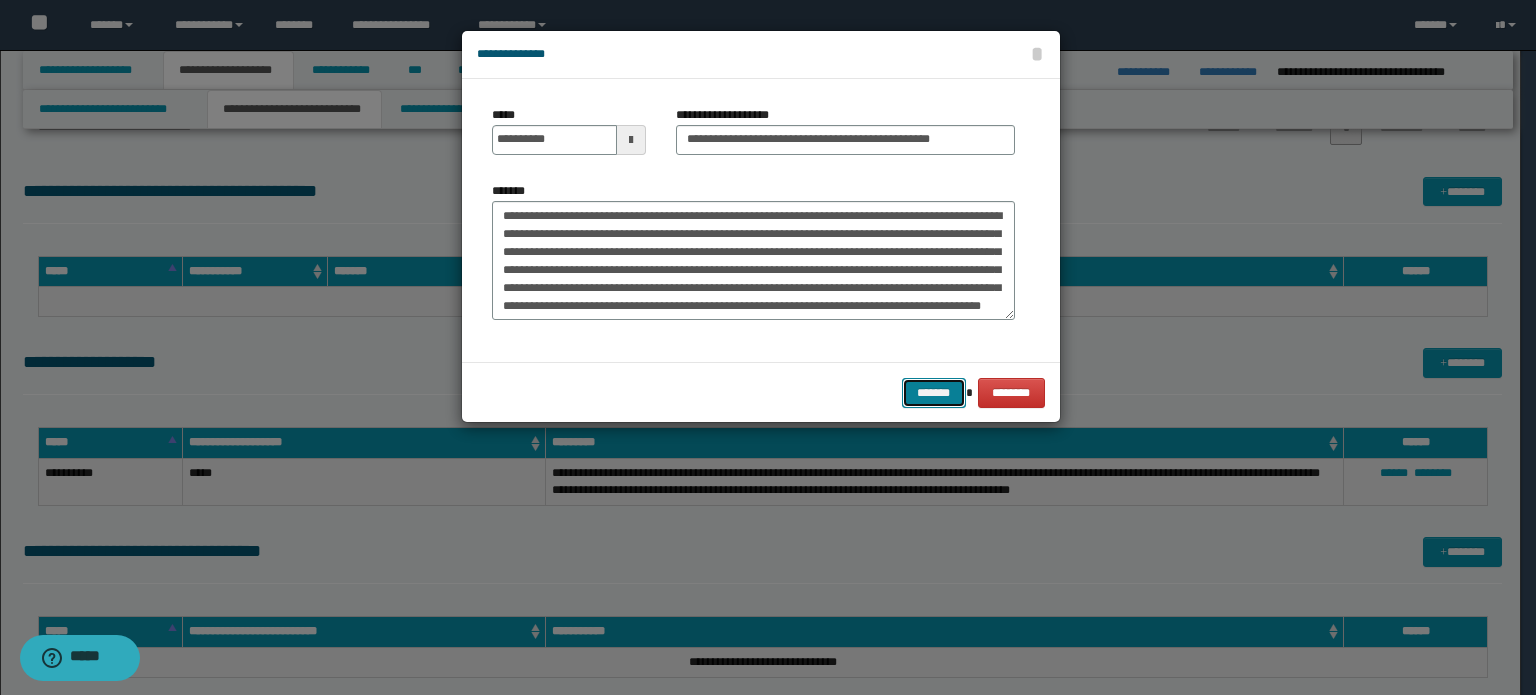 drag, startPoint x: 924, startPoint y: 396, endPoint x: 853, endPoint y: 1, distance: 401.3303 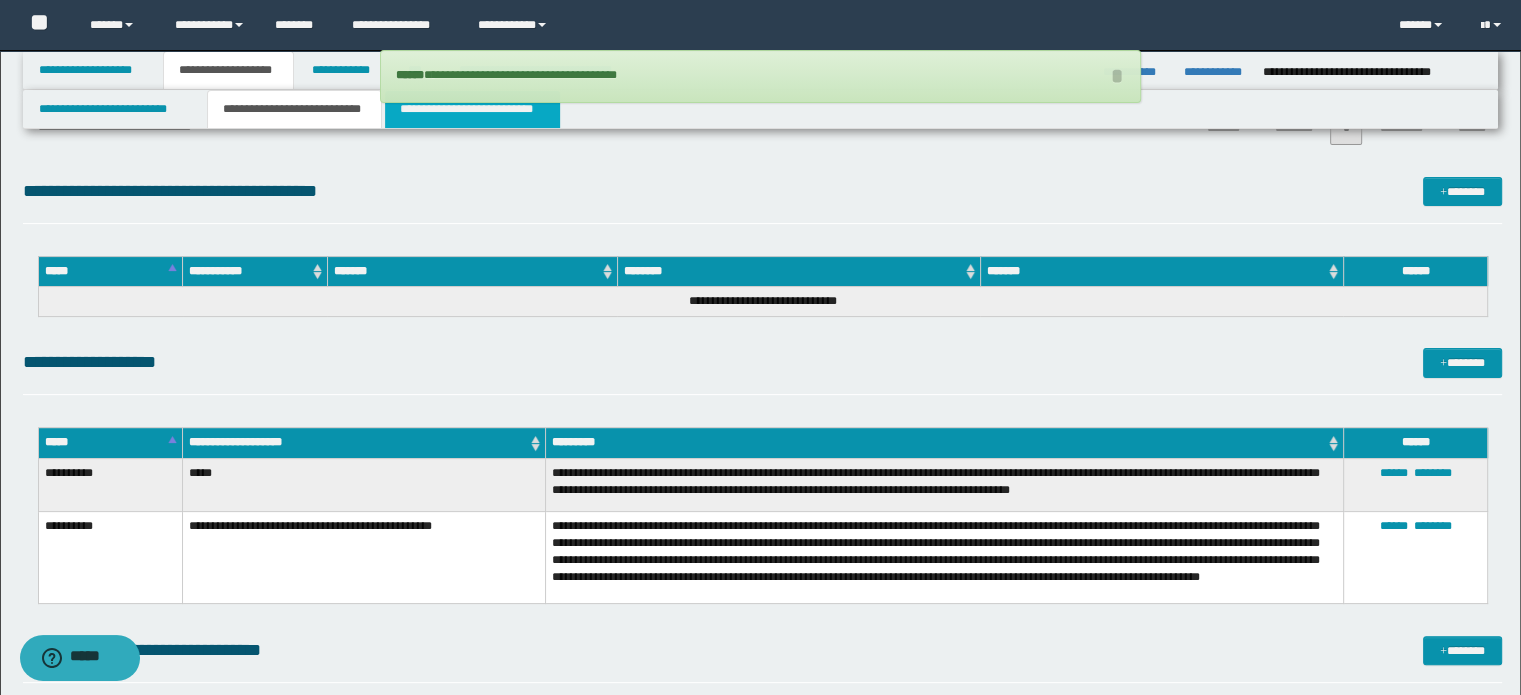 click on "**********" at bounding box center [472, 109] 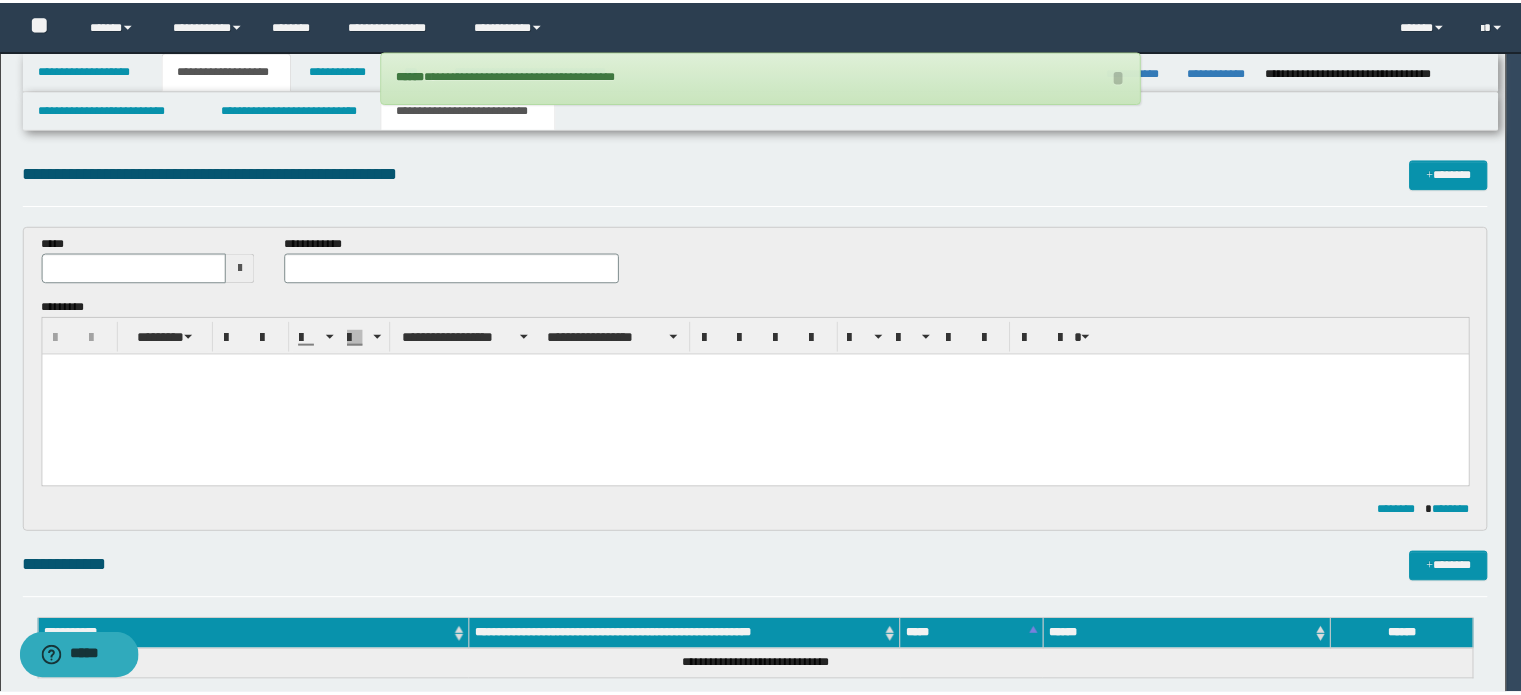 scroll, scrollTop: 0, scrollLeft: 0, axis: both 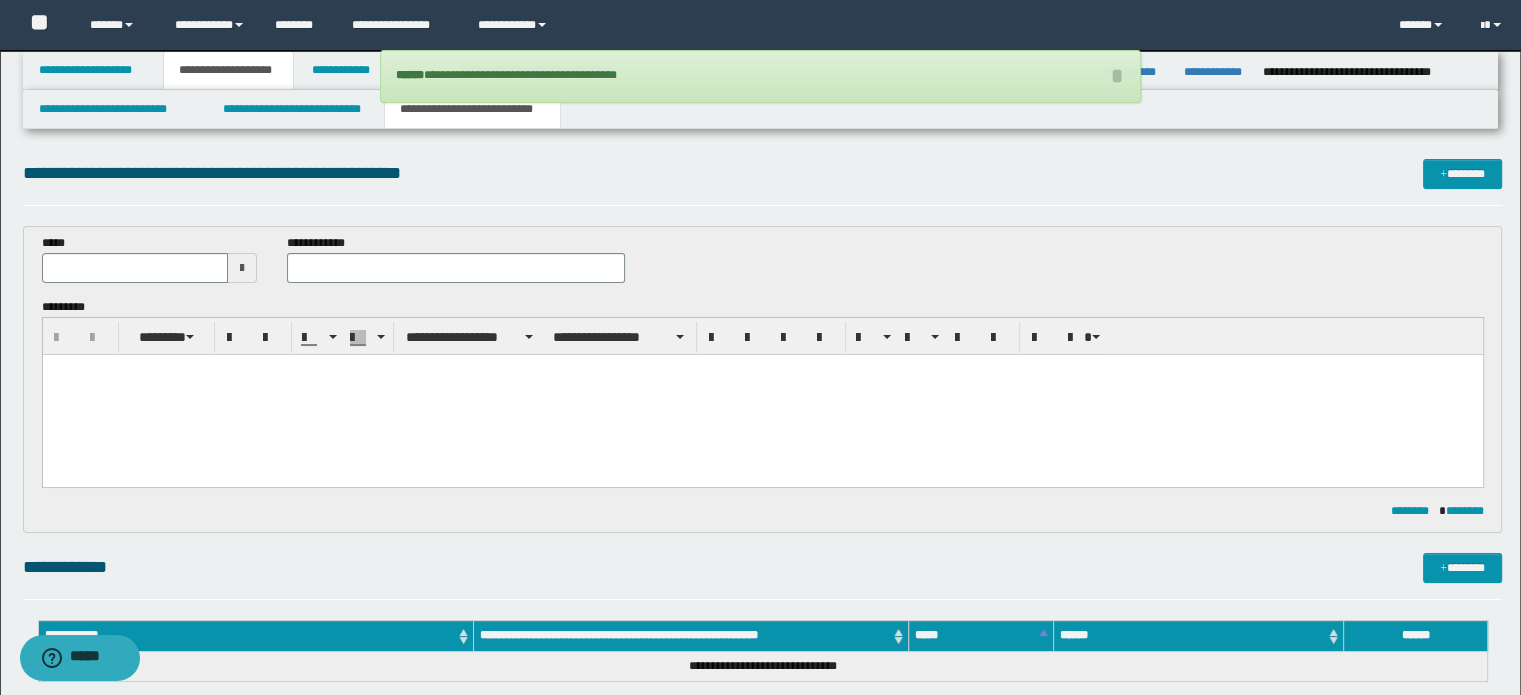 click at bounding box center [762, 394] 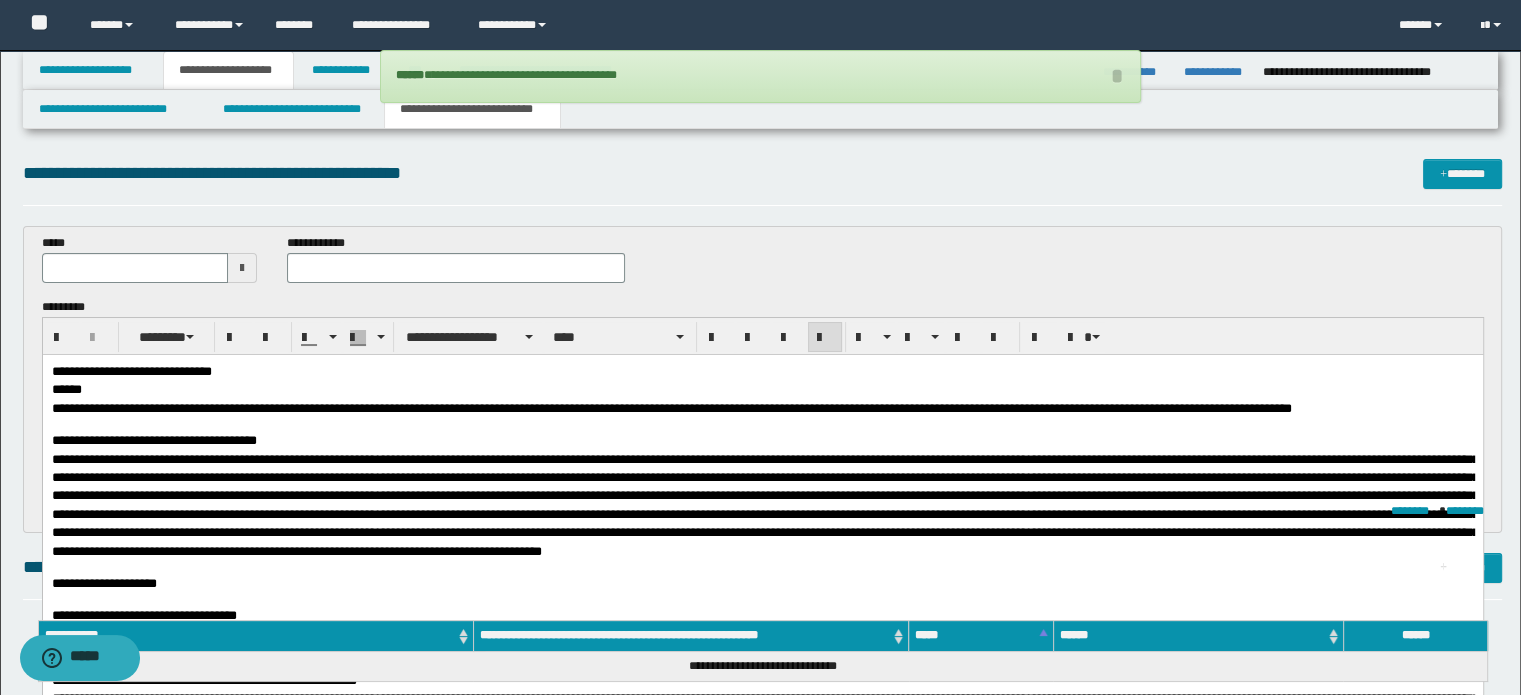 click at bounding box center (456, 268) 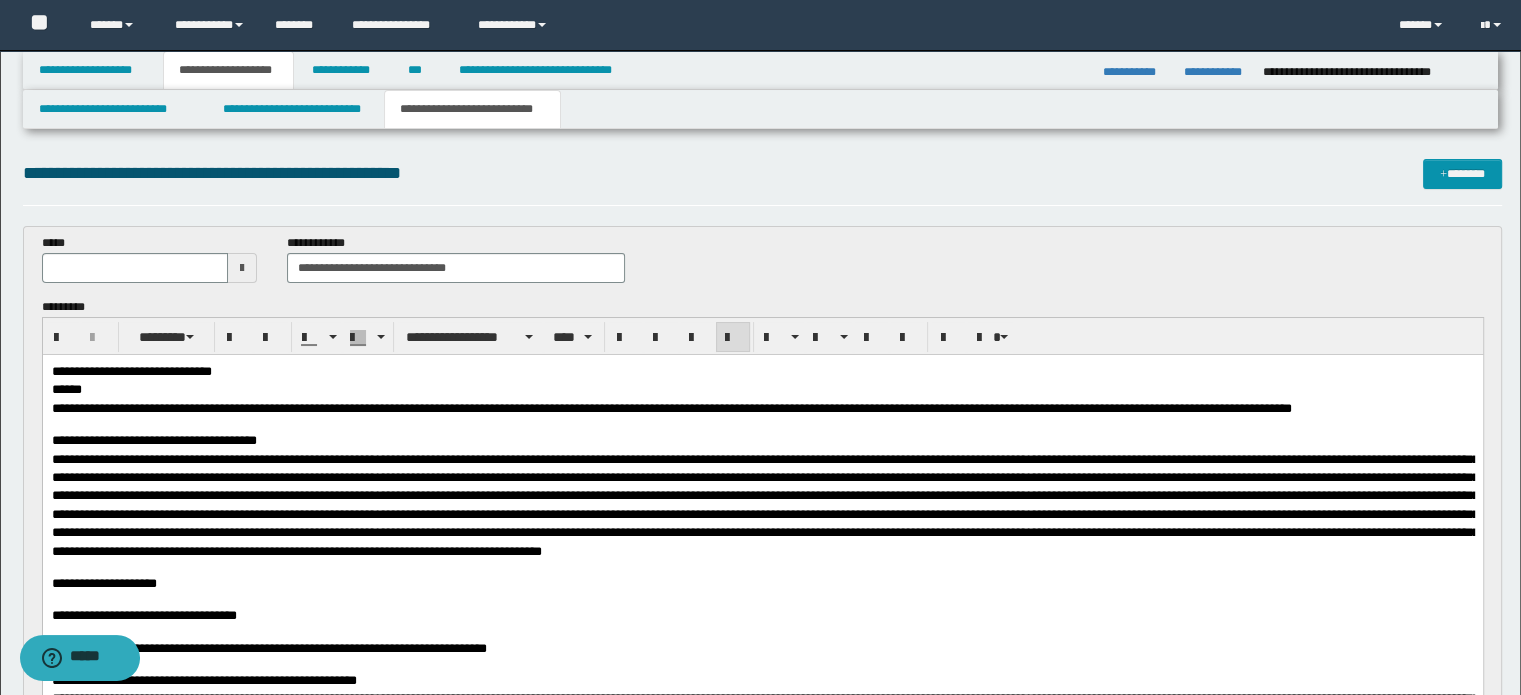 type on "**********" 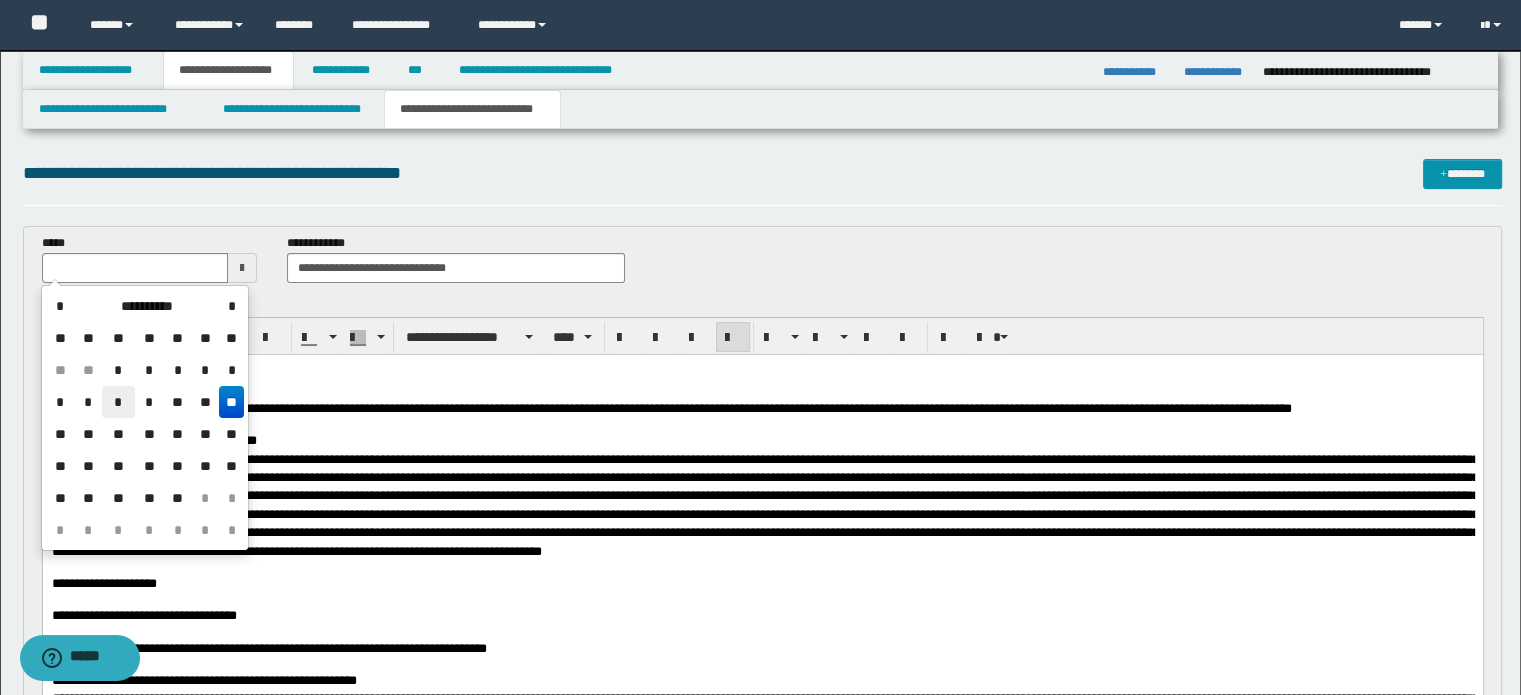 drag, startPoint x: 129, startPoint y: 415, endPoint x: 112, endPoint y: 34, distance: 381.3791 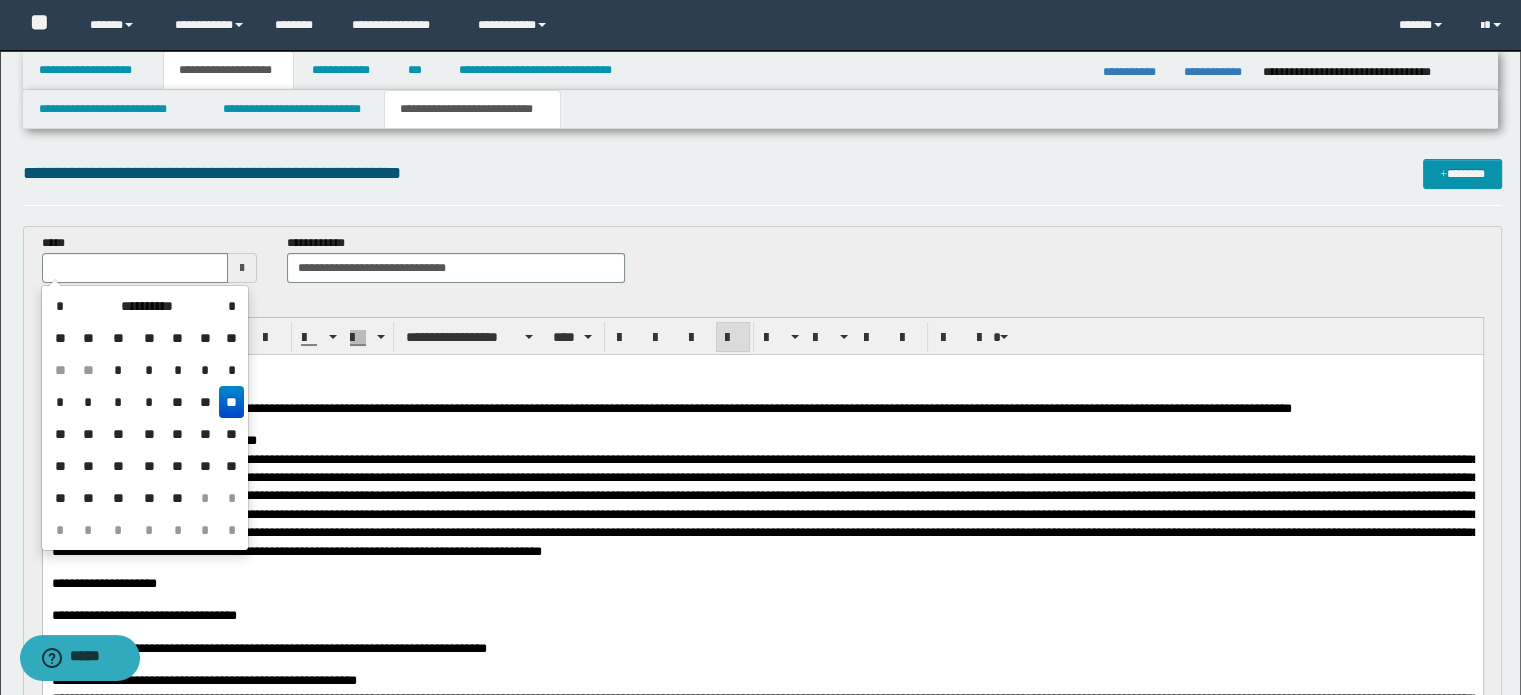 type on "**********" 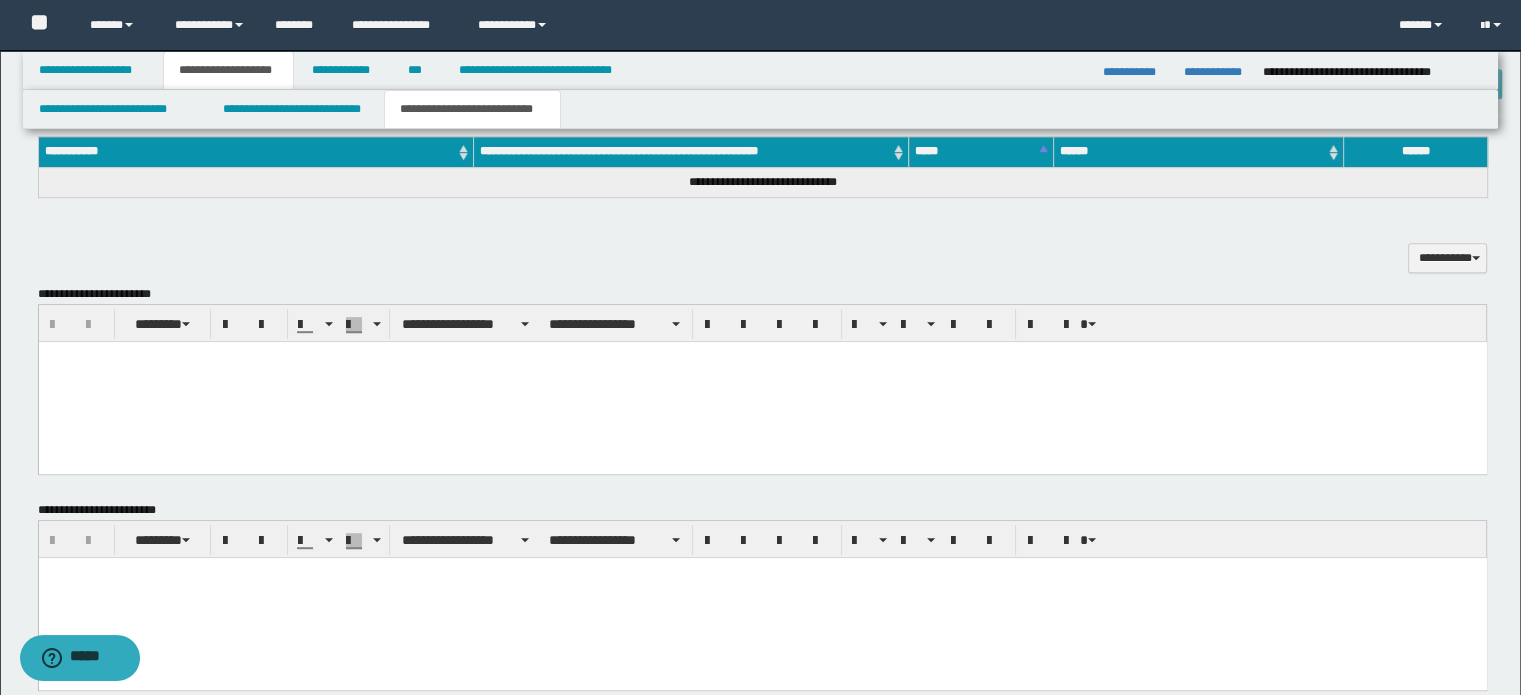 scroll, scrollTop: 1352, scrollLeft: 0, axis: vertical 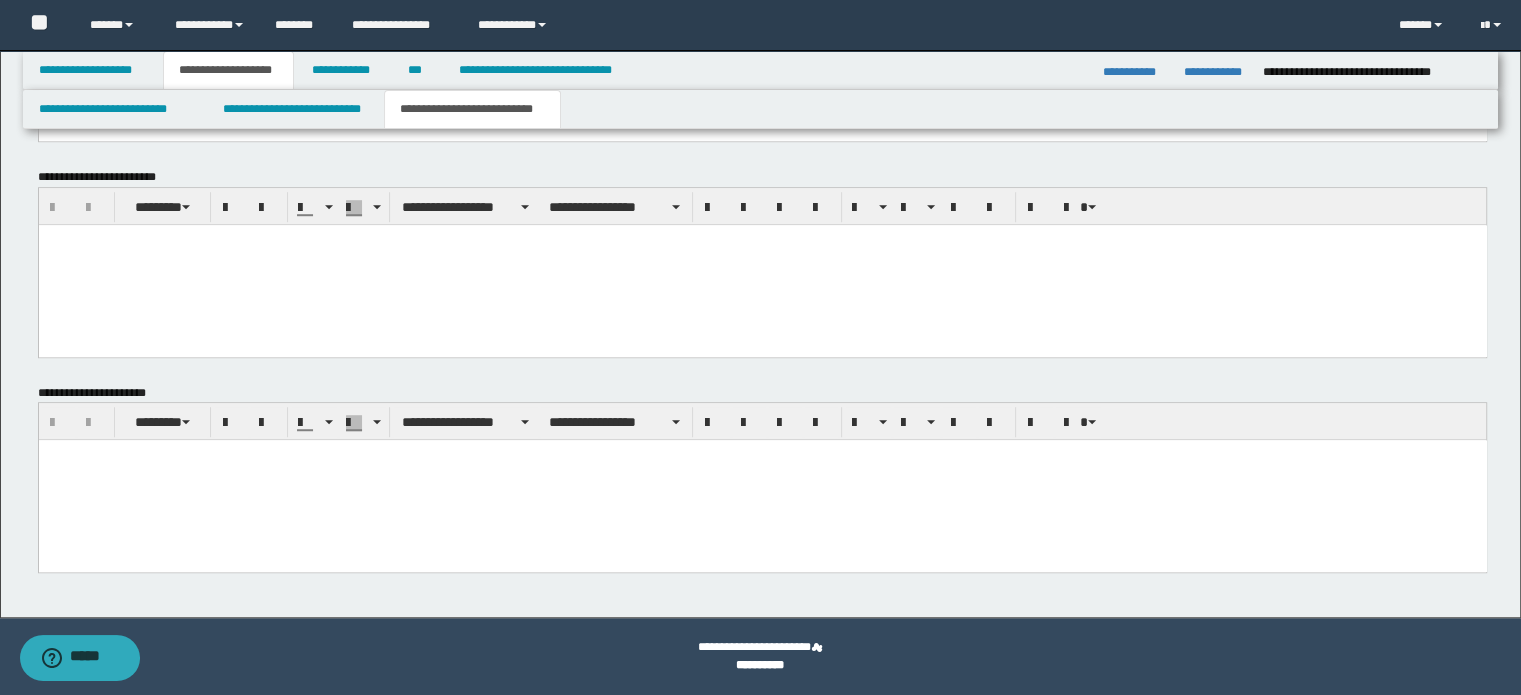 drag, startPoint x: 534, startPoint y: 520, endPoint x: 464, endPoint y: 462, distance: 90.90655 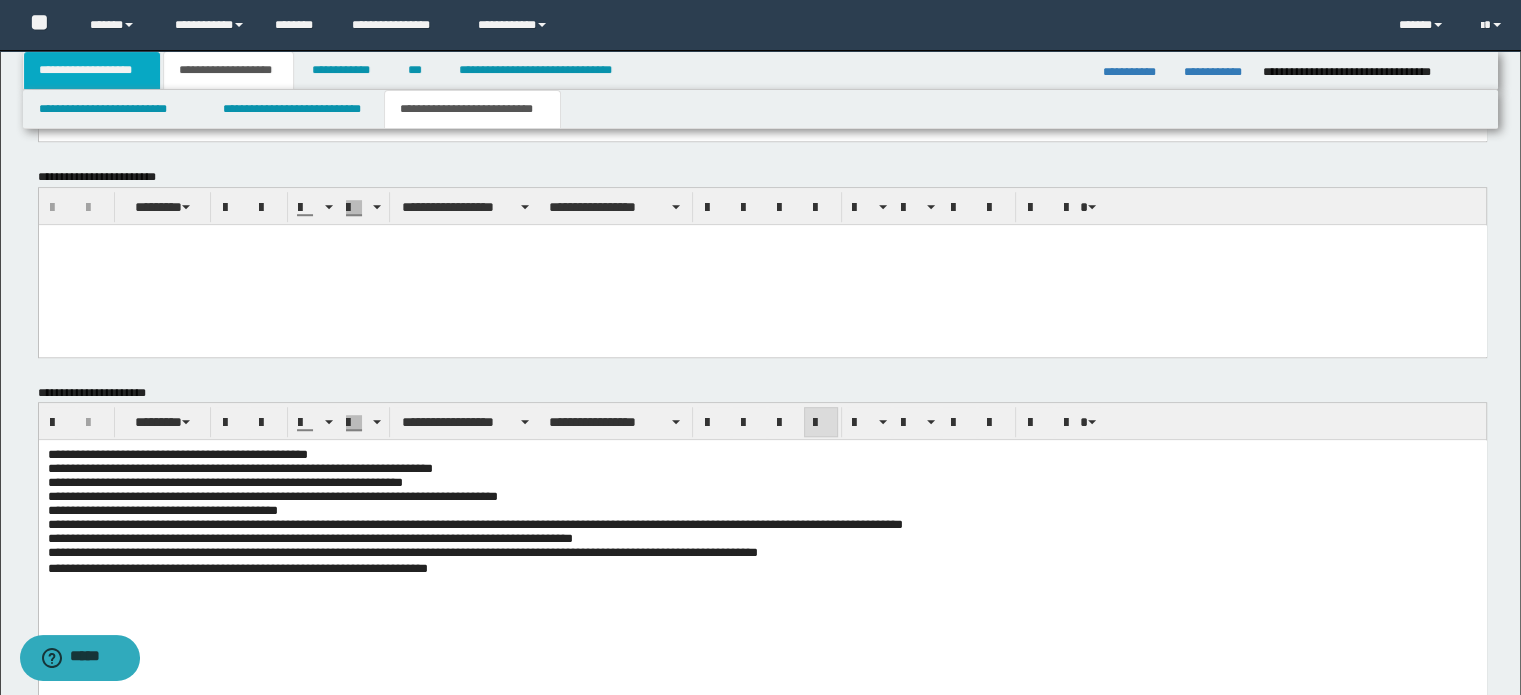 click on "**********" at bounding box center [92, 70] 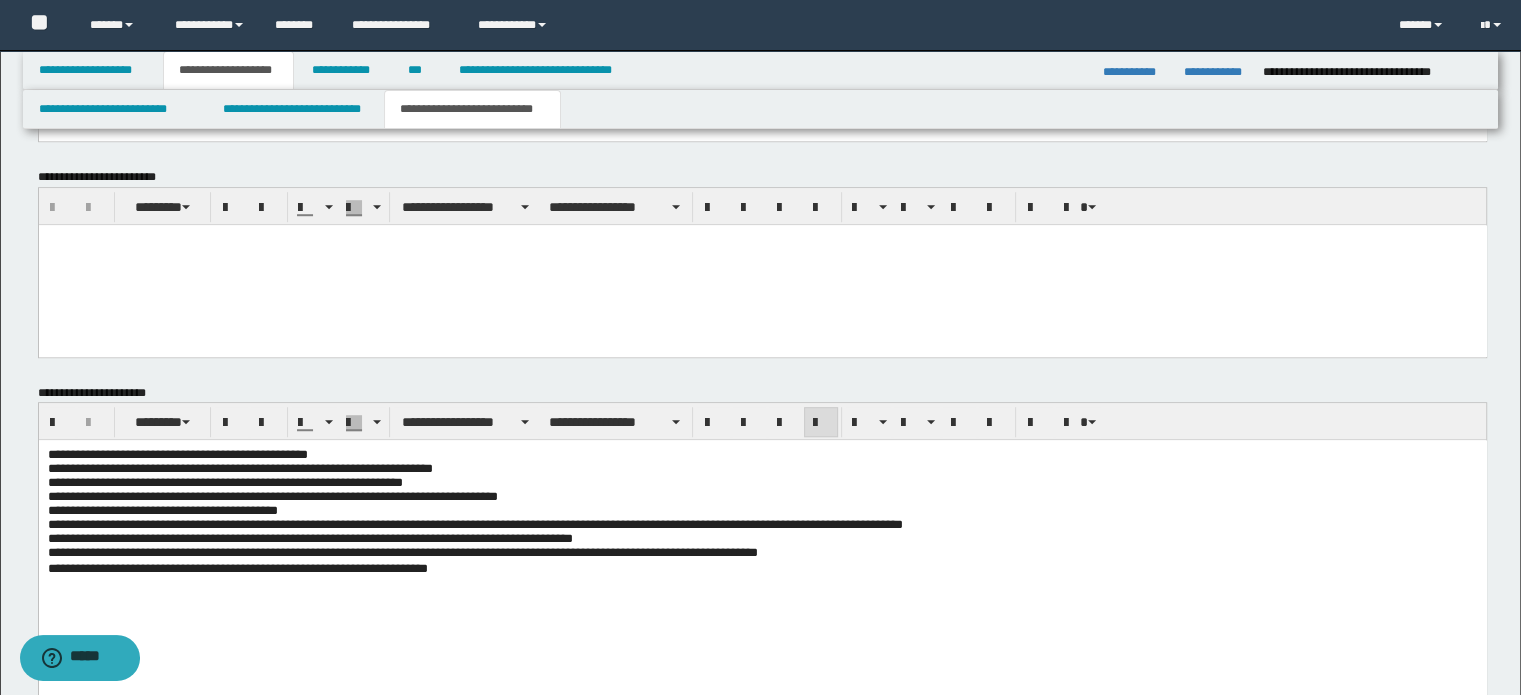 scroll, scrollTop: 411, scrollLeft: 0, axis: vertical 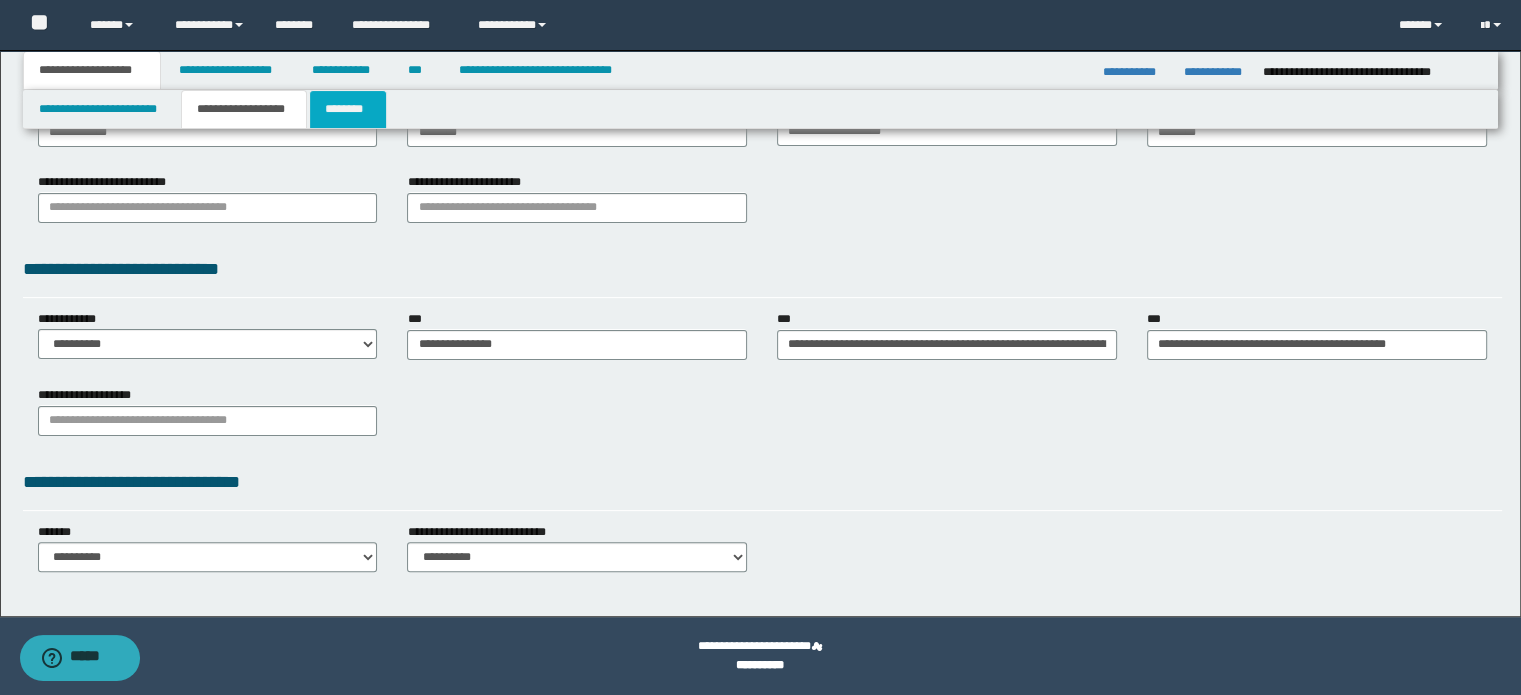 click on "********" at bounding box center (348, 109) 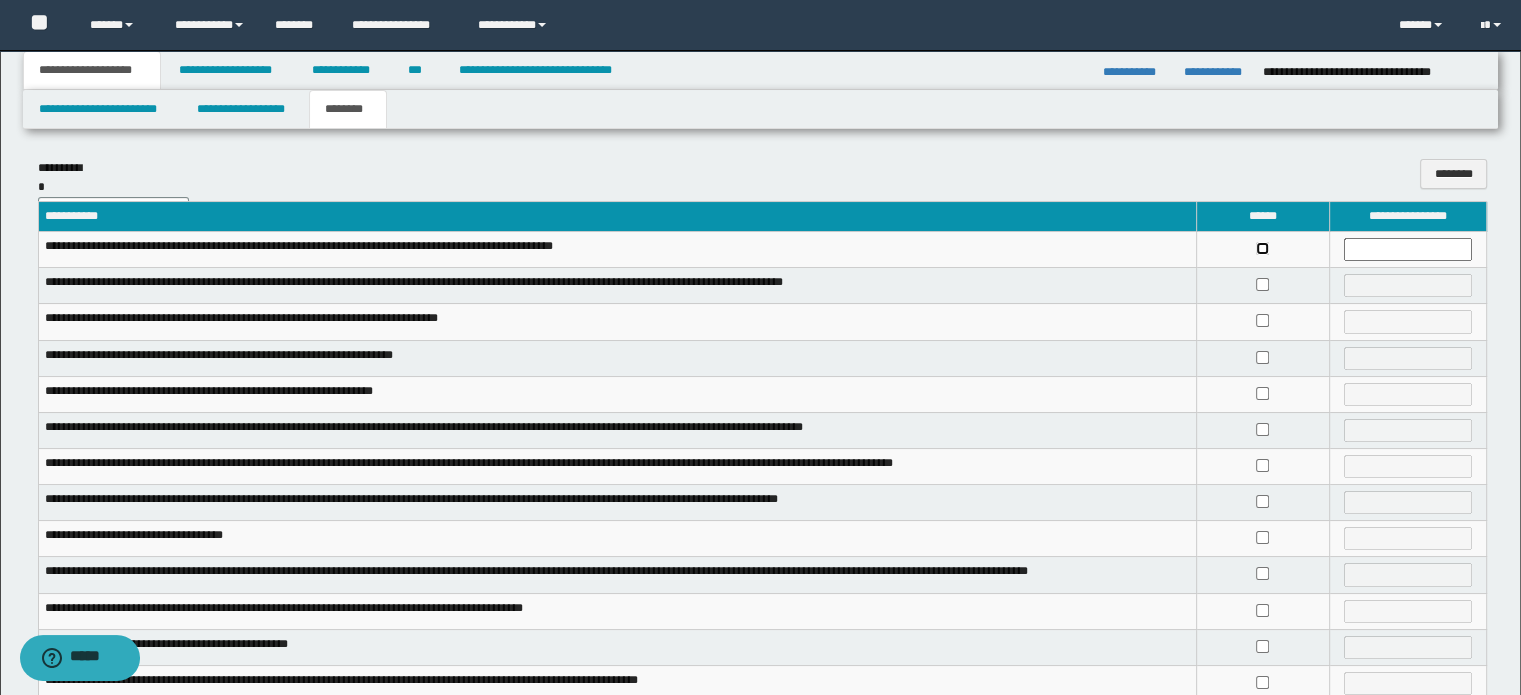 scroll, scrollTop: 414, scrollLeft: 0, axis: vertical 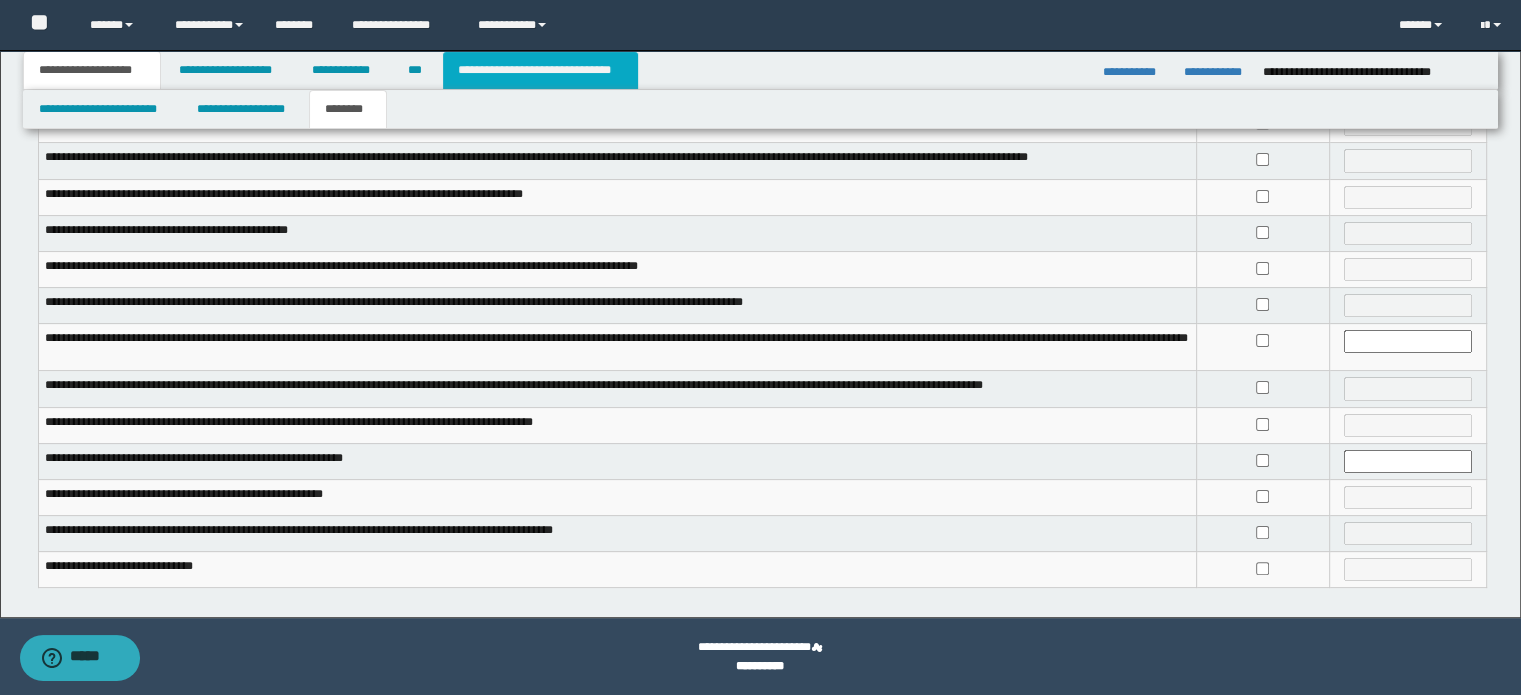 click on "**********" at bounding box center [540, 70] 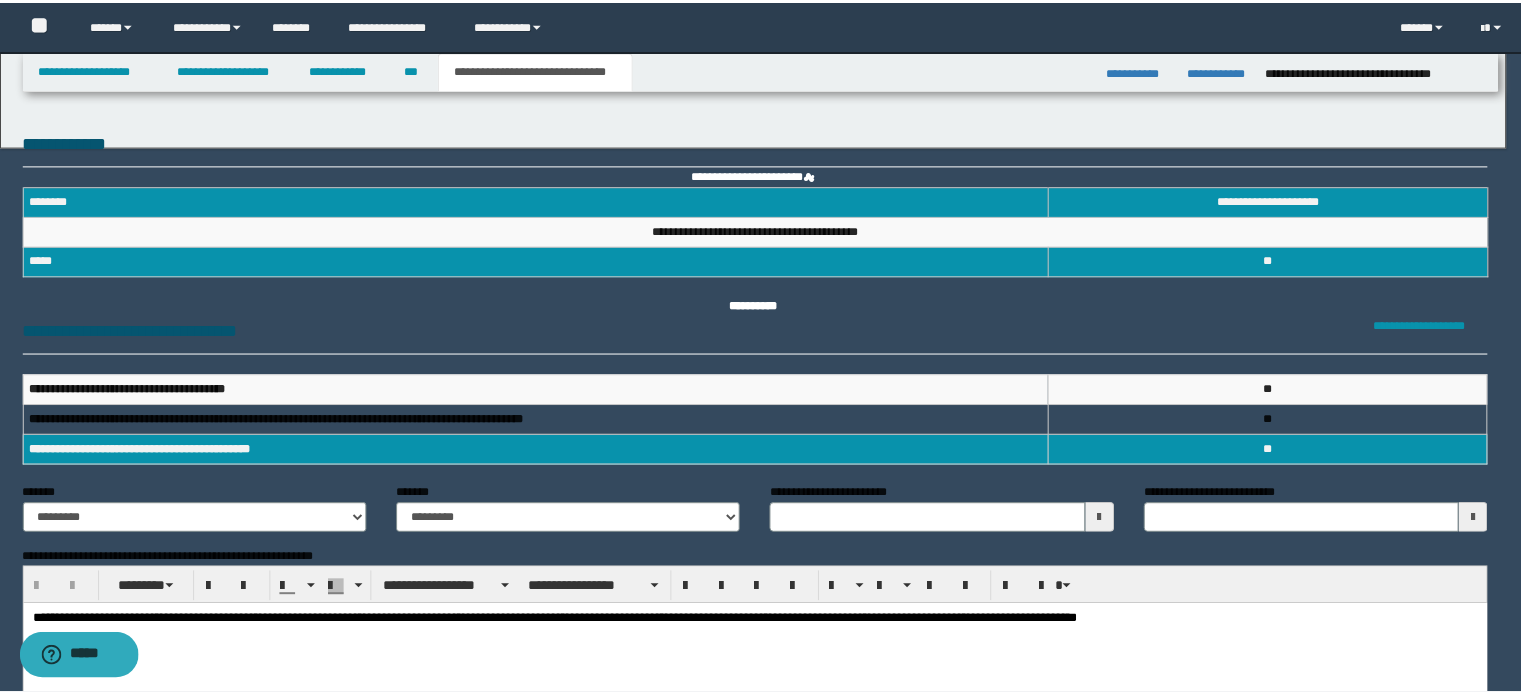 scroll, scrollTop: 0, scrollLeft: 0, axis: both 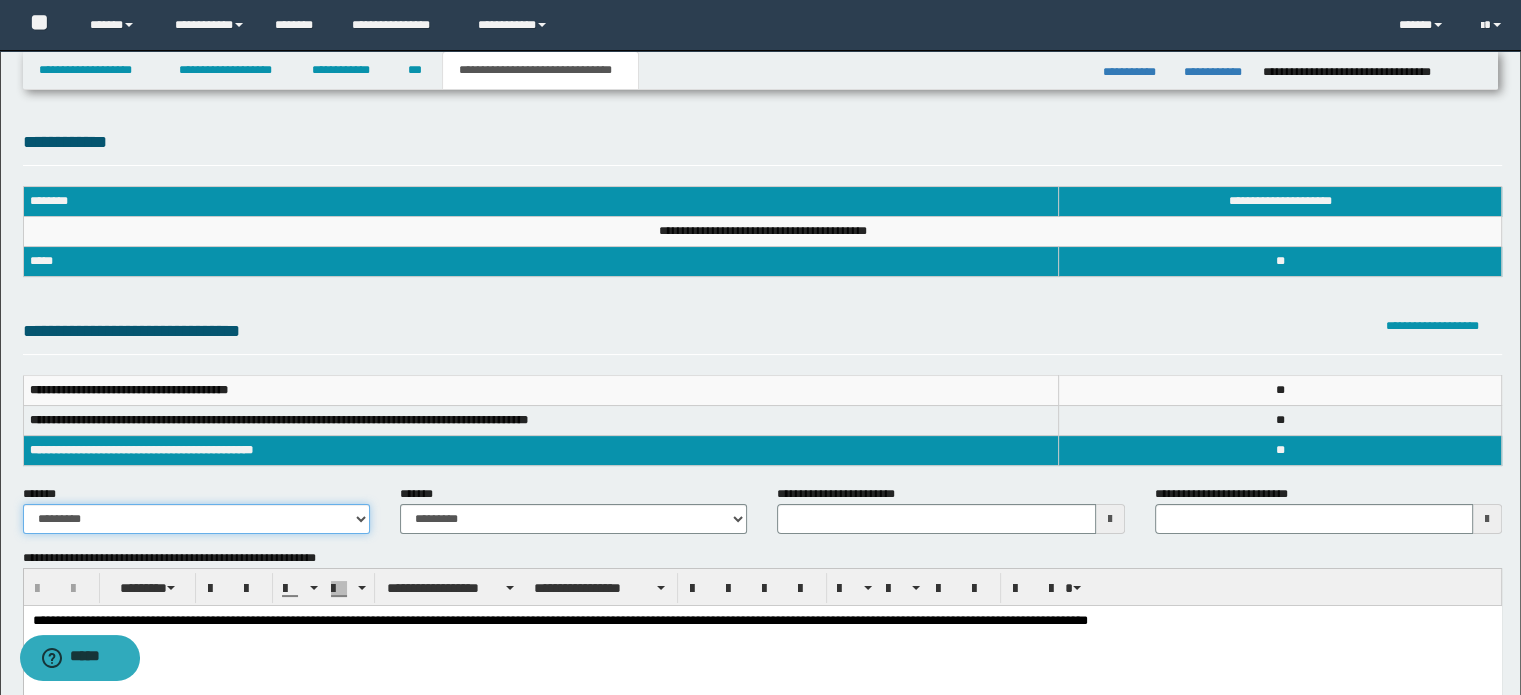 click on "**********" at bounding box center [196, 519] 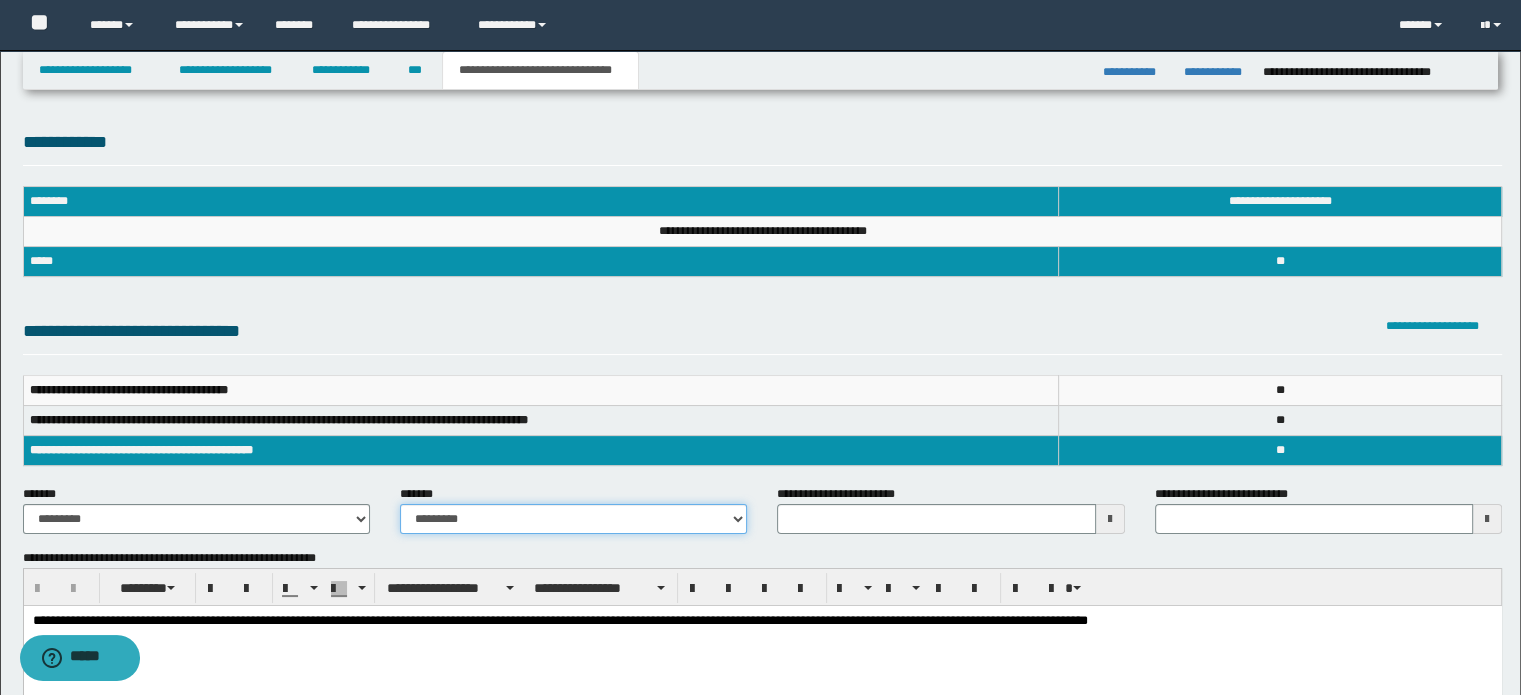 click on "**********" at bounding box center (573, 519) 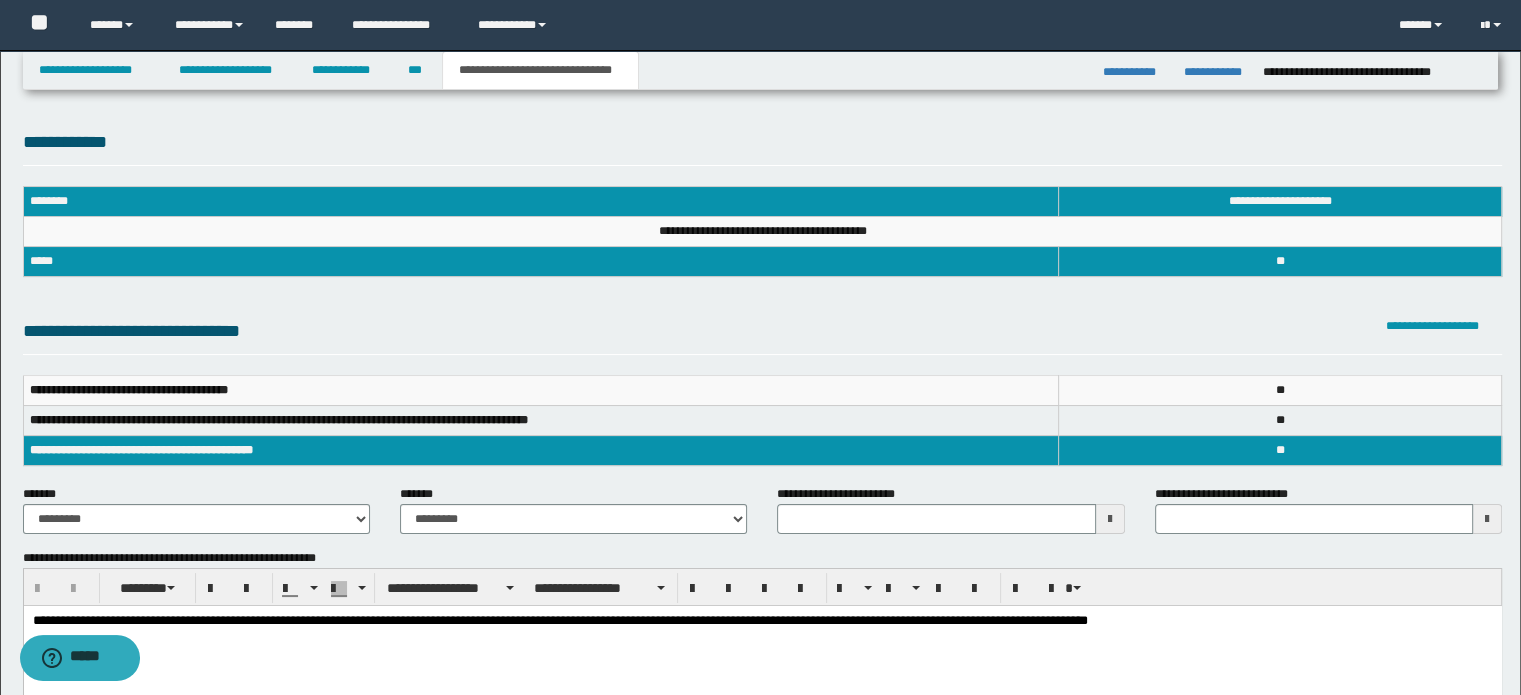 click at bounding box center [1110, 519] 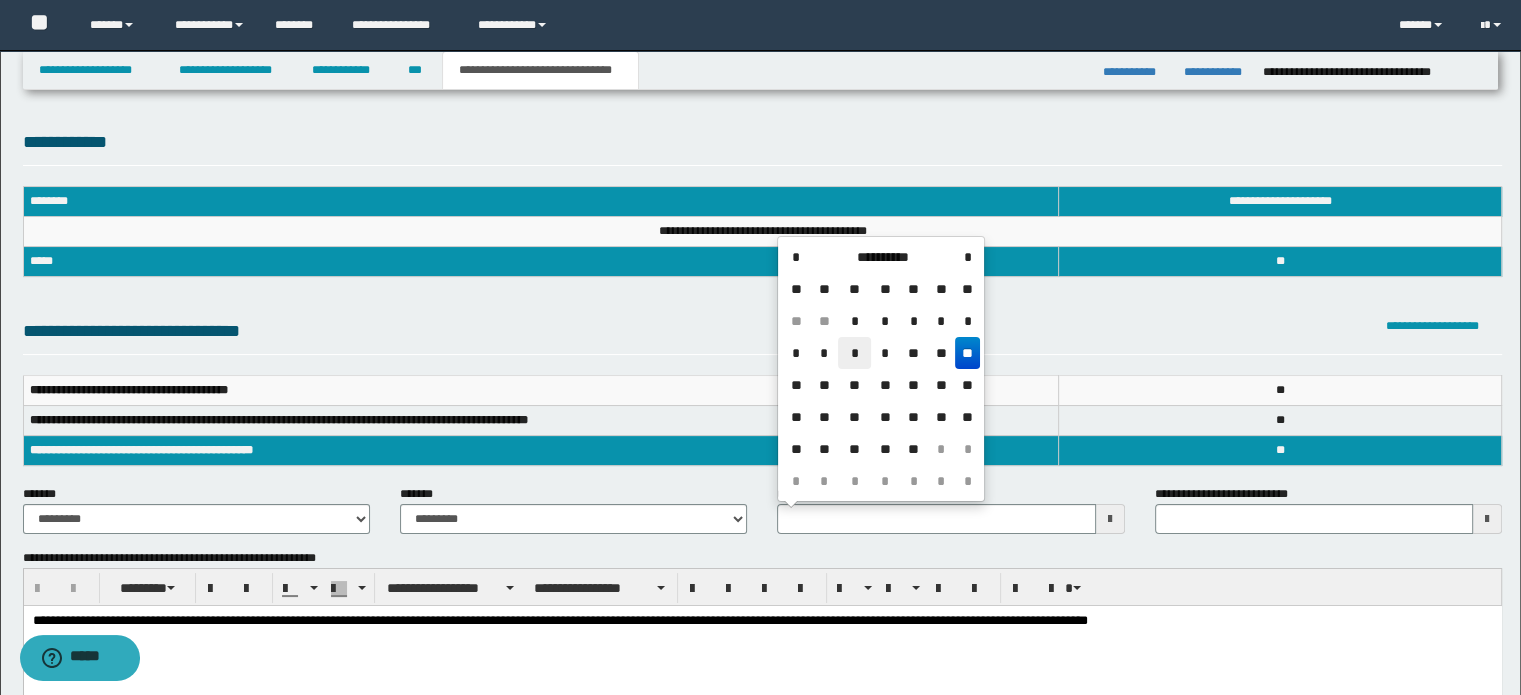 click on "*" at bounding box center (854, 353) 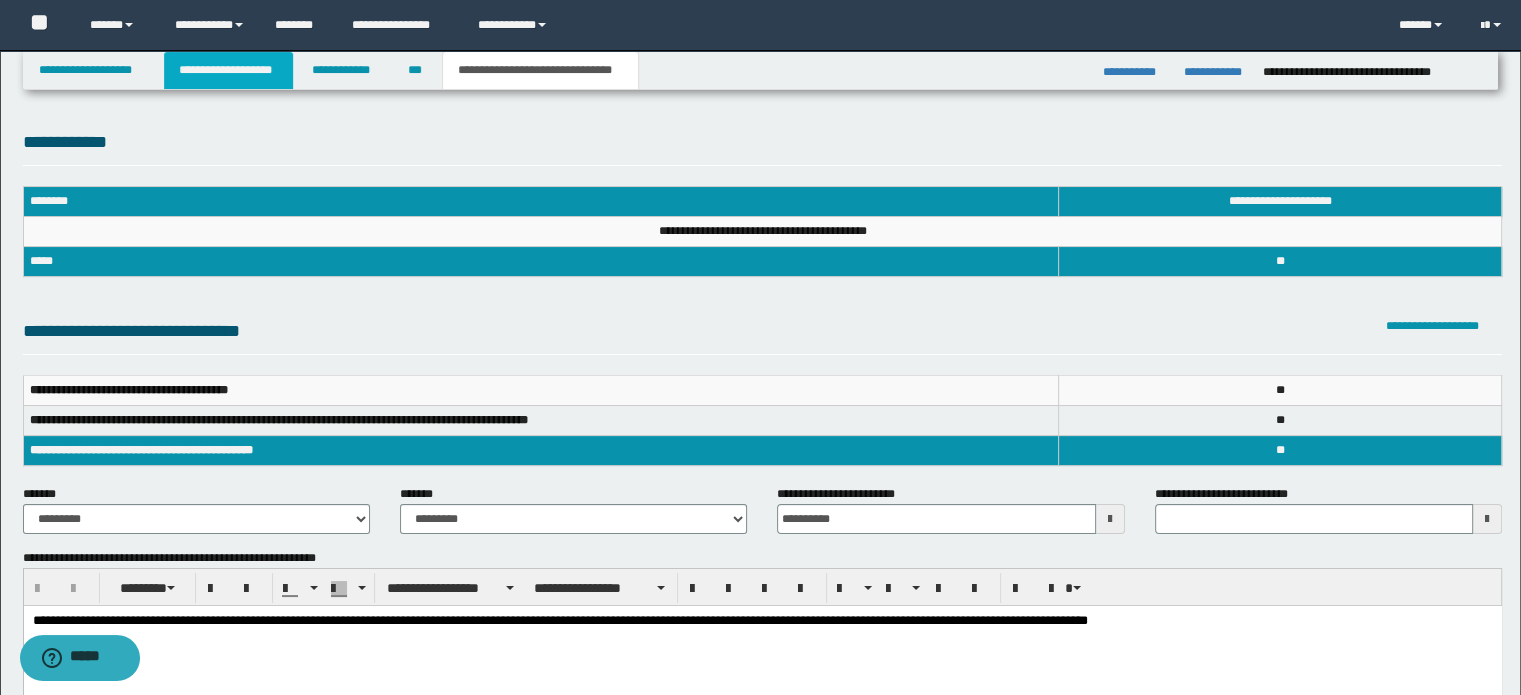 click on "**********" at bounding box center (228, 70) 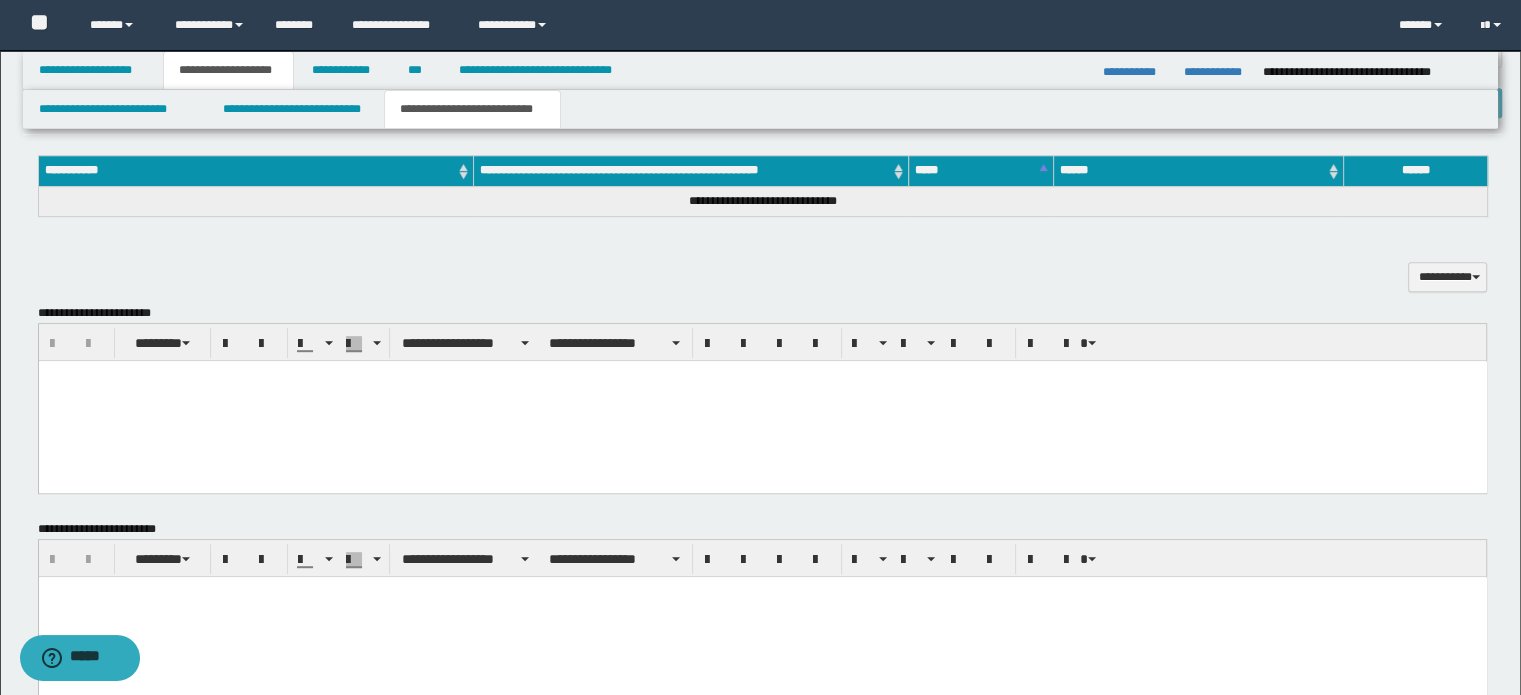 scroll, scrollTop: 1480, scrollLeft: 0, axis: vertical 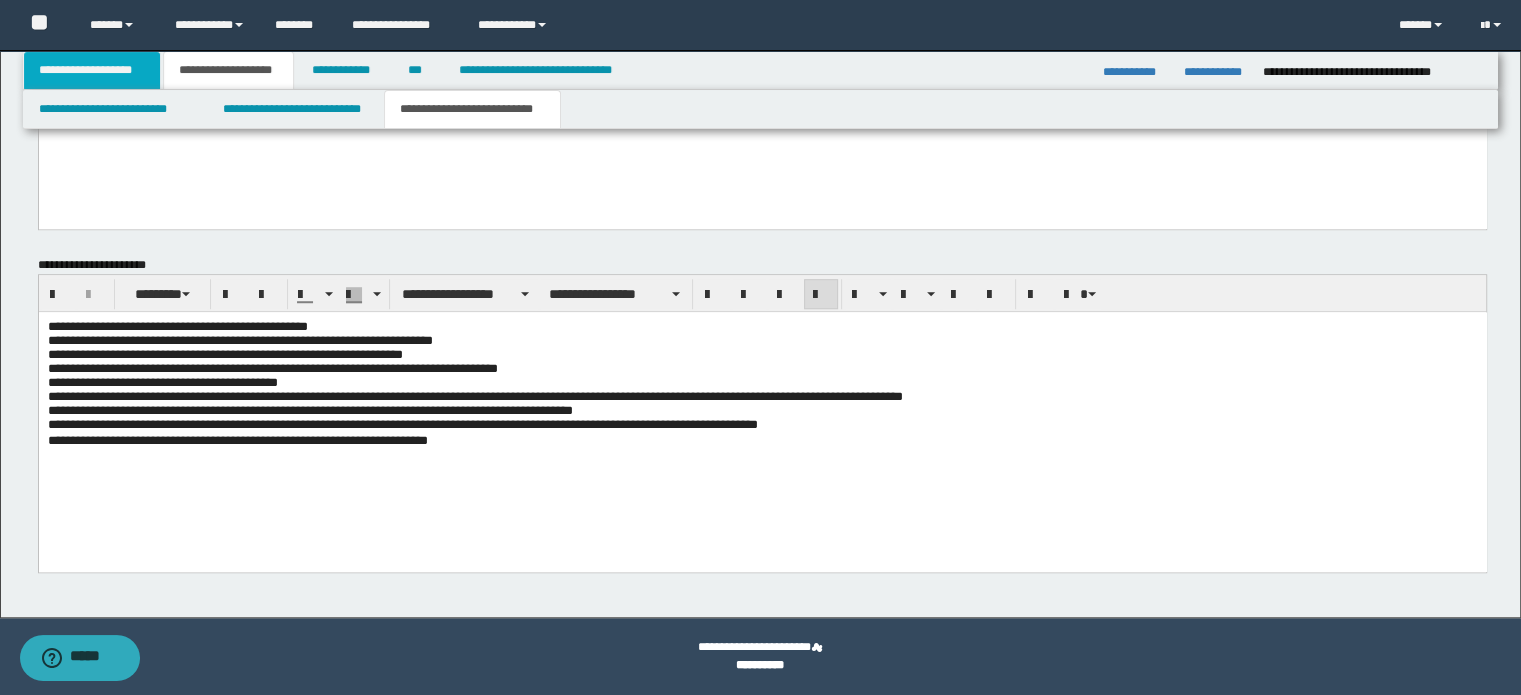 click on "**********" at bounding box center (92, 70) 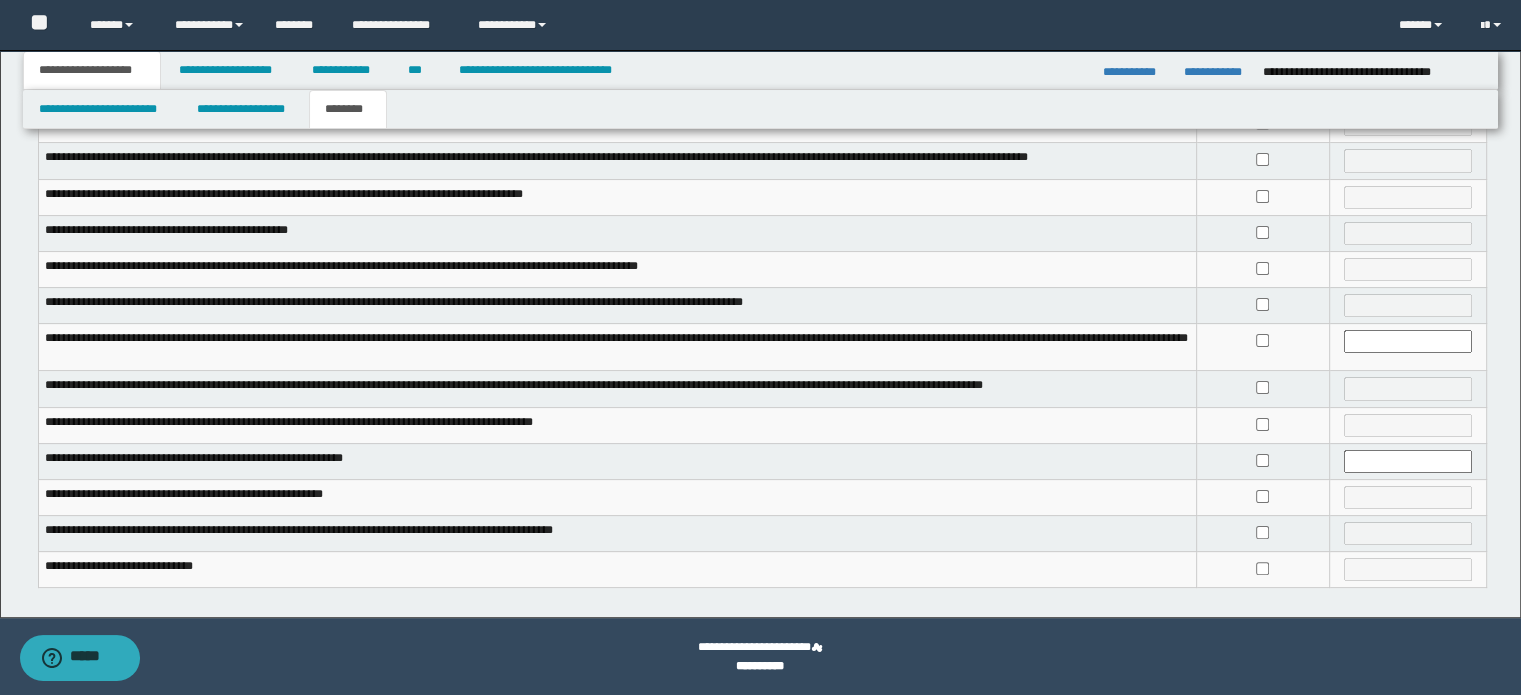 scroll, scrollTop: 214, scrollLeft: 0, axis: vertical 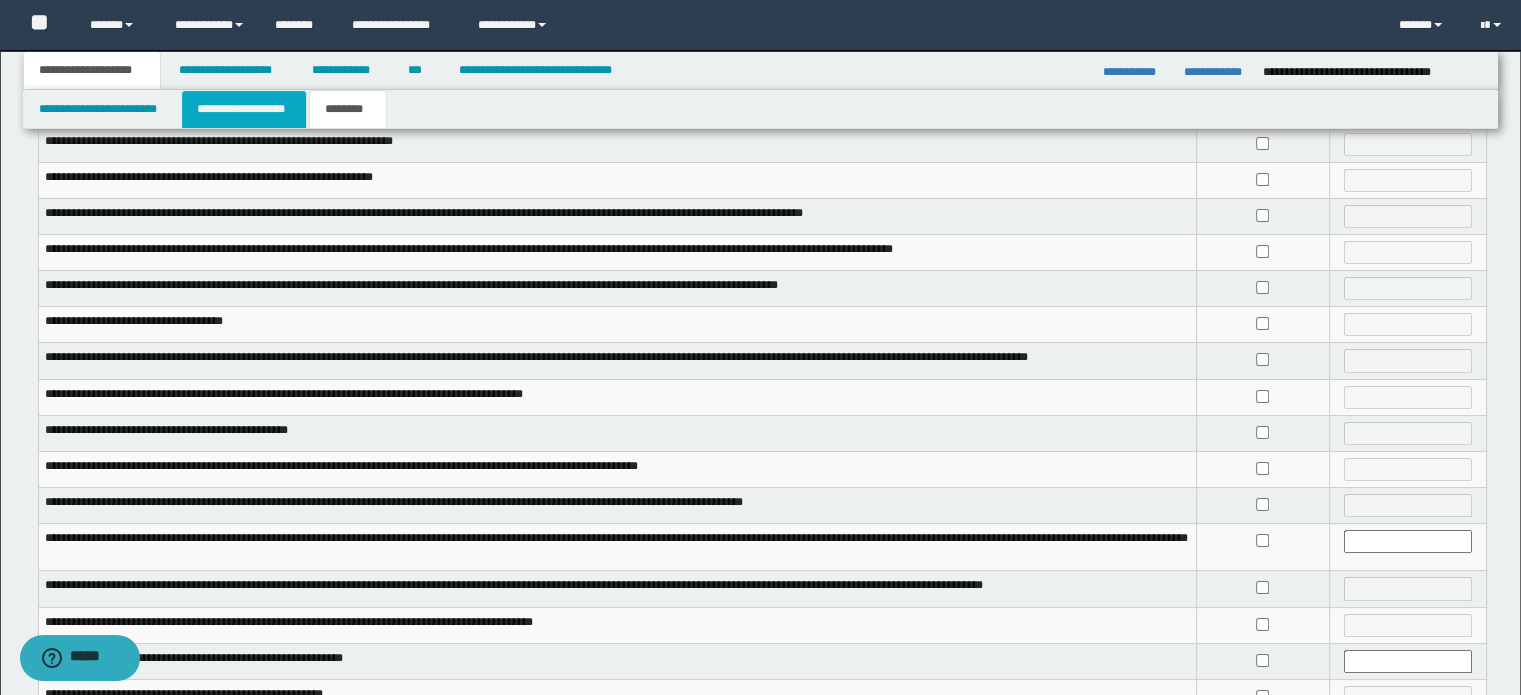 click on "**********" at bounding box center (244, 109) 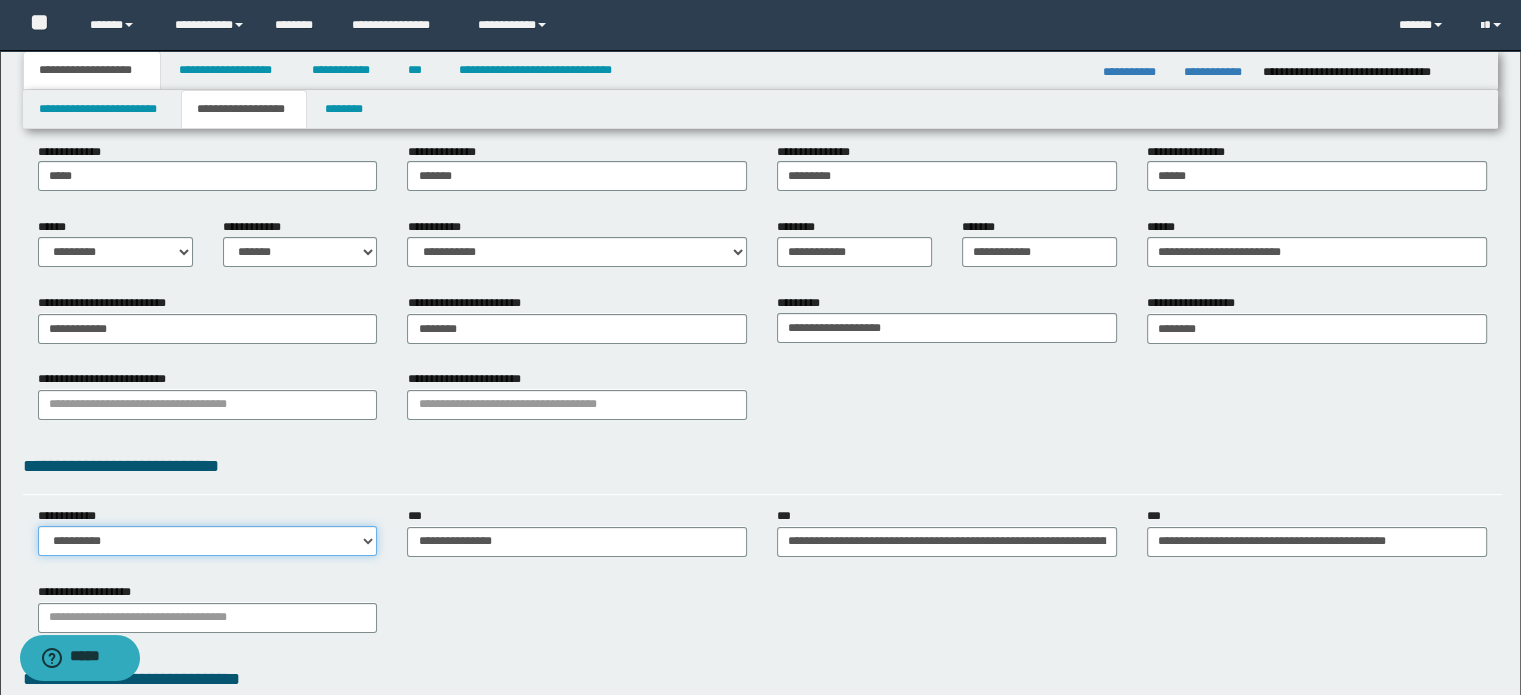 click on "**********" at bounding box center (208, 541) 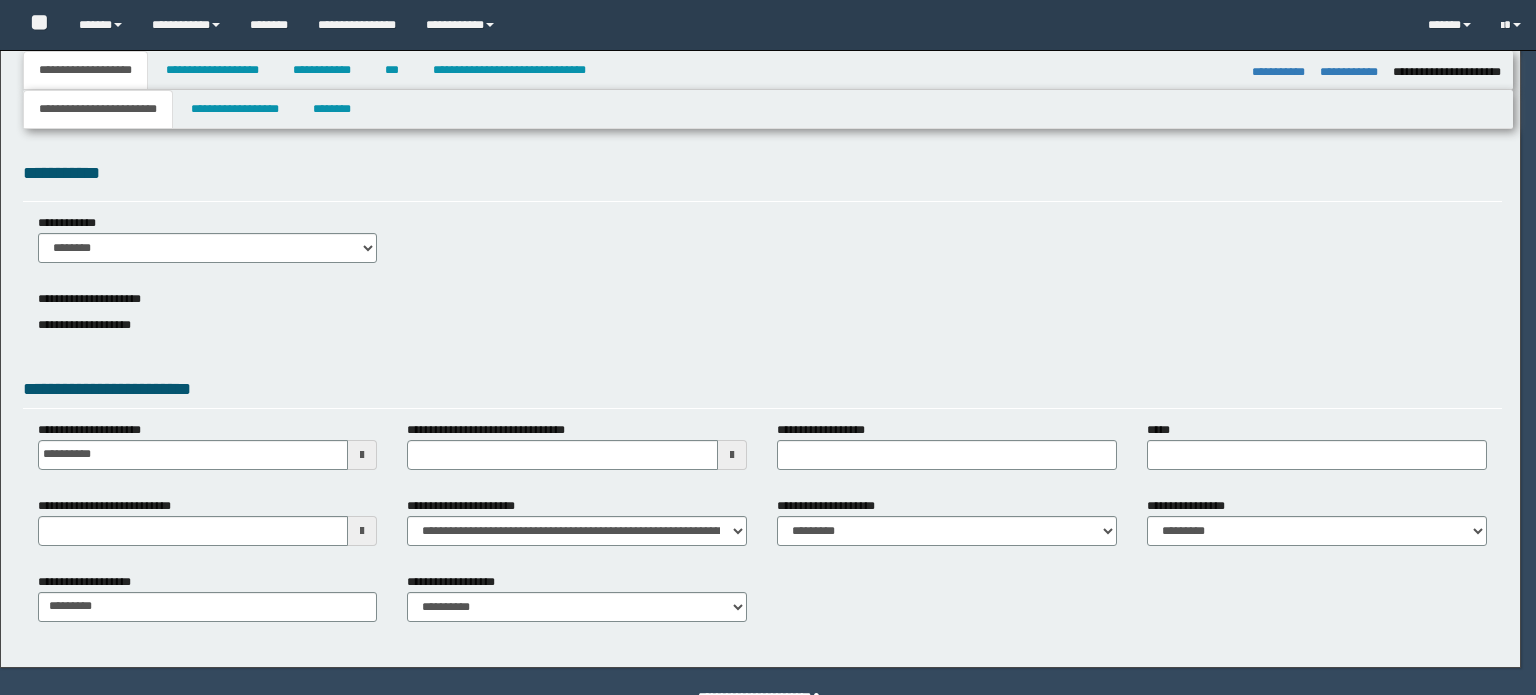 select on "*" 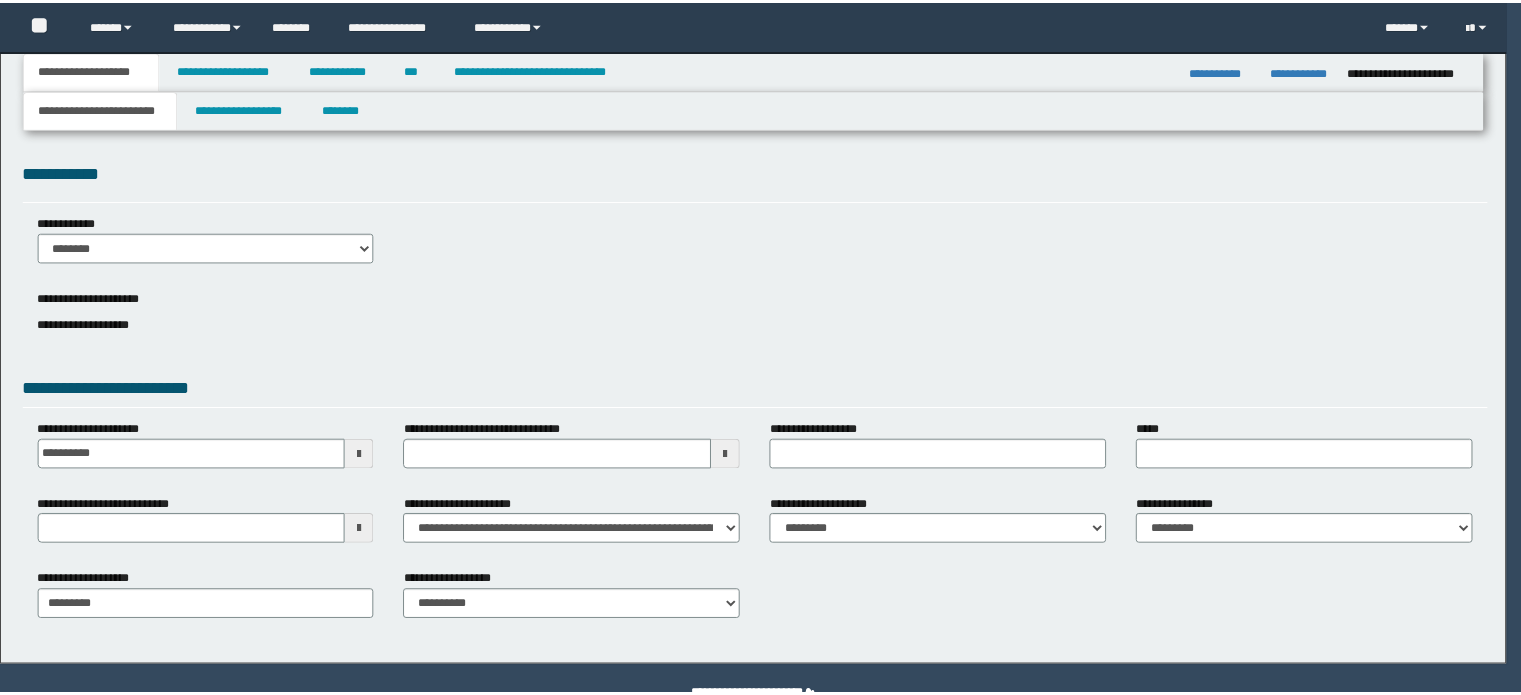 scroll, scrollTop: 0, scrollLeft: 0, axis: both 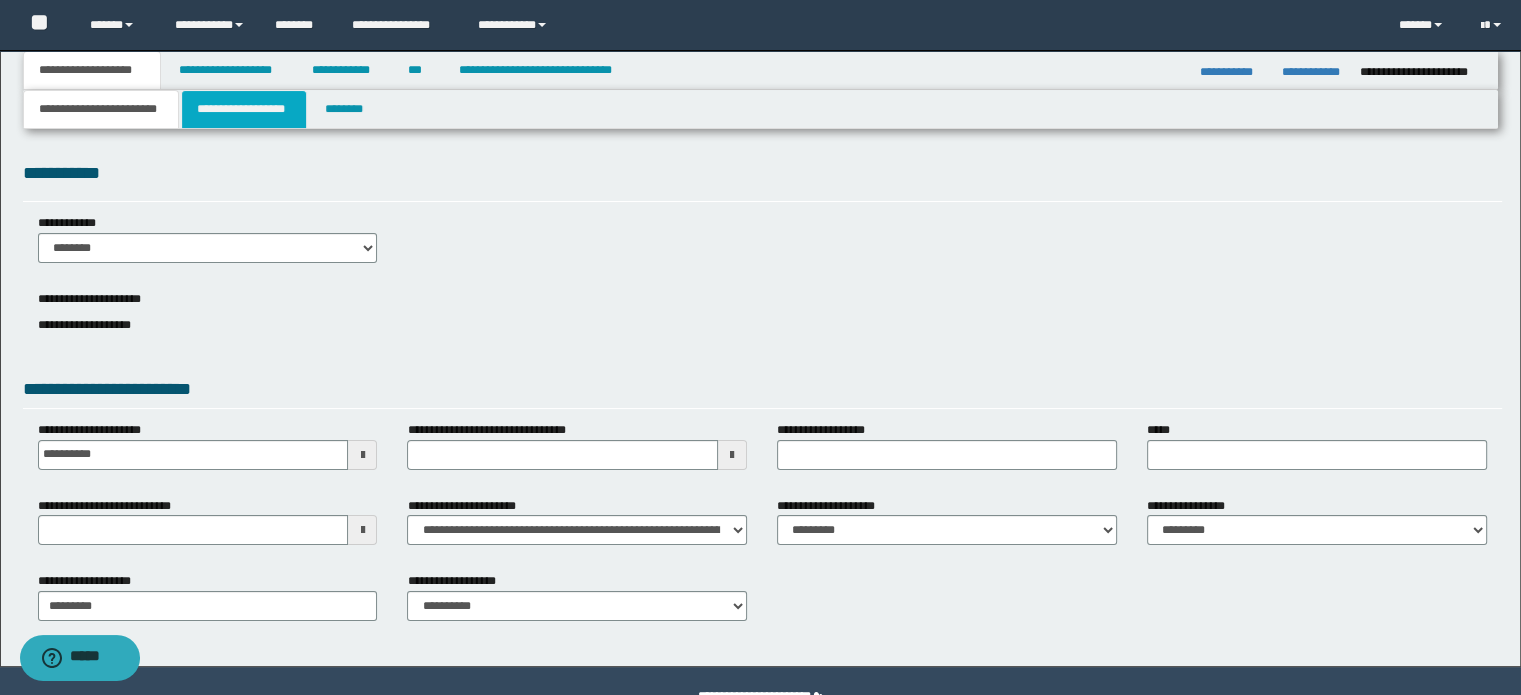click on "**********" at bounding box center [244, 109] 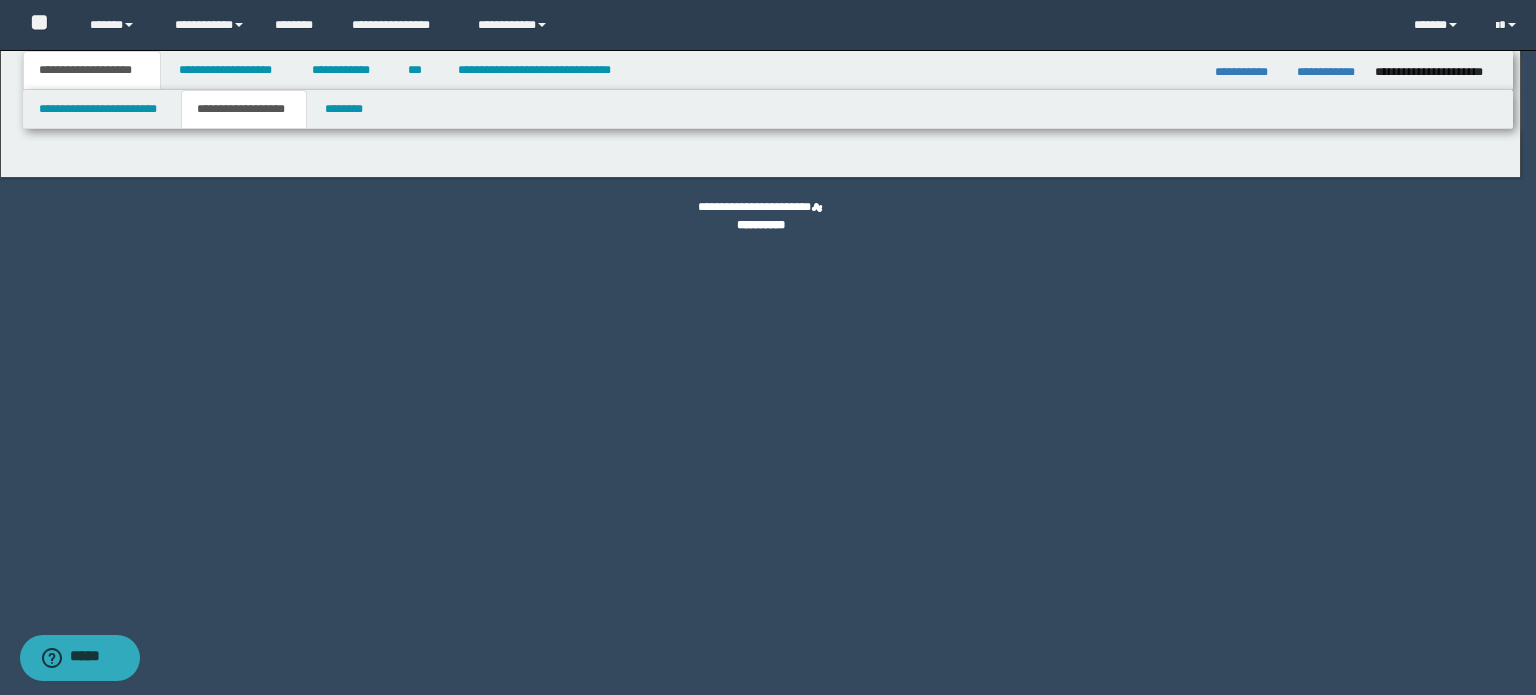 type on "**********" 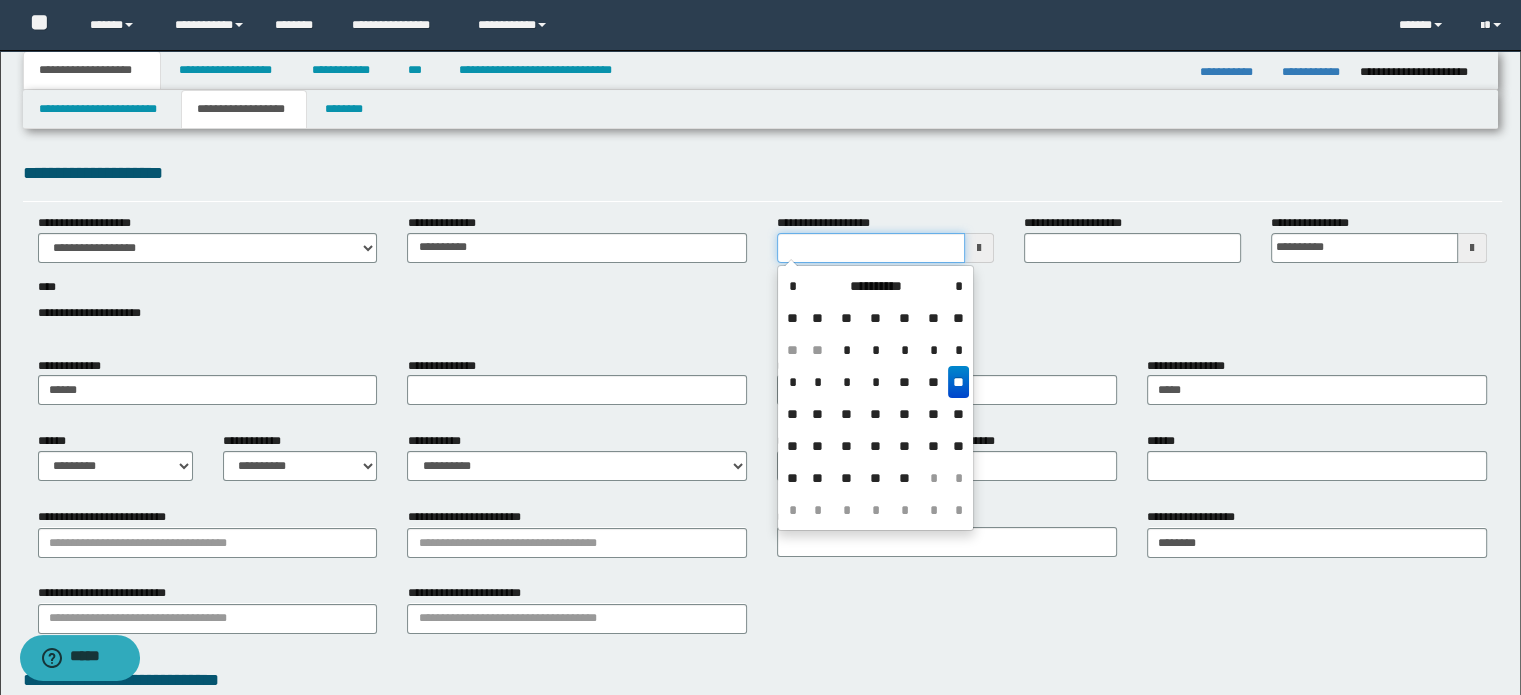 drag, startPoint x: 872, startPoint y: 258, endPoint x: 908, endPoint y: 260, distance: 36.05551 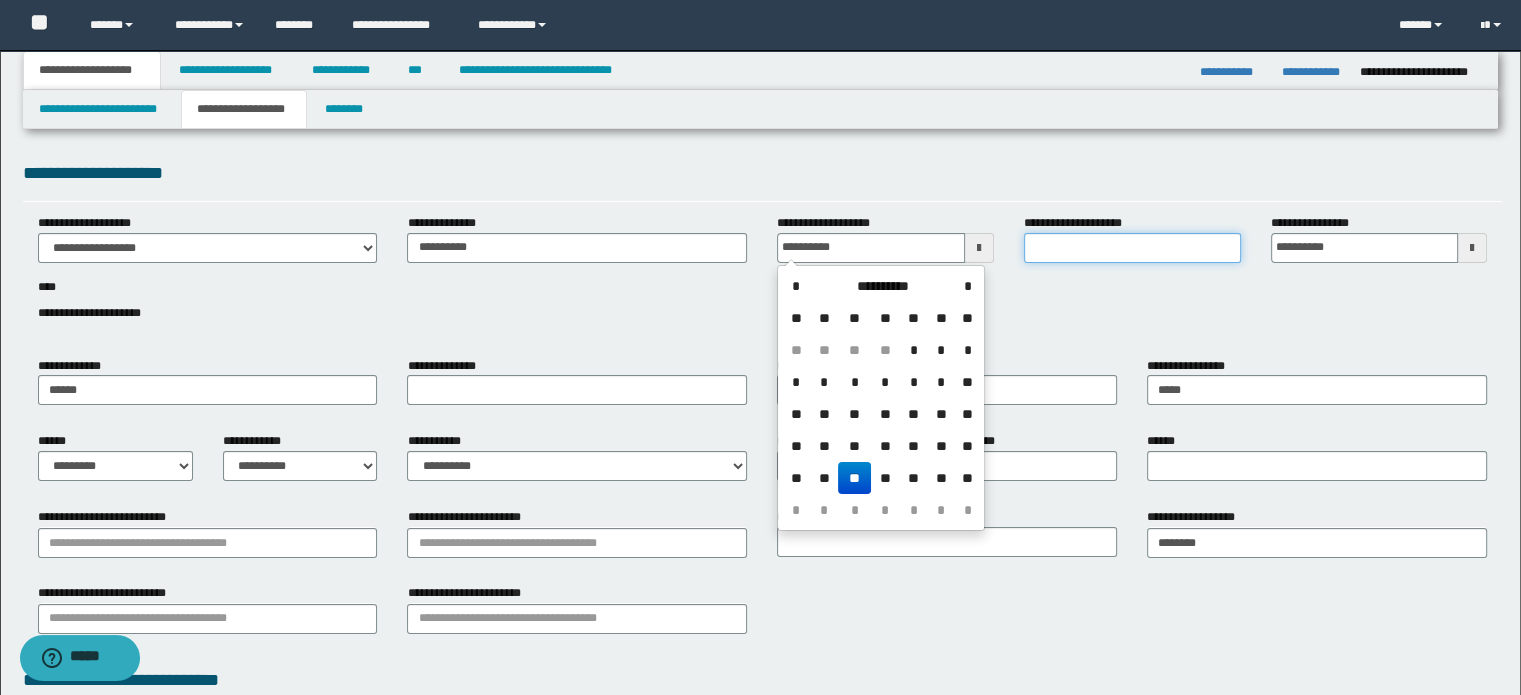 type on "**********" 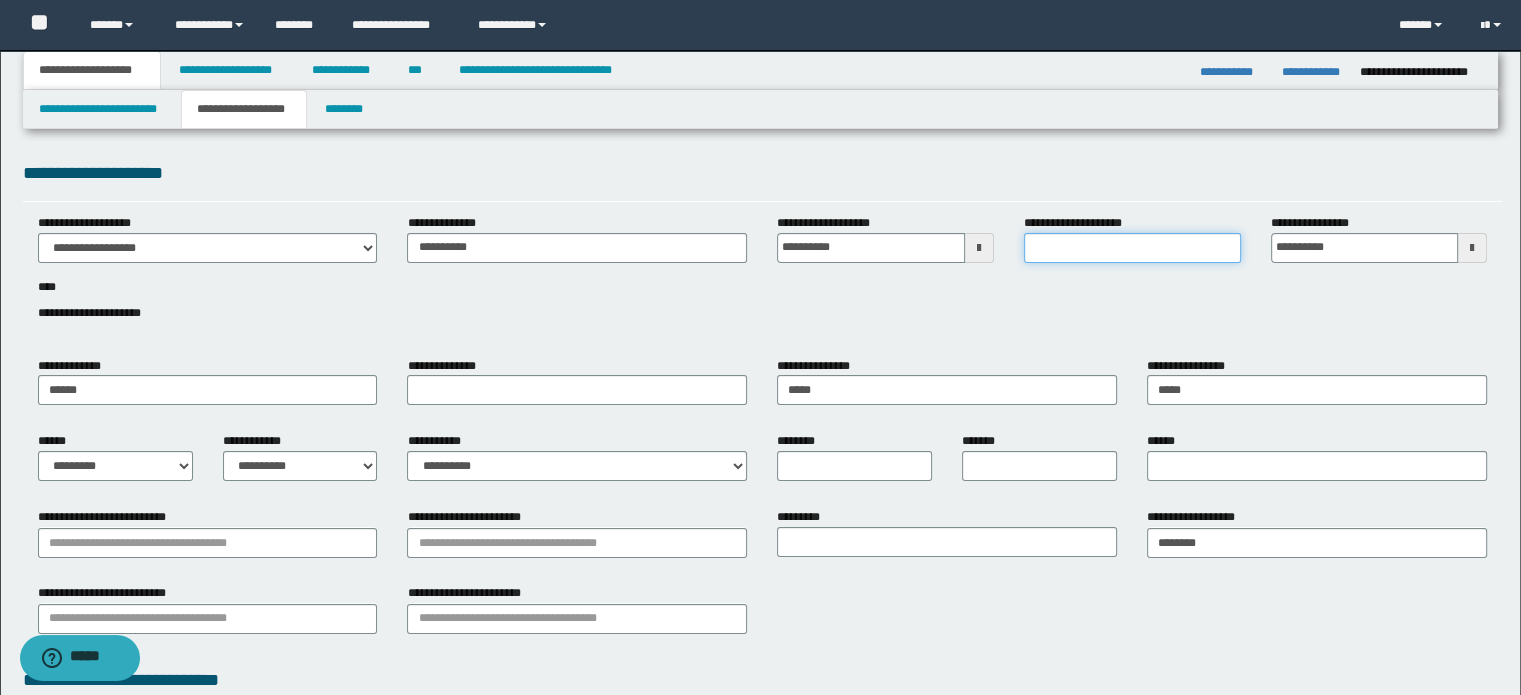 type on "******" 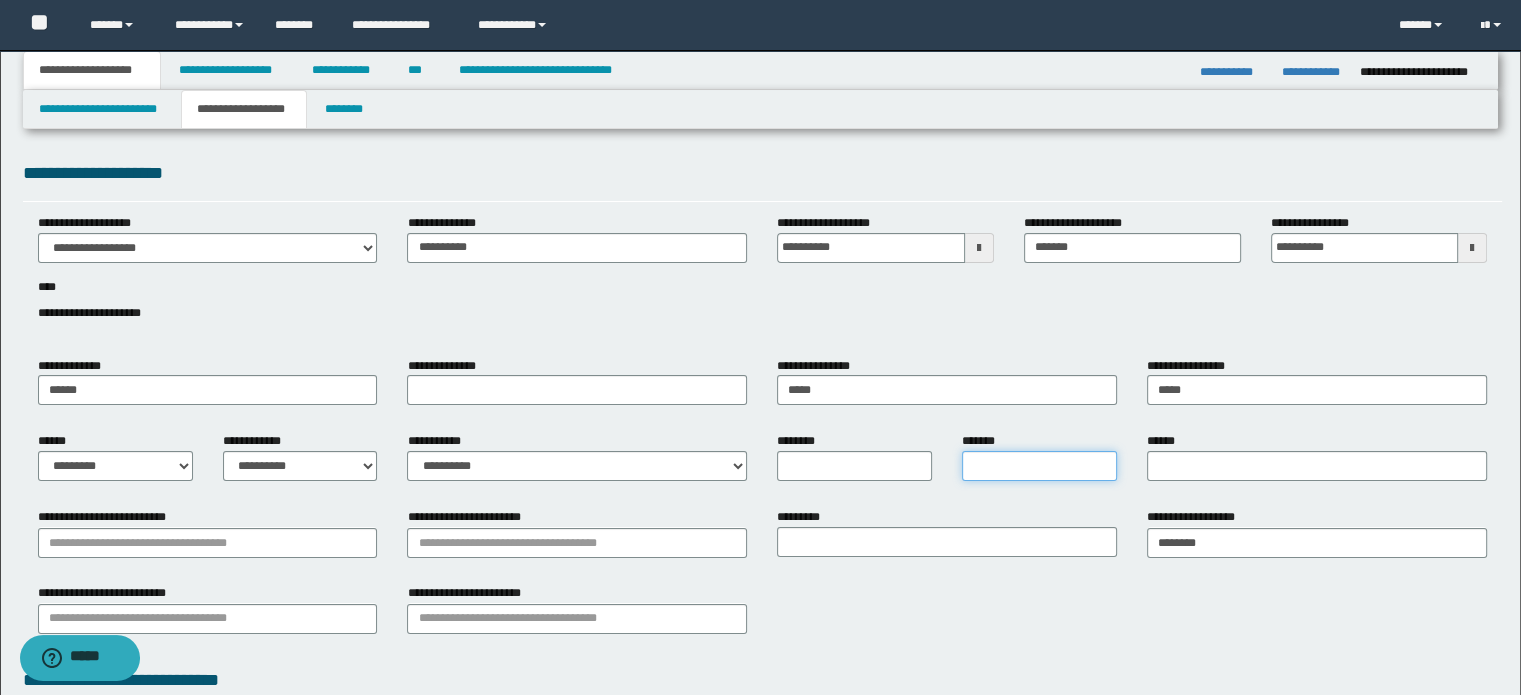 click on "*******" at bounding box center (1039, 466) 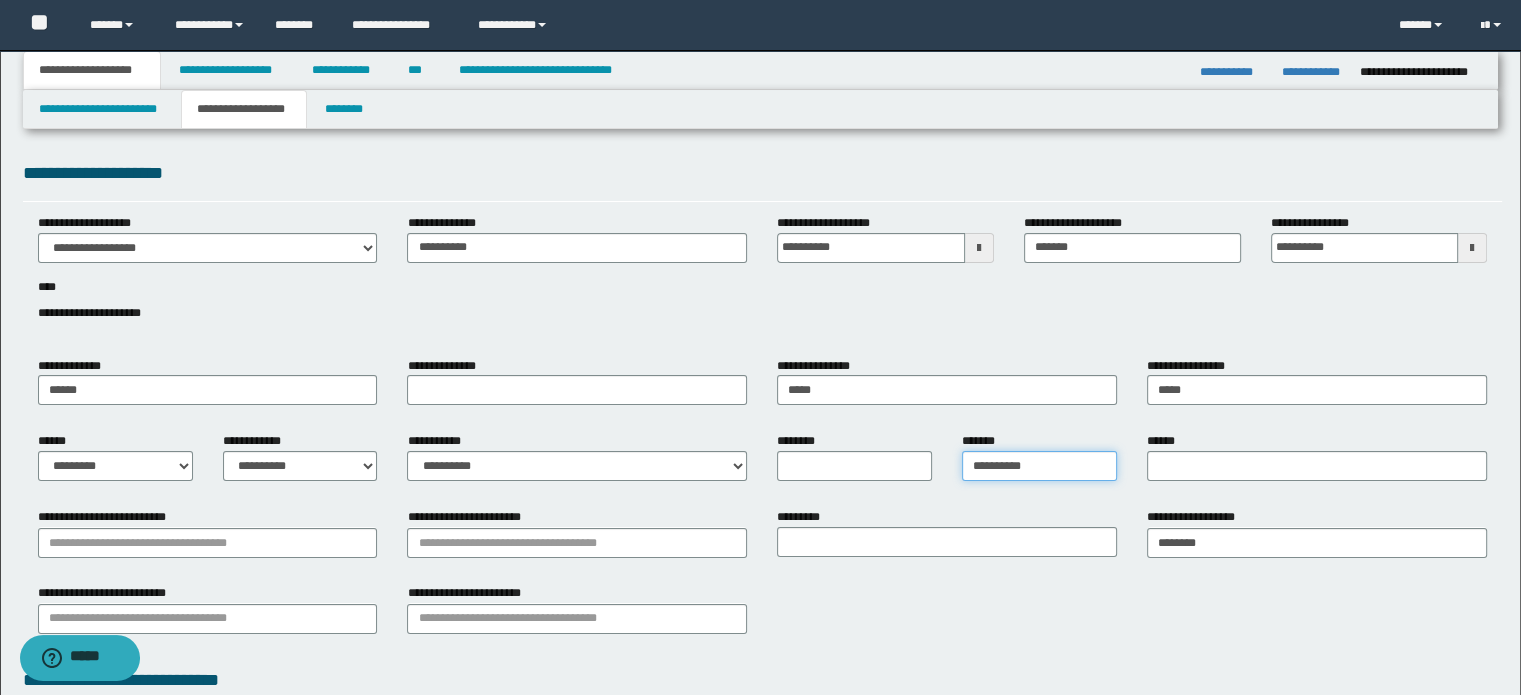 type on "**********" 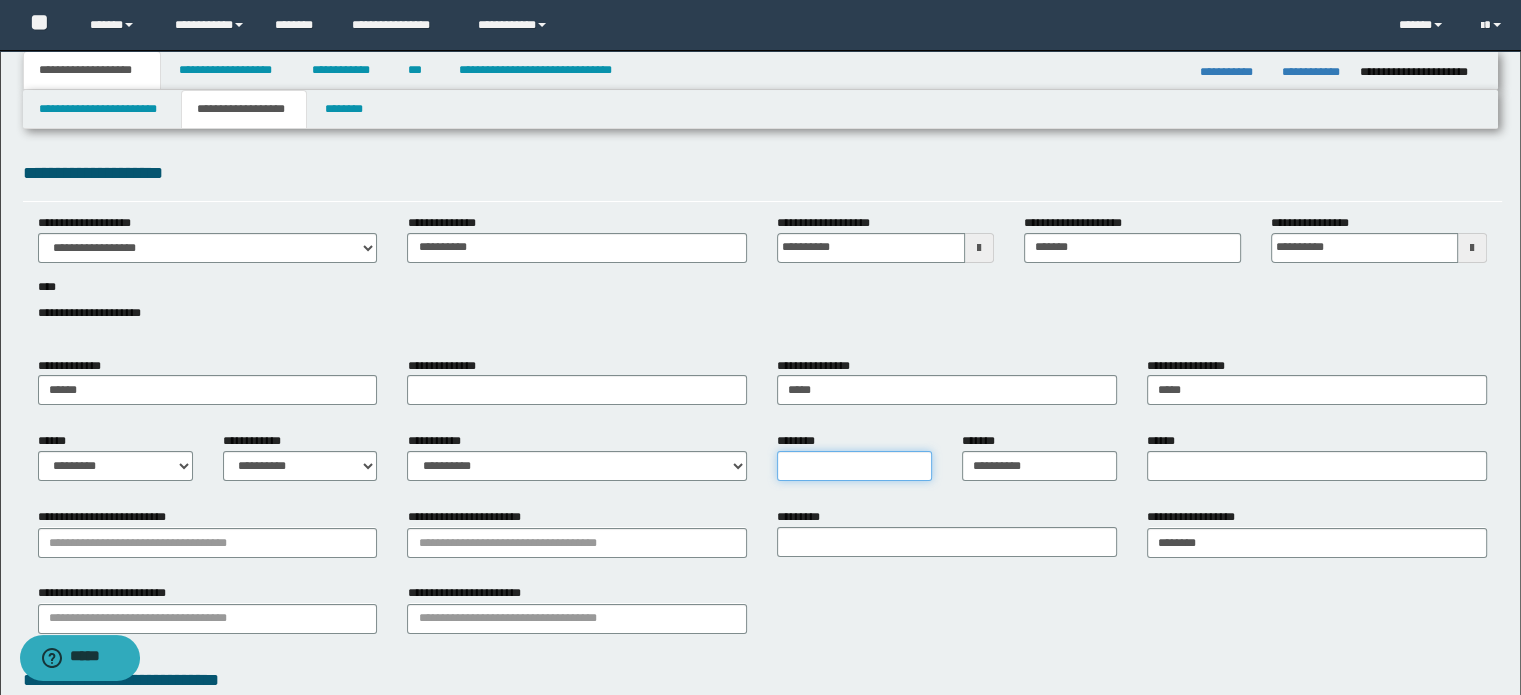 drag, startPoint x: 866, startPoint y: 467, endPoint x: 628, endPoint y: 467, distance: 238 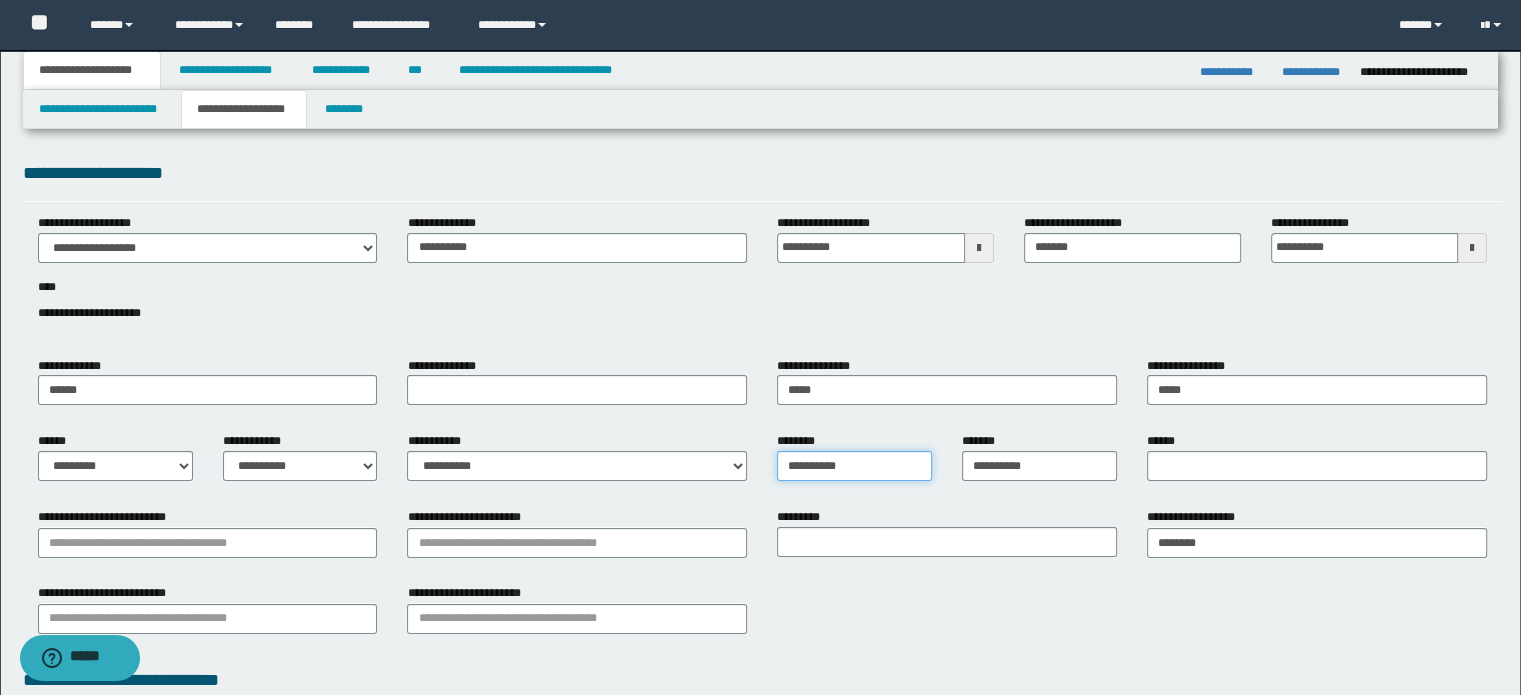 type on "**********" 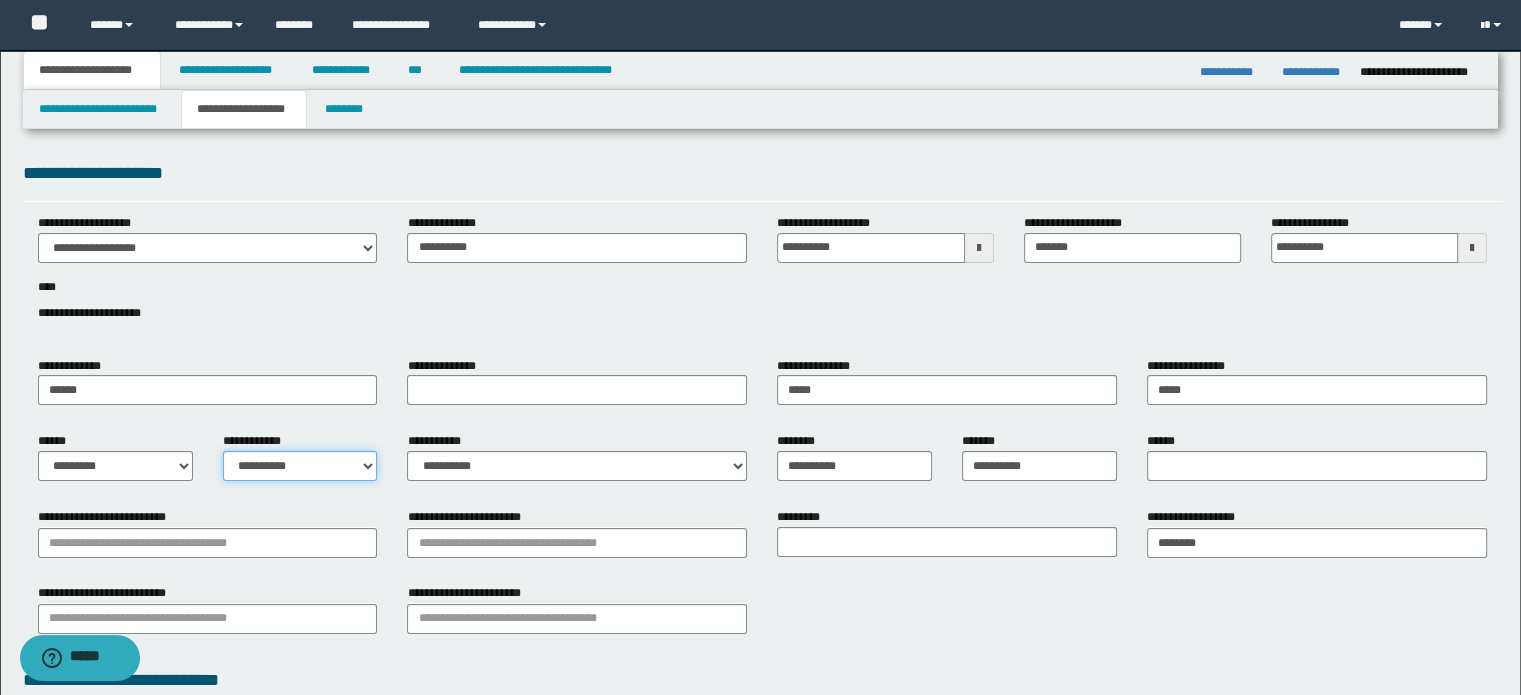 click on "**********" at bounding box center (300, 466) 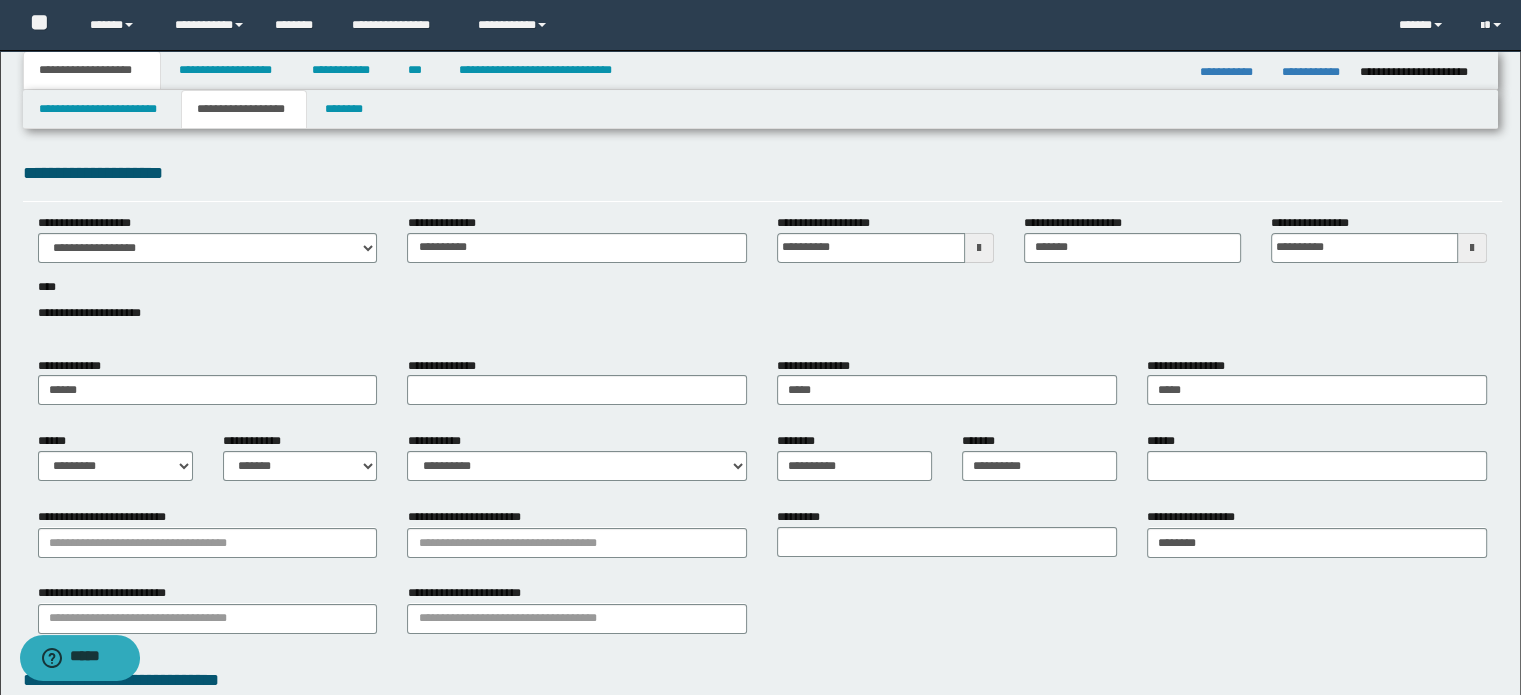 click on "**********" at bounding box center (577, 464) 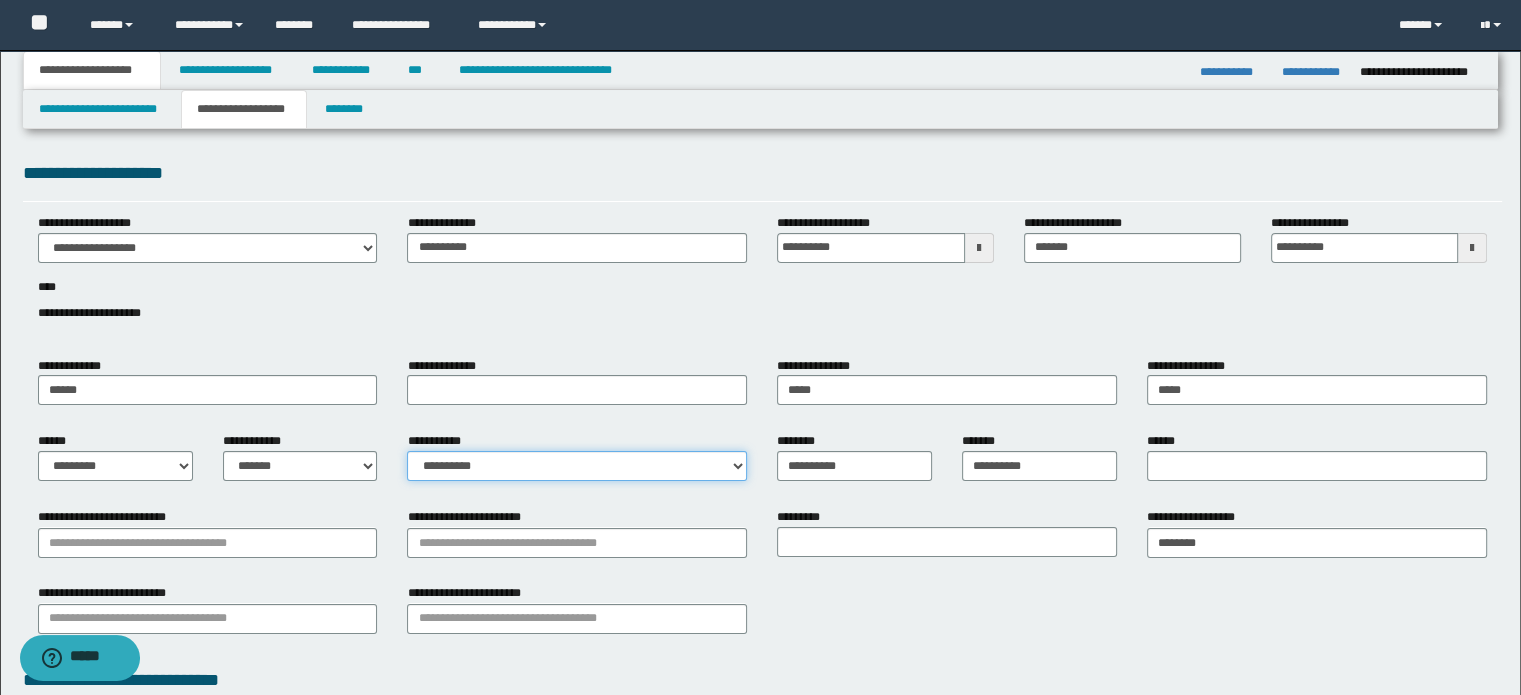 drag, startPoint x: 475, startPoint y: 467, endPoint x: 484, endPoint y: 453, distance: 16.643316 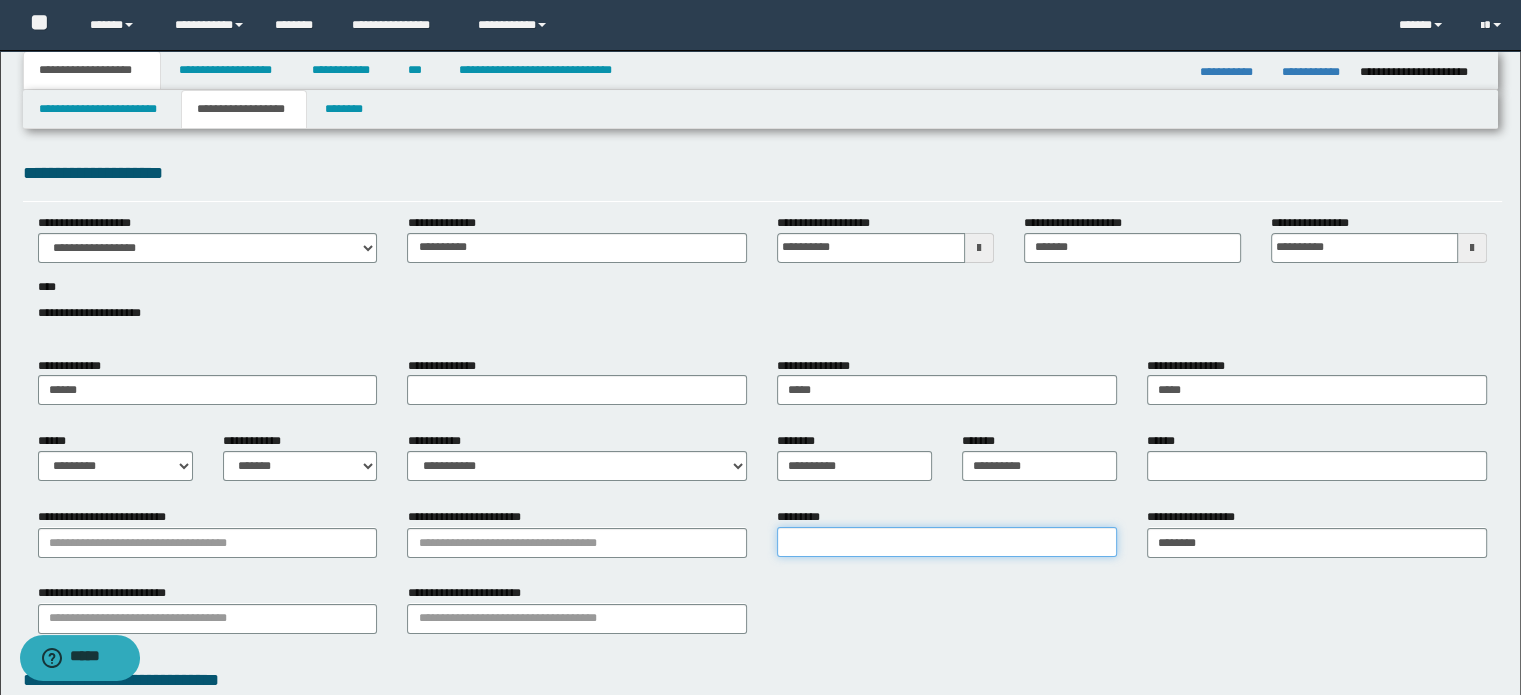 click on "*********" at bounding box center [947, 542] 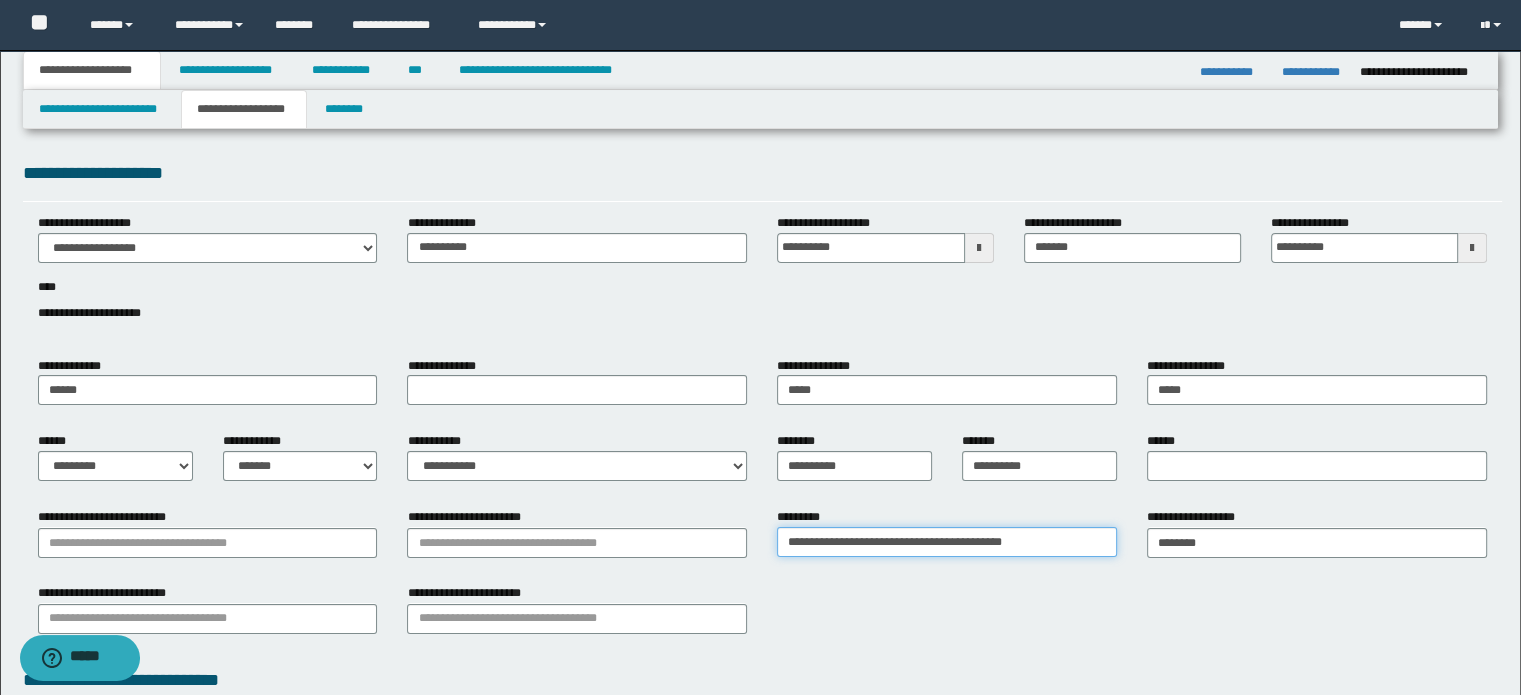 drag, startPoint x: 1028, startPoint y: 534, endPoint x: 868, endPoint y: 543, distance: 160.25293 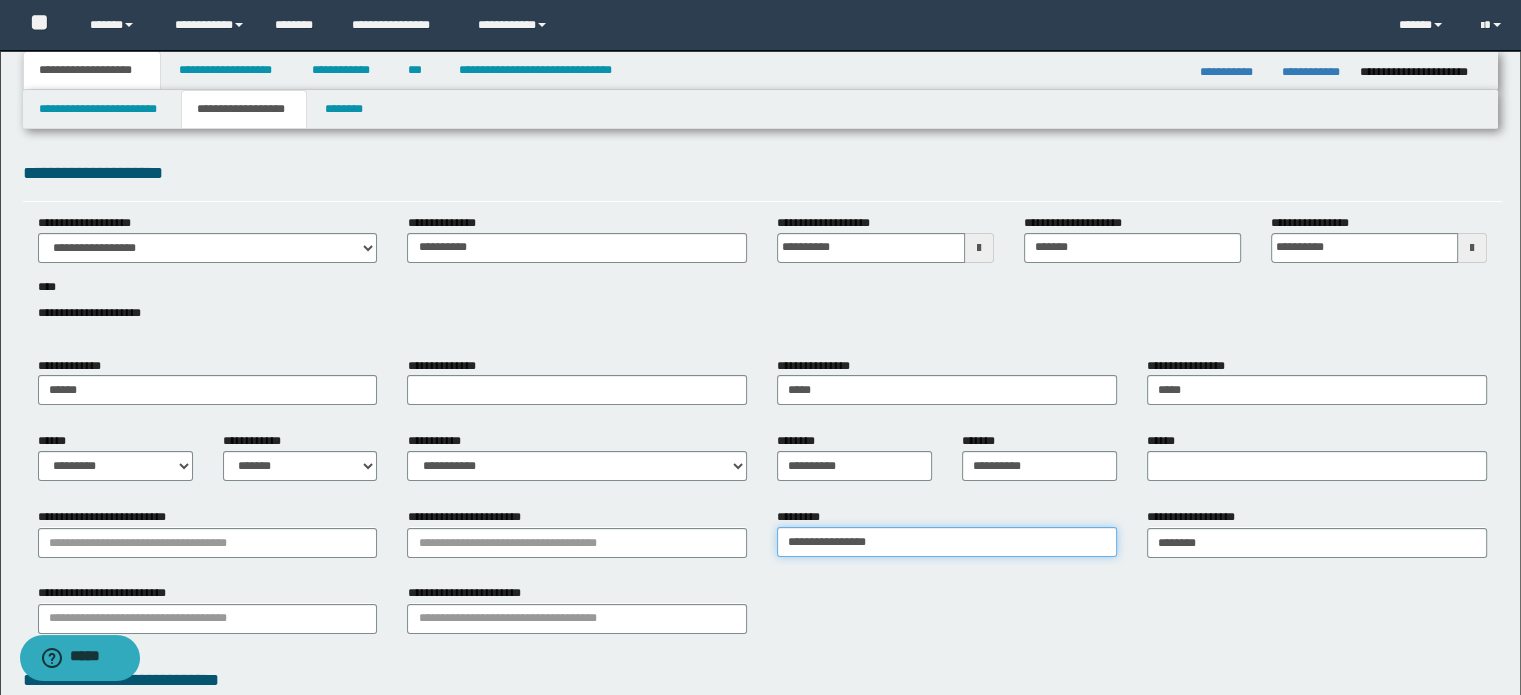 type on "**********" 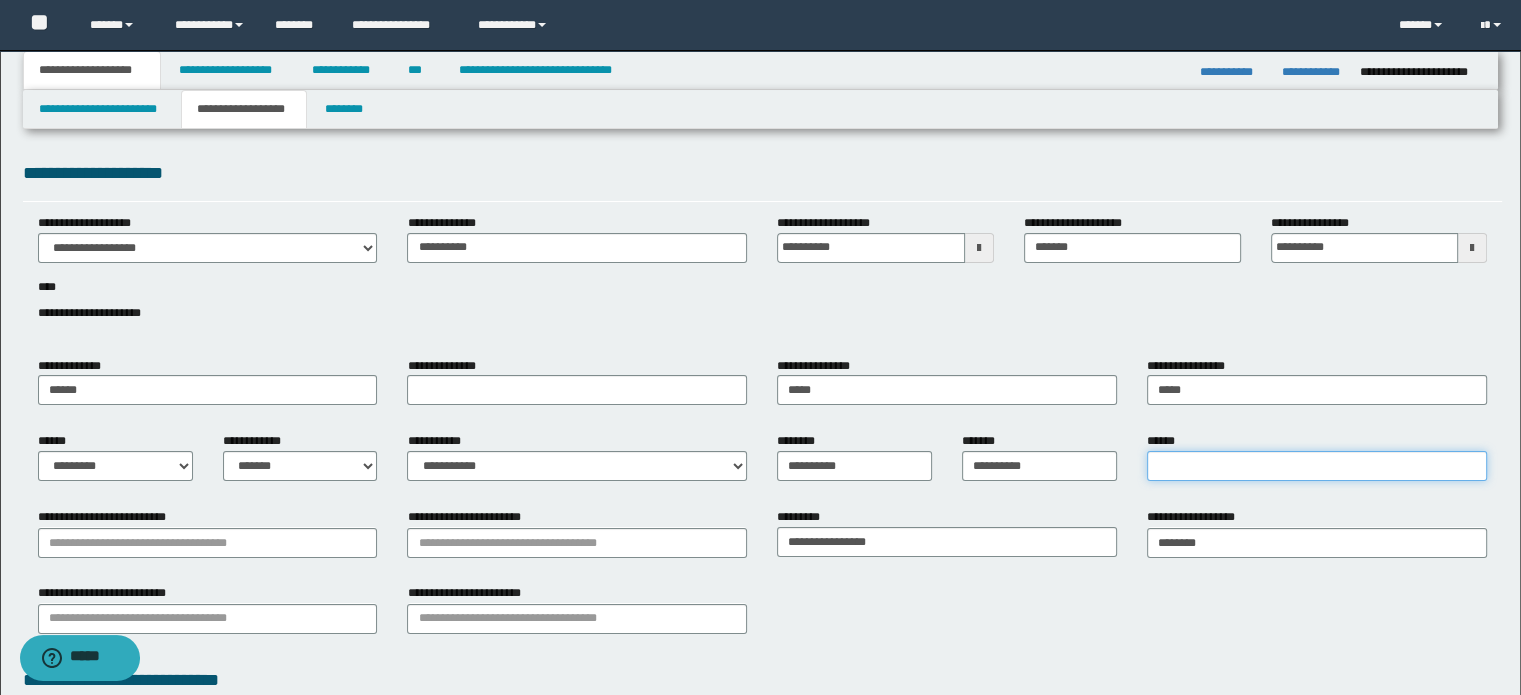 click on "******" at bounding box center (1317, 466) 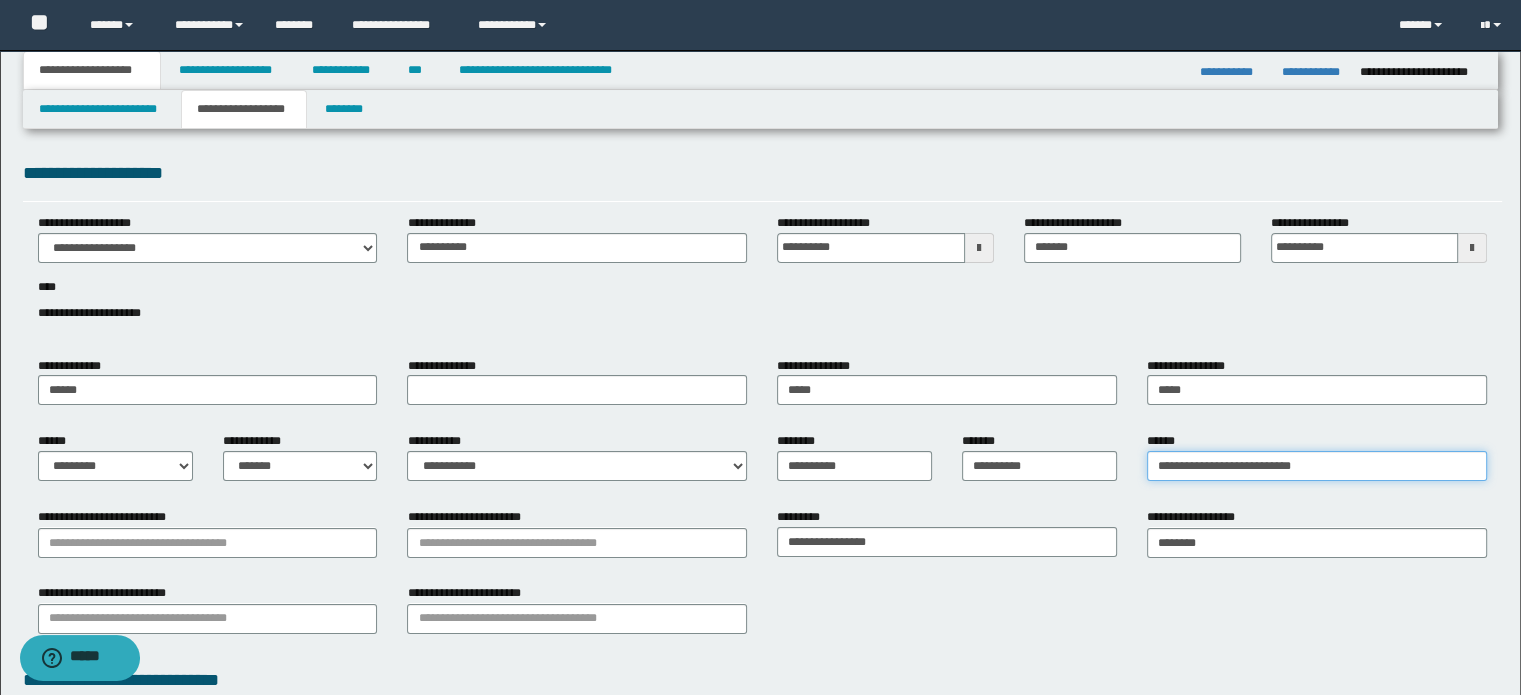 type on "**********" 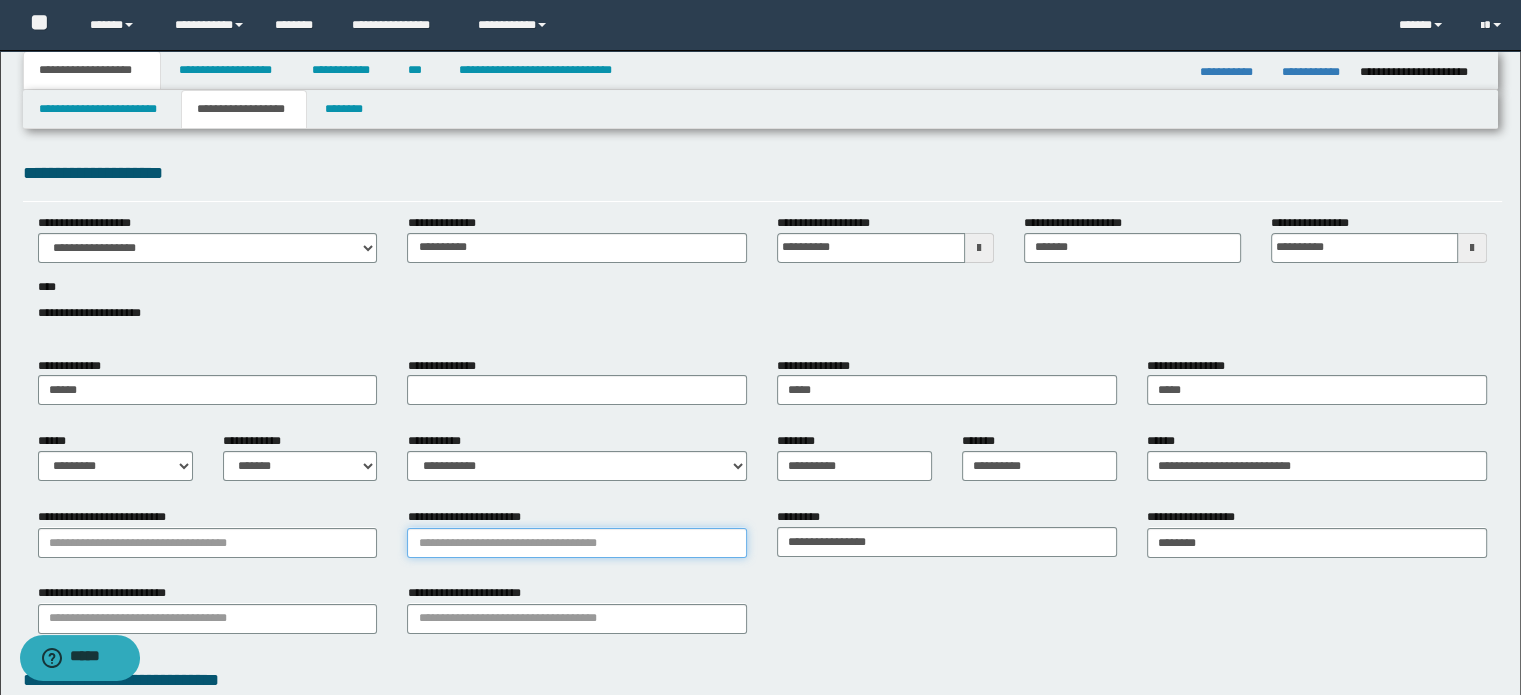 drag, startPoint x: 645, startPoint y: 545, endPoint x: 666, endPoint y: 547, distance: 21.095022 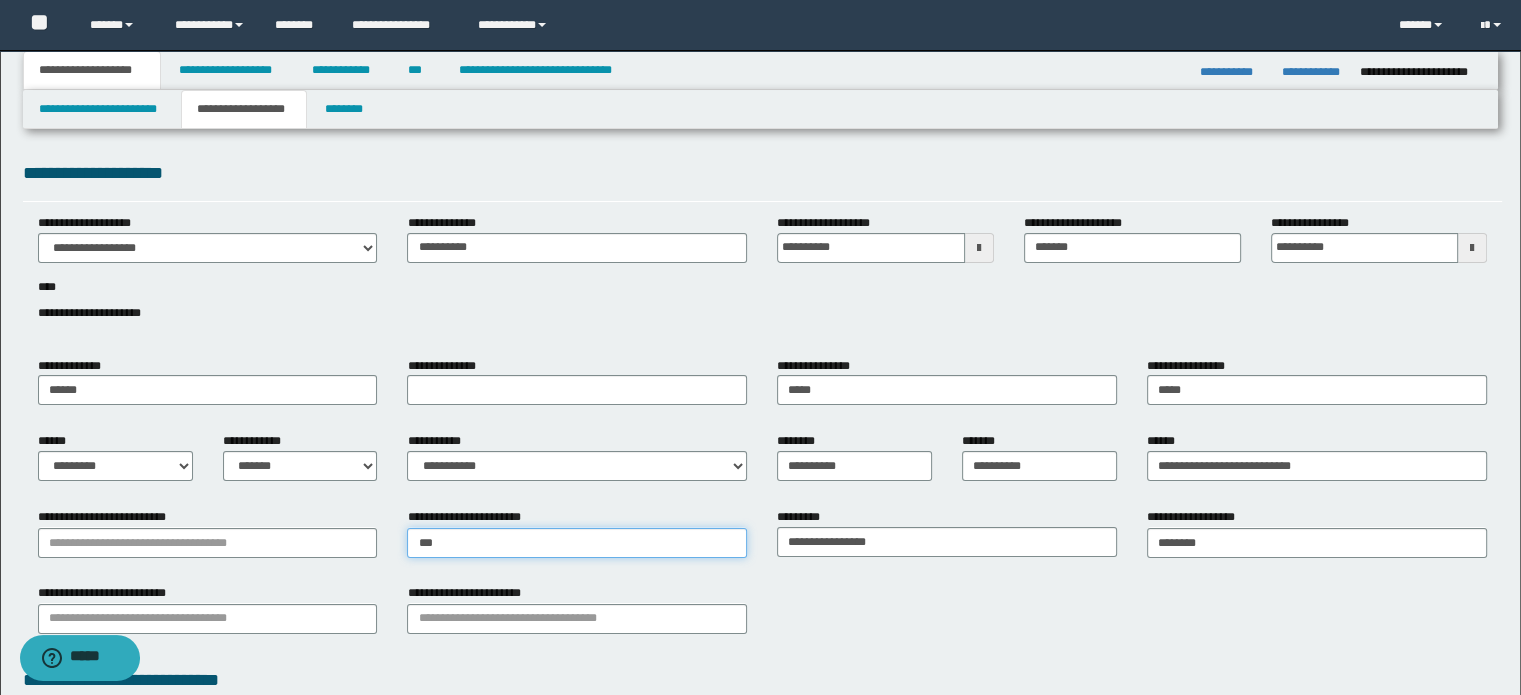 type on "****" 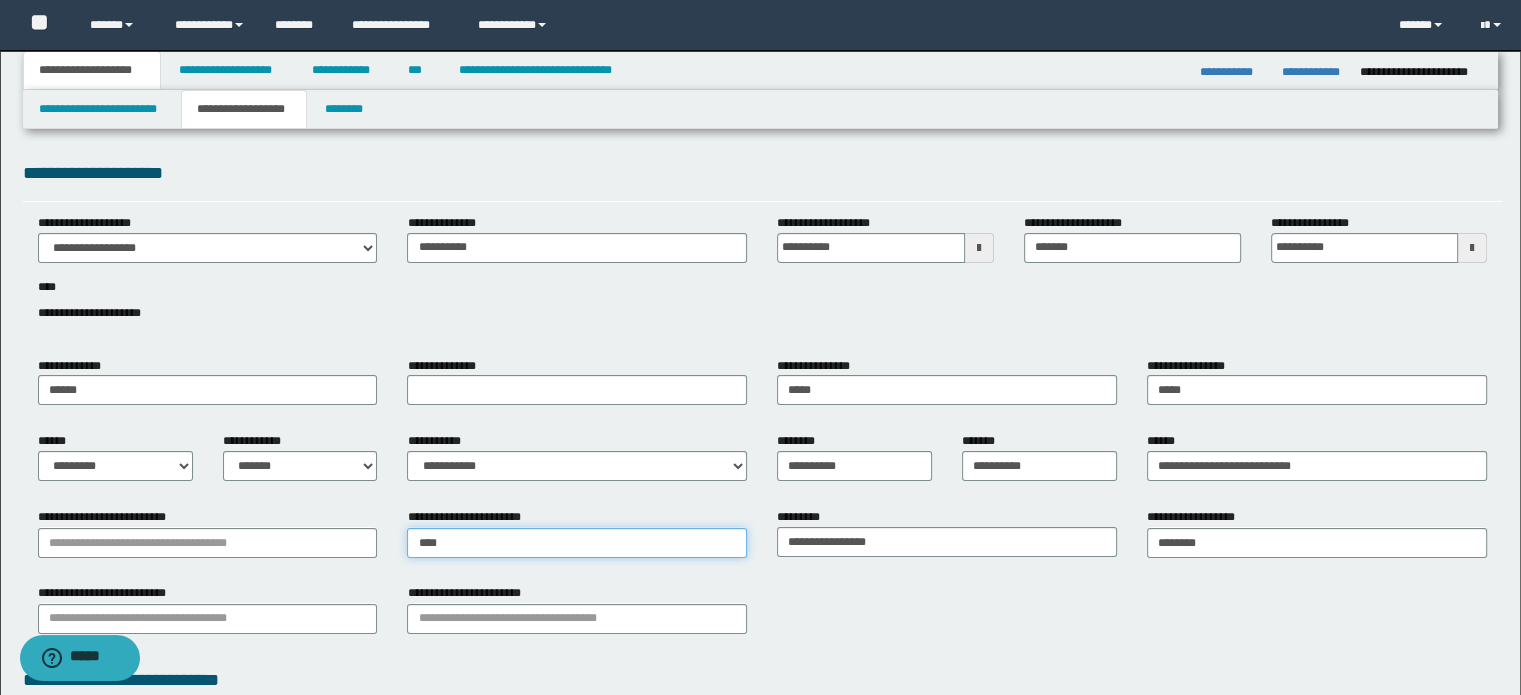 type on "**********" 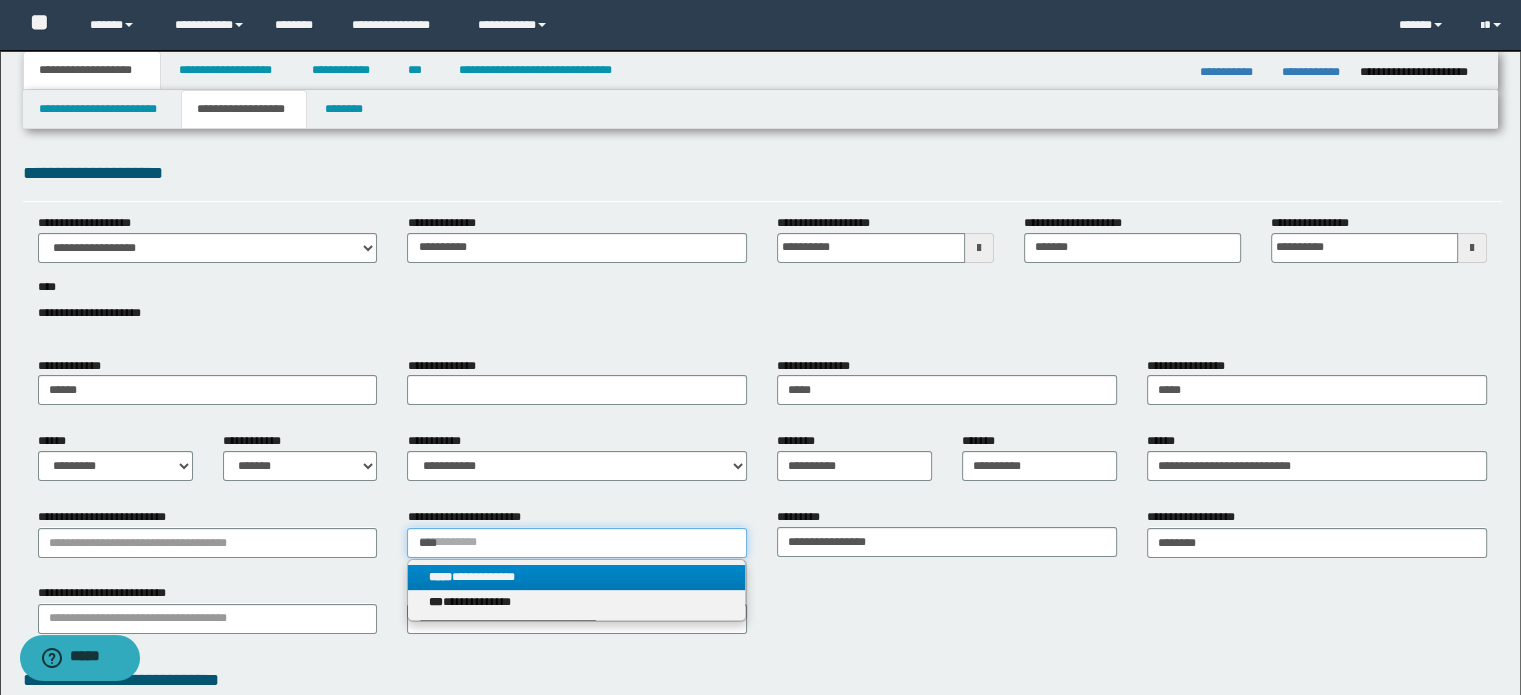 type on "****" 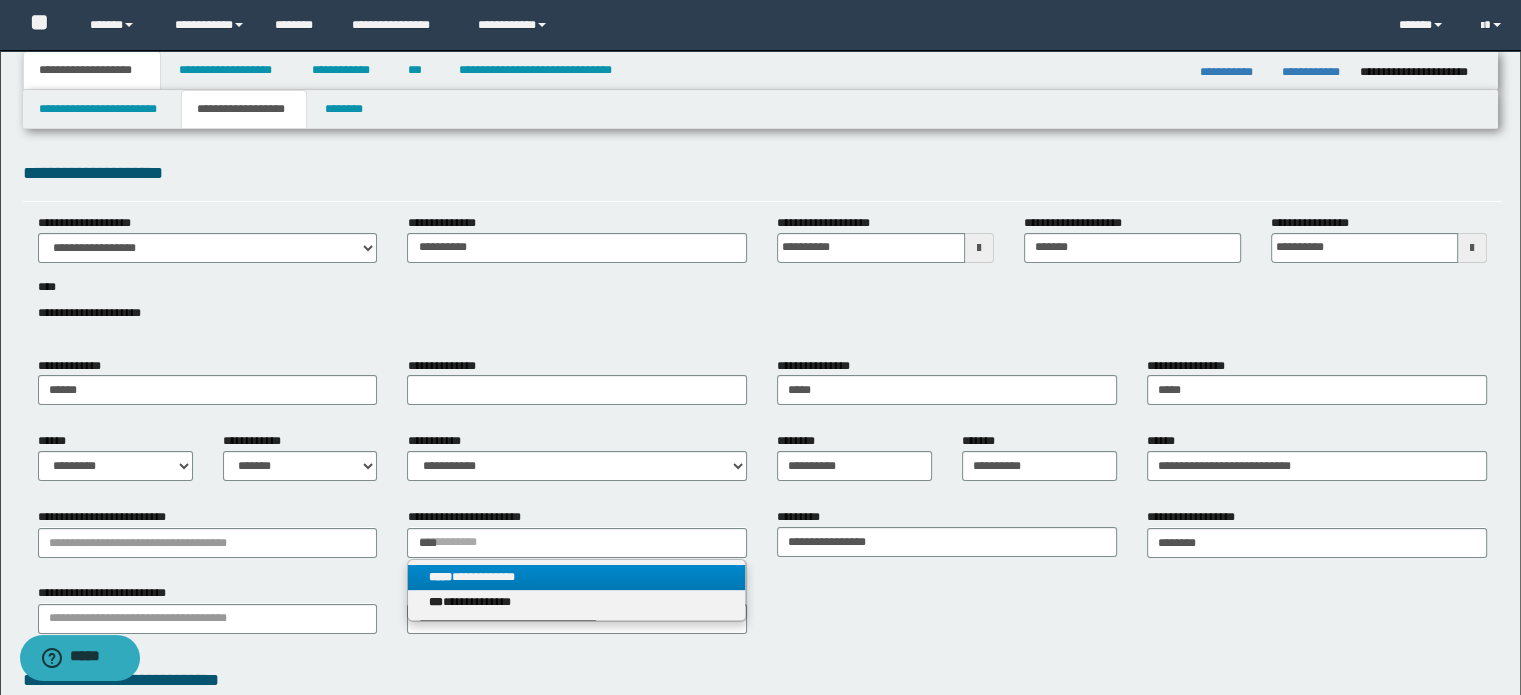 type 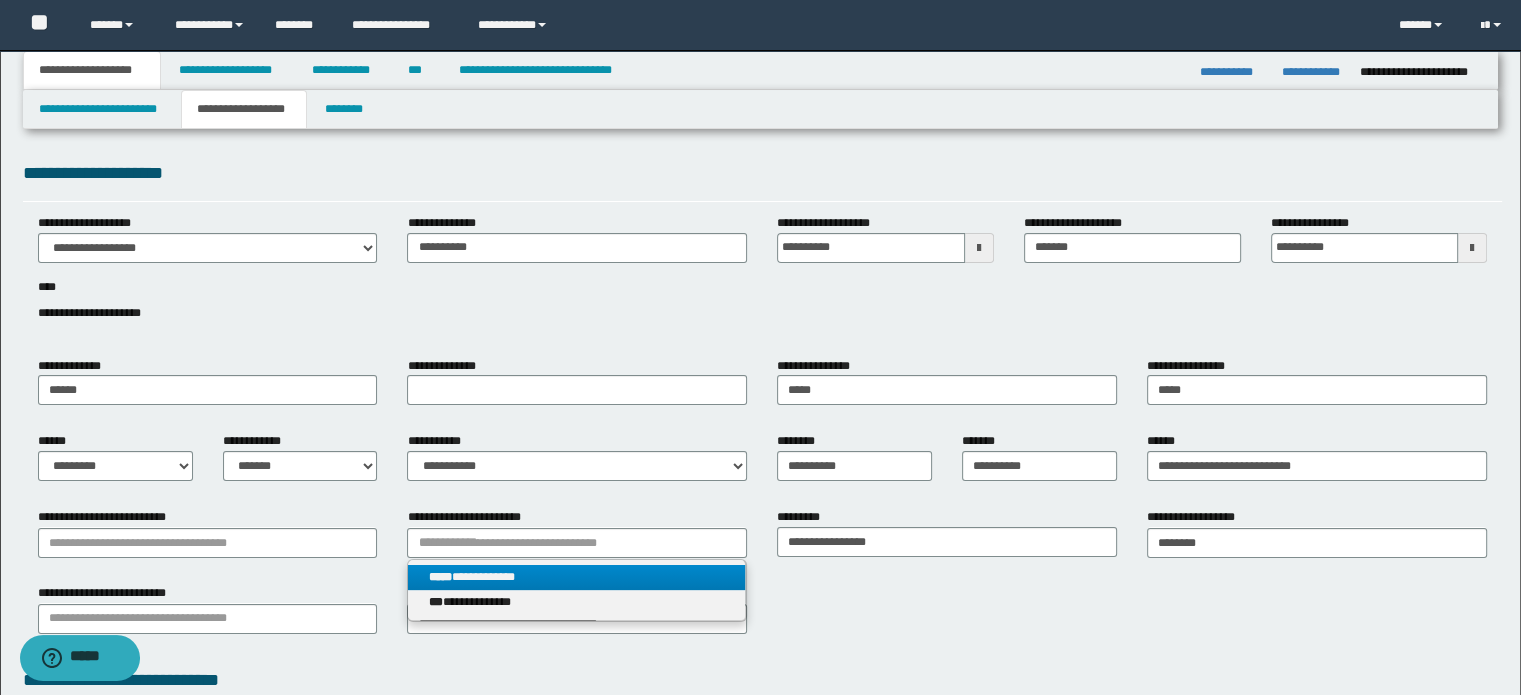 click on "**********" at bounding box center (577, 577) 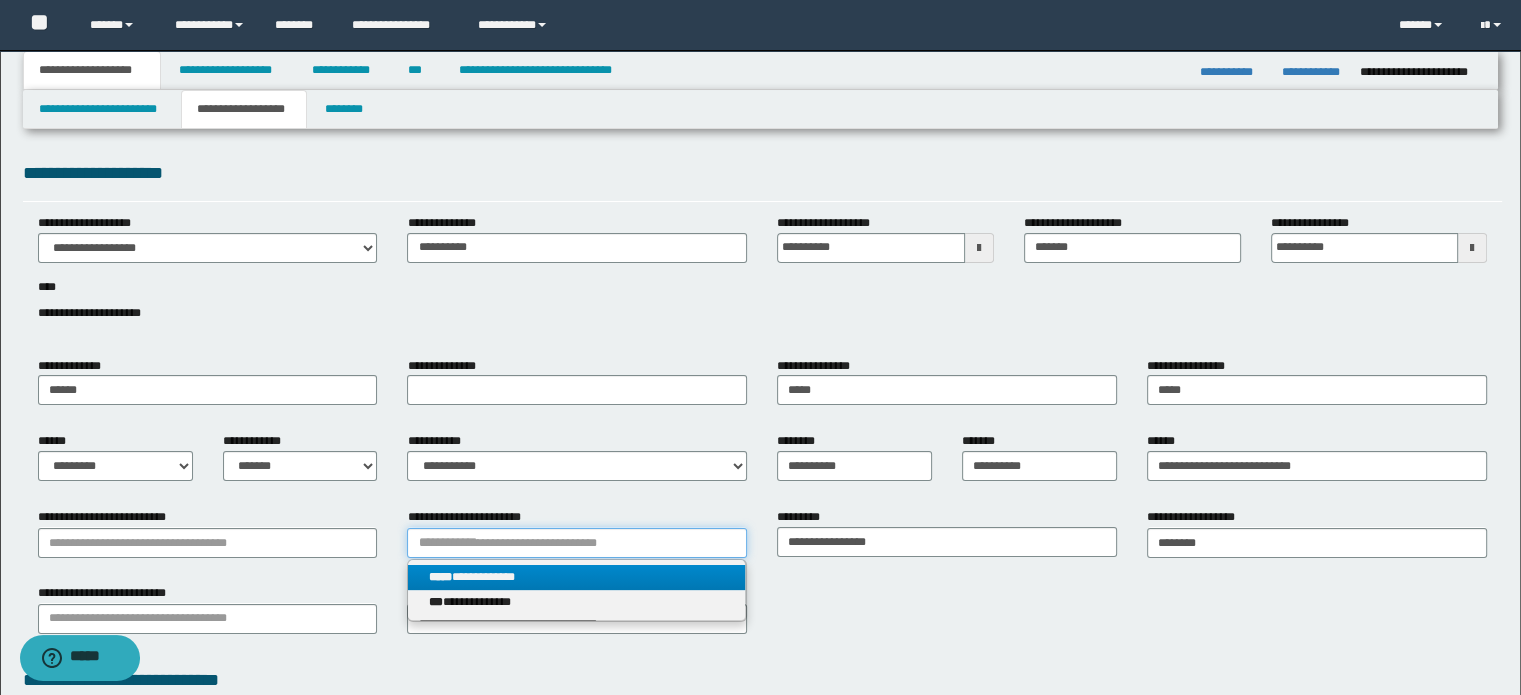 type 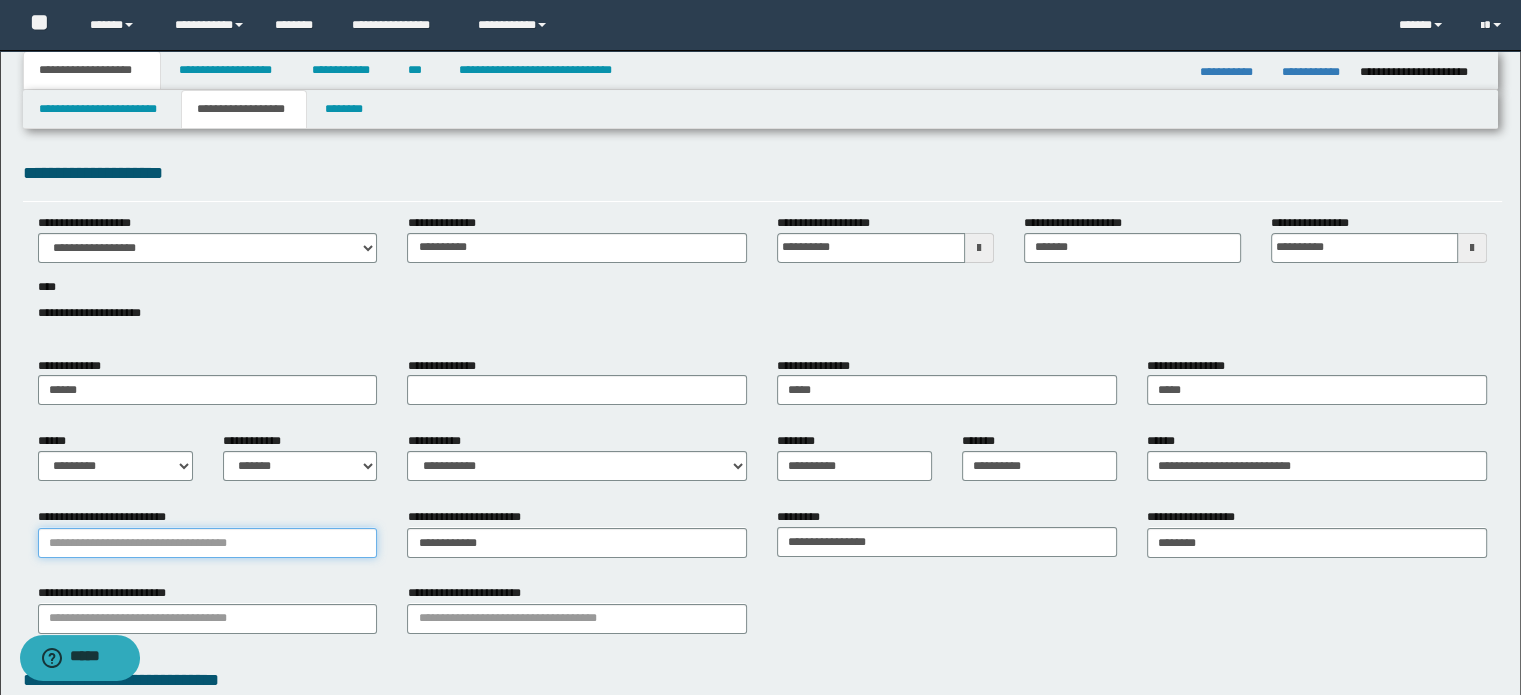 click on "**********" at bounding box center [208, 543] 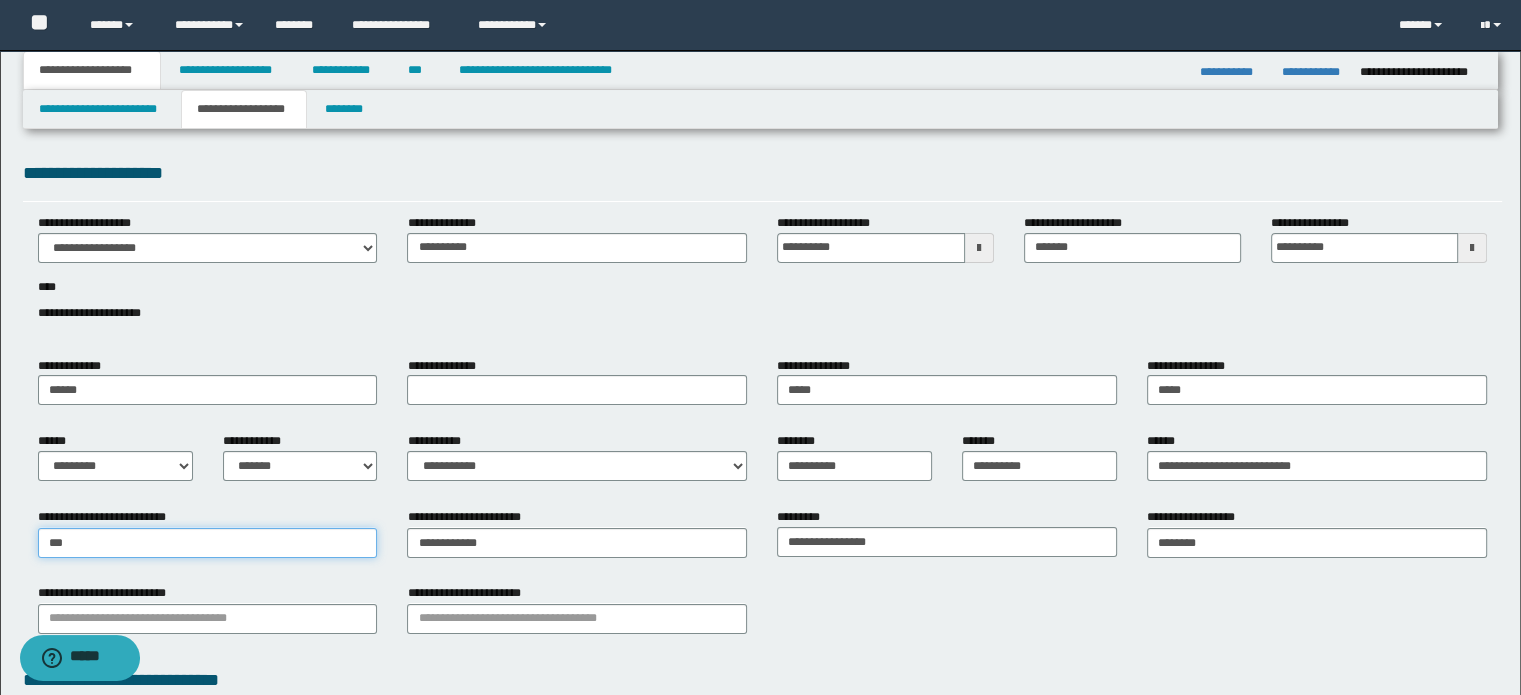 type on "****" 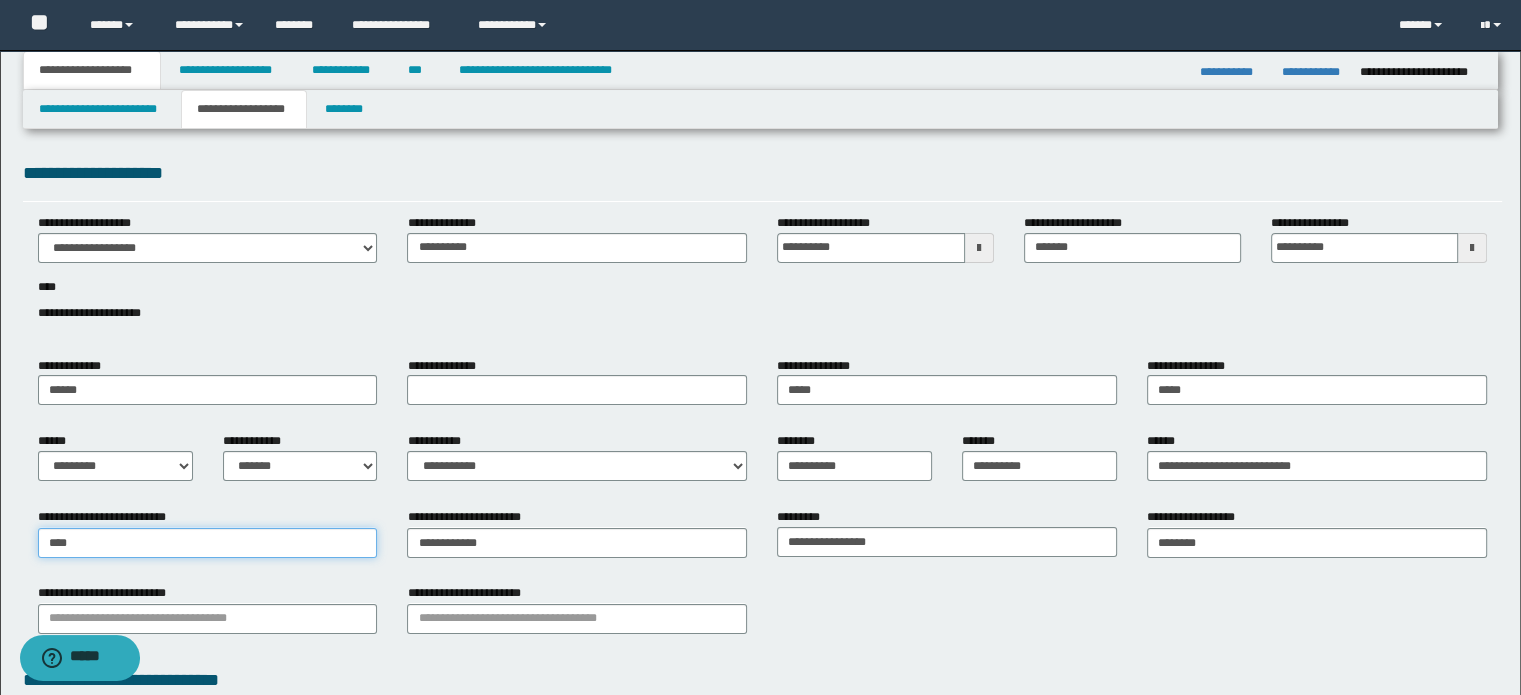 type on "**********" 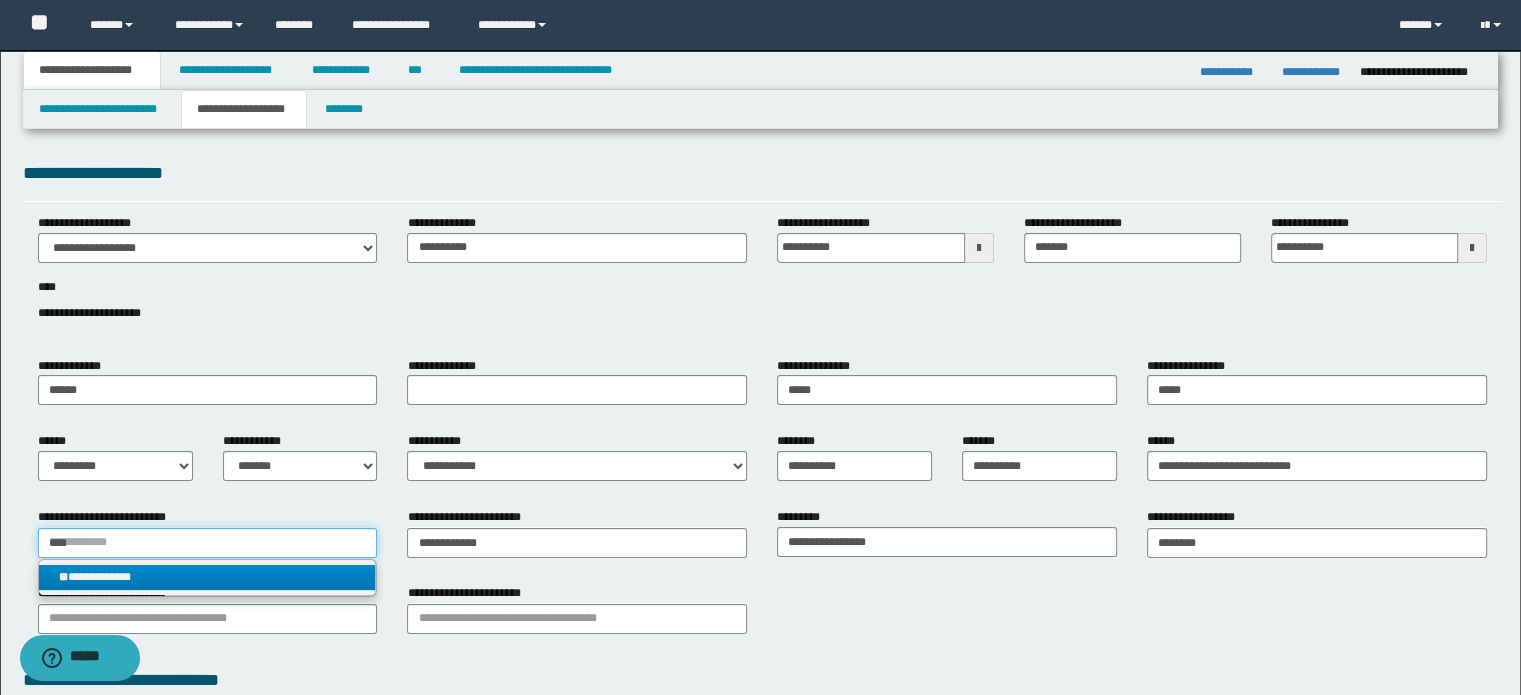type on "****" 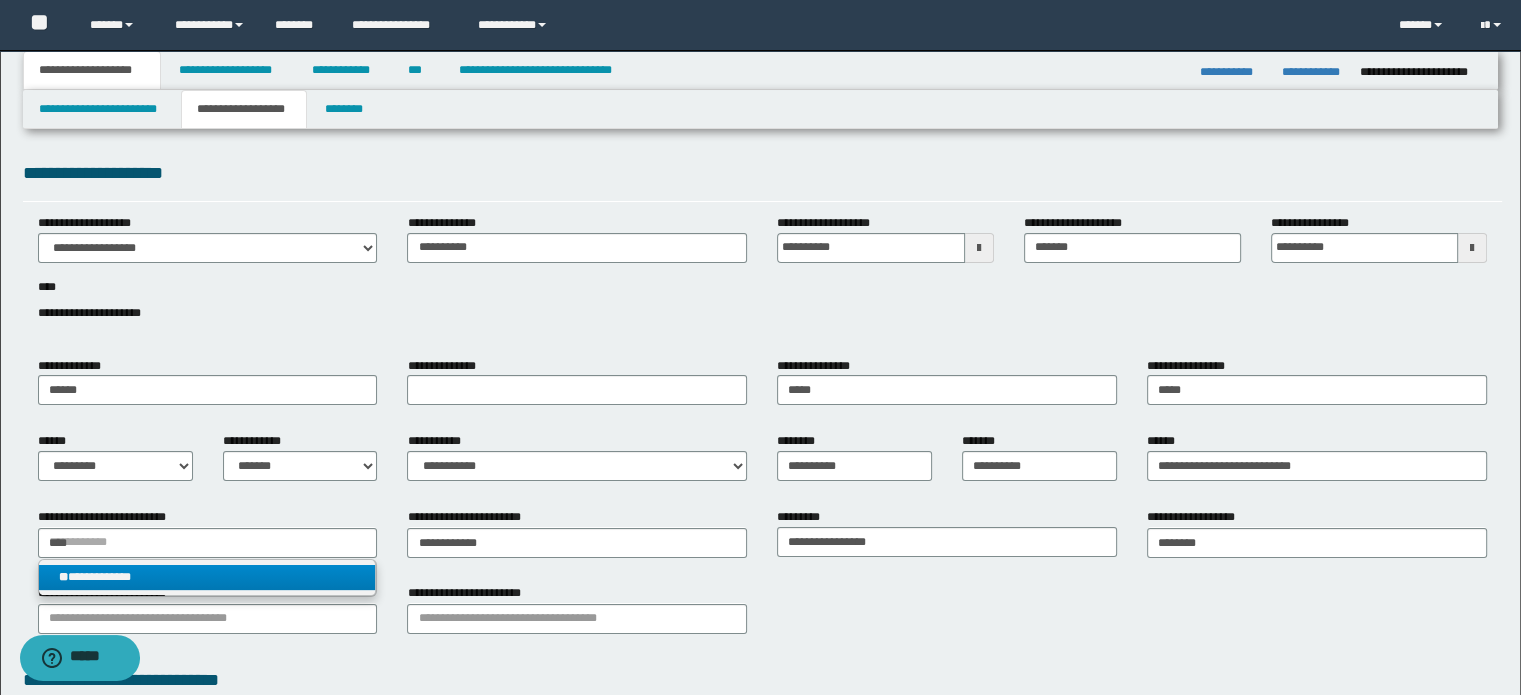 type 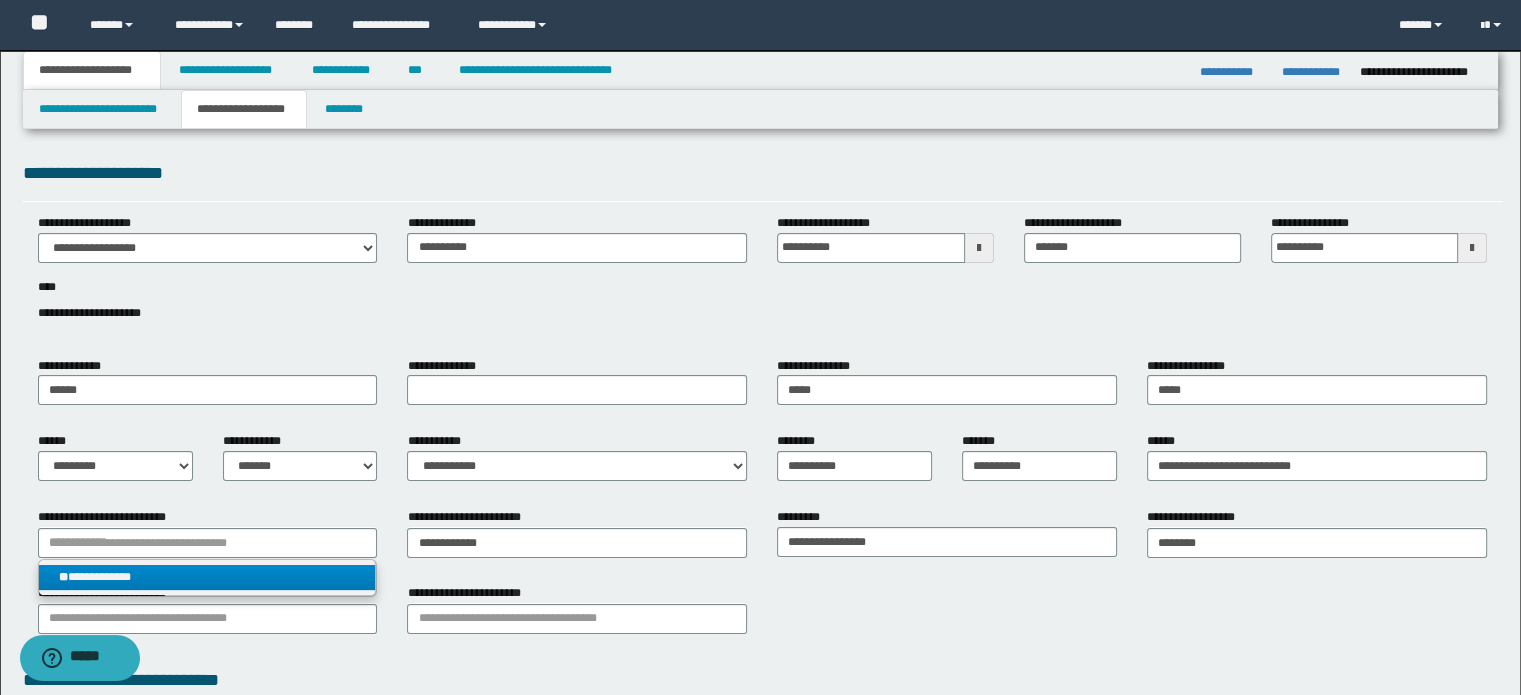 click on "**********" at bounding box center [208, 577] 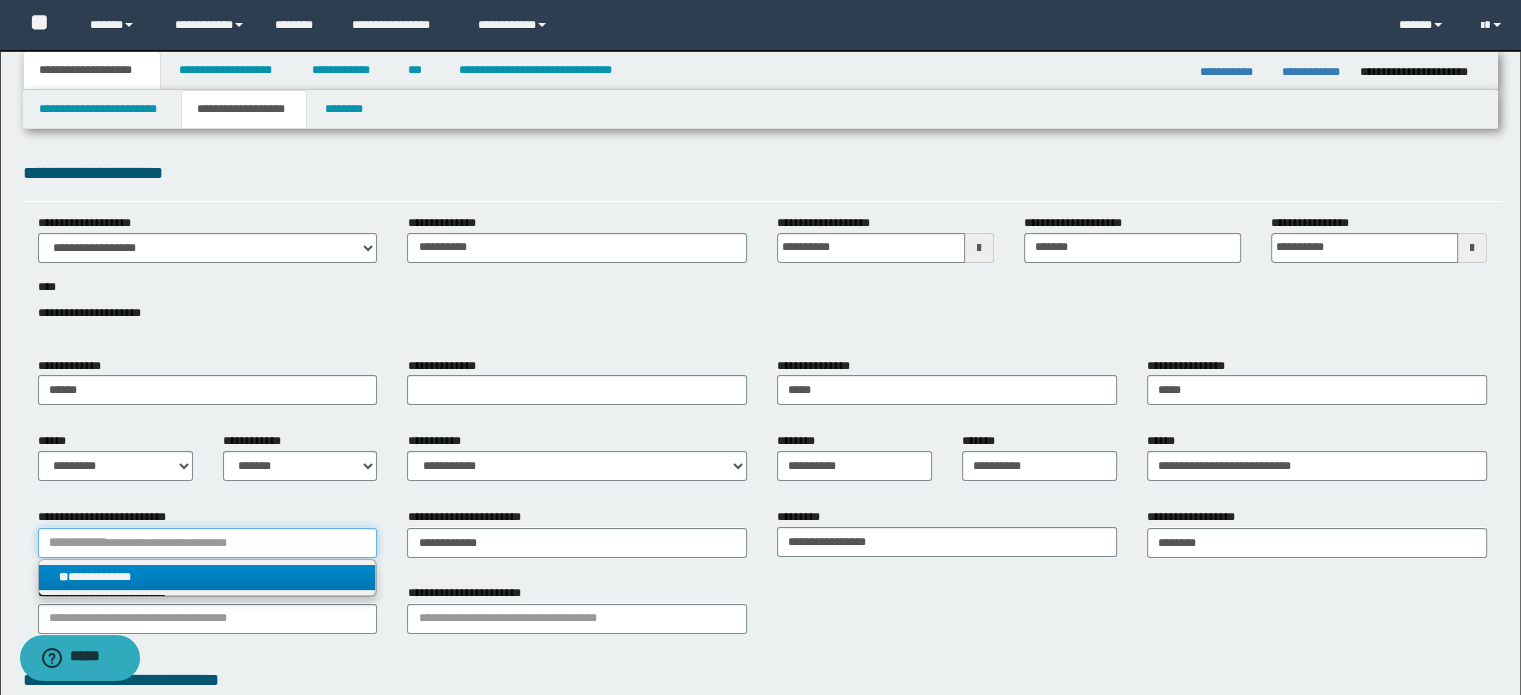 type 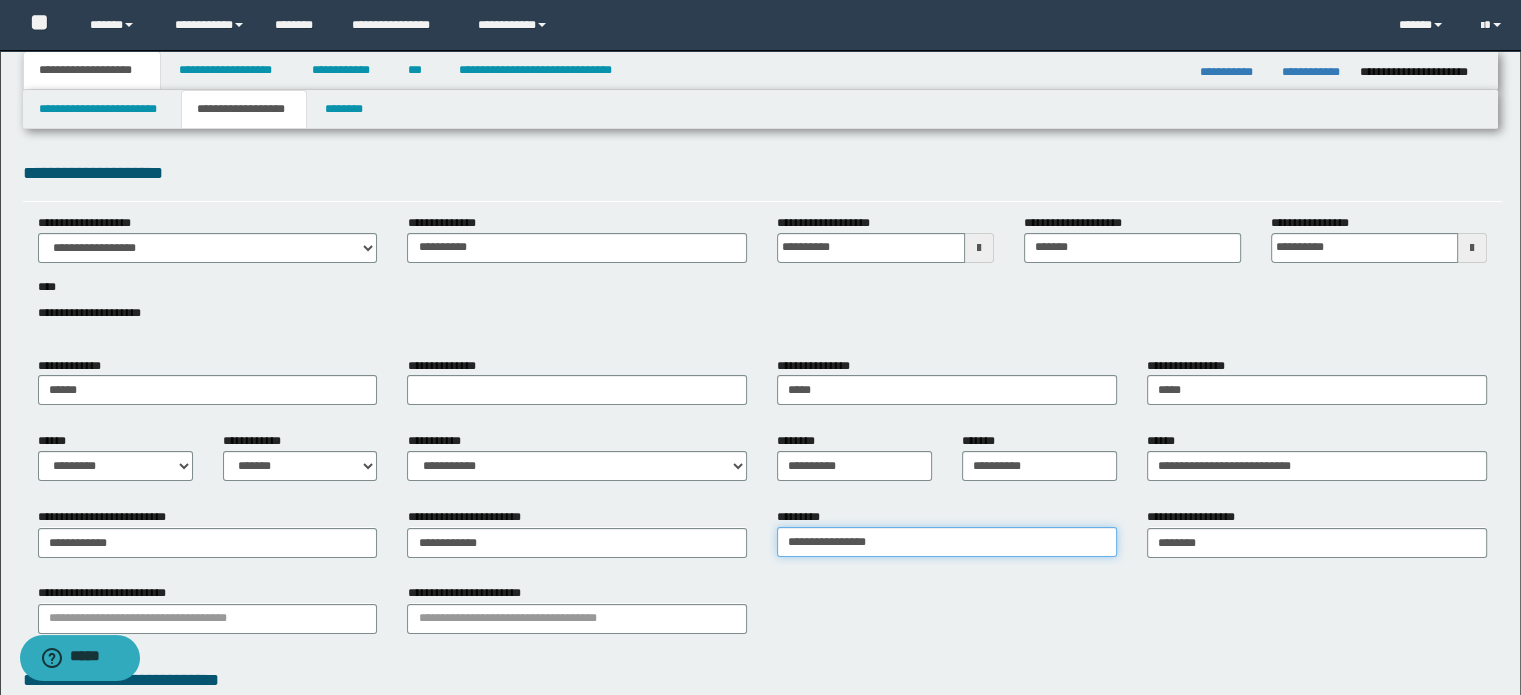 click on "**********" at bounding box center [947, 542] 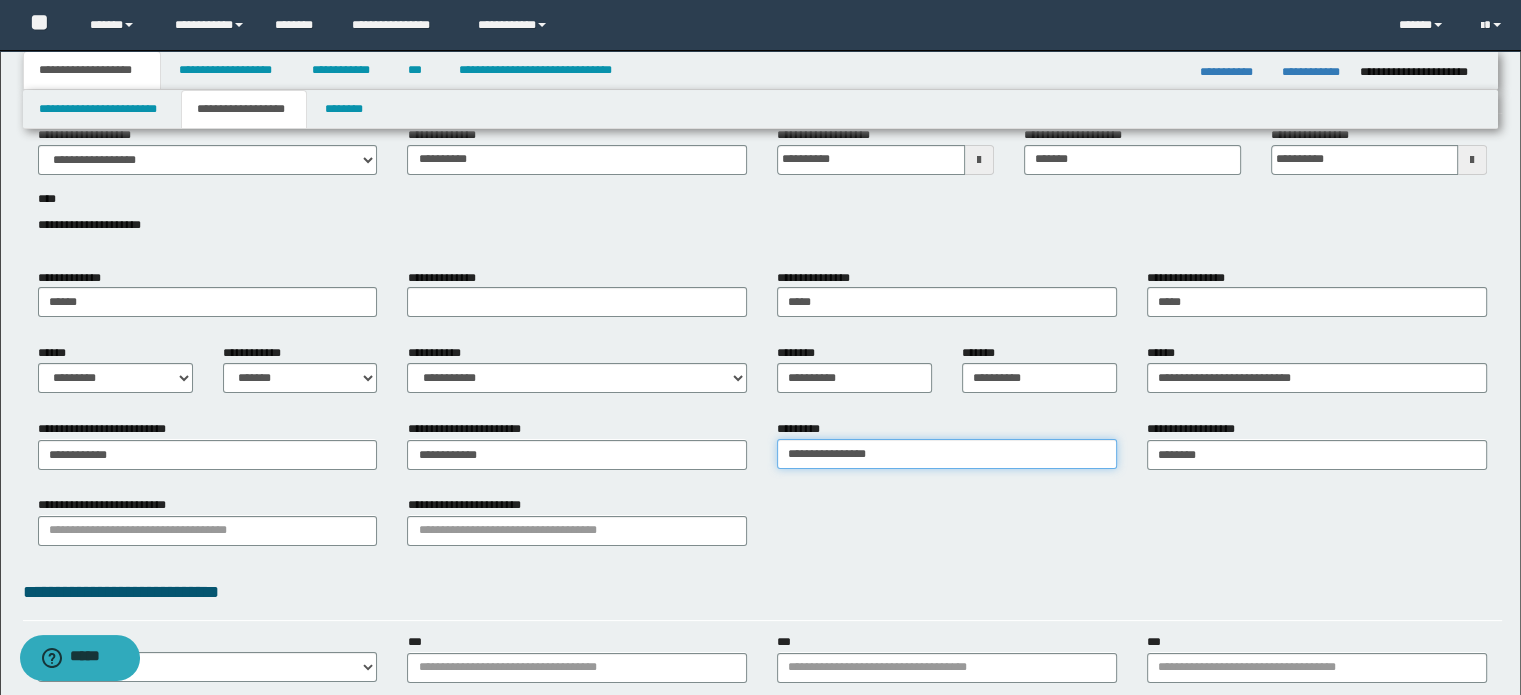 scroll, scrollTop: 132, scrollLeft: 0, axis: vertical 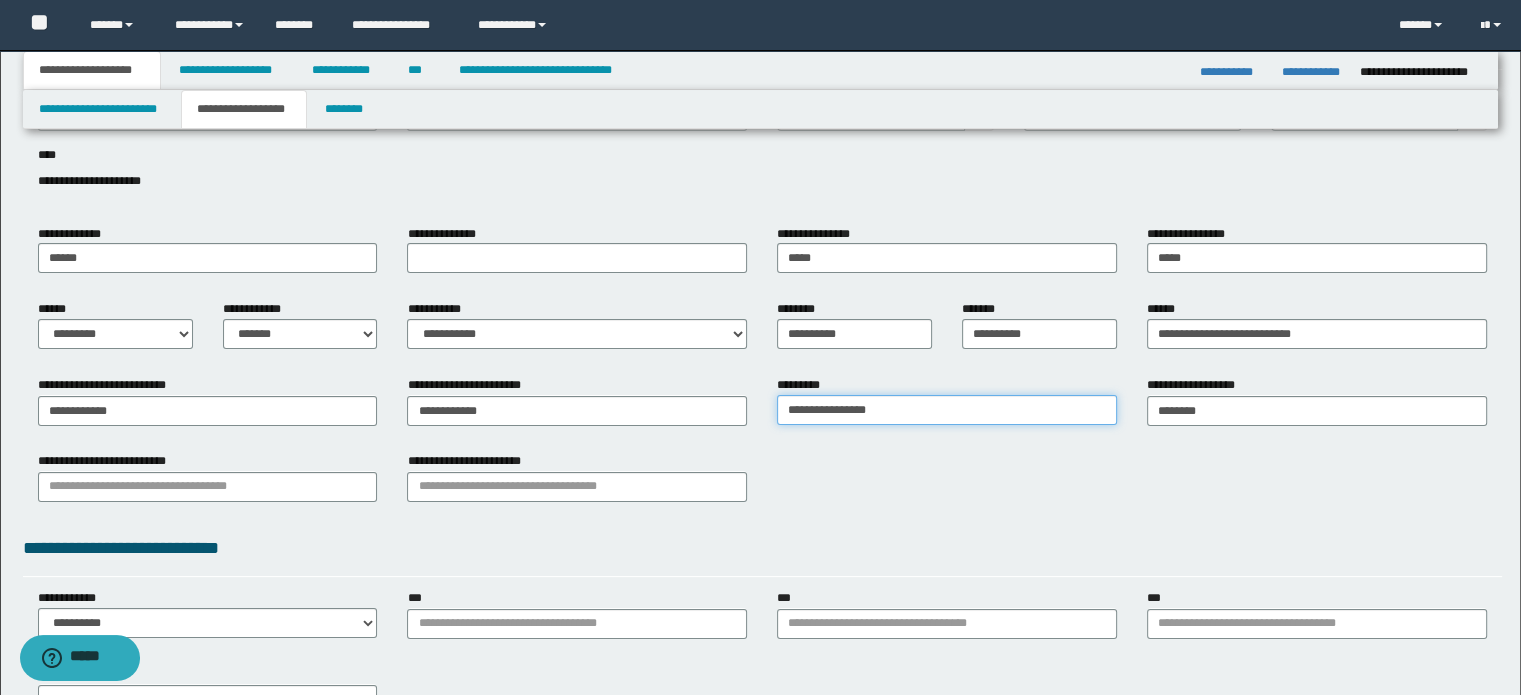 type on "**********" 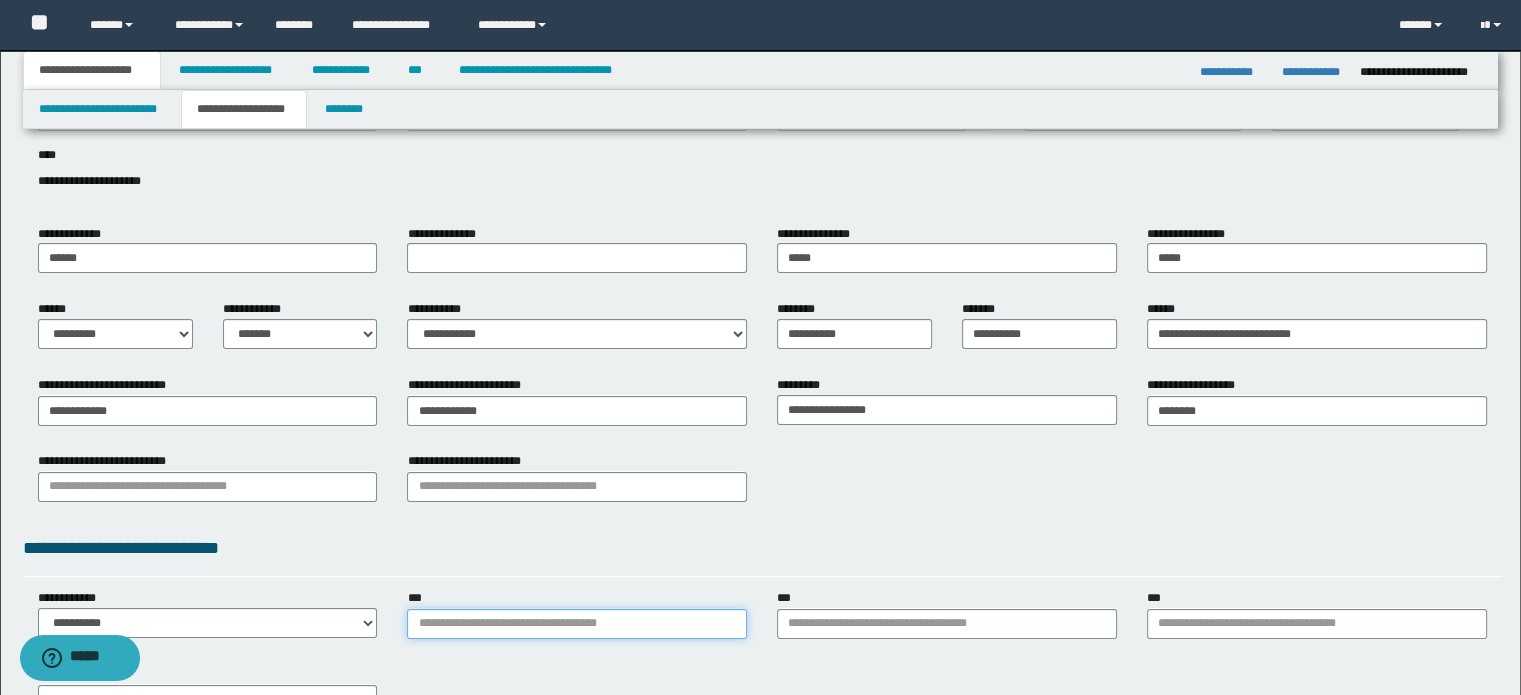 drag, startPoint x: 596, startPoint y: 616, endPoint x: 616, endPoint y: 603, distance: 23.853722 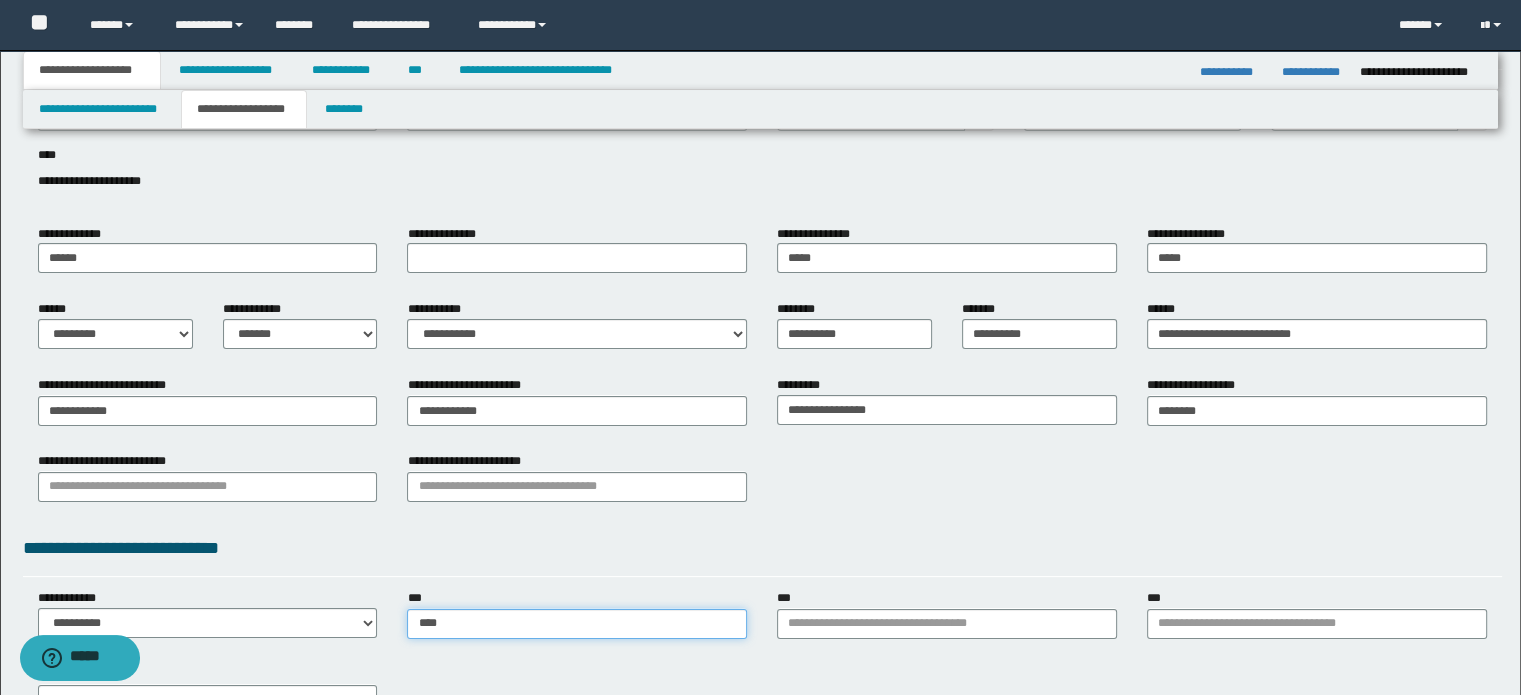 type on "*****" 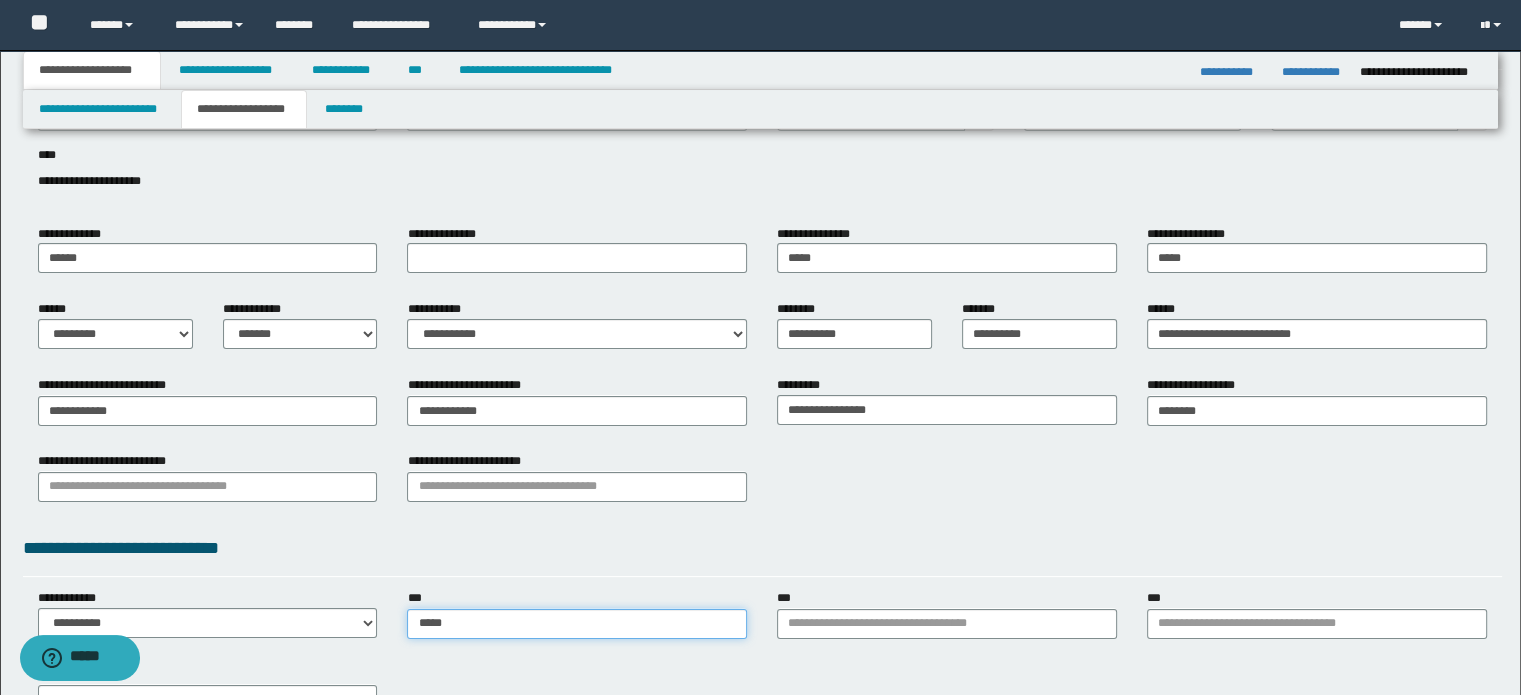 type on "*****" 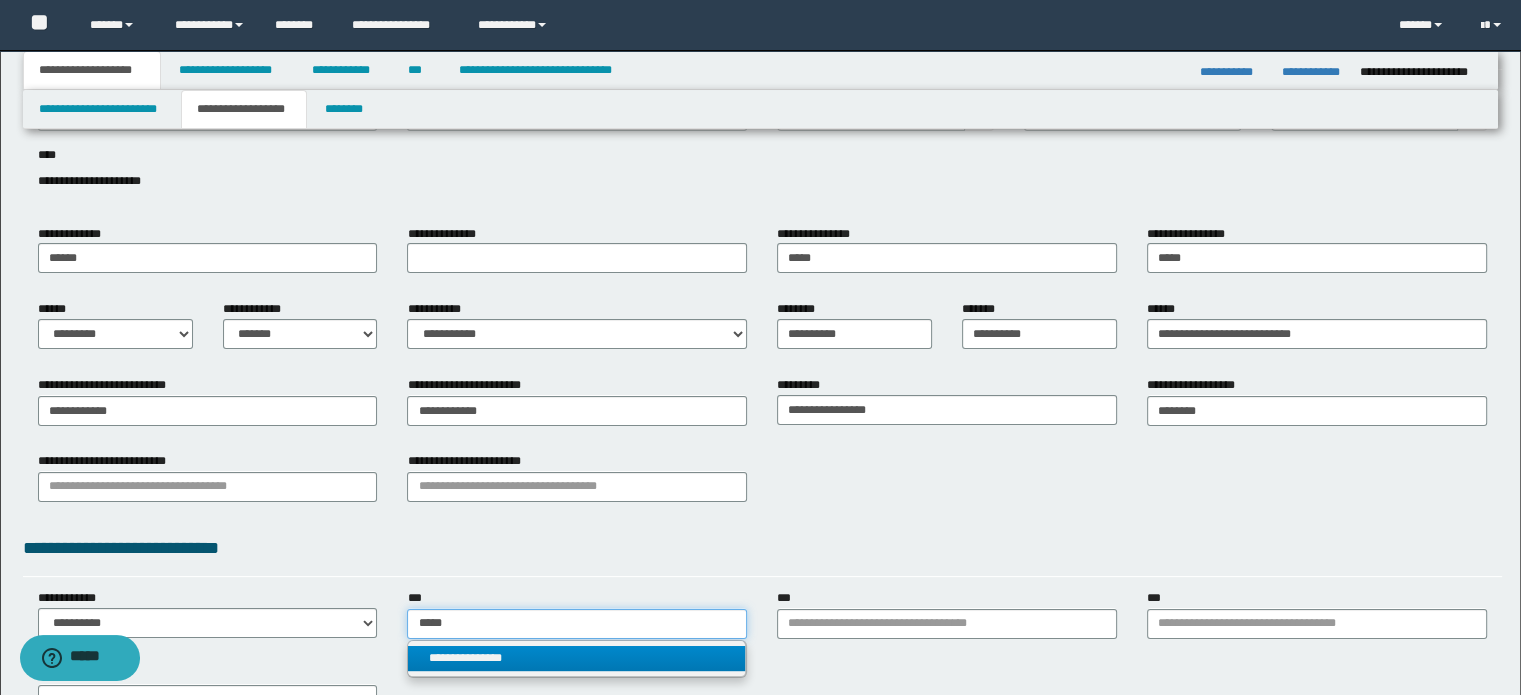 type on "*****" 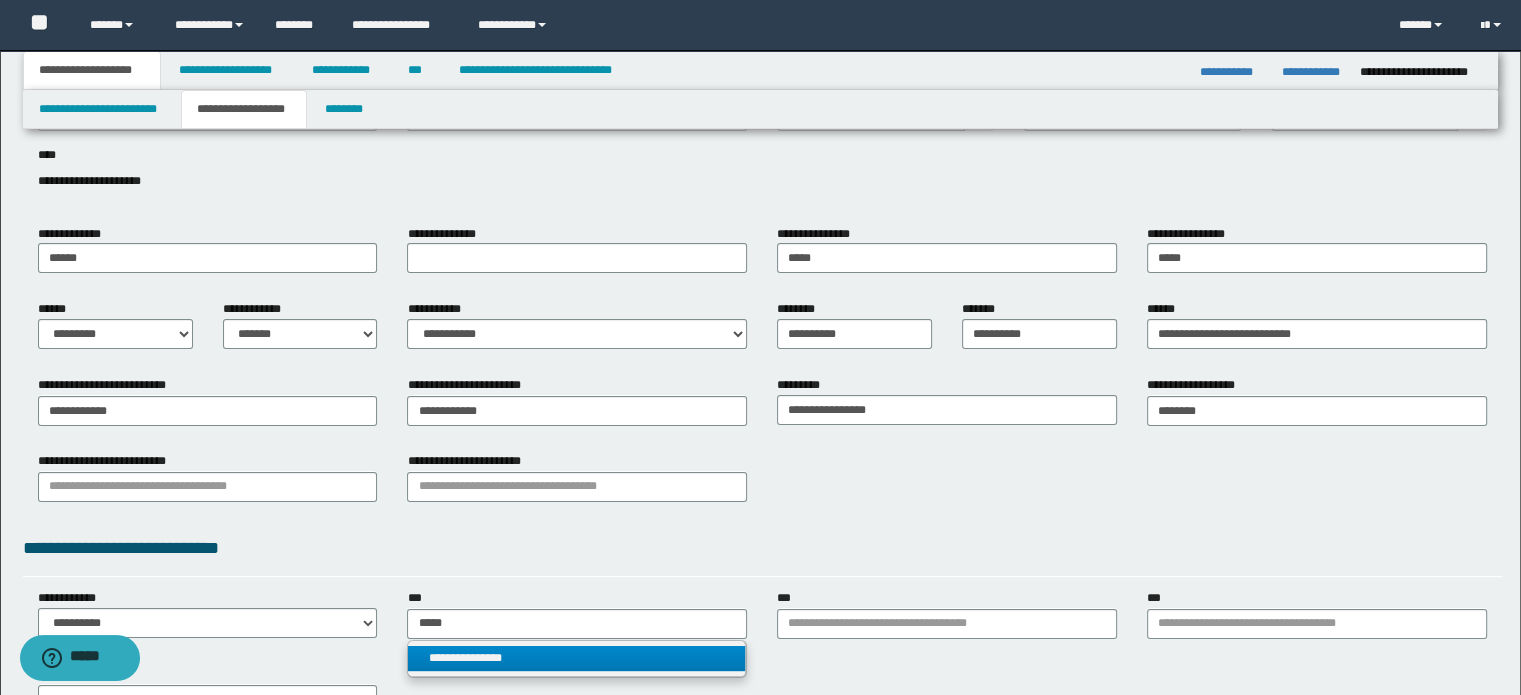 type 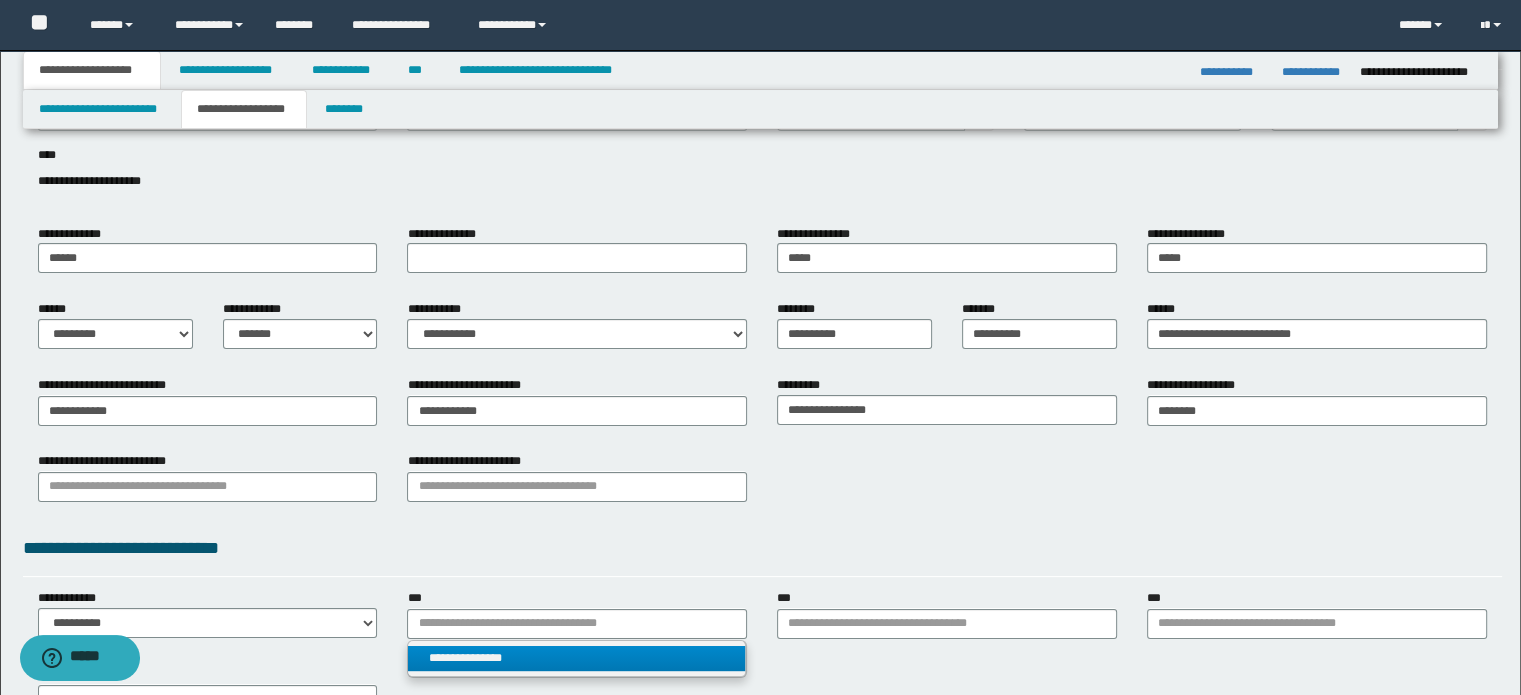 click on "**********" at bounding box center [577, 658] 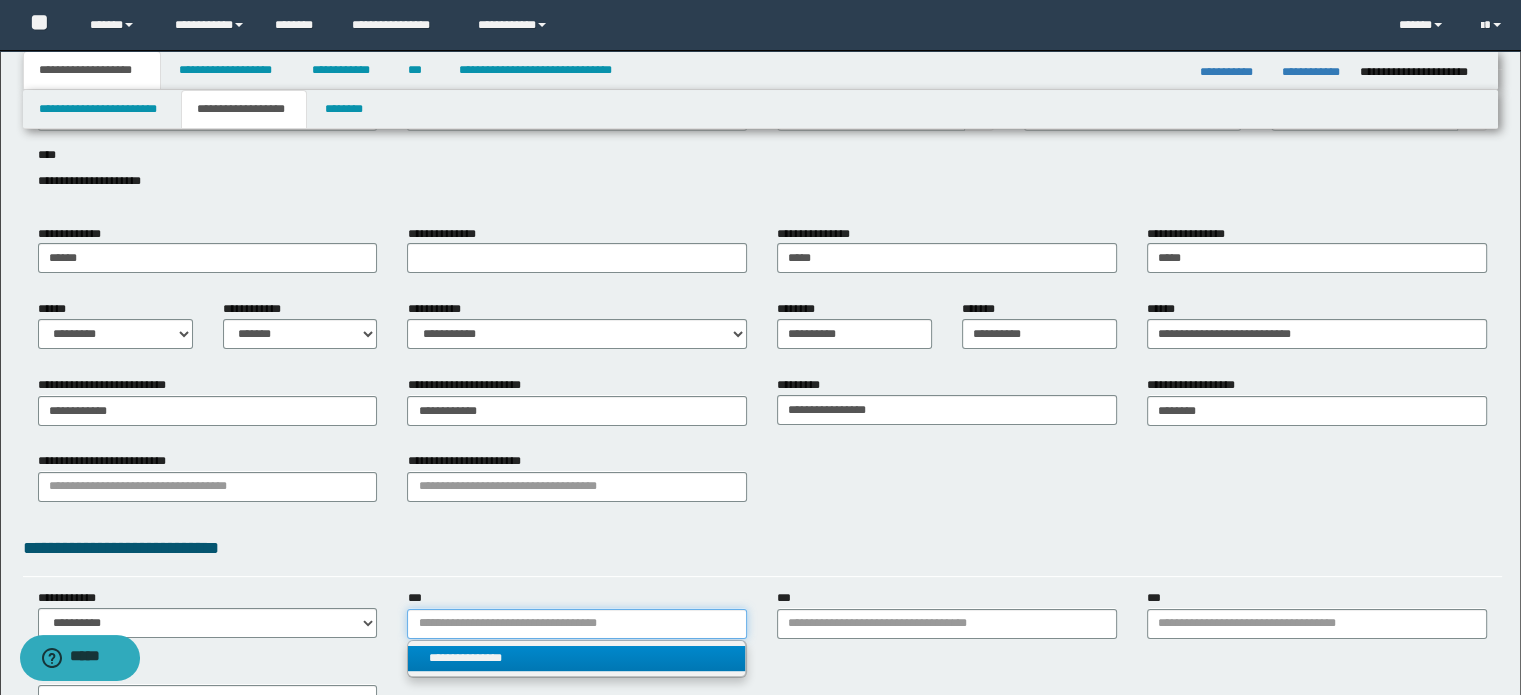 type 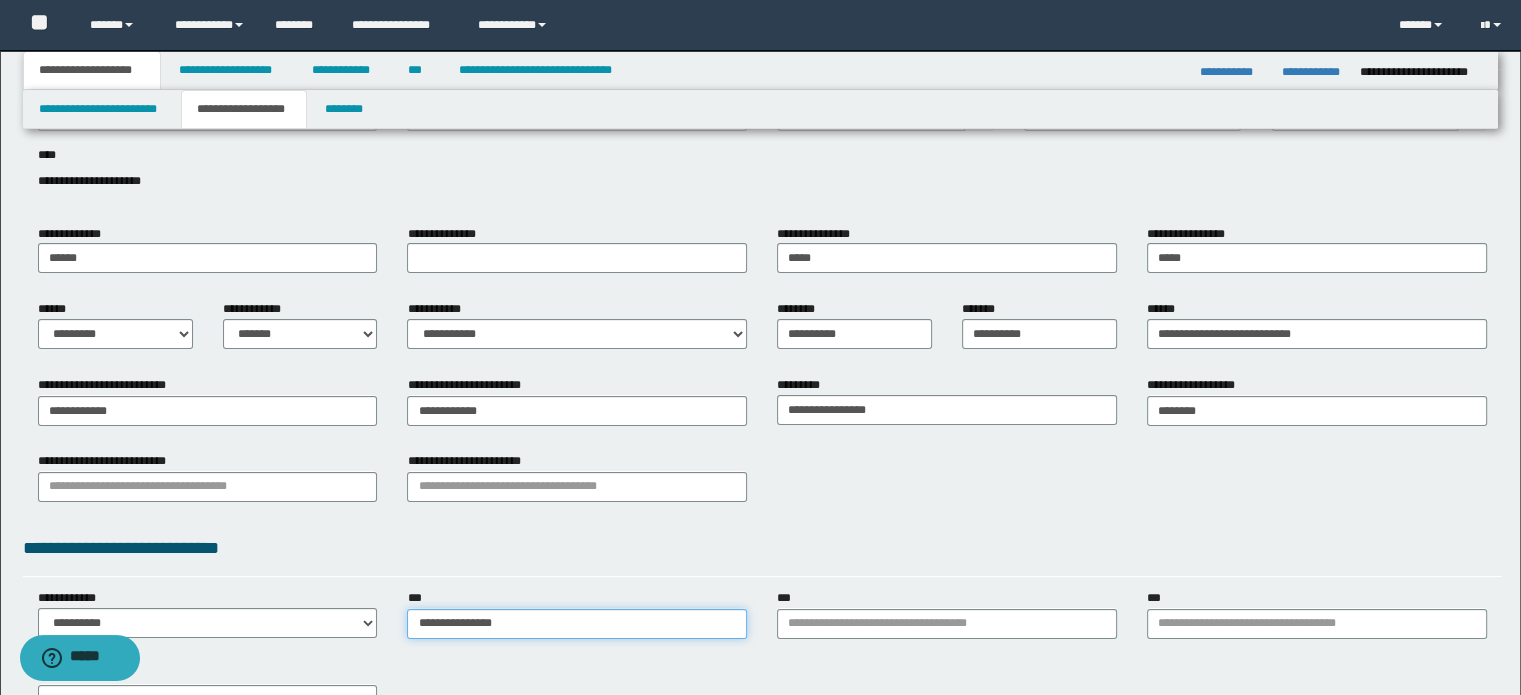 type on "**********" 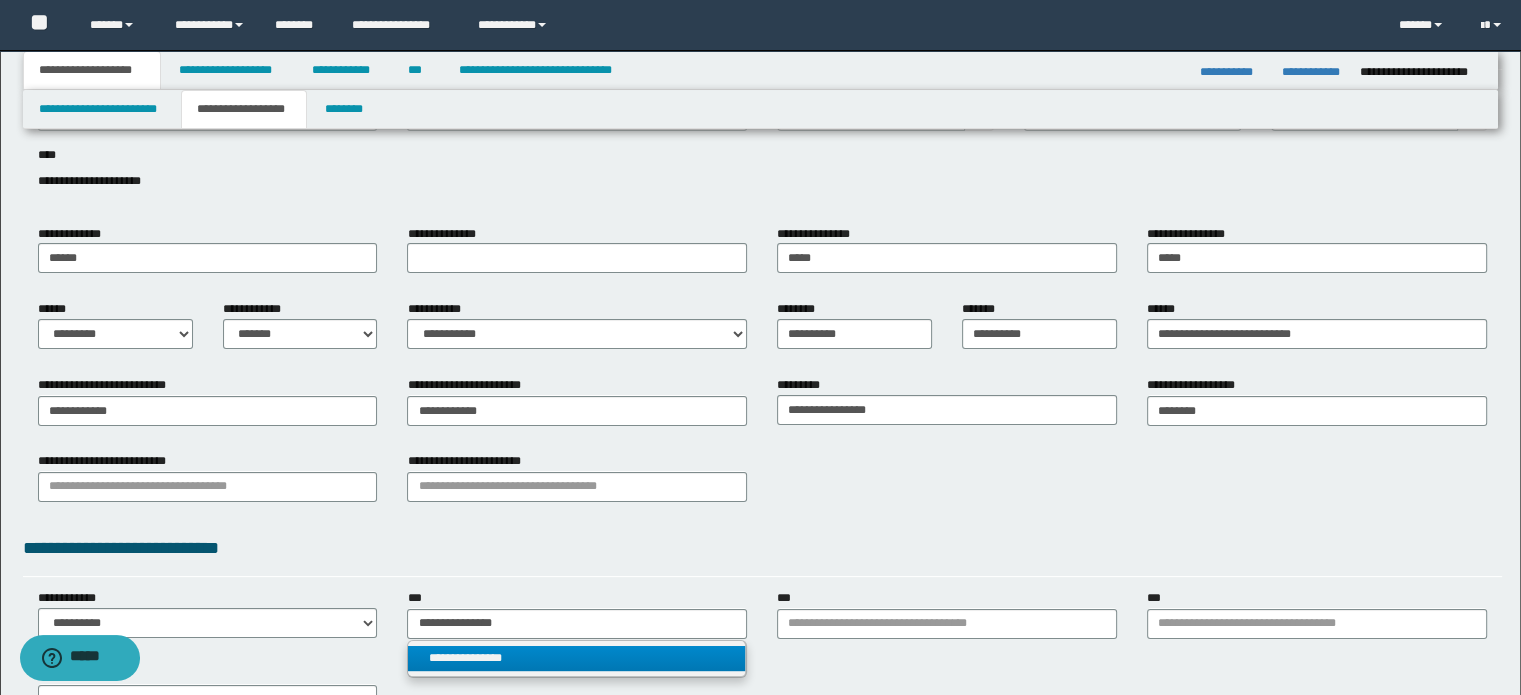 drag, startPoint x: 643, startPoint y: 663, endPoint x: 764, endPoint y: 635, distance: 124.197426 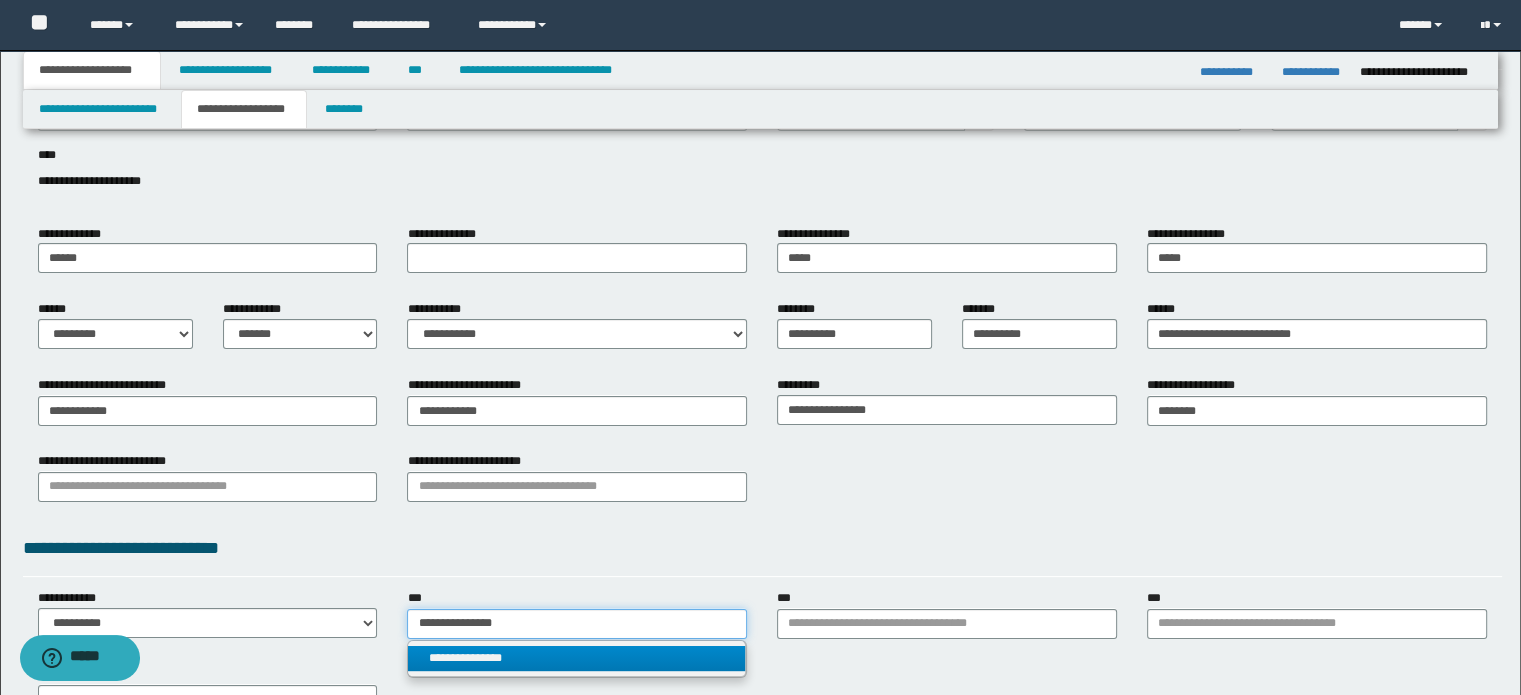 type 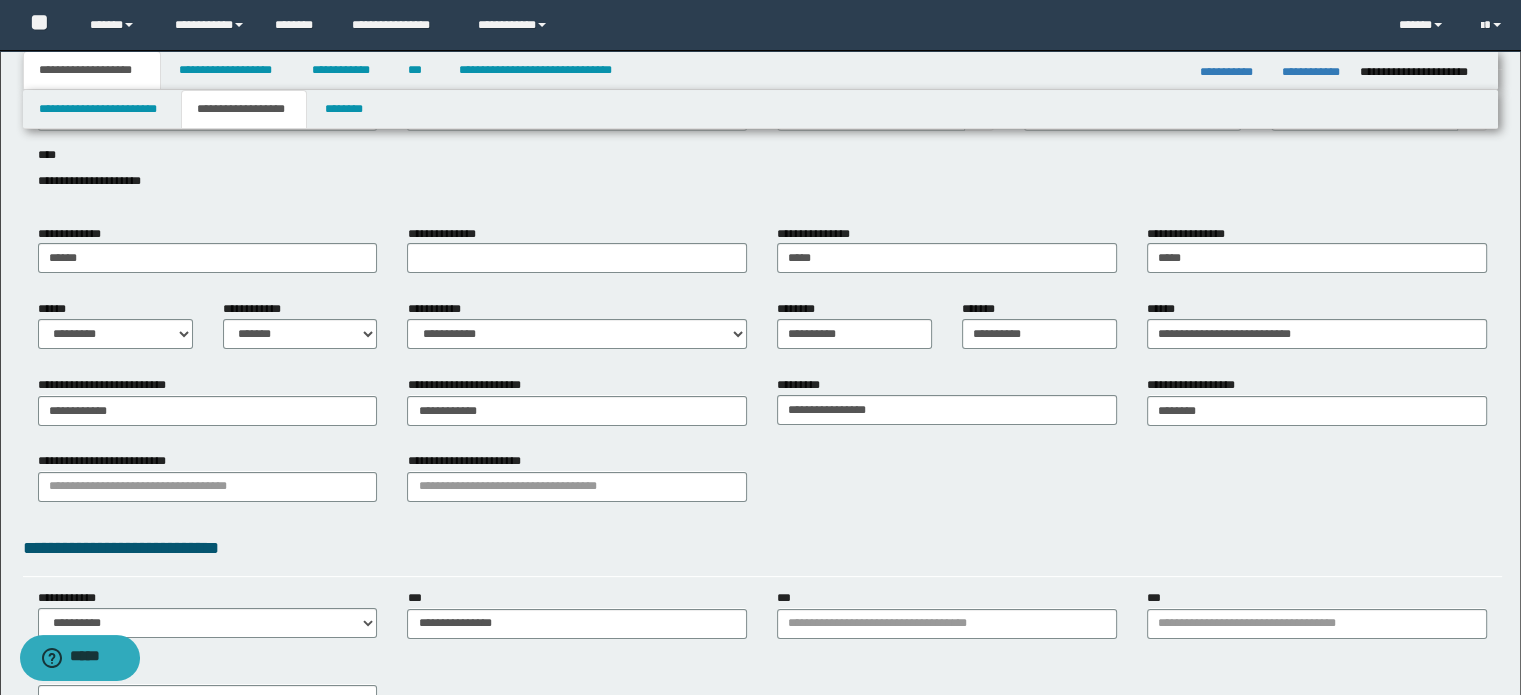 click on "***" at bounding box center [947, 613] 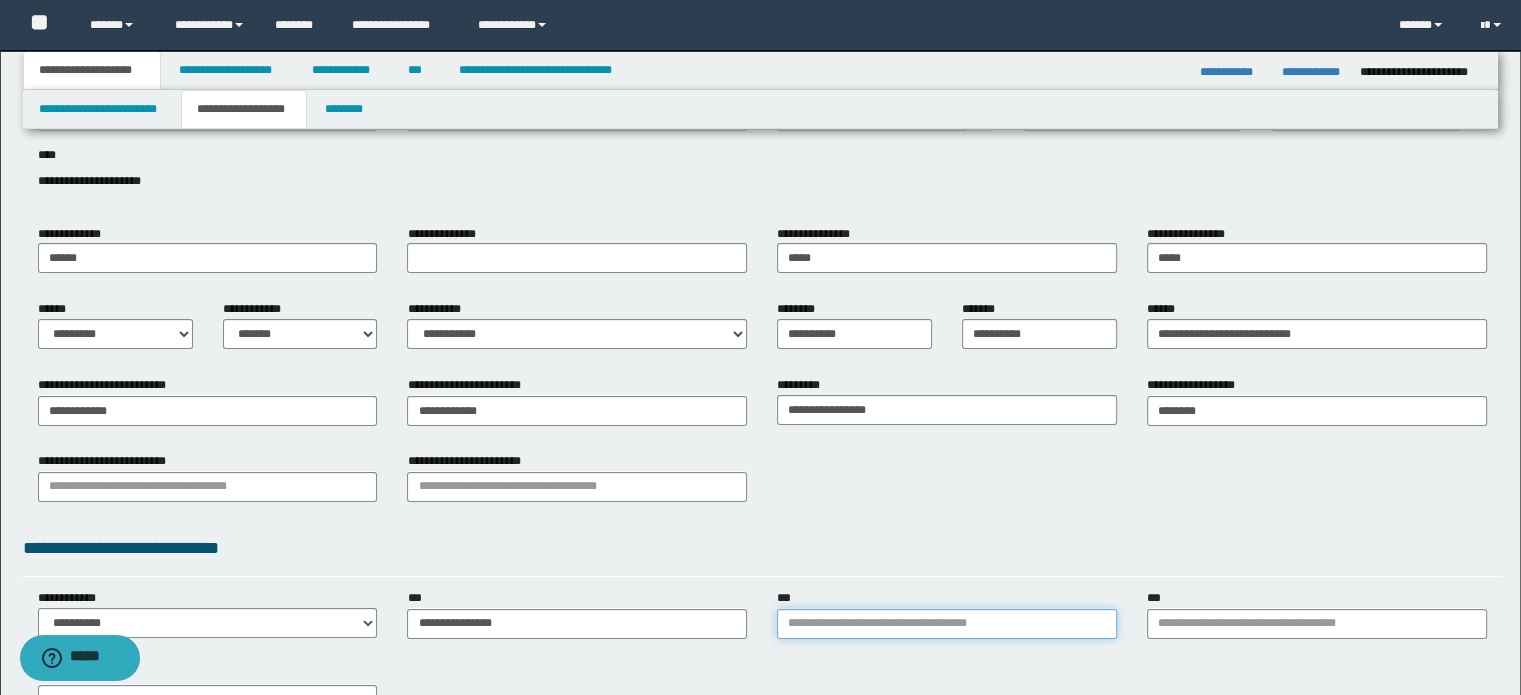 drag, startPoint x: 884, startPoint y: 619, endPoint x: 902, endPoint y: 613, distance: 18.973665 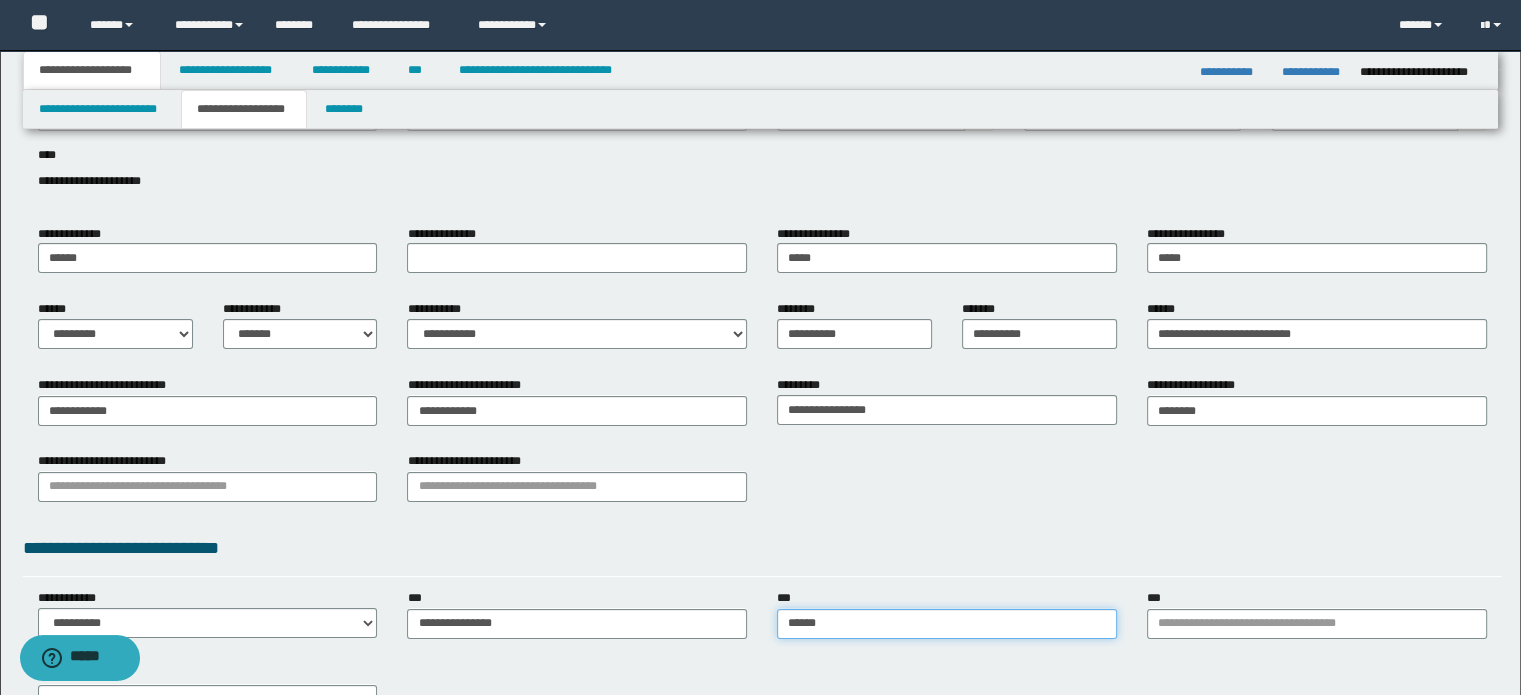 type on "*******" 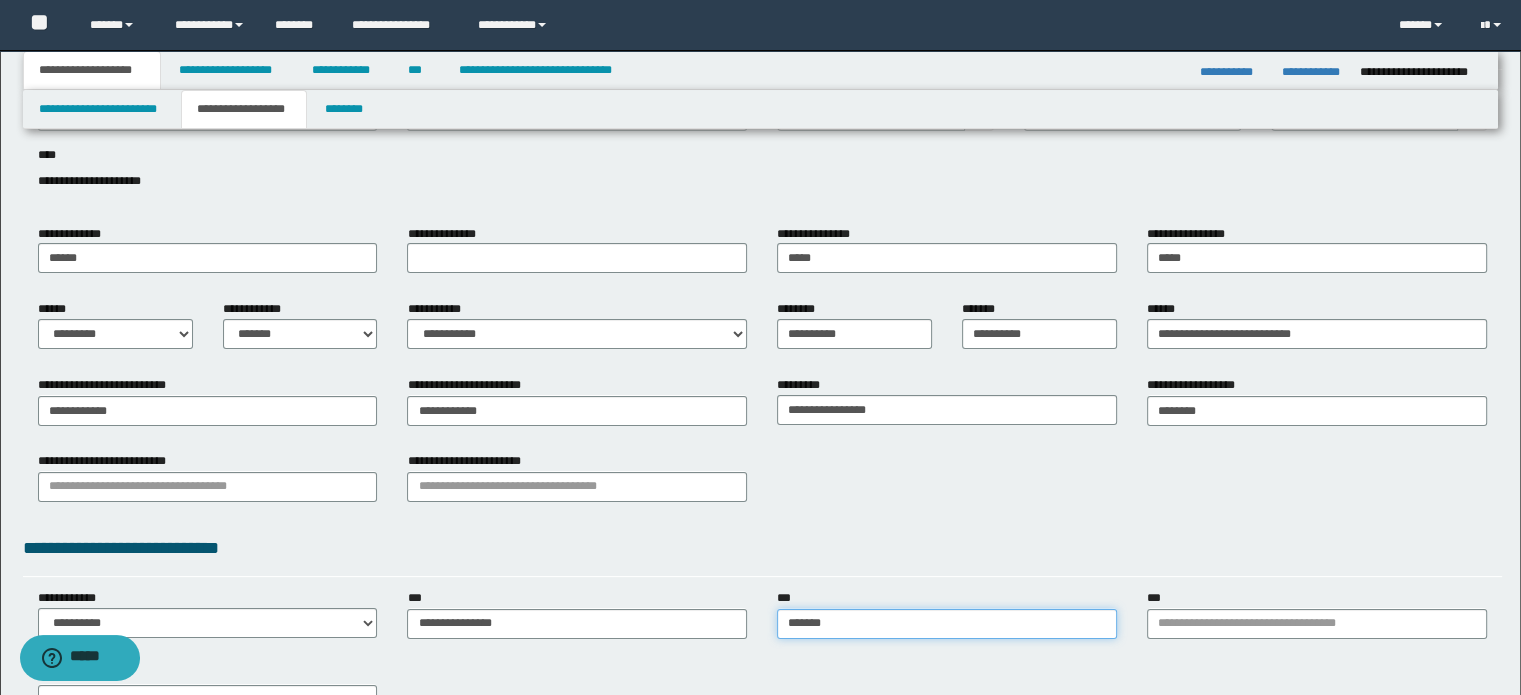 type on "*******" 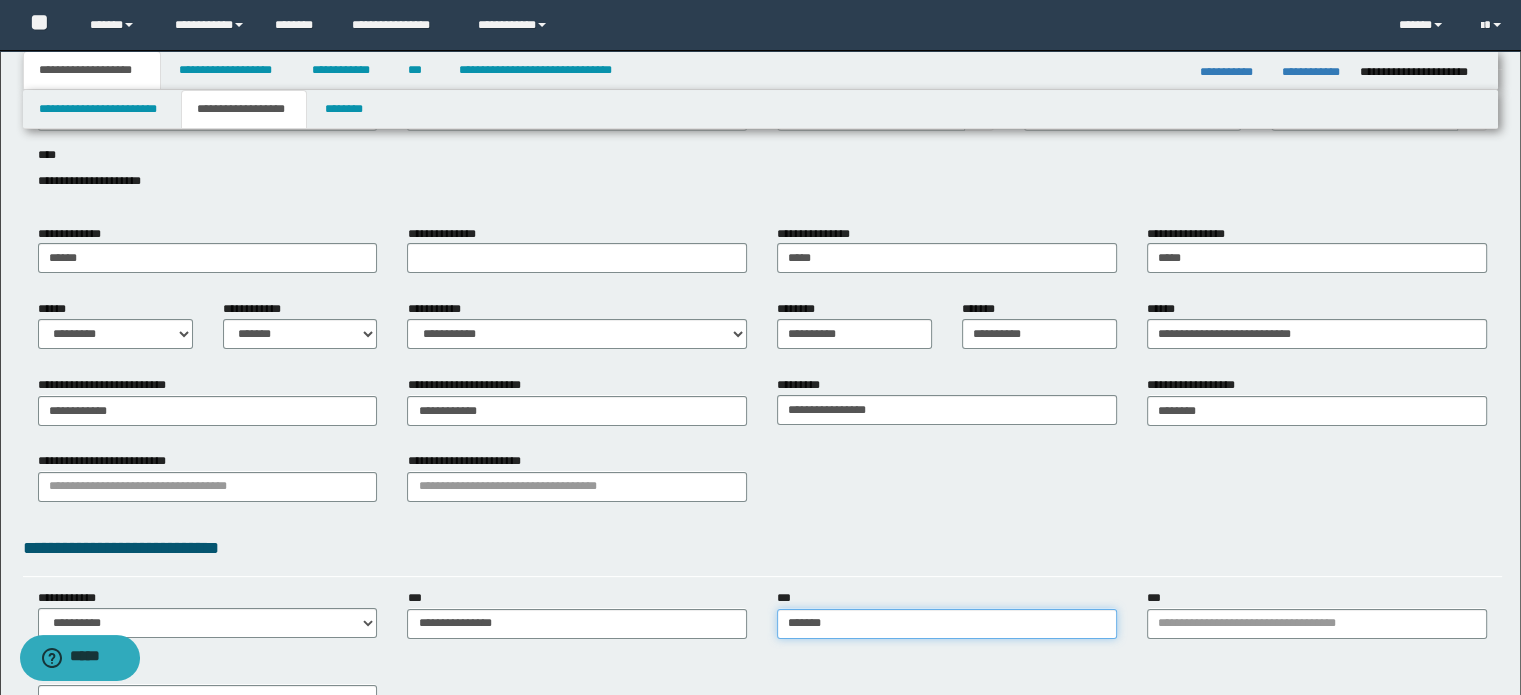 type on "*******" 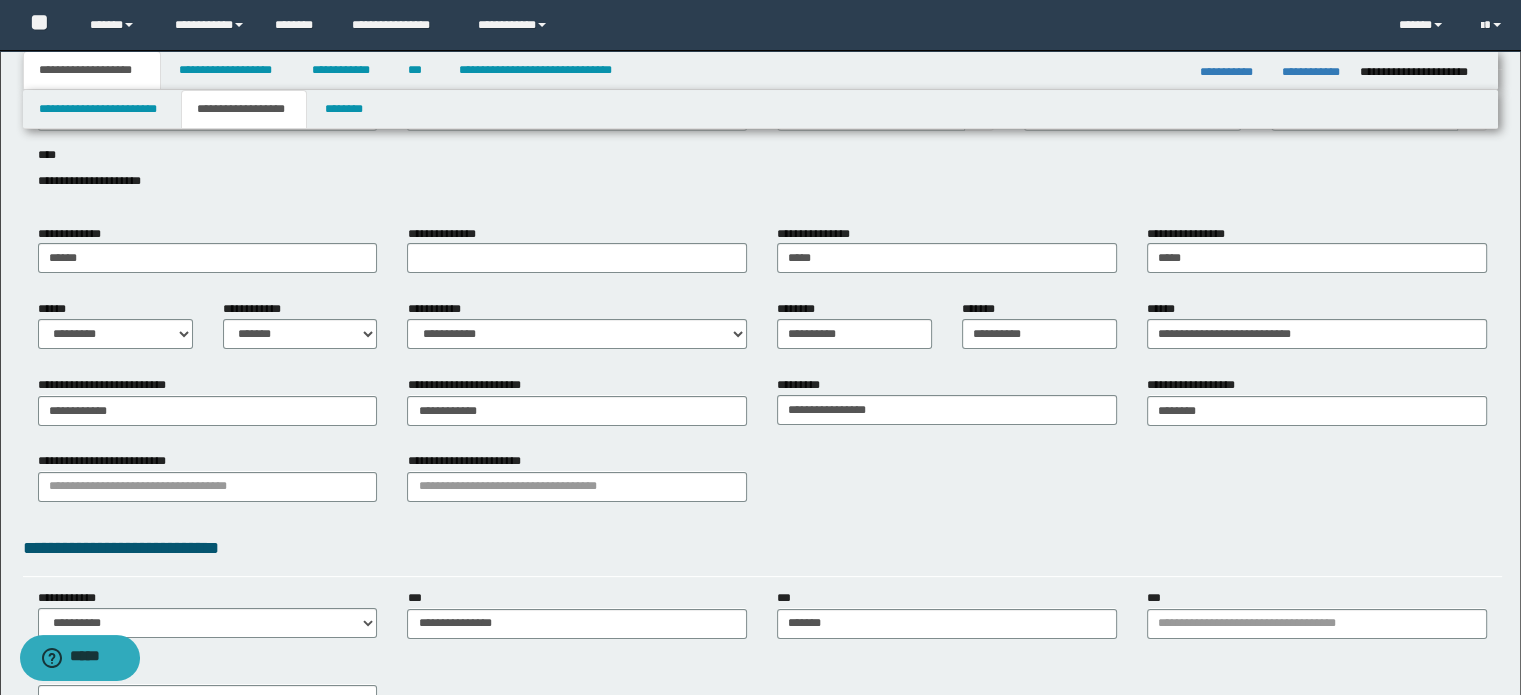 type 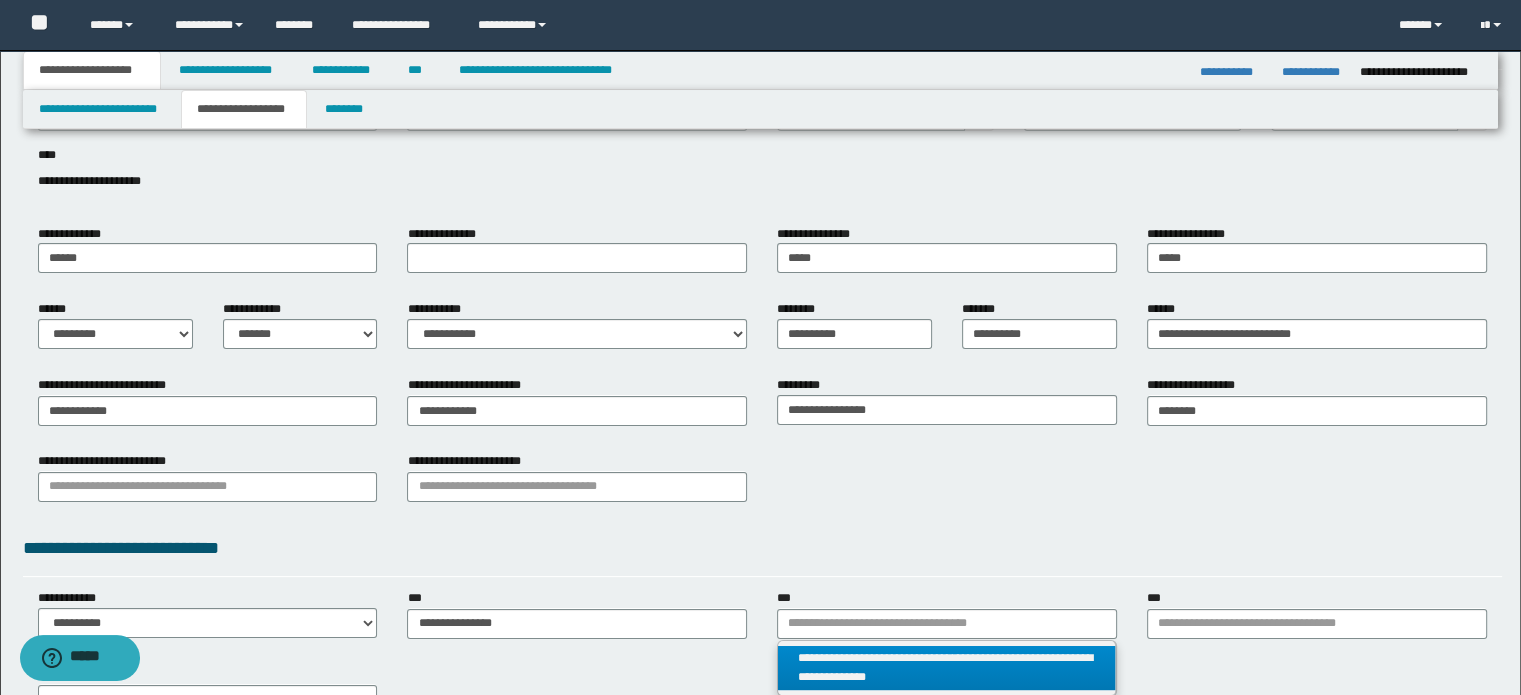 click on "**********" at bounding box center [947, 668] 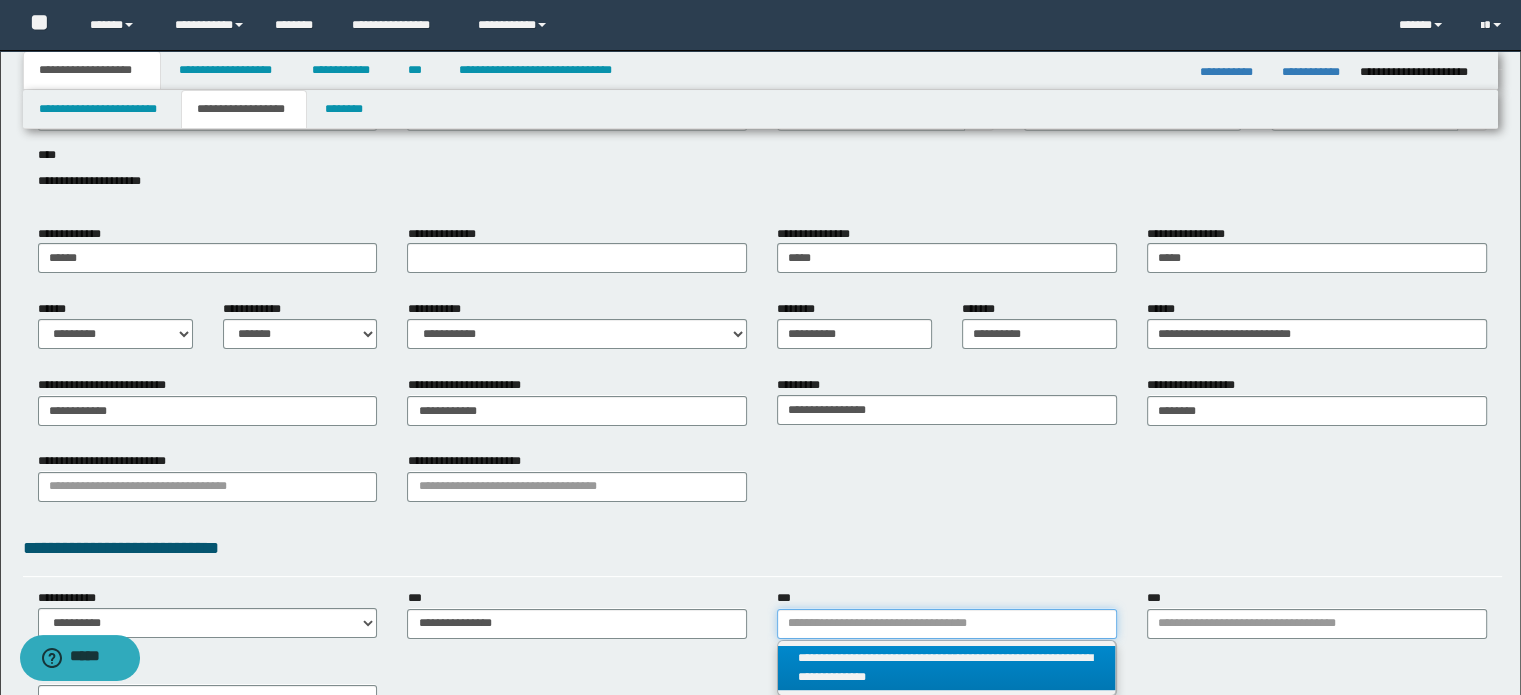 type 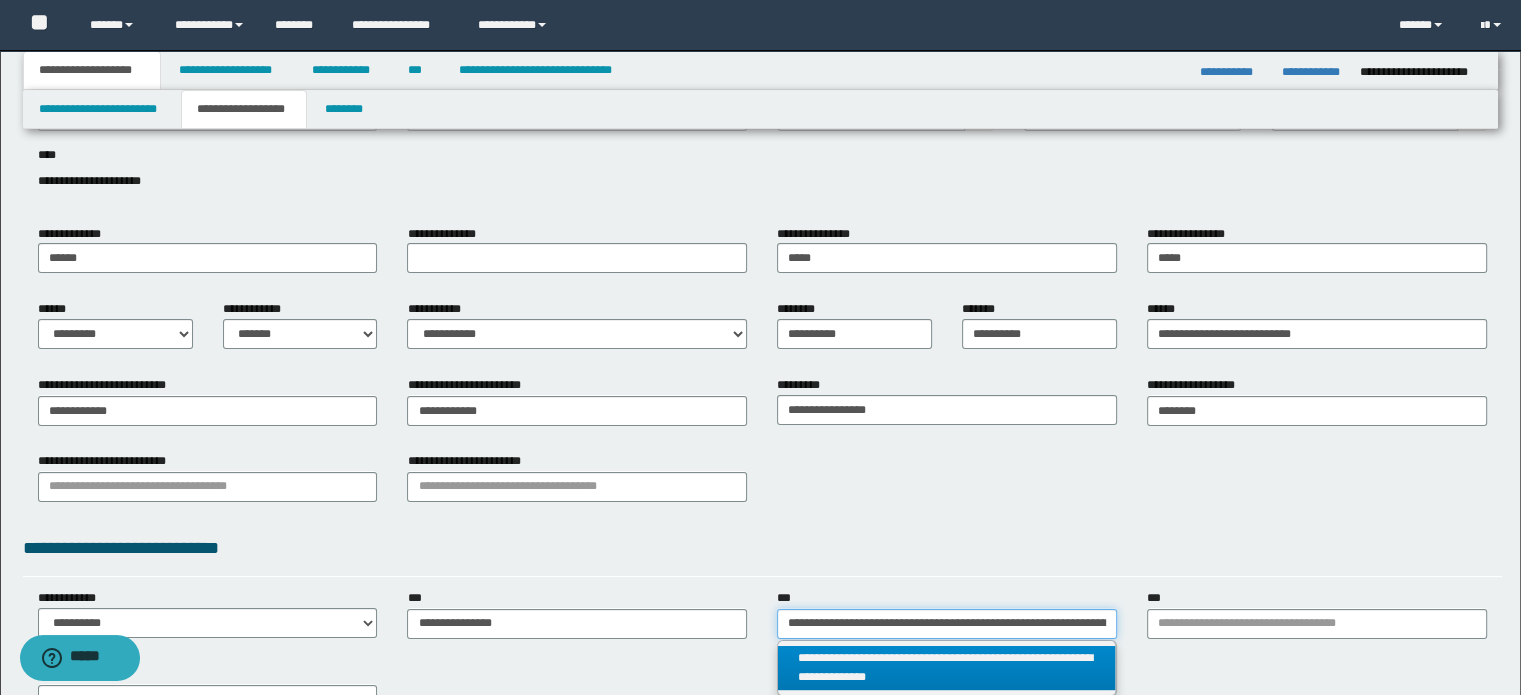 scroll, scrollTop: 0, scrollLeft: 169, axis: horizontal 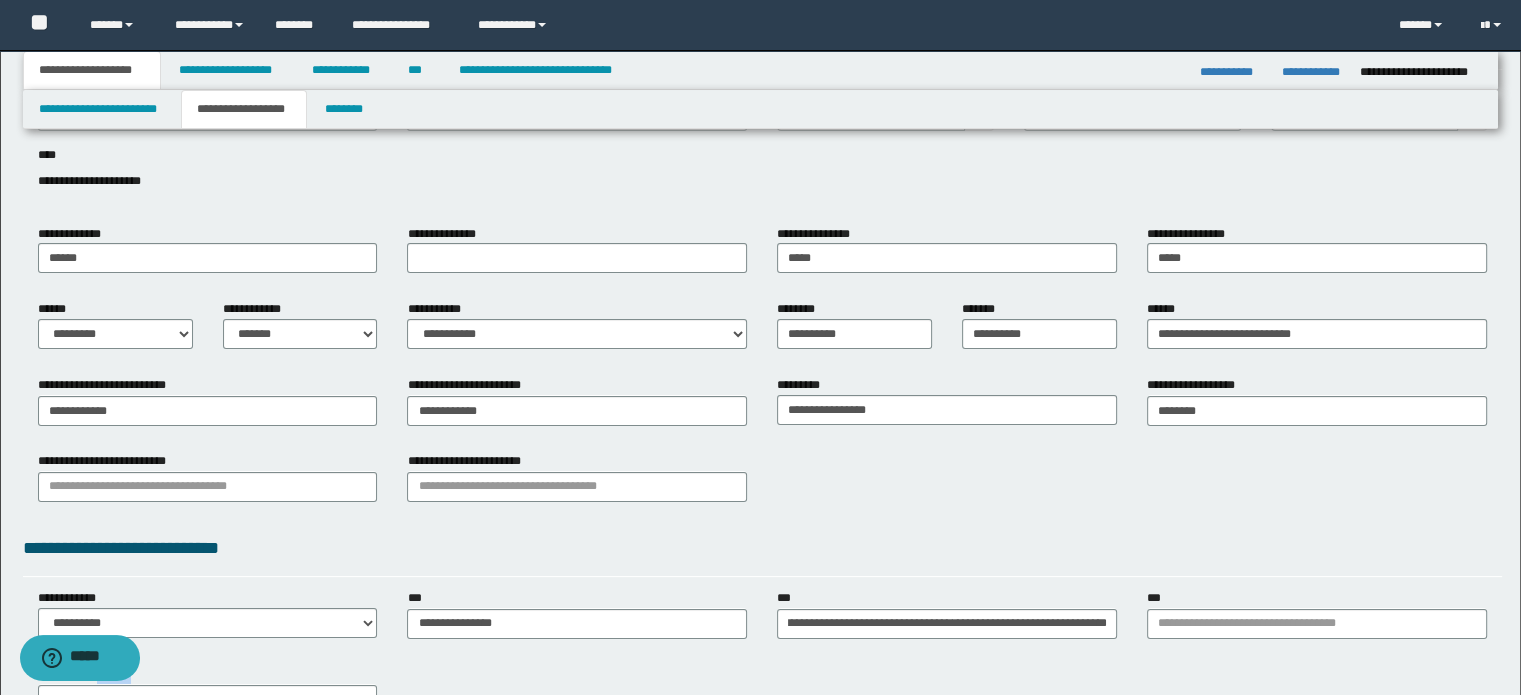 drag, startPoint x: 883, startPoint y: 655, endPoint x: 1208, endPoint y: 627, distance: 326.20392 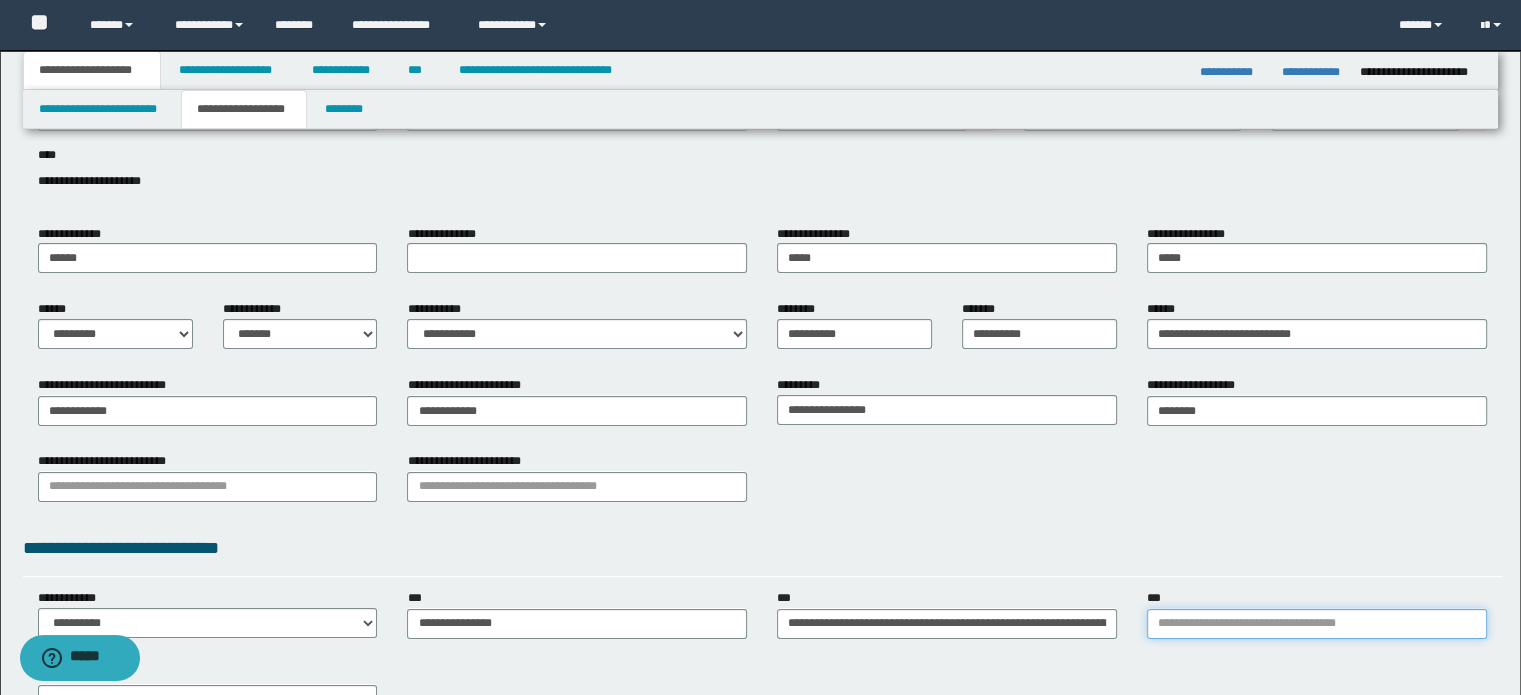 drag, startPoint x: 1223, startPoint y: 621, endPoint x: 1269, endPoint y: 594, distance: 53.338543 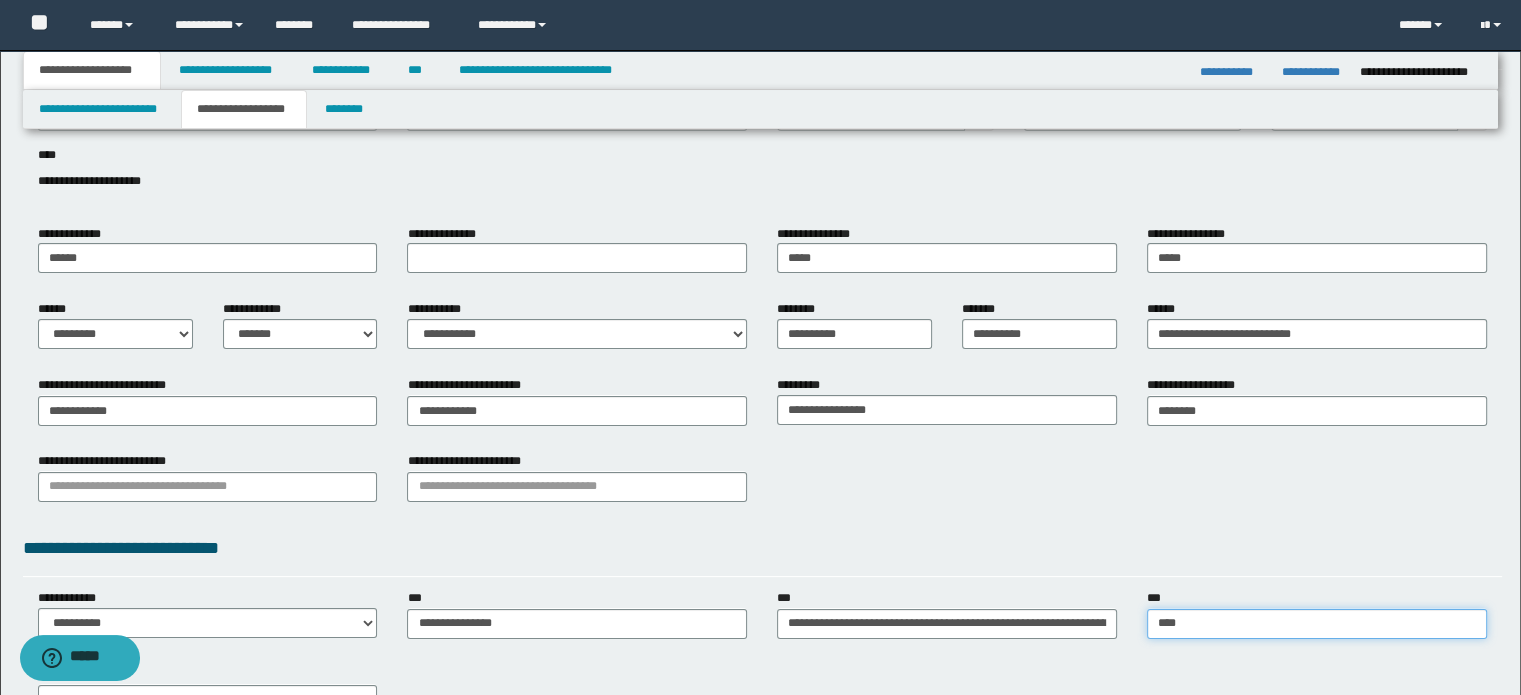 type on "*****" 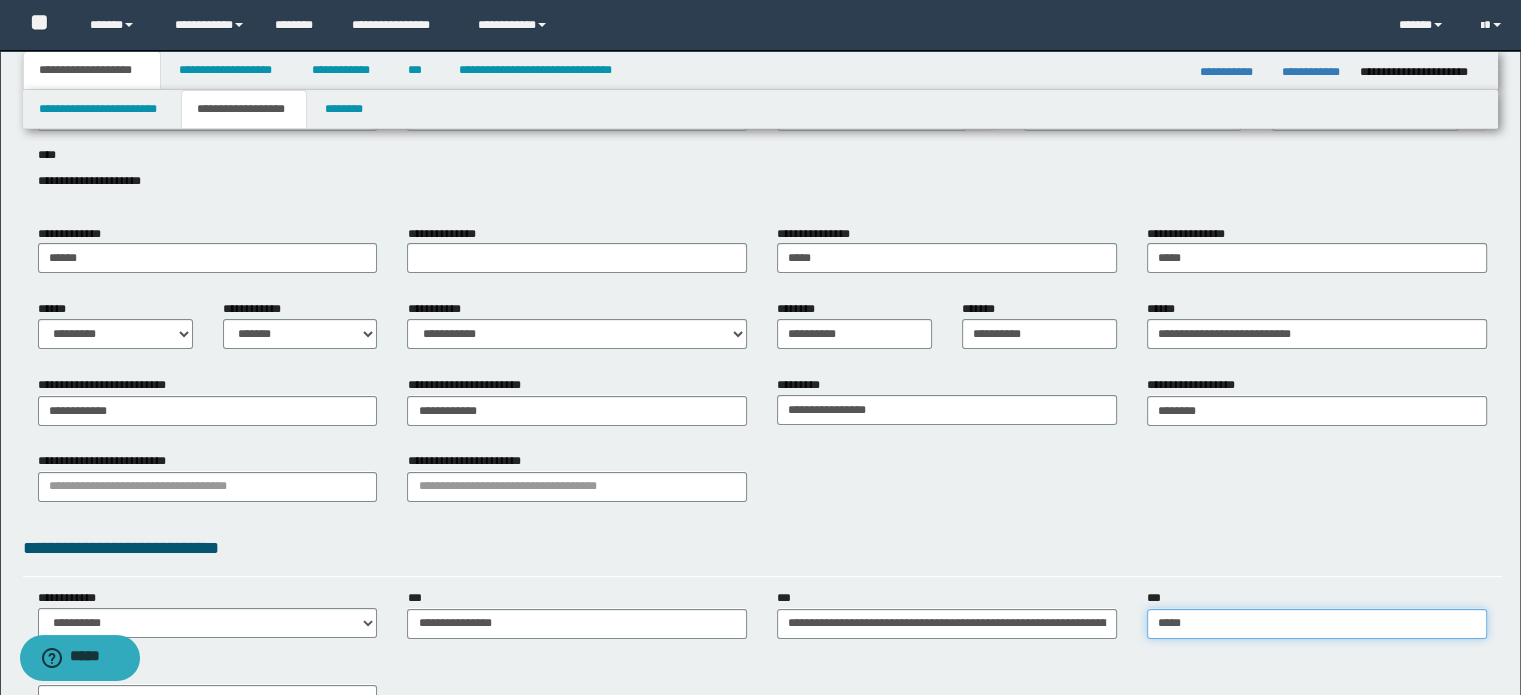 type on "*****" 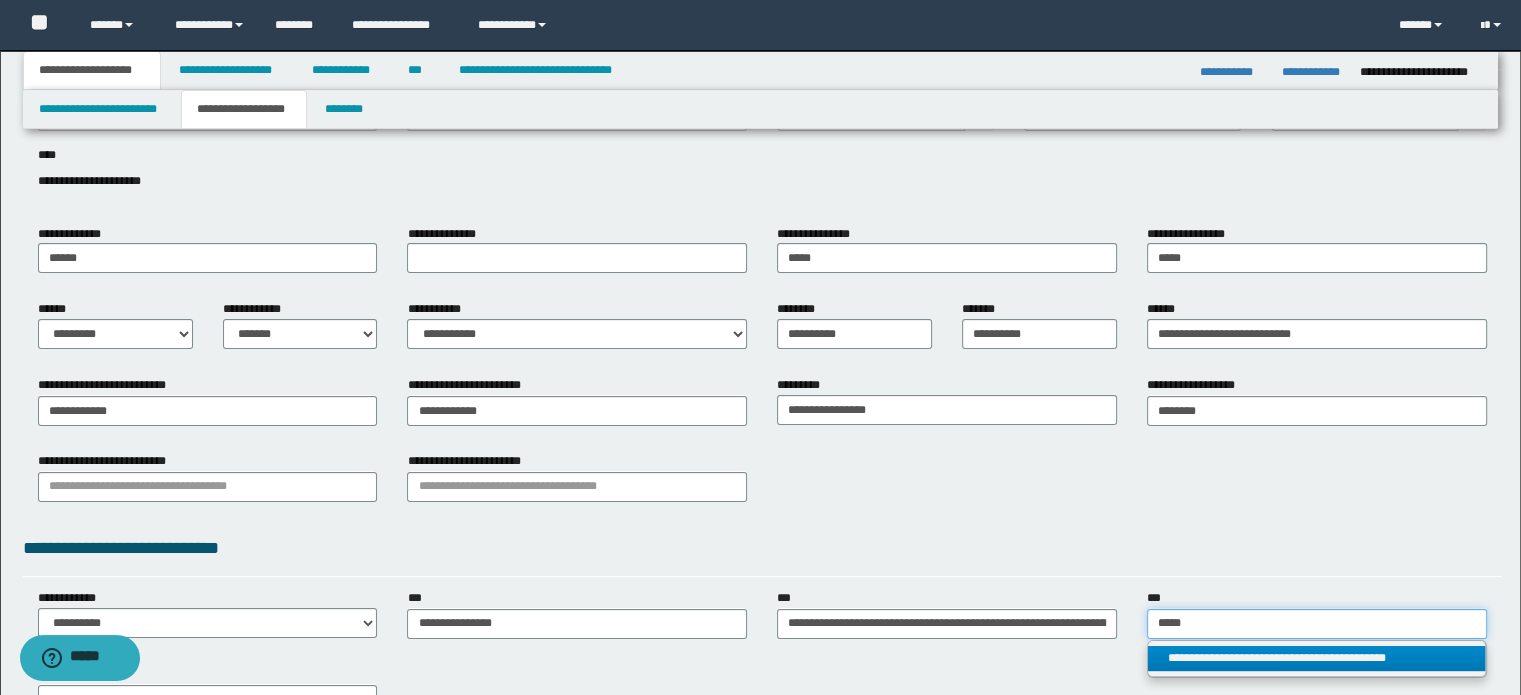 type on "*****" 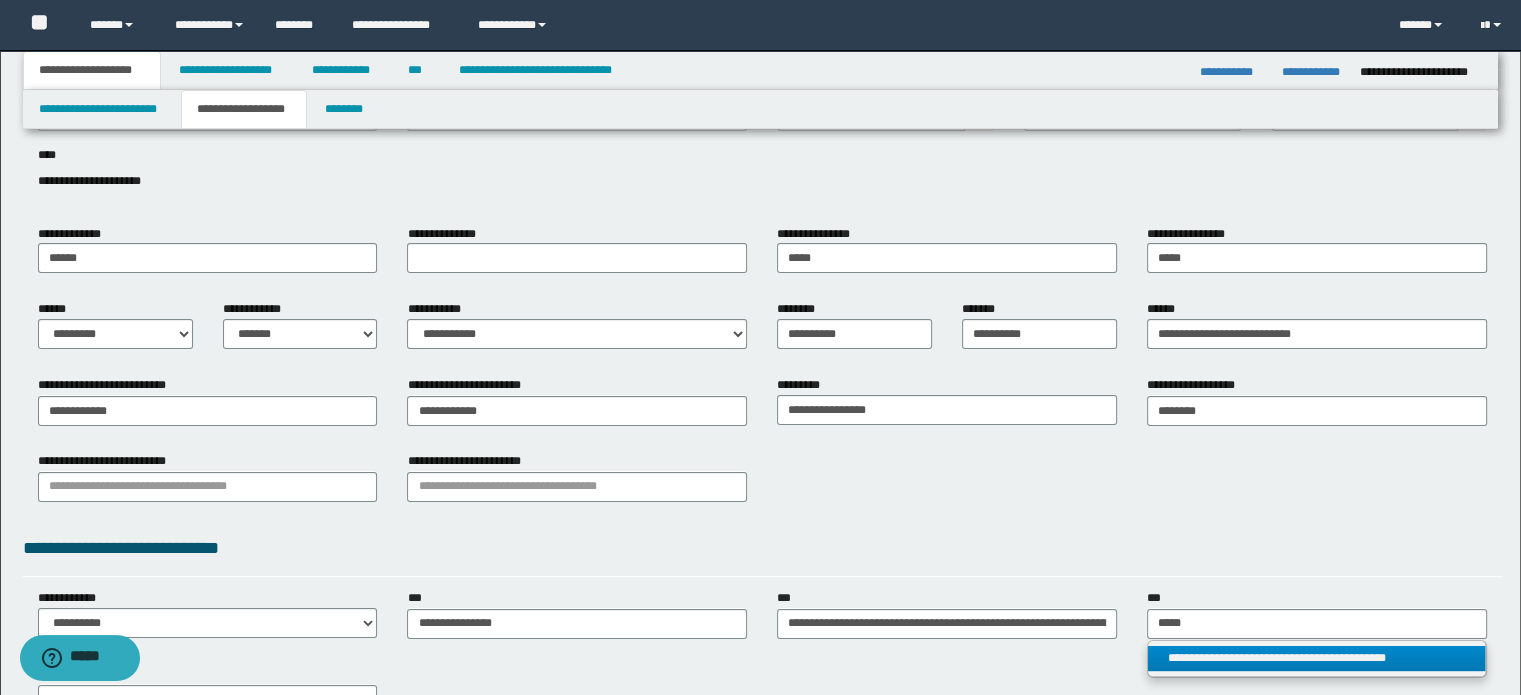 type 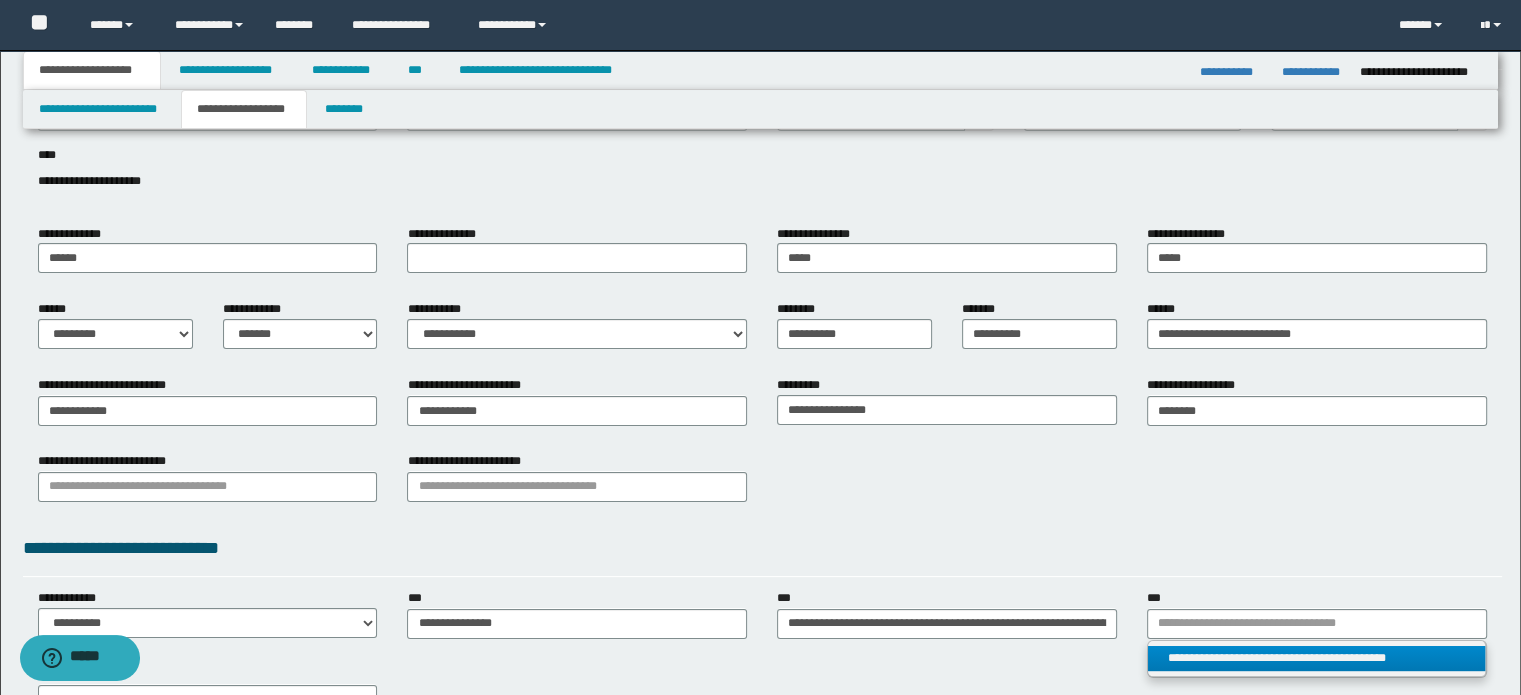 click on "**********" at bounding box center (1316, 658) 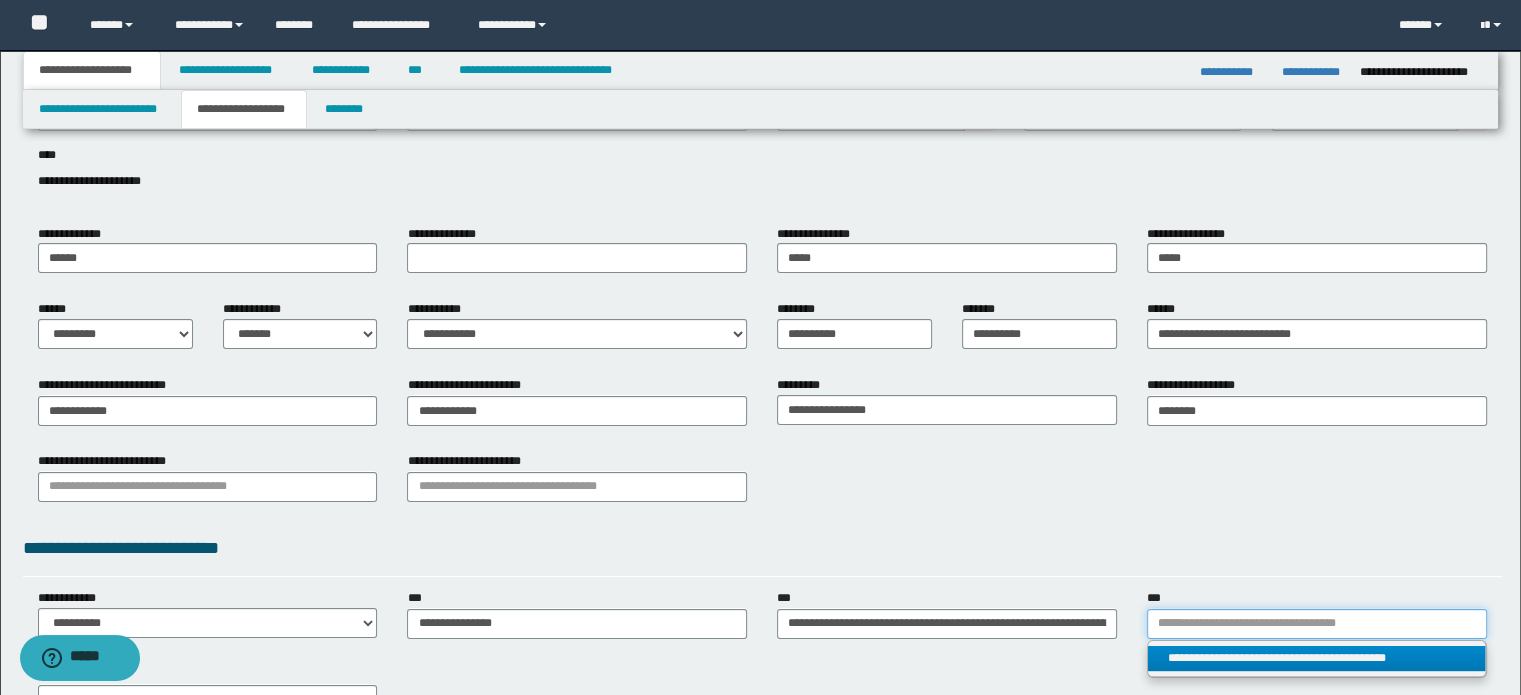 type 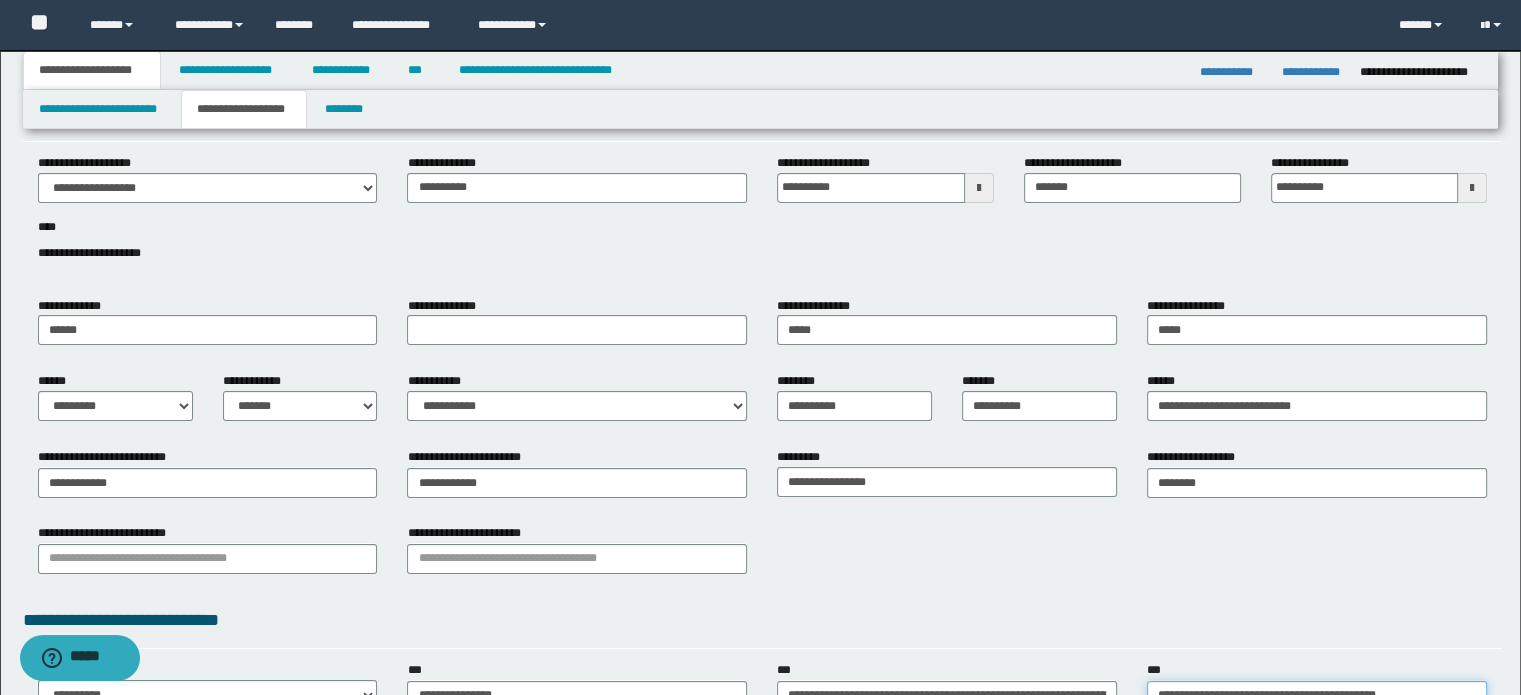 scroll, scrollTop: 0, scrollLeft: 0, axis: both 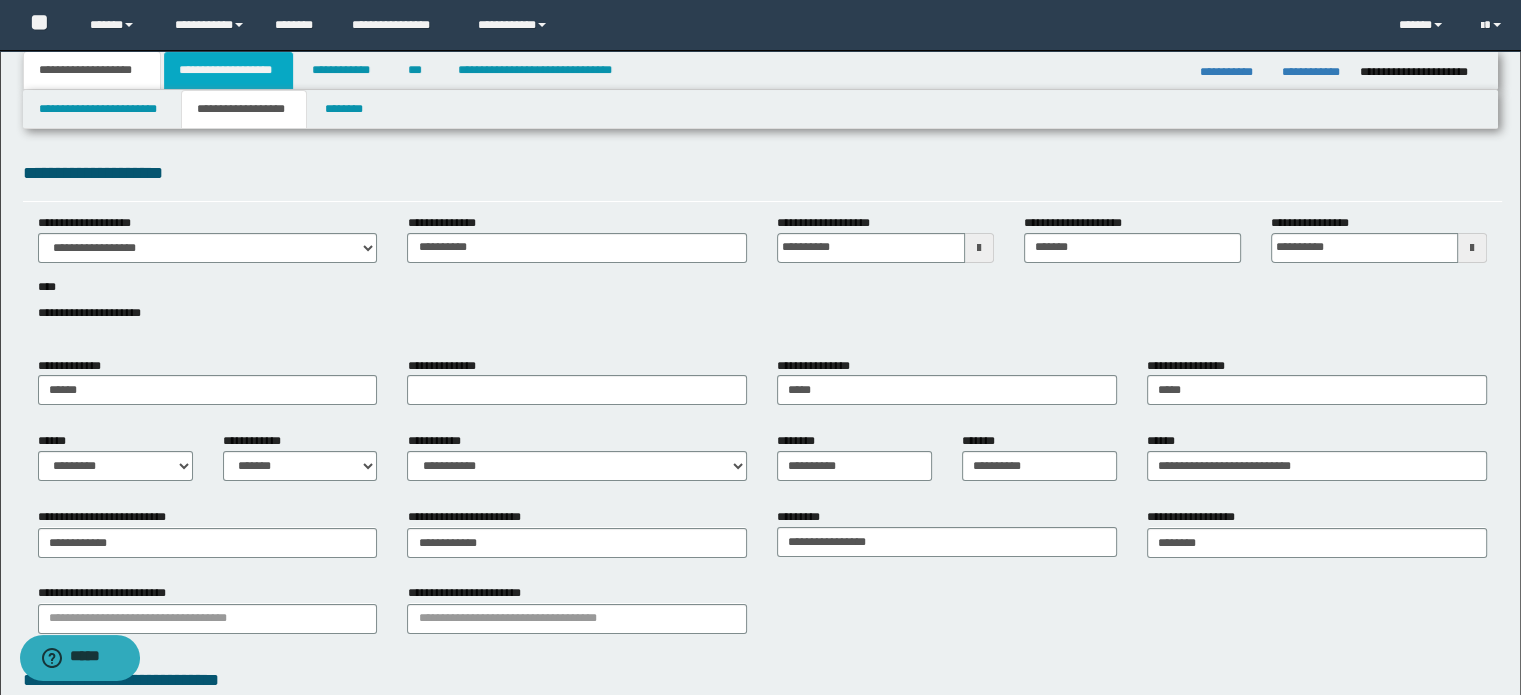 drag, startPoint x: 252, startPoint y: 67, endPoint x: 270, endPoint y: 60, distance: 19.313208 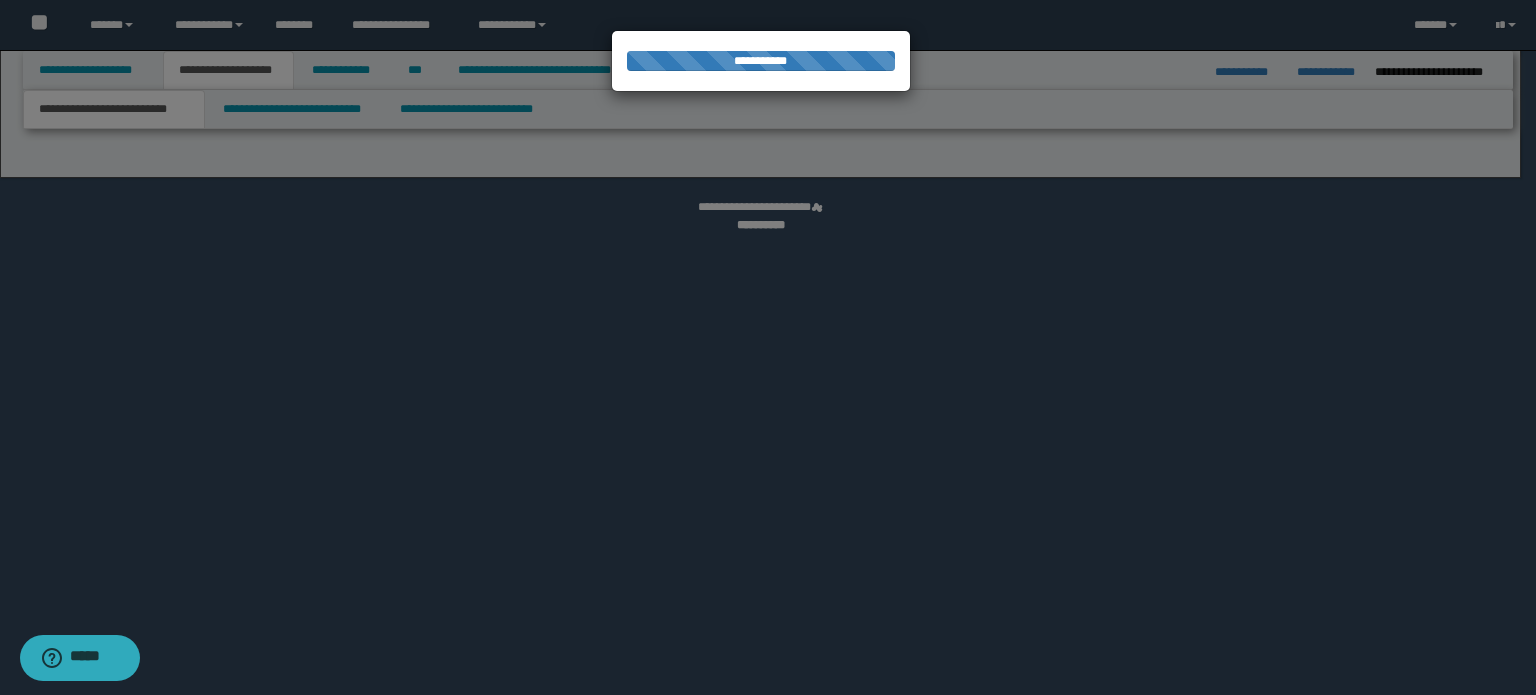 select on "*" 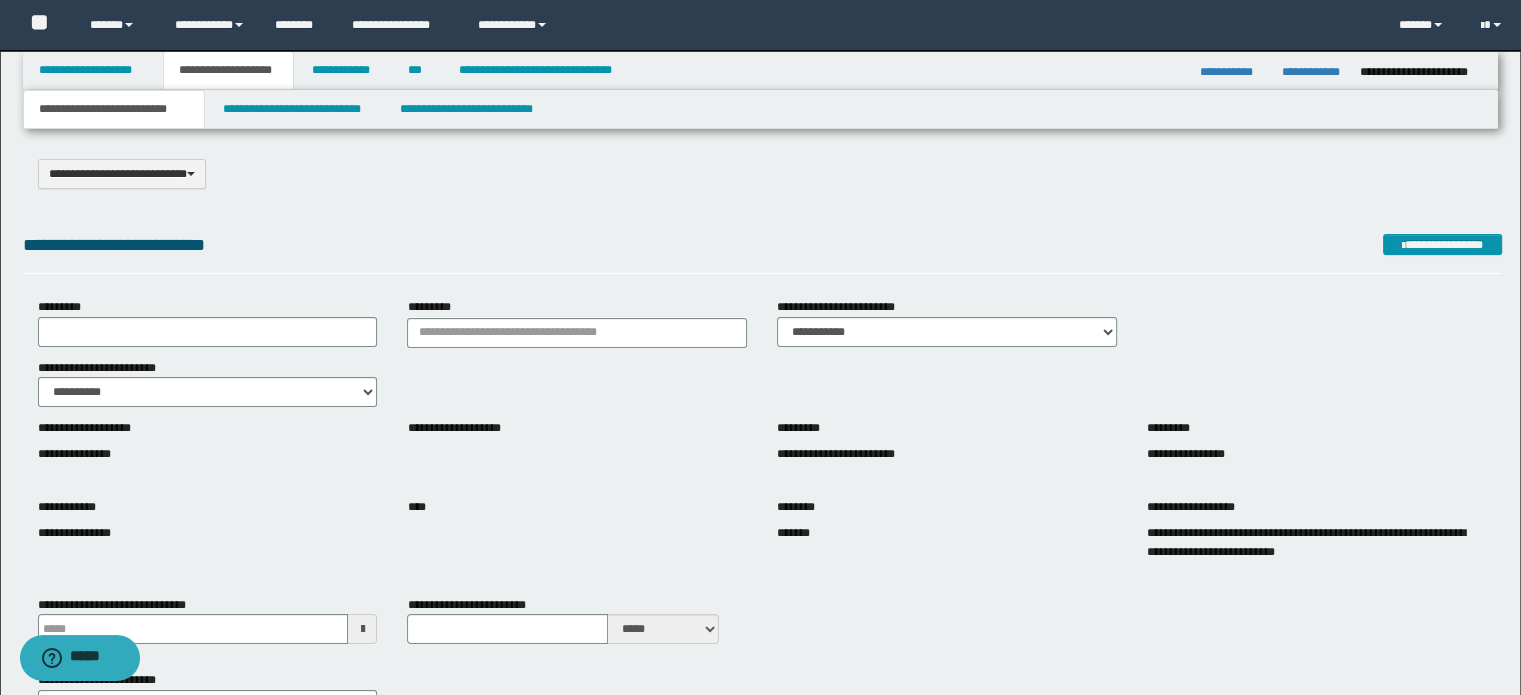 scroll, scrollTop: 0, scrollLeft: 0, axis: both 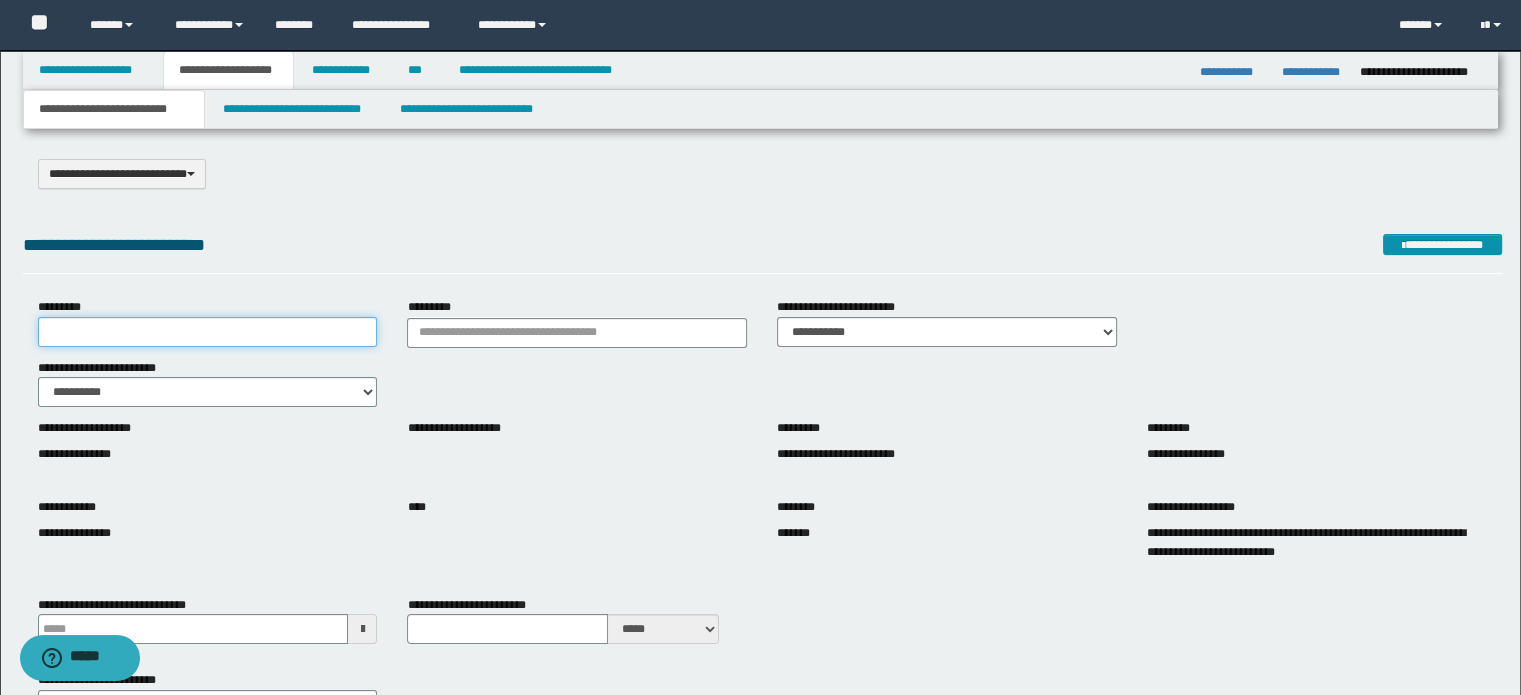 drag, startPoint x: 232, startPoint y: 328, endPoint x: 212, endPoint y: 328, distance: 20 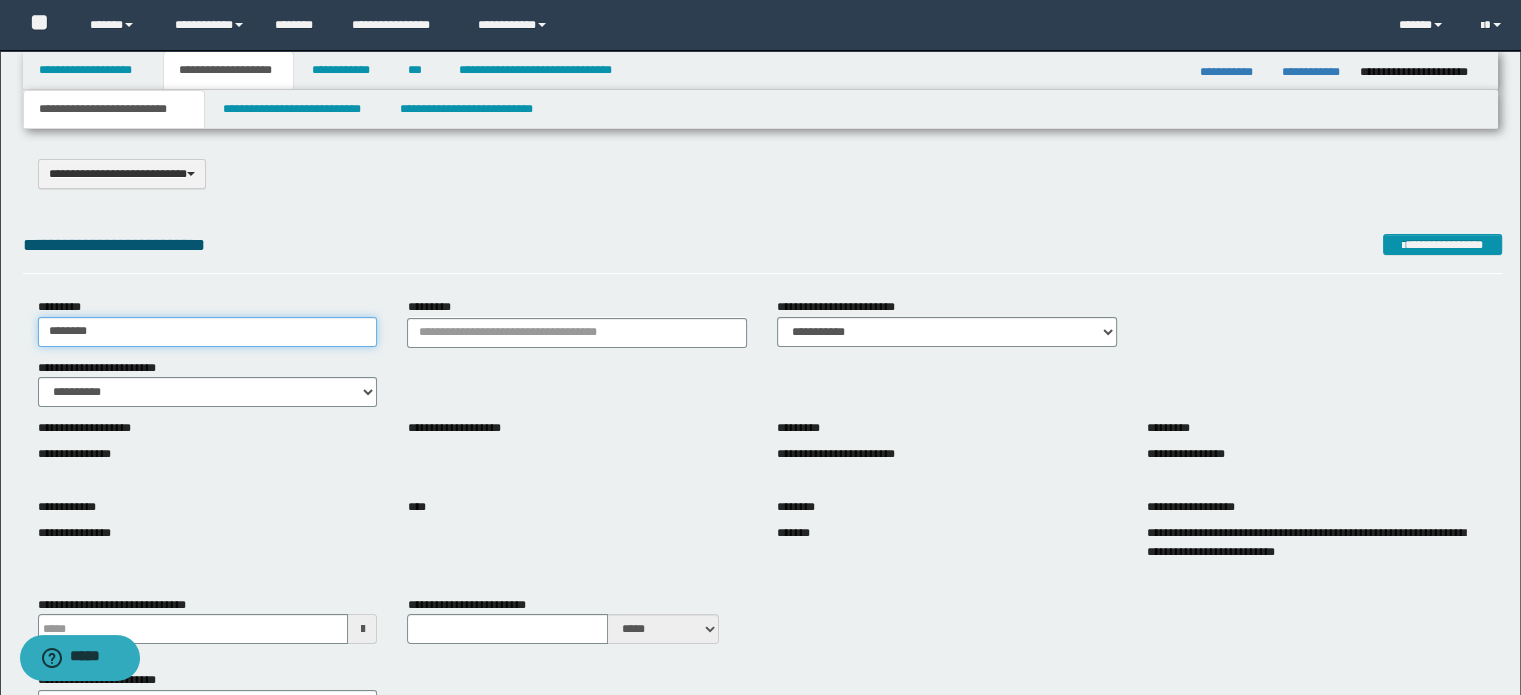 click on "********" at bounding box center (208, 332) 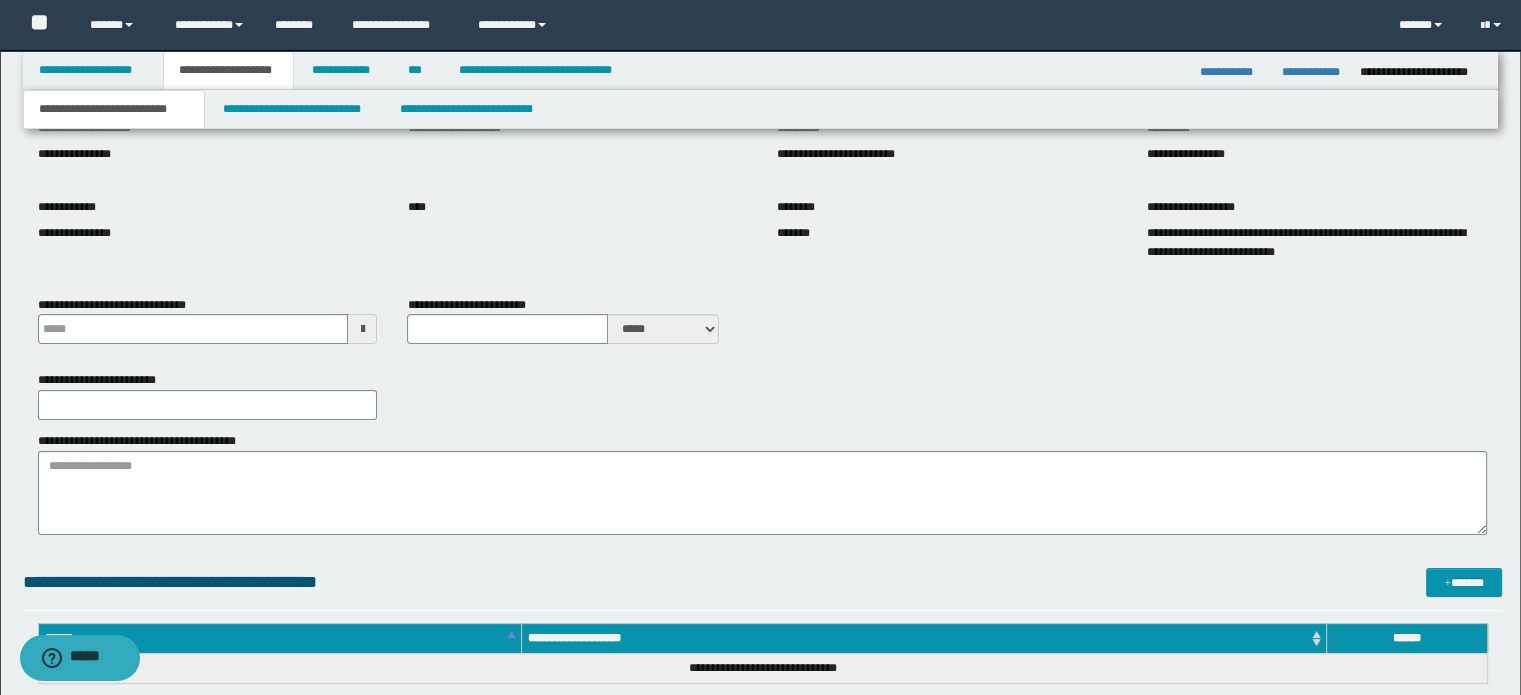 scroll, scrollTop: 400, scrollLeft: 0, axis: vertical 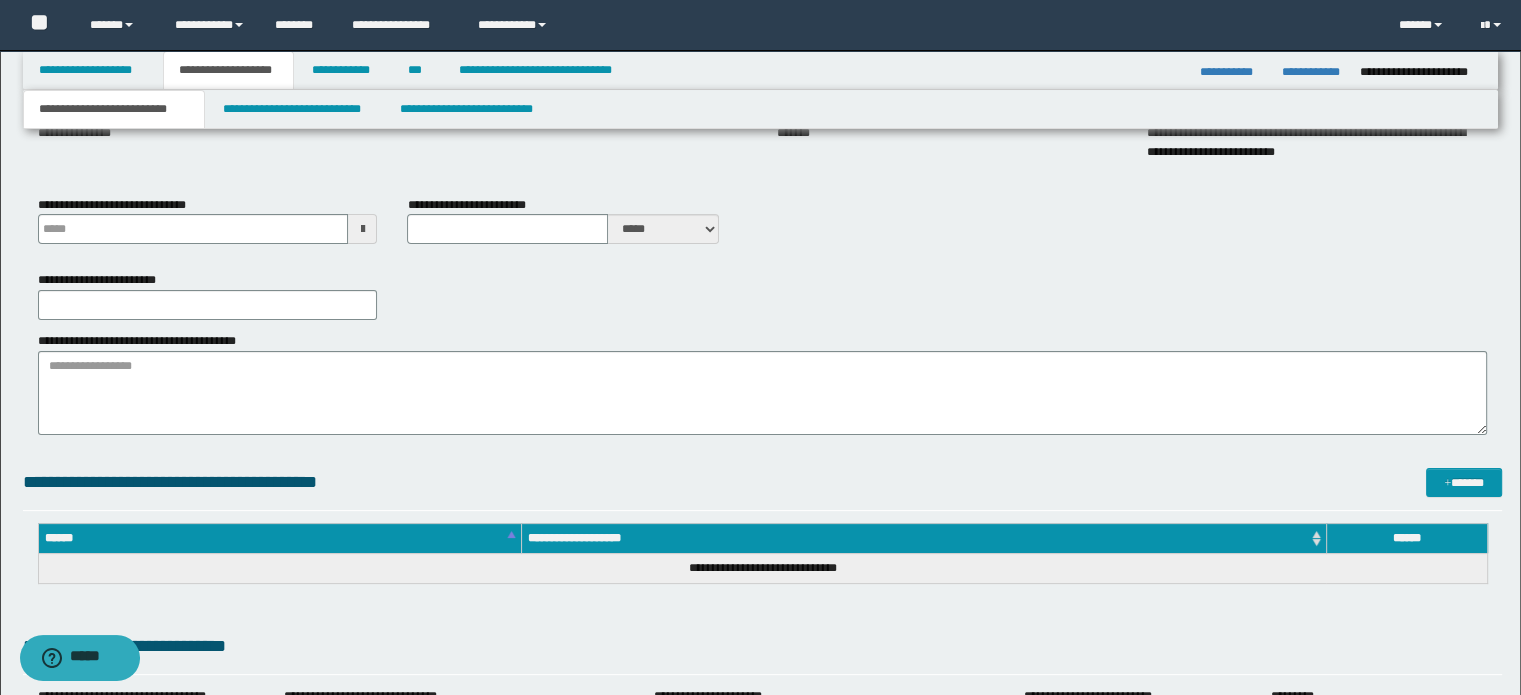 type on "********" 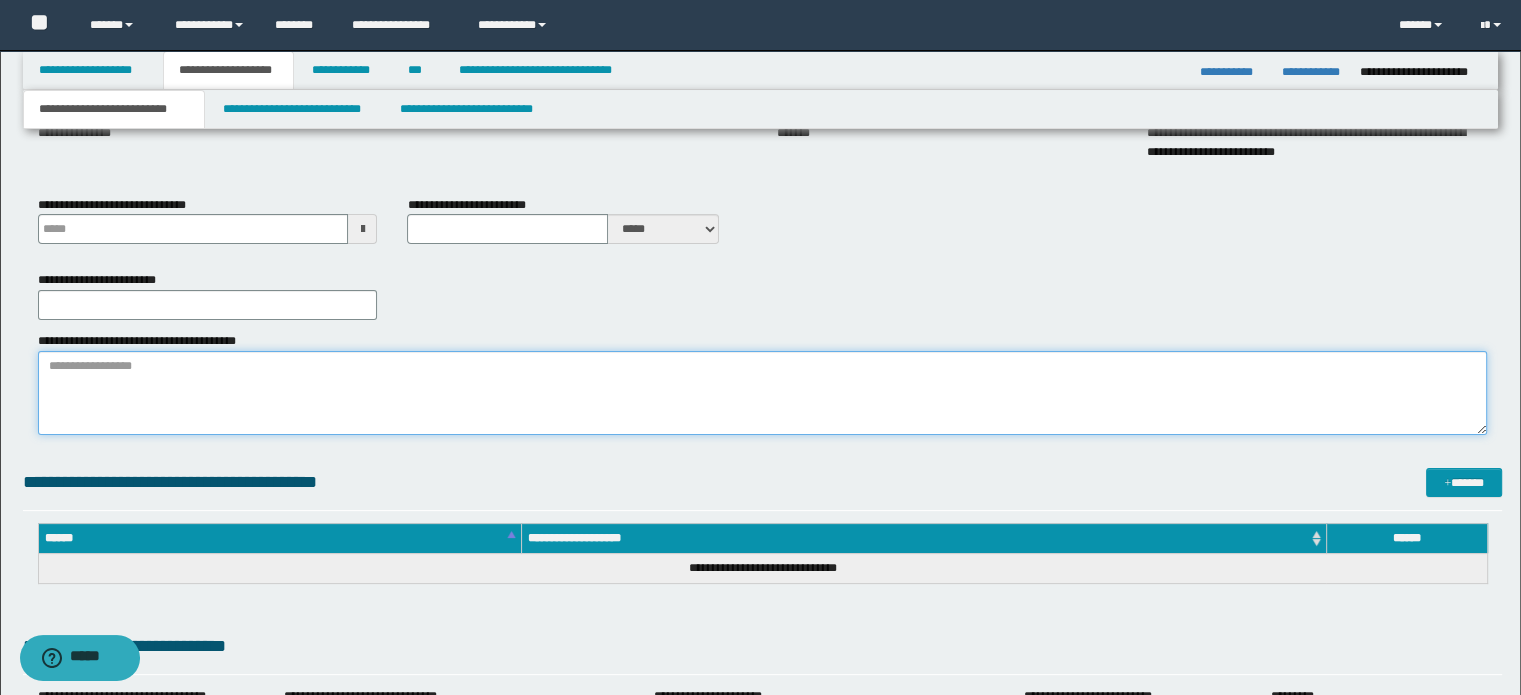 click on "**********" at bounding box center [763, 393] 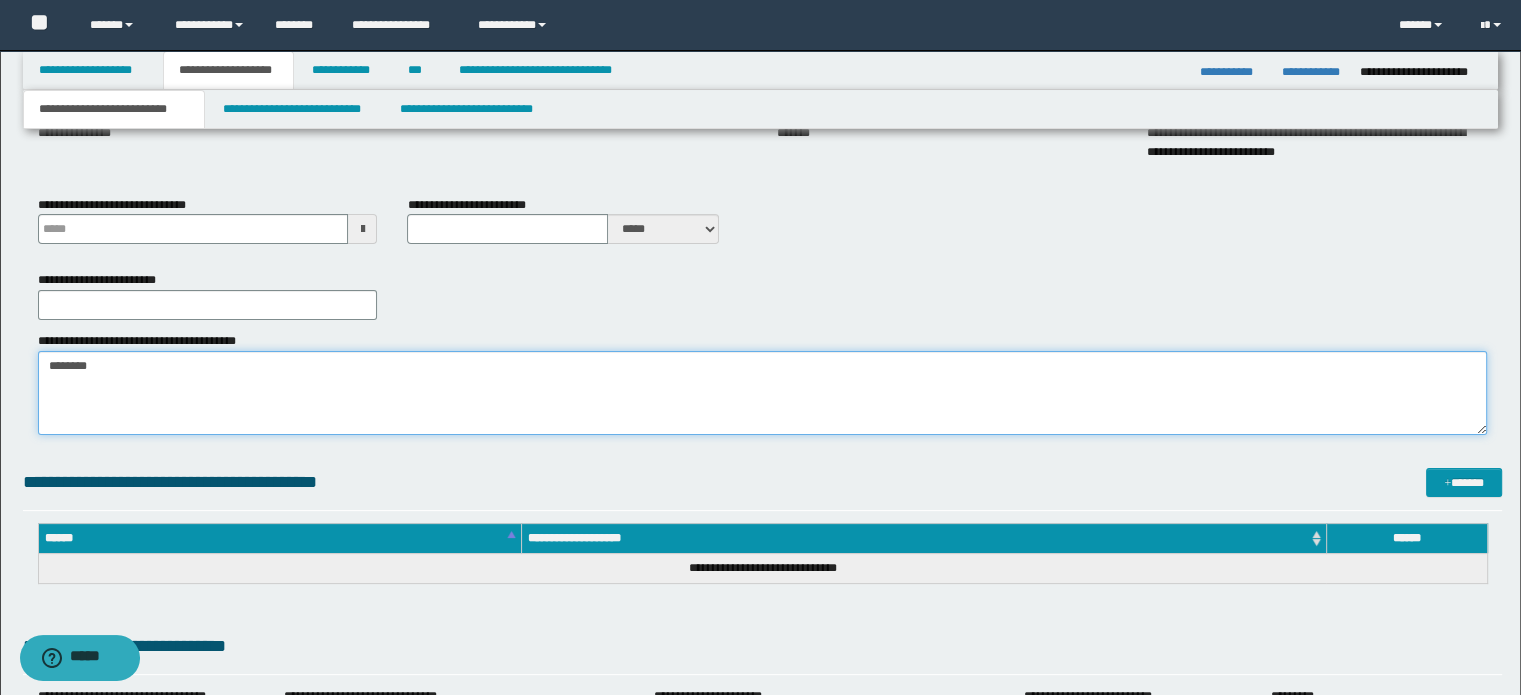 type on "********" 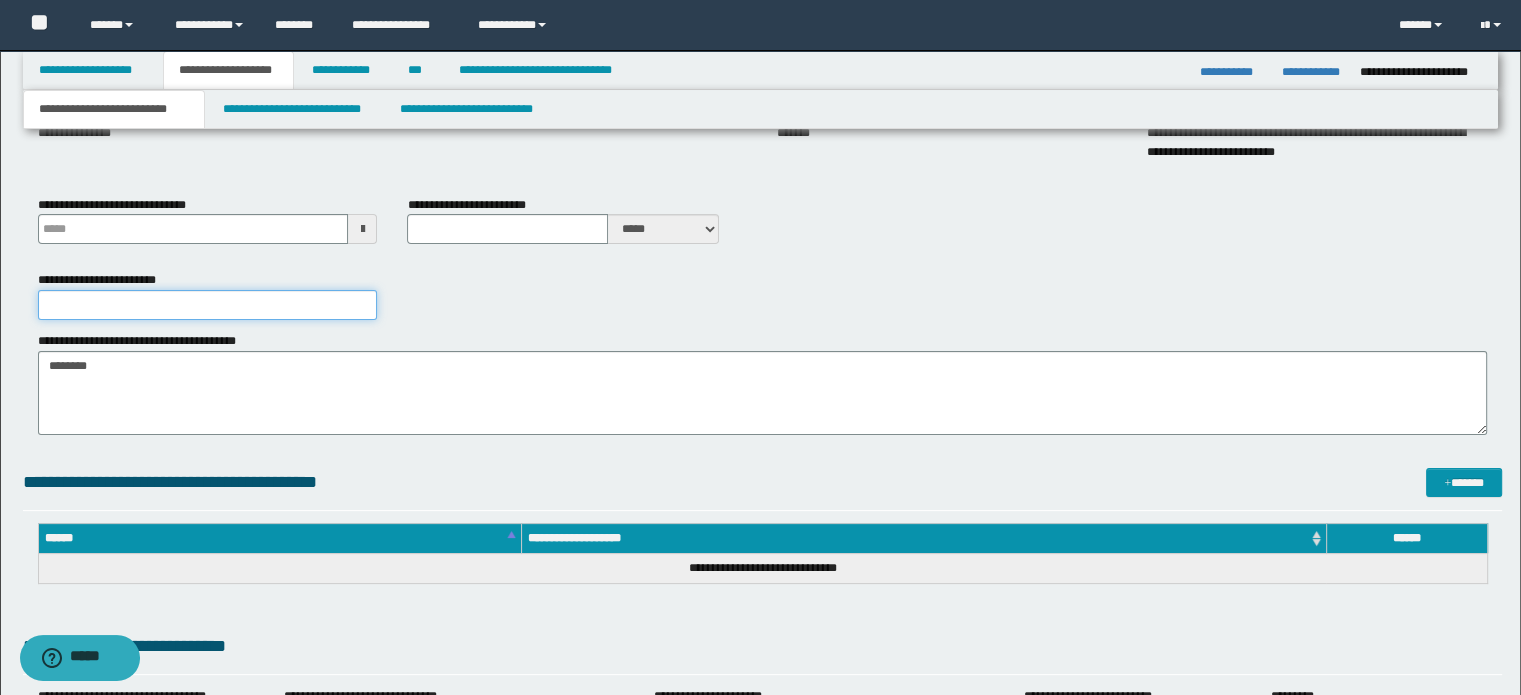 click on "**********" at bounding box center (208, 305) 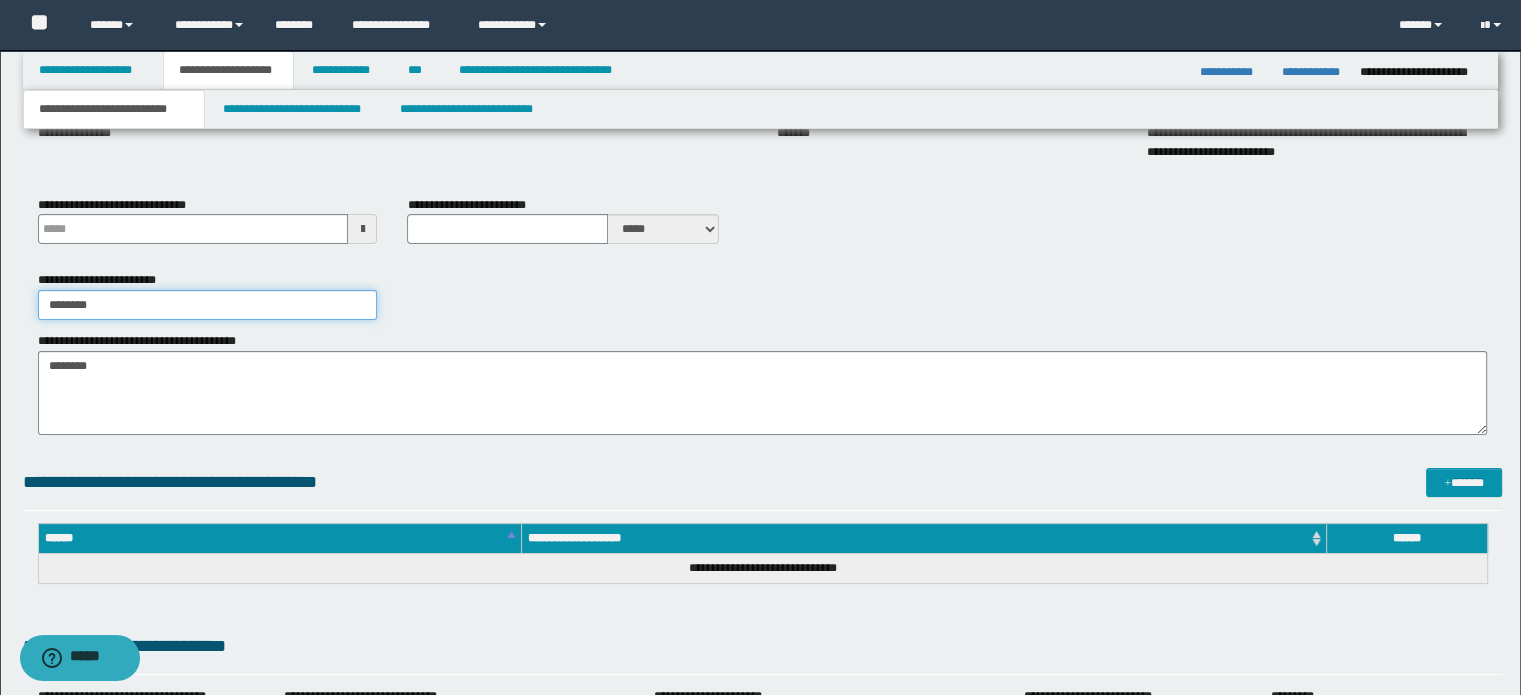 type on "********" 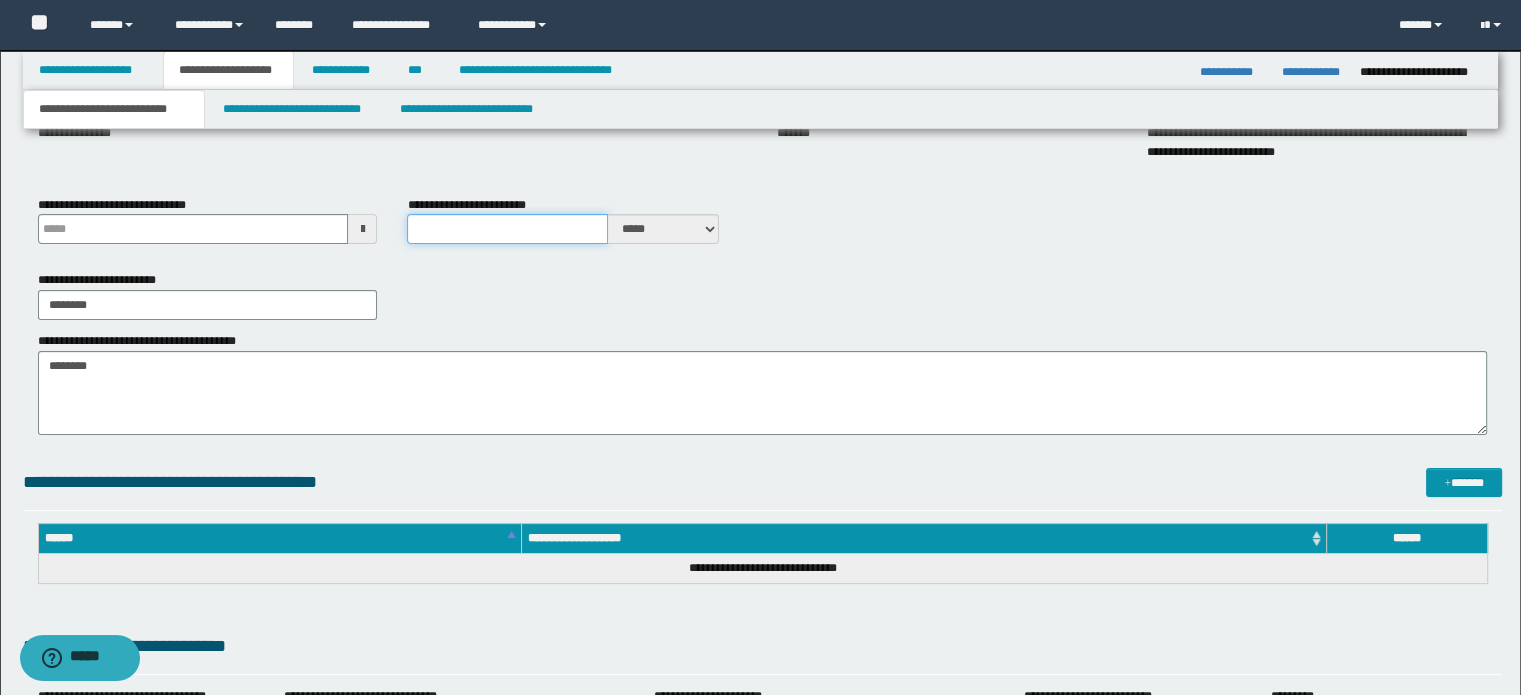 click on "**********" at bounding box center [507, 229] 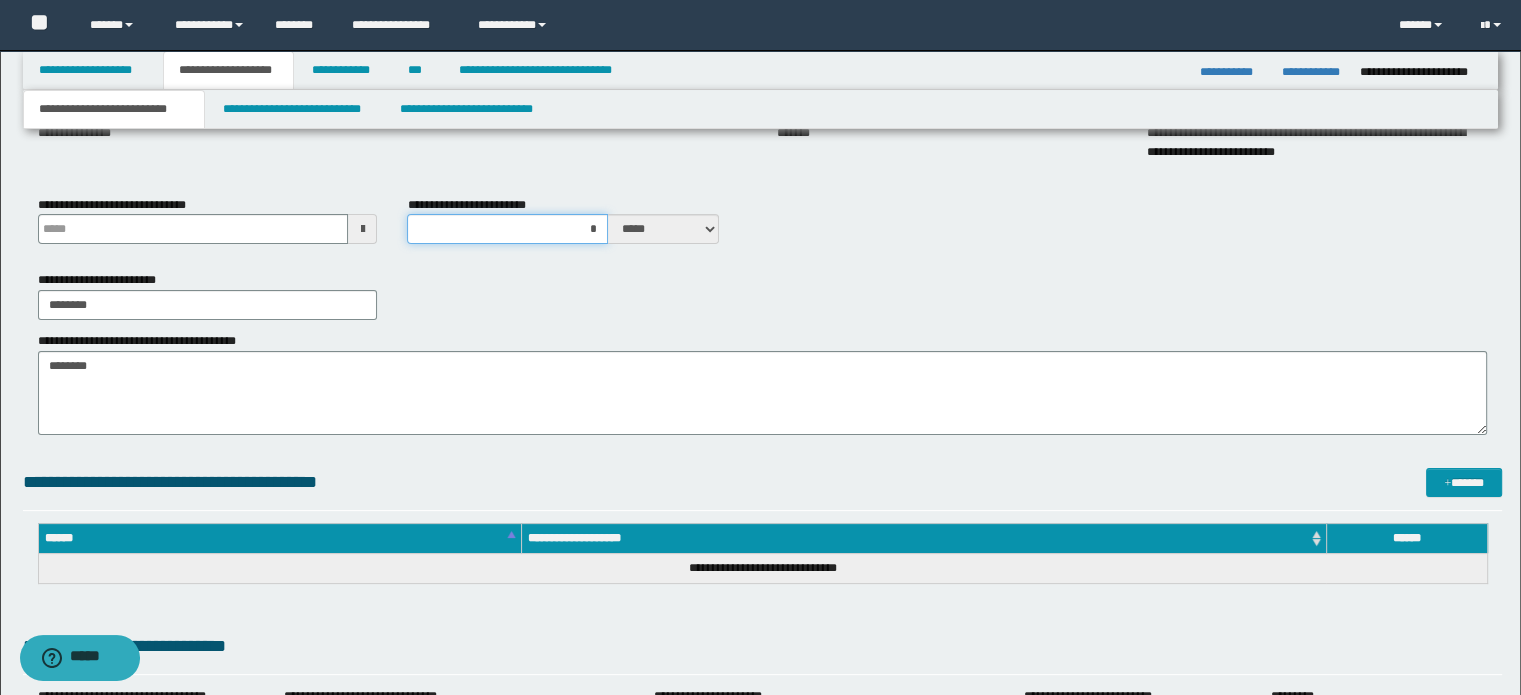 type on "**" 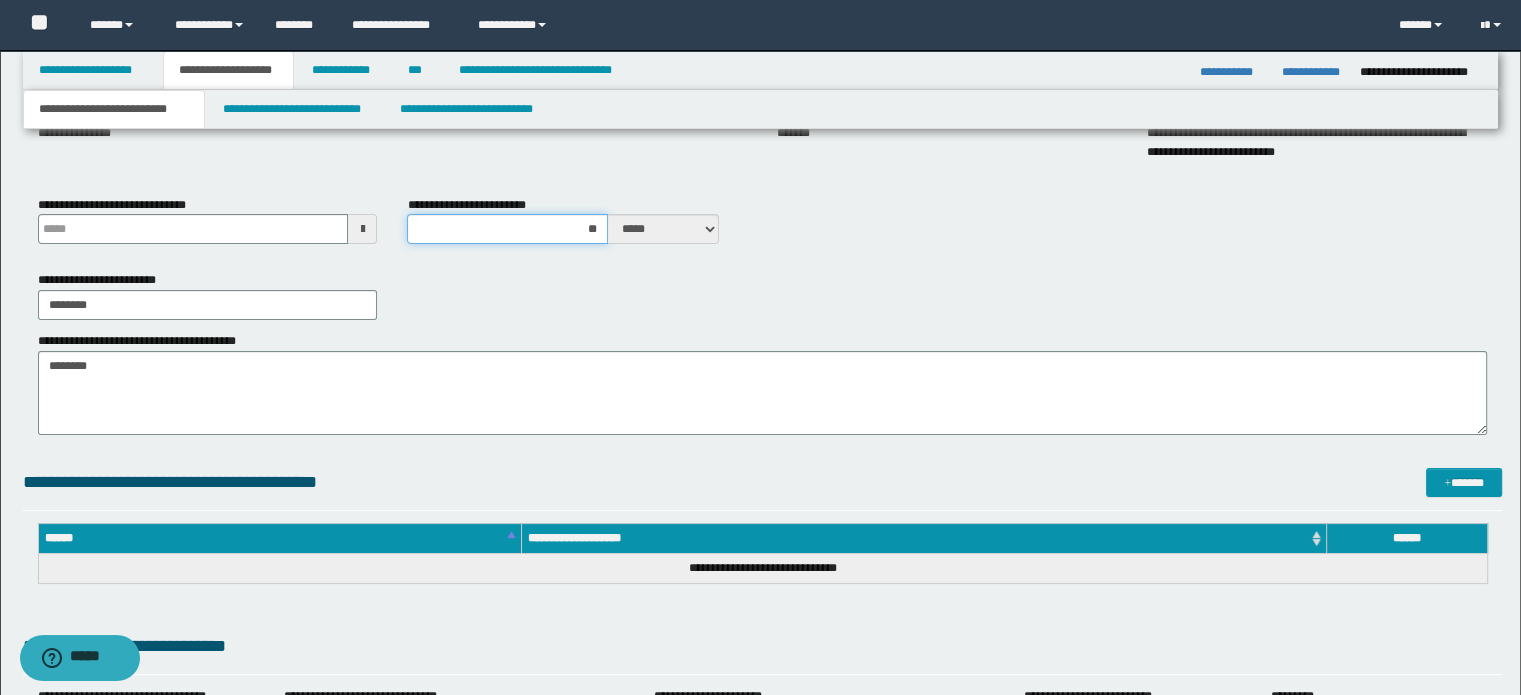 scroll, scrollTop: 200, scrollLeft: 0, axis: vertical 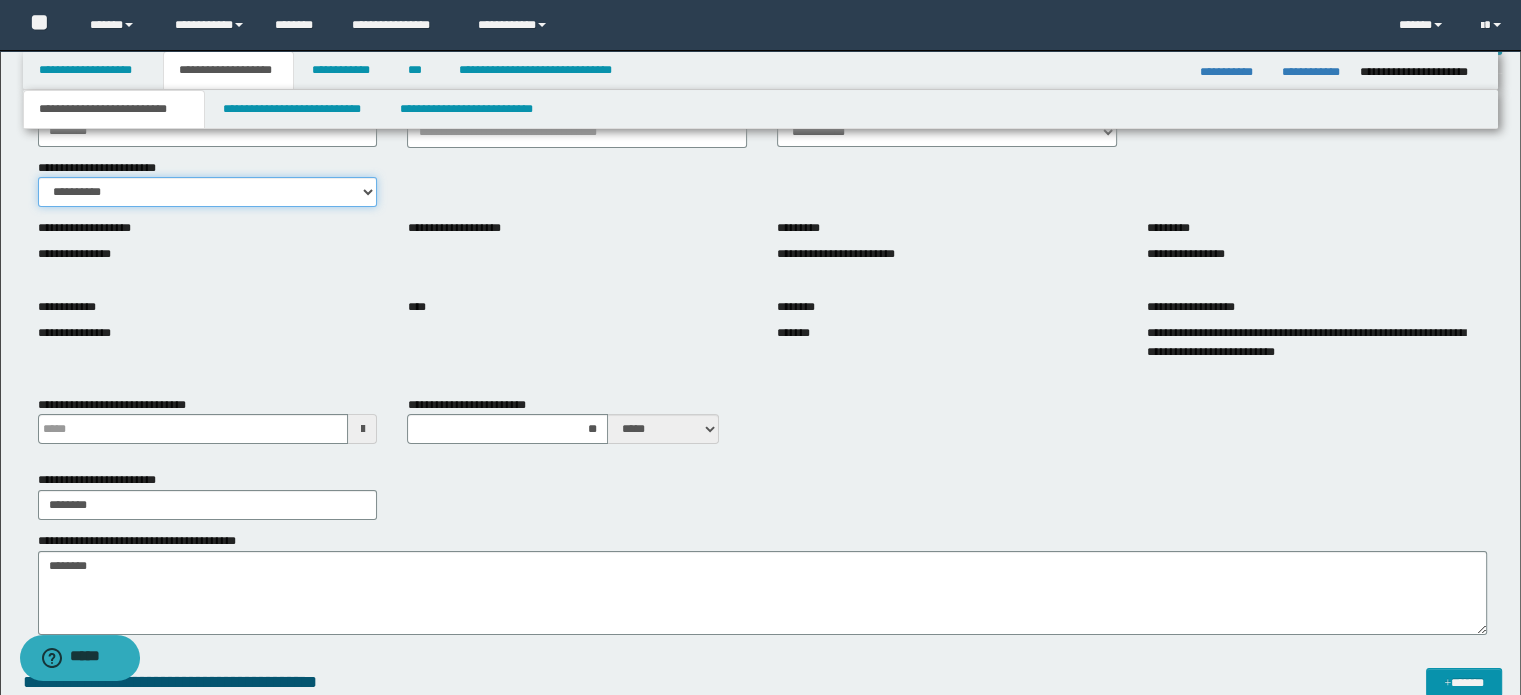drag, startPoint x: 148, startPoint y: 198, endPoint x: 116, endPoint y: 244, distance: 56.0357 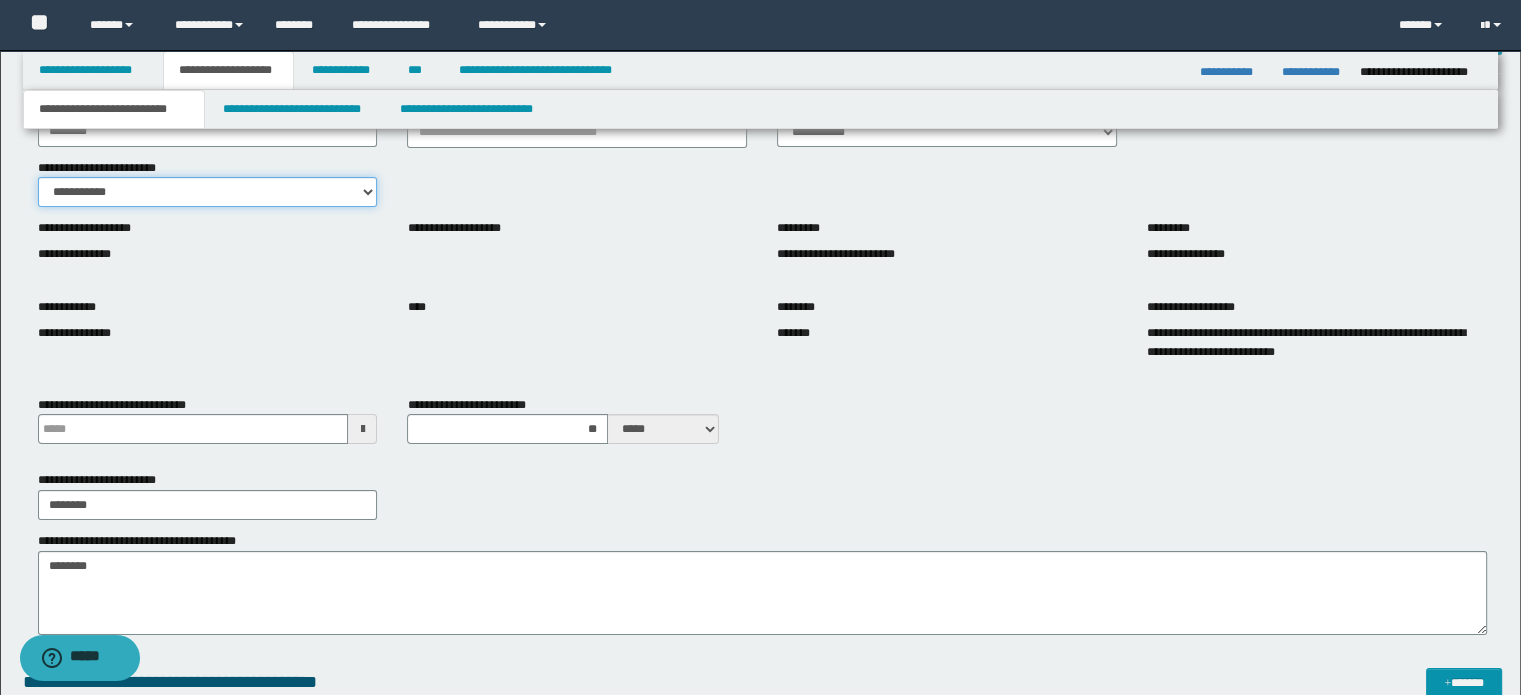 click on "**********" at bounding box center [208, 192] 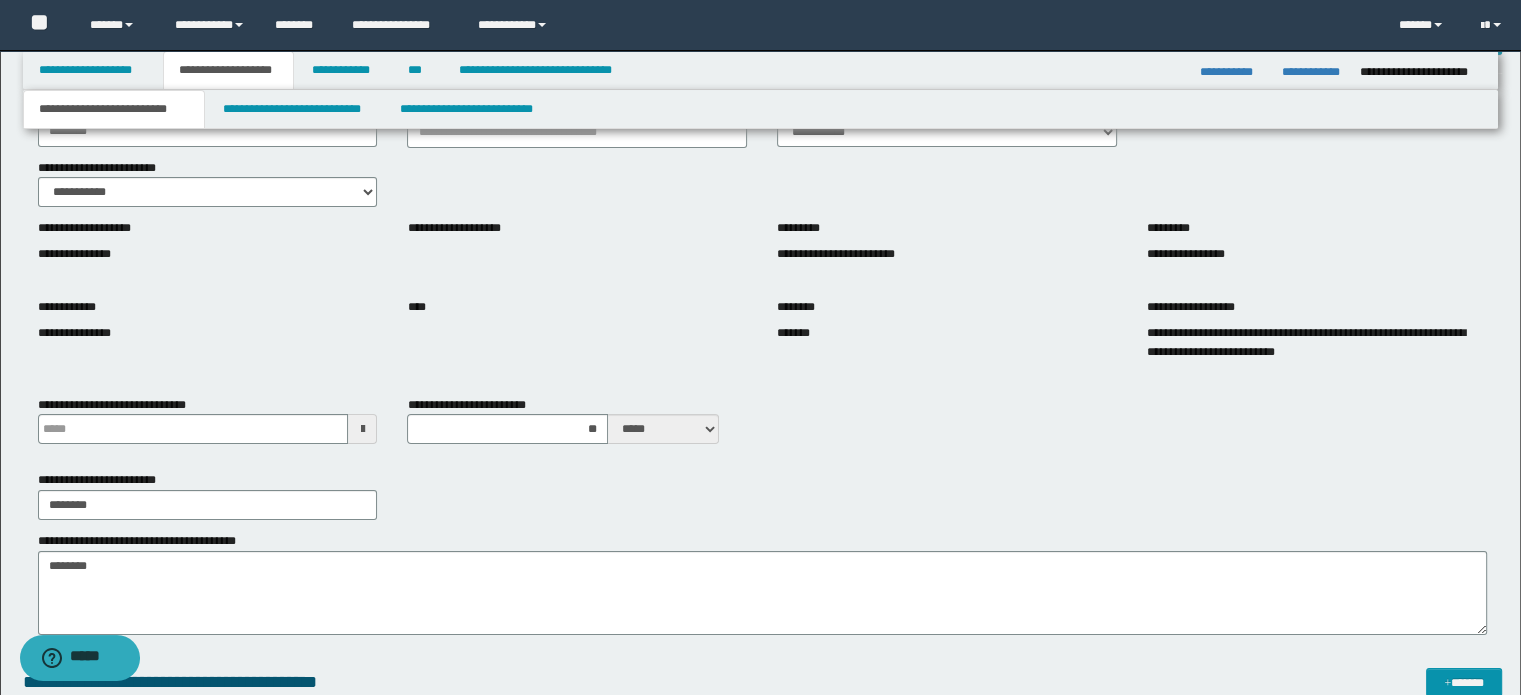 click on "**********" at bounding box center [760, 109] 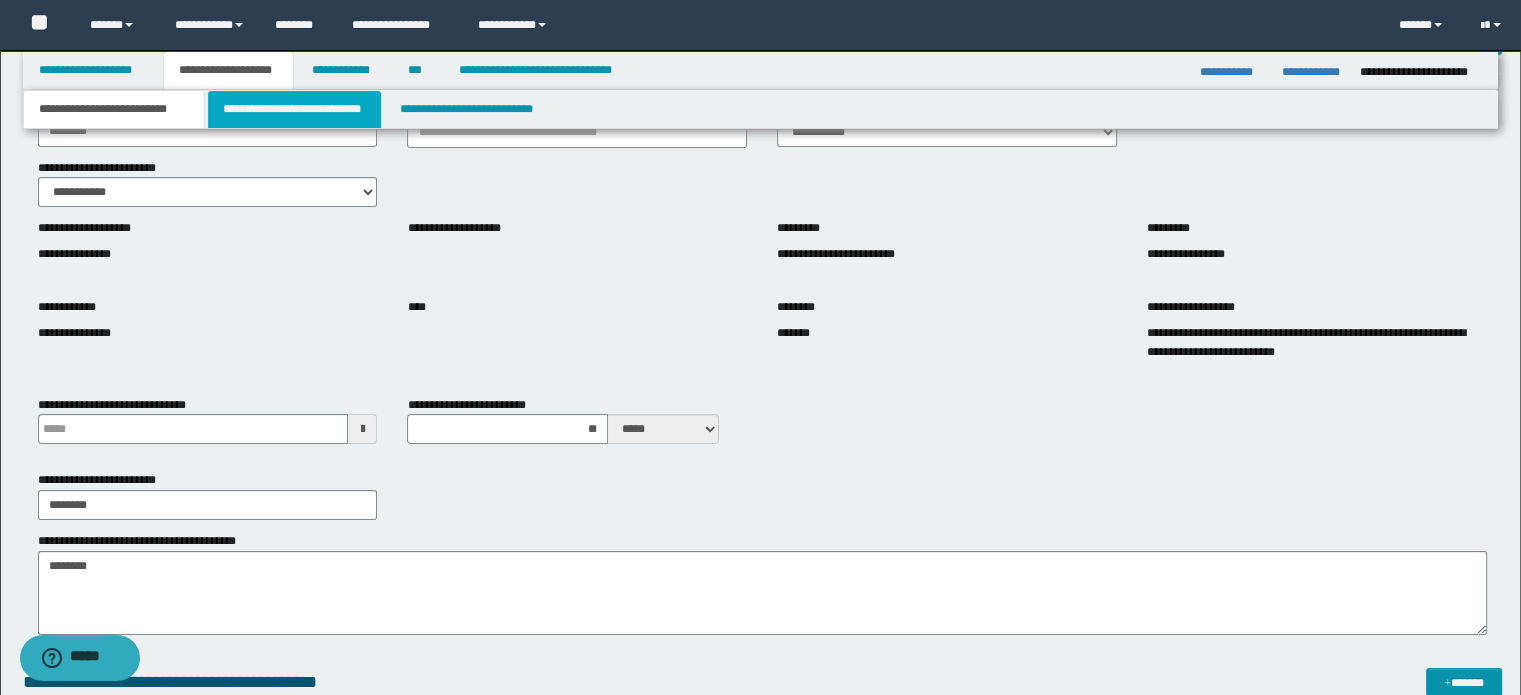 click on "**********" at bounding box center [294, 109] 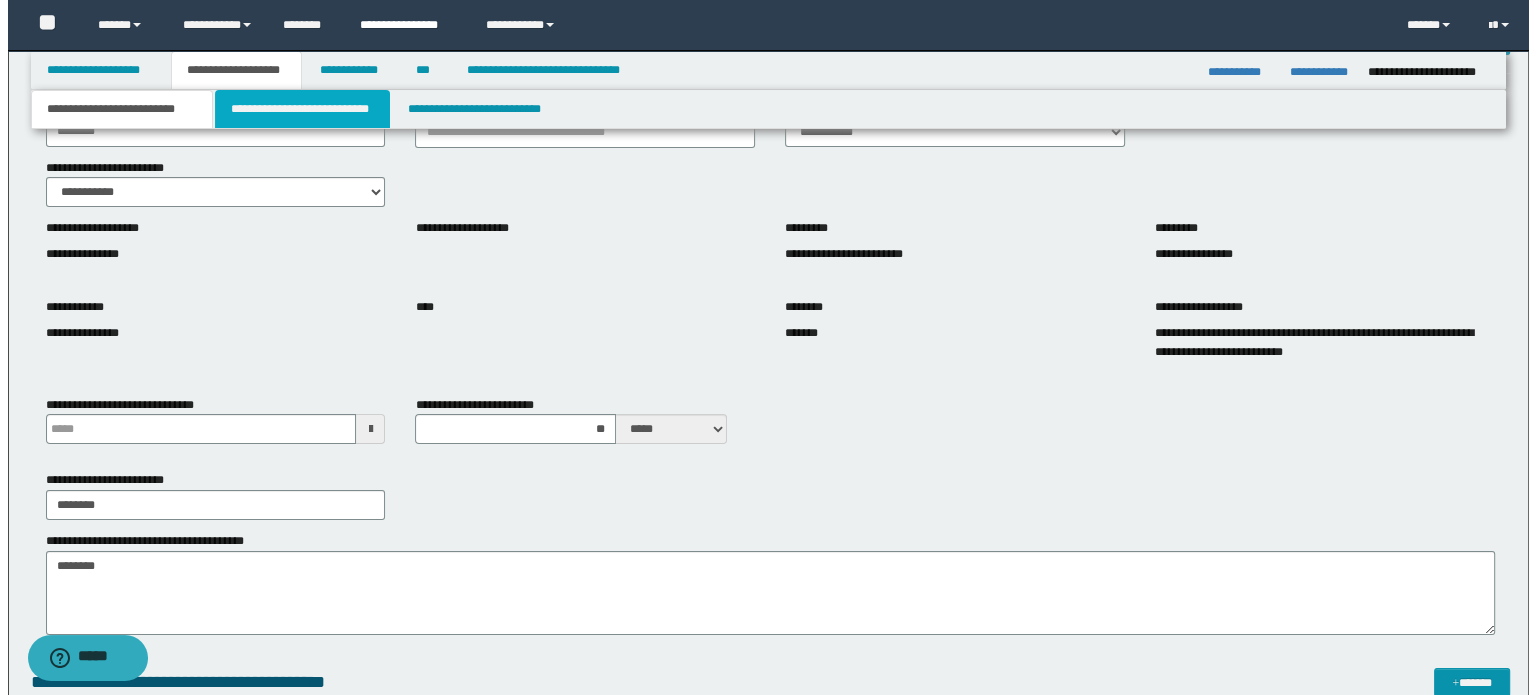 scroll, scrollTop: 0, scrollLeft: 0, axis: both 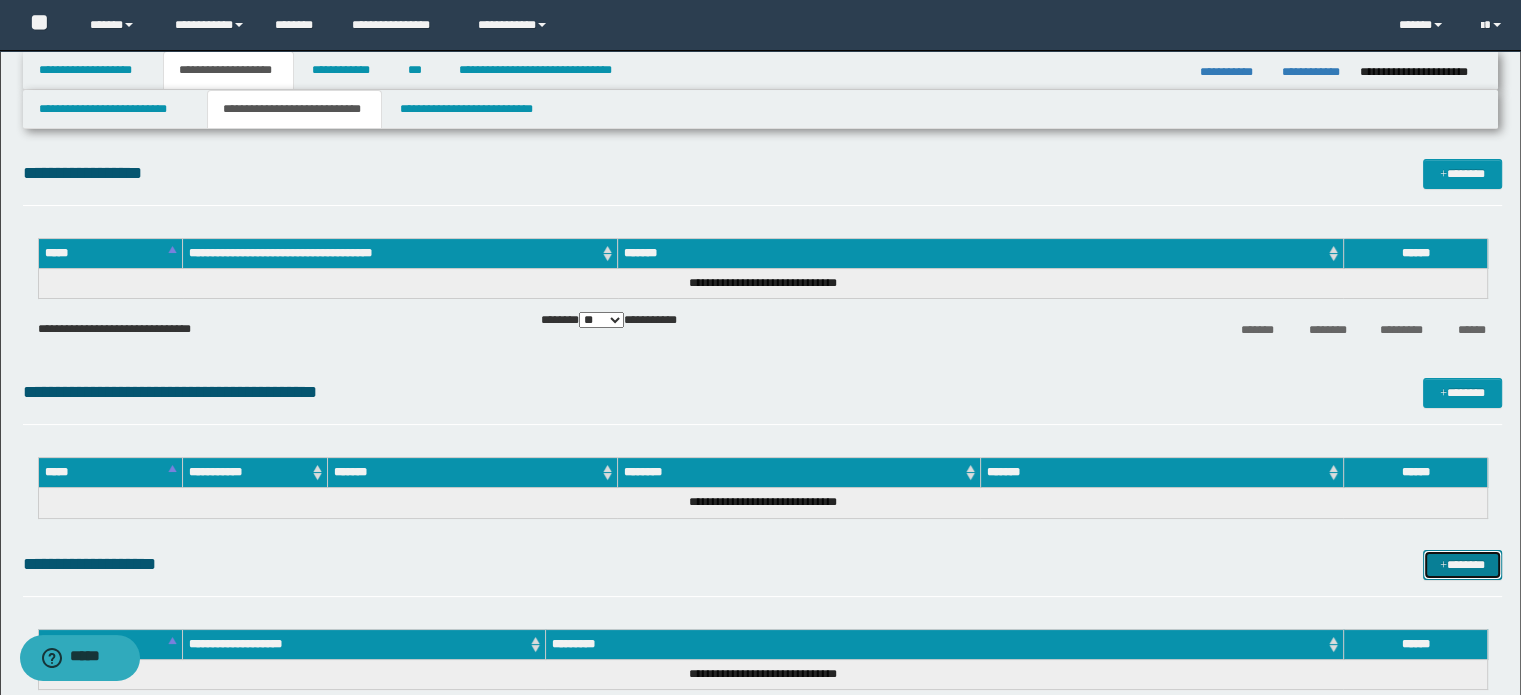 click at bounding box center [1443, 566] 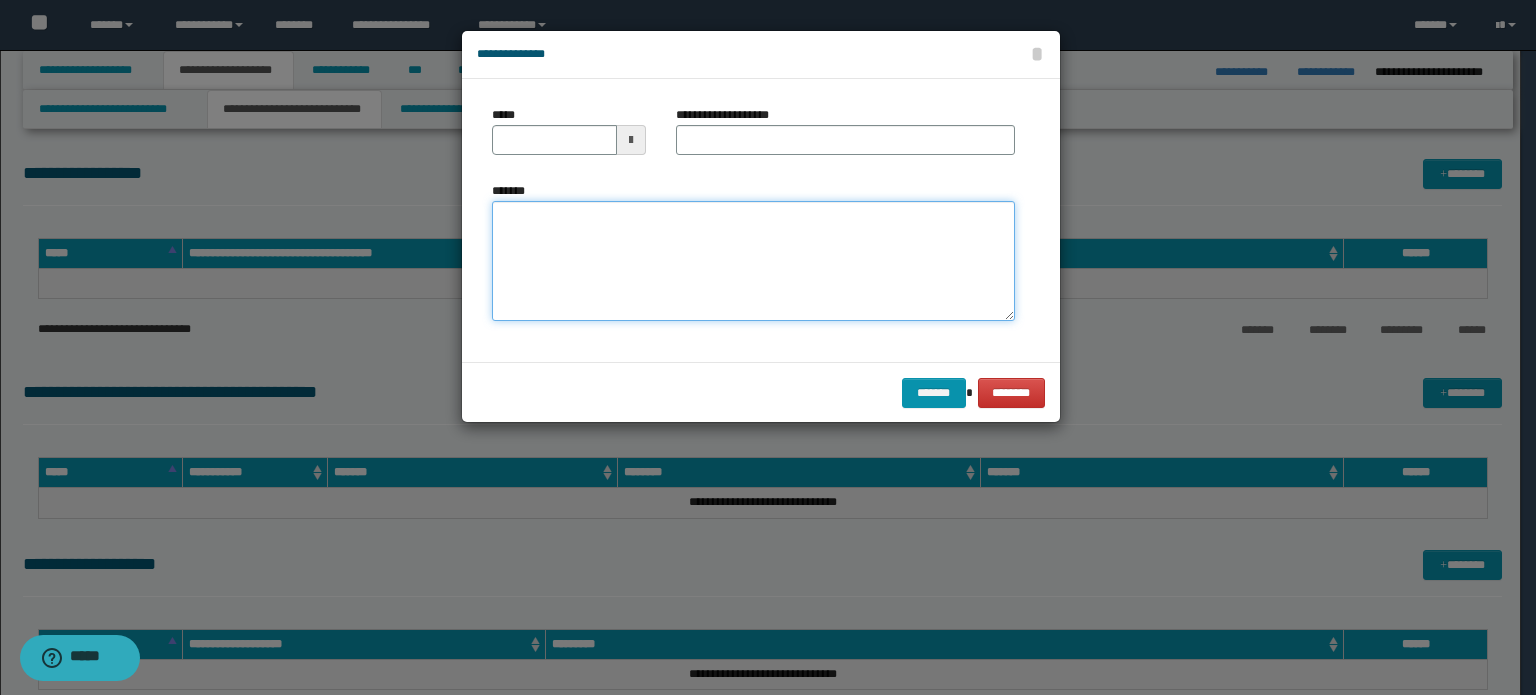 drag, startPoint x: 619, startPoint y: 288, endPoint x: 647, endPoint y: 259, distance: 40.311287 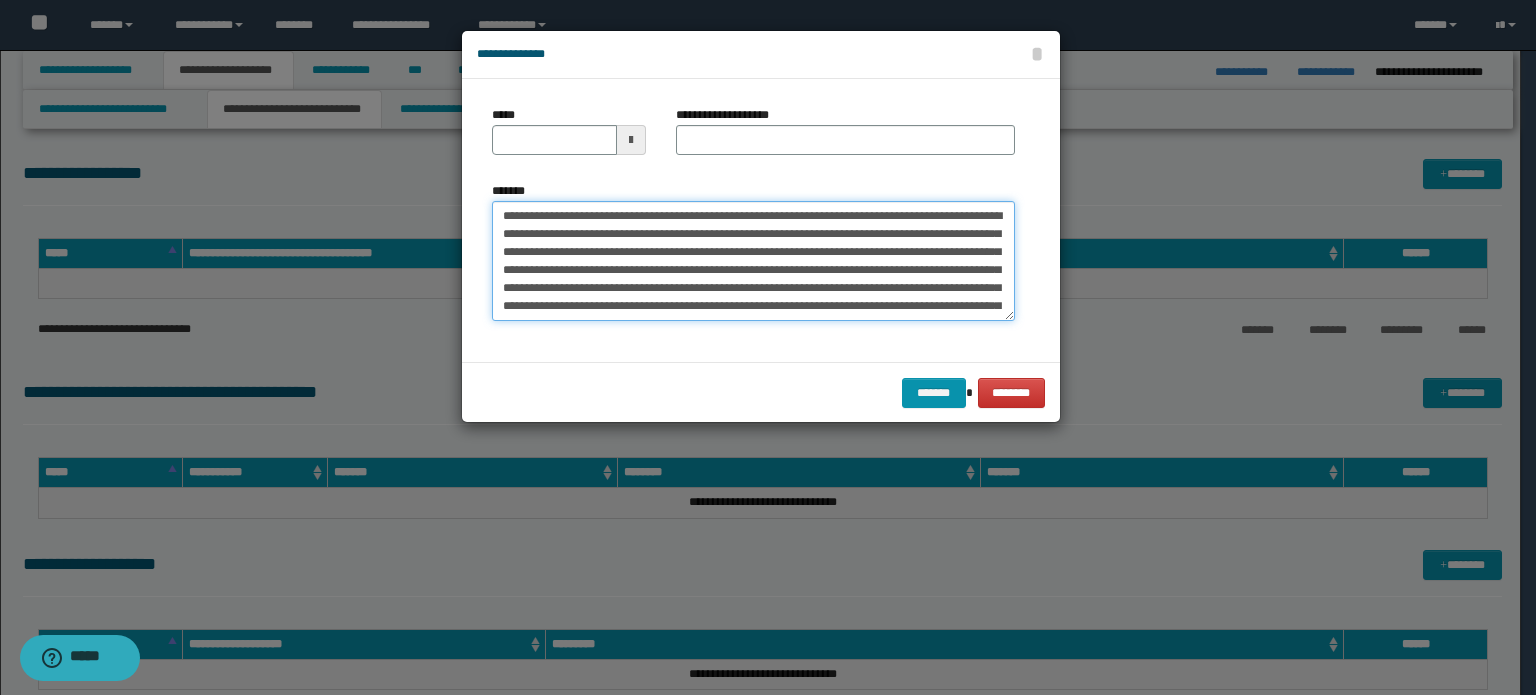 scroll, scrollTop: 48, scrollLeft: 0, axis: vertical 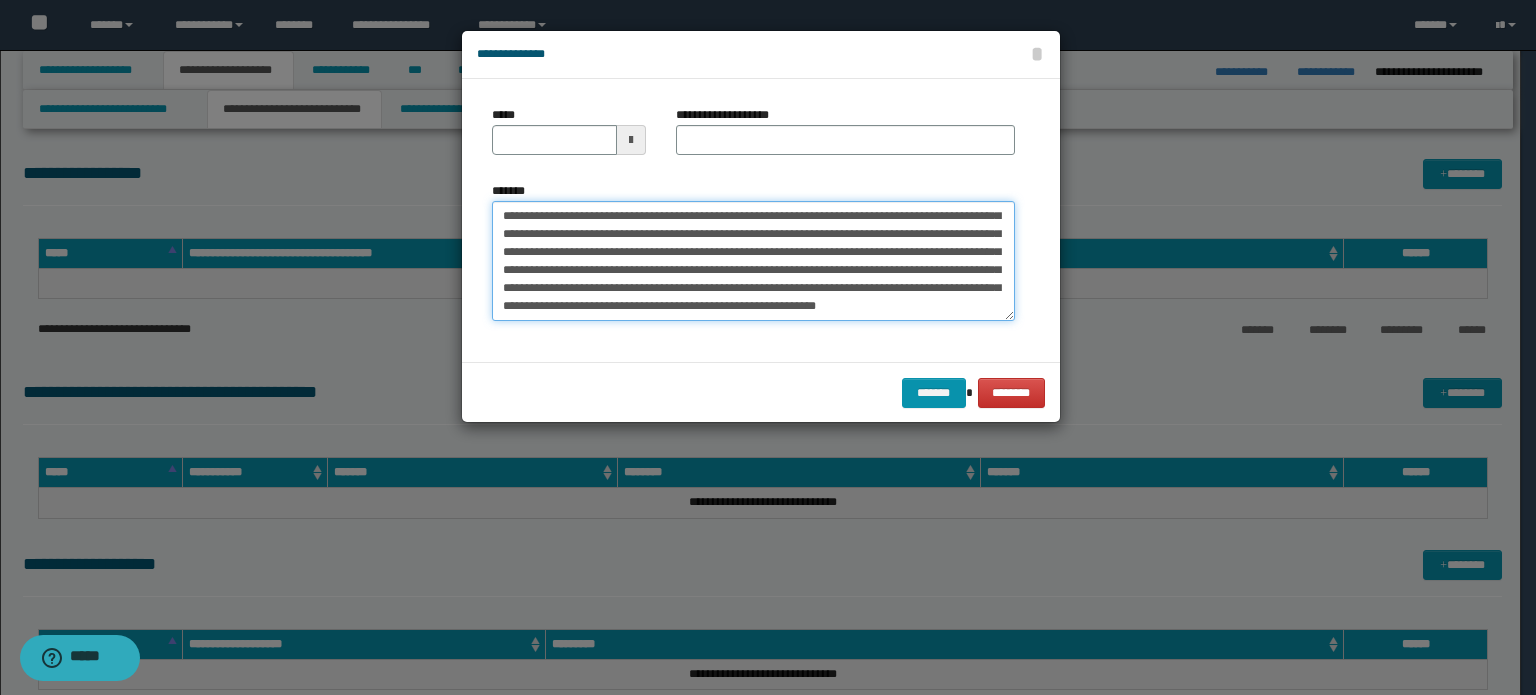 type on "**********" 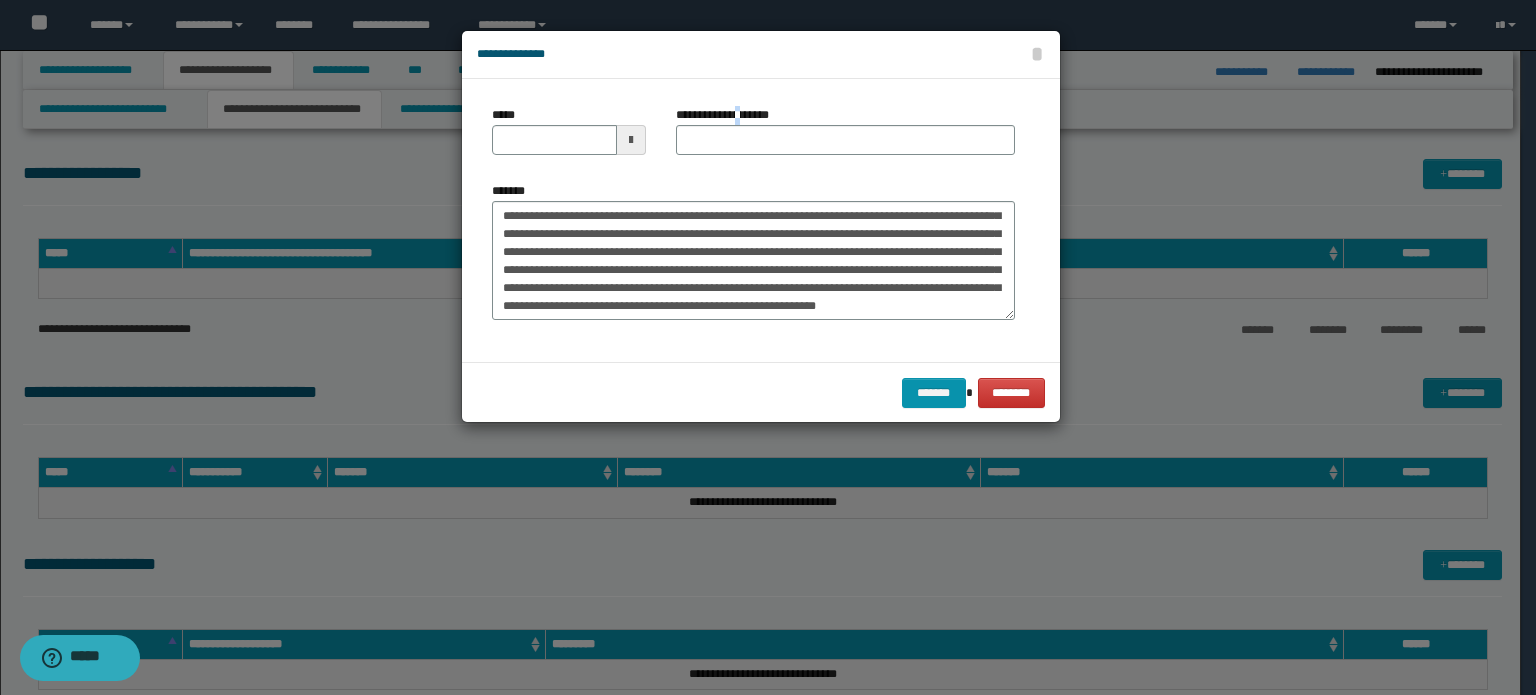 drag, startPoint x: 751, startPoint y: 123, endPoint x: 750, endPoint y: 139, distance: 16.03122 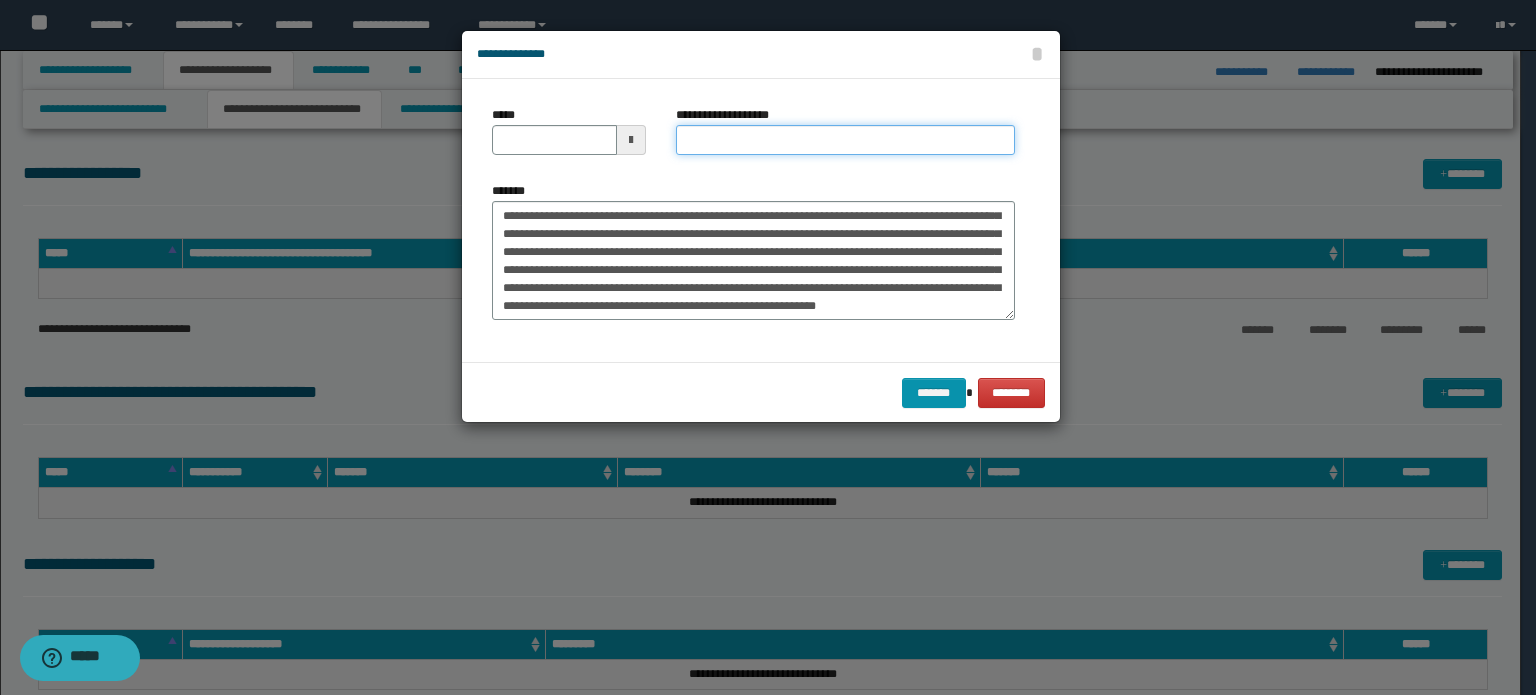 drag, startPoint x: 750, startPoint y: 139, endPoint x: 776, endPoint y: 153, distance: 29.529646 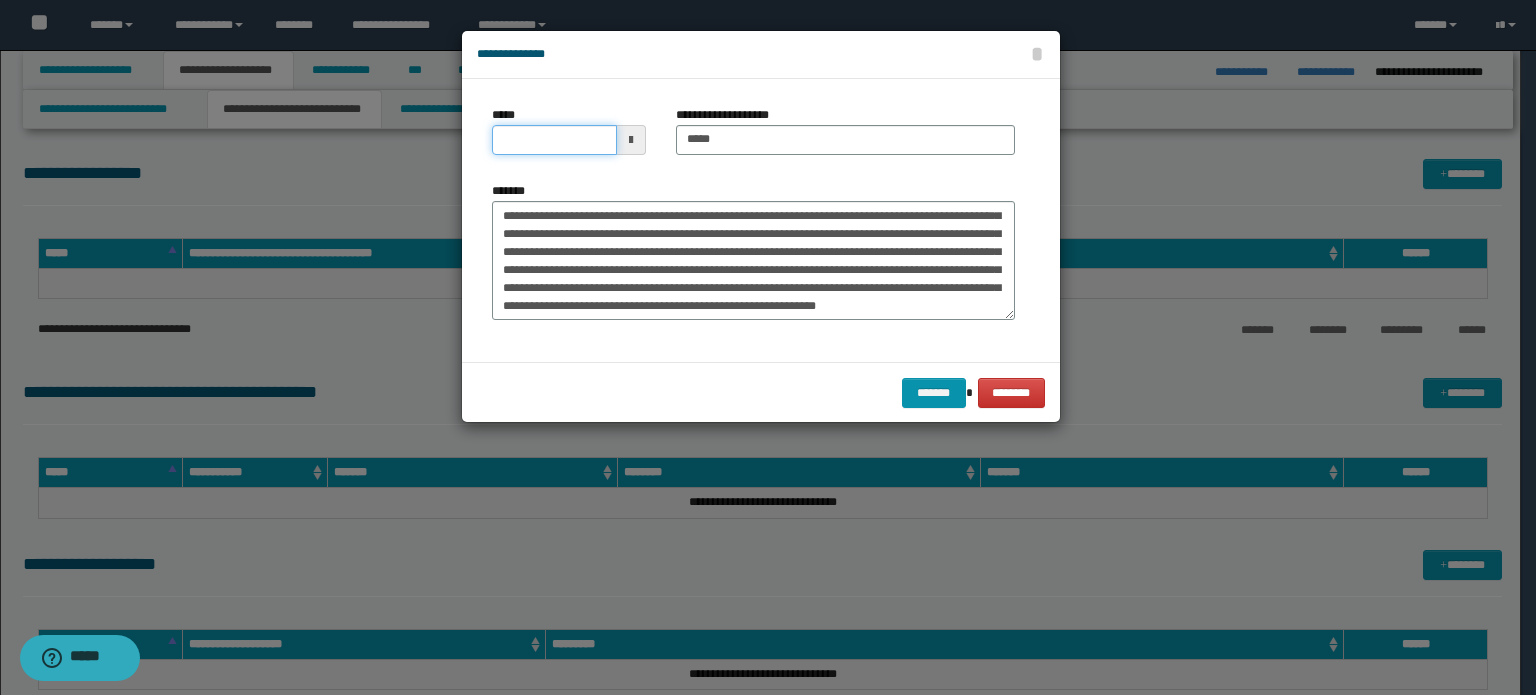 click on "*****" at bounding box center [554, 140] 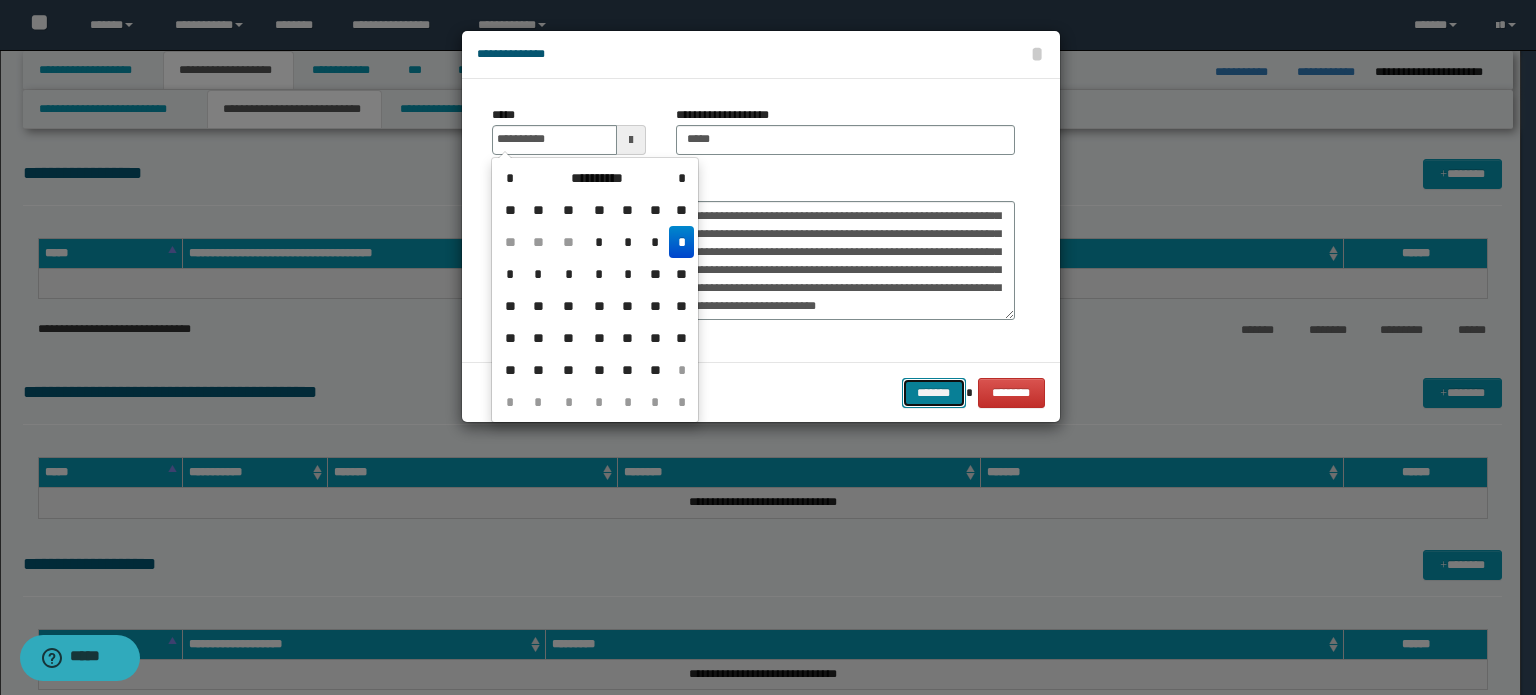 type on "**********" 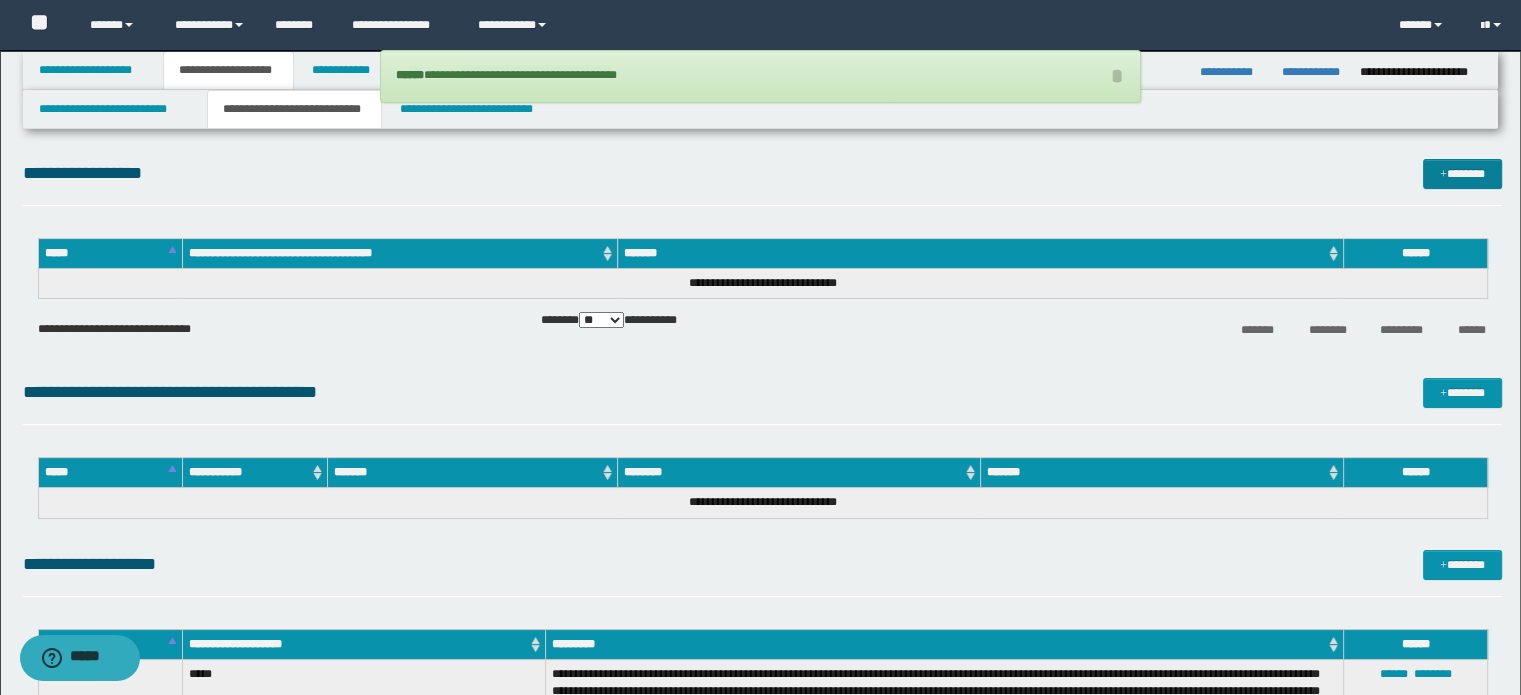 click on "**********" at bounding box center [763, 182] 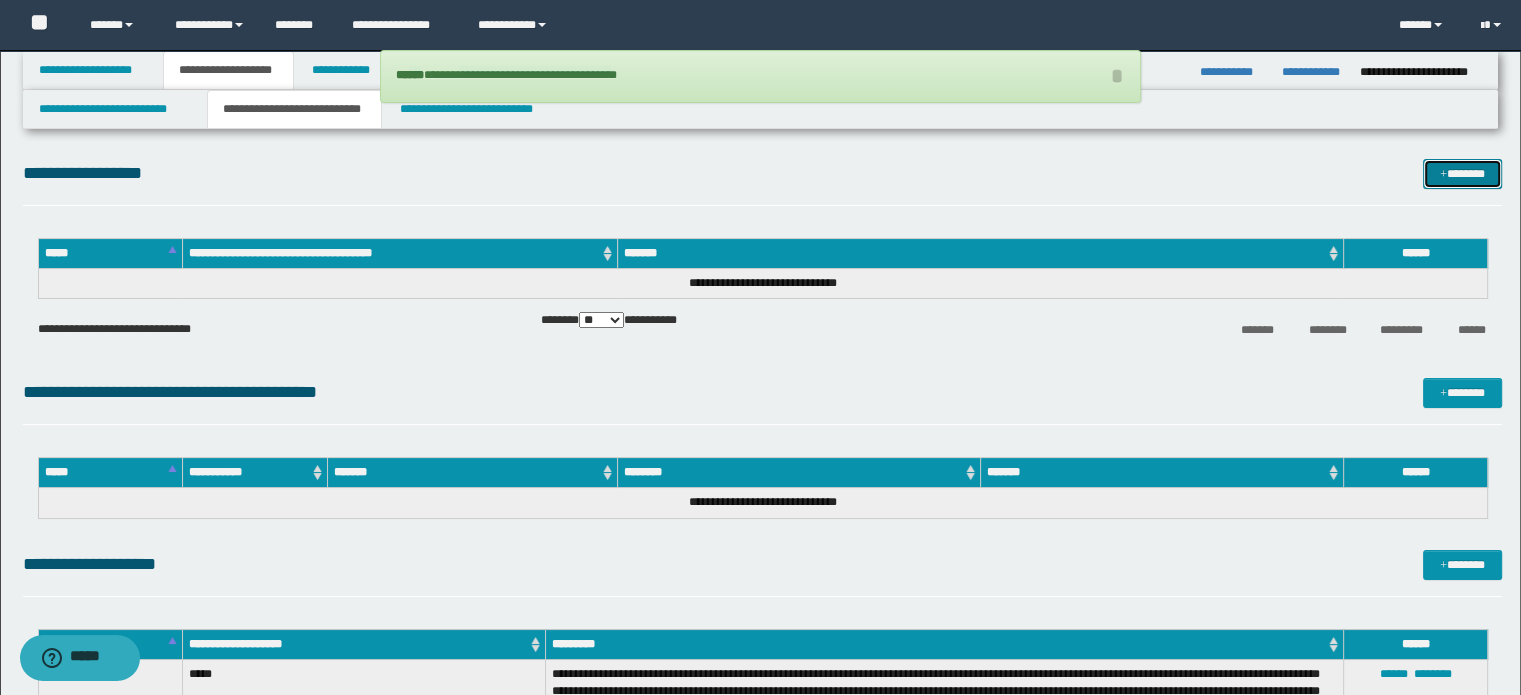 click on "*******" at bounding box center [1462, 174] 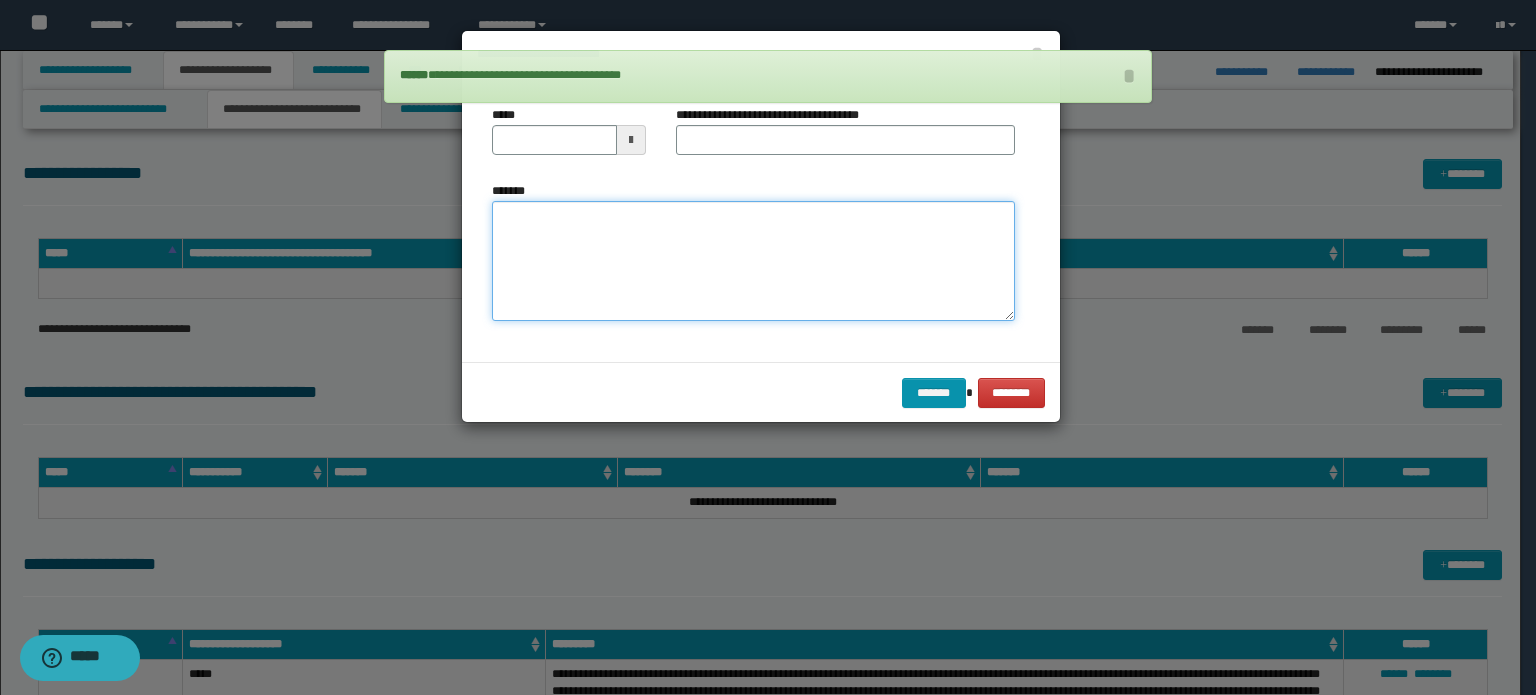 click on "*******" at bounding box center (753, 261) 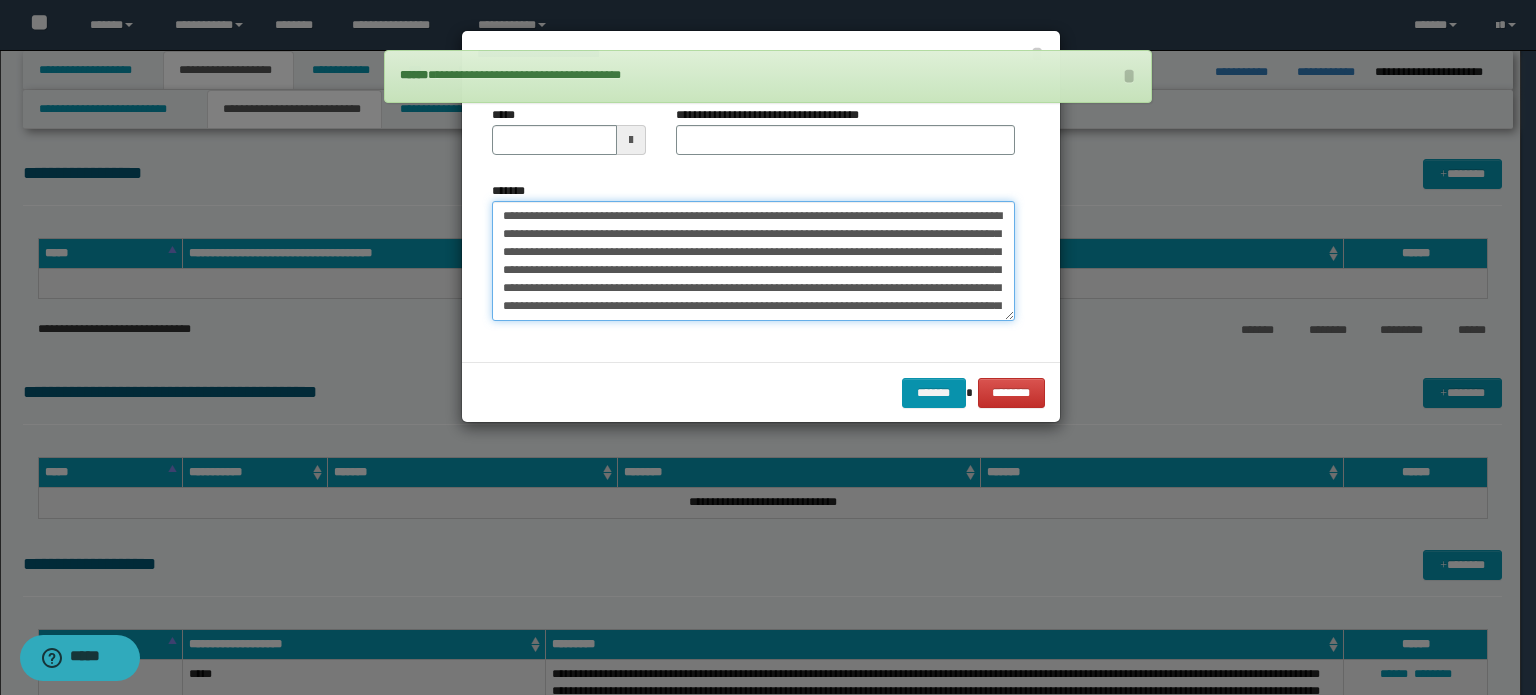 type on "**********" 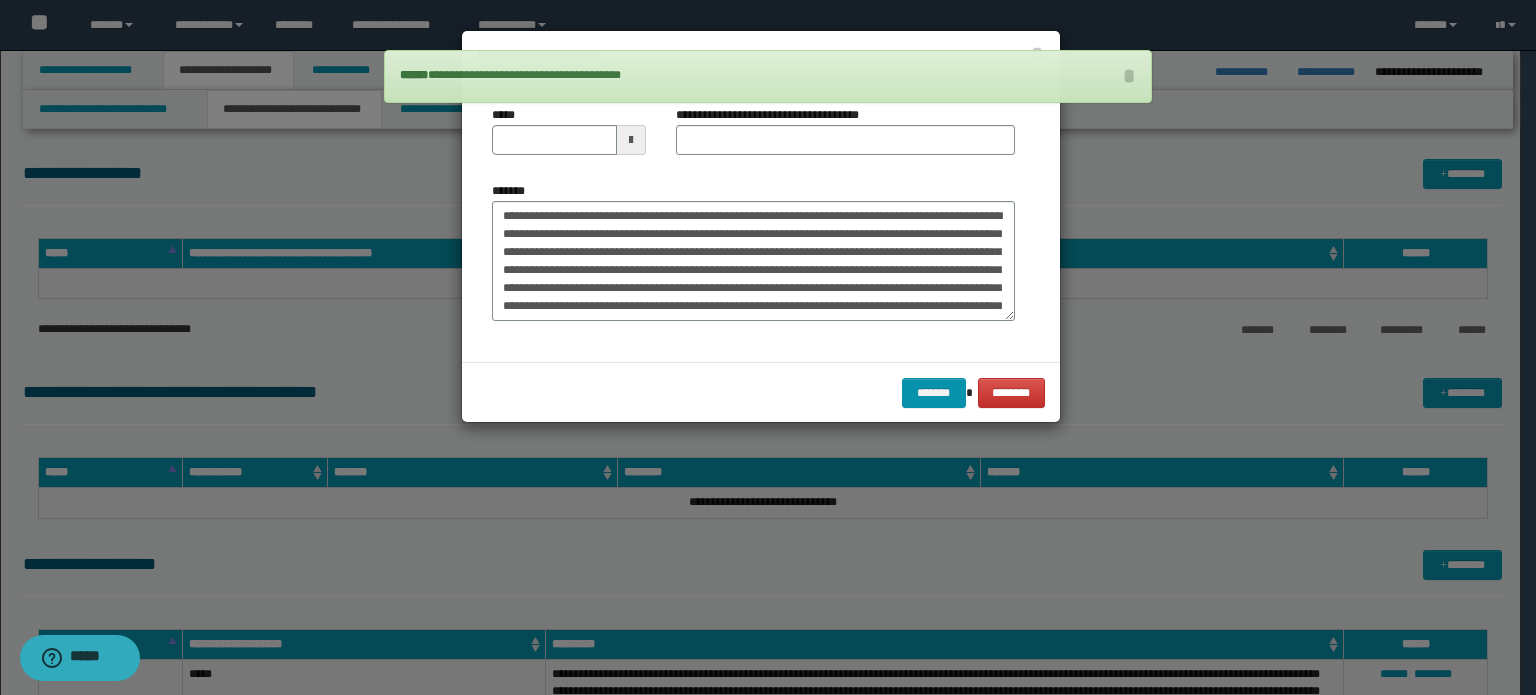 scroll, scrollTop: 84, scrollLeft: 0, axis: vertical 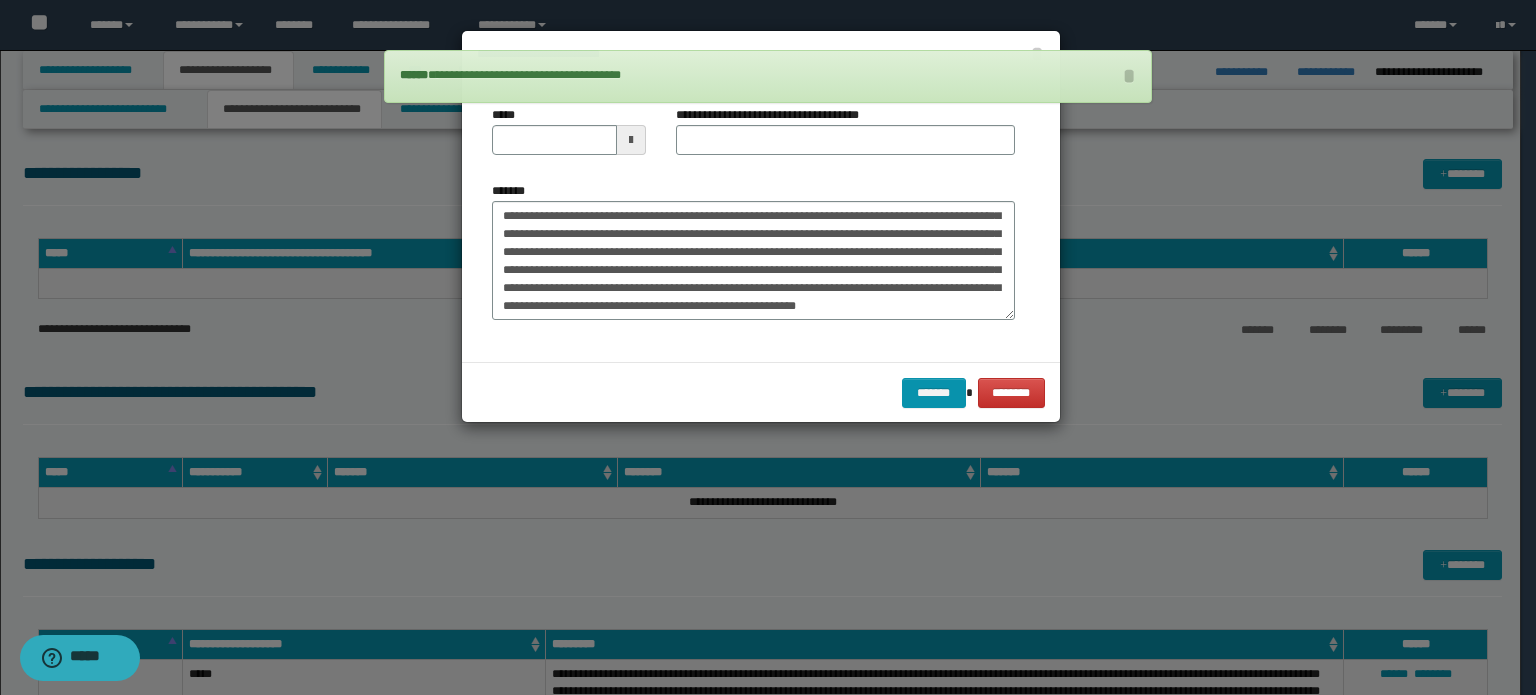 click on "**********" at bounding box center [845, 138] 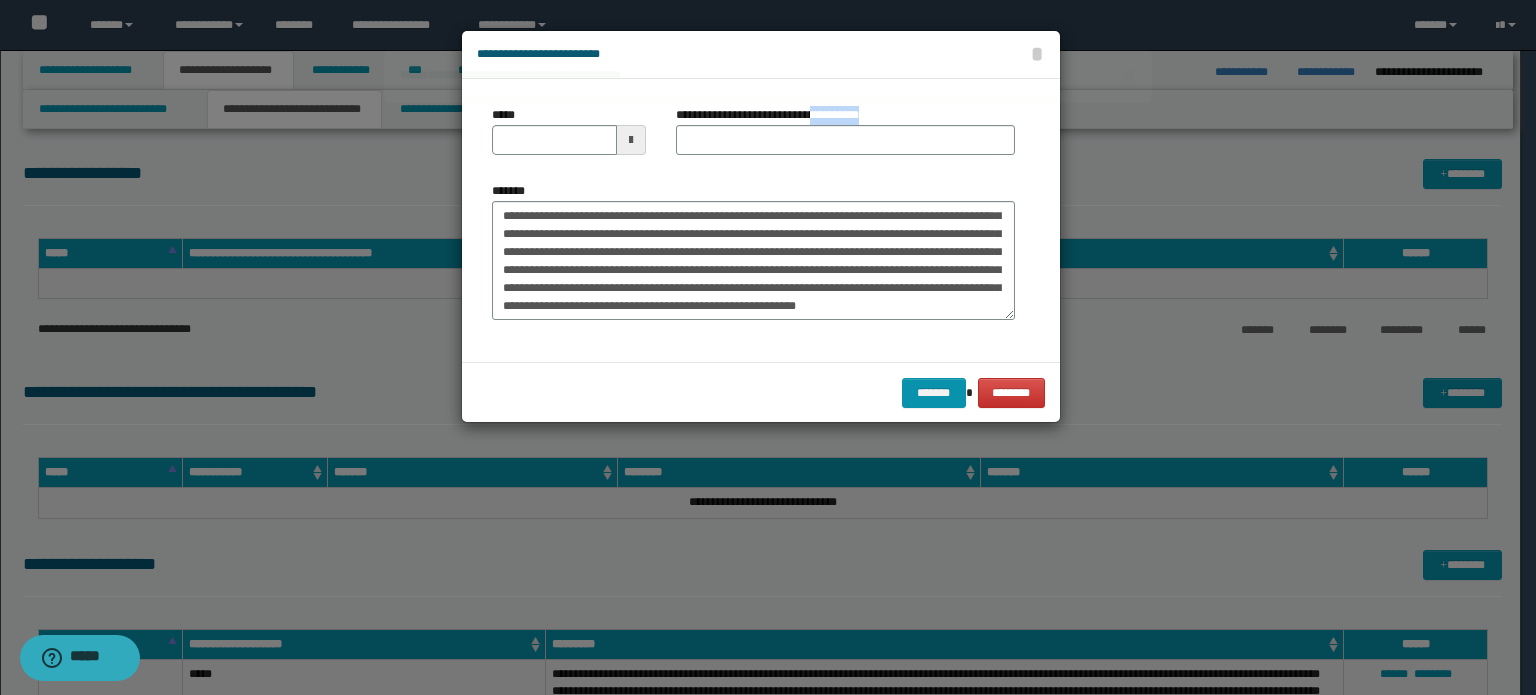 drag, startPoint x: 826, startPoint y: 125, endPoint x: 818, endPoint y: 137, distance: 14.422205 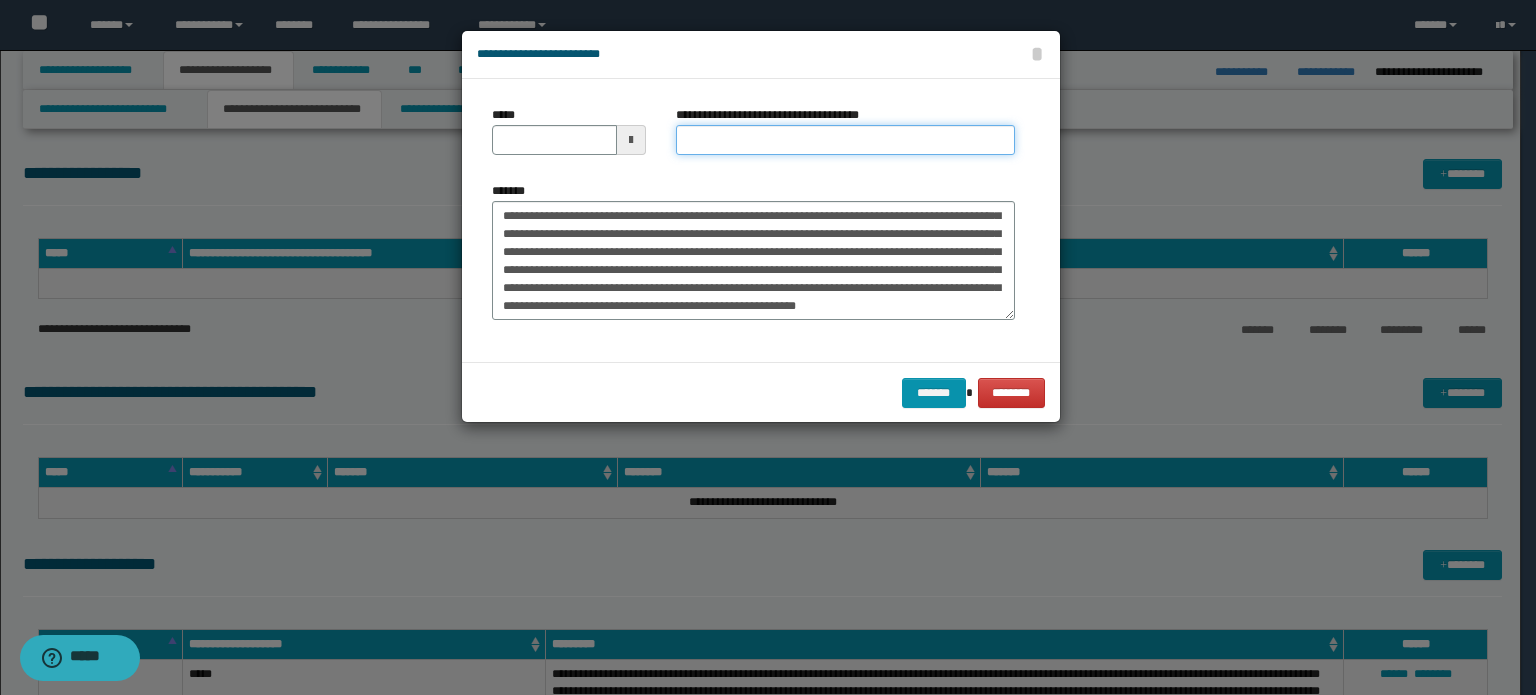 click on "**********" at bounding box center [845, 140] 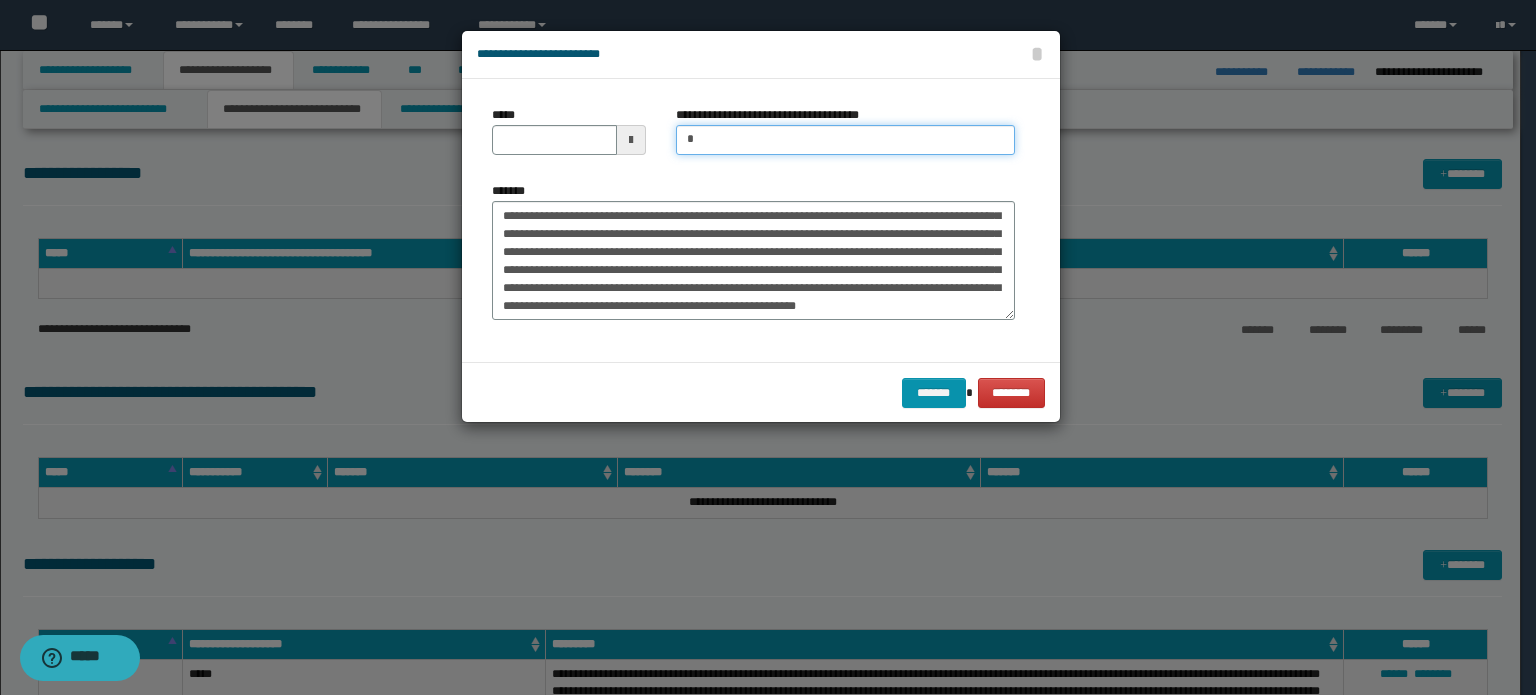 type on "**********" 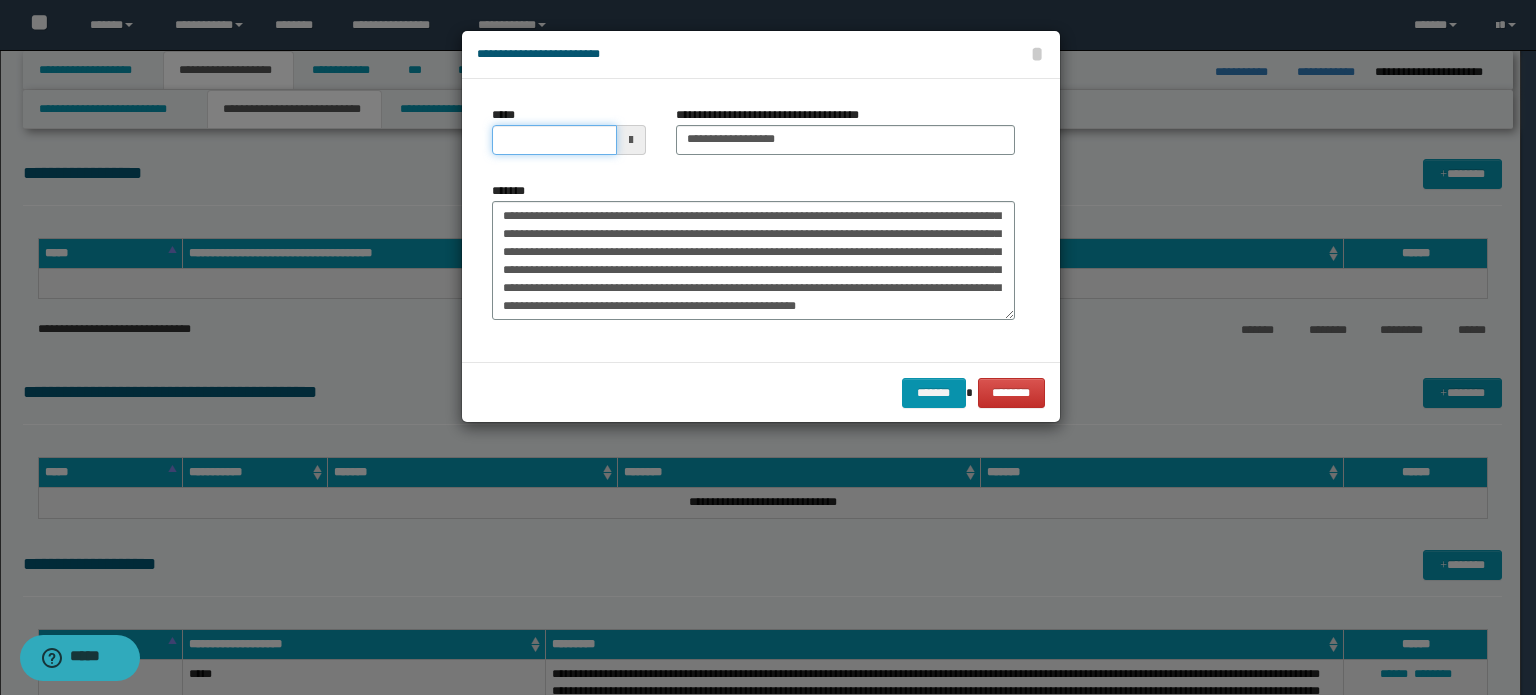 click on "*****" at bounding box center (554, 140) 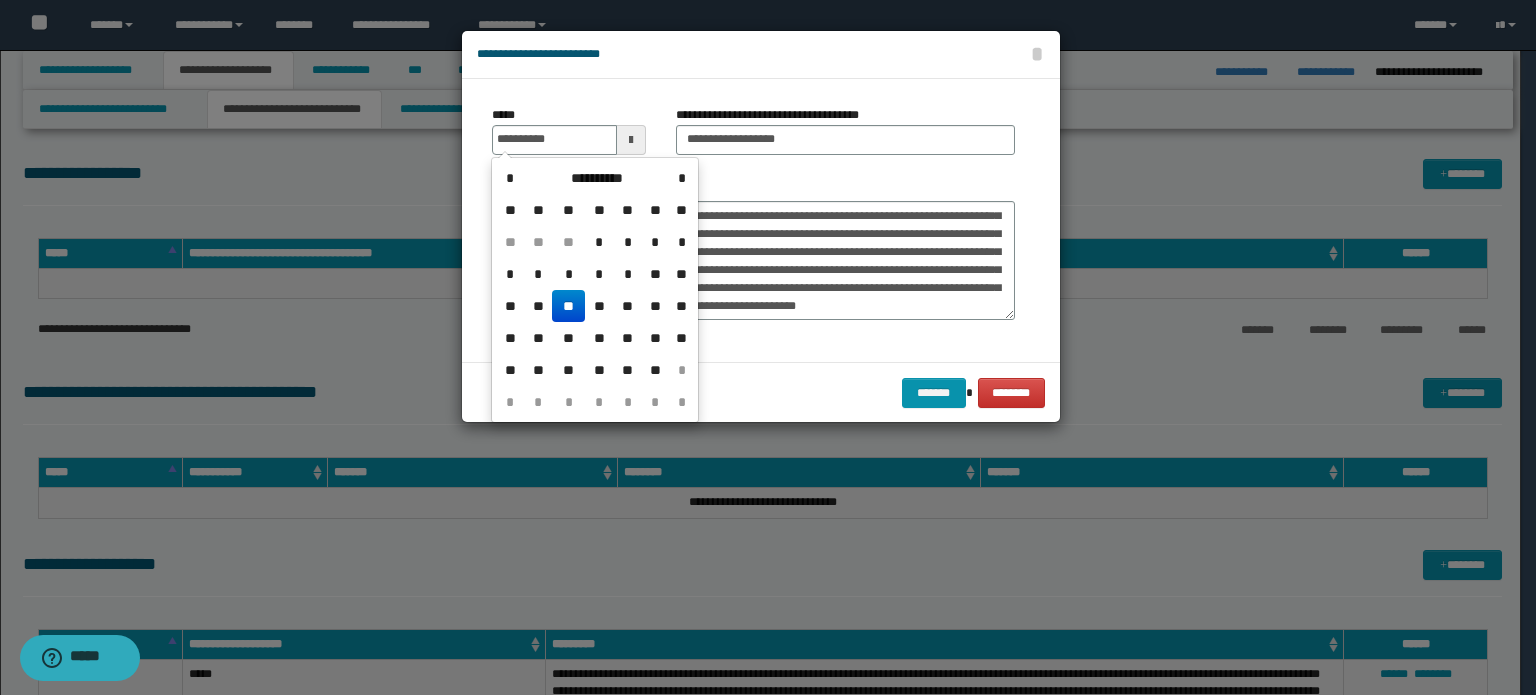 type on "**********" 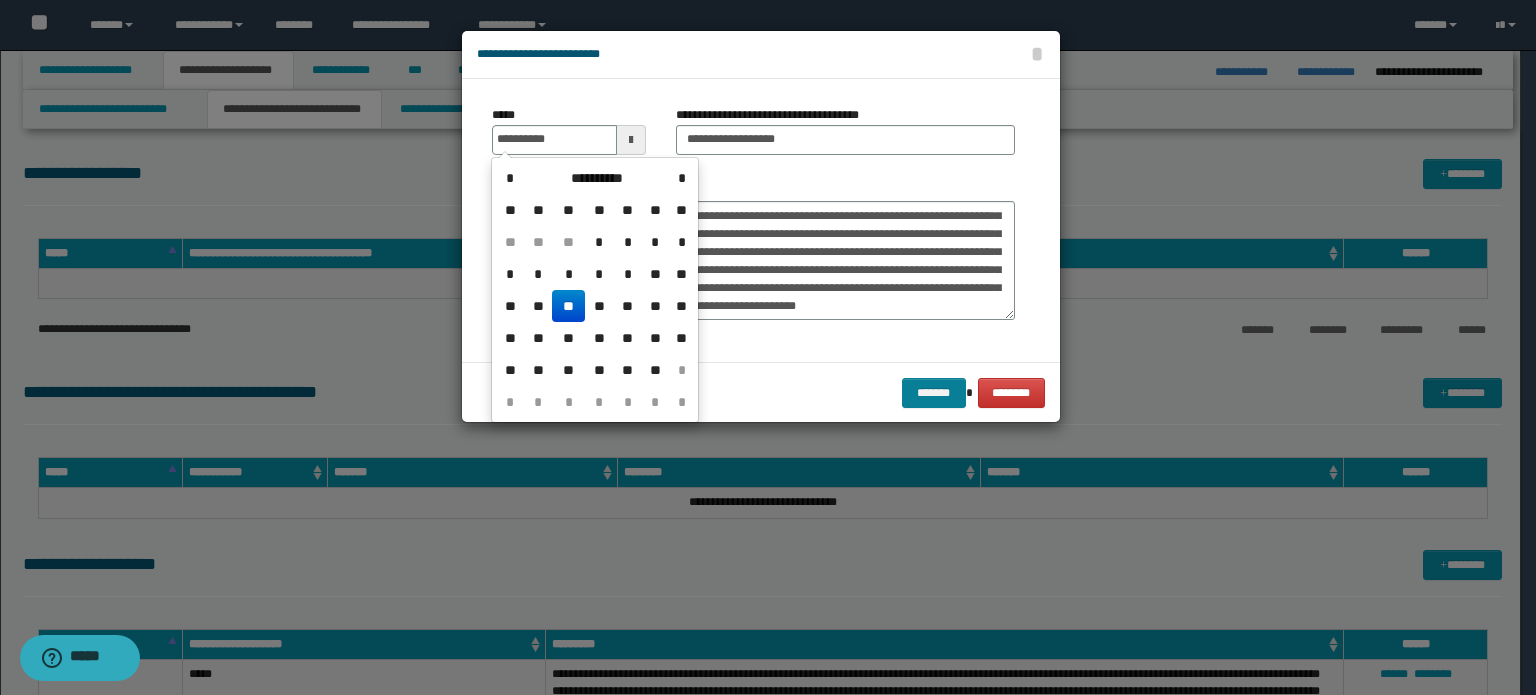 drag, startPoint x: 959, startPoint y: 408, endPoint x: 953, endPoint y: 389, distance: 19.924858 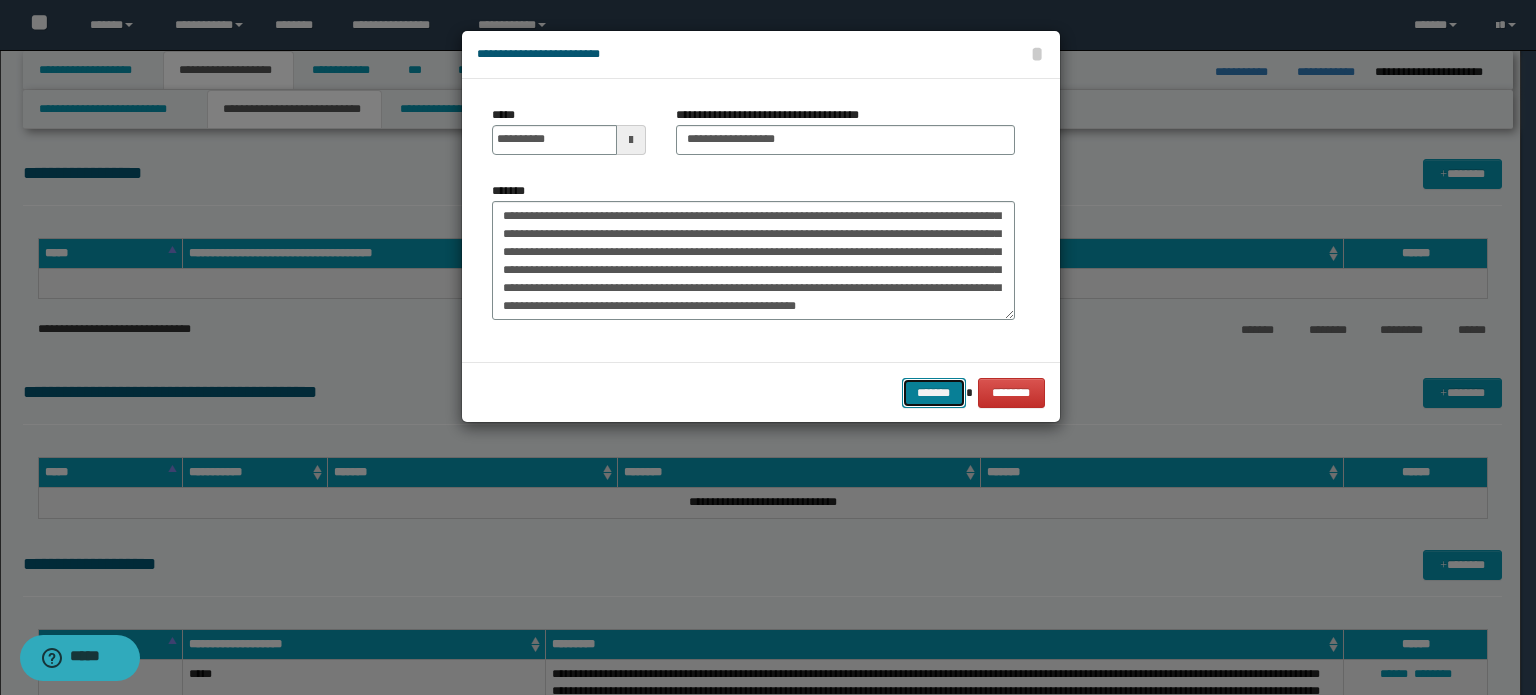 click on "*******" at bounding box center (934, 393) 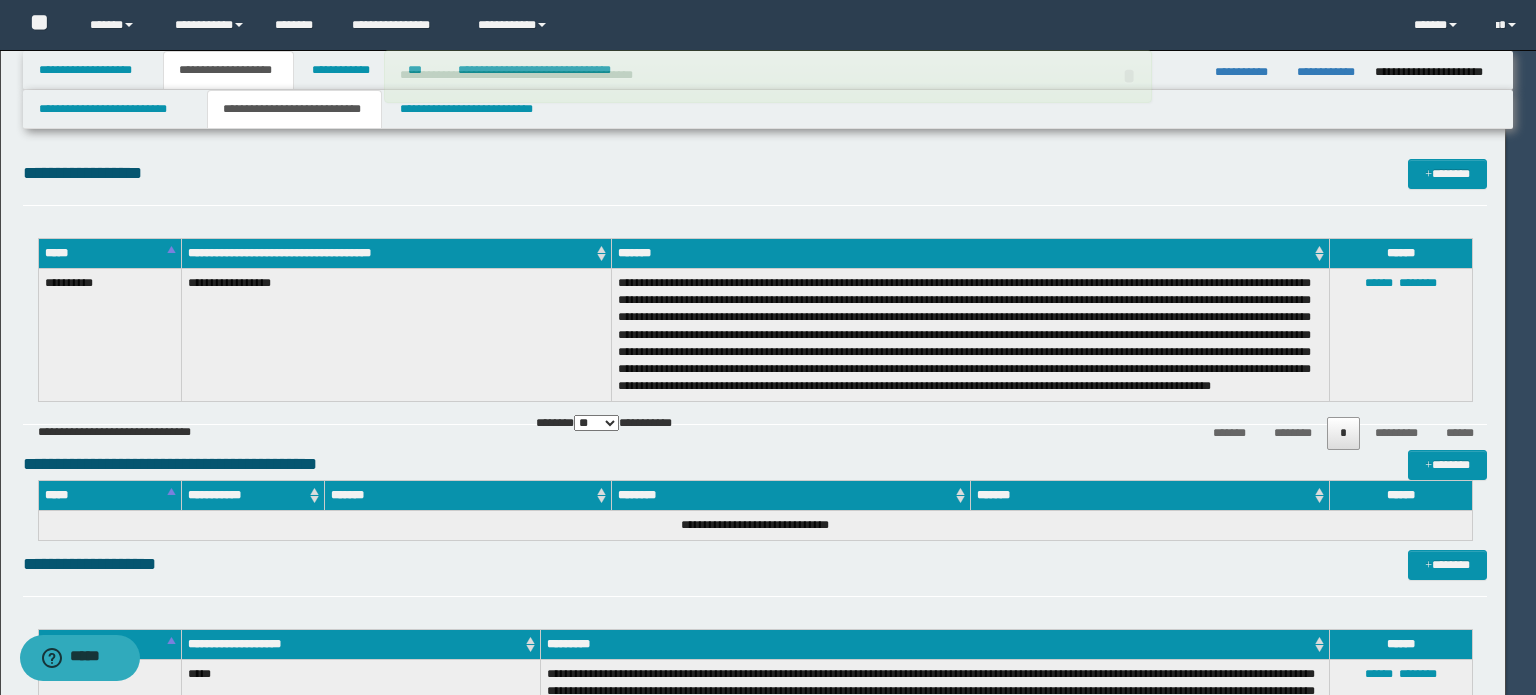 type 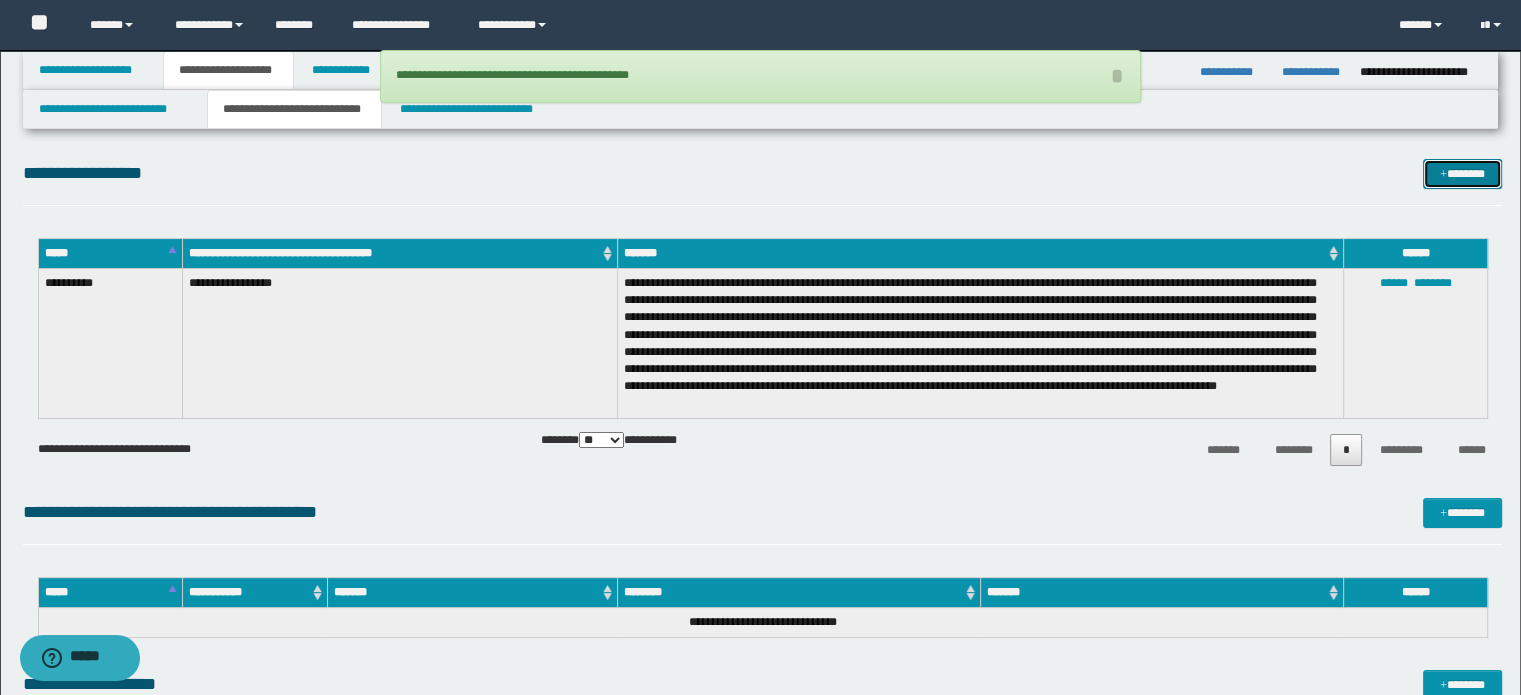 click on "*******" at bounding box center [1462, 174] 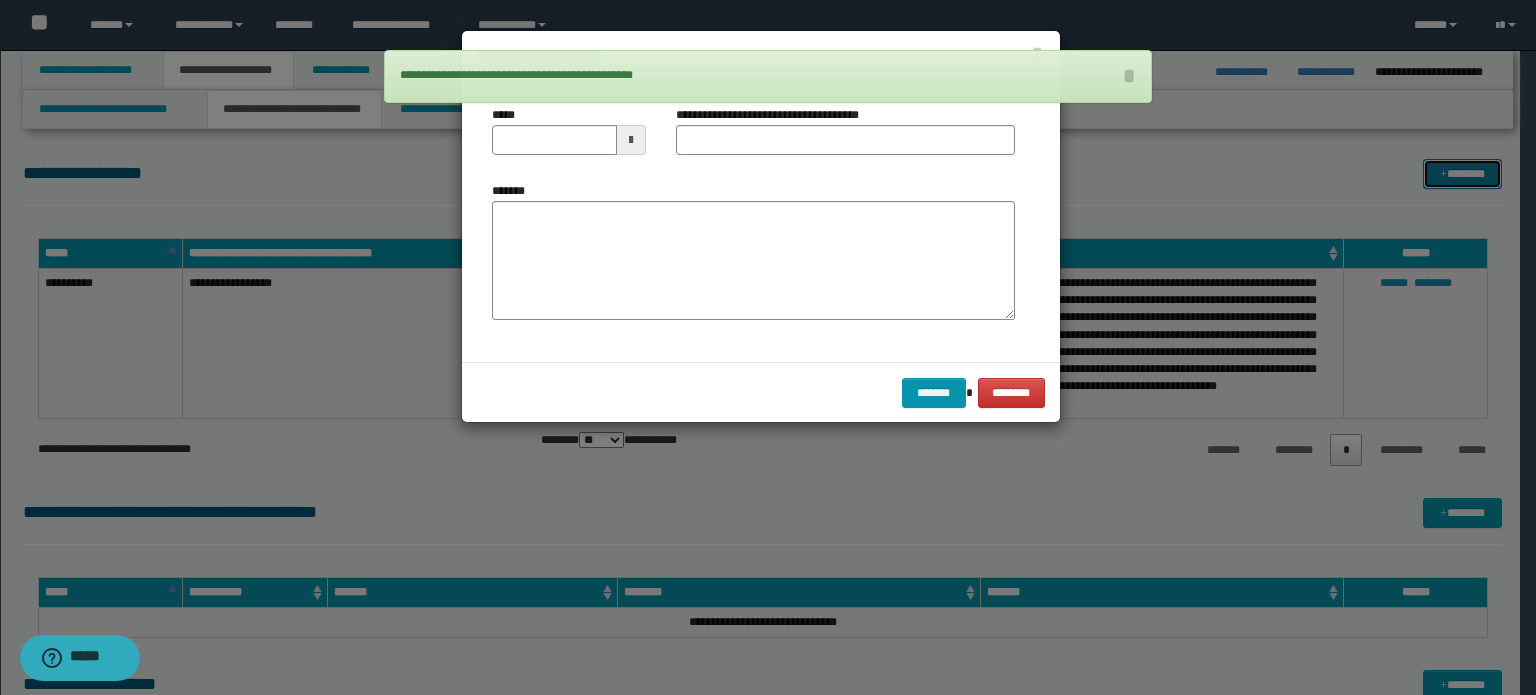 scroll, scrollTop: 0, scrollLeft: 0, axis: both 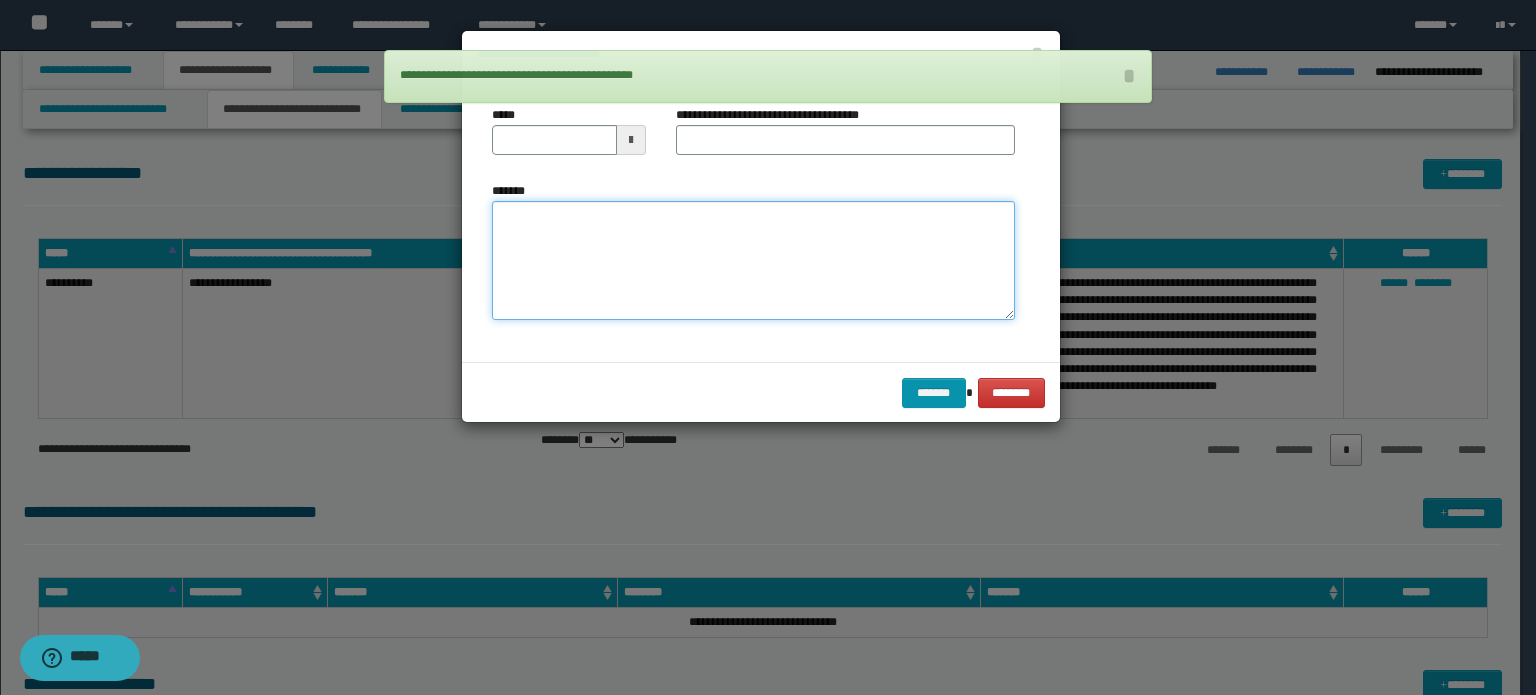 drag, startPoint x: 787, startPoint y: 211, endPoint x: 778, endPoint y: 191, distance: 21.931713 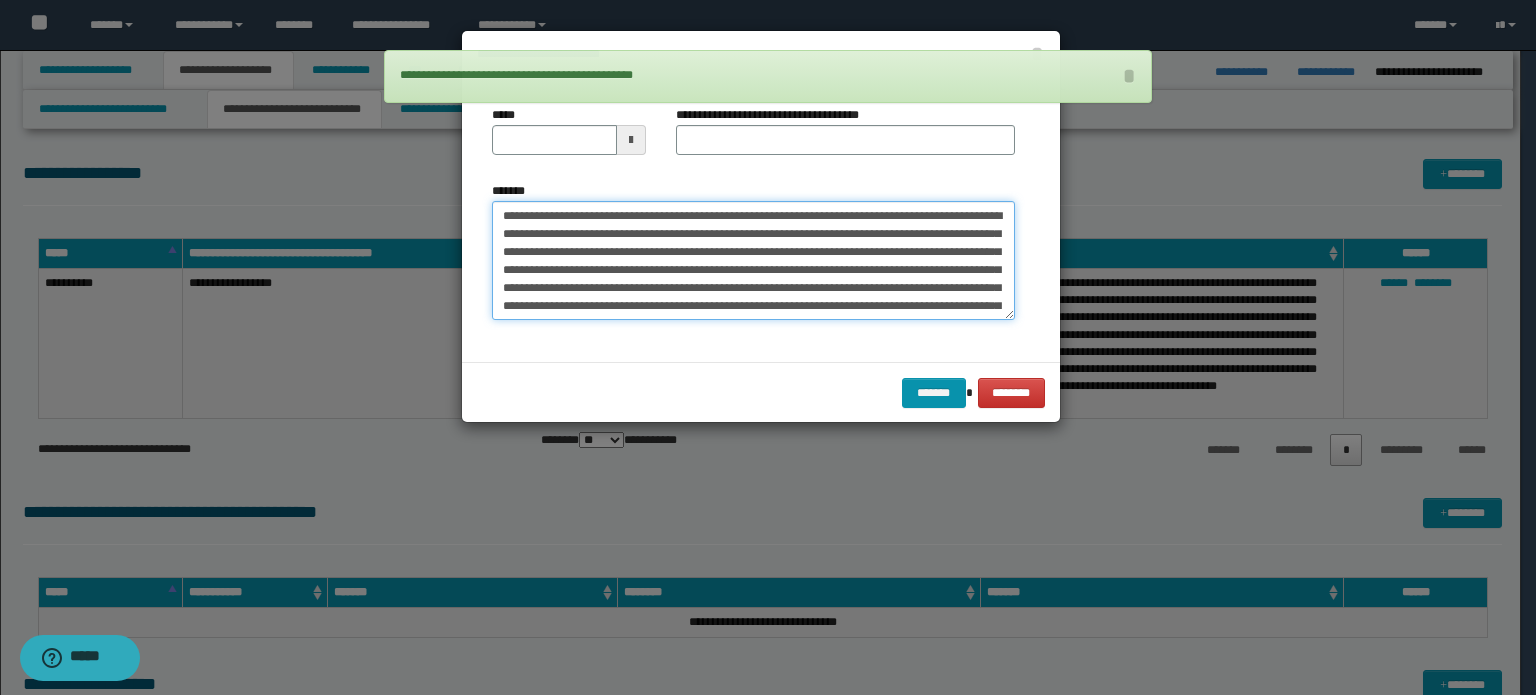 scroll, scrollTop: 156, scrollLeft: 0, axis: vertical 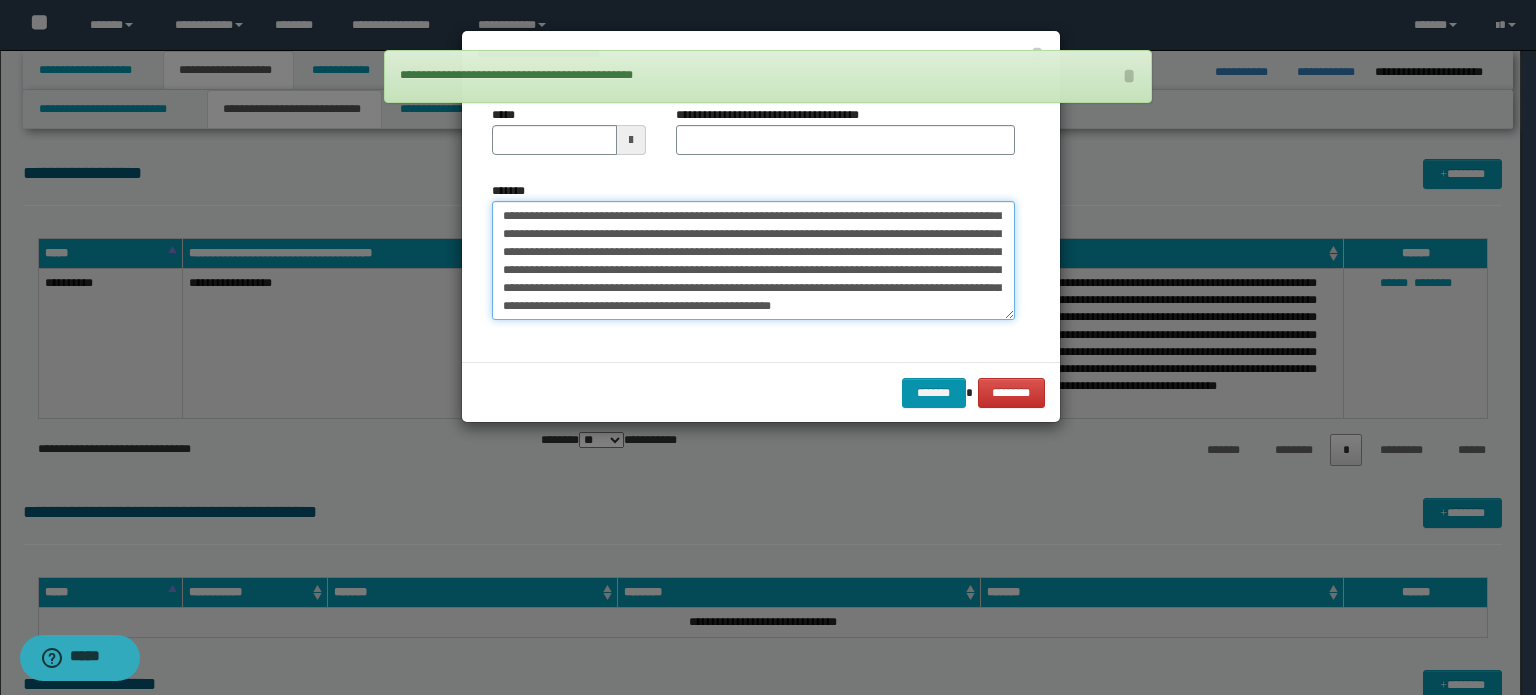 type on "**********" 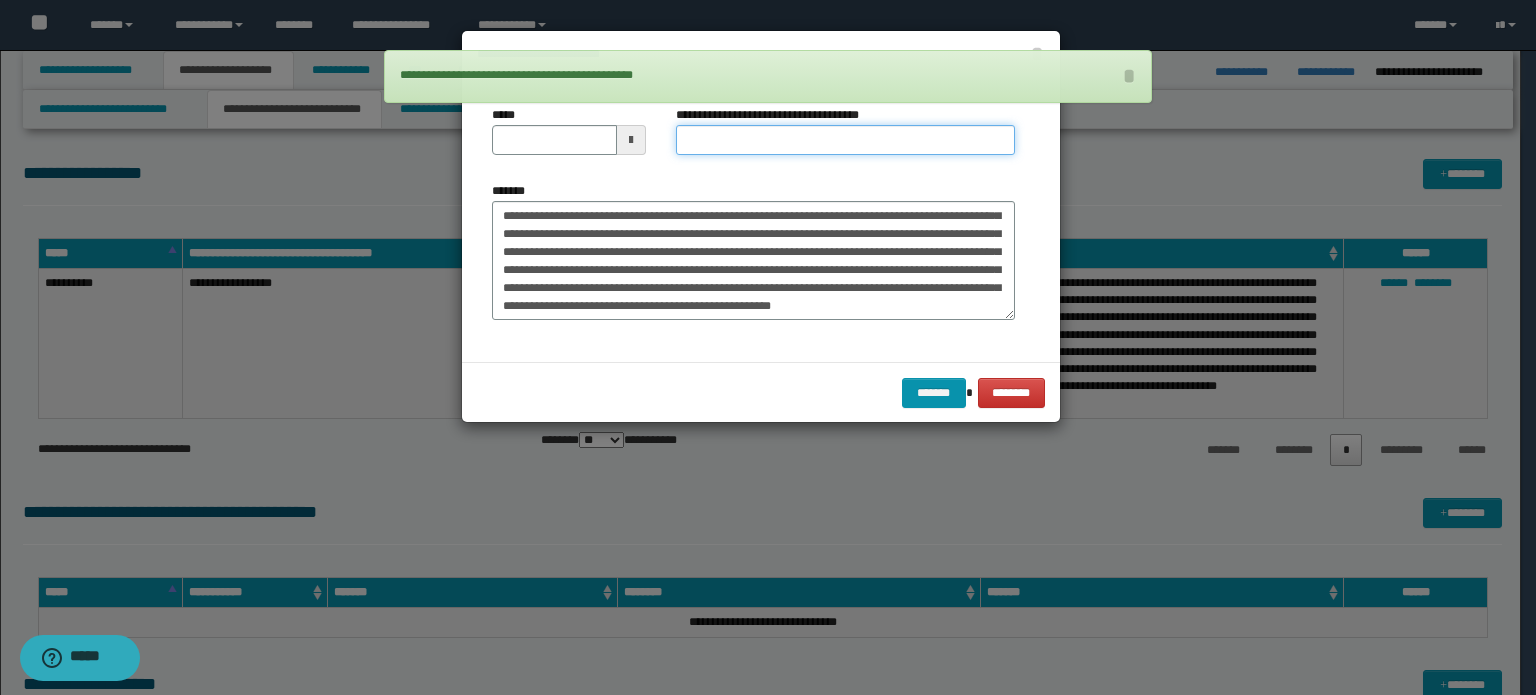 click on "**********" at bounding box center [845, 140] 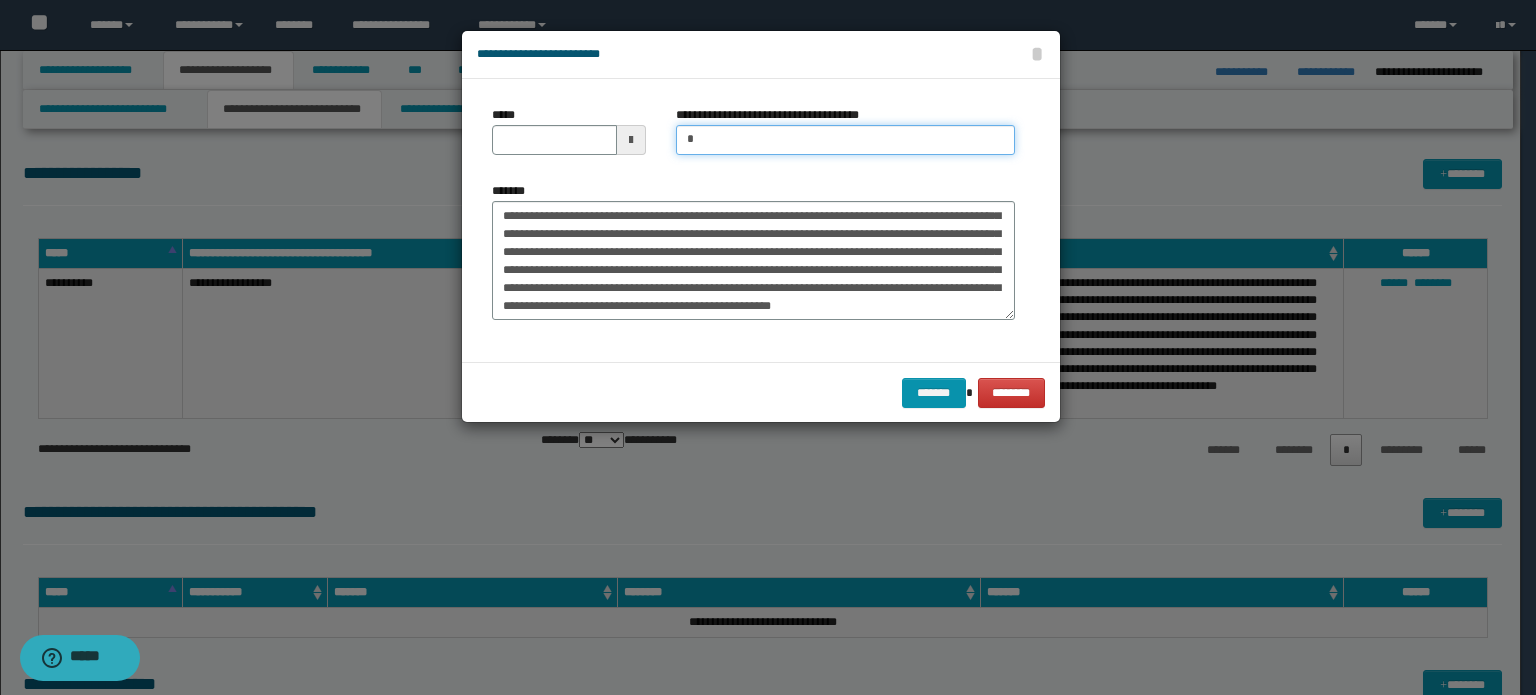 type on "*********" 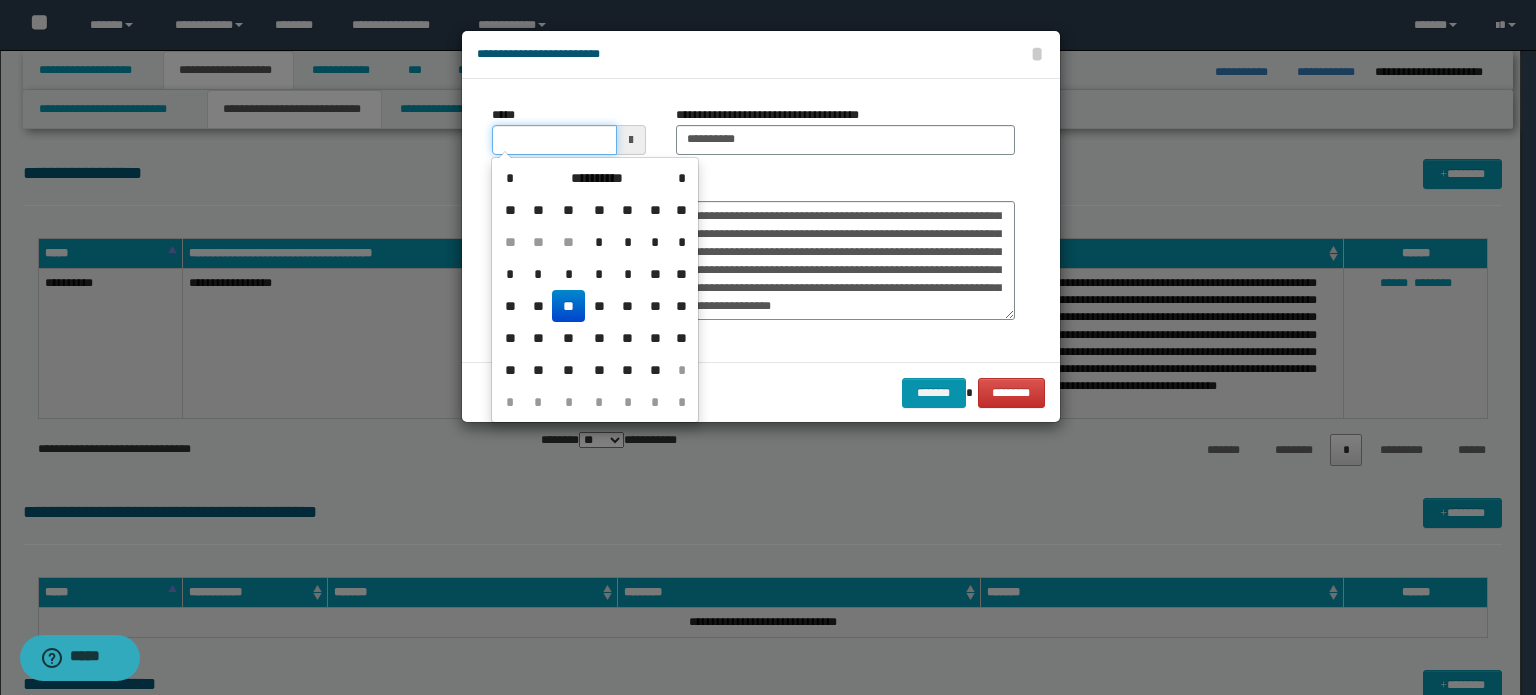 drag, startPoint x: 556, startPoint y: 155, endPoint x: 574, endPoint y: 157, distance: 18.110771 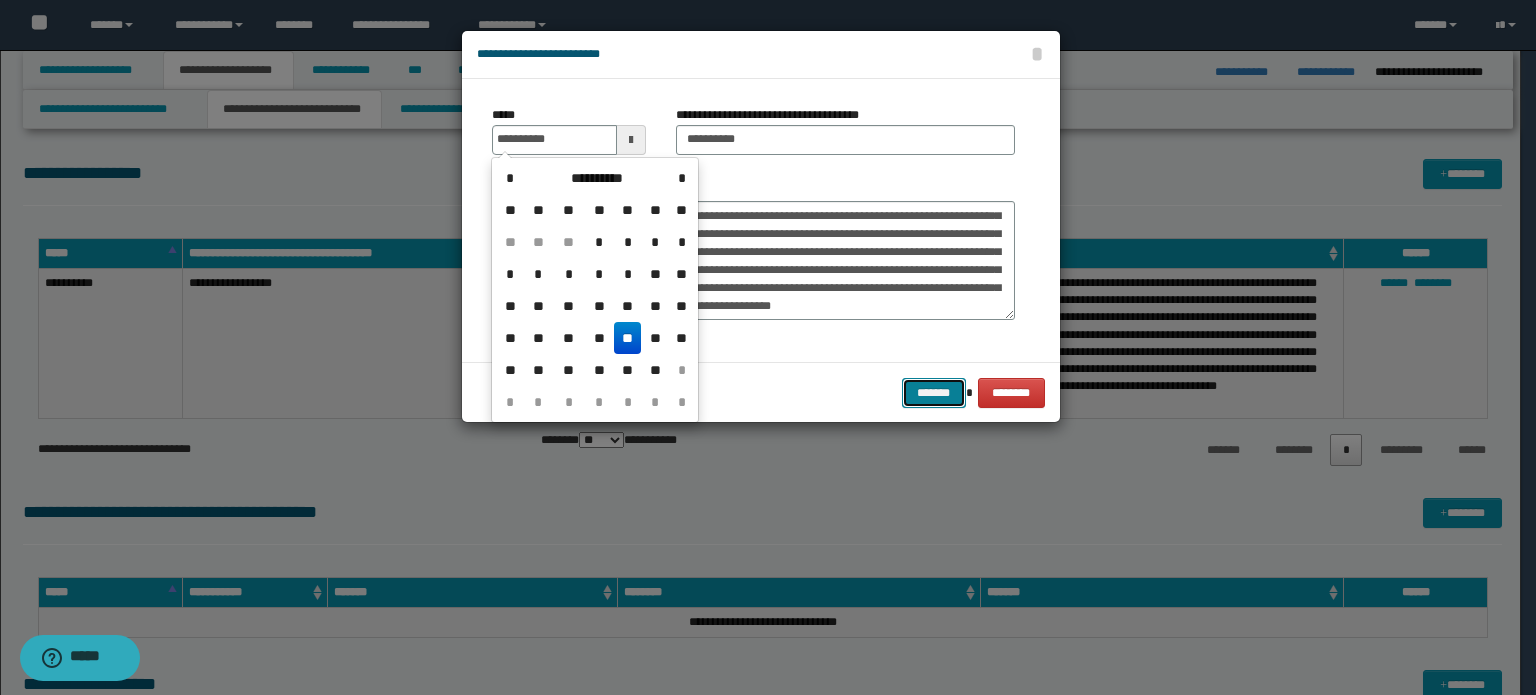 type on "**********" 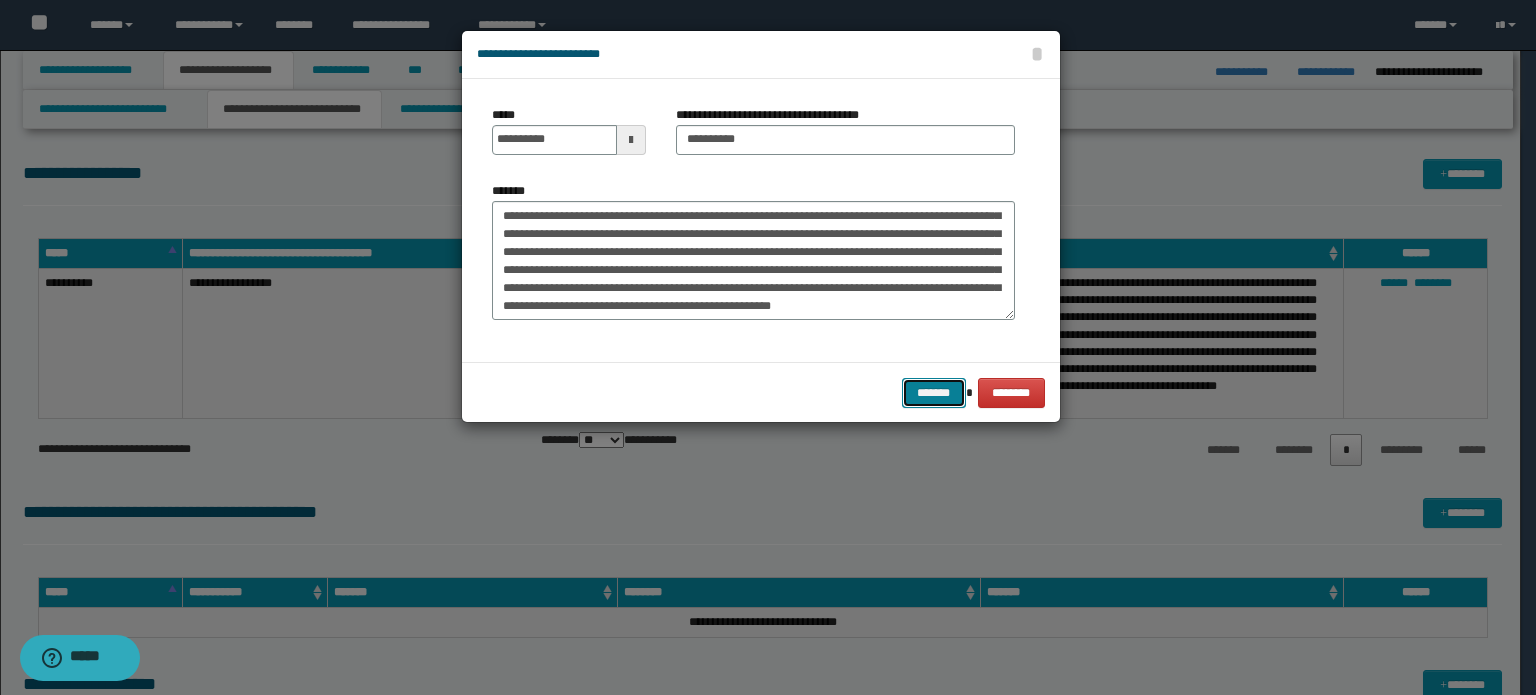 drag, startPoint x: 919, startPoint y: 387, endPoint x: 882, endPoint y: 270, distance: 122.711044 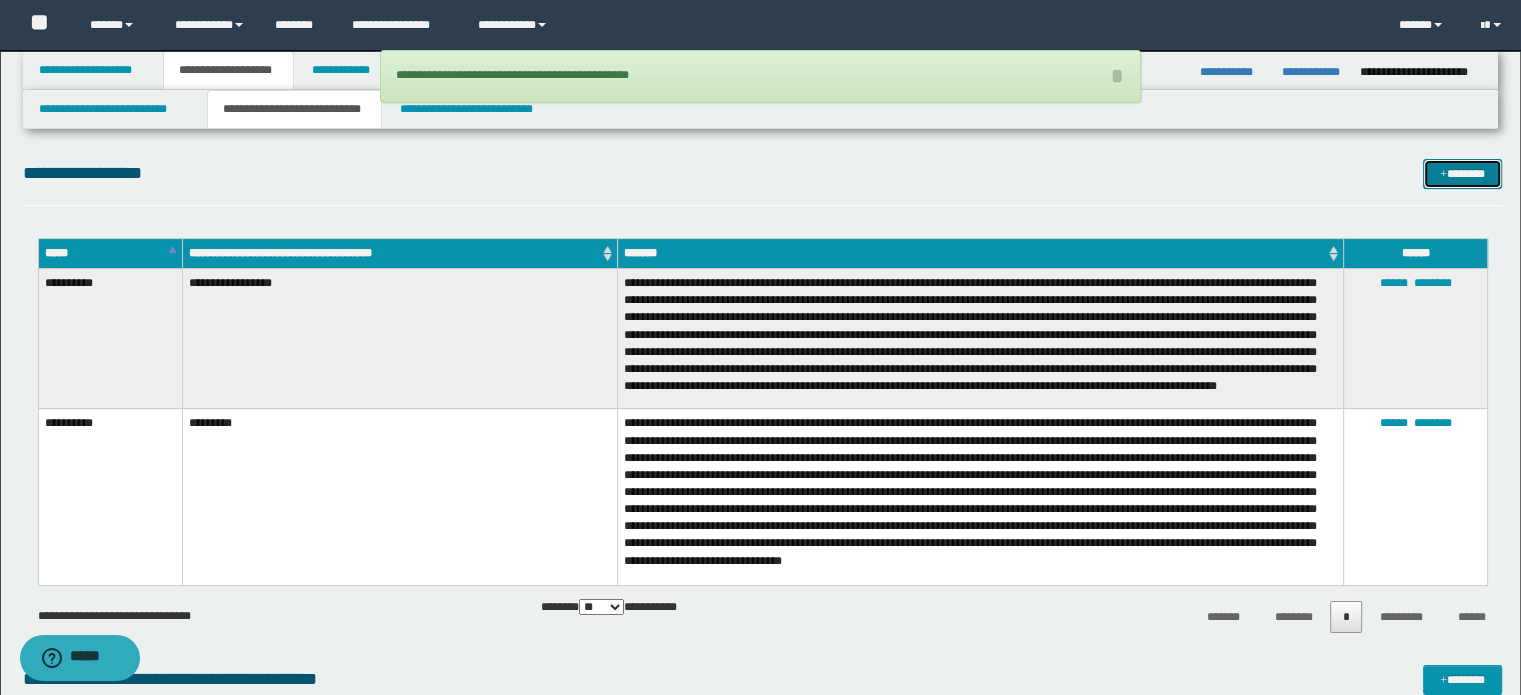 click at bounding box center [1443, 175] 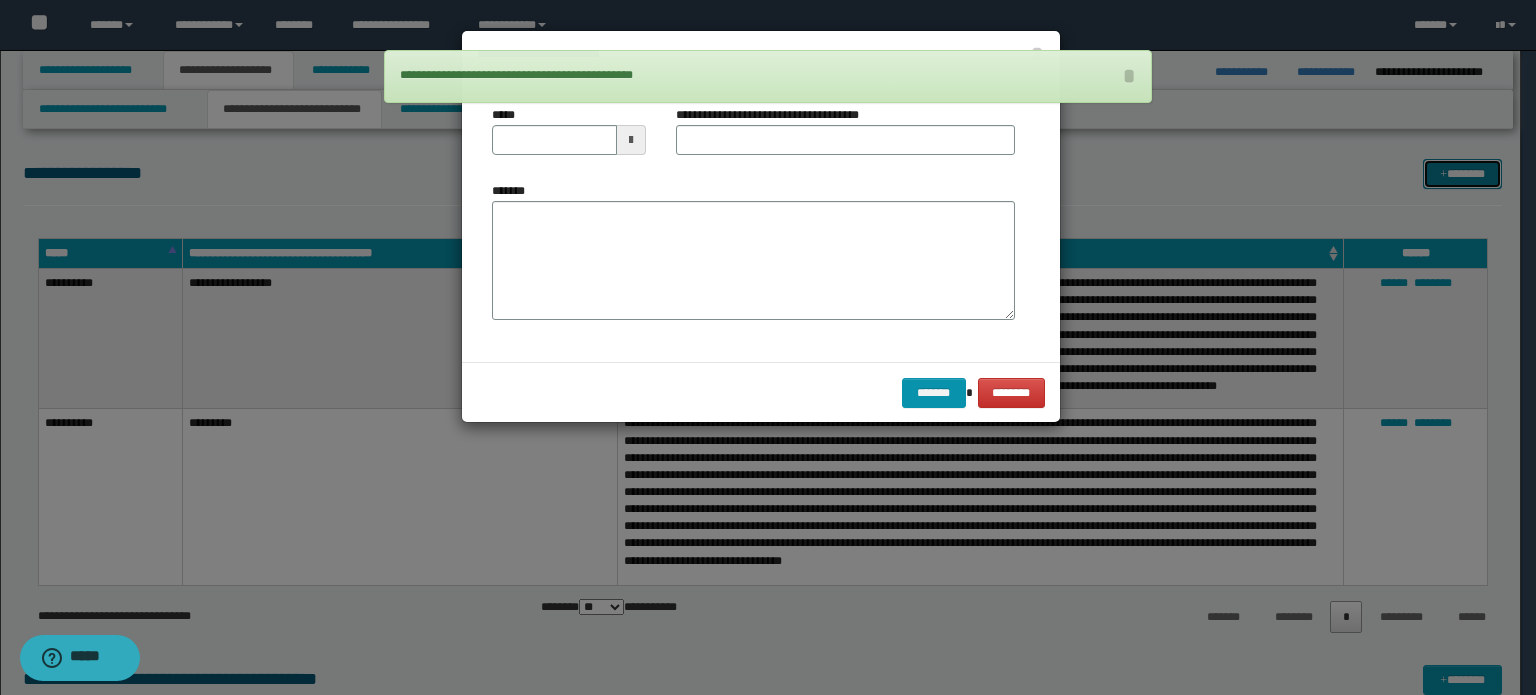 scroll, scrollTop: 0, scrollLeft: 0, axis: both 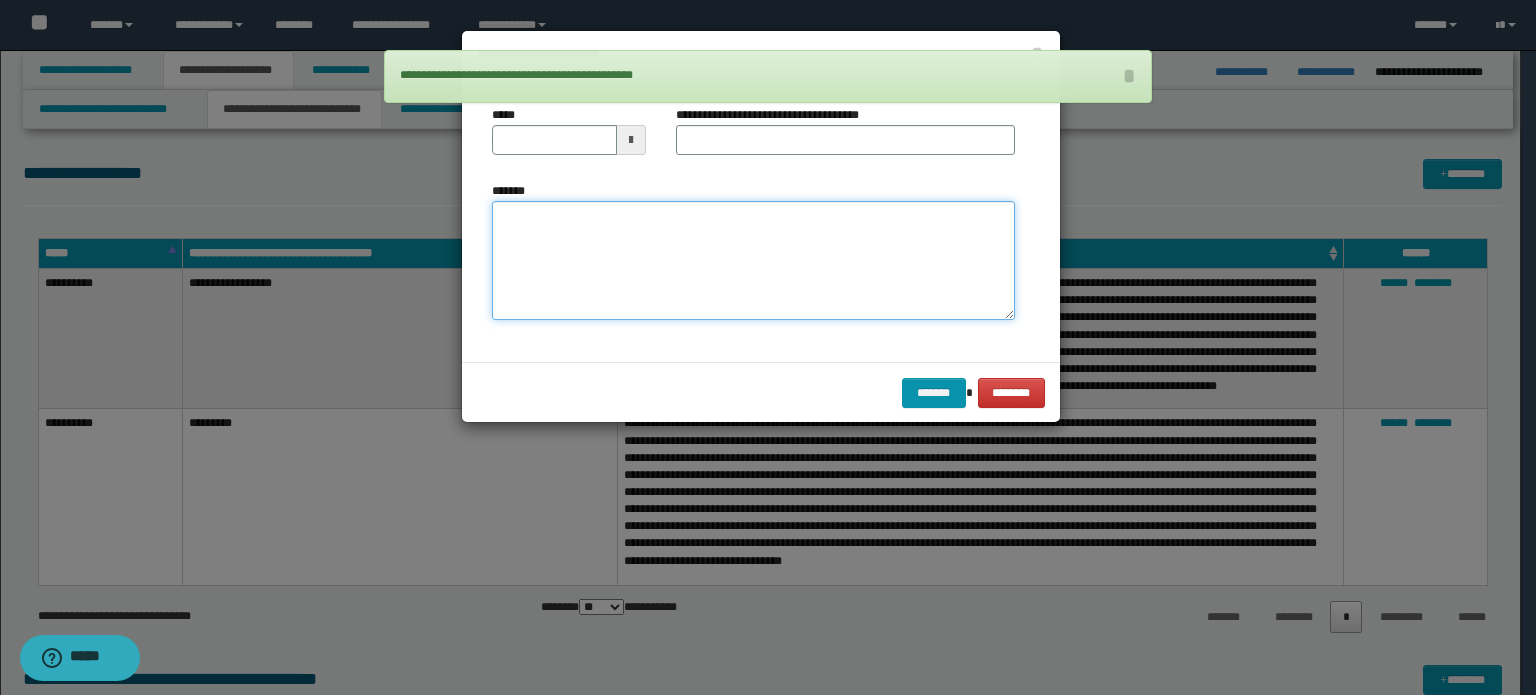 click on "*******" at bounding box center (753, 261) 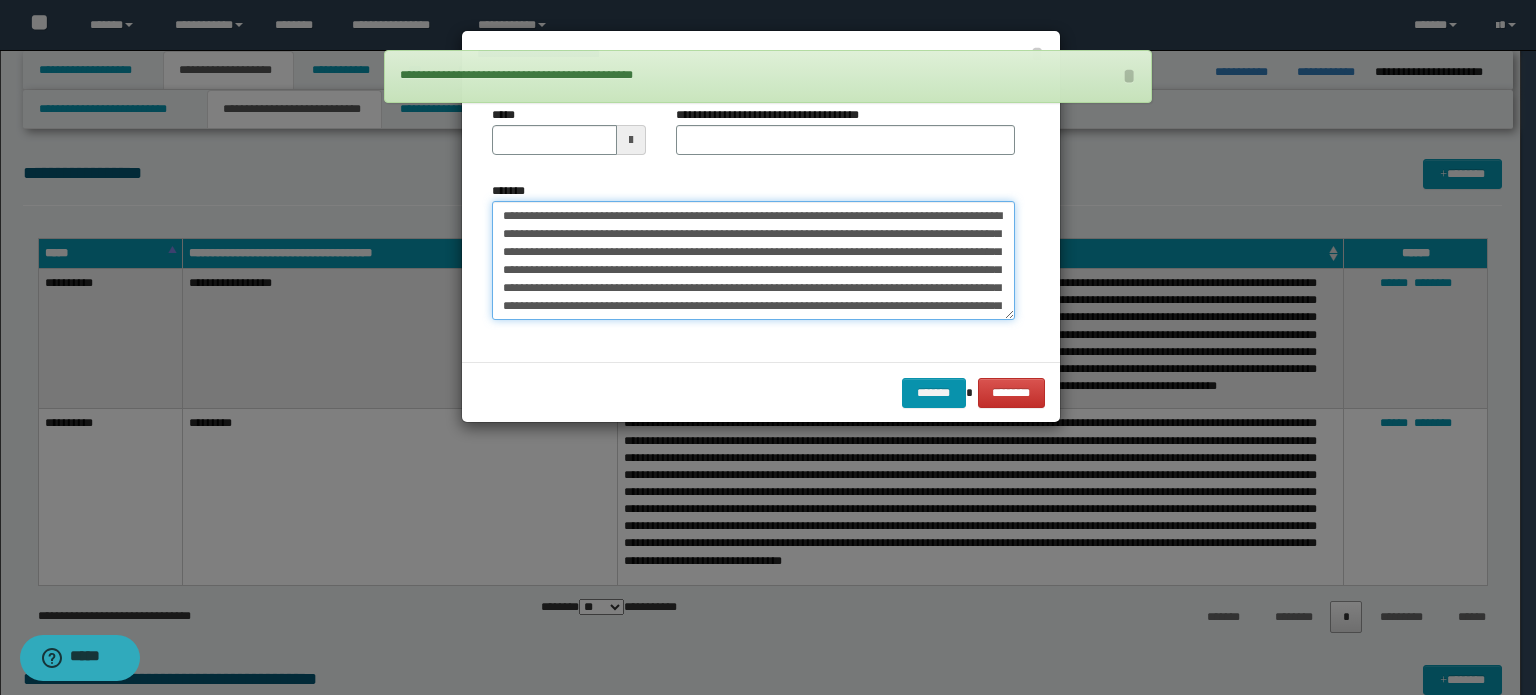 scroll, scrollTop: 372, scrollLeft: 0, axis: vertical 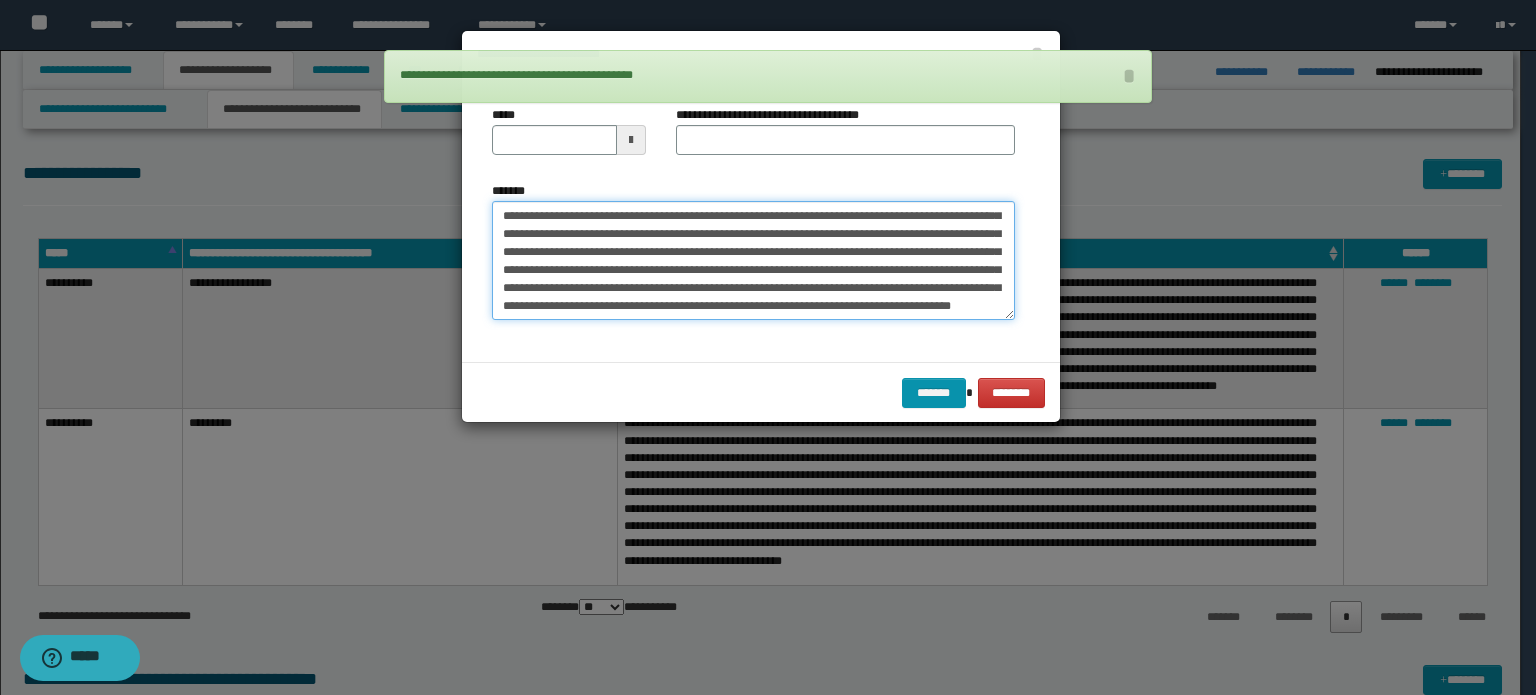 type on "**********" 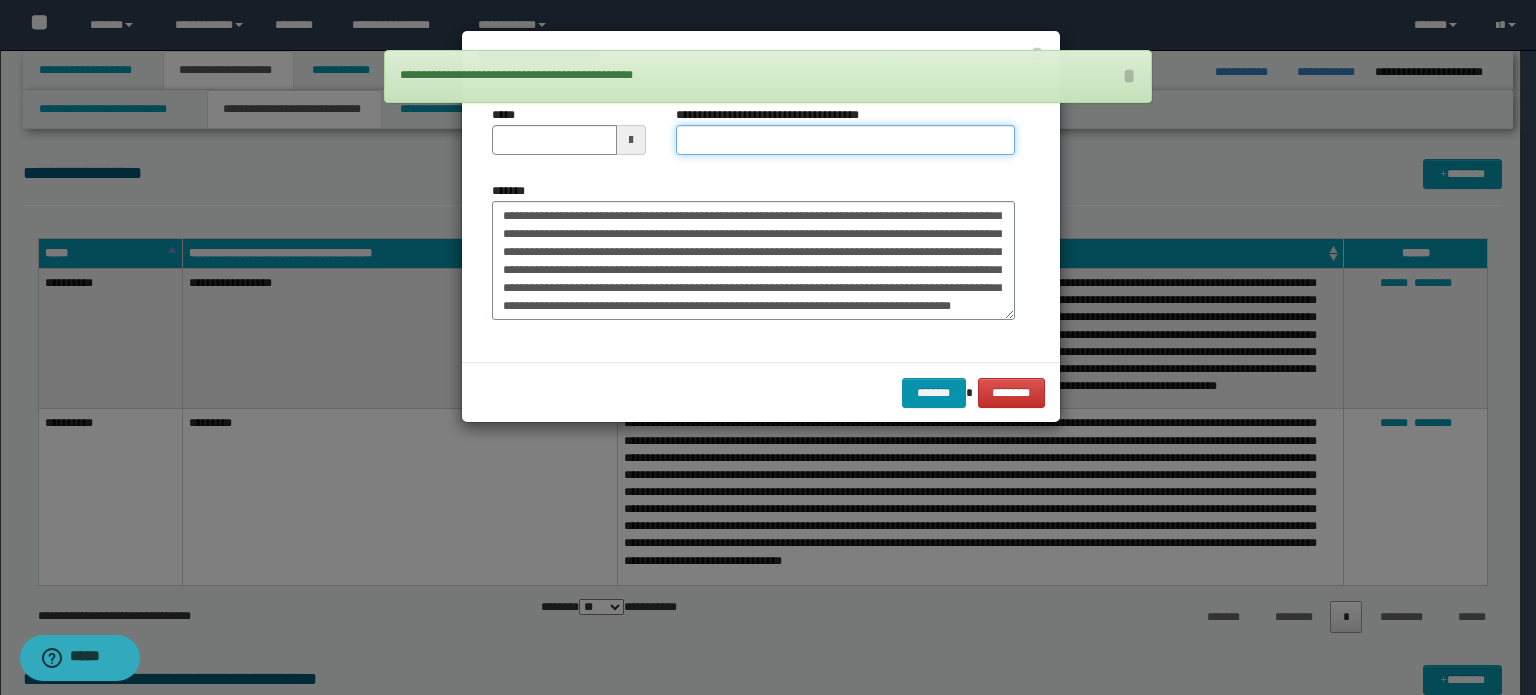 click on "**********" at bounding box center (845, 140) 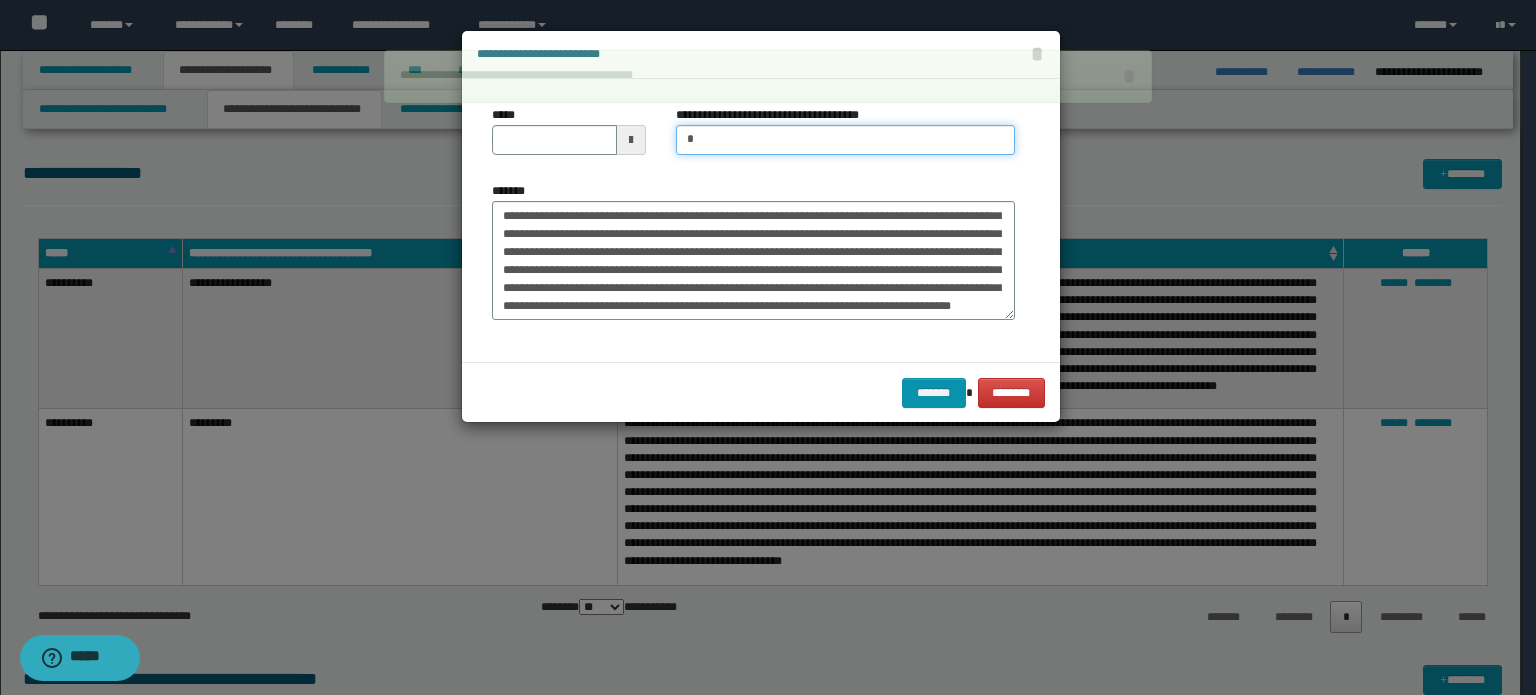type on "**********" 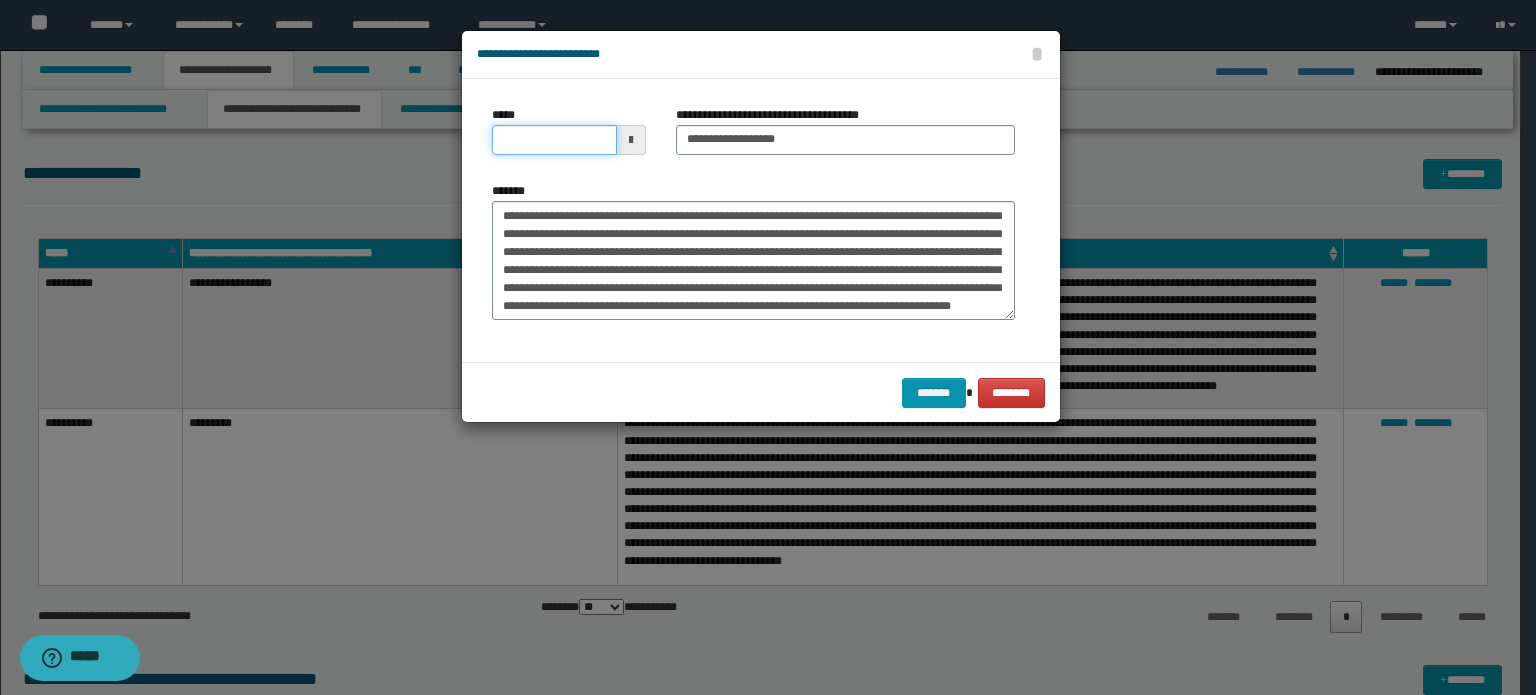 click on "*****" at bounding box center (554, 140) 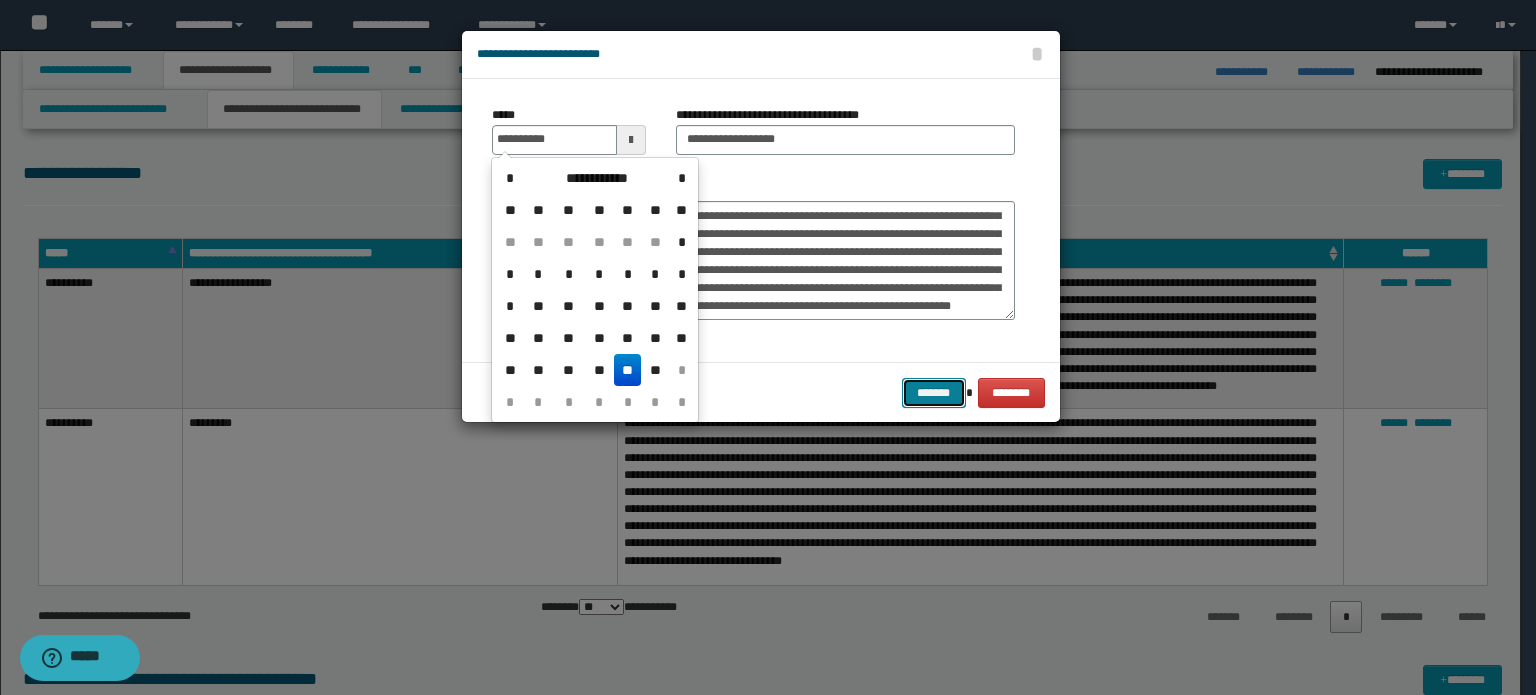 type on "**********" 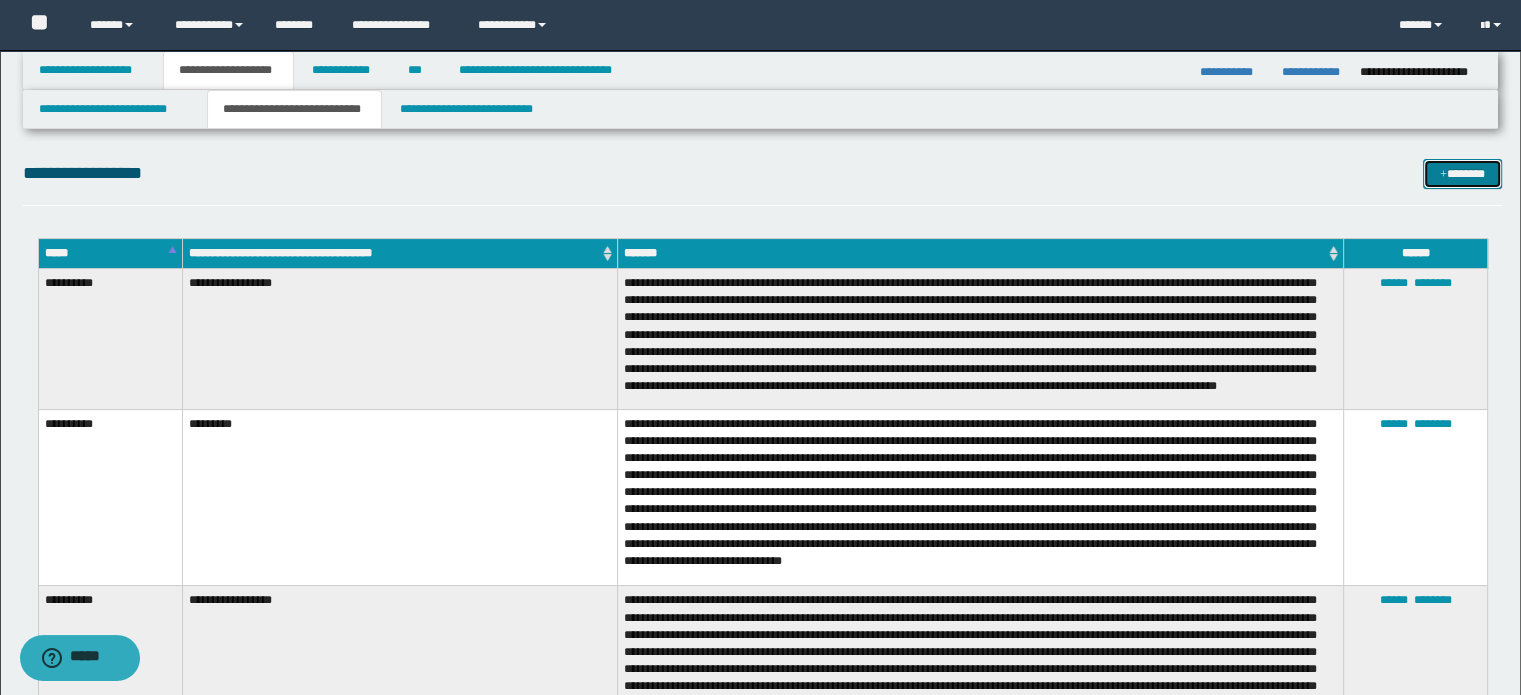 click on "*******" at bounding box center (1462, 174) 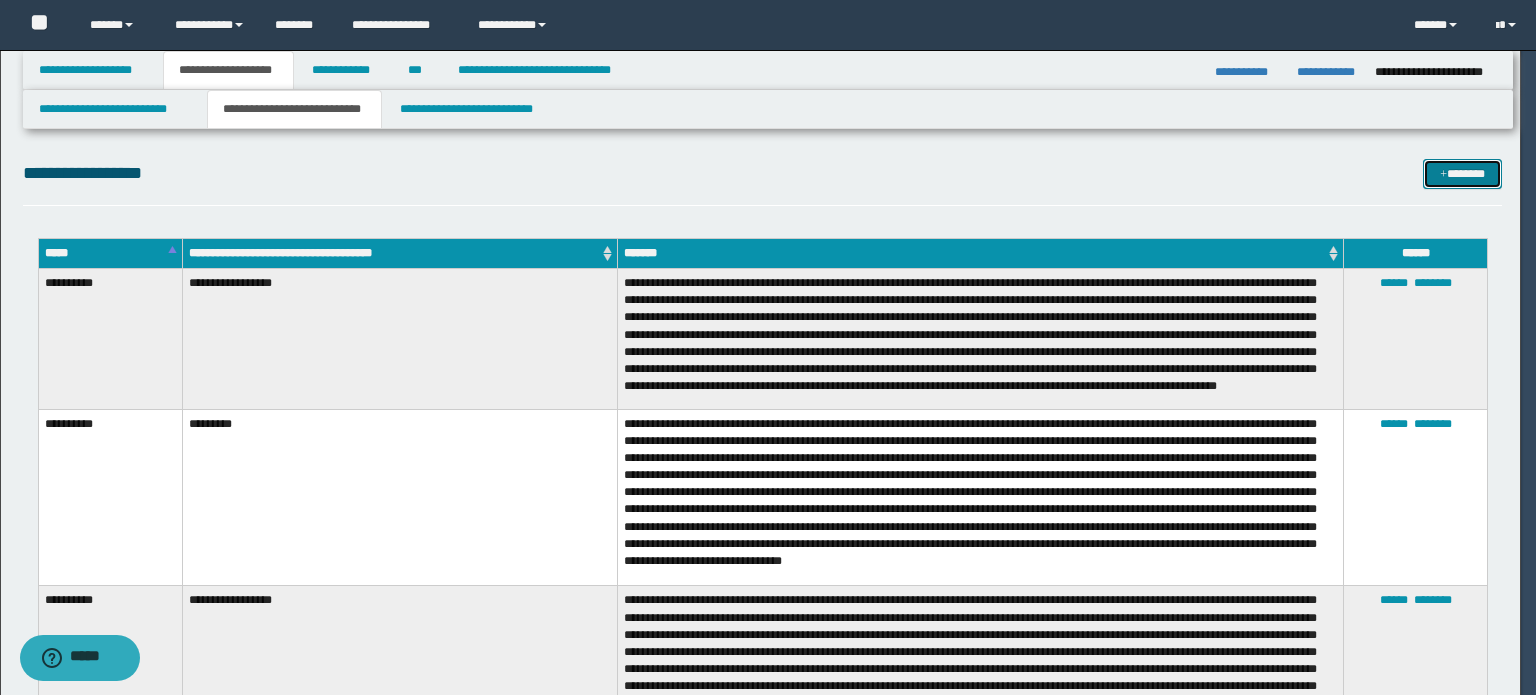 scroll, scrollTop: 0, scrollLeft: 0, axis: both 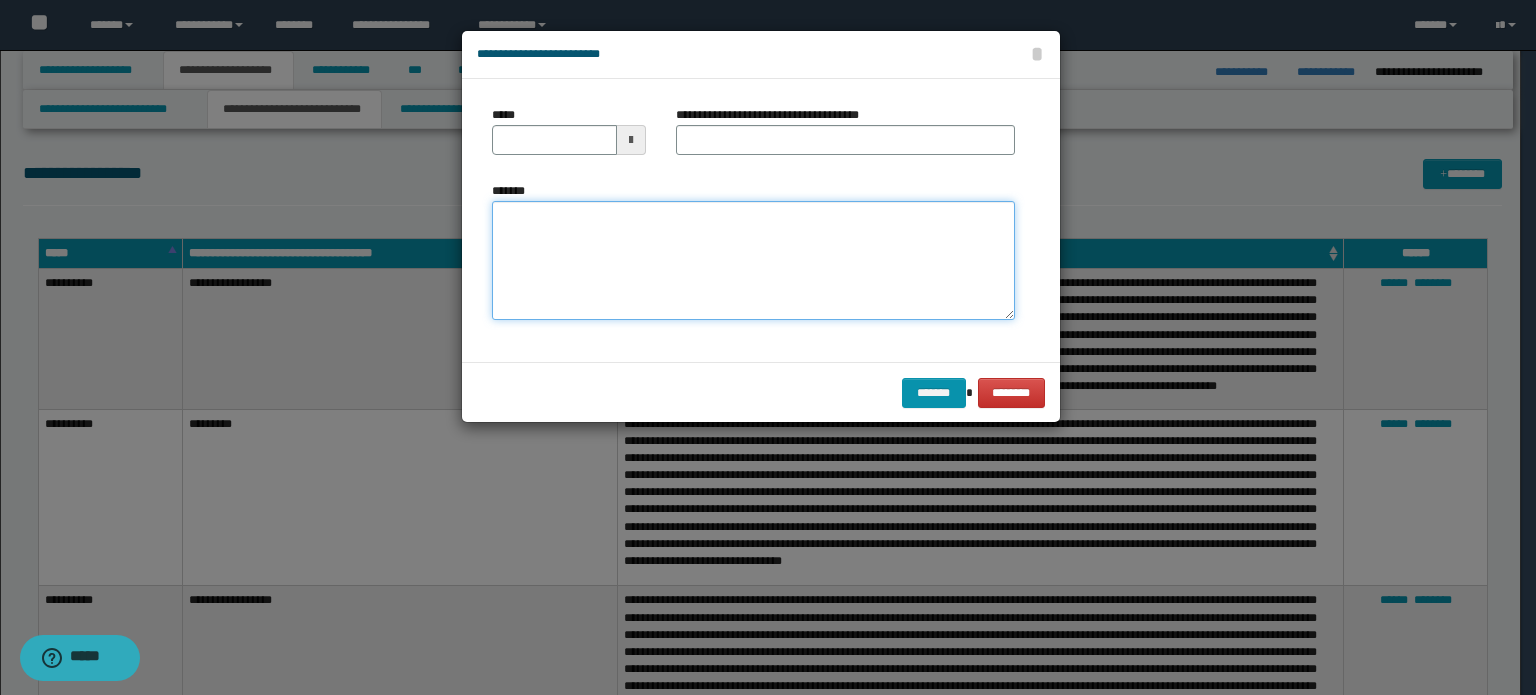 click on "*******" at bounding box center (753, 261) 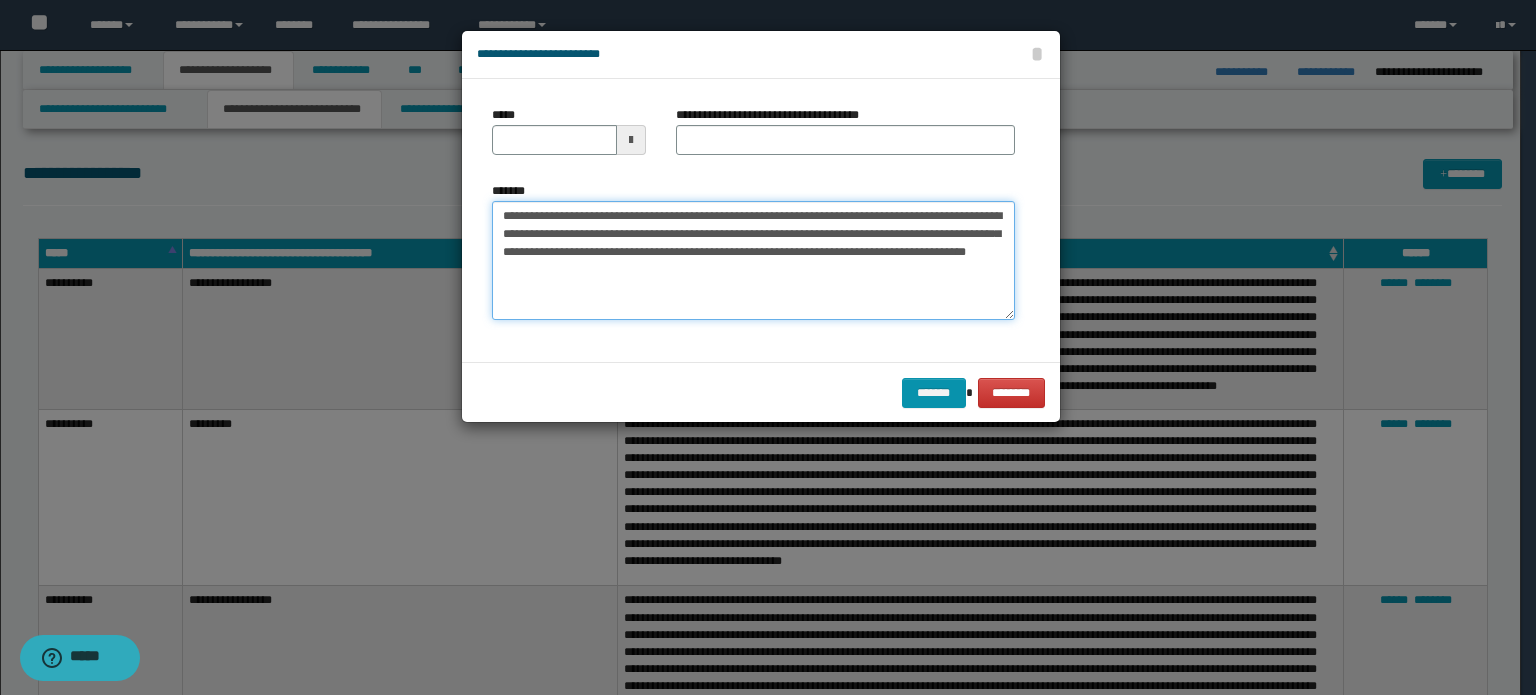 type on "**********" 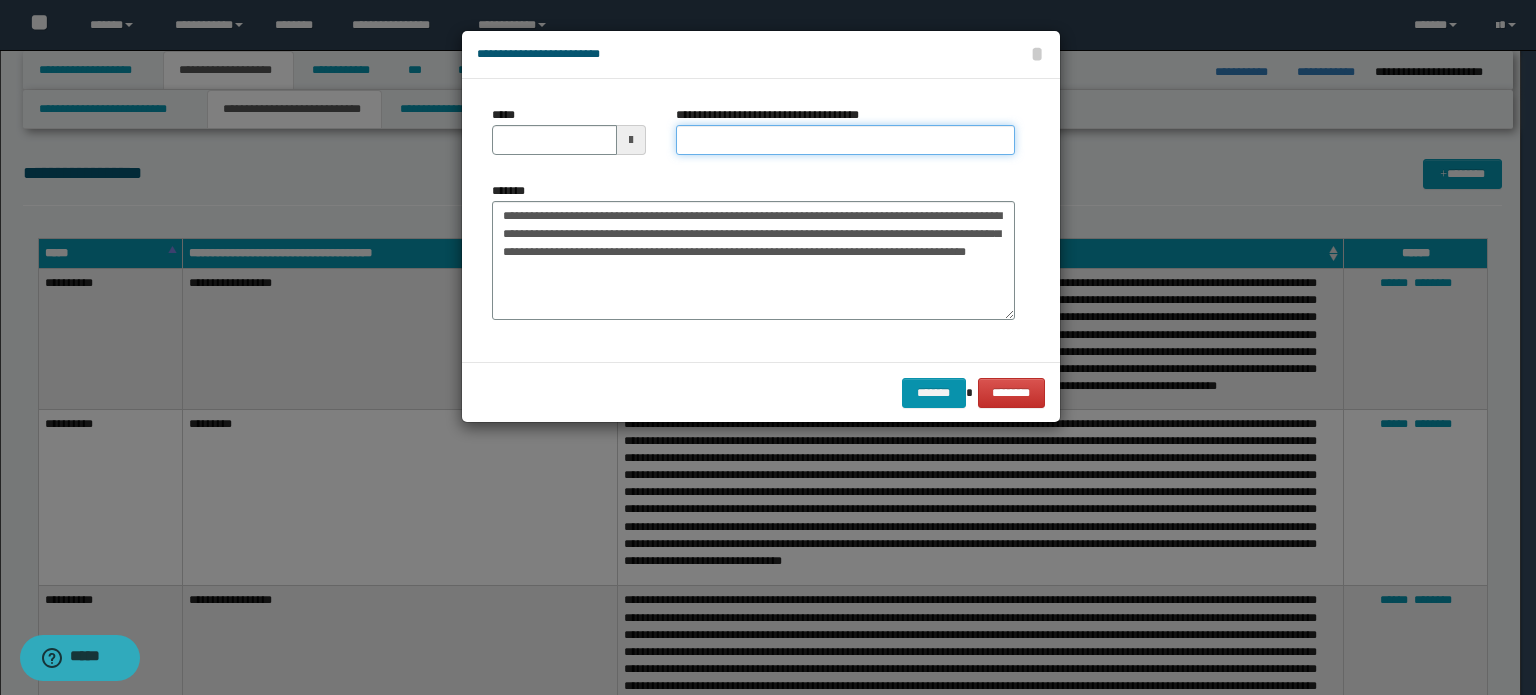 click on "**********" at bounding box center (845, 140) 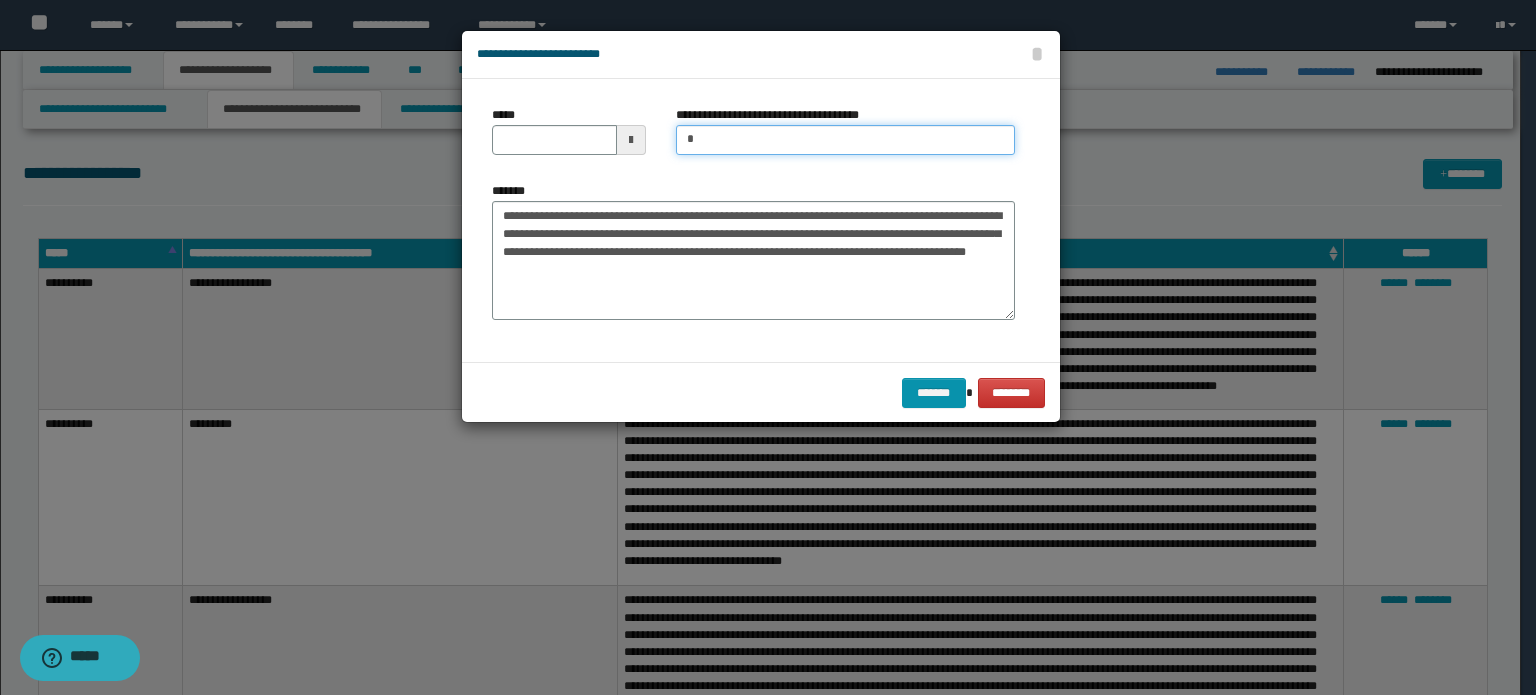 type on "**********" 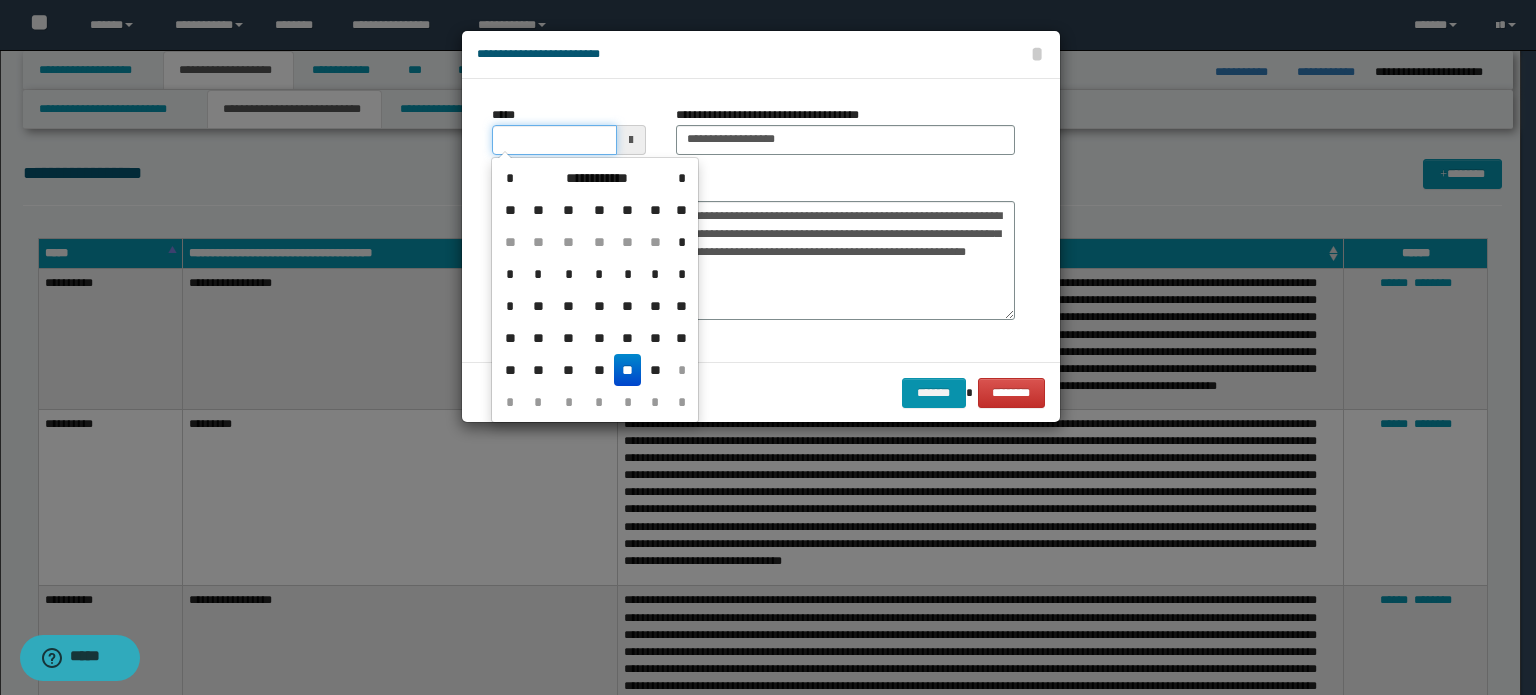 click on "*****" at bounding box center (554, 140) 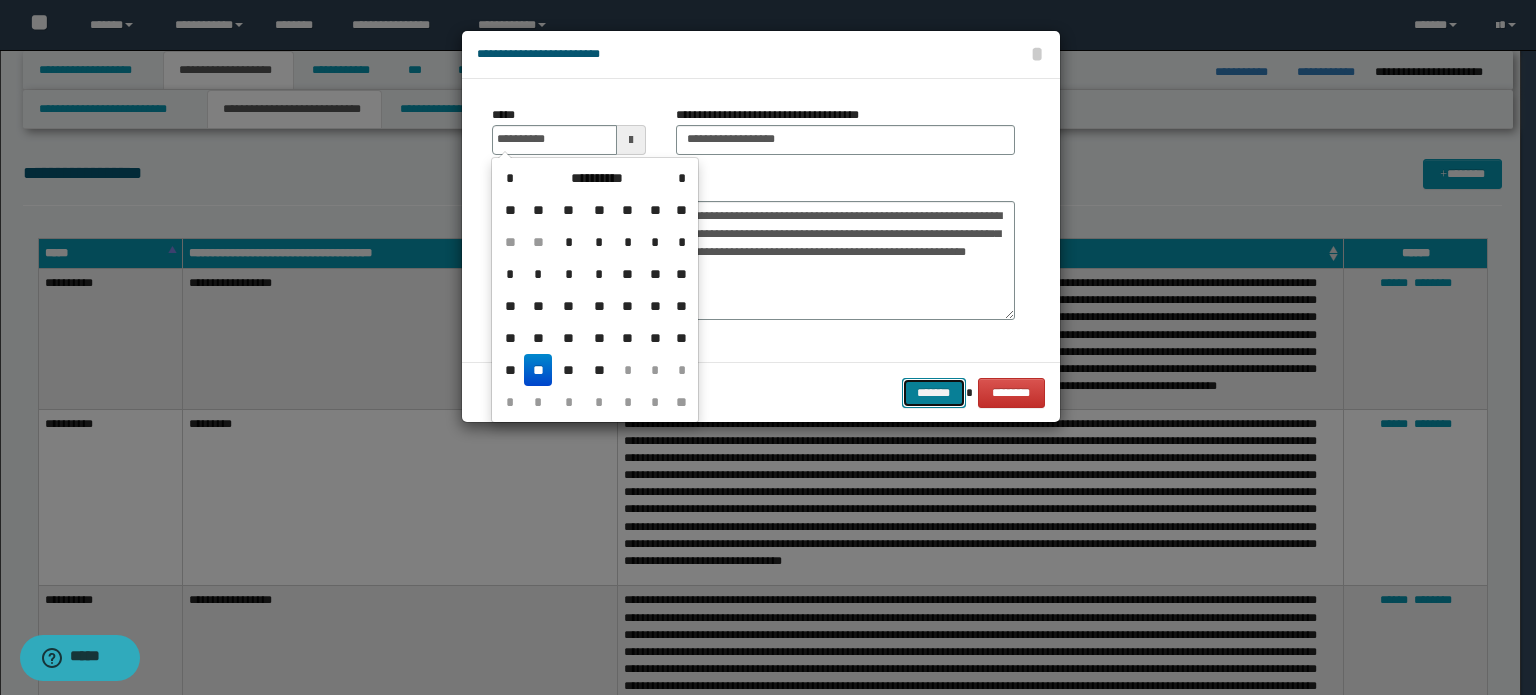type on "**********" 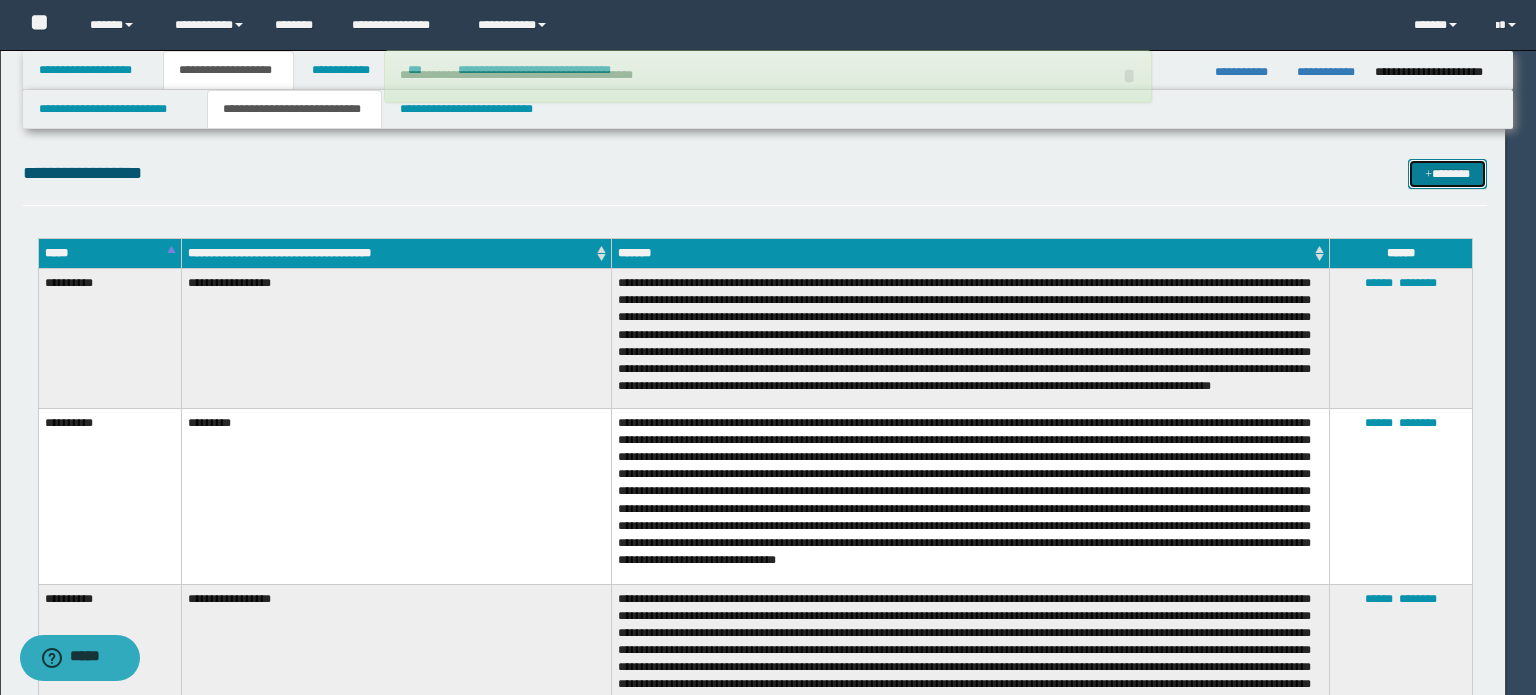 type 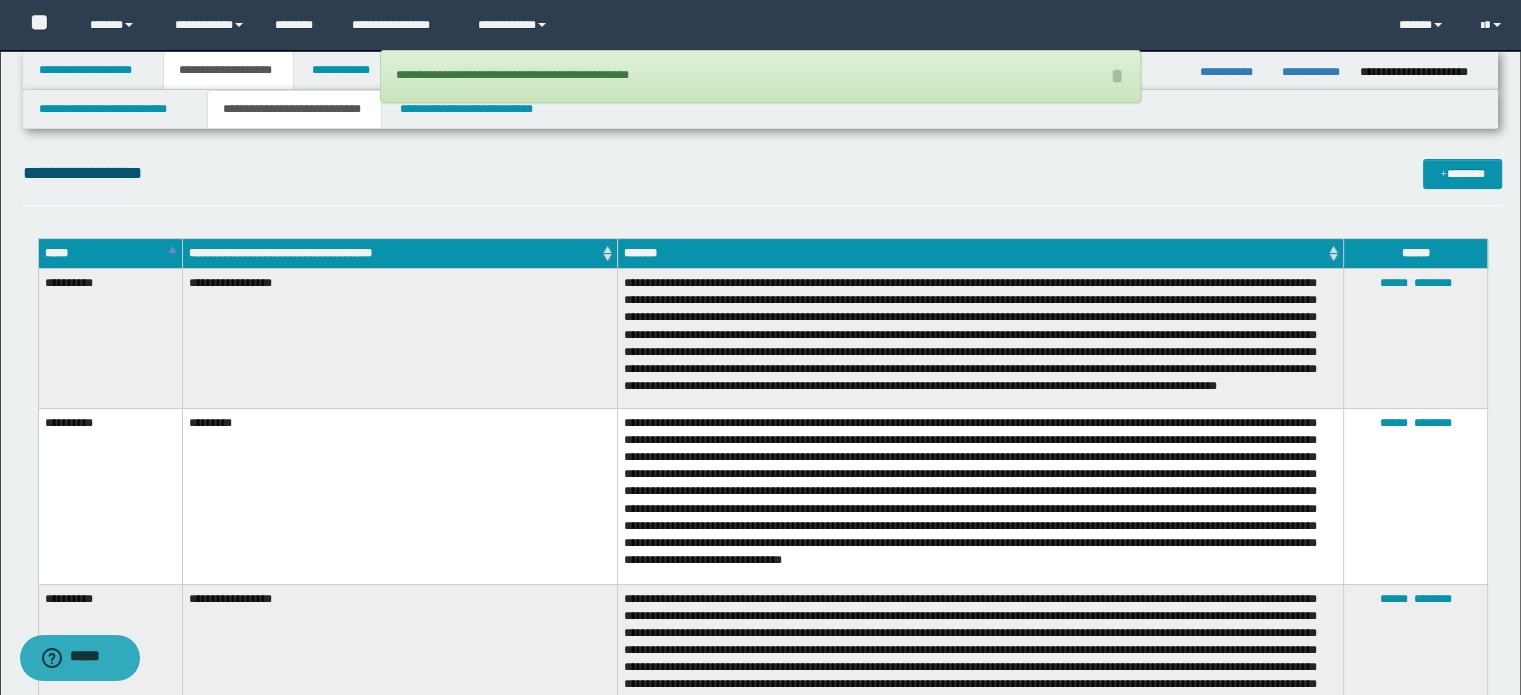 drag, startPoint x: 1439, startPoint y: 158, endPoint x: 1403, endPoint y: 184, distance: 44.407207 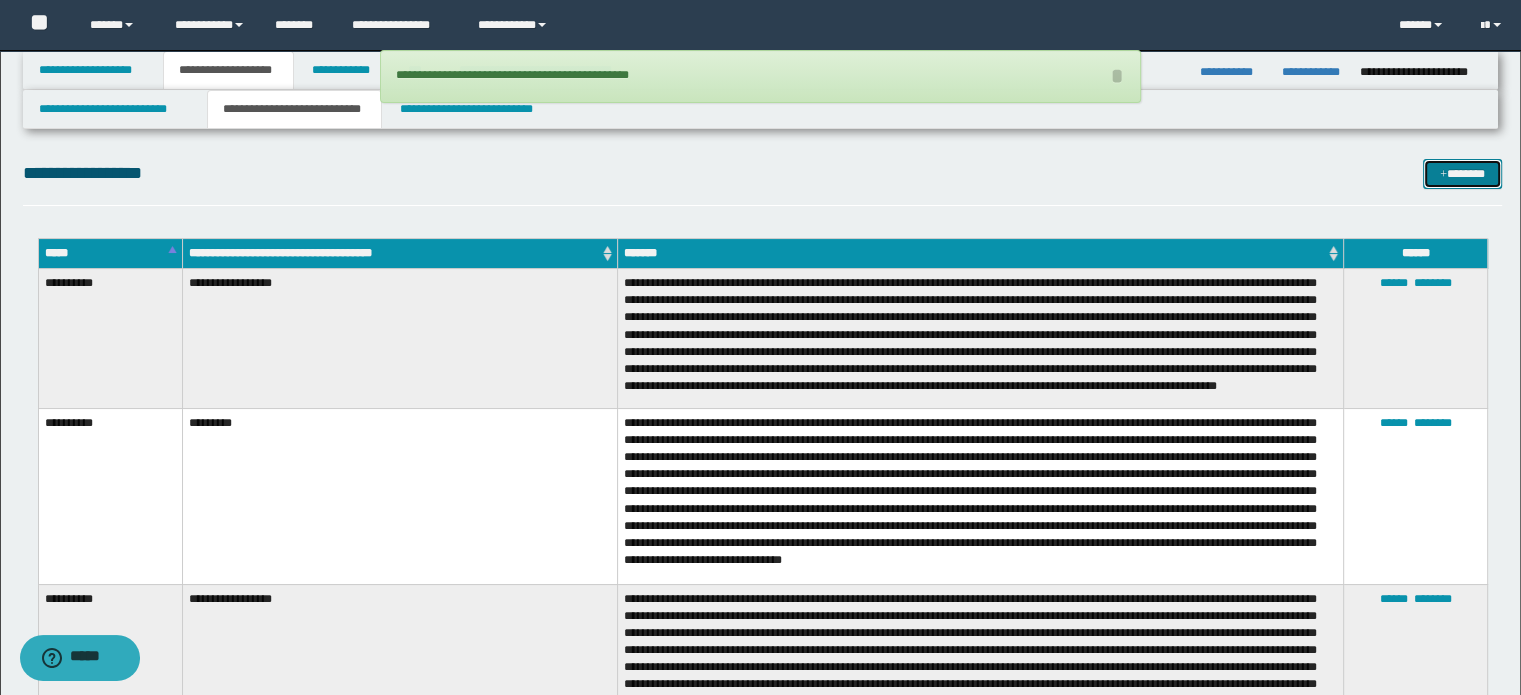 click at bounding box center (1443, 175) 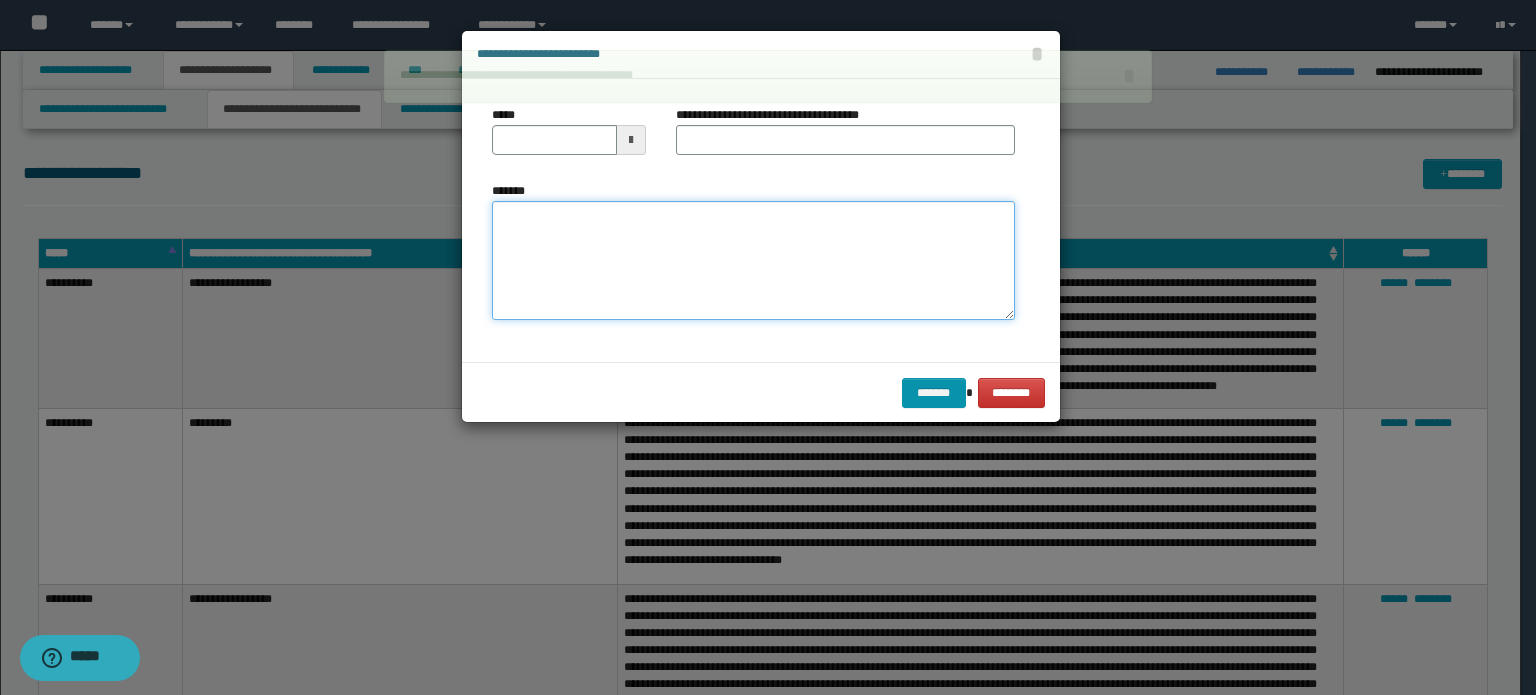 click on "*******" at bounding box center [753, 261] 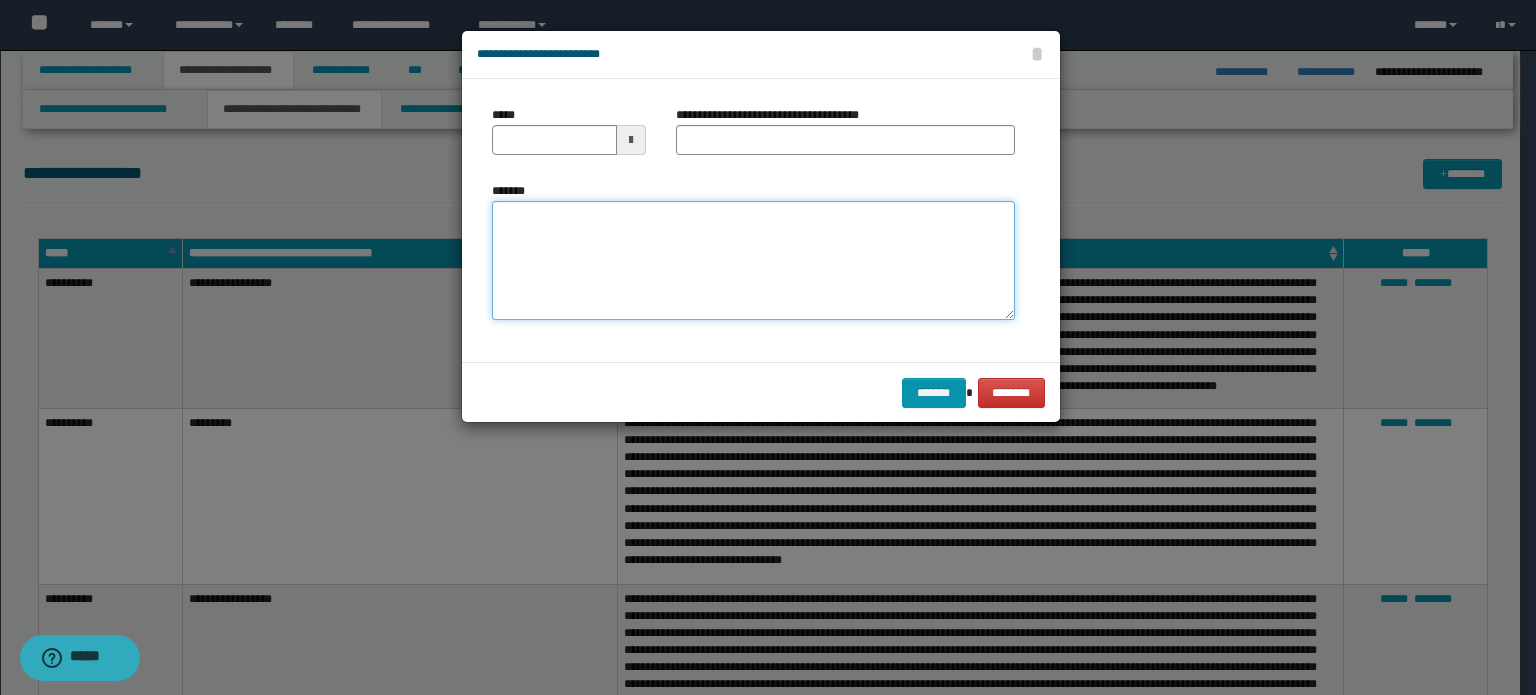 paste on "**********" 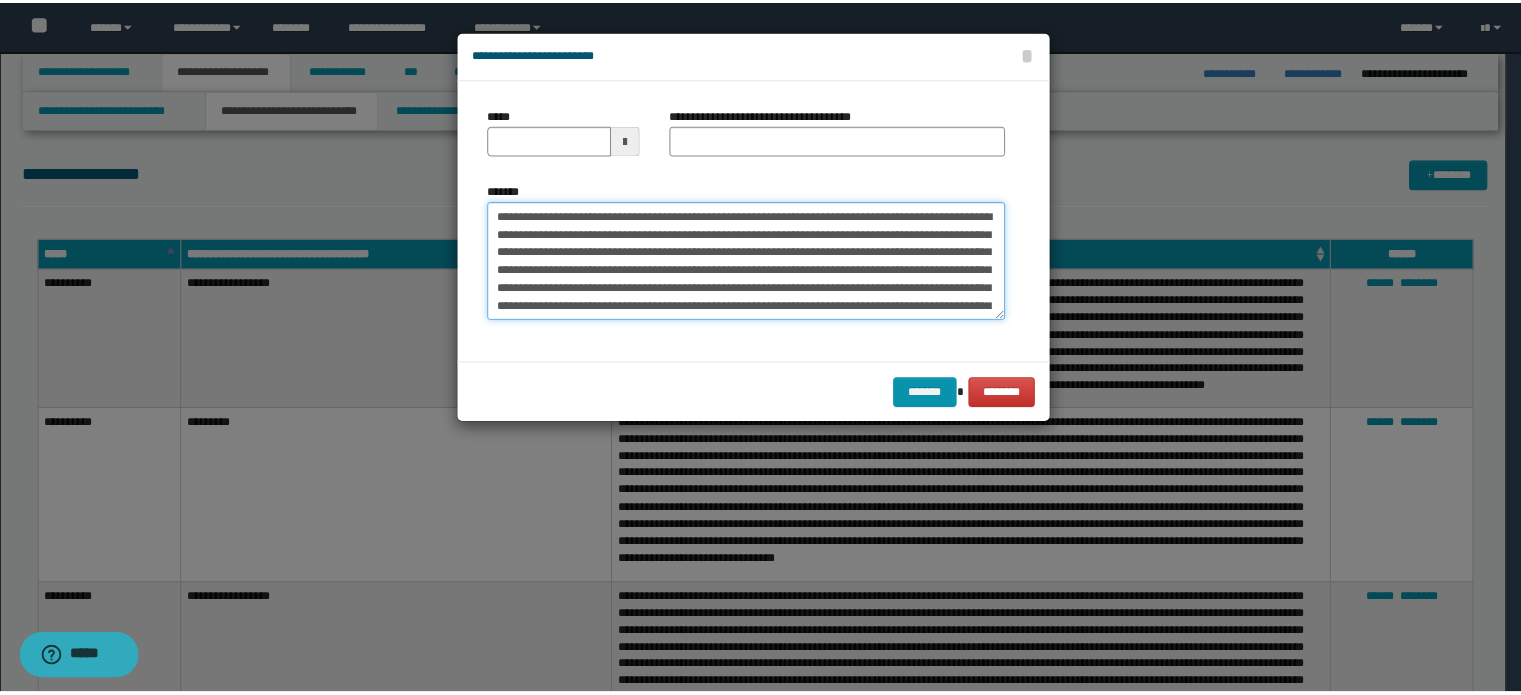 scroll, scrollTop: 228, scrollLeft: 0, axis: vertical 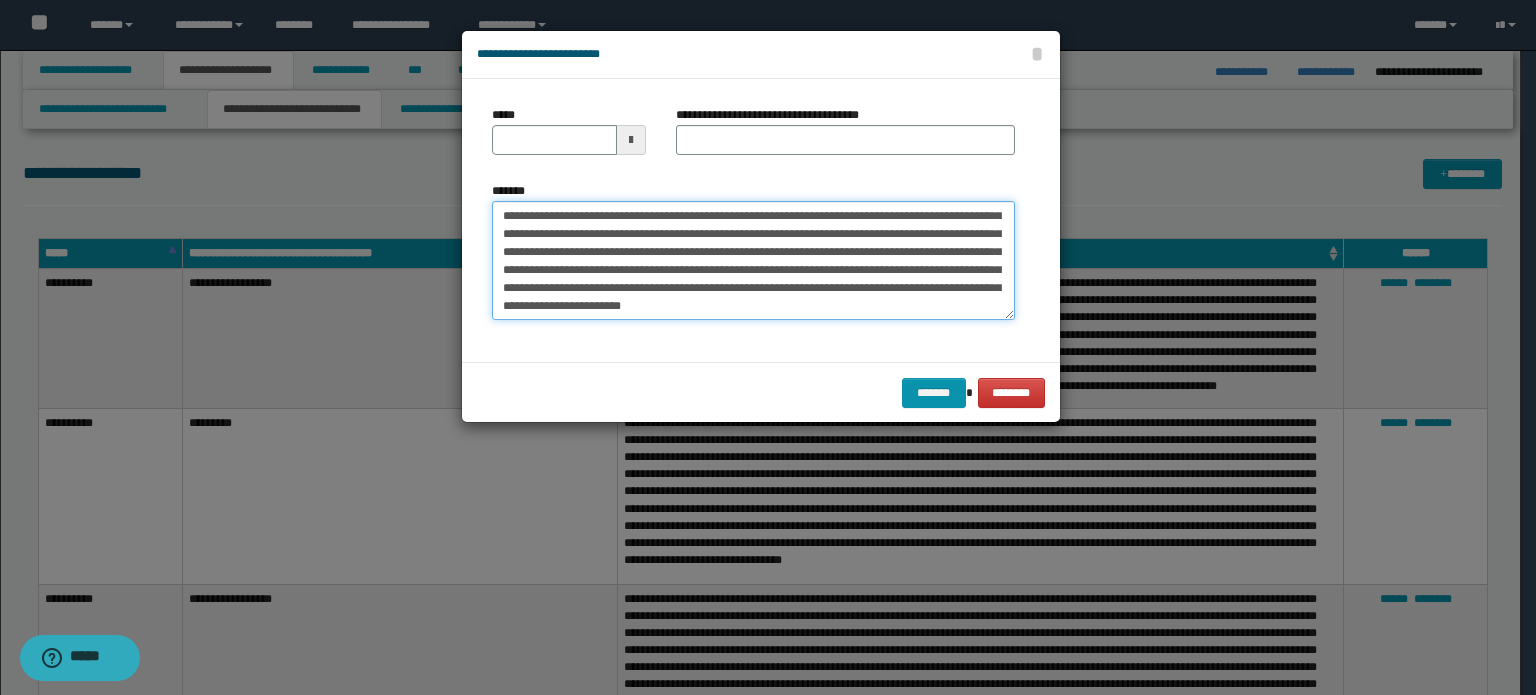 type on "**********" 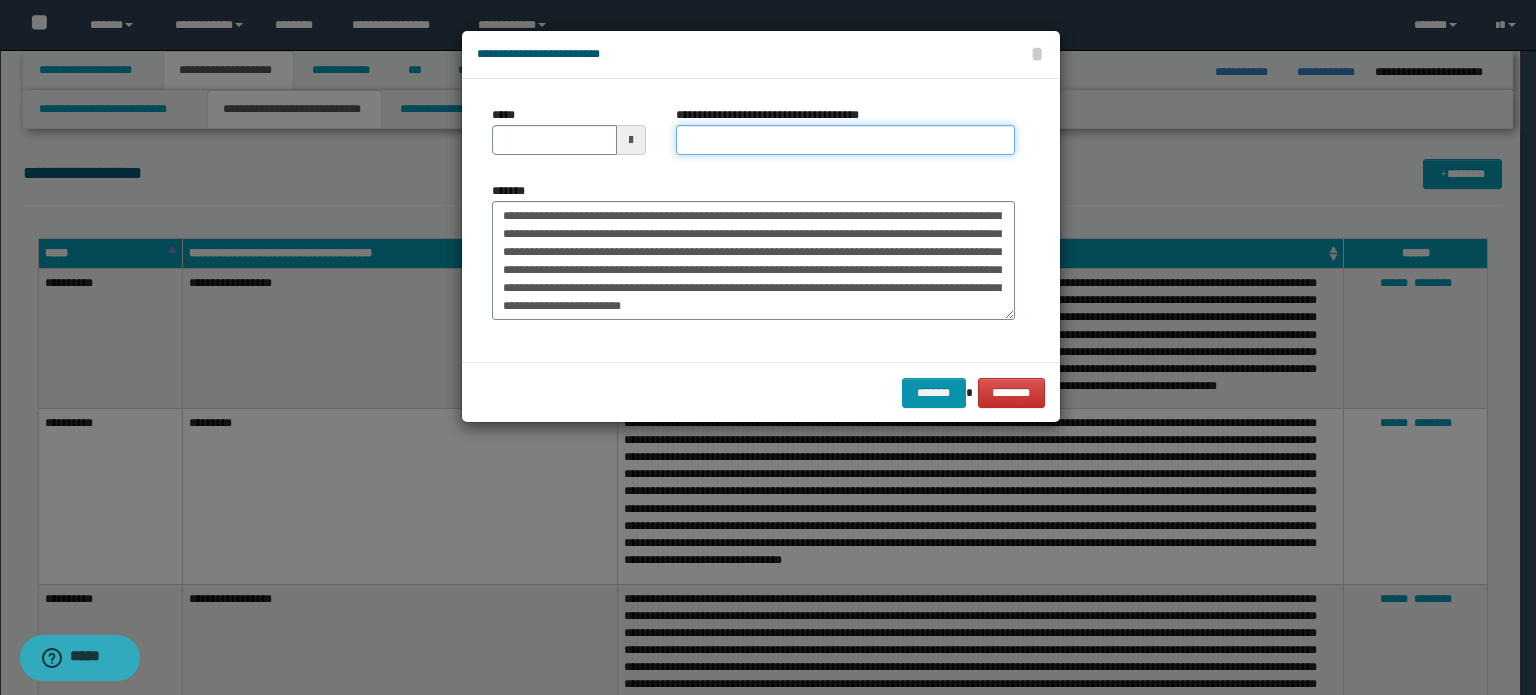 click on "**********" at bounding box center [845, 138] 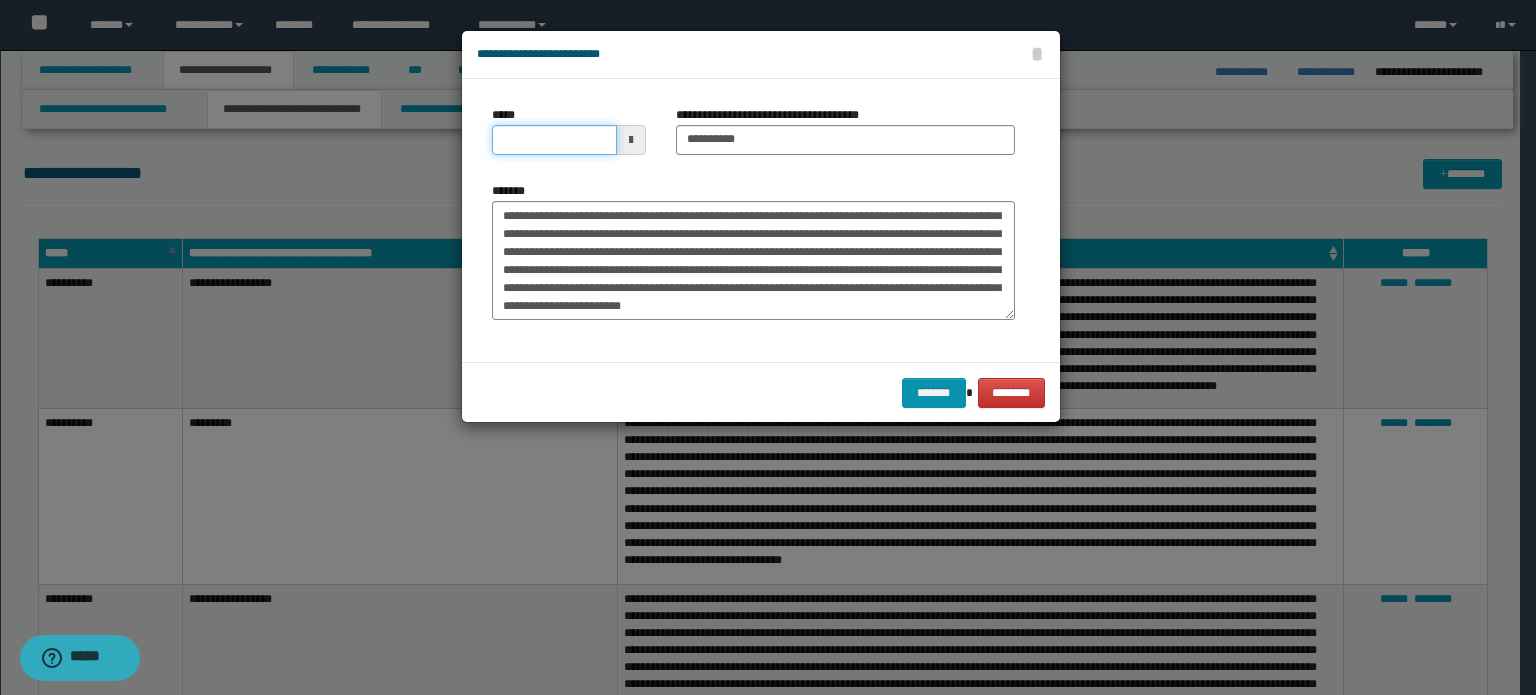 click on "*****" at bounding box center (554, 140) 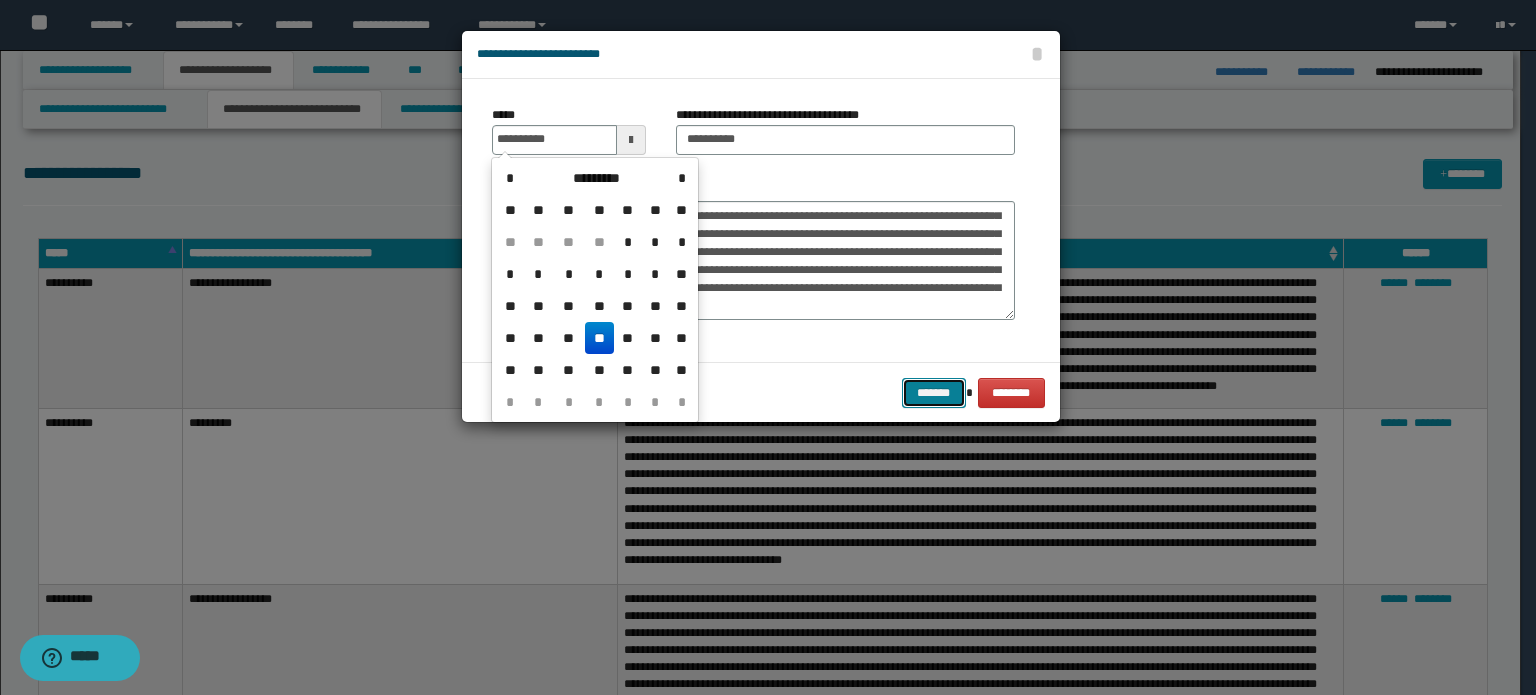 type on "**********" 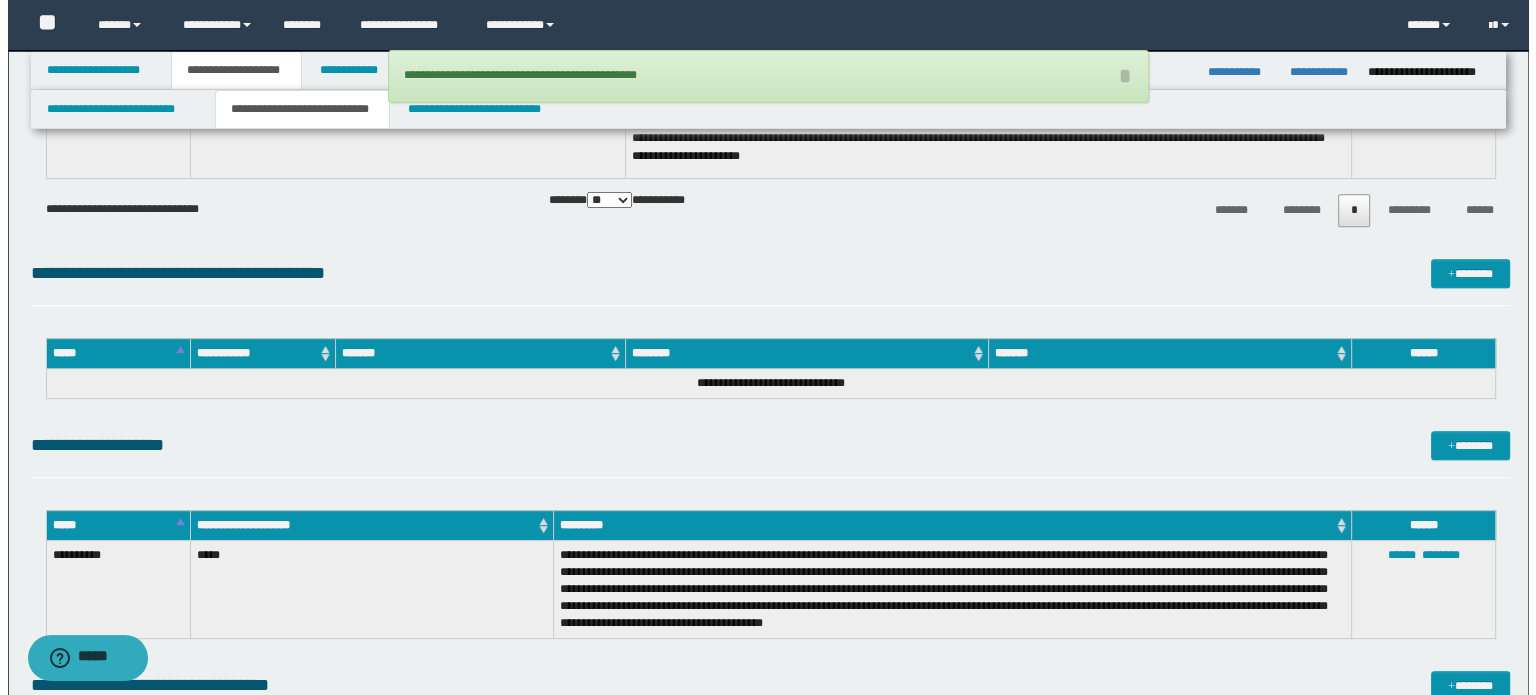 scroll, scrollTop: 976, scrollLeft: 0, axis: vertical 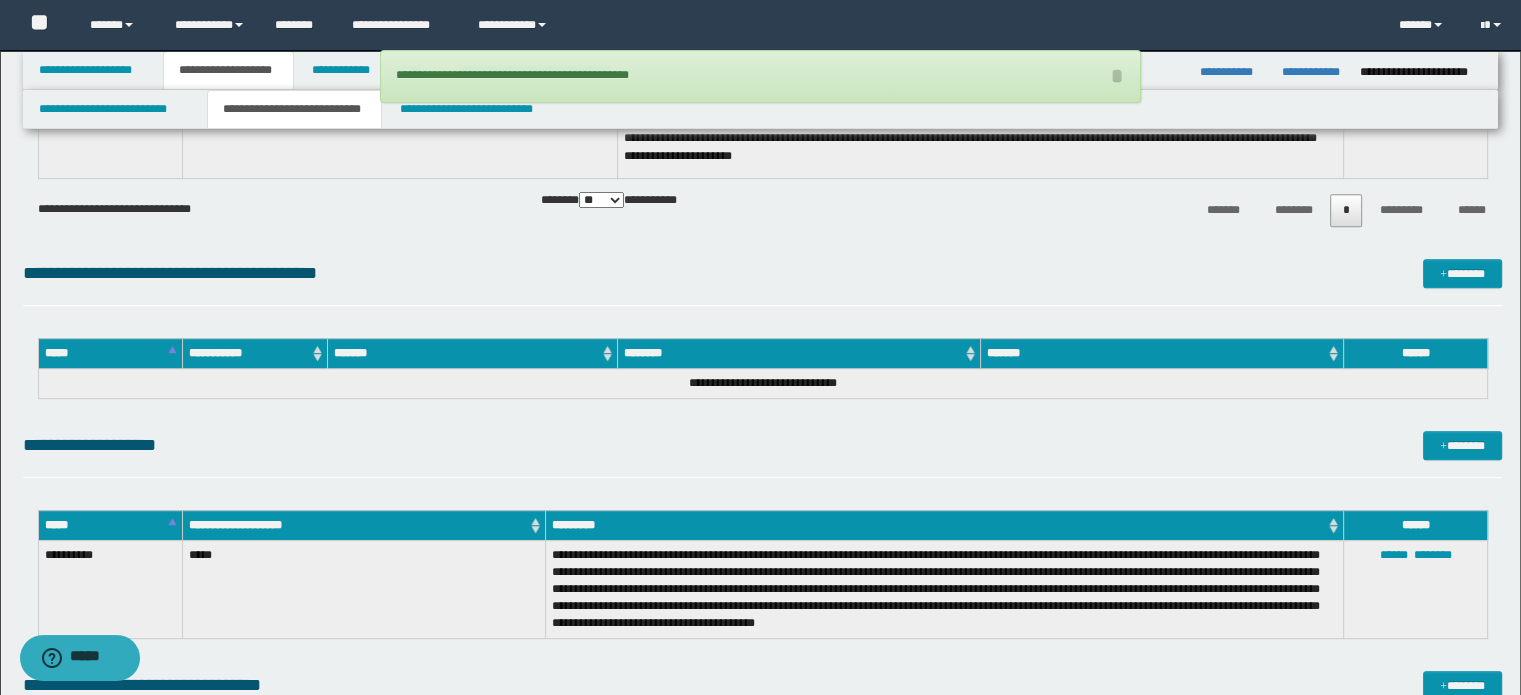 click on "**********" at bounding box center (763, 445) 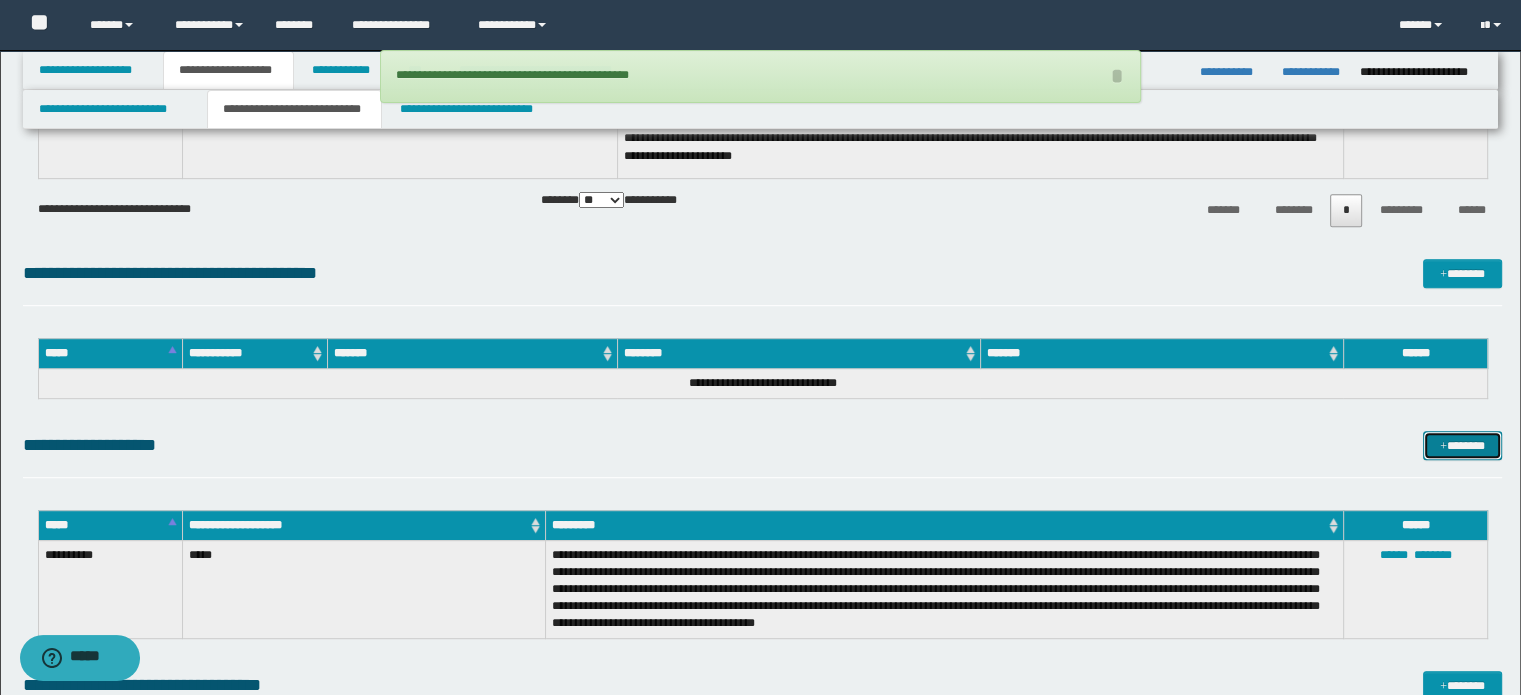 click at bounding box center [1443, 447] 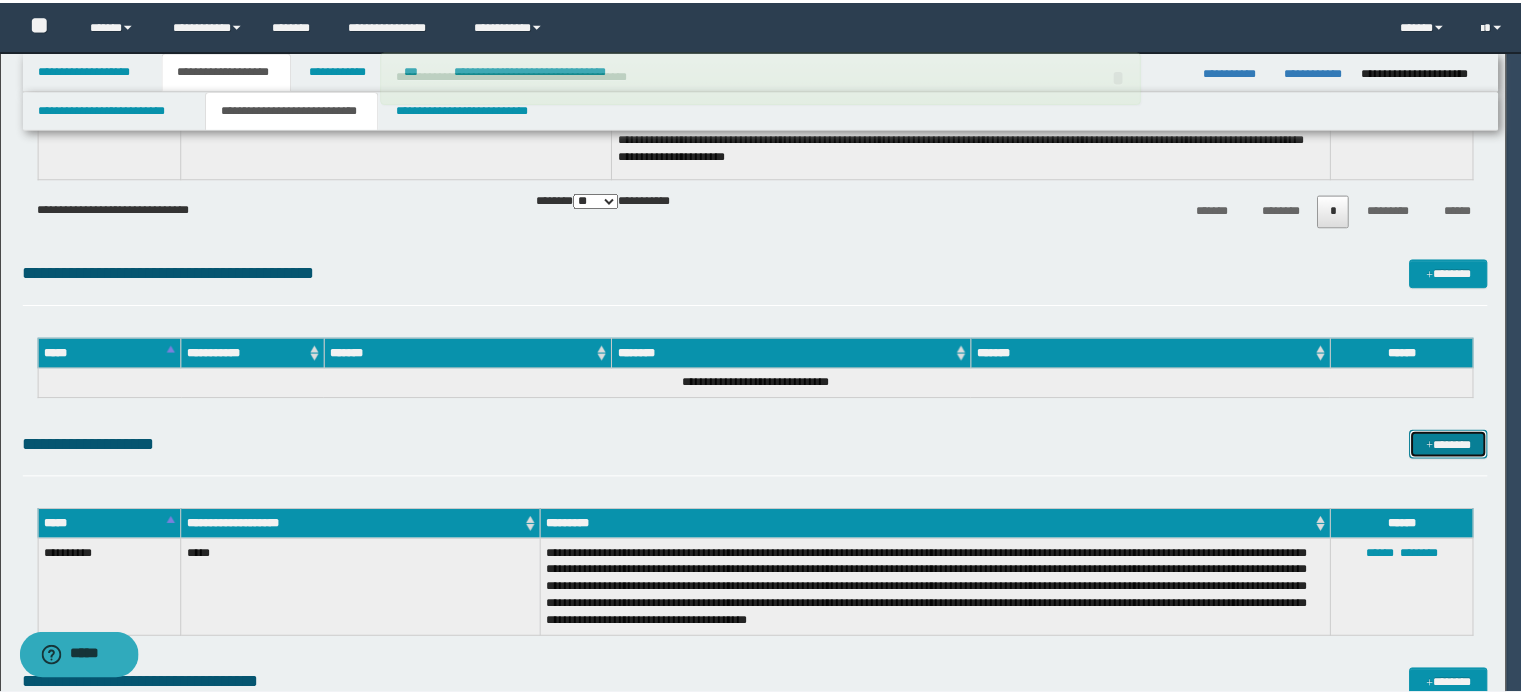 scroll, scrollTop: 0, scrollLeft: 0, axis: both 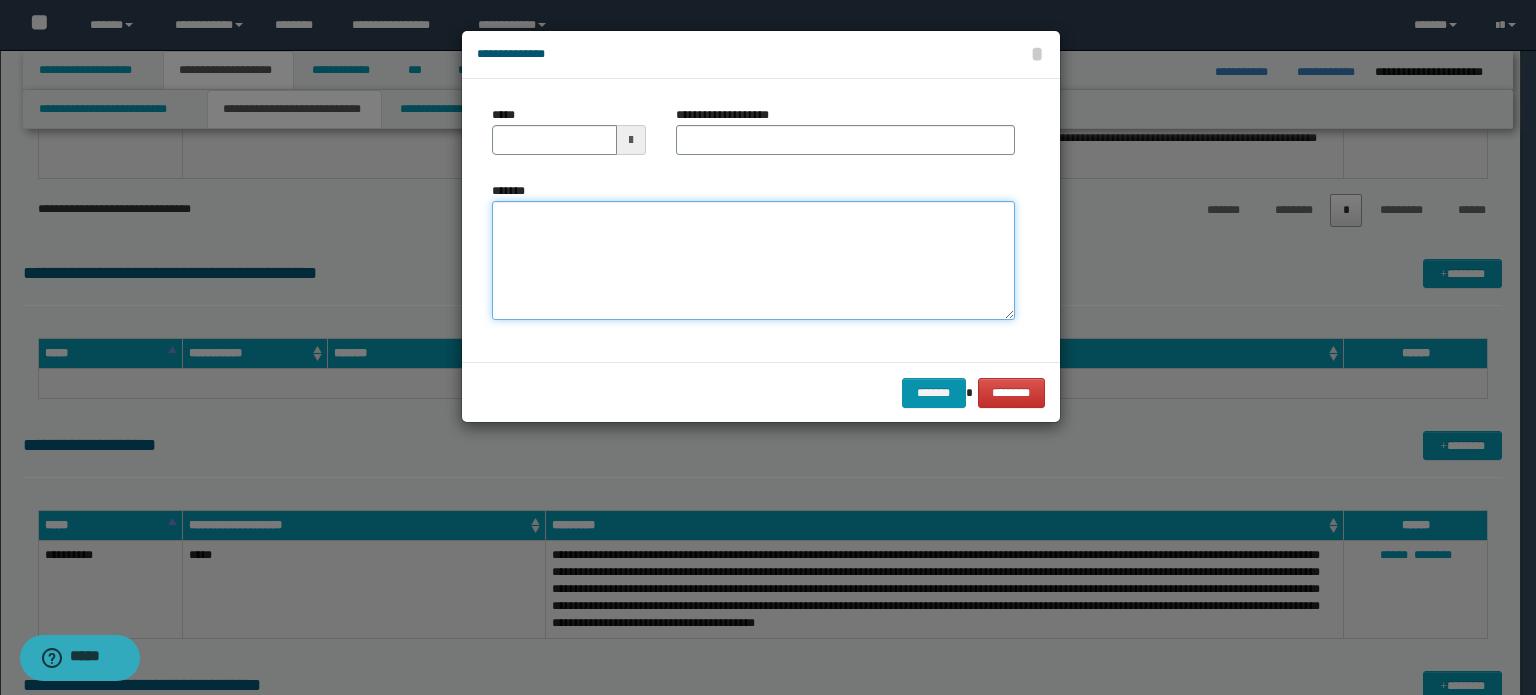 click on "*******" at bounding box center (753, 261) 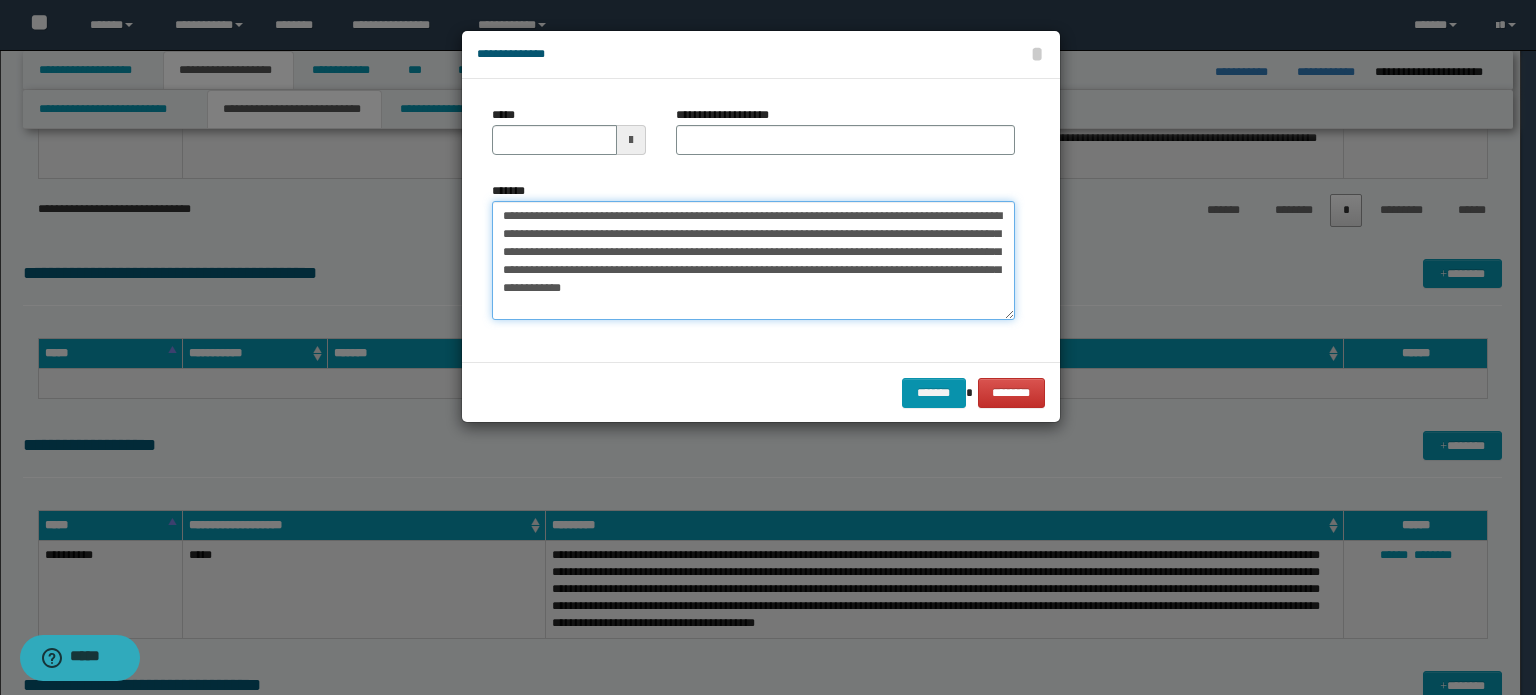 type on "**********" 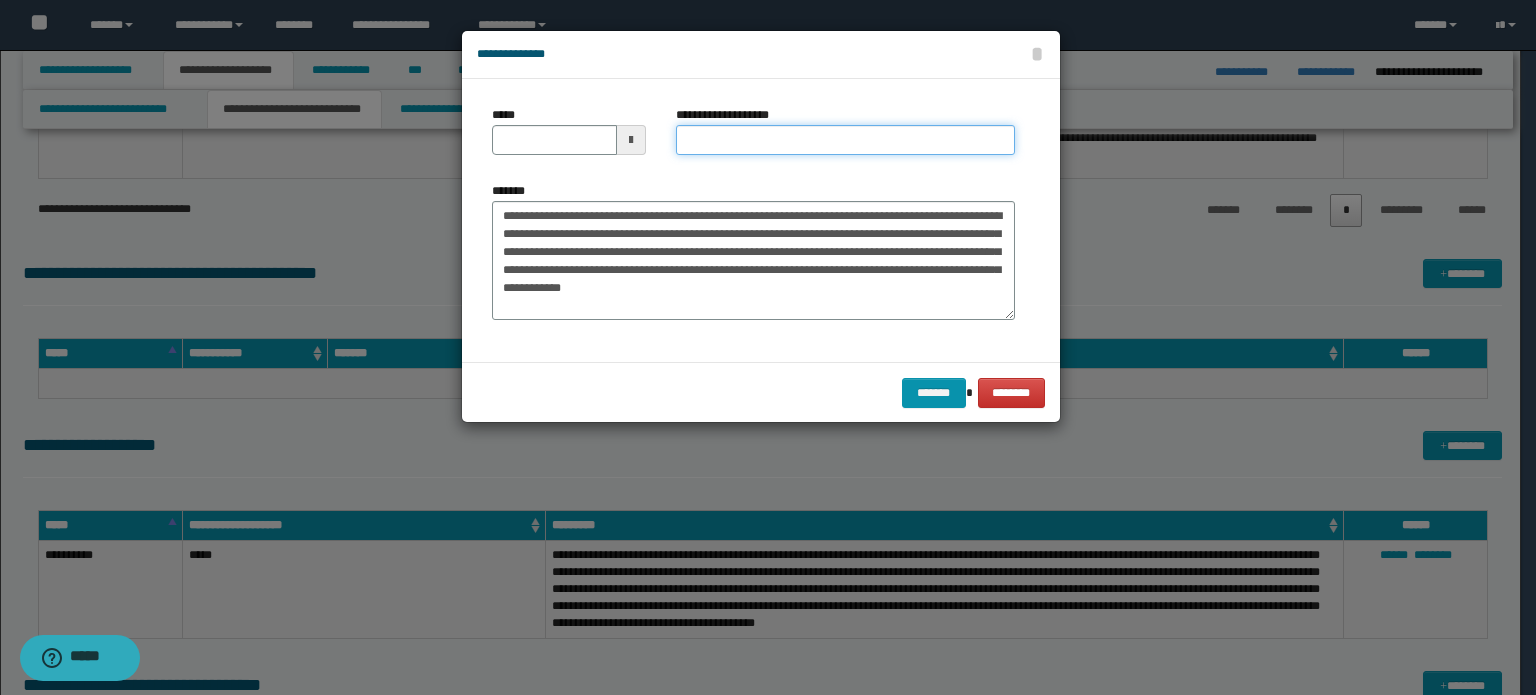 drag, startPoint x: 723, startPoint y: 140, endPoint x: 722, endPoint y: 126, distance: 14.035668 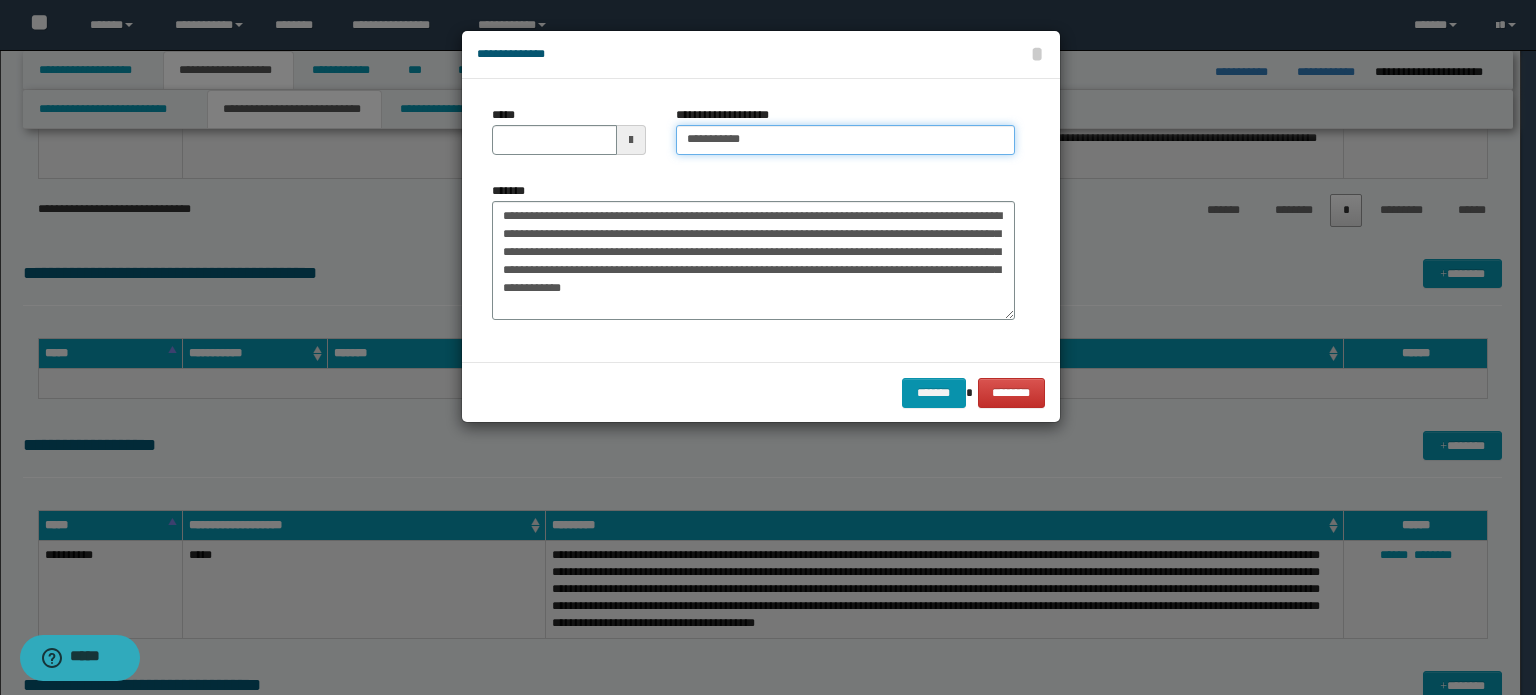 paste on "**********" 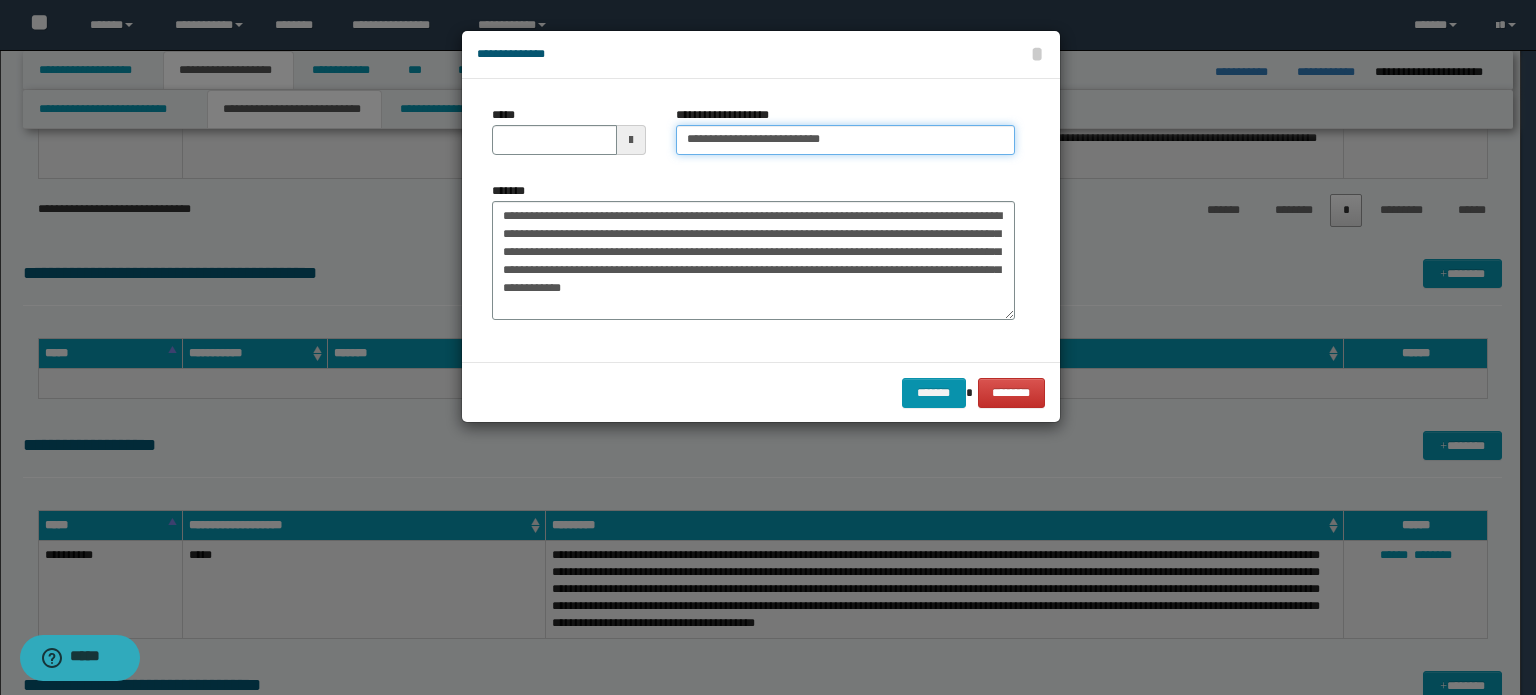 type on "**********" 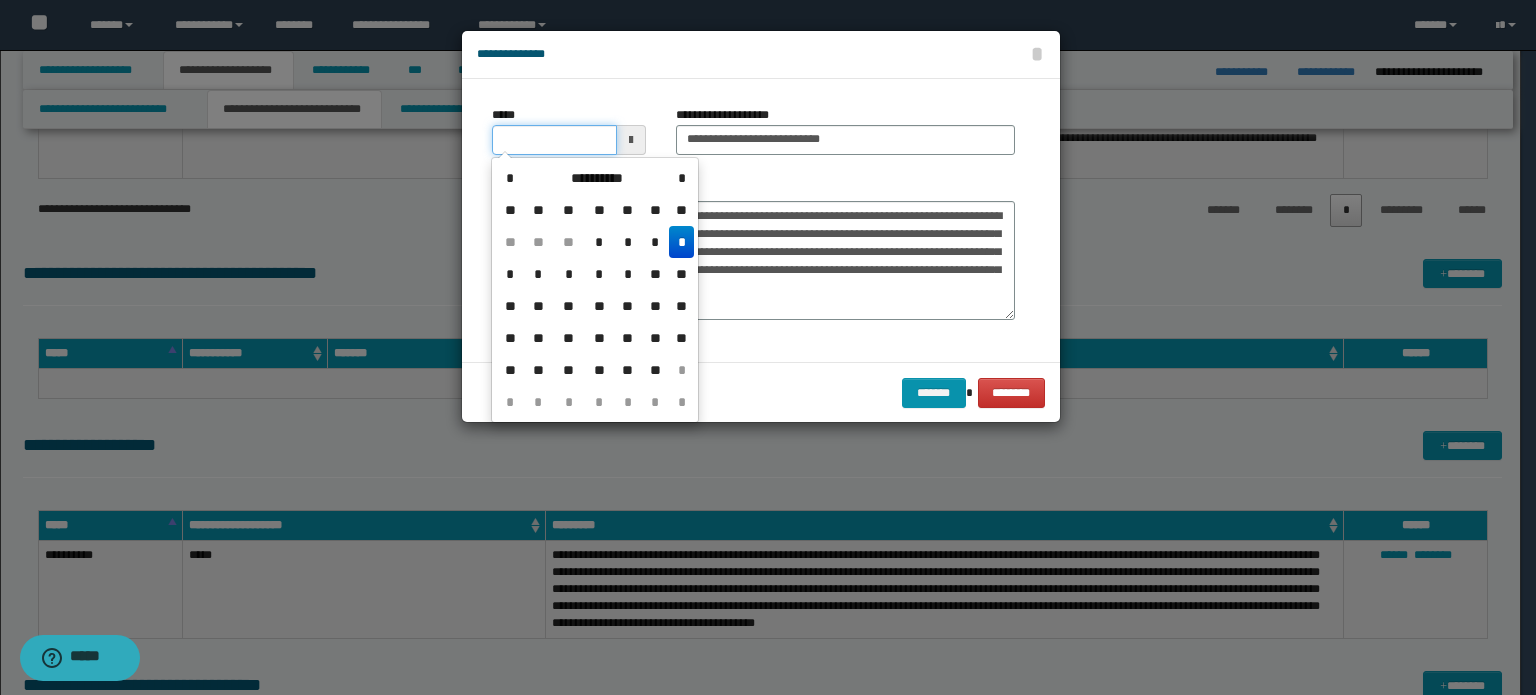 click on "*****" at bounding box center (554, 140) 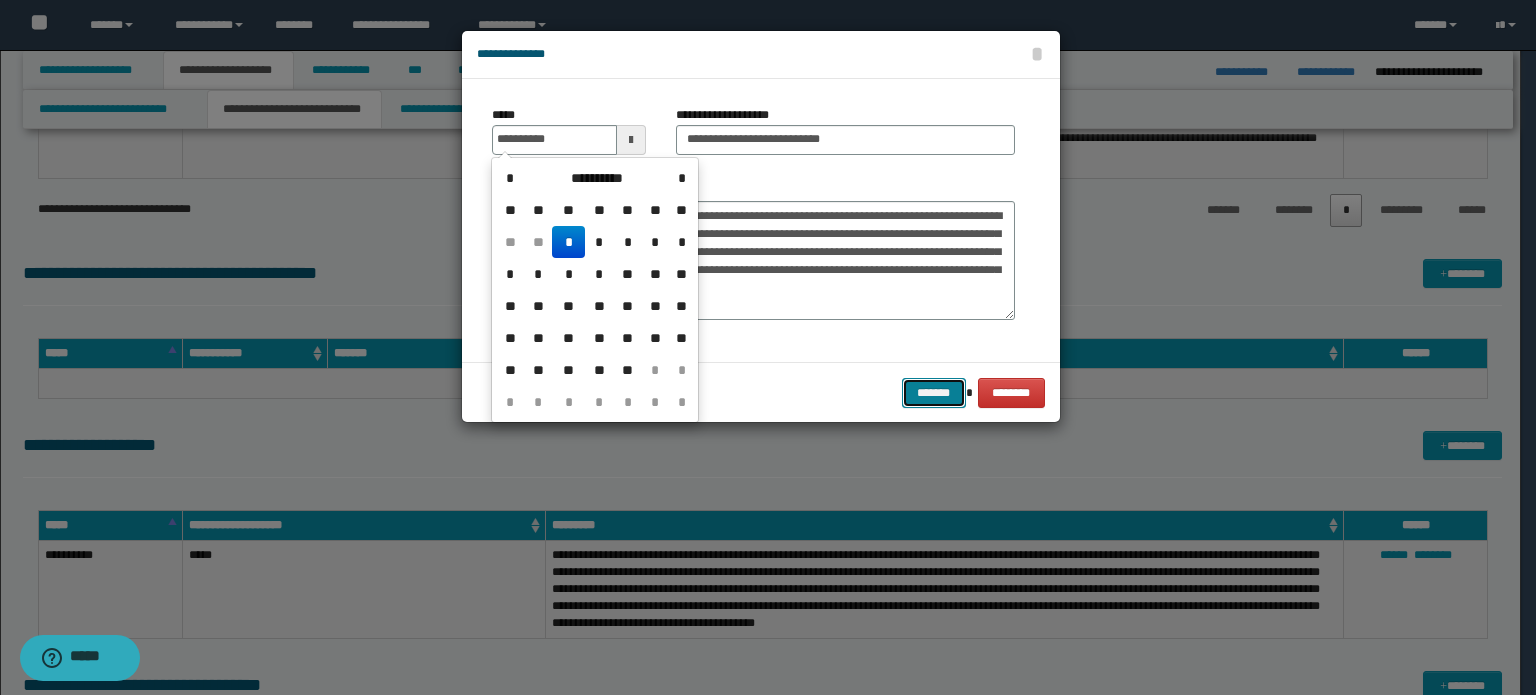 type on "**********" 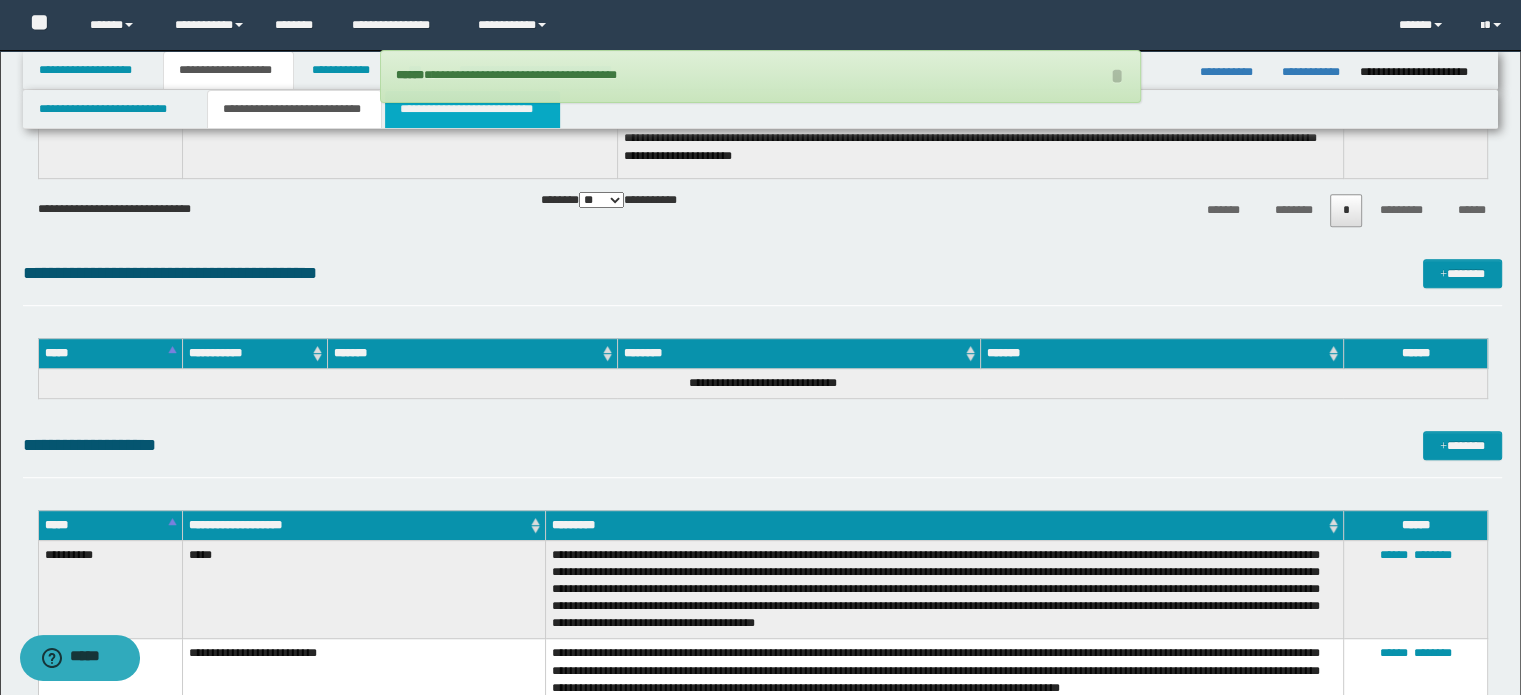 click on "**********" at bounding box center [472, 109] 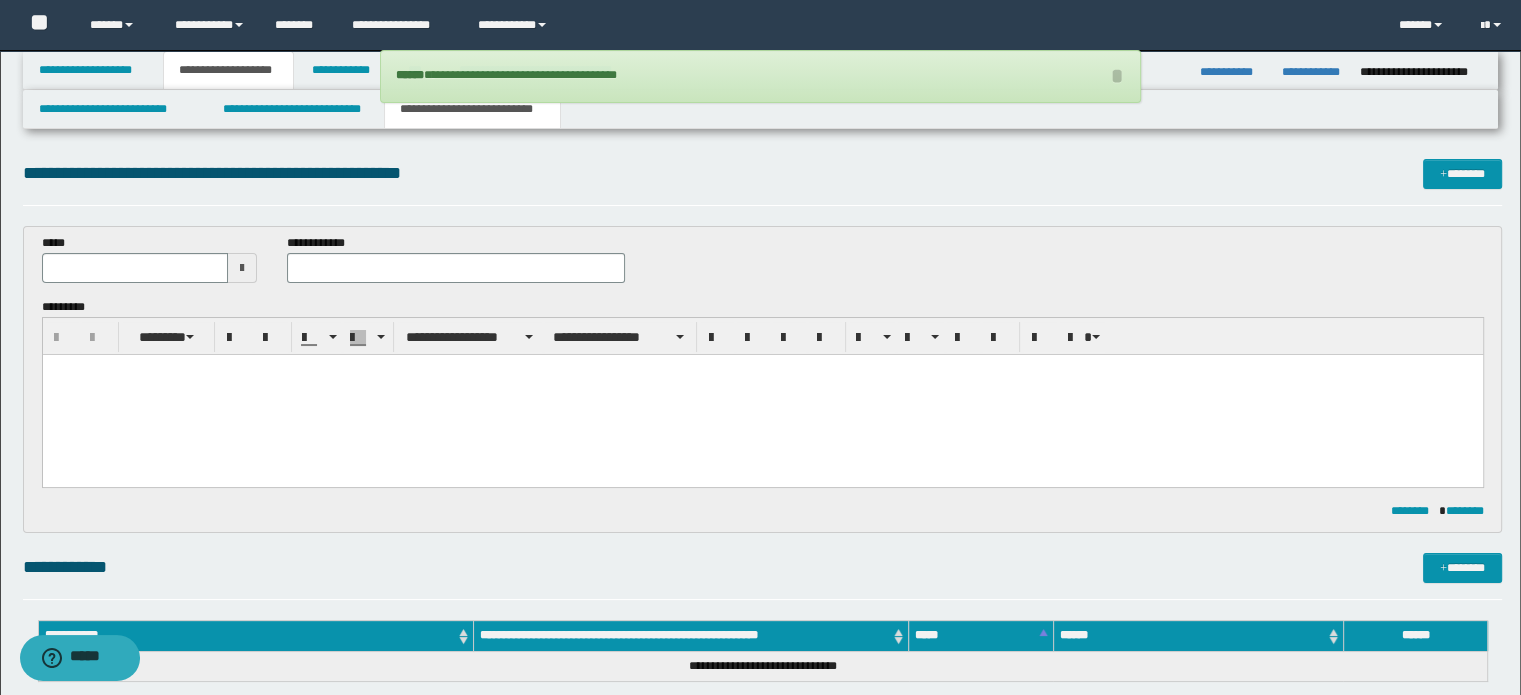 scroll, scrollTop: 0, scrollLeft: 0, axis: both 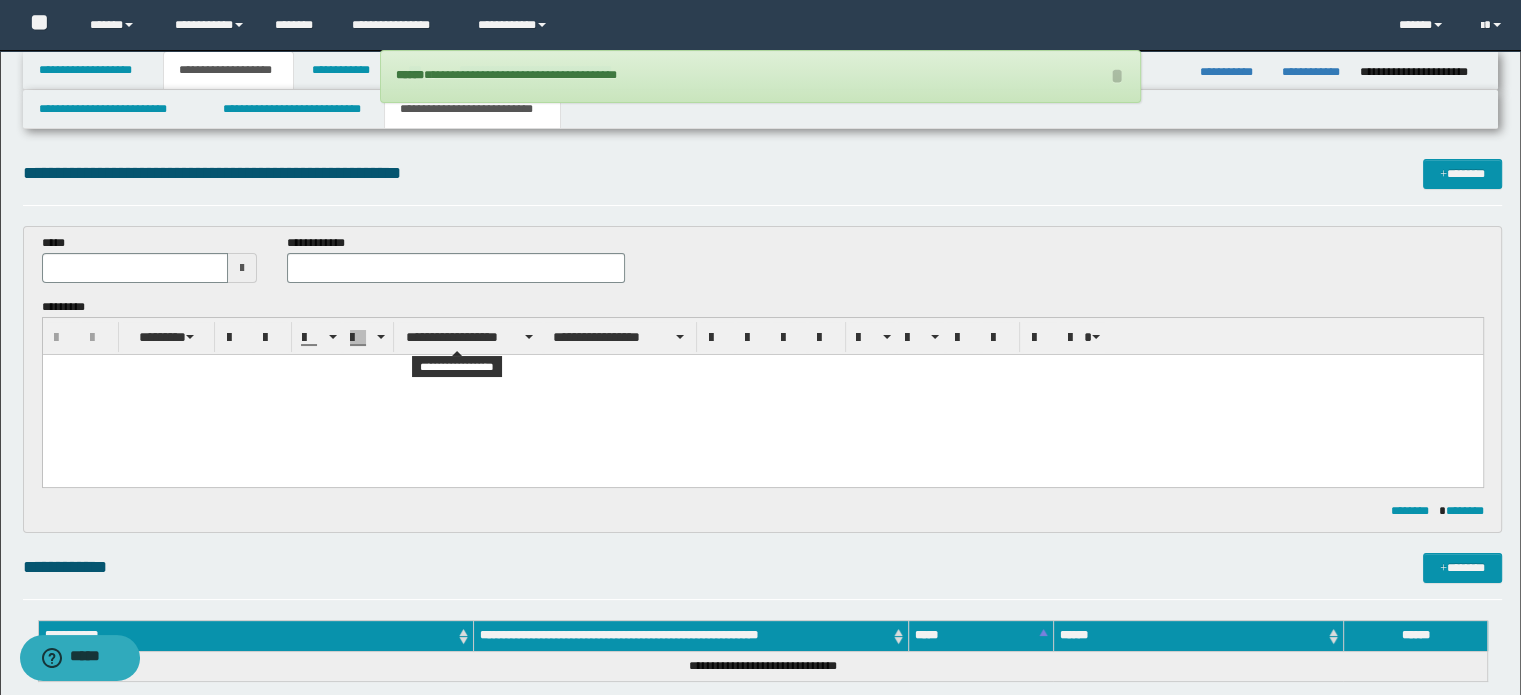 paste 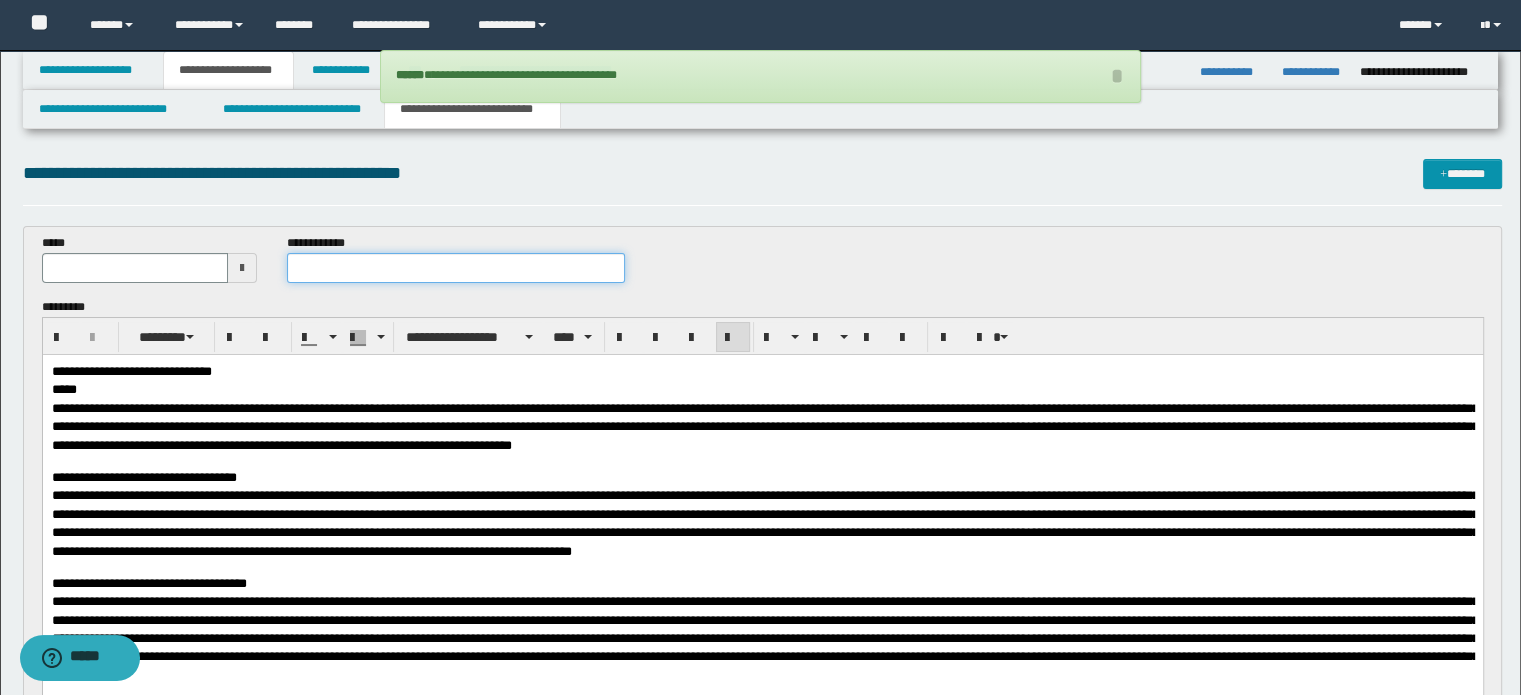 click at bounding box center [456, 268] 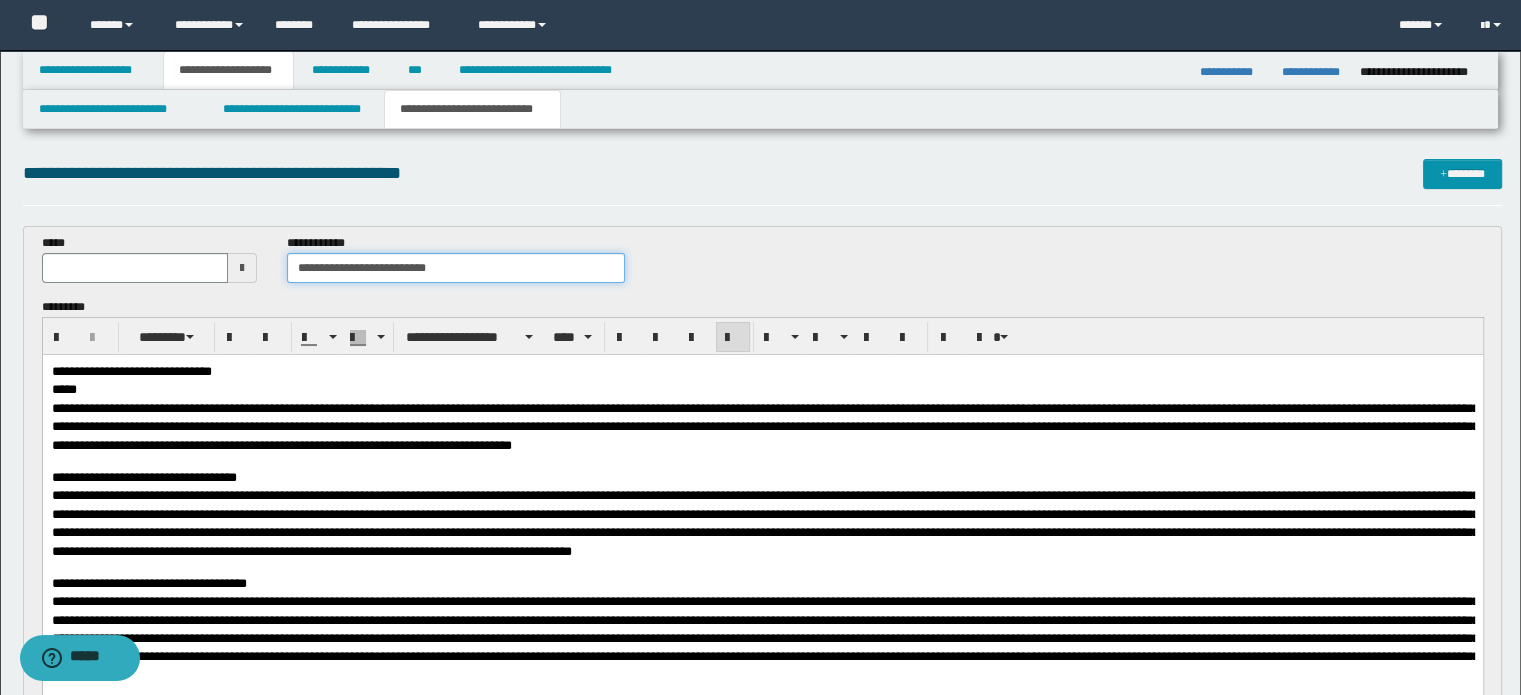 type on "**********" 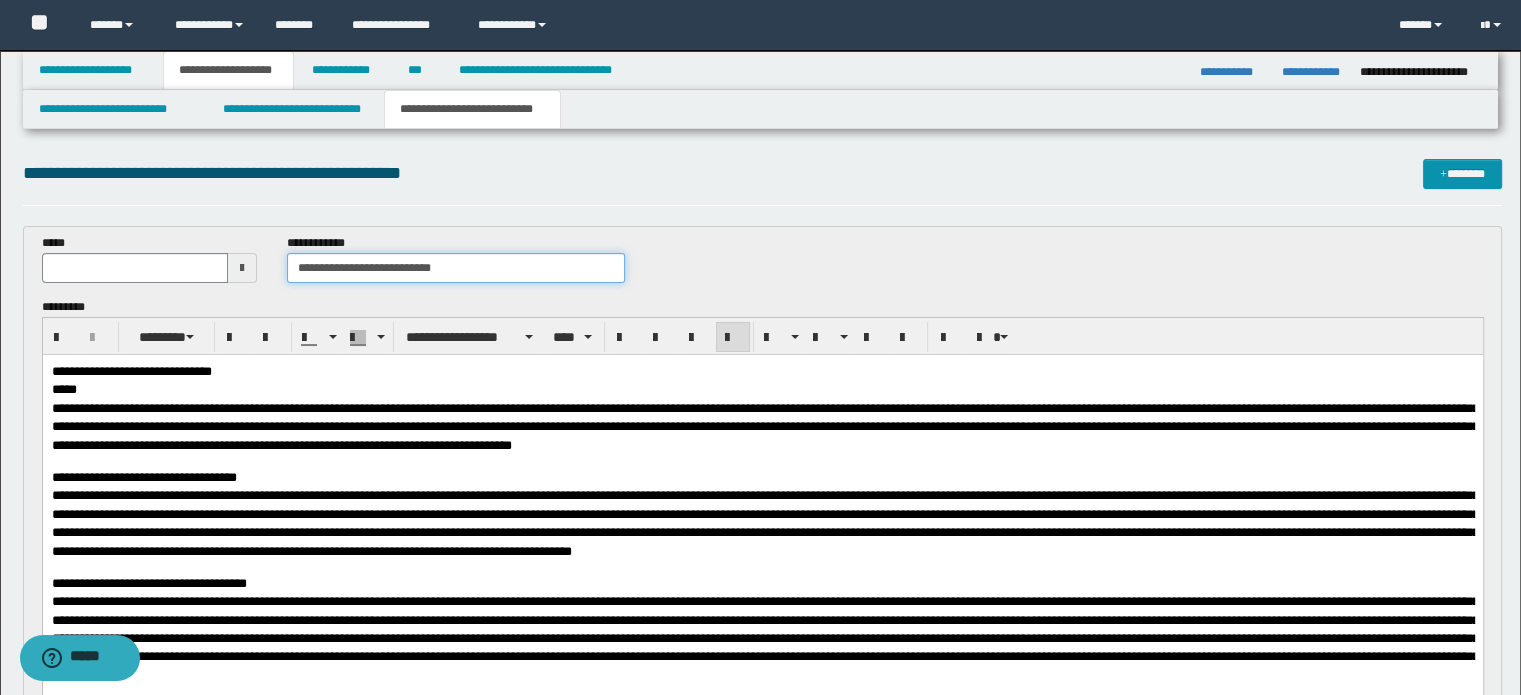 type 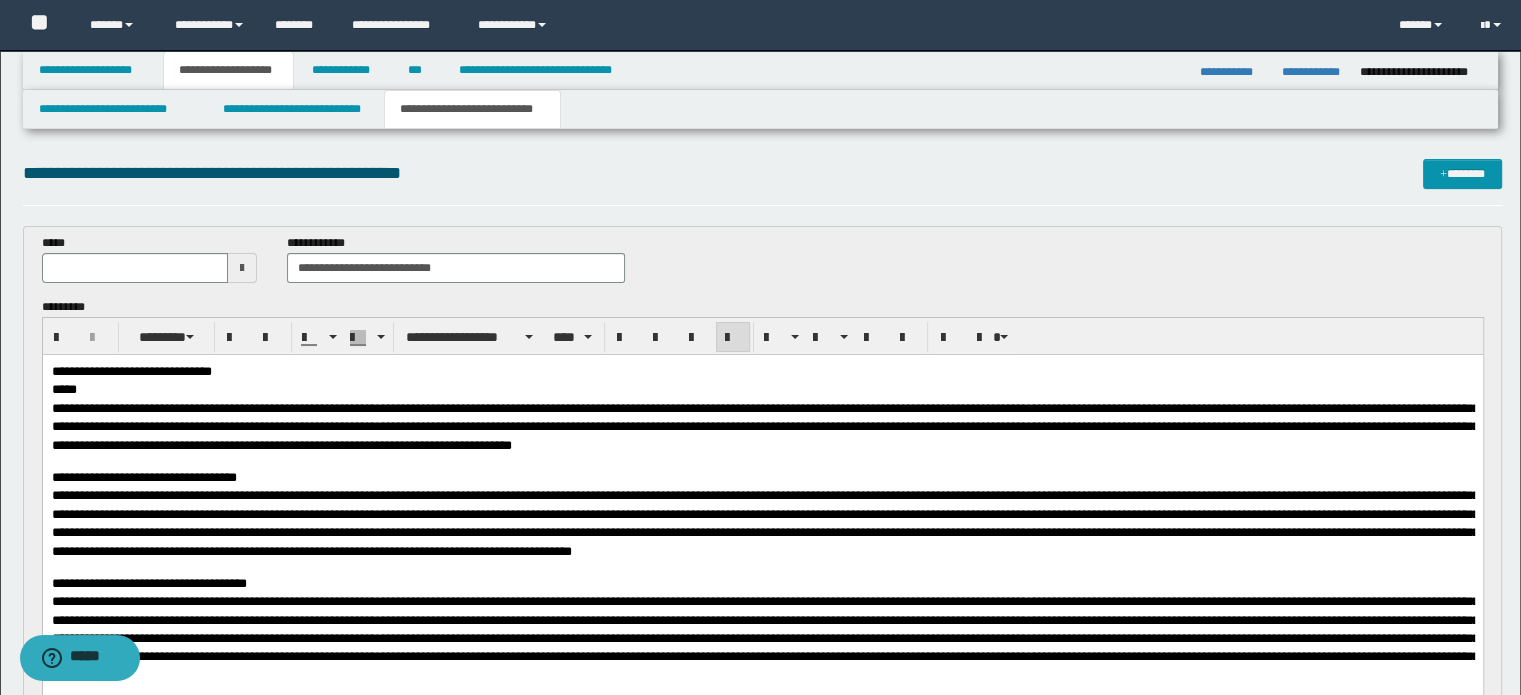 click at bounding box center [242, 268] 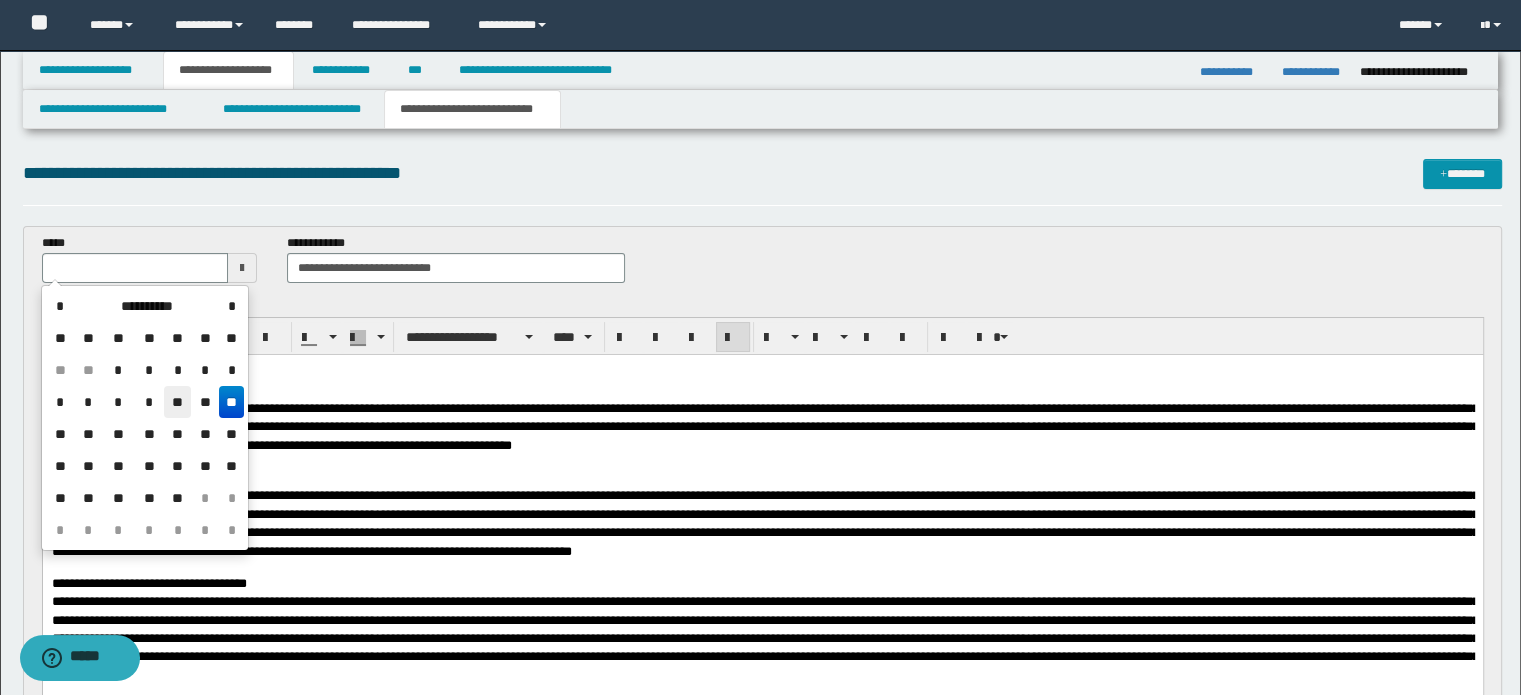 click on "**" at bounding box center (178, 402) 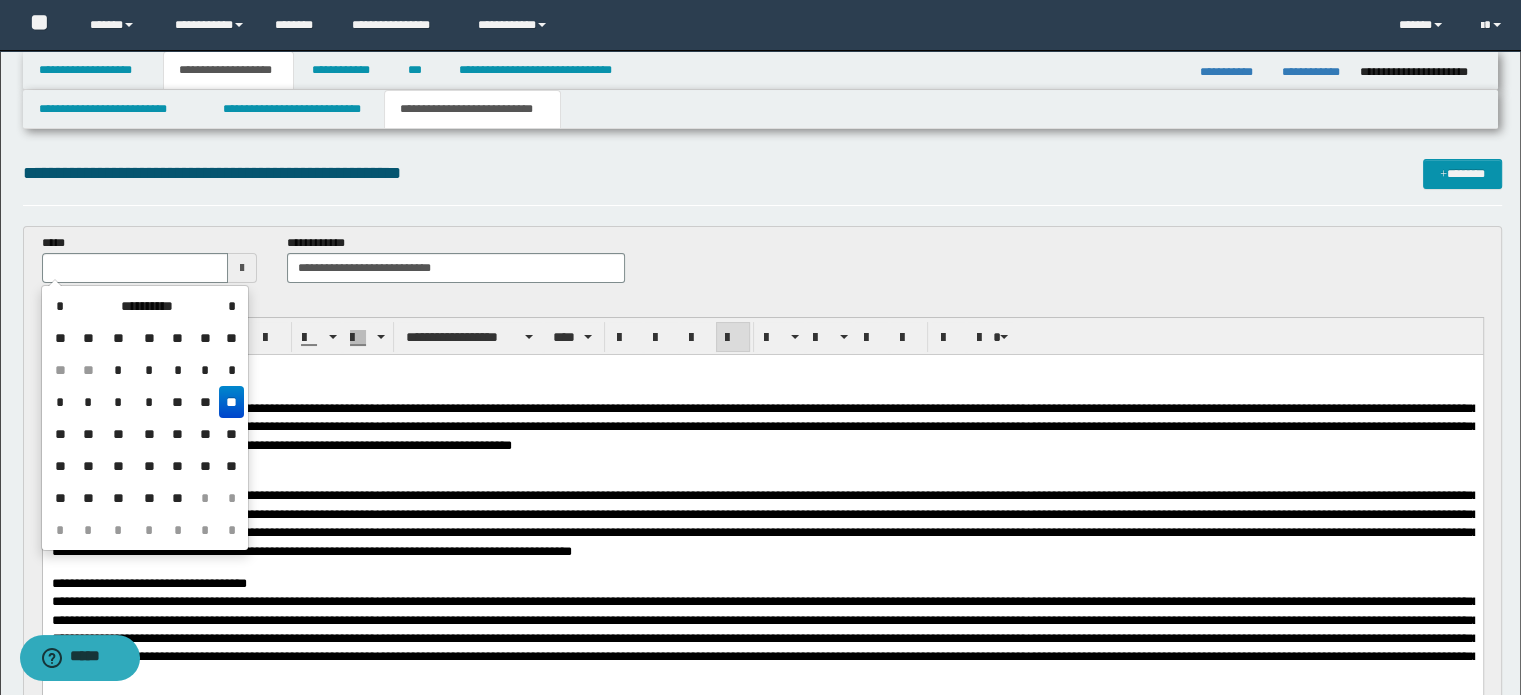 type on "**********" 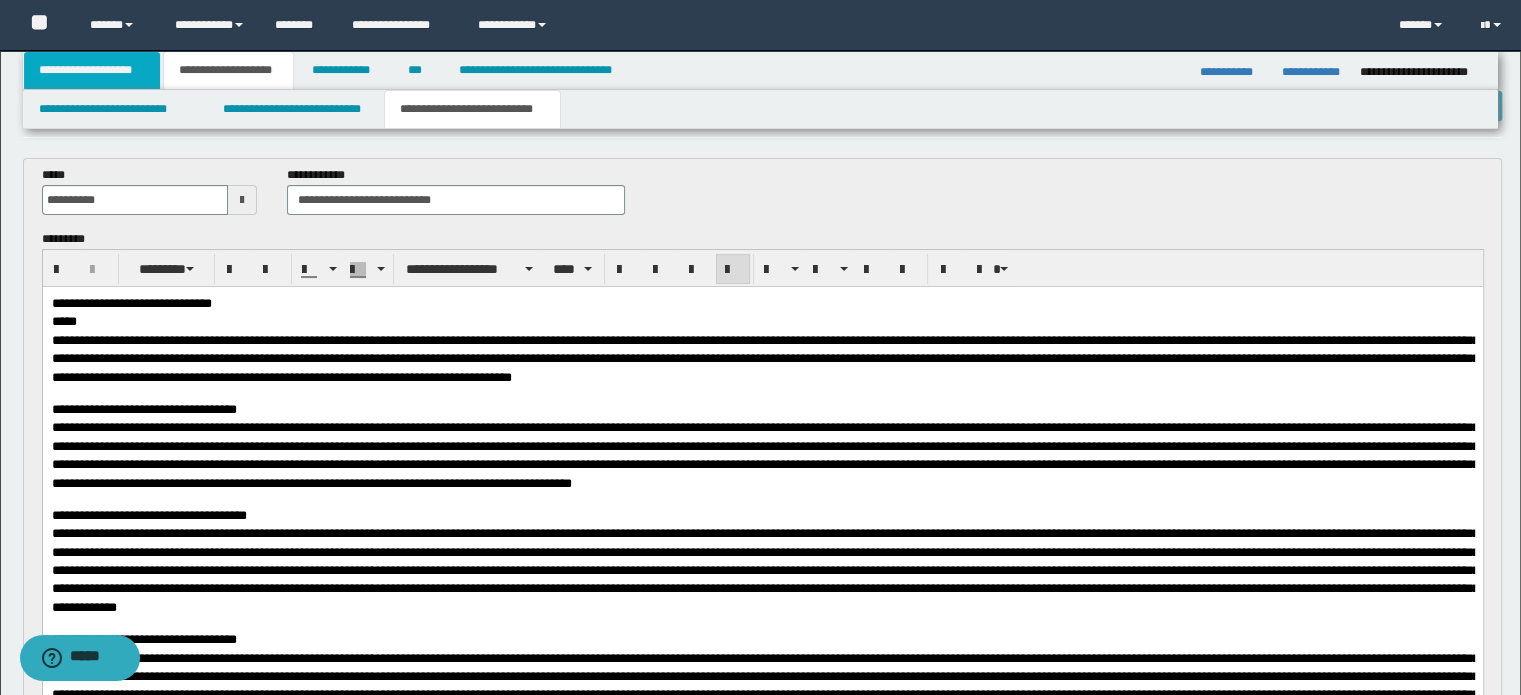 scroll, scrollTop: 68, scrollLeft: 0, axis: vertical 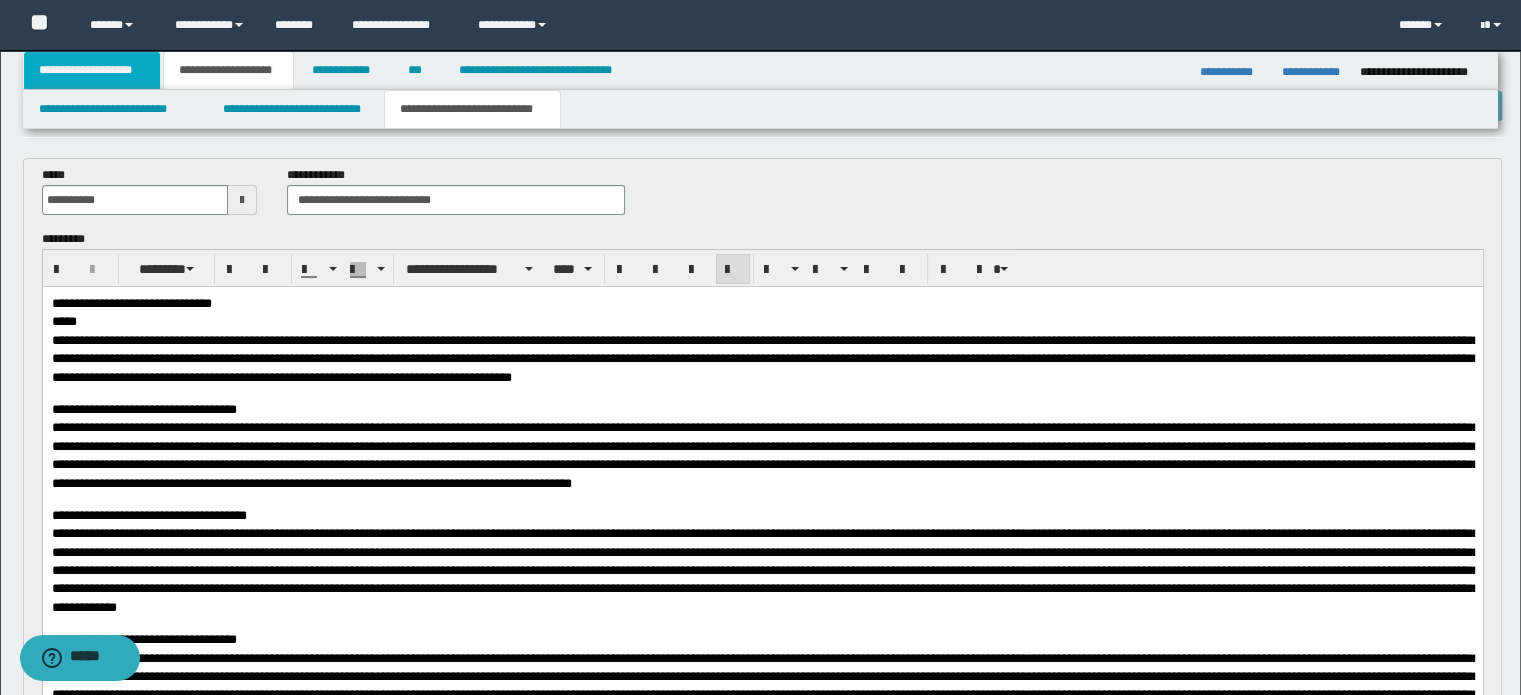 click on "**********" at bounding box center (92, 70) 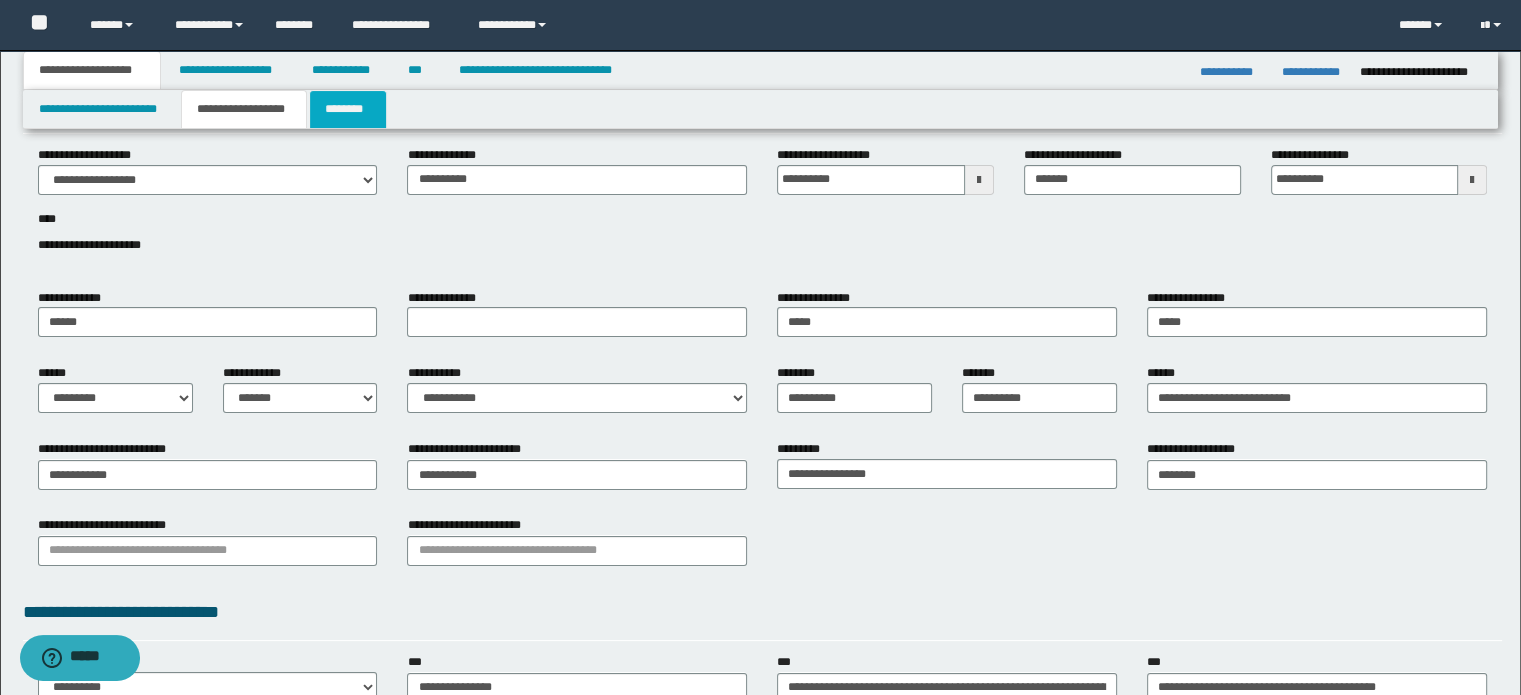 click on "********" at bounding box center [348, 109] 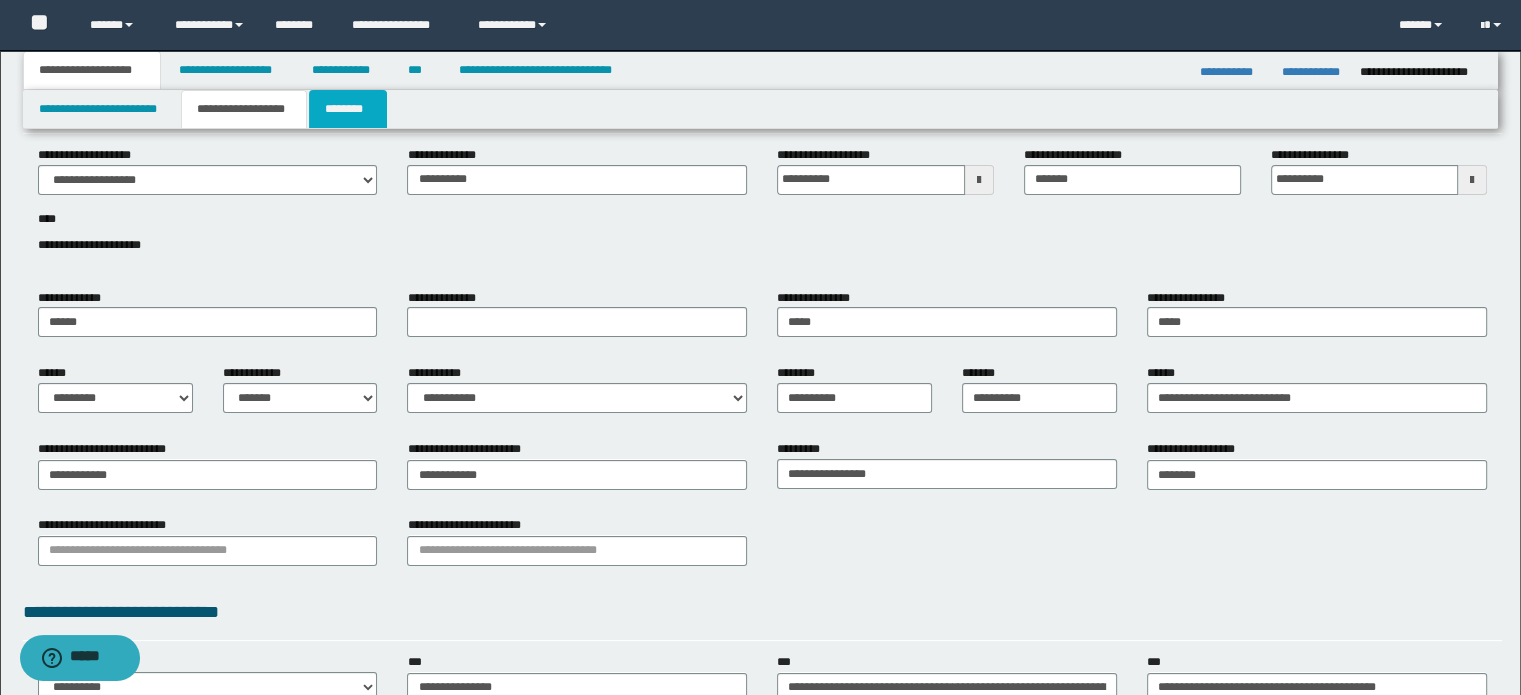 scroll, scrollTop: 0, scrollLeft: 0, axis: both 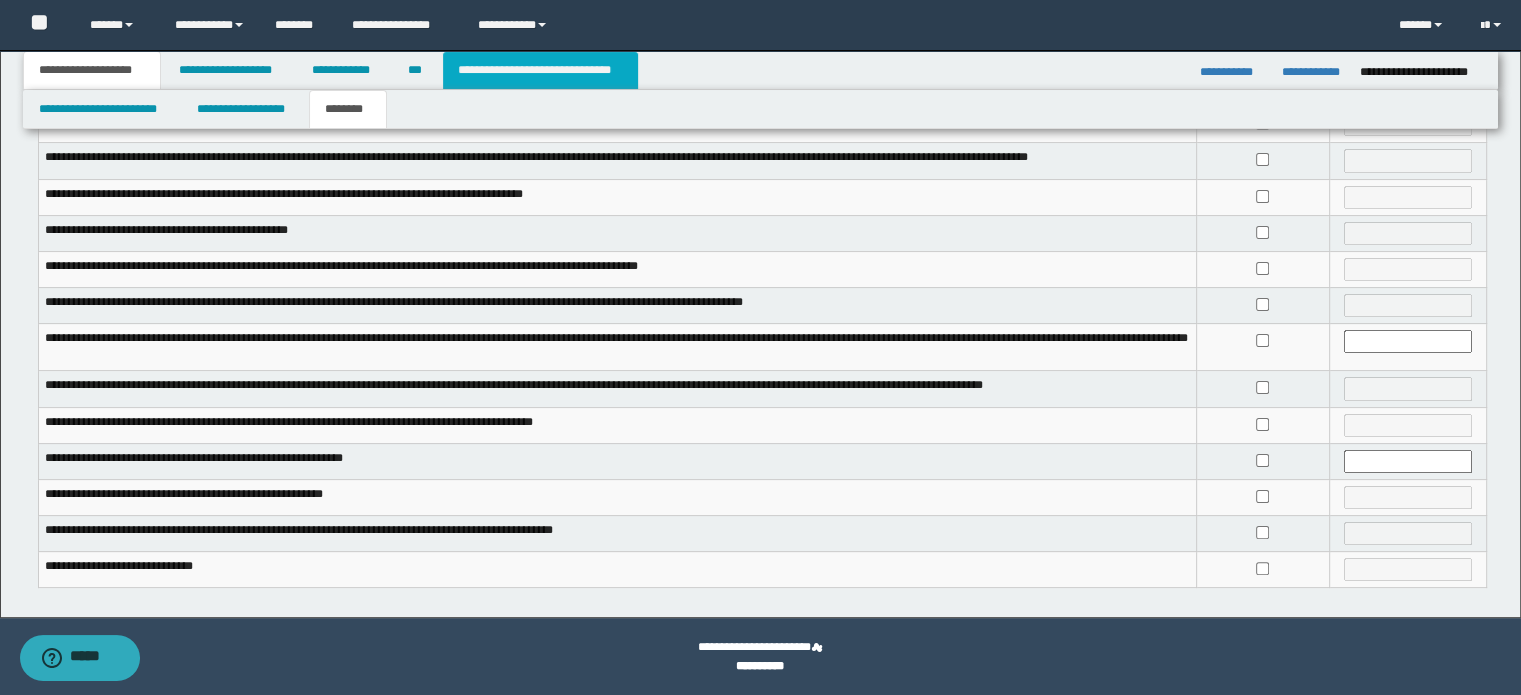 click on "**********" at bounding box center (540, 70) 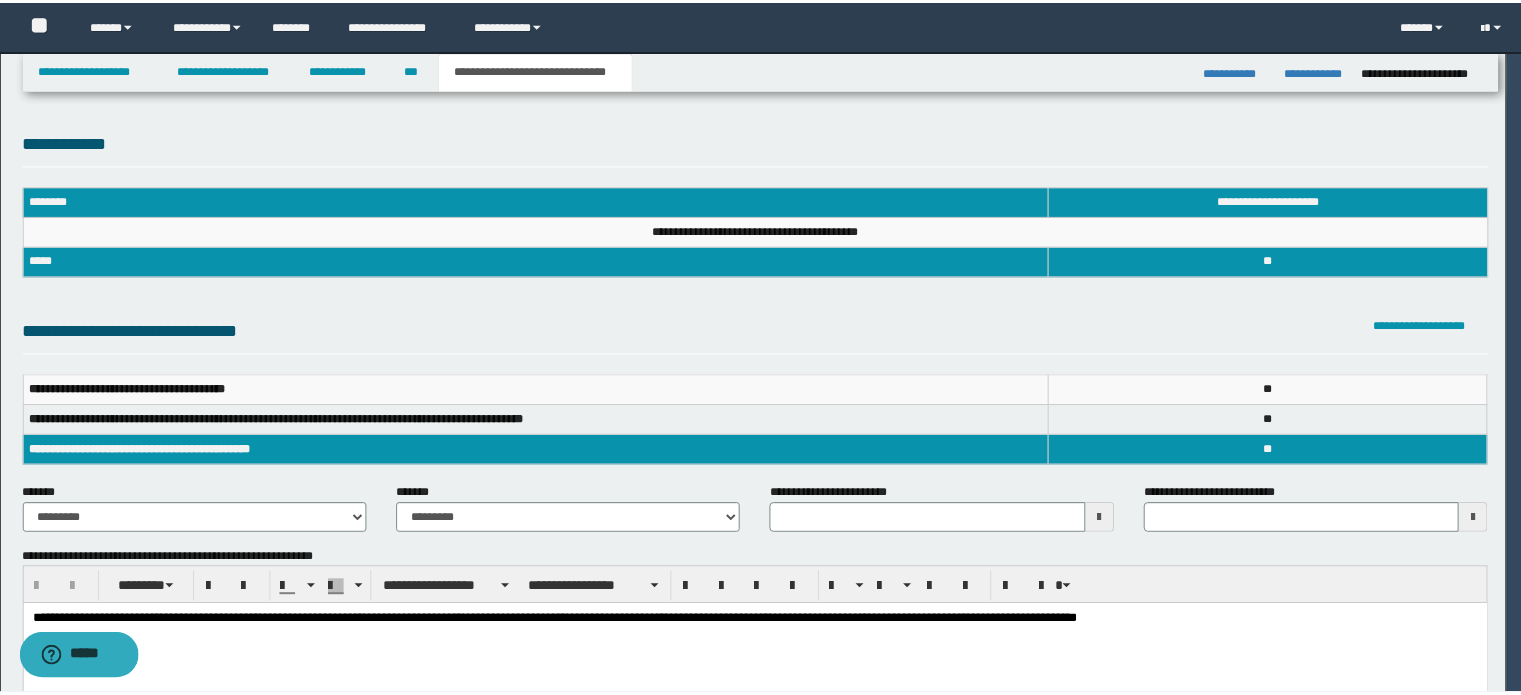 scroll, scrollTop: 0, scrollLeft: 0, axis: both 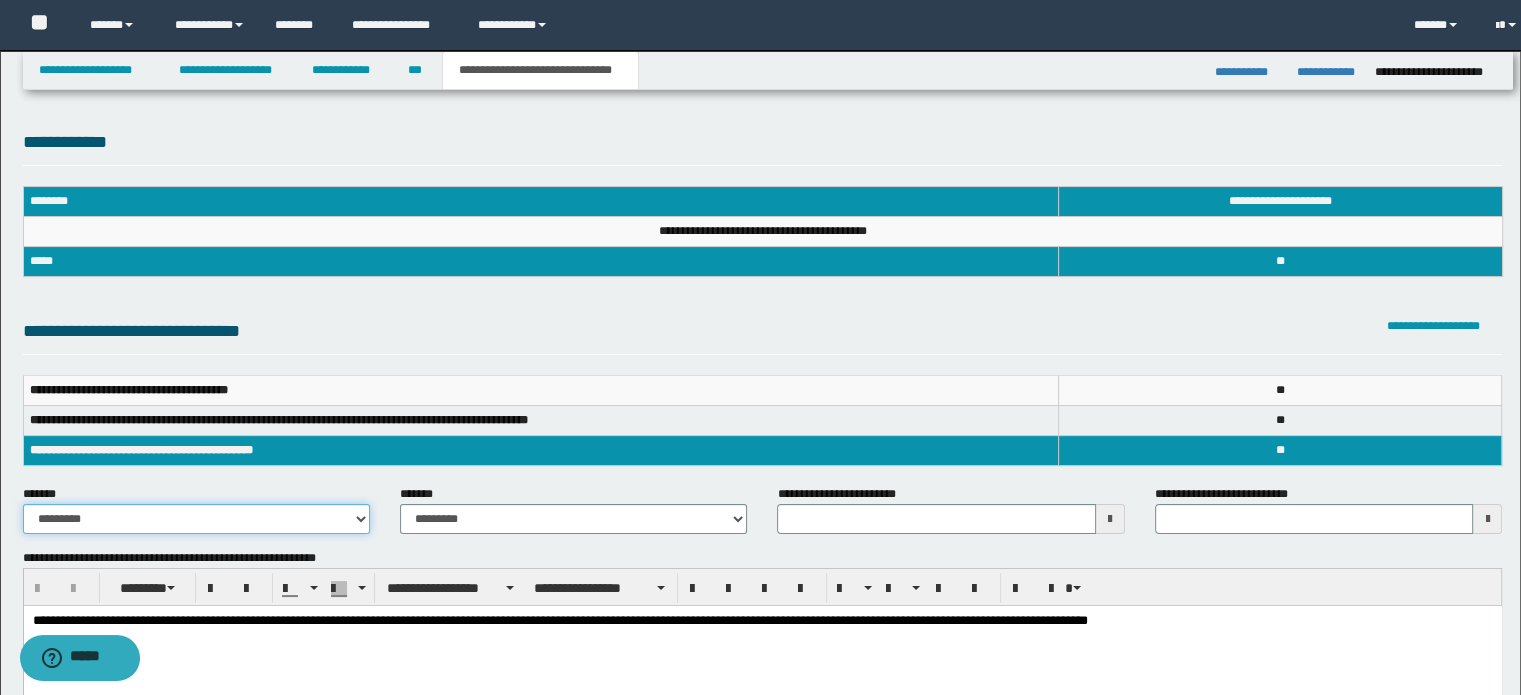 click on "**********" at bounding box center (196, 519) 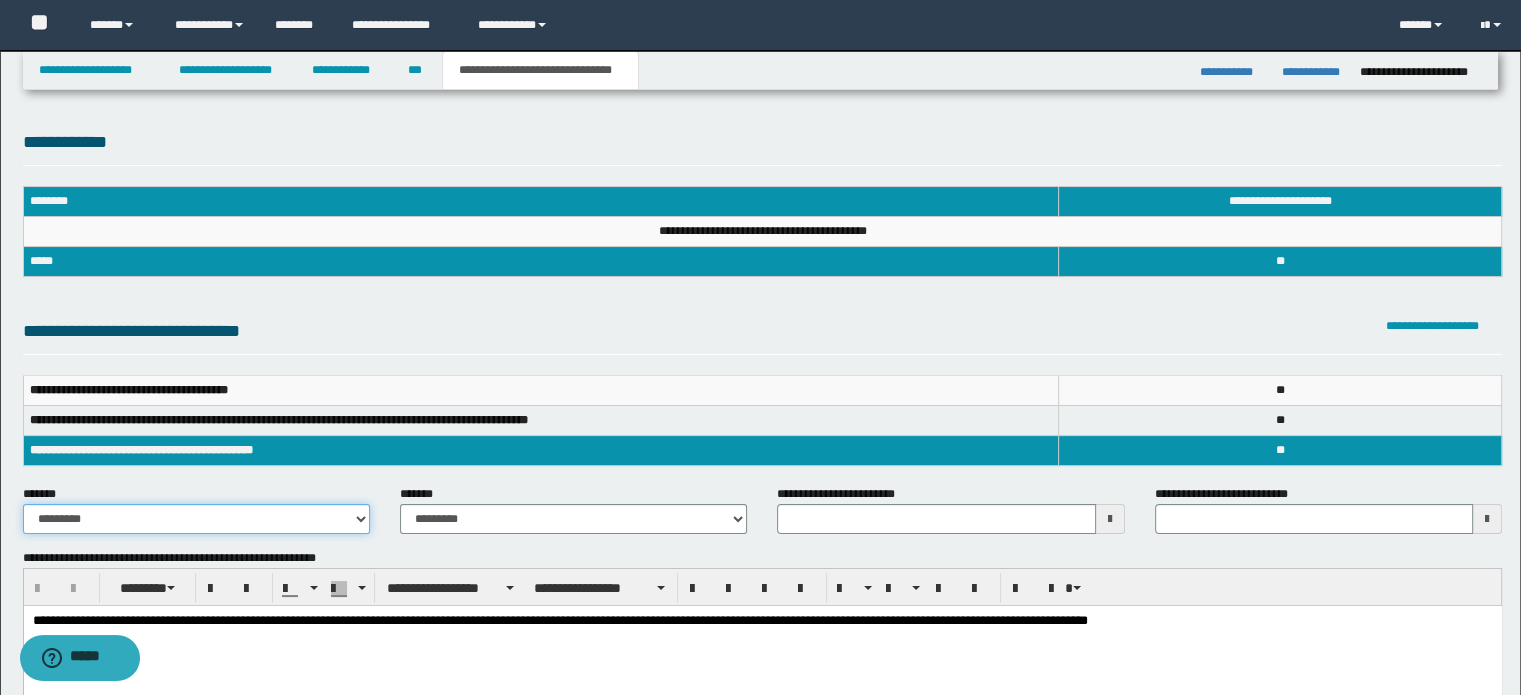 select on "*" 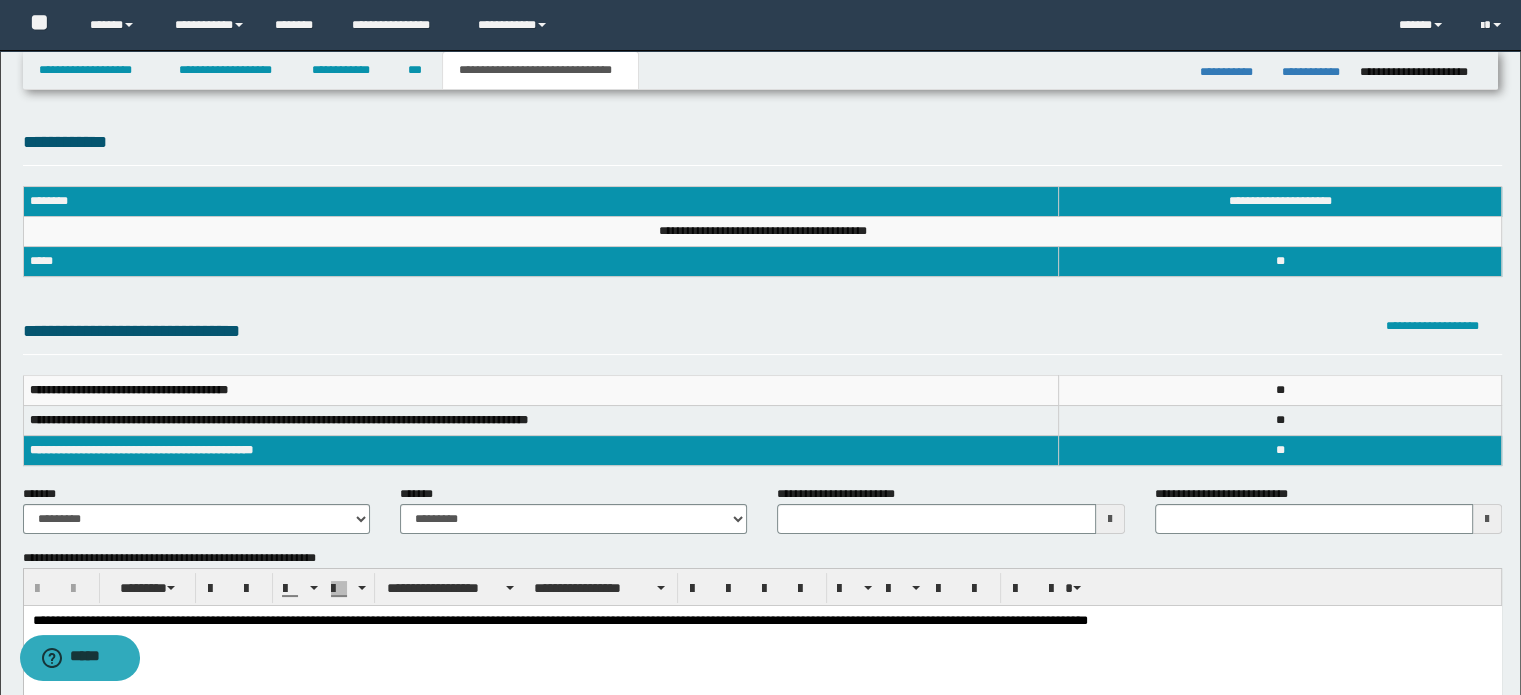 click on "**********" at bounding box center (573, 517) 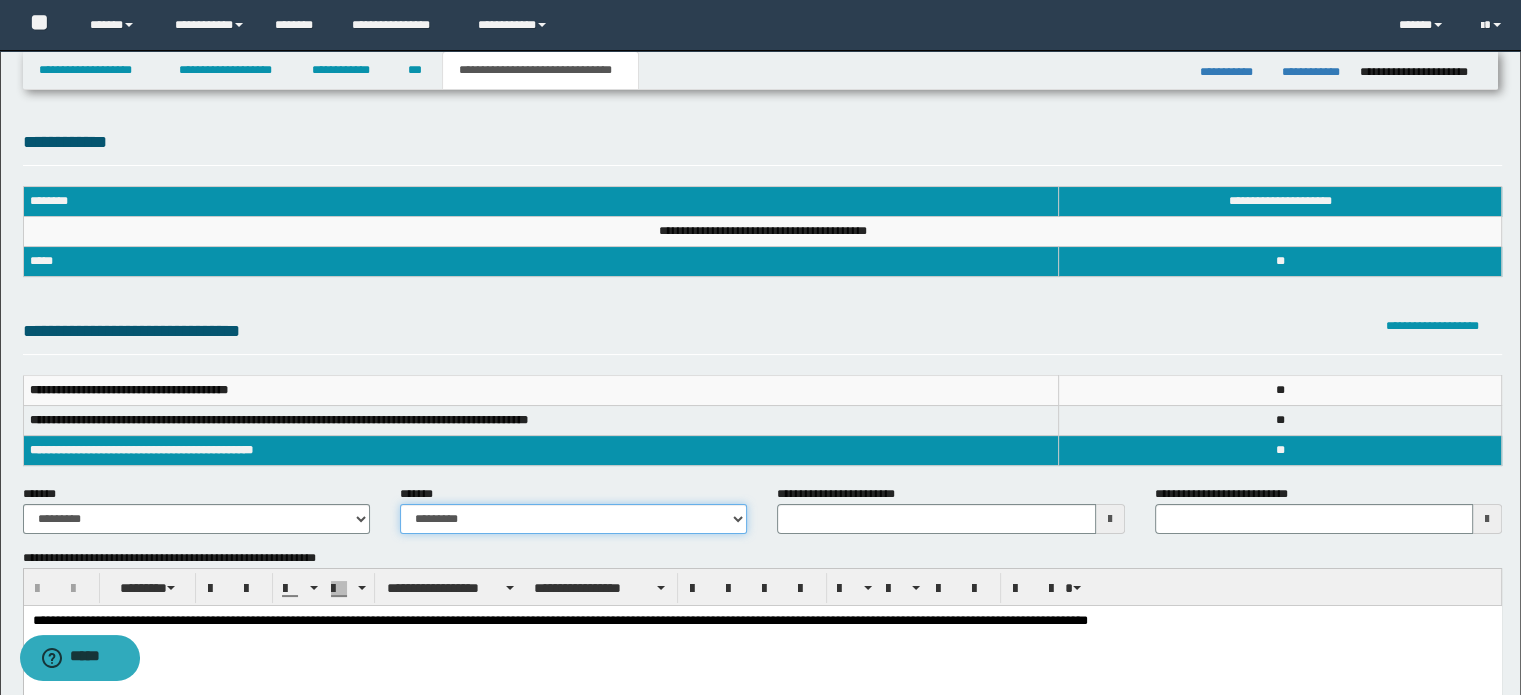 click on "**********" at bounding box center [573, 519] 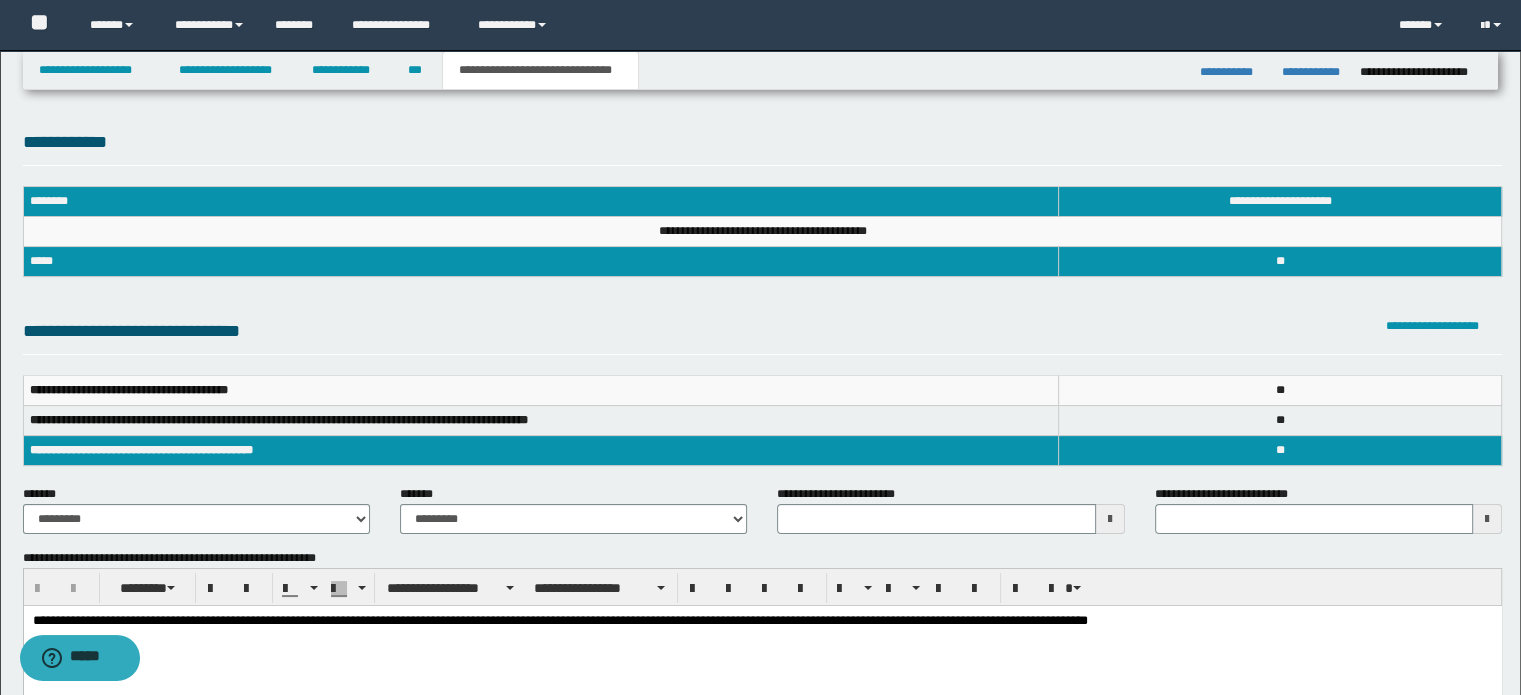 click at bounding box center (1110, 519) 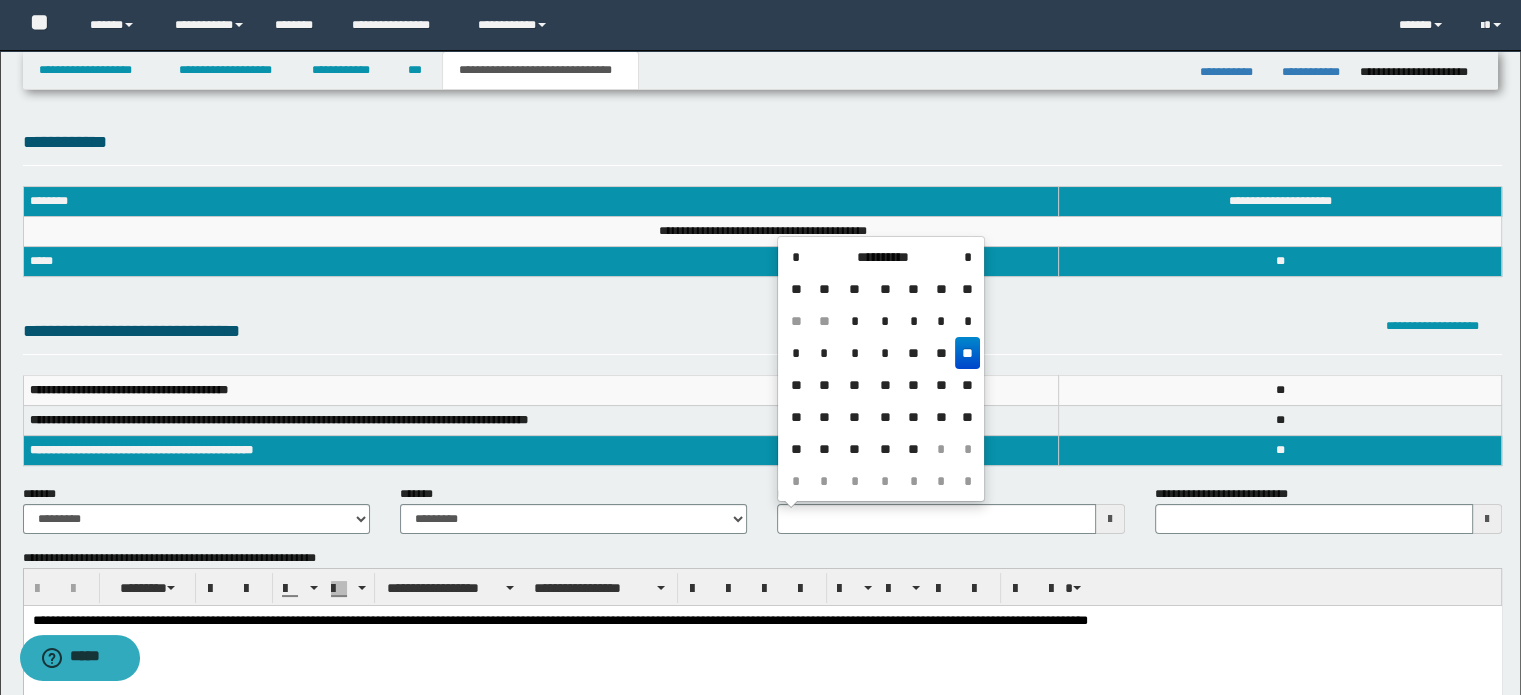 click on "**" at bounding box center [914, 353] 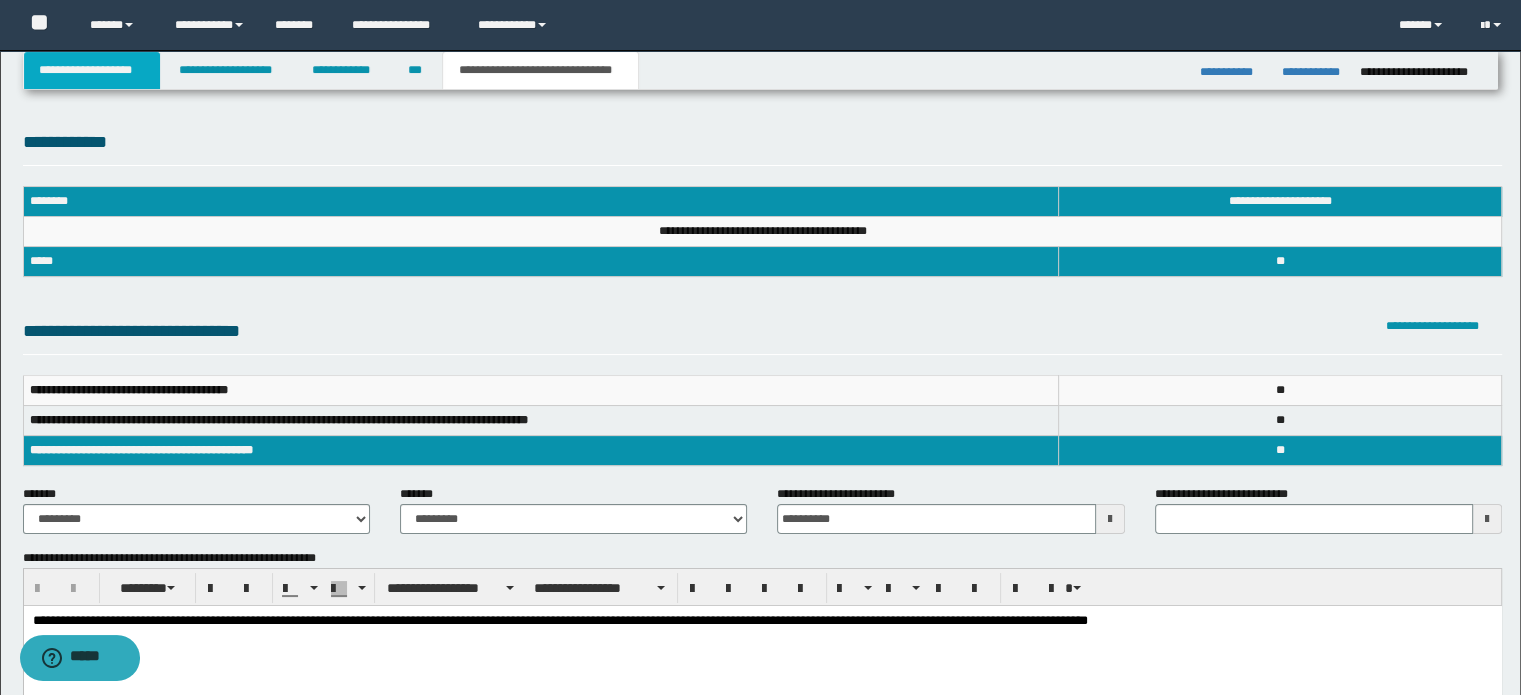 click on "**********" at bounding box center [92, 70] 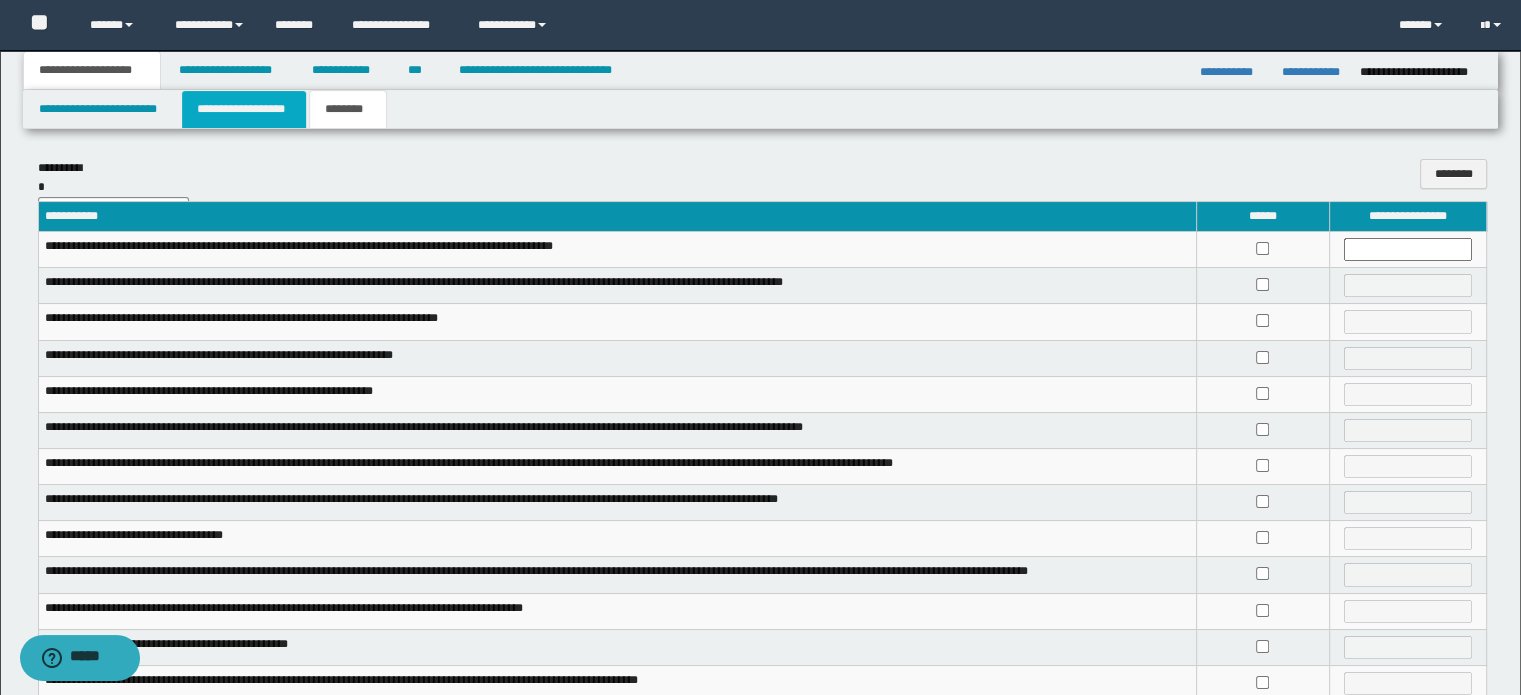 click on "**********" at bounding box center (244, 109) 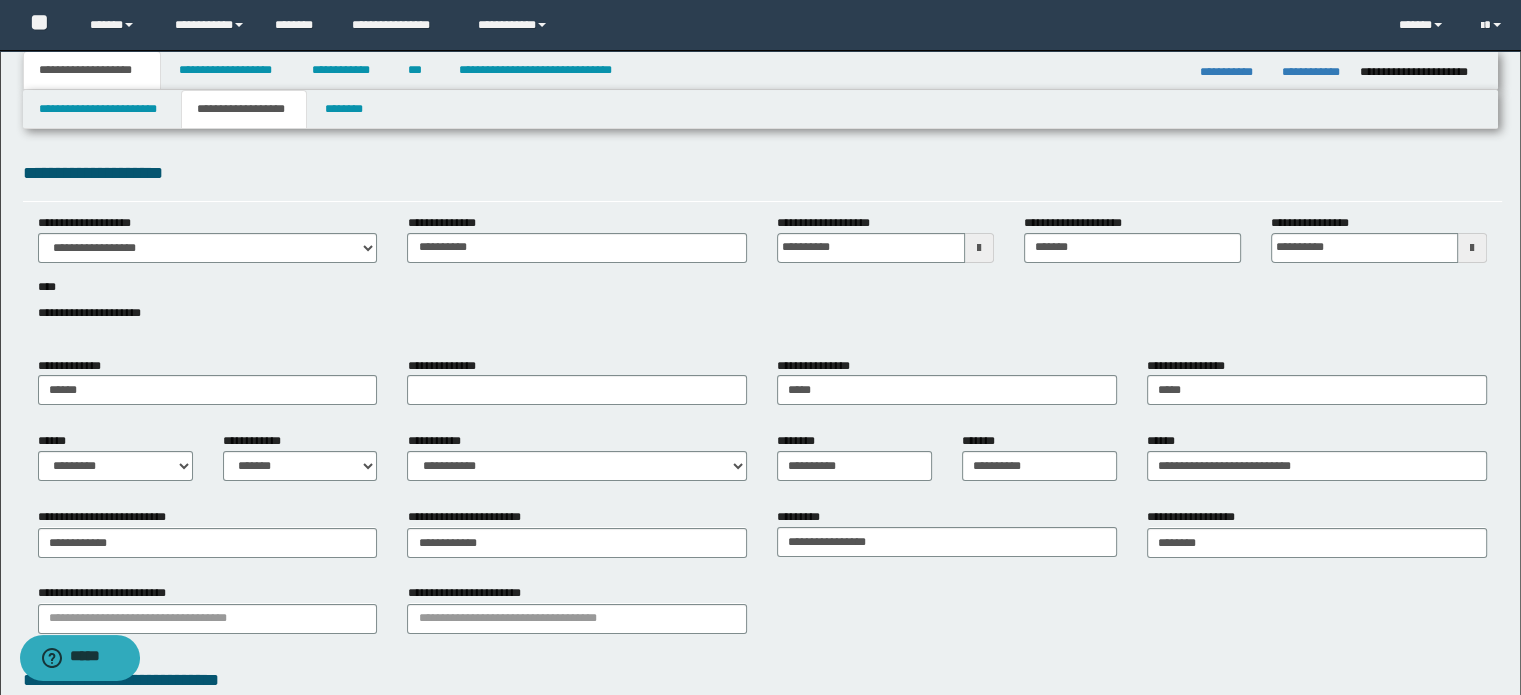 scroll, scrollTop: 200, scrollLeft: 0, axis: vertical 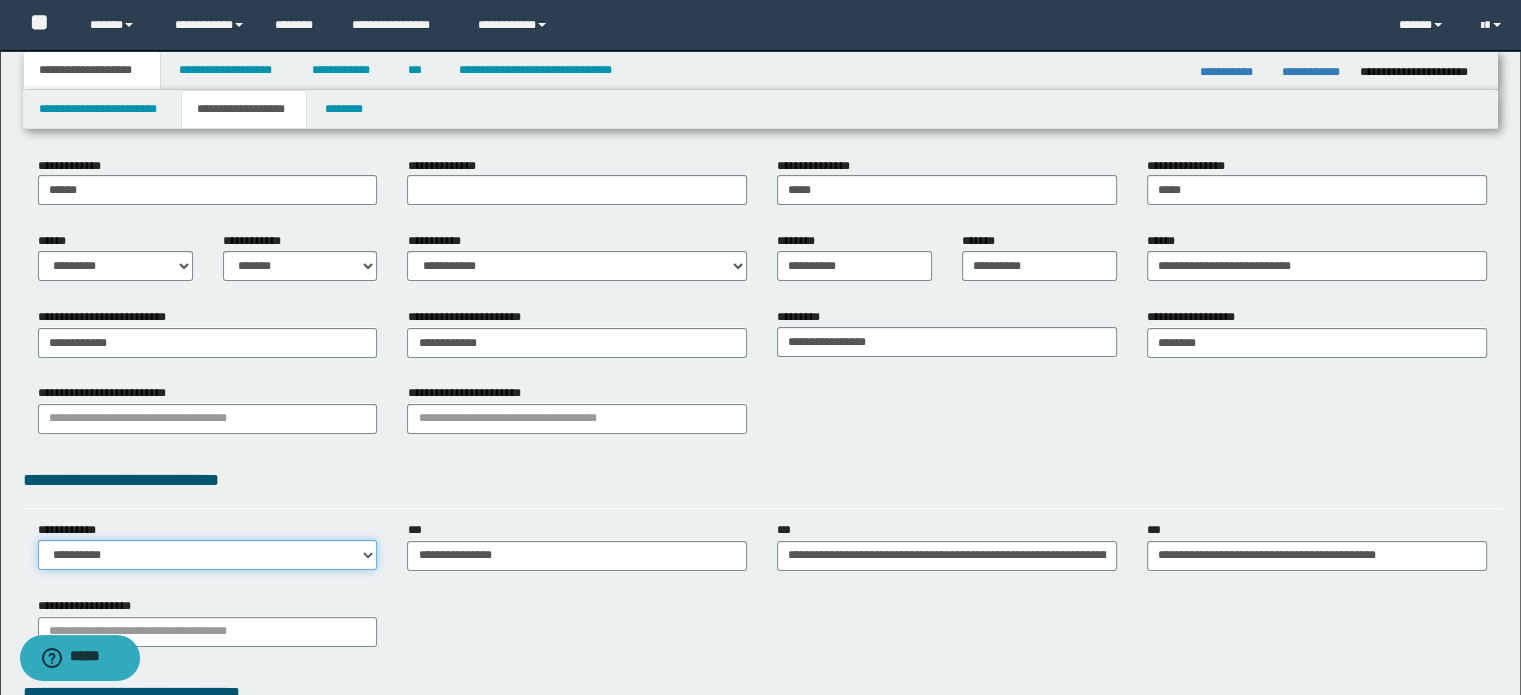 drag, startPoint x: 180, startPoint y: 562, endPoint x: 181, endPoint y: 541, distance: 21.023796 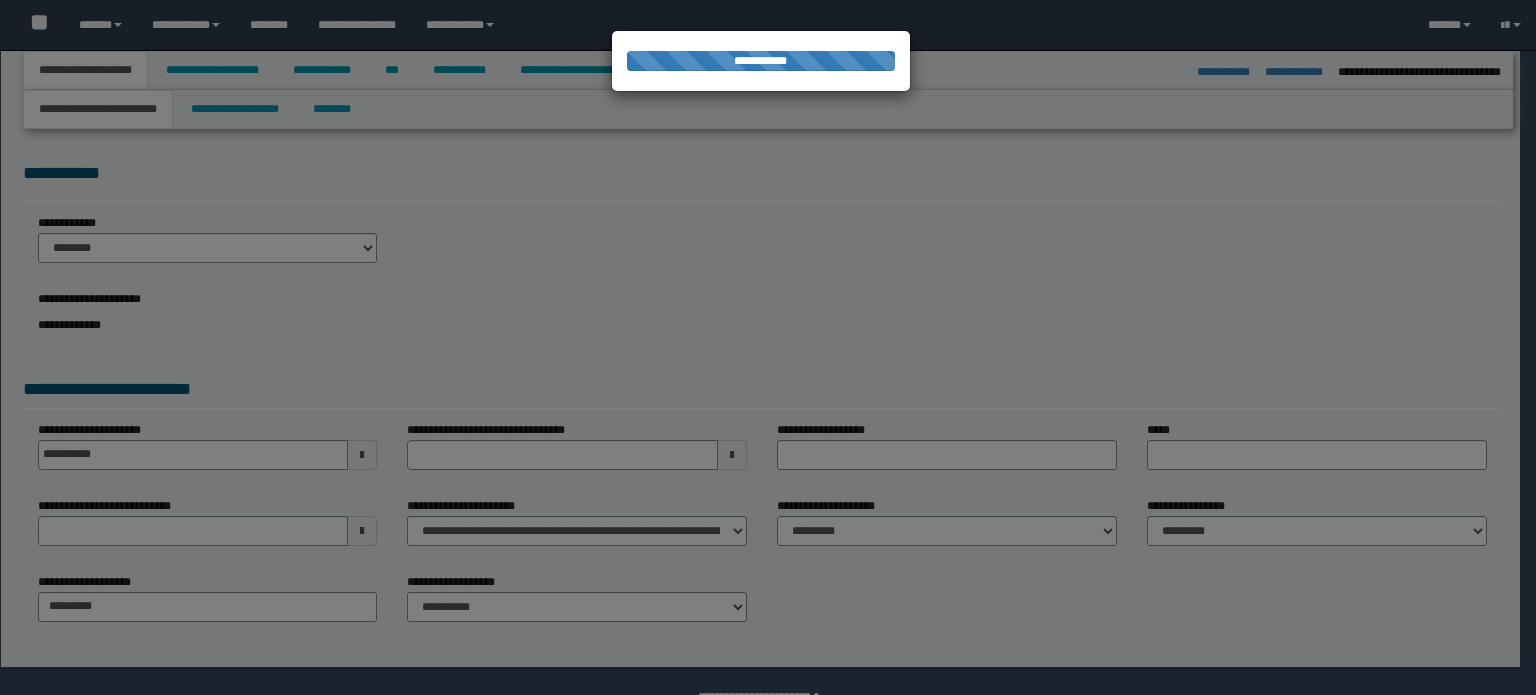 select on "*" 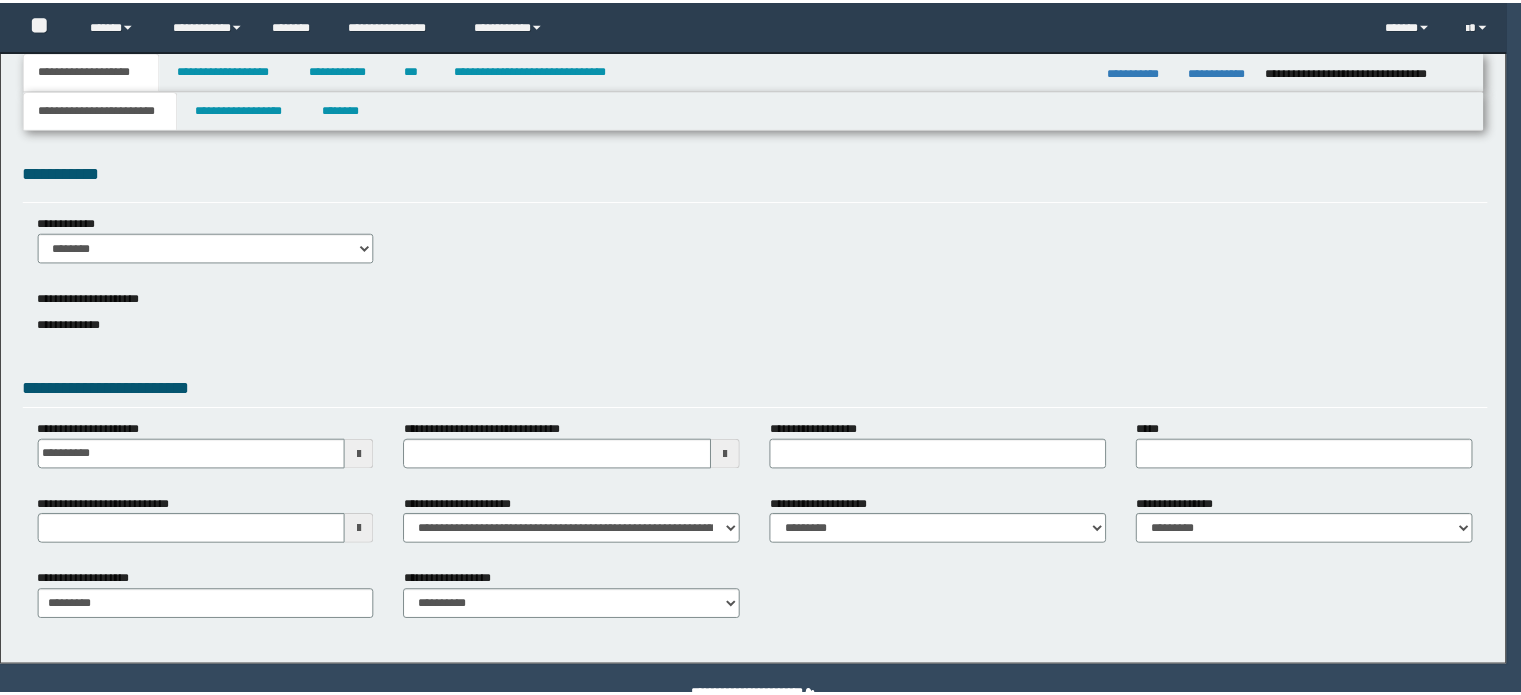 scroll, scrollTop: 0, scrollLeft: 0, axis: both 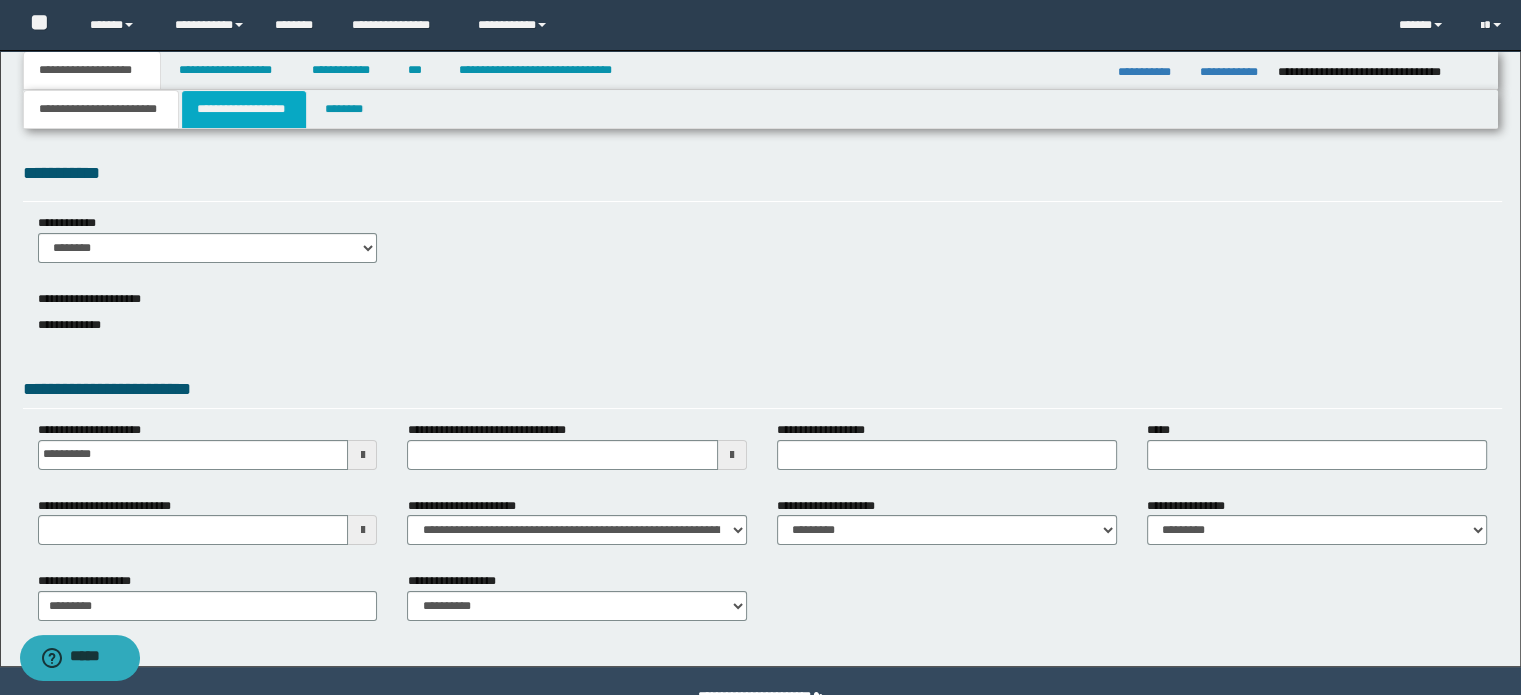click on "**********" at bounding box center (244, 109) 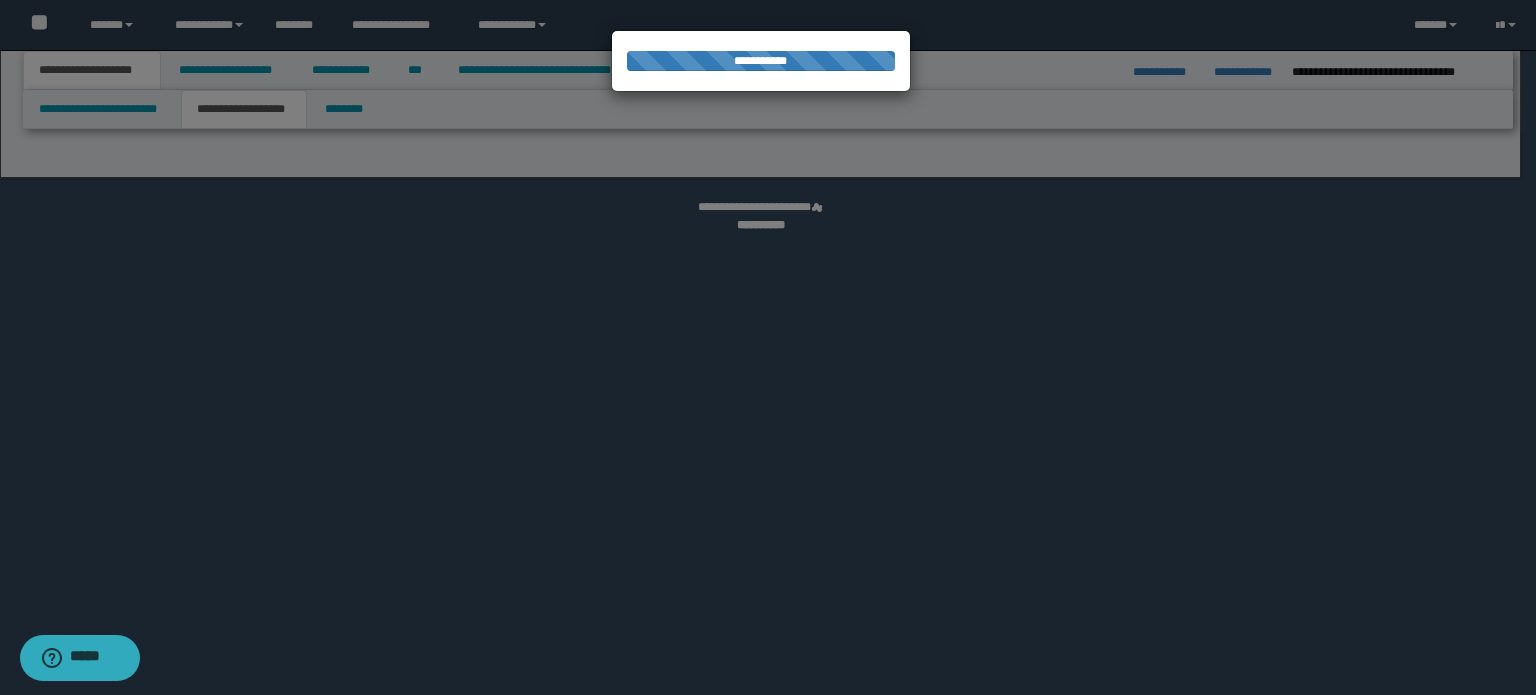 select on "*" 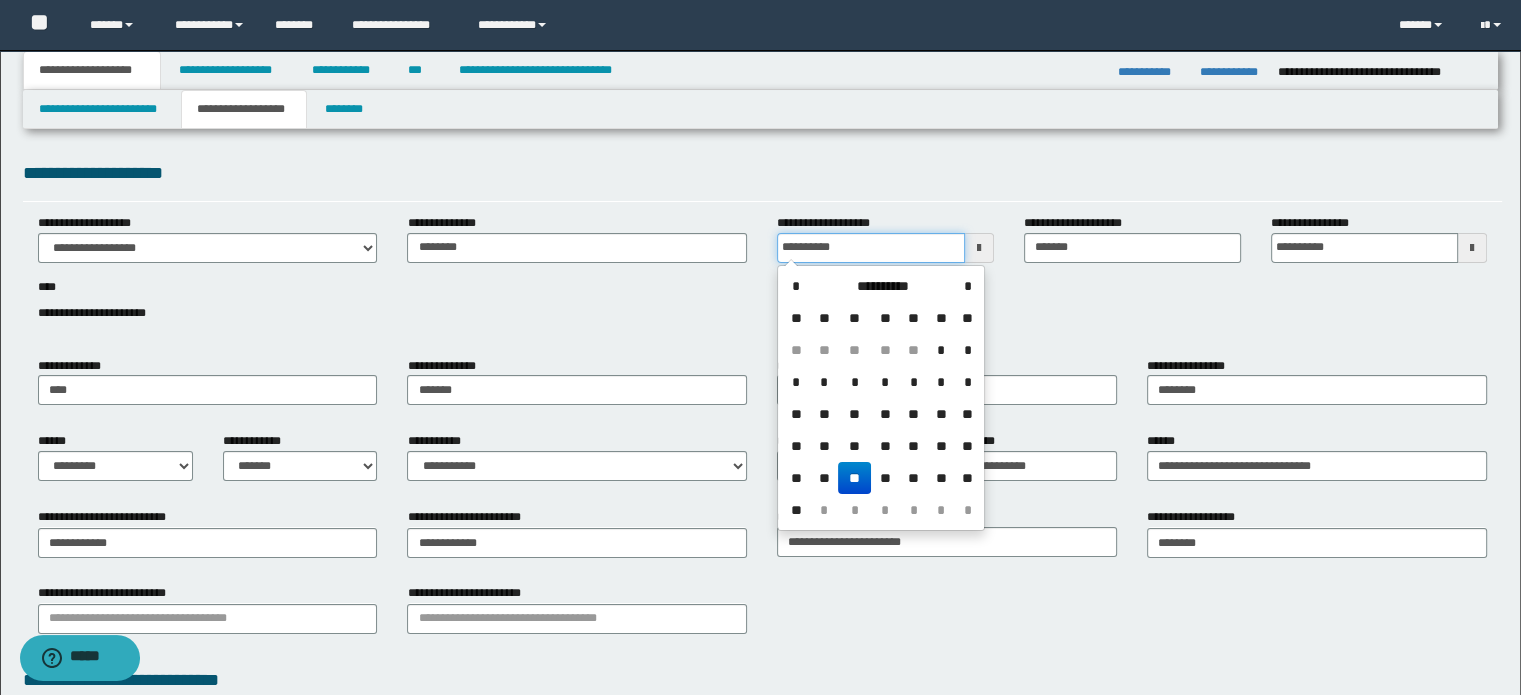 click on "**********" at bounding box center (871, 248) 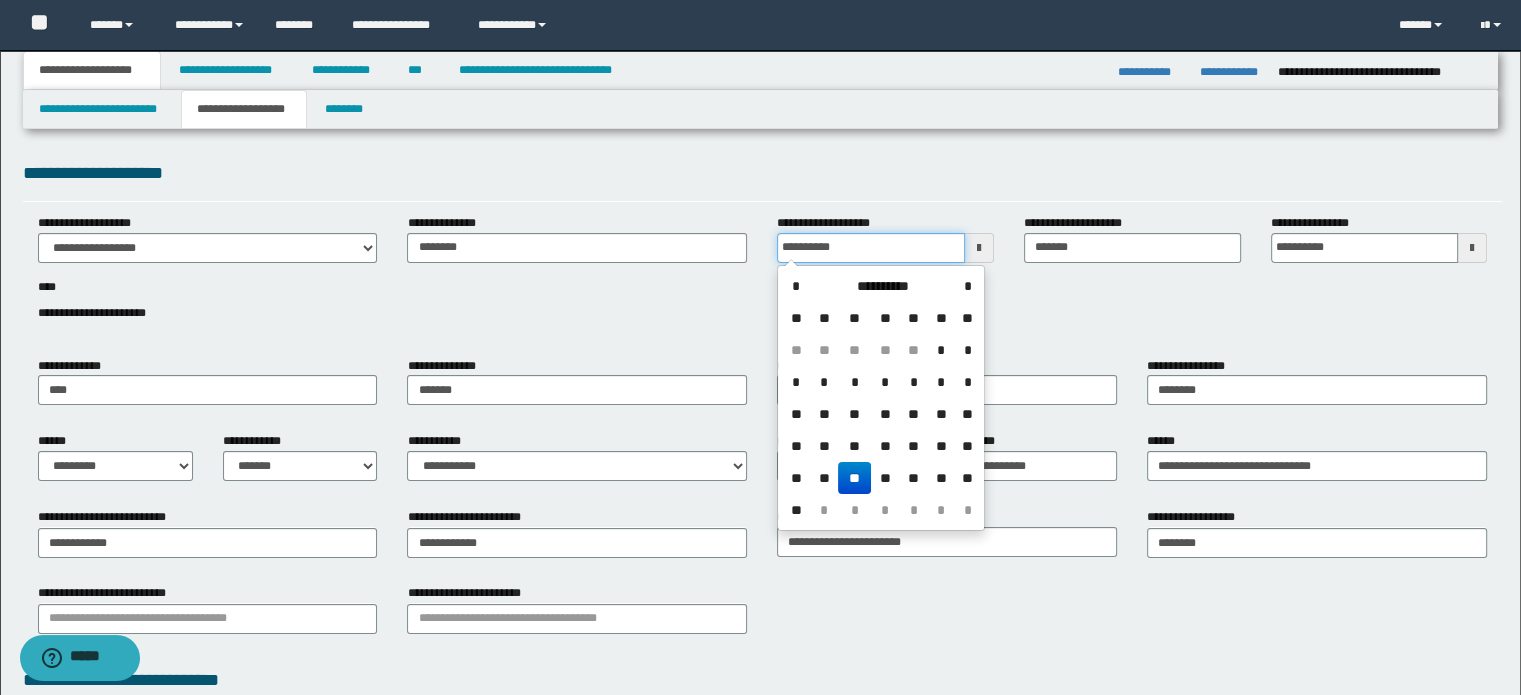 type on "**********" 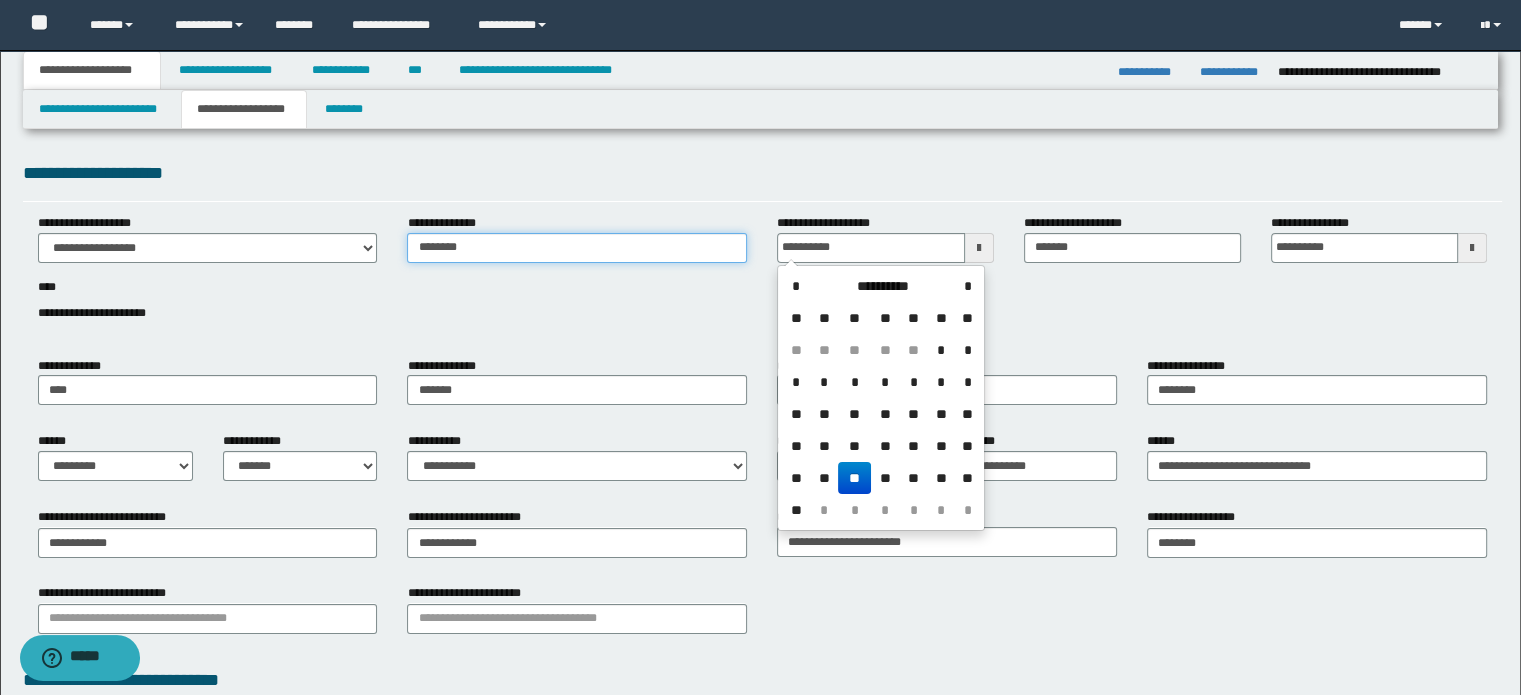 type on "*********" 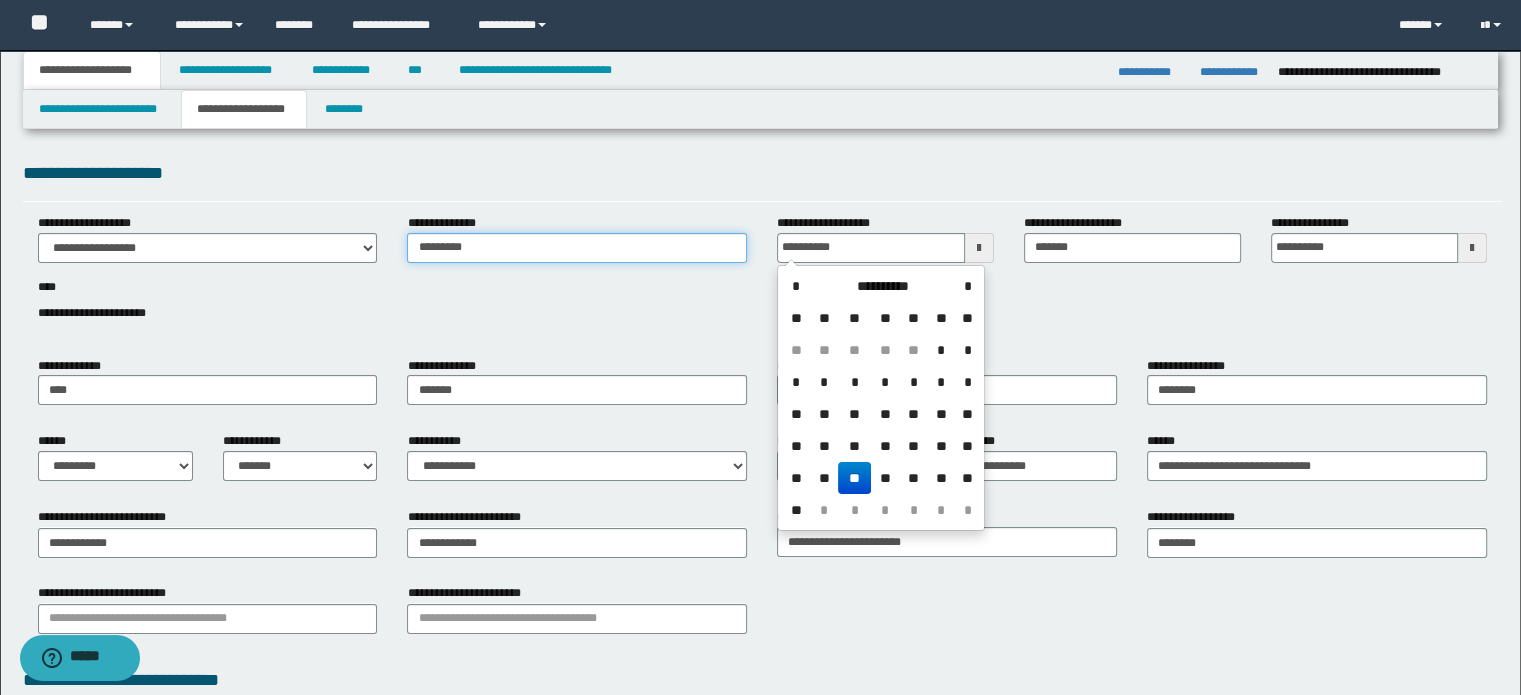 type on "**********" 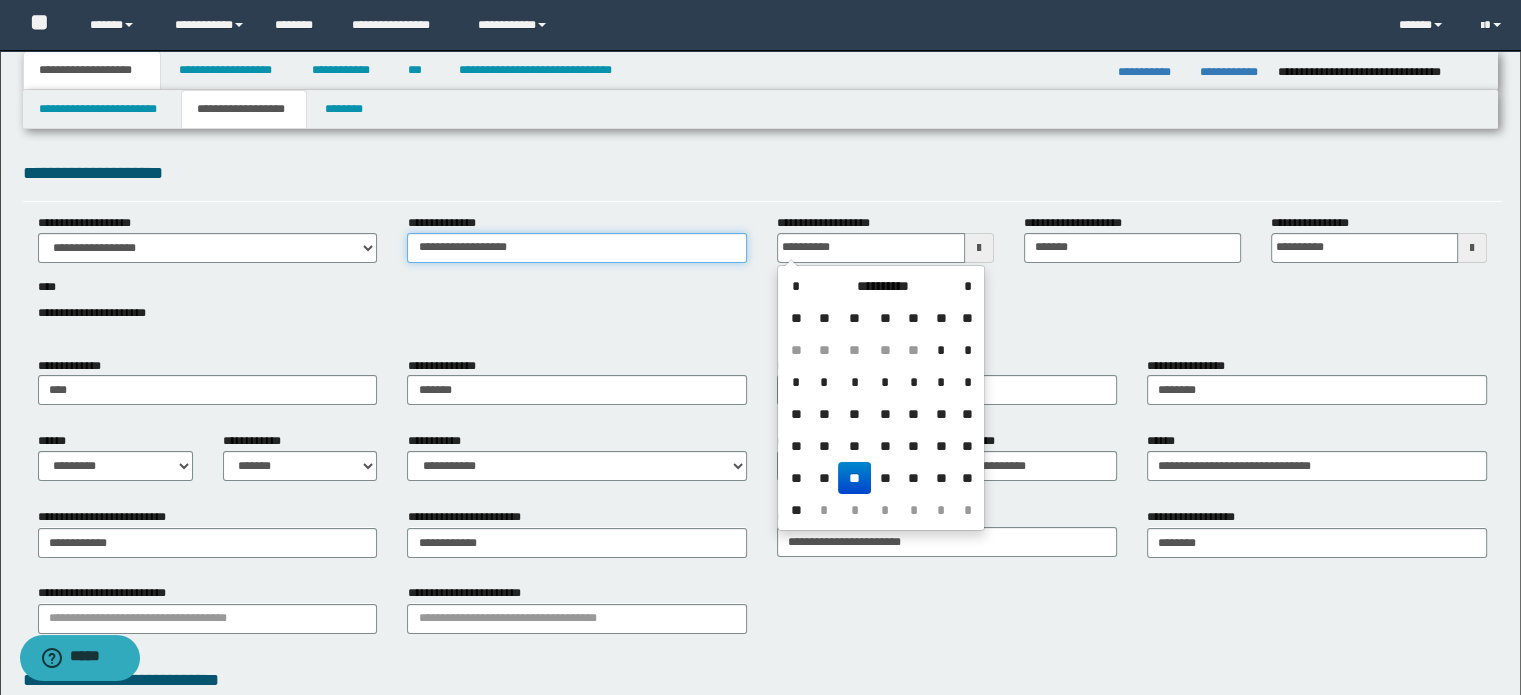 type on "**********" 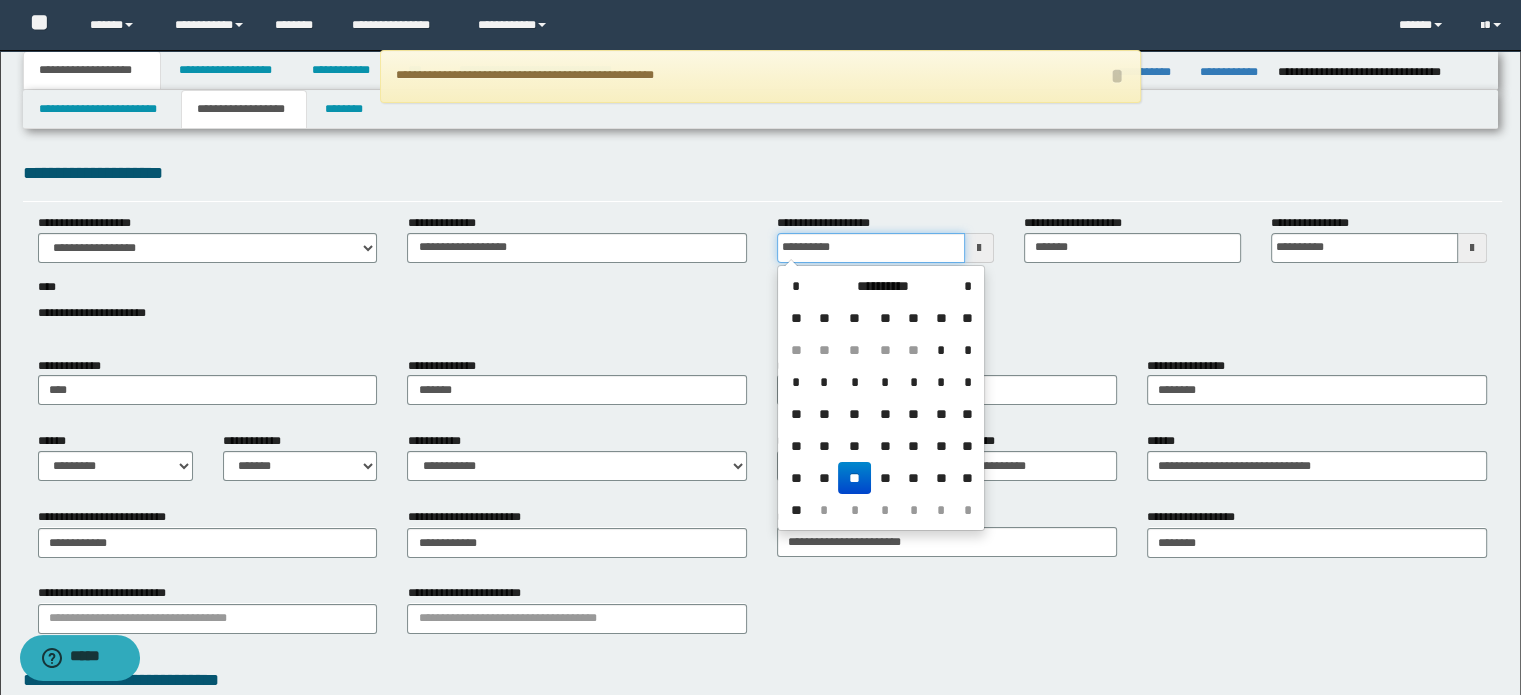 drag, startPoint x: 892, startPoint y: 243, endPoint x: 602, endPoint y: 252, distance: 290.13962 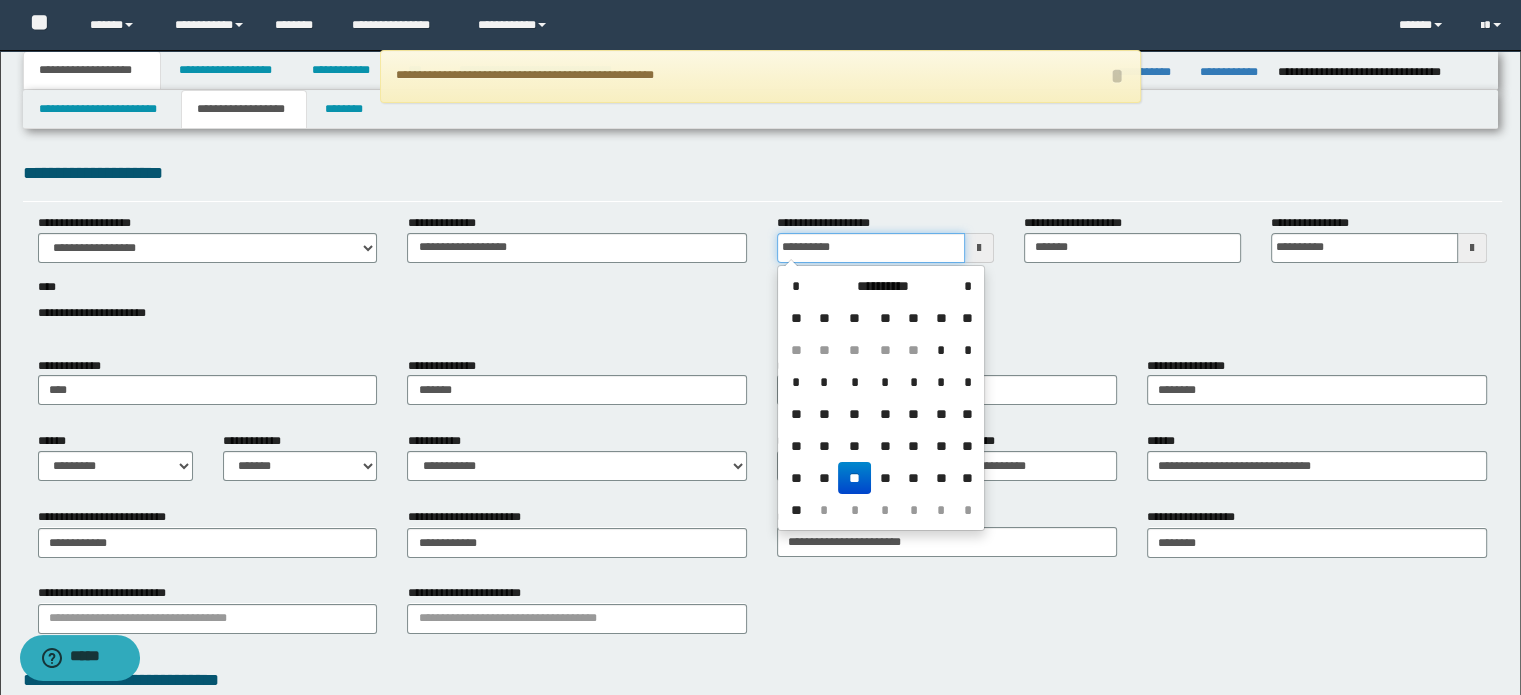 click on "**********" at bounding box center [763, 279] 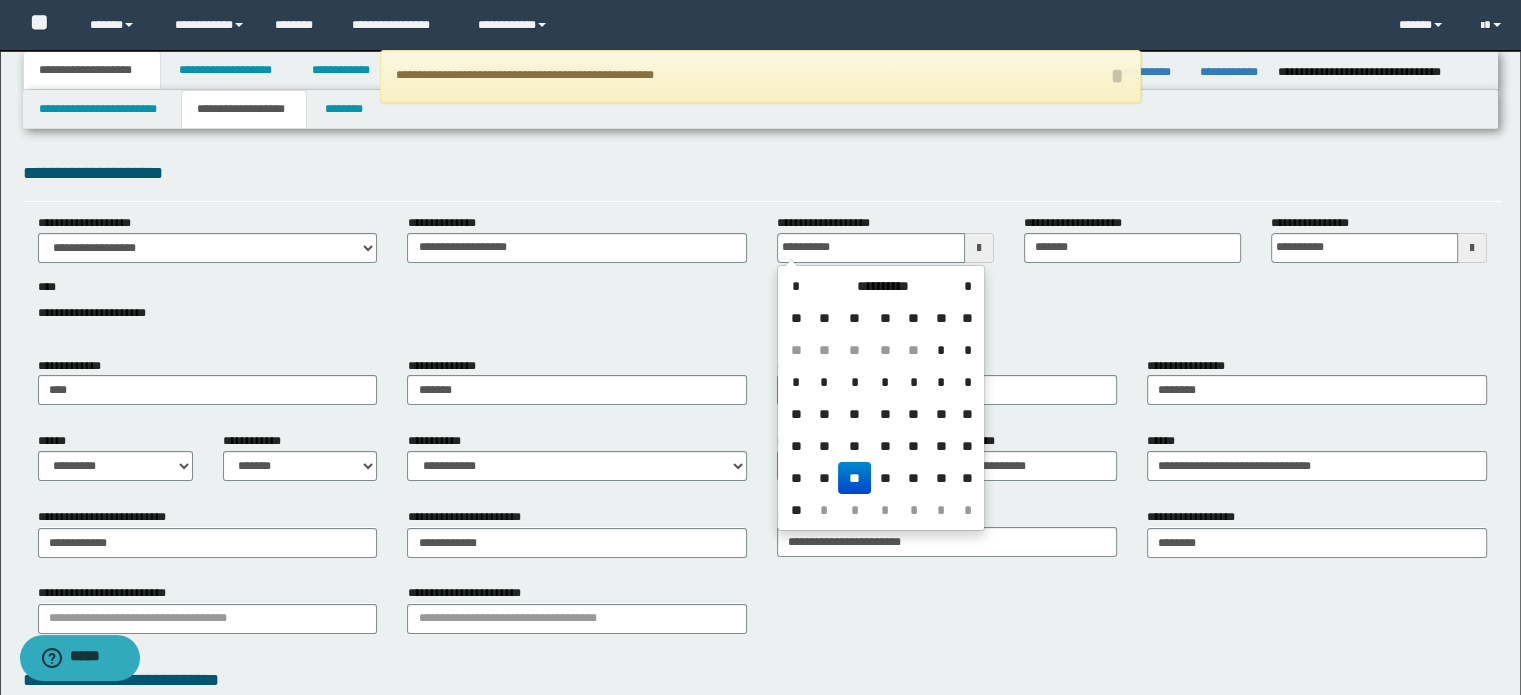 type on "**********" 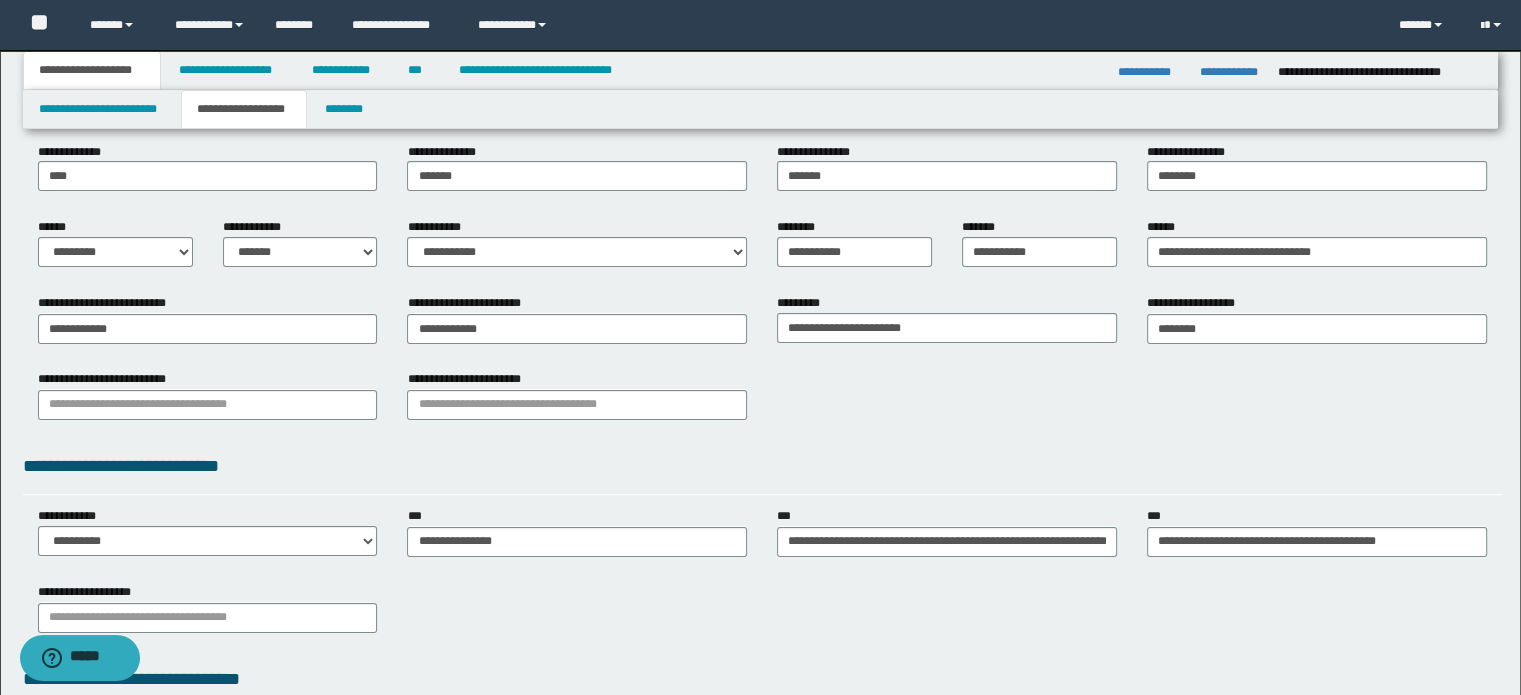 scroll, scrollTop: 211, scrollLeft: 0, axis: vertical 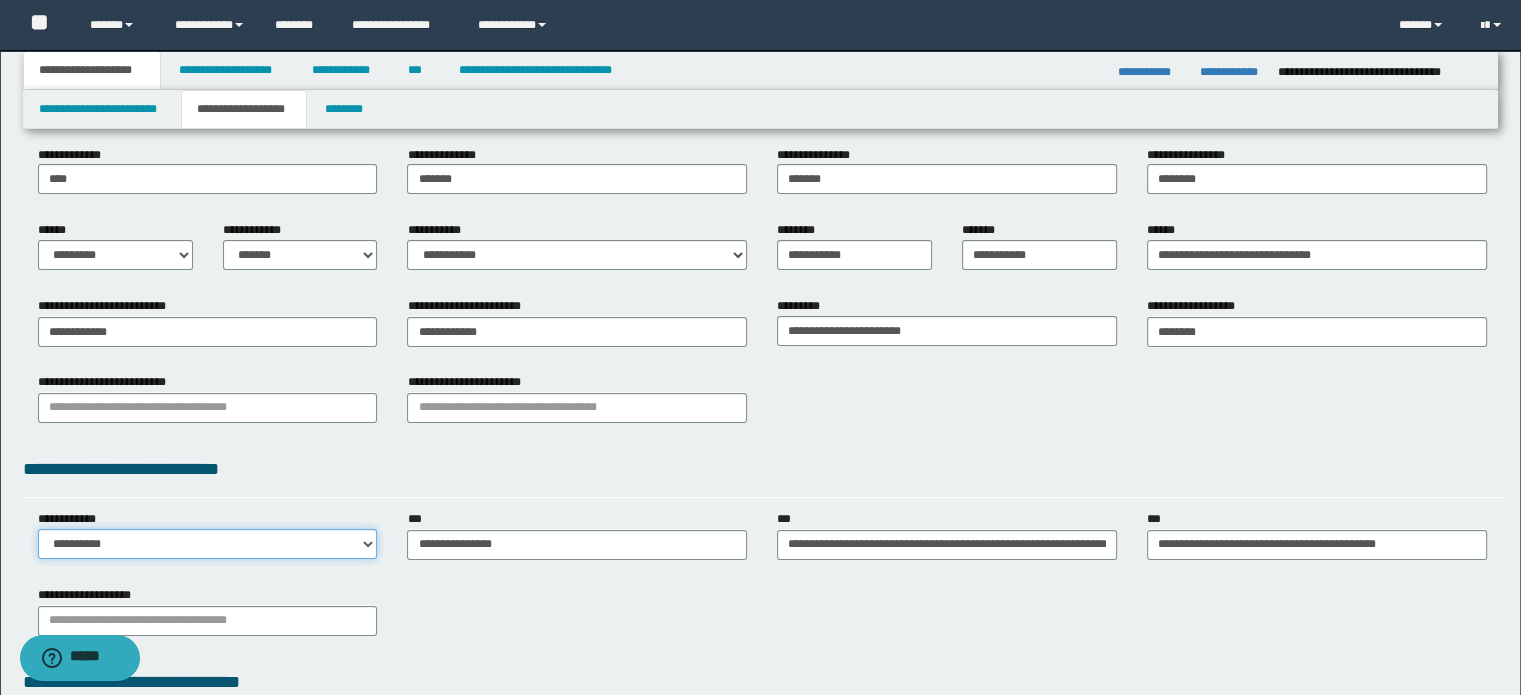 click on "**********" at bounding box center [208, 544] 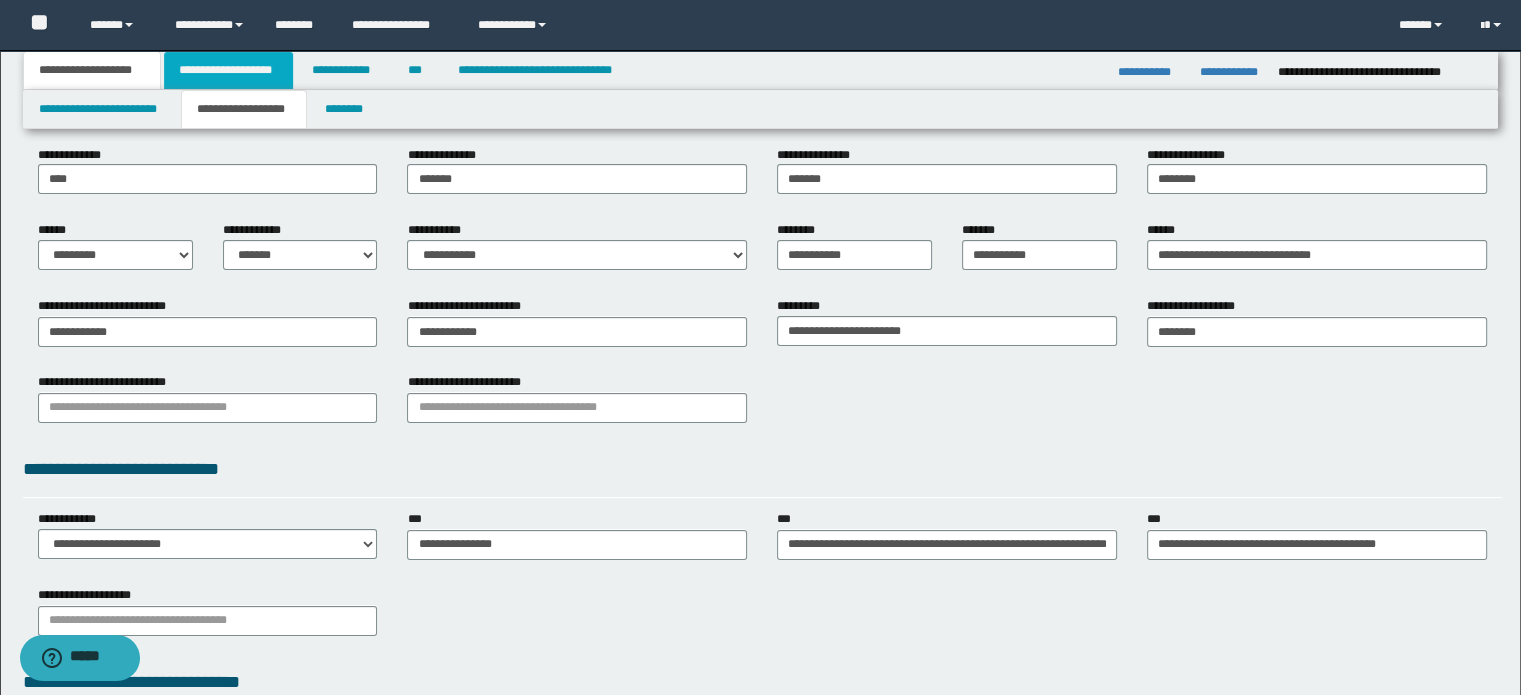 click on "**********" at bounding box center (228, 70) 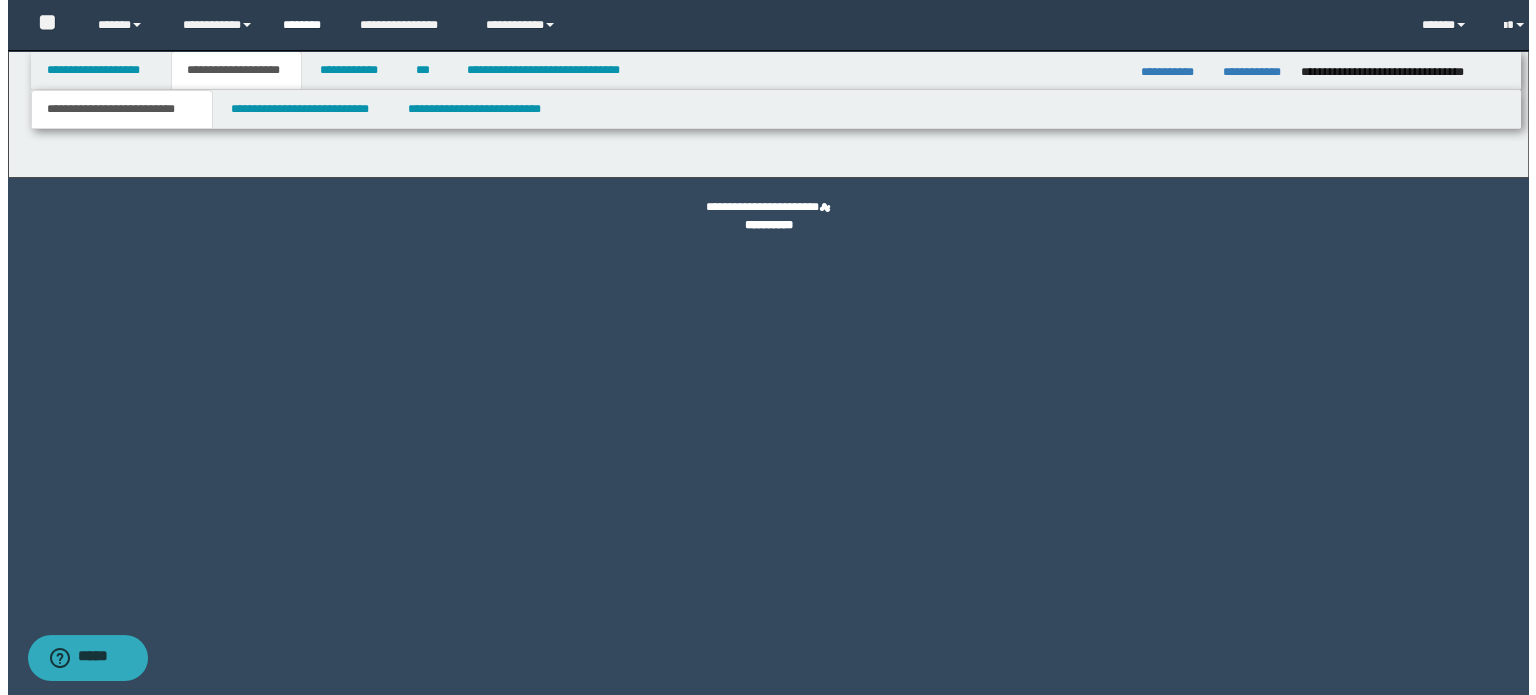 scroll, scrollTop: 0, scrollLeft: 0, axis: both 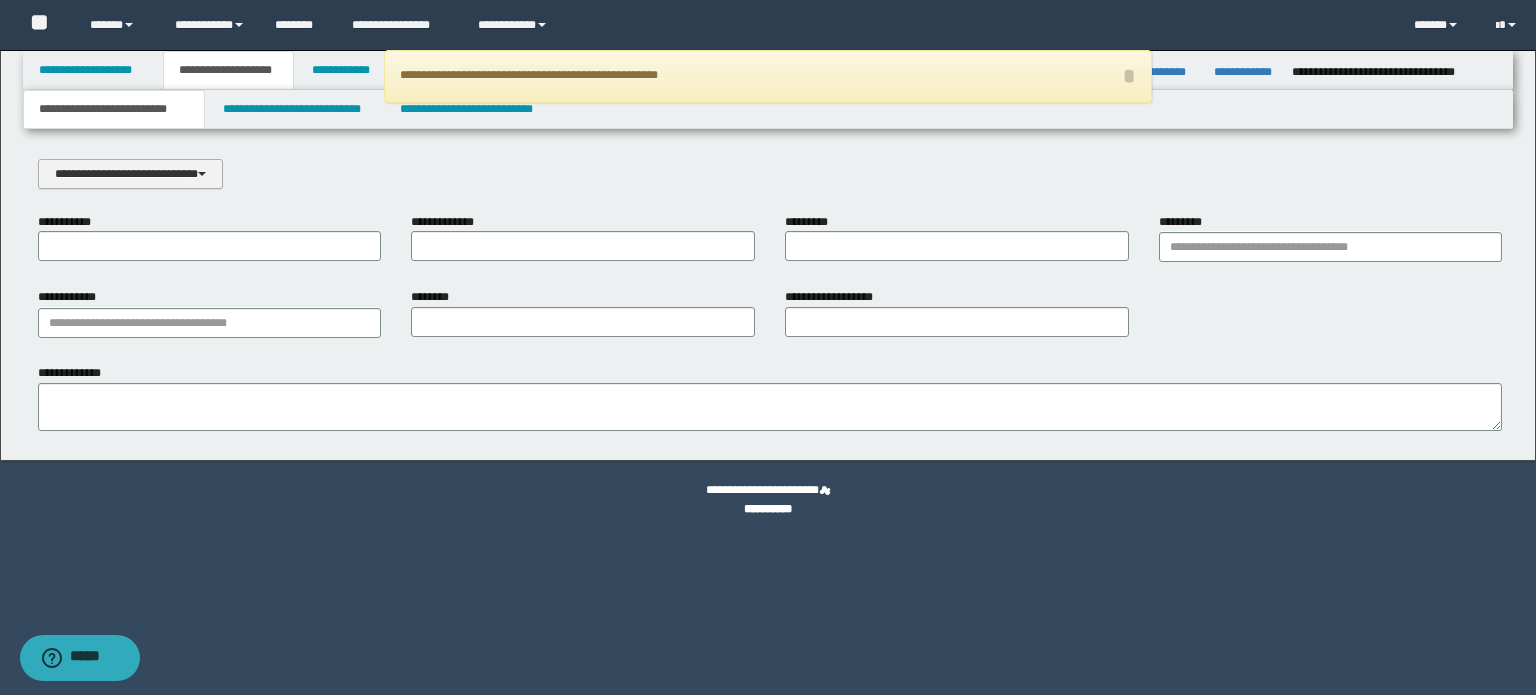 click on "**********" at bounding box center [130, 174] 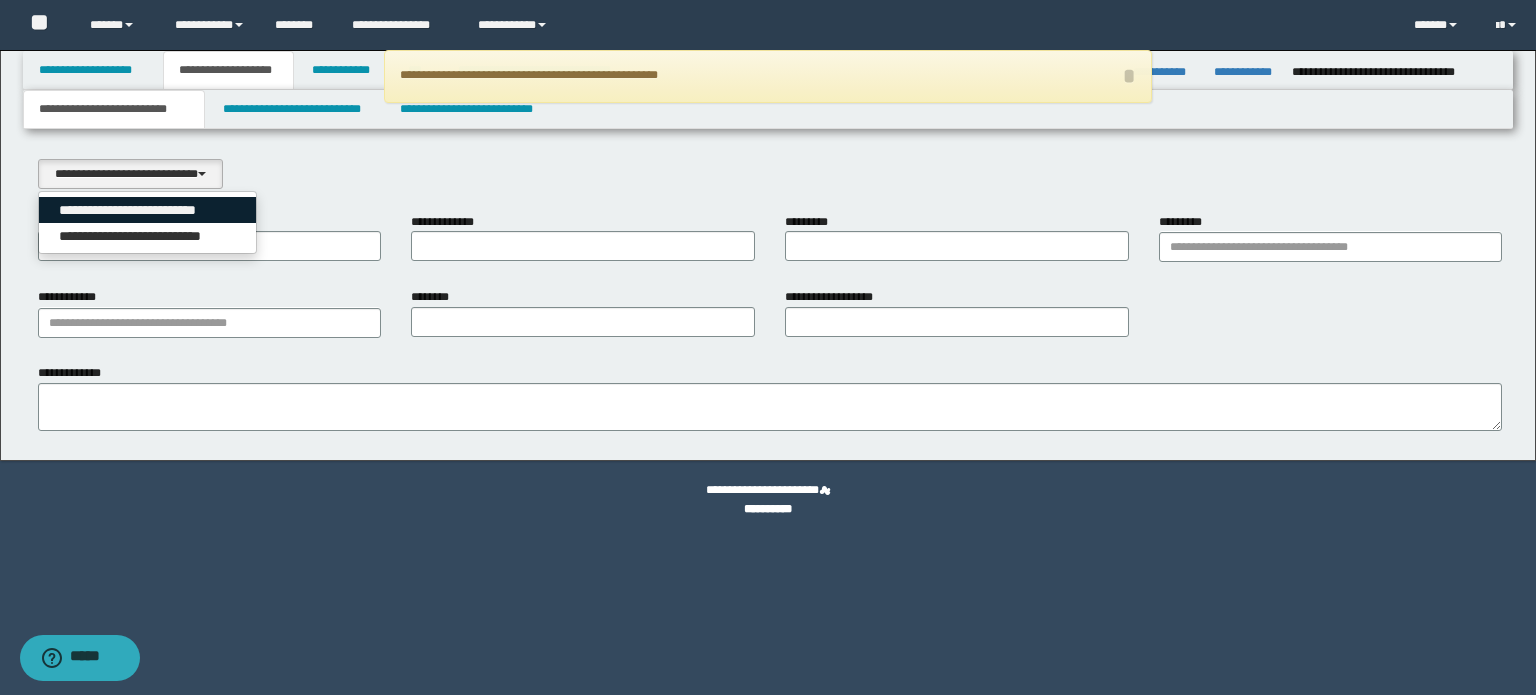 click on "**********" at bounding box center (148, 210) 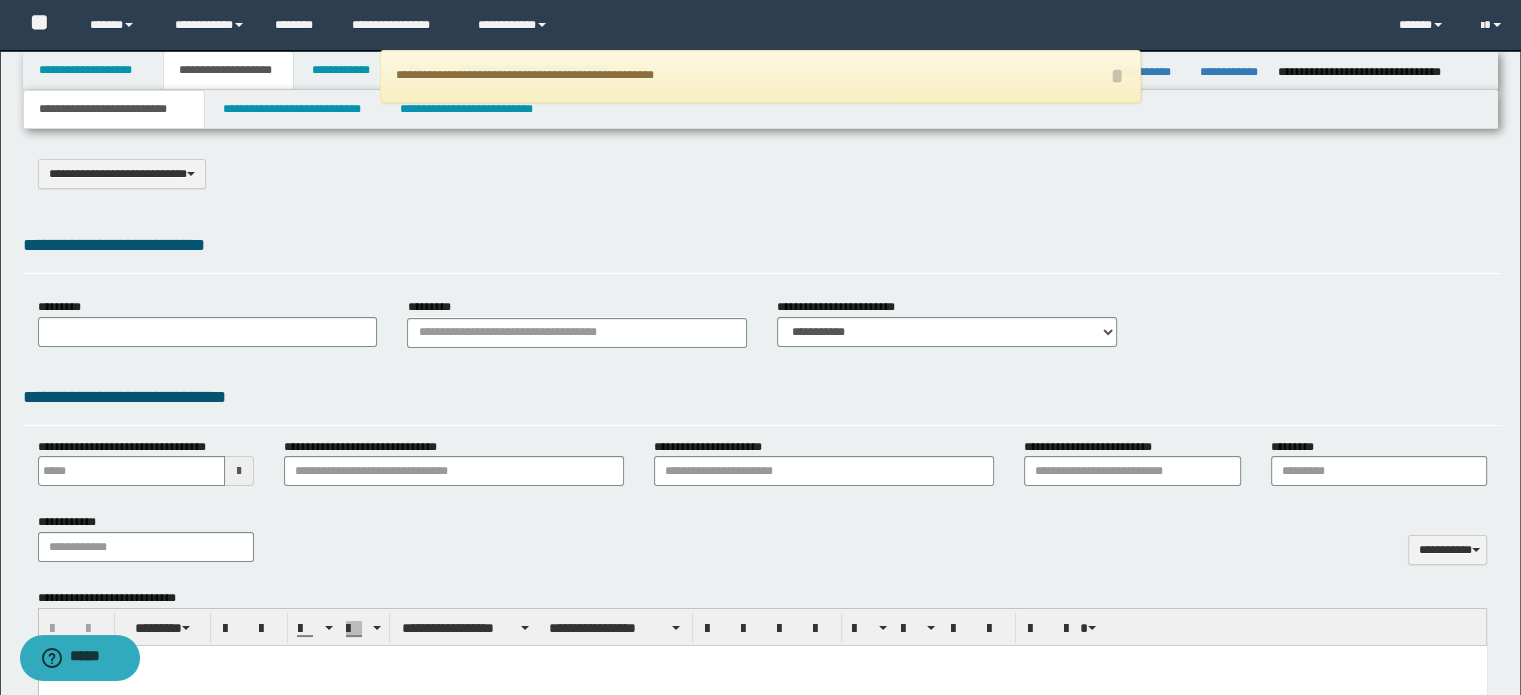 type on "********" 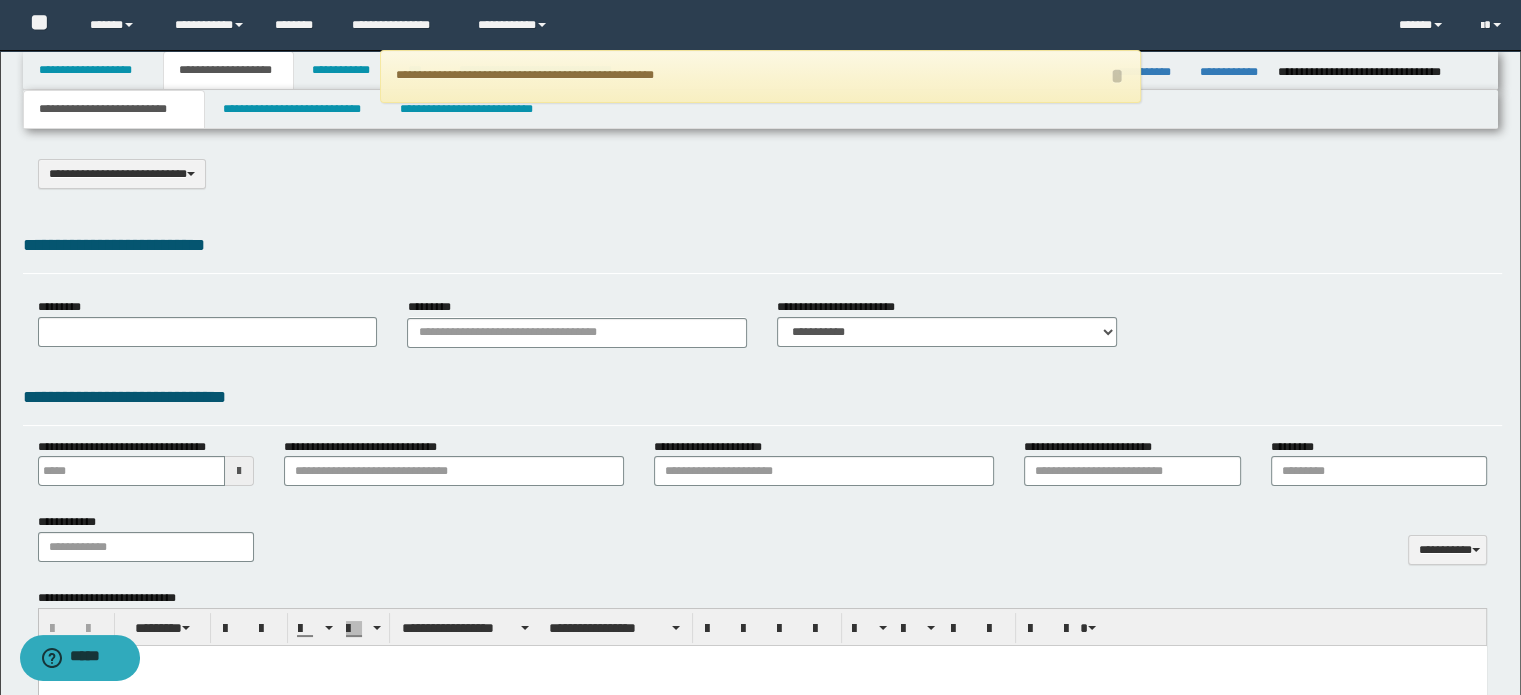select on "*" 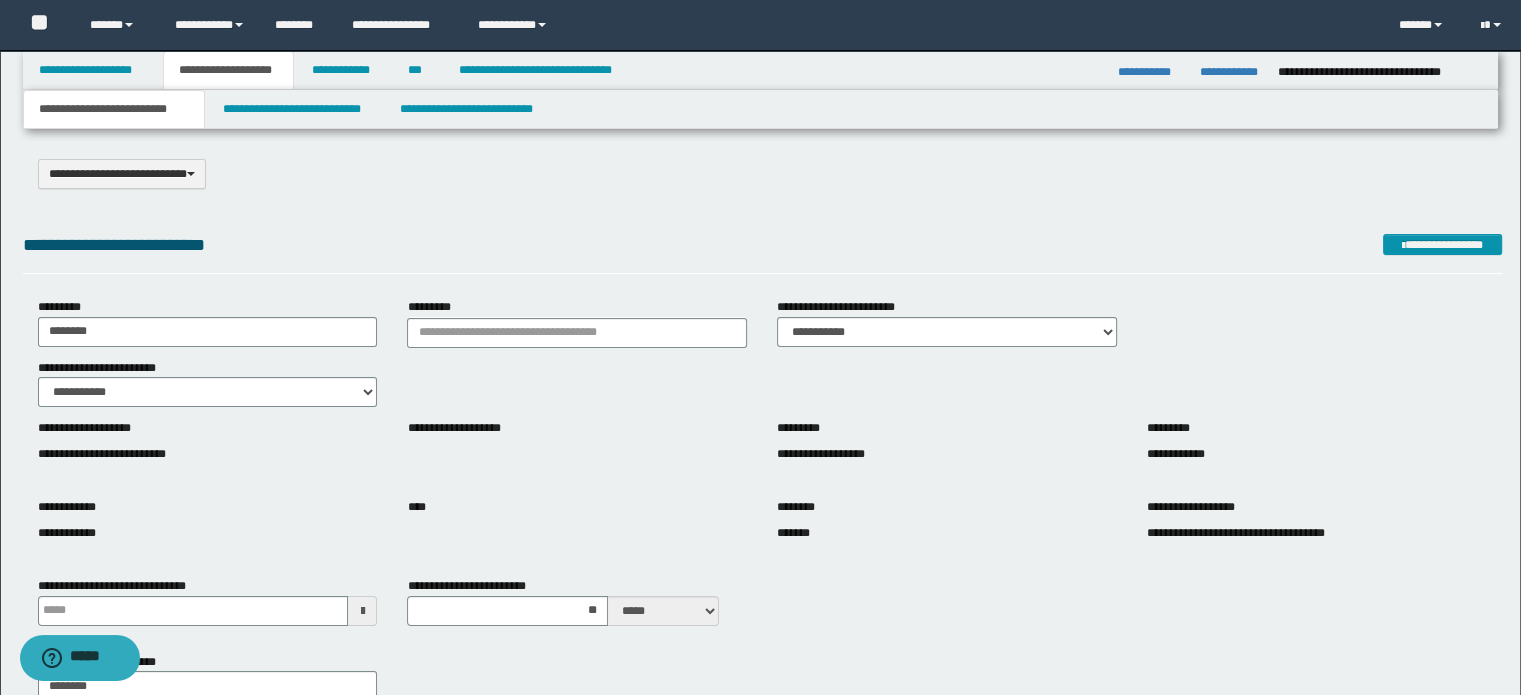scroll, scrollTop: 100, scrollLeft: 0, axis: vertical 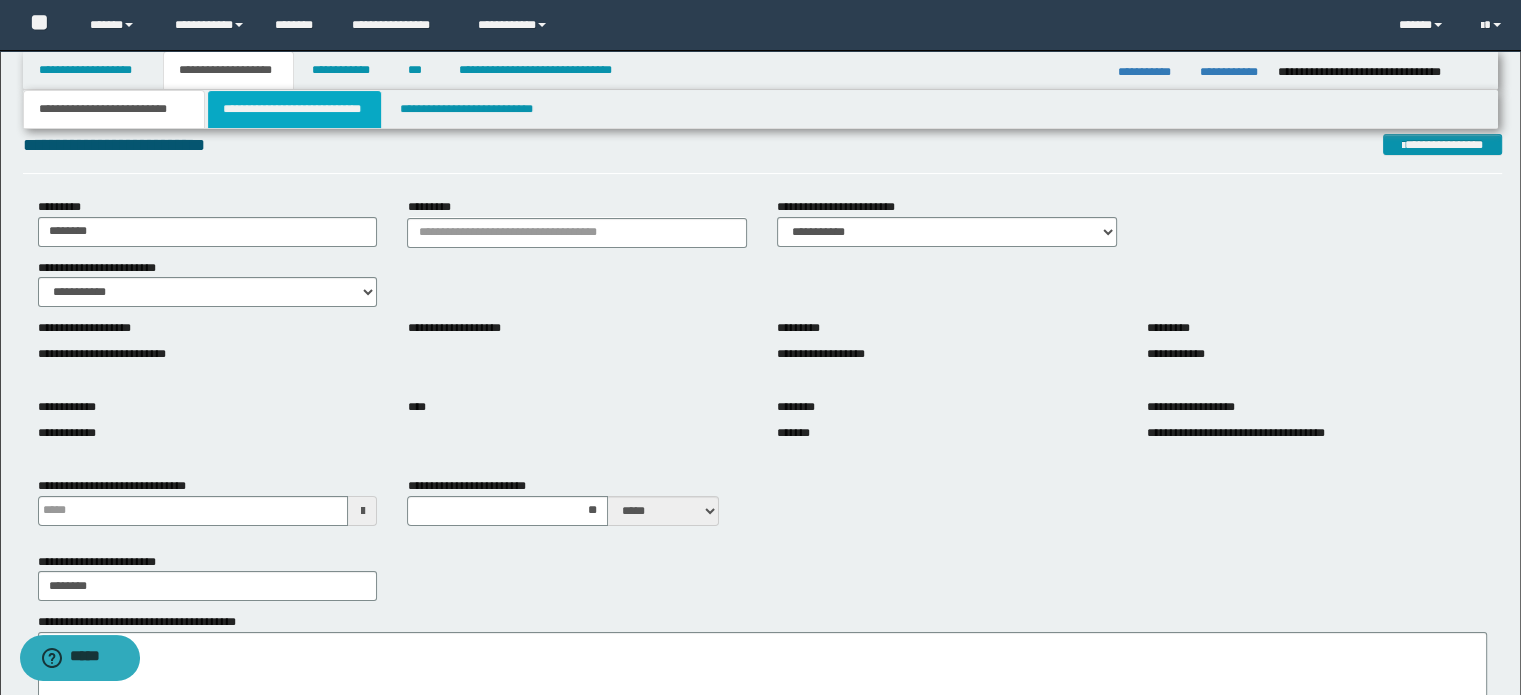 click on "**********" at bounding box center (294, 109) 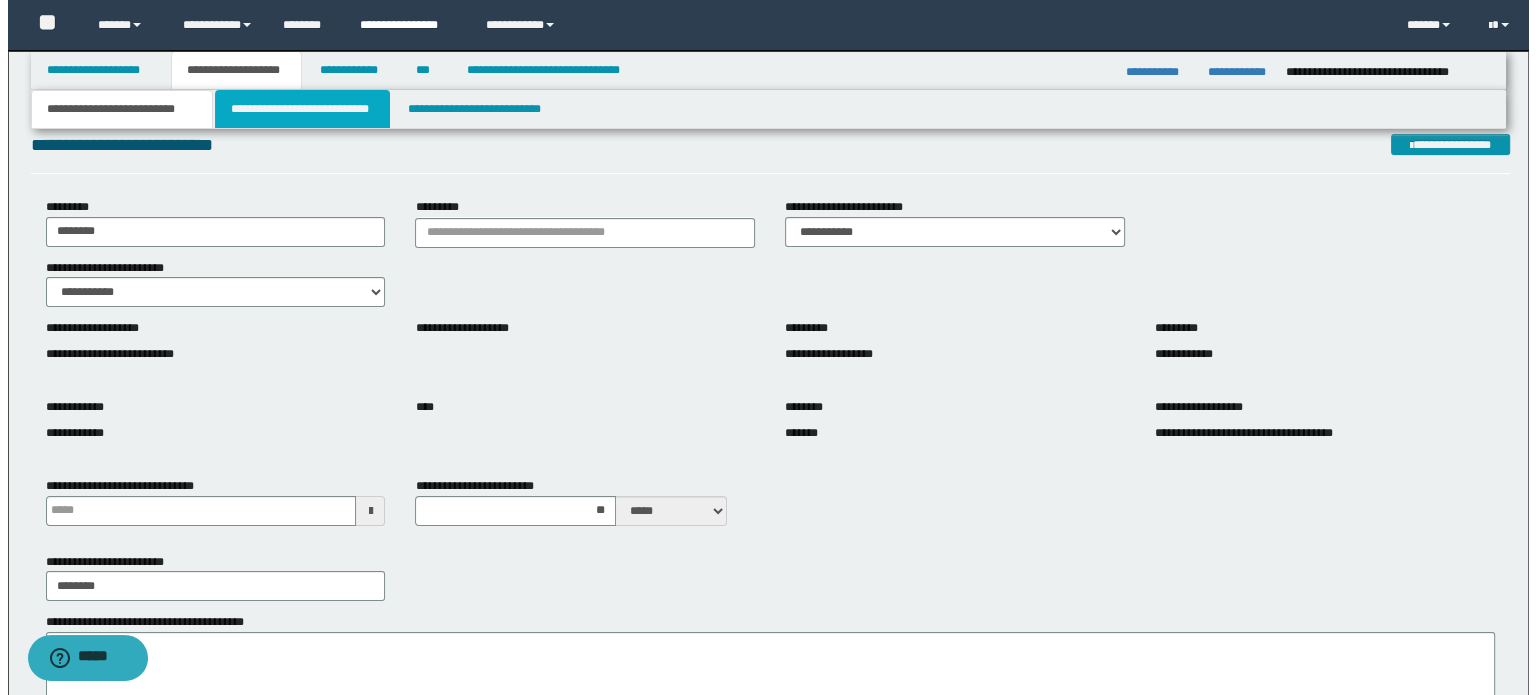 scroll, scrollTop: 0, scrollLeft: 0, axis: both 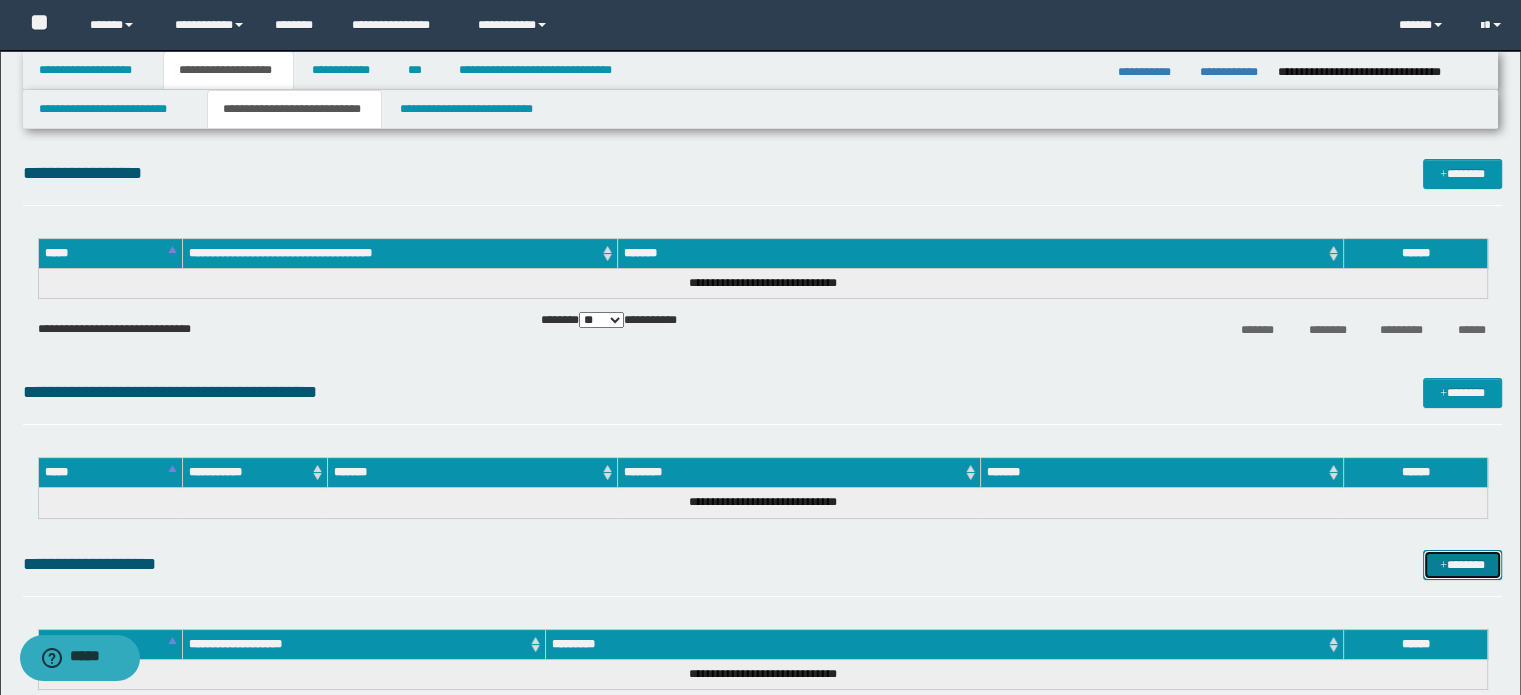 click on "*******" at bounding box center [1462, 565] 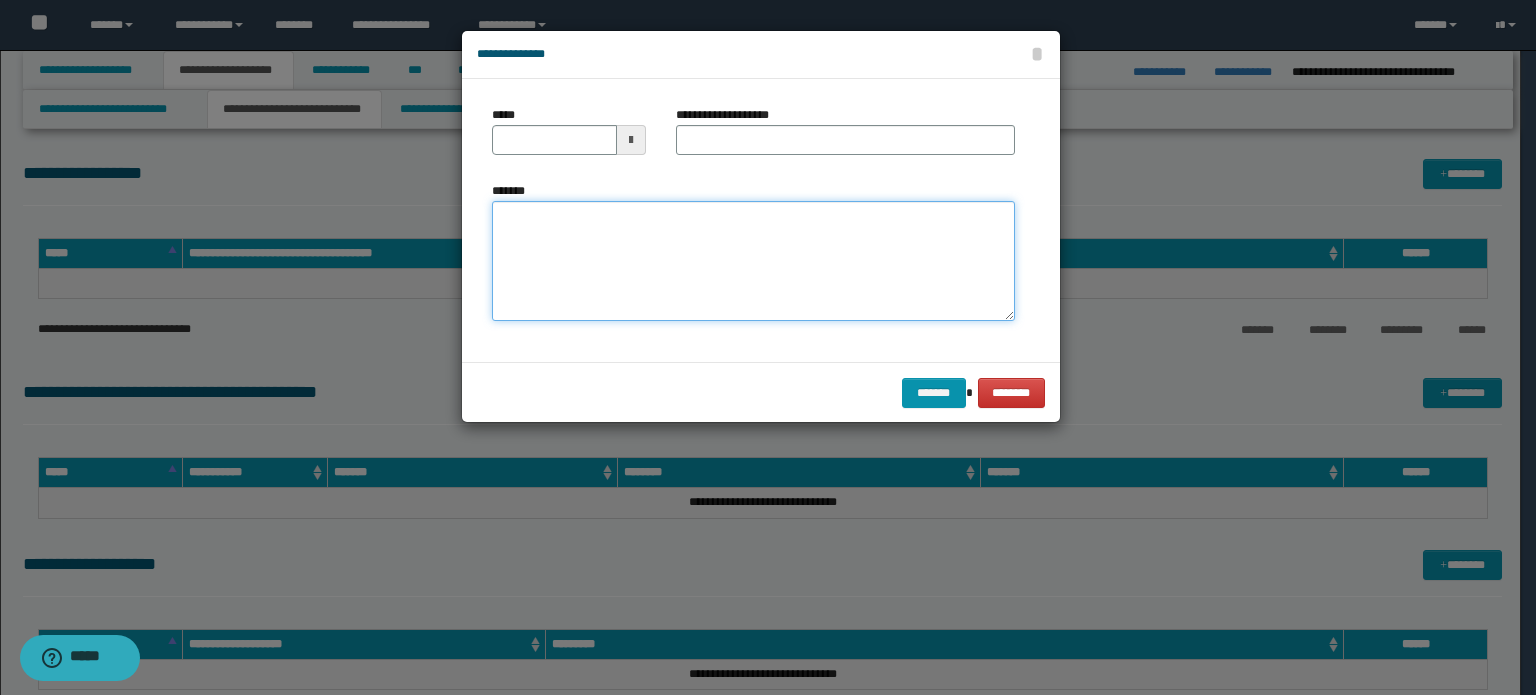 click on "*******" at bounding box center (753, 261) 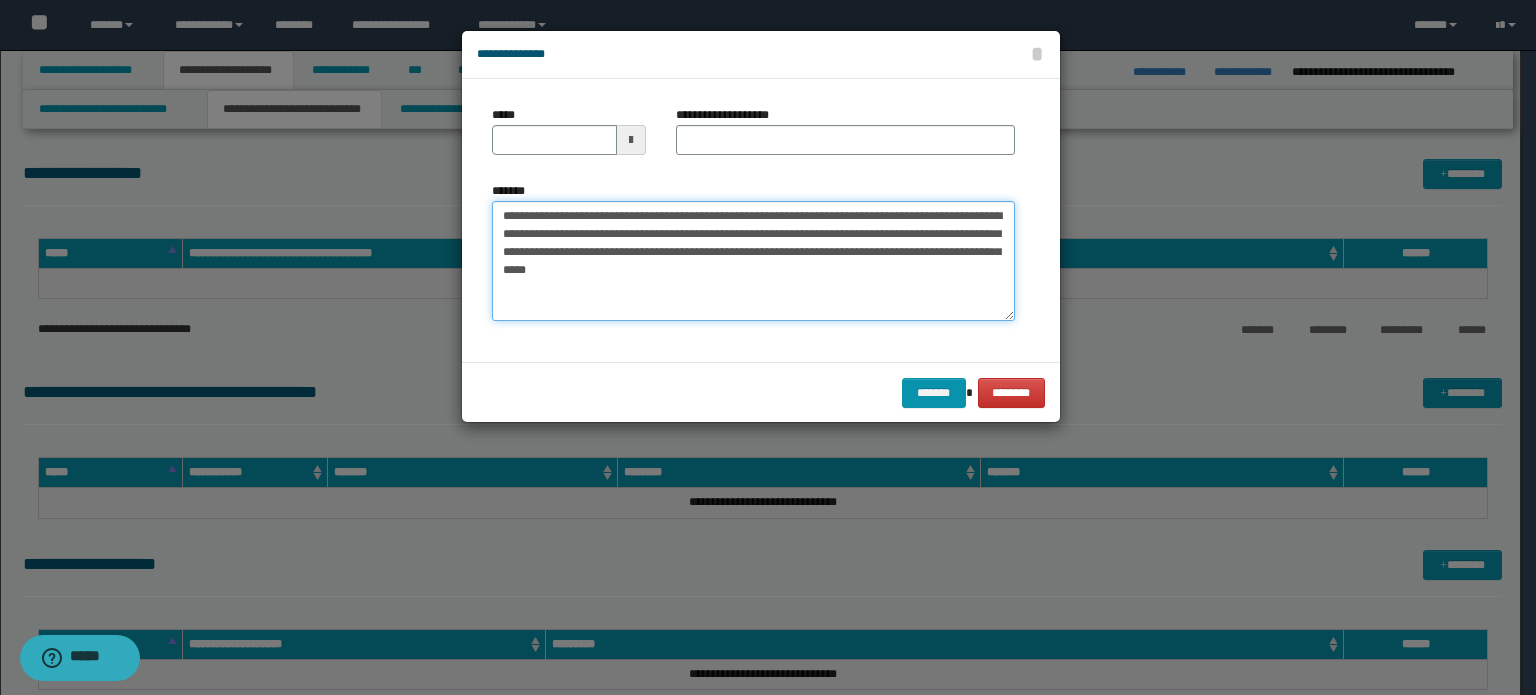 type on "**********" 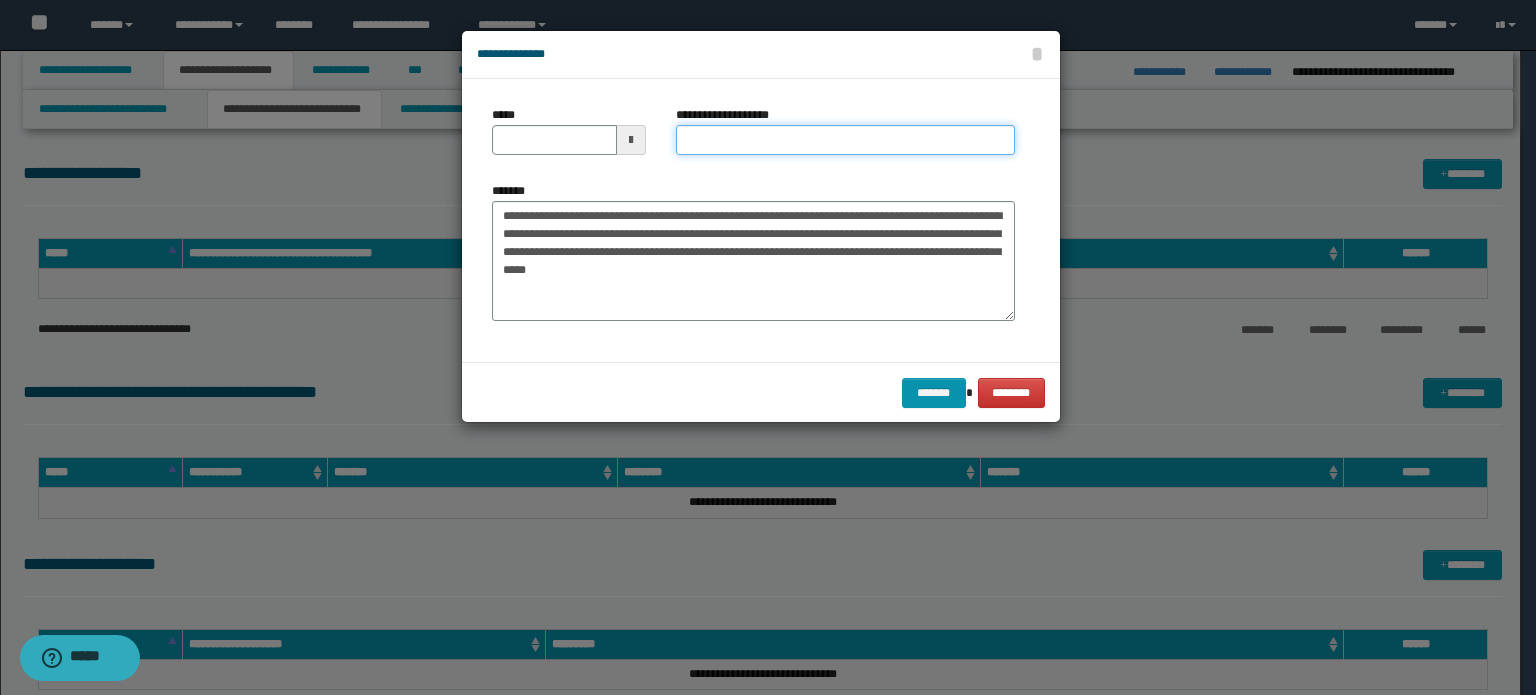 drag, startPoint x: 711, startPoint y: 135, endPoint x: 769, endPoint y: 189, distance: 79.24645 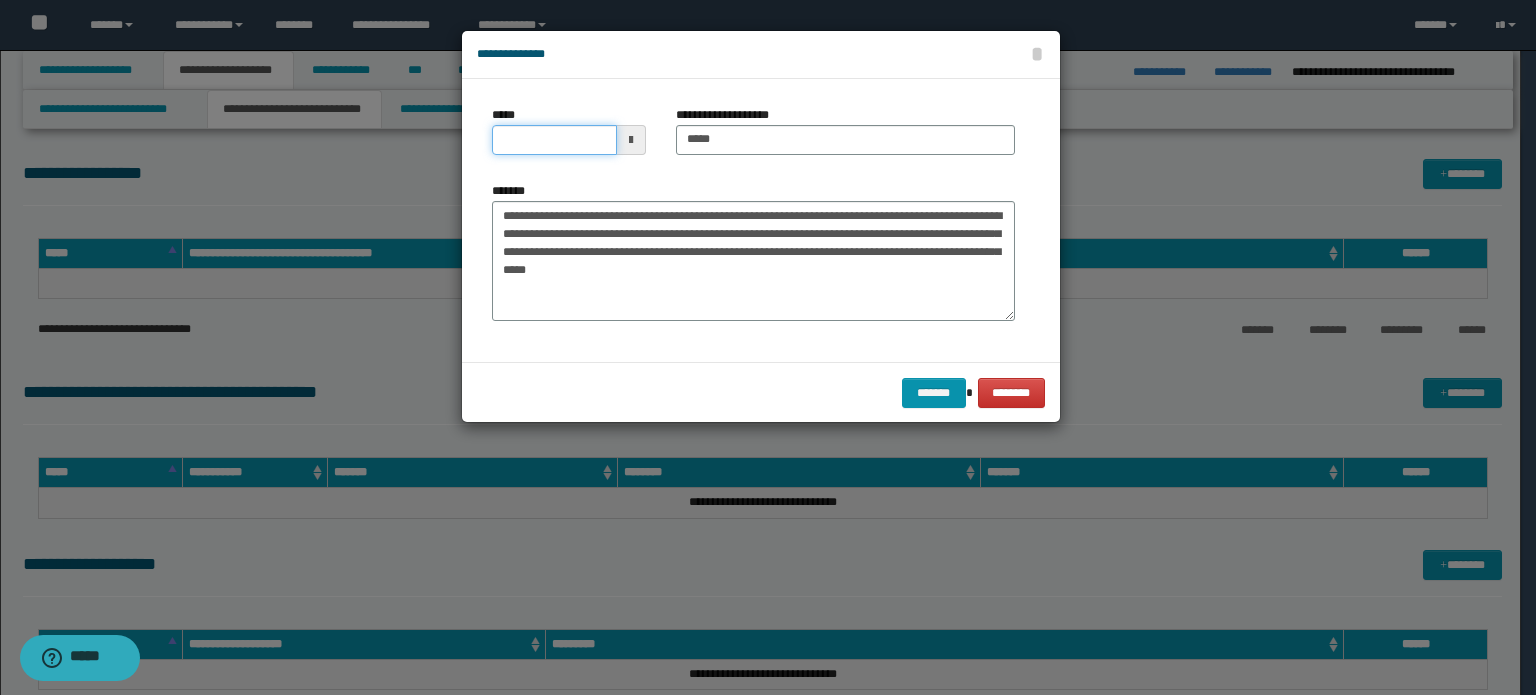 drag, startPoint x: 584, startPoint y: 140, endPoint x: 636, endPoint y: 155, distance: 54.120235 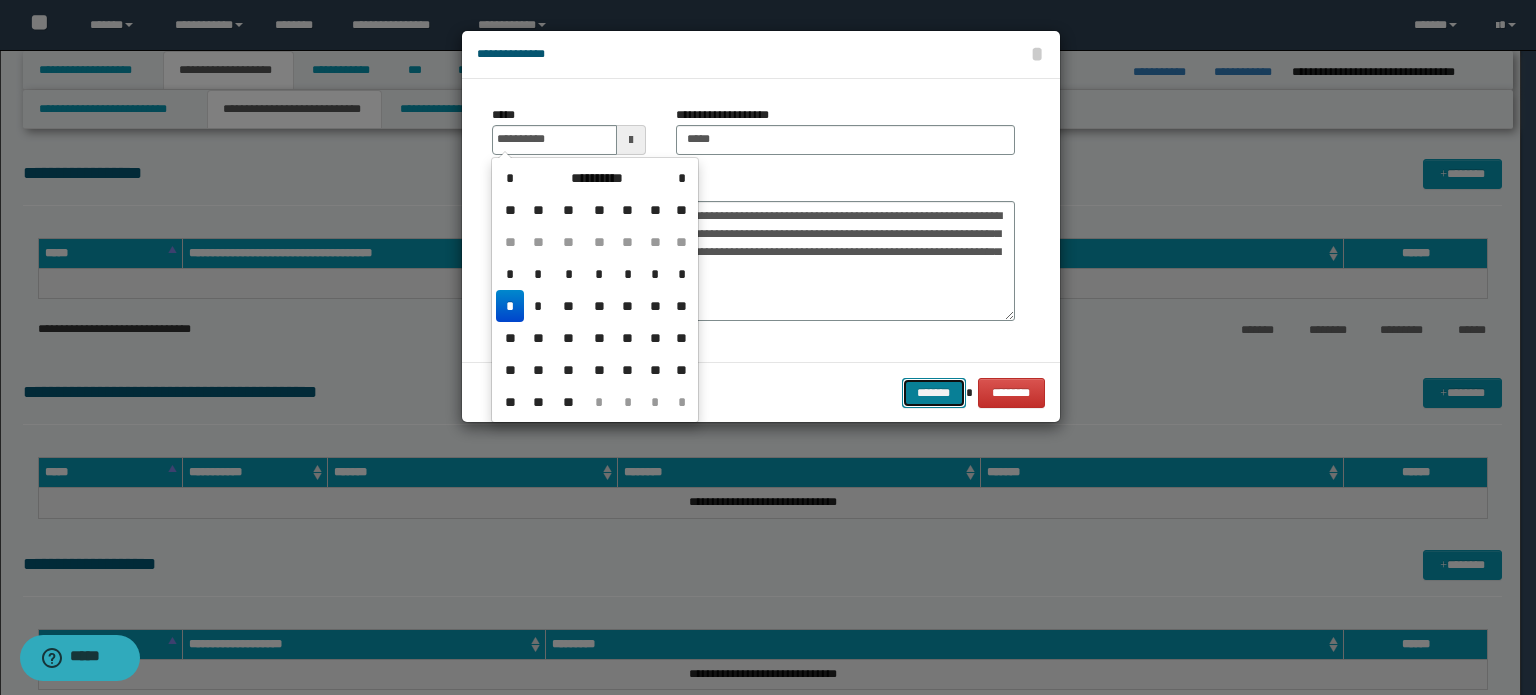 type on "**********" 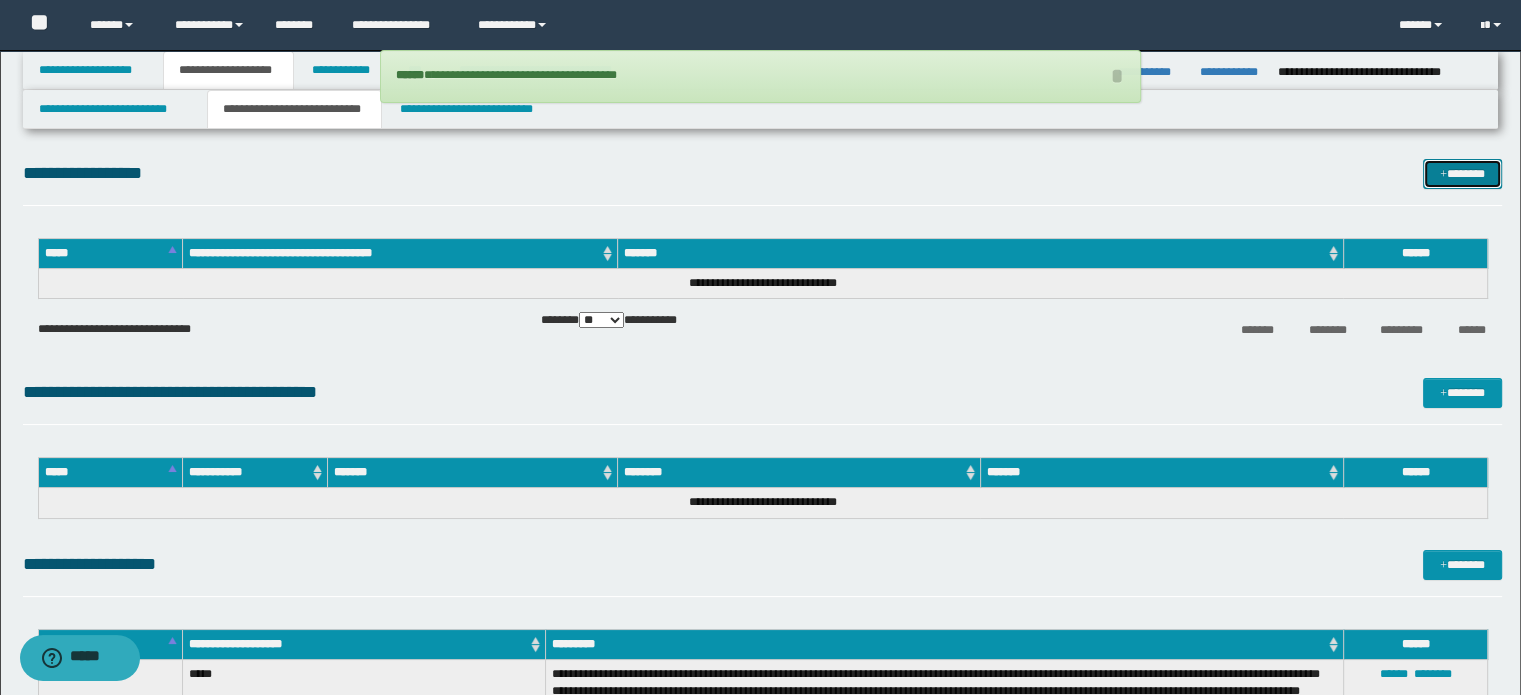 click on "*******" at bounding box center [1462, 174] 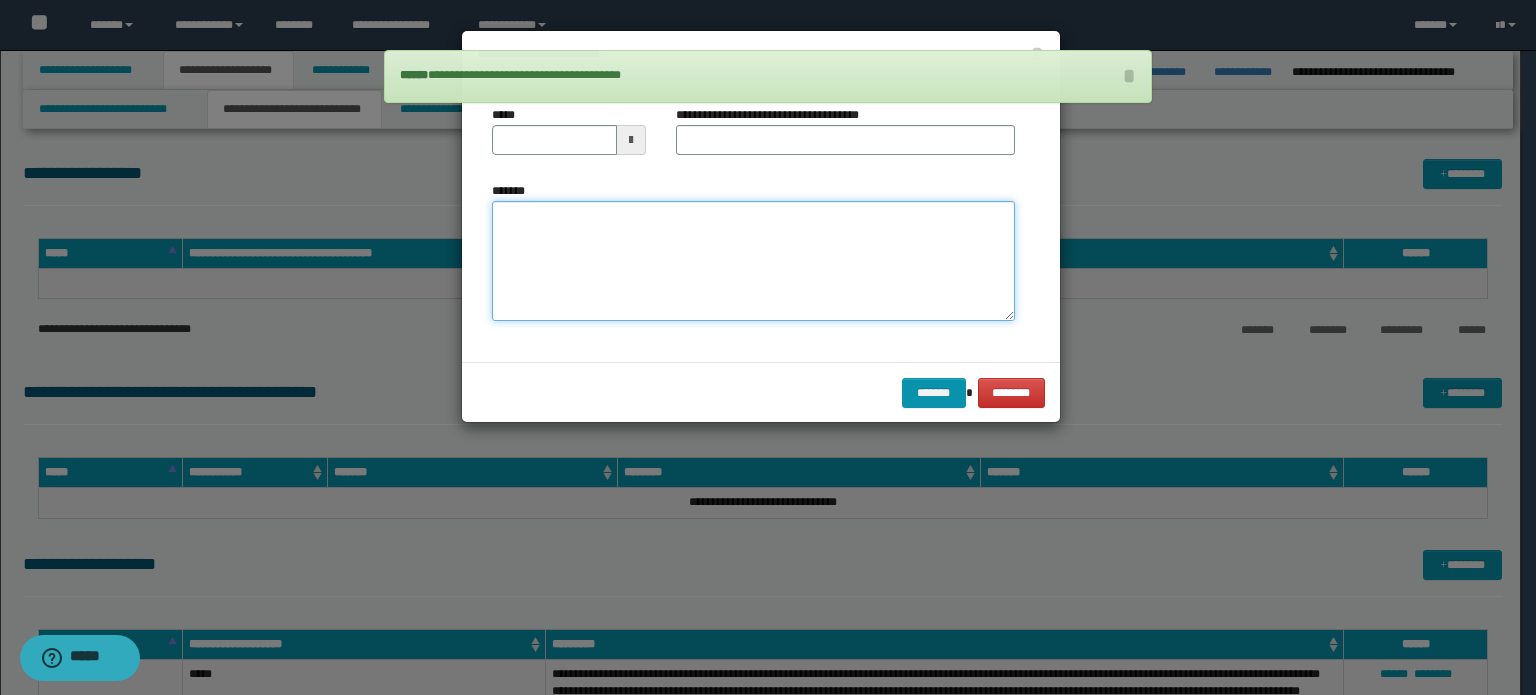 click on "*******" at bounding box center [753, 261] 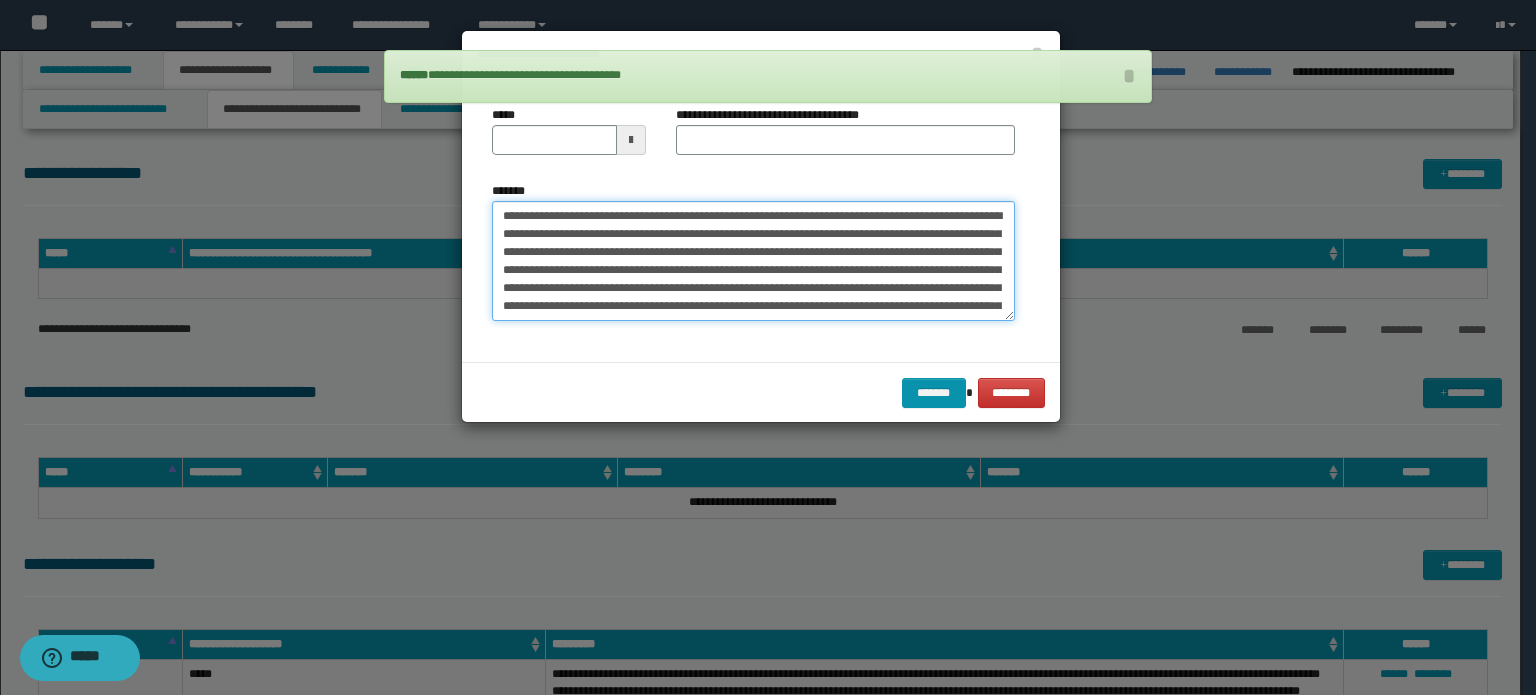 scroll, scrollTop: 120, scrollLeft: 0, axis: vertical 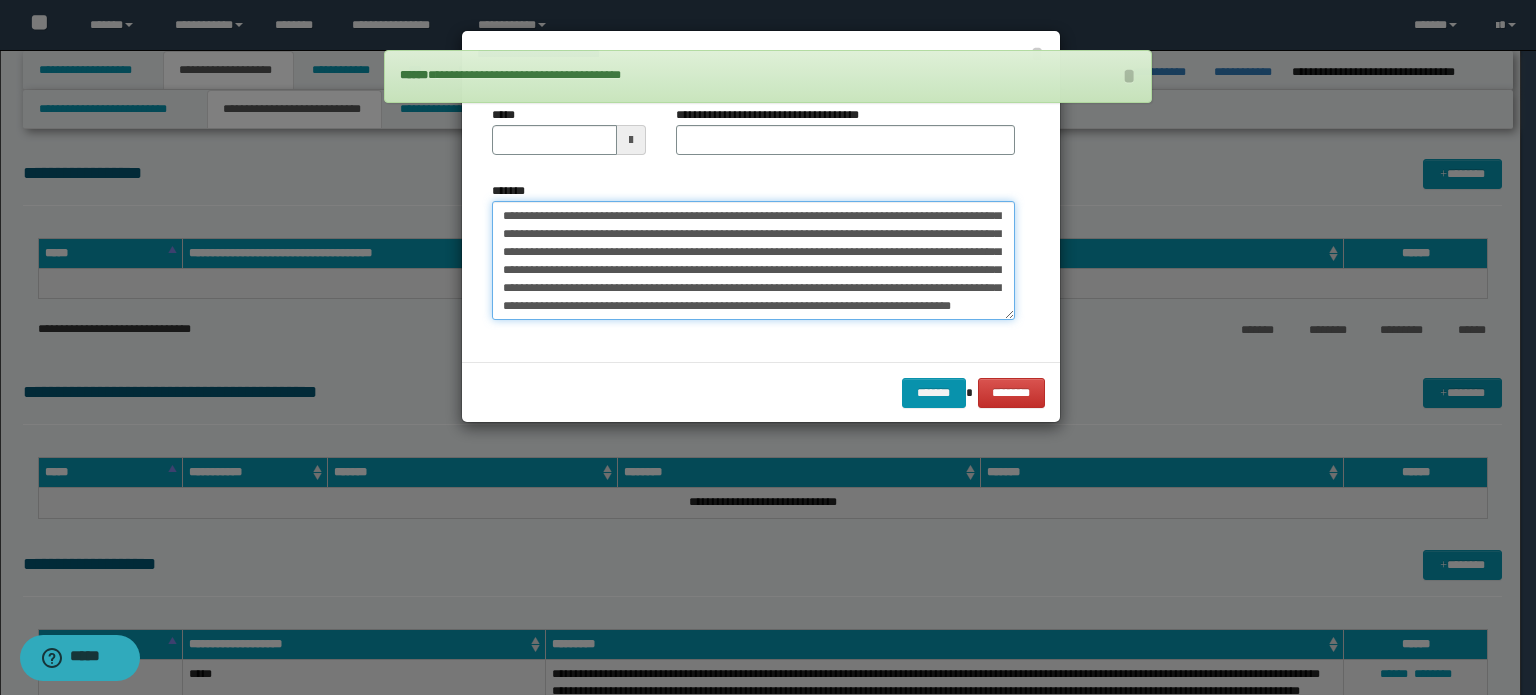 type on "**********" 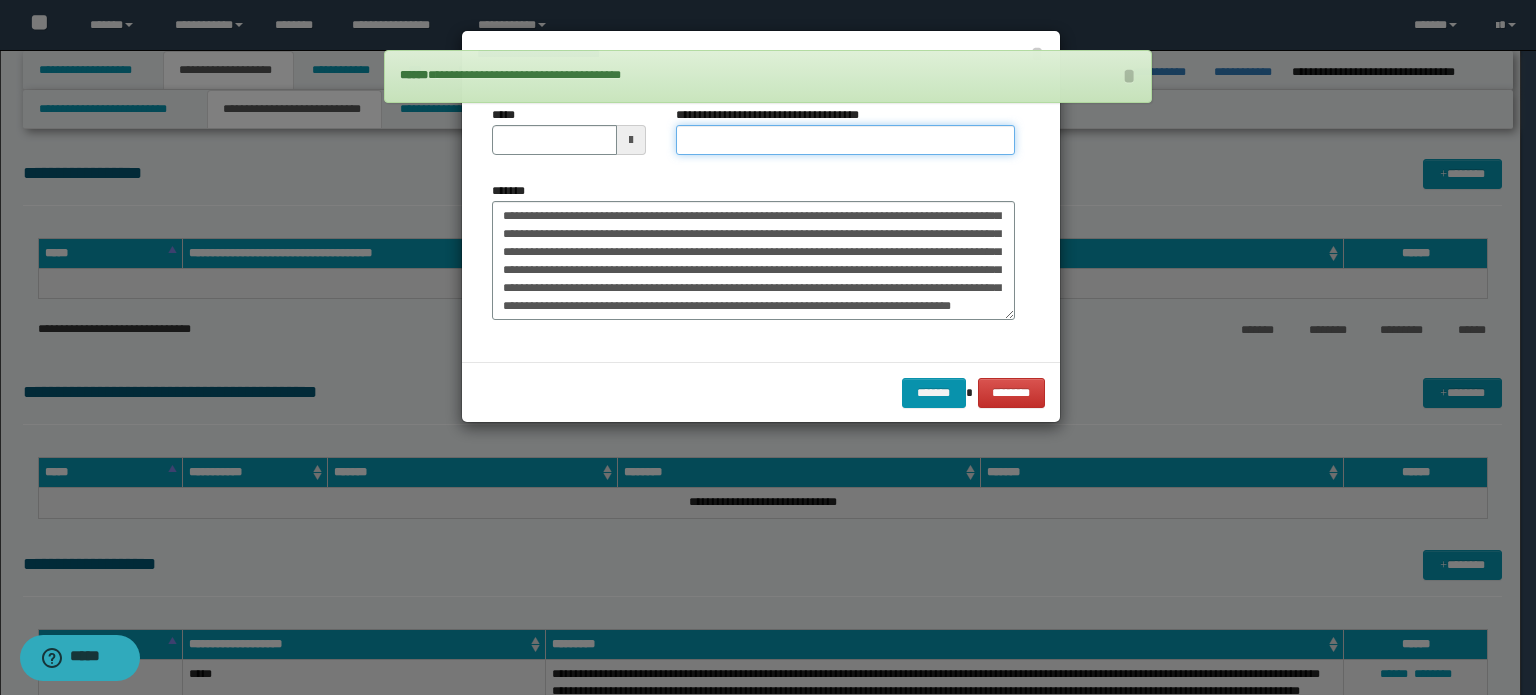 click on "**********" at bounding box center (845, 140) 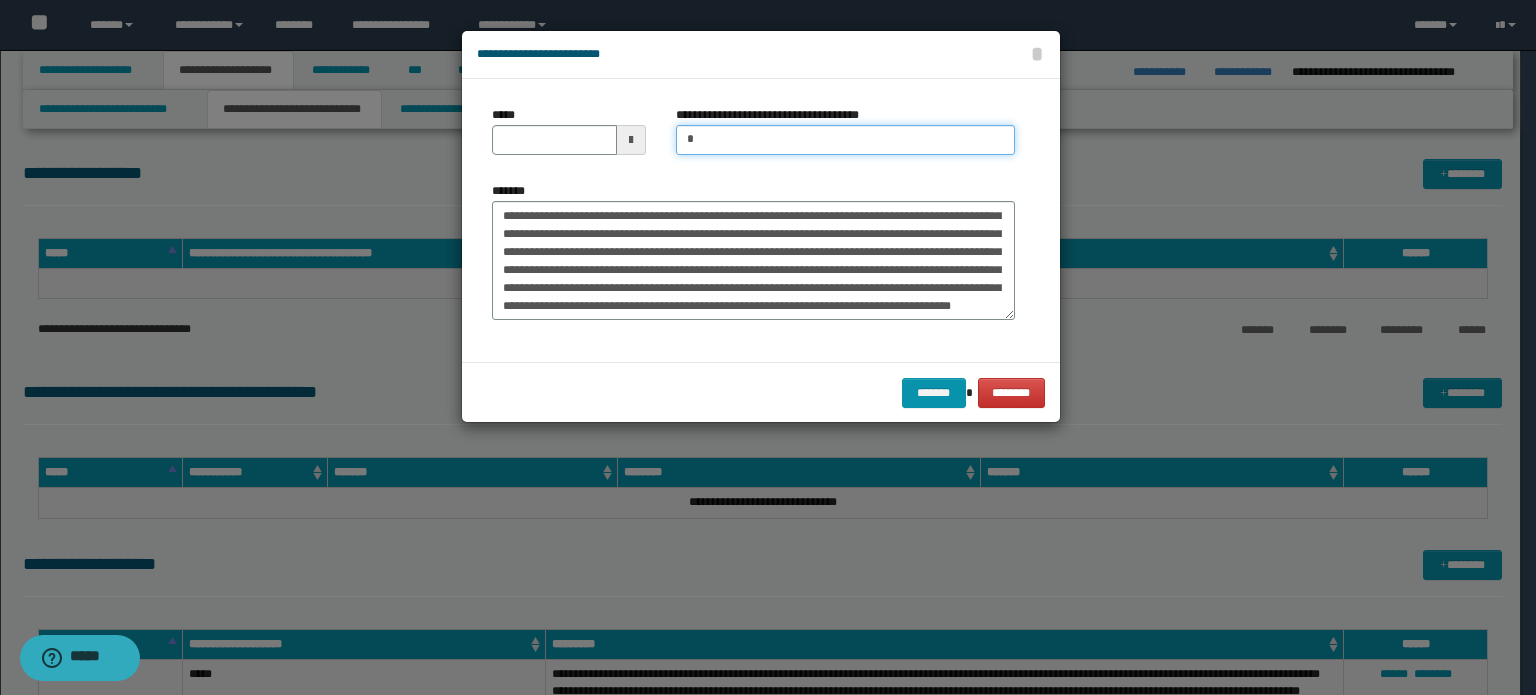 type on "**********" 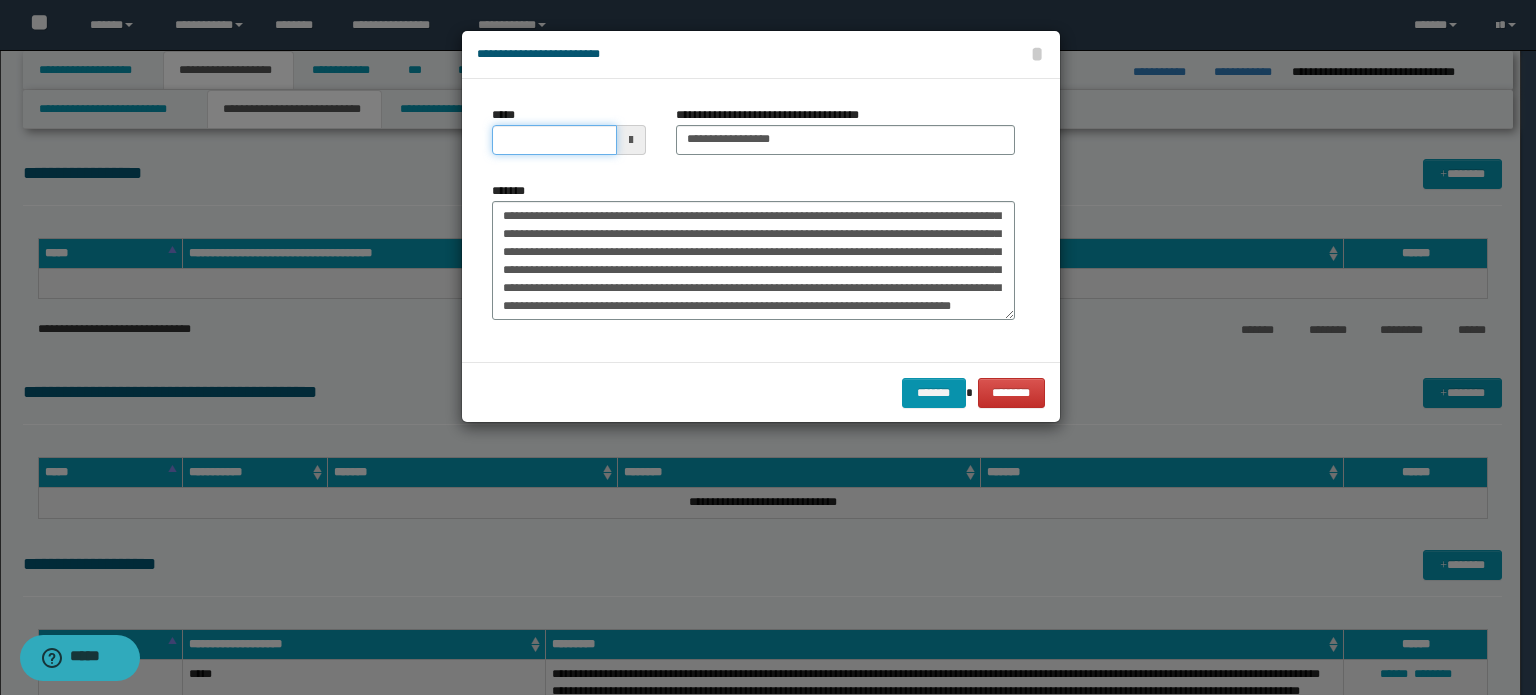 drag, startPoint x: 532, startPoint y: 130, endPoint x: 551, endPoint y: 155, distance: 31.400637 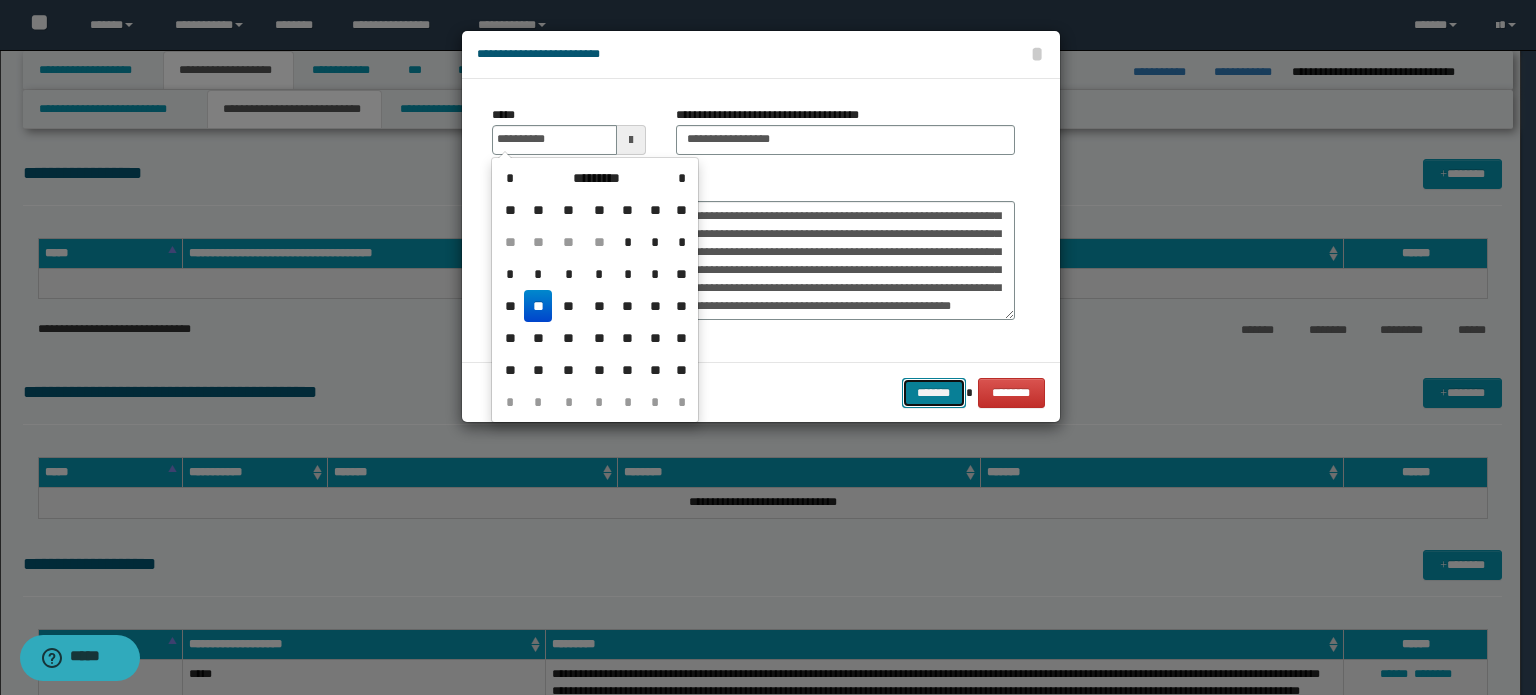 type on "**********" 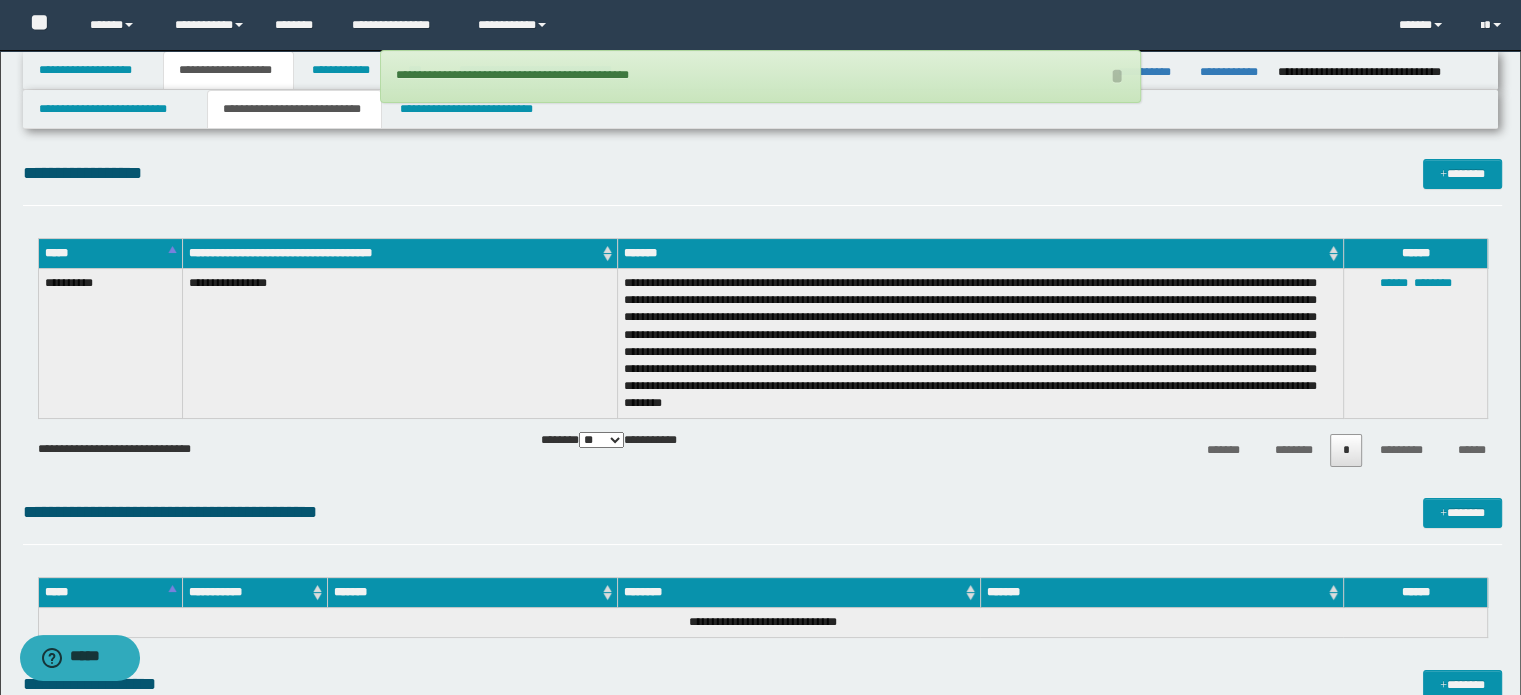 click on "**********" at bounding box center [763, 182] 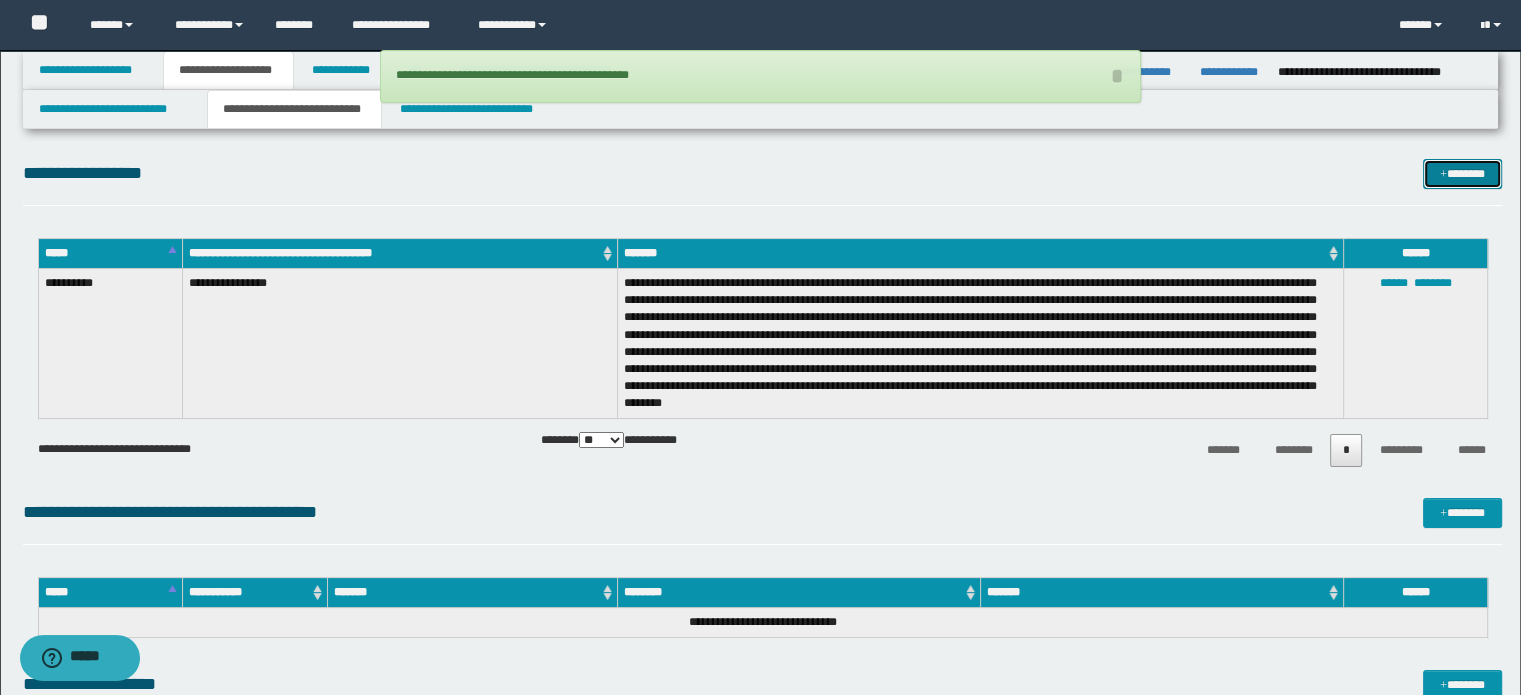 drag, startPoint x: 1442, startPoint y: 180, endPoint x: 1409, endPoint y: 181, distance: 33.01515 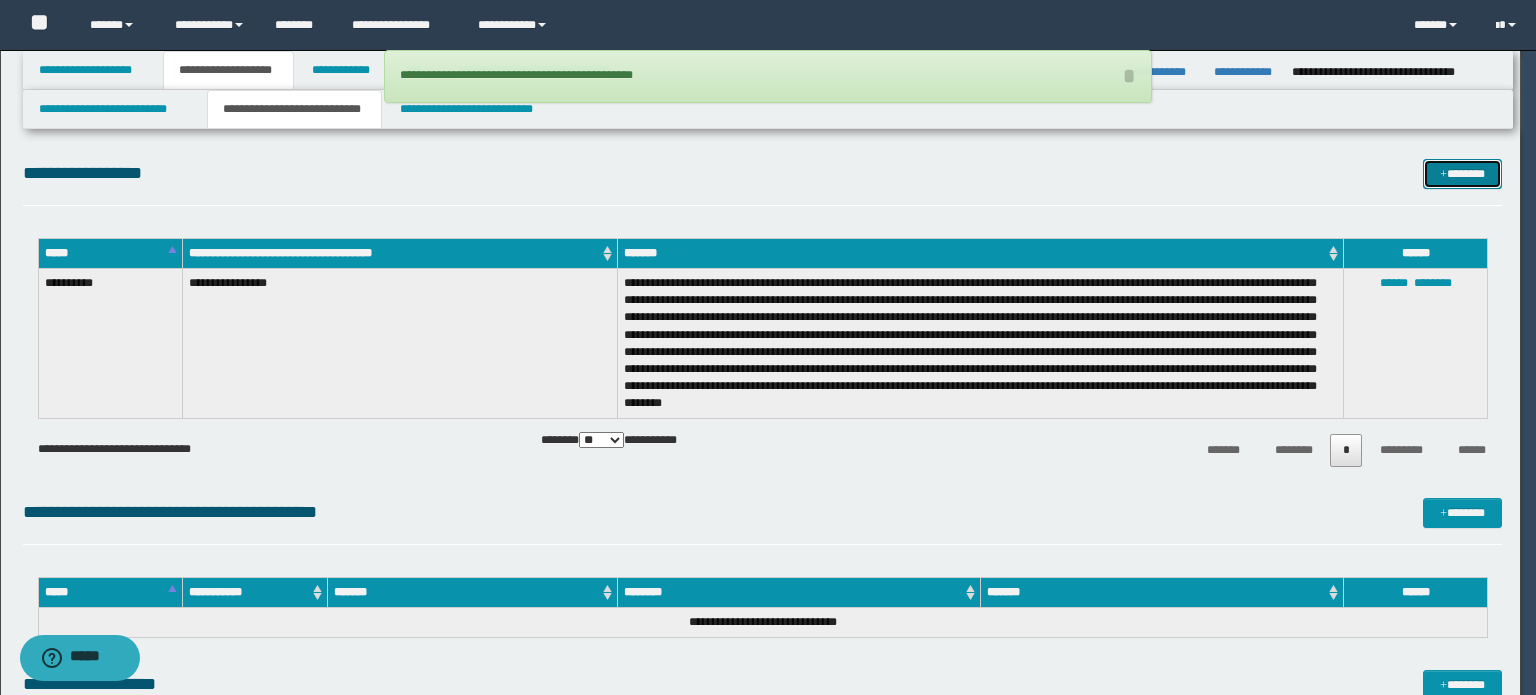 scroll, scrollTop: 0, scrollLeft: 0, axis: both 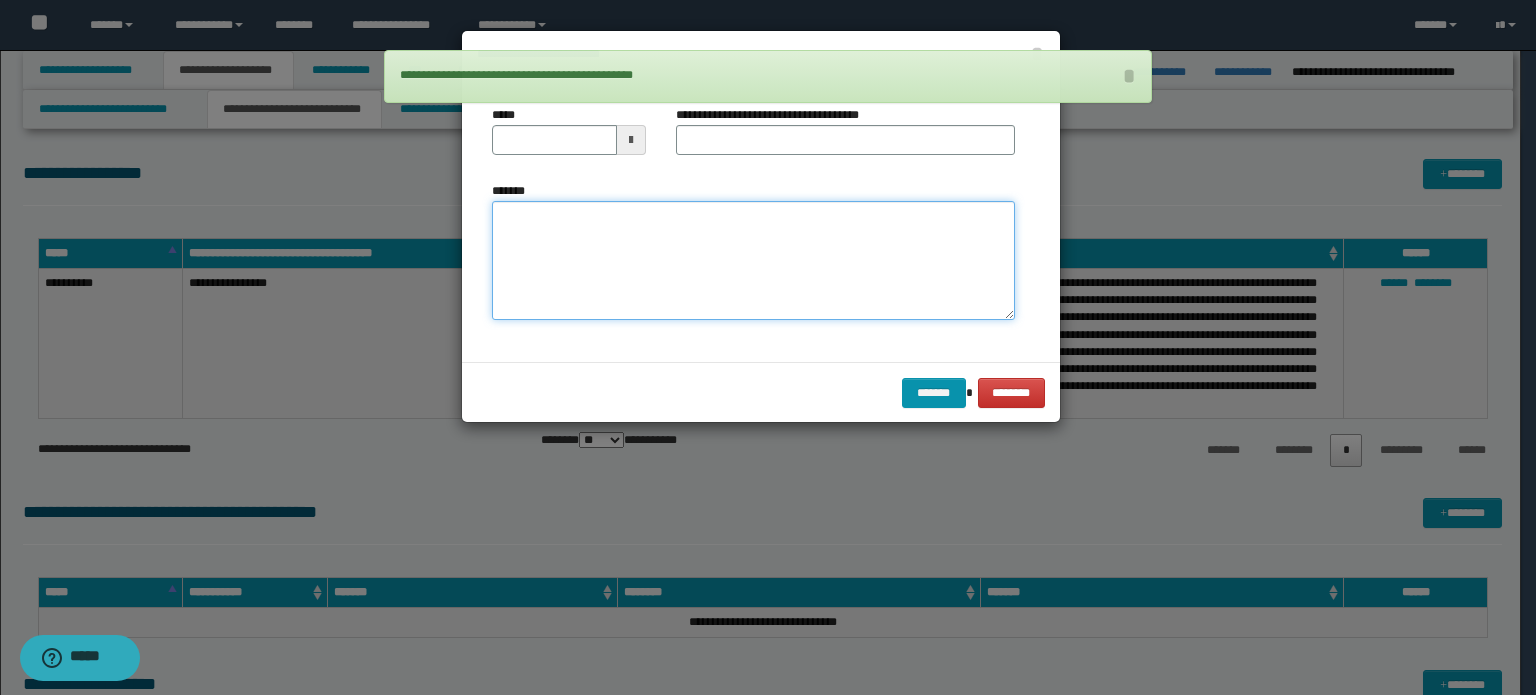 click on "*******" at bounding box center [753, 261] 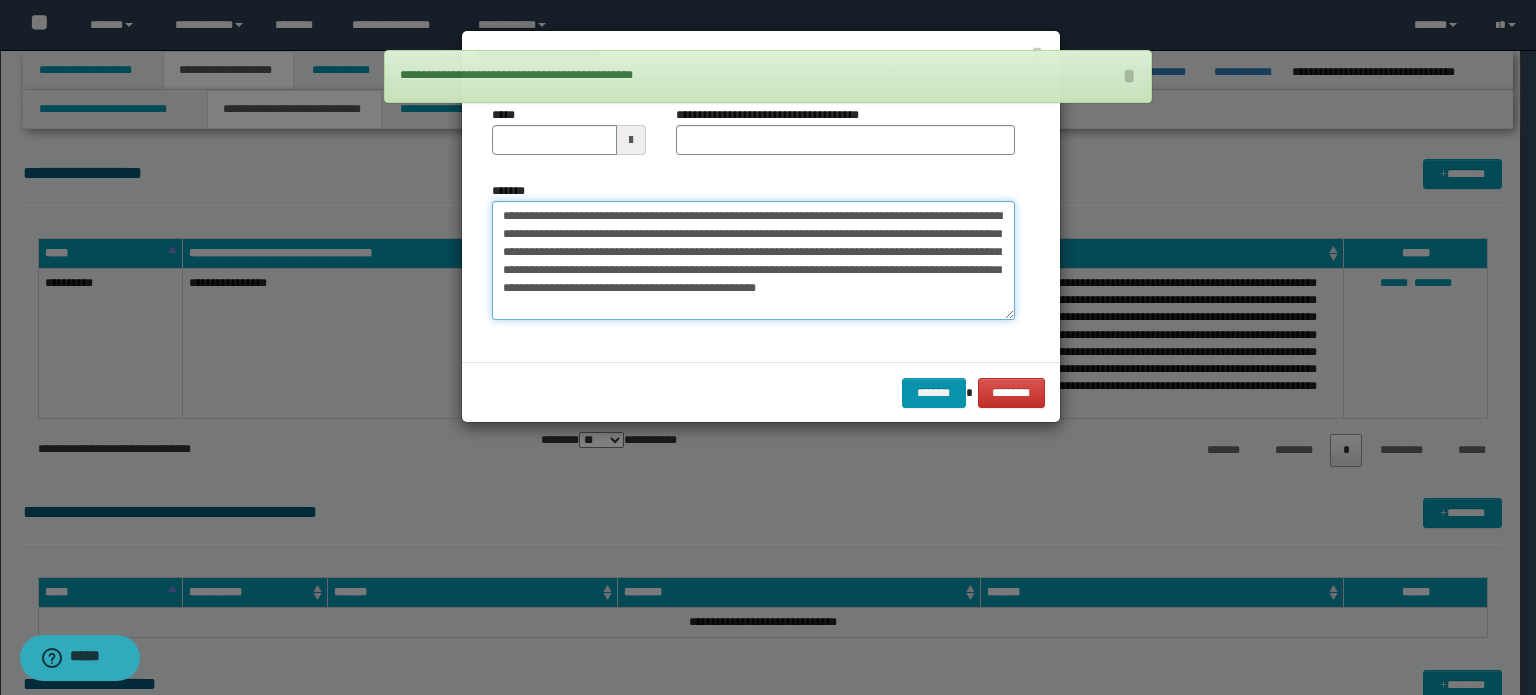 type on "**********" 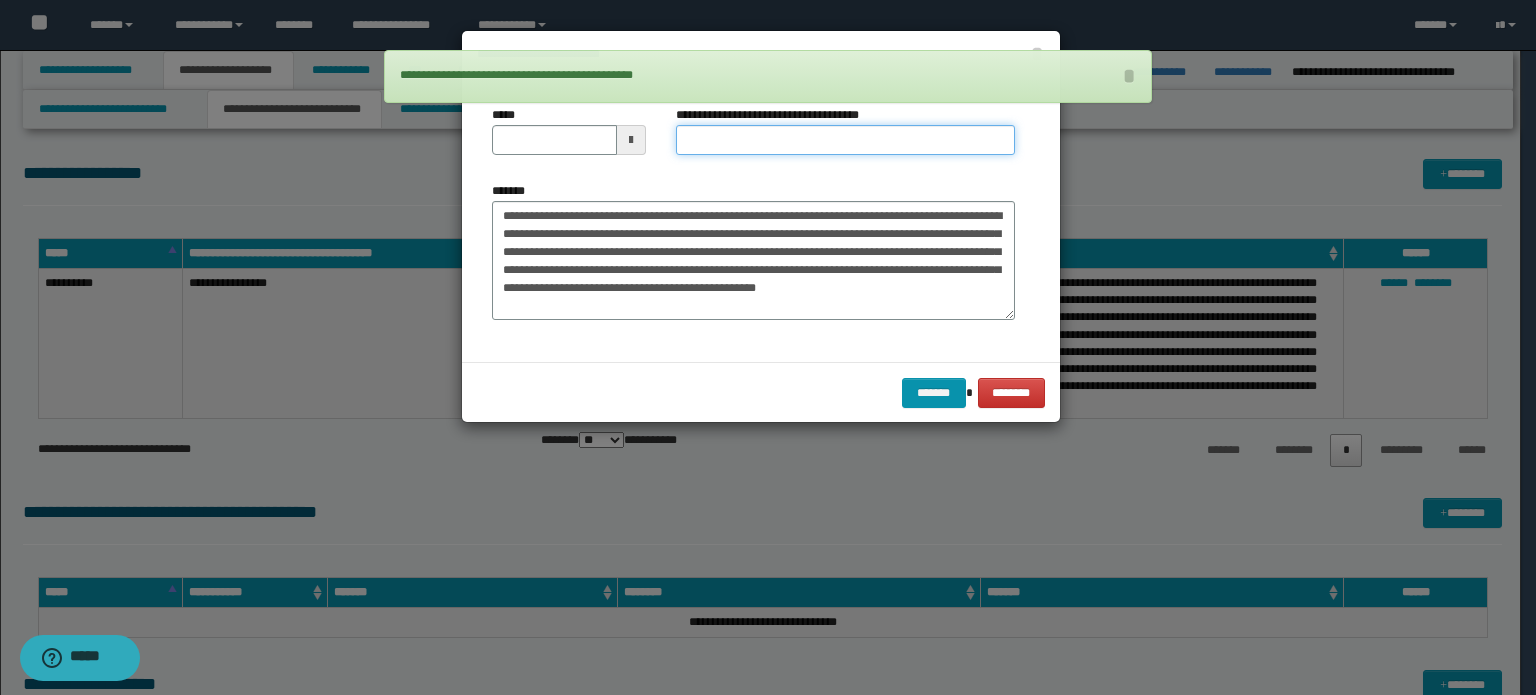 click on "**********" at bounding box center (845, 140) 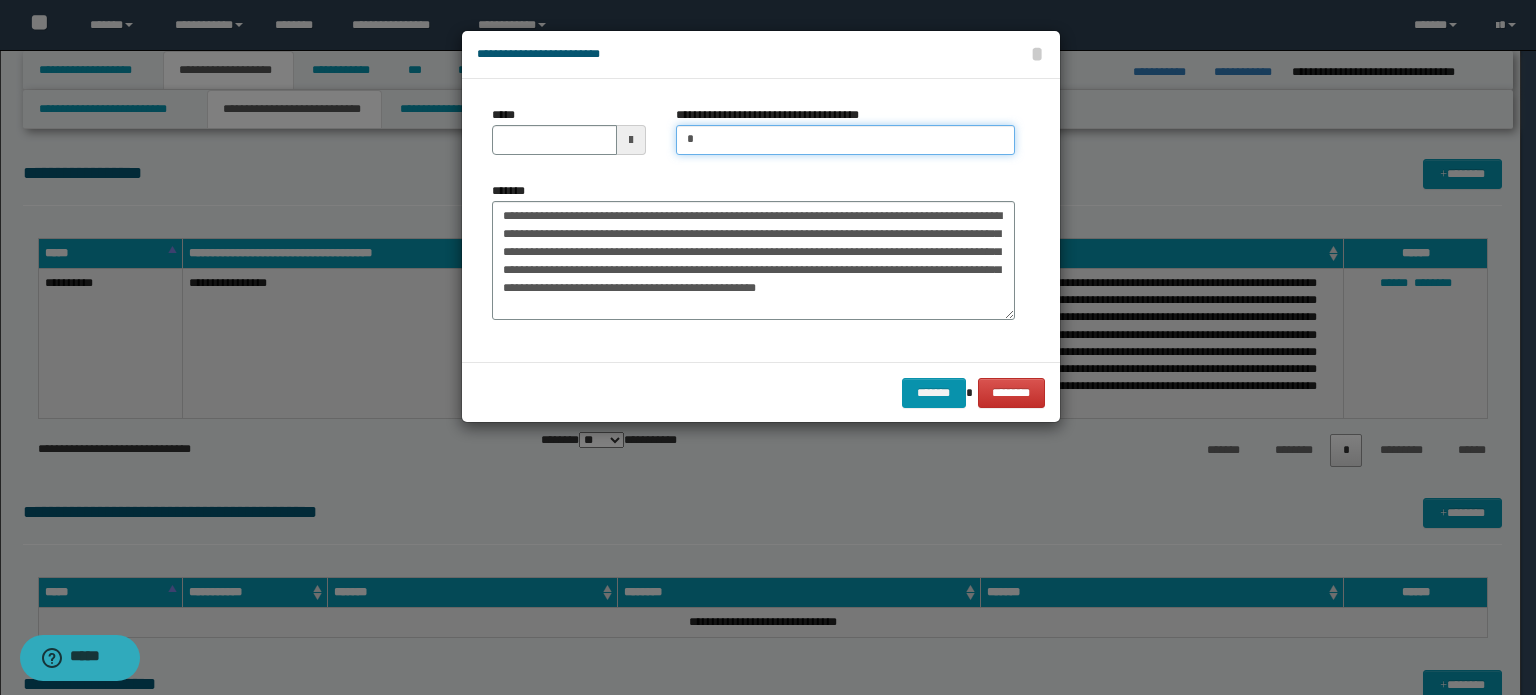 type on "**********" 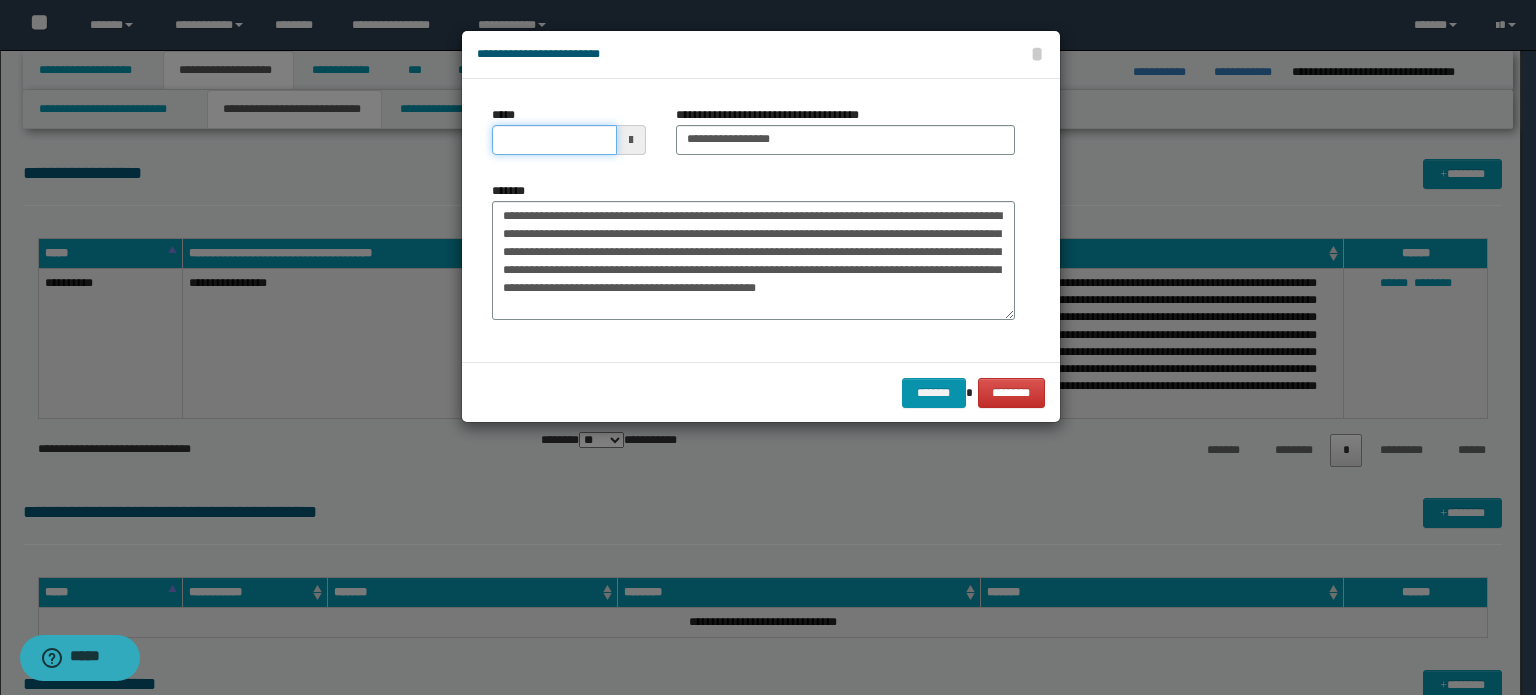 click on "*****" at bounding box center [554, 140] 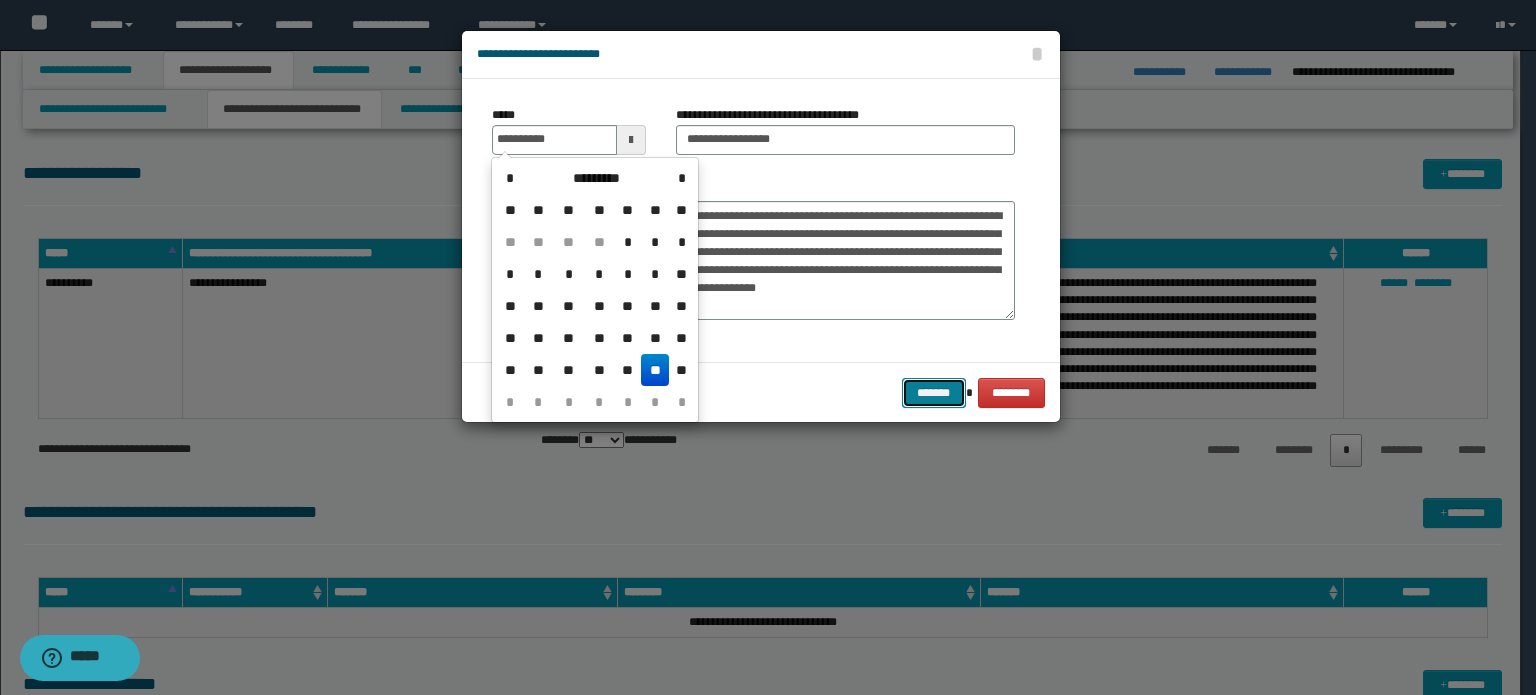 type on "**********" 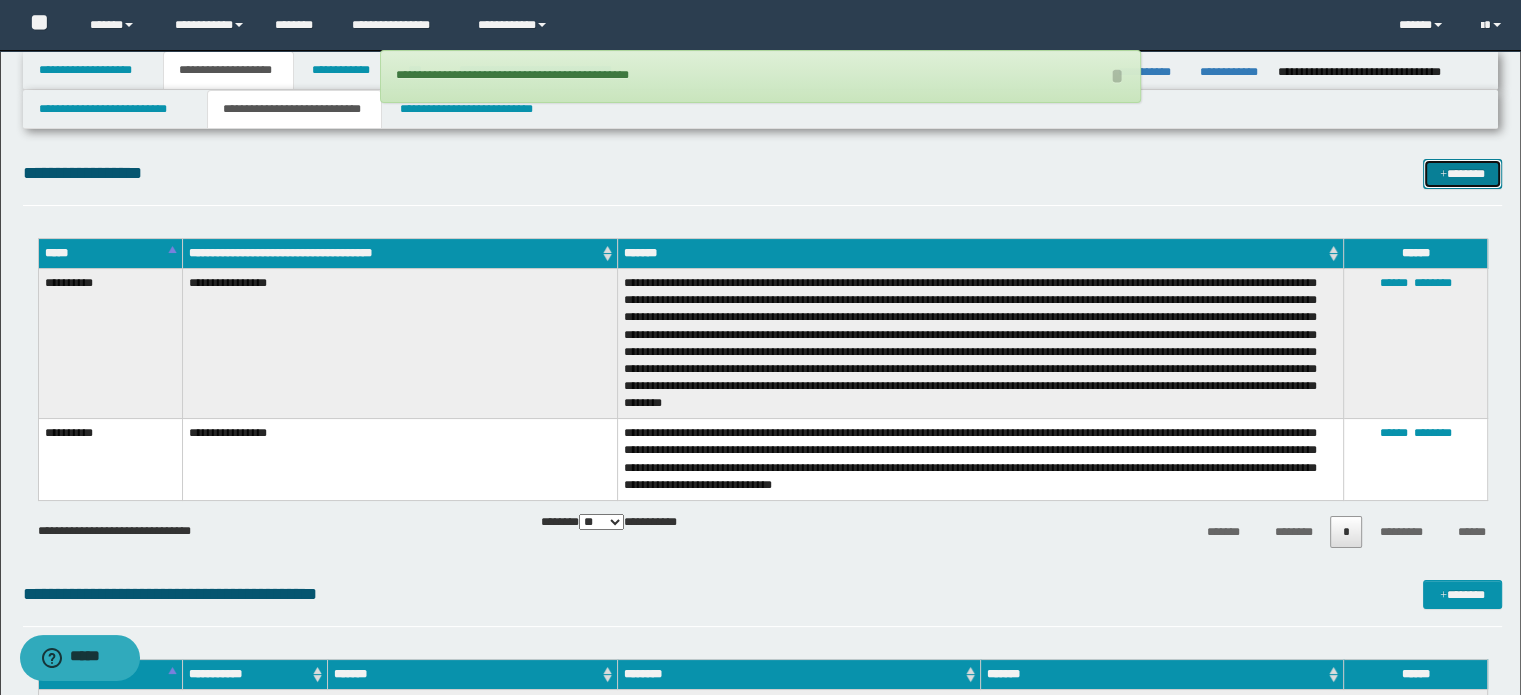 click on "*******" at bounding box center [1462, 174] 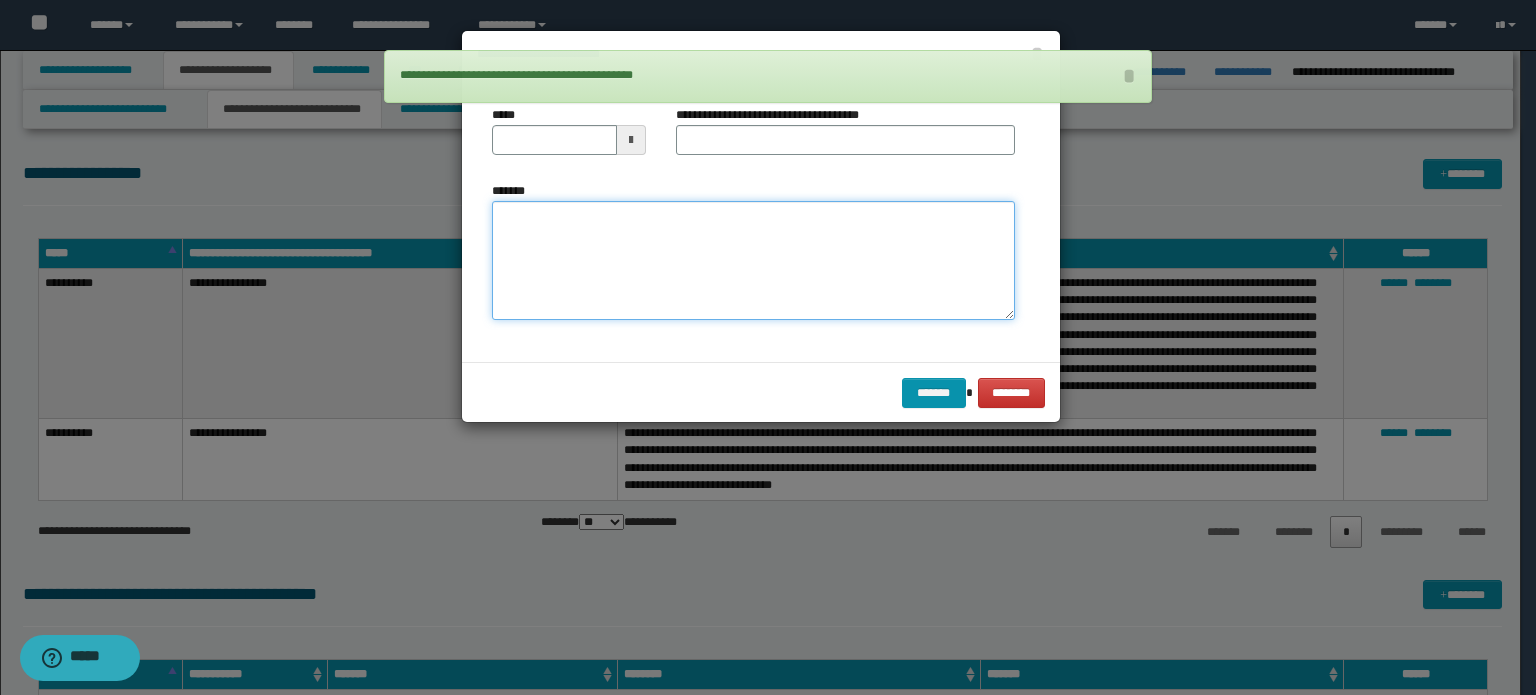 click on "*******" at bounding box center [753, 261] 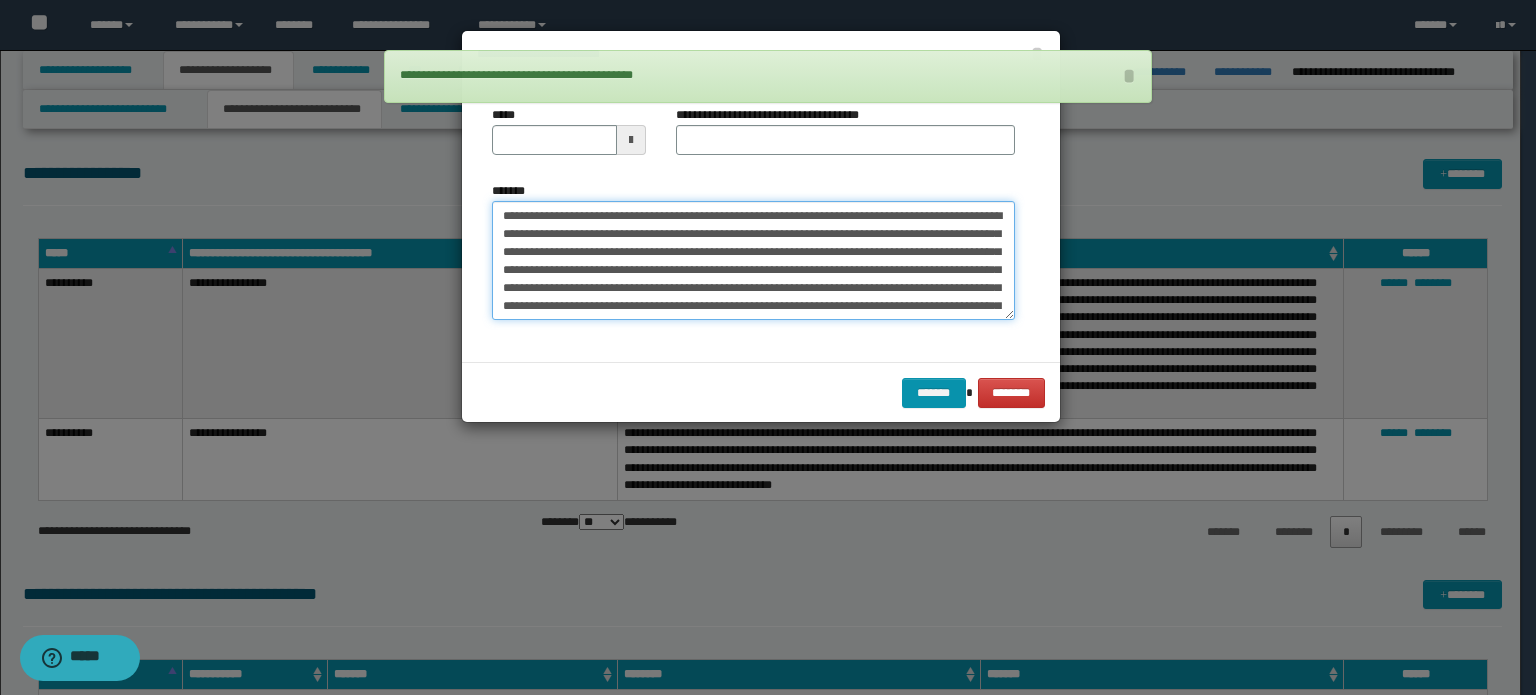 type on "**********" 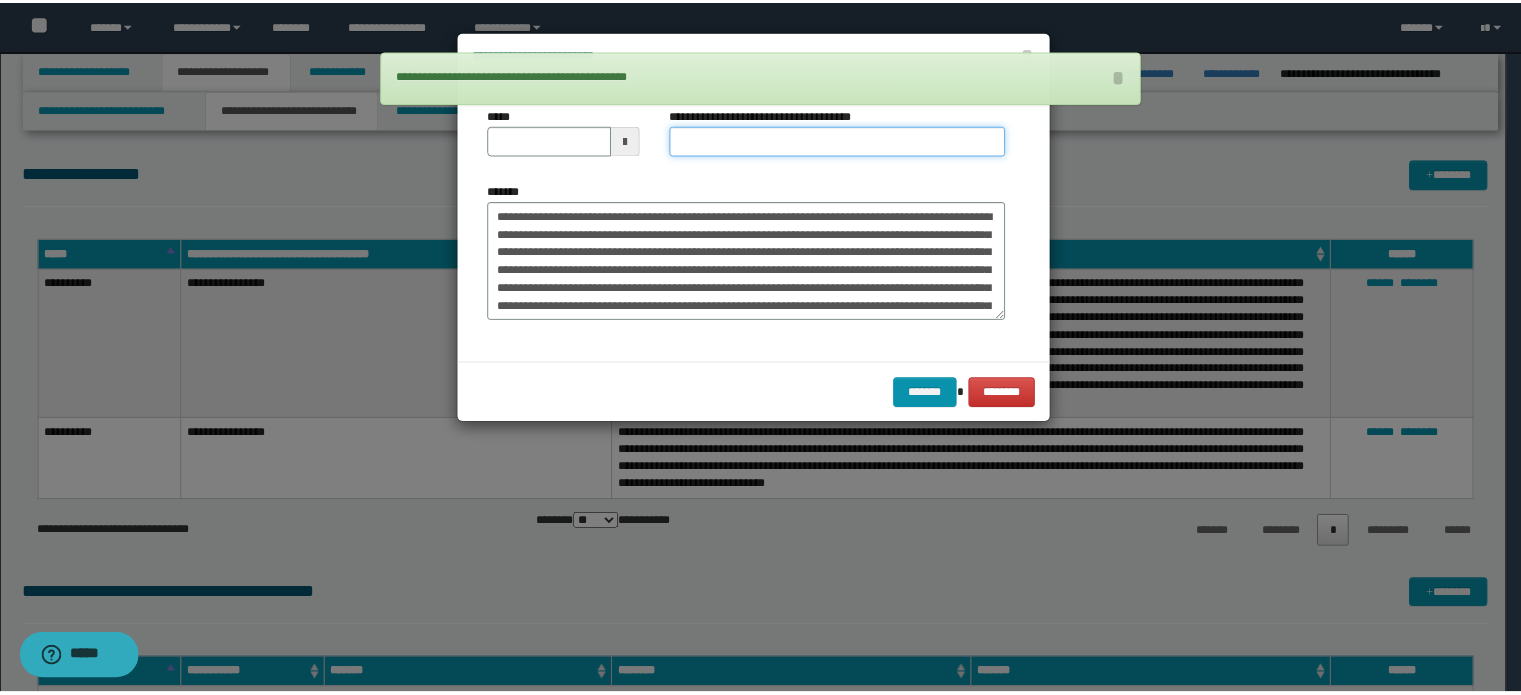 scroll, scrollTop: 390, scrollLeft: 0, axis: vertical 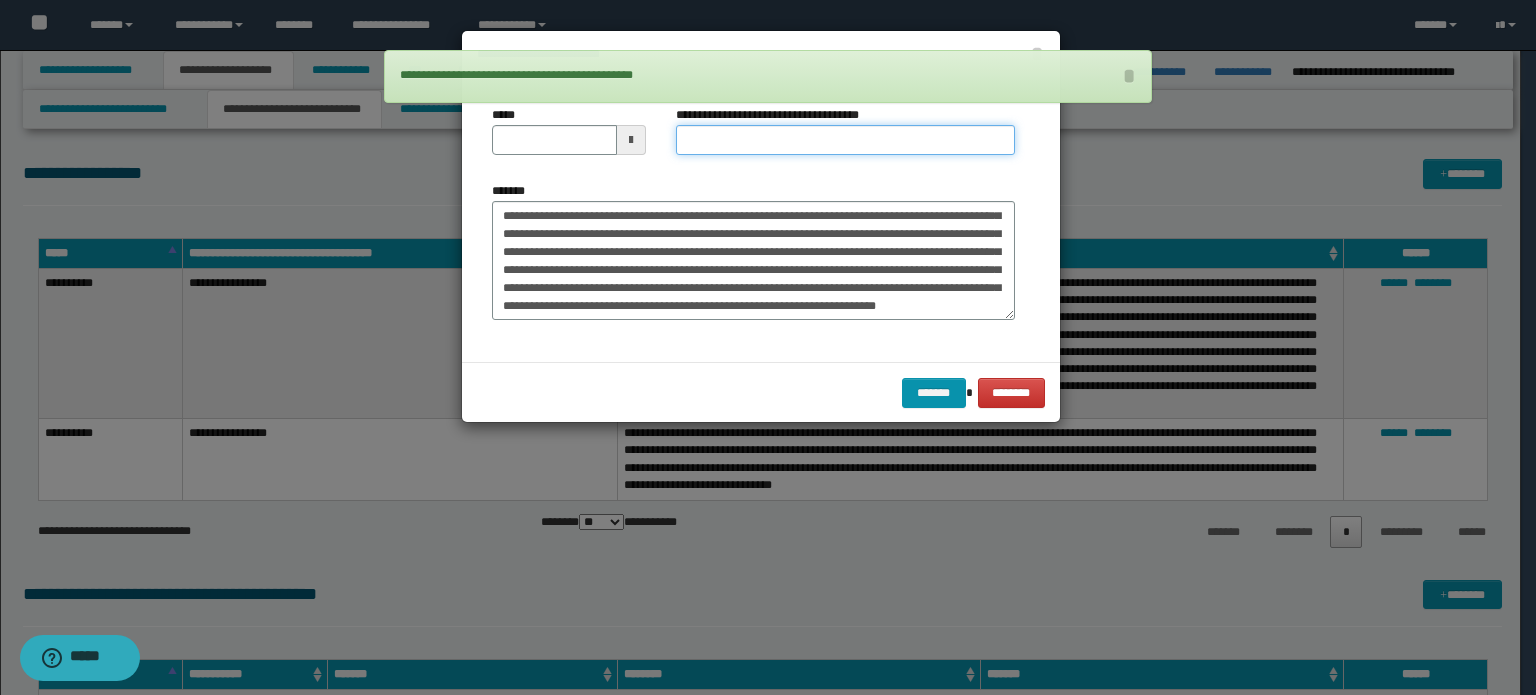 click on "**********" at bounding box center (845, 140) 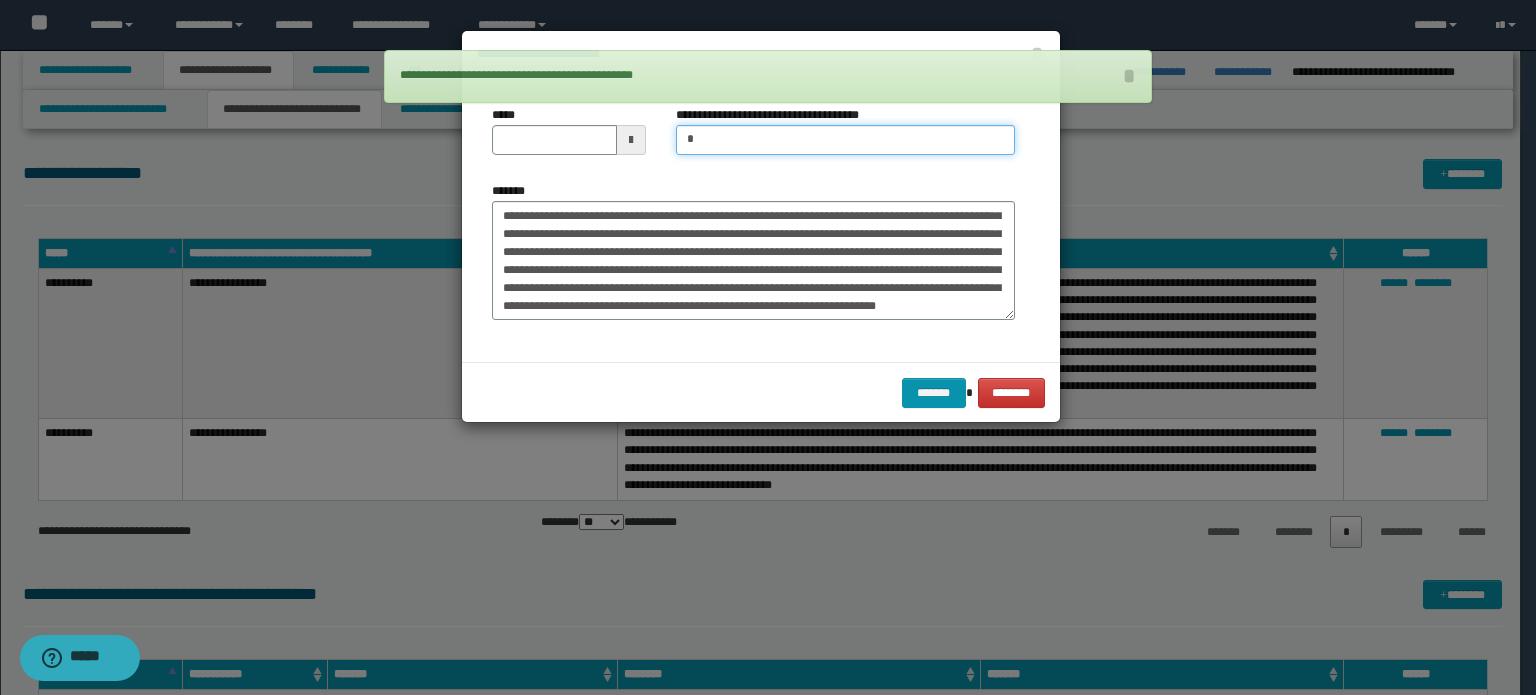 type on "**********" 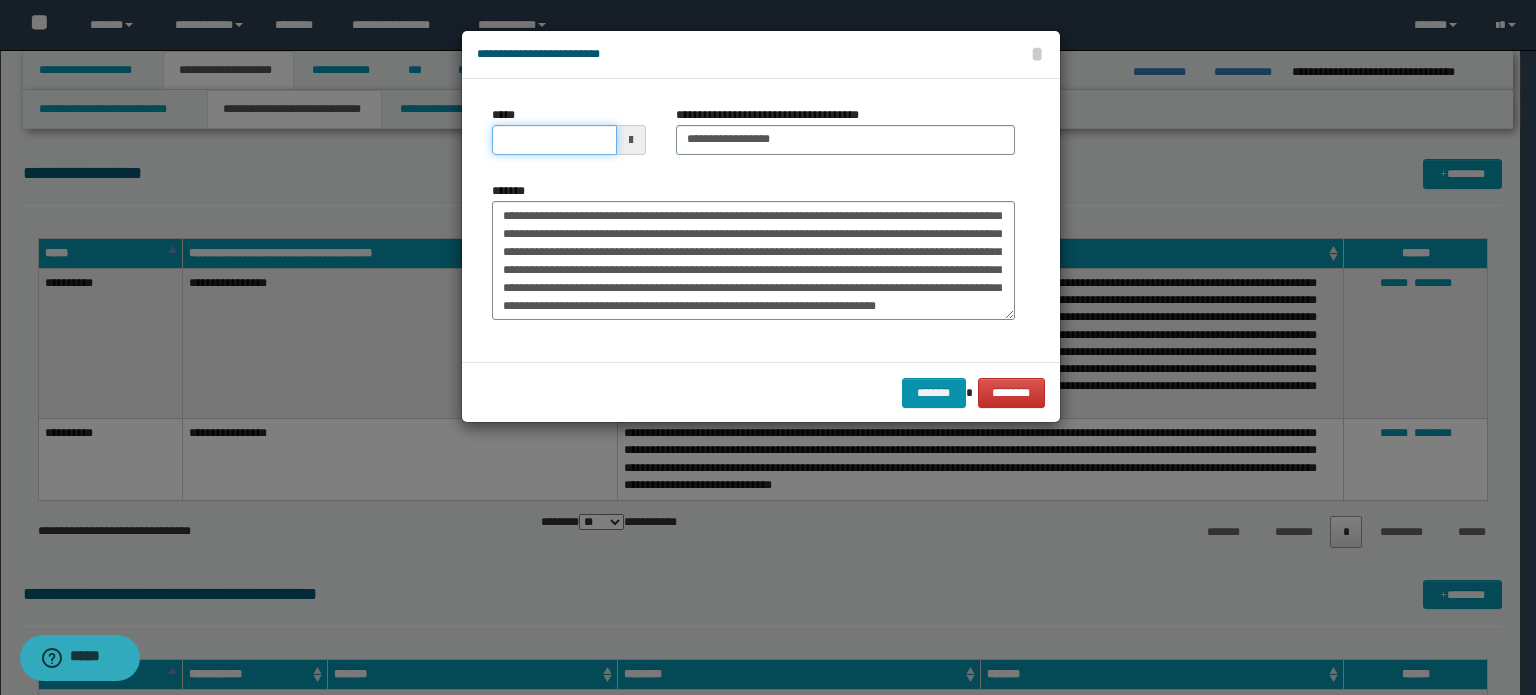 click on "*****" at bounding box center [554, 140] 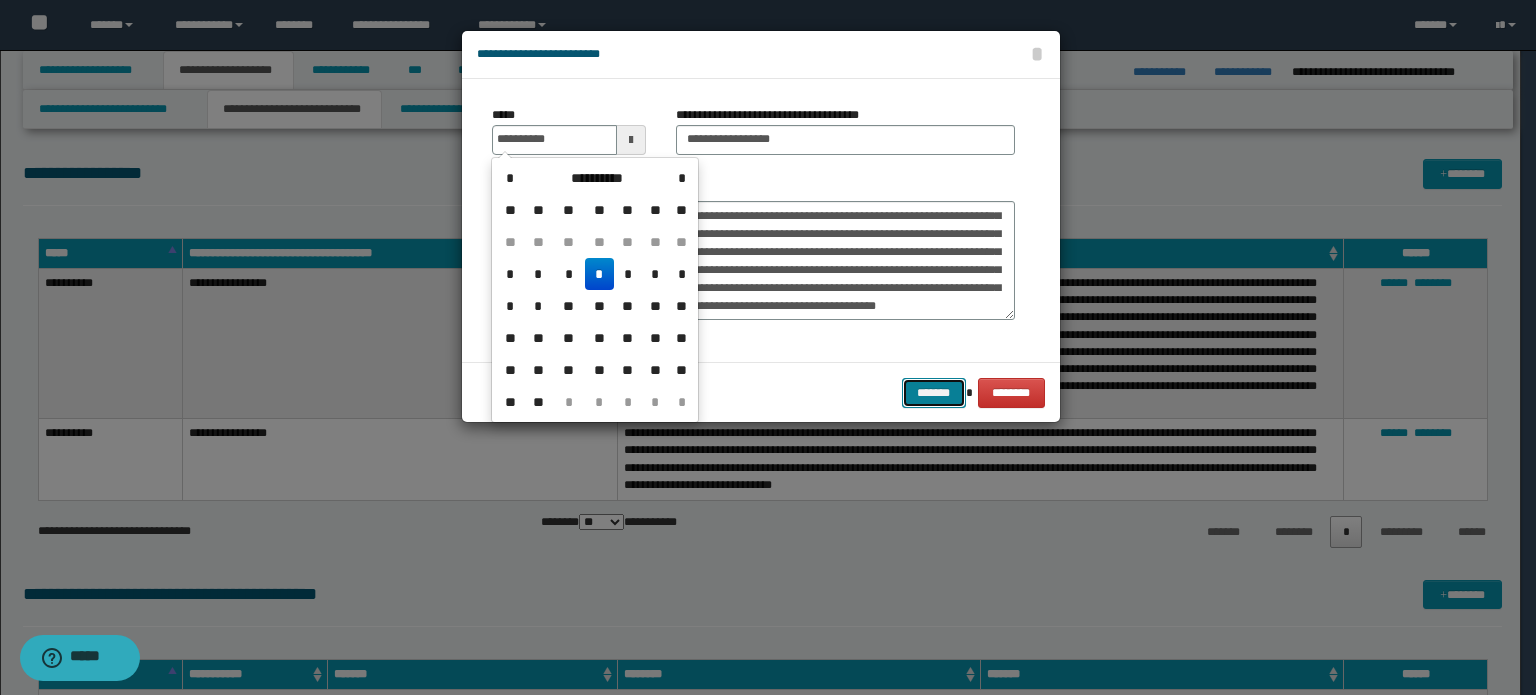 type on "**********" 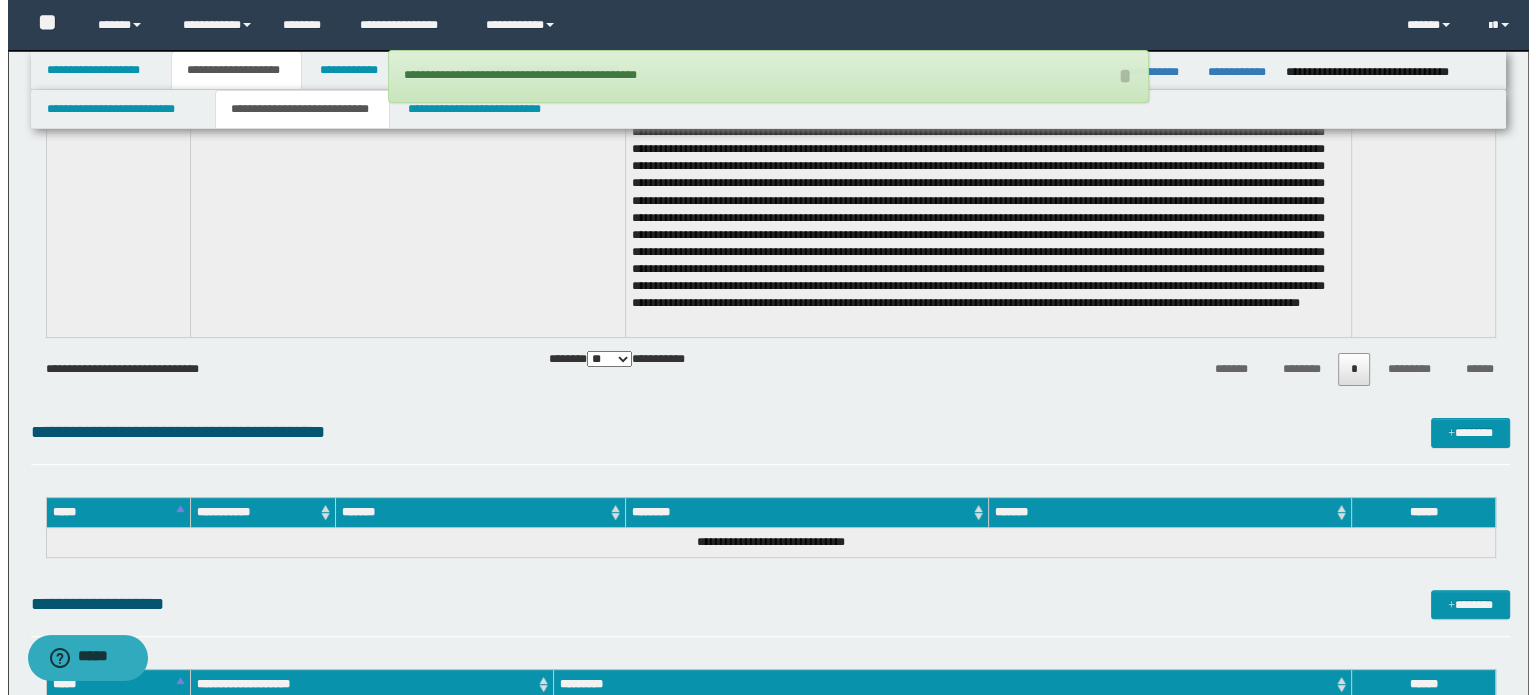 scroll, scrollTop: 800, scrollLeft: 0, axis: vertical 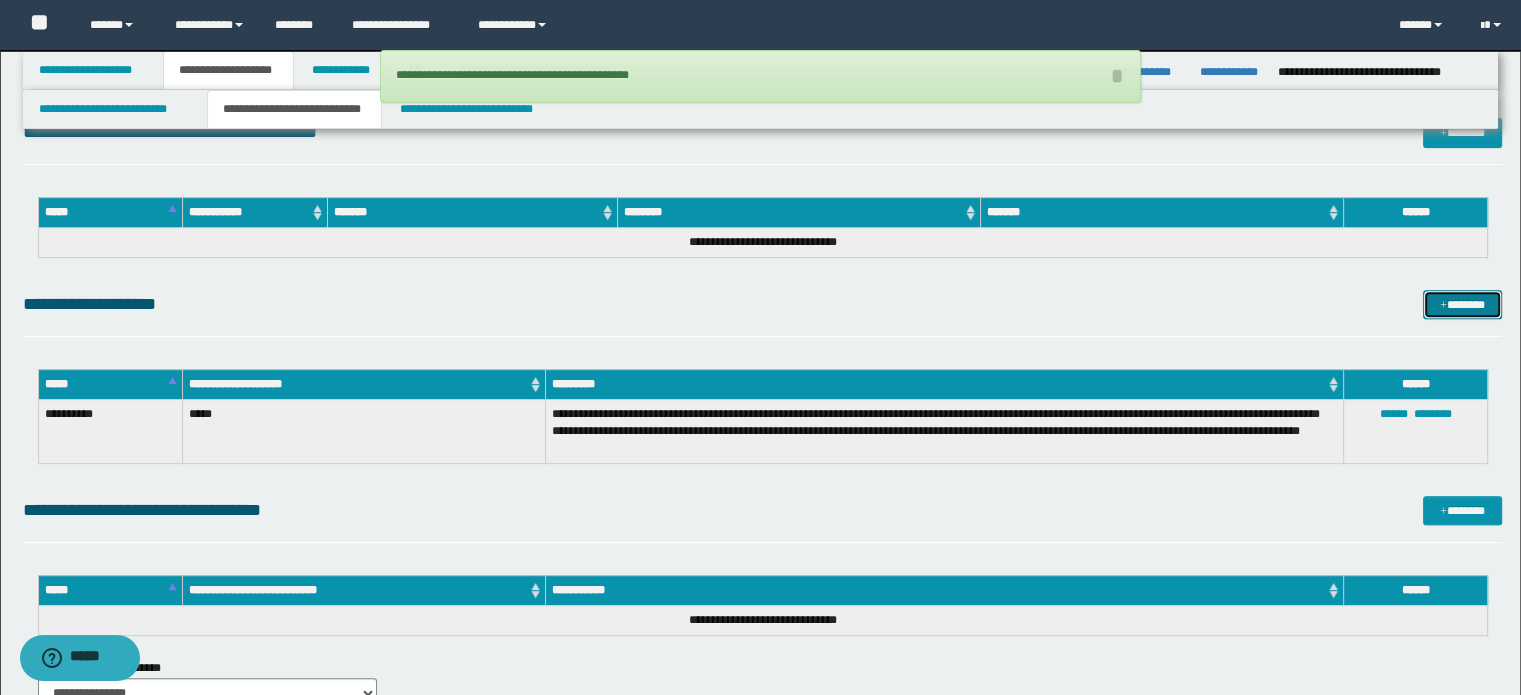 drag, startPoint x: 1449, startPoint y: 312, endPoint x: 1442, endPoint y: 338, distance: 26.925823 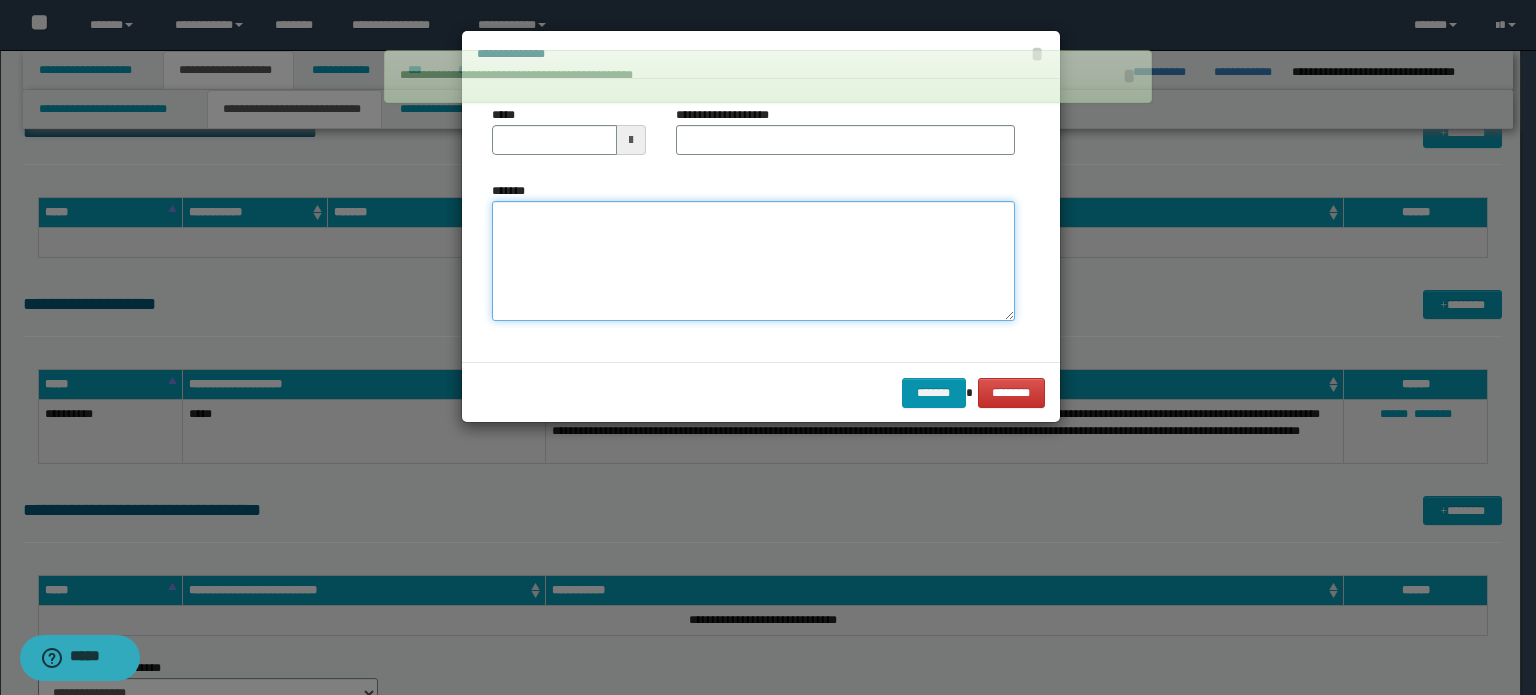 drag, startPoint x: 887, startPoint y: 244, endPoint x: 863, endPoint y: 246, distance: 24.083189 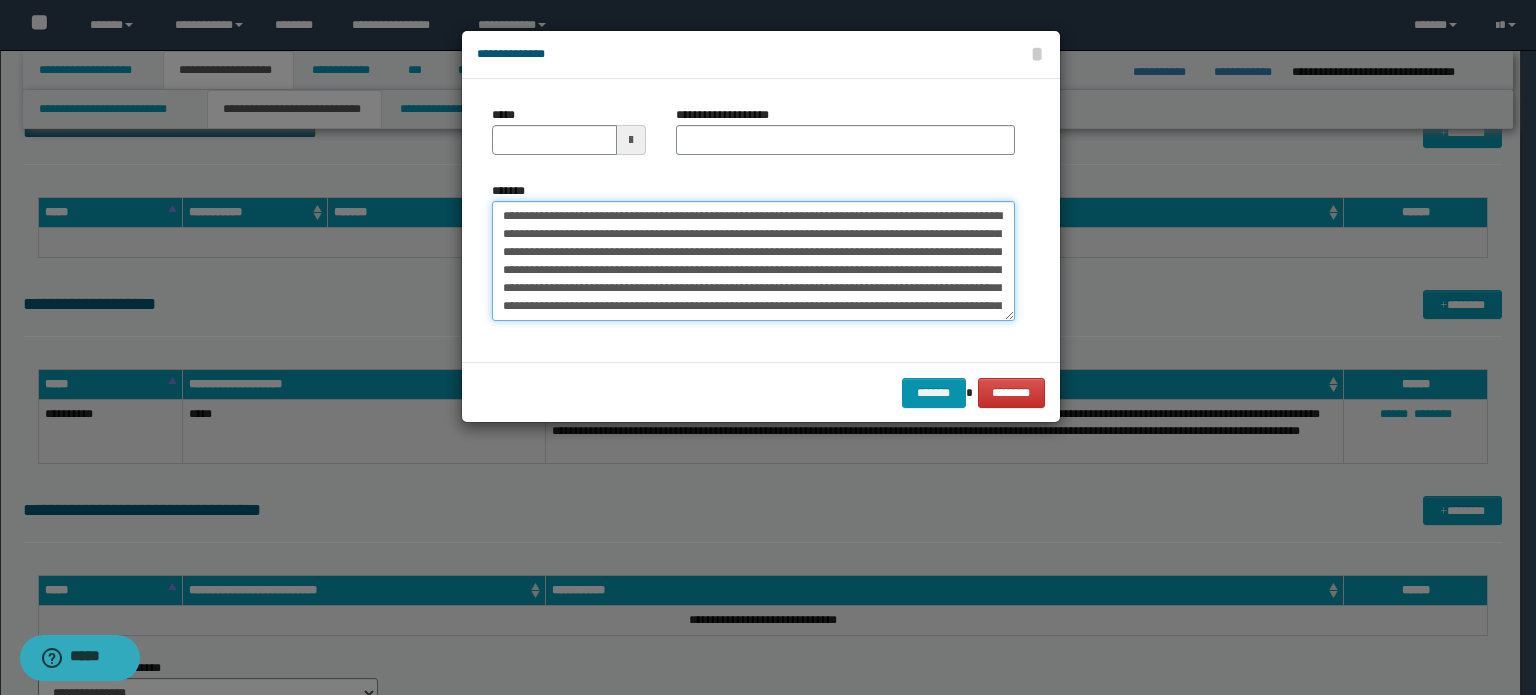 scroll, scrollTop: 120, scrollLeft: 0, axis: vertical 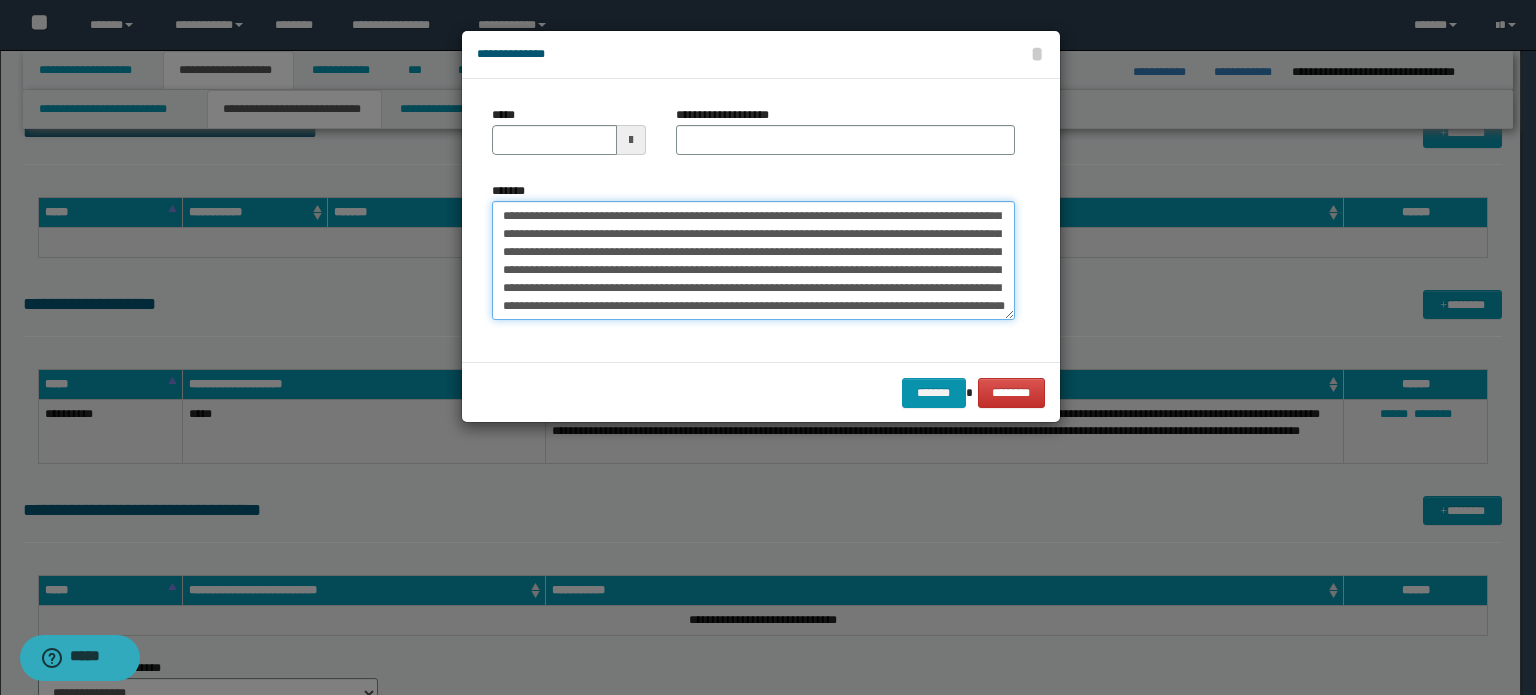 type on "**********" 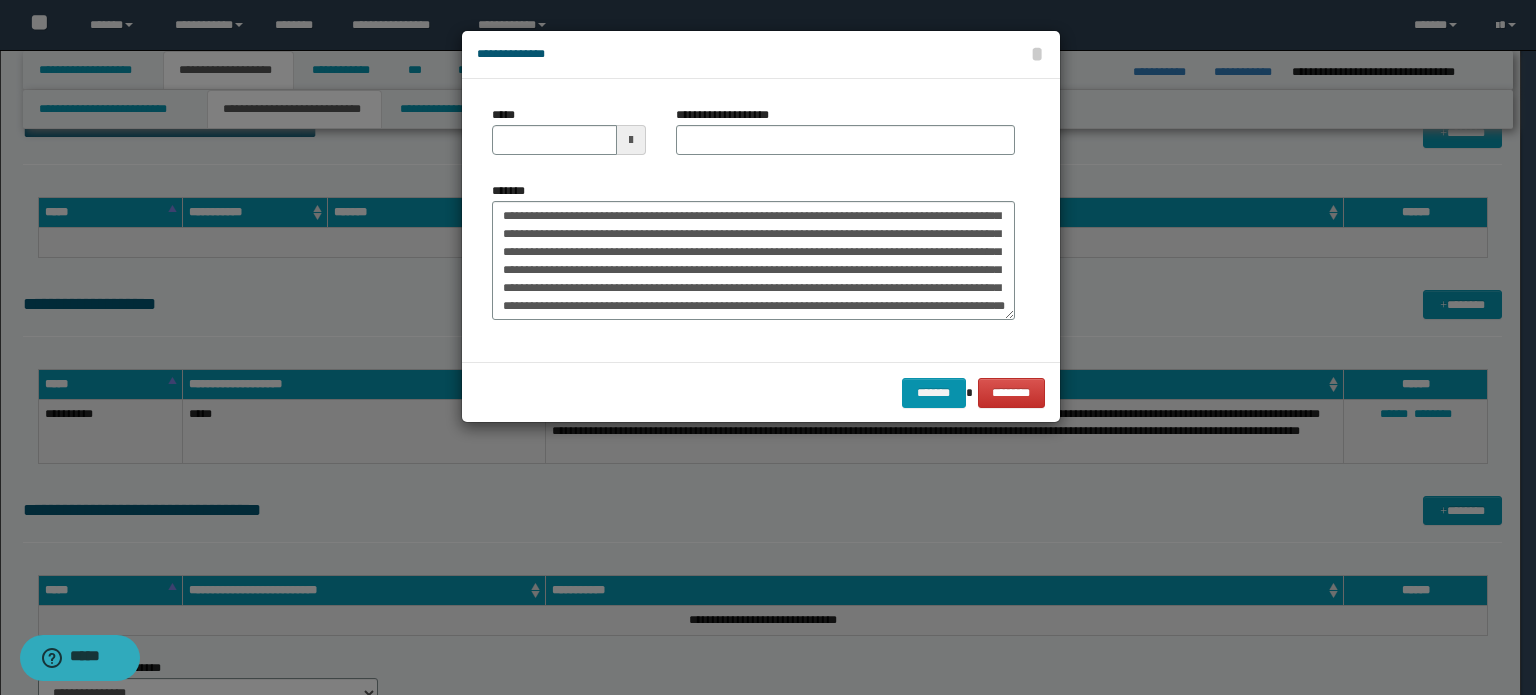 click on "**********" at bounding box center (845, 138) 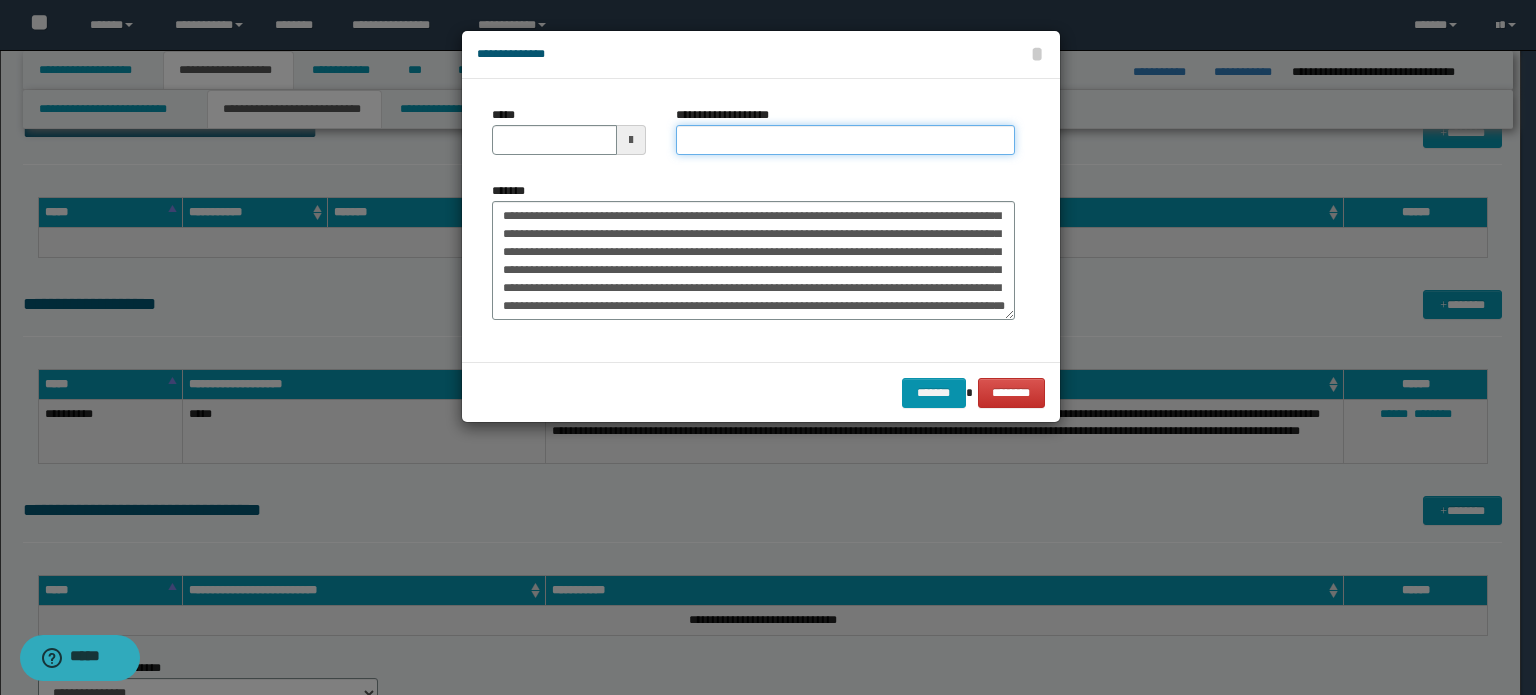 click on "**********" at bounding box center (845, 140) 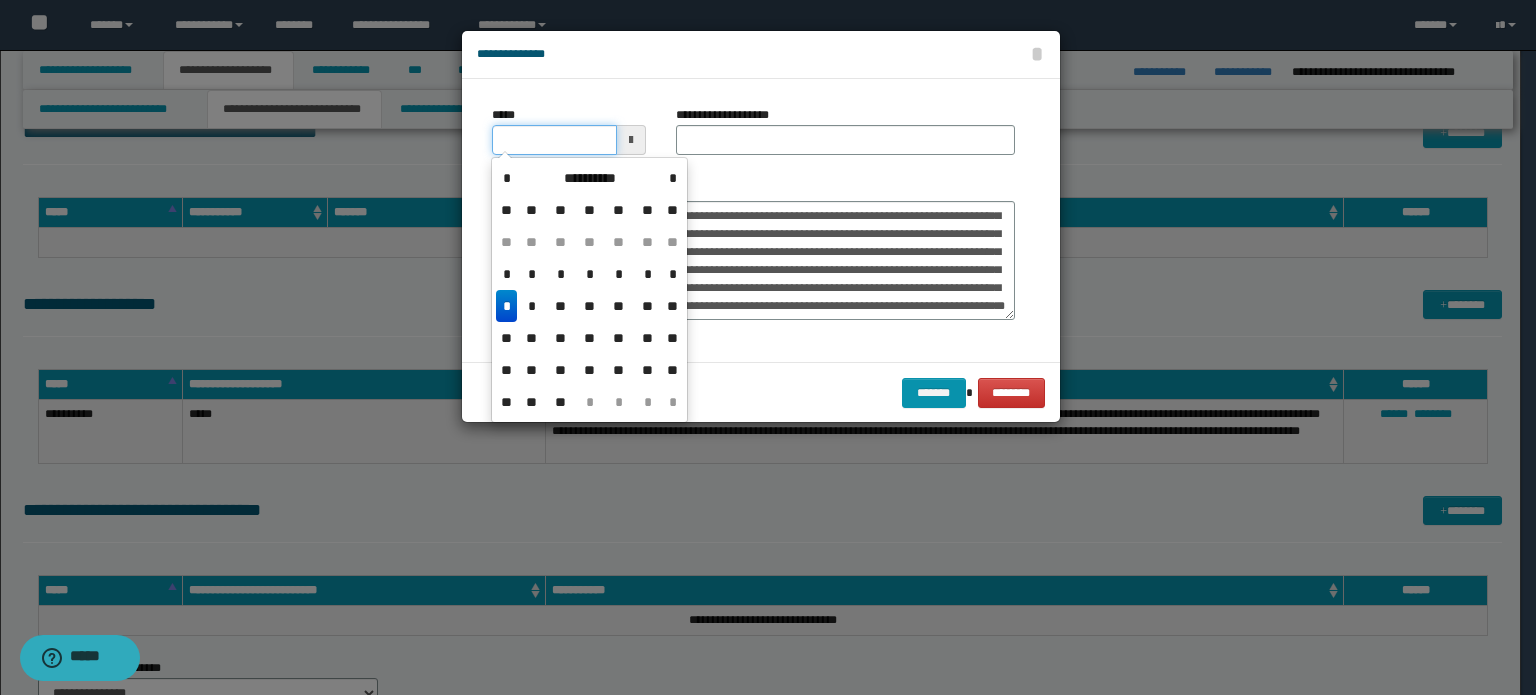 click on "*****" at bounding box center (554, 140) 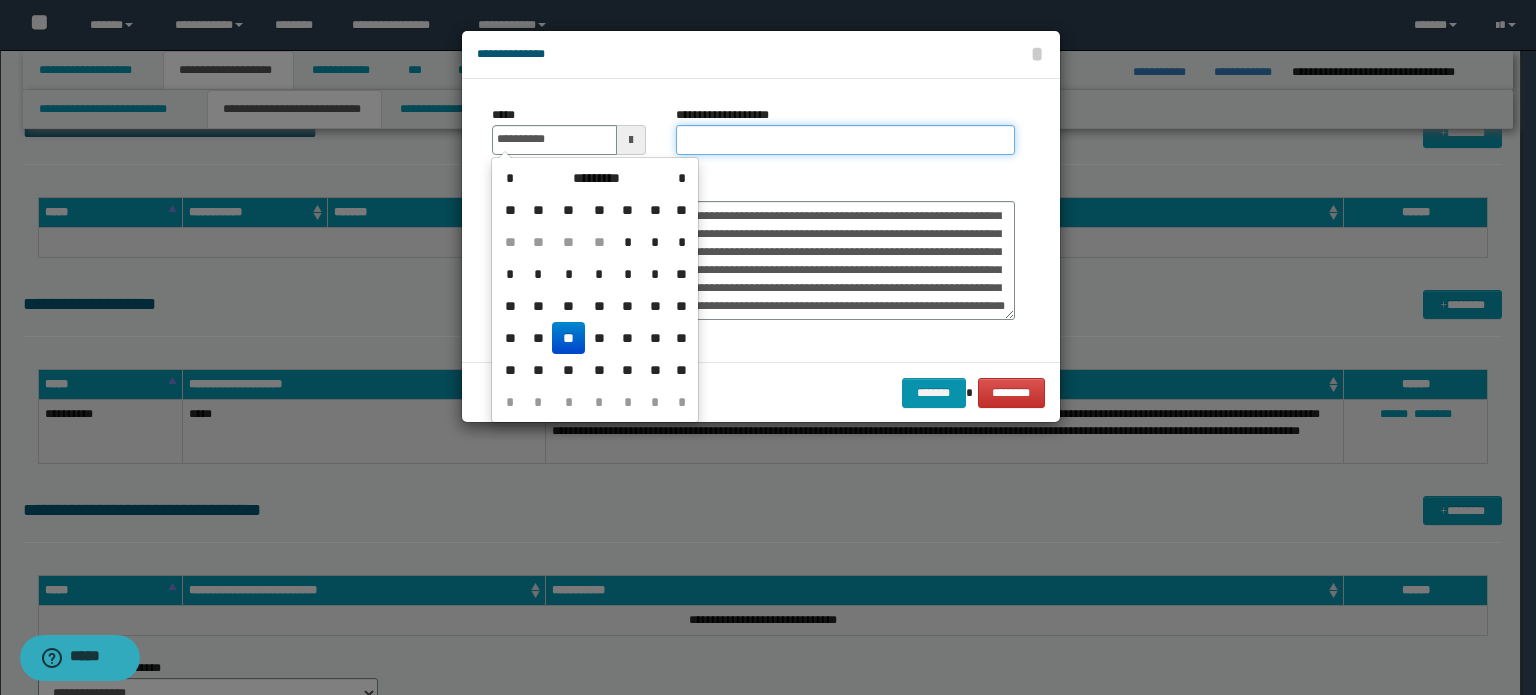 type on "**********" 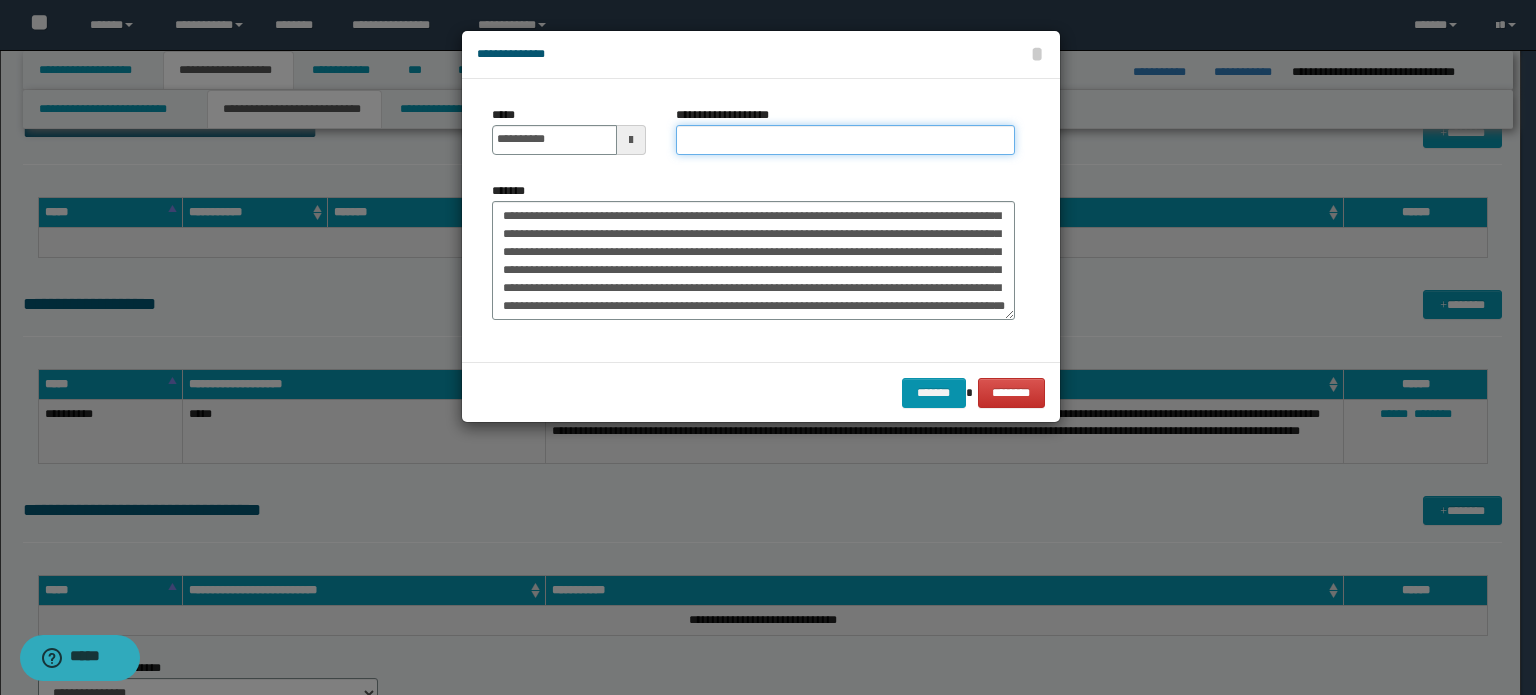 click on "**********" at bounding box center [845, 140] 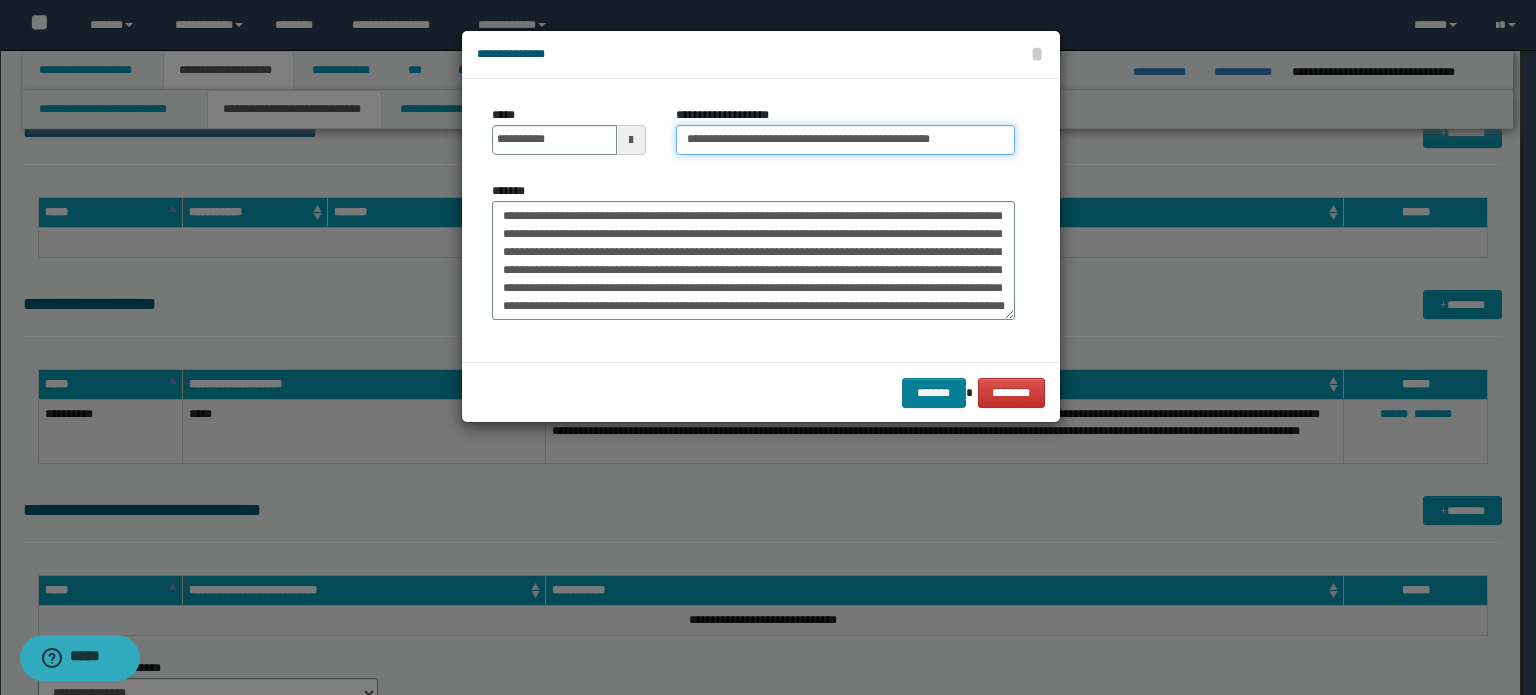 type on "**********" 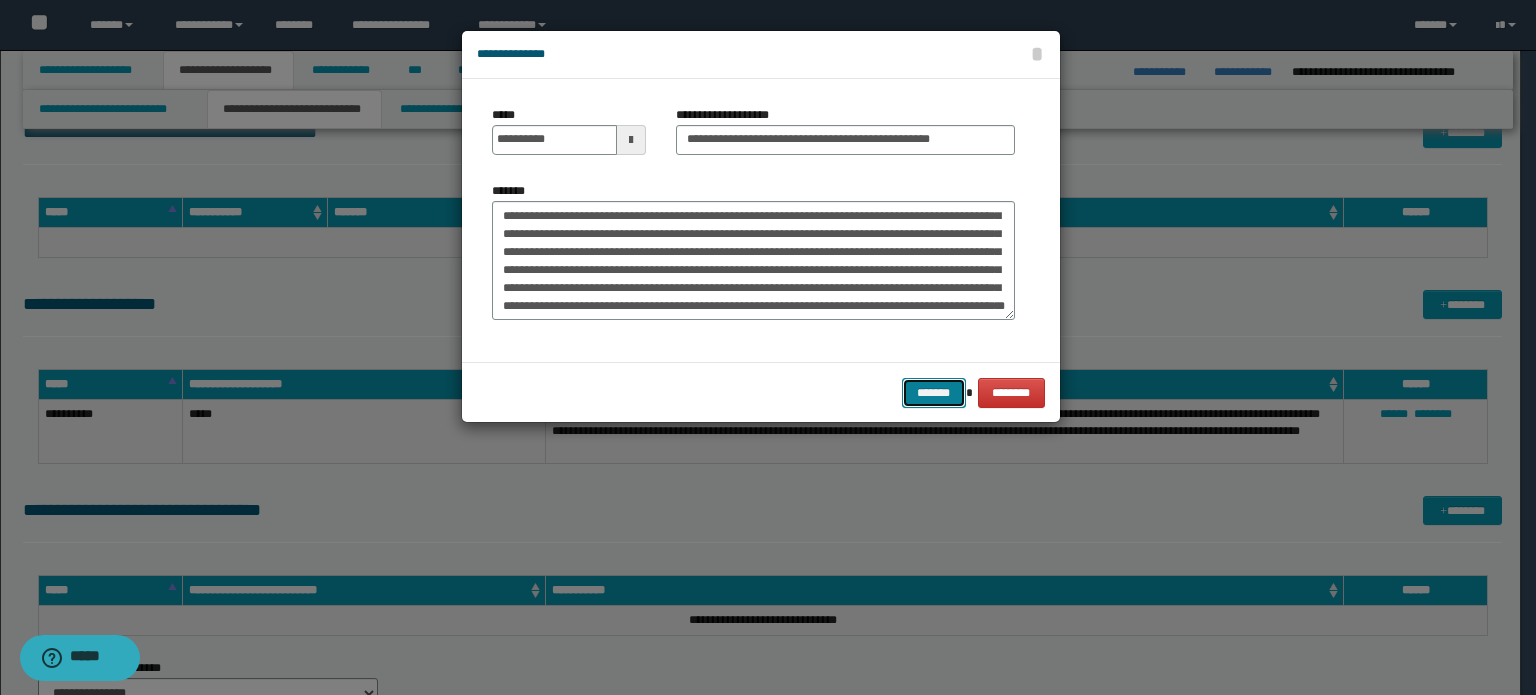 click on "*******" at bounding box center [934, 393] 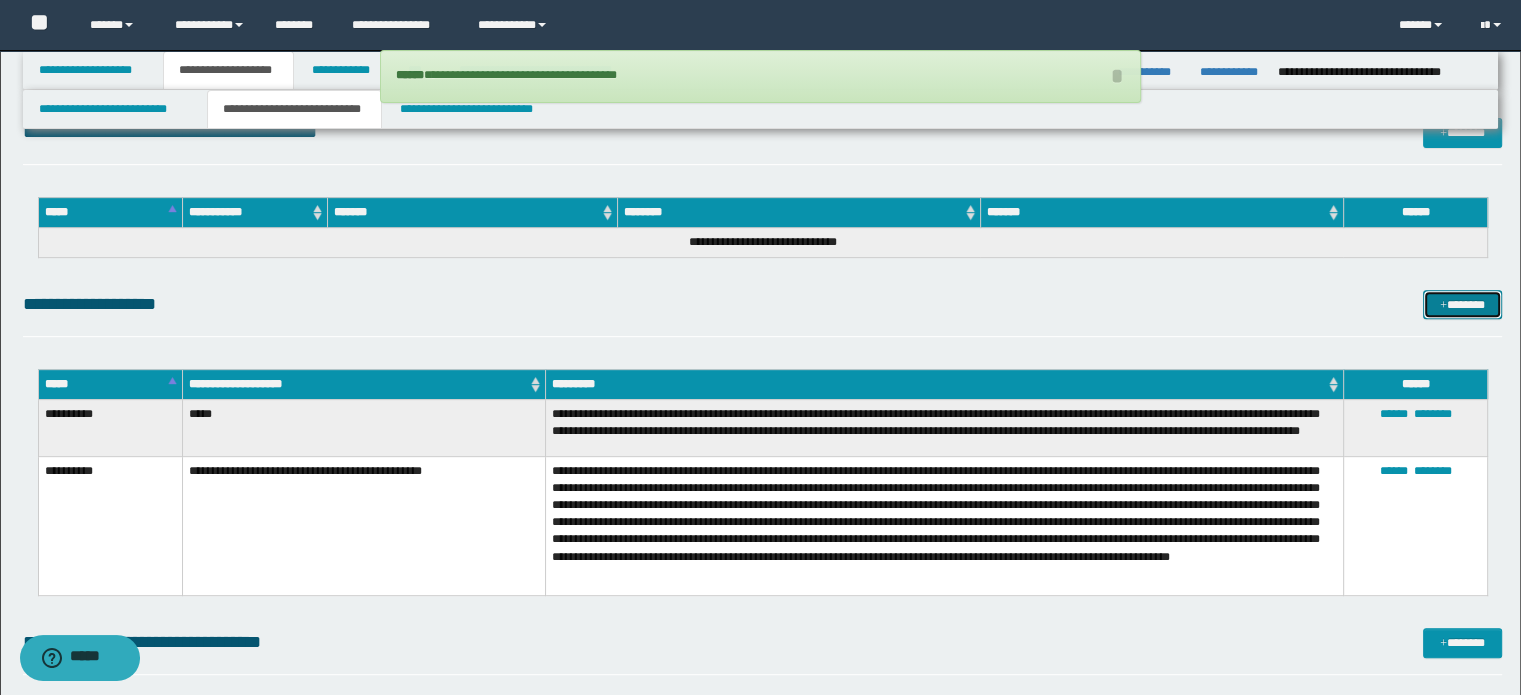 click at bounding box center [1443, 306] 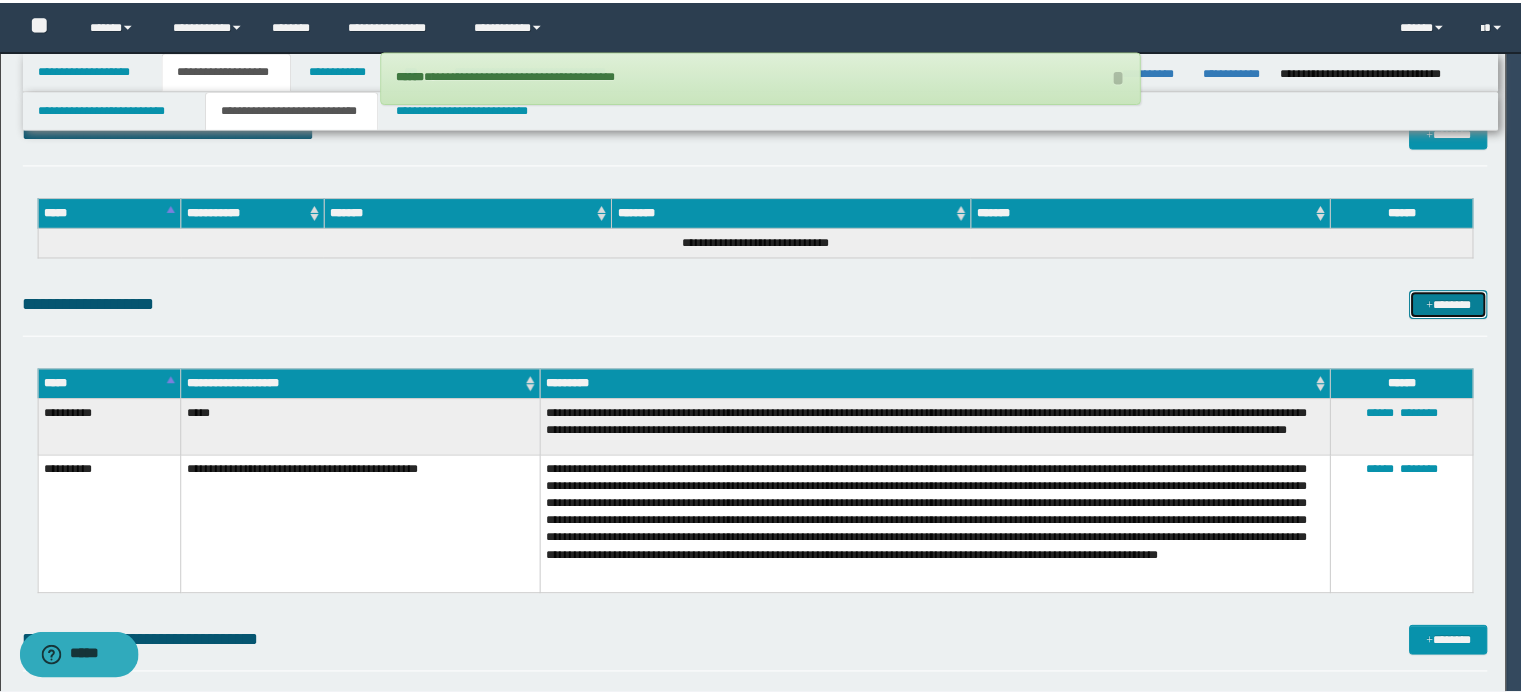 scroll, scrollTop: 0, scrollLeft: 0, axis: both 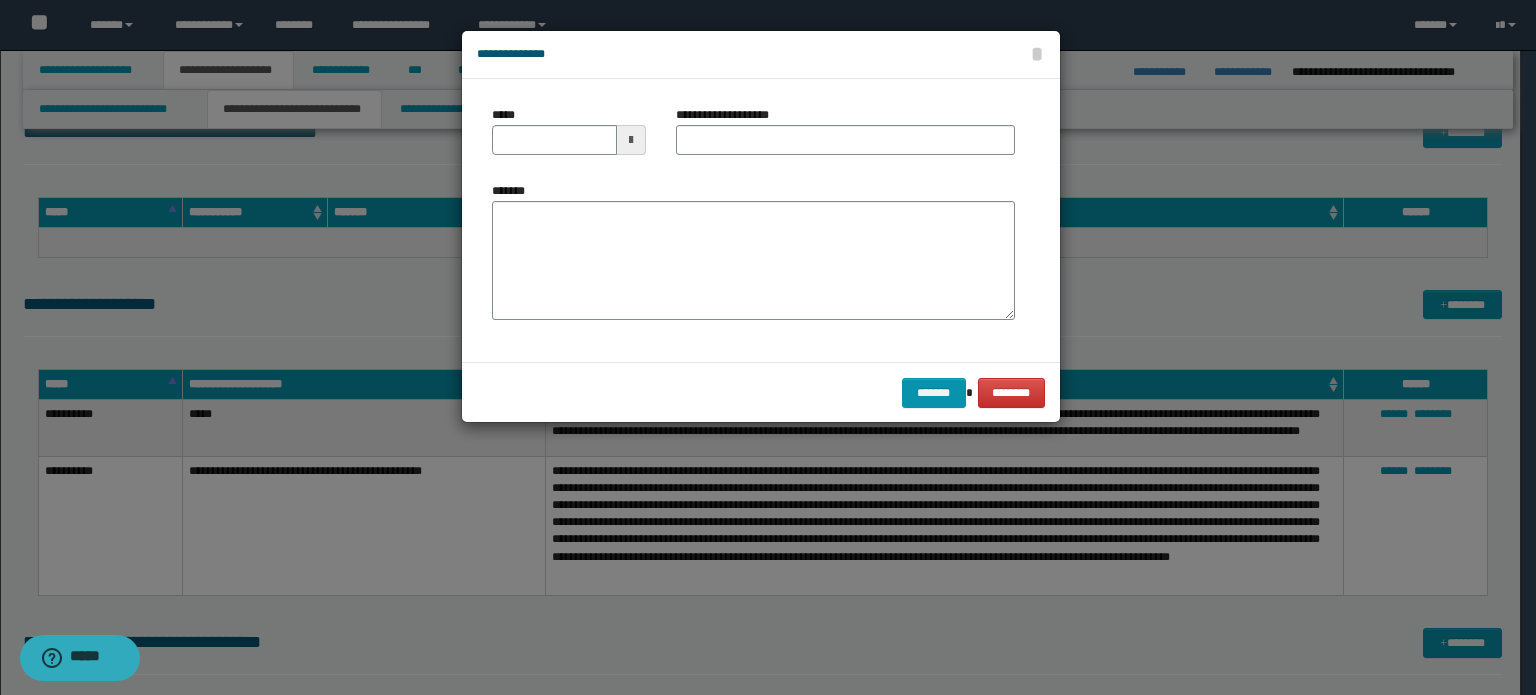 type 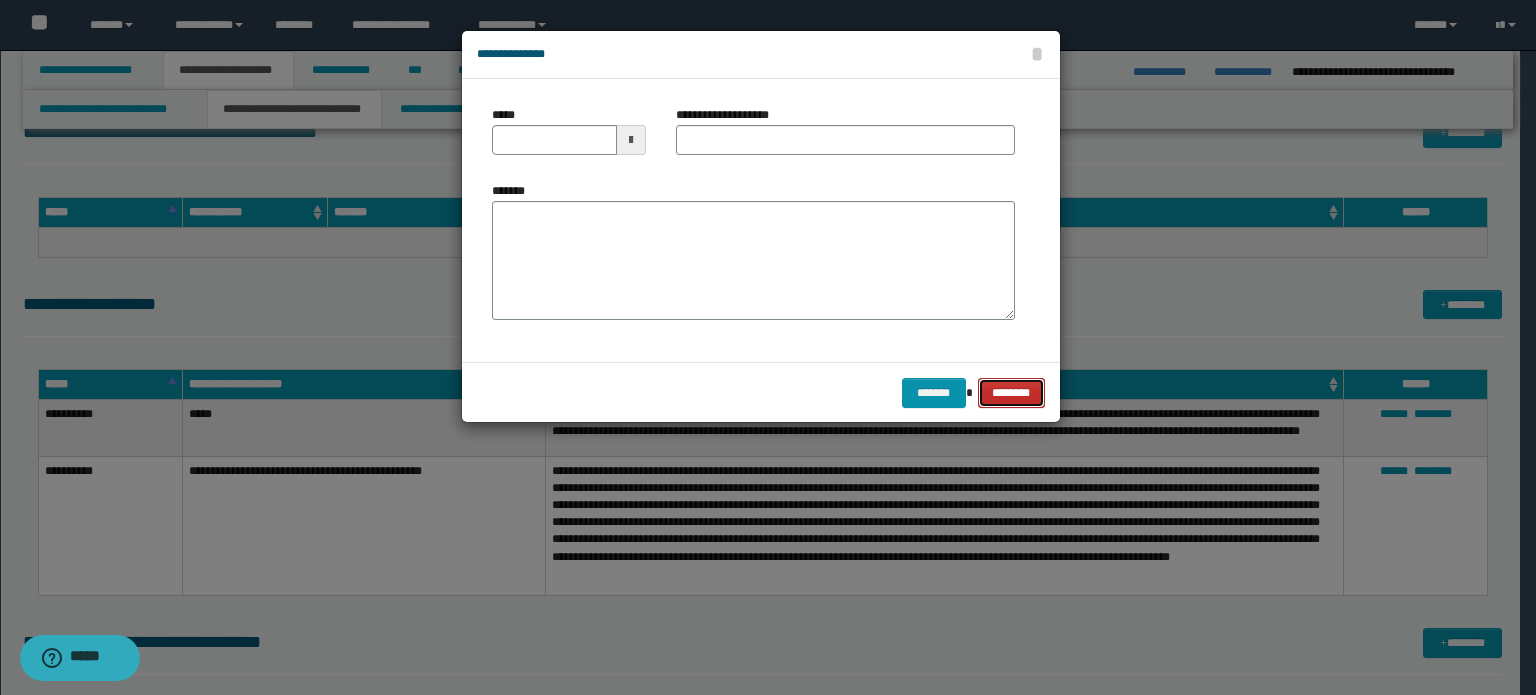 click on "********" at bounding box center (1011, 393) 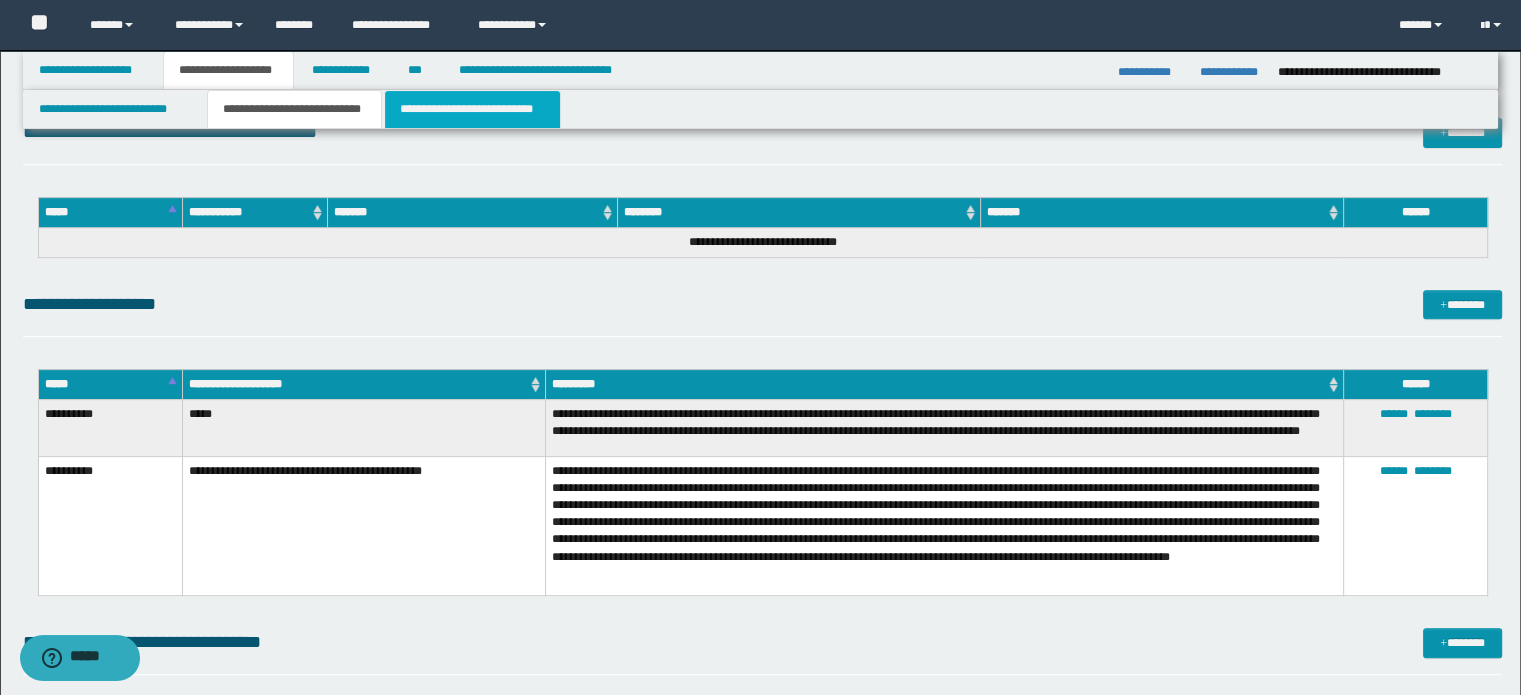click on "**********" at bounding box center [472, 109] 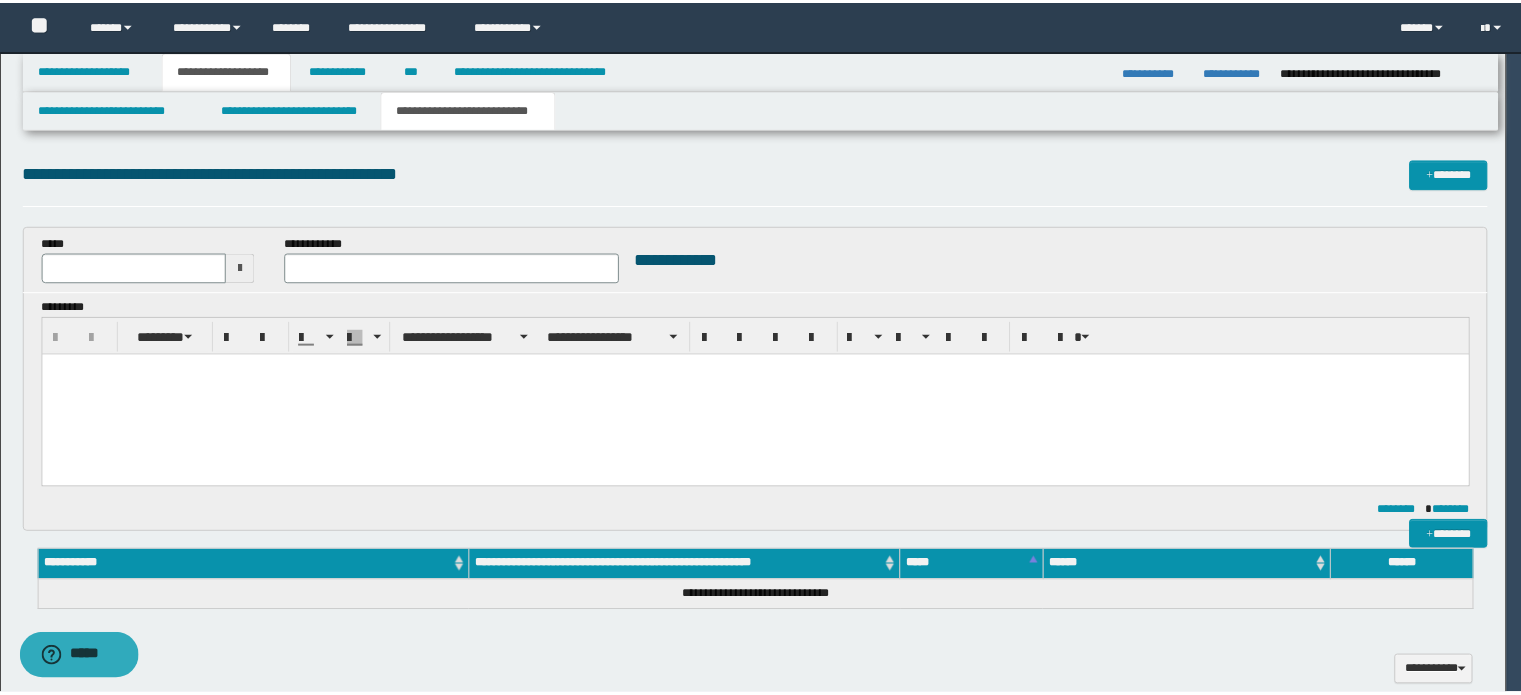 scroll, scrollTop: 0, scrollLeft: 0, axis: both 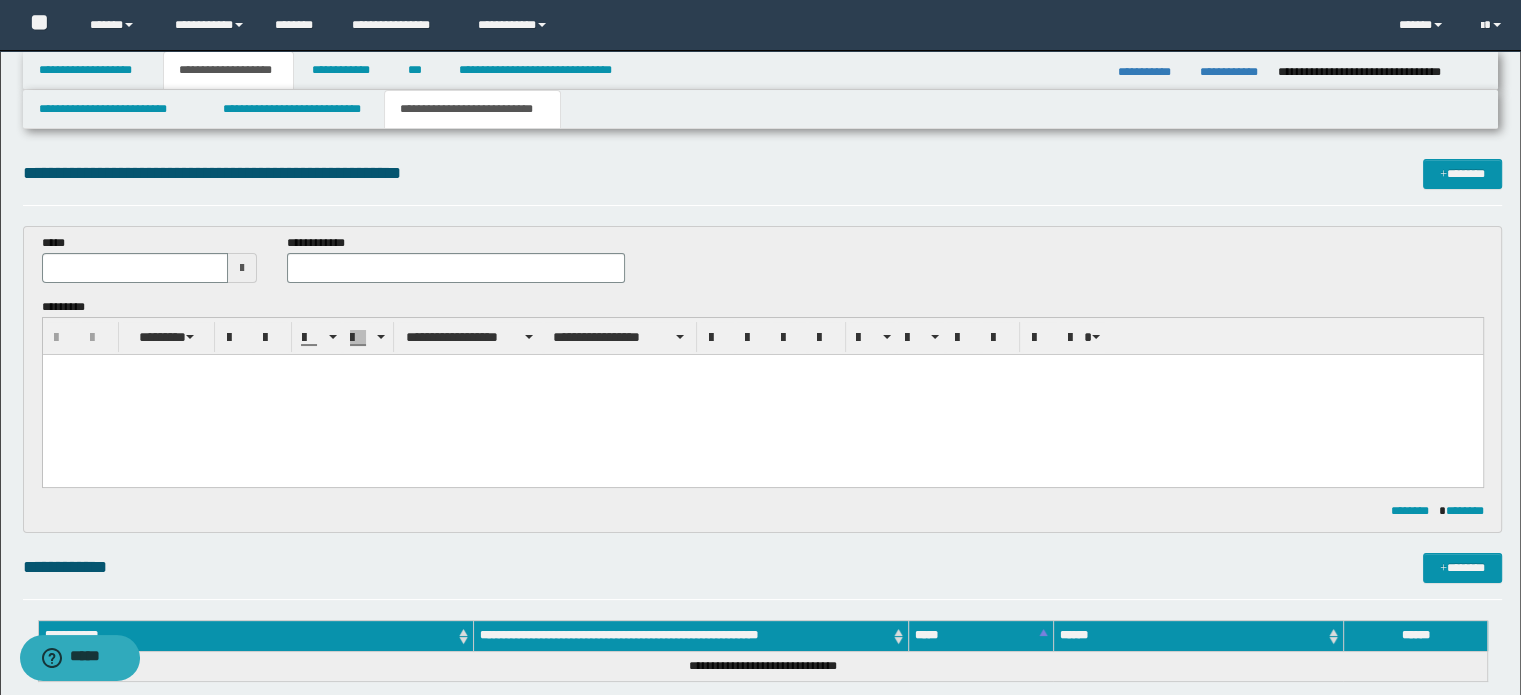 drag, startPoint x: 370, startPoint y: 370, endPoint x: 384, endPoint y: 648, distance: 278.3523 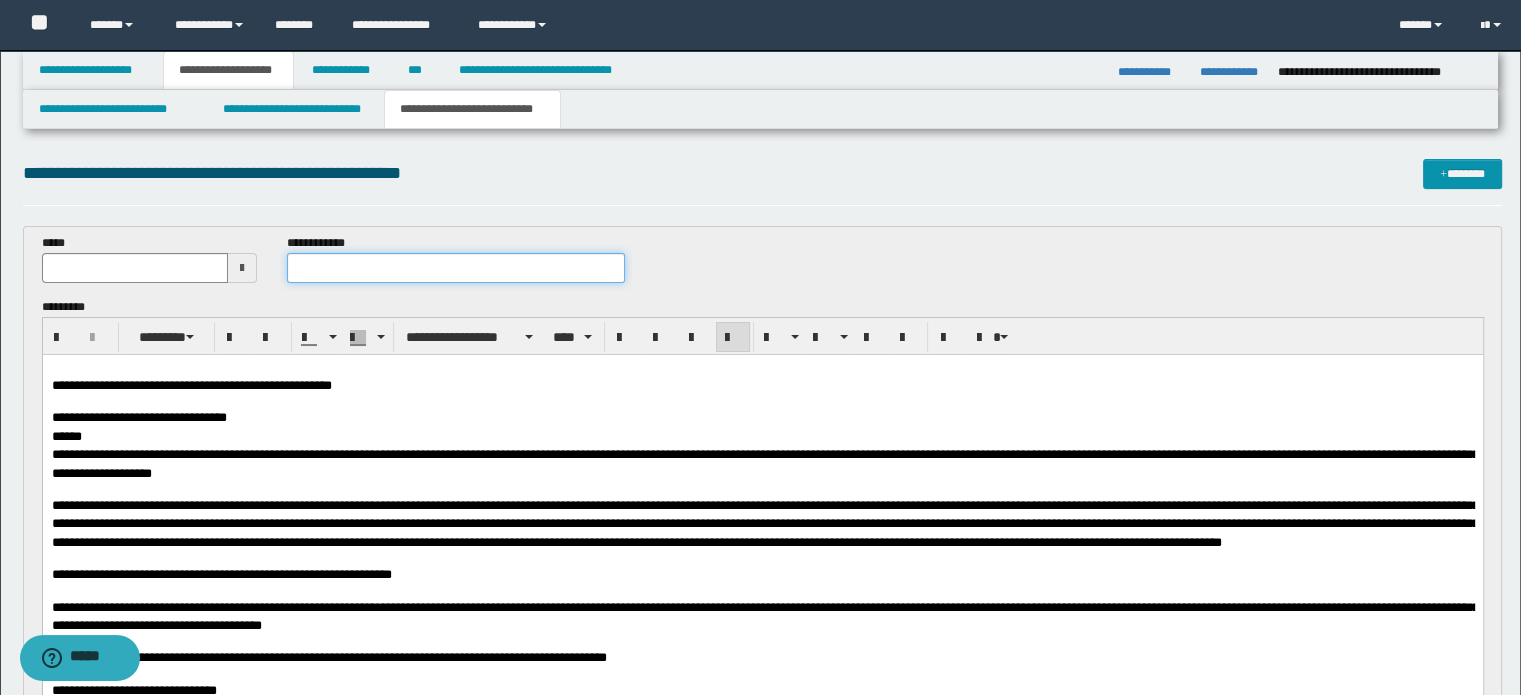 click at bounding box center [456, 268] 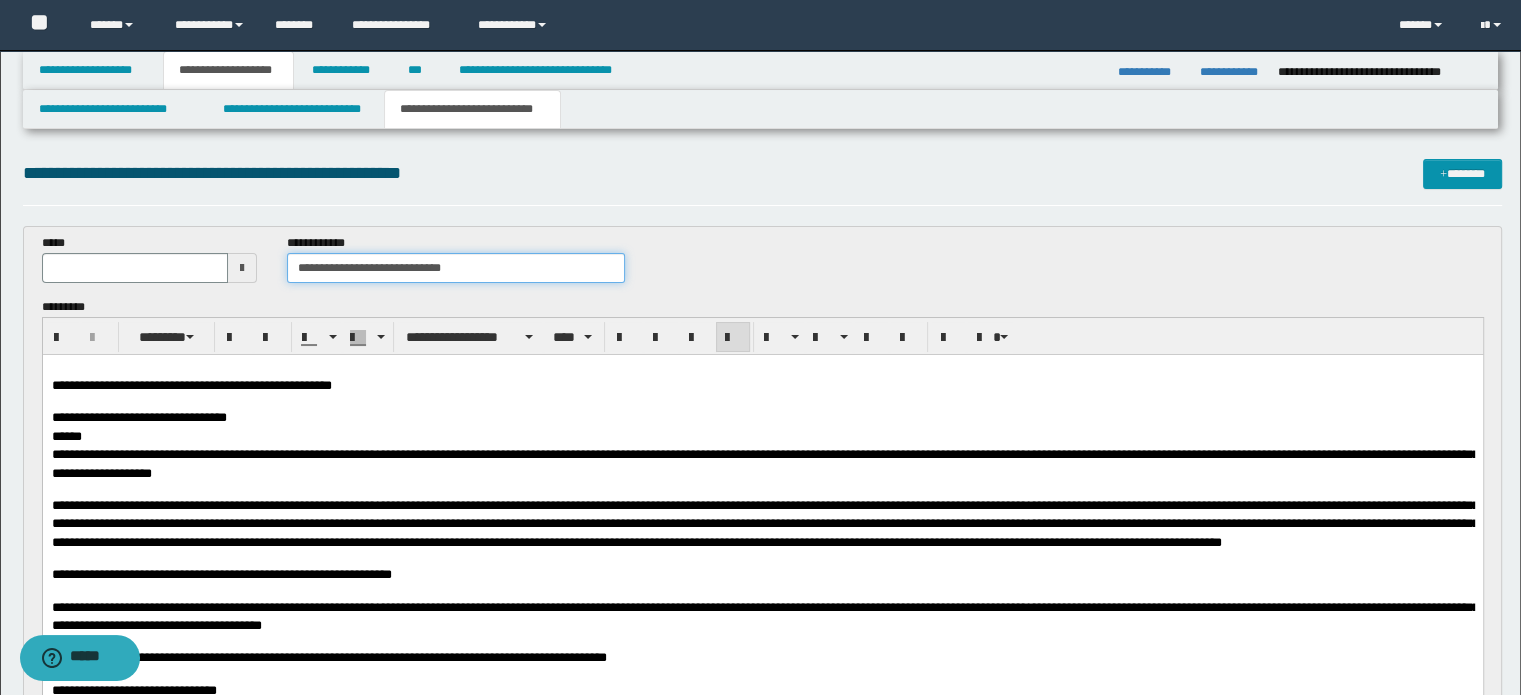 type on "**********" 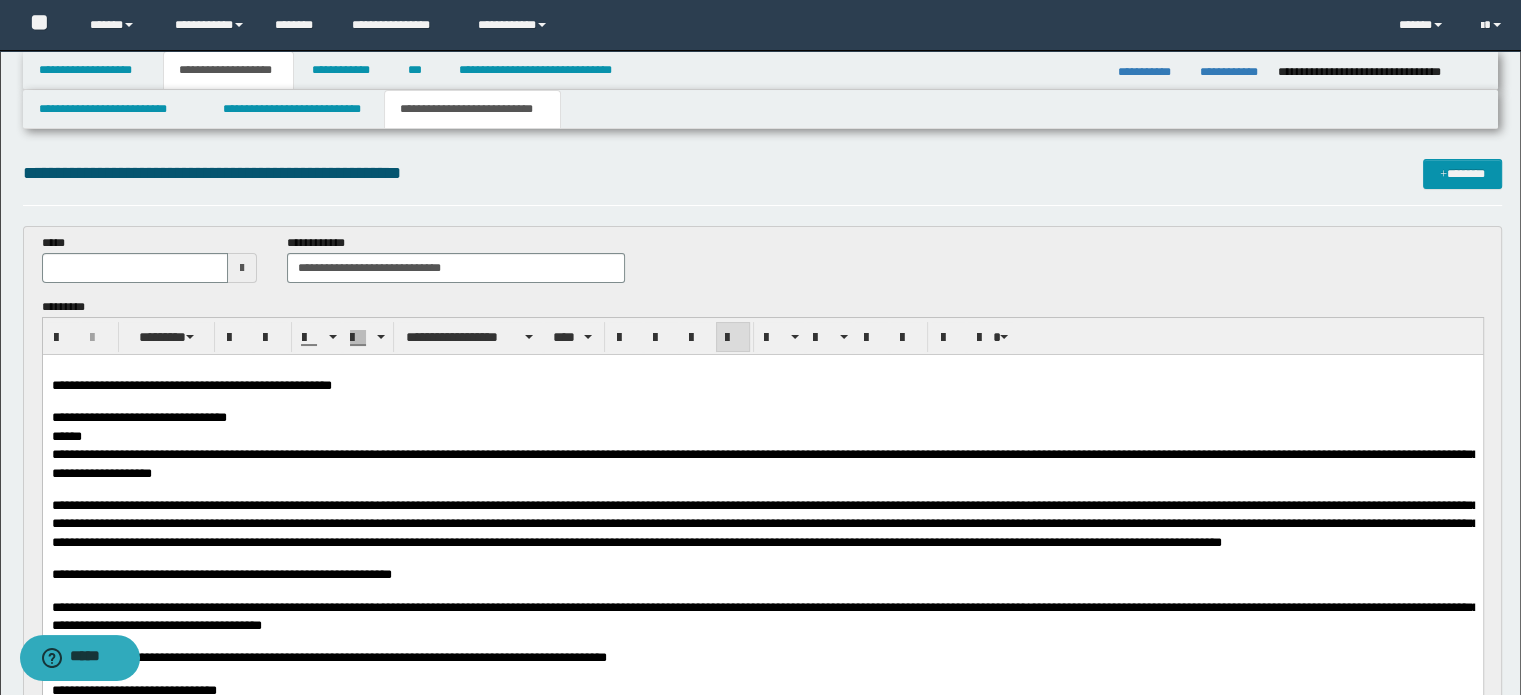 click at bounding box center (242, 268) 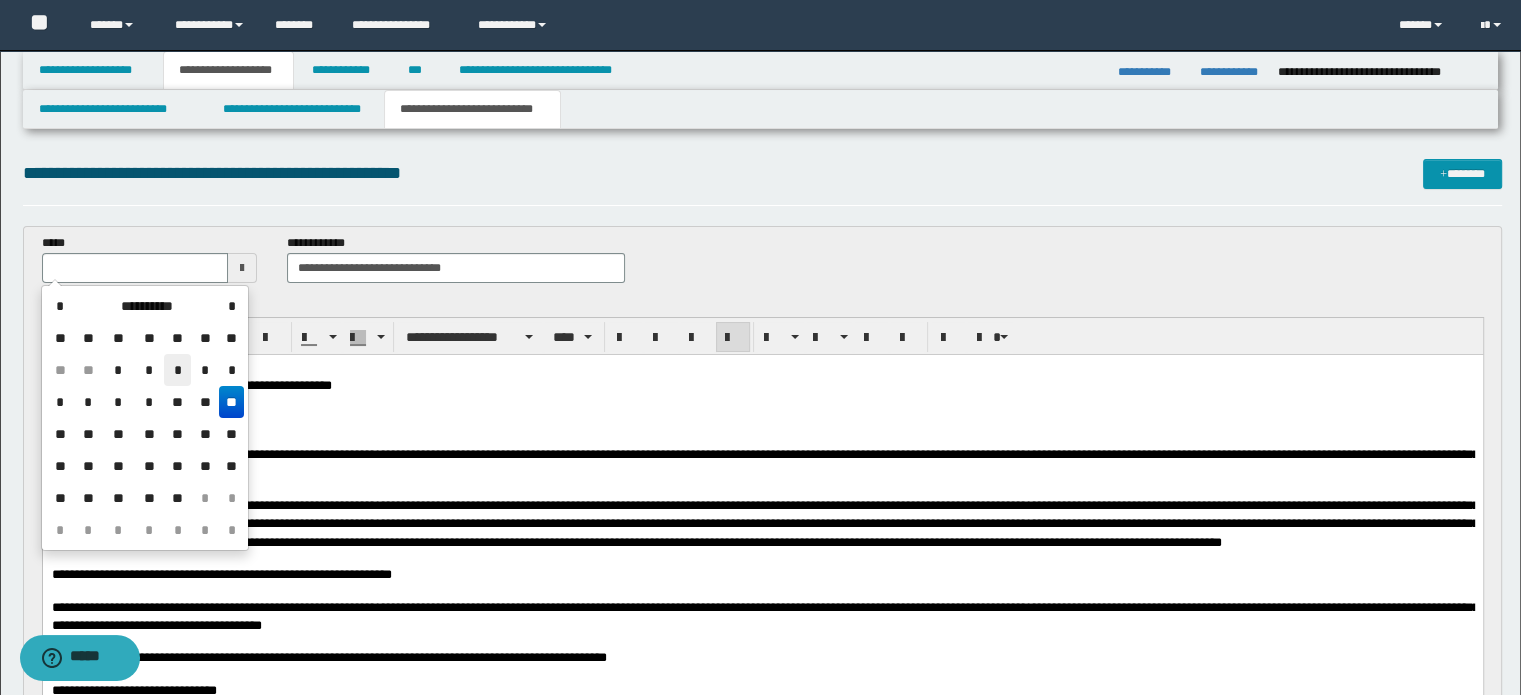 drag, startPoint x: 187, startPoint y: 371, endPoint x: 146, endPoint y: 5, distance: 368.28928 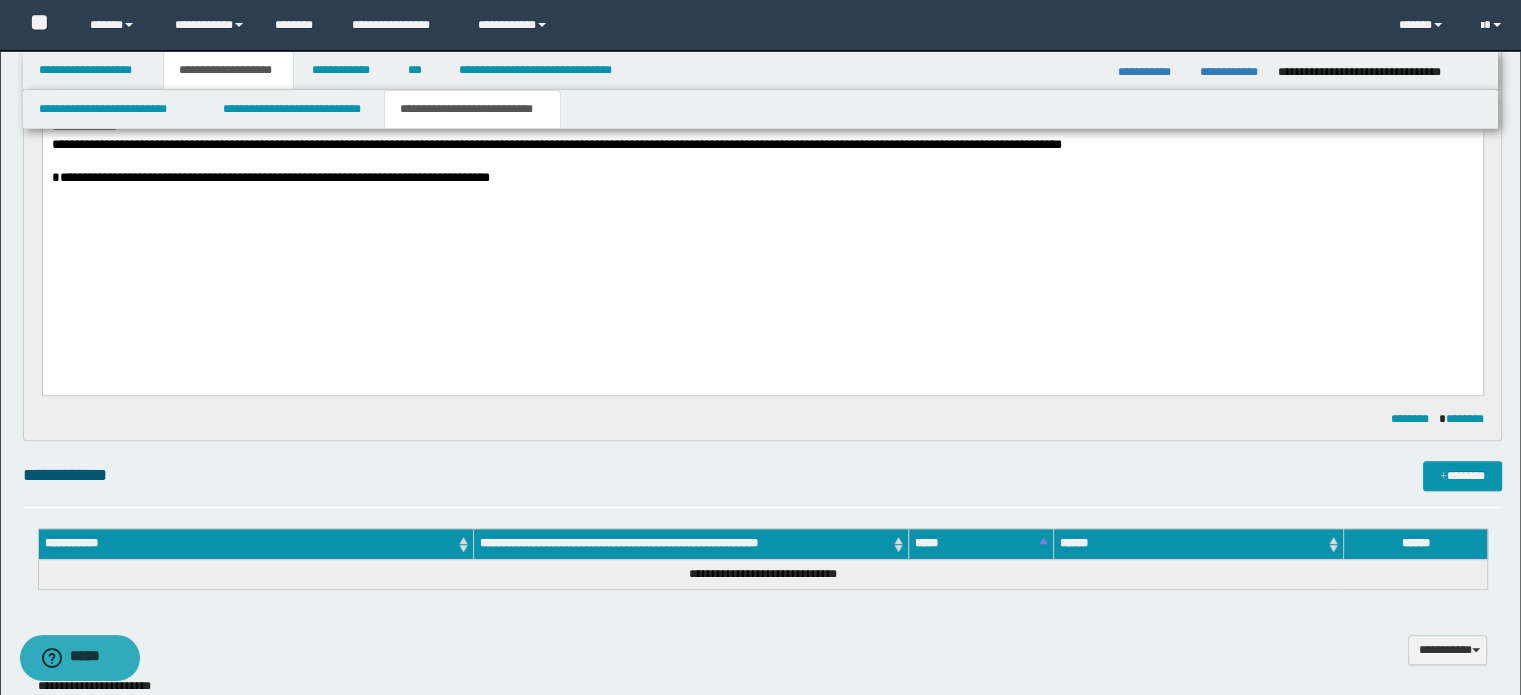 scroll, scrollTop: 1800, scrollLeft: 0, axis: vertical 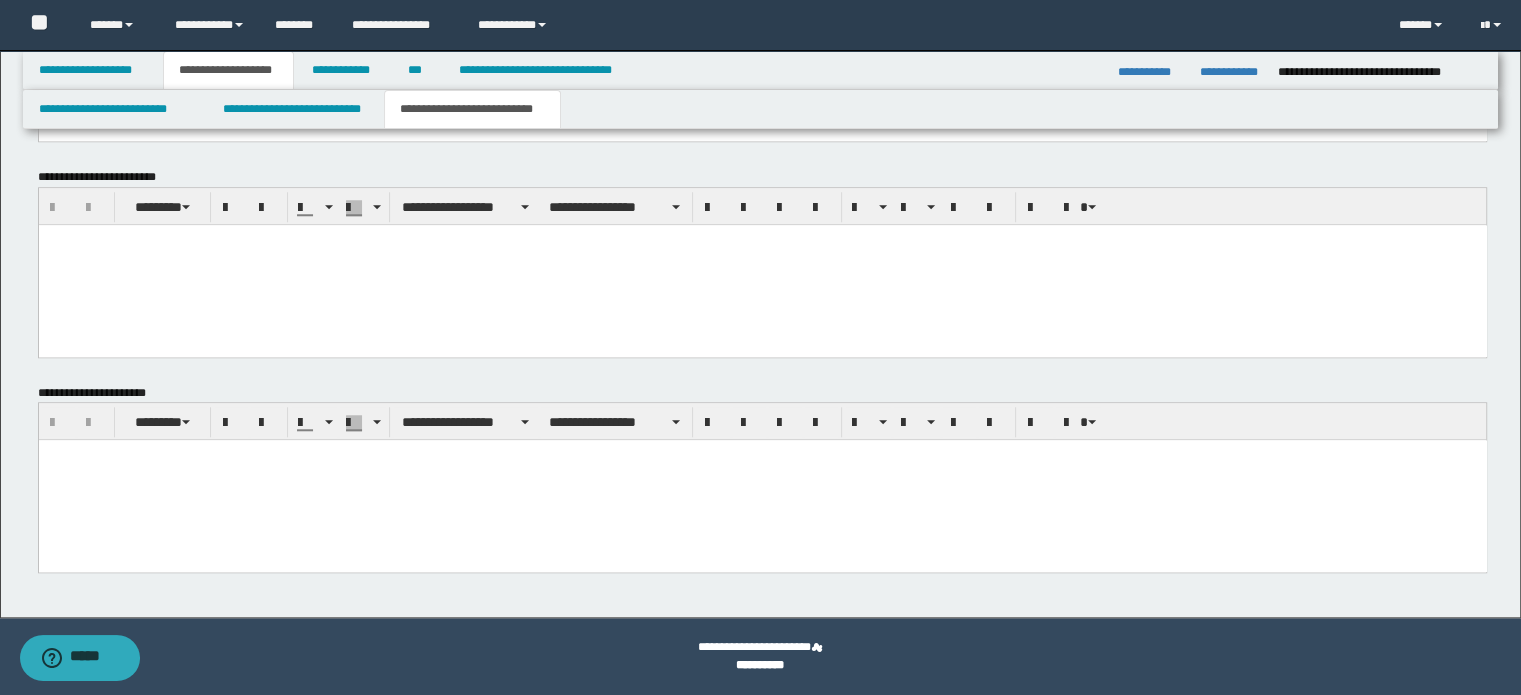 click at bounding box center [762, 480] 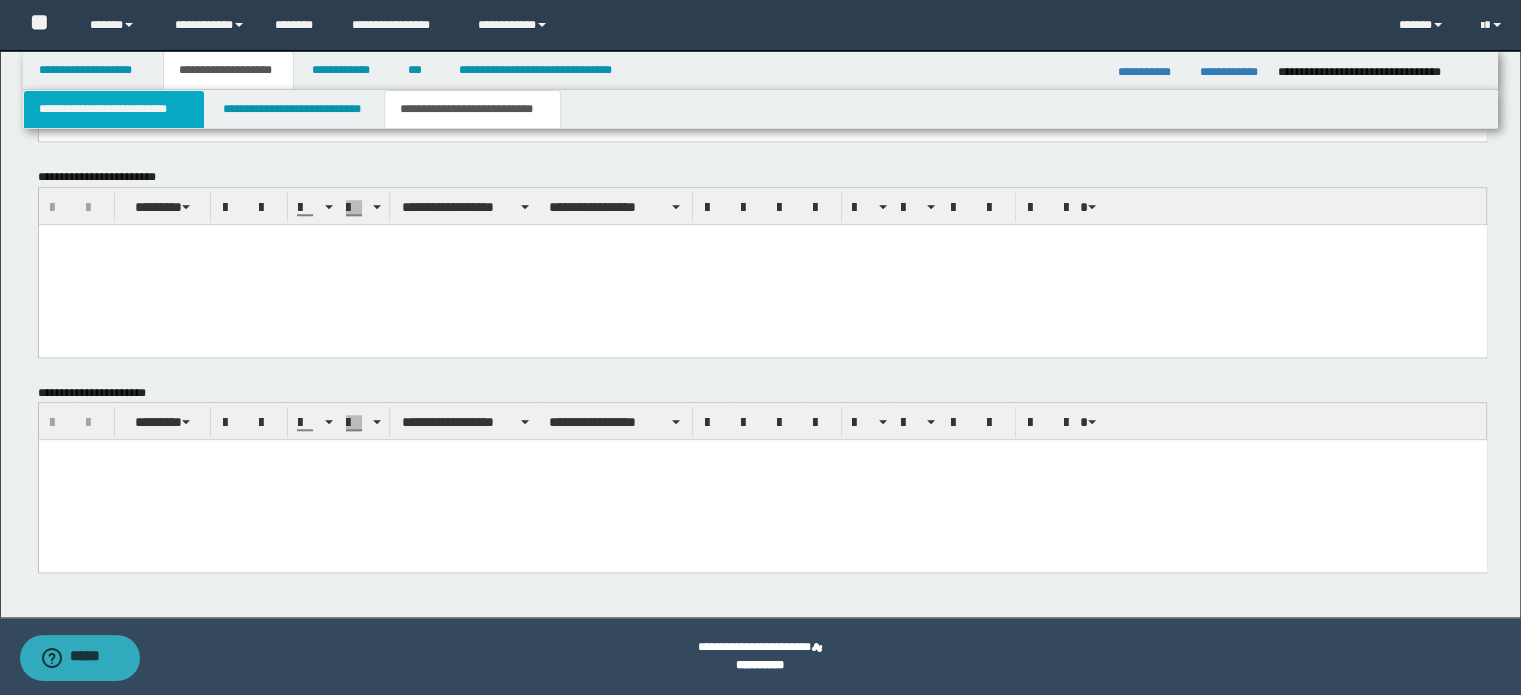 paste 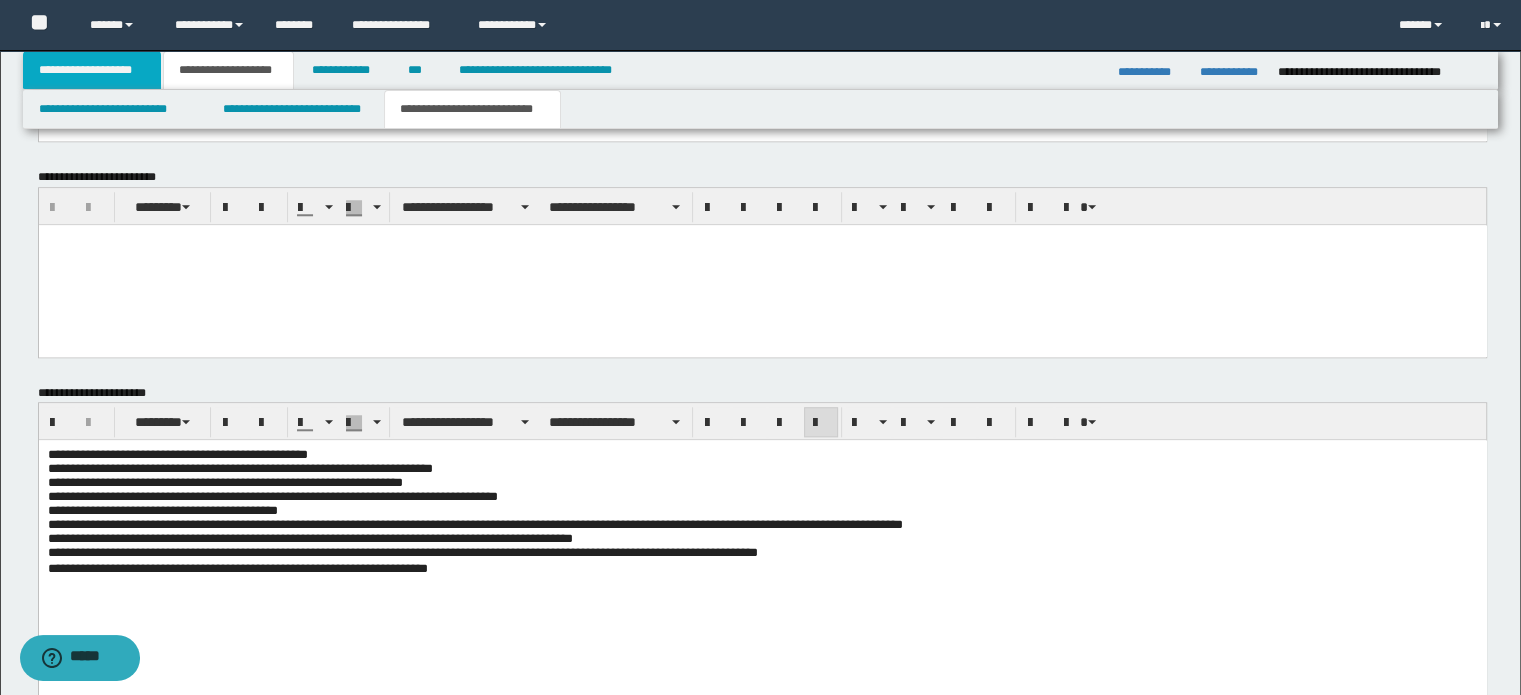 drag, startPoint x: 96, startPoint y: 73, endPoint x: 273, endPoint y: 86, distance: 177.47676 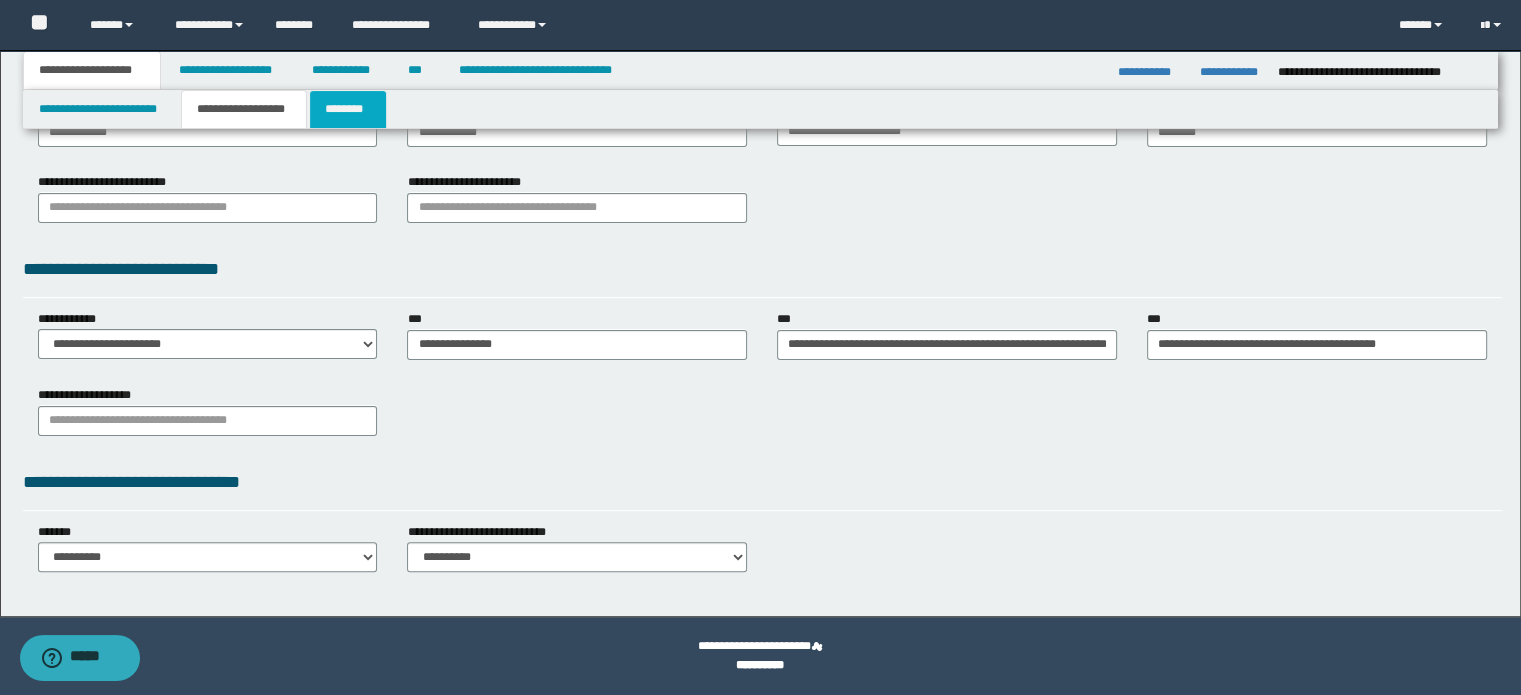 click on "********" at bounding box center [348, 109] 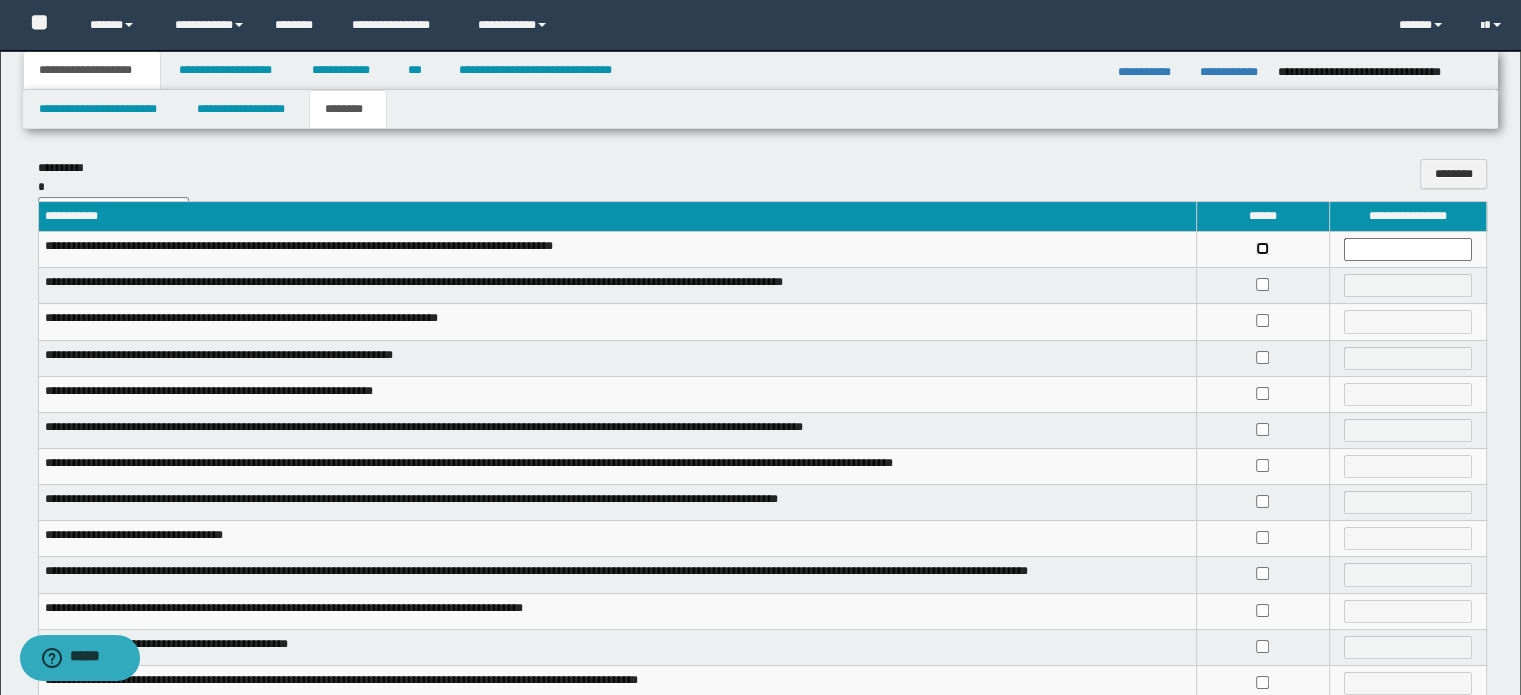 scroll, scrollTop: 414, scrollLeft: 0, axis: vertical 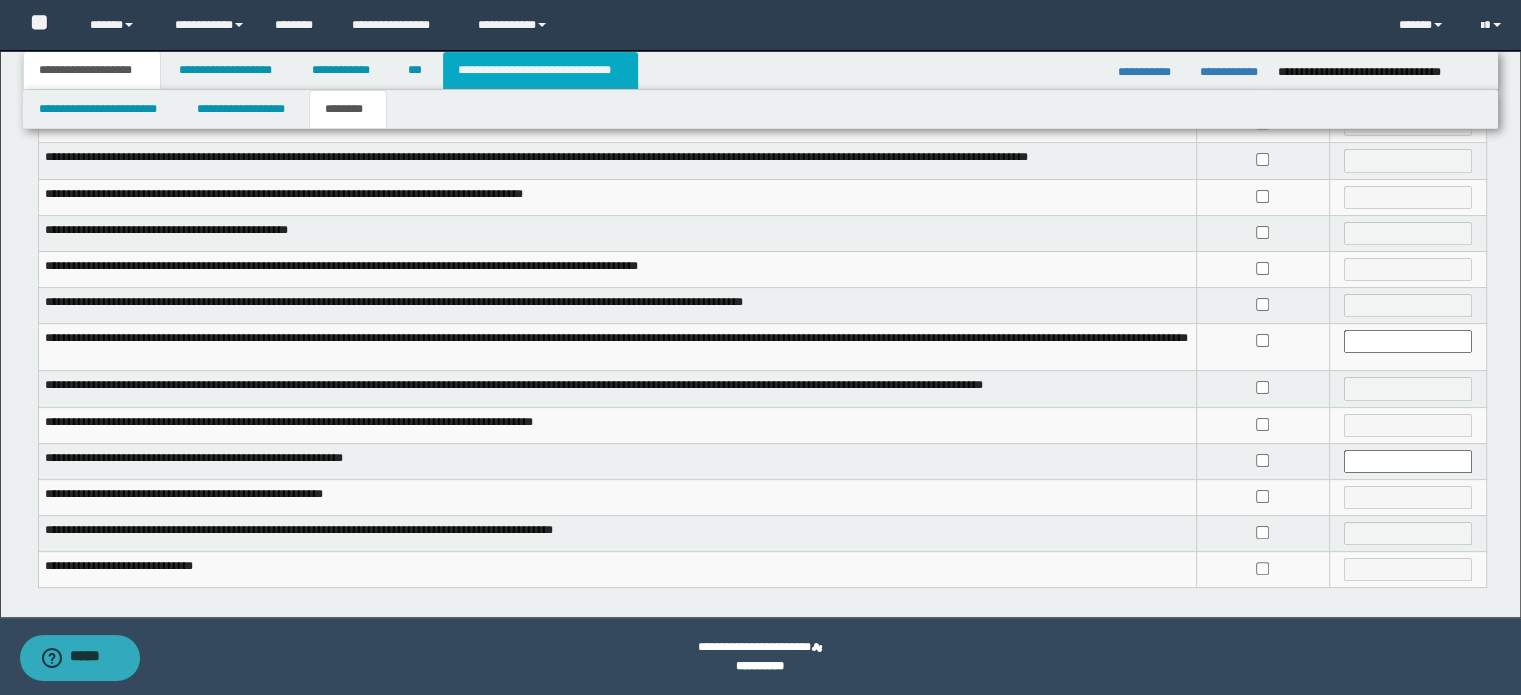 drag, startPoint x: 469, startPoint y: 77, endPoint x: 493, endPoint y: 80, distance: 24.186773 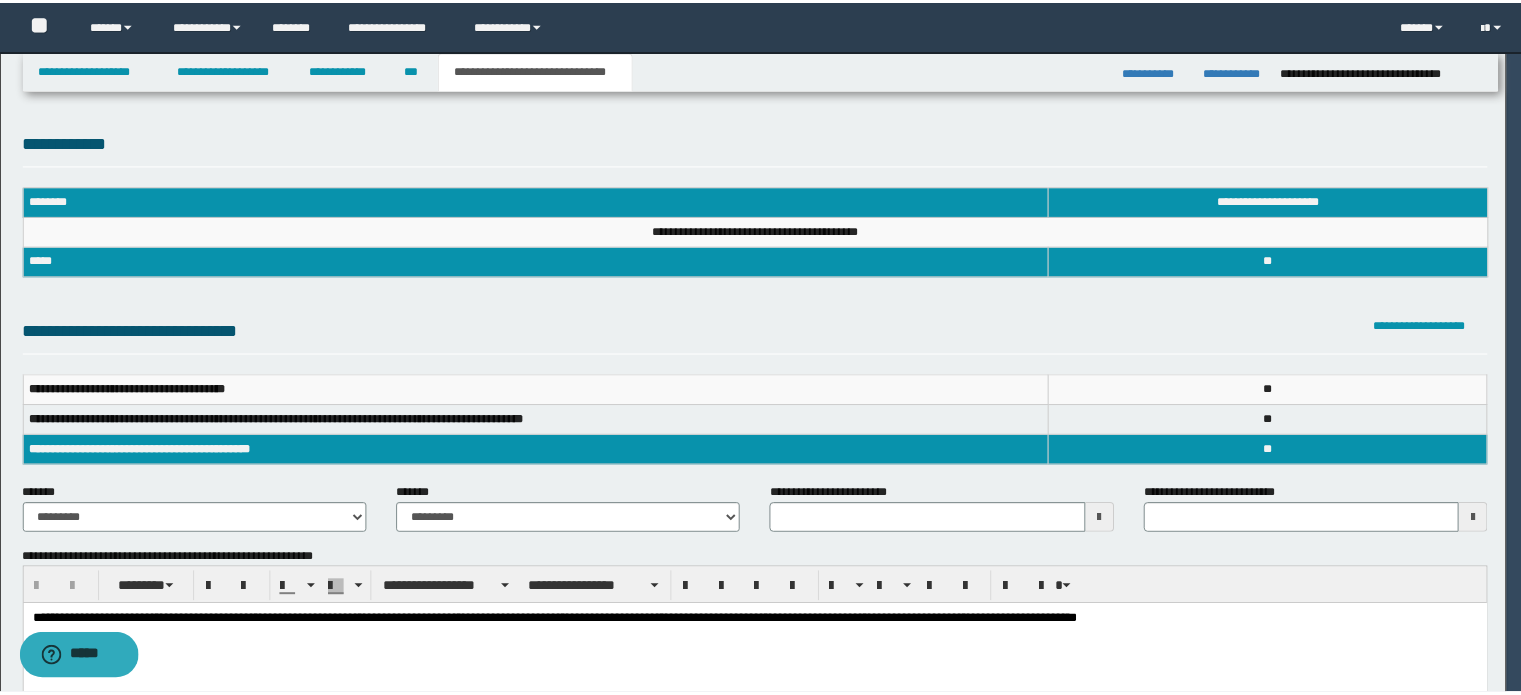 scroll, scrollTop: 0, scrollLeft: 0, axis: both 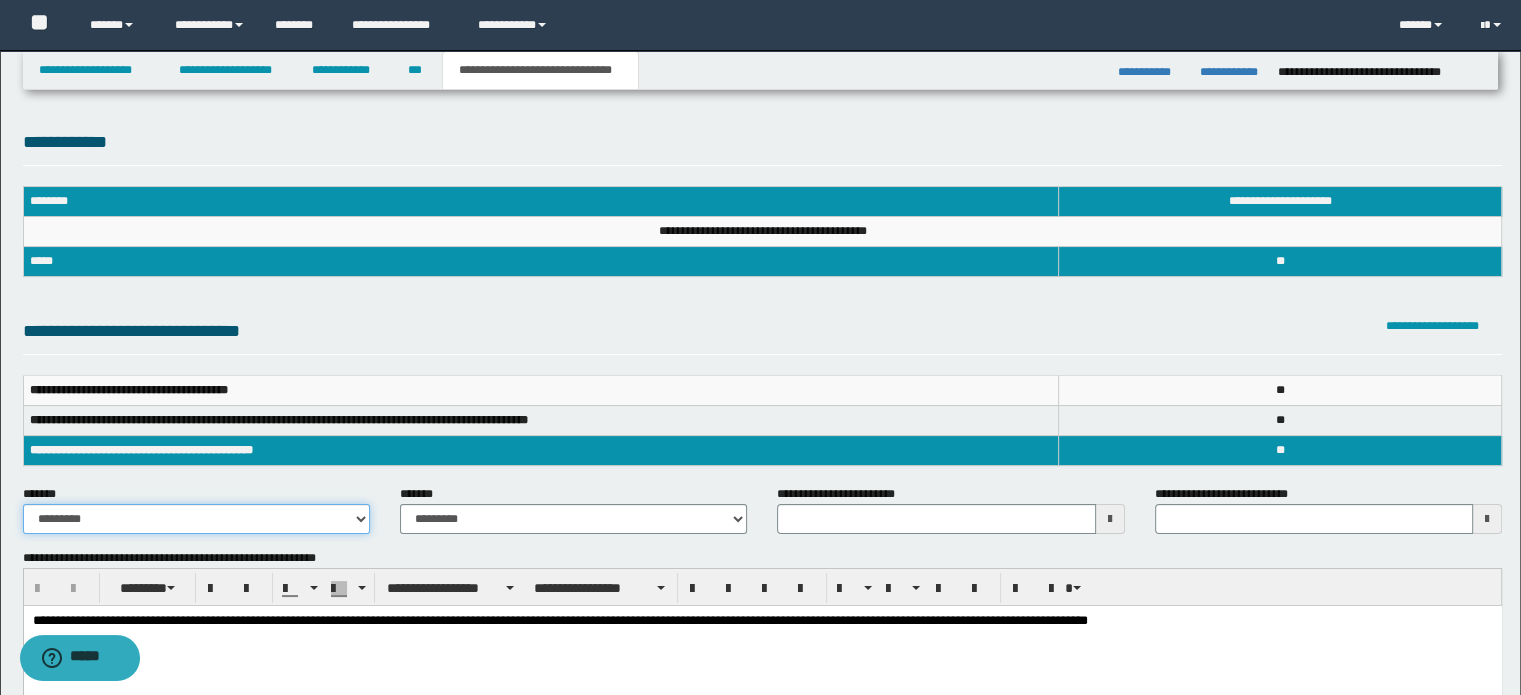 click on "**********" at bounding box center (196, 519) 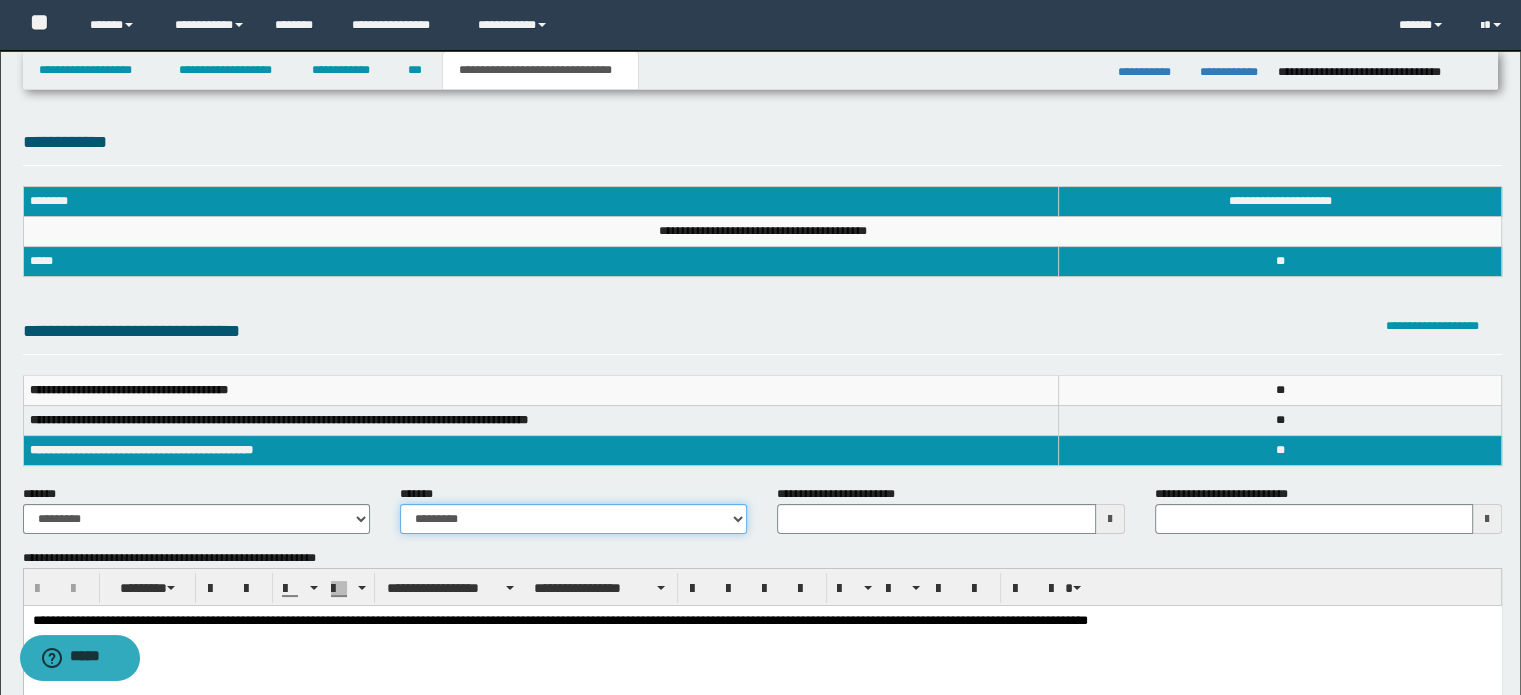 click on "**********" at bounding box center (573, 519) 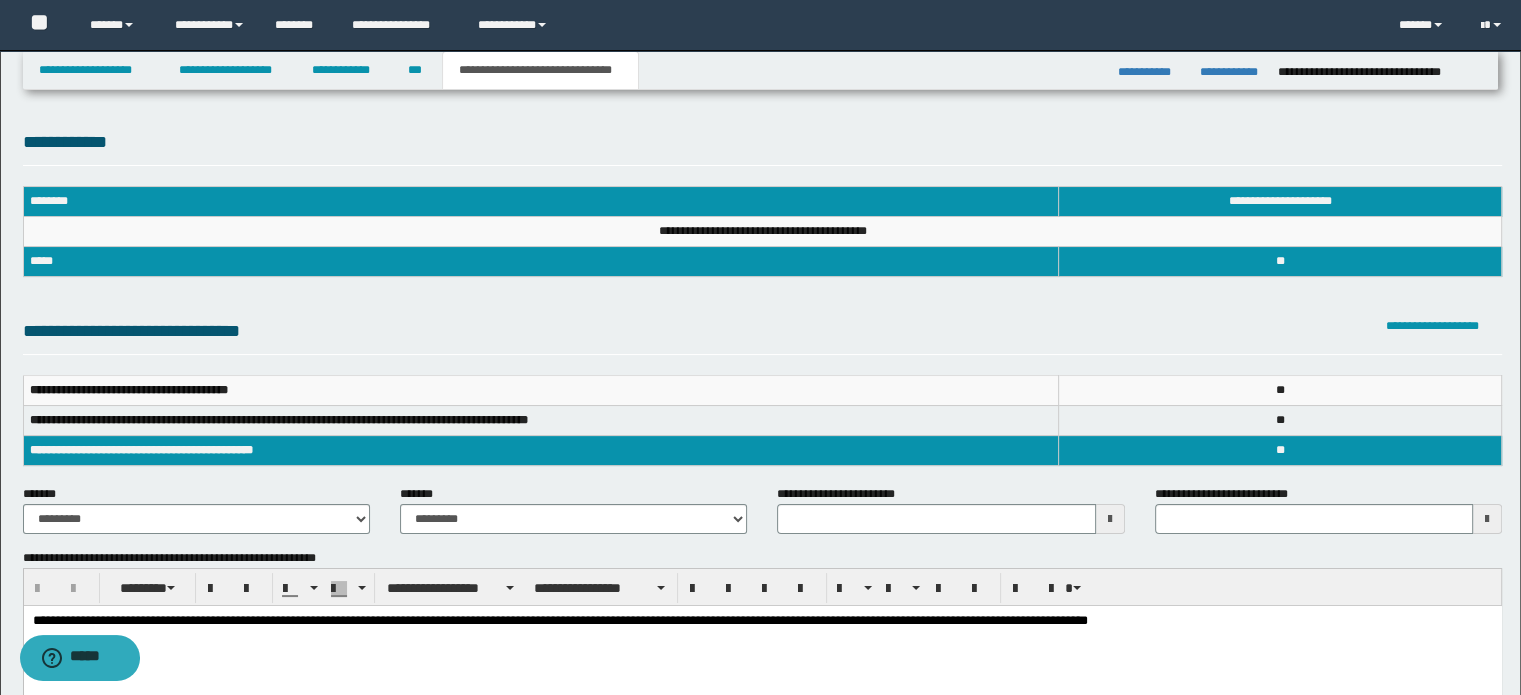 click at bounding box center [1110, 519] 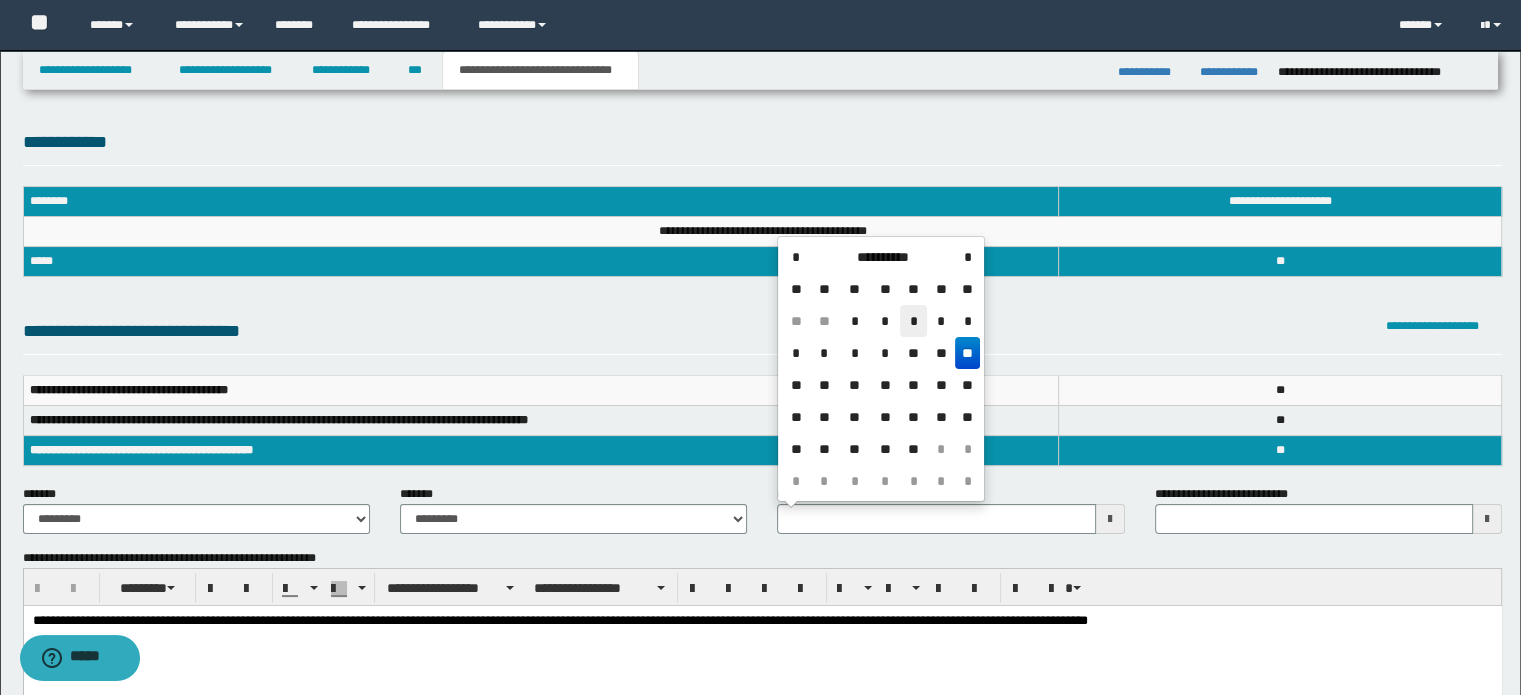 click on "*" at bounding box center [914, 321] 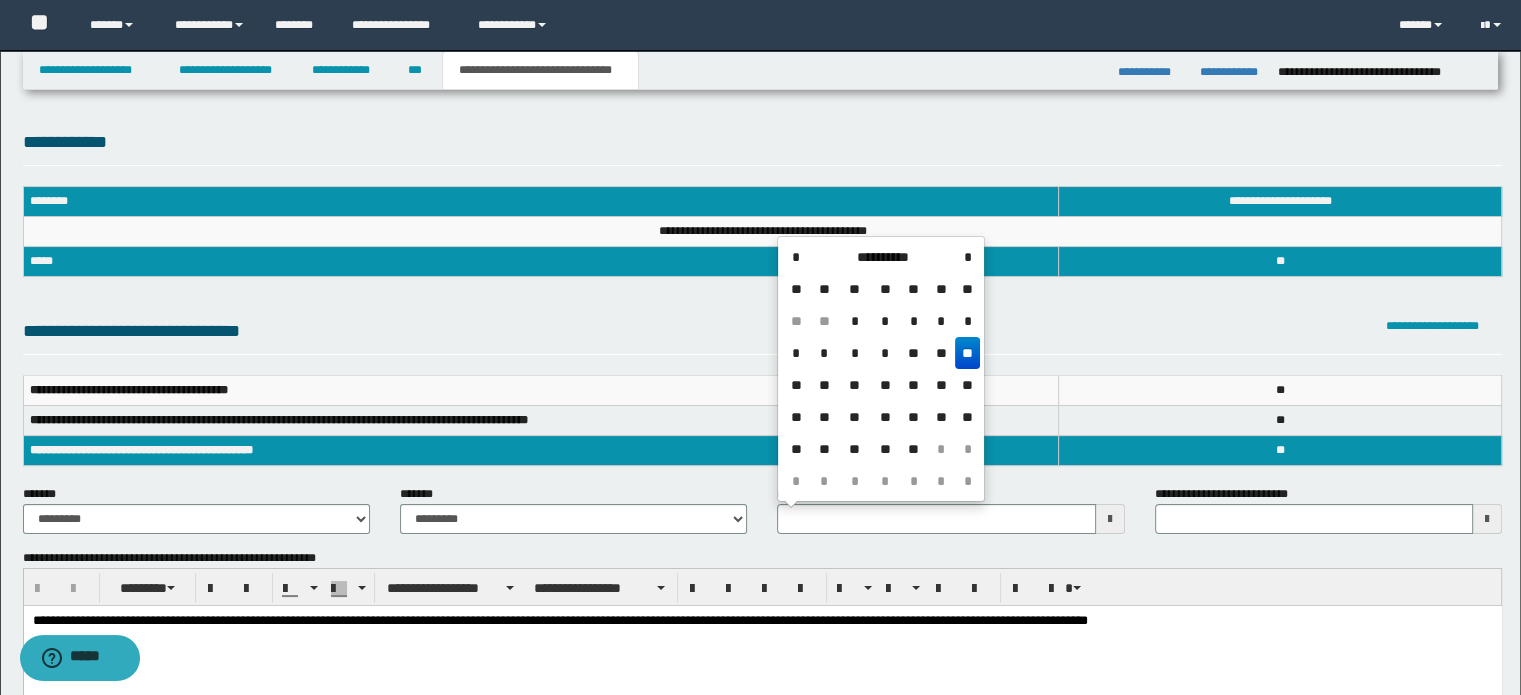 type on "**********" 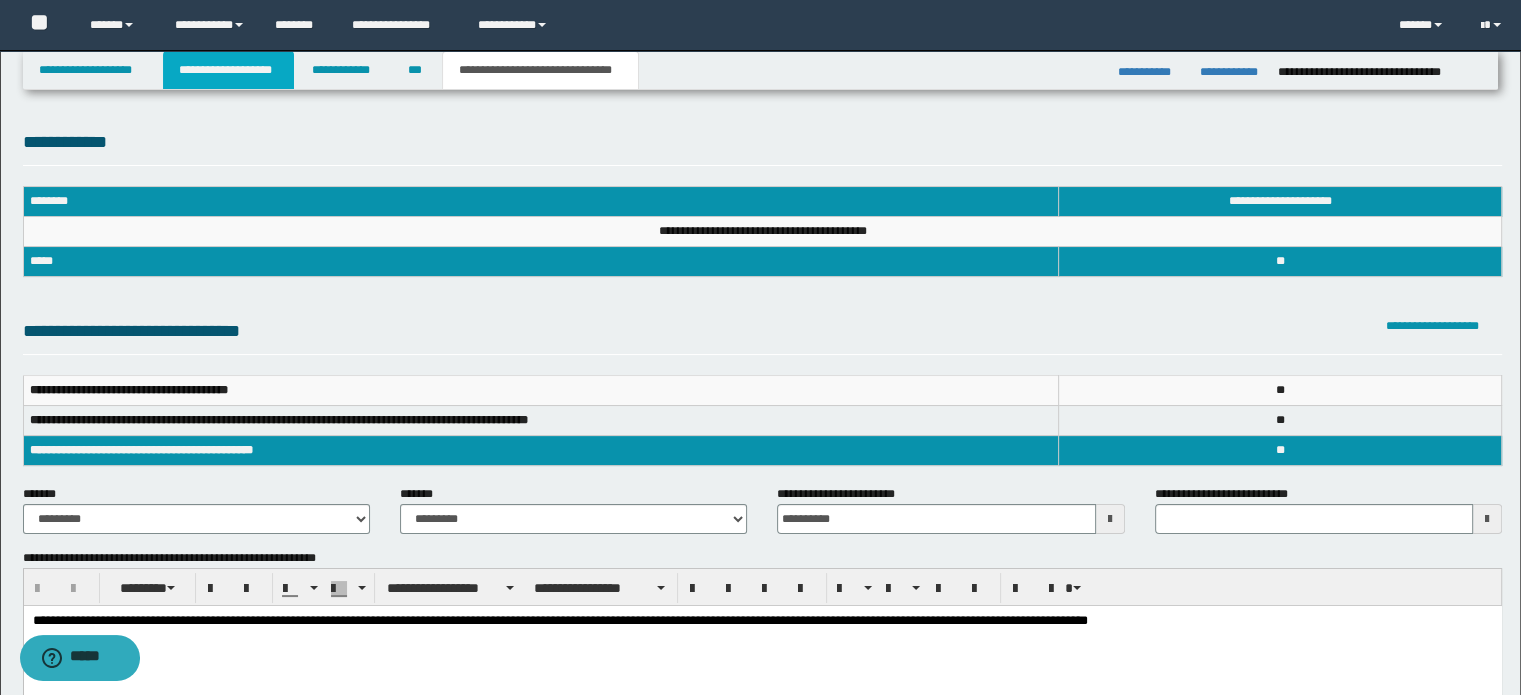click on "**********" at bounding box center [228, 70] 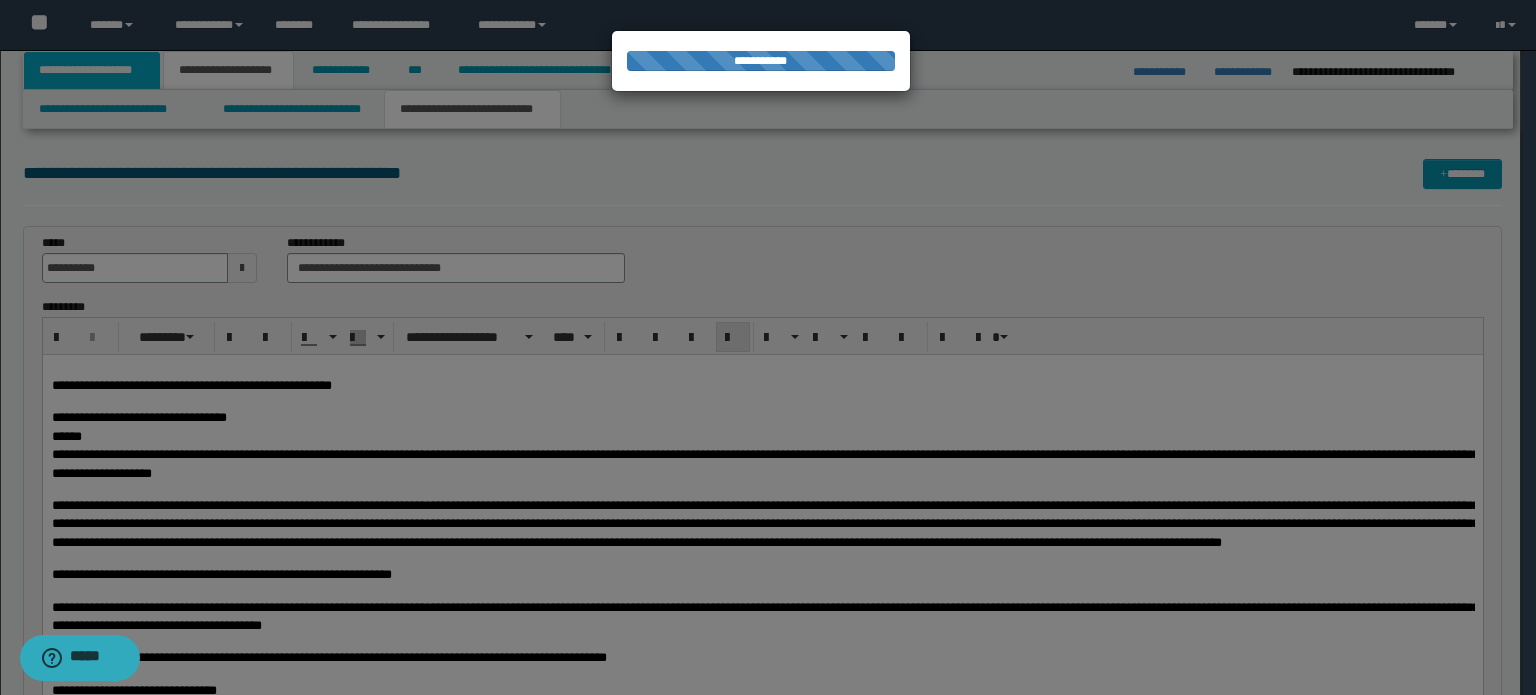 click on "**********" at bounding box center (92, 70) 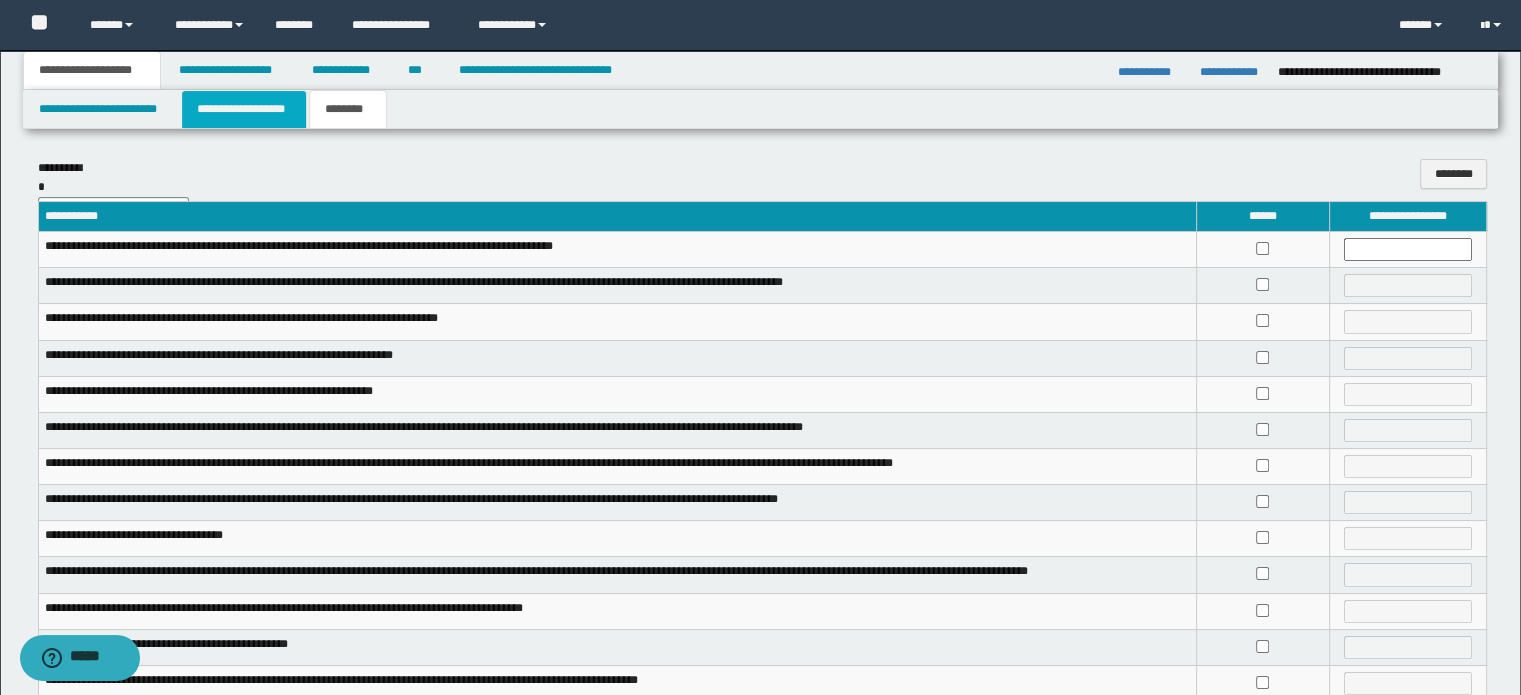 click on "**********" at bounding box center (244, 109) 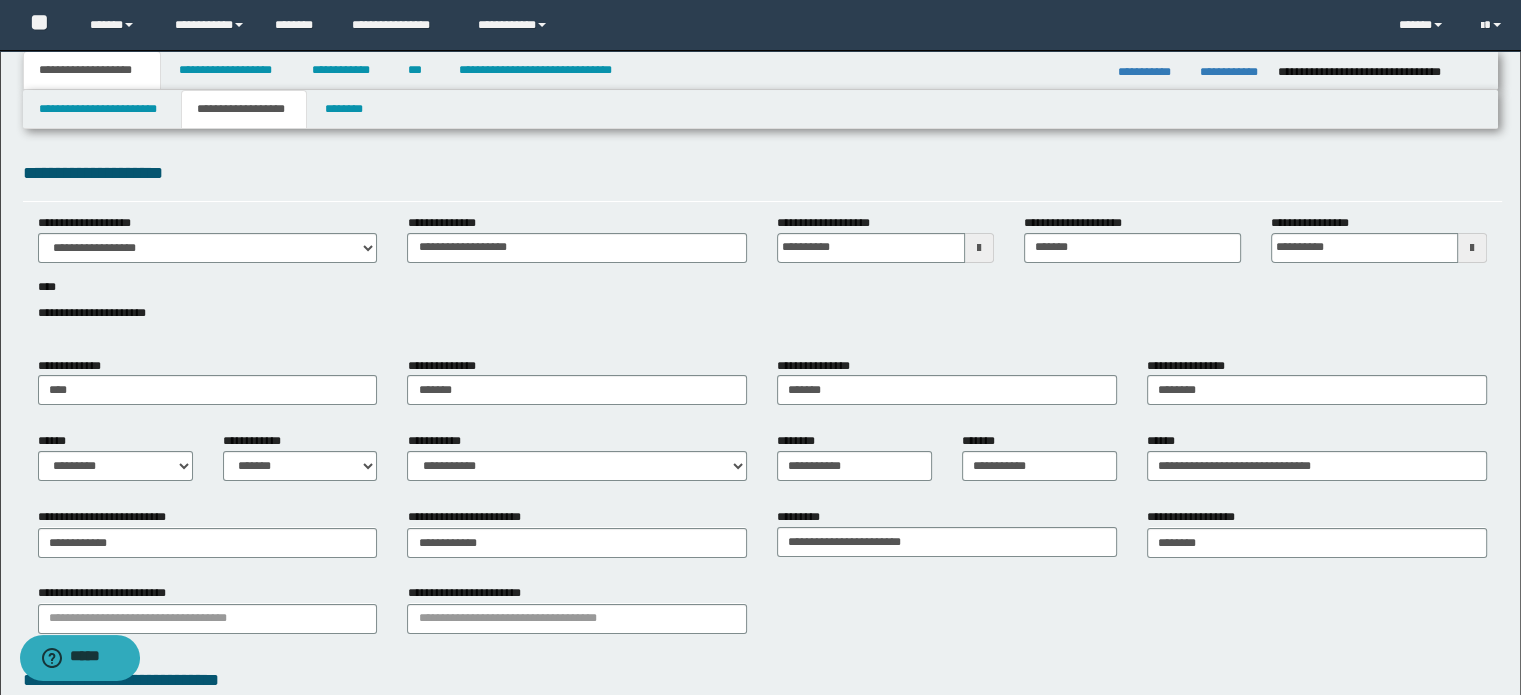 scroll, scrollTop: 400, scrollLeft: 0, axis: vertical 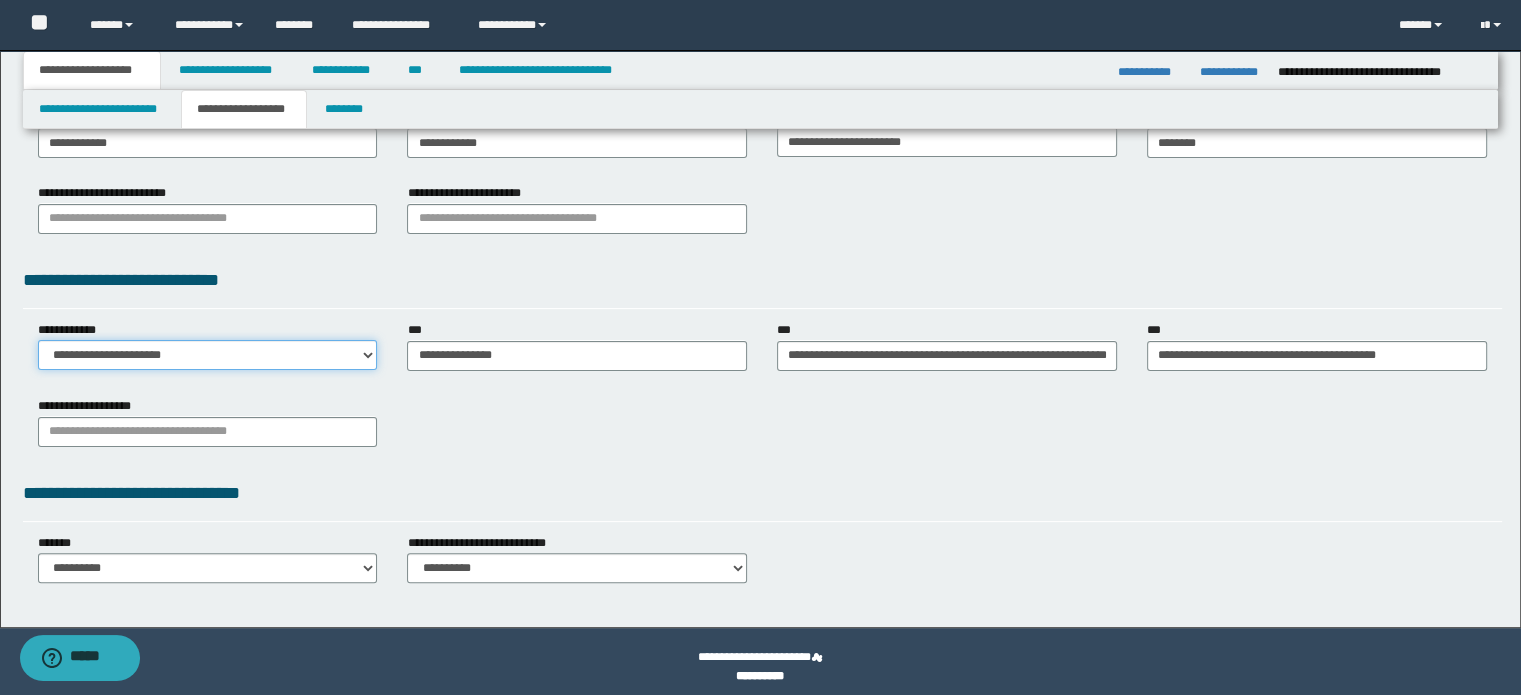 click on "**********" at bounding box center [208, 355] 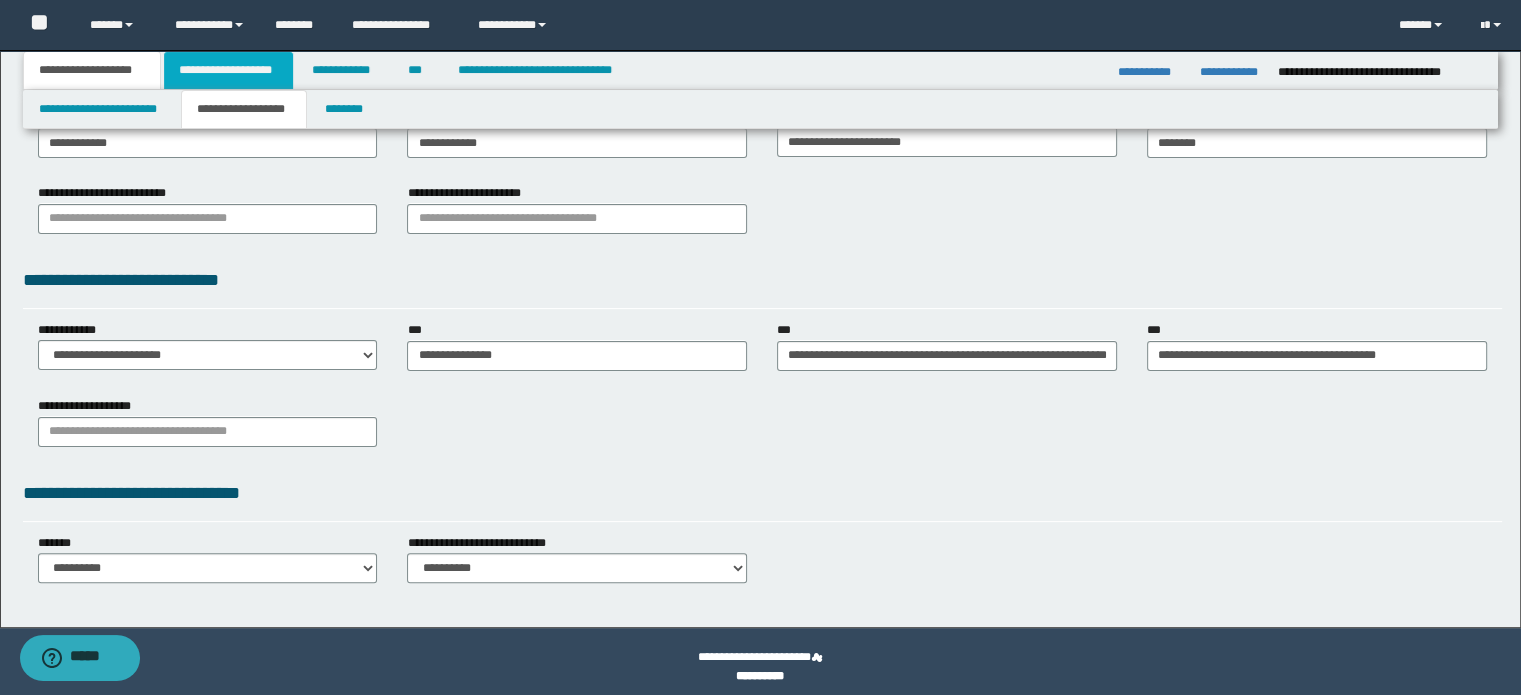 click on "**********" at bounding box center [228, 70] 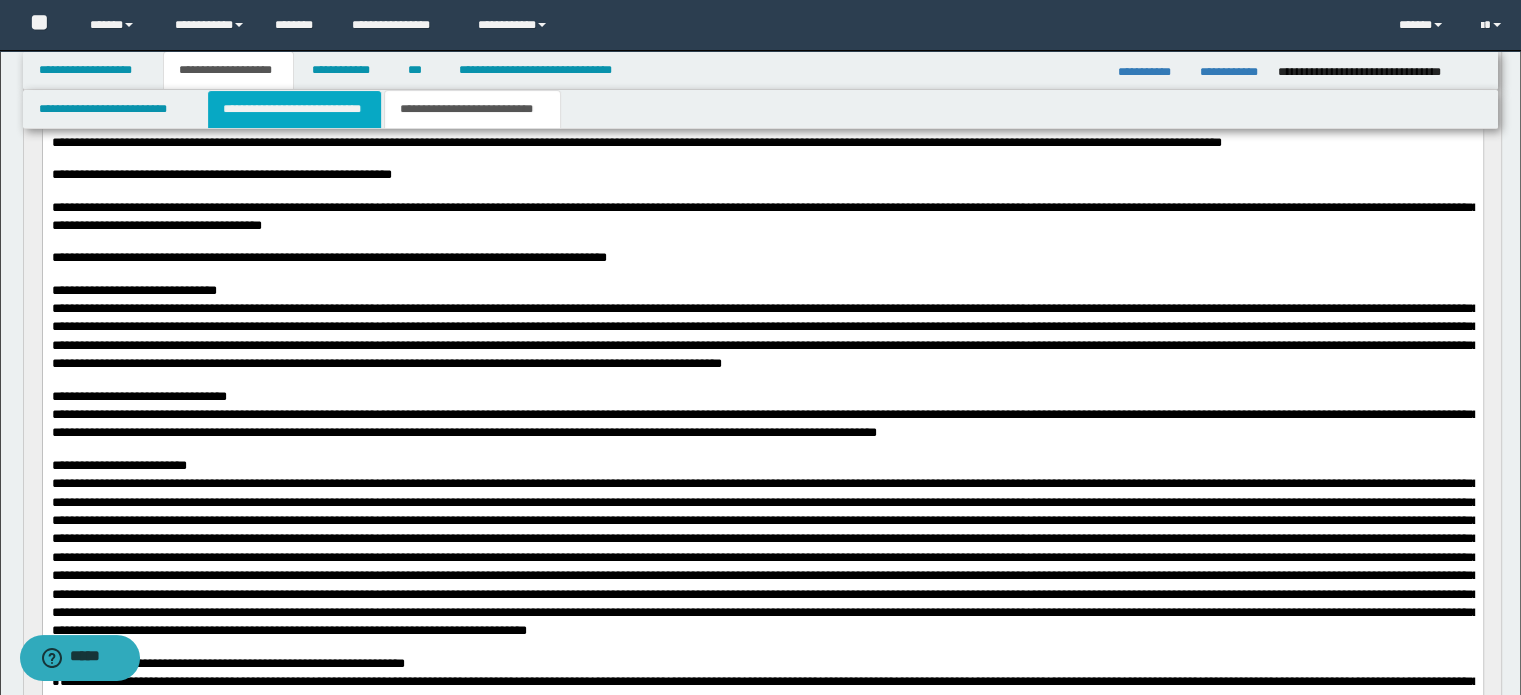 click on "**********" at bounding box center (294, 109) 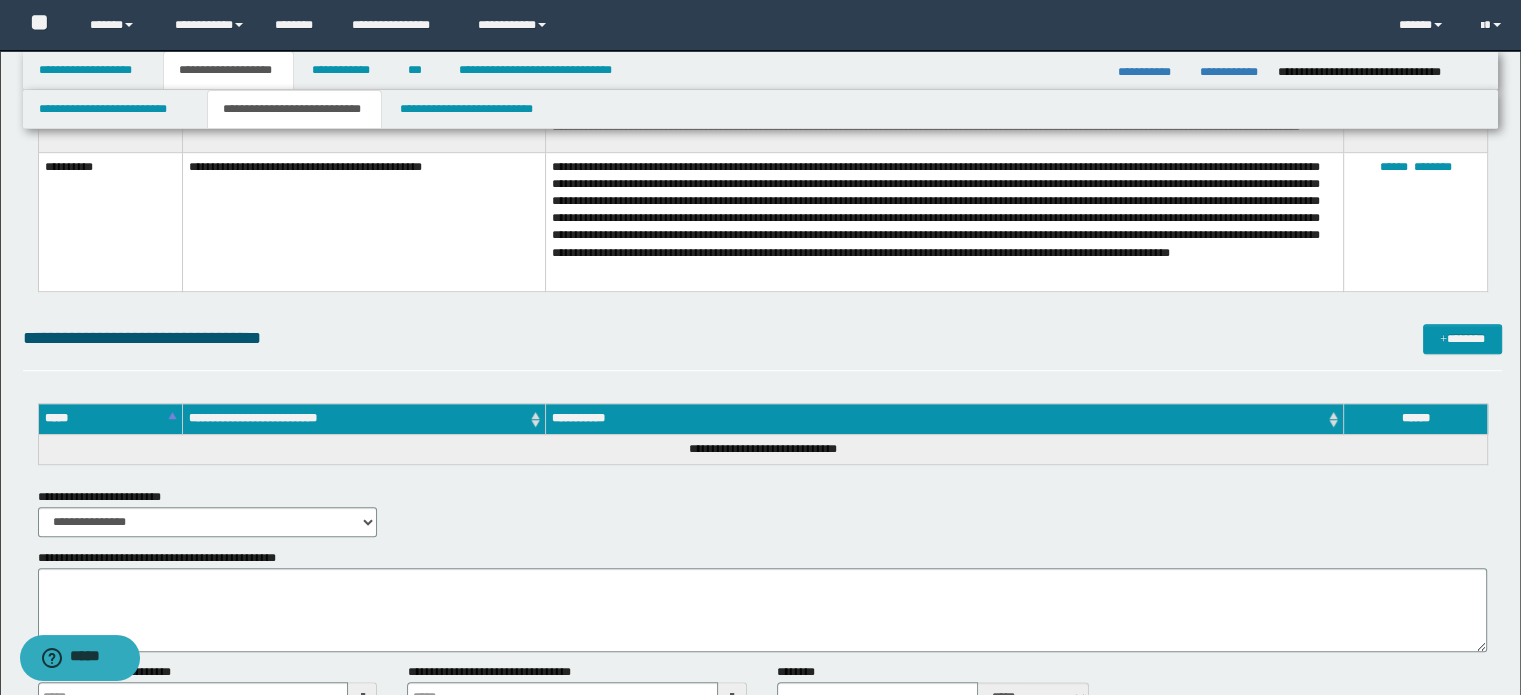scroll, scrollTop: 1244, scrollLeft: 0, axis: vertical 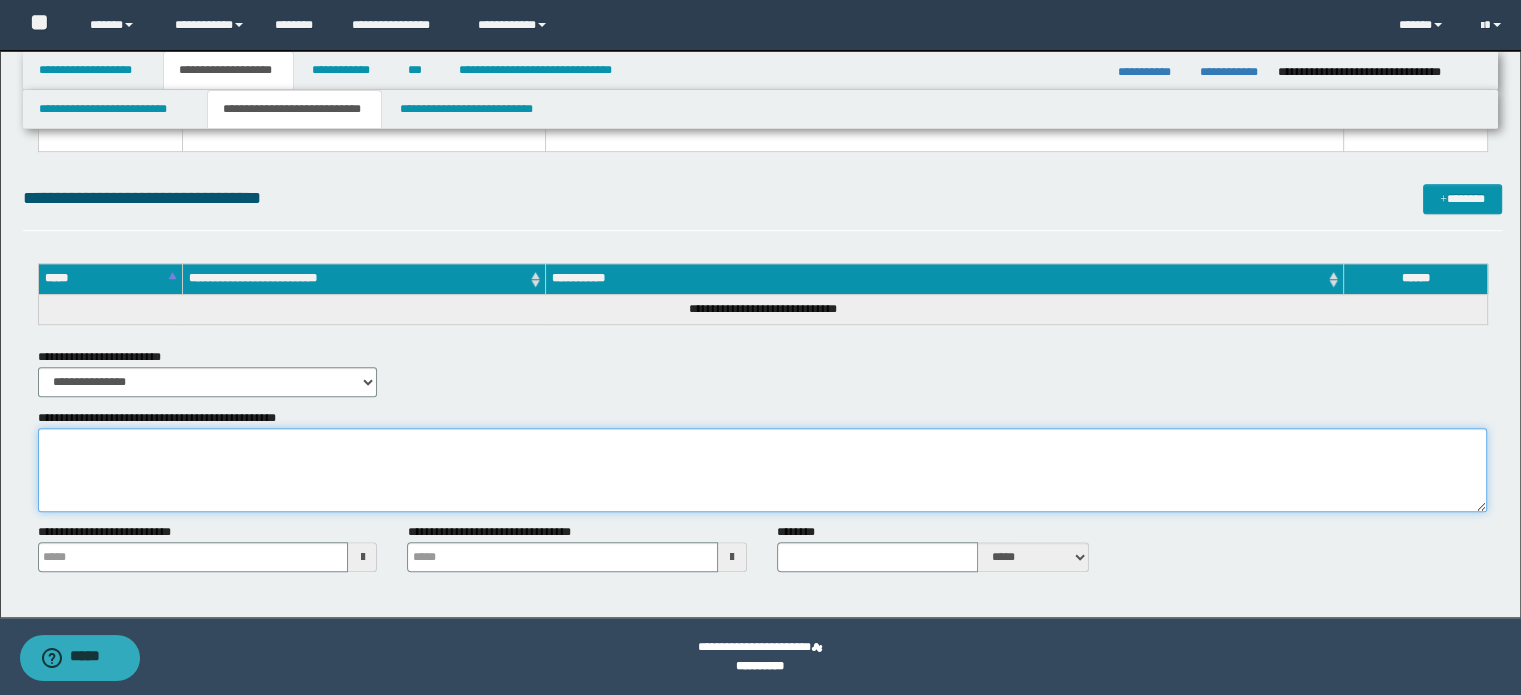 drag, startPoint x: 433, startPoint y: 487, endPoint x: 391, endPoint y: 250, distance: 240.69275 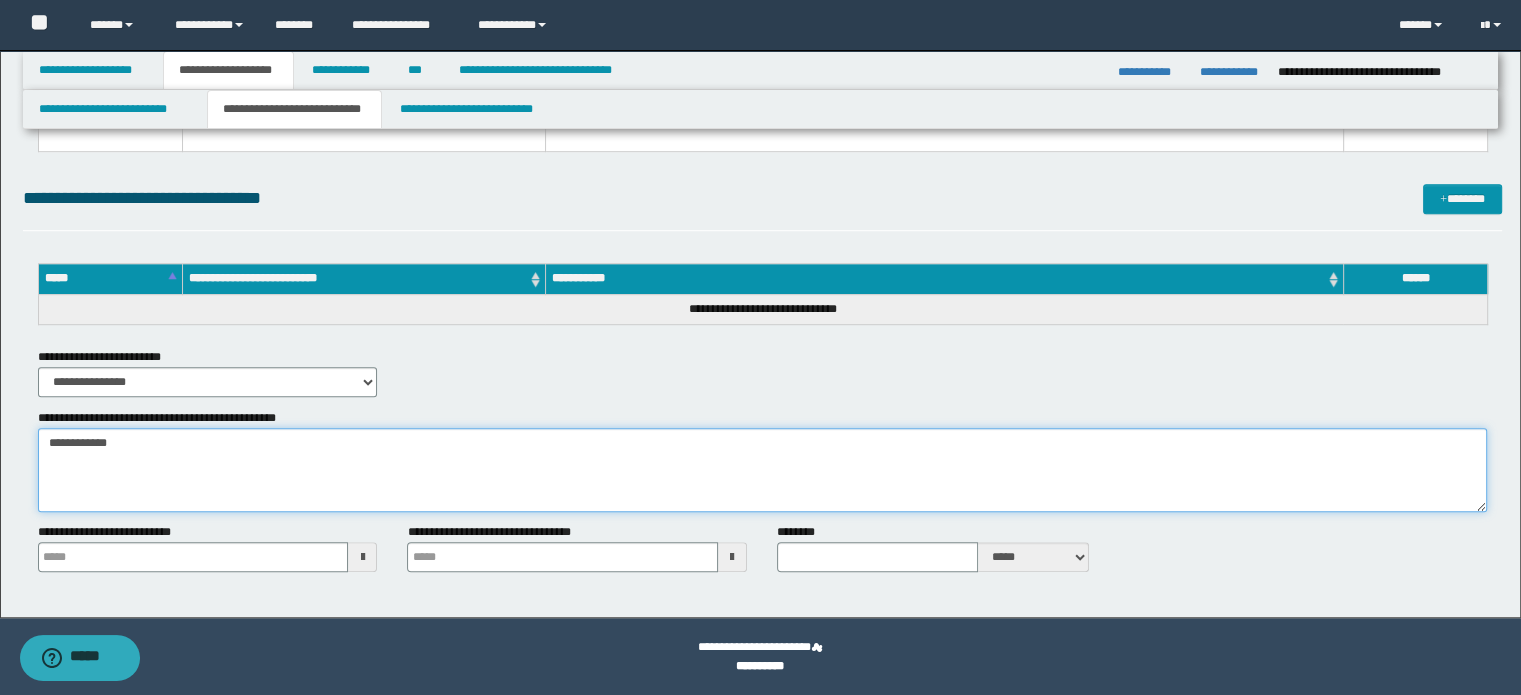 paste on "**********" 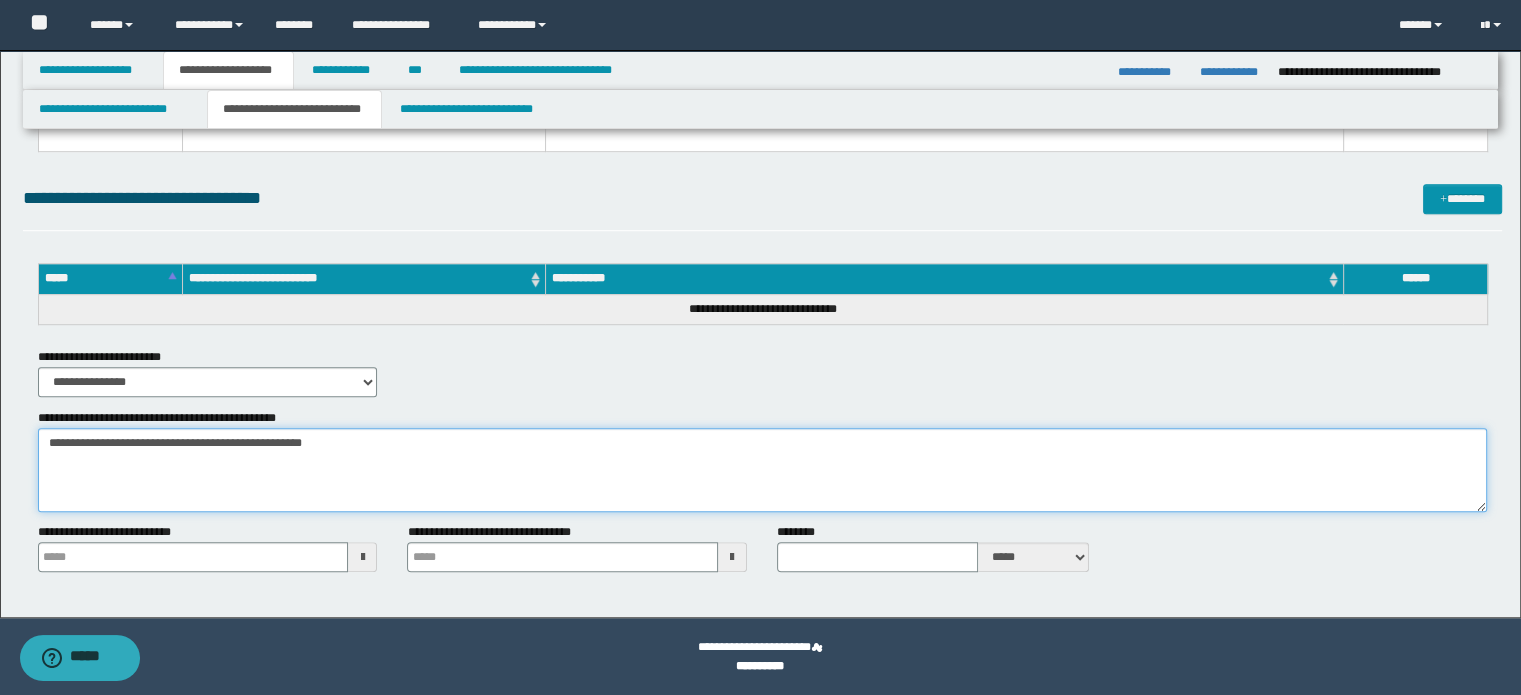 paste on "**********" 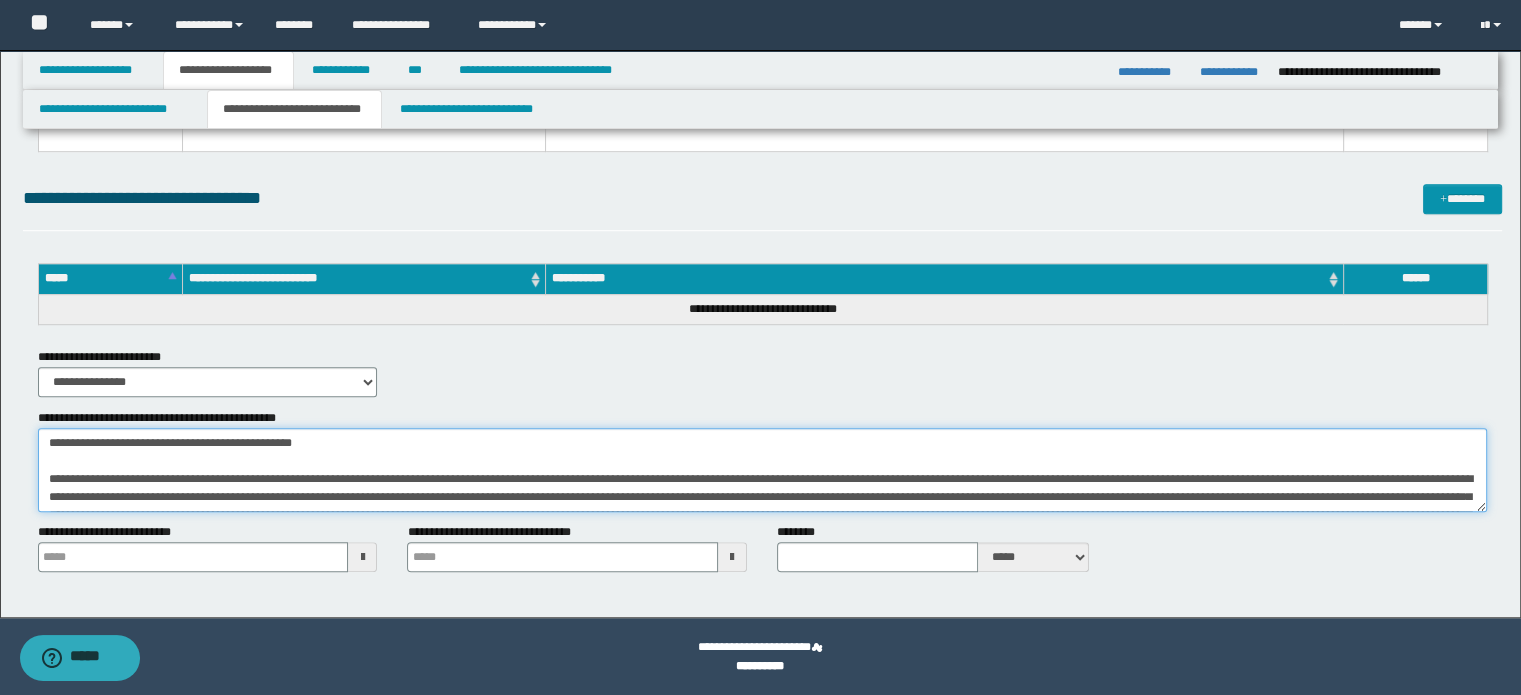 scroll, scrollTop: 210, scrollLeft: 0, axis: vertical 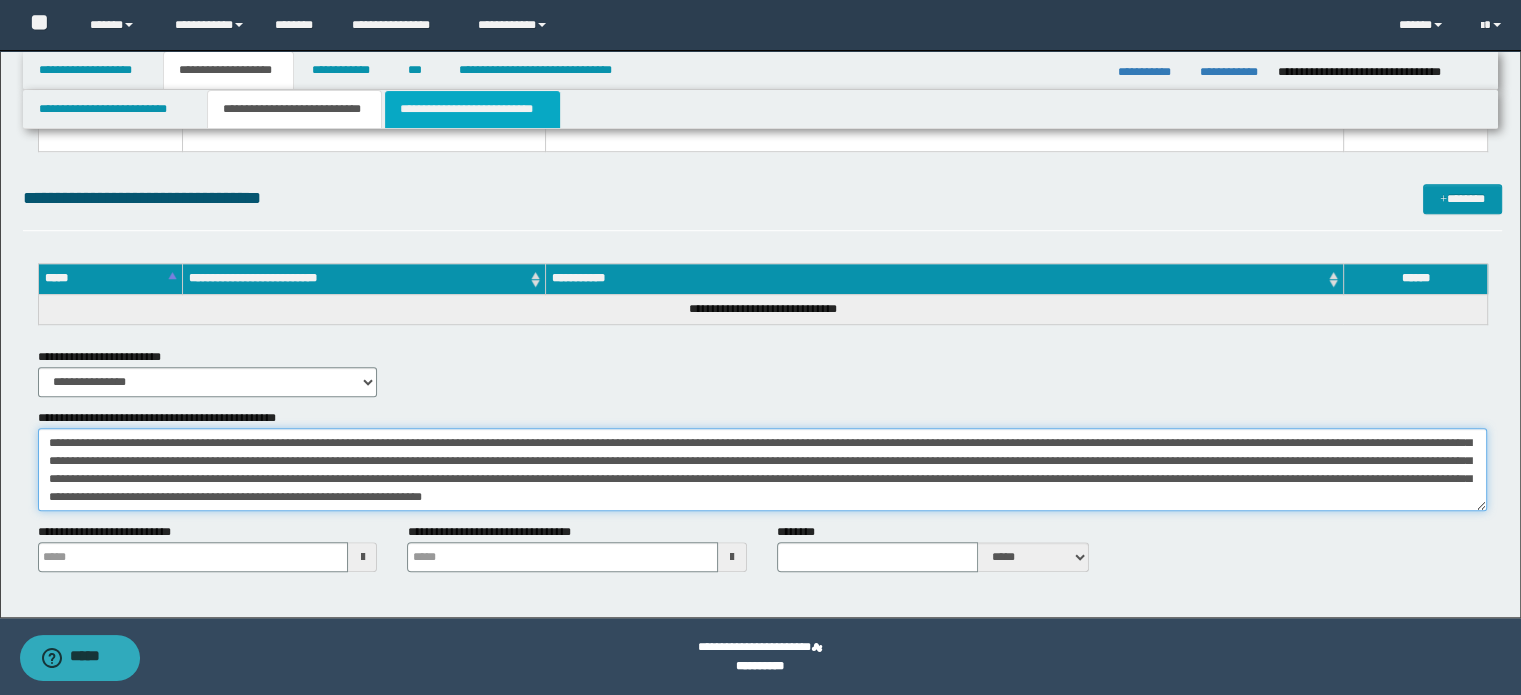 type on "**********" 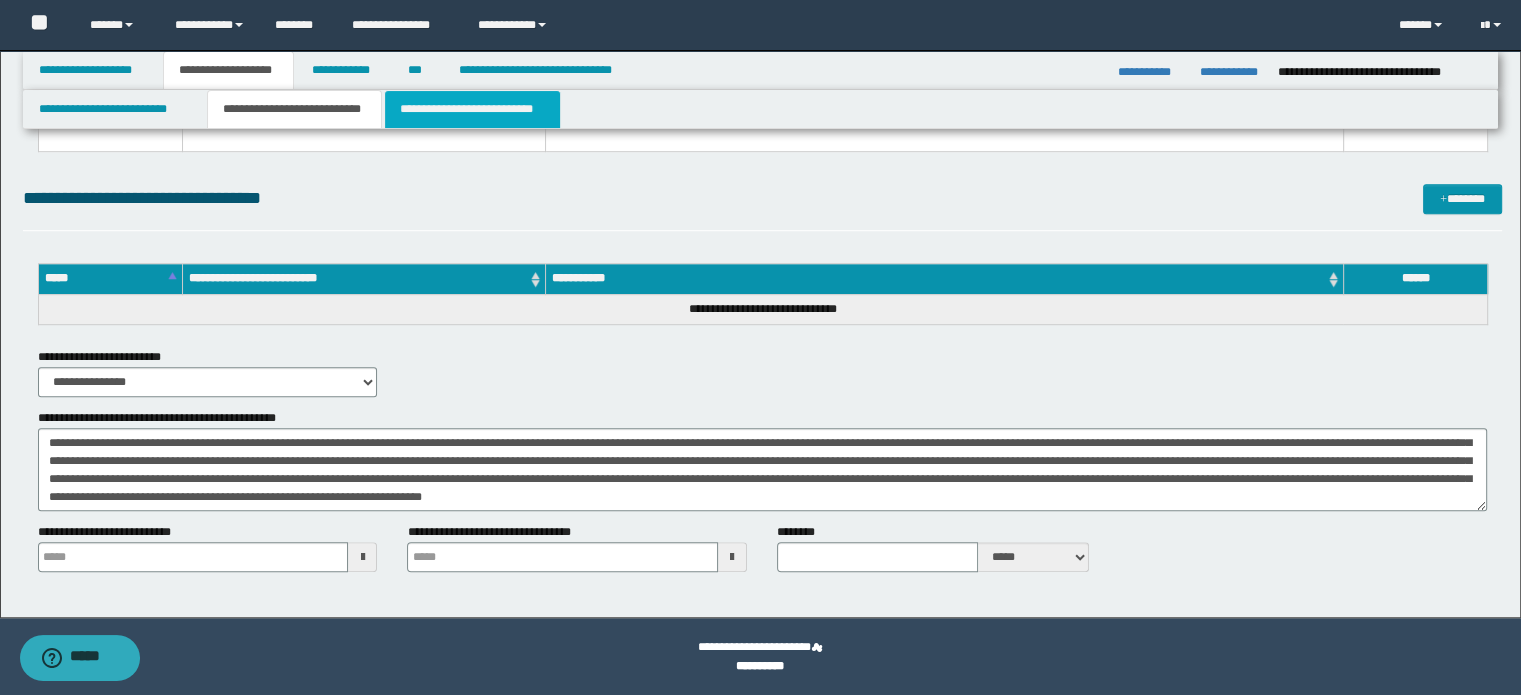 click on "**********" at bounding box center (472, 109) 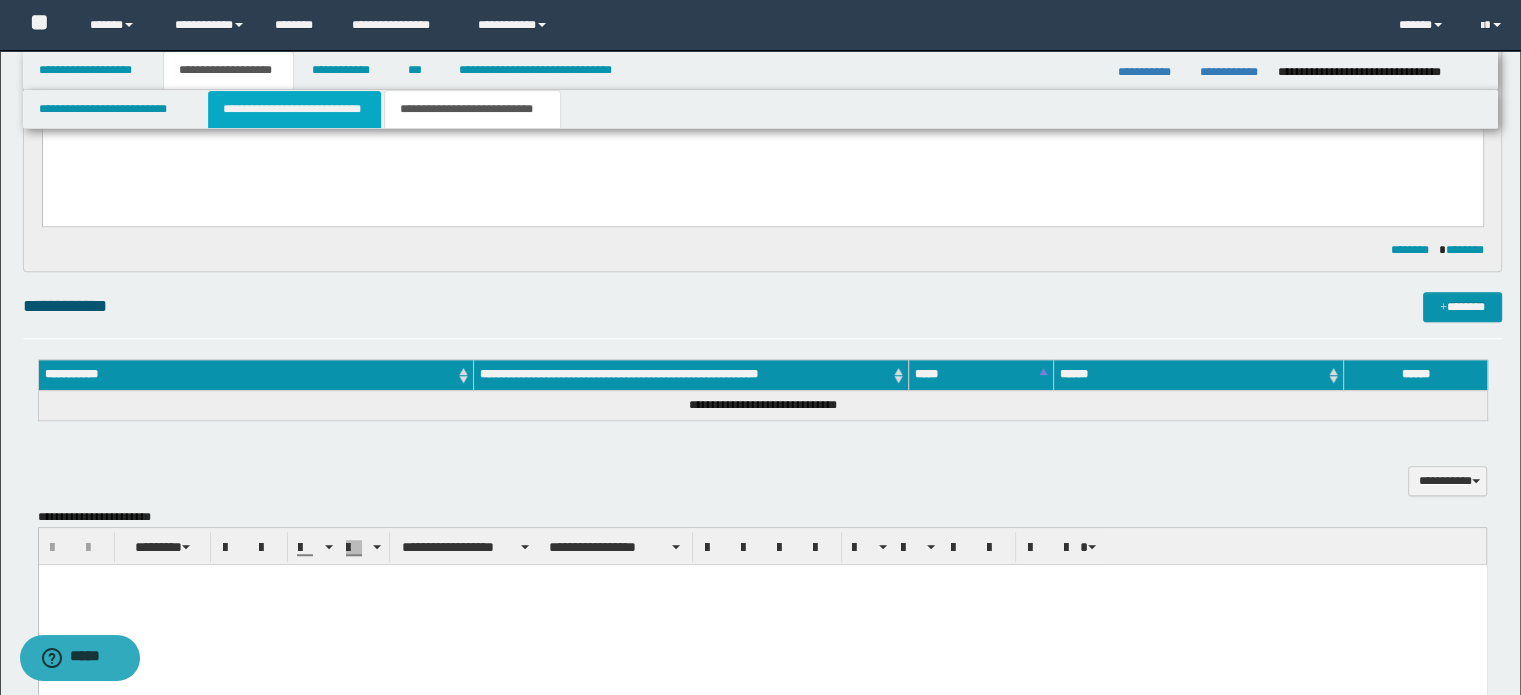 click on "**********" at bounding box center (294, 109) 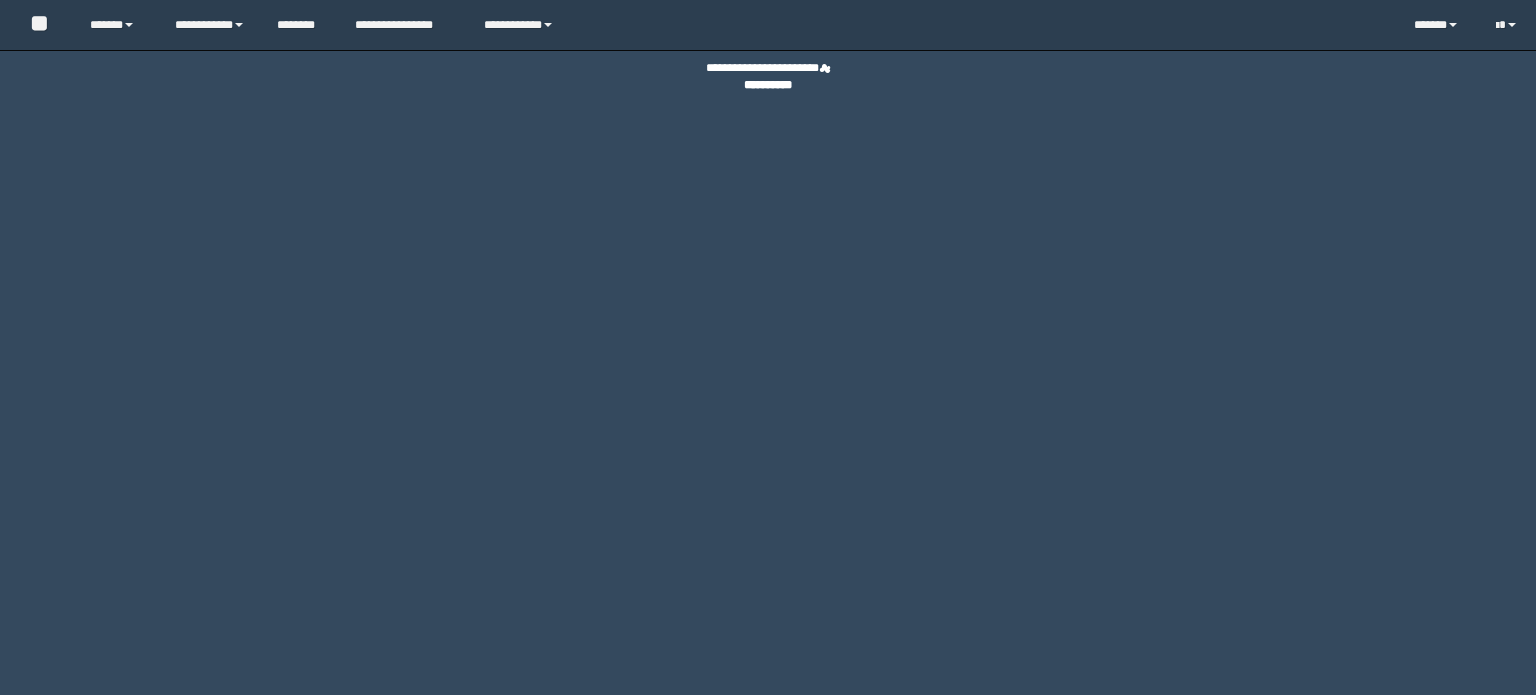 scroll, scrollTop: 0, scrollLeft: 0, axis: both 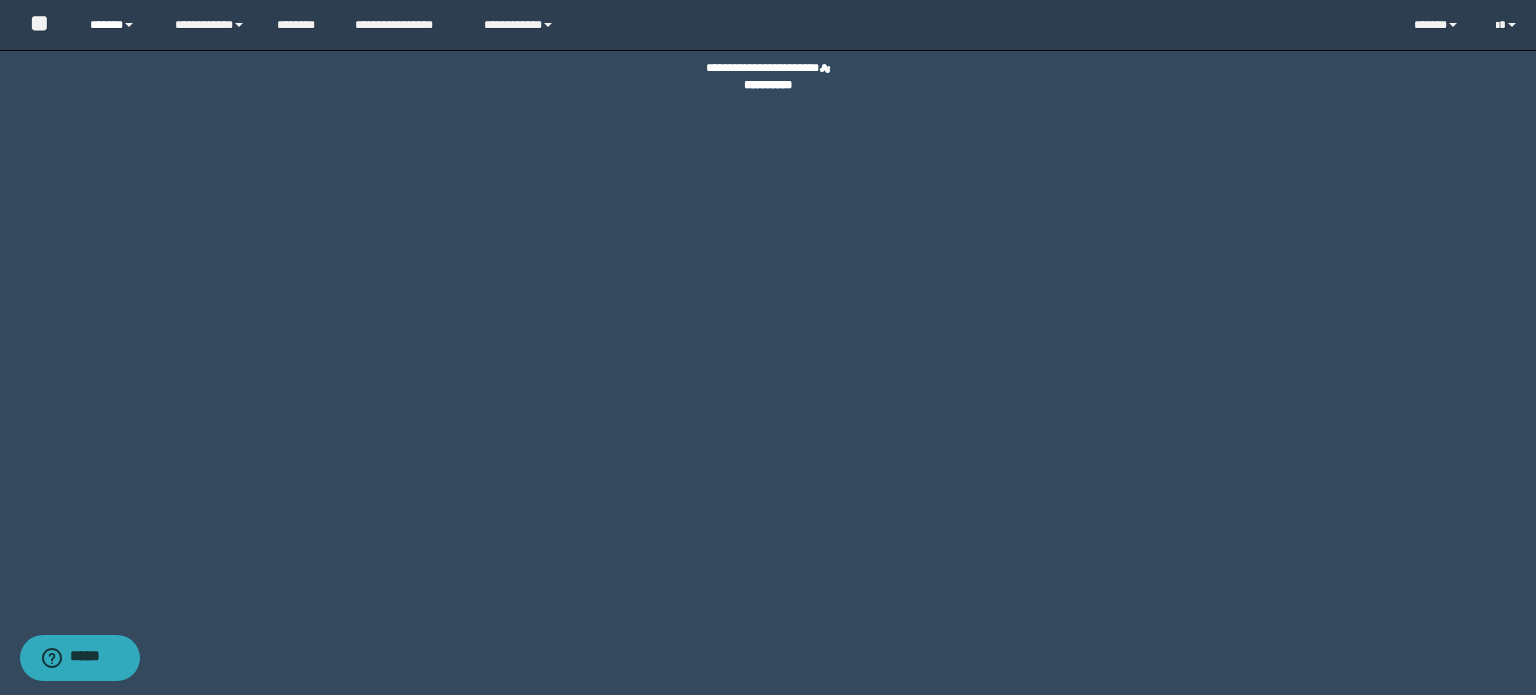 drag, startPoint x: 133, startPoint y: 35, endPoint x: 140, endPoint y: 50, distance: 16.552946 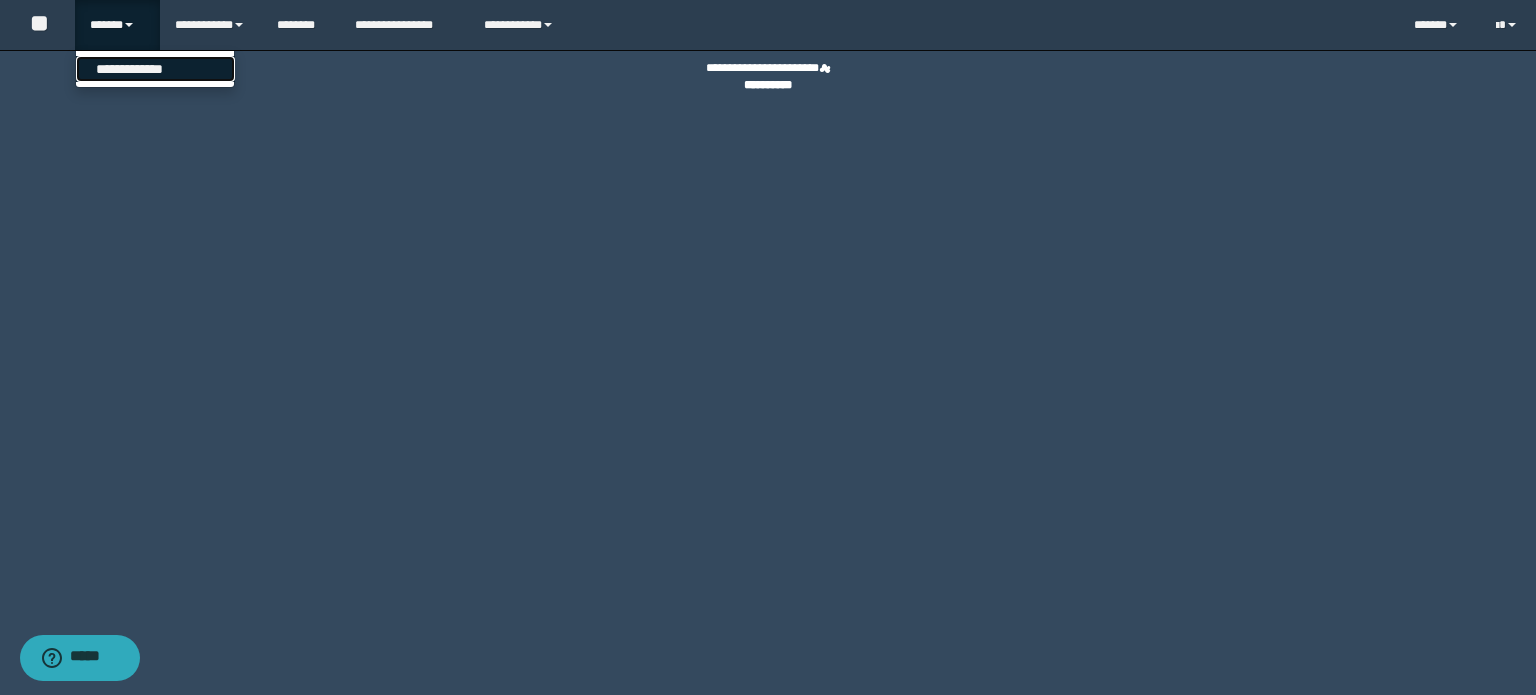 drag, startPoint x: 151, startPoint y: 72, endPoint x: 268, endPoint y: 117, distance: 125.35549 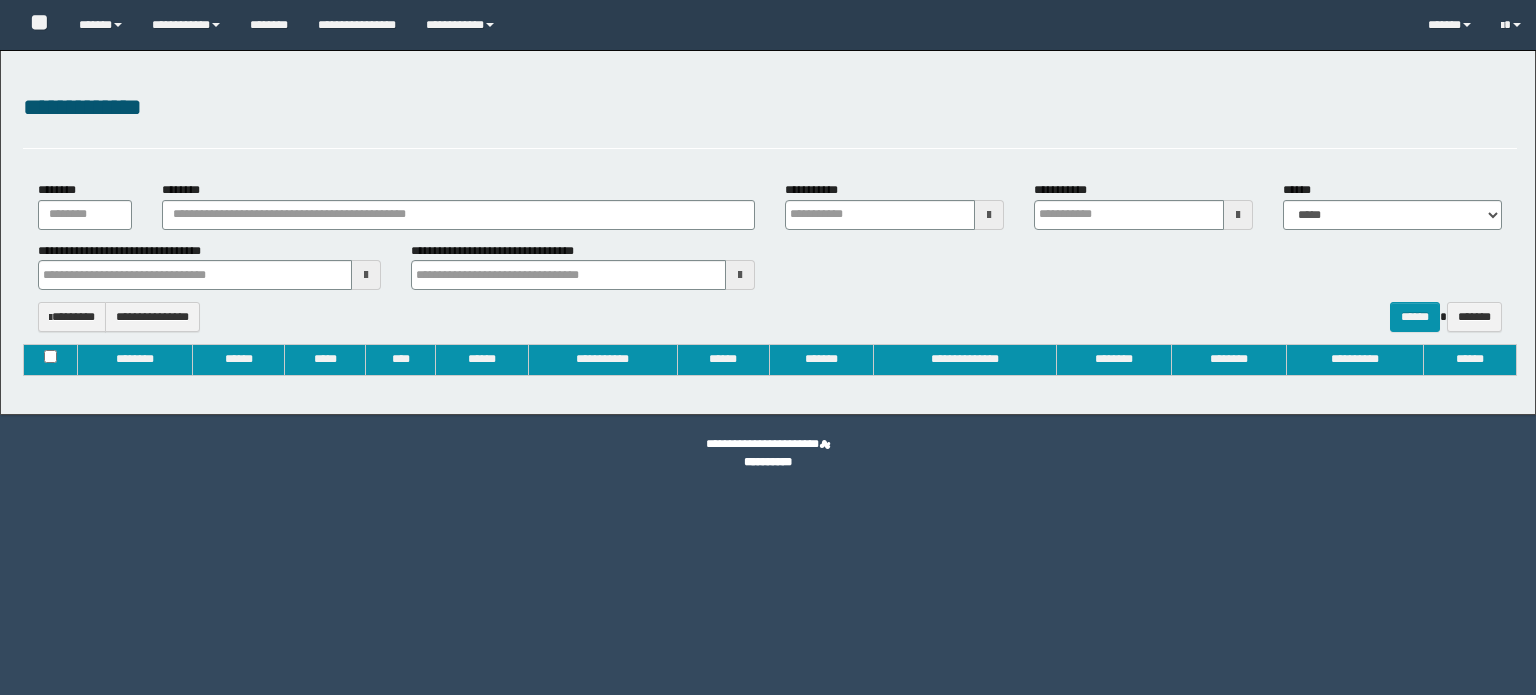 type on "**********" 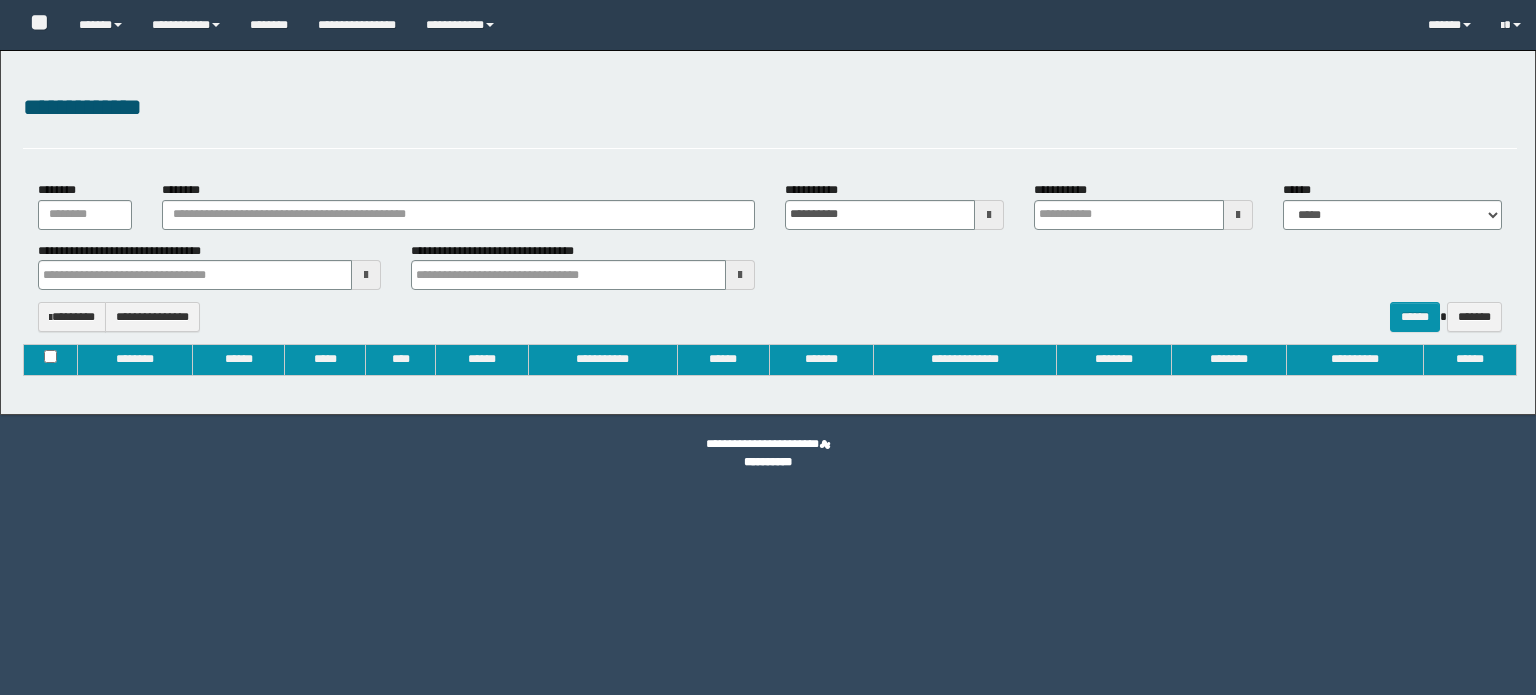 type on "**********" 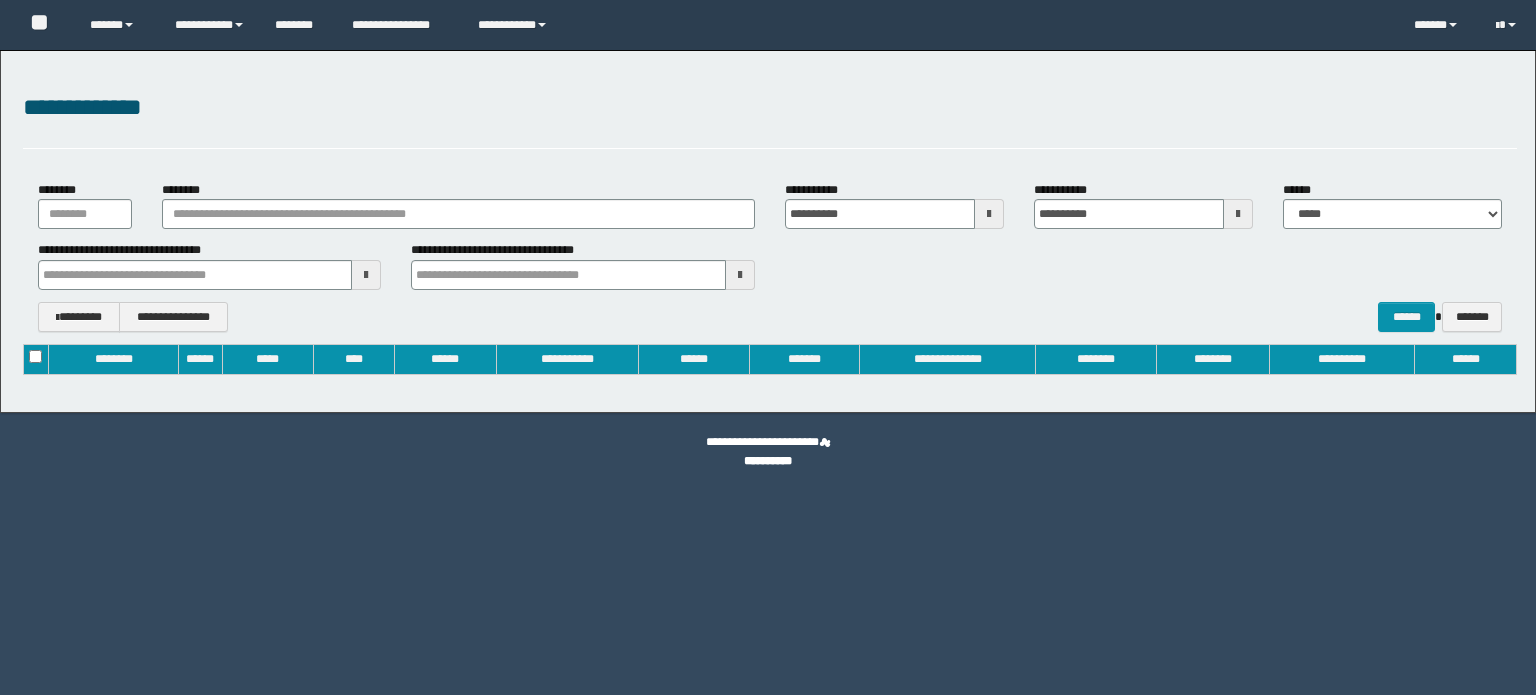 scroll, scrollTop: 0, scrollLeft: 0, axis: both 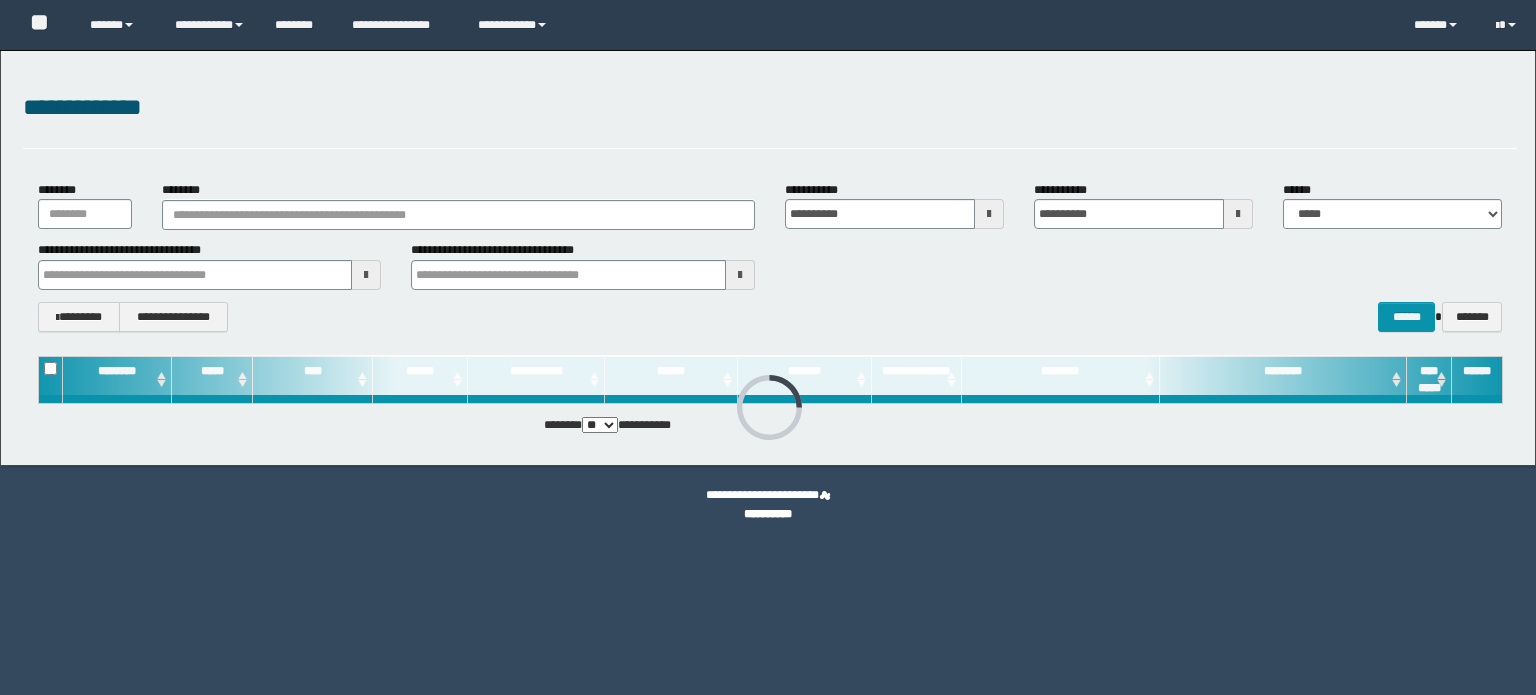 click on "********" at bounding box center (458, 205) 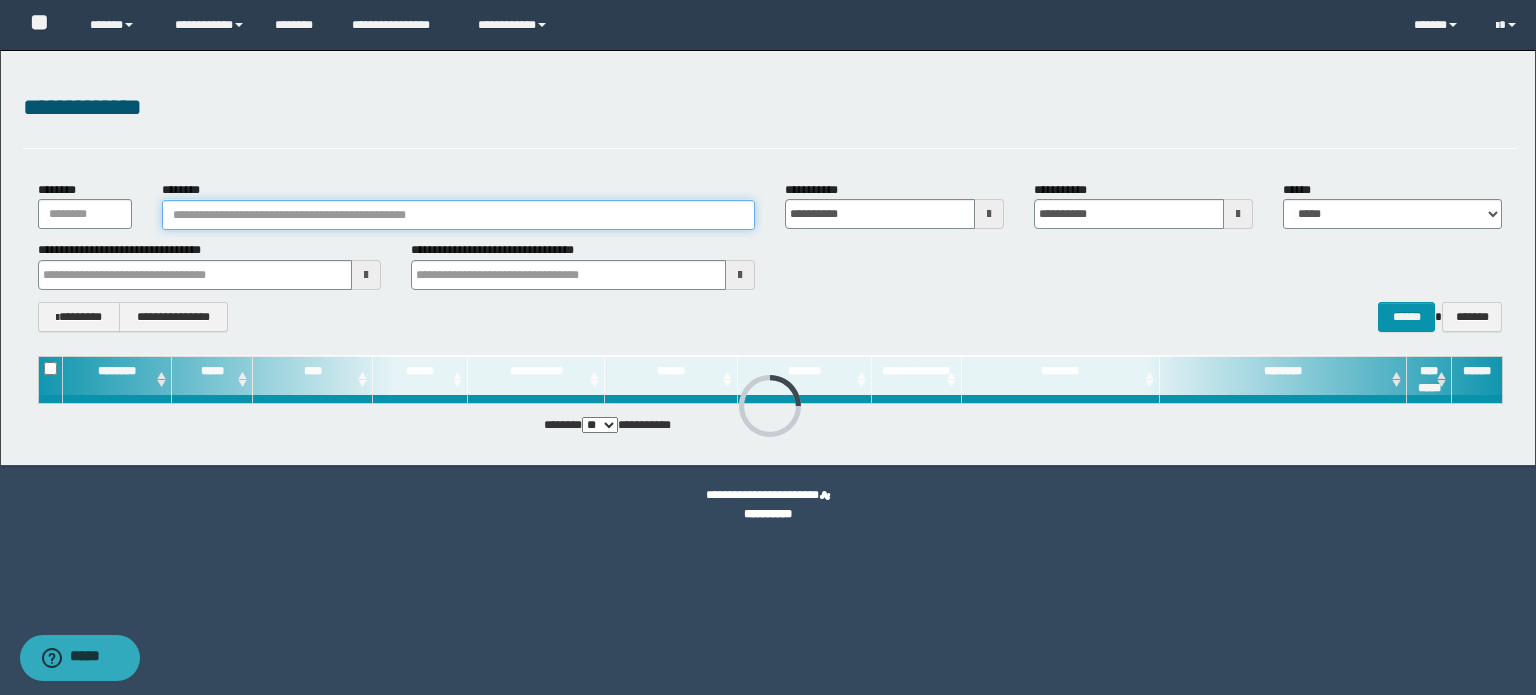 click on "********" at bounding box center [458, 215] 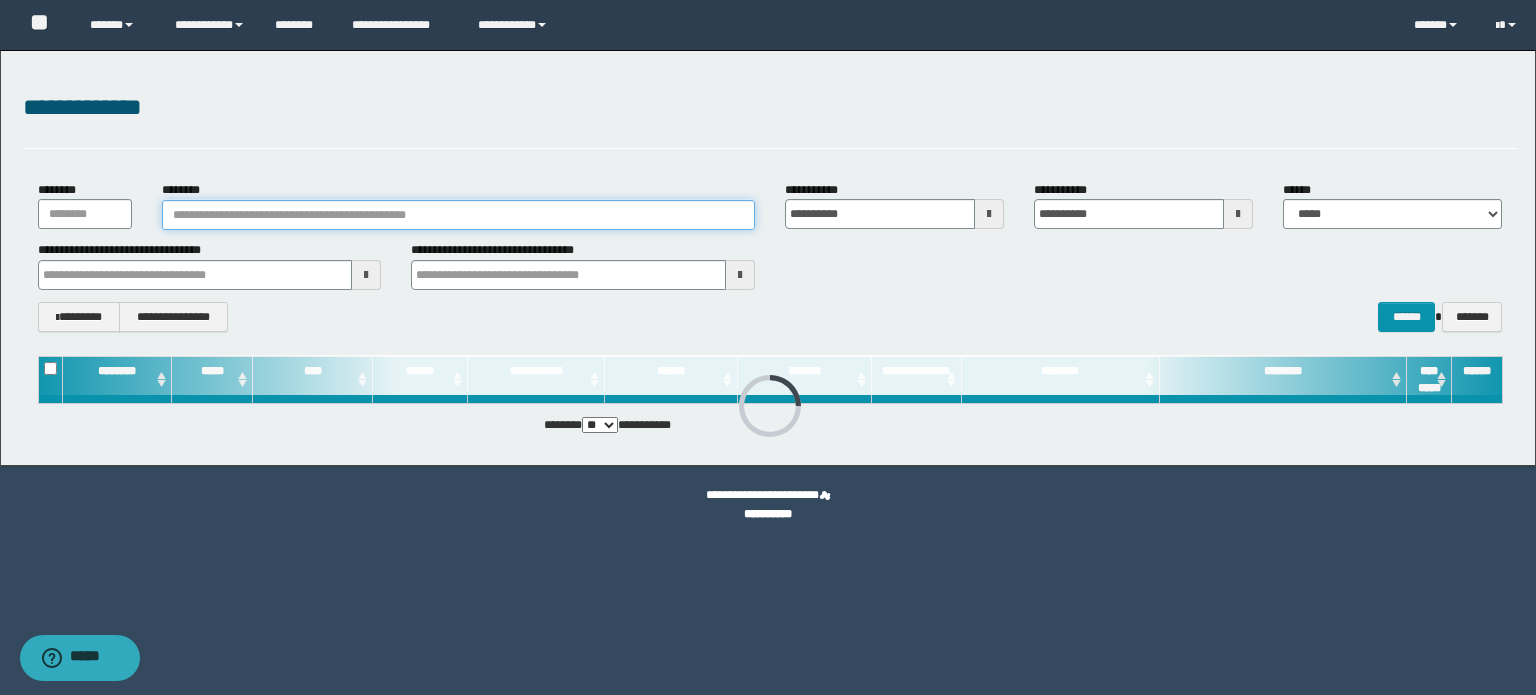 paste on "*******" 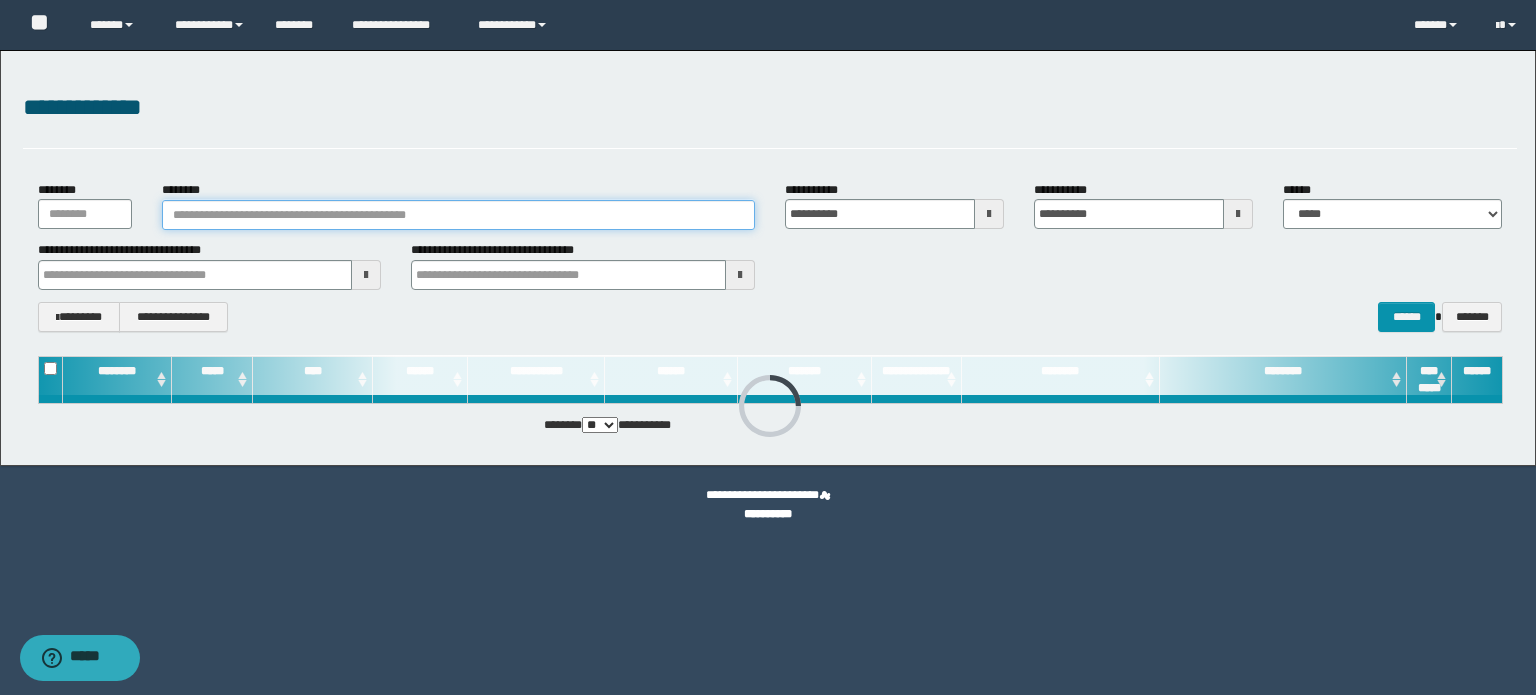 type on "*******" 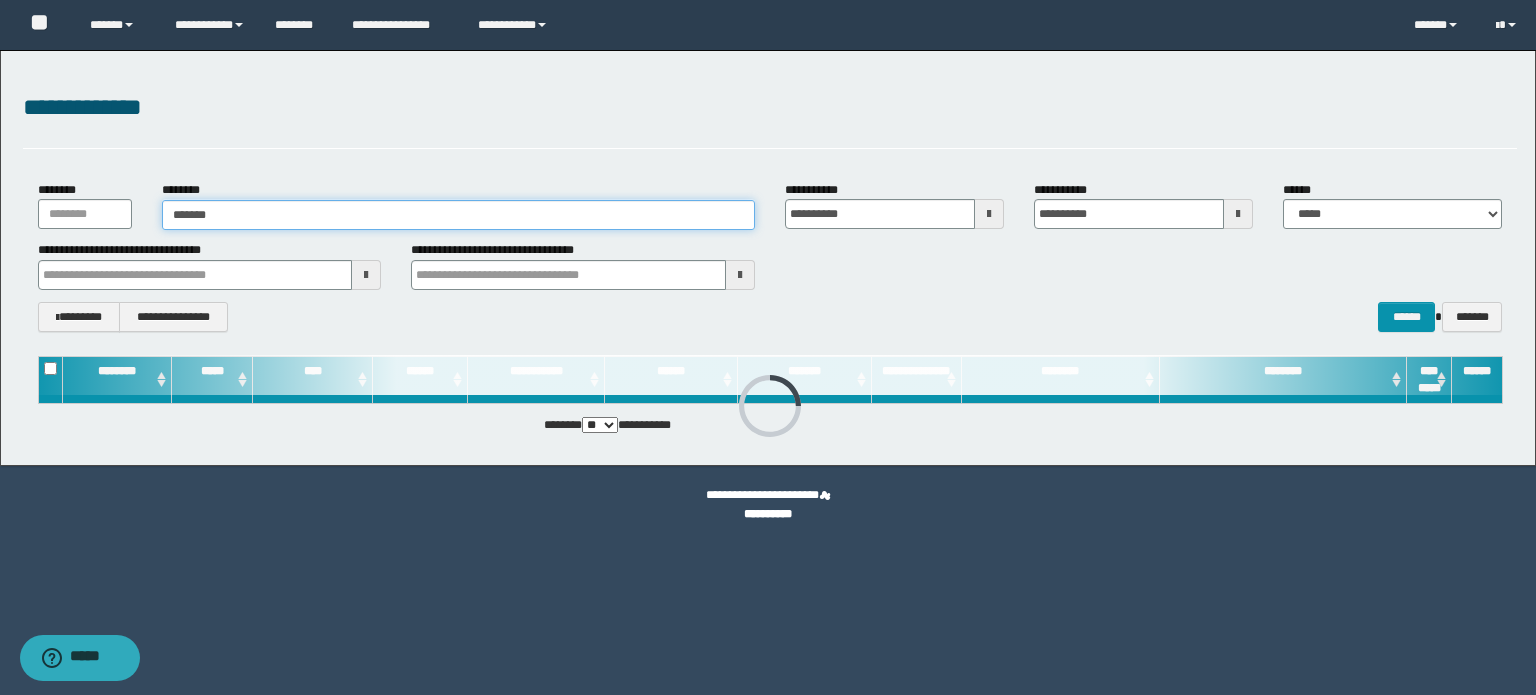 type on "*******" 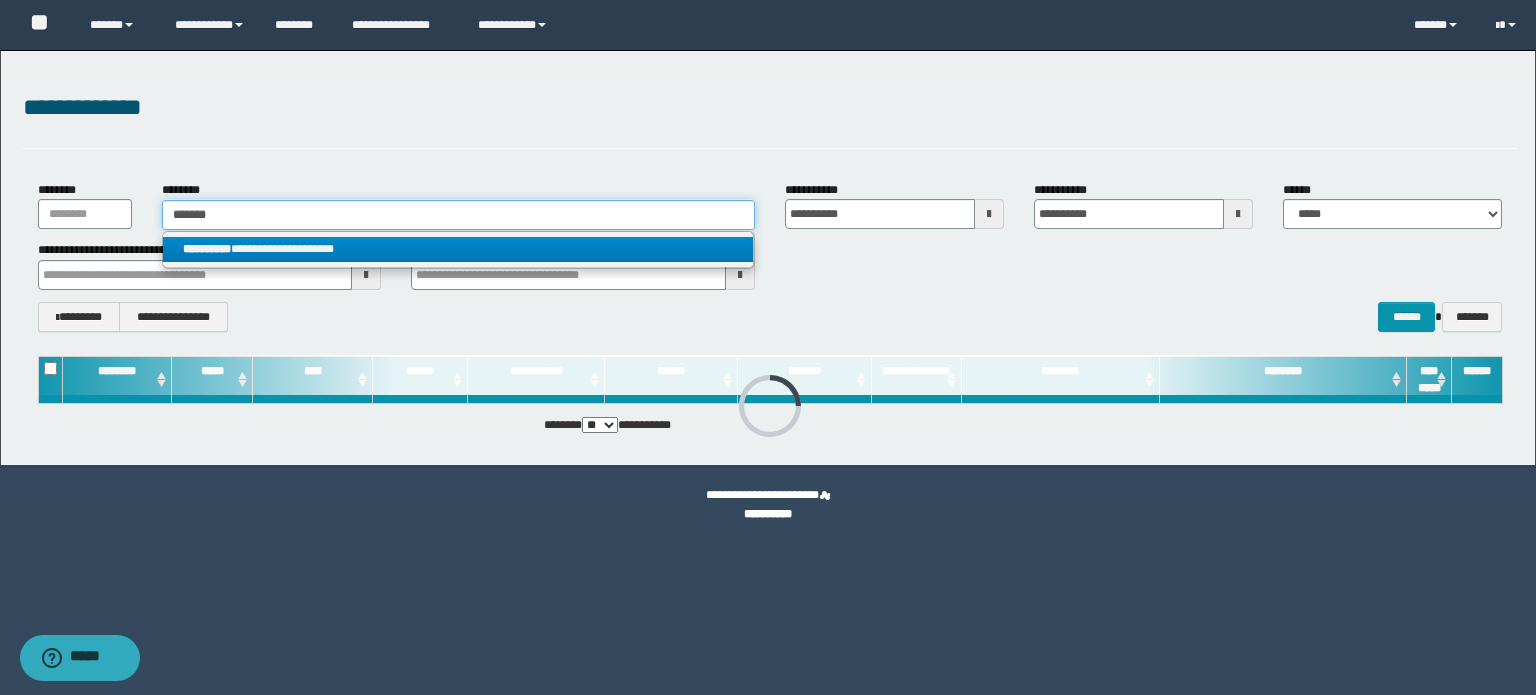 type on "*******" 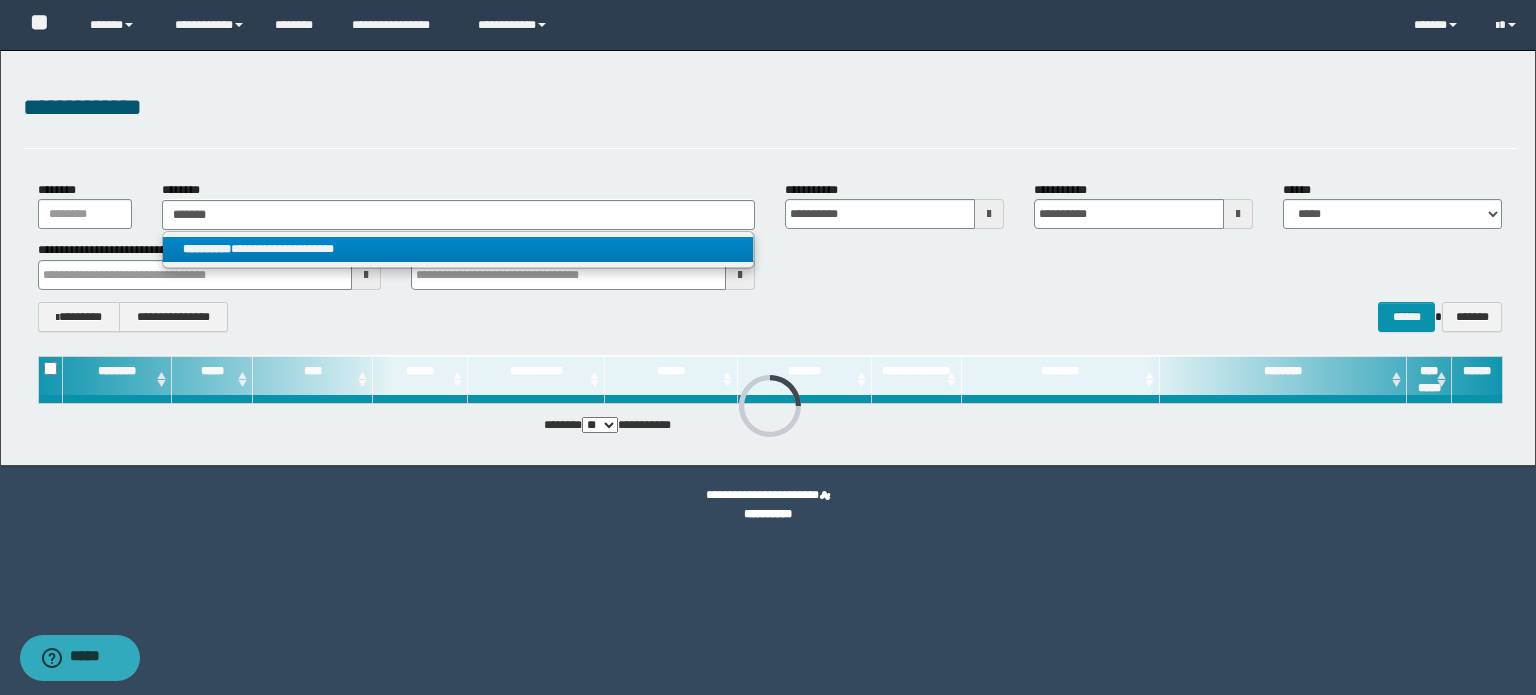 drag, startPoint x: 382, startPoint y: 239, endPoint x: 1284, endPoint y: 419, distance: 919.7847 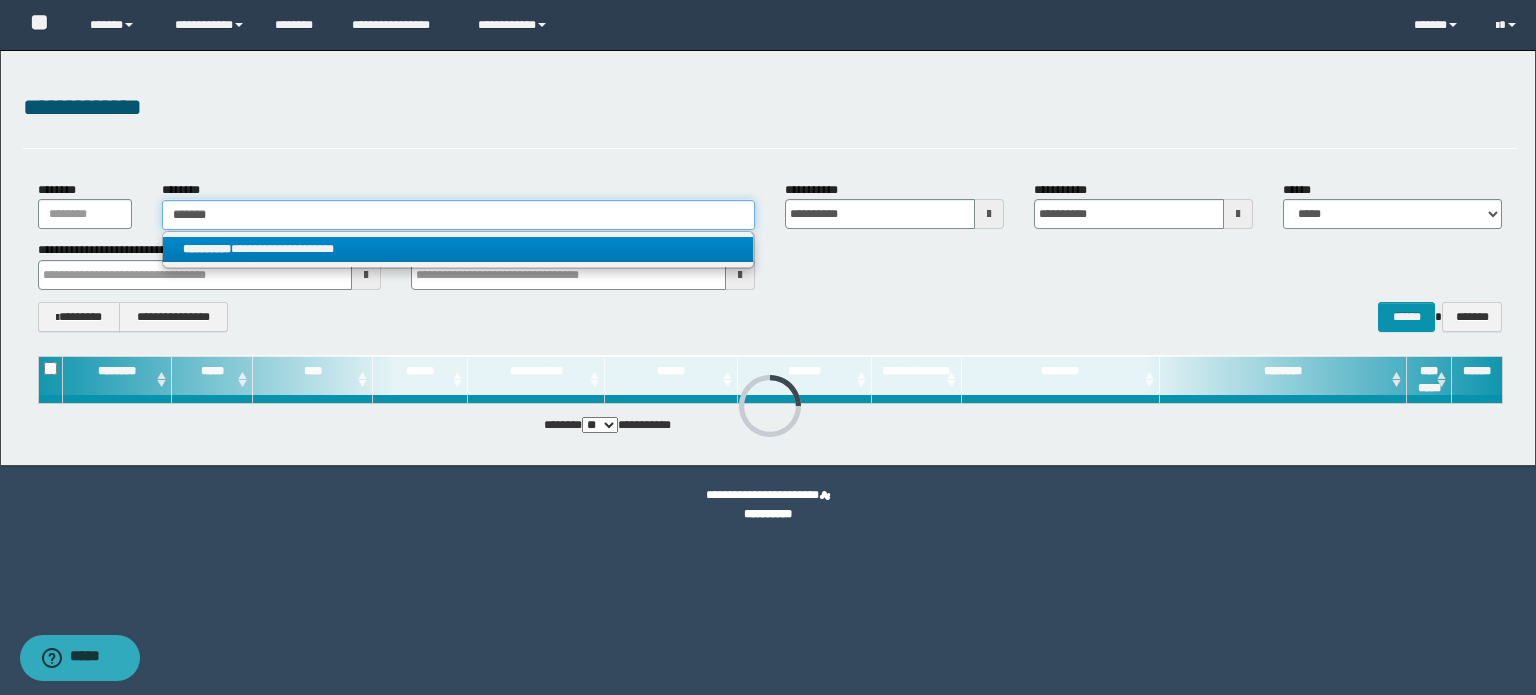 type 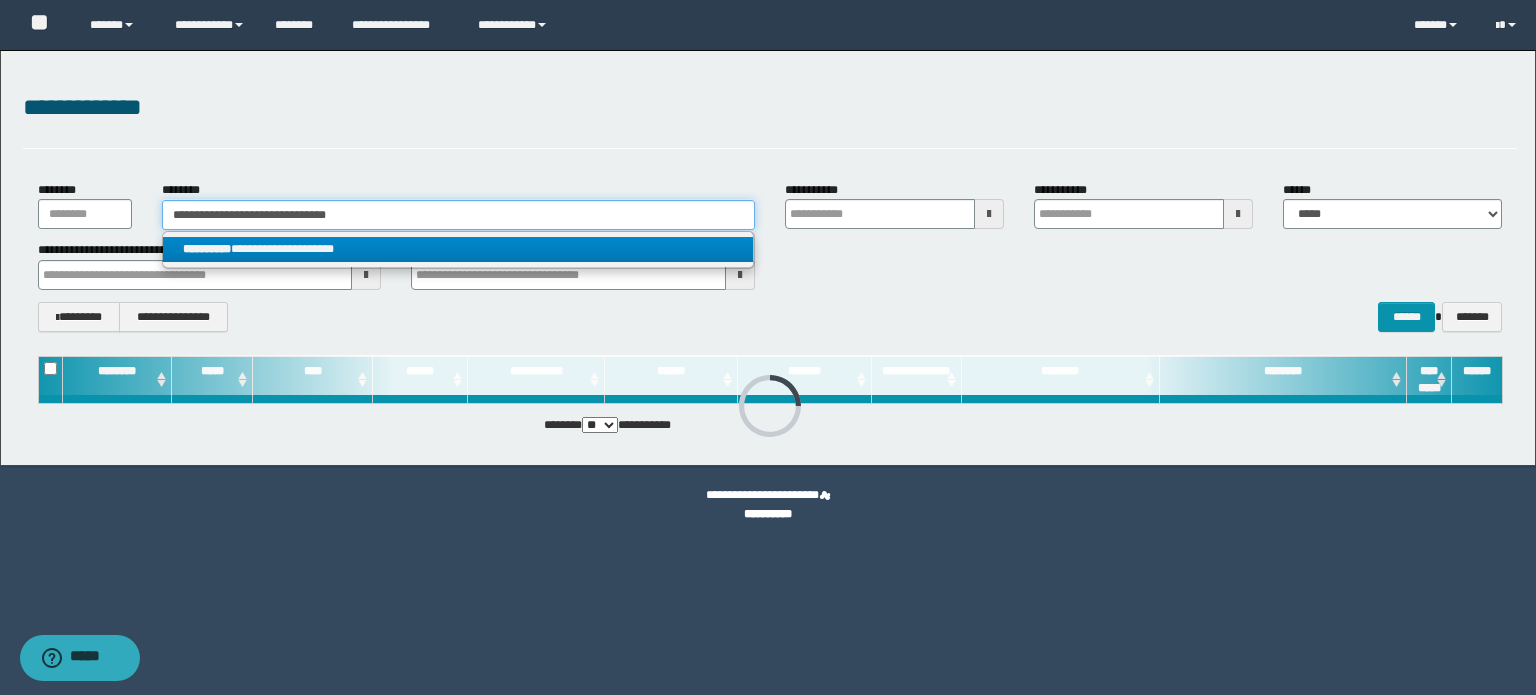 type 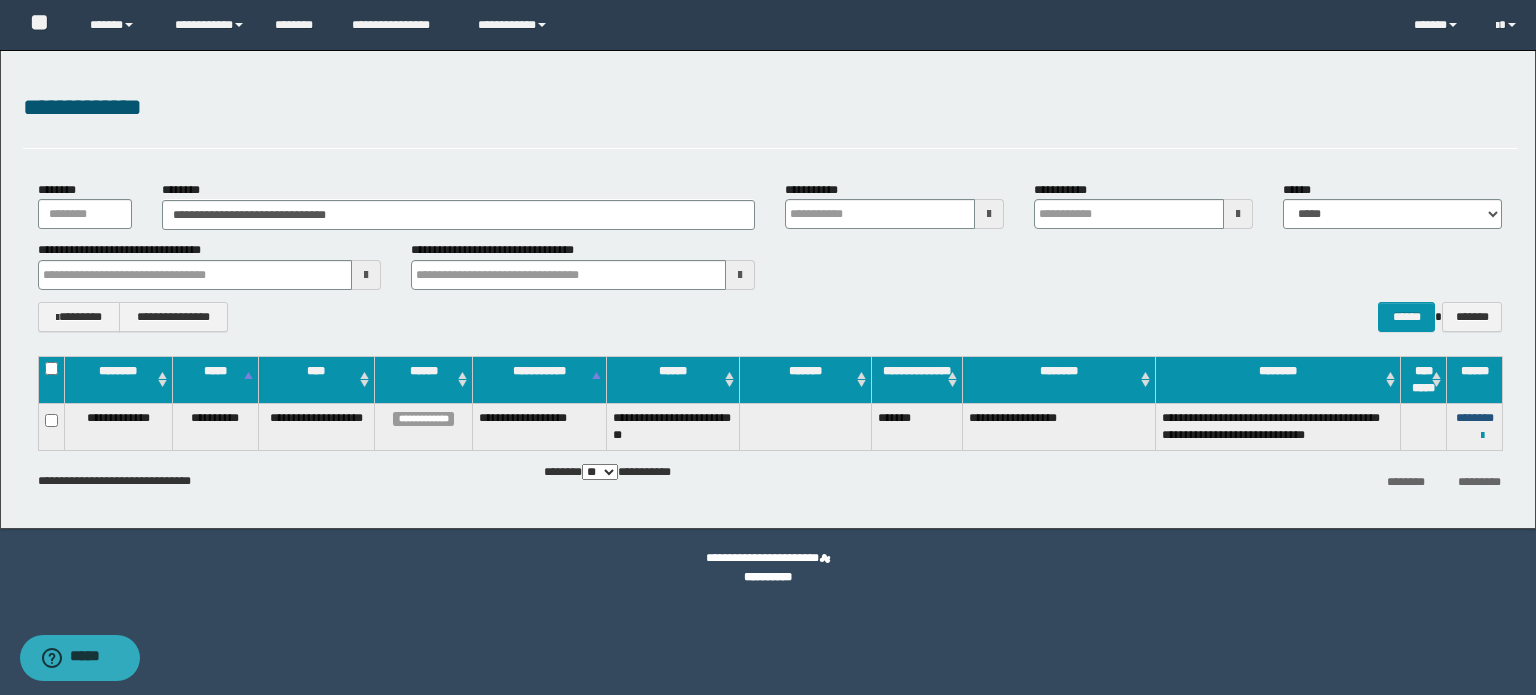 click on "********" at bounding box center (1475, 418) 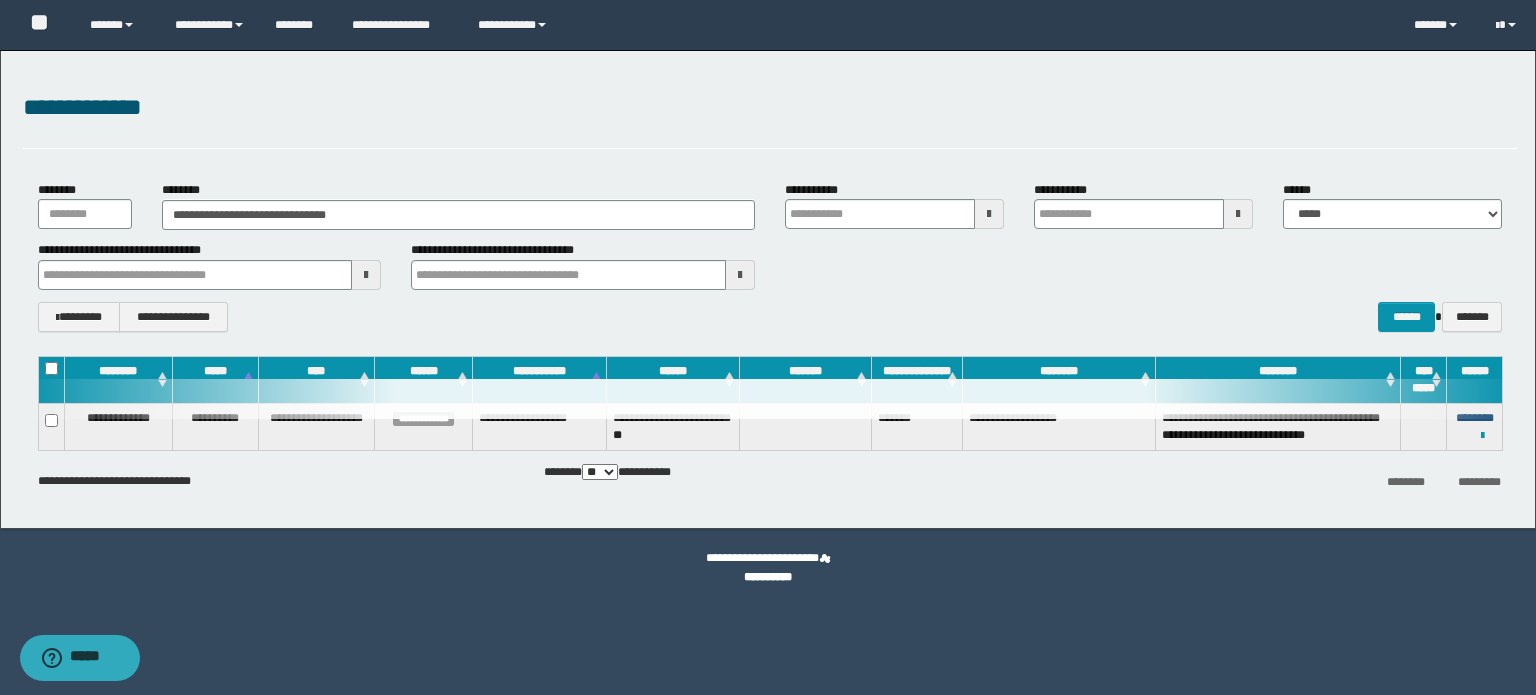 type 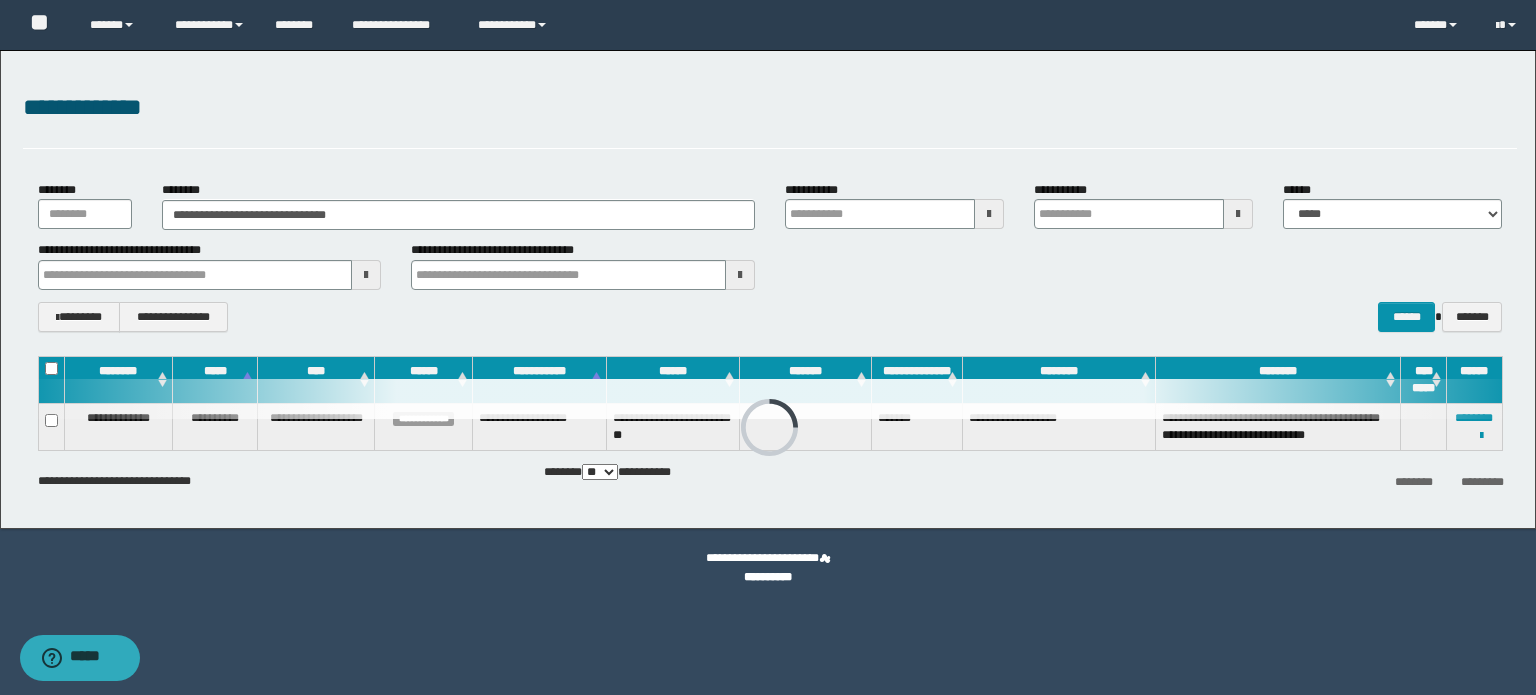 type 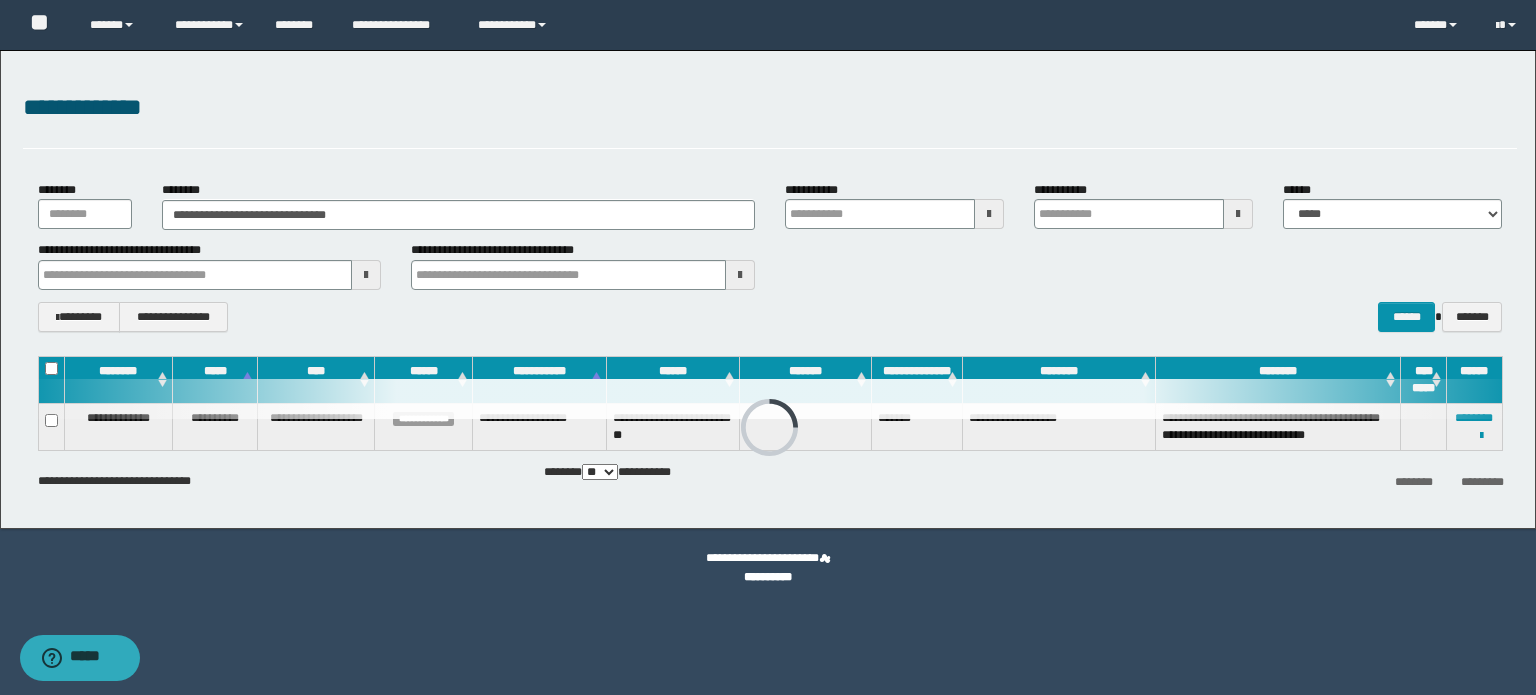 type 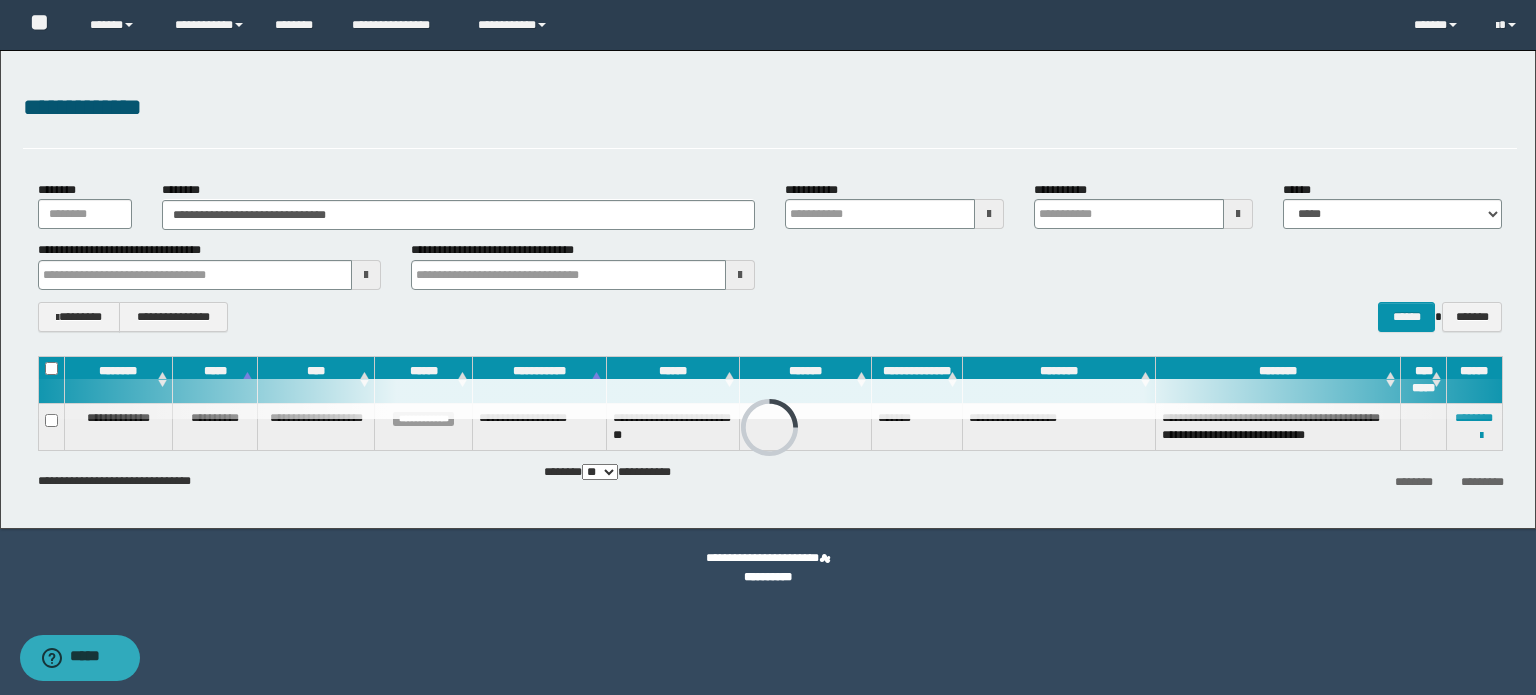 type 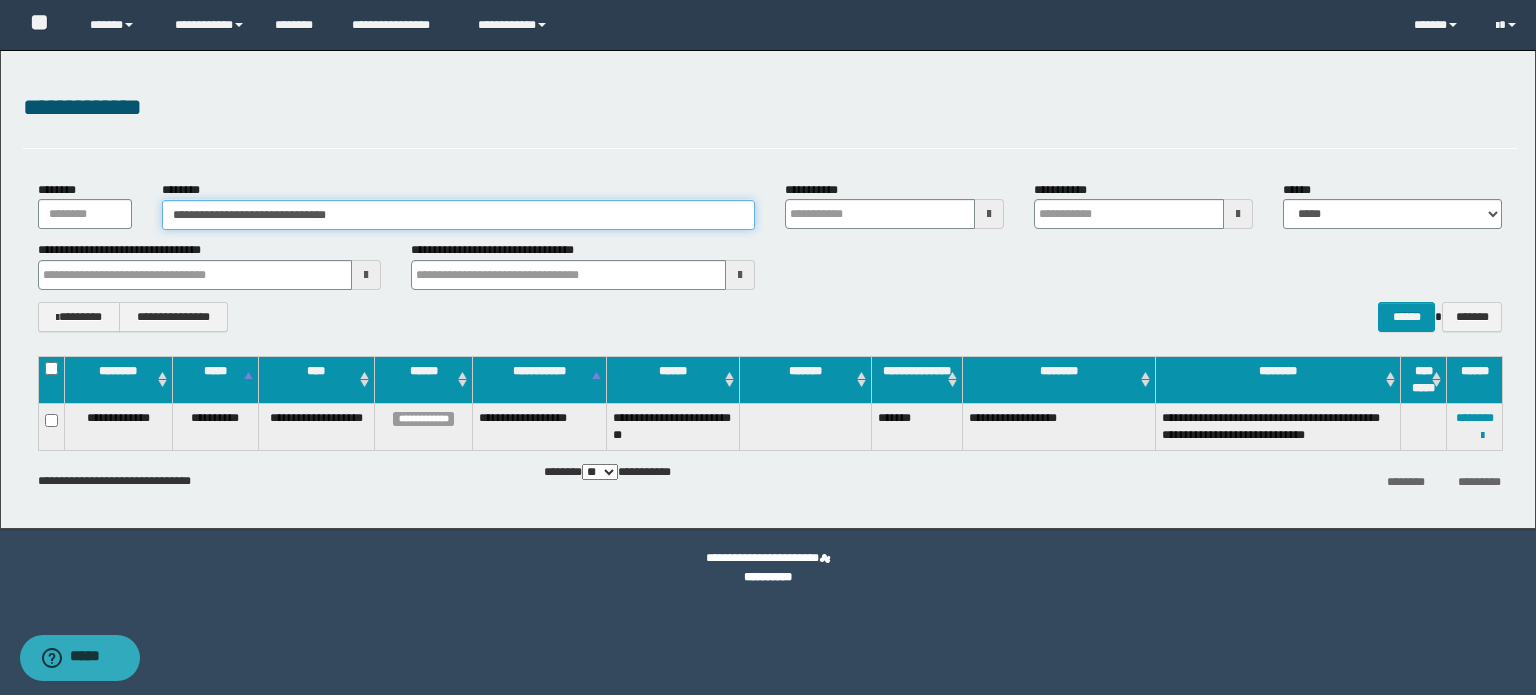 drag, startPoint x: 226, startPoint y: 211, endPoint x: 102, endPoint y: 214, distance: 124.036285 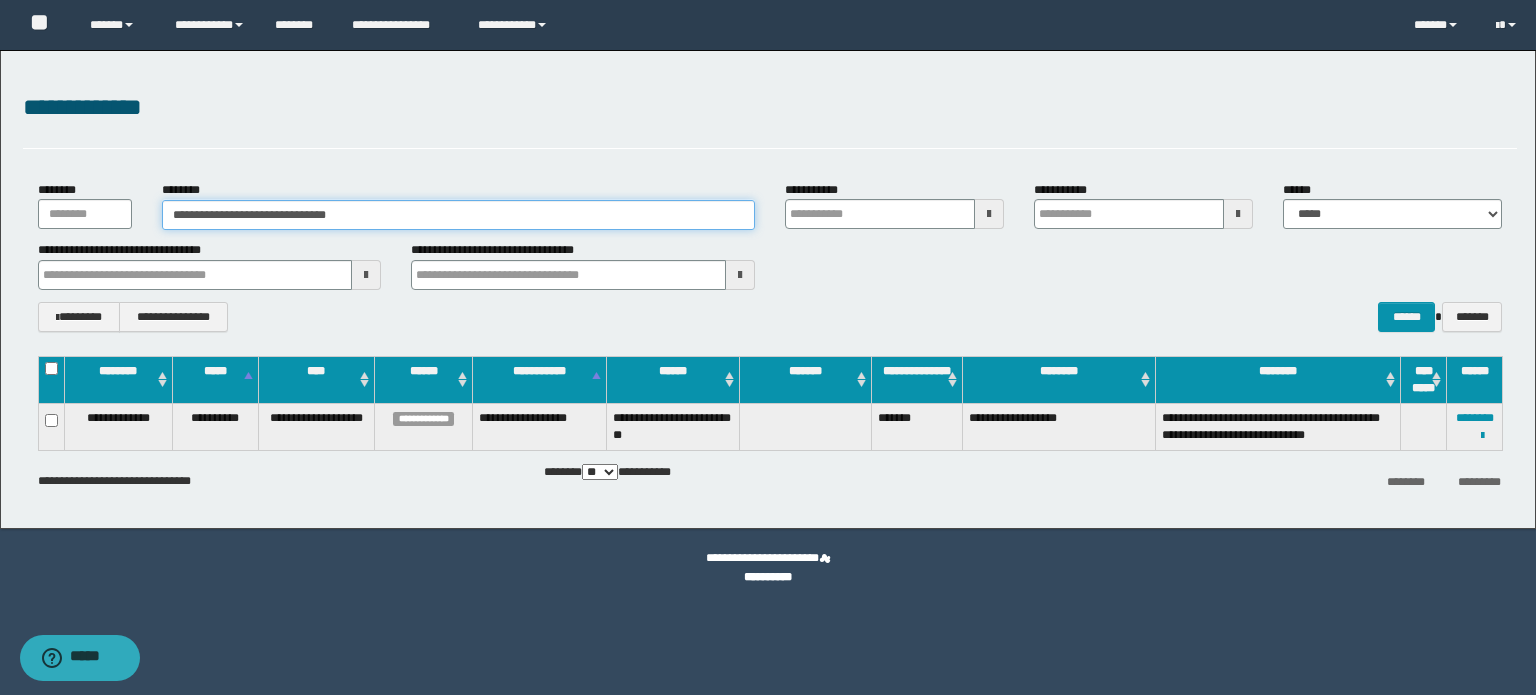 click on "**********" at bounding box center (770, 205) 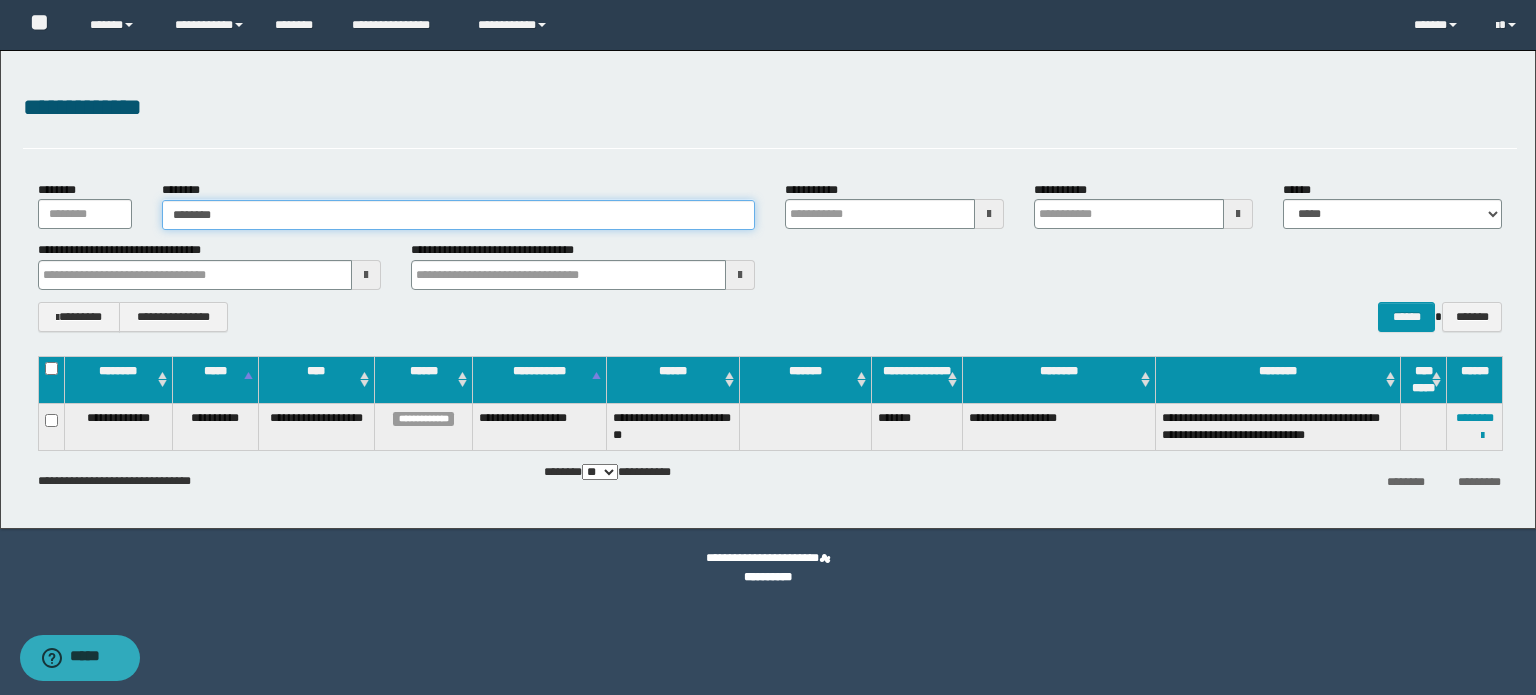 type on "********" 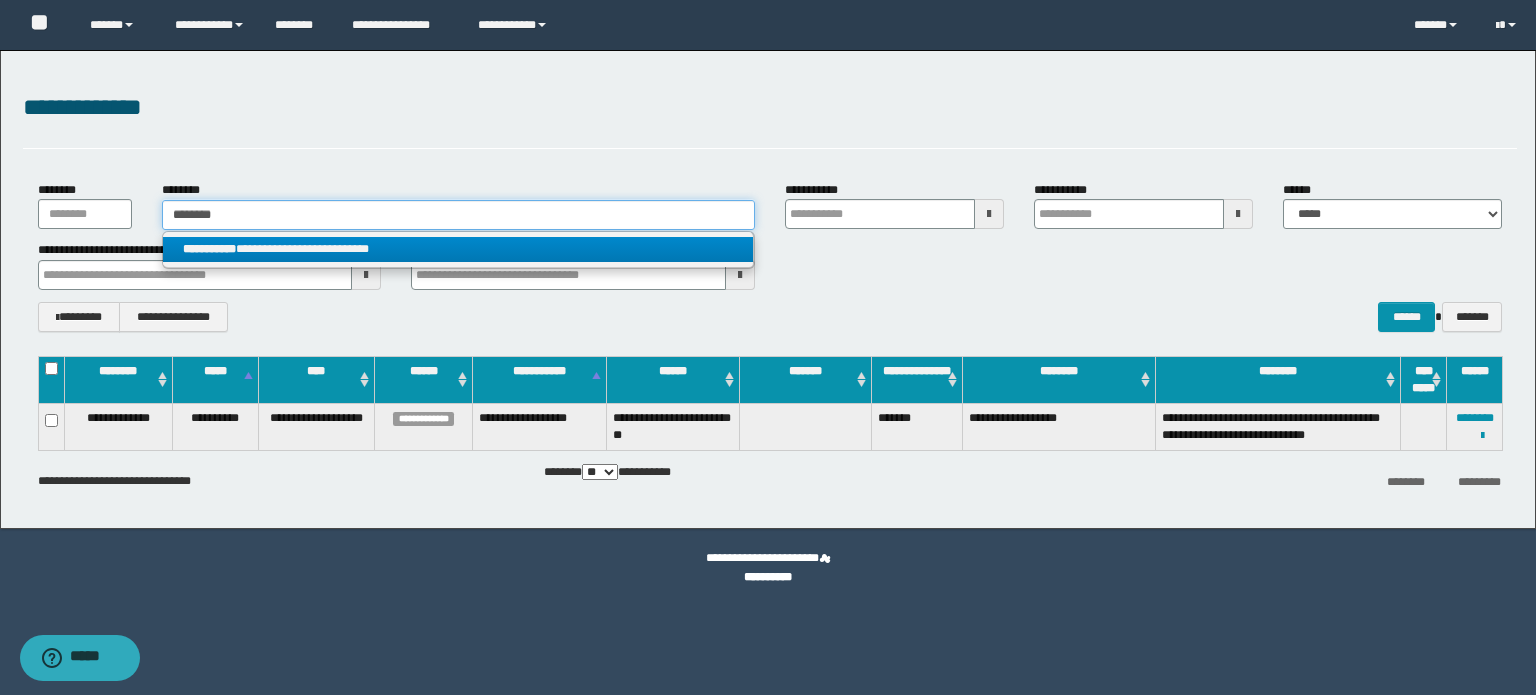 type on "********" 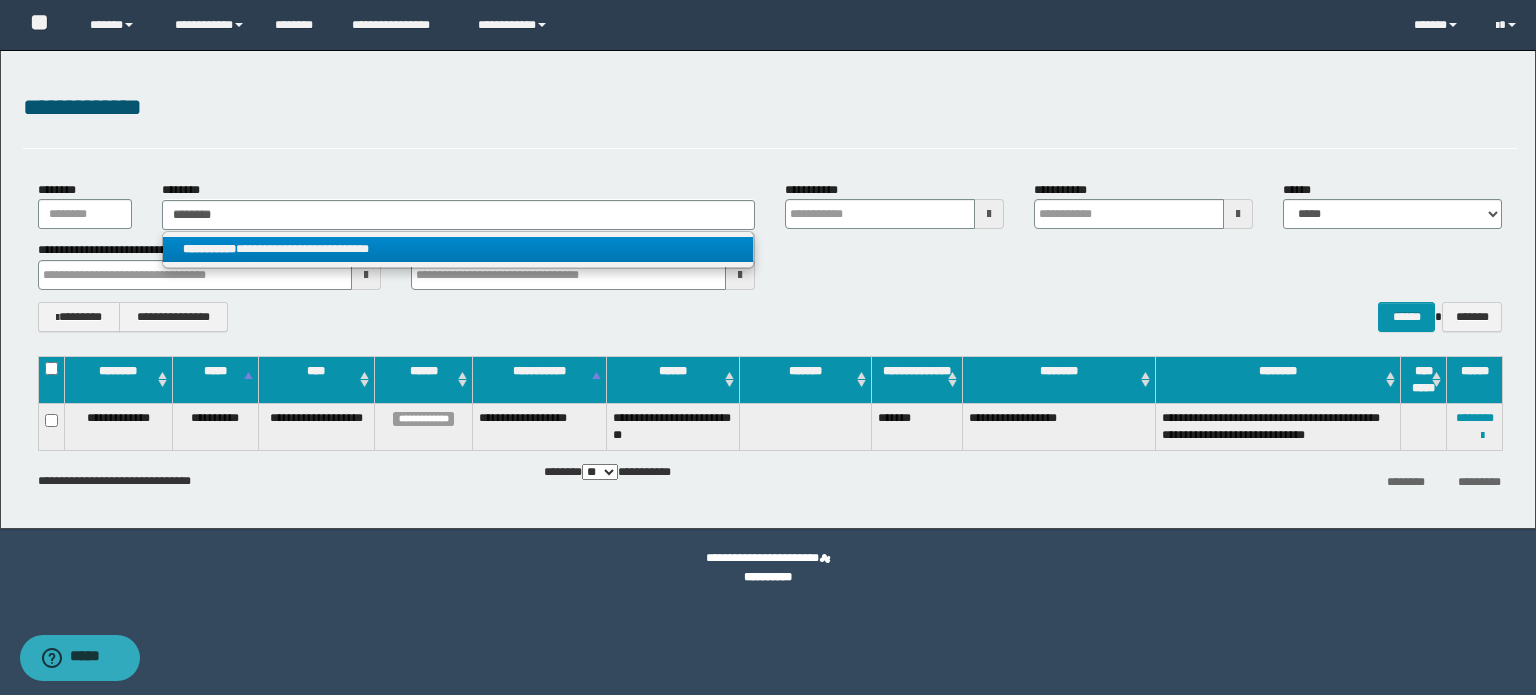 drag, startPoint x: 271, startPoint y: 243, endPoint x: 964, endPoint y: 355, distance: 701.9922 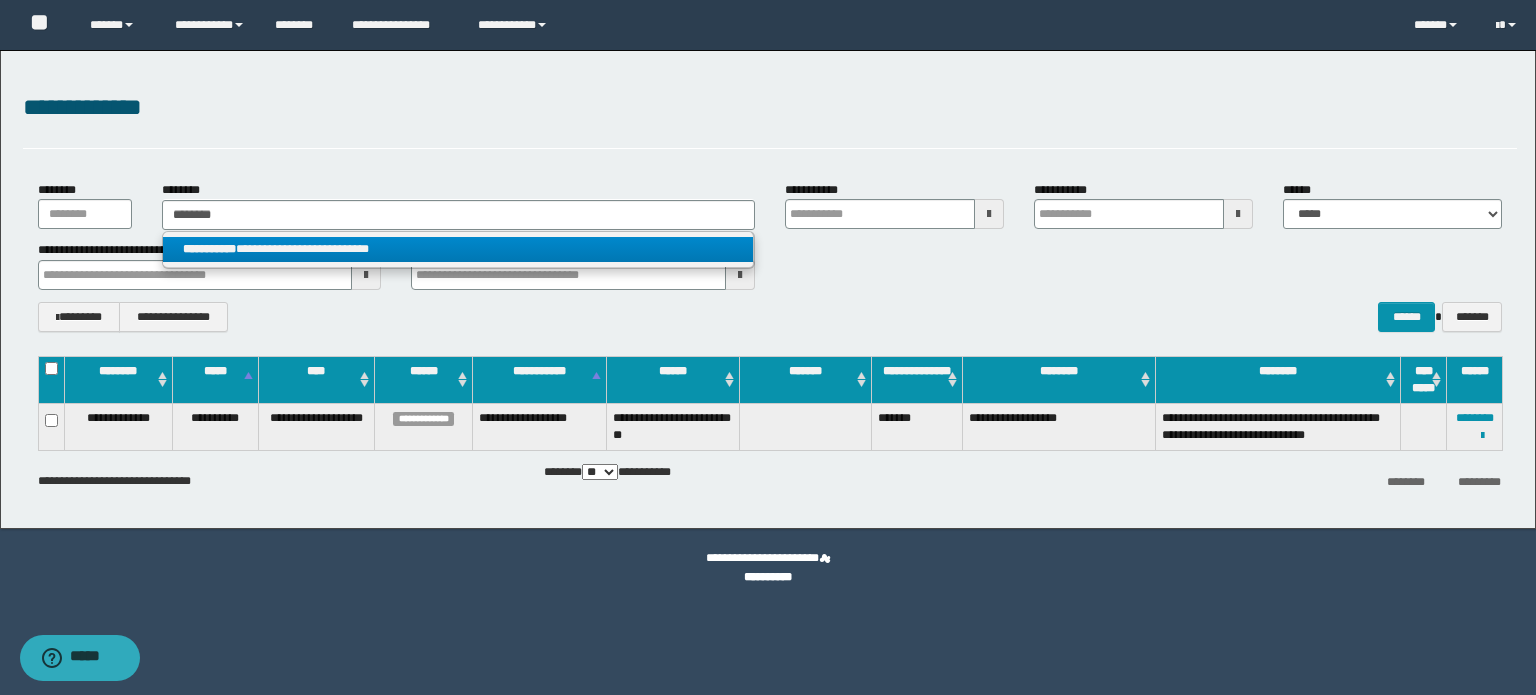 click on "**********" at bounding box center (458, 249) 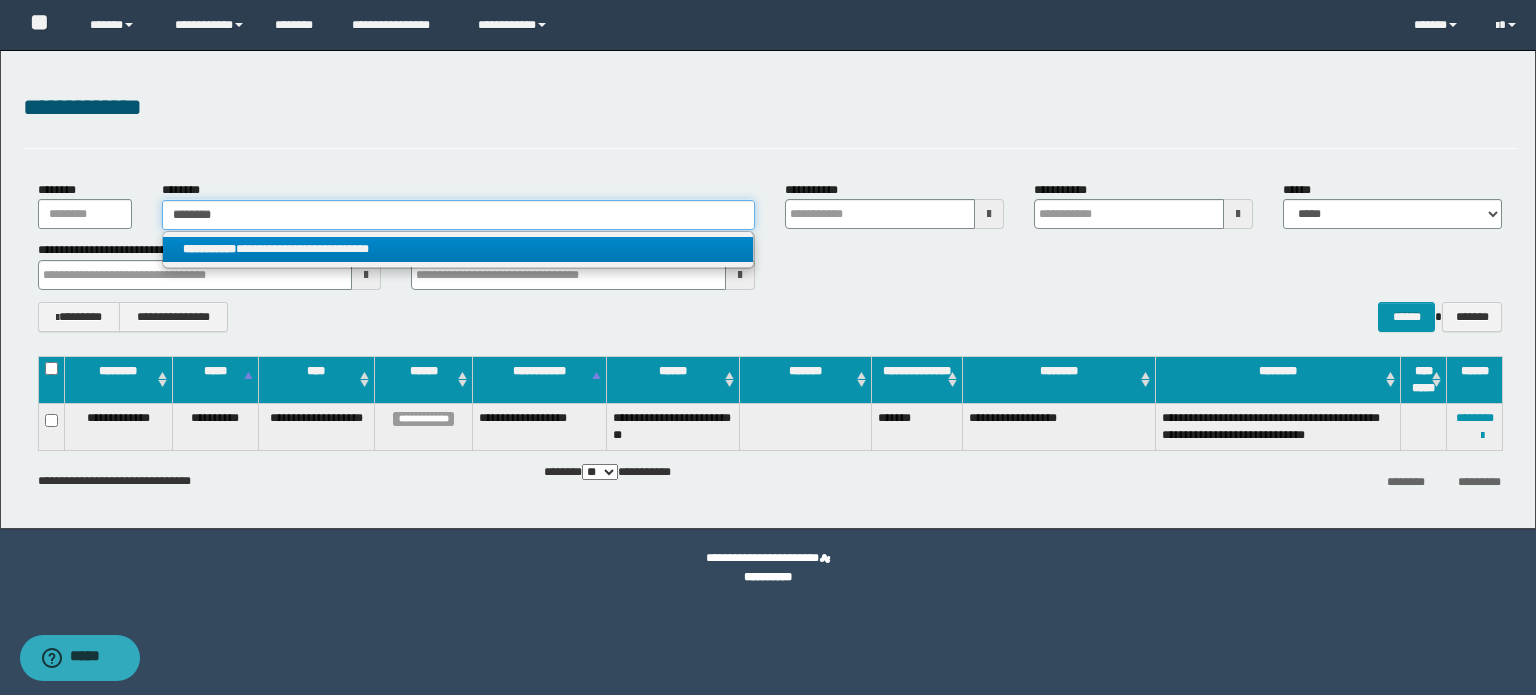 type 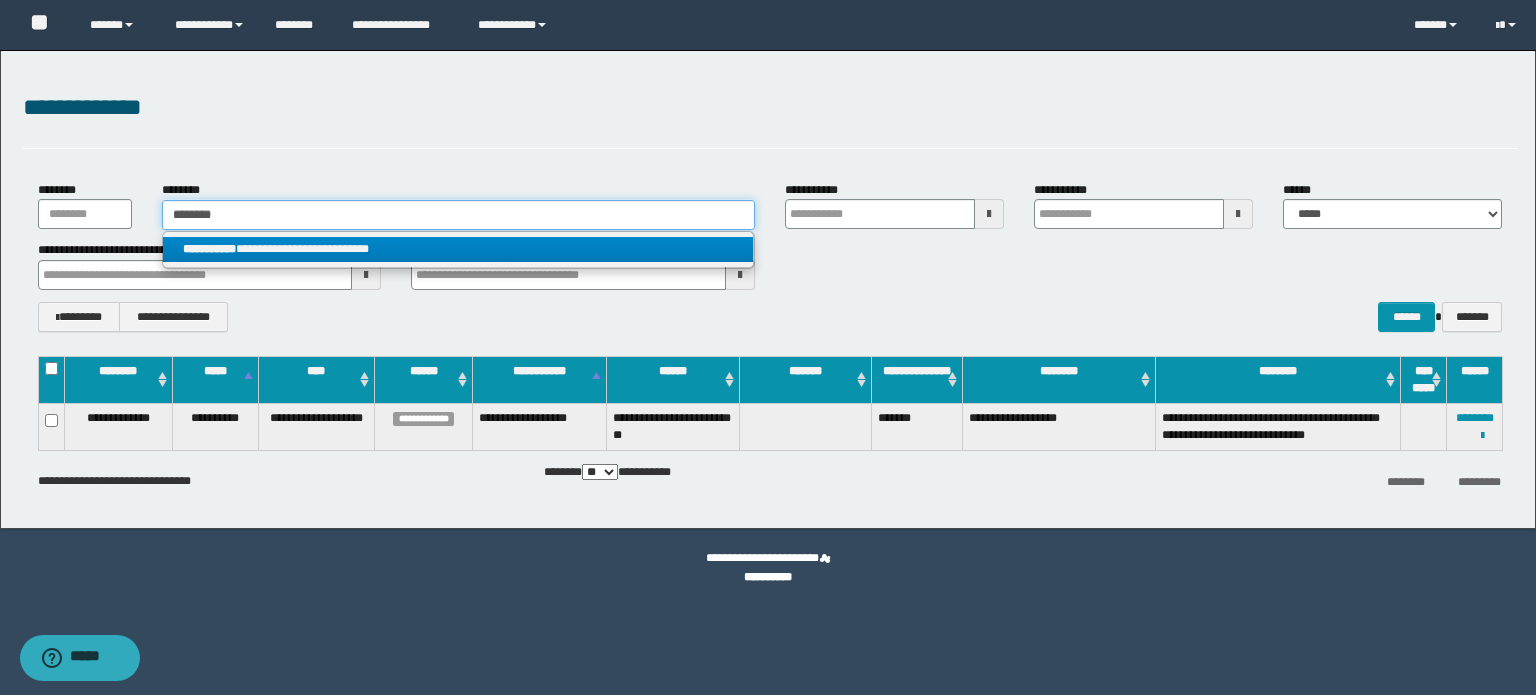 type 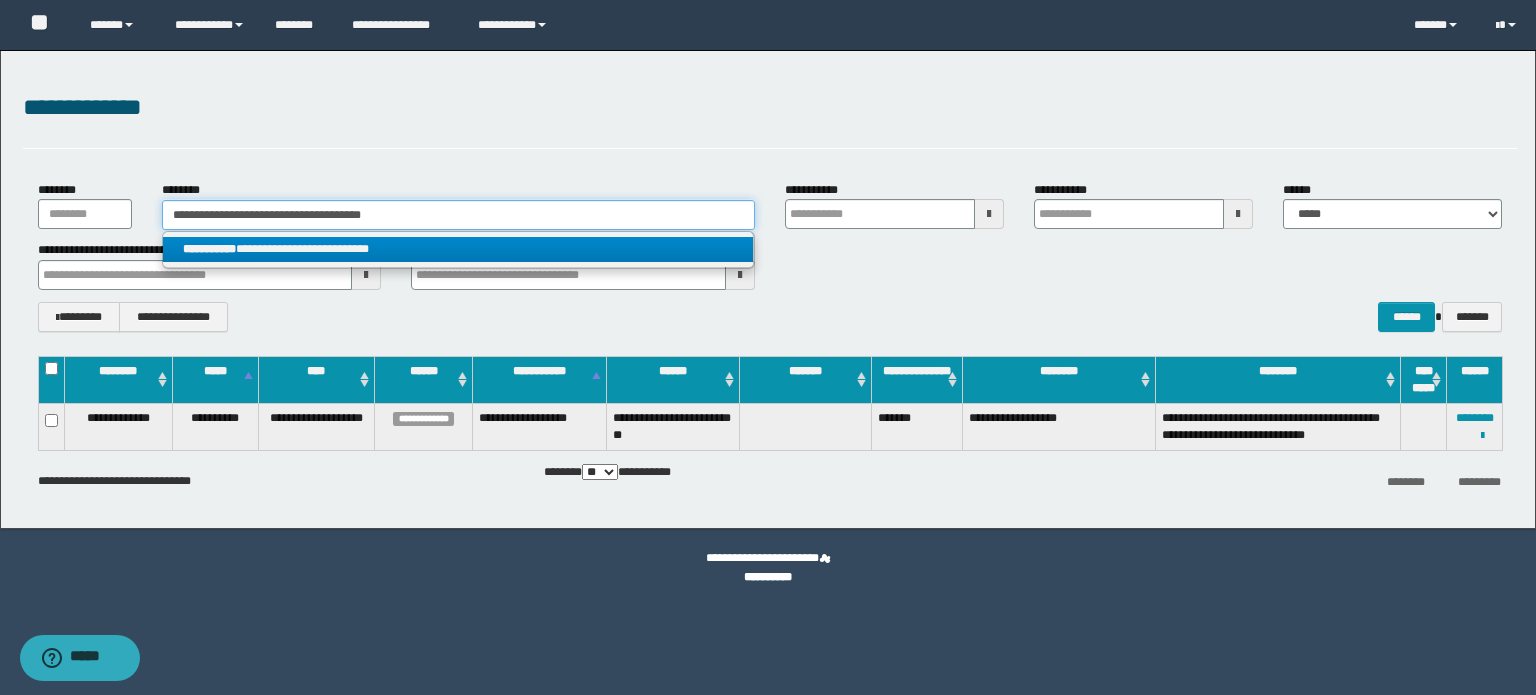 type 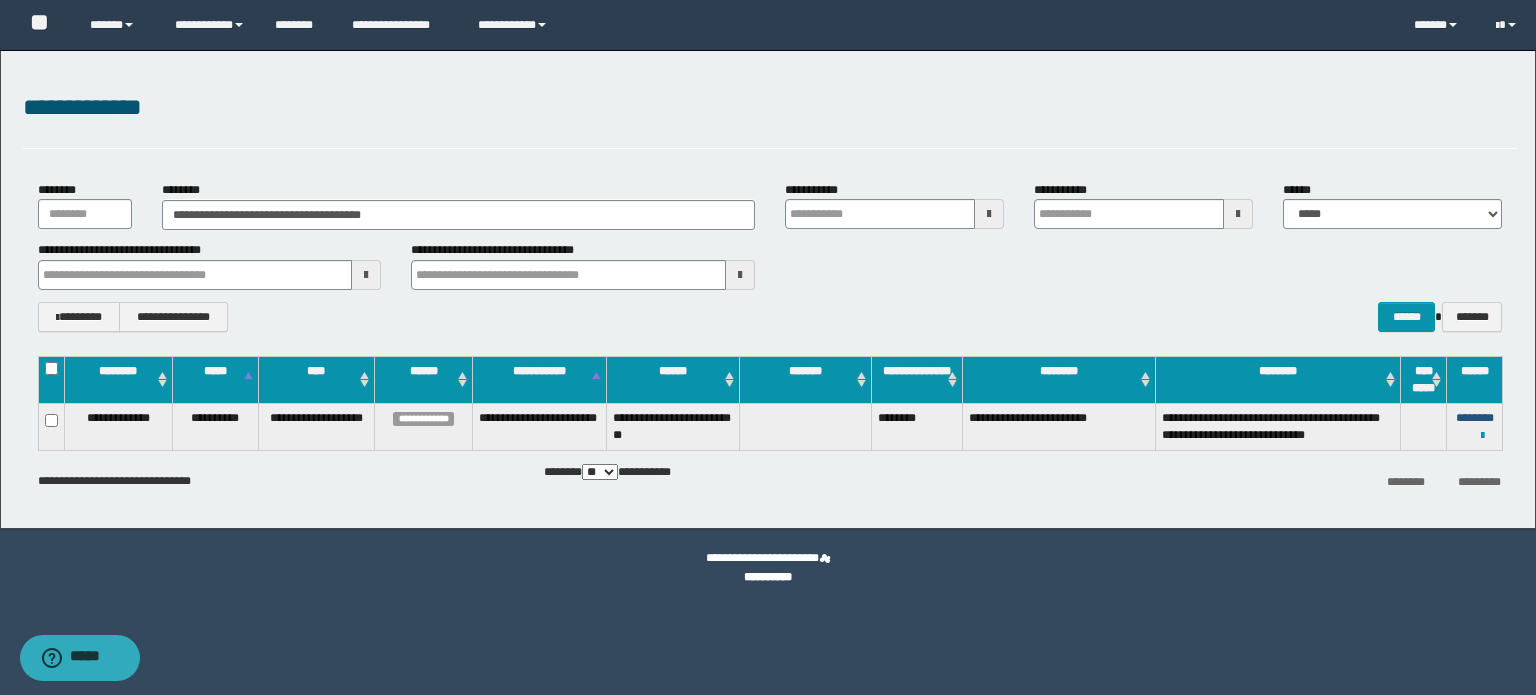 click on "********" at bounding box center (1475, 418) 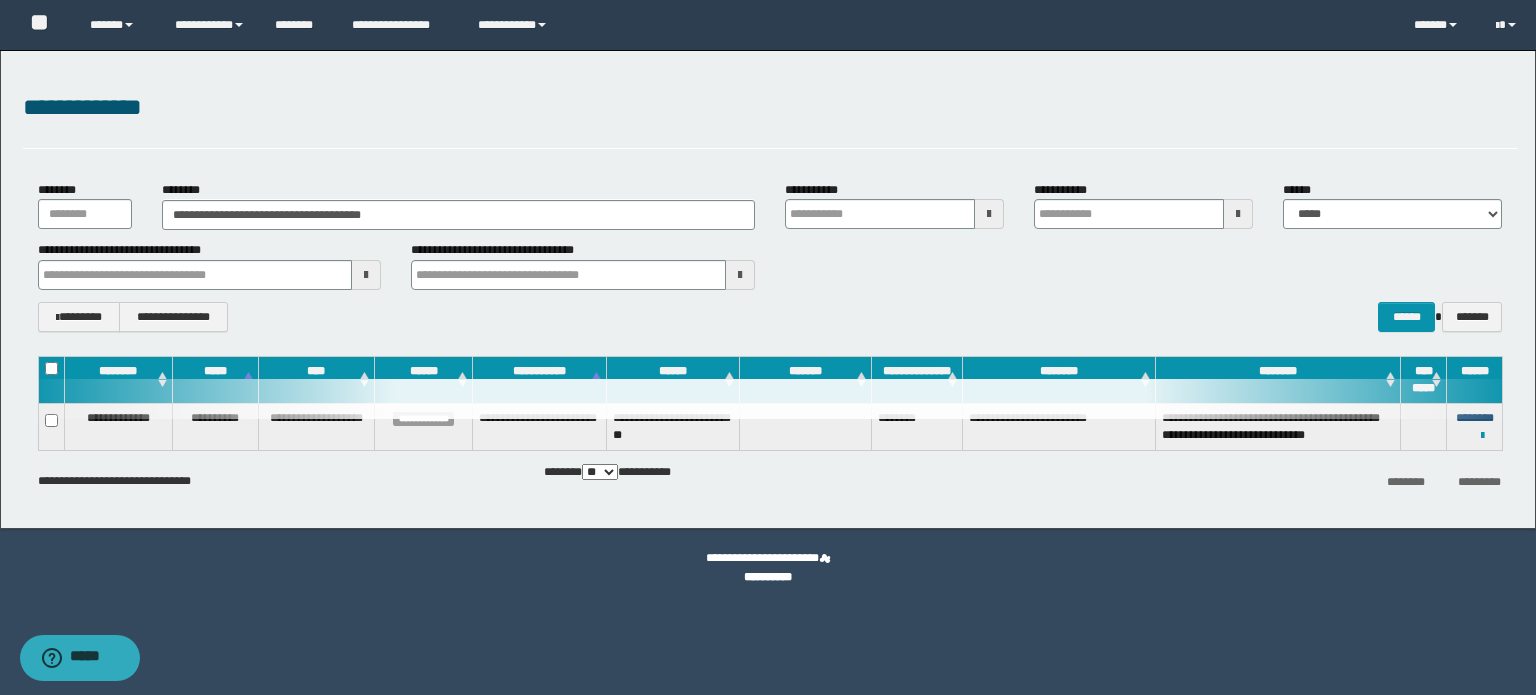 type 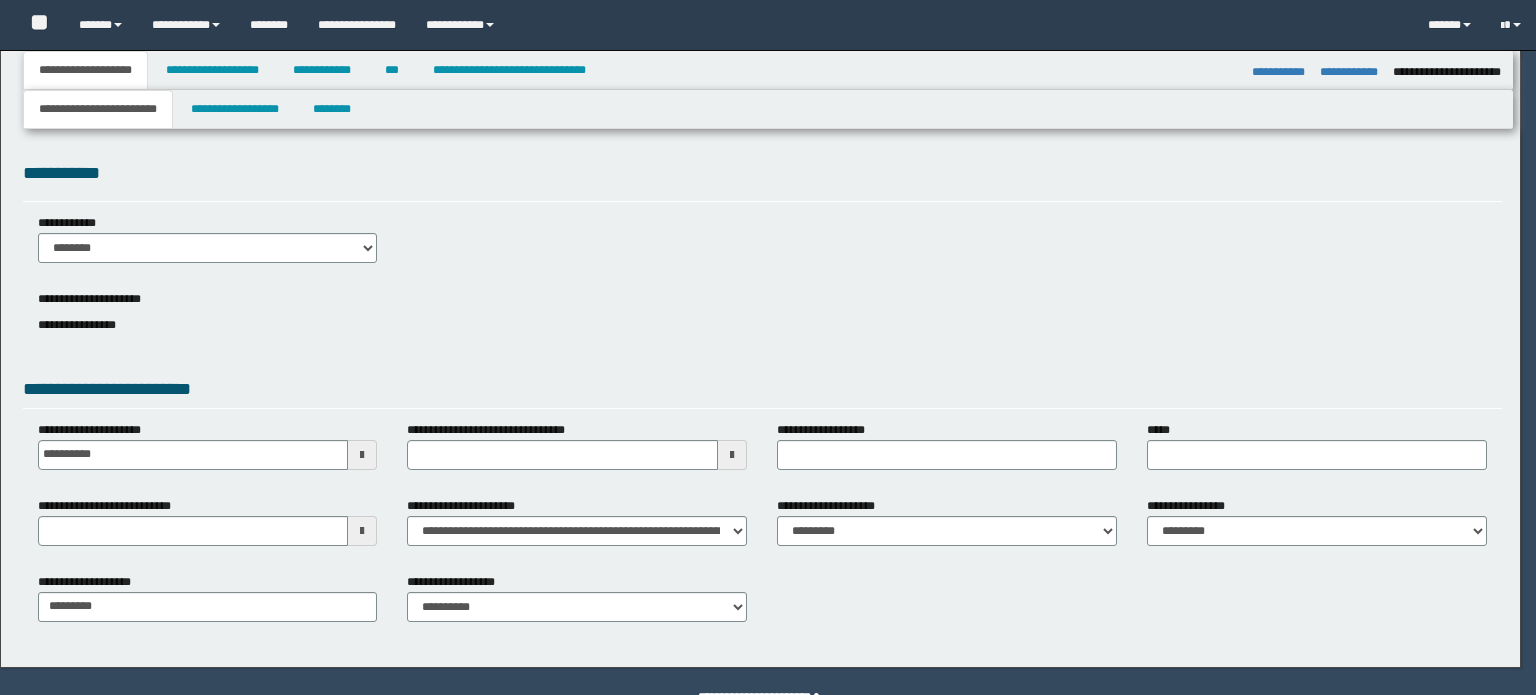 select on "*" 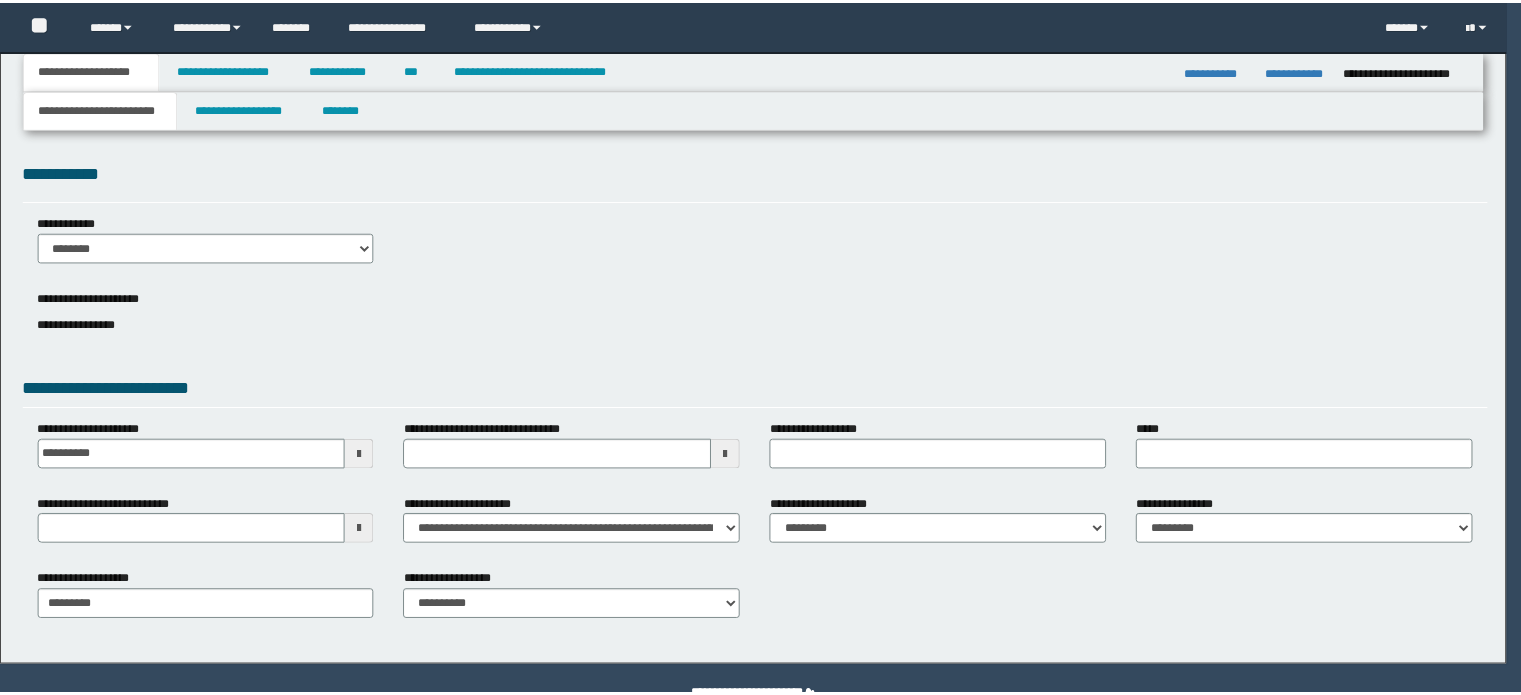 scroll, scrollTop: 0, scrollLeft: 0, axis: both 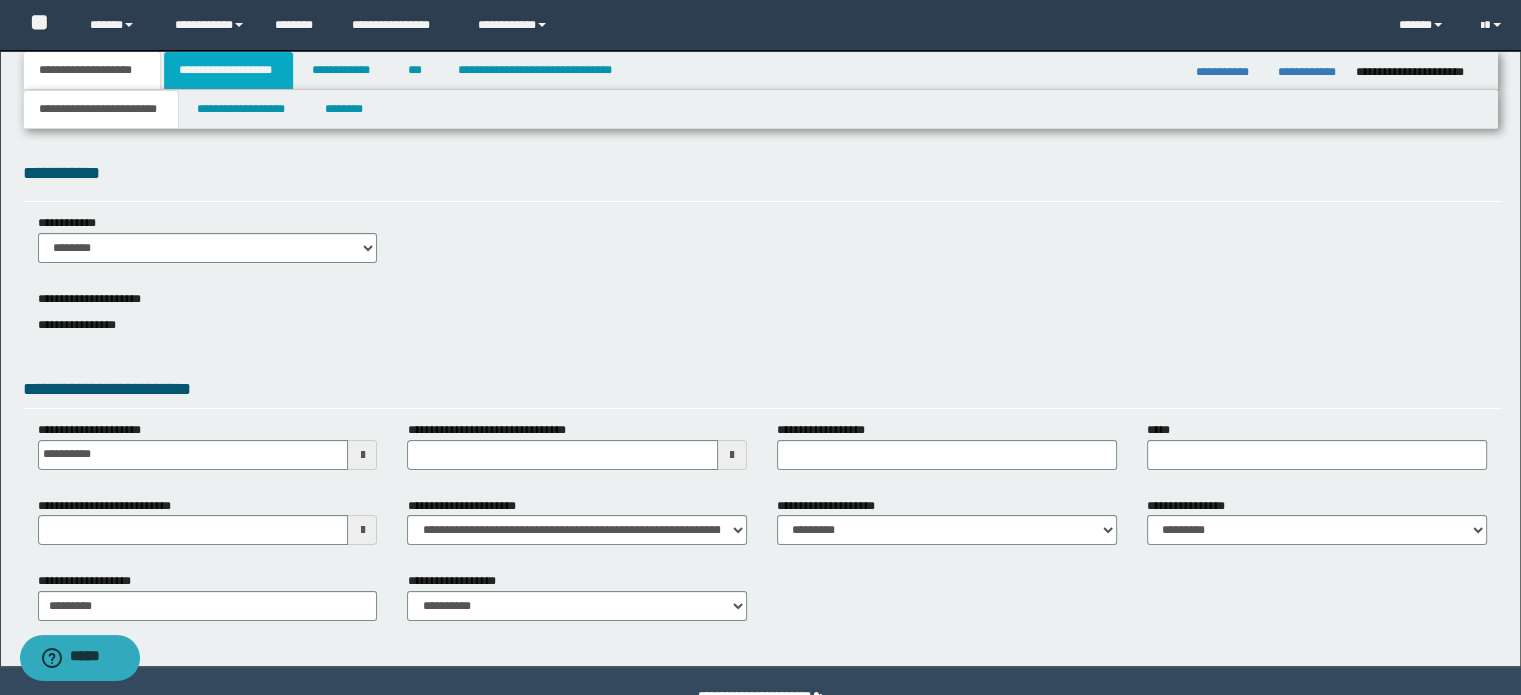 click on "**********" at bounding box center (228, 70) 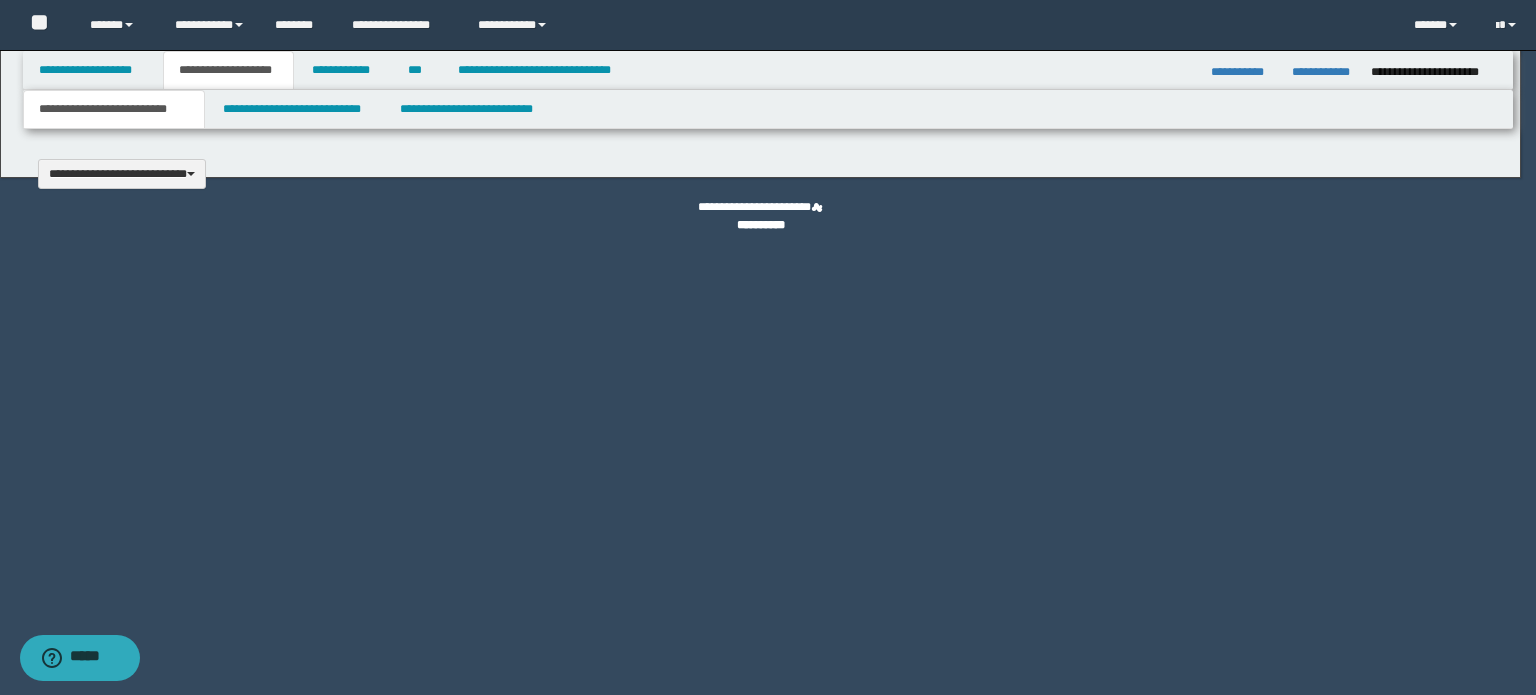 type 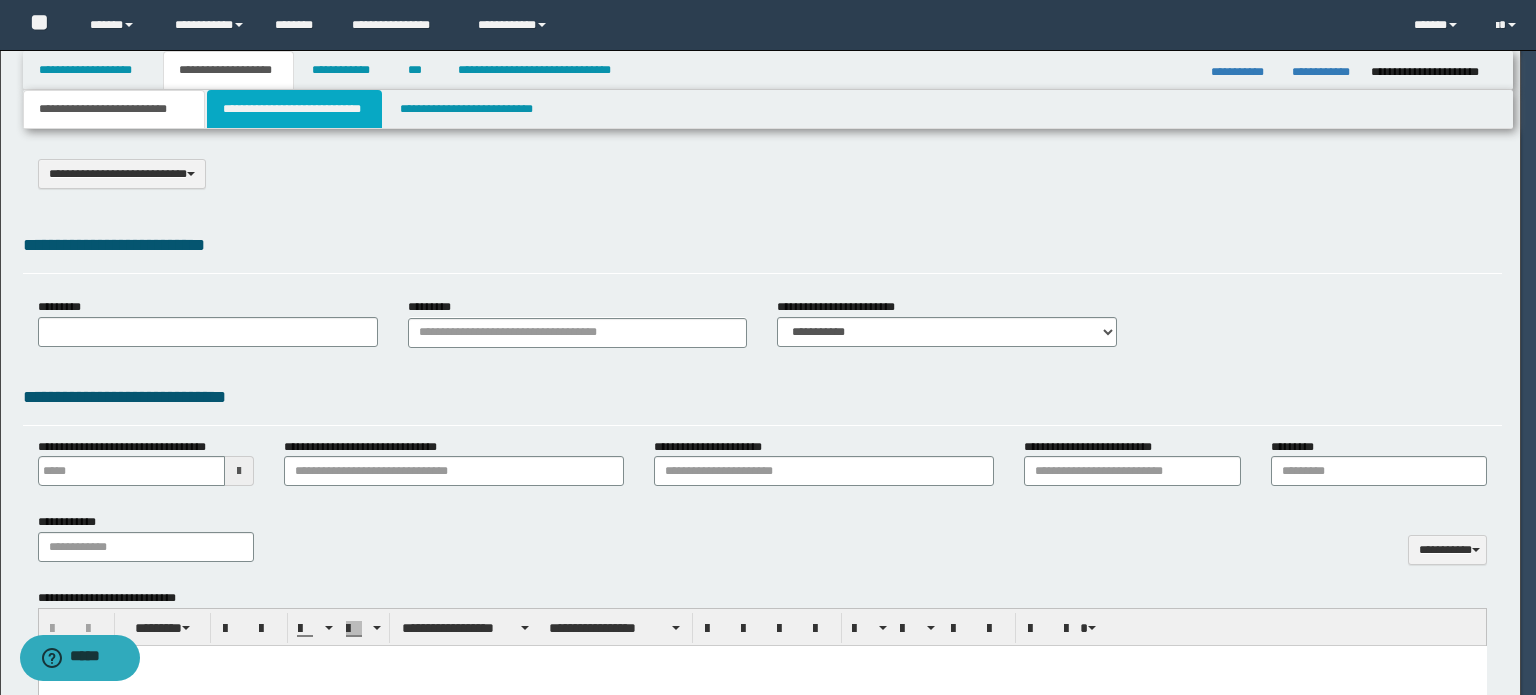 click on "**********" at bounding box center (294, 109) 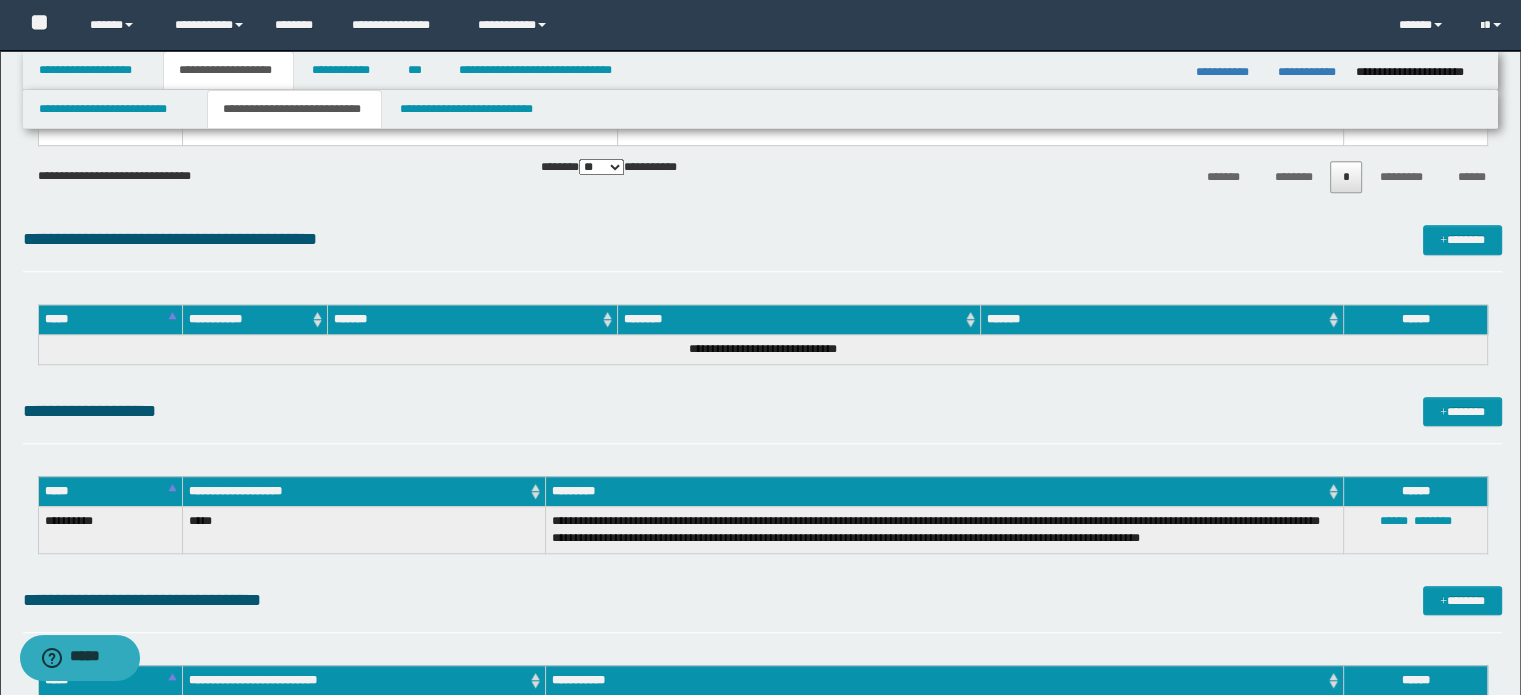 scroll, scrollTop: 1792, scrollLeft: 0, axis: vertical 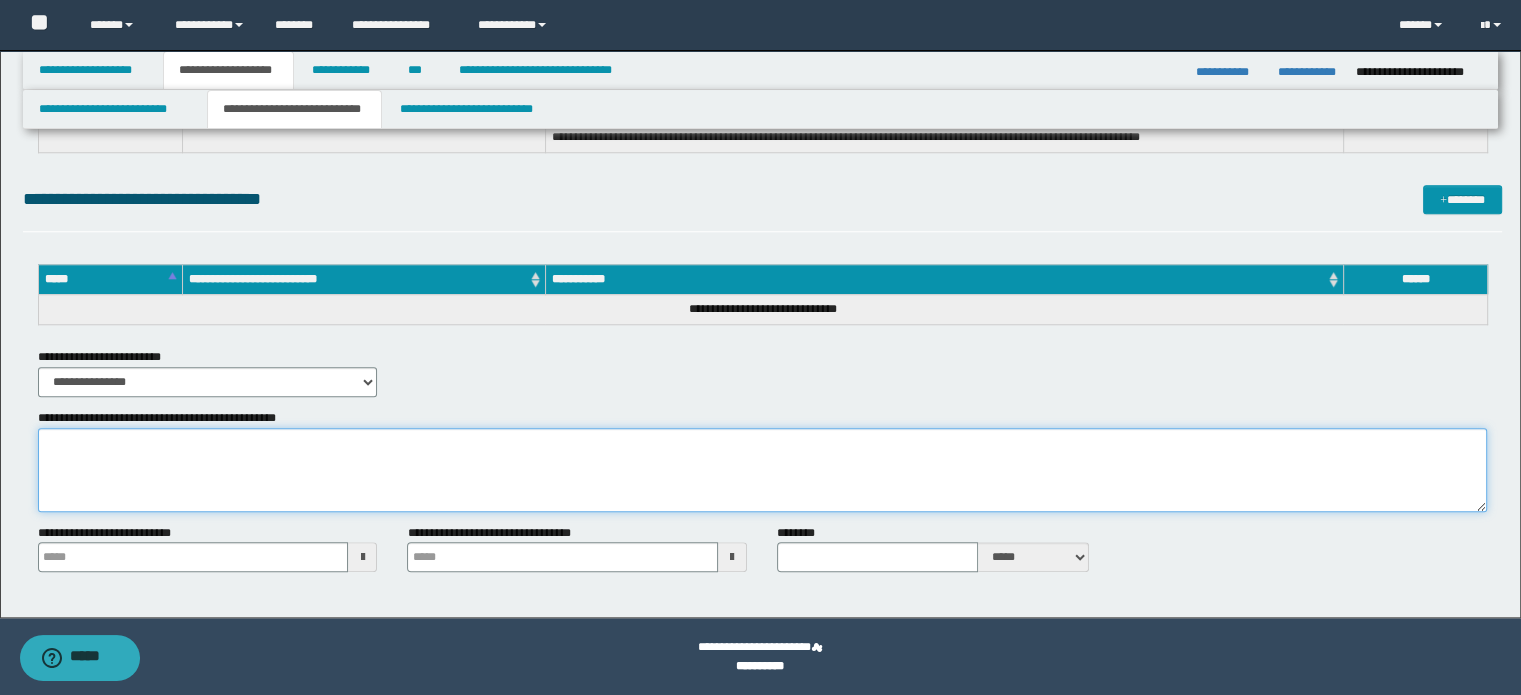 click on "**********" at bounding box center [763, 470] 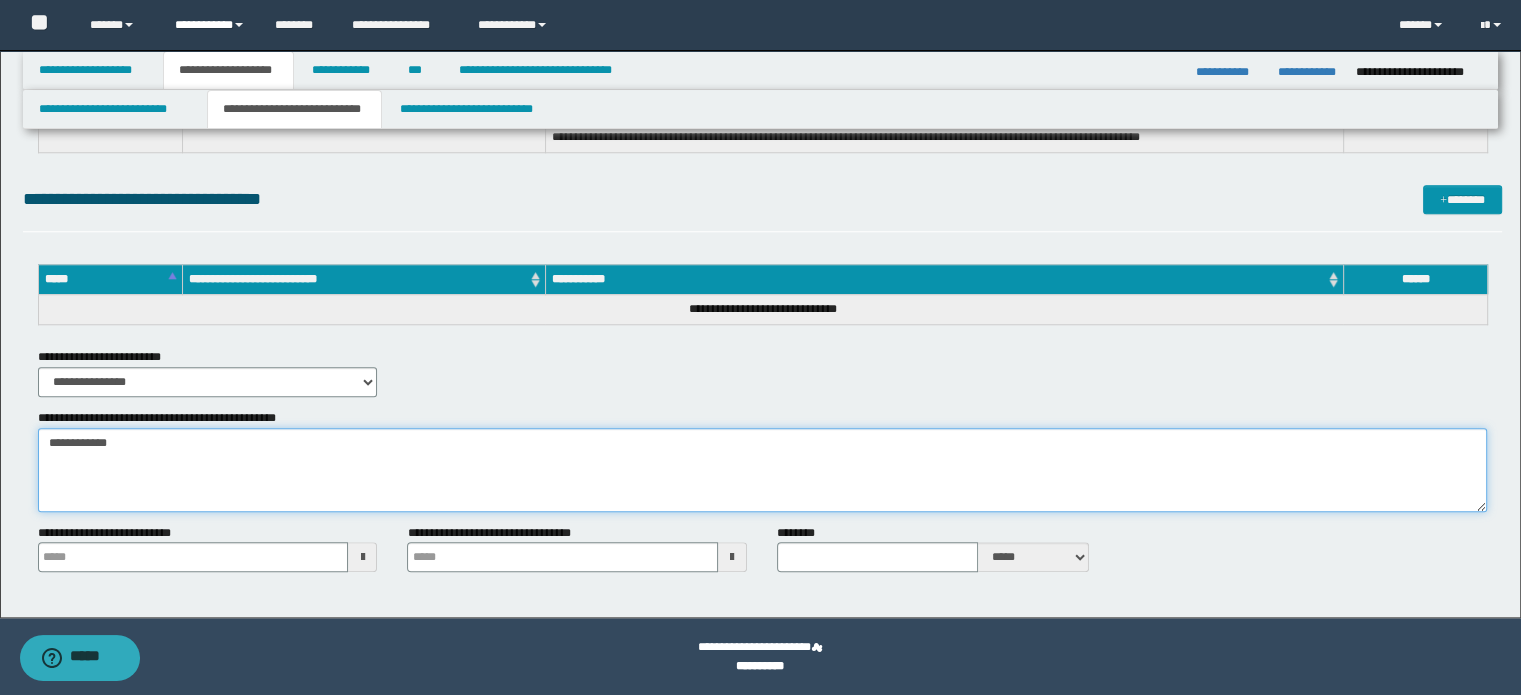paste on "**********" 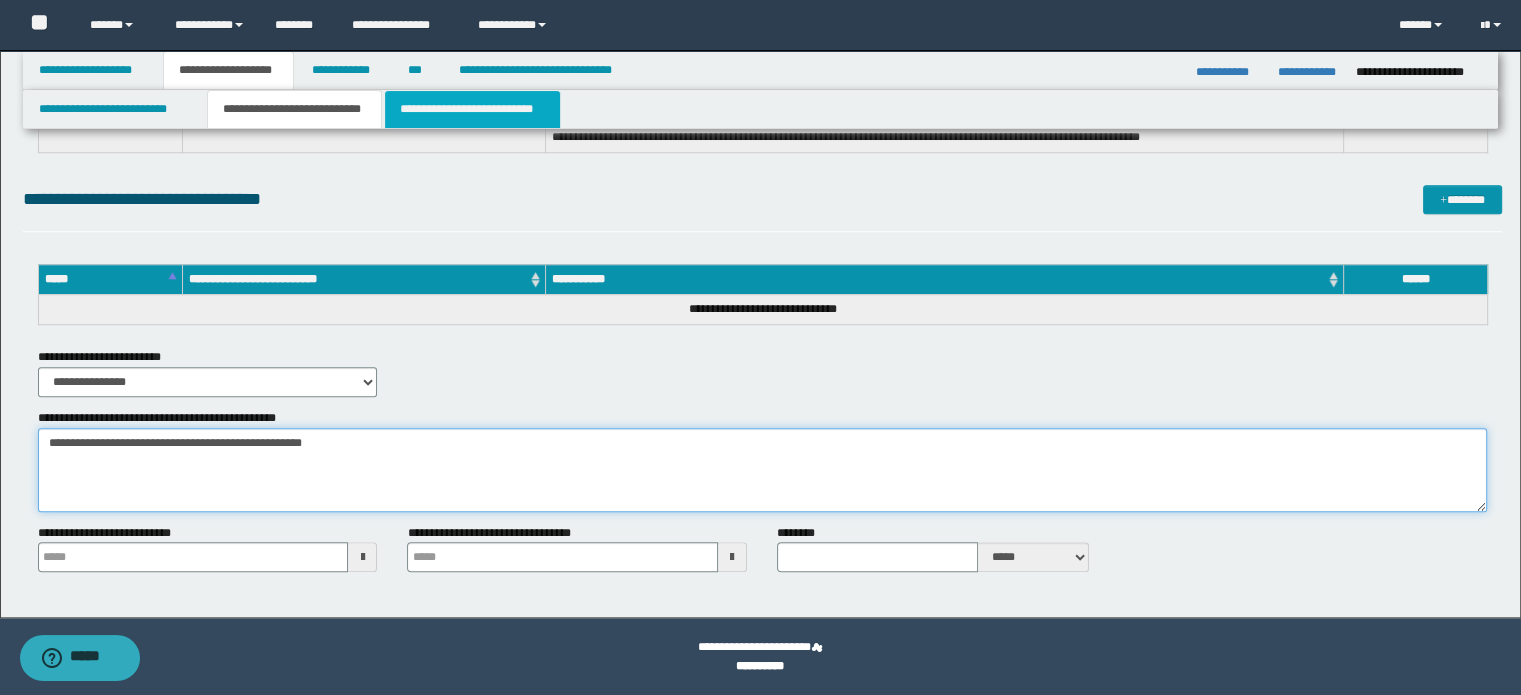 paste on "**********" 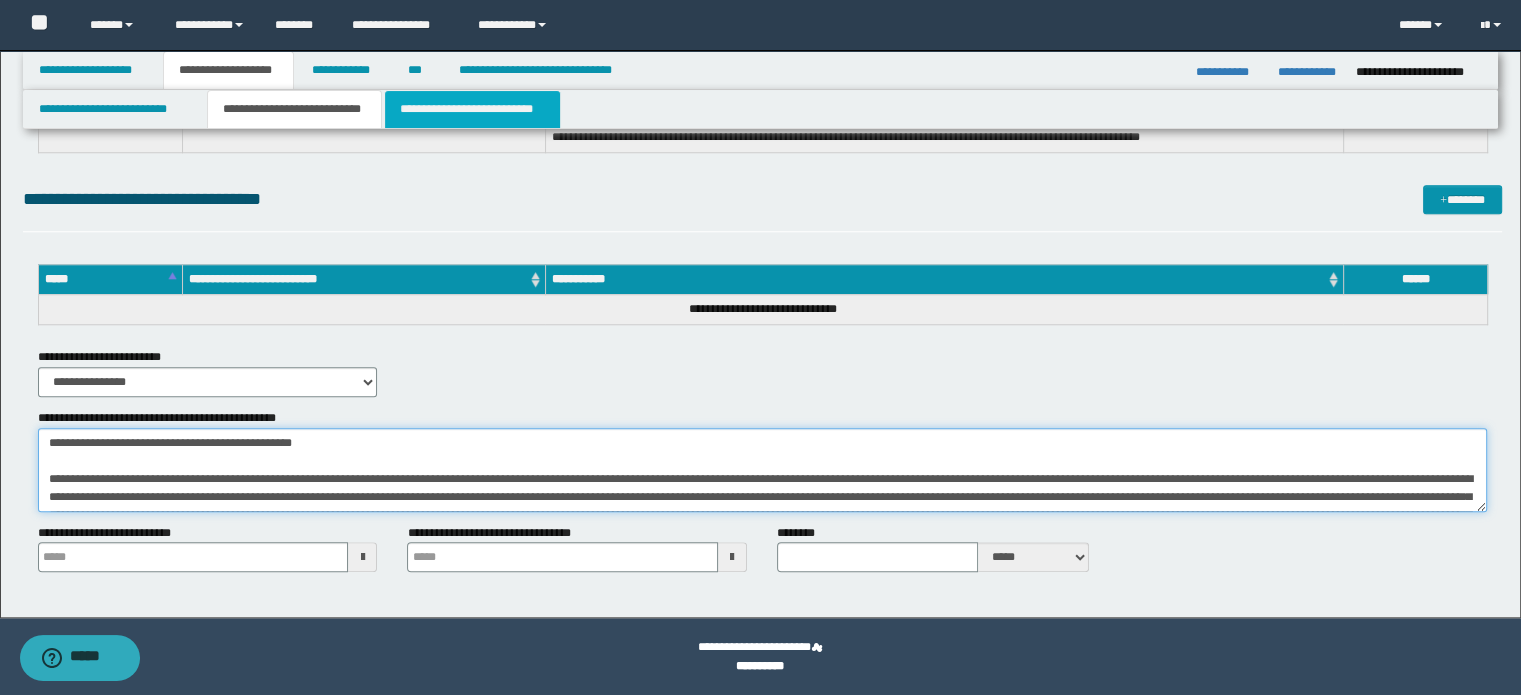 scroll, scrollTop: 246, scrollLeft: 0, axis: vertical 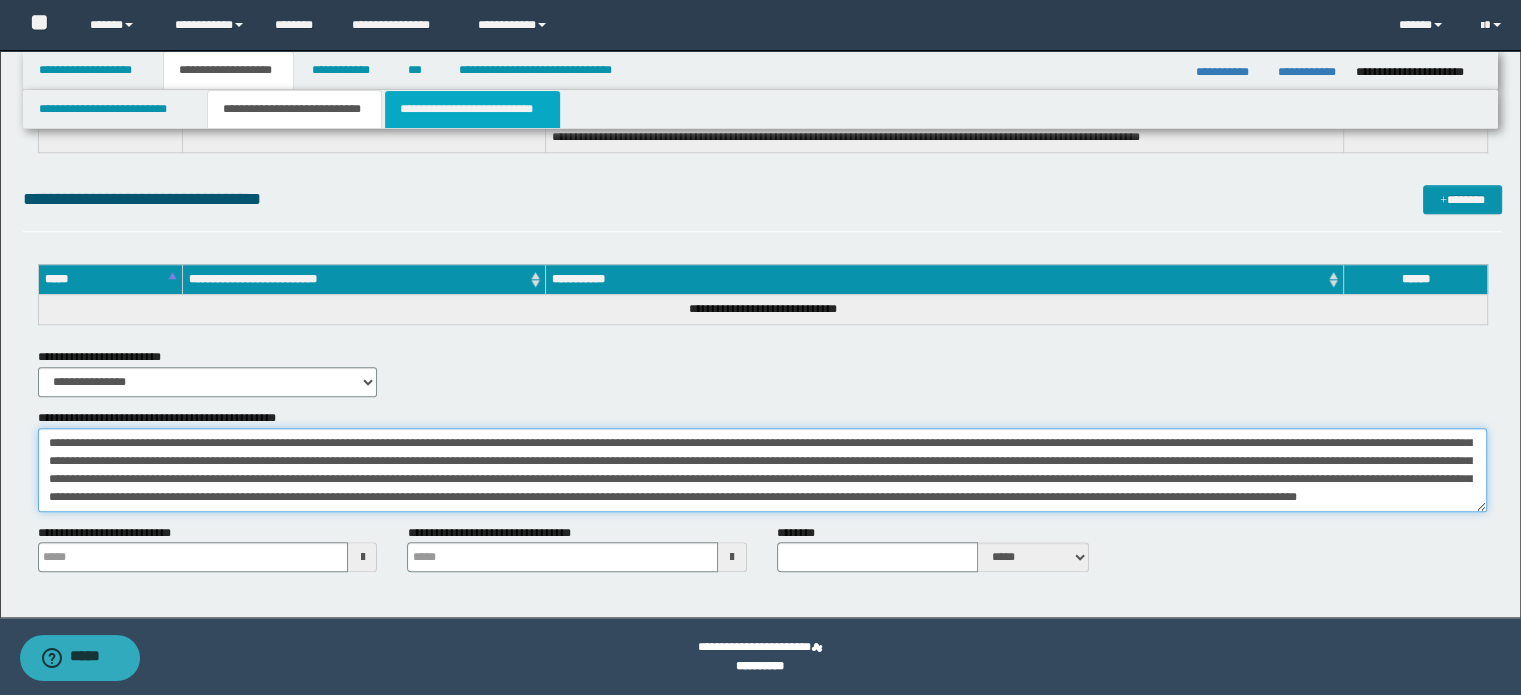 type on "**********" 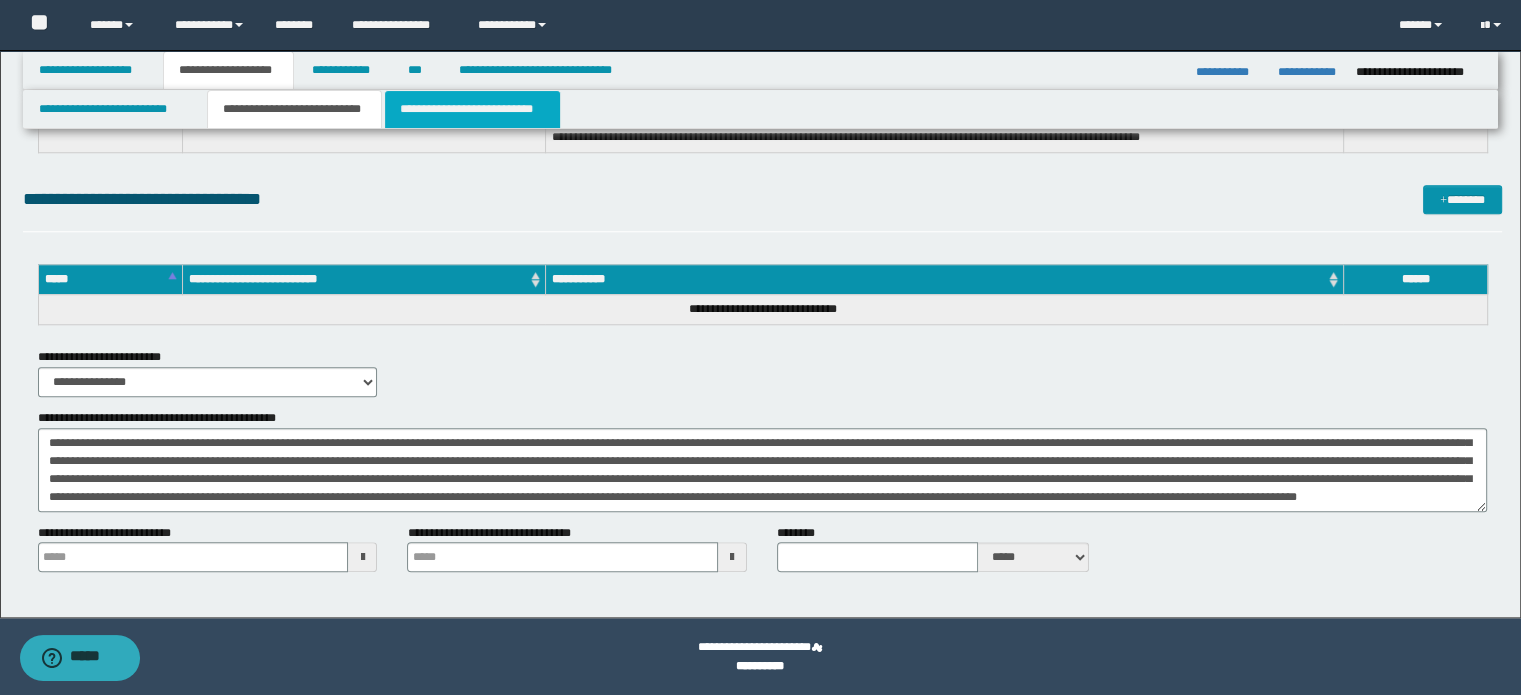 click on "**********" at bounding box center (472, 109) 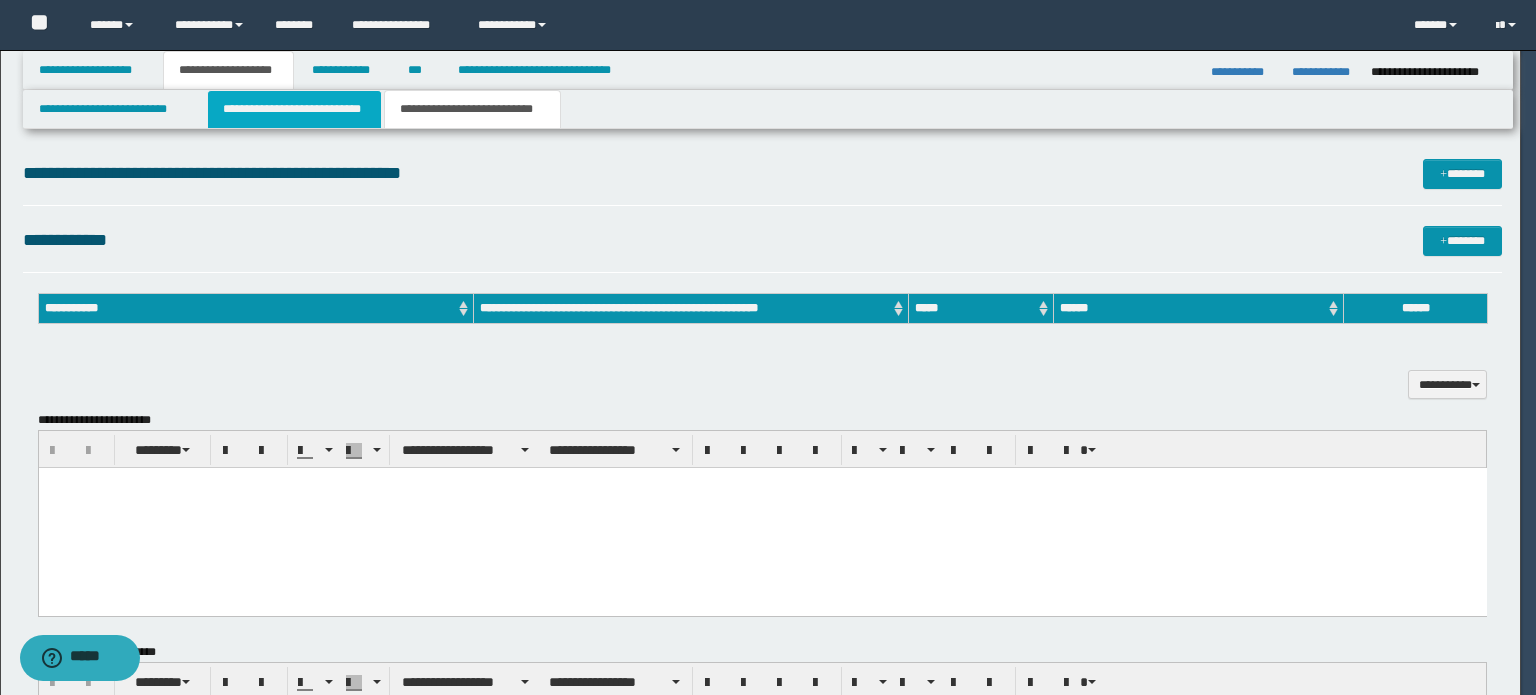 scroll, scrollTop: 0, scrollLeft: 0, axis: both 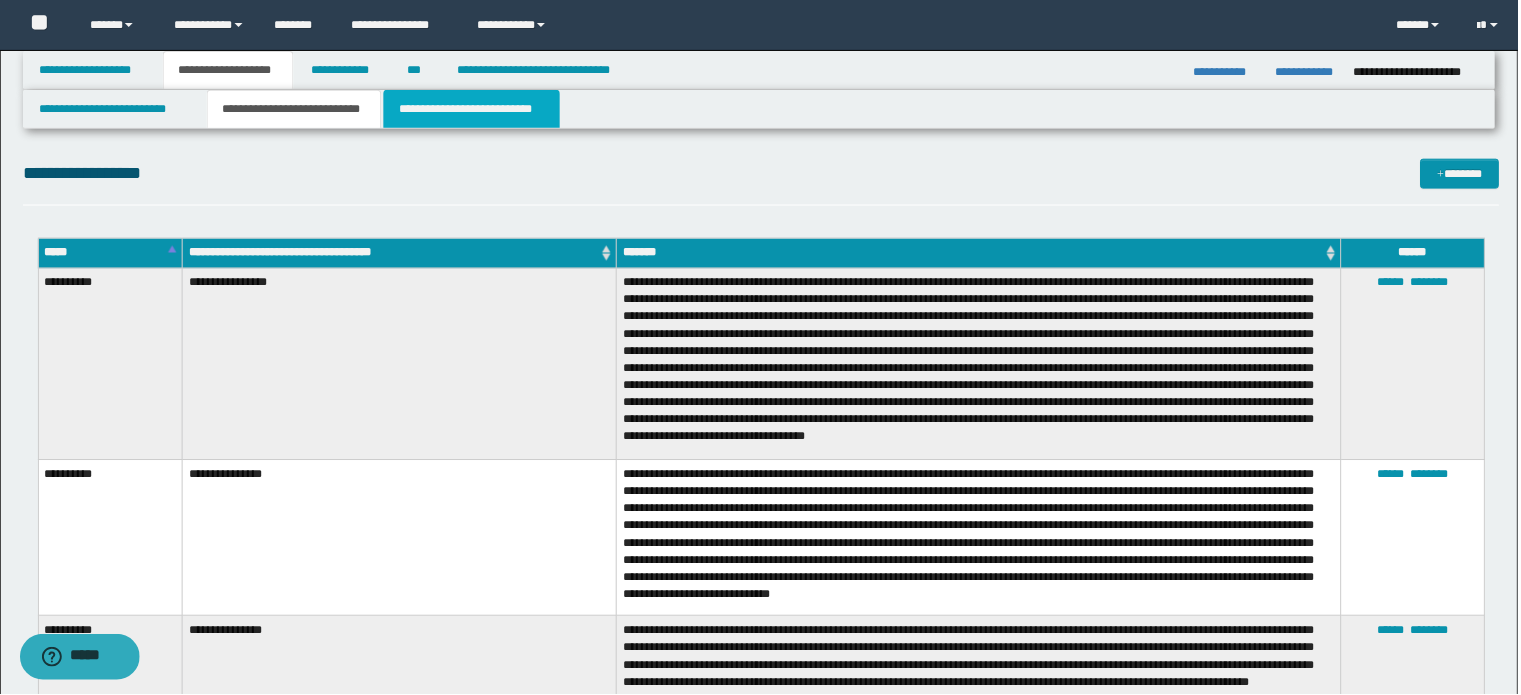 click on "**********" at bounding box center (472, 109) 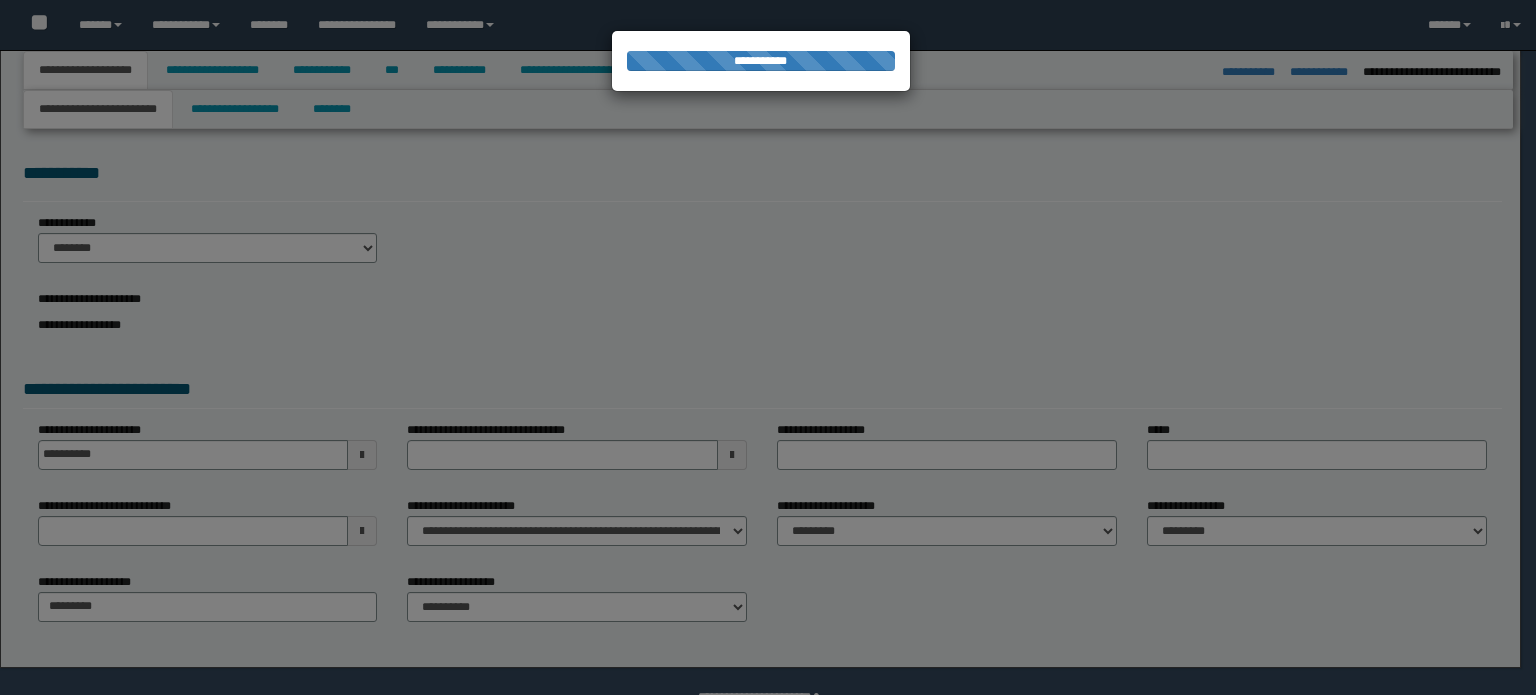 select on "*" 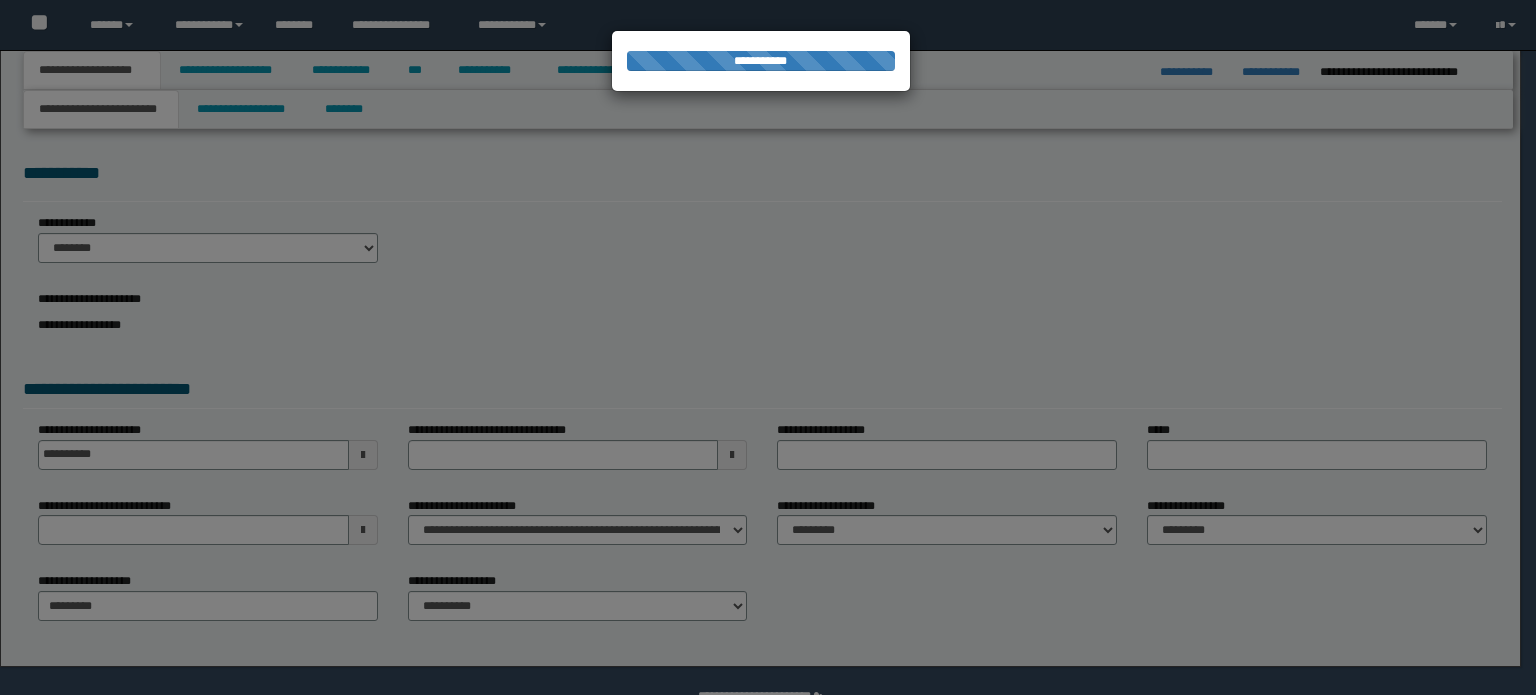 scroll, scrollTop: 0, scrollLeft: 0, axis: both 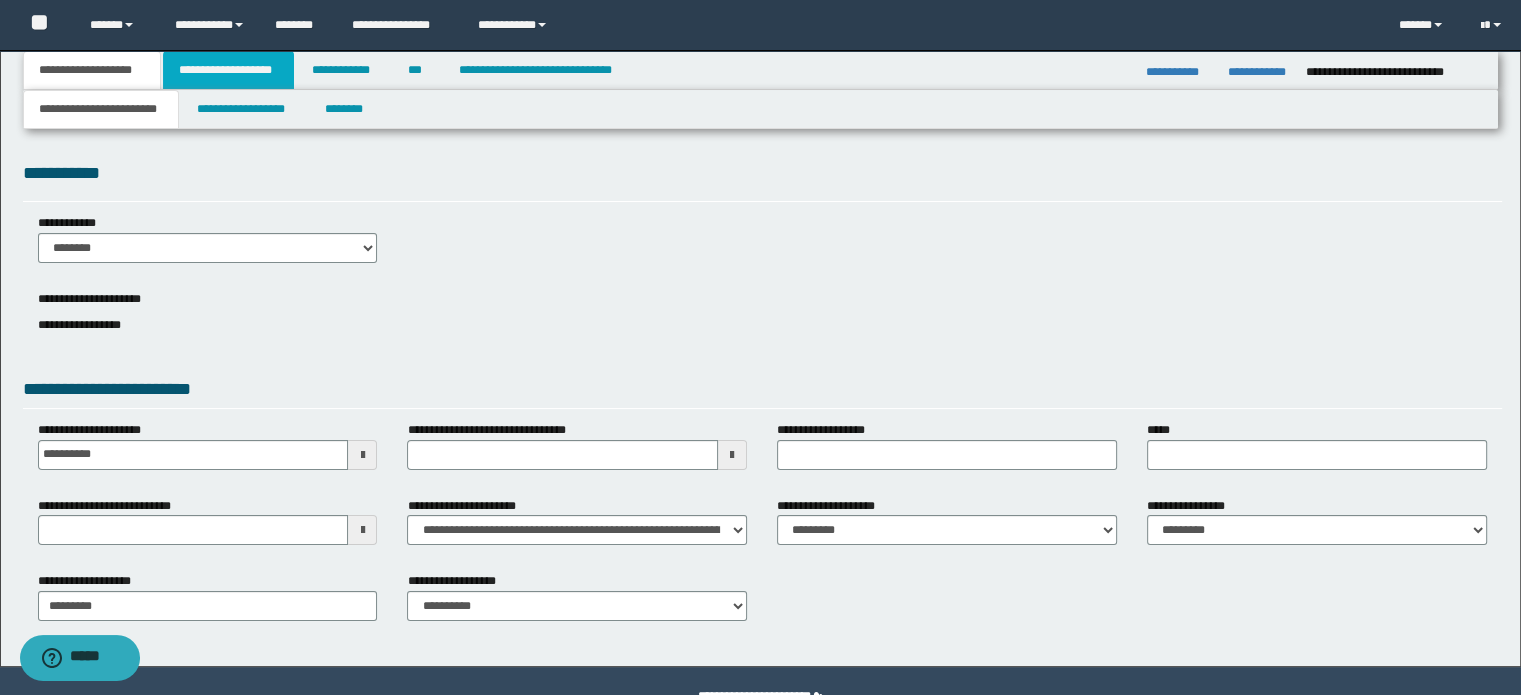 drag, startPoint x: 225, startPoint y: 63, endPoint x: 256, endPoint y: 105, distance: 52.201534 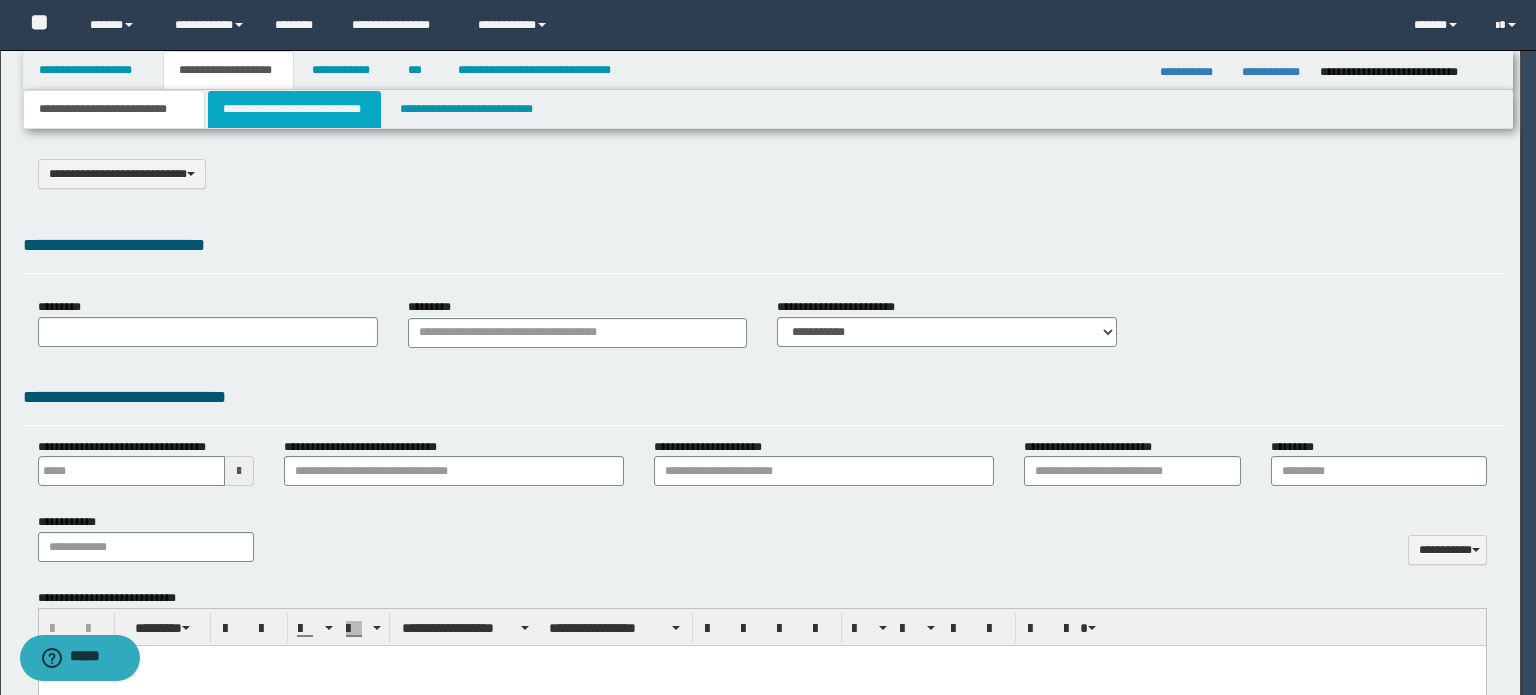 click on "**********" at bounding box center [294, 109] 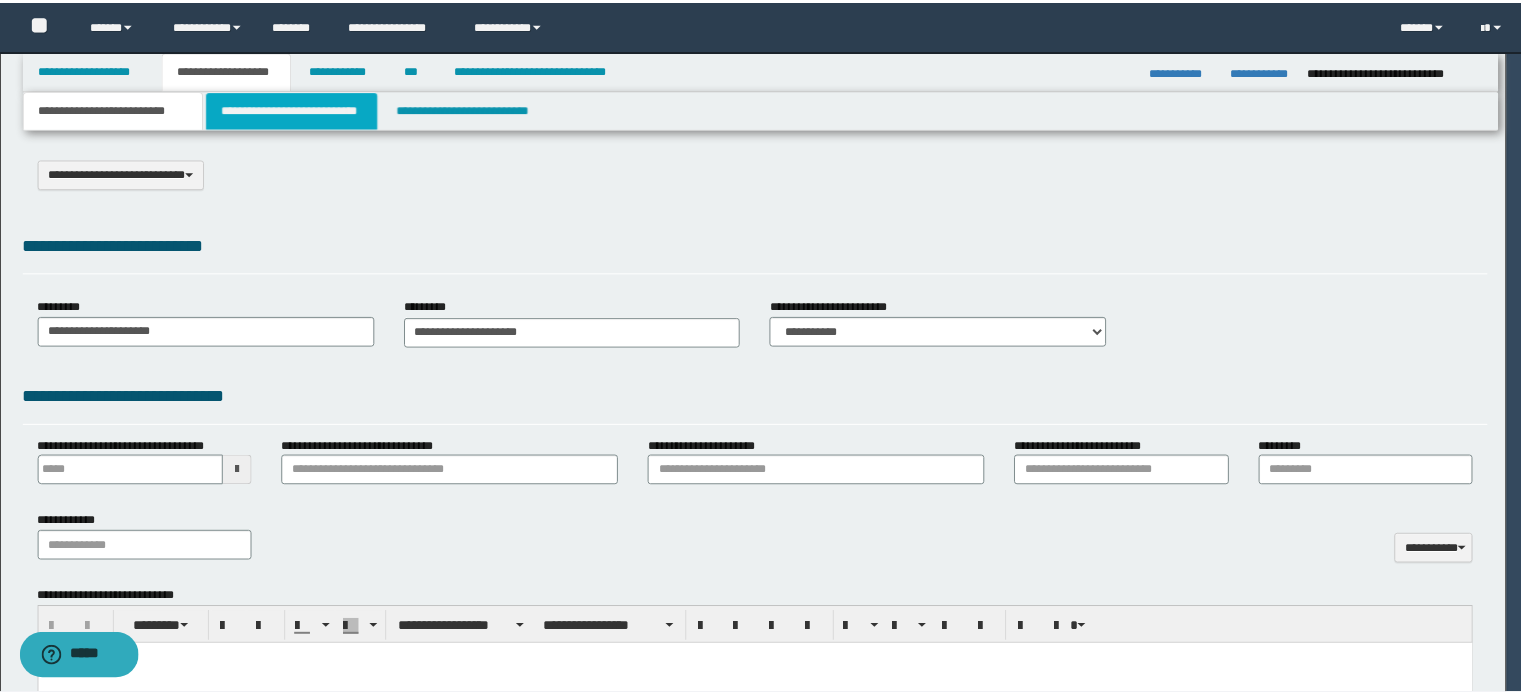 scroll, scrollTop: 0, scrollLeft: 0, axis: both 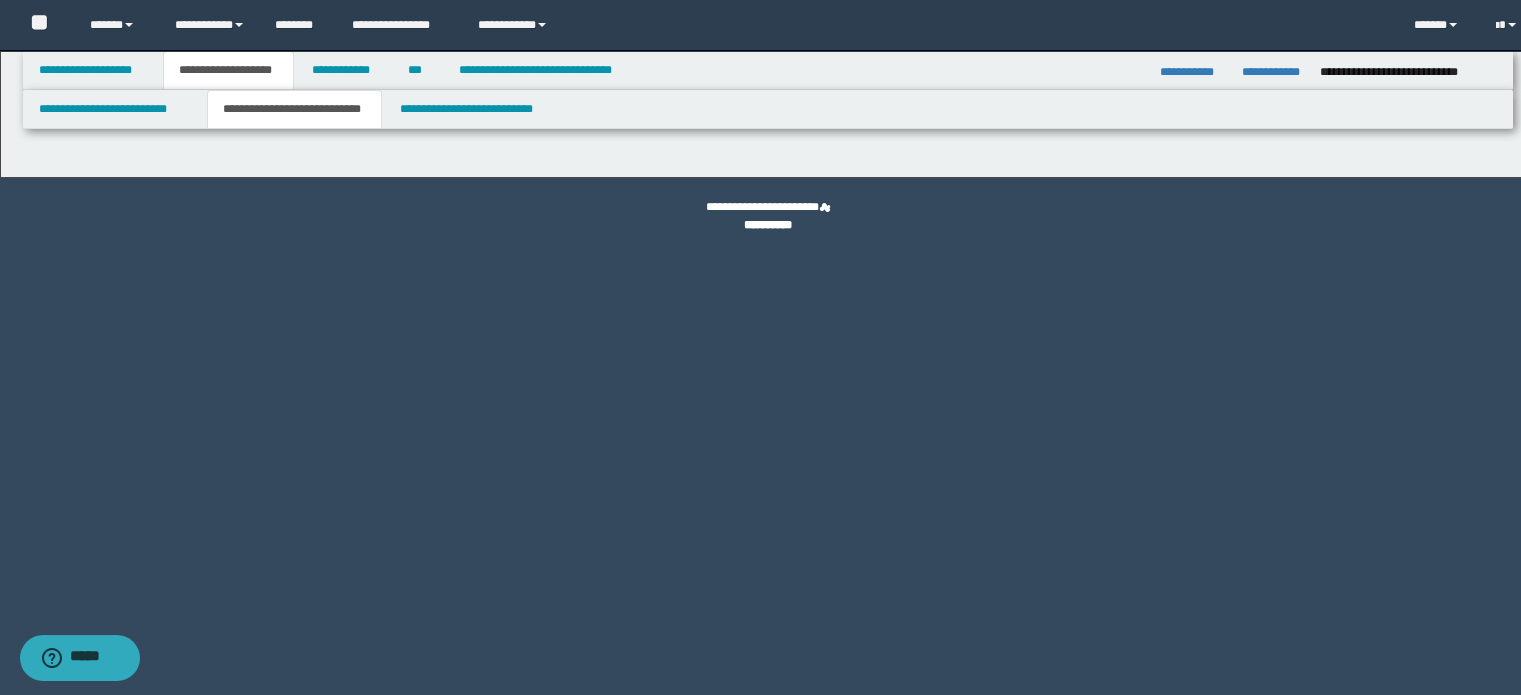 select on "*" 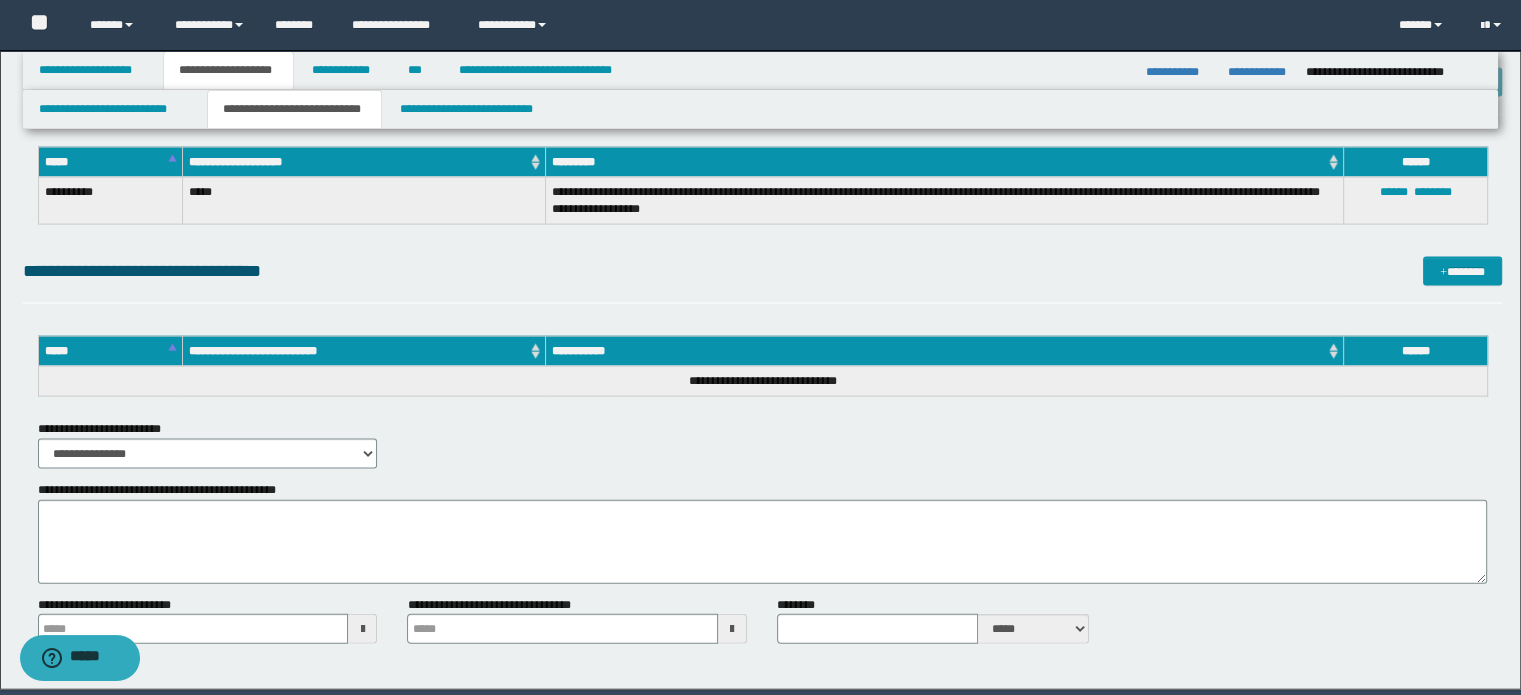 scroll, scrollTop: 4324, scrollLeft: 0, axis: vertical 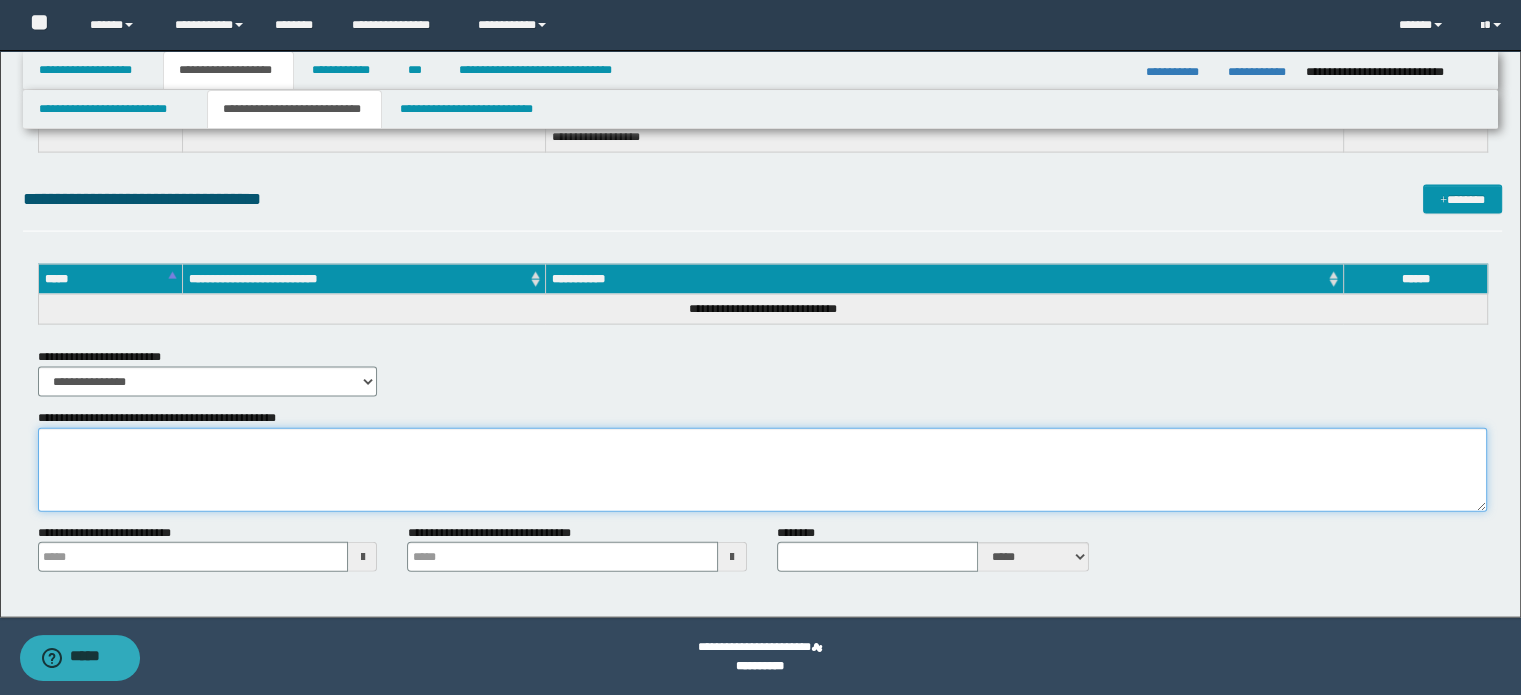 click on "**********" at bounding box center [763, 470] 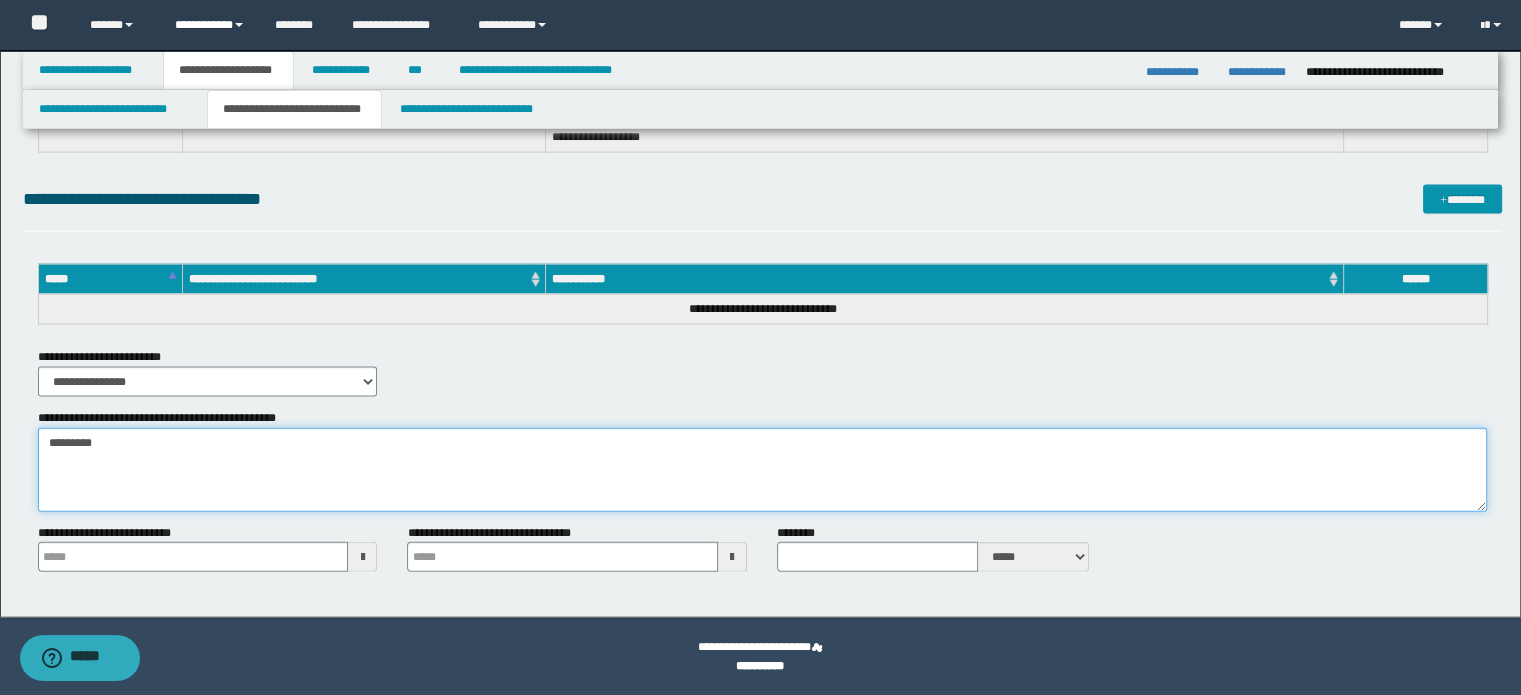paste on "**********" 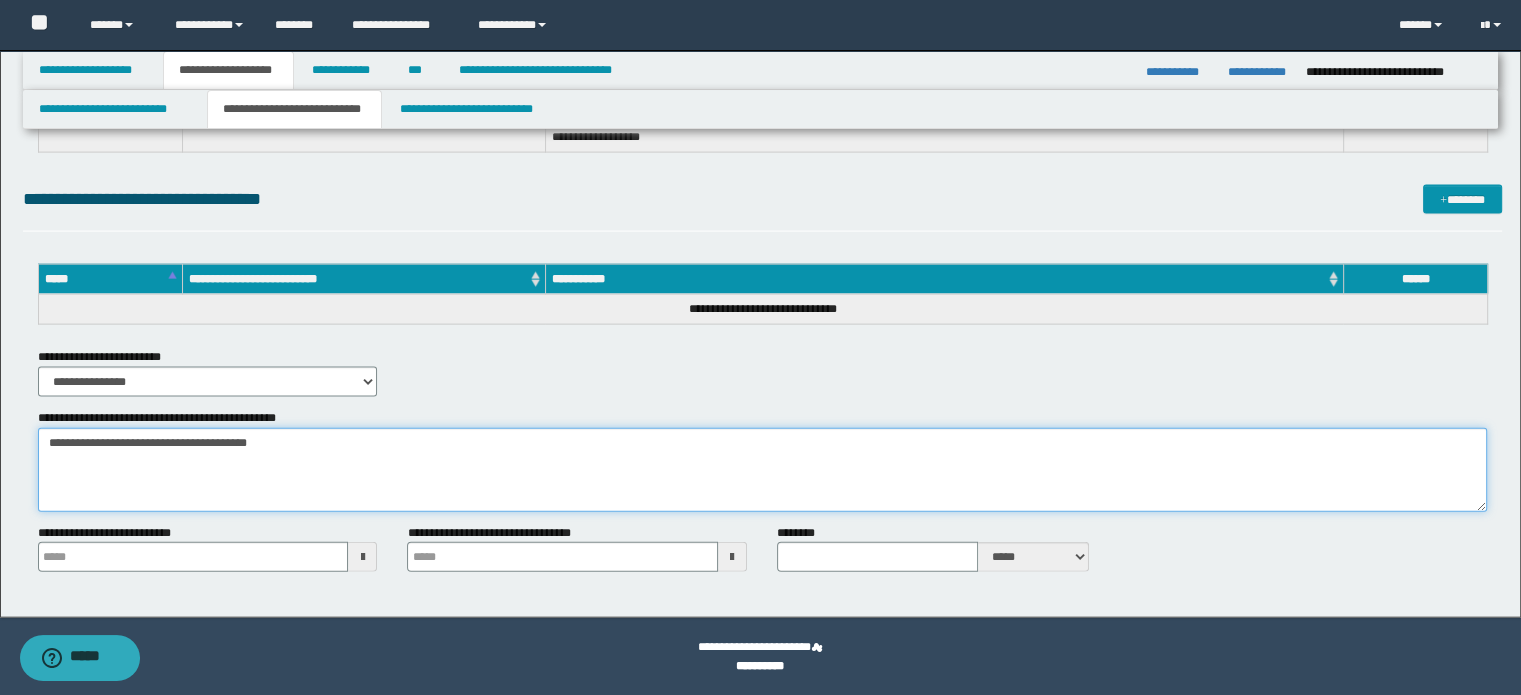 paste on "**********" 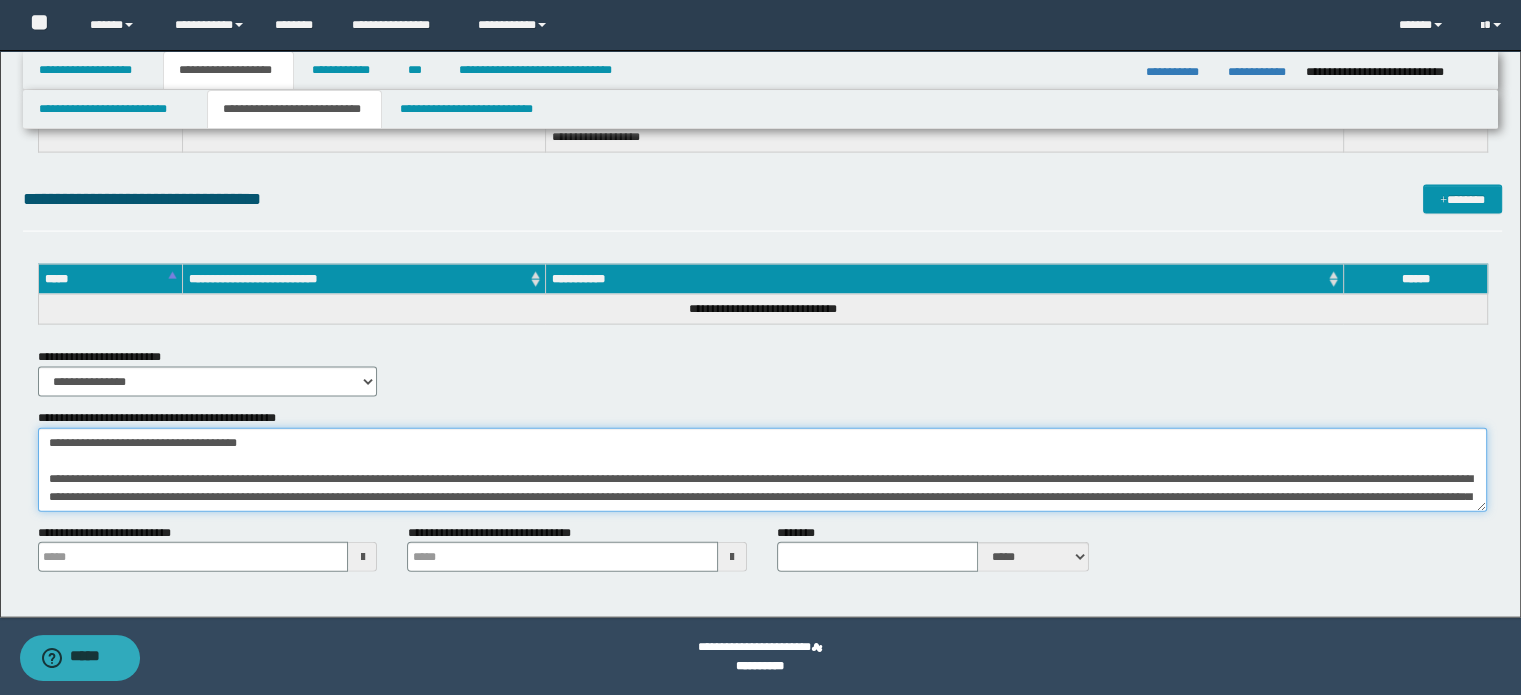scroll, scrollTop: 138, scrollLeft: 0, axis: vertical 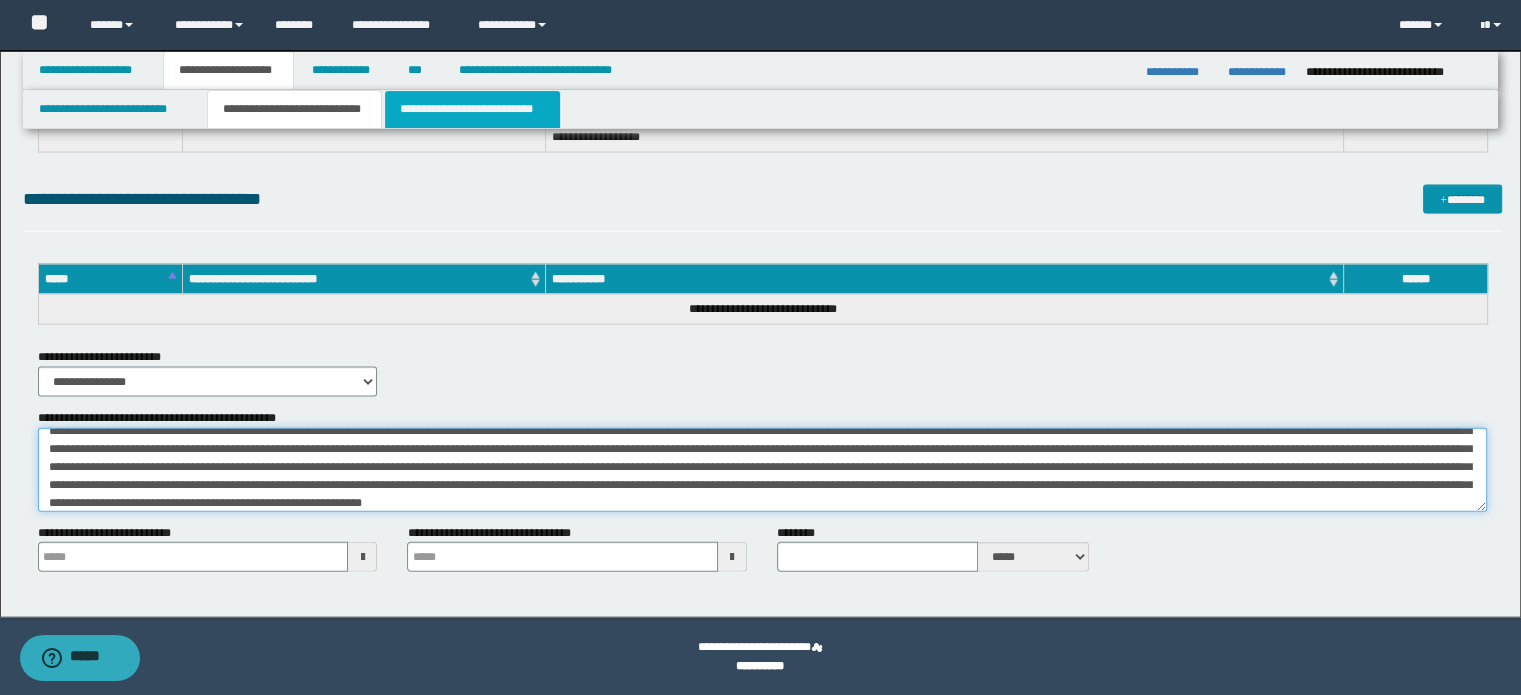 type on "**********" 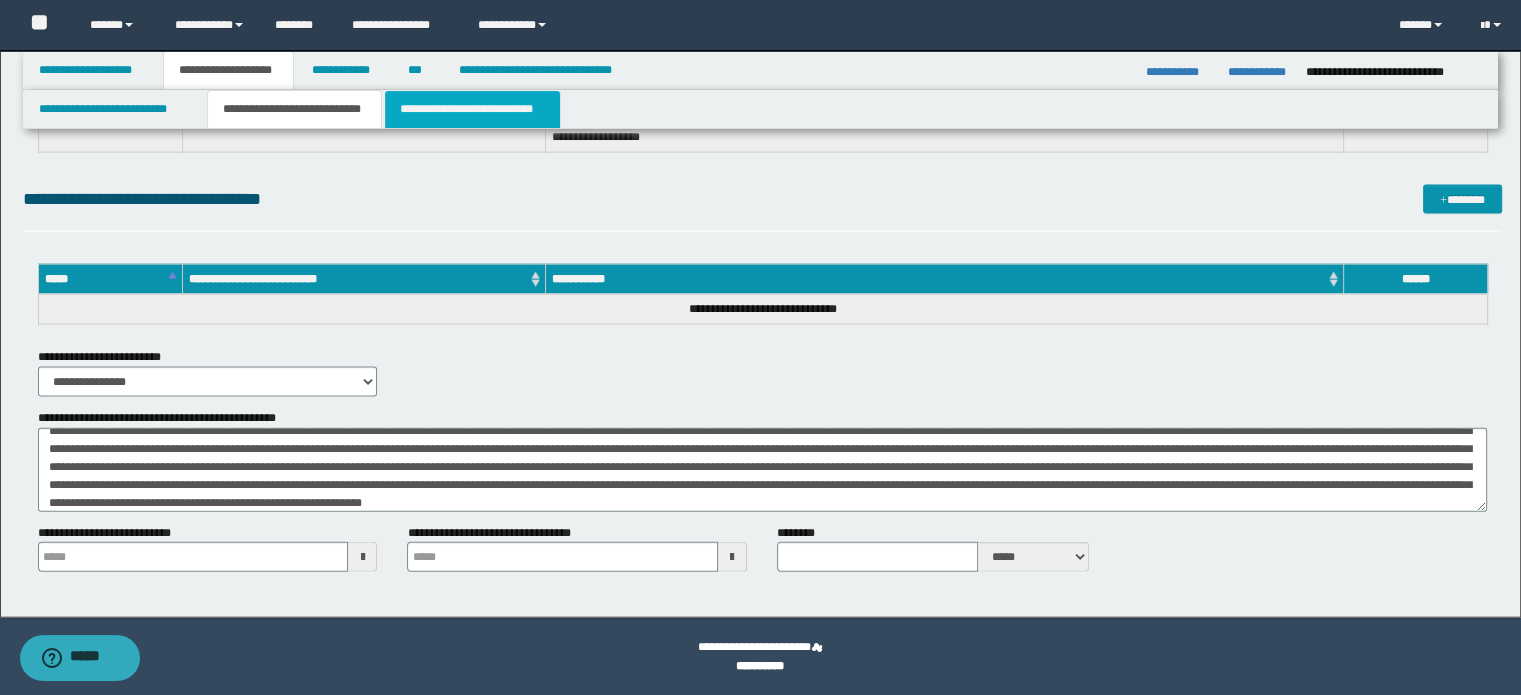 click on "**********" at bounding box center (472, 109) 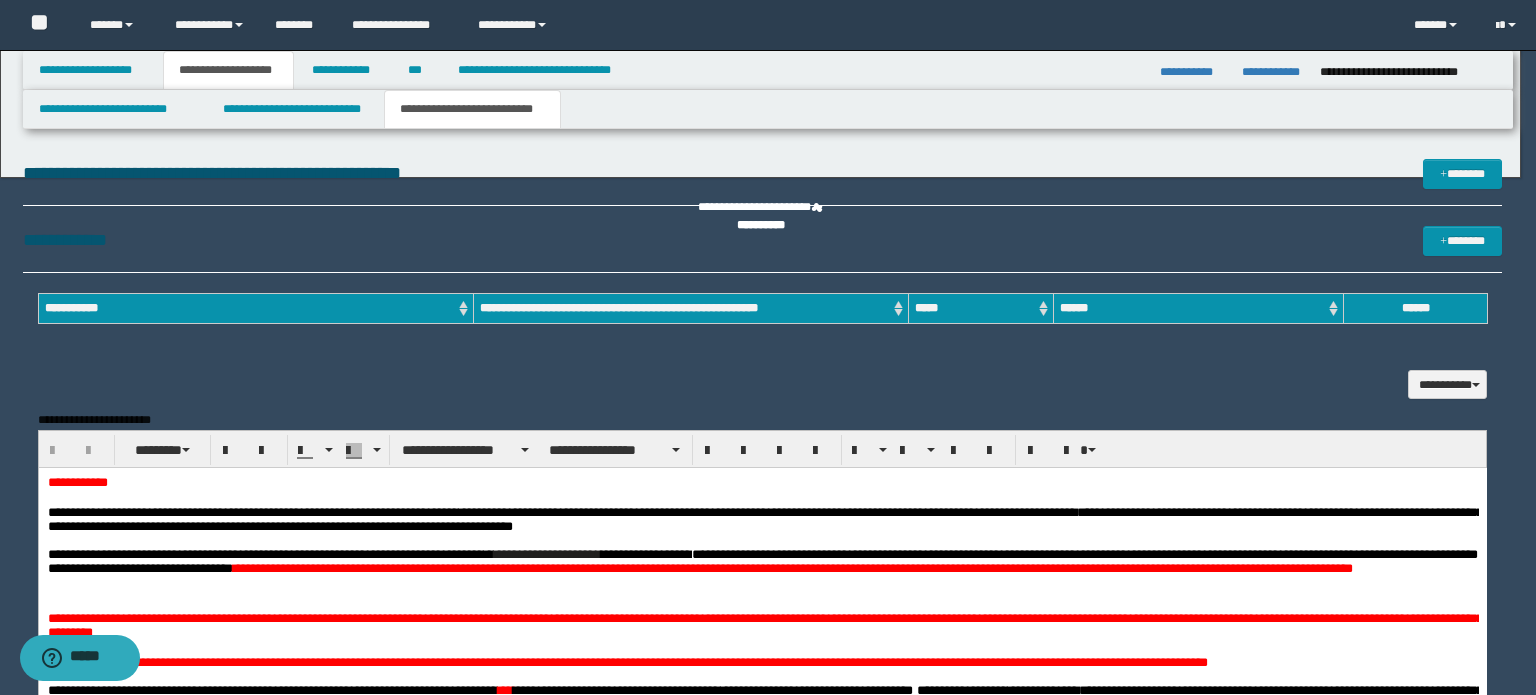 scroll, scrollTop: 0, scrollLeft: 0, axis: both 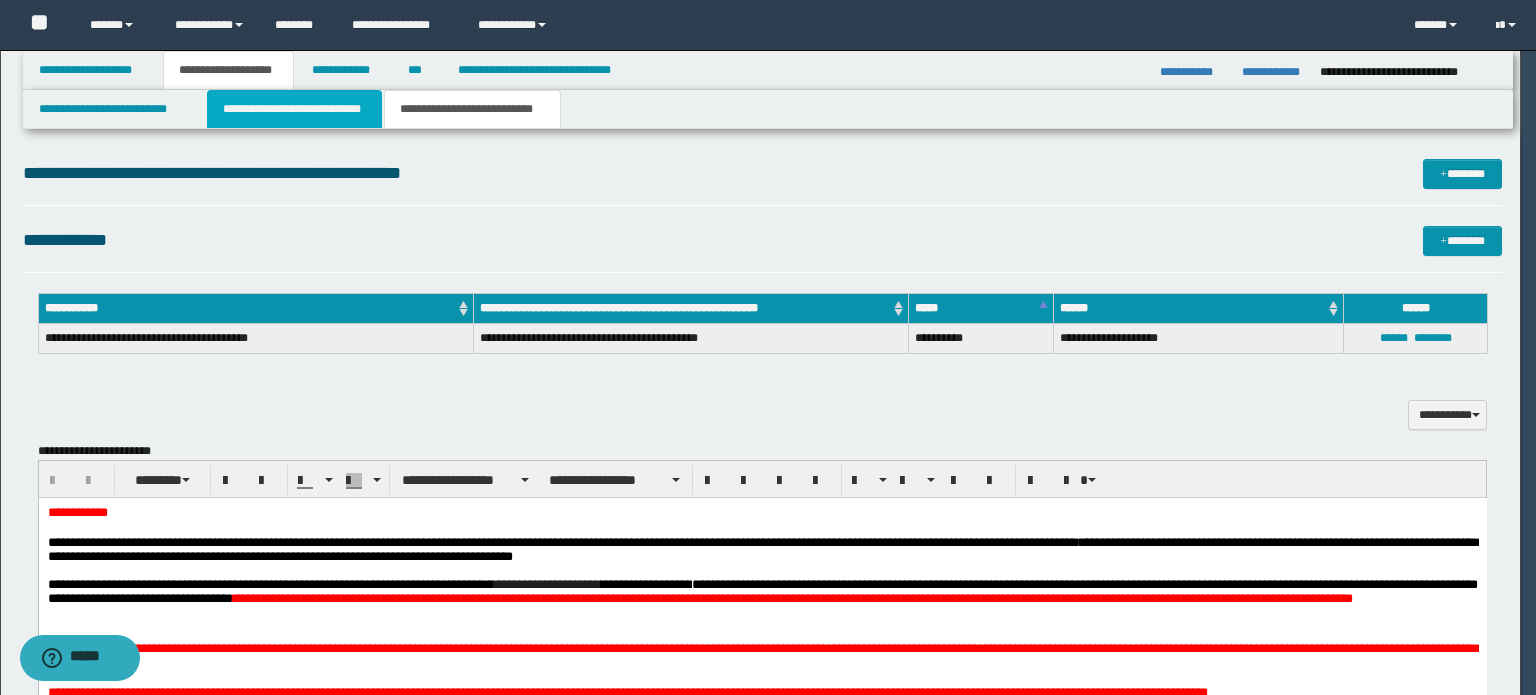 click on "**********" at bounding box center [294, 109] 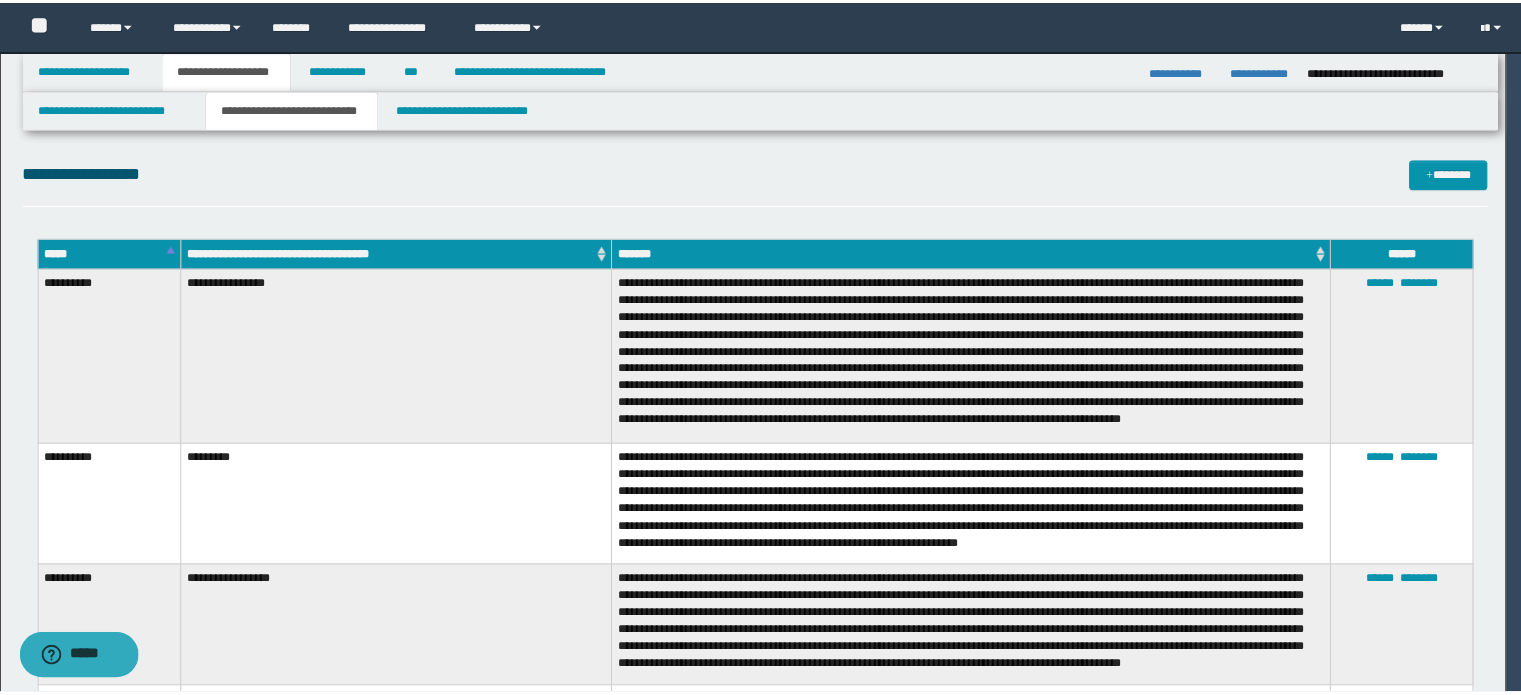 scroll, scrollTop: 0, scrollLeft: 0, axis: both 